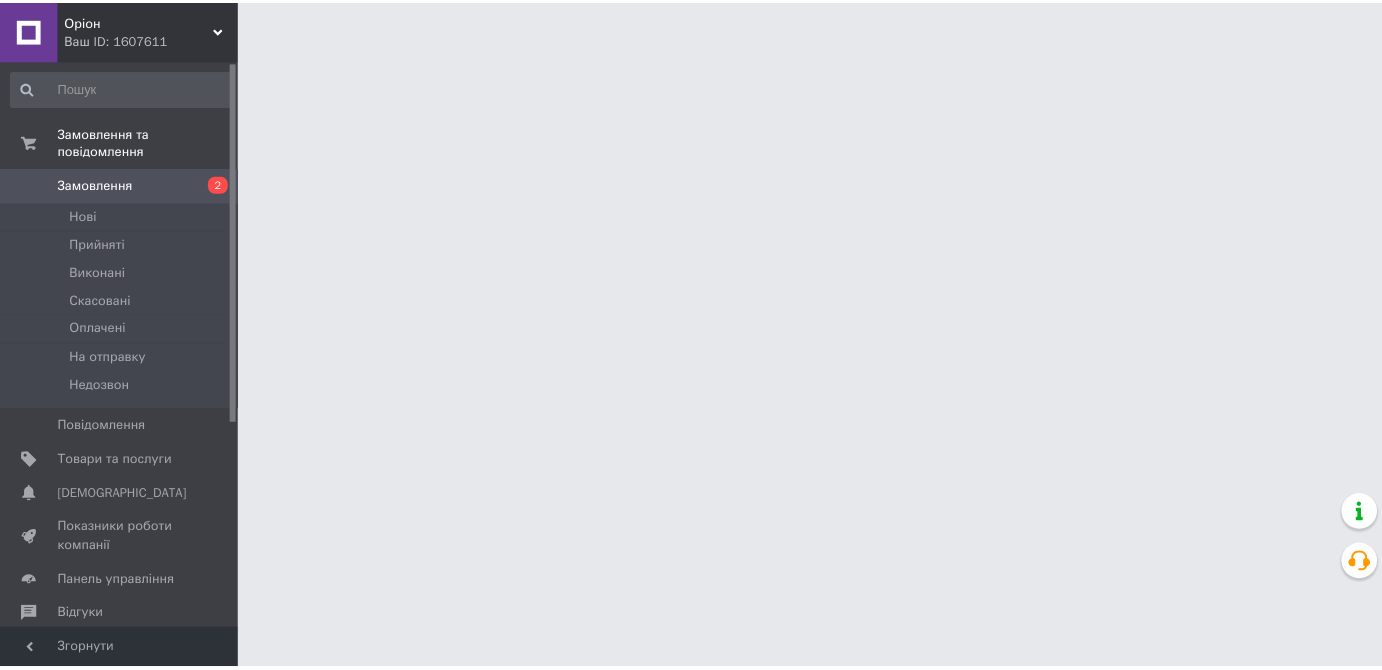scroll, scrollTop: 0, scrollLeft: 0, axis: both 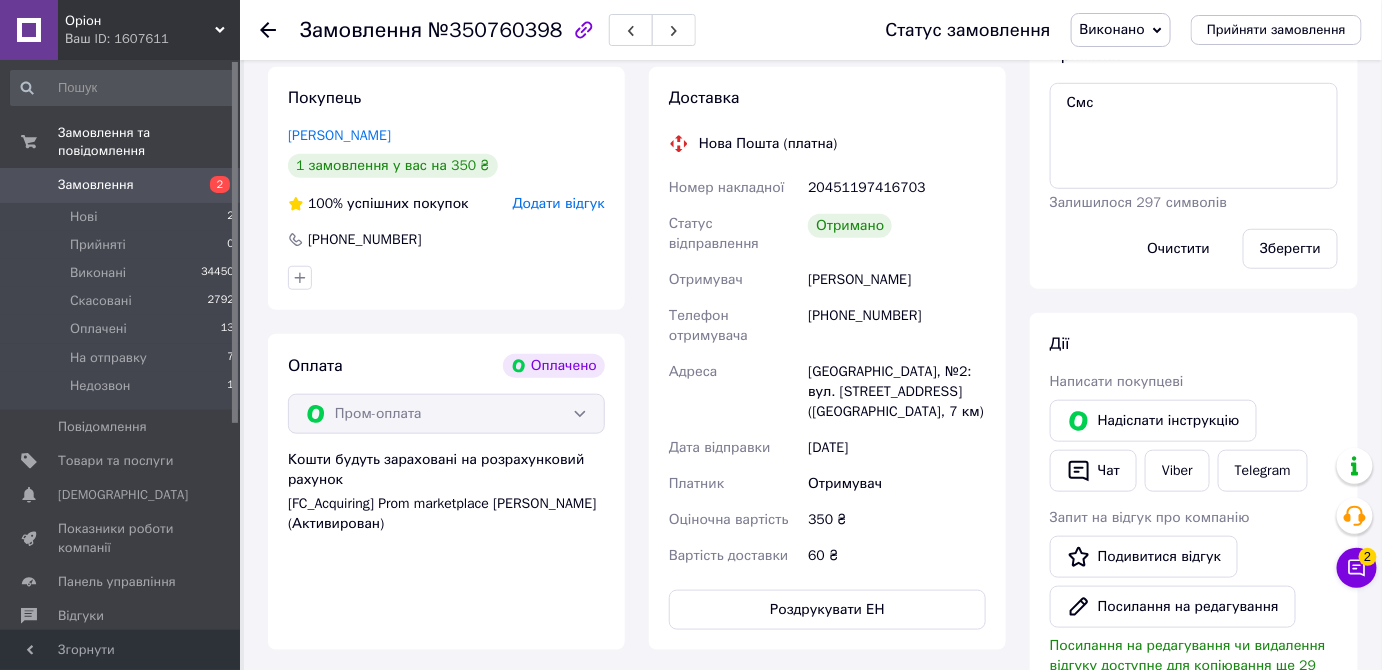 click on "Покупець Товстан Валентина 1 замовлення у вас на 350 ₴ 100%   успішних покупок Додати відгук +380686701462" at bounding box center [446, 188] 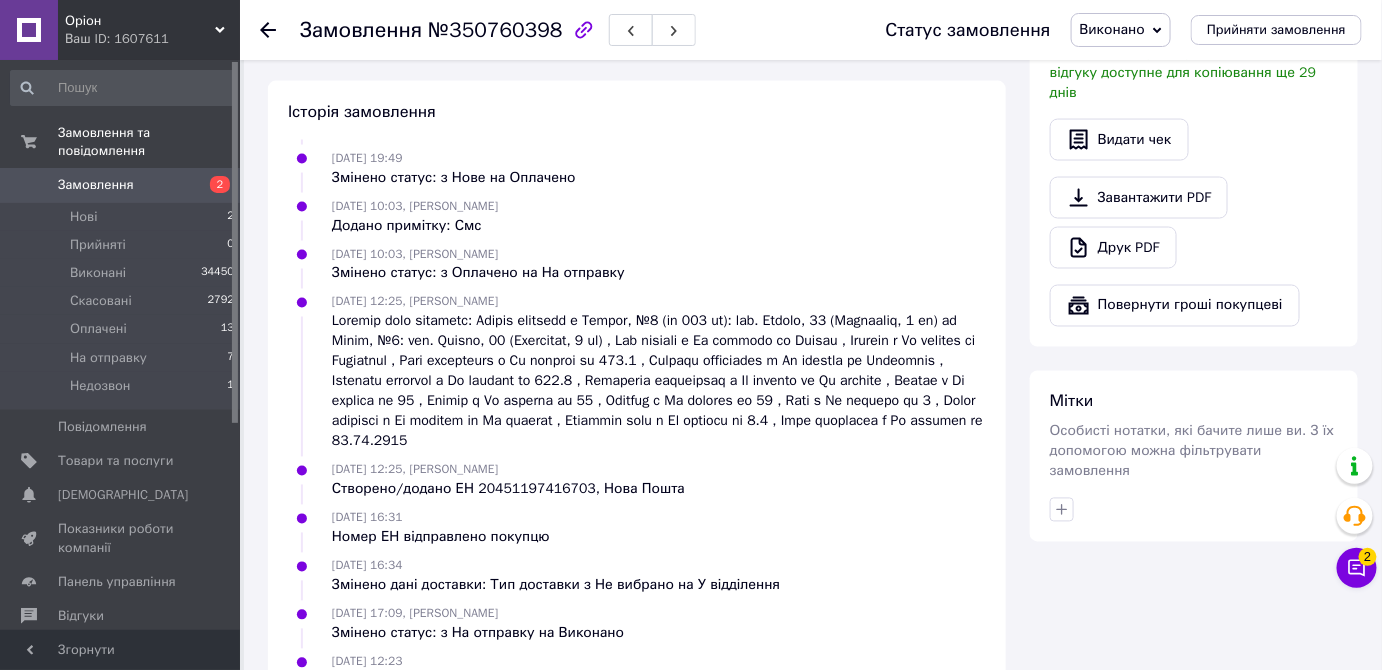 scroll, scrollTop: 1088, scrollLeft: 0, axis: vertical 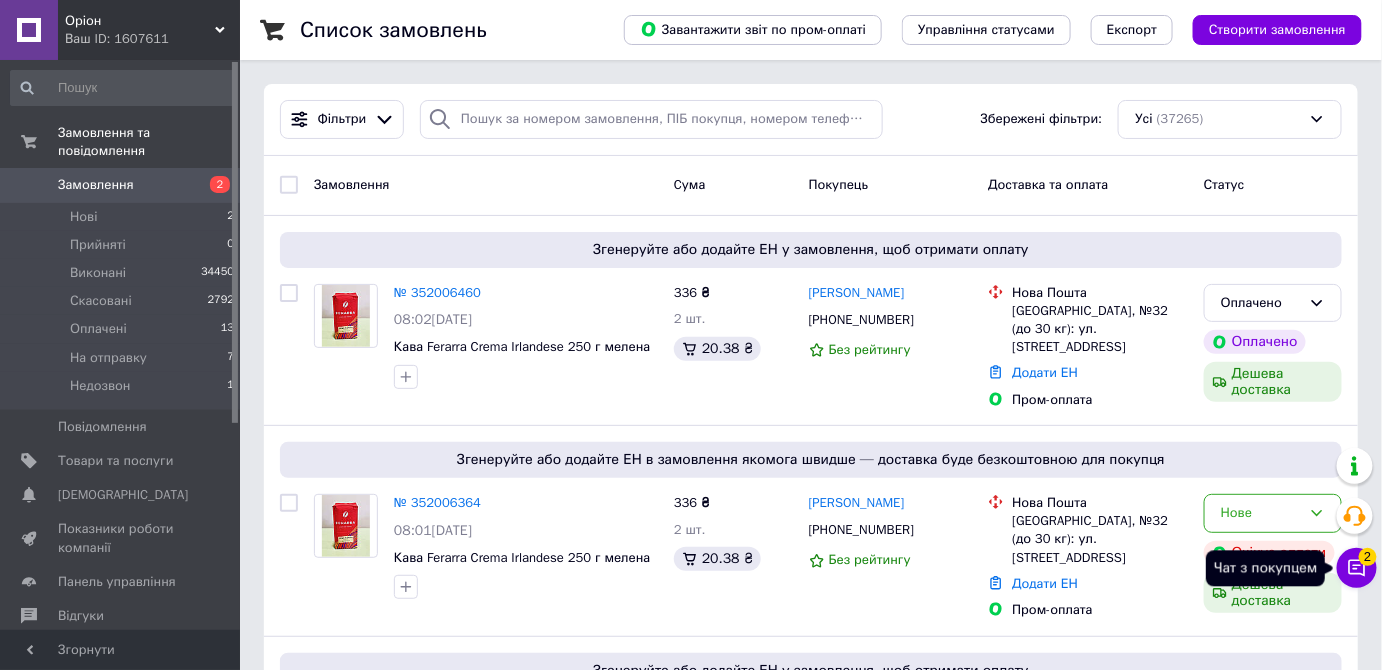 click on "Чат з покупцем 2" at bounding box center (1357, 568) 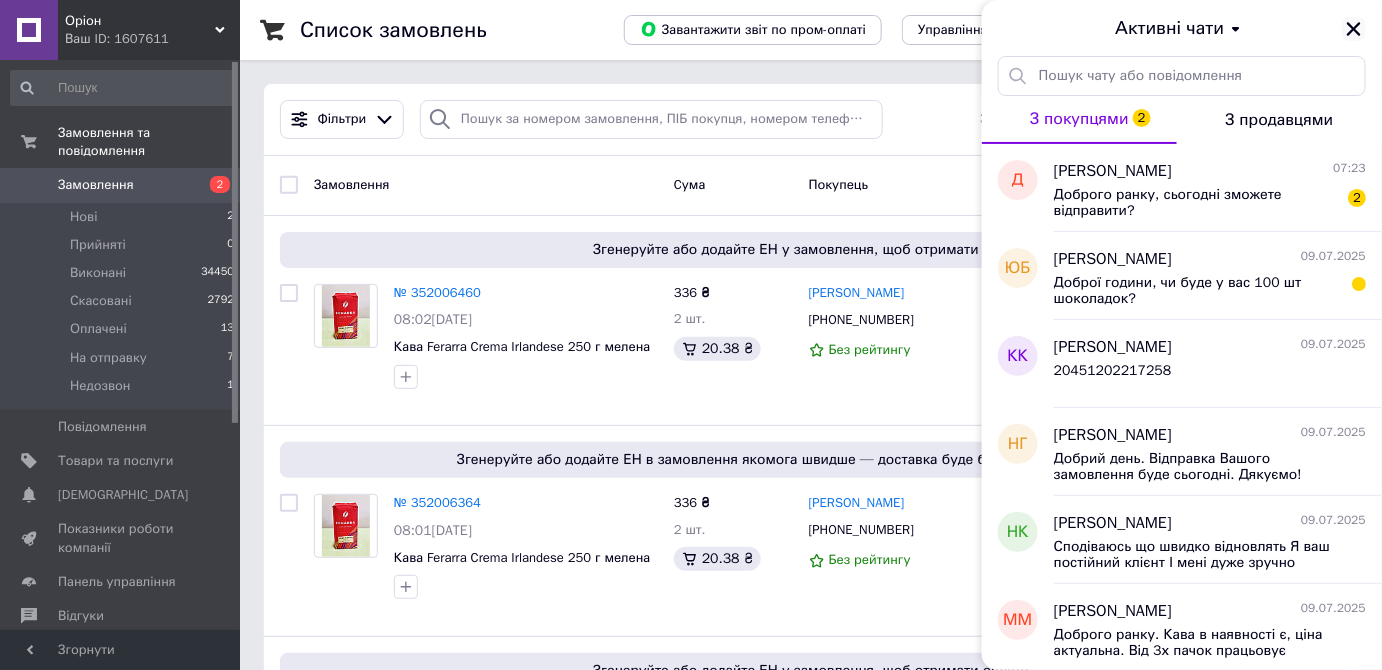 click 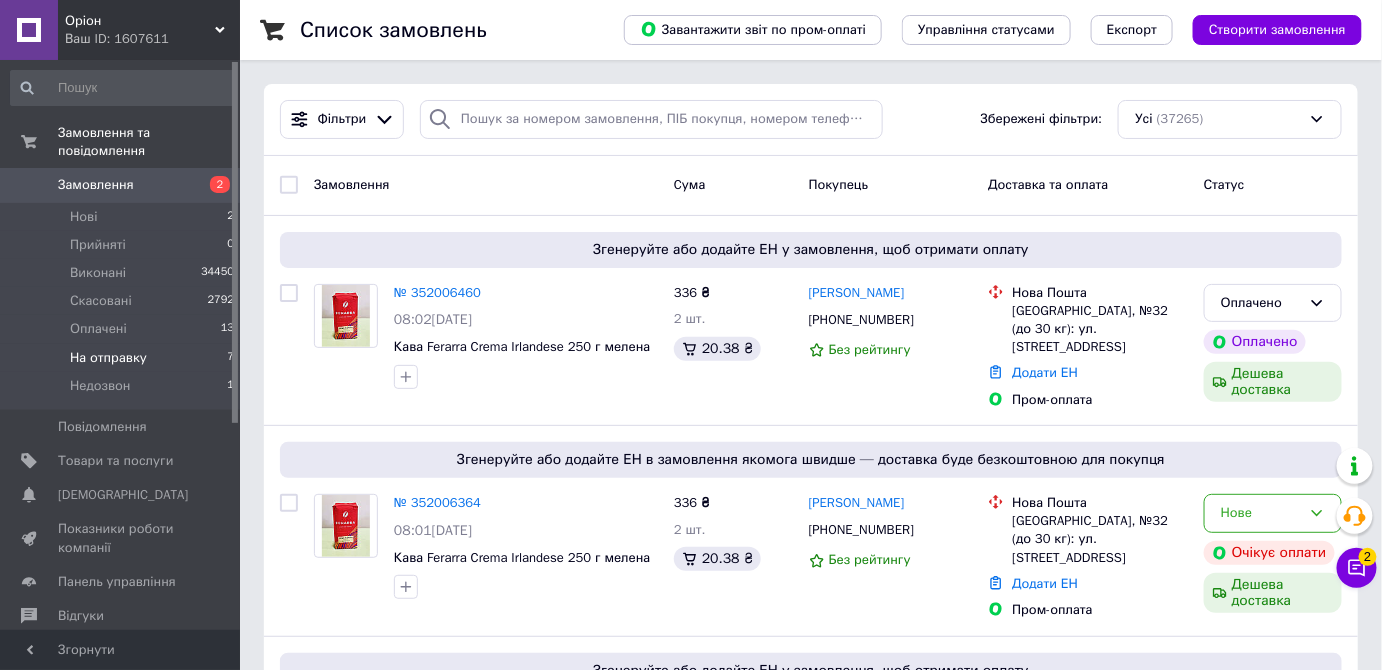 click on "На отправку 7" at bounding box center (123, 358) 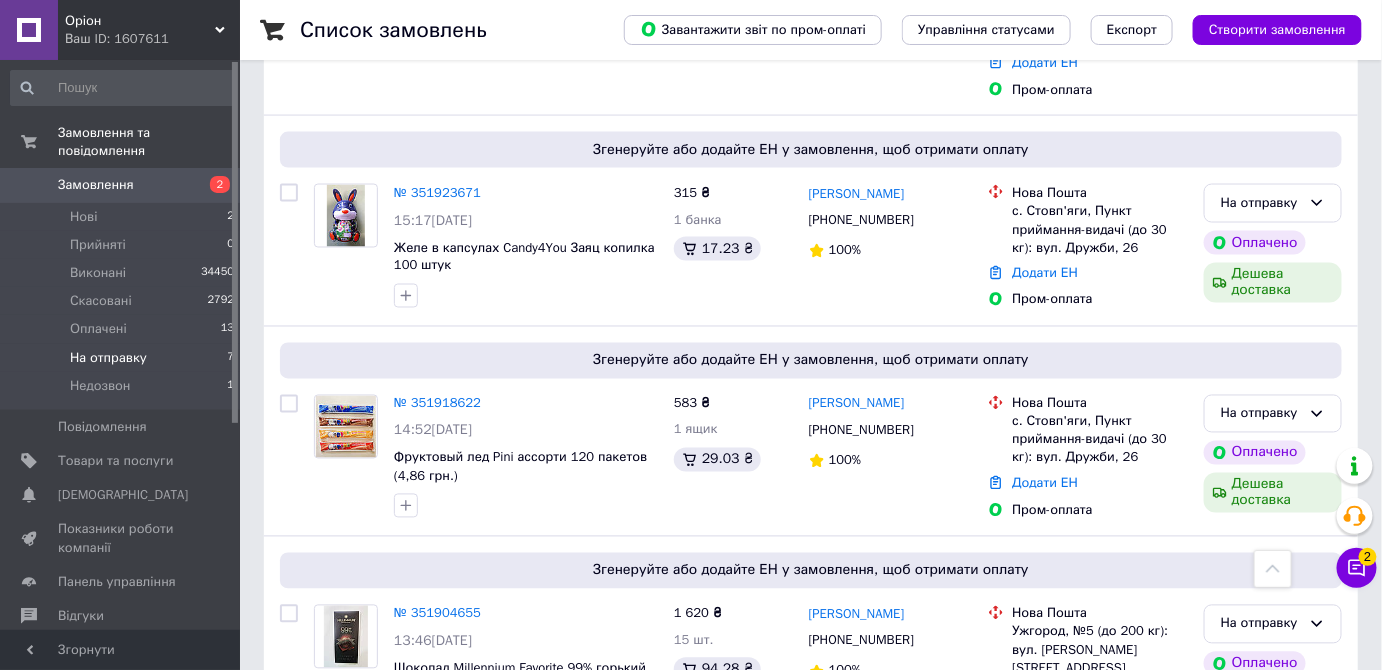 scroll, scrollTop: 1022, scrollLeft: 0, axis: vertical 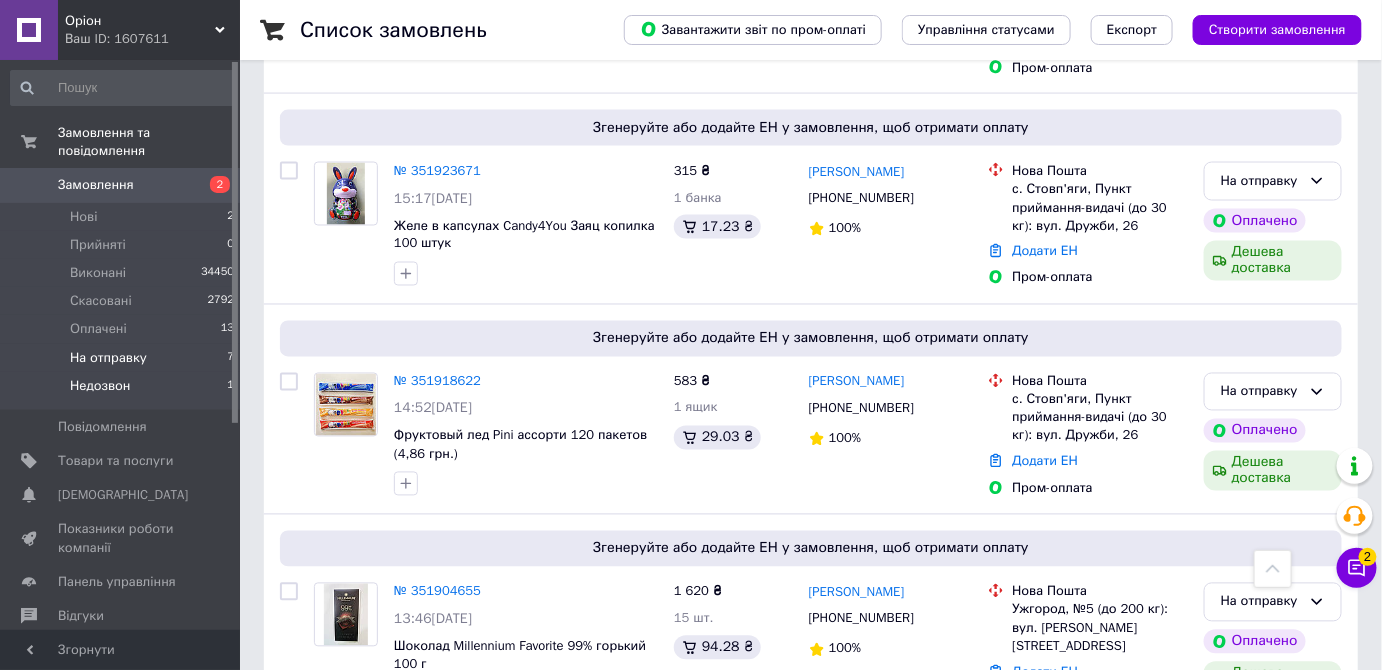 click on "Недозвон 1" at bounding box center (123, 391) 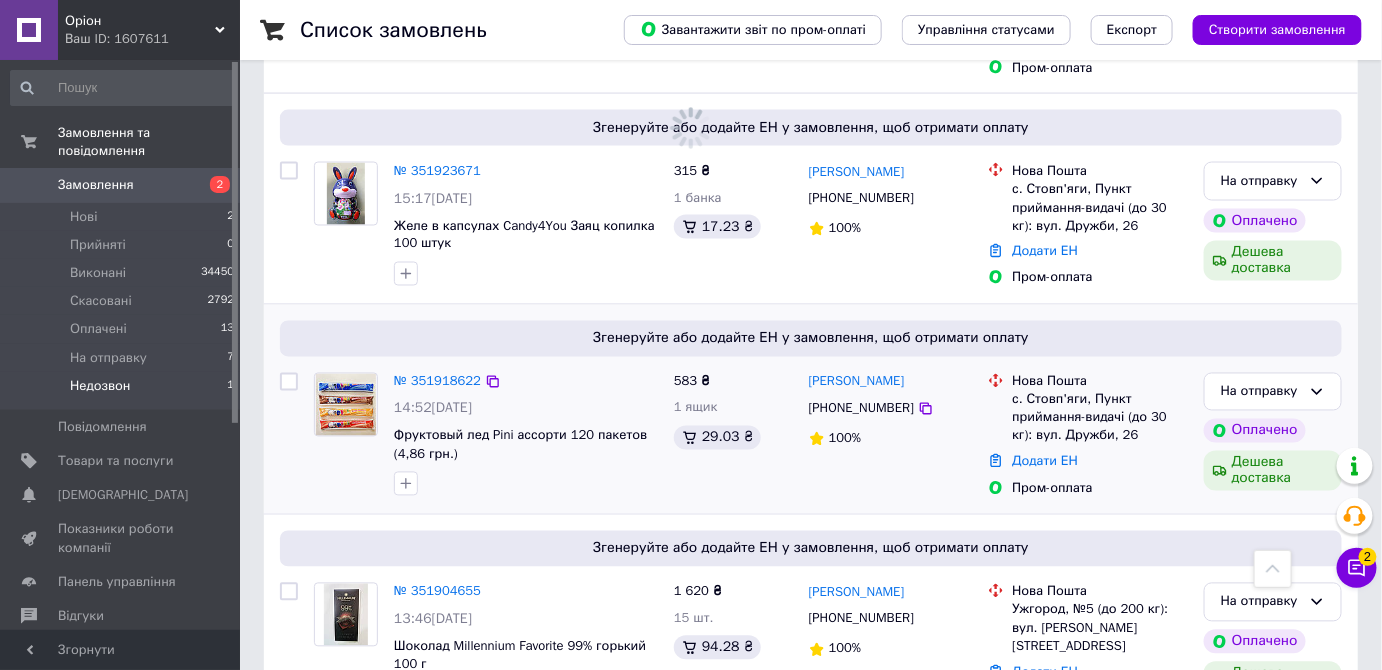 scroll, scrollTop: 0, scrollLeft: 0, axis: both 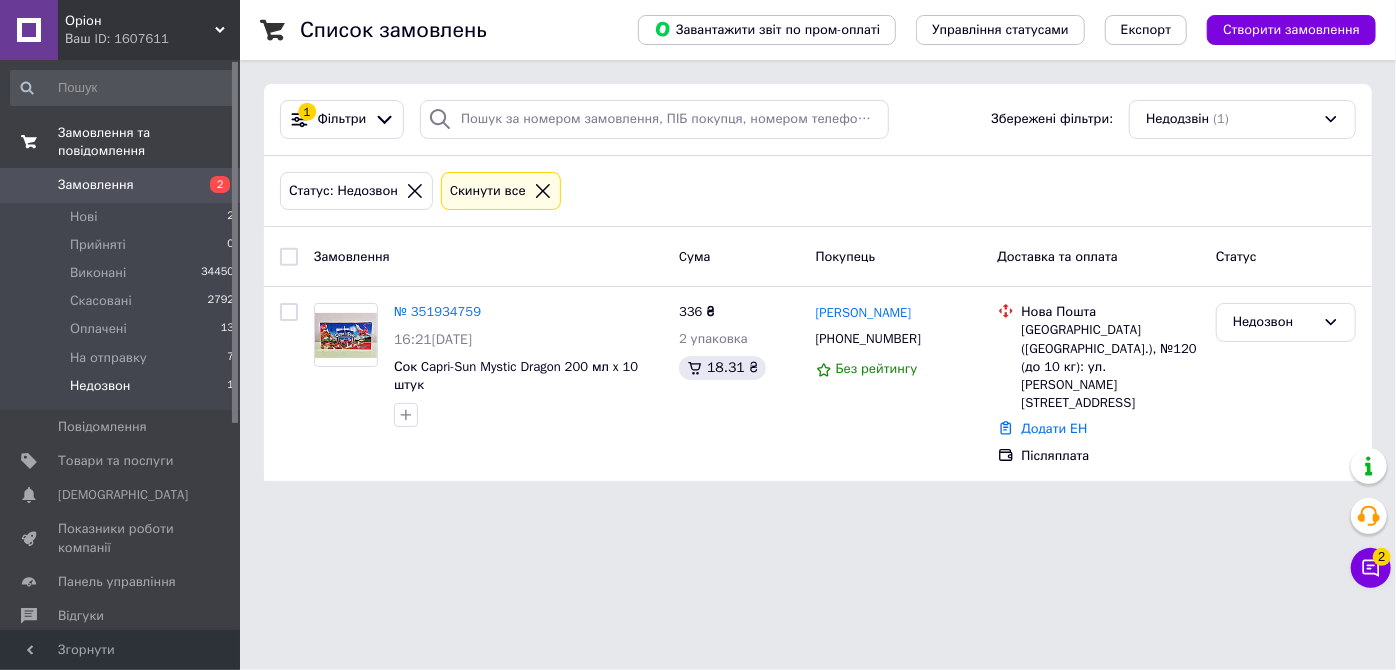 click on "Замовлення та повідомлення" at bounding box center [149, 142] 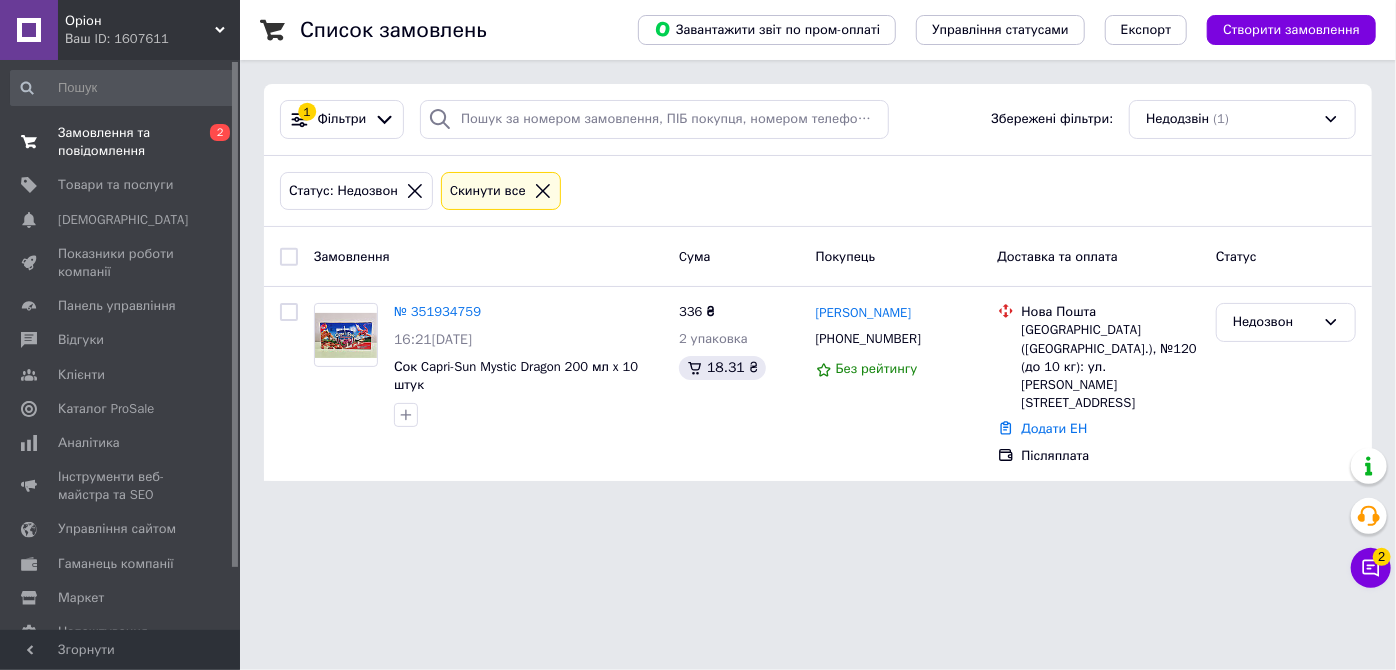 click on "Замовлення та повідомлення 0 2" at bounding box center (123, 142) 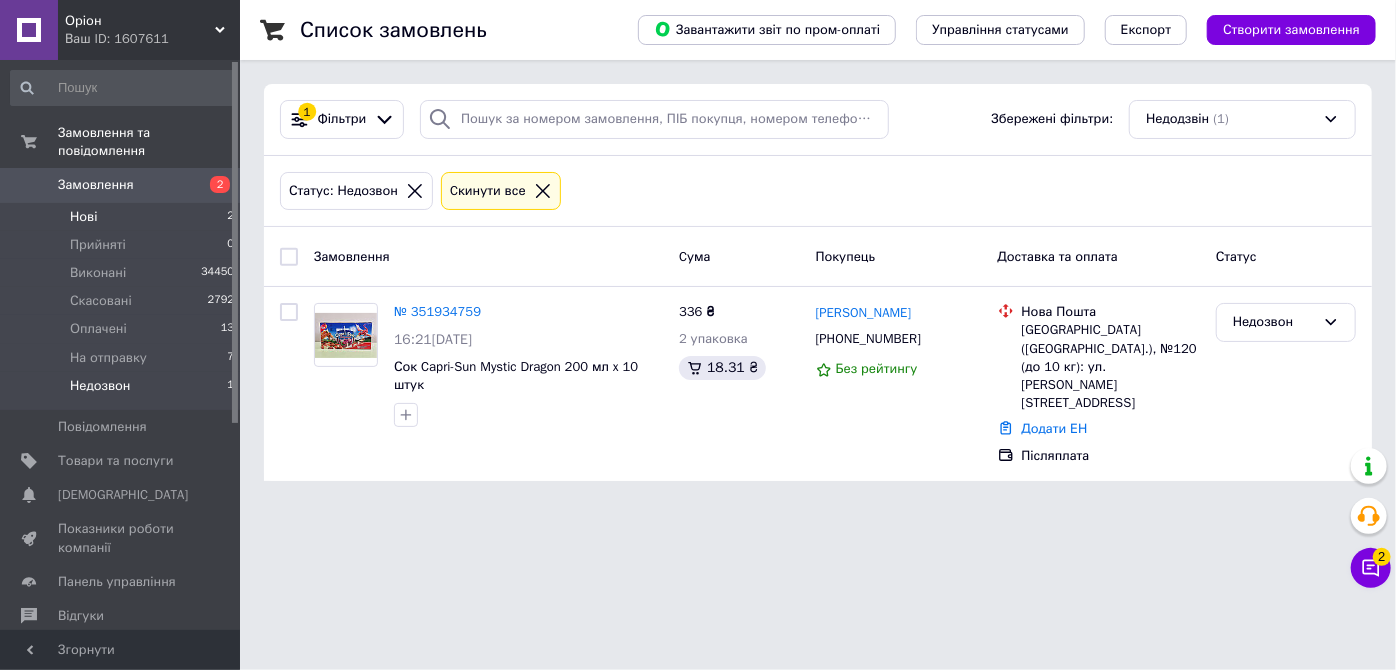 click on "Нові 2" at bounding box center (123, 217) 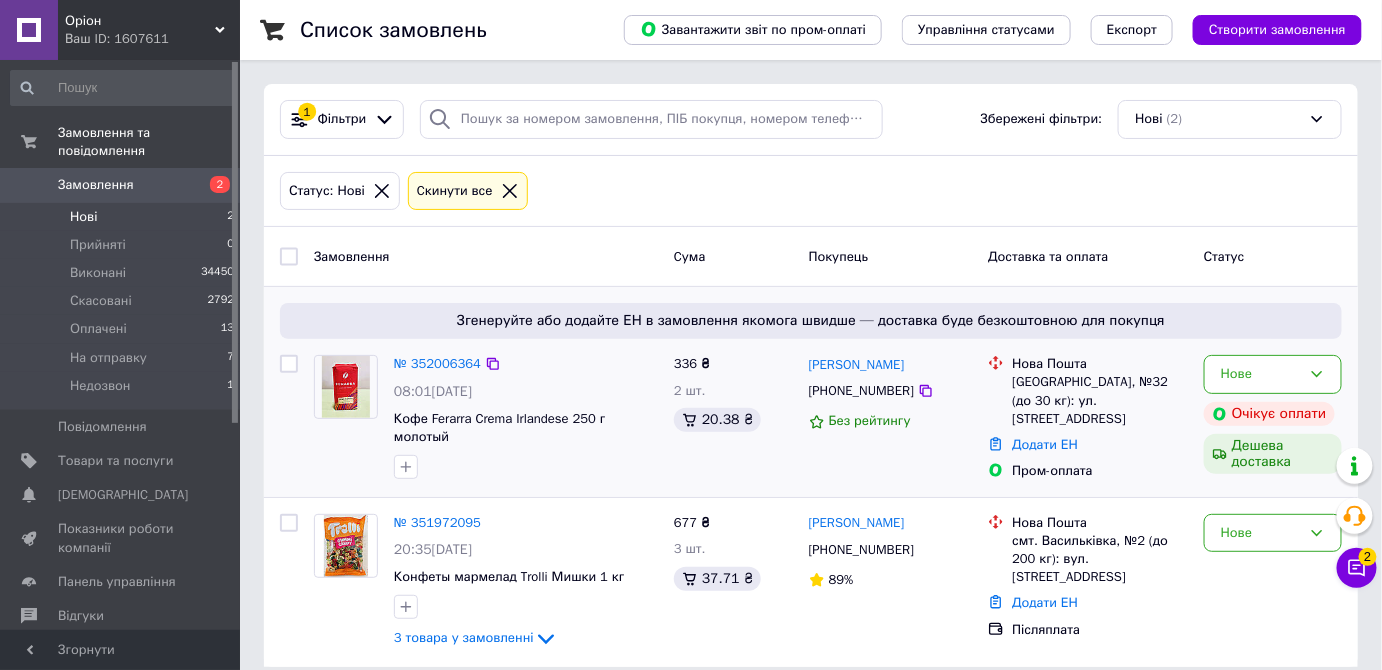 scroll, scrollTop: 10, scrollLeft: 0, axis: vertical 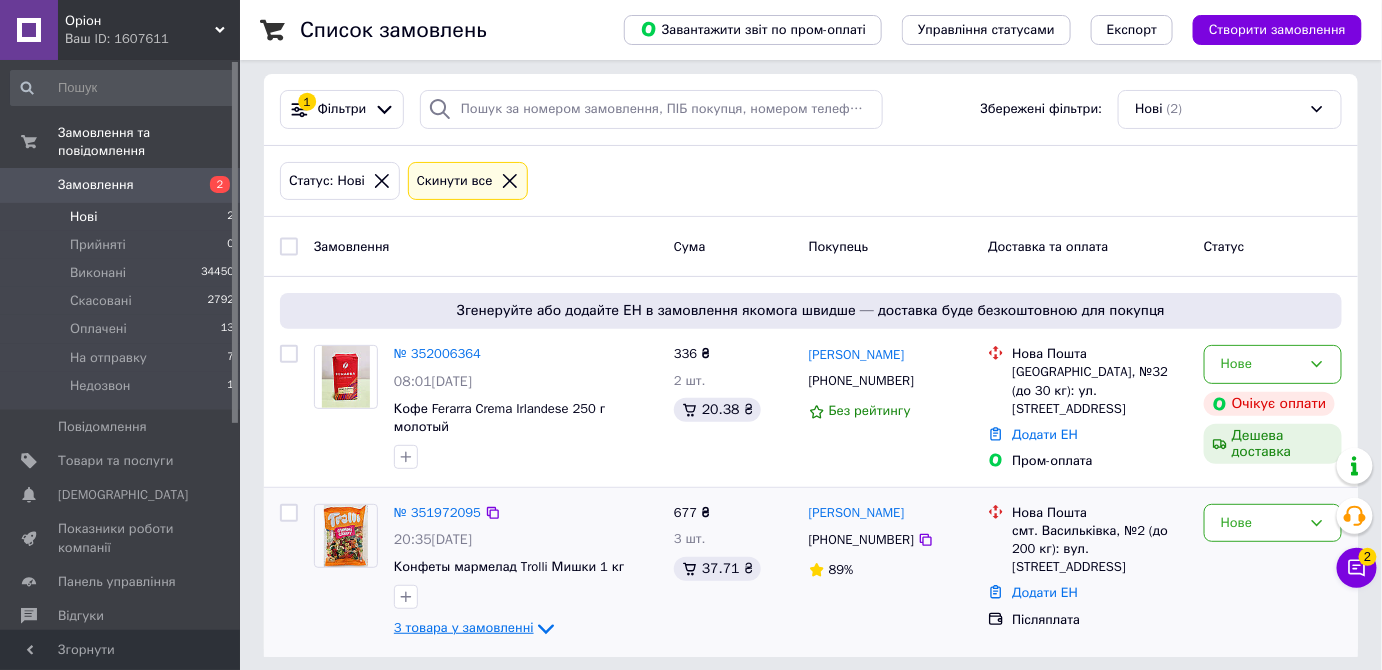 click on "3 товара у замовленні" at bounding box center [464, 628] 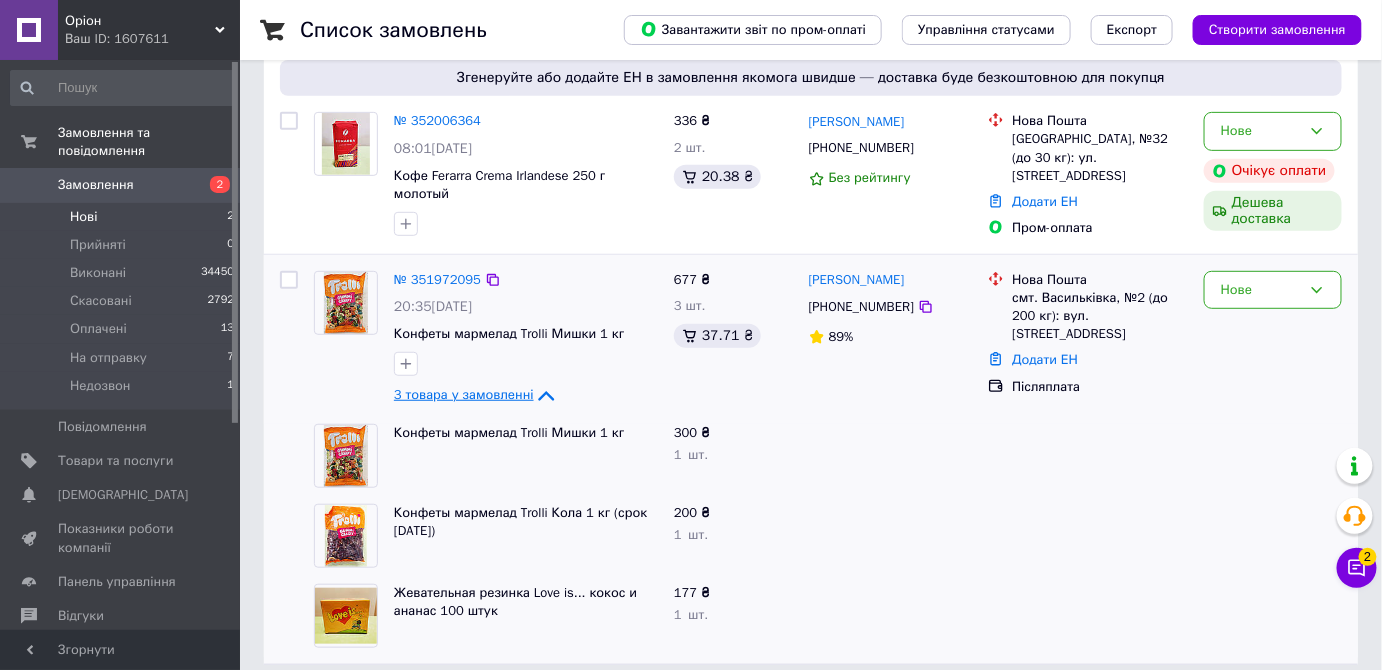 scroll, scrollTop: 251, scrollLeft: 0, axis: vertical 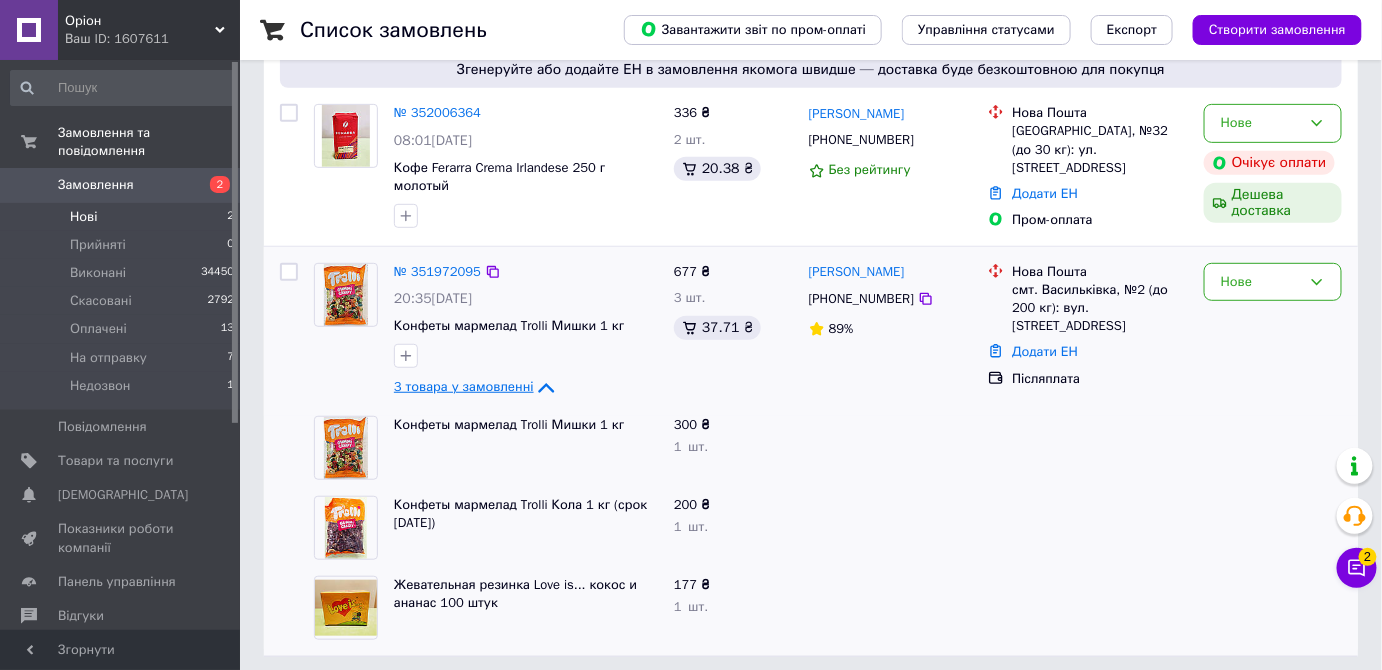 click 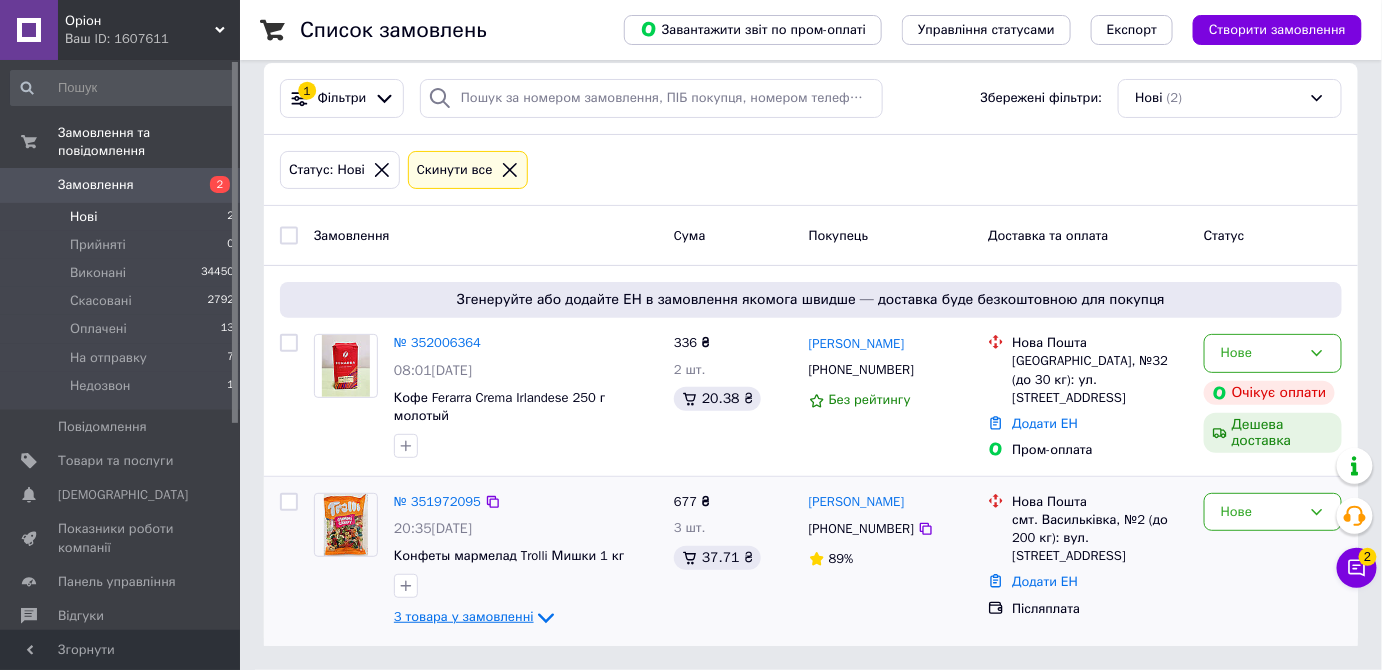 scroll, scrollTop: 10, scrollLeft: 0, axis: vertical 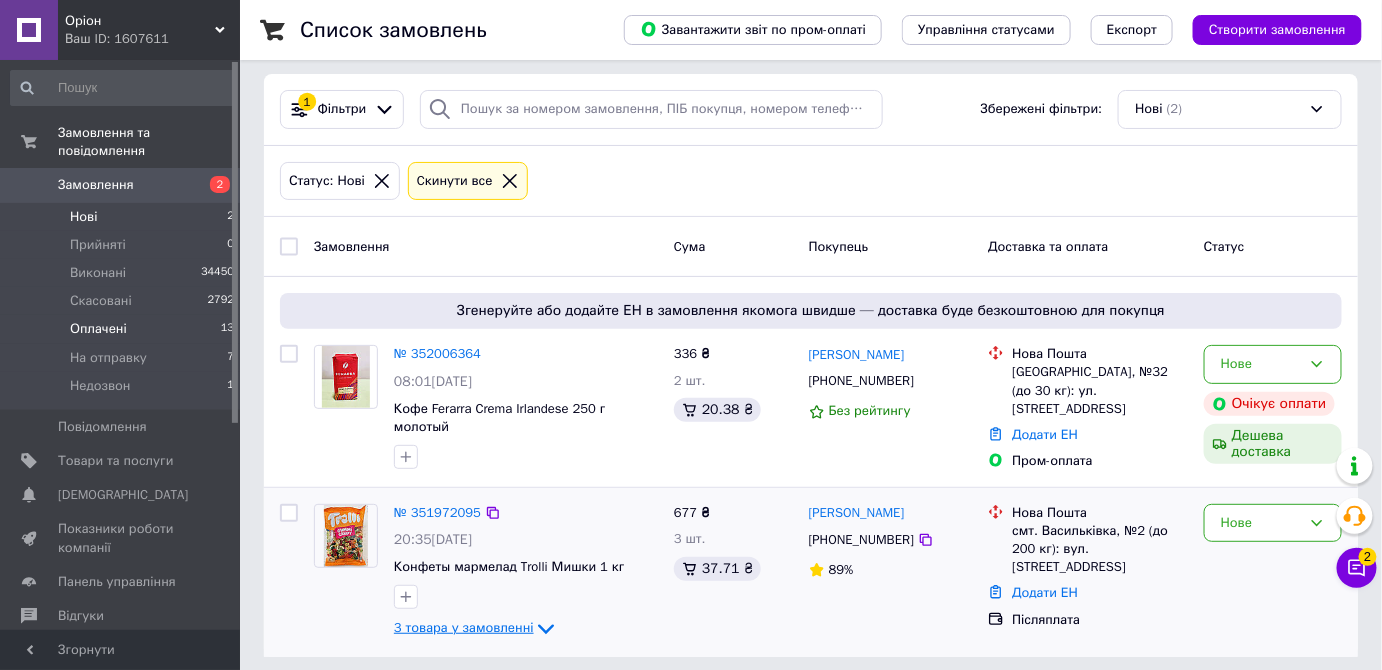 click on "Оплачені 13" at bounding box center (123, 329) 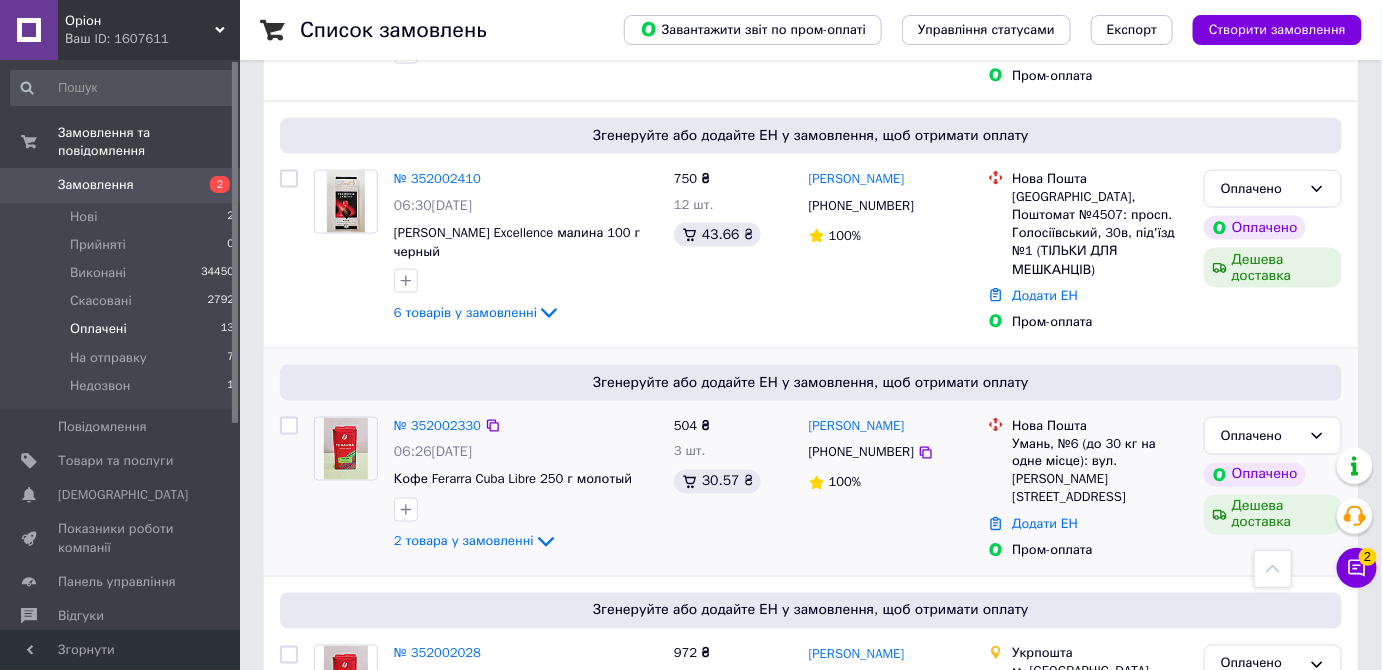 scroll, scrollTop: 824, scrollLeft: 0, axis: vertical 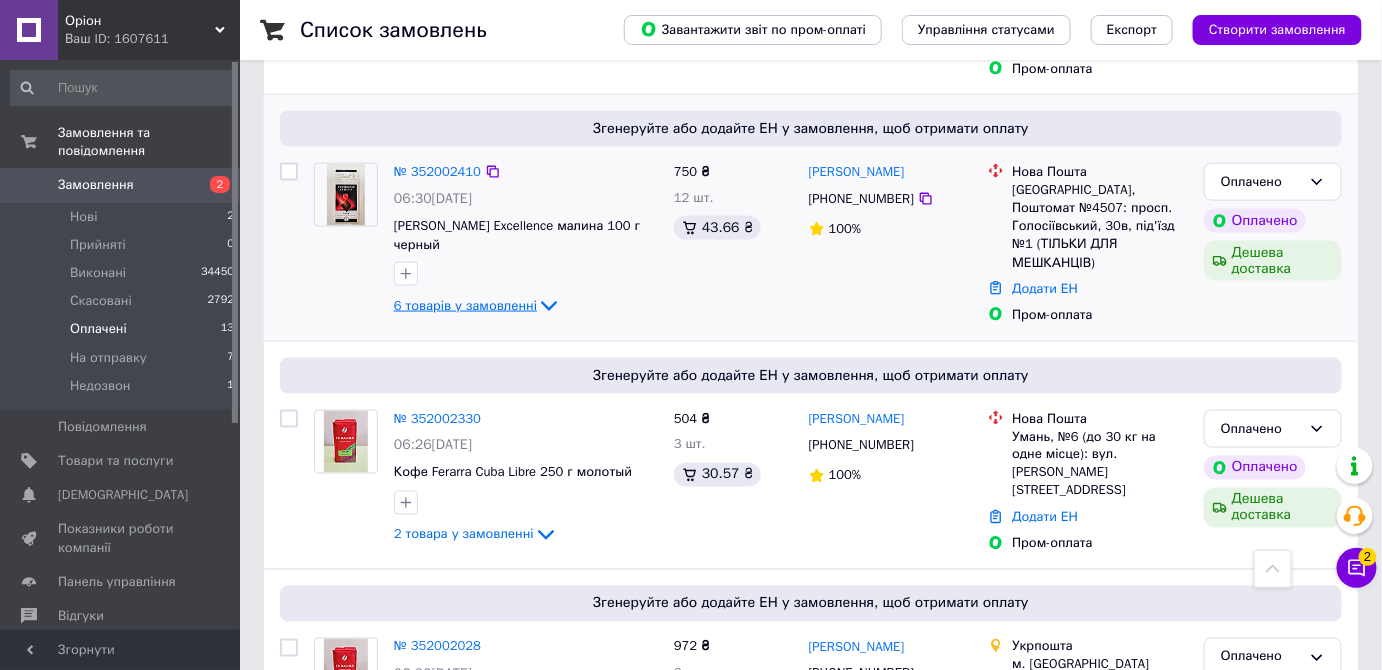 click on "6 товарів у замовленні" at bounding box center [465, 305] 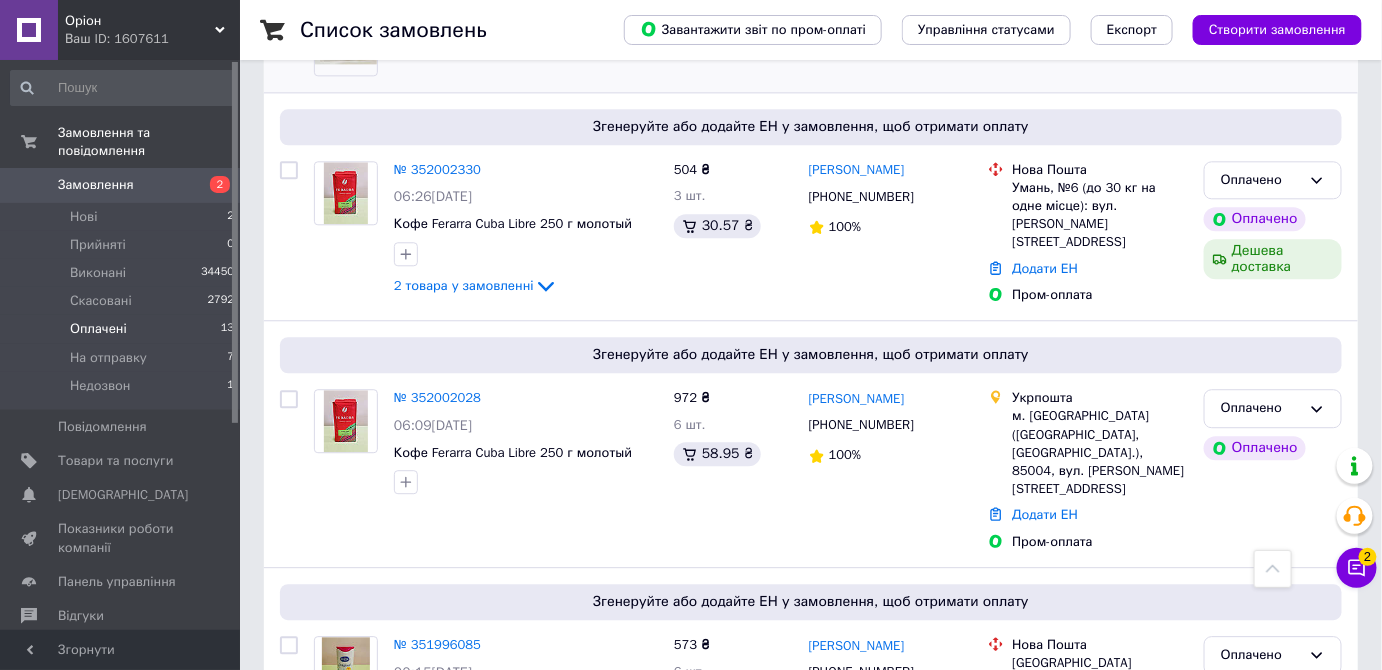 scroll, scrollTop: 1557, scrollLeft: 0, axis: vertical 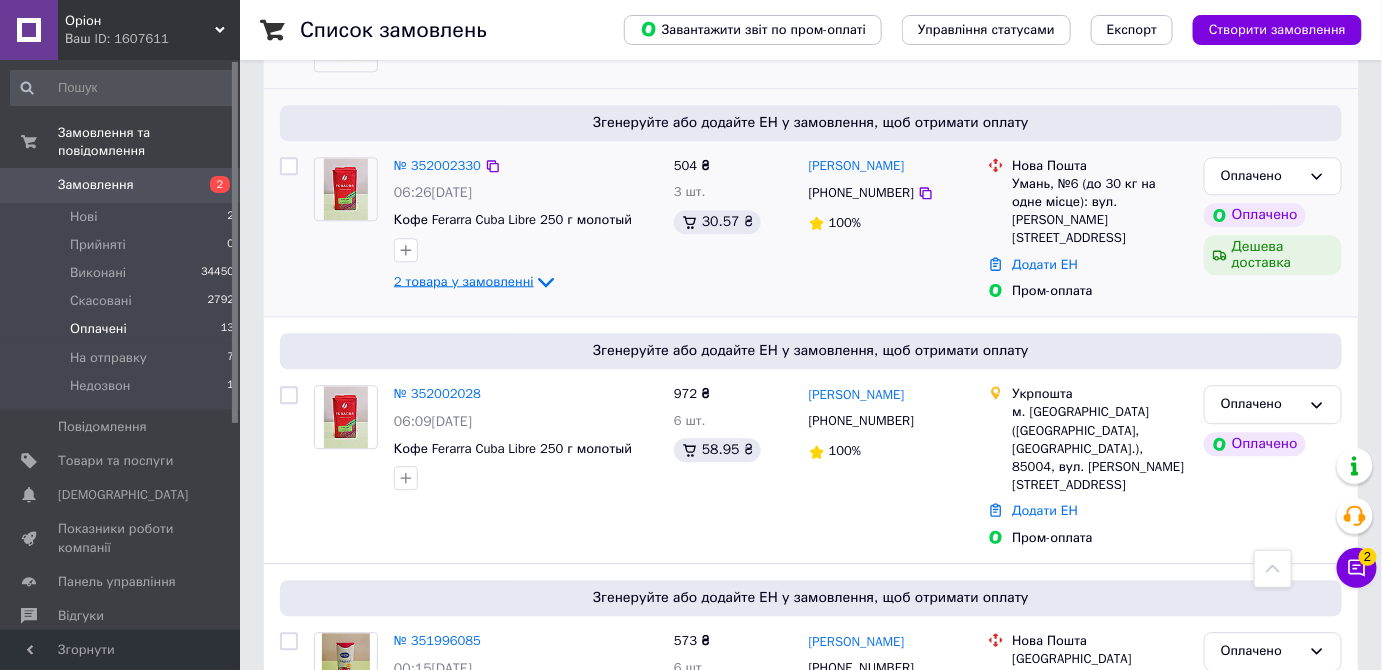 click on "2 товара у замовленні" at bounding box center (464, 280) 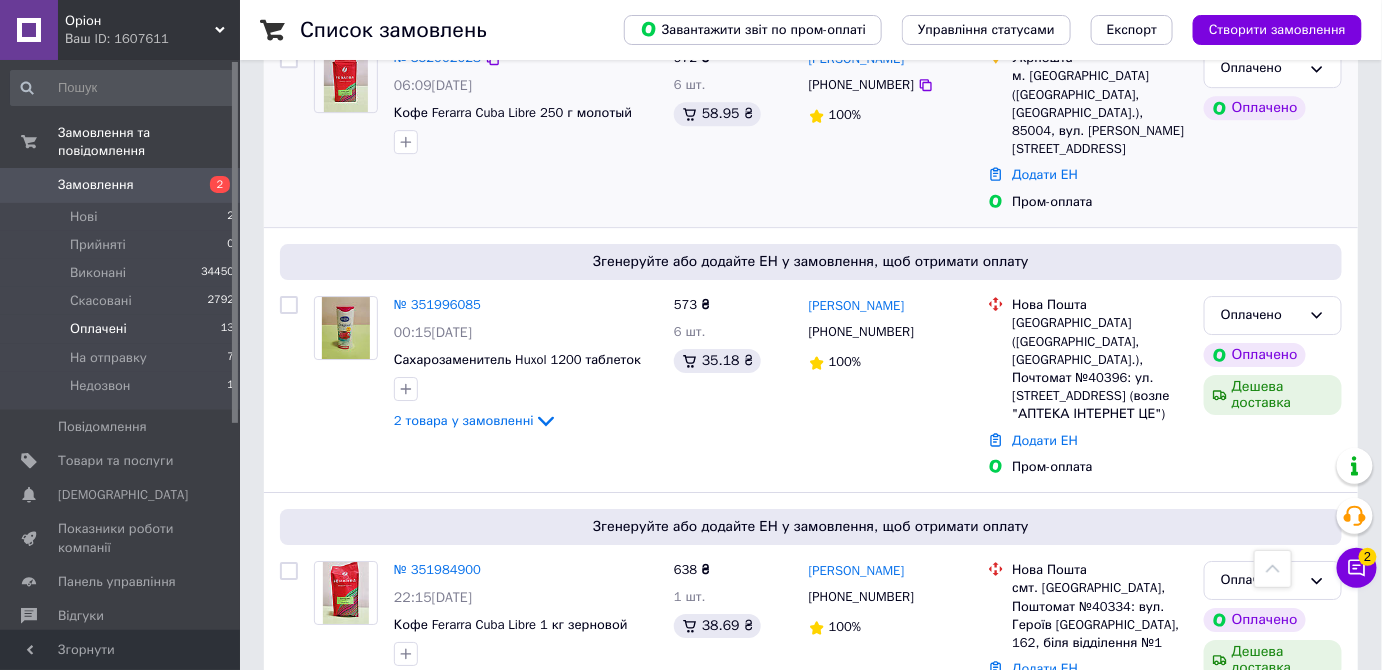 scroll, scrollTop: 2054, scrollLeft: 0, axis: vertical 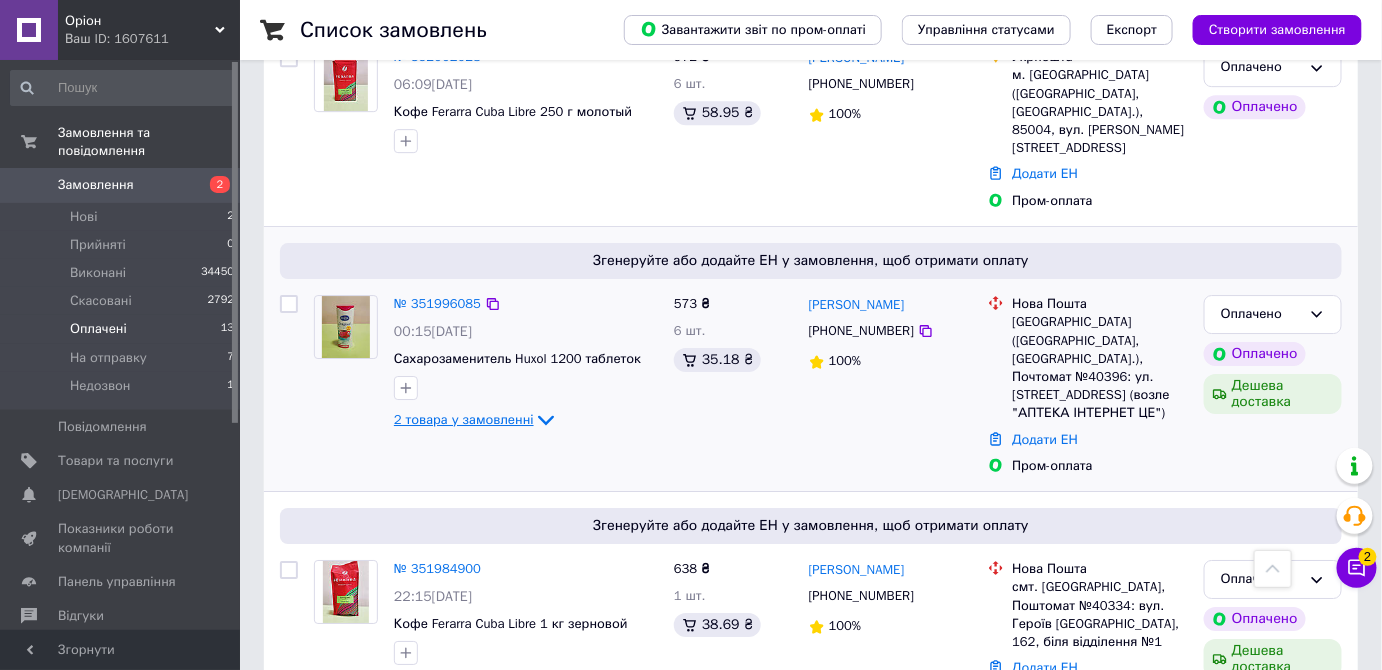 click on "2 товара у замовленні" at bounding box center (464, 419) 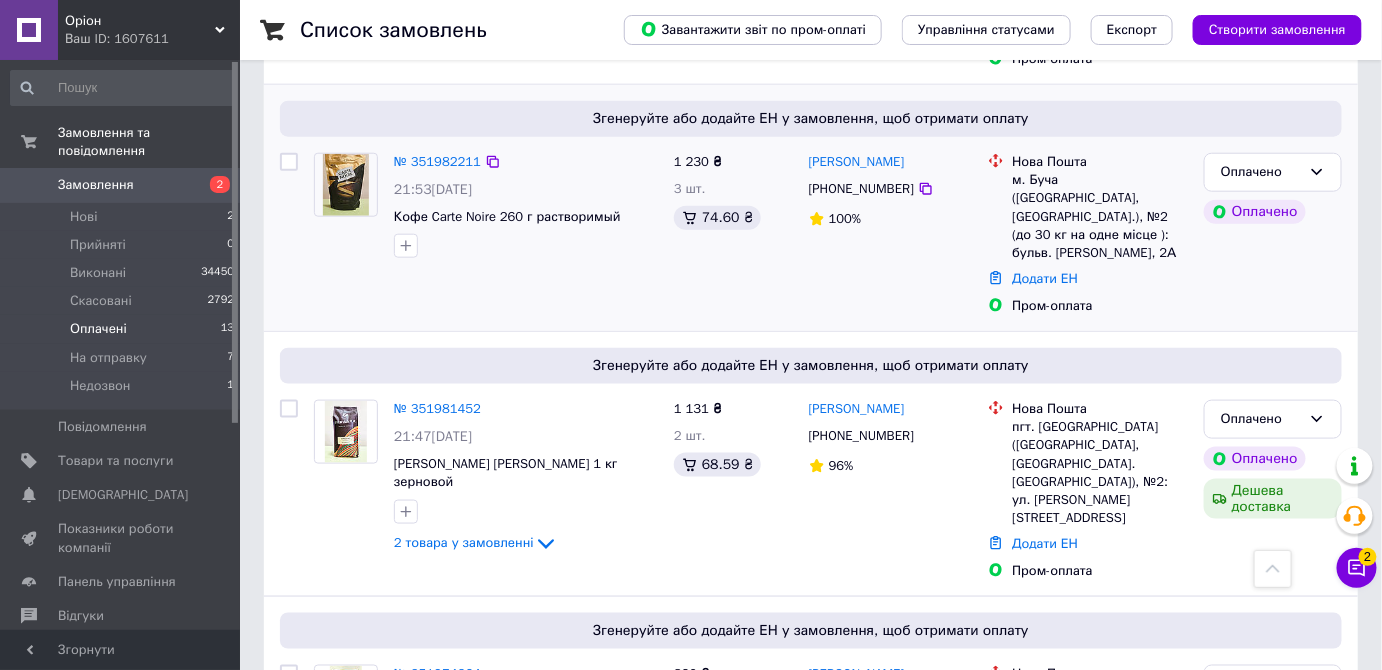 scroll, scrollTop: 3116, scrollLeft: 0, axis: vertical 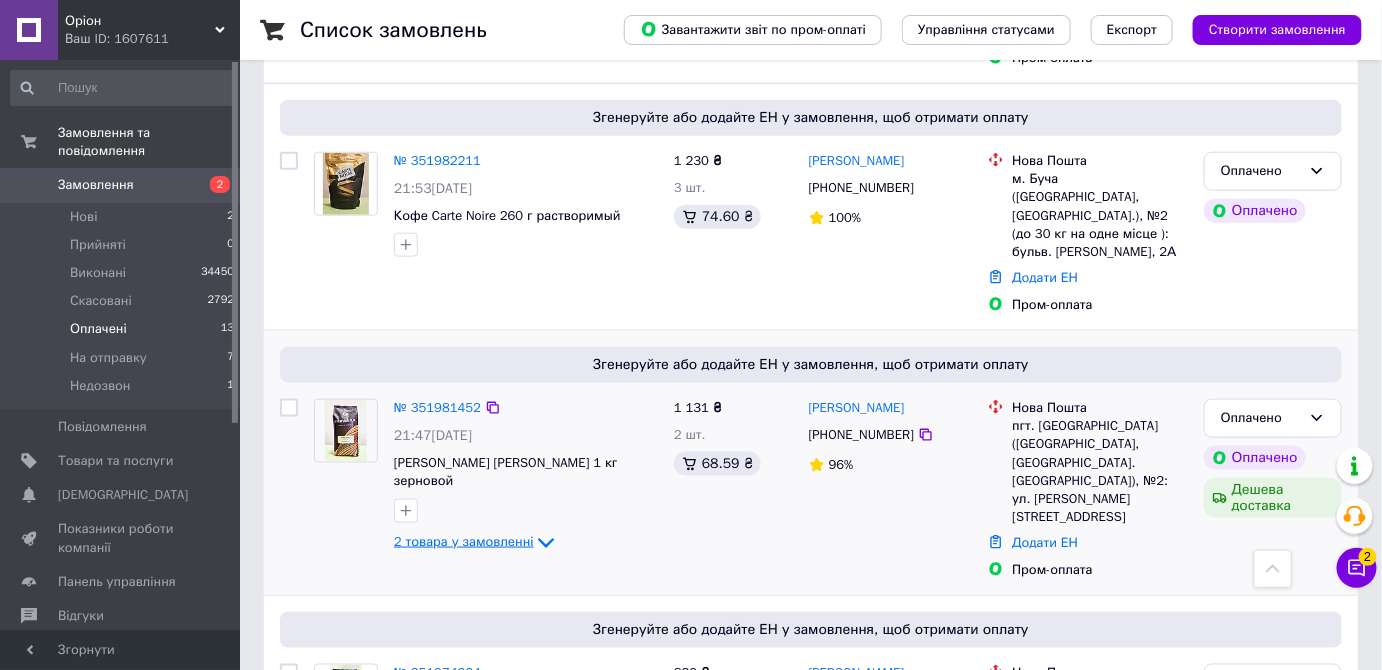 click on "2 товара у замовленні" at bounding box center [464, 541] 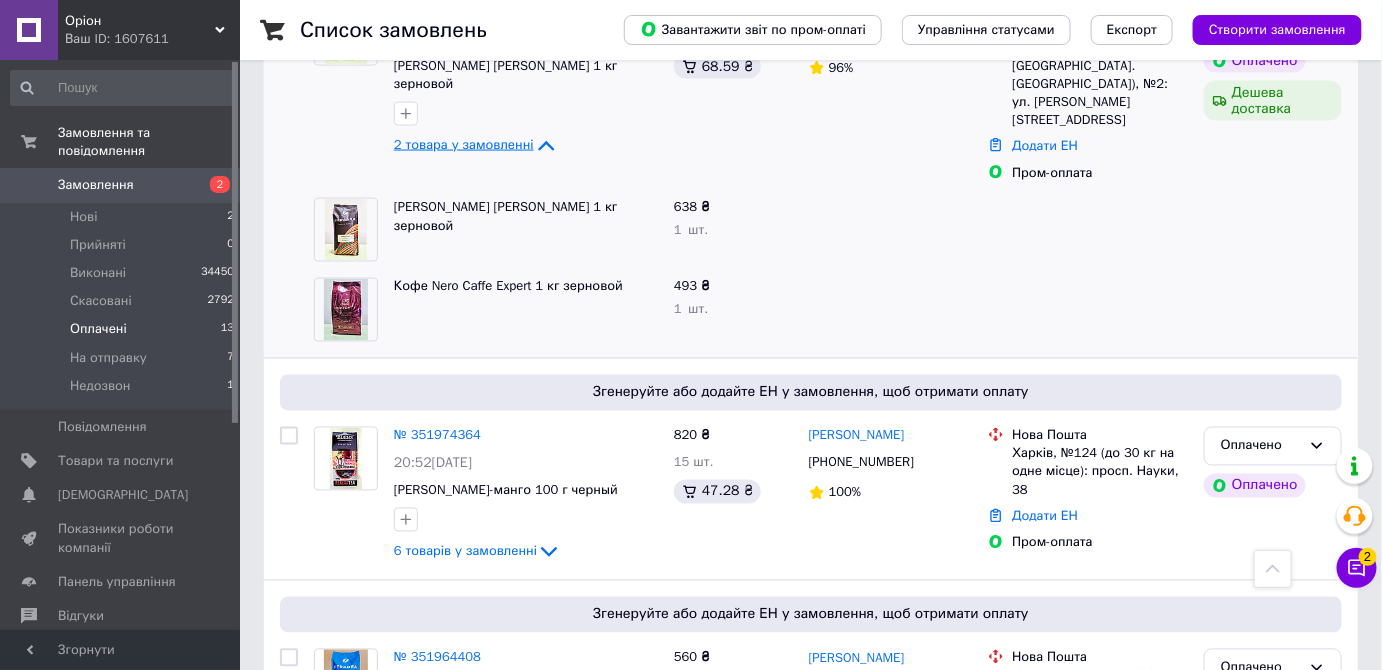 scroll, scrollTop: 3514, scrollLeft: 0, axis: vertical 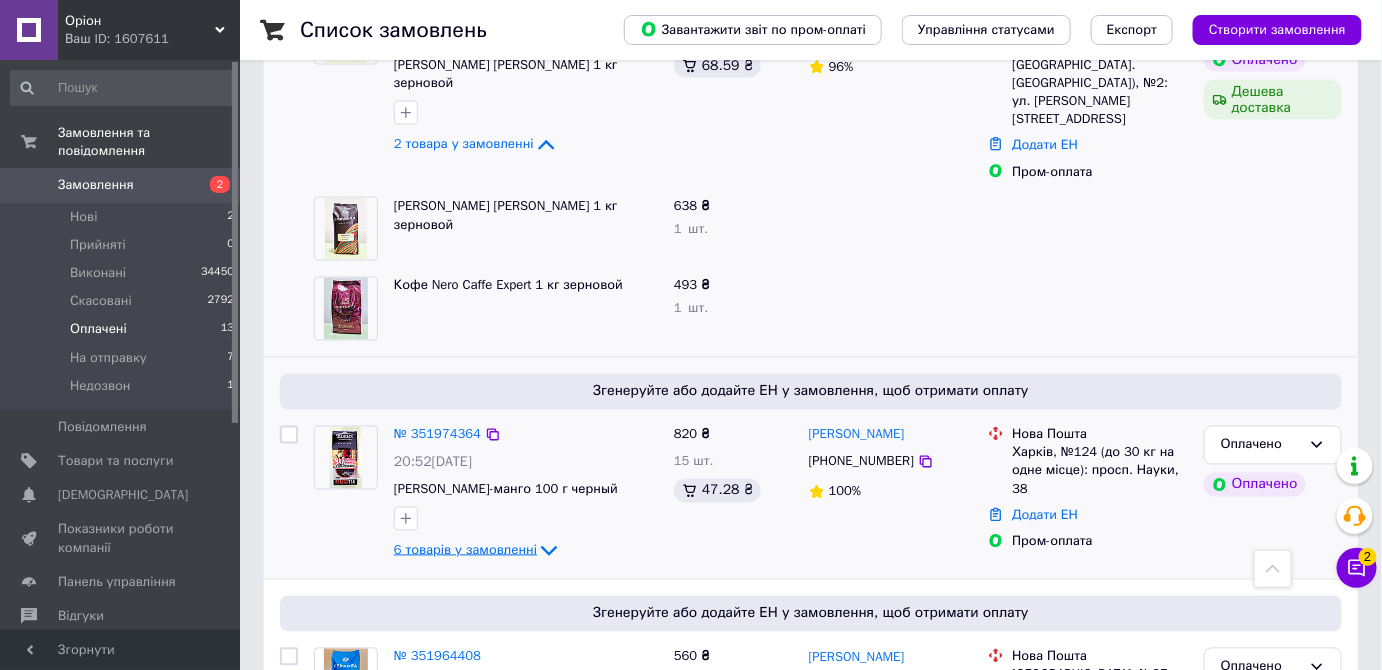 click on "6 товарів у замовленні" at bounding box center (465, 550) 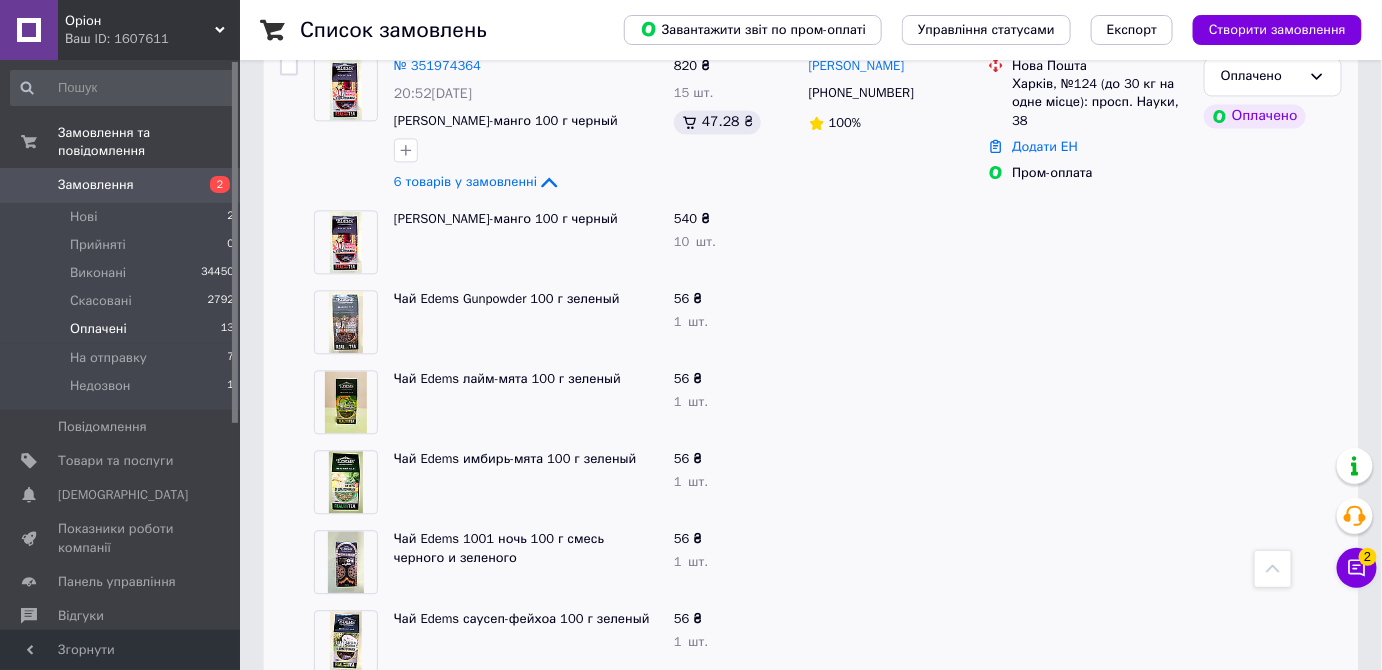 scroll, scrollTop: 4003, scrollLeft: 0, axis: vertical 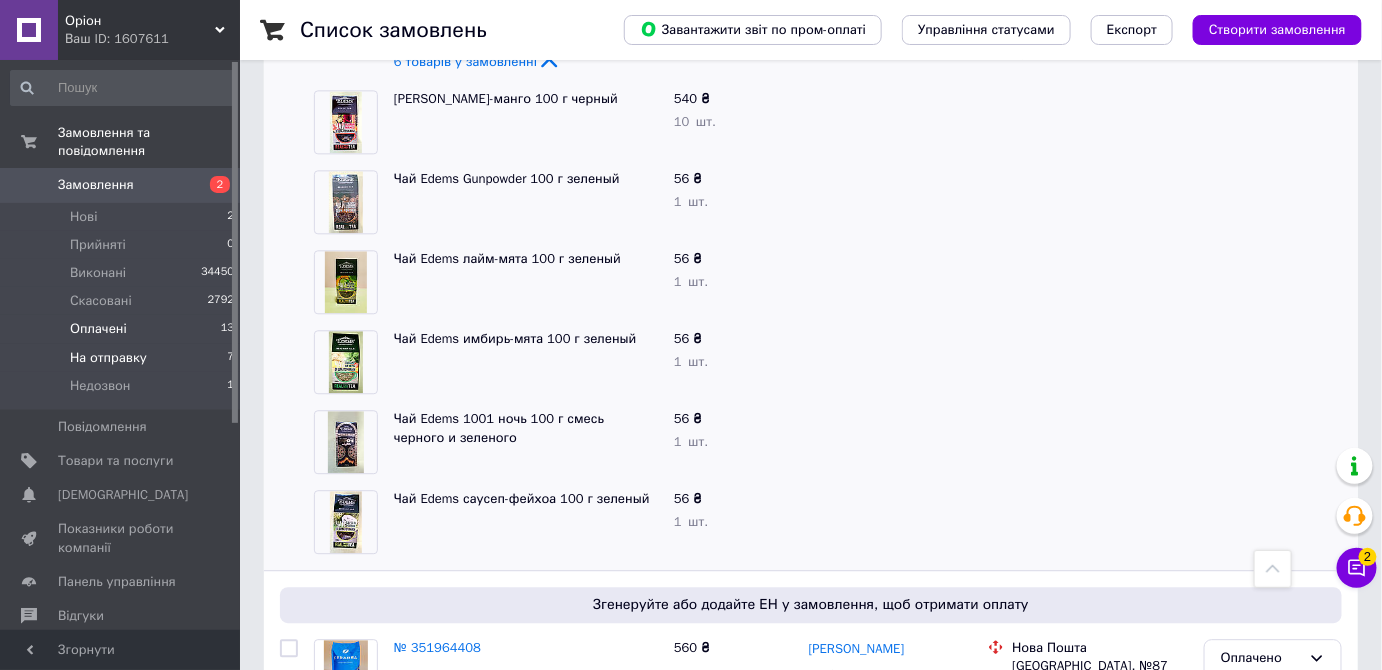 click on "На отправку 7" at bounding box center (123, 358) 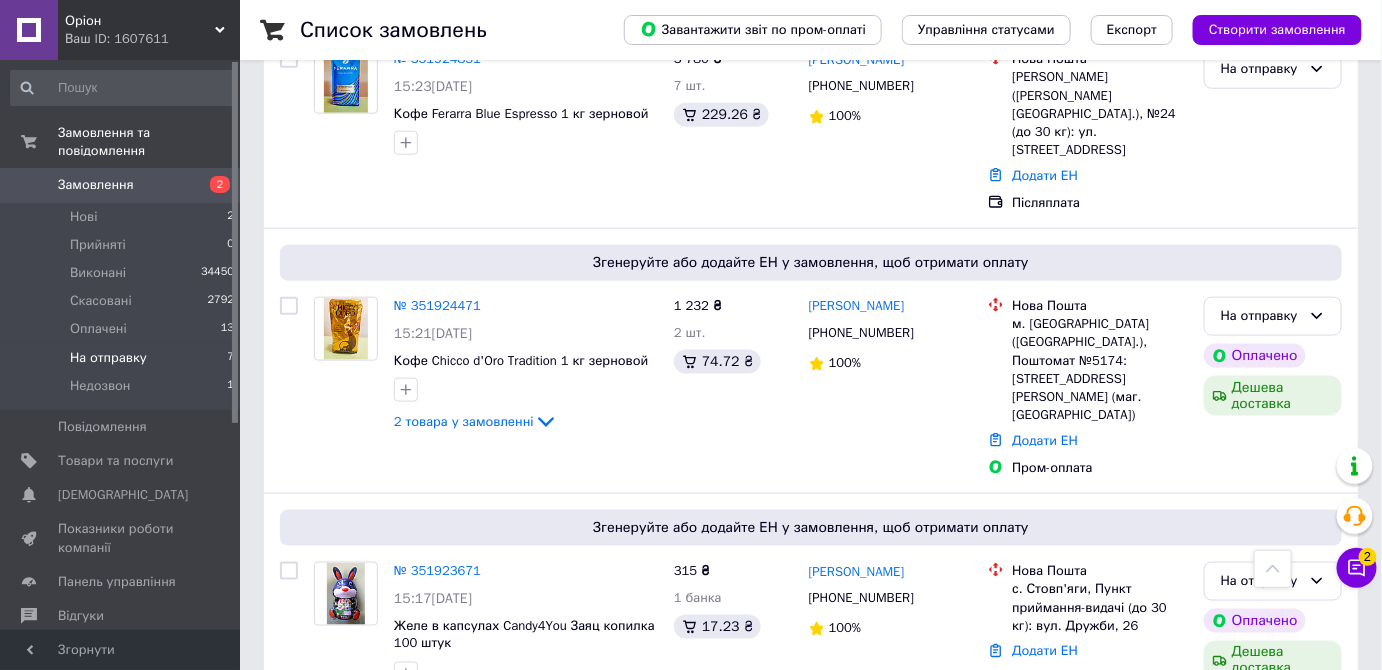 scroll, scrollTop: 627, scrollLeft: 0, axis: vertical 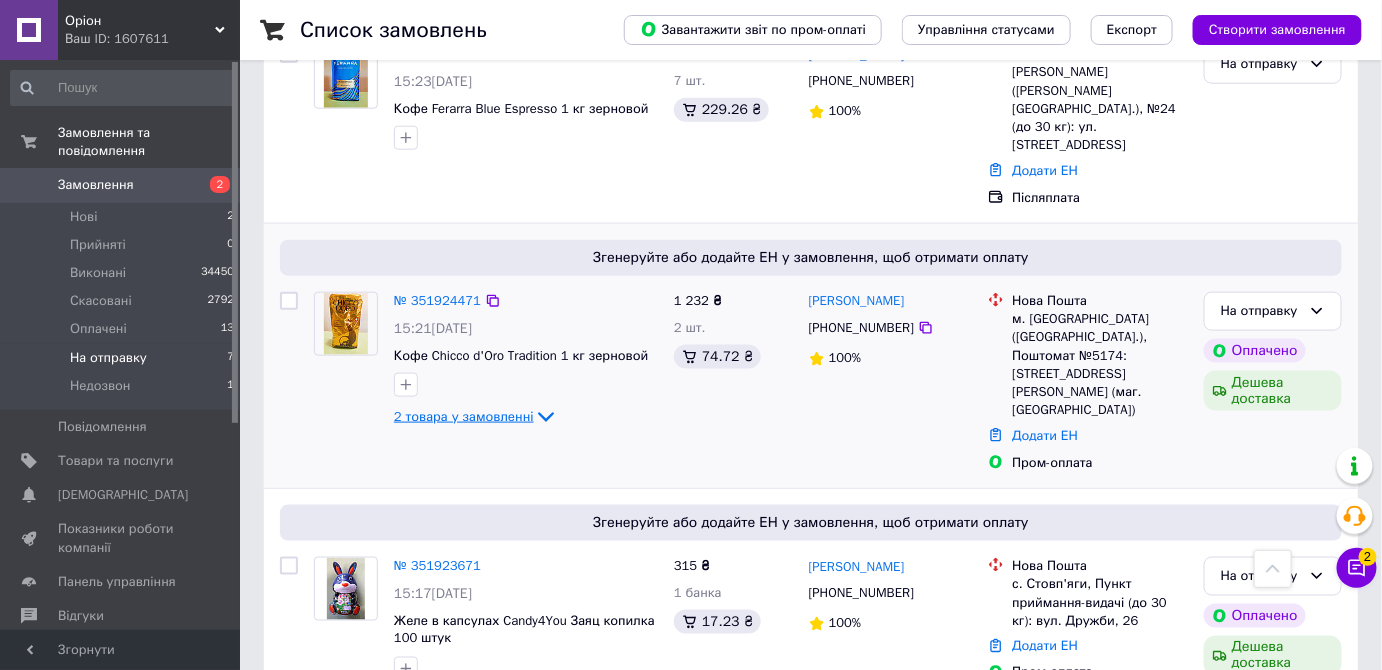 click on "2 товара у замовленні" at bounding box center [464, 416] 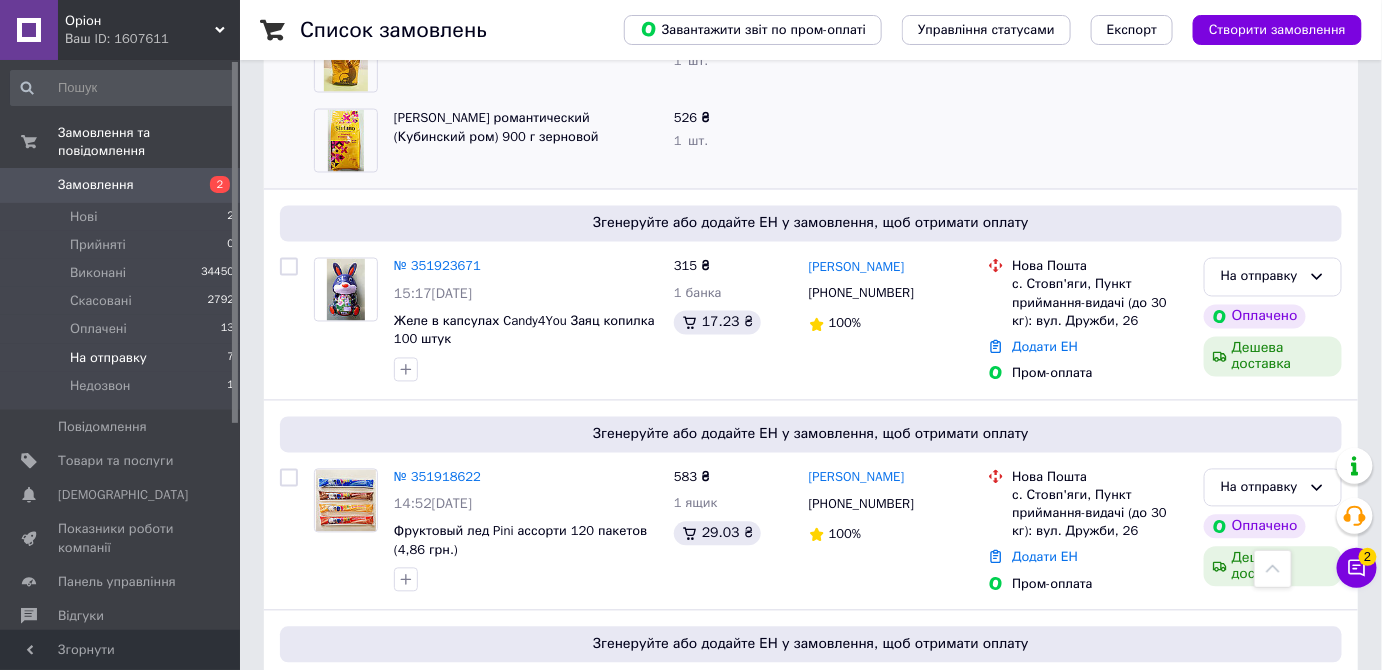 scroll, scrollTop: 1182, scrollLeft: 0, axis: vertical 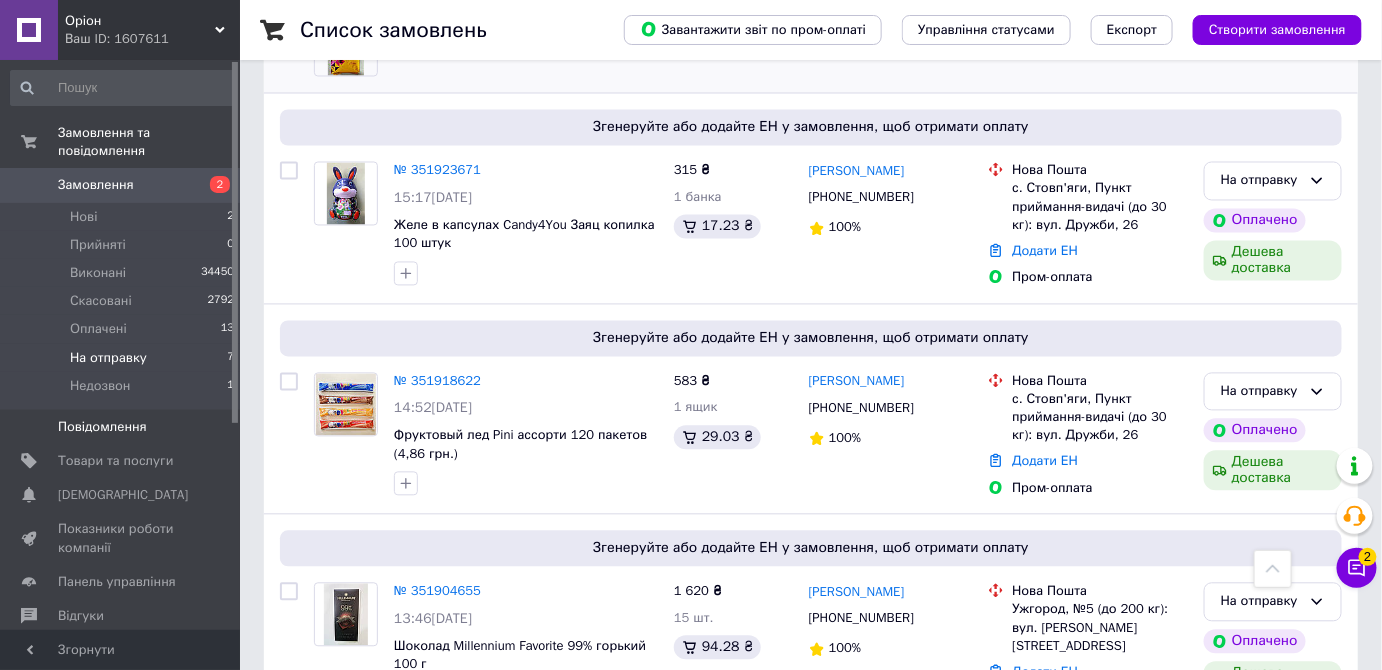 click on "Повідомлення 0" at bounding box center [123, 427] 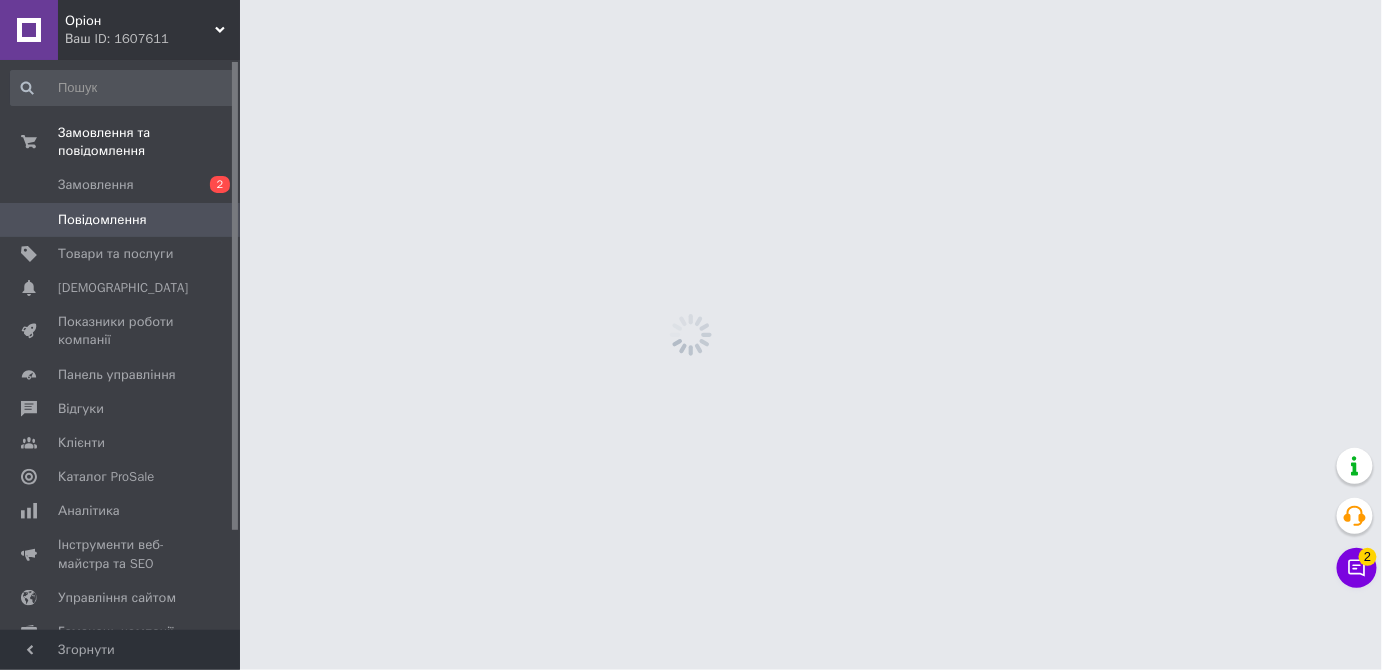 scroll, scrollTop: 0, scrollLeft: 0, axis: both 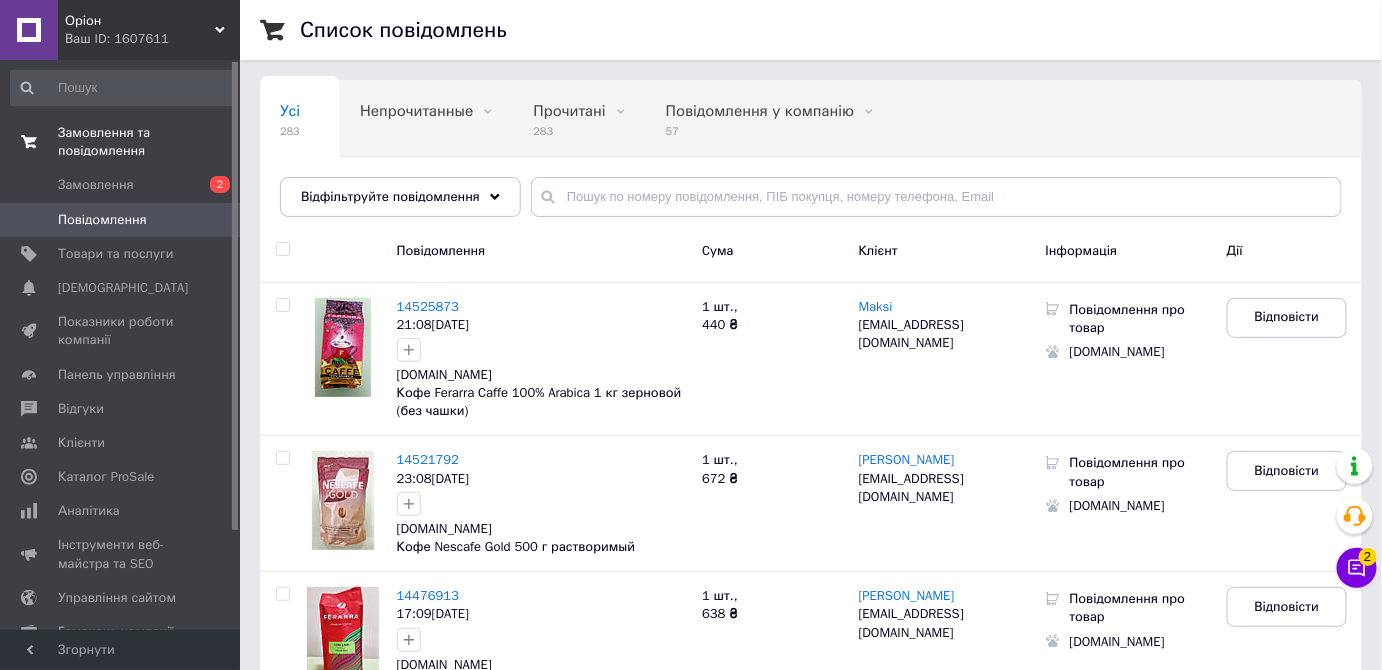click on "Замовлення та повідомлення" at bounding box center [149, 142] 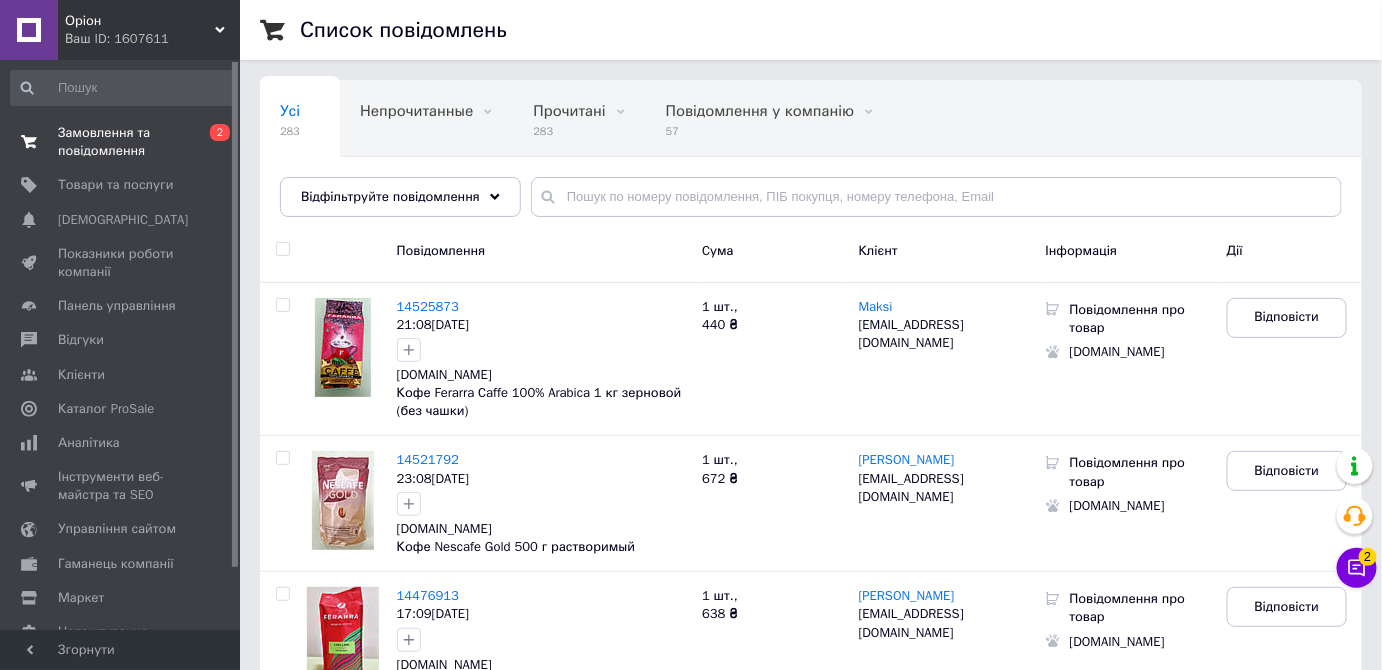 click on "Замовлення та повідомлення" at bounding box center [121, 142] 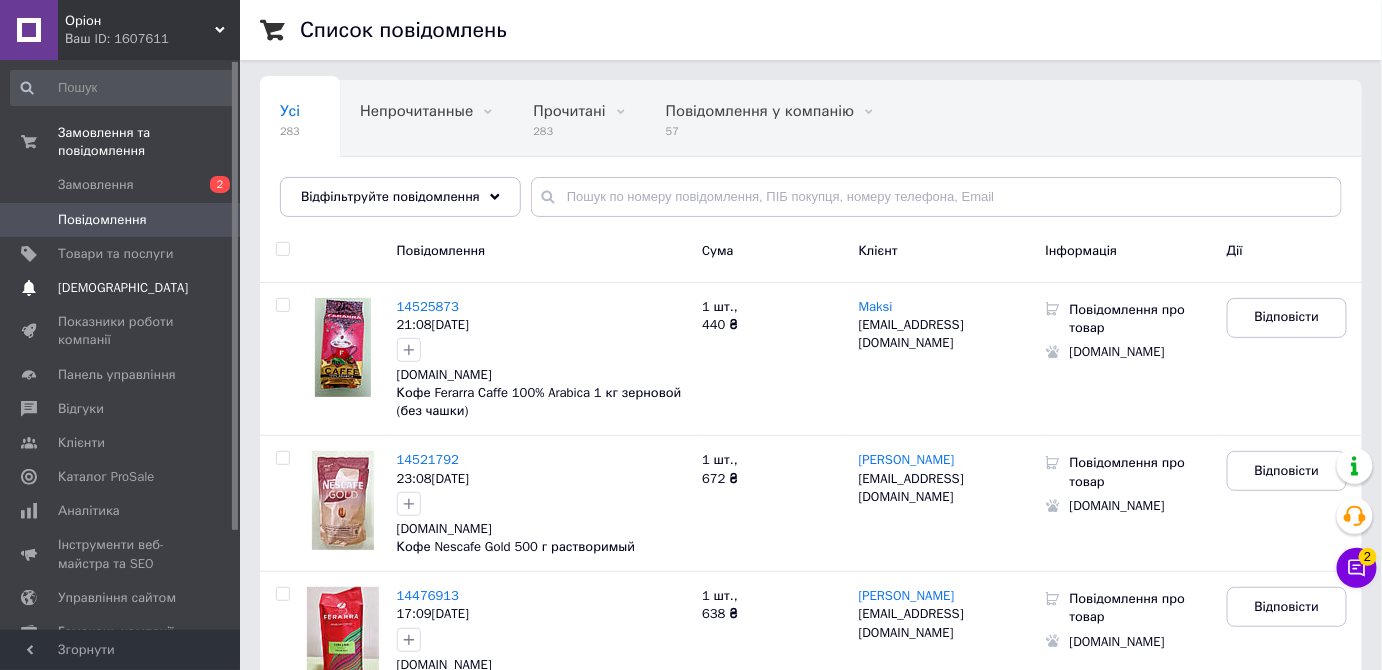 click on "Сповіщення 0 0" at bounding box center (123, 288) 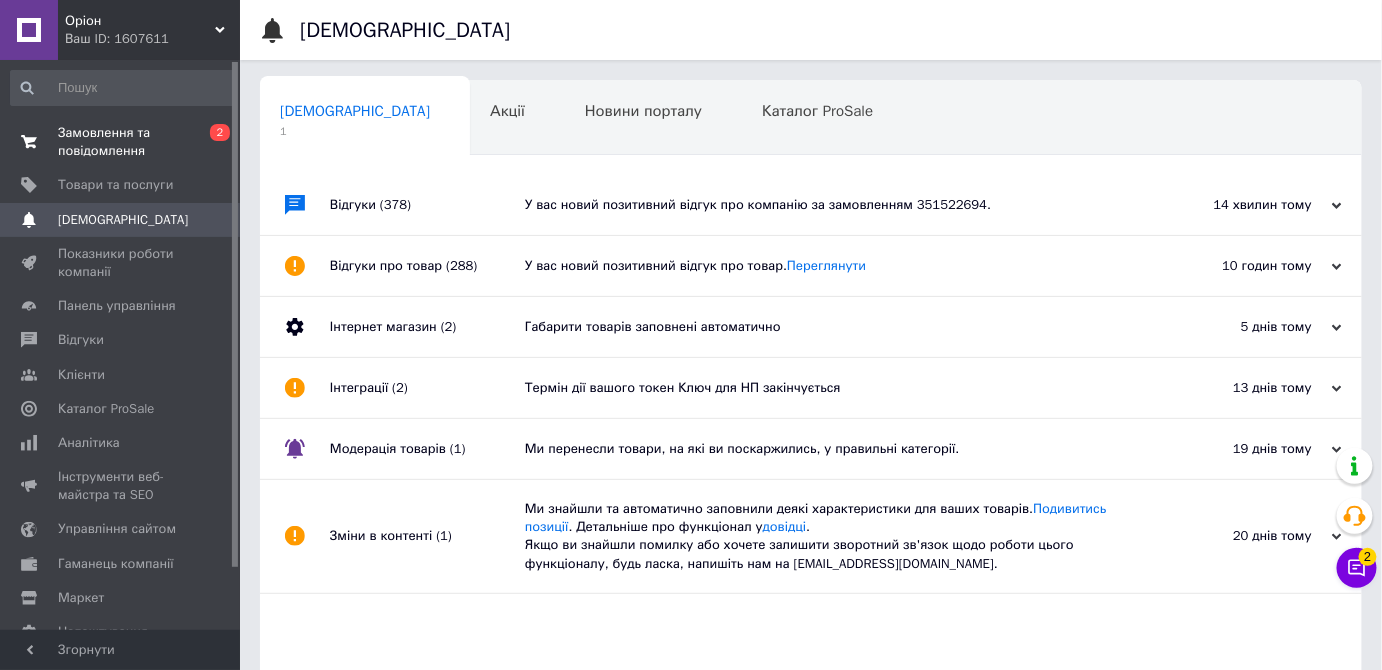 click on "Замовлення та повідомлення" at bounding box center (121, 142) 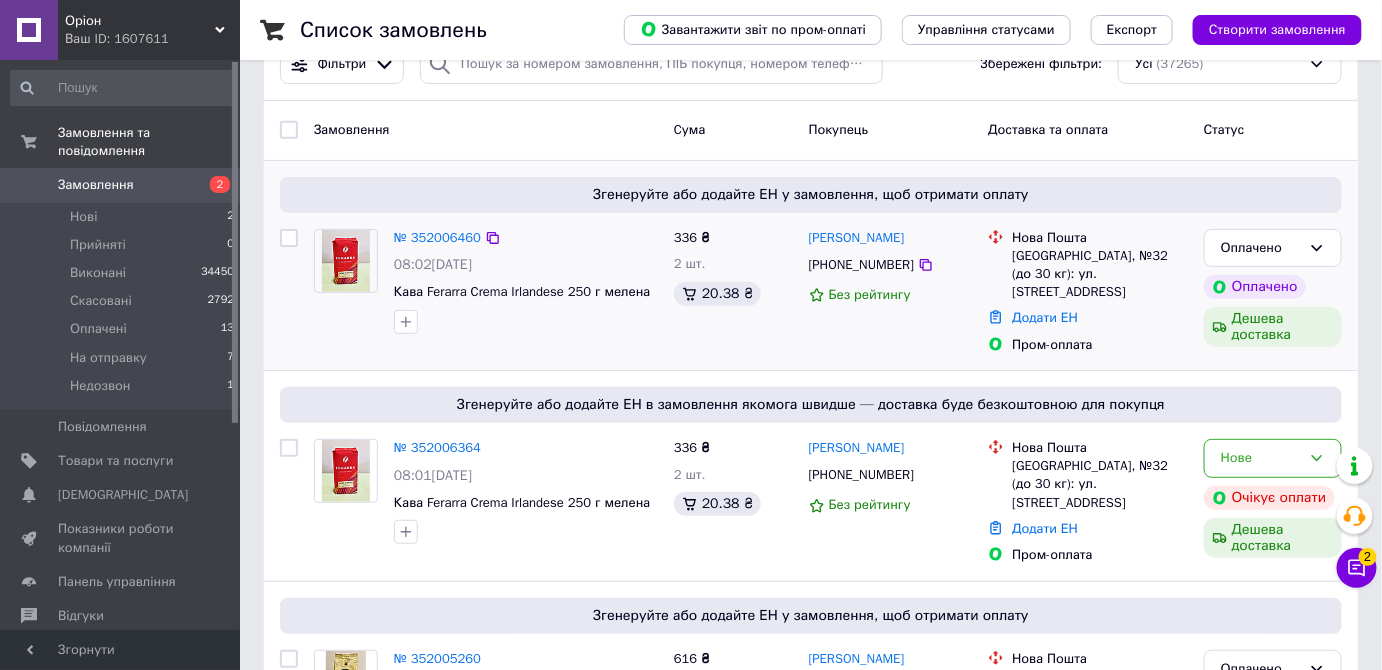 scroll, scrollTop: 0, scrollLeft: 0, axis: both 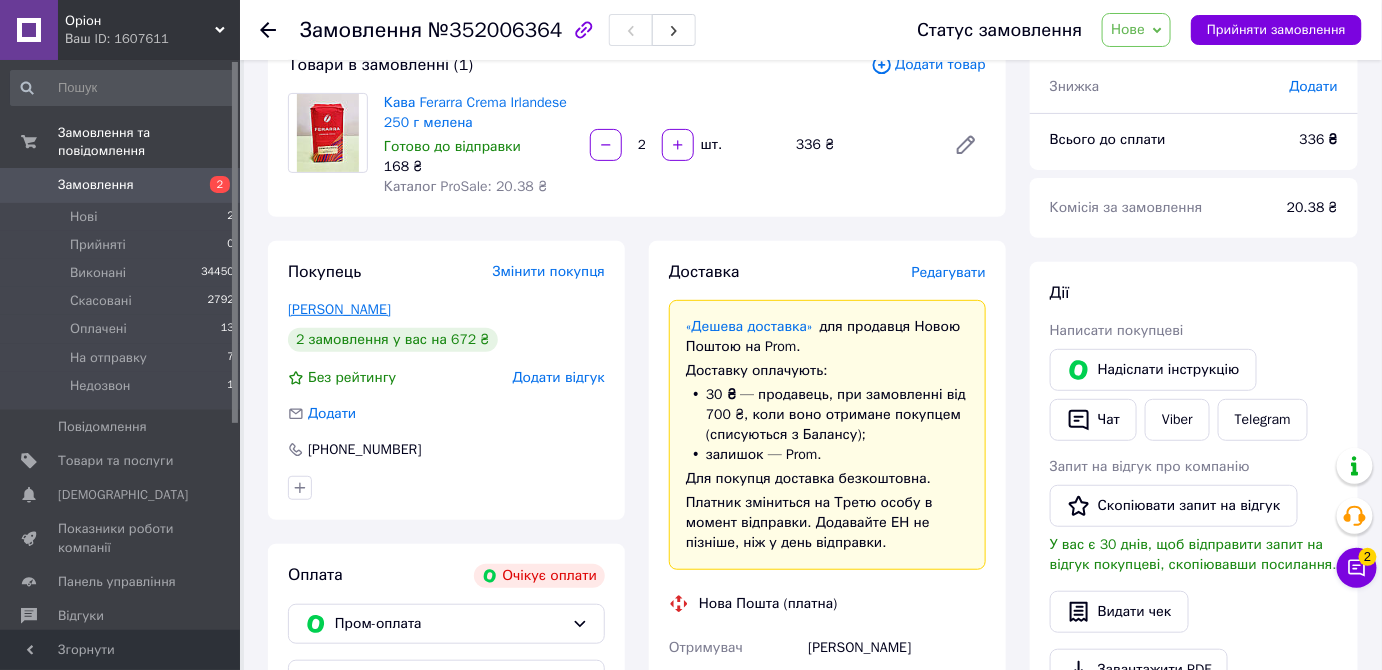 click on "Пустильник Олександр" at bounding box center (339, 309) 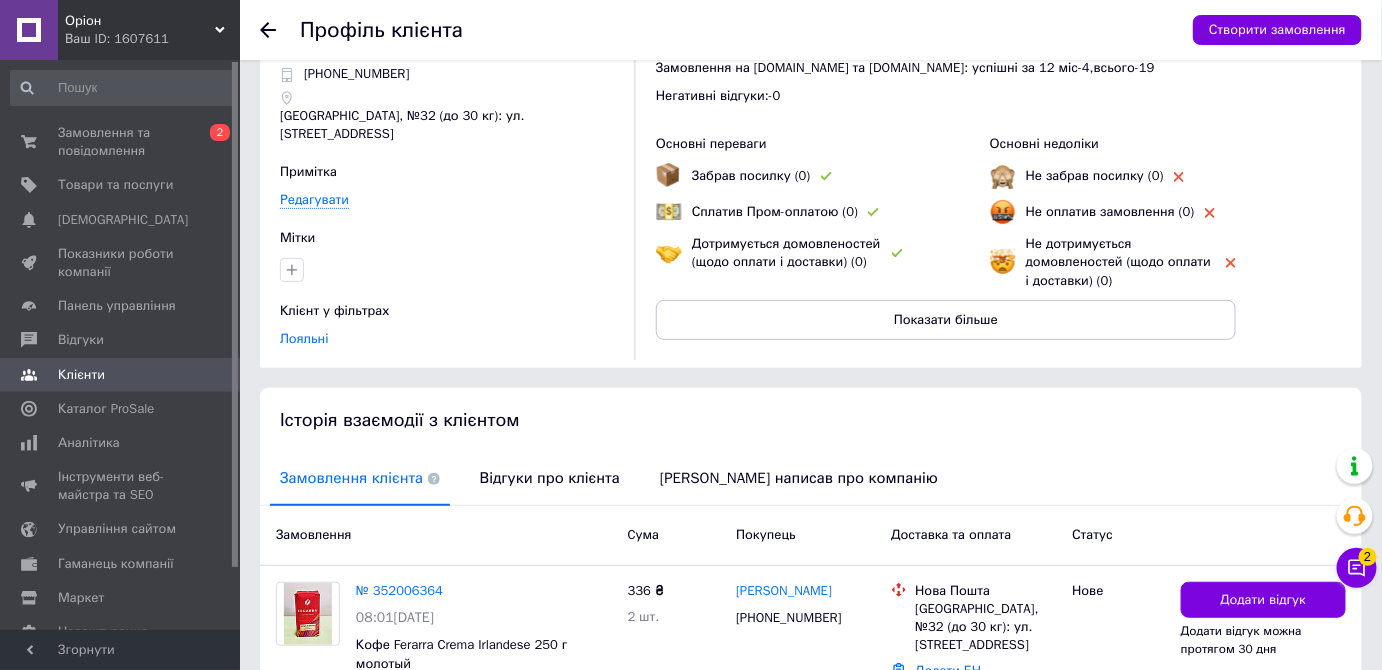 scroll, scrollTop: 357, scrollLeft: 0, axis: vertical 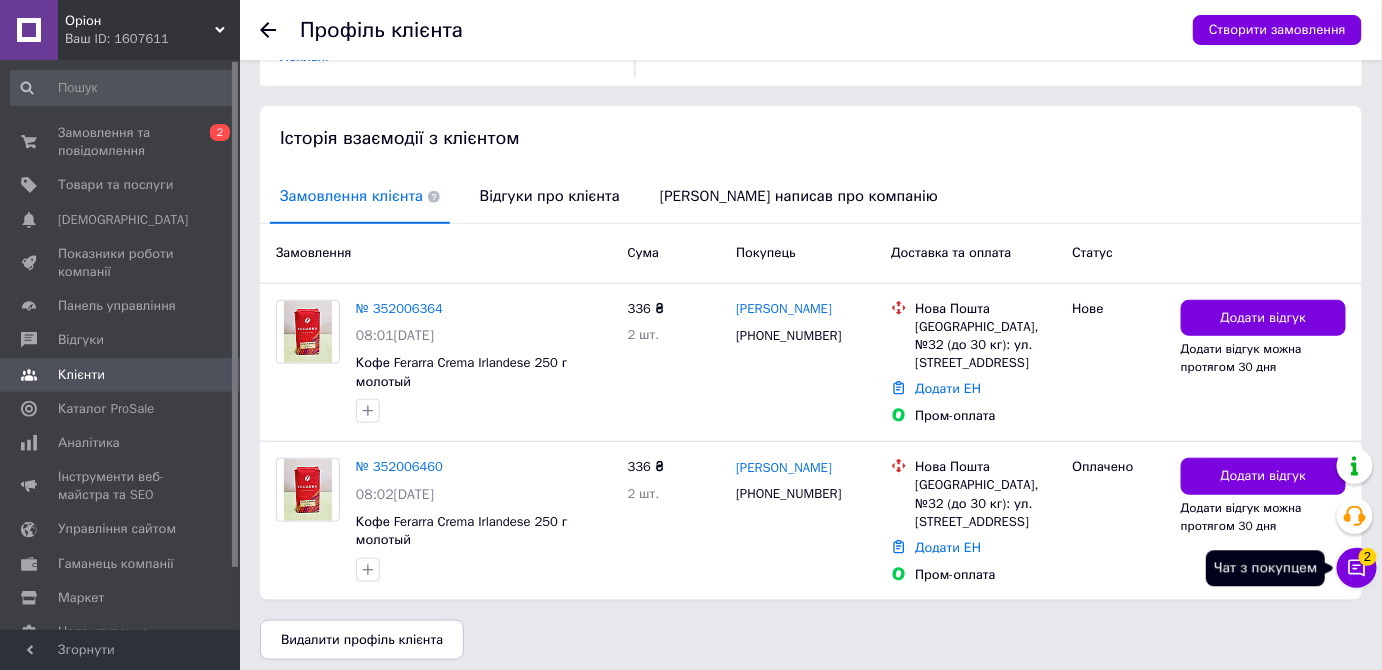 click on "Чат з покупцем 2" at bounding box center [1357, 568] 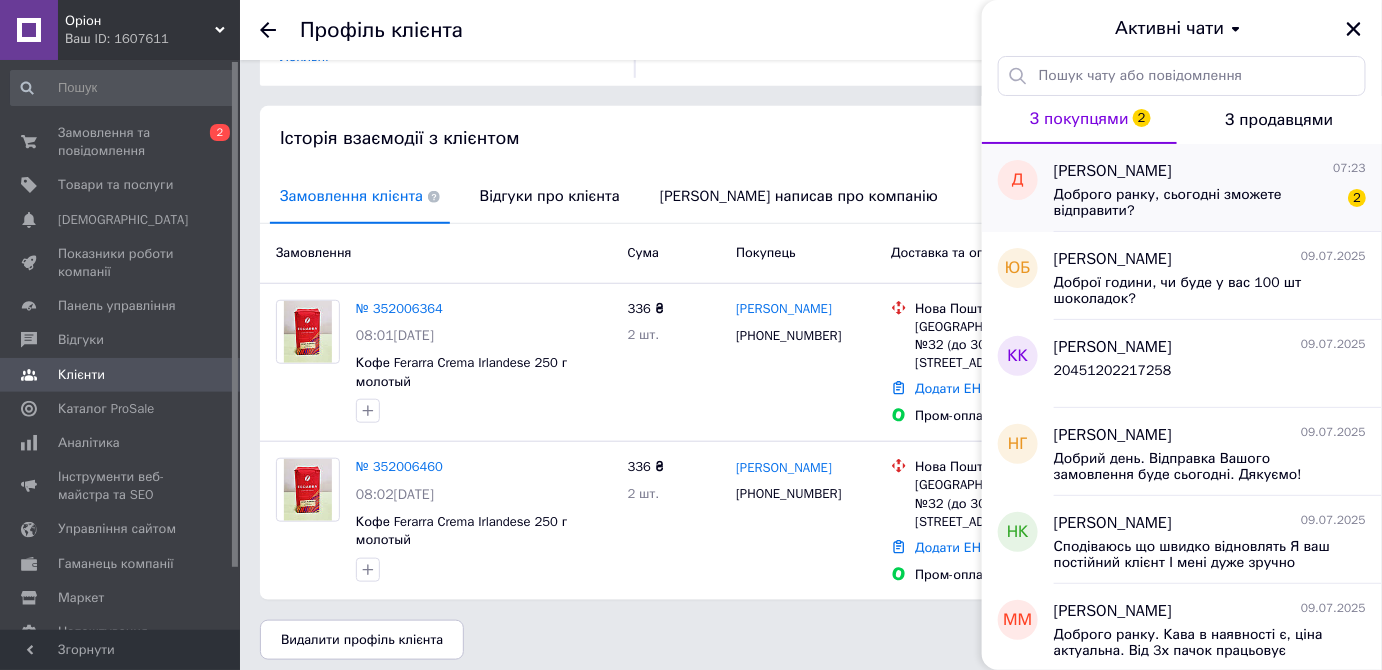 click on "Доброго ранку, сьогодні зможете відправити?" at bounding box center [1196, 203] 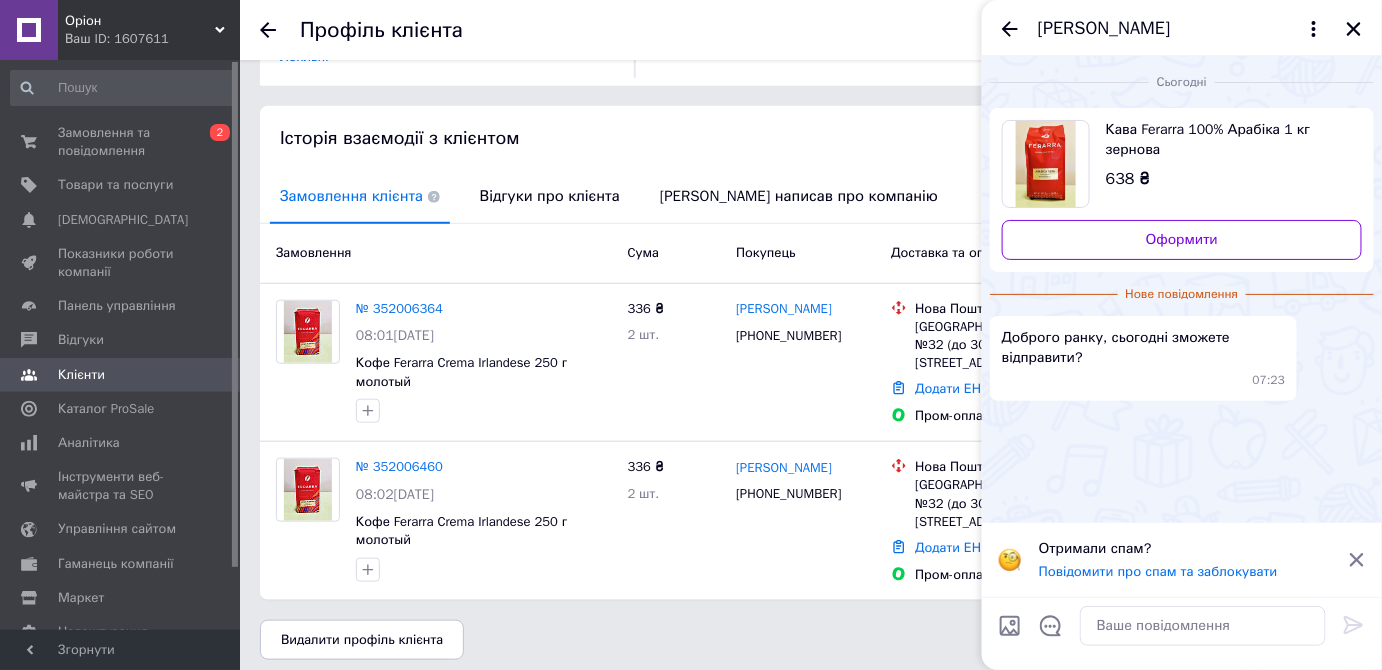 click on "Дима  Корнієнко" at bounding box center (1182, 29) 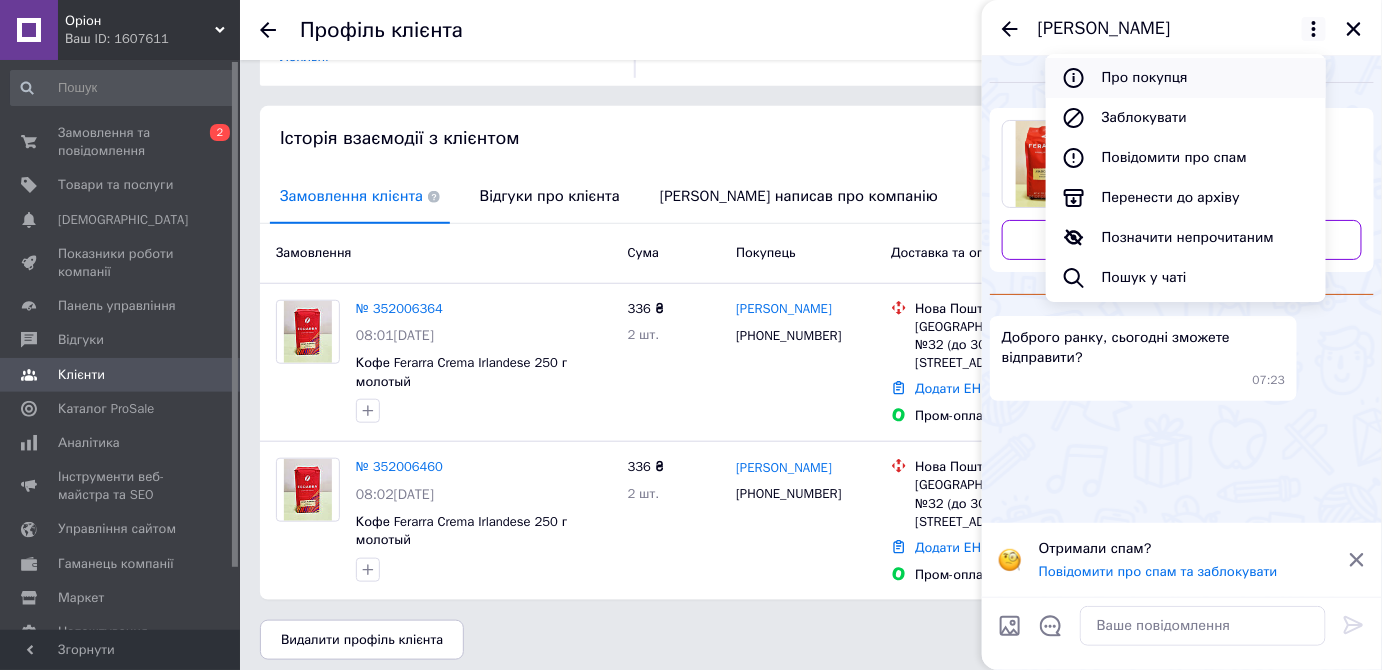 click on "Про покупця" at bounding box center (1186, 78) 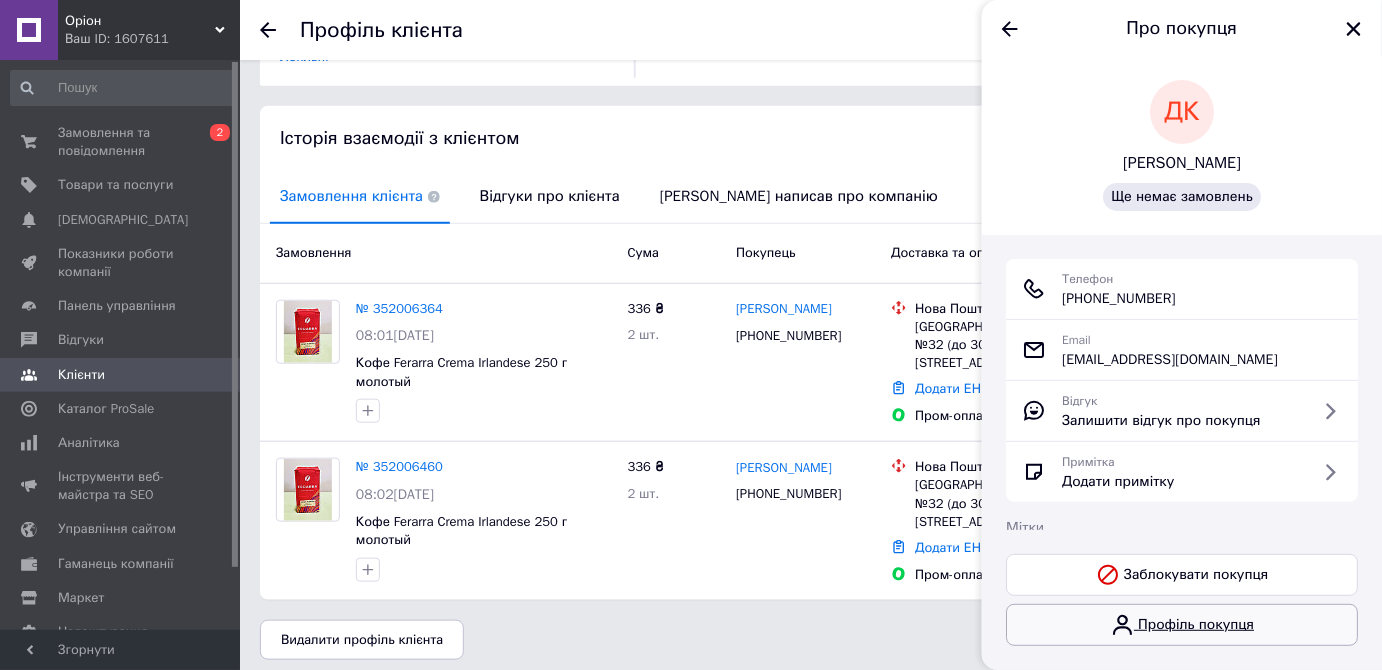 click 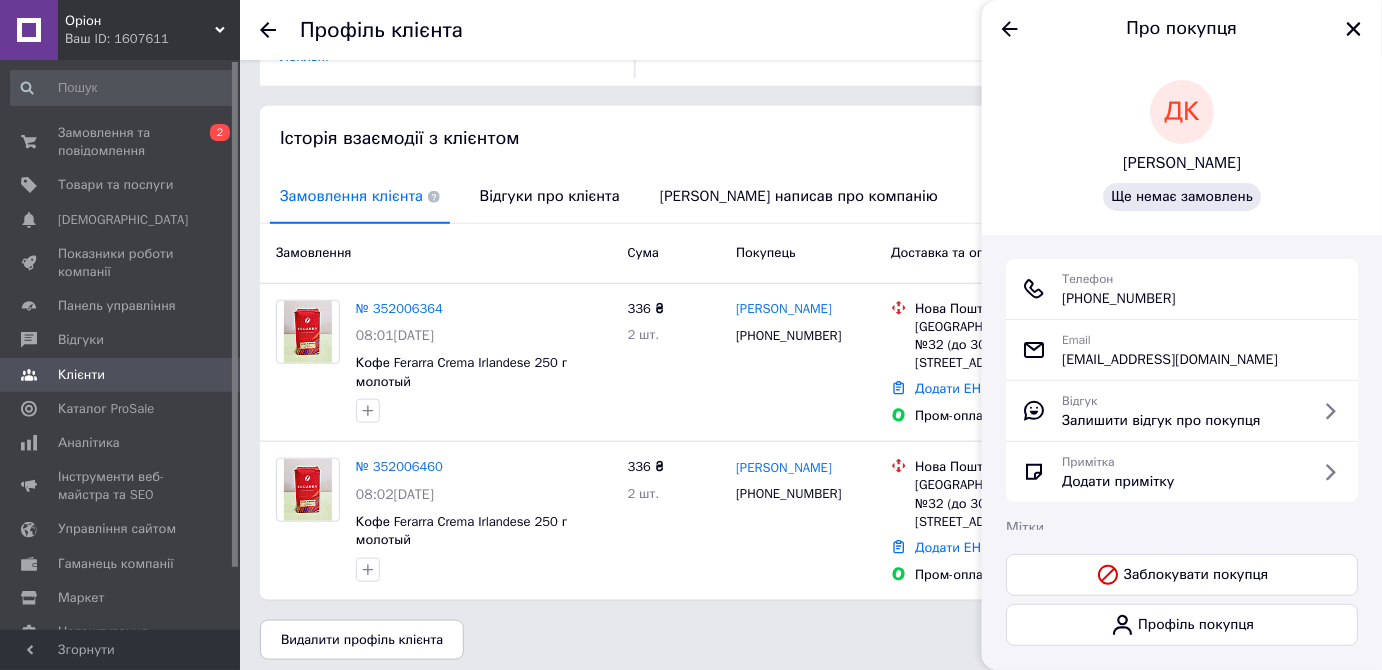click on "Про покупця" at bounding box center [1182, 28] 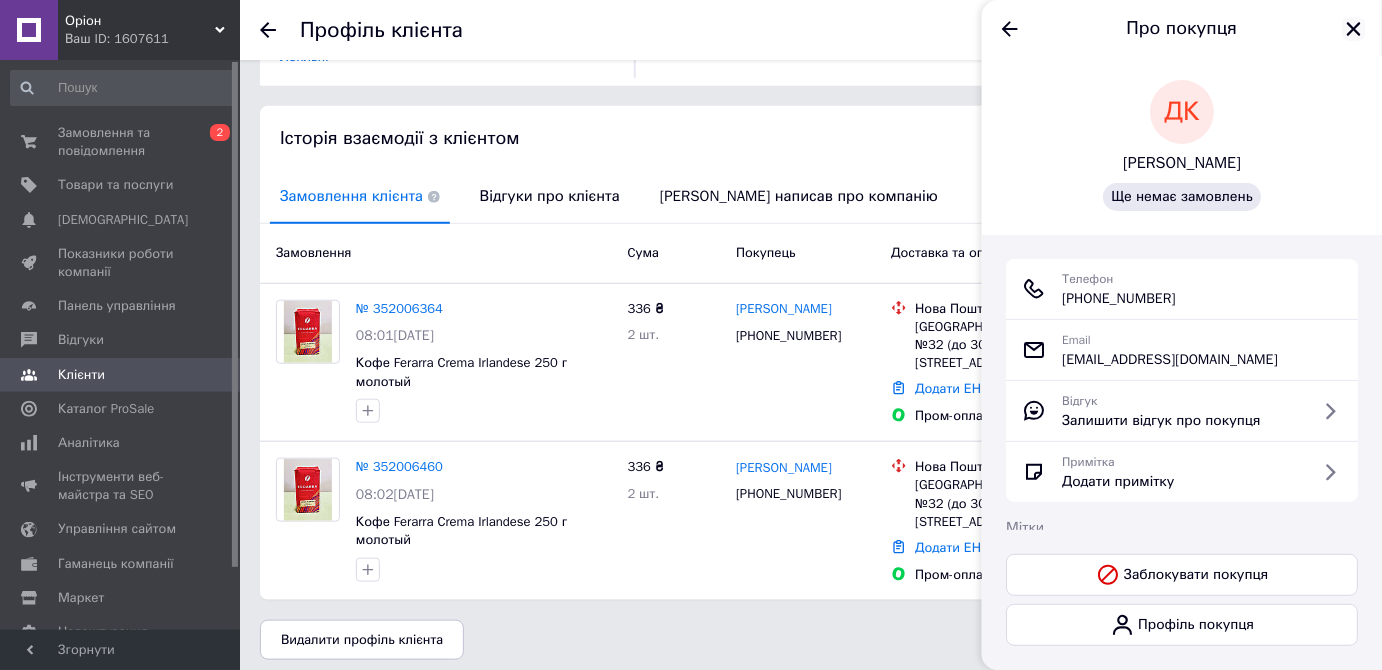 click at bounding box center [1354, 29] 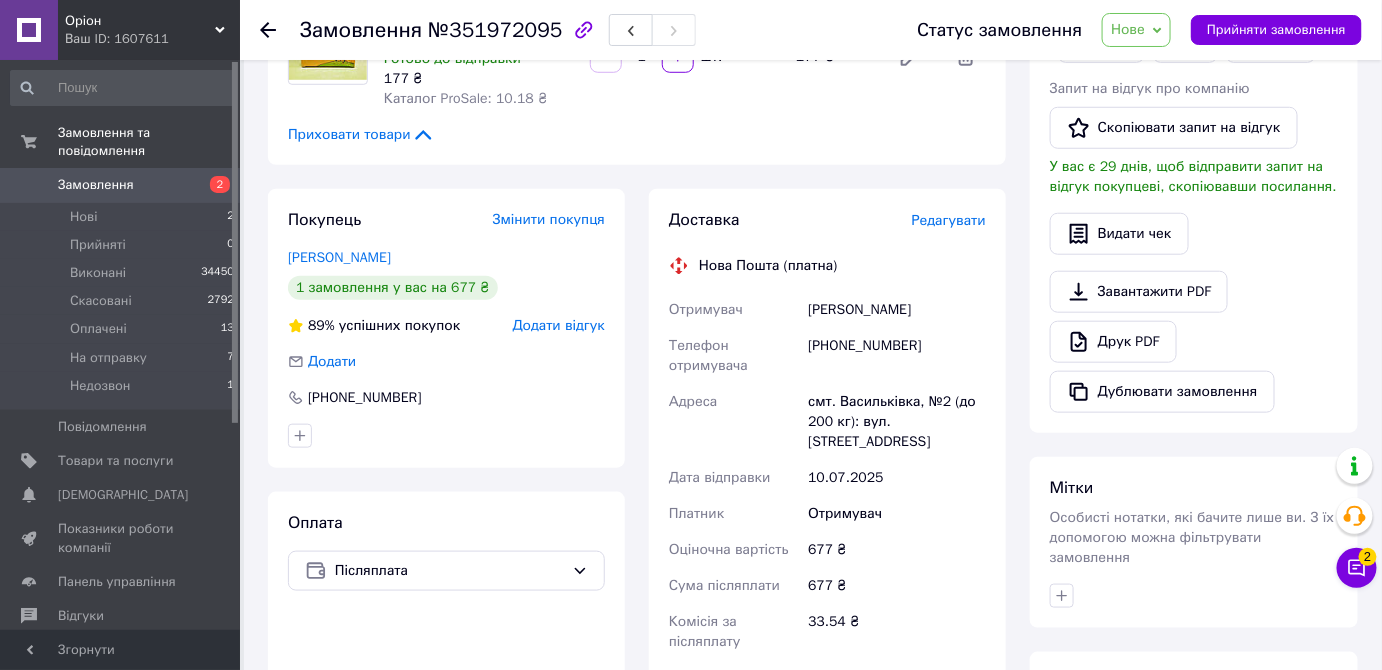 scroll, scrollTop: 495, scrollLeft: 0, axis: vertical 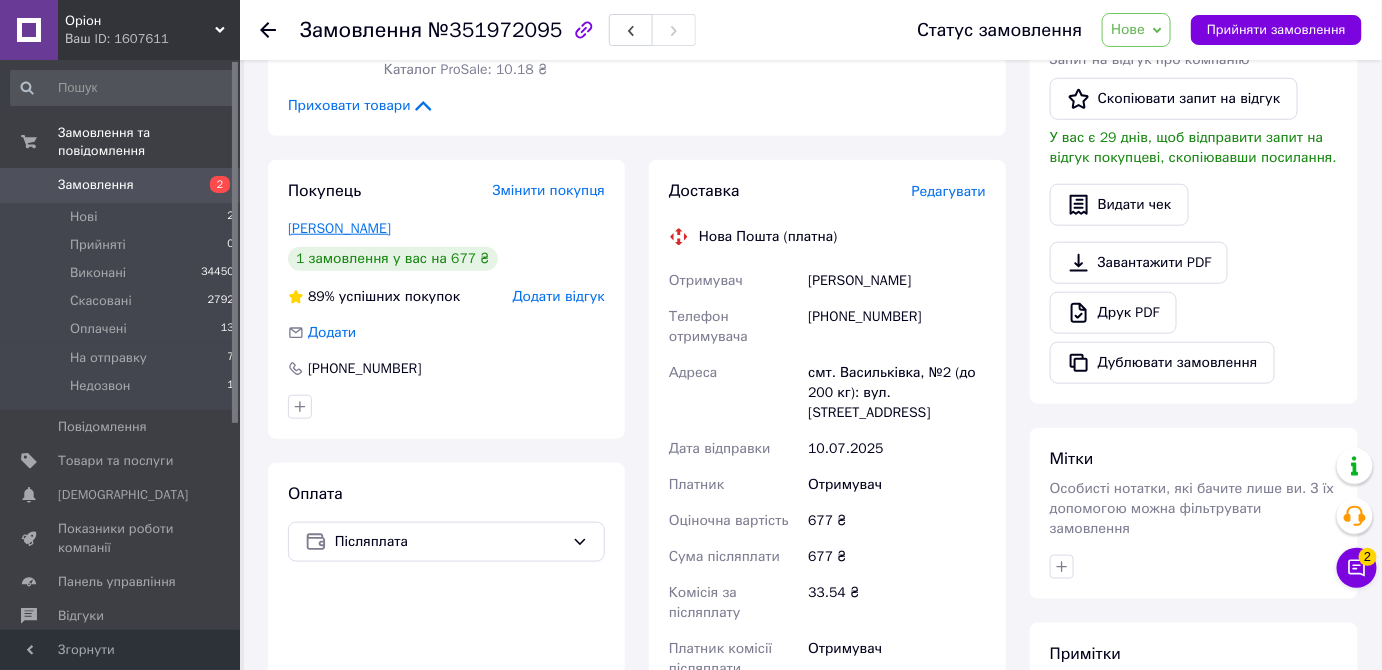 click on "Краснопольський Ярослав" at bounding box center (339, 228) 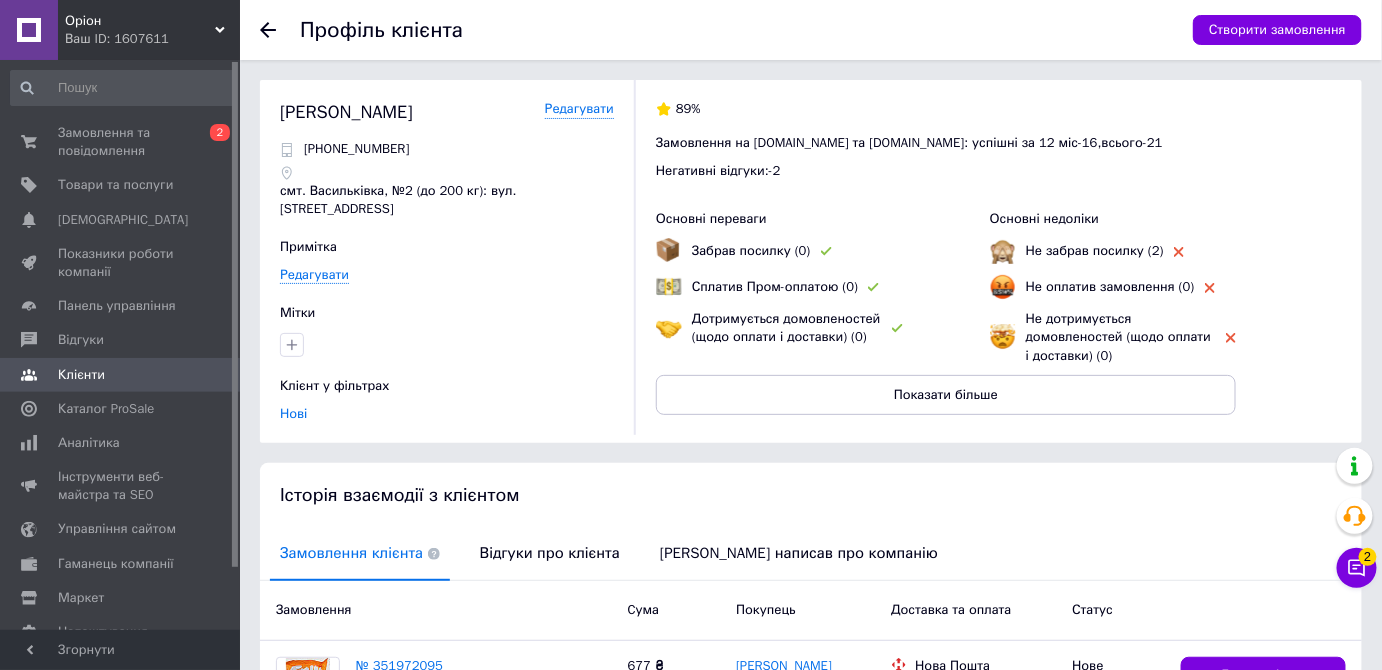 scroll, scrollTop: 210, scrollLeft: 0, axis: vertical 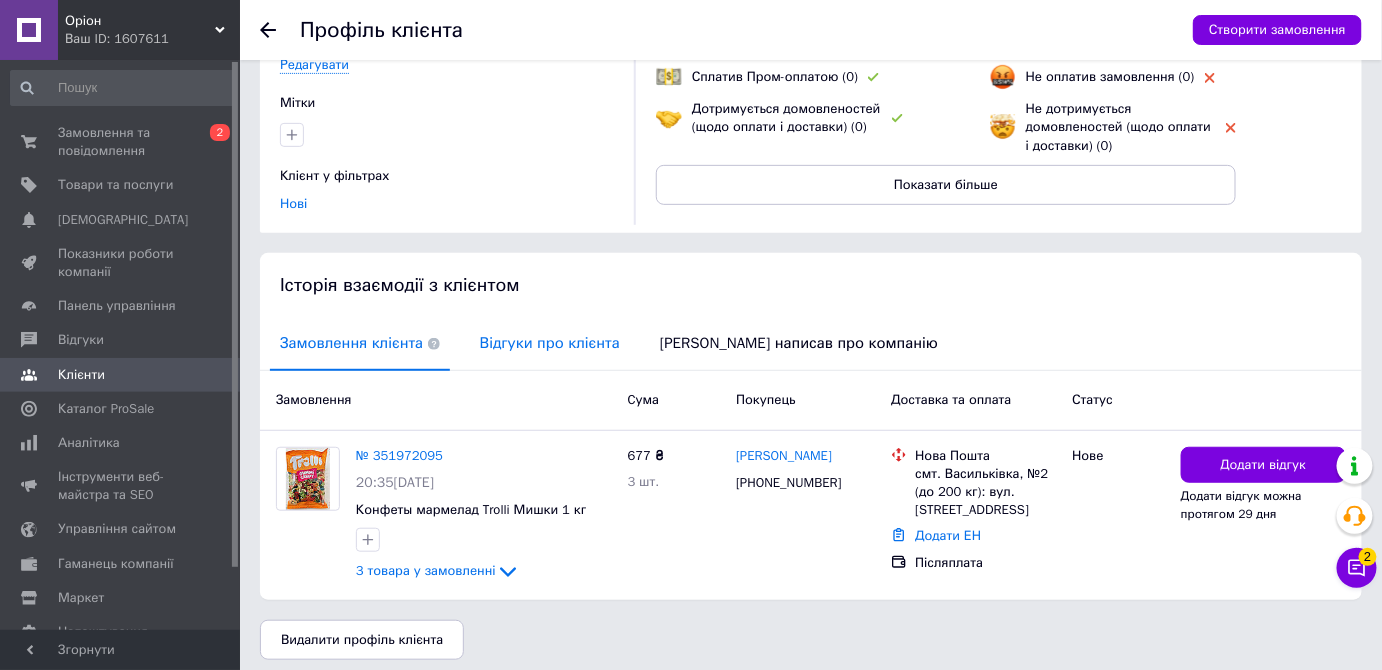 click on "Відгуки про клієнта" at bounding box center [550, 343] 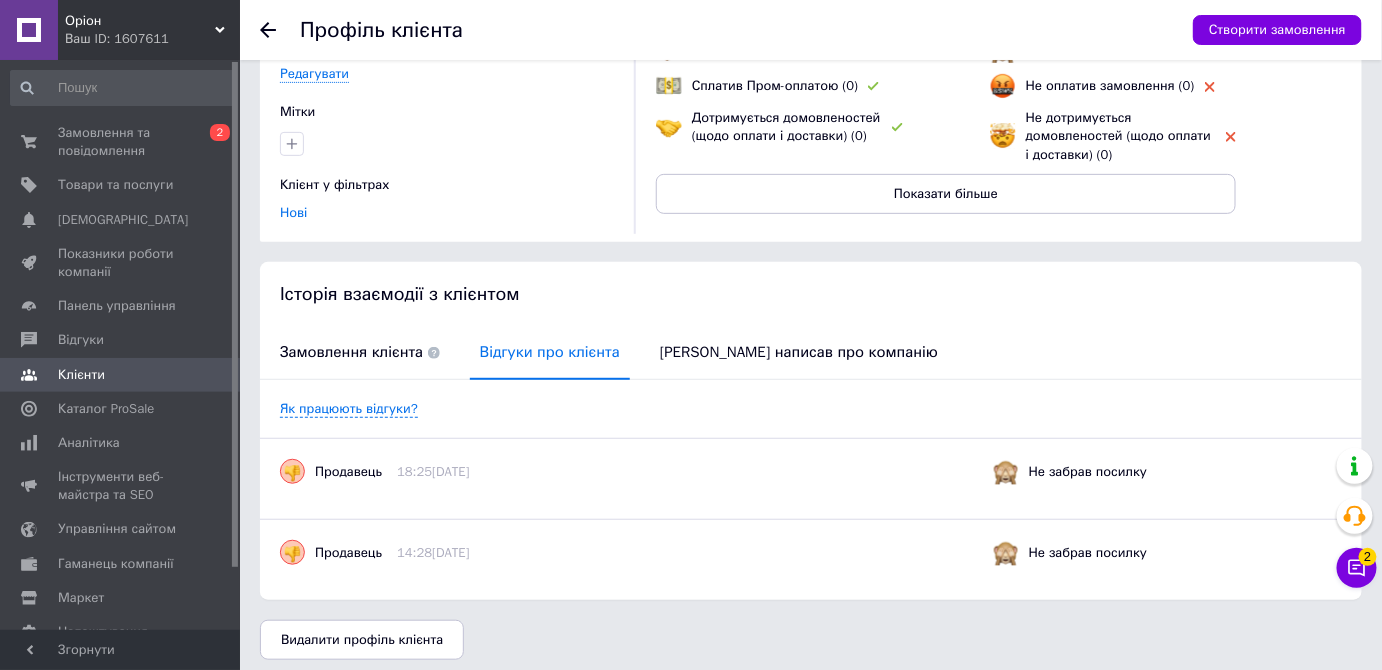 scroll, scrollTop: 0, scrollLeft: 0, axis: both 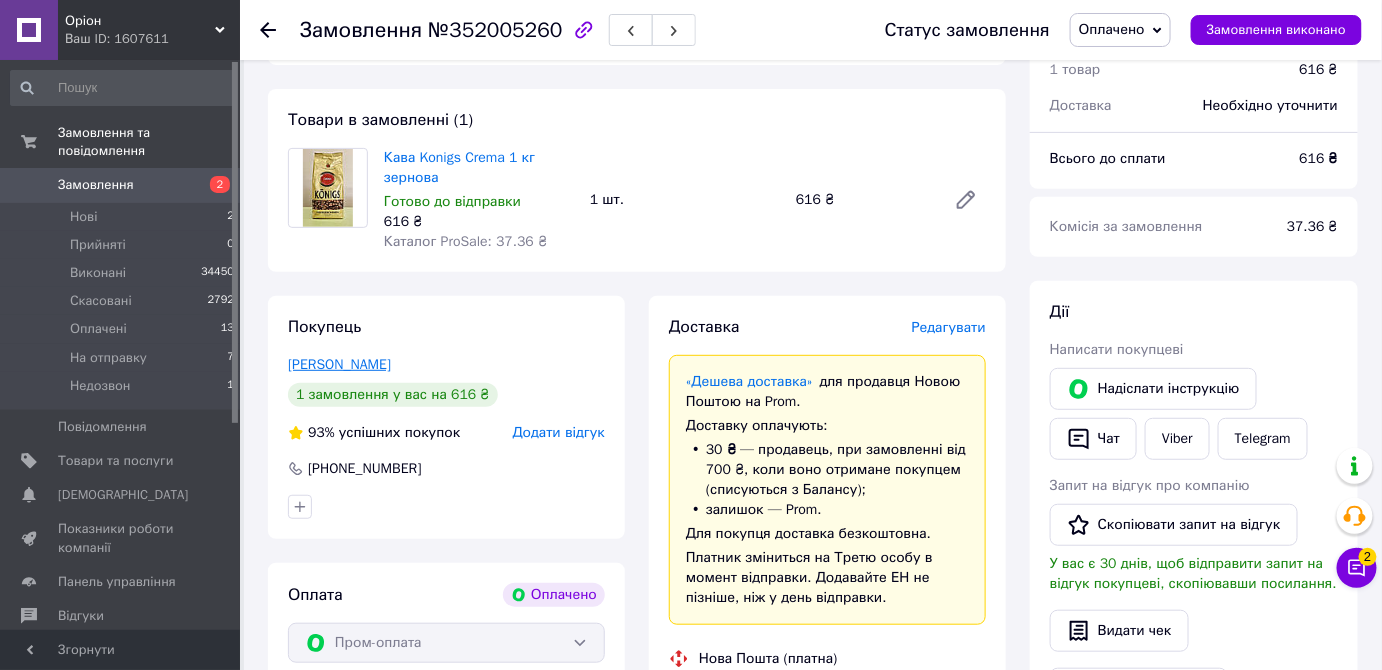 click on "[PERSON_NAME]" at bounding box center [339, 364] 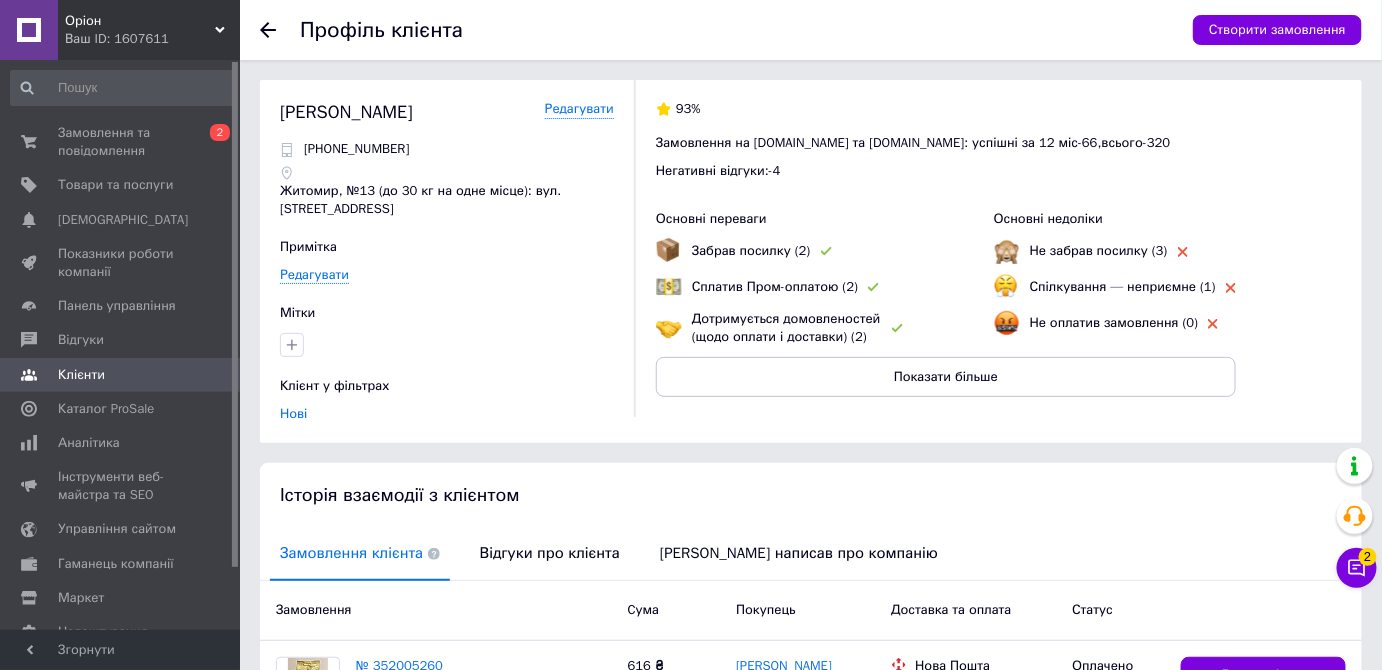scroll, scrollTop: 206, scrollLeft: 0, axis: vertical 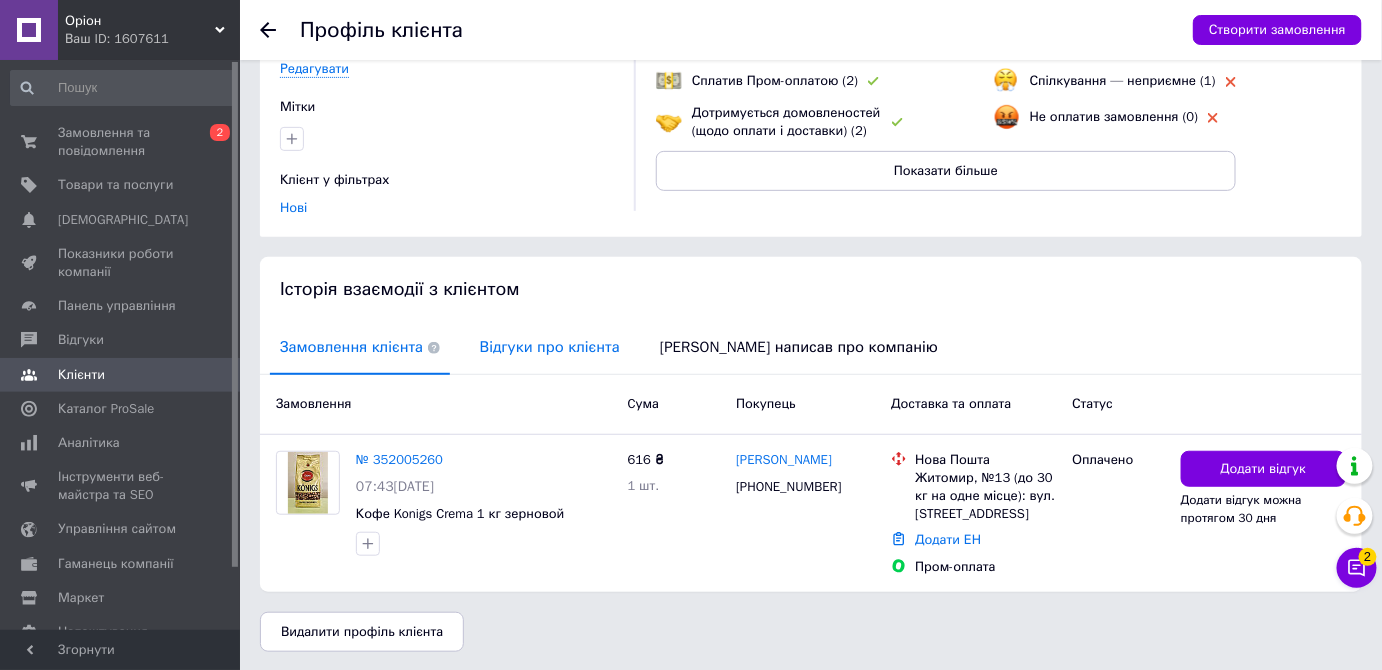 click on "Відгуки про клієнта" at bounding box center (550, 347) 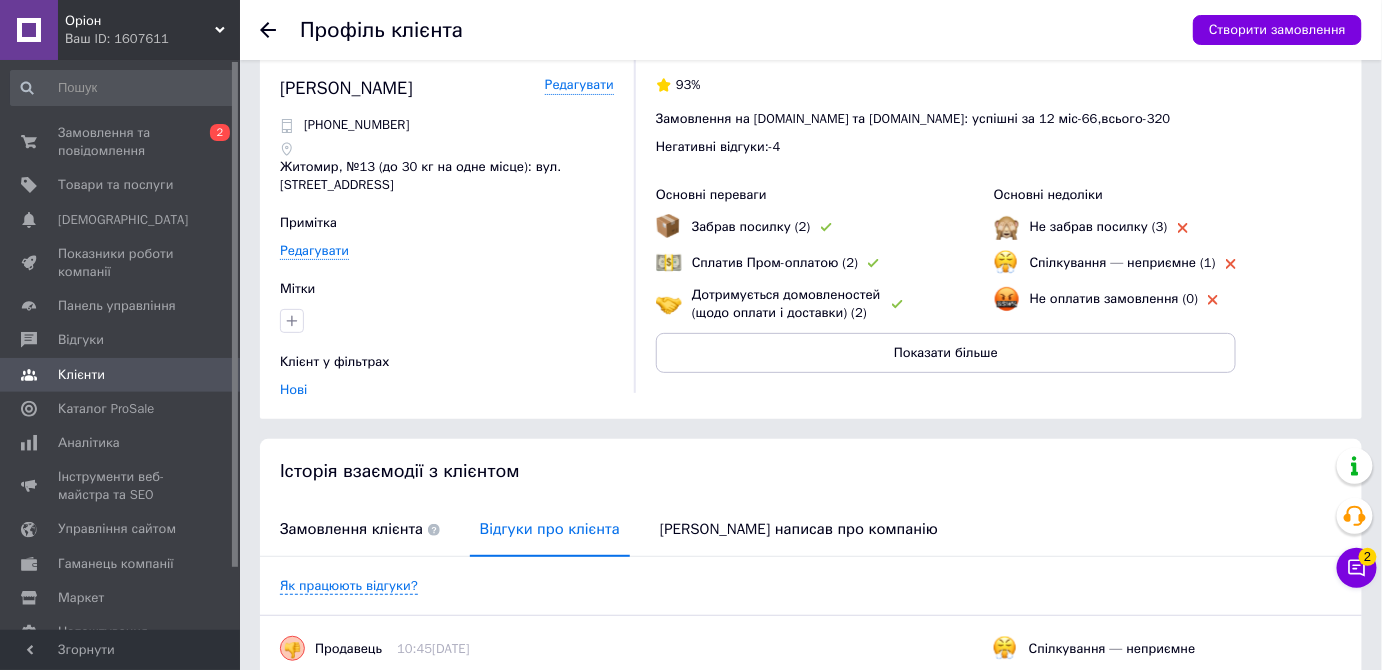 scroll, scrollTop: 0, scrollLeft: 0, axis: both 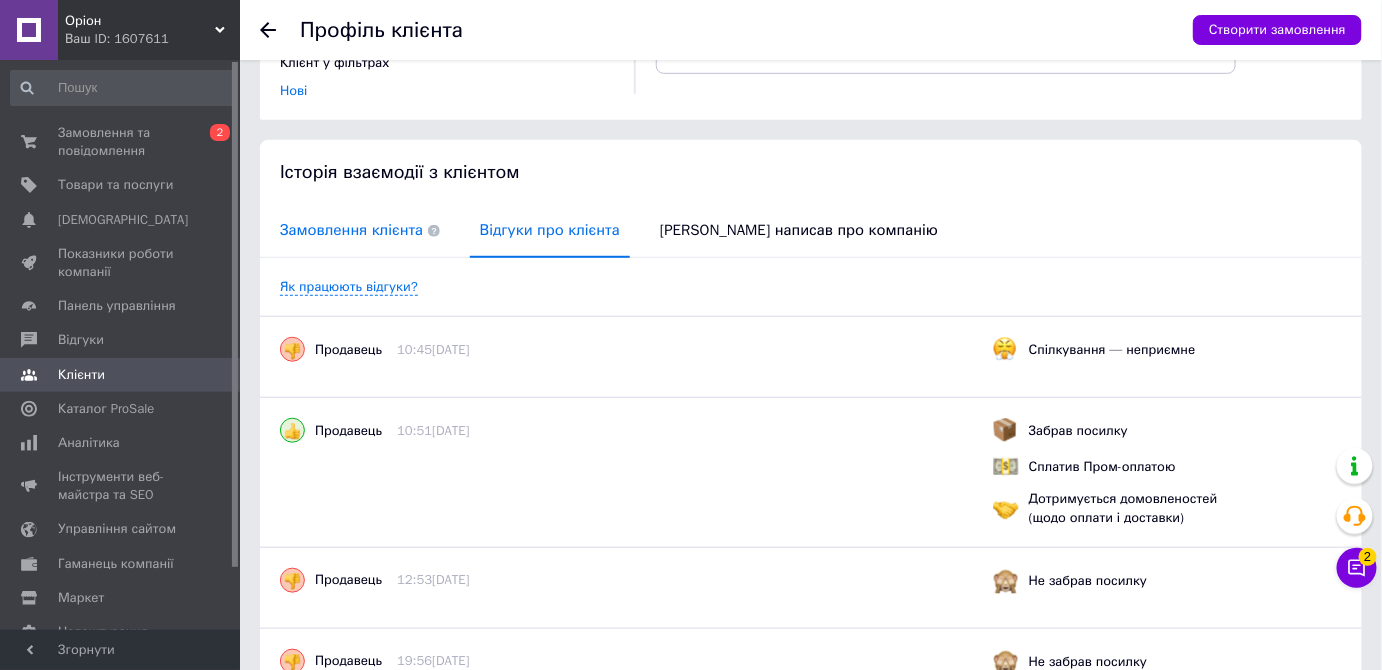 click on "Замовлення клієнта" at bounding box center [360, 230] 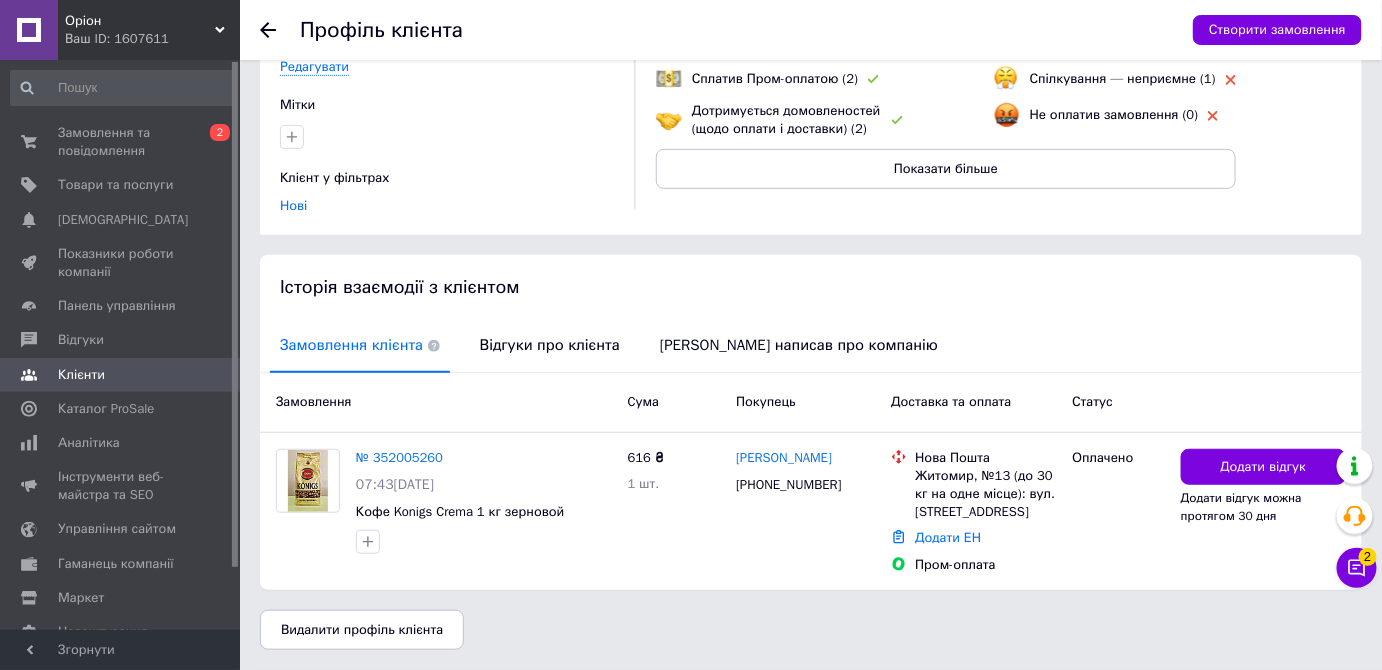 scroll, scrollTop: 206, scrollLeft: 0, axis: vertical 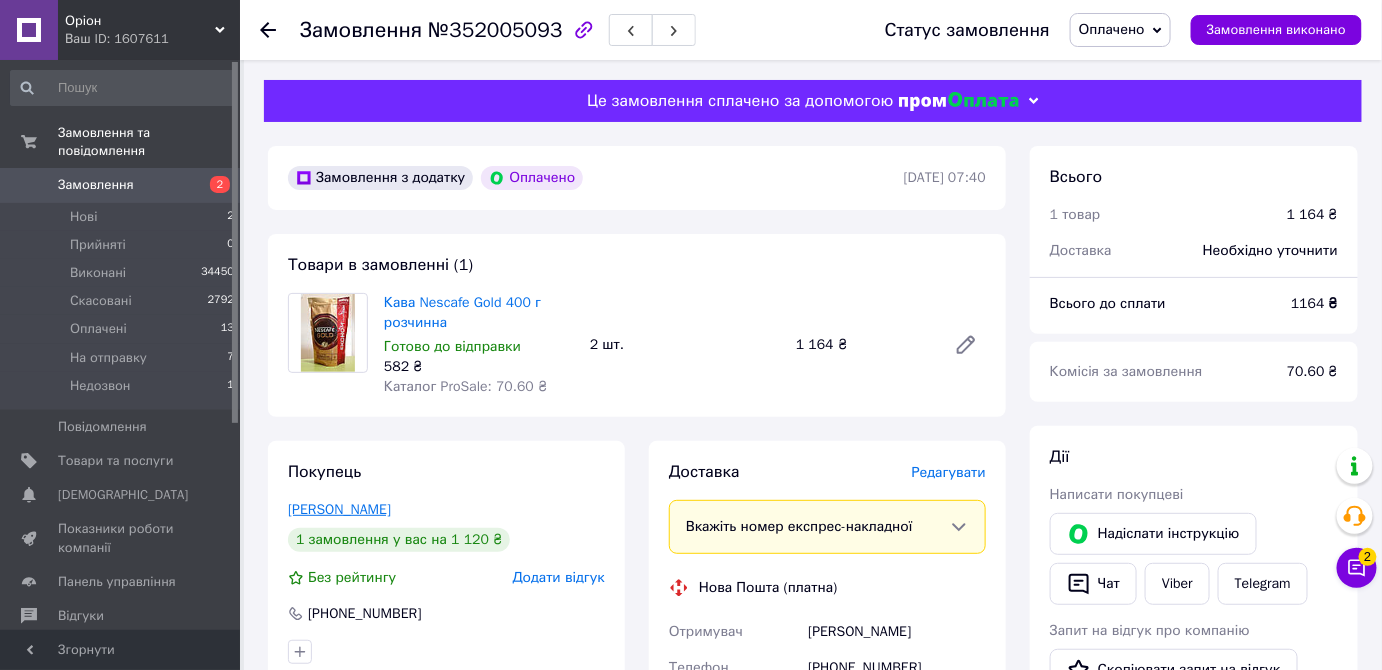 click on "[PERSON_NAME]" at bounding box center (339, 509) 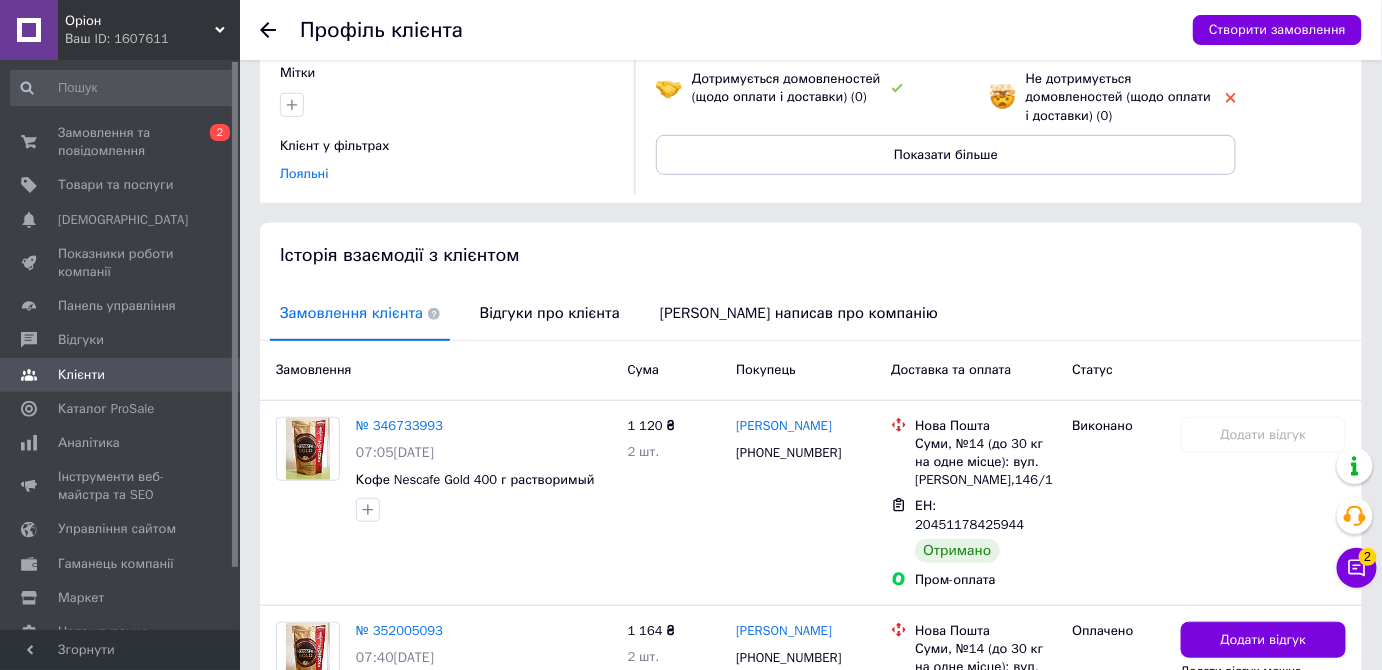 scroll, scrollTop: 429, scrollLeft: 0, axis: vertical 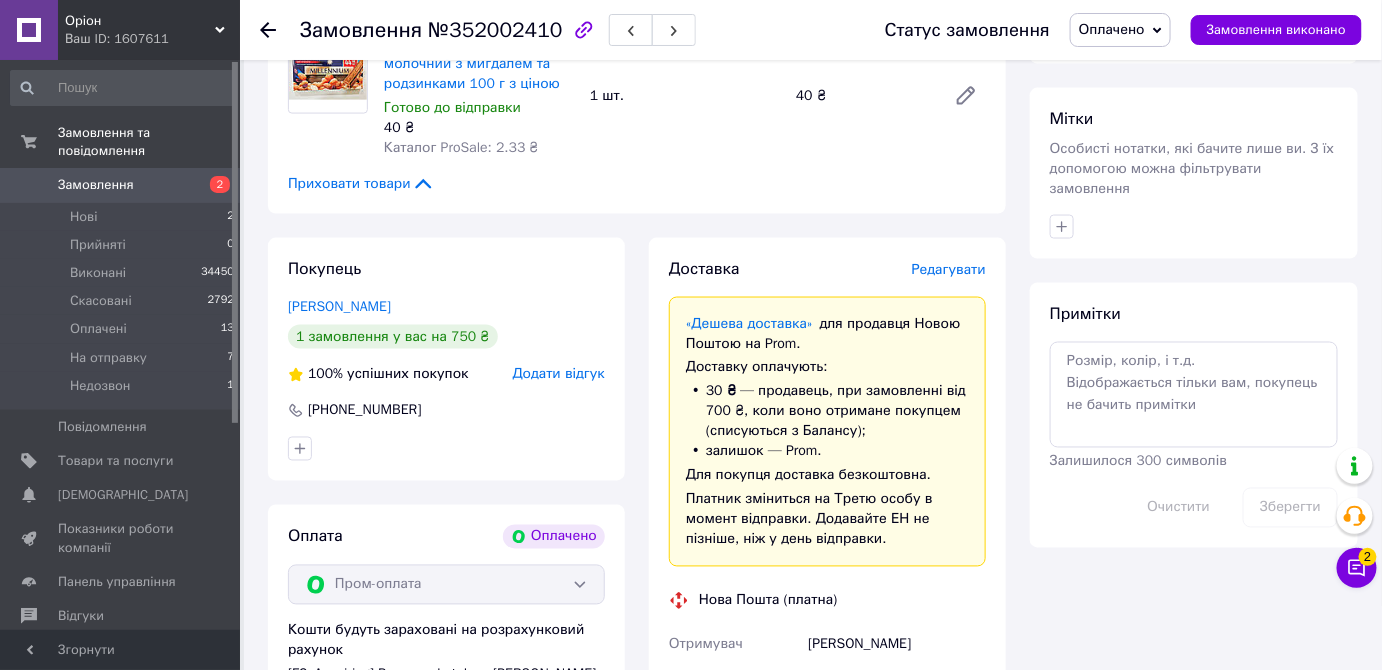 click on "1 замовлення у вас на 750 ₴" at bounding box center (393, 337) 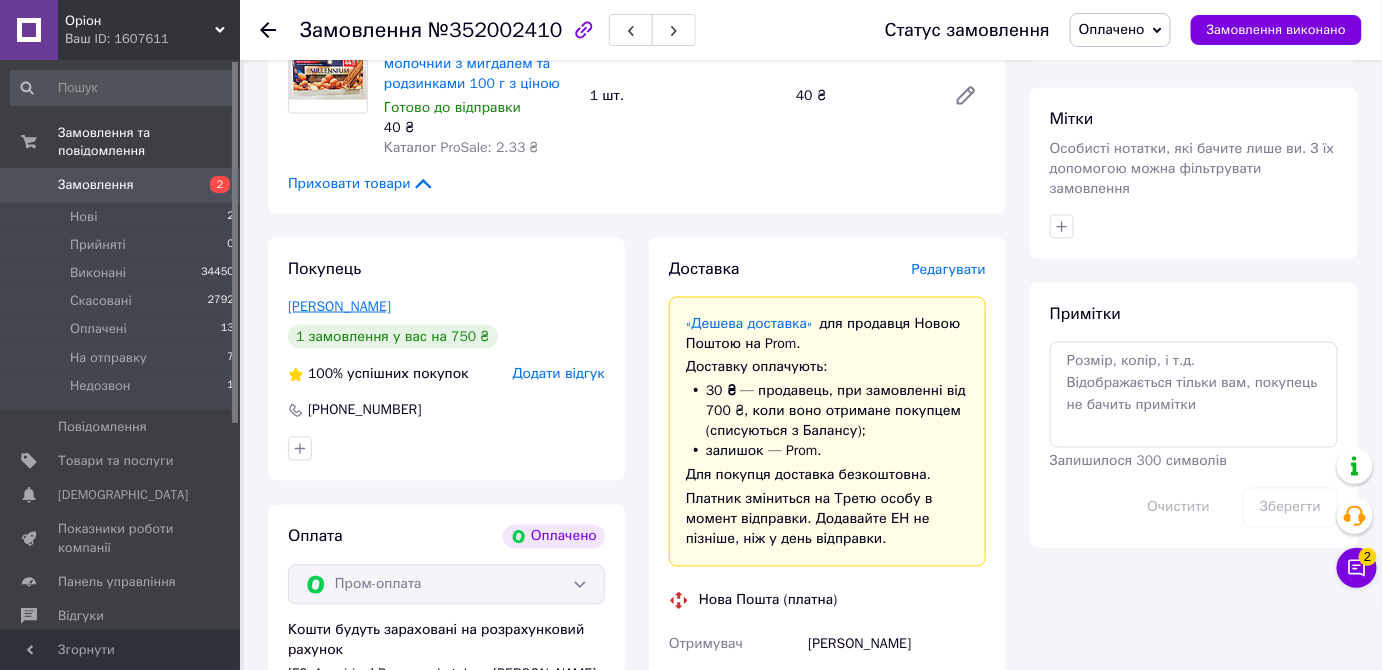 click on "Мирошниченко Наталья" at bounding box center [339, 306] 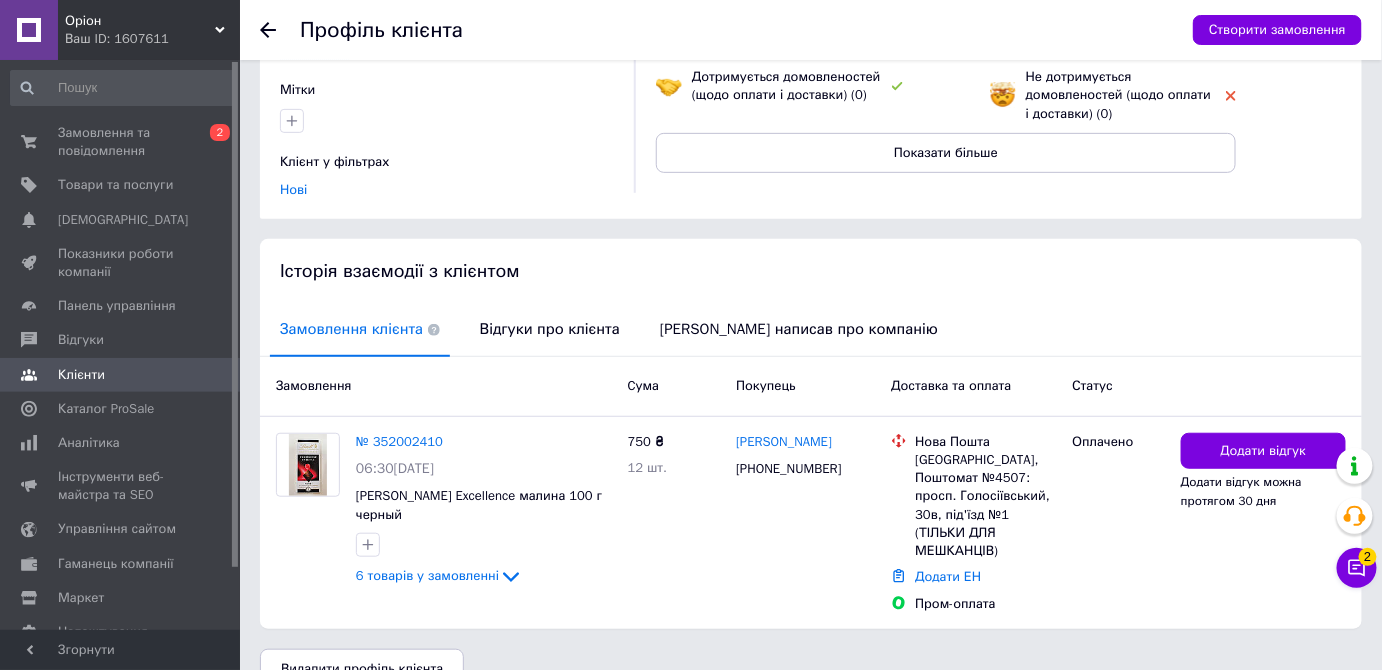 scroll, scrollTop: 242, scrollLeft: 0, axis: vertical 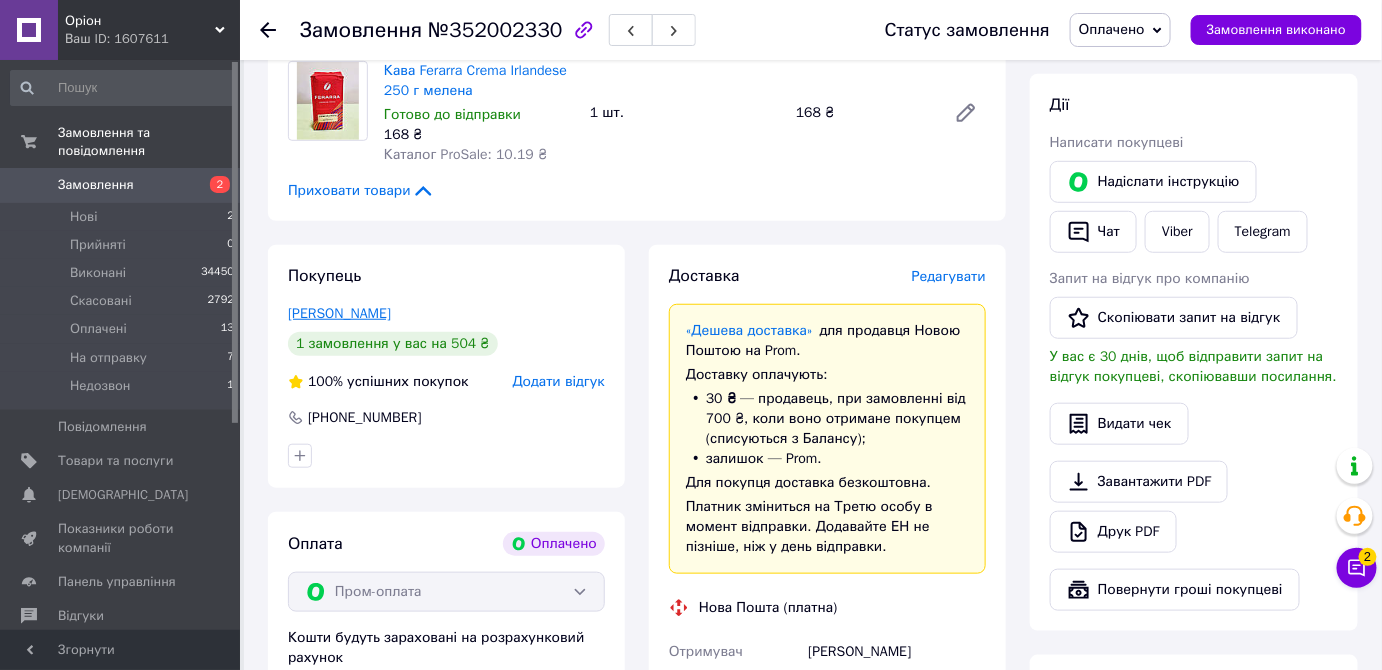 click on "[PERSON_NAME]" at bounding box center (339, 313) 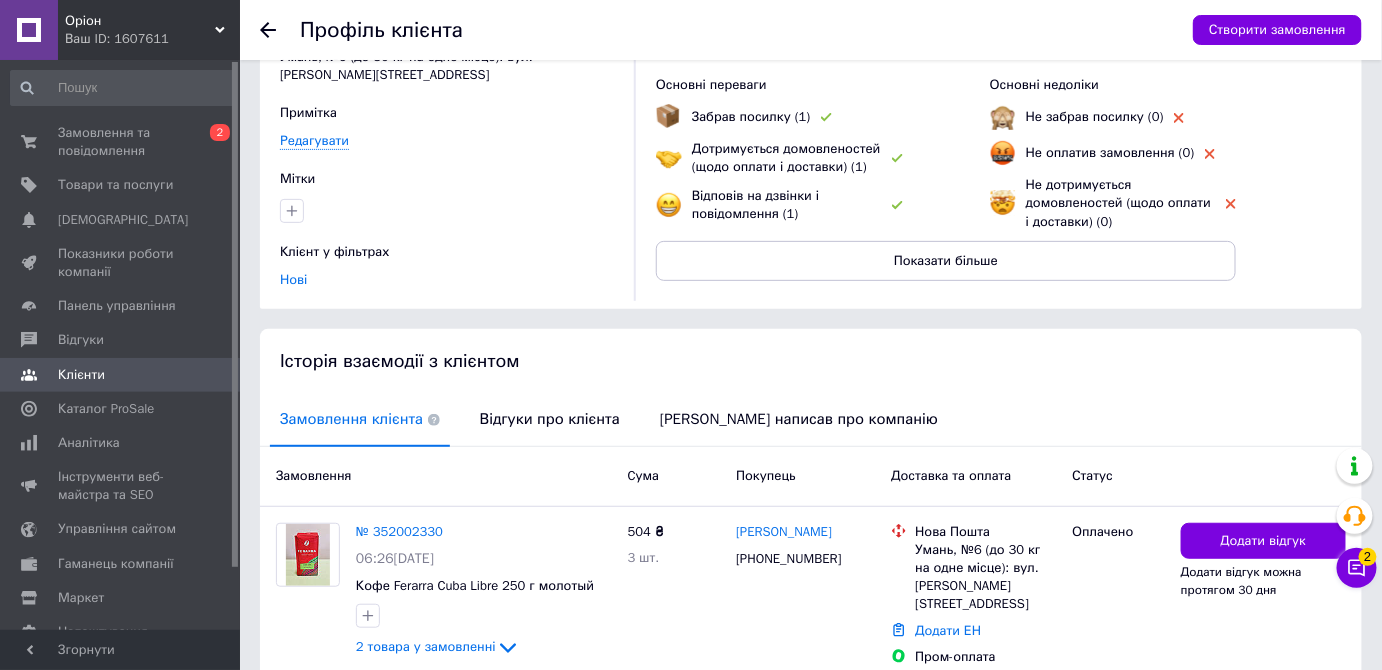 scroll, scrollTop: 210, scrollLeft: 0, axis: vertical 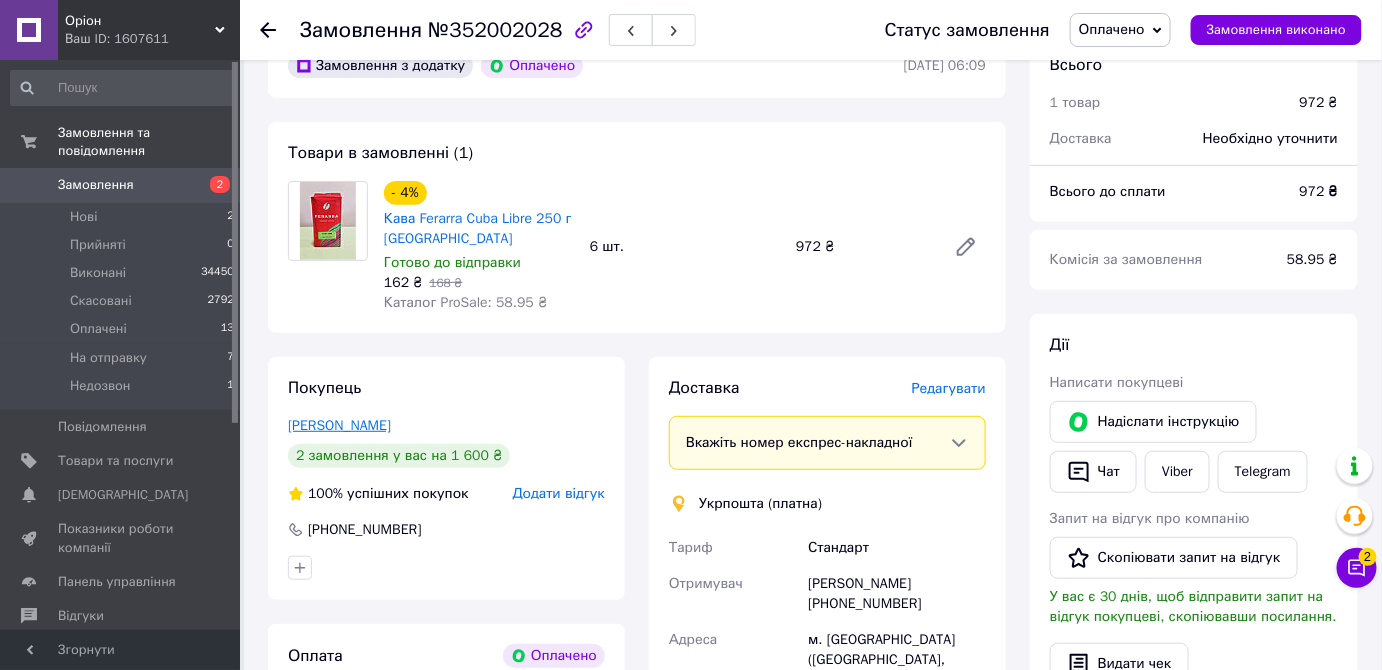 click on "Перепічаєнко Тетяна" at bounding box center [339, 425] 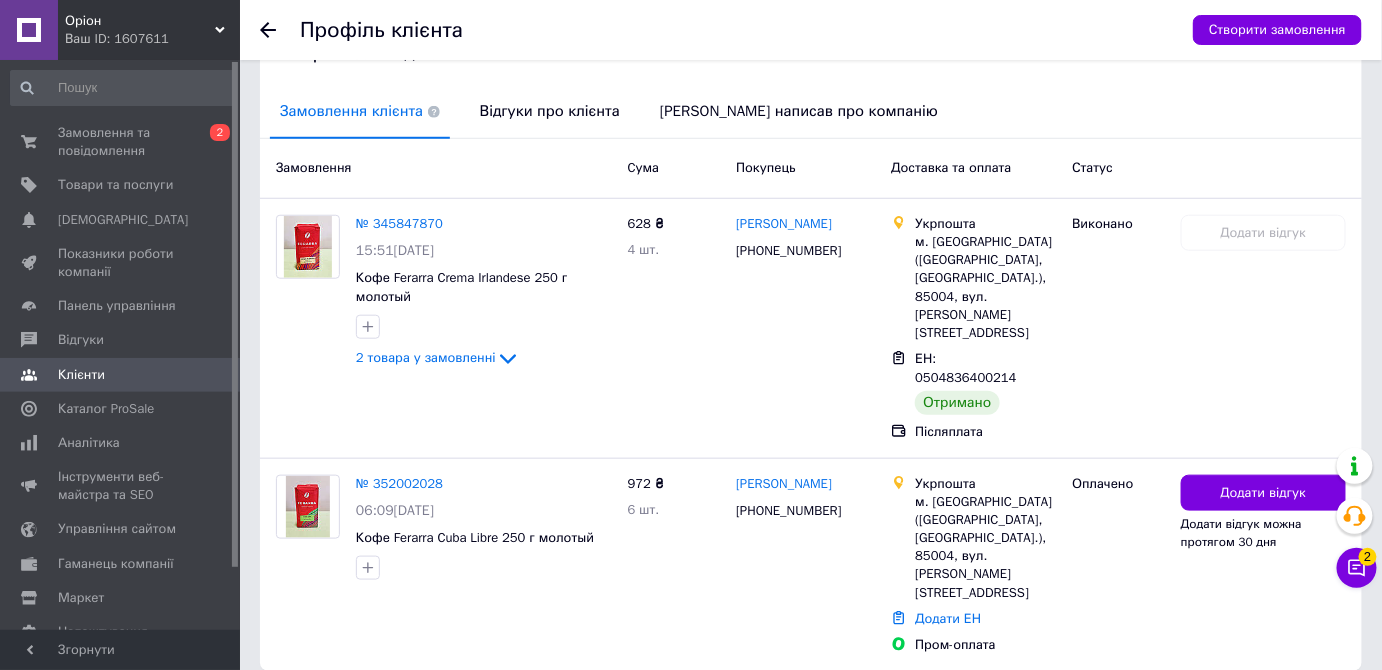 scroll, scrollTop: 466, scrollLeft: 0, axis: vertical 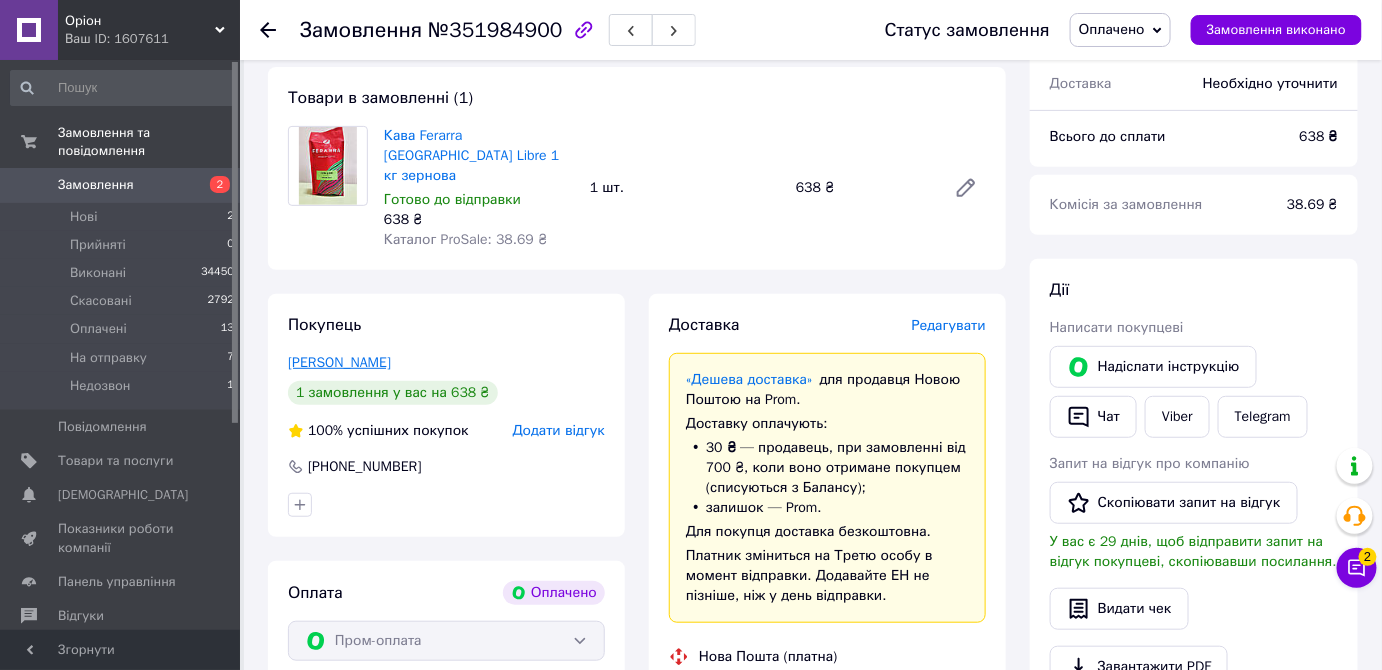 click on "Онуфрієнко Сергій" at bounding box center (339, 362) 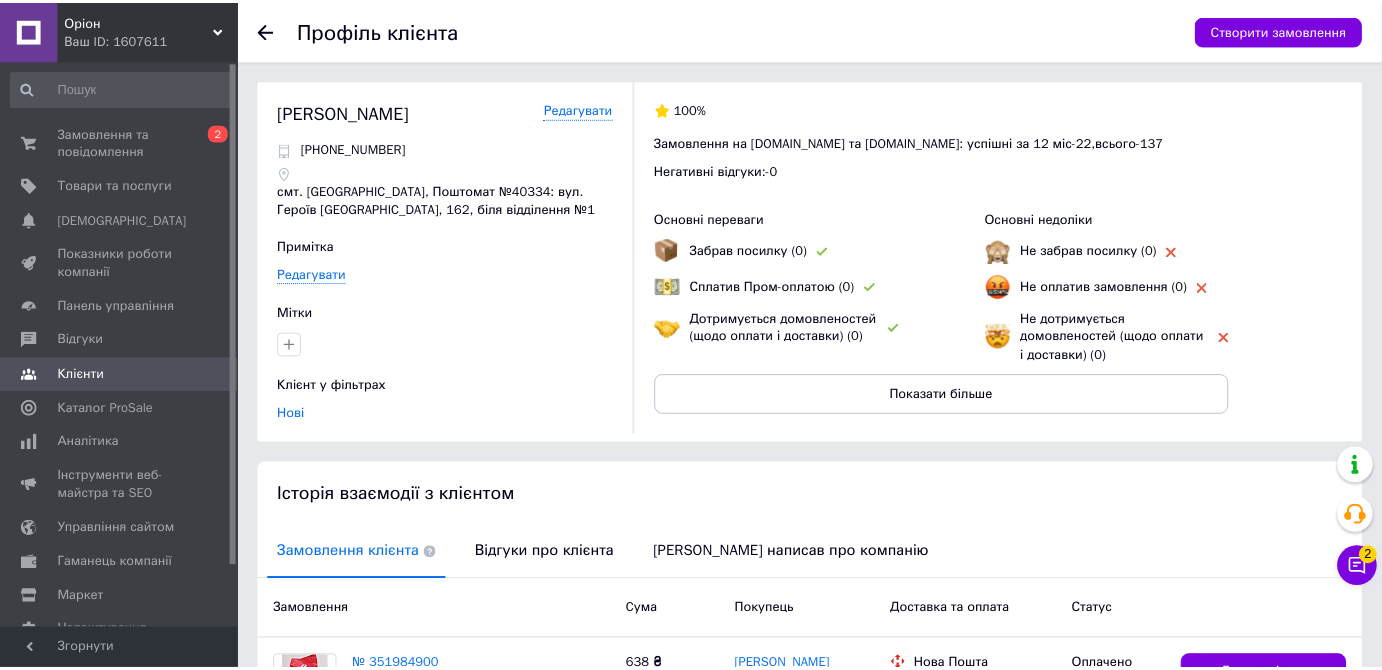 scroll, scrollTop: 242, scrollLeft: 0, axis: vertical 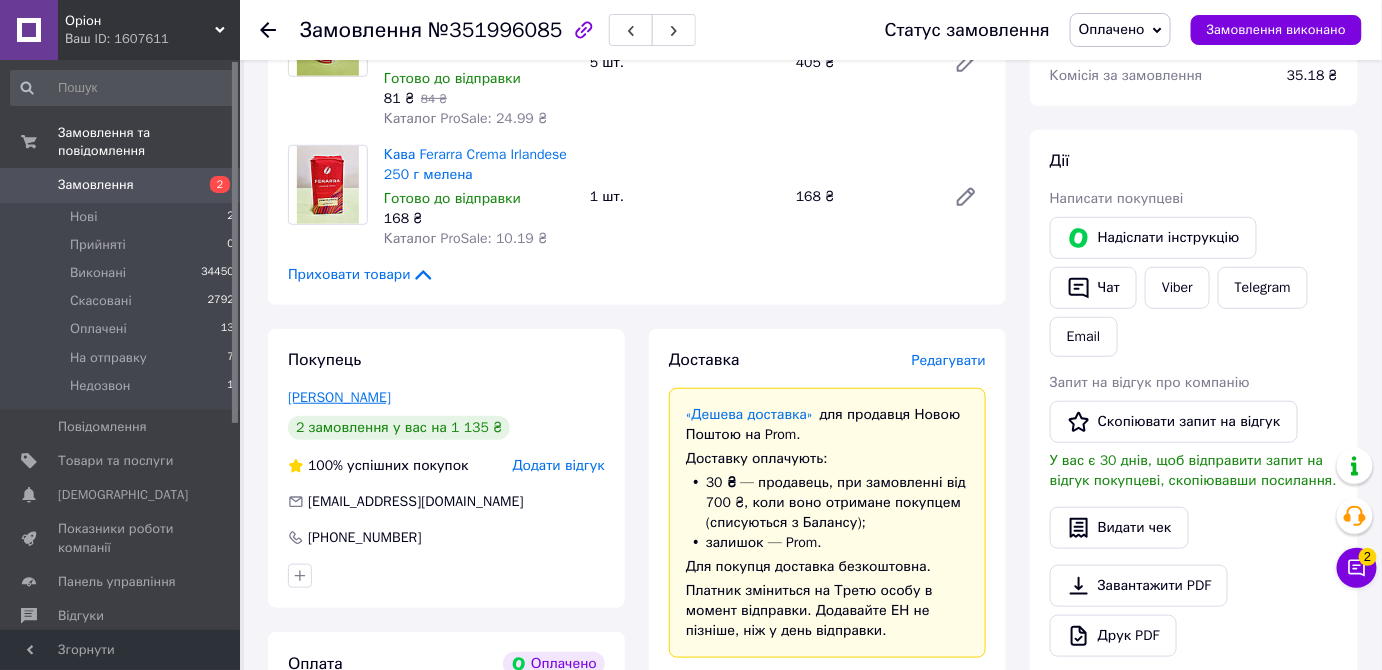 click on "[PERSON_NAME]" at bounding box center (339, 397) 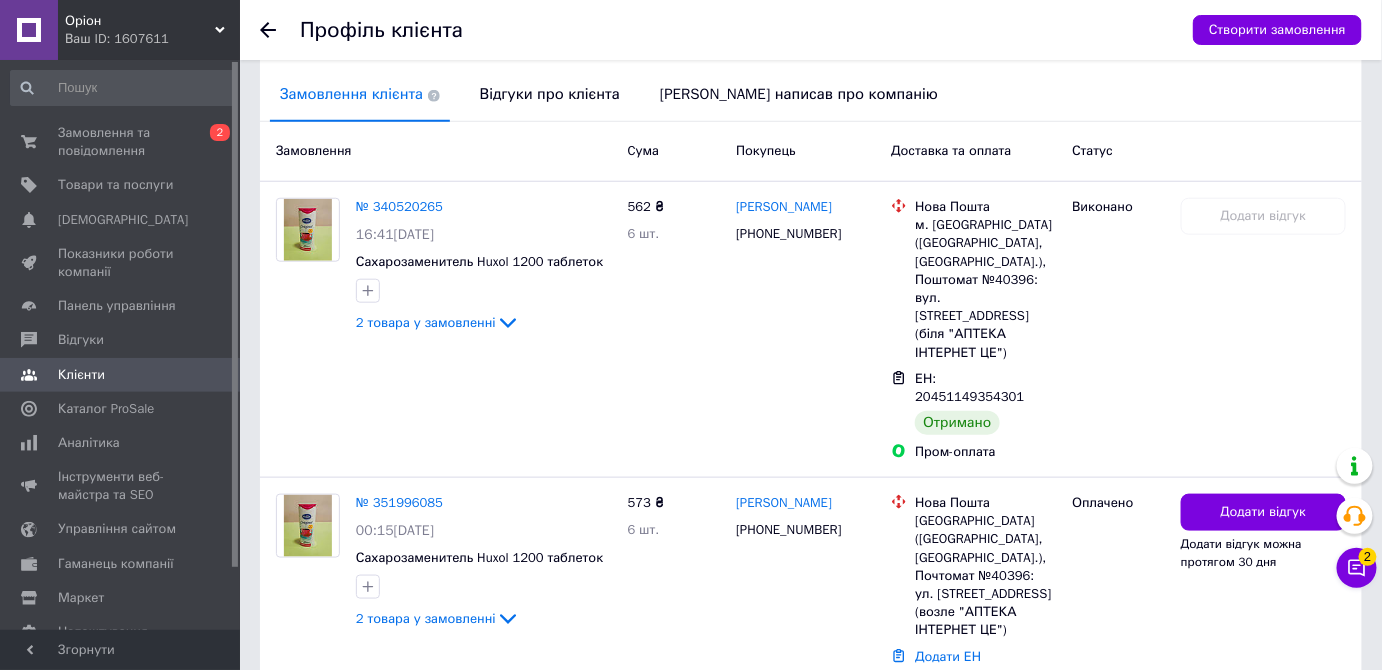 scroll, scrollTop: 580, scrollLeft: 0, axis: vertical 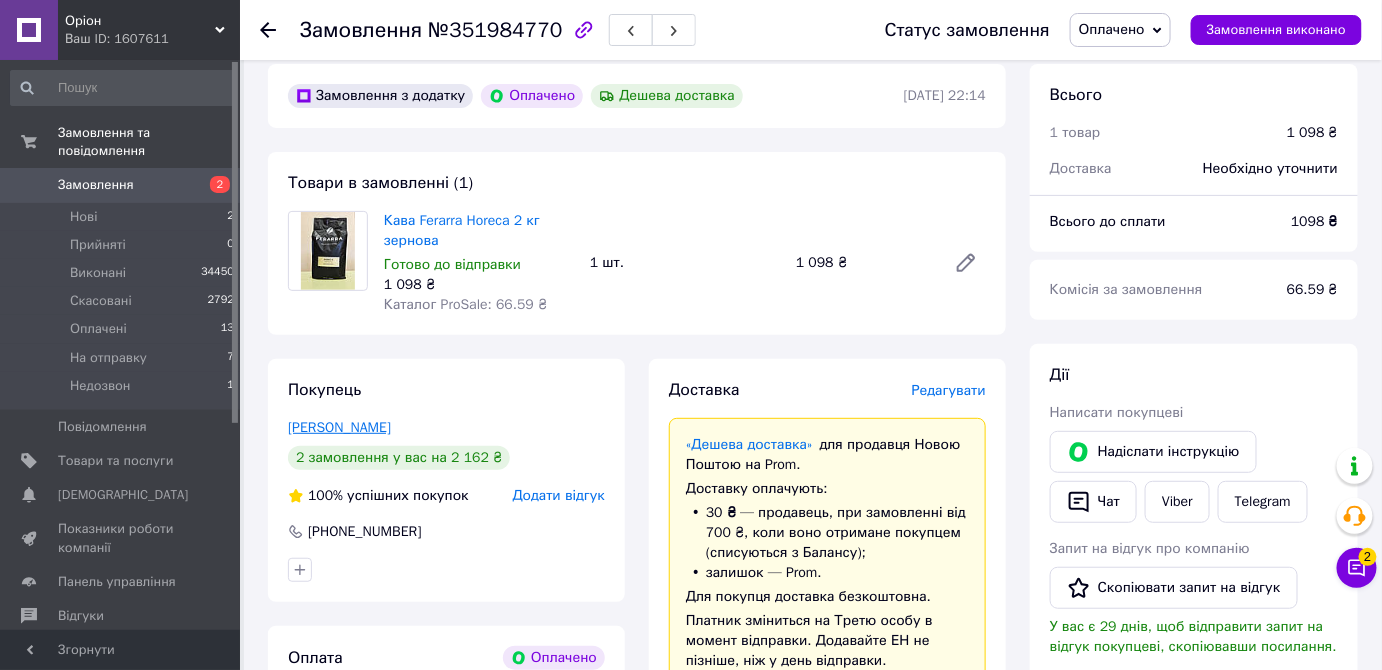 click on "[PERSON_NAME]" at bounding box center [339, 427] 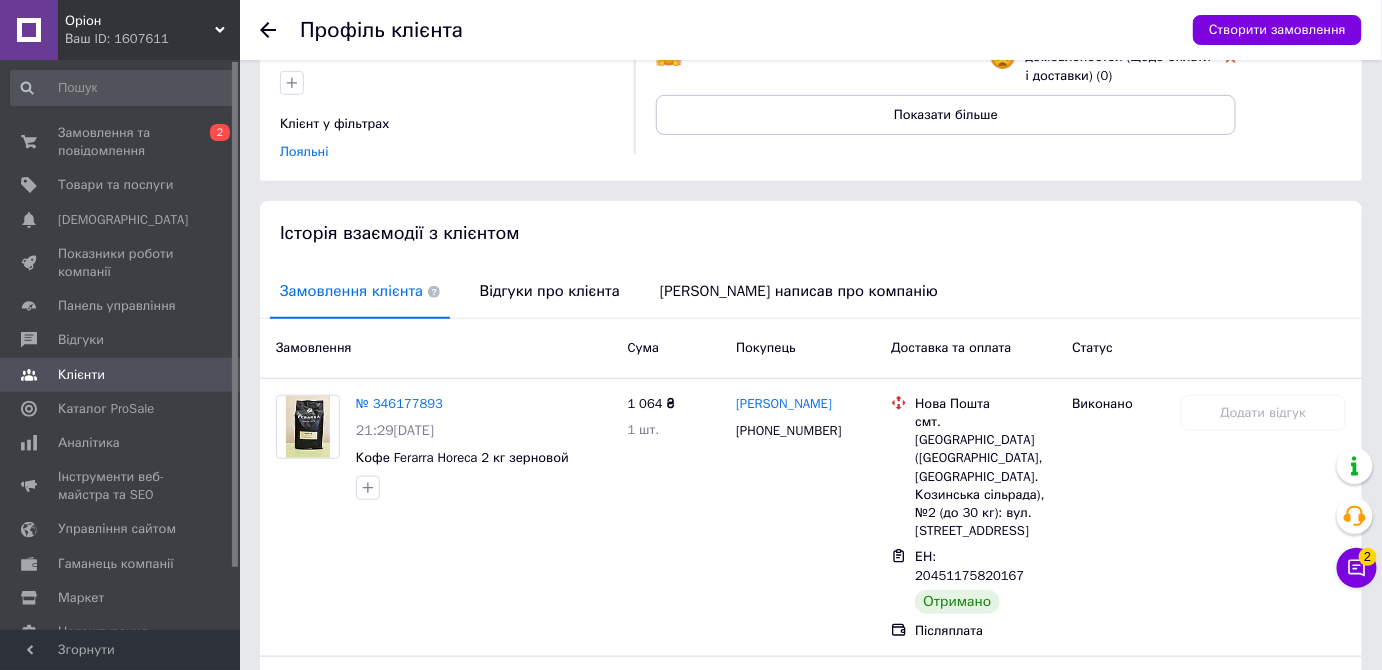 scroll, scrollTop: 466, scrollLeft: 0, axis: vertical 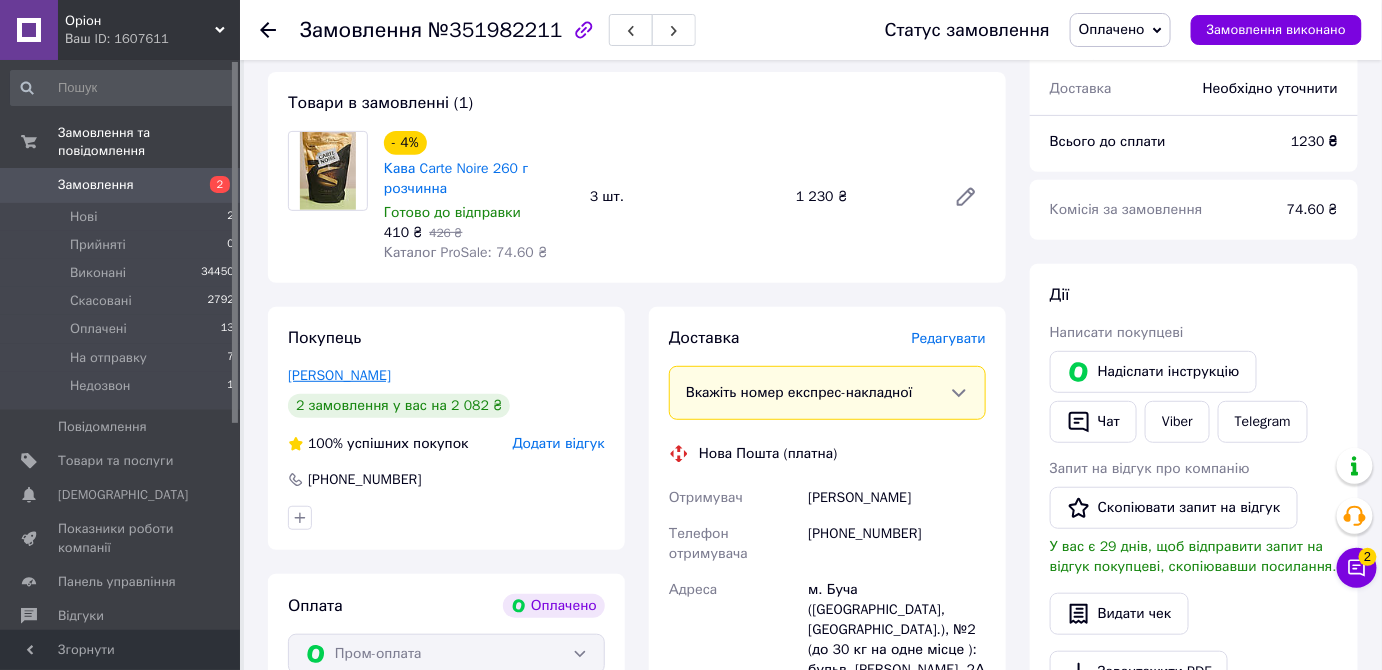 click on "Побігай Денис" at bounding box center (339, 375) 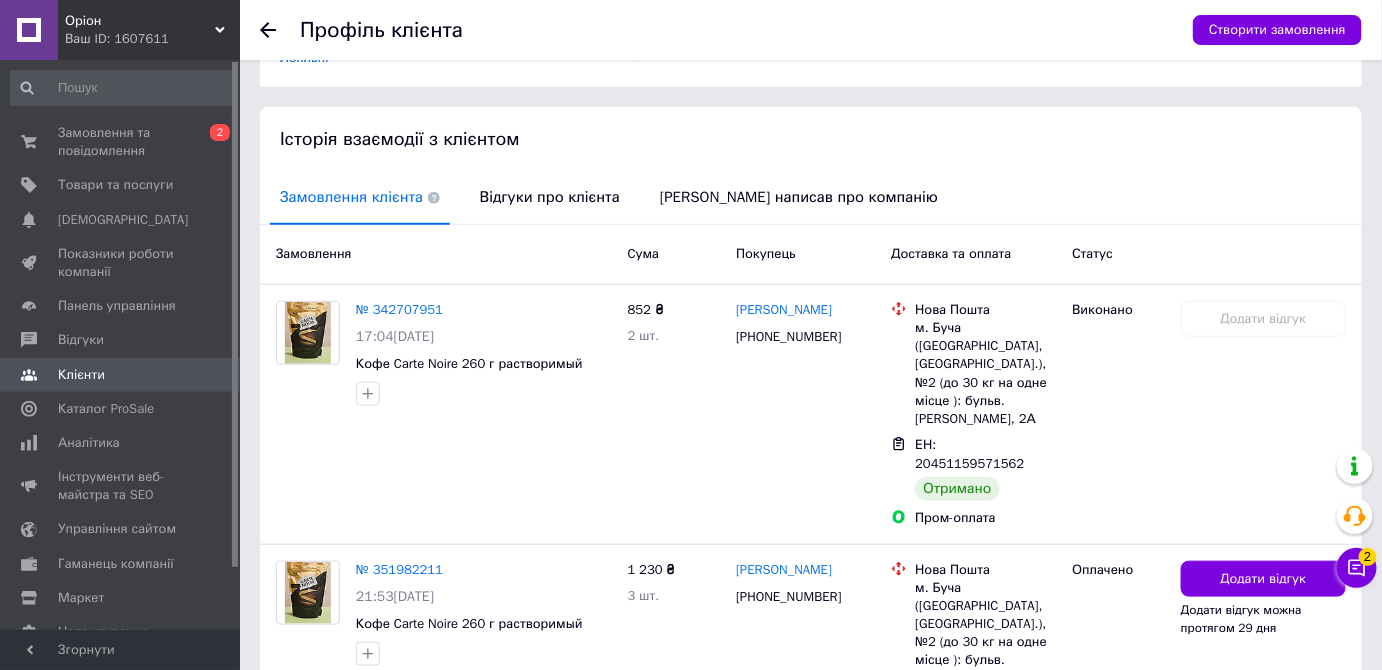 scroll, scrollTop: 466, scrollLeft: 0, axis: vertical 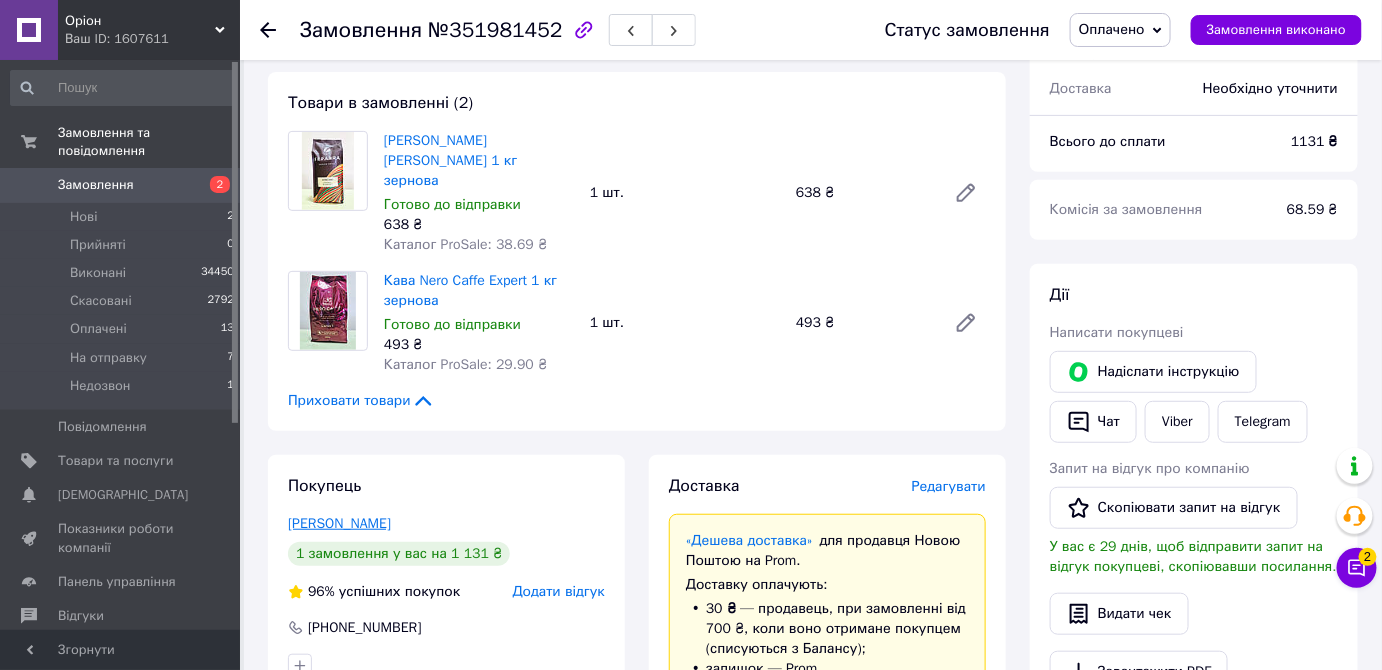 click on "[PERSON_NAME]" at bounding box center [339, 523] 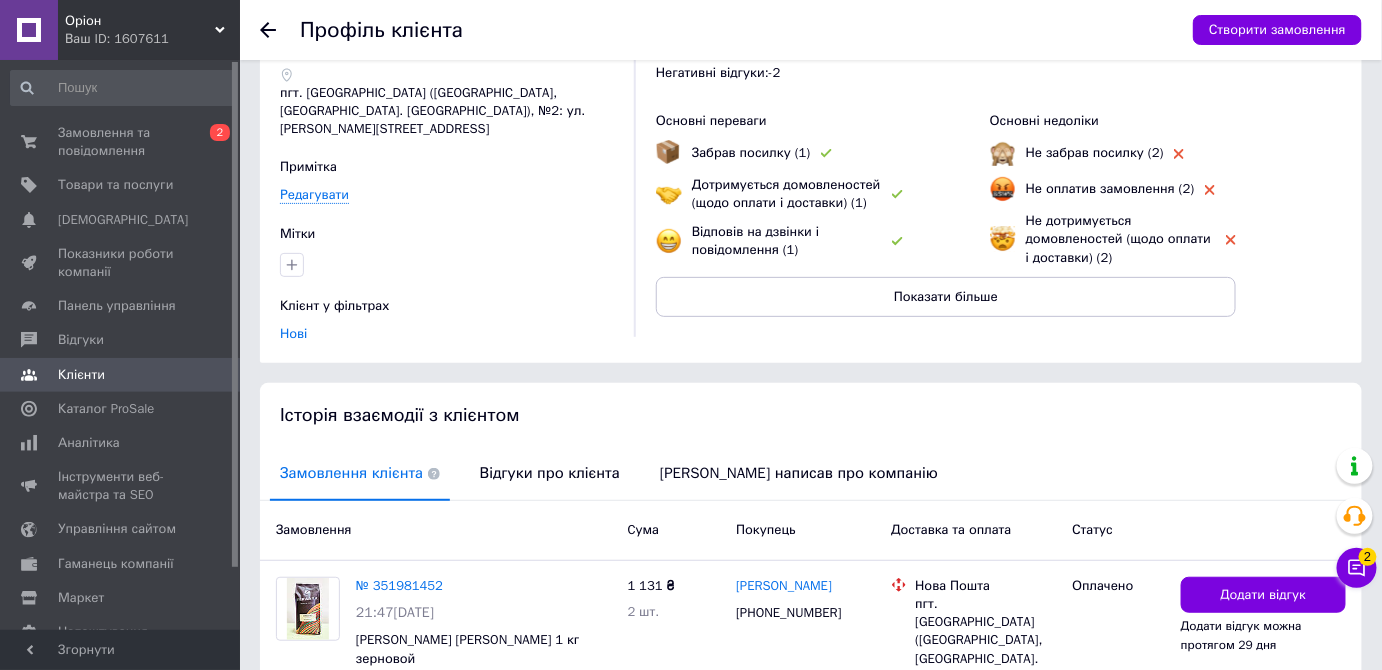 scroll, scrollTop: 261, scrollLeft: 0, axis: vertical 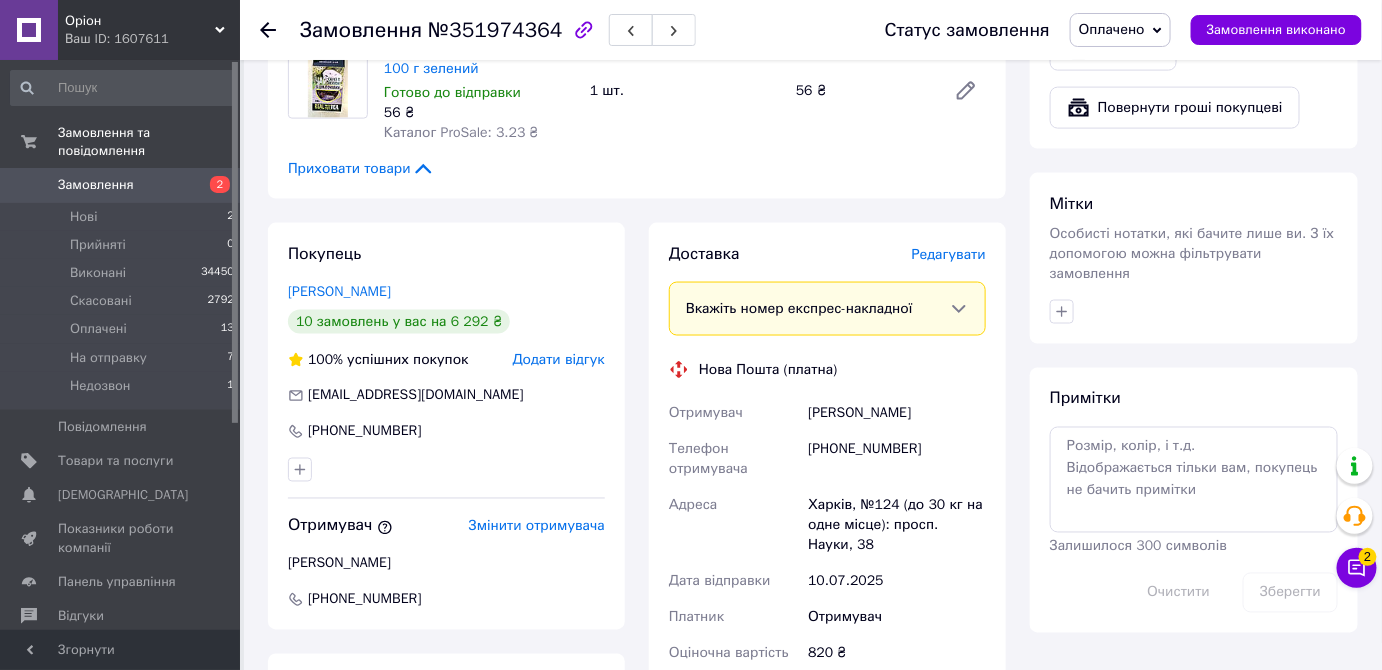 click on "Оплачено" at bounding box center [1112, 29] 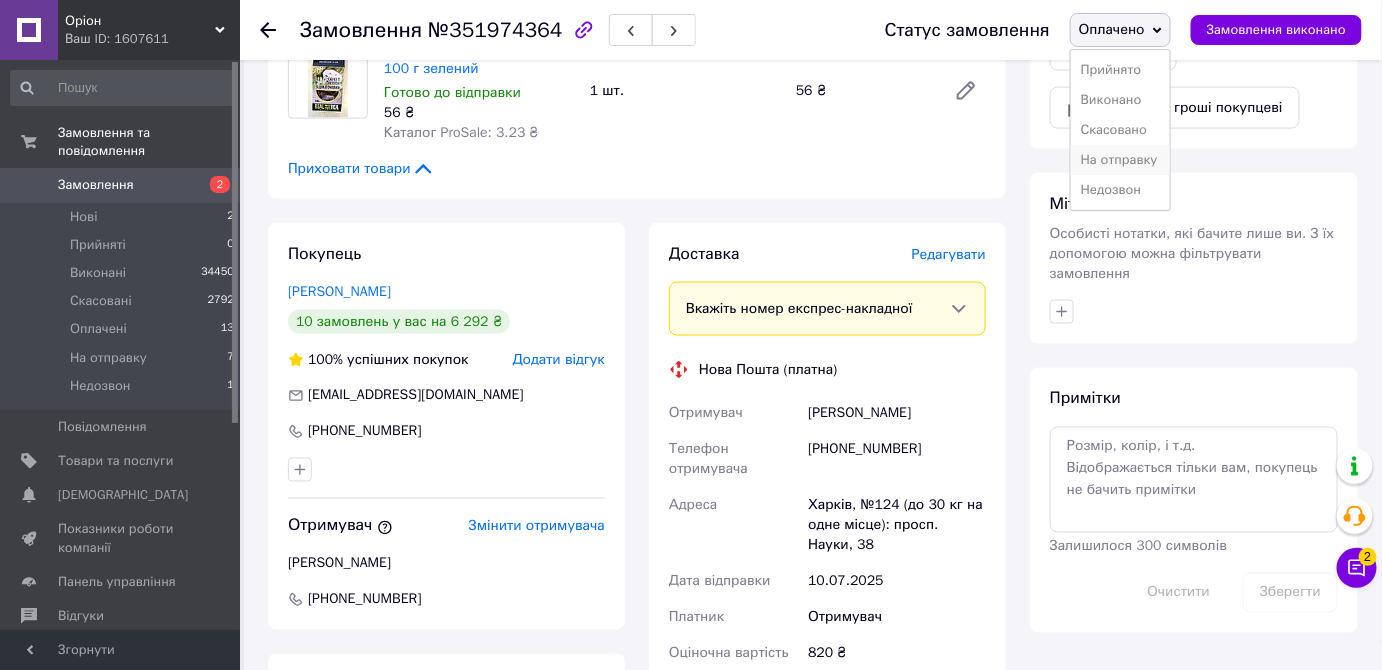 click on "На отправку" at bounding box center (1120, 160) 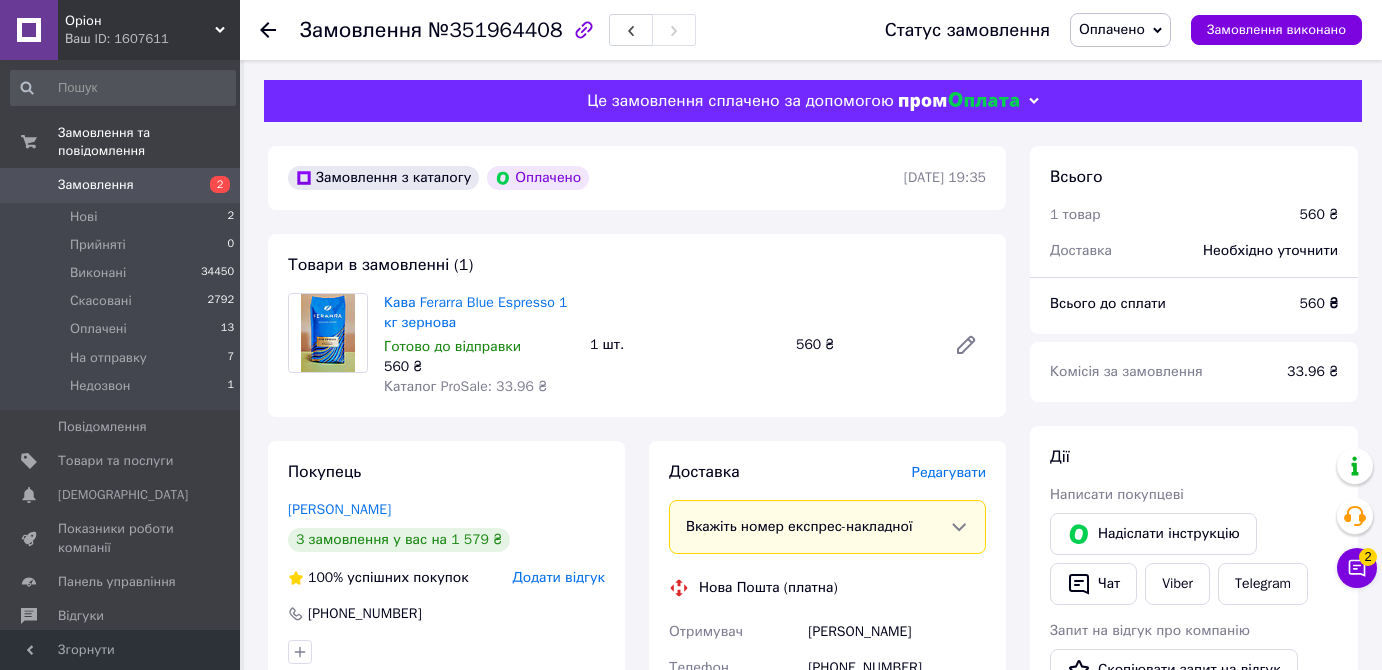 scroll, scrollTop: 0, scrollLeft: 0, axis: both 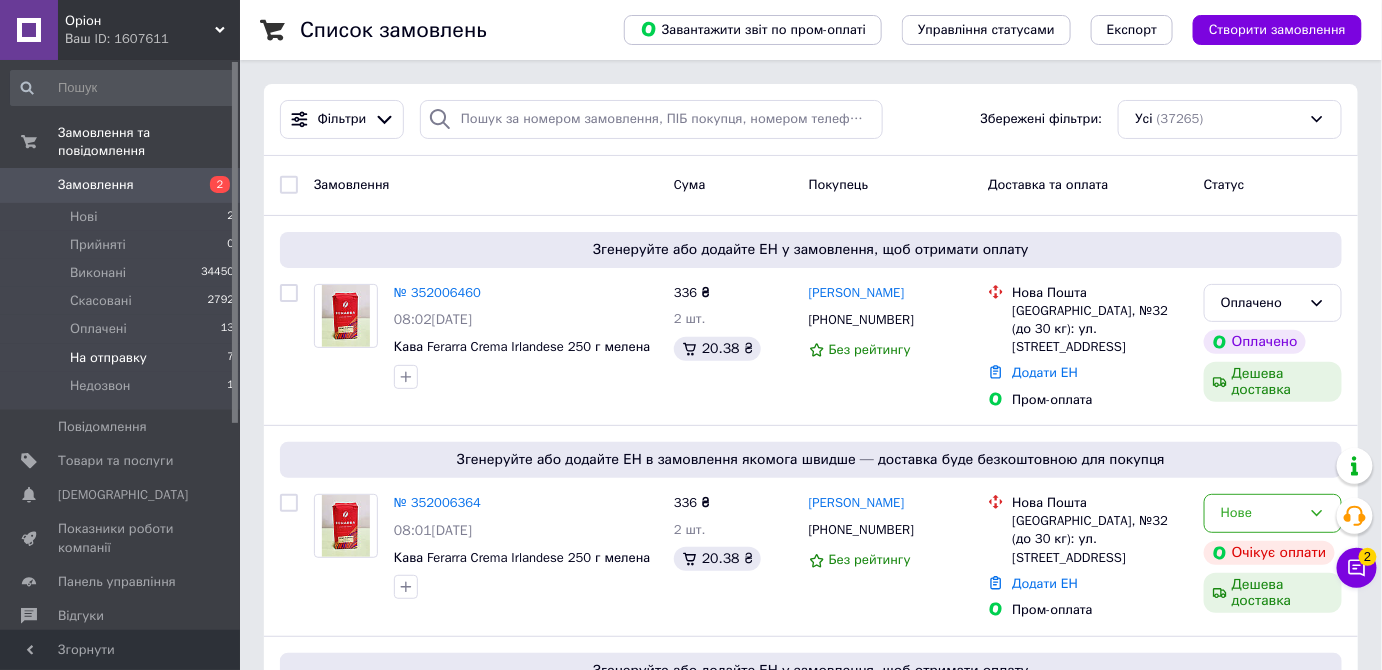 click on "На отправку 7" at bounding box center [123, 358] 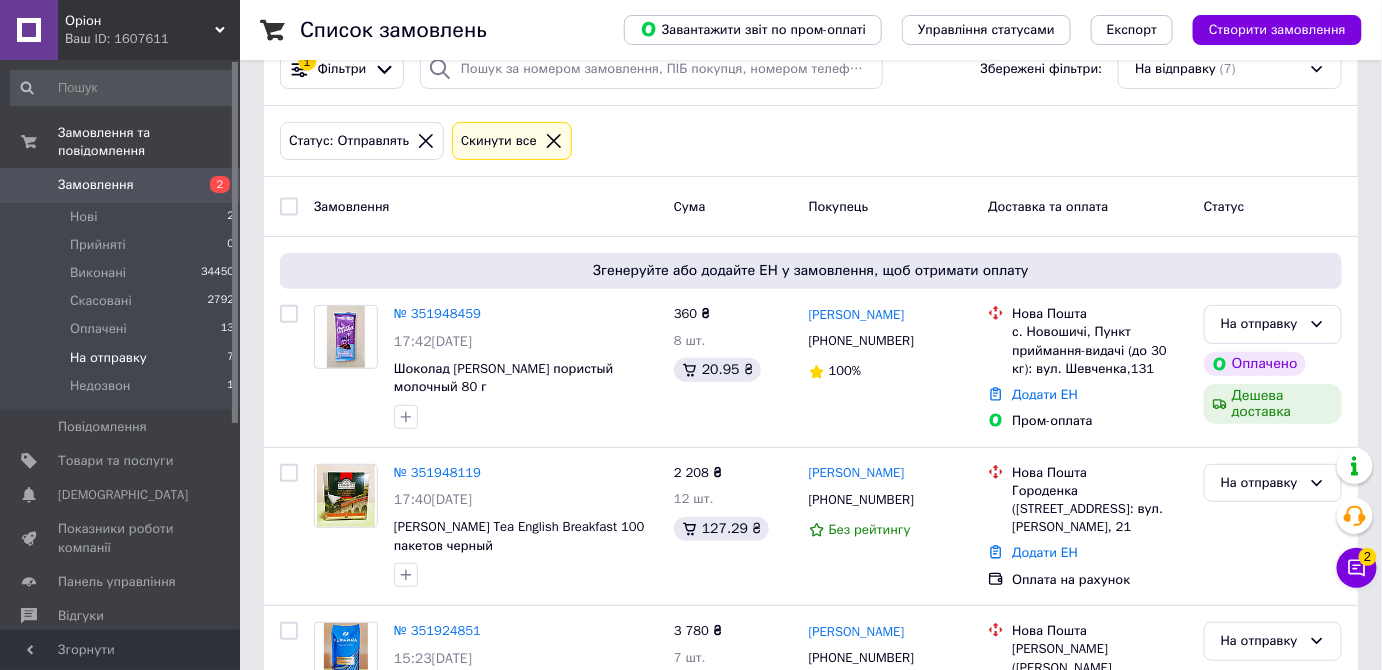 scroll, scrollTop: 50, scrollLeft: 0, axis: vertical 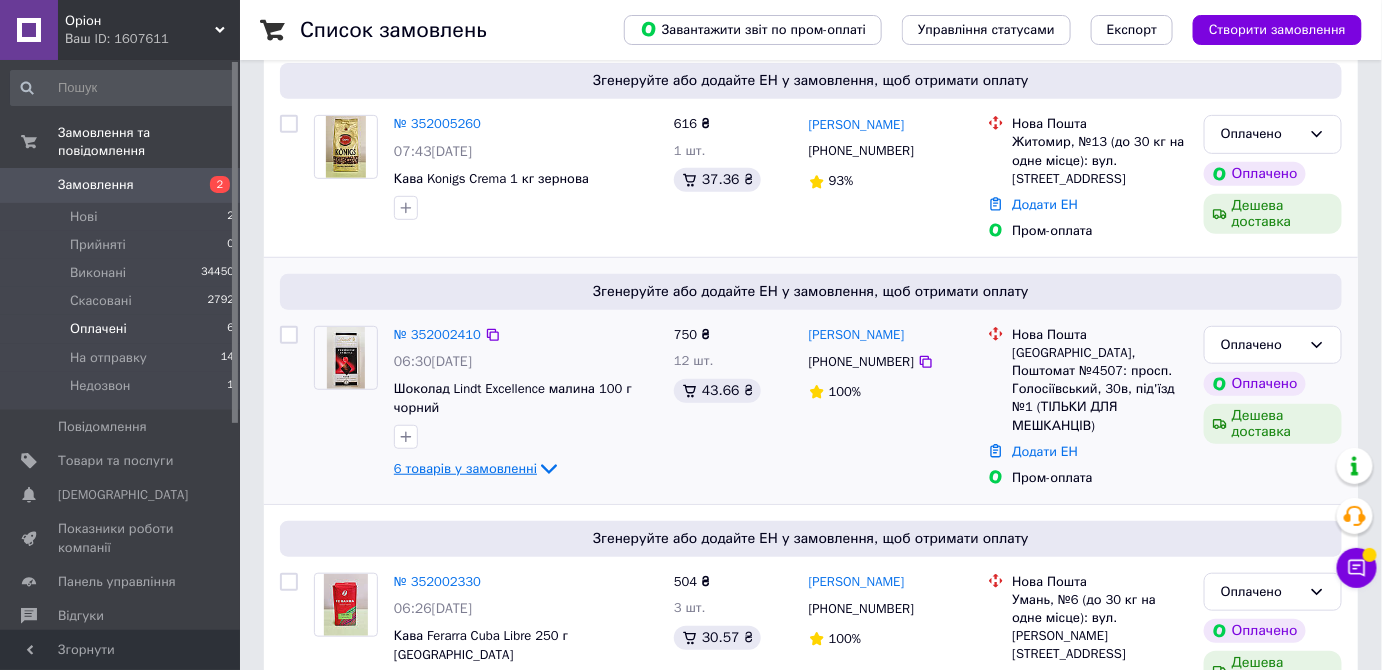 click on "6 товарів у замовленні" at bounding box center (465, 468) 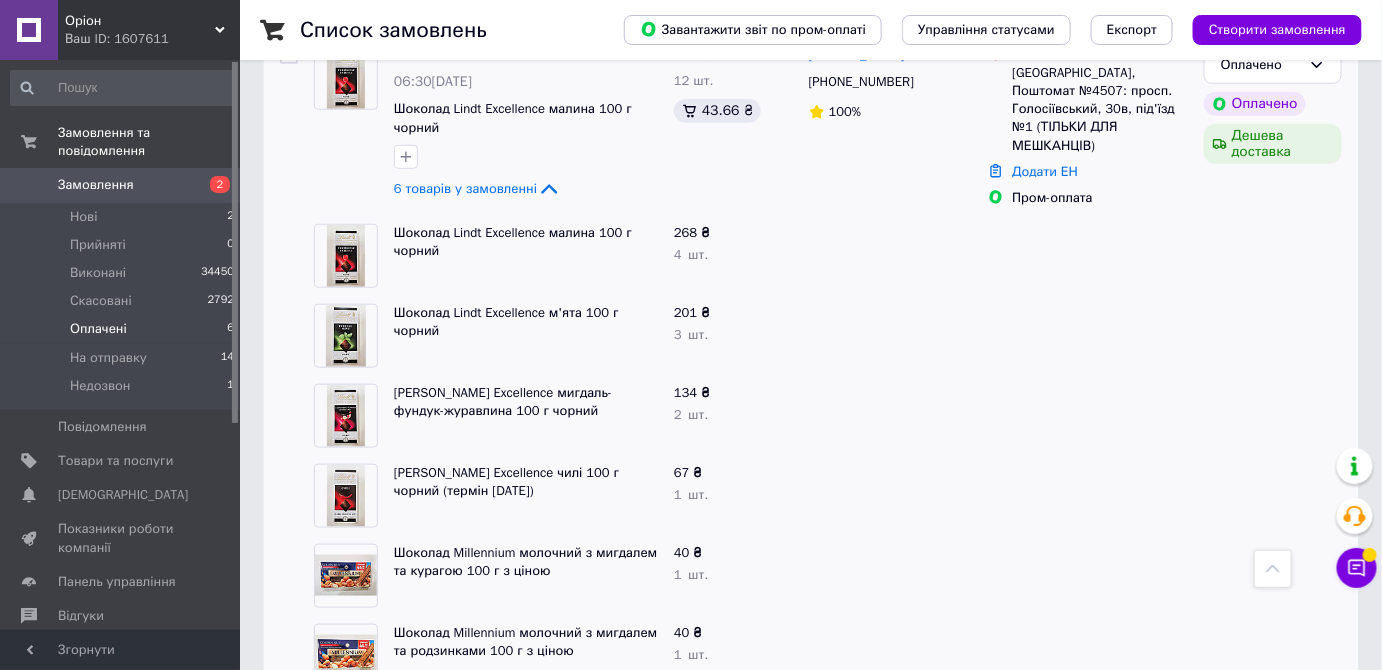 scroll, scrollTop: 519, scrollLeft: 0, axis: vertical 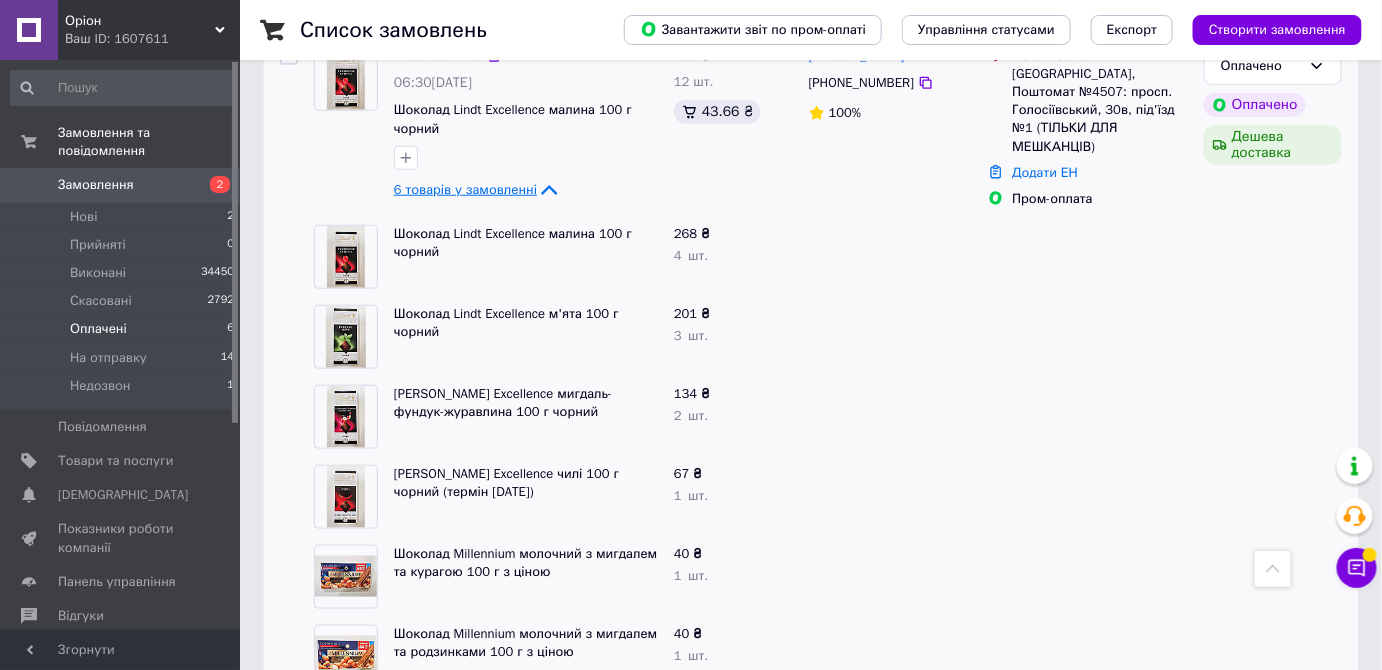 click on "6 товарів у замовленні" at bounding box center [465, 189] 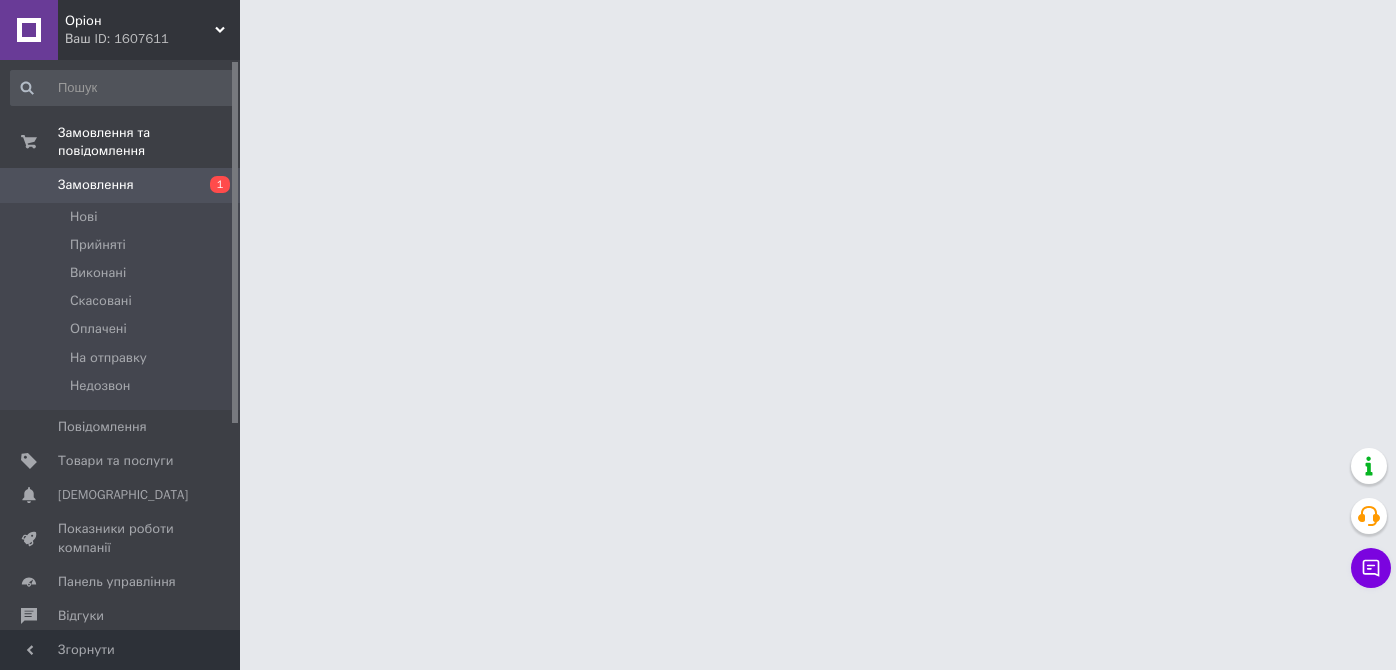 scroll, scrollTop: 0, scrollLeft: 0, axis: both 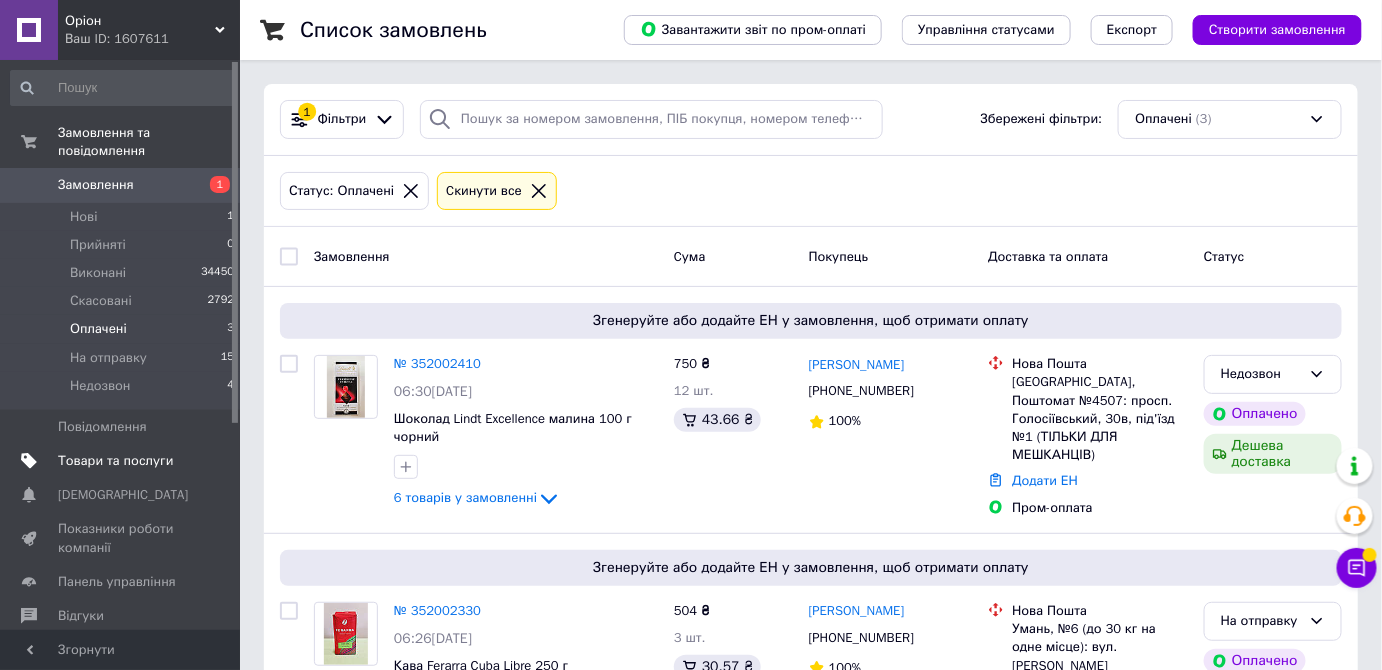 click on "Товари та послуги" at bounding box center [115, 461] 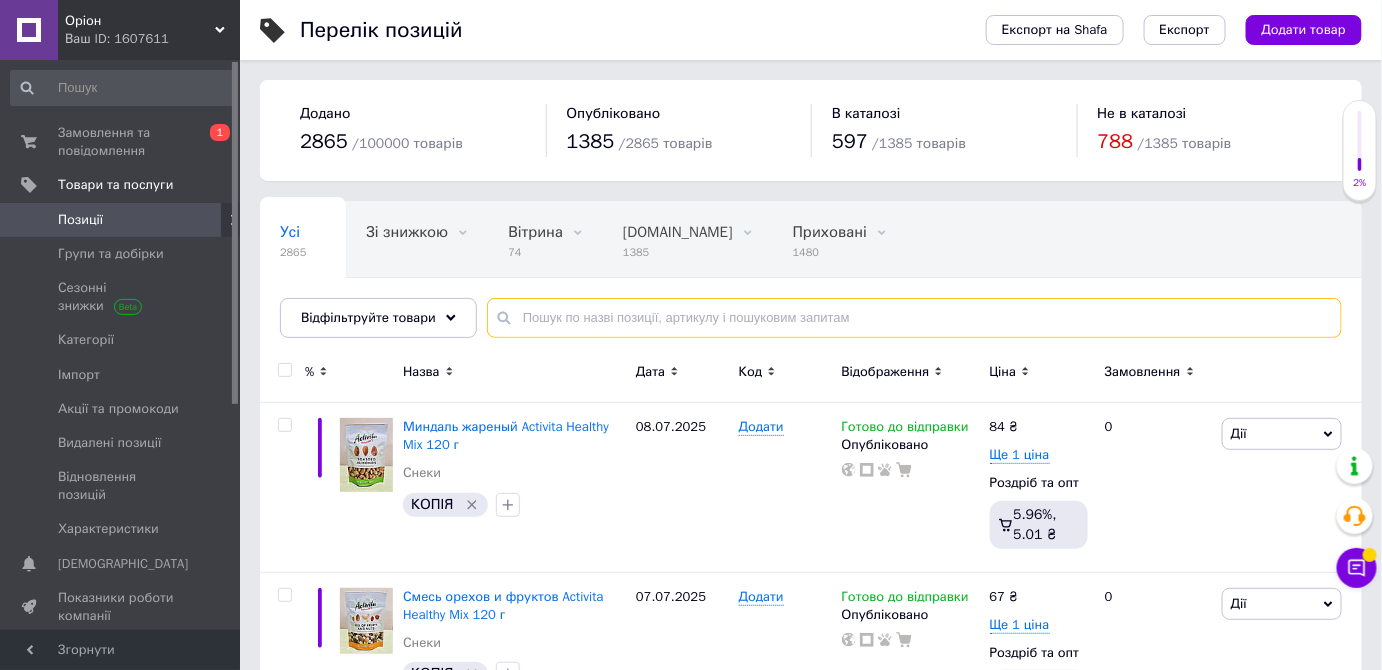 click at bounding box center (914, 318) 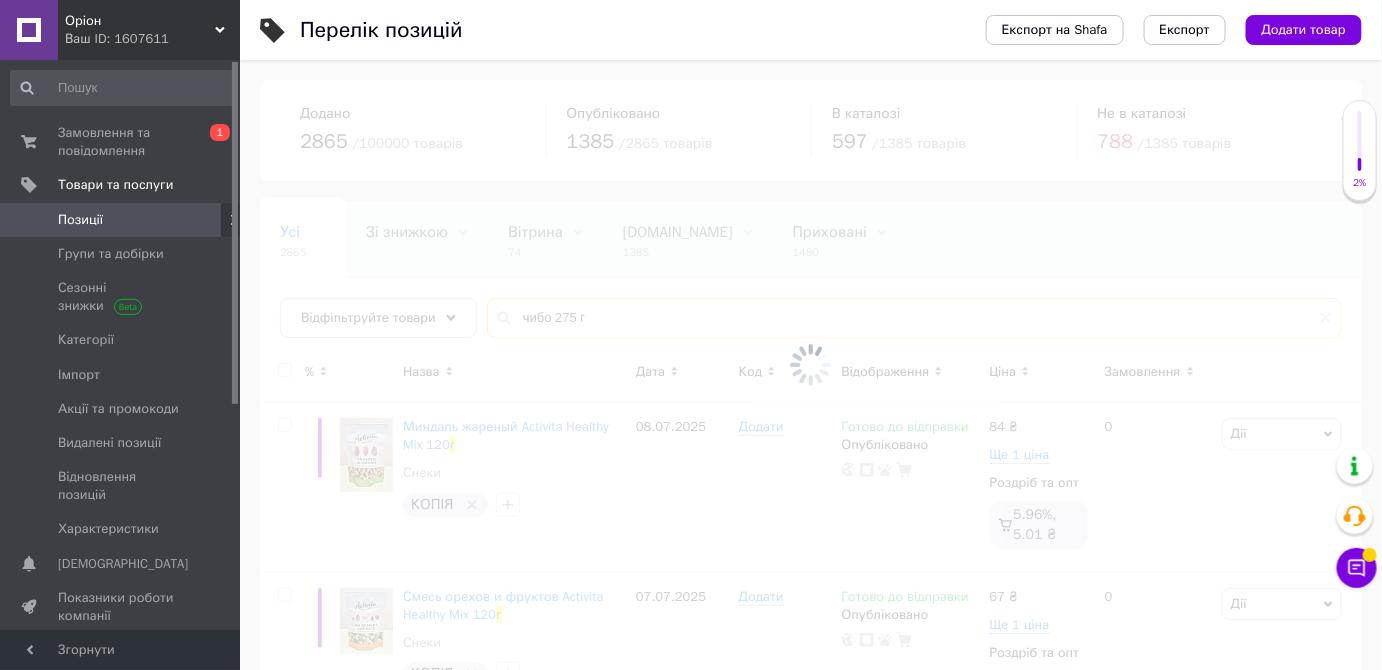 type on "чибо 275 г" 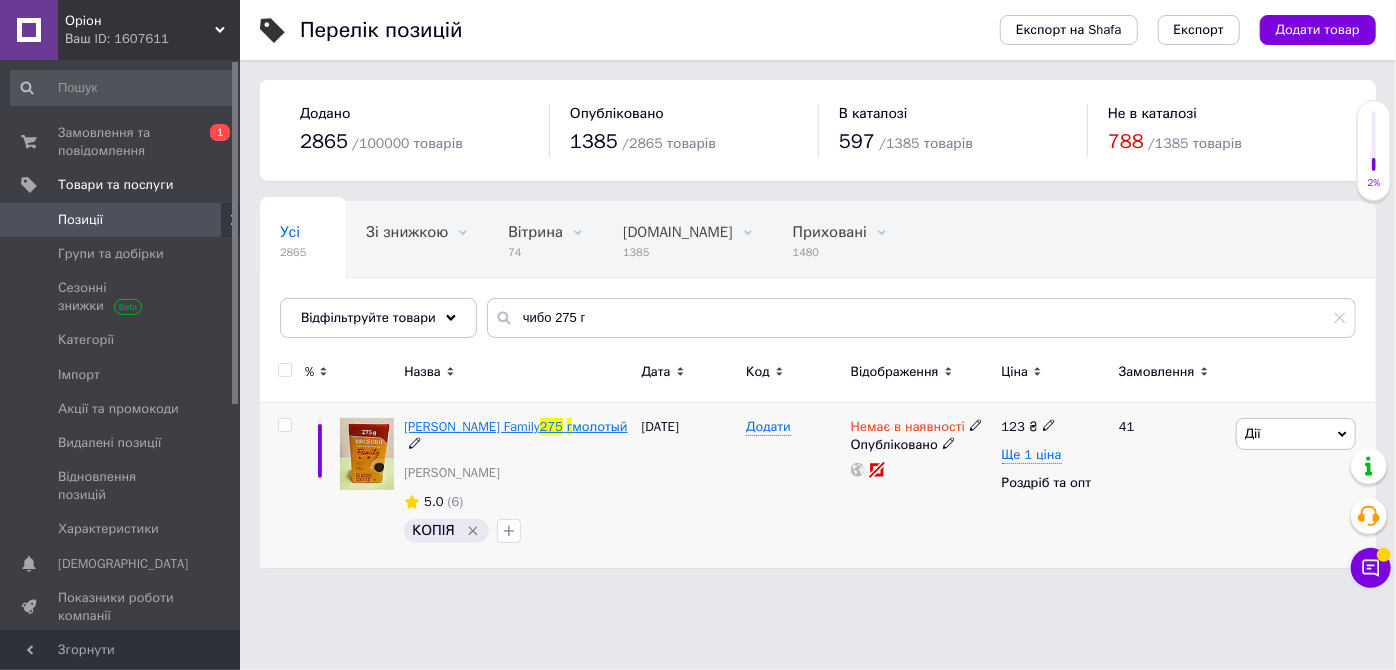 click on "Кофе Eduscho Family" at bounding box center [471, 426] 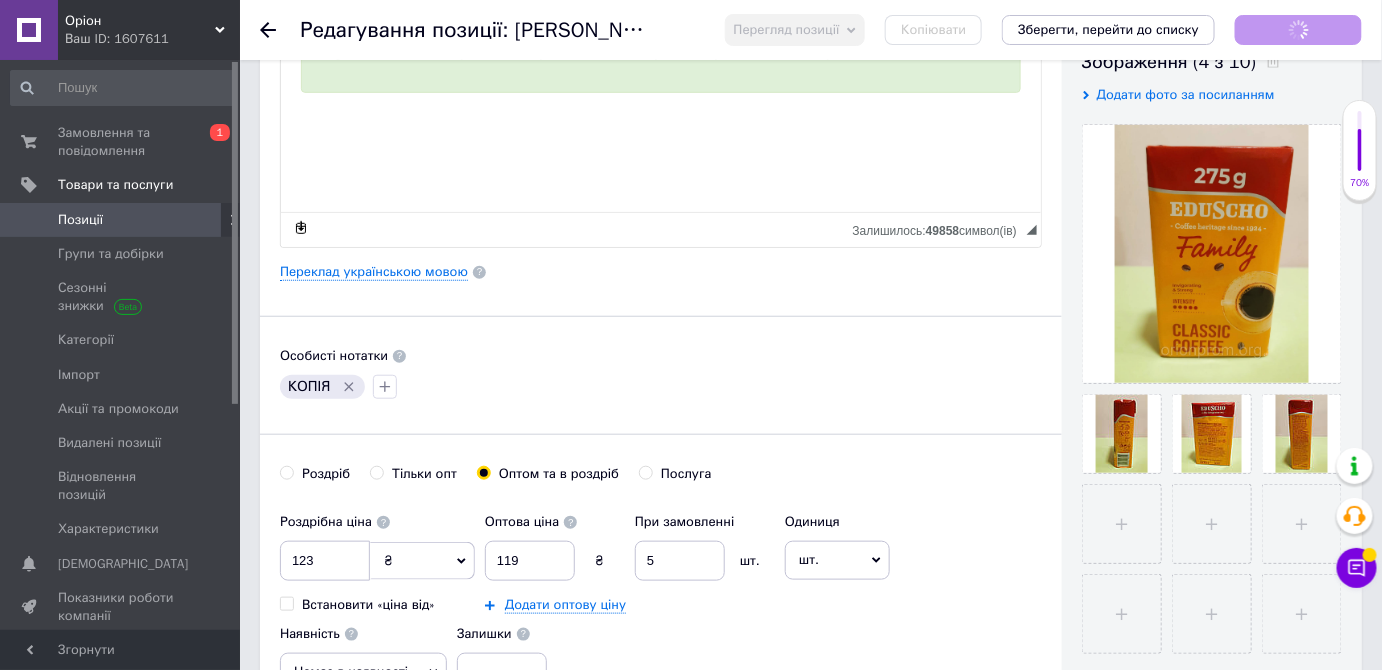 scroll, scrollTop: 0, scrollLeft: 0, axis: both 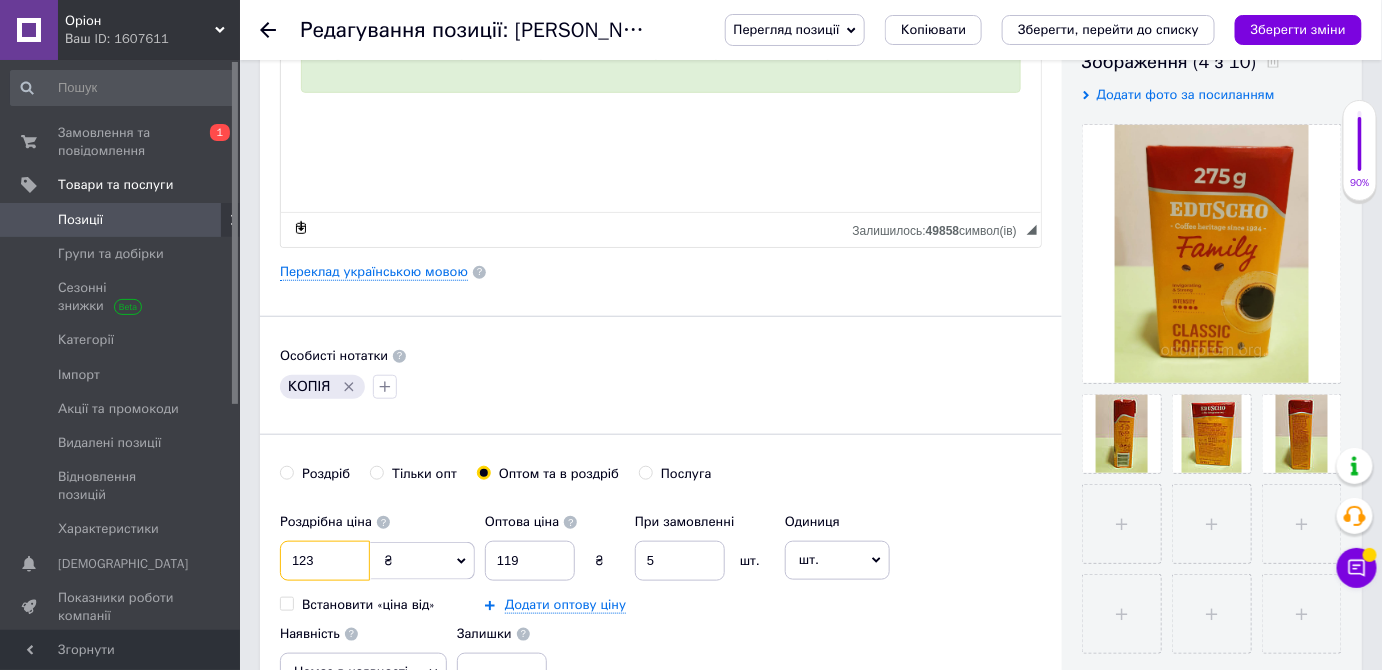 click on "123" at bounding box center [325, 561] 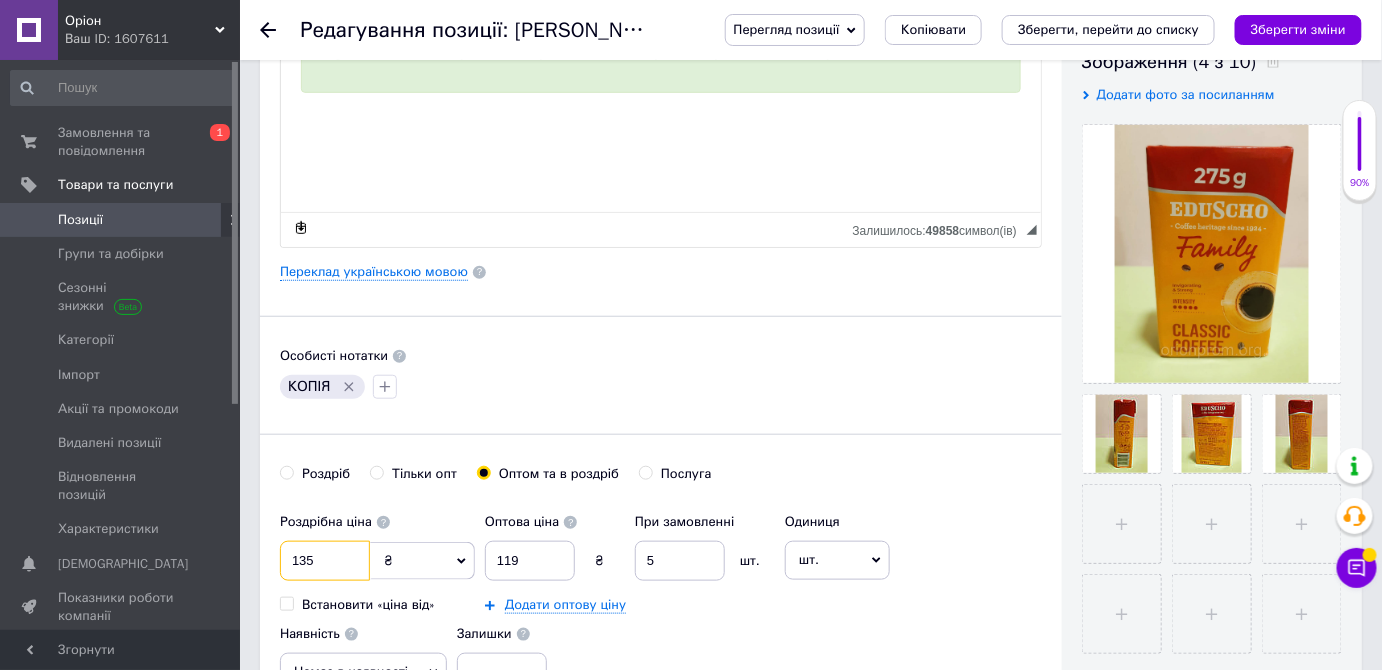 type on "135" 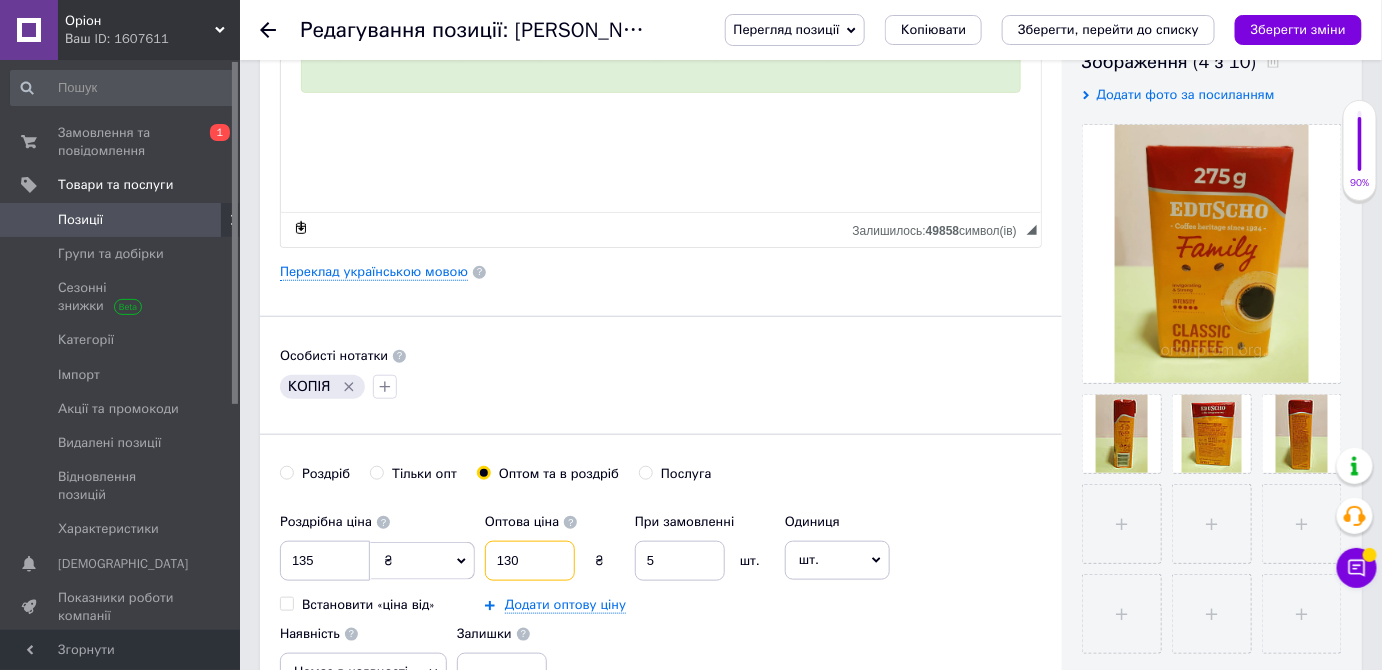 scroll, scrollTop: 564, scrollLeft: 0, axis: vertical 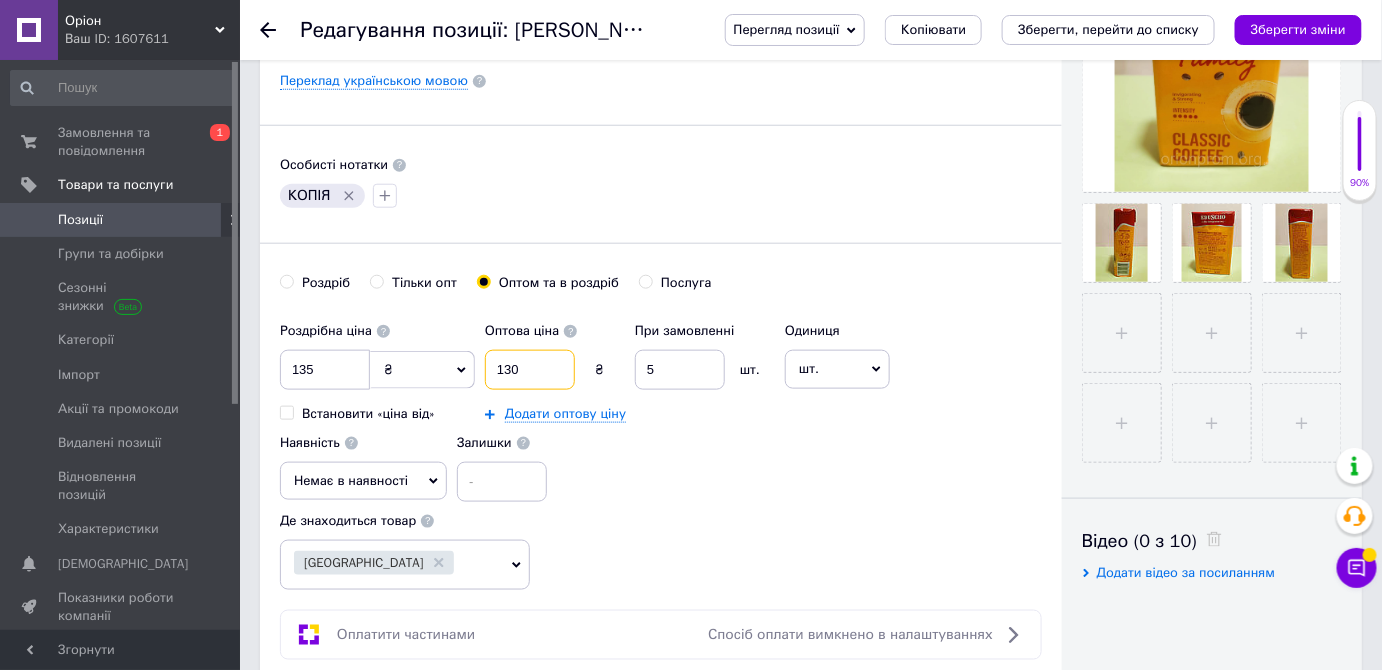 type on "130" 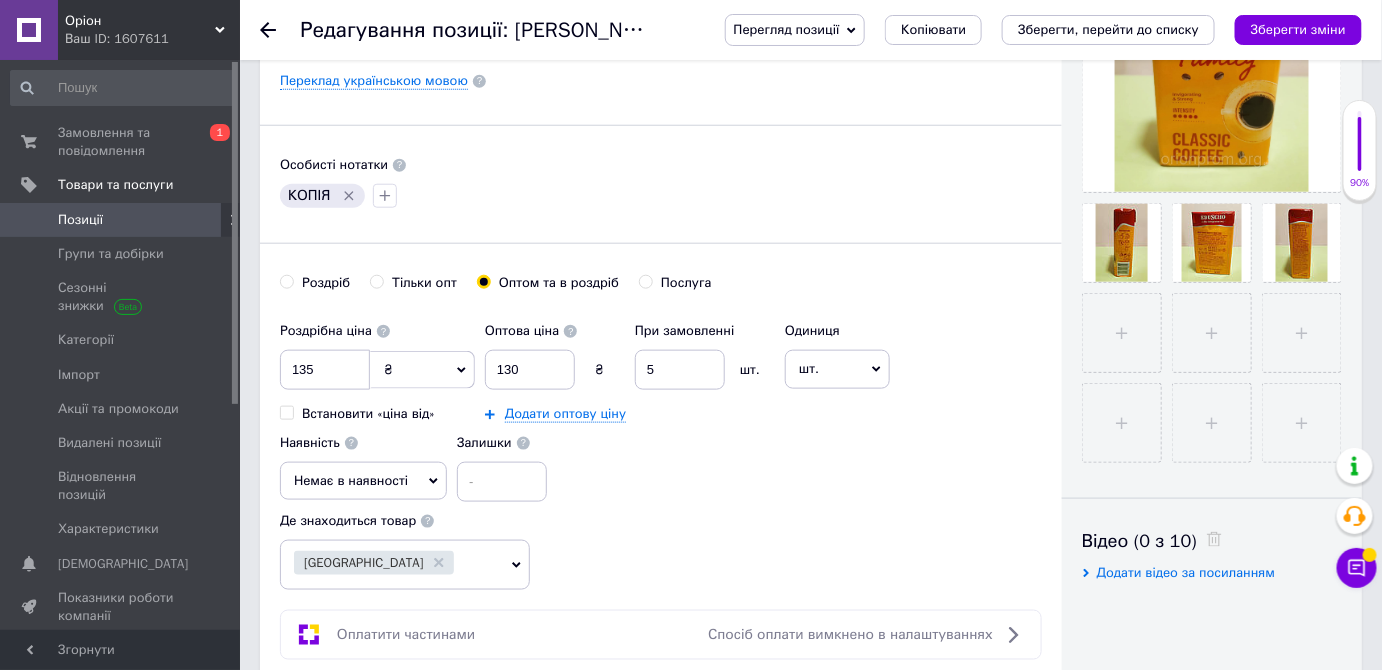 click on "Немає в наявності" at bounding box center [351, 480] 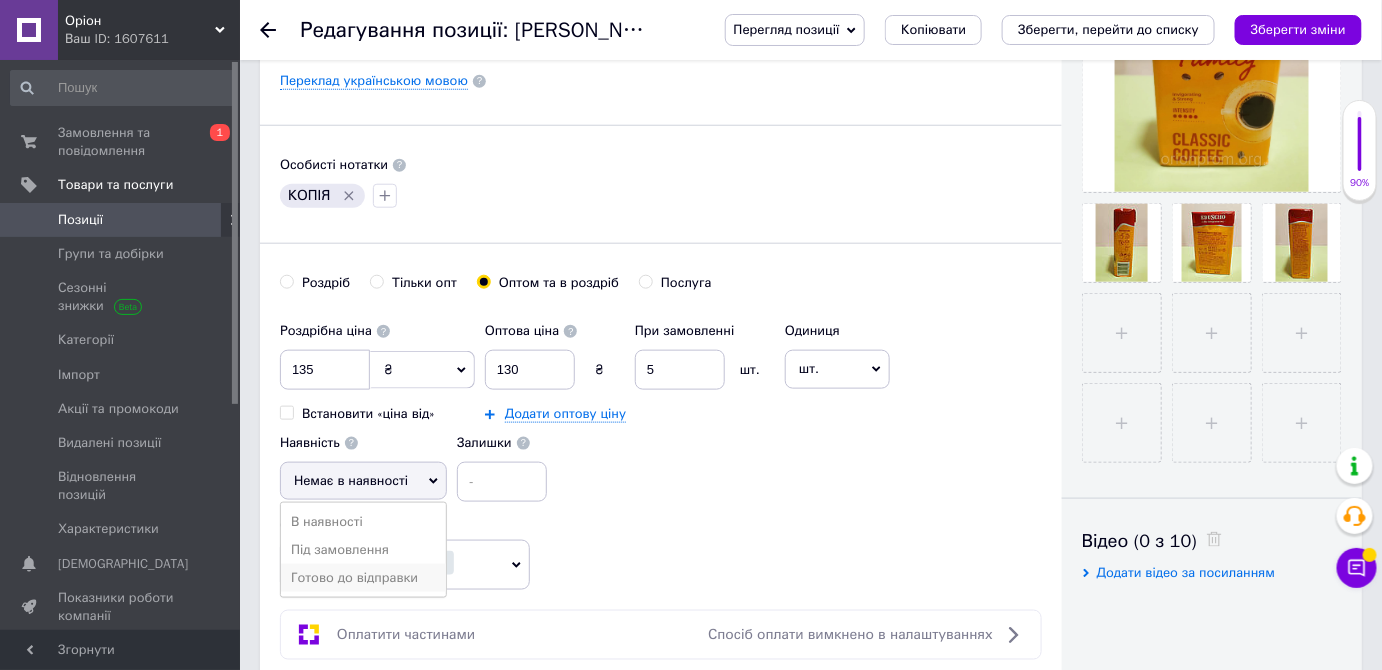 click on "Готово до відправки" at bounding box center [363, 578] 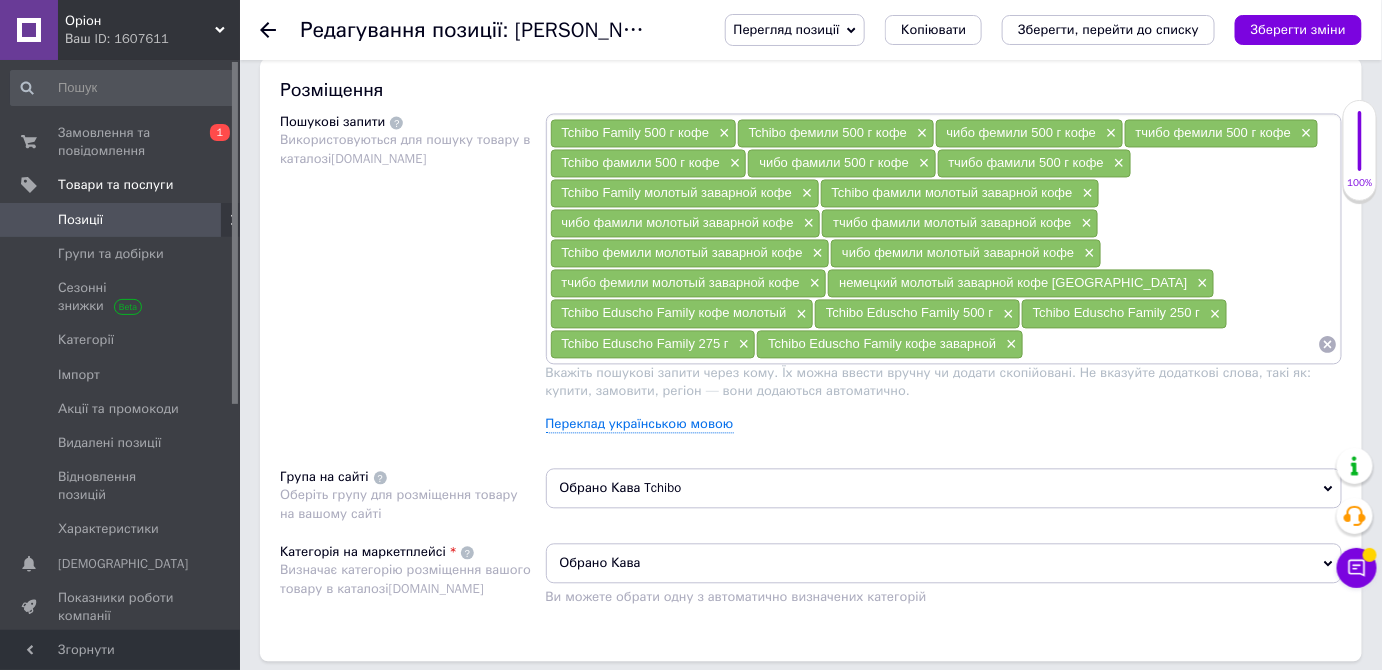 scroll, scrollTop: 1225, scrollLeft: 0, axis: vertical 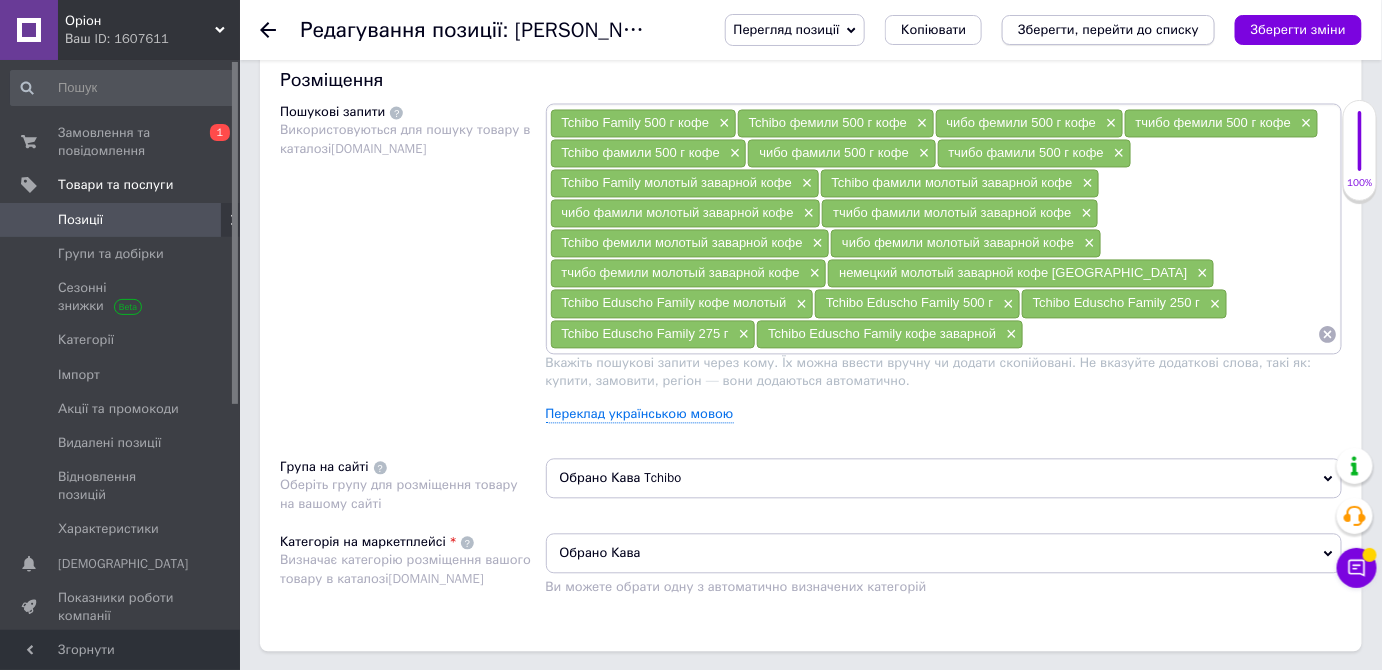 click on "Зберегти, перейти до списку" at bounding box center [1108, 29] 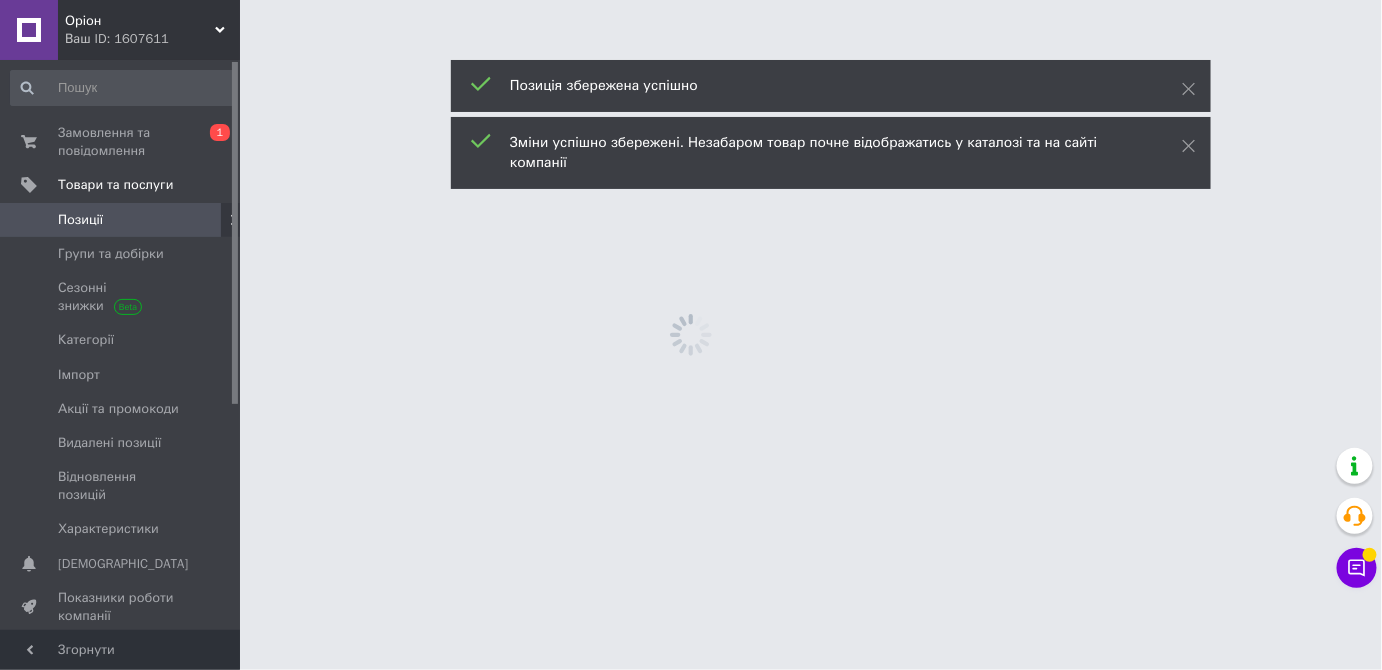 scroll, scrollTop: 0, scrollLeft: 0, axis: both 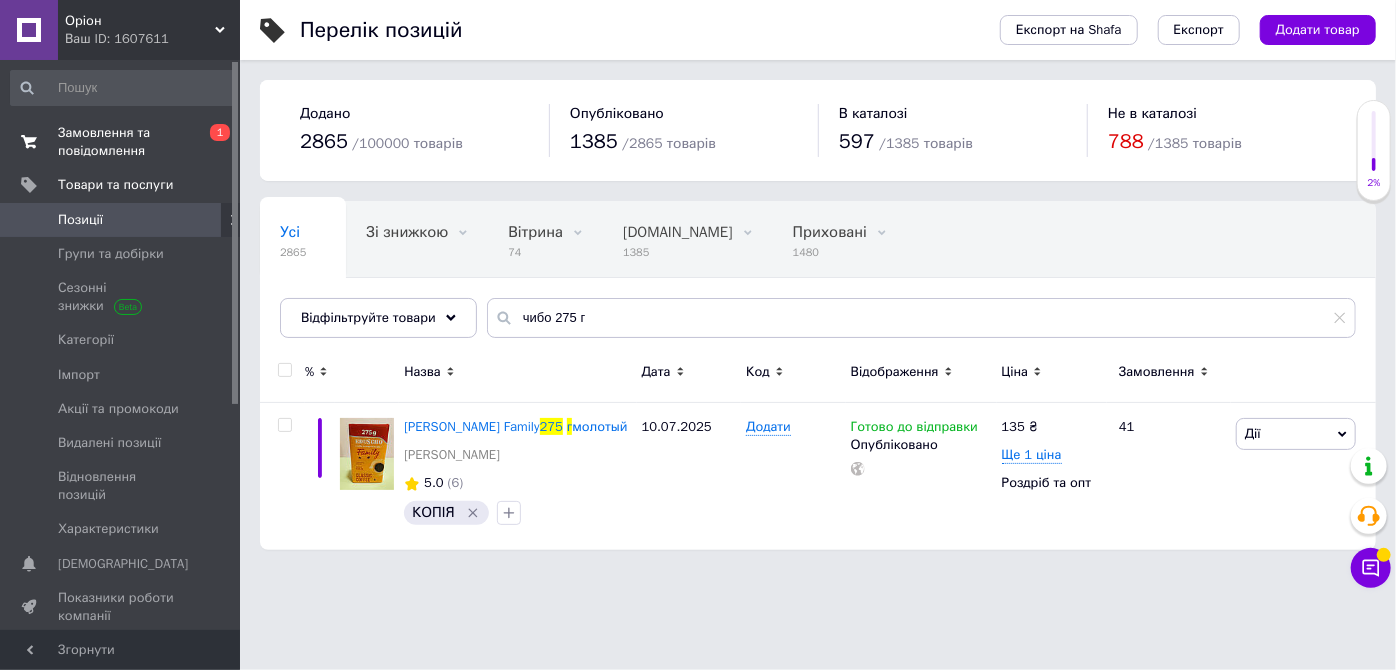 click on "Замовлення та повідомлення" at bounding box center (121, 142) 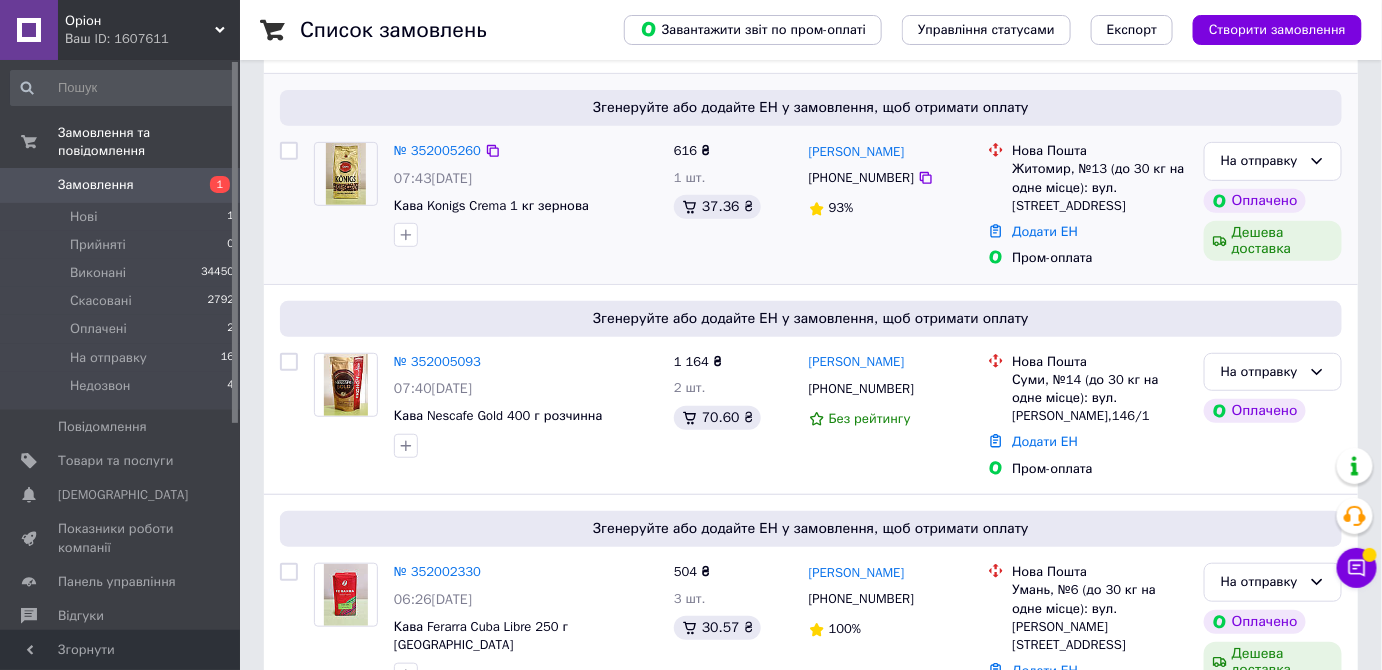 scroll, scrollTop: 215, scrollLeft: 0, axis: vertical 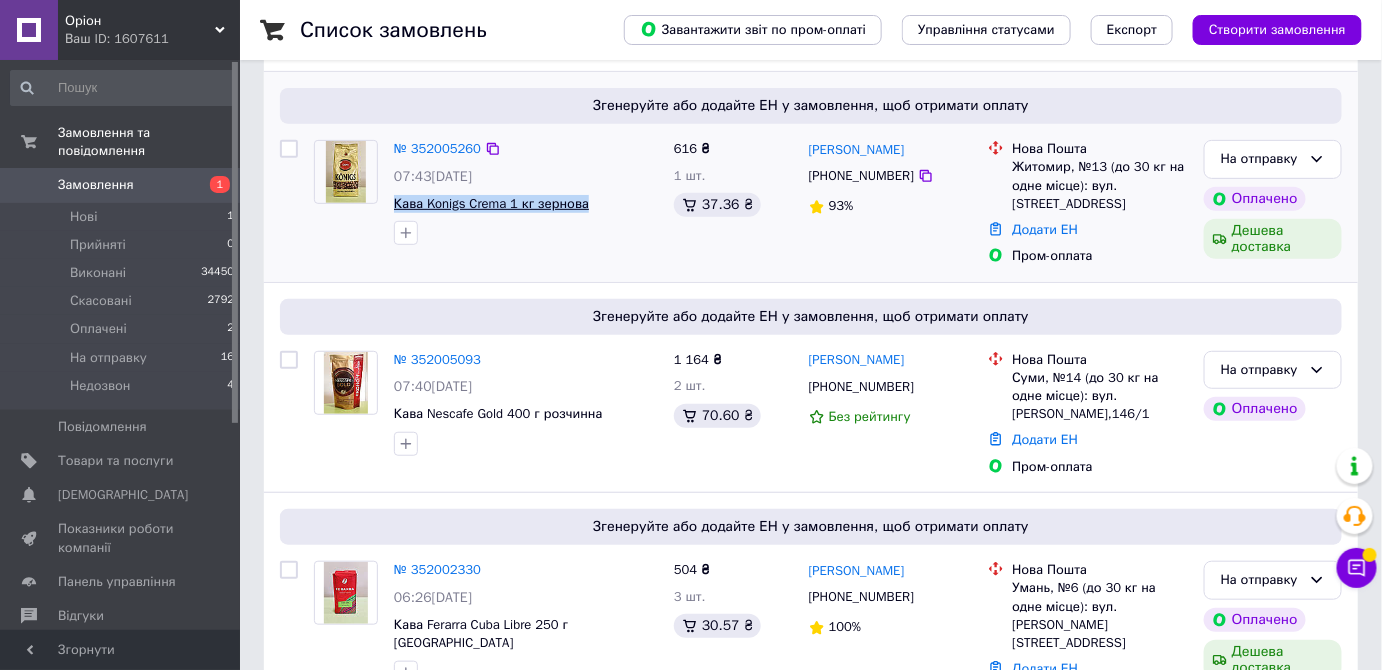 drag, startPoint x: 626, startPoint y: 206, endPoint x: 397, endPoint y: 204, distance: 229.00873 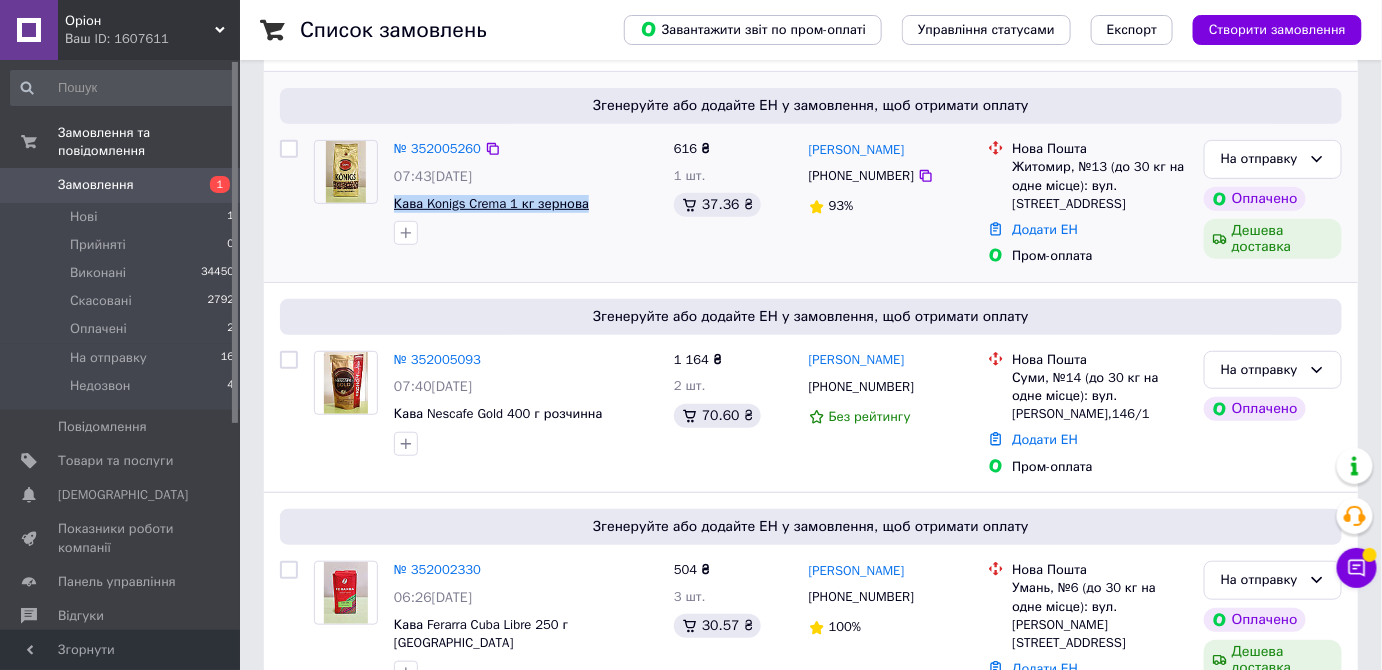 click on "Кава Konigs Crema 1 кг зернова" at bounding box center [526, 204] 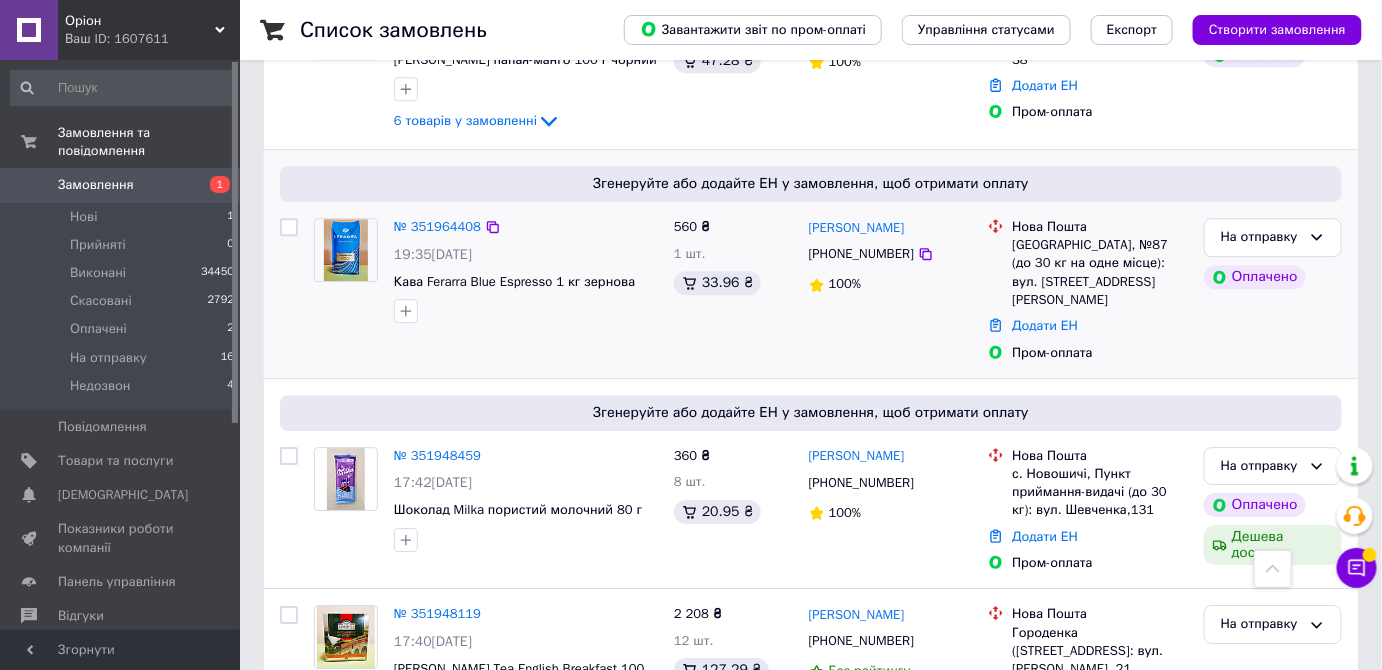 scroll, scrollTop: 1799, scrollLeft: 0, axis: vertical 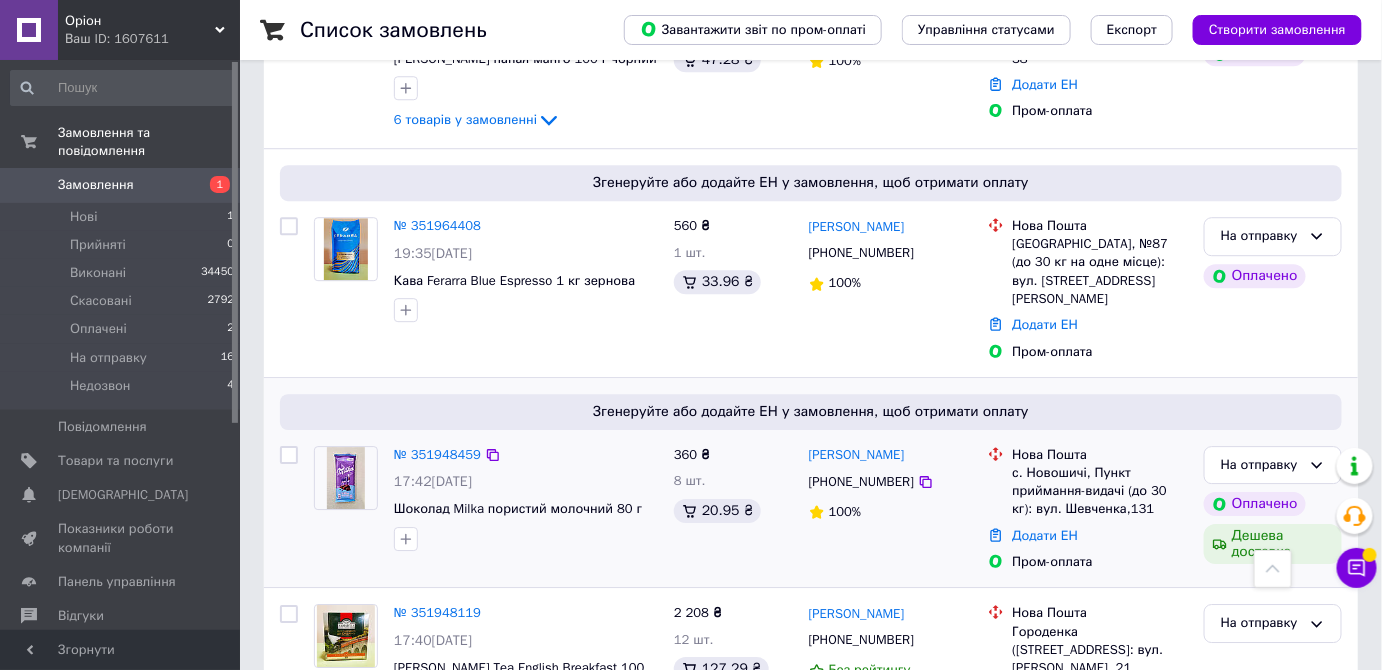 drag, startPoint x: 620, startPoint y: 391, endPoint x: 651, endPoint y: 418, distance: 41.109608 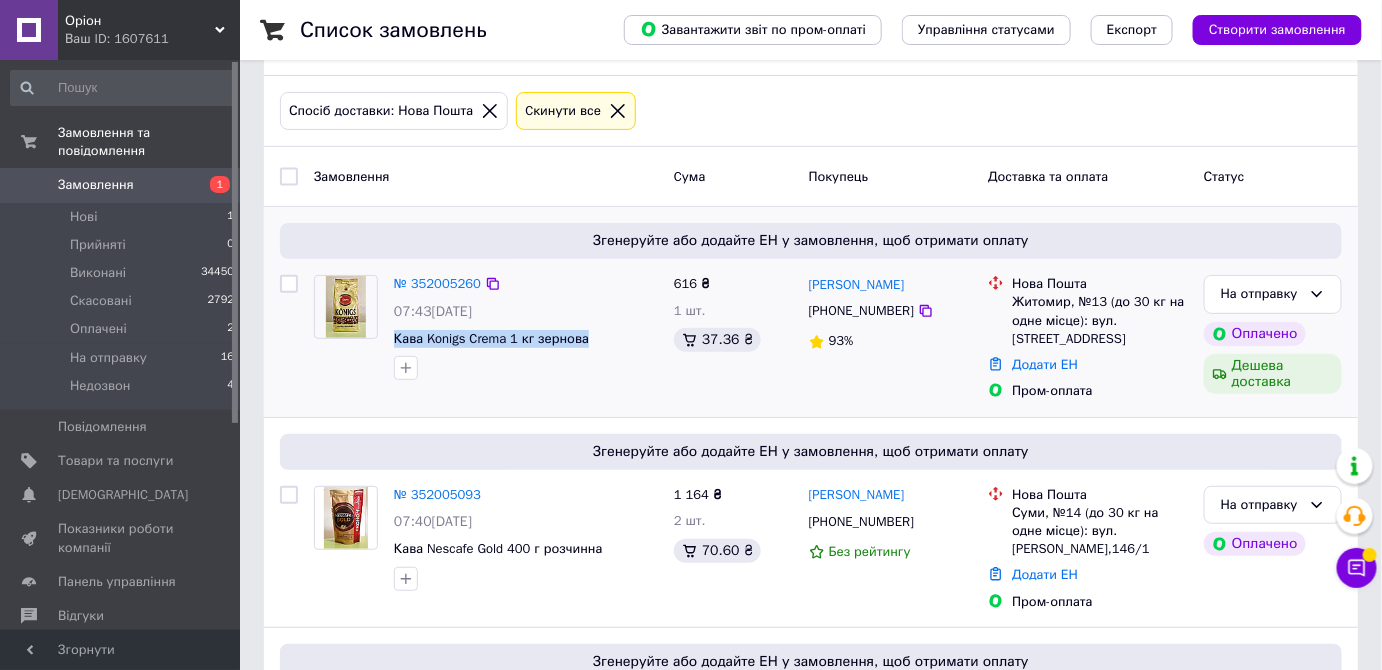 scroll, scrollTop: 82, scrollLeft: 0, axis: vertical 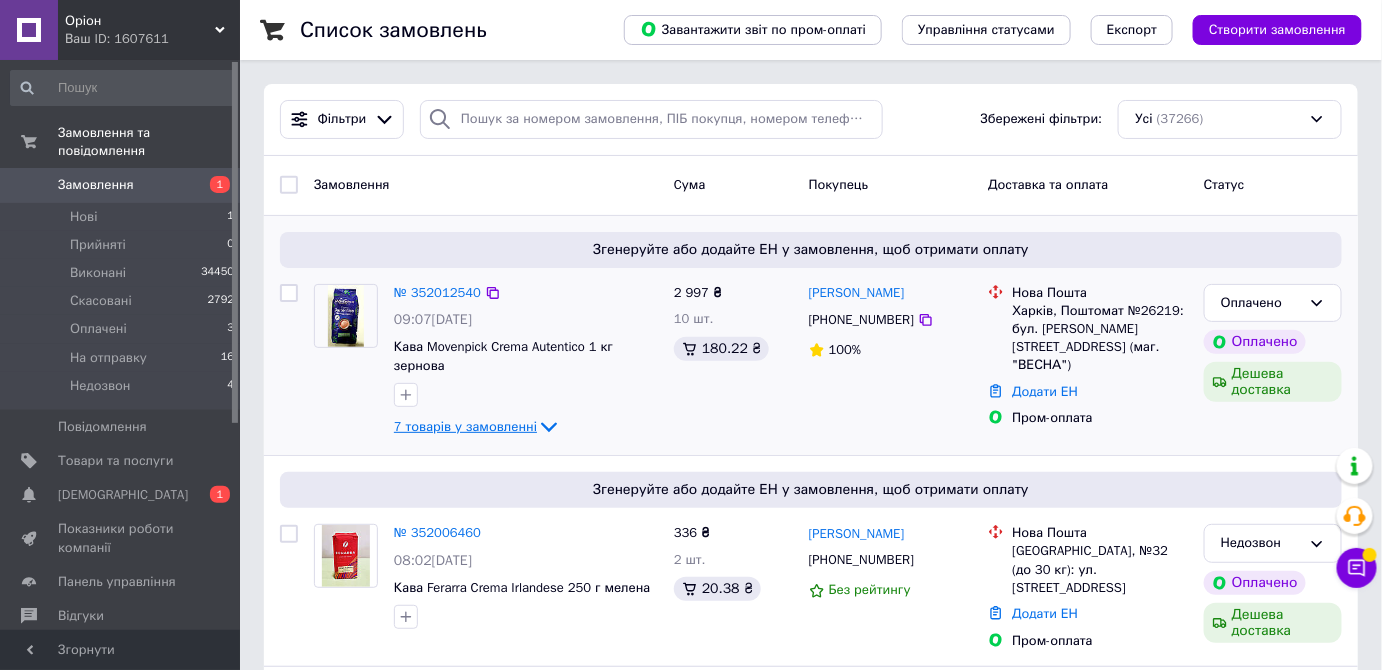click 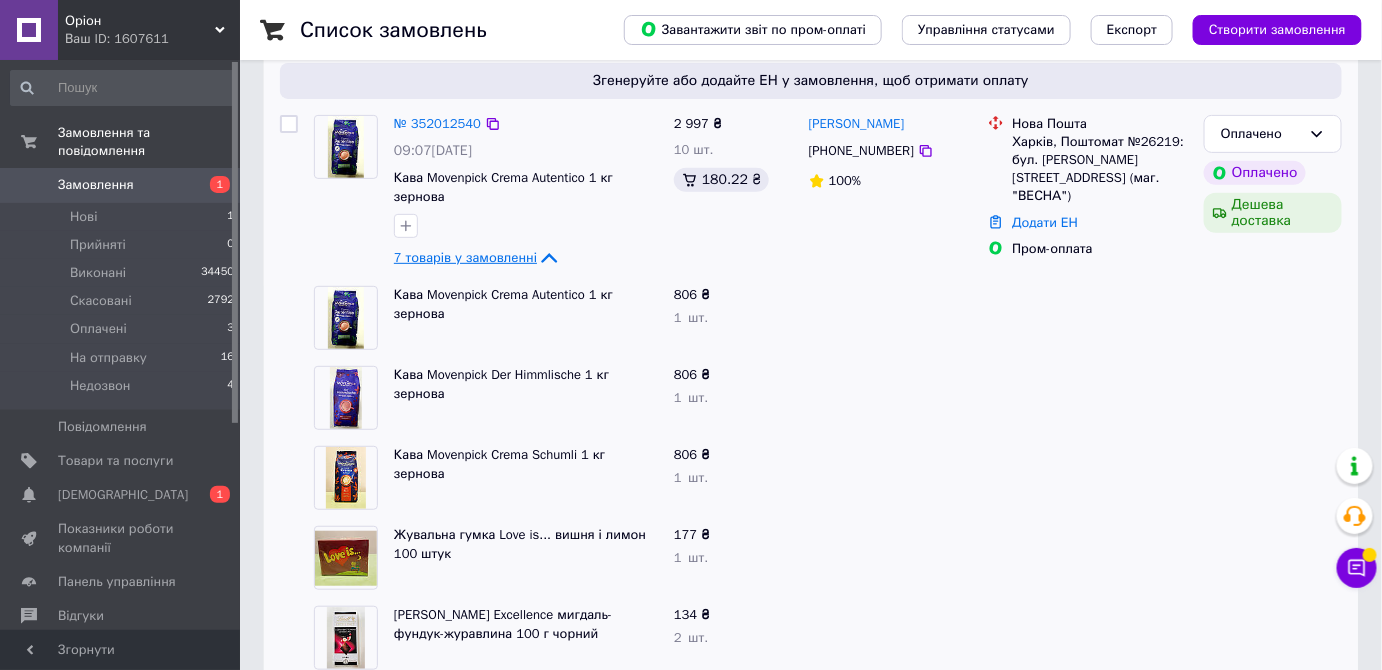 scroll, scrollTop: 162, scrollLeft: 0, axis: vertical 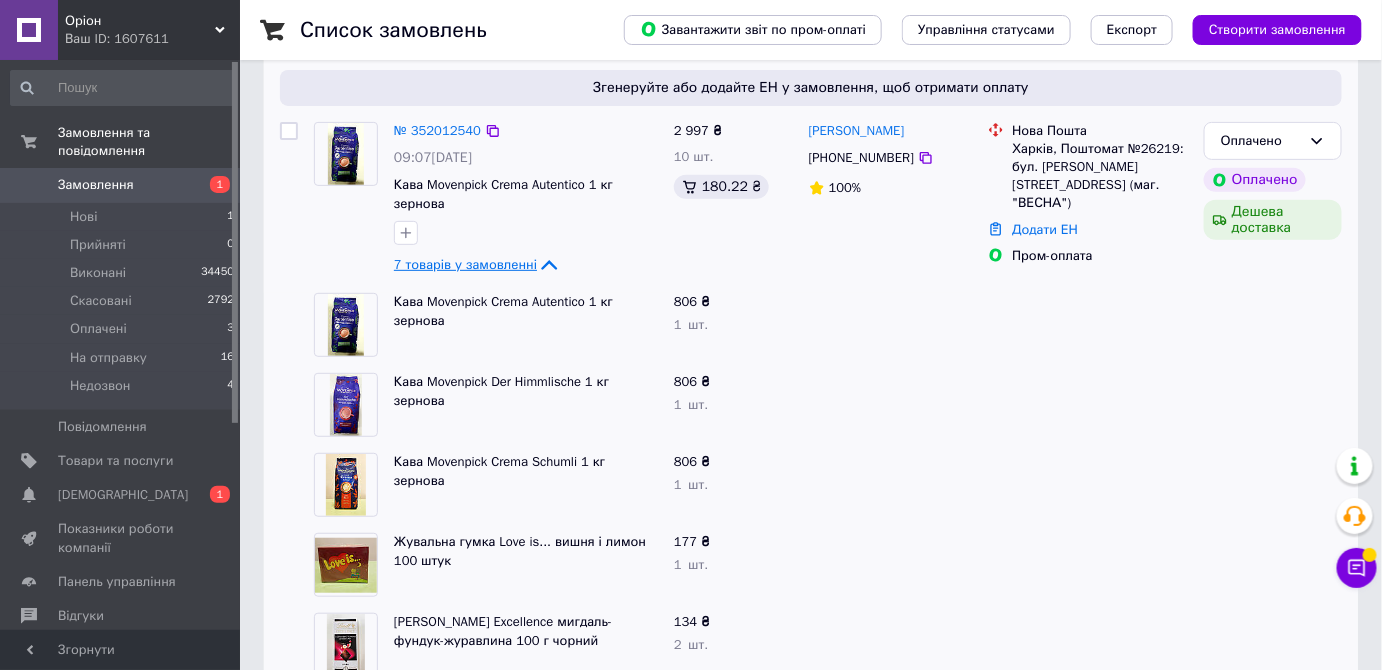 click on "7 товарів у замовленні" at bounding box center [465, 264] 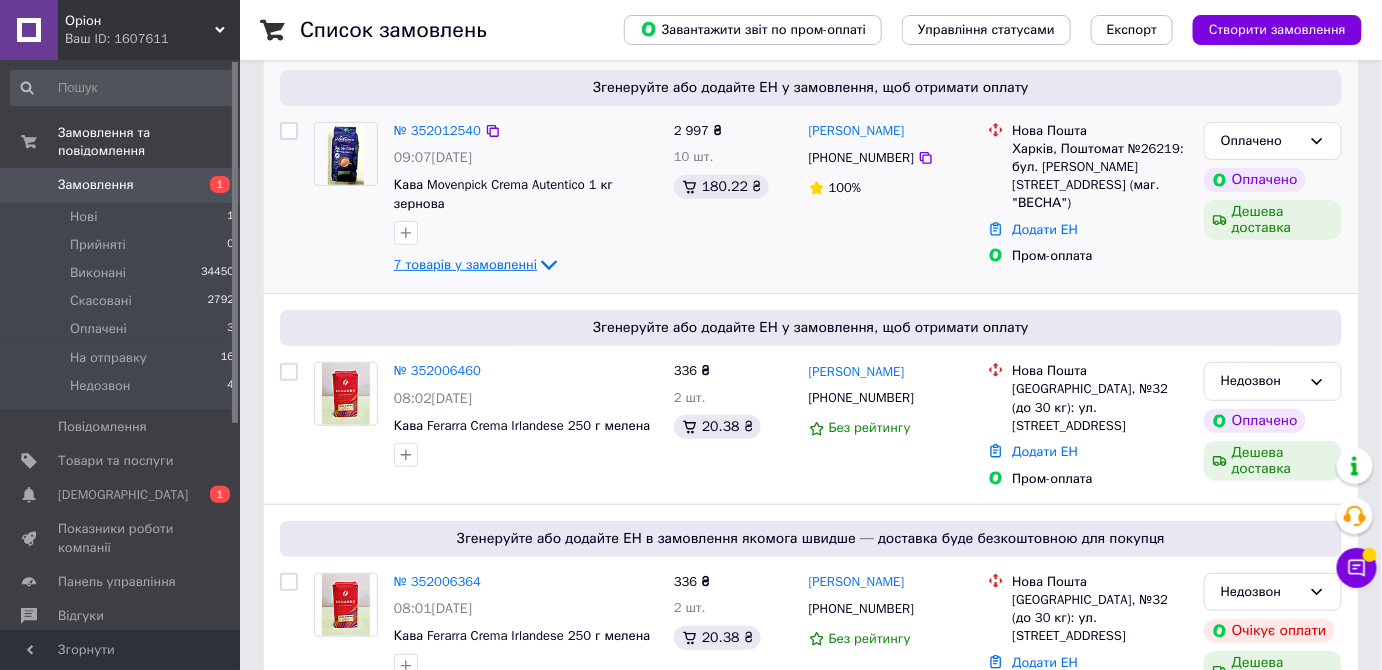 click on "7 товарів у замовленні" at bounding box center (465, 264) 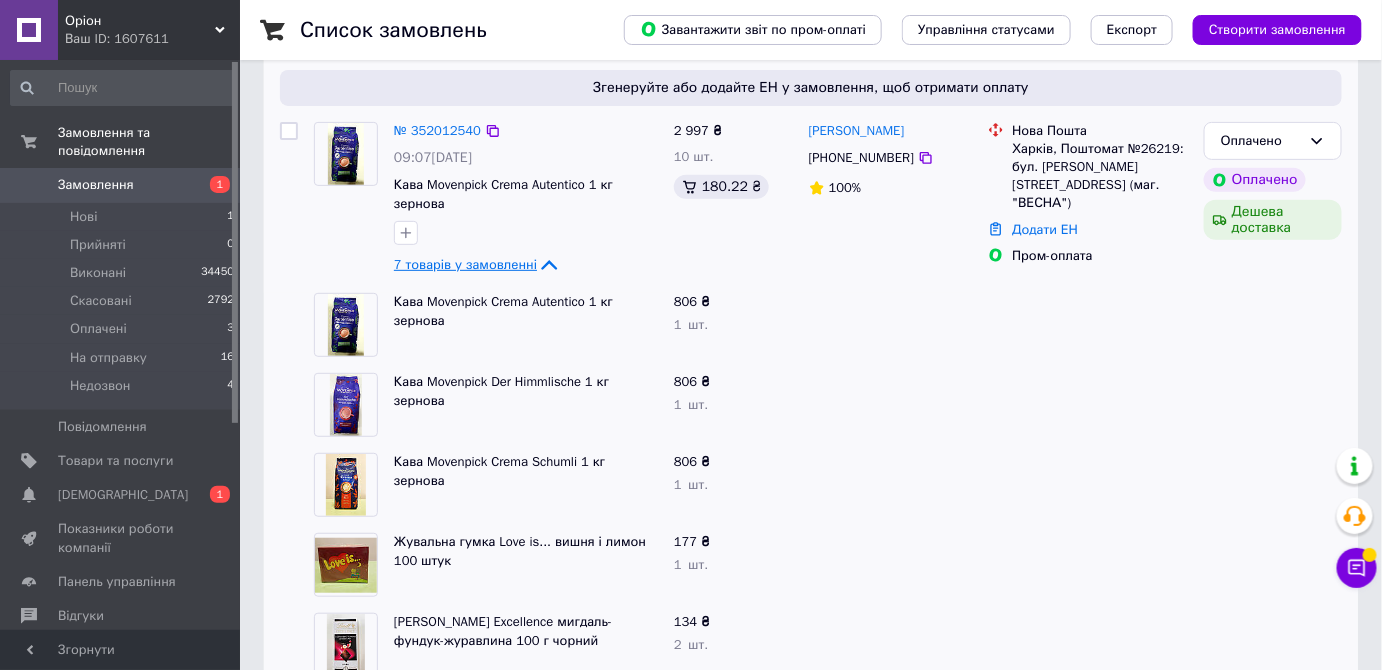 click on "7 товарів у замовленні" at bounding box center [465, 264] 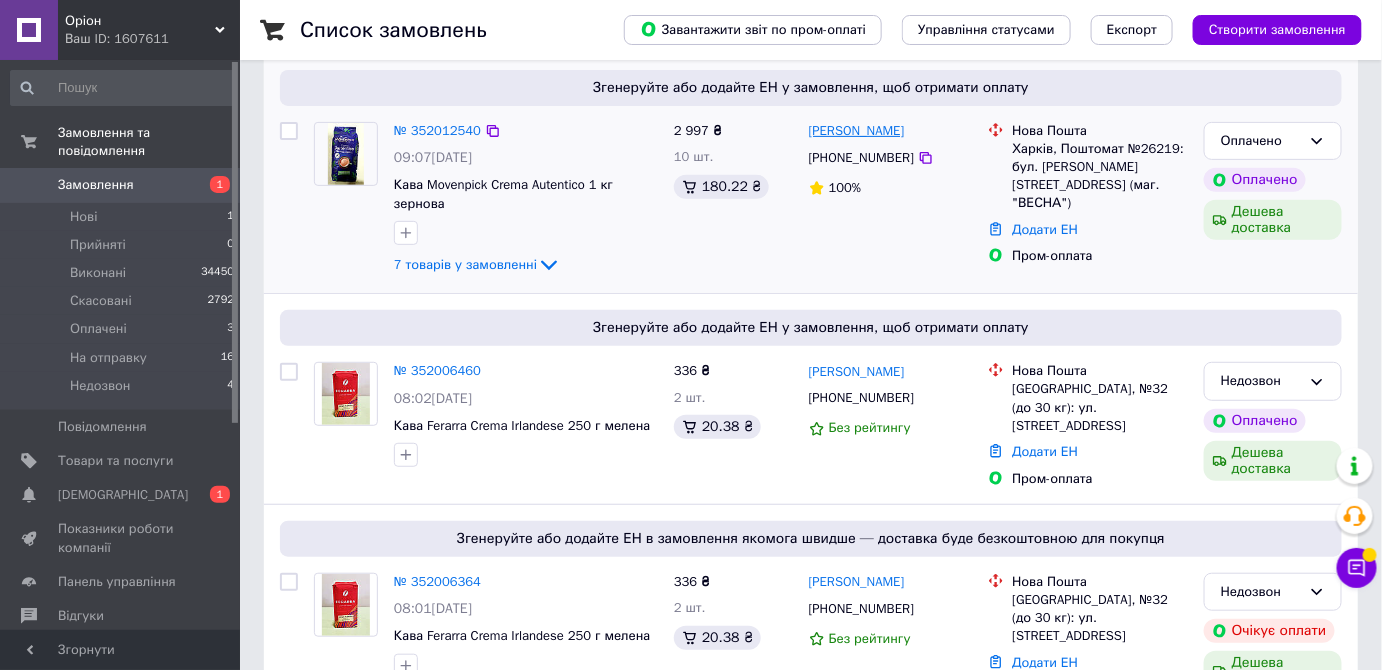click on "[PERSON_NAME]" at bounding box center (857, 131) 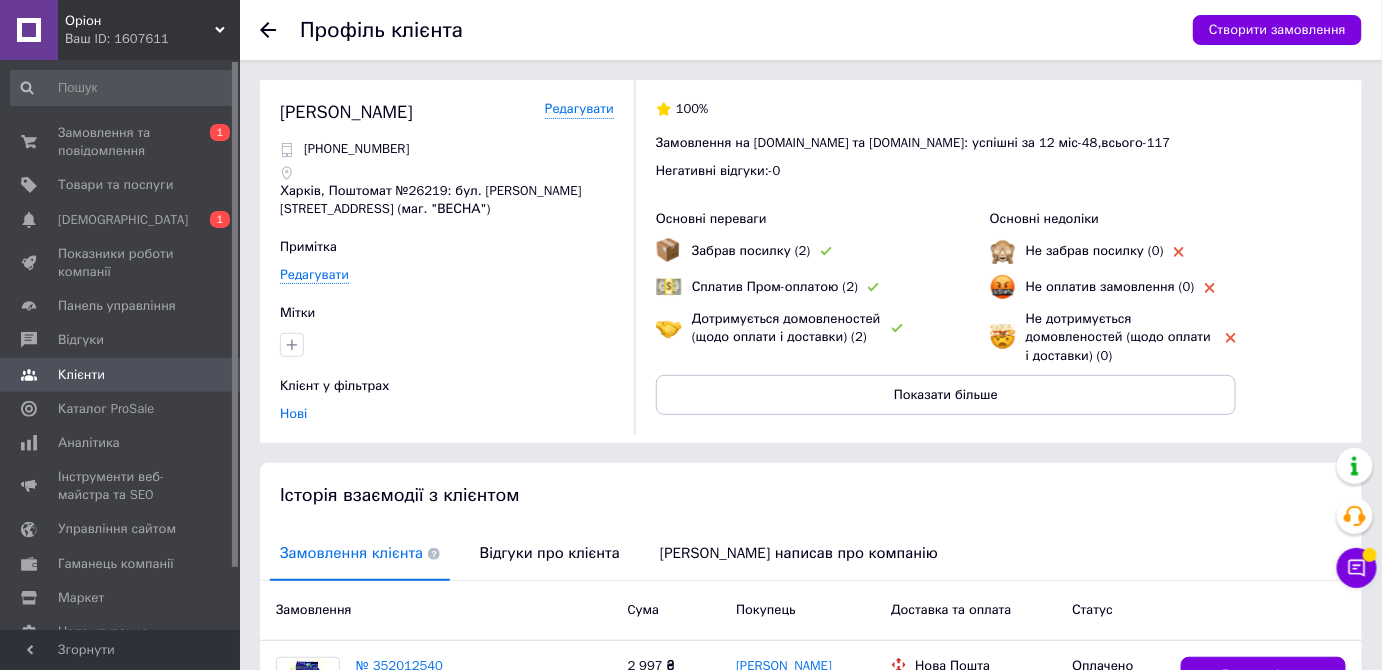 scroll, scrollTop: 237, scrollLeft: 0, axis: vertical 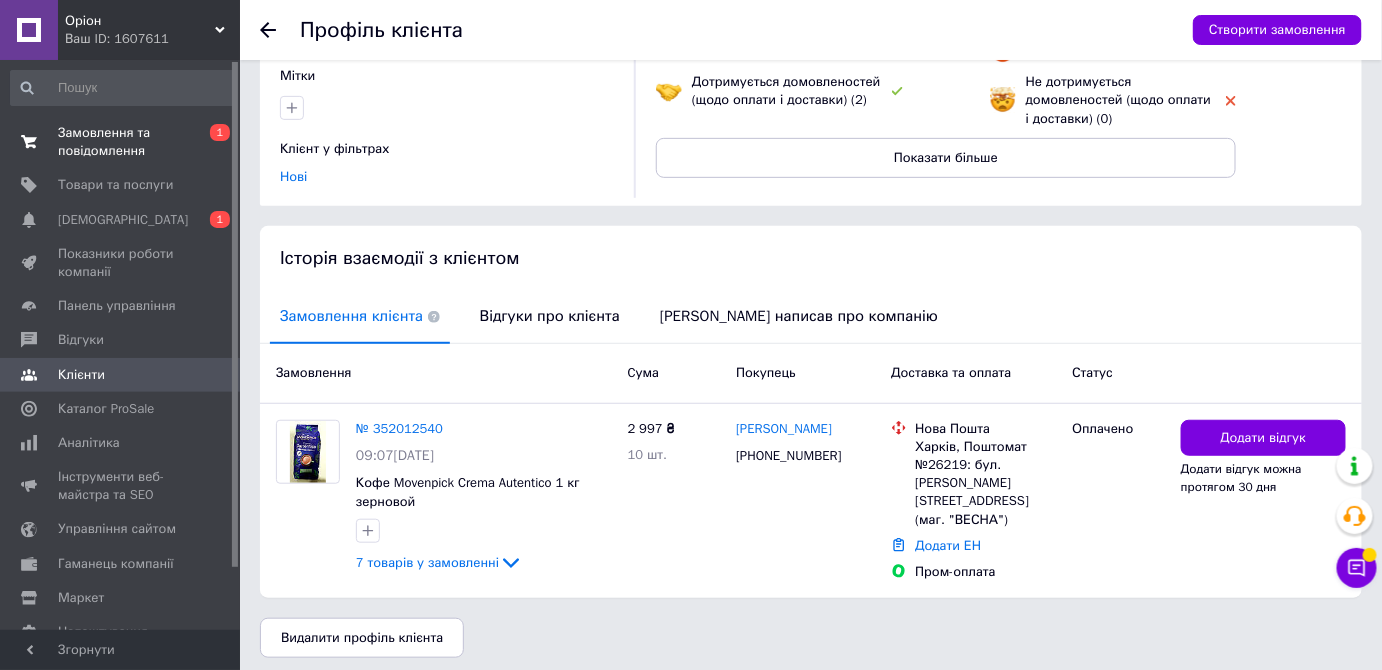 click on "Замовлення та повідомлення" at bounding box center [121, 142] 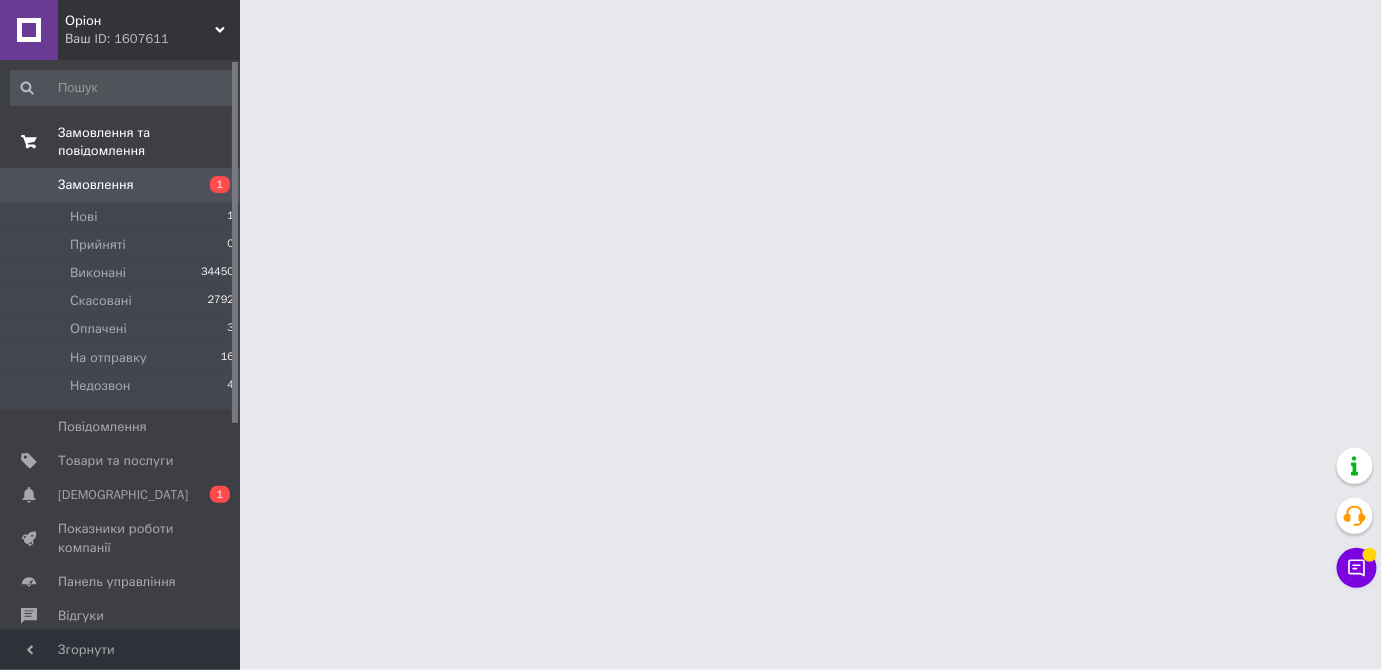 scroll, scrollTop: 0, scrollLeft: 0, axis: both 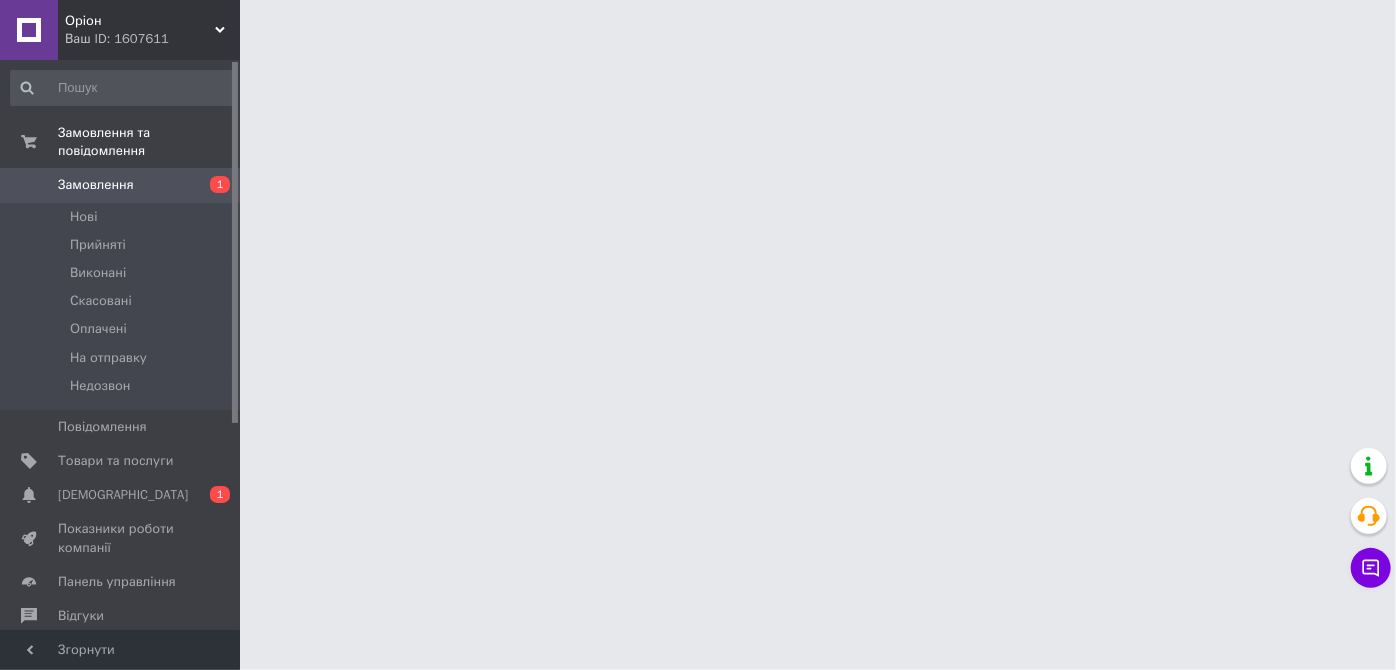 click on "[DEMOGRAPHIC_DATA]" at bounding box center (123, 495) 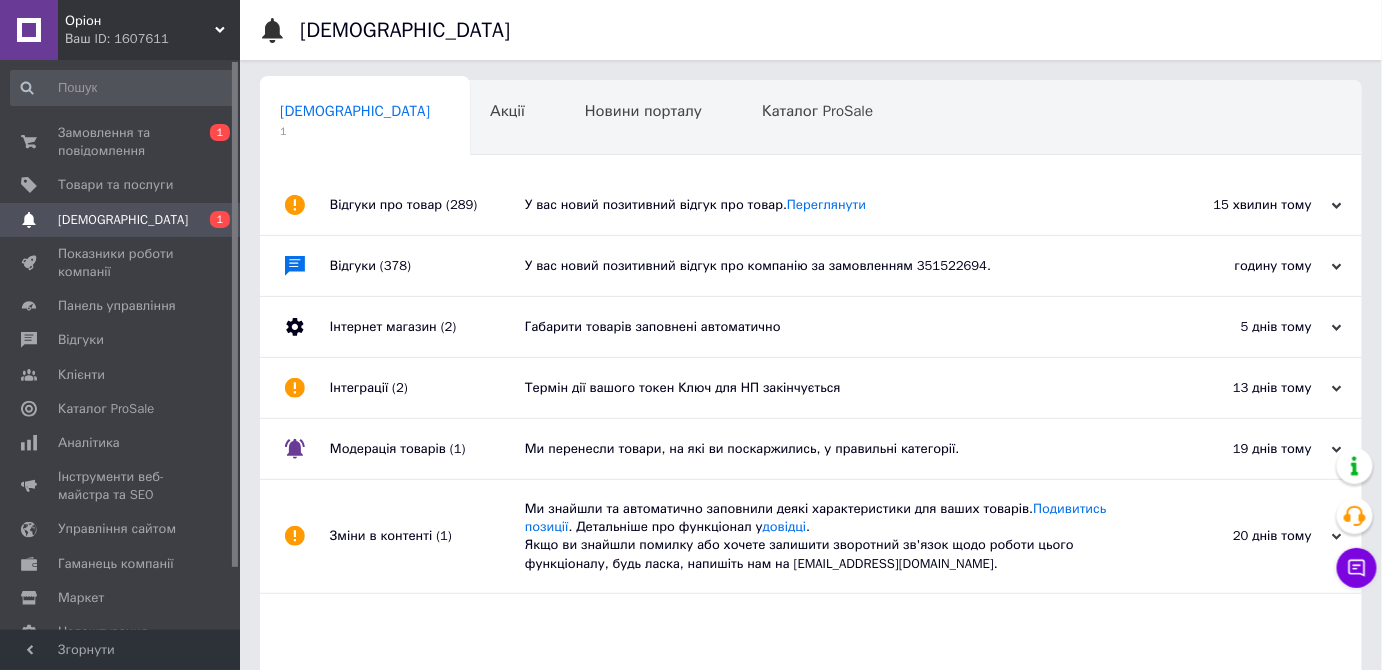 click on "У вас новий позитивний відгук про товар.  [GEOGRAPHIC_DATA]" at bounding box center (833, 205) 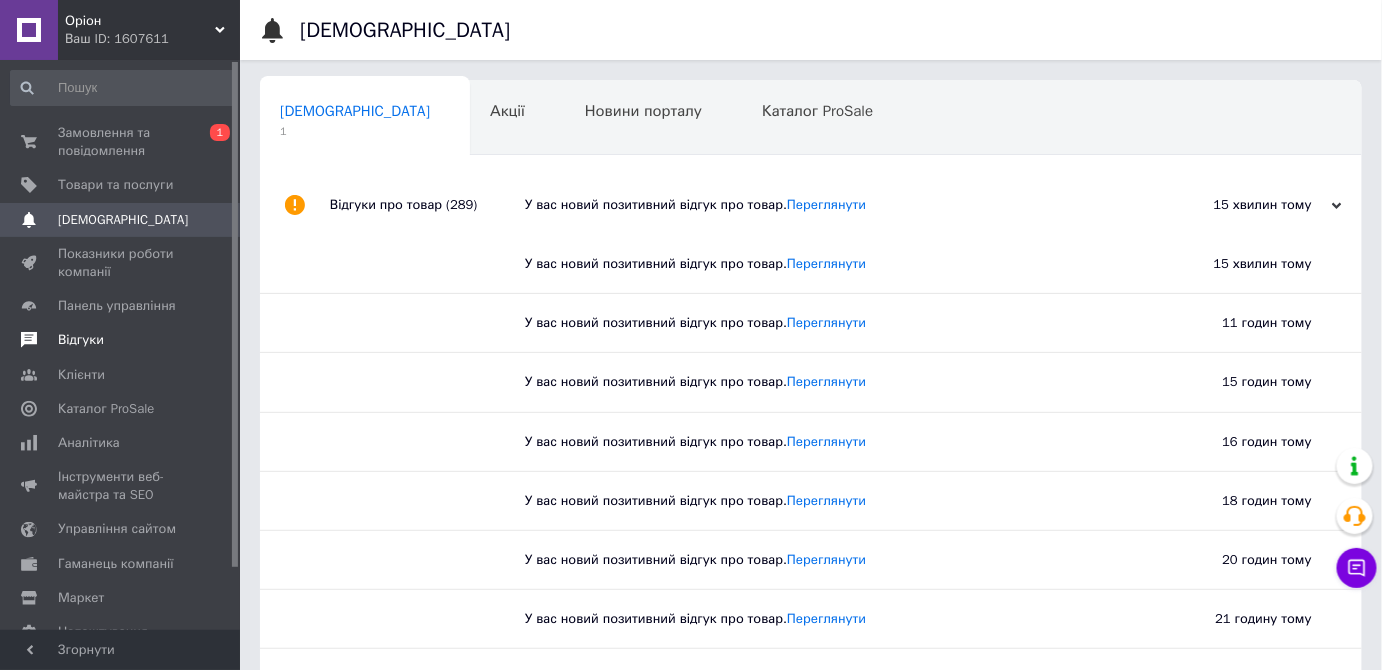 click on "Відгуки" at bounding box center (121, 340) 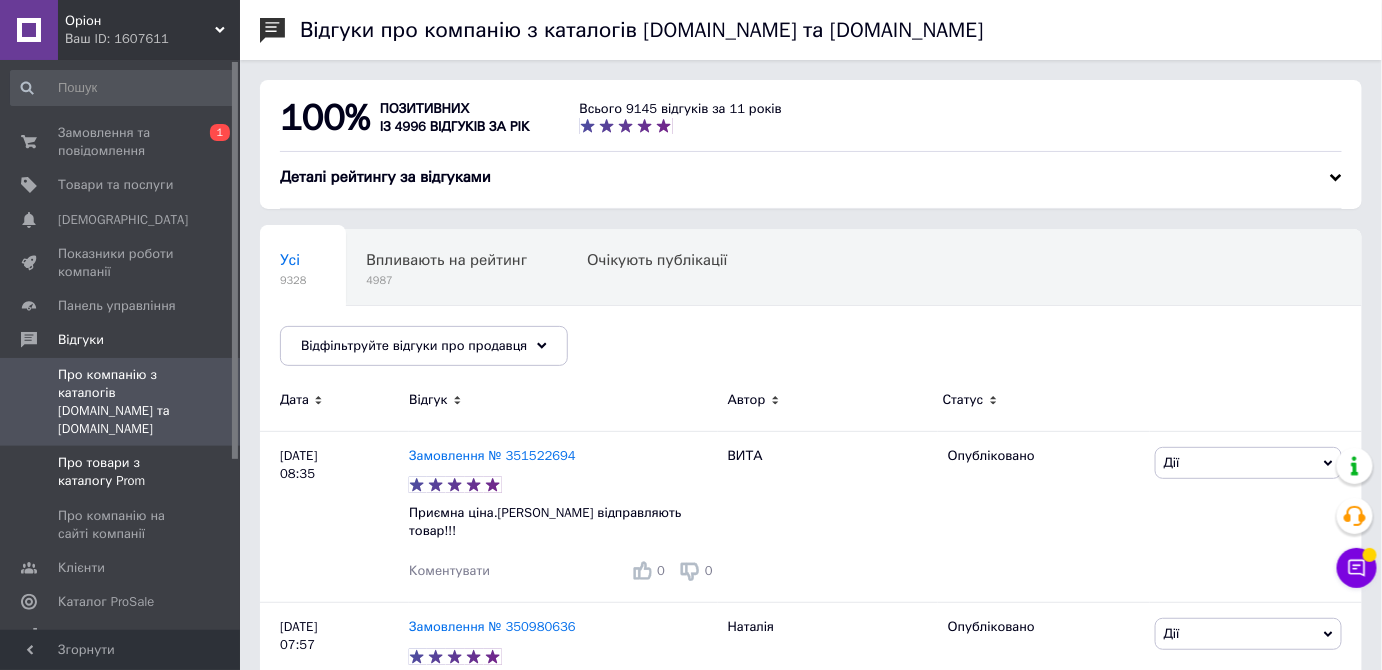 click on "Про товари з каталогу Prom" at bounding box center (121, 472) 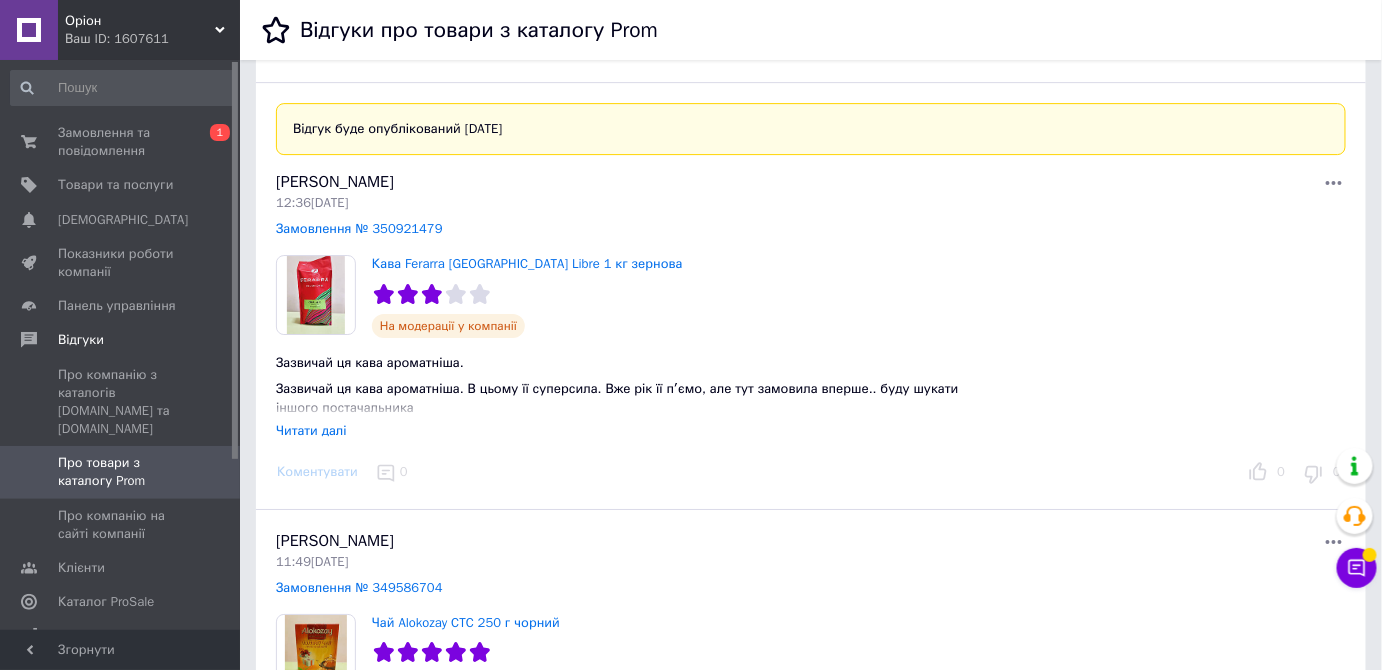 scroll, scrollTop: 2141, scrollLeft: 0, axis: vertical 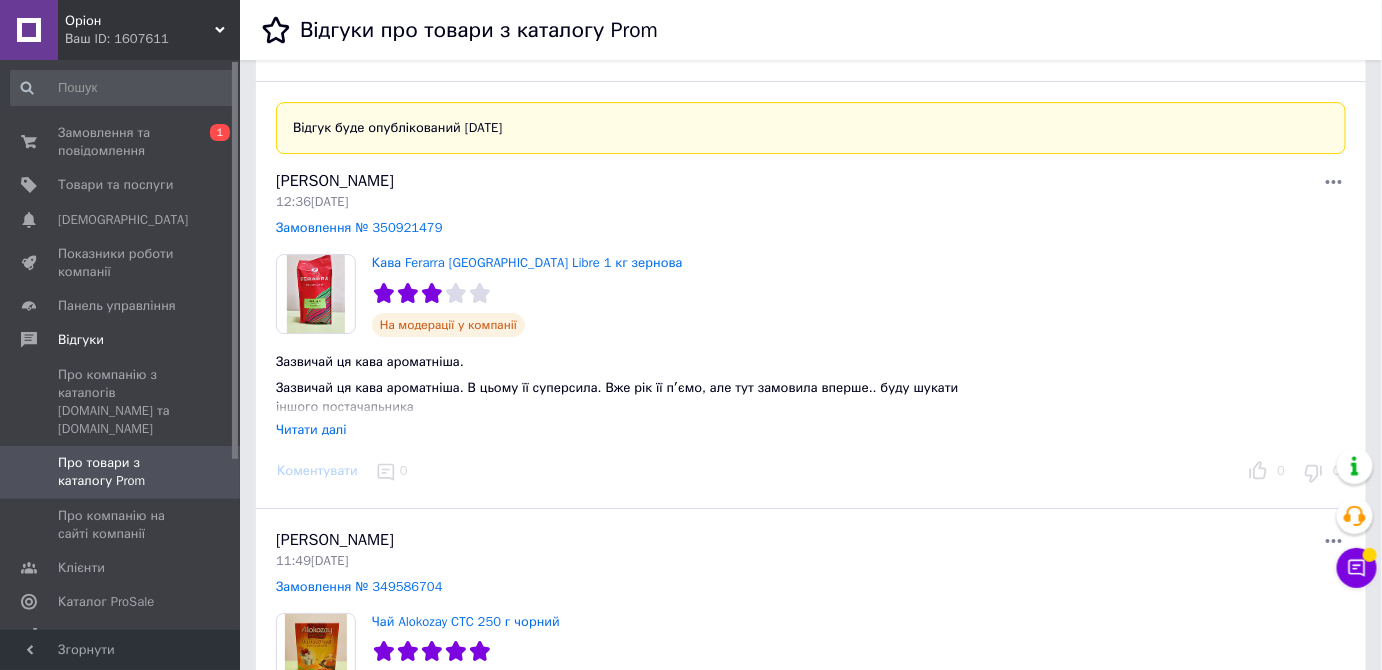 click on "Читати далі" at bounding box center (311, 429) 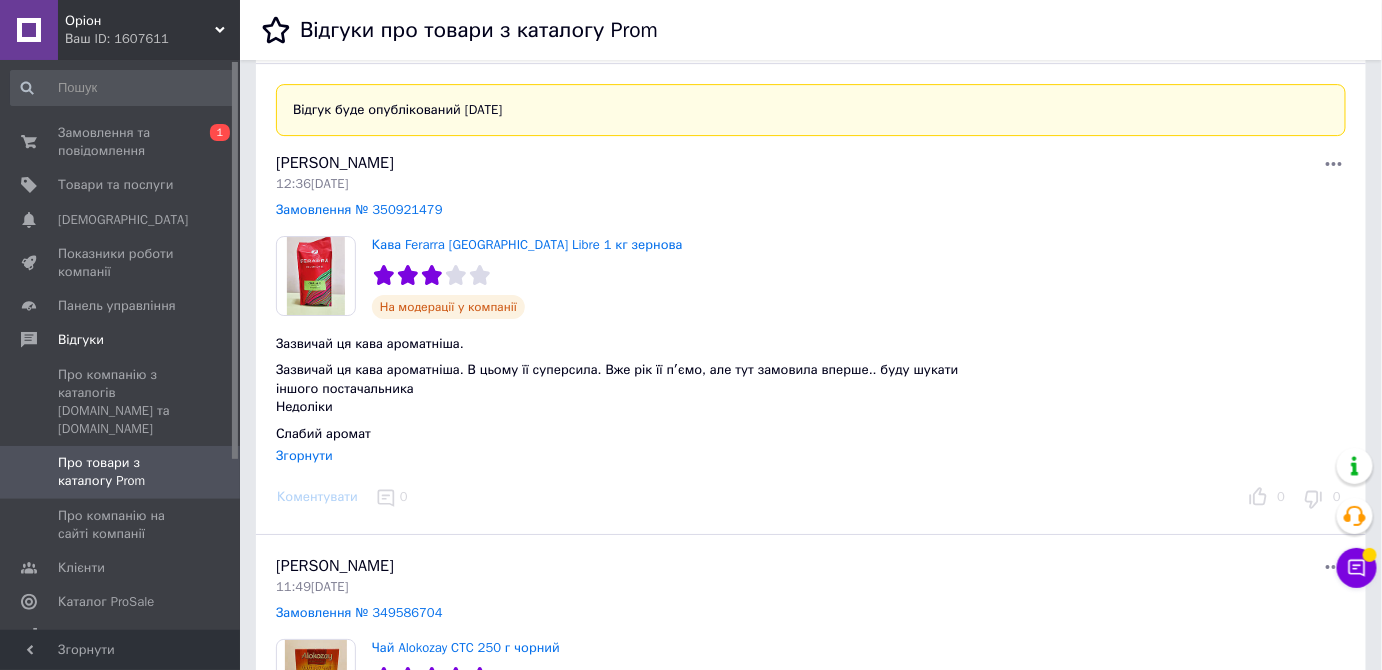 scroll, scrollTop: 2160, scrollLeft: 0, axis: vertical 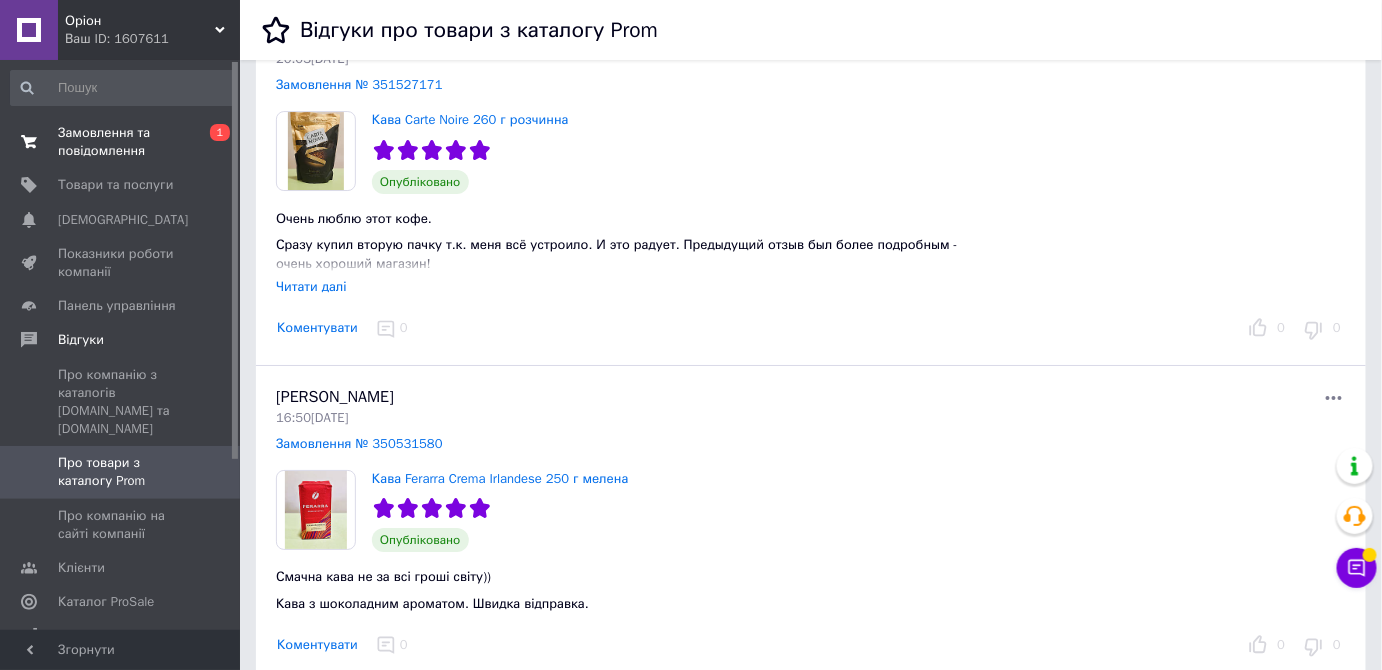 click on "Замовлення та повідомлення" at bounding box center [121, 142] 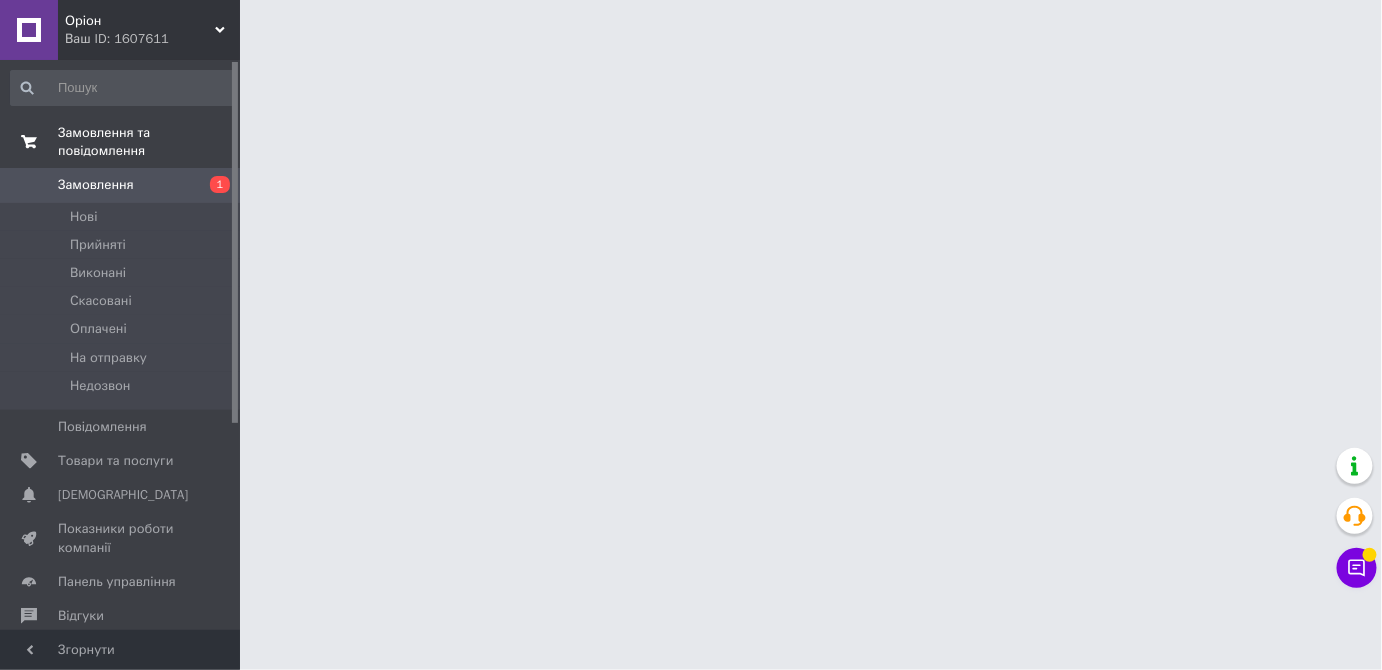 scroll, scrollTop: 0, scrollLeft: 0, axis: both 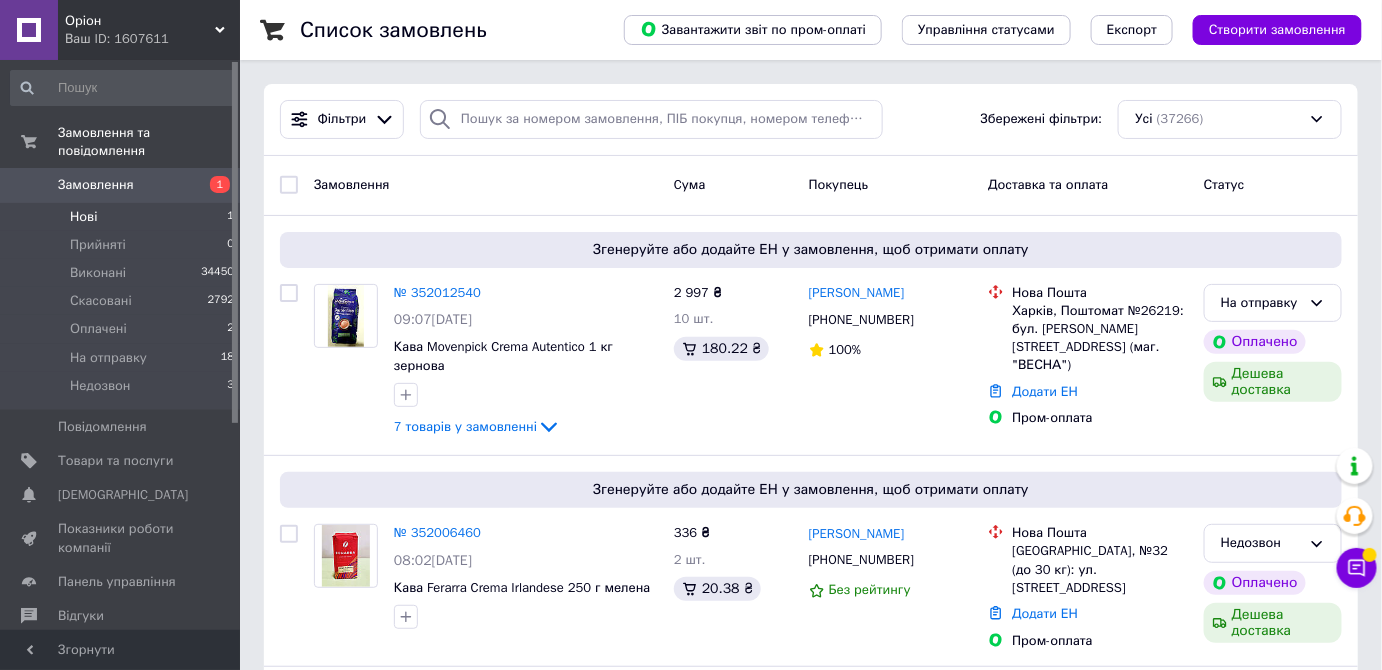 click on "Нові 1" at bounding box center (123, 217) 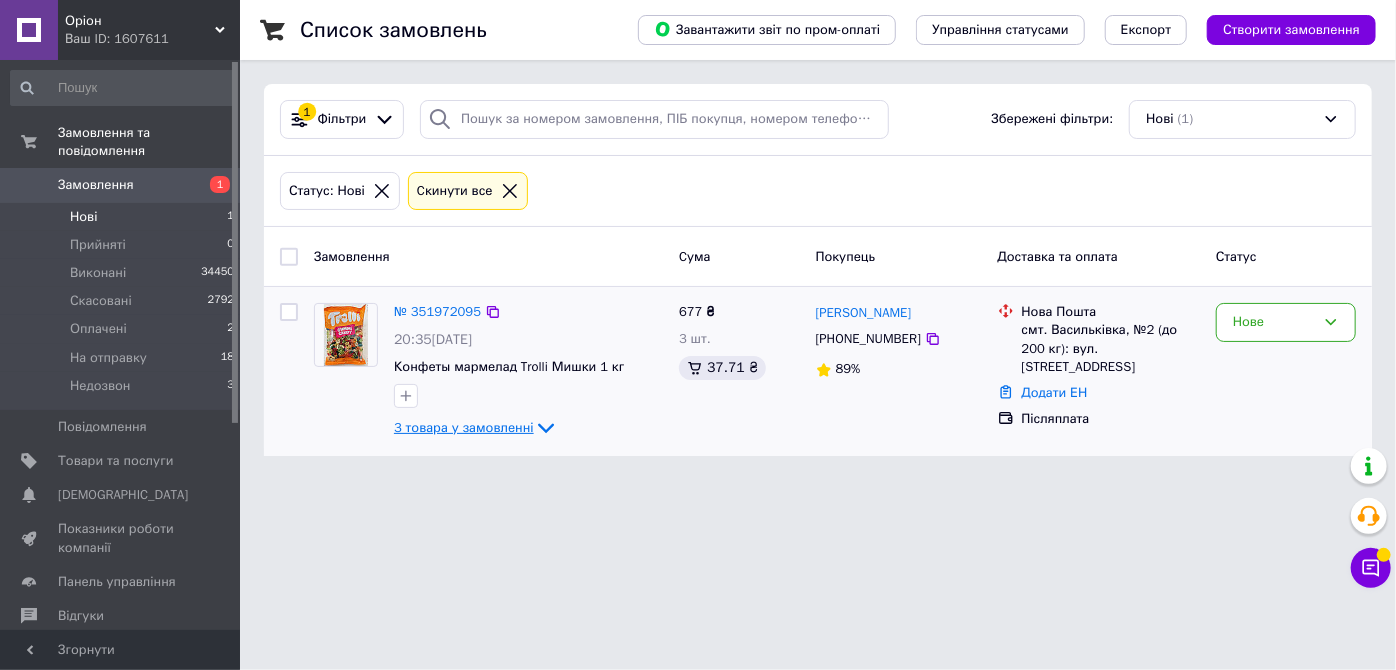click on "3 товара у замовленні" at bounding box center [464, 427] 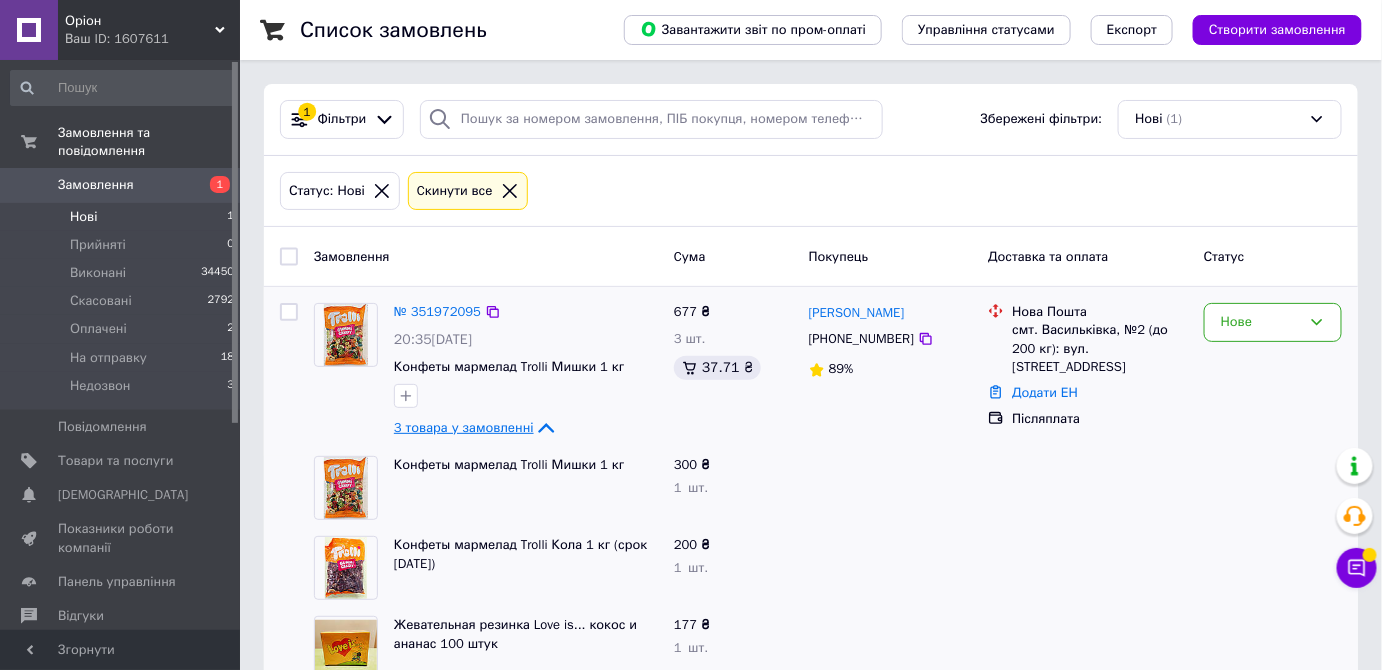scroll, scrollTop: 48, scrollLeft: 0, axis: vertical 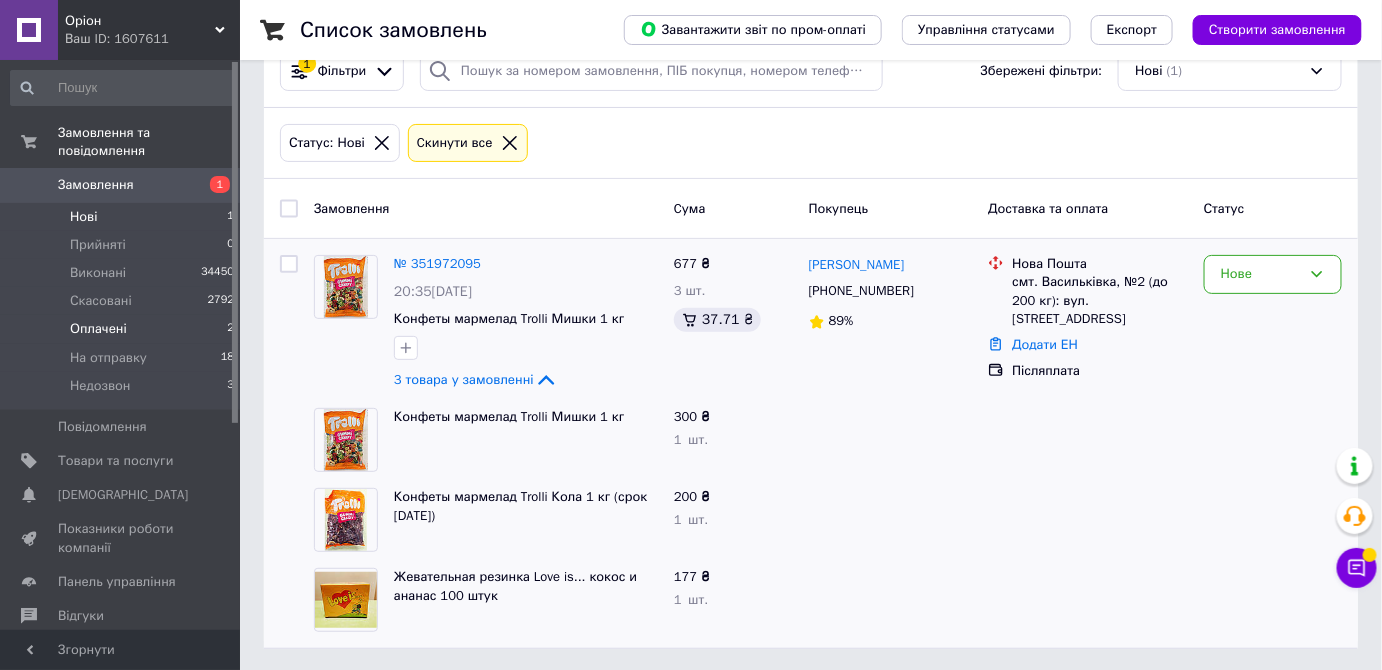 click on "Оплачені 2" at bounding box center (123, 329) 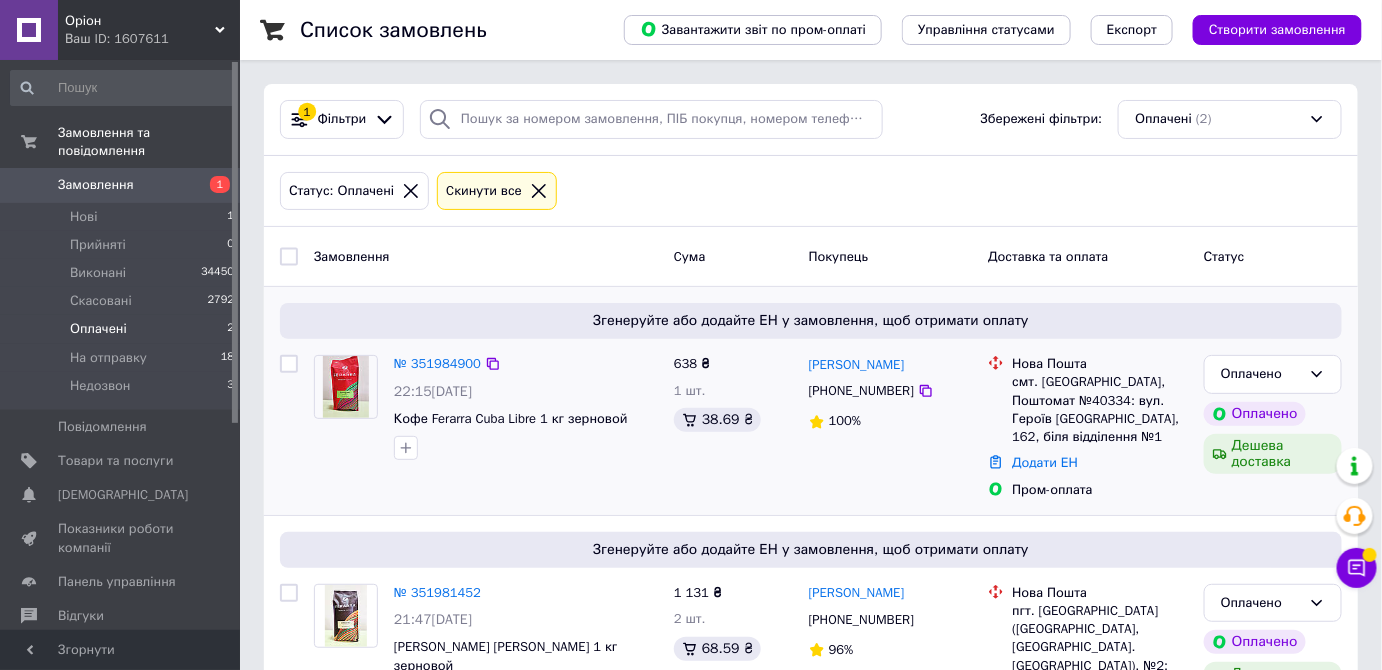 scroll, scrollTop: 113, scrollLeft: 0, axis: vertical 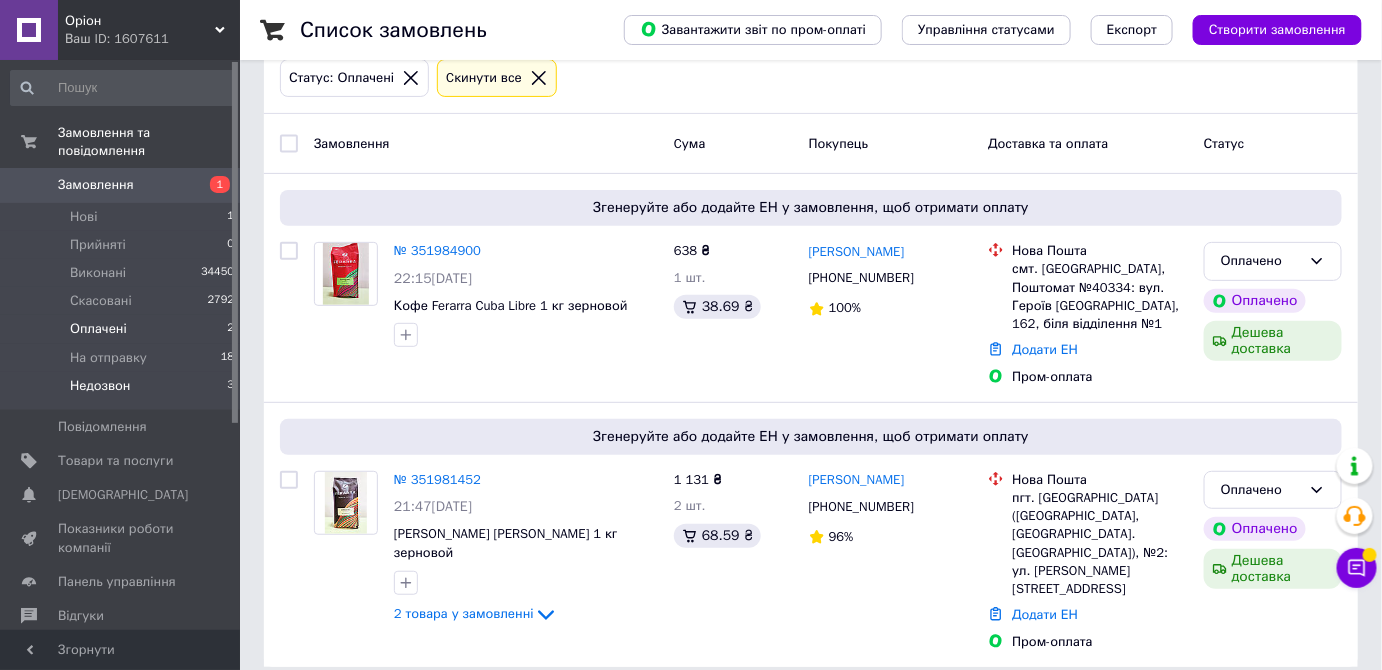 click on "Недозвон 3" at bounding box center (123, 391) 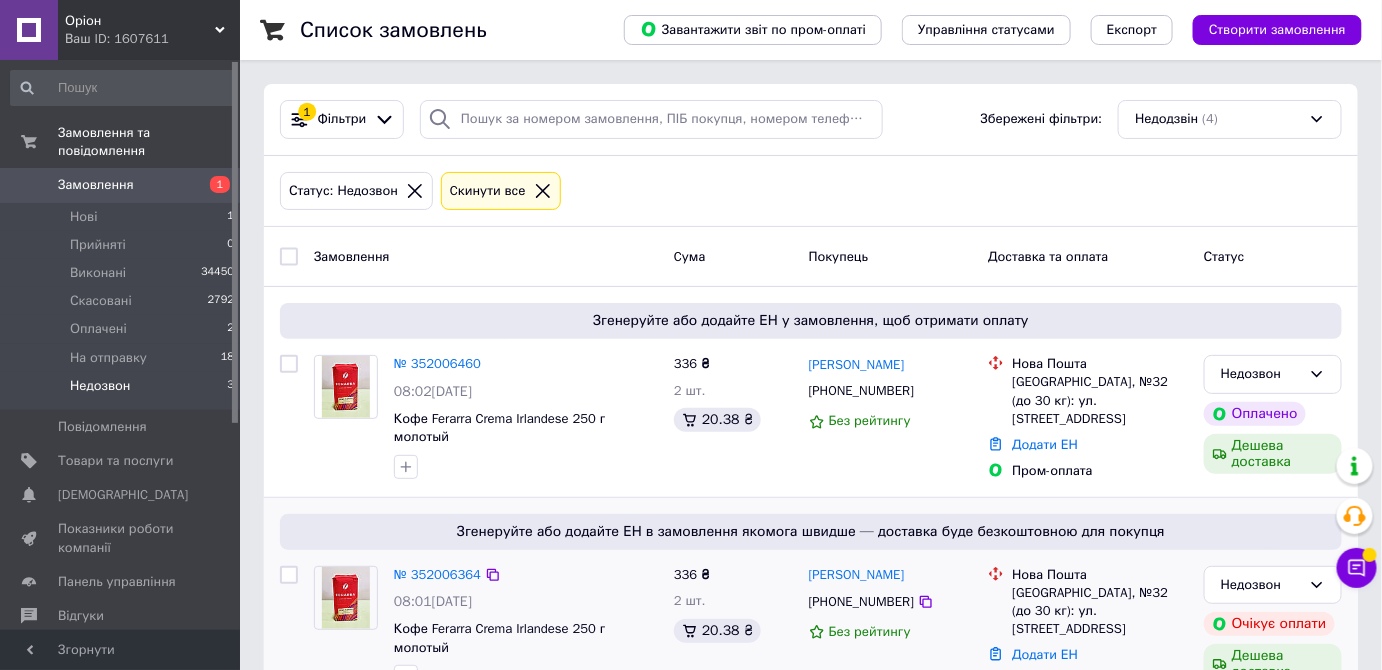 scroll, scrollTop: 200, scrollLeft: 0, axis: vertical 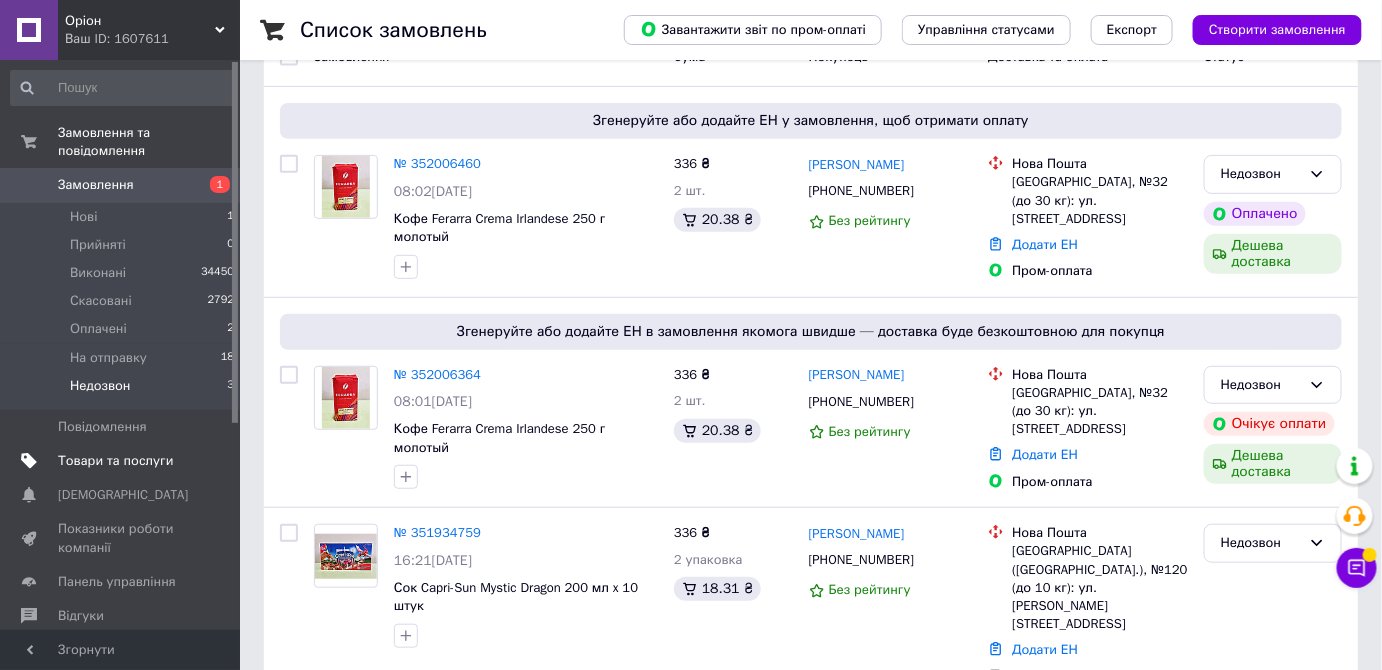 click at bounding box center (212, 461) 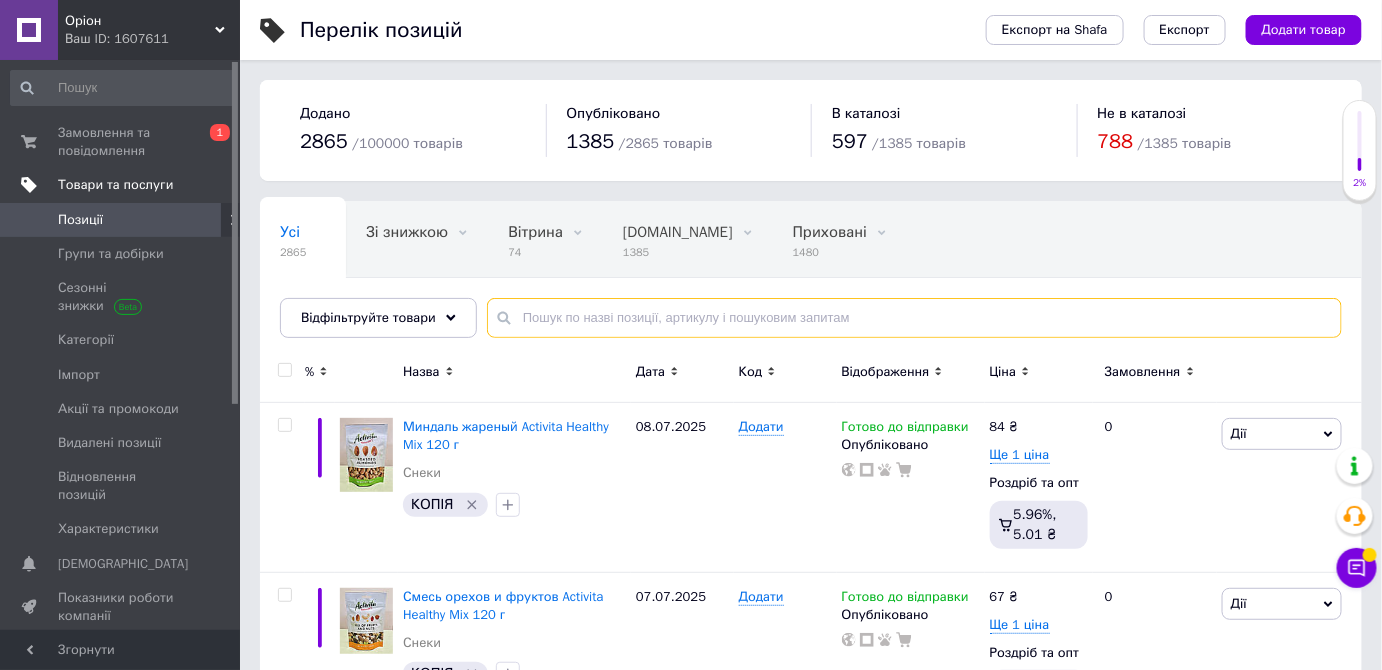 click at bounding box center (914, 318) 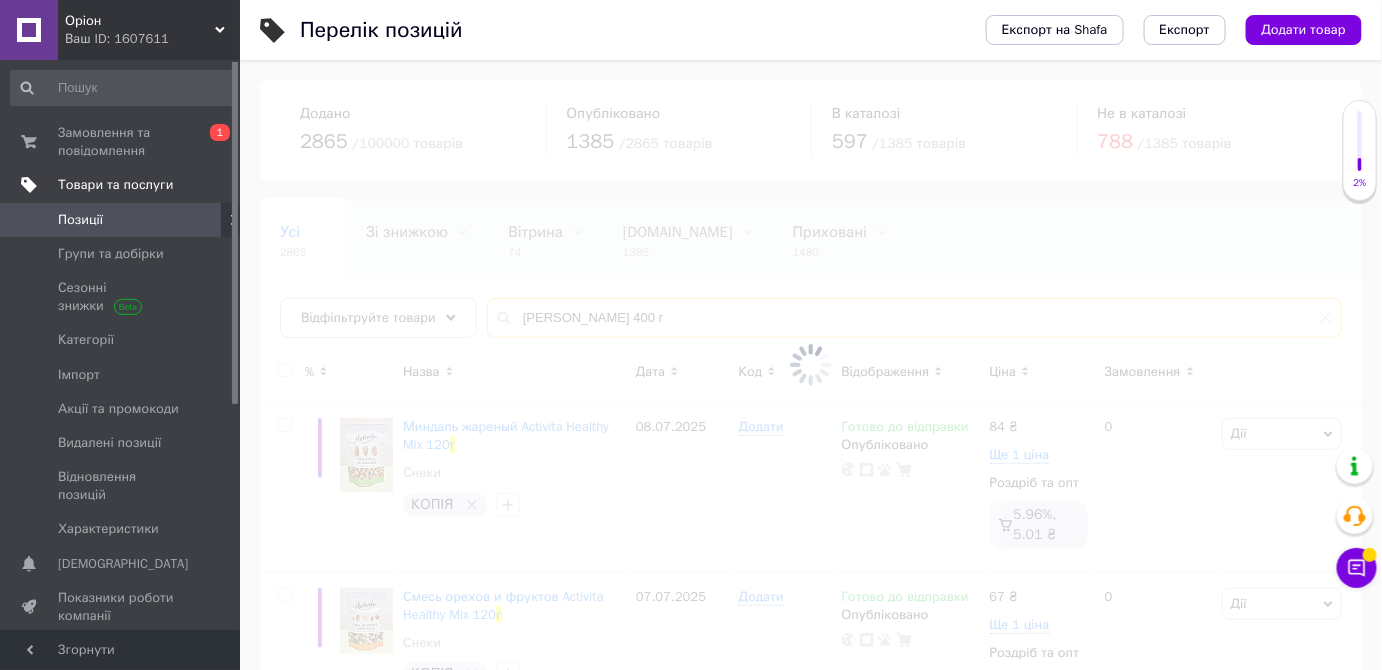 type on "якобс 400 г" 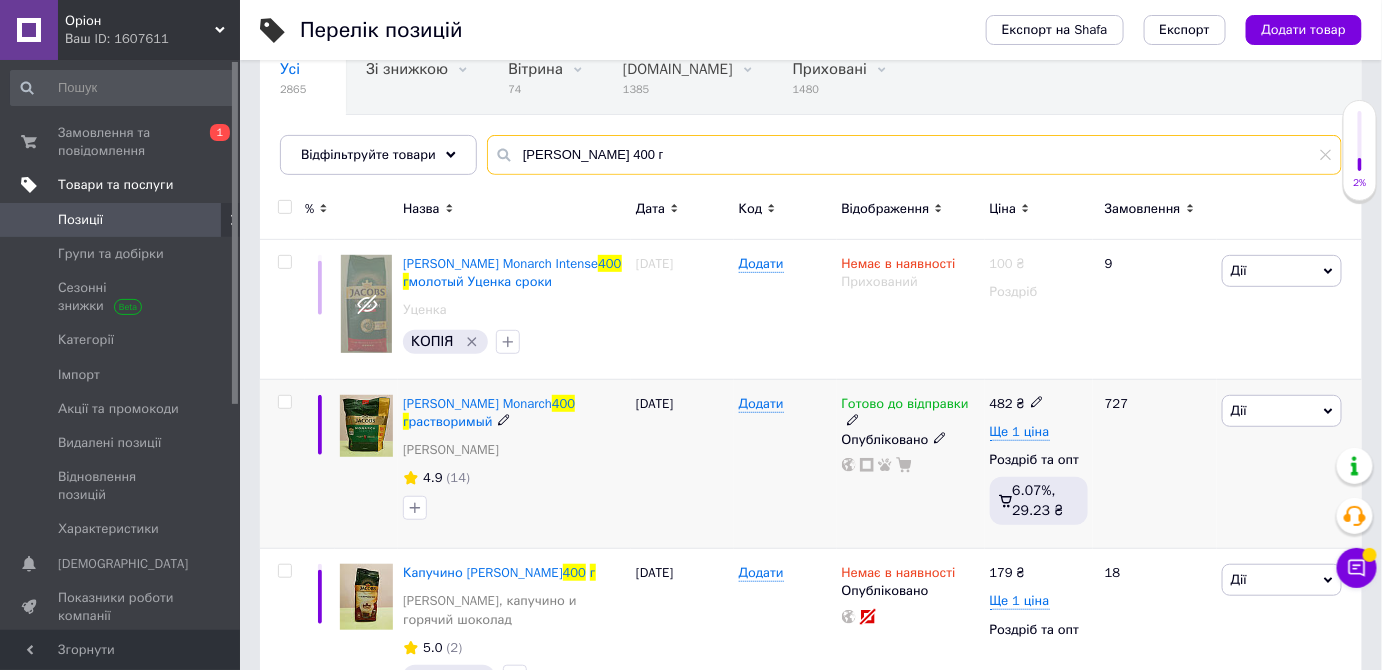 scroll, scrollTop: 168, scrollLeft: 0, axis: vertical 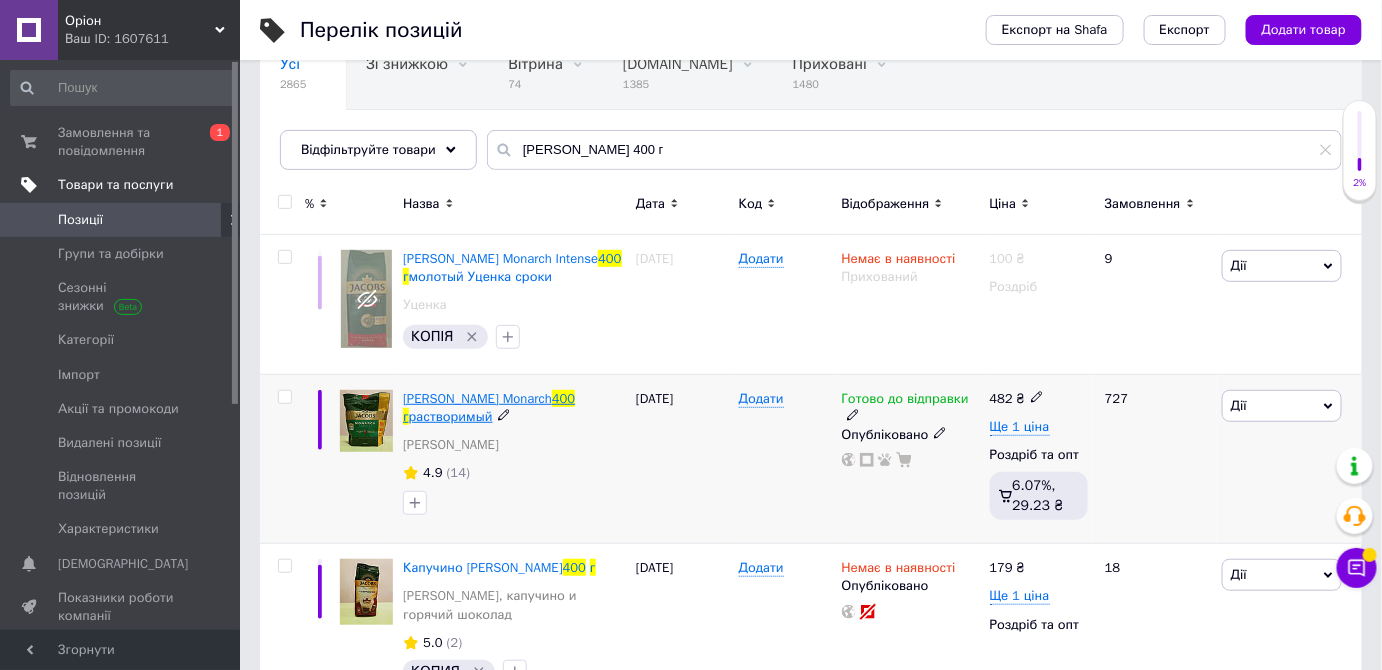 click on "Кофе Jacobs Monarch" at bounding box center (477, 398) 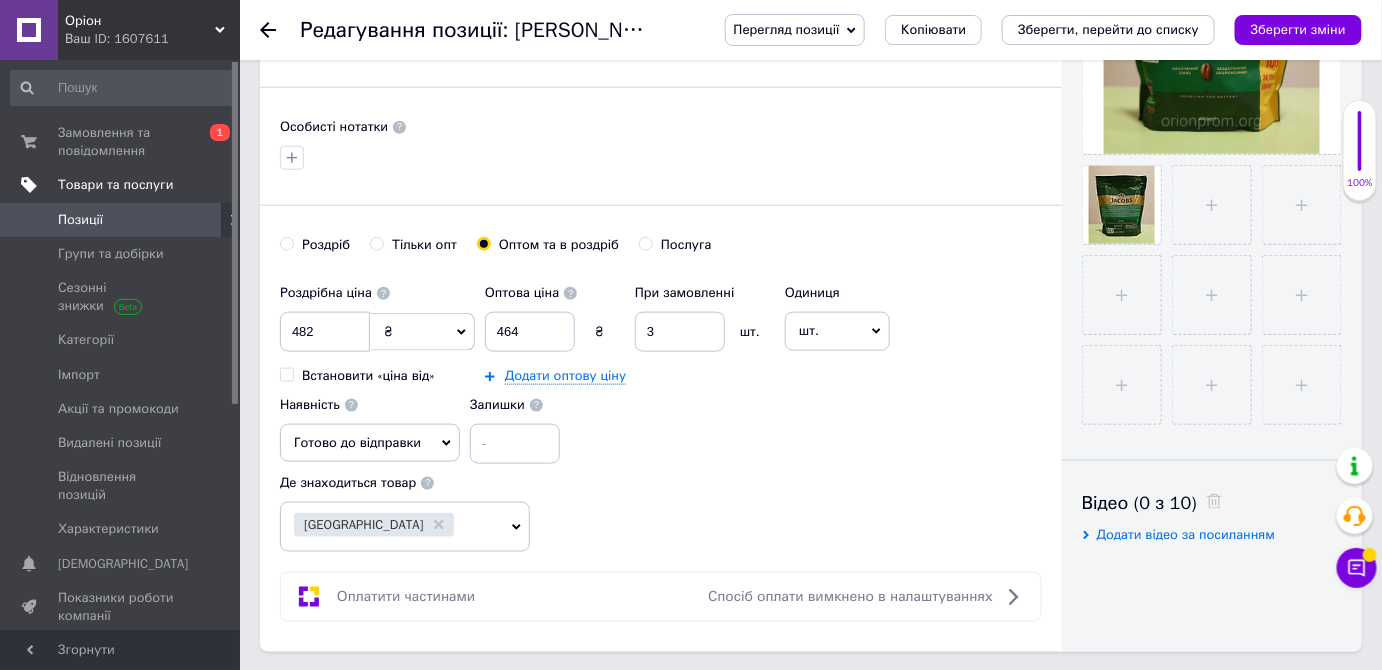 scroll, scrollTop: 610, scrollLeft: 0, axis: vertical 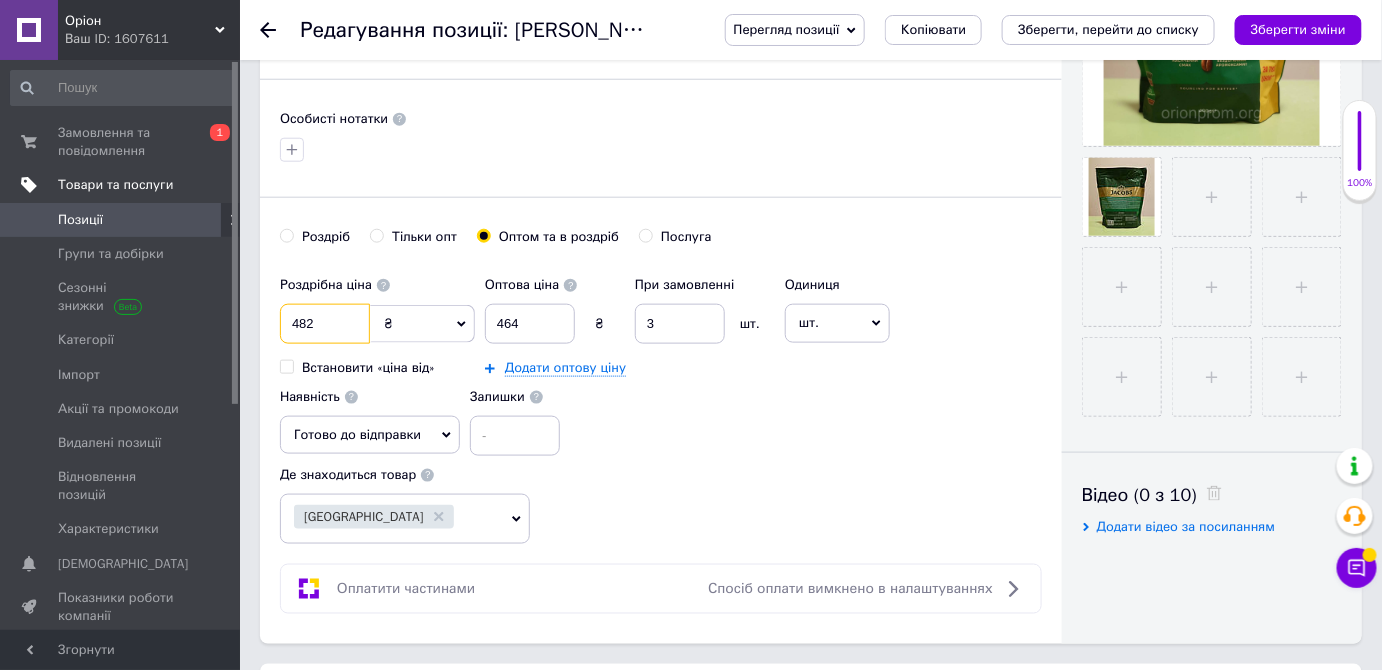 click on "482" at bounding box center (325, 324) 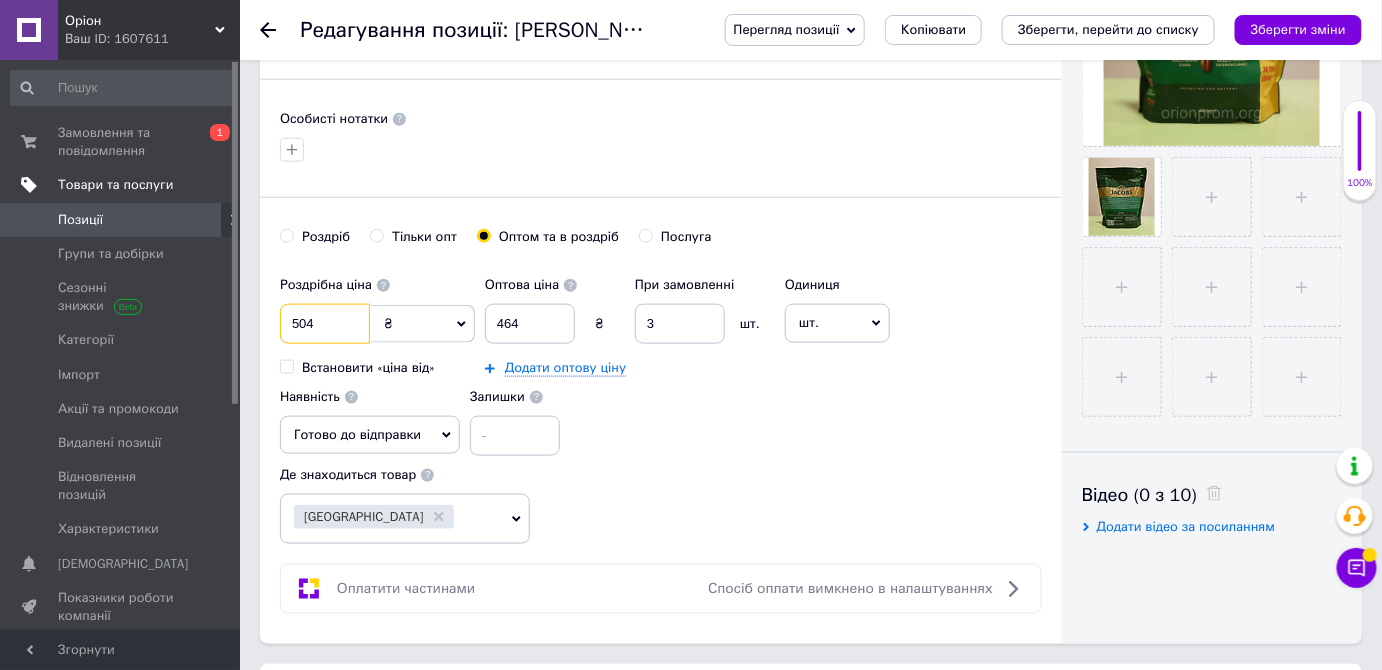 type on "504" 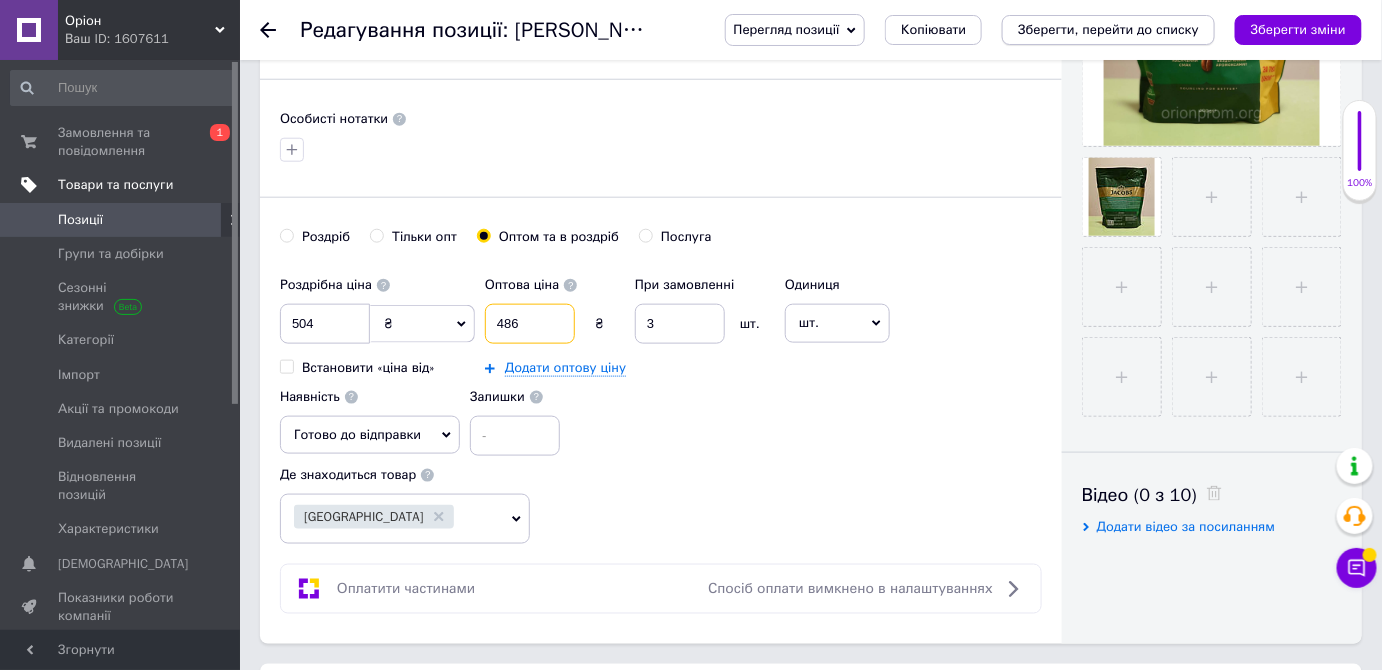 type on "486" 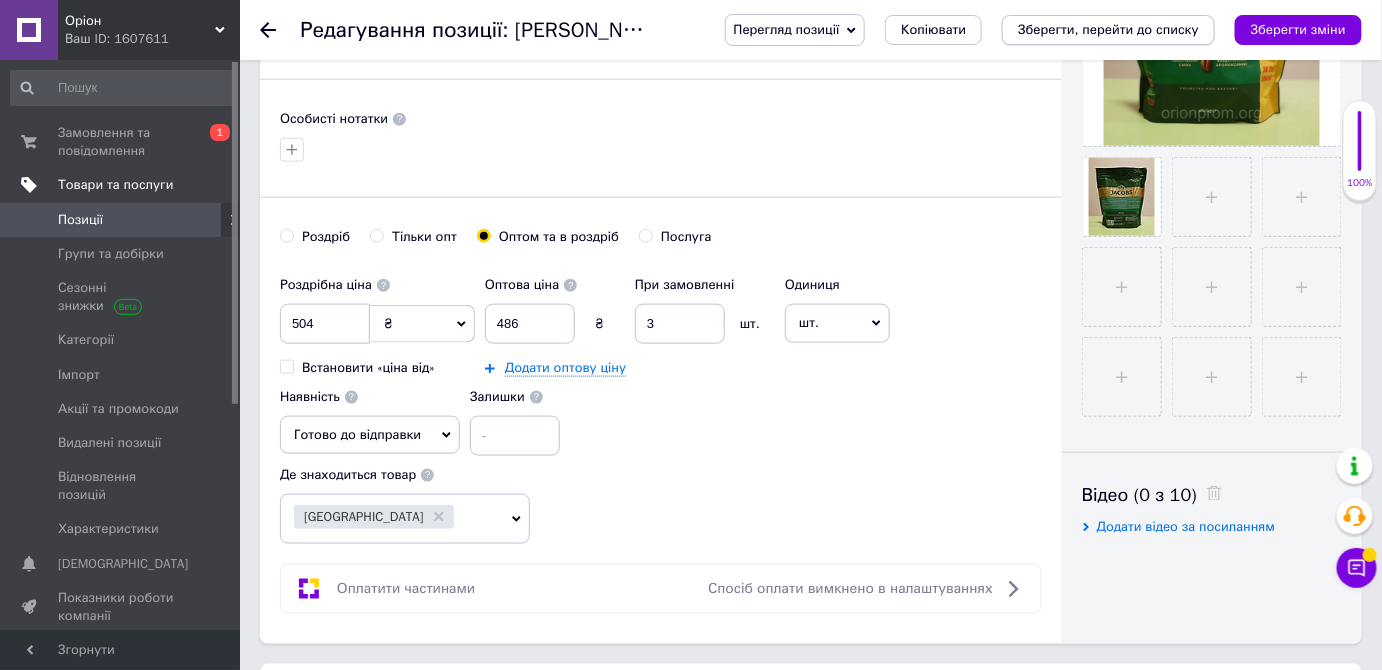 click on "Зберегти, перейти до списку" at bounding box center [1108, 30] 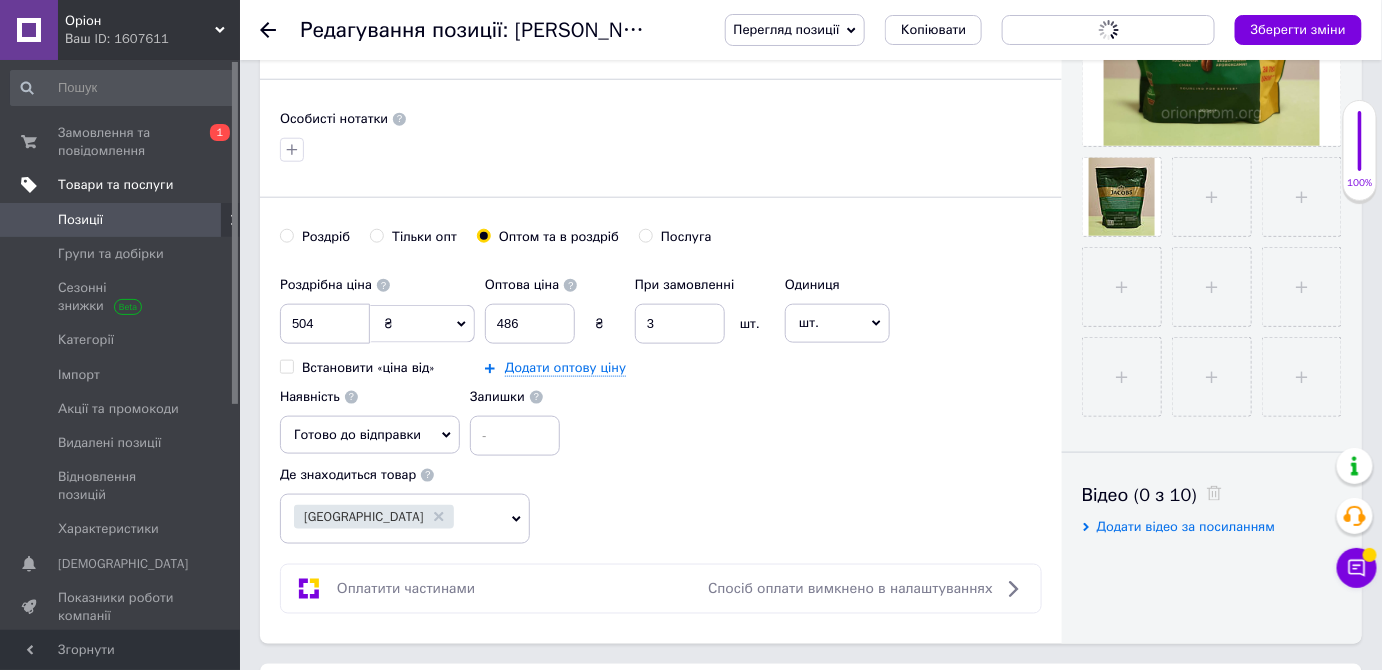 scroll, scrollTop: 0, scrollLeft: 0, axis: both 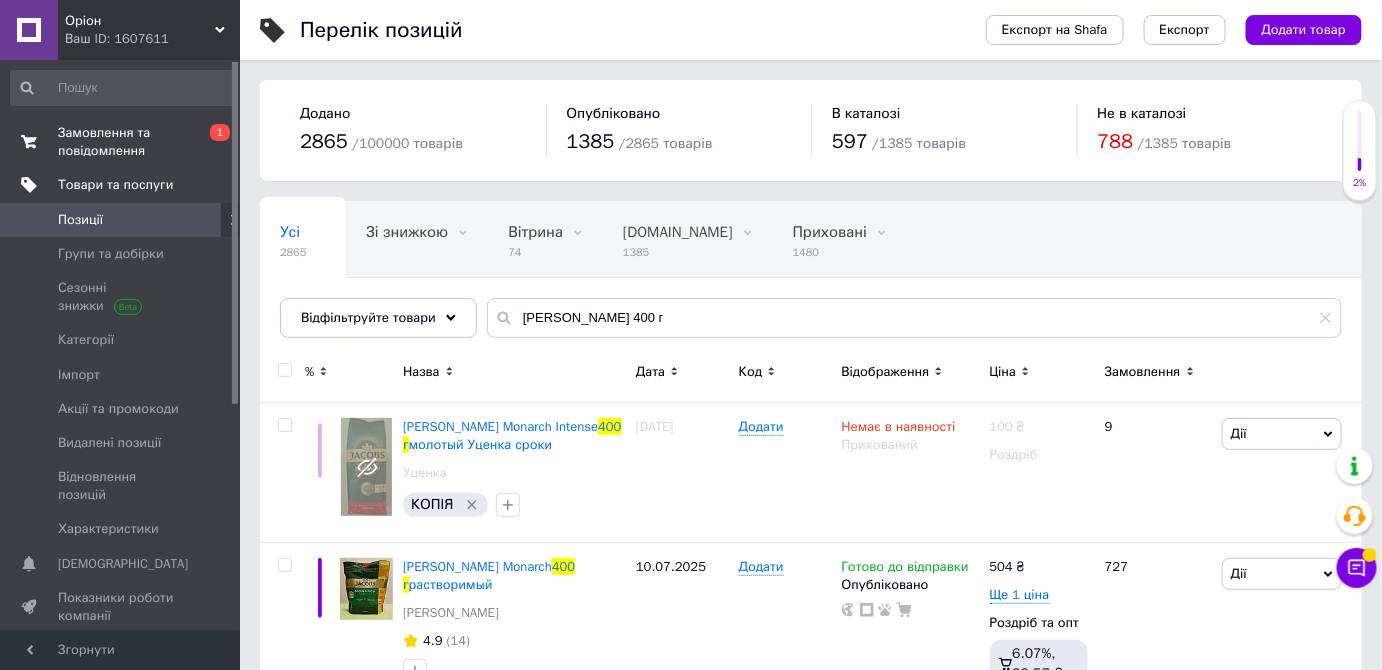 click on "Замовлення та повідомлення" at bounding box center (121, 142) 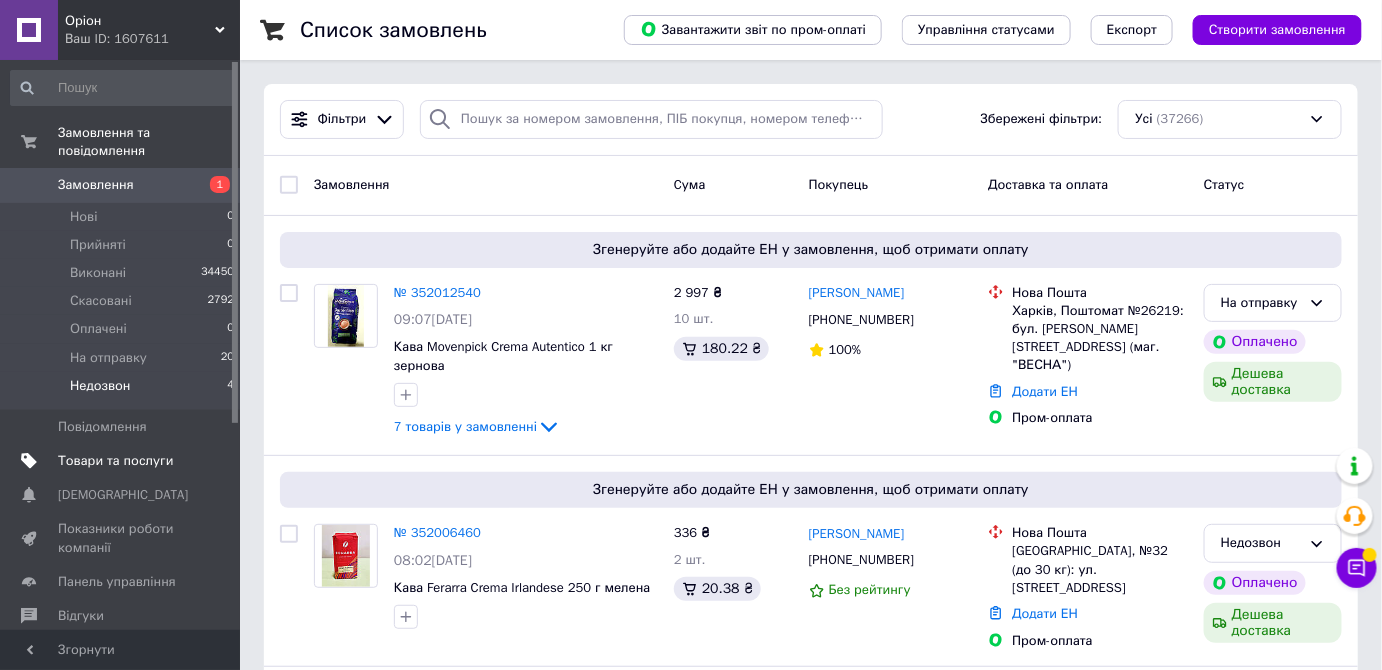 click on "Недозвон 4" at bounding box center [123, 391] 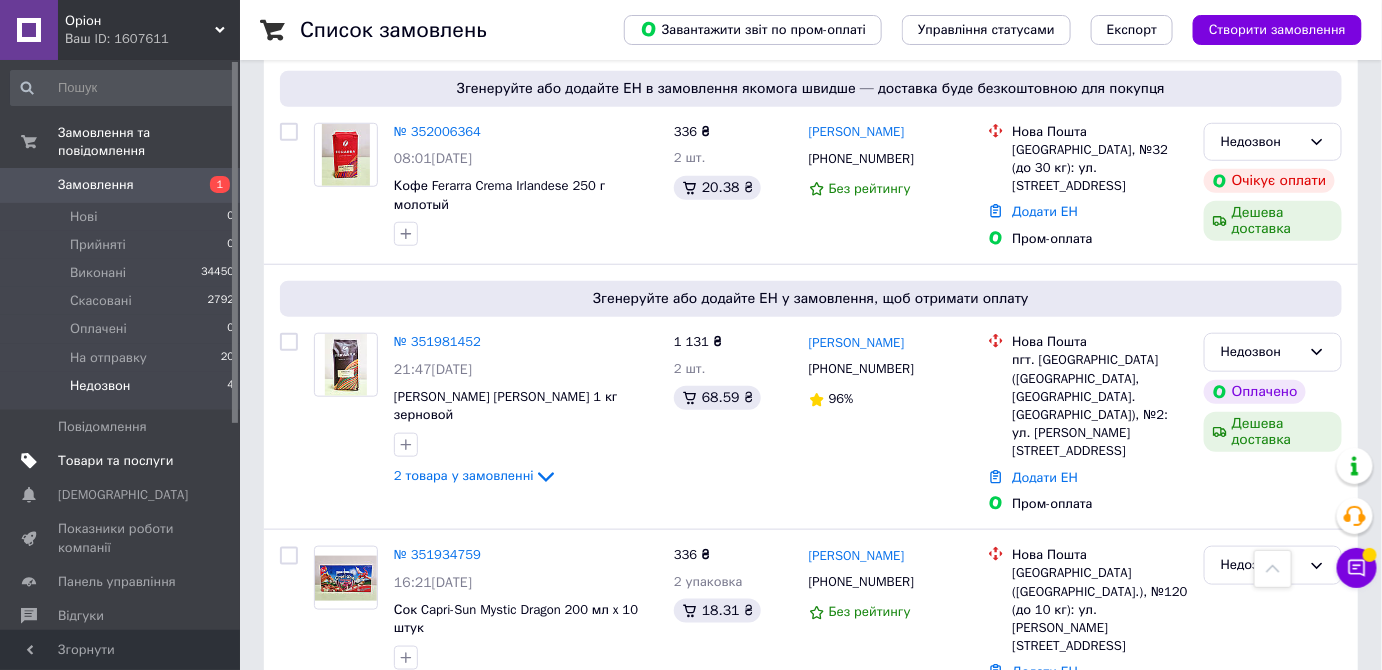 scroll, scrollTop: 447, scrollLeft: 0, axis: vertical 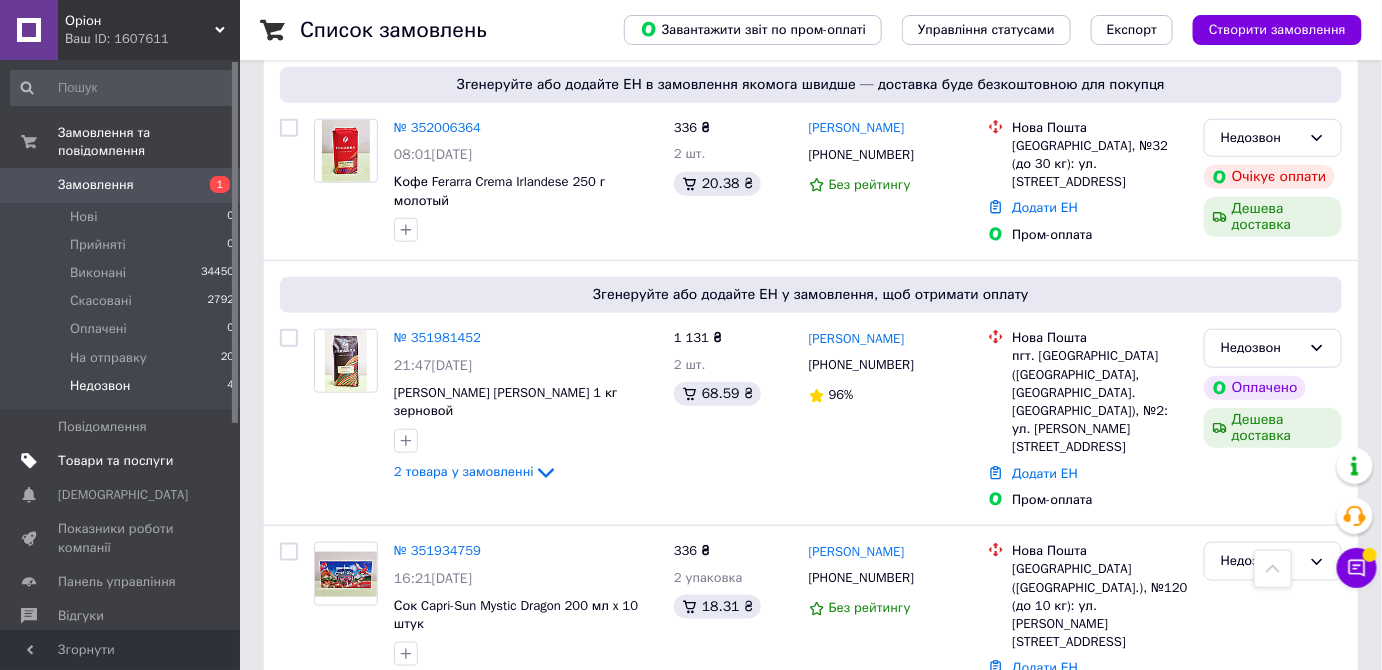 click on "Товари та послуги" at bounding box center [115, 461] 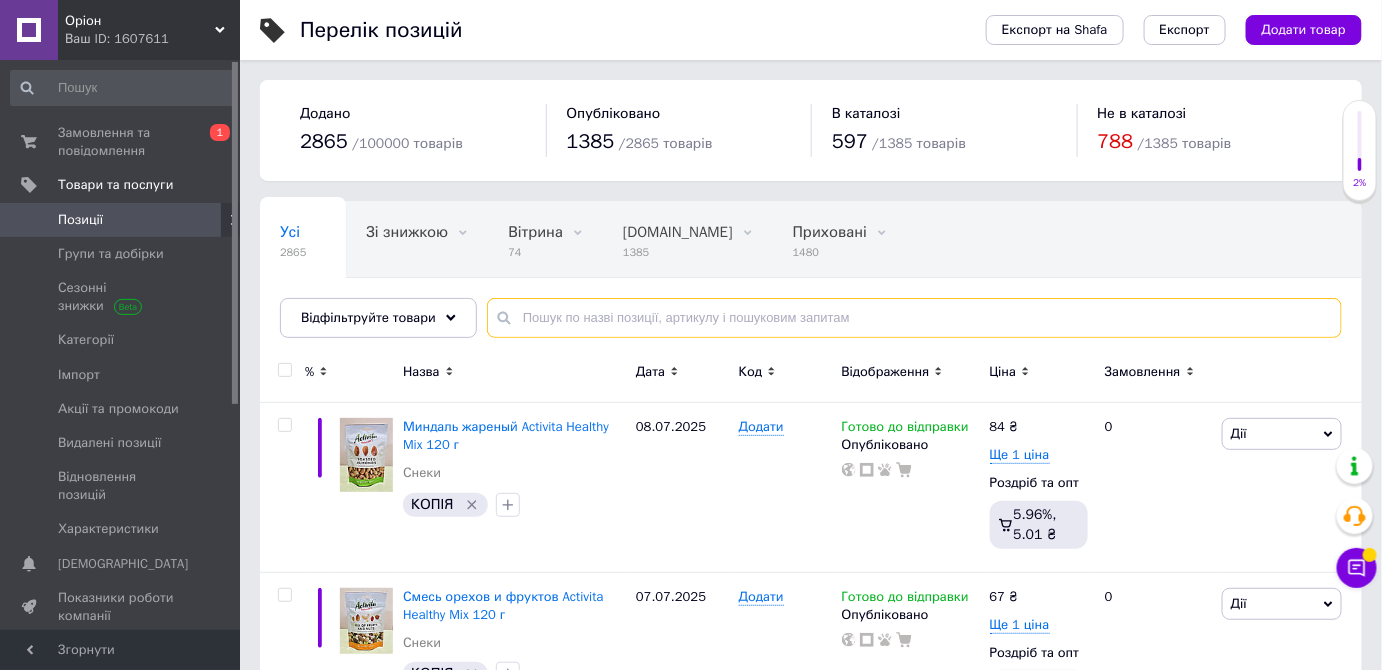 click at bounding box center [914, 318] 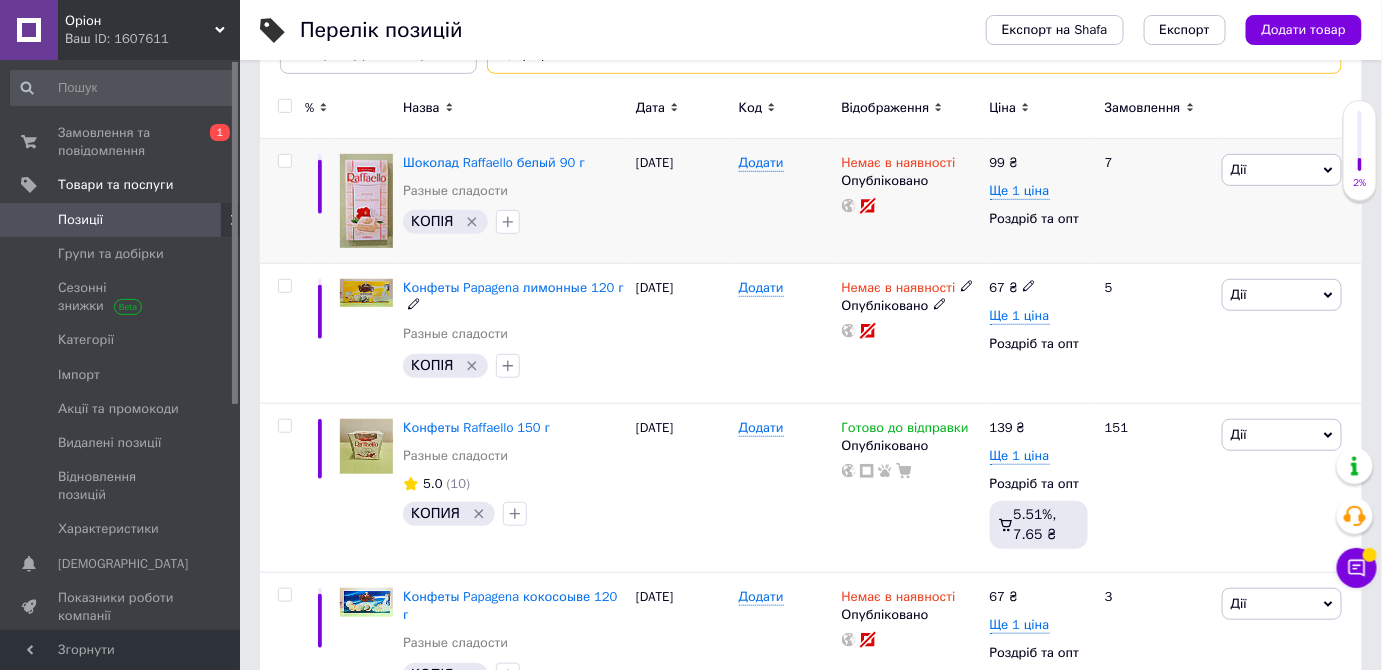 scroll, scrollTop: 268, scrollLeft: 0, axis: vertical 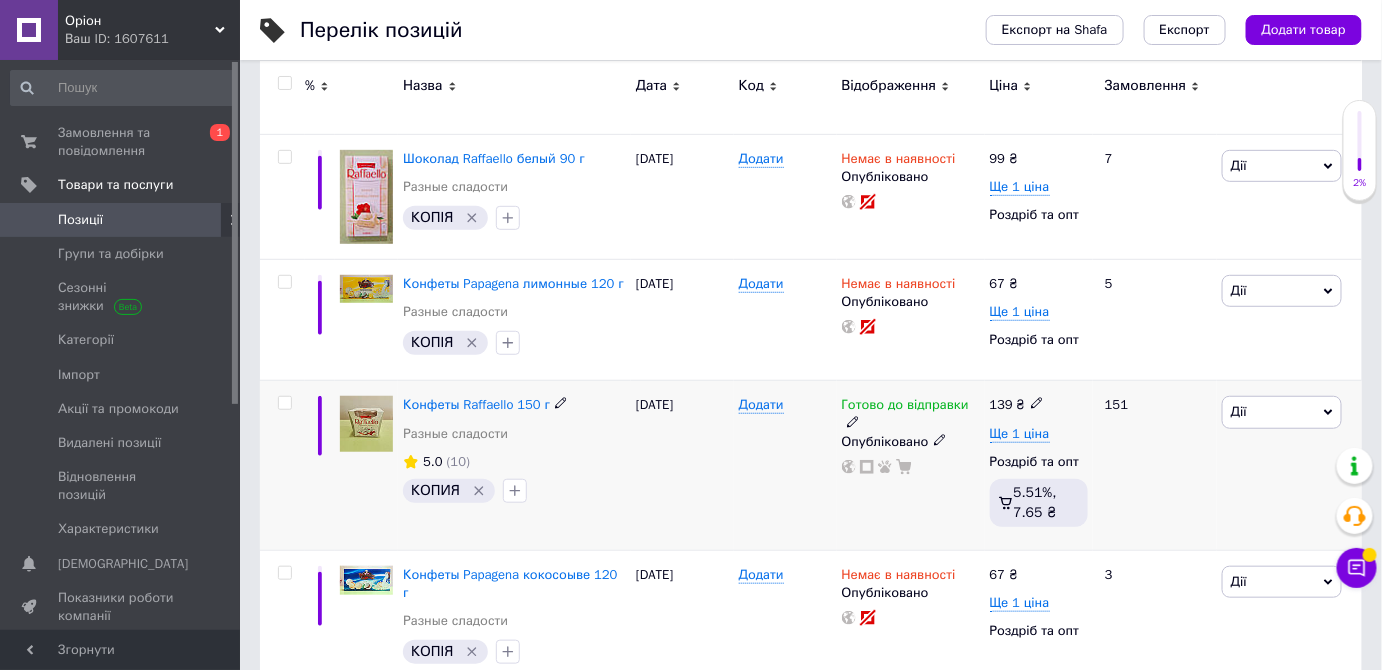 click on "Готово до відправки" at bounding box center [905, 407] 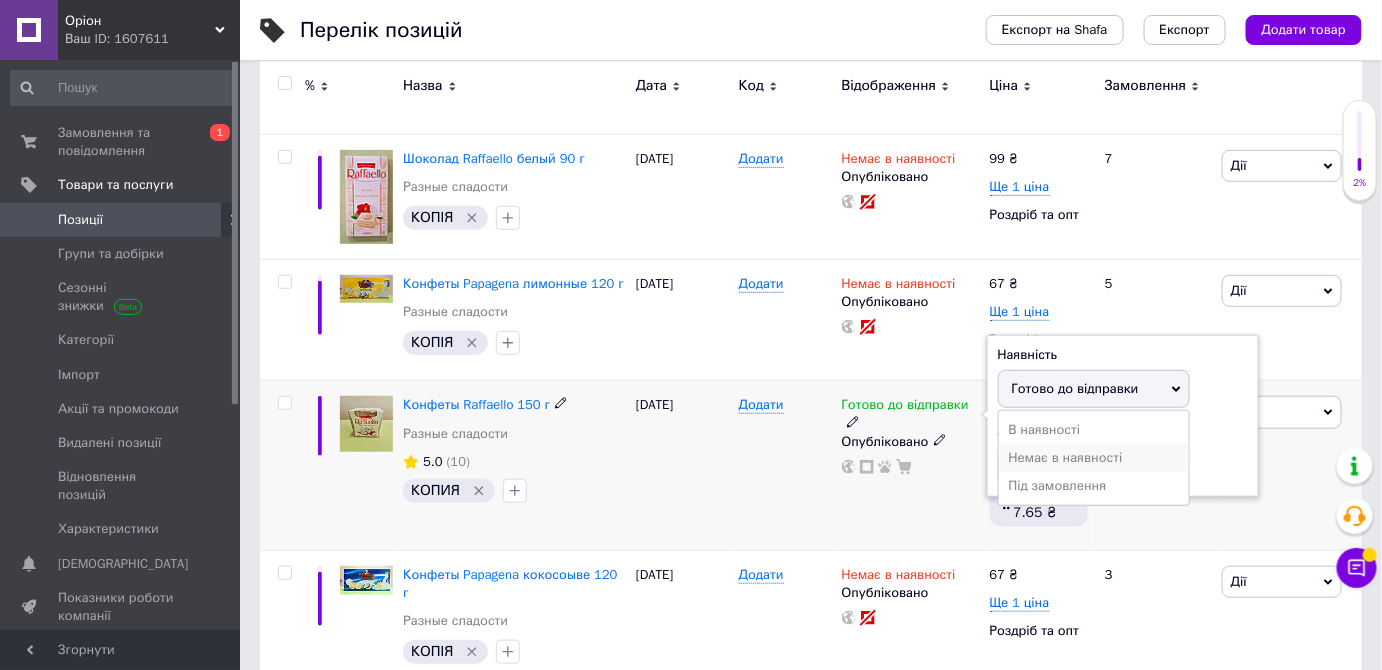 click on "Немає в наявності" at bounding box center (1094, 458) 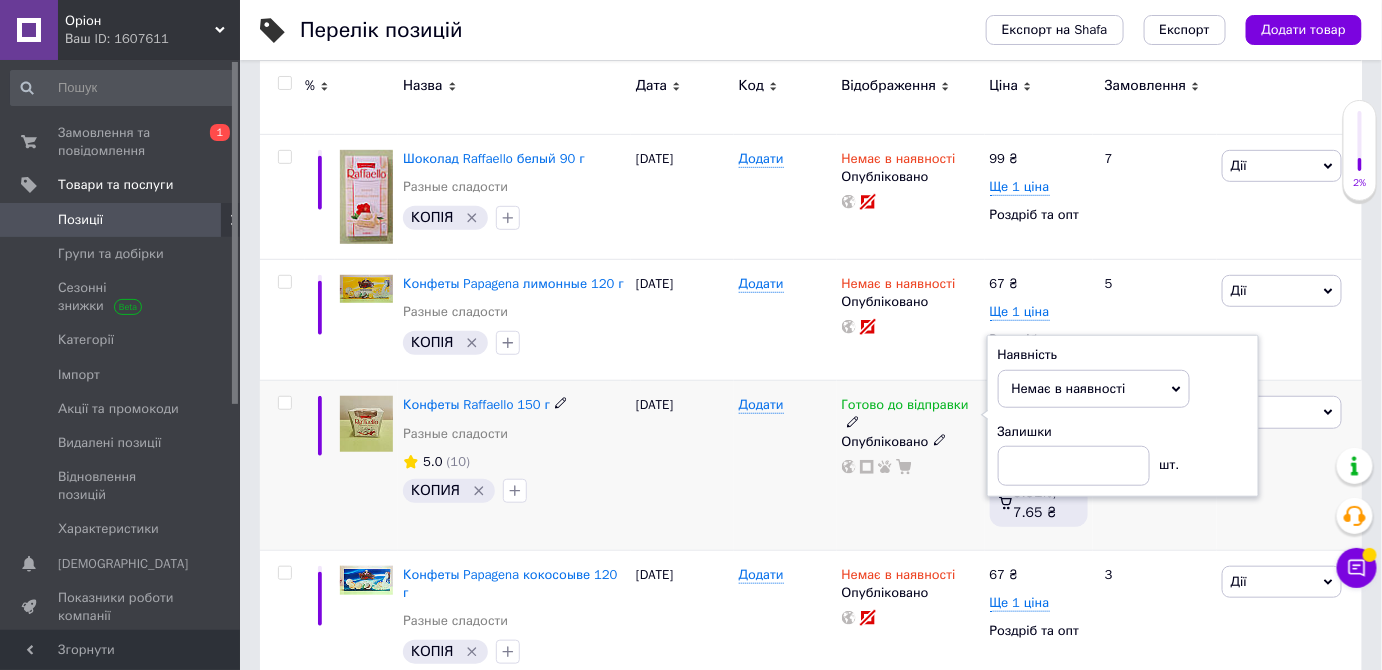 click on "Додати" at bounding box center [785, 466] 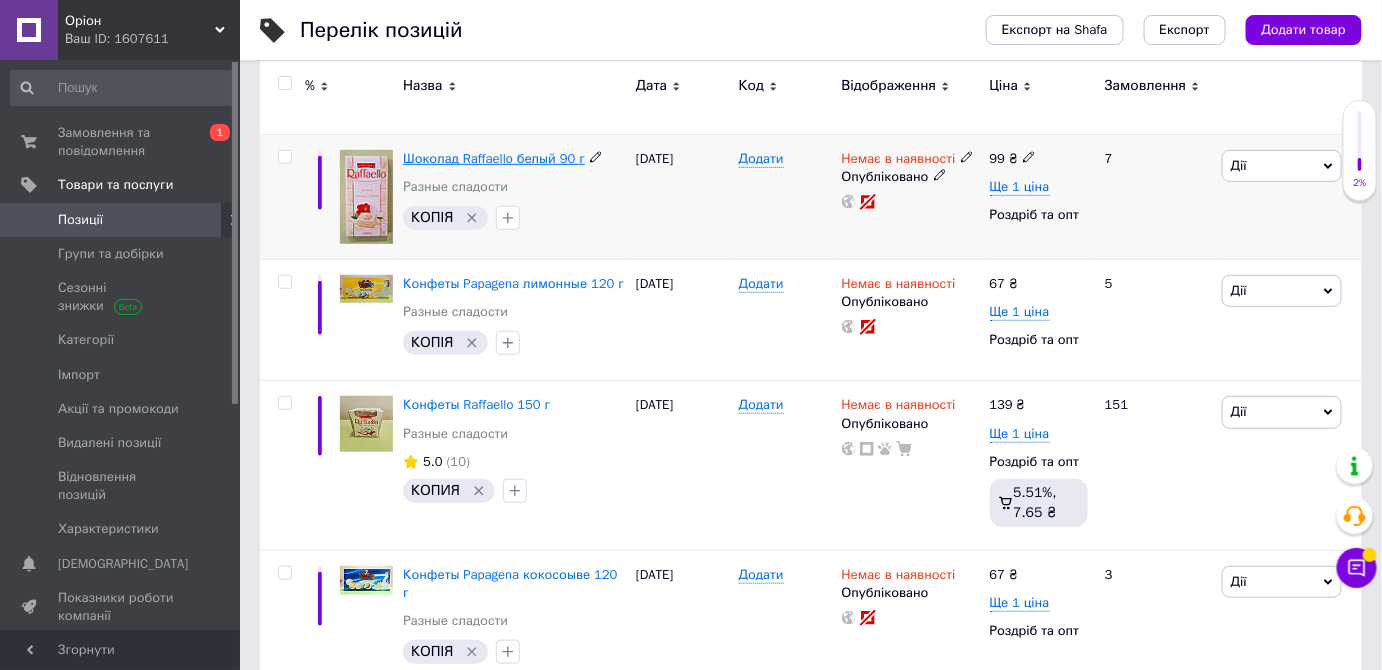 scroll, scrollTop: 0, scrollLeft: 0, axis: both 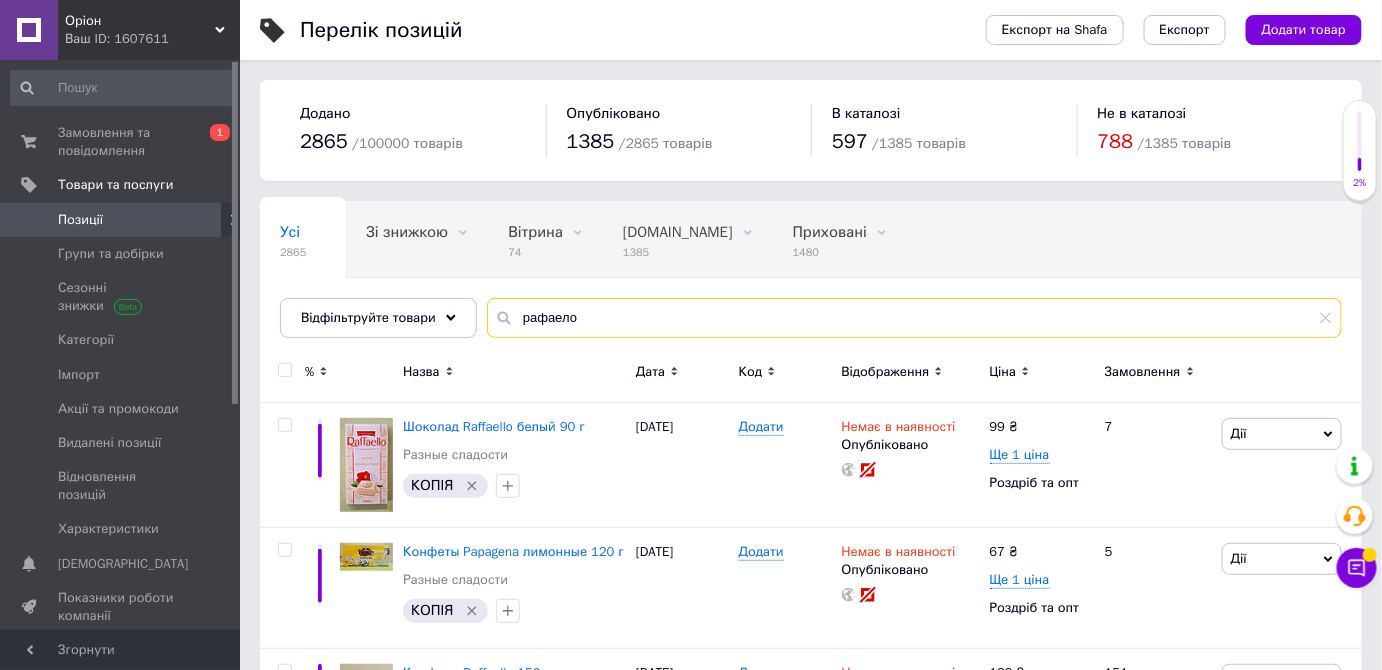 click on "рафаело" at bounding box center [914, 318] 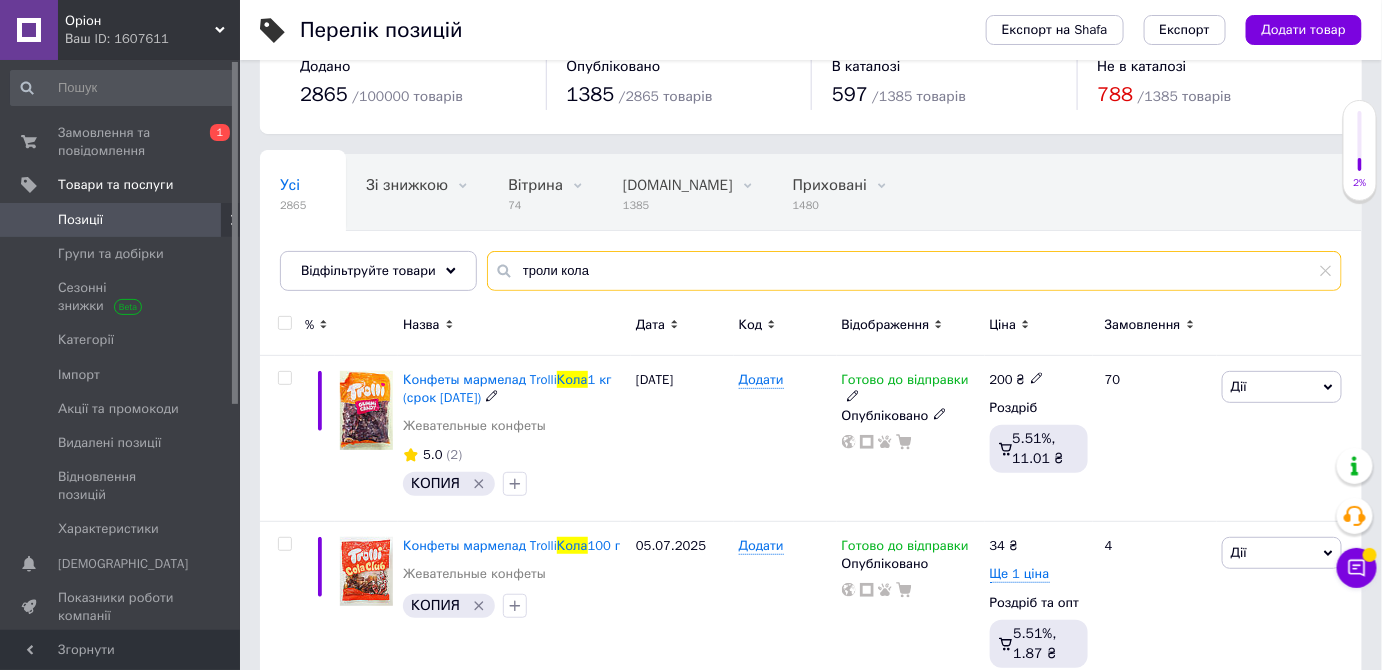 scroll, scrollTop: 82, scrollLeft: 0, axis: vertical 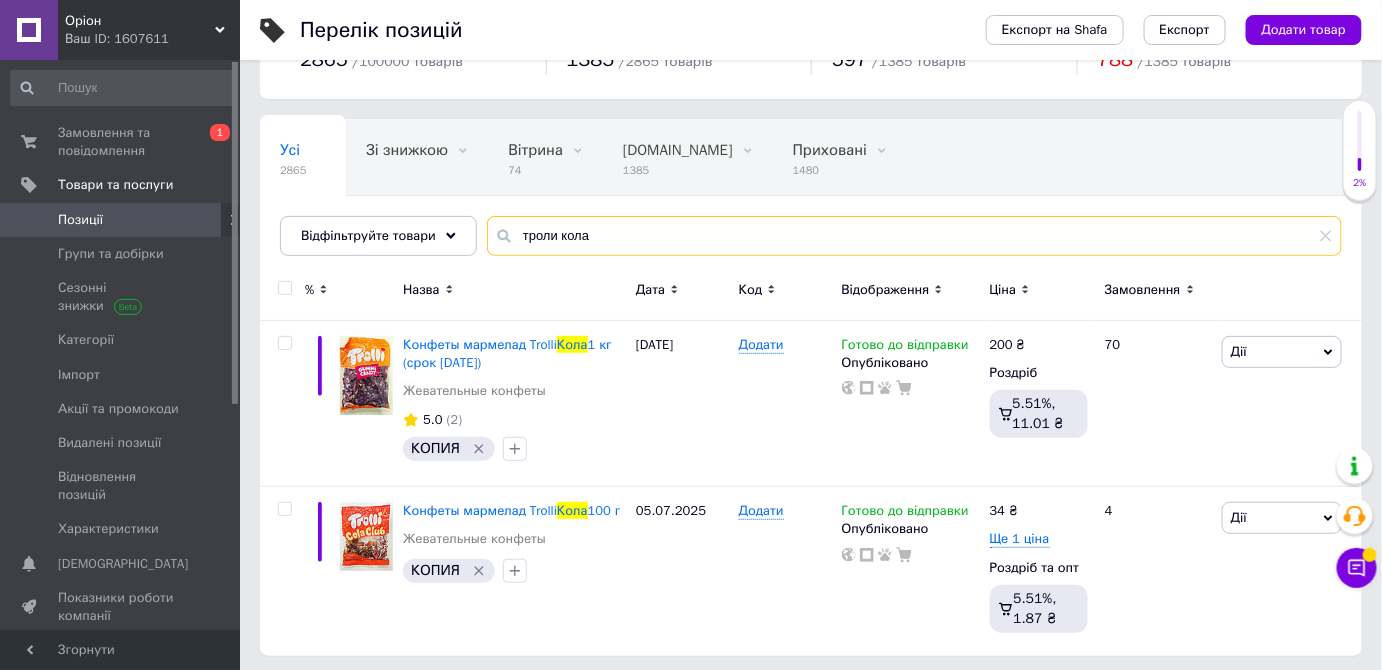 click on "троли кола" at bounding box center (914, 236) 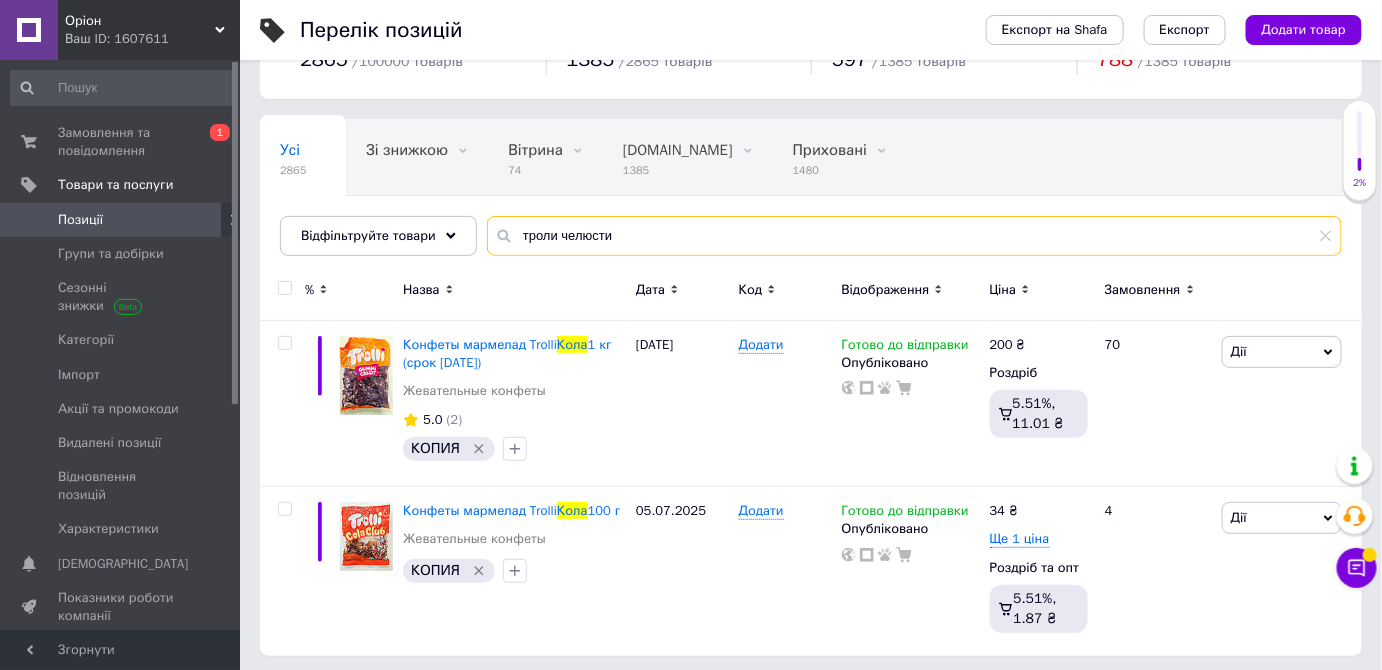 type on "троли челюсти" 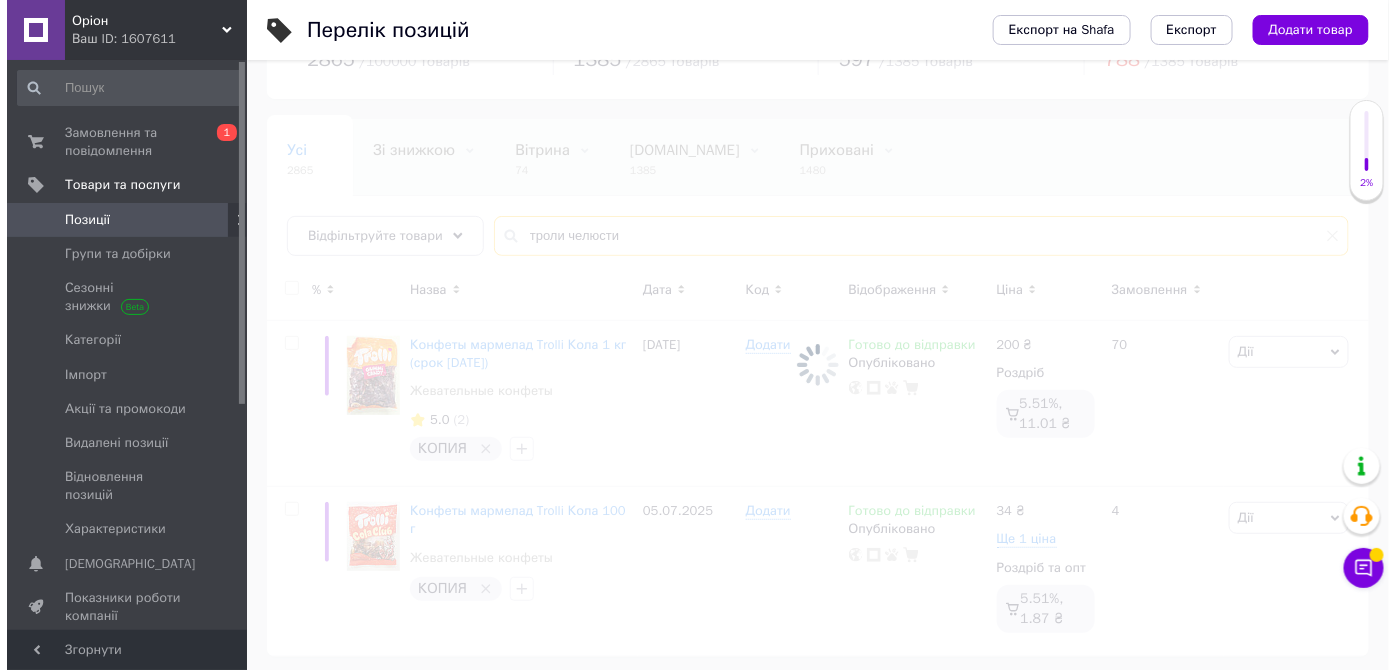 scroll, scrollTop: 0, scrollLeft: 0, axis: both 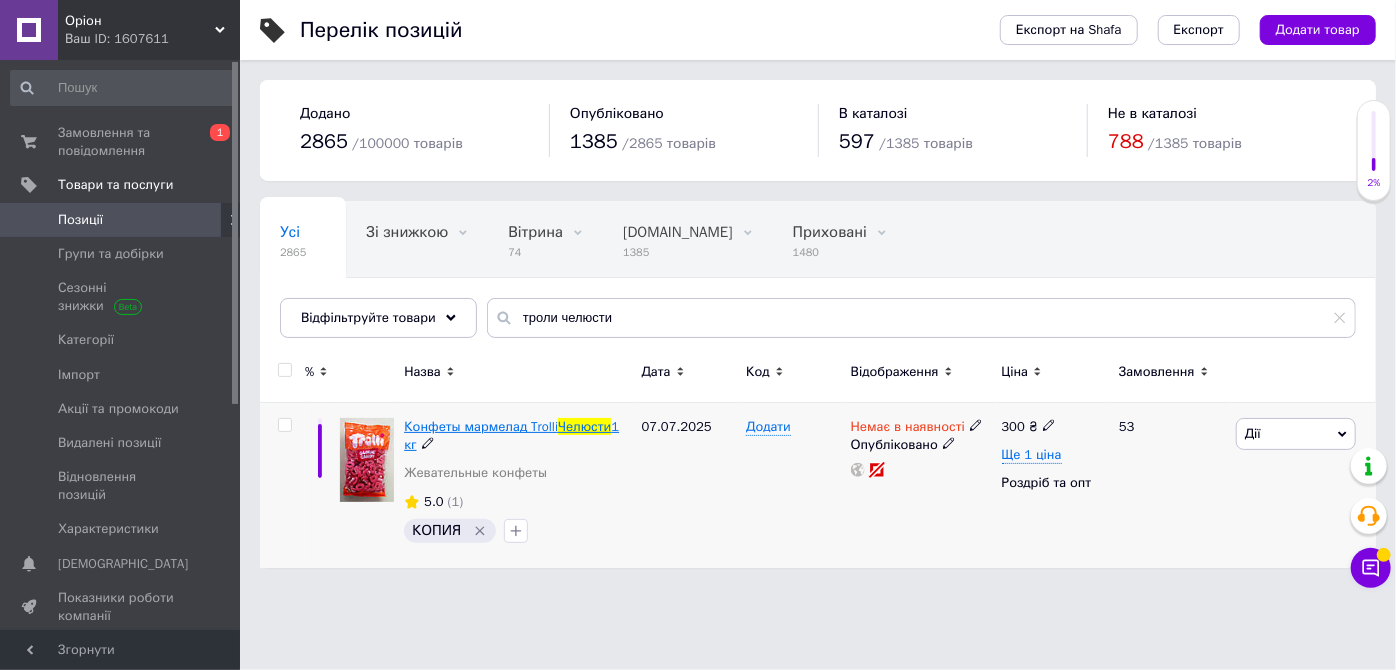 click on "Конфеты мармелад Trolli" at bounding box center (481, 426) 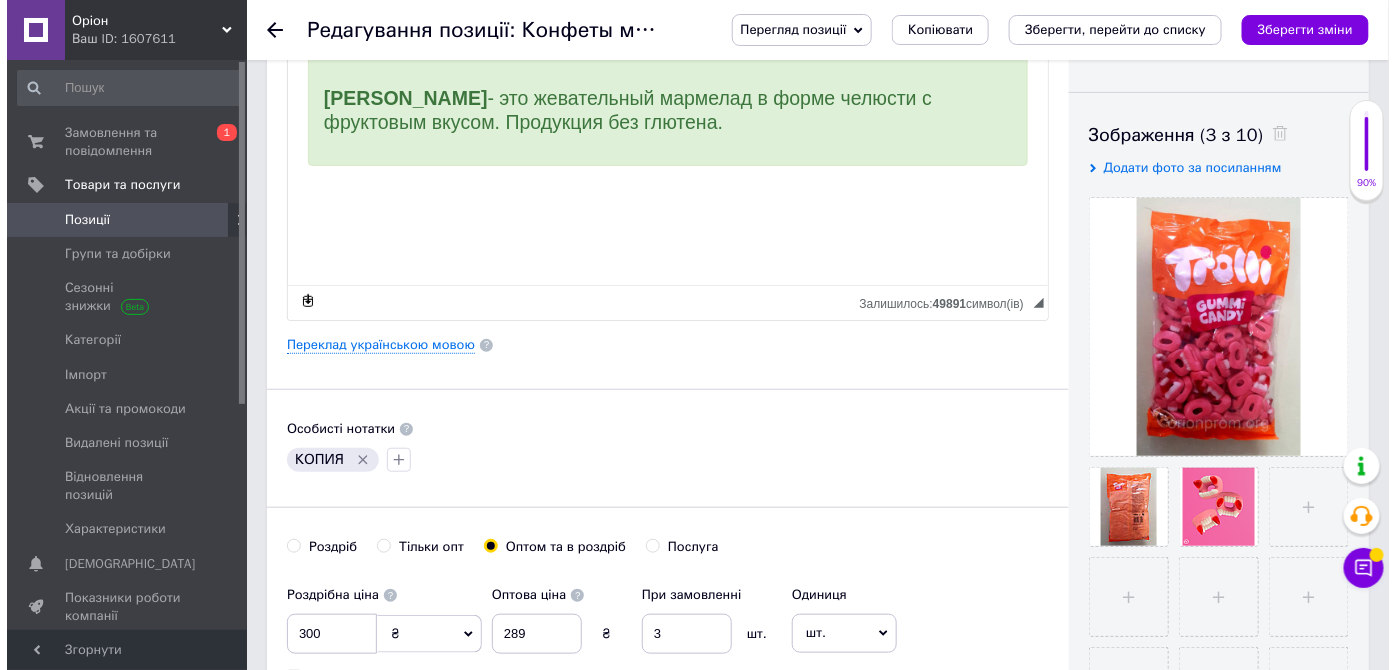 scroll, scrollTop: 302, scrollLeft: 0, axis: vertical 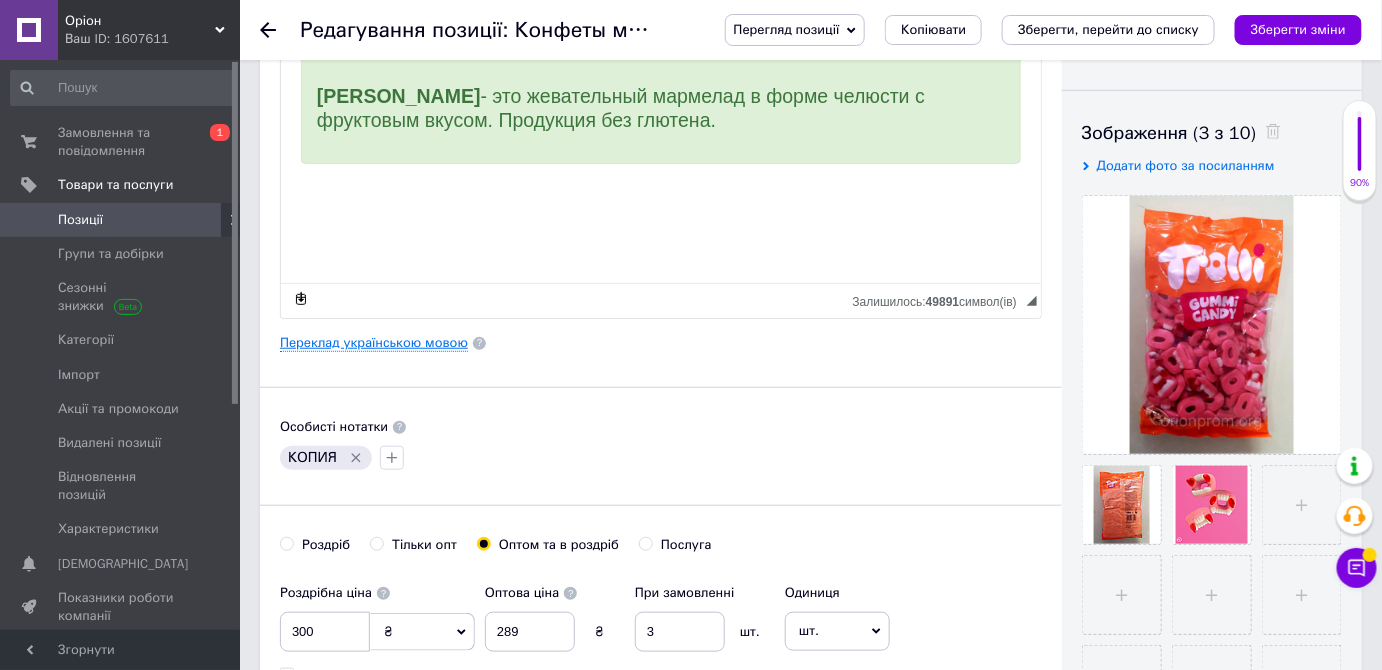 click on "Переклад українською мовою" at bounding box center (374, 343) 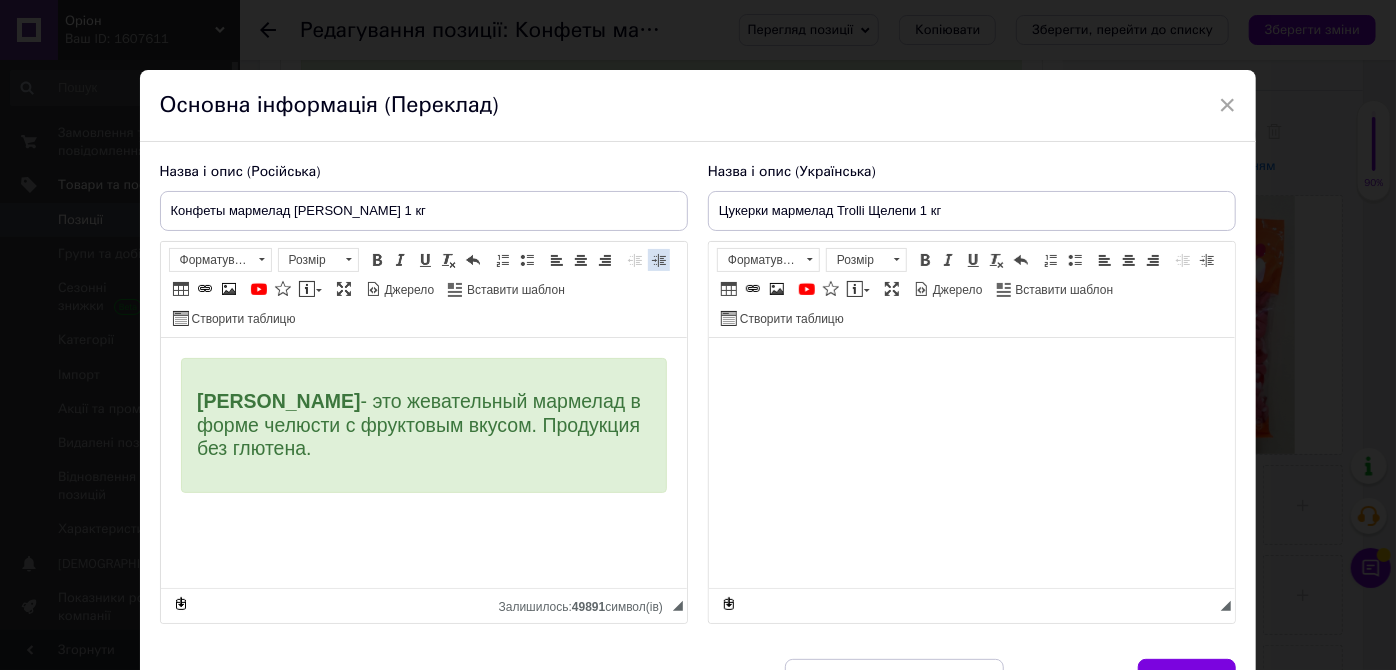 scroll, scrollTop: 0, scrollLeft: 0, axis: both 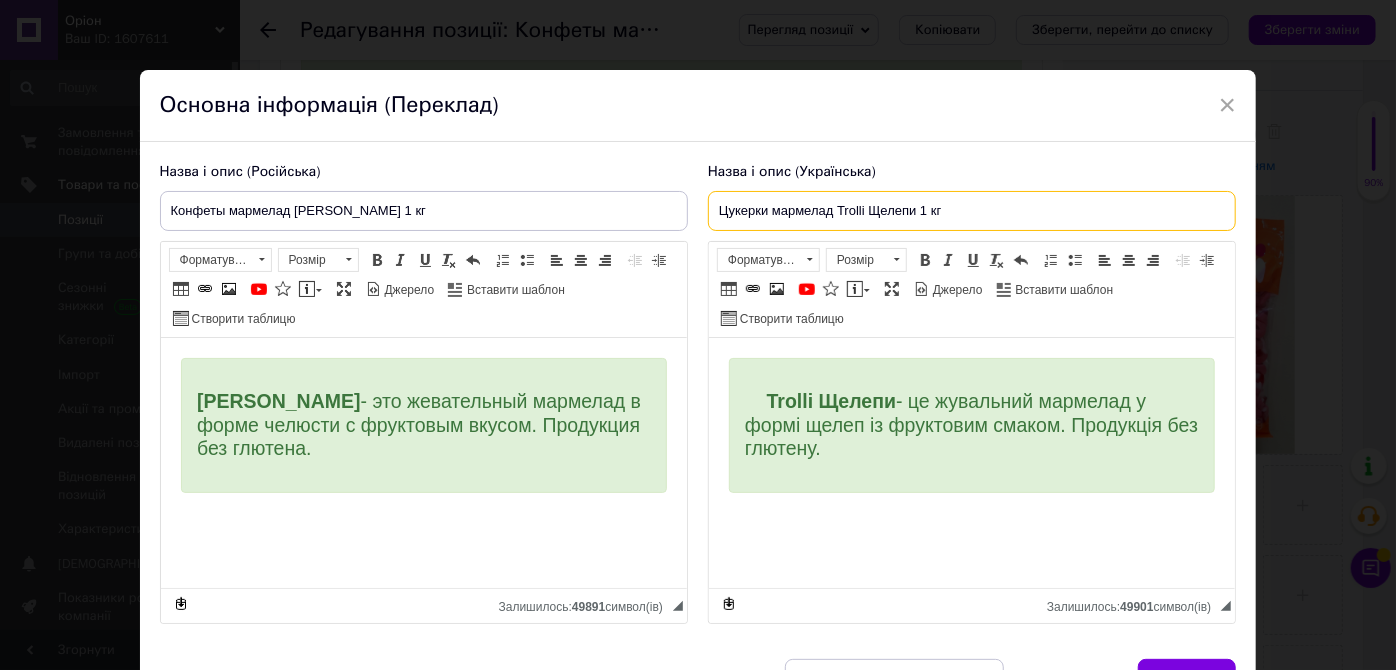 click on "Цукерки мармелад Trolli Щелепи 1 кг" at bounding box center [972, 211] 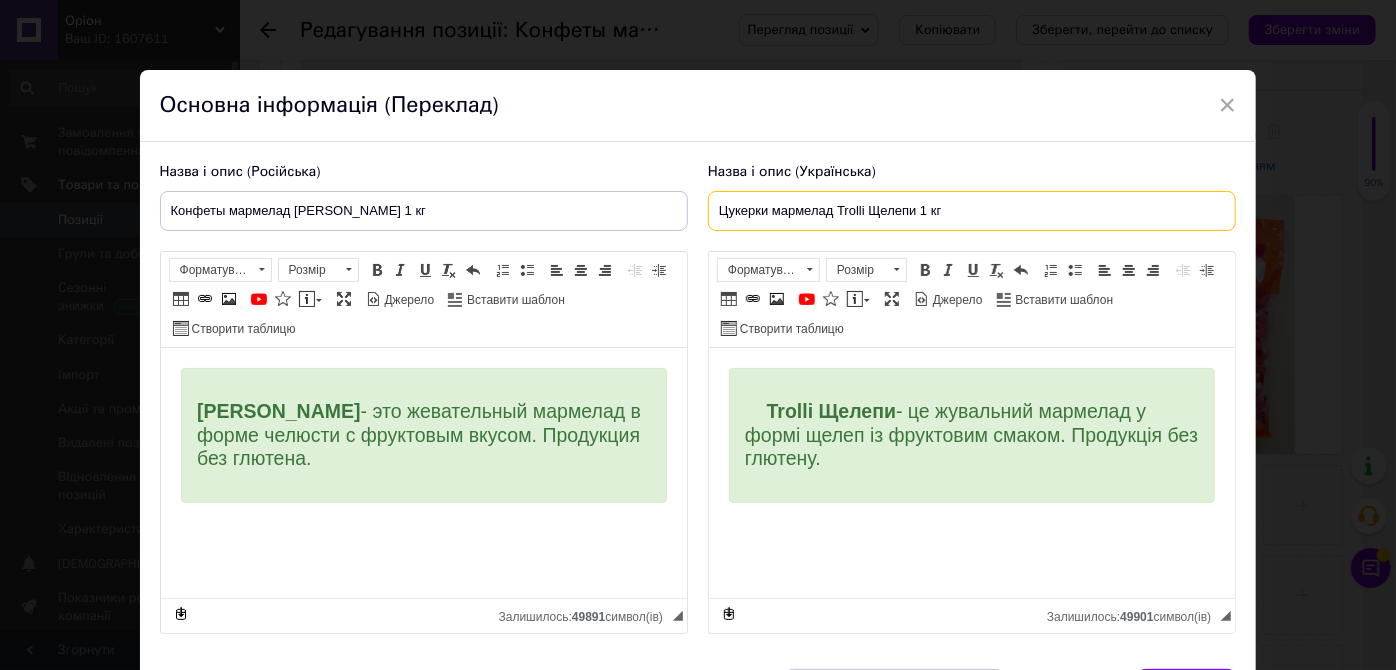 paste on "(термін 03.06.2025) уцінка" 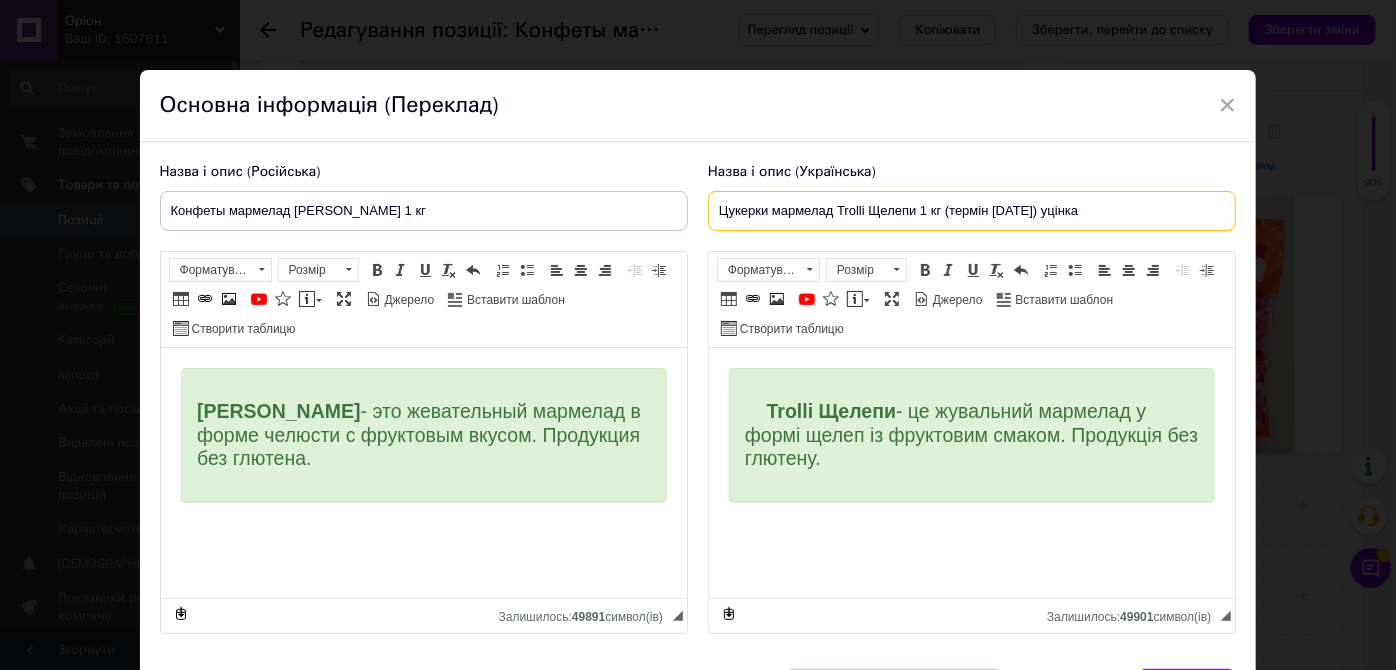click on "Цукерки мармелад Trolli Щелепи 1 кг (термін 03.06.2025) уцінка" at bounding box center (972, 211) 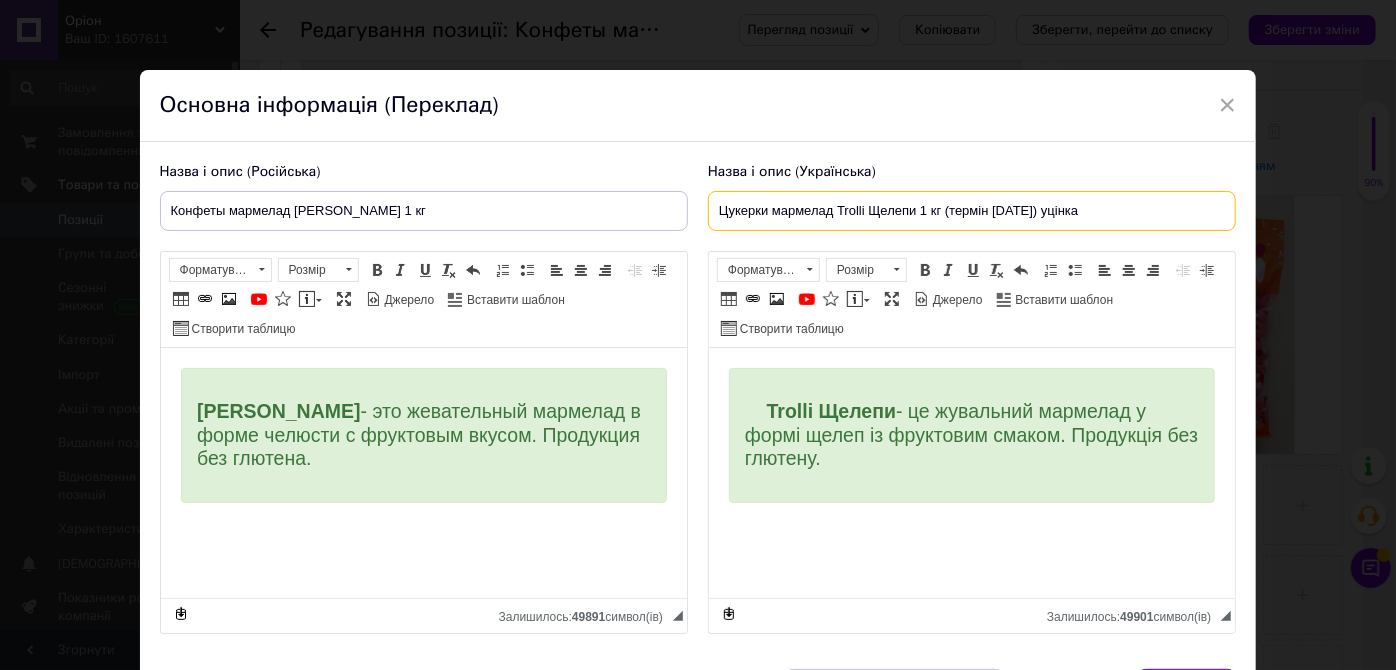 type on "Цукерки мармелад Trolli Щелепи 1 кг (термін 09.05.2025) уцінка" 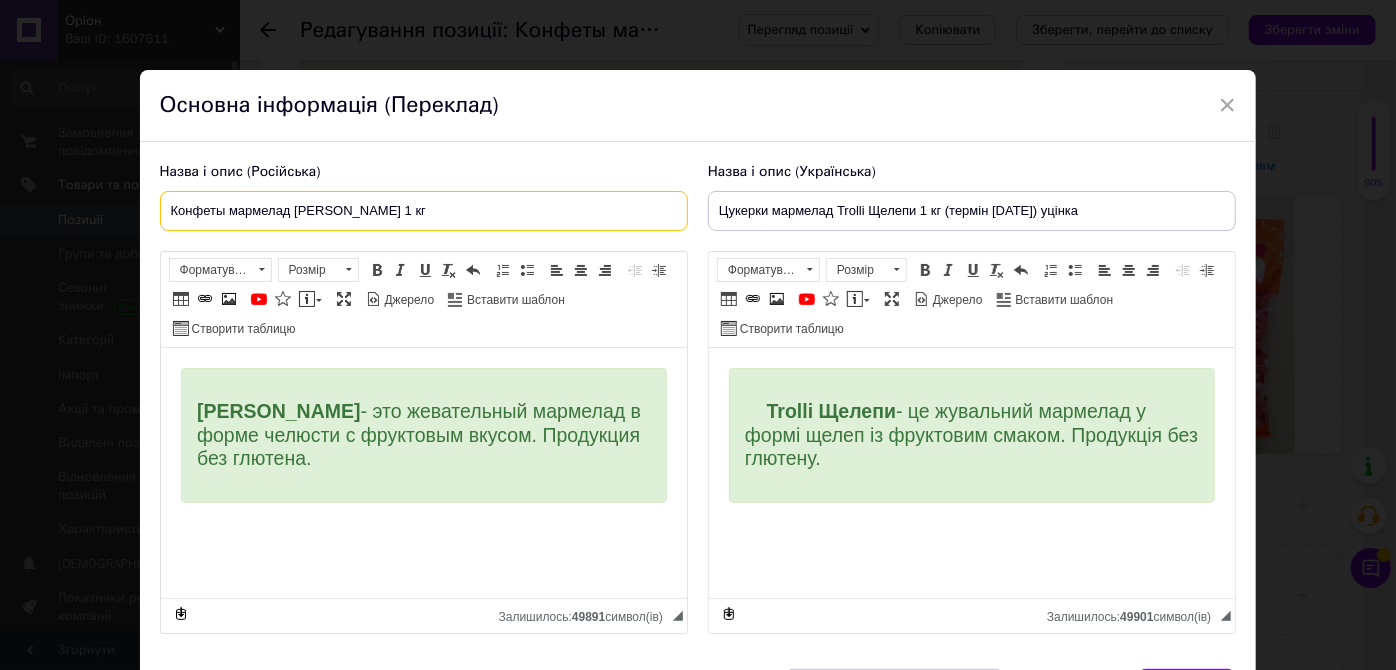 click on "Конфеты мармелад Trolli Челюсти 1 кг" at bounding box center (424, 211) 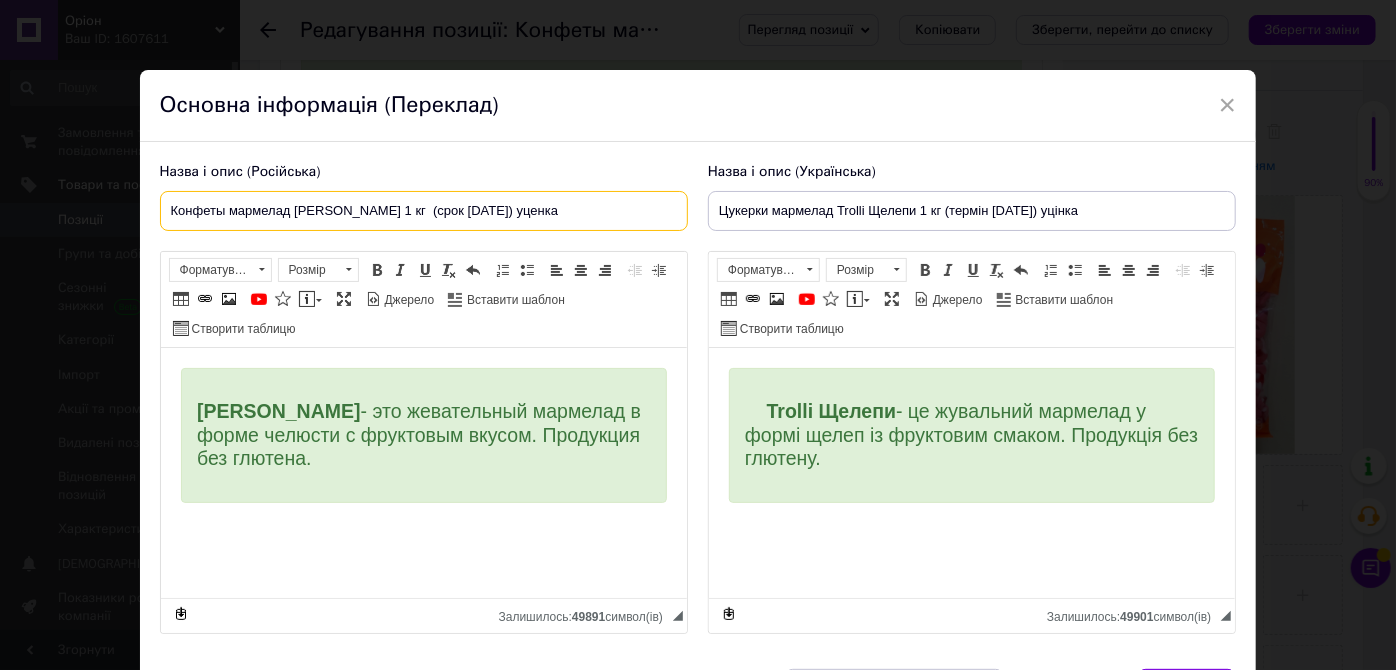 click on "Конфеты мармелад Trolli Челюсти 1 кг  (срок 03.06.2025) уценка" at bounding box center (424, 211) 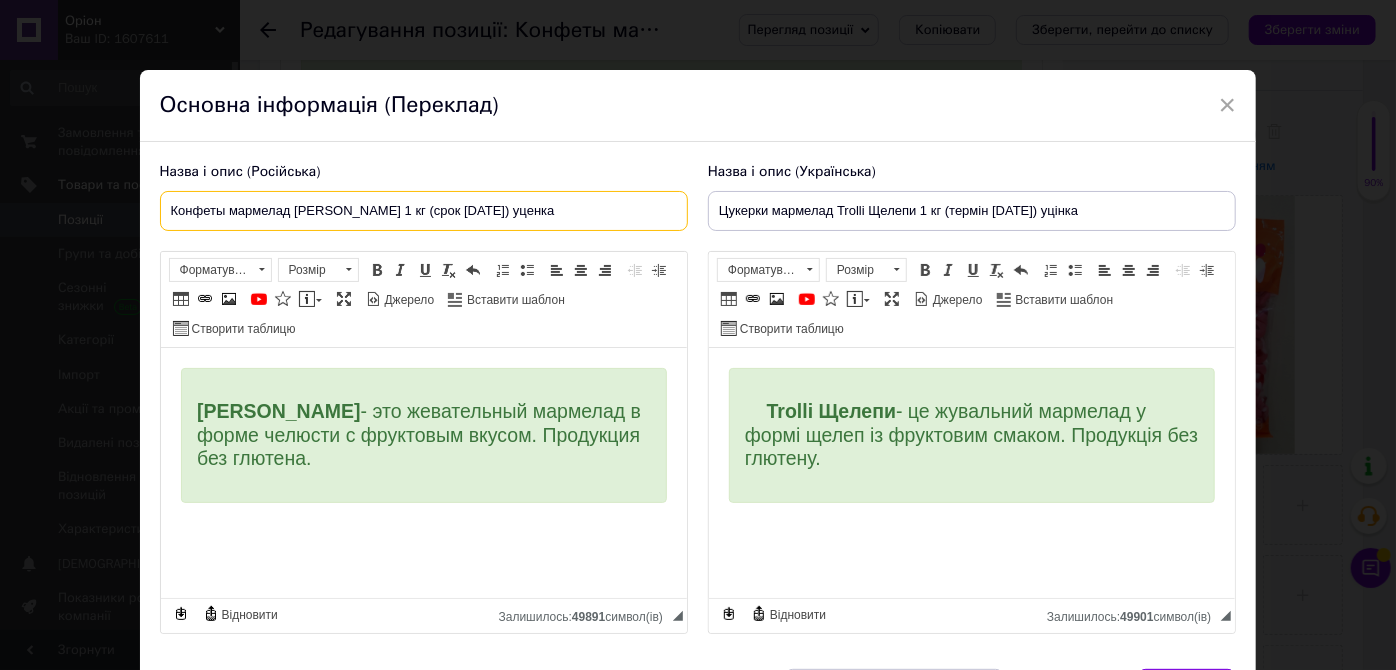 click on "Конфеты мармелад Trolli Челюсти 1 кг (срок 03.06.2025) уценка" at bounding box center (424, 211) 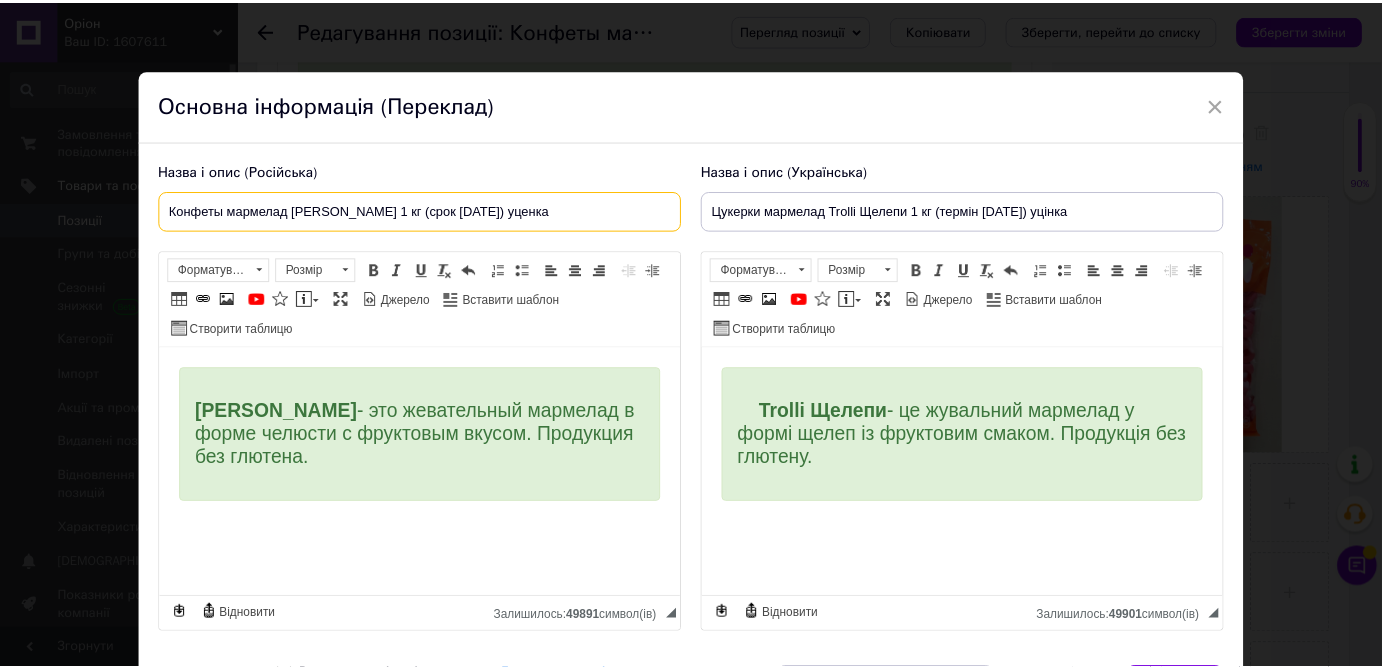 scroll, scrollTop: 125, scrollLeft: 0, axis: vertical 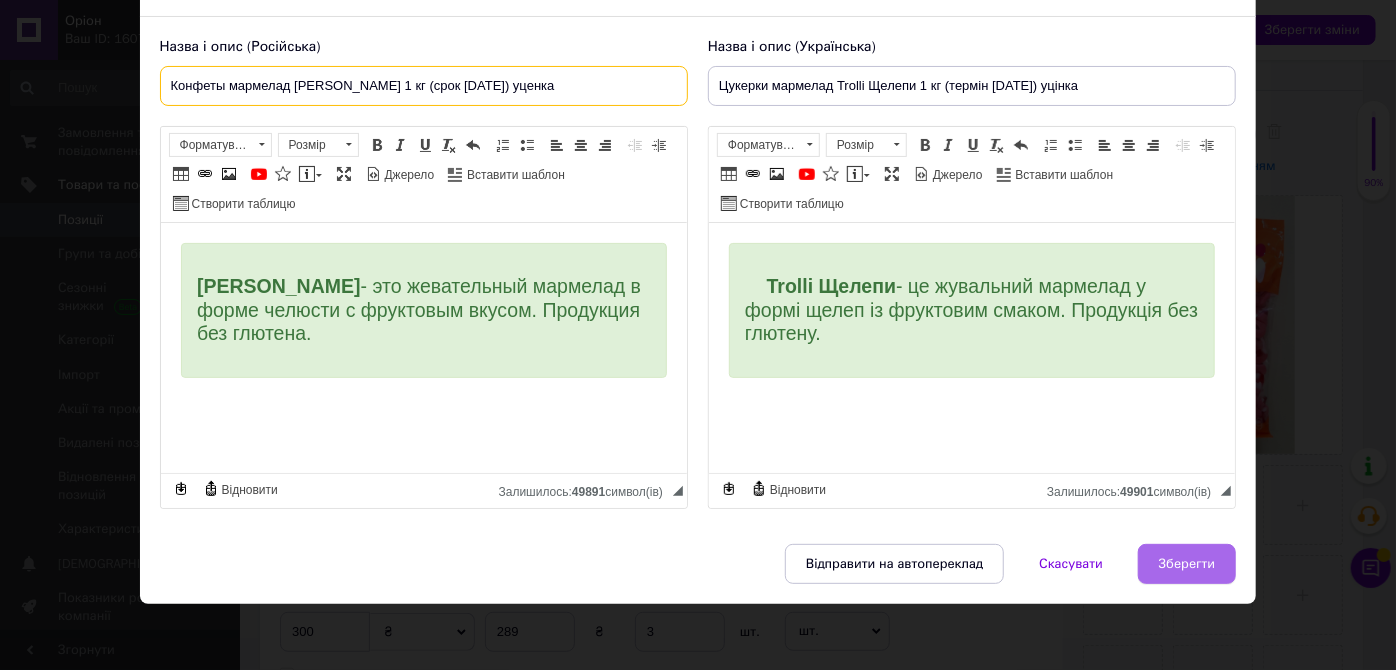 type on "Конфеты мармелад Trolli Челюсти 1 кг (срок 09.05.2025) уценка" 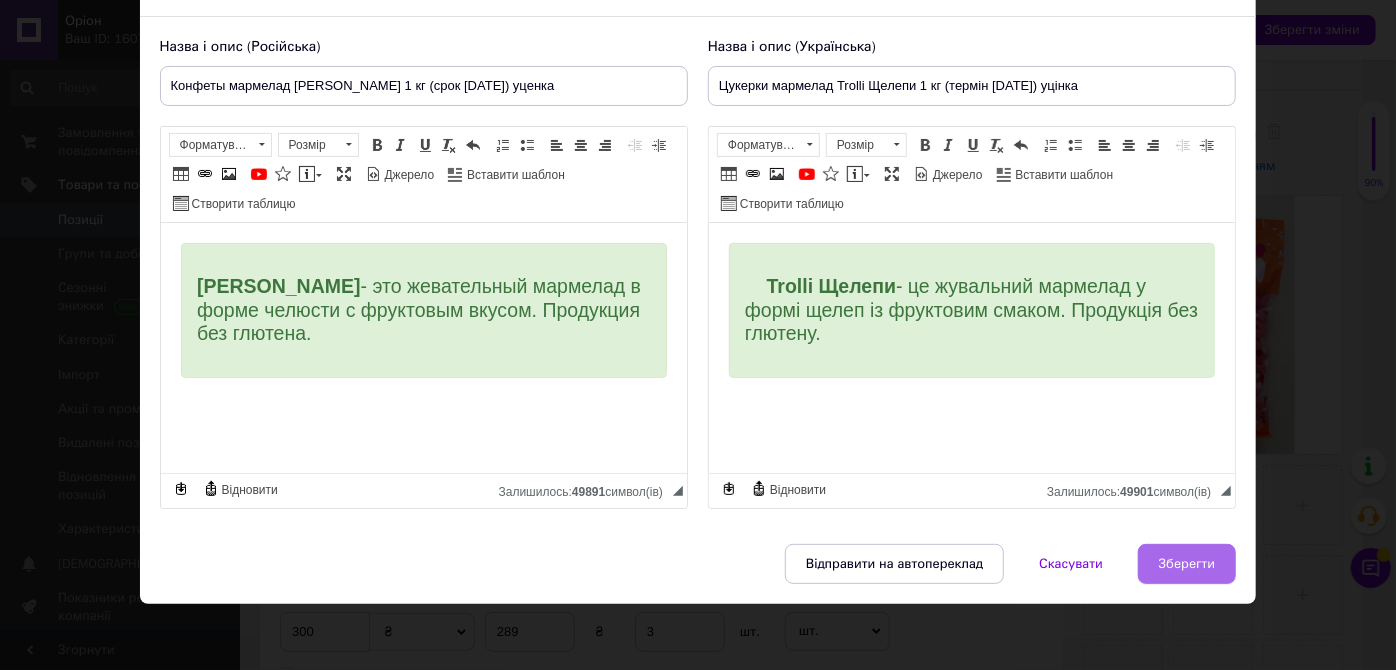 click on "Зберегти" at bounding box center (1187, 564) 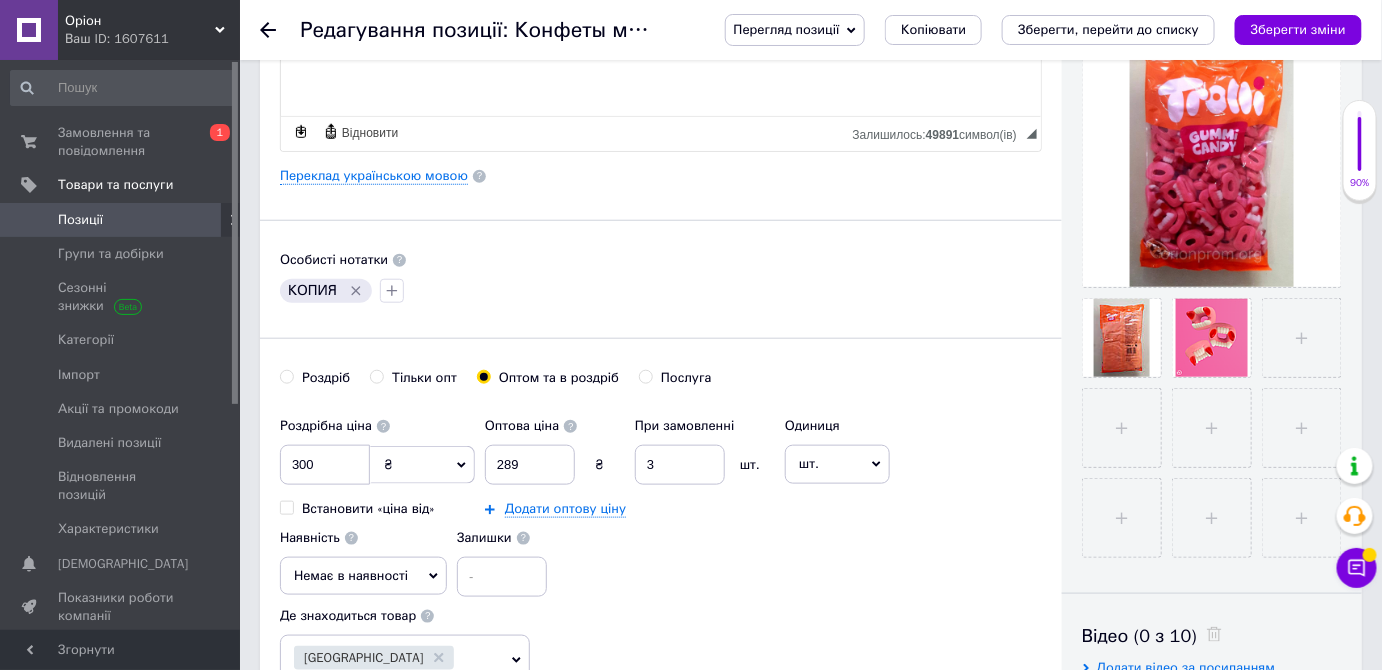 scroll, scrollTop: 473, scrollLeft: 0, axis: vertical 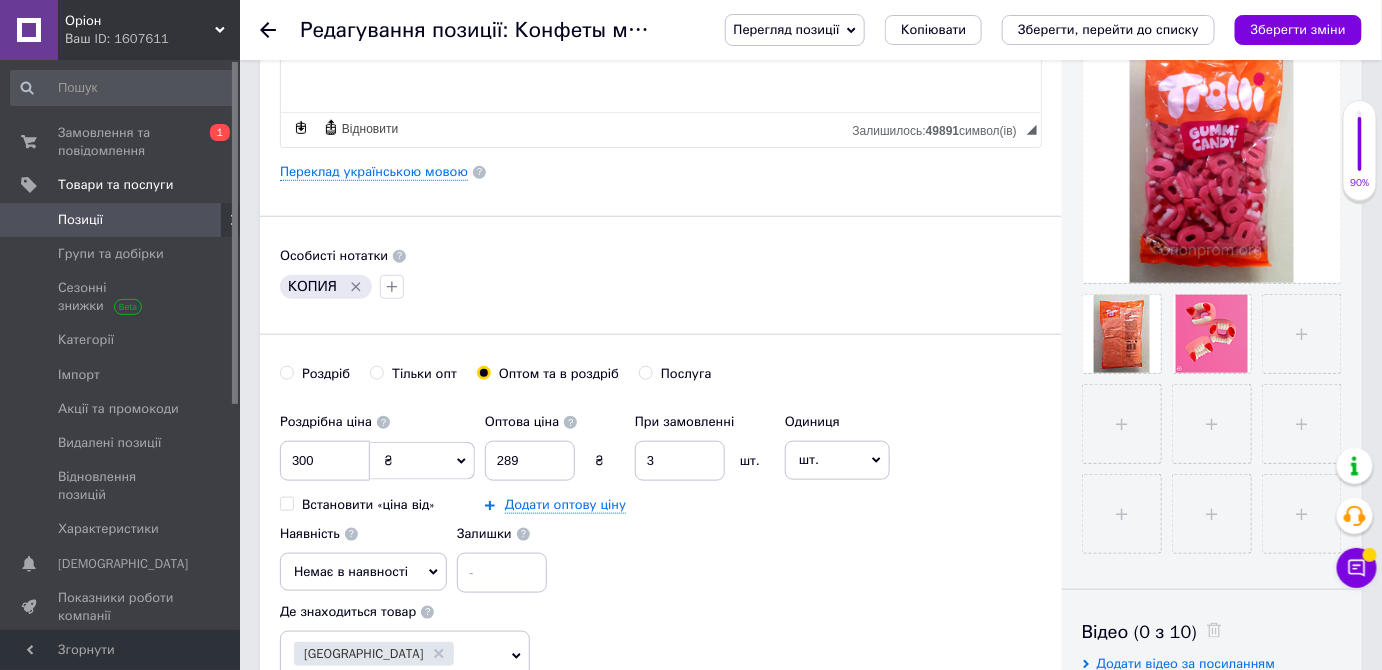 click on "Роздріб" at bounding box center (315, 374) 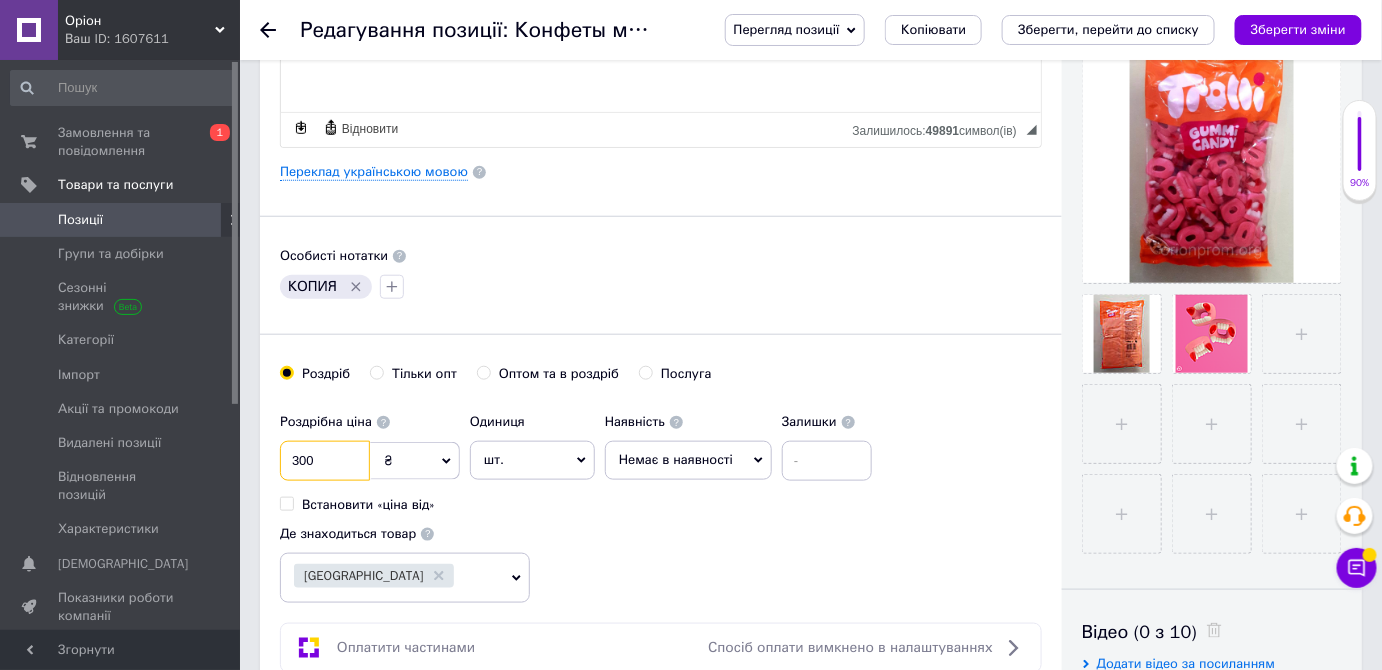 click on "300" at bounding box center (325, 461) 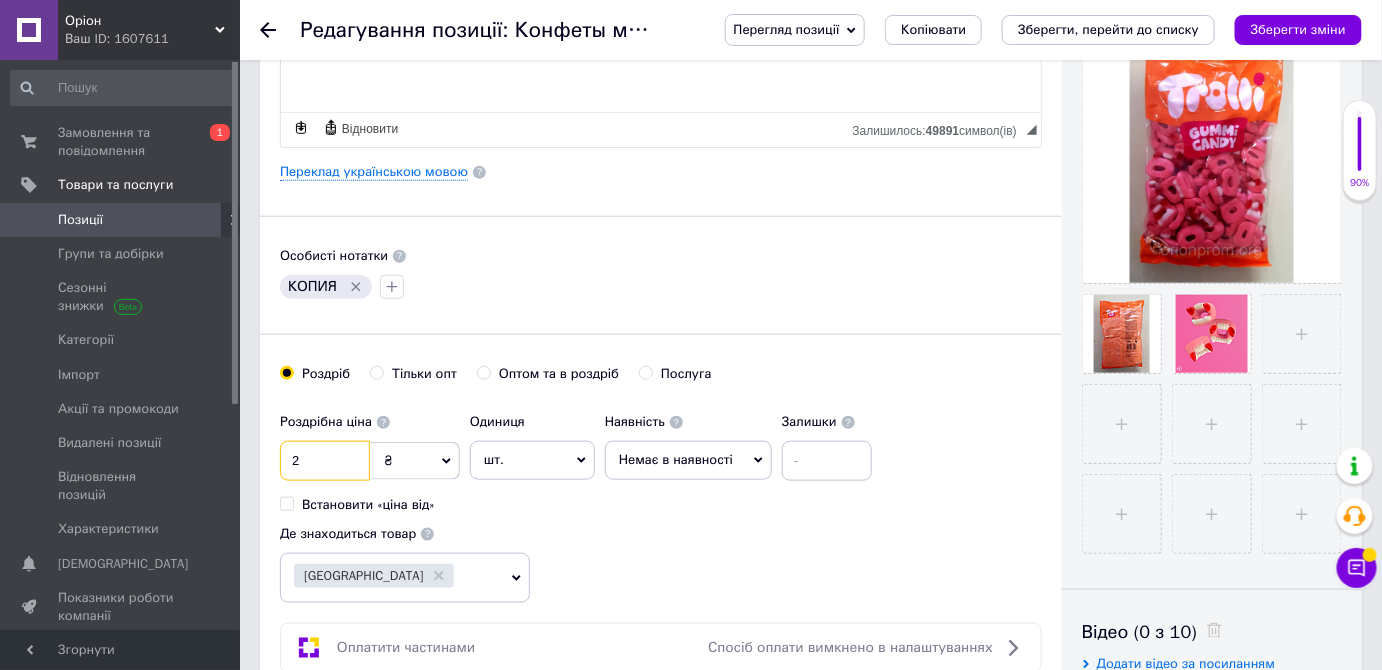 click on "2" at bounding box center [325, 461] 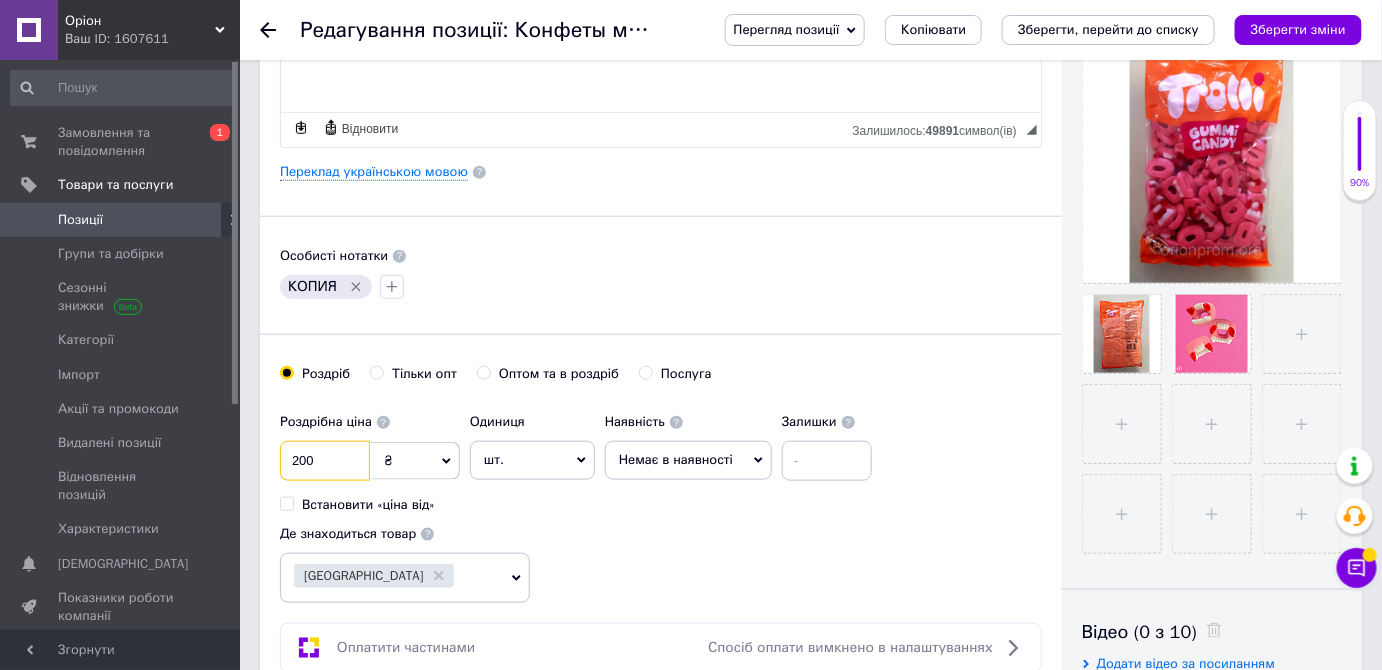 type on "200" 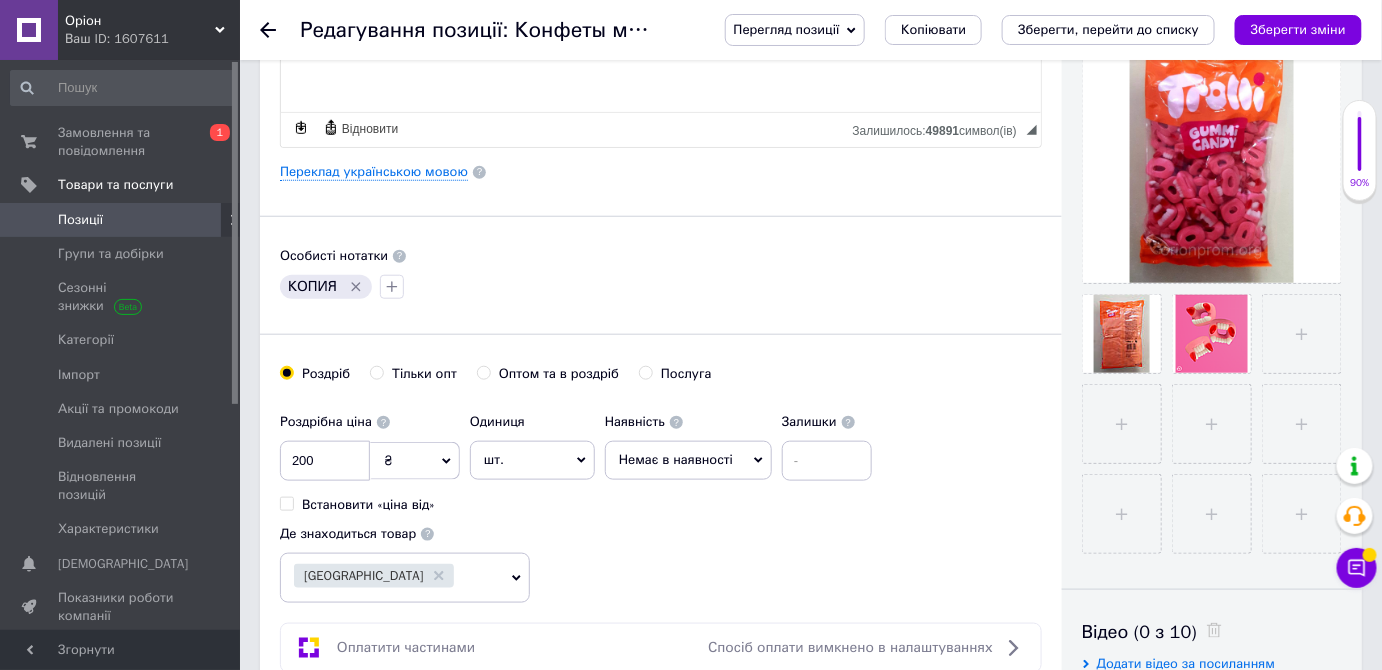 click on "Немає в наявності" at bounding box center [676, 459] 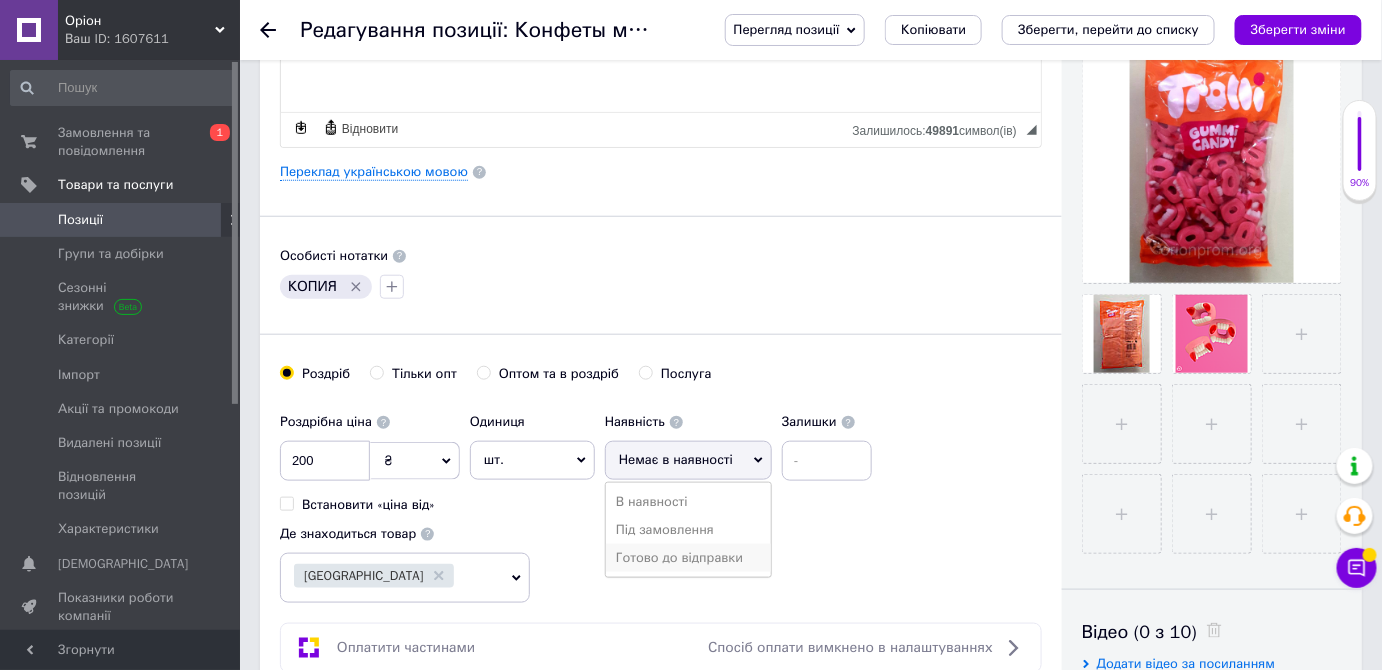 click on "В наявності Під замовлення Готово до відправки" at bounding box center (688, 530) 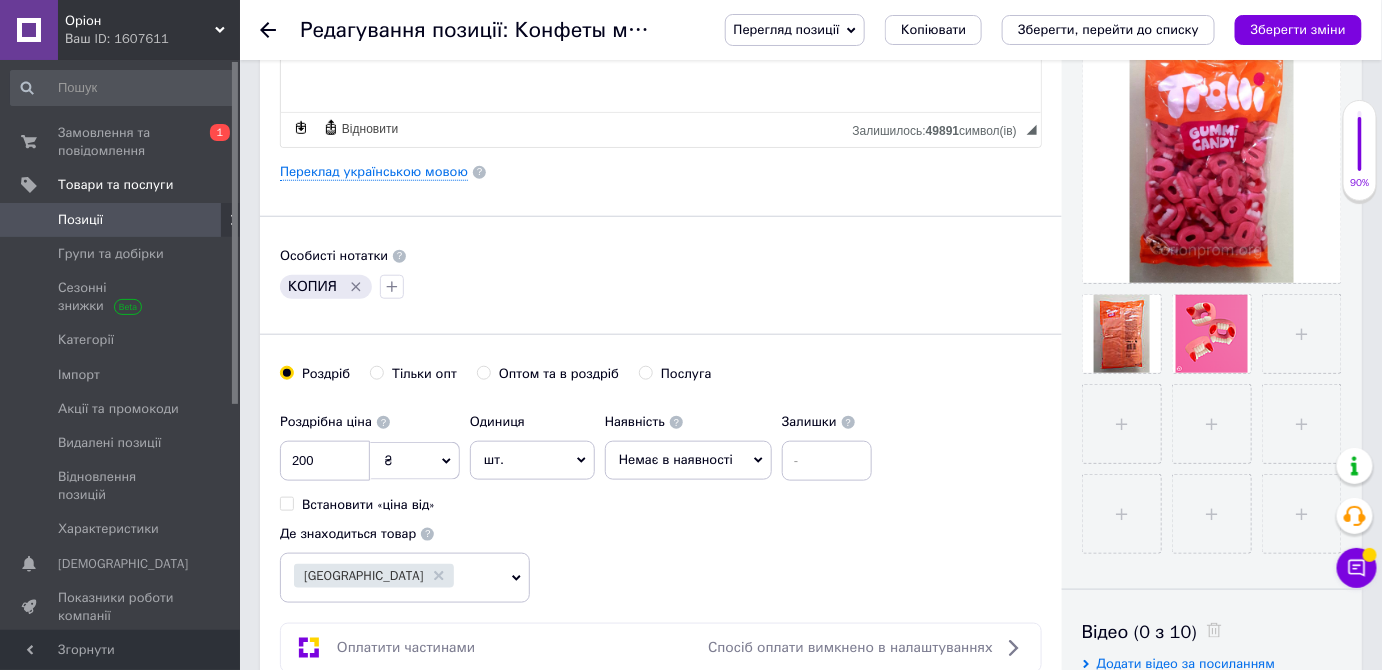 click on "Роздрібна ціна 200 ₴ $ EUR CHF GBP ¥ PLN ₸ MDL HUF KGS CNY TRY KRW lei Встановити «ціна від» Одиниця шт. Популярне комплект упаковка кв.м пара м кг пог.м послуга т а автоцистерна ампула б балон банка блістер бобіна бочка бут бухта в ват виїзд відро г г га година гр/кв.м гігакалорія д дав два місяці день доба доза є єврокуб з зміна к кВт каністра карат кв.дм кв.м кв.см кв.фут квартал кг кг/кв.м км колесо комплект коробка куб.дм куб.м л л лист м м мВт мл мм моток місяць мішок н набір номер о об'єкт од. п палетомісце пара партія пач пог.м послуга посівна одиниця птахомісце півроку пігулка" at bounding box center (661, 503) 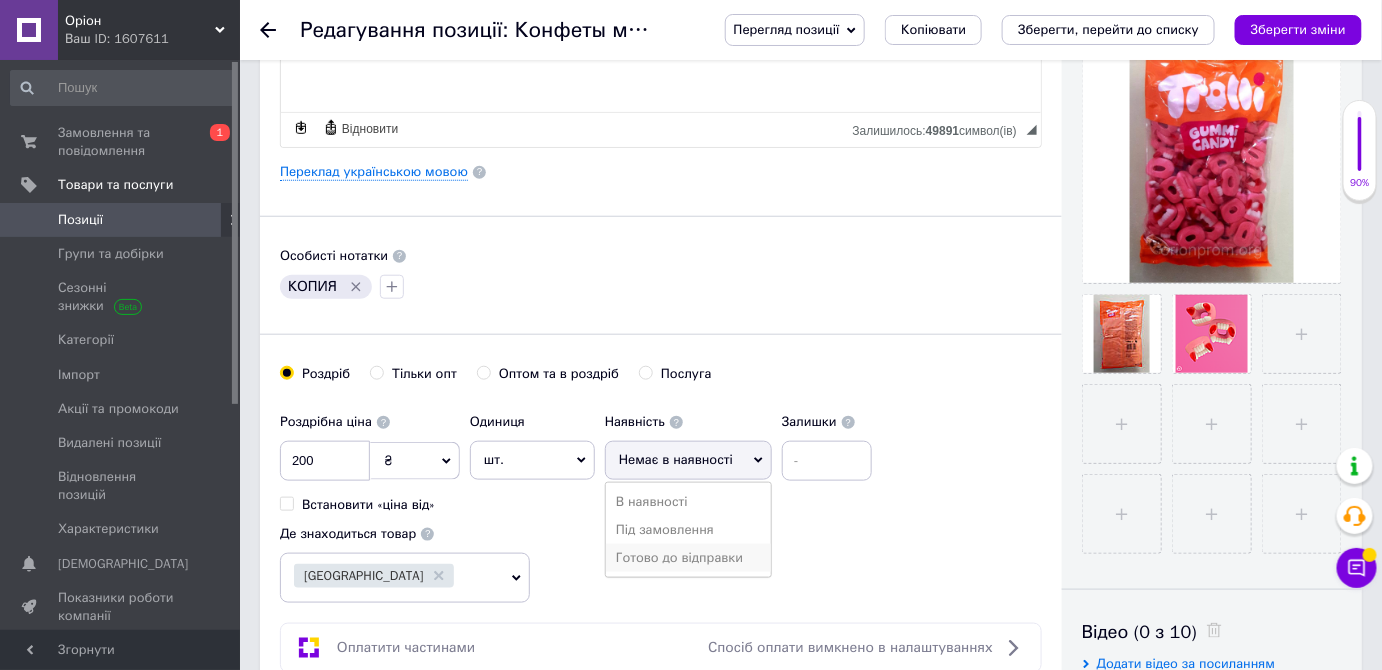 click on "Готово до відправки" at bounding box center (688, 558) 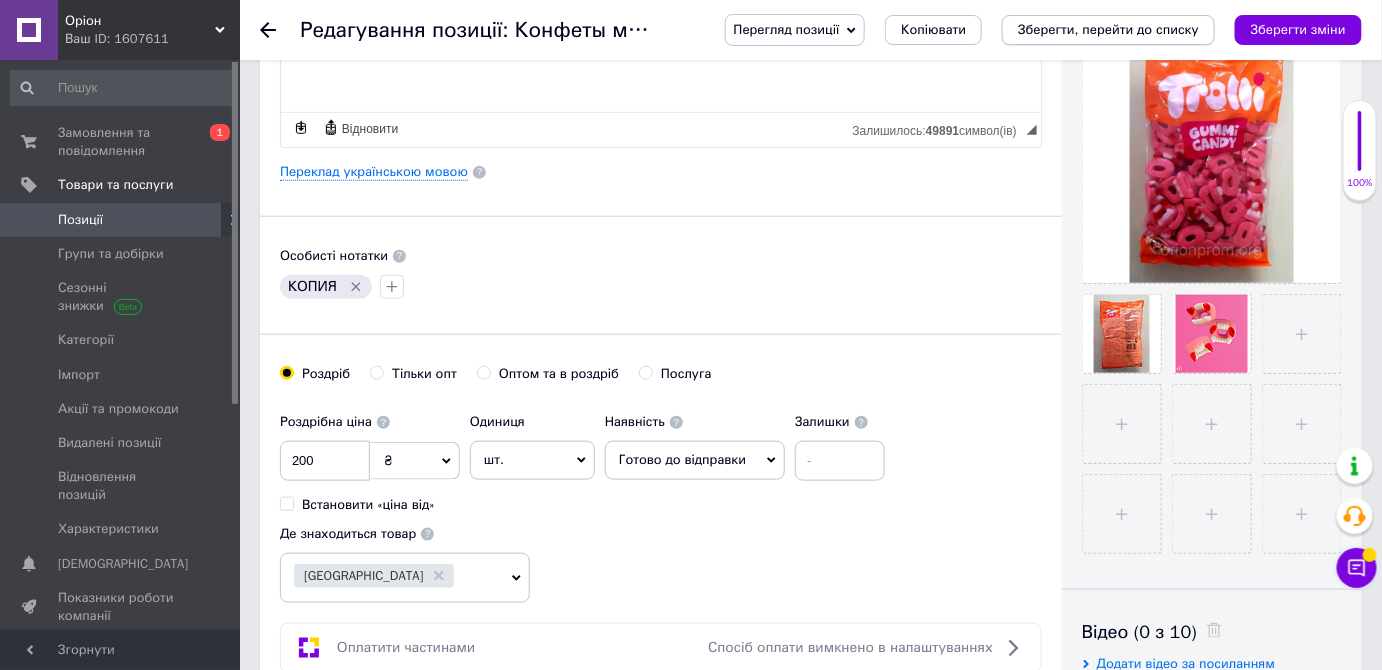 click on "Зберегти, перейти до списку" at bounding box center [1108, 29] 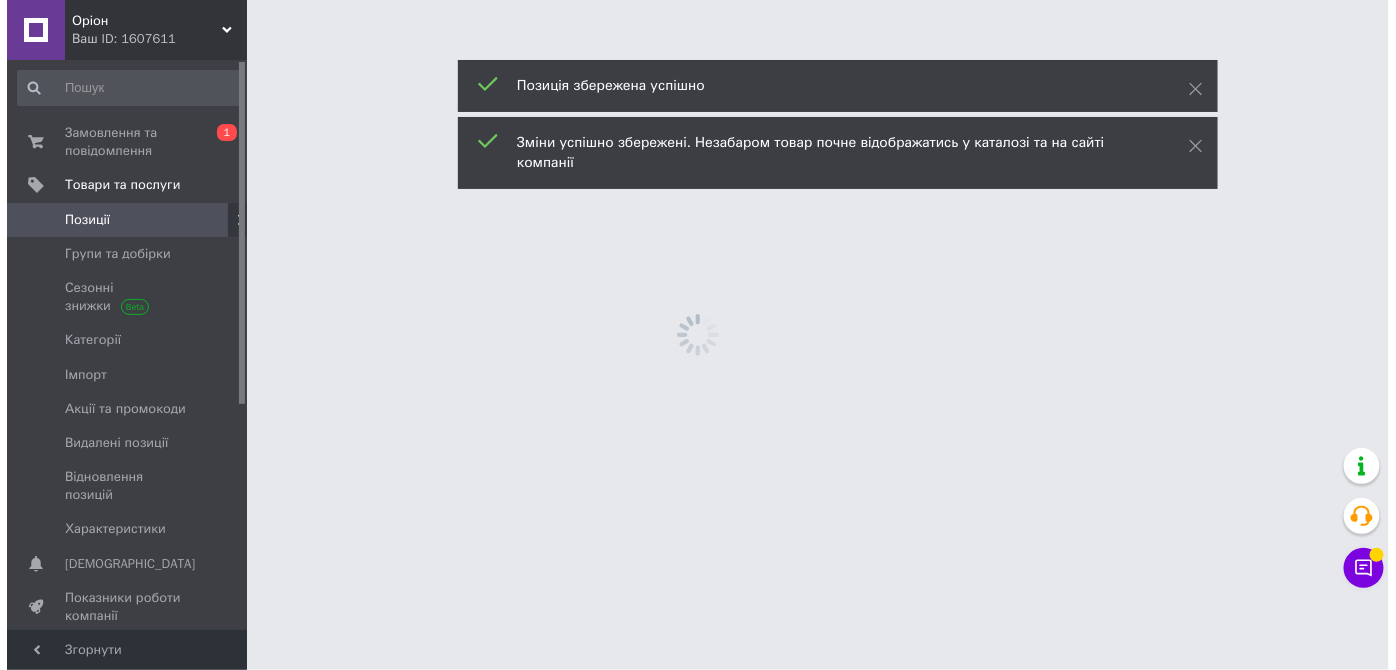 scroll, scrollTop: 0, scrollLeft: 0, axis: both 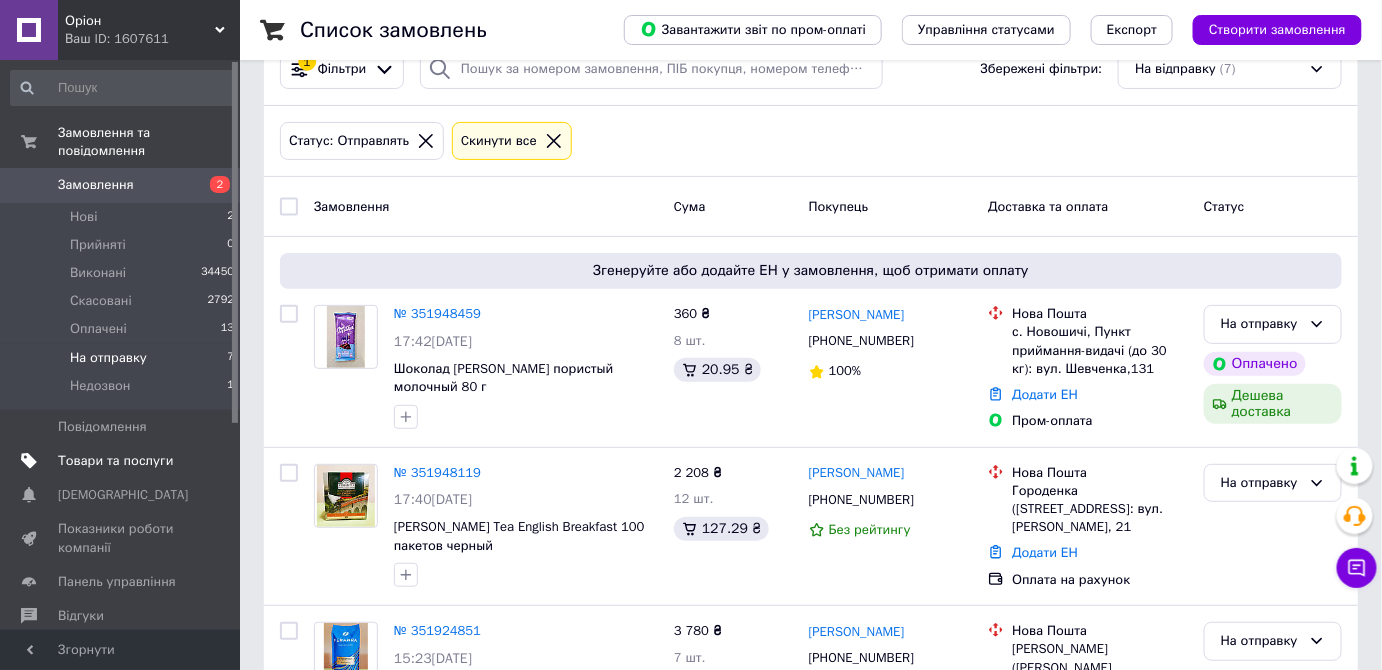 click on "Товари та послуги" at bounding box center [121, 461] 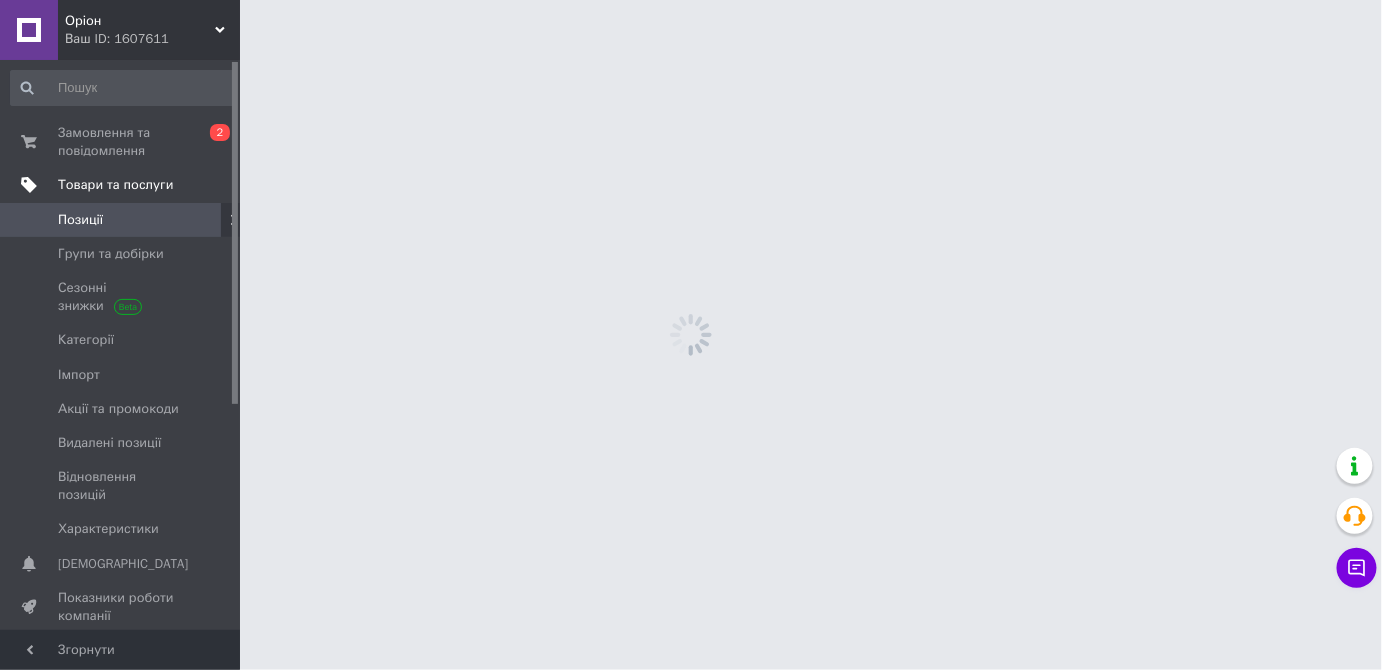 scroll, scrollTop: 0, scrollLeft: 0, axis: both 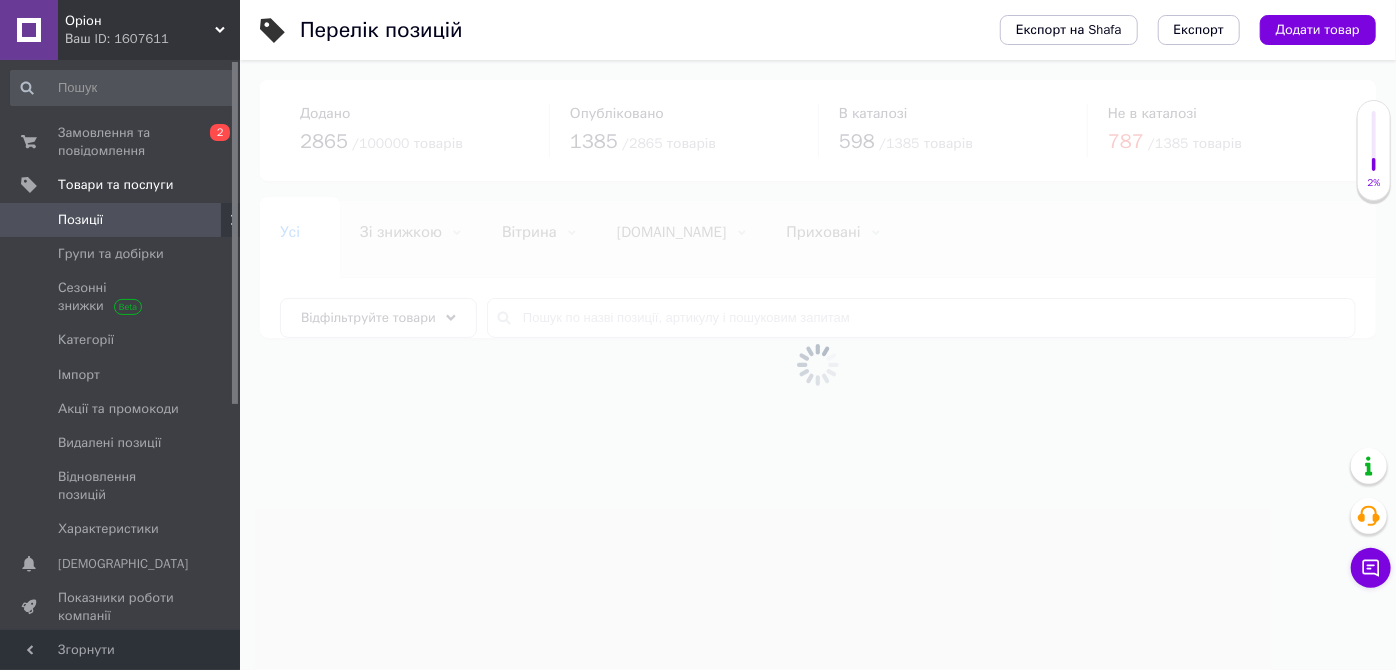 click at bounding box center [818, 365] 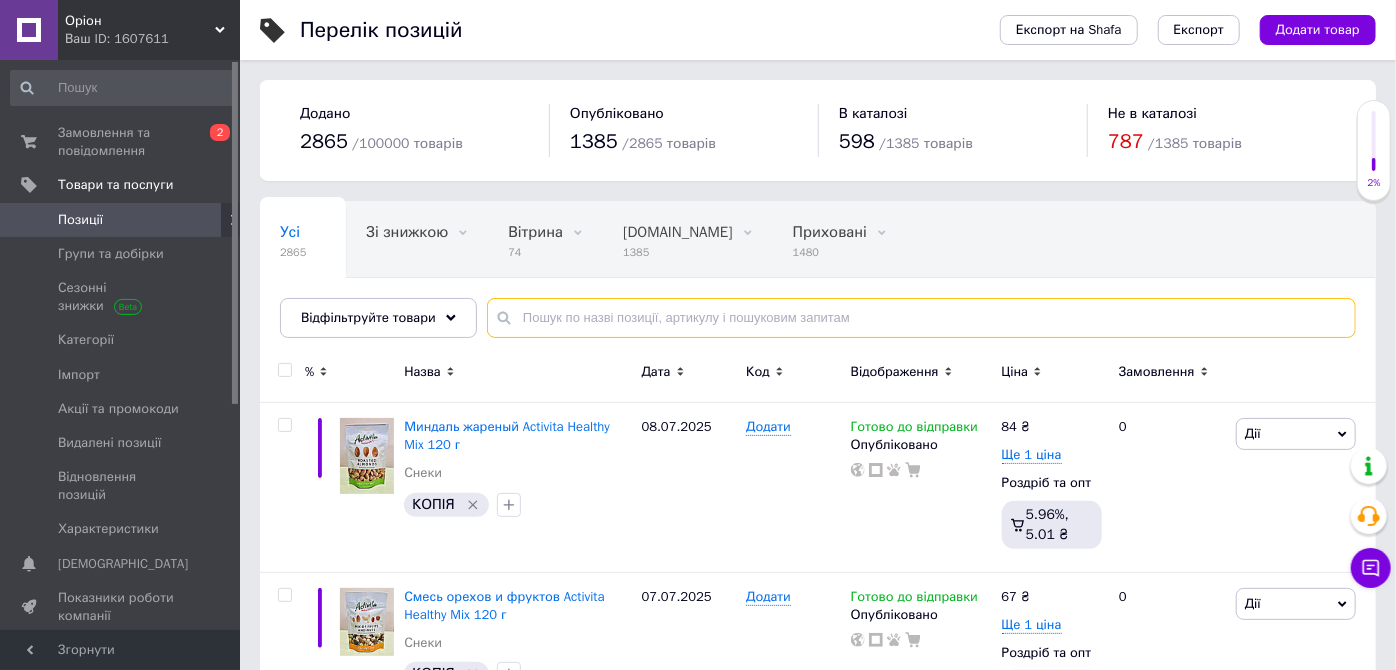 click at bounding box center [921, 318] 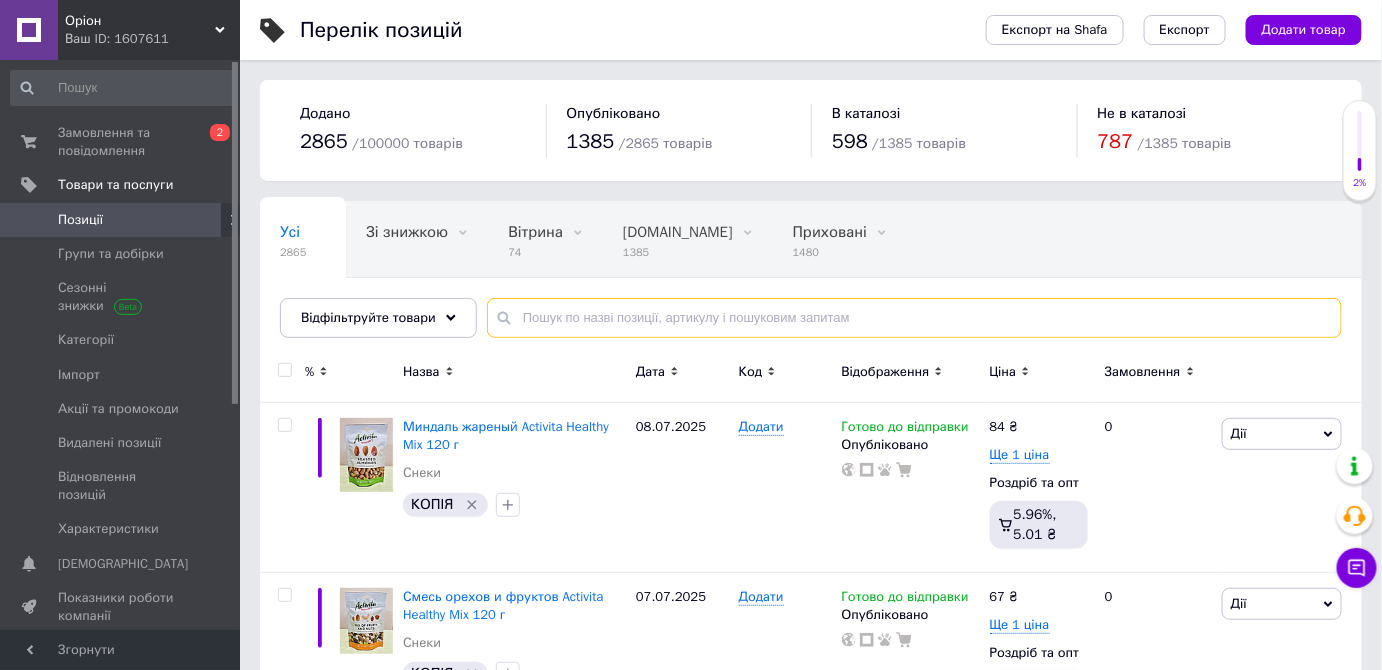 click at bounding box center (914, 318) 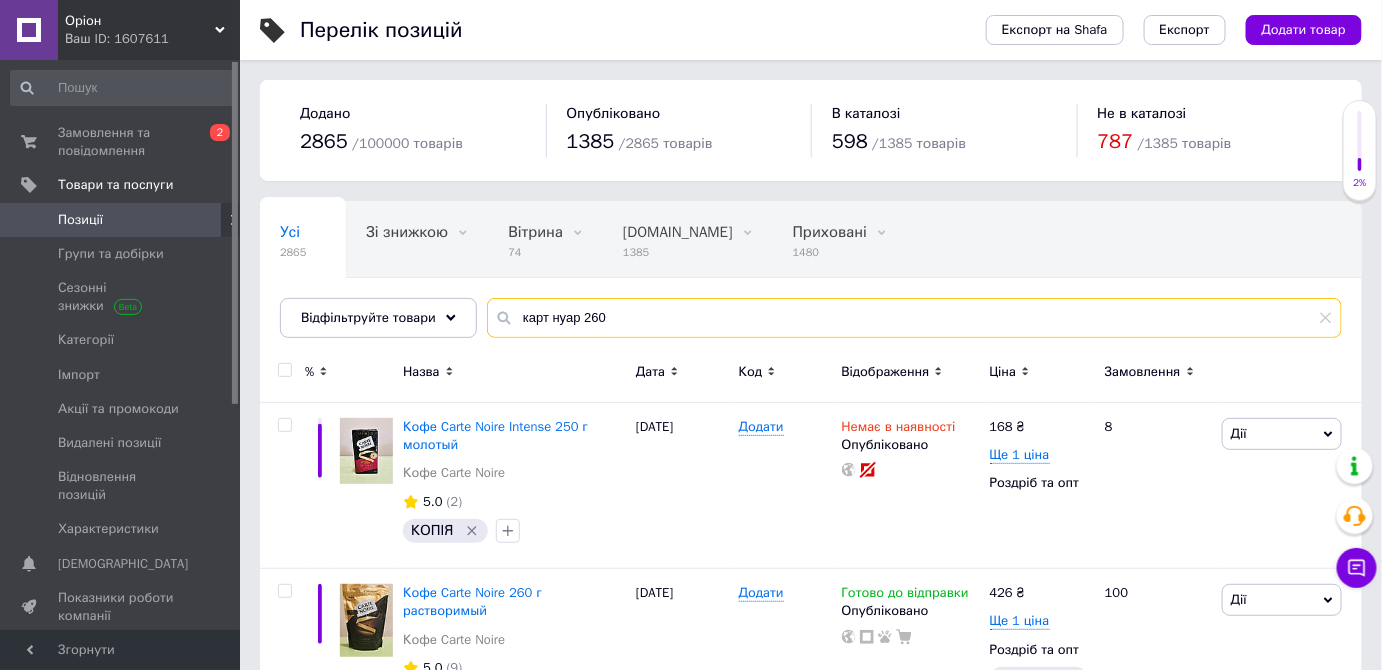 type on "карт нуар 260" 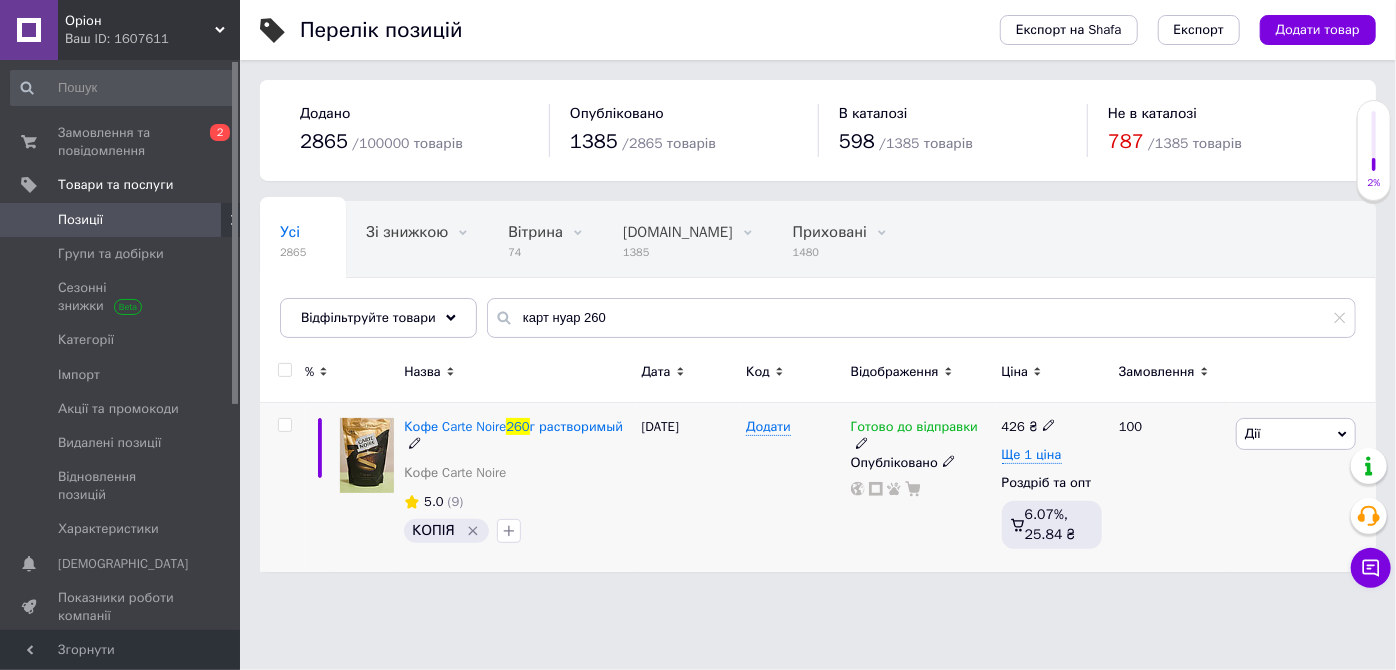 click on "Готово до відправки" at bounding box center (914, 429) 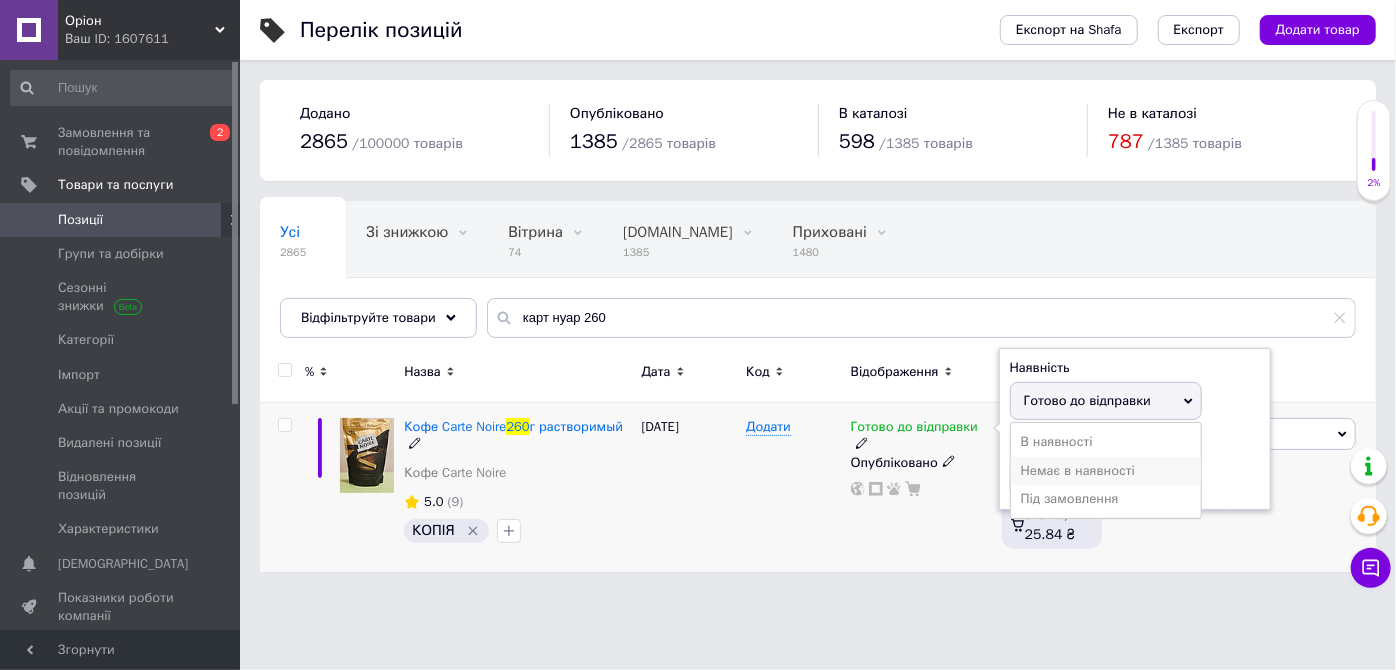 click on "Немає в наявності" at bounding box center (1106, 471) 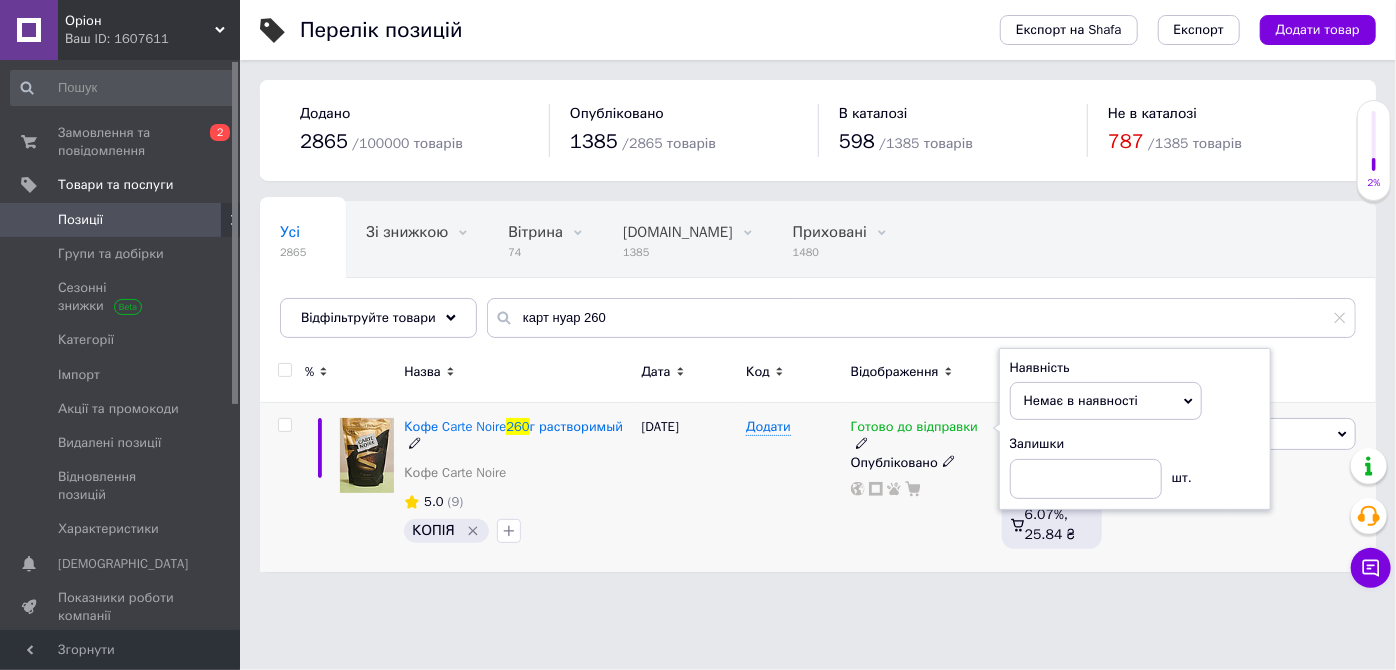 click on "Додати" at bounding box center (793, 487) 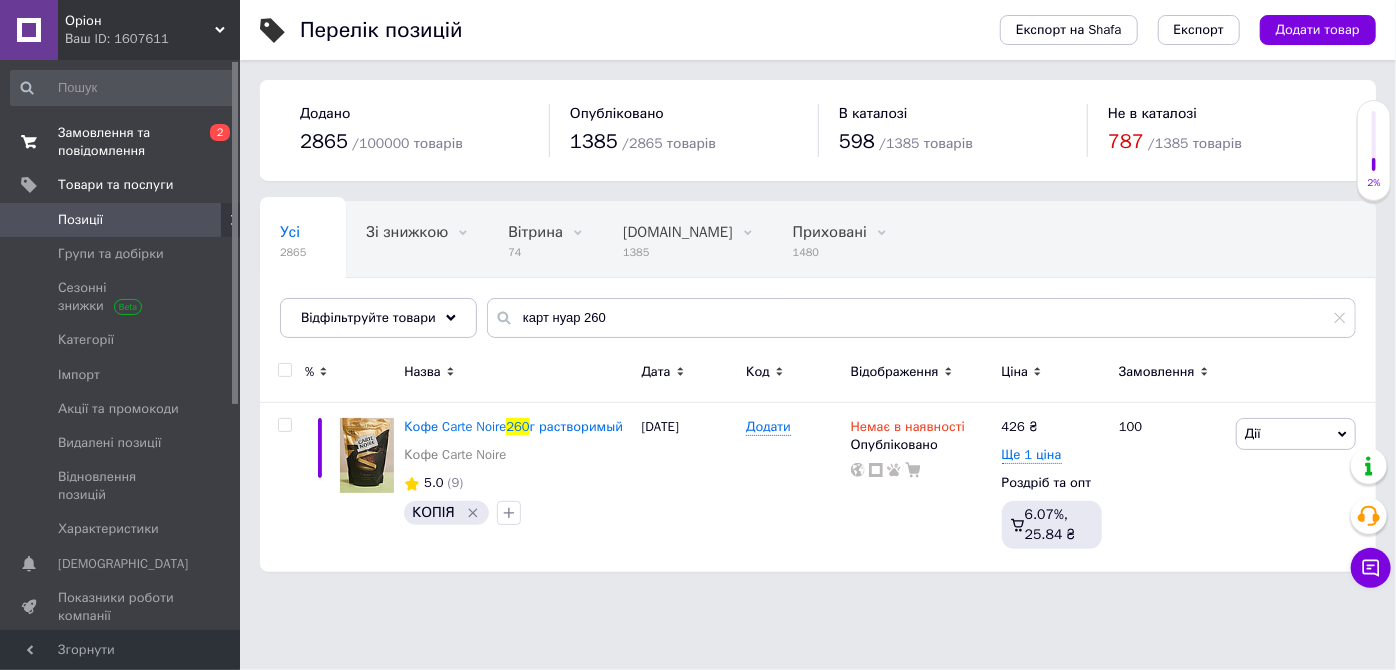click on "Замовлення та повідомлення 0 2" at bounding box center [123, 142] 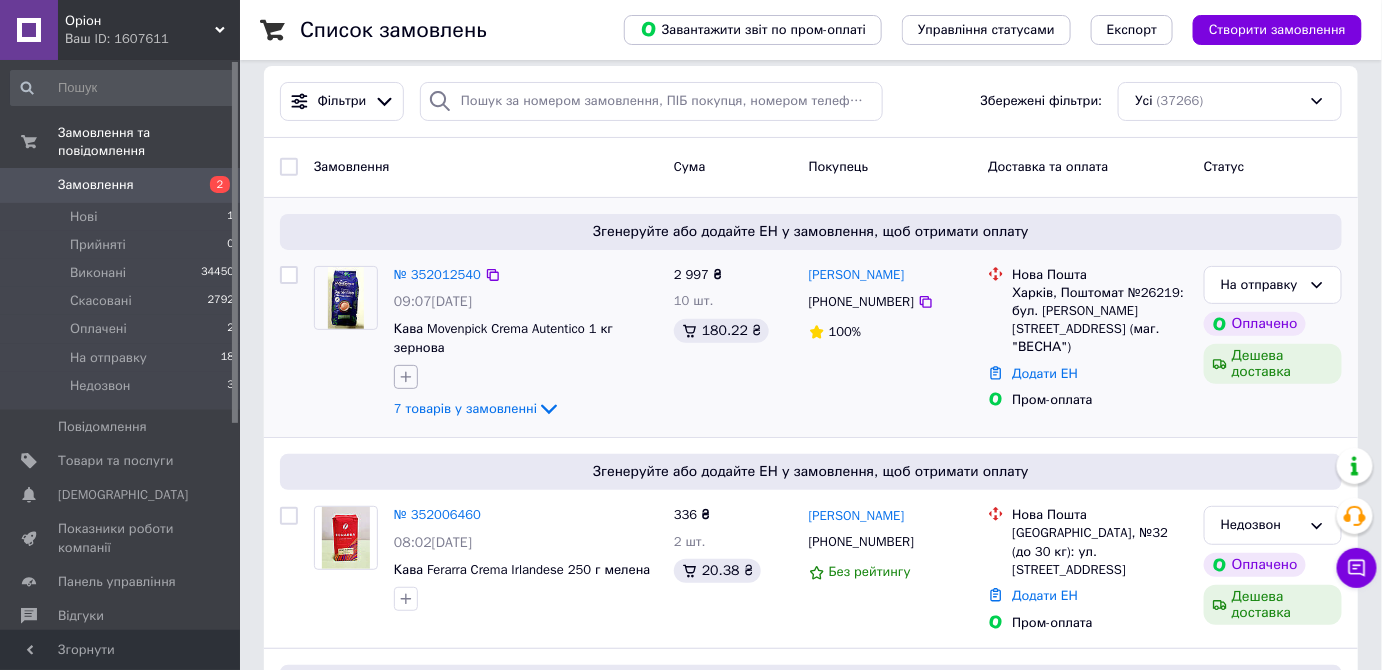 scroll, scrollTop: 20, scrollLeft: 0, axis: vertical 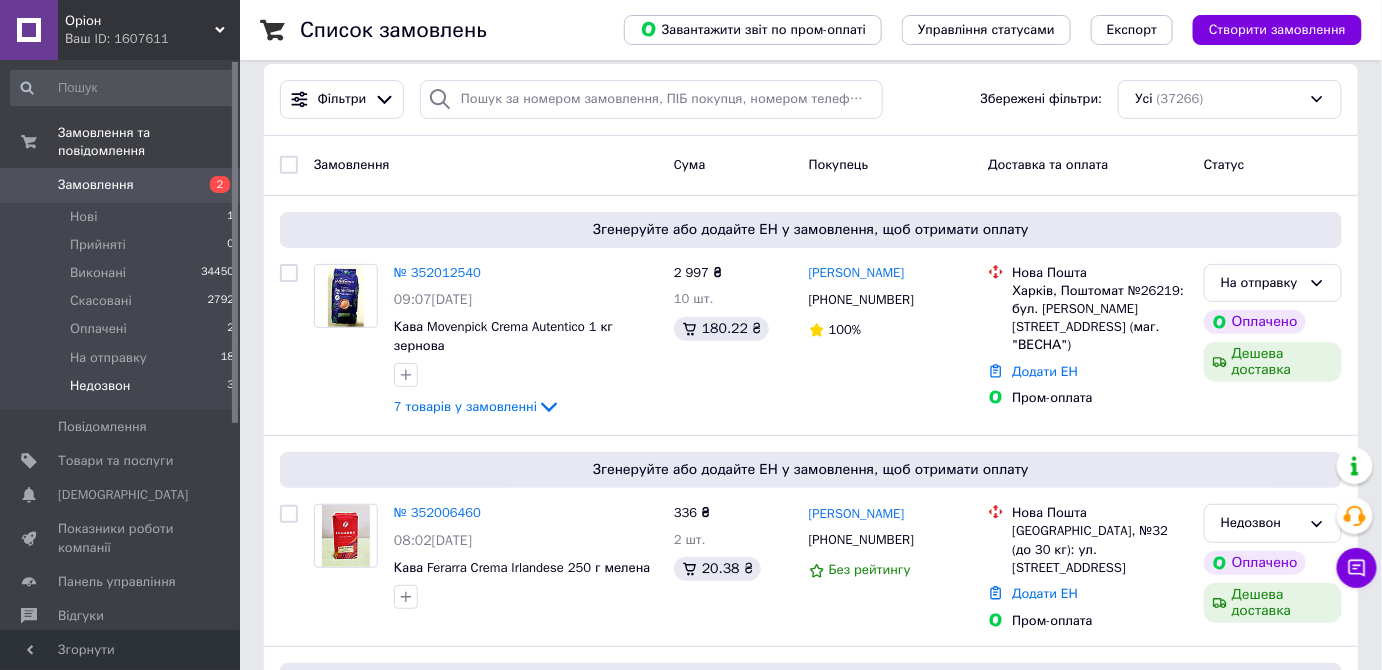 click on "Недозвон 3" at bounding box center (123, 391) 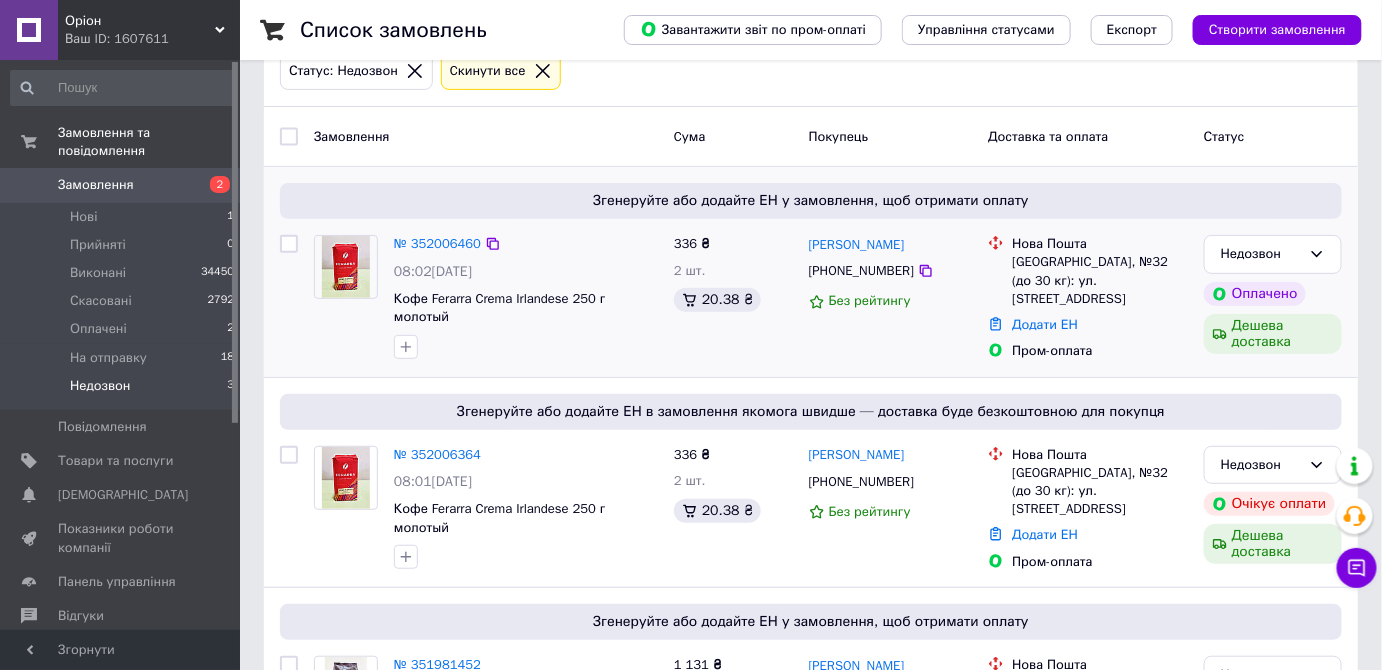 scroll, scrollTop: 159, scrollLeft: 0, axis: vertical 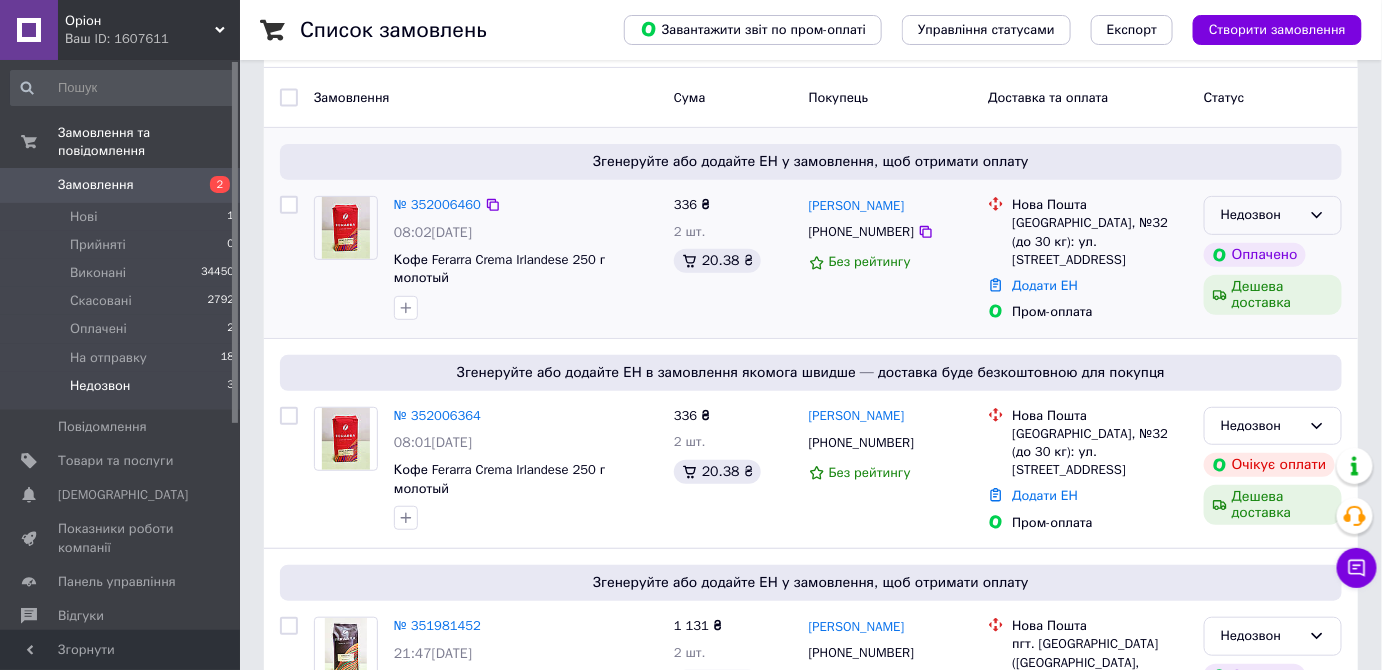 click on "Недозвон" at bounding box center (1261, 215) 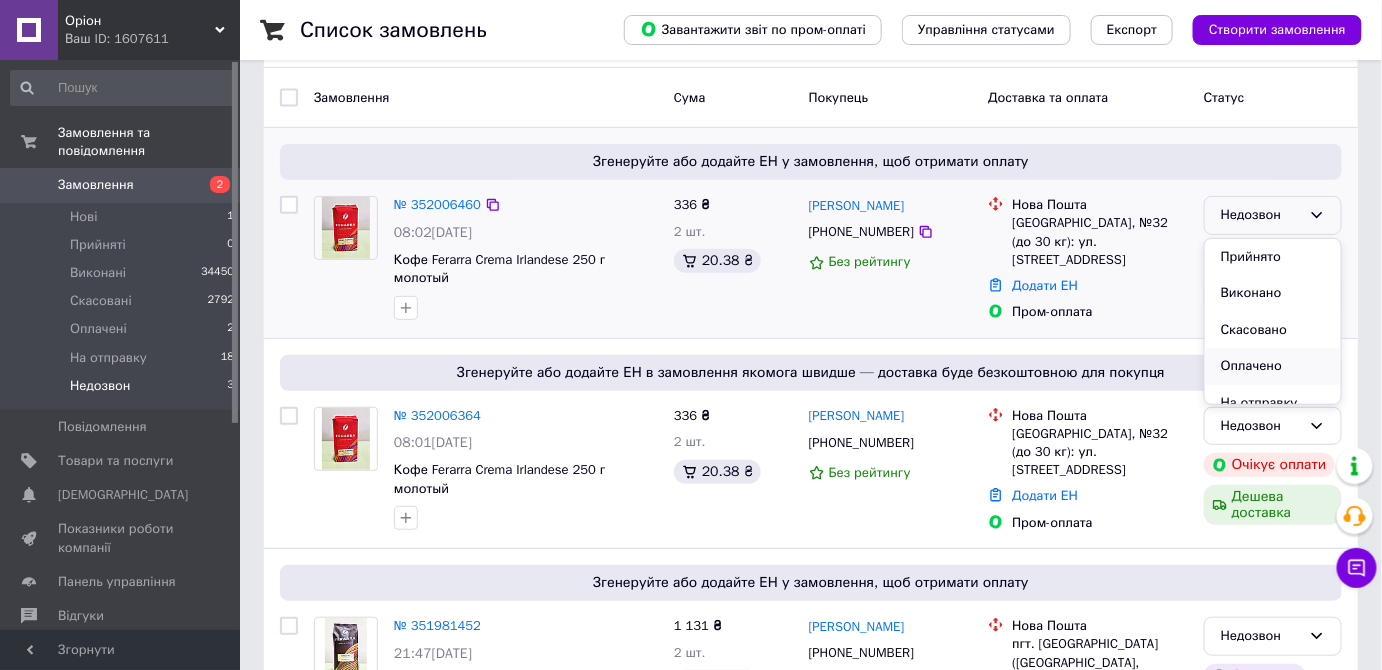 scroll, scrollTop: 14, scrollLeft: 0, axis: vertical 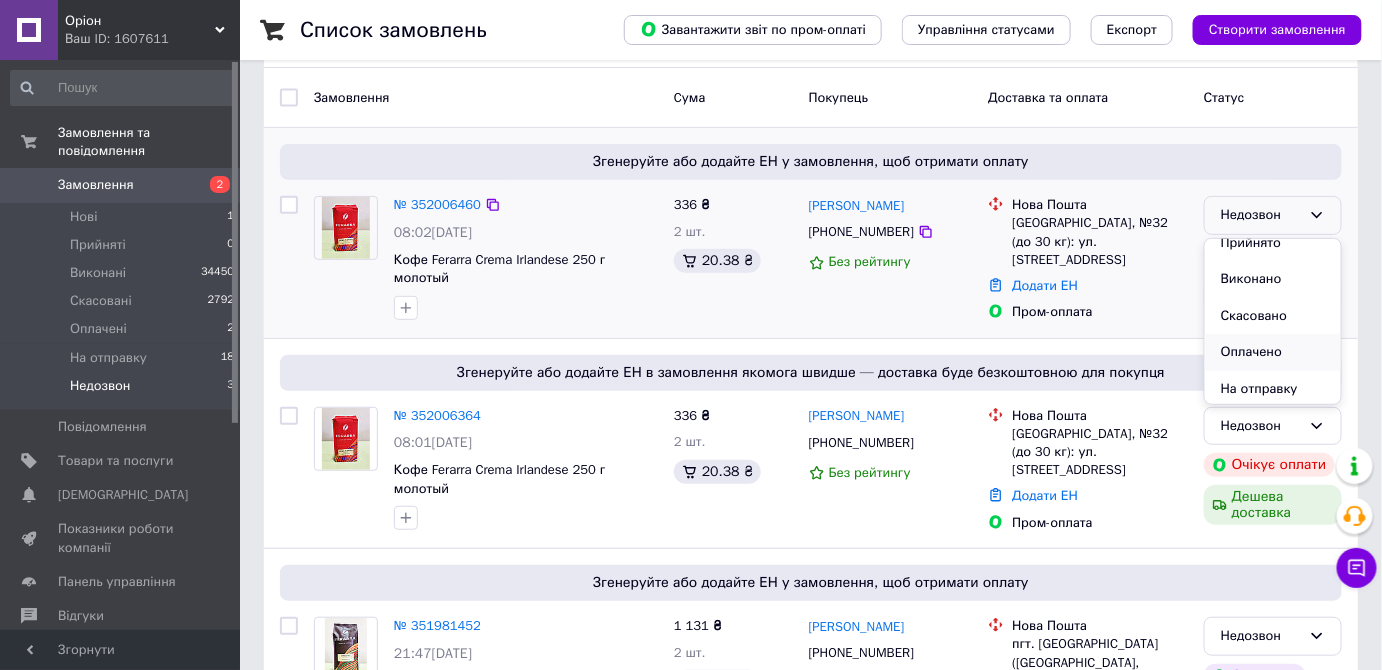 click on "На отправку" at bounding box center [1273, 389] 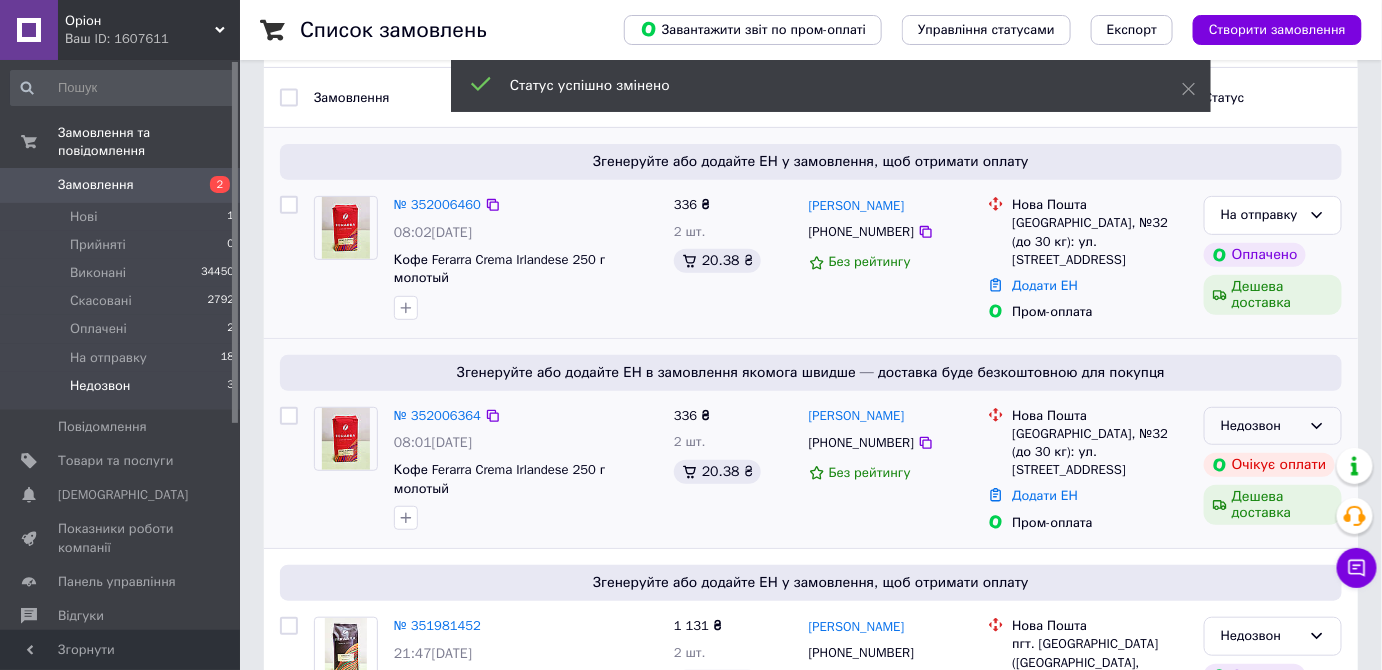 click on "Недозвон" at bounding box center [1273, 426] 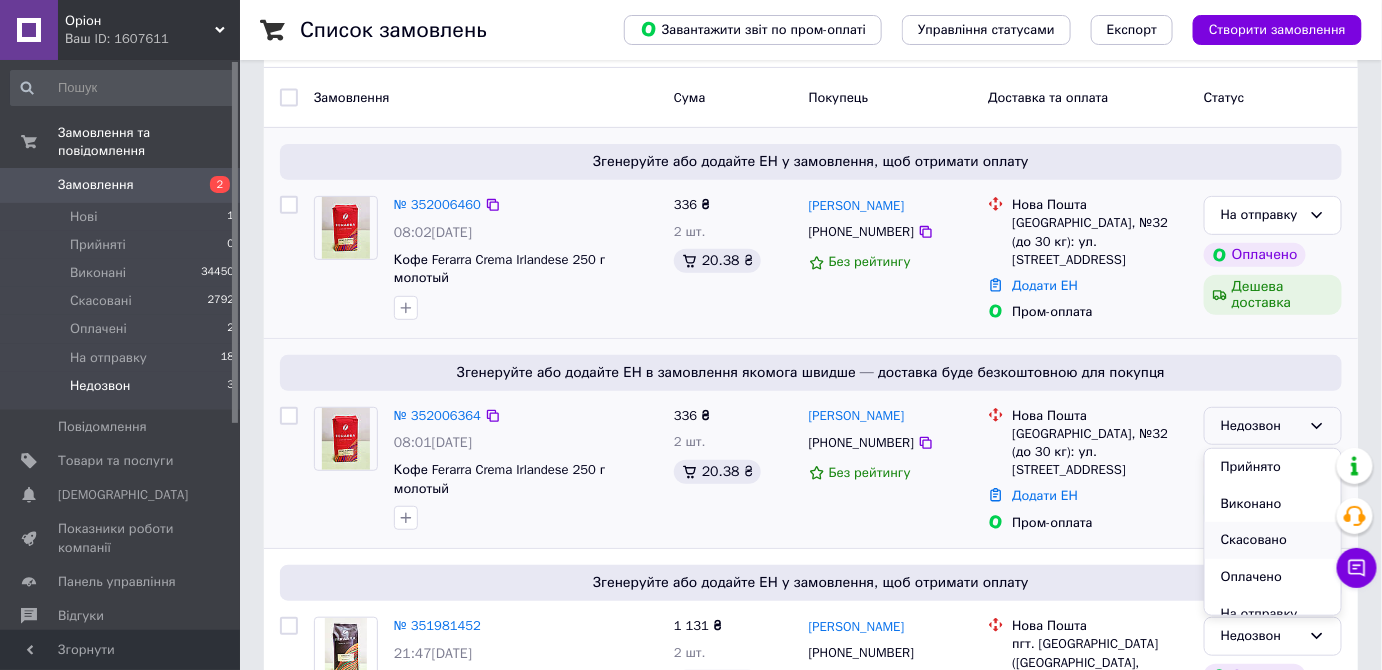 click on "Скасовано" at bounding box center [1273, 540] 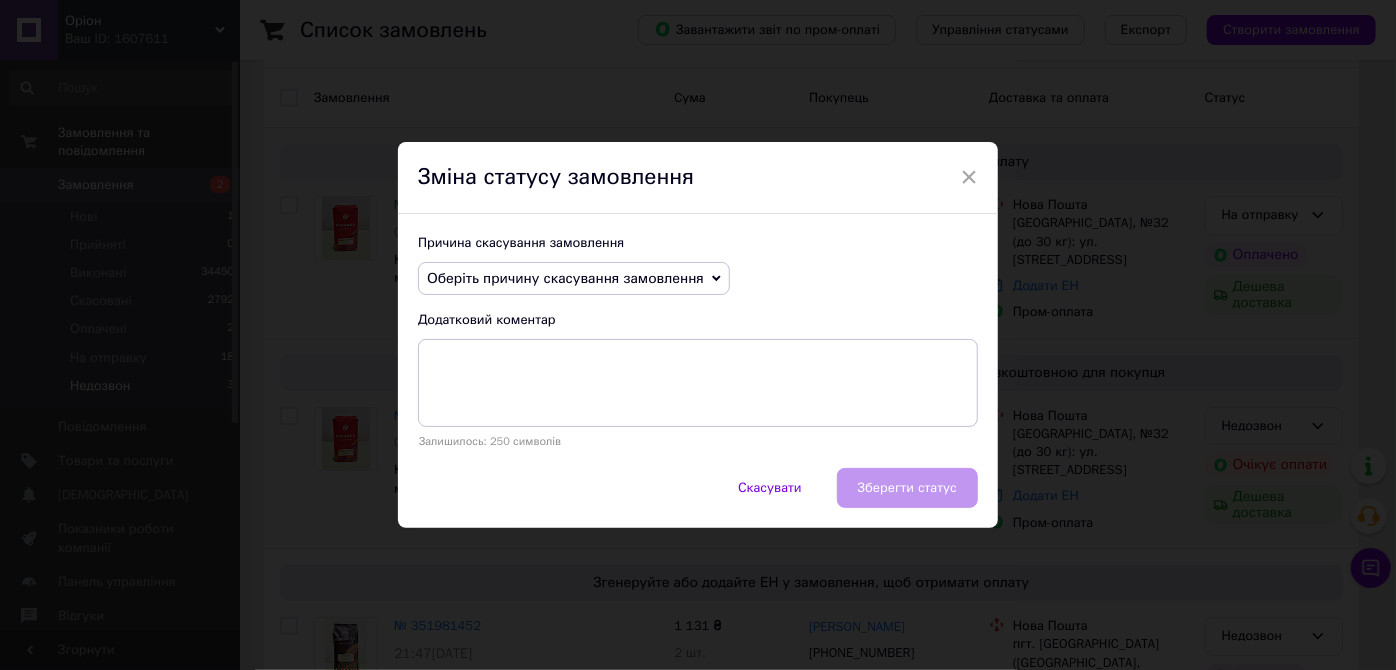 click on "Оберіть причину скасування замовлення" at bounding box center [574, 279] 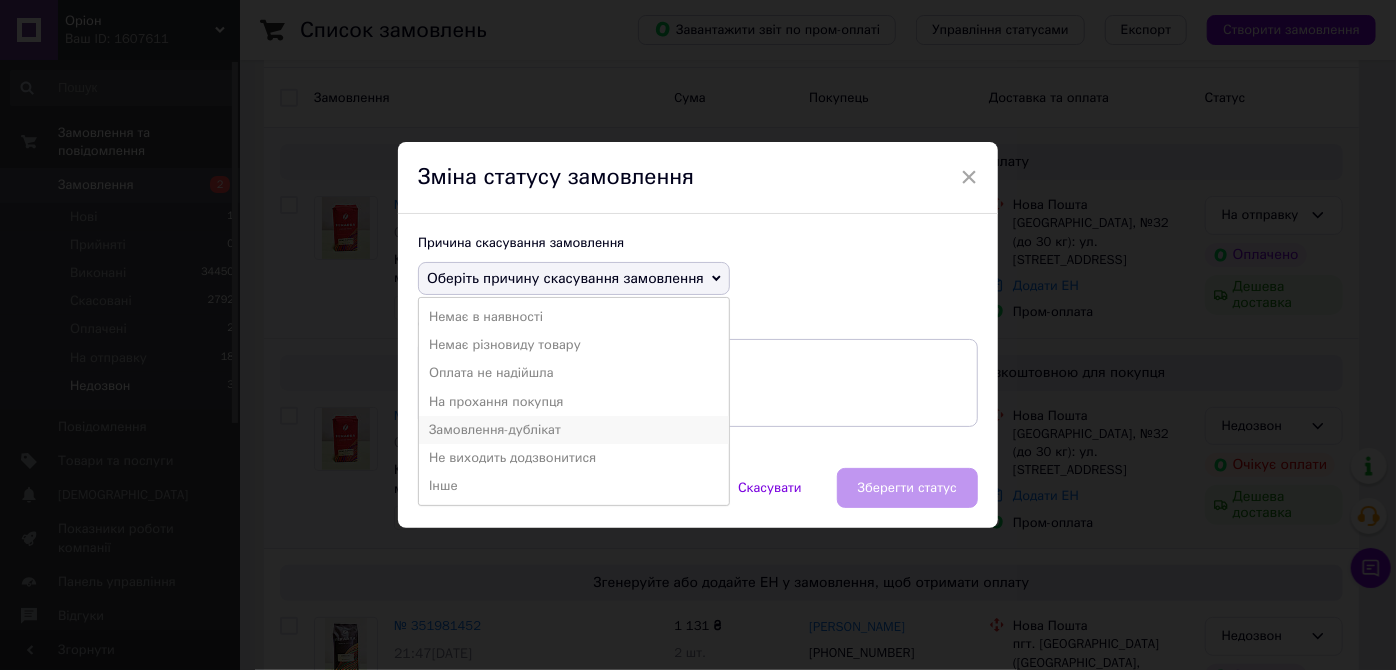 click on "Замовлення-дублікат" at bounding box center (574, 430) 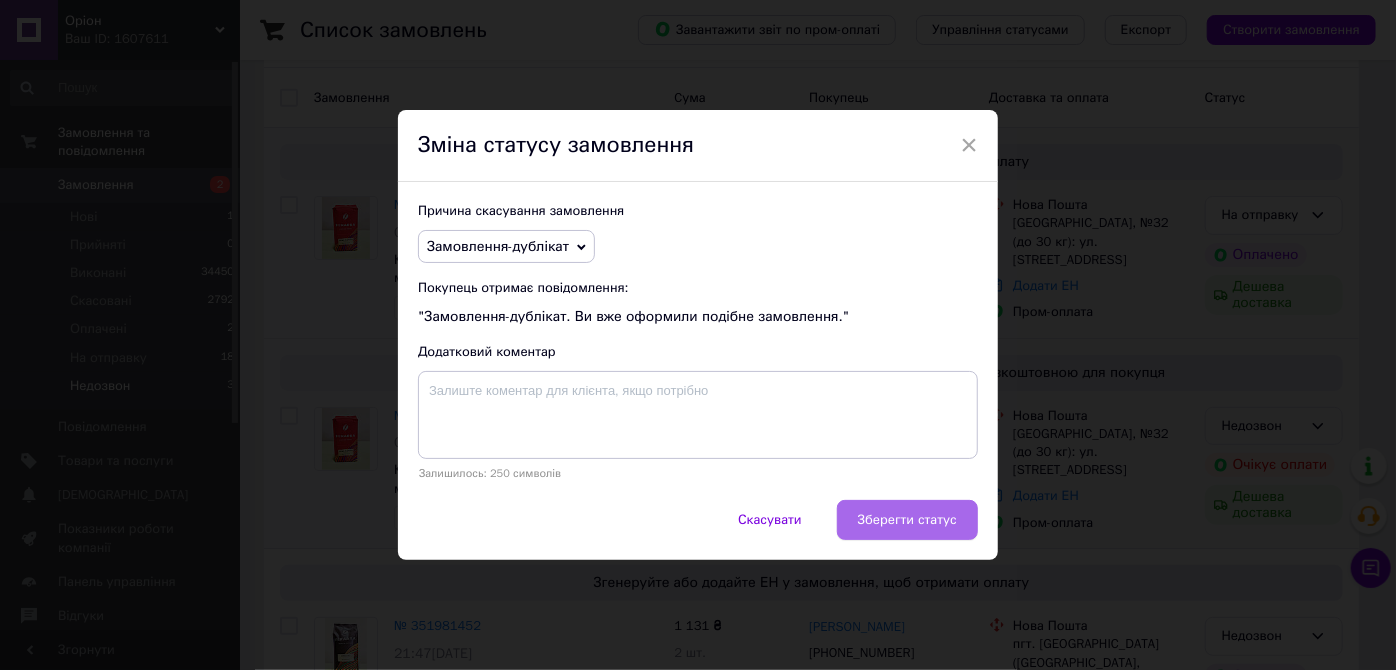 click on "Зберегти статус" at bounding box center [907, 520] 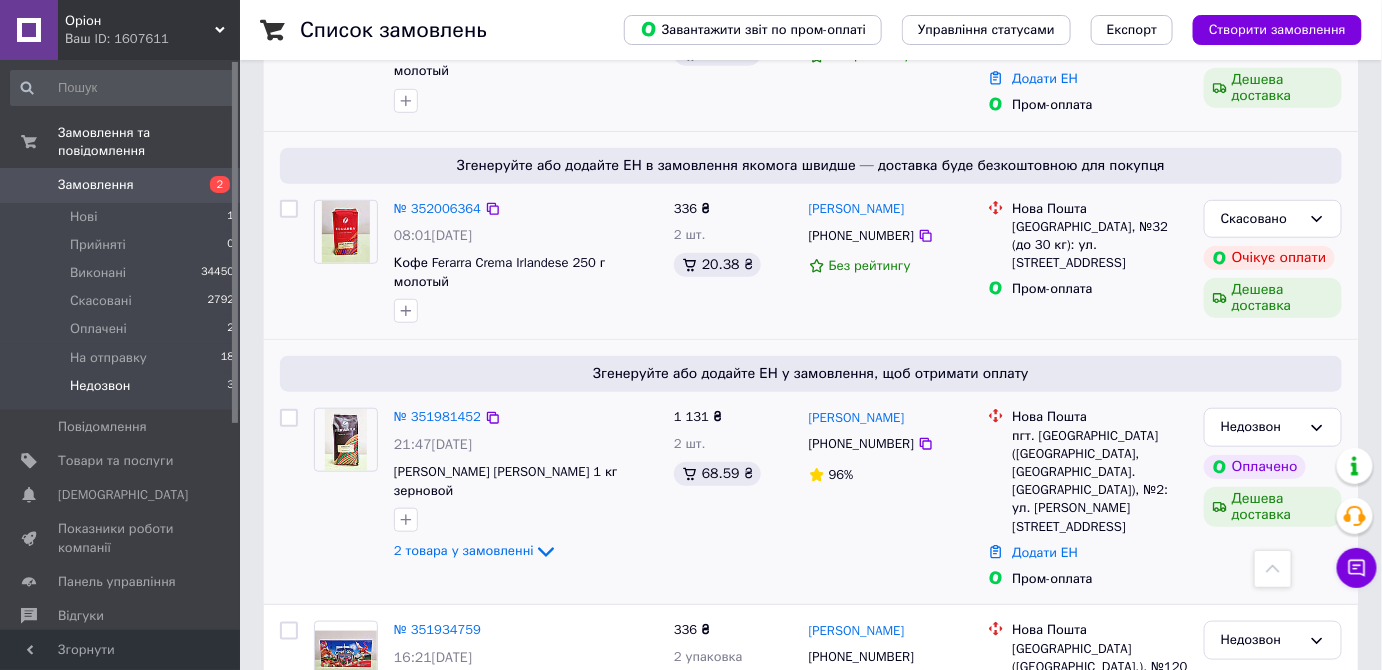 scroll, scrollTop: 447, scrollLeft: 0, axis: vertical 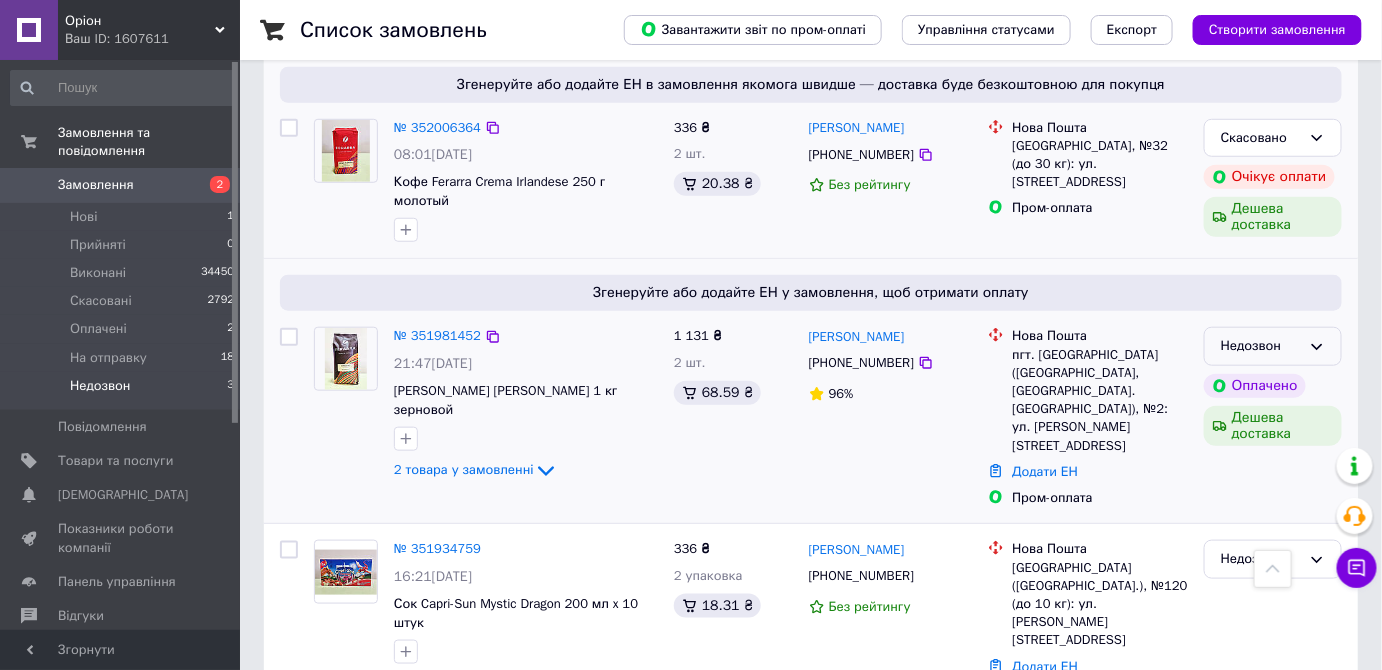 click on "Недозвон" at bounding box center [1261, 346] 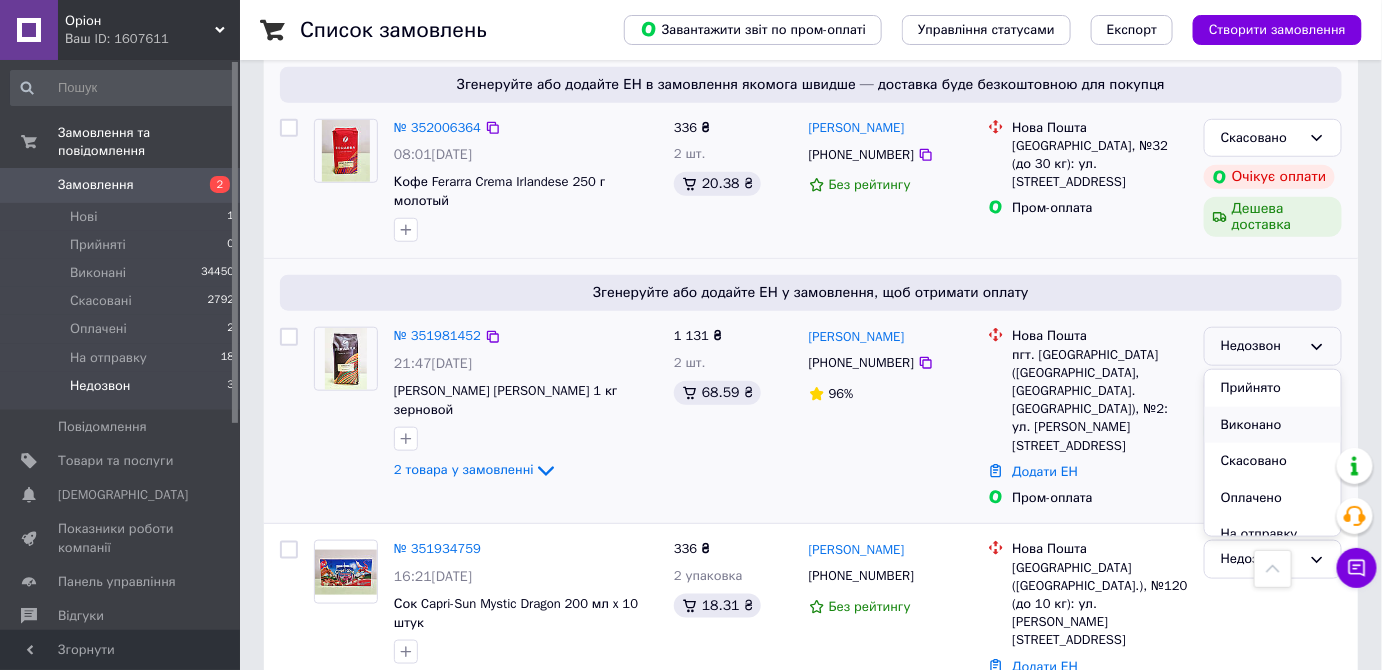 scroll, scrollTop: 16, scrollLeft: 0, axis: vertical 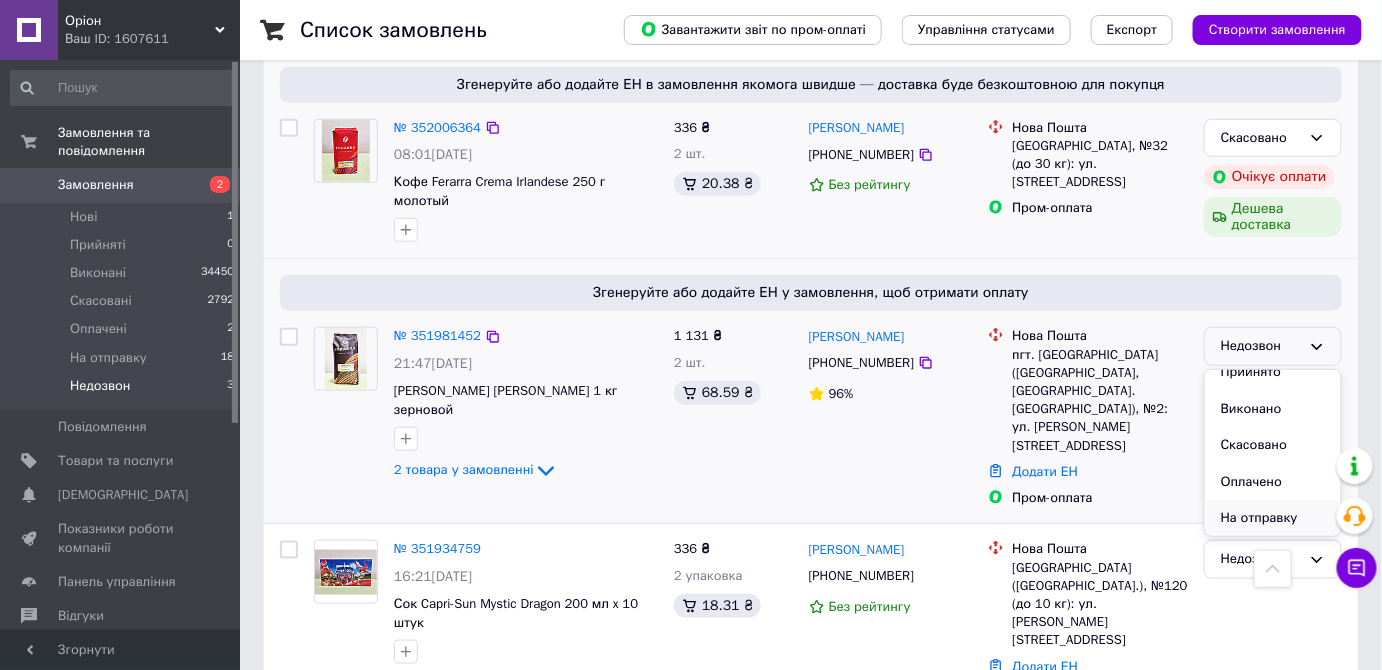 click on "На отправку" at bounding box center [1273, 518] 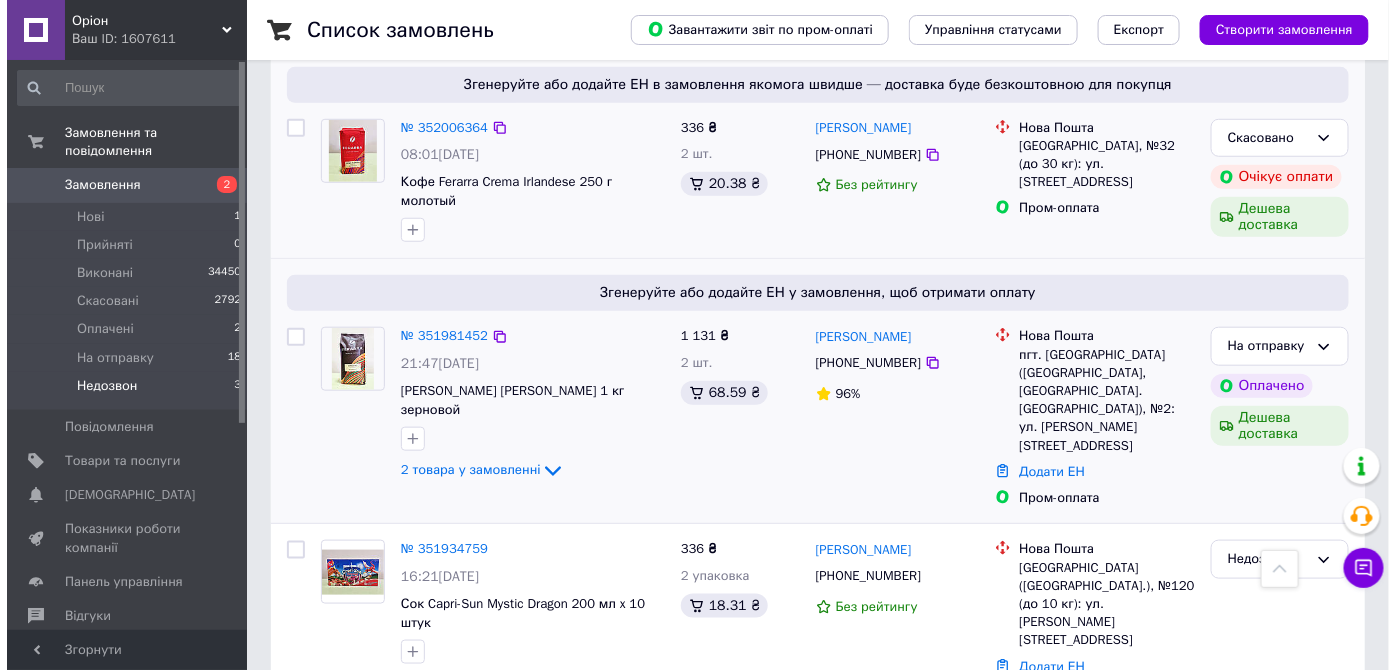 scroll, scrollTop: 0, scrollLeft: 0, axis: both 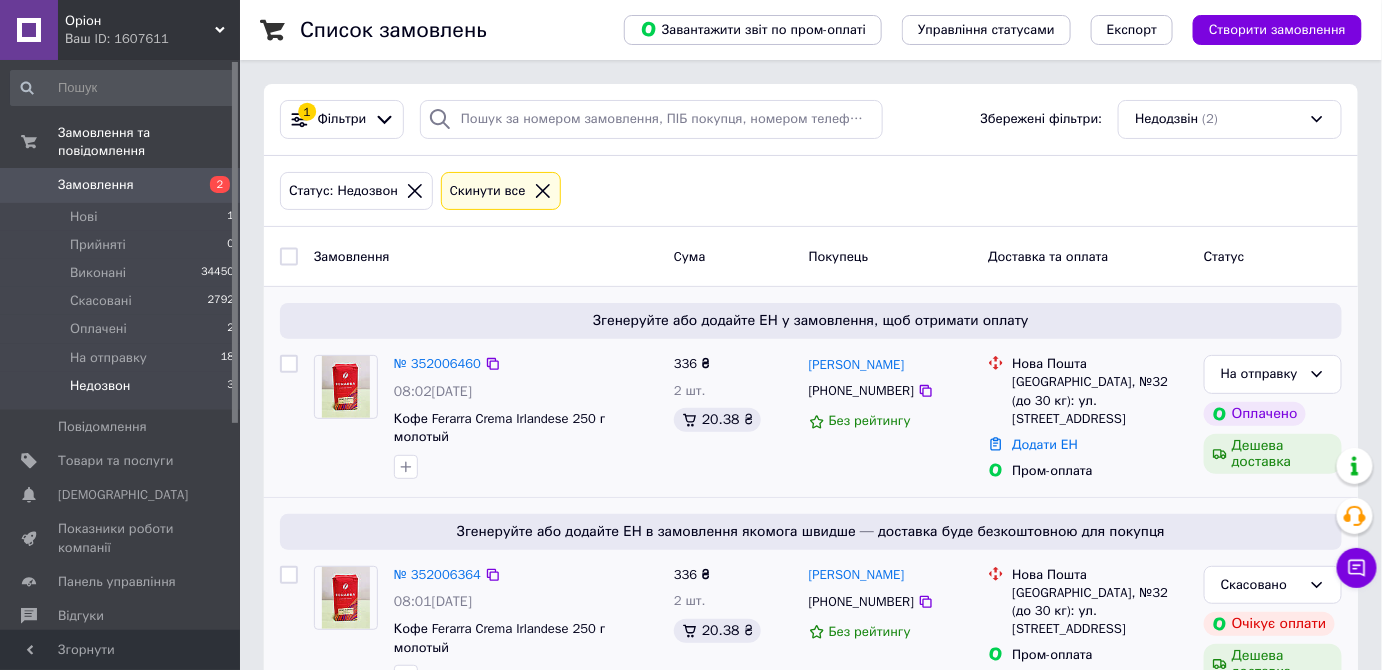 click on "Cкинути все" at bounding box center (488, 191) 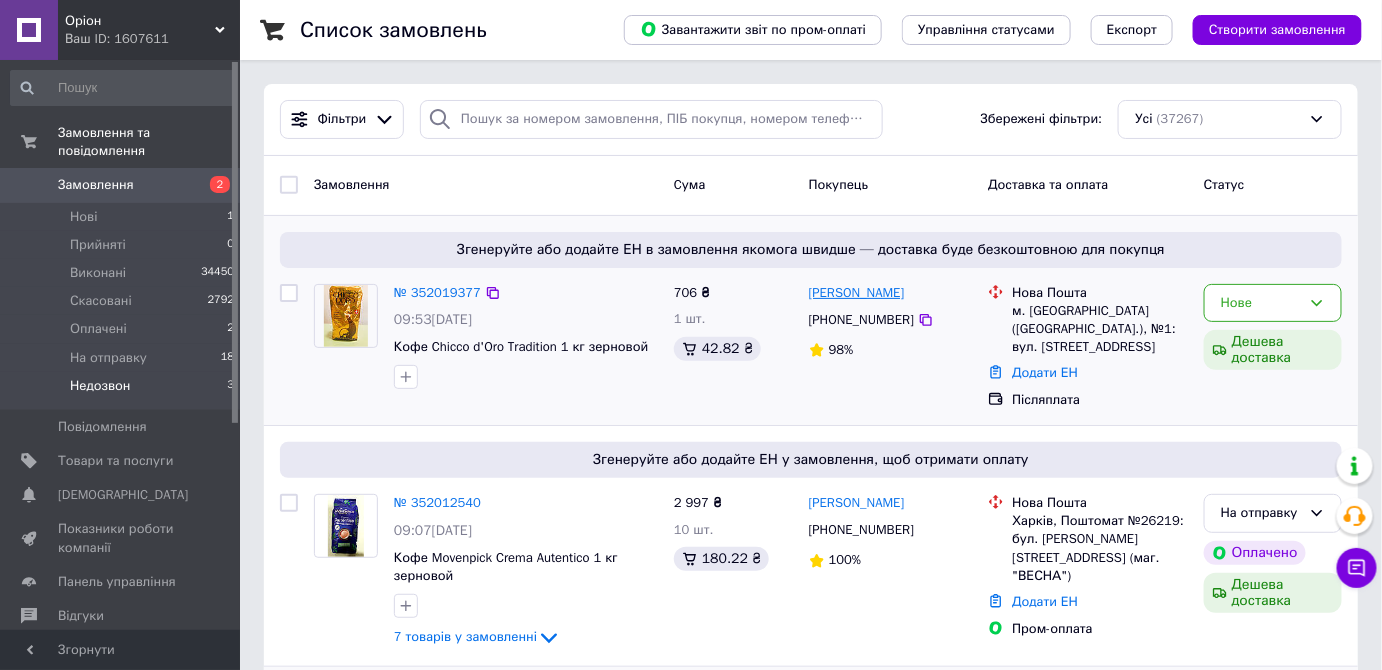 click on "[PERSON_NAME]" at bounding box center (857, 293) 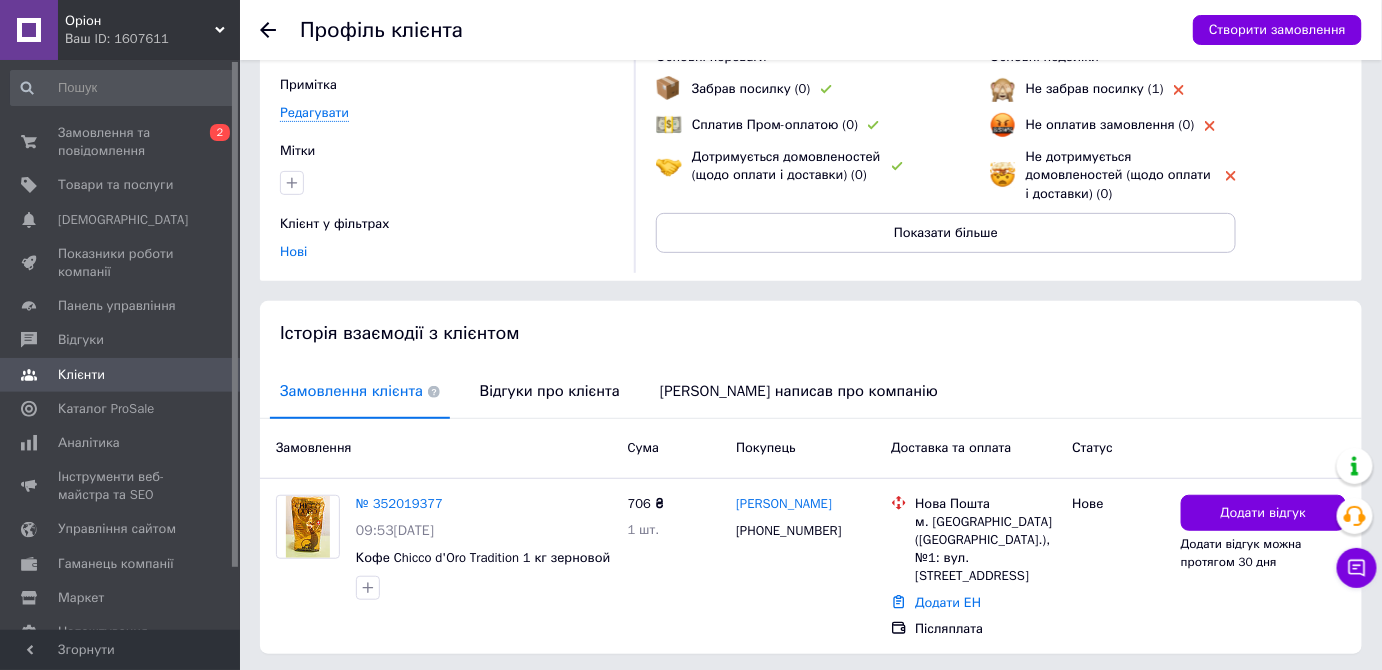 scroll, scrollTop: 198, scrollLeft: 0, axis: vertical 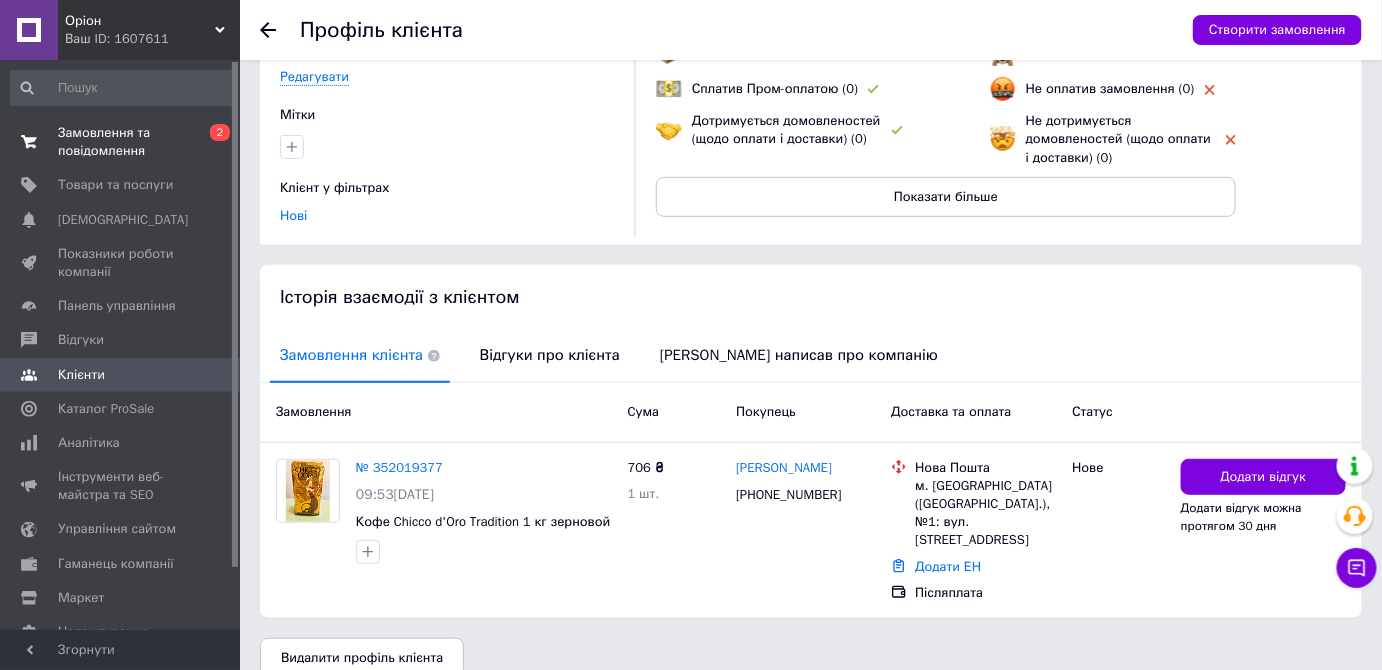 click at bounding box center (29, 142) 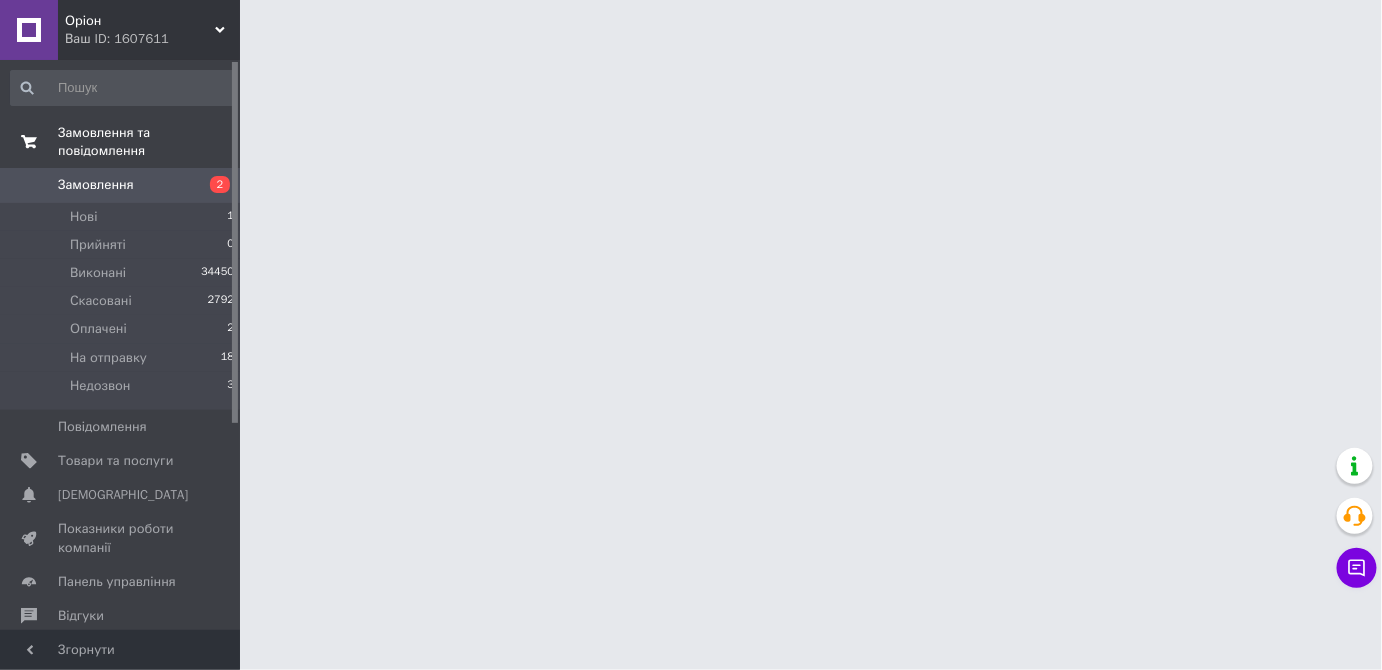 scroll, scrollTop: 0, scrollLeft: 0, axis: both 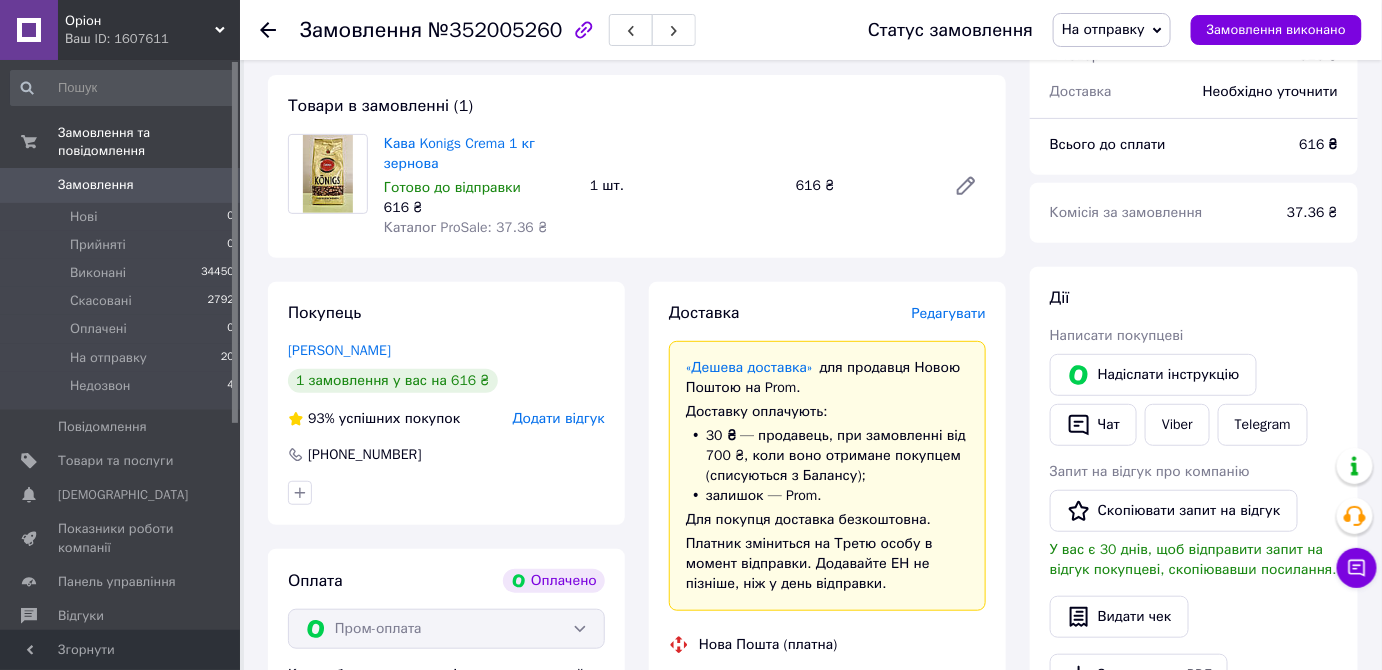 click on "Редагувати" at bounding box center [949, 313] 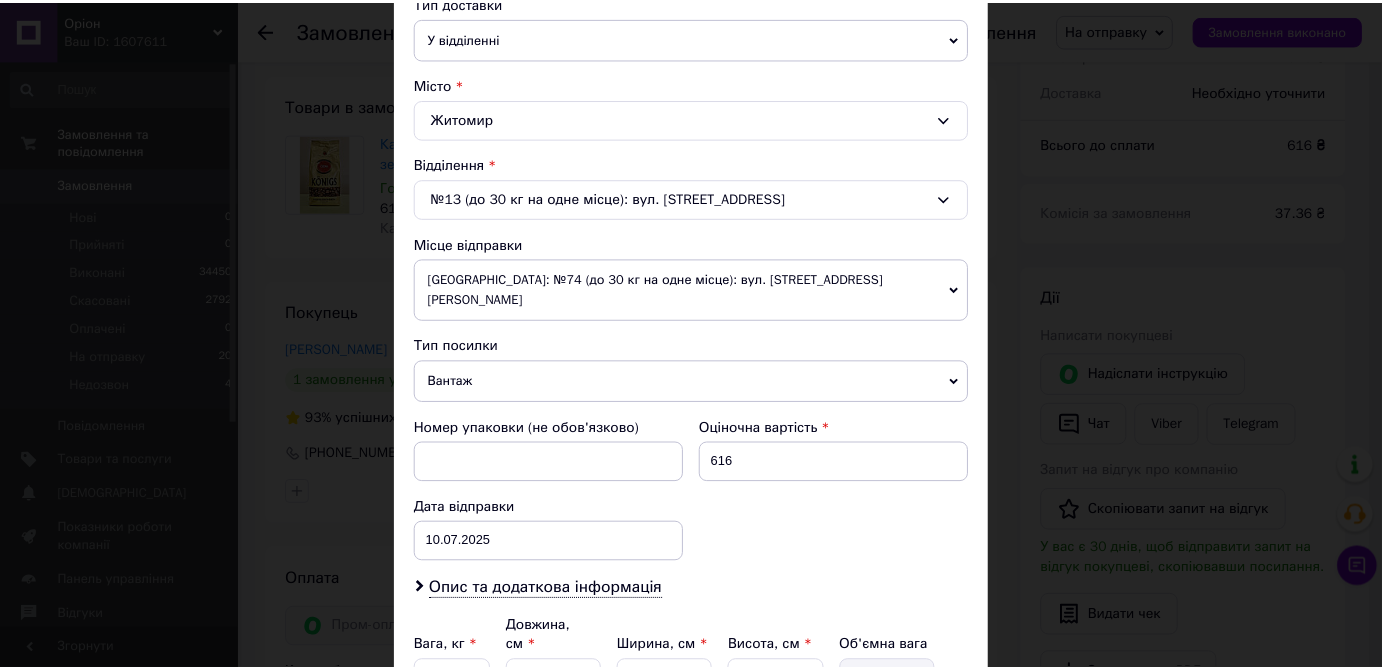 scroll, scrollTop: 650, scrollLeft: 0, axis: vertical 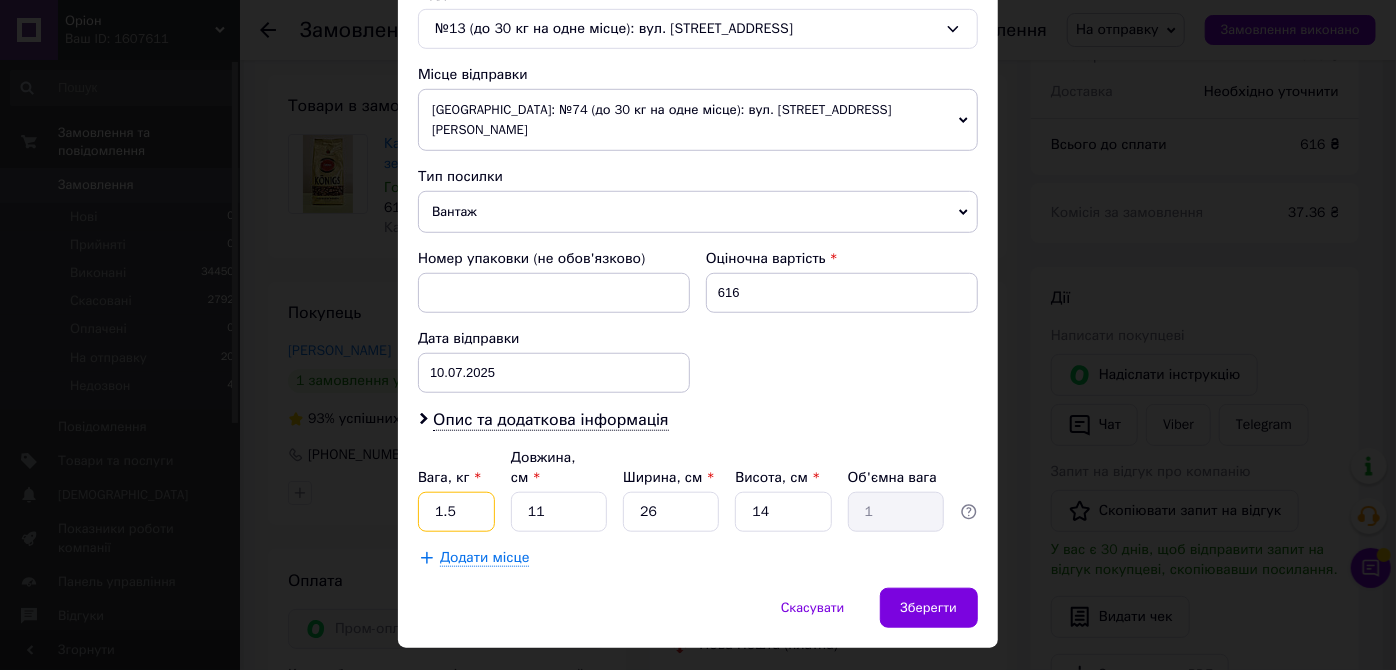 click on "1.5" at bounding box center (456, 512) 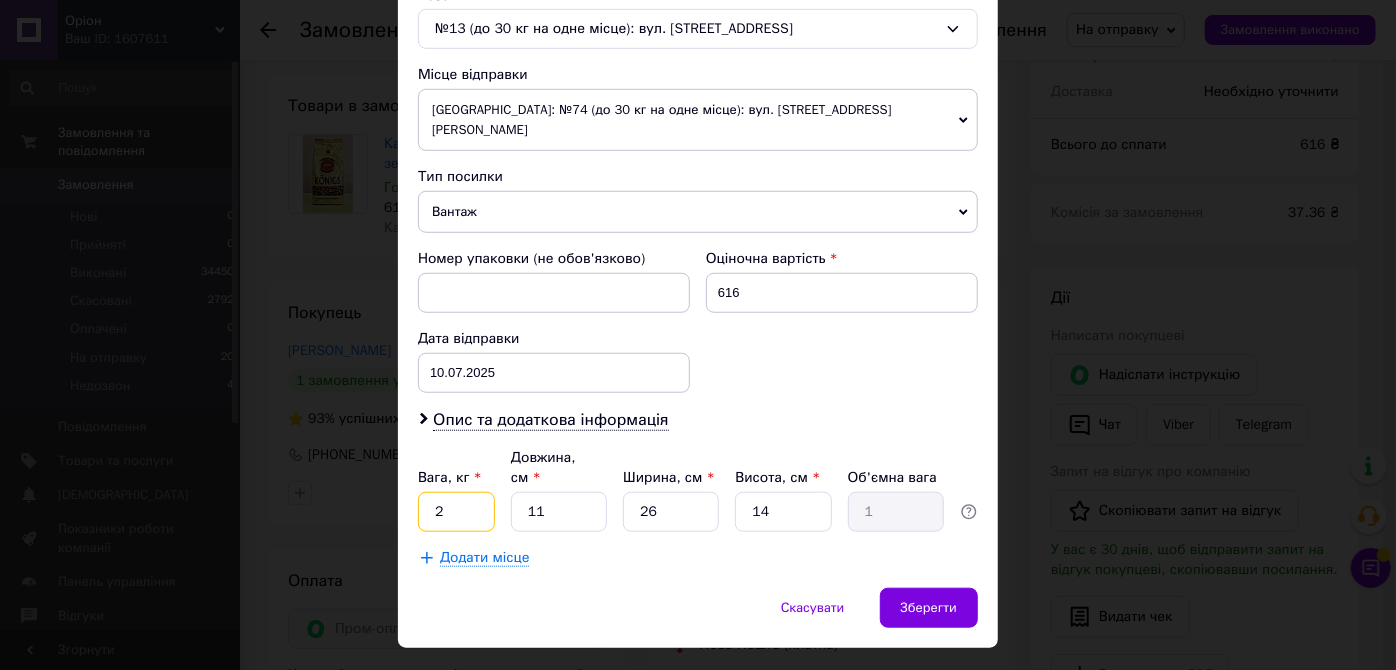 click on "2" at bounding box center (456, 512) 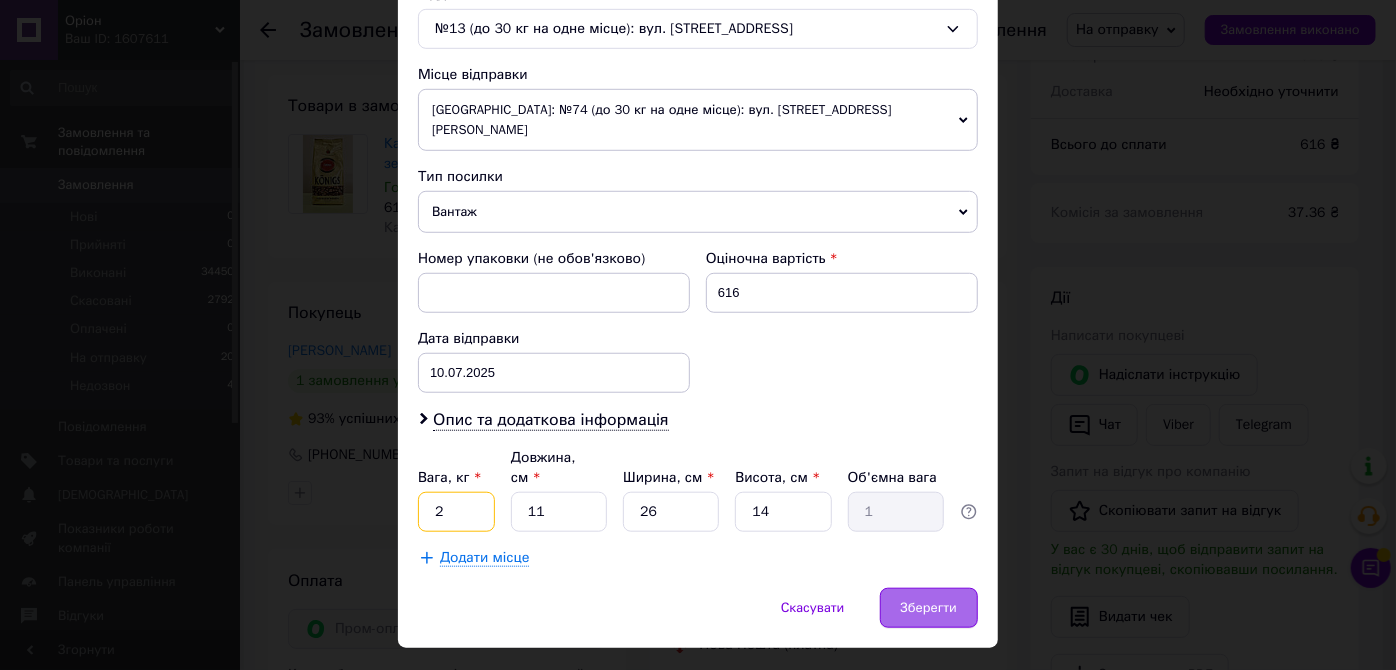 type on "2" 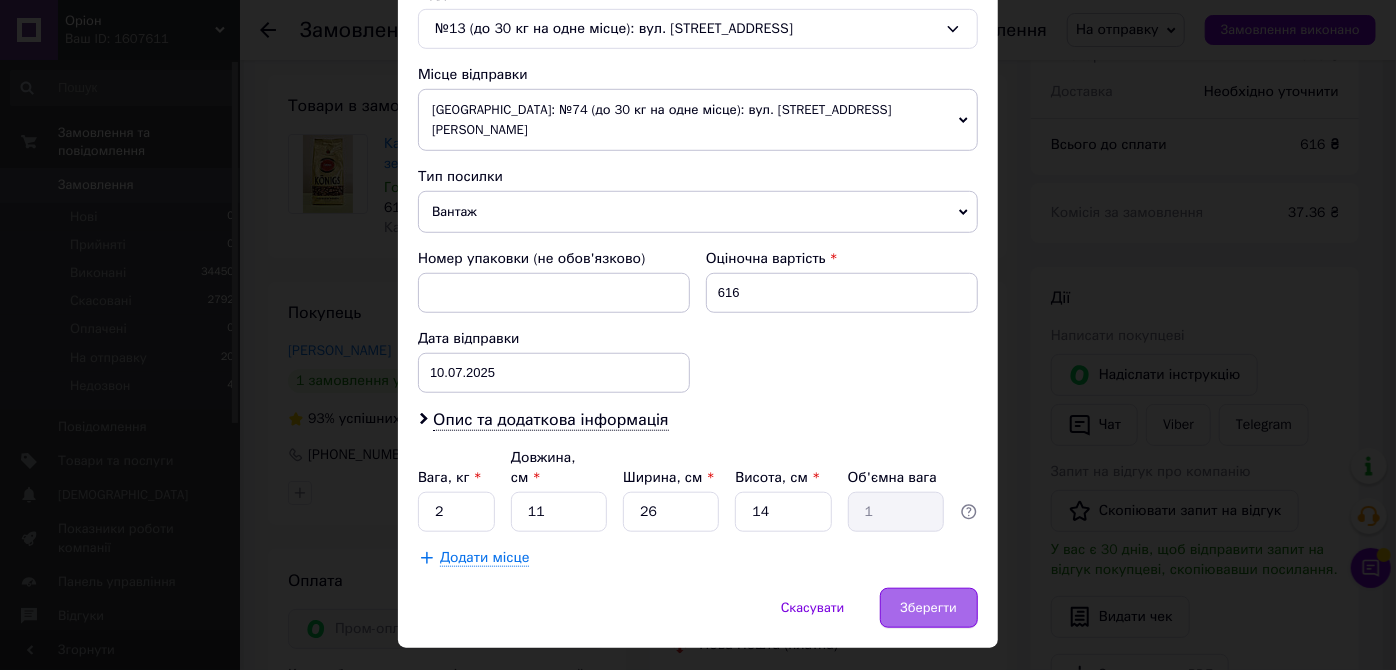 click on "Зберегти" at bounding box center [929, 608] 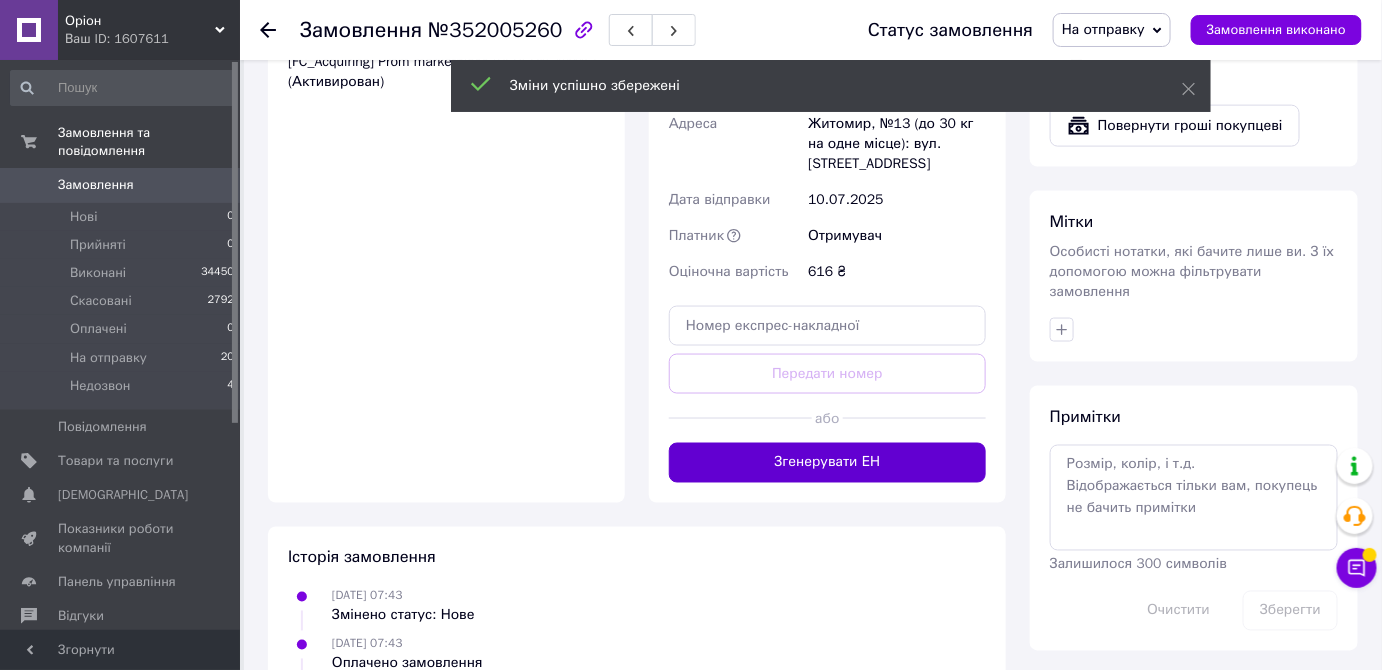 click on "Згенерувати ЕН" at bounding box center [827, 463] 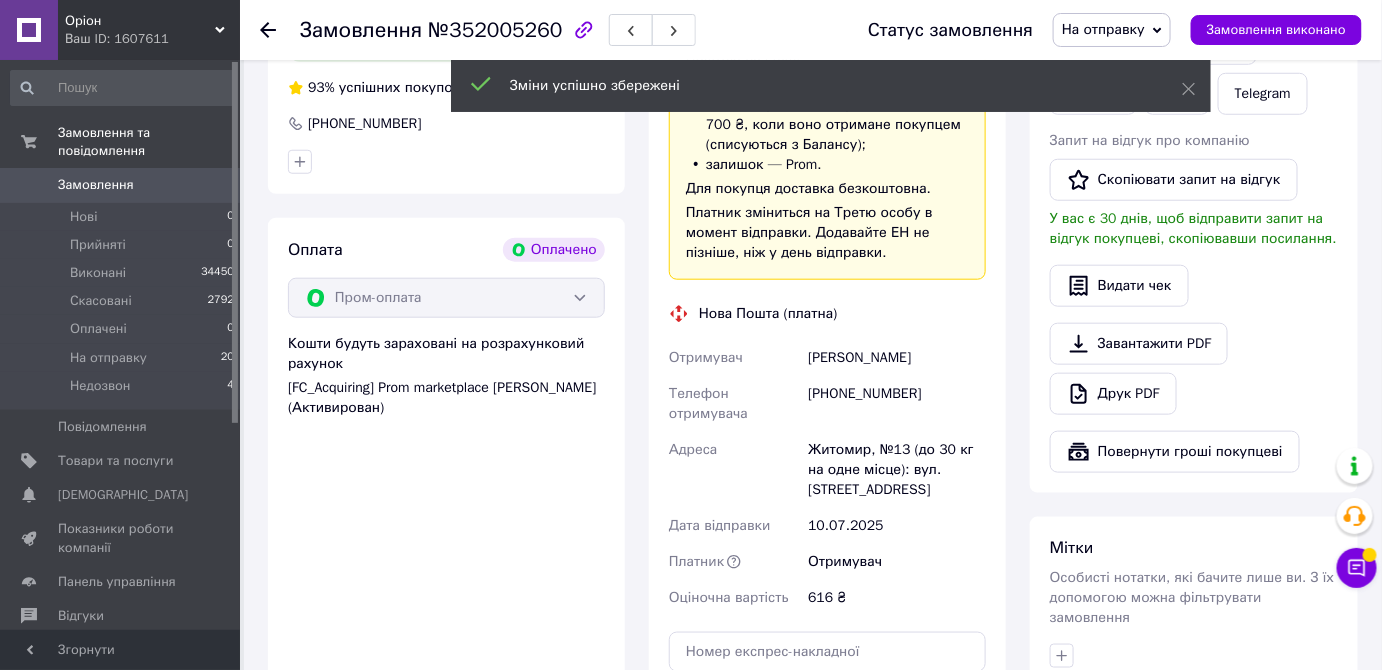 scroll, scrollTop: 483, scrollLeft: 0, axis: vertical 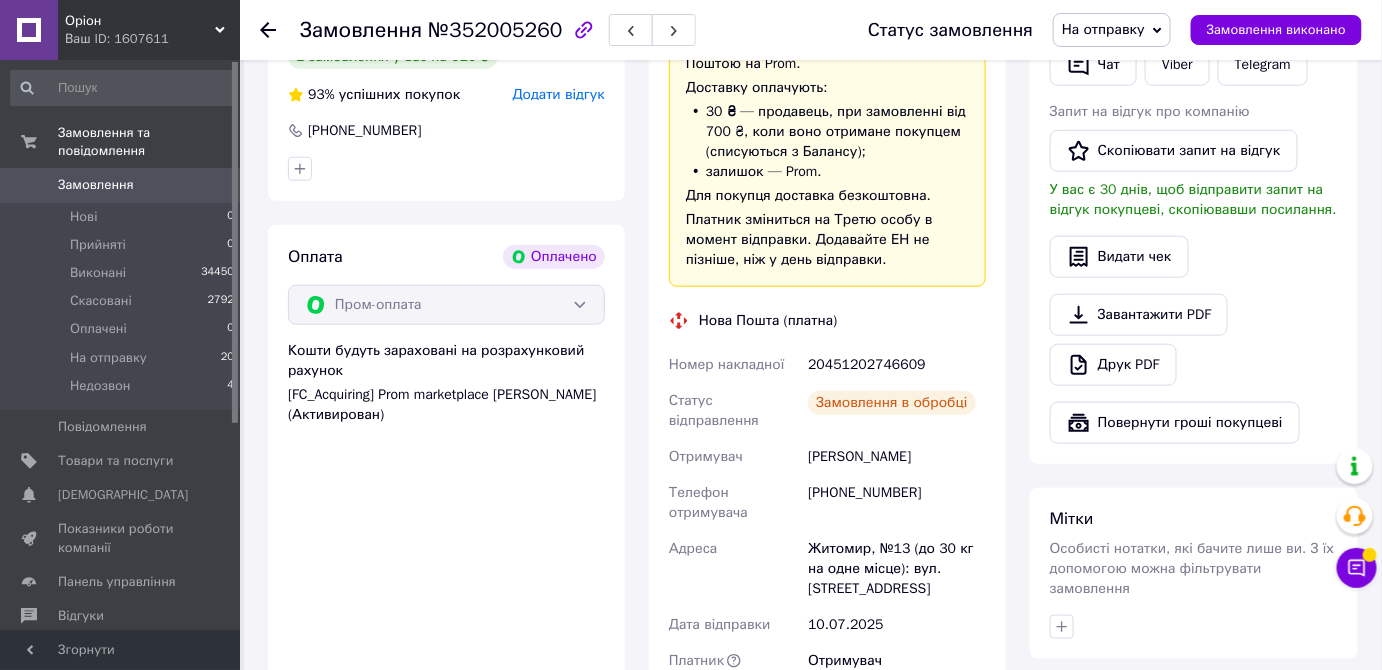 drag, startPoint x: 884, startPoint y: 364, endPoint x: 922, endPoint y: 363, distance: 38.013157 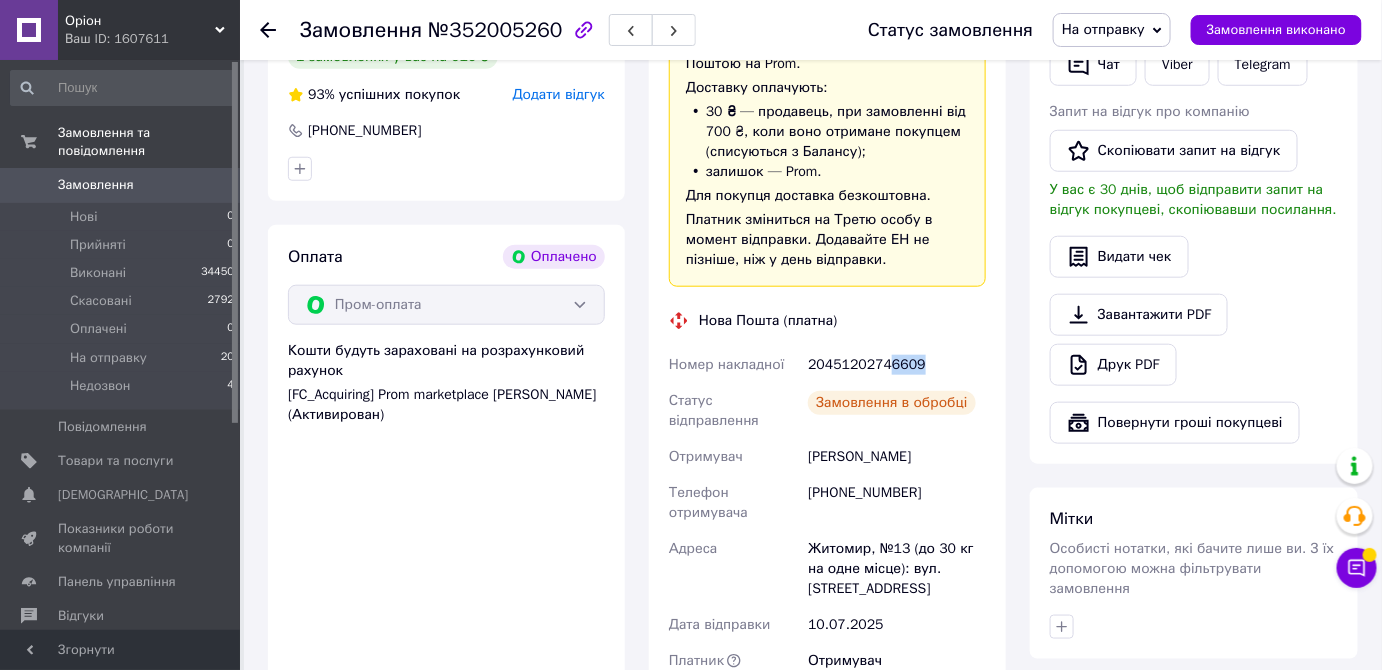 copy on "6609" 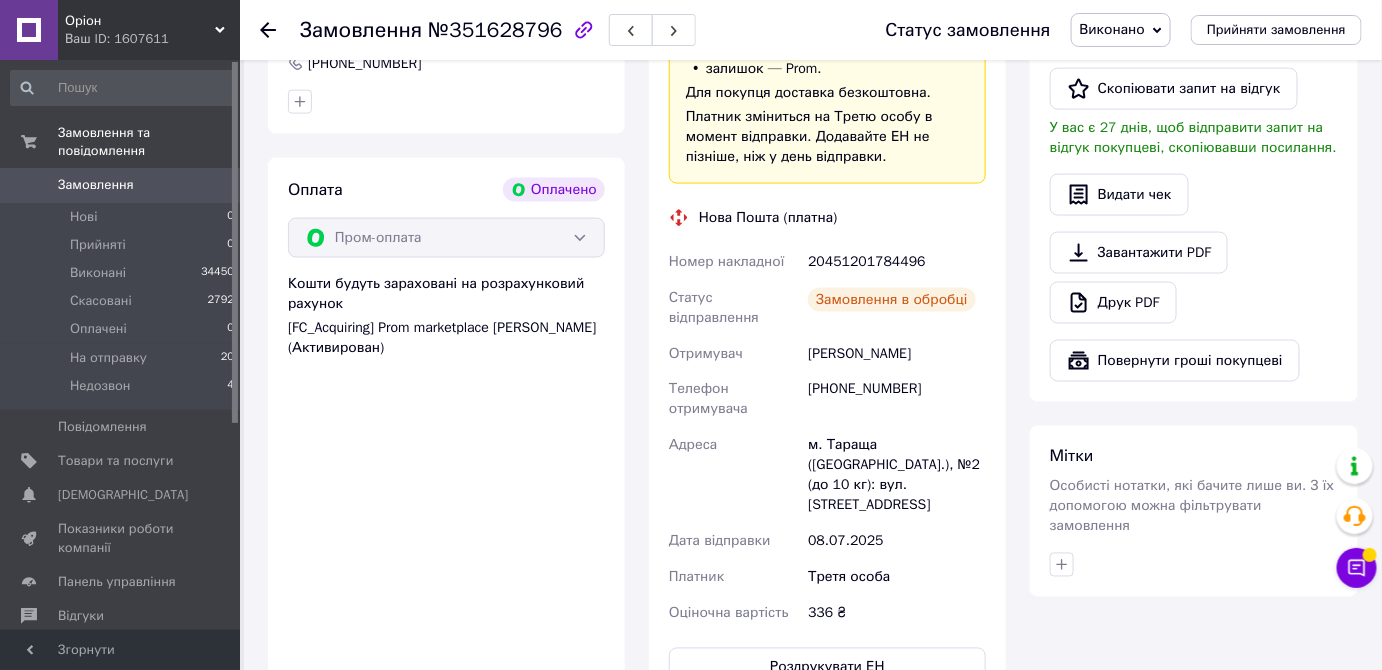 scroll, scrollTop: 896, scrollLeft: 0, axis: vertical 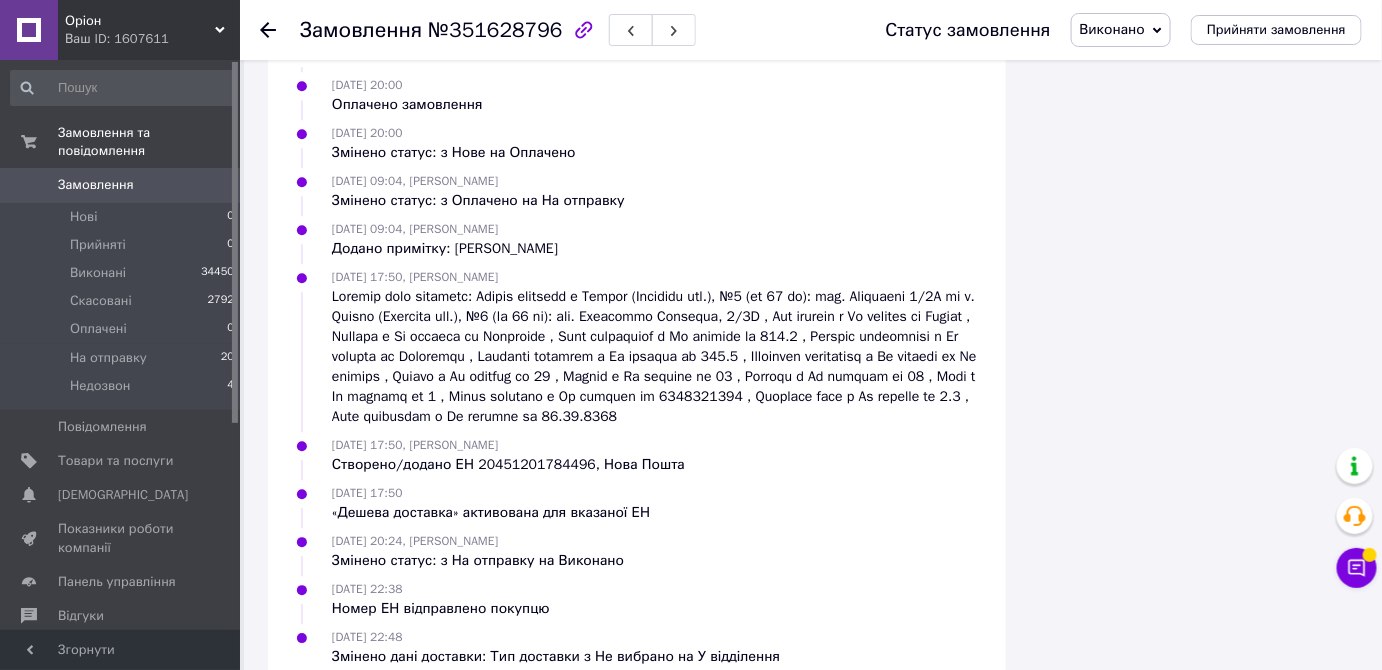 click at bounding box center (659, 357) 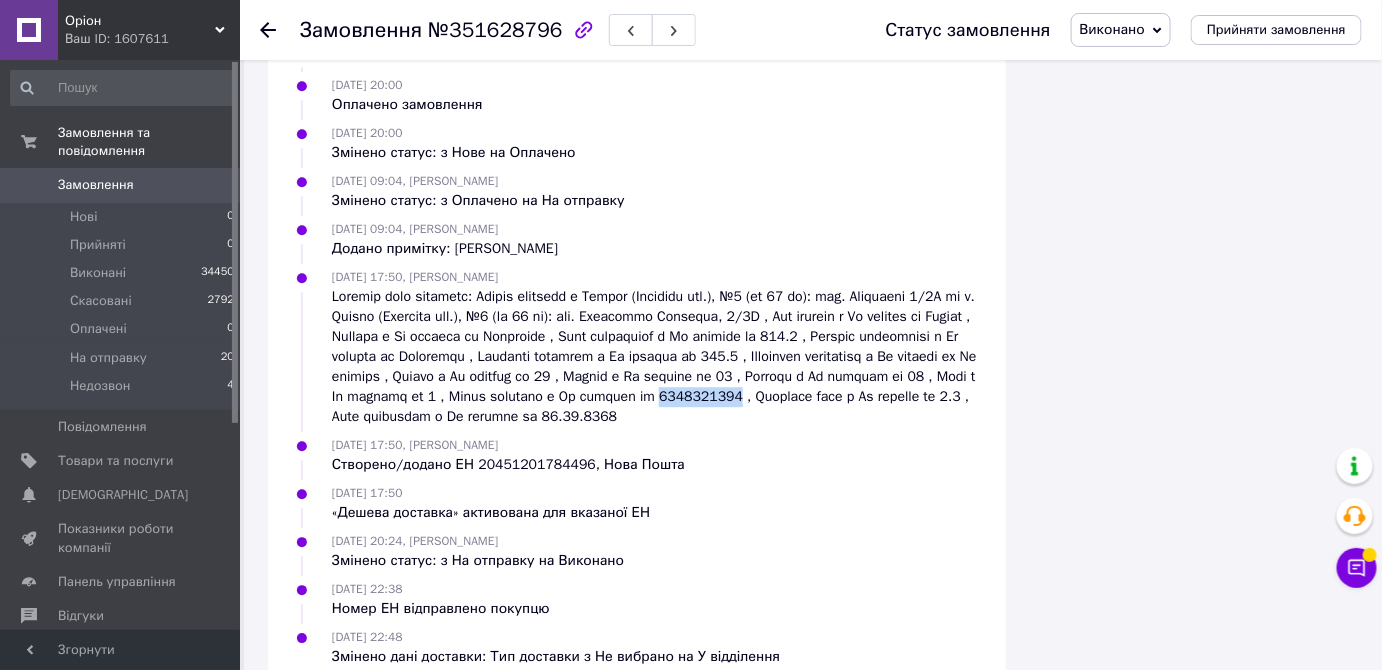 copy on "5433466038" 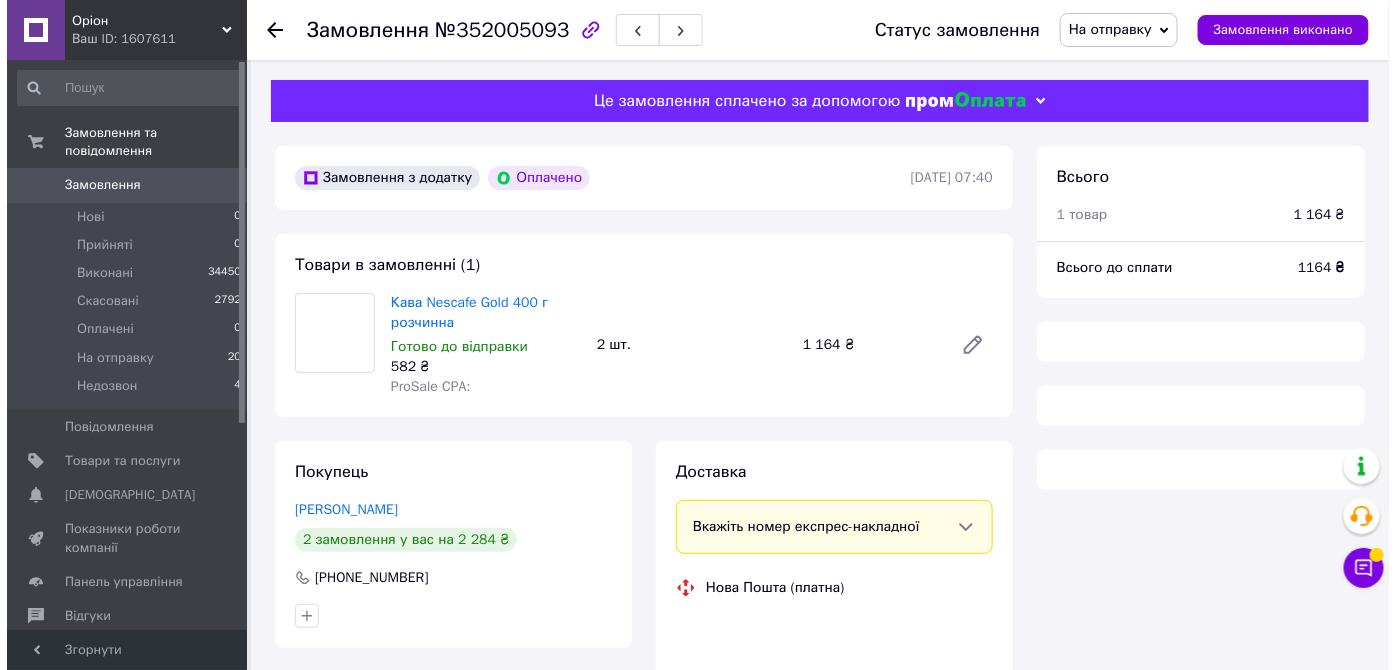 scroll, scrollTop: 28, scrollLeft: 0, axis: vertical 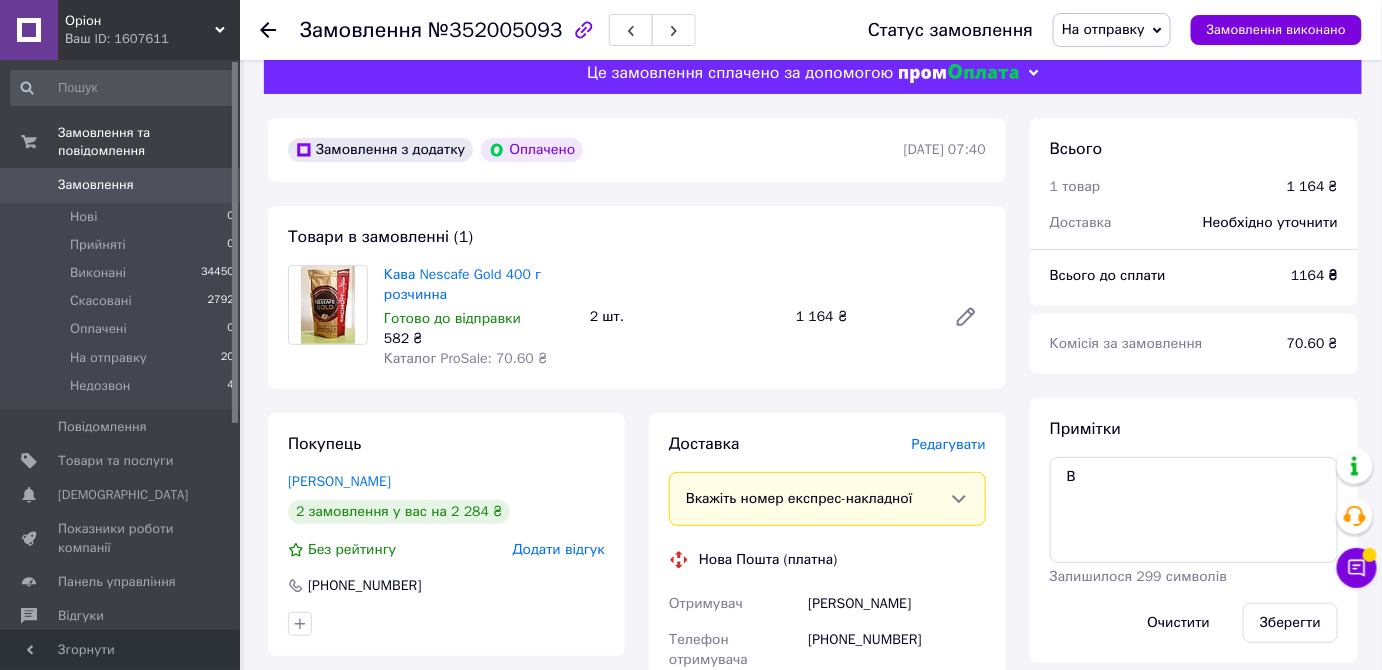 click on "Редагувати" at bounding box center [949, 444] 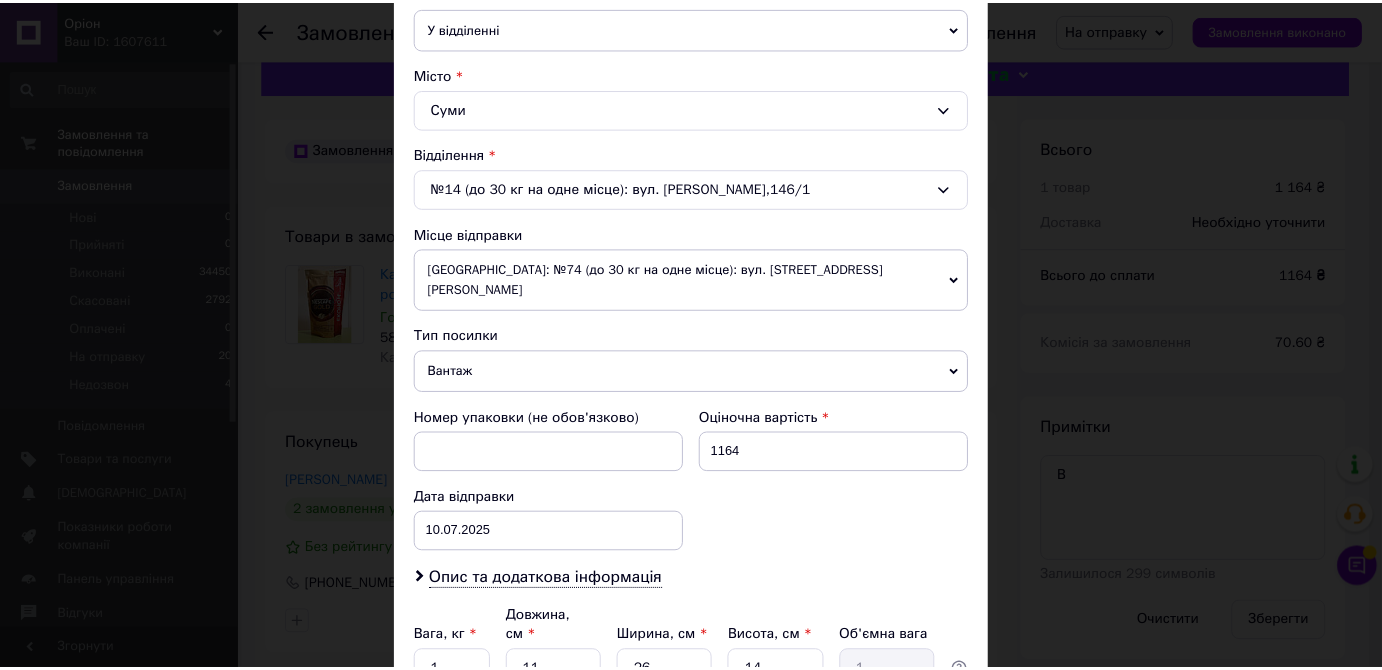 scroll, scrollTop: 650, scrollLeft: 0, axis: vertical 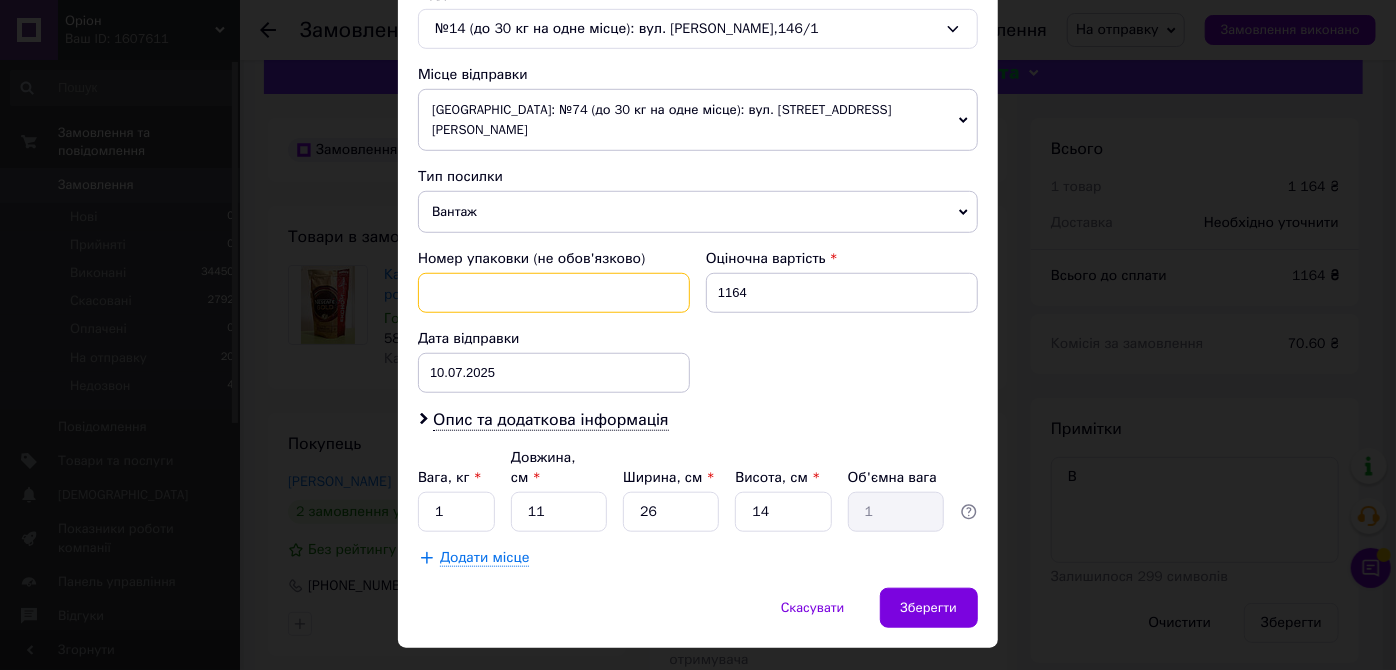 paste on "5433466038" 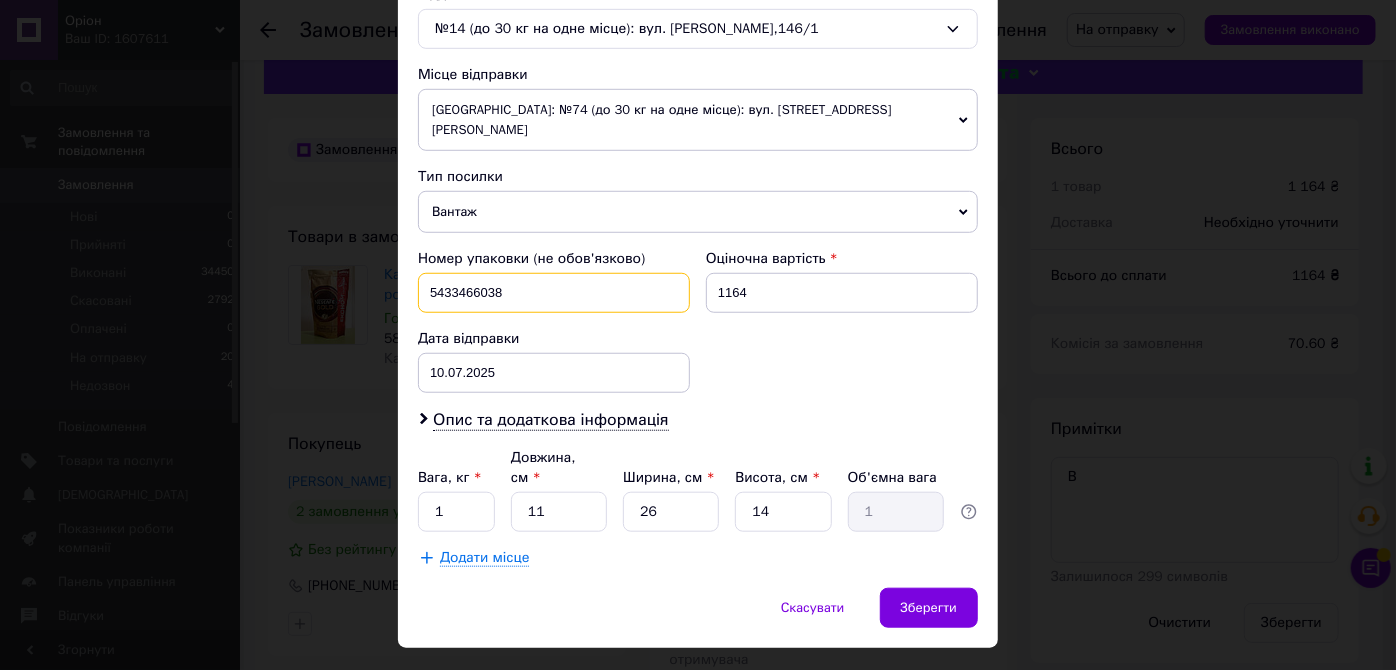 click on "5433466038" at bounding box center (554, 293) 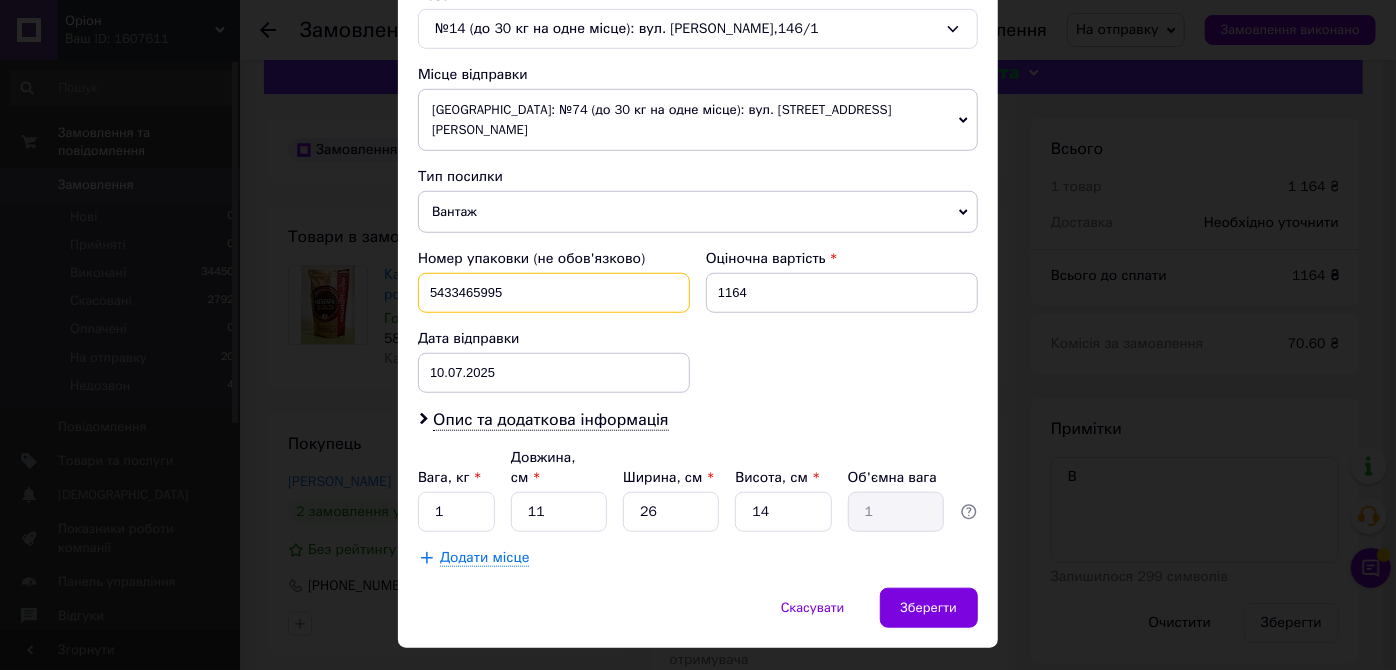 type on "5433465995" 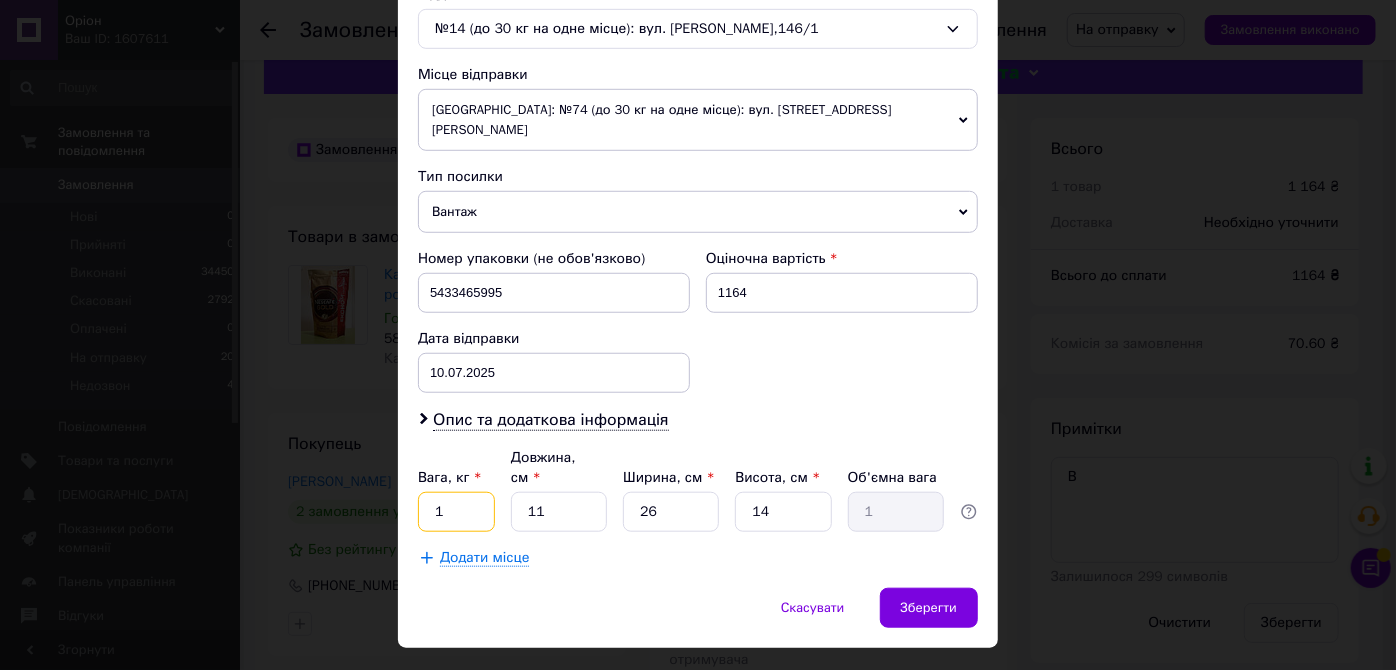 click on "1" at bounding box center [456, 512] 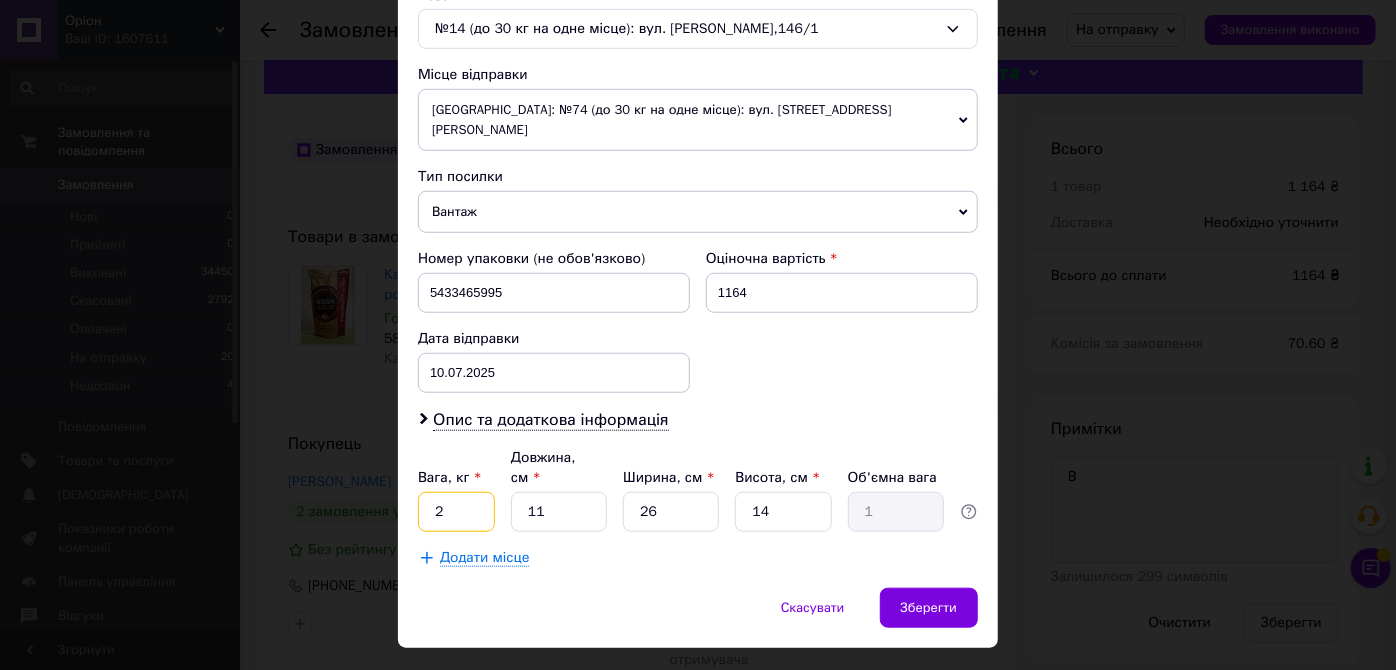 click on "2" at bounding box center (456, 512) 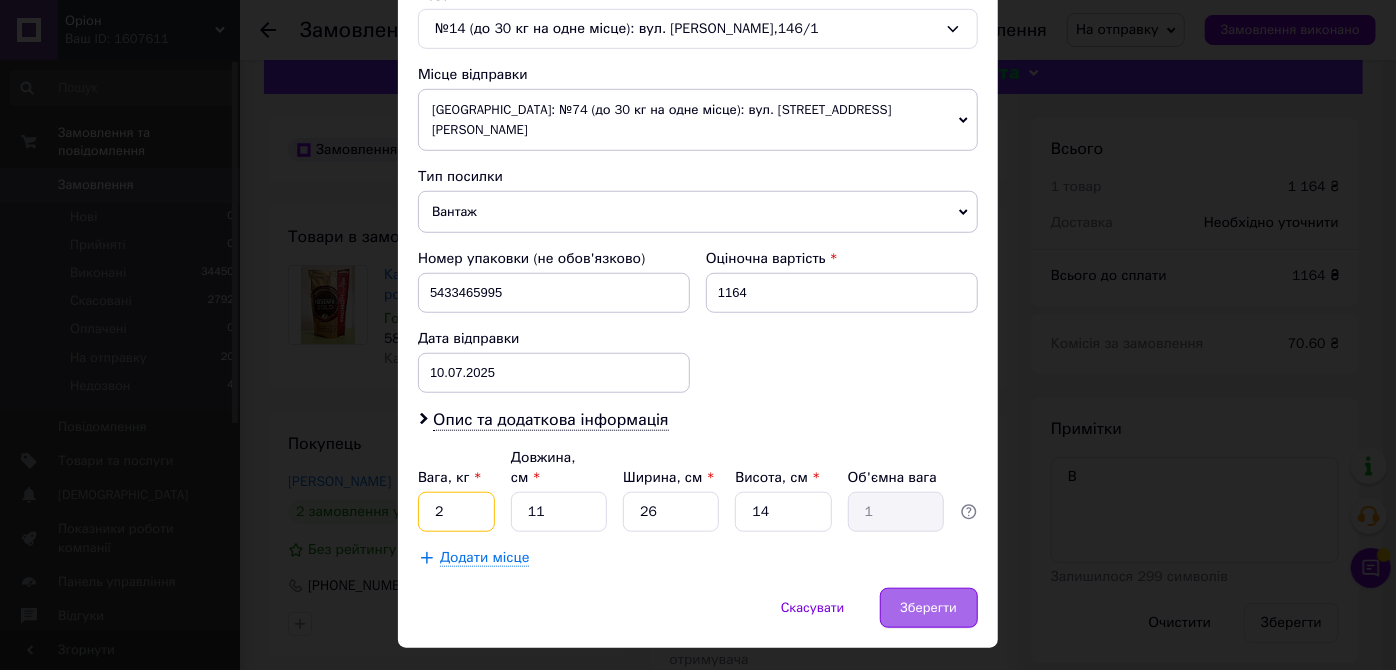 type on "2" 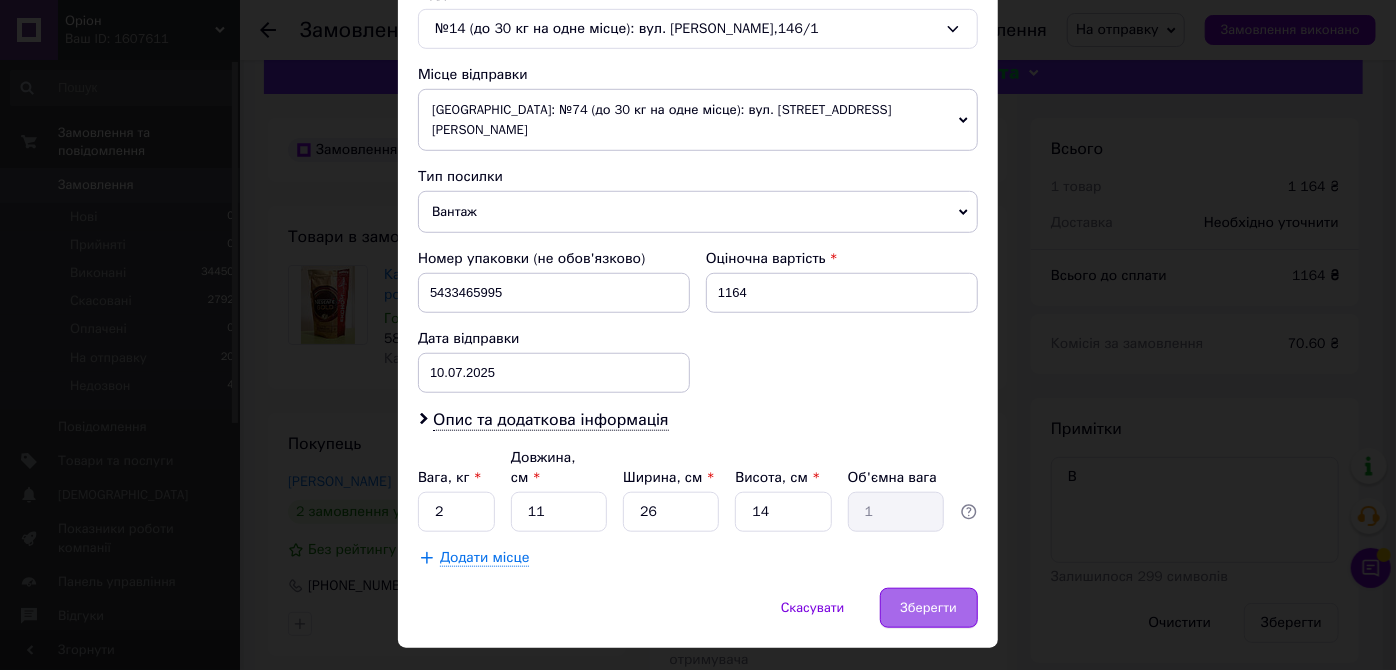 click on "Зберегти" at bounding box center [929, 608] 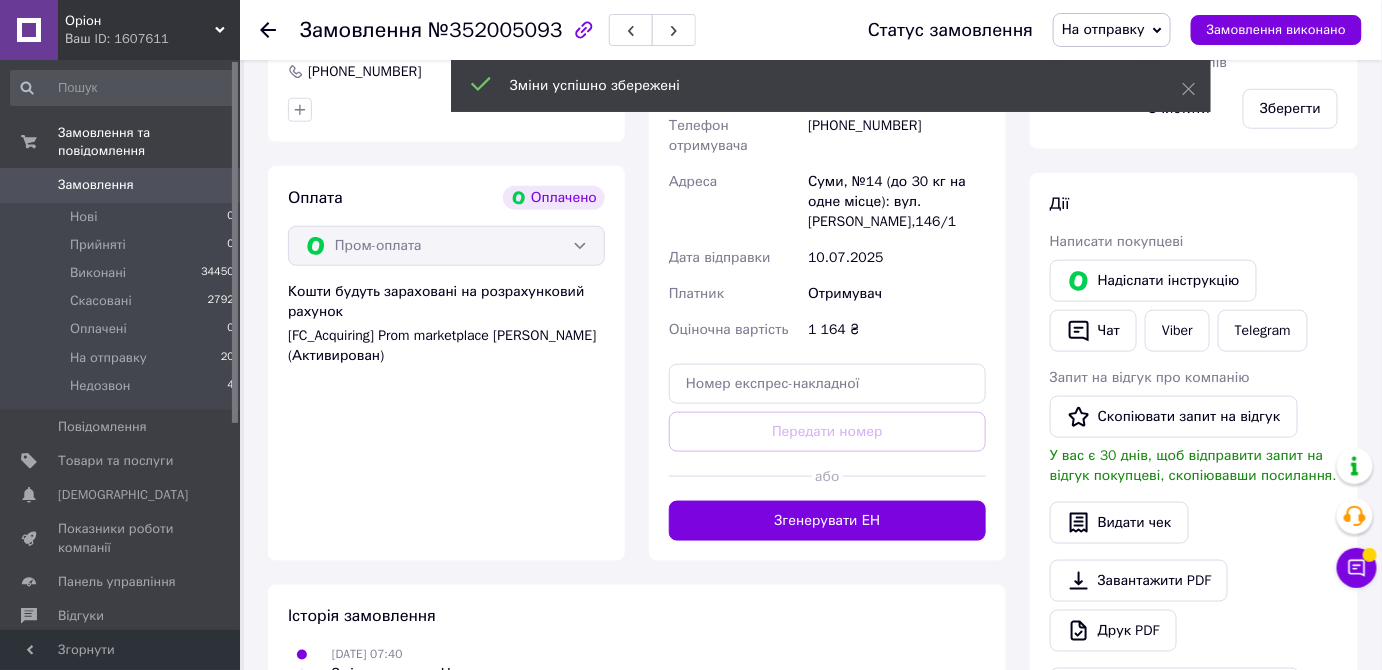 scroll, scrollTop: 545, scrollLeft: 0, axis: vertical 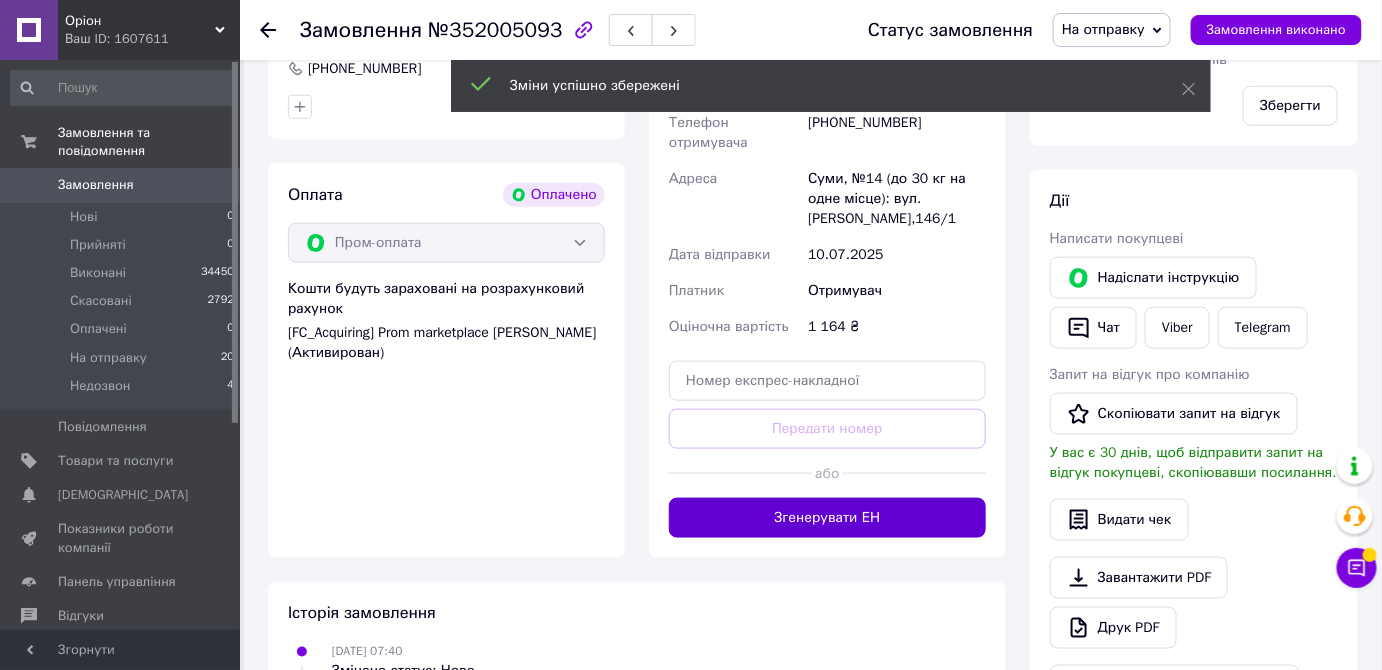 click on "Згенерувати ЕН" at bounding box center [827, 518] 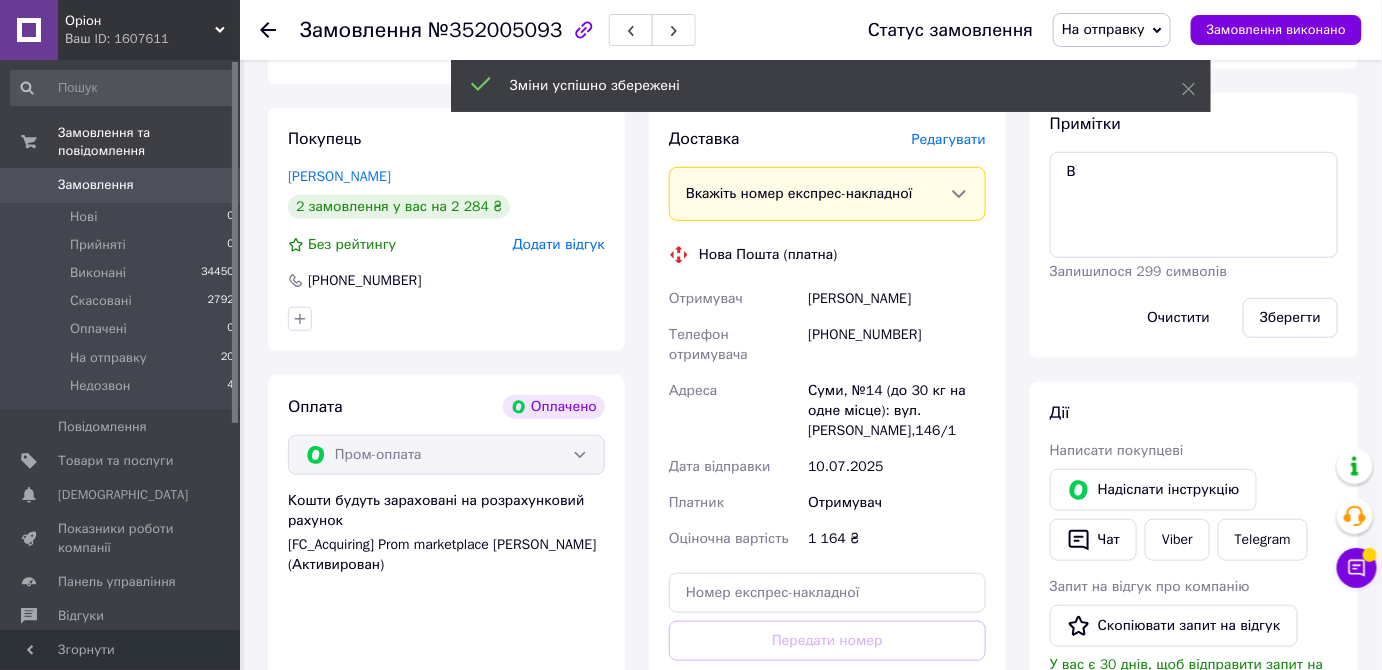 scroll, scrollTop: 328, scrollLeft: 0, axis: vertical 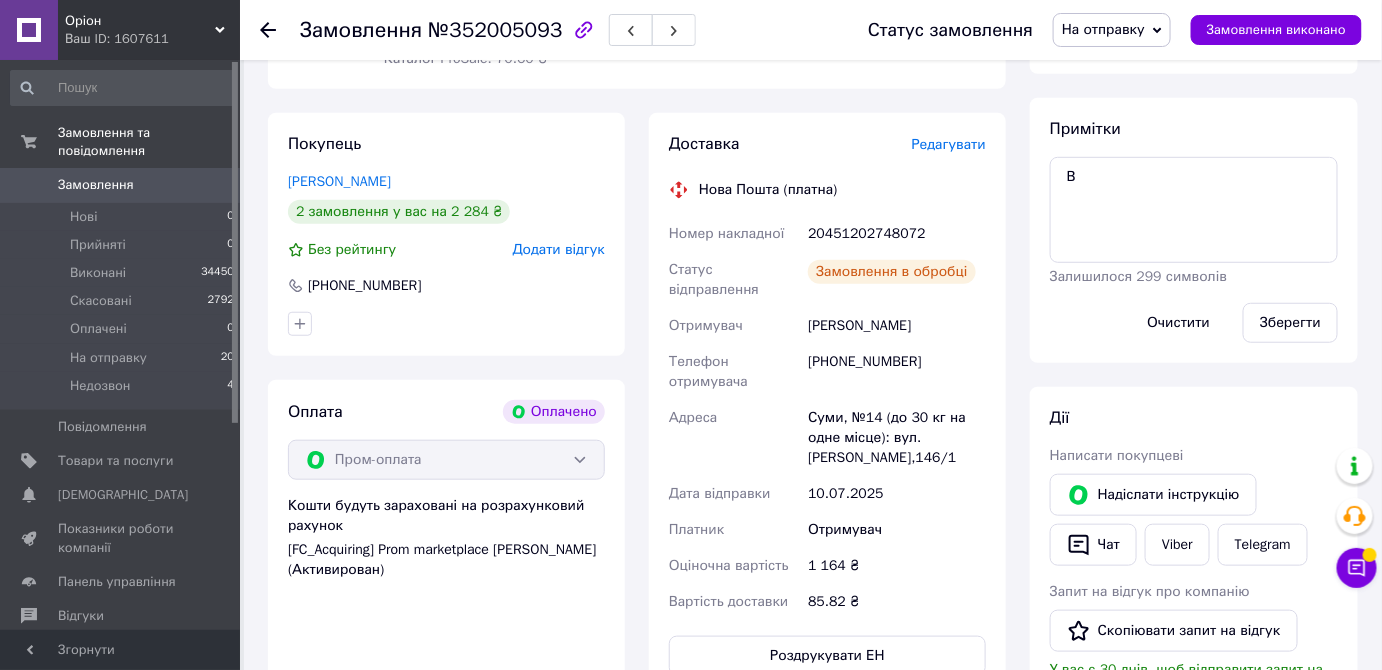 drag, startPoint x: 884, startPoint y: 239, endPoint x: 920, endPoint y: 236, distance: 36.124783 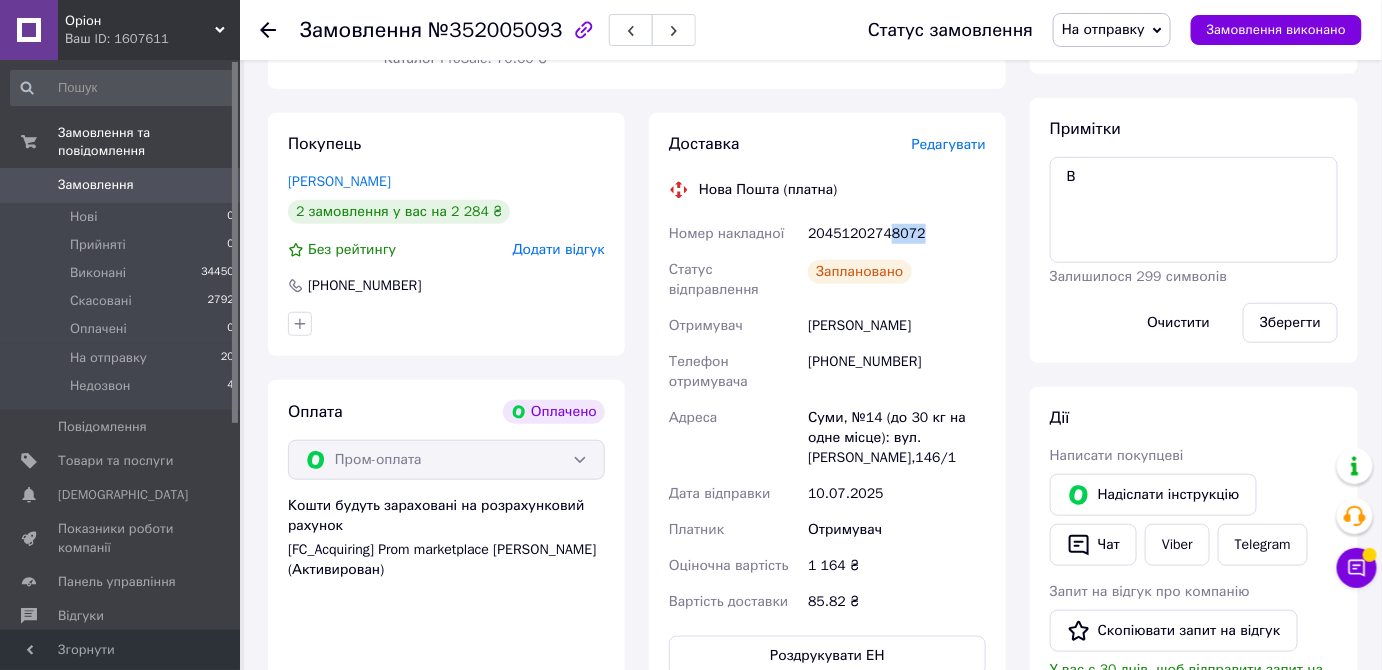 copy on "8072" 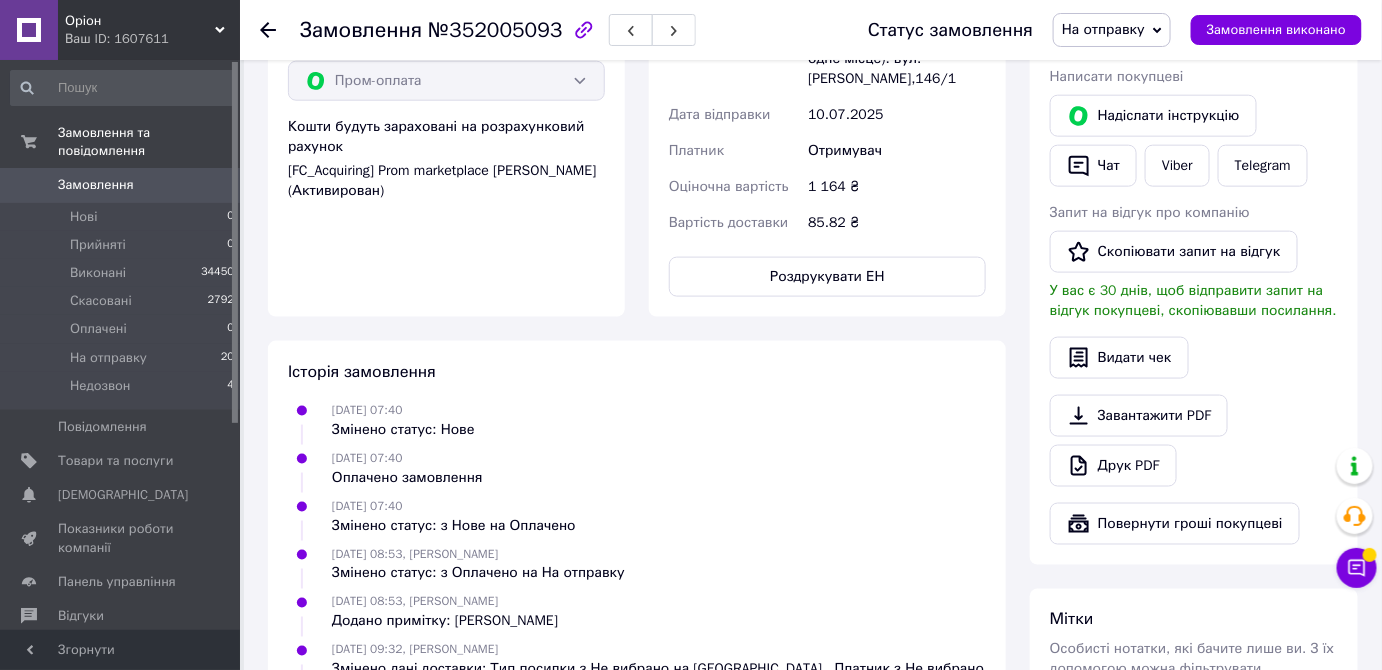scroll, scrollTop: 909, scrollLeft: 0, axis: vertical 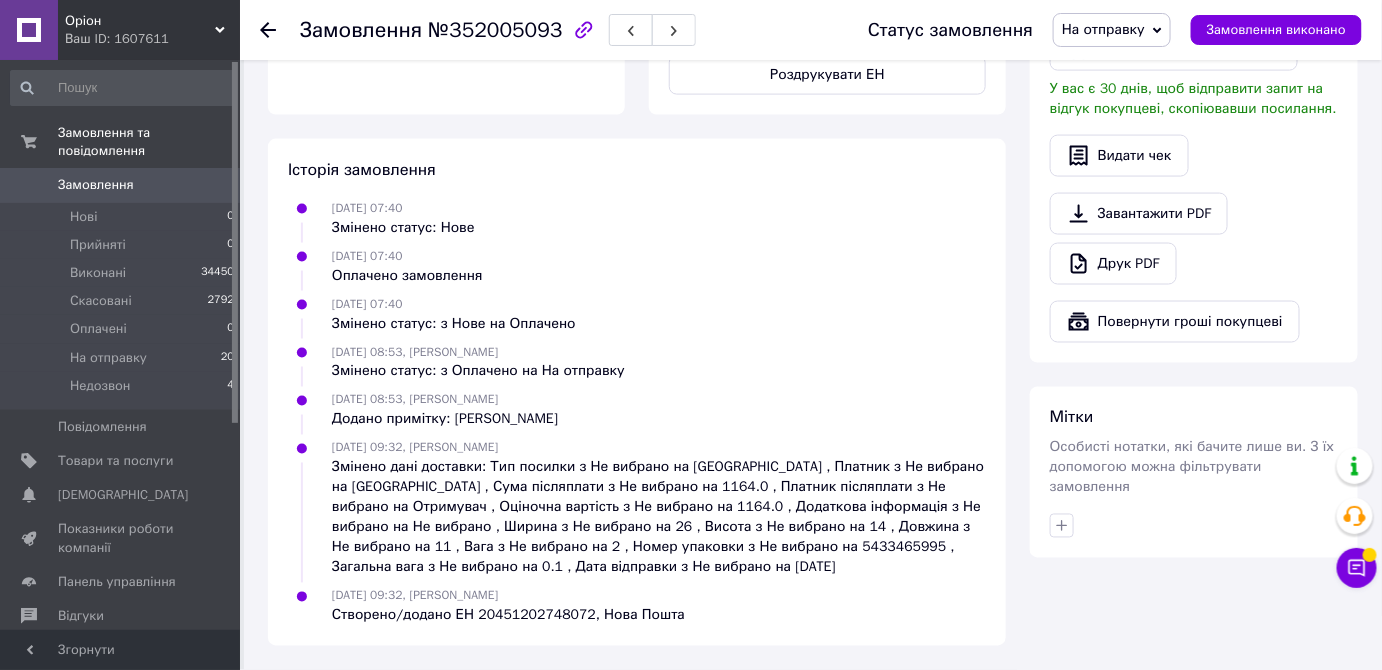 click on "Змінено дані доставки: Тип посилки з Не вибрано на Вантаж , Платник з Не вибрано на Отримувач , Сума післяплати з Не вибрано на 1164.0 , Платник післяплати з Не вибрано на Отримувач , Оціночна вартість з Не вибрано на 1164.0 , Додаткова інформація з Не вибрано на Не вибрано , Ширина з Не вибрано на 26 , Висота з Не вибрано на 14 , Довжина з Не вибрано на 11 , Вага з Не вибрано на 2 , Номер упаковки з Не вибрано на 5433465995 , Загальна вага з Не вибрано на 0.1 , Дата відправки з Не вибрано на 10.07.2025" at bounding box center [659, 518] 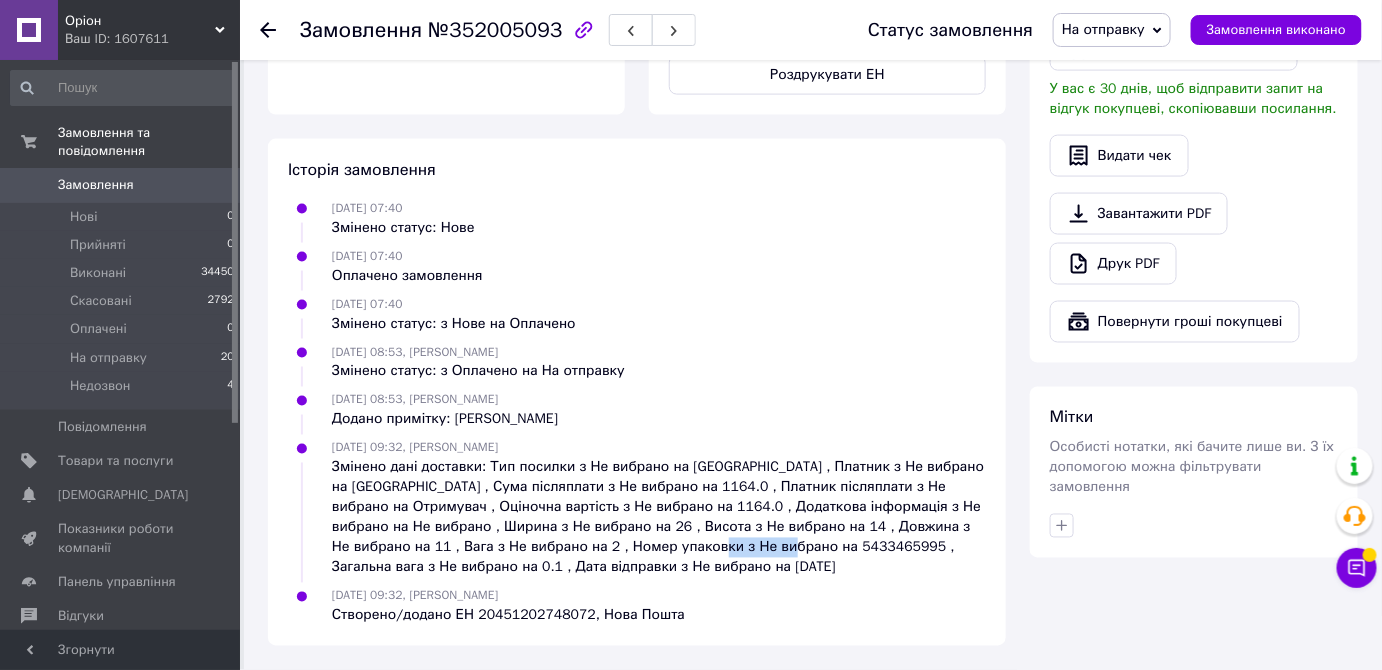 click on "Змінено дані доставки: Тип посилки з Не вибрано на Вантаж , Платник з Не вибрано на Отримувач , Сума післяплати з Не вибрано на 1164.0 , Платник післяплати з Не вибрано на Отримувач , Оціночна вартість з Не вибрано на 1164.0 , Додаткова інформація з Не вибрано на Не вибрано , Ширина з Не вибрано на 26 , Висота з Не вибрано на 14 , Довжина з Не вибрано на 11 , Вага з Не вибрано на 2 , Номер упаковки з Не вибрано на 5433465995 , Загальна вага з Не вибрано на 0.1 , Дата відправки з Не вибрано на 10.07.2025" at bounding box center (659, 518) 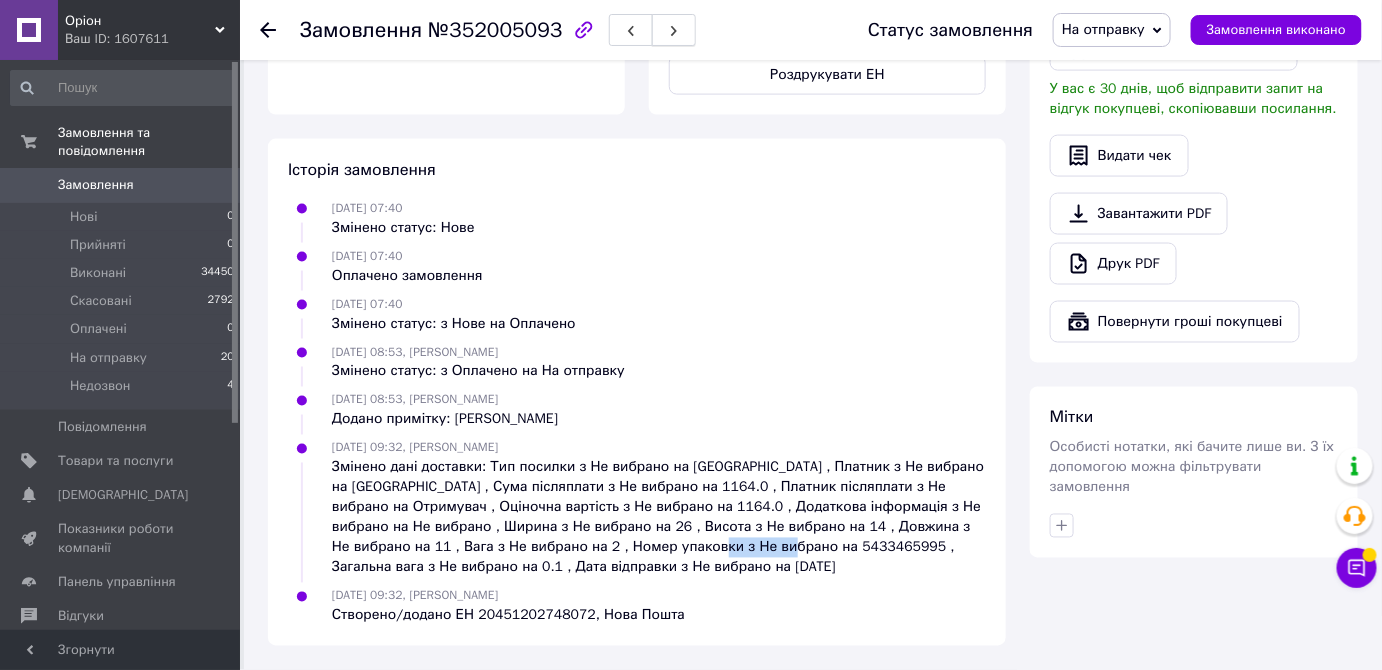 copy on "5433465995" 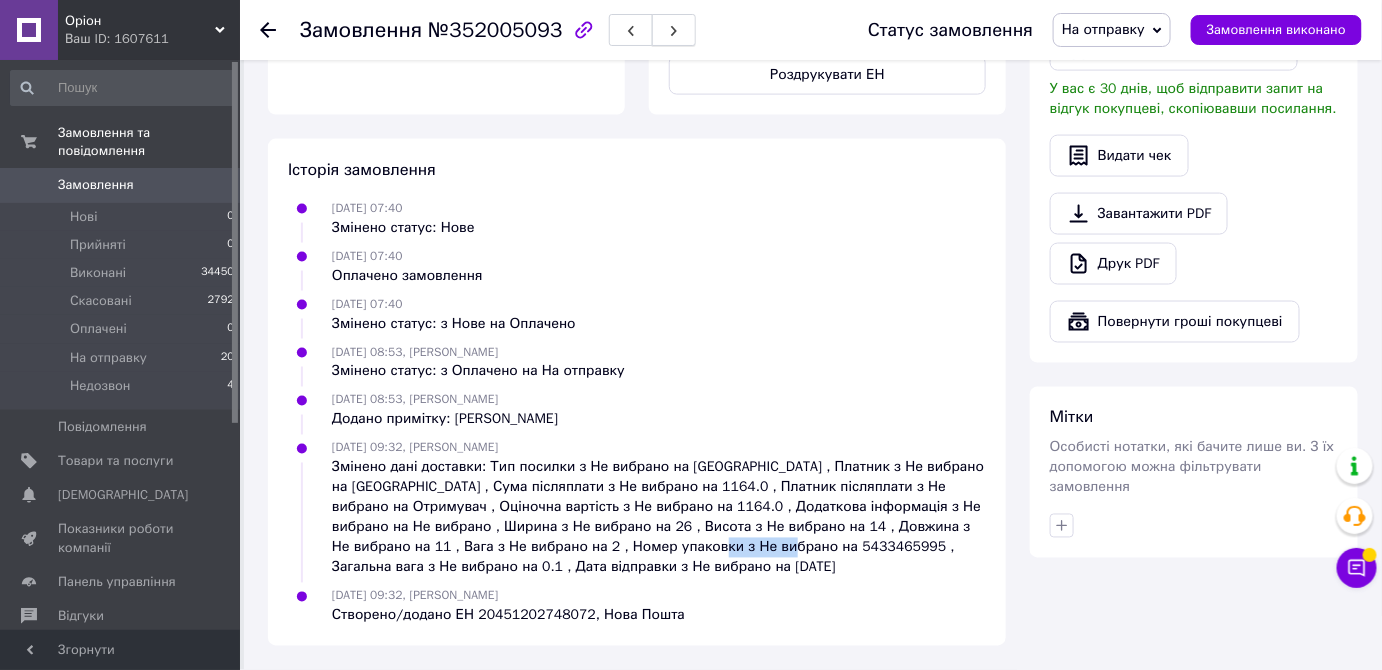 copy on "5433465995" 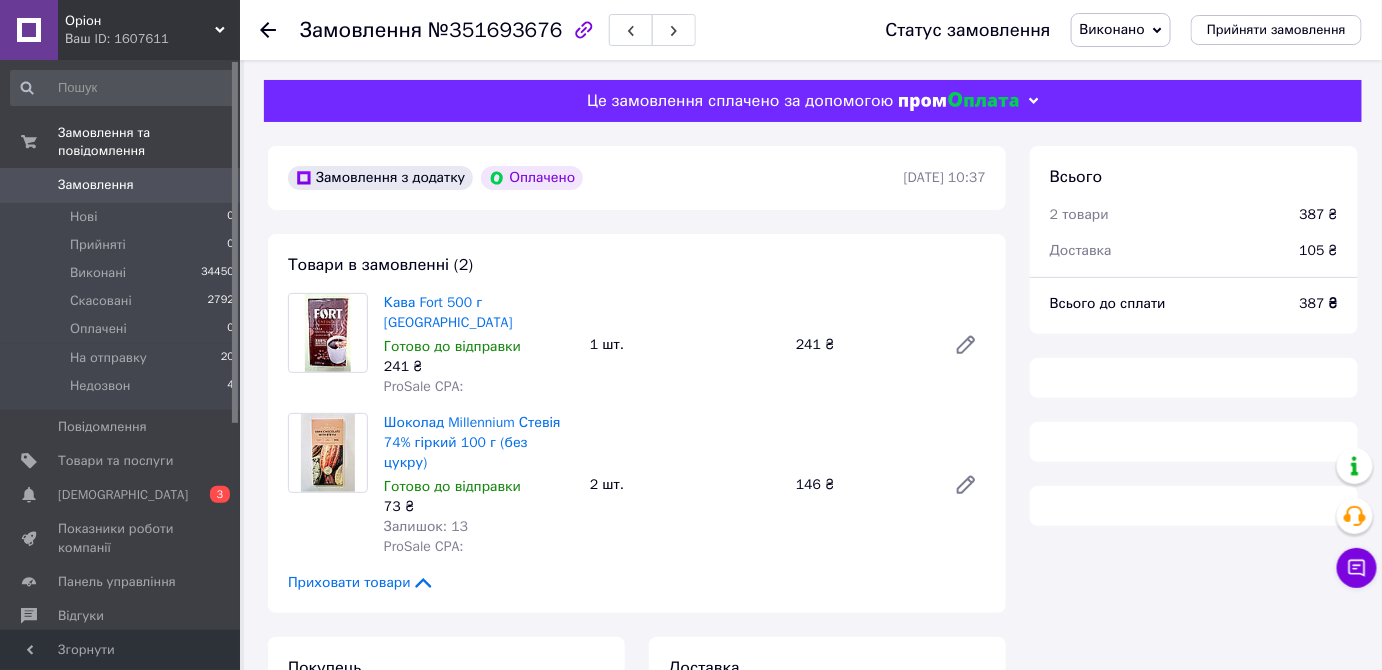 scroll, scrollTop: 365, scrollLeft: 0, axis: vertical 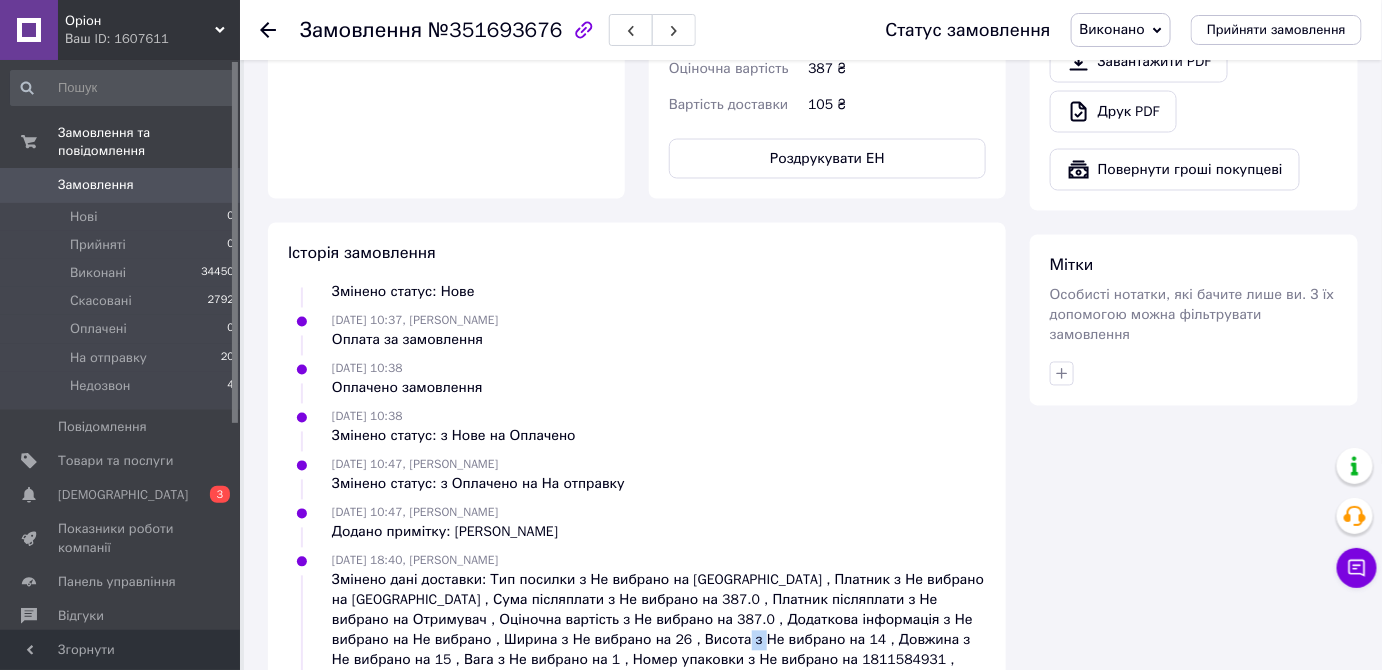 drag, startPoint x: 617, startPoint y: 574, endPoint x: 608, endPoint y: 590, distance: 18.35756 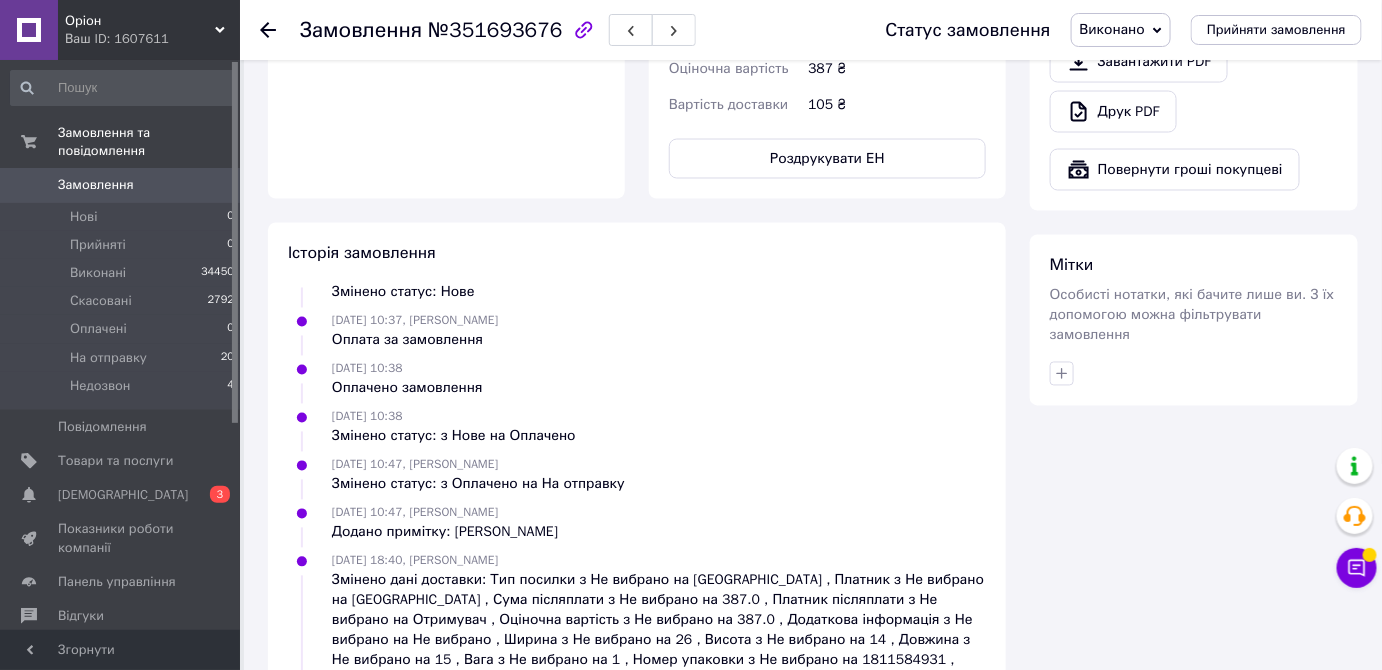 click on "Змінено дані доставки: Тип посилки з Не вибрано на [GEOGRAPHIC_DATA] , Платник з Не вибрано на [GEOGRAPHIC_DATA] , Сума післяплати з Не вибрано на 387.0 , Платник післяплати з Не вибрано на Отримувач , Оціночна вартість з Не вибрано на 387.0 , Додаткова інформація з Не вибрано на Не вибрано , Ширина з Не вибрано на 26 , Висота з Не вибрано на 14 , Довжина з Не вибрано на 15 , Вага з Не вибрано на 1 , Номер упаковки з Не вибрано на 1811584931 , Загальна вага з Не вибрано на 0.1 , Дата відправки з Не вибрано на [DATE]" at bounding box center (659, 631) 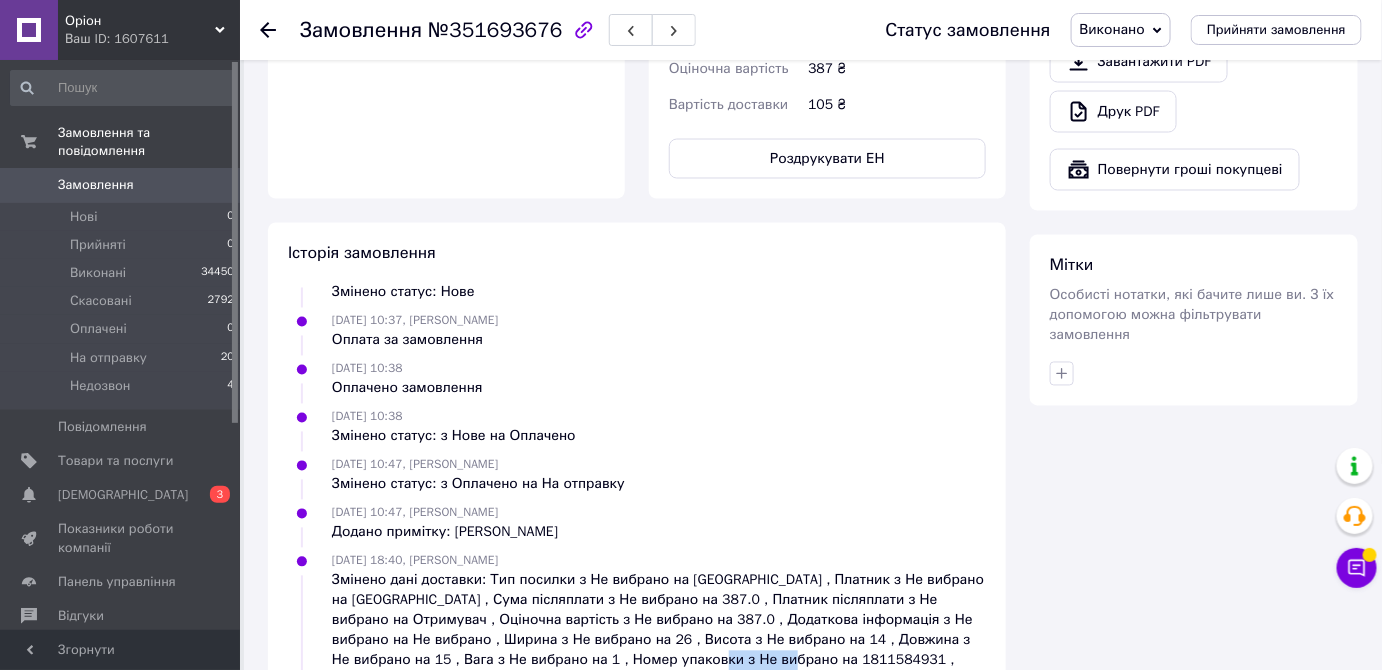 copy on "1811584931" 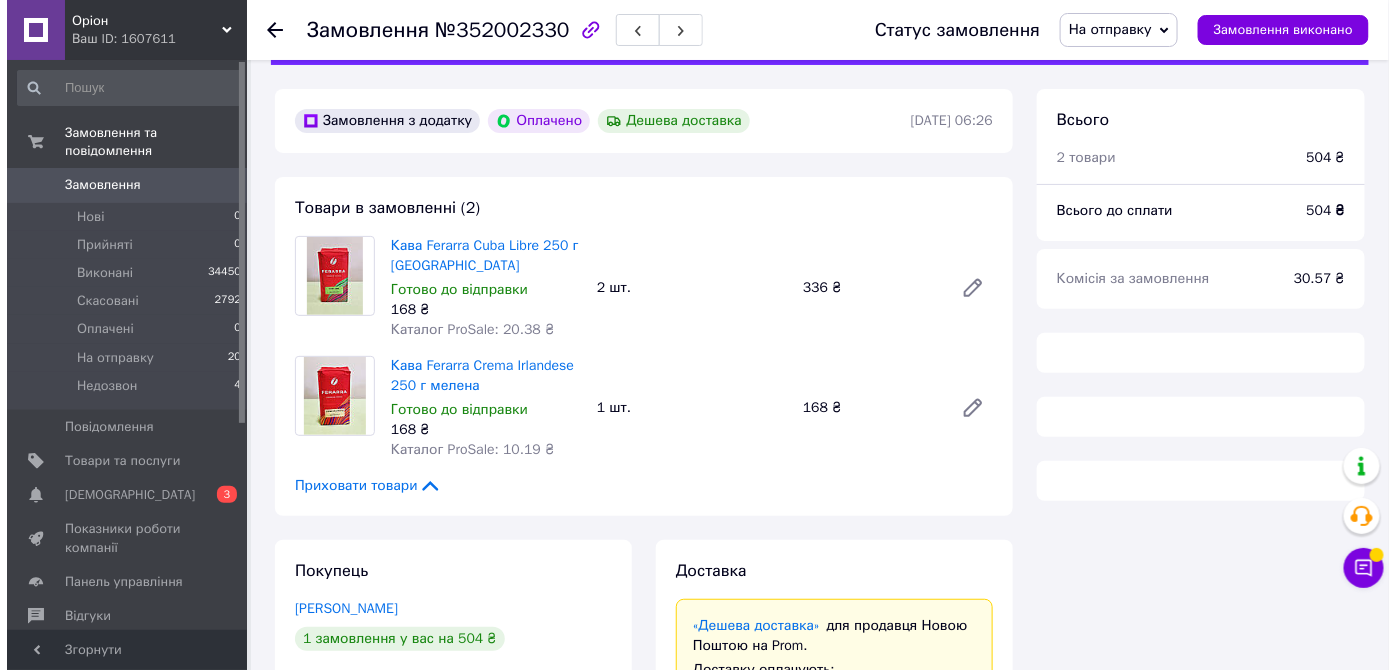 scroll, scrollTop: 58, scrollLeft: 0, axis: vertical 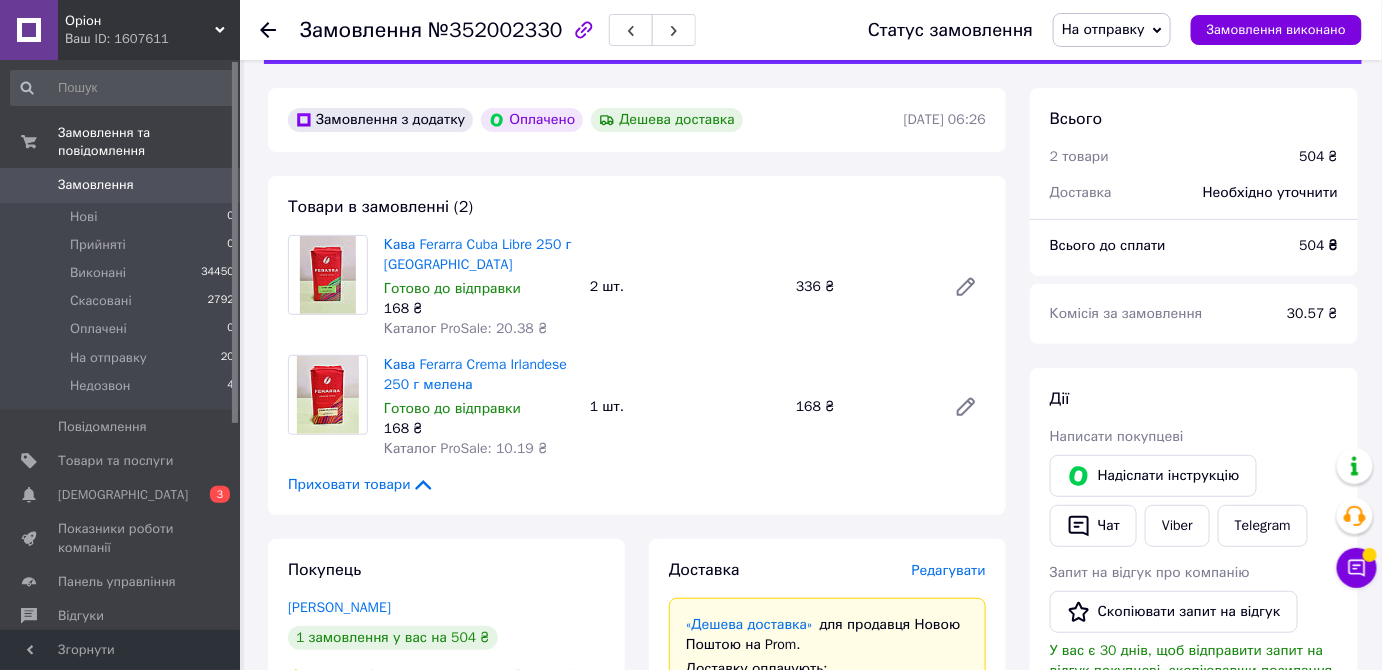 click on "Редагувати" at bounding box center (949, 570) 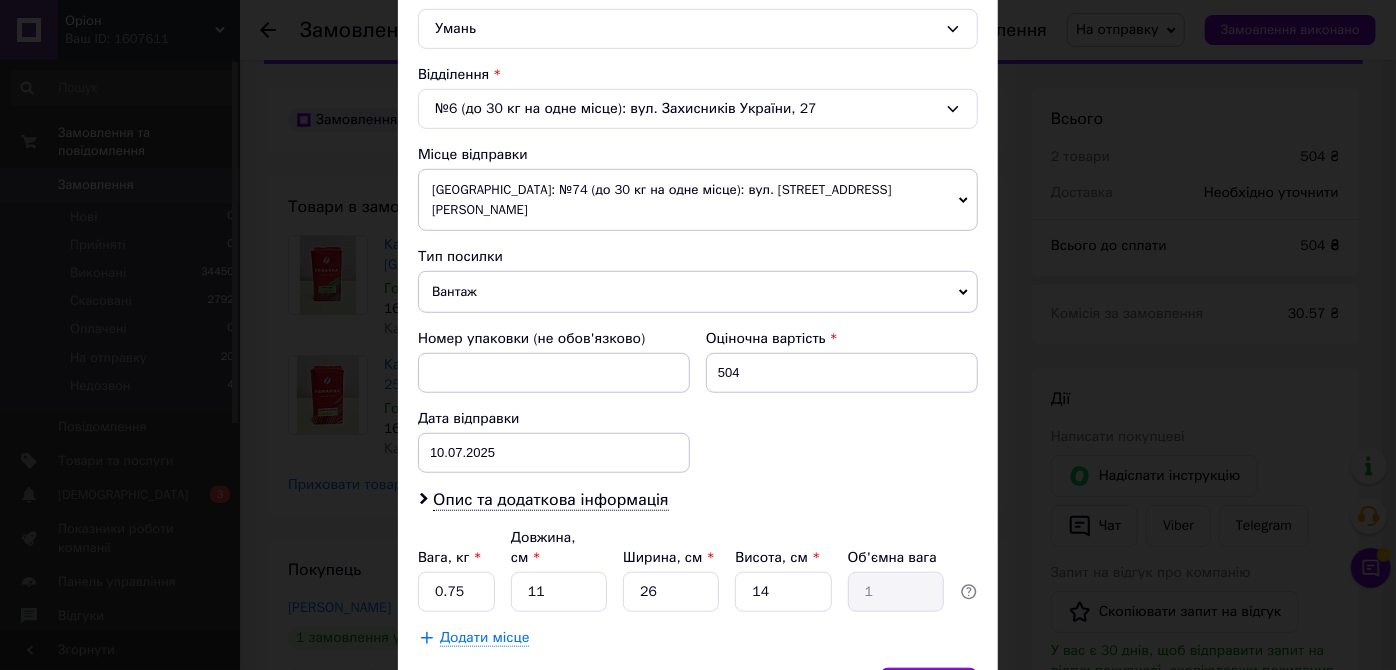 scroll, scrollTop: 650, scrollLeft: 0, axis: vertical 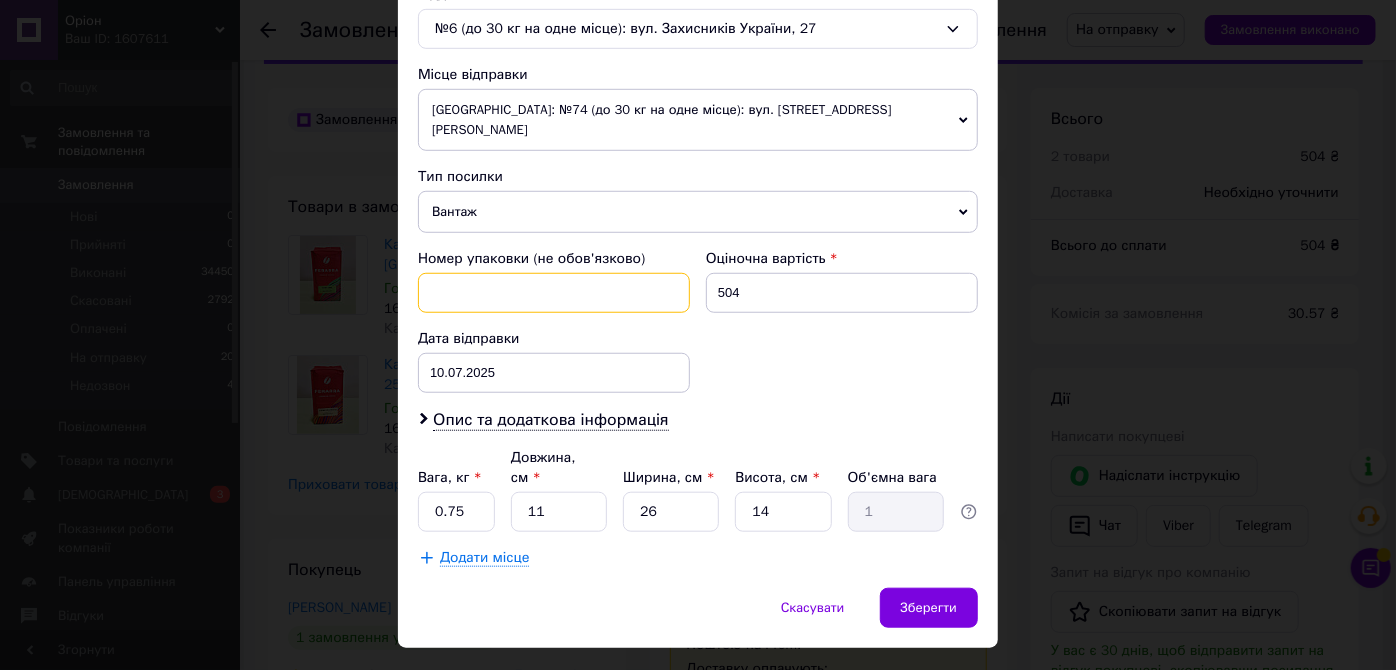 paste on "1811584931" 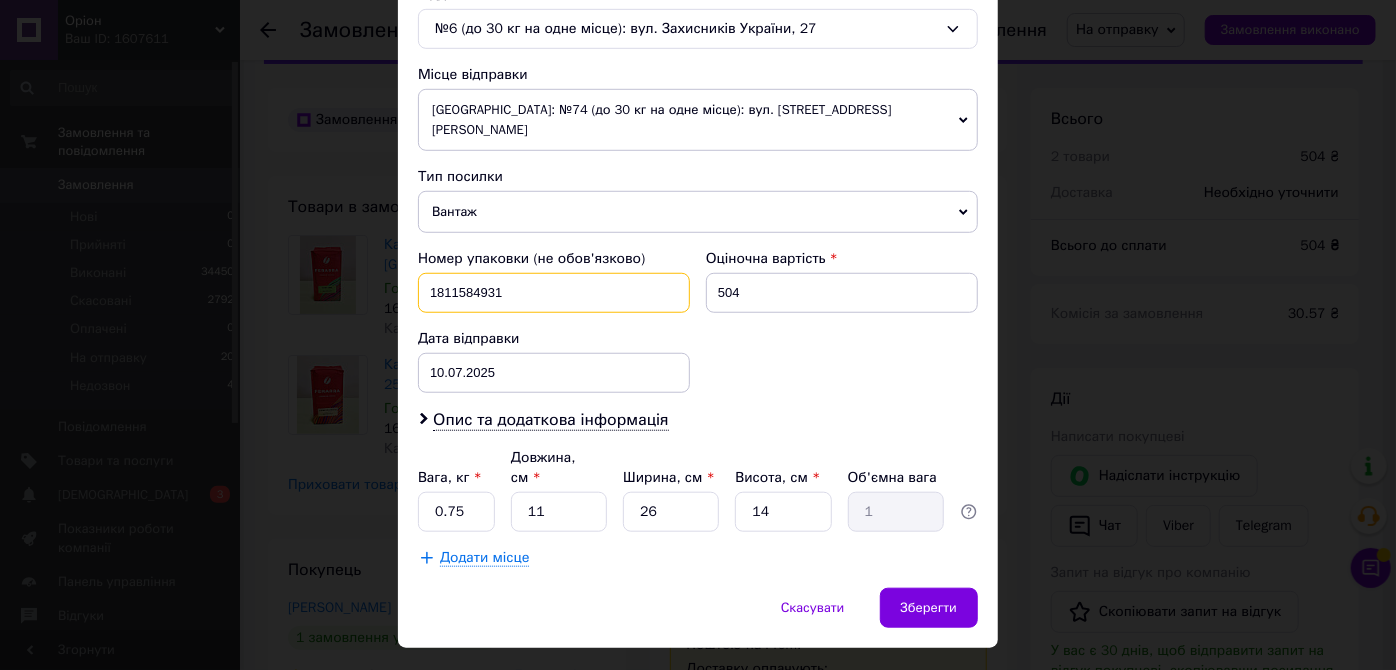 click on "1811584931" at bounding box center [554, 293] 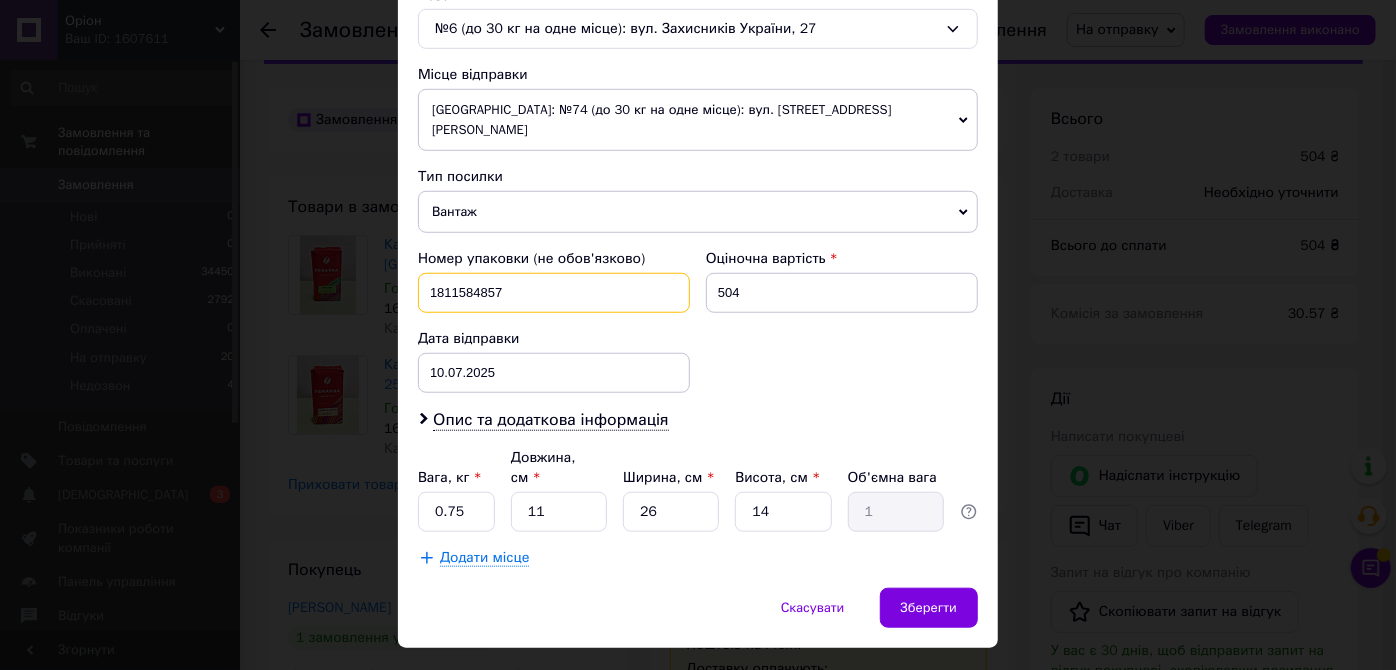 type on "1811584857" 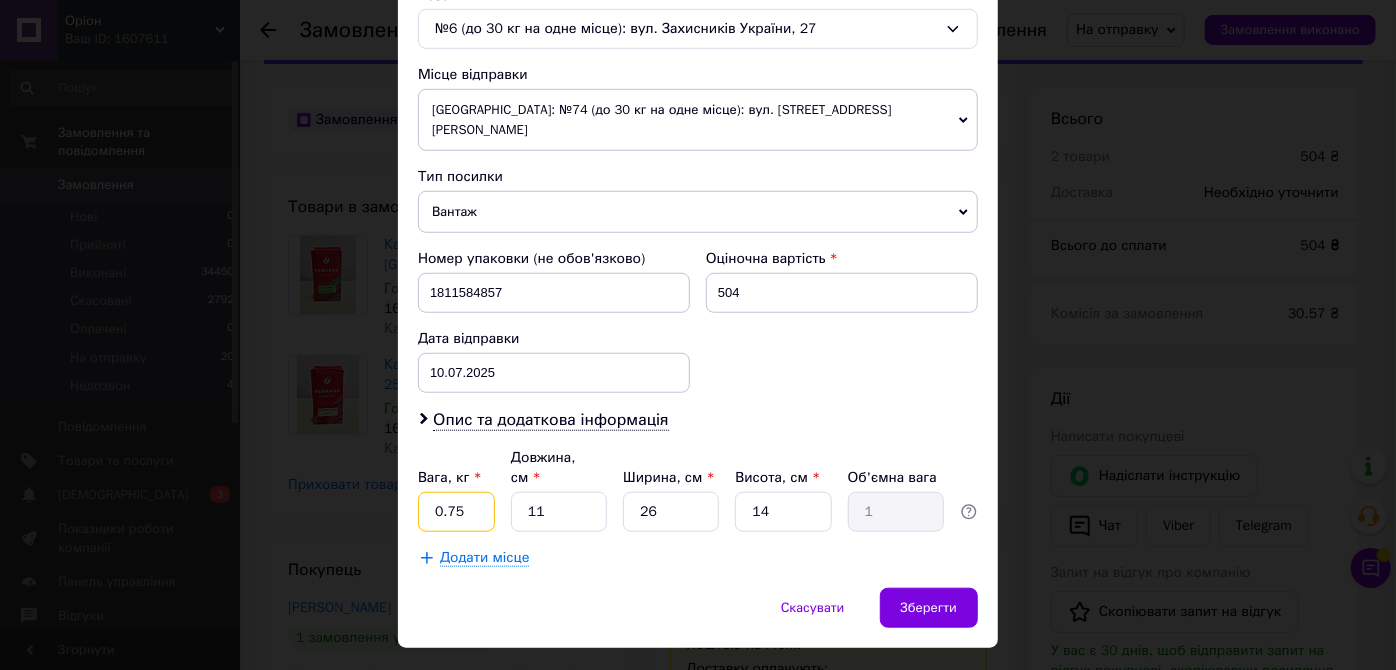 click on "0.75" at bounding box center (456, 512) 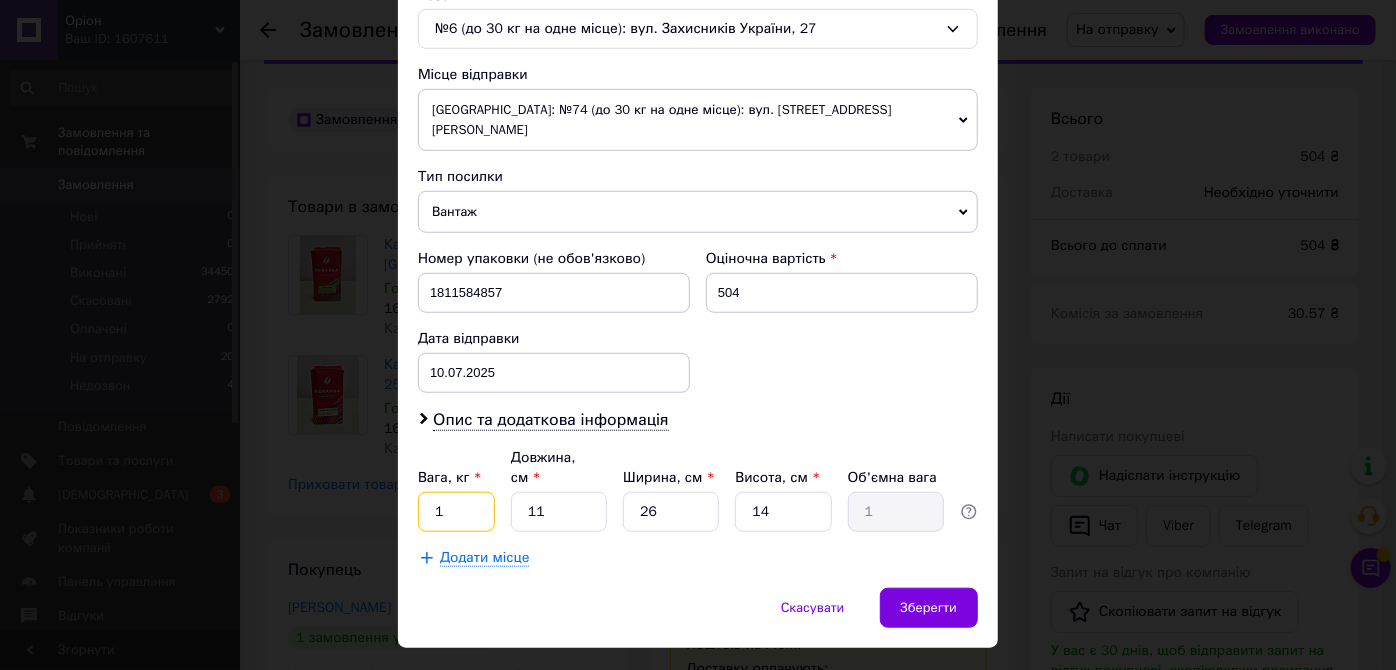 click on "1" at bounding box center [456, 512] 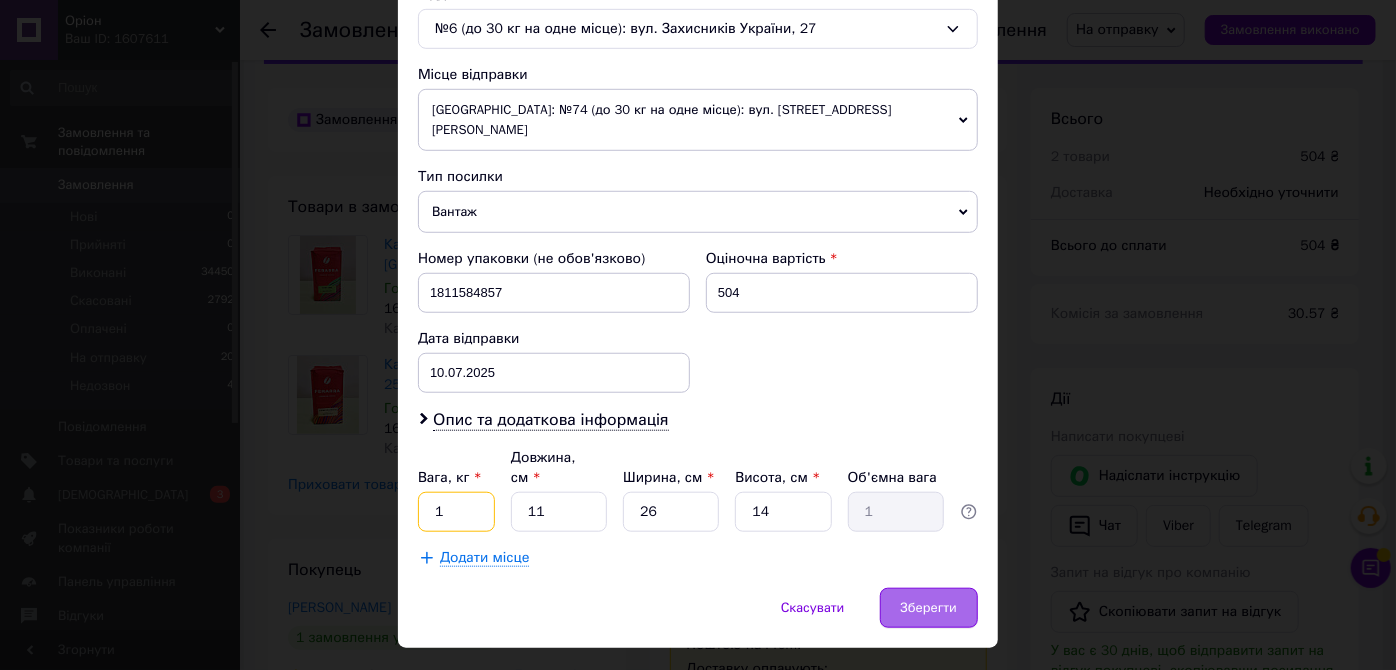 type on "1" 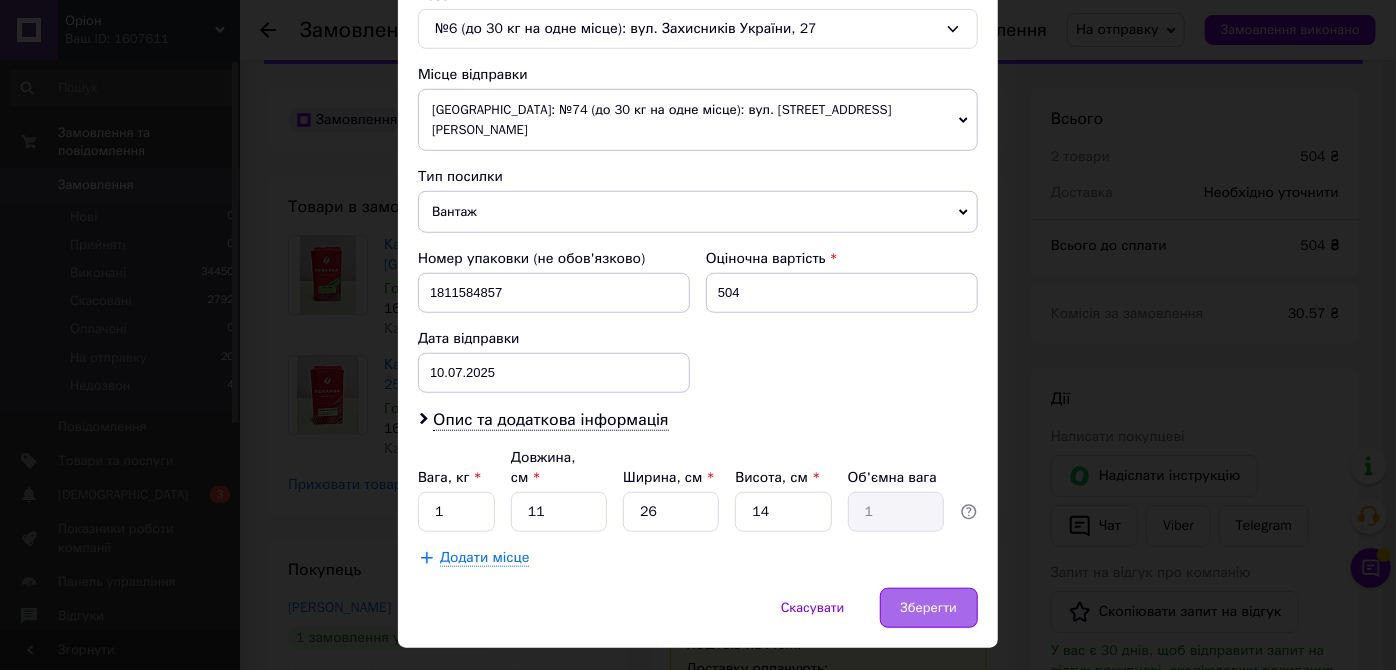 click on "Зберегти" at bounding box center [929, 608] 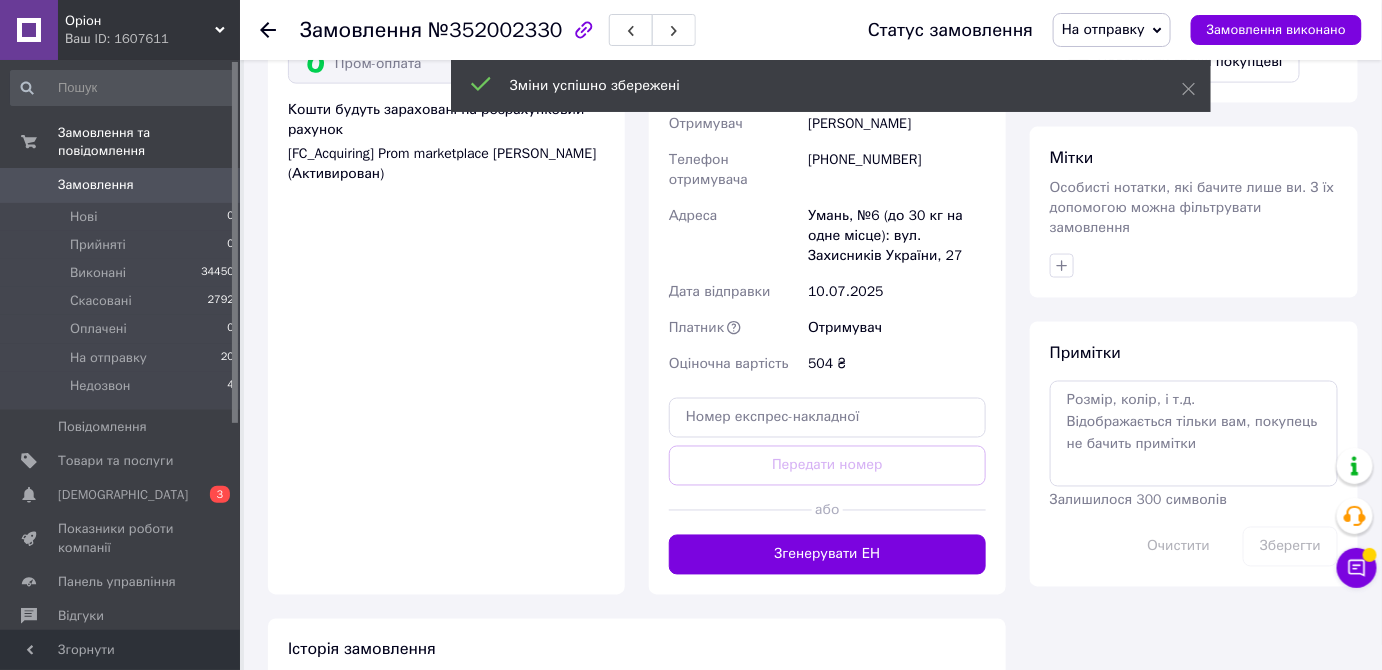 scroll, scrollTop: 897, scrollLeft: 0, axis: vertical 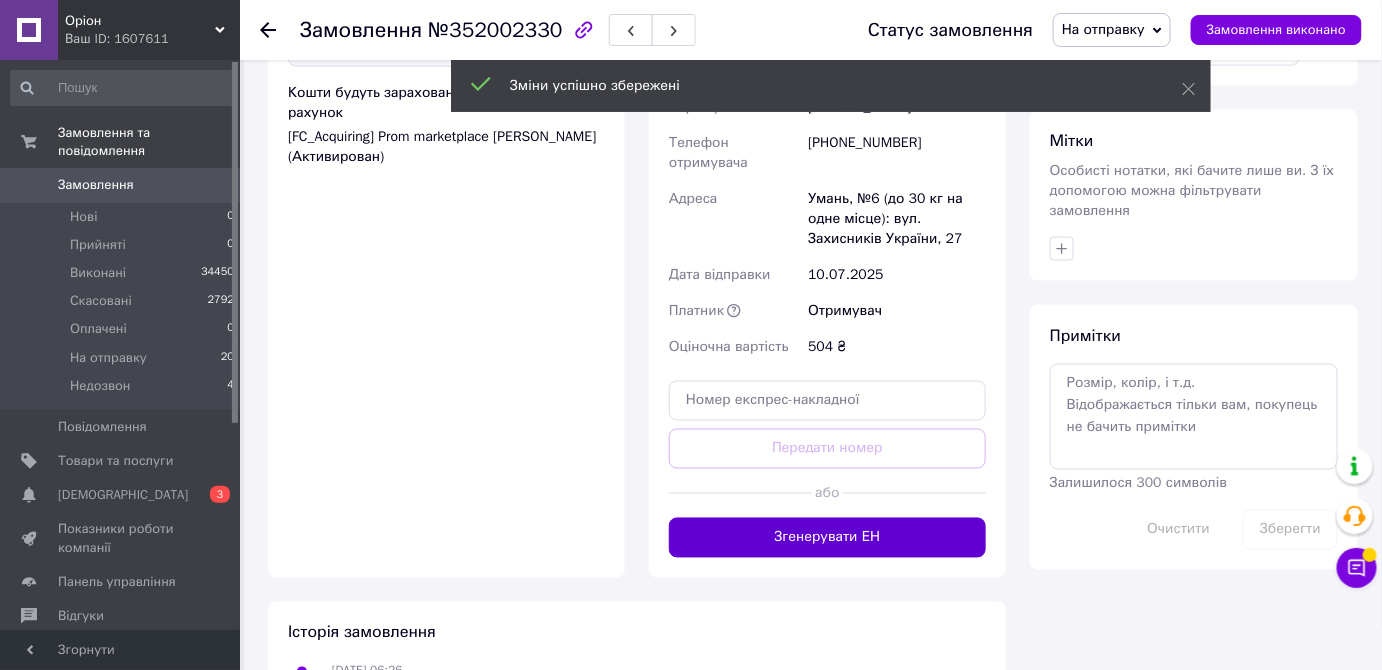 click on "Згенерувати ЕН" at bounding box center [827, 538] 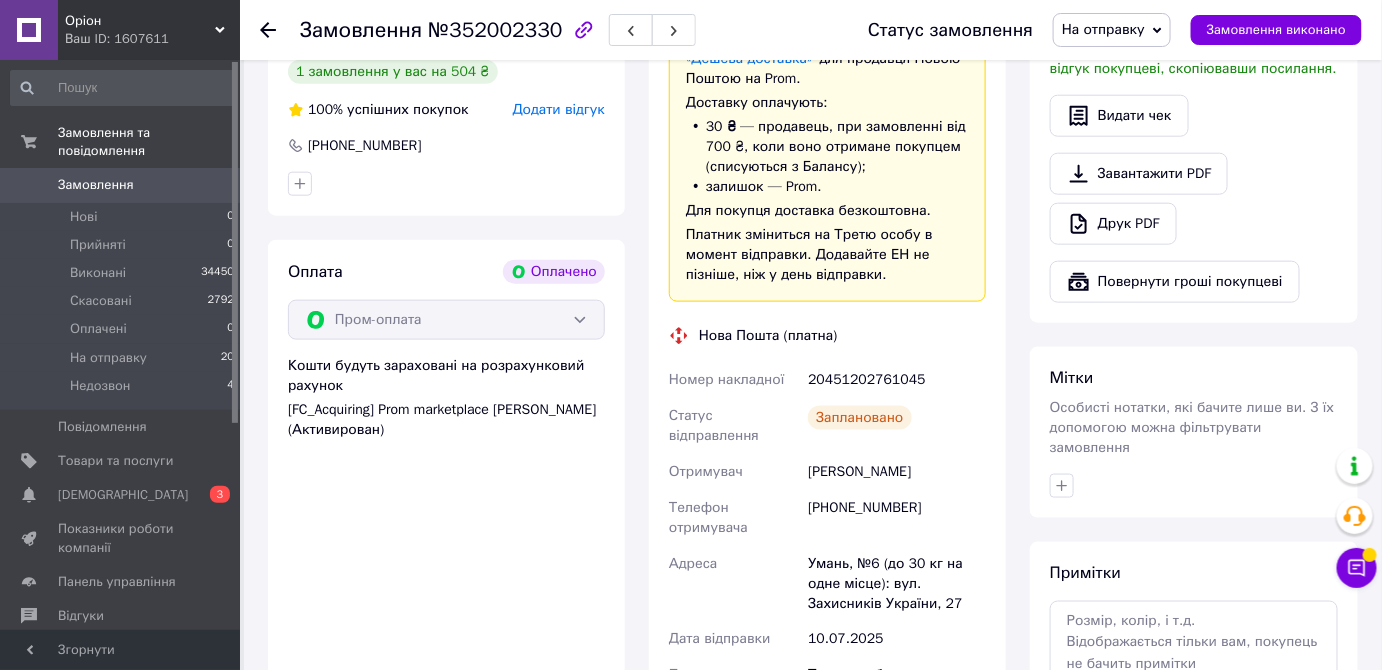 scroll, scrollTop: 605, scrollLeft: 0, axis: vertical 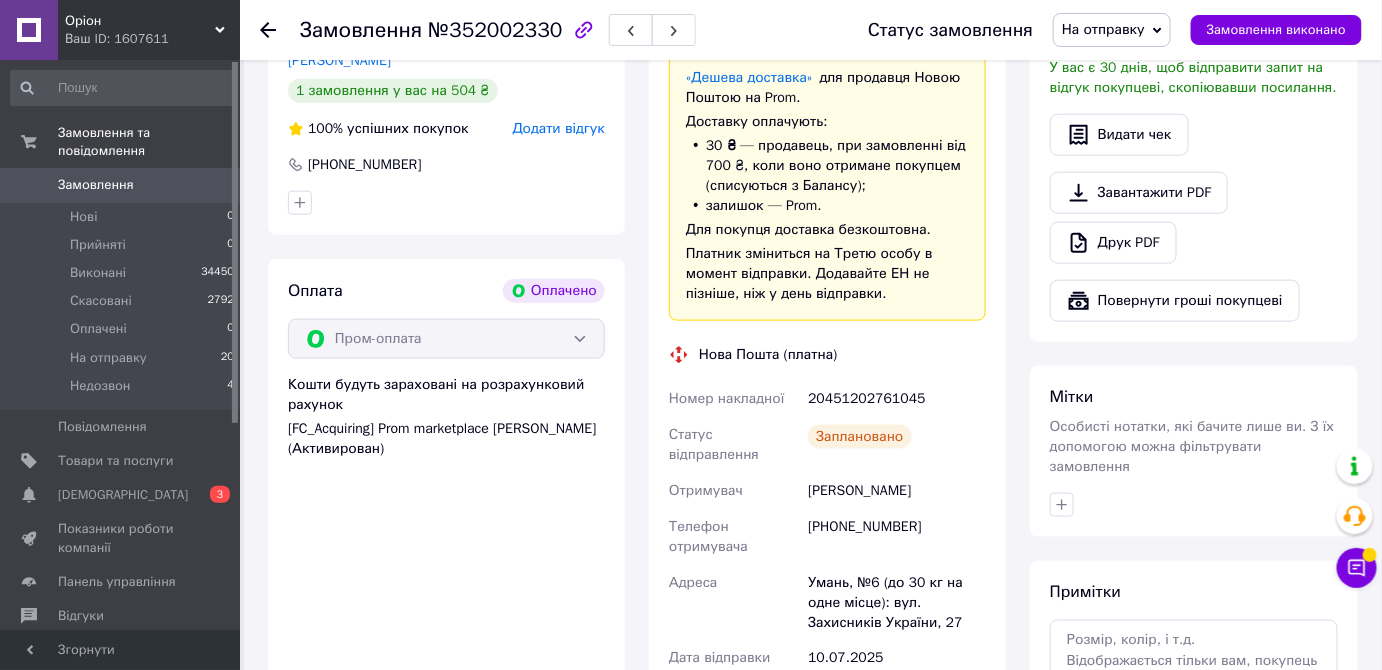 drag, startPoint x: 886, startPoint y: 403, endPoint x: 906, endPoint y: 403, distance: 20 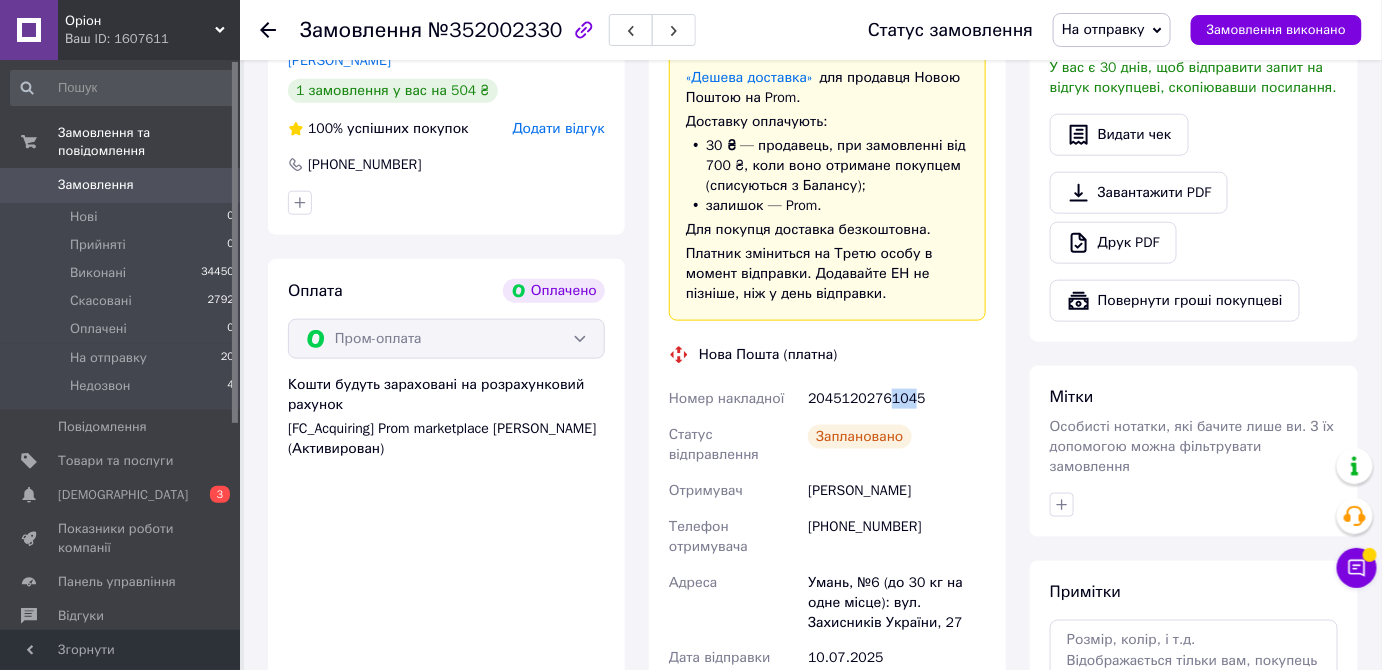 copy on "104" 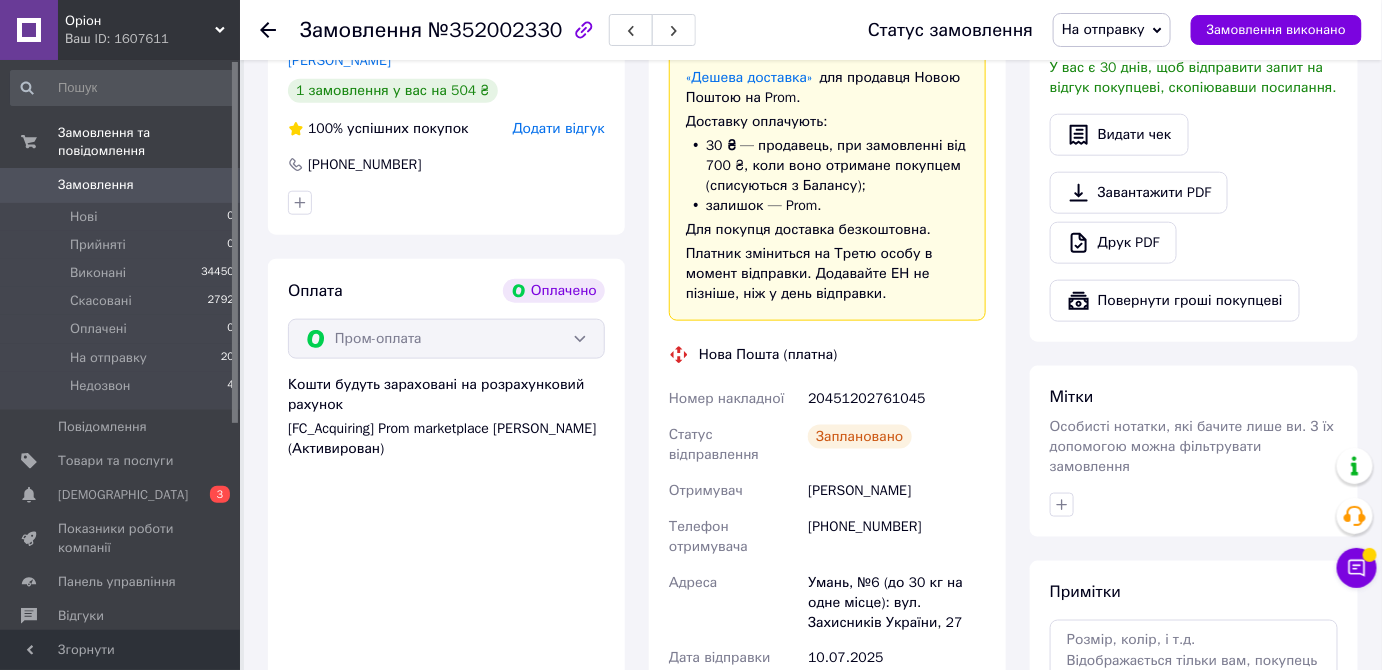 click on "Заплановано" at bounding box center [859, 437] 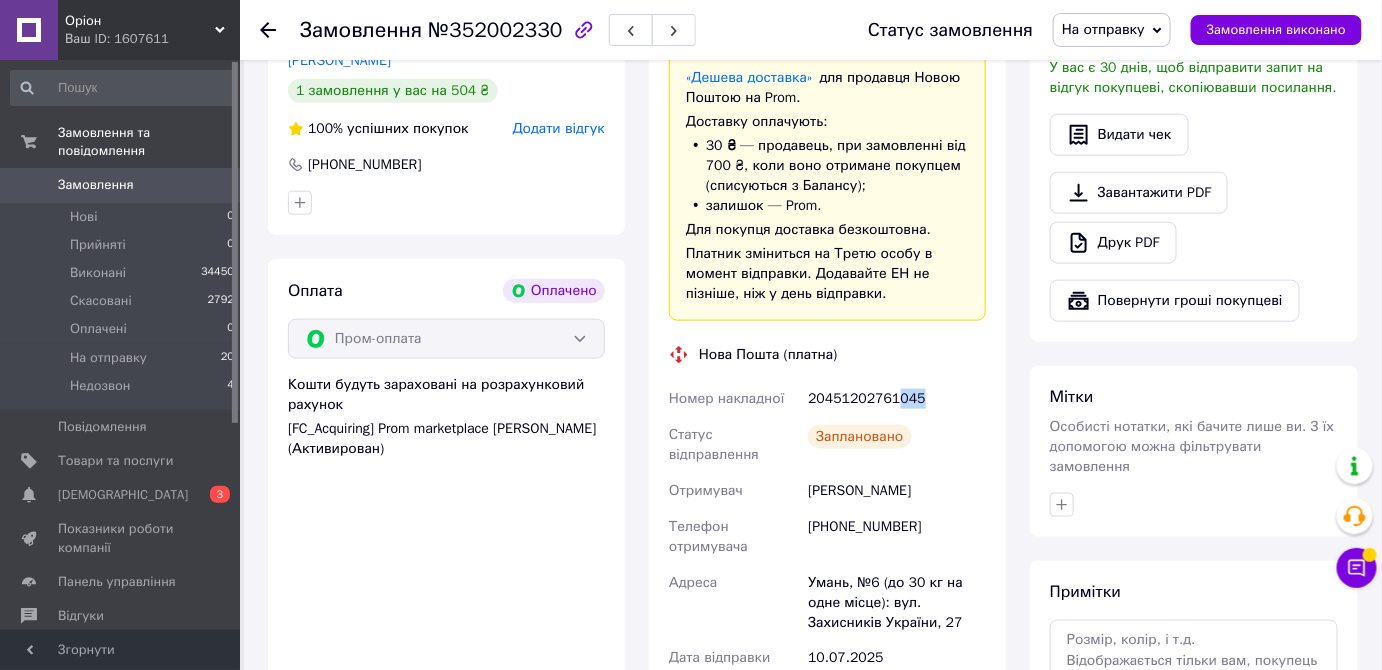 drag, startPoint x: 887, startPoint y: 402, endPoint x: 947, endPoint y: 392, distance: 60.827625 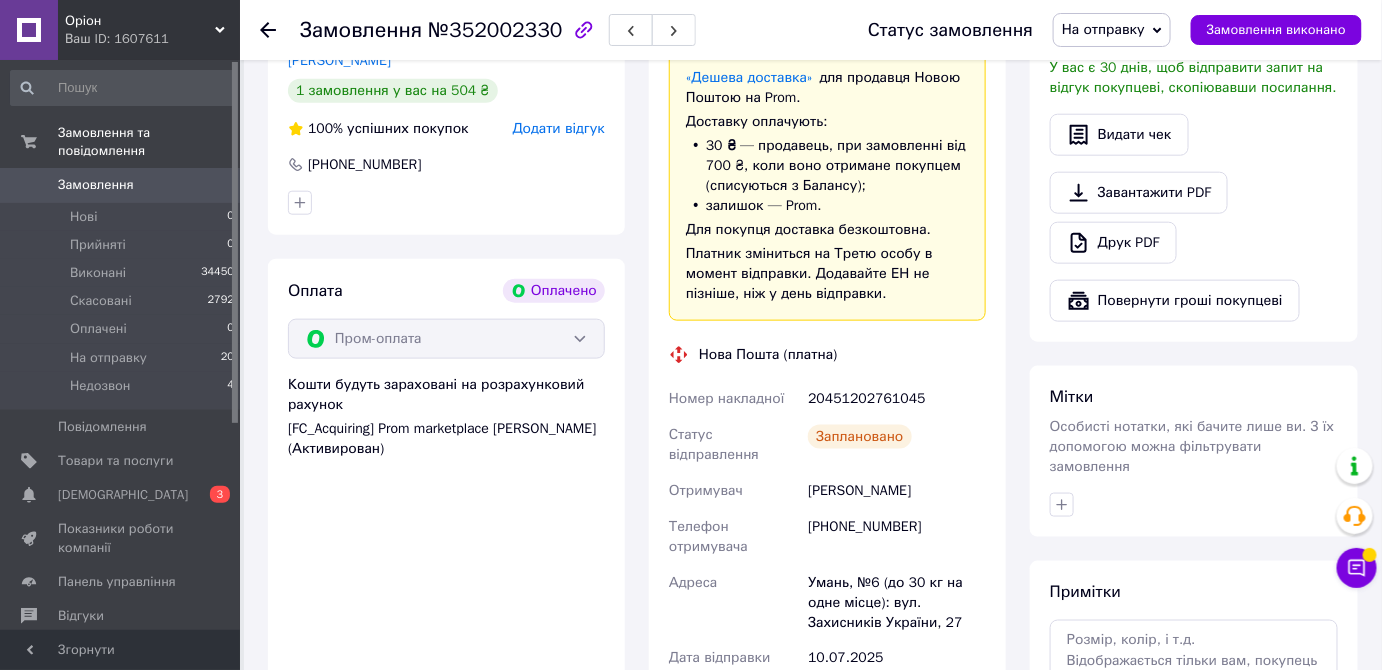click on "20451202761045" at bounding box center (897, 399) 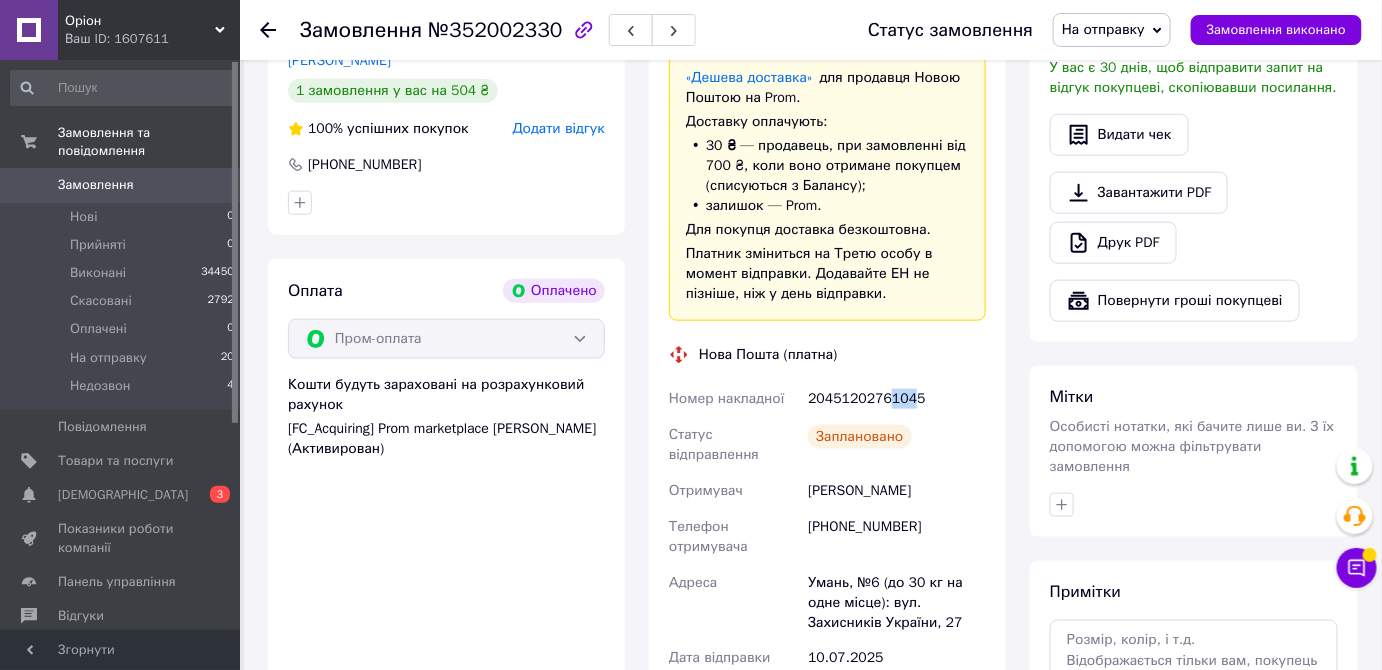 drag, startPoint x: 888, startPoint y: 399, endPoint x: 920, endPoint y: 401, distance: 32.06244 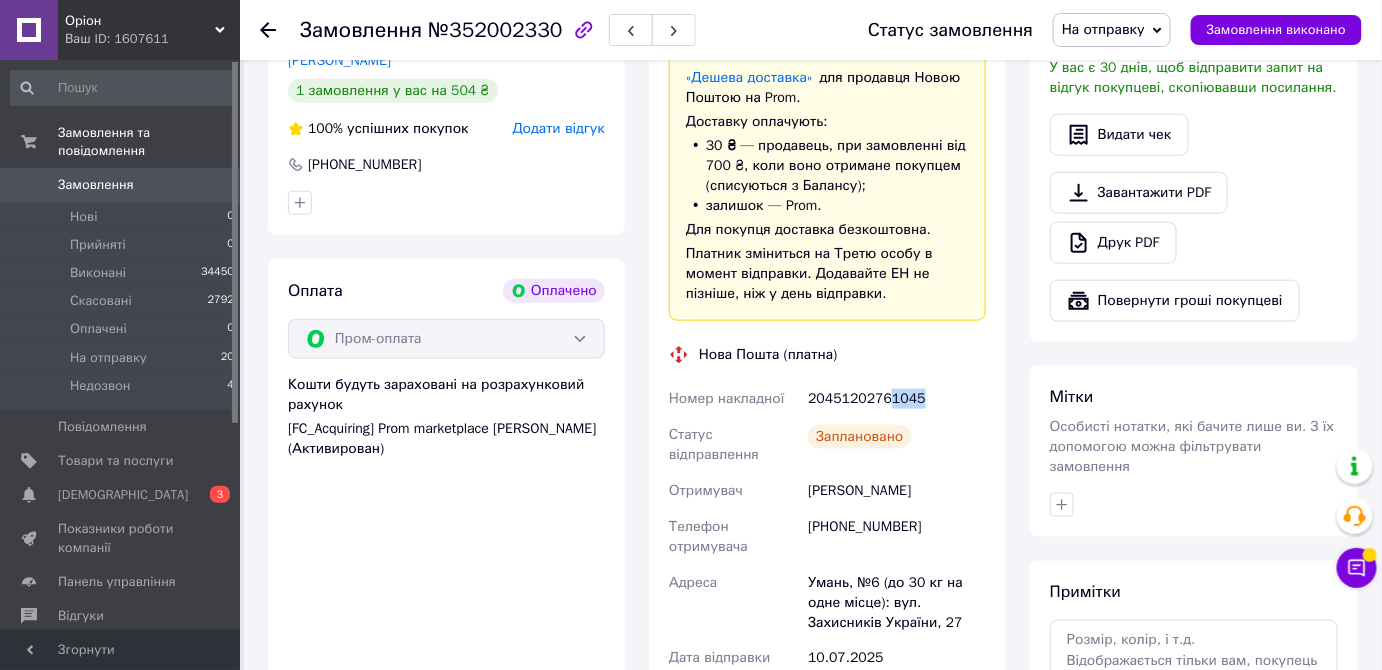 copy on "1045" 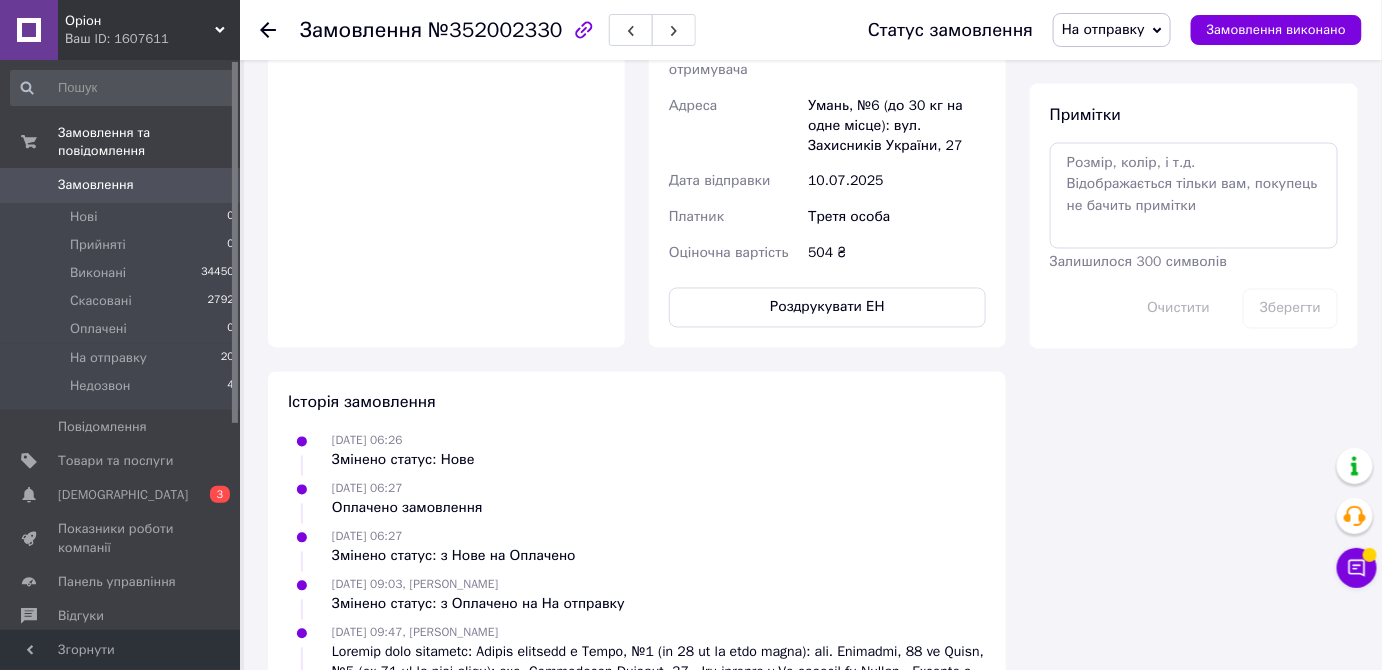 scroll, scrollTop: 1334, scrollLeft: 0, axis: vertical 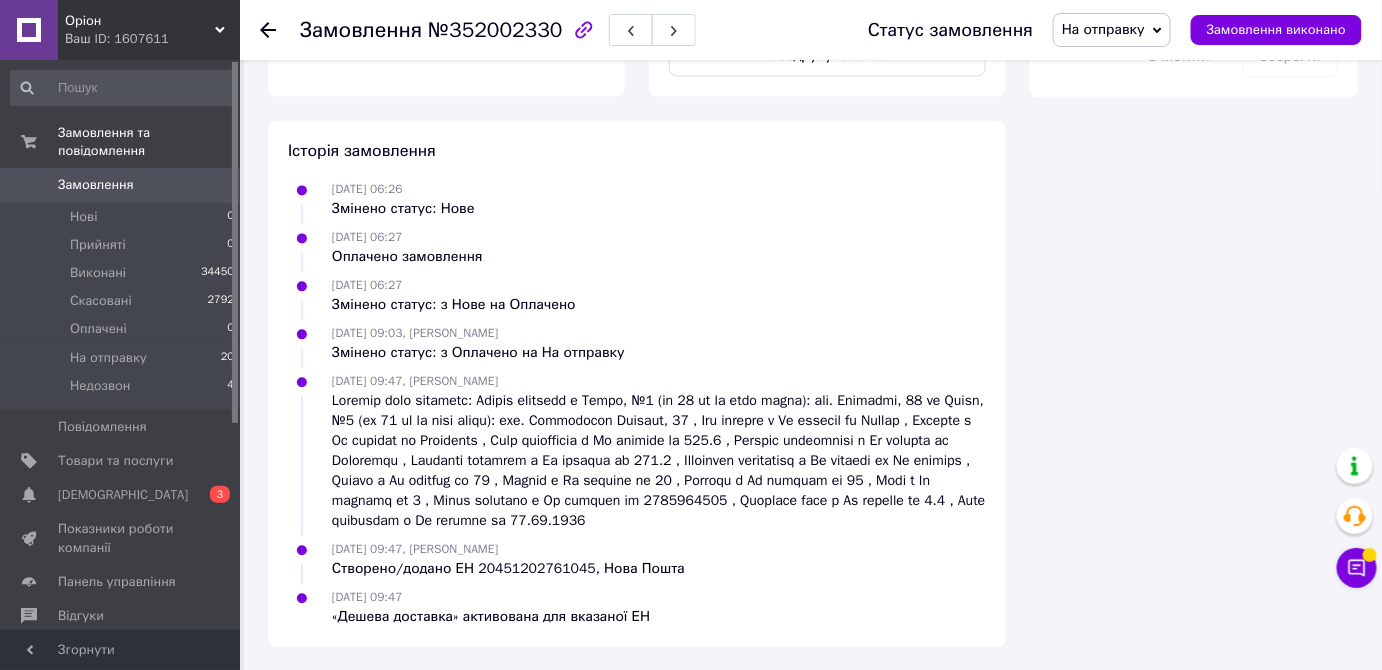 click at bounding box center [659, 461] 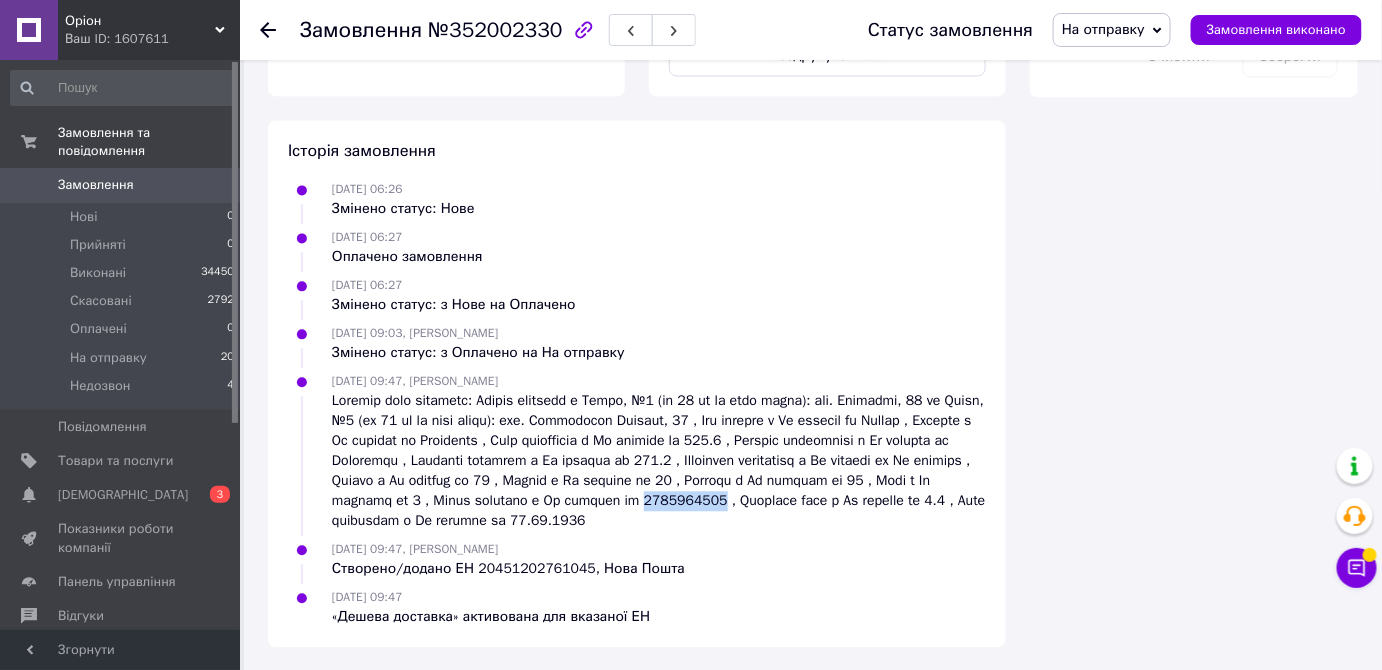 click at bounding box center (659, 461) 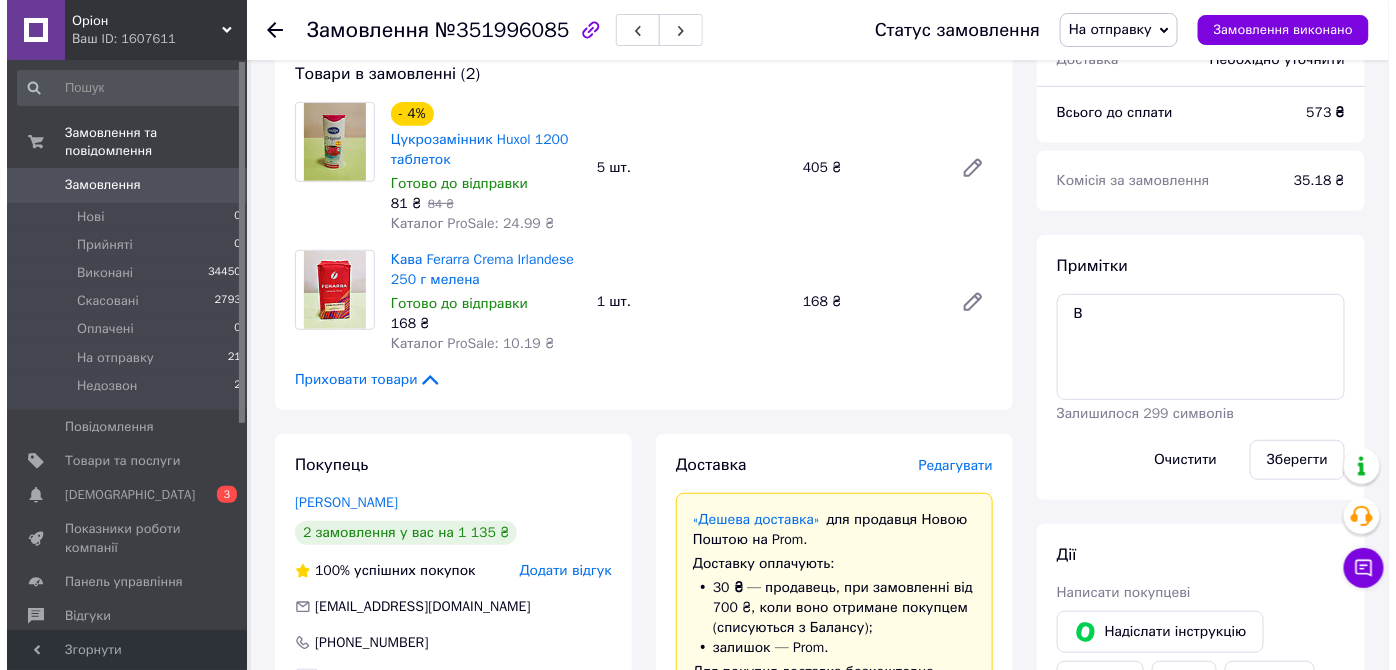 scroll, scrollTop: 253, scrollLeft: 0, axis: vertical 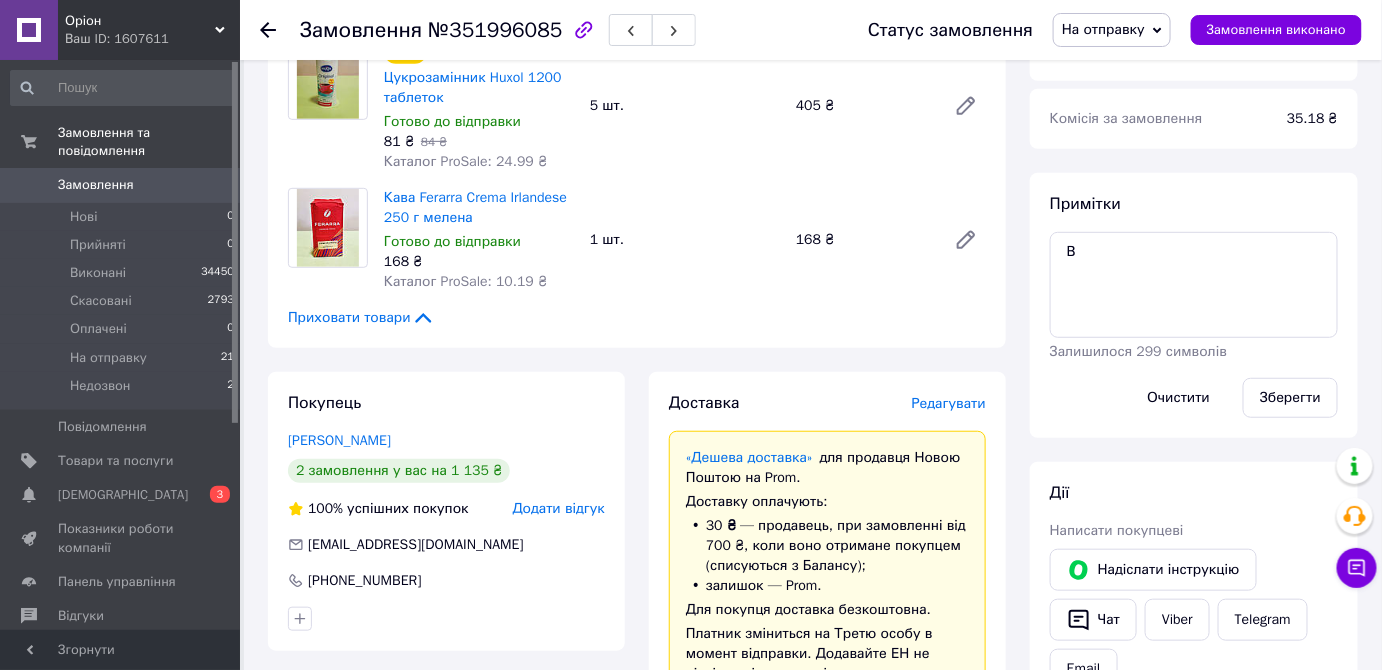 click on "Редагувати" at bounding box center [949, 403] 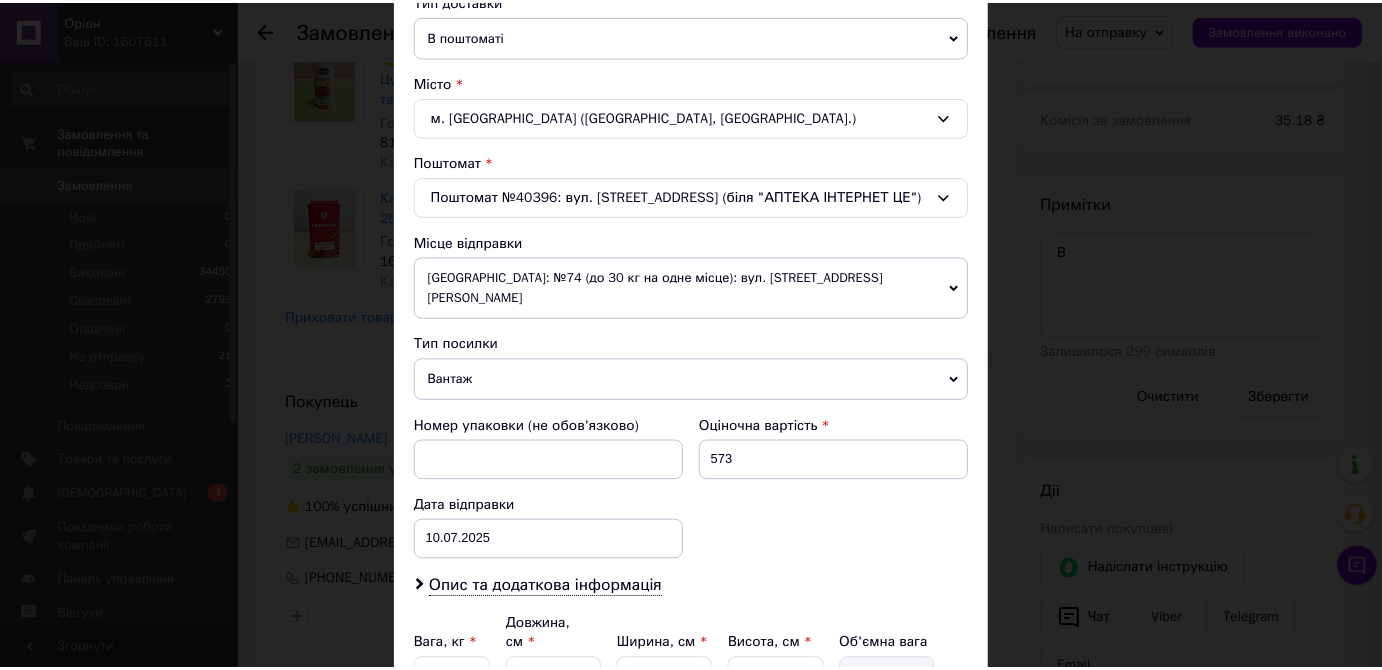 scroll, scrollTop: 650, scrollLeft: 0, axis: vertical 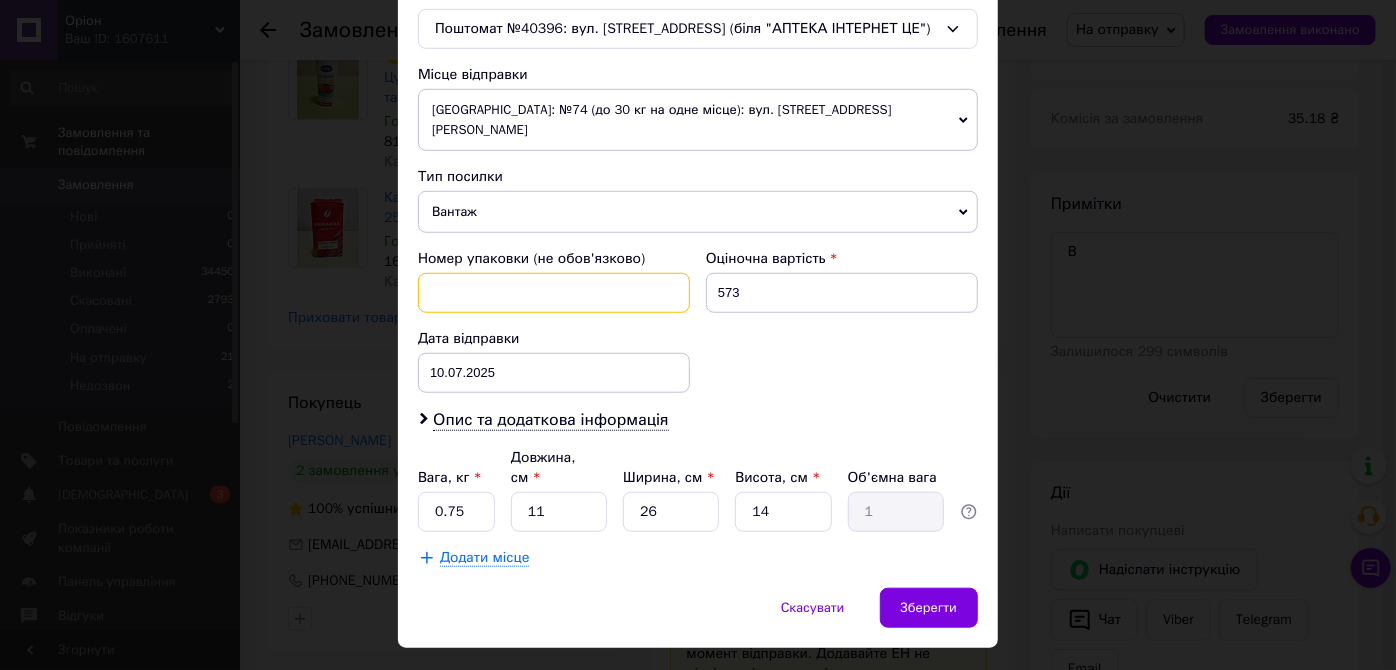 paste on "5433465995" 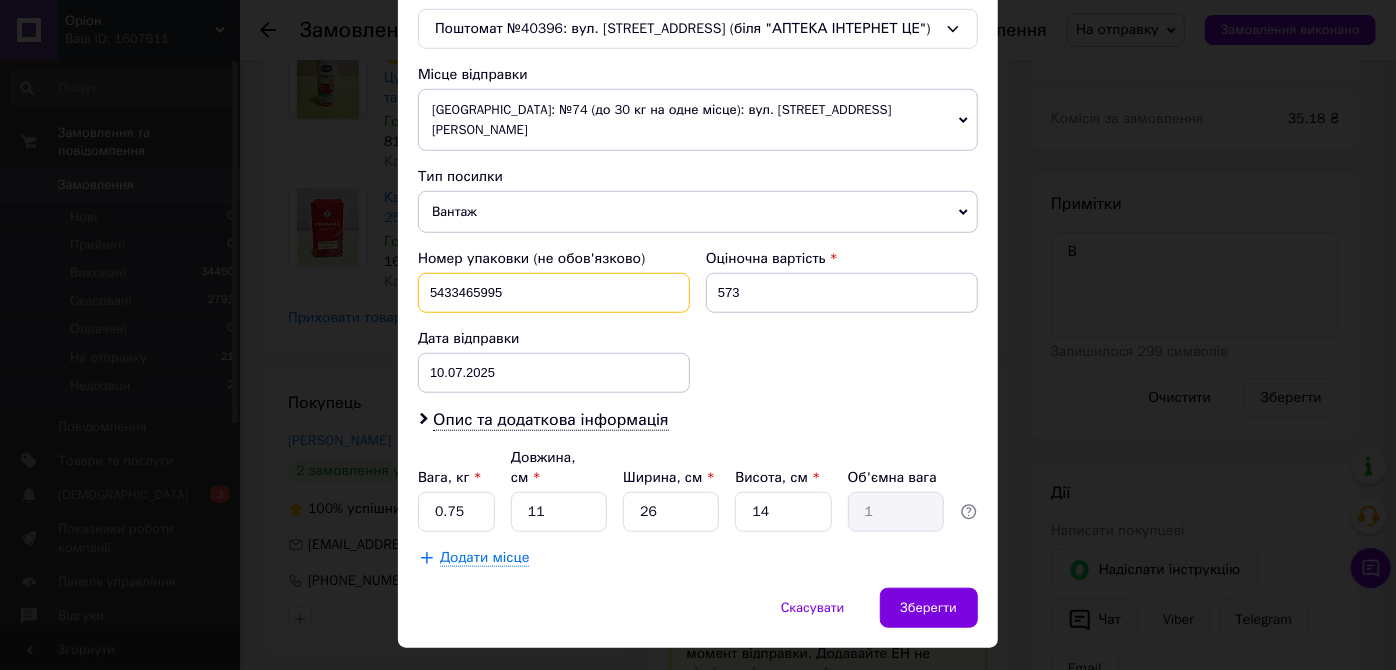 click on "5433465995" at bounding box center (554, 293) 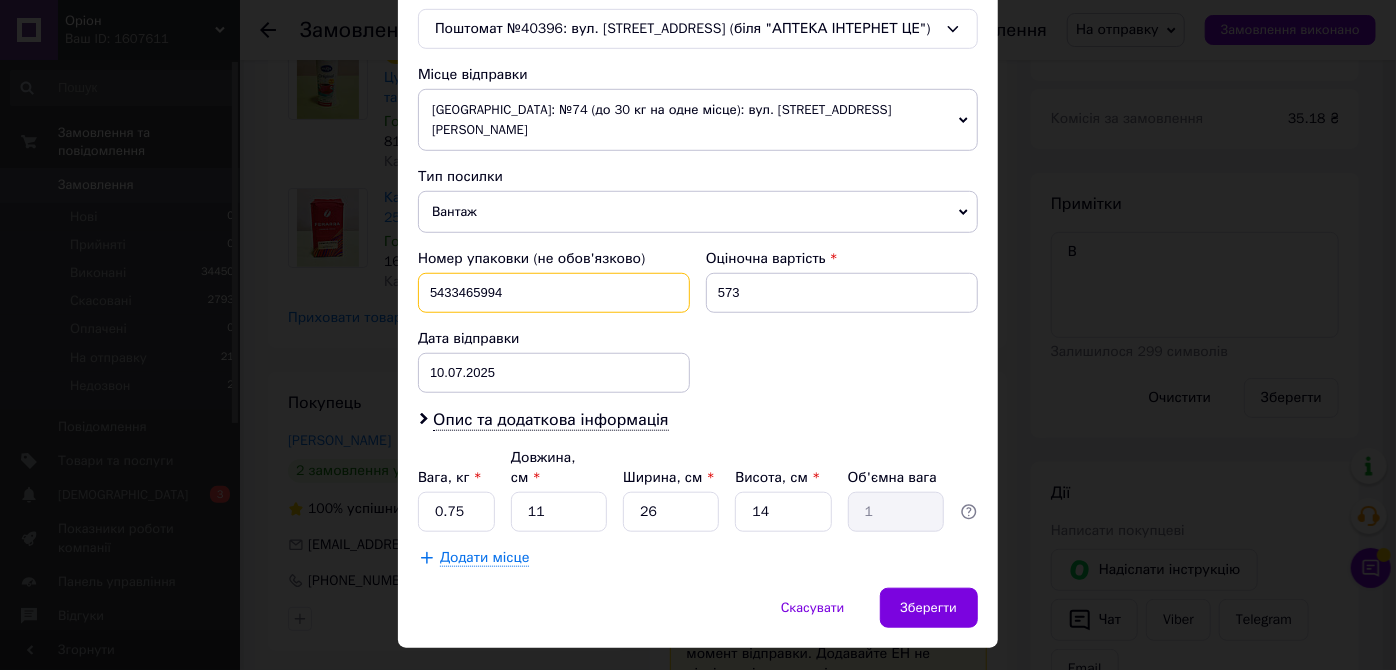 type on "5433465994" 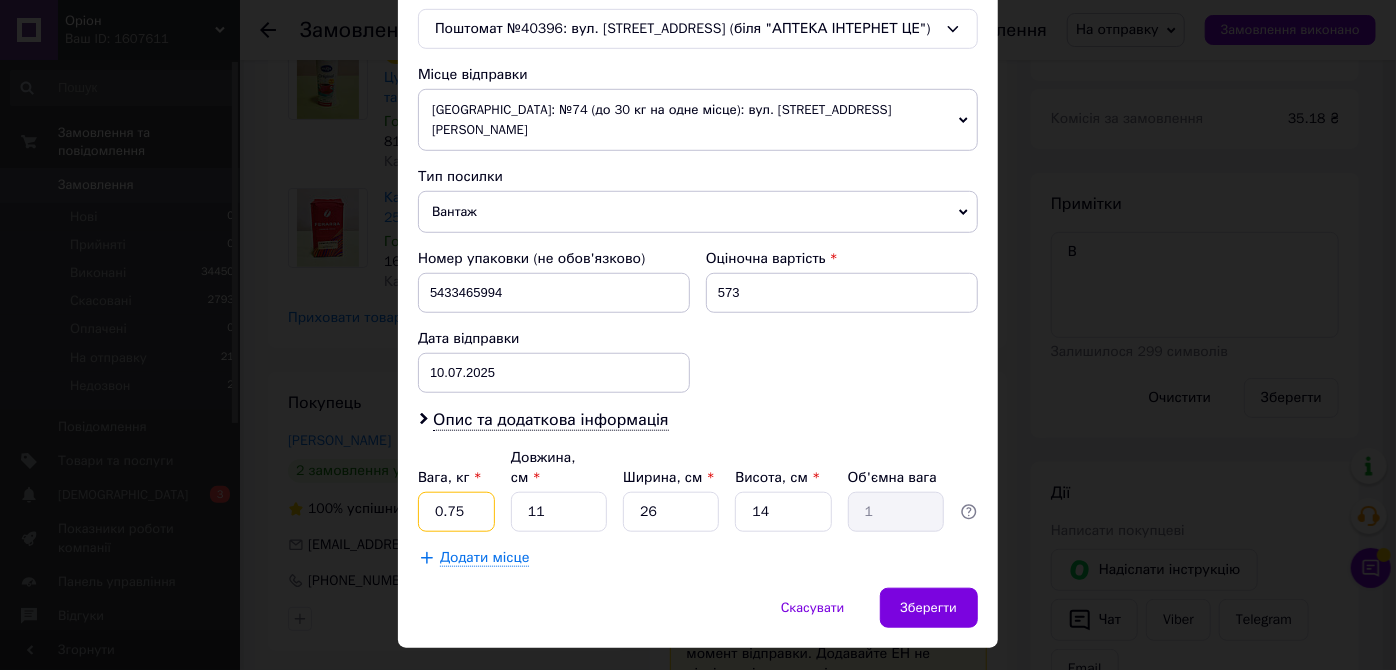click on "0.75" at bounding box center [456, 512] 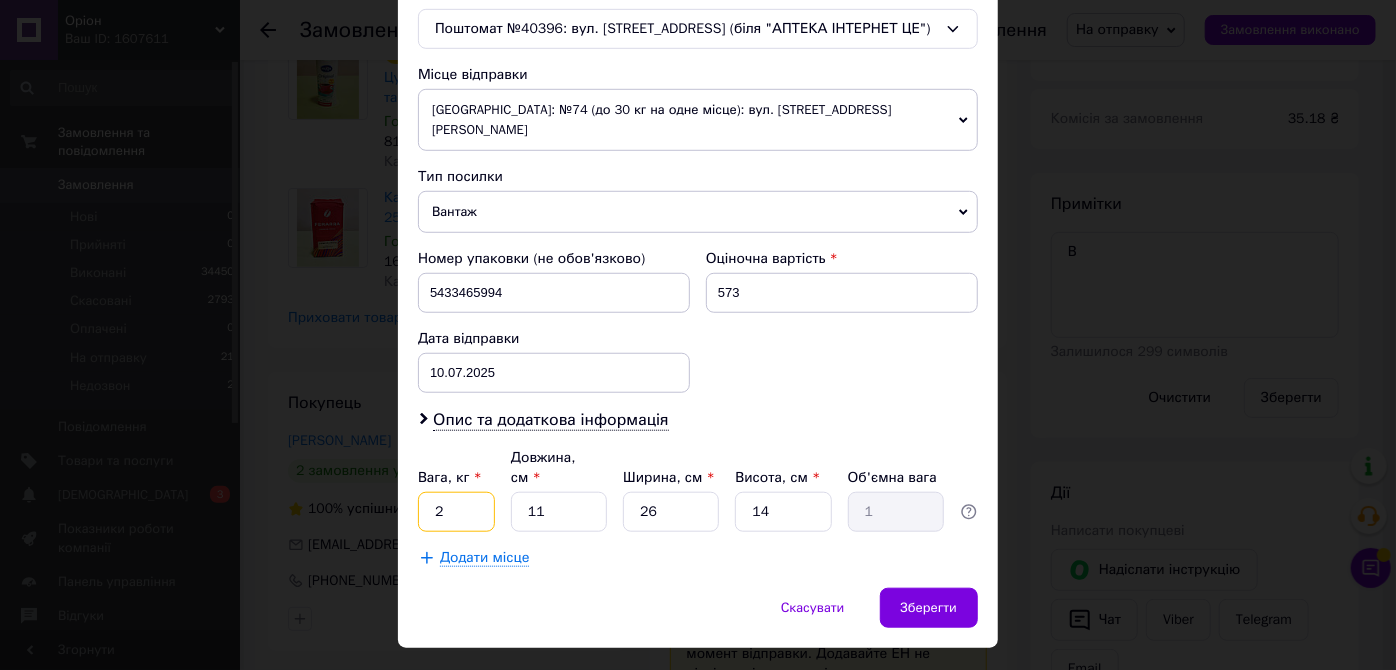 click on "2" at bounding box center (456, 512) 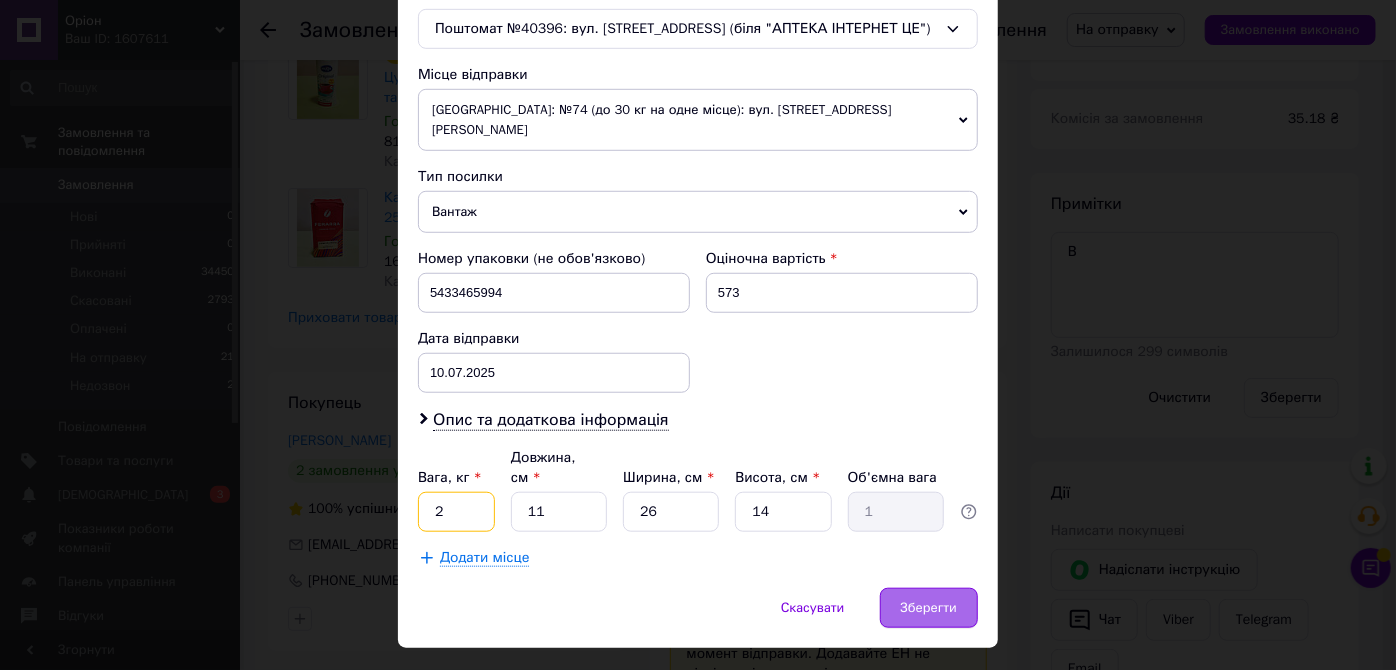 type on "2" 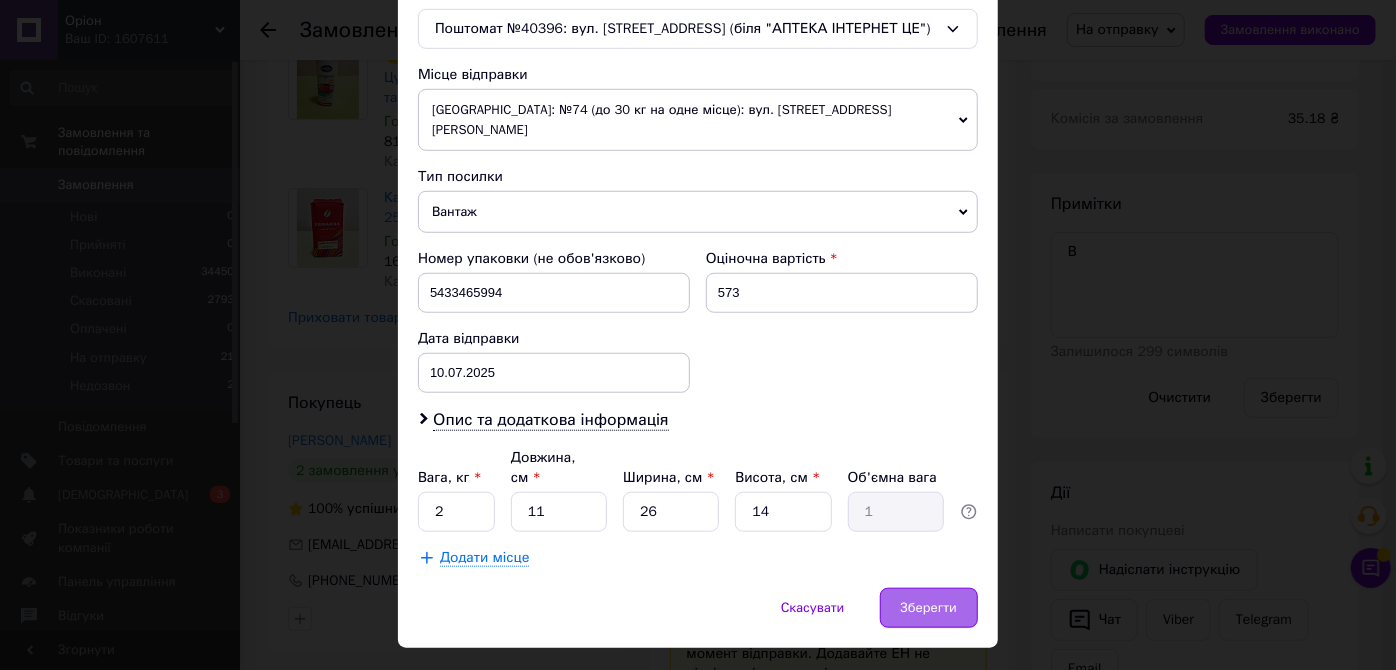 click on "Зберегти" at bounding box center (929, 608) 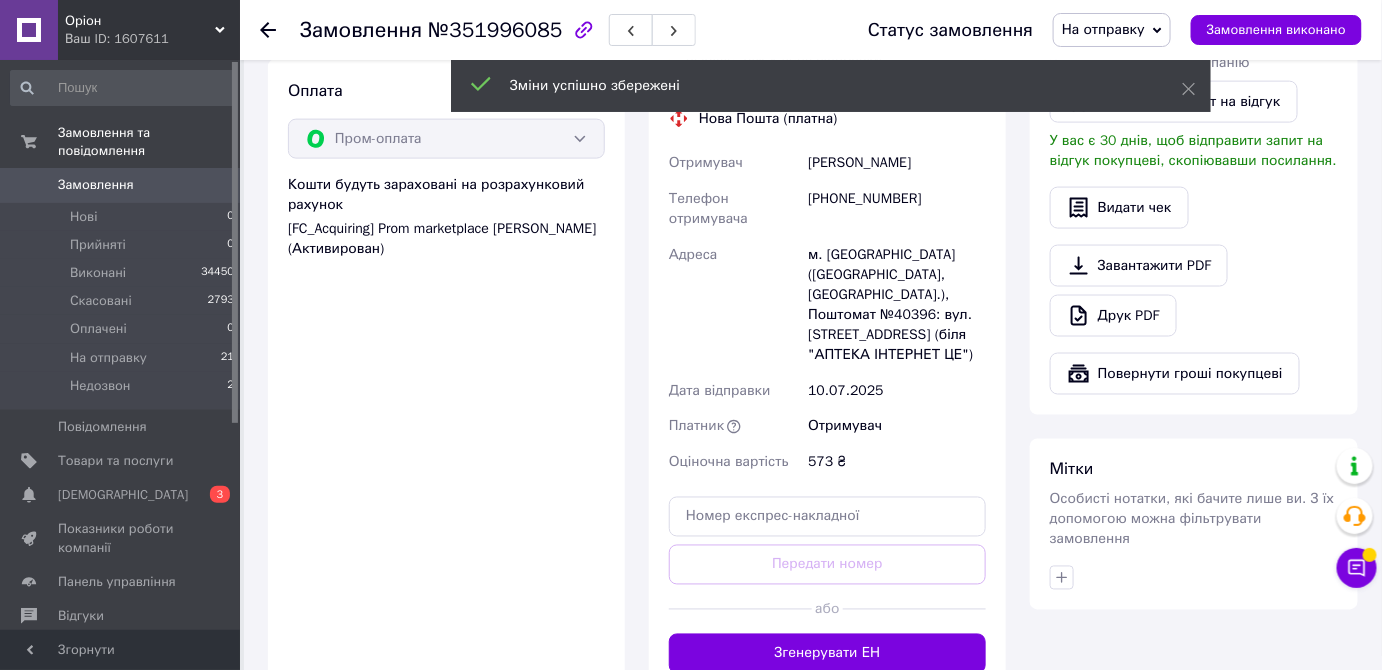 scroll, scrollTop: 975, scrollLeft: 0, axis: vertical 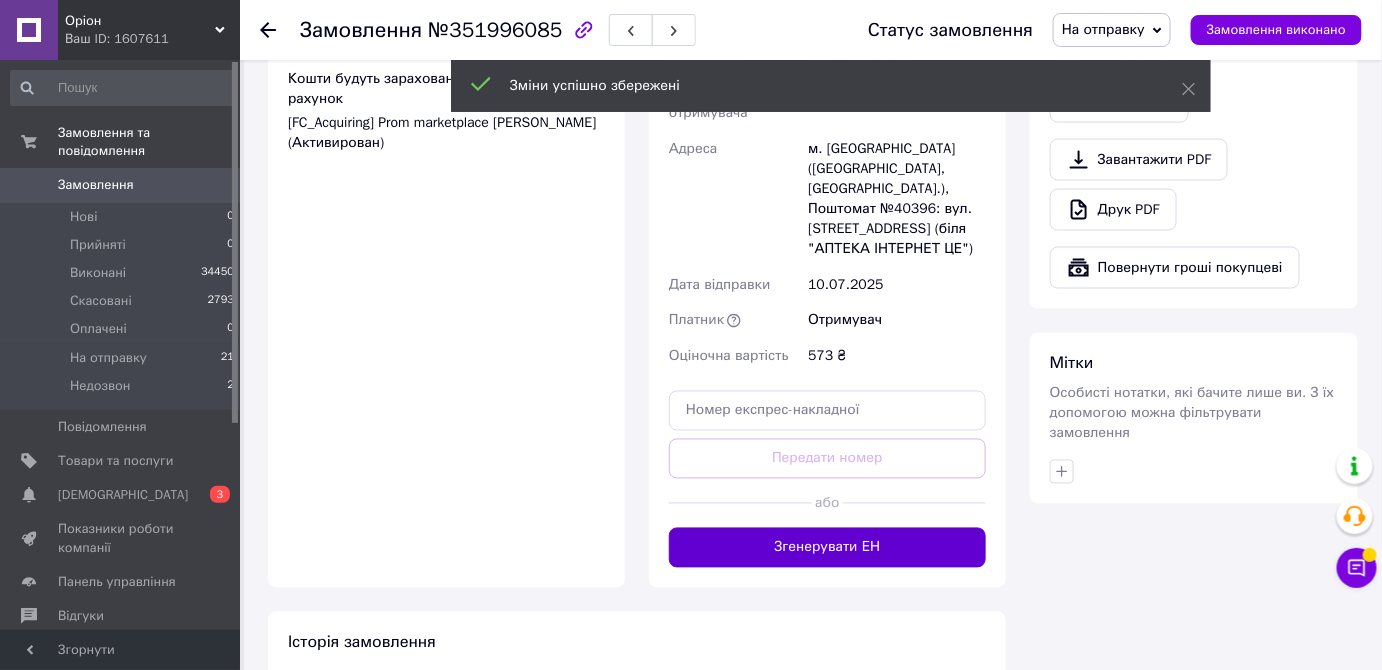 click on "Згенерувати ЕН" at bounding box center [827, 548] 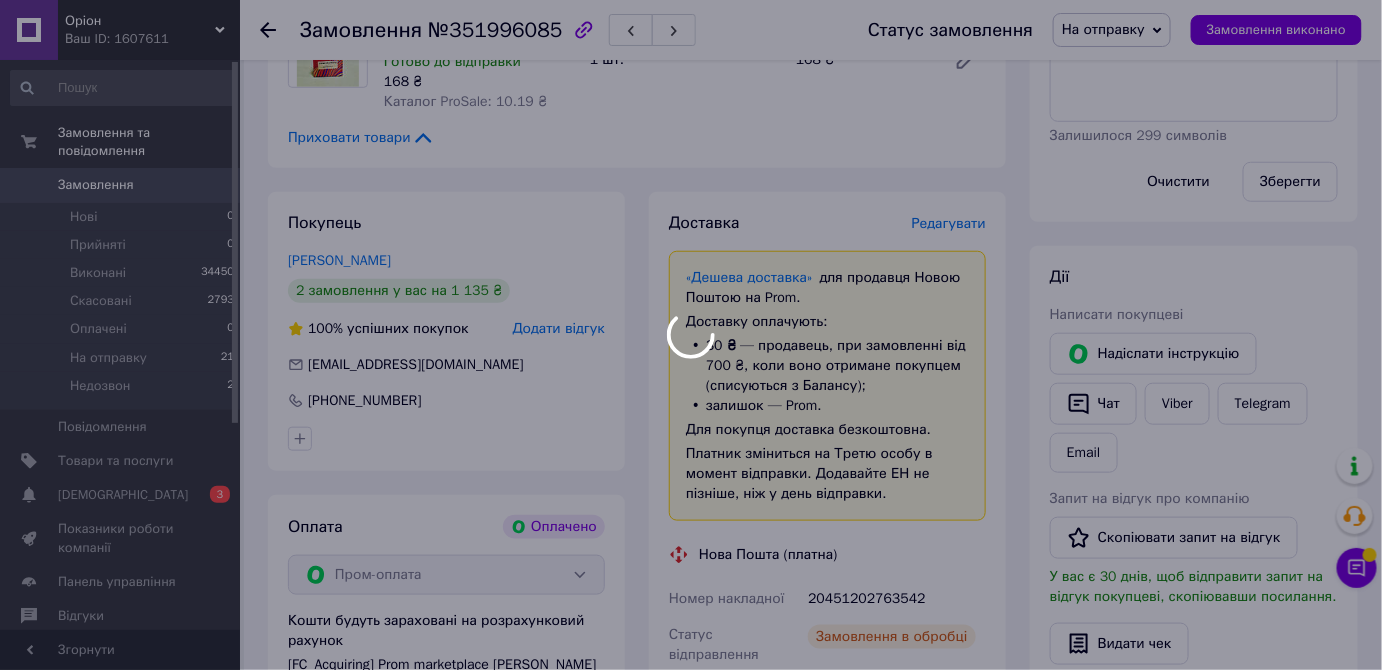 scroll, scrollTop: 792, scrollLeft: 0, axis: vertical 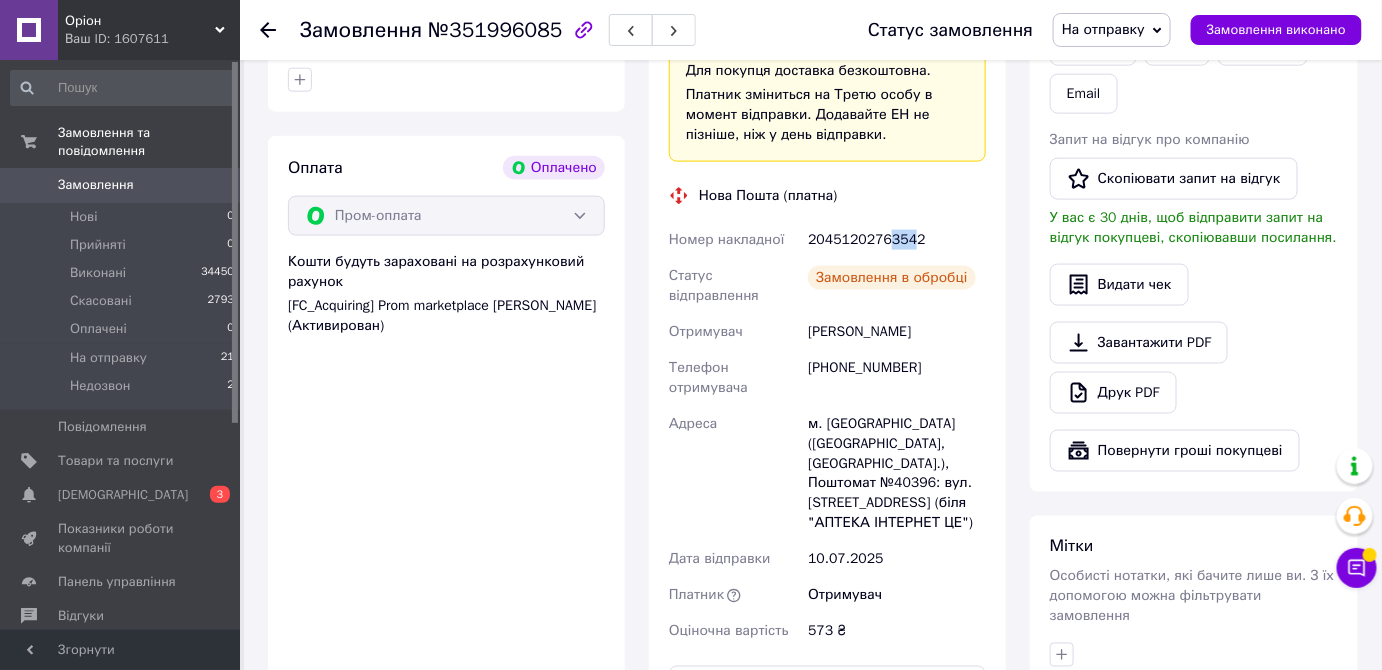 drag, startPoint x: 884, startPoint y: 236, endPoint x: 931, endPoint y: 238, distance: 47.042534 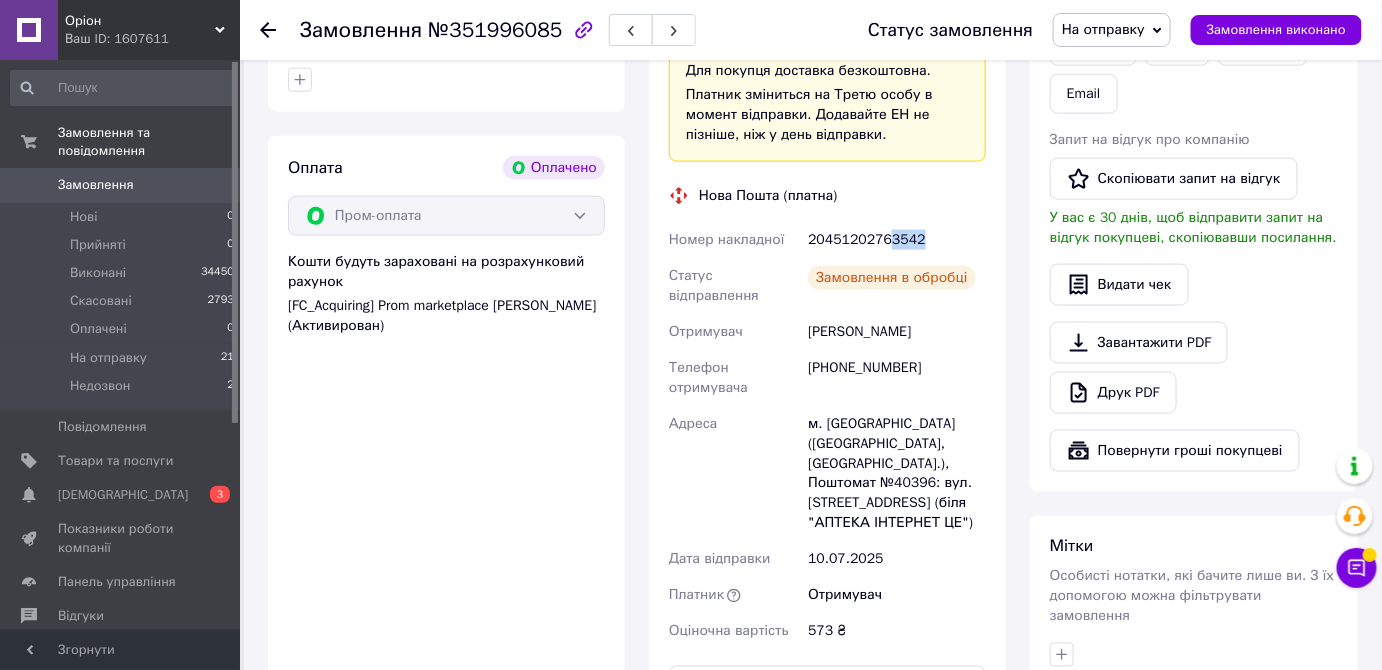 copy on "3542" 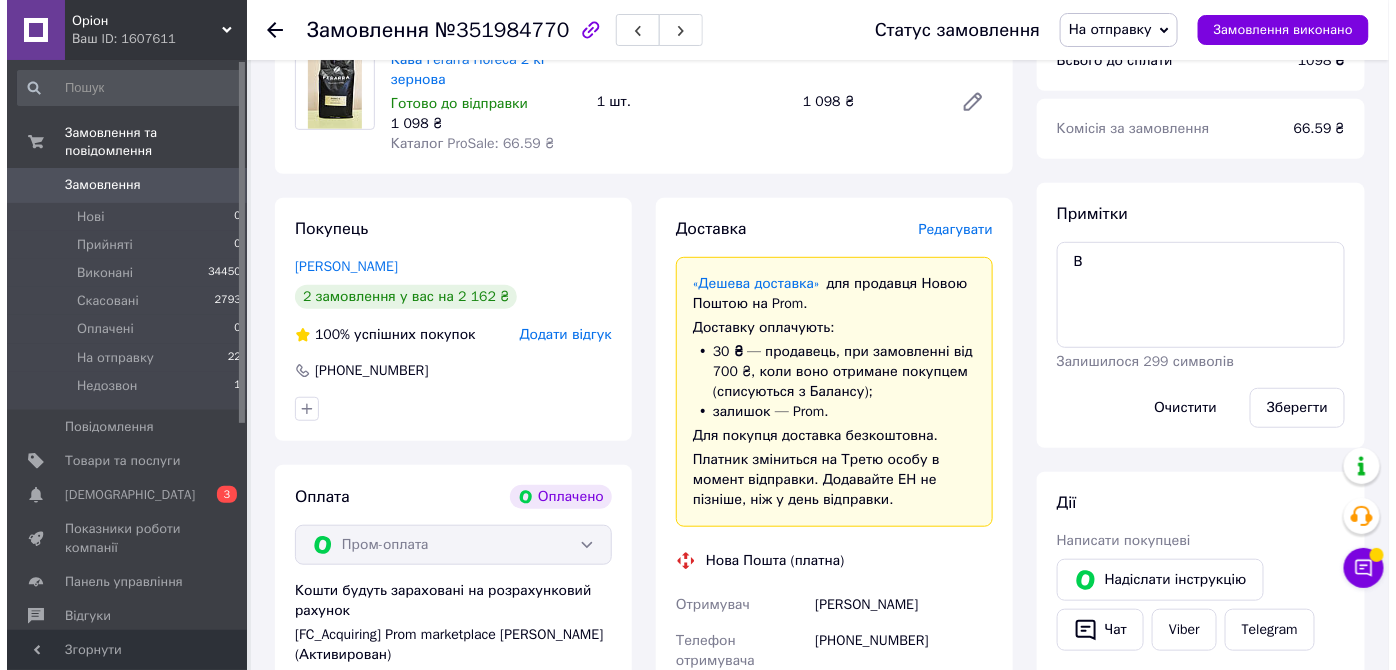 scroll, scrollTop: 242, scrollLeft: 0, axis: vertical 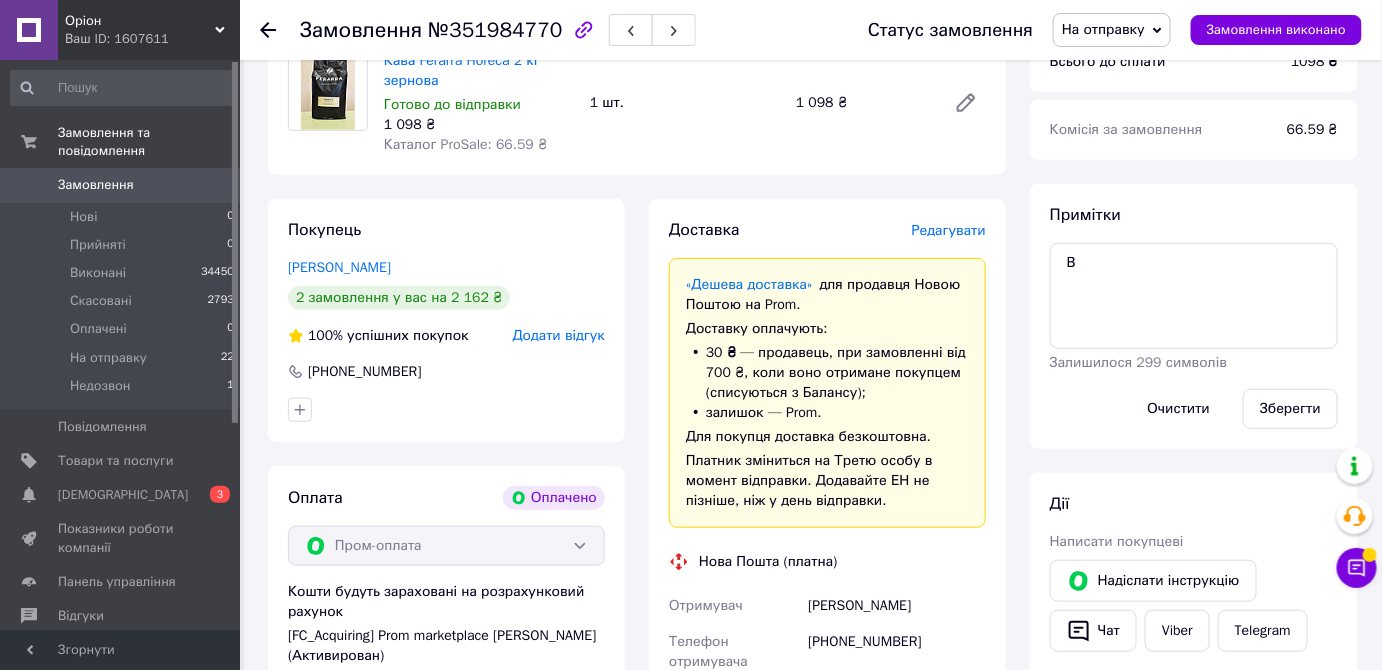 click on "Редагувати" at bounding box center (949, 230) 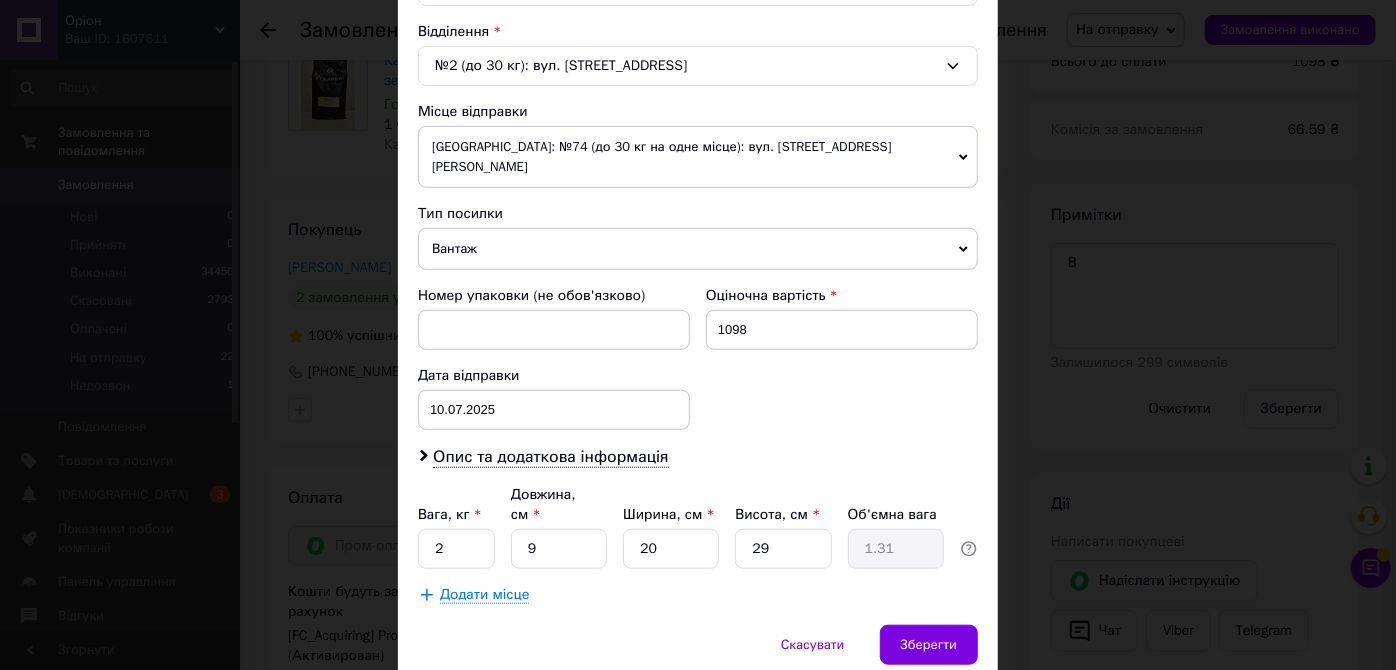 scroll, scrollTop: 650, scrollLeft: 0, axis: vertical 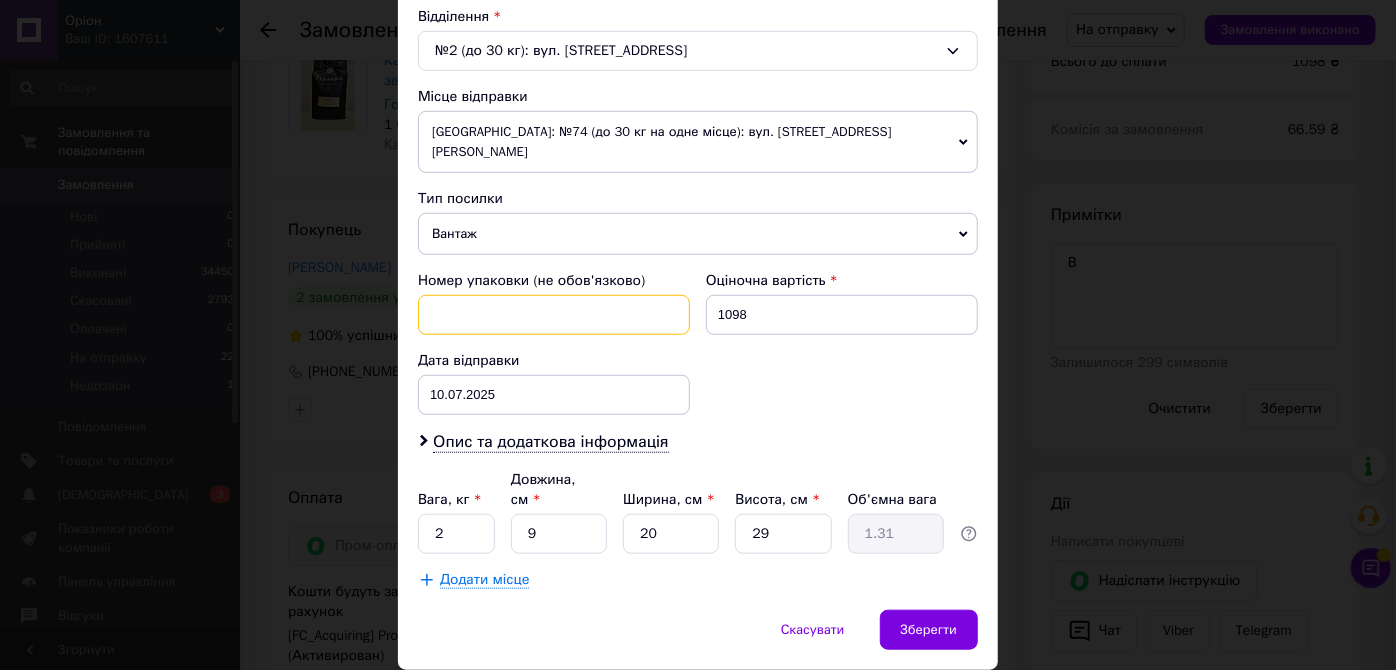 paste on "5433465995" 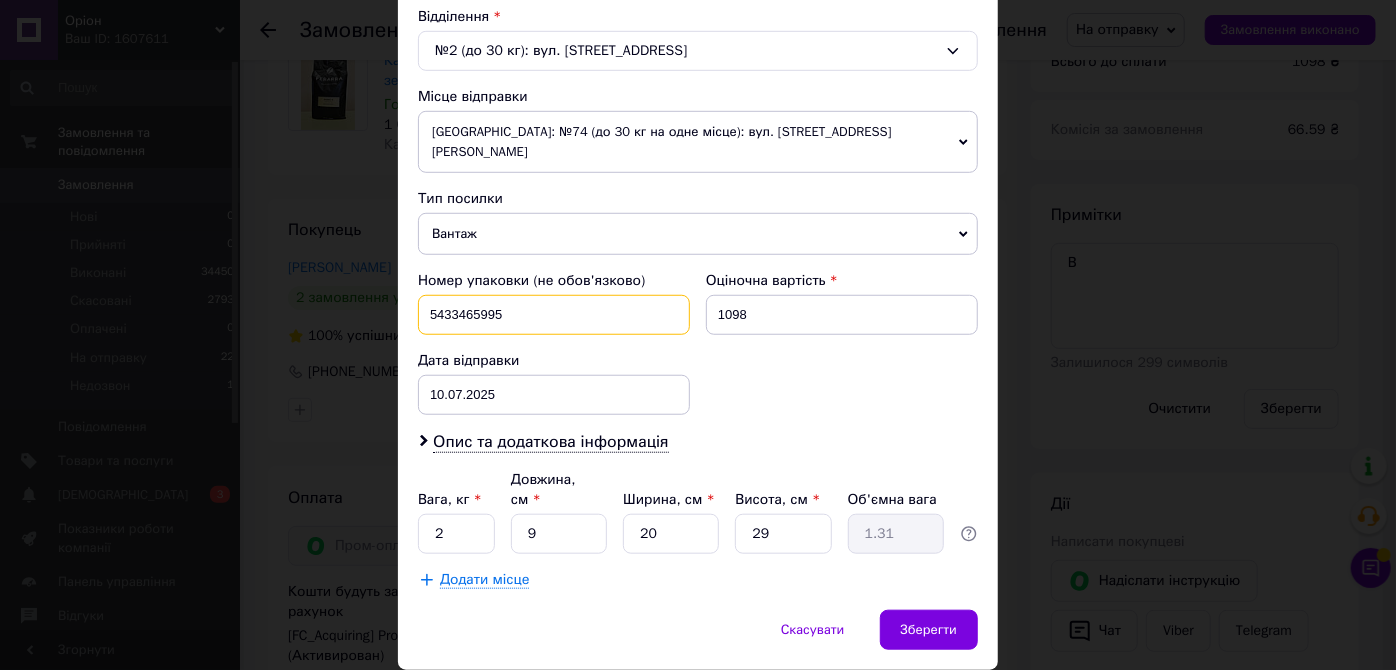 click on "5433465995" at bounding box center (554, 315) 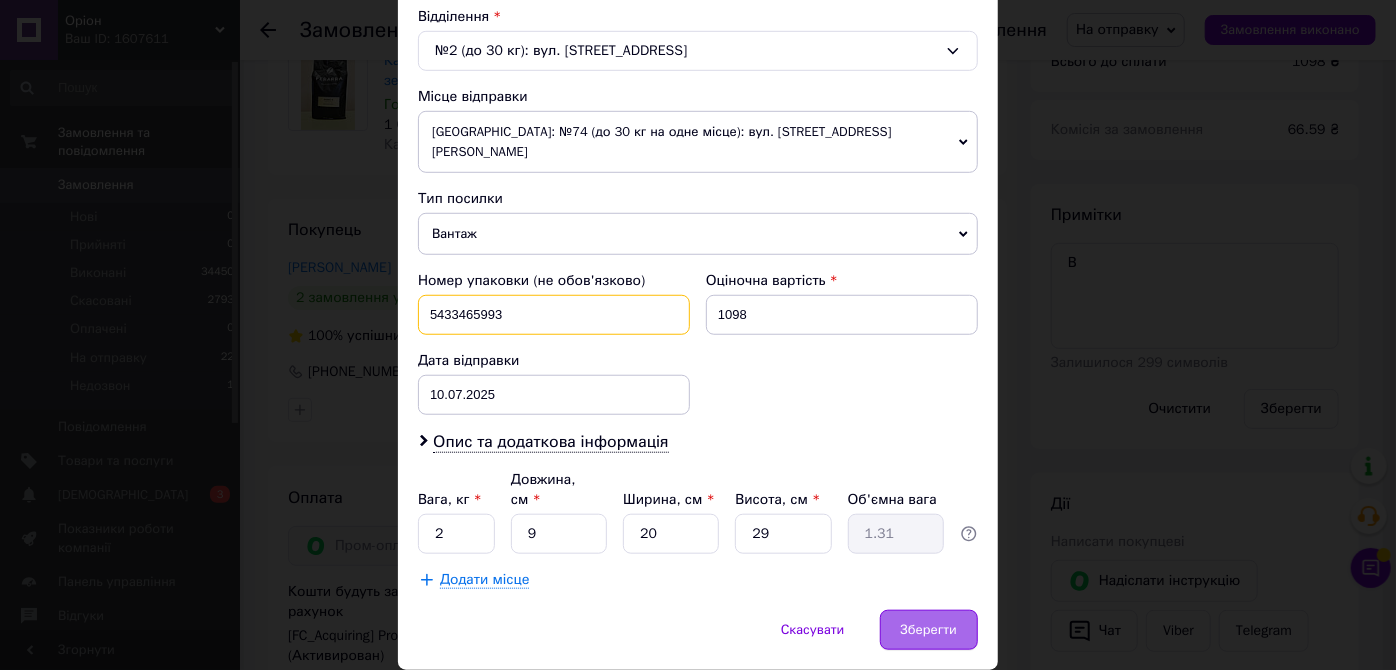 type on "5433465993" 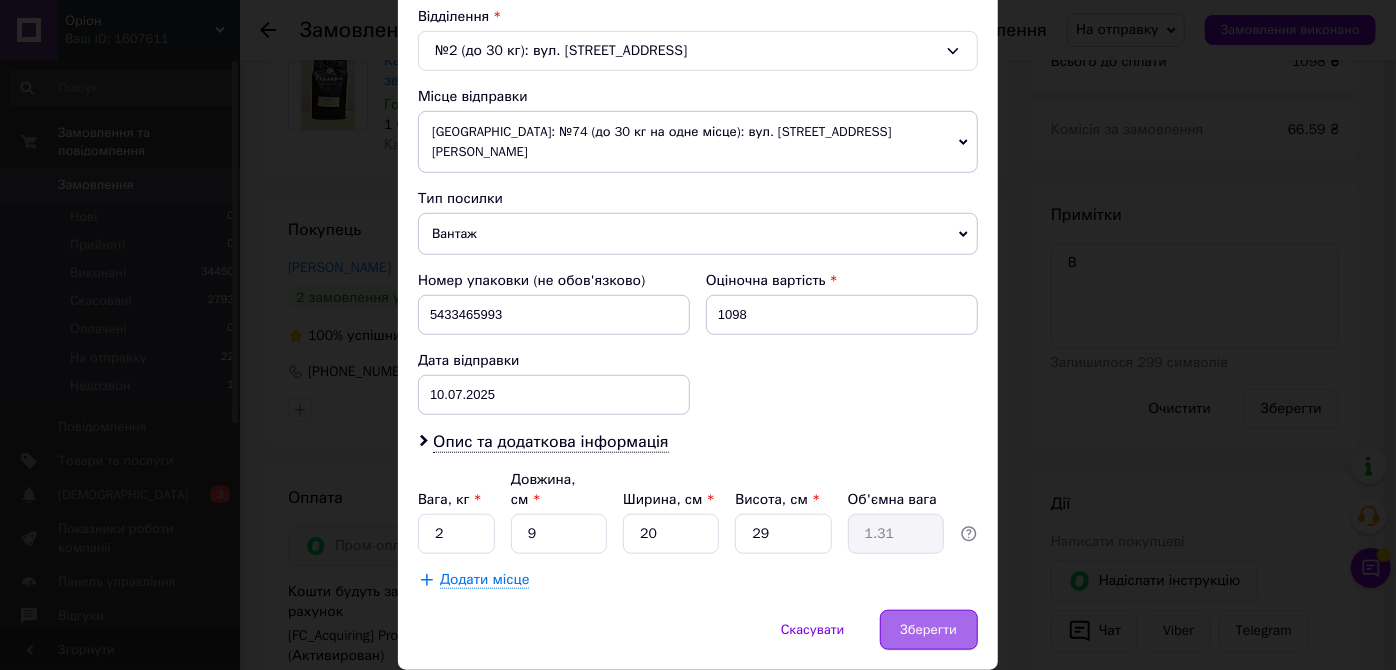 click on "Зберегти" at bounding box center (929, 630) 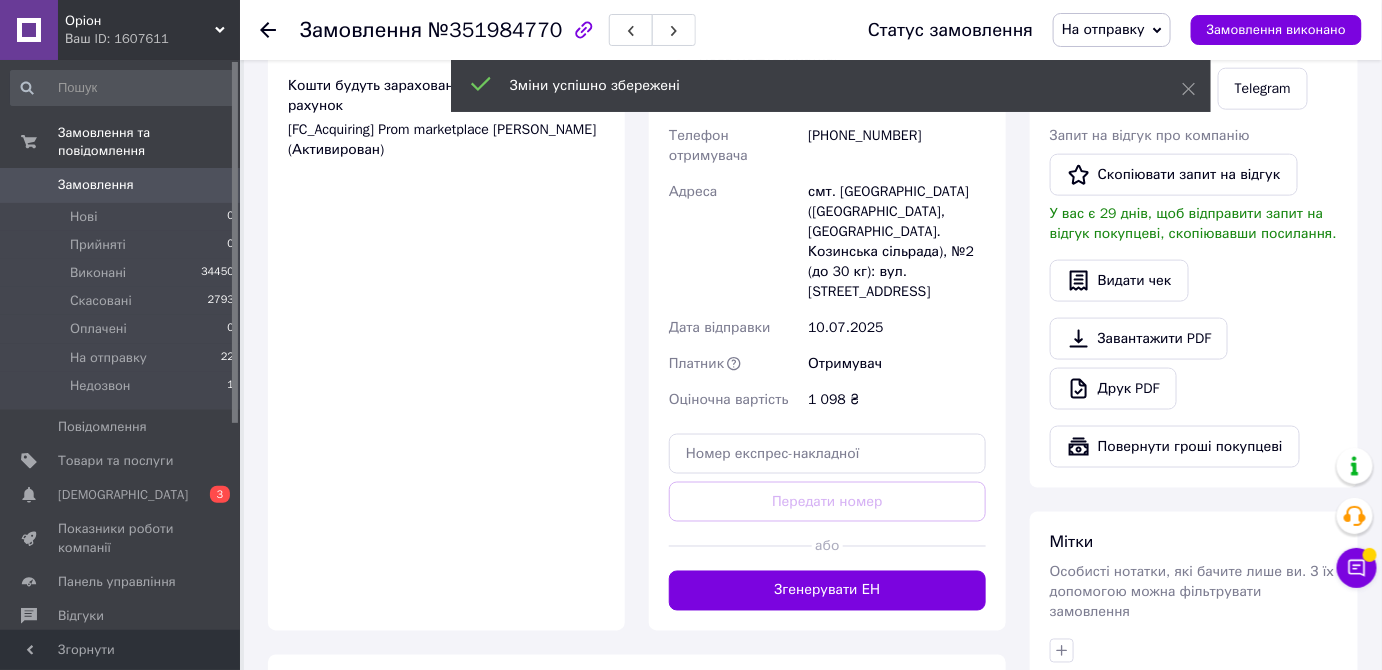 scroll, scrollTop: 770, scrollLeft: 0, axis: vertical 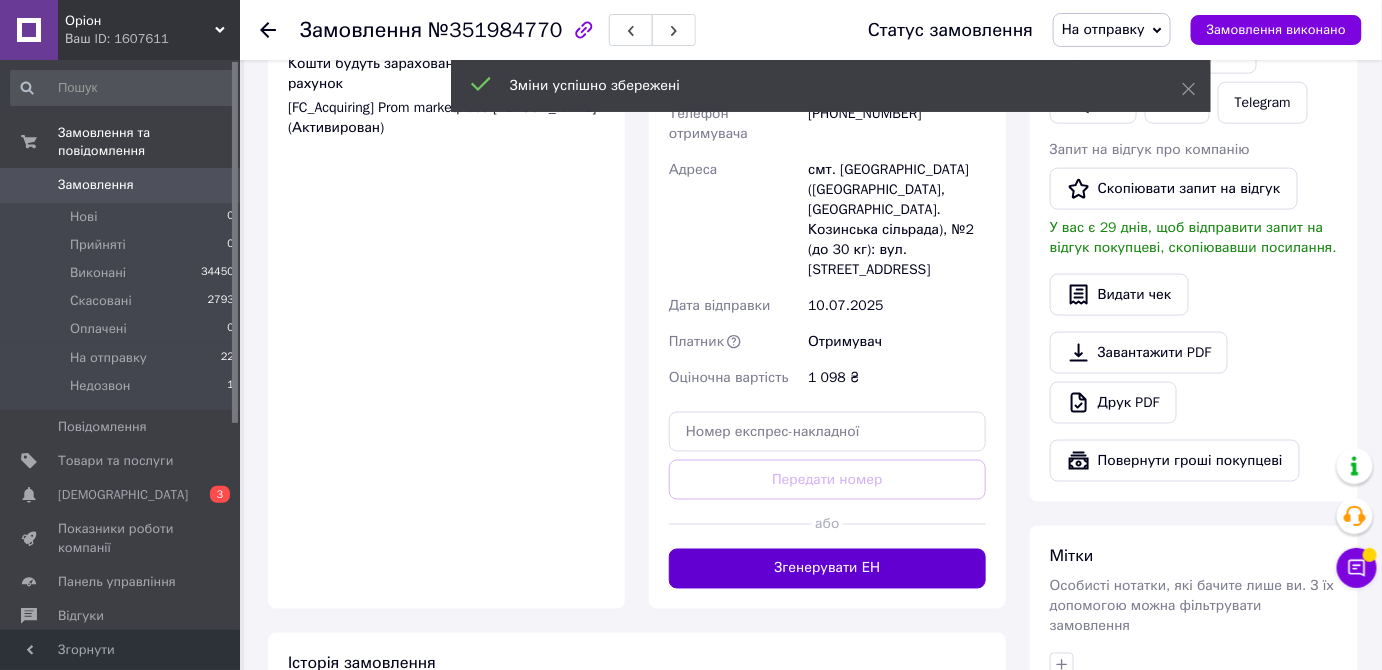 click on "Згенерувати ЕН" at bounding box center (827, 569) 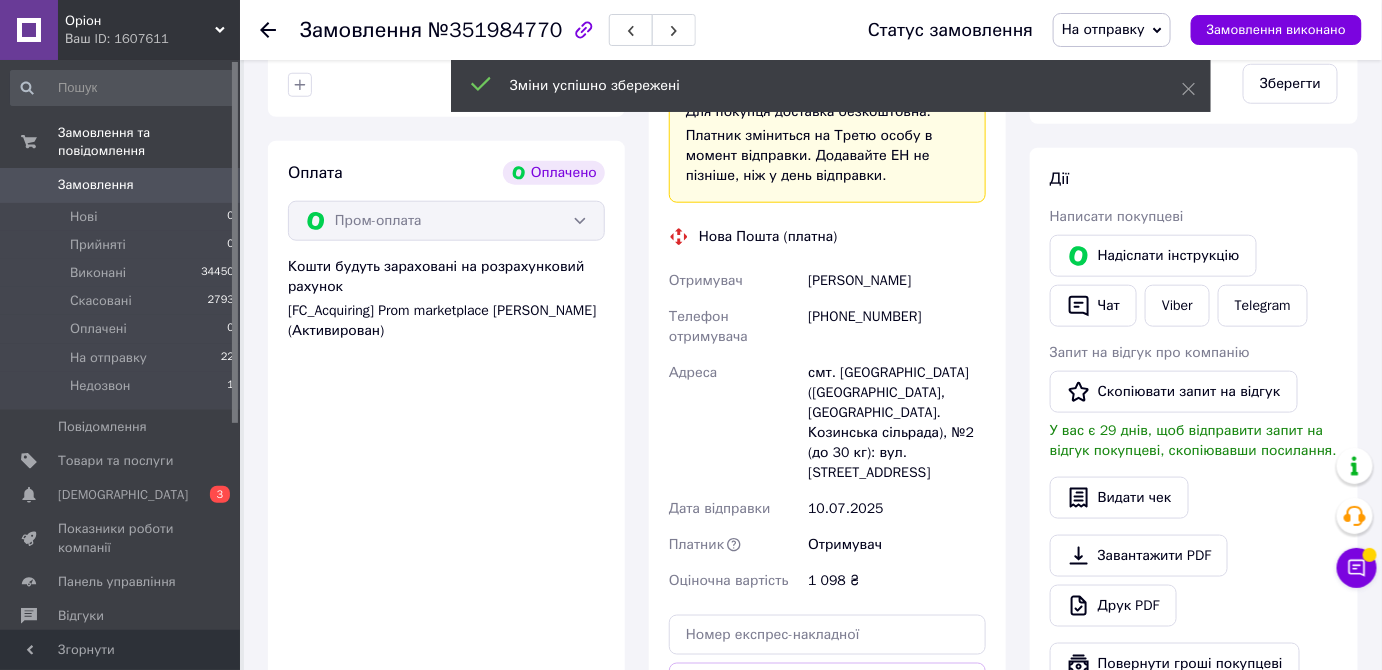 scroll, scrollTop: 565, scrollLeft: 0, axis: vertical 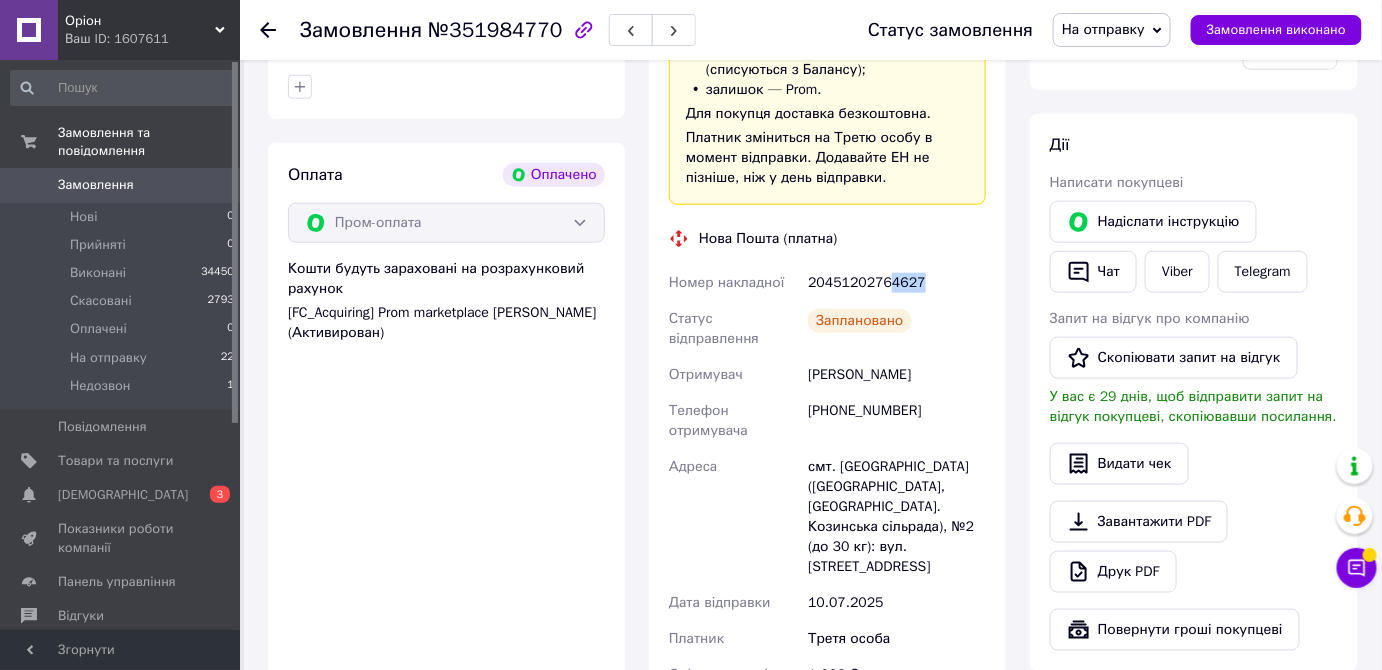 drag, startPoint x: 885, startPoint y: 283, endPoint x: 941, endPoint y: 286, distance: 56.0803 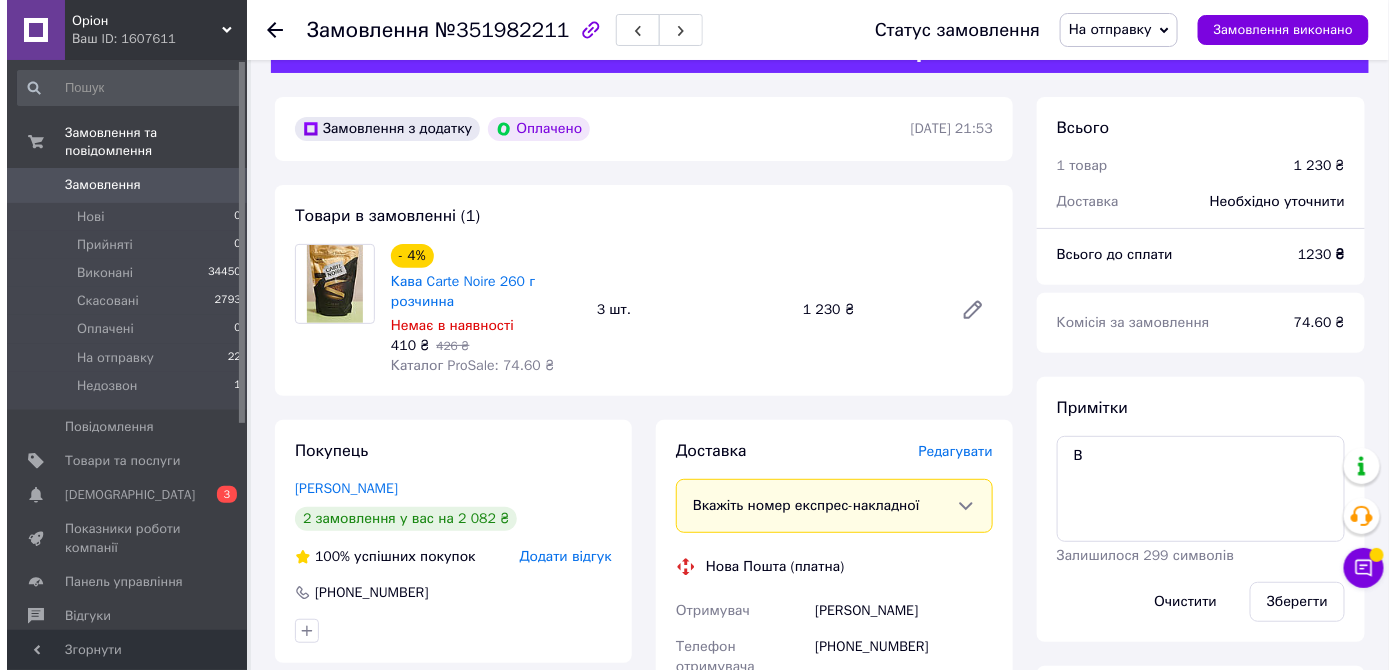 scroll, scrollTop: 90, scrollLeft: 0, axis: vertical 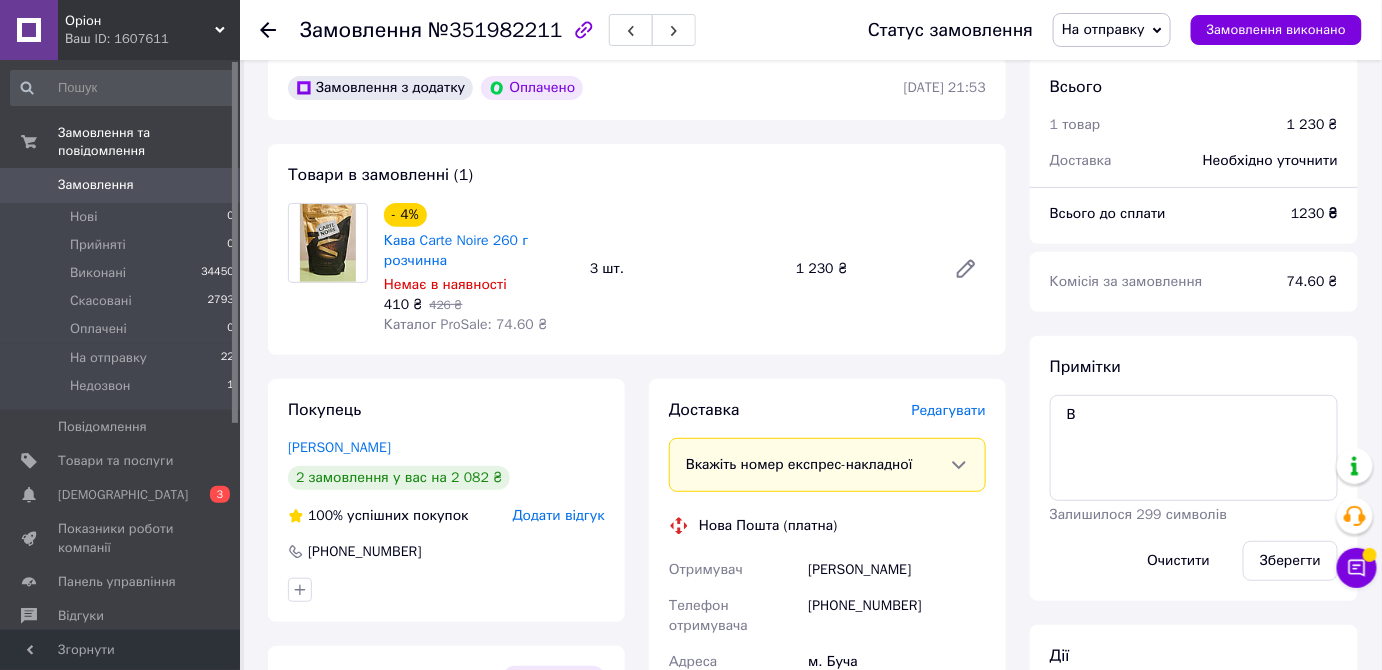 click on "Редагувати" at bounding box center (949, 410) 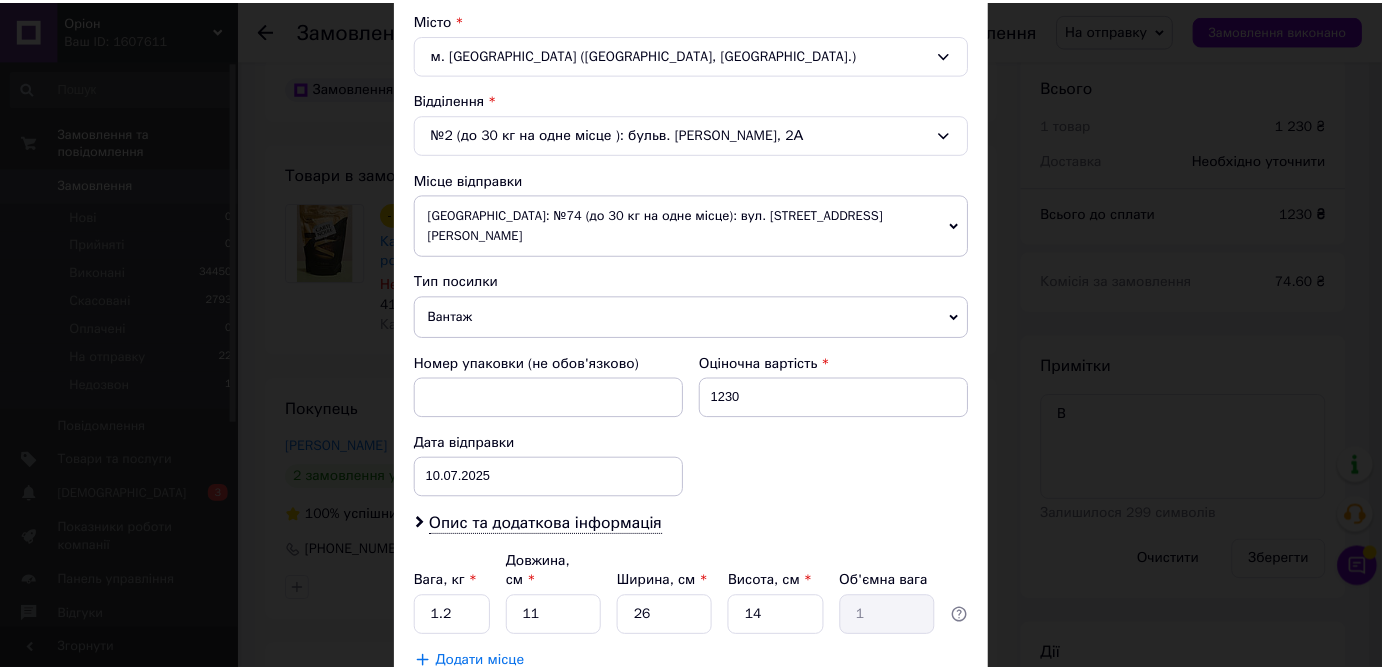 scroll, scrollTop: 650, scrollLeft: 0, axis: vertical 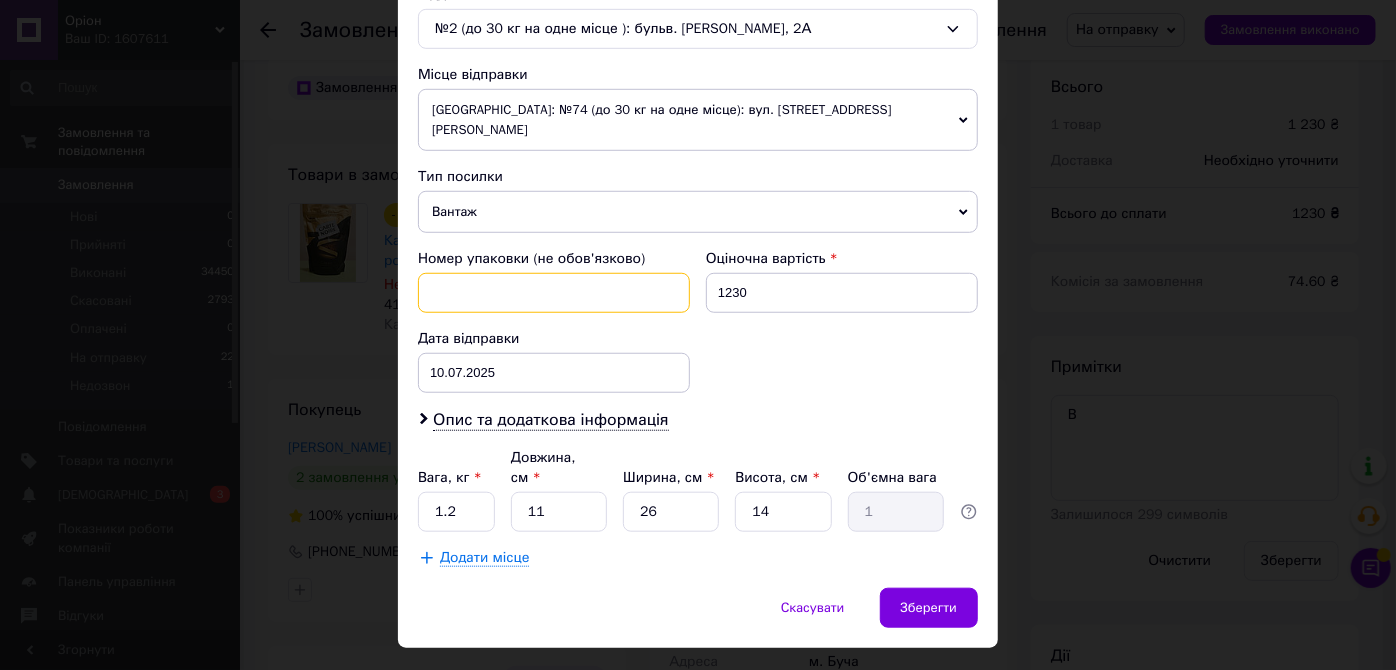 paste on "5433465995" 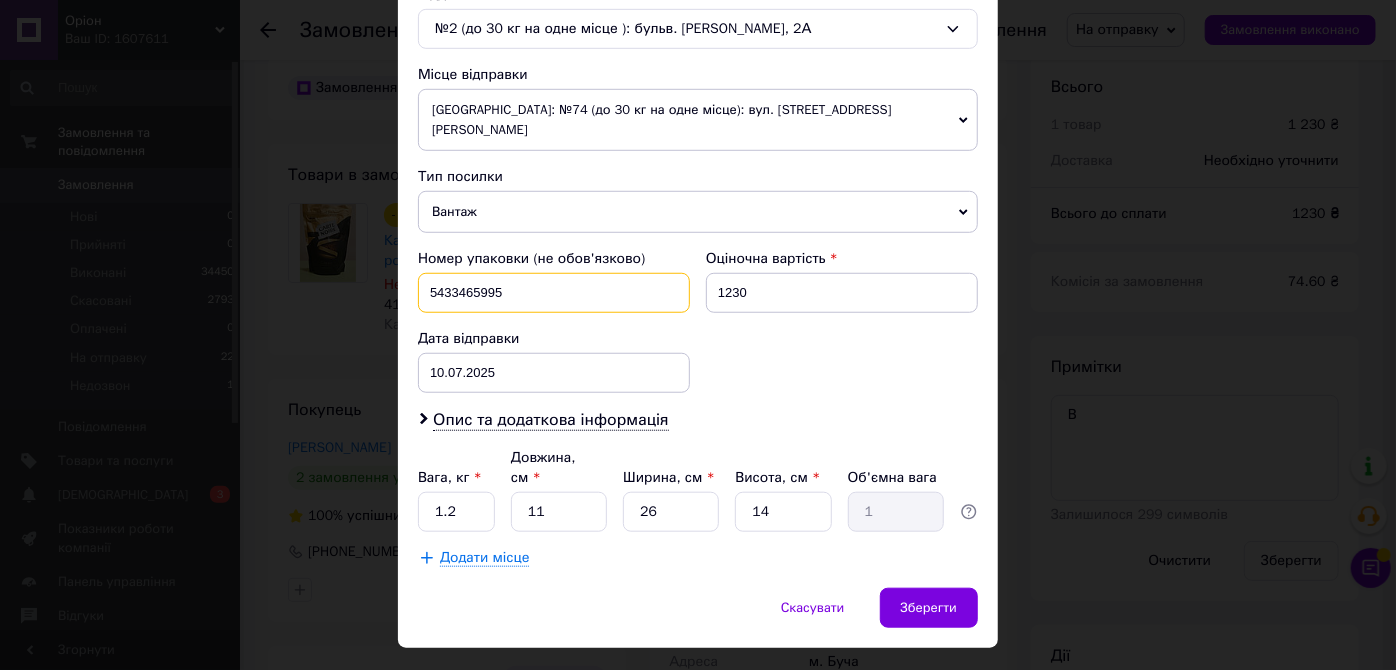 click on "5433465995" at bounding box center (554, 293) 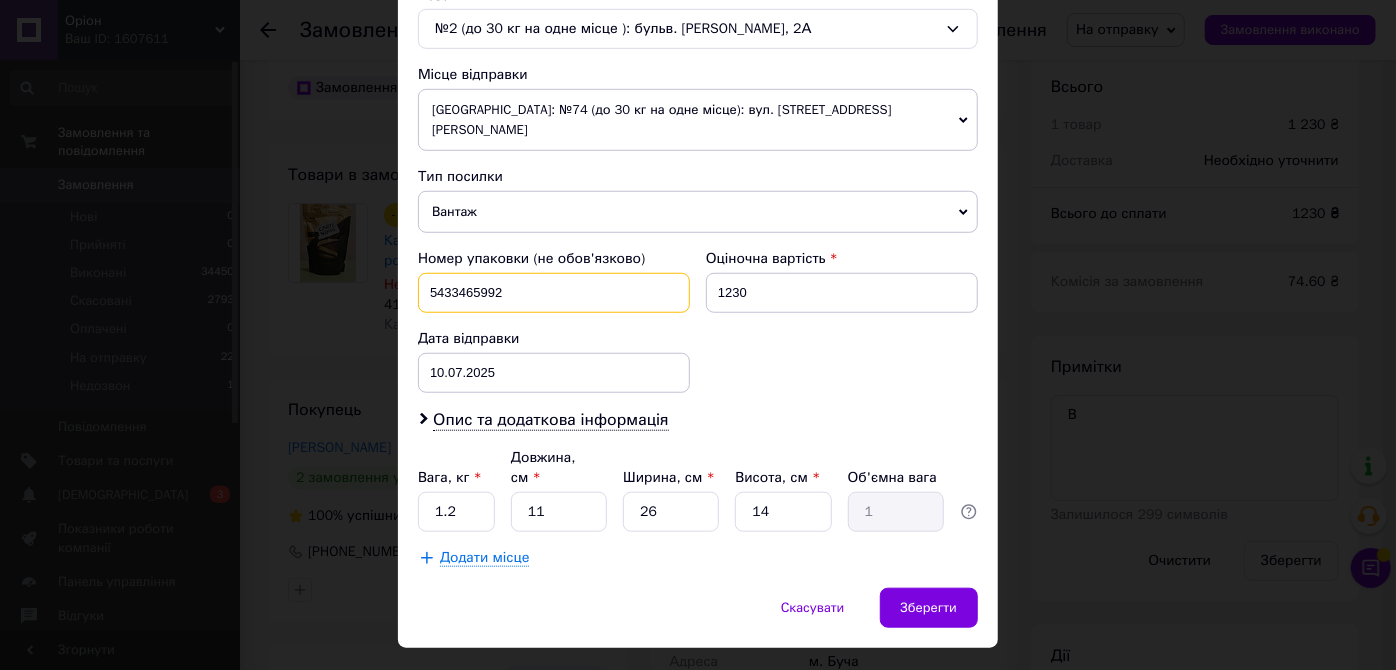 type on "5433465992" 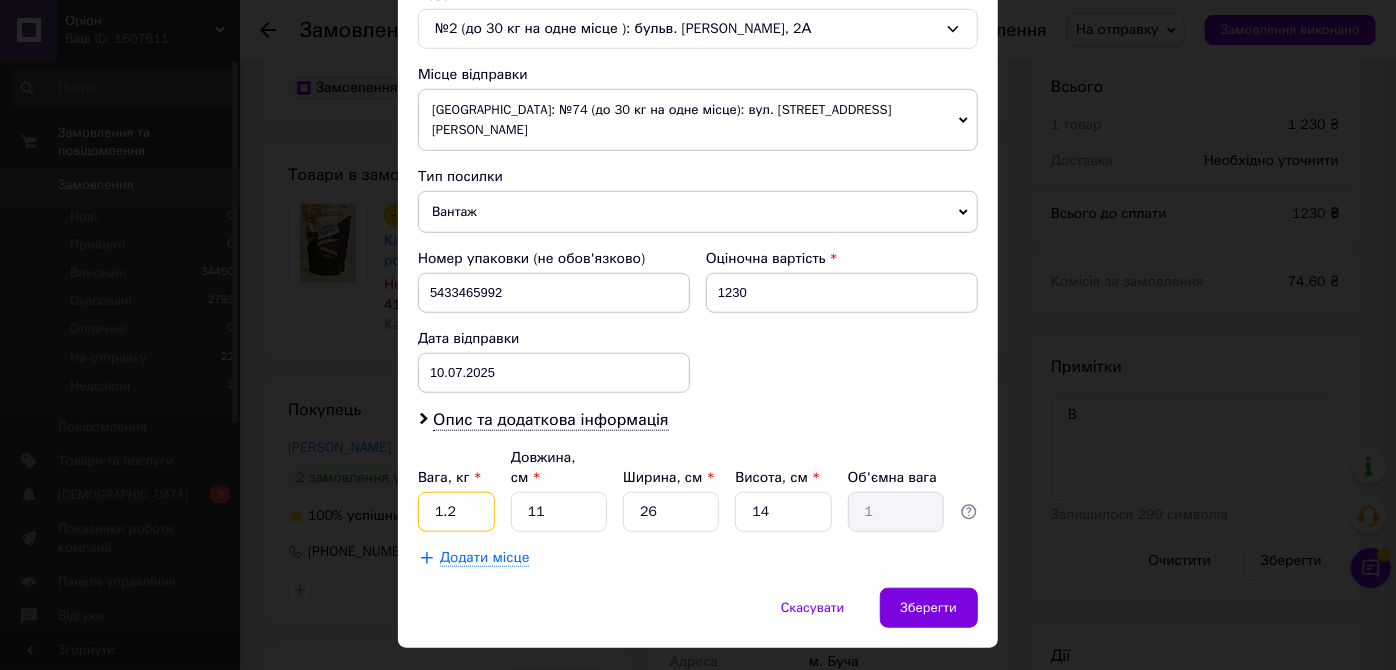 click on "1.2" at bounding box center [456, 512] 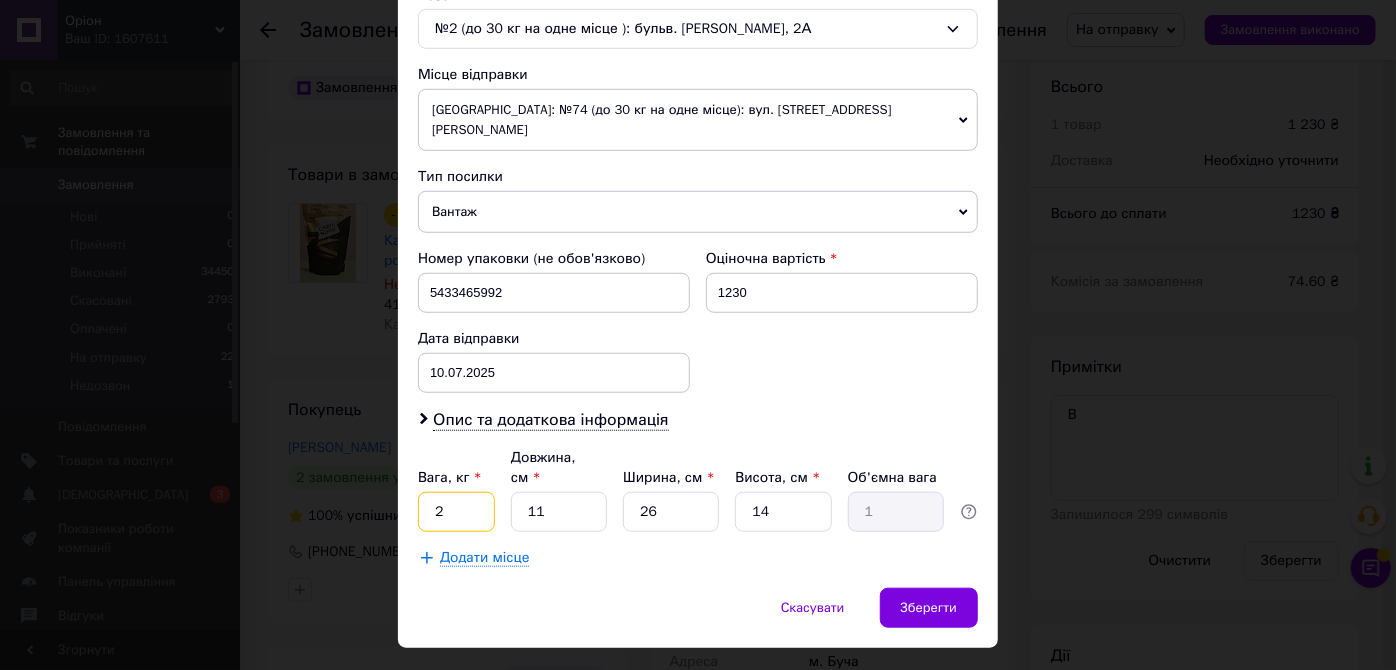 click on "2" at bounding box center (456, 512) 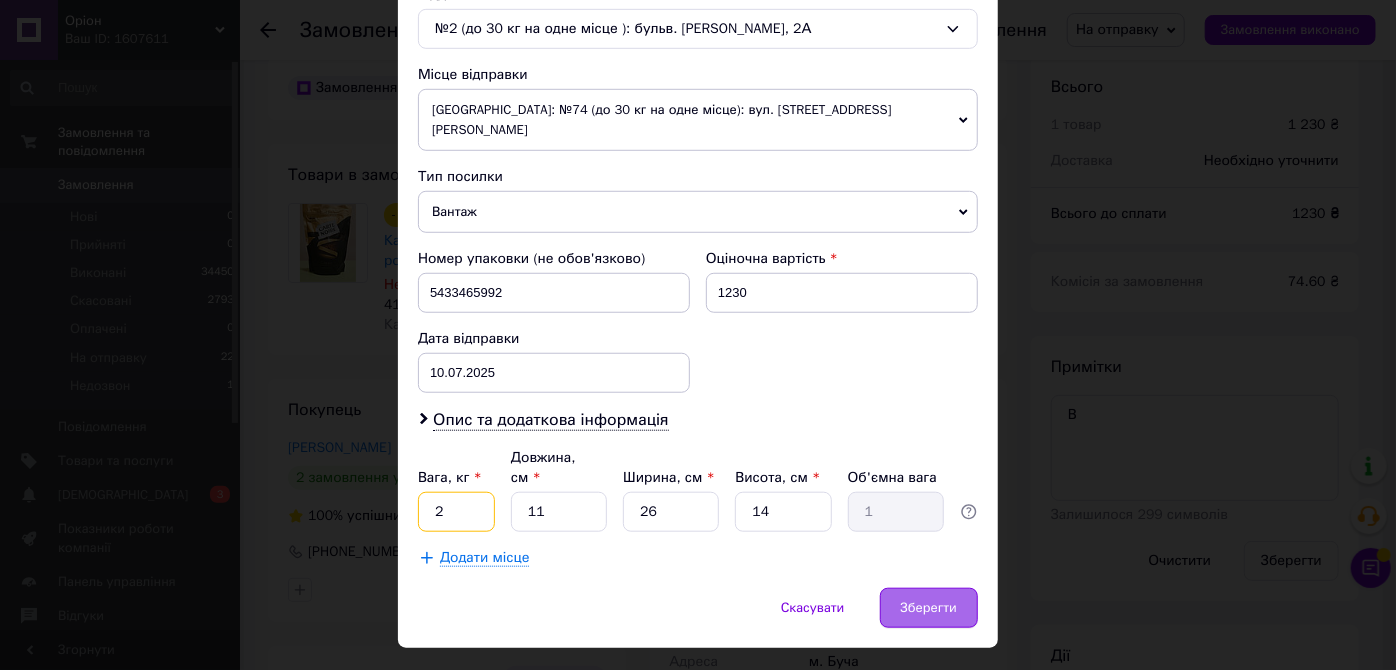 type on "2" 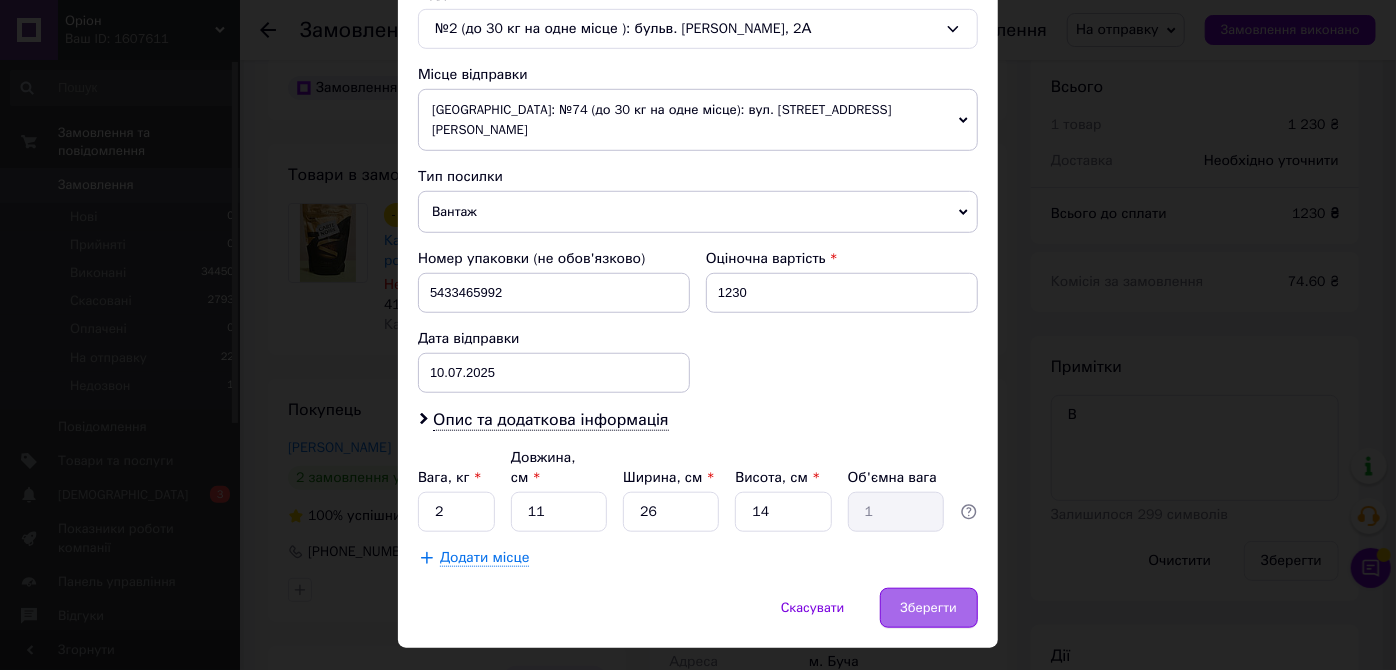 click on "Зберегти" at bounding box center [929, 608] 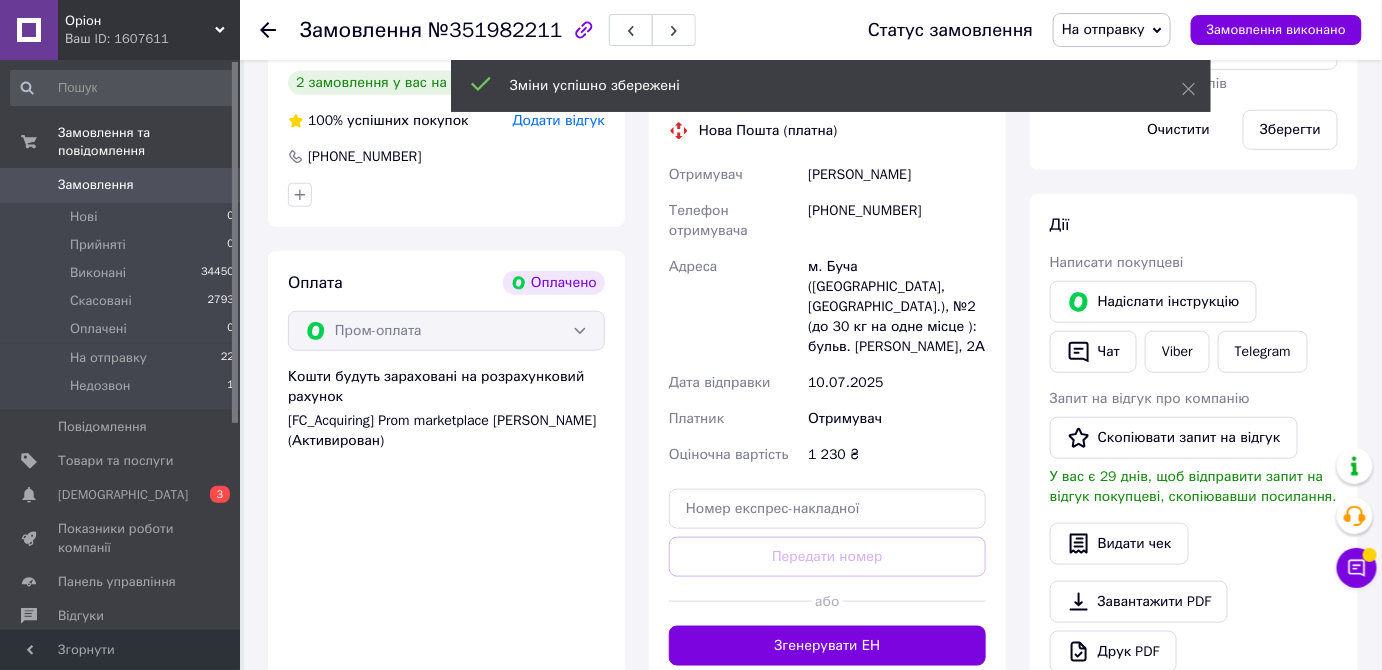 scroll, scrollTop: 520, scrollLeft: 0, axis: vertical 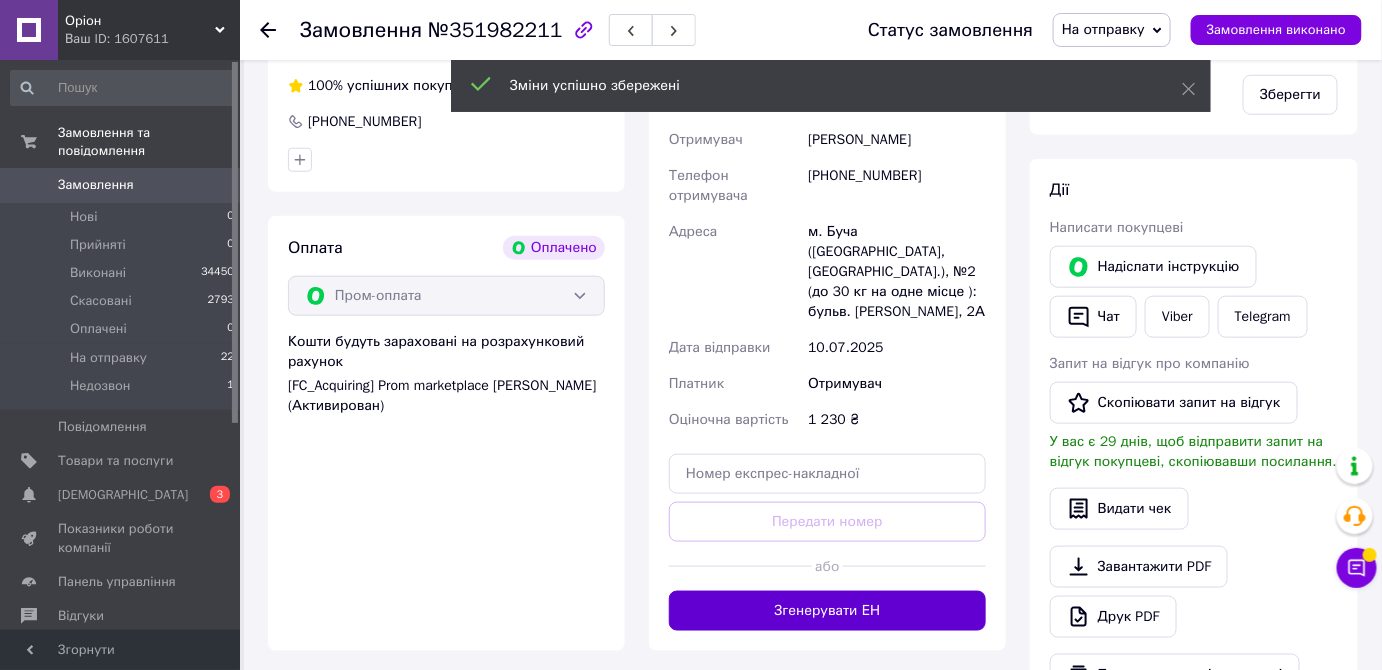 click on "Згенерувати ЕН" at bounding box center (827, 611) 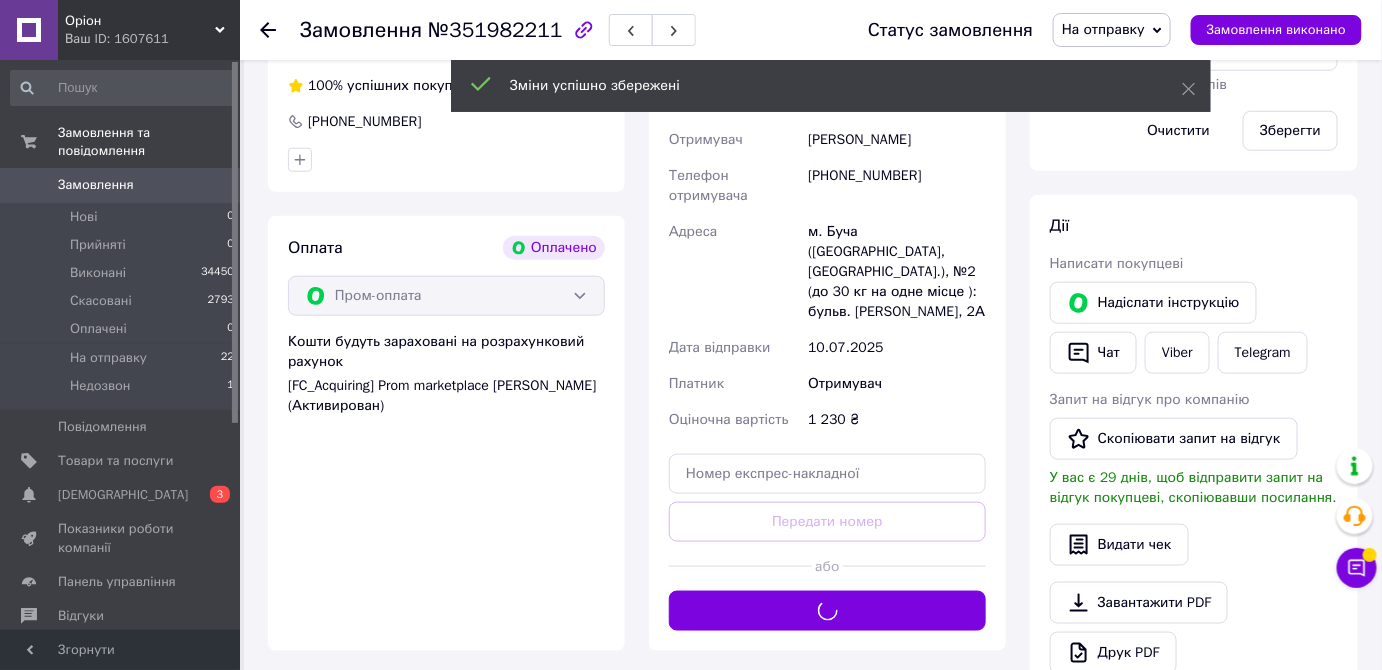 scroll, scrollTop: 378, scrollLeft: 0, axis: vertical 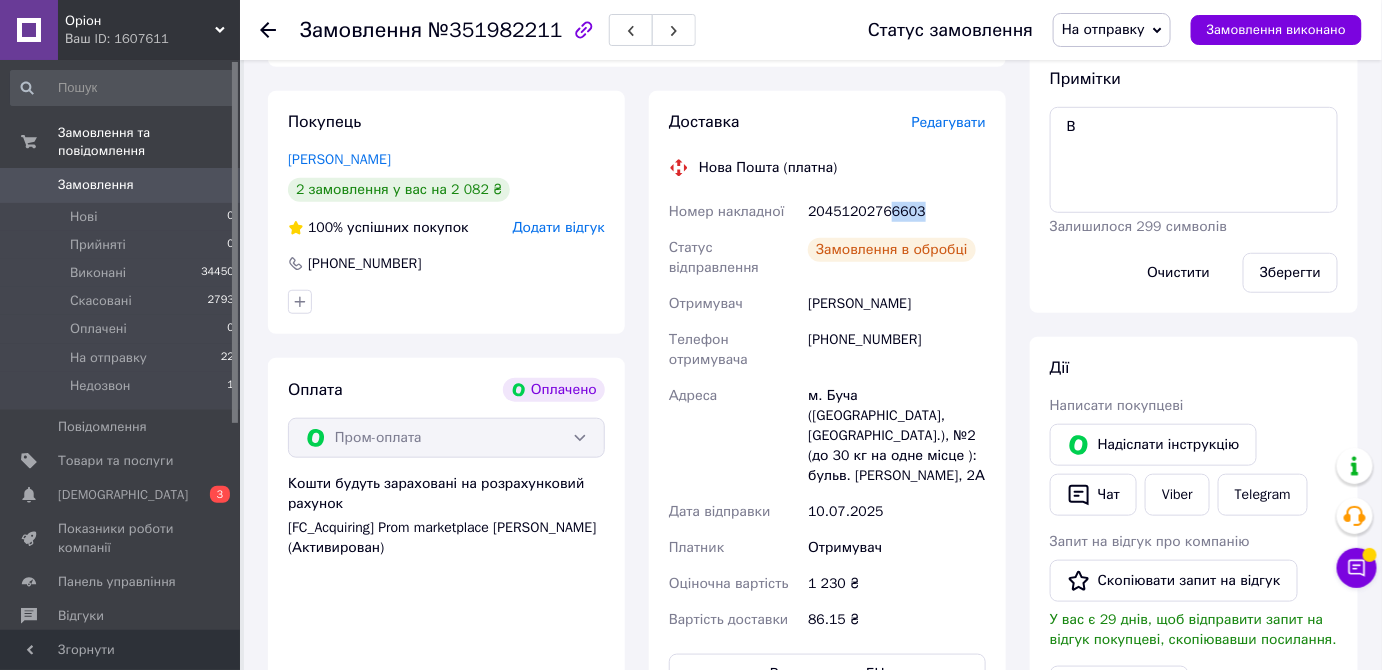 drag, startPoint x: 885, startPoint y: 203, endPoint x: 927, endPoint y: 205, distance: 42.047592 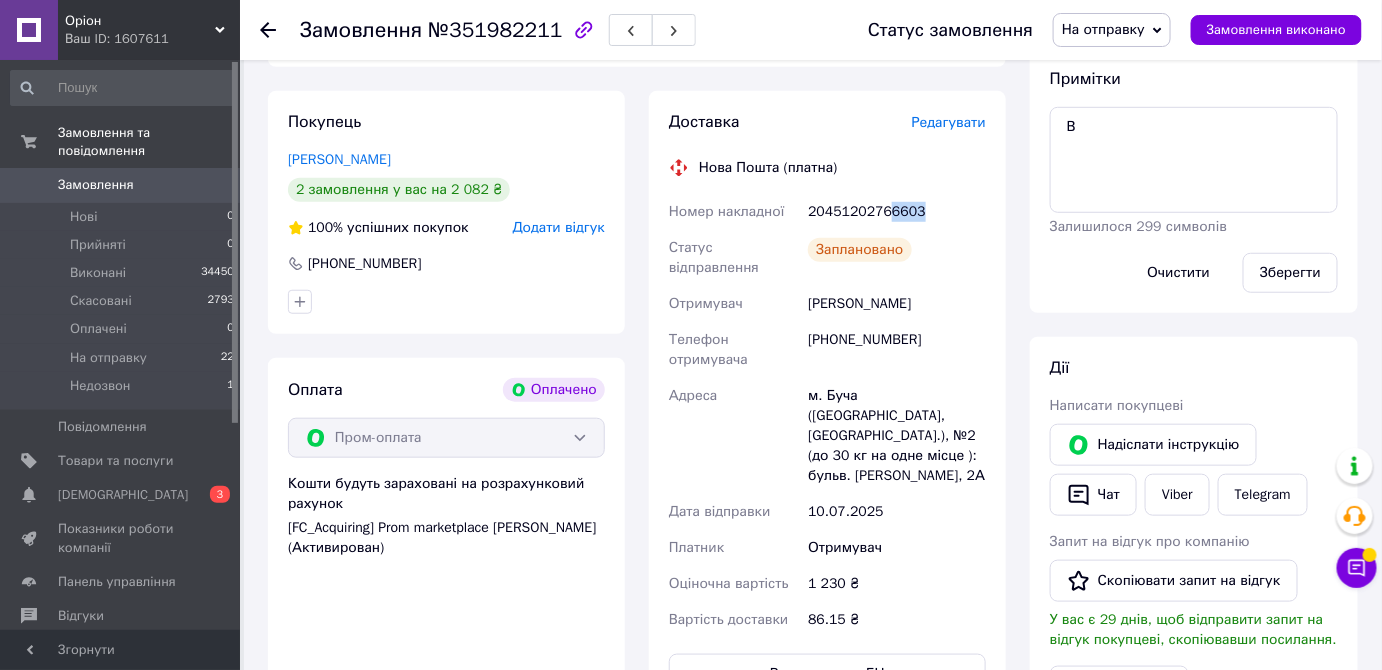 copy on "6603" 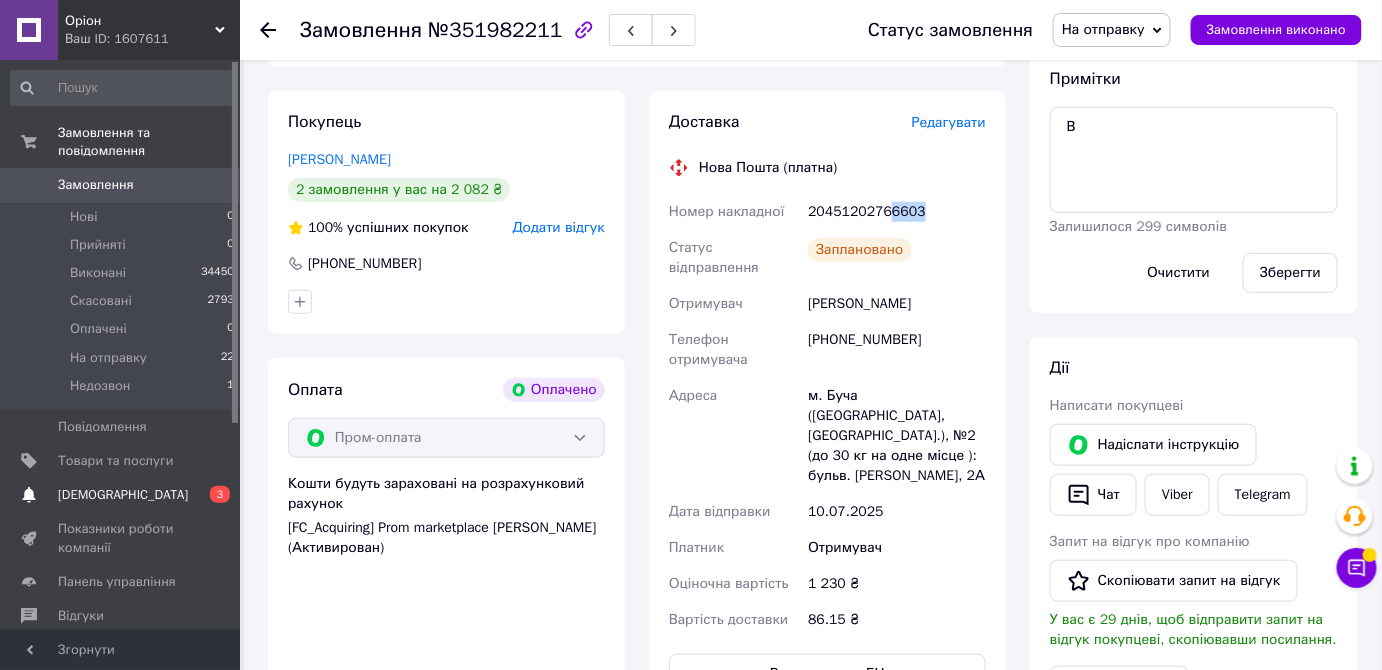 click on "[DEMOGRAPHIC_DATA] 0 3" at bounding box center [123, 495] 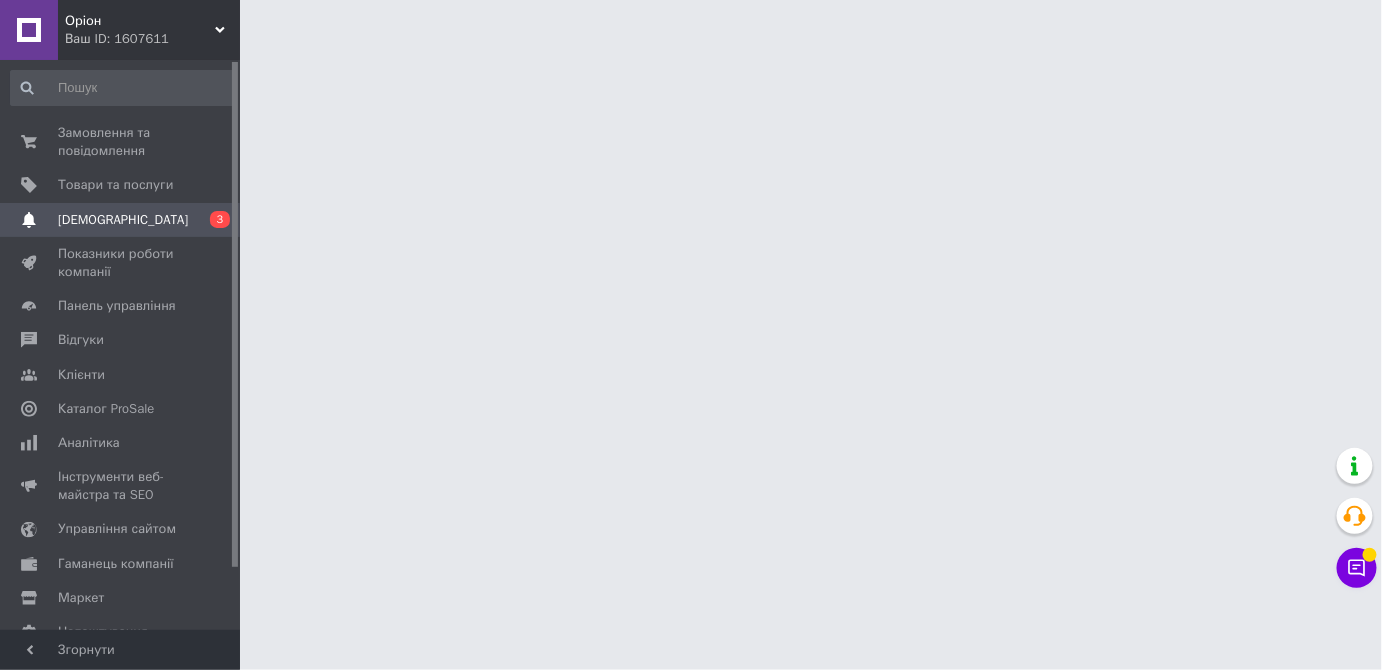 scroll, scrollTop: 0, scrollLeft: 0, axis: both 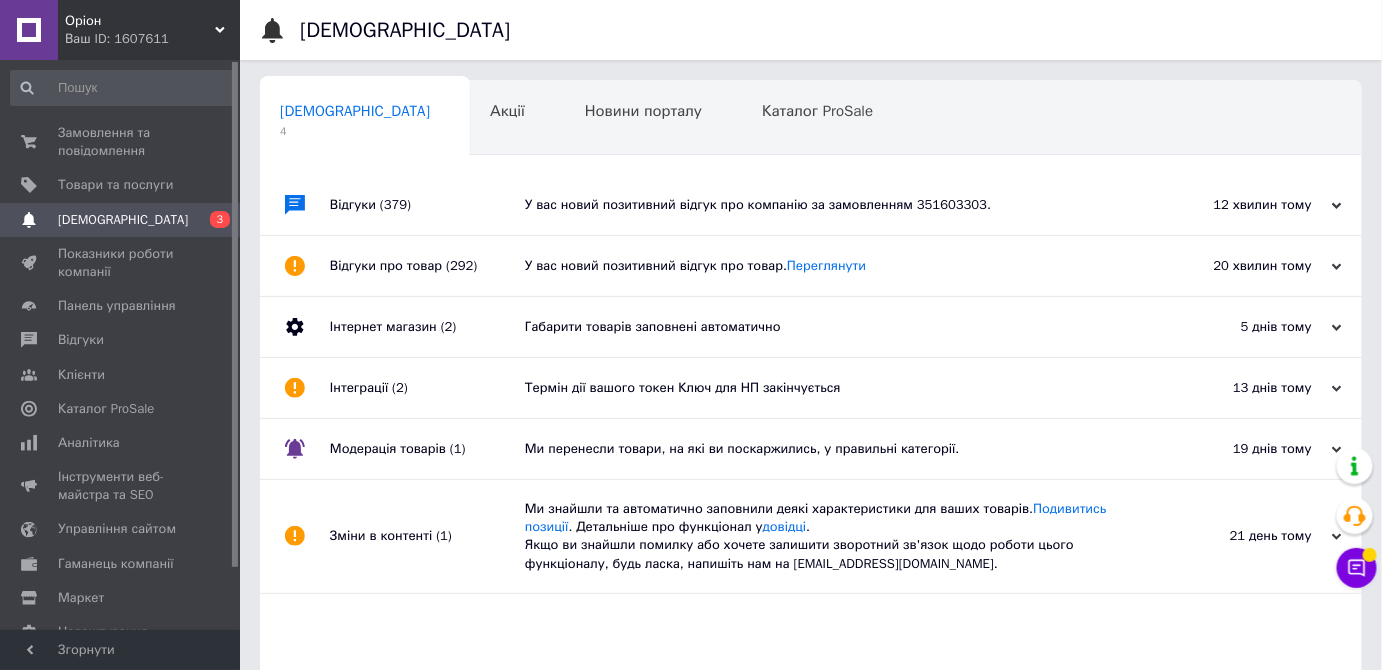 click on "У вас новий позитивний відгук про товар.  Переглянути" at bounding box center (833, 266) 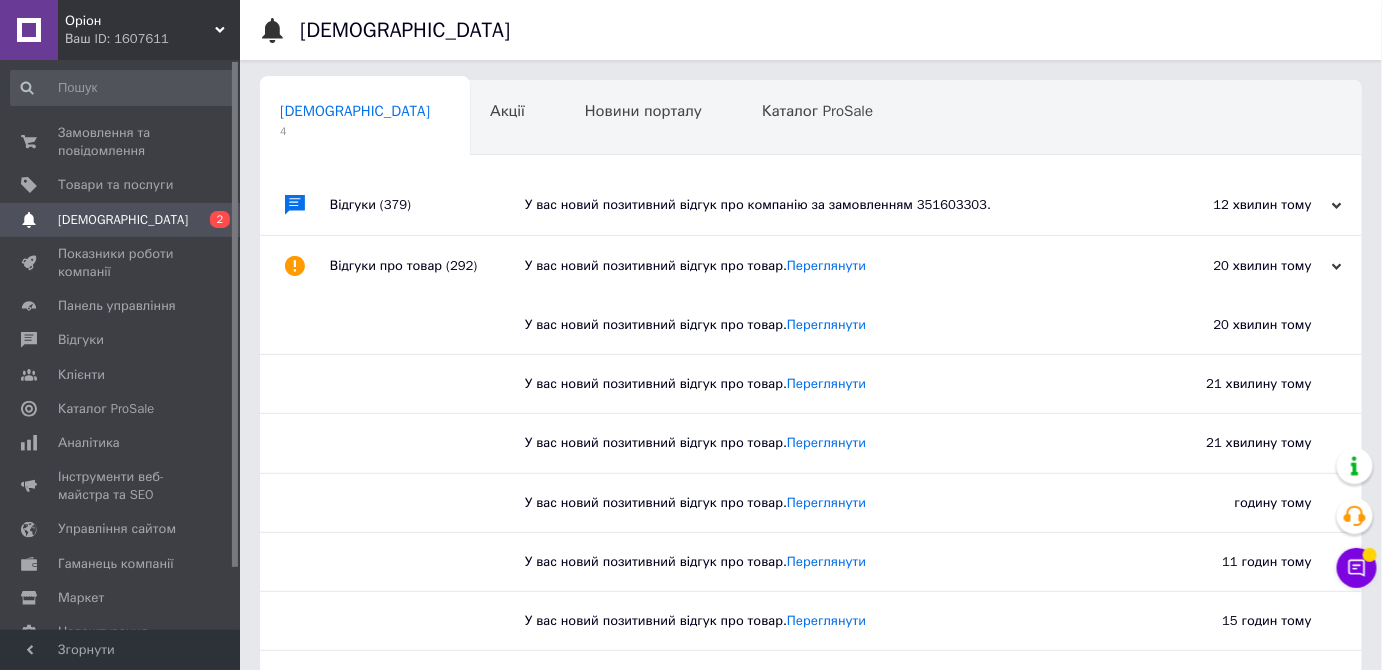 click on "У вас новий позитивний відгук про компанію за замовленням 351603303." at bounding box center (833, 205) 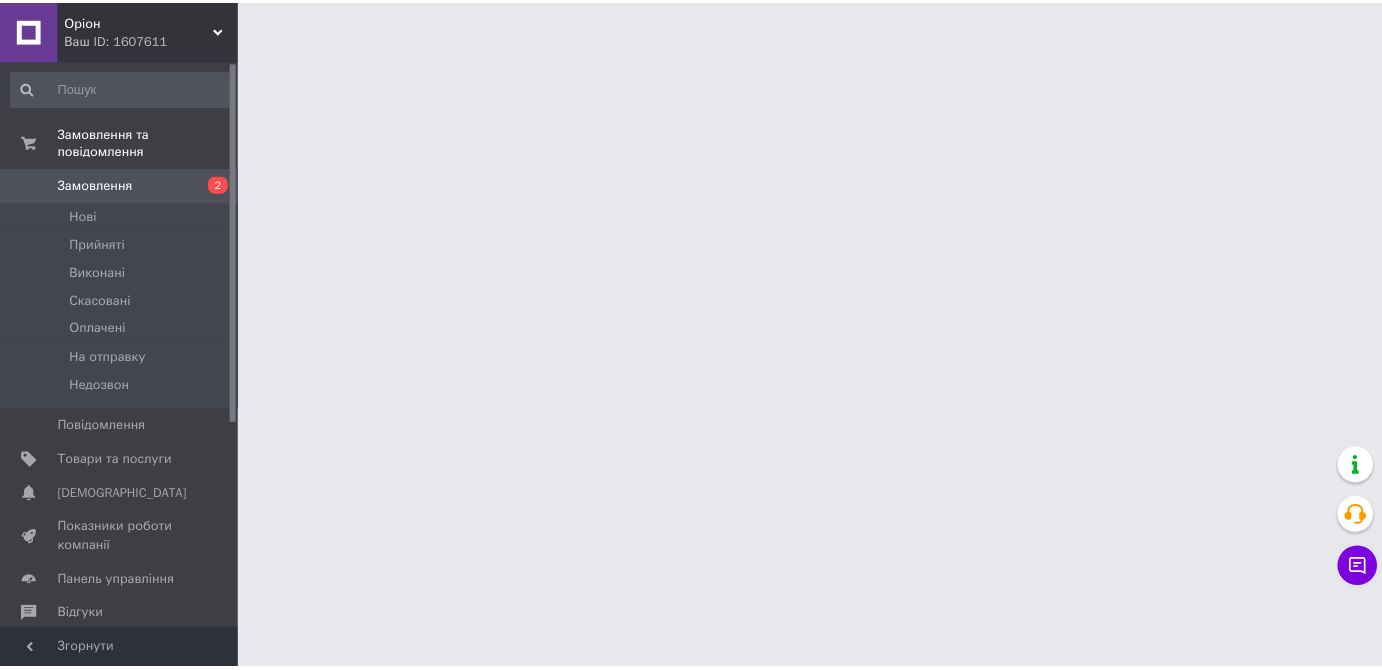 scroll, scrollTop: 0, scrollLeft: 0, axis: both 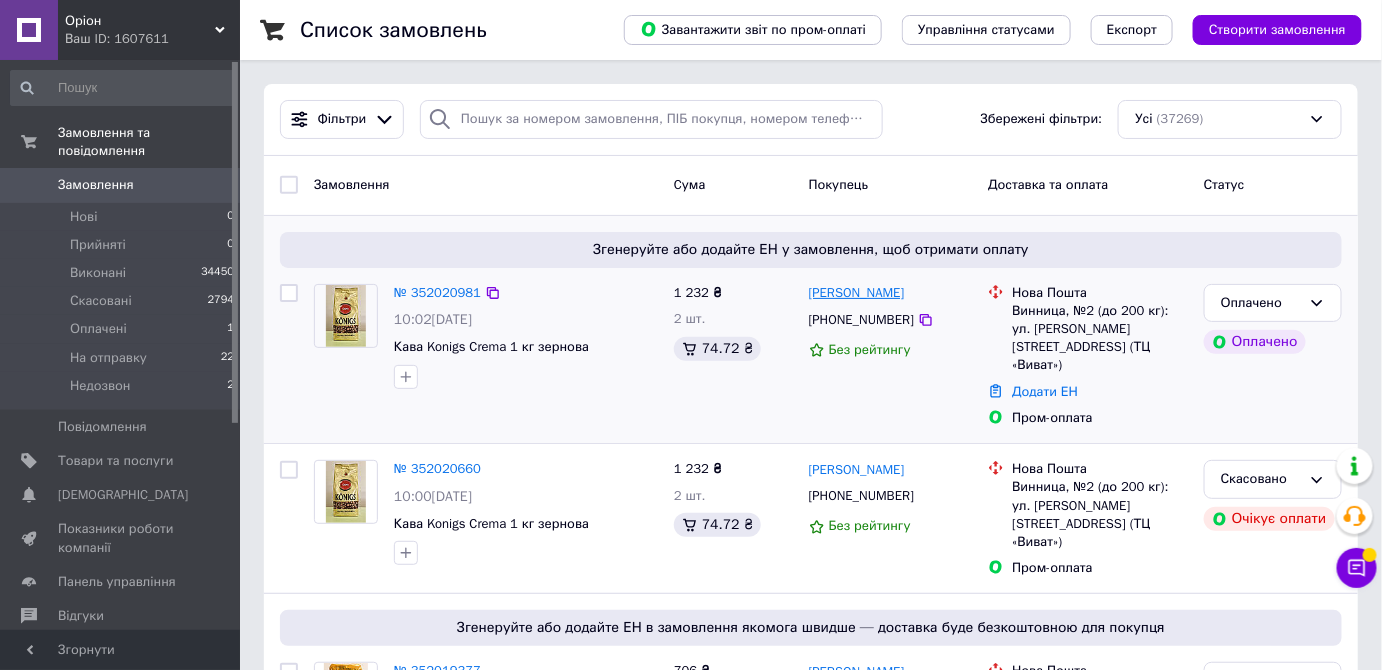click on "[PERSON_NAME]" at bounding box center (857, 293) 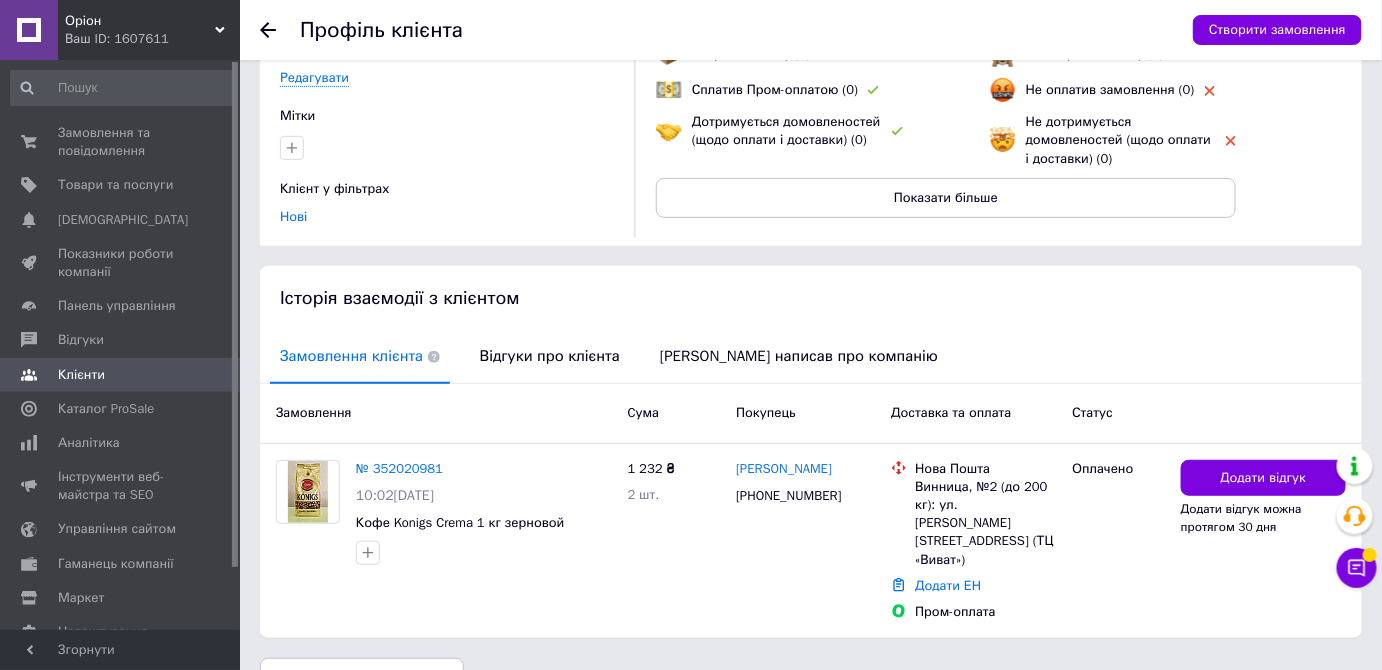 scroll, scrollTop: 206, scrollLeft: 0, axis: vertical 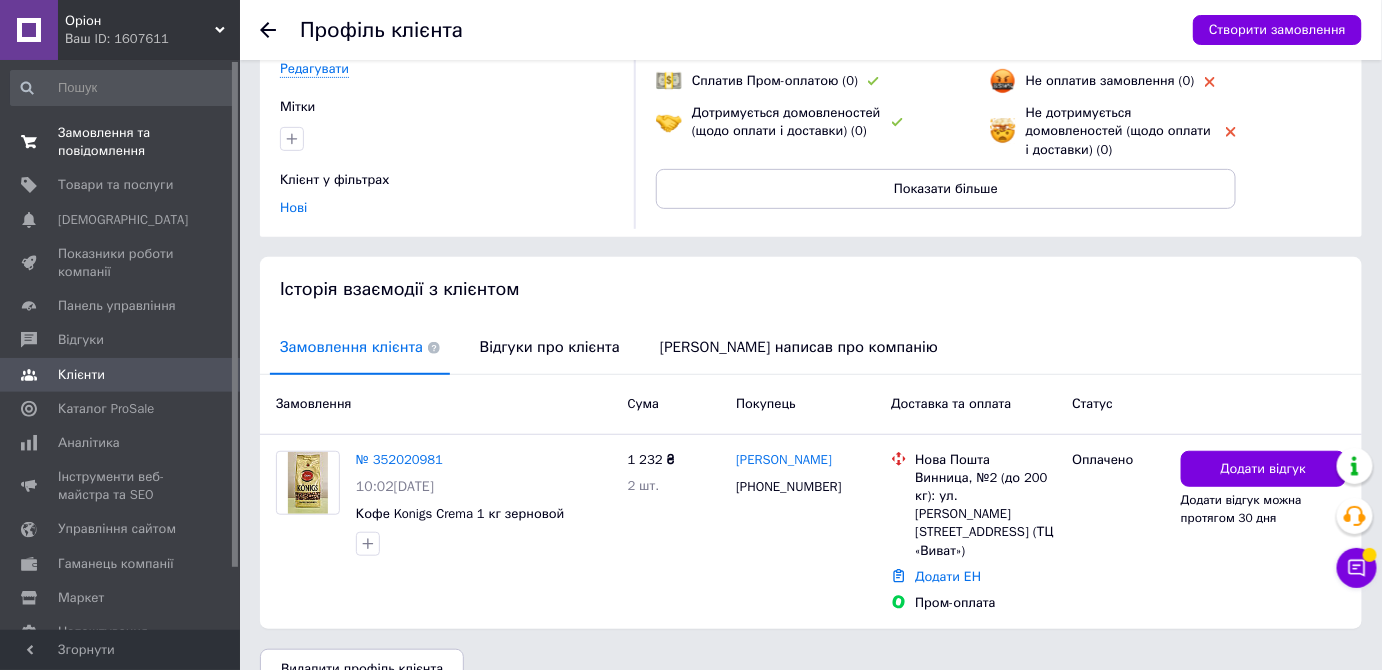 click on "Замовлення та повідомлення" at bounding box center [121, 142] 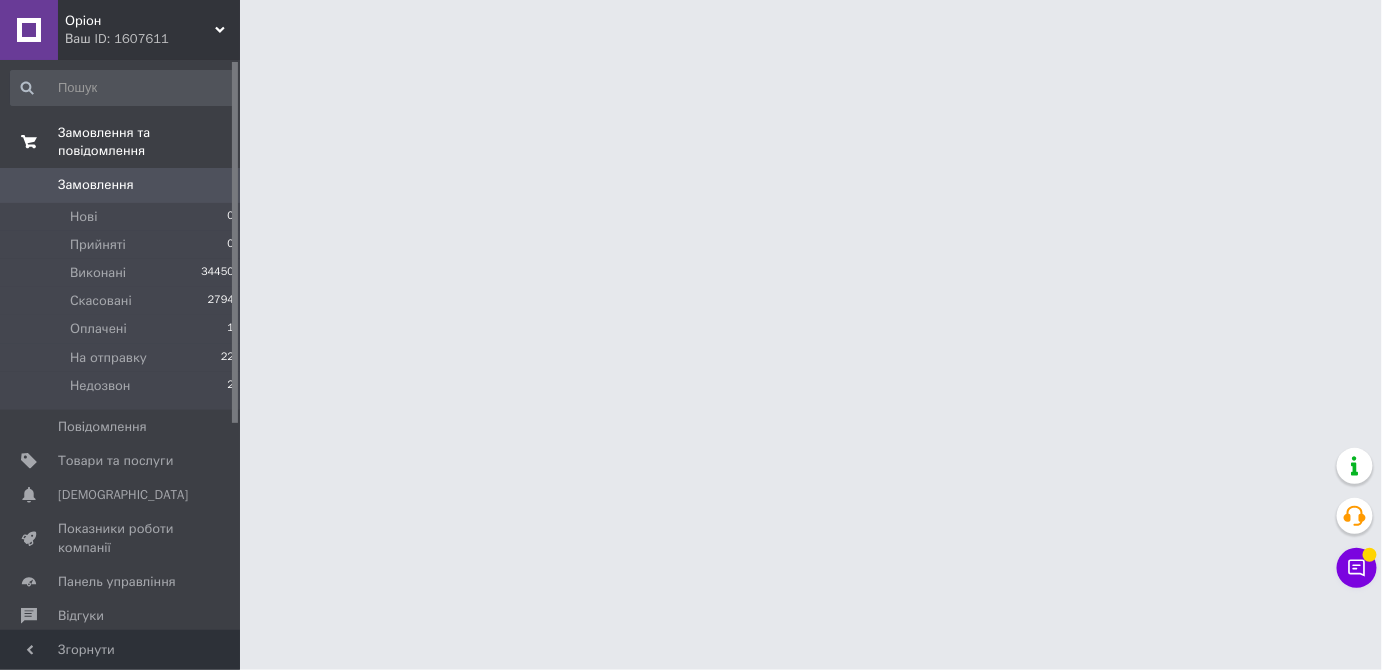 scroll, scrollTop: 0, scrollLeft: 0, axis: both 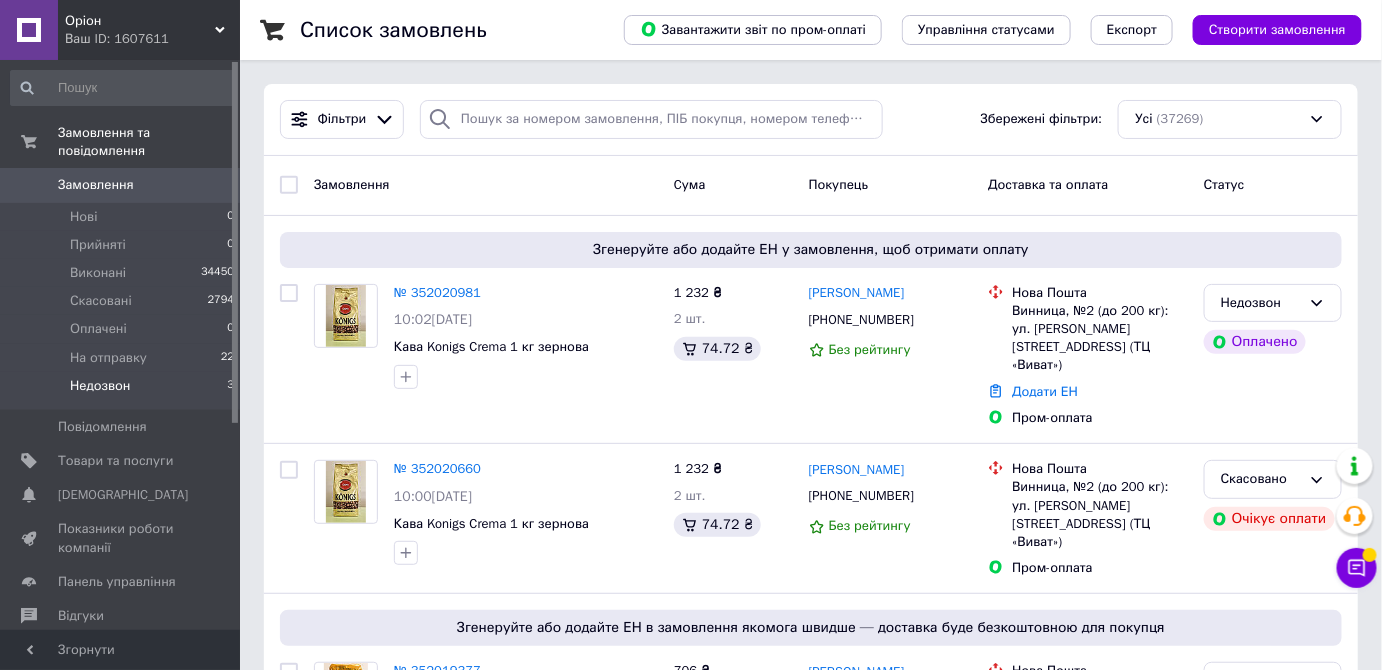 click on "Недозвон 3" at bounding box center [123, 391] 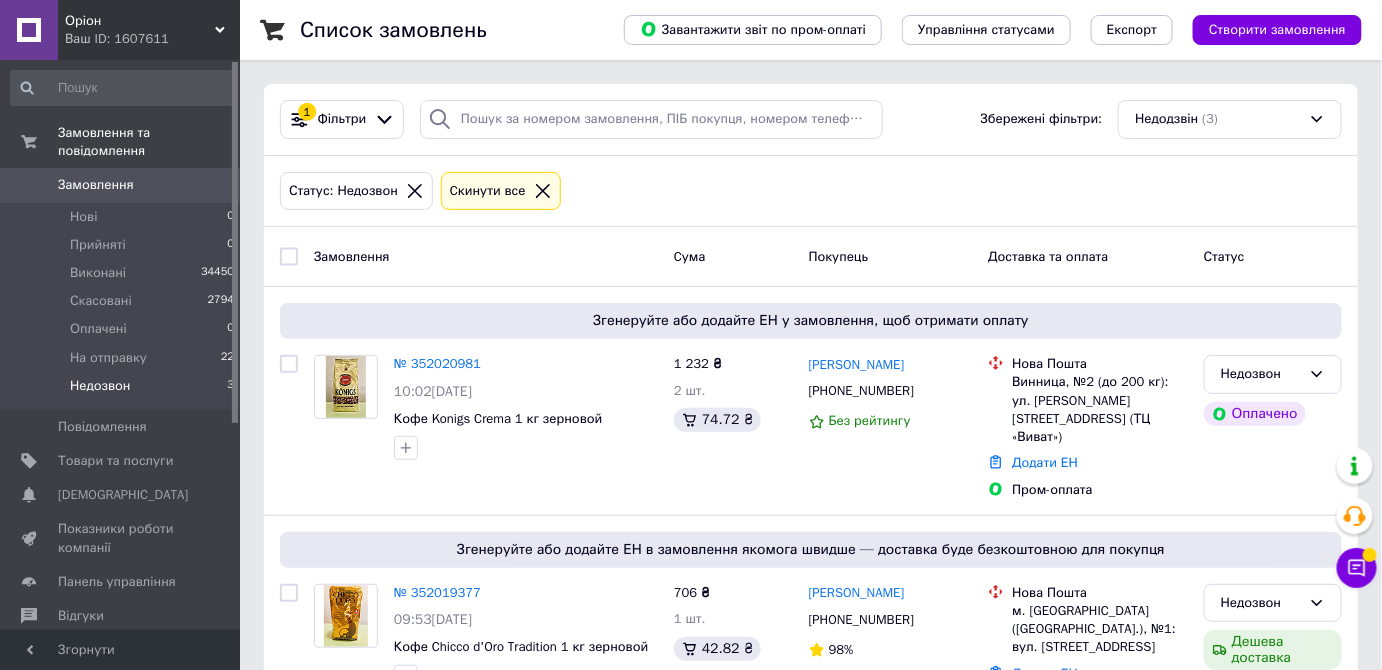 scroll, scrollTop: 178, scrollLeft: 0, axis: vertical 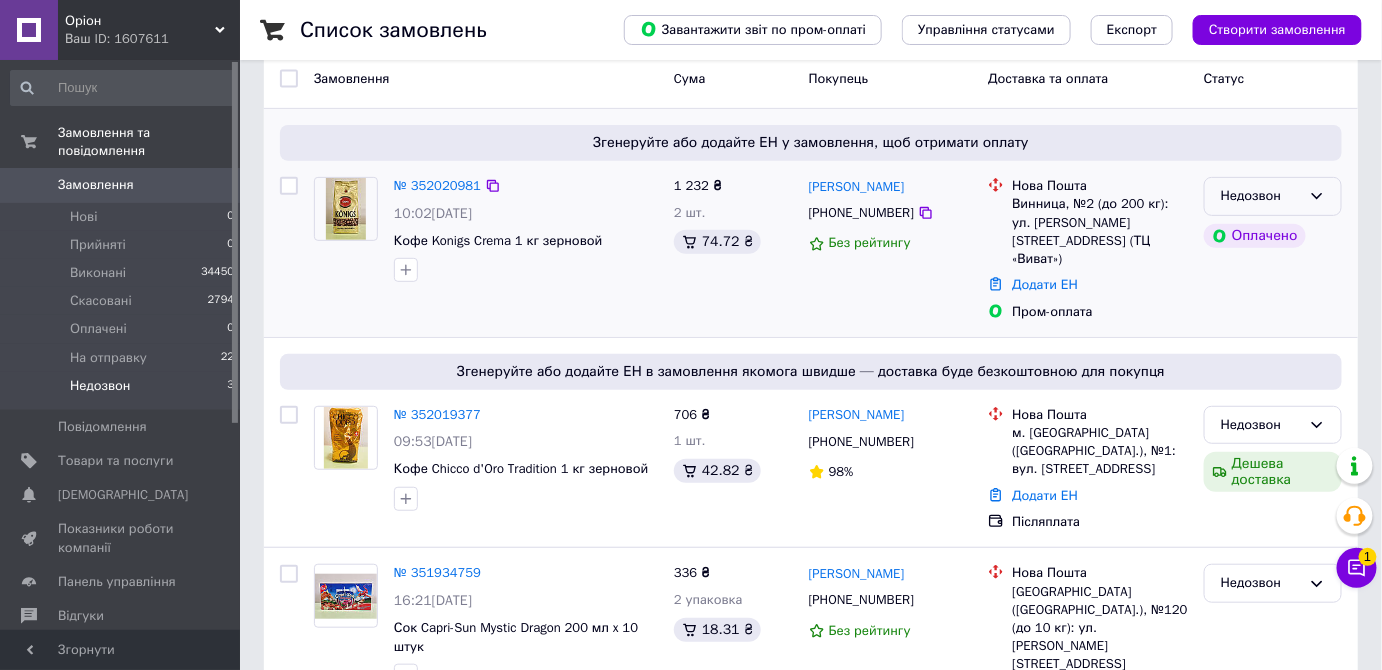 click on "Недозвон" at bounding box center (1273, 196) 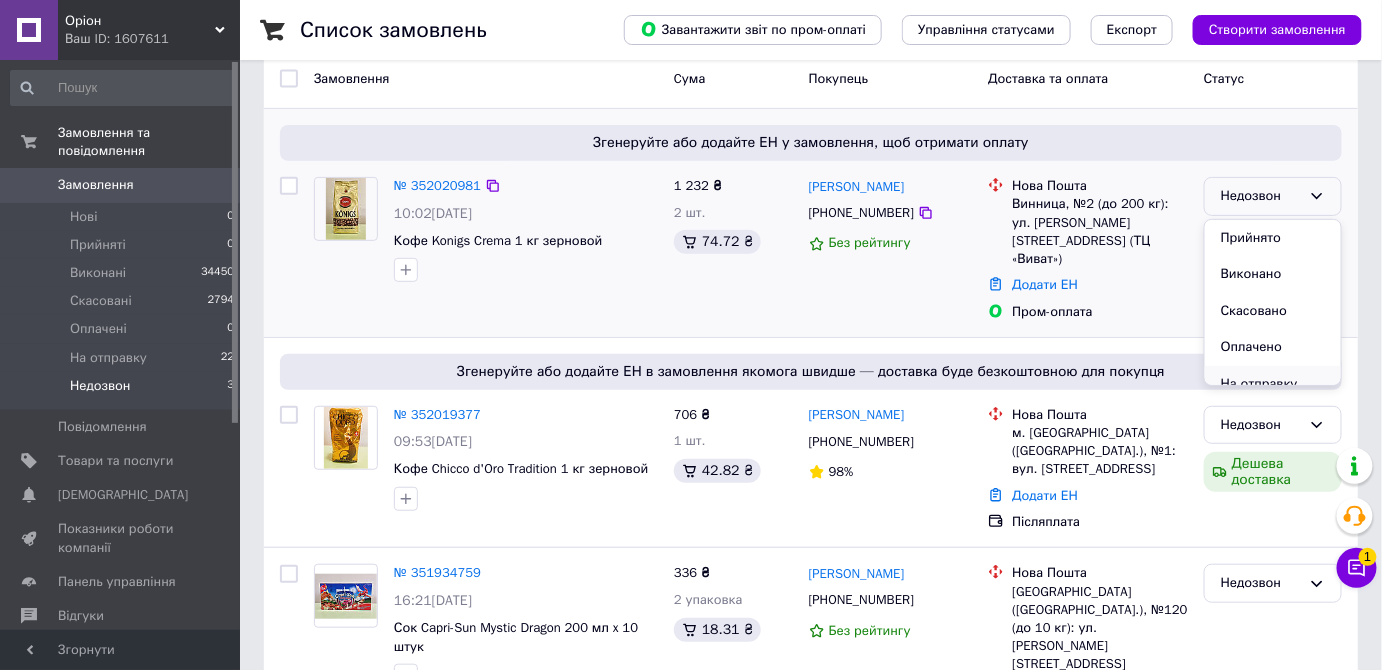 scroll, scrollTop: 16, scrollLeft: 0, axis: vertical 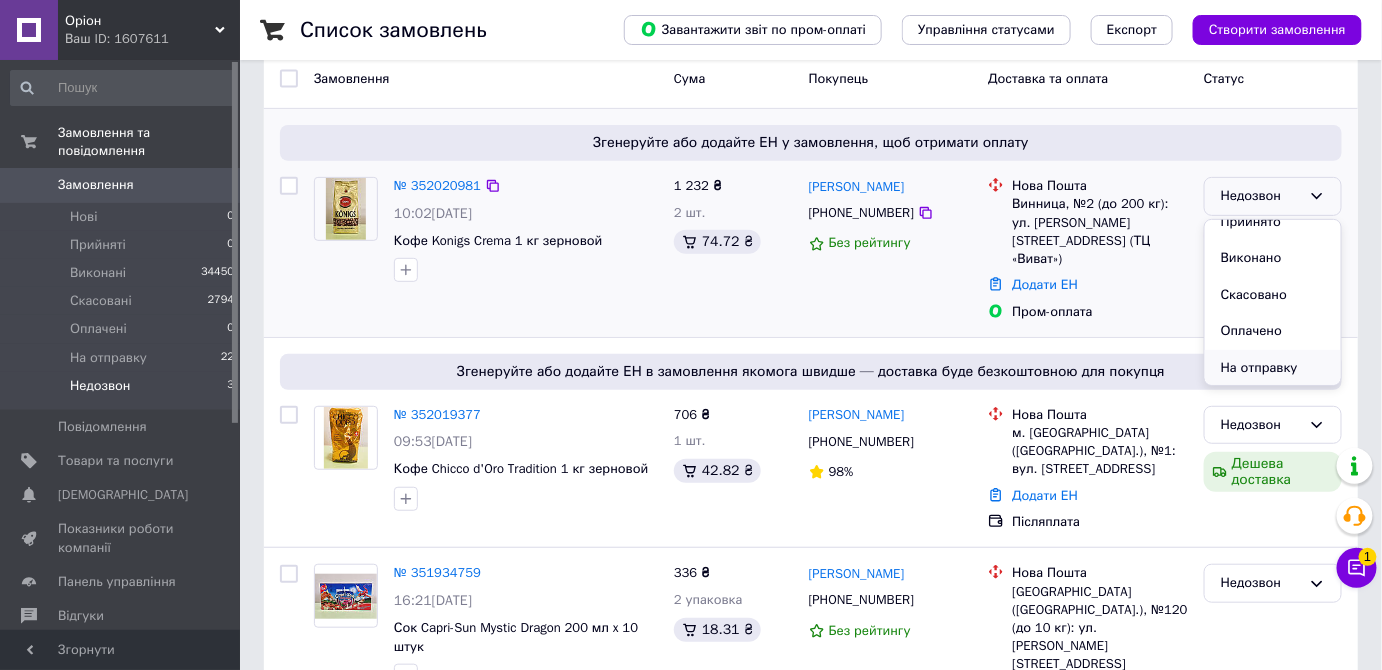 click on "На отправку" at bounding box center (1273, 368) 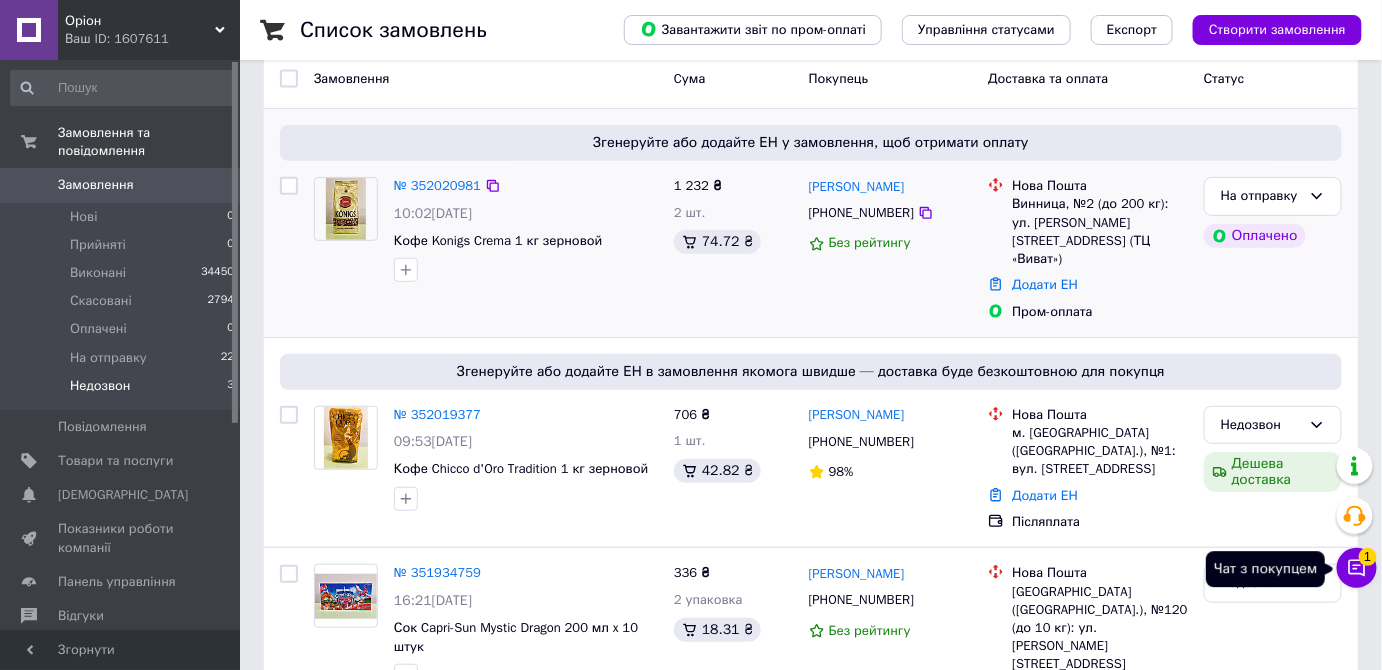 click 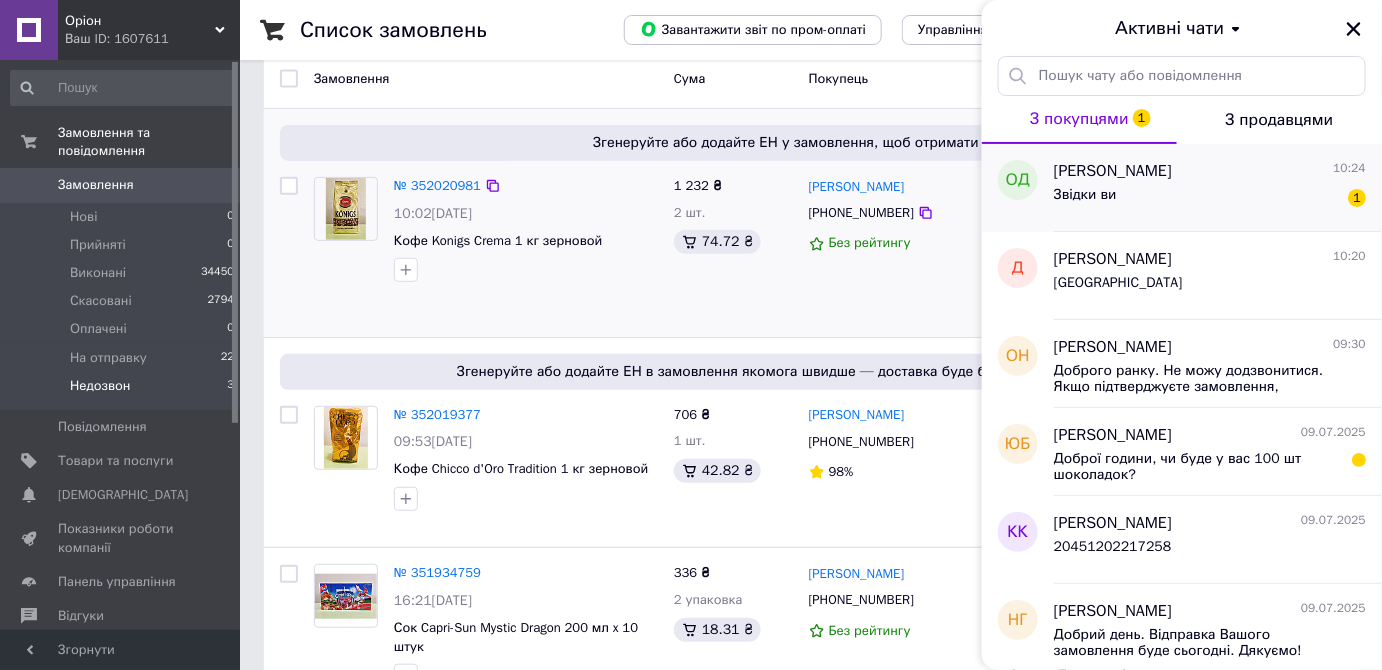 click on "Оксана Дидич 10:24" at bounding box center (1210, 171) 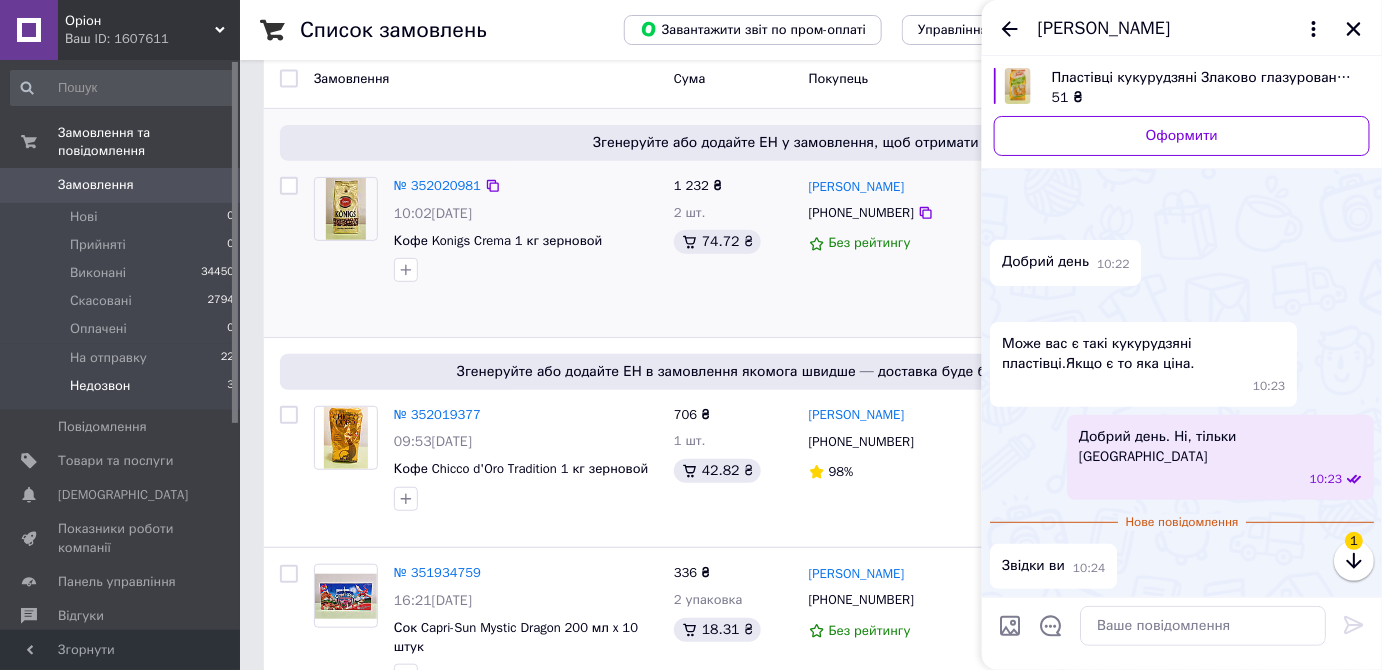 scroll, scrollTop: 226, scrollLeft: 0, axis: vertical 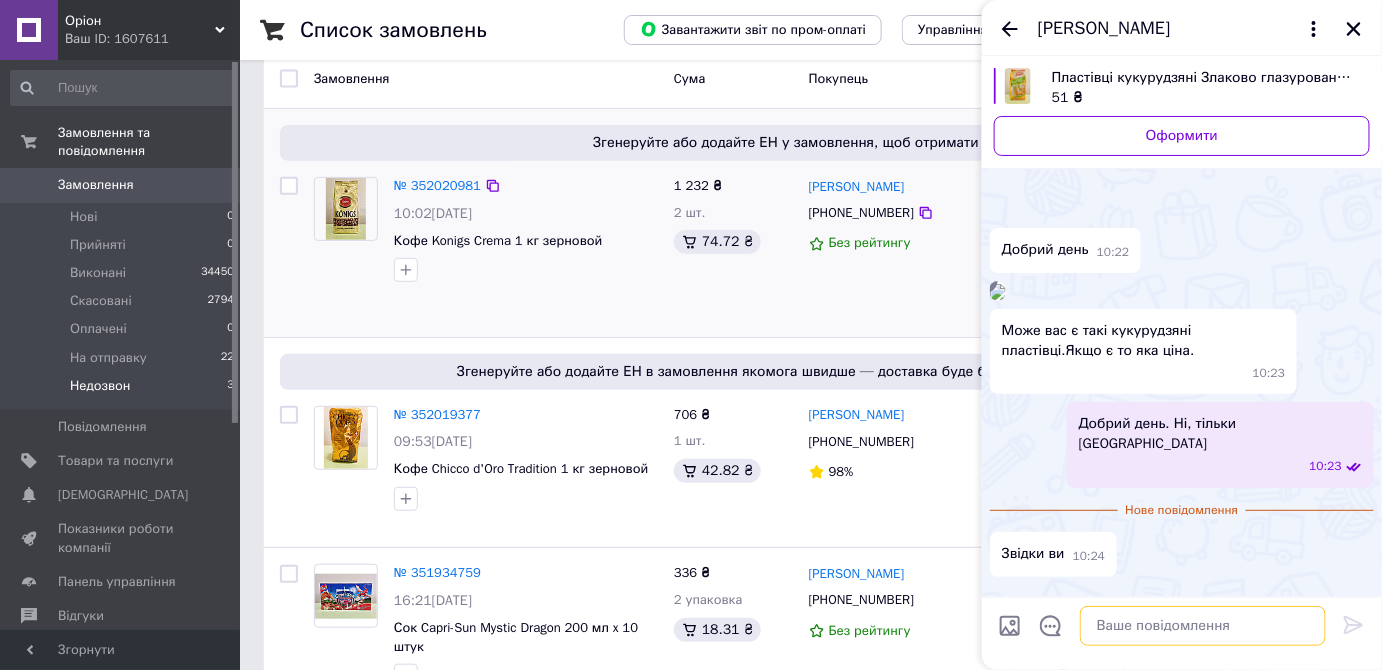 click at bounding box center [1203, 626] 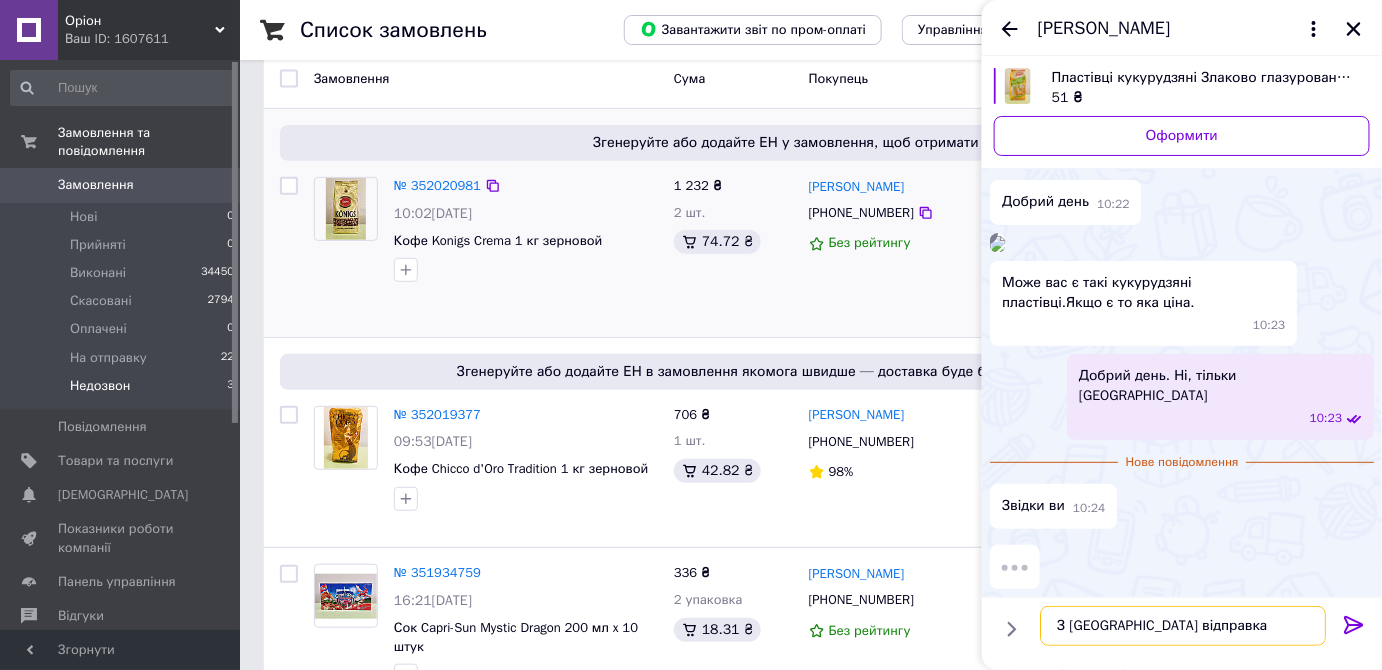 type on "З Одеси відправка" 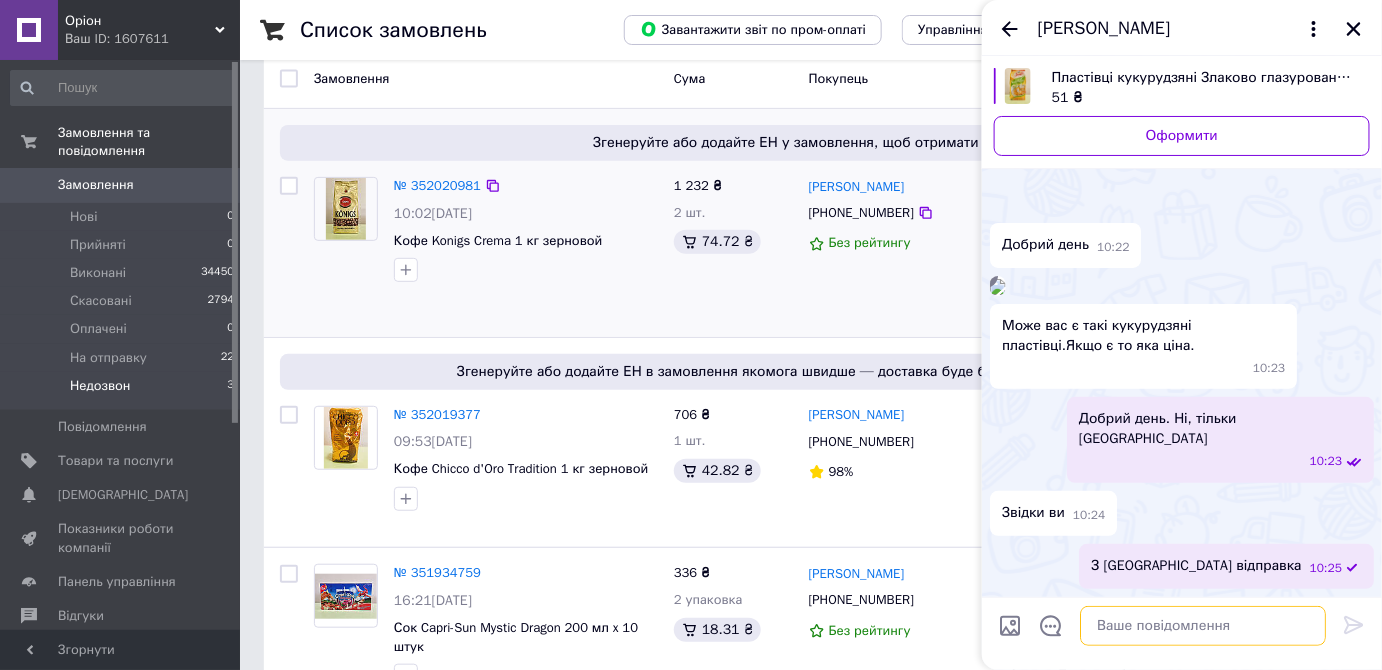 scroll, scrollTop: 182, scrollLeft: 0, axis: vertical 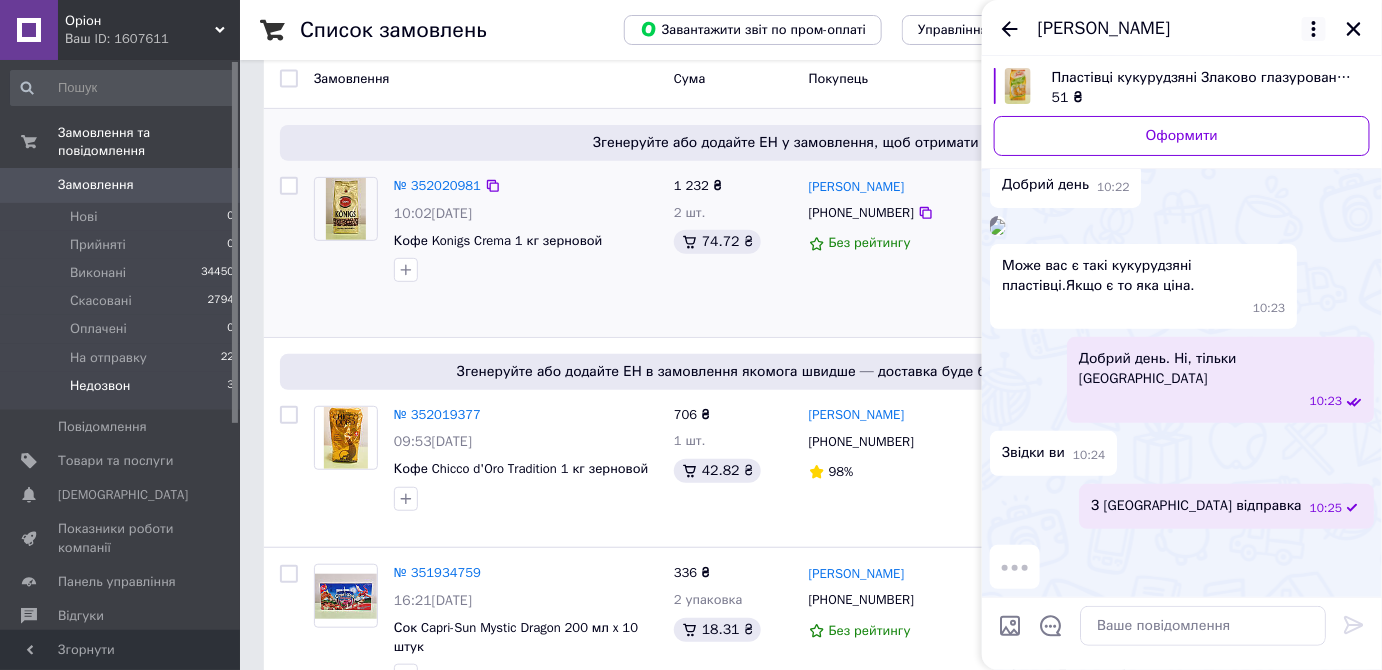 click 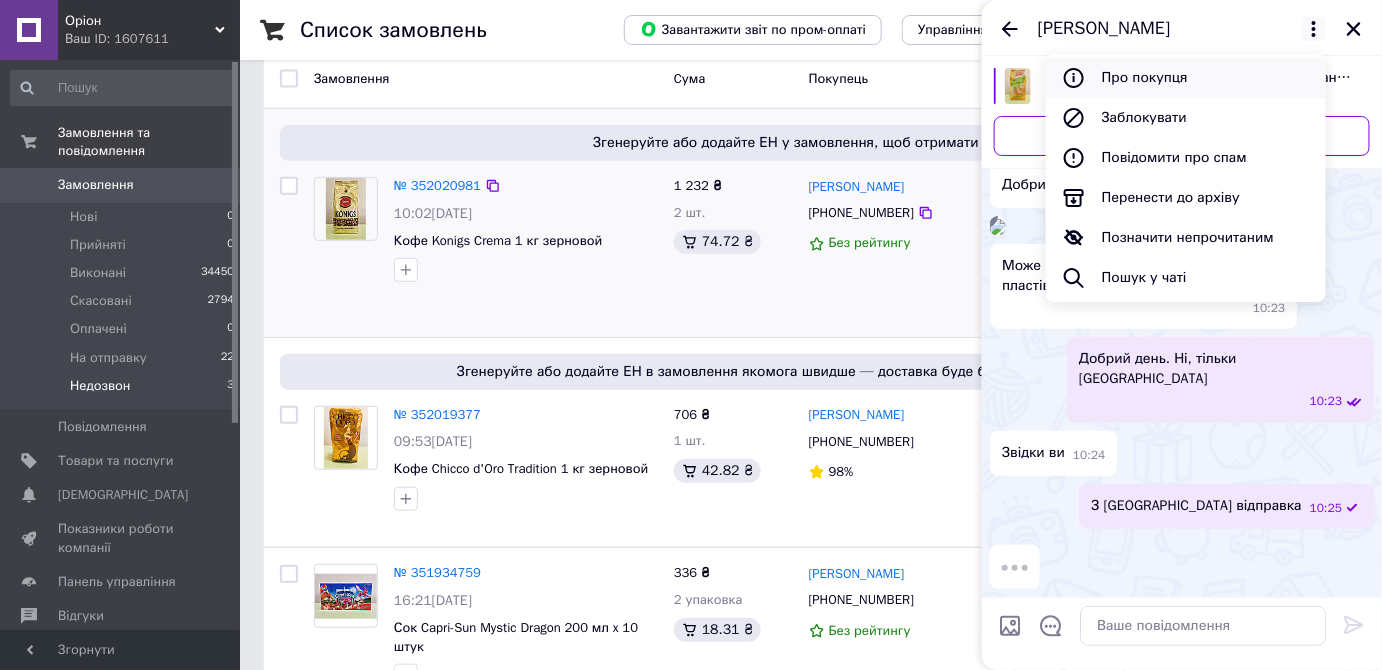 click on "Про покупця" at bounding box center (1186, 78) 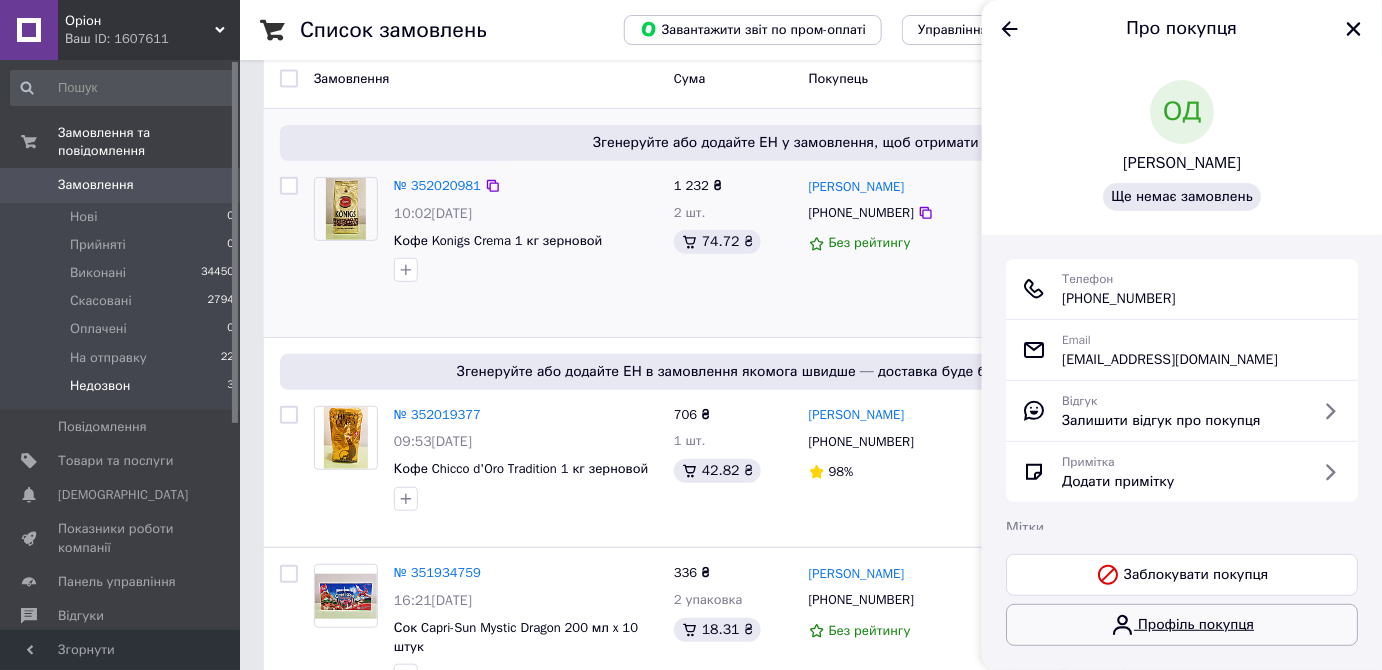 click on "Профіль покупця" at bounding box center (1182, 625) 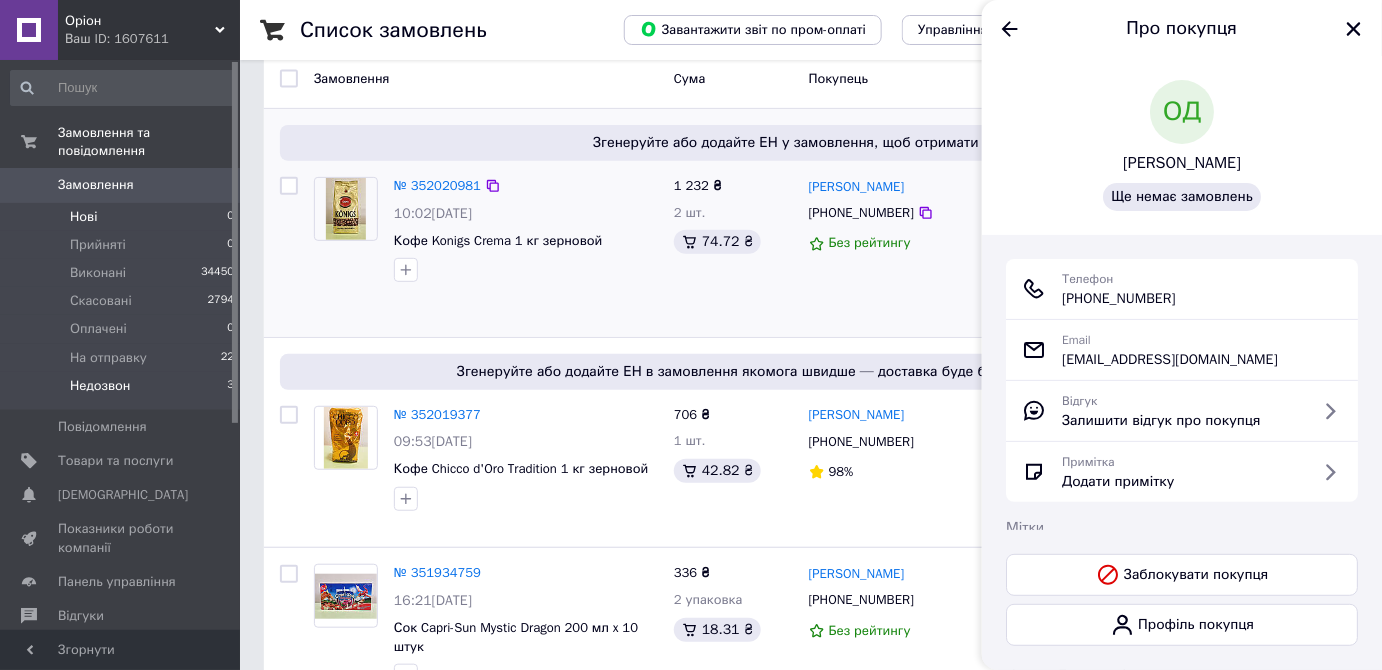 click on "Нові 0" at bounding box center (123, 217) 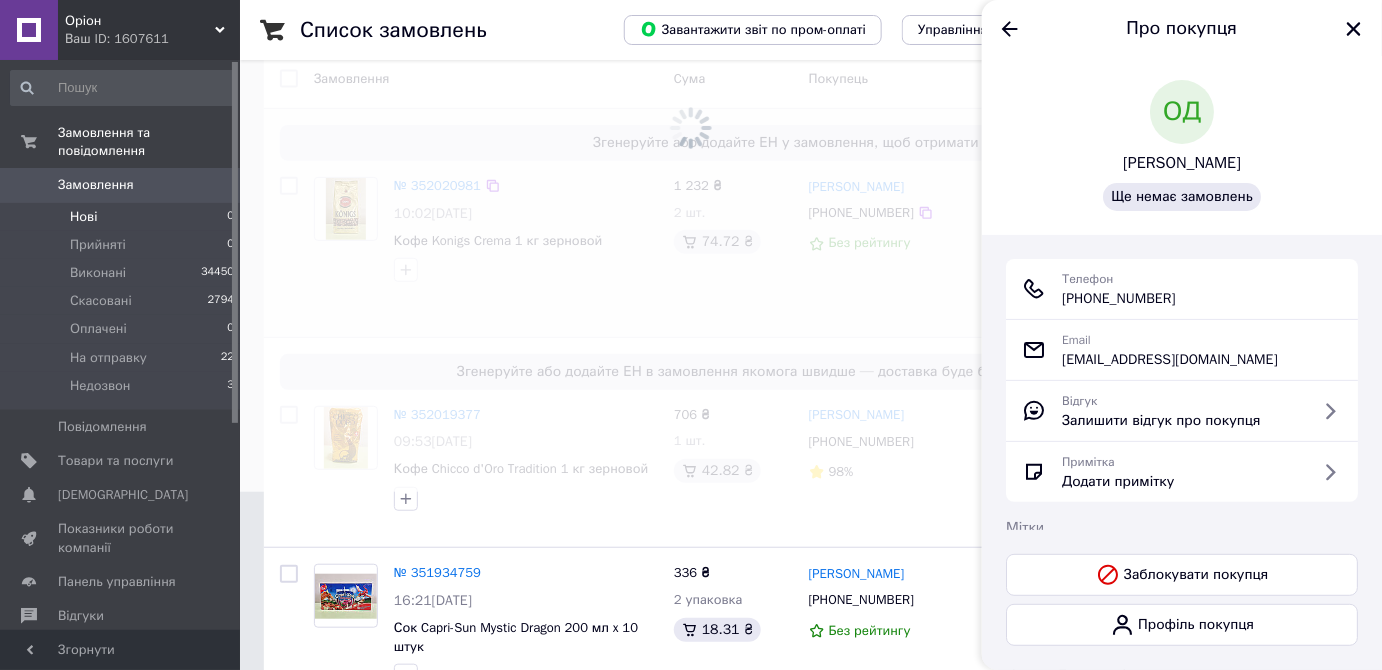click on "Нові 0" at bounding box center (123, 217) 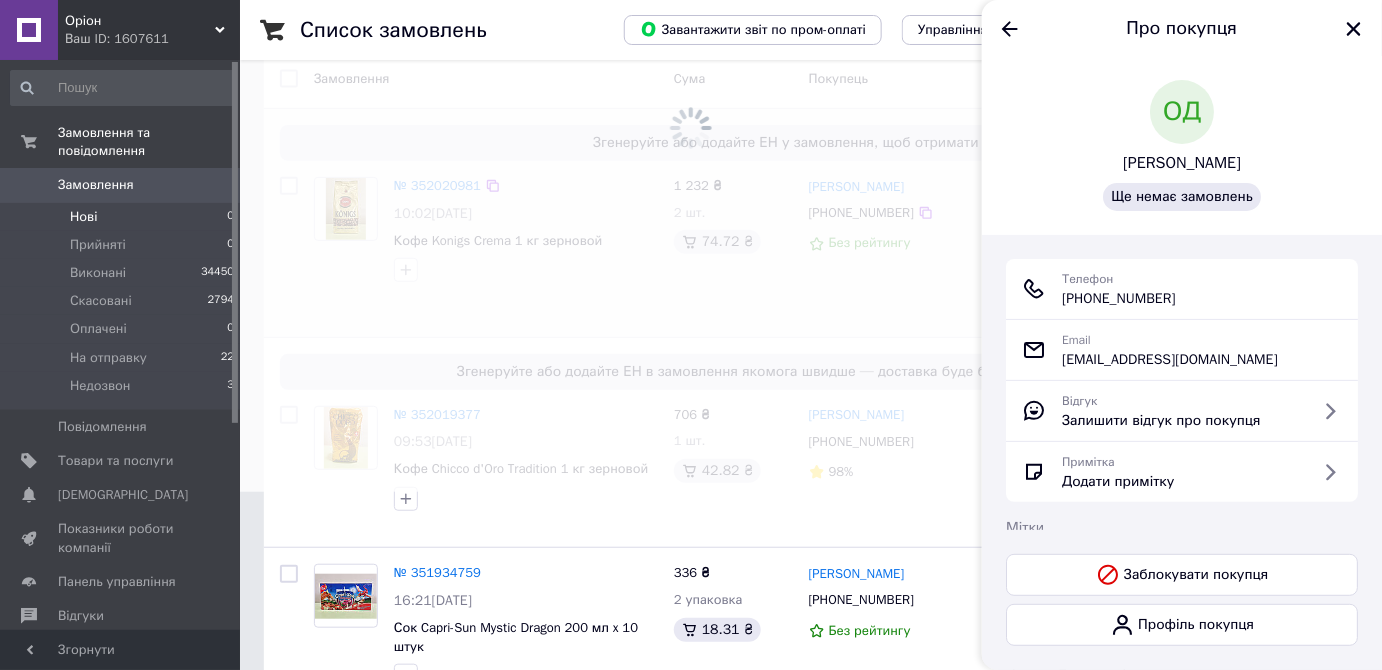 scroll, scrollTop: 0, scrollLeft: 0, axis: both 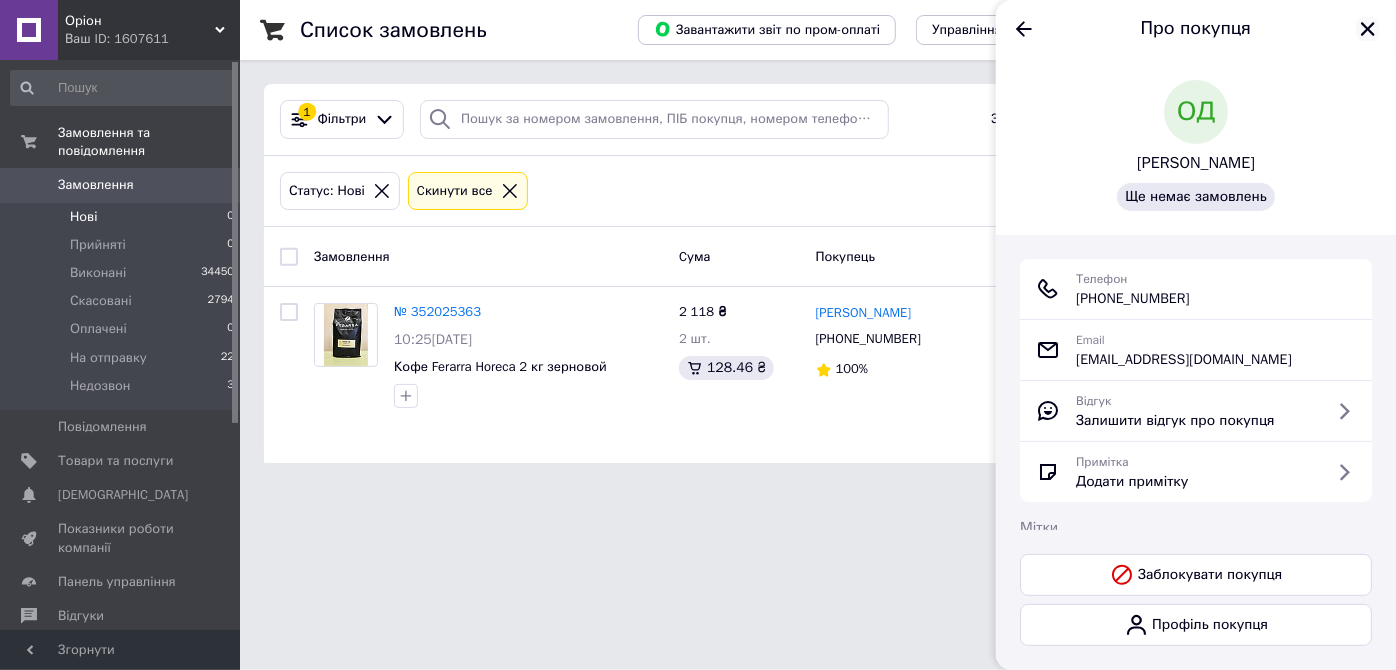 click at bounding box center (1368, 29) 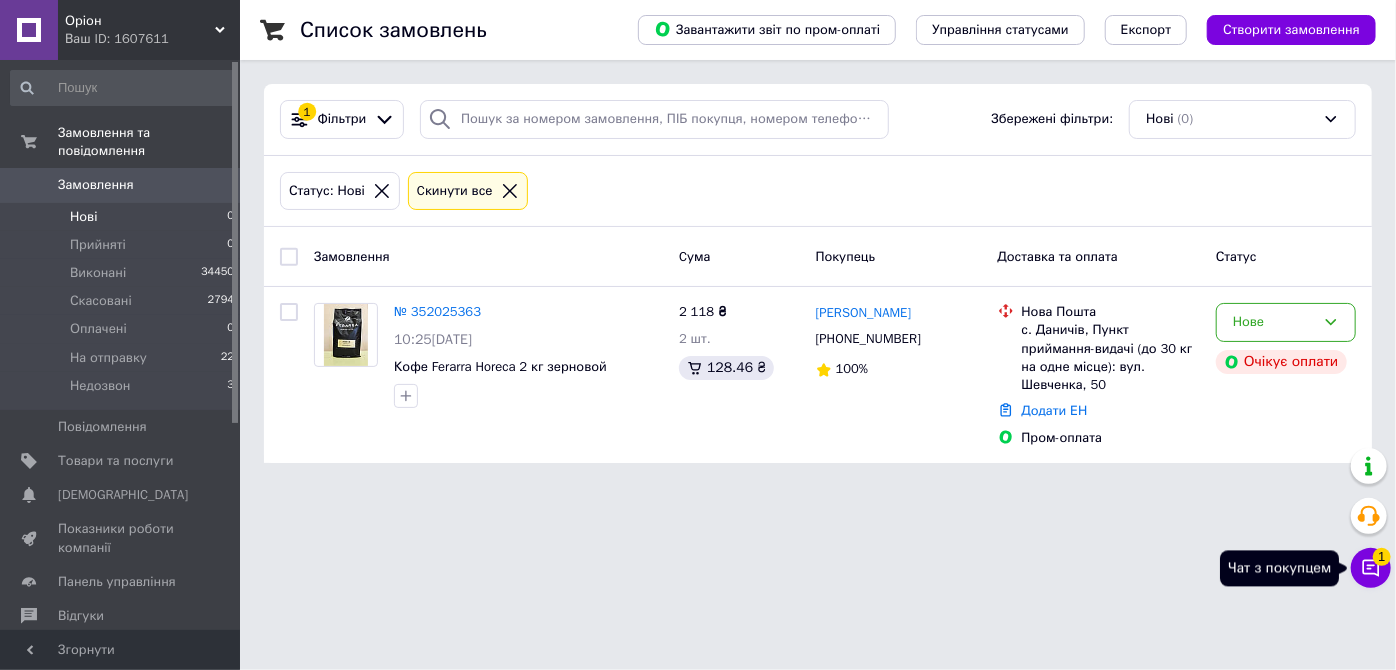 click 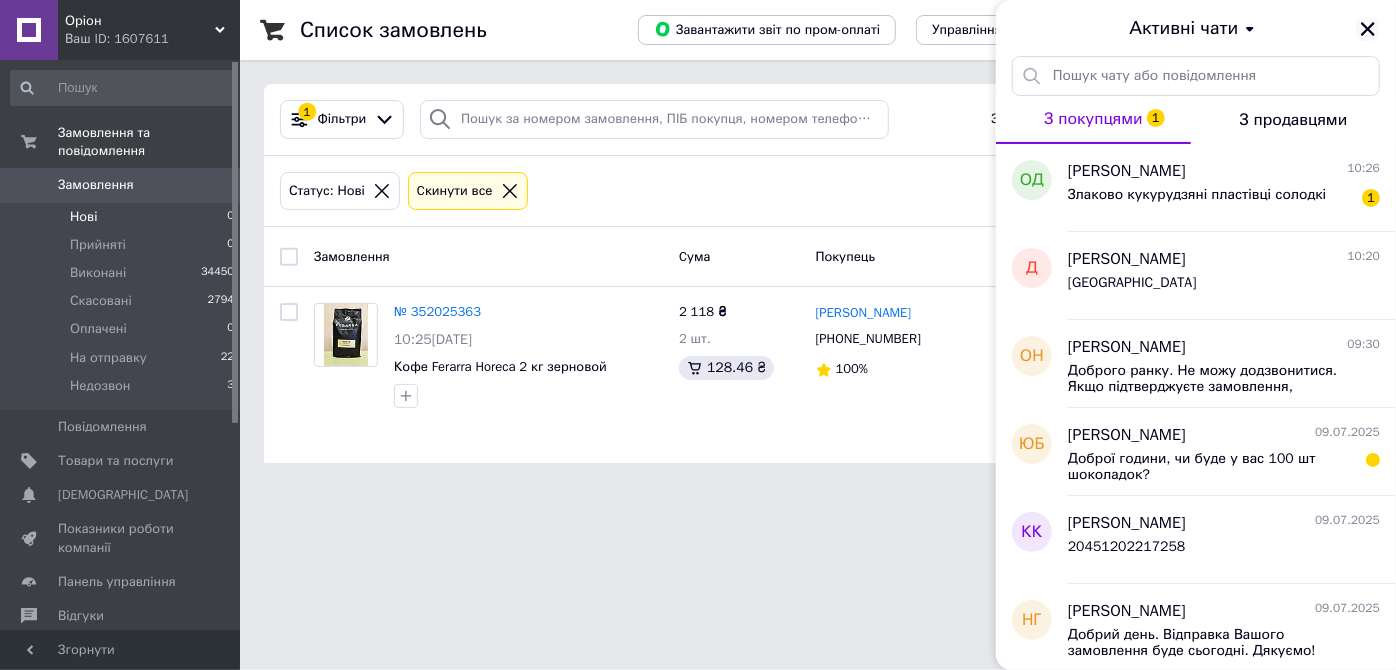 click 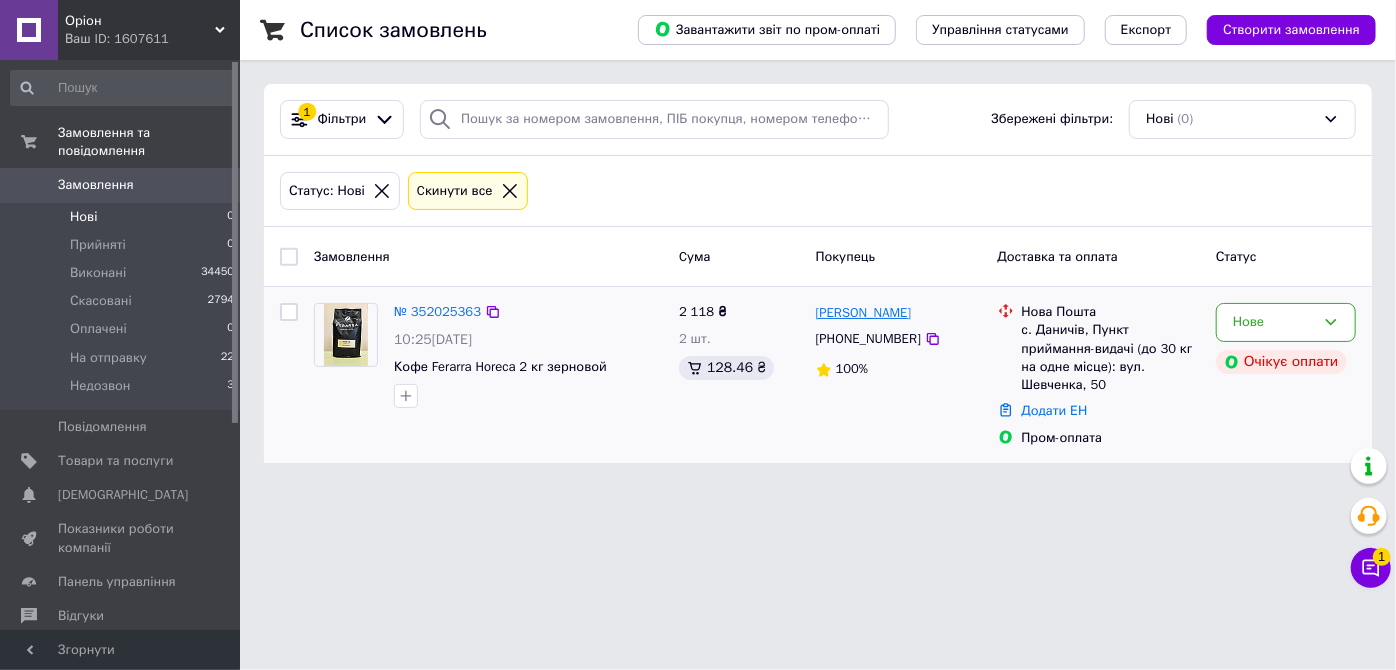 click on "Тарас Крот" at bounding box center [864, 313] 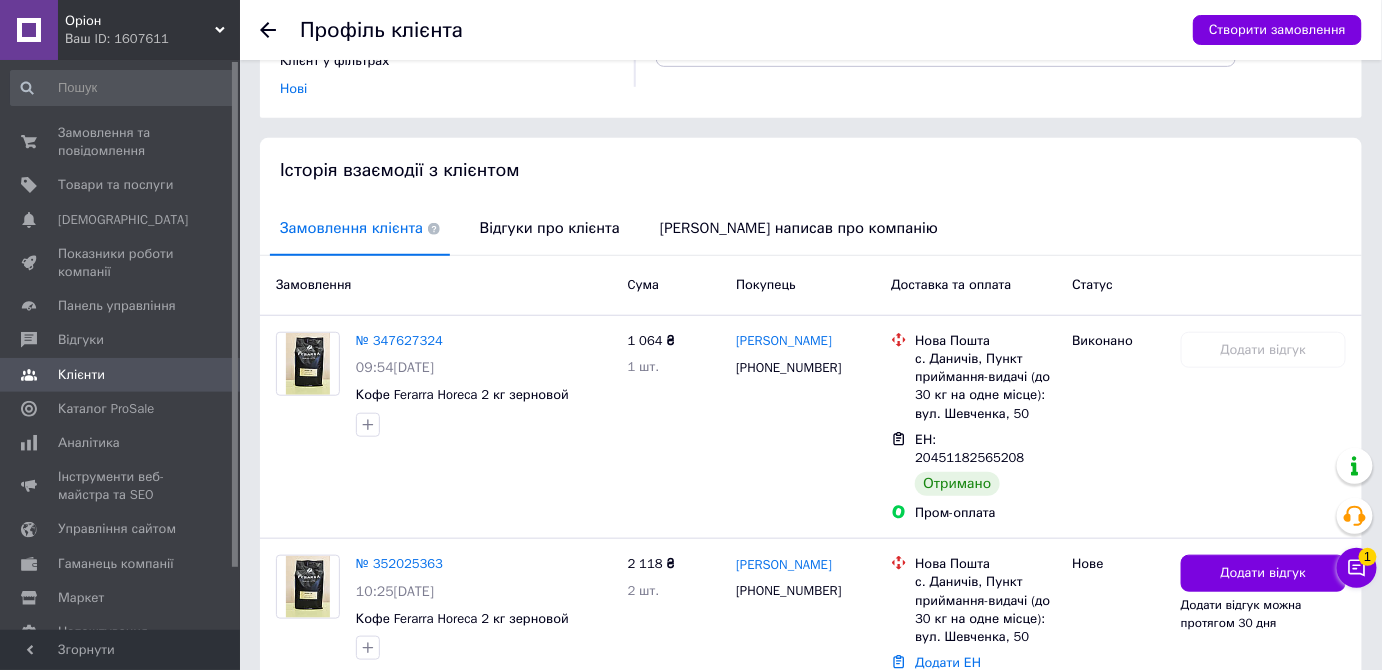 scroll, scrollTop: 453, scrollLeft: 0, axis: vertical 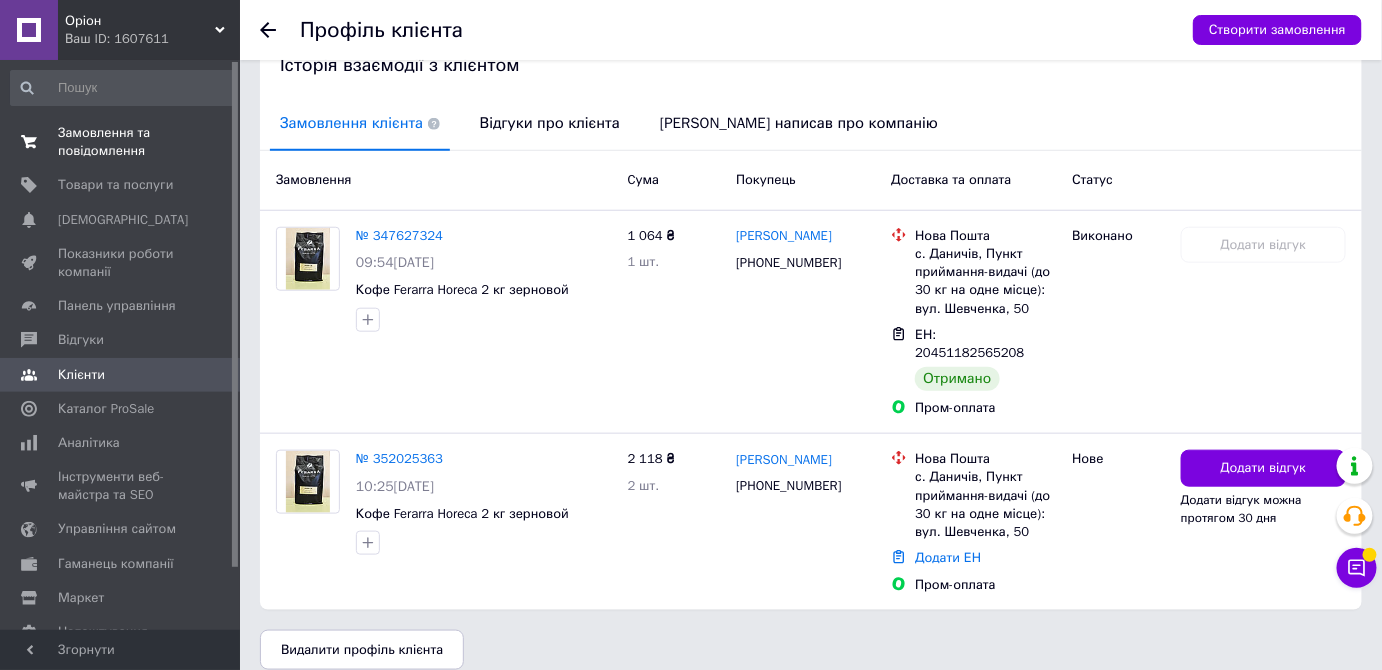 click on "Замовлення та повідомлення" at bounding box center (121, 142) 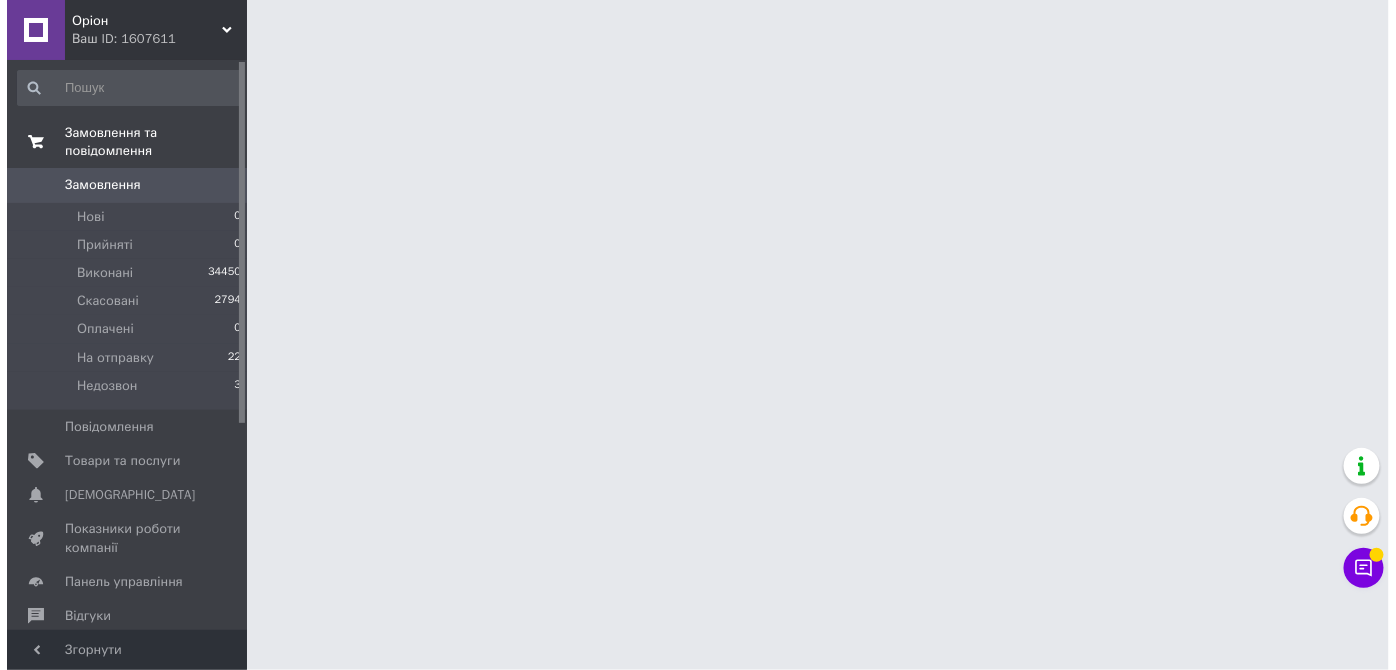 scroll, scrollTop: 0, scrollLeft: 0, axis: both 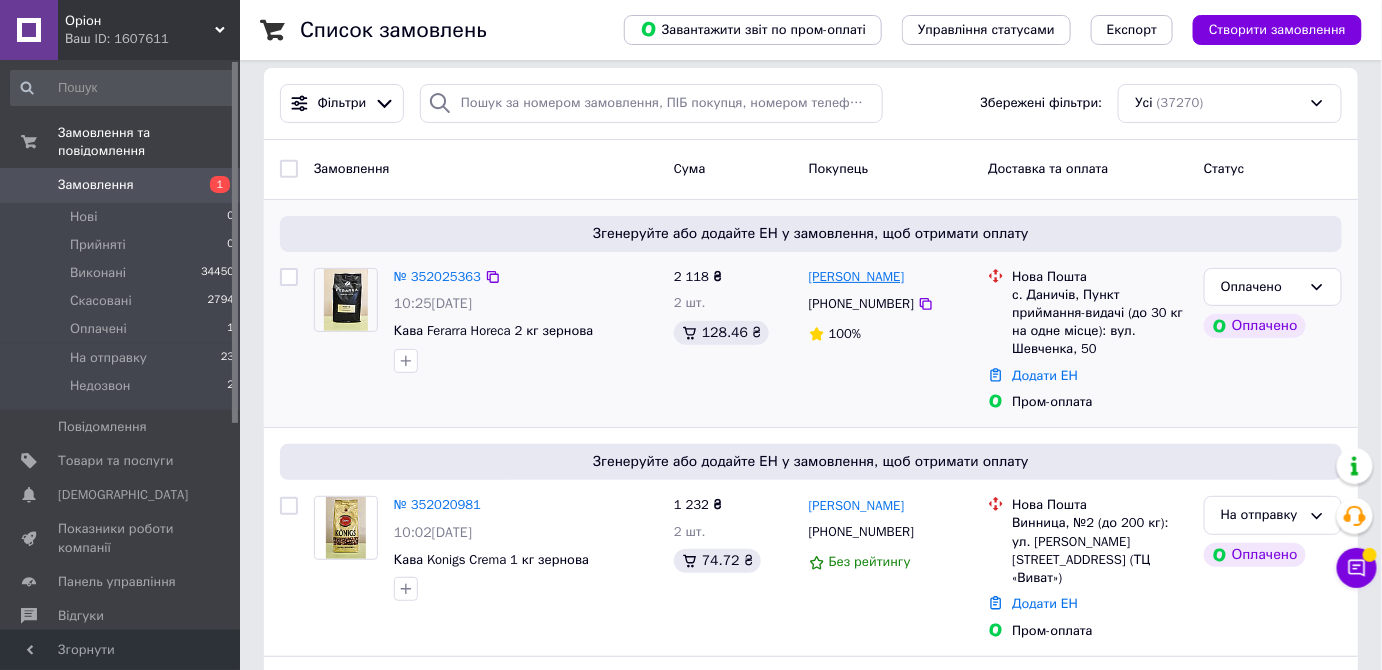 click on "[PERSON_NAME]" at bounding box center [857, 277] 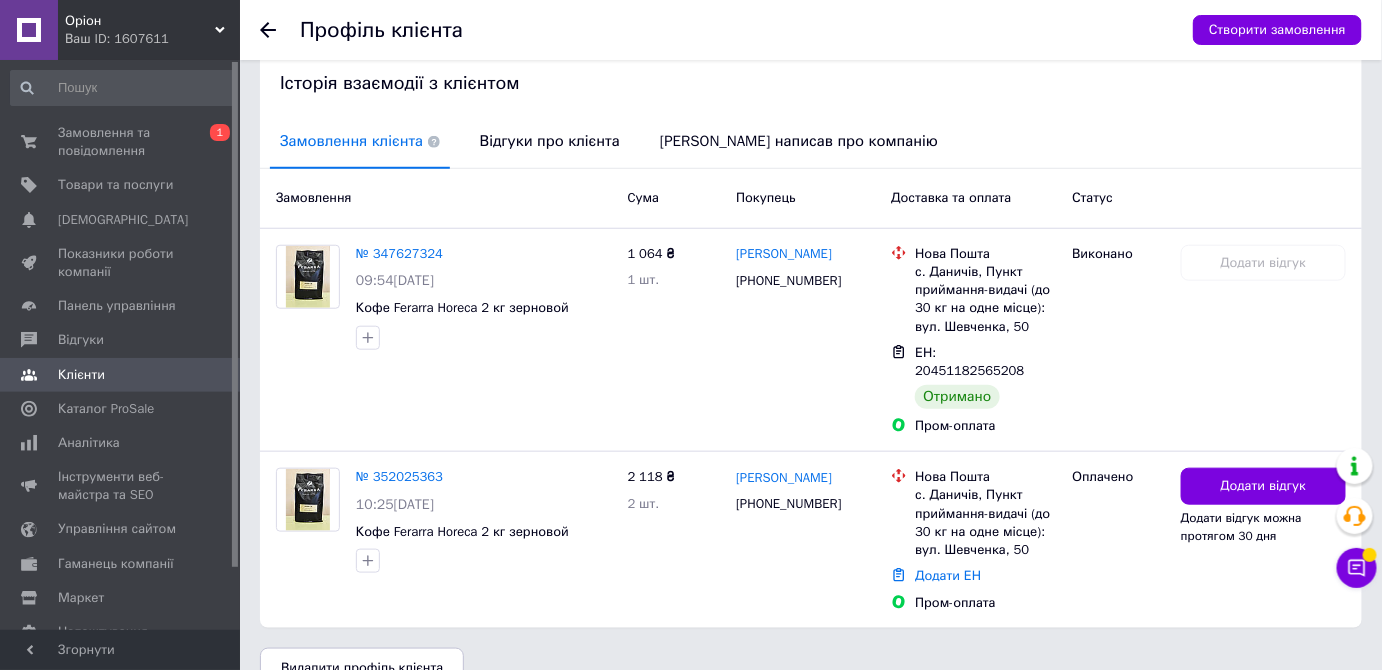 scroll, scrollTop: 453, scrollLeft: 0, axis: vertical 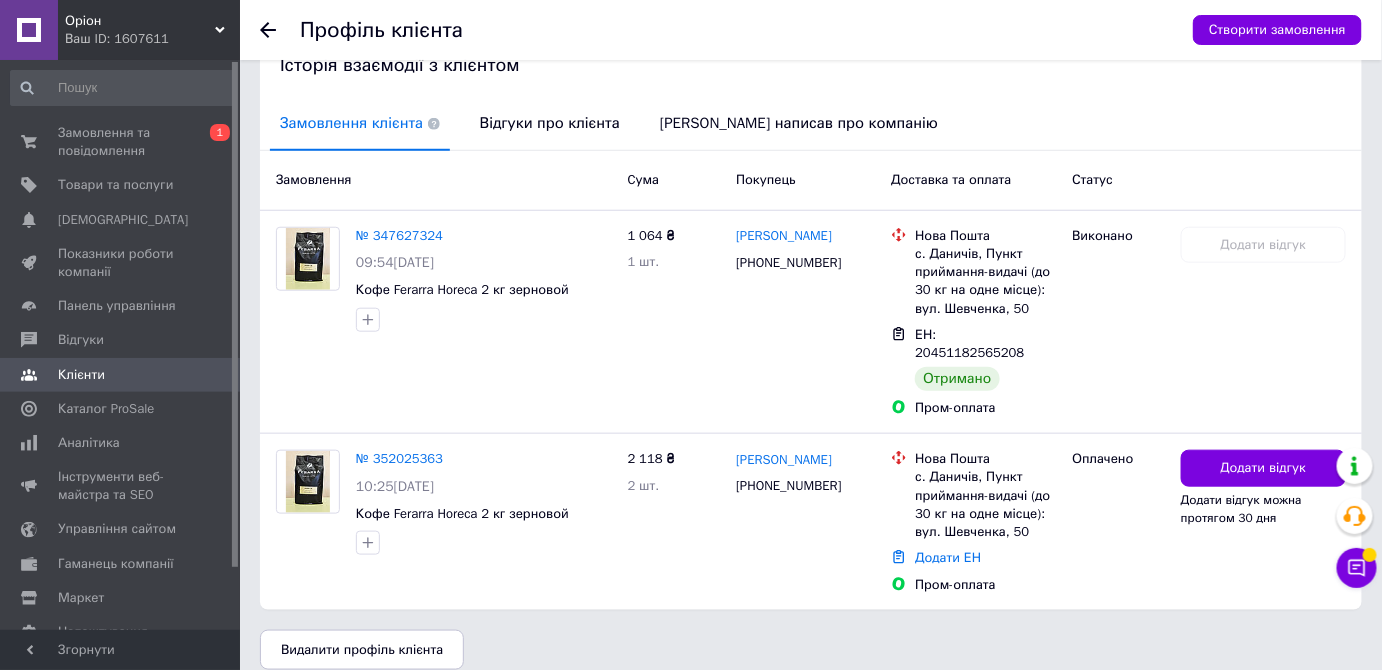 click 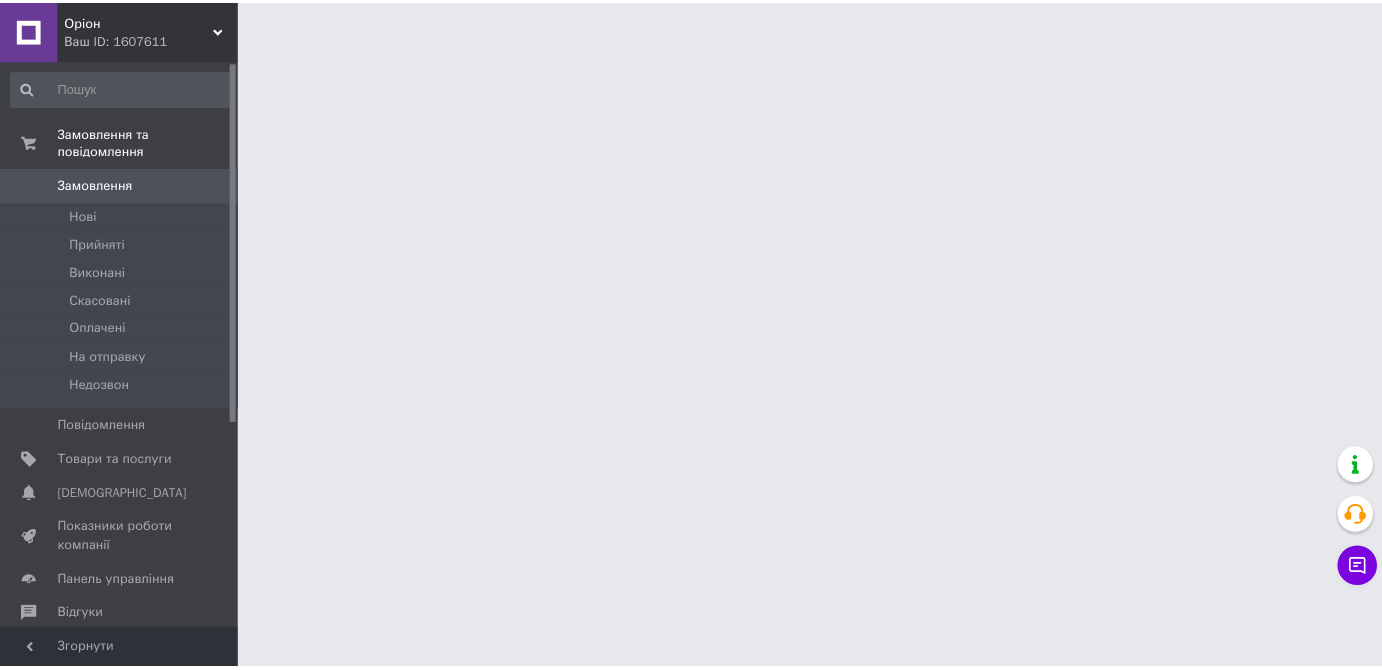scroll, scrollTop: 0, scrollLeft: 0, axis: both 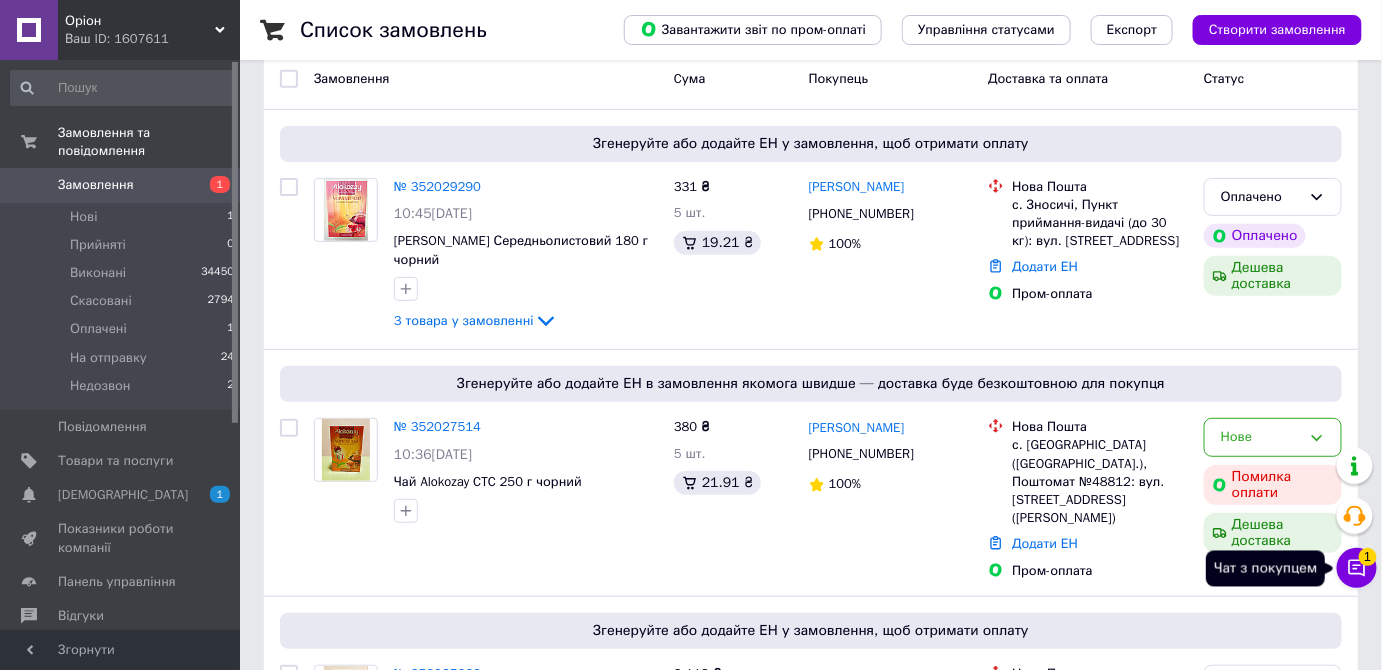 click 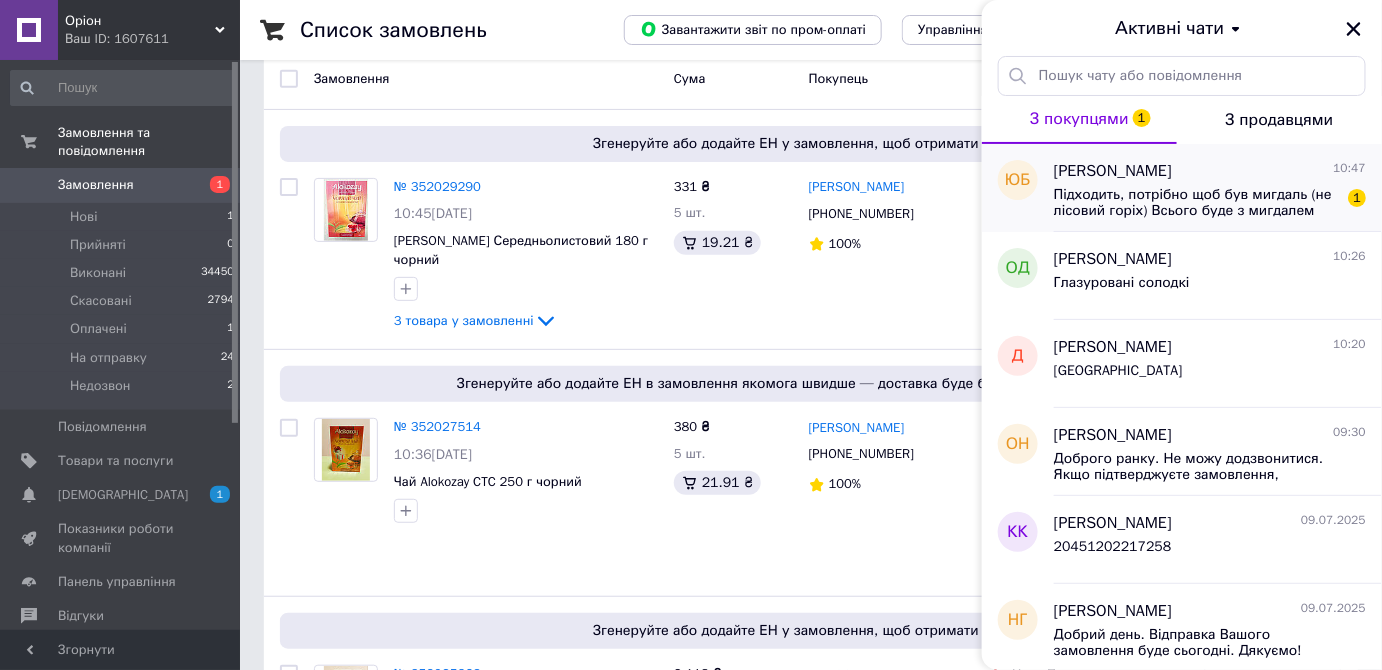 click on "Підходить, потрібно щоб був мигдаль (не лісовий горіх)
Всього буде з мигдалем 100 шт?" at bounding box center [1196, 203] 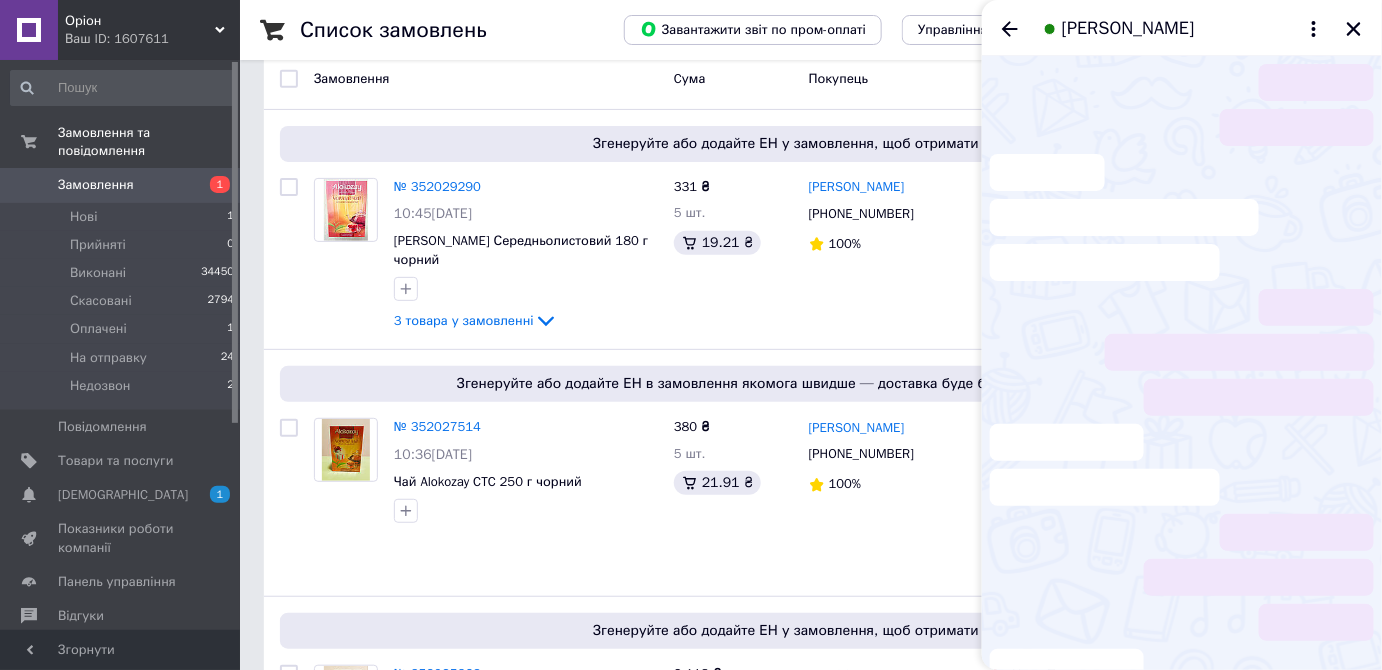 scroll, scrollTop: 129, scrollLeft: 0, axis: vertical 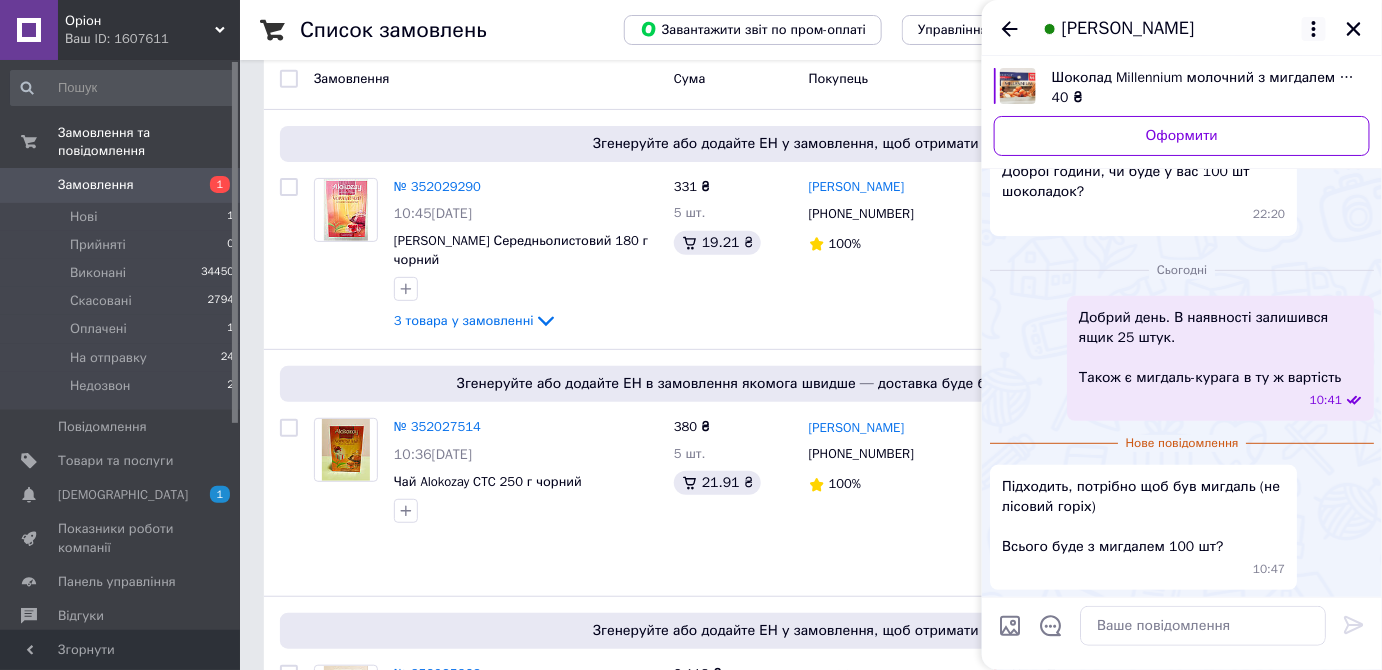 click 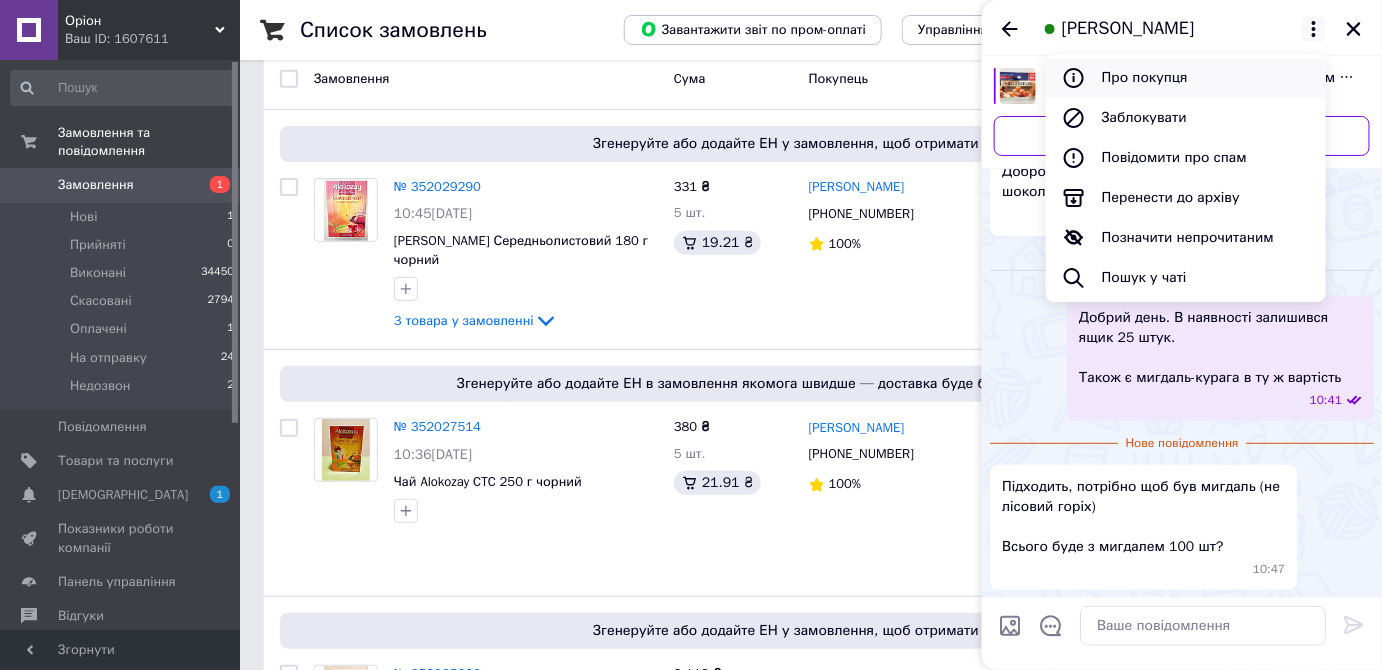 click on "Про покупця" at bounding box center [1186, 78] 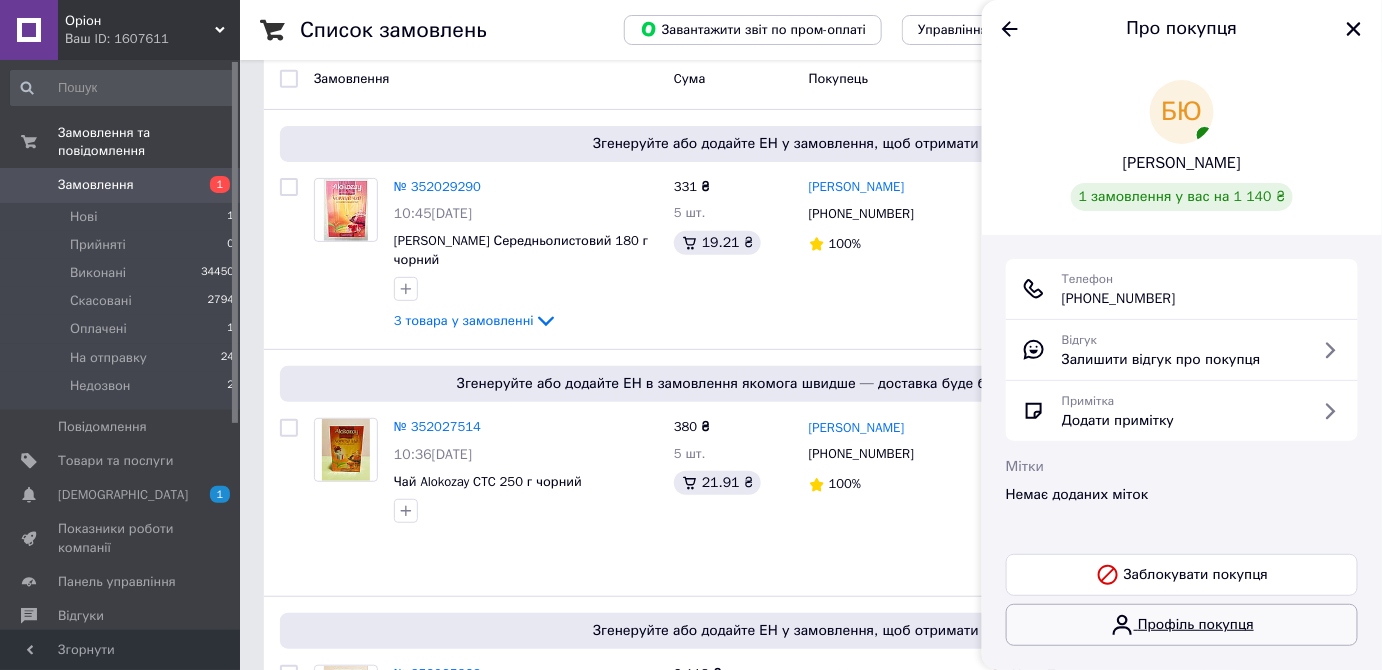 click on "Профіль покупця" at bounding box center [1182, 625] 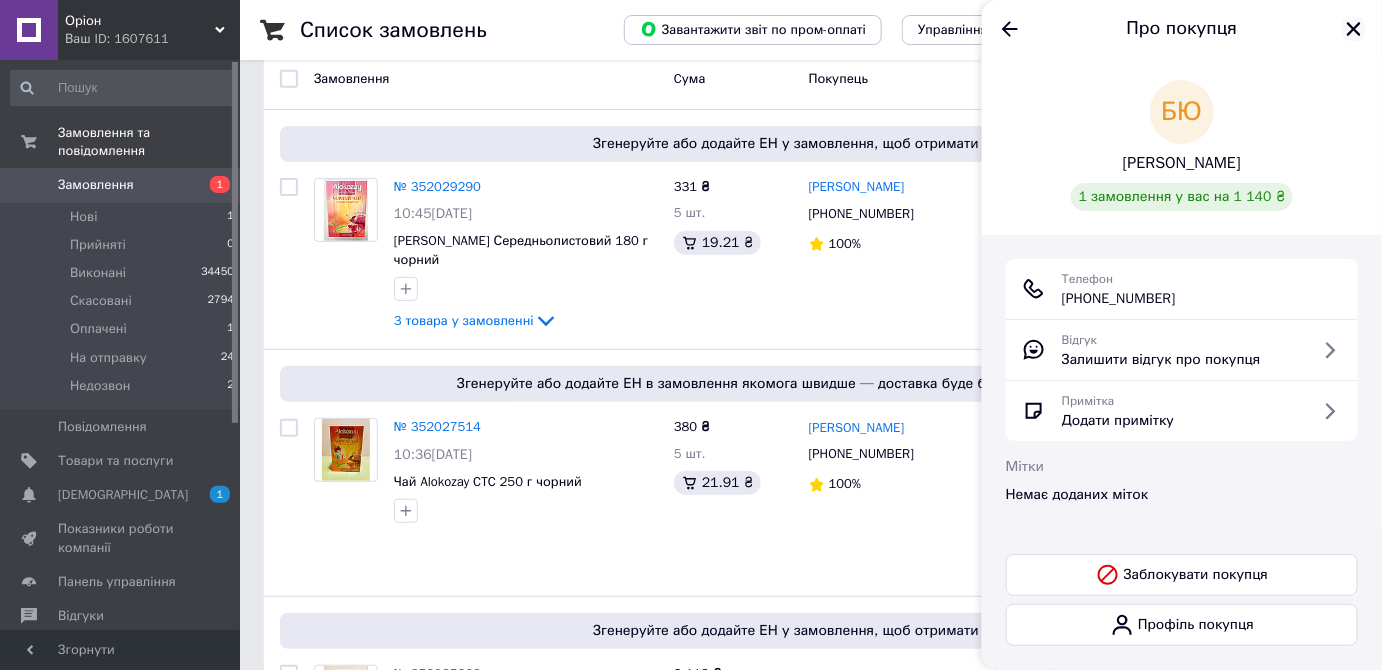 click 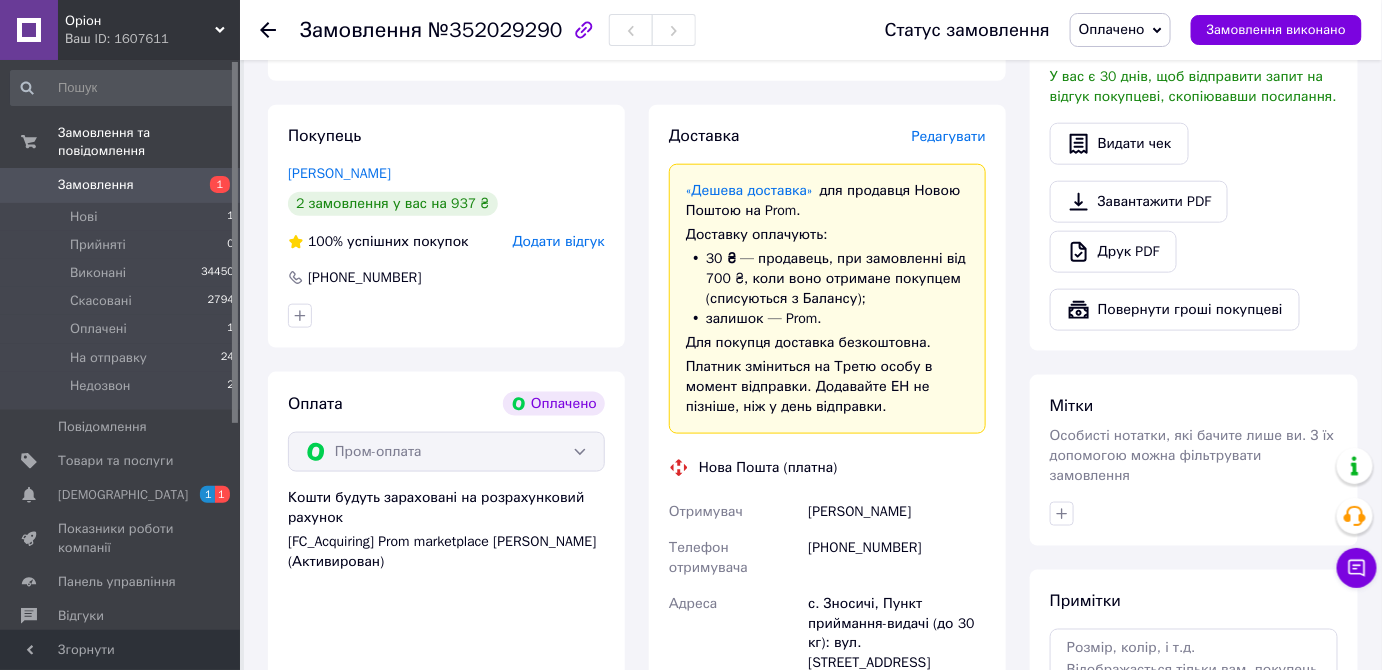 scroll, scrollTop: 633, scrollLeft: 0, axis: vertical 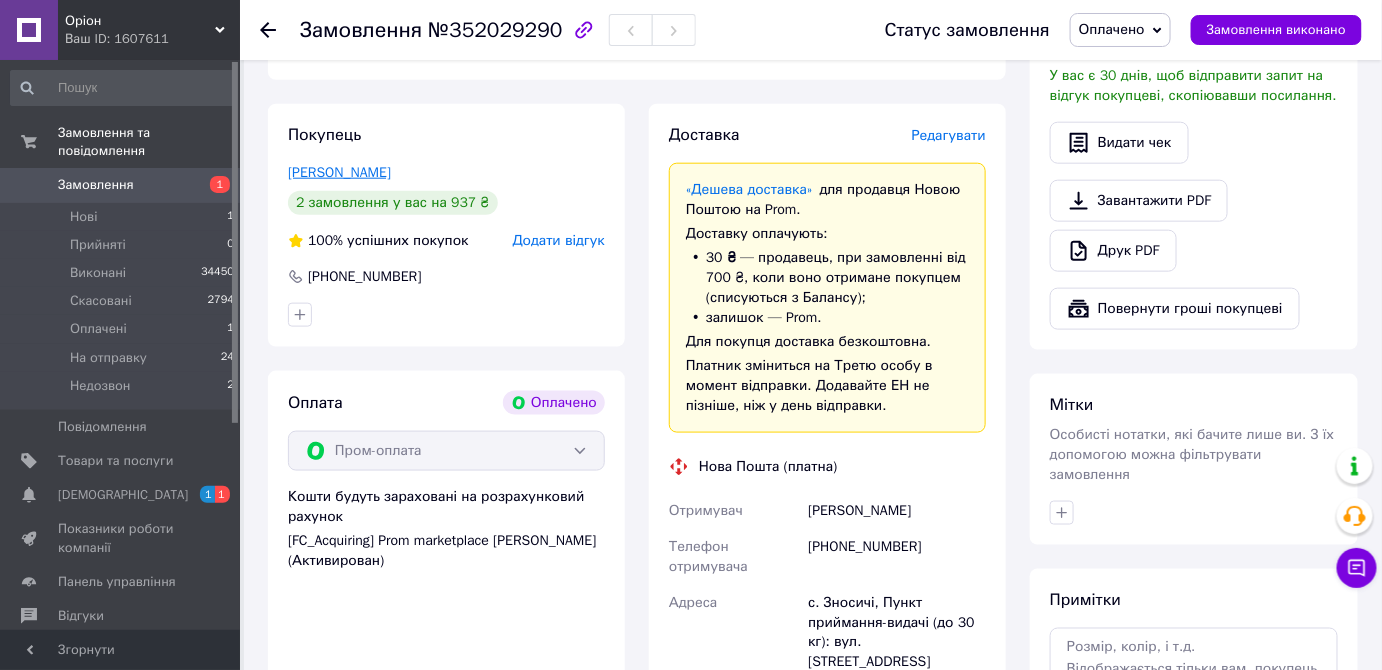 click on "[PERSON_NAME]" at bounding box center (339, 172) 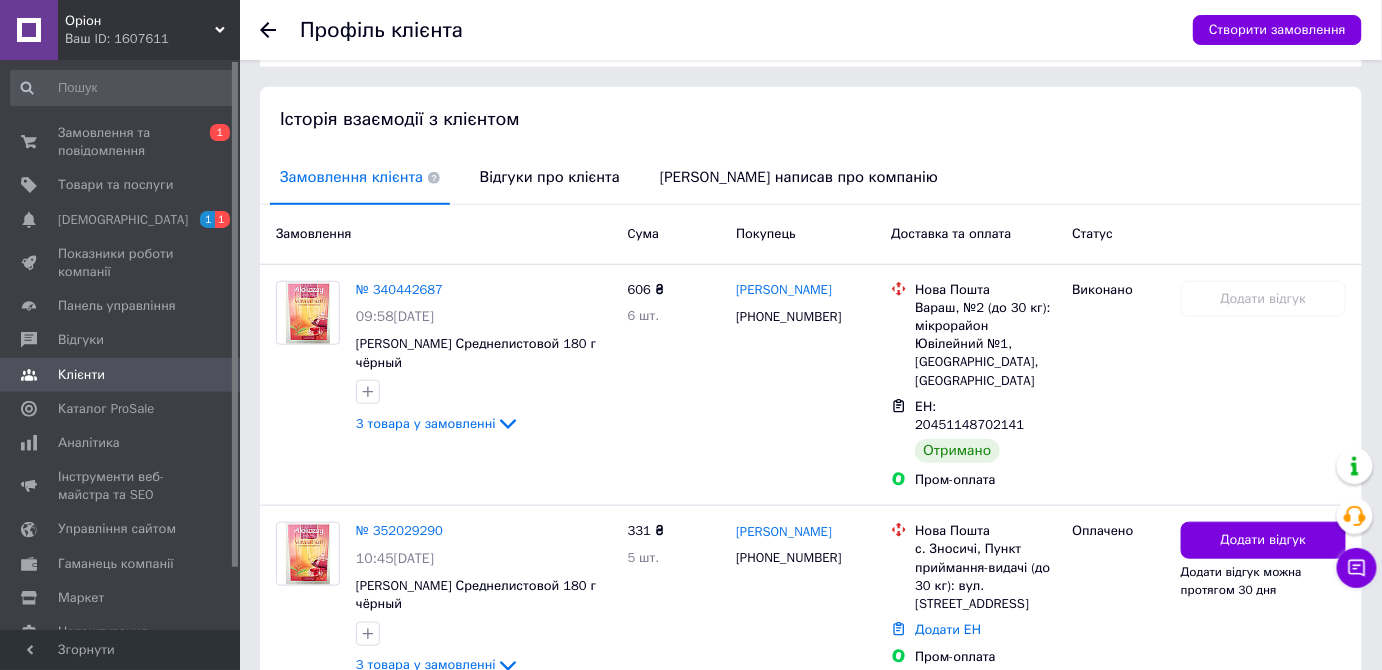 scroll, scrollTop: 441, scrollLeft: 0, axis: vertical 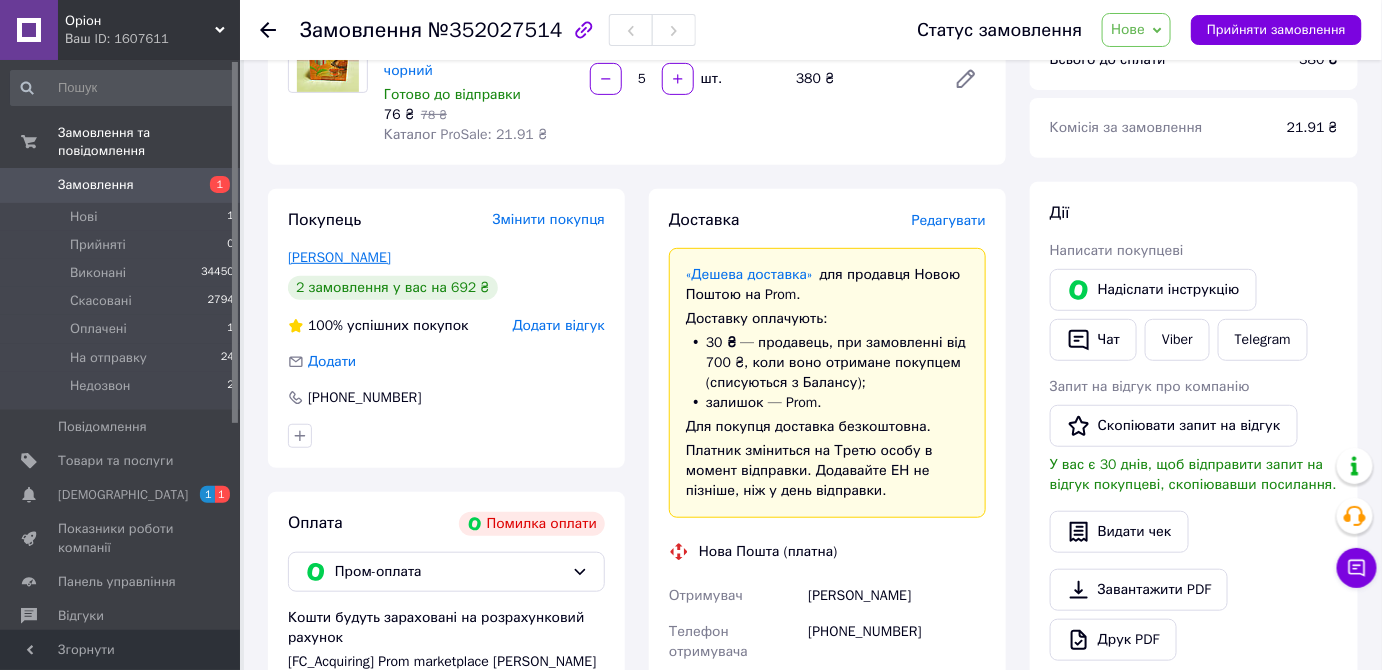 click on "[PERSON_NAME]" at bounding box center (339, 257) 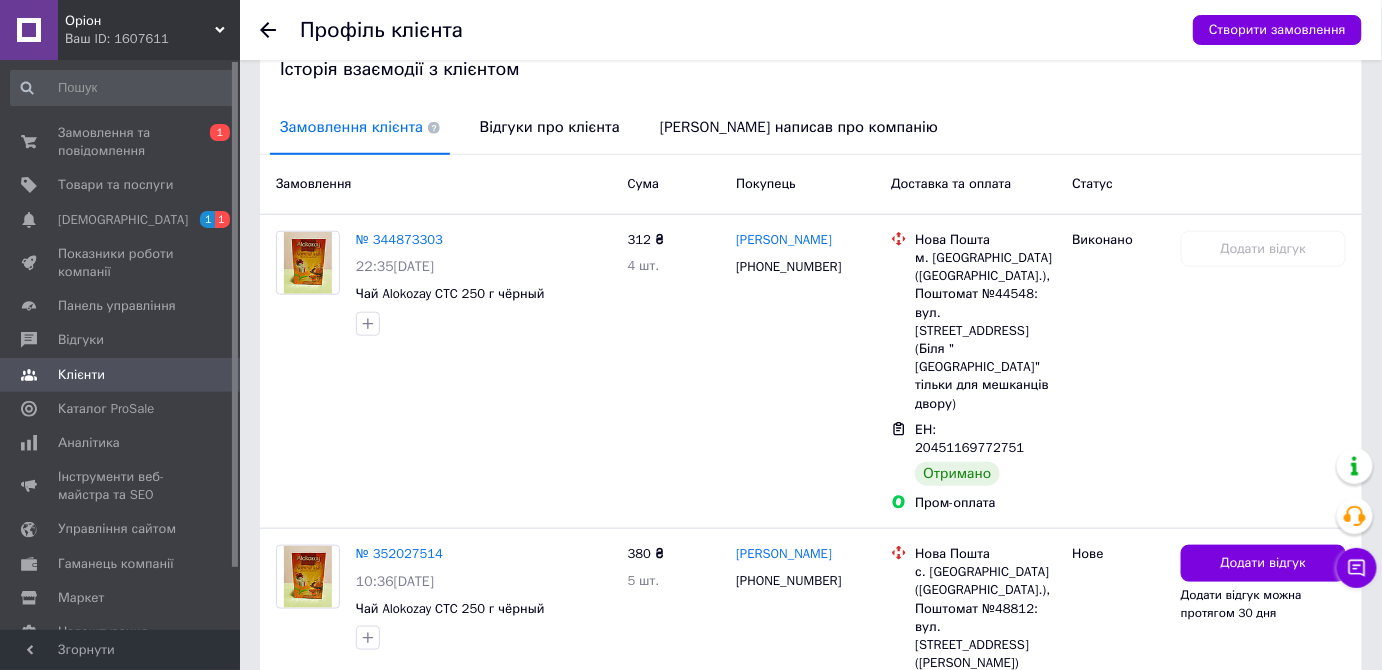 scroll, scrollTop: 448, scrollLeft: 0, axis: vertical 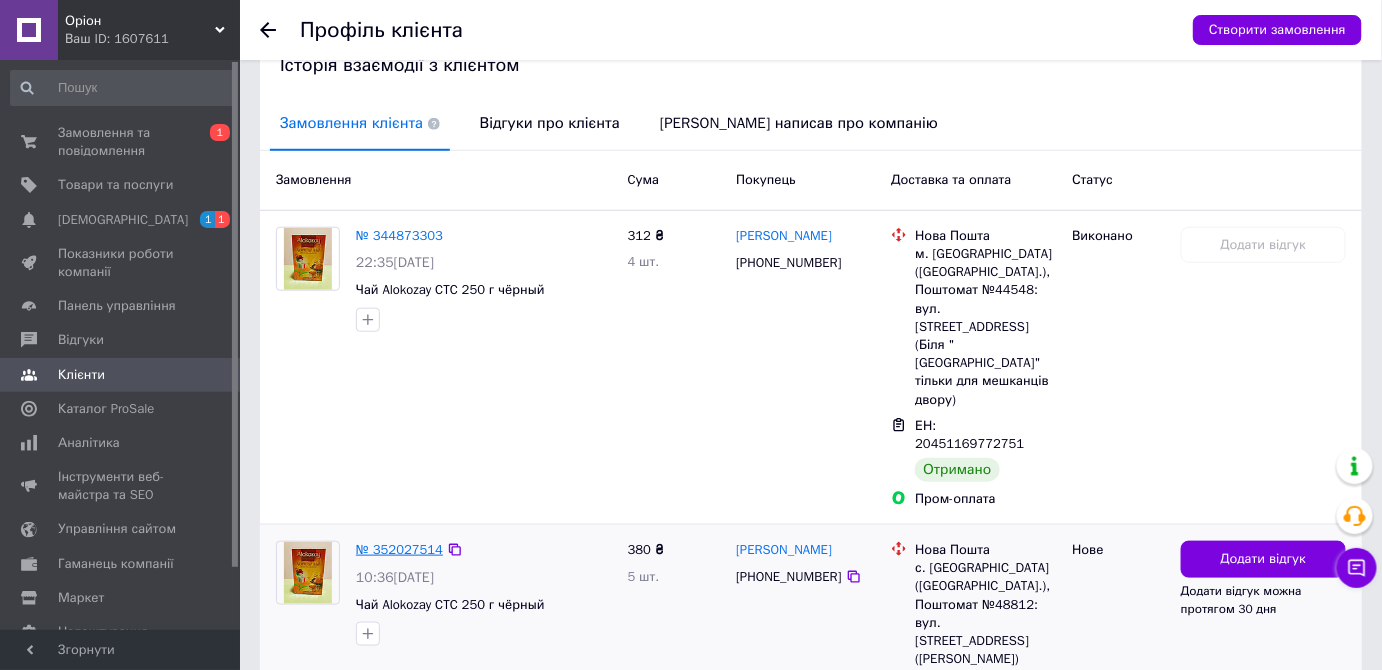 click on "№ 352027514" at bounding box center (399, 549) 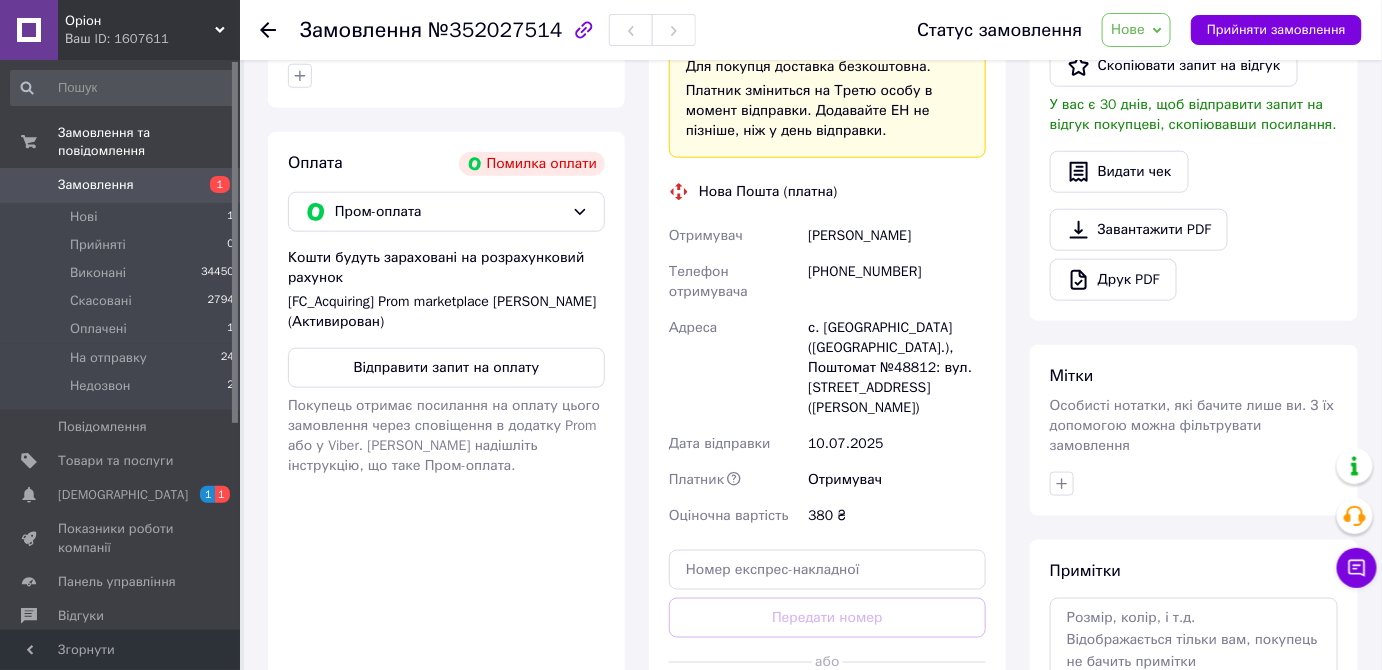 scroll, scrollTop: 491, scrollLeft: 0, axis: vertical 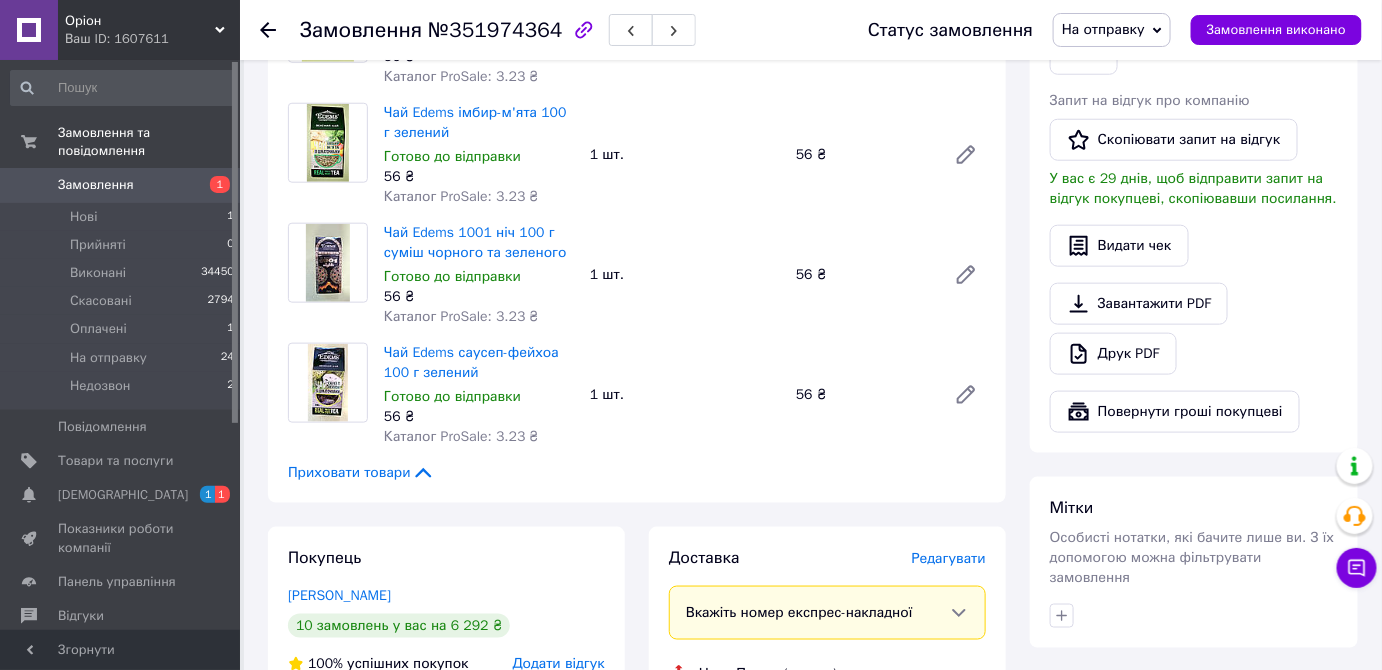 click on "Редагувати" at bounding box center [949, 558] 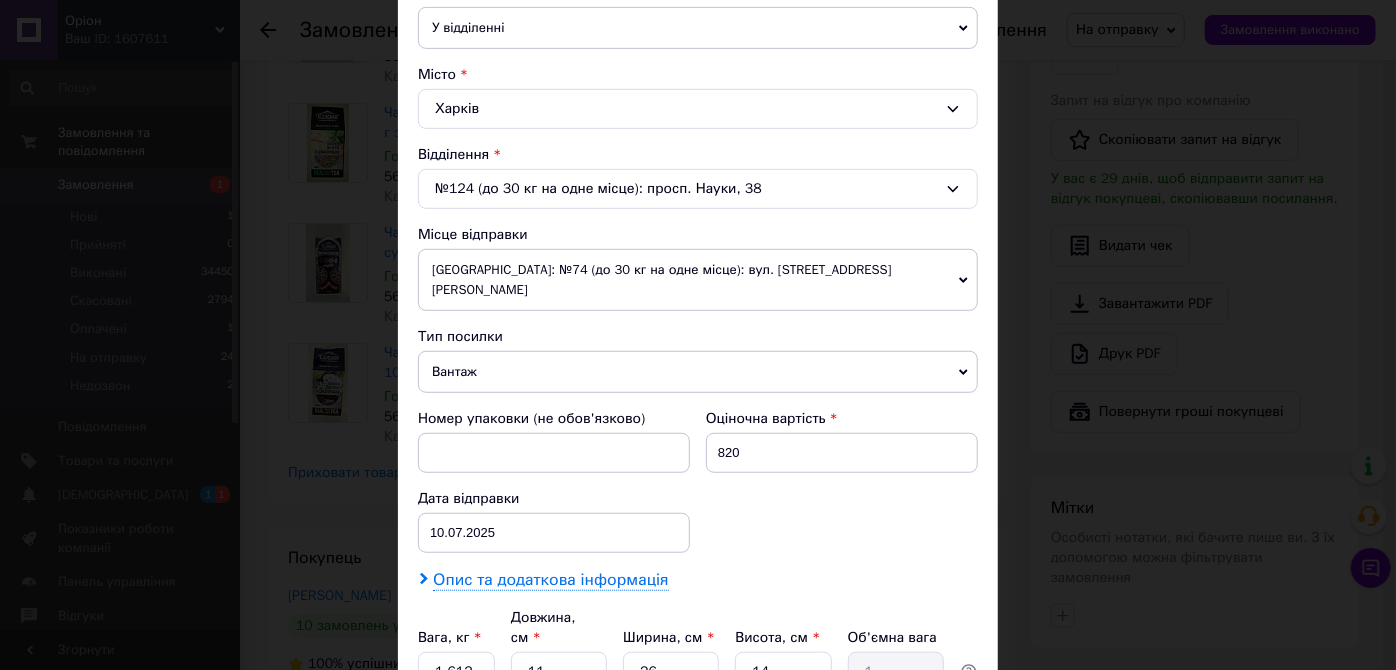 scroll, scrollTop: 541, scrollLeft: 0, axis: vertical 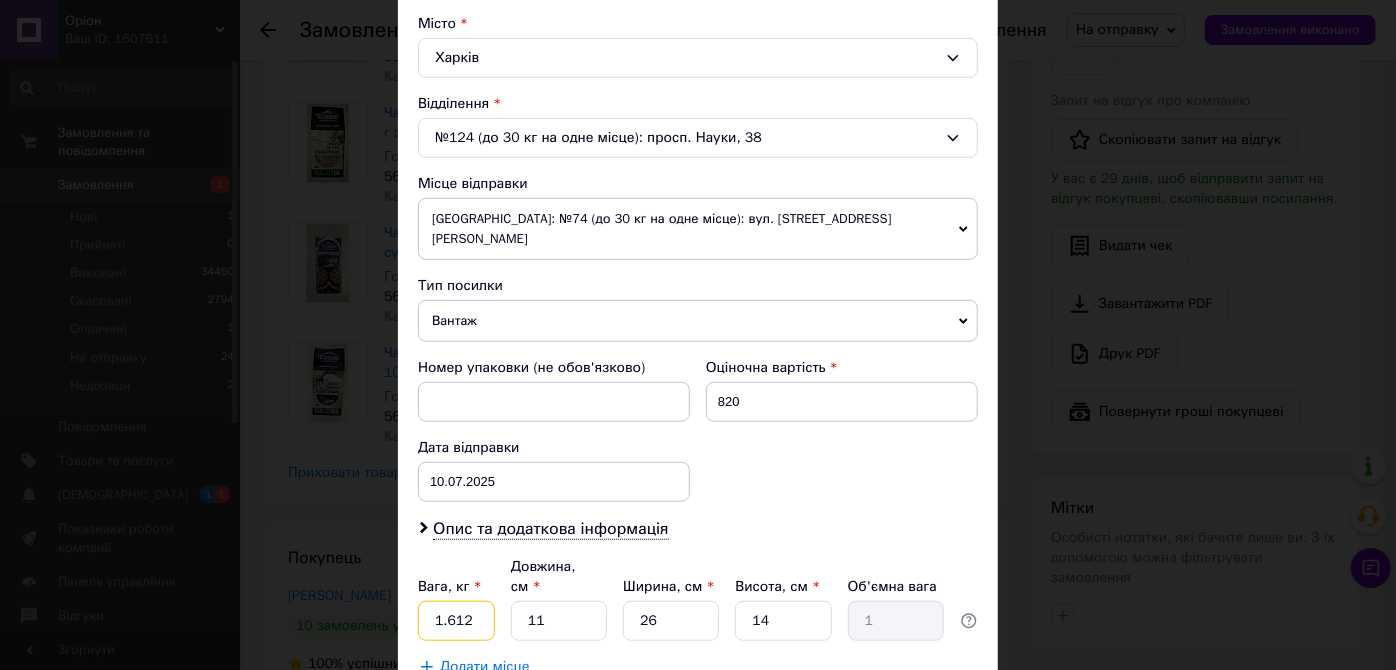 click on "1.612" at bounding box center [456, 621] 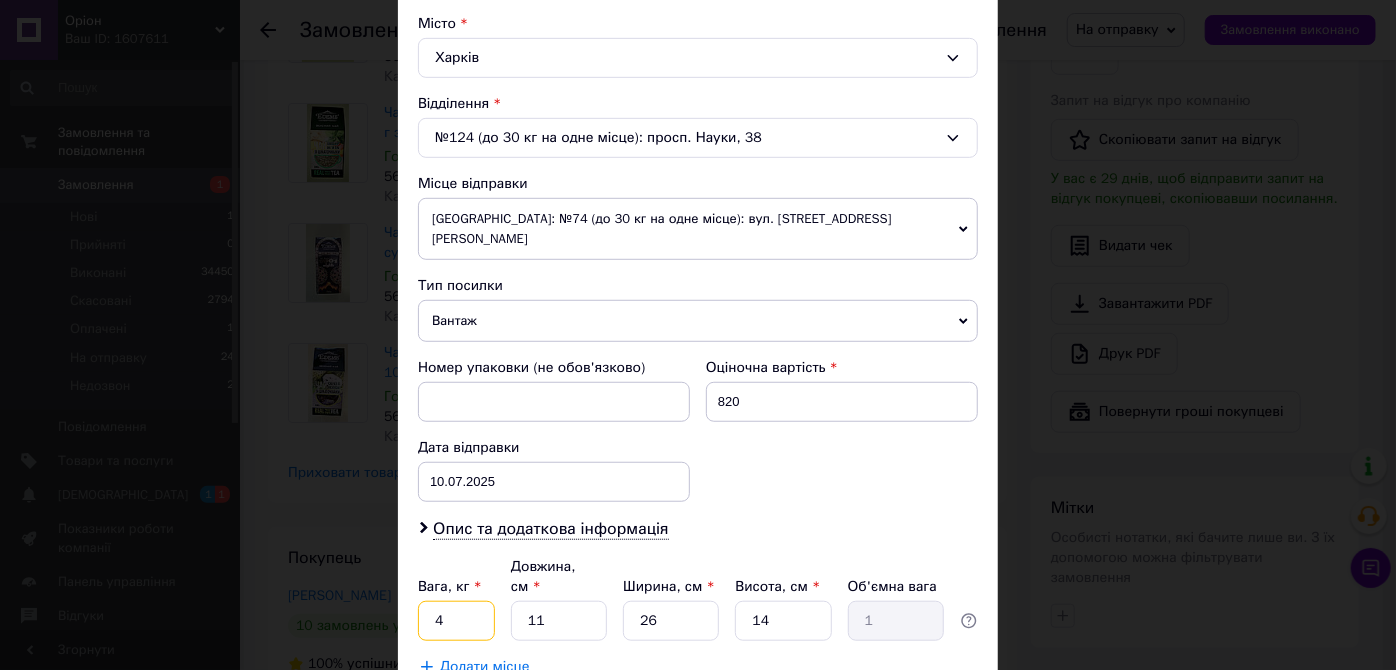 click on "4" at bounding box center [456, 621] 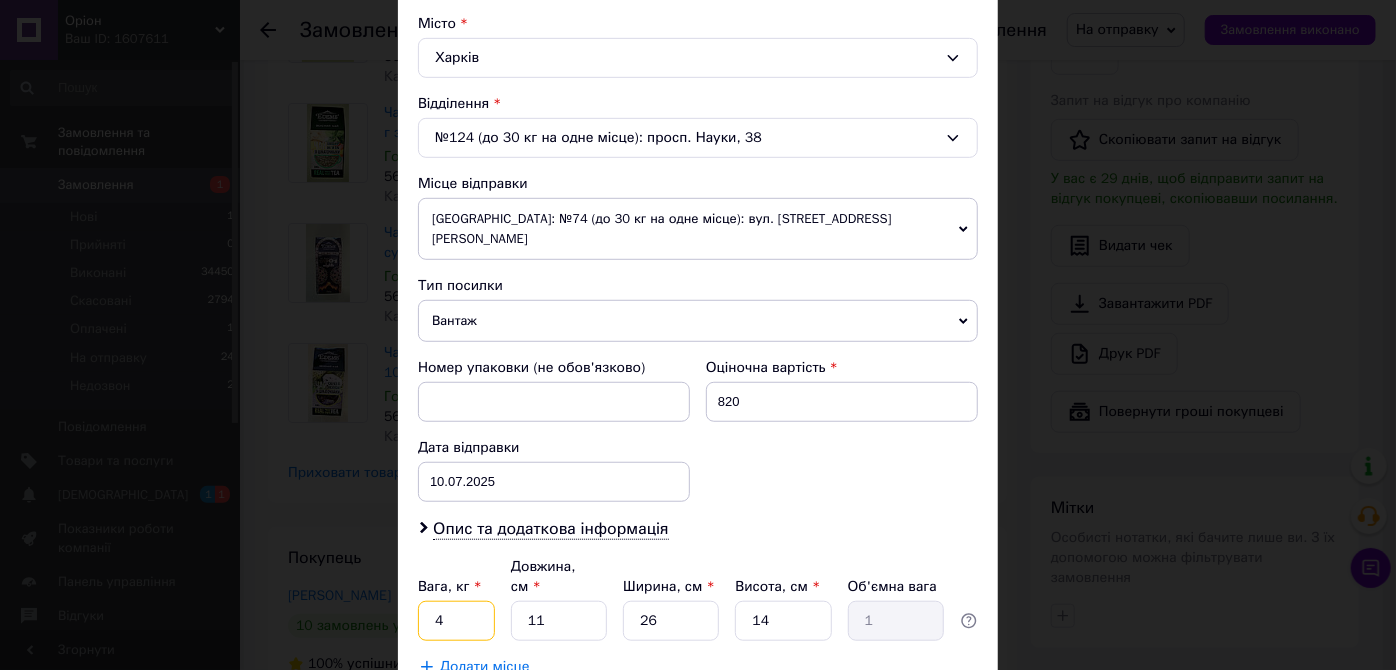 type on "4" 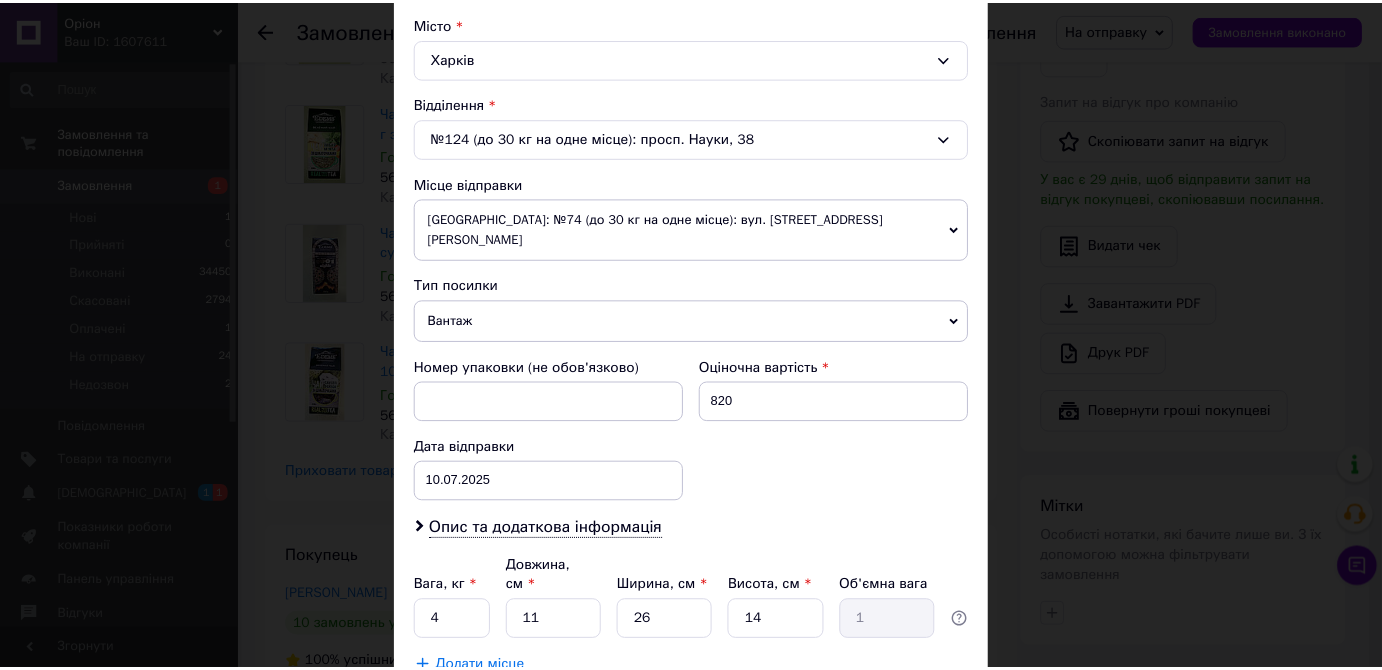 scroll, scrollTop: 650, scrollLeft: 0, axis: vertical 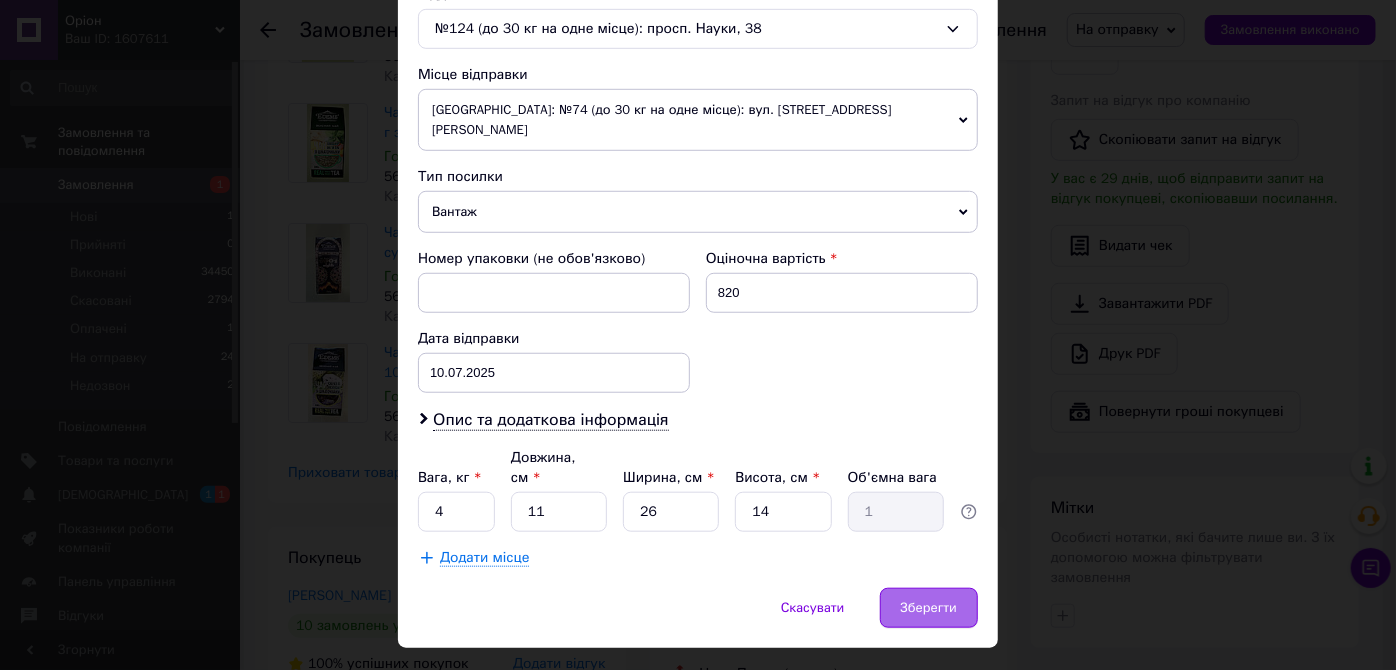 click on "Зберегти" at bounding box center [929, 608] 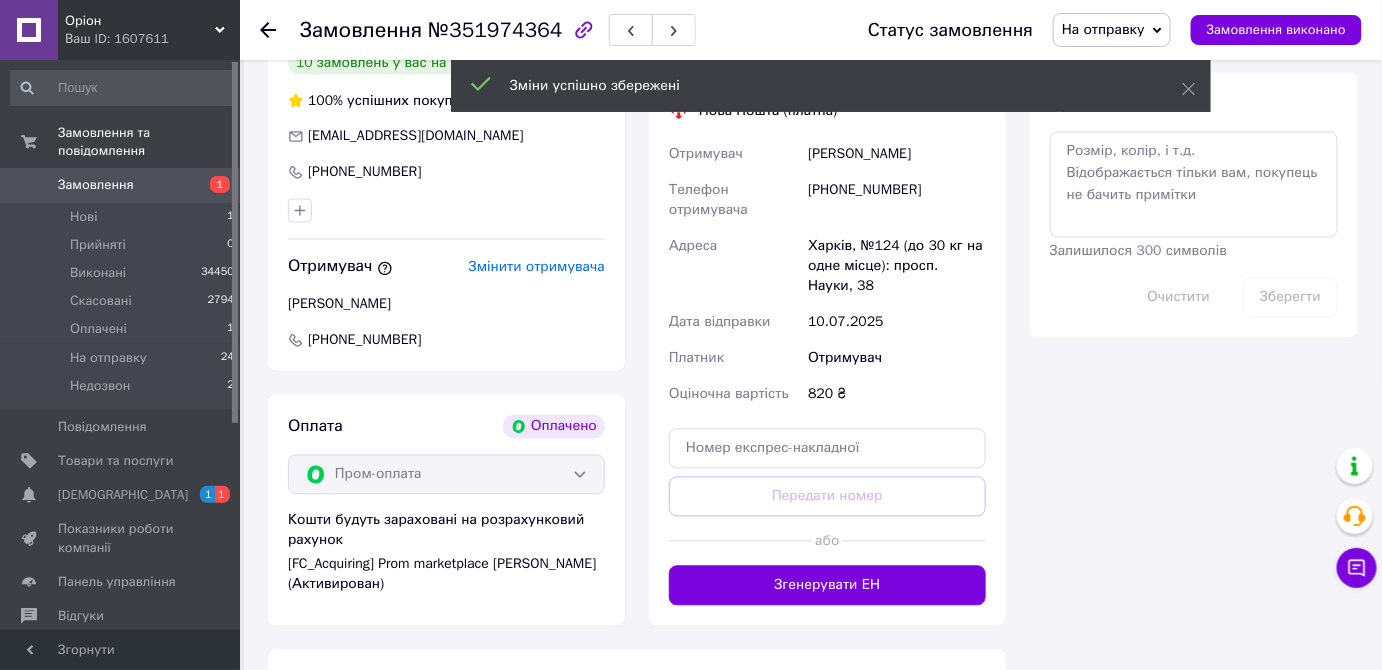 scroll, scrollTop: 1210, scrollLeft: 0, axis: vertical 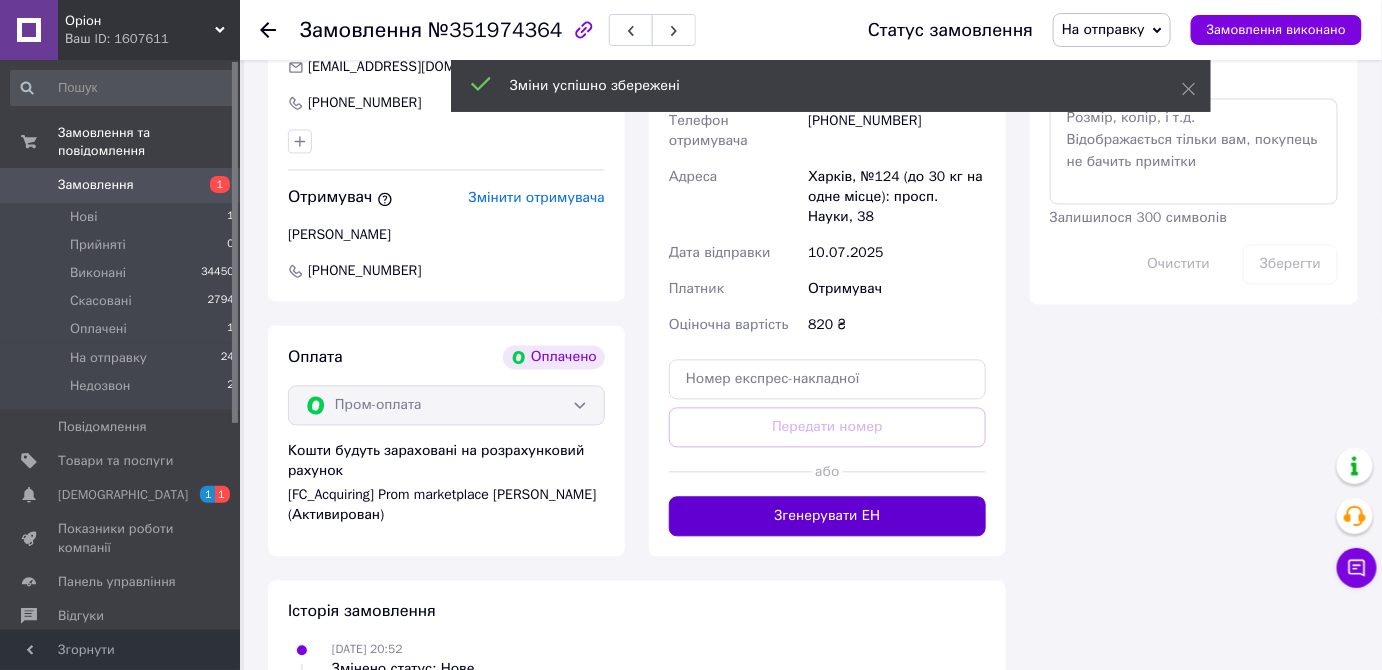 click on "Згенерувати ЕН" at bounding box center (827, 517) 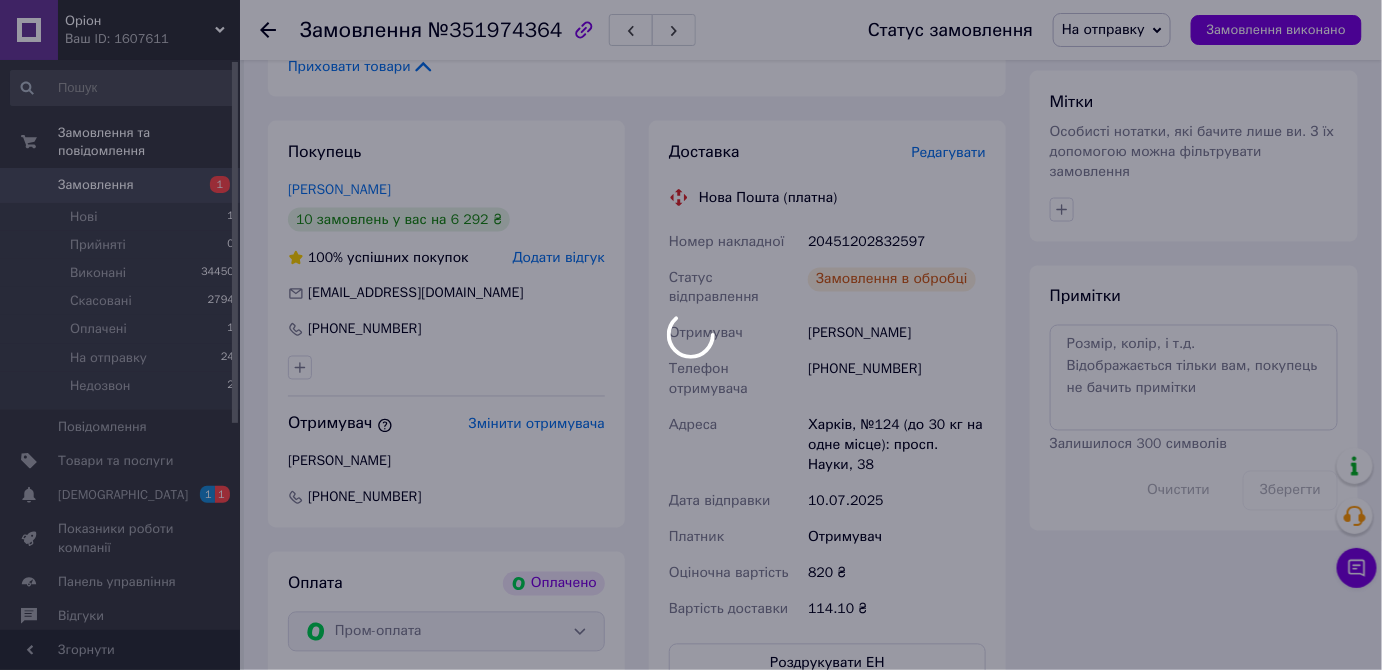 scroll, scrollTop: 977, scrollLeft: 0, axis: vertical 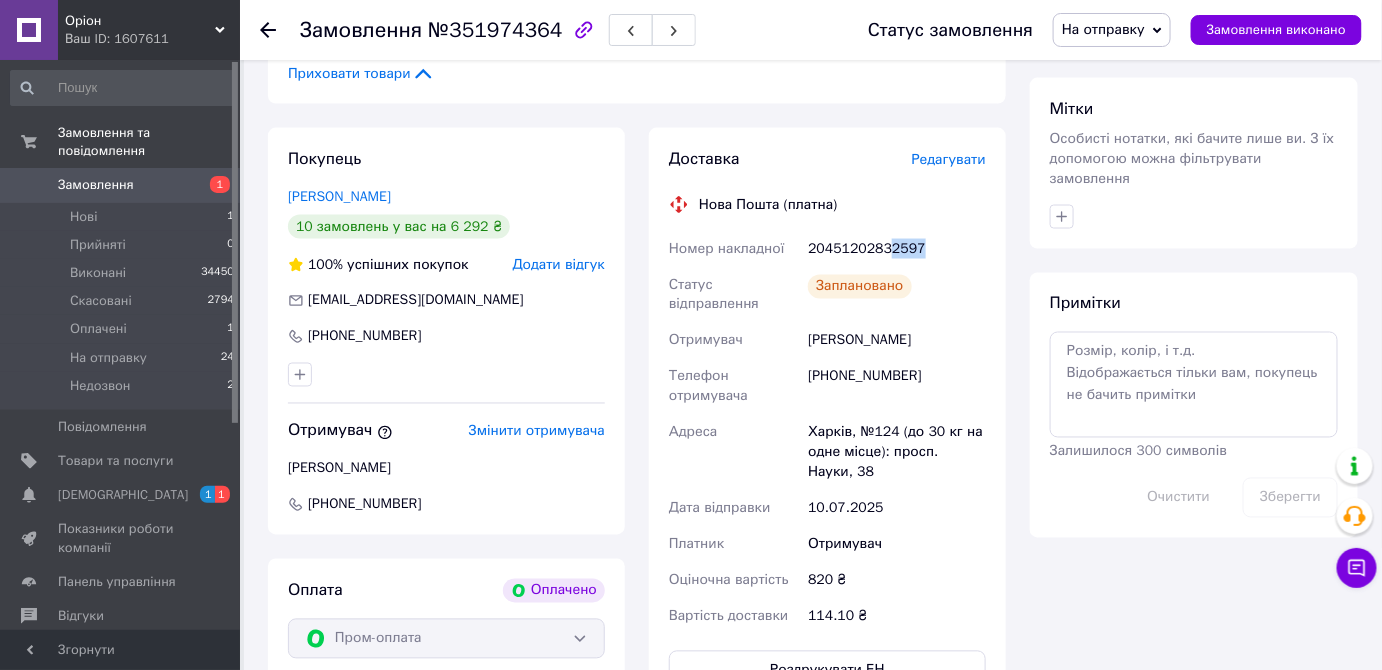 drag, startPoint x: 887, startPoint y: 248, endPoint x: 943, endPoint y: 251, distance: 56.0803 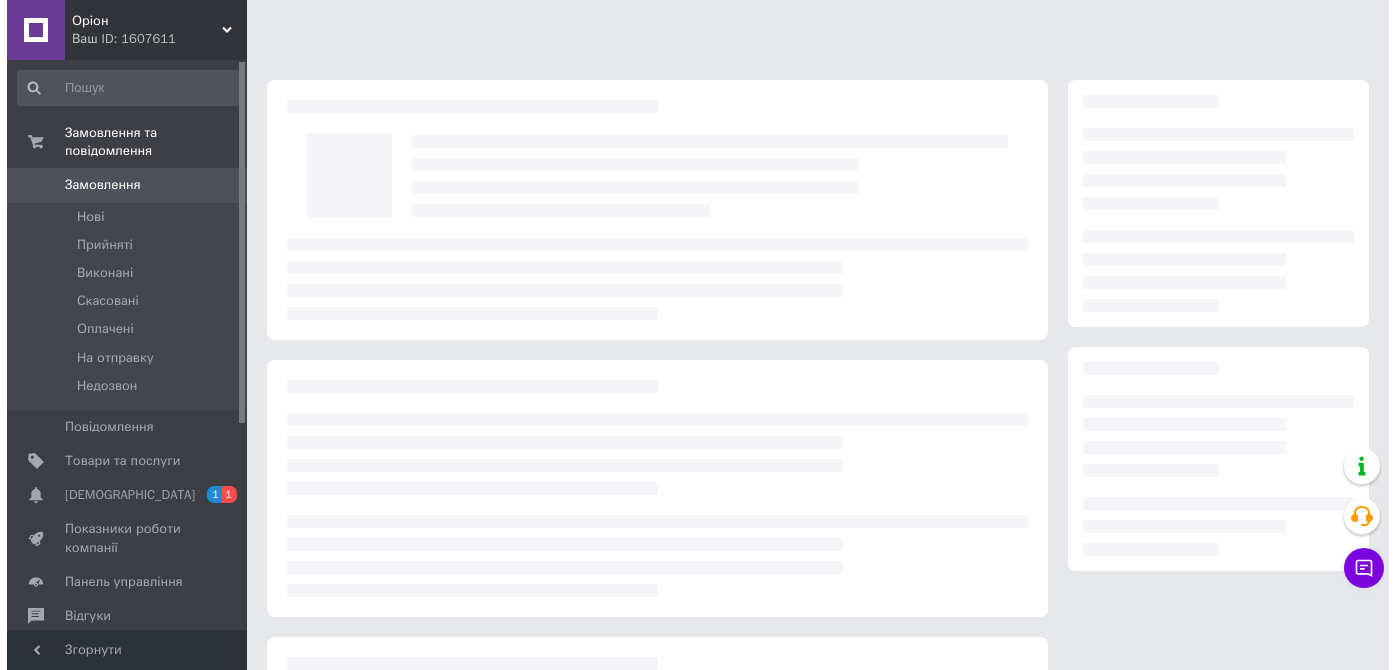 scroll, scrollTop: 0, scrollLeft: 0, axis: both 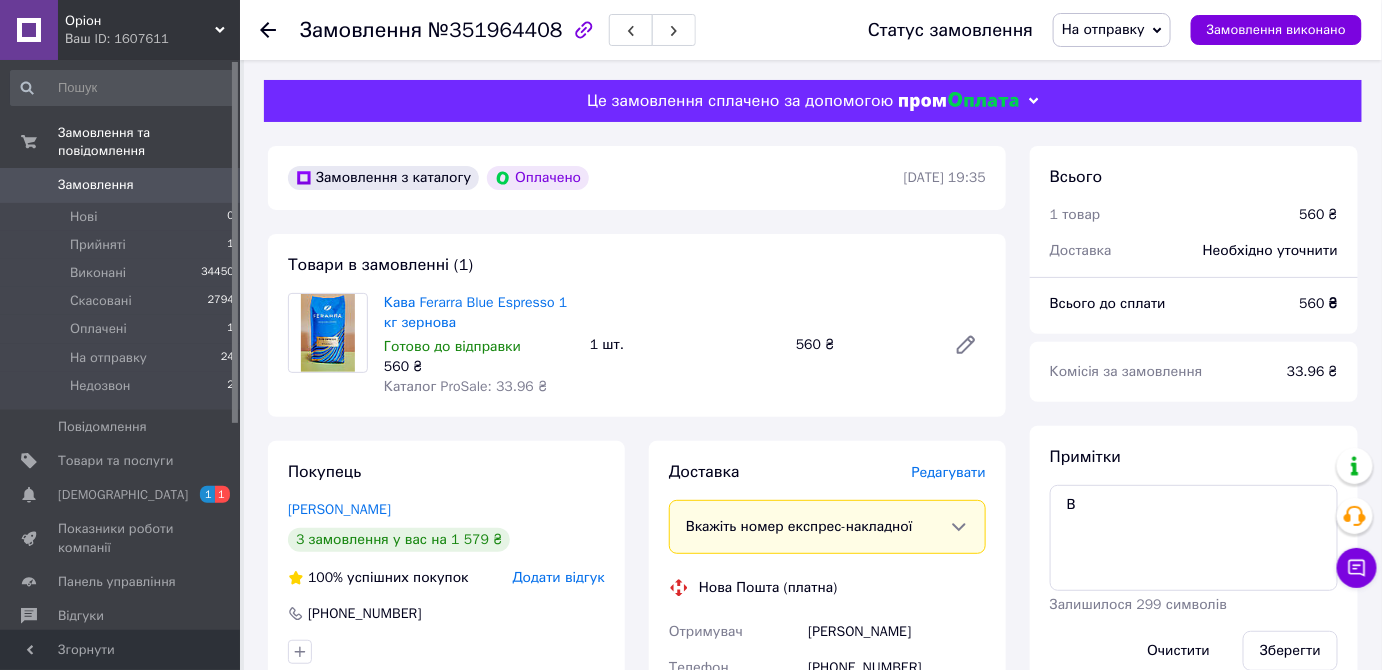 click on "Редагувати" at bounding box center (949, 472) 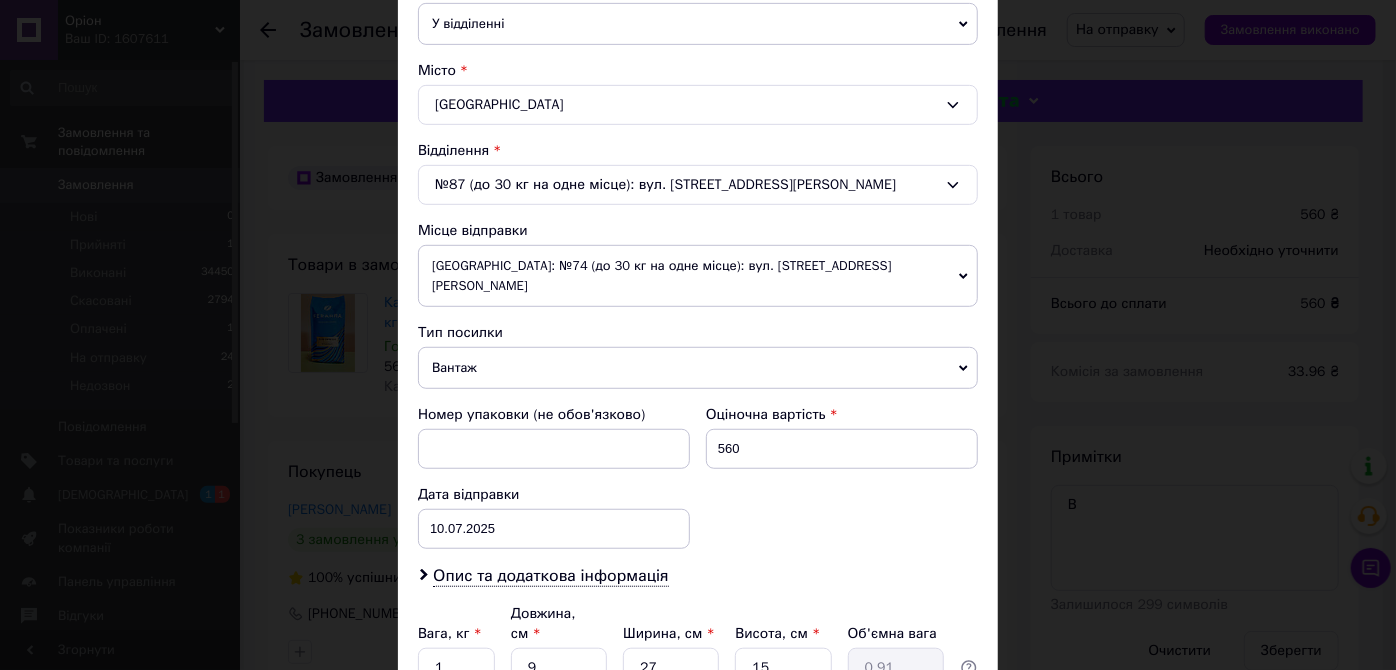scroll, scrollTop: 508, scrollLeft: 0, axis: vertical 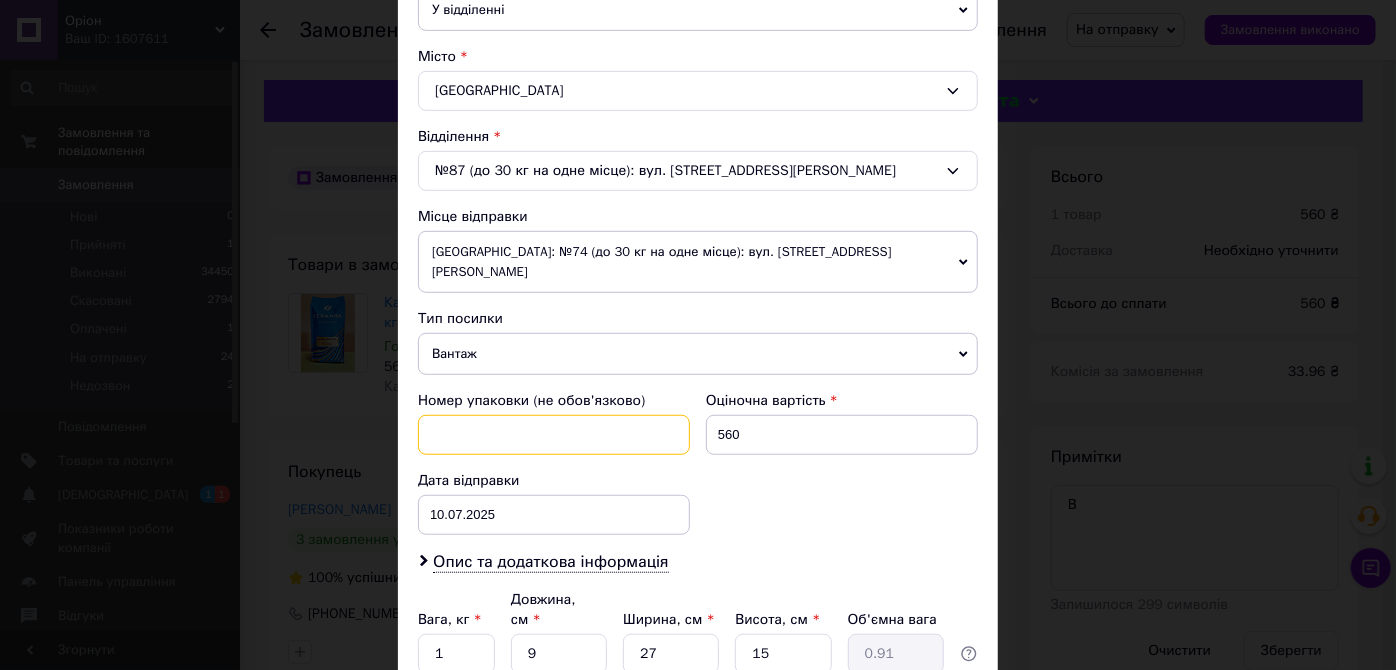 paste on "1811584857" 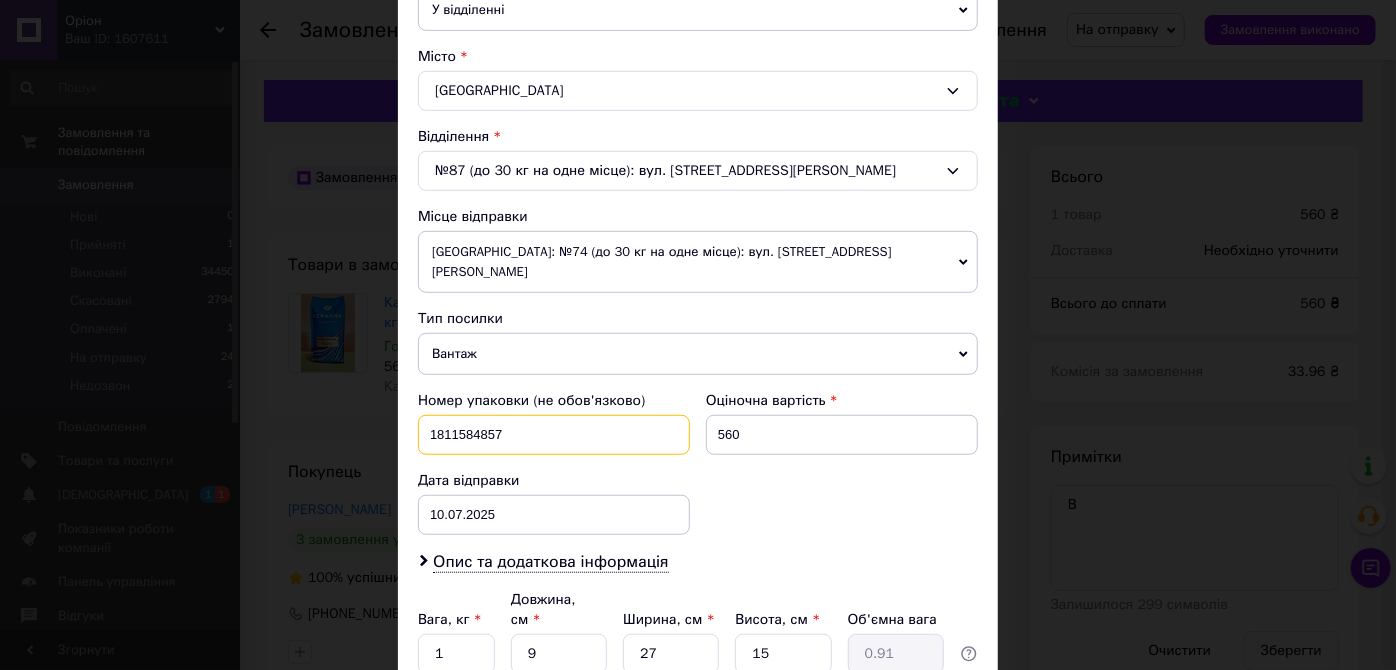 click on "1811584857" at bounding box center [554, 435] 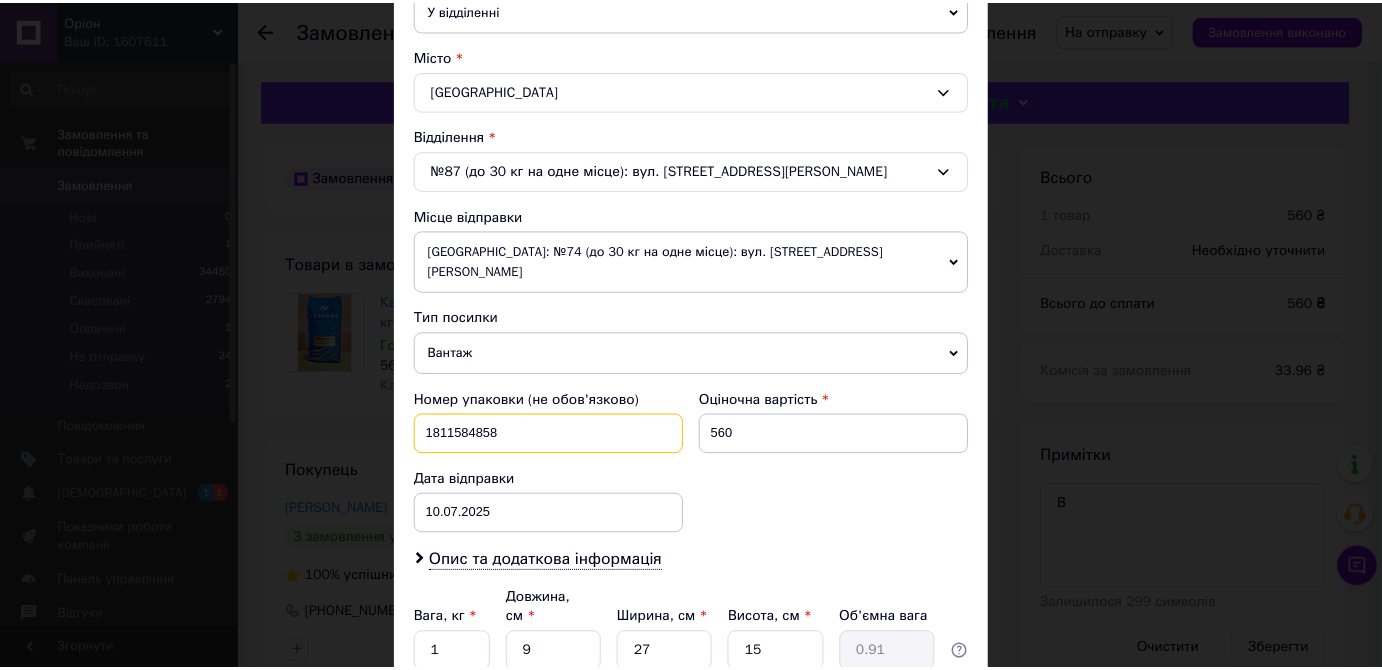 scroll, scrollTop: 650, scrollLeft: 0, axis: vertical 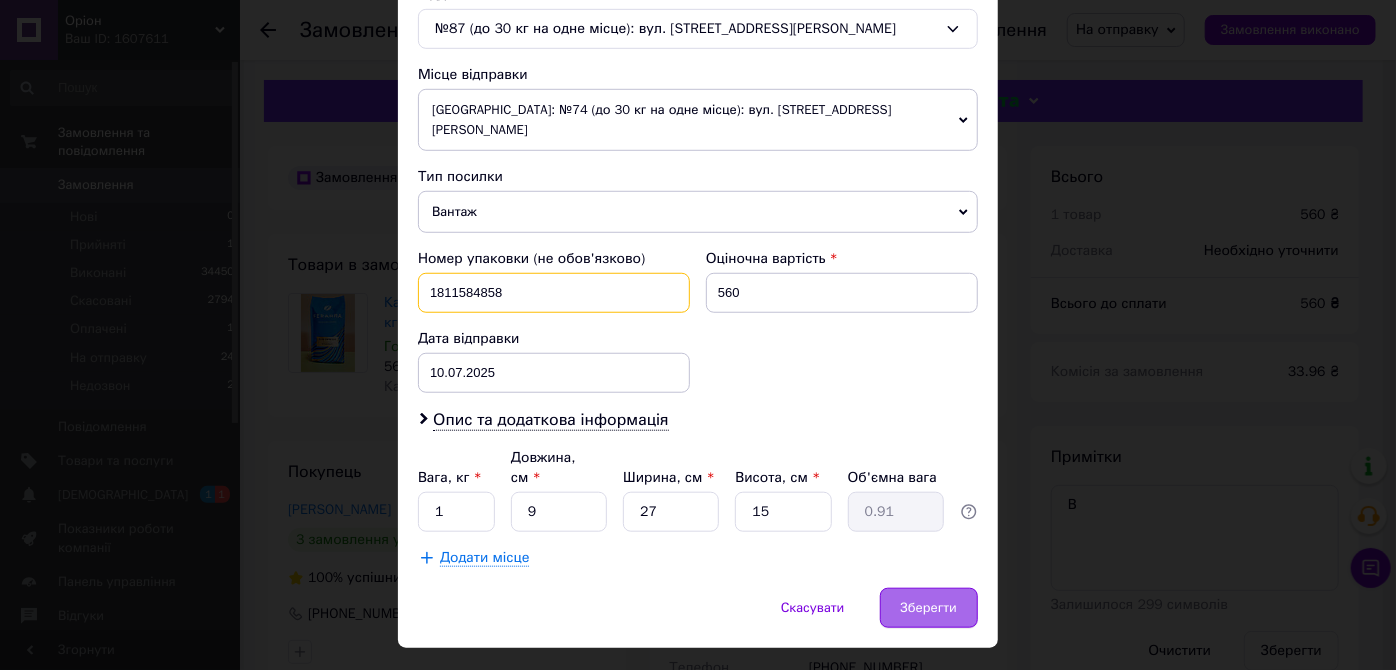type on "1811584858" 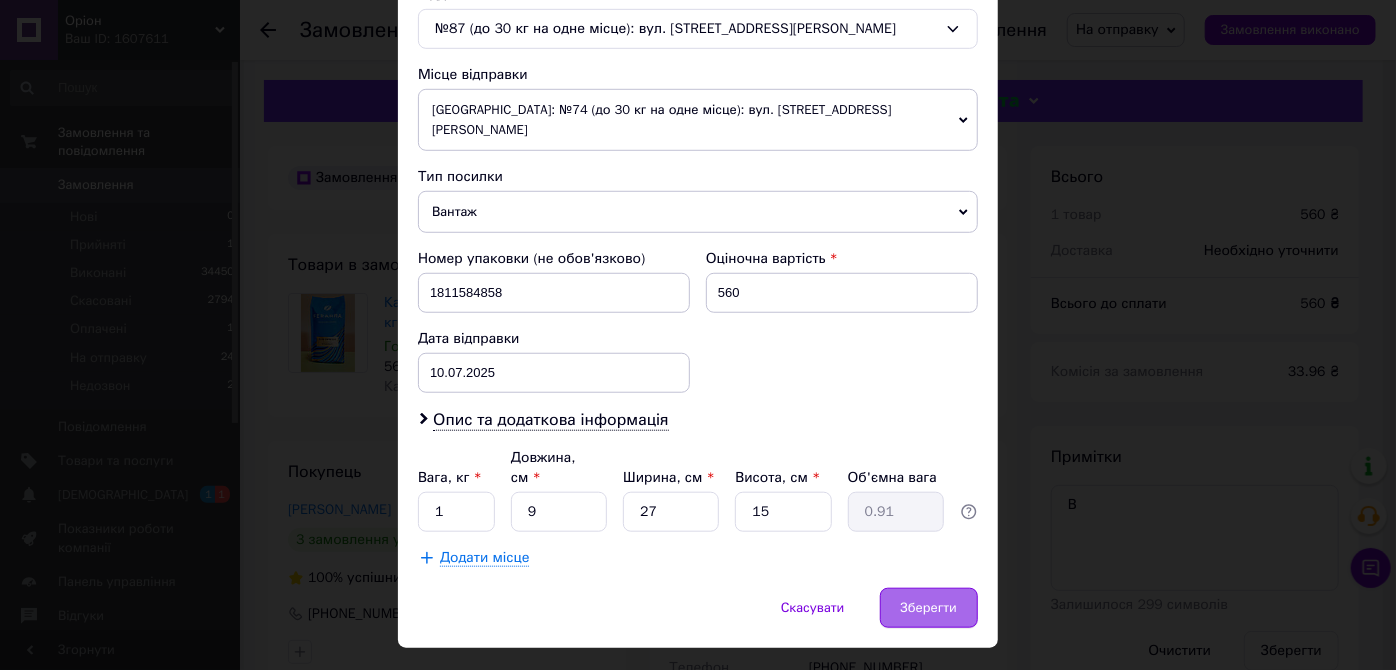 click on "Зберегти" at bounding box center [929, 608] 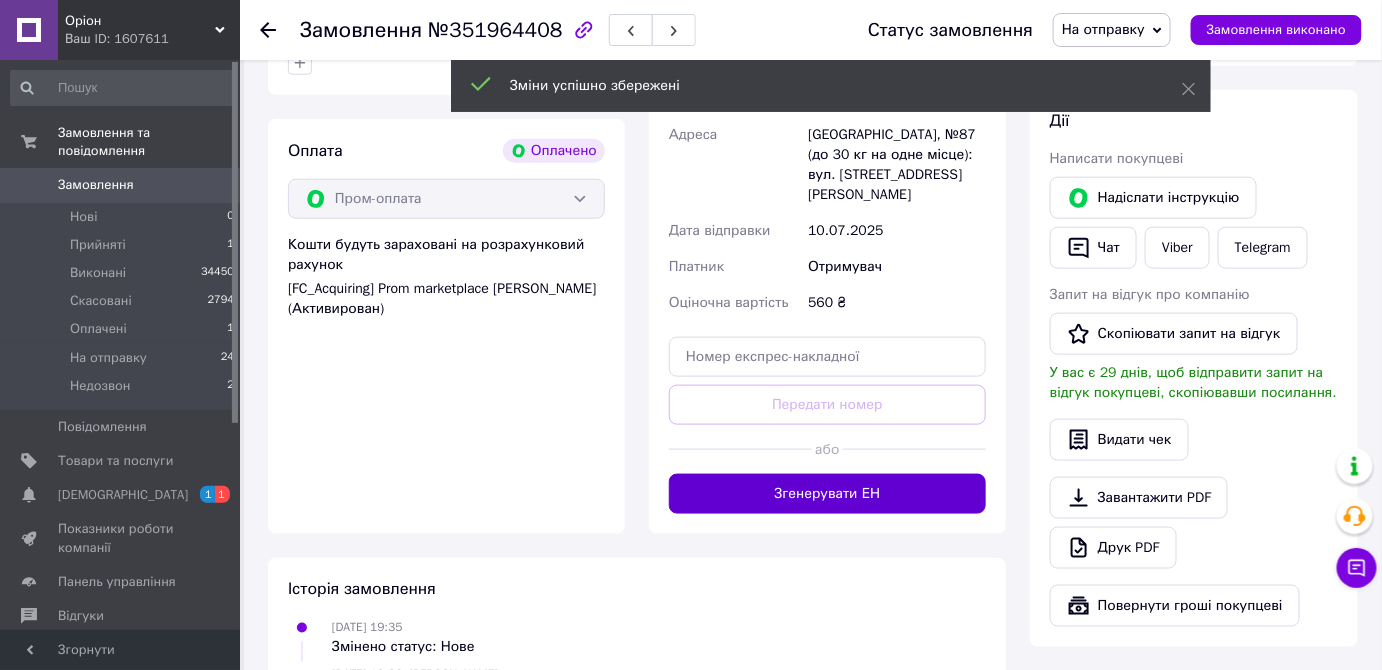 click on "Згенерувати ЕН" at bounding box center (827, 494) 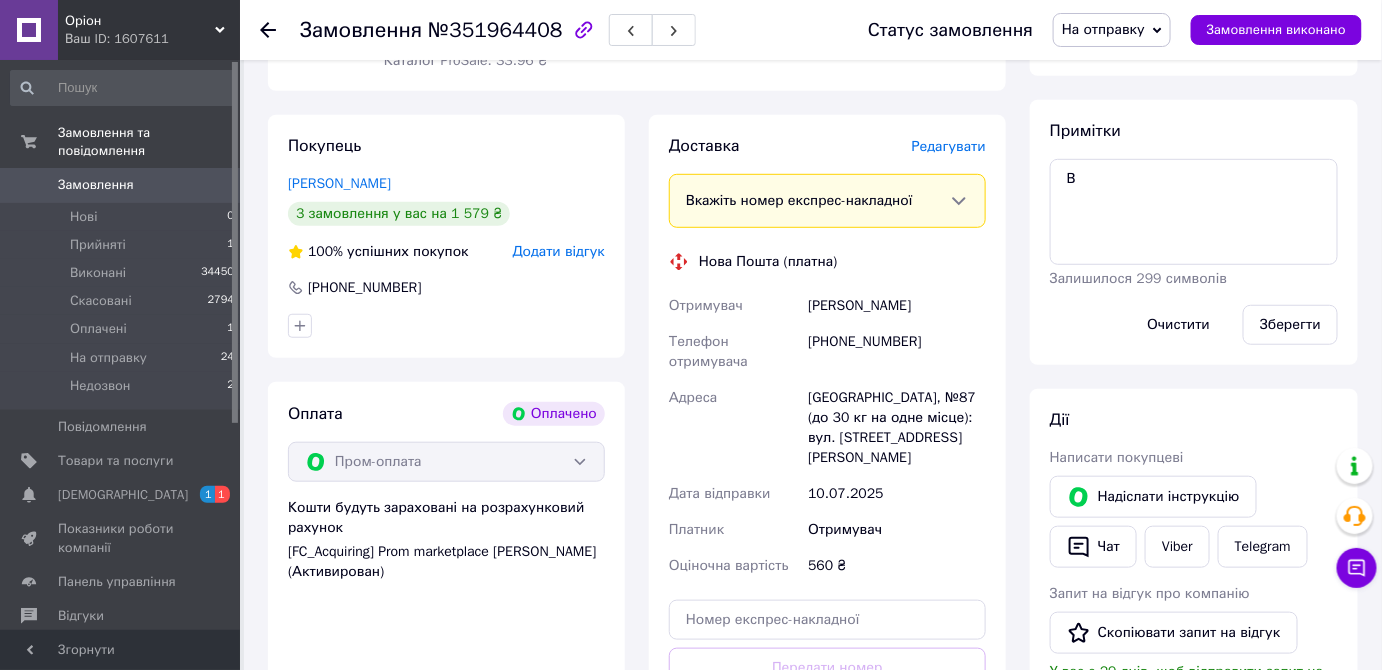 scroll, scrollTop: 325, scrollLeft: 0, axis: vertical 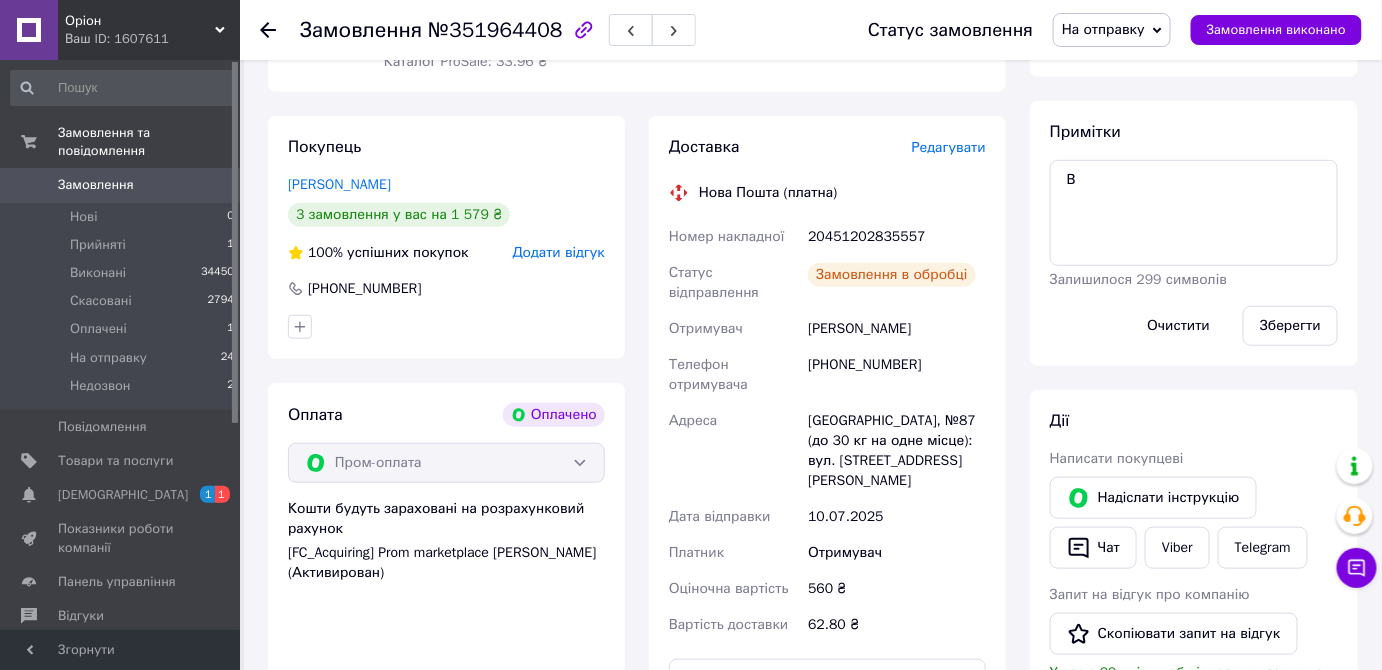 drag, startPoint x: 881, startPoint y: 238, endPoint x: 922, endPoint y: 239, distance: 41.01219 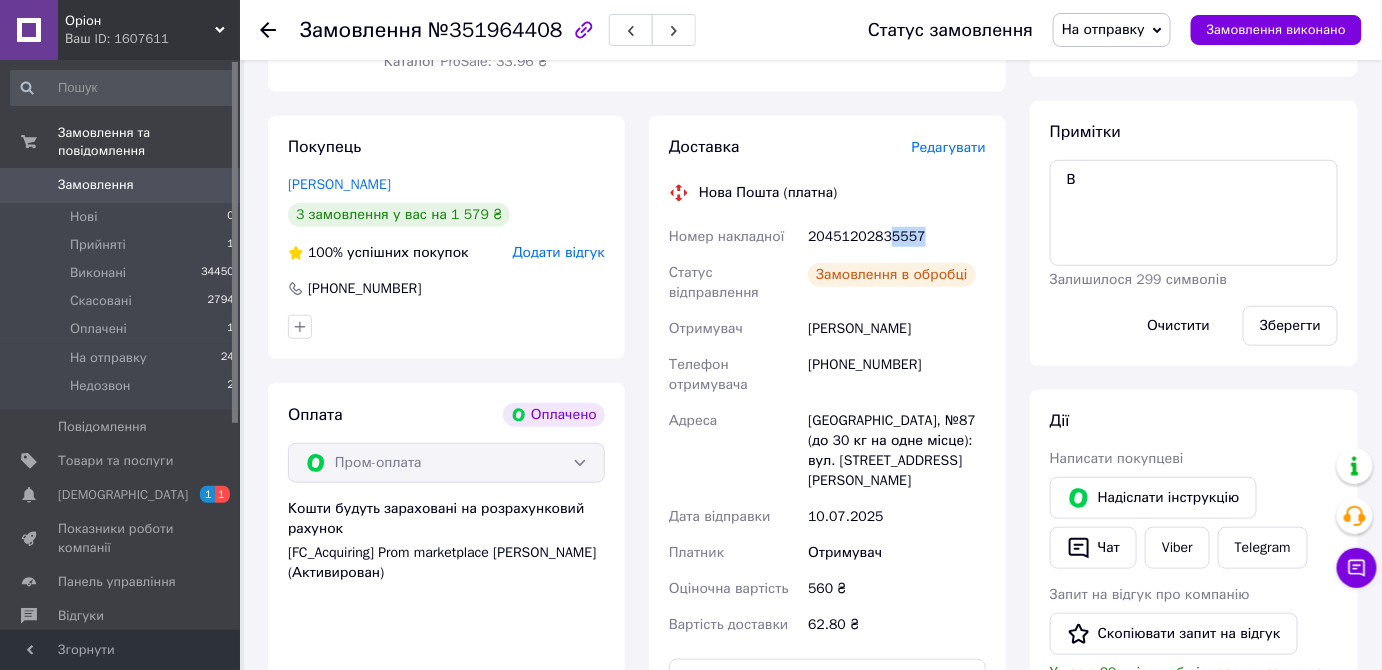 copy on "5557" 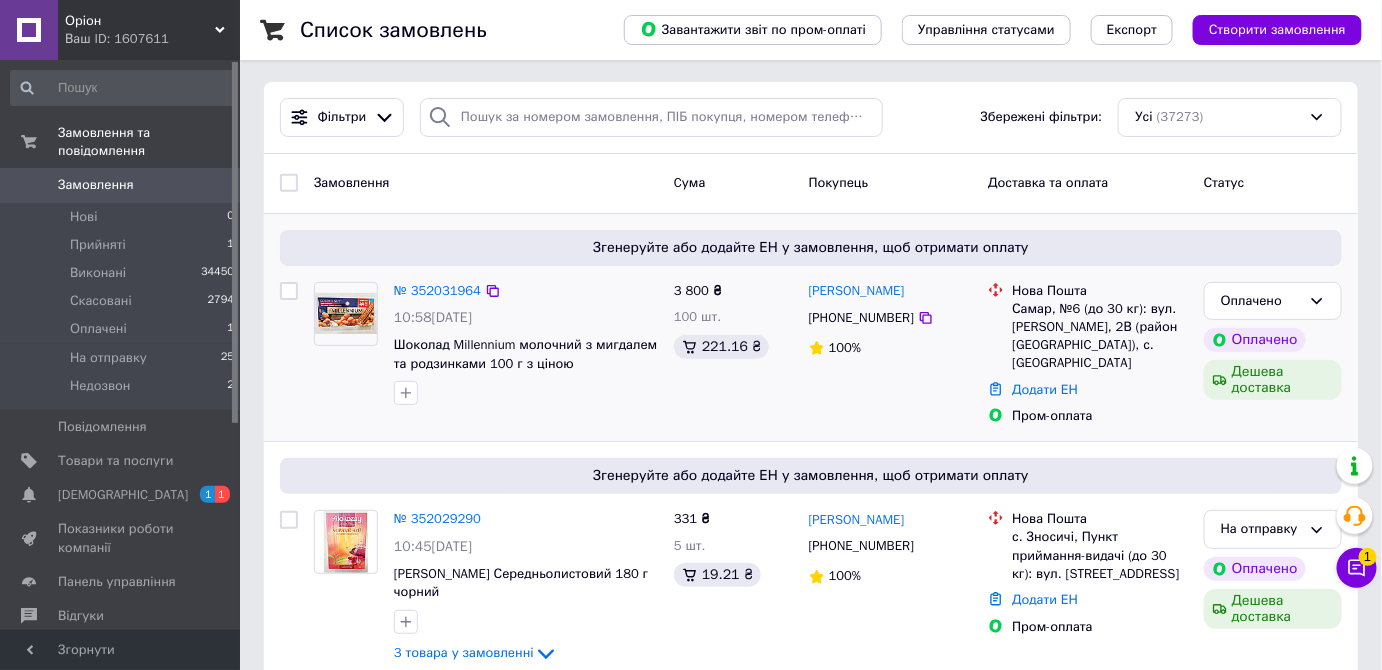 scroll, scrollTop: 0, scrollLeft: 0, axis: both 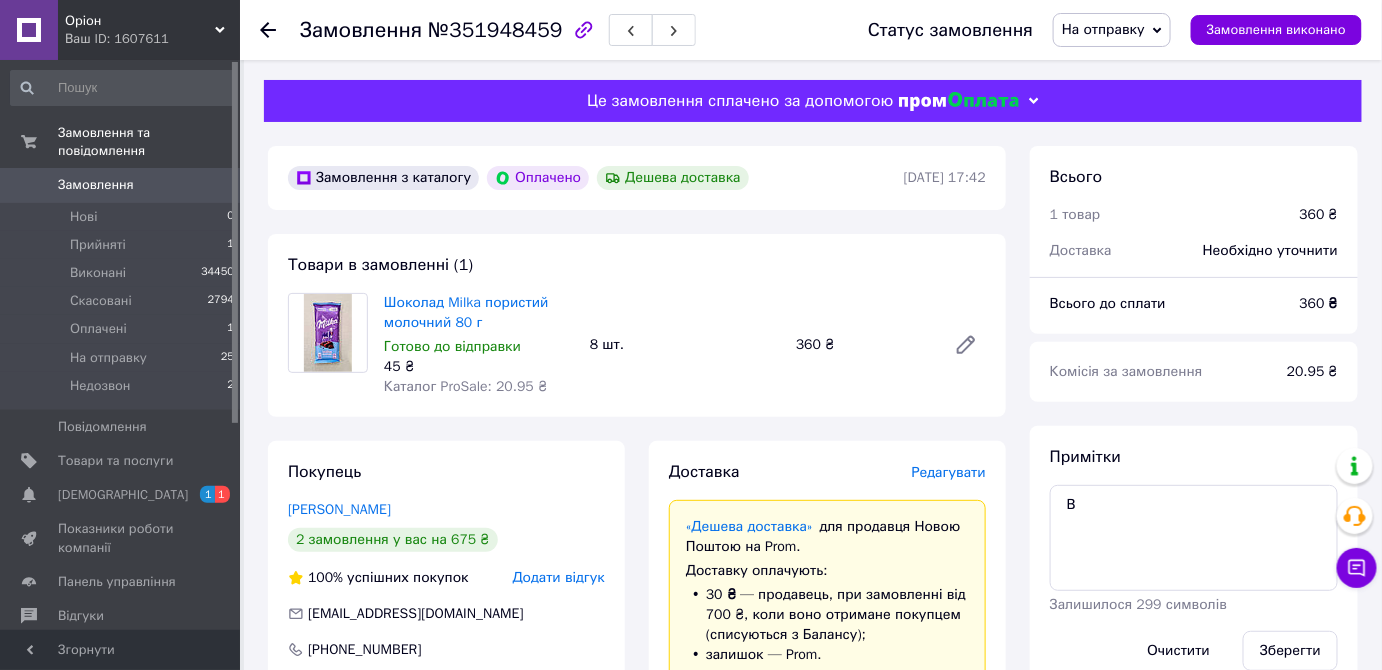 click on "Редагувати" at bounding box center [949, 472] 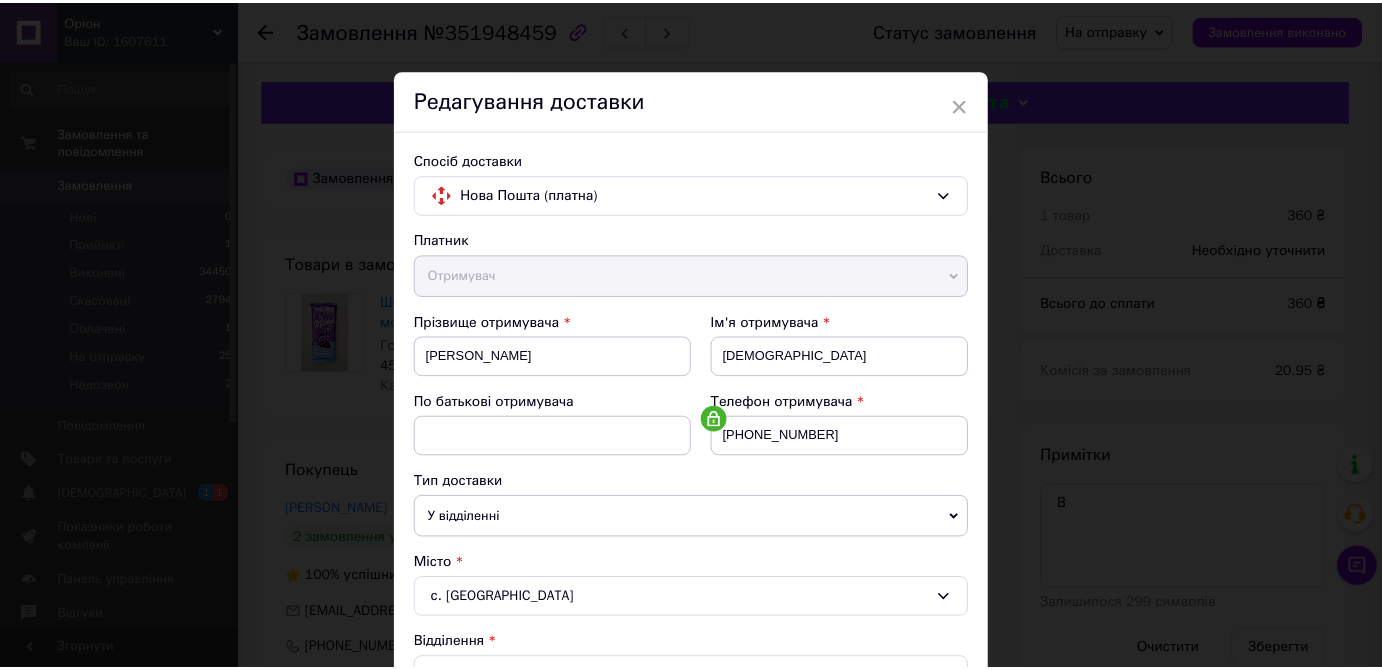 scroll, scrollTop: 547, scrollLeft: 0, axis: vertical 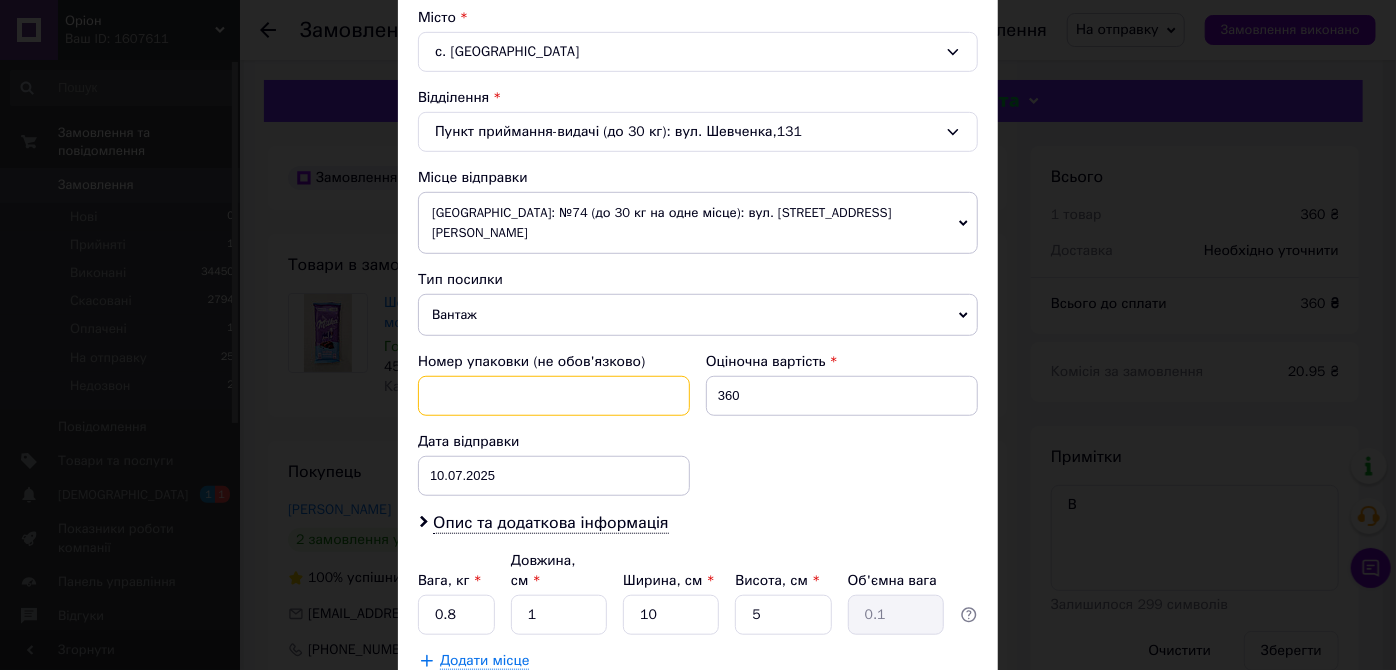 paste on "1811584857" 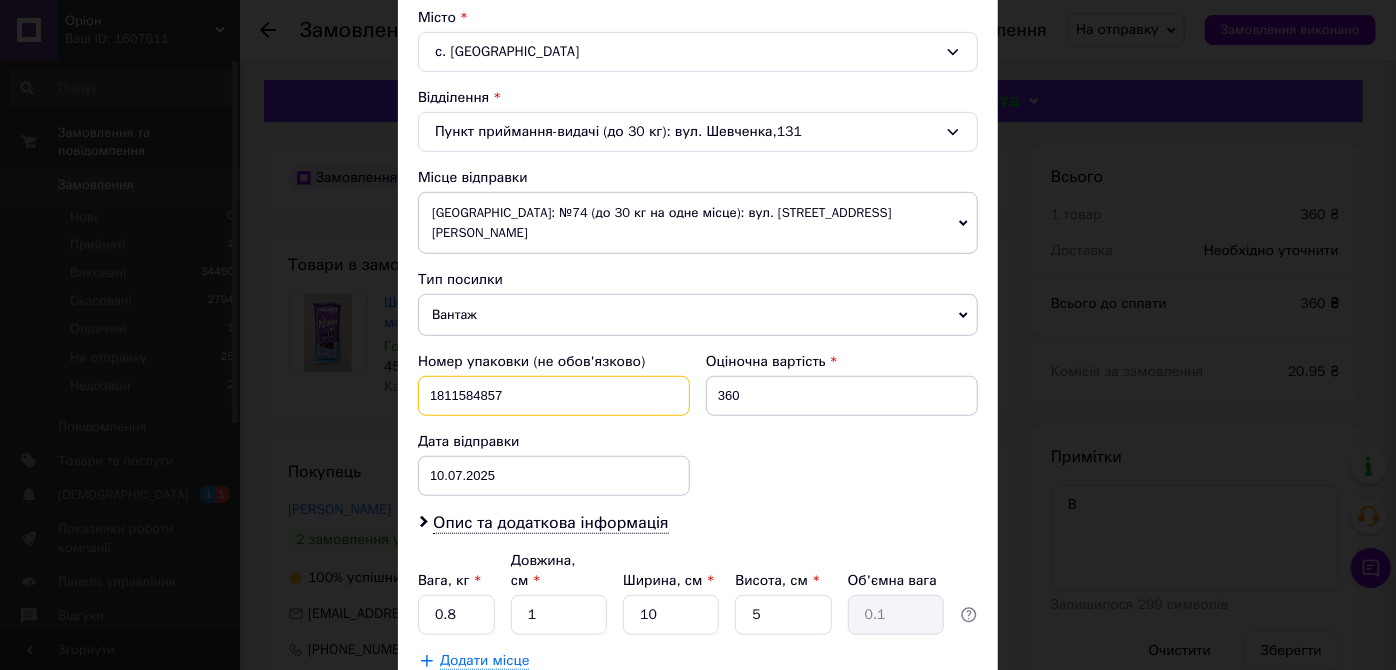 click on "1811584857" at bounding box center [554, 396] 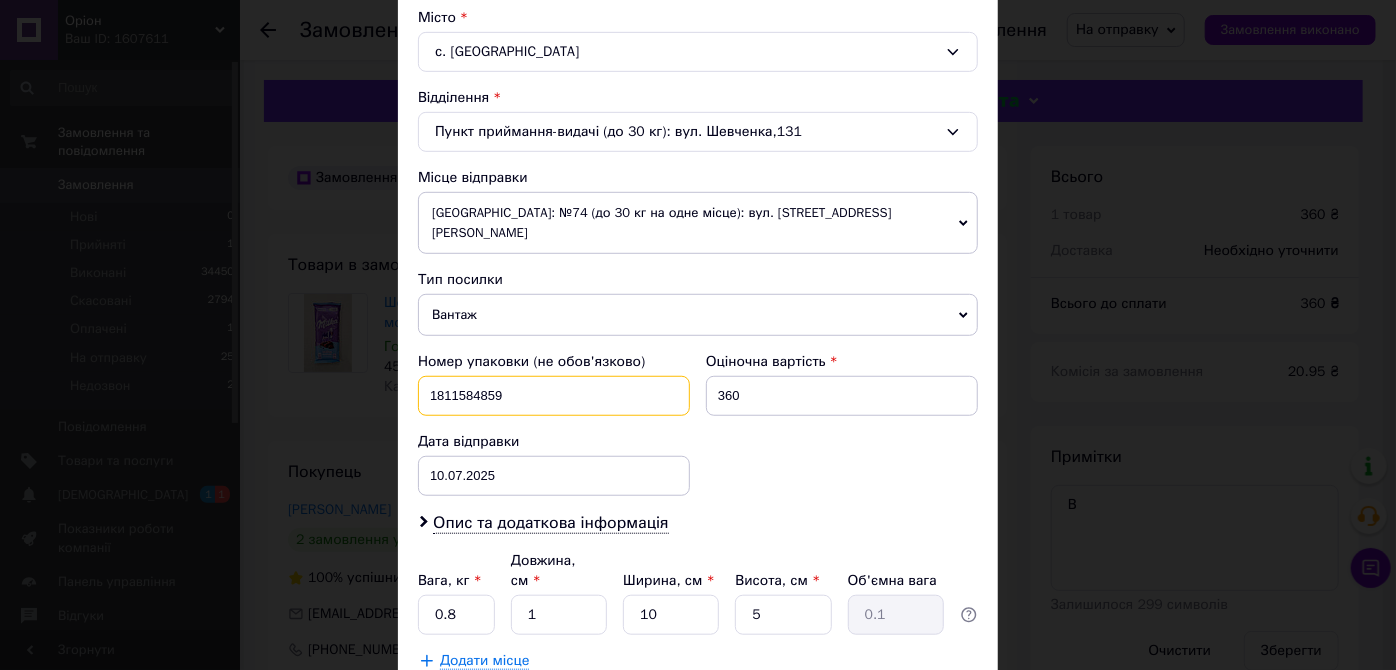 type on "1811584859" 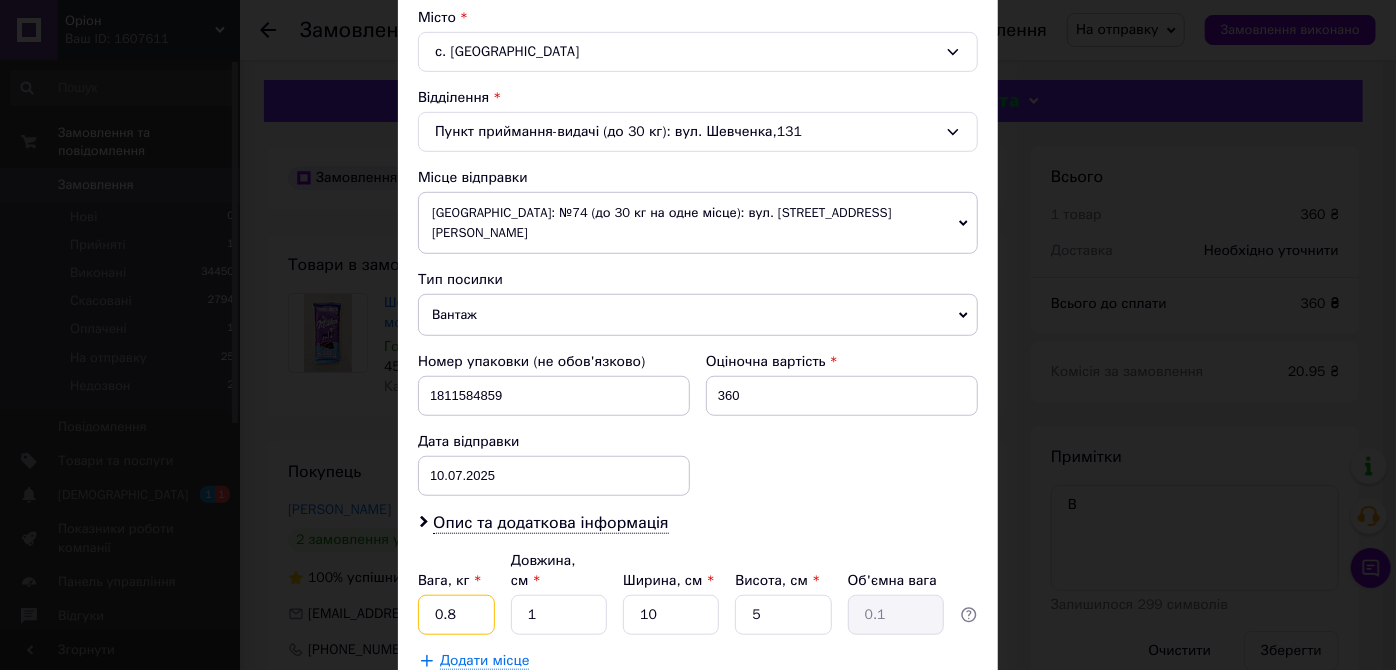 click on "0.8" at bounding box center [456, 615] 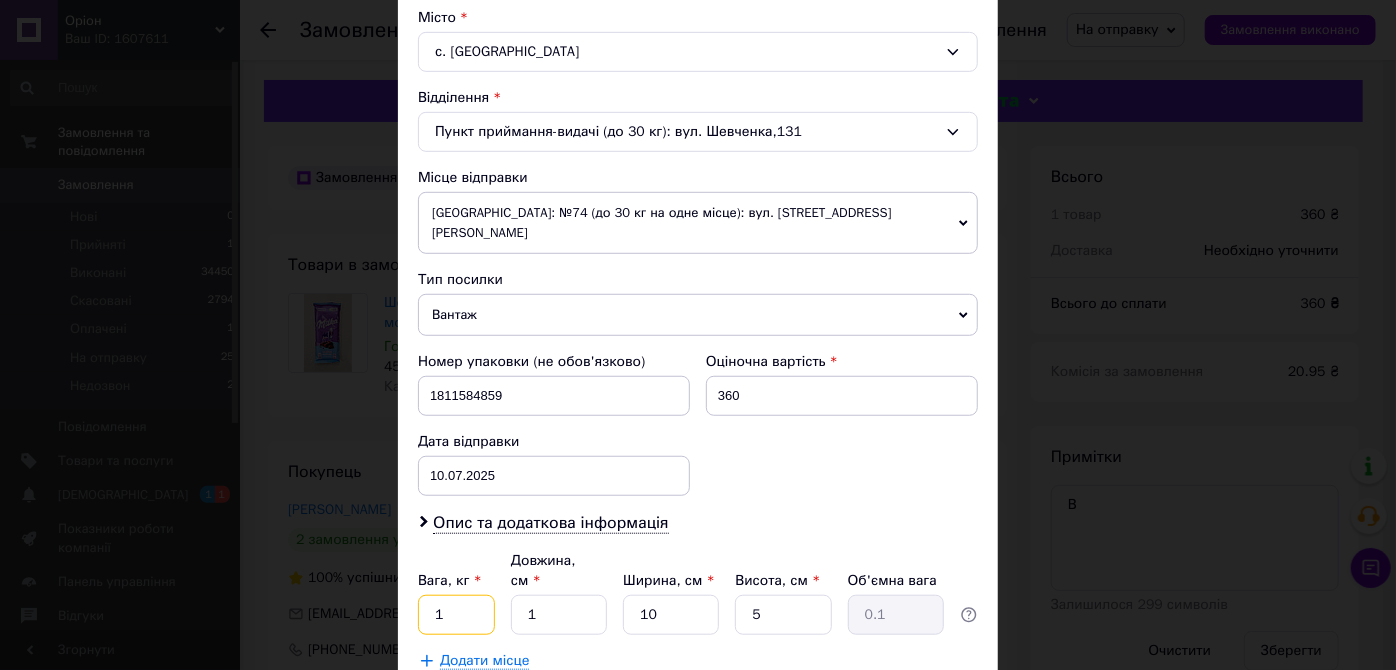 click on "1" at bounding box center [456, 615] 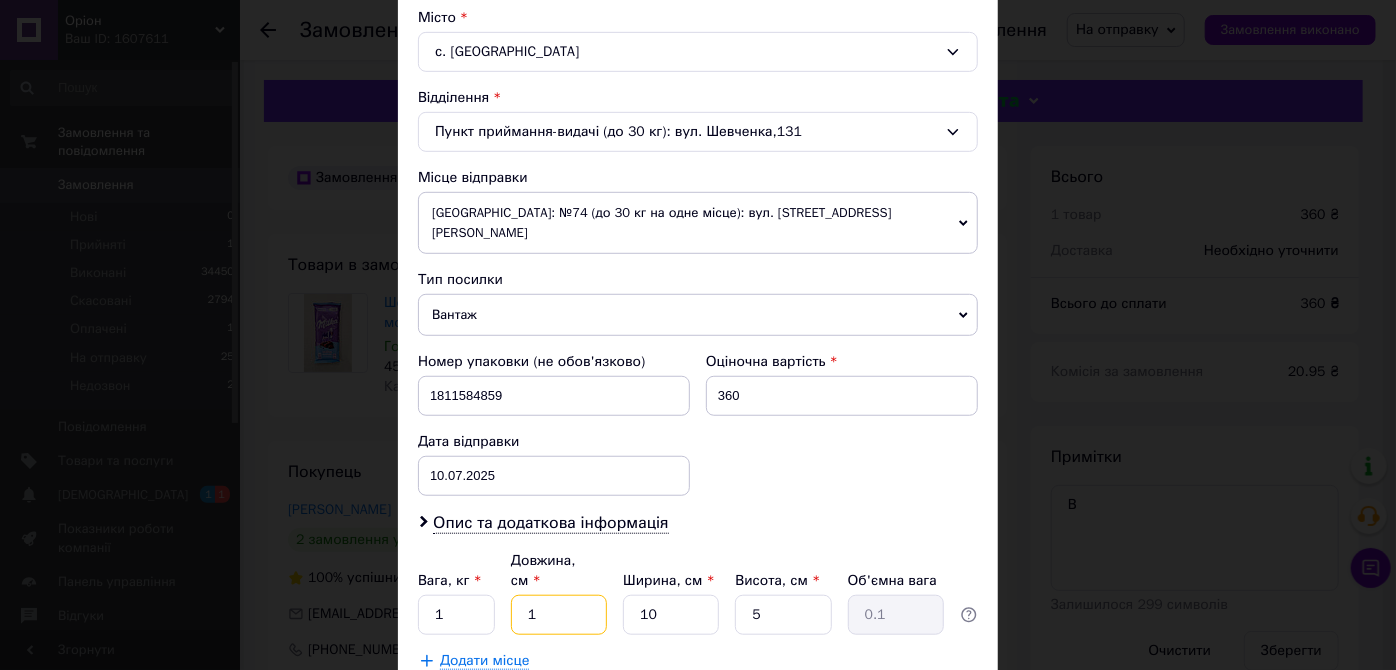 type on "10" 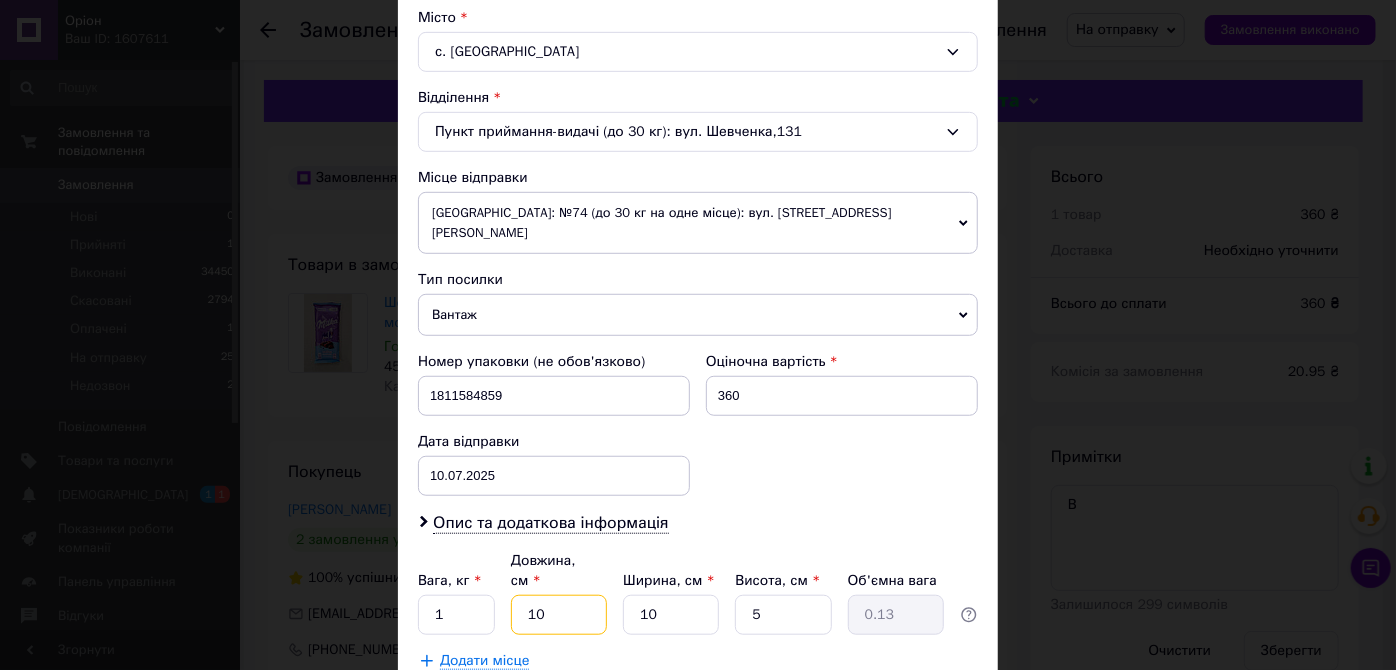 type on "10" 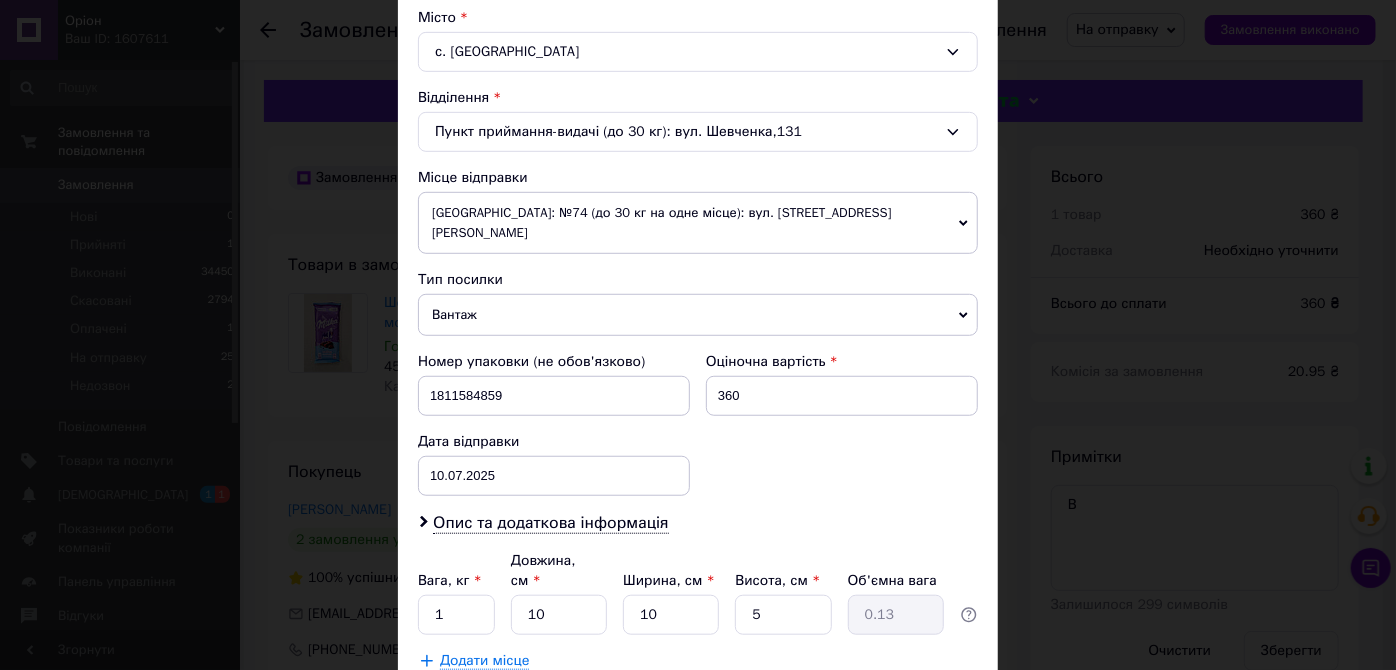 click on "Зберегти" at bounding box center [929, 711] 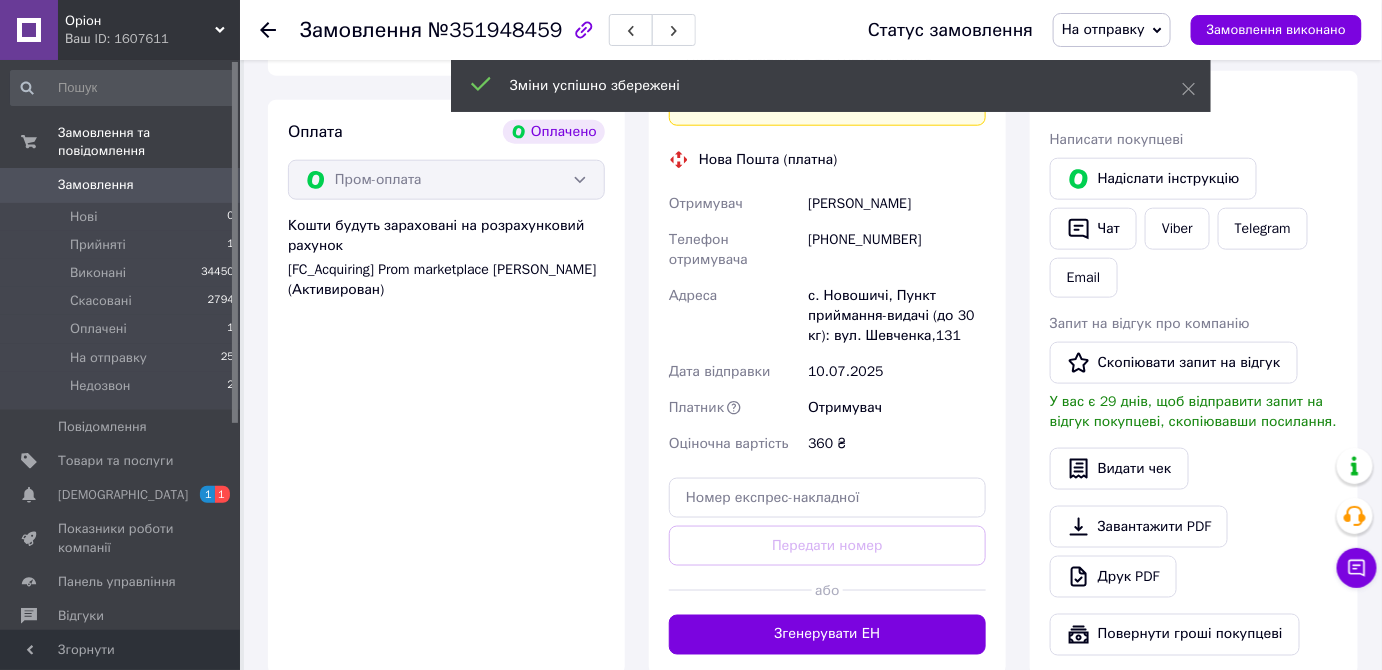 scroll, scrollTop: 664, scrollLeft: 0, axis: vertical 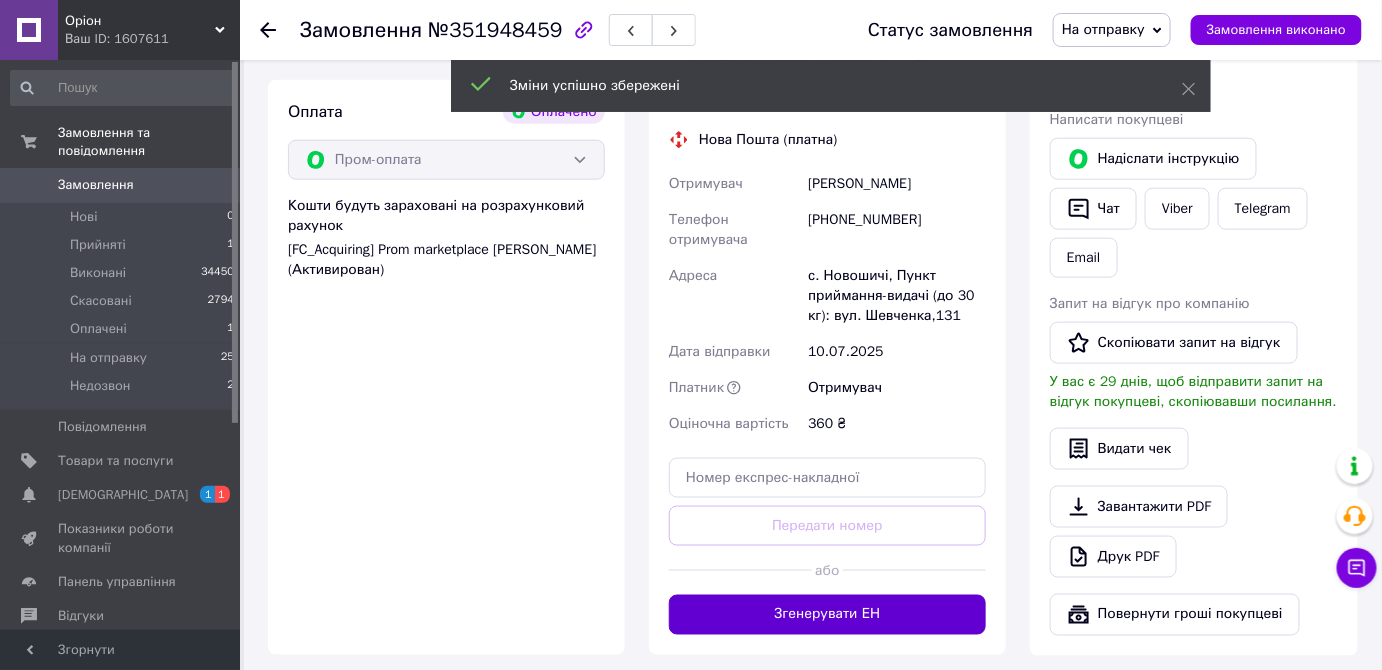 click on "Згенерувати ЕН" at bounding box center (827, 615) 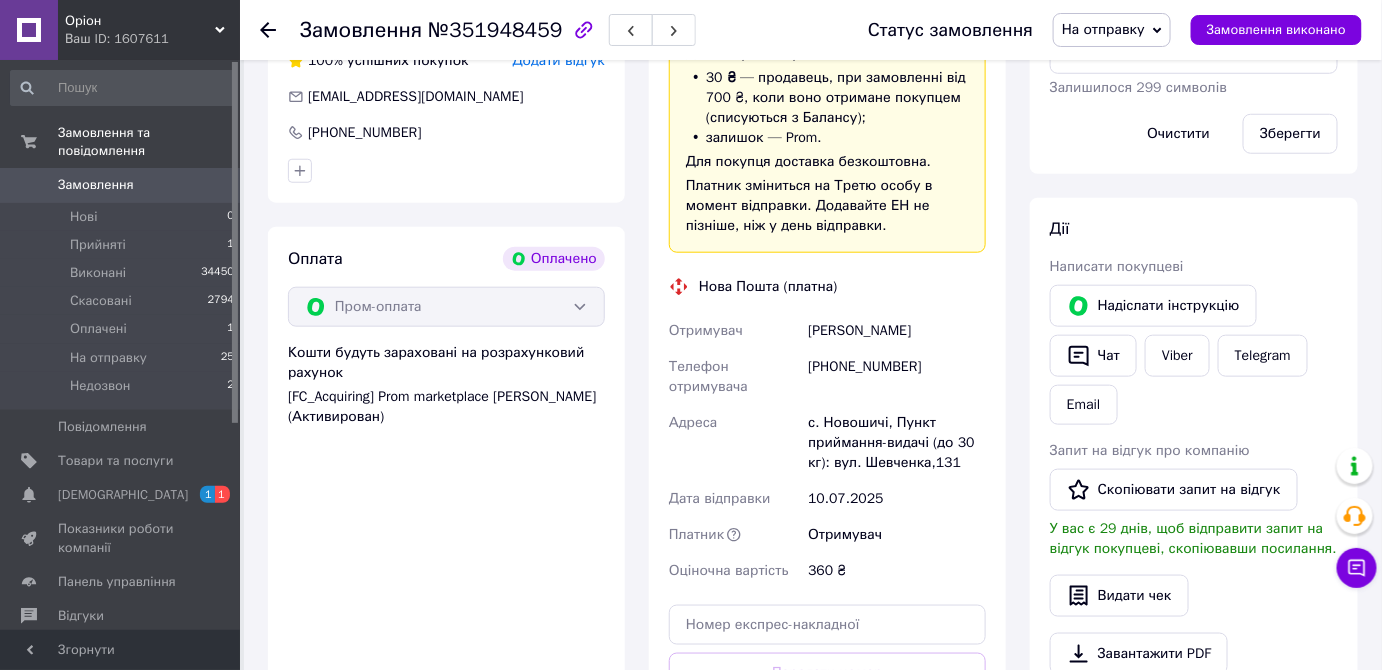 scroll, scrollTop: 511, scrollLeft: 0, axis: vertical 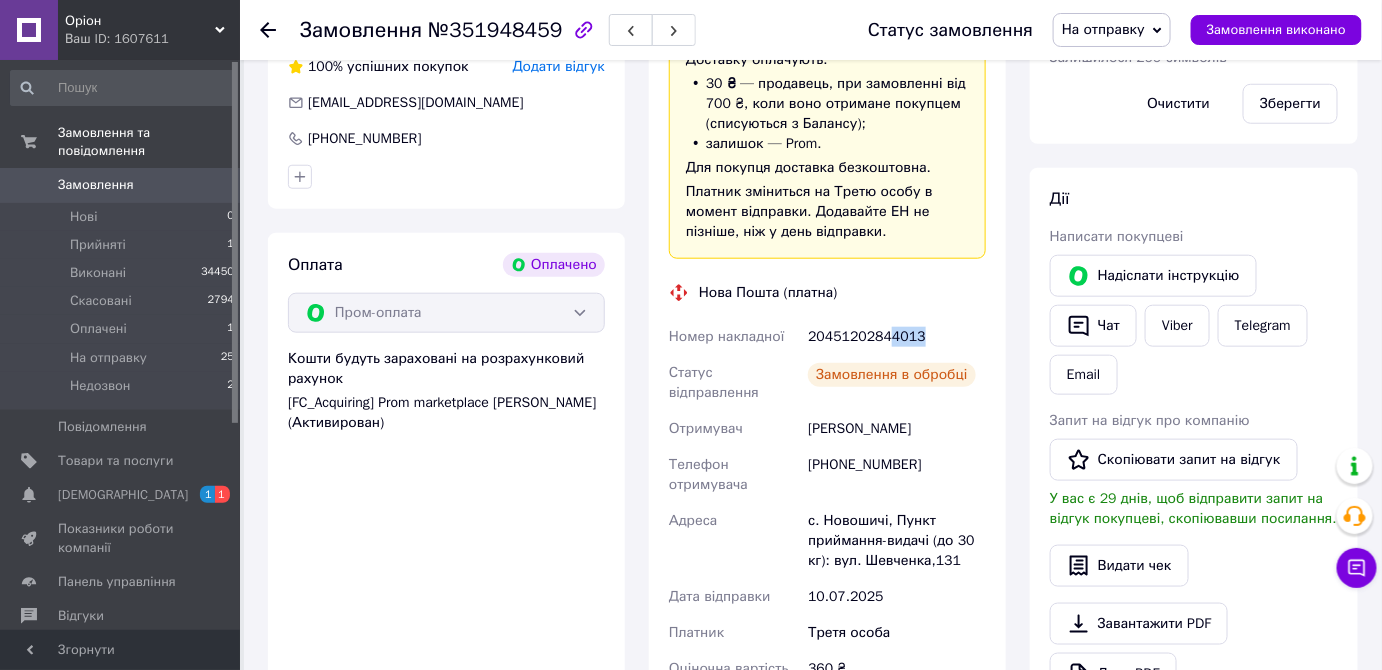 drag, startPoint x: 882, startPoint y: 332, endPoint x: 957, endPoint y: 337, distance: 75.16648 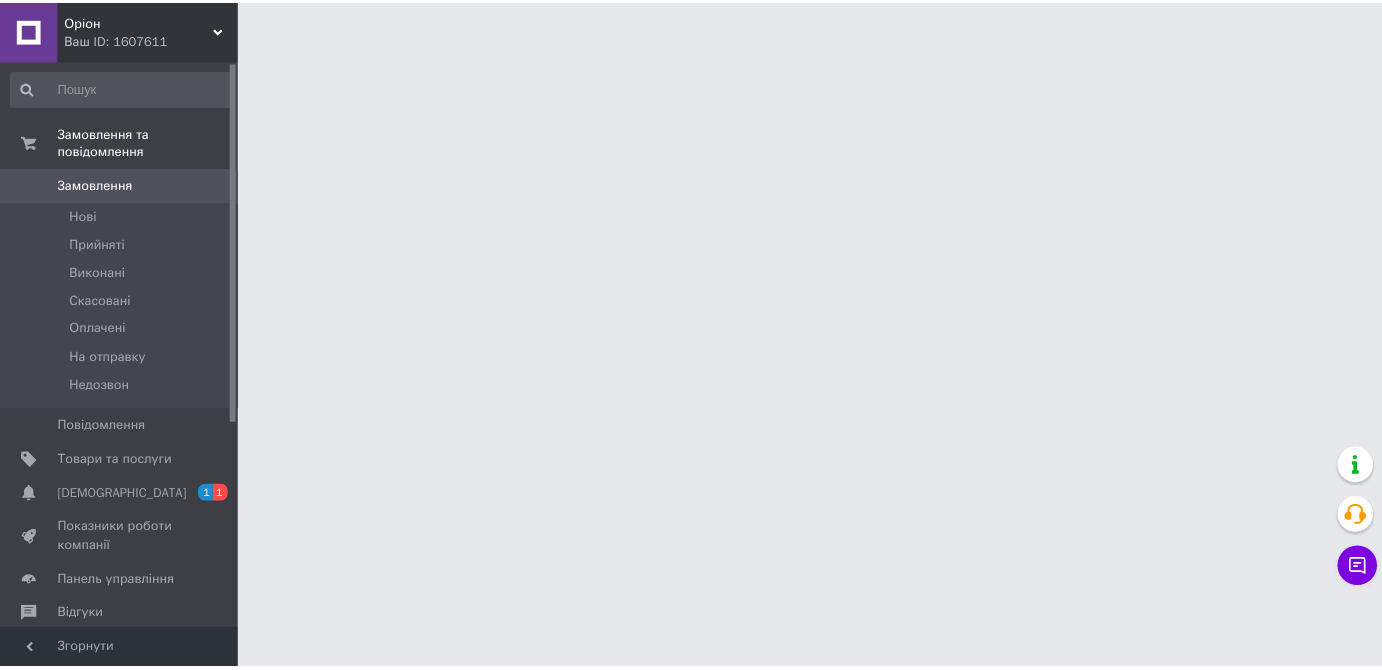 scroll, scrollTop: 0, scrollLeft: 0, axis: both 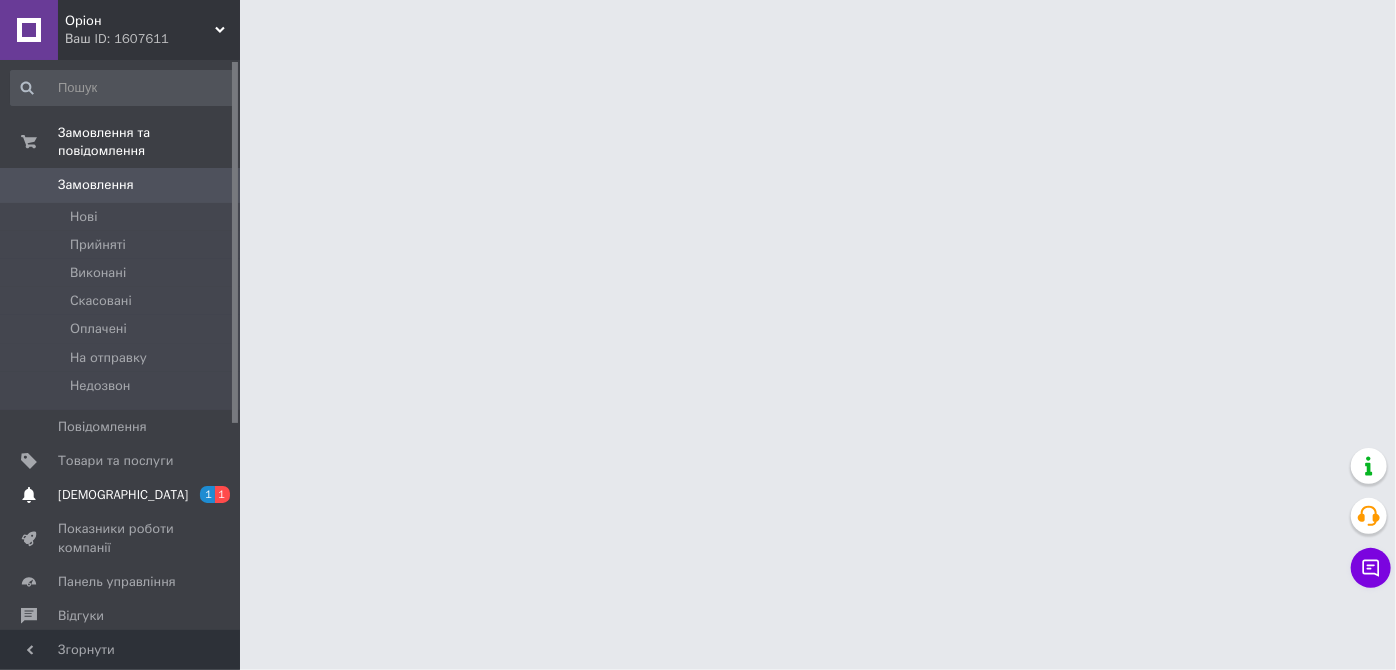 click on "[DEMOGRAPHIC_DATA]" at bounding box center [123, 495] 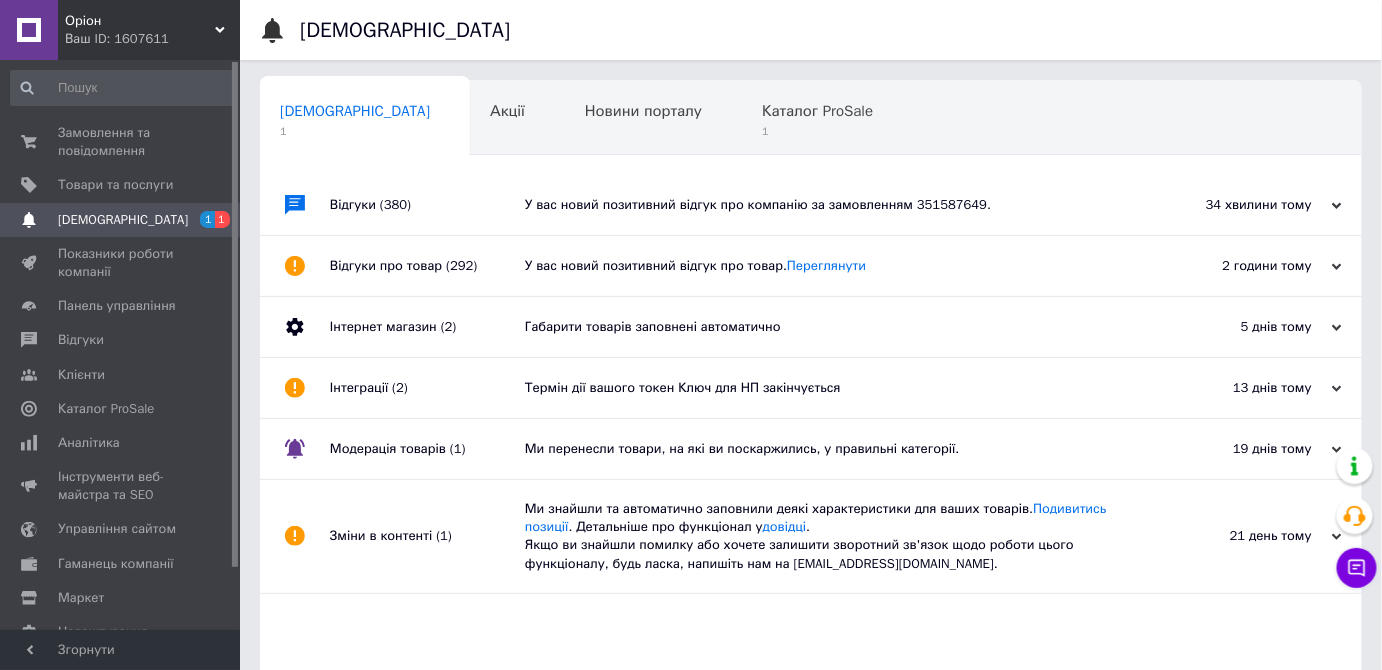 click on "У вас новий позитивний відгук про компанію за замовленням 351587649." at bounding box center (833, 205) 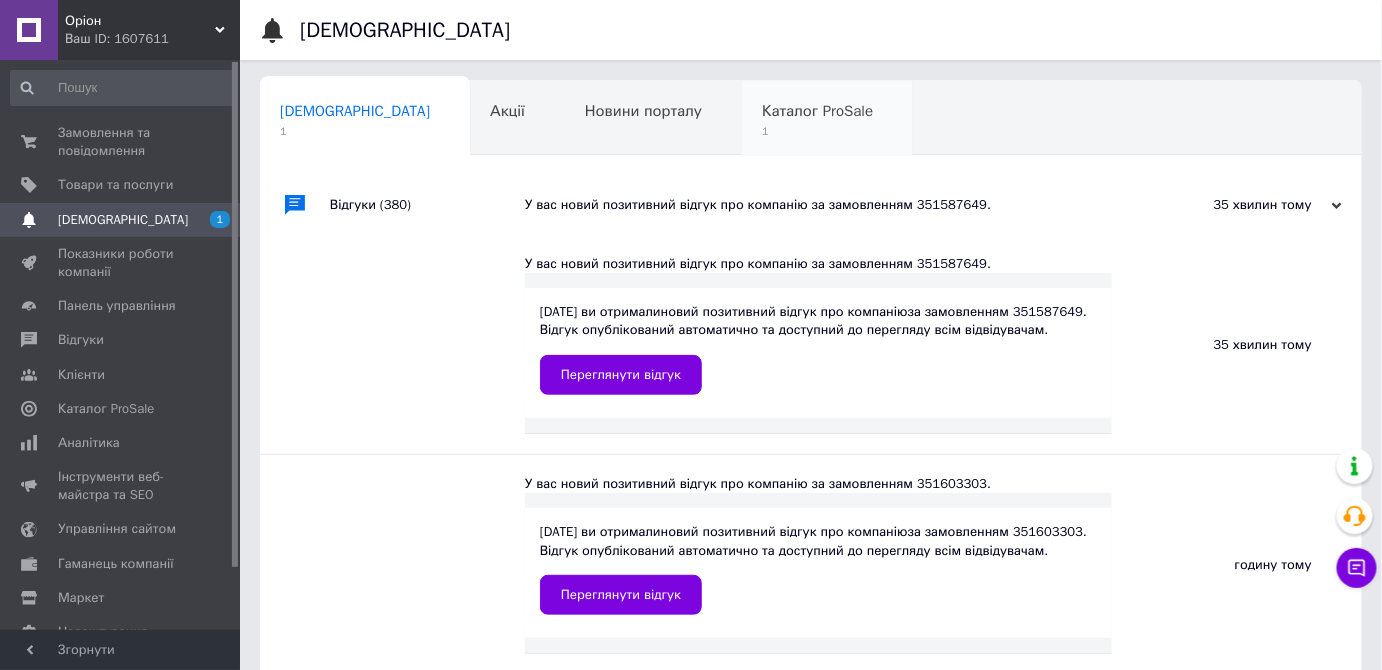 click on "1" at bounding box center (817, 131) 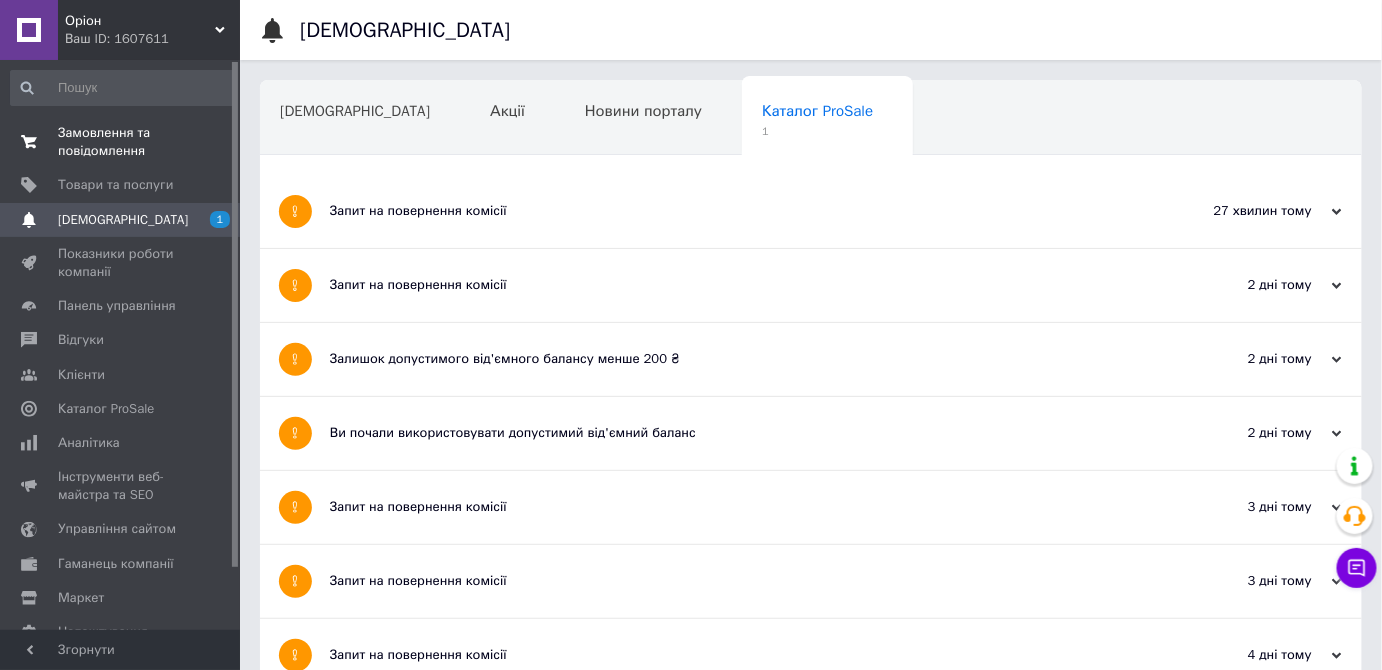 click on "Замовлення та повідомлення" at bounding box center (121, 142) 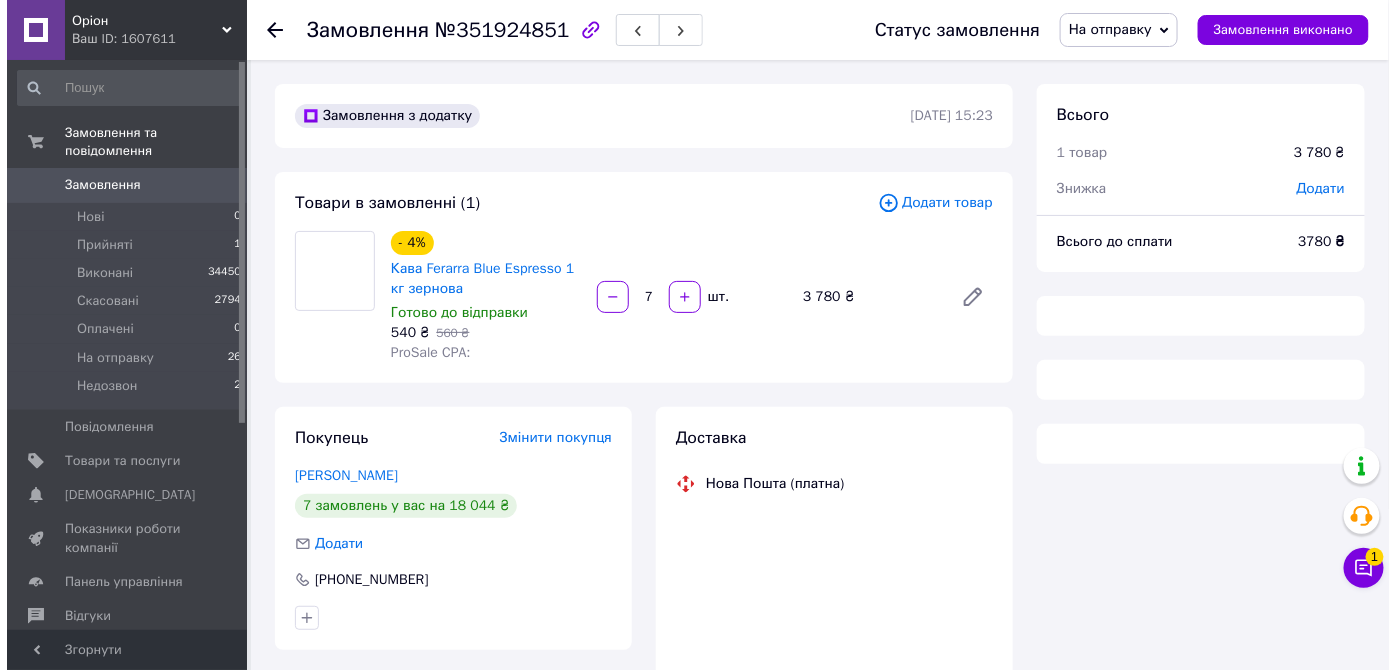 scroll, scrollTop: 57, scrollLeft: 0, axis: vertical 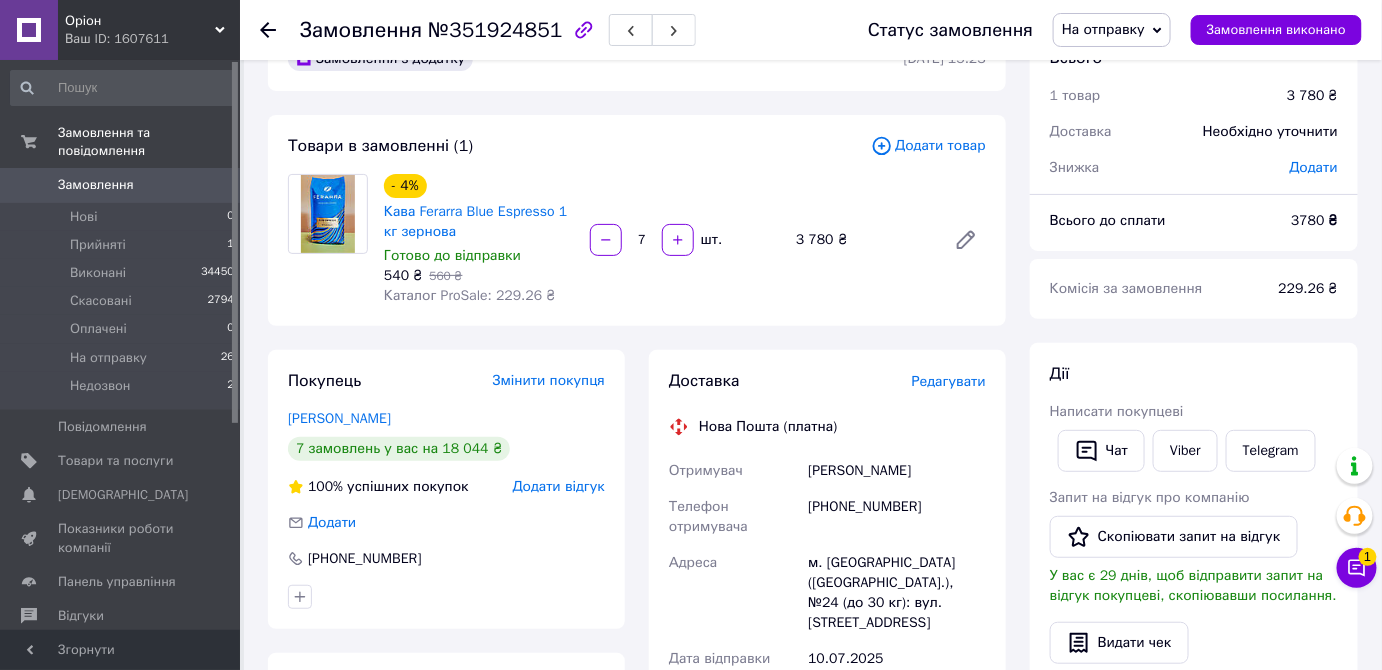 click on "Редагувати" at bounding box center (949, 381) 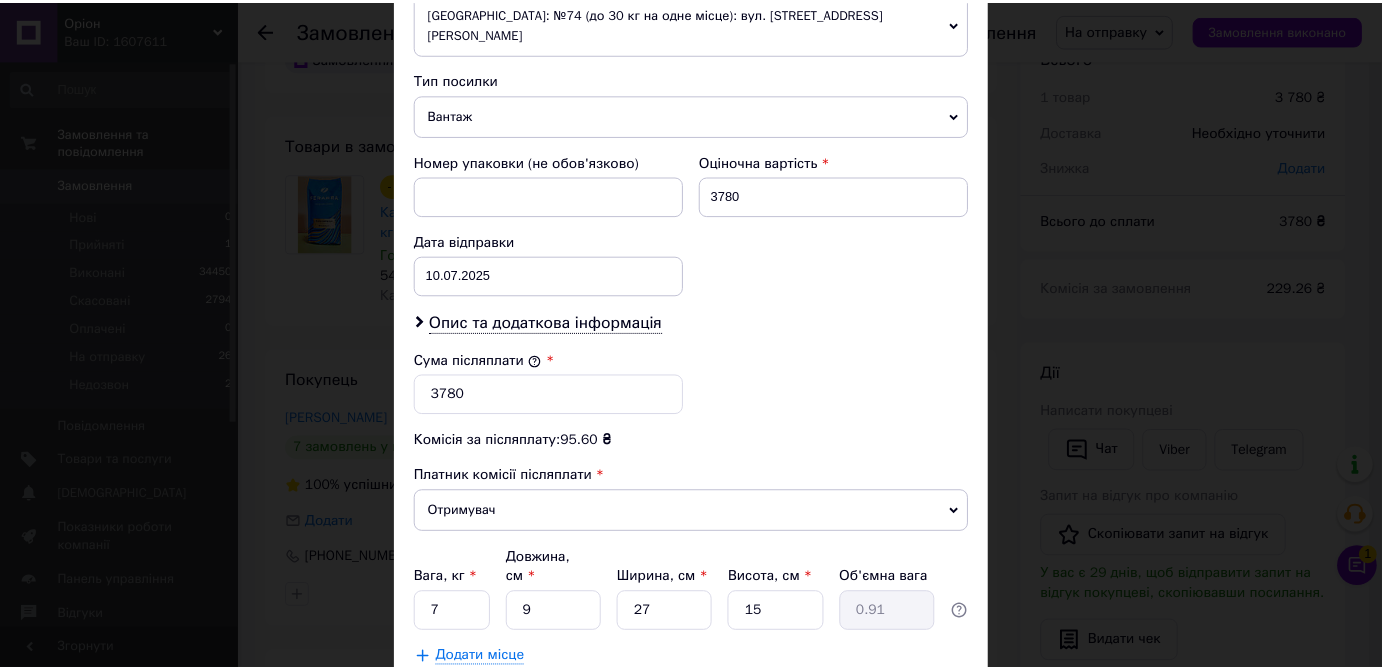 scroll, scrollTop: 847, scrollLeft: 0, axis: vertical 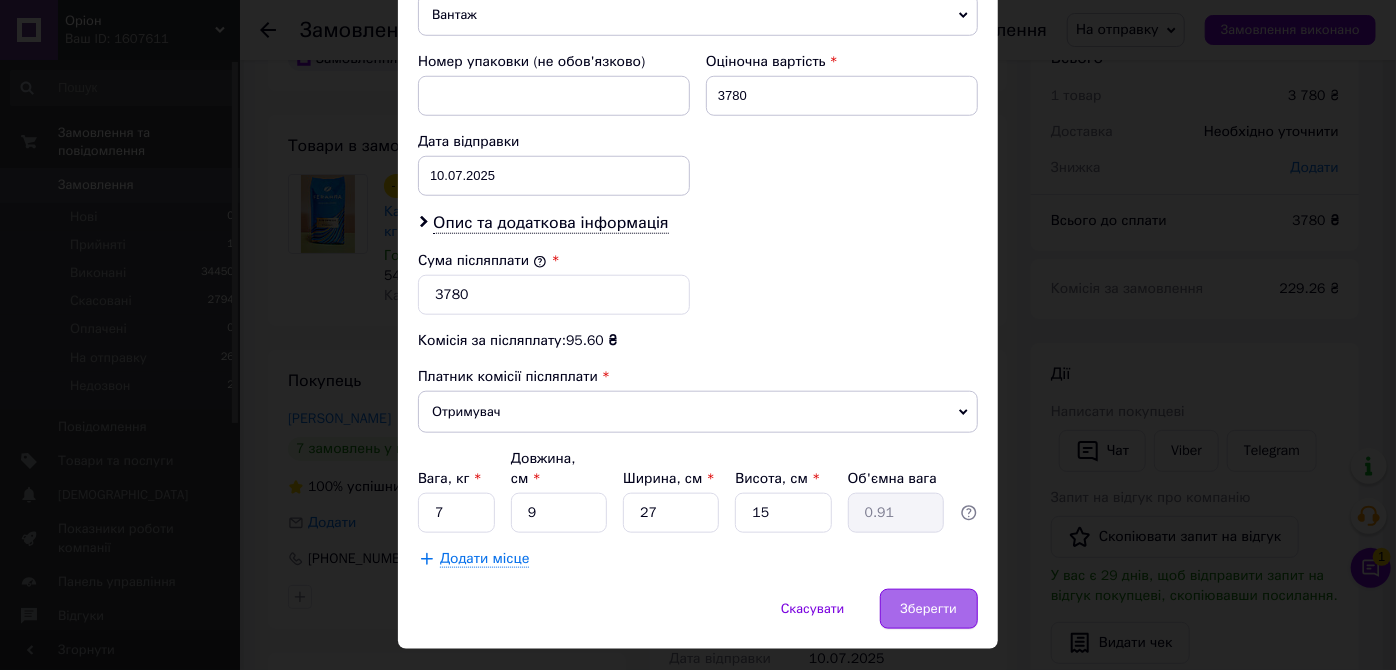 click on "Зберегти" at bounding box center [929, 609] 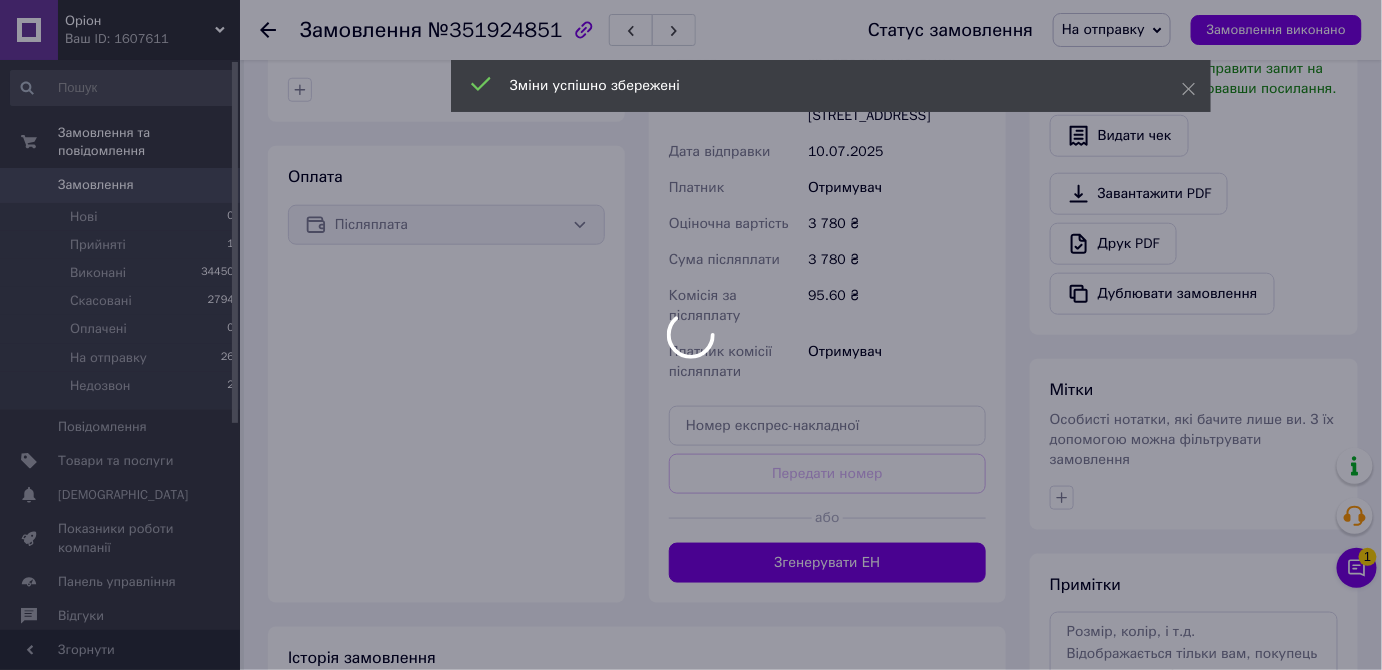 scroll, scrollTop: 602, scrollLeft: 0, axis: vertical 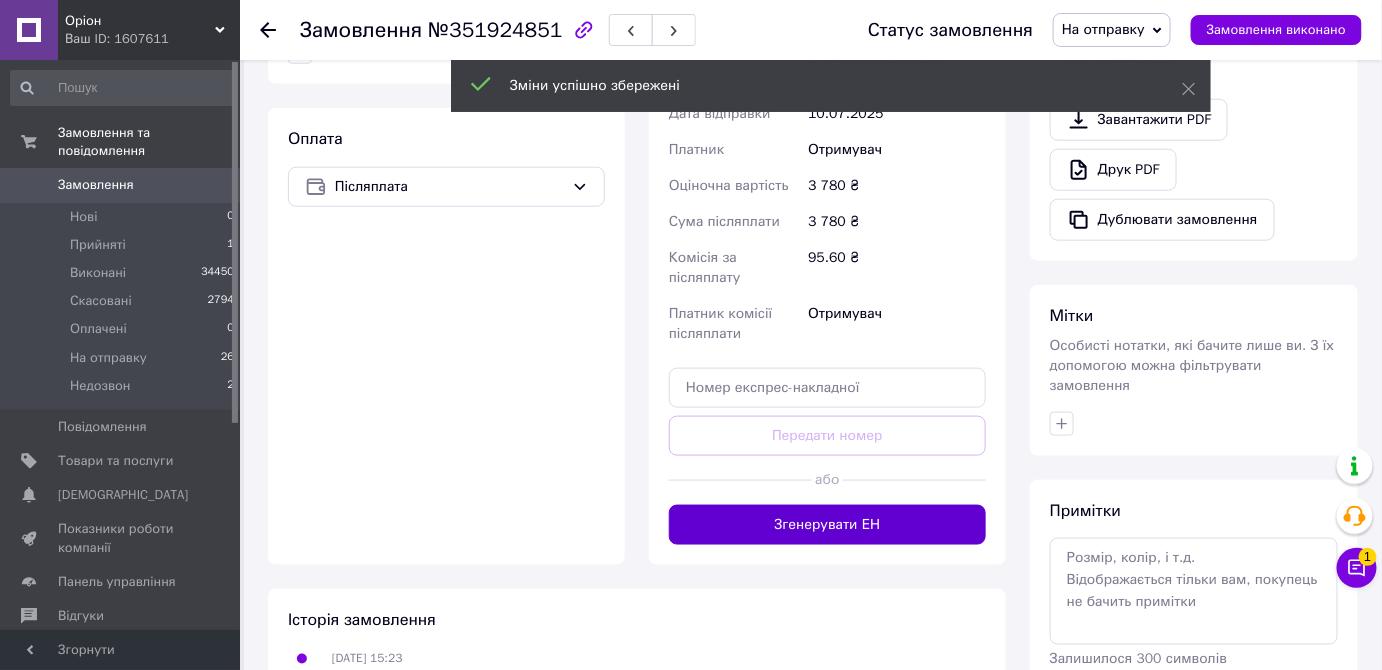 click on "Згенерувати ЕН" at bounding box center [827, 525] 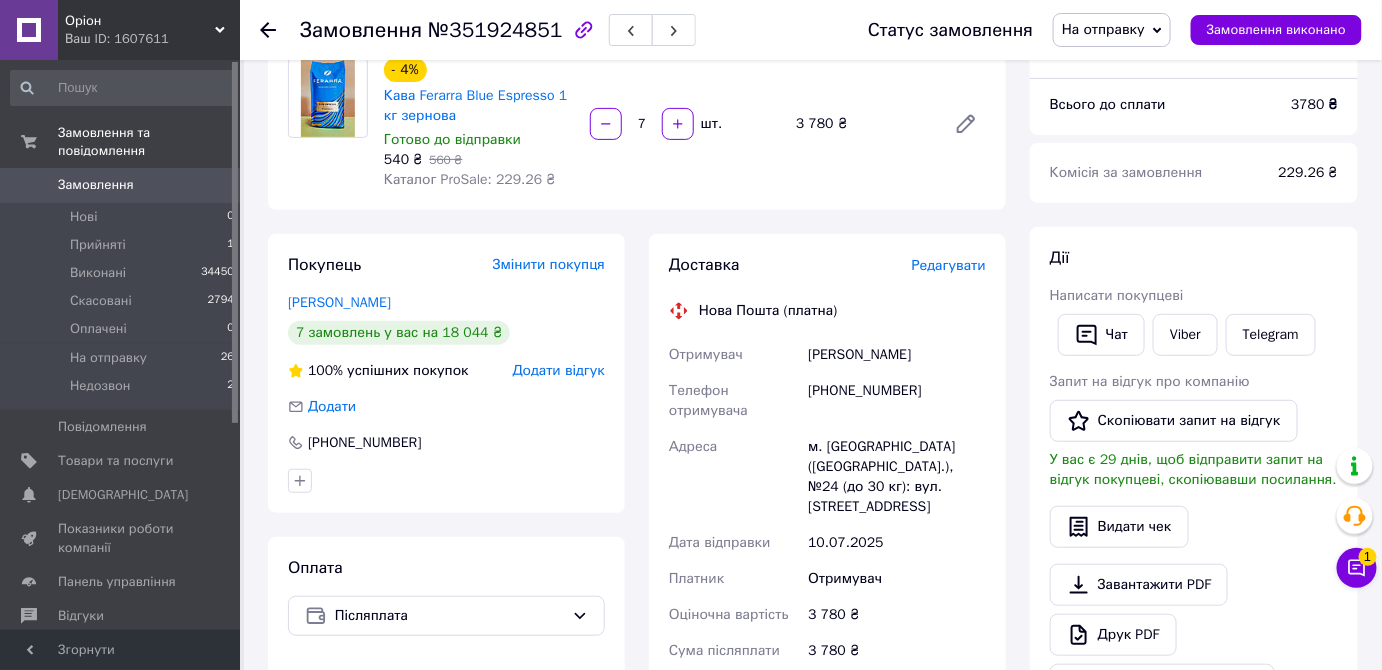 scroll, scrollTop: 171, scrollLeft: 0, axis: vertical 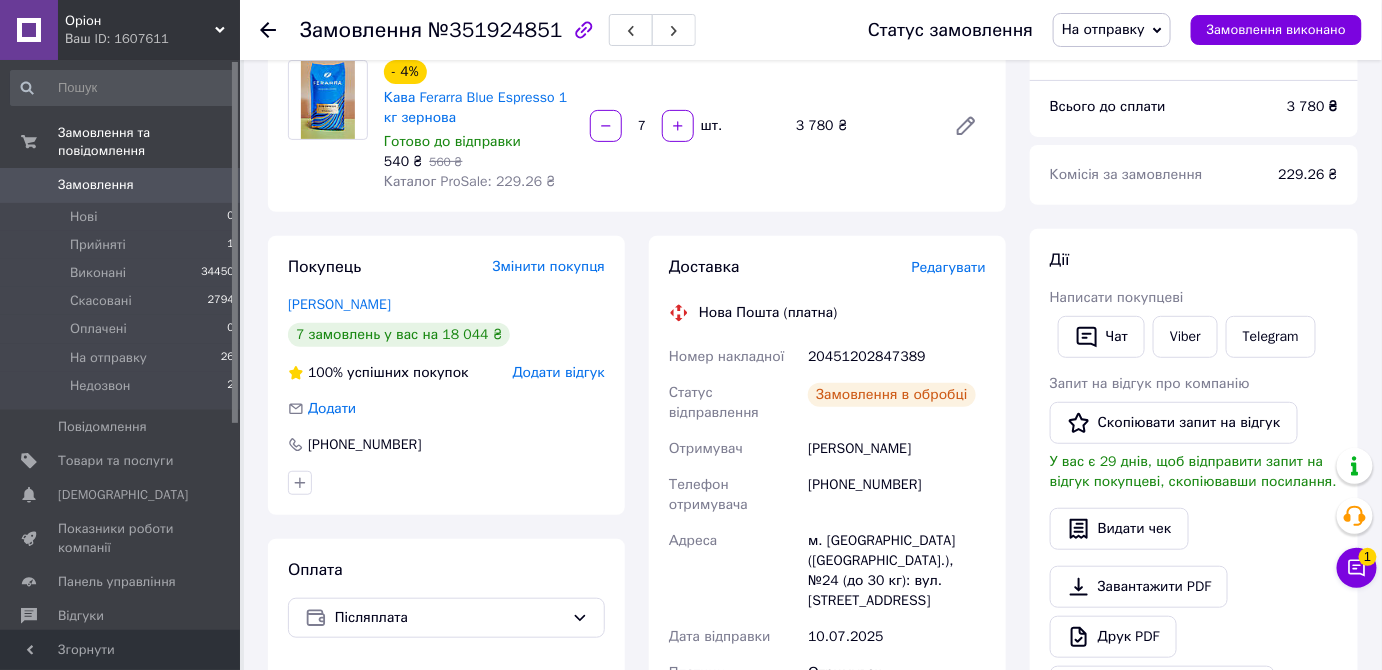 drag, startPoint x: 884, startPoint y: 357, endPoint x: 930, endPoint y: 360, distance: 46.09772 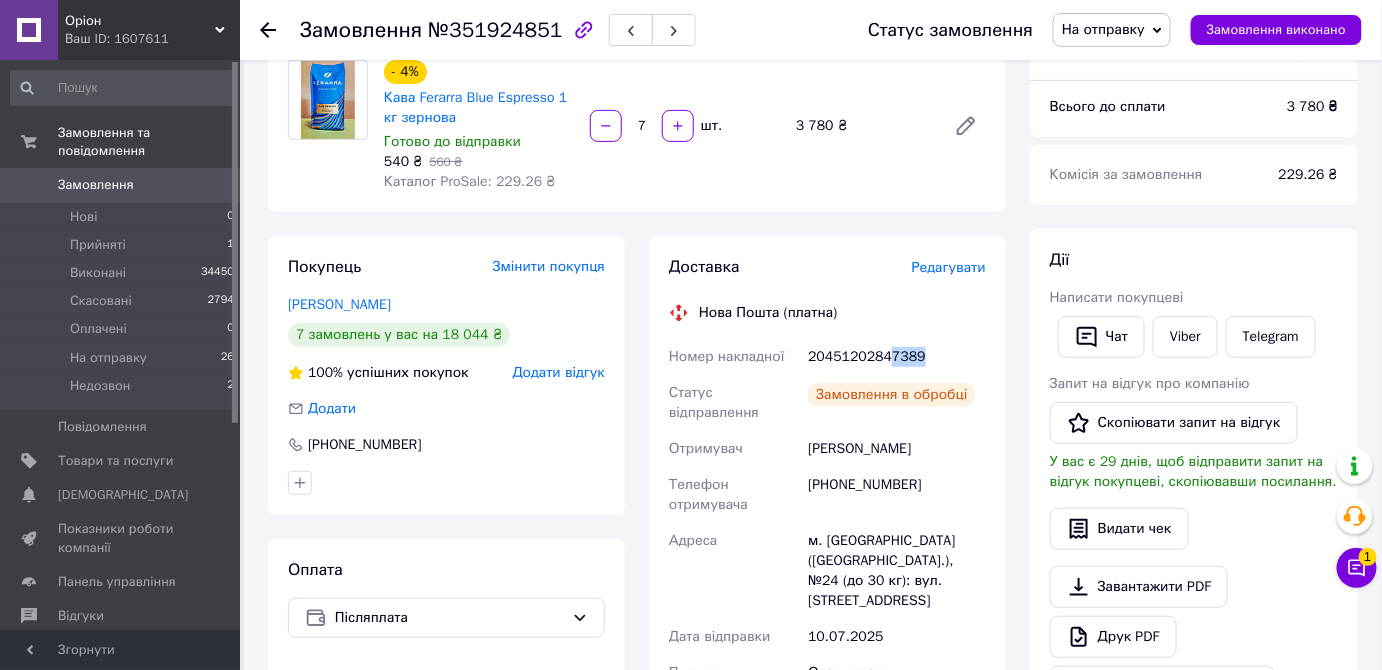 copy on "7389" 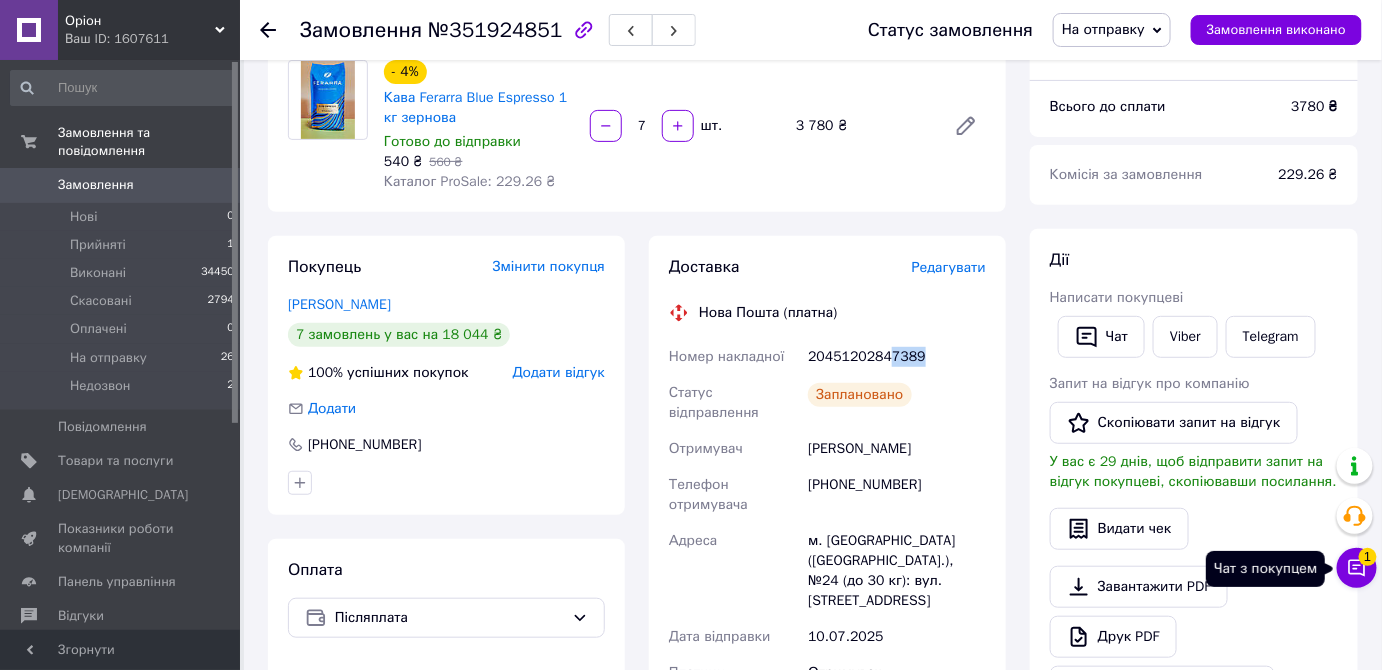 click on "1" at bounding box center (1368, 557) 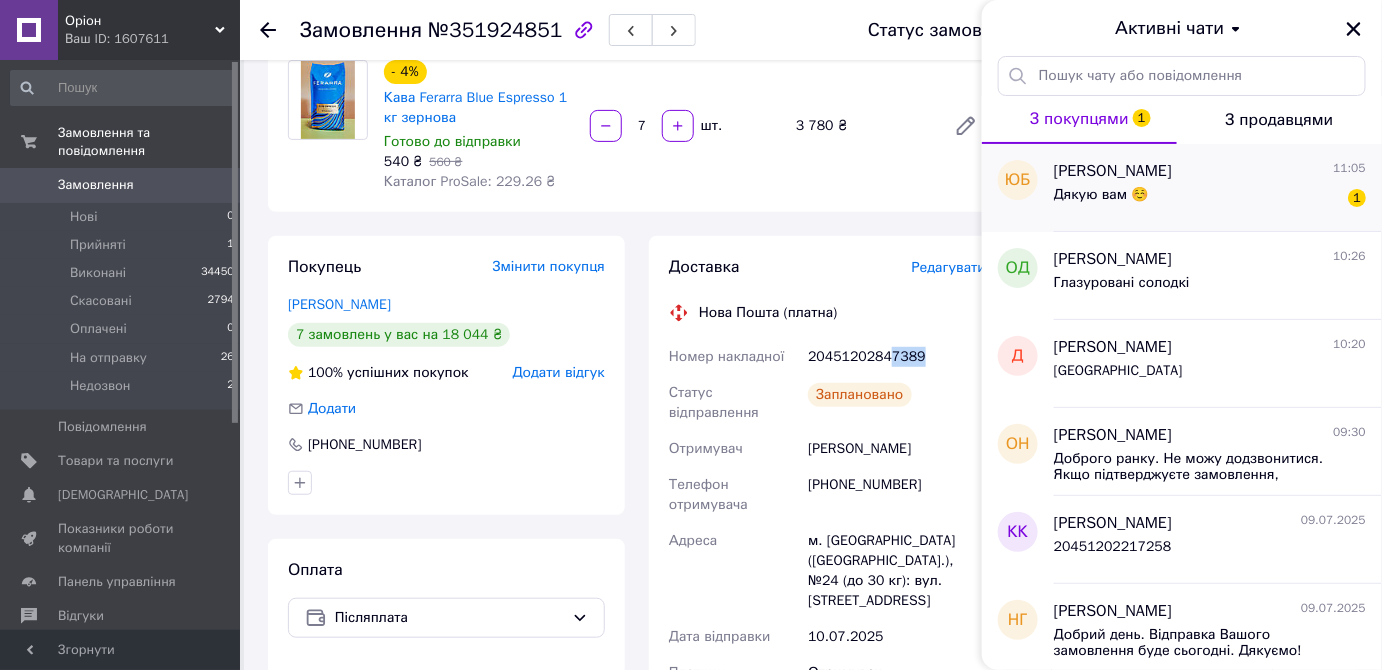 click on "Дякую вам ☺️ 1" at bounding box center [1210, 199] 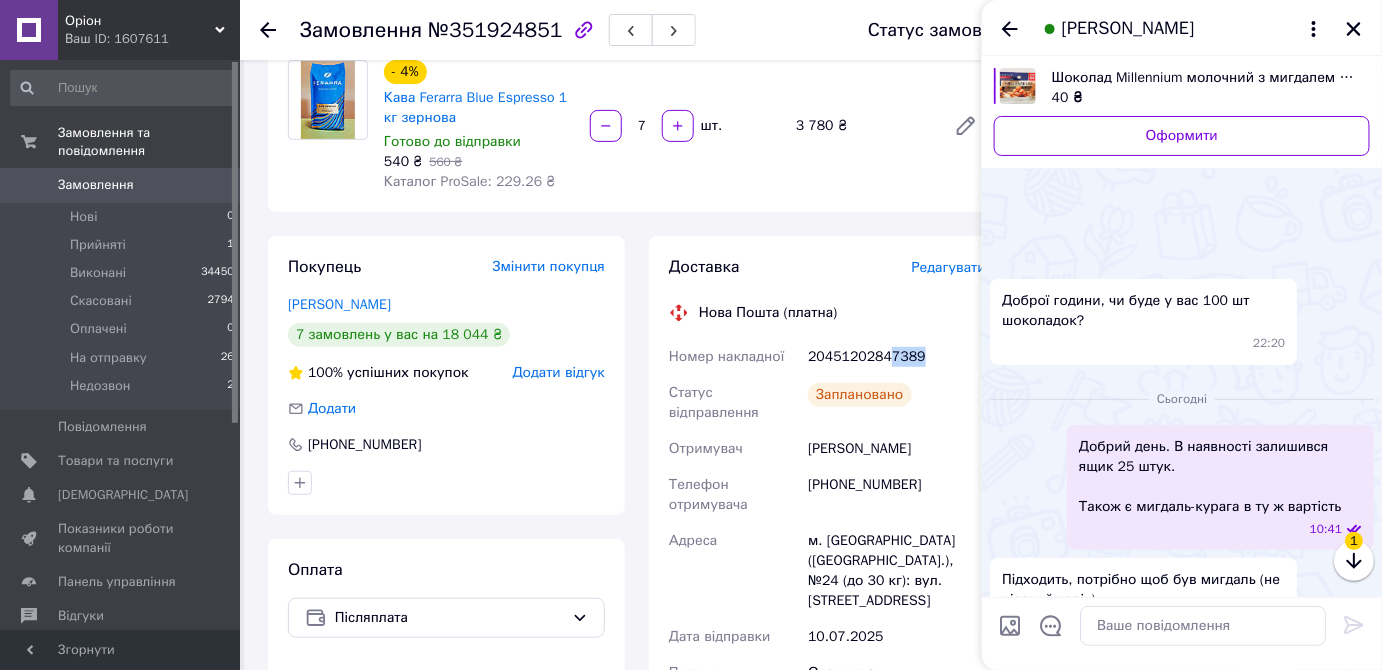 scroll, scrollTop: 602, scrollLeft: 0, axis: vertical 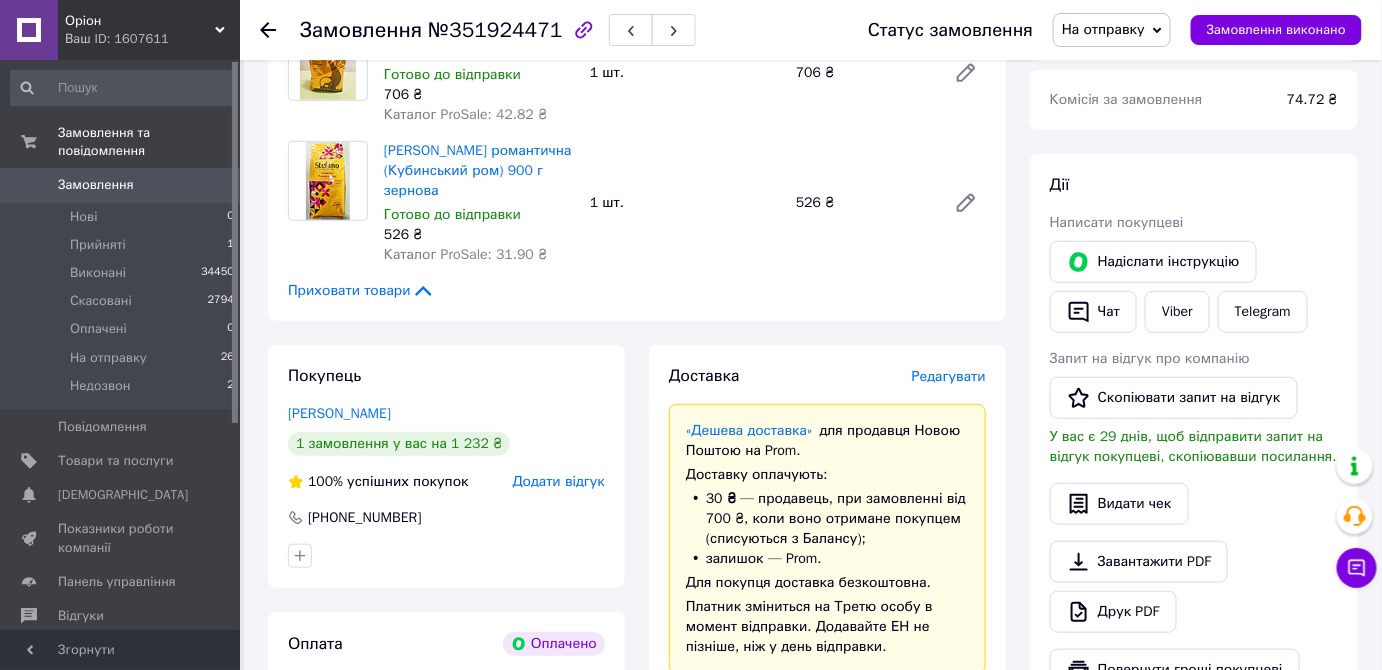 click on "Редагувати" at bounding box center (949, 376) 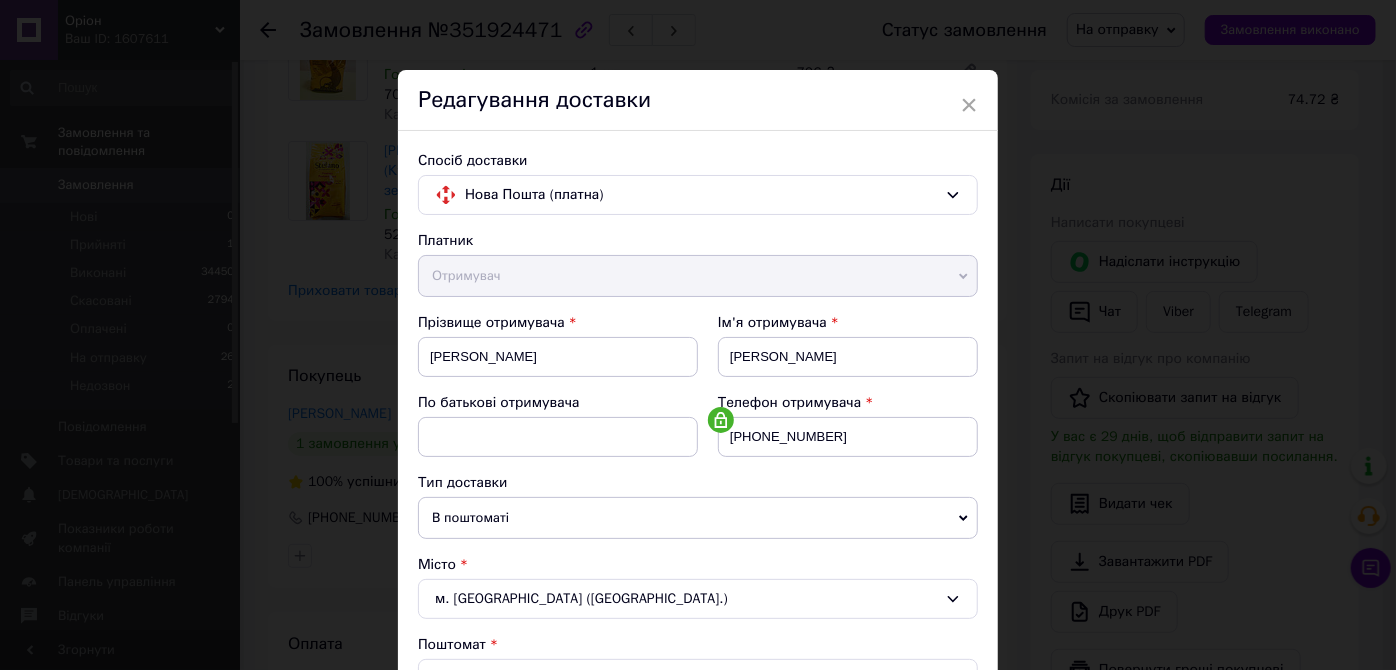 scroll, scrollTop: 650, scrollLeft: 0, axis: vertical 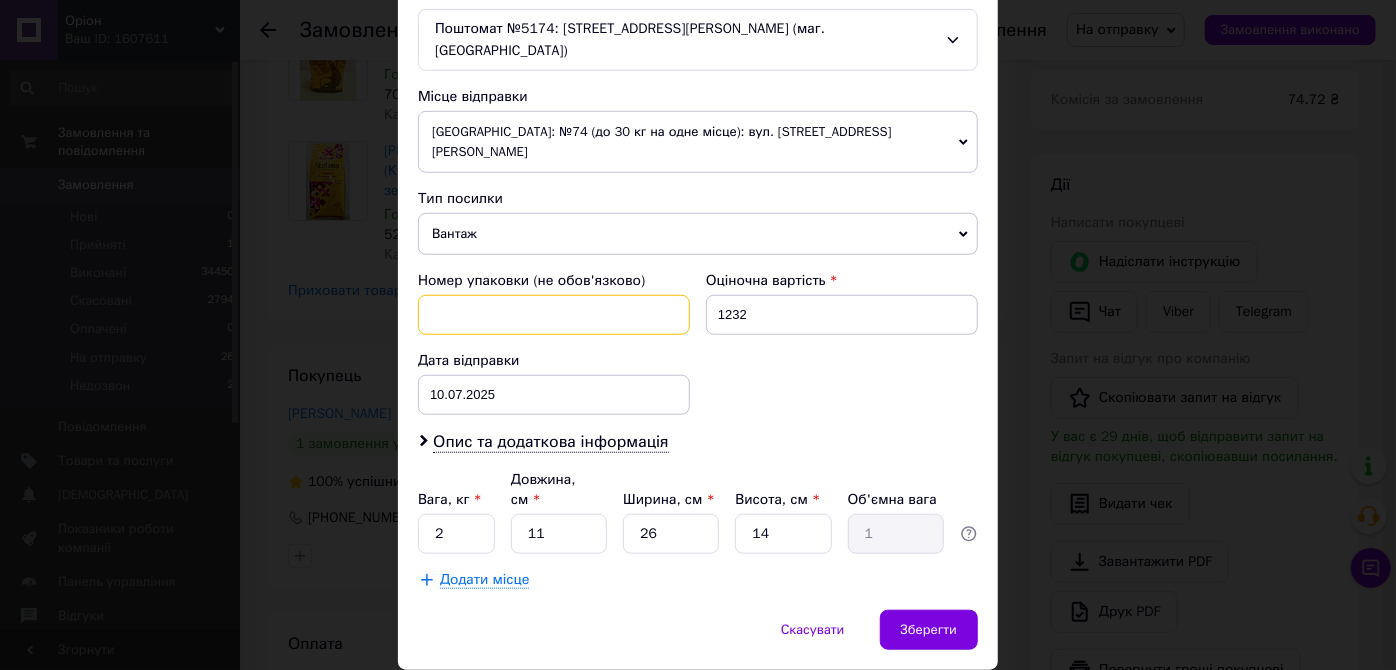 paste on "5433465995" 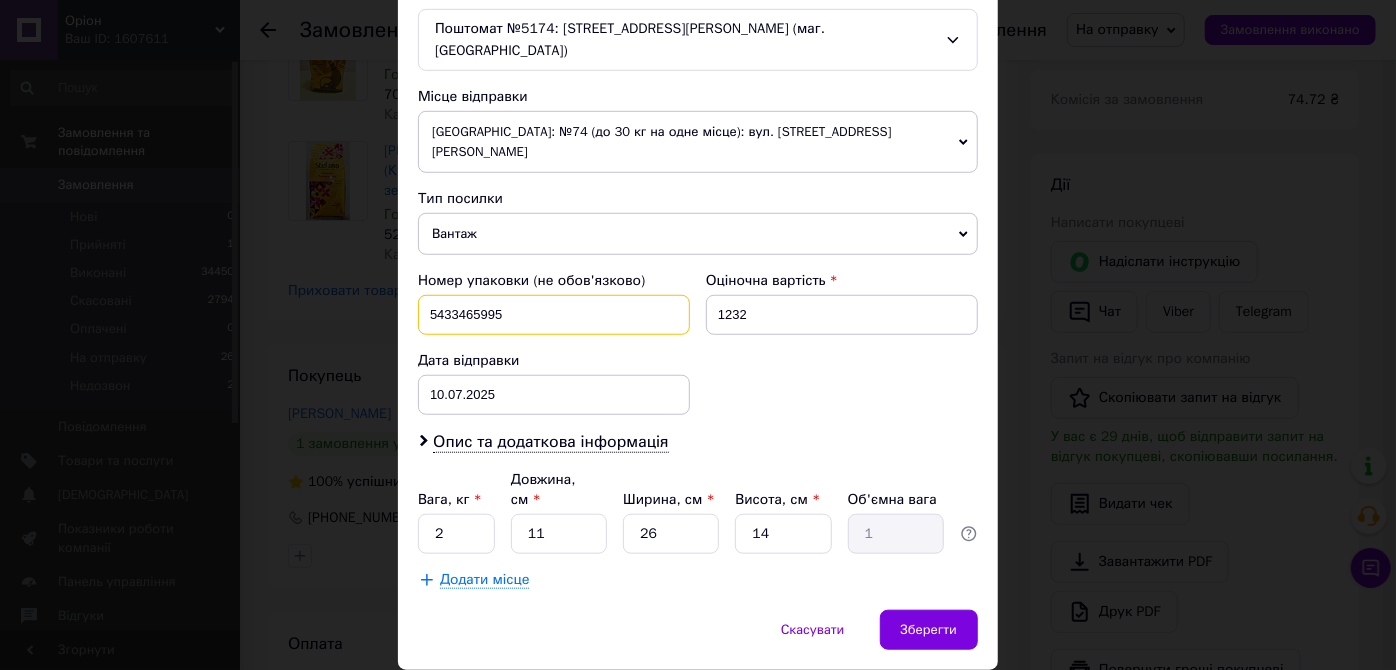 click on "5433465995" at bounding box center [554, 315] 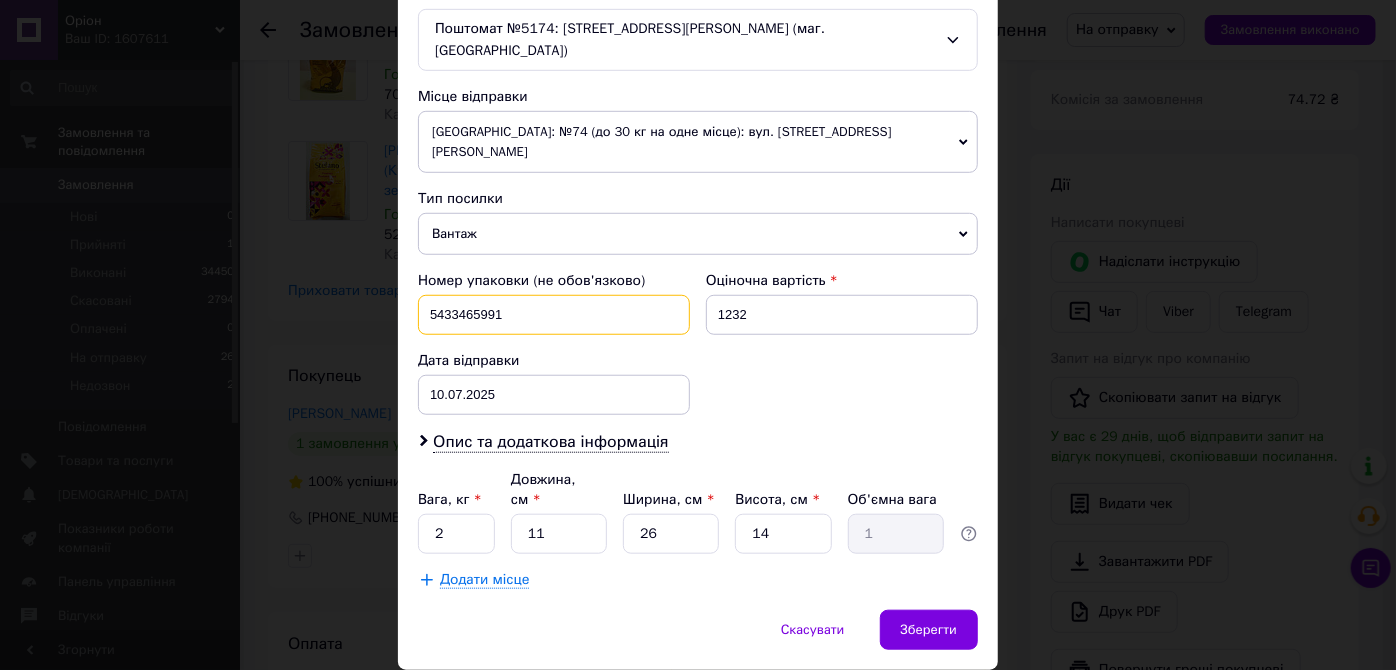 type on "5433465991" 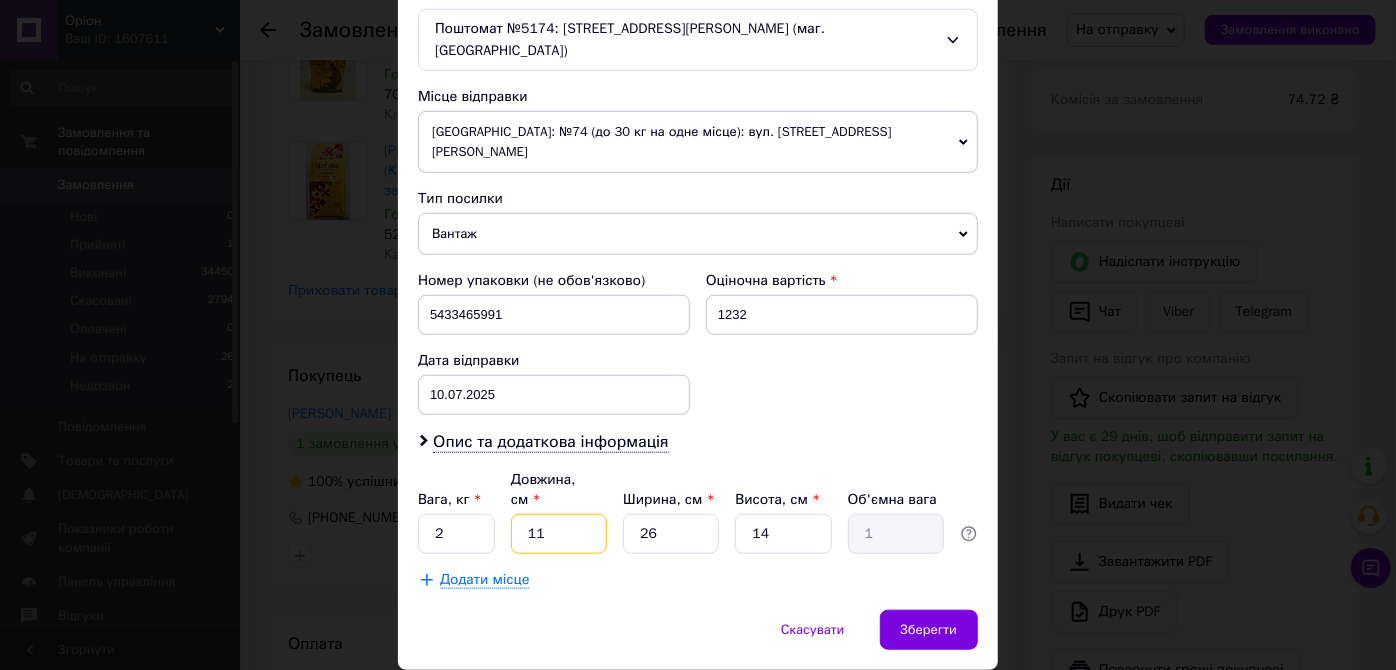 click on "11" at bounding box center [559, 534] 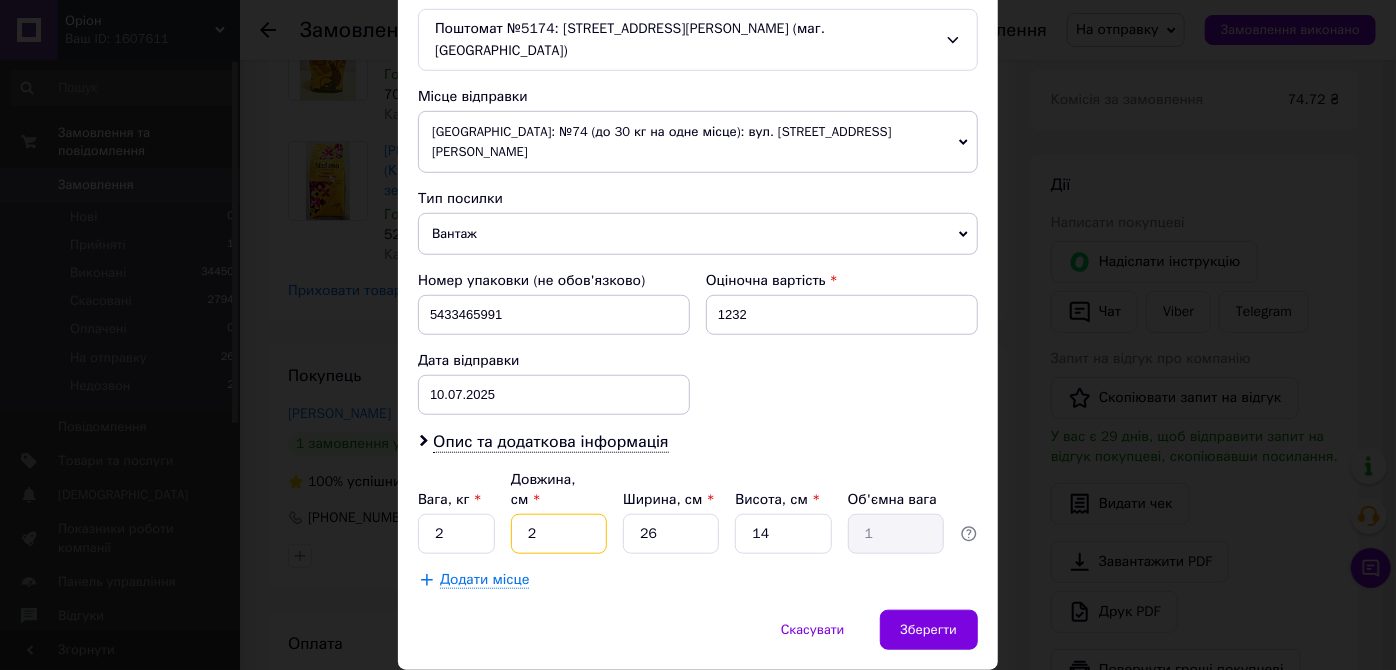type on "0.18" 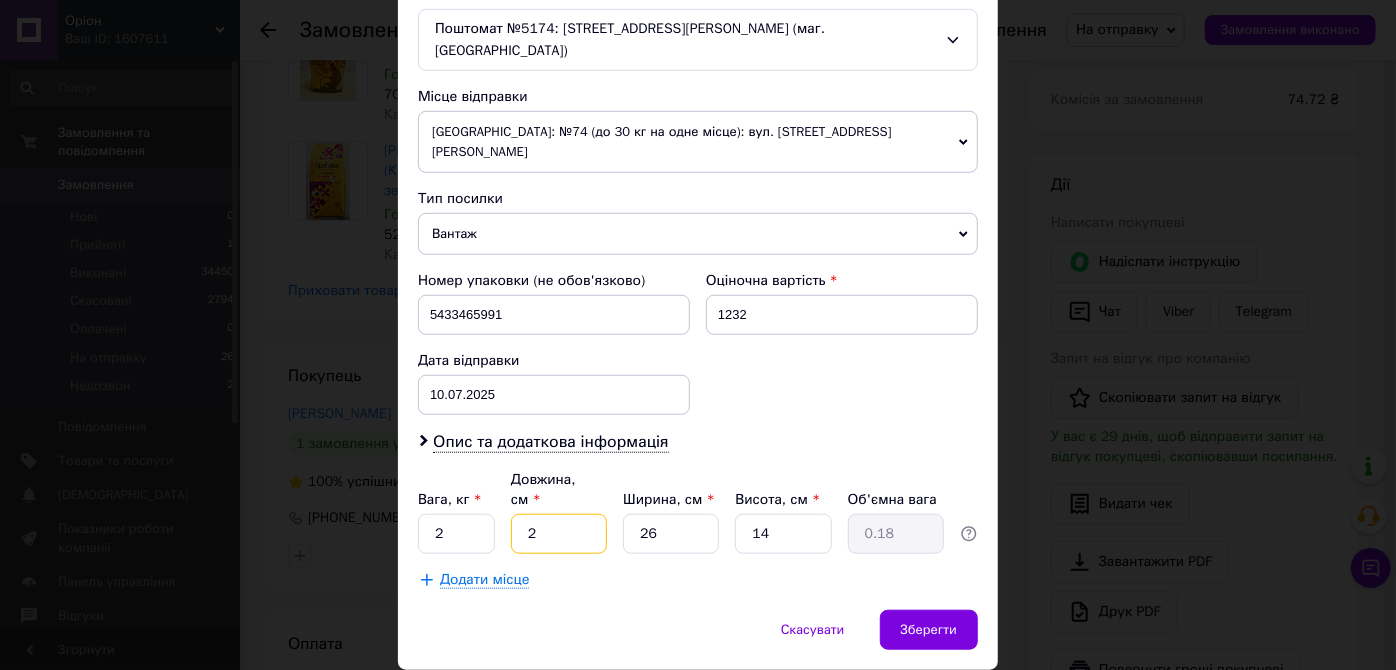 type on "20" 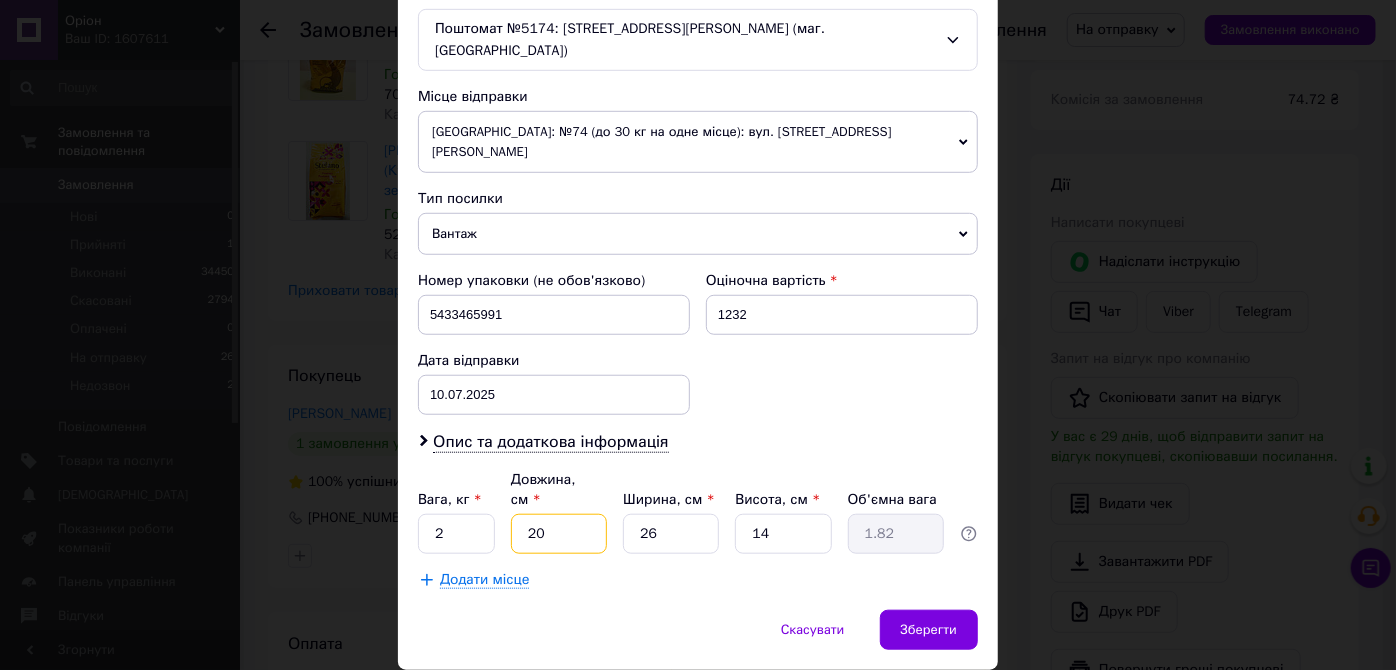 type on "20" 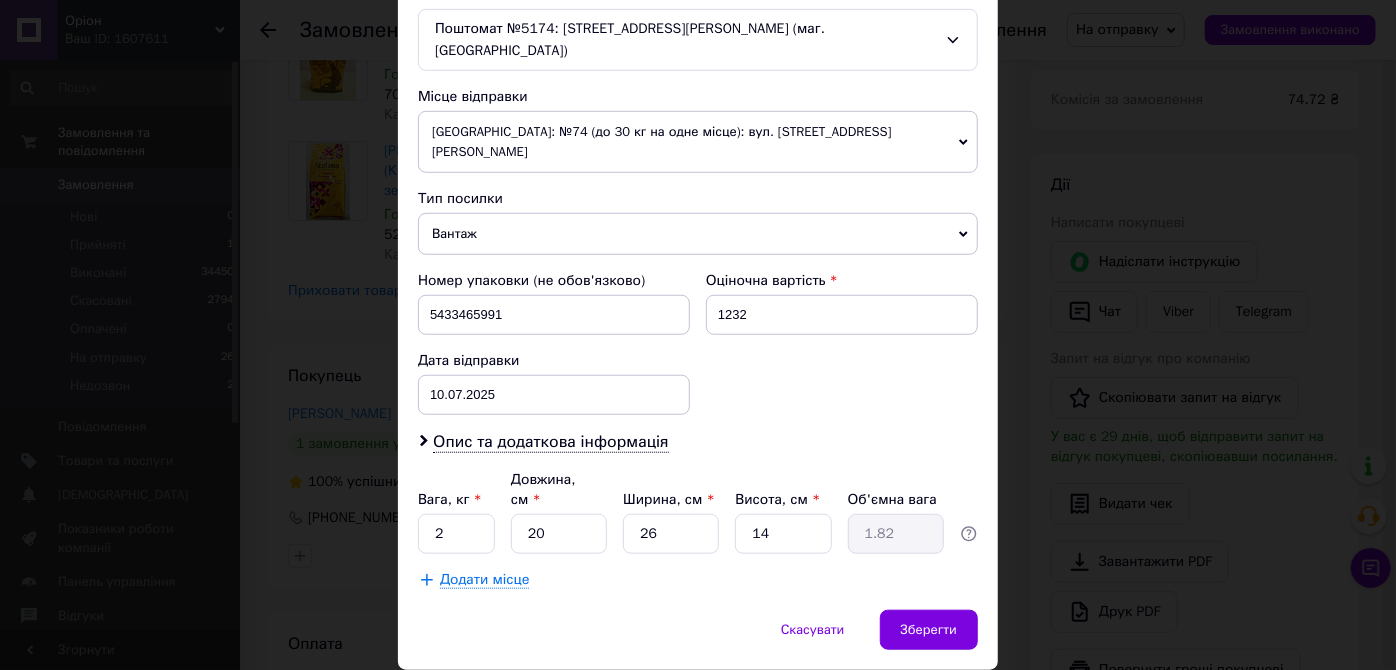 click on "Скасувати   Зберегти" at bounding box center (698, 640) 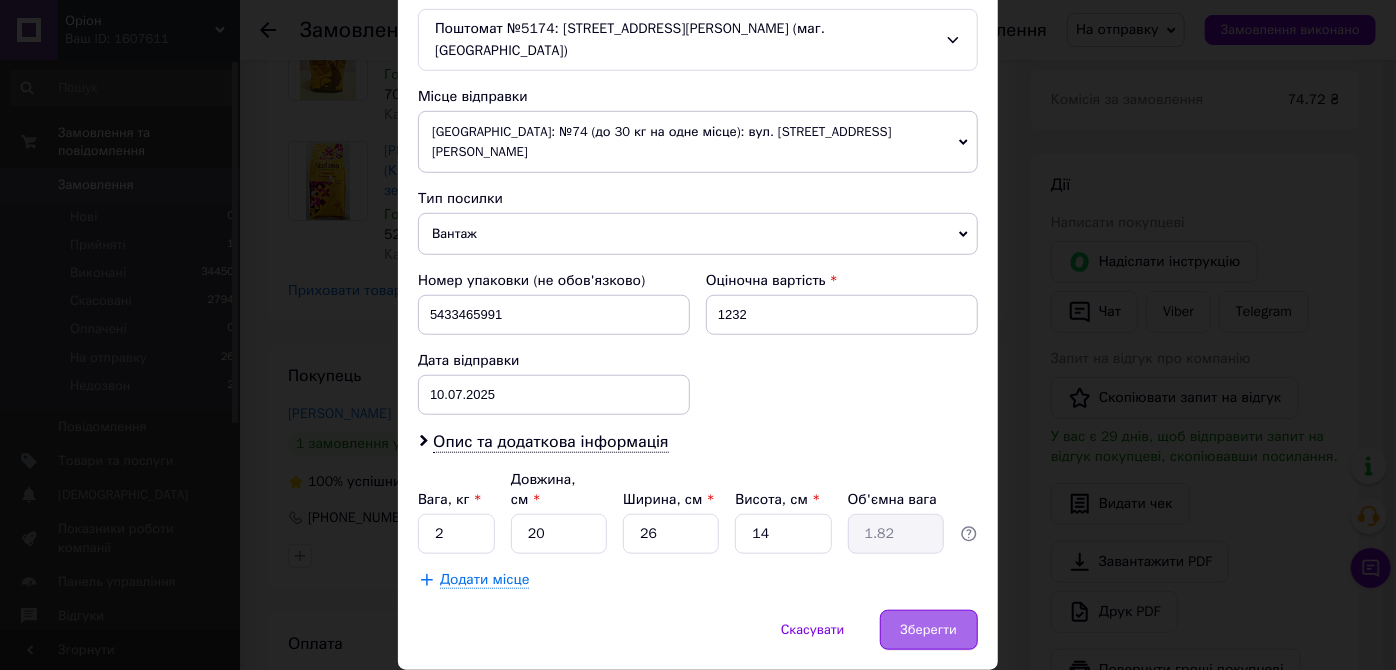 click on "Зберегти" at bounding box center [929, 630] 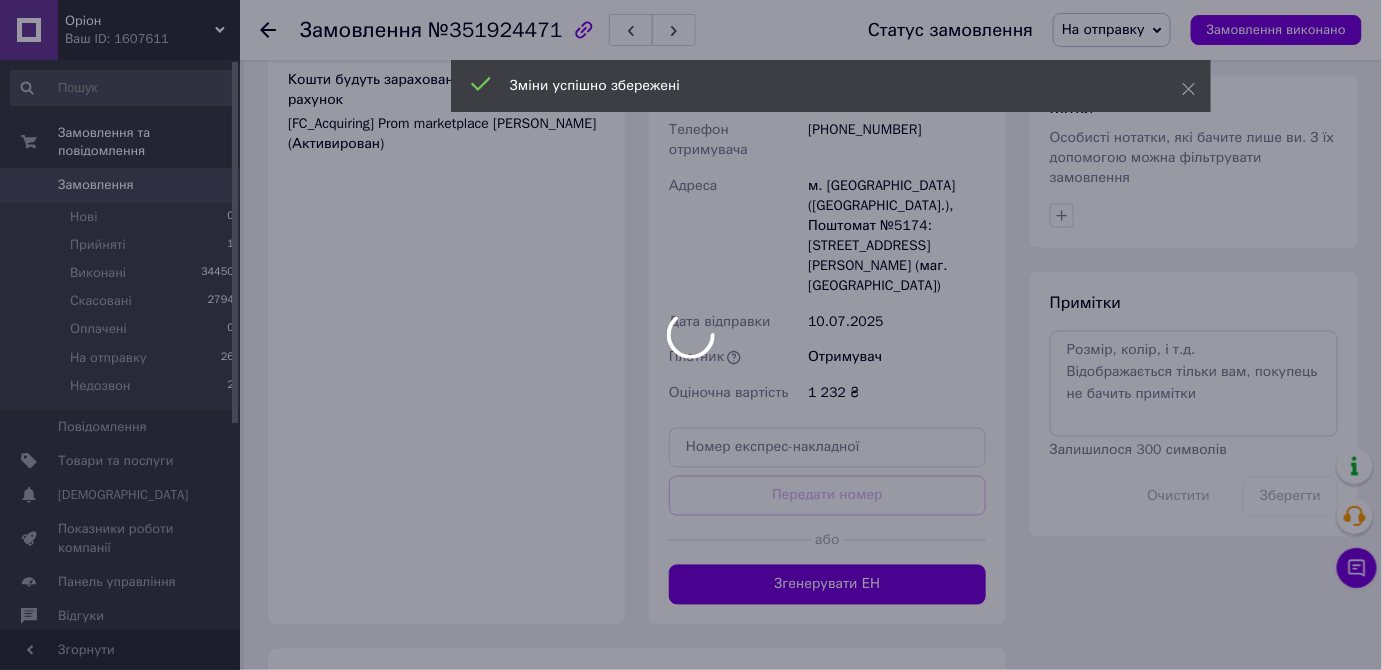 scroll, scrollTop: 933, scrollLeft: 0, axis: vertical 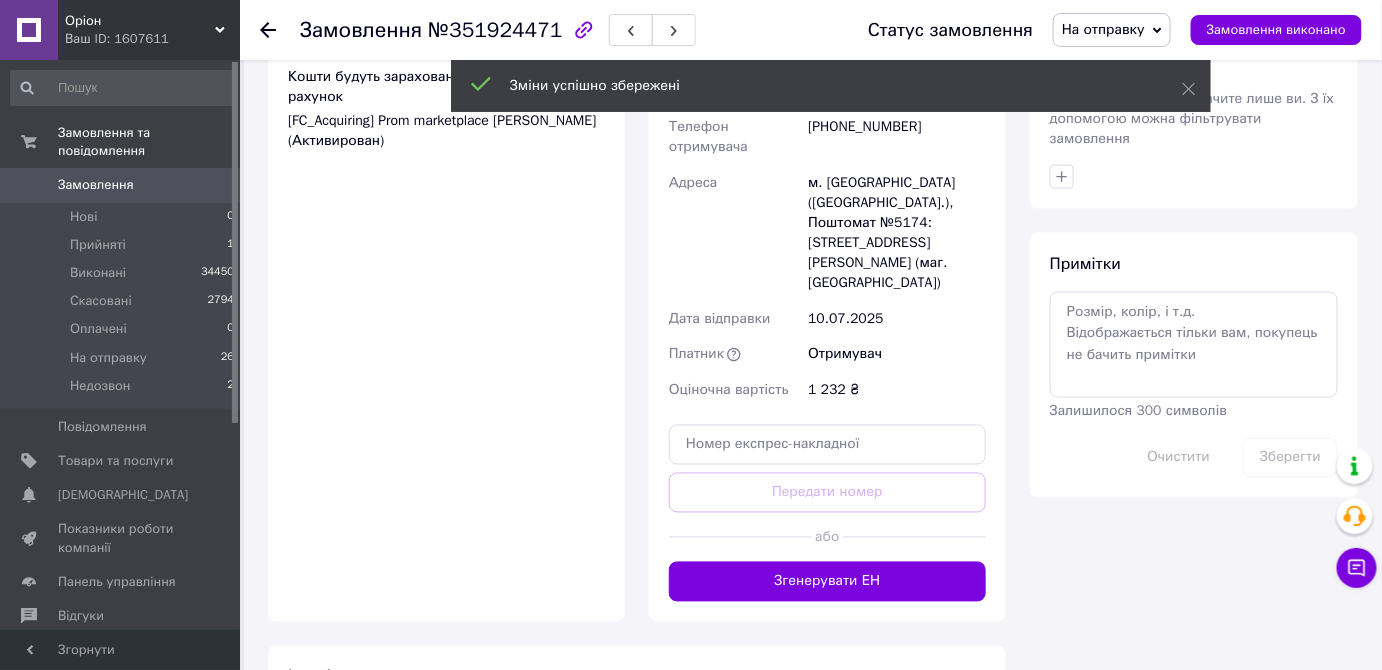 click on "Згенерувати ЕН" at bounding box center [827, 582] 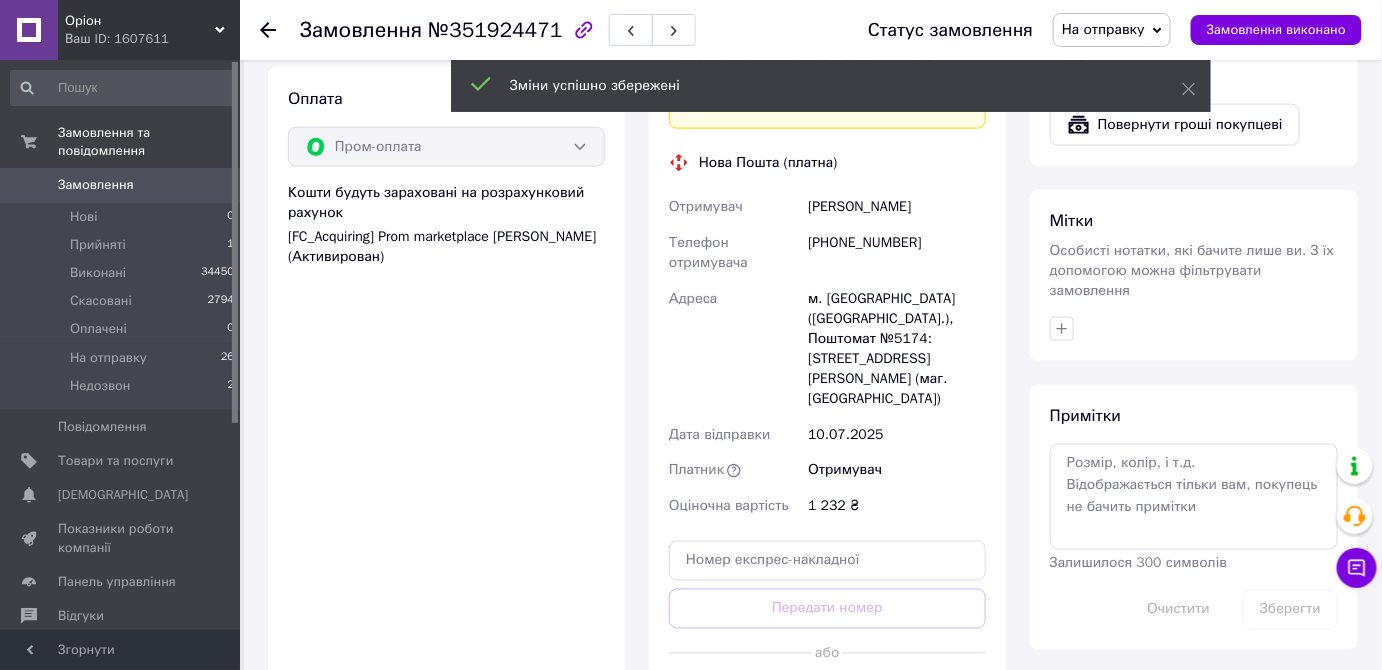 scroll, scrollTop: 813, scrollLeft: 0, axis: vertical 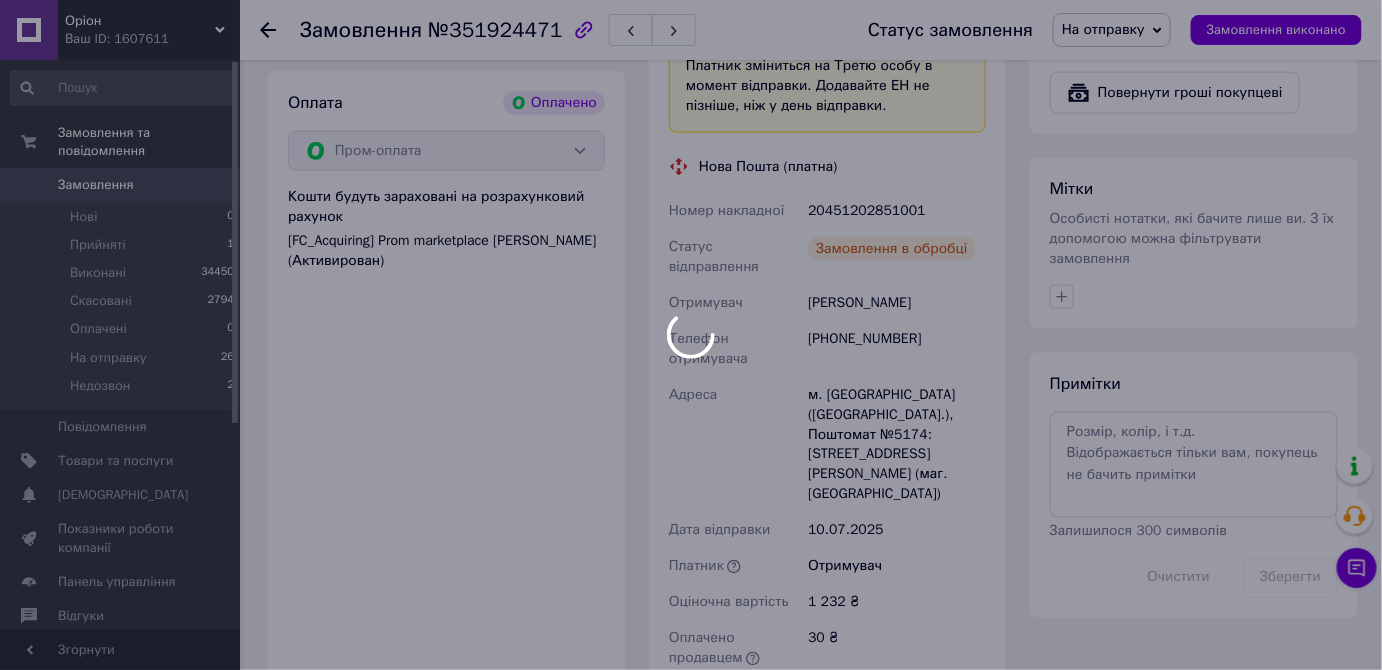 click on "Оріон Ваш ID: 1607611 Сайт Оріон Кабінет покупця Перевірити стан системи Сторінка на порталі Довідка Вийти Замовлення та повідомлення Замовлення 0 Нові 0 Прийняті 1 Виконані 34450 Скасовані 2794 Оплачені 0 На отправку 26 Недозвон 2 Повідомлення 0 Товари та послуги Сповіщення 0 0 Показники роботи компанії Панель управління Відгуки Клієнти Каталог ProSale Аналітика Інструменти веб-майстра та SEO Управління сайтом Гаманець компанії Маркет Налаштування Тарифи та рахунки Prom топ Згорнути
Замовлення №351924471 Прийнято <" at bounding box center [691, 199] 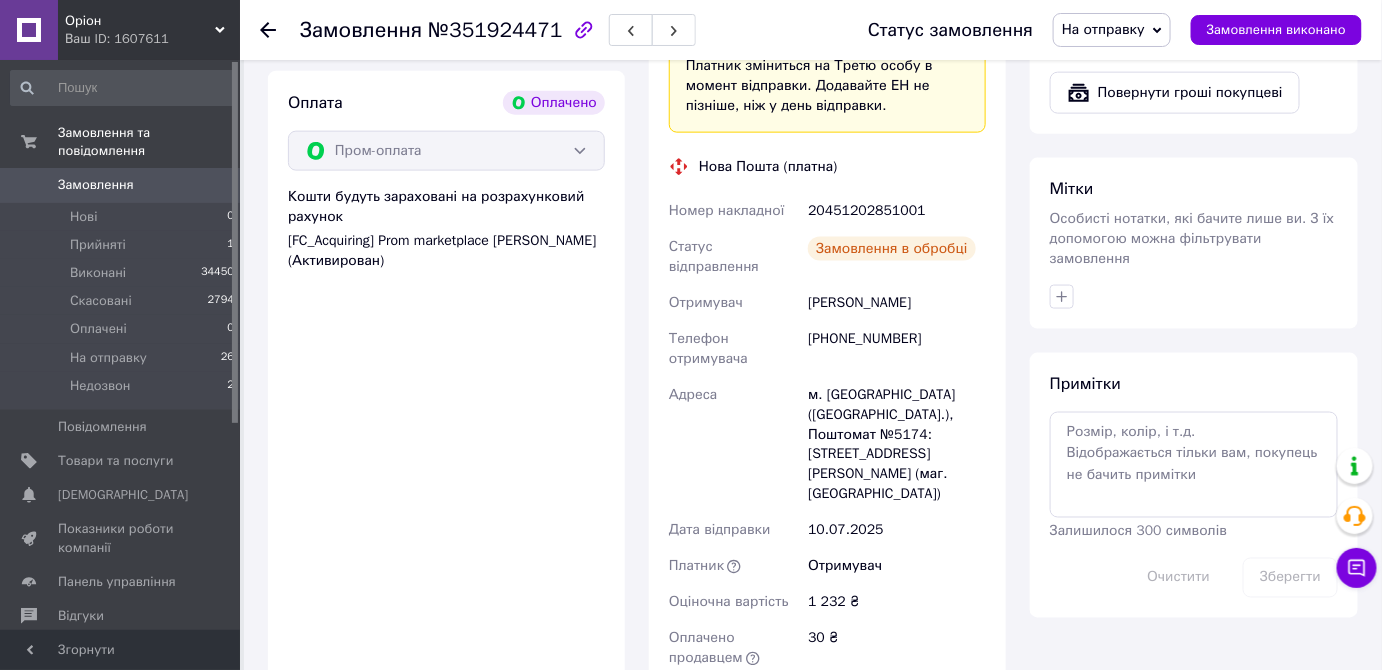 drag, startPoint x: 885, startPoint y: 211, endPoint x: 930, endPoint y: 213, distance: 45.044422 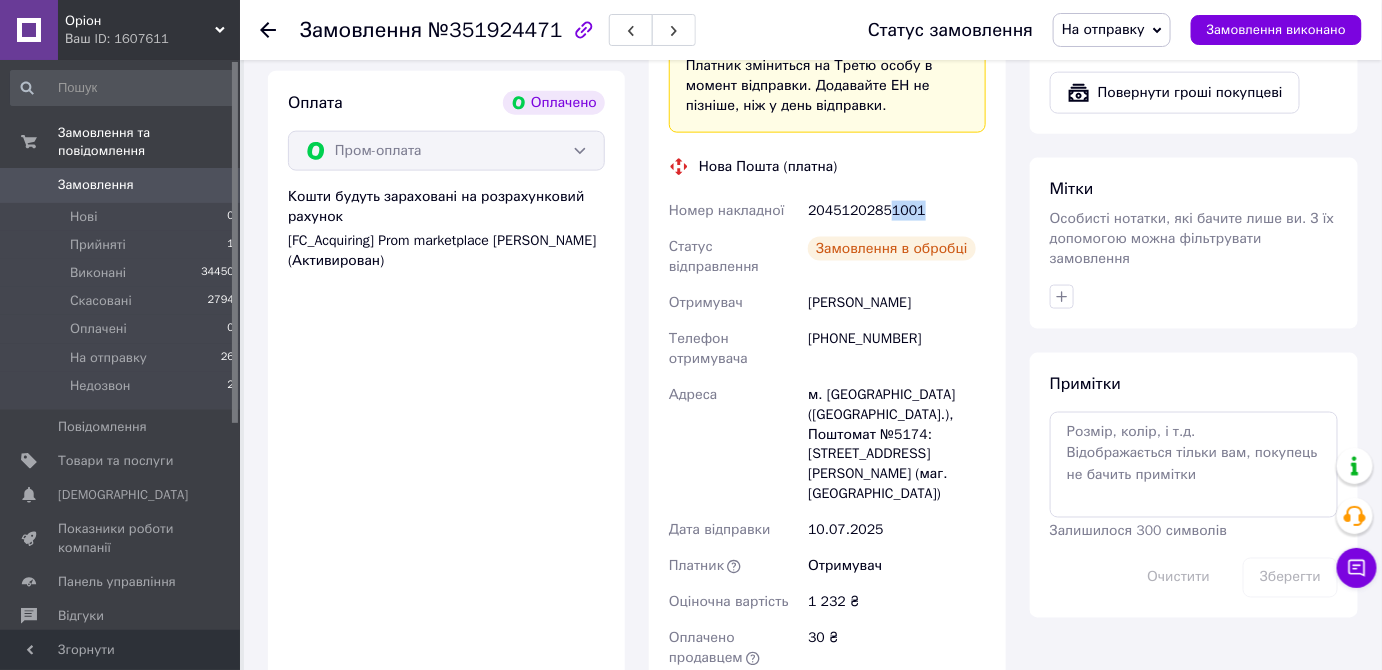 copy on "1001" 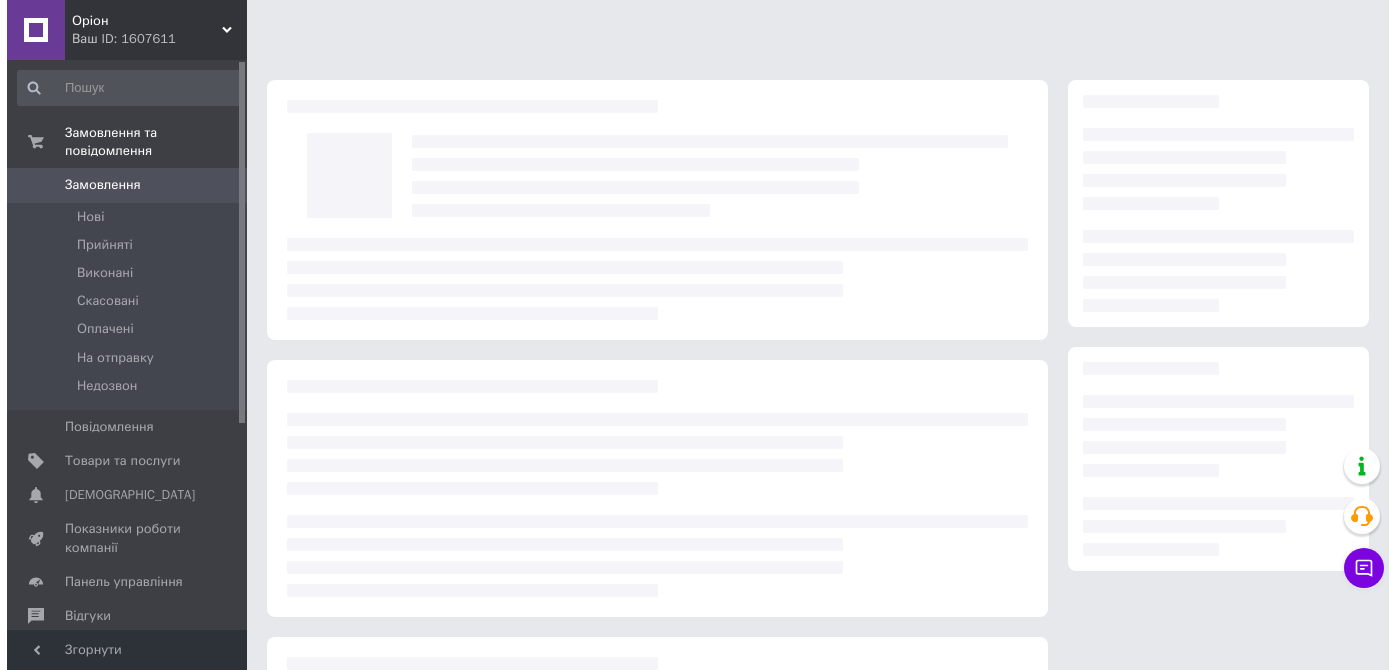 scroll, scrollTop: 0, scrollLeft: 0, axis: both 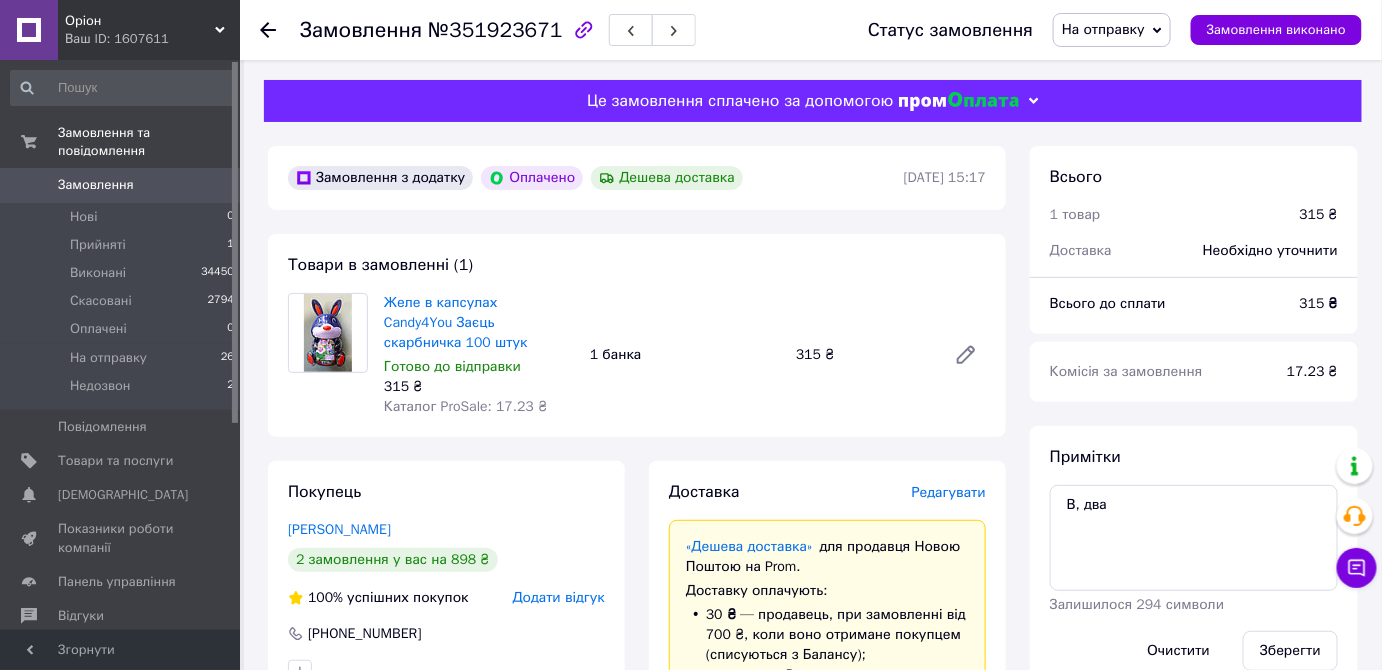 click on "Редагувати" at bounding box center [949, 492] 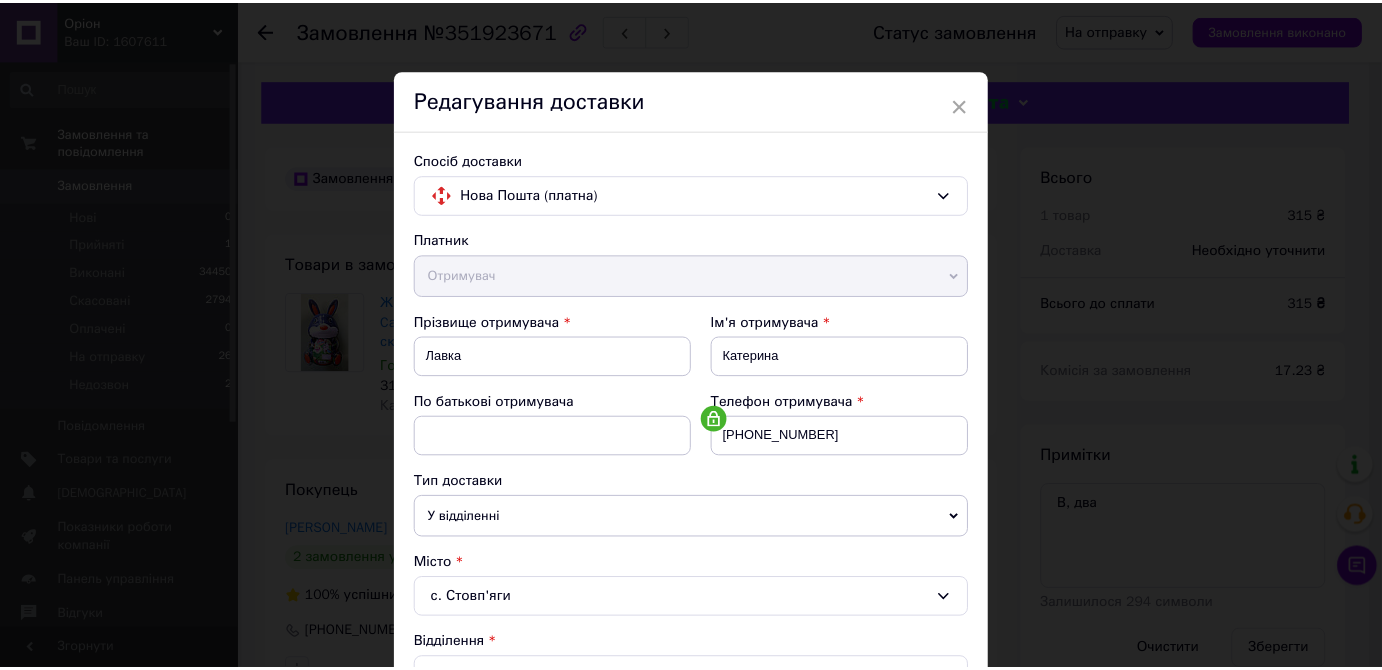 scroll, scrollTop: 650, scrollLeft: 0, axis: vertical 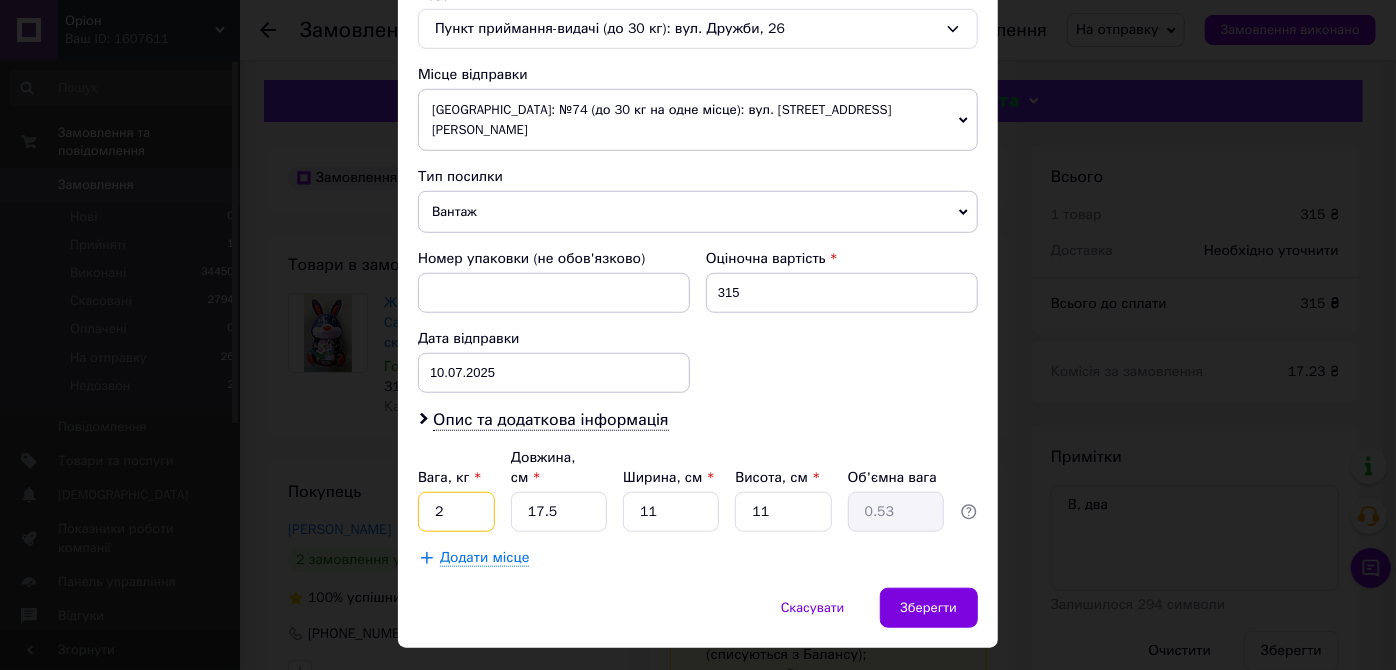 click on "2" at bounding box center [456, 512] 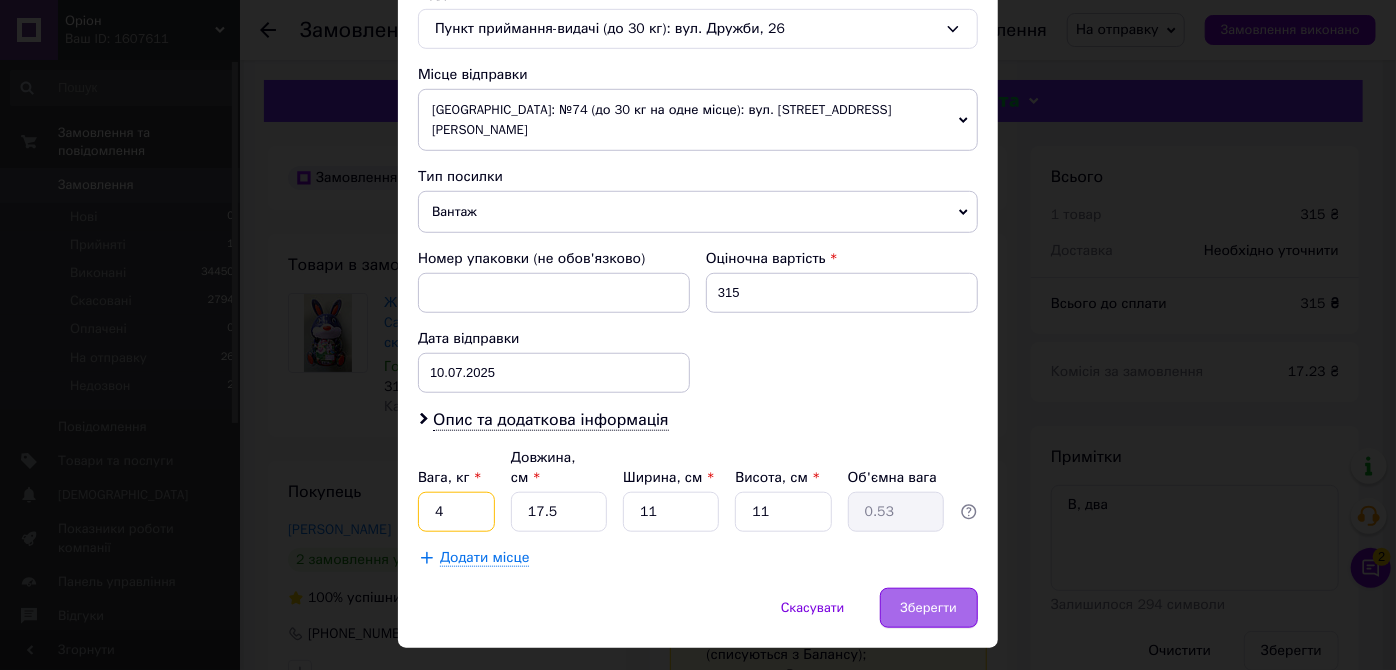 type on "4" 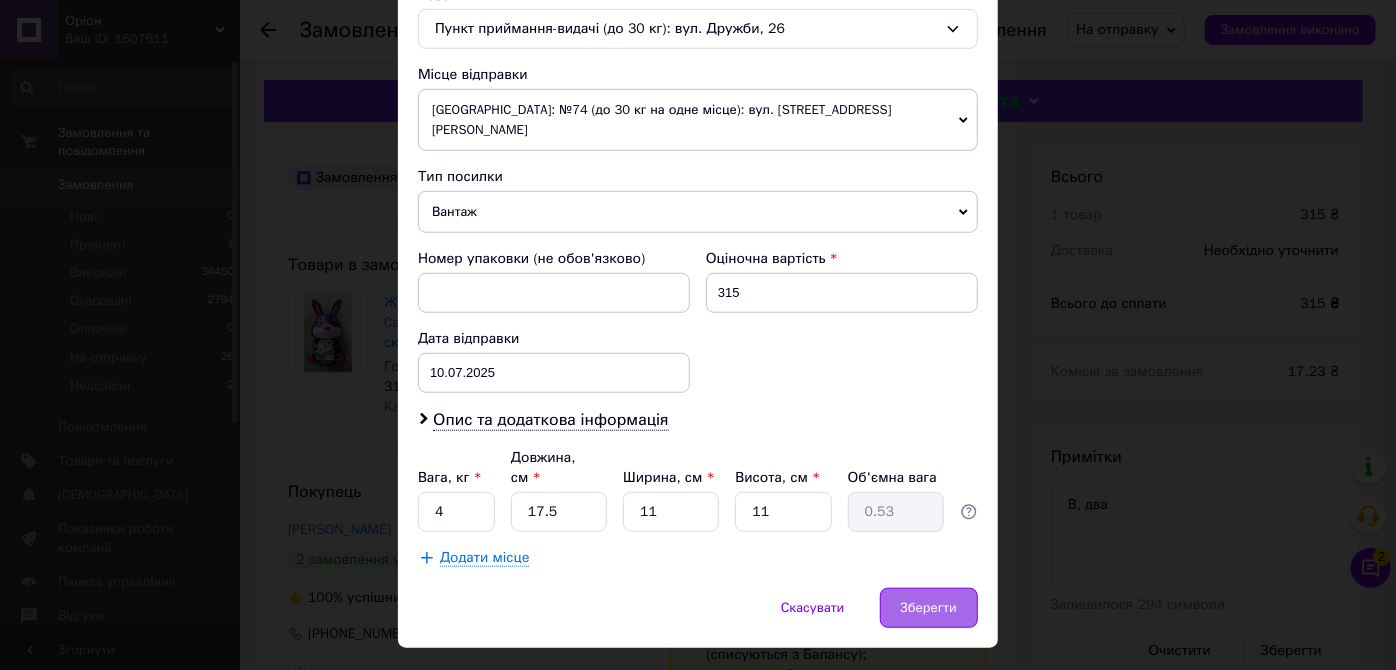 click on "Зберегти" at bounding box center (929, 608) 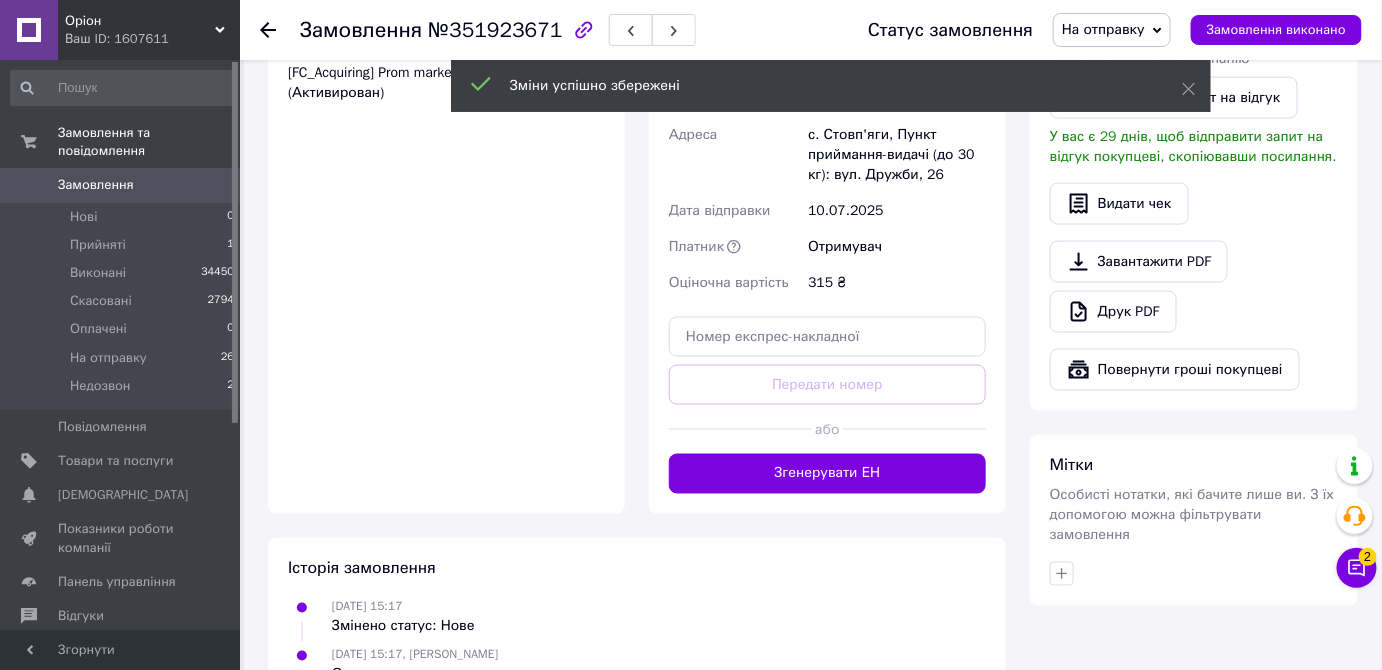 scroll, scrollTop: 826, scrollLeft: 0, axis: vertical 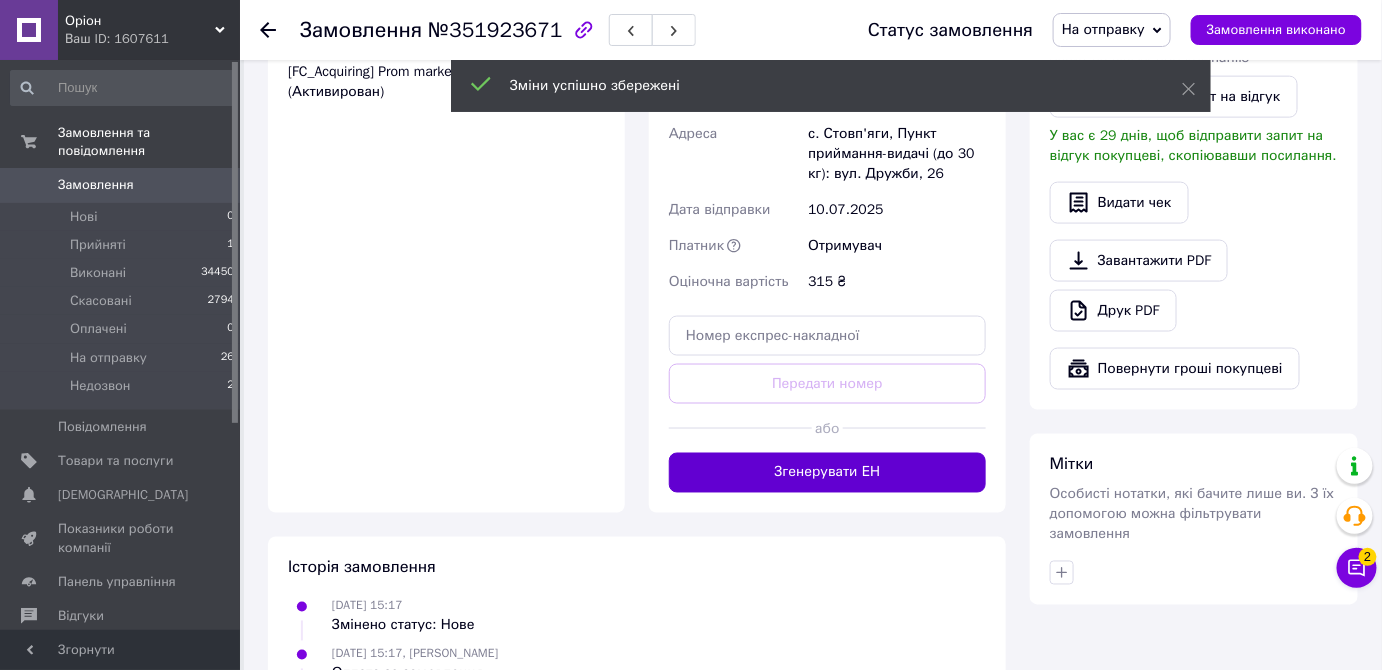 click on "Згенерувати ЕН" at bounding box center (827, 473) 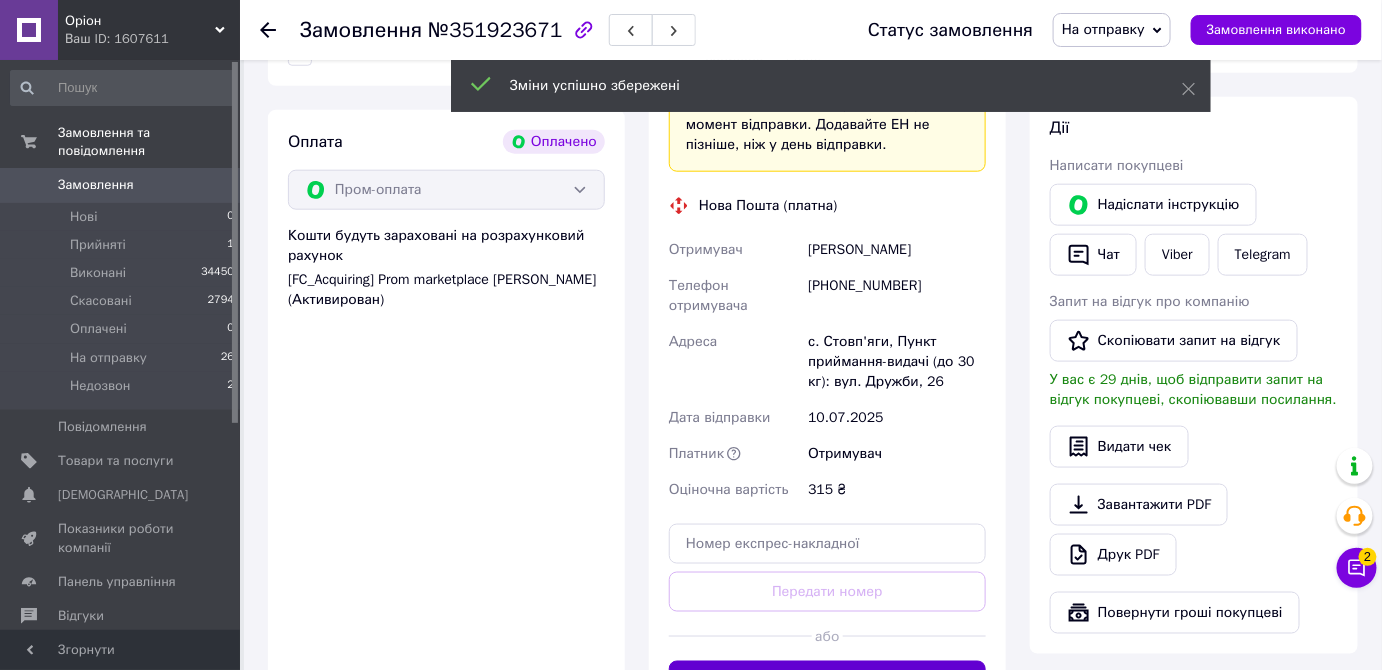 scroll, scrollTop: 523, scrollLeft: 0, axis: vertical 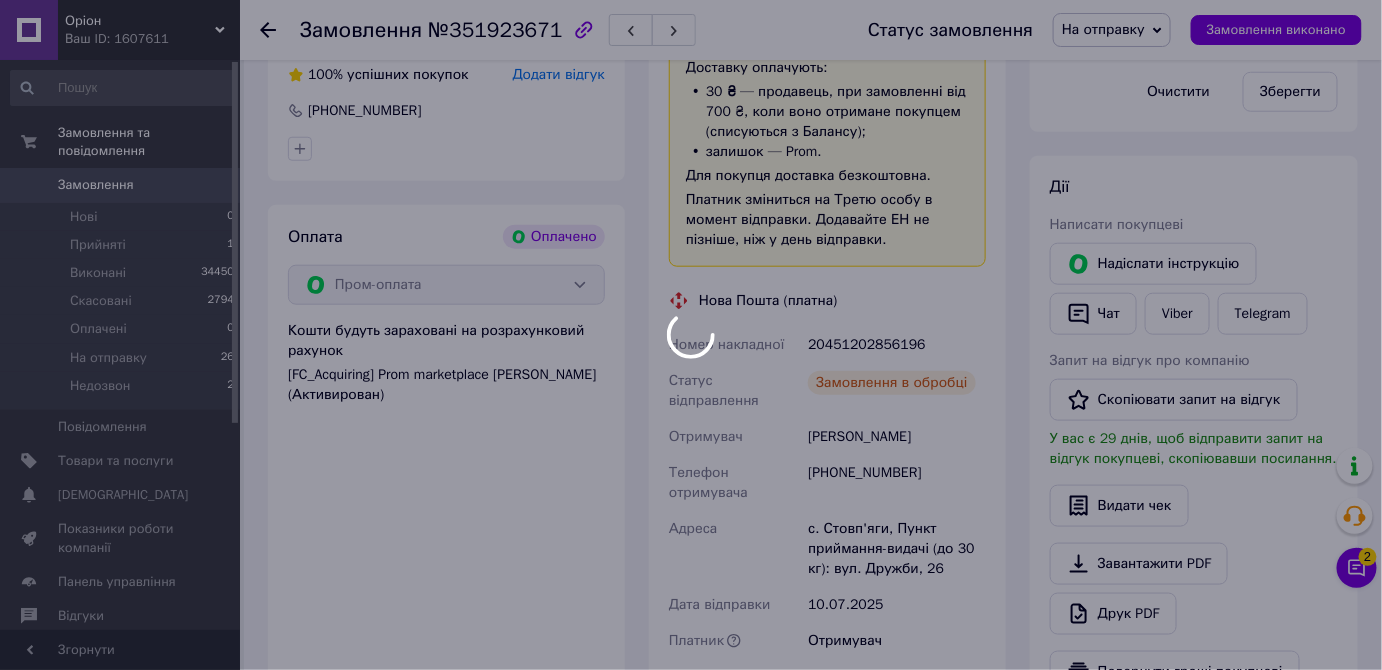 click at bounding box center [691, 335] 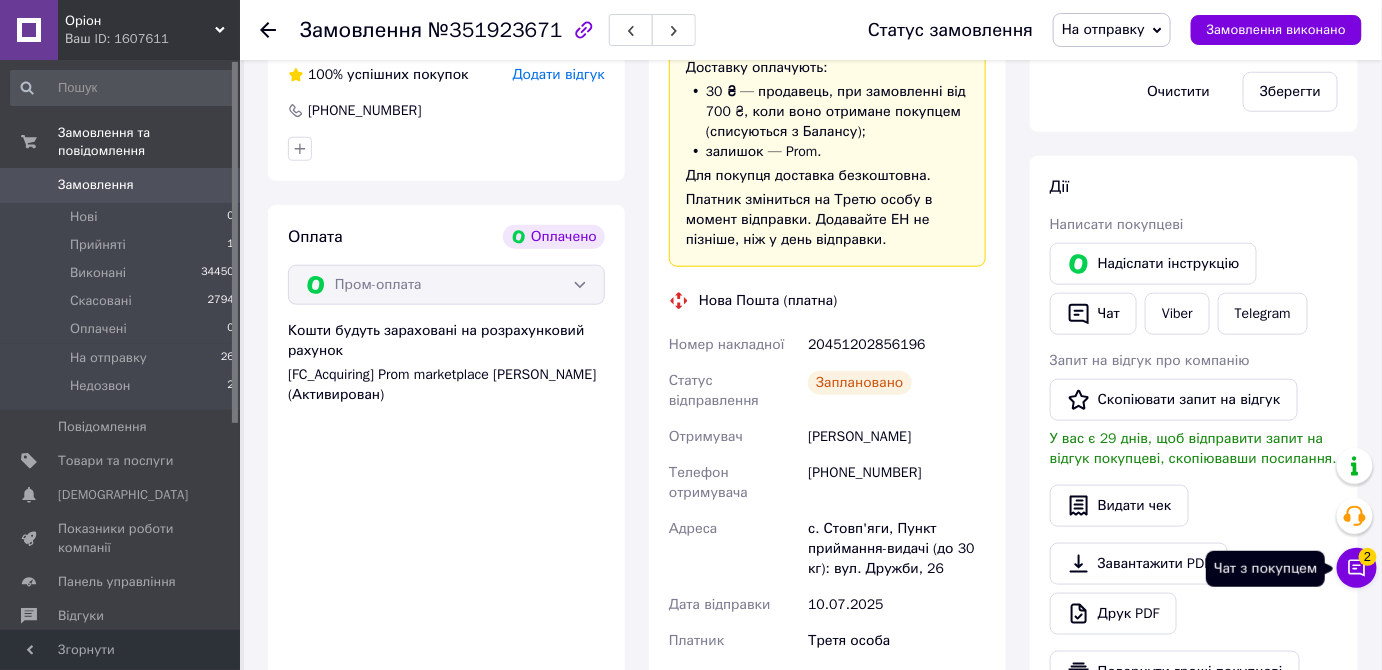 click on "Чат з покупцем 2" at bounding box center [1357, 568] 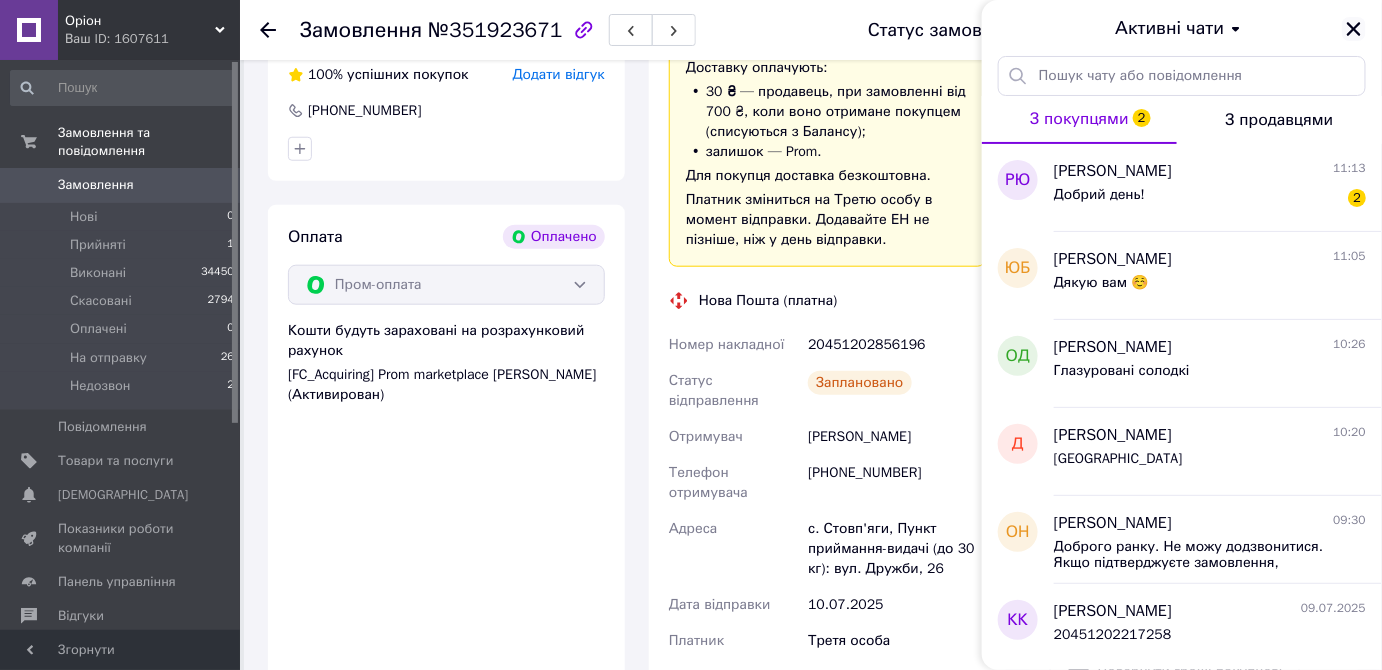 click 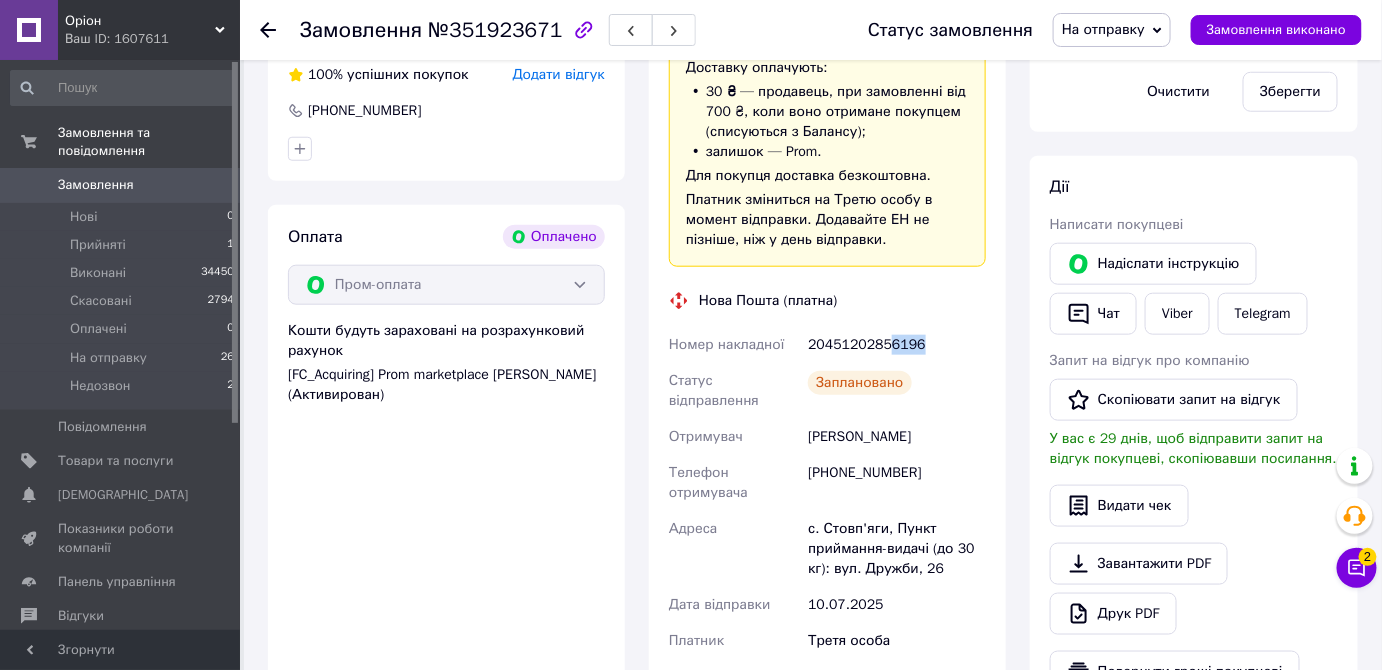 drag, startPoint x: 884, startPoint y: 341, endPoint x: 941, endPoint y: 345, distance: 57.14018 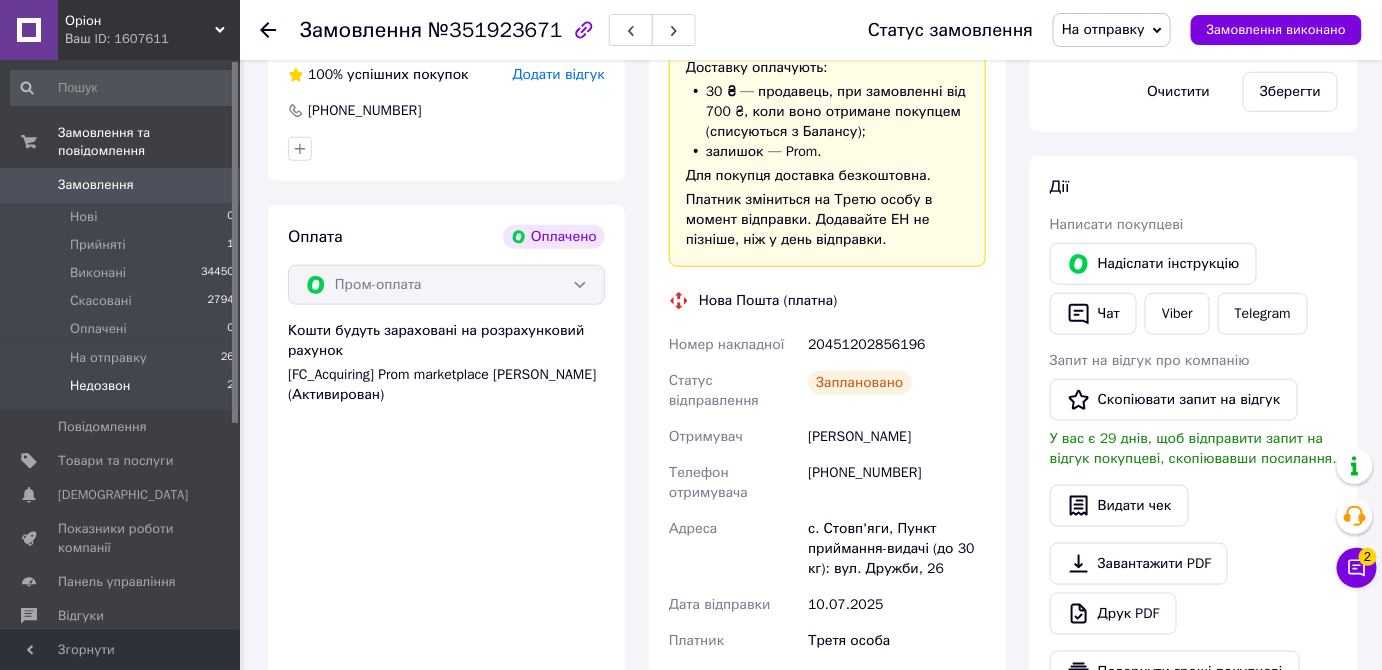 click on "Недозвон 2" at bounding box center [123, 391] 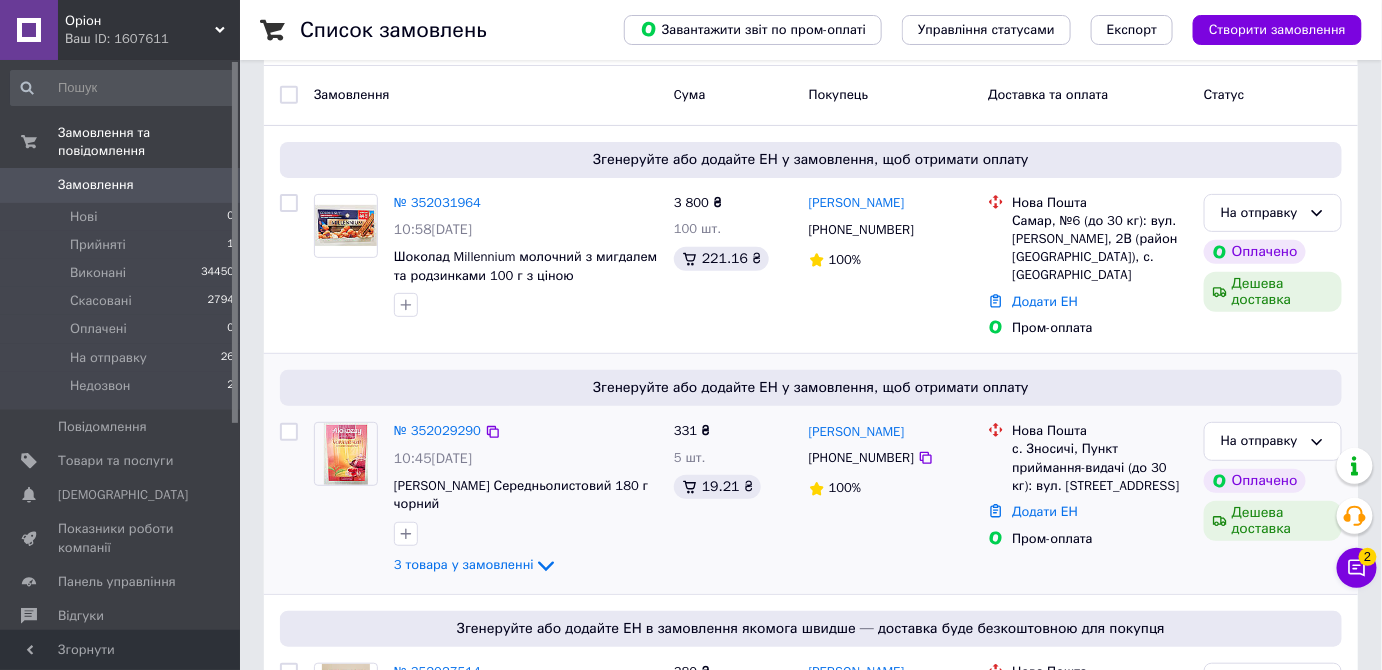 scroll, scrollTop: 90, scrollLeft: 0, axis: vertical 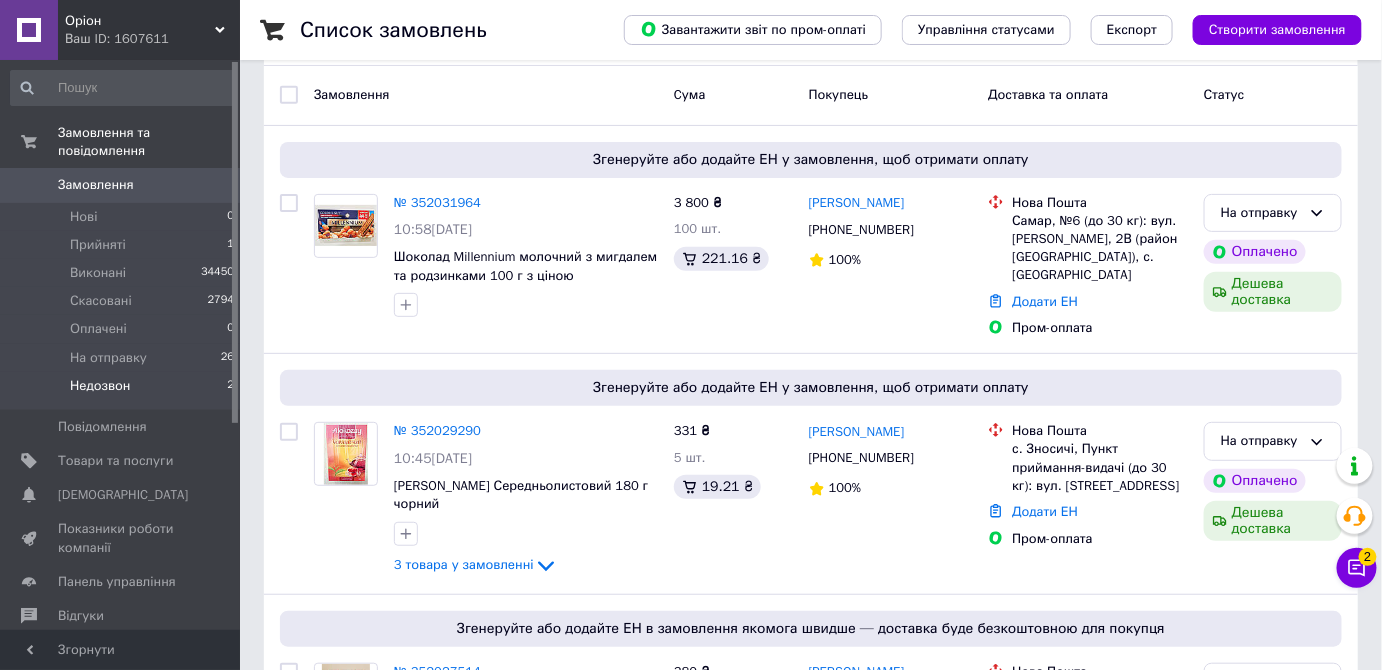 click on "Недозвон 2" at bounding box center (123, 391) 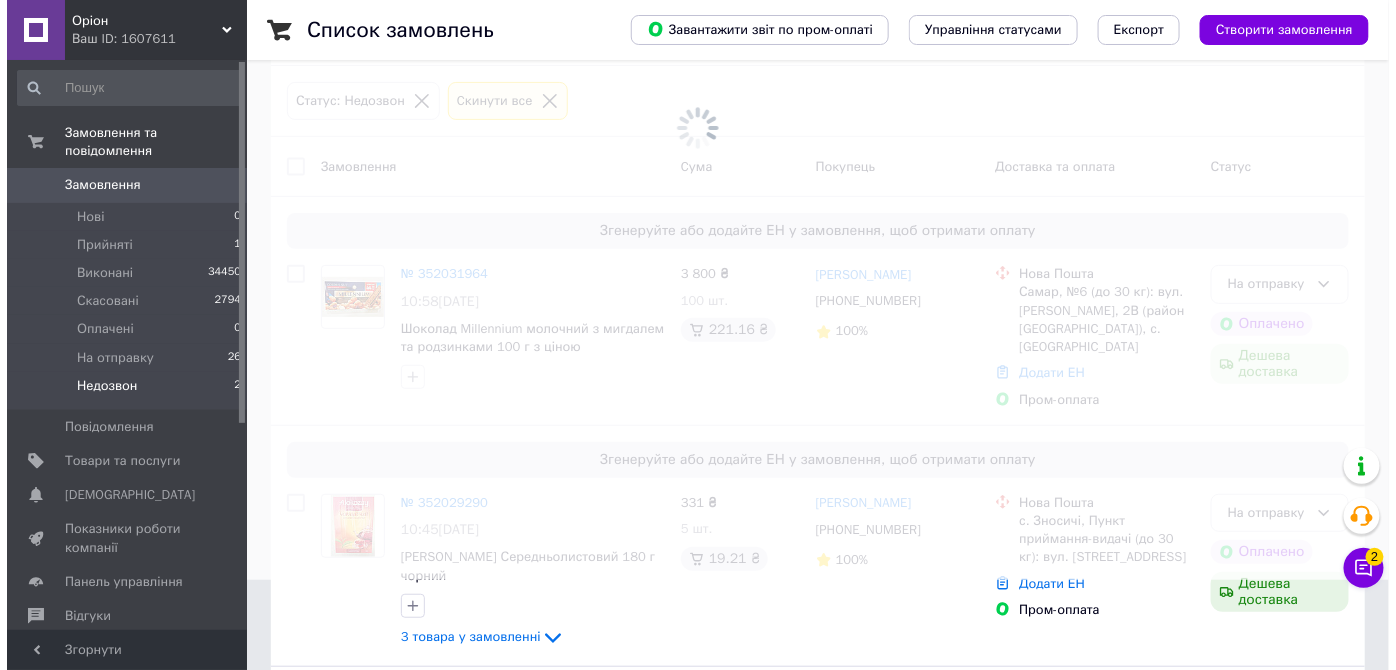 scroll, scrollTop: 0, scrollLeft: 0, axis: both 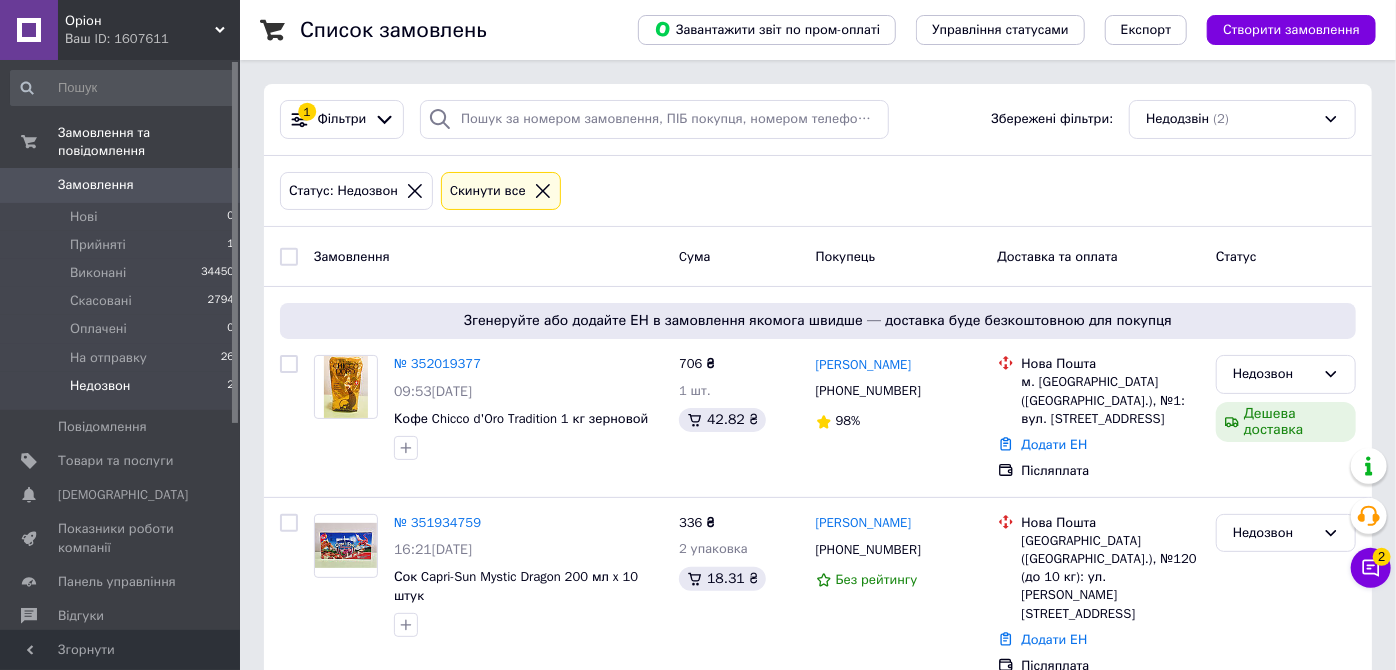 click 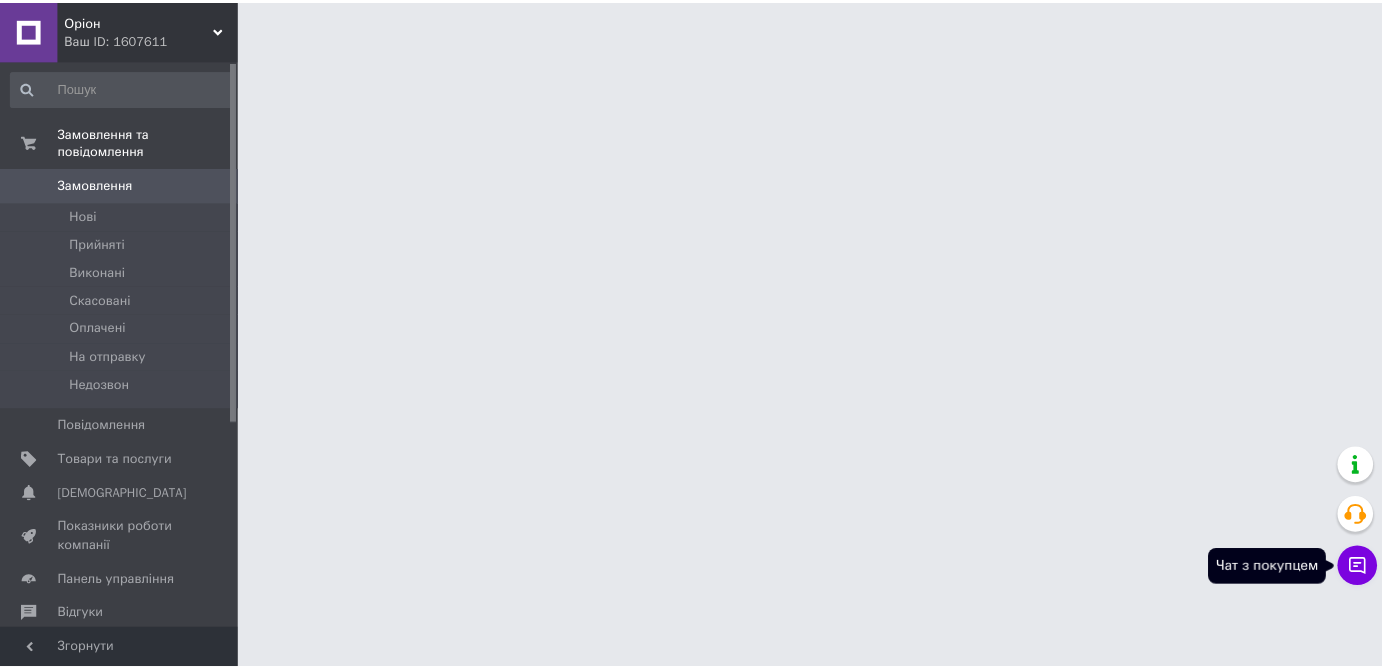 scroll, scrollTop: 0, scrollLeft: 0, axis: both 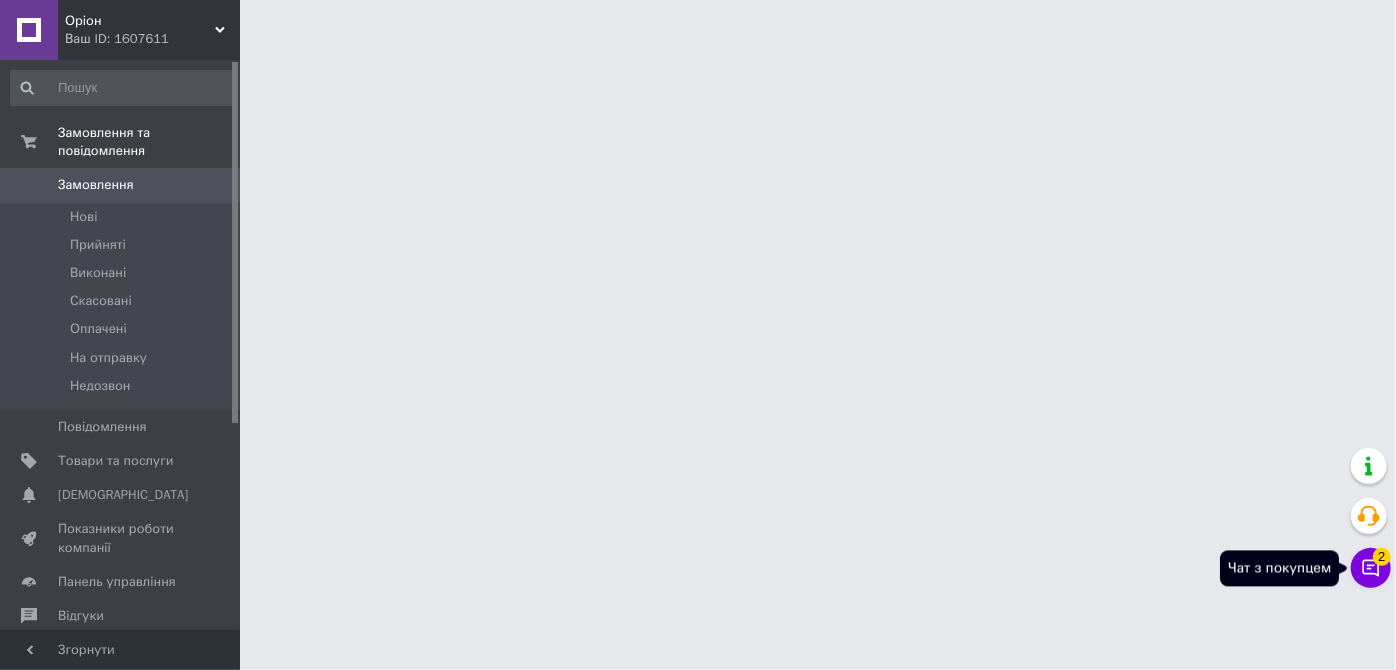 click on "Чат з покупцем 2" at bounding box center (1371, 568) 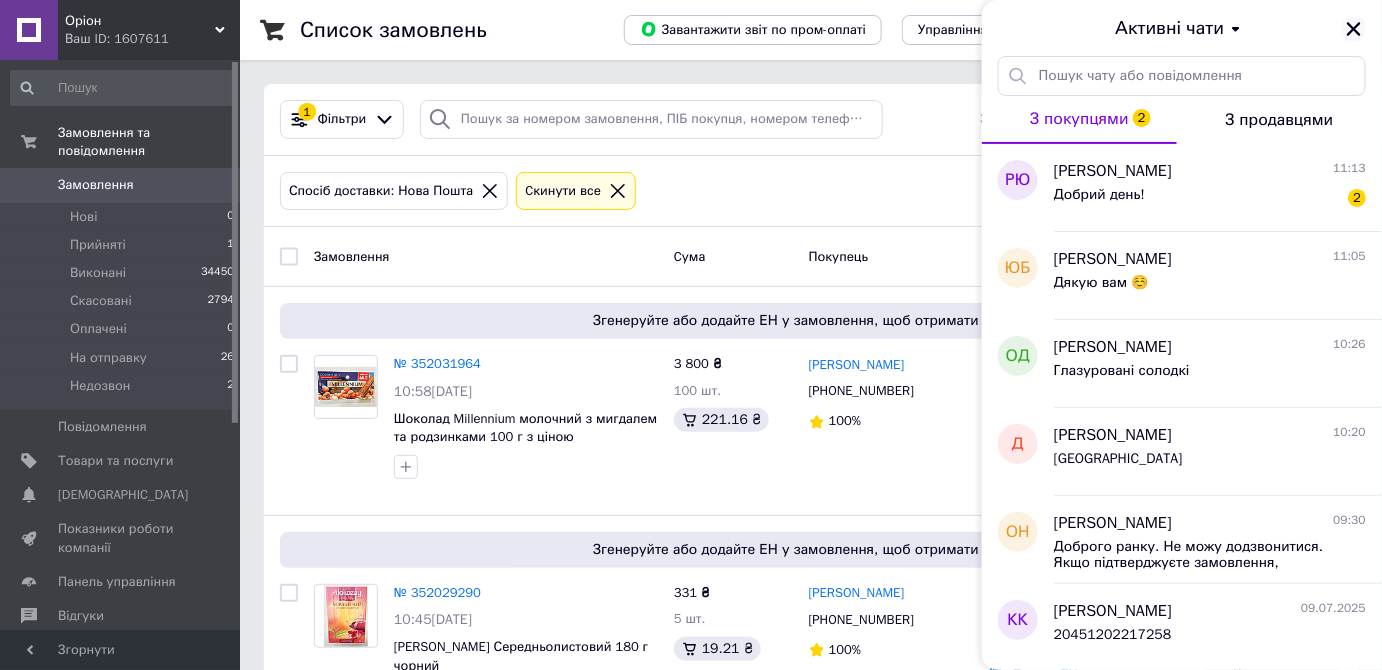 click 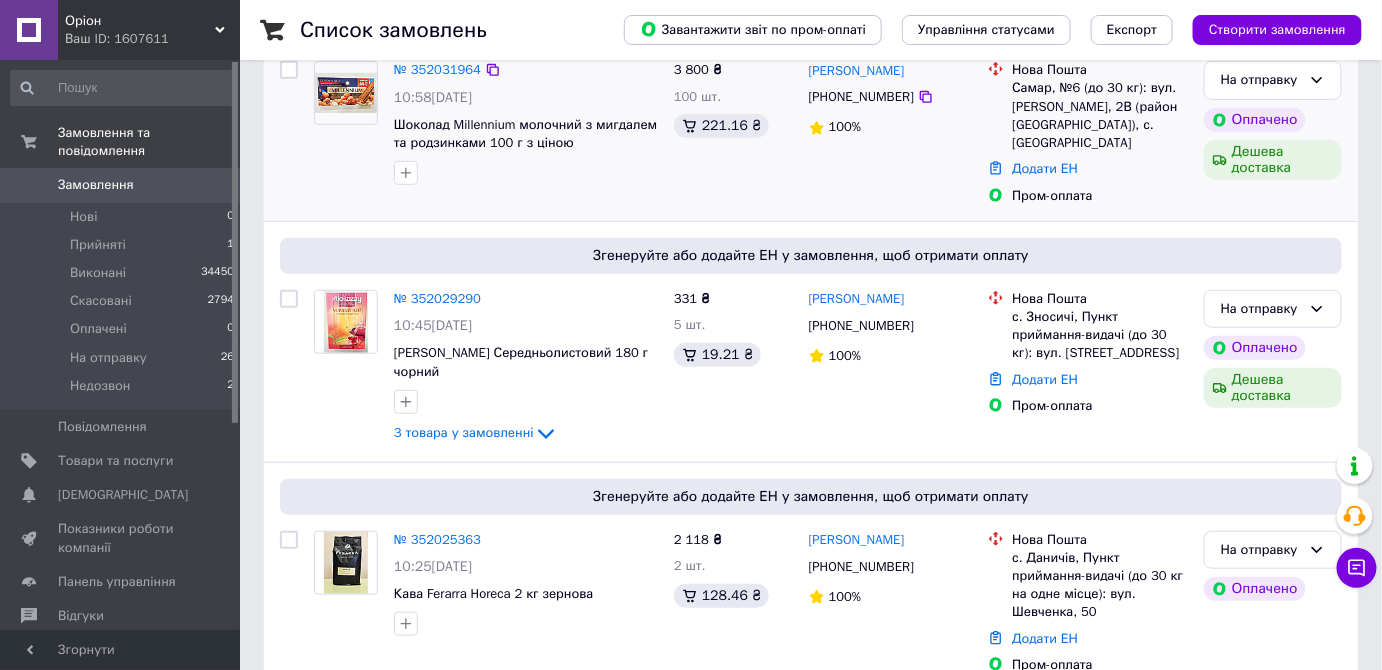 scroll, scrollTop: 300, scrollLeft: 0, axis: vertical 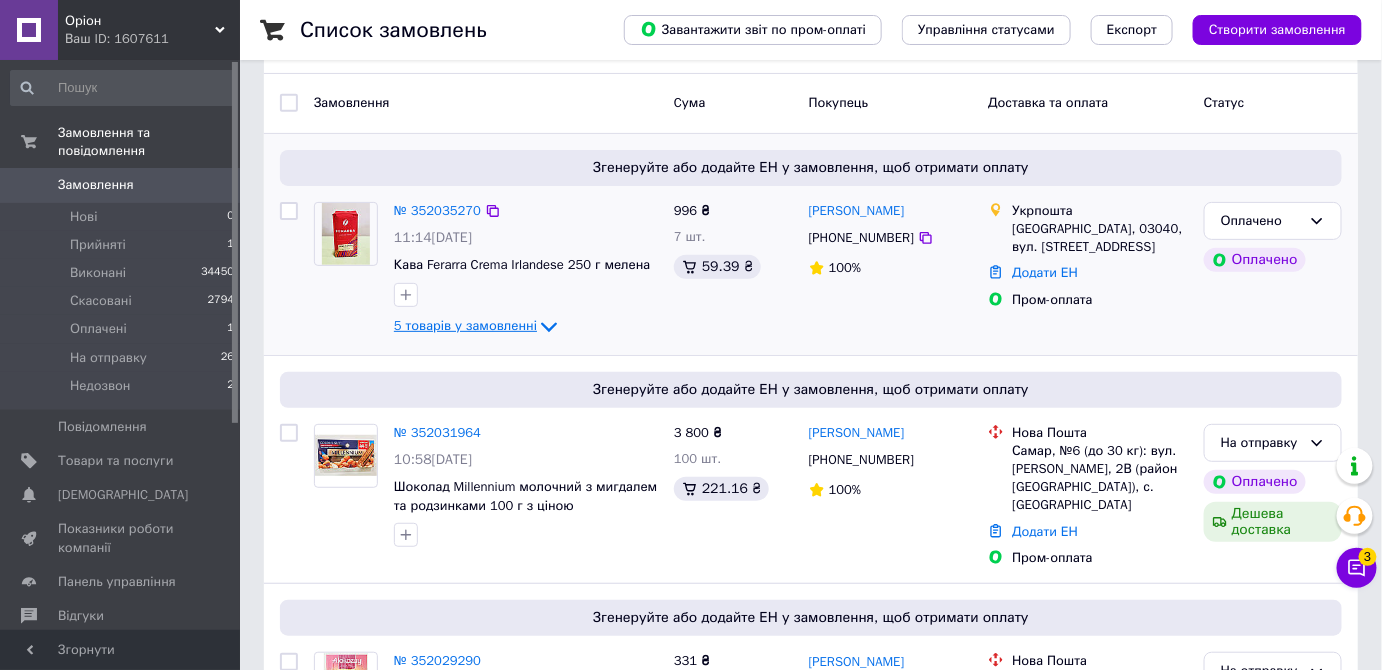 click on "5 товарів у замовленні" at bounding box center [465, 325] 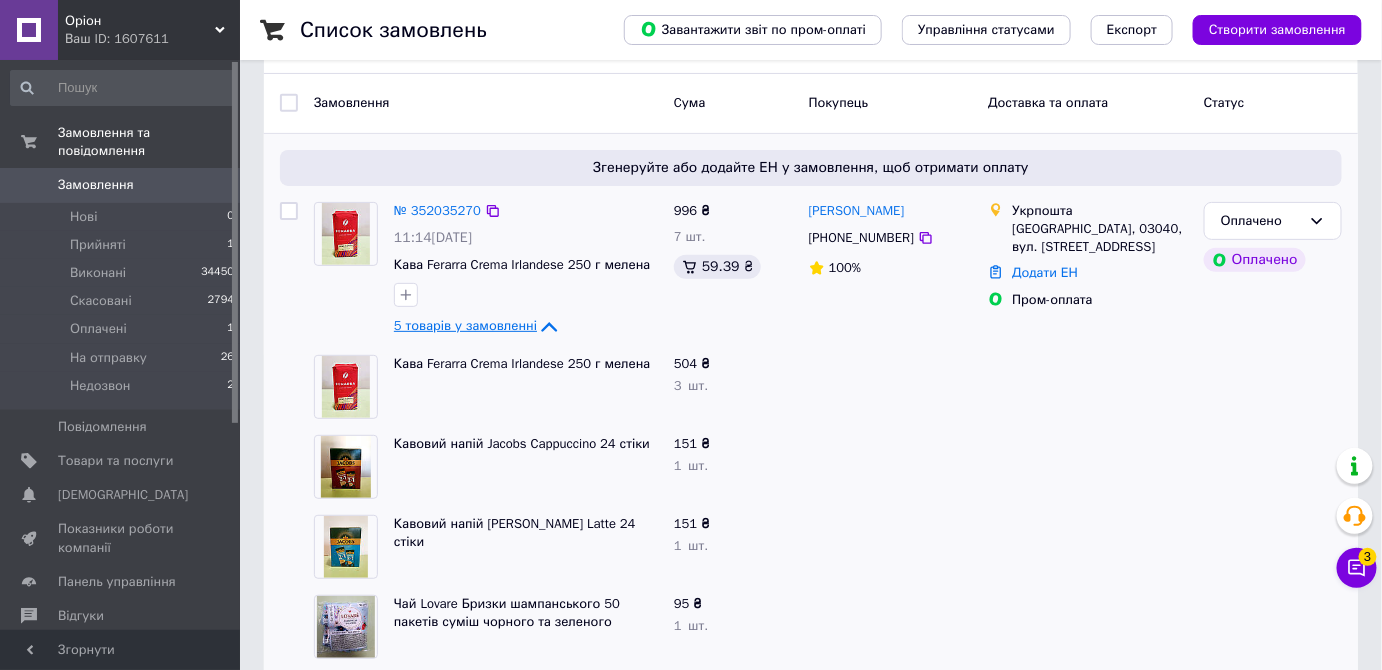 click on "5 товарів у замовленні" at bounding box center (465, 325) 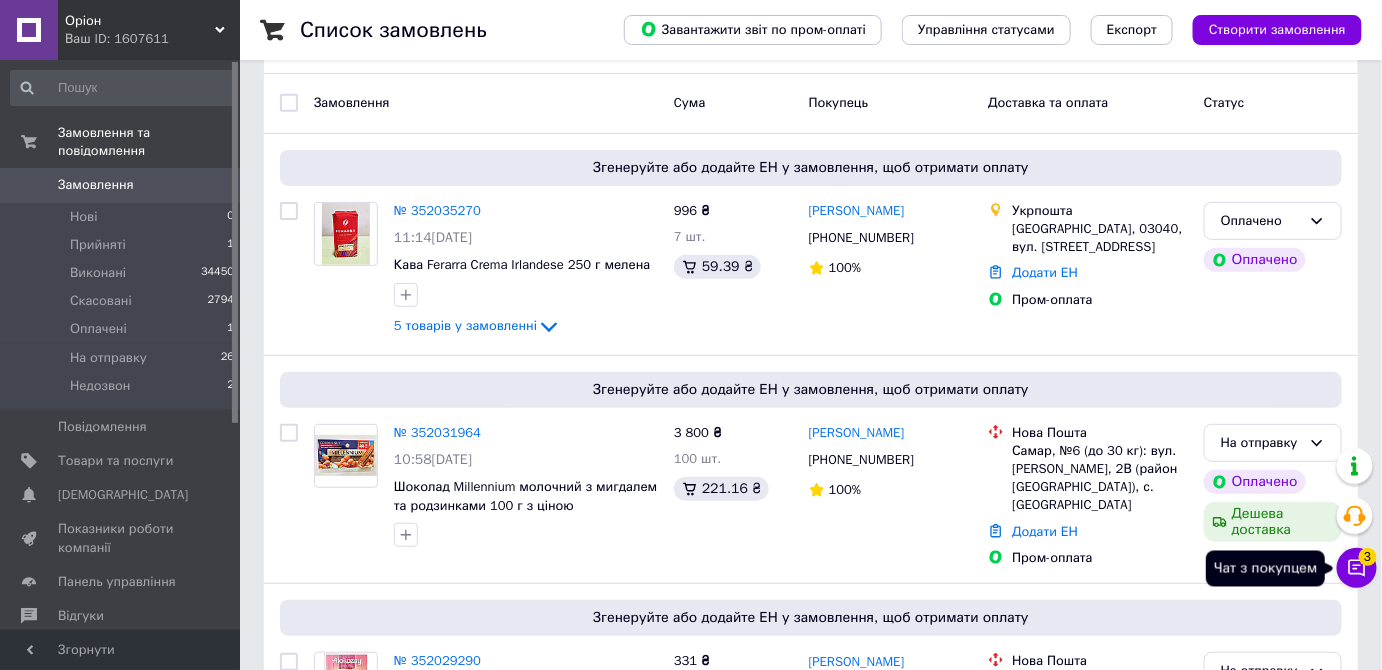 click 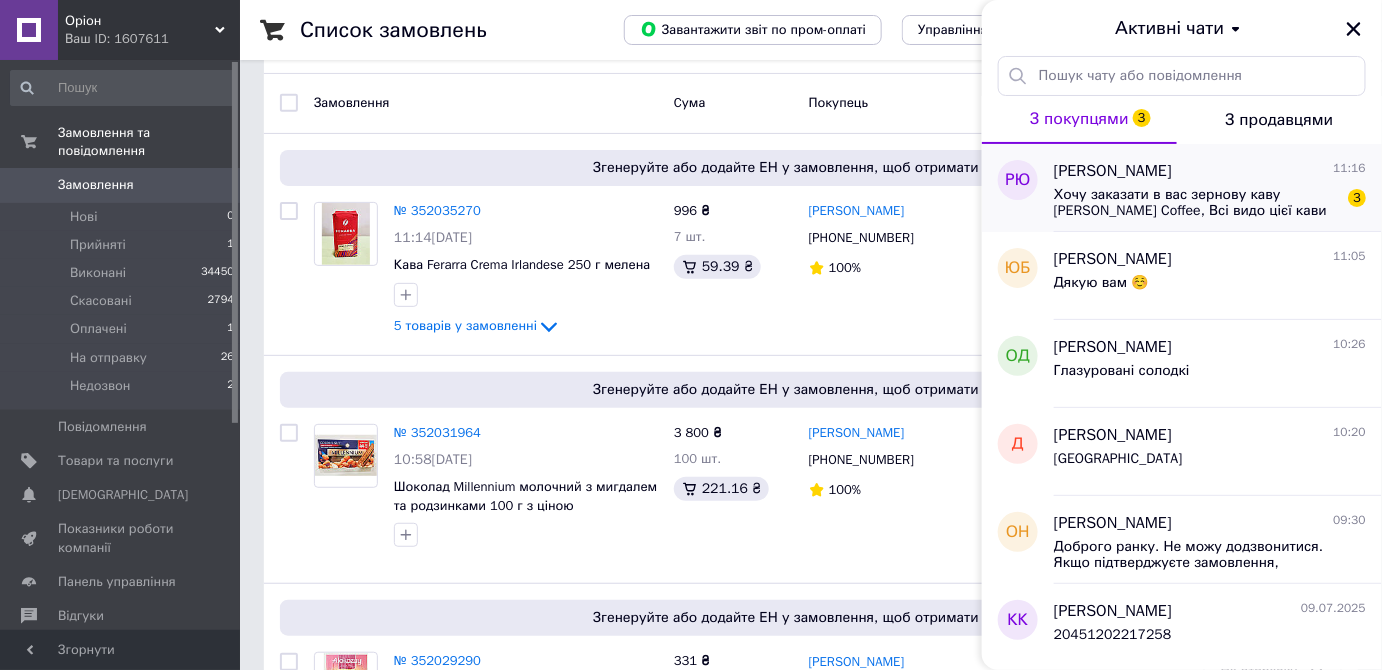 click on "Хочу заказати в вас зернову каву Ricco Coffee,
Всі видо цієї кави по 2кг,
Яка буде ціна?" at bounding box center [1196, 203] 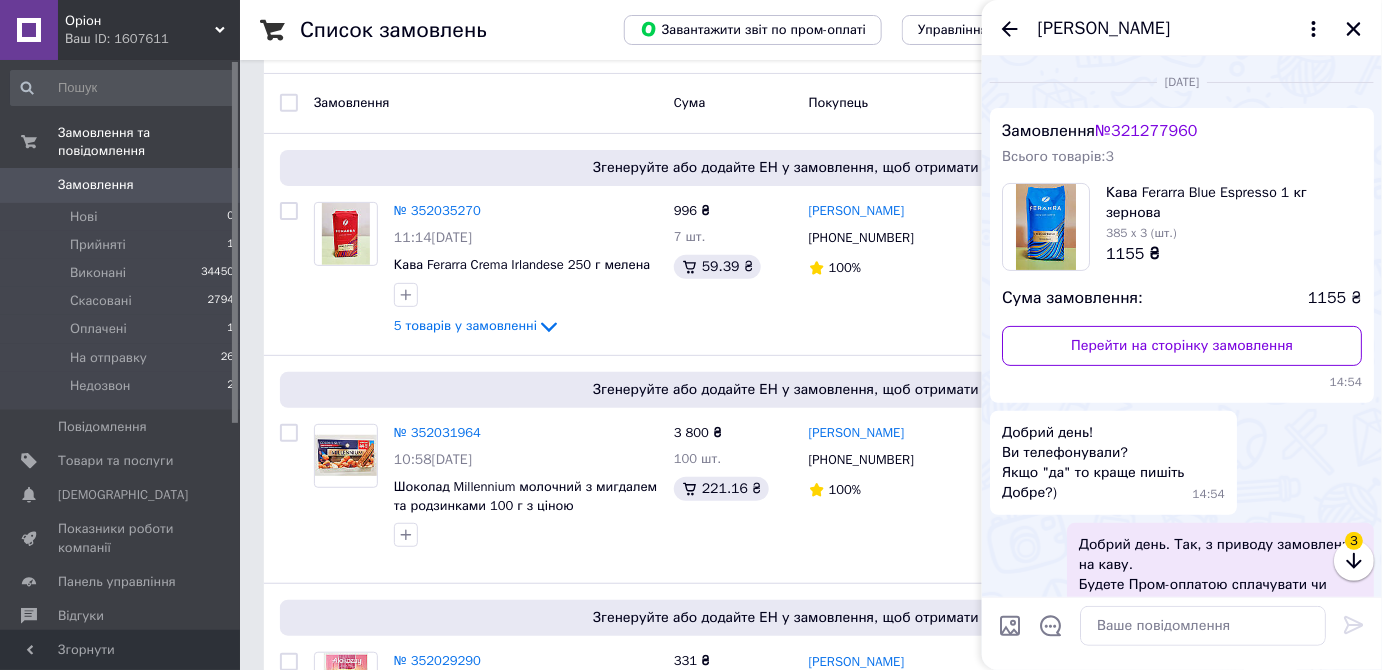 scroll, scrollTop: 1689, scrollLeft: 0, axis: vertical 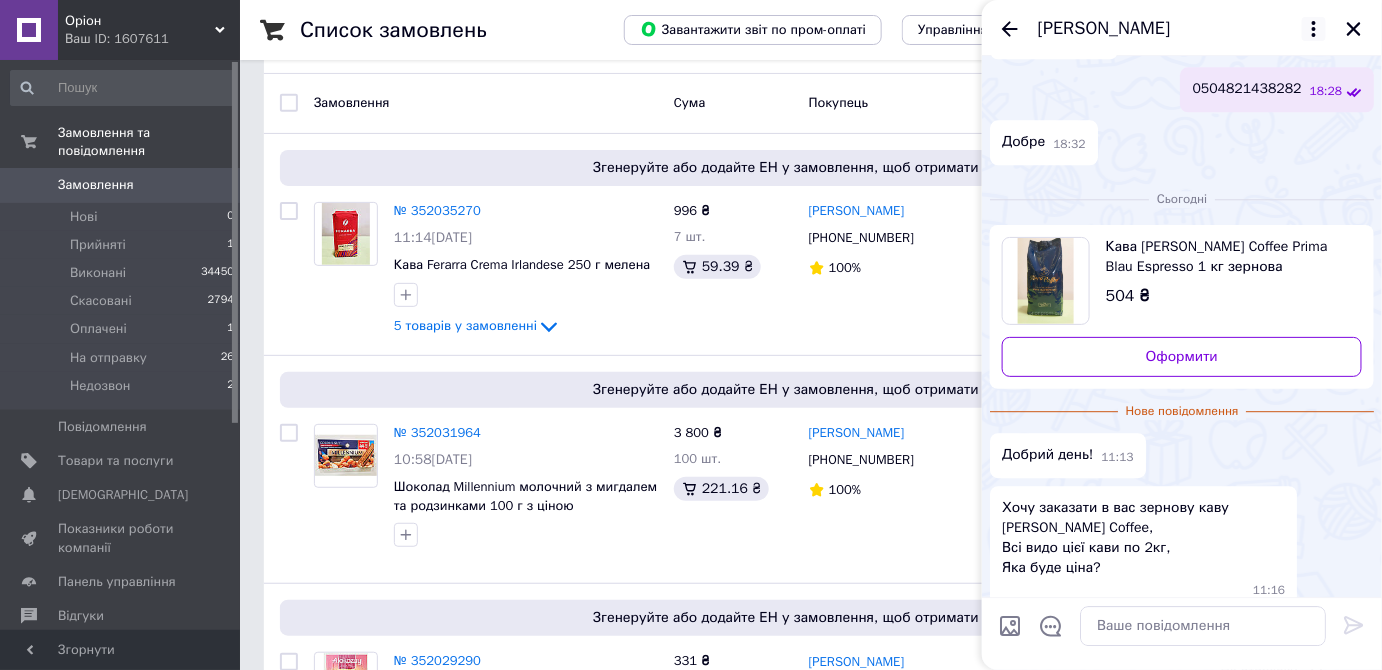 click 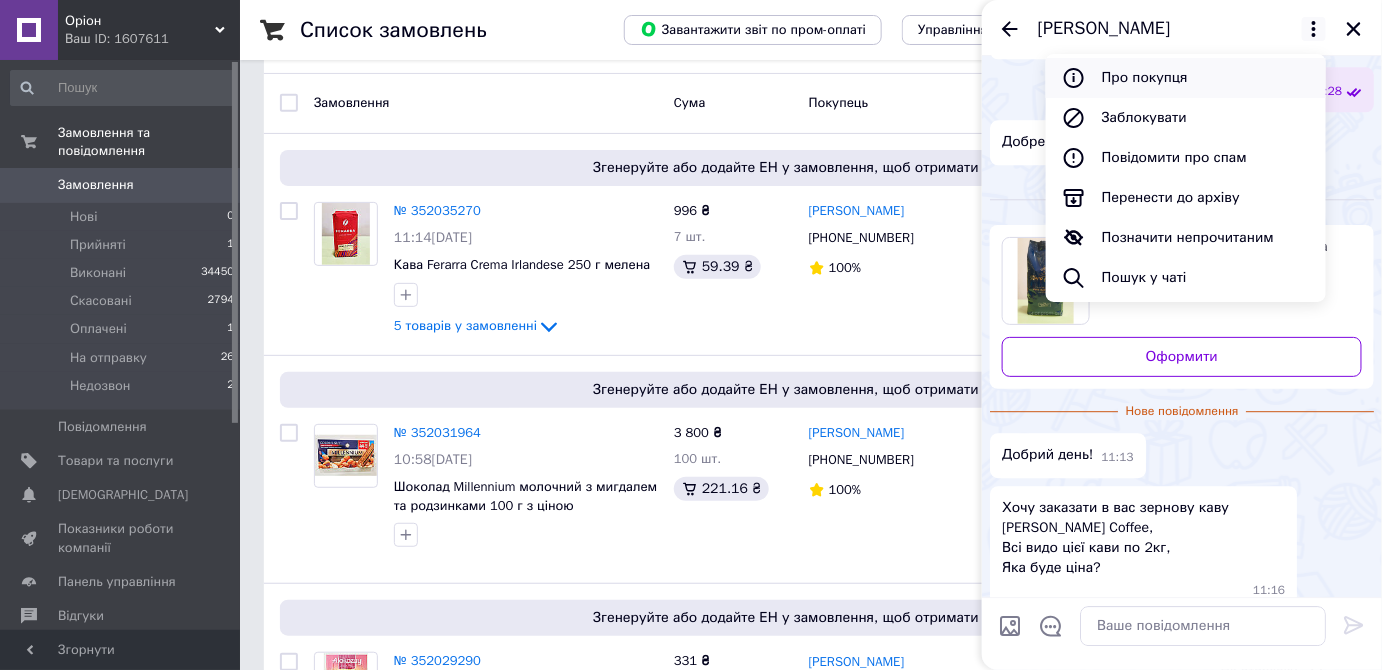 click on "Про покупця" at bounding box center [1186, 78] 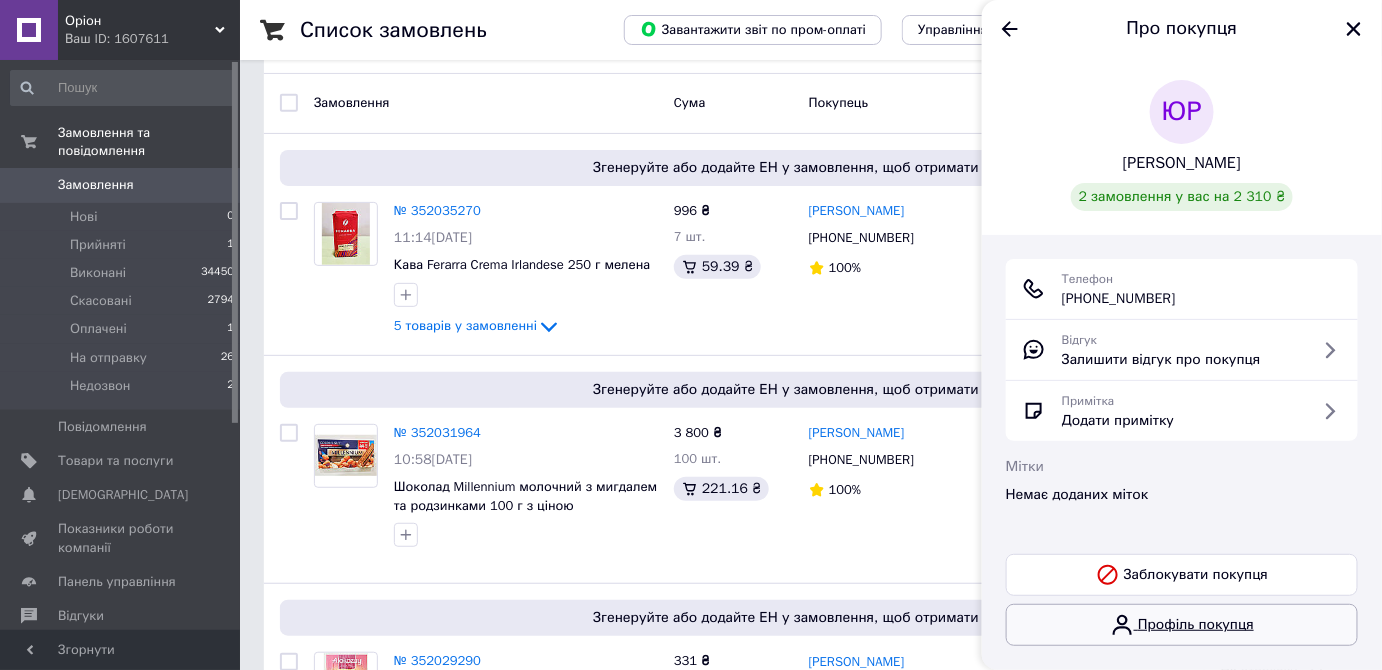 click 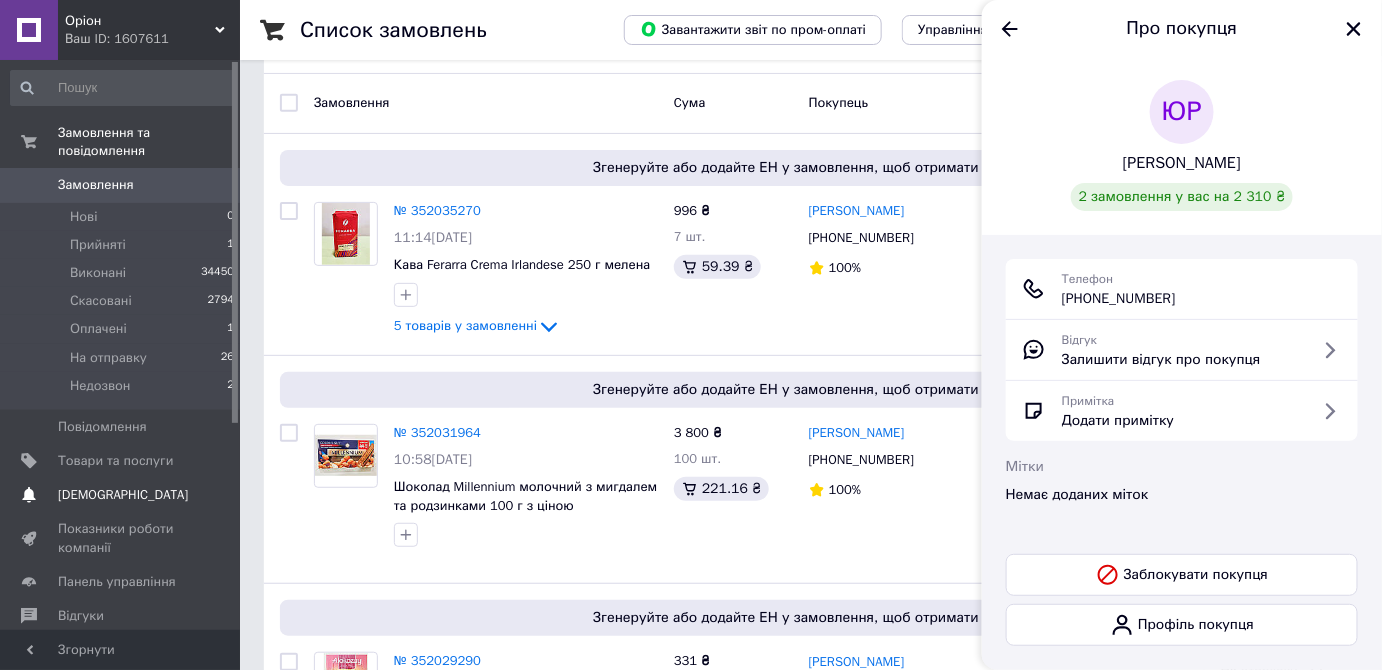 click on "[DEMOGRAPHIC_DATA]" at bounding box center (123, 495) 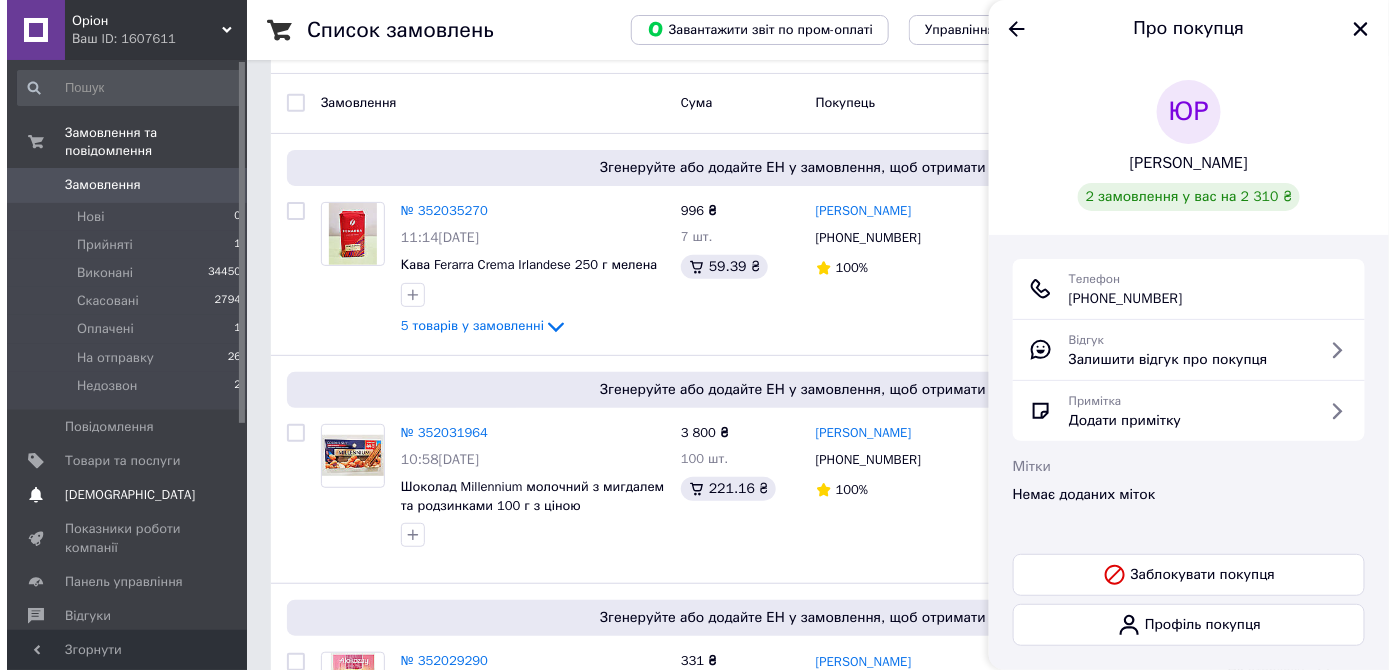 scroll, scrollTop: 0, scrollLeft: 0, axis: both 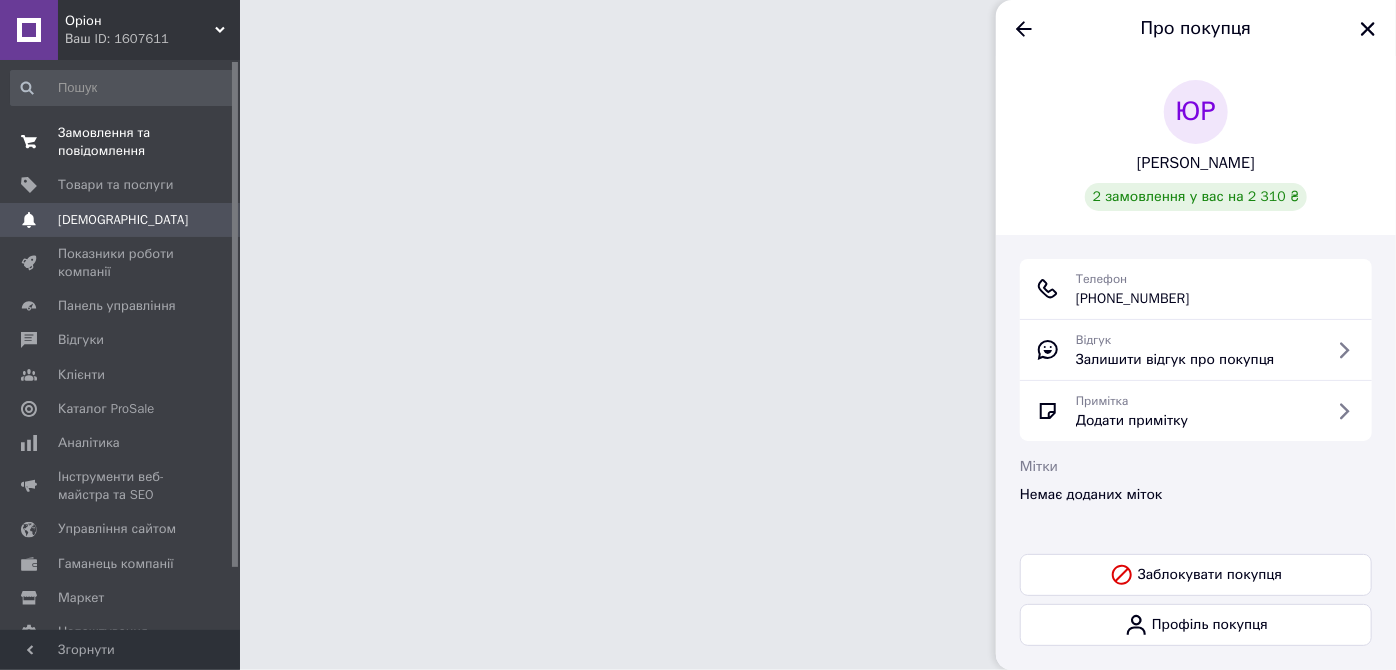click on "Замовлення та повідомлення" at bounding box center (121, 142) 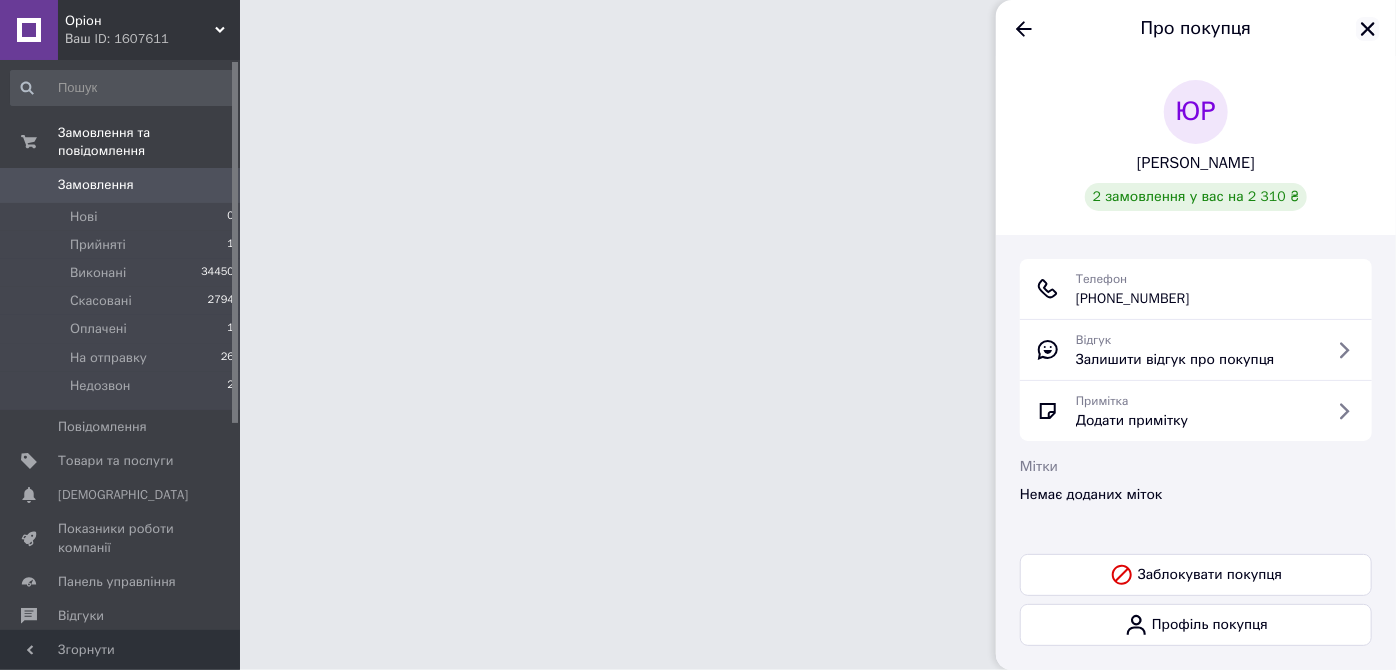 click 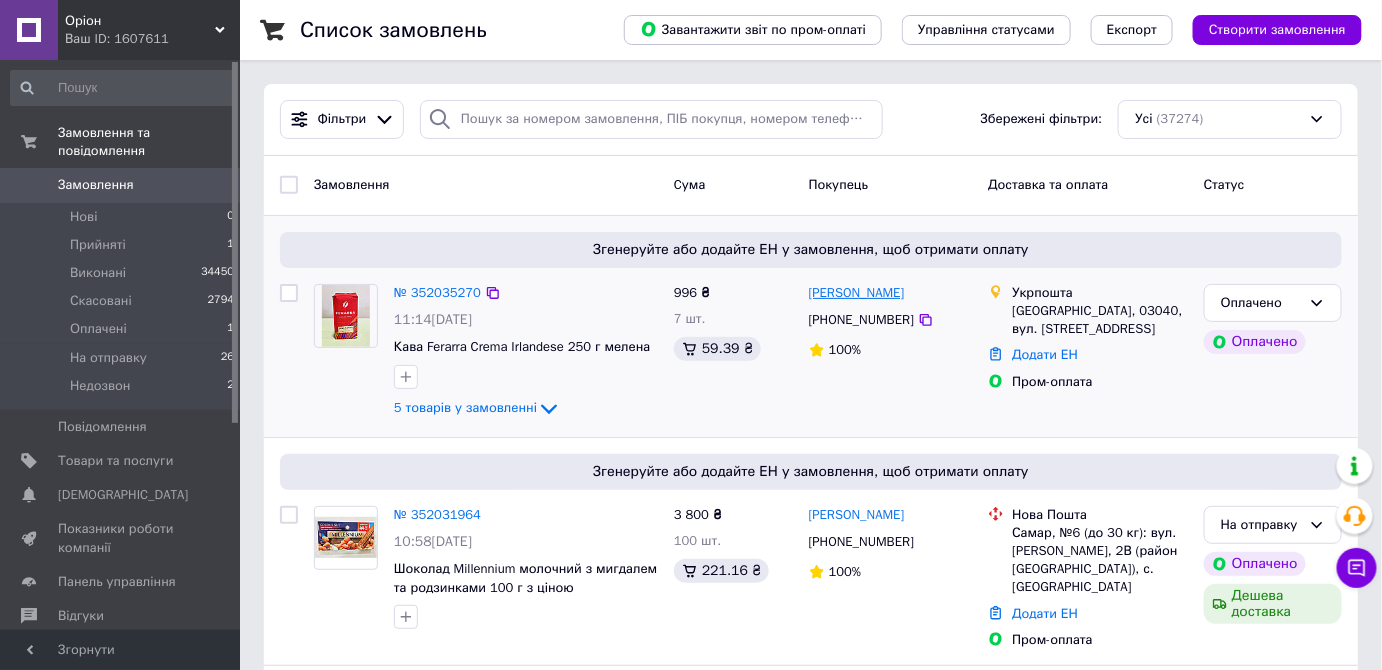 click on "[PERSON_NAME]" at bounding box center [857, 293] 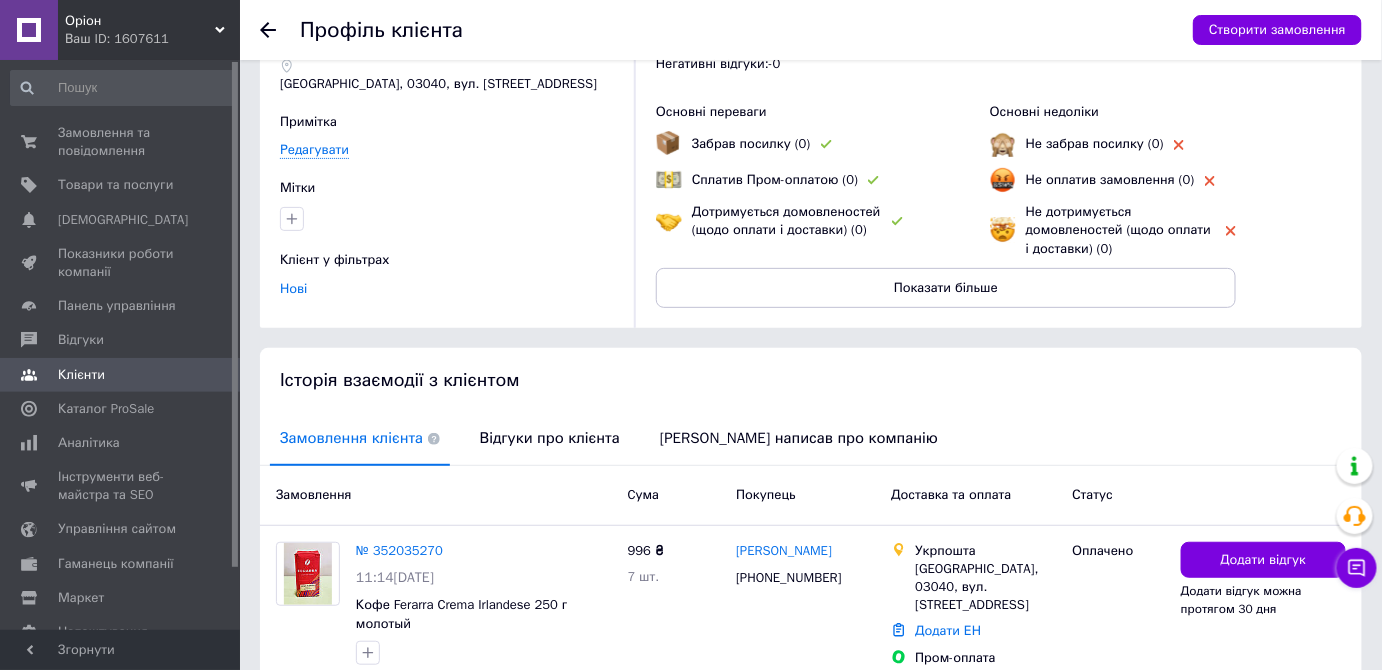 scroll, scrollTop: 228, scrollLeft: 0, axis: vertical 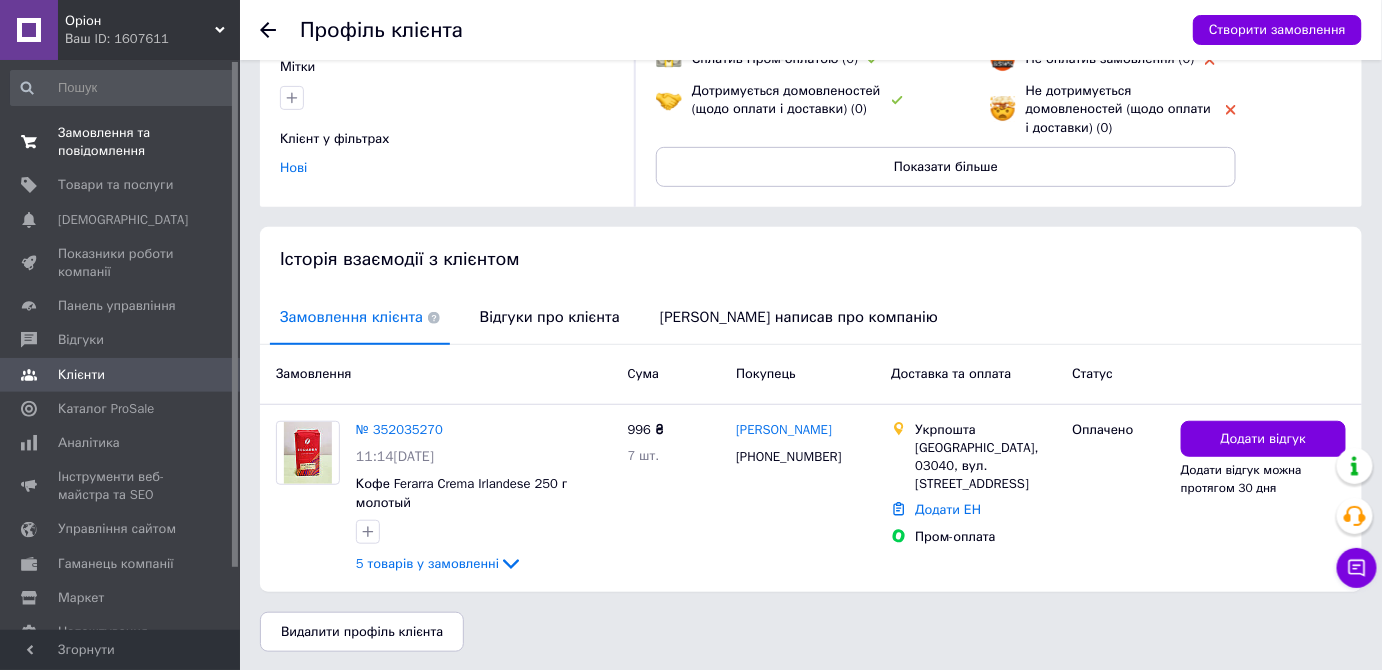click on "Замовлення та повідомлення" at bounding box center (121, 142) 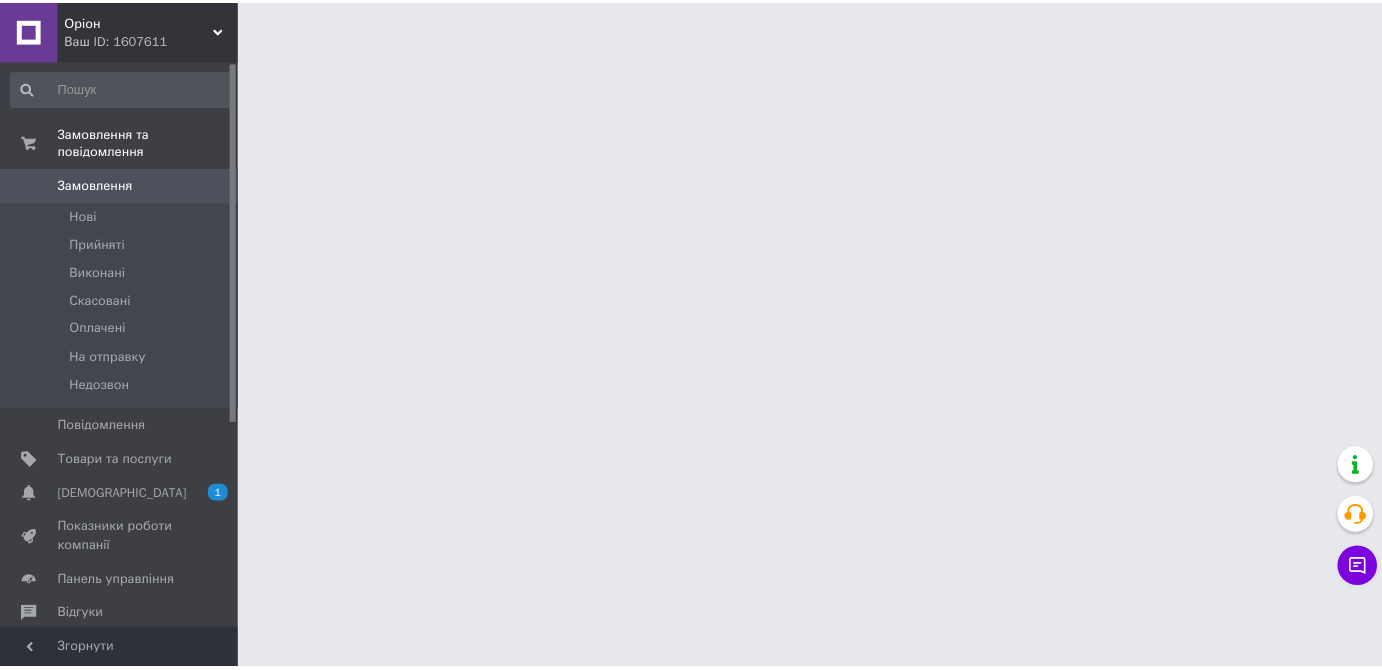 scroll, scrollTop: 0, scrollLeft: 0, axis: both 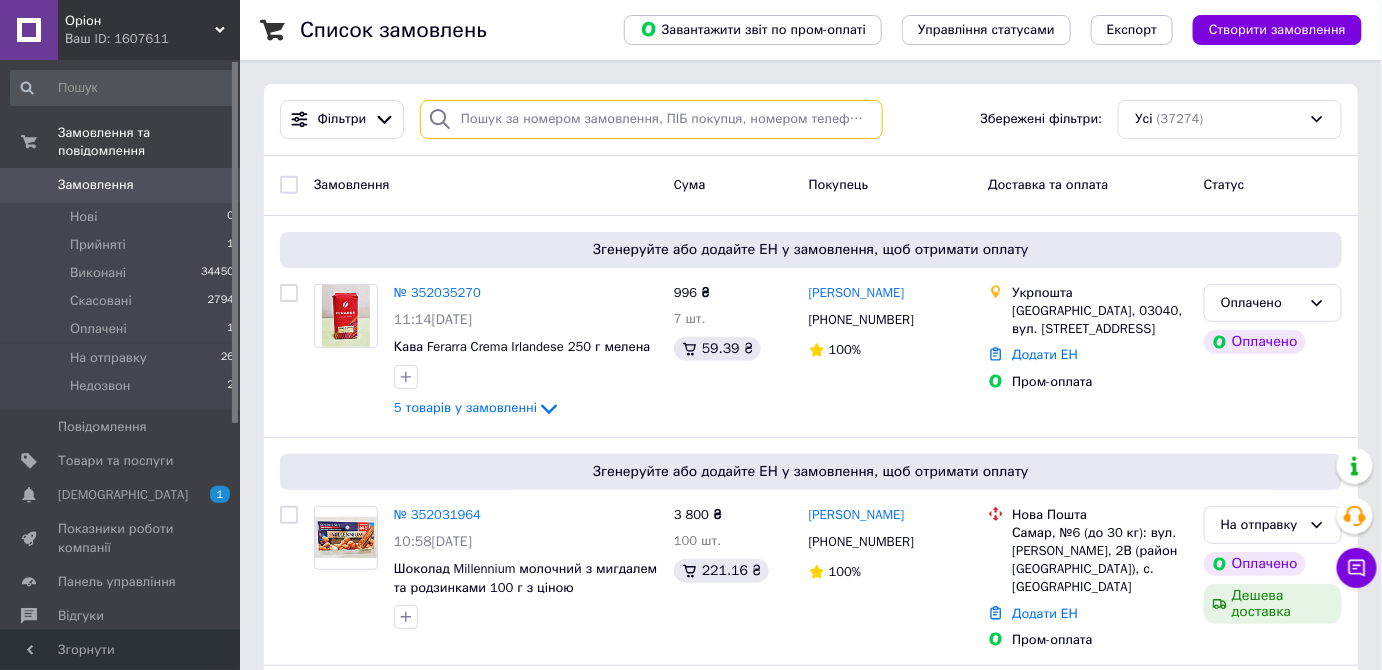 click at bounding box center [651, 119] 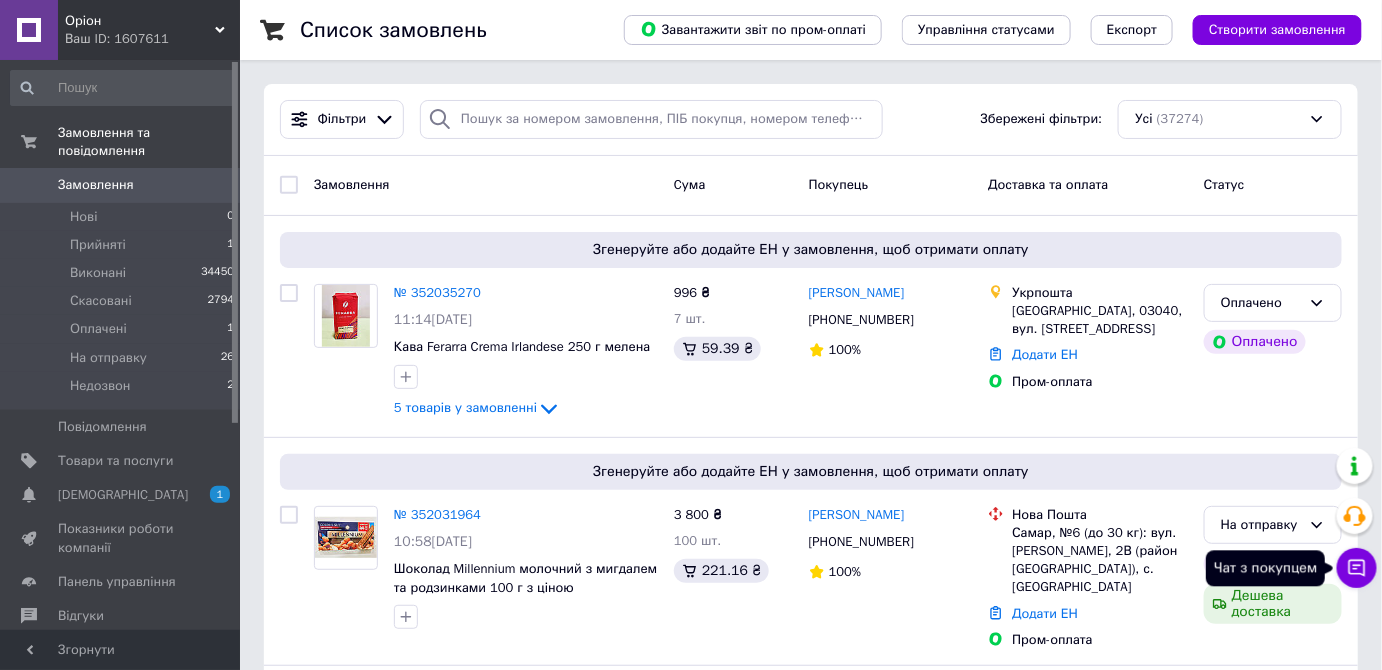 click on "Чат з покупцем" at bounding box center [1357, 568] 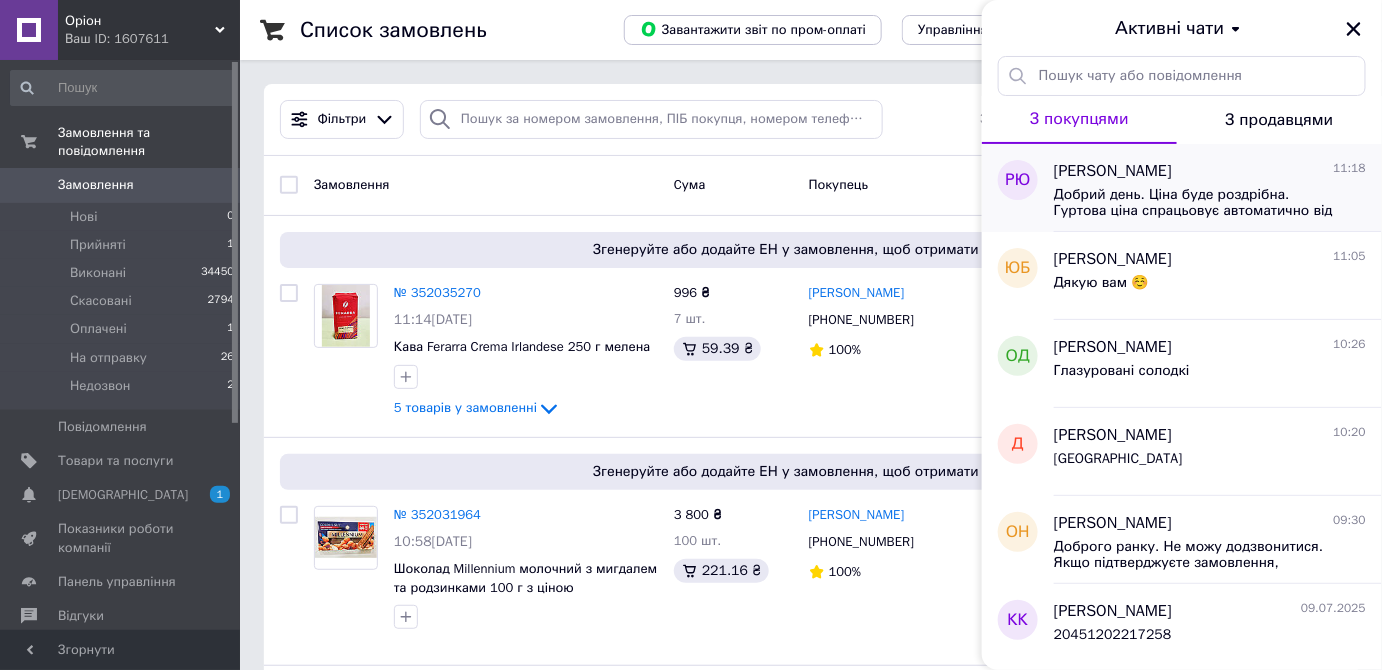 click on "Добрий день. Ціна буде роздрібна.
Гуртова ціна спрацьовує автоматично від 3х пачок одного виду і не перераховується" at bounding box center (1196, 203) 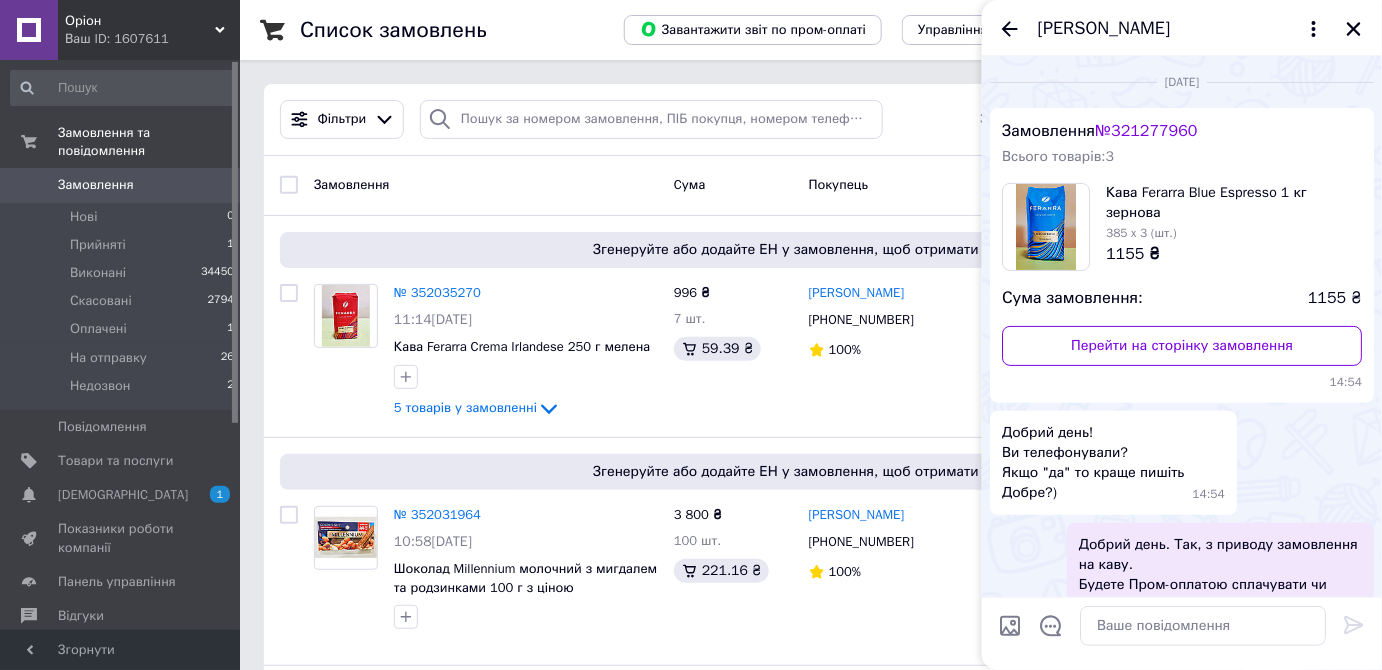 scroll, scrollTop: 1766, scrollLeft: 0, axis: vertical 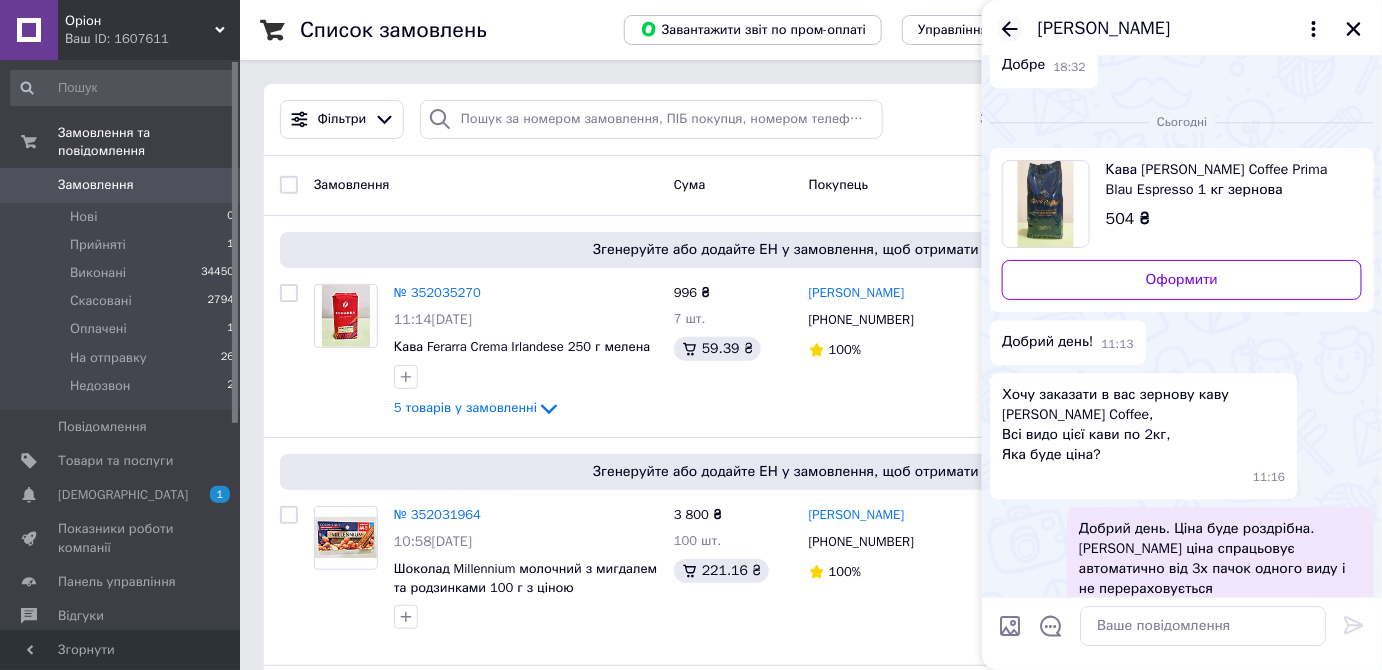 click 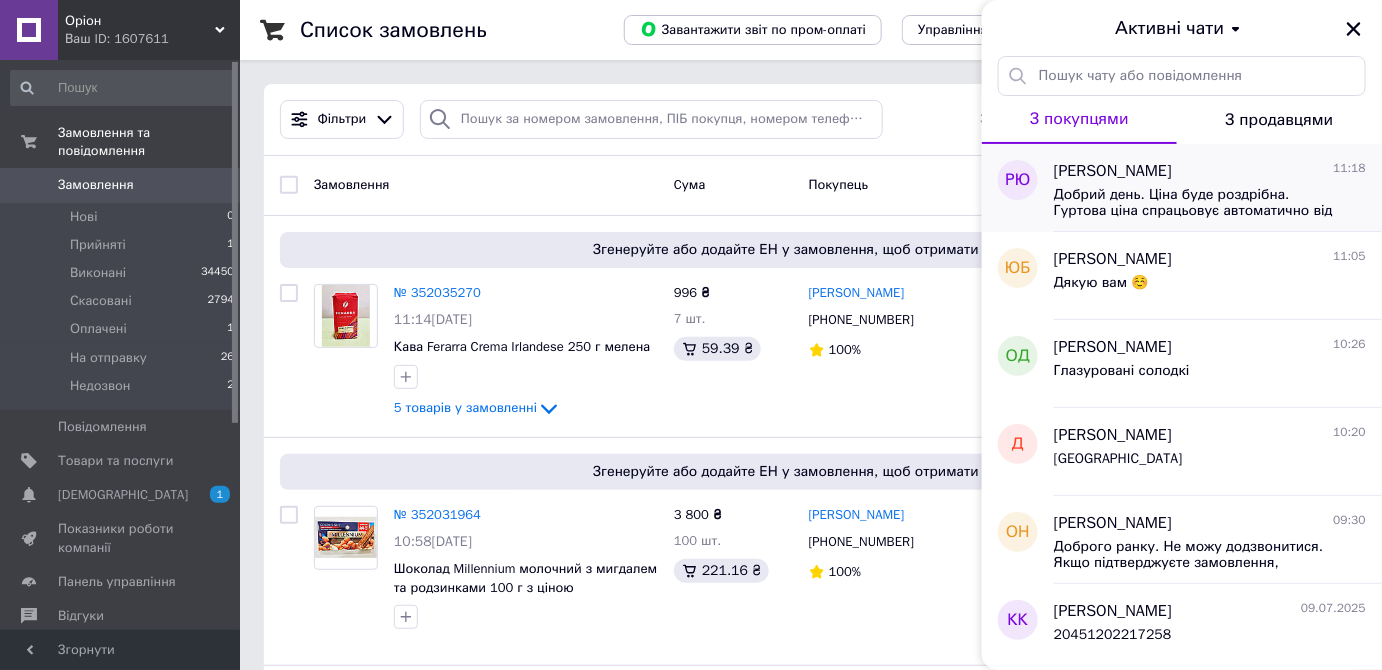 click on "Добрий день. Ціна буде роздрібна.
Гуртова ціна спрацьовує автоматично від 3х пачок одного виду і не перераховується" at bounding box center [1196, 203] 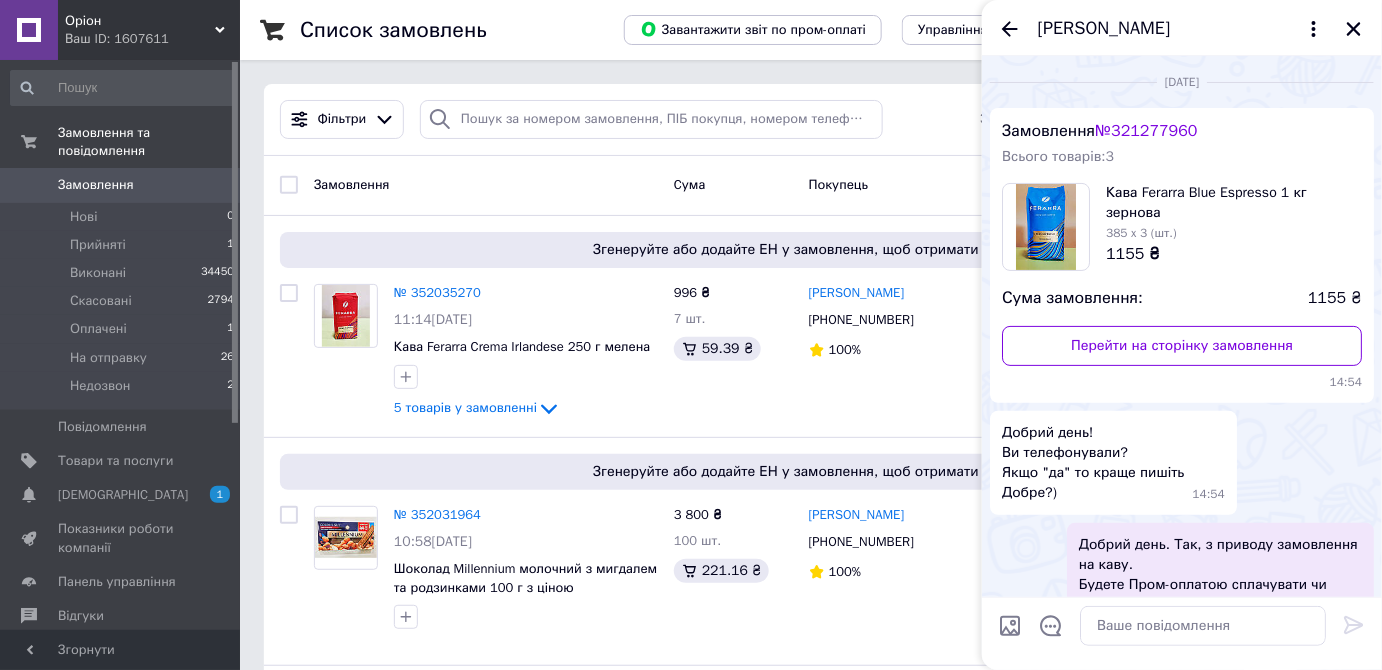 scroll, scrollTop: 1766, scrollLeft: 0, axis: vertical 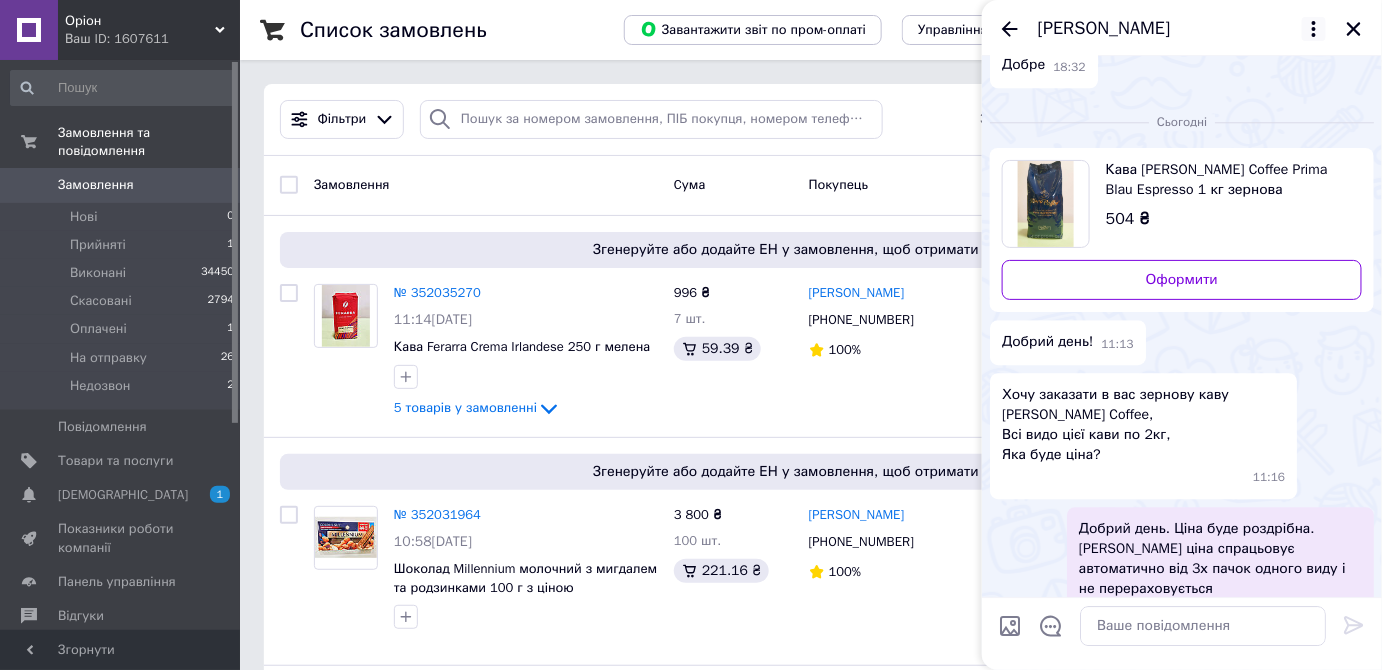 click 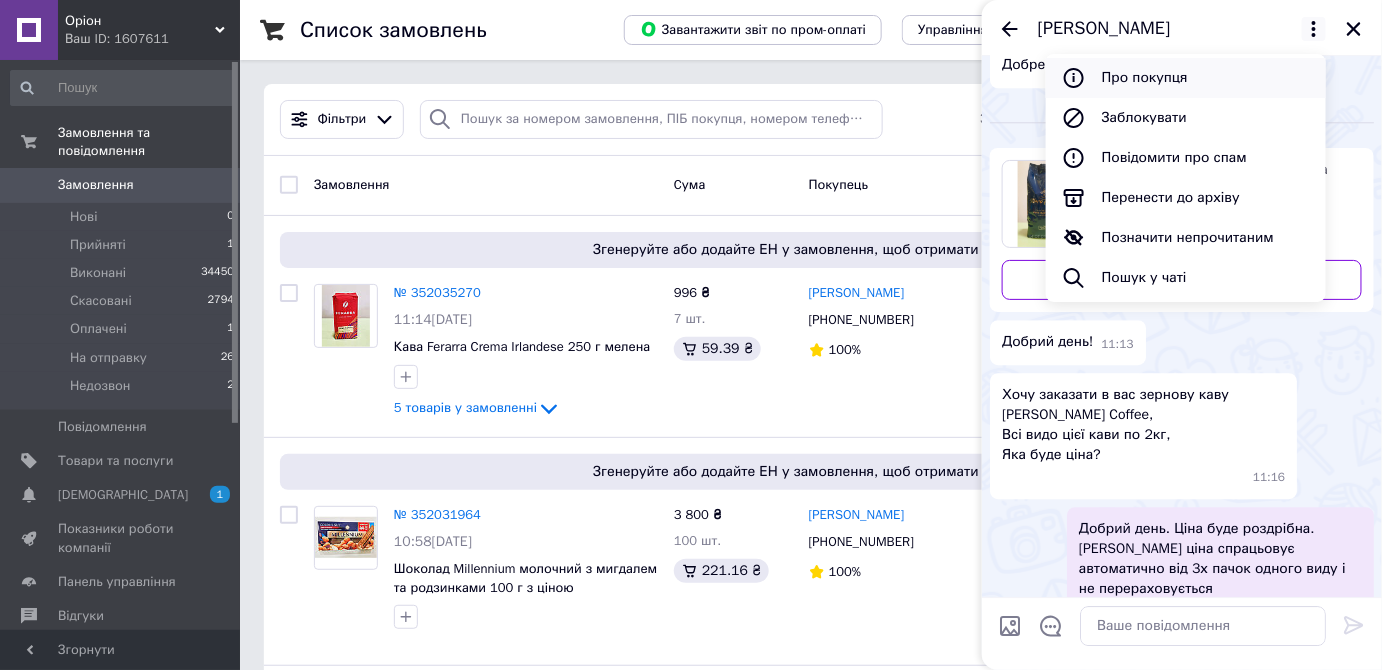 click on "Про покупця" at bounding box center [1186, 78] 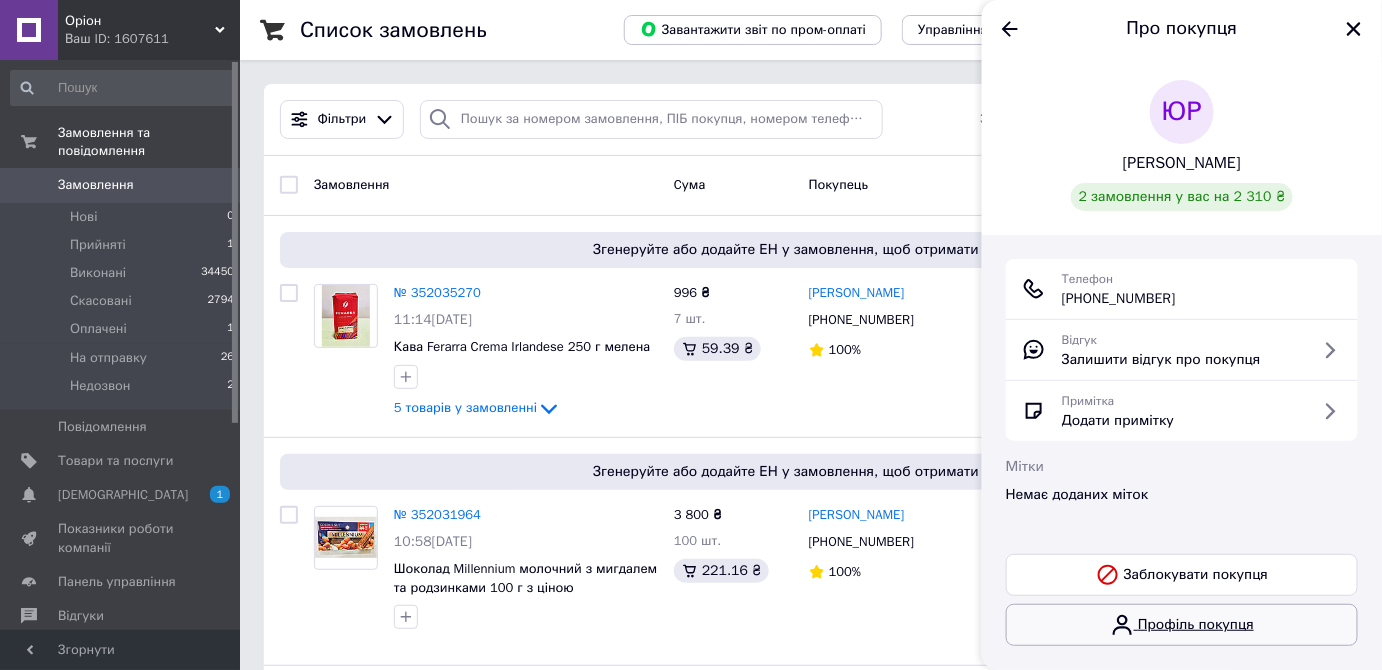 click on "Профіль покупця" at bounding box center (1182, 625) 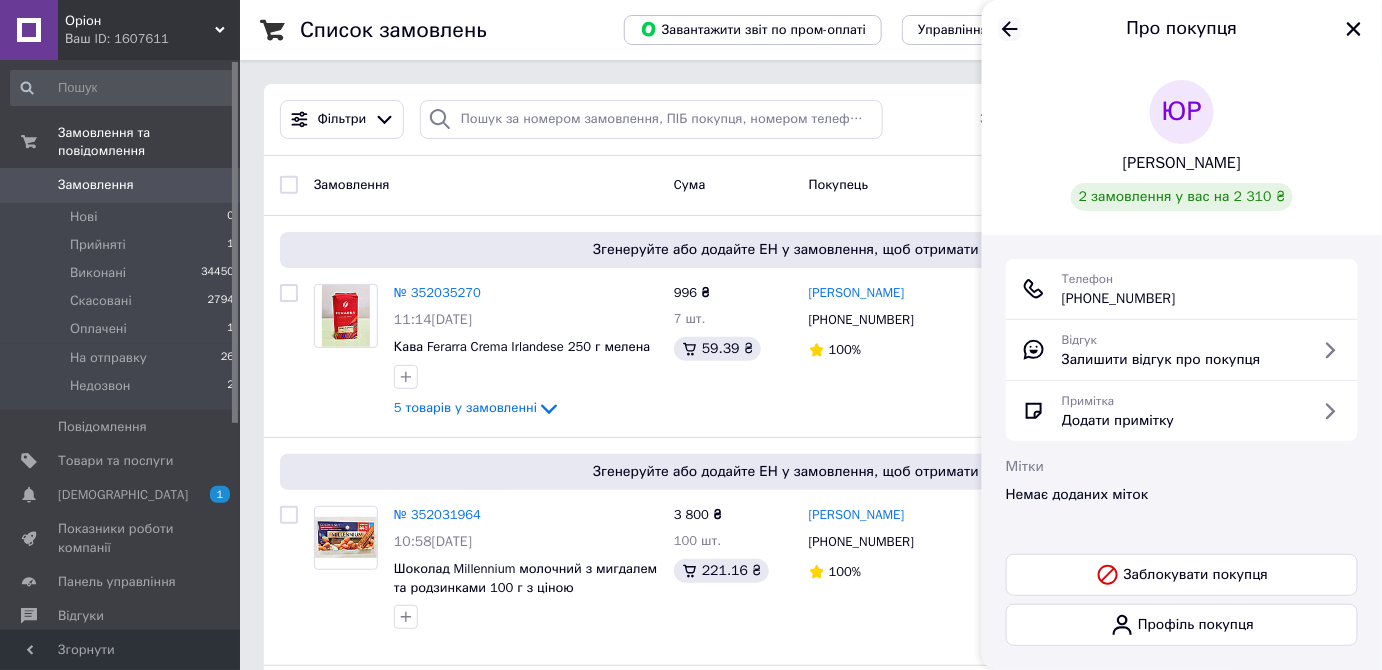 click 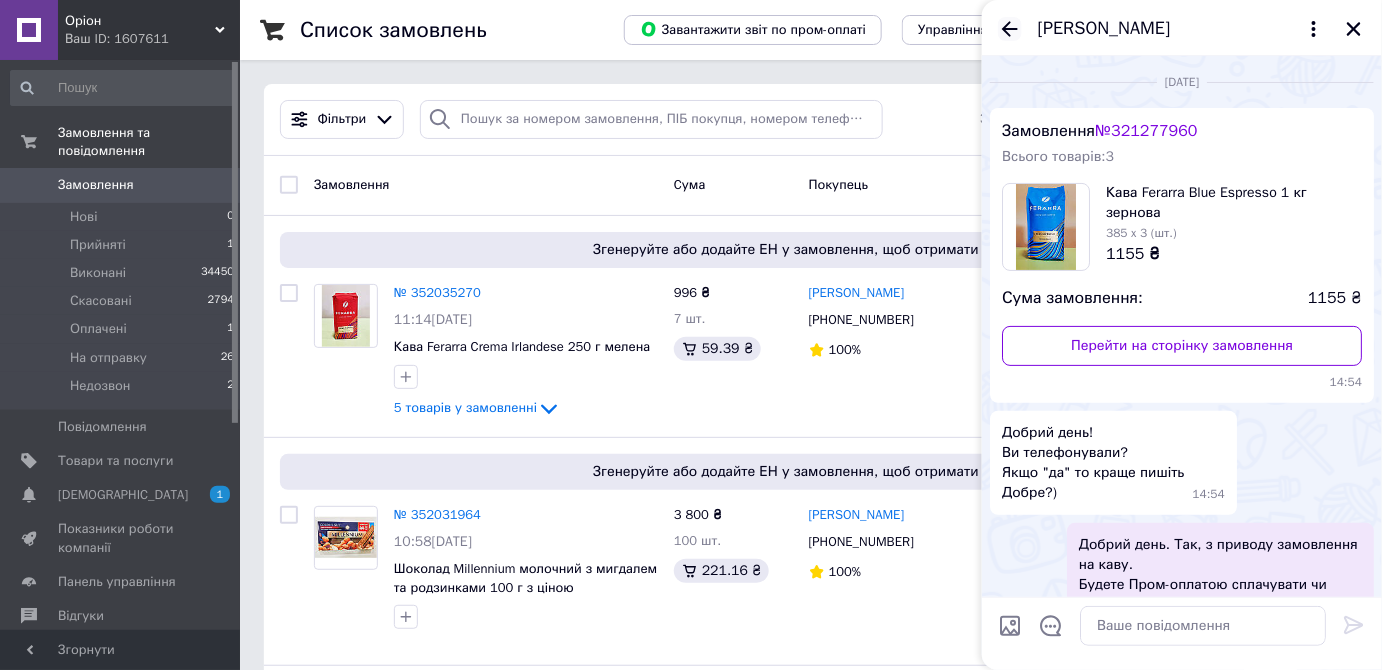 scroll, scrollTop: 1766, scrollLeft: 0, axis: vertical 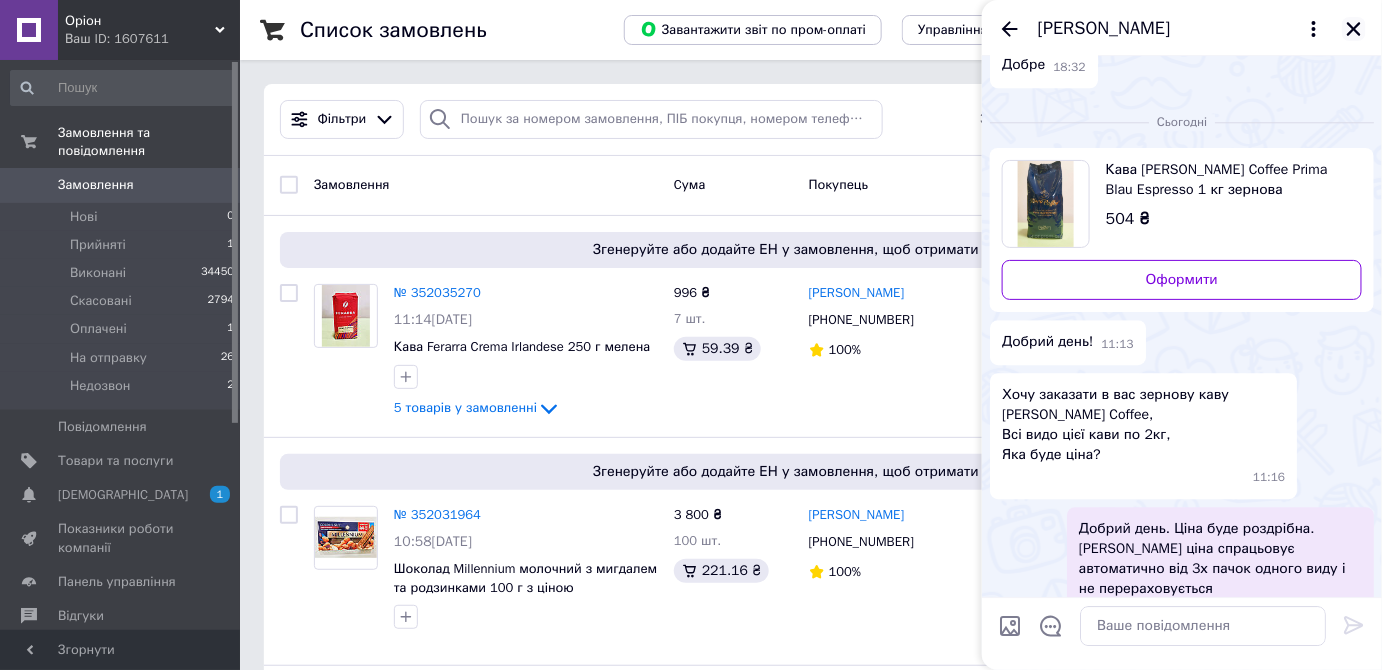 click 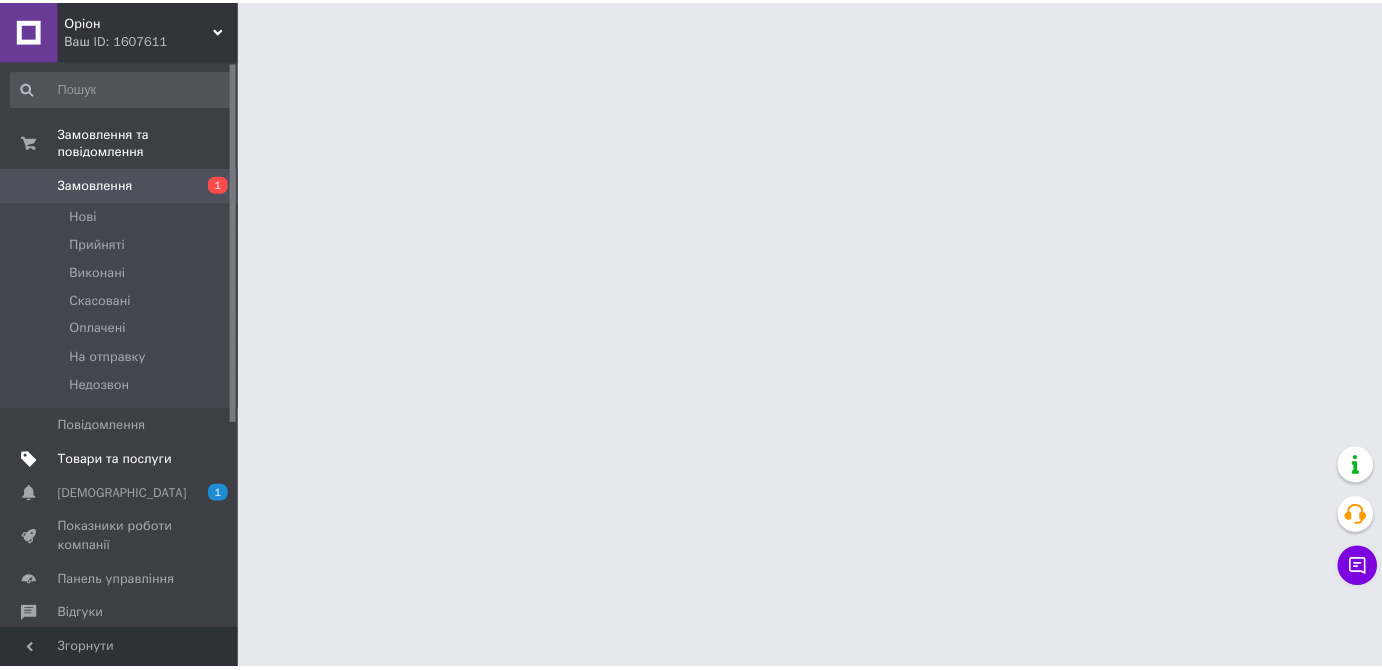 scroll, scrollTop: 0, scrollLeft: 0, axis: both 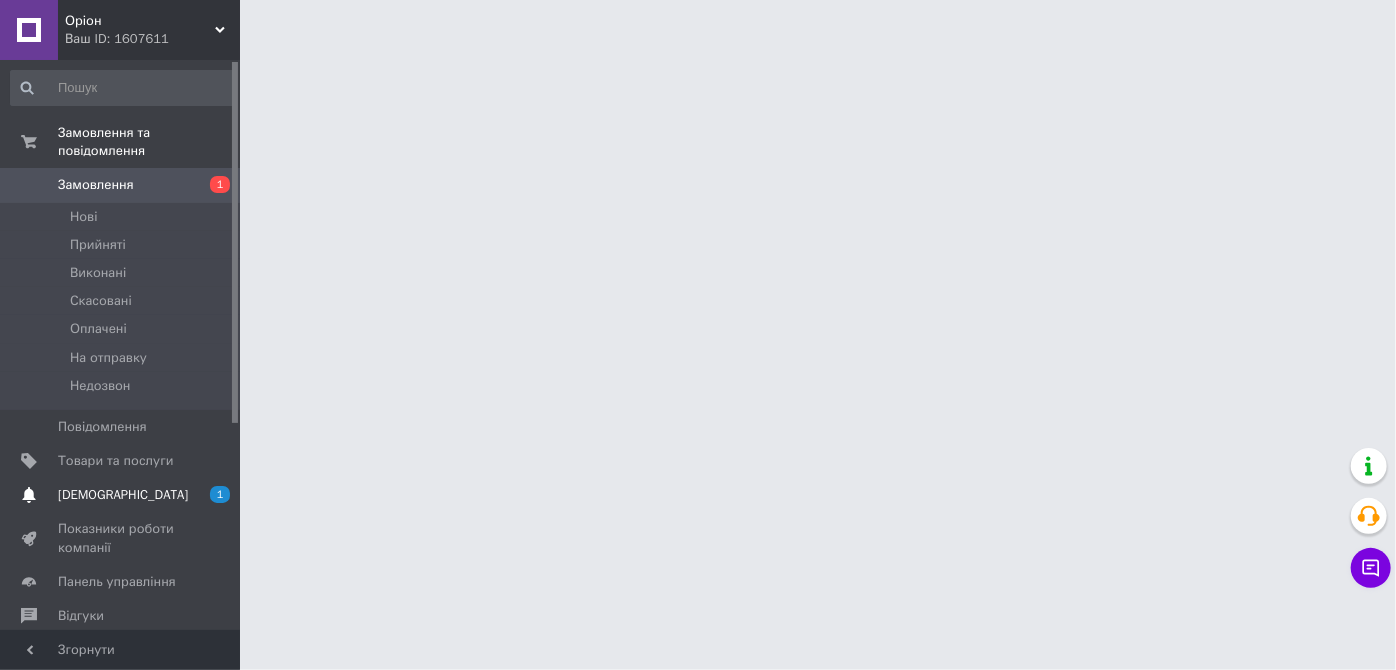 click on "[DEMOGRAPHIC_DATA]" at bounding box center [121, 495] 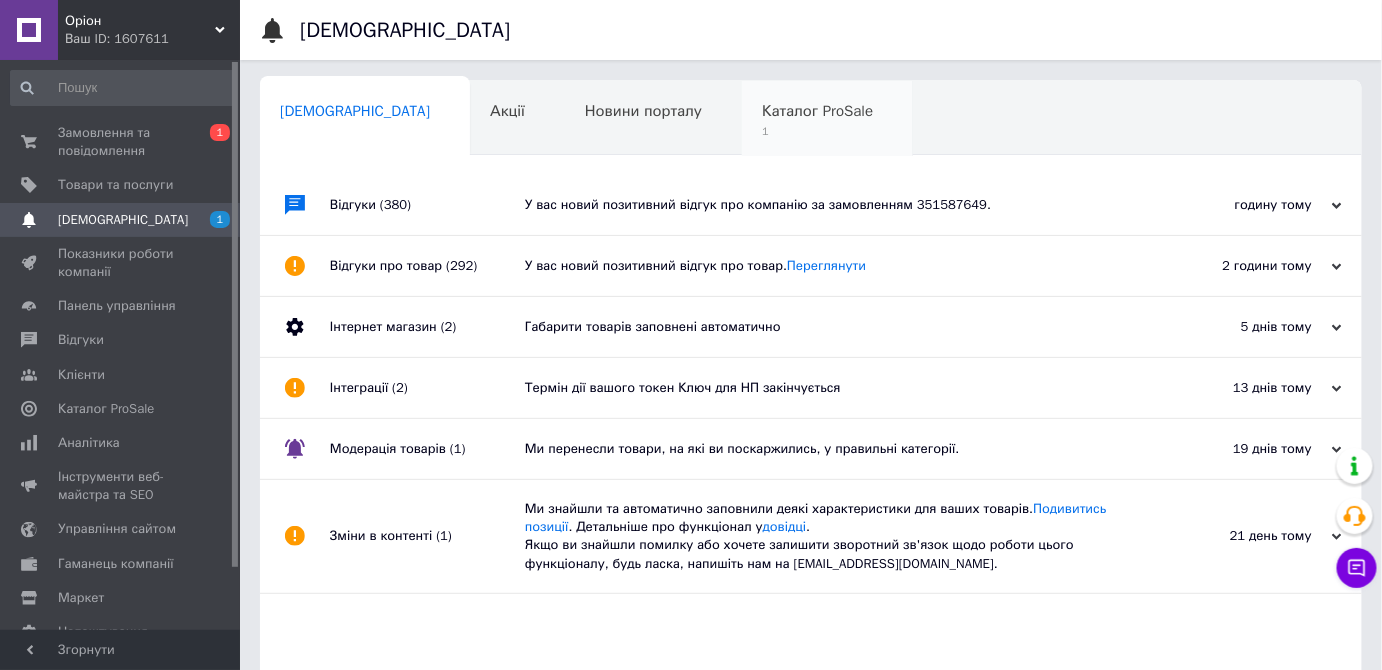 click on "1" at bounding box center [817, 131] 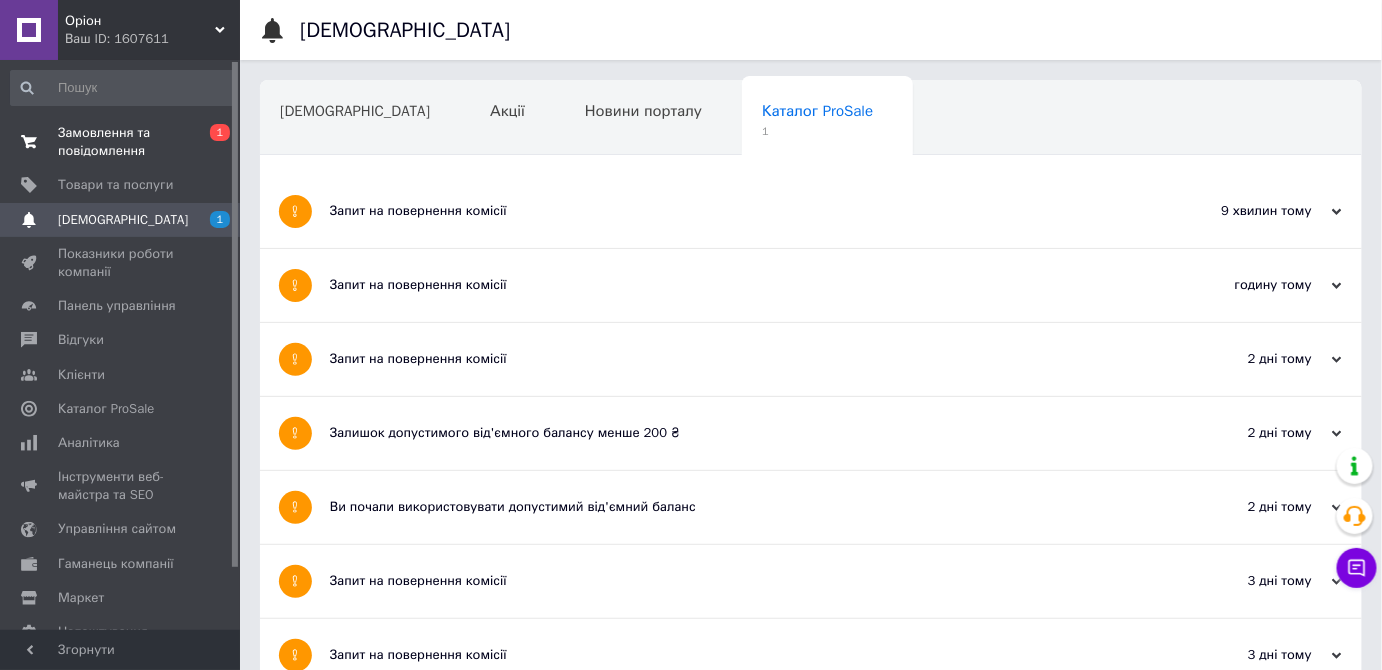 click on "Замовлення та повідомлення" at bounding box center (121, 142) 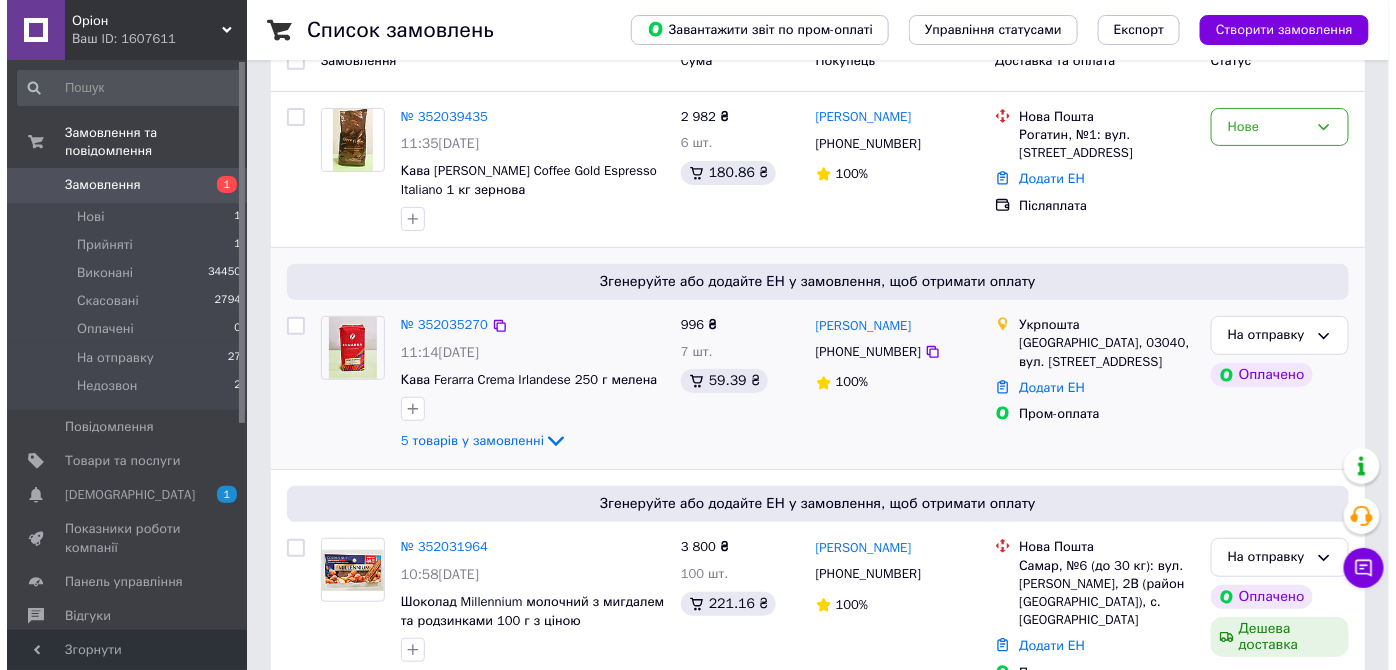 scroll, scrollTop: 0, scrollLeft: 0, axis: both 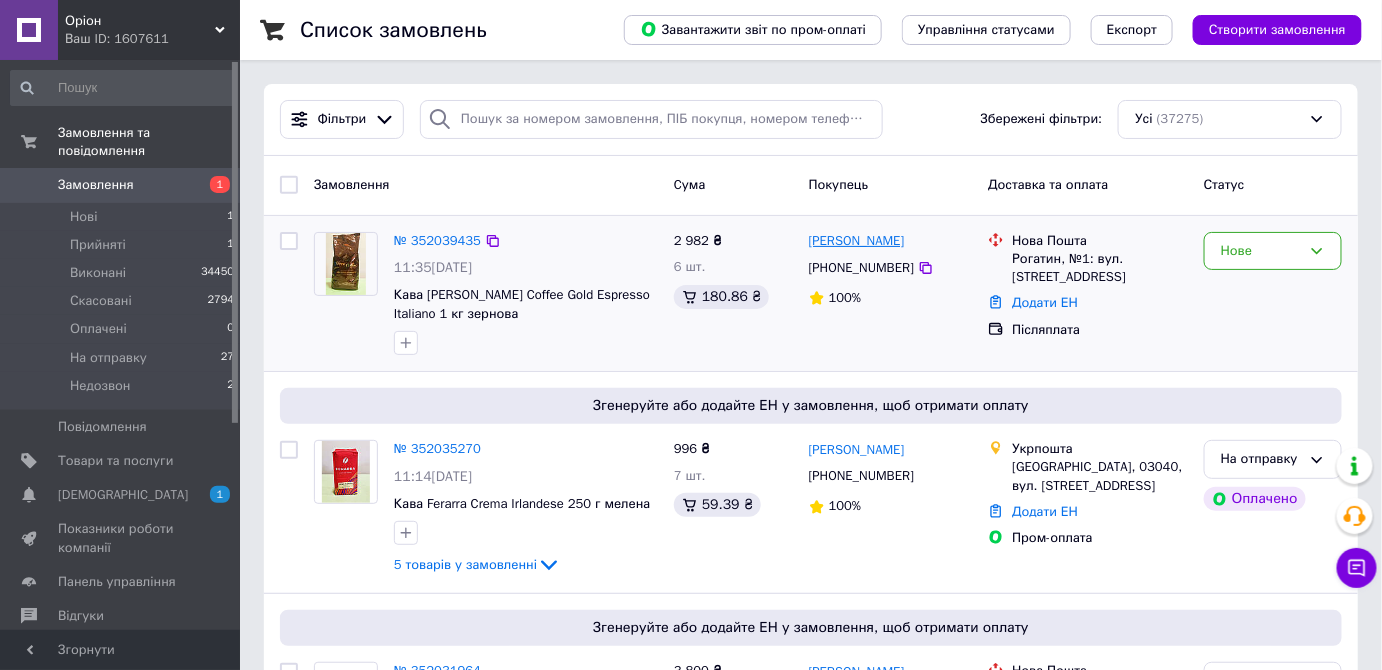 click on "[PERSON_NAME]" at bounding box center (857, 241) 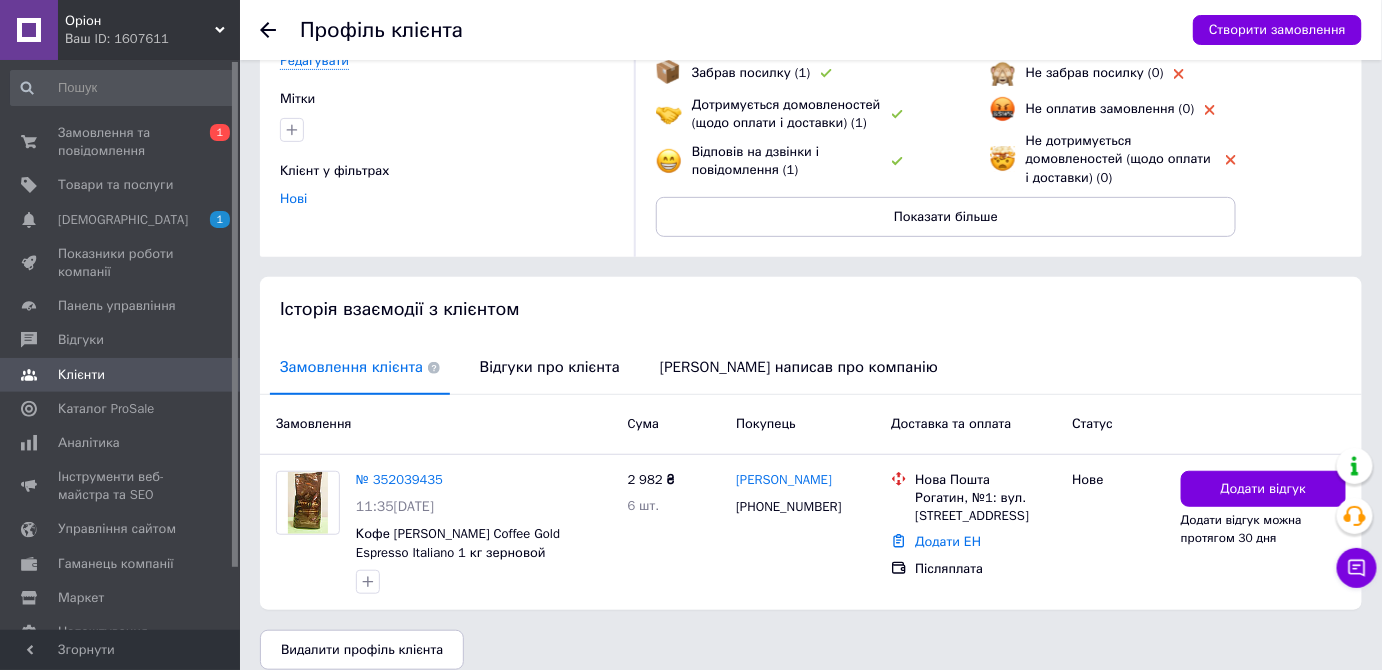 scroll, scrollTop: 196, scrollLeft: 0, axis: vertical 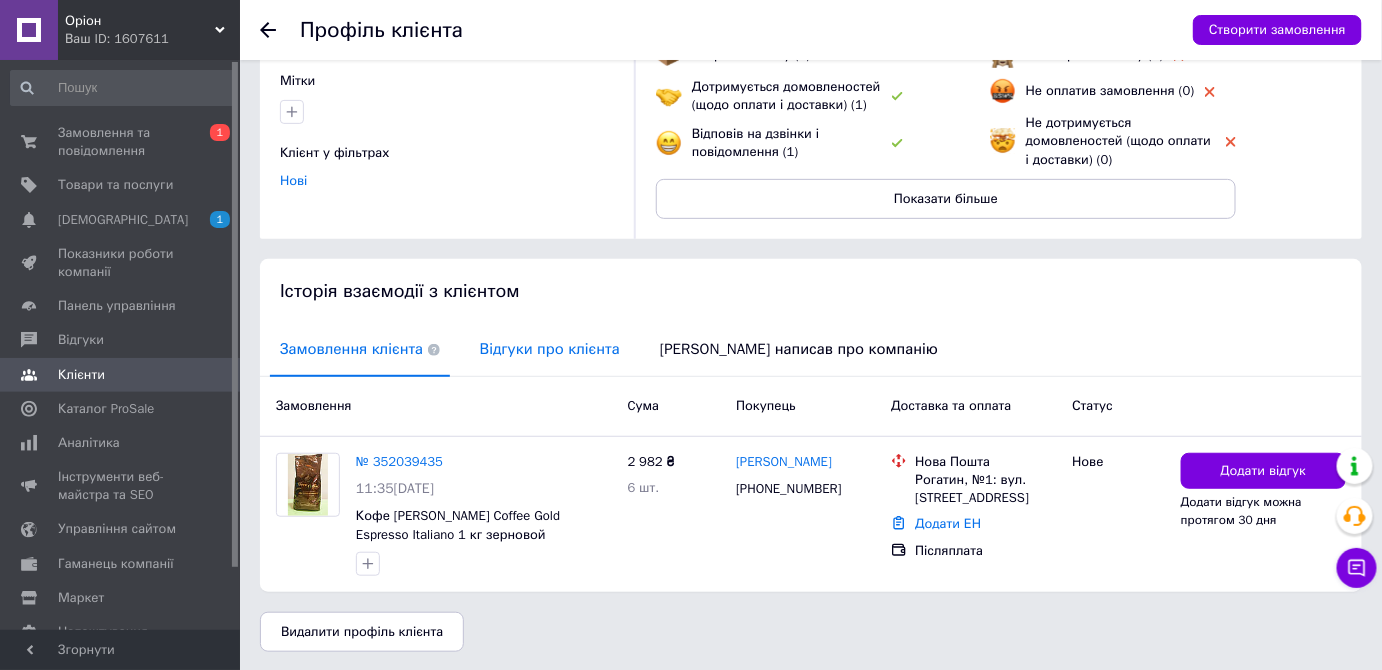 click on "Відгуки про клієнта" at bounding box center (550, 349) 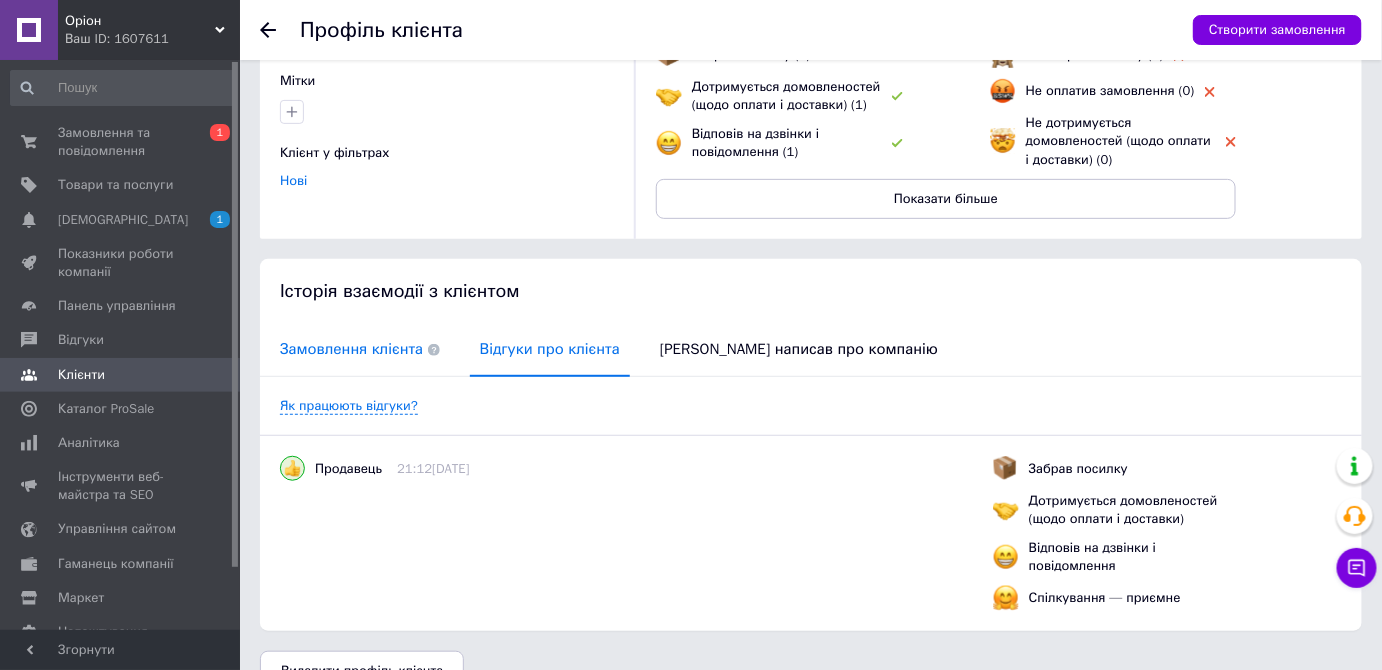 click on "Замовлення клієнта" at bounding box center [360, 349] 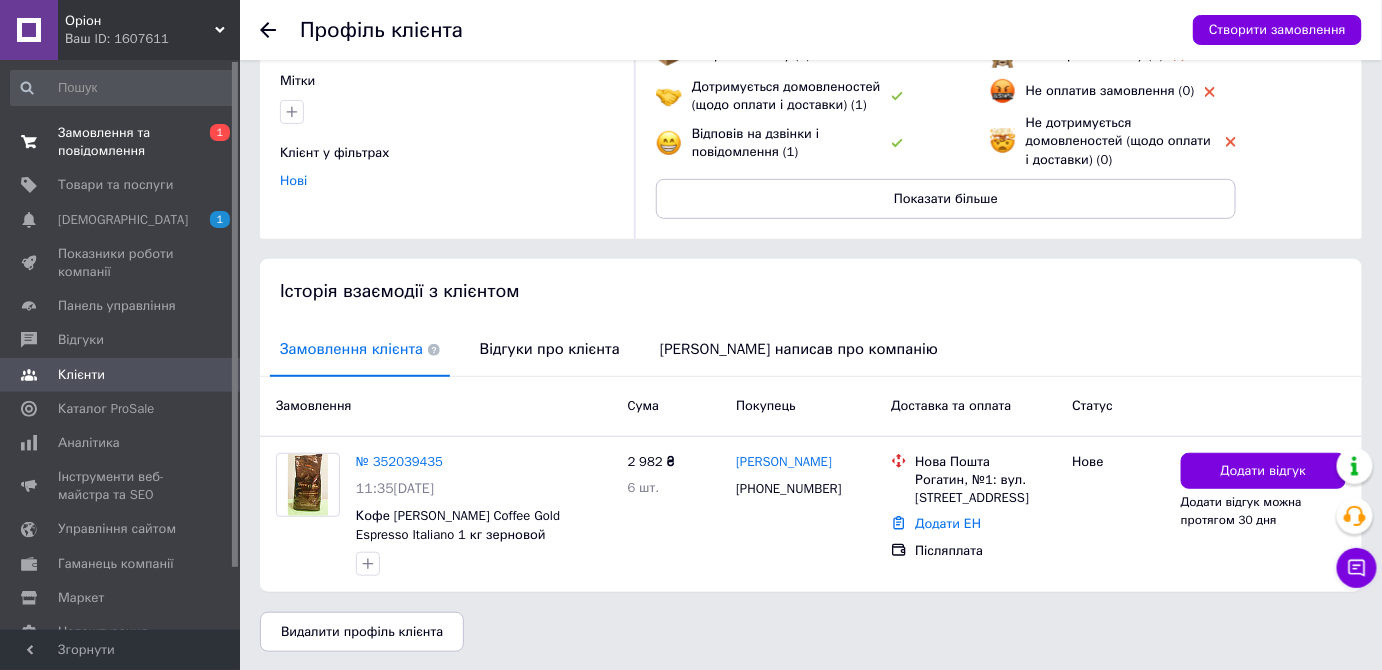 click on "Замовлення та повідомлення" at bounding box center [121, 142] 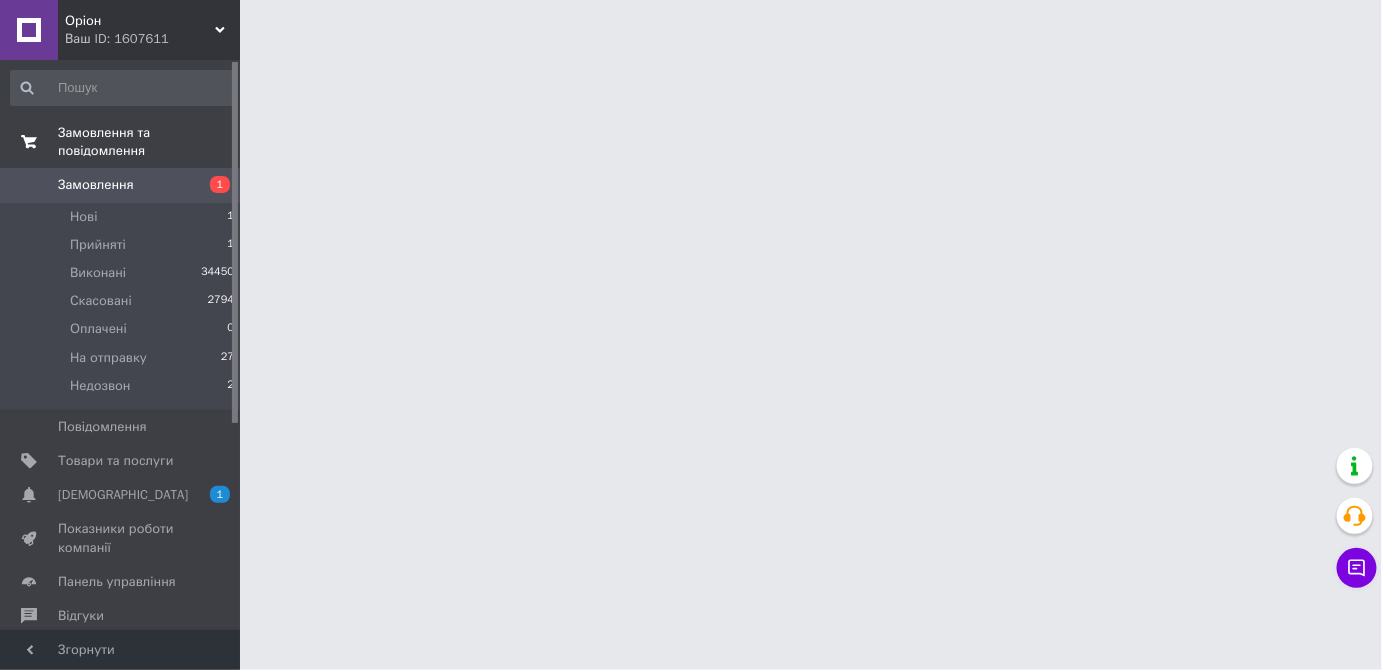 scroll, scrollTop: 0, scrollLeft: 0, axis: both 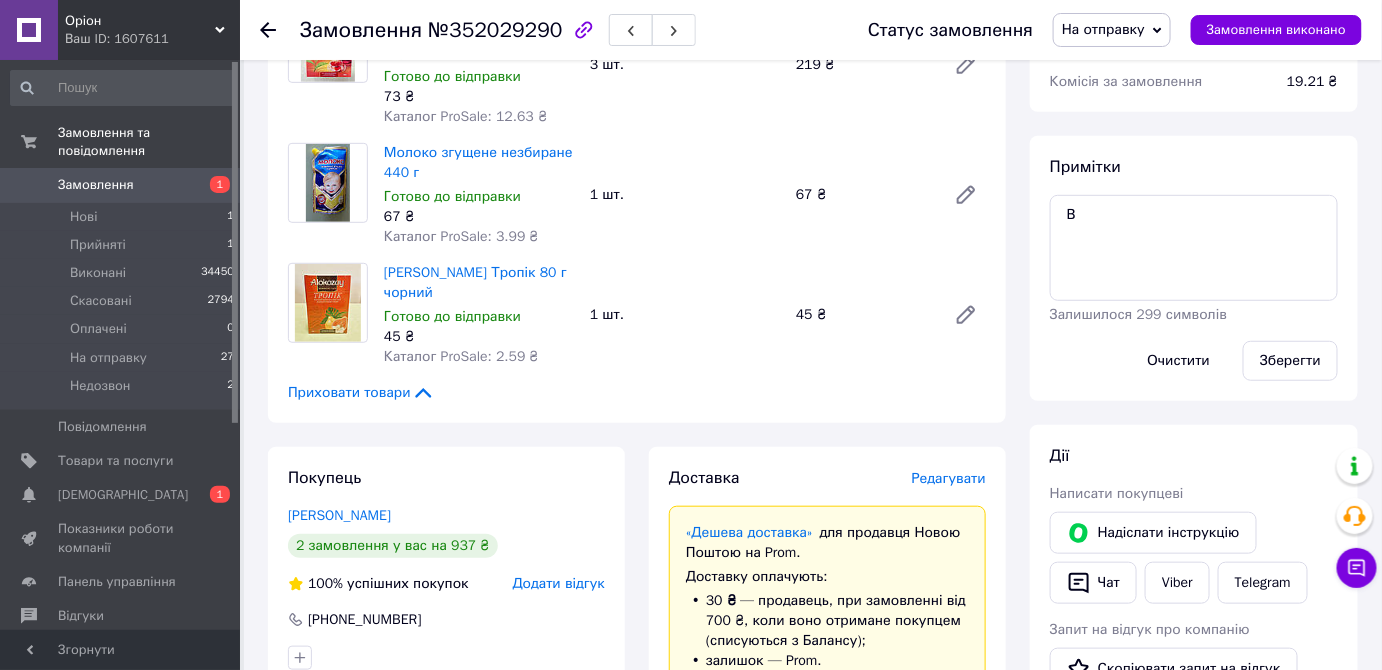 click on "Редагувати" at bounding box center [949, 478] 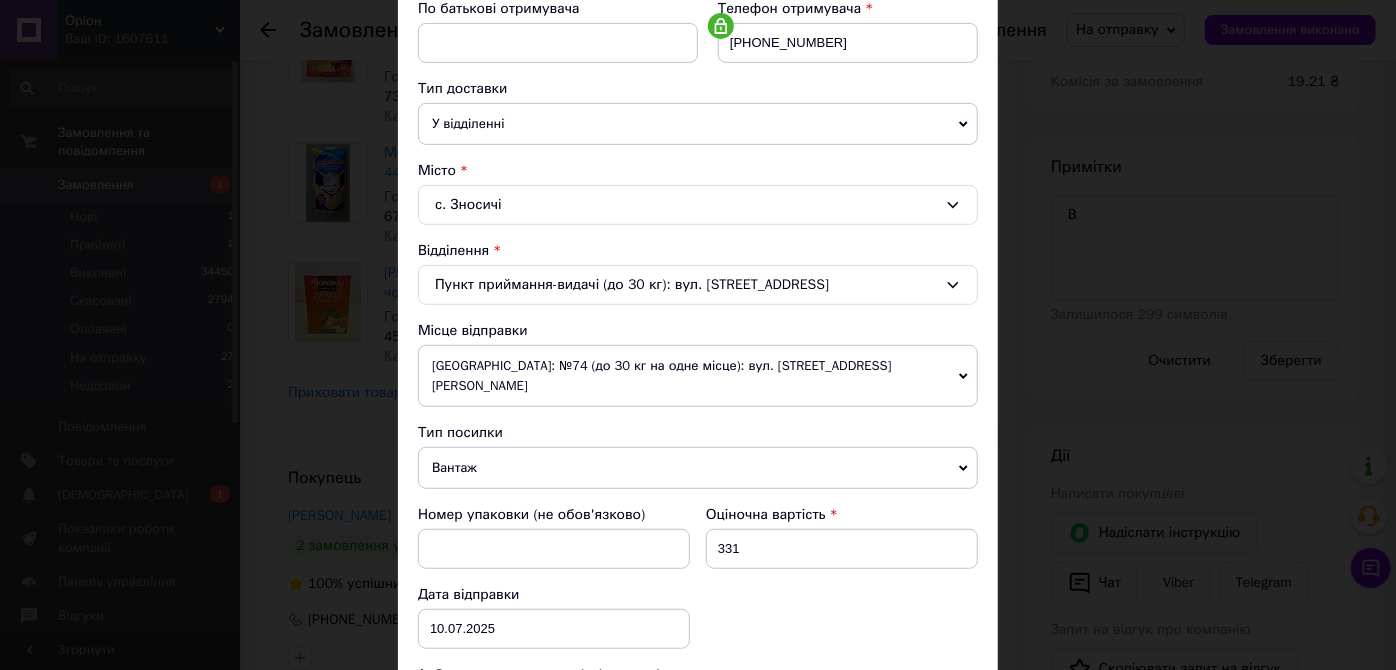 scroll, scrollTop: 650, scrollLeft: 0, axis: vertical 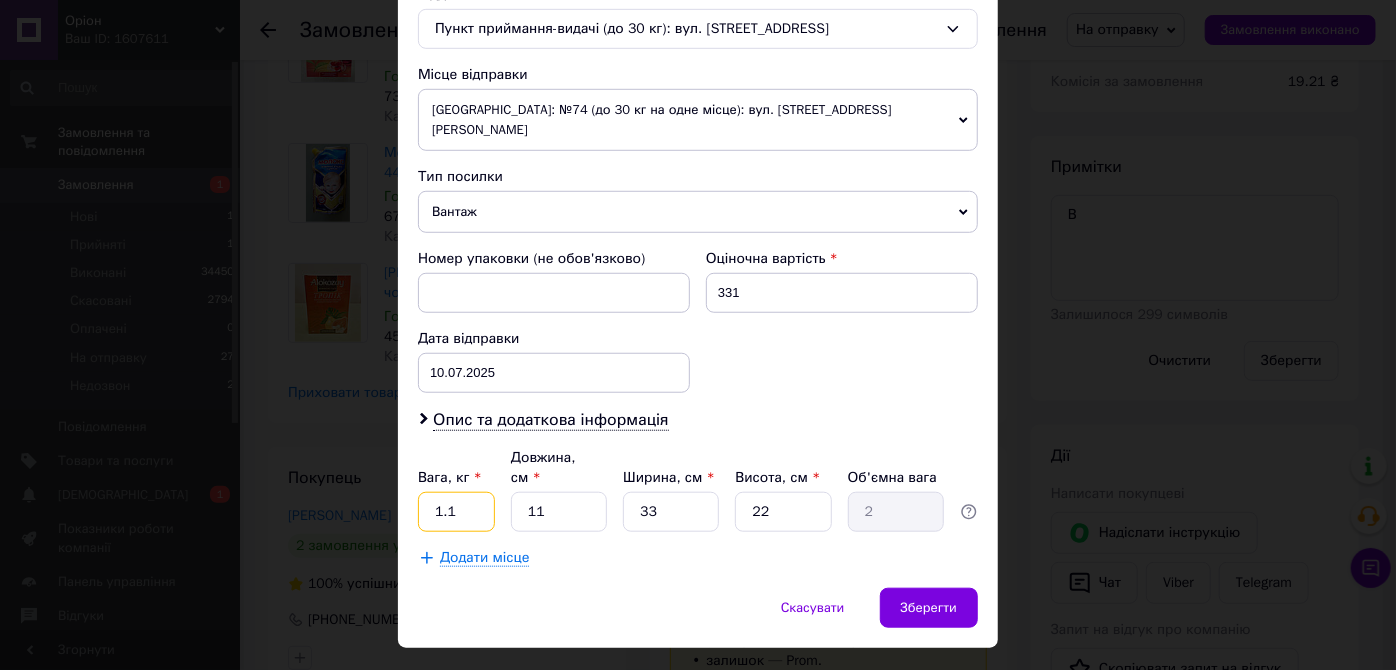 click on "1.1" at bounding box center (456, 512) 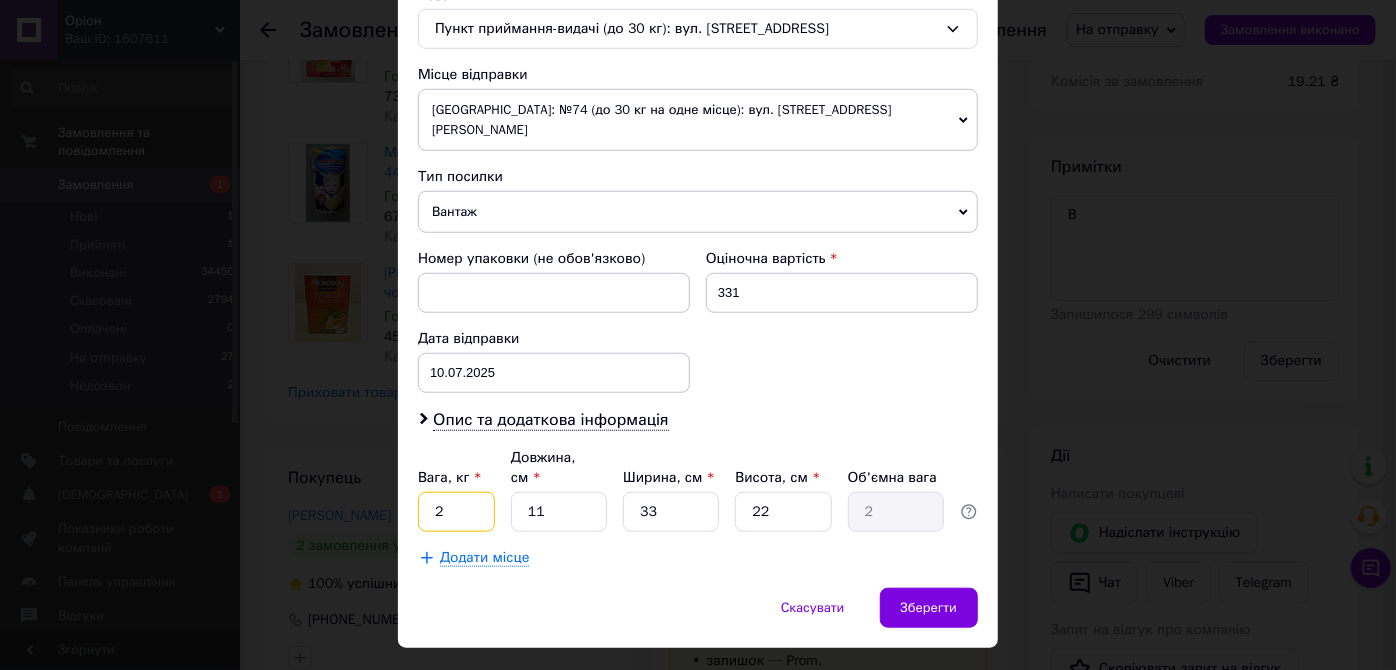 click on "2" at bounding box center [456, 512] 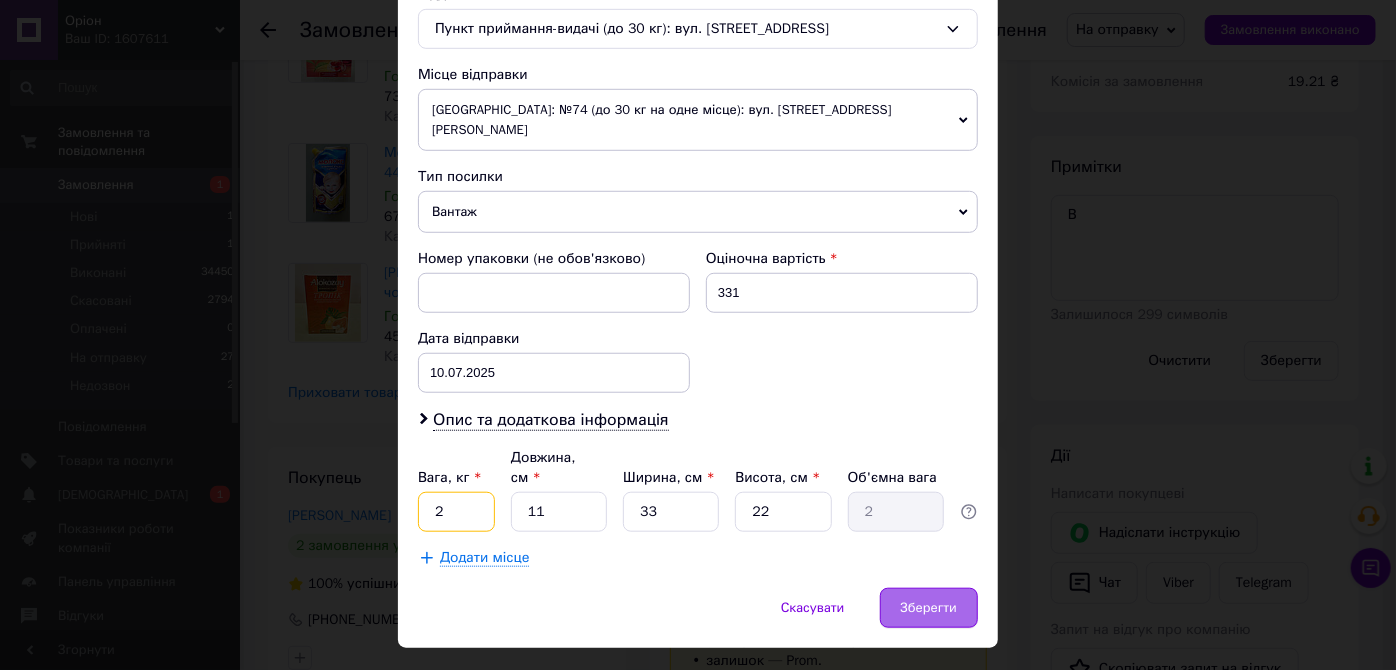 type on "2" 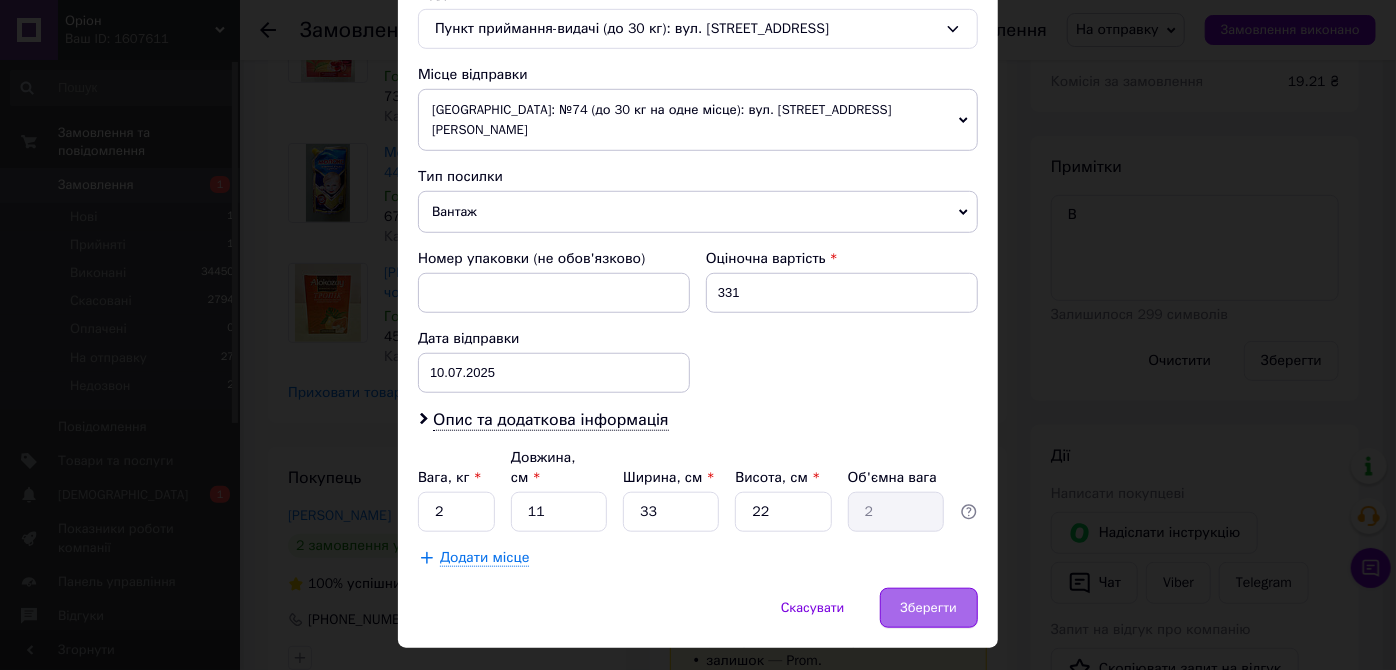 click on "Зберегти" at bounding box center (929, 608) 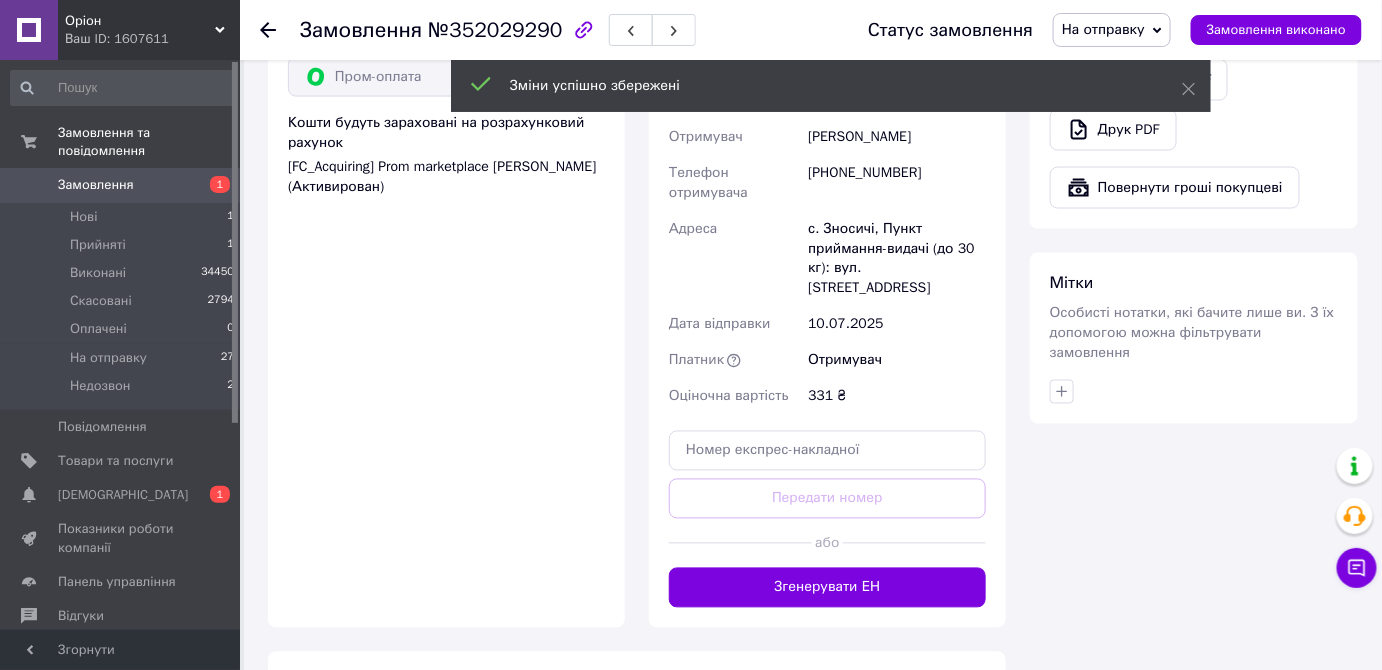 scroll, scrollTop: 1073, scrollLeft: 0, axis: vertical 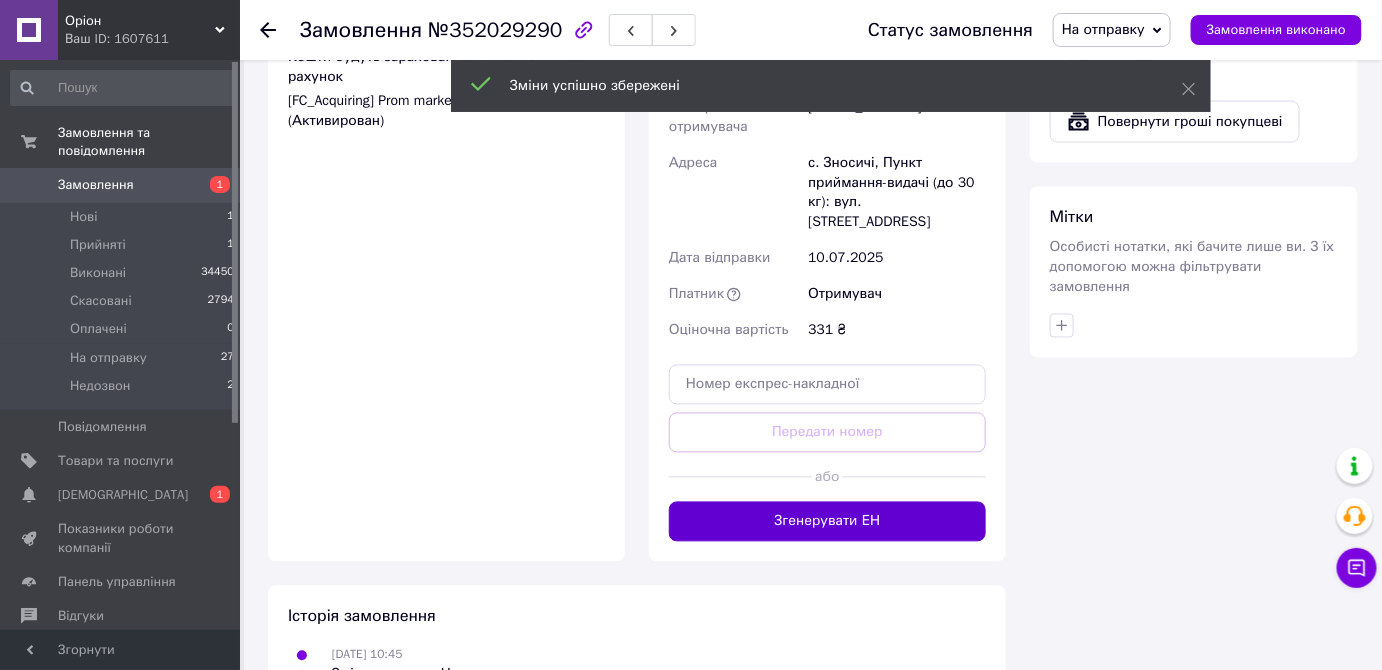 click on "Згенерувати ЕН" at bounding box center [827, 522] 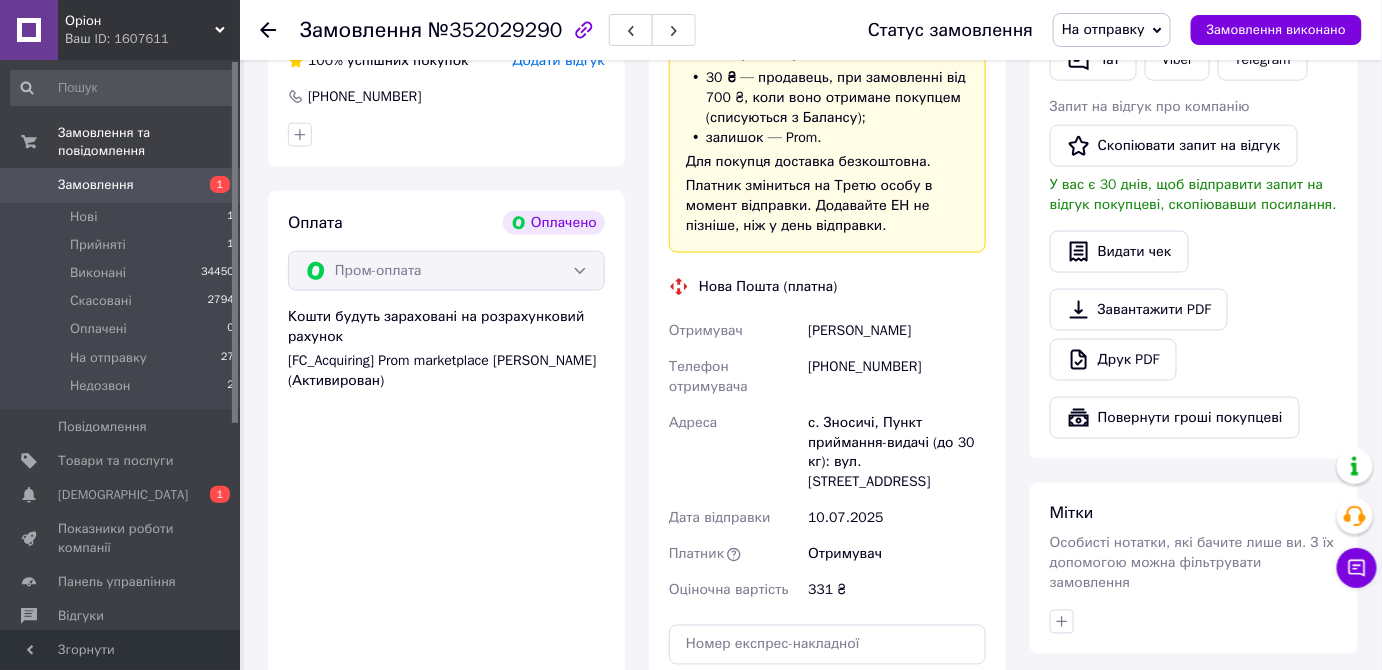scroll, scrollTop: 814, scrollLeft: 0, axis: vertical 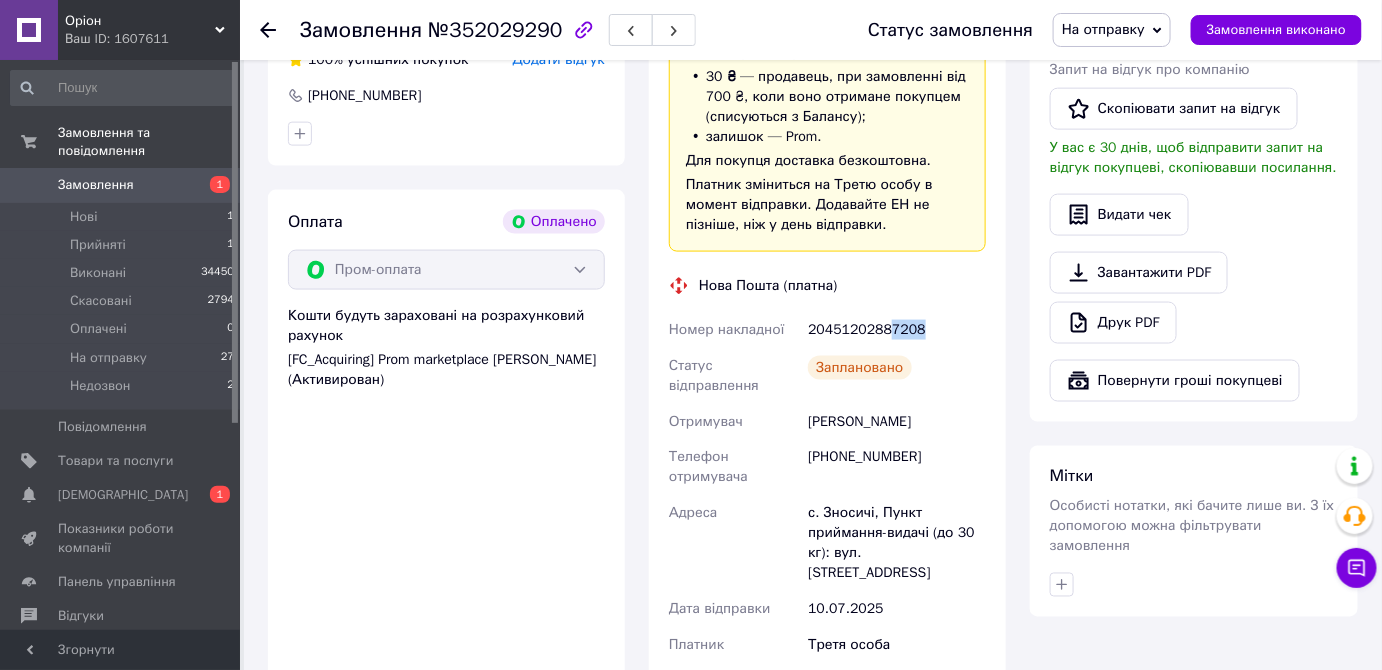 drag, startPoint x: 885, startPoint y: 328, endPoint x: 931, endPoint y: 331, distance: 46.09772 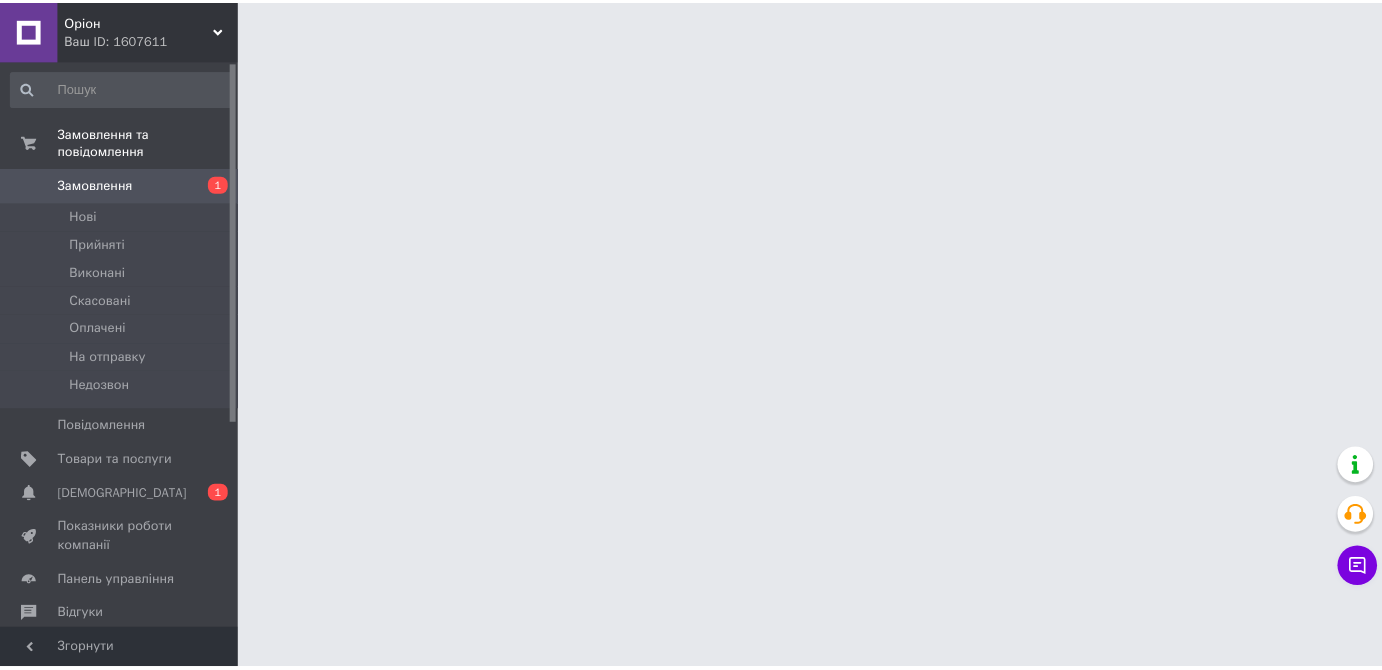 scroll, scrollTop: 0, scrollLeft: 0, axis: both 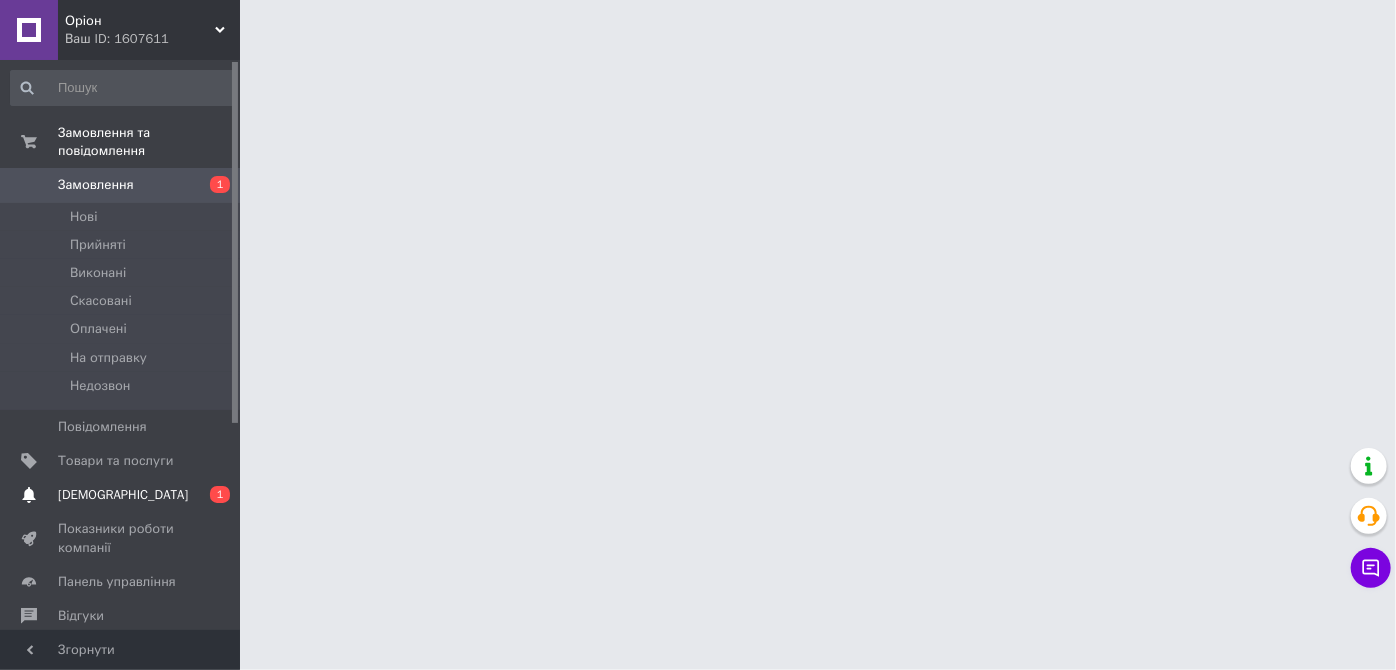 click on "[DEMOGRAPHIC_DATA]" at bounding box center (121, 495) 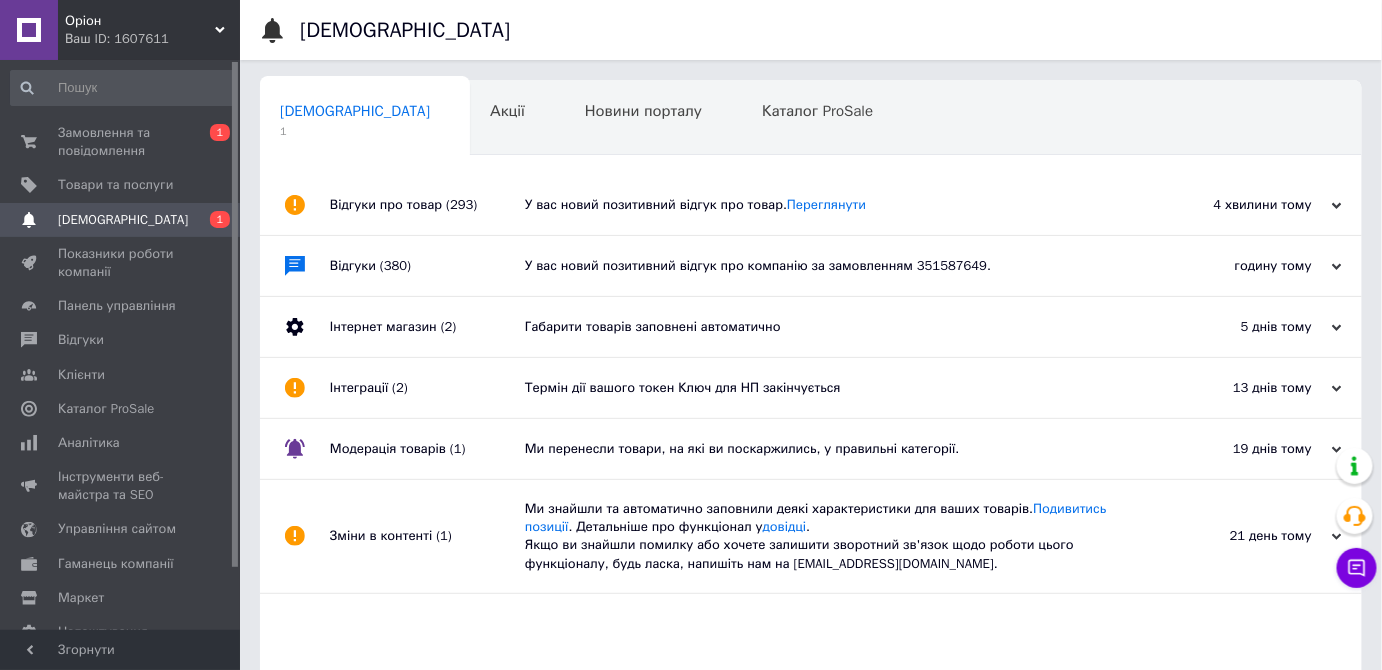 click on "У вас новий позитивний відгук про товар.  [GEOGRAPHIC_DATA]" at bounding box center [833, 205] 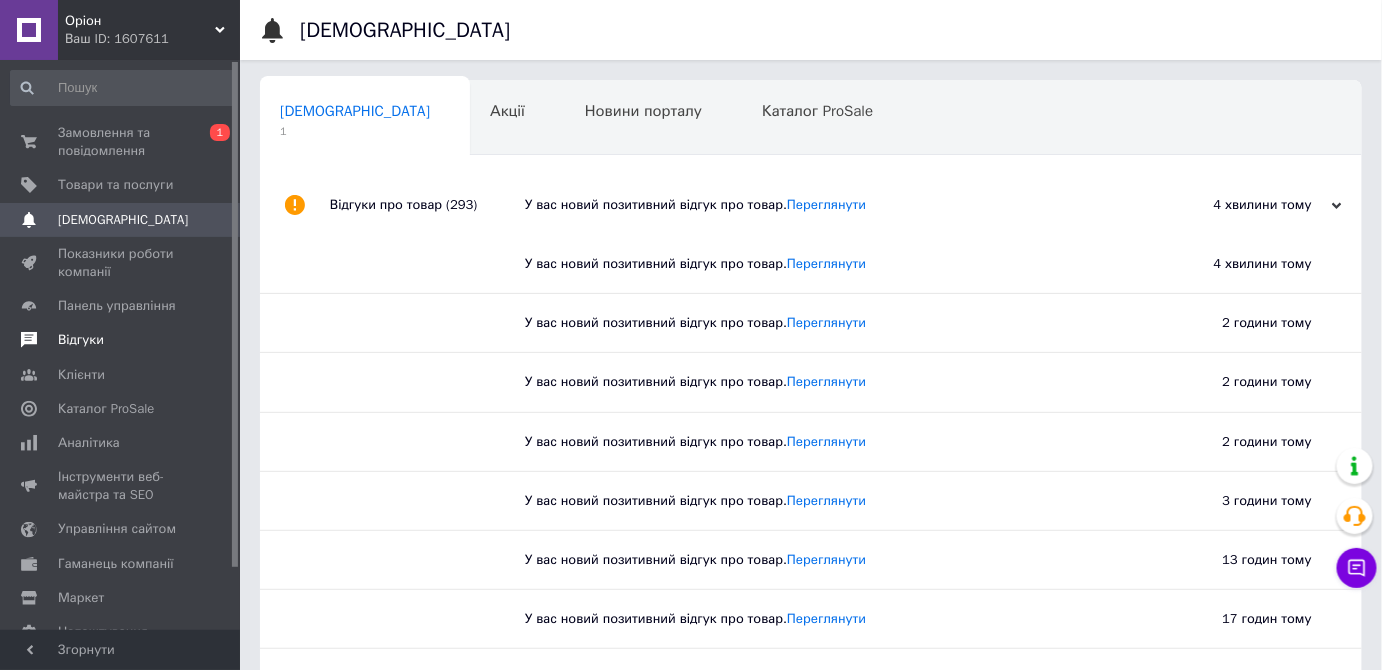 click on "Відгуки" at bounding box center (121, 340) 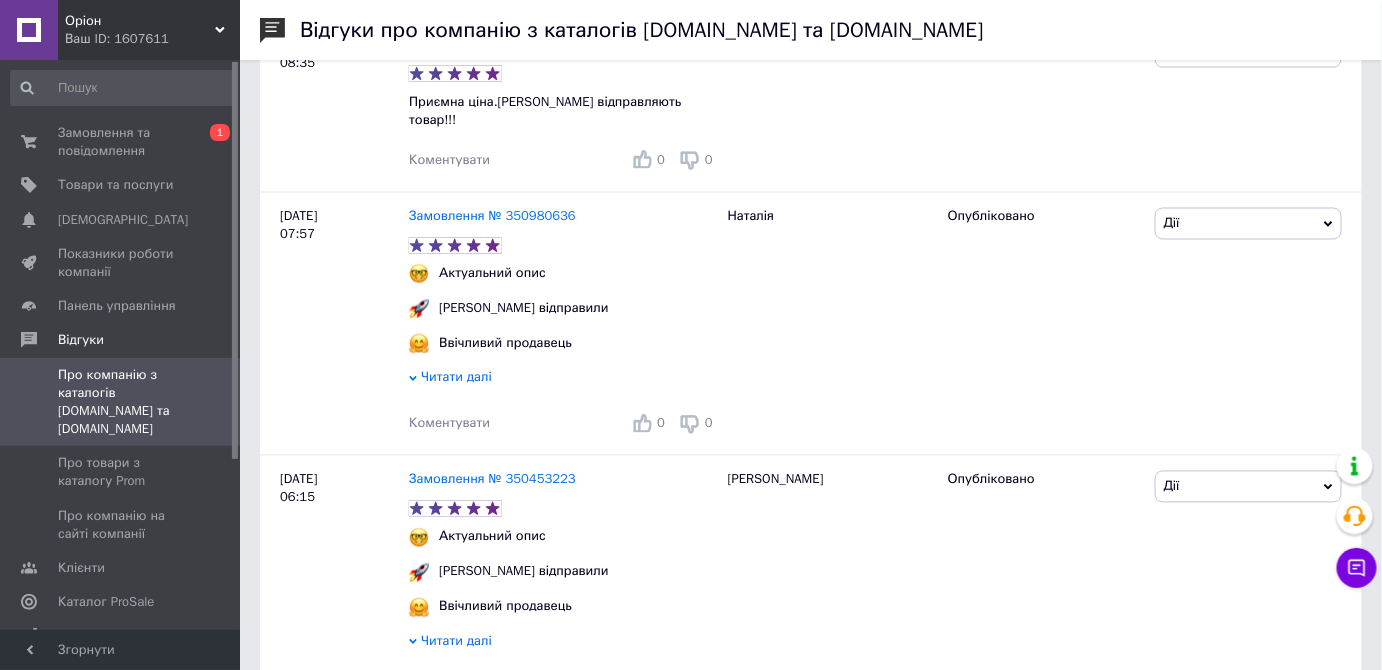 scroll, scrollTop: 1066, scrollLeft: 0, axis: vertical 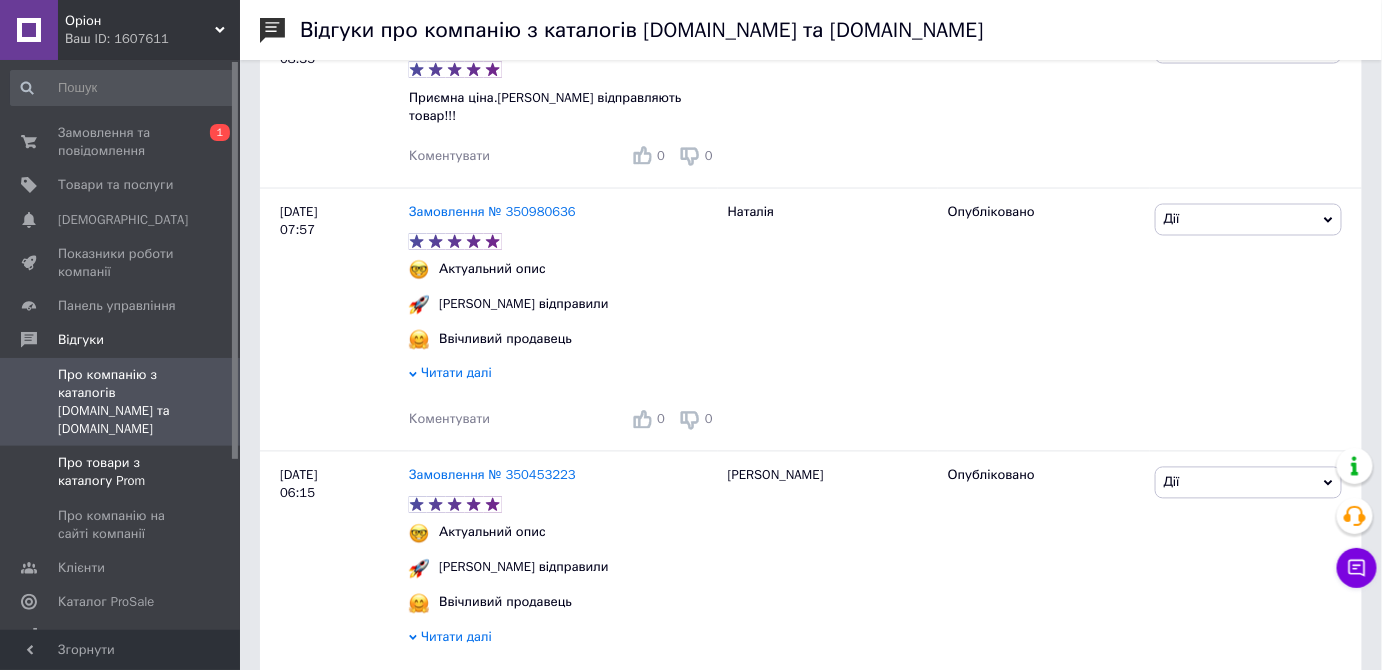 click on "Про товари з каталогу Prom" at bounding box center [123, 472] 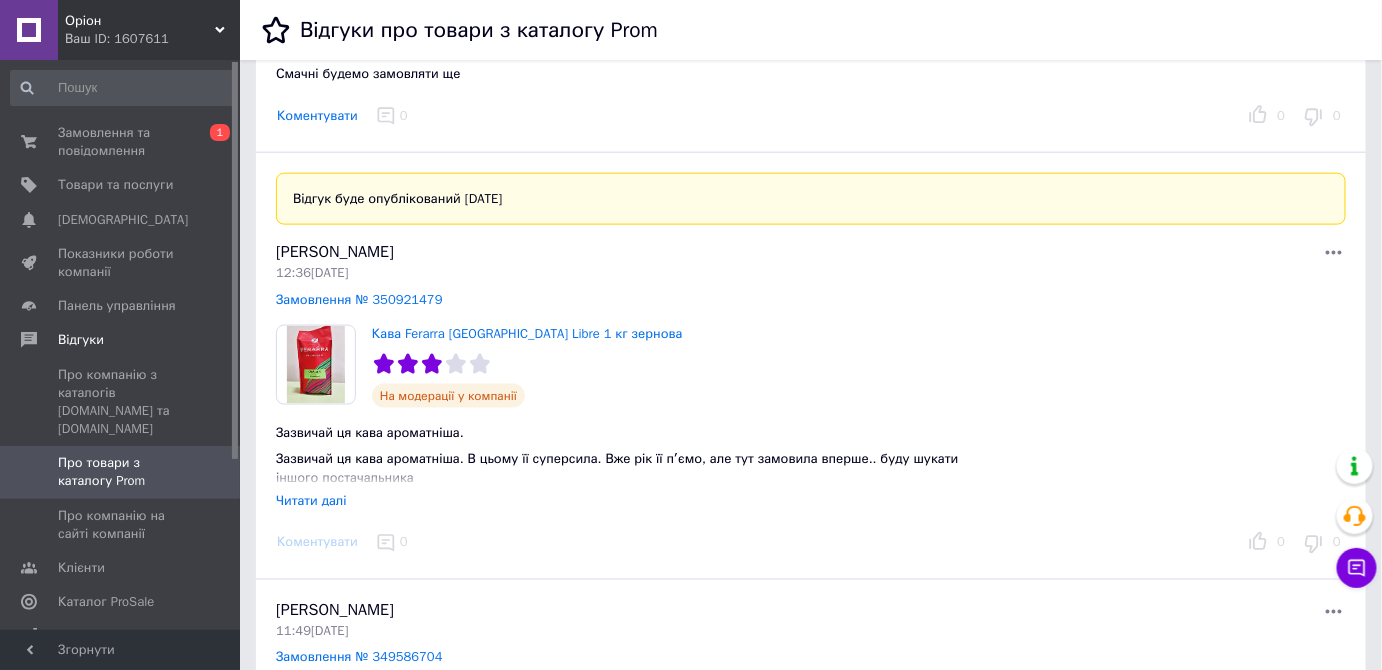 scroll, scrollTop: 3283, scrollLeft: 0, axis: vertical 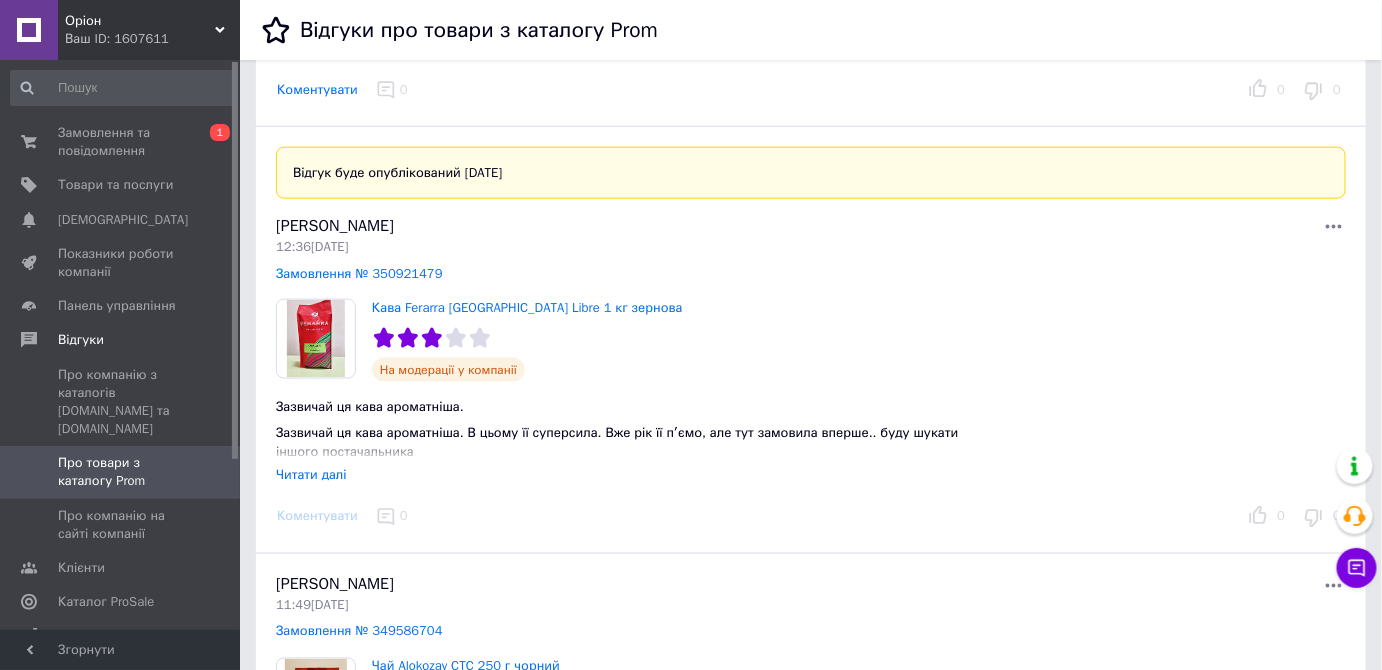 click on "Читати далі" at bounding box center (311, 474) 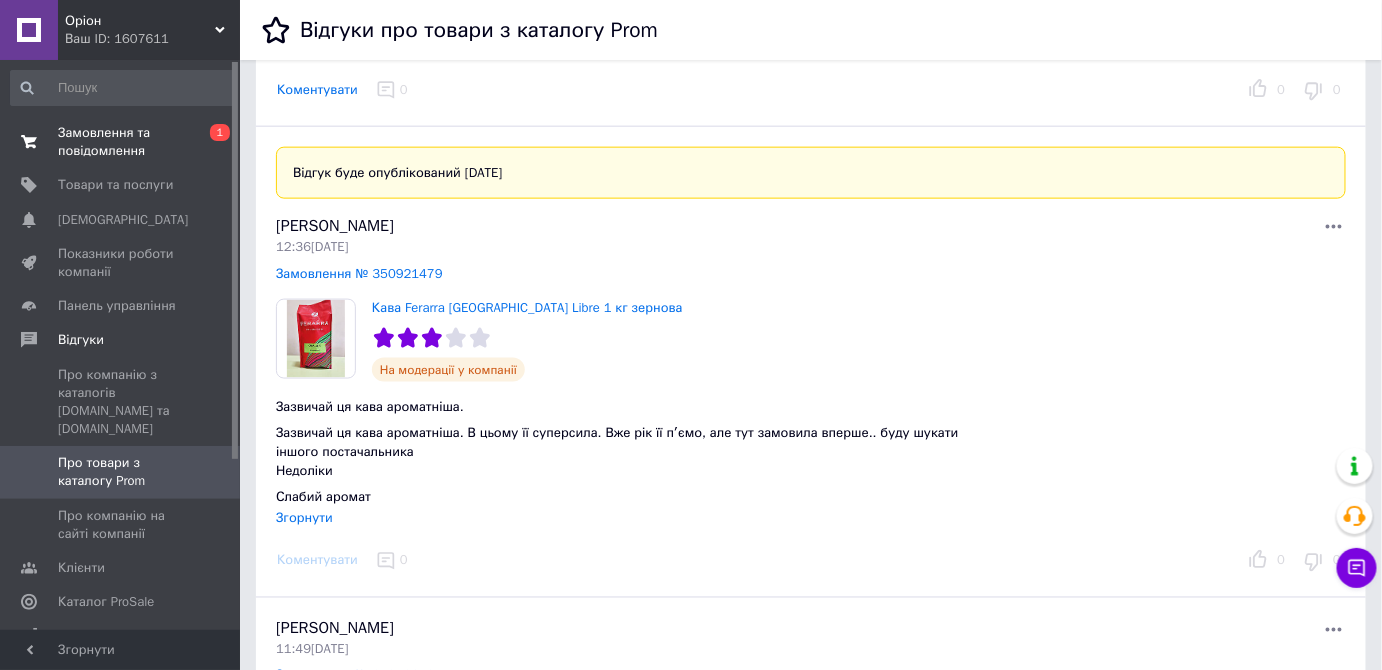 click on "Замовлення та повідомлення" at bounding box center (121, 142) 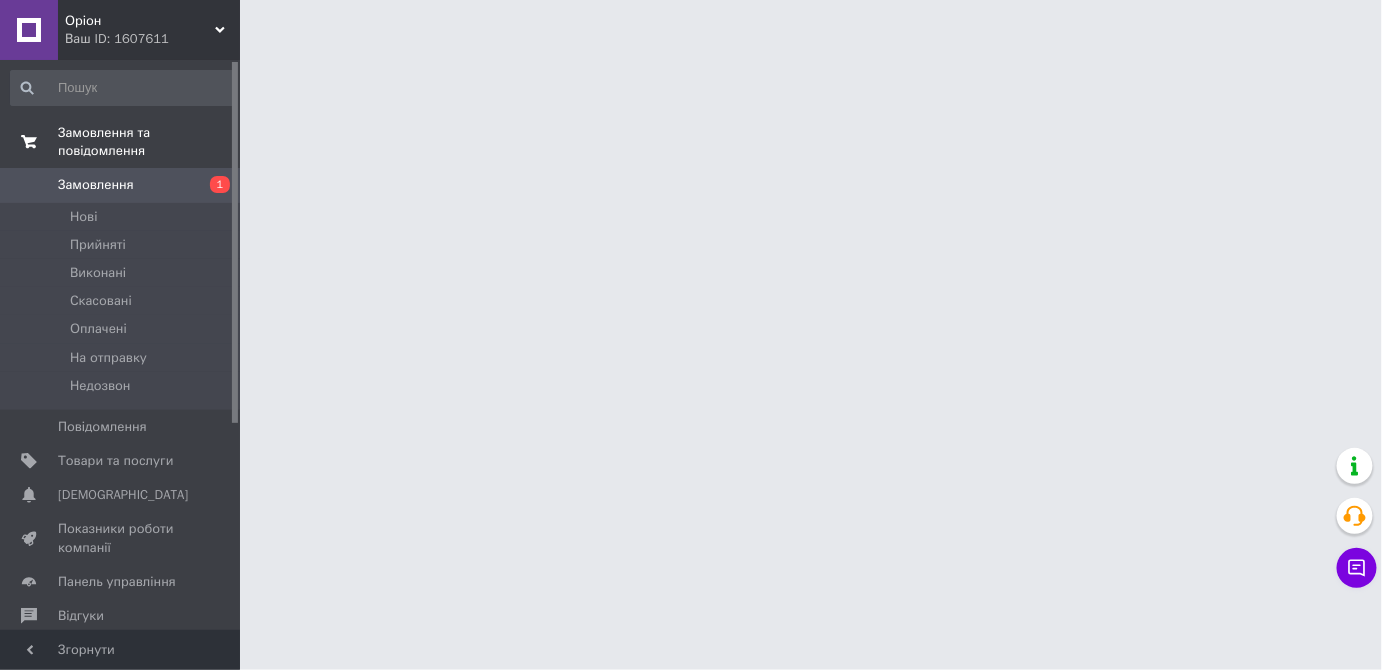 scroll, scrollTop: 0, scrollLeft: 0, axis: both 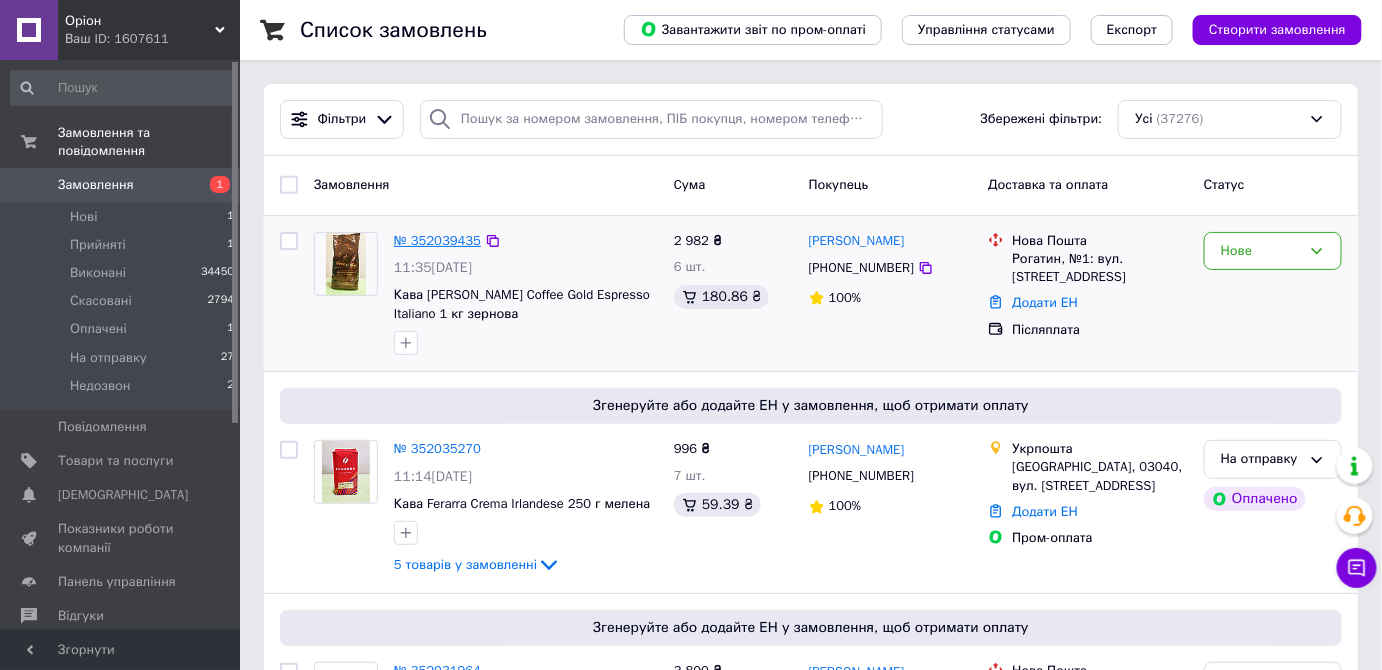 click on "№ 352039435" at bounding box center (437, 240) 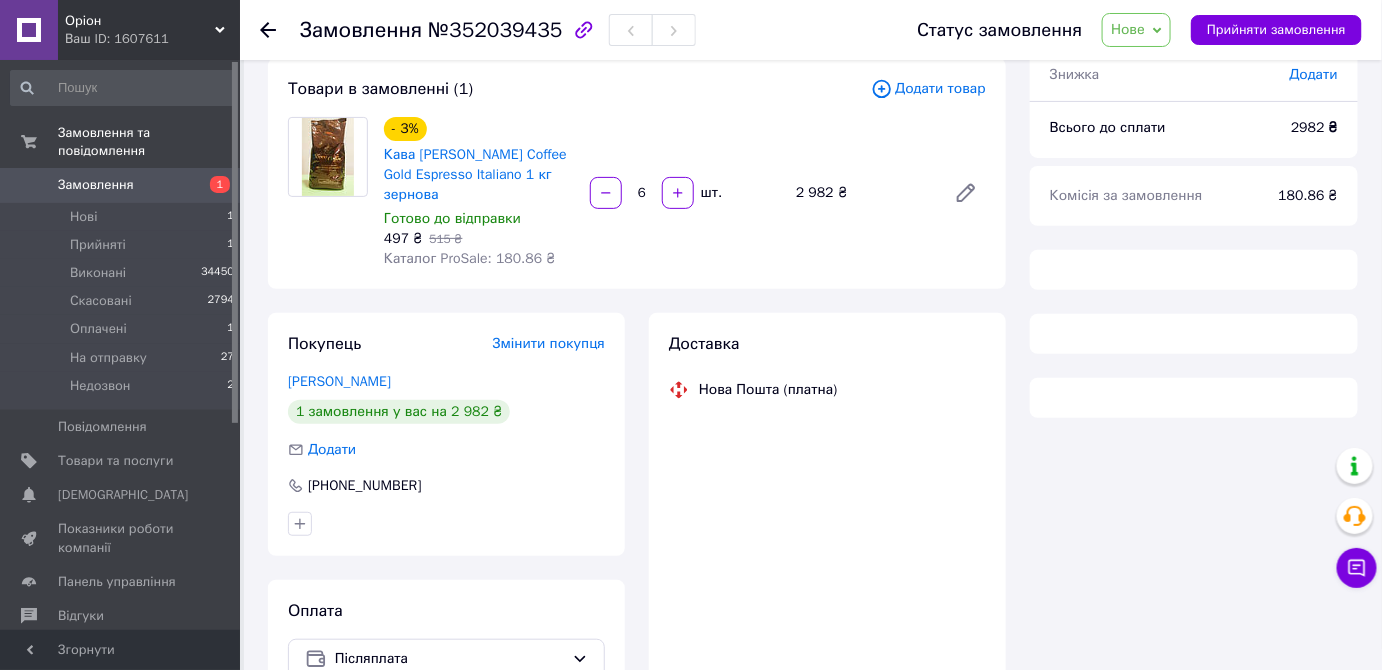 scroll, scrollTop: 209, scrollLeft: 0, axis: vertical 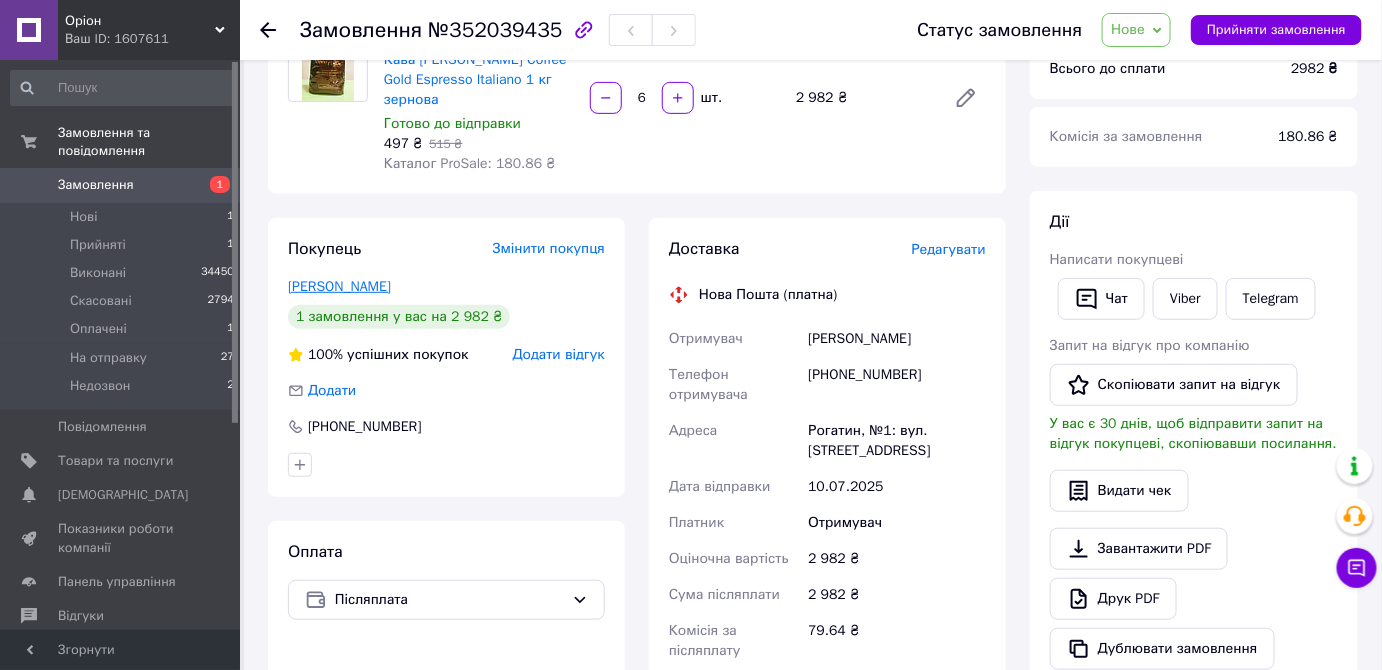 click on "Воробець Ольга" at bounding box center (339, 286) 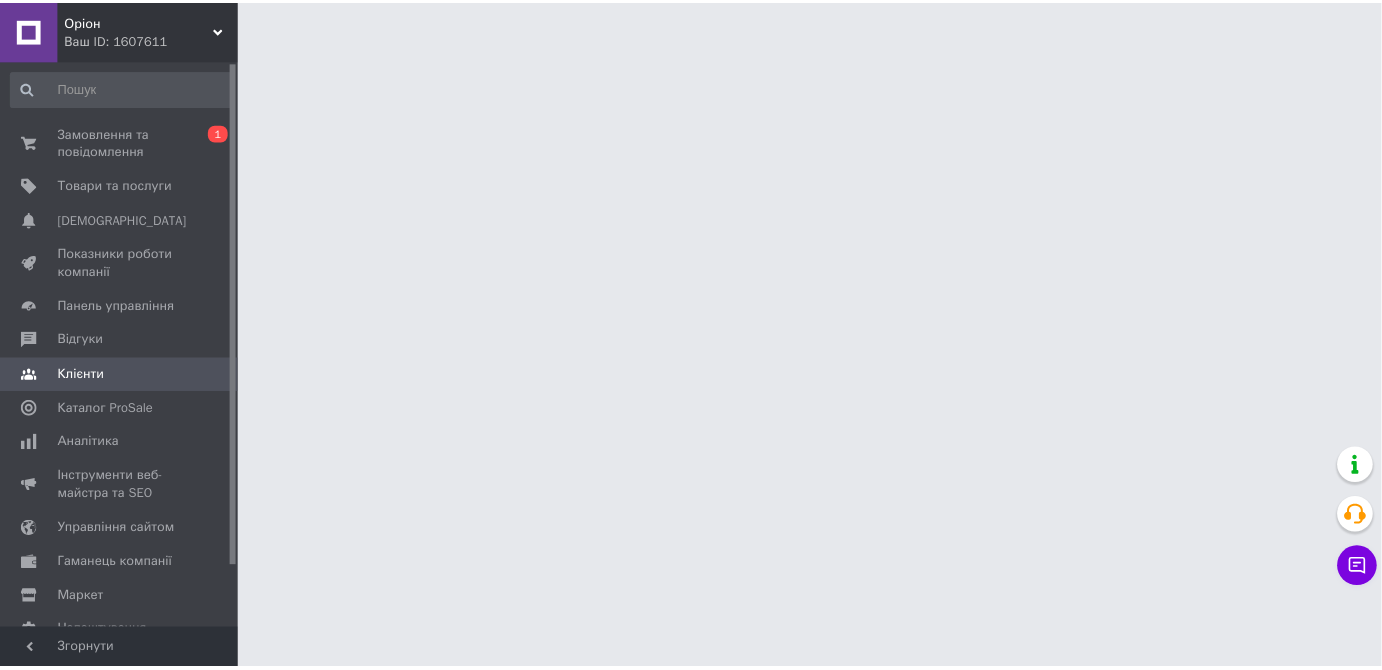 scroll, scrollTop: 196, scrollLeft: 0, axis: vertical 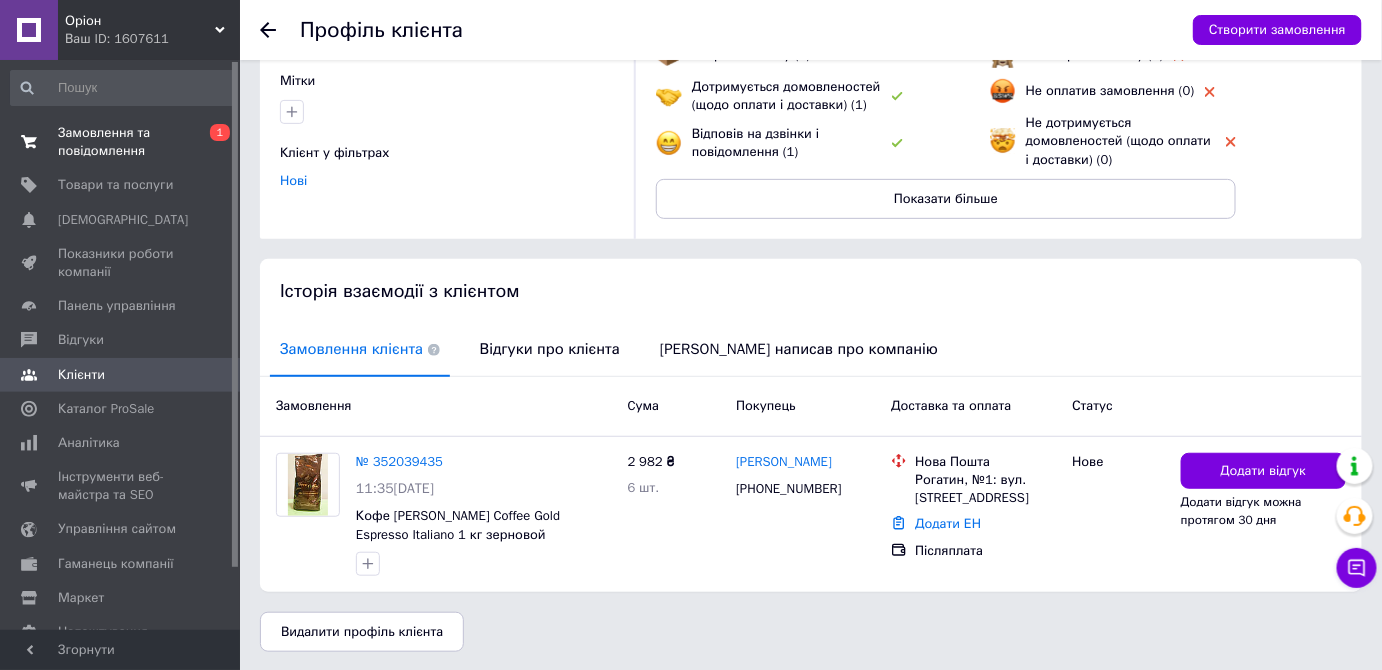 click on "Замовлення та повідомлення" at bounding box center (121, 142) 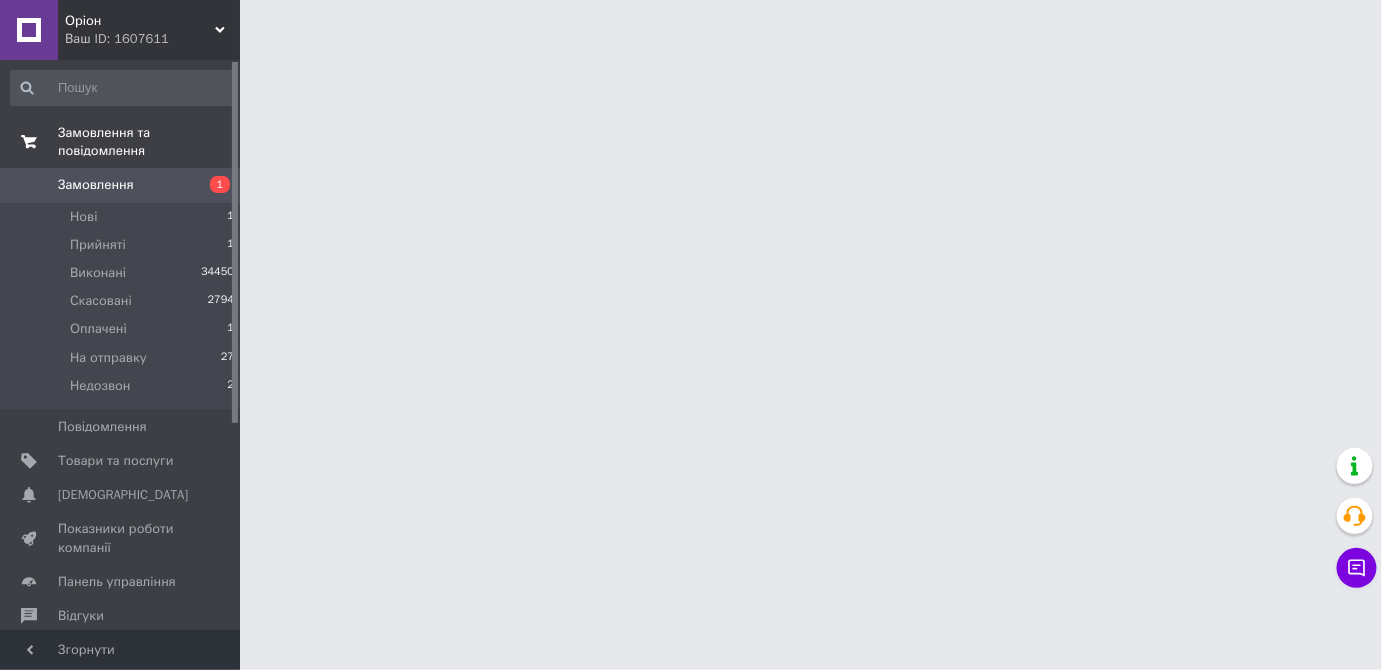 scroll, scrollTop: 0, scrollLeft: 0, axis: both 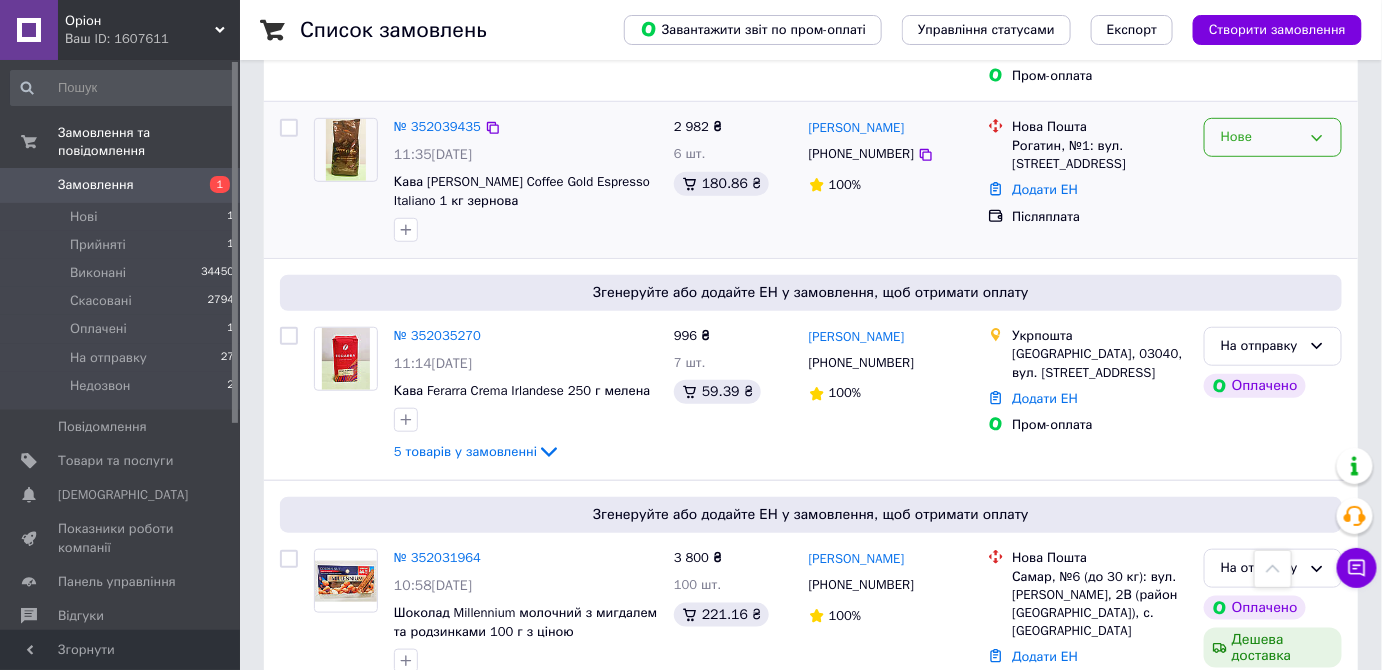click on "Нове" at bounding box center (1273, 137) 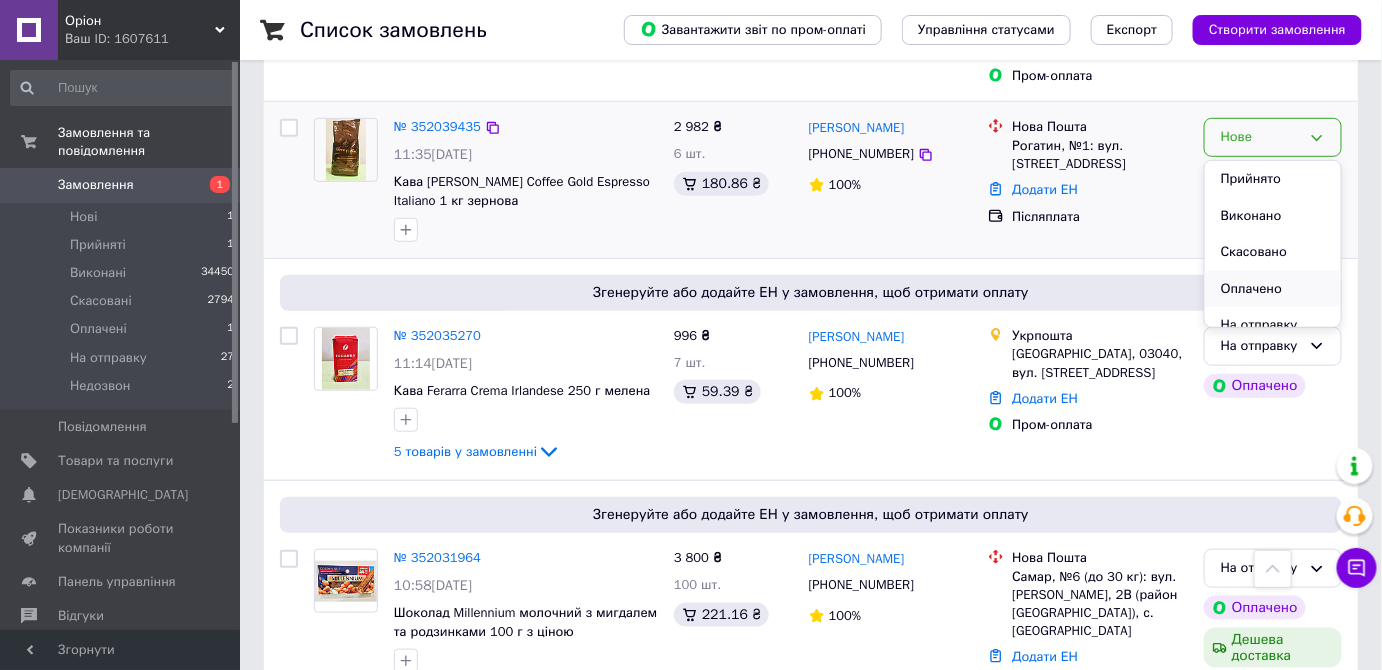 scroll, scrollTop: 53, scrollLeft: 0, axis: vertical 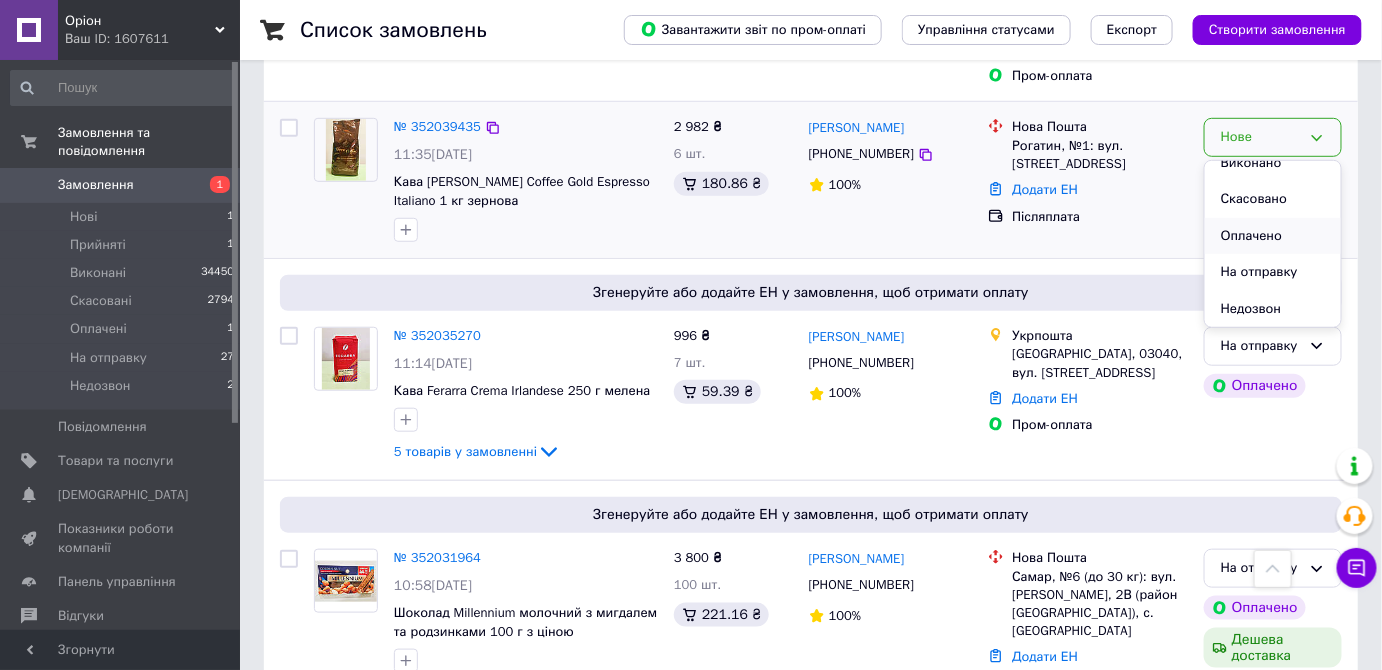 click on "На отправку" at bounding box center (1273, 272) 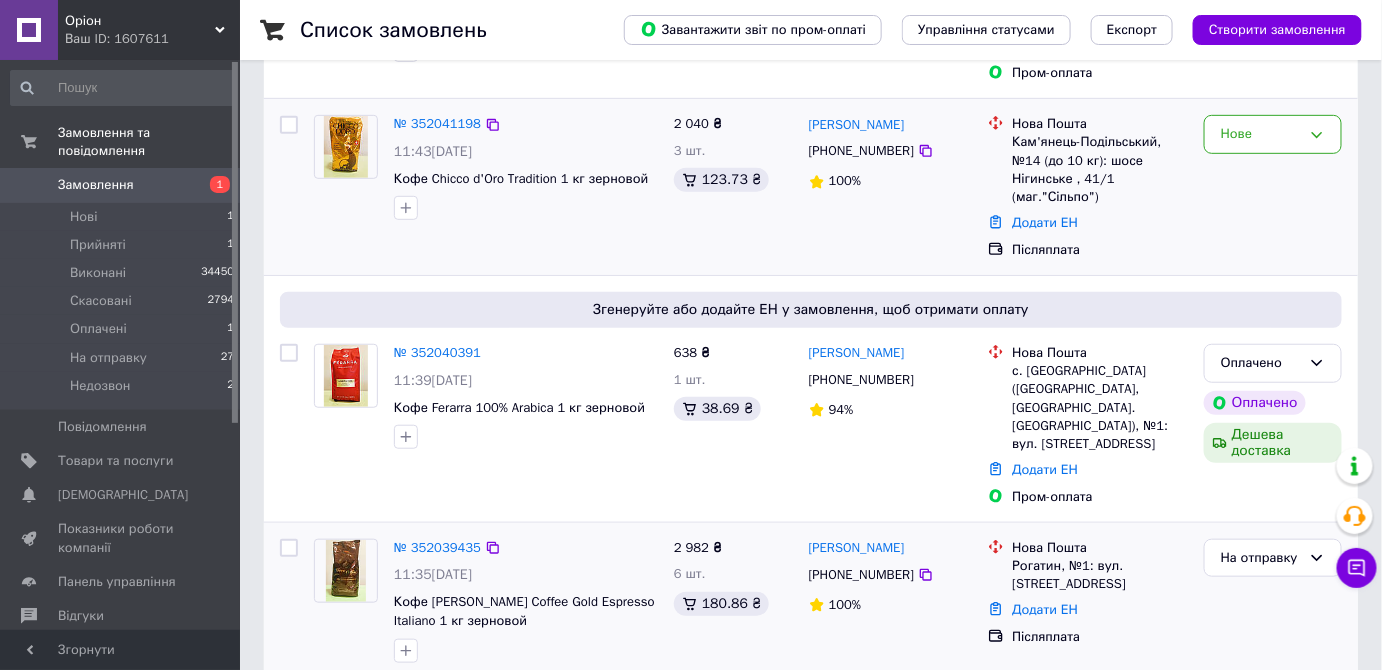 scroll, scrollTop: 293, scrollLeft: 0, axis: vertical 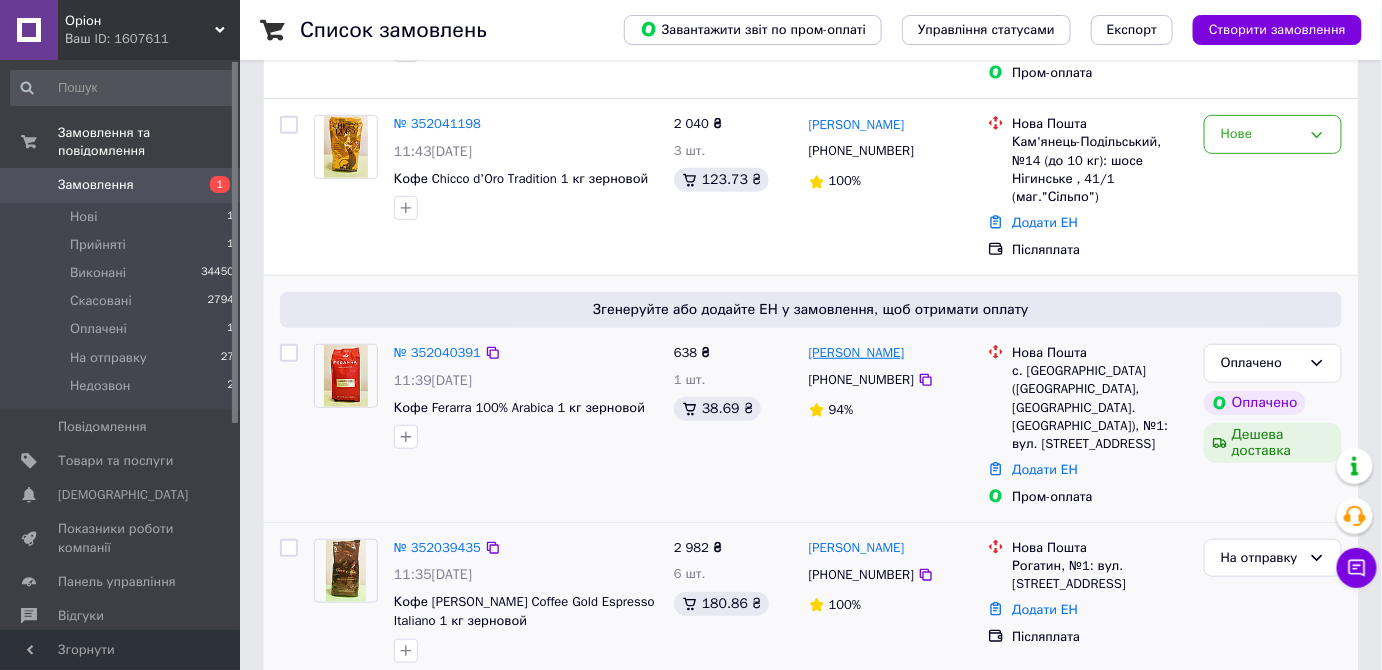 click on "Олександр Макаренко" at bounding box center [857, 353] 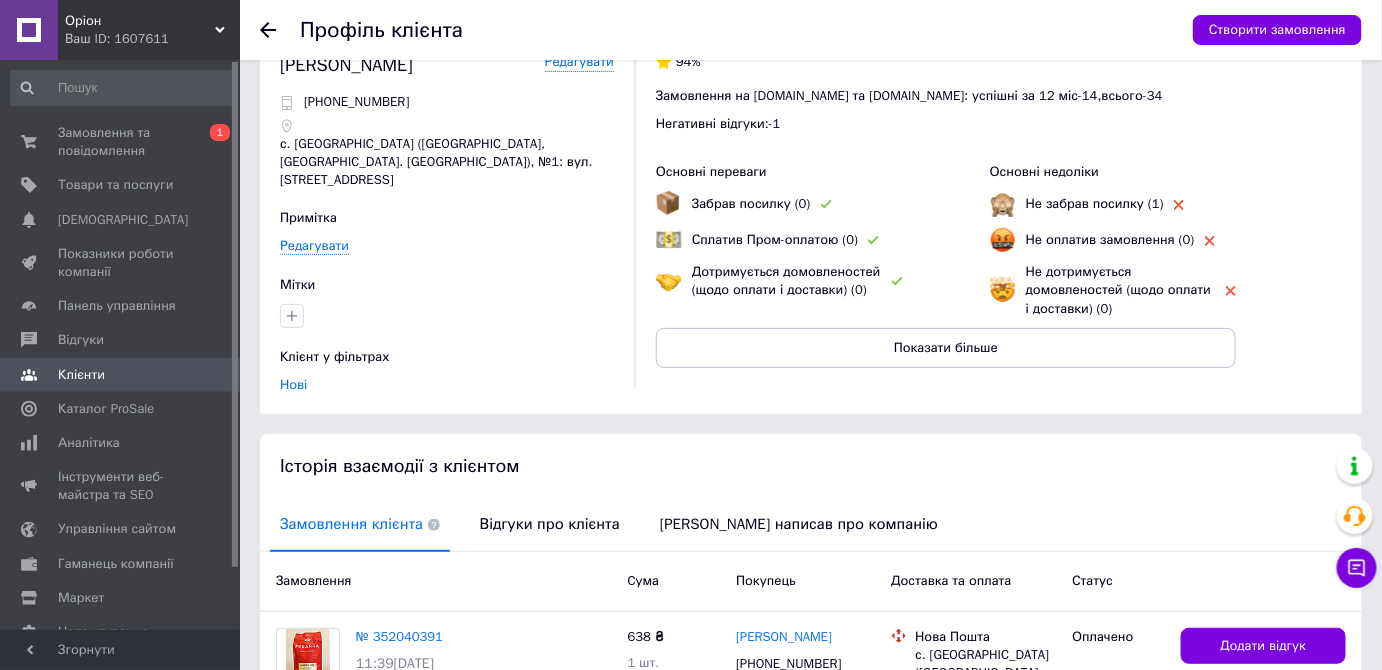 scroll, scrollTop: 261, scrollLeft: 0, axis: vertical 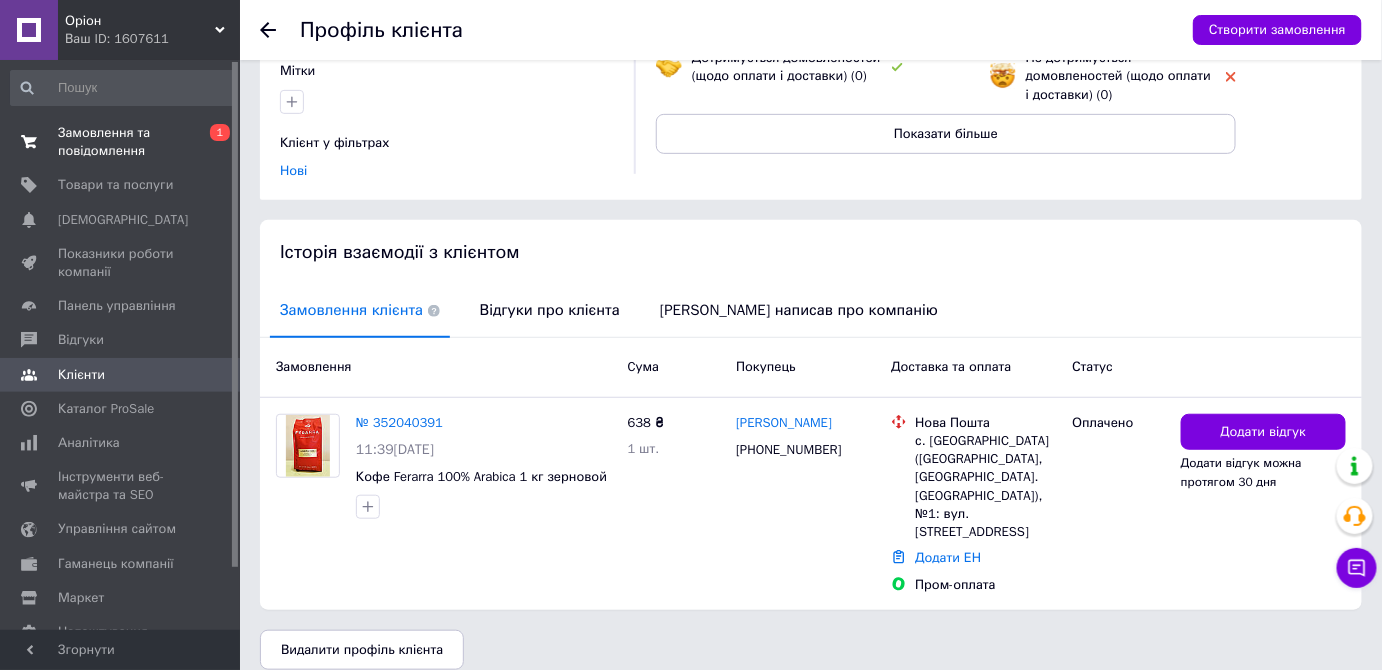 click on "Замовлення та повідомлення" at bounding box center [121, 142] 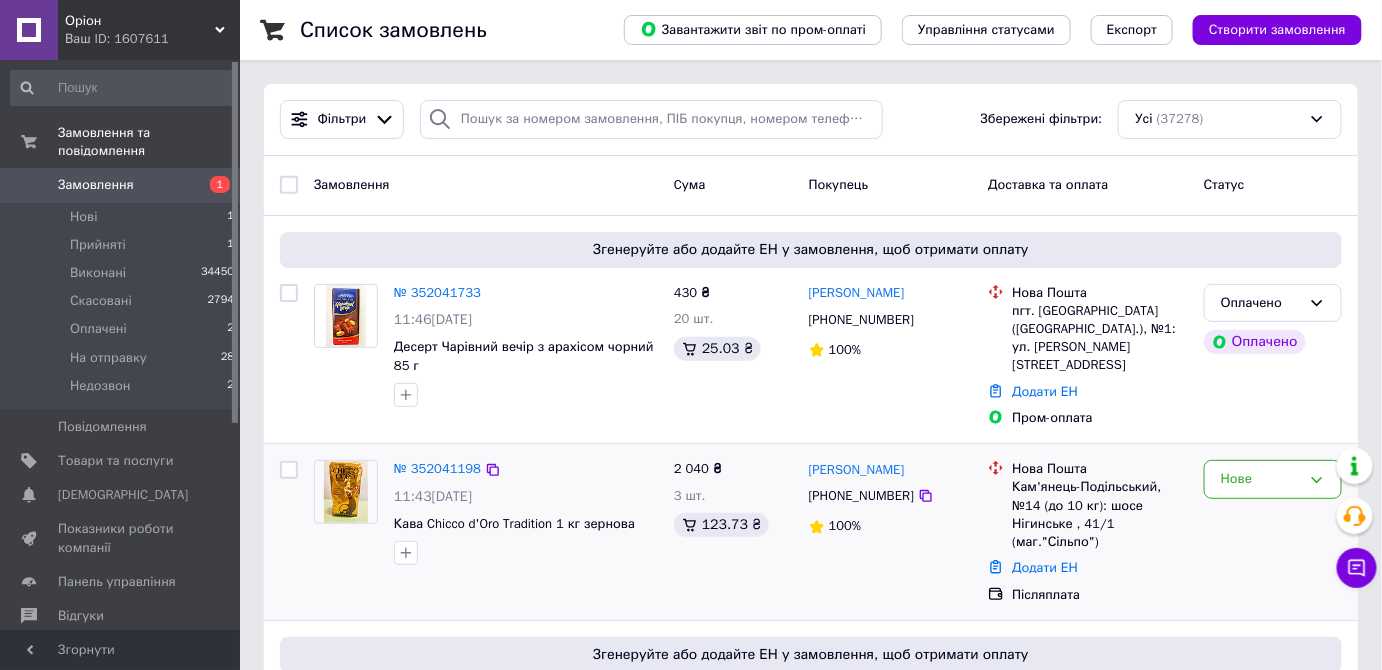 scroll, scrollTop: 50, scrollLeft: 0, axis: vertical 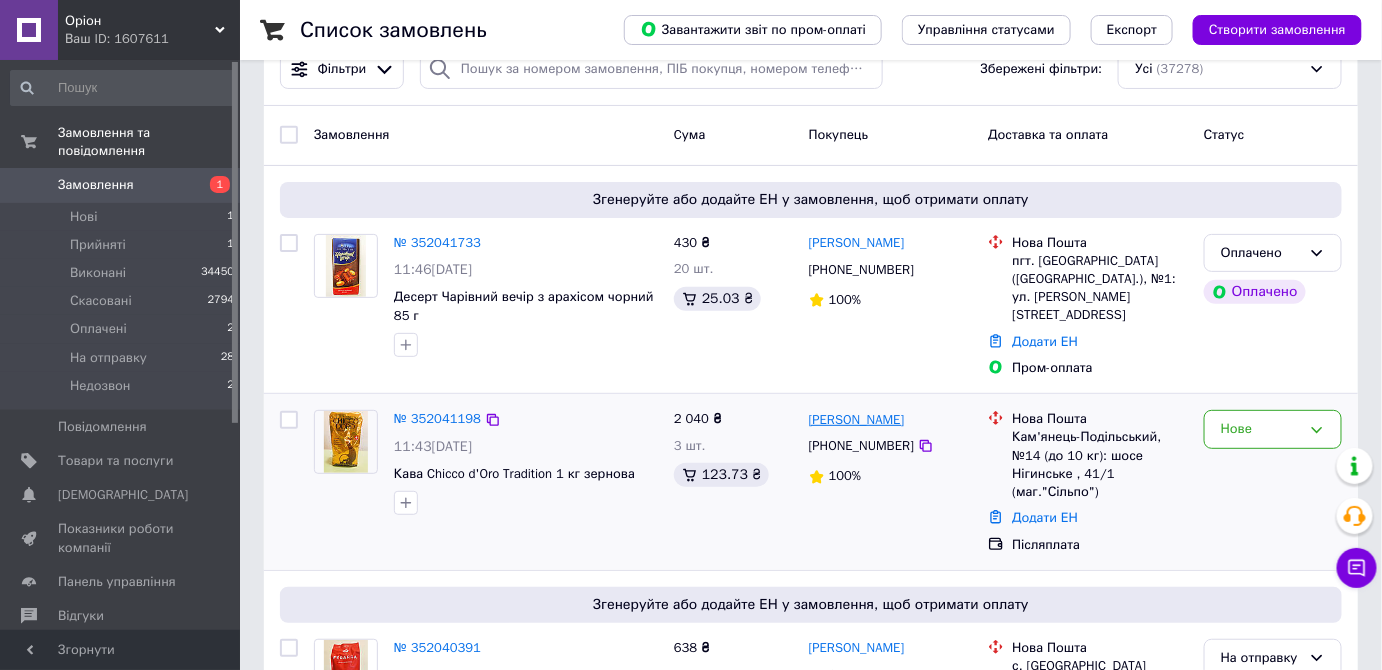 click on "[PERSON_NAME]" at bounding box center [857, 420] 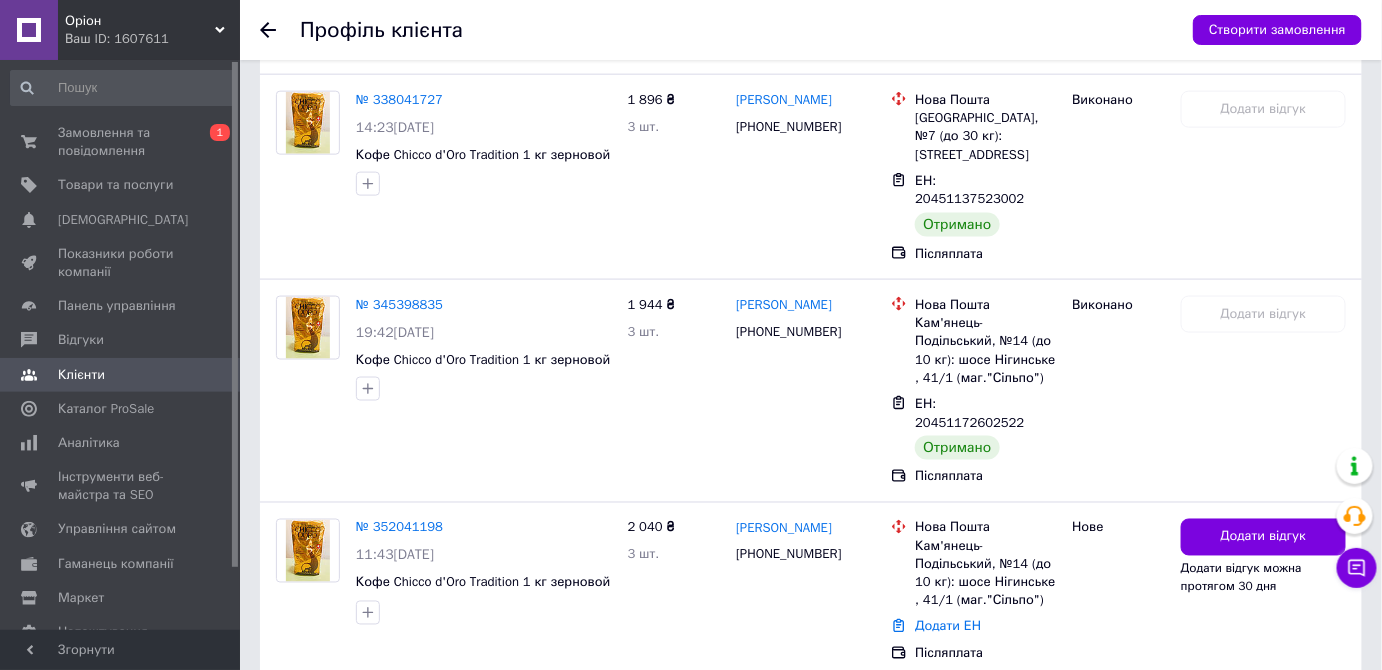 scroll, scrollTop: 793, scrollLeft: 0, axis: vertical 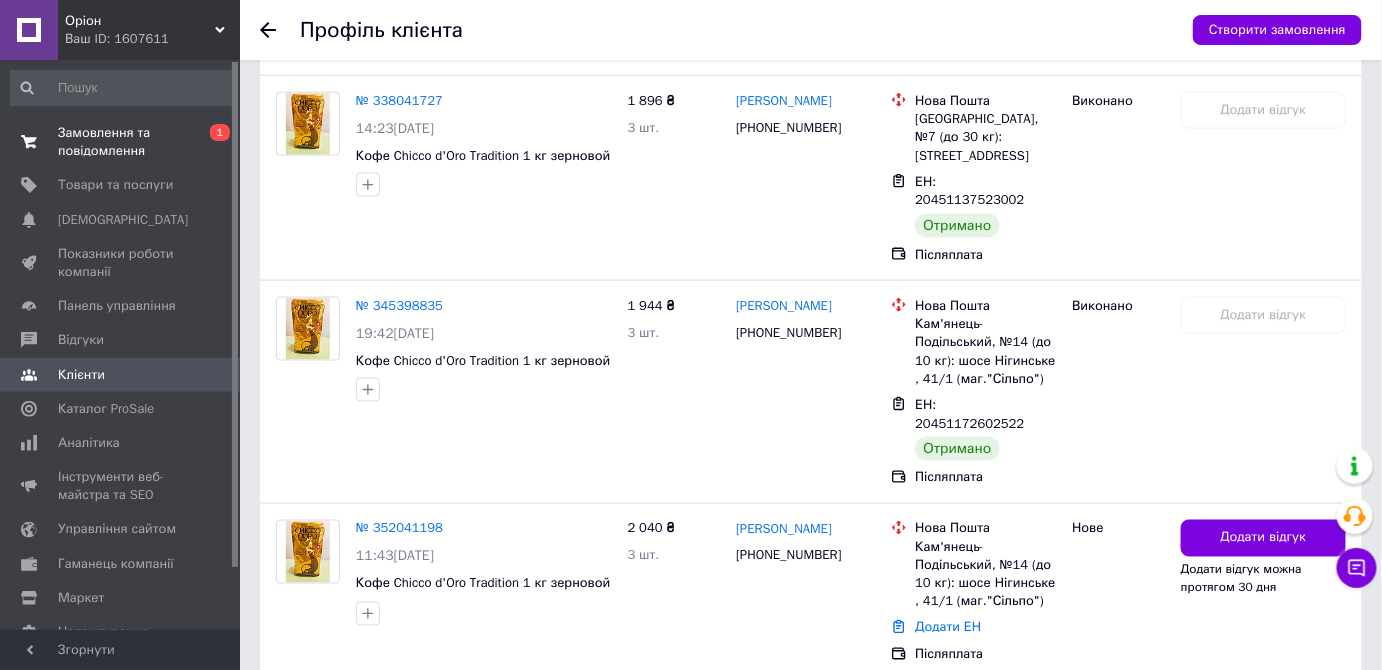 click on "Замовлення та повідомлення" 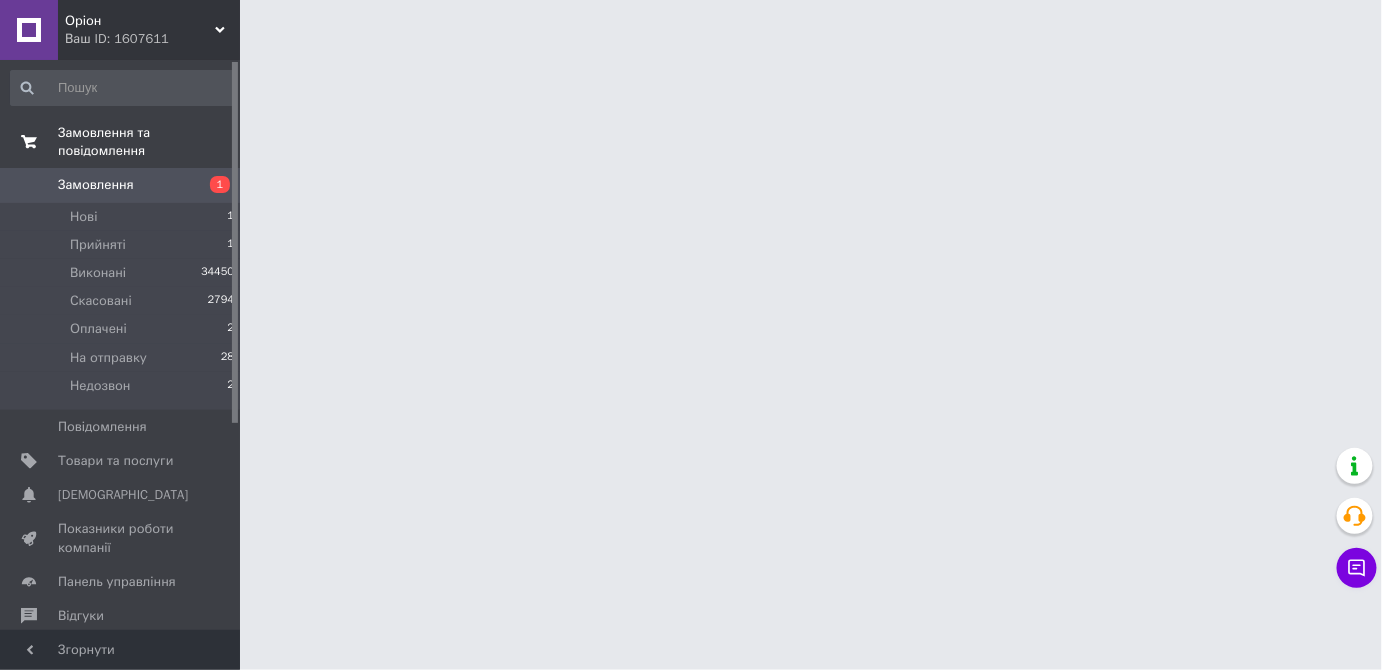 scroll, scrollTop: 0, scrollLeft: 0, axis: both 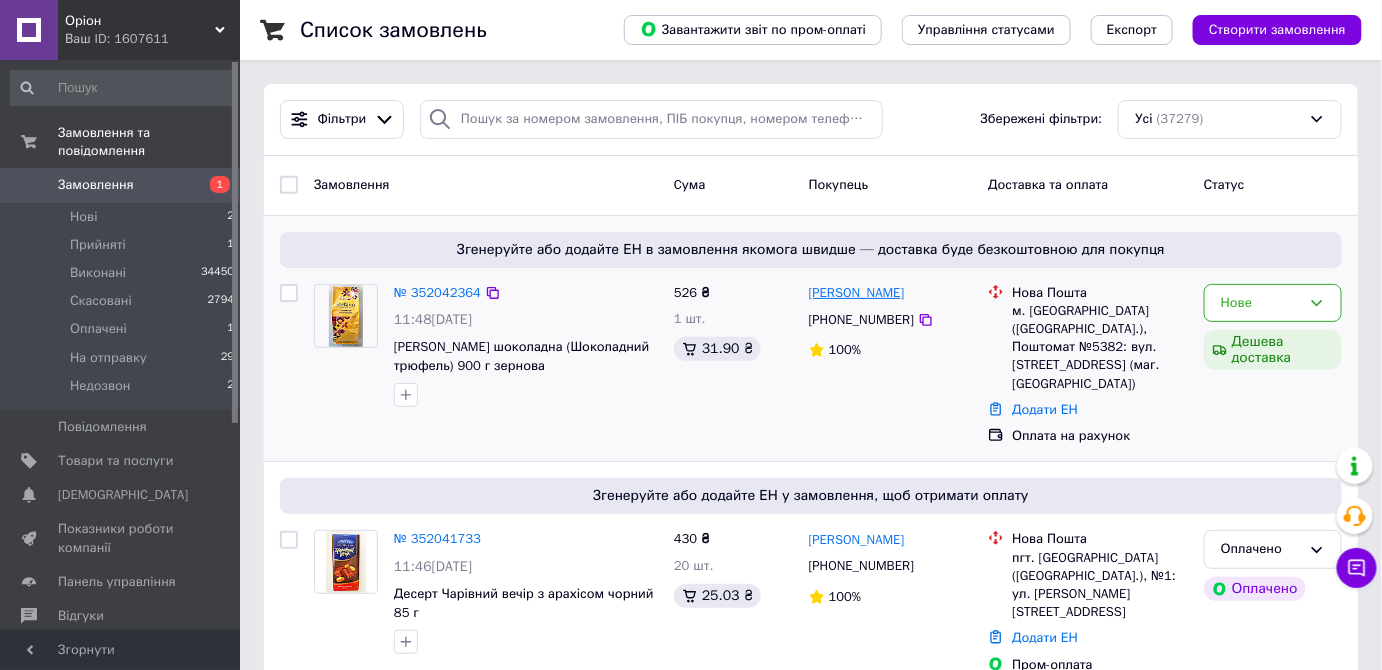 click on "Віта Гузарська" 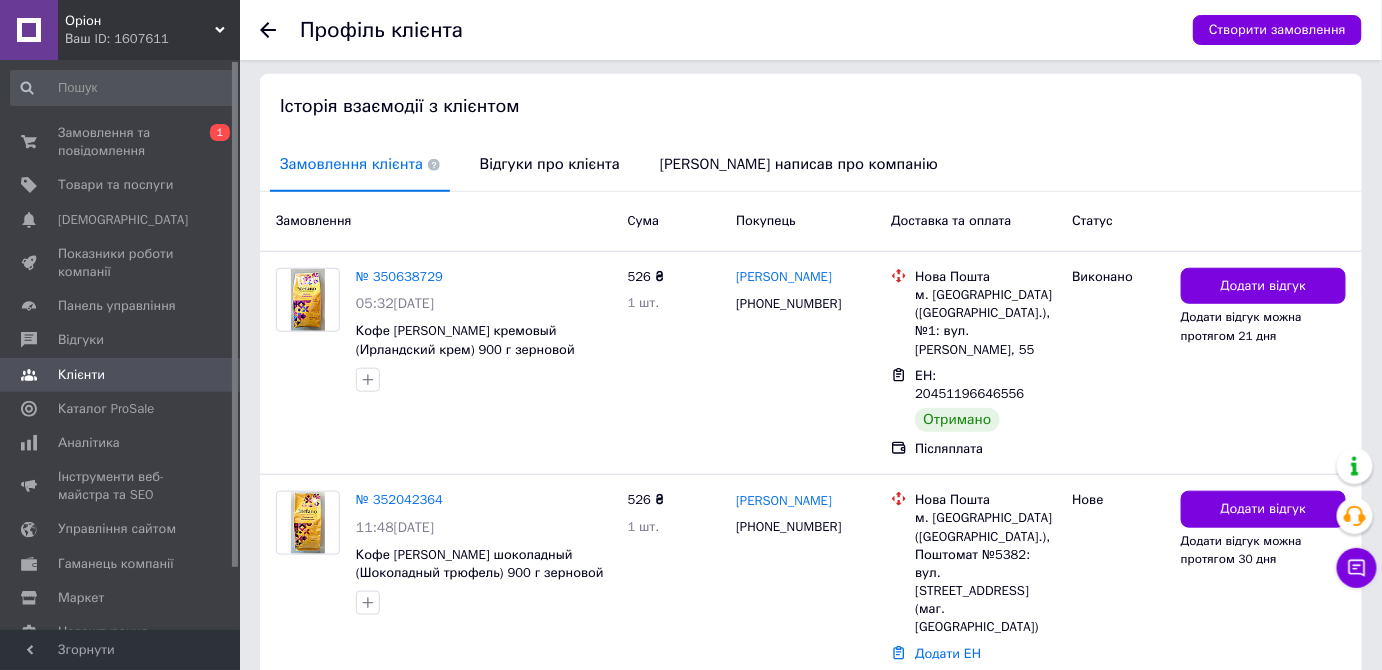 scroll, scrollTop: 411, scrollLeft: 0, axis: vertical 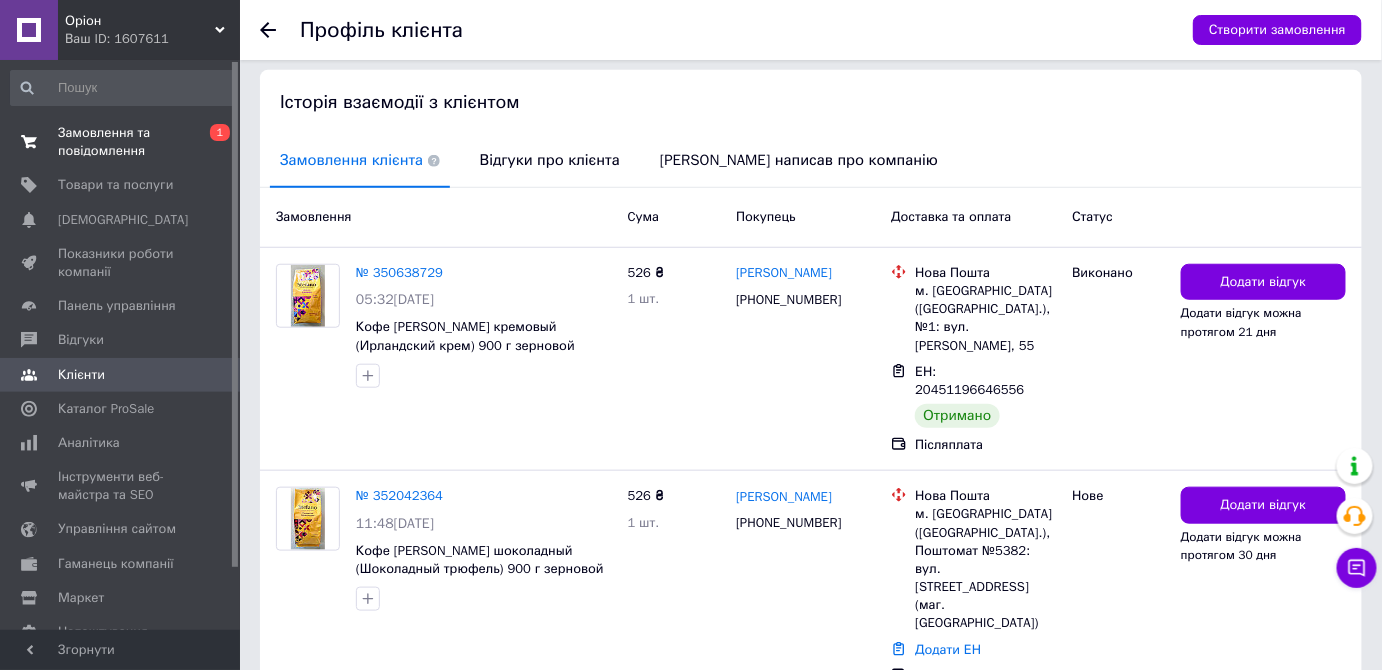 click on "Замовлення та повідомлення 0 1" 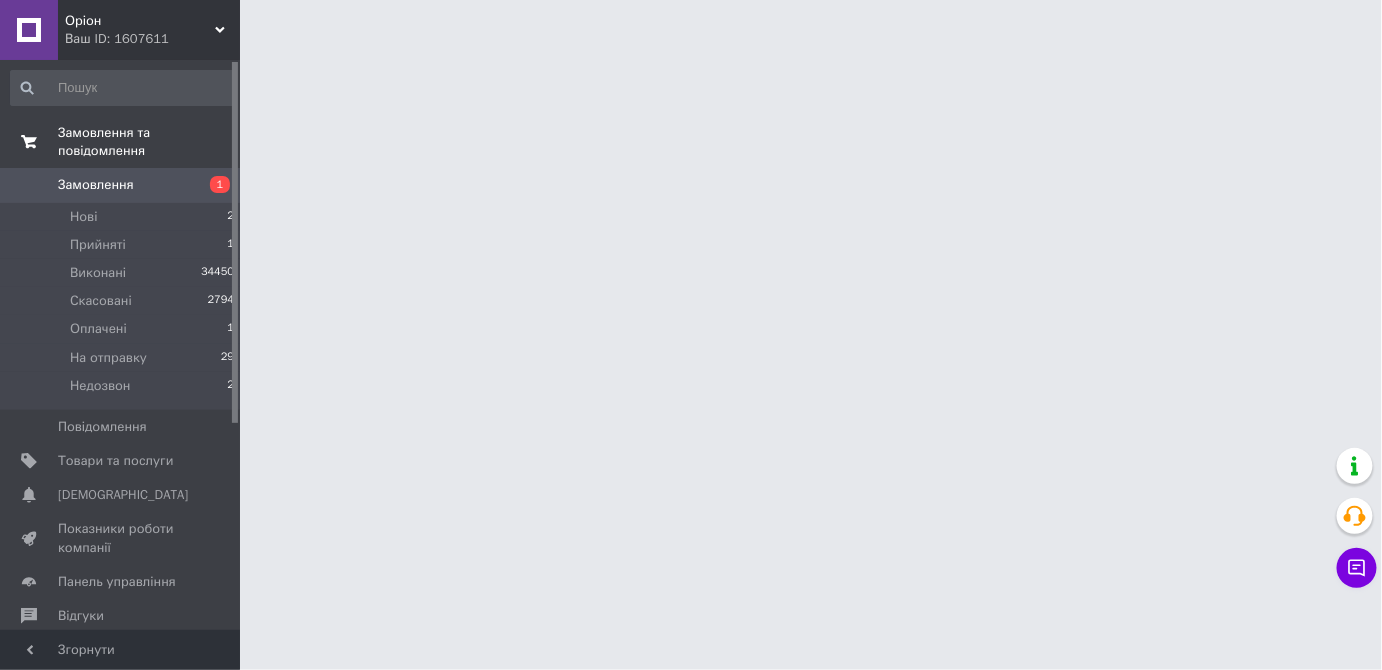 scroll, scrollTop: 0, scrollLeft: 0, axis: both 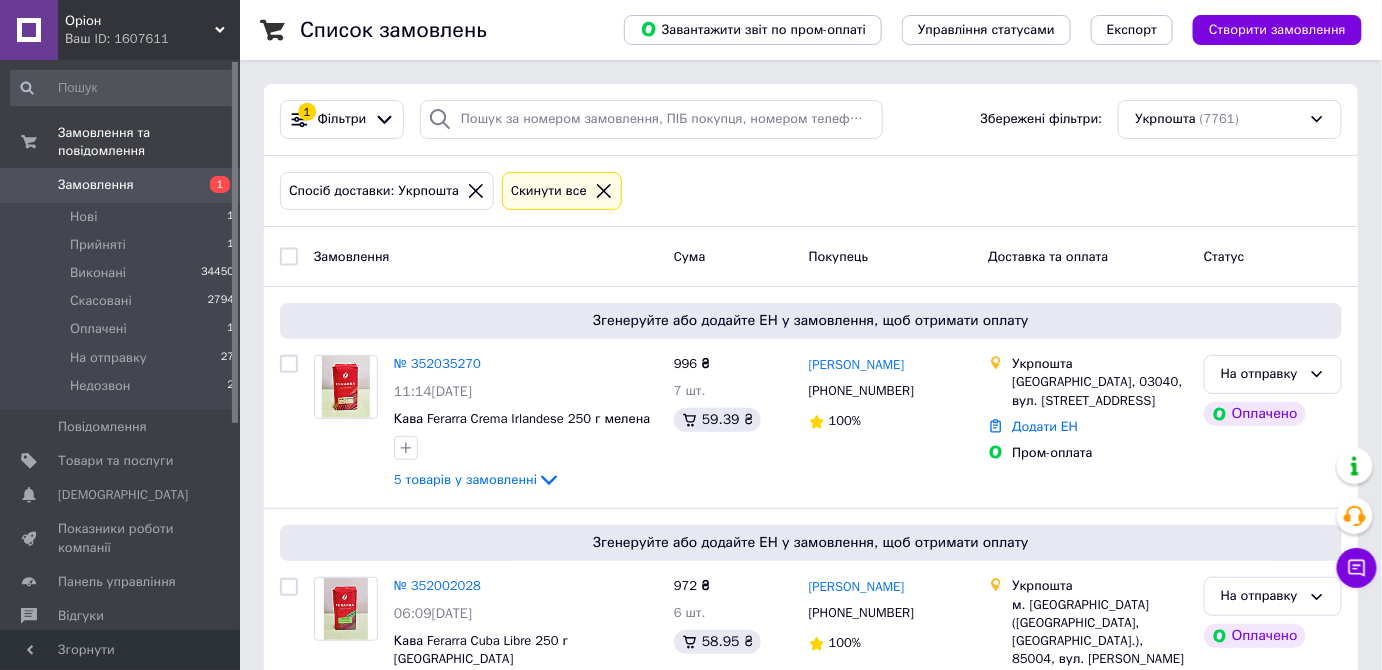 click at bounding box center [289, 257] 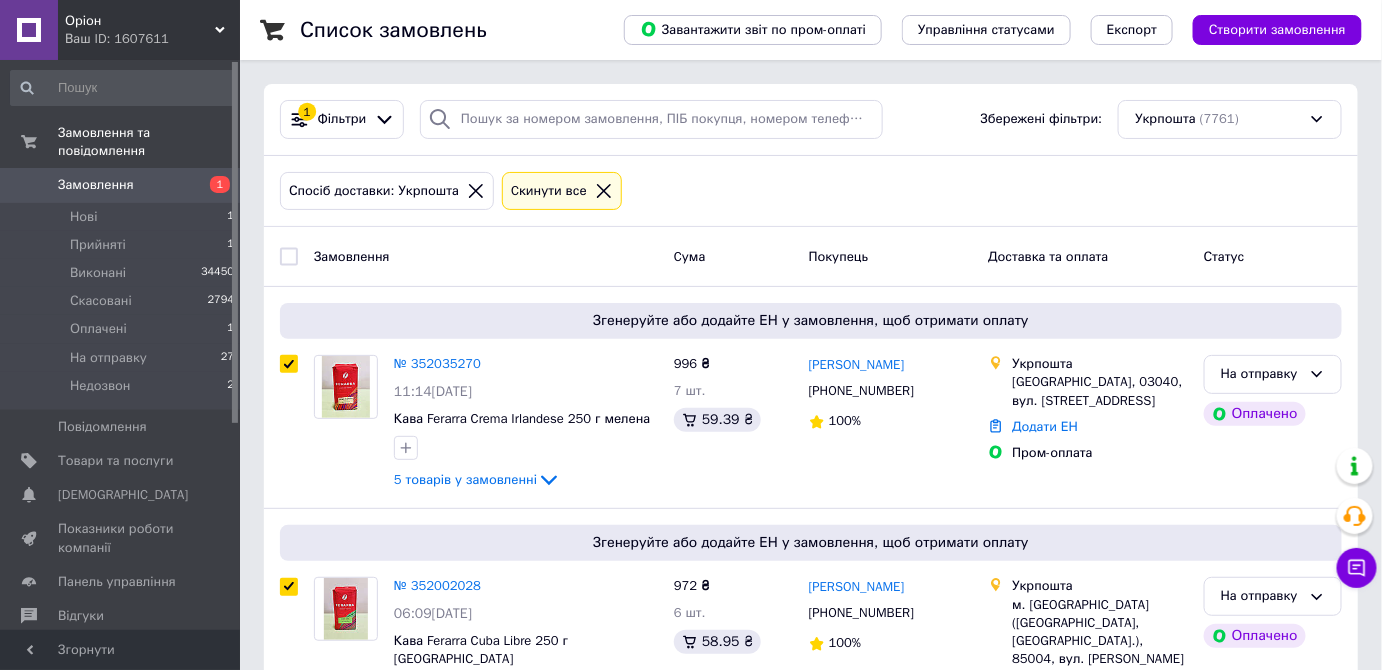 checkbox on "true" 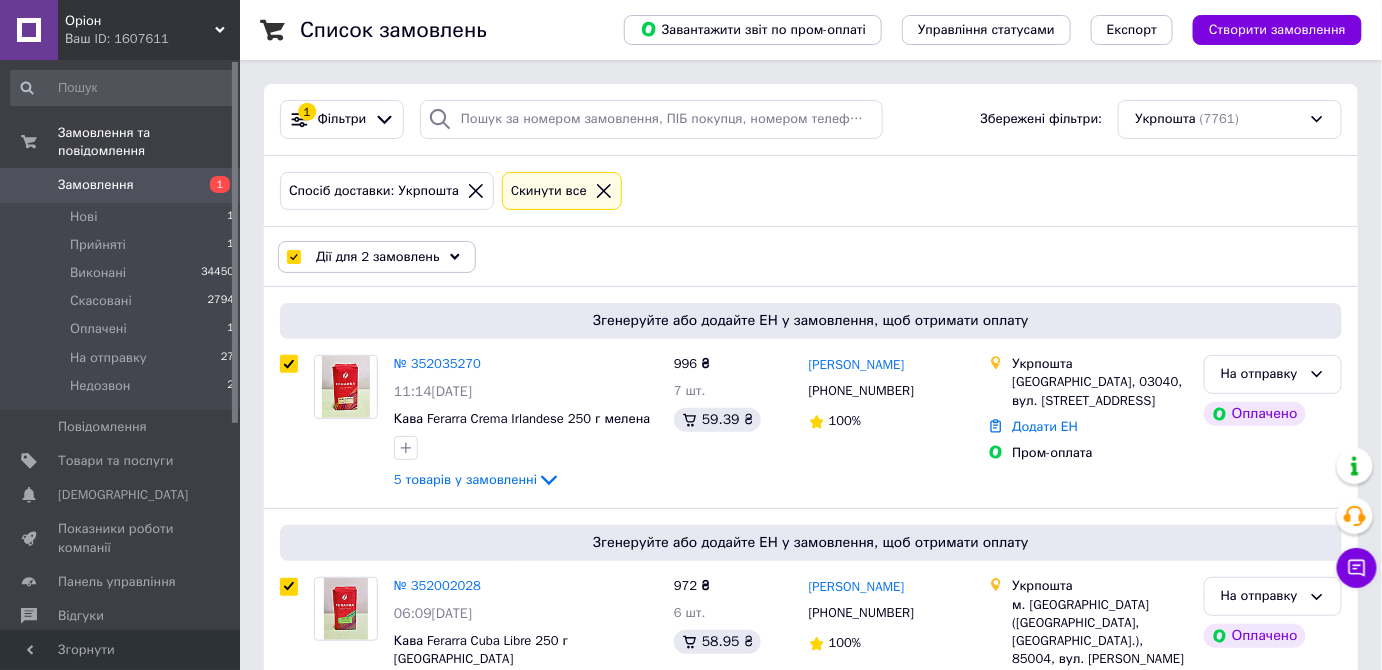 click at bounding box center [293, 257] 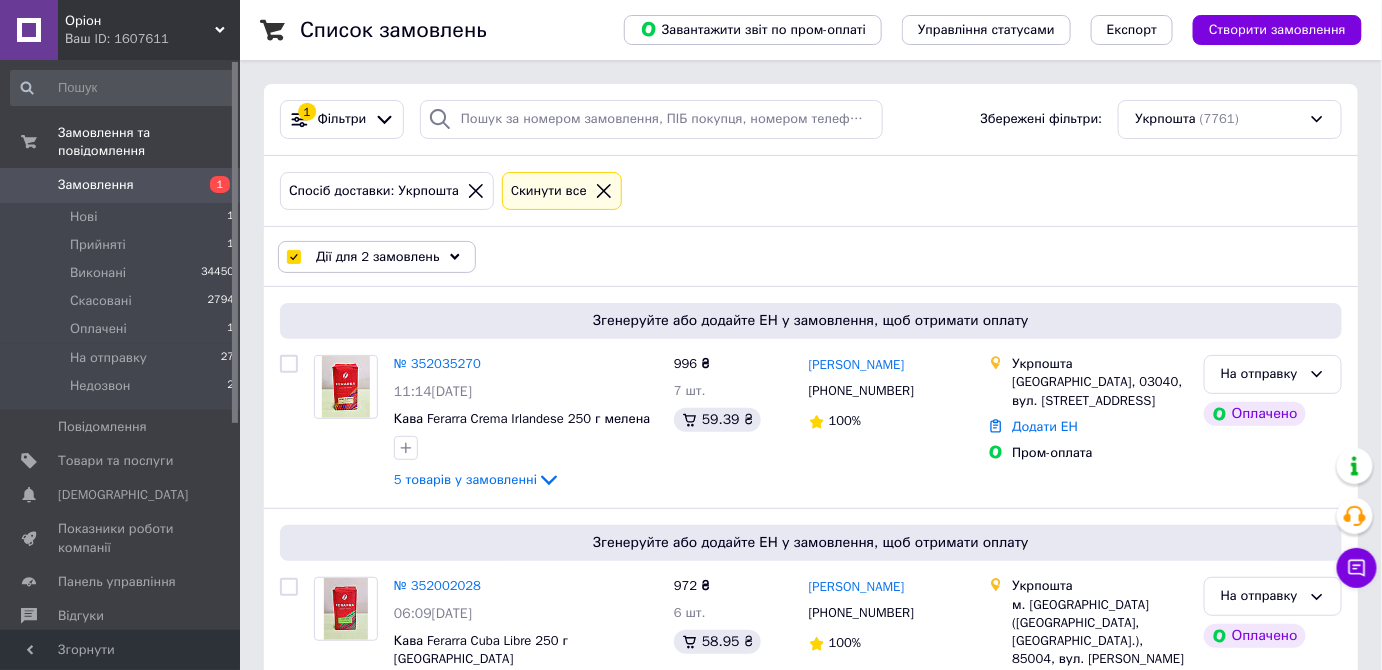 checkbox on "false" 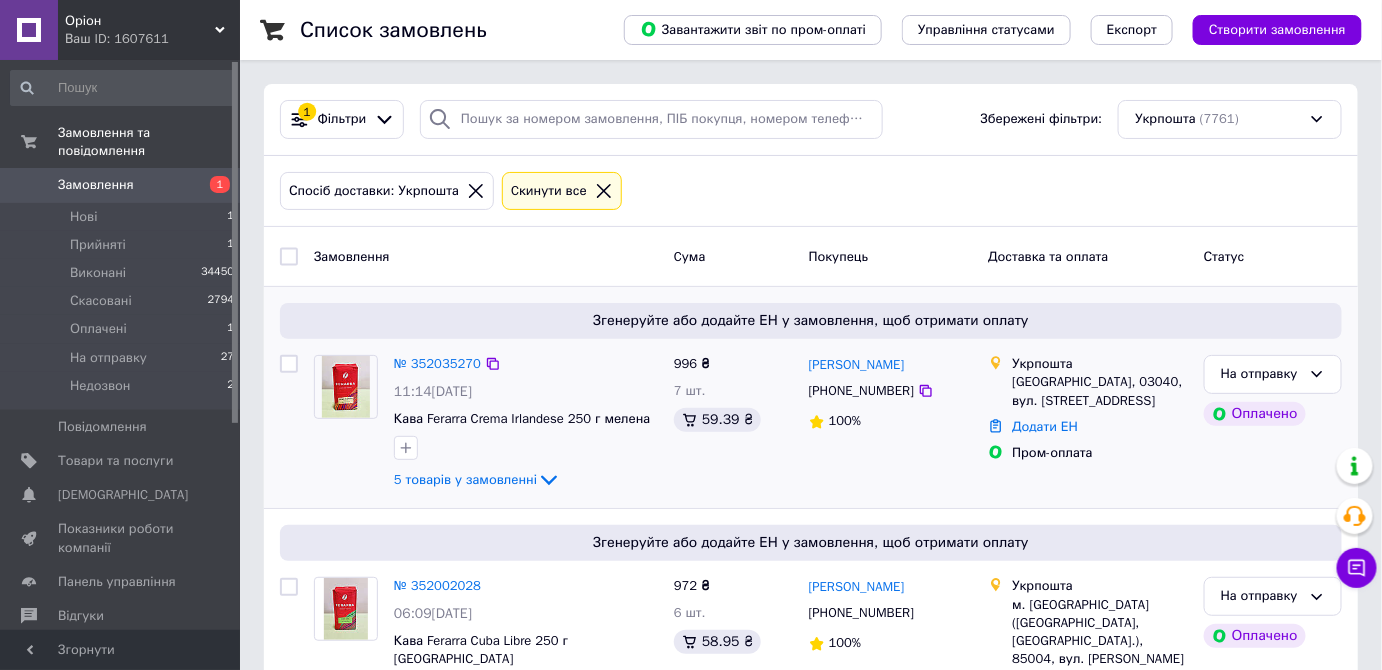 scroll, scrollTop: 70, scrollLeft: 0, axis: vertical 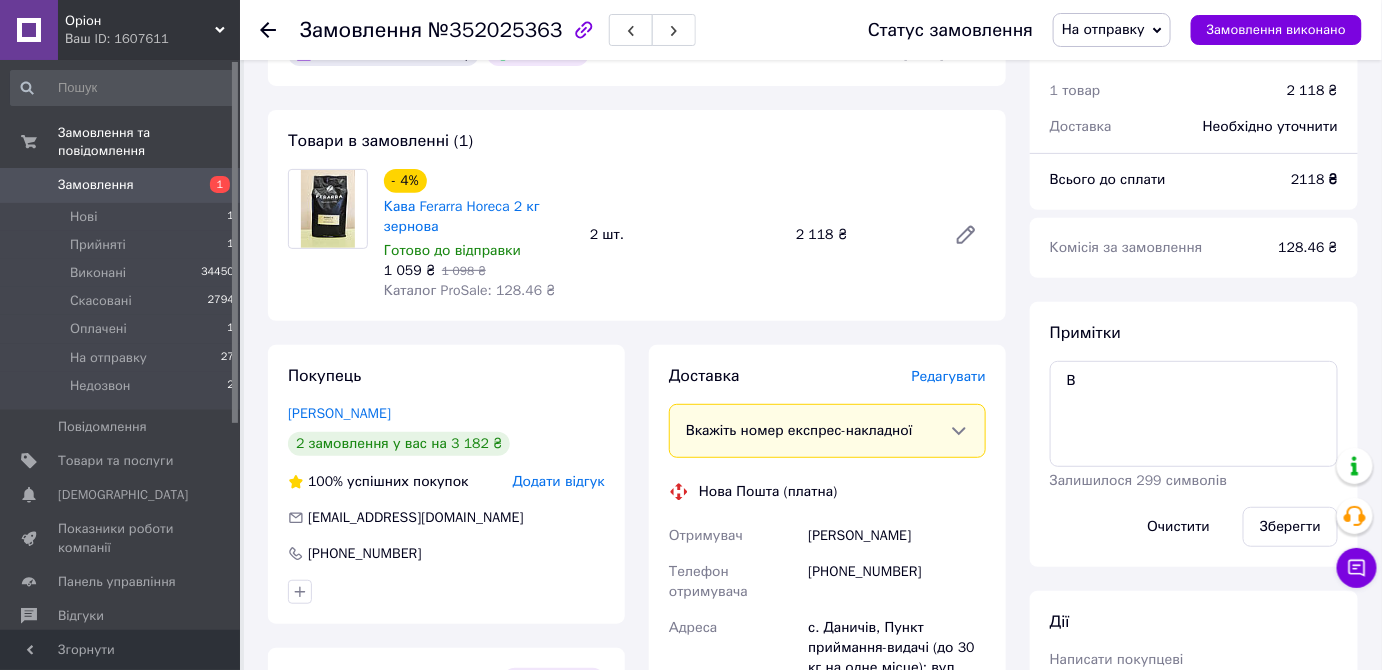 click on "Редагувати" at bounding box center (949, 376) 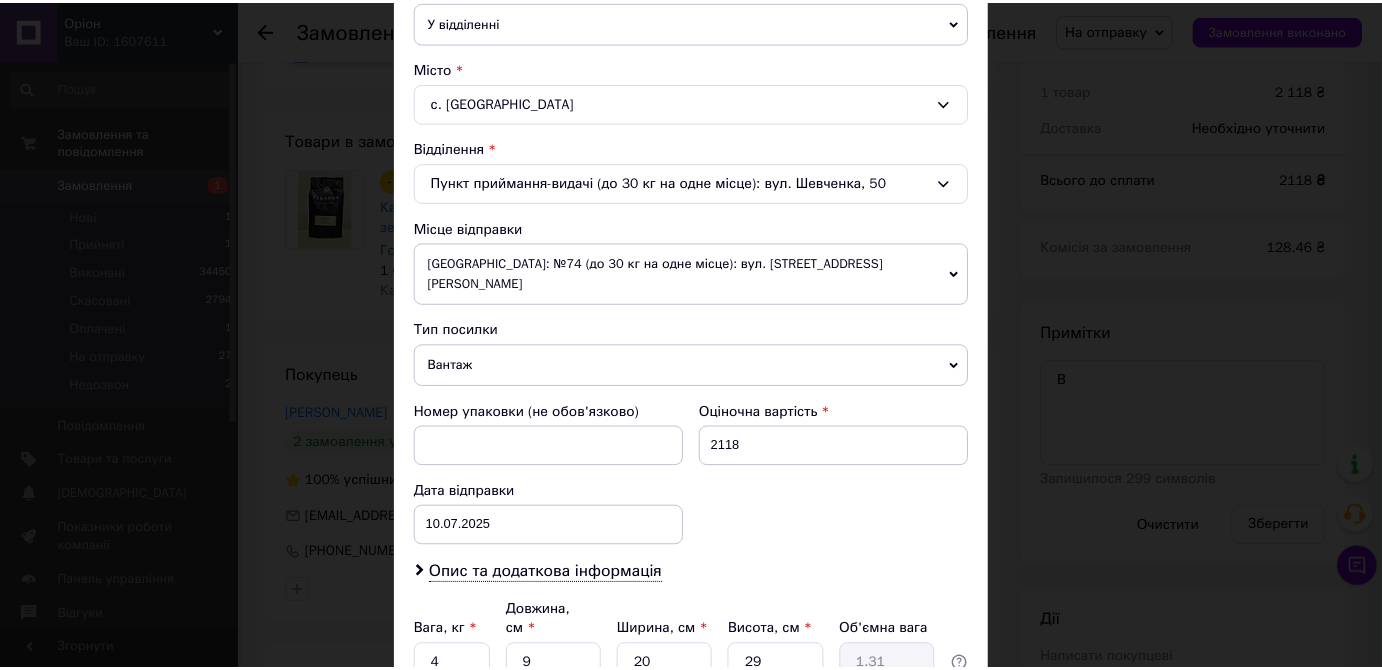 scroll, scrollTop: 650, scrollLeft: 0, axis: vertical 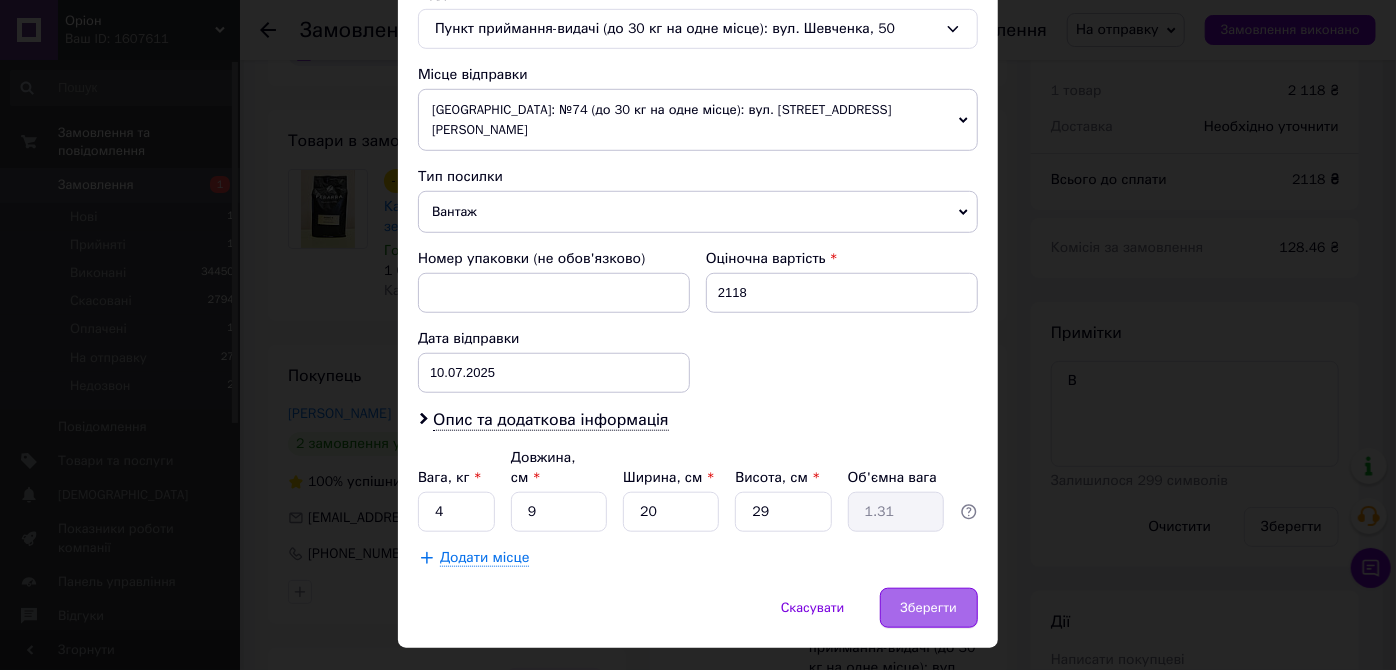 click on "Зберегти" at bounding box center [929, 608] 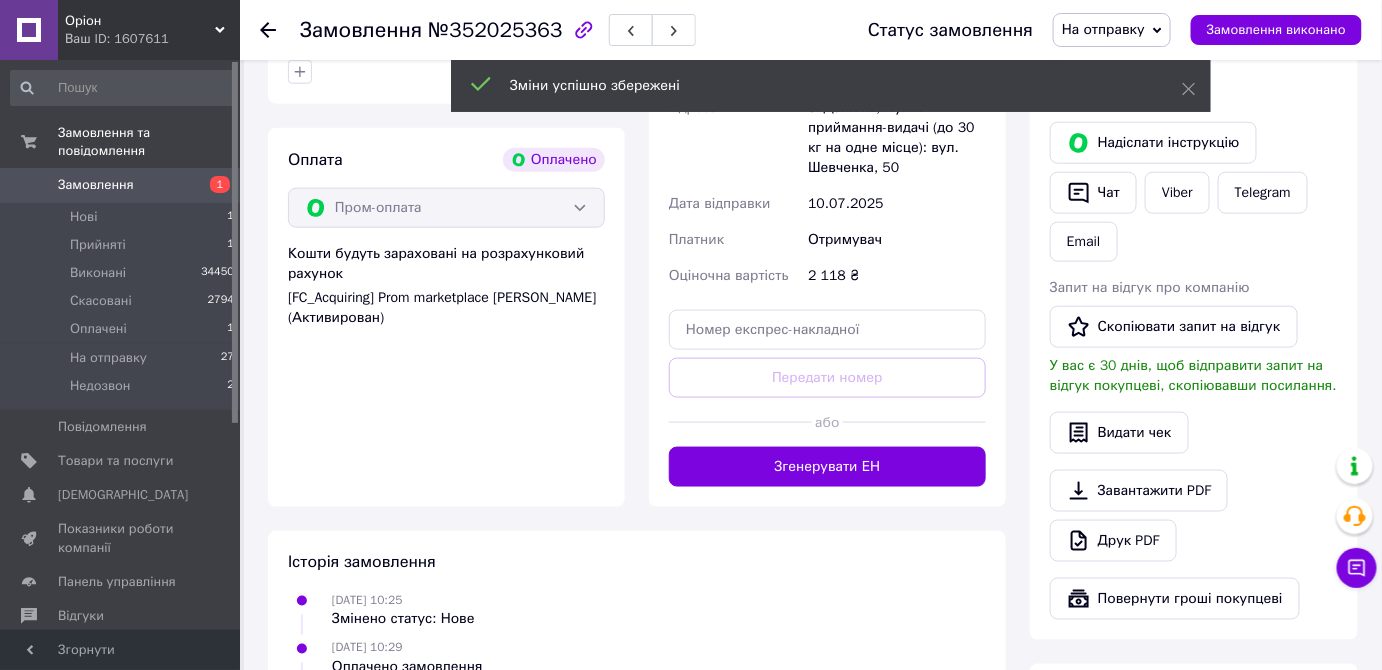 scroll, scrollTop: 667, scrollLeft: 0, axis: vertical 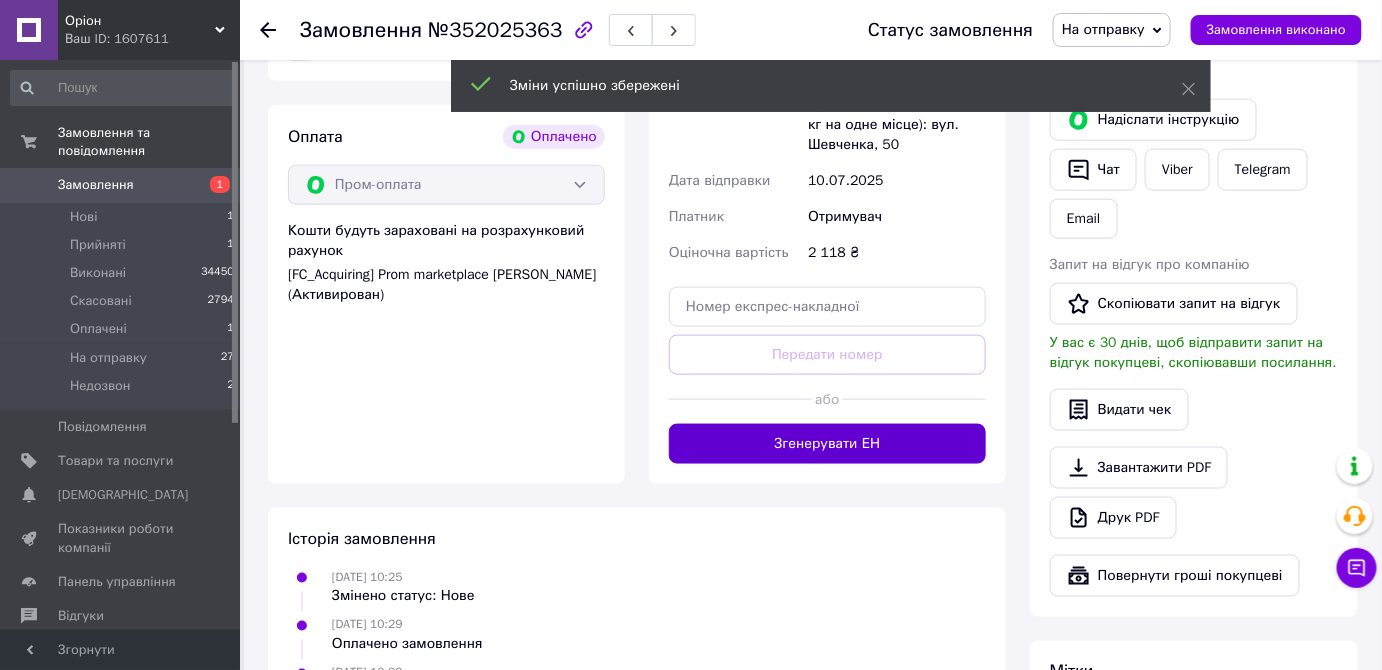 click on "Згенерувати ЕН" at bounding box center [827, 444] 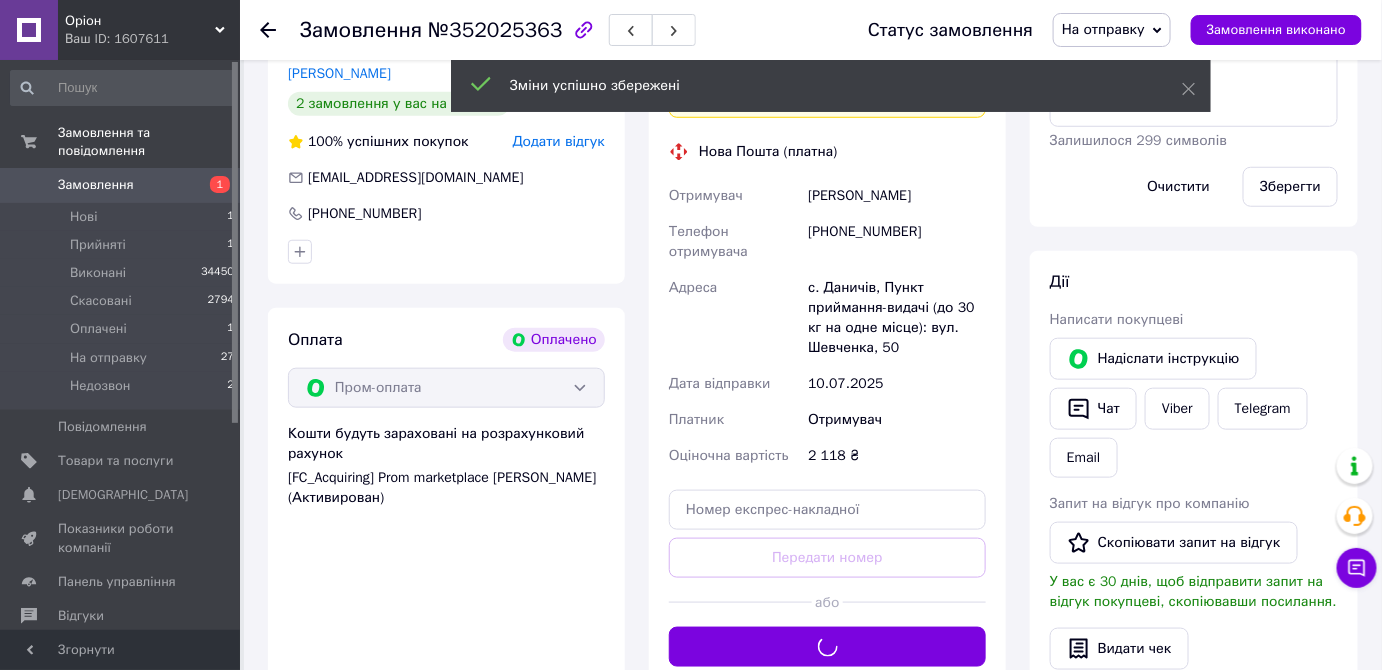 scroll, scrollTop: 387, scrollLeft: 0, axis: vertical 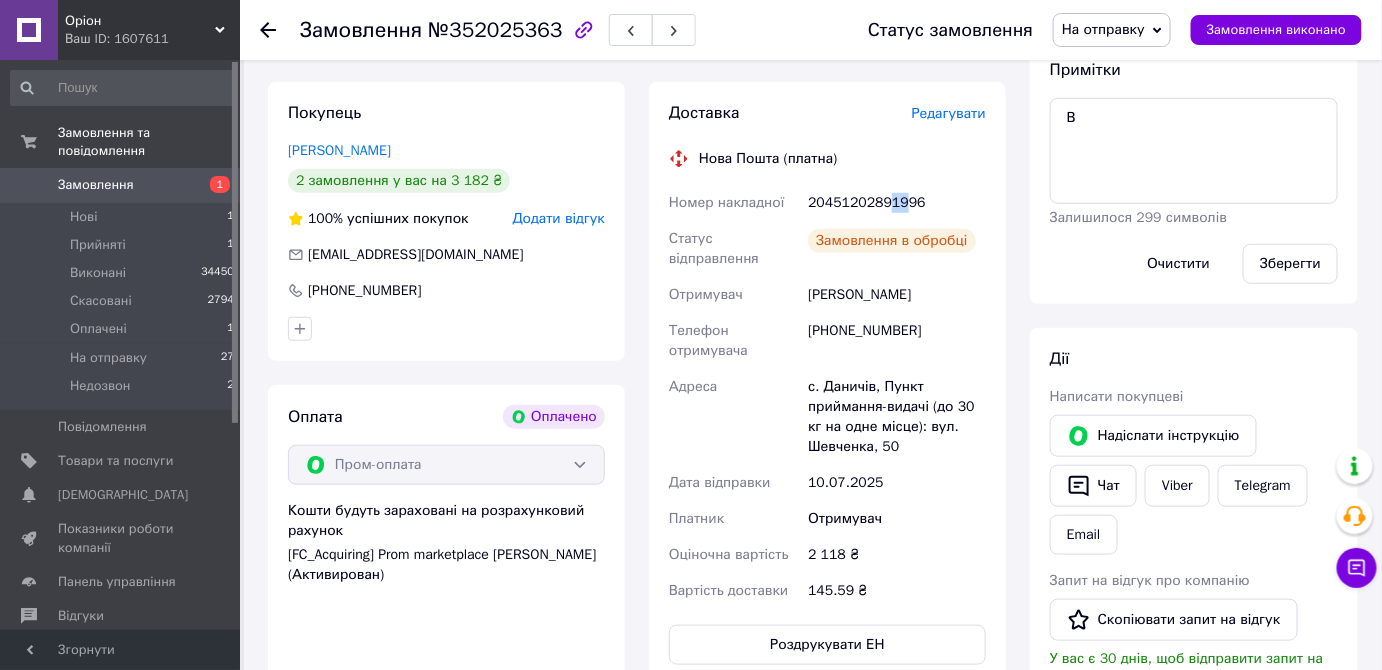 drag, startPoint x: 881, startPoint y: 208, endPoint x: 910, endPoint y: 210, distance: 29.068884 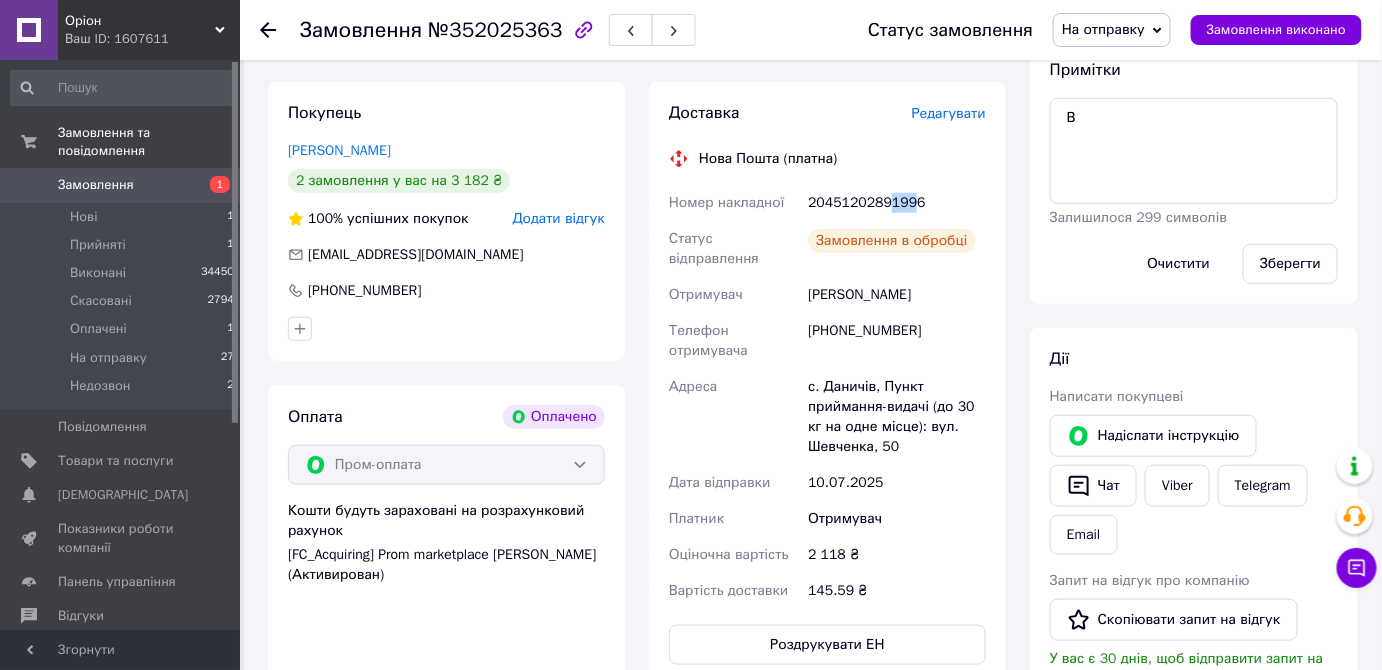 copy on "199" 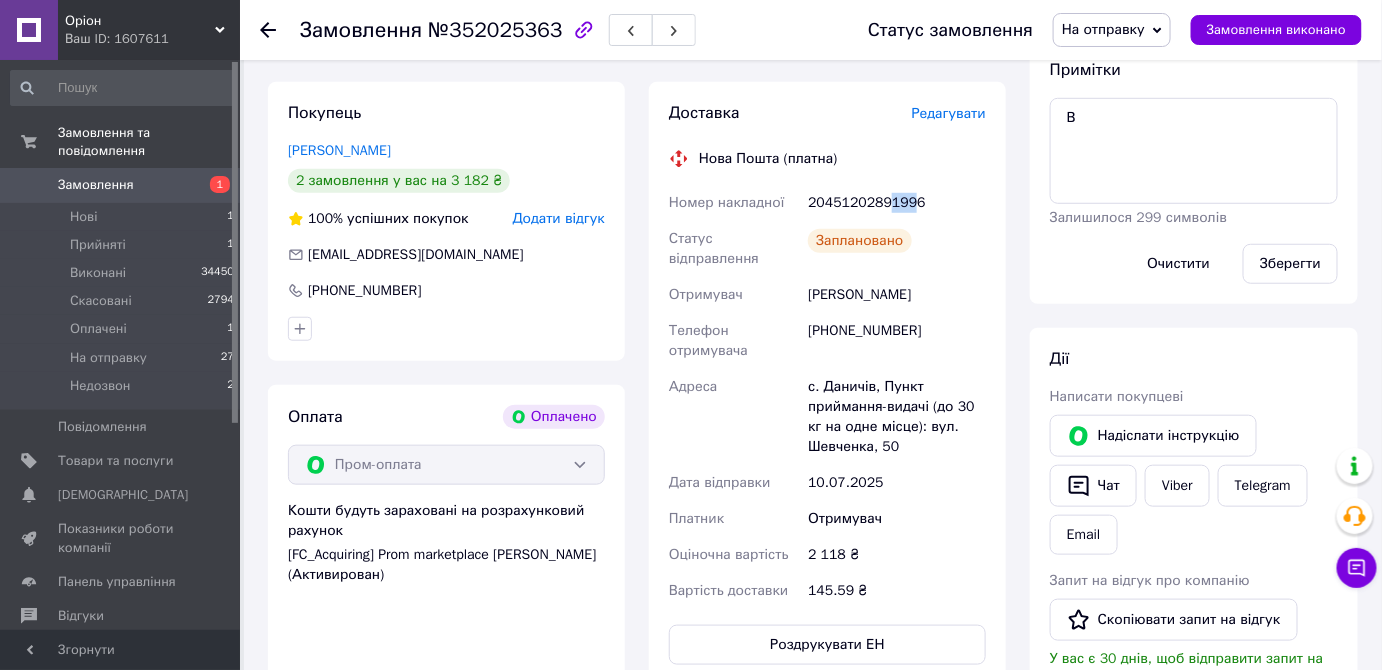 click on "20451202891996" at bounding box center [897, 203] 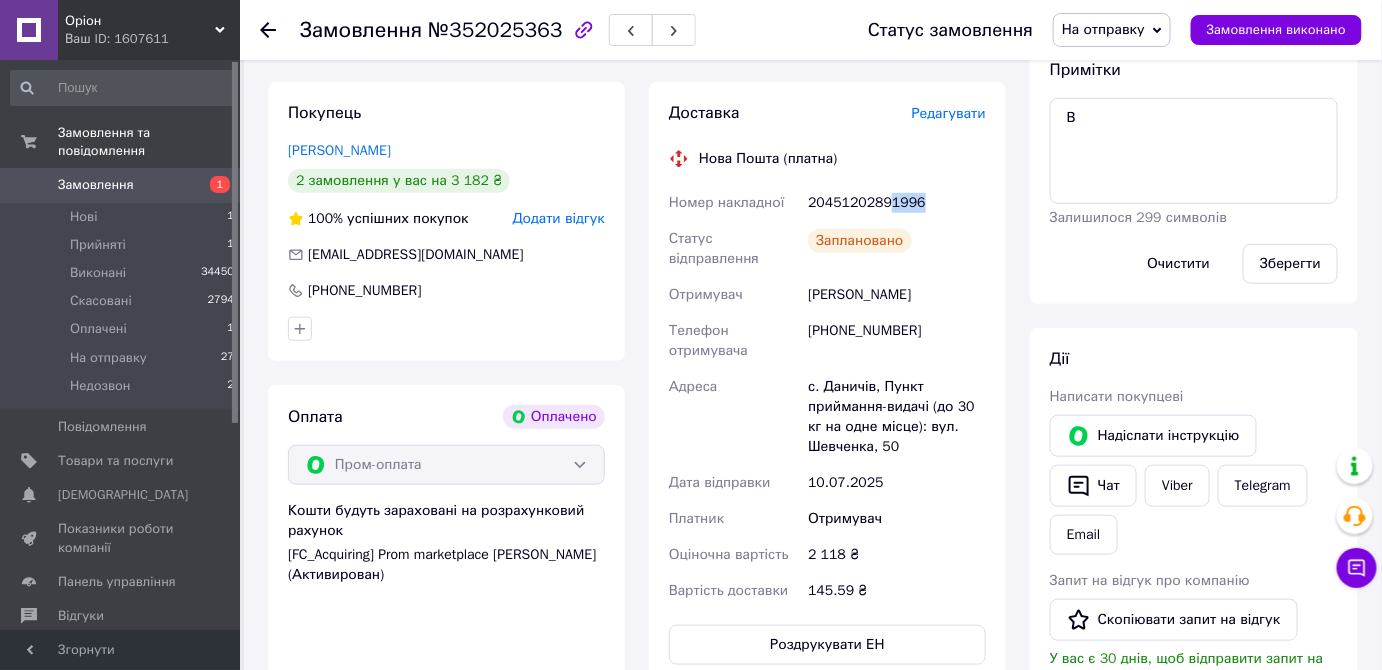drag, startPoint x: 881, startPoint y: 208, endPoint x: 934, endPoint y: 212, distance: 53.15073 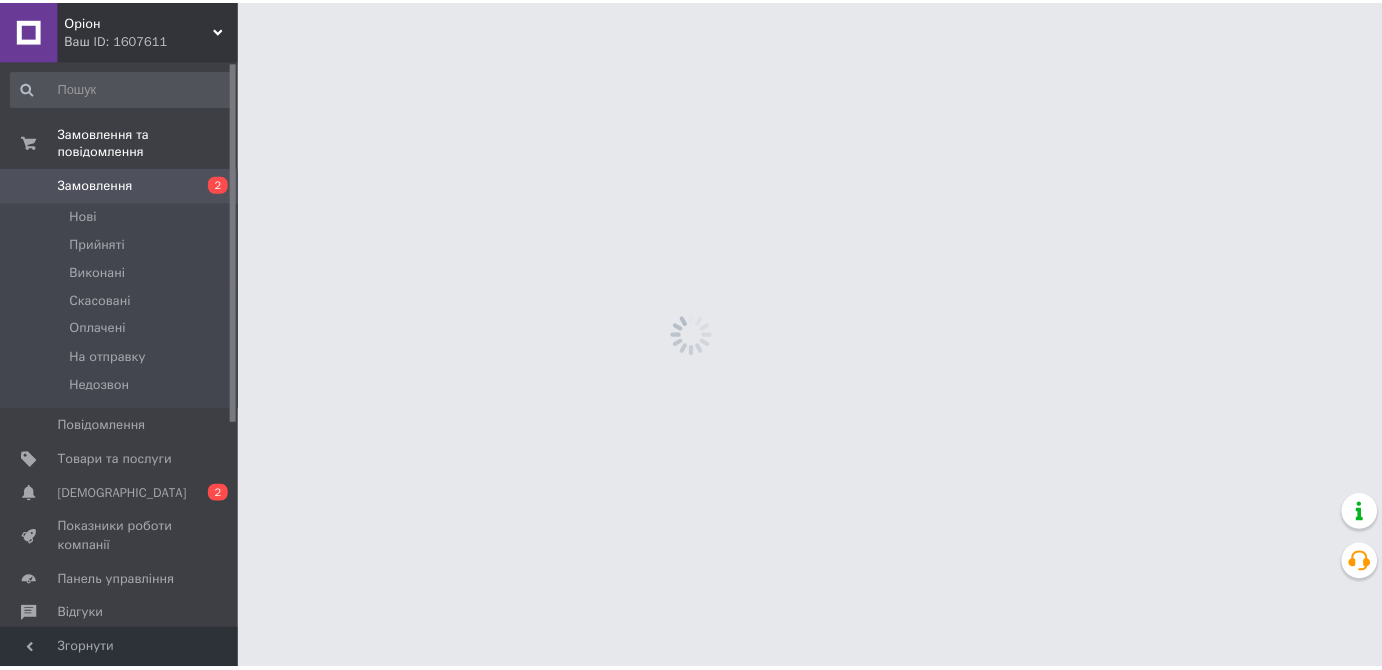 scroll, scrollTop: 0, scrollLeft: 0, axis: both 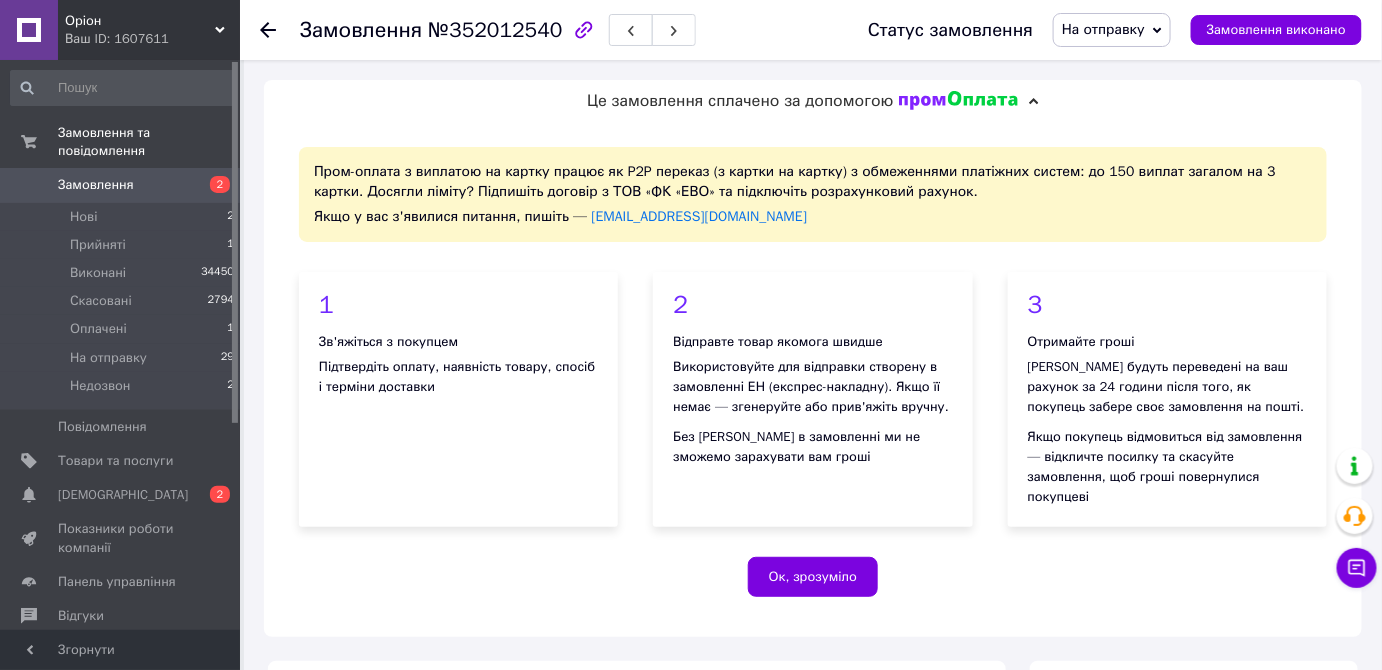 click 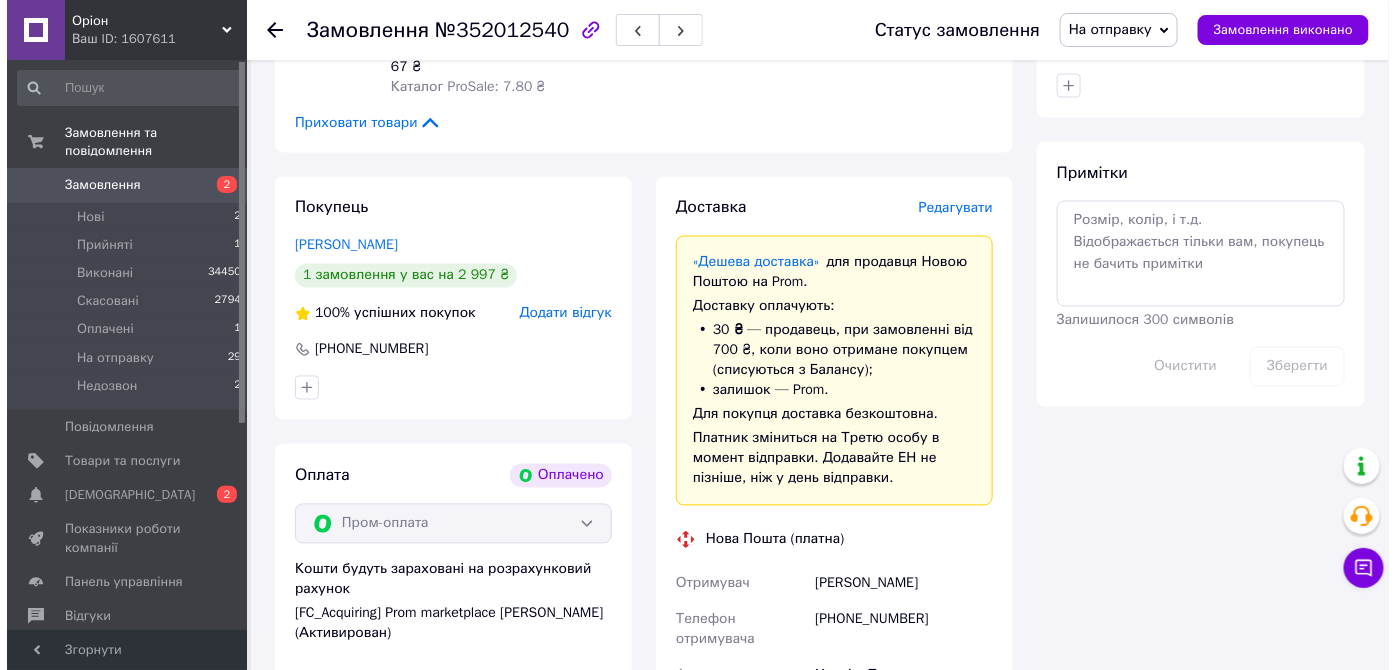 scroll, scrollTop: 1058, scrollLeft: 0, axis: vertical 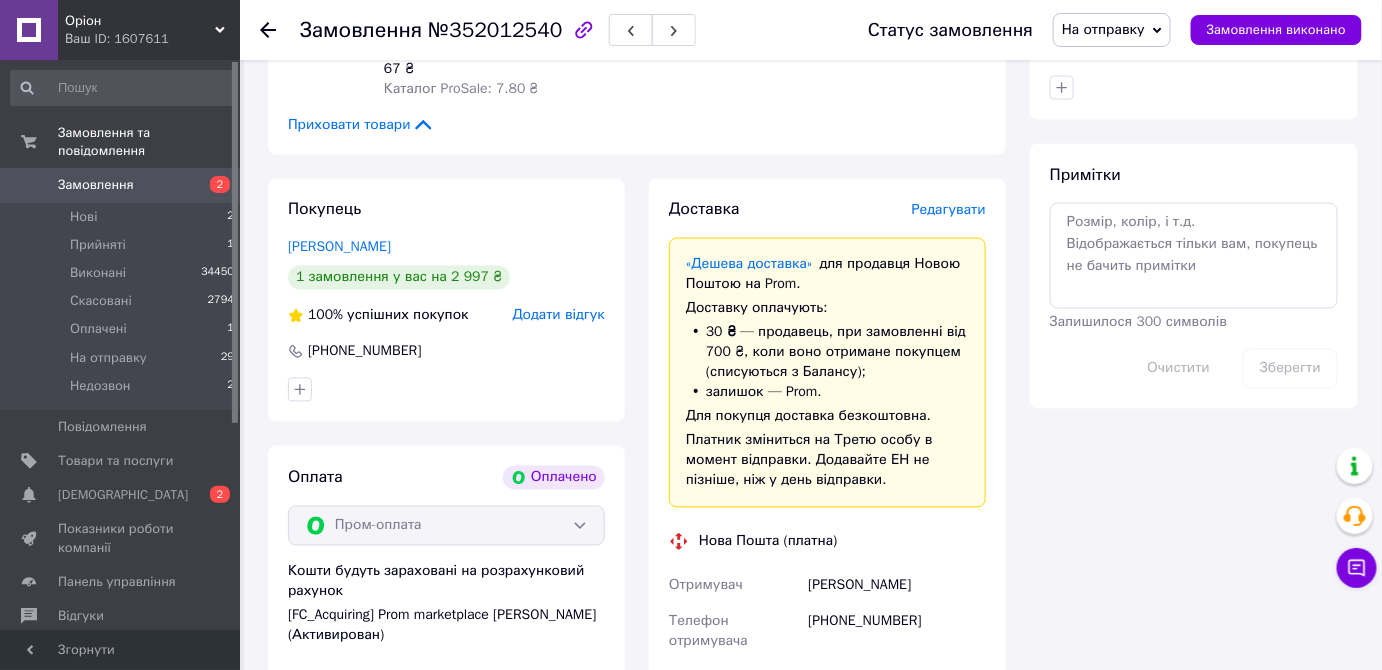 click on "Редагувати" at bounding box center [949, 210] 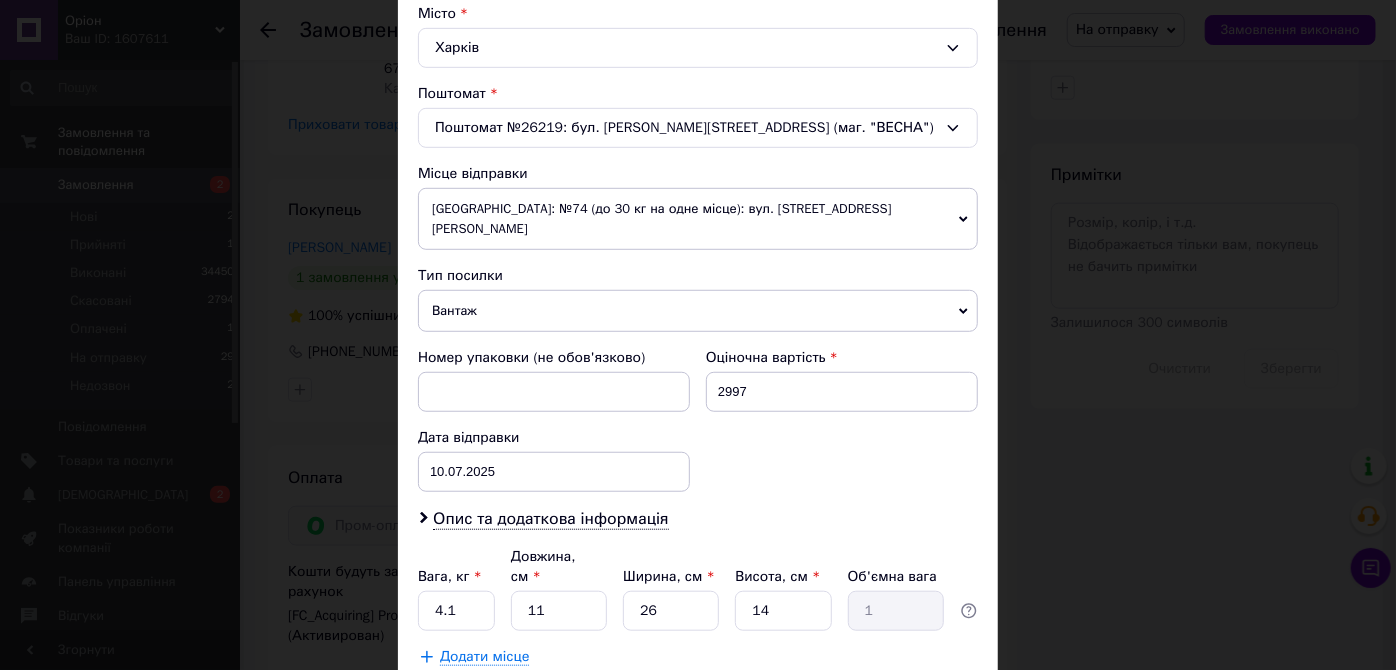 scroll, scrollTop: 650, scrollLeft: 0, axis: vertical 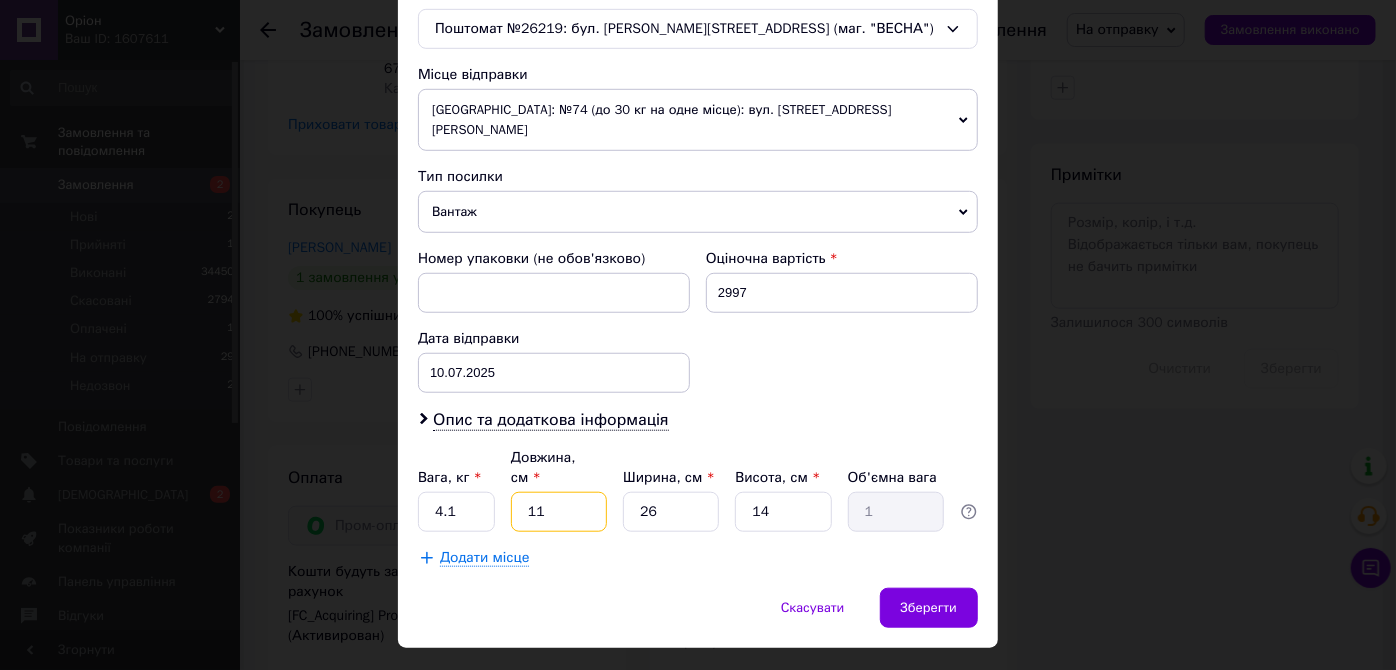 click on "11" at bounding box center [559, 512] 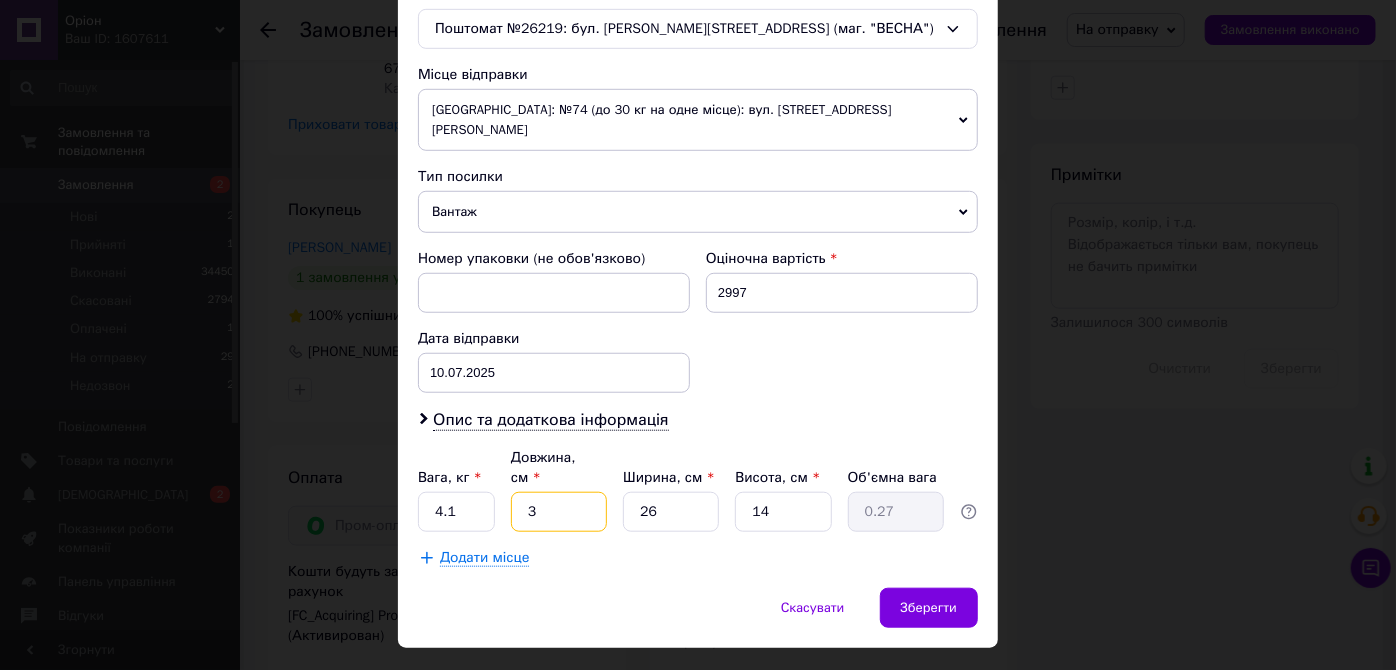type on "36" 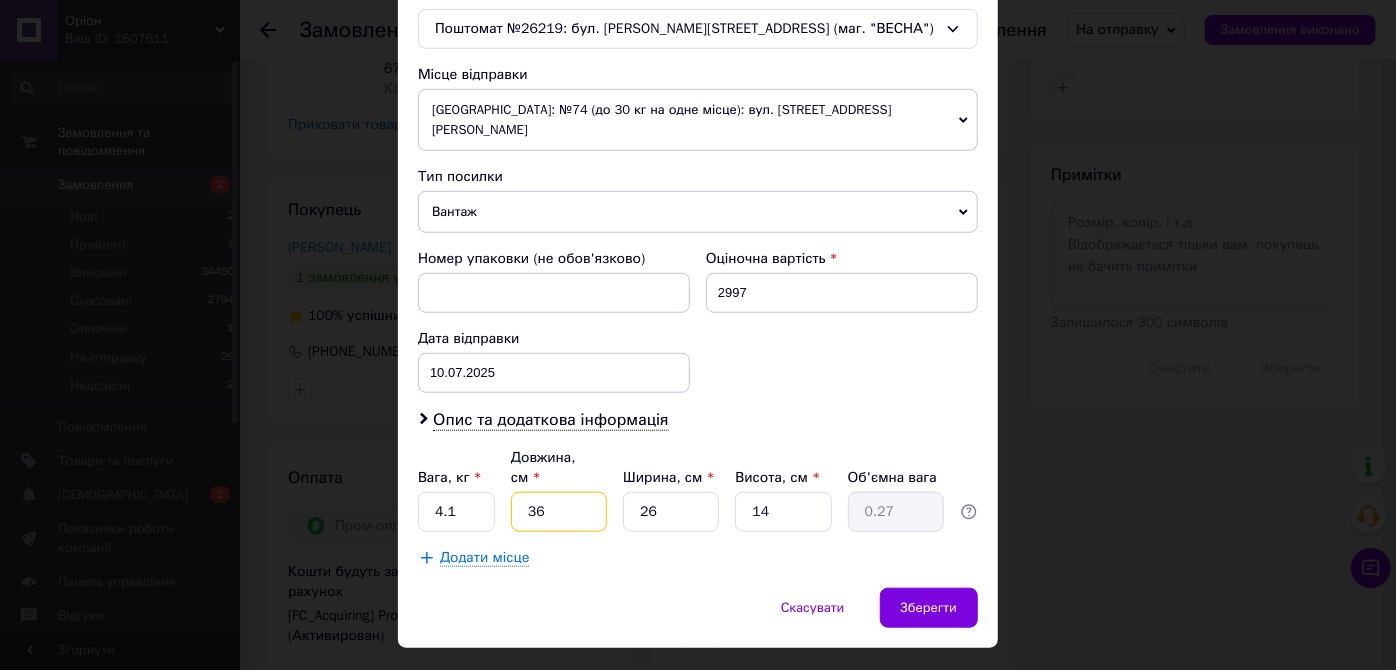 type on "3.28" 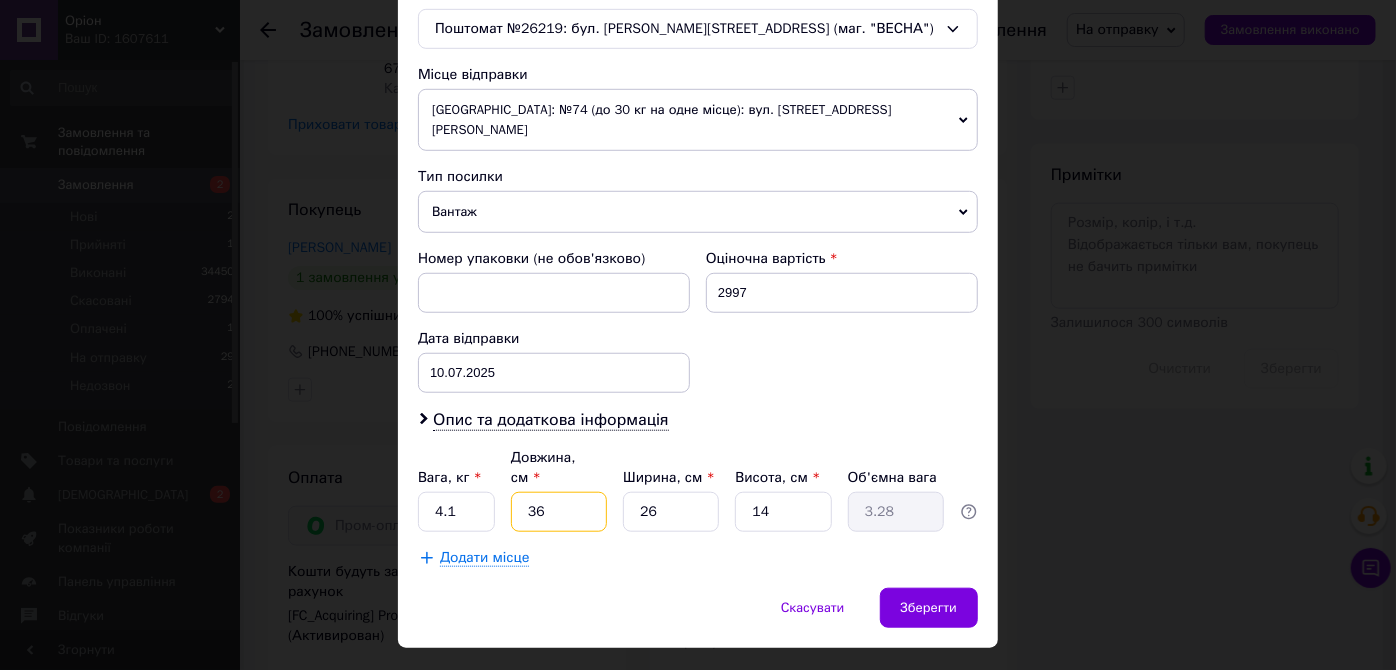 type on "36" 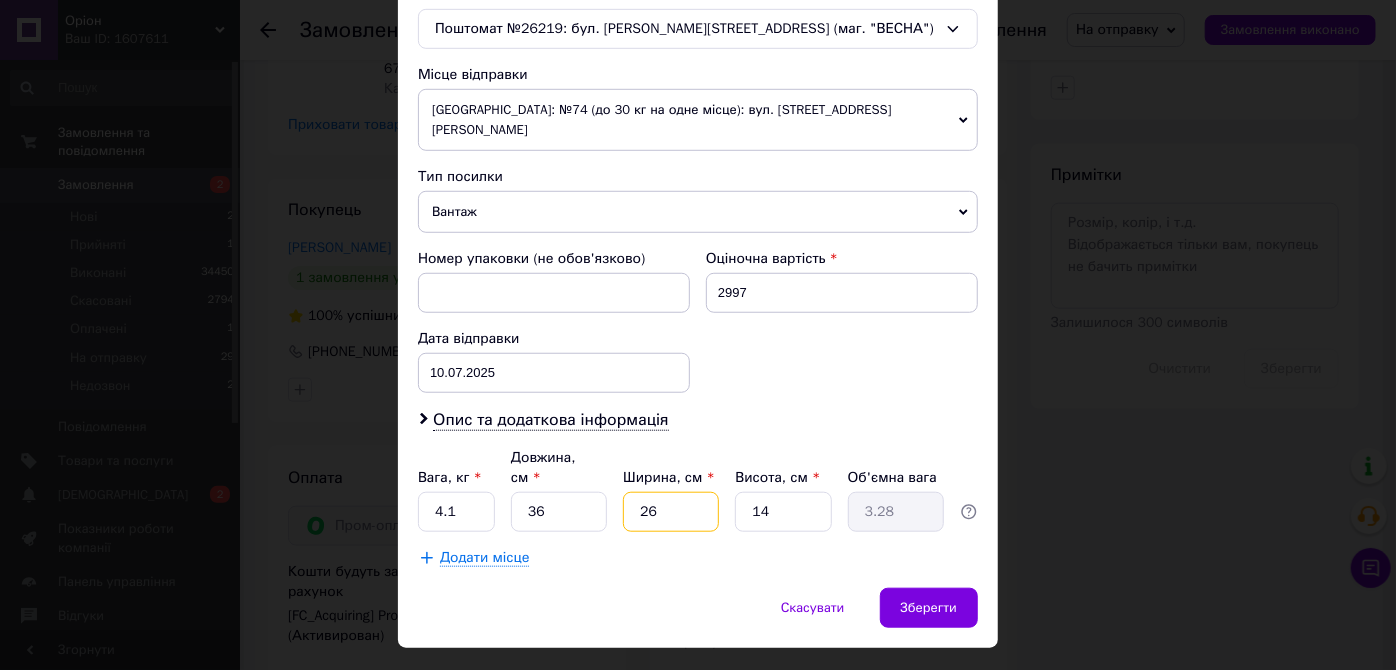 type on "2" 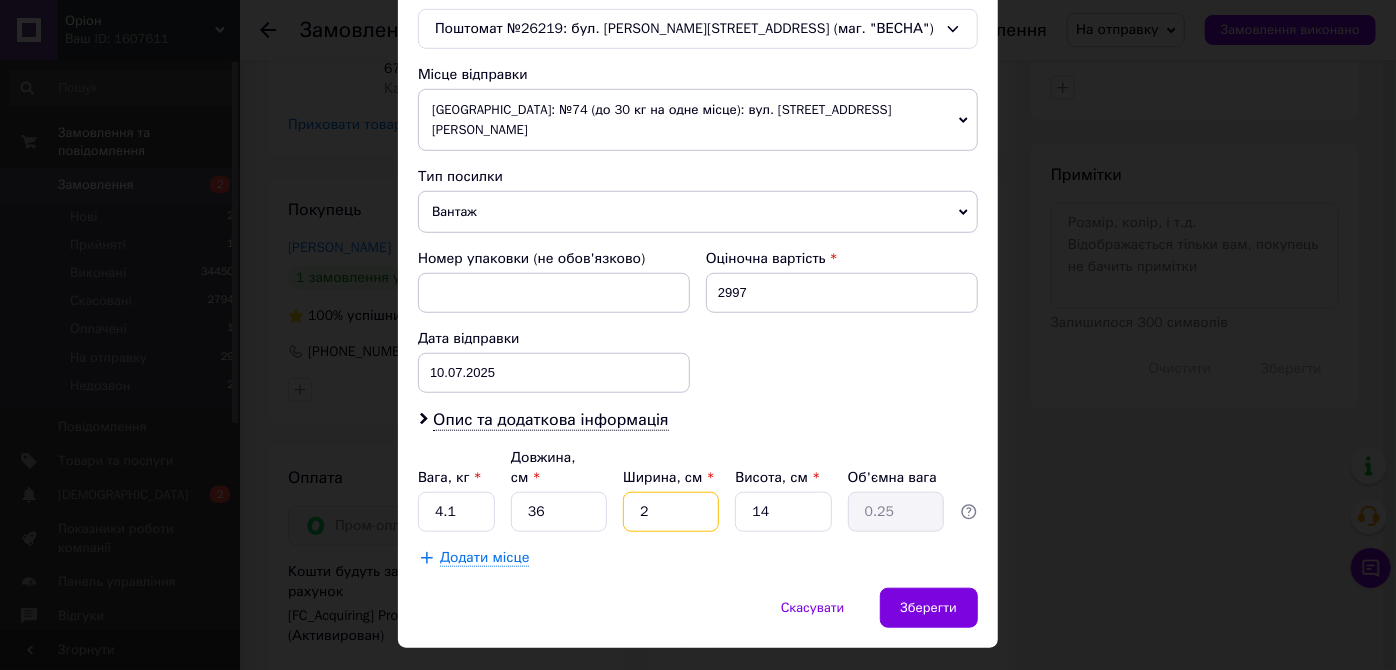 type on "24" 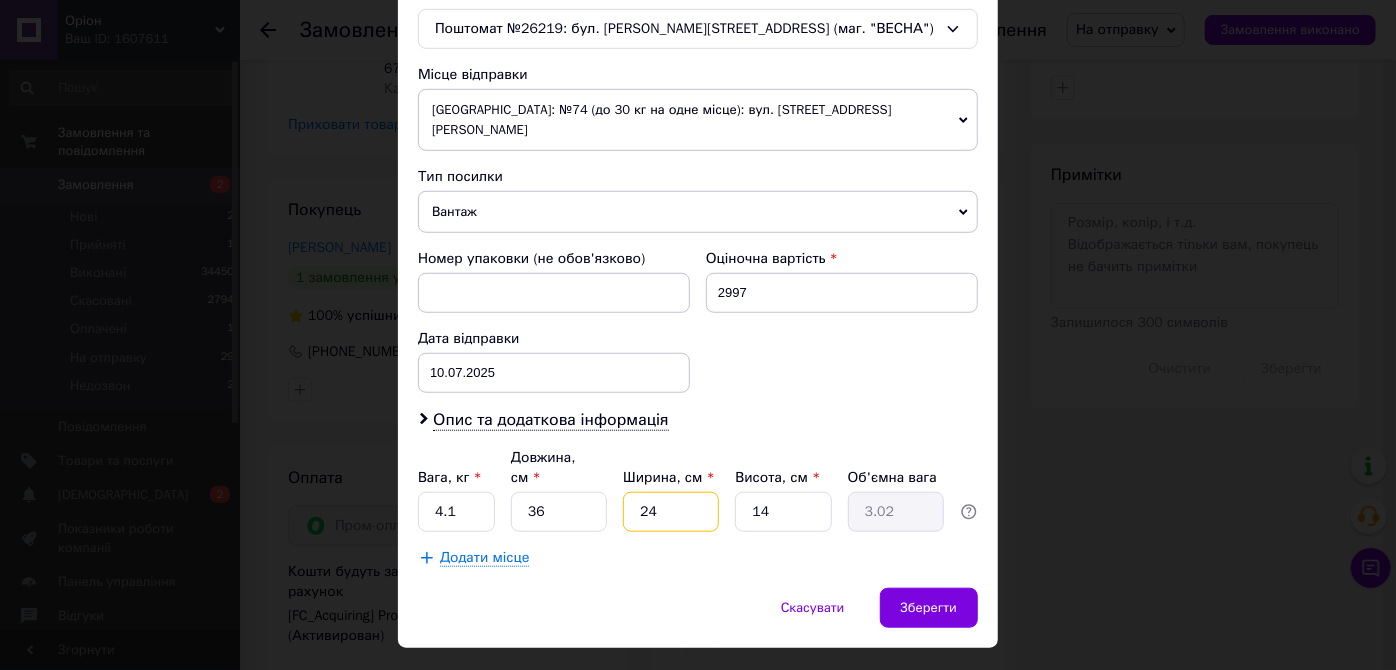 type on "24" 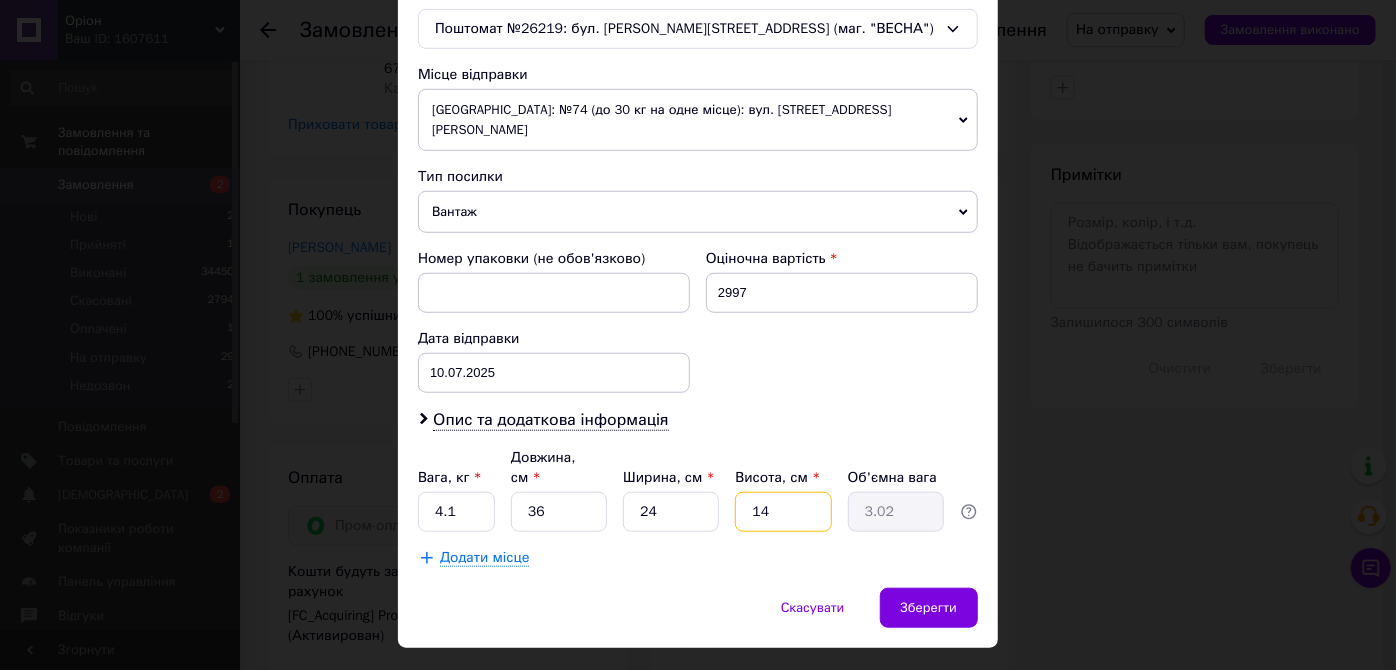 type on "1" 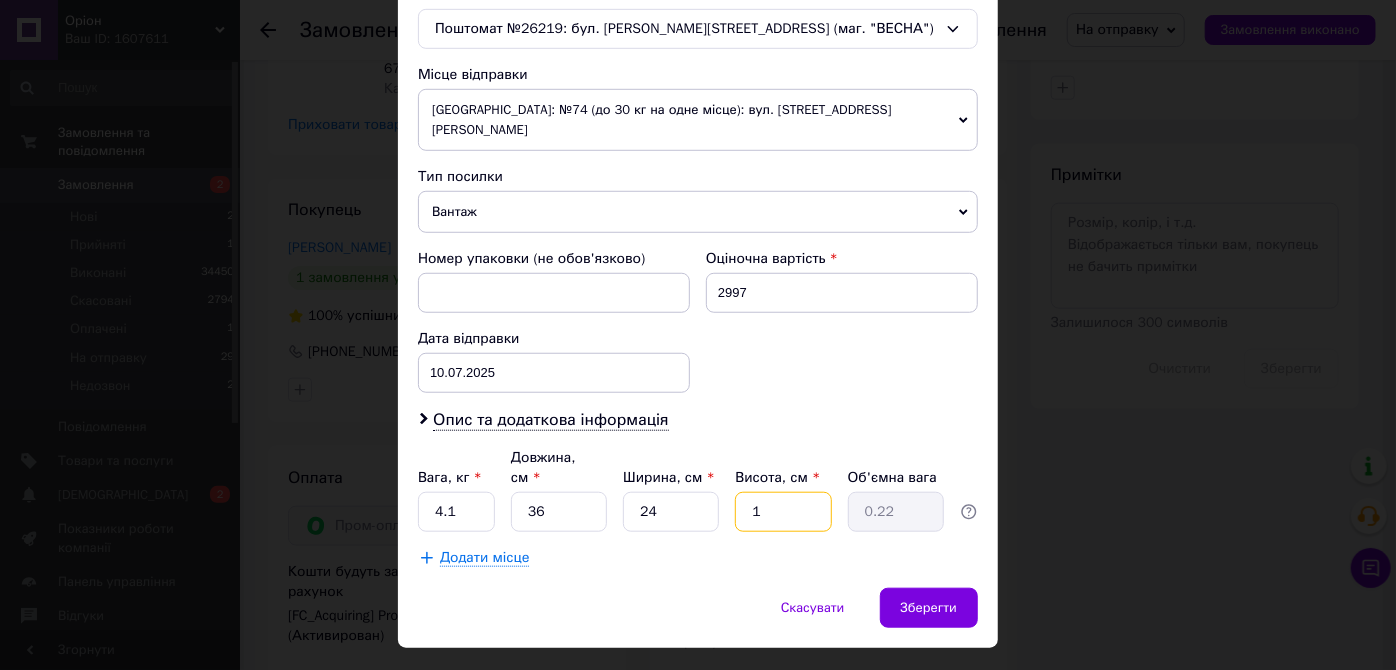 type on "15" 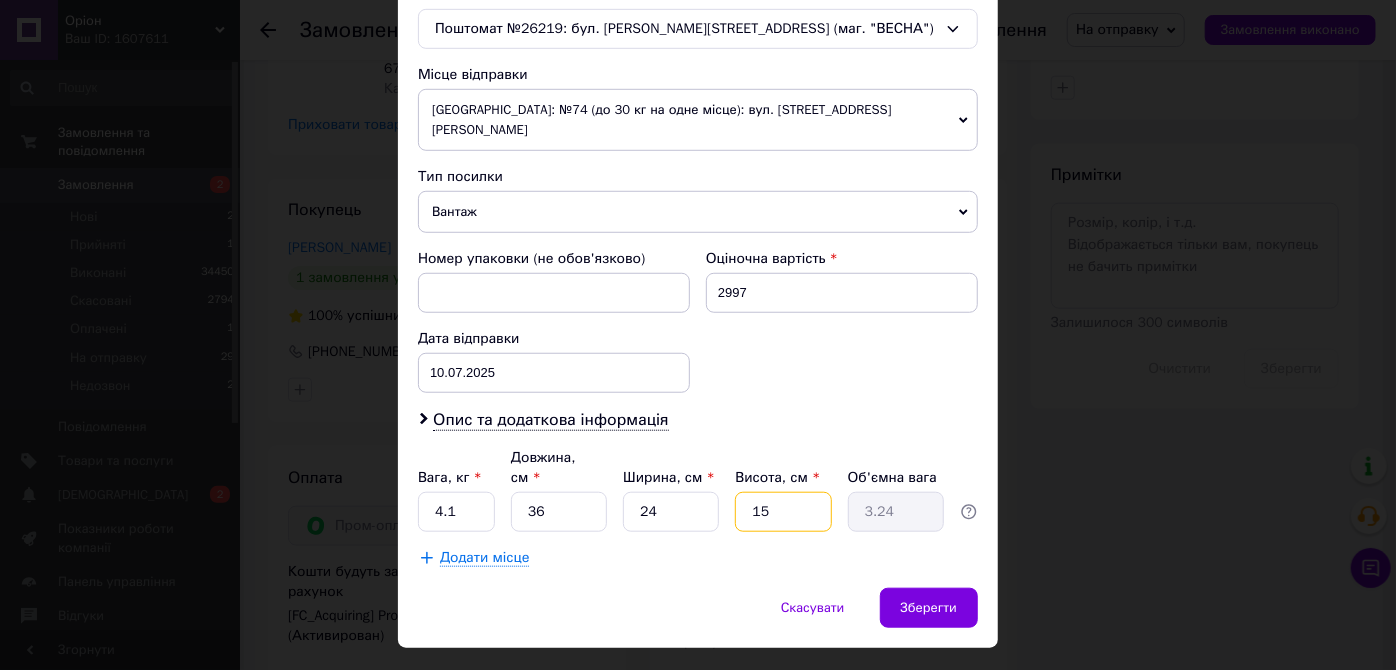 type on "15" 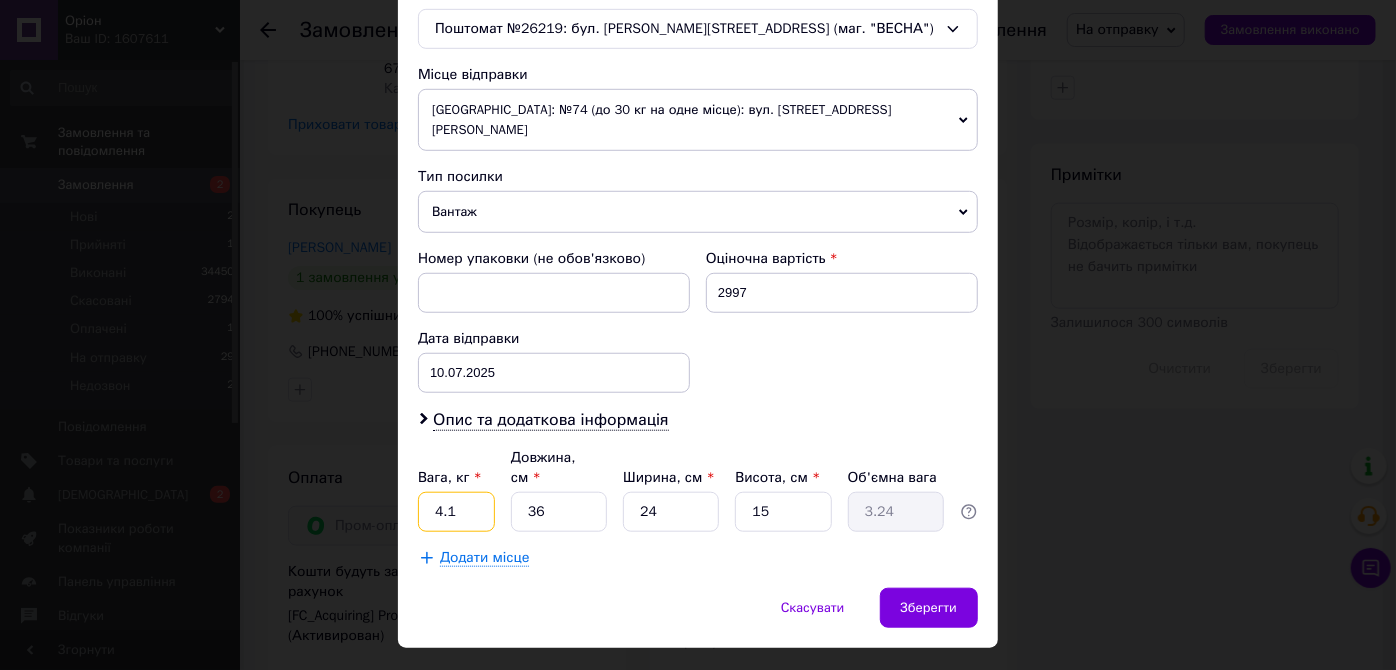 click on "4.1" at bounding box center [456, 512] 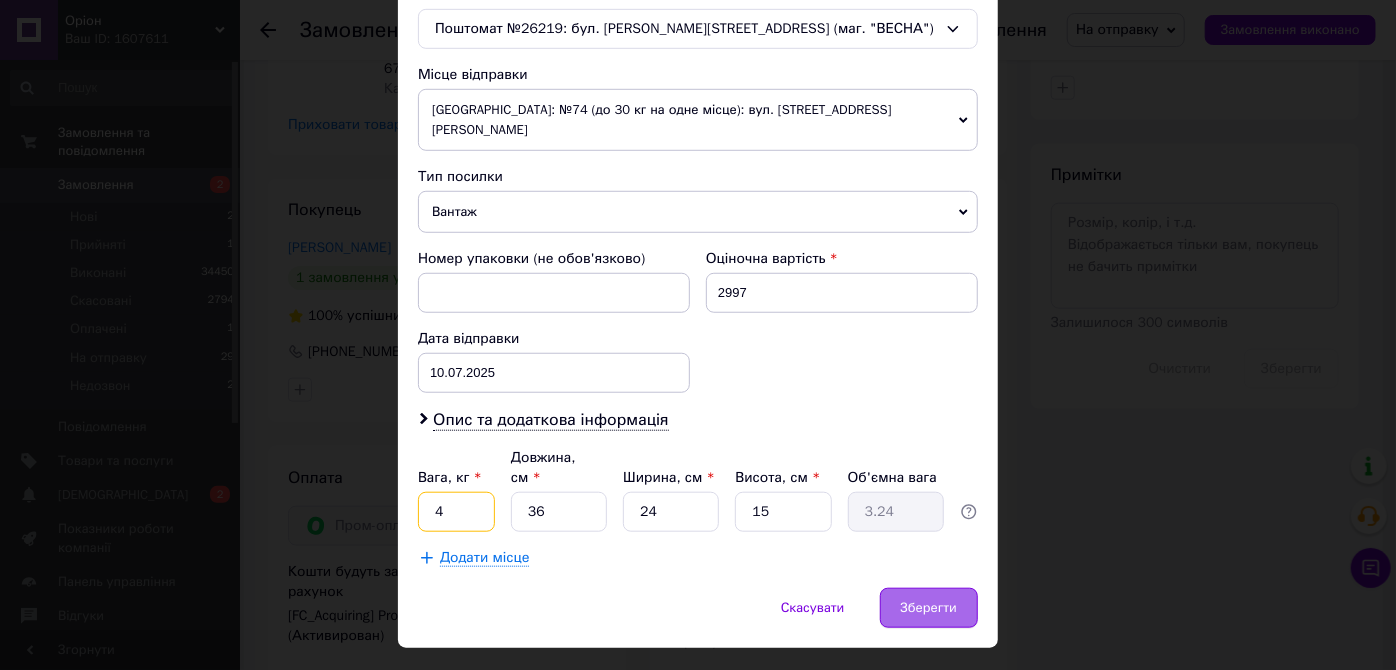 type on "4" 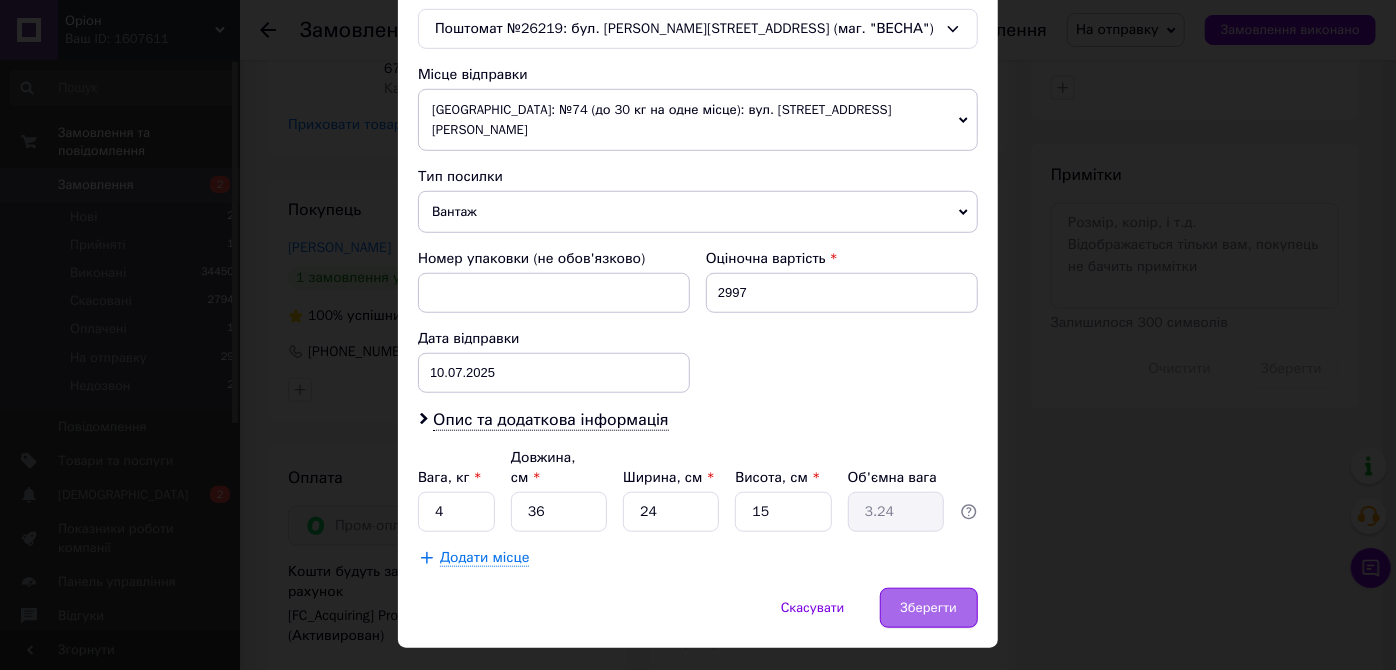 click on "Зберегти" at bounding box center [929, 608] 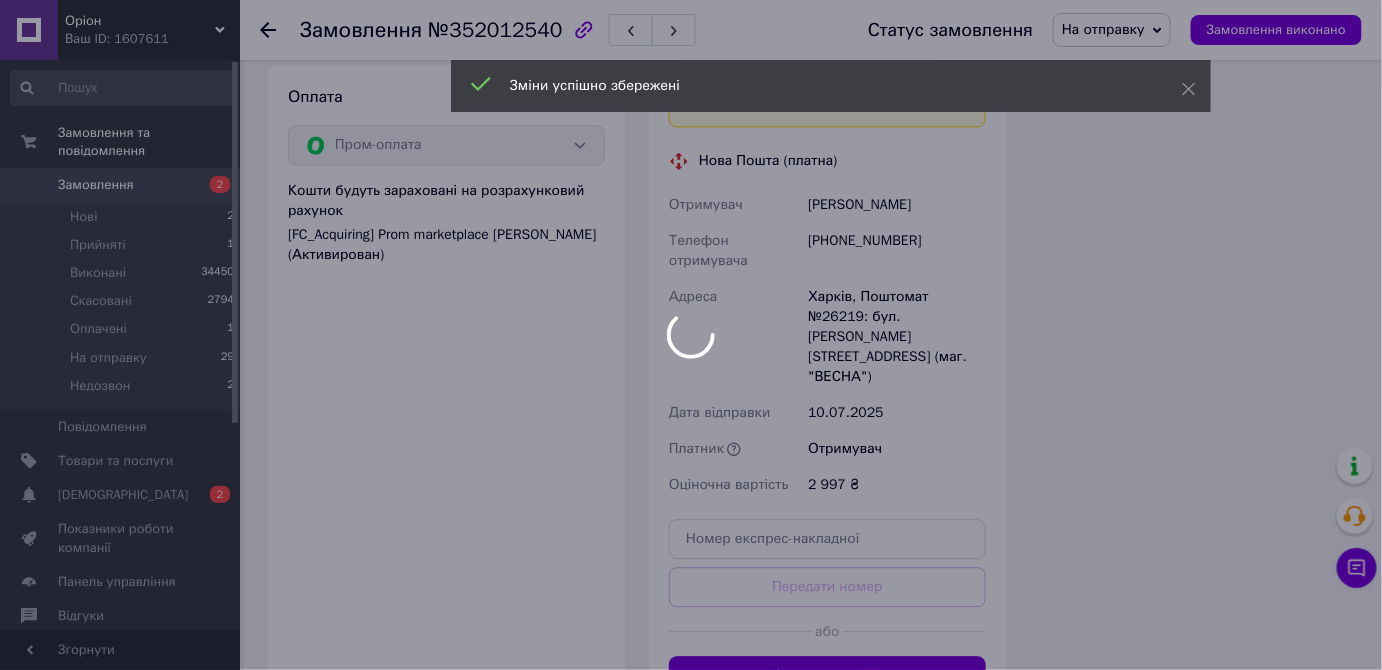 scroll, scrollTop: 1562, scrollLeft: 0, axis: vertical 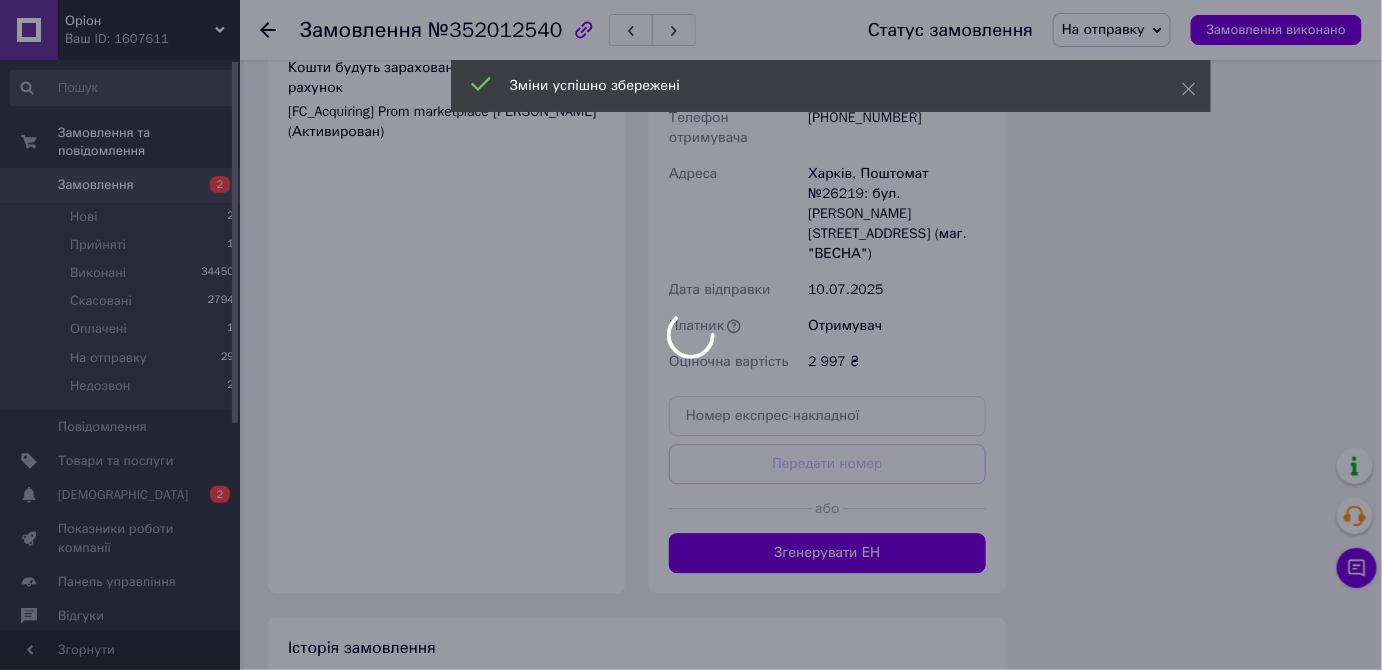 click at bounding box center (691, 335) 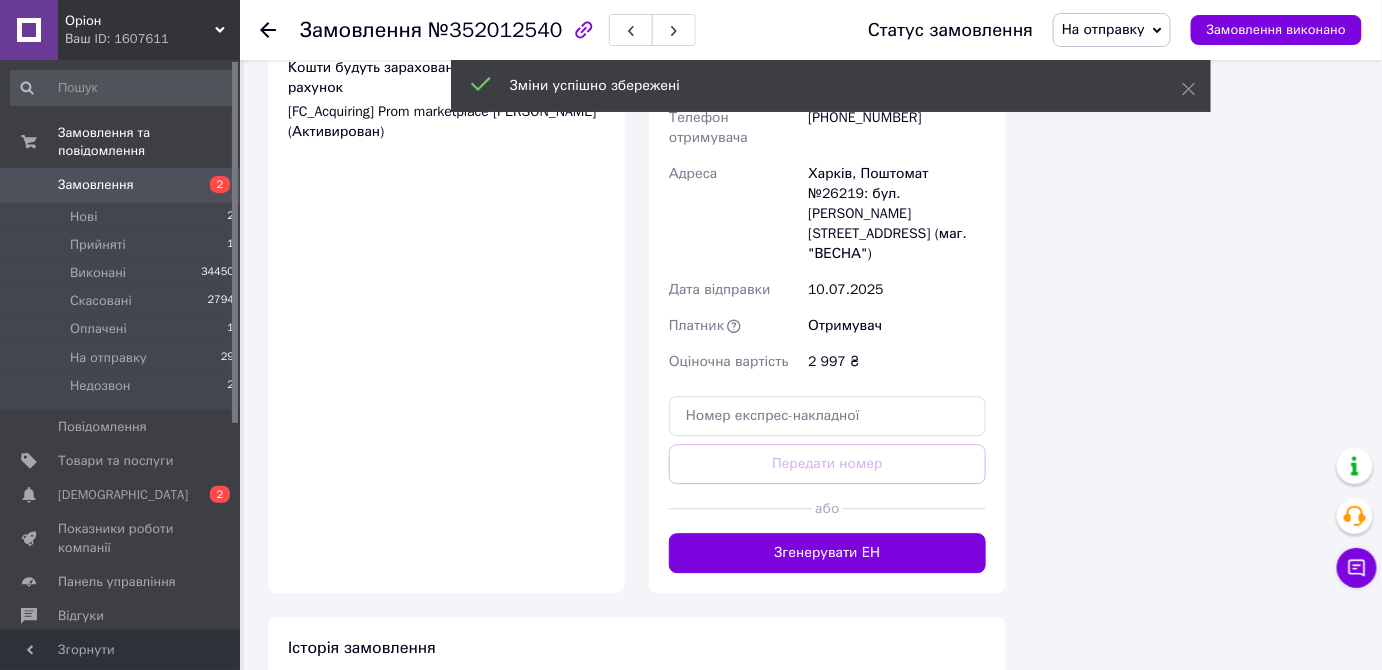 click on "Згенерувати ЕН" at bounding box center (827, 553) 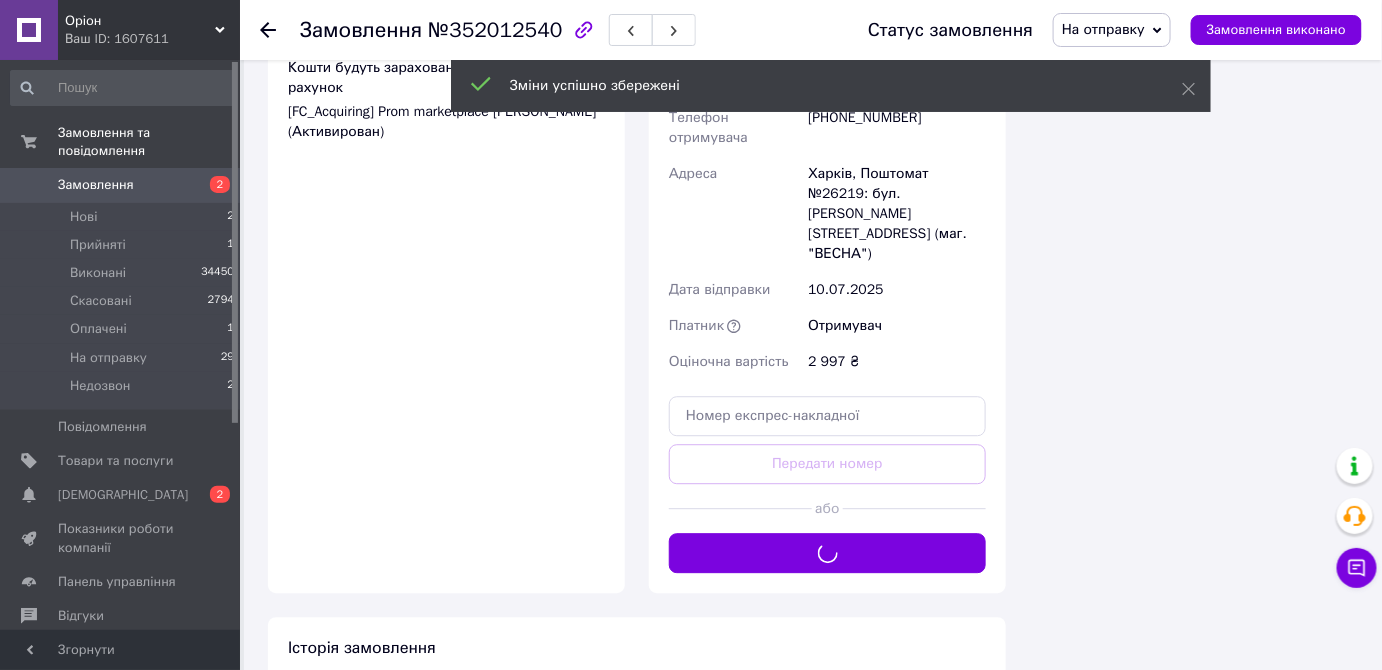 scroll, scrollTop: 1336, scrollLeft: 0, axis: vertical 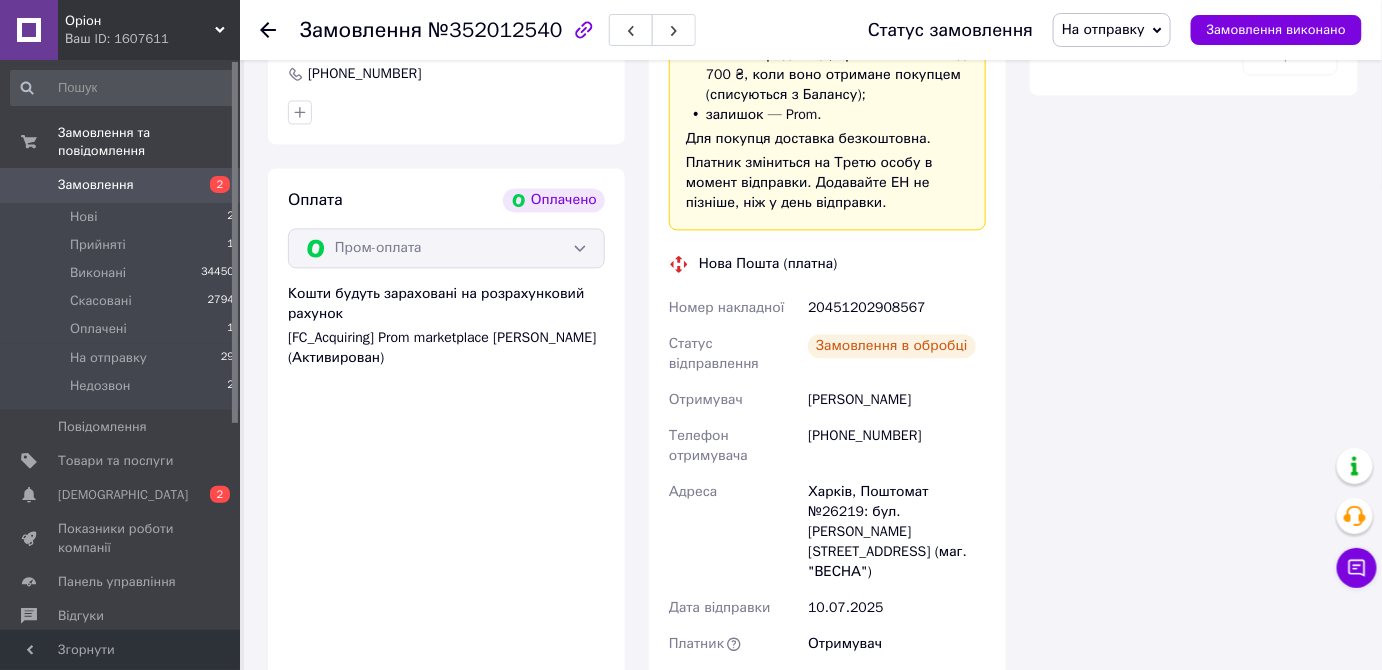 drag, startPoint x: 881, startPoint y: 308, endPoint x: 934, endPoint y: 318, distance: 53.935146 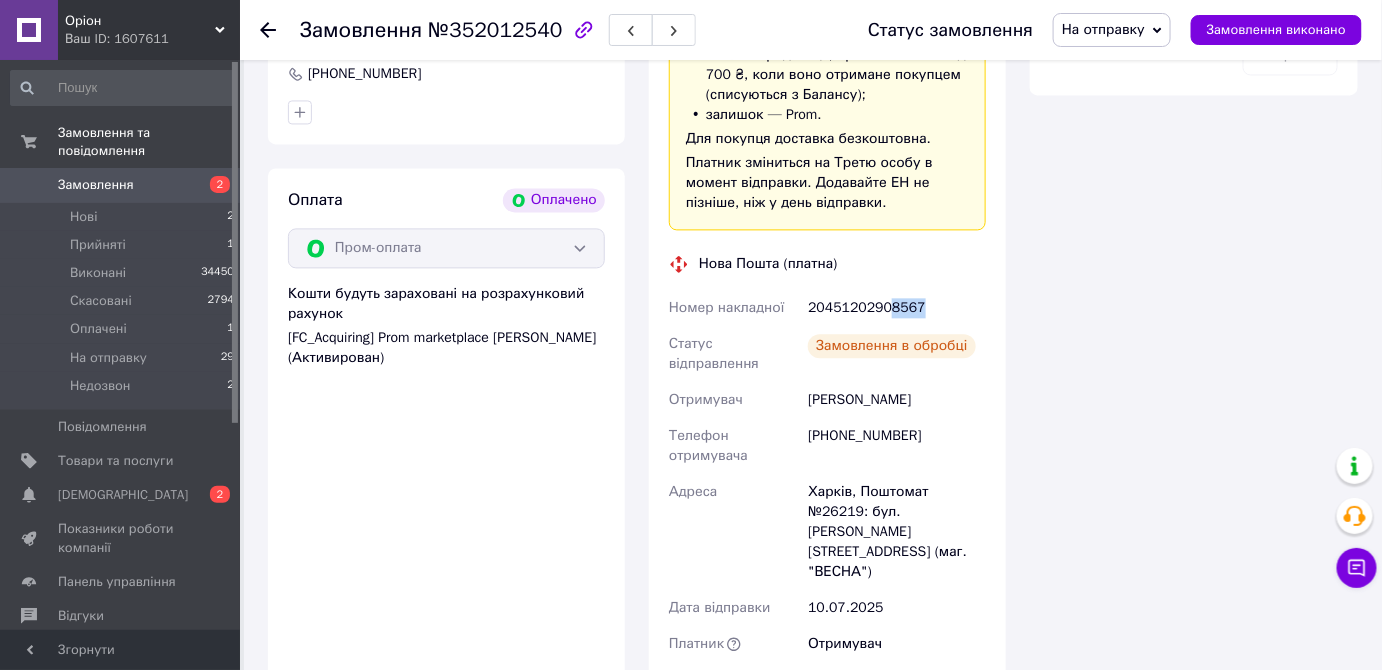 copy on "8567" 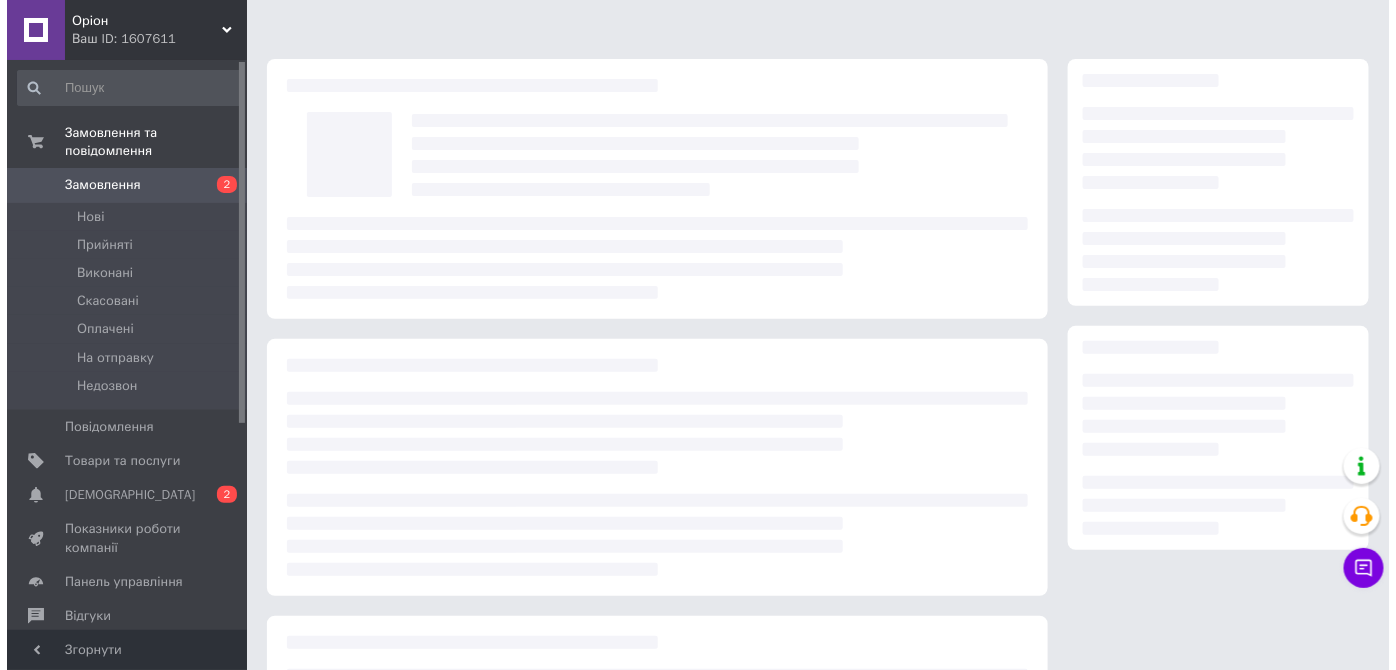 scroll, scrollTop: 21, scrollLeft: 0, axis: vertical 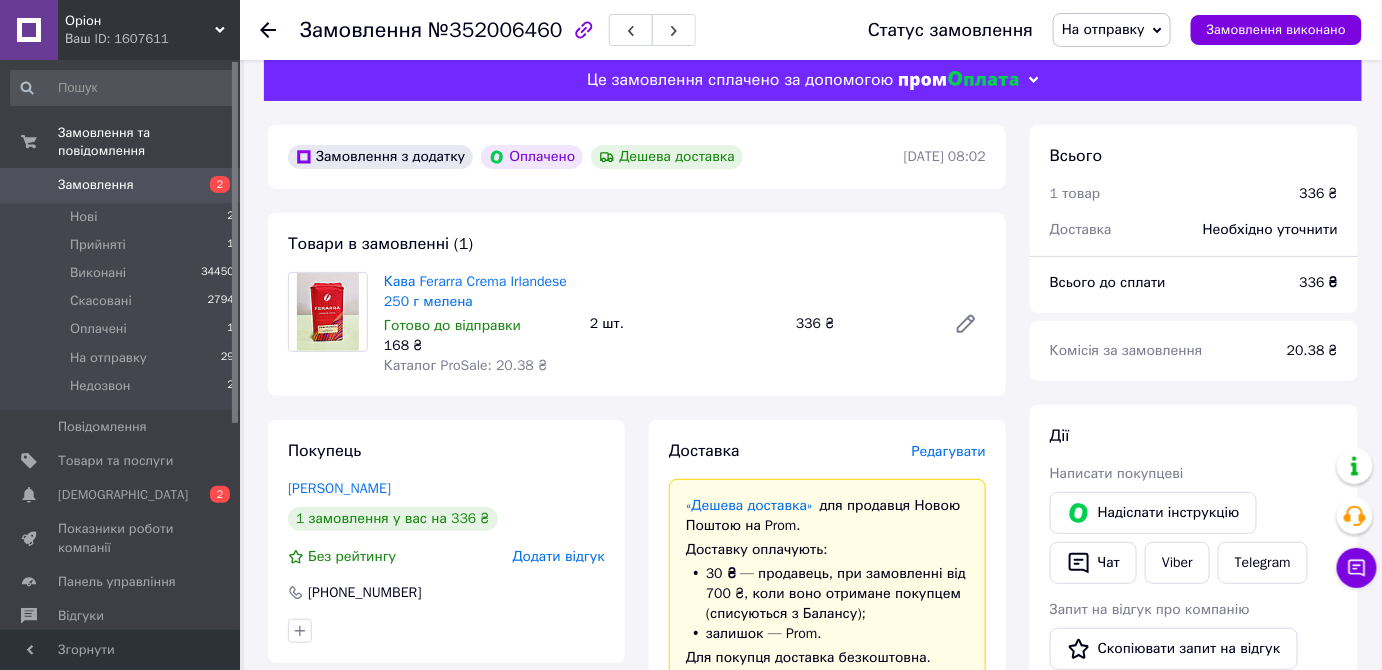 click on "Редагувати" at bounding box center [949, 451] 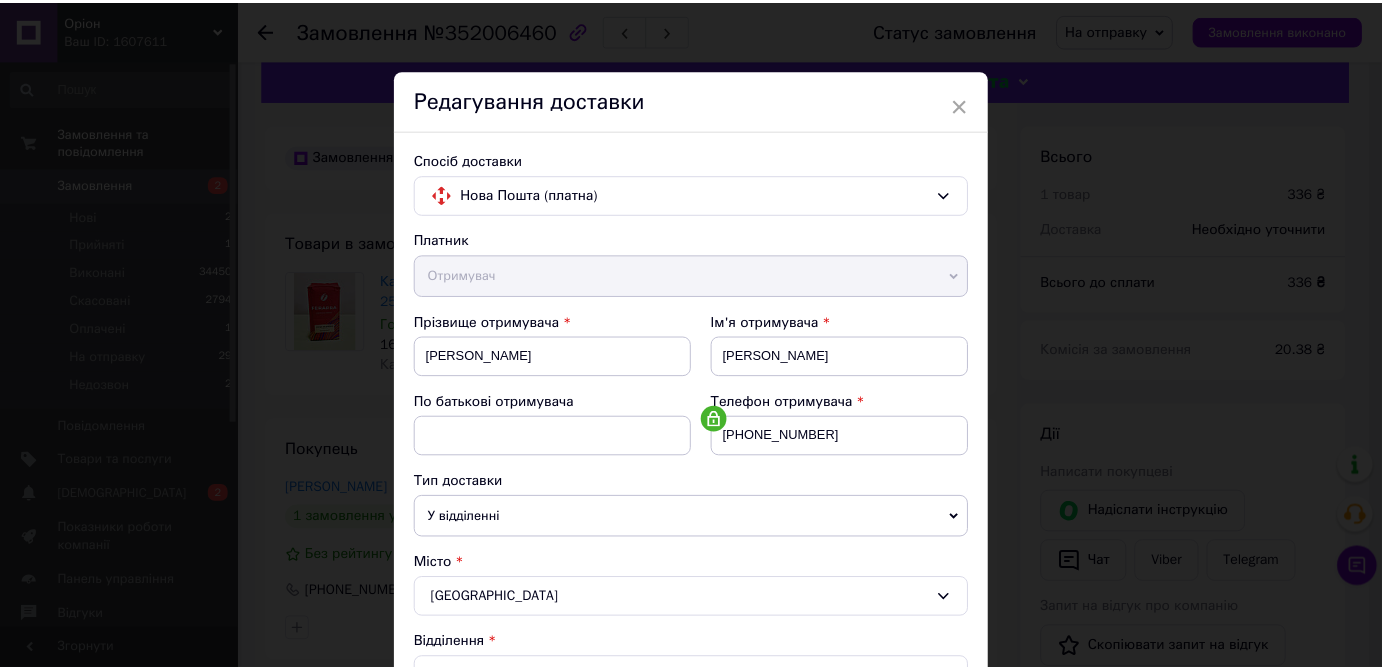 scroll, scrollTop: 650, scrollLeft: 0, axis: vertical 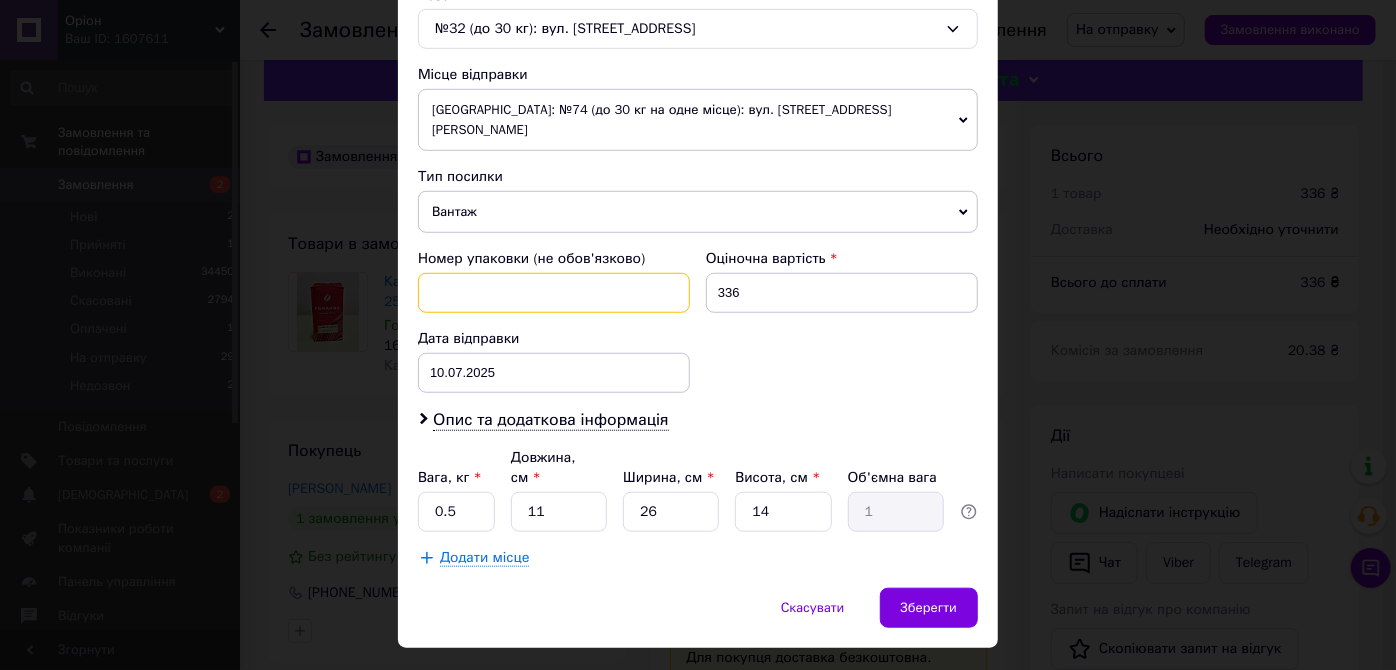 paste on "1811584857" 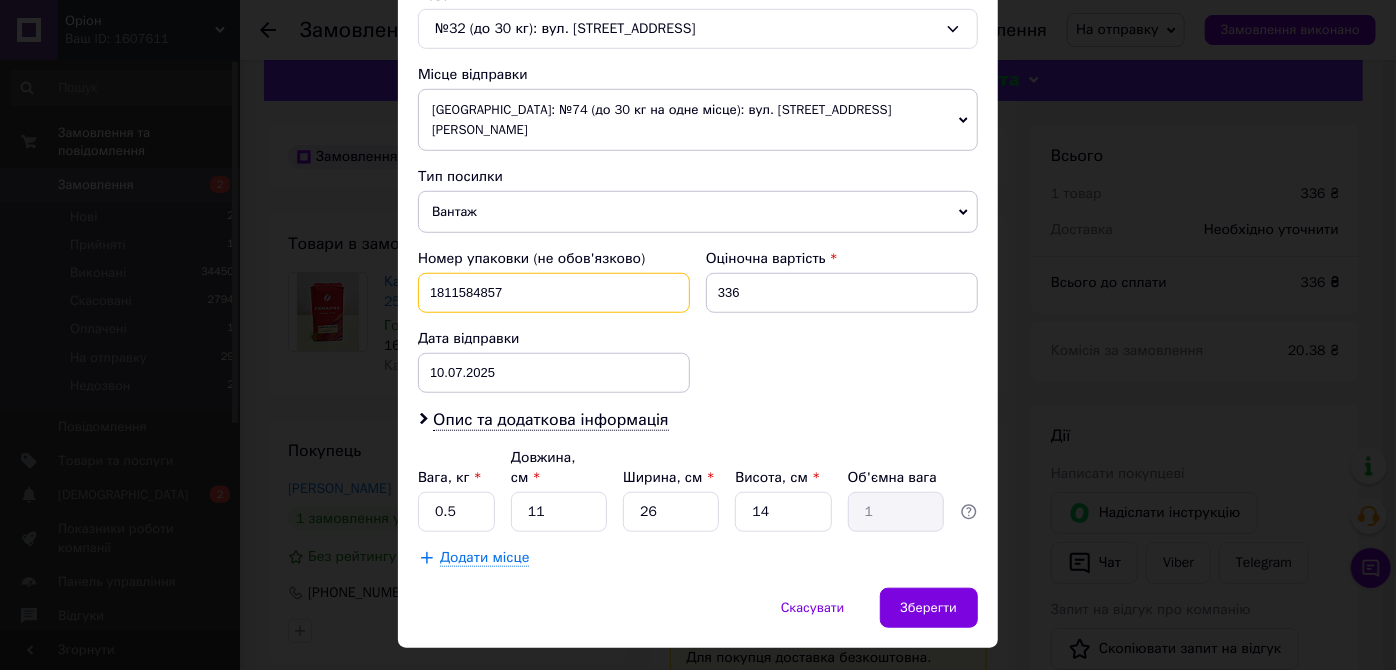 click on "1811584857" at bounding box center (554, 293) 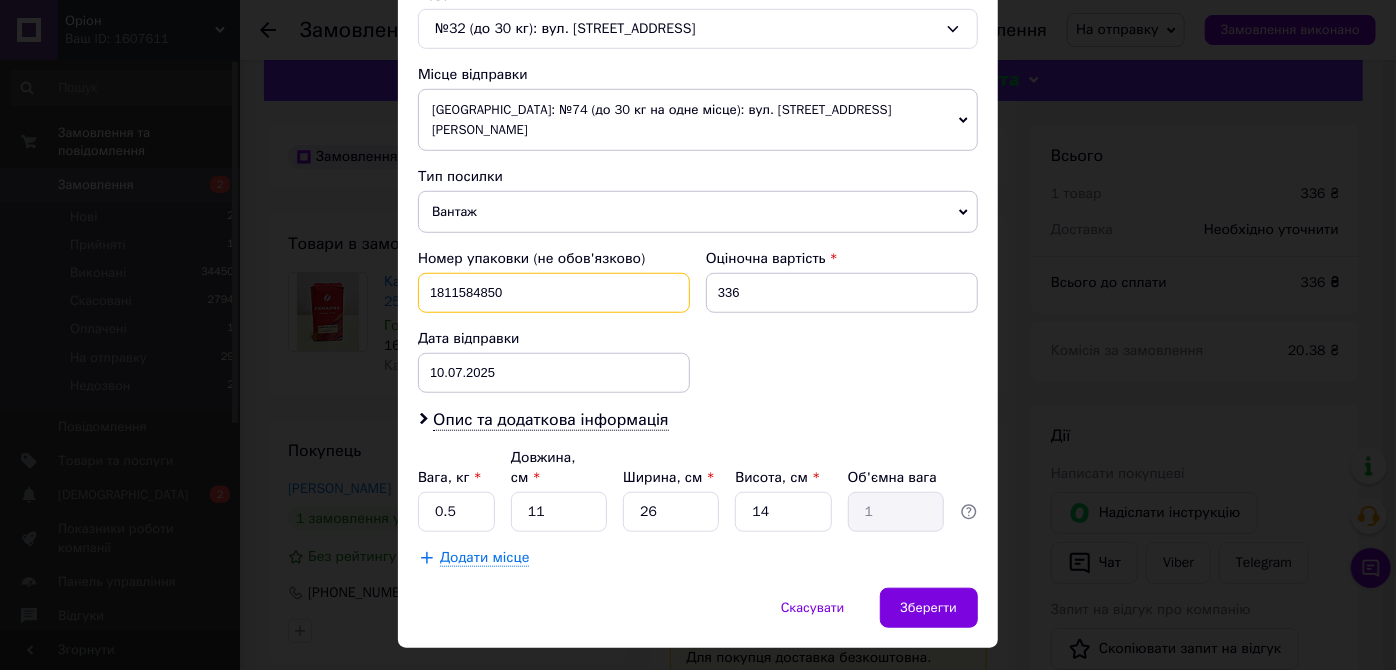 type on "1811584850" 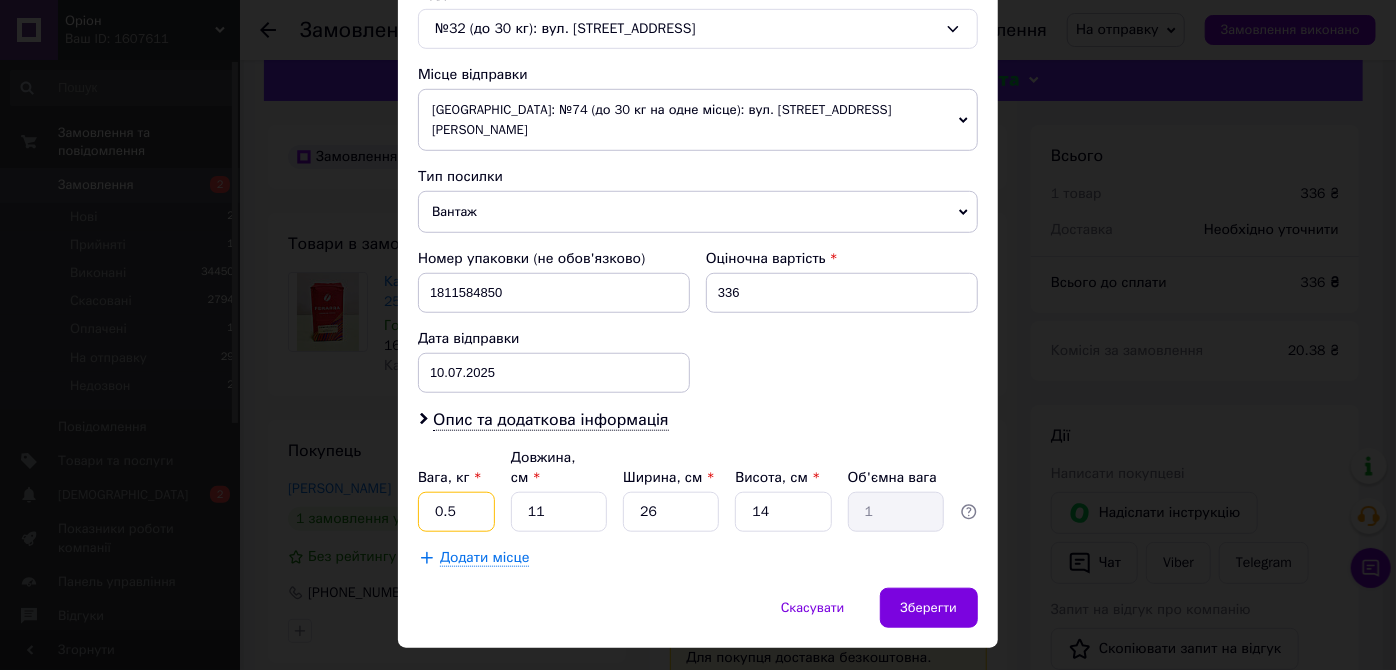 click on "0.5" at bounding box center (456, 512) 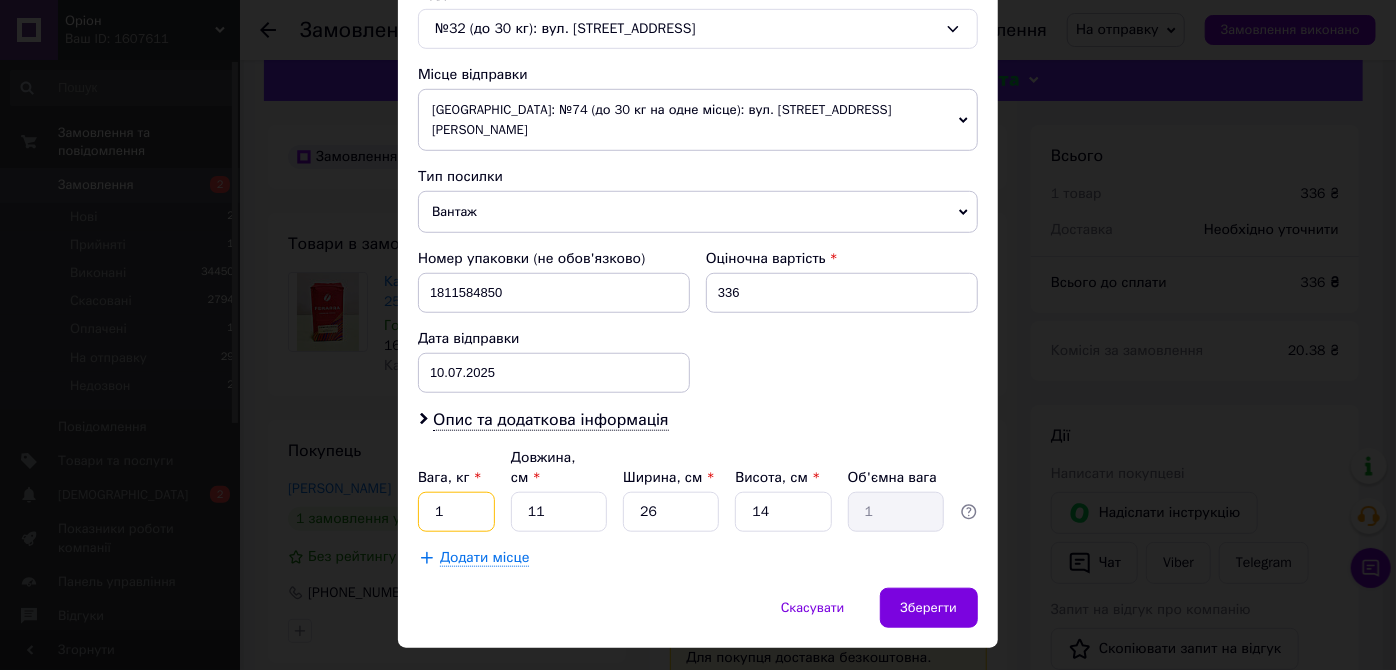 click on "1" at bounding box center (456, 512) 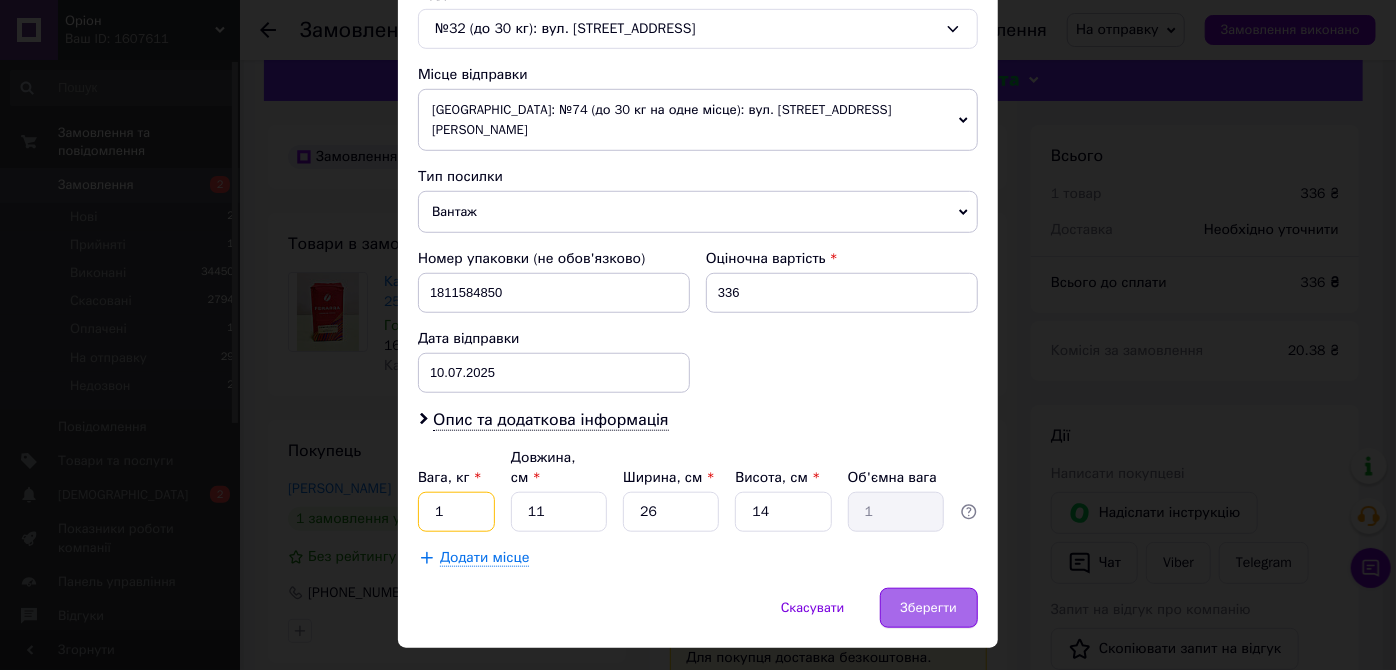 type on "1" 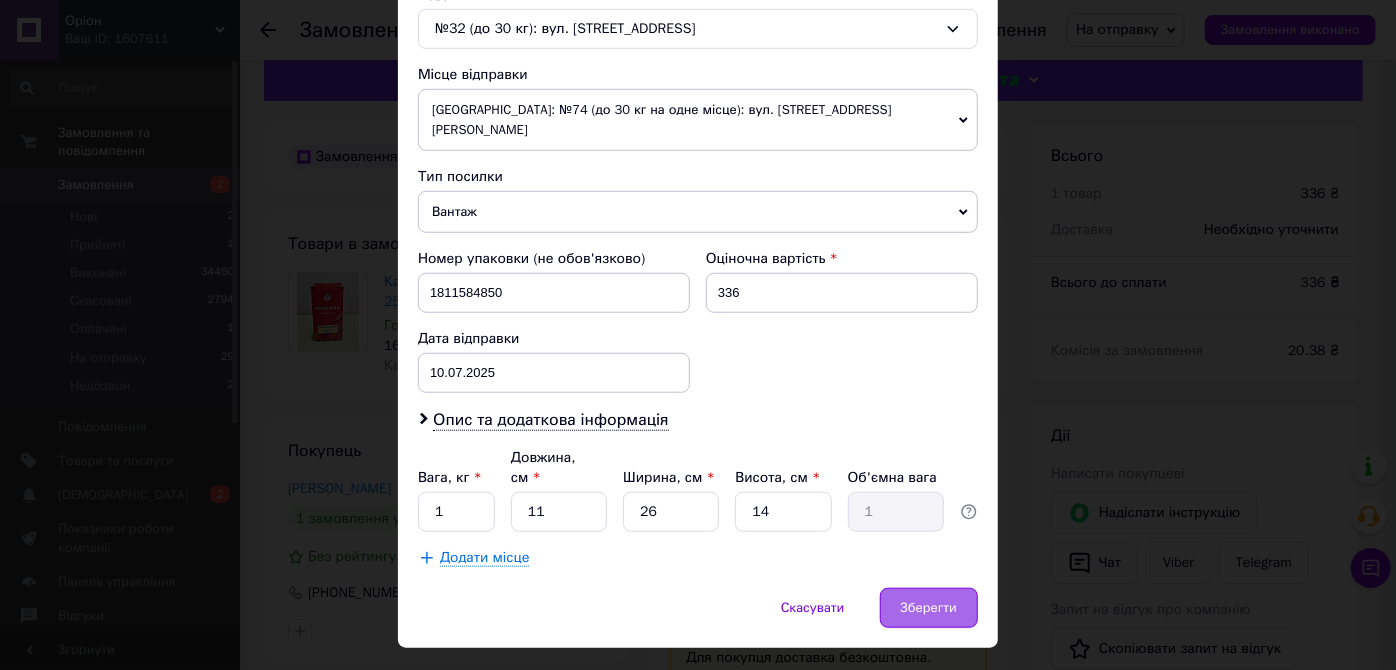 click on "Зберегти" at bounding box center (929, 608) 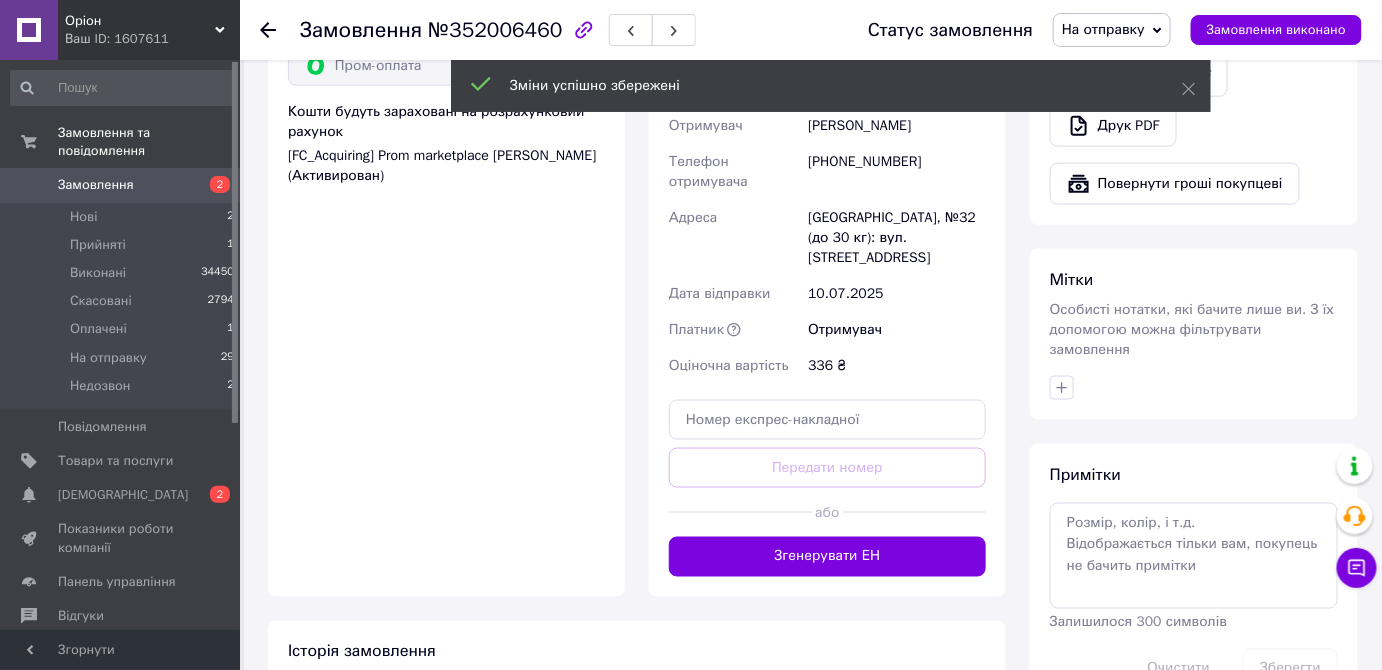 scroll, scrollTop: 767, scrollLeft: 0, axis: vertical 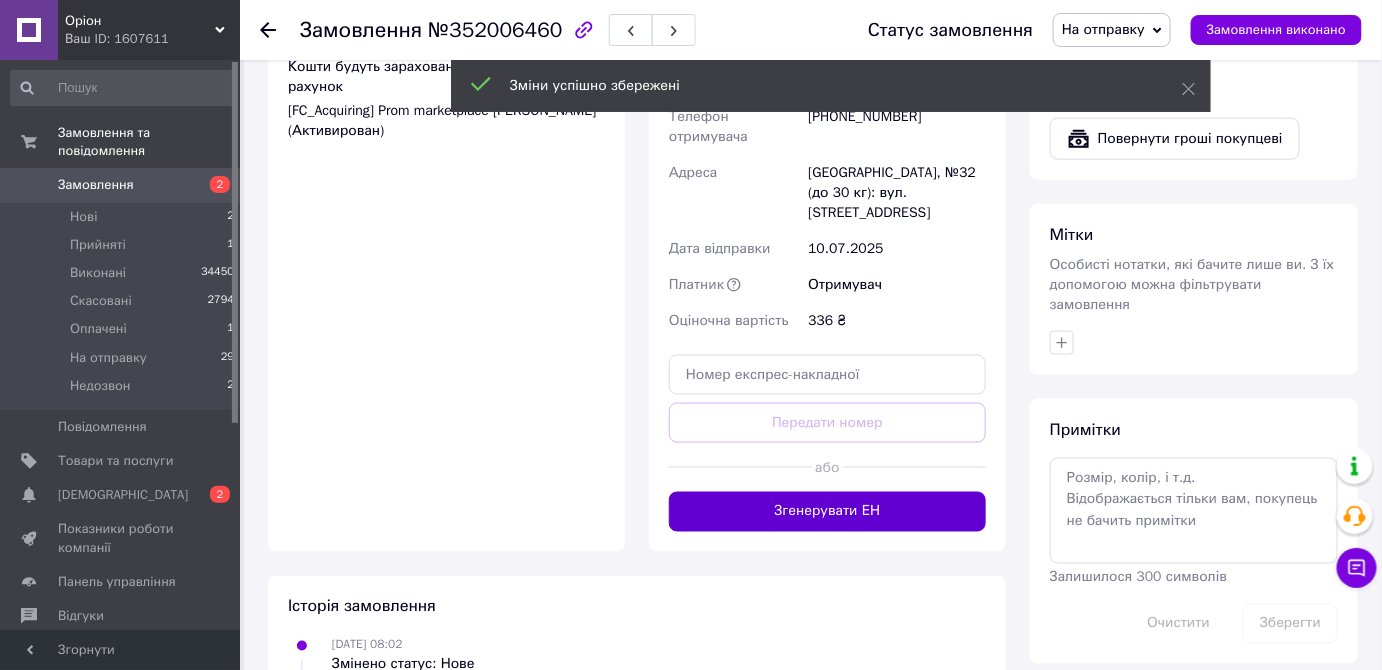 click on "Згенерувати ЕН" at bounding box center (827, 512) 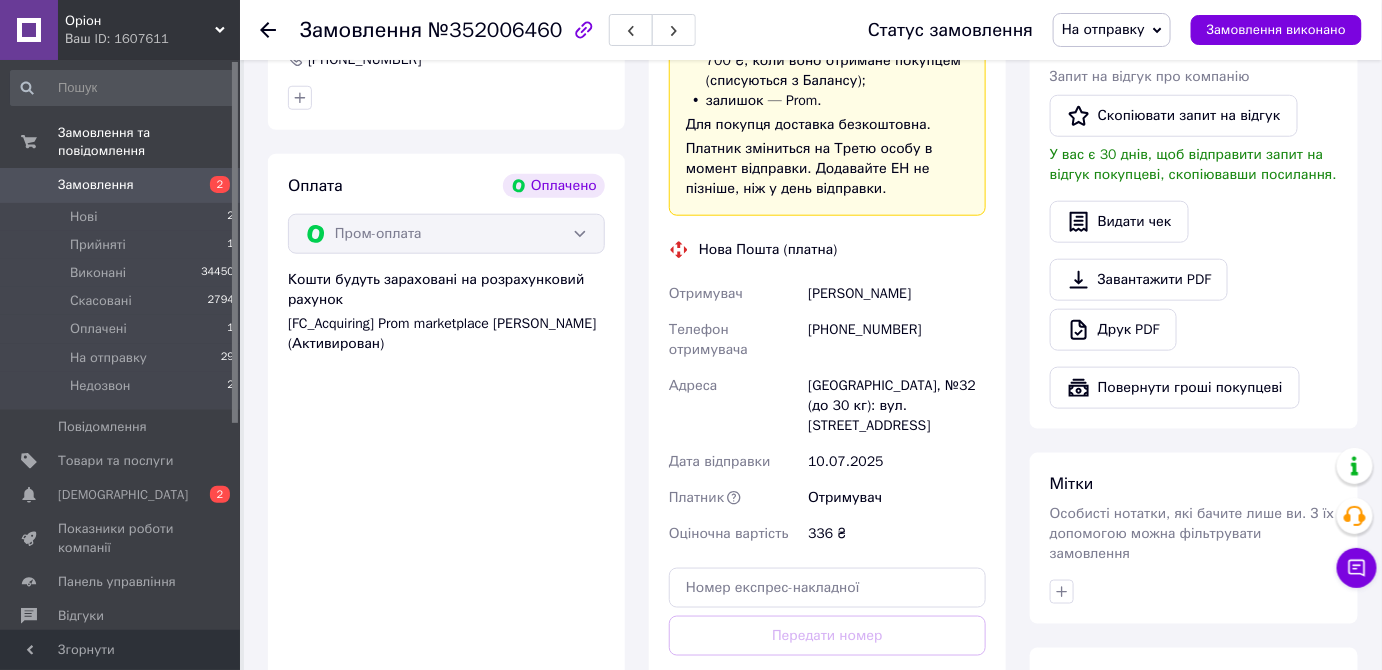 scroll, scrollTop: 553, scrollLeft: 0, axis: vertical 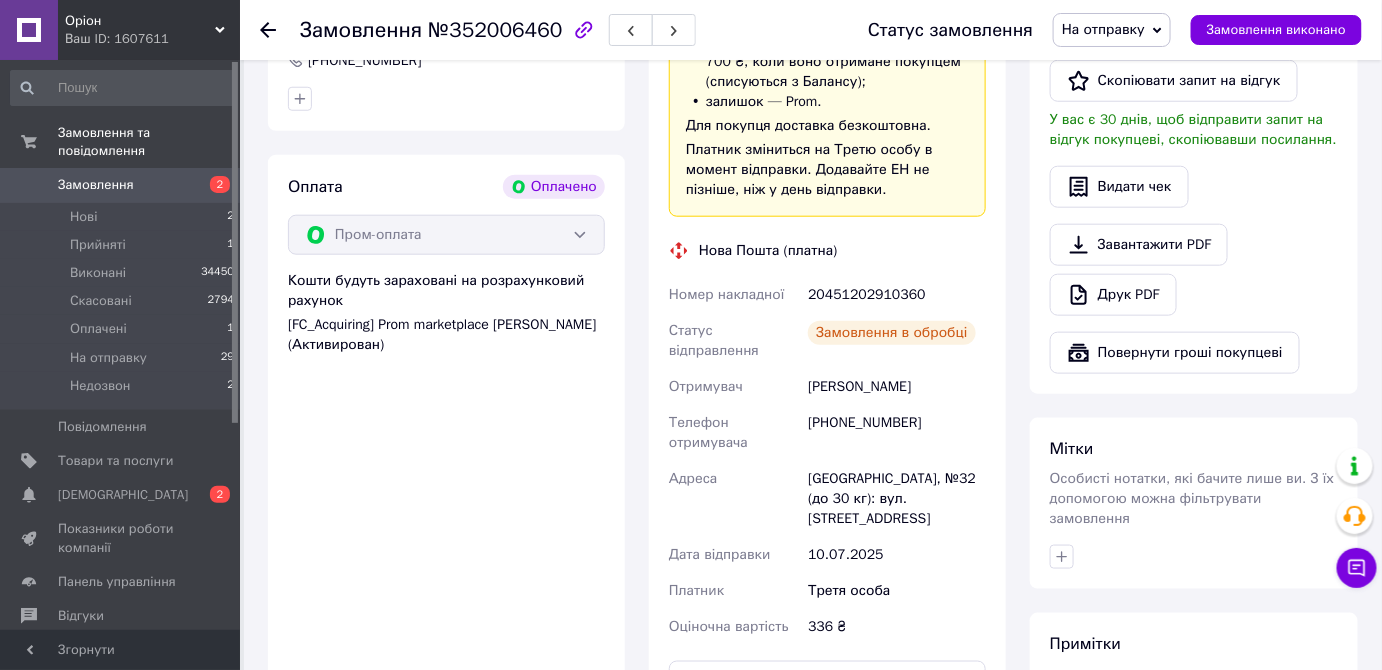 drag, startPoint x: 884, startPoint y: 294, endPoint x: 928, endPoint y: 299, distance: 44.28318 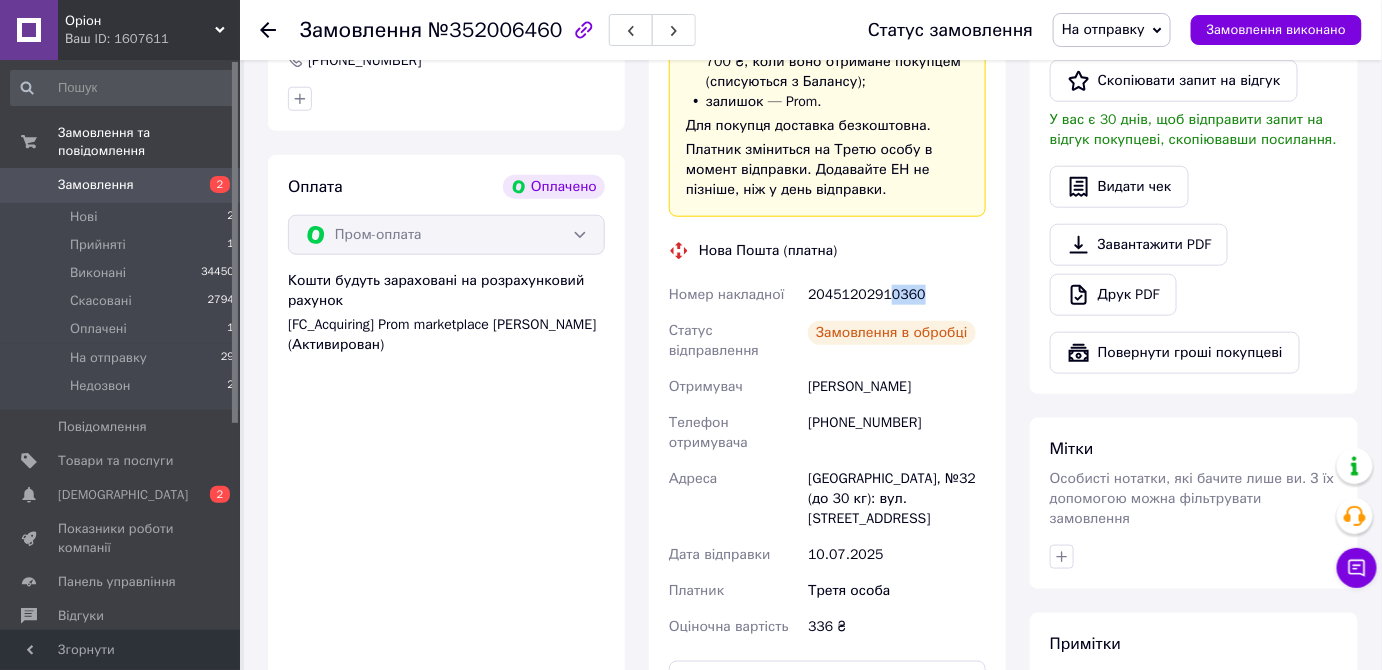 copy on "0360" 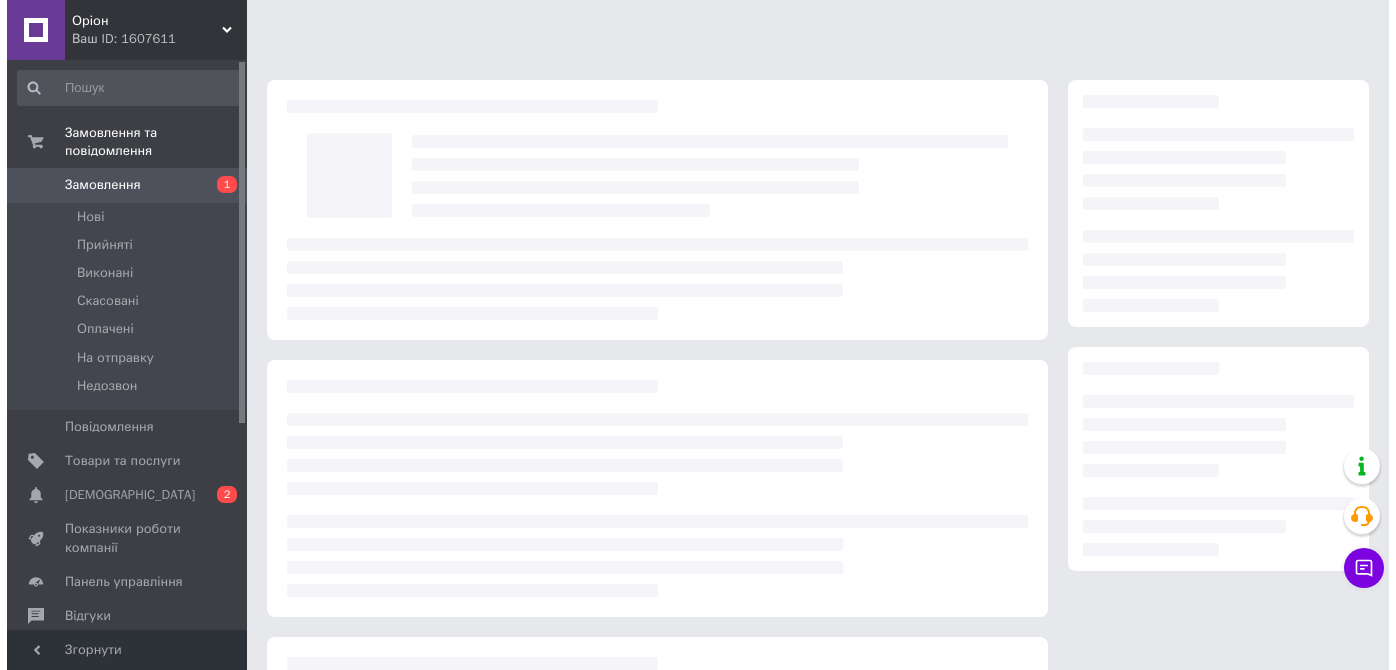 scroll, scrollTop: 0, scrollLeft: 0, axis: both 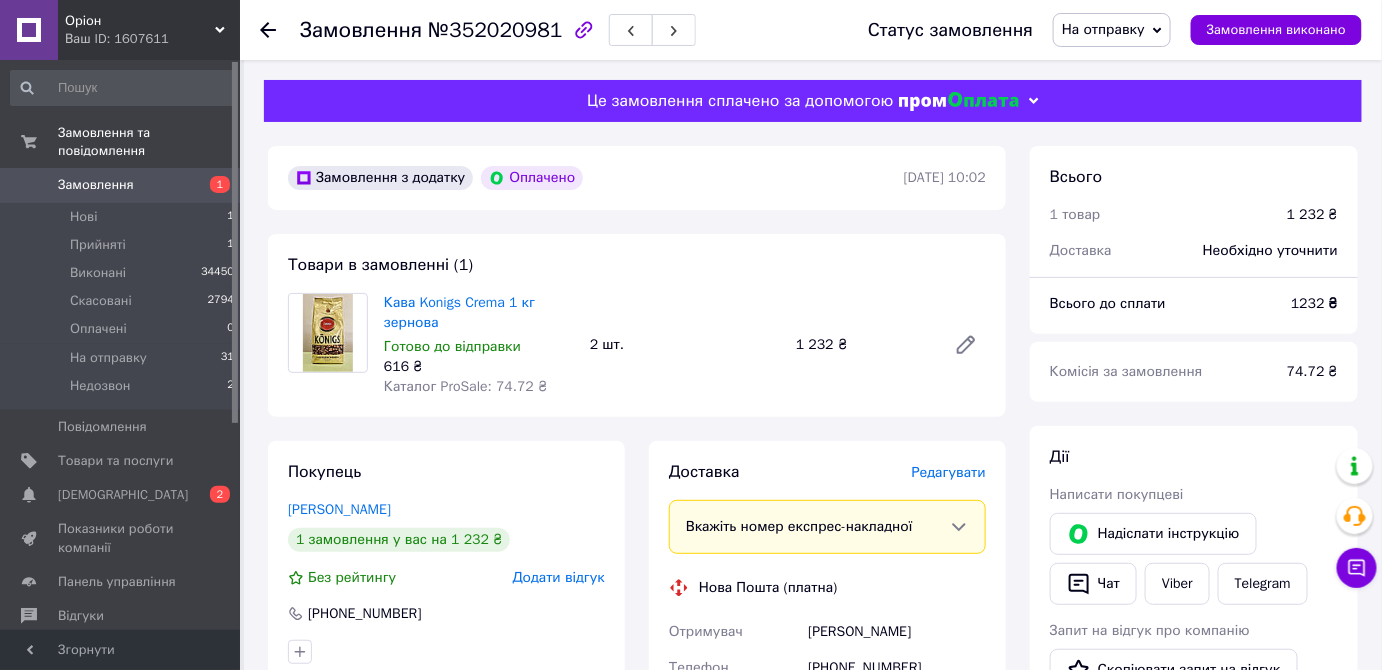 click on "Редагувати" at bounding box center [949, 472] 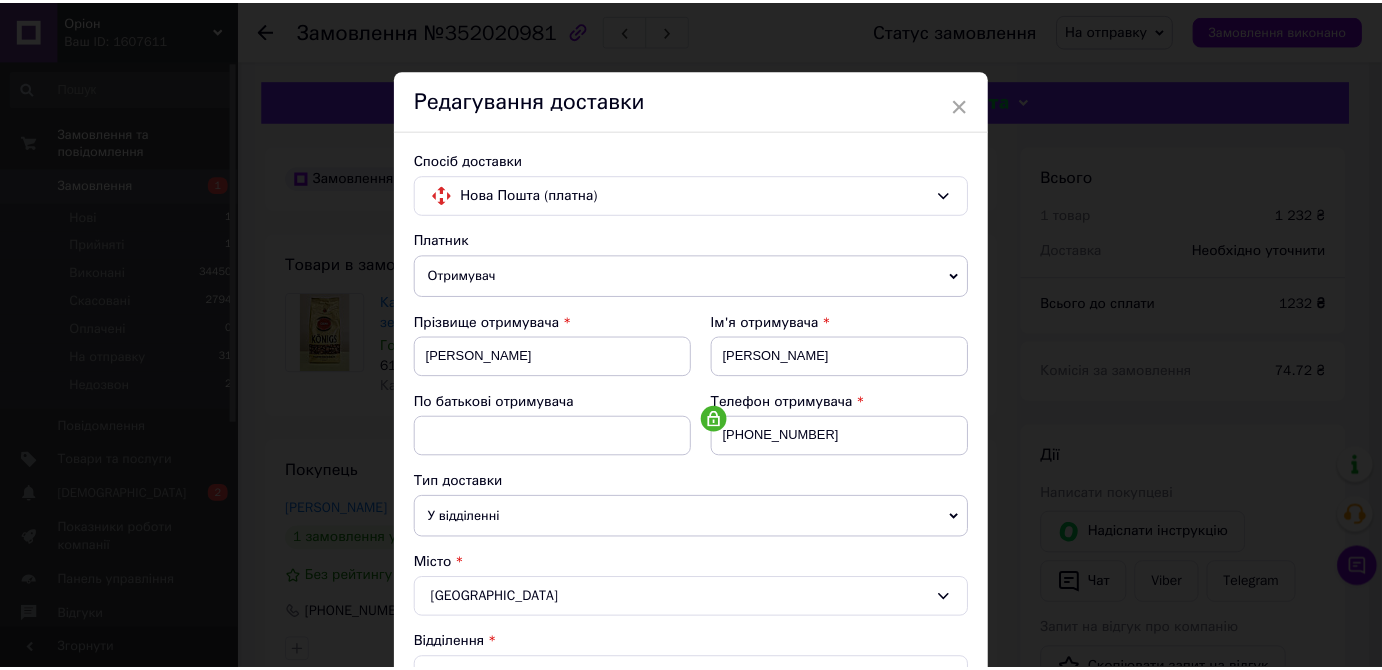 scroll, scrollTop: 650, scrollLeft: 0, axis: vertical 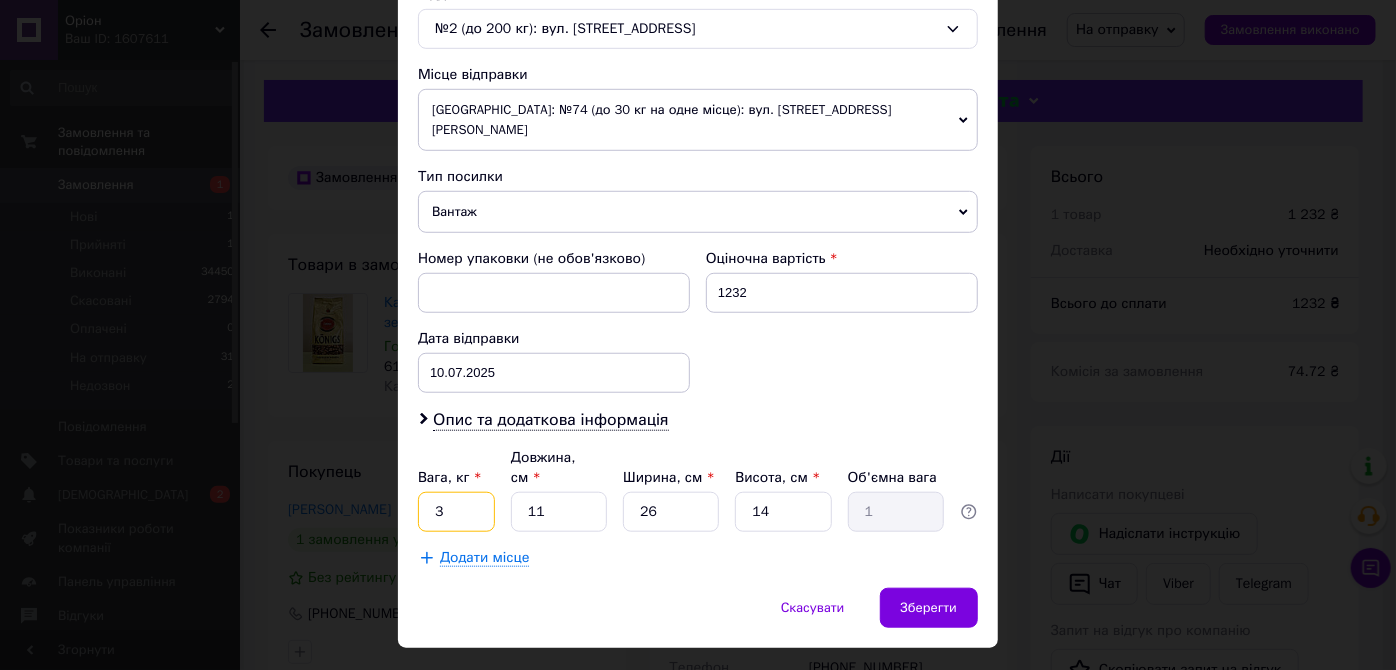 click on "3" at bounding box center (456, 512) 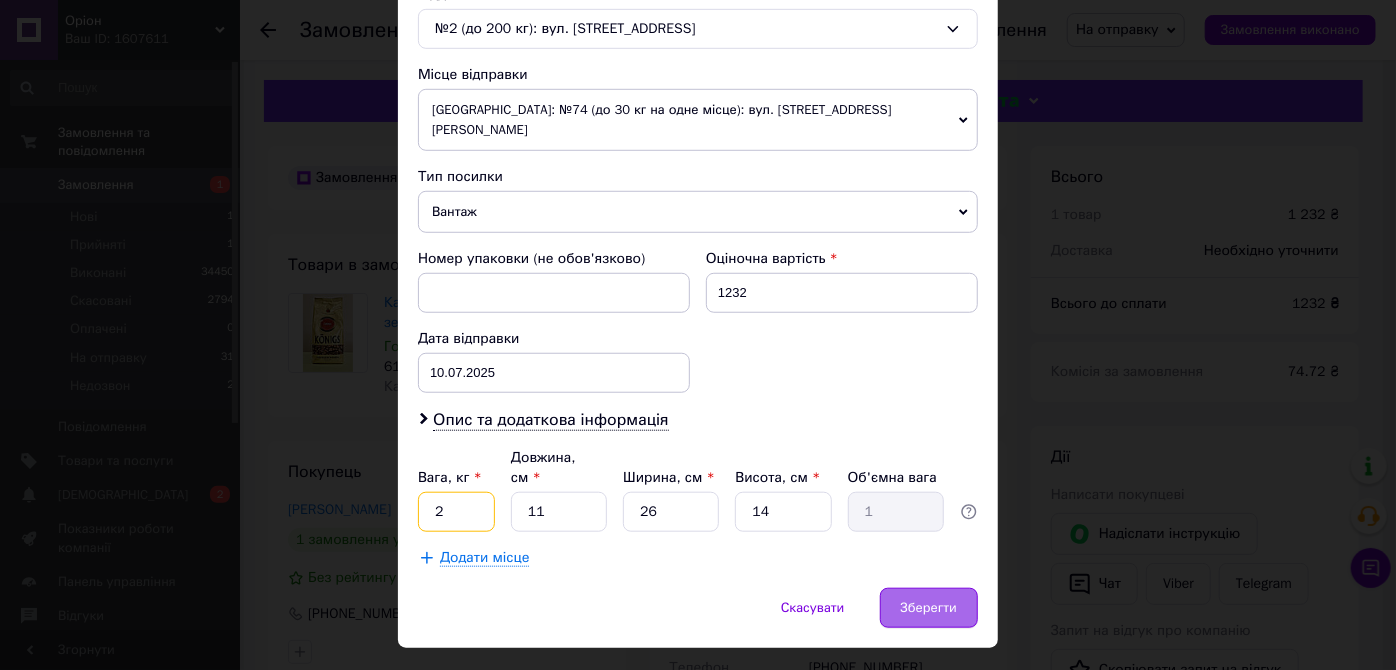 type on "2" 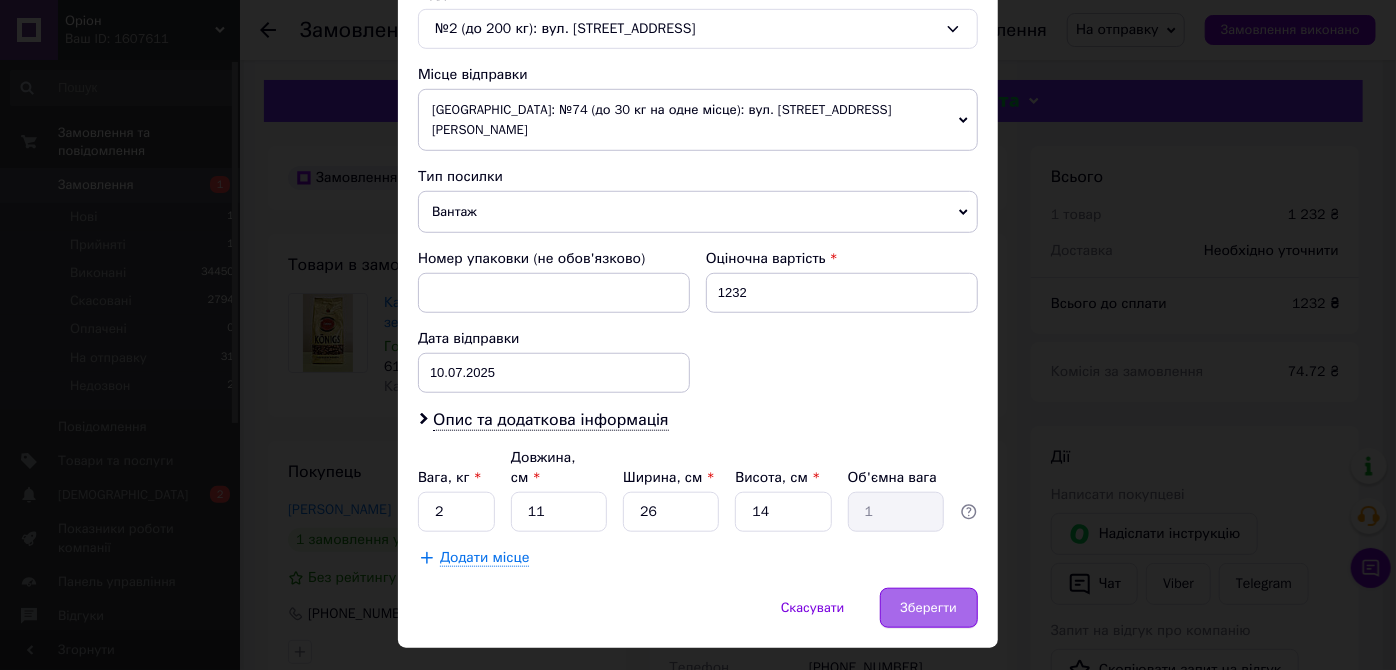 click on "Зберегти" at bounding box center (929, 608) 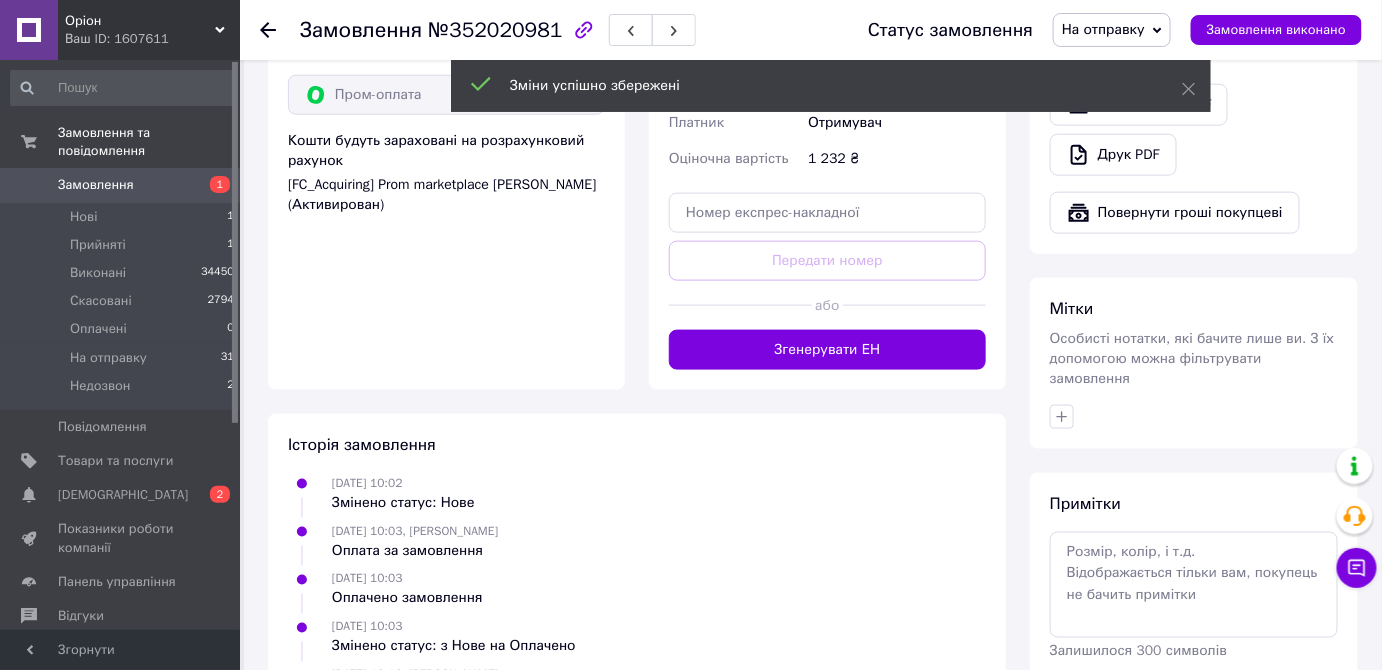 scroll, scrollTop: 694, scrollLeft: 0, axis: vertical 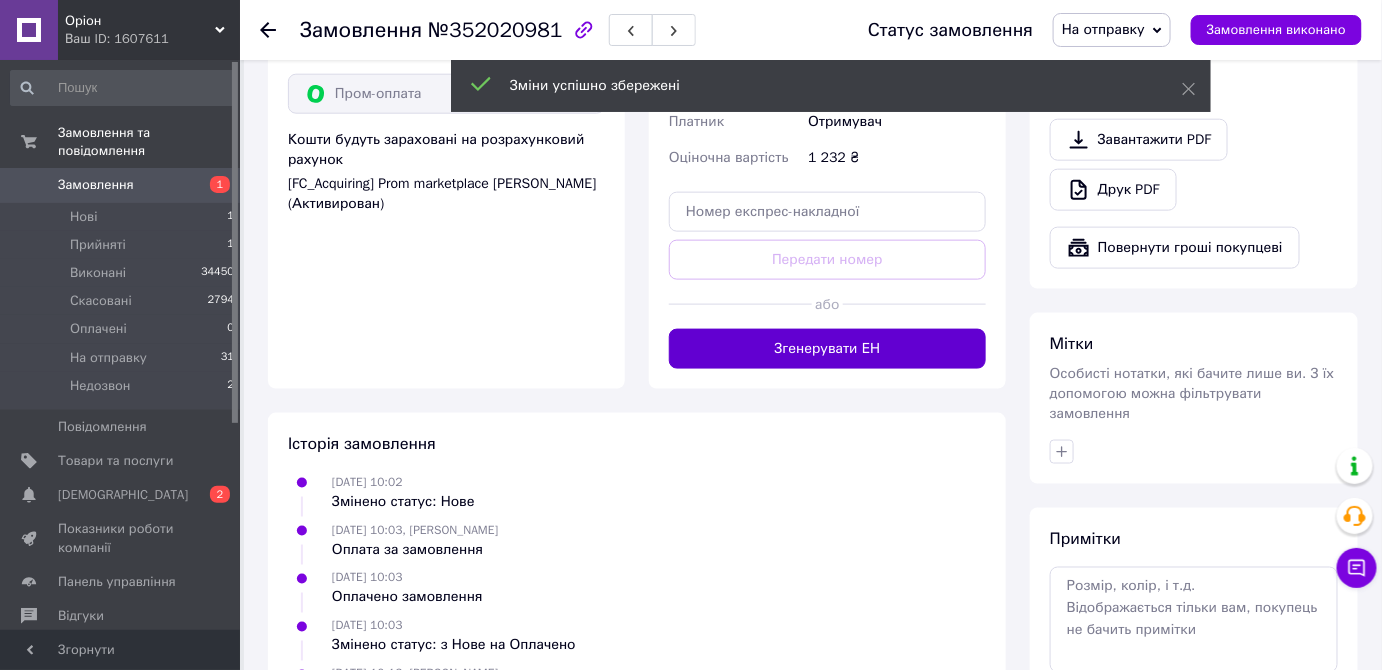 click on "Згенерувати ЕН" at bounding box center (827, 349) 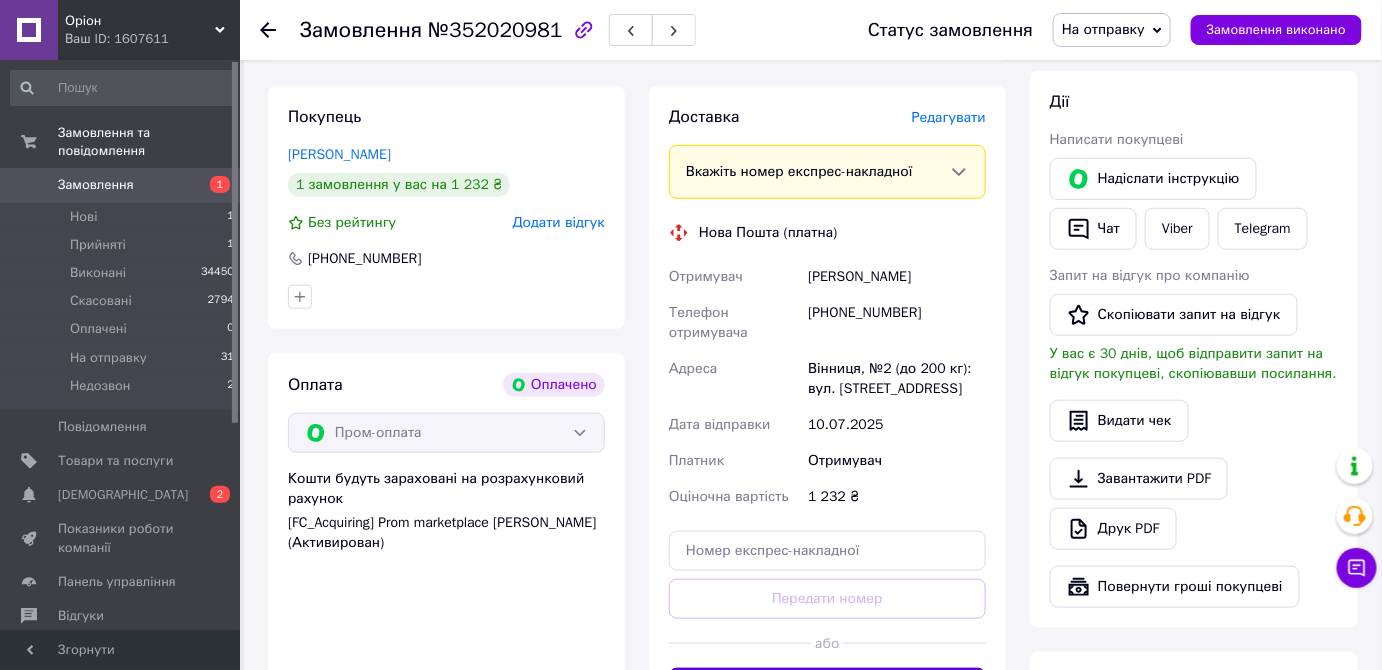 scroll, scrollTop: 353, scrollLeft: 0, axis: vertical 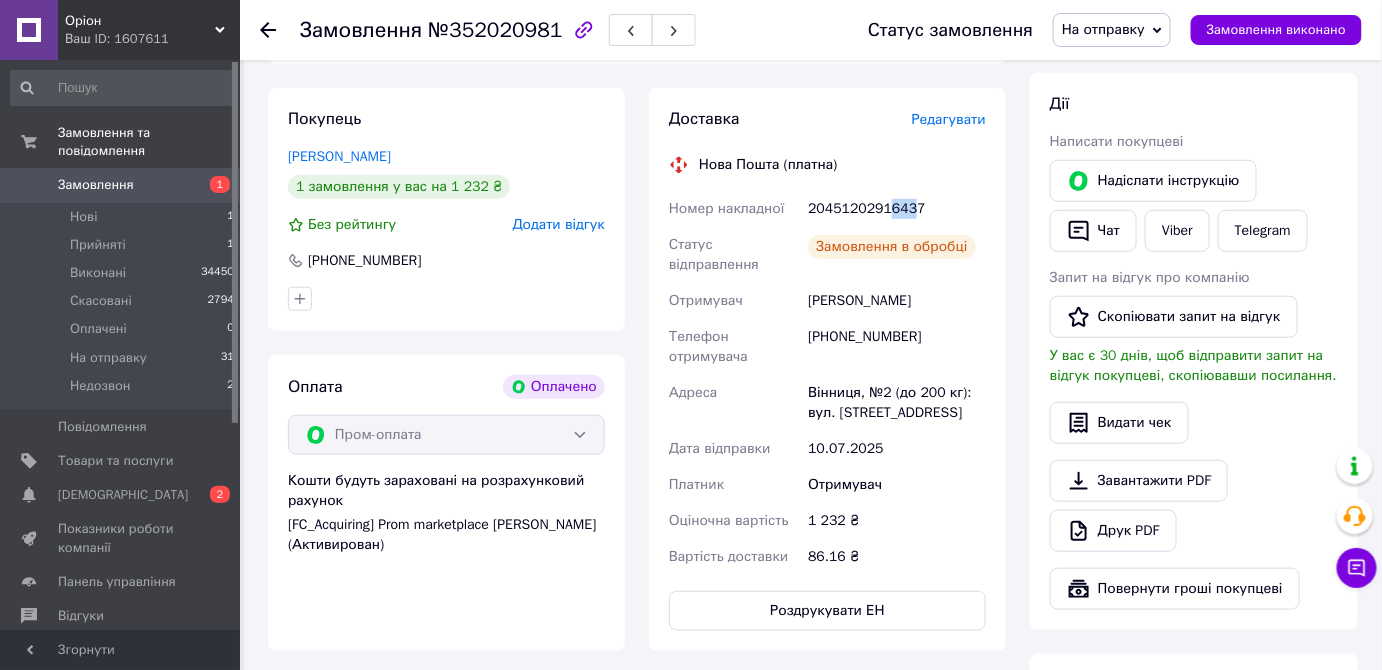 drag, startPoint x: 884, startPoint y: 213, endPoint x: 929, endPoint y: 211, distance: 45.044422 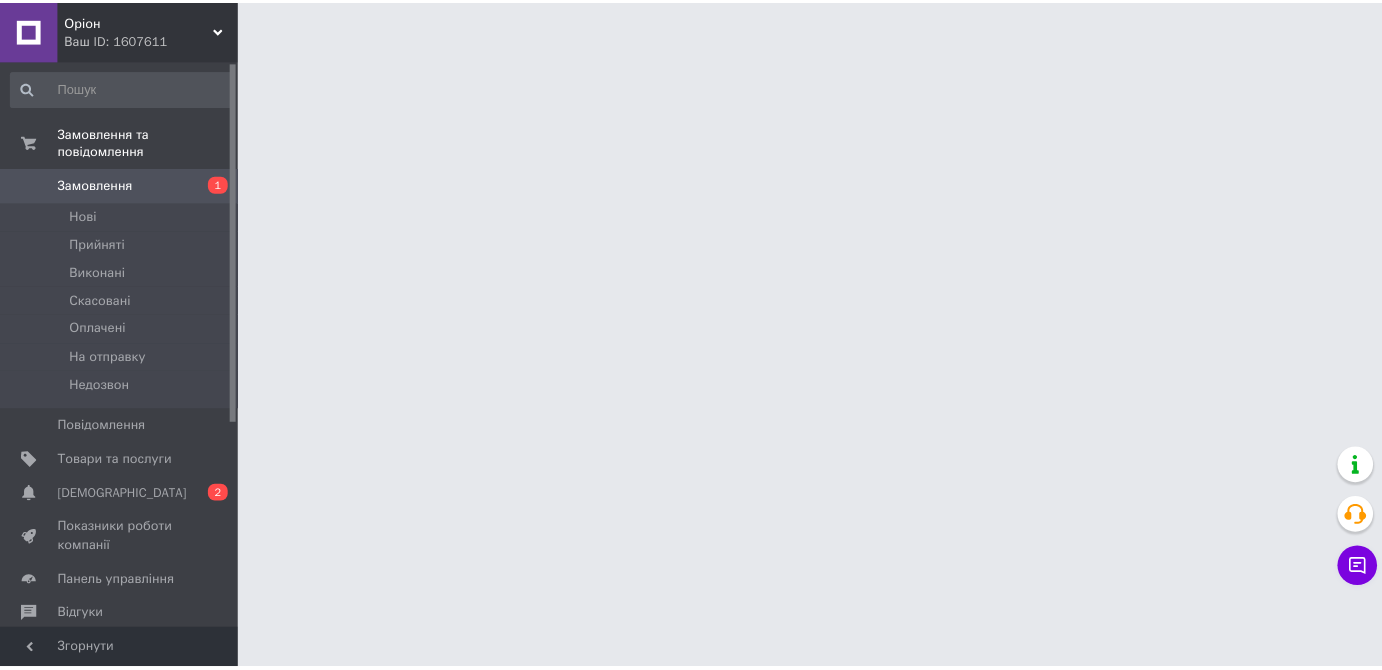 scroll, scrollTop: 0, scrollLeft: 0, axis: both 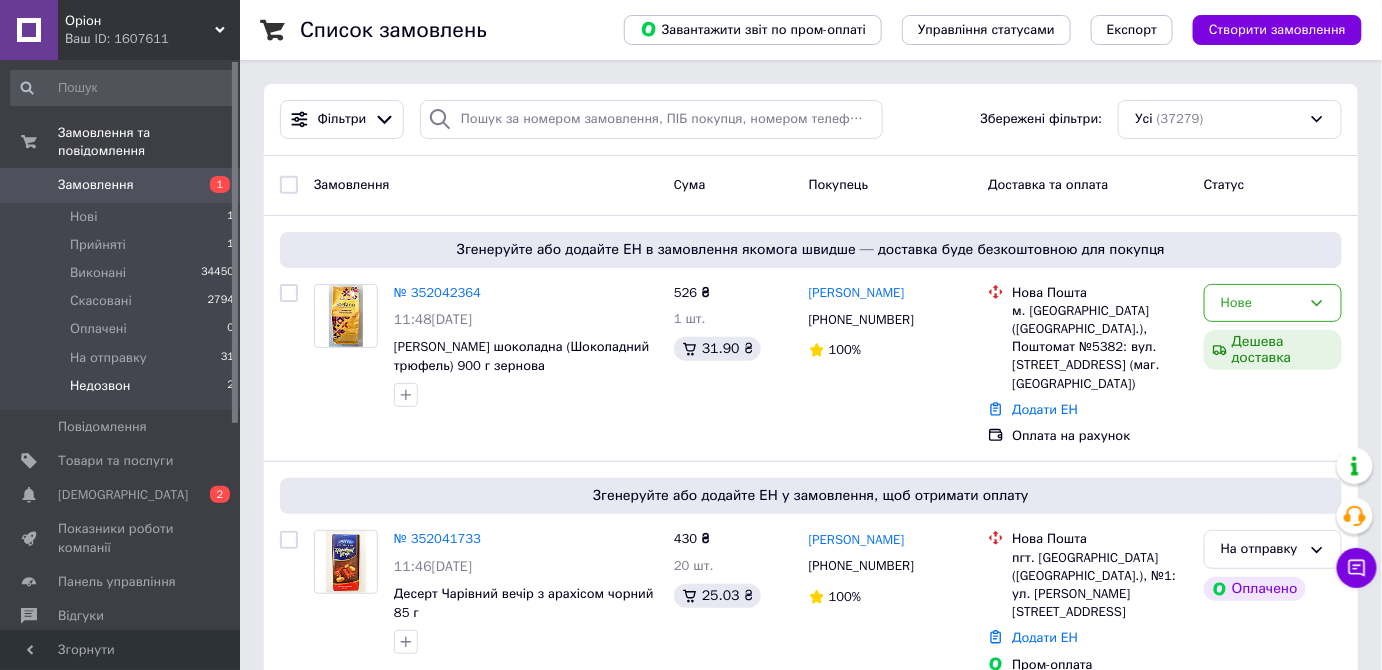 click on "Недозвон 2" at bounding box center (123, 391) 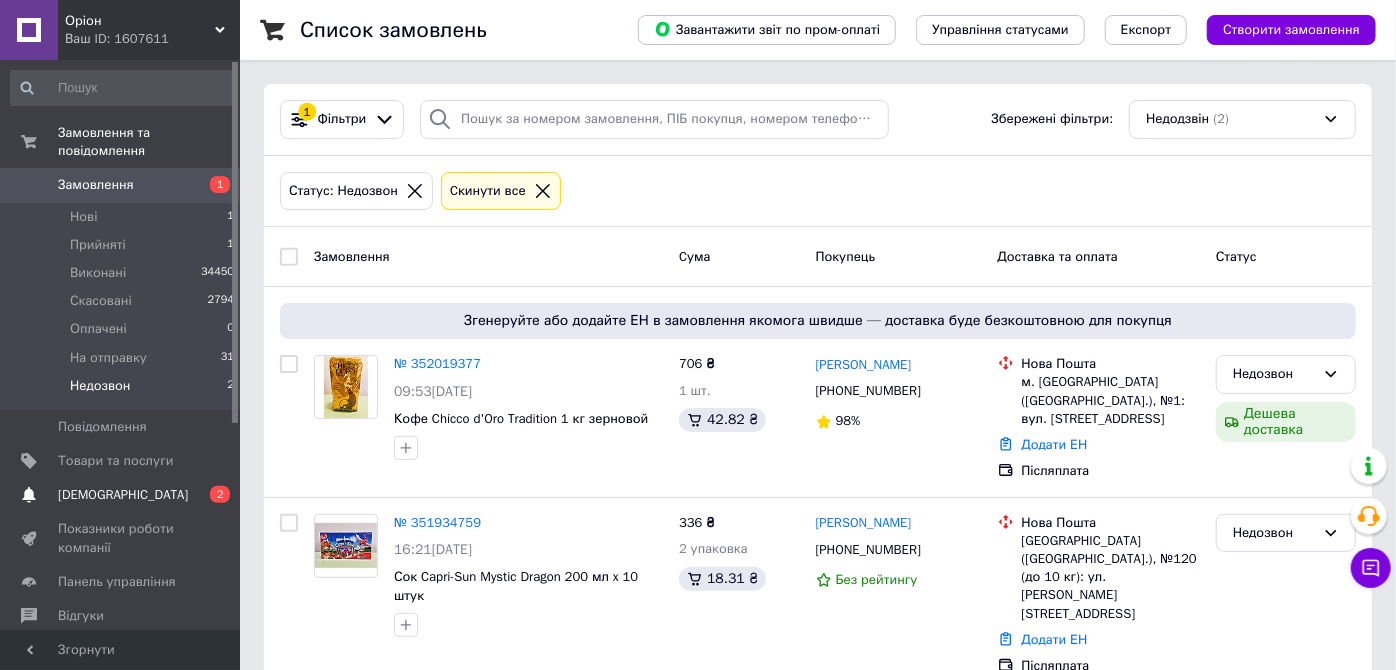 click on "[DEMOGRAPHIC_DATA]" at bounding box center (123, 495) 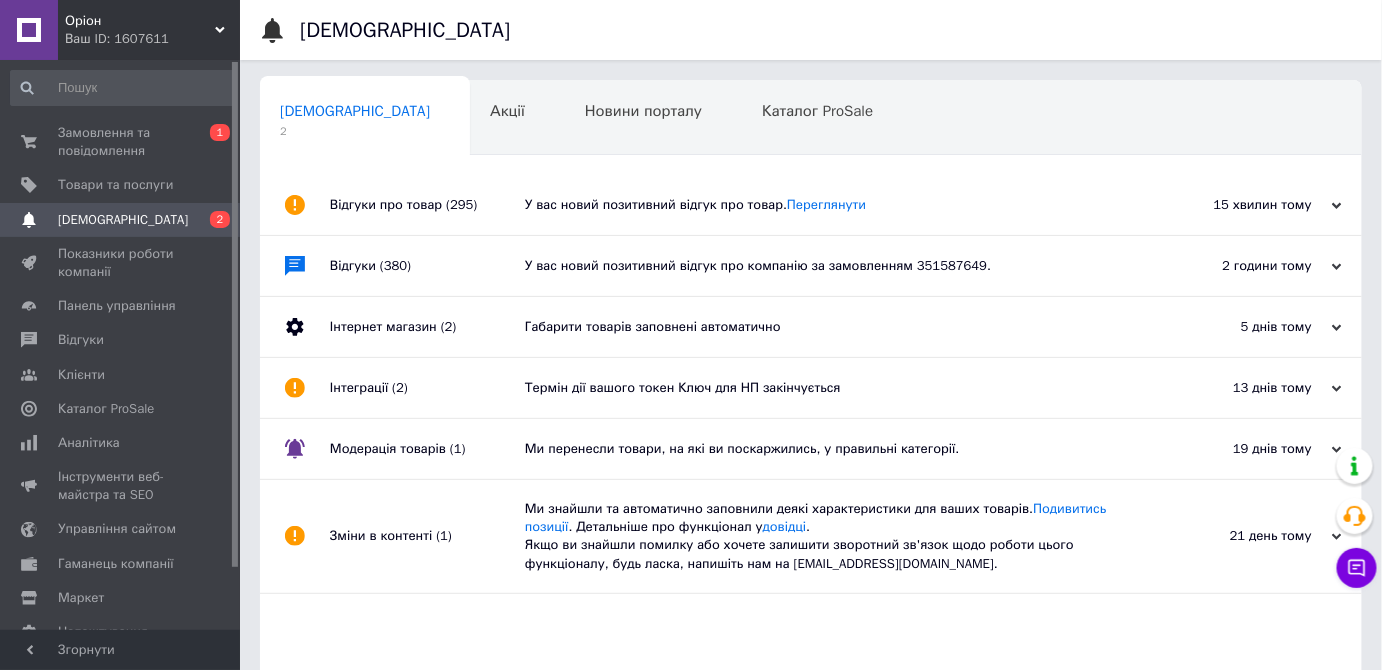 click on "Відгуки про товар   (295)" at bounding box center [427, 205] 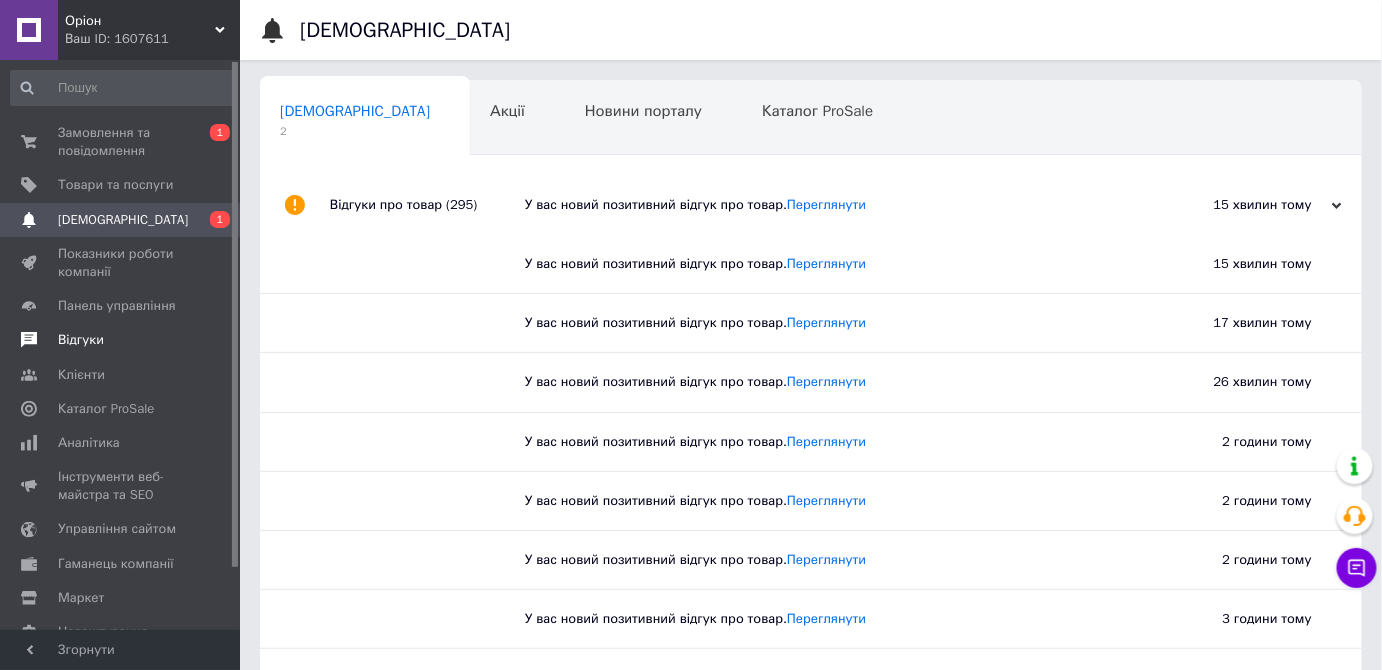 click on "Відгуки" at bounding box center [121, 340] 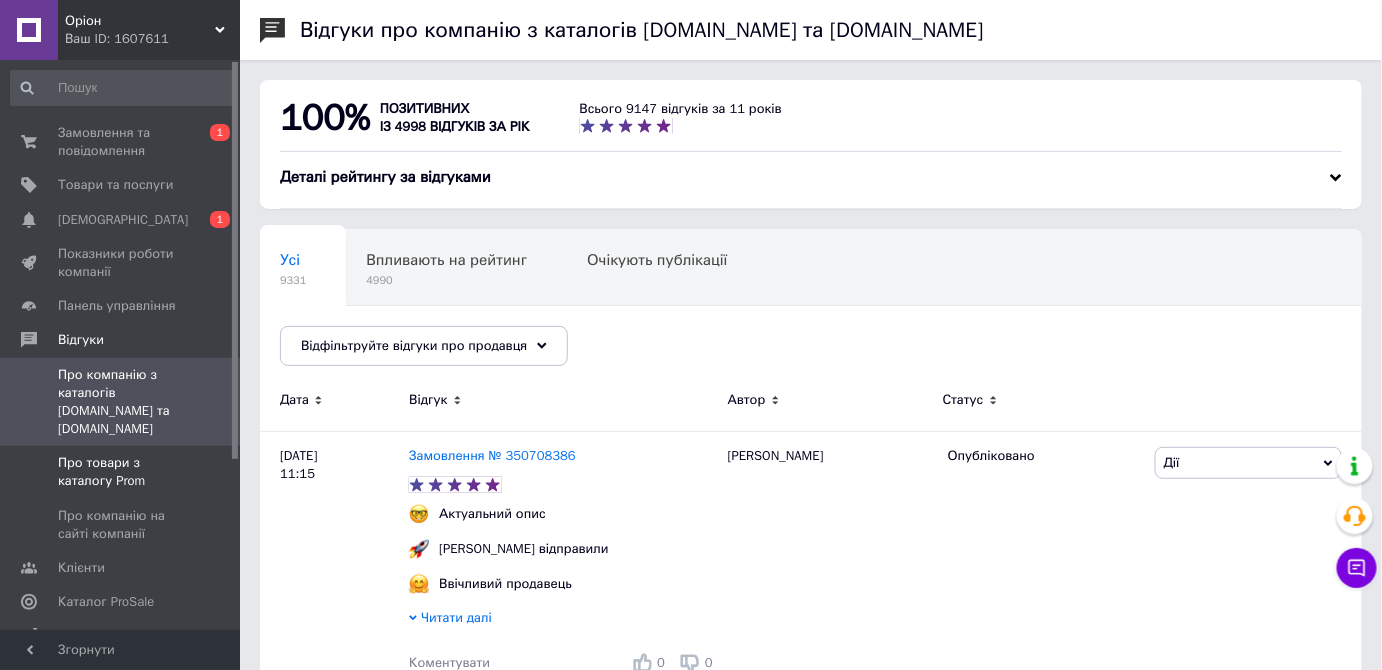 click on "Про товари з каталогу Prom" at bounding box center [121, 472] 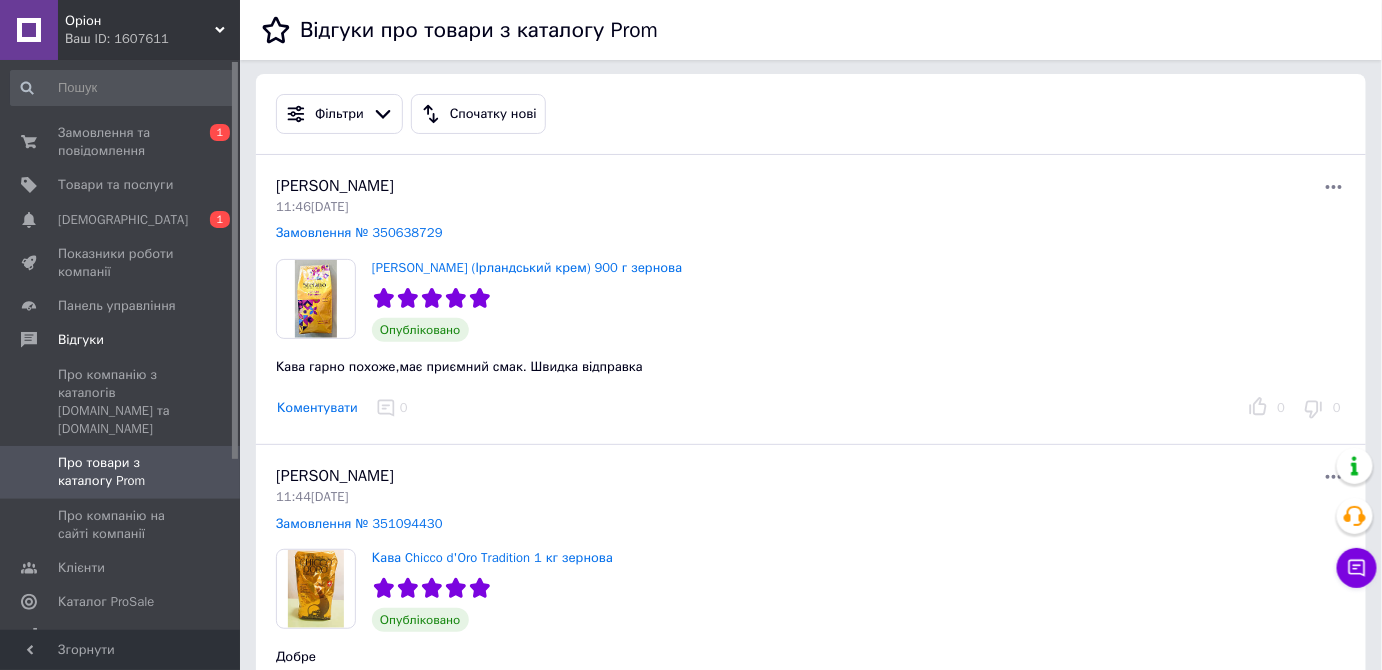 scroll, scrollTop: 13, scrollLeft: 0, axis: vertical 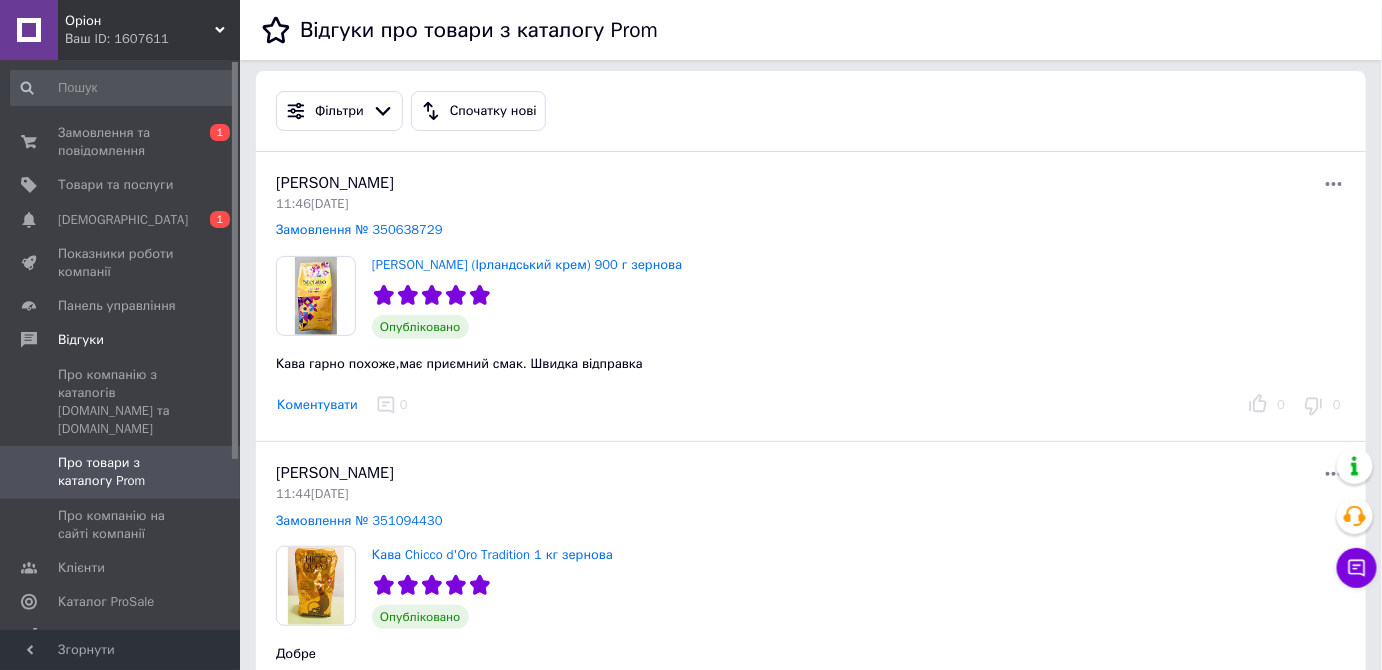 click on "Коментувати 0" at bounding box center [753, 405] 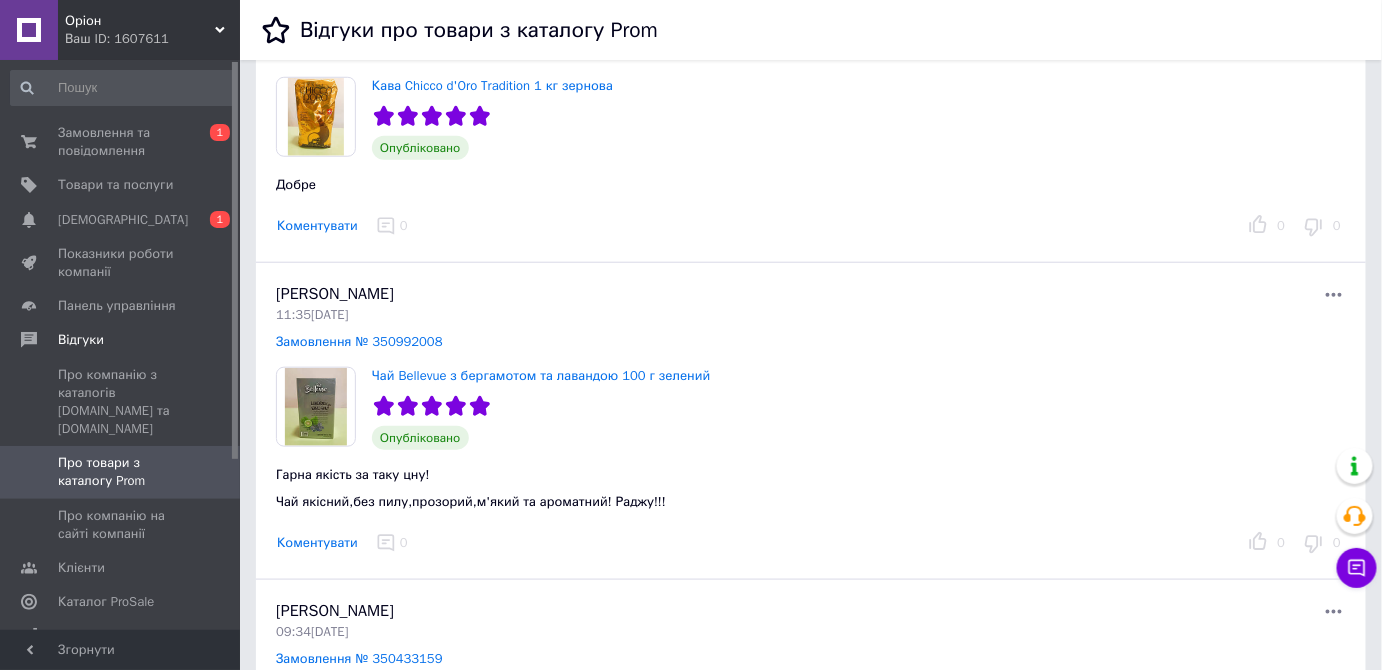 scroll, scrollTop: 0, scrollLeft: 0, axis: both 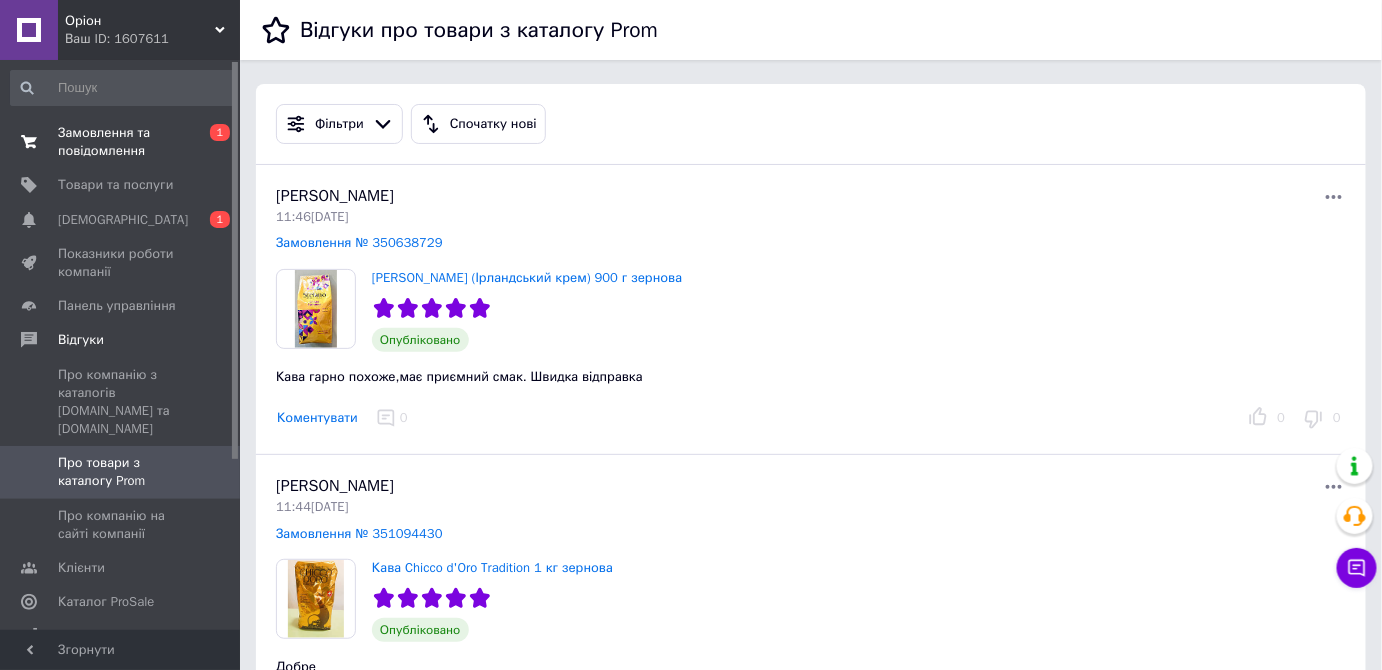click on "Замовлення та повідомлення 0 1" at bounding box center (123, 142) 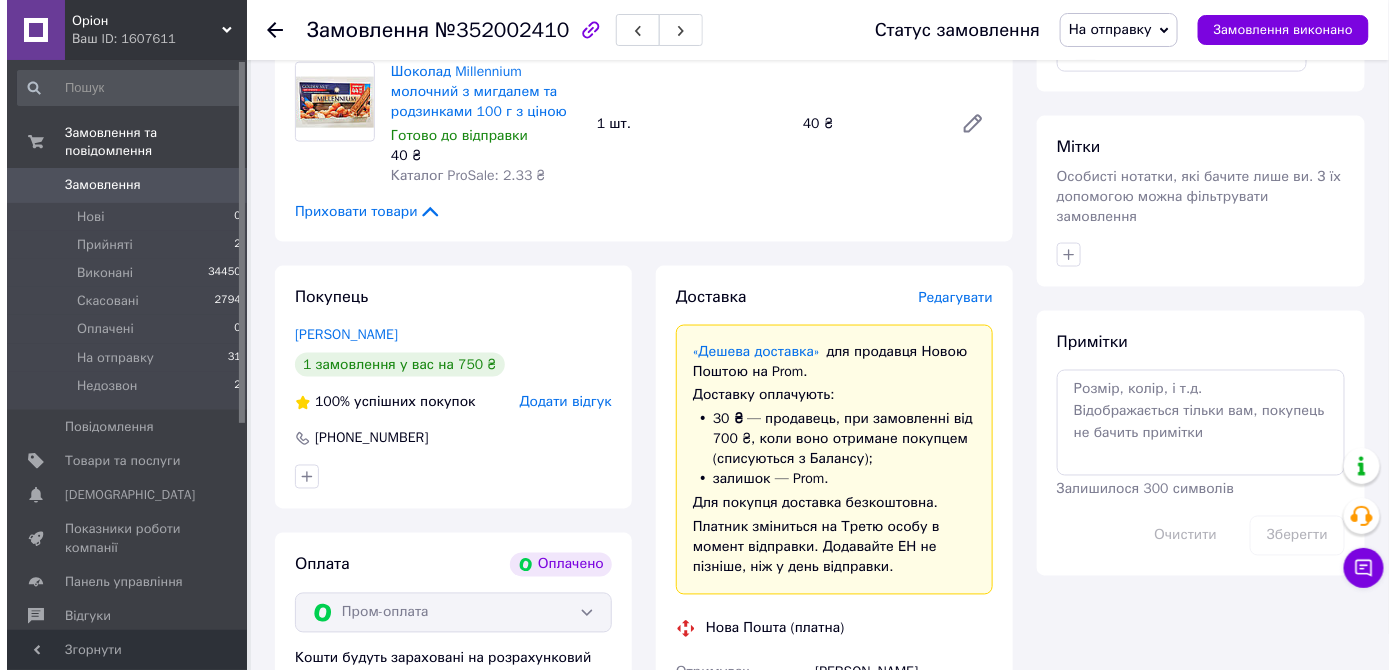 scroll, scrollTop: 895, scrollLeft: 0, axis: vertical 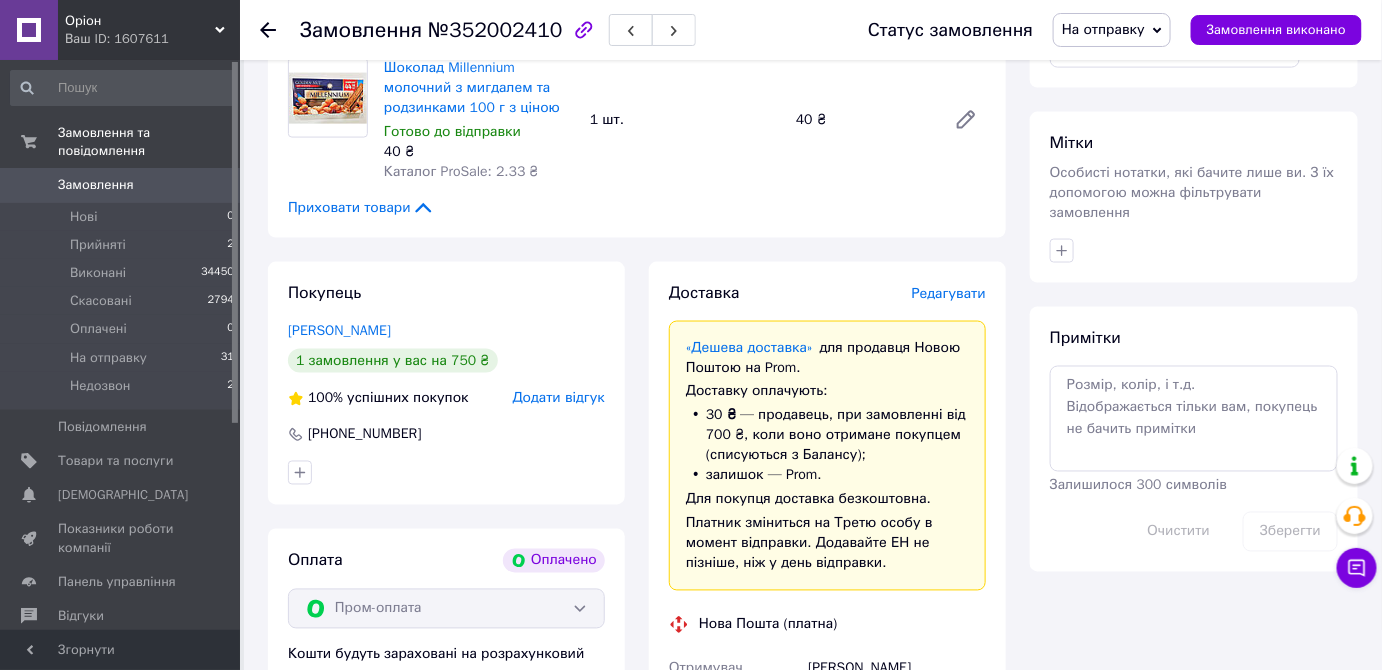 drag, startPoint x: 936, startPoint y: 308, endPoint x: 945, endPoint y: 301, distance: 11.401754 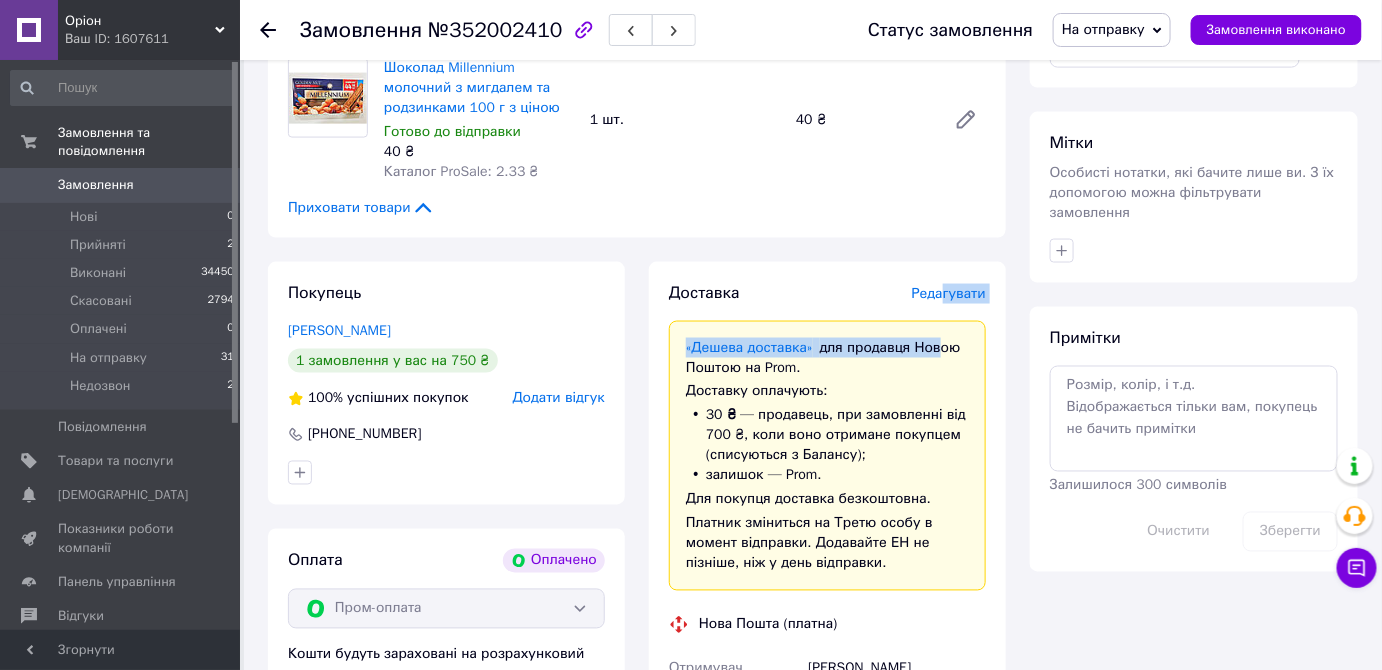 click on "Редагувати" at bounding box center [949, 293] 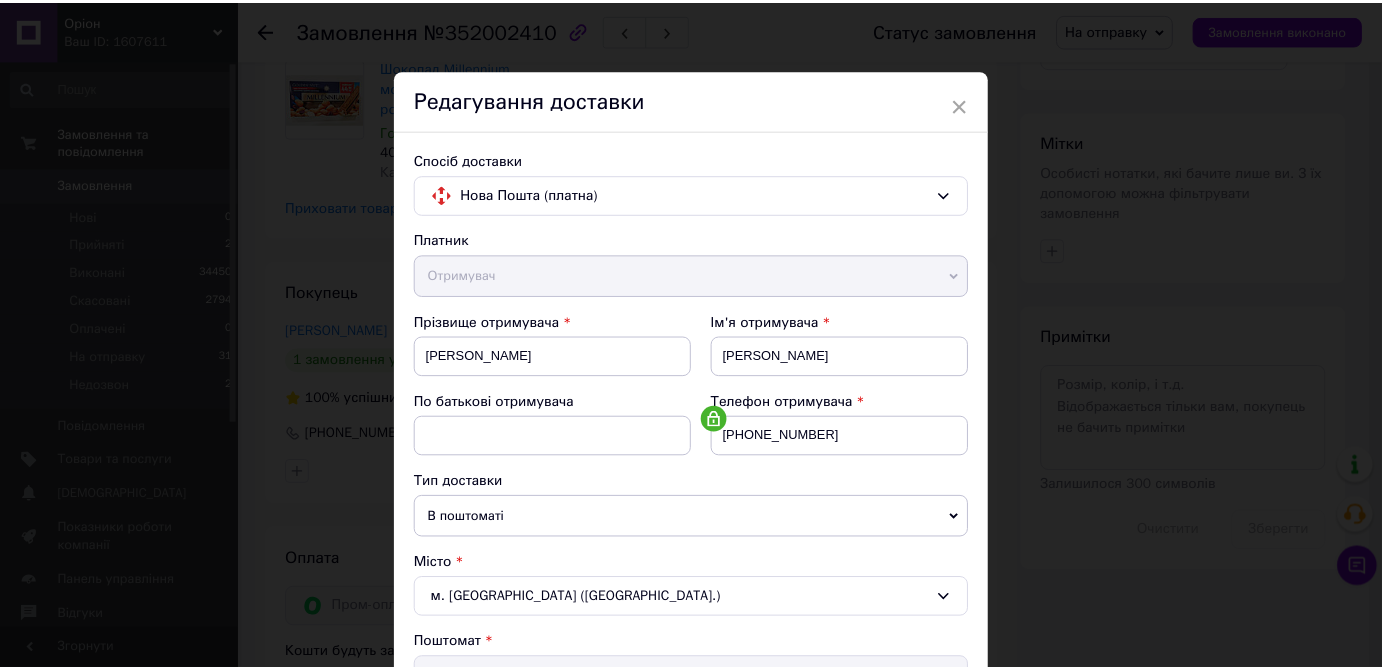 scroll, scrollTop: 650, scrollLeft: 0, axis: vertical 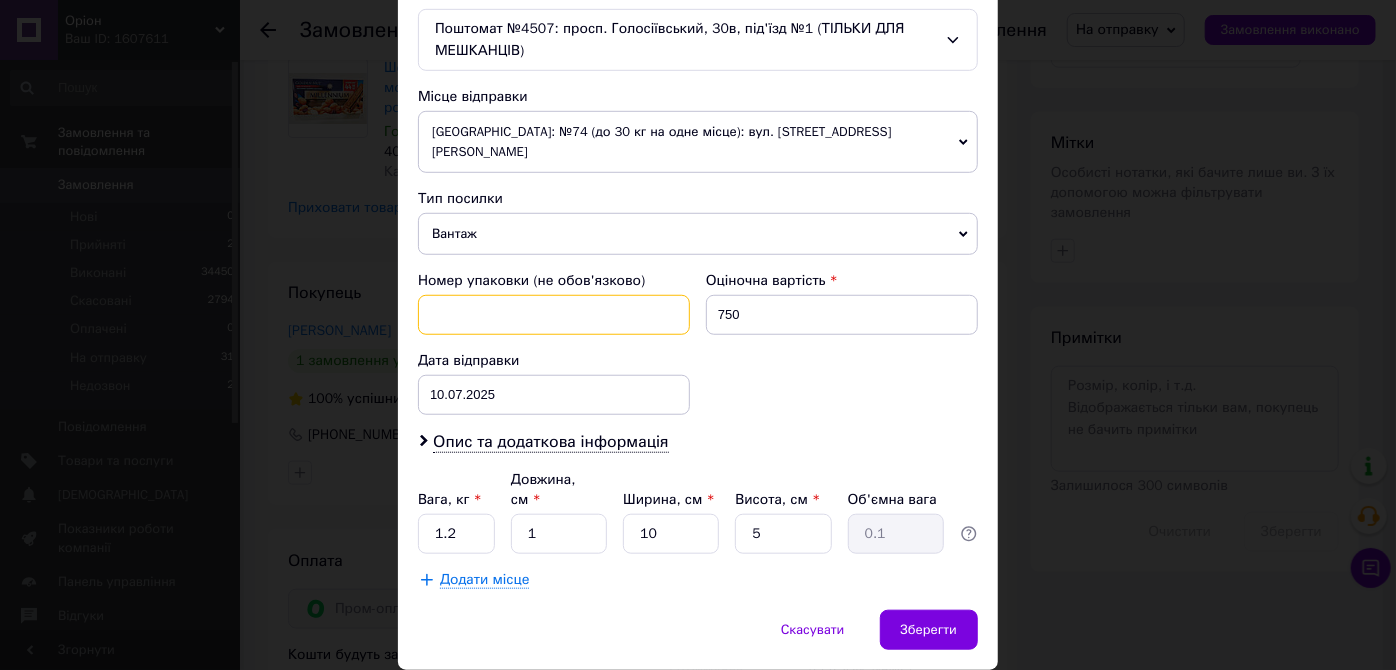 paste on "6437" 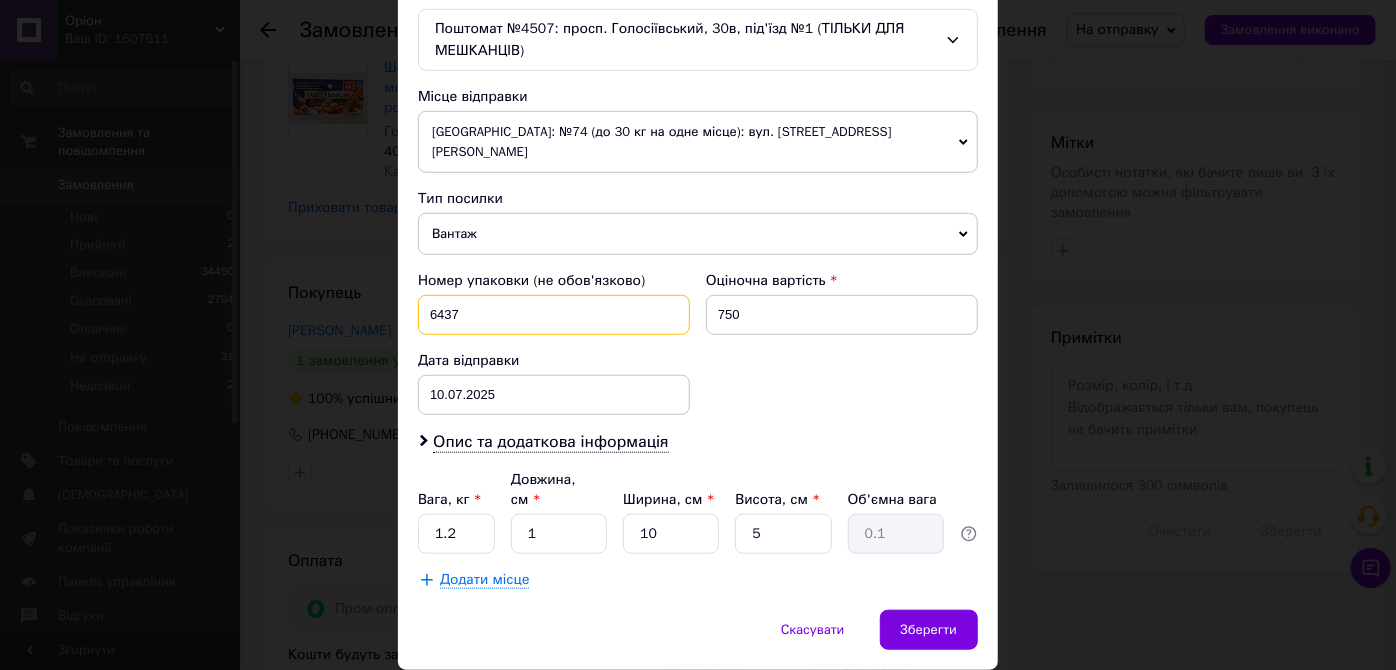 click on "6437" at bounding box center (554, 315) 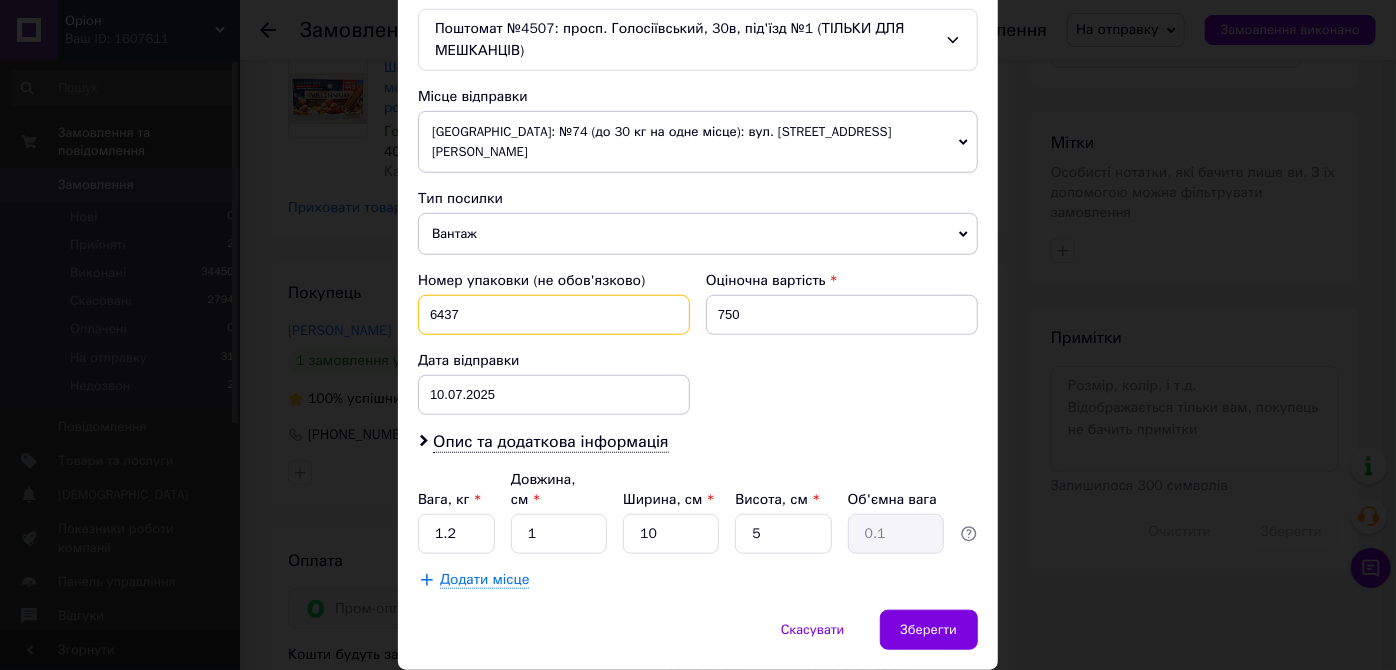 click on "6437" at bounding box center [554, 315] 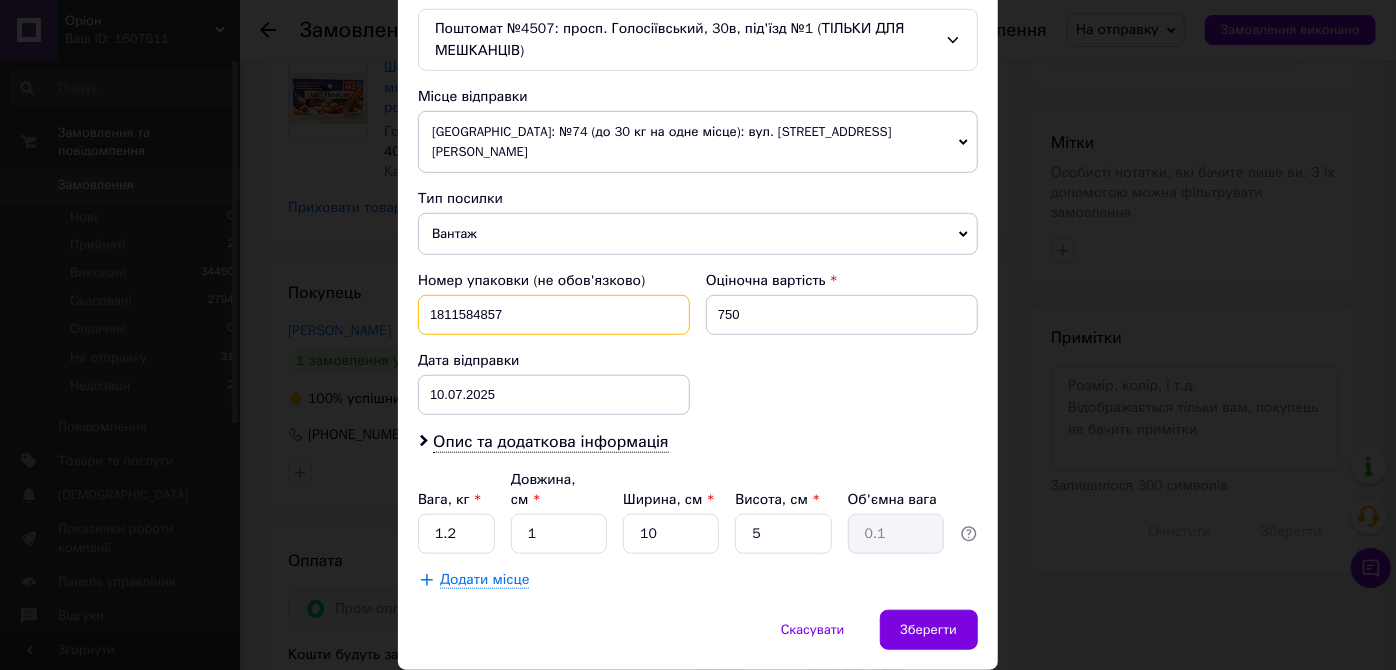 click on "1811584857" at bounding box center (554, 315) 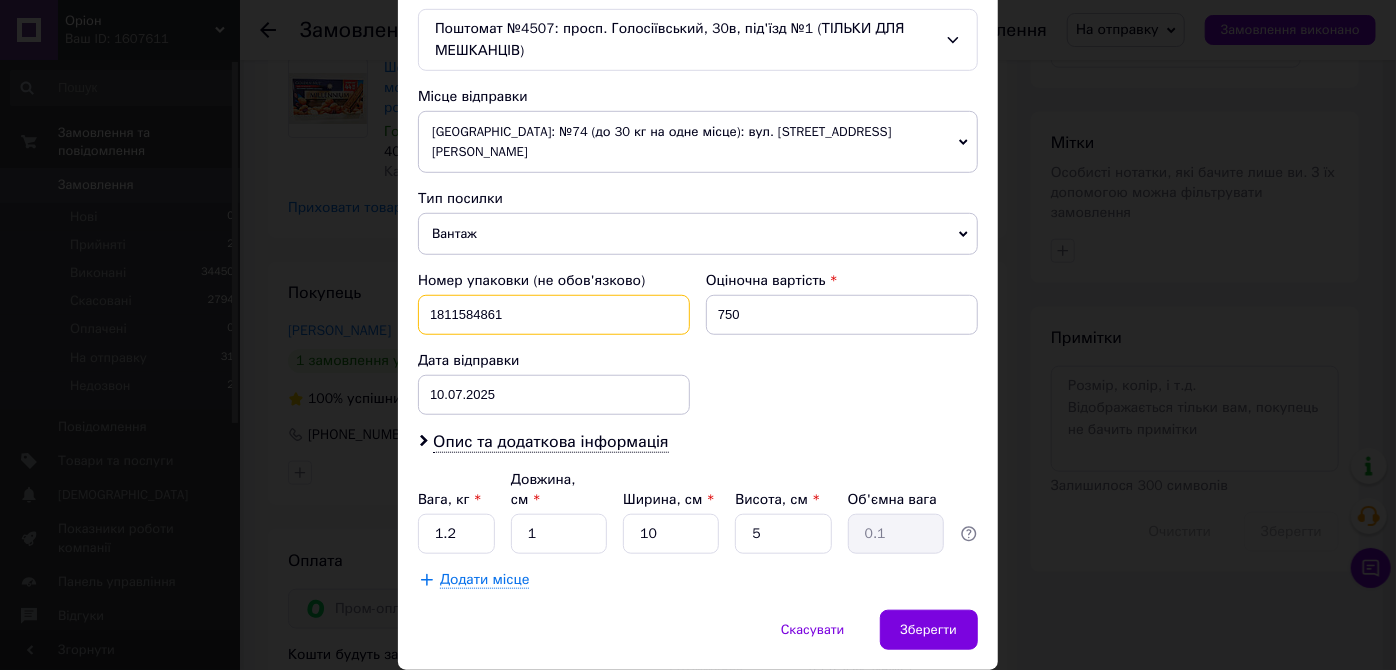 type on "1811584861" 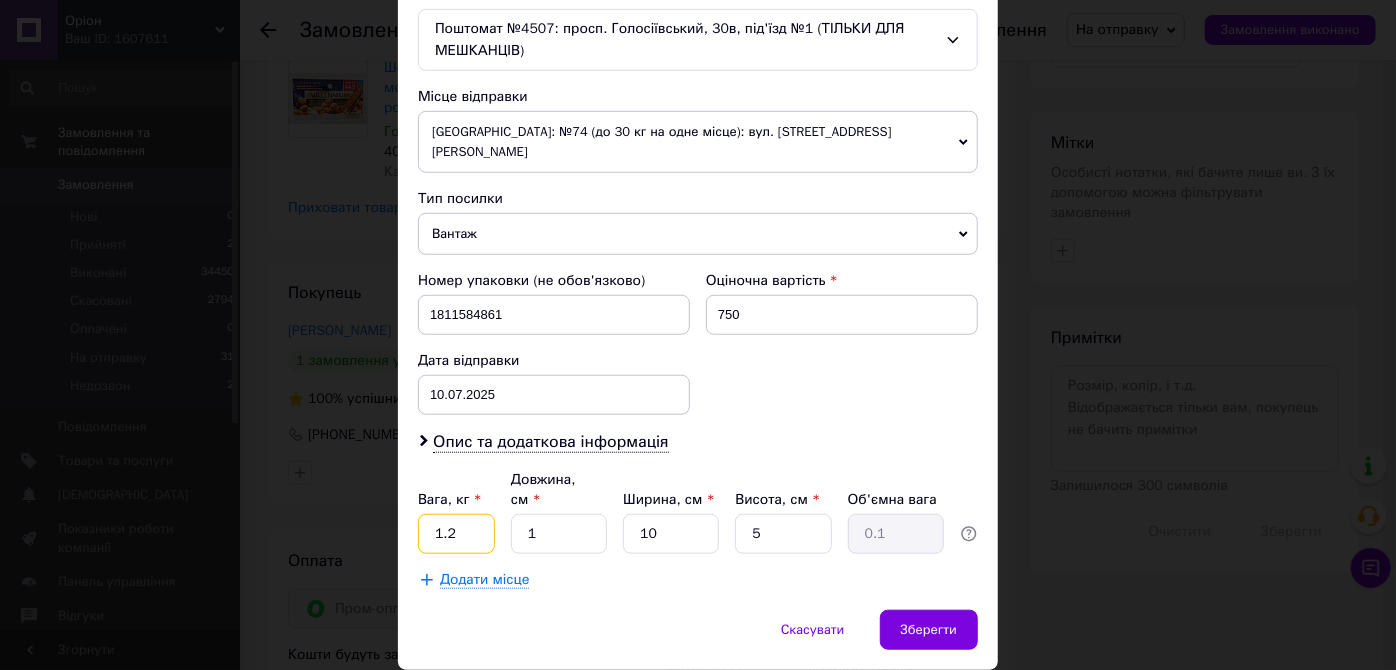 click on "1.2" at bounding box center (456, 534) 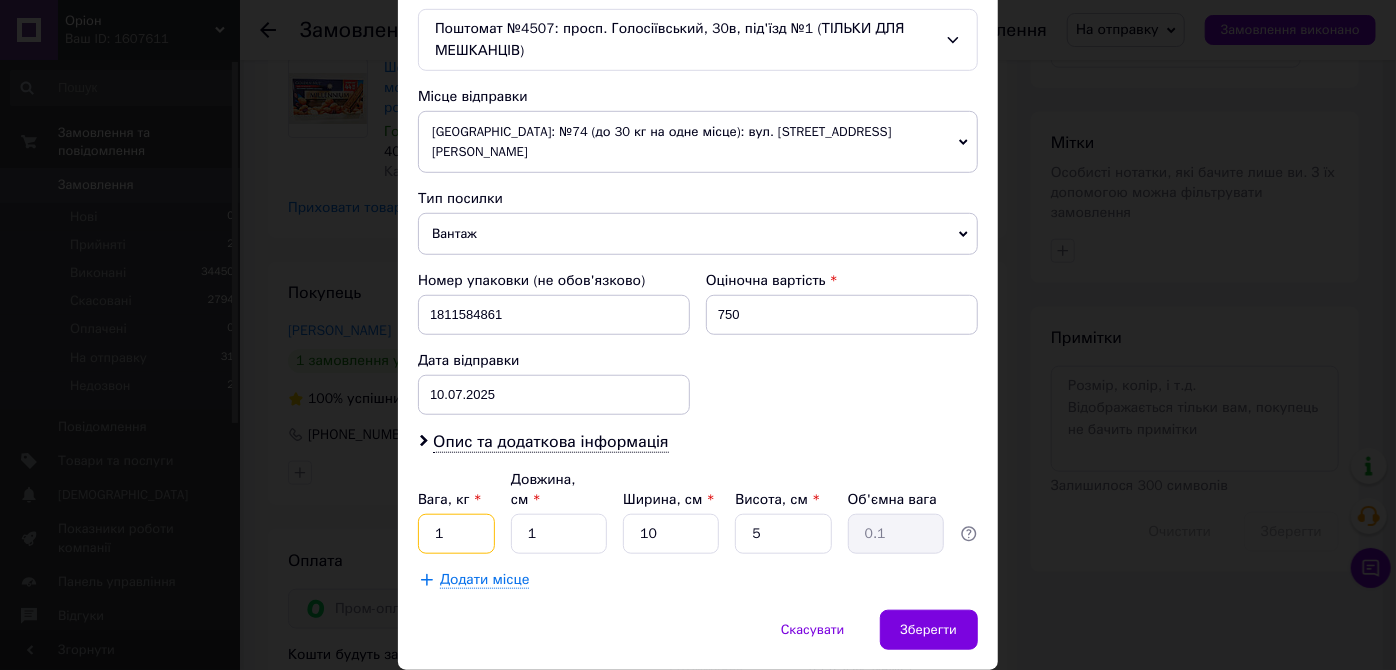 click on "1" at bounding box center [456, 534] 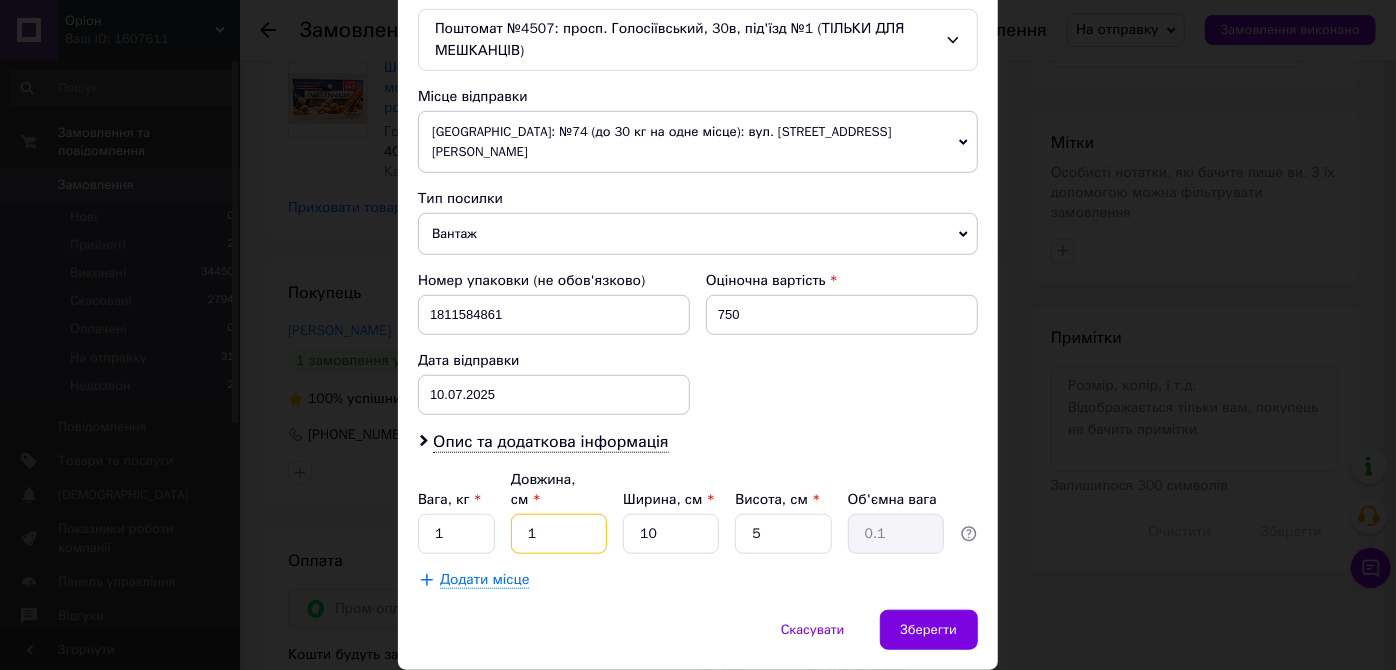 type on "10" 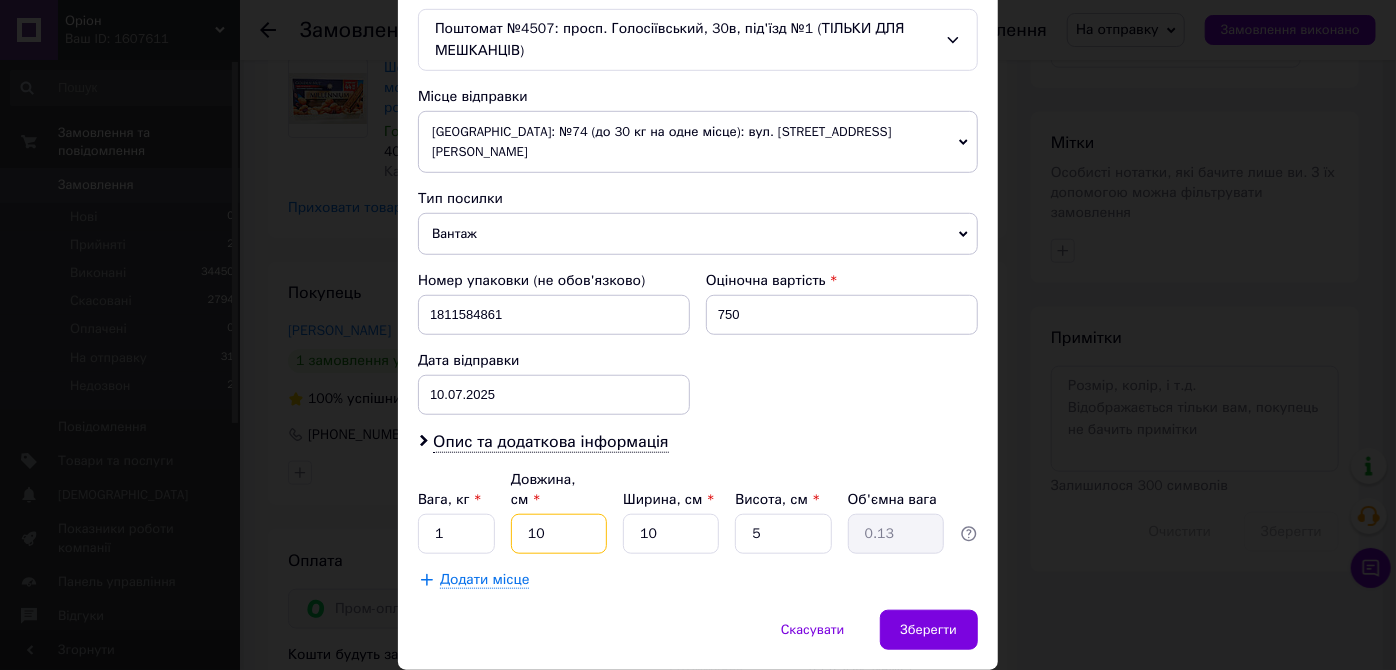 type on "10" 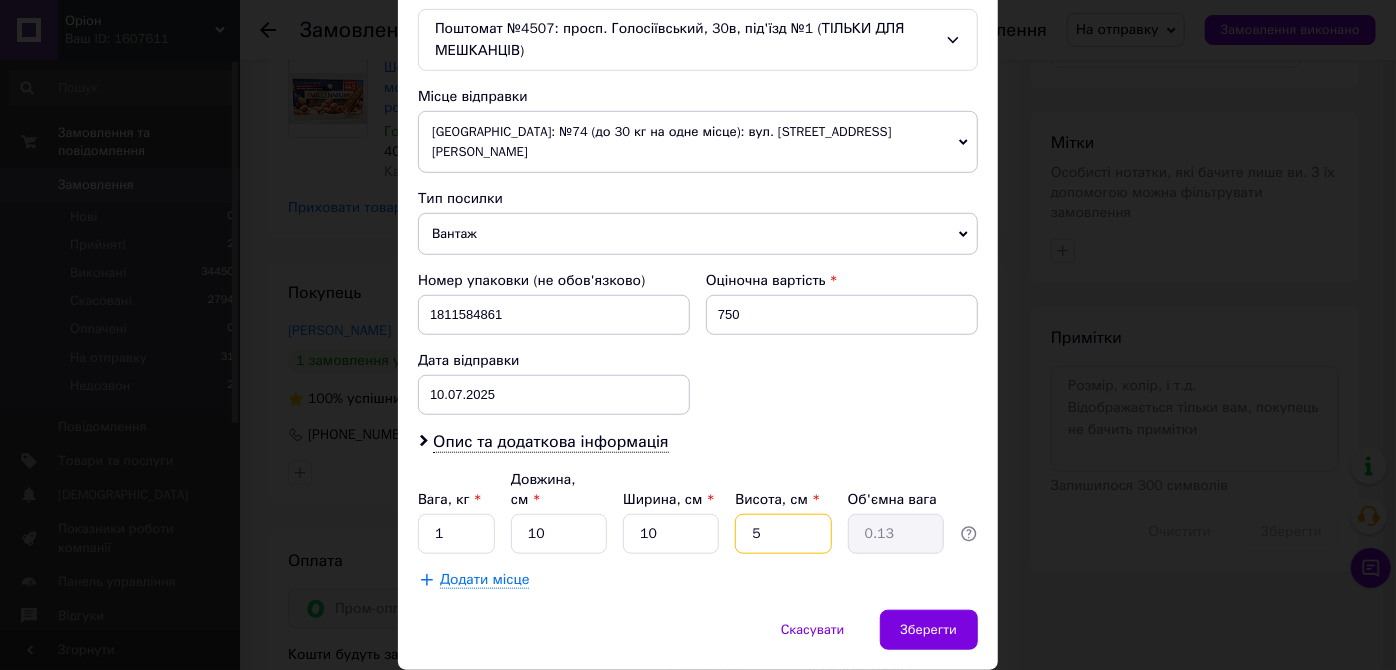 type on "2" 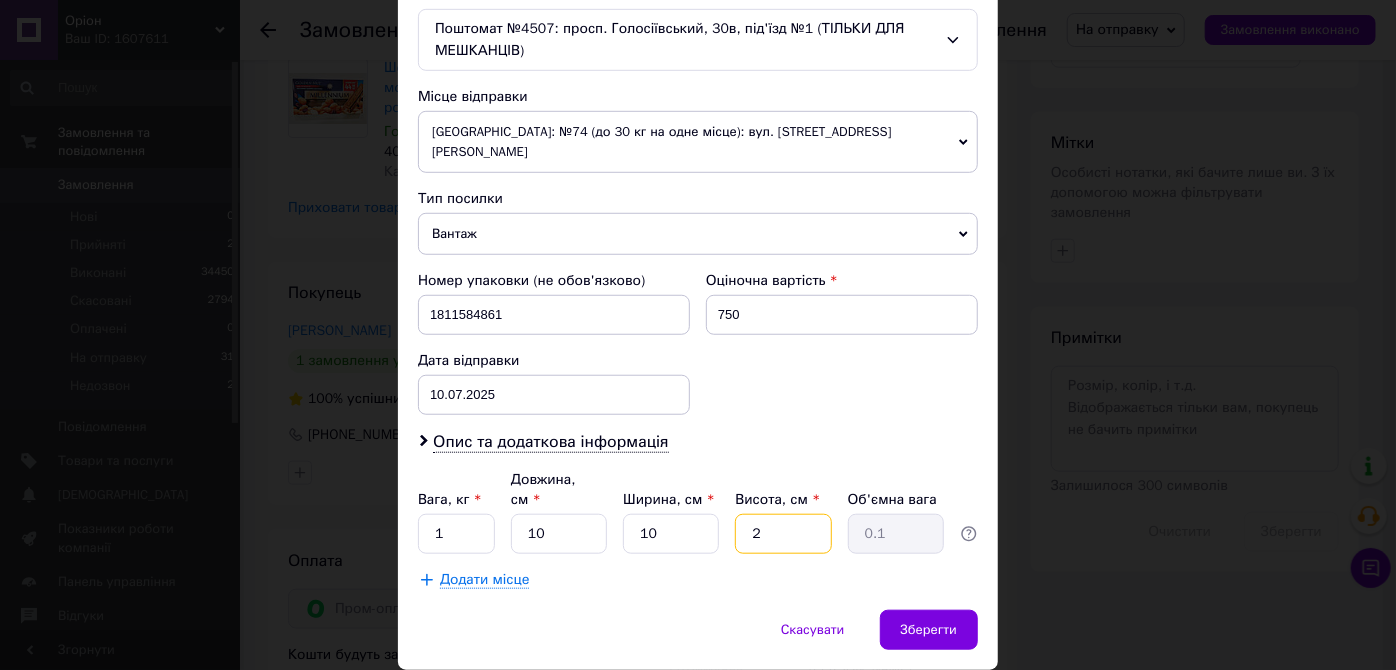 type on "20" 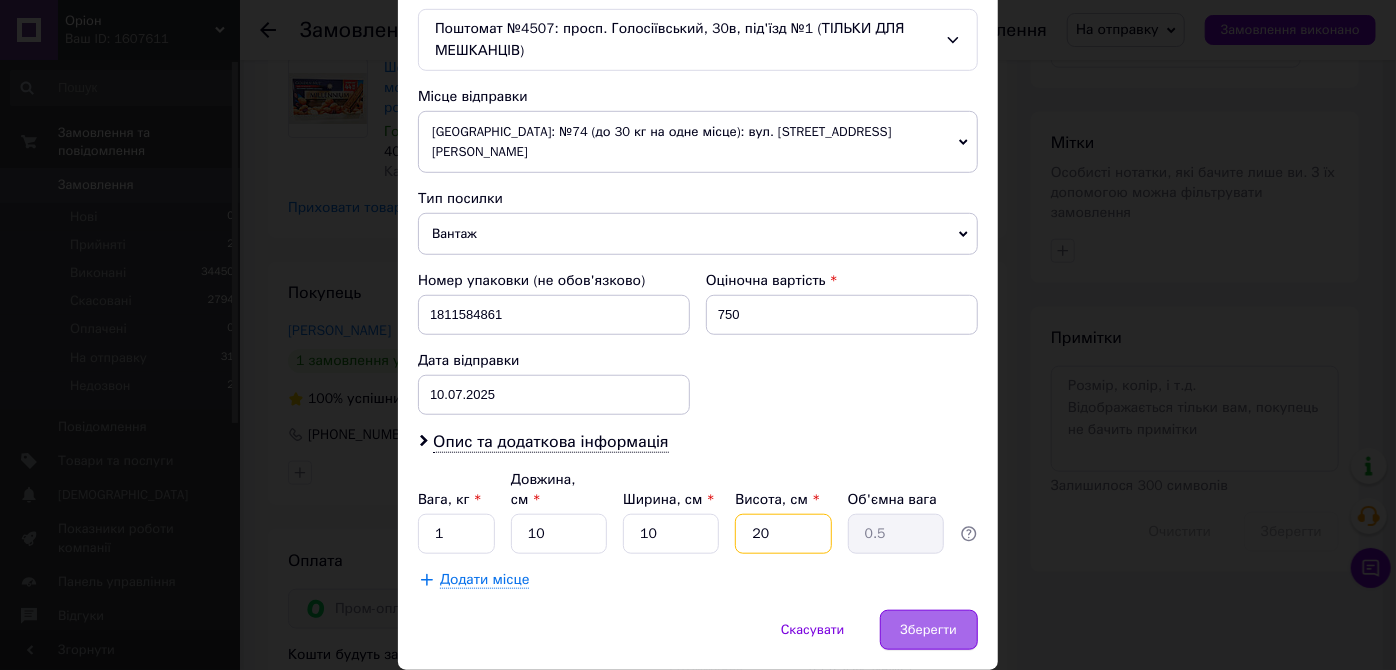 type on "20" 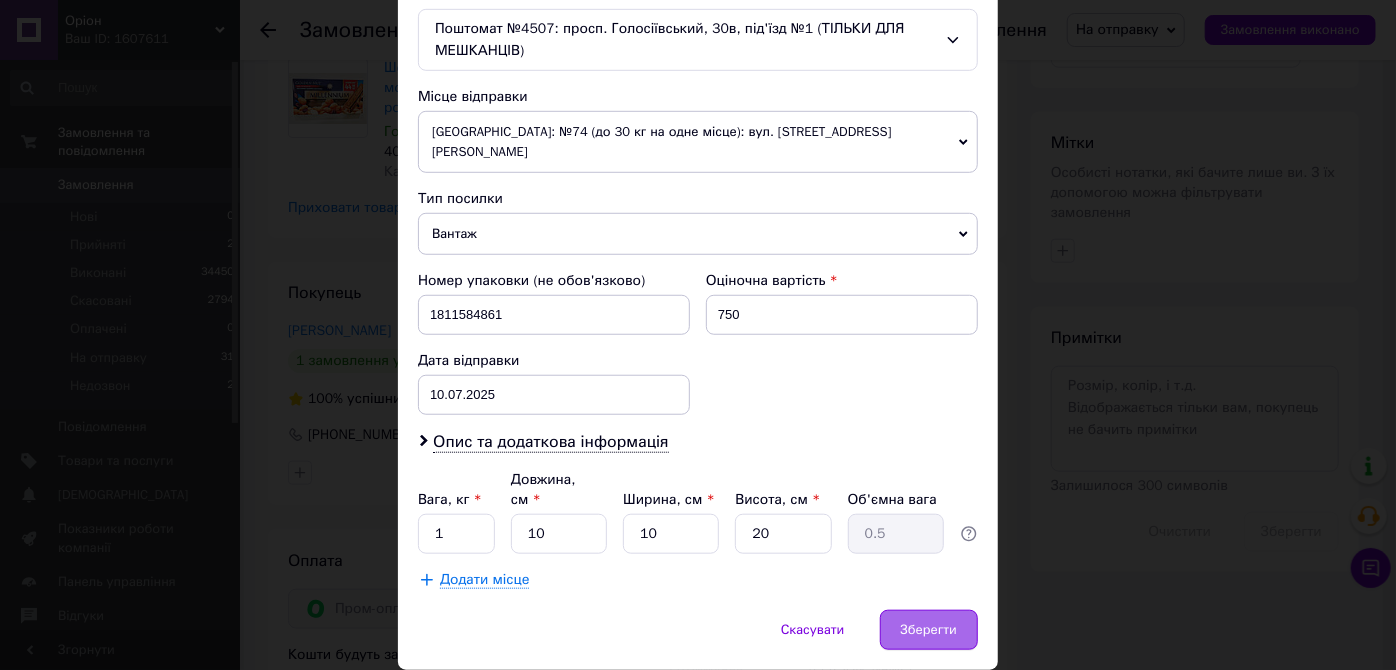 click on "Зберегти" at bounding box center (929, 630) 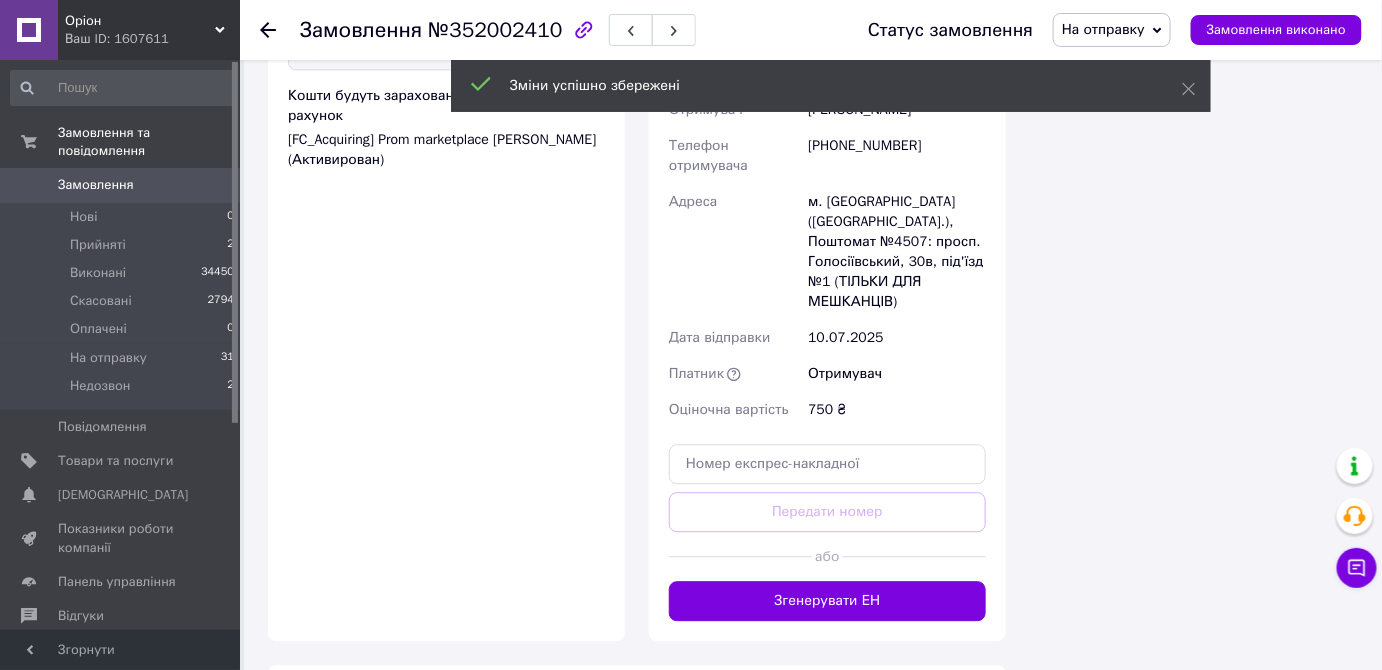 scroll, scrollTop: 1455, scrollLeft: 0, axis: vertical 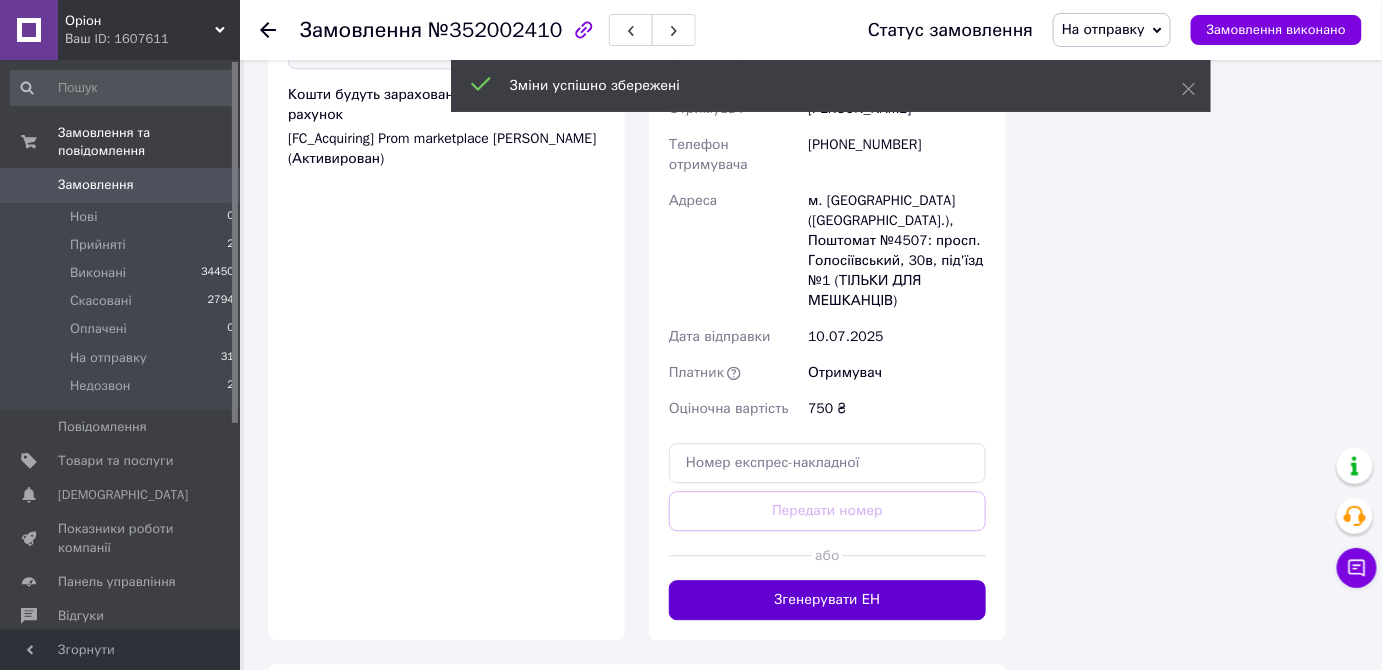 click on "Згенерувати ЕН" at bounding box center (827, 600) 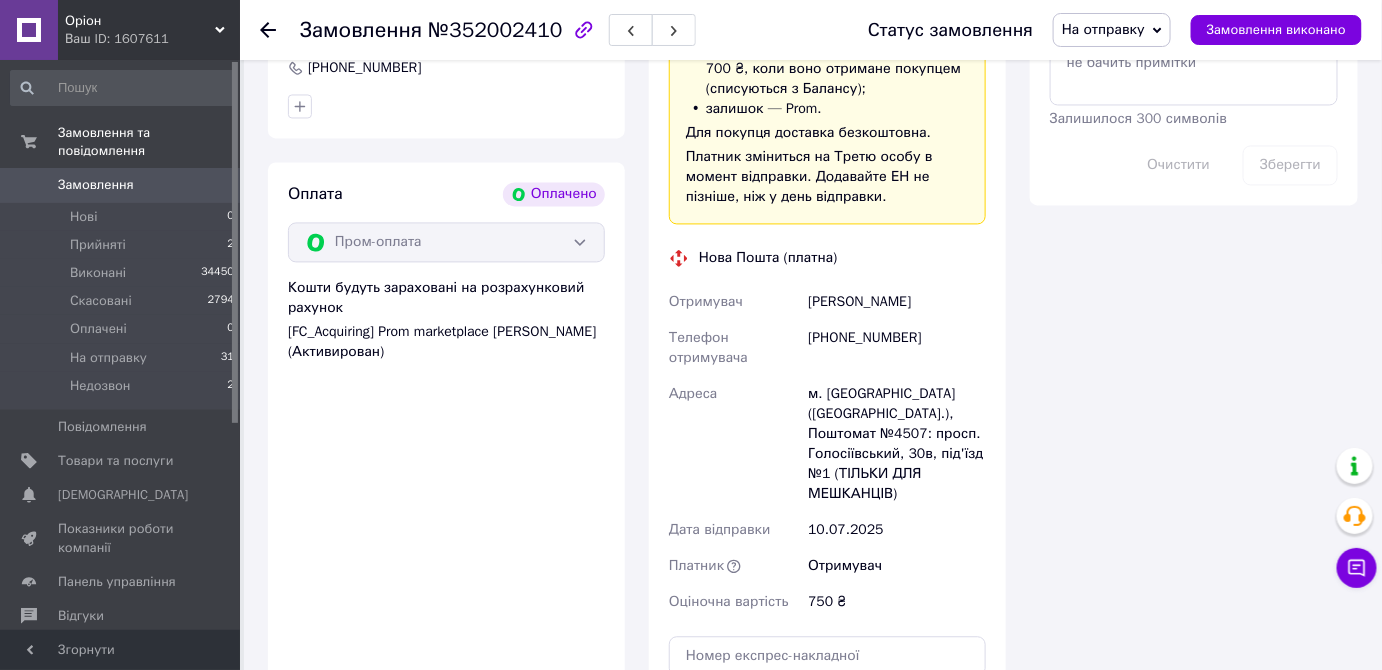 scroll, scrollTop: 1261, scrollLeft: 0, axis: vertical 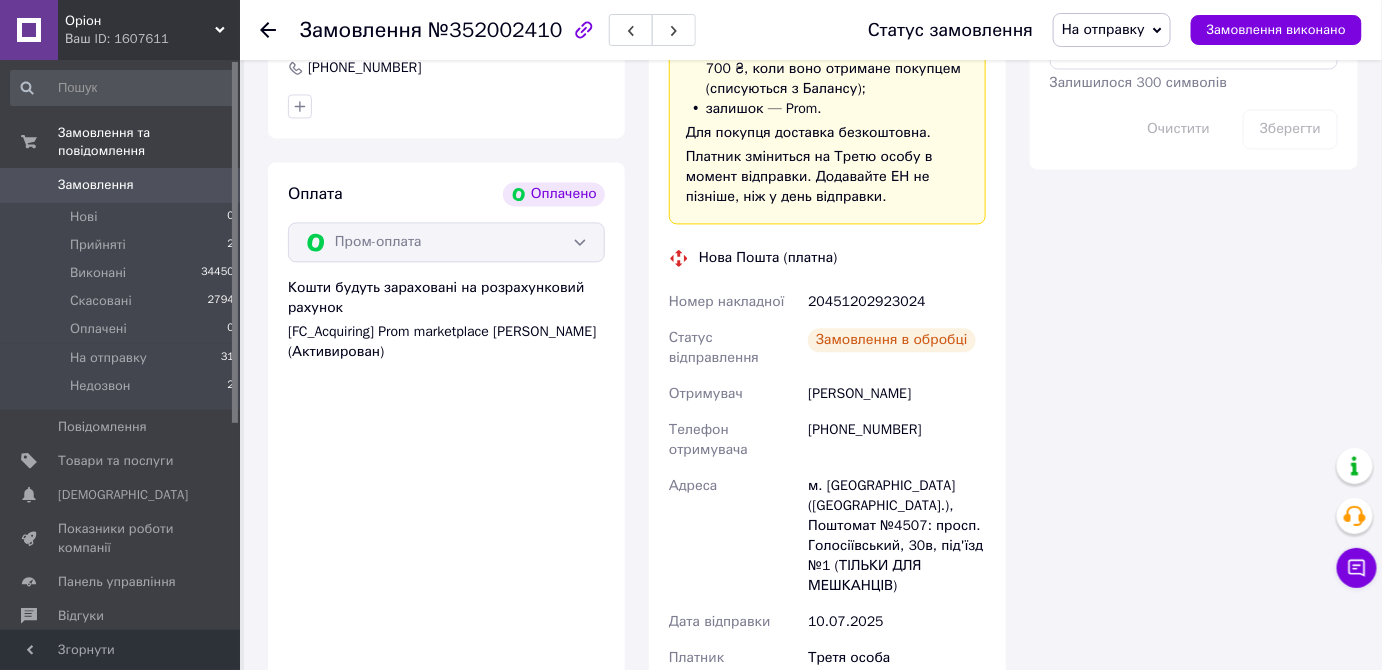 drag, startPoint x: 887, startPoint y: 307, endPoint x: 943, endPoint y: 305, distance: 56.0357 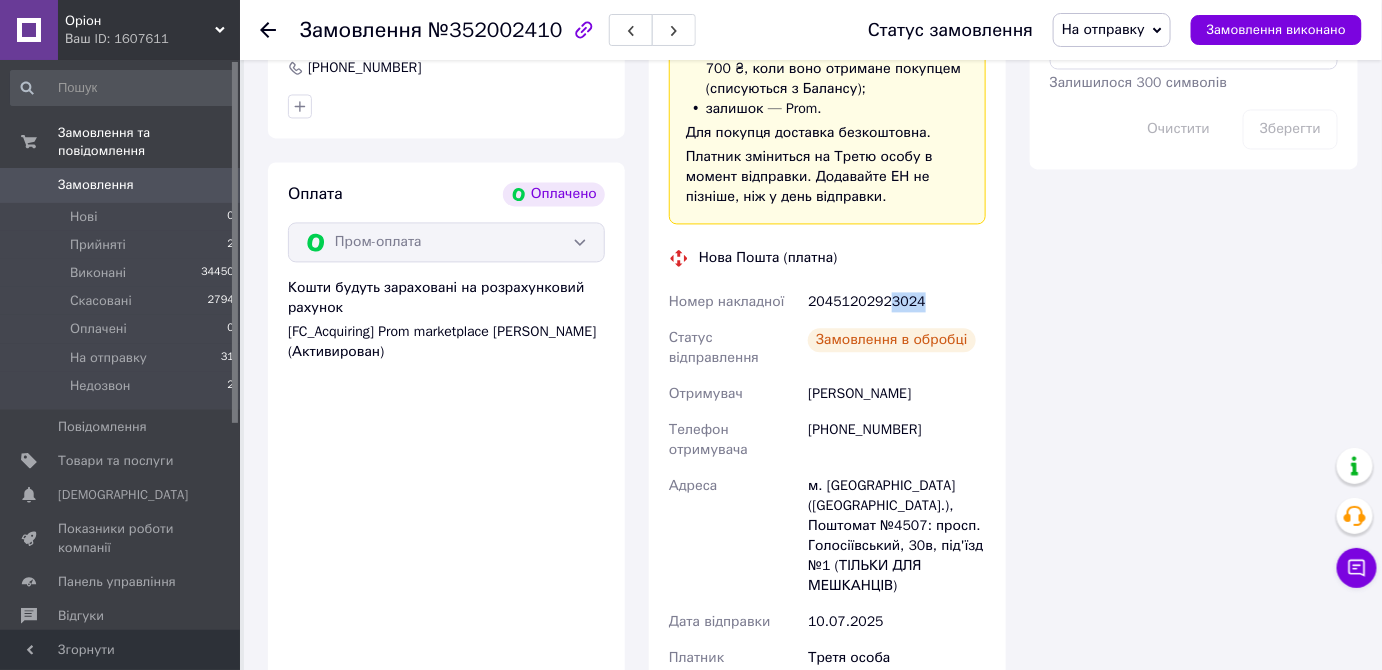 copy on "3024" 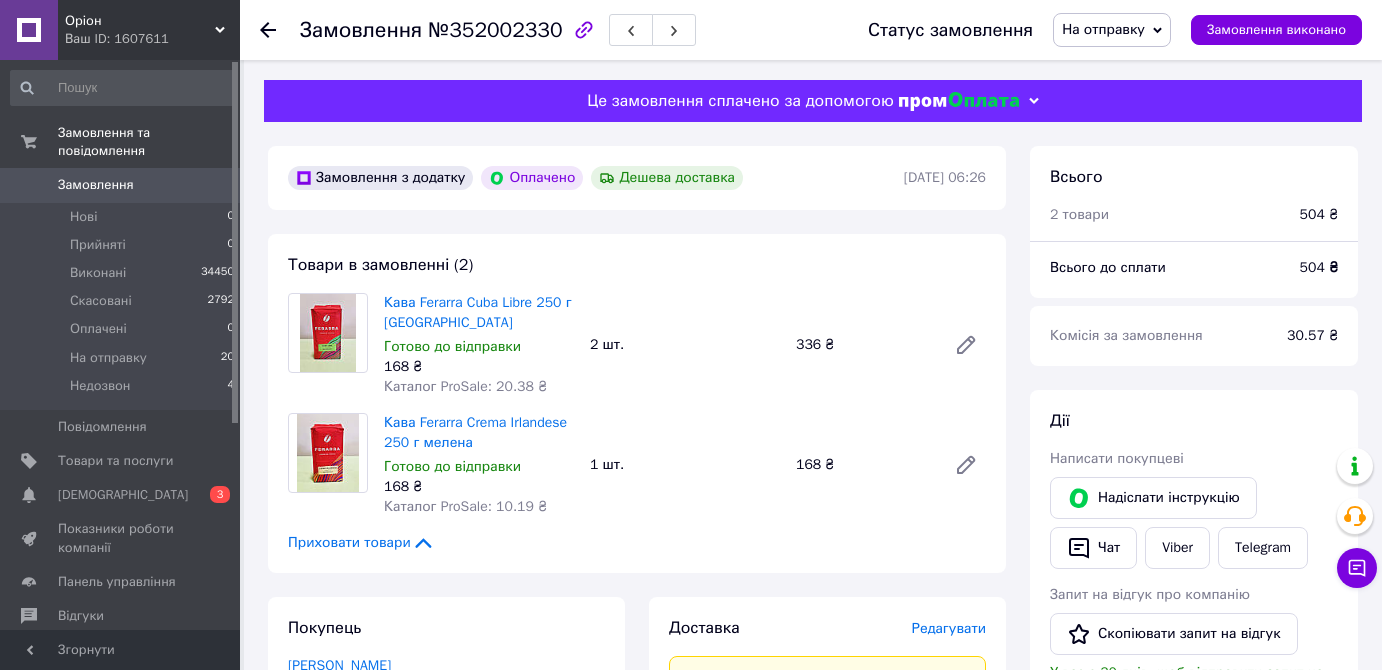 scroll, scrollTop: 1334, scrollLeft: 0, axis: vertical 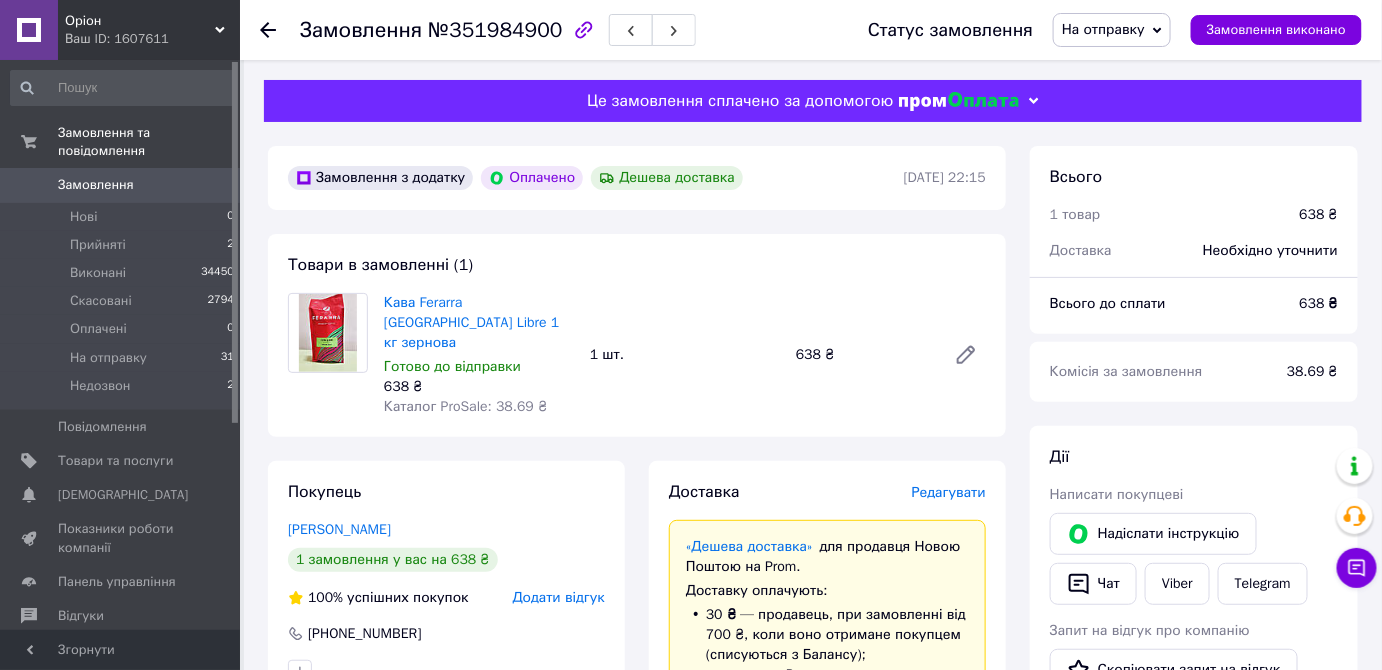 click on "Редагувати" at bounding box center [949, 492] 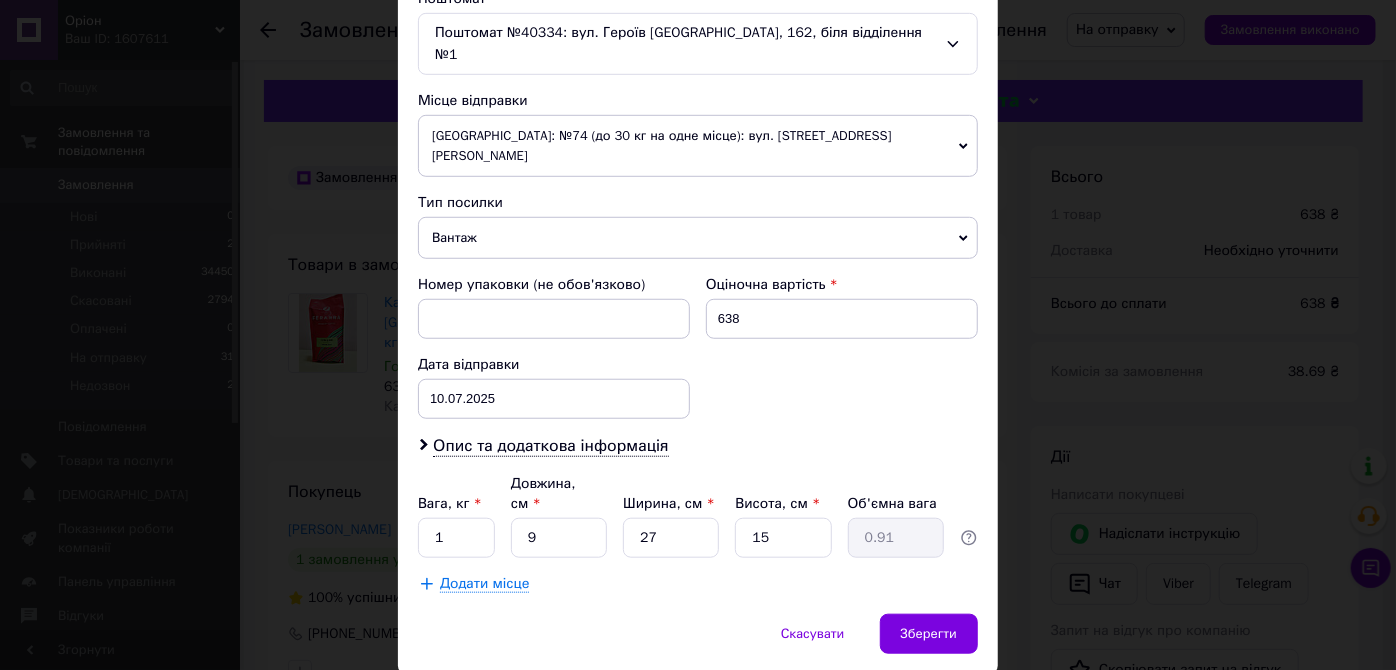 scroll, scrollTop: 650, scrollLeft: 0, axis: vertical 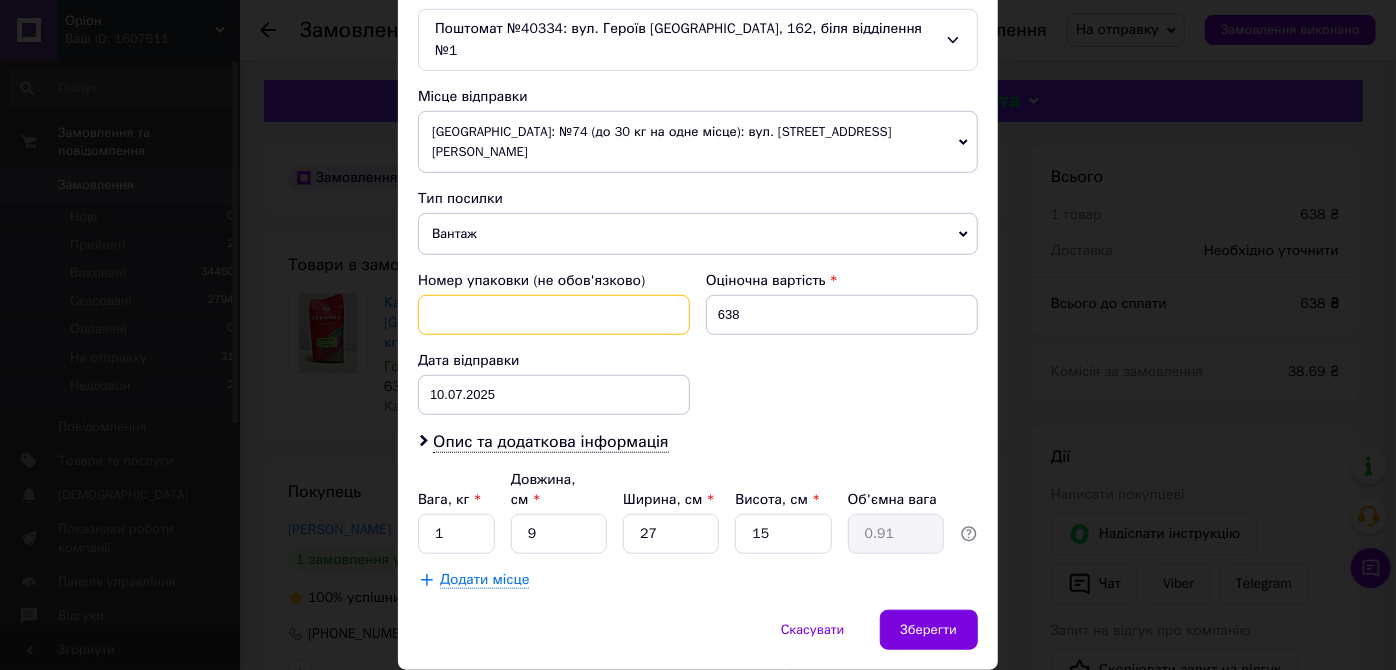 paste on "1811584857" 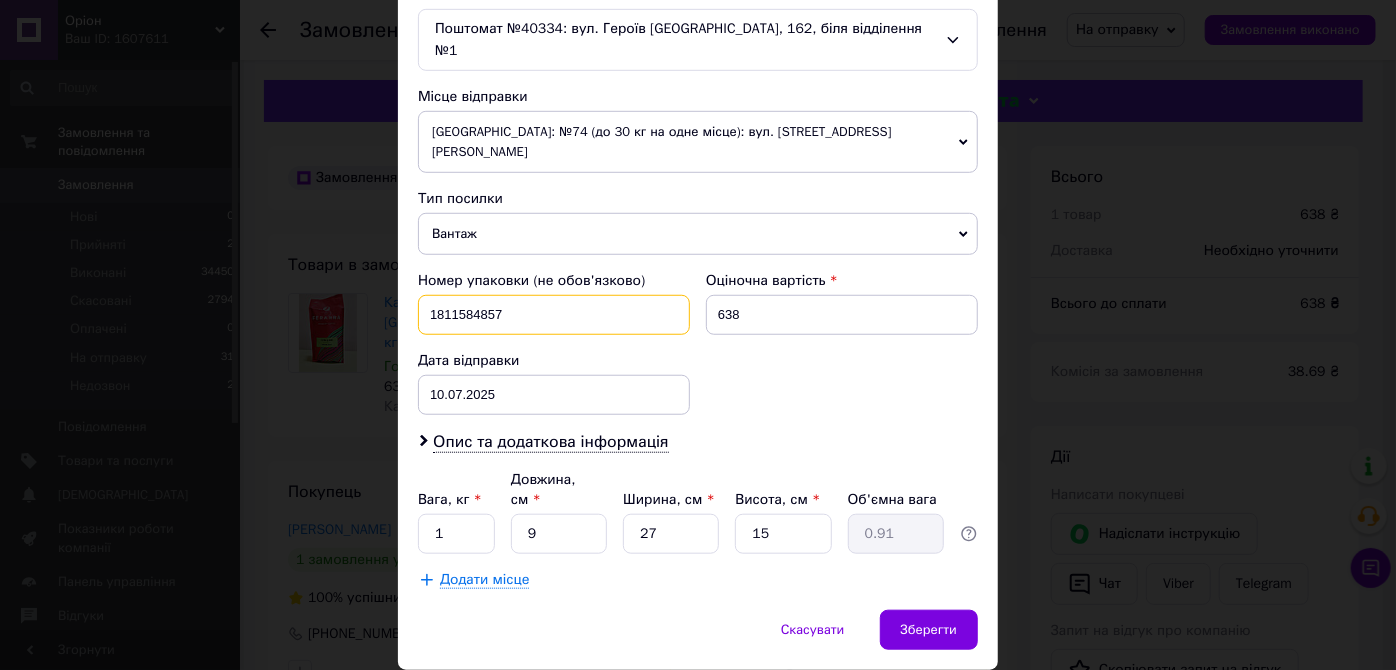 click on "1811584857" at bounding box center (554, 315) 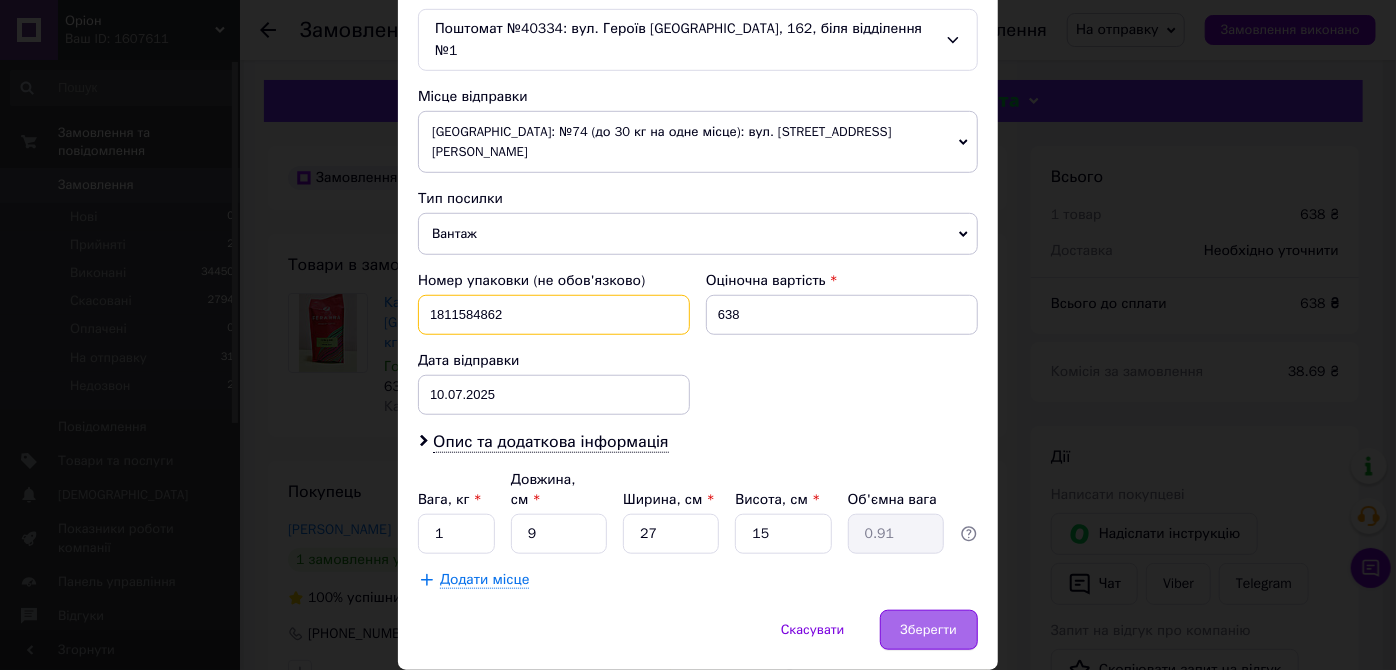 type on "1811584862" 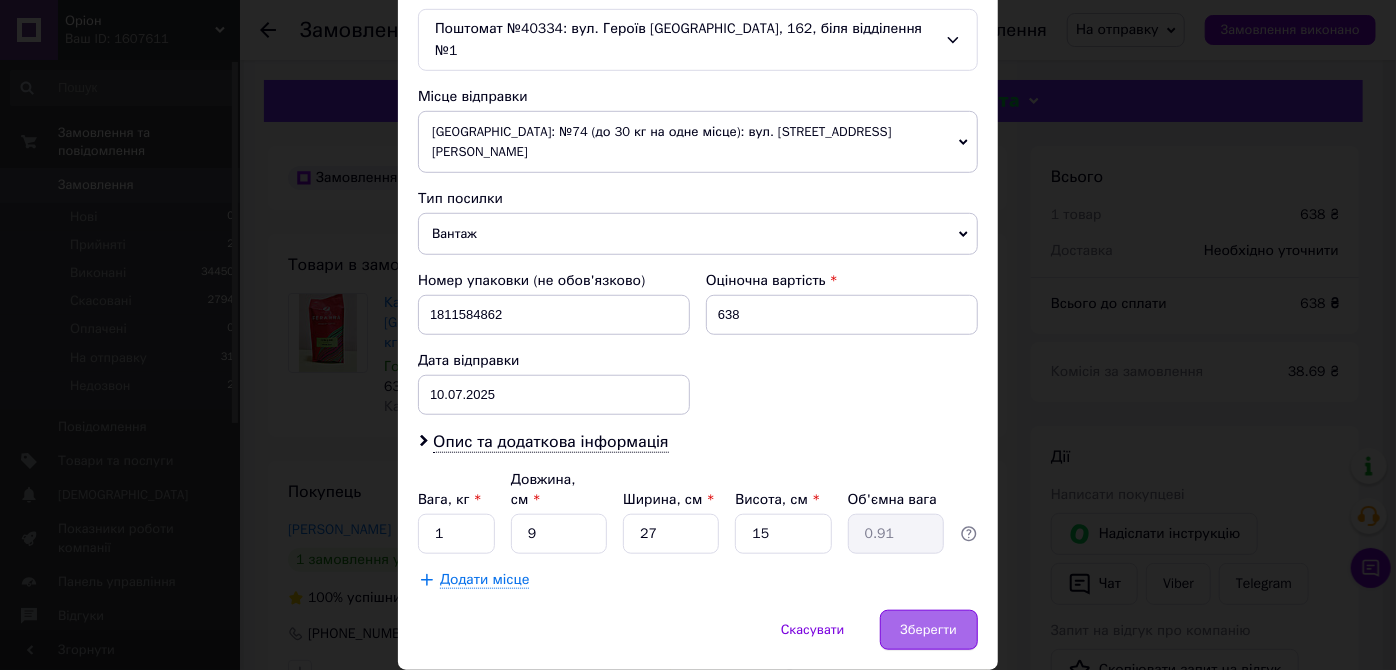 click on "Зберегти" at bounding box center (929, 630) 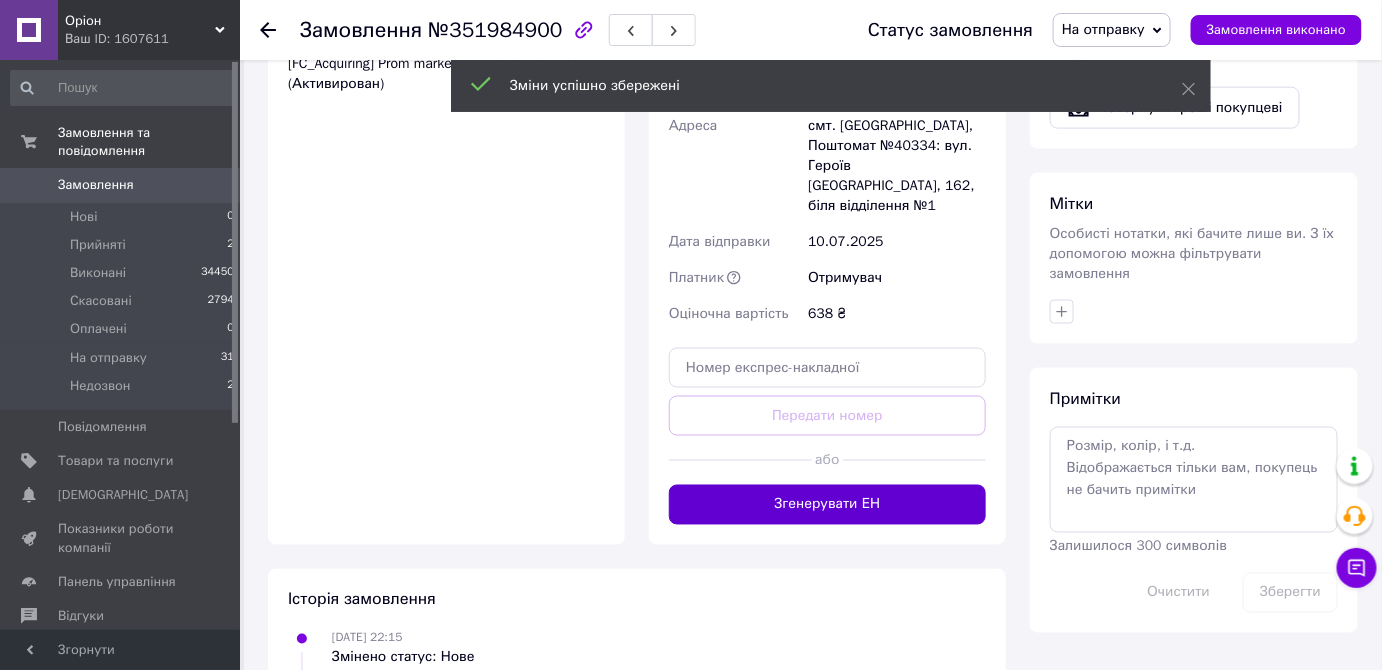 click on "Згенерувати ЕН" at bounding box center [827, 505] 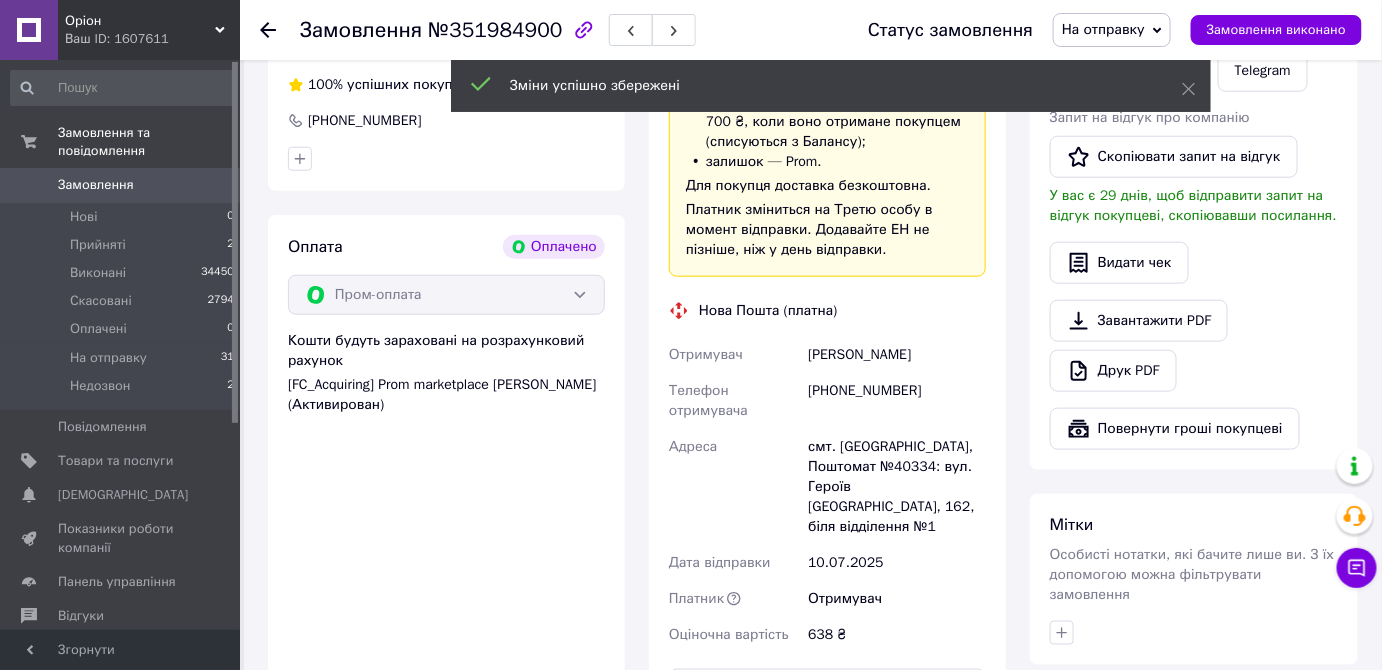 scroll, scrollTop: 507, scrollLeft: 0, axis: vertical 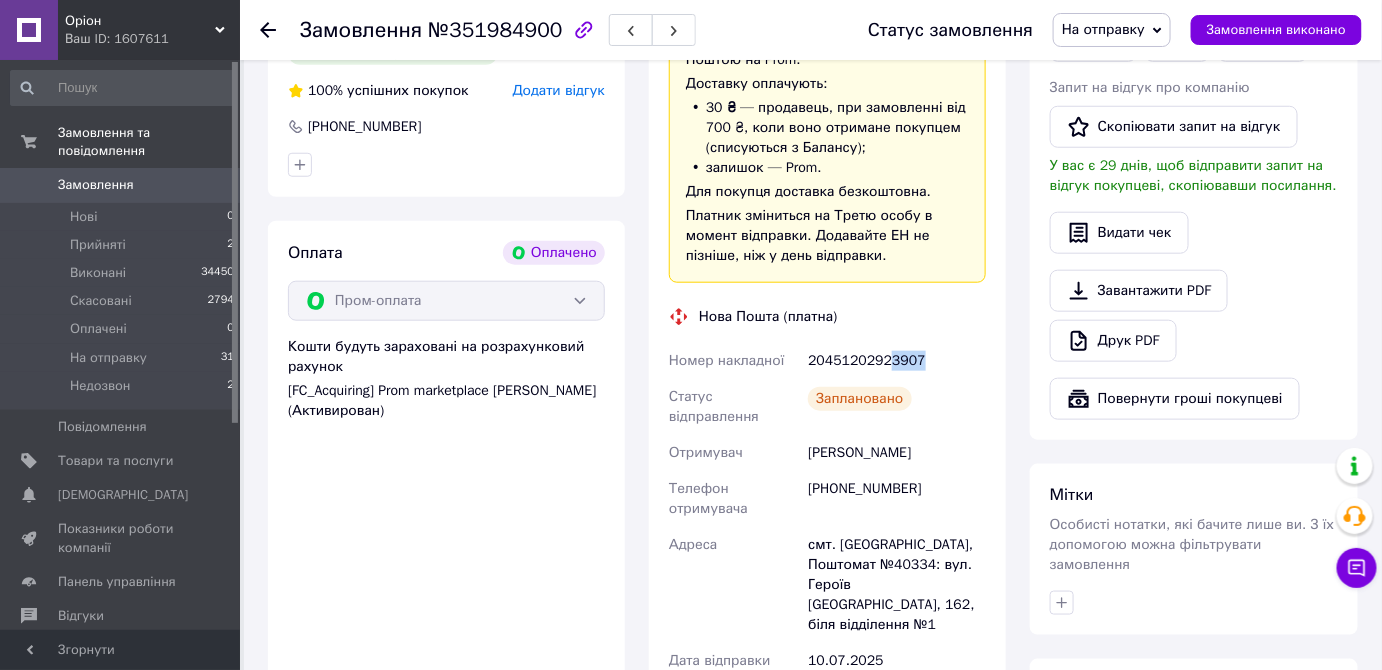 drag, startPoint x: 886, startPoint y: 336, endPoint x: 936, endPoint y: 342, distance: 50.358715 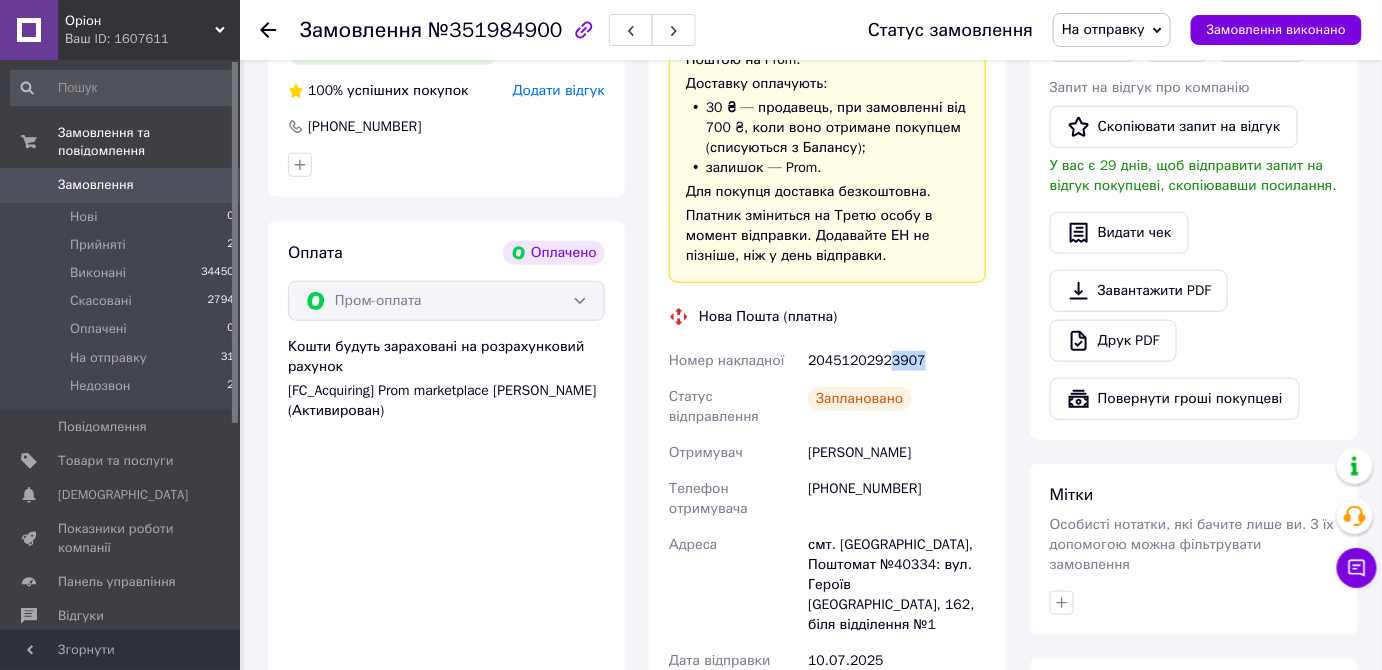 scroll, scrollTop: 1226, scrollLeft: 0, axis: vertical 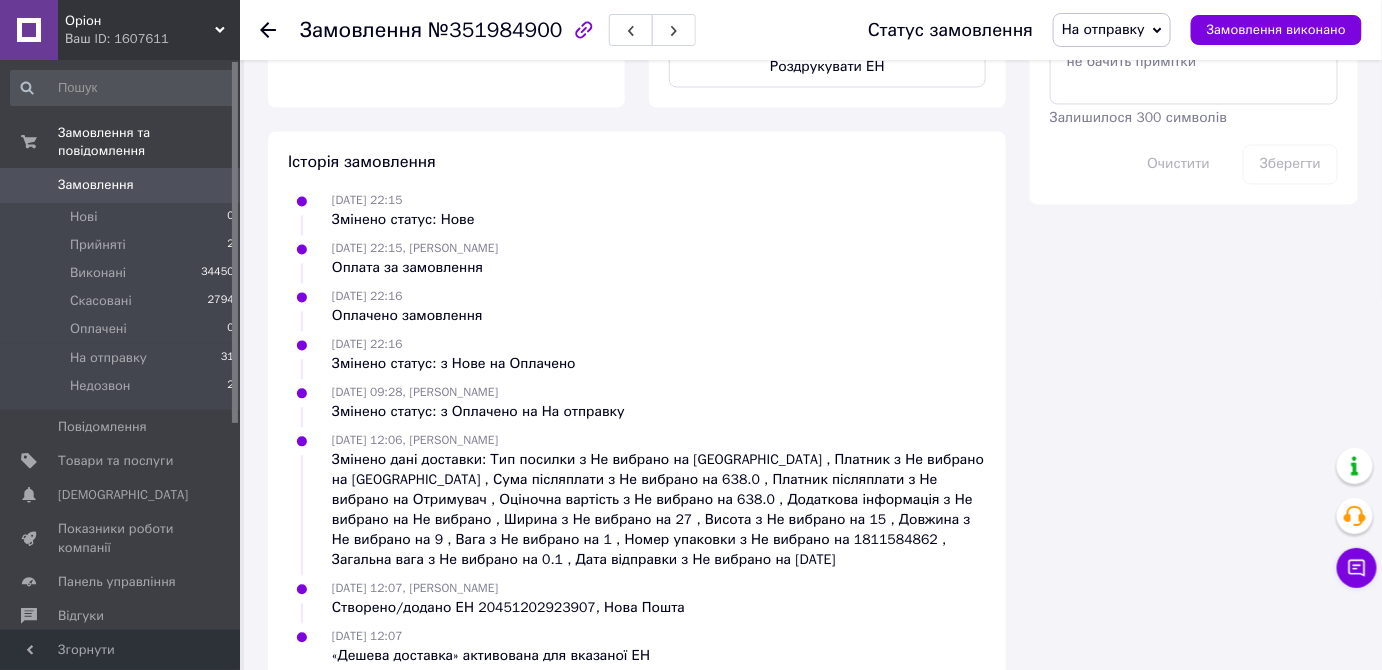click on "Змінено дані доставки: Тип посилки з Не вибрано на [GEOGRAPHIC_DATA] , Платник з Не вибрано на [GEOGRAPHIC_DATA] , Сума післяплати з Не вибрано на 638.0 , Платник післяплати з Не вибрано на Отримувач , Оціночна вартість з Не вибрано на 638.0 , Додаткова інформація з Не вибрано на Не вибрано , Ширина з Не вибрано на 27 , Висота з Не вибрано на 15 , Довжина з Не вибрано на 9 , Вага з Не вибрано на 1 , Номер упаковки з Не вибрано на 1811584862 , Загальна вага з Не вибрано на 0.1 , Дата відправки з Не вибрано на [DATE]" at bounding box center (659, 511) 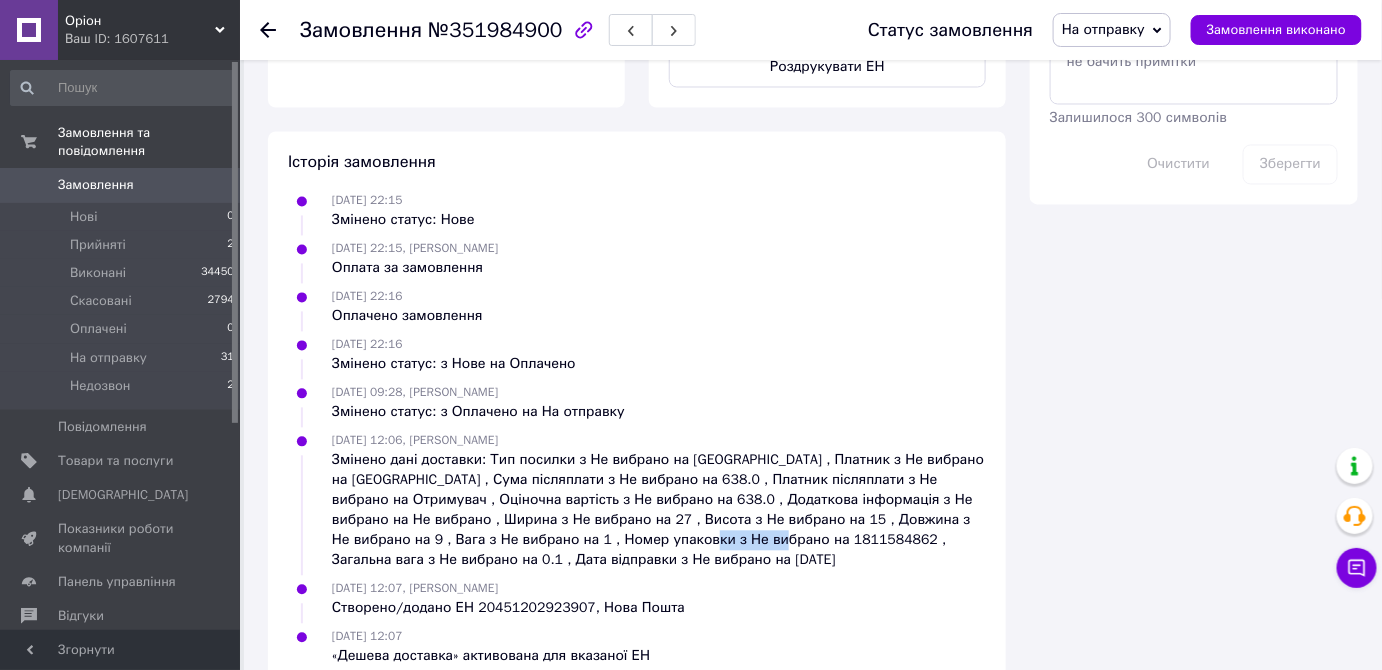 click on "Змінено дані доставки: Тип посилки з Не вибрано на [GEOGRAPHIC_DATA] , Платник з Не вибрано на [GEOGRAPHIC_DATA] , Сума післяплати з Не вибрано на 638.0 , Платник післяплати з Не вибрано на Отримувач , Оціночна вартість з Не вибрано на 638.0 , Додаткова інформація з Не вибрано на Не вибрано , Ширина з Не вибрано на 27 , Висота з Не вибрано на 15 , Довжина з Не вибрано на 9 , Вага з Не вибрано на 1 , Номер упаковки з Не вибрано на 1811584862 , Загальна вага з Не вибрано на 0.1 , Дата відправки з Не вибрано на [DATE]" at bounding box center (659, 511) 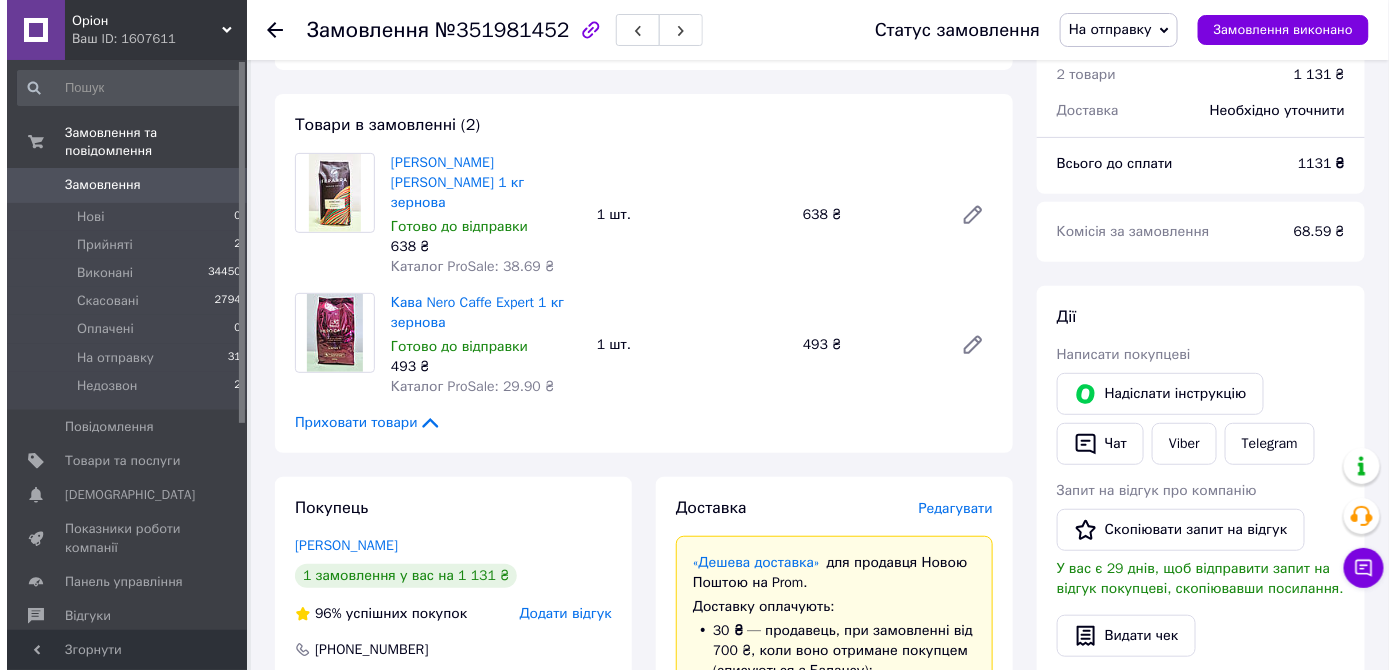 scroll, scrollTop: 171, scrollLeft: 0, axis: vertical 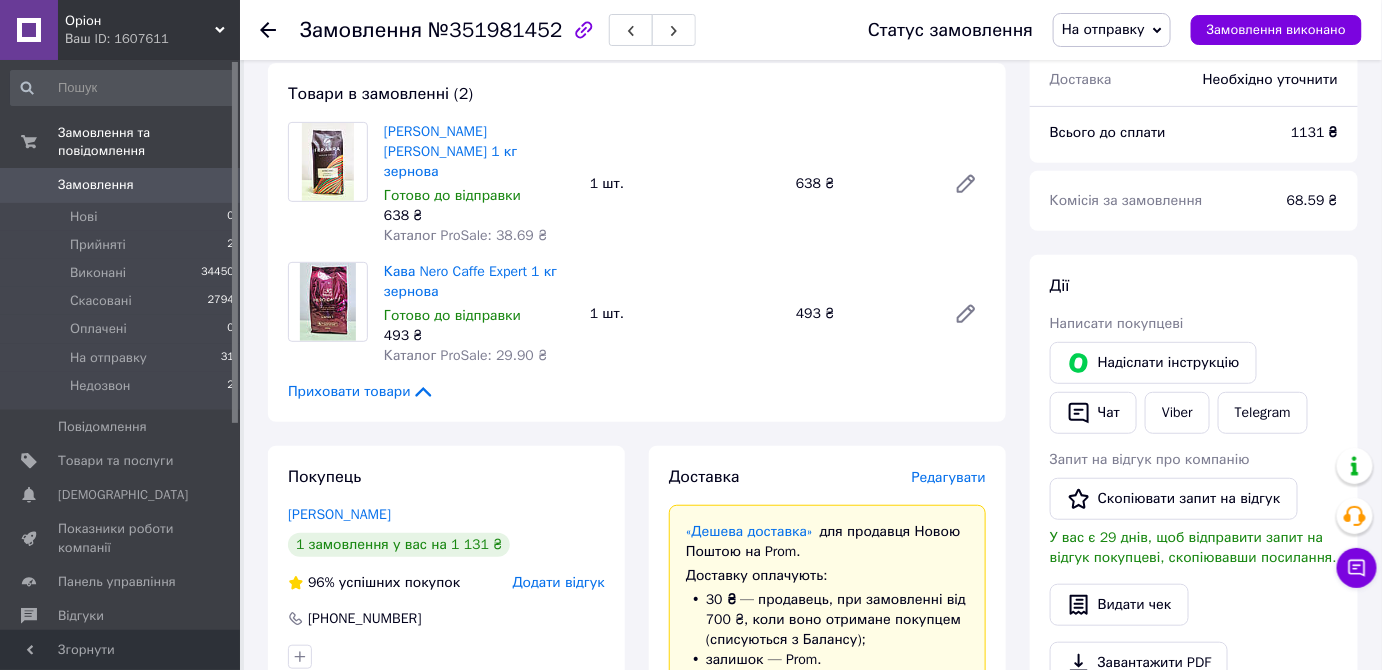 click on "Редагувати" at bounding box center (949, 477) 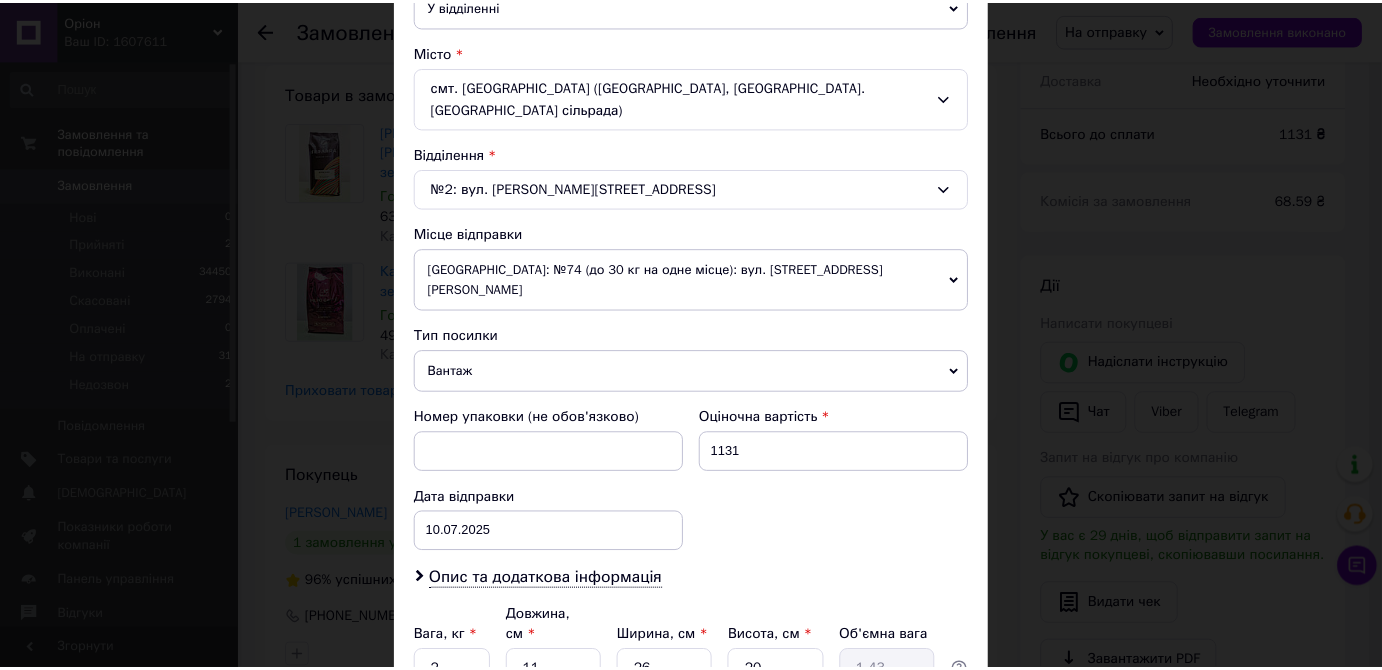 scroll, scrollTop: 672, scrollLeft: 0, axis: vertical 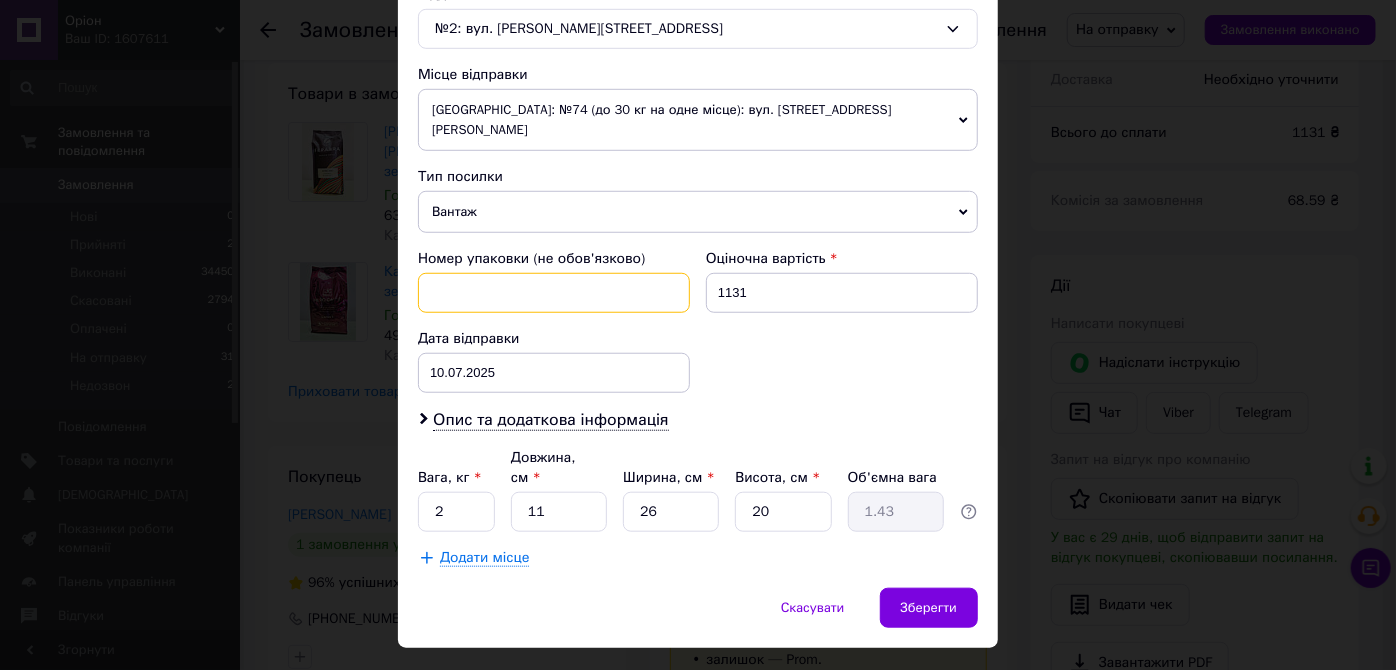 paste on "5433465995" 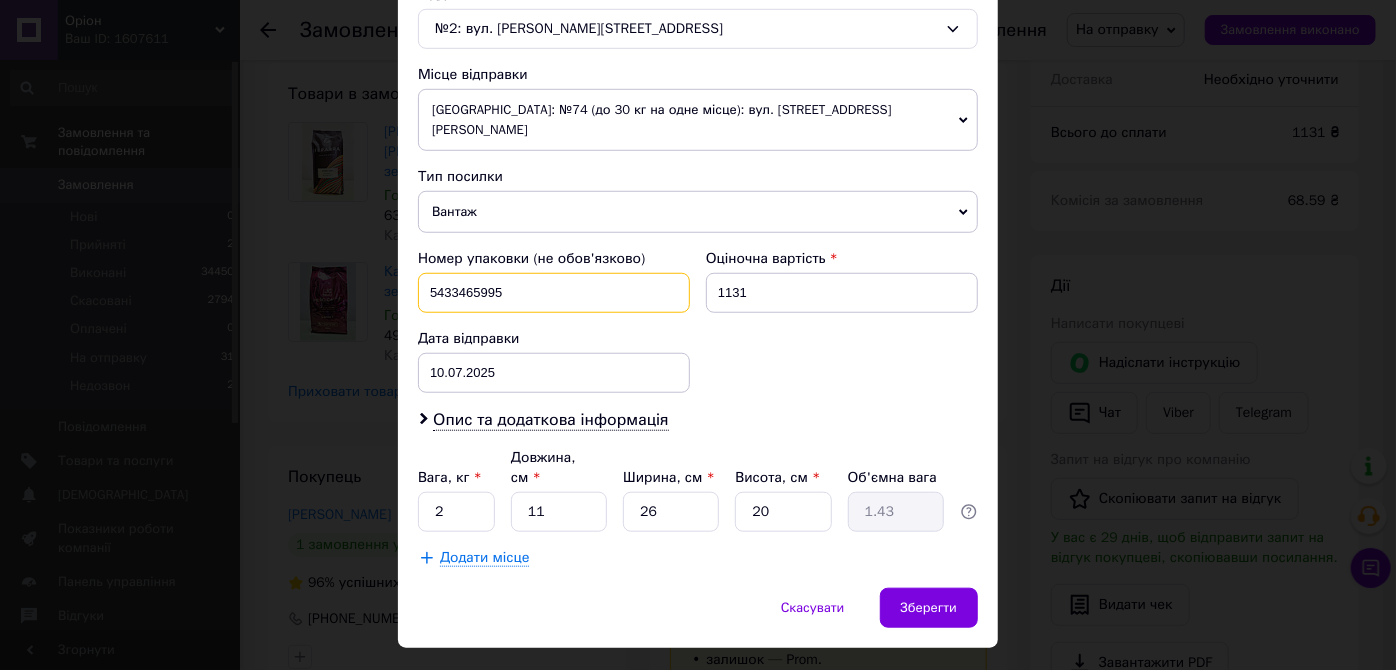 click on "5433465995" at bounding box center (554, 293) 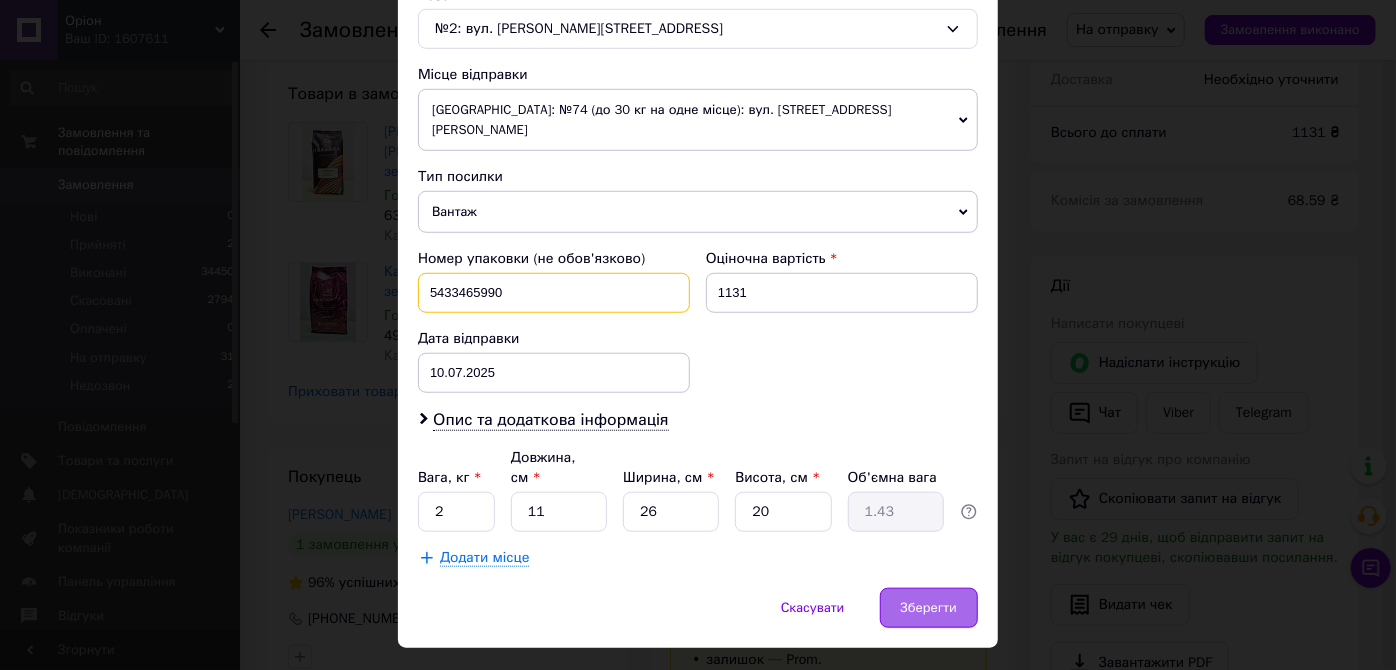 type on "5433465990" 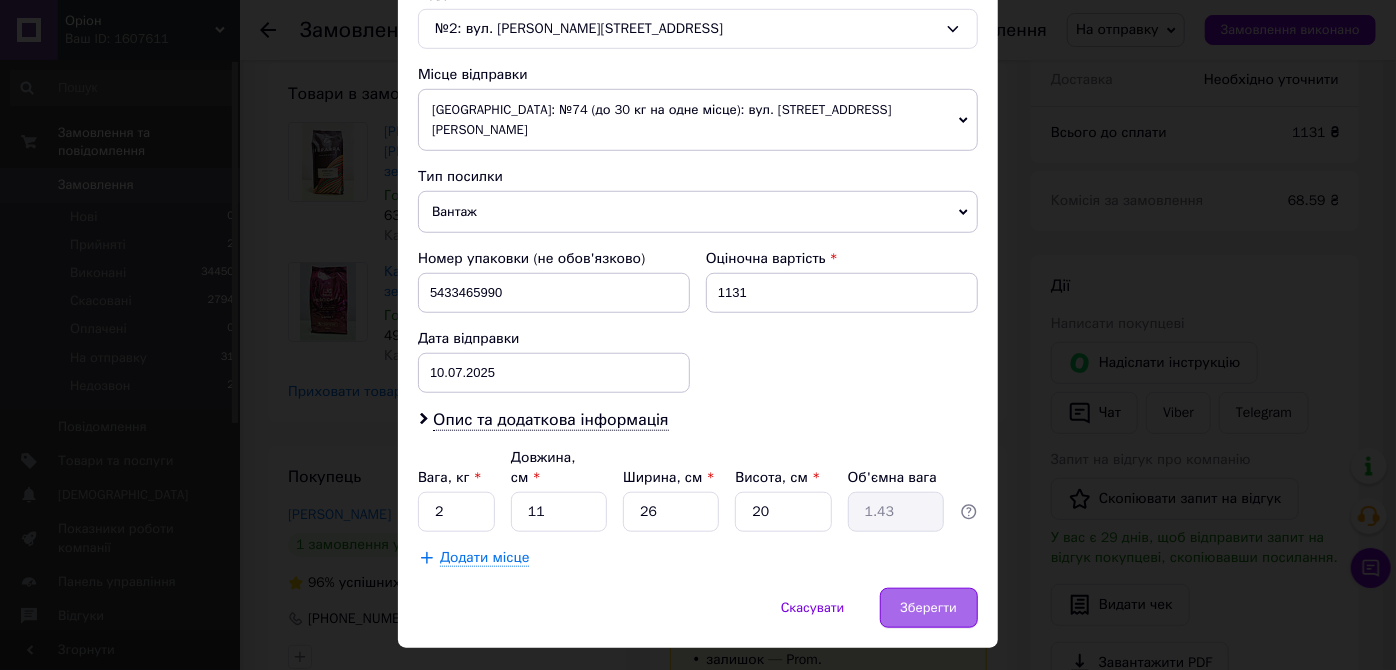 click on "Зберегти" at bounding box center (929, 608) 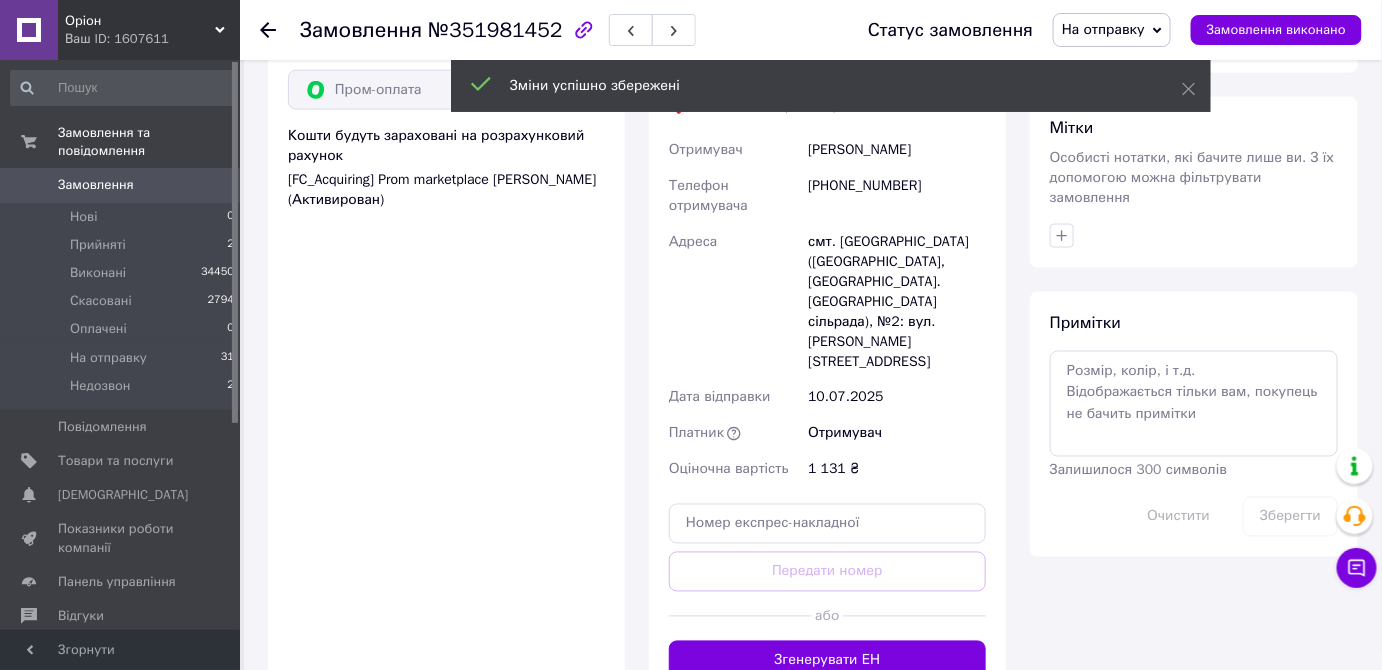scroll, scrollTop: 884, scrollLeft: 0, axis: vertical 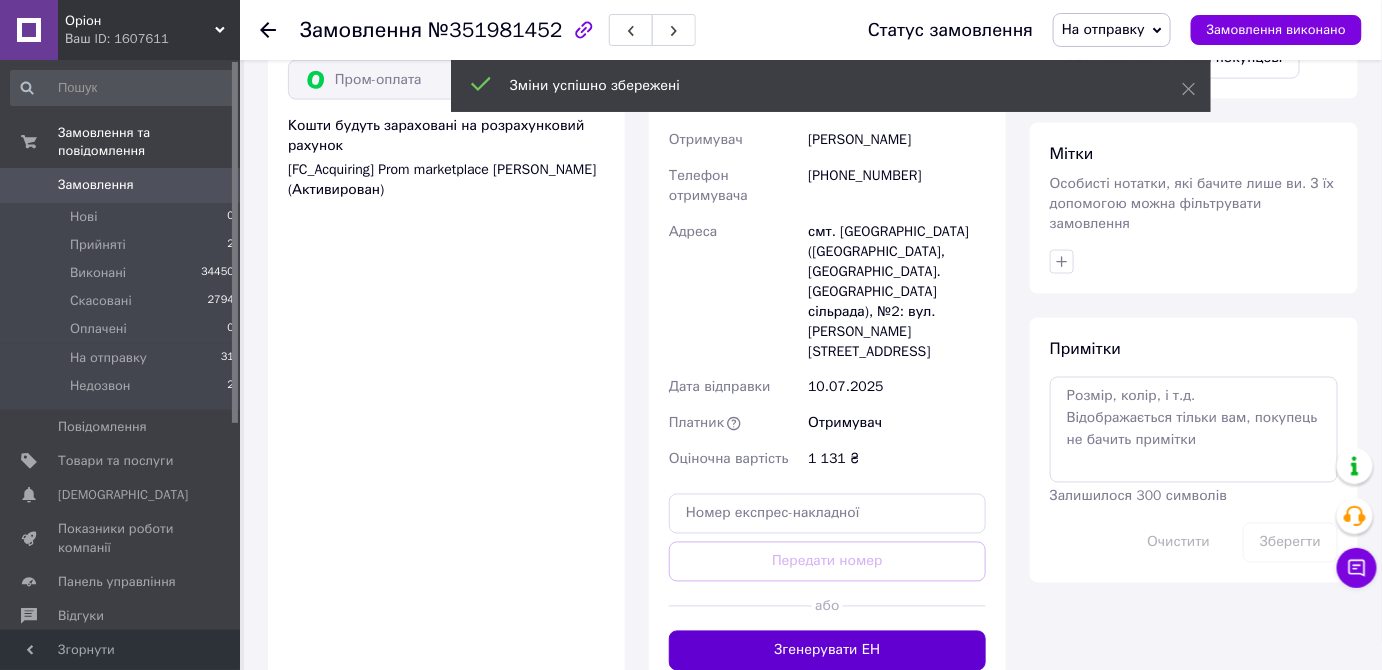 click on "Згенерувати ЕН" at bounding box center (827, 651) 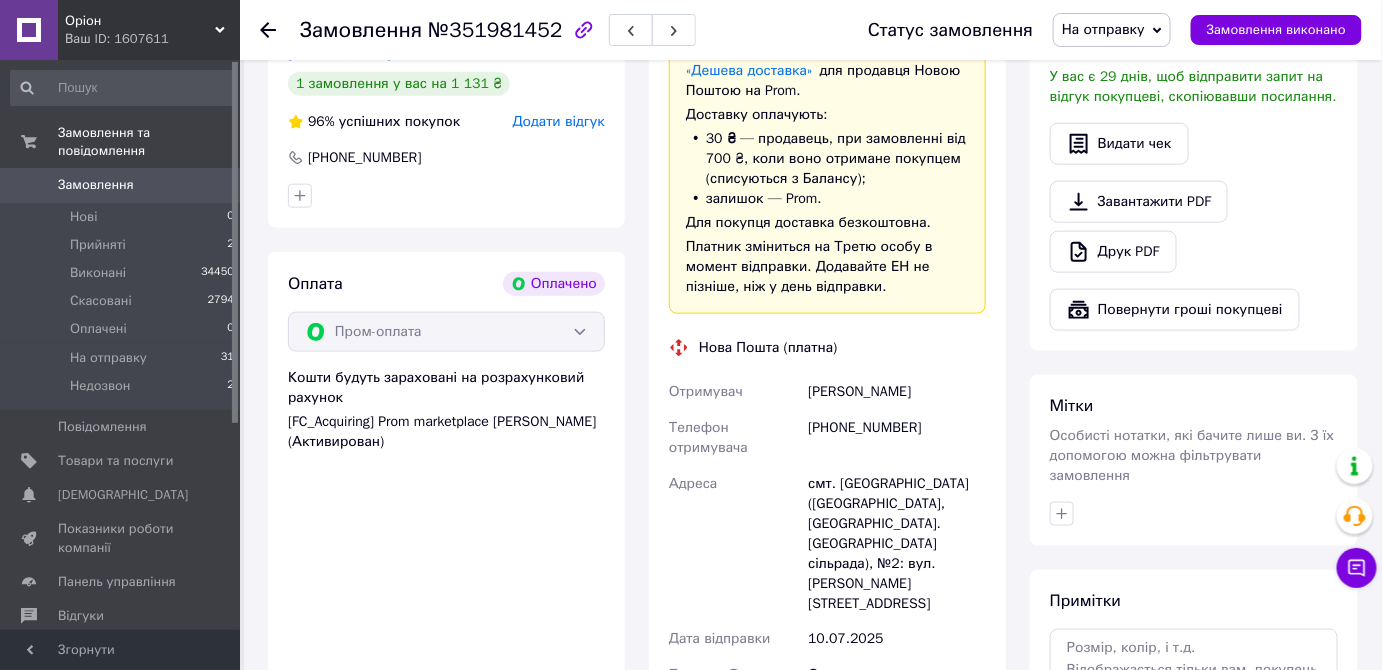 scroll, scrollTop: 631, scrollLeft: 0, axis: vertical 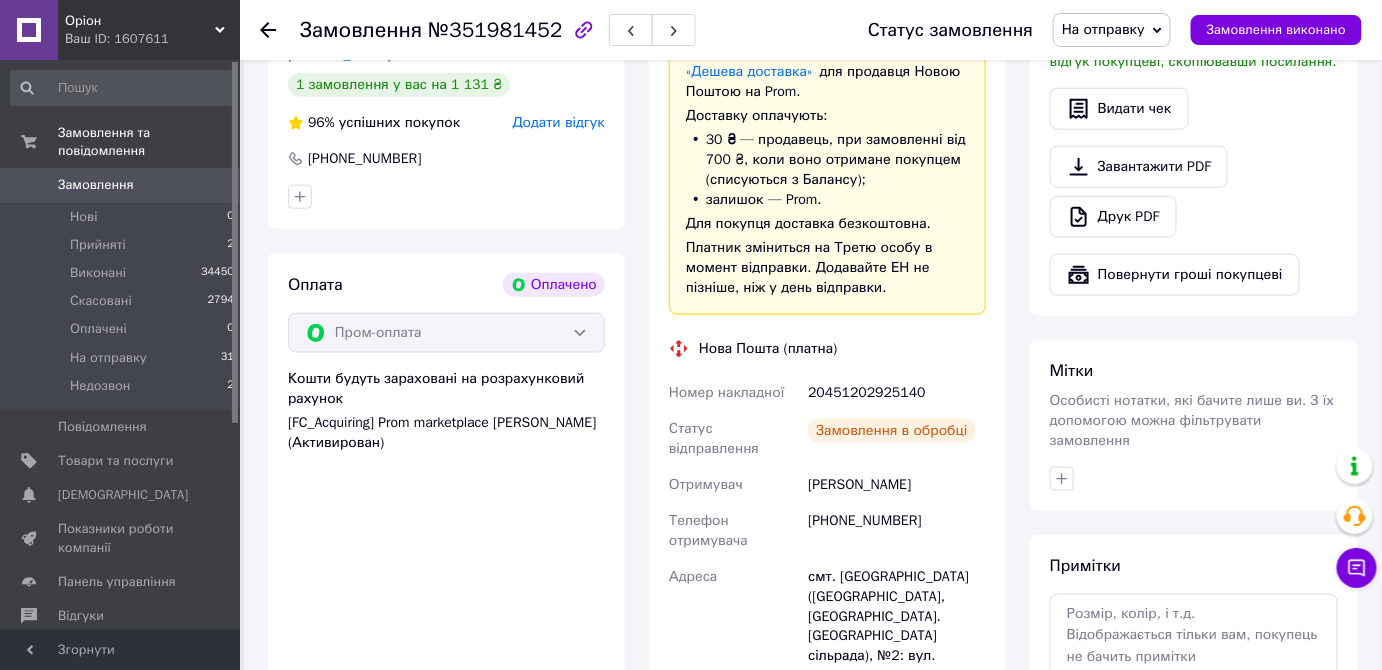 drag, startPoint x: 881, startPoint y: 373, endPoint x: 915, endPoint y: 374, distance: 34.0147 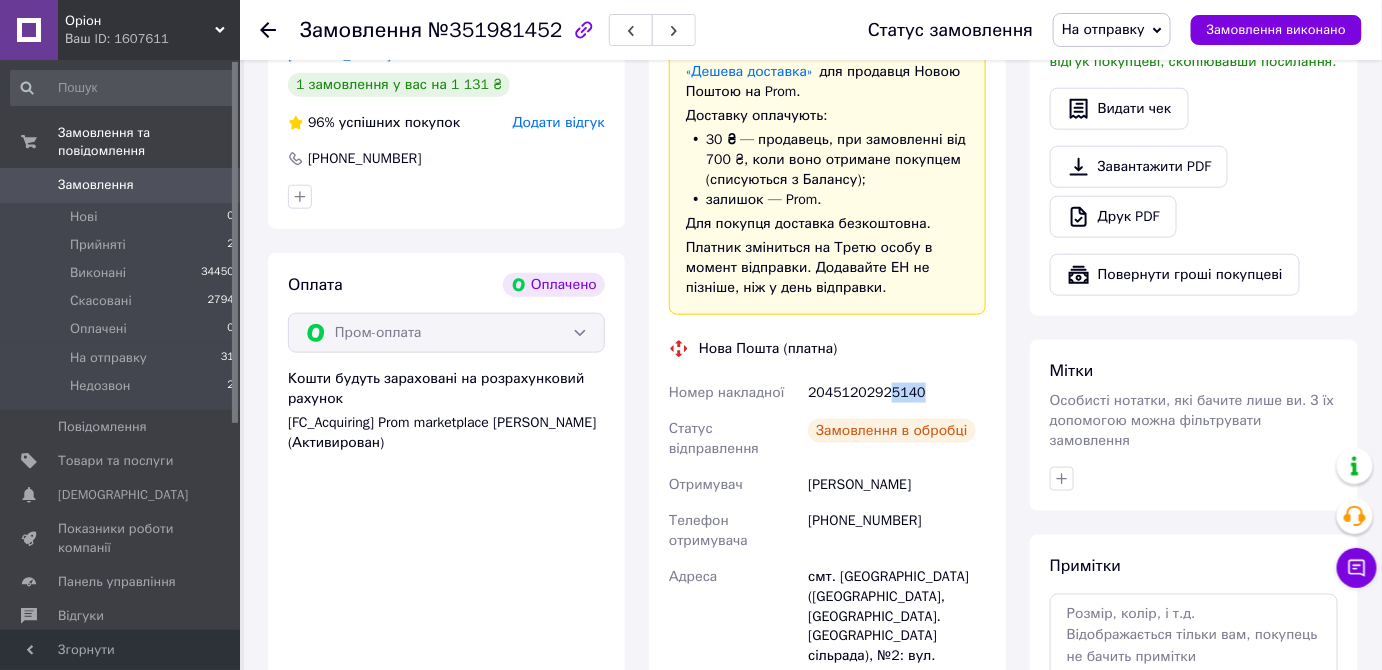 copy on "5140" 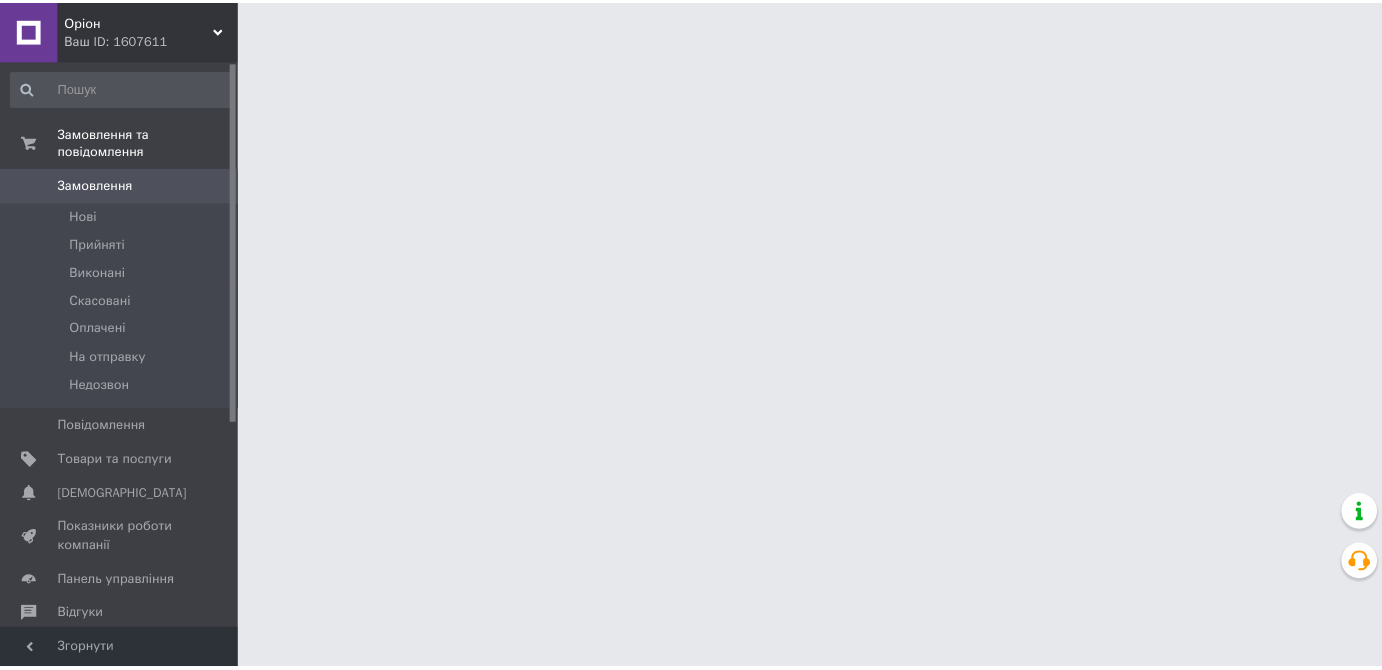 scroll, scrollTop: 0, scrollLeft: 0, axis: both 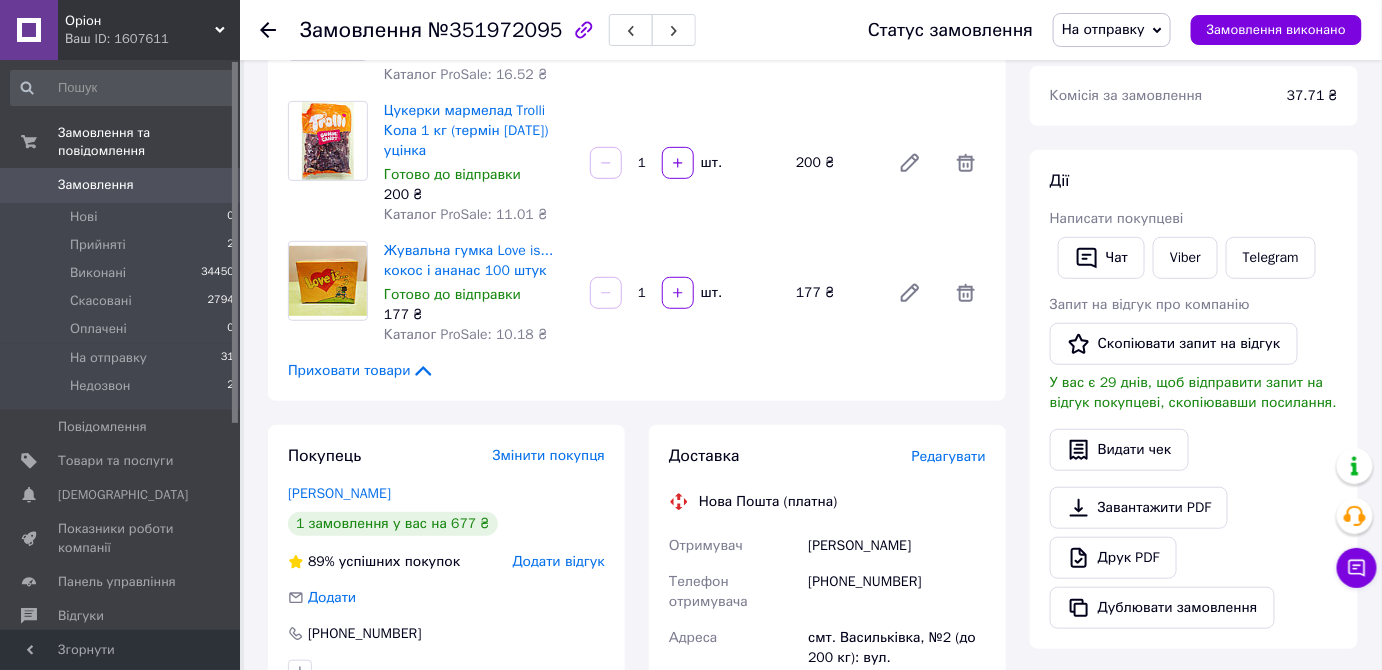 click on "Редагувати" at bounding box center [949, 456] 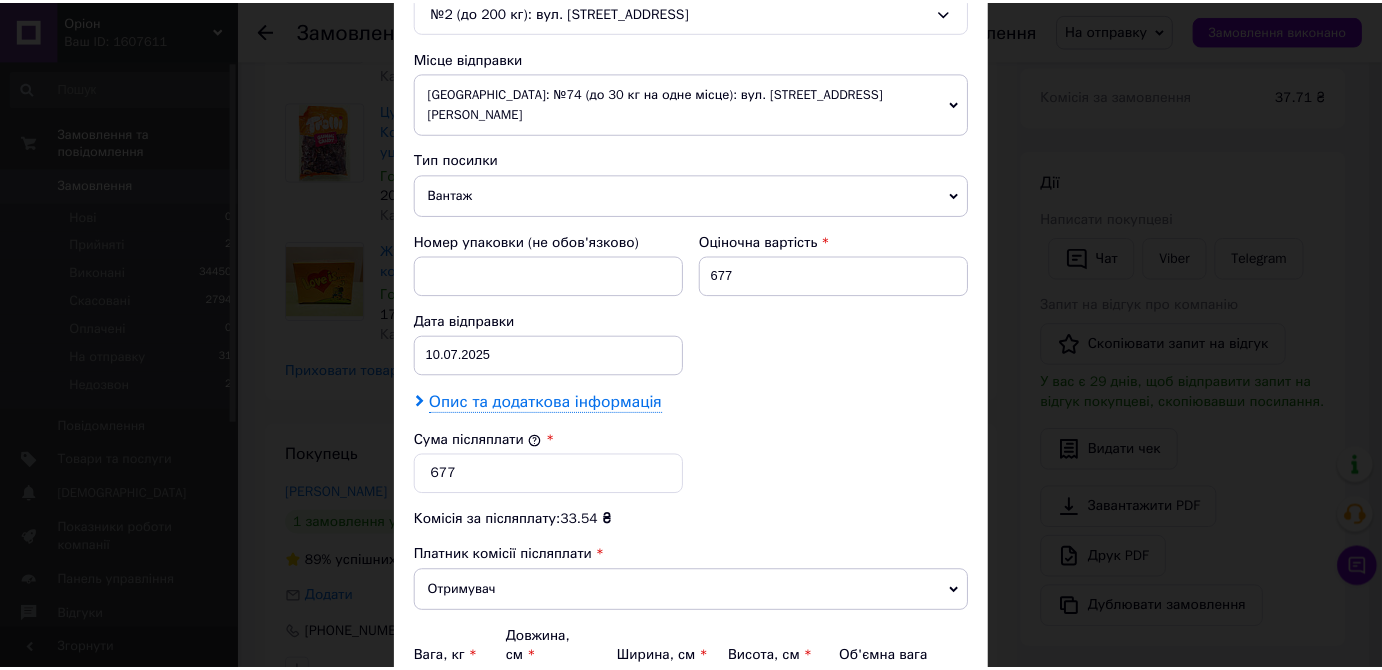 scroll, scrollTop: 744, scrollLeft: 0, axis: vertical 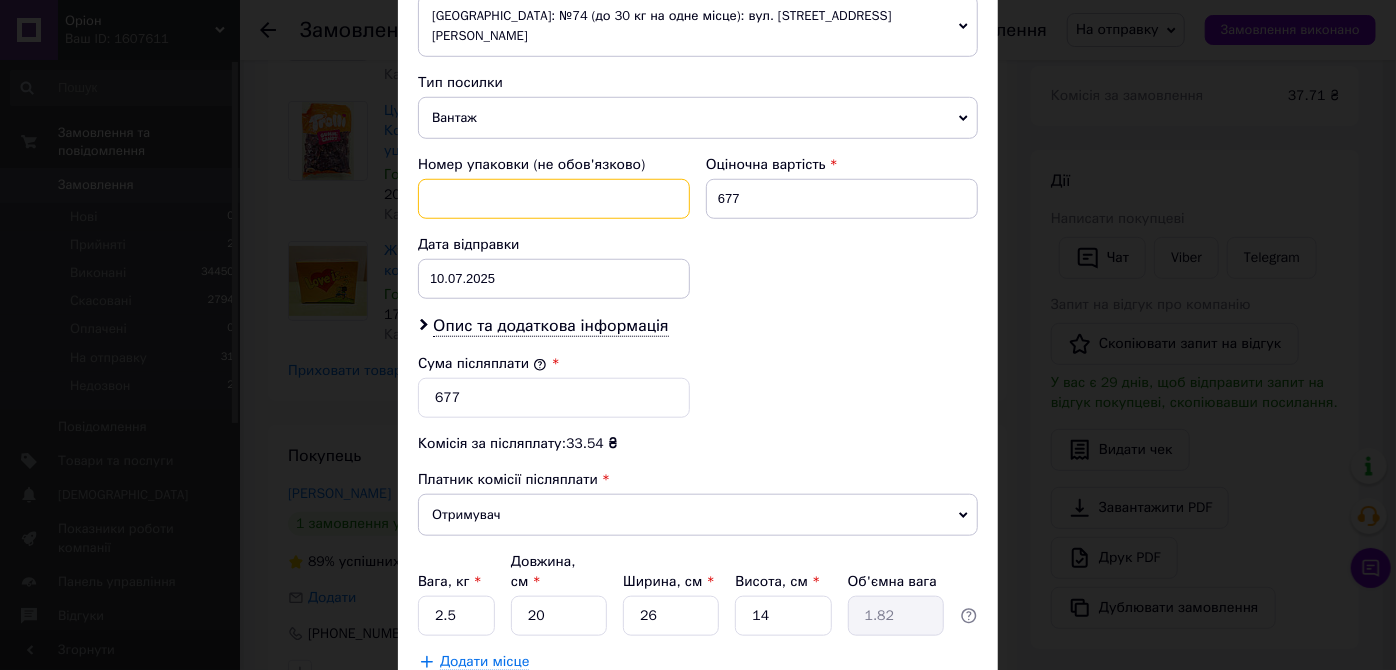 paste on "5433465995" 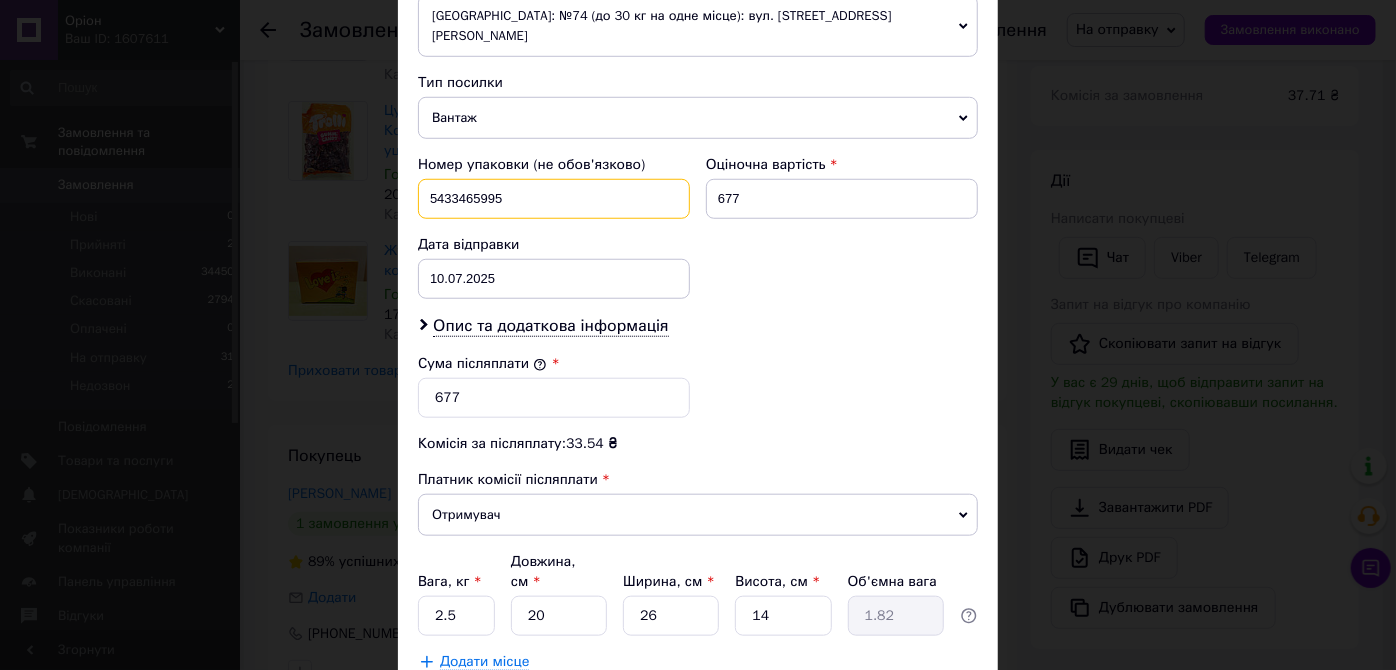 click on "5433465995" at bounding box center [554, 199] 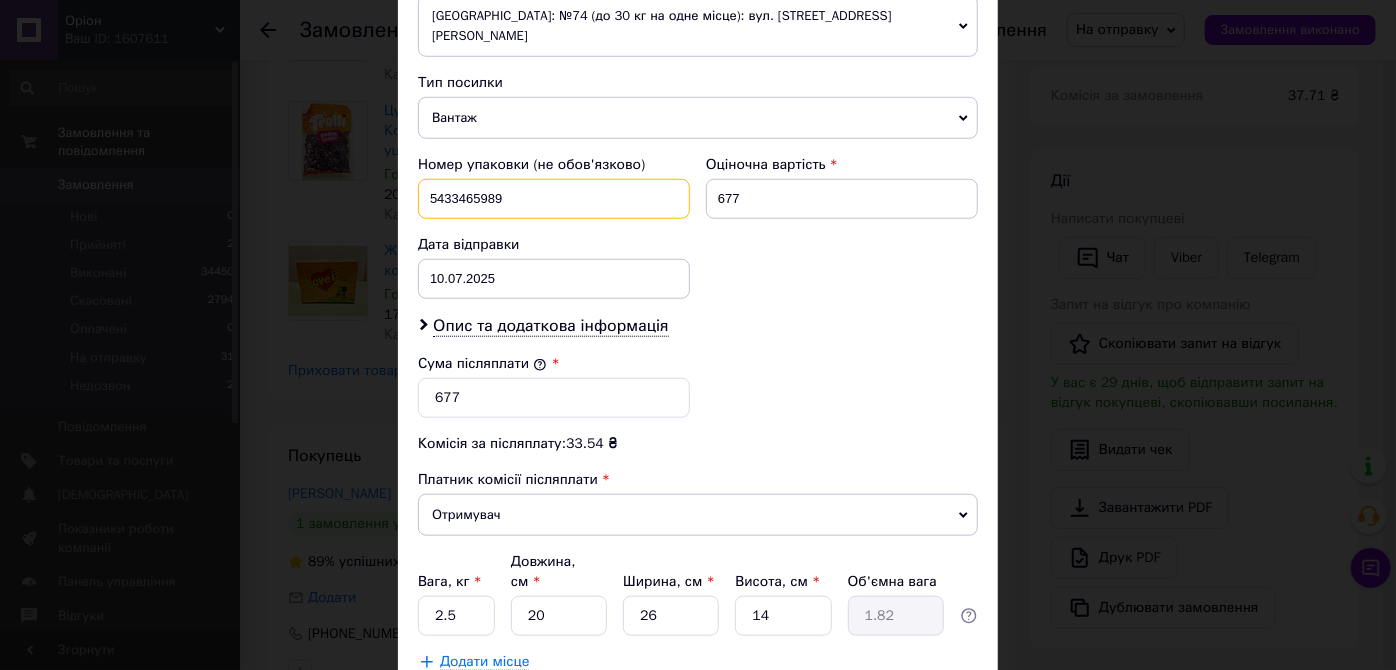 type on "5433465989" 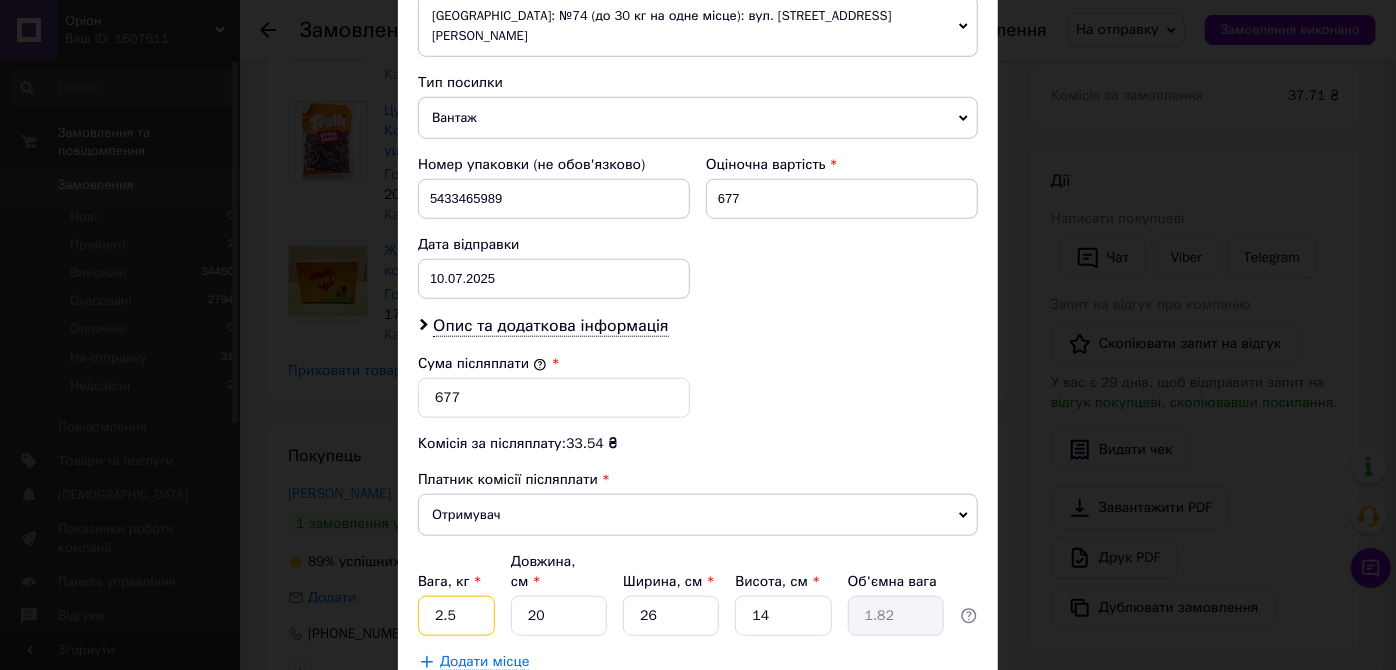 click on "2.5" at bounding box center (456, 616) 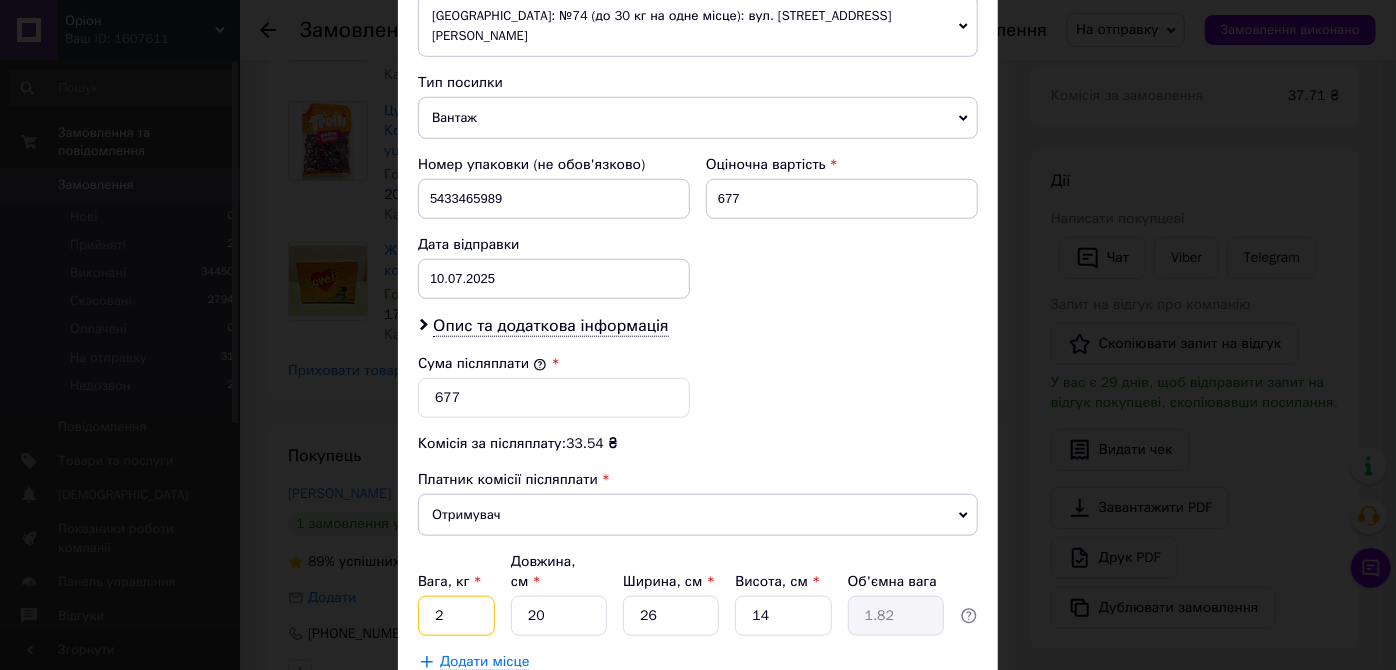type on "2" 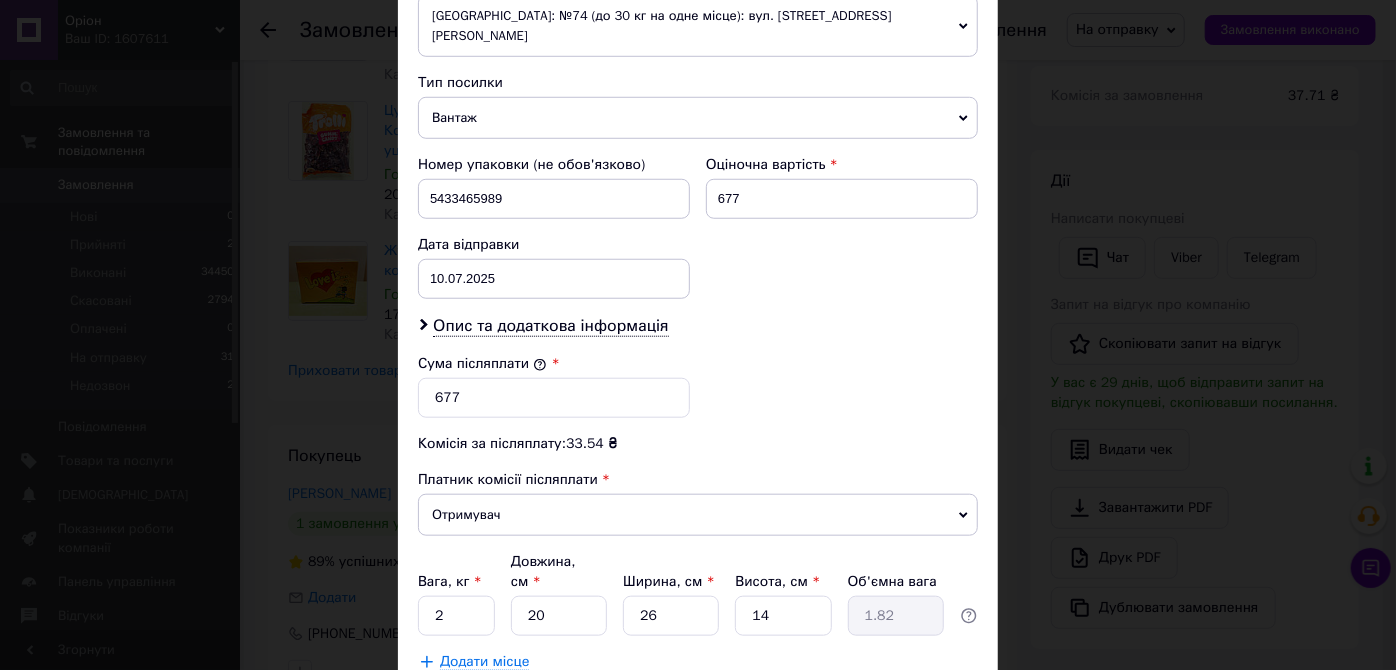 click on "Зберегти" at bounding box center [929, 712] 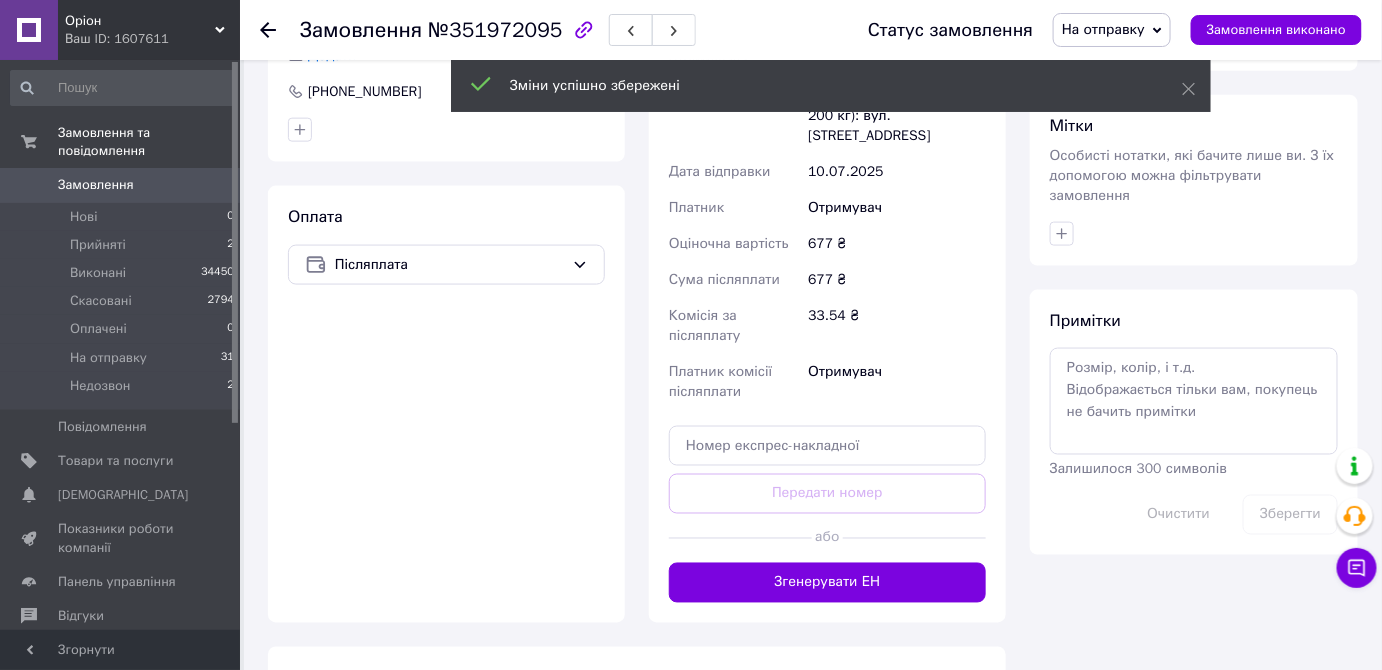 scroll, scrollTop: 798, scrollLeft: 0, axis: vertical 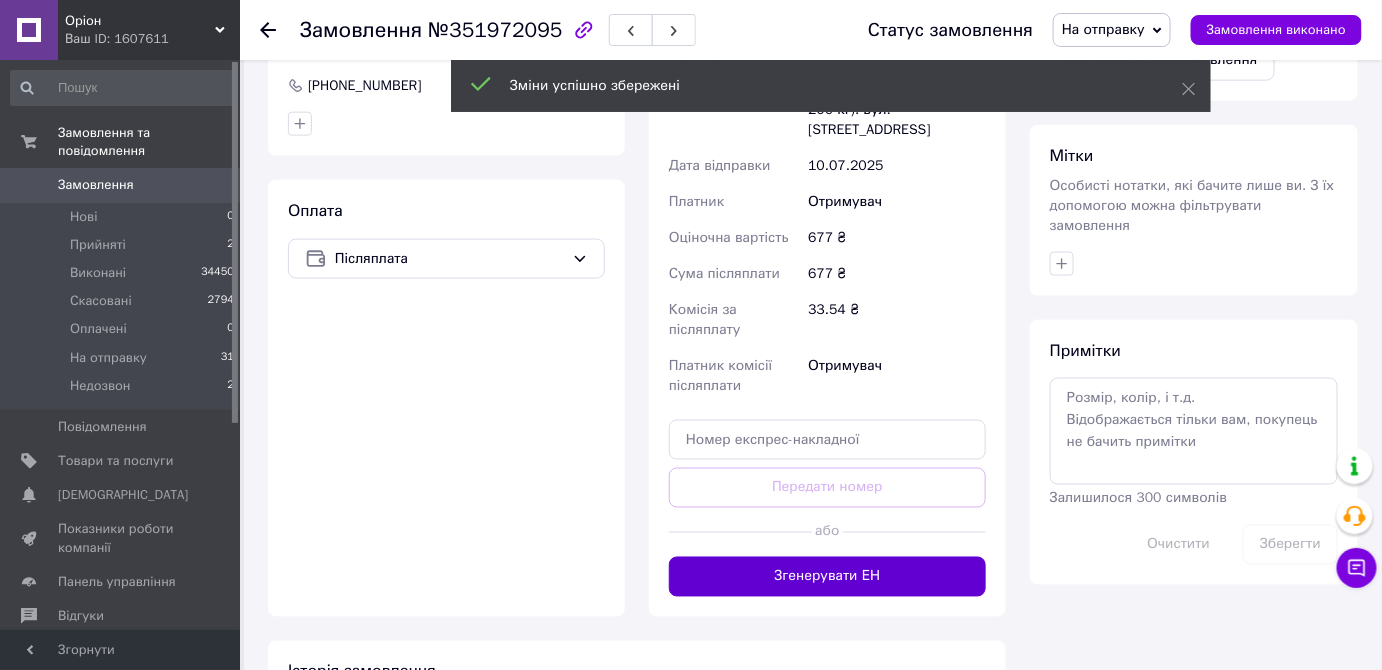 click on "Згенерувати ЕН" at bounding box center (827, 577) 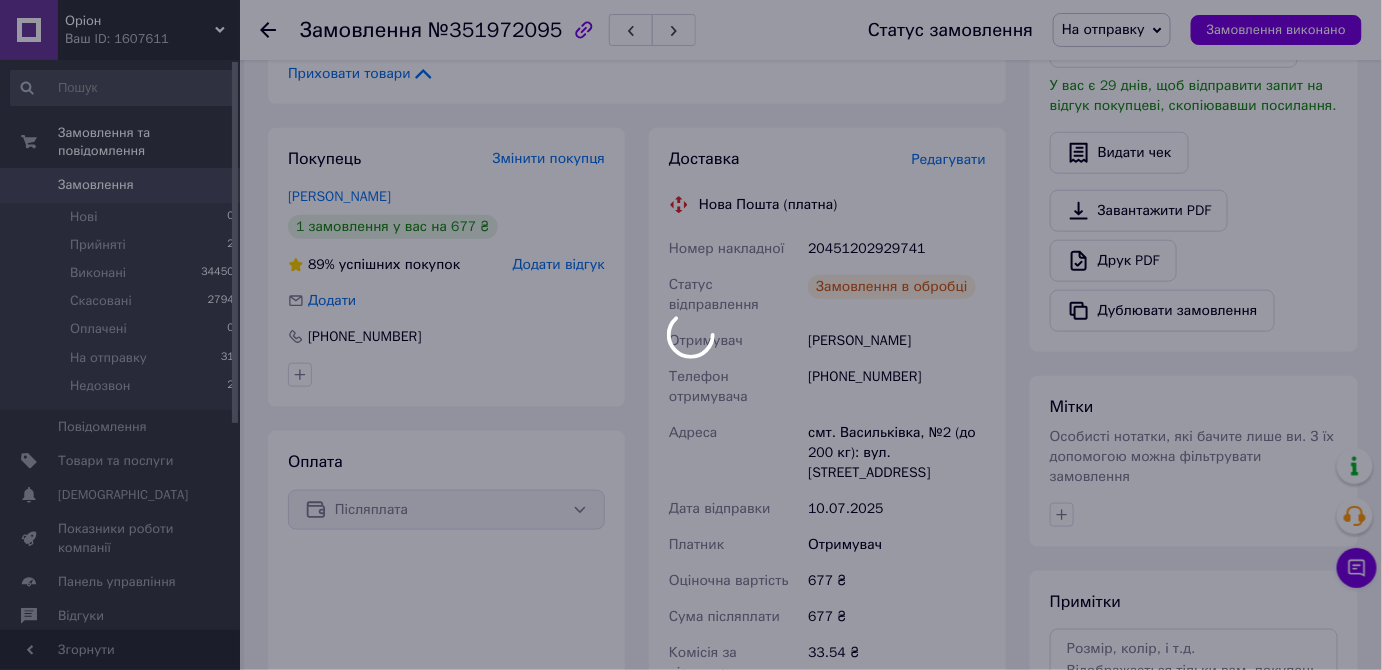scroll, scrollTop: 545, scrollLeft: 0, axis: vertical 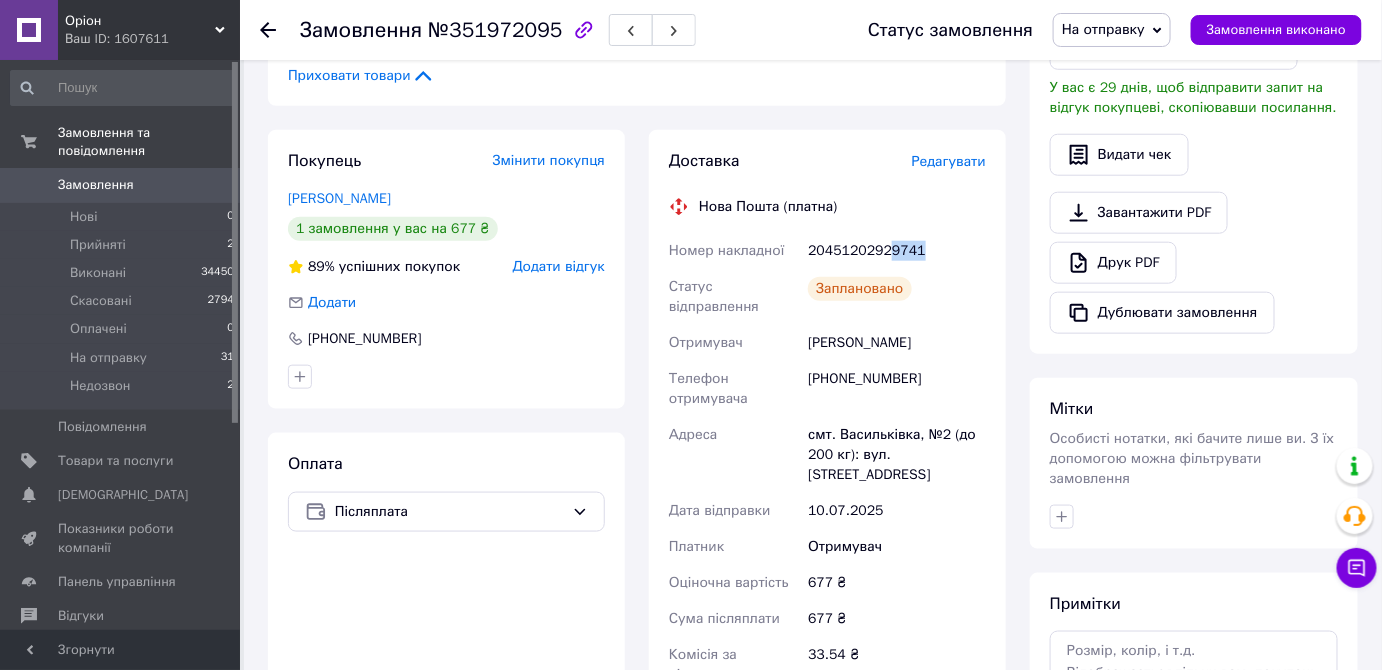 drag, startPoint x: 882, startPoint y: 248, endPoint x: 935, endPoint y: 256, distance: 53.600372 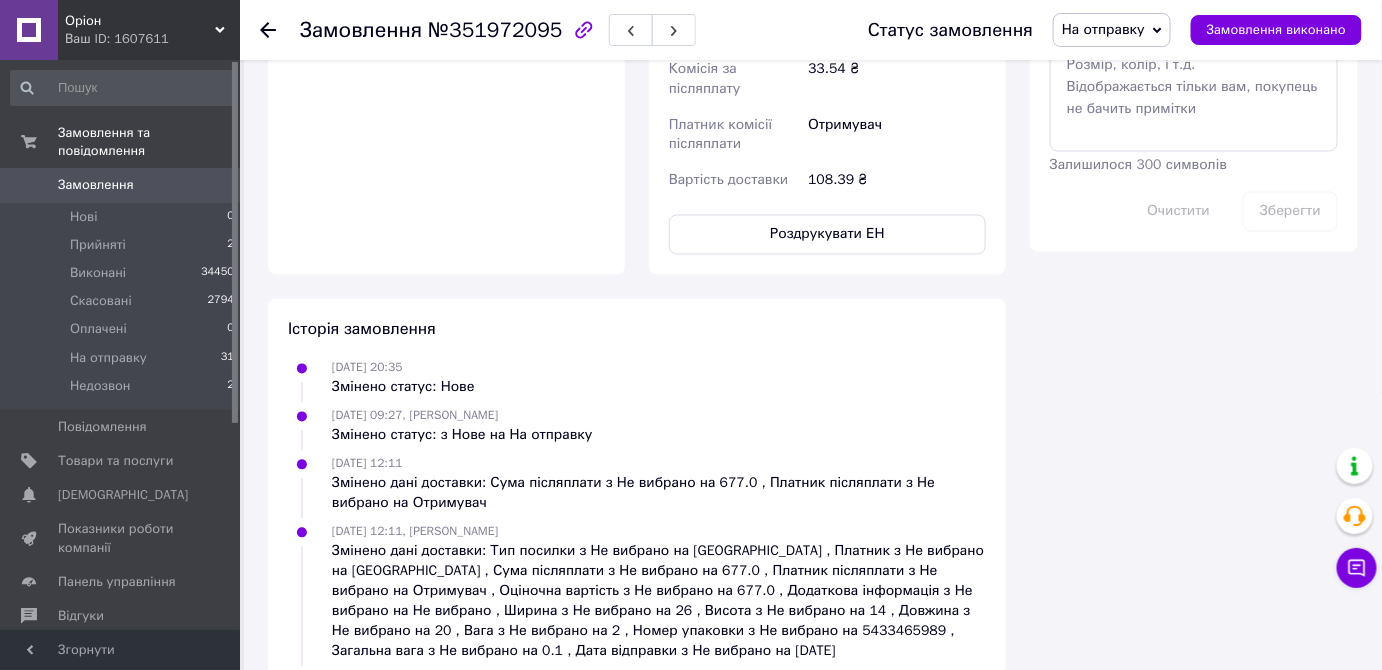 scroll, scrollTop: 1194, scrollLeft: 0, axis: vertical 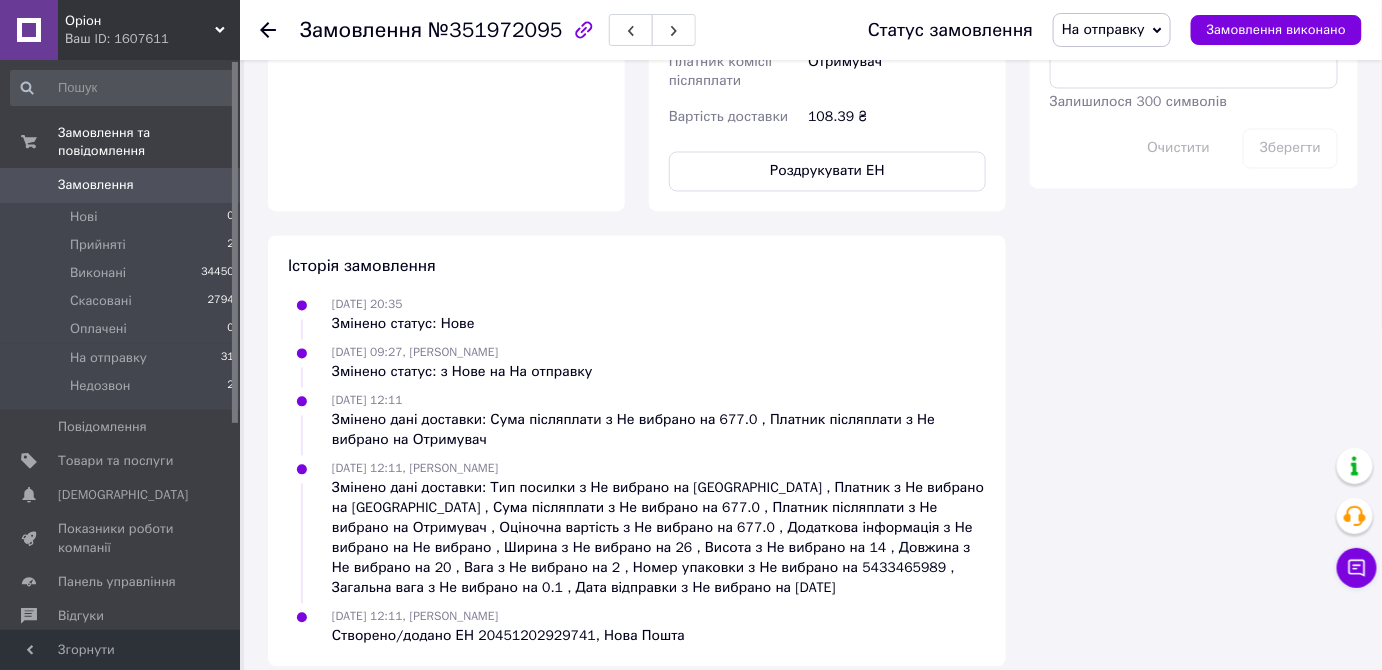 click on "Змінено дані доставки: Тип посилки з Не вибрано на Вантаж , Платник з Не вибрано на Отримувач , Сума післяплати з Не вибрано на 677.0 , Платник післяплати з Не вибрано на Отримувач , Оціночна вартість з Не вибрано на 677.0 , Додаткова інформація з Не вибрано на Не вибрано , Ширина з Не вибрано на 26 , Висота з Не вибрано на 14 , Довжина з Не вибрано на 20 , Вага з Не вибрано на 2 , Номер упаковки з Не вибрано на 5433465989 , Загальна вага з Не вибрано на 0.1 , Дата відправки з Не вибрано на 10.07.2025" at bounding box center (659, 539) 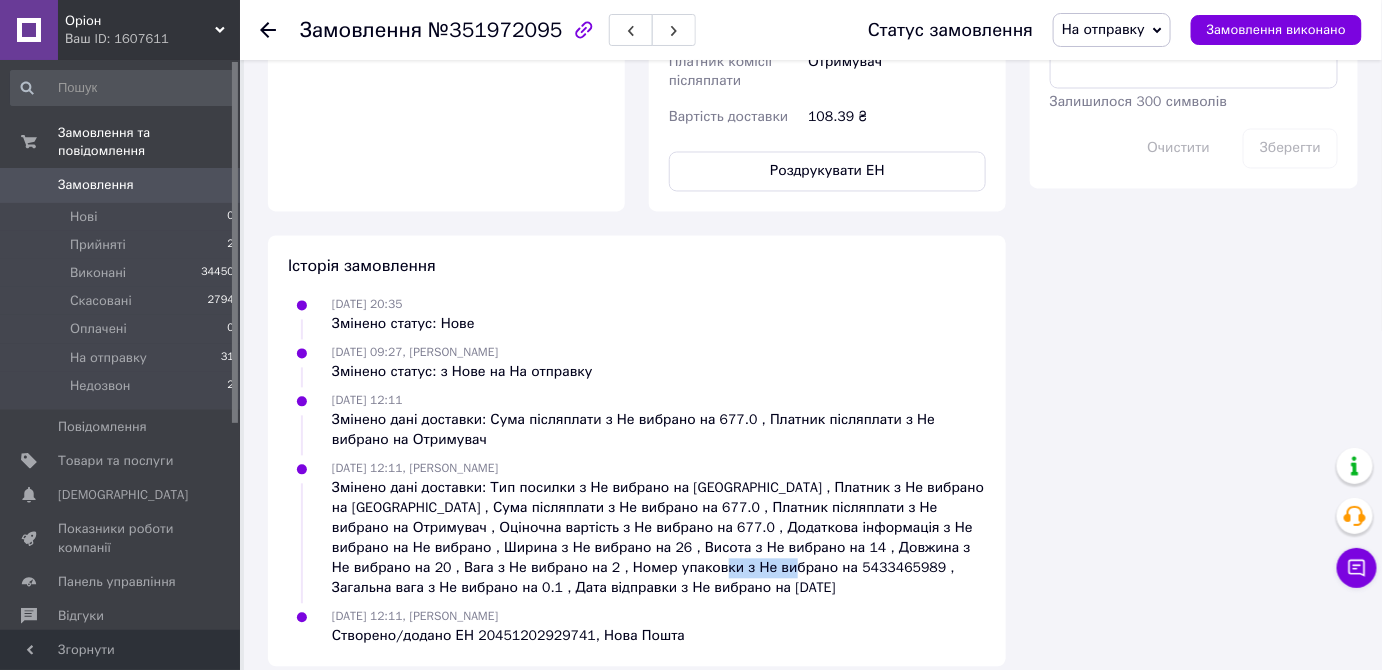 click on "Змінено дані доставки: Тип посилки з Не вибрано на Вантаж , Платник з Не вибрано на Отримувач , Сума післяплати з Не вибрано на 677.0 , Платник післяплати з Не вибрано на Отримувач , Оціночна вартість з Не вибрано на 677.0 , Додаткова інформація з Не вибрано на Не вибрано , Ширина з Не вибрано на 26 , Висота з Не вибрано на 14 , Довжина з Не вибрано на 20 , Вага з Не вибрано на 2 , Номер упаковки з Не вибрано на 5433465989 , Загальна вага з Не вибрано на 0.1 , Дата відправки з Не вибрано на 10.07.2025" at bounding box center (659, 539) 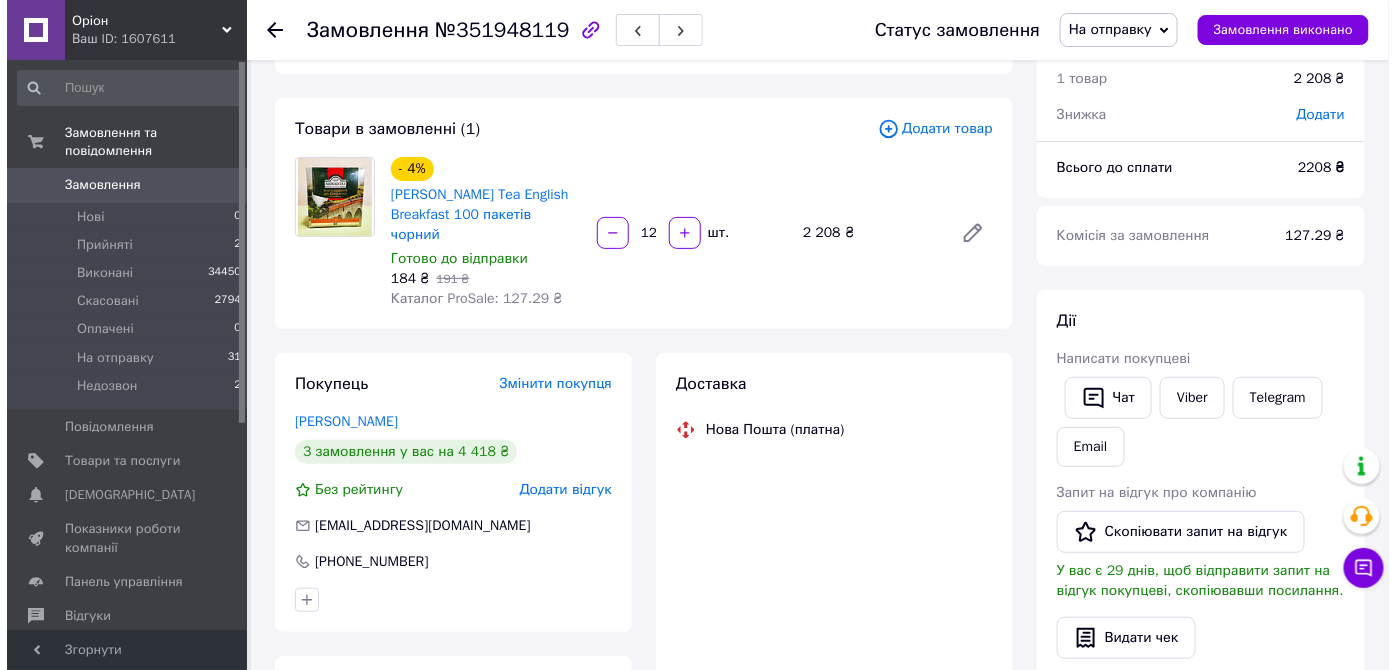 scroll, scrollTop: 87, scrollLeft: 0, axis: vertical 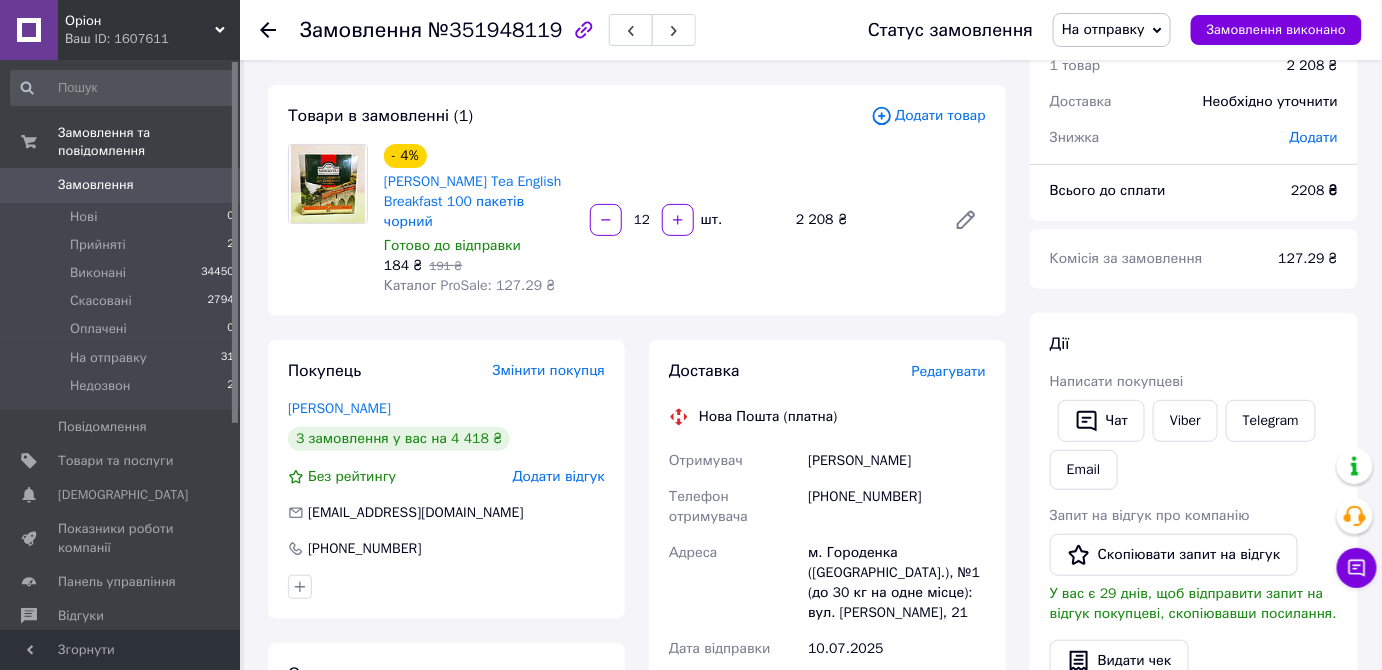 click on "Редагувати" at bounding box center (949, 371) 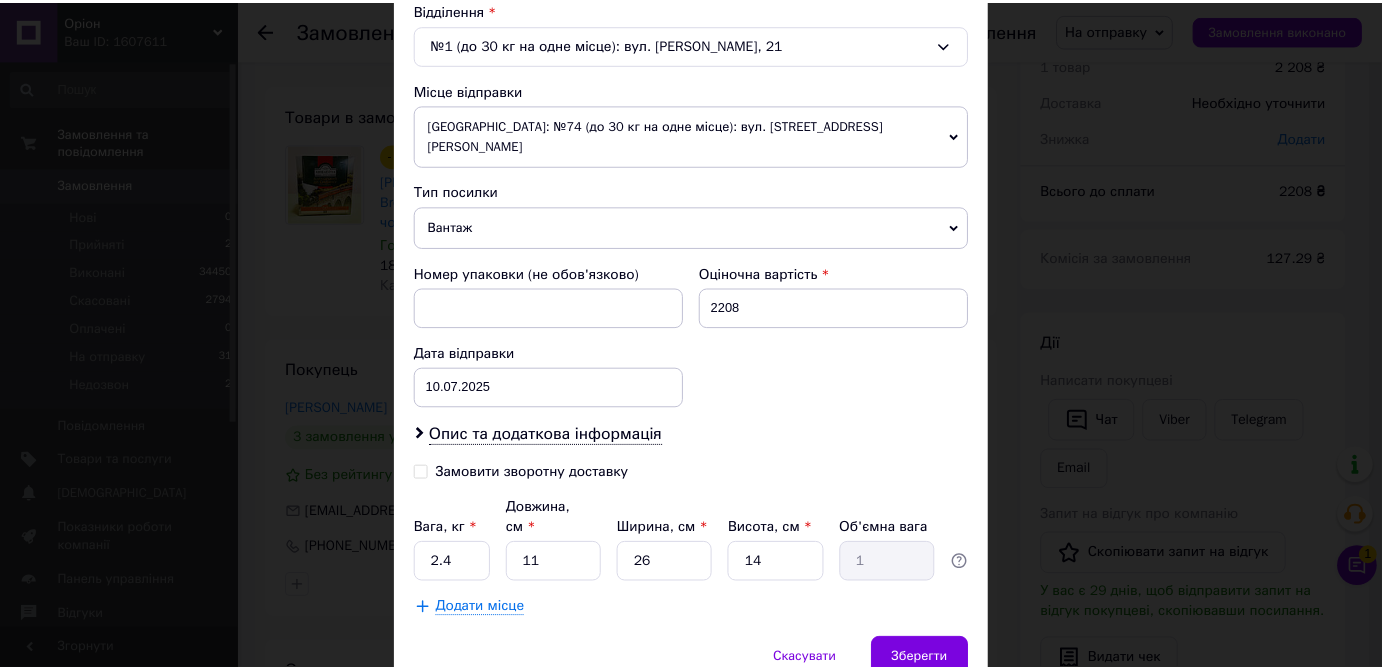 scroll, scrollTop: 686, scrollLeft: 0, axis: vertical 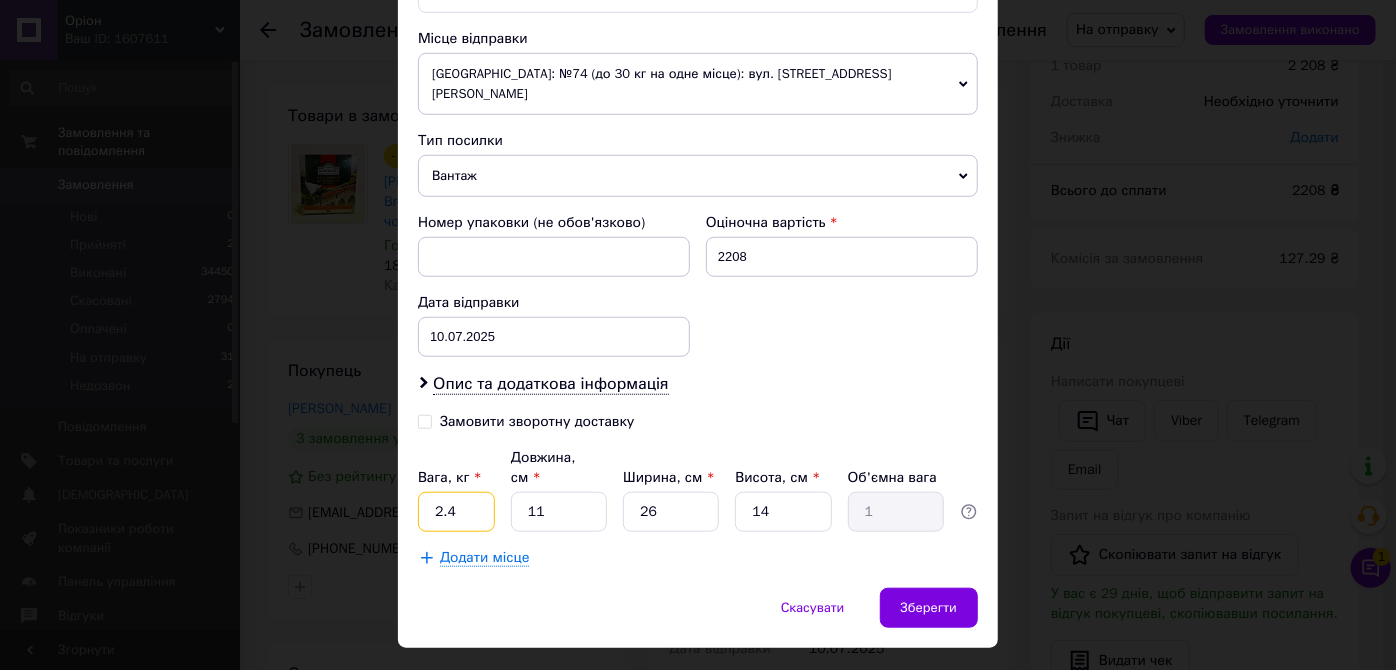click on "2.4" at bounding box center [456, 512] 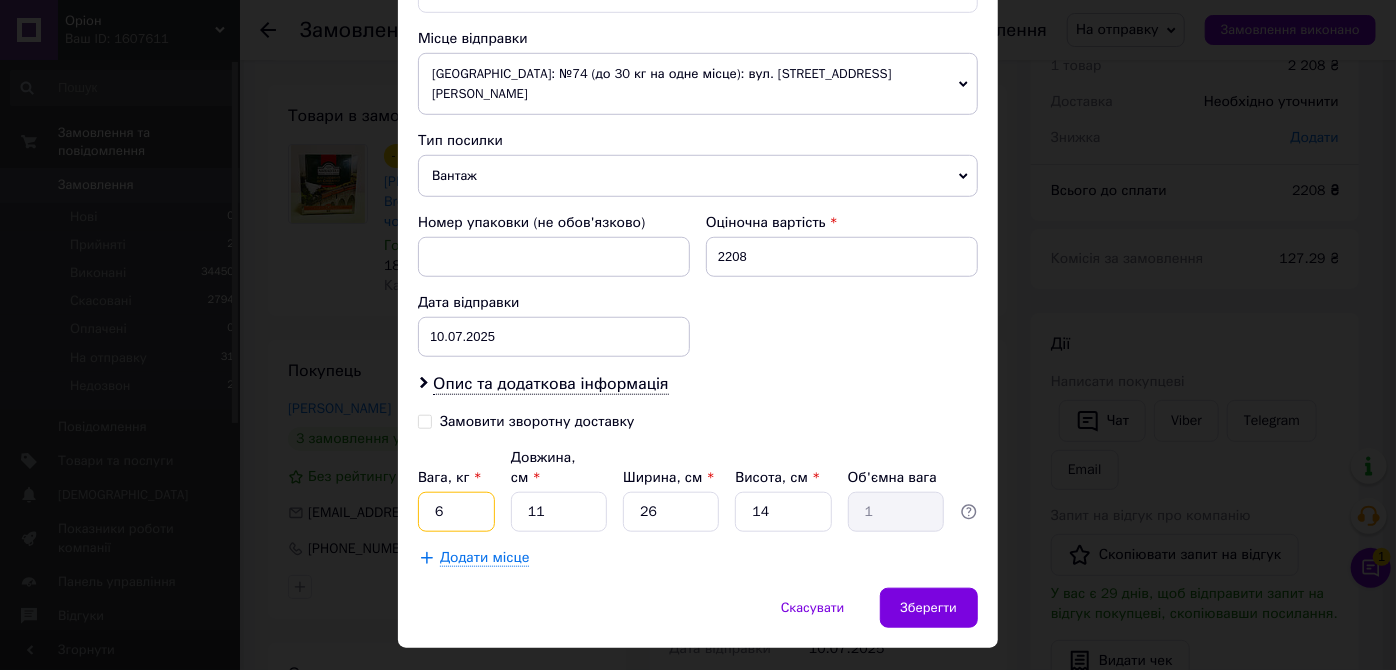 type on "6" 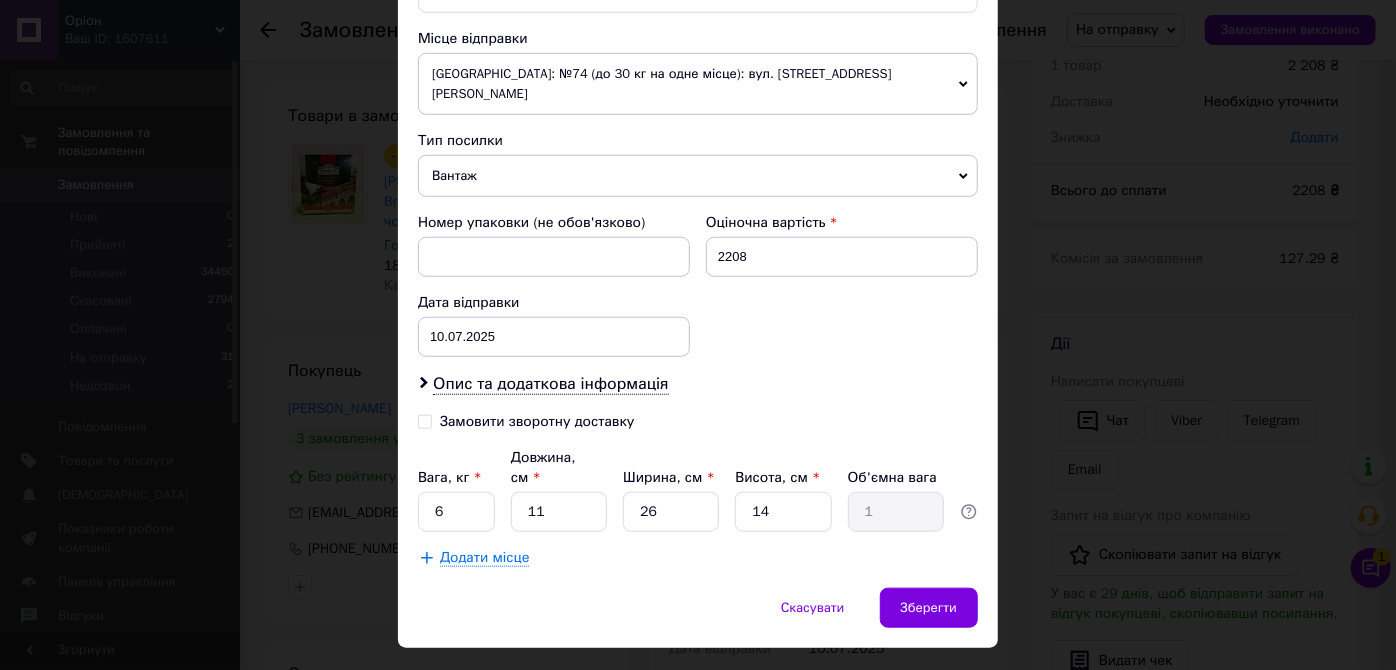 click on "Скасувати   Зберегти" at bounding box center [698, 618] 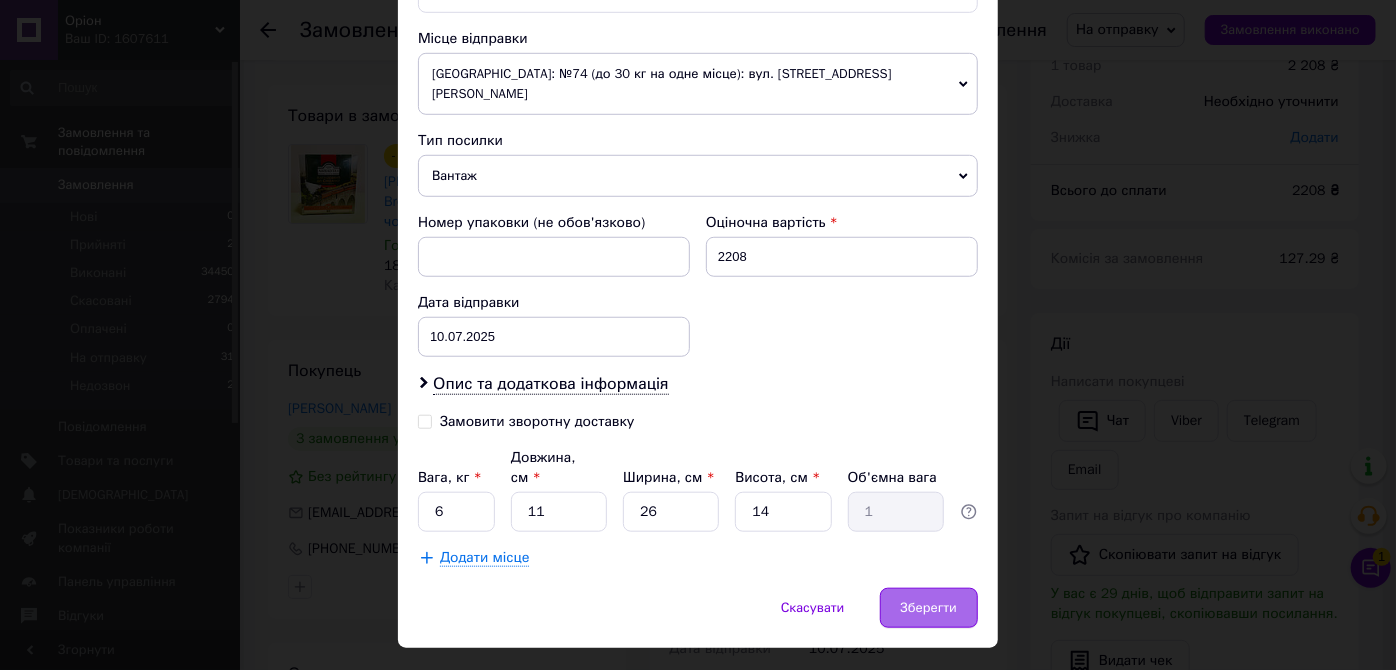 click on "Зберегти" at bounding box center (929, 608) 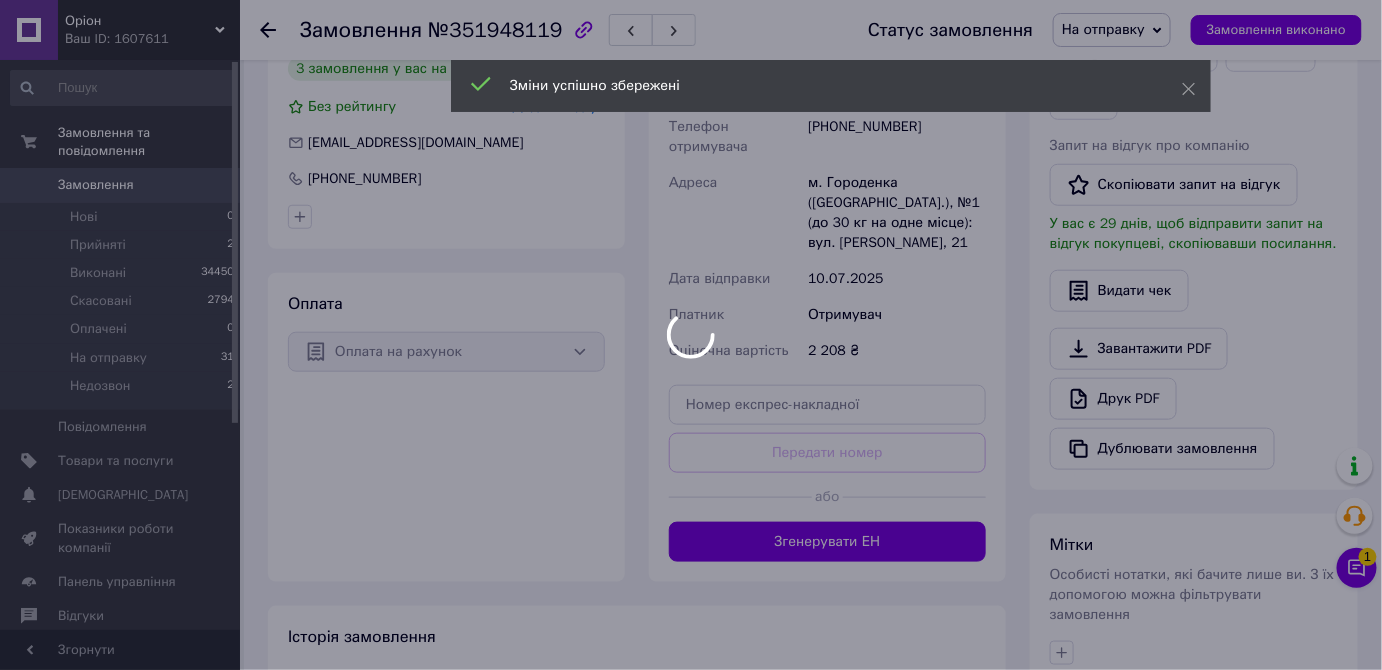 scroll, scrollTop: 458, scrollLeft: 0, axis: vertical 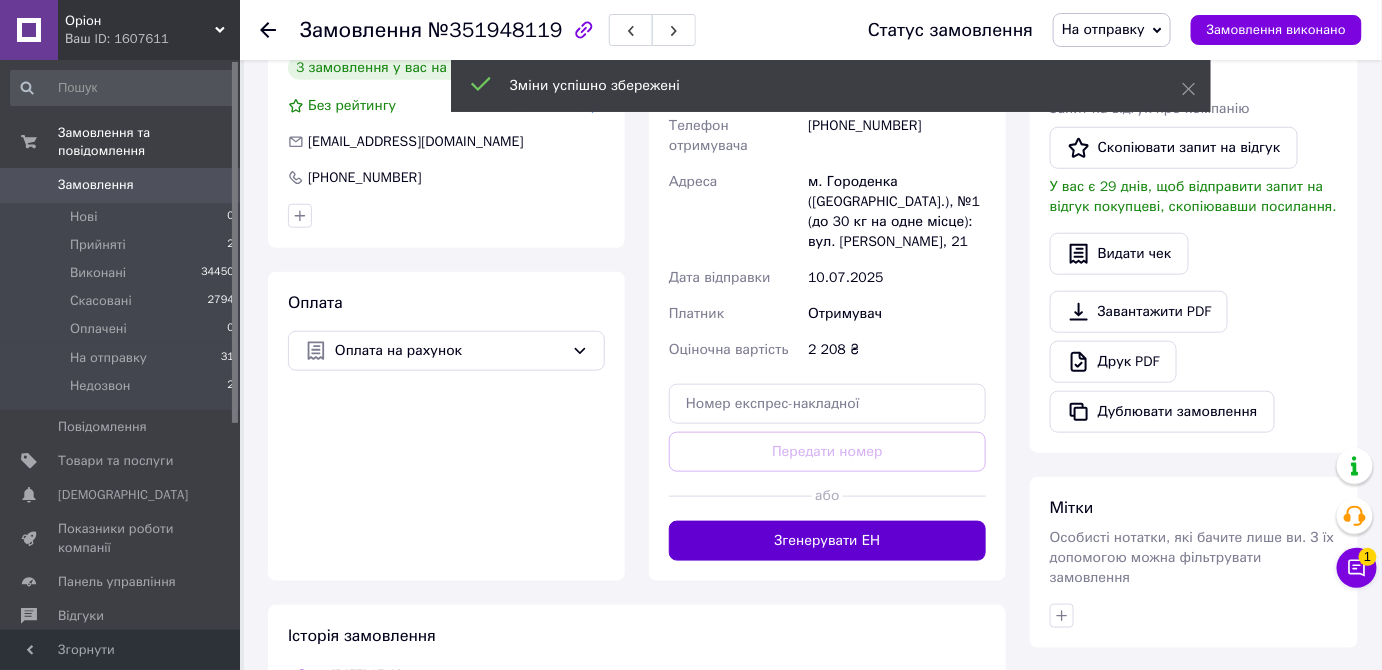 click on "Згенерувати ЕН" at bounding box center (827, 541) 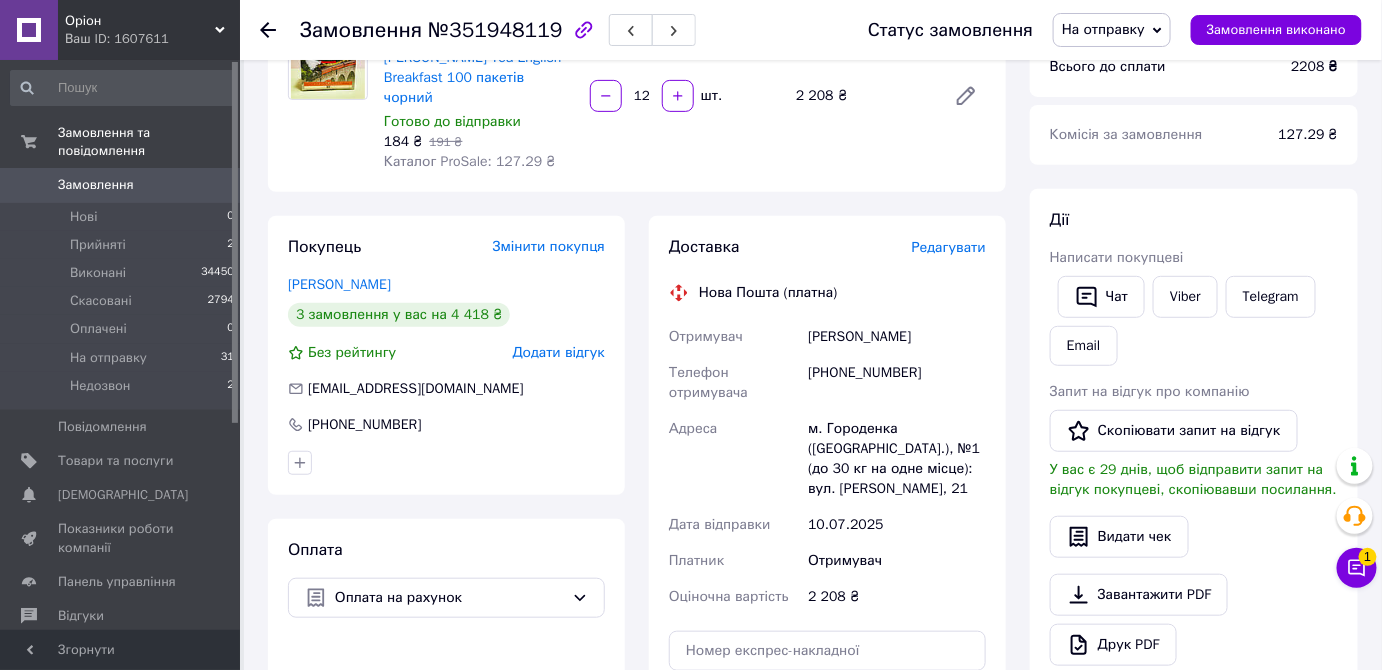 scroll, scrollTop: 210, scrollLeft: 0, axis: vertical 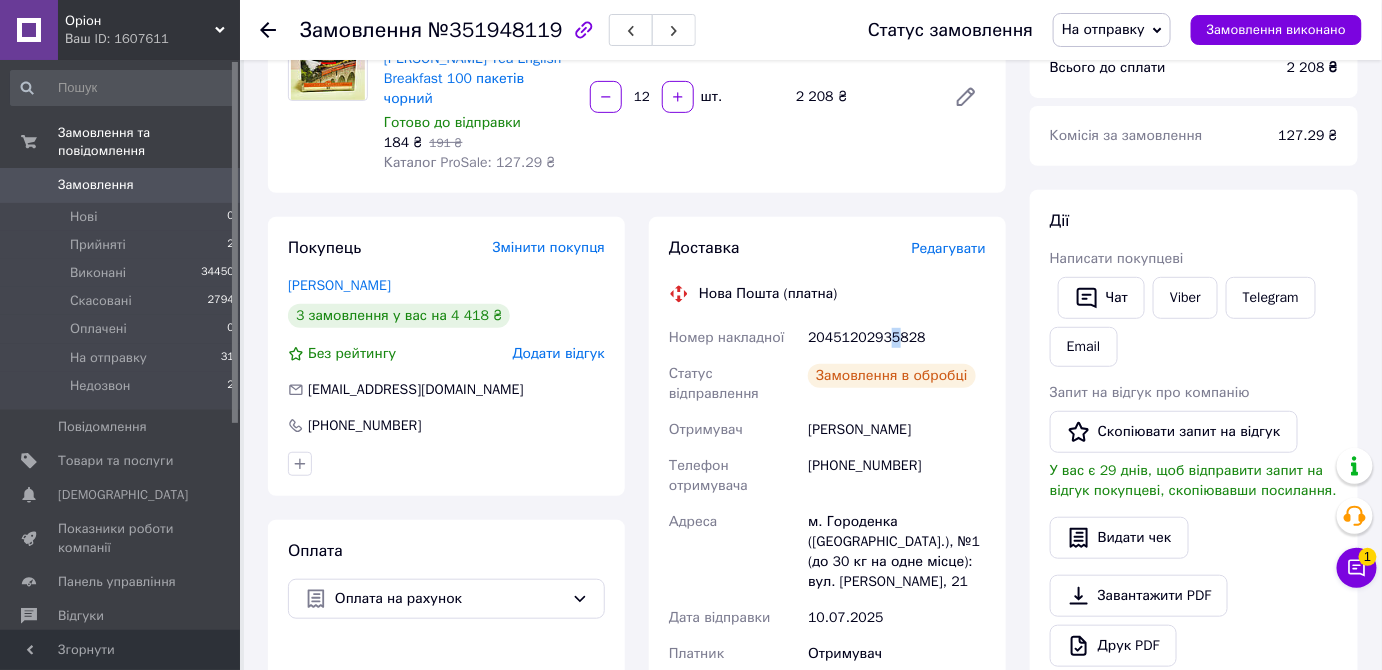 drag, startPoint x: 883, startPoint y: 315, endPoint x: 924, endPoint y: 317, distance: 41.04875 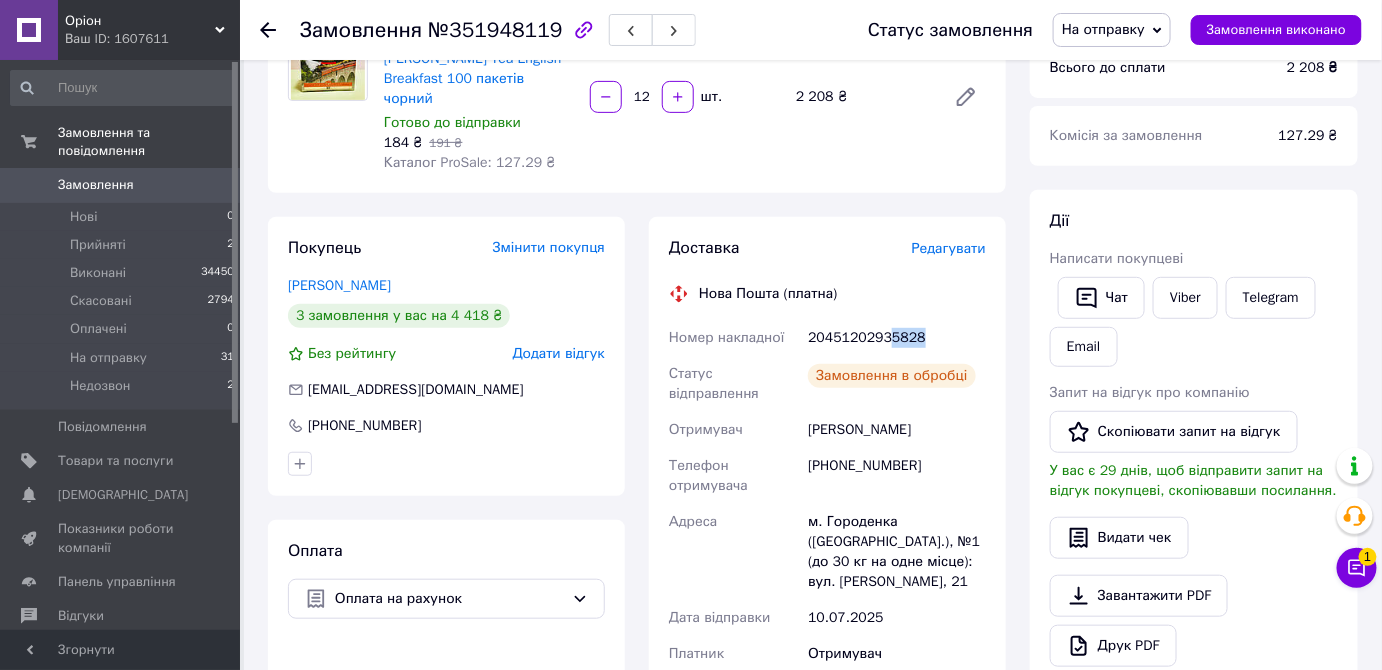 copy on "5828" 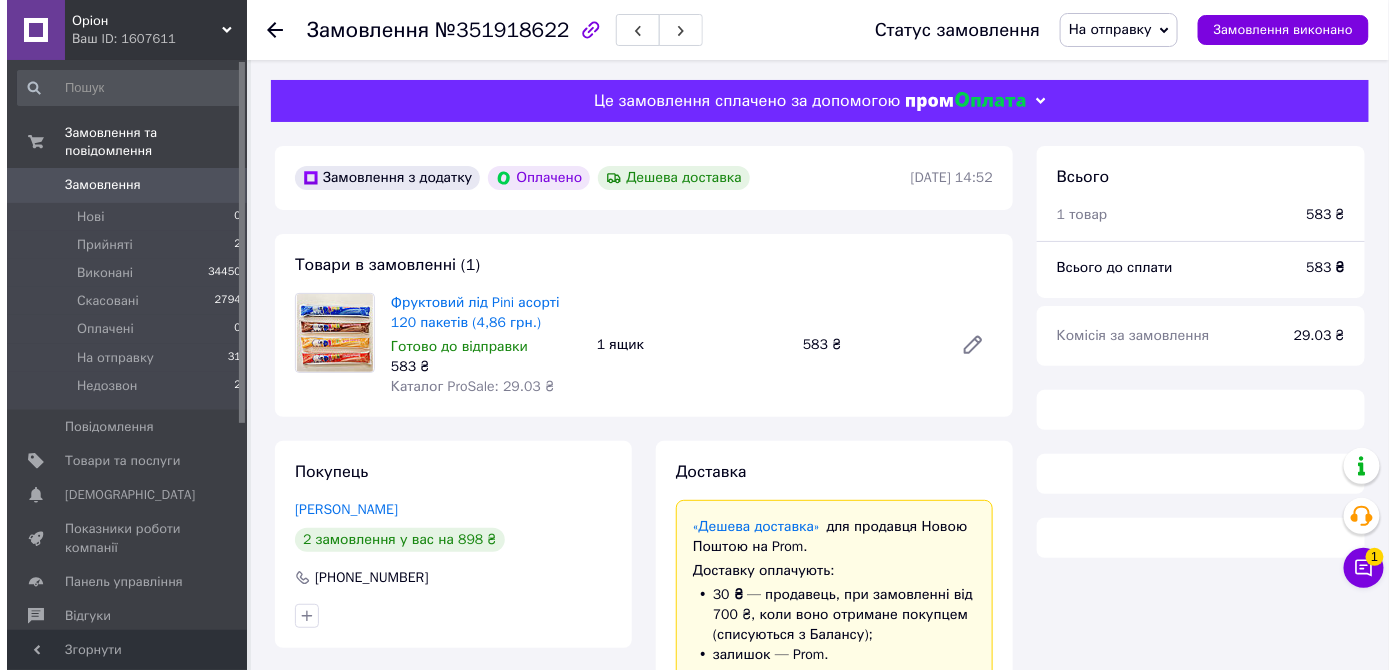 scroll, scrollTop: 0, scrollLeft: 0, axis: both 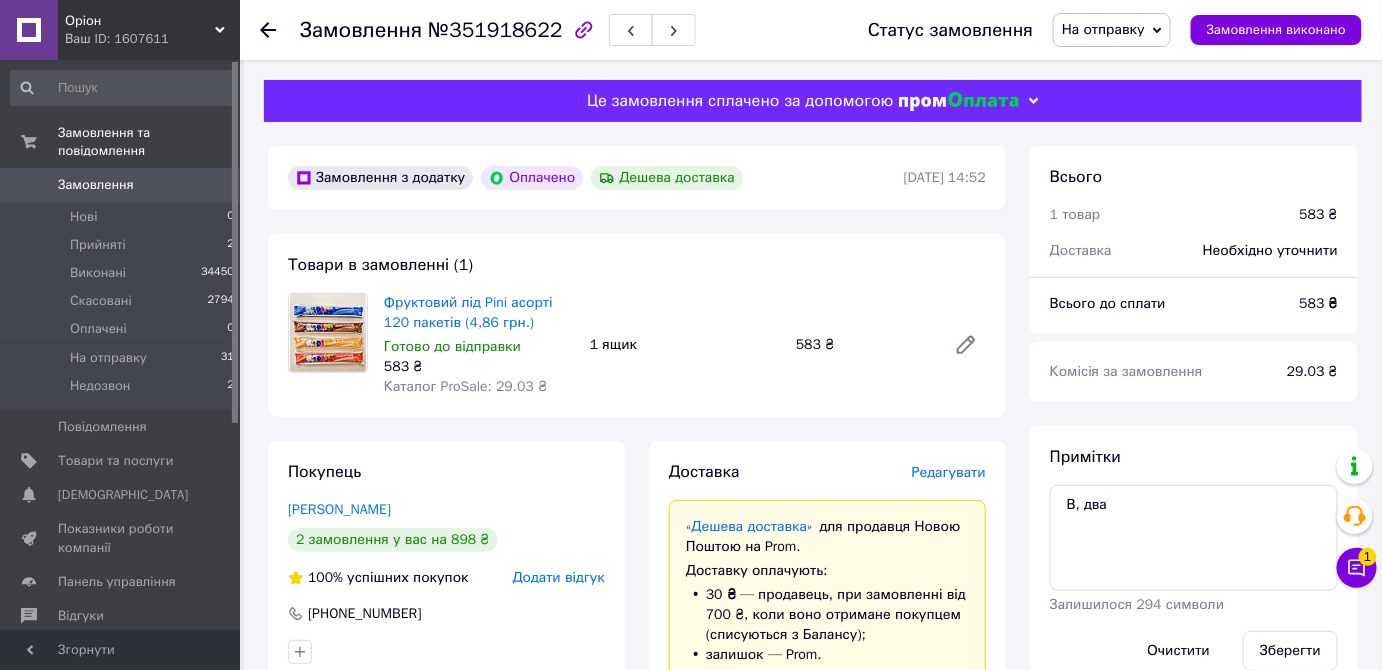 click on "Редагувати" at bounding box center [949, 472] 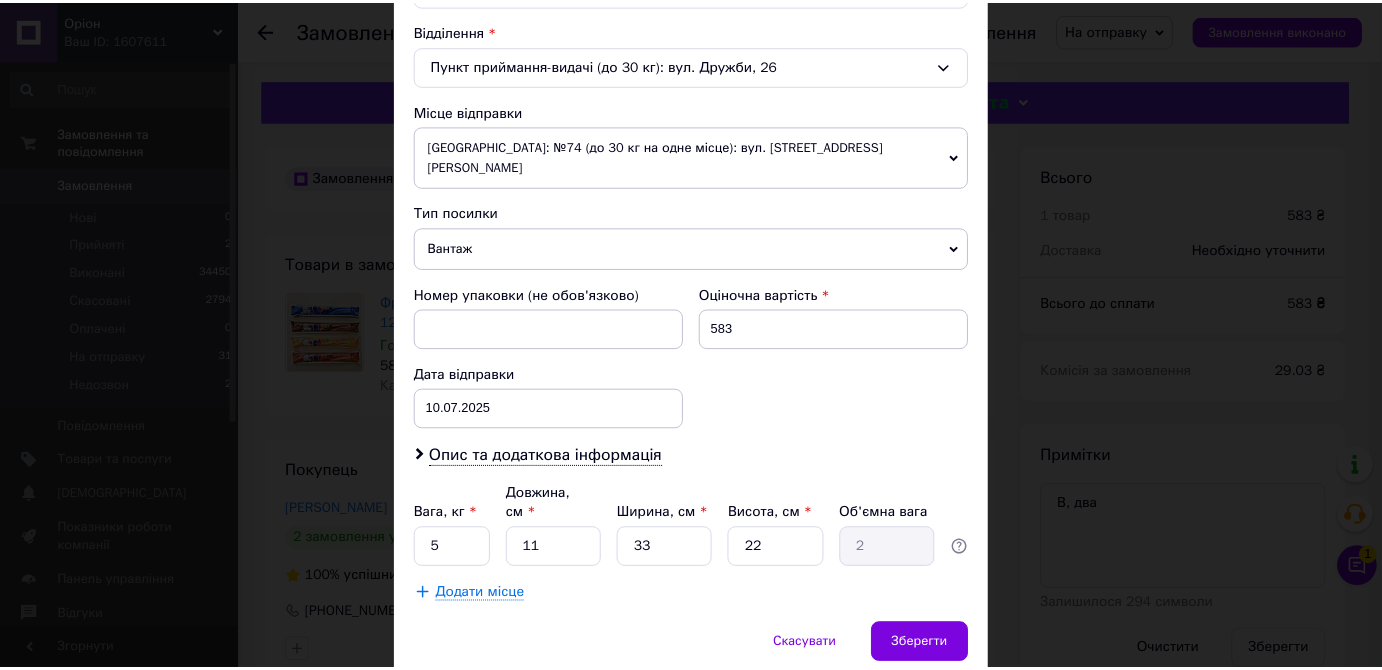 scroll, scrollTop: 650, scrollLeft: 0, axis: vertical 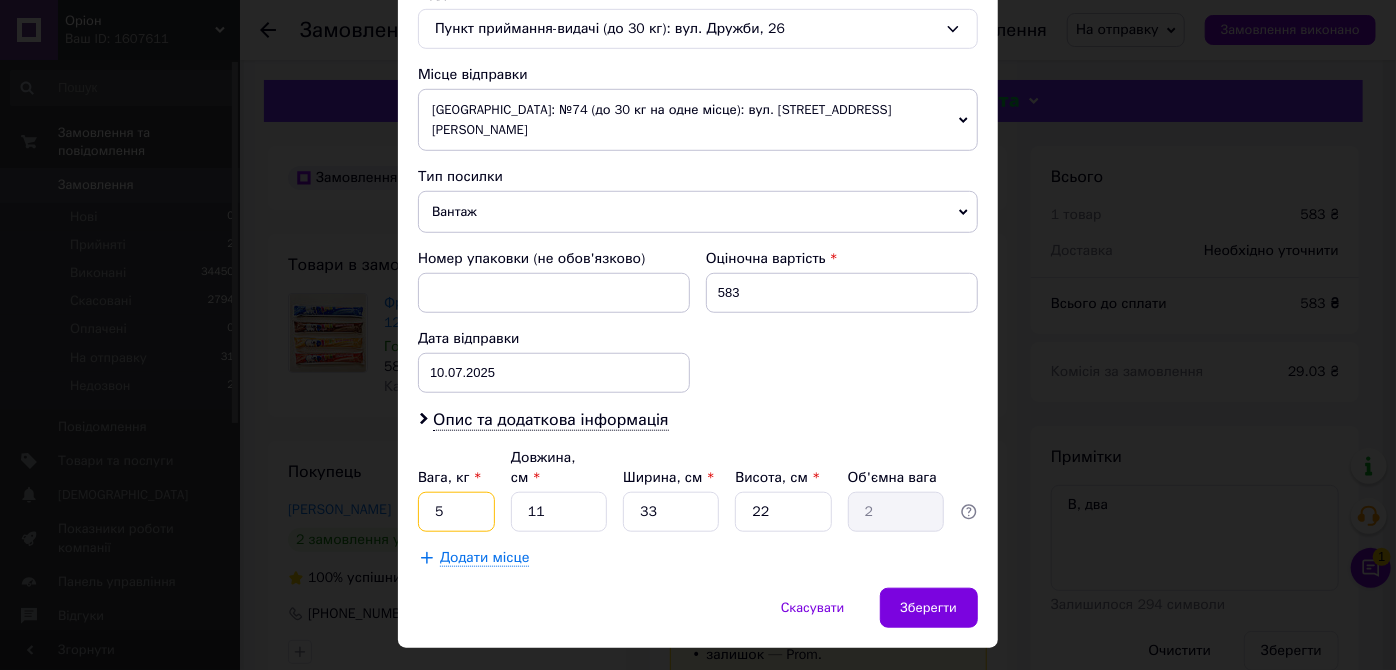 click on "5" at bounding box center [456, 512] 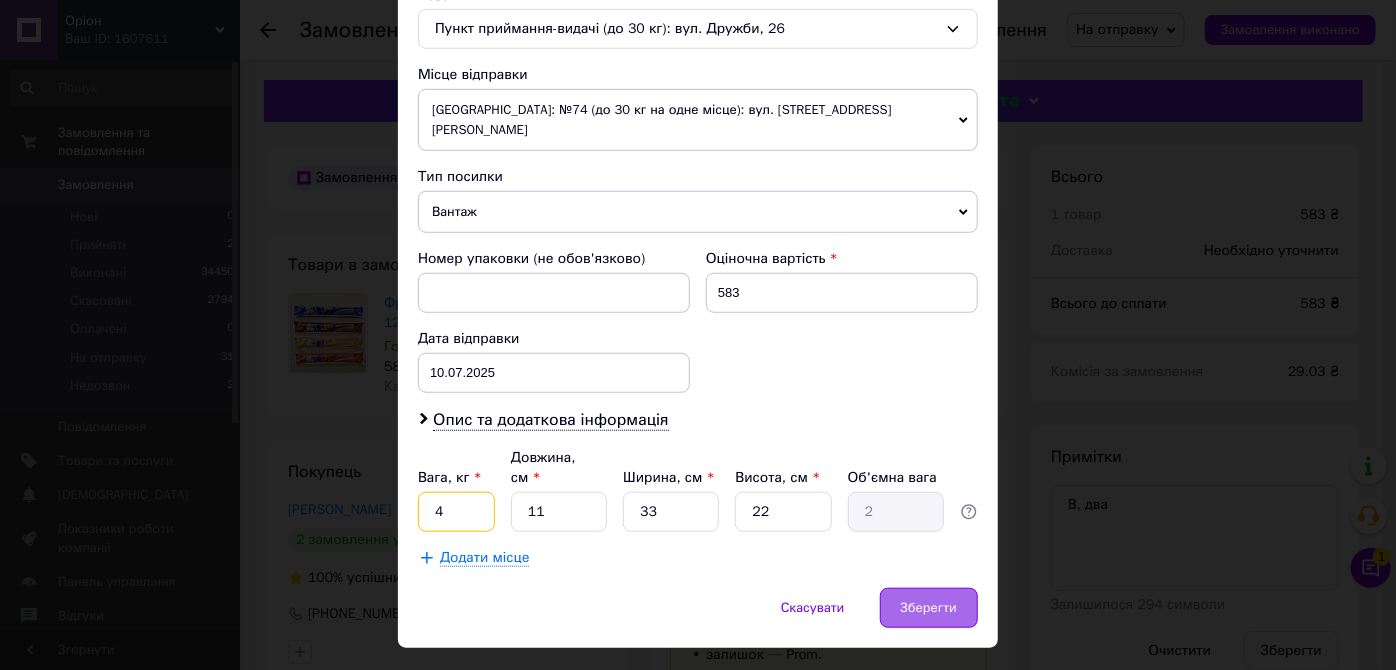 type on "4" 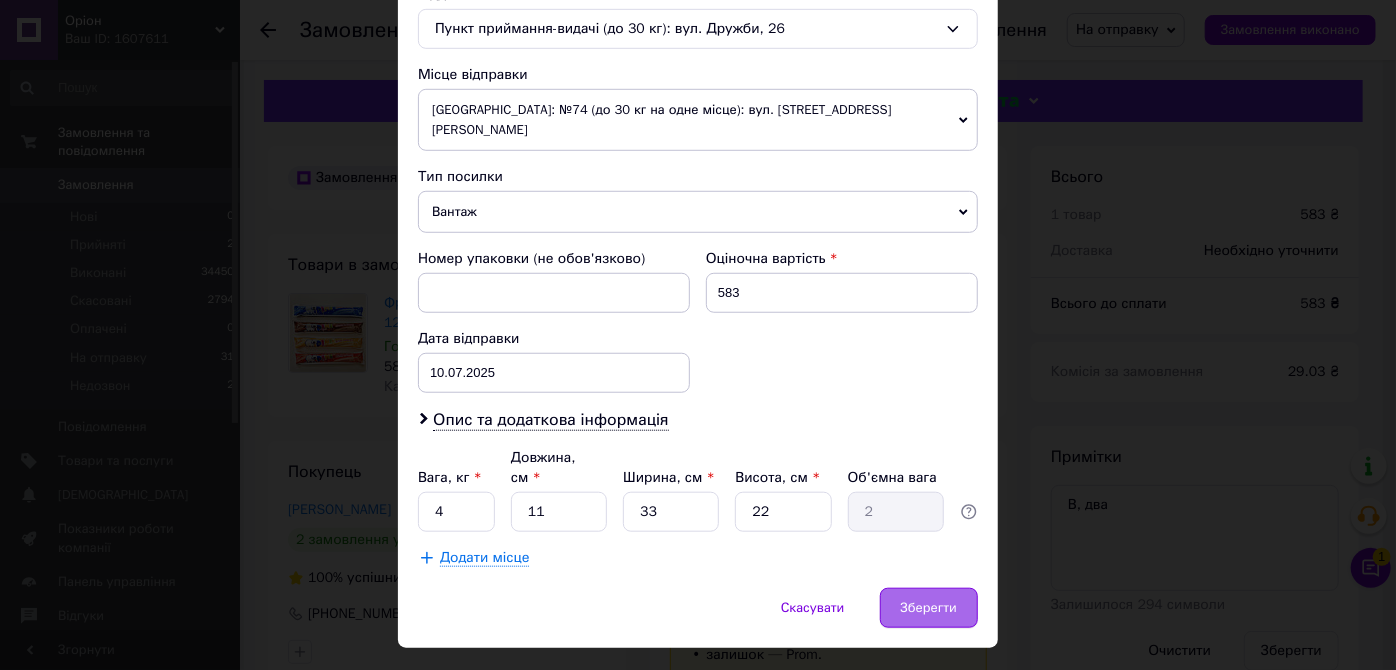 click on "Зберегти" at bounding box center (929, 608) 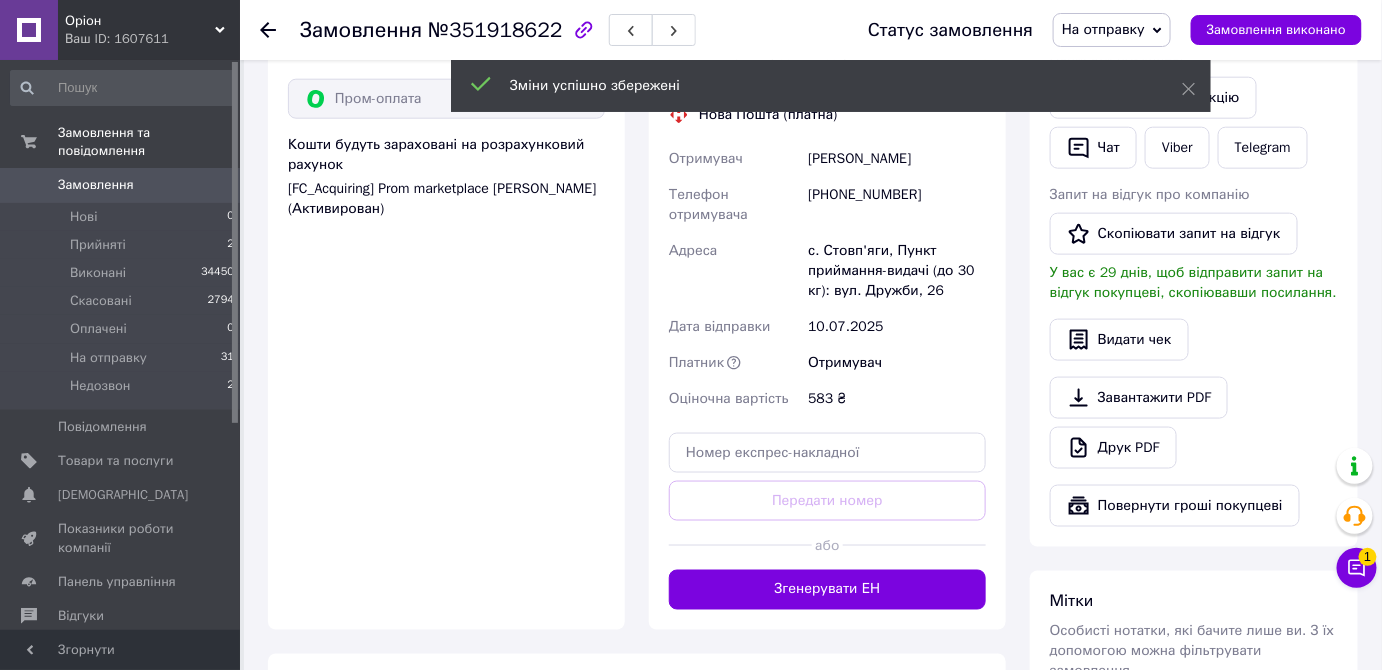 scroll, scrollTop: 706, scrollLeft: 0, axis: vertical 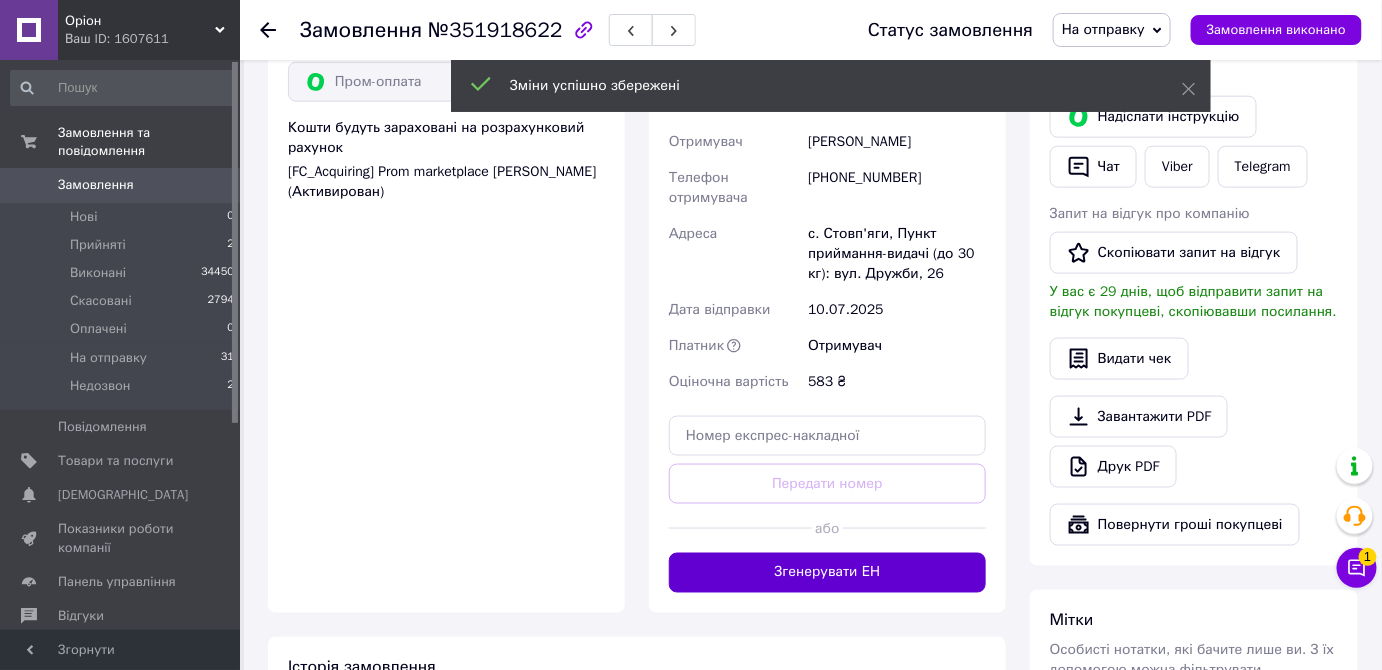 click on "Згенерувати ЕН" at bounding box center (827, 573) 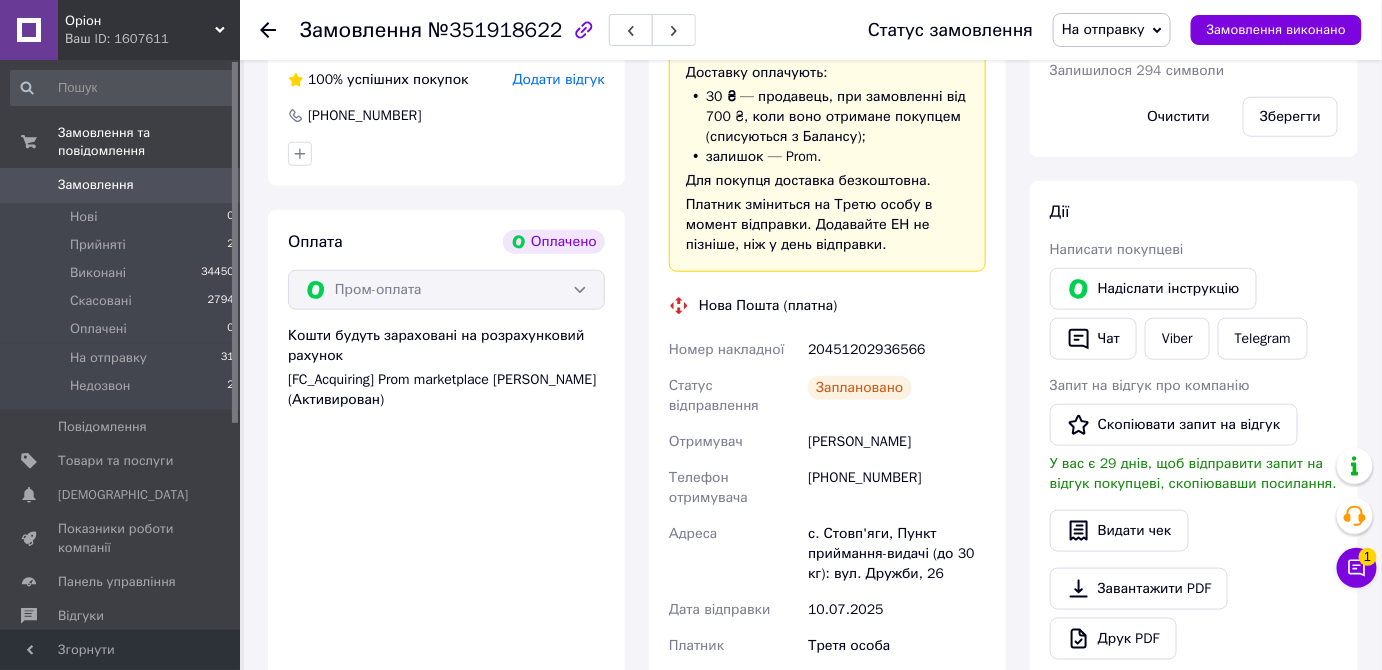 scroll, scrollTop: 498, scrollLeft: 0, axis: vertical 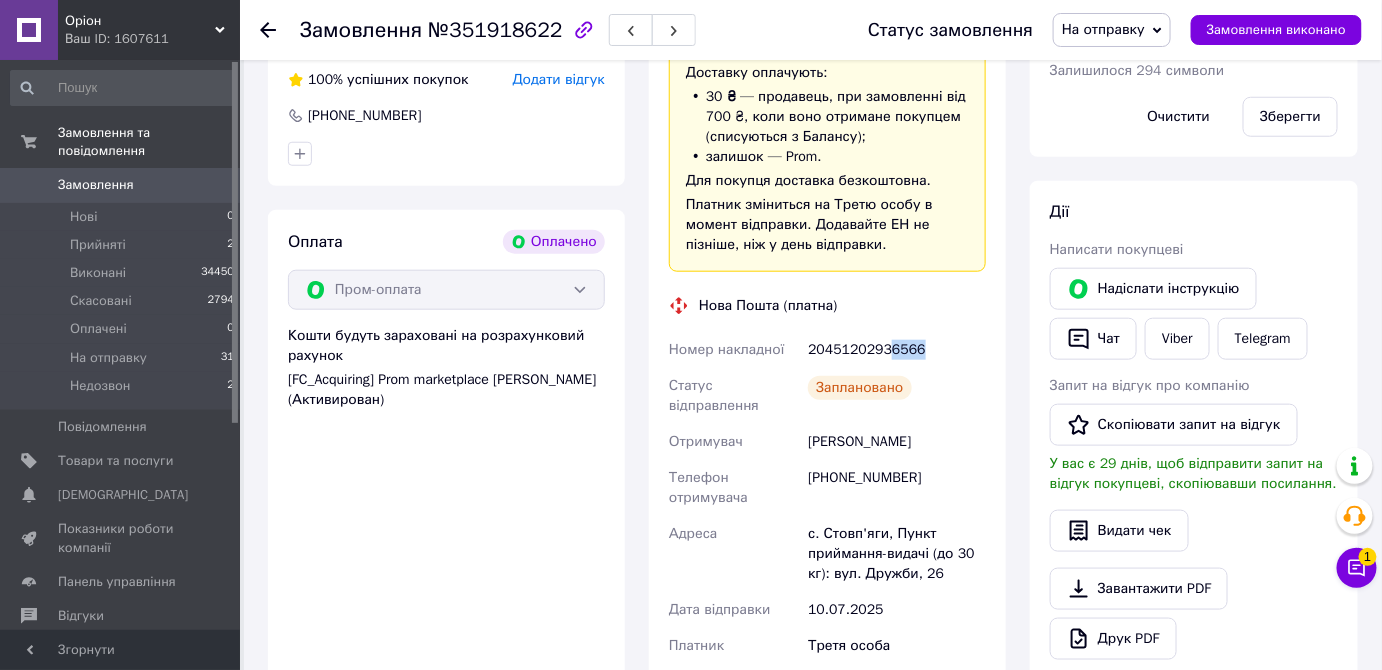 drag, startPoint x: 885, startPoint y: 344, endPoint x: 917, endPoint y: 352, distance: 32.984844 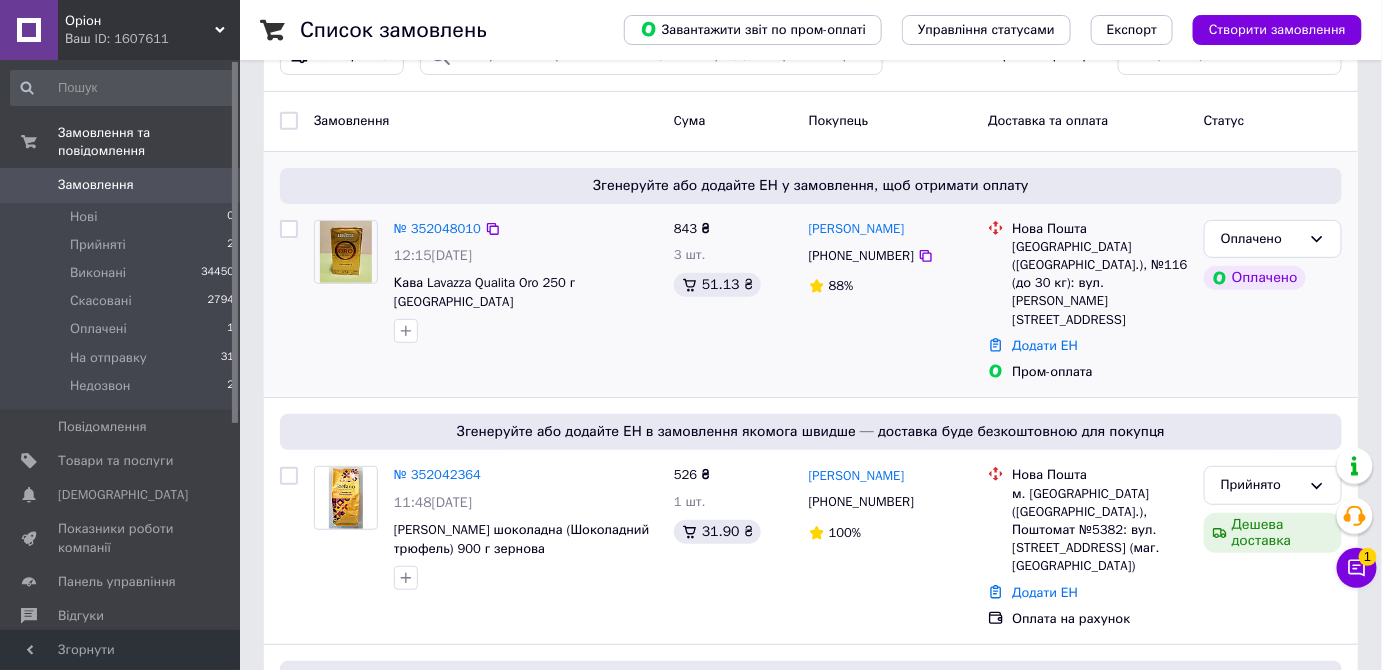 scroll, scrollTop: 73, scrollLeft: 0, axis: vertical 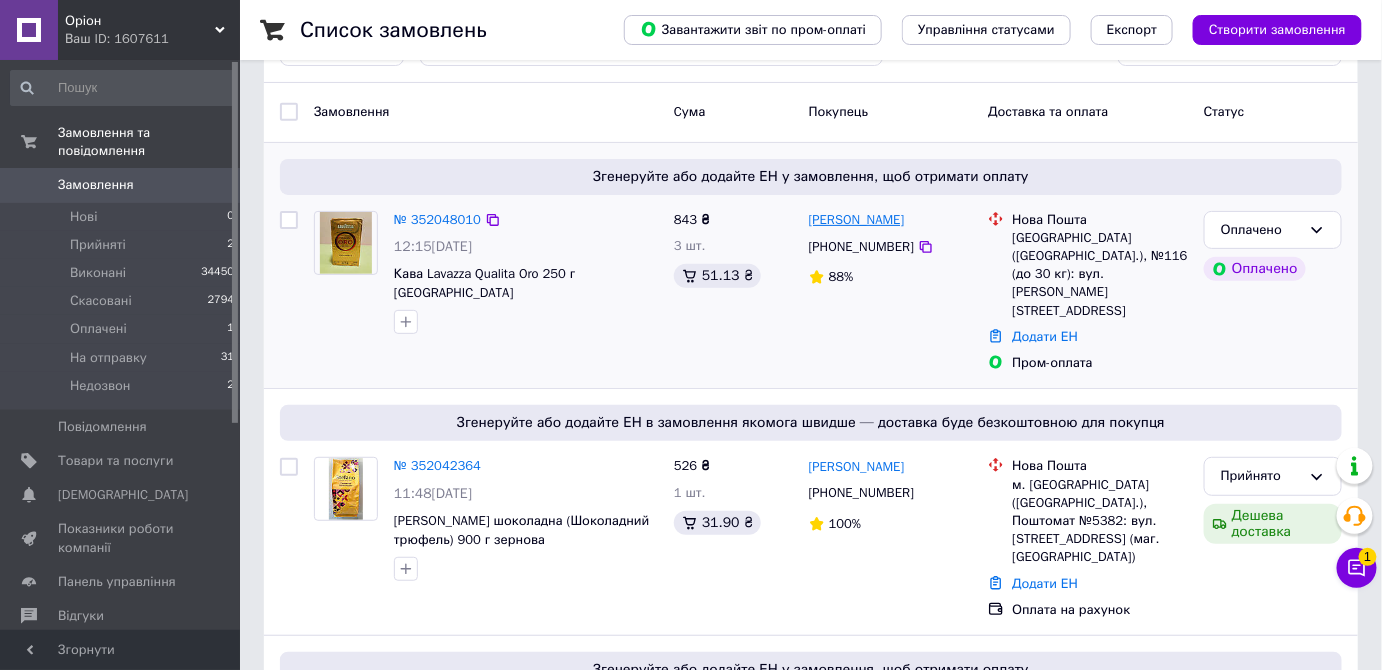 click on "[PERSON_NAME]" at bounding box center [857, 220] 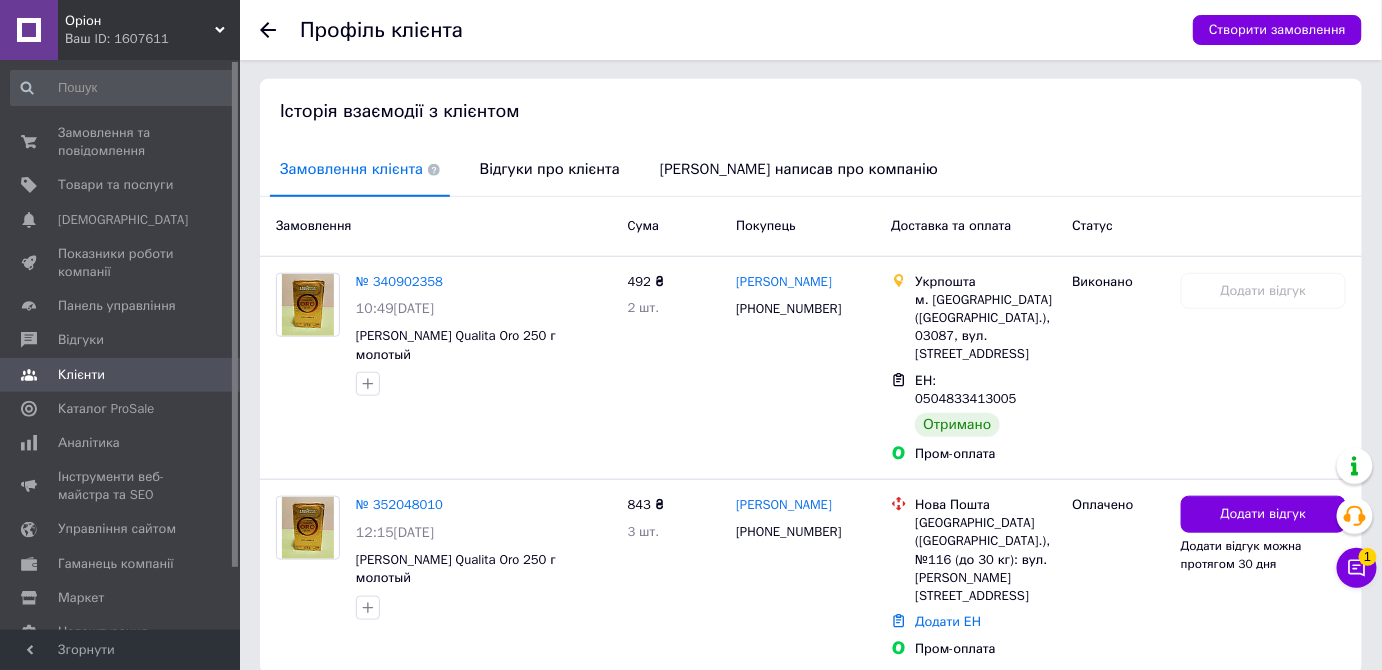 scroll, scrollTop: 393, scrollLeft: 0, axis: vertical 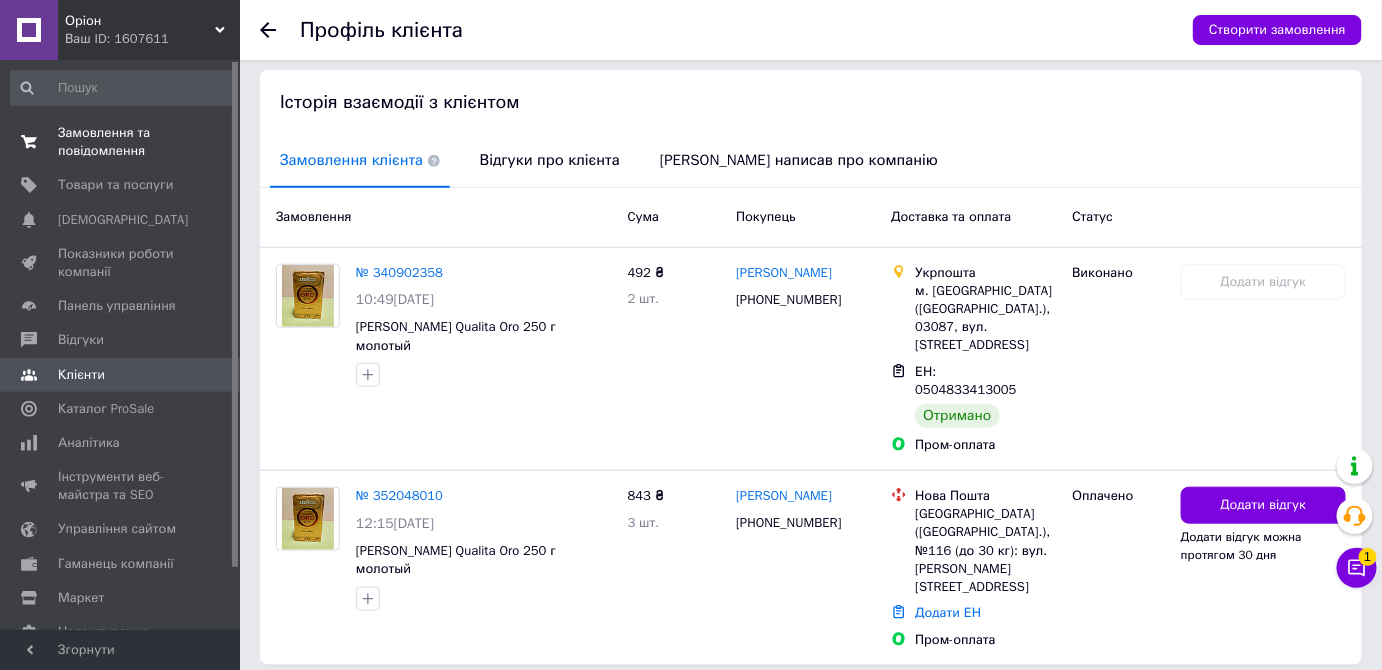 click on "Замовлення та повідомлення" at bounding box center [121, 142] 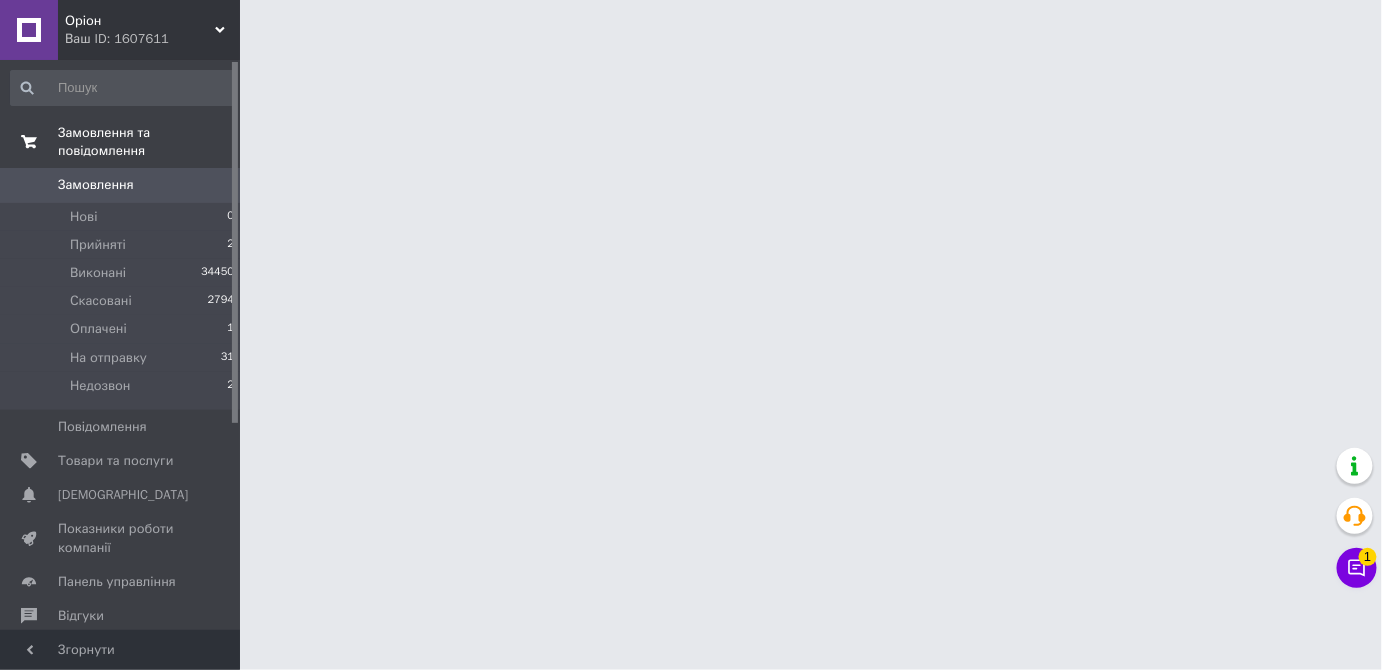 scroll, scrollTop: 0, scrollLeft: 0, axis: both 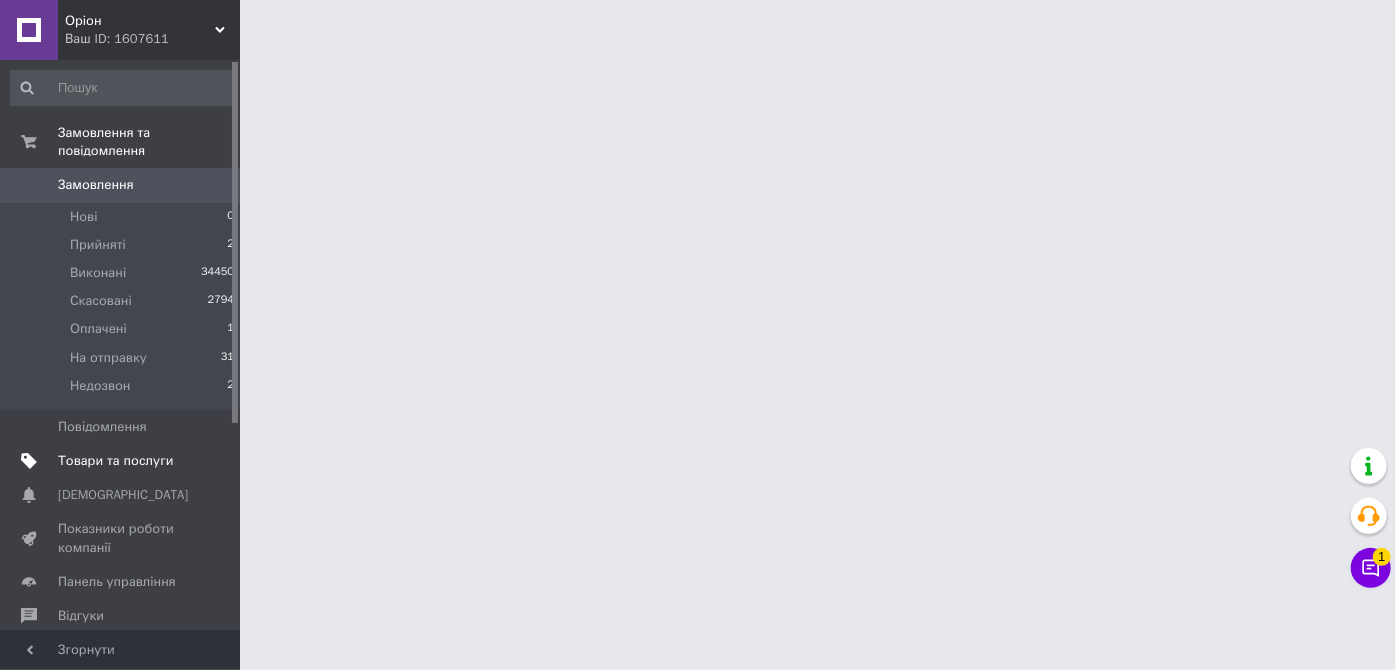 click on "Товари та послуги" at bounding box center [115, 461] 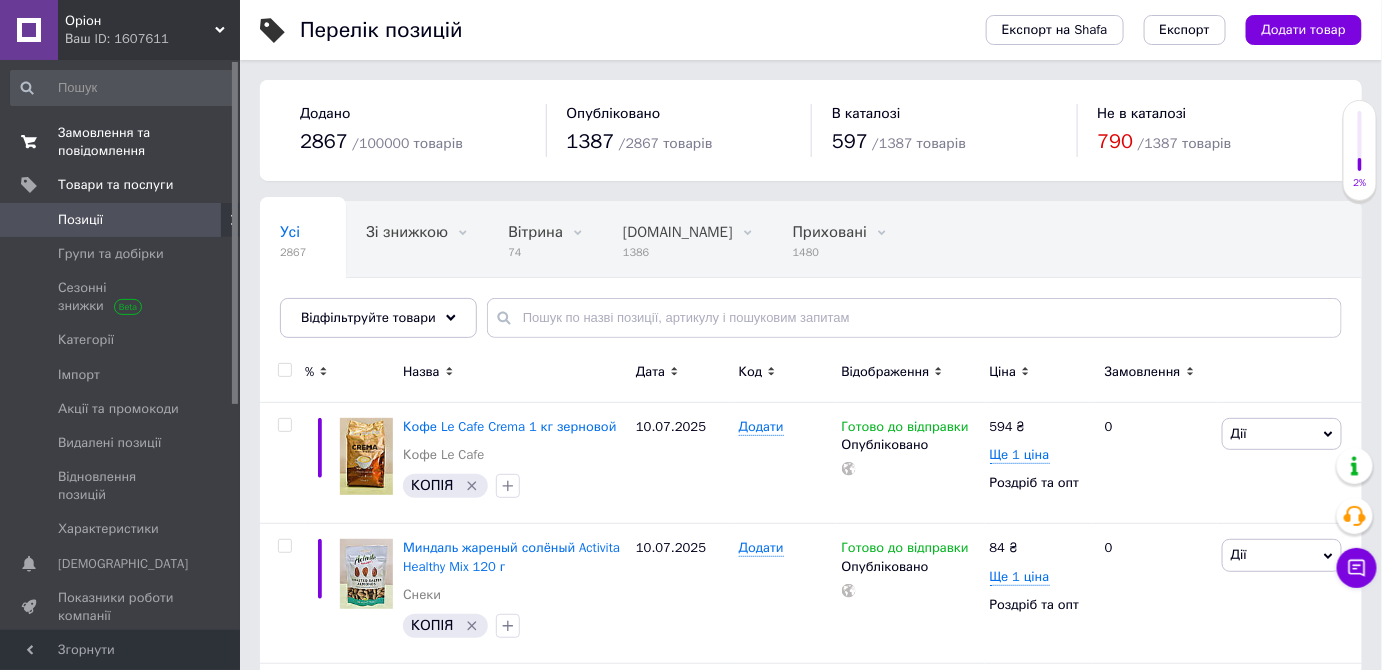 click on "Замовлення та повідомлення" at bounding box center (121, 142) 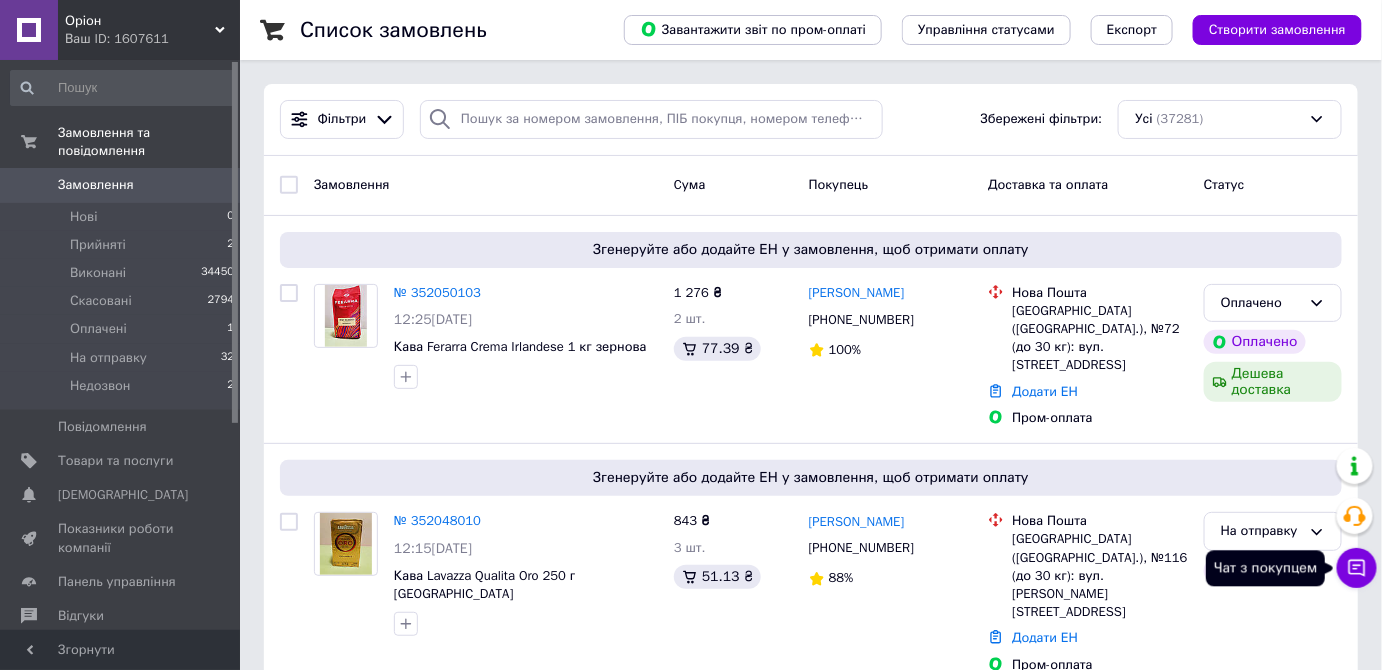 click 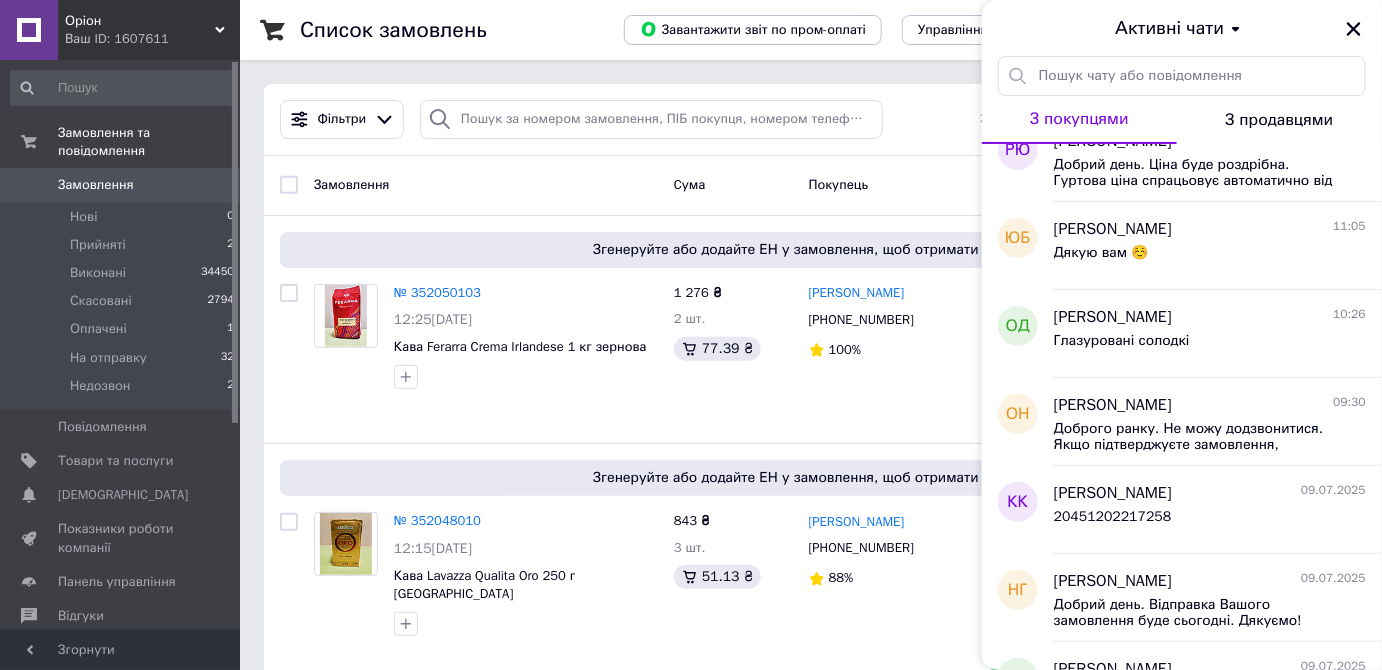 scroll, scrollTop: 0, scrollLeft: 0, axis: both 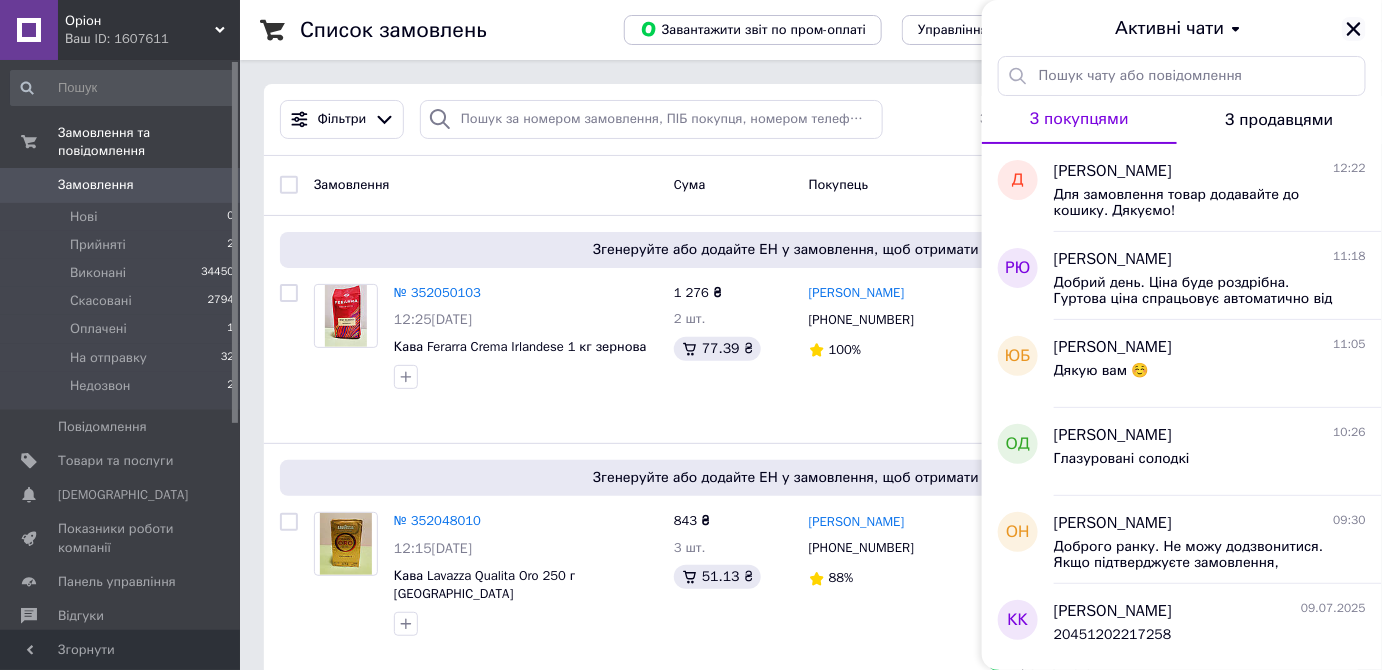click 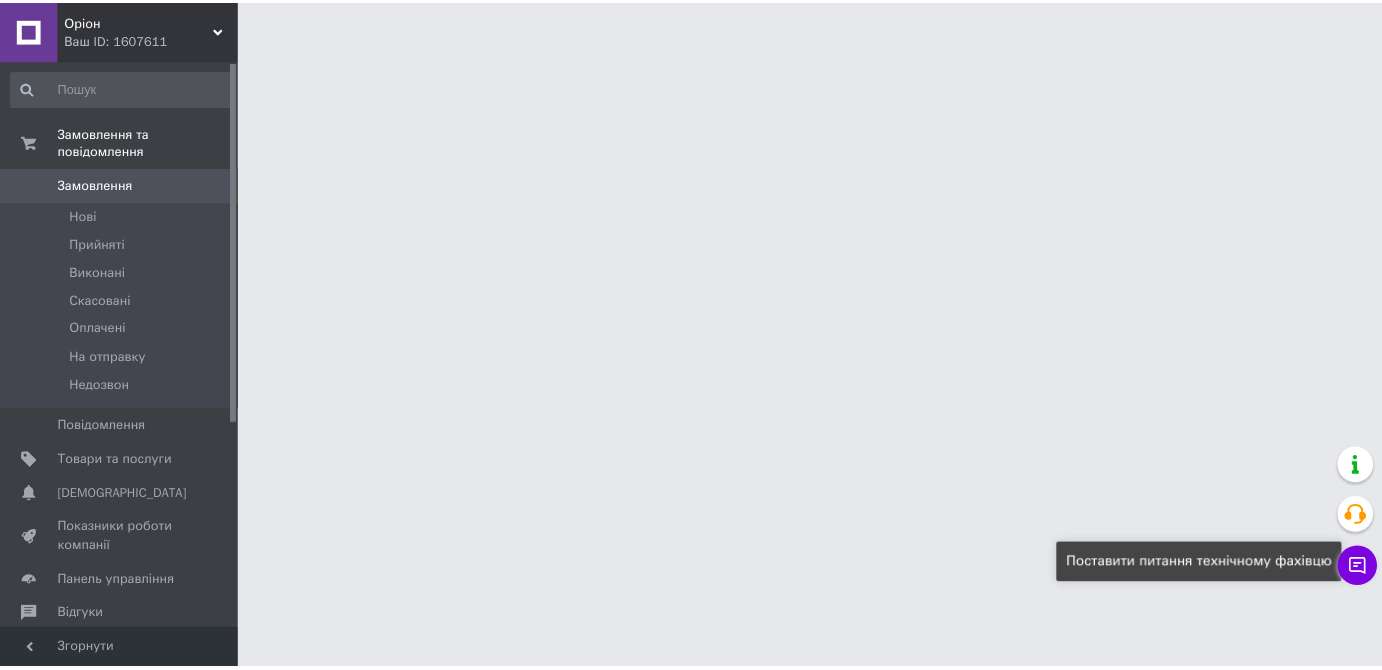 scroll, scrollTop: 0, scrollLeft: 0, axis: both 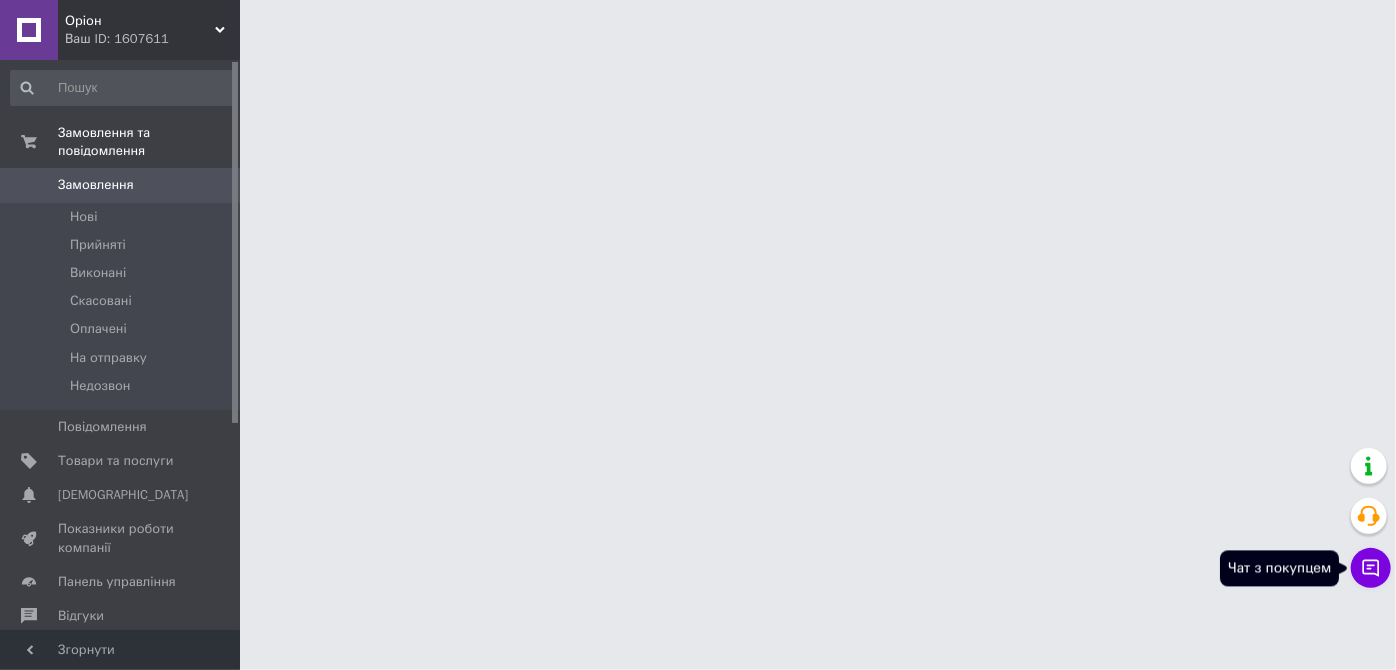click 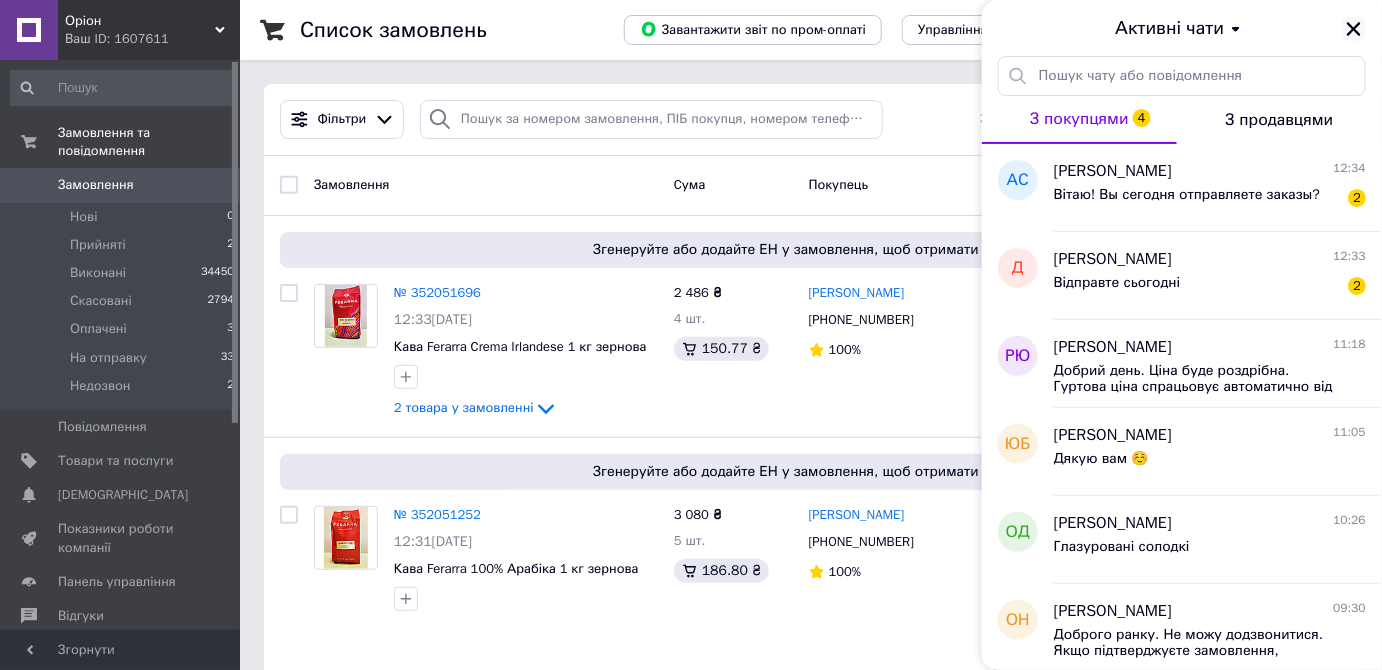 click at bounding box center (1354, 29) 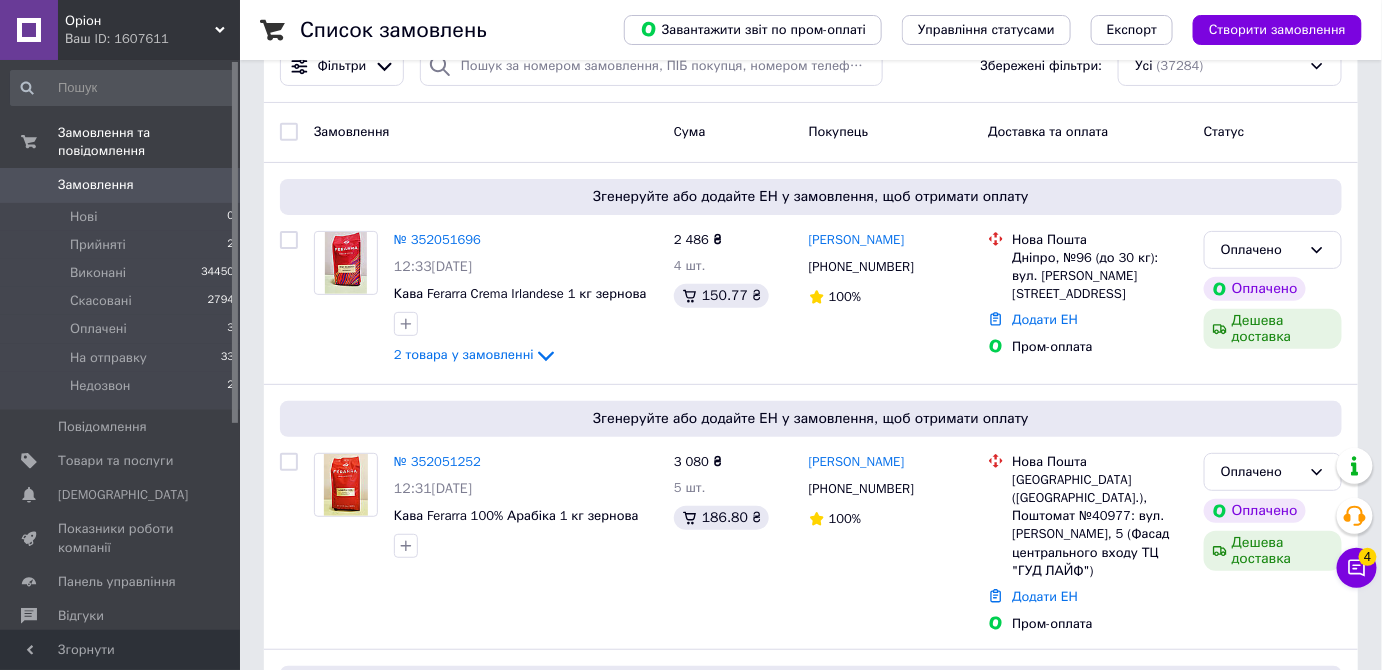 scroll, scrollTop: 54, scrollLeft: 0, axis: vertical 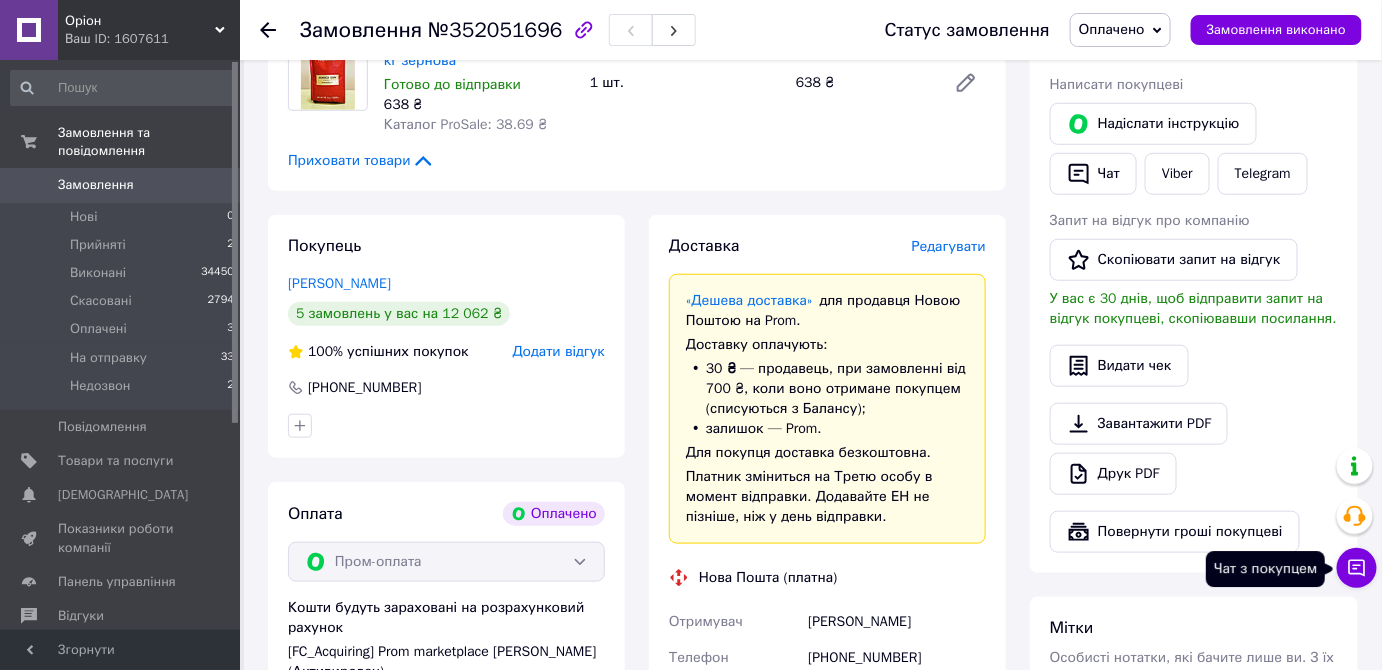 click on "Чат з покупцем" at bounding box center [1357, 568] 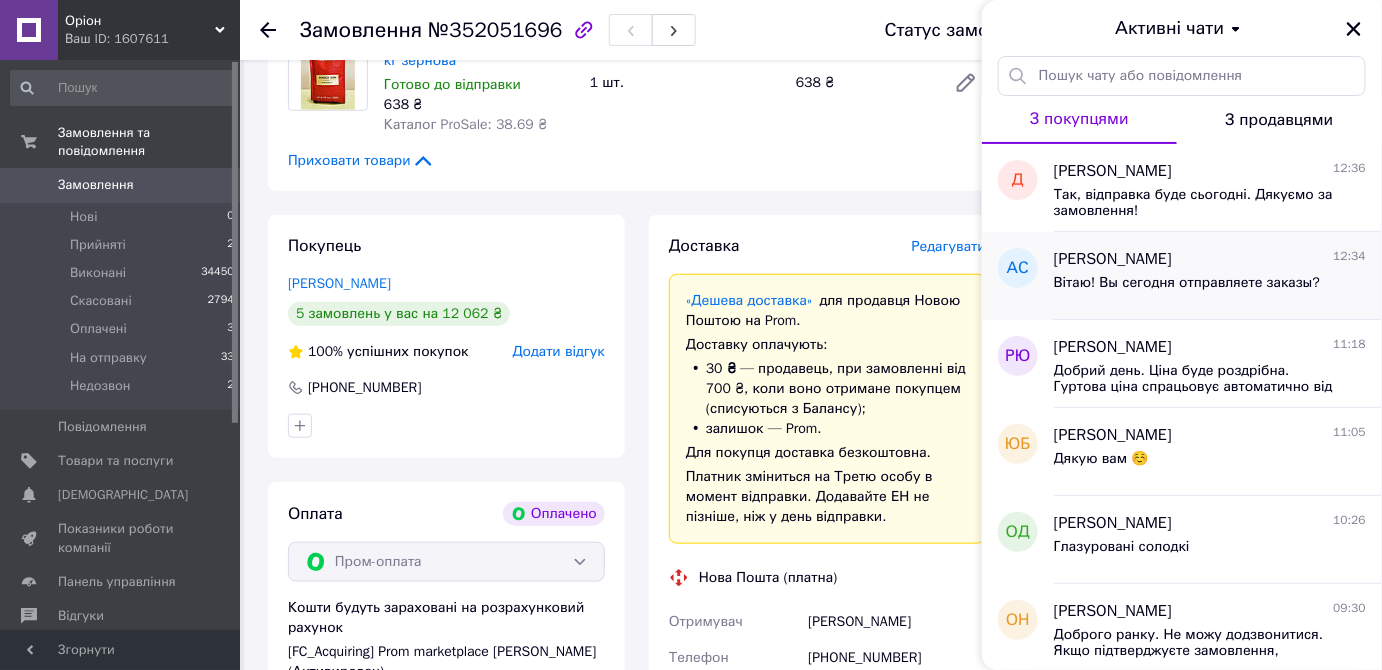 click on "Вітаю! Вы сегодня отправляете заказы?" at bounding box center (1187, 283) 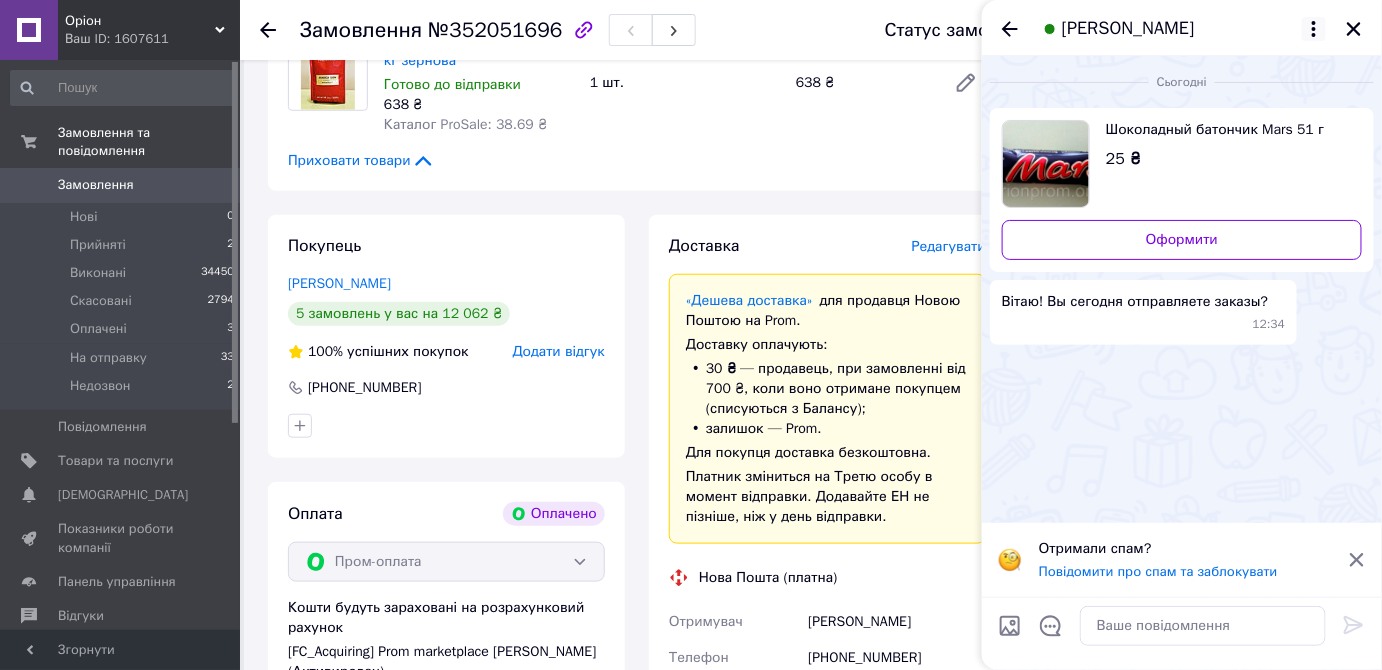 click 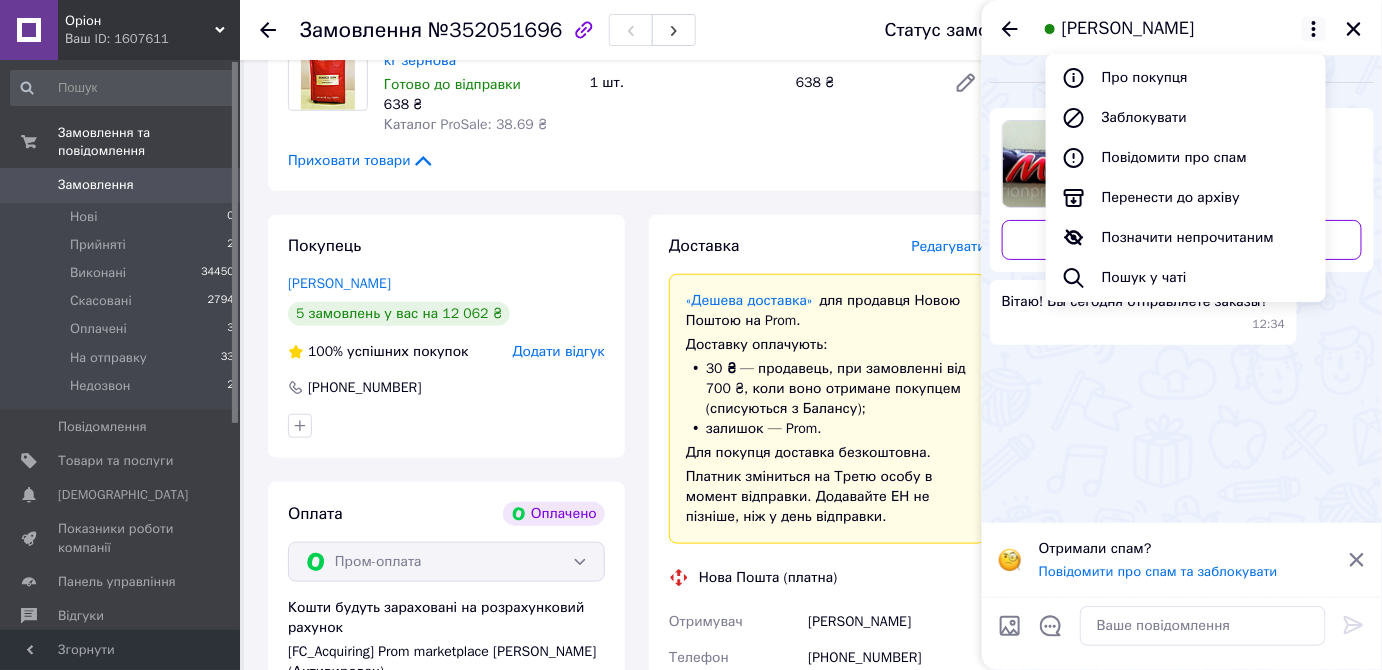 click on "[PERSON_NAME] Про покупця Заблокувати Повідомити про спам Перенести до архіву Позначити непрочитаним Пошук у чаті" at bounding box center (1182, 28) 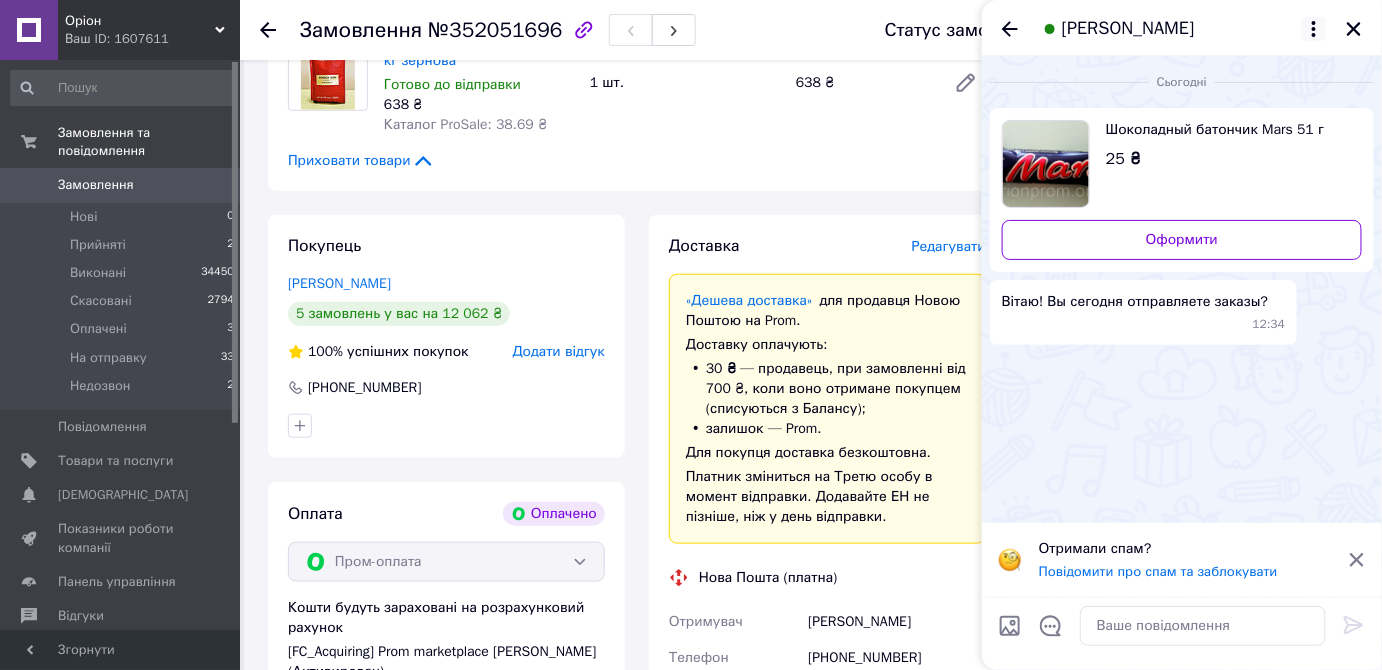 click 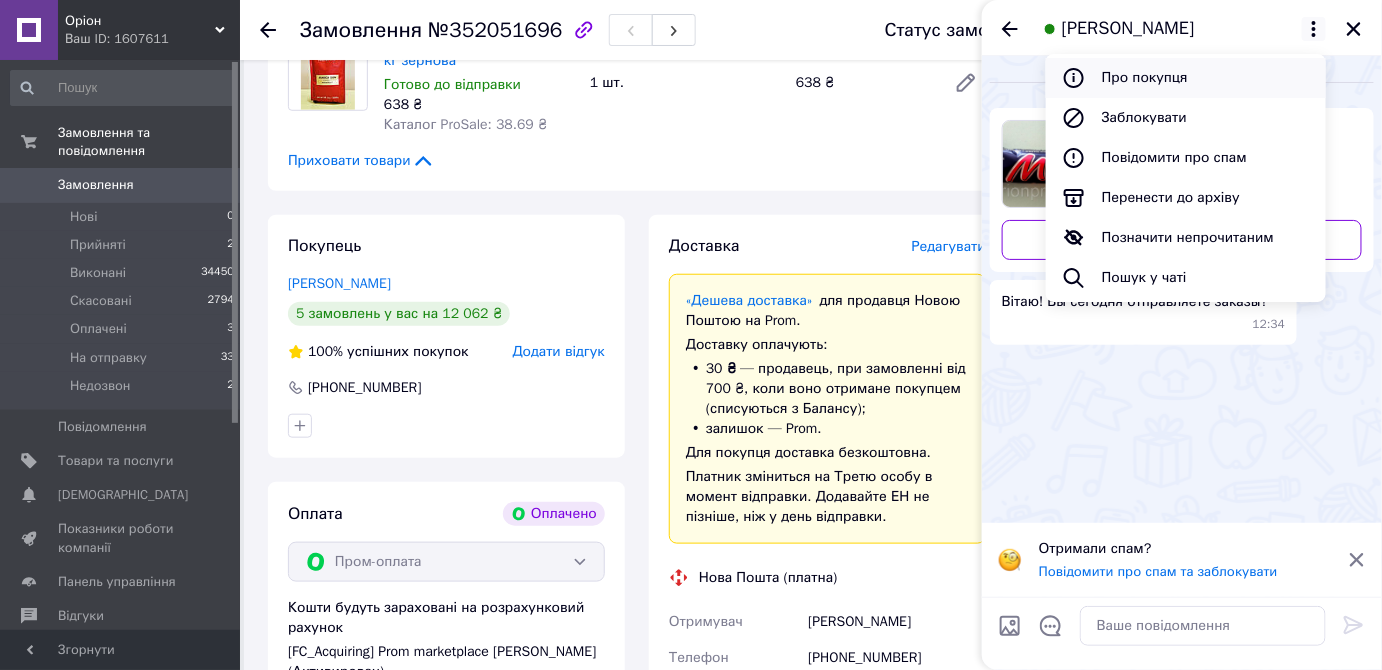 click on "Про покупця" at bounding box center [1186, 78] 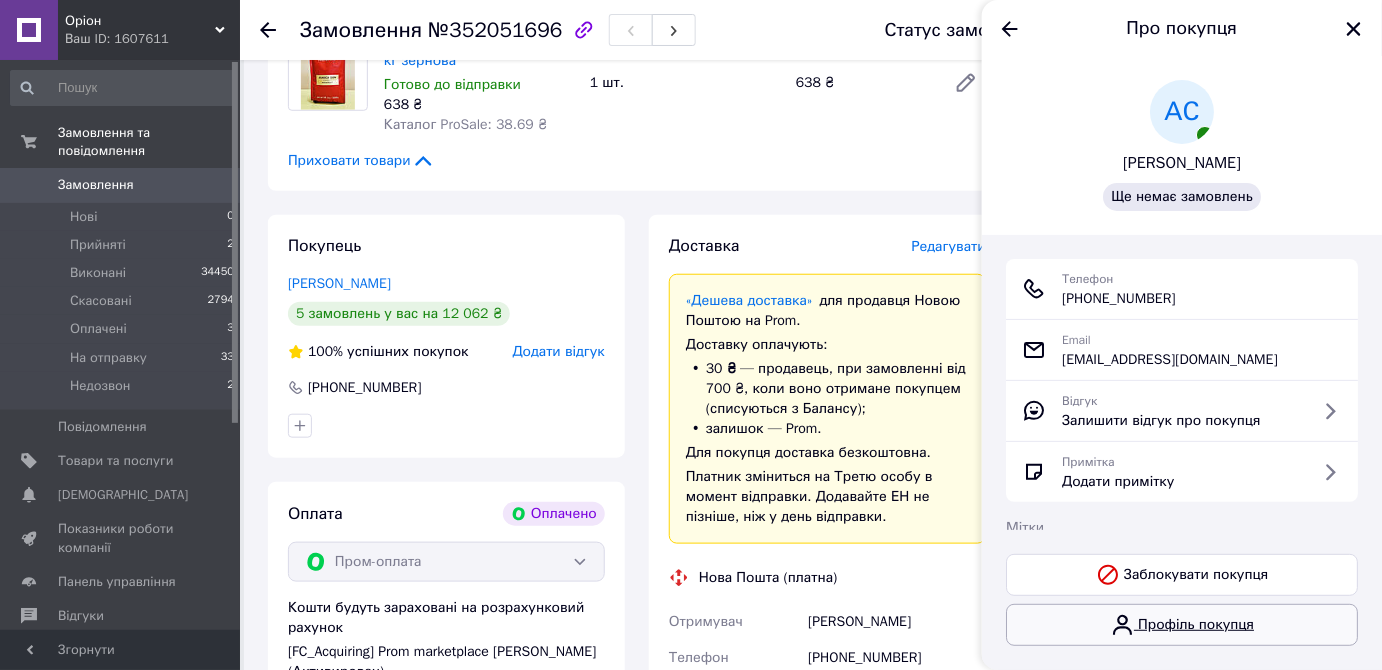 click on "Профіль покупця" at bounding box center (1182, 625) 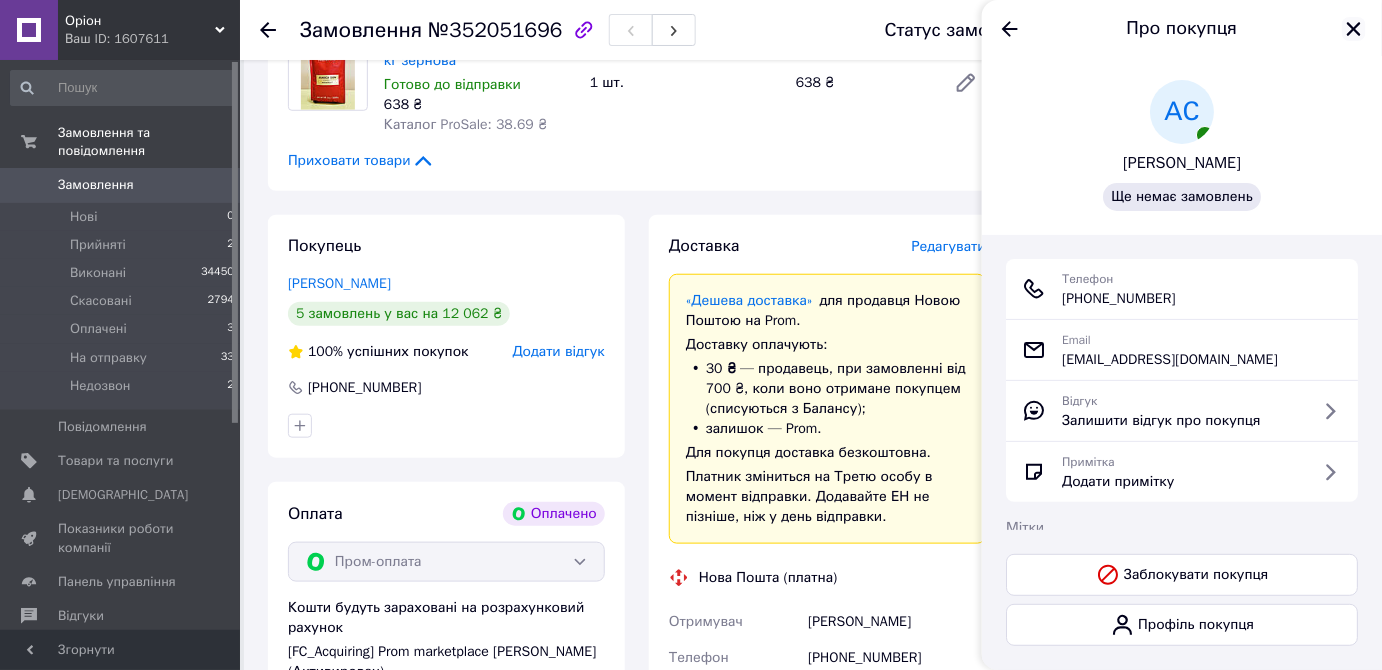 click 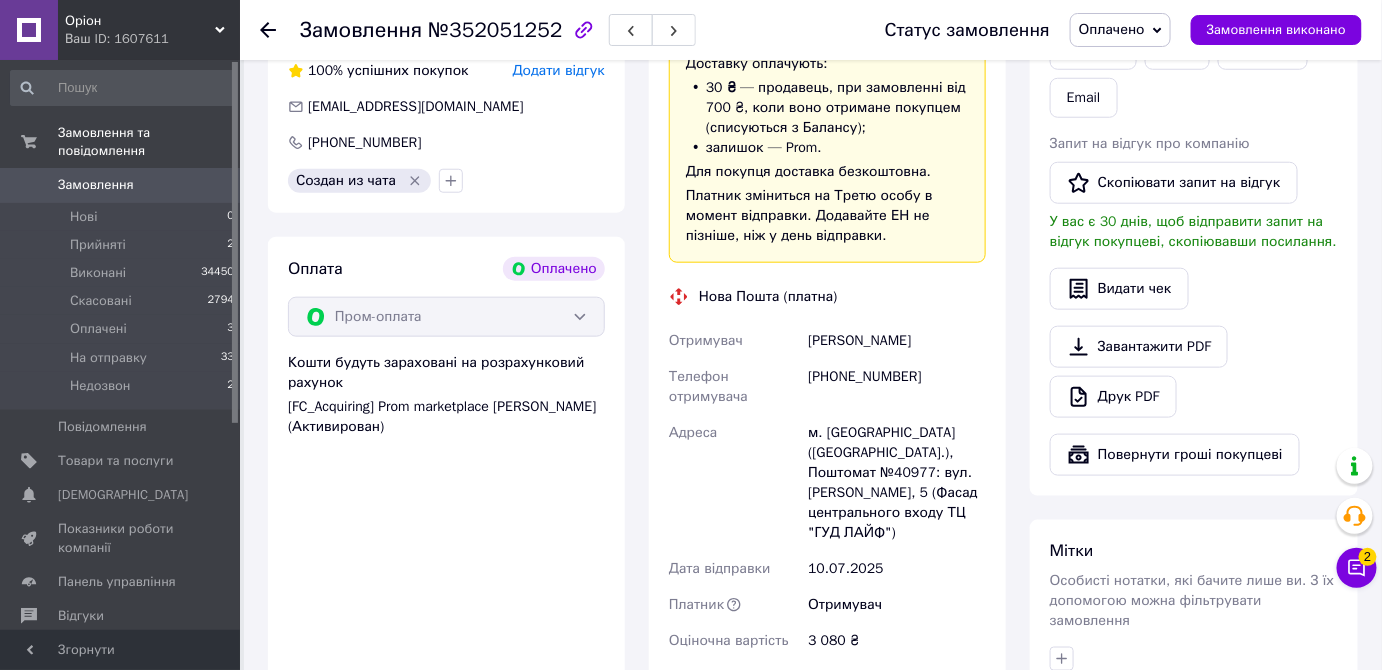 scroll, scrollTop: 559, scrollLeft: 0, axis: vertical 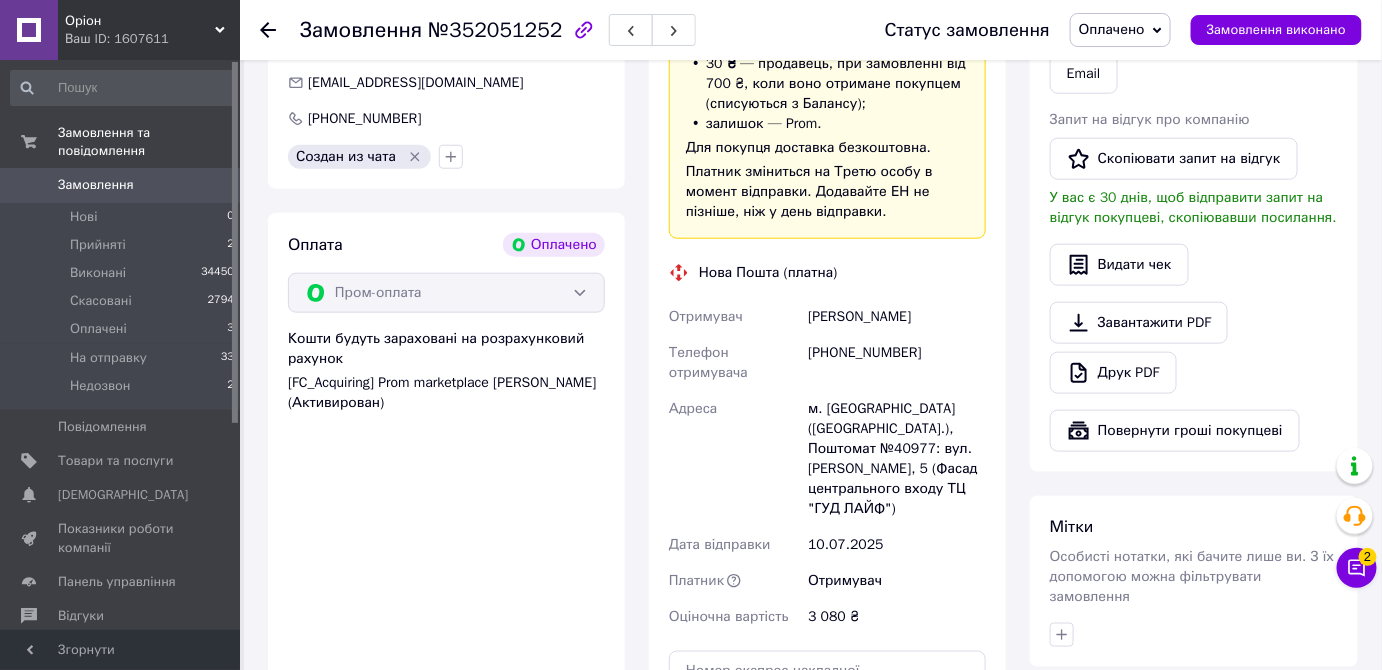 click on "Оплачено" at bounding box center [1112, 29] 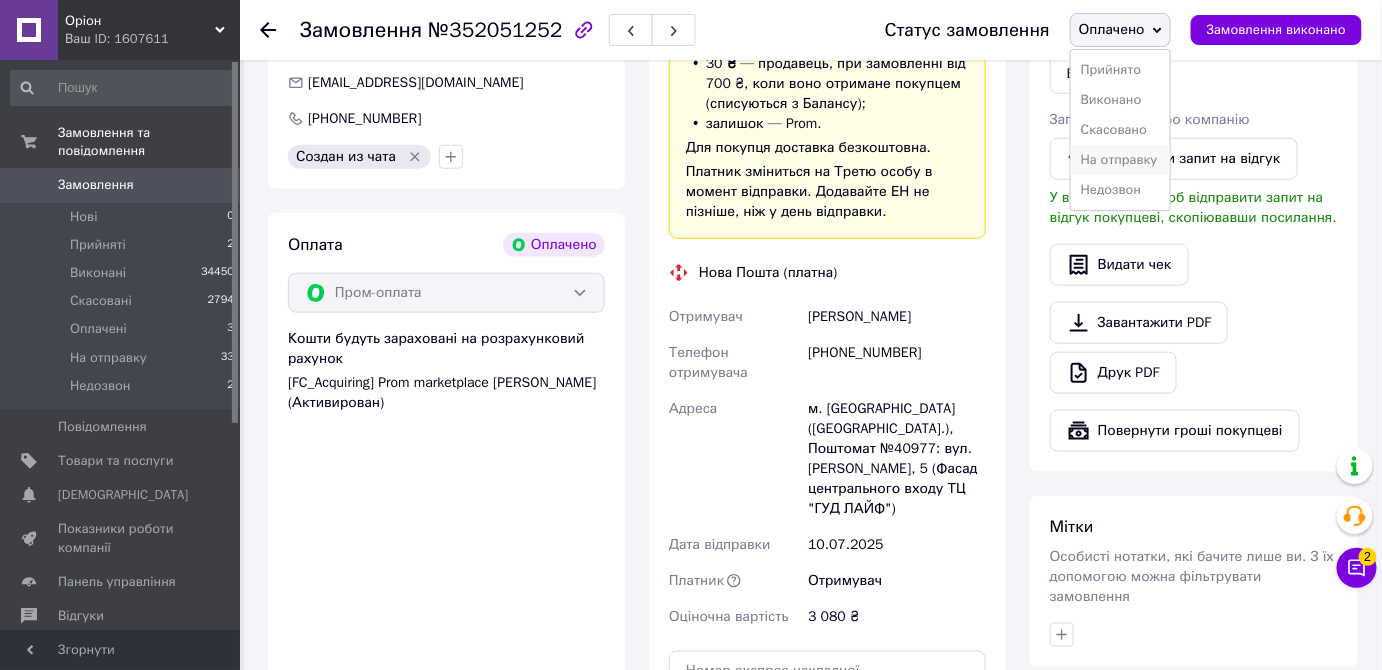 click on "На отправку" at bounding box center [1120, 160] 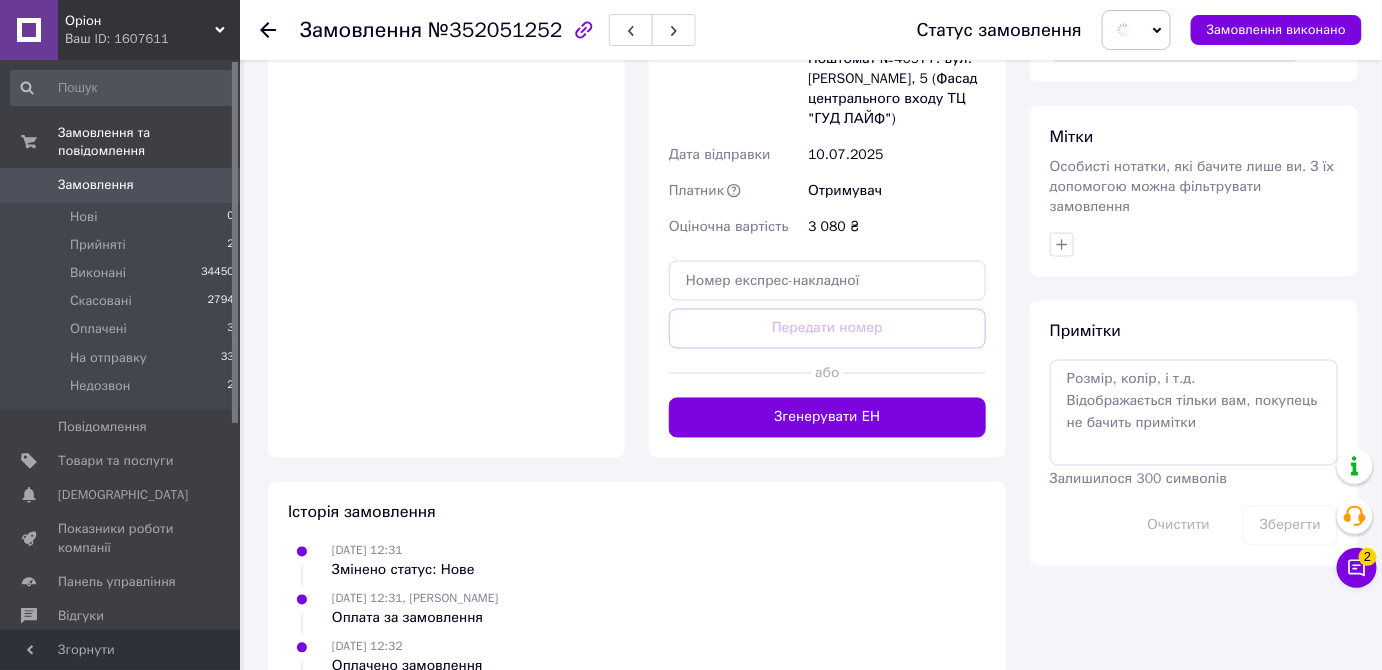 scroll, scrollTop: 977, scrollLeft: 0, axis: vertical 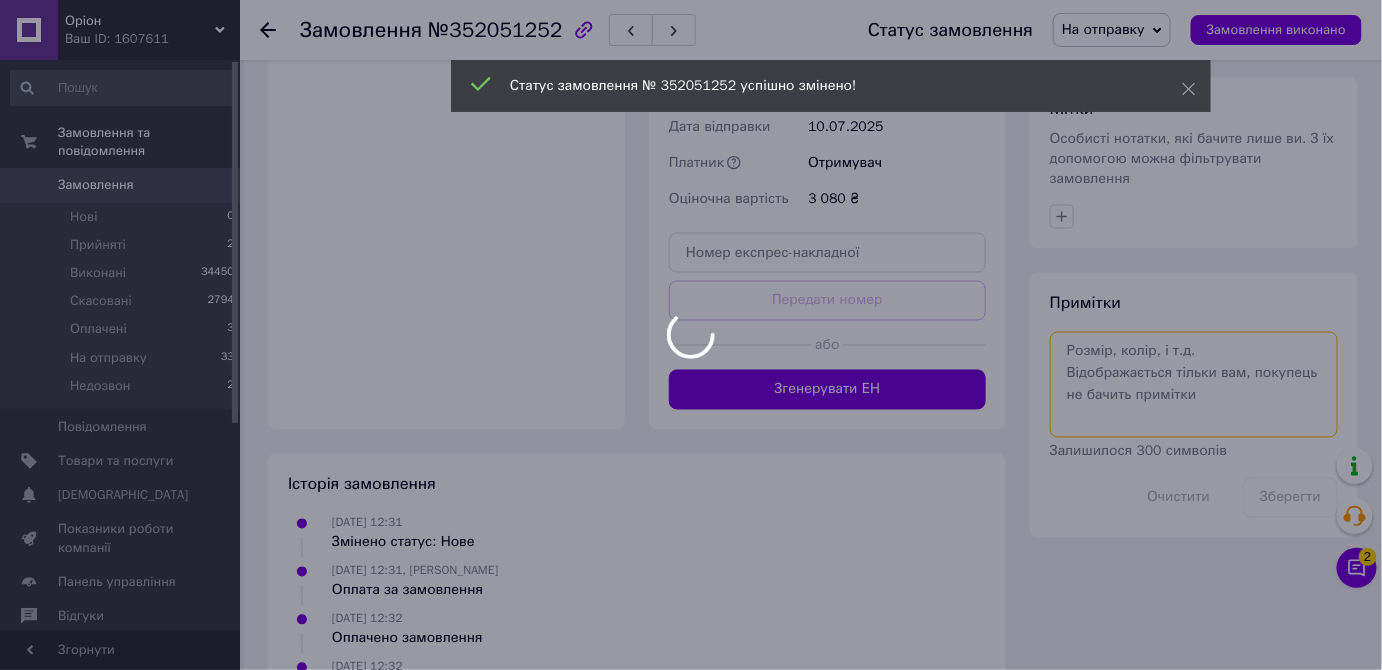 click at bounding box center (1194, 385) 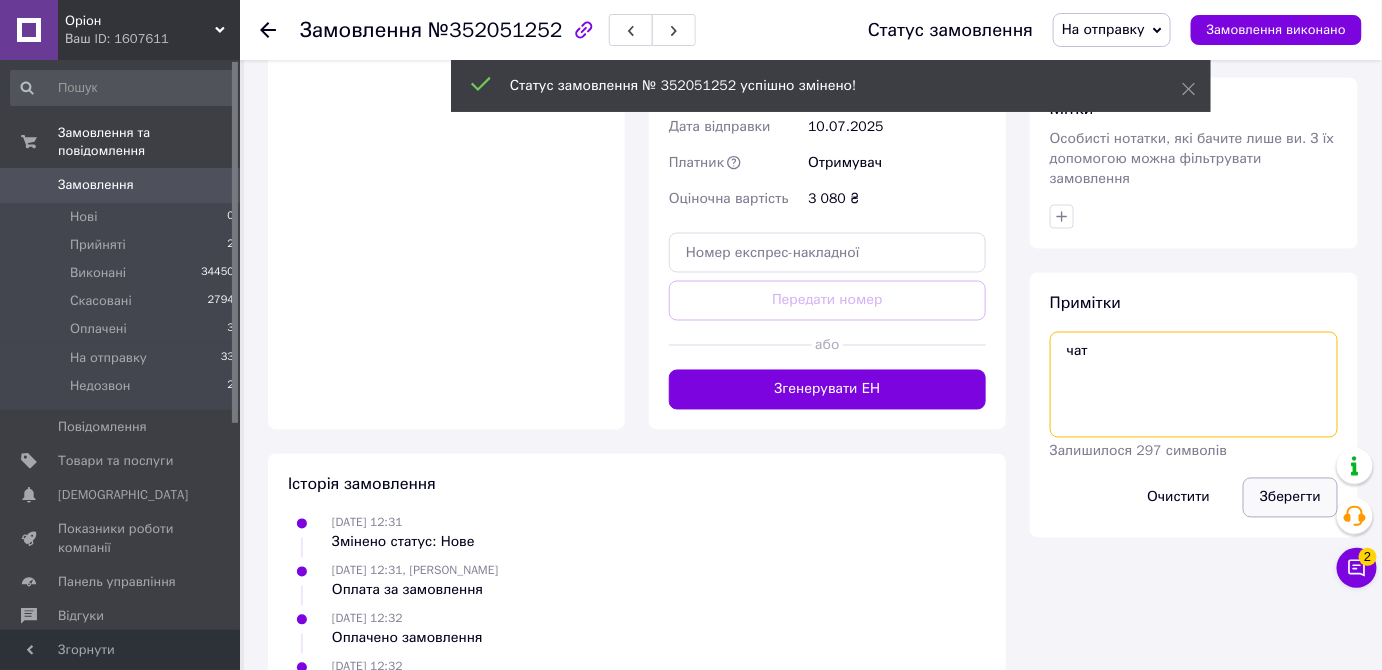 type on "чат" 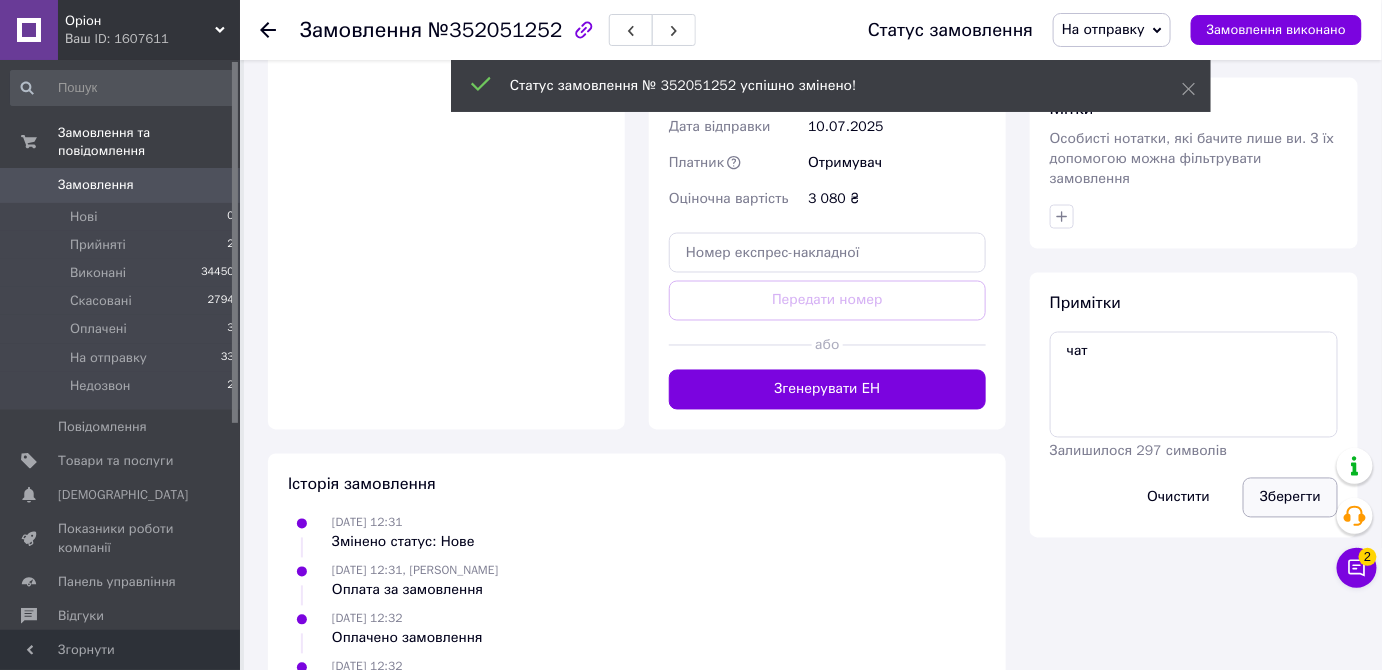 click on "Зберегти" at bounding box center (1290, 498) 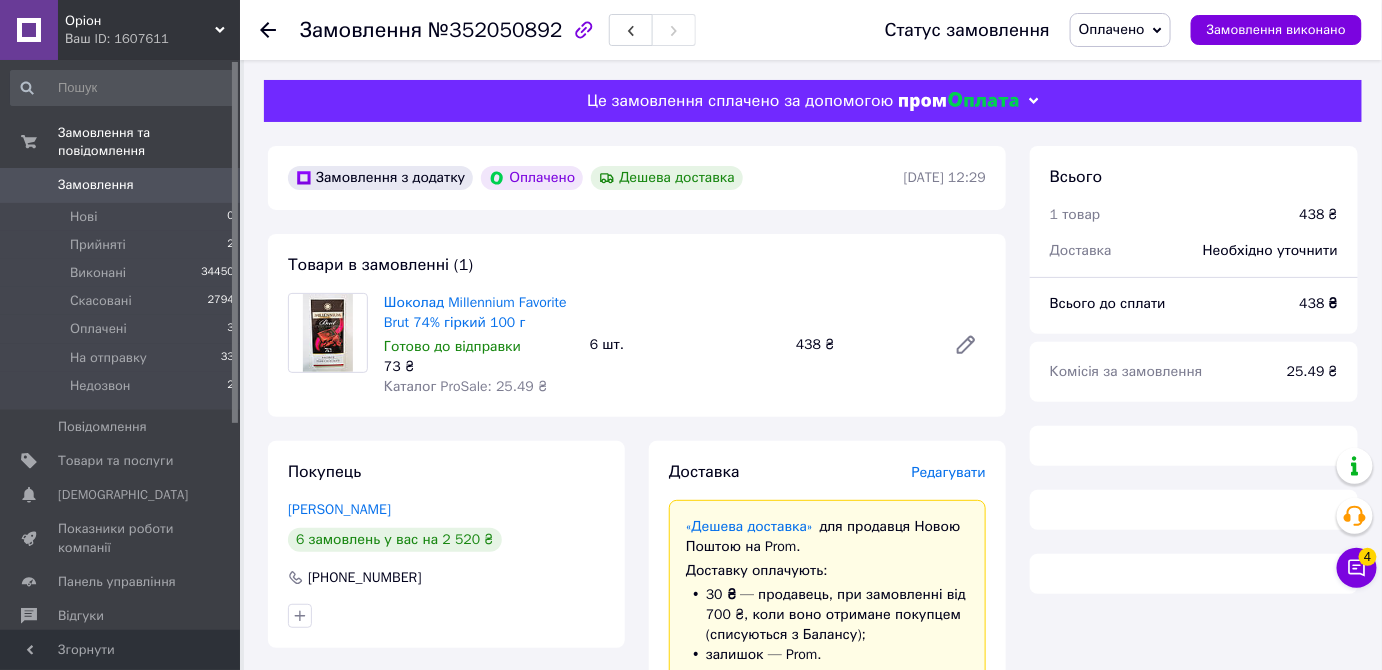 scroll, scrollTop: 125, scrollLeft: 0, axis: vertical 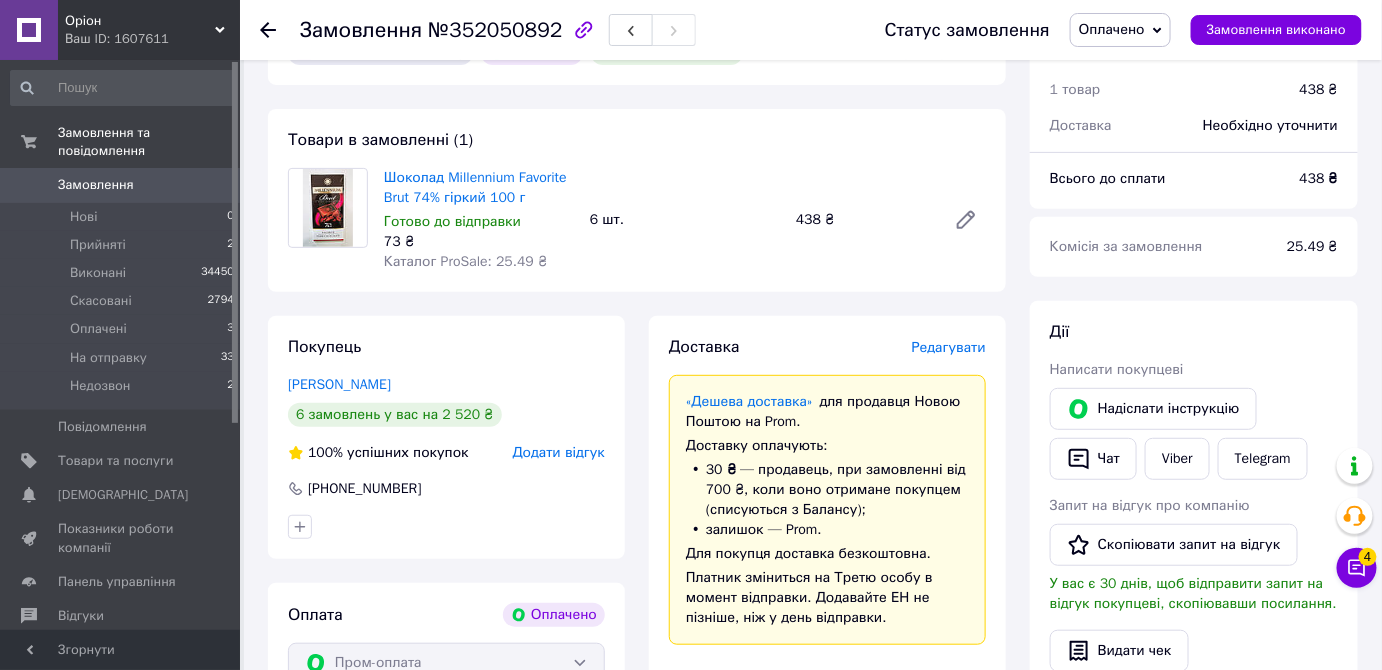 click on "Оплачено" at bounding box center [1112, 29] 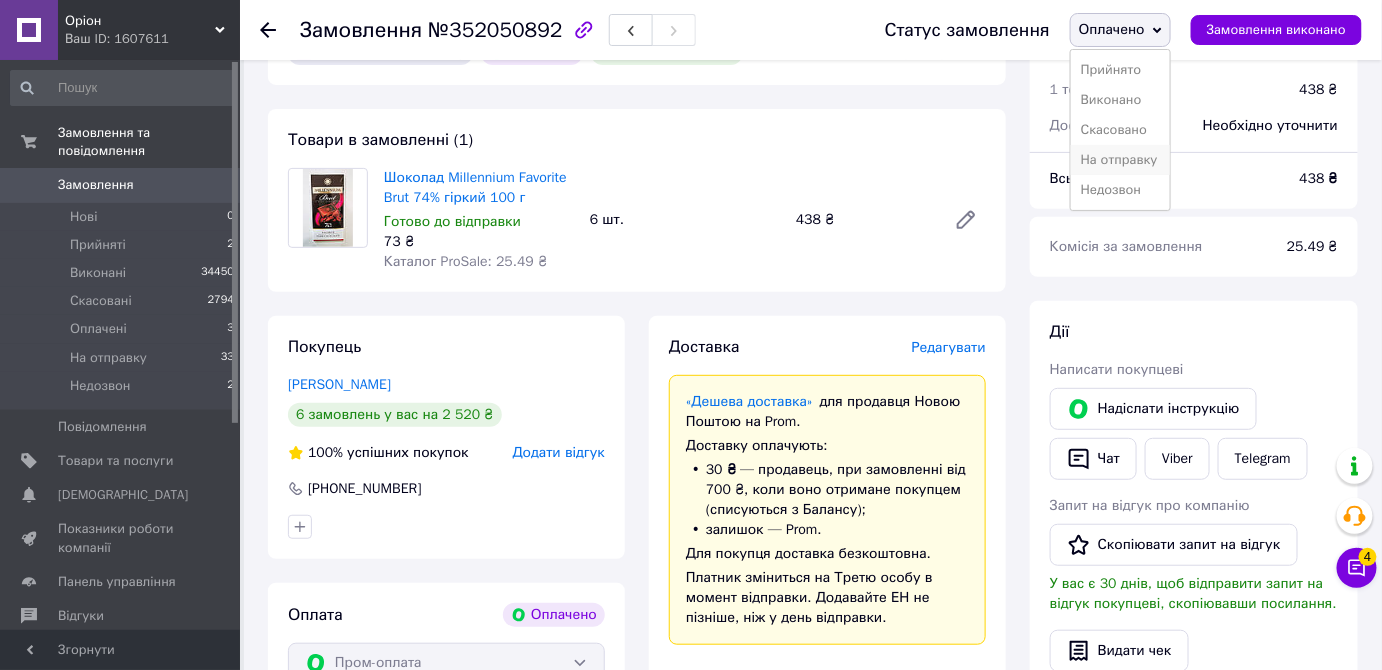 click on "На отправку" at bounding box center (1120, 160) 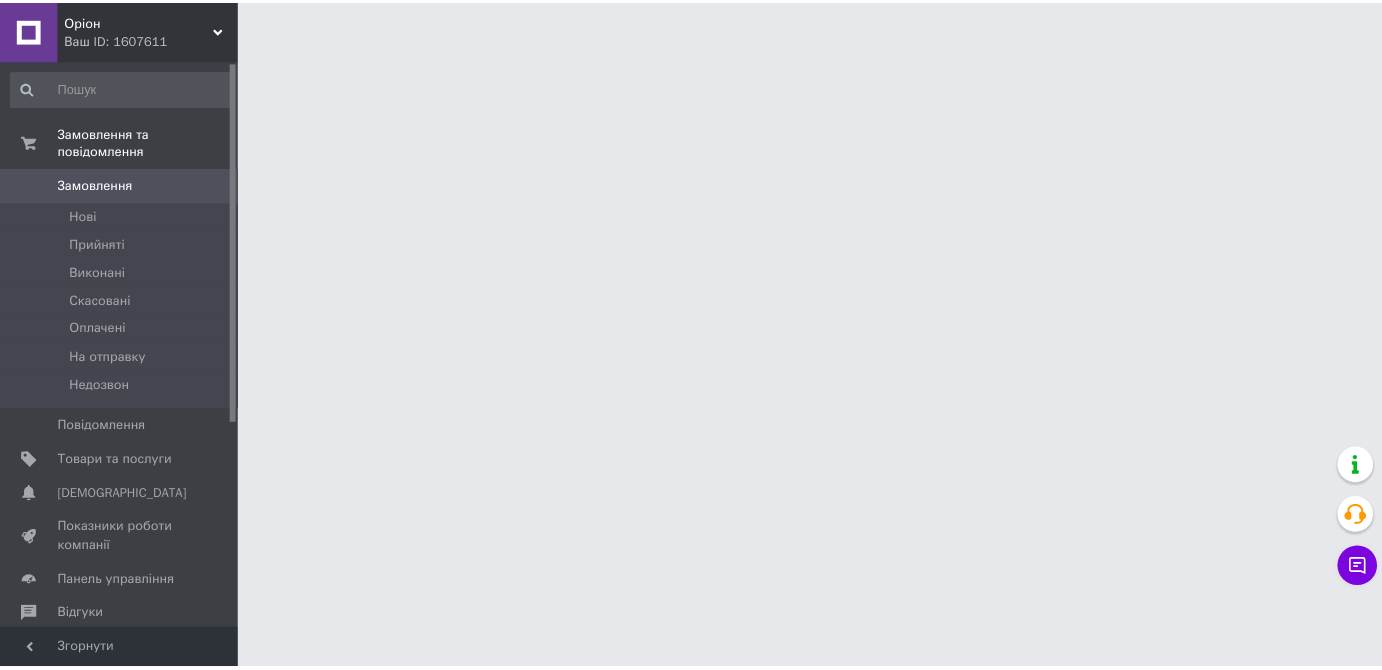 scroll, scrollTop: 0, scrollLeft: 0, axis: both 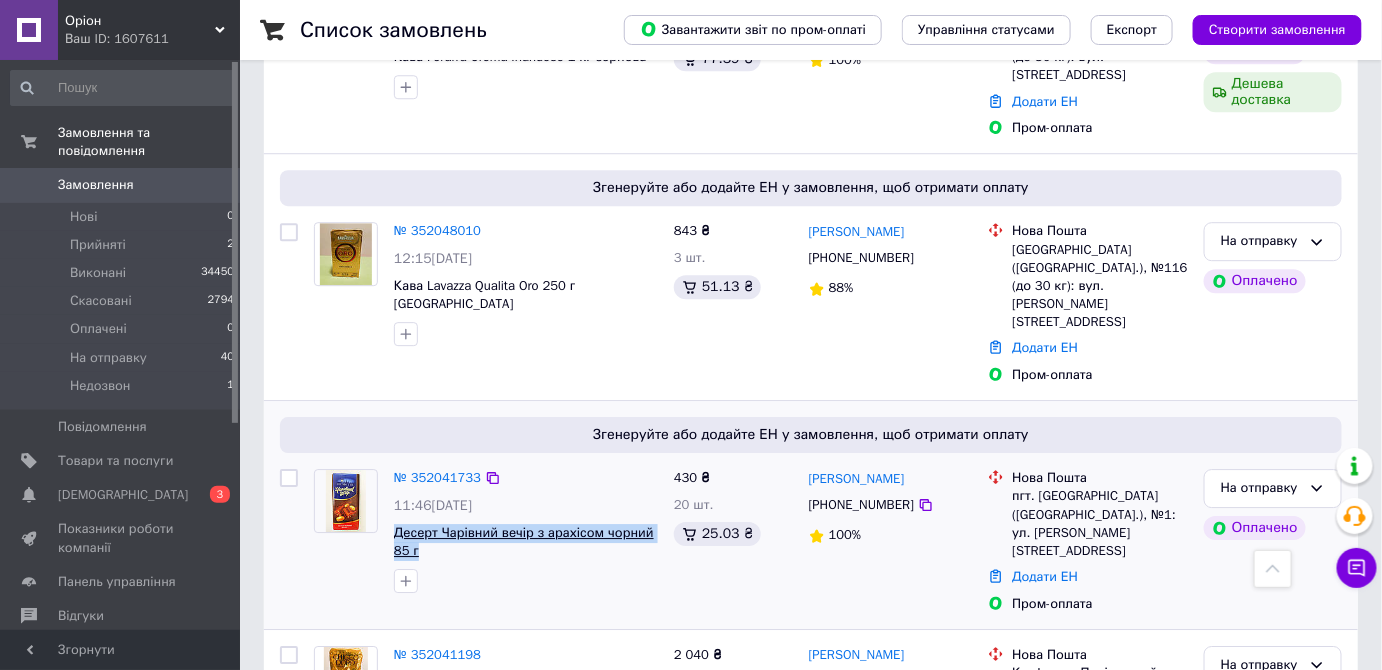drag, startPoint x: 449, startPoint y: 442, endPoint x: 394, endPoint y: 424, distance: 57.870544 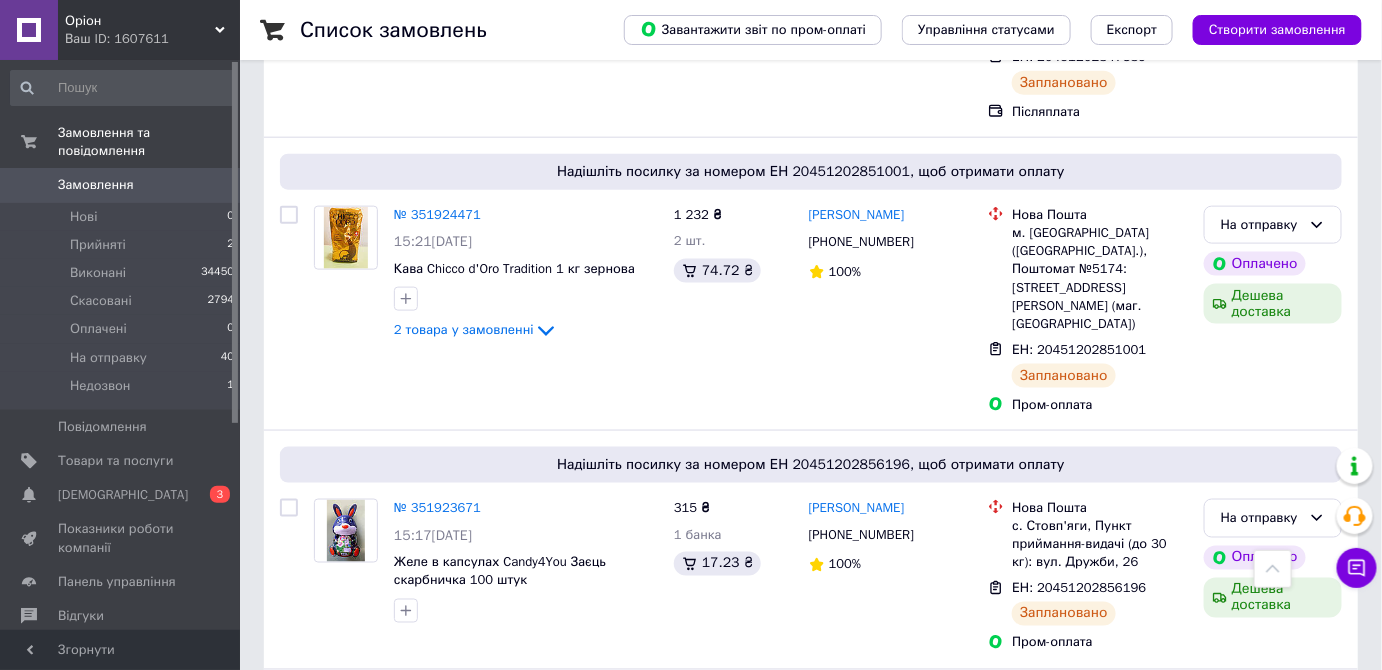 scroll, scrollTop: 8403, scrollLeft: 0, axis: vertical 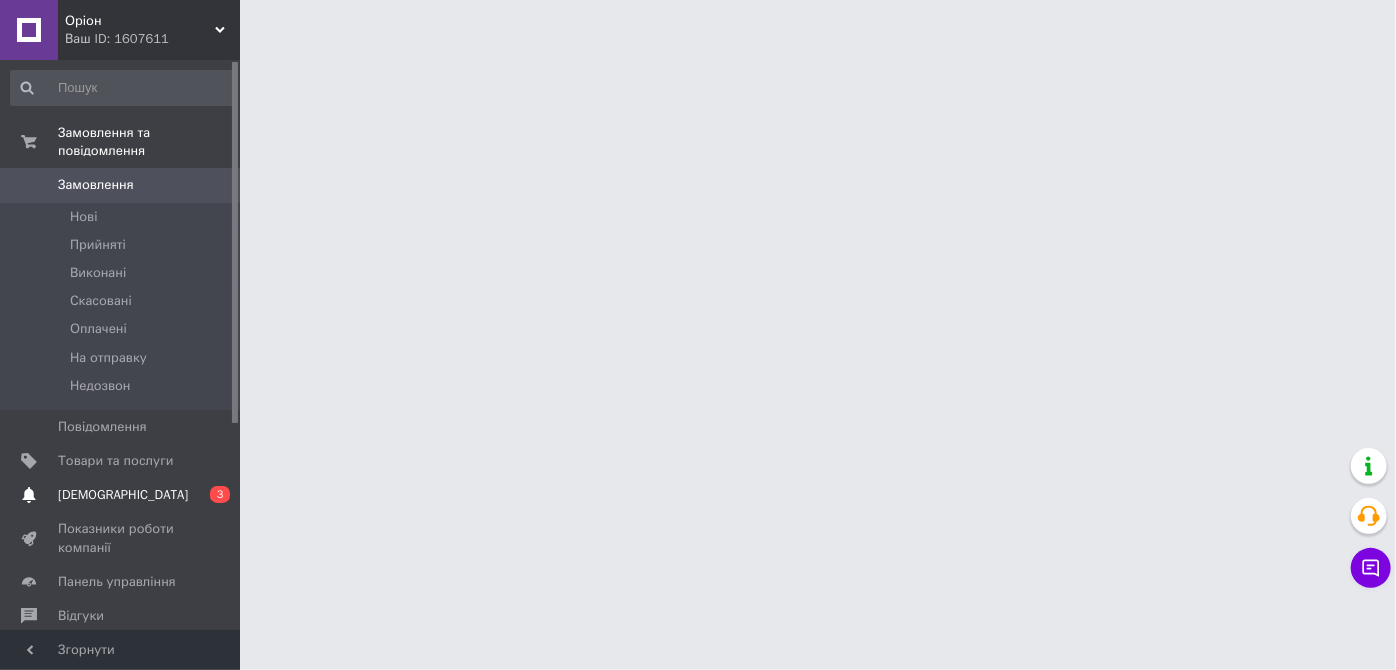 click on "[DEMOGRAPHIC_DATA]" at bounding box center [121, 495] 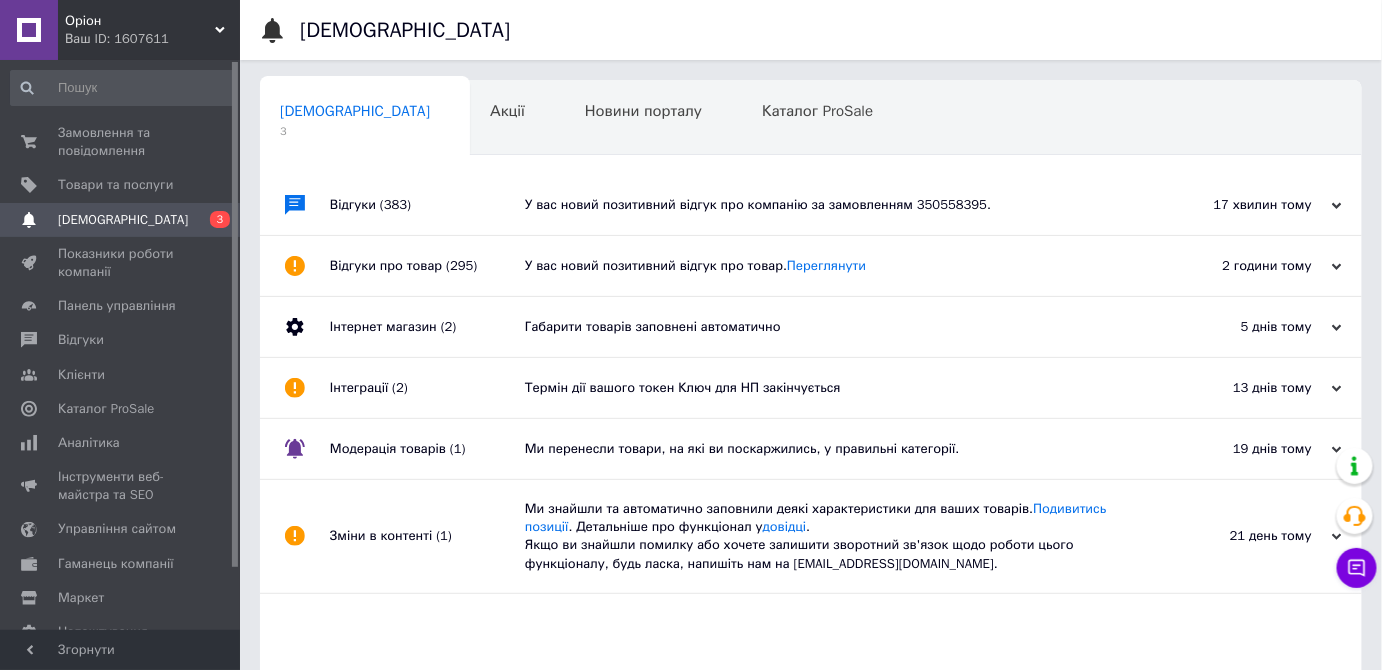 click on "У вас новий позитивний відгук про компанію за замовленням 350558395." at bounding box center (833, 205) 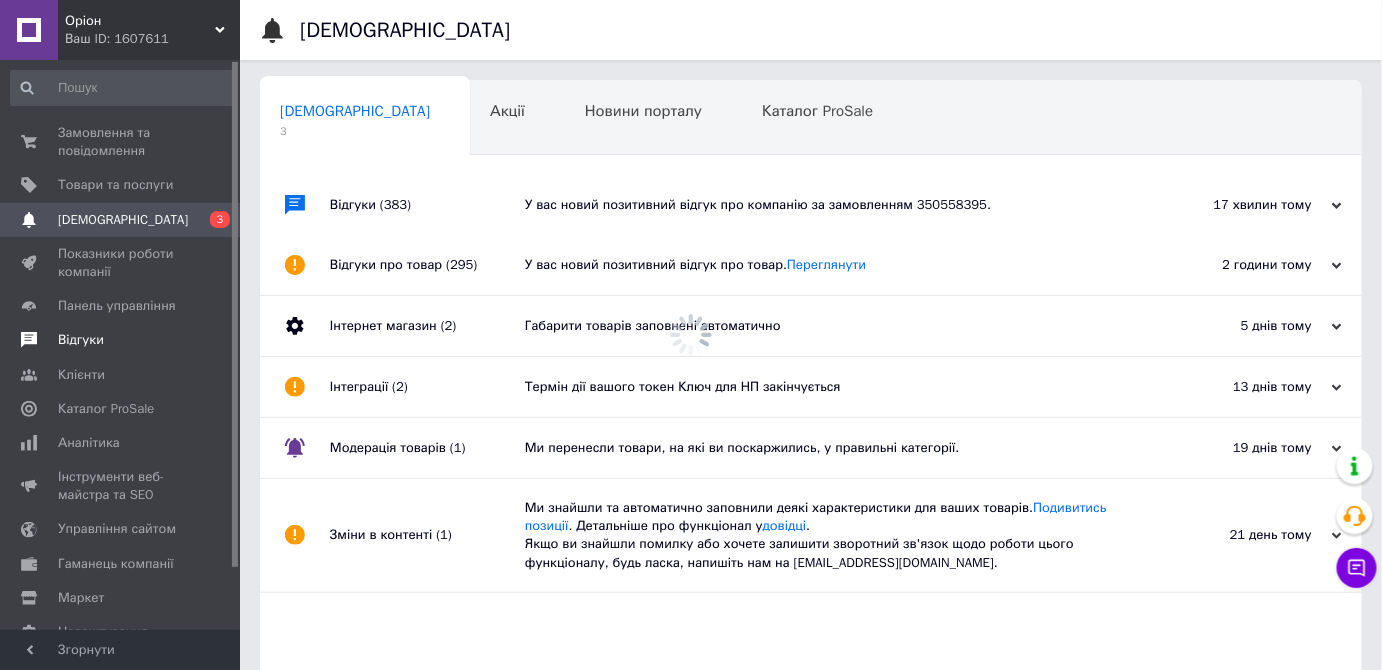 click on "Відгуки" at bounding box center (121, 340) 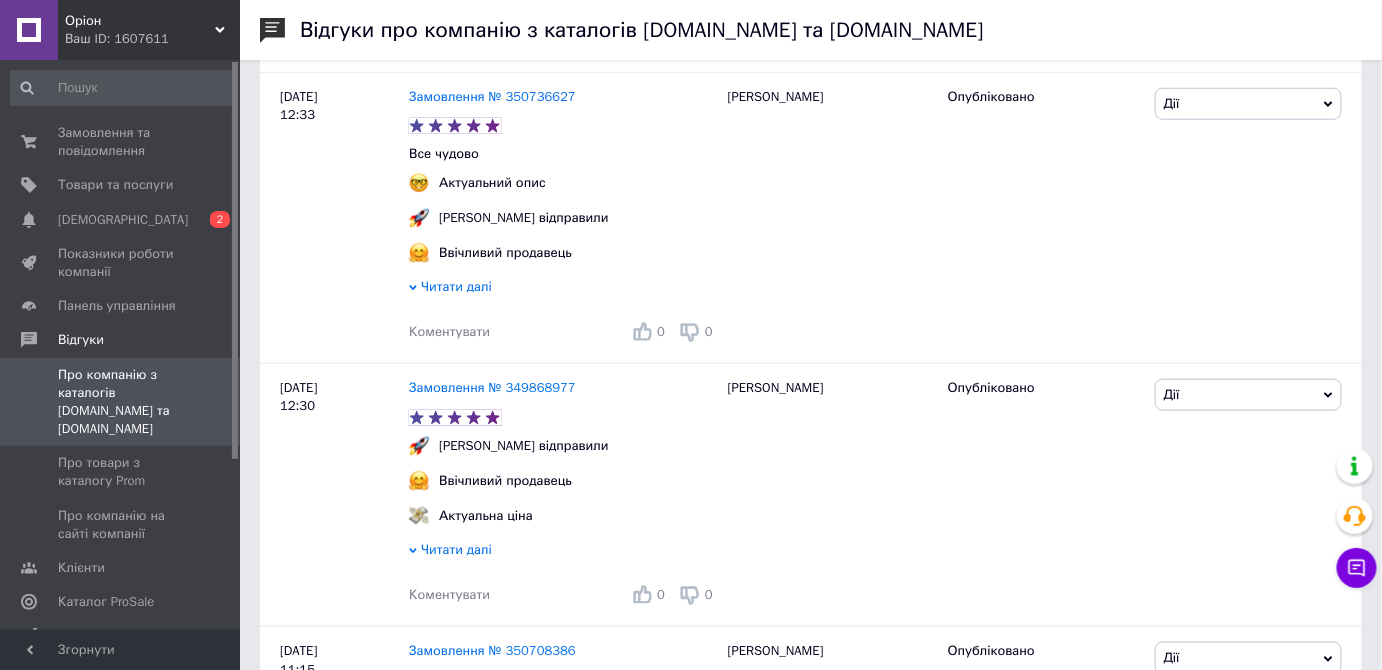 scroll, scrollTop: 552, scrollLeft: 0, axis: vertical 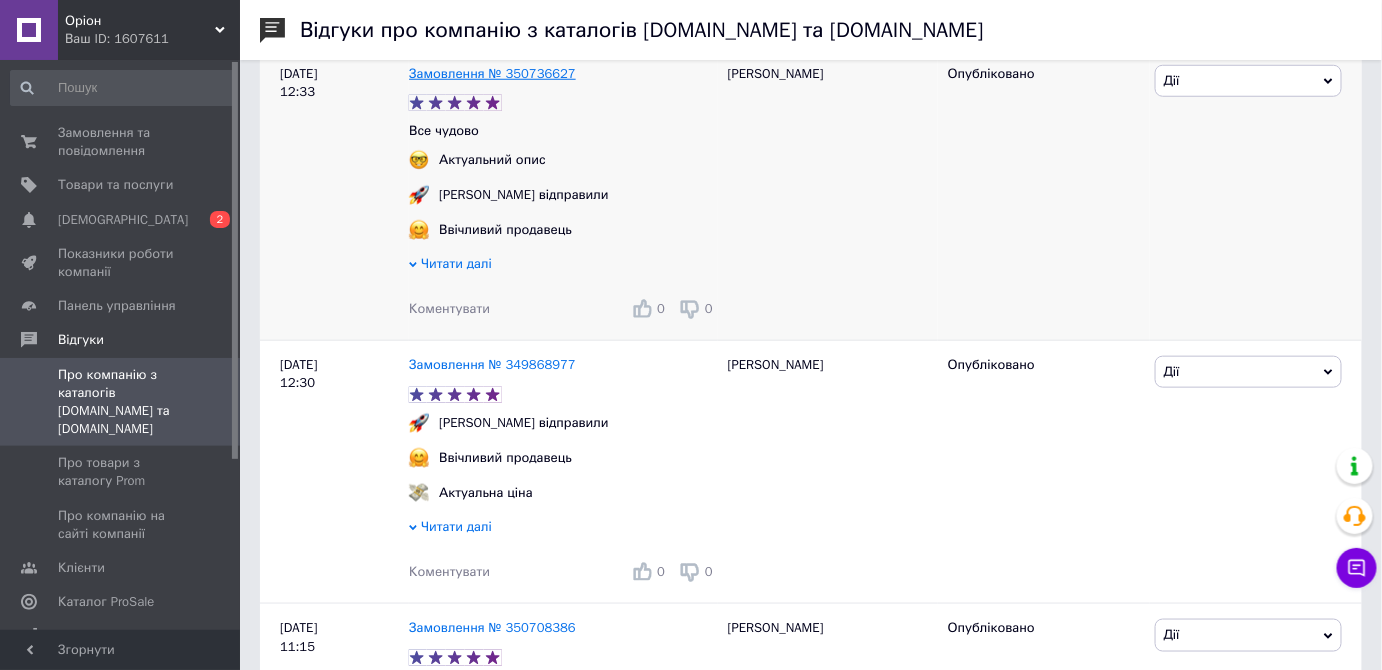 drag, startPoint x: 512, startPoint y: 82, endPoint x: 522, endPoint y: 78, distance: 10.770329 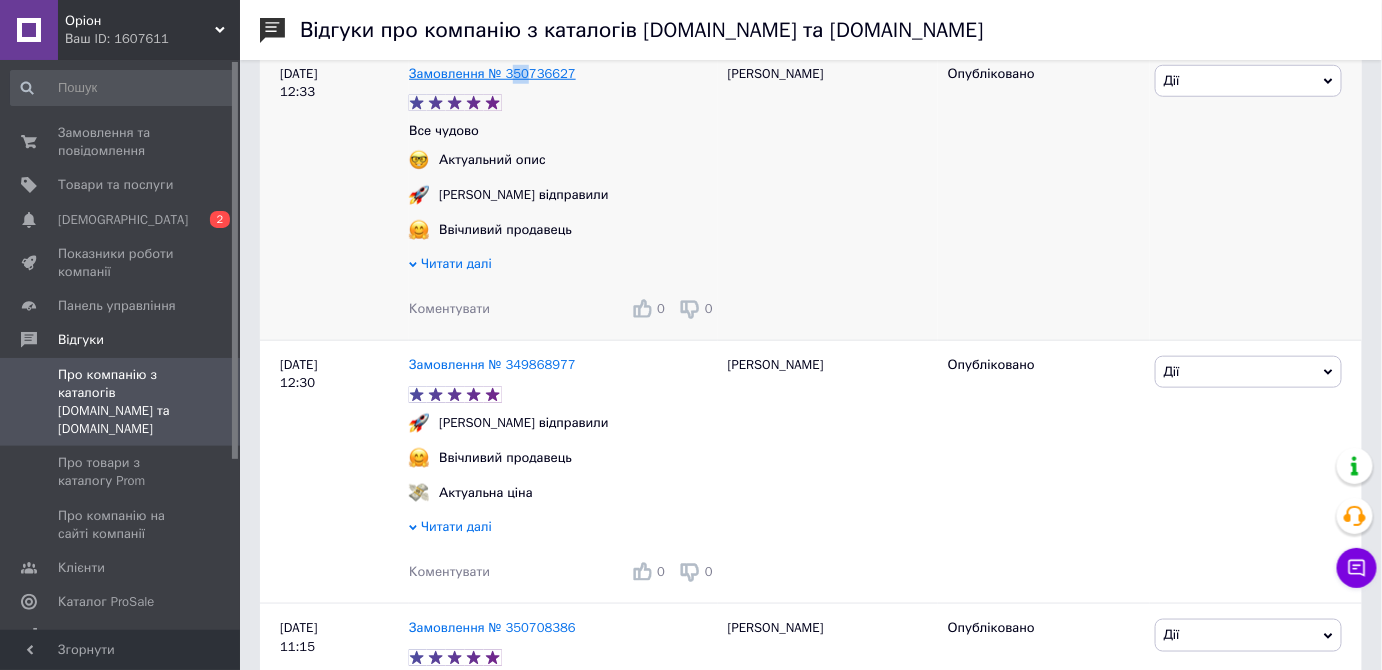 click on "Замовлення № 350736627" at bounding box center (492, 73) 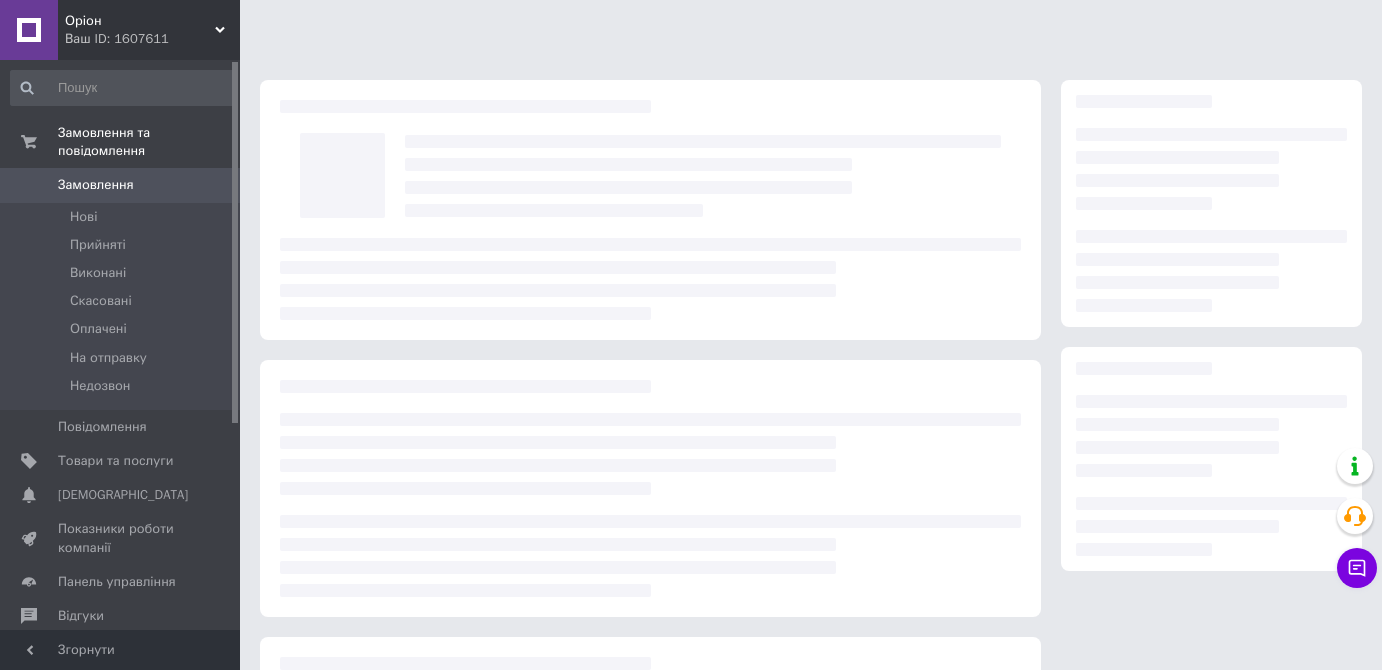 scroll, scrollTop: 0, scrollLeft: 0, axis: both 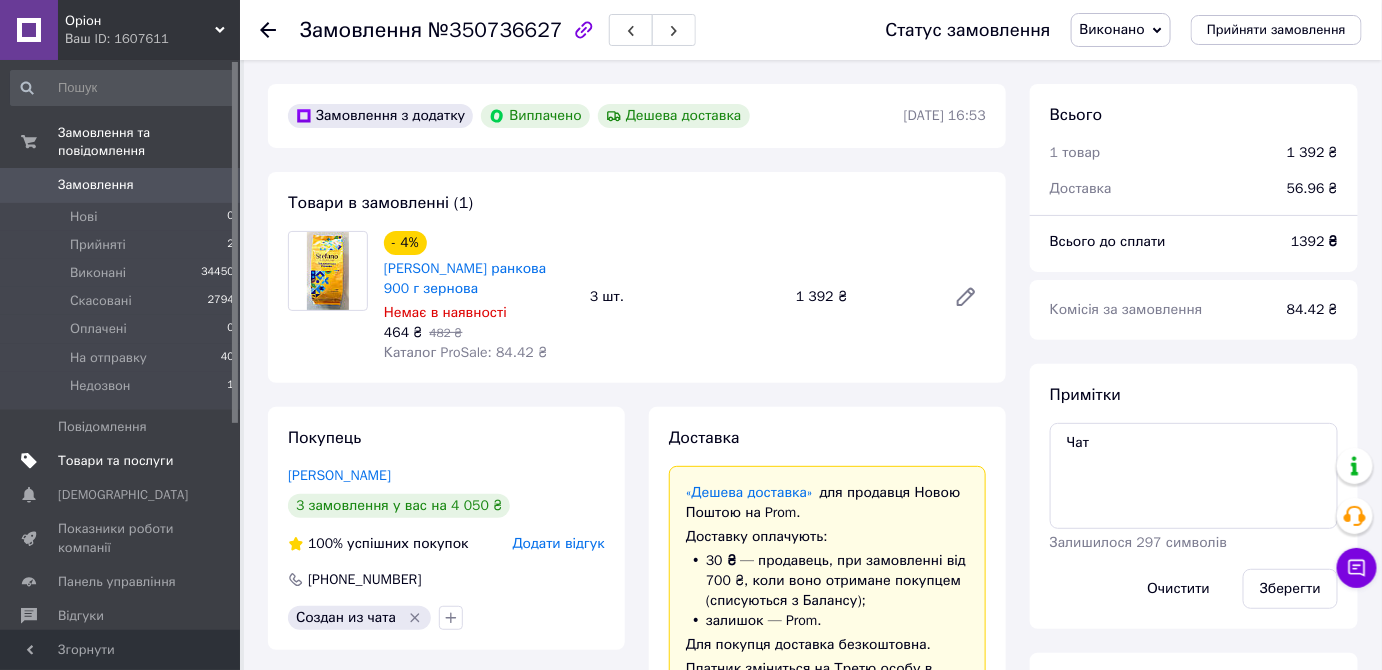 click on "Товари та послуги" at bounding box center (115, 461) 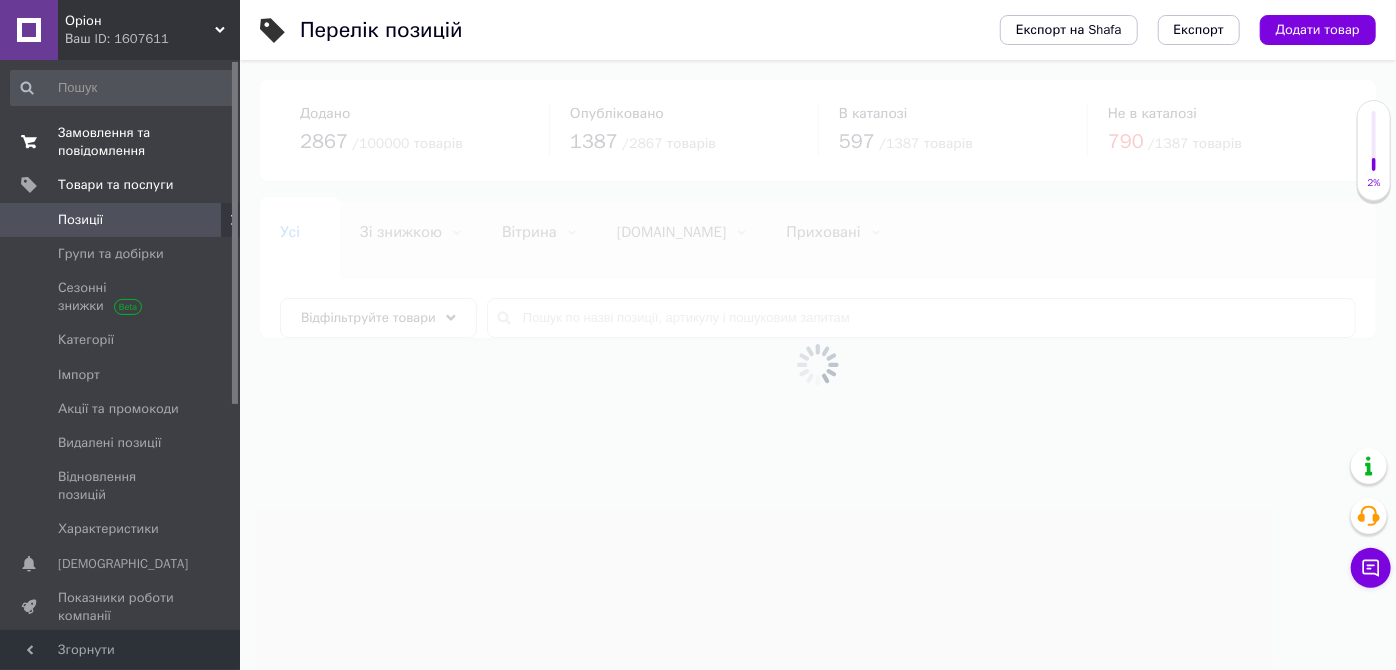 click on "Замовлення та повідомлення" at bounding box center [121, 142] 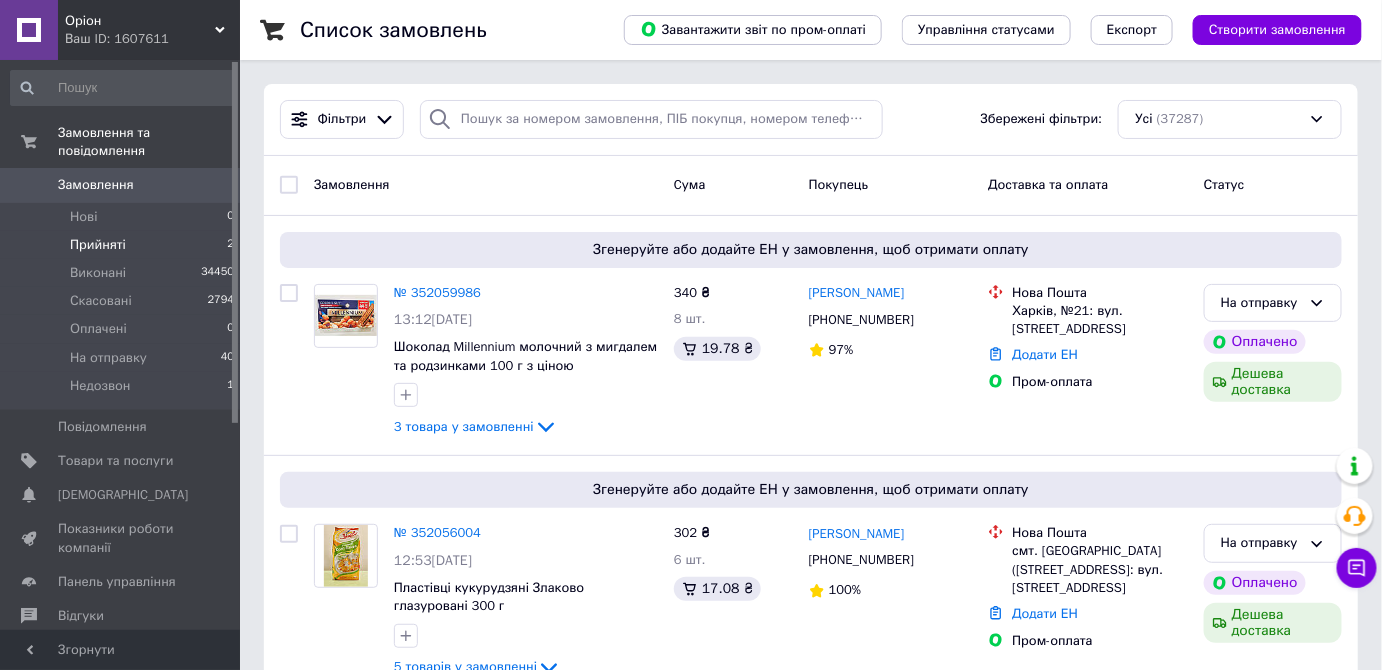 click on "Прийняті" at bounding box center [98, 245] 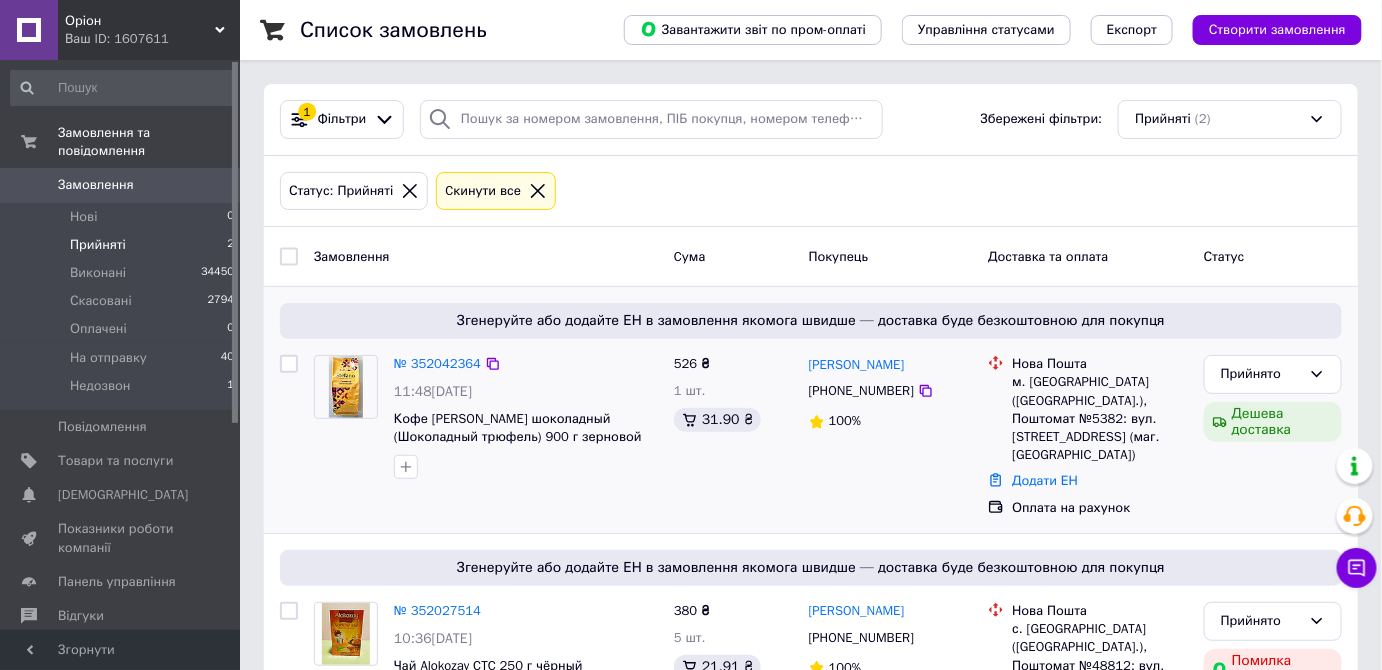scroll, scrollTop: 67, scrollLeft: 0, axis: vertical 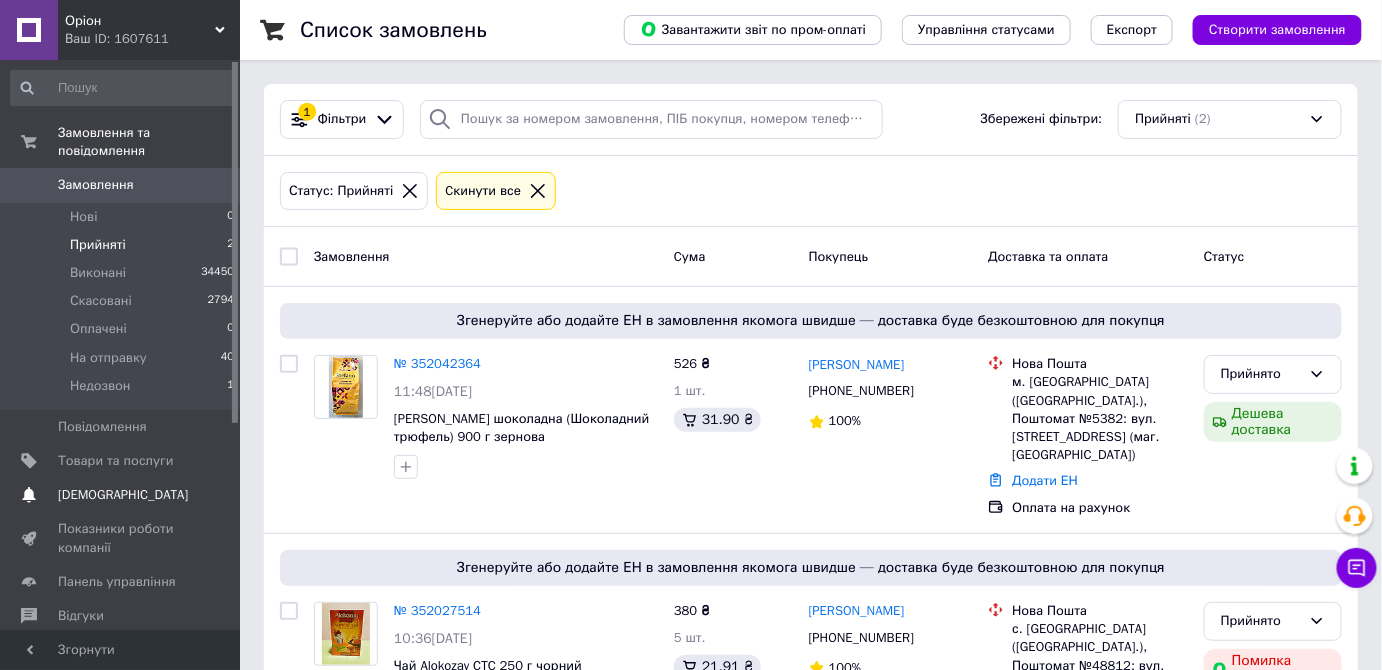 click on "[DEMOGRAPHIC_DATA]" at bounding box center [123, 495] 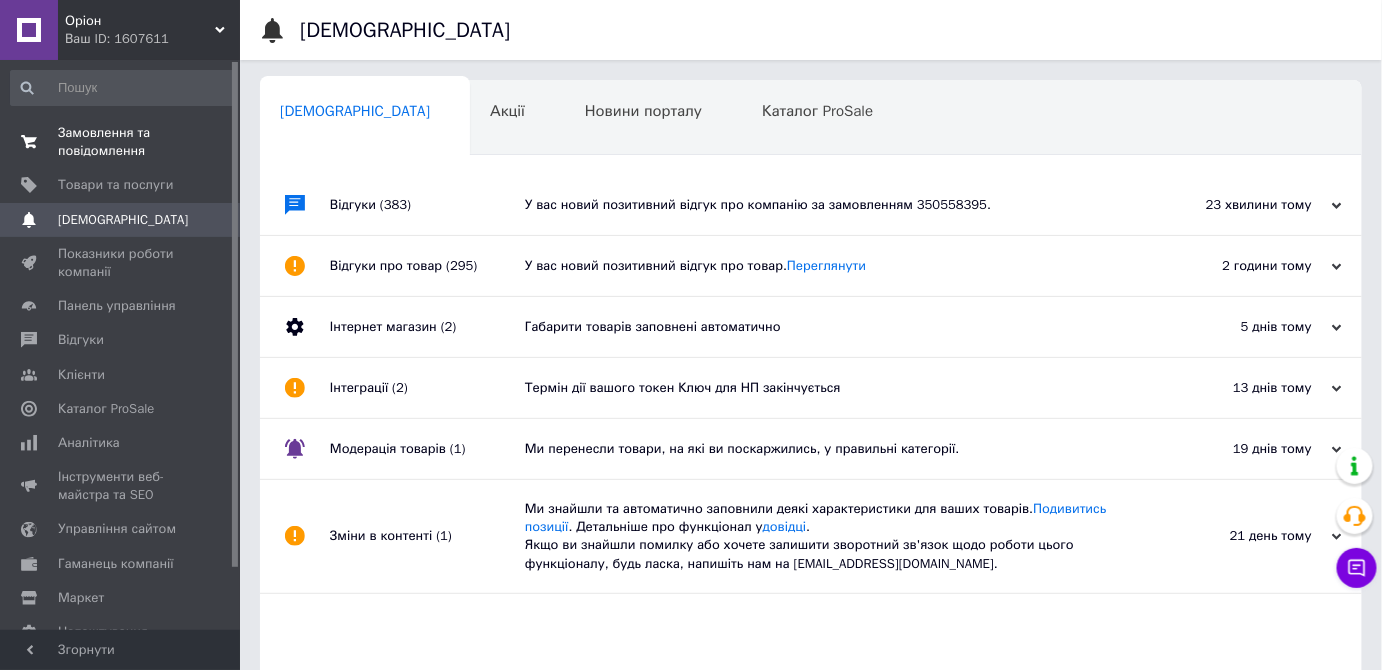 click on "Замовлення та повідомлення" at bounding box center (121, 142) 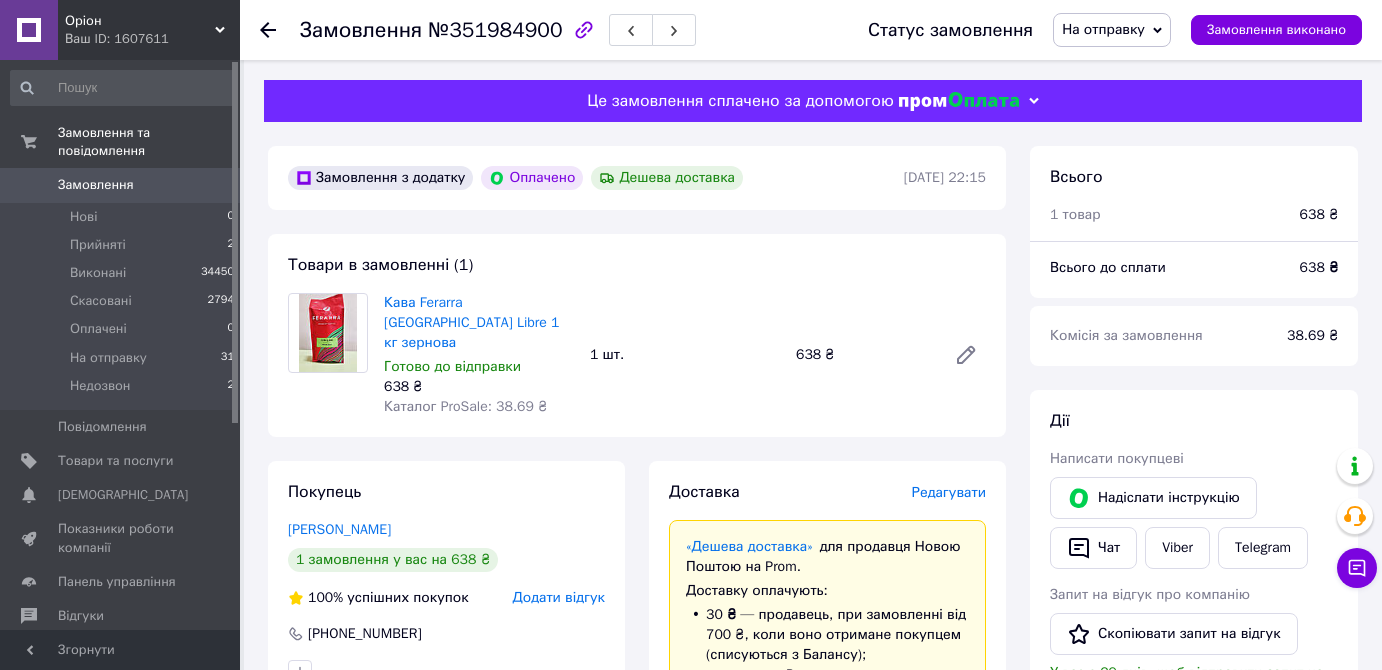 scroll, scrollTop: 1226, scrollLeft: 0, axis: vertical 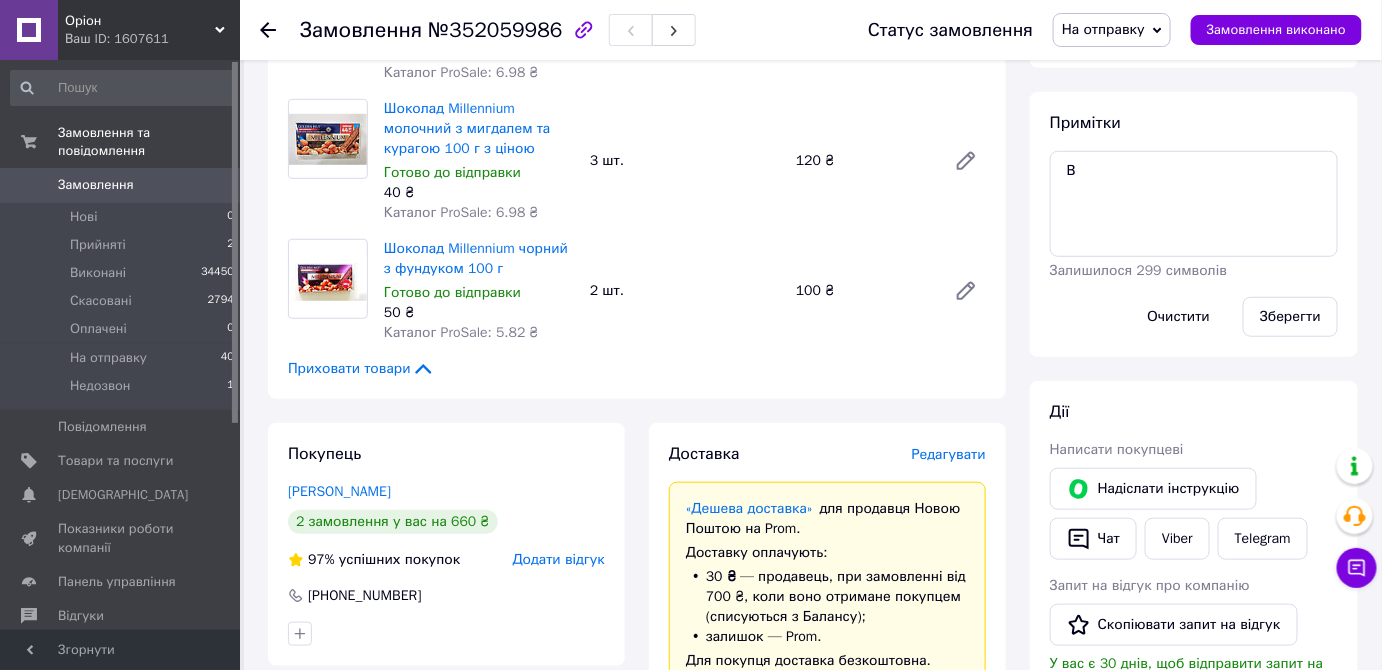 click on "Редагувати" at bounding box center [949, 454] 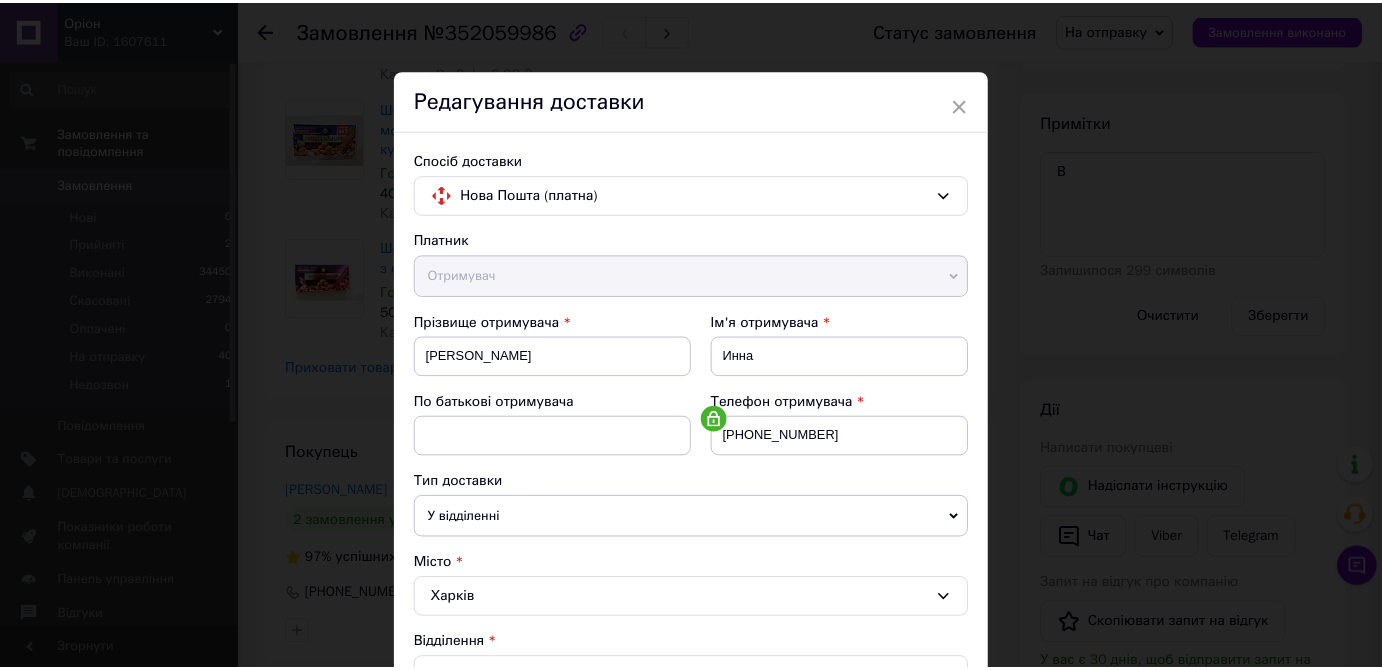 scroll, scrollTop: 650, scrollLeft: 0, axis: vertical 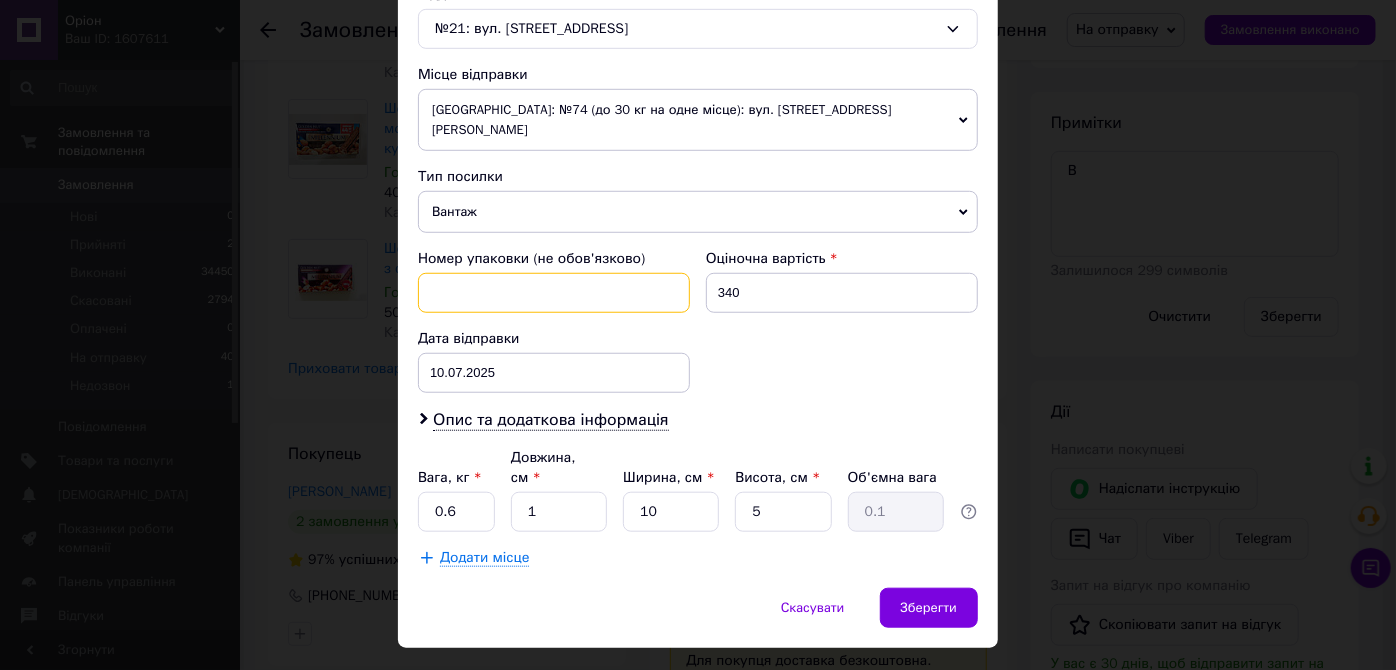 paste on "1811584862" 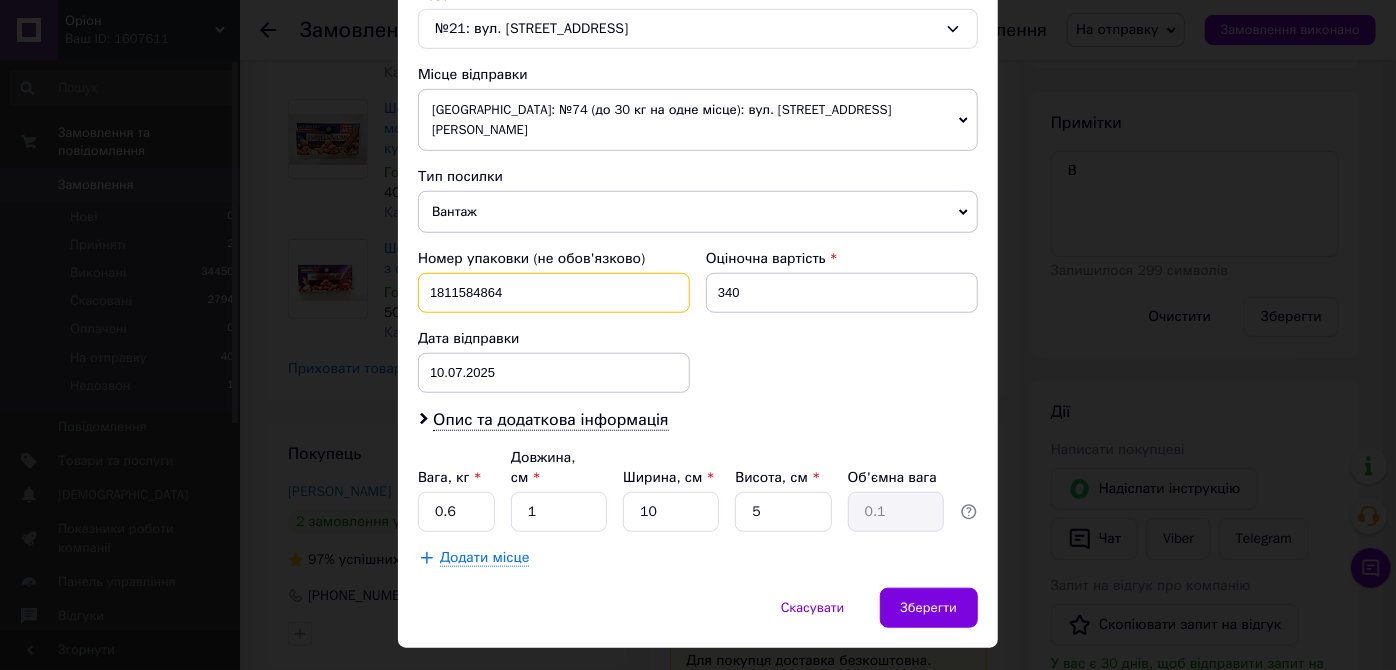 type on "1811584864" 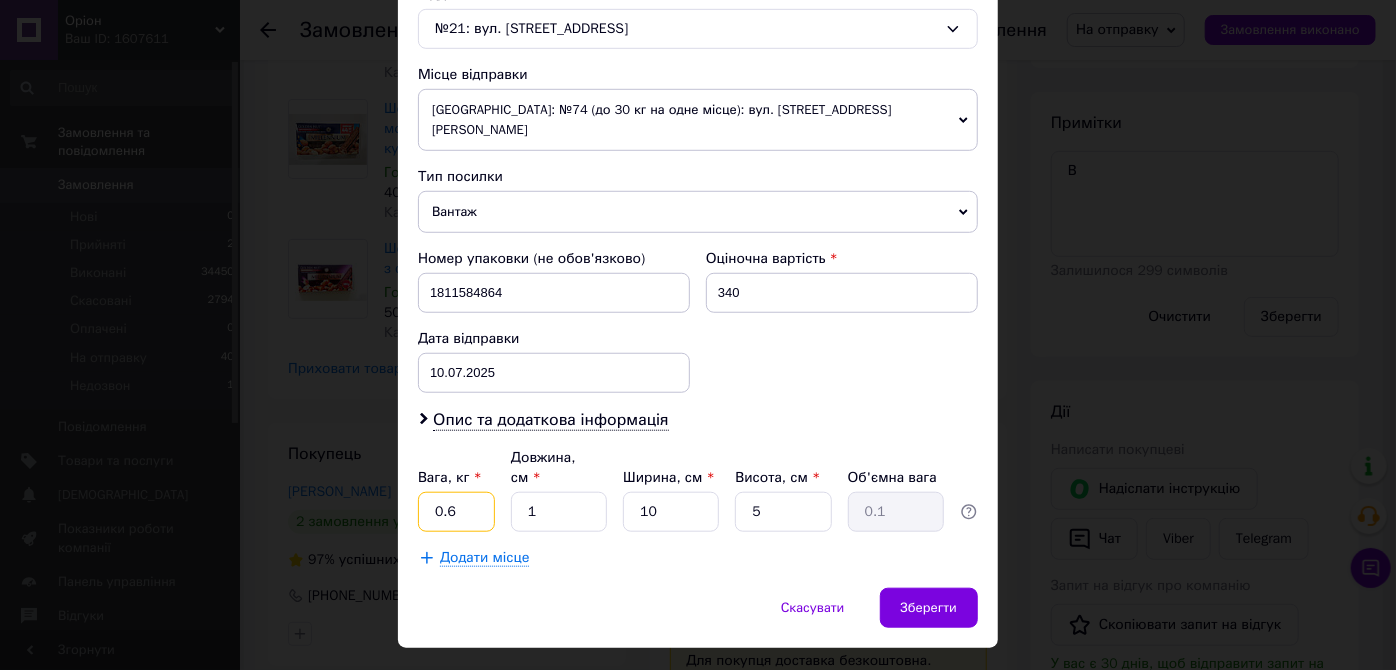click on "0.6" at bounding box center [456, 512] 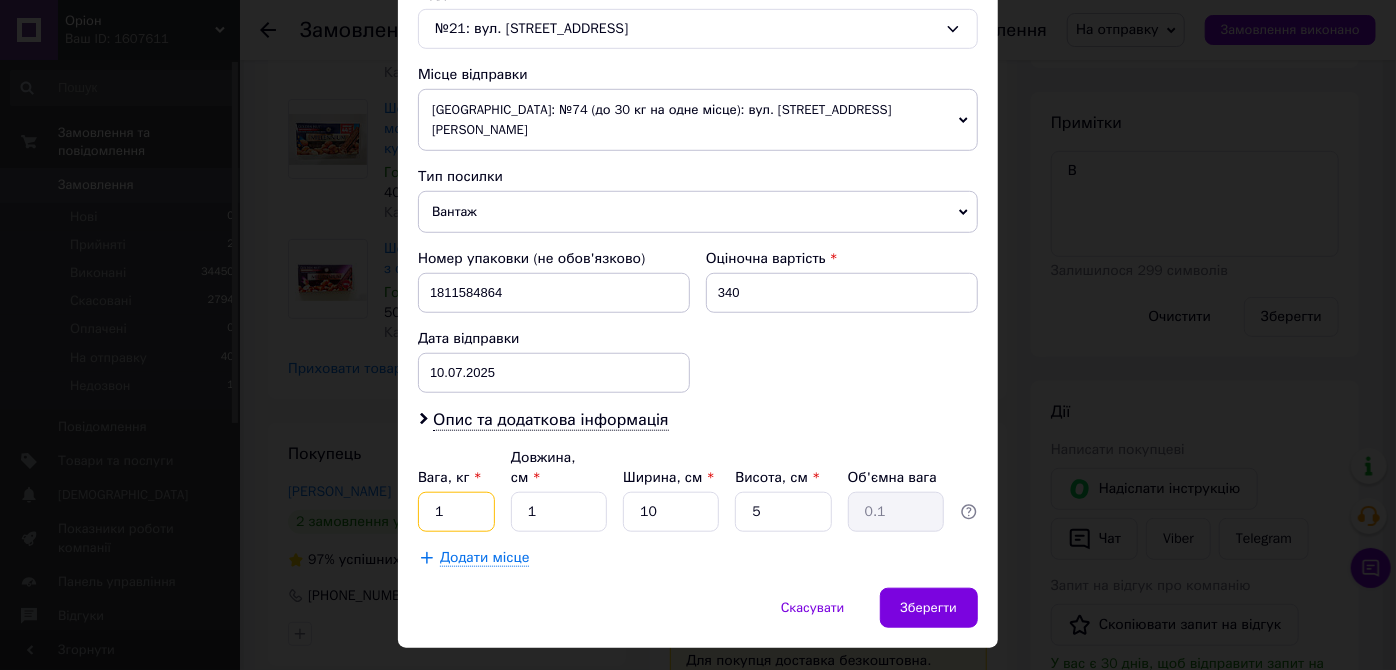click on "1" at bounding box center [456, 512] 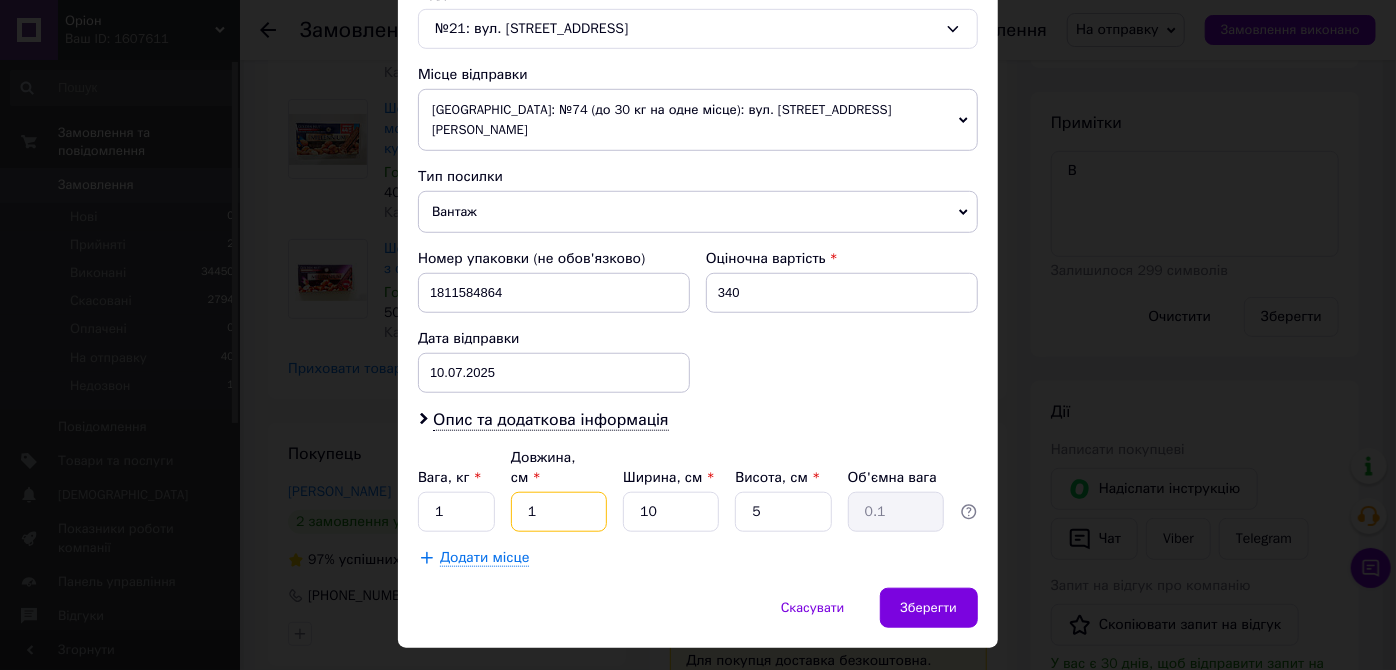 type on "10" 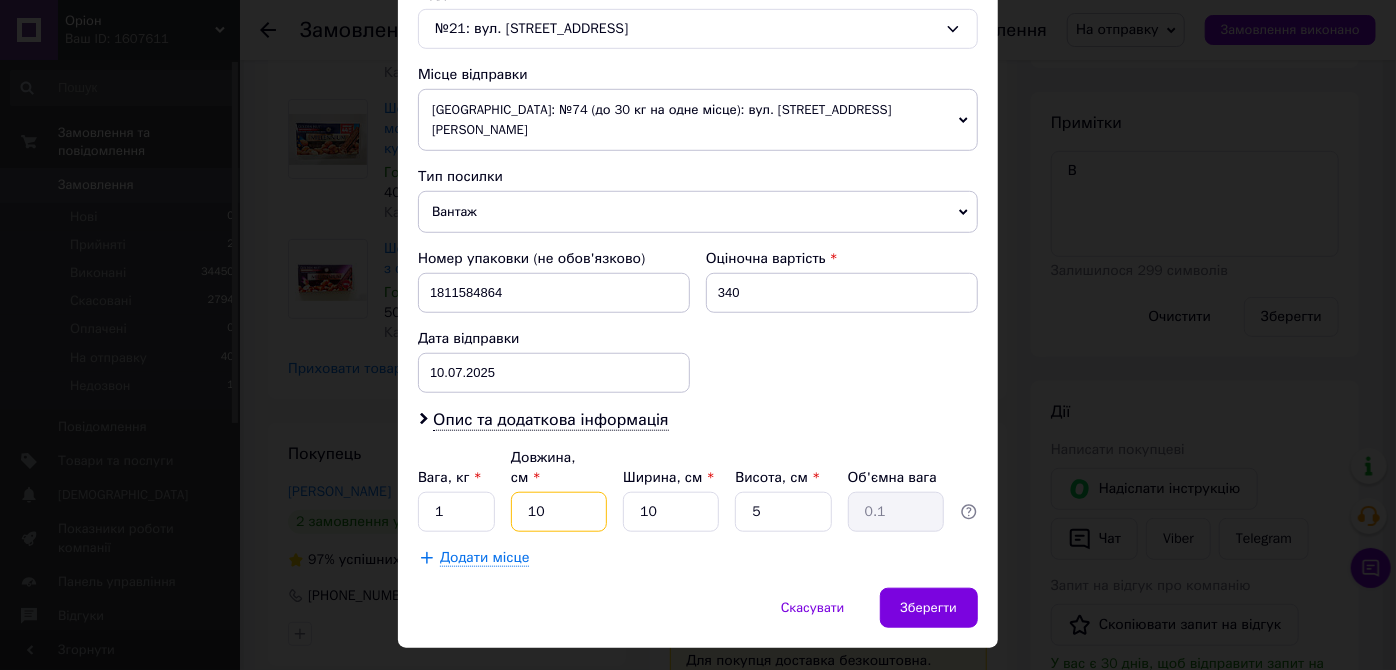 type on "0.13" 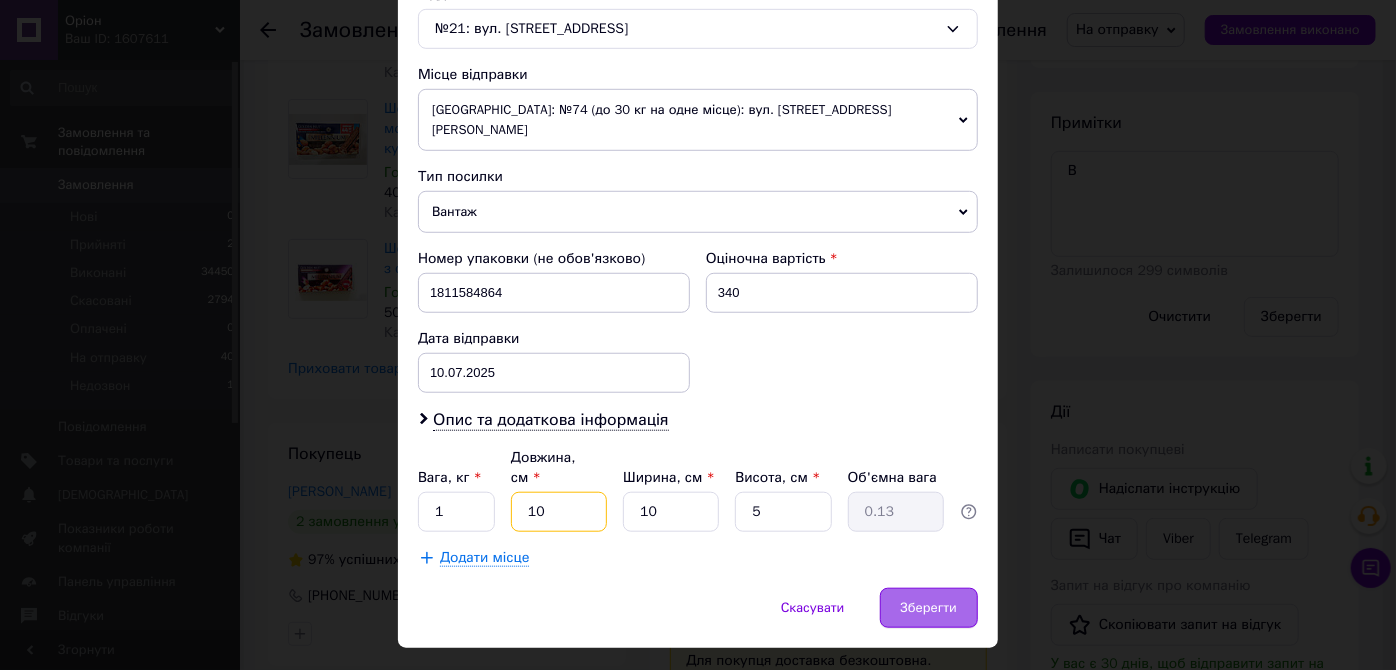 type on "10" 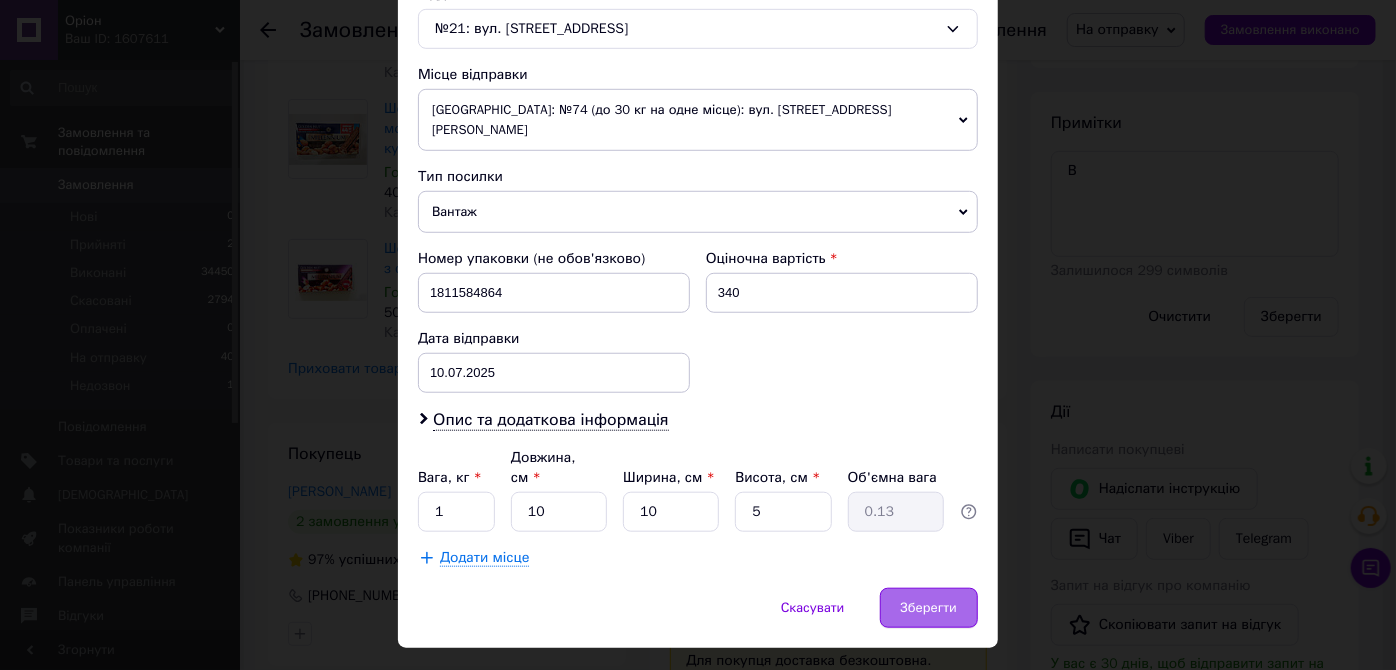 click on "Зберегти" at bounding box center (929, 608) 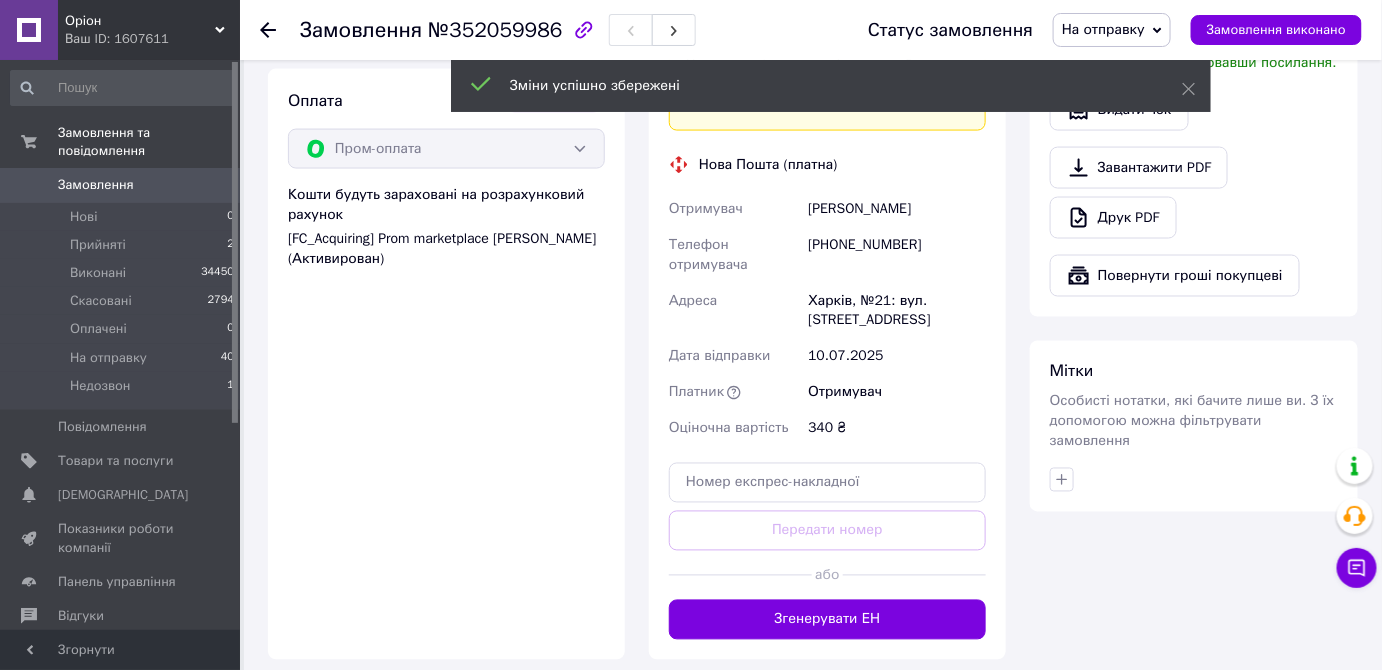 scroll, scrollTop: 956, scrollLeft: 0, axis: vertical 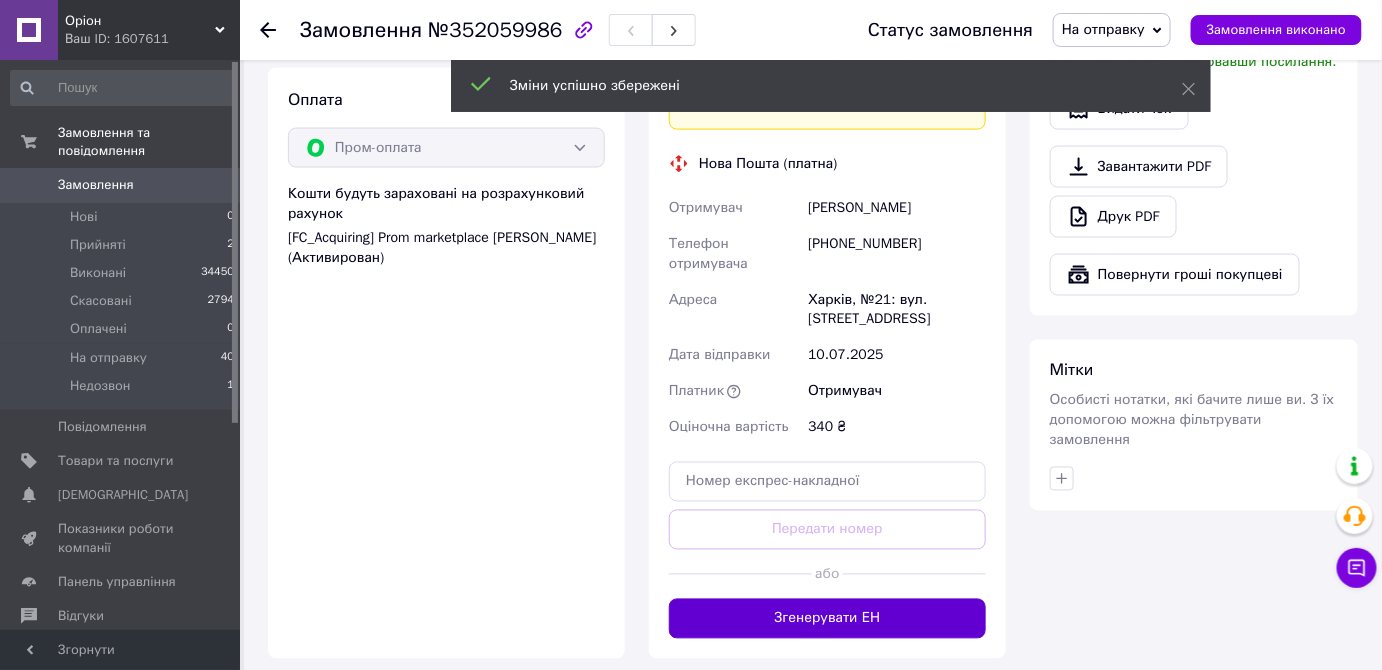 click on "Згенерувати ЕН" at bounding box center (827, 619) 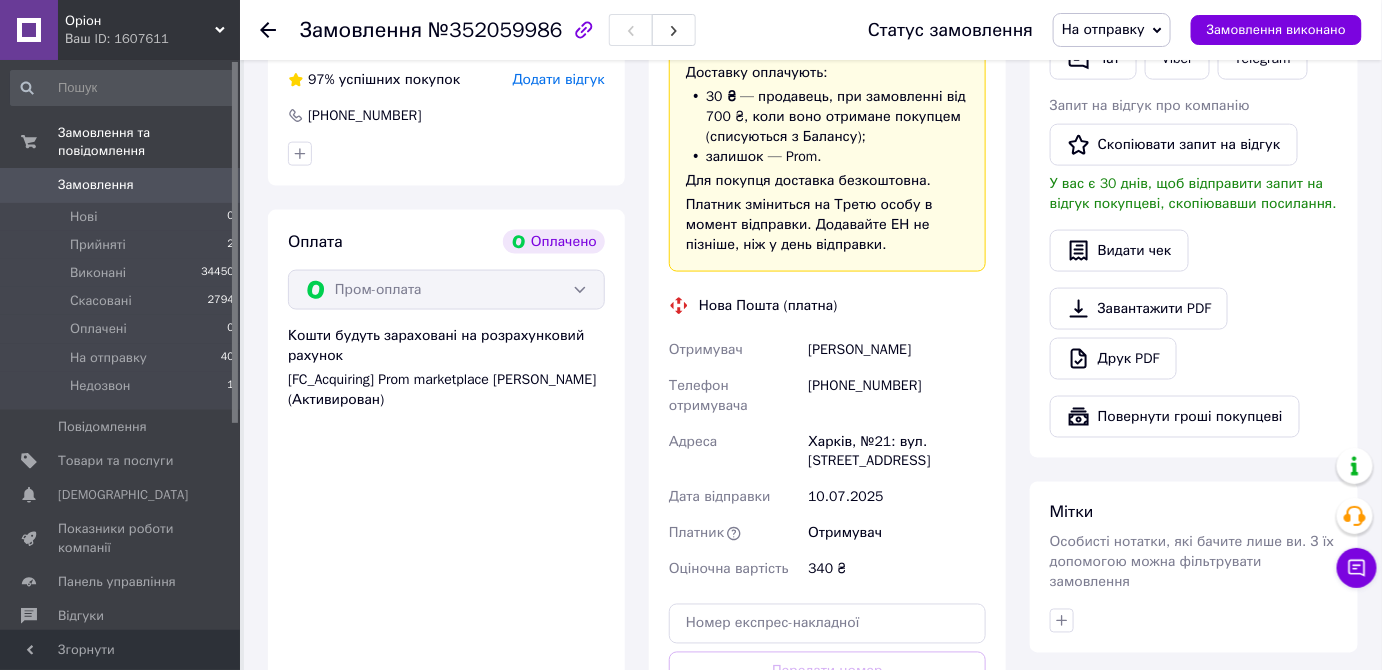 scroll, scrollTop: 809, scrollLeft: 0, axis: vertical 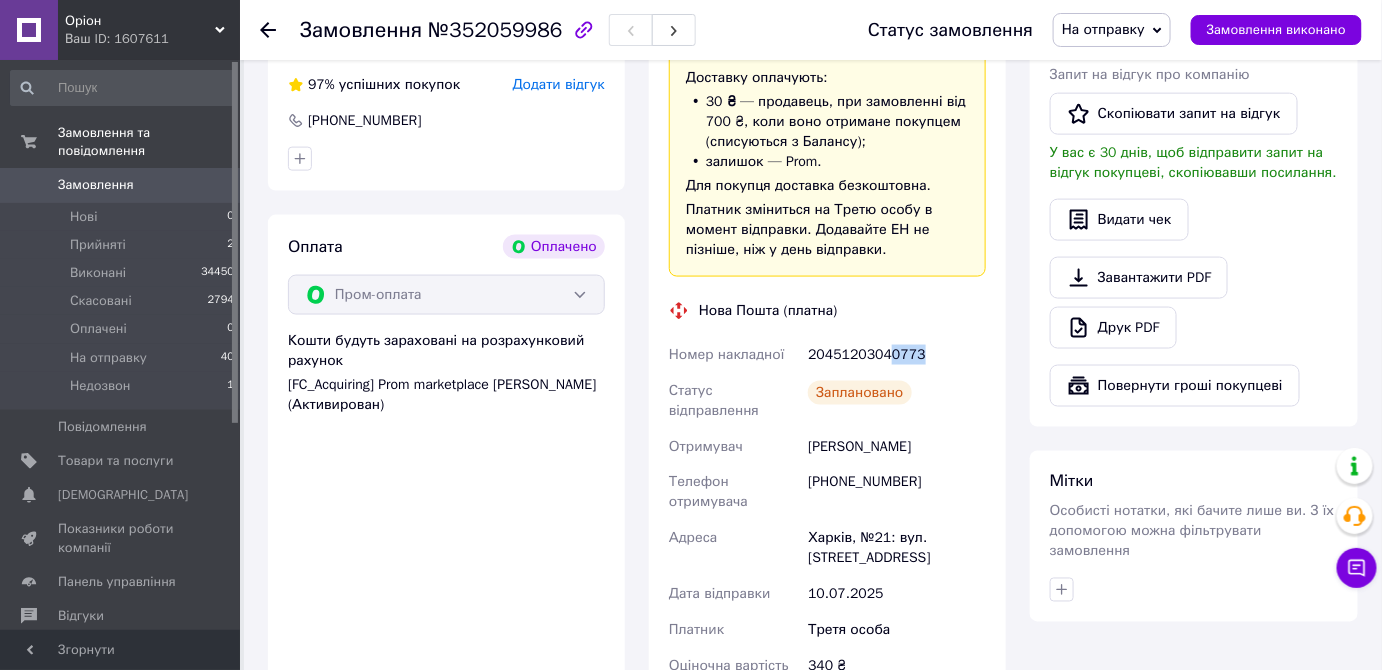 drag, startPoint x: 887, startPoint y: 349, endPoint x: 971, endPoint y: 366, distance: 85.70297 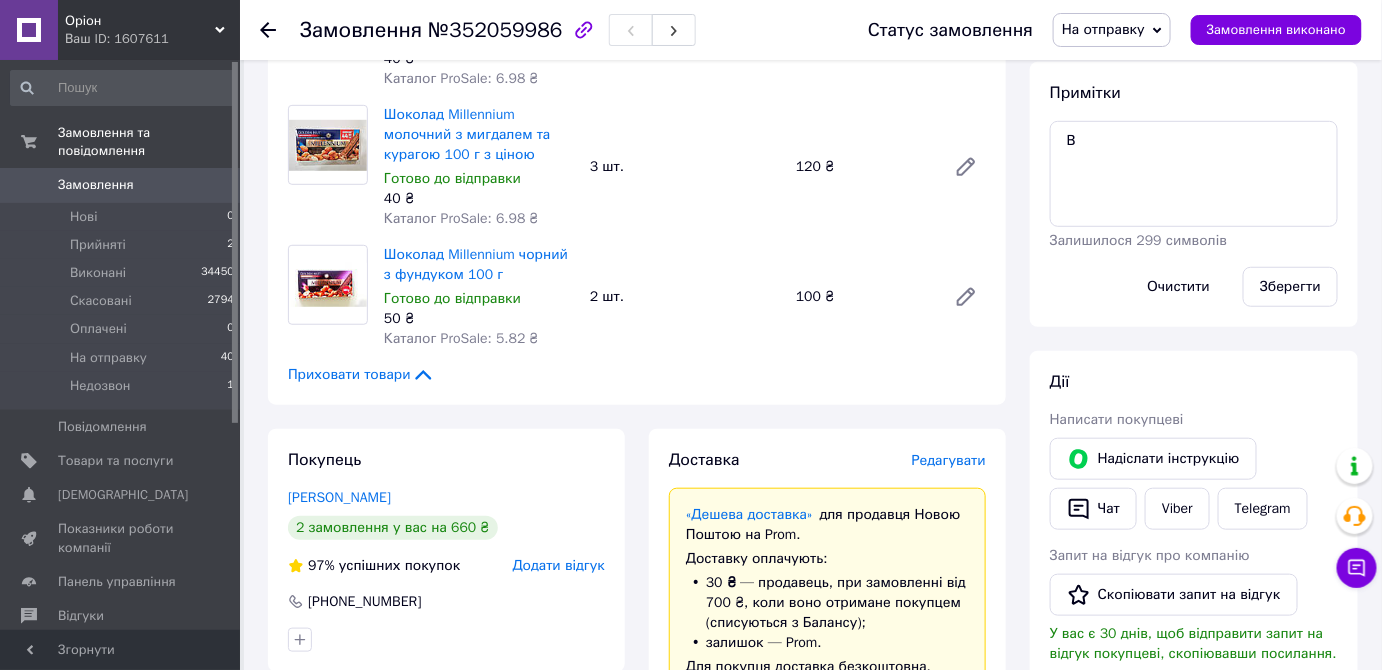 scroll, scrollTop: 326, scrollLeft: 0, axis: vertical 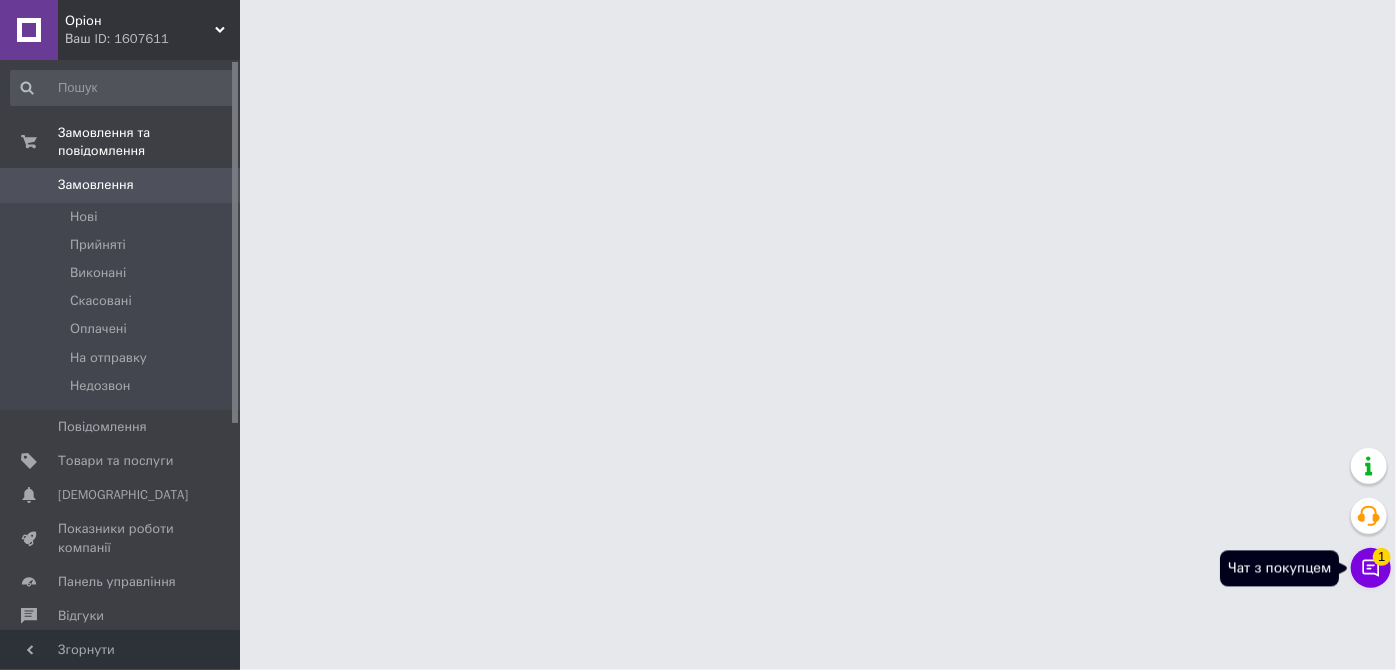 click 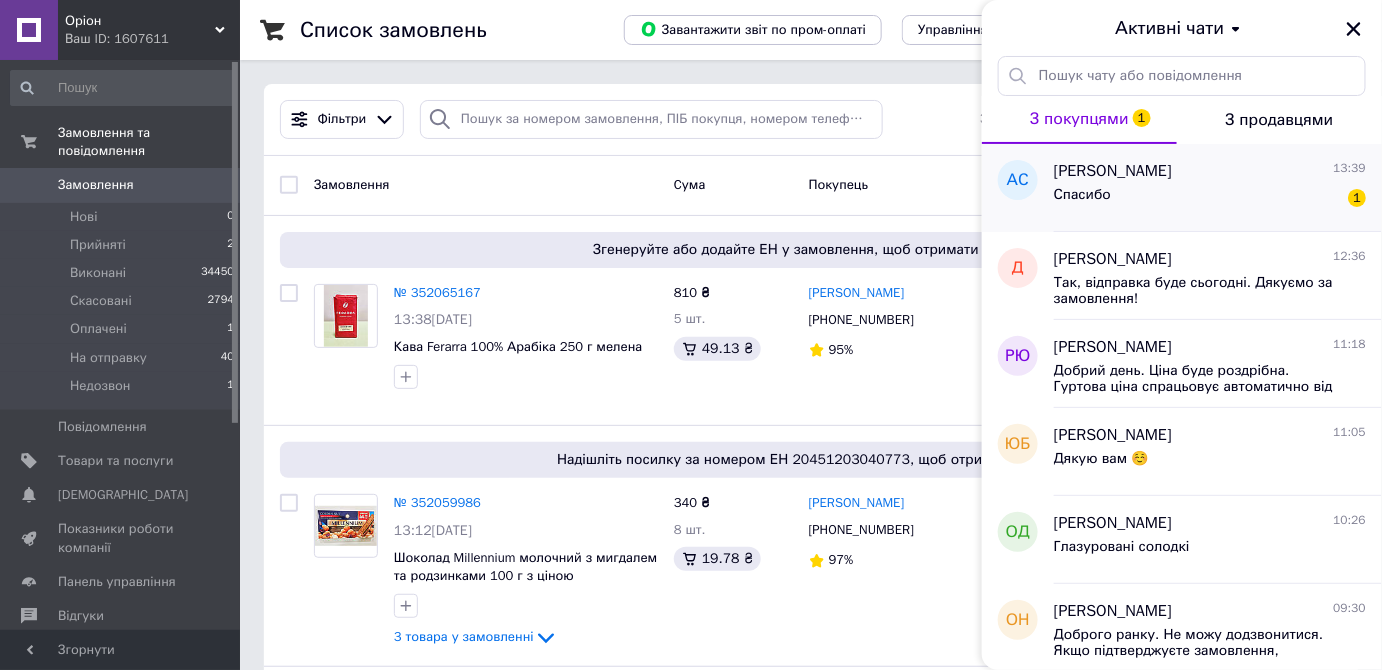 click on "Спасибо 1" at bounding box center [1210, 199] 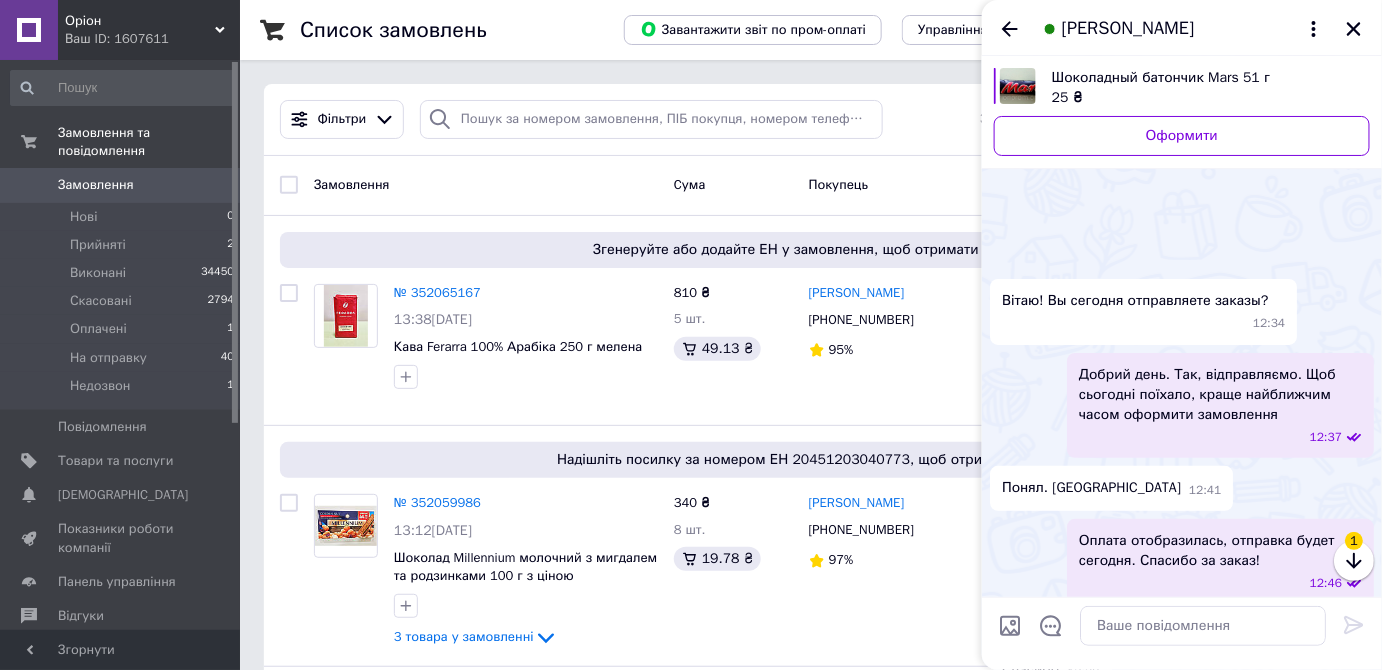 scroll, scrollTop: 103, scrollLeft: 0, axis: vertical 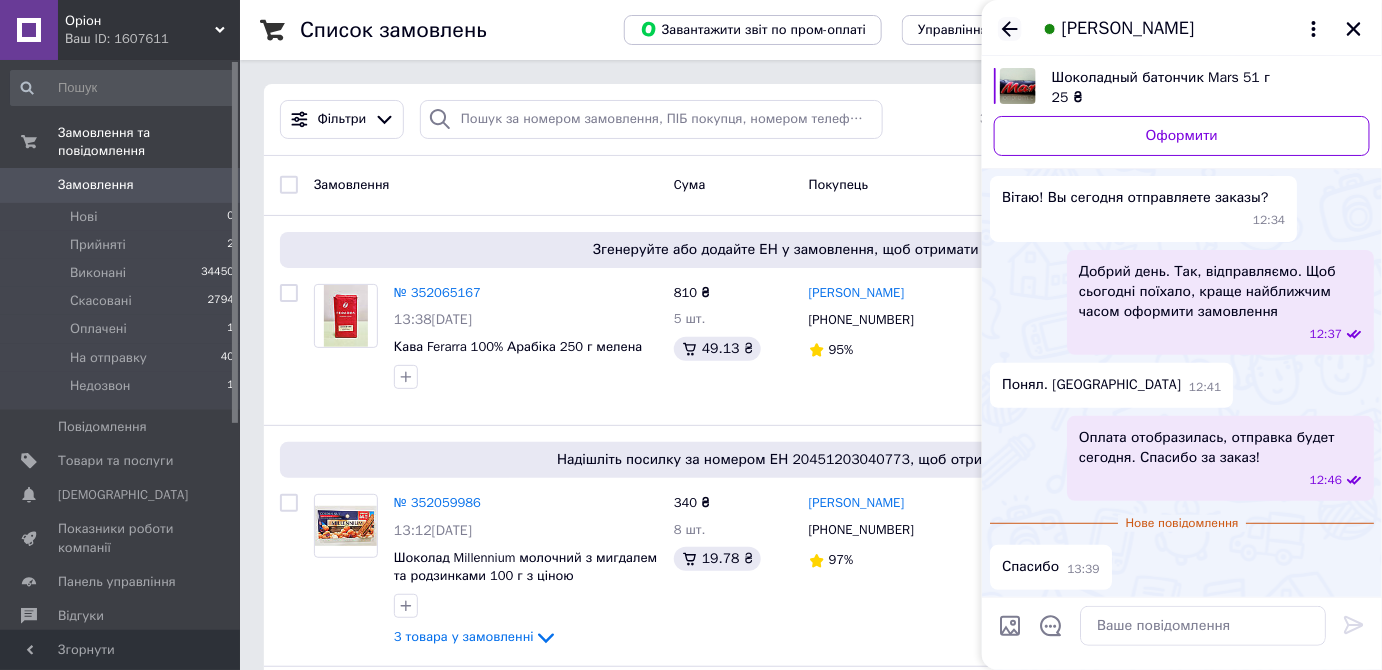 click 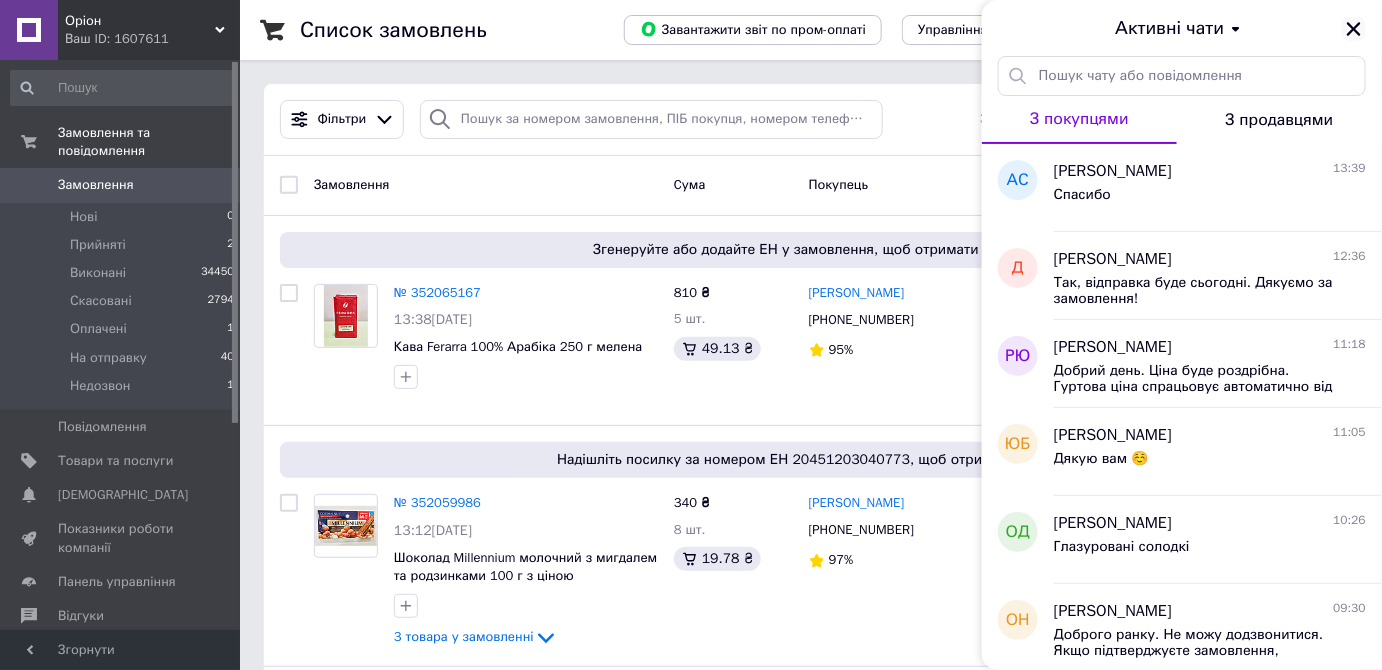 click 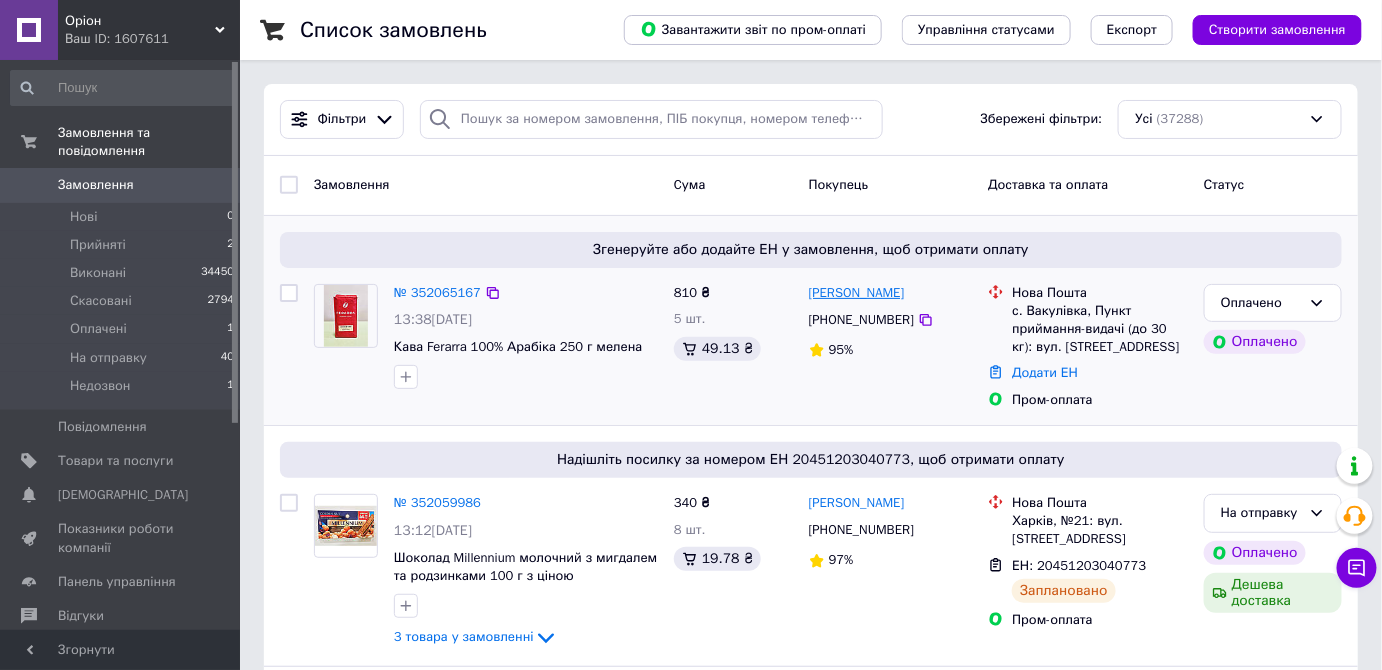 click on "Микола Бондар" at bounding box center [857, 293] 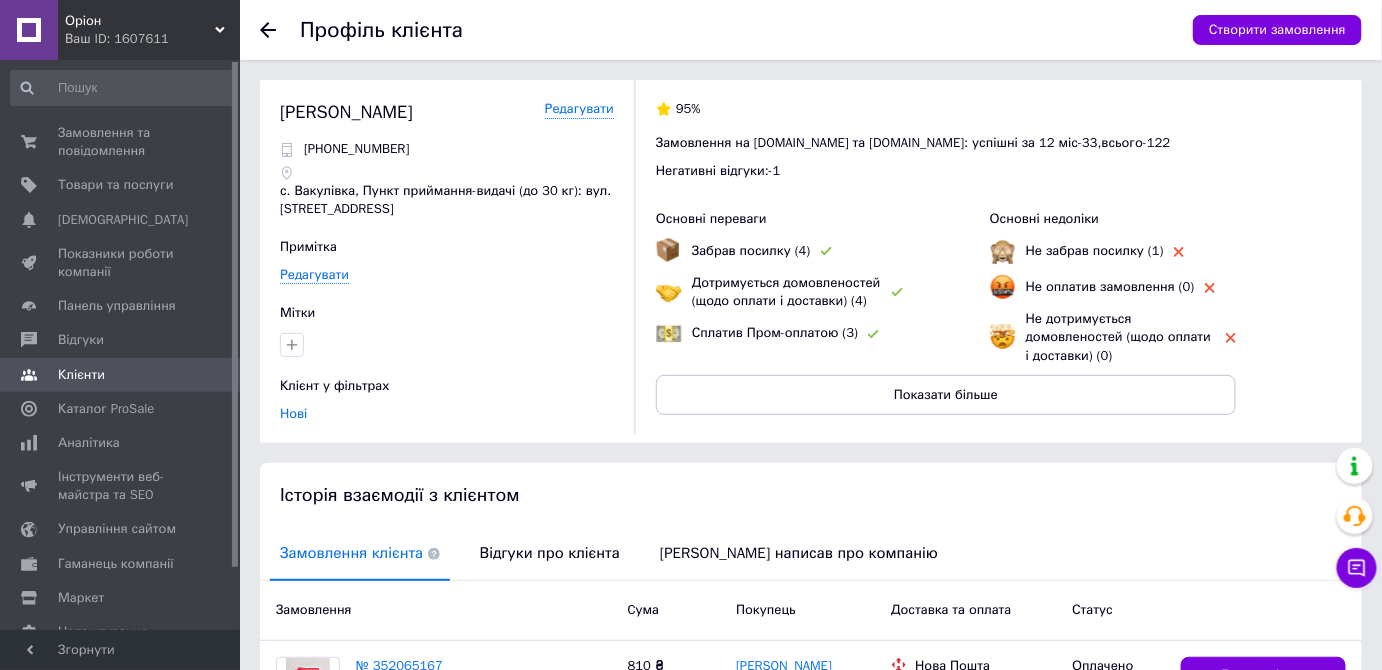 scroll, scrollTop: 206, scrollLeft: 0, axis: vertical 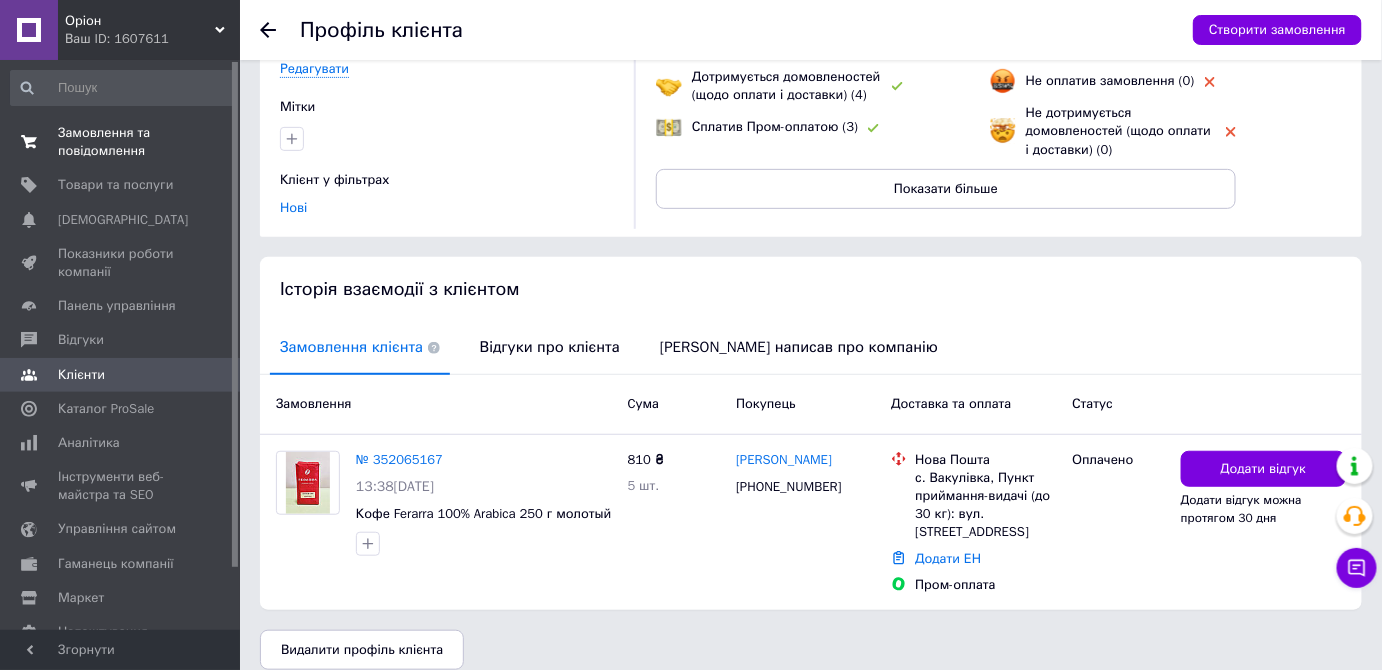 click on "Замовлення та повідомлення" at bounding box center [121, 142] 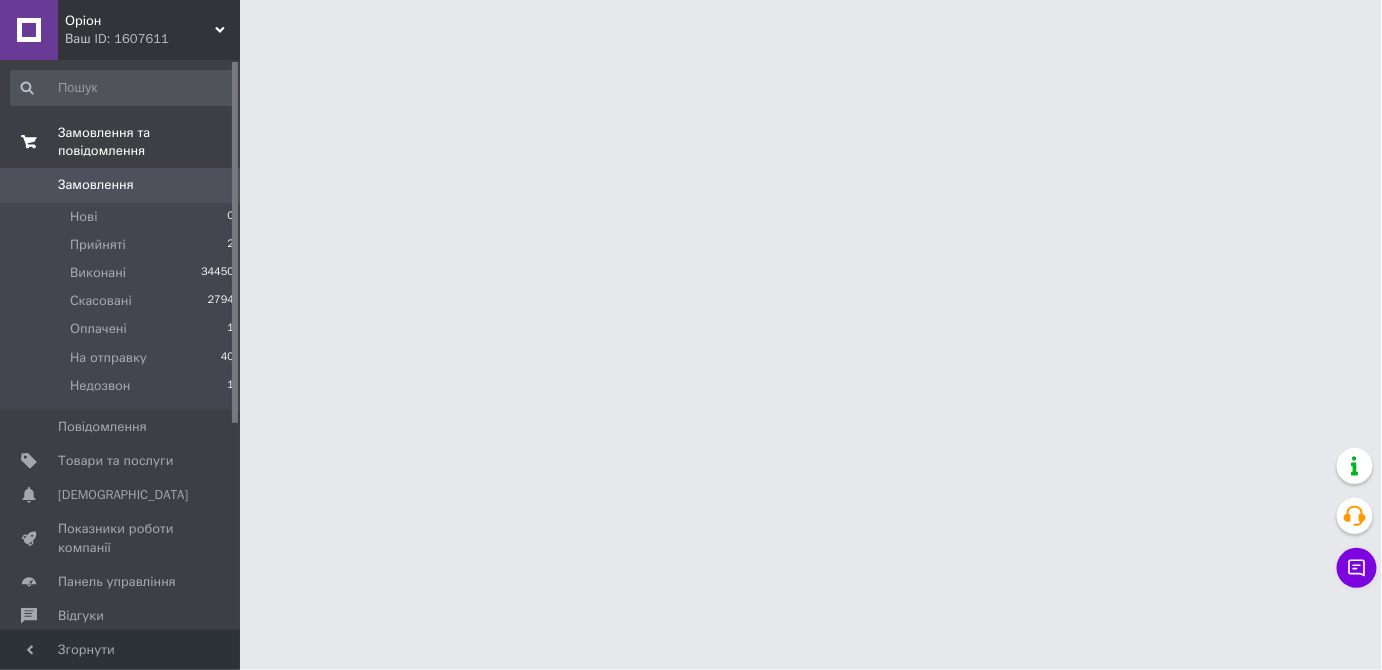 scroll, scrollTop: 0, scrollLeft: 0, axis: both 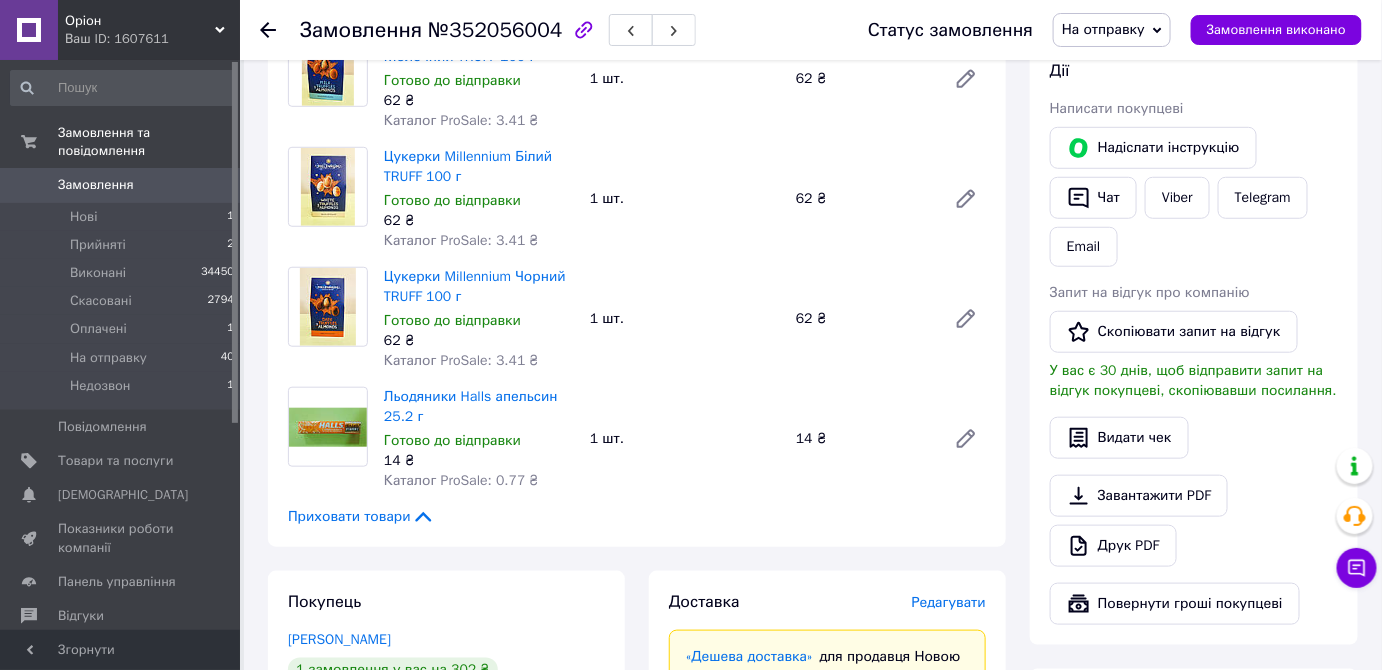 click on "Редагувати" at bounding box center (949, 602) 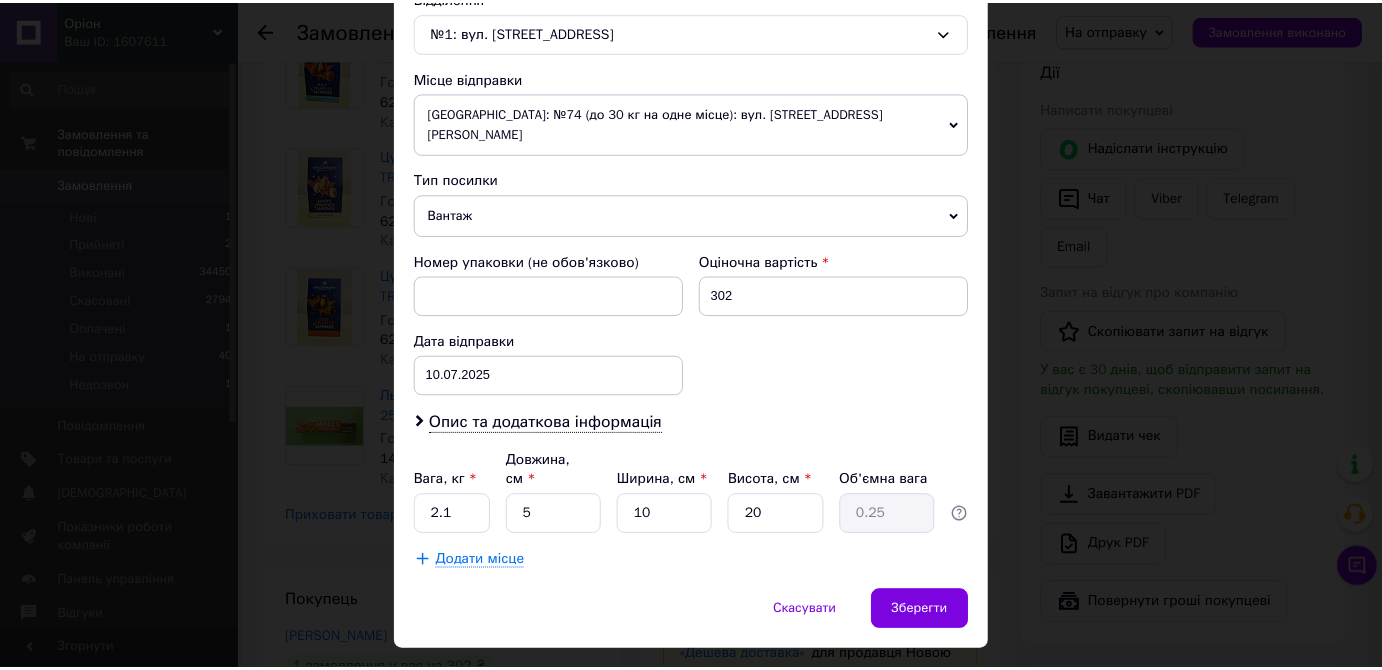 scroll, scrollTop: 650, scrollLeft: 0, axis: vertical 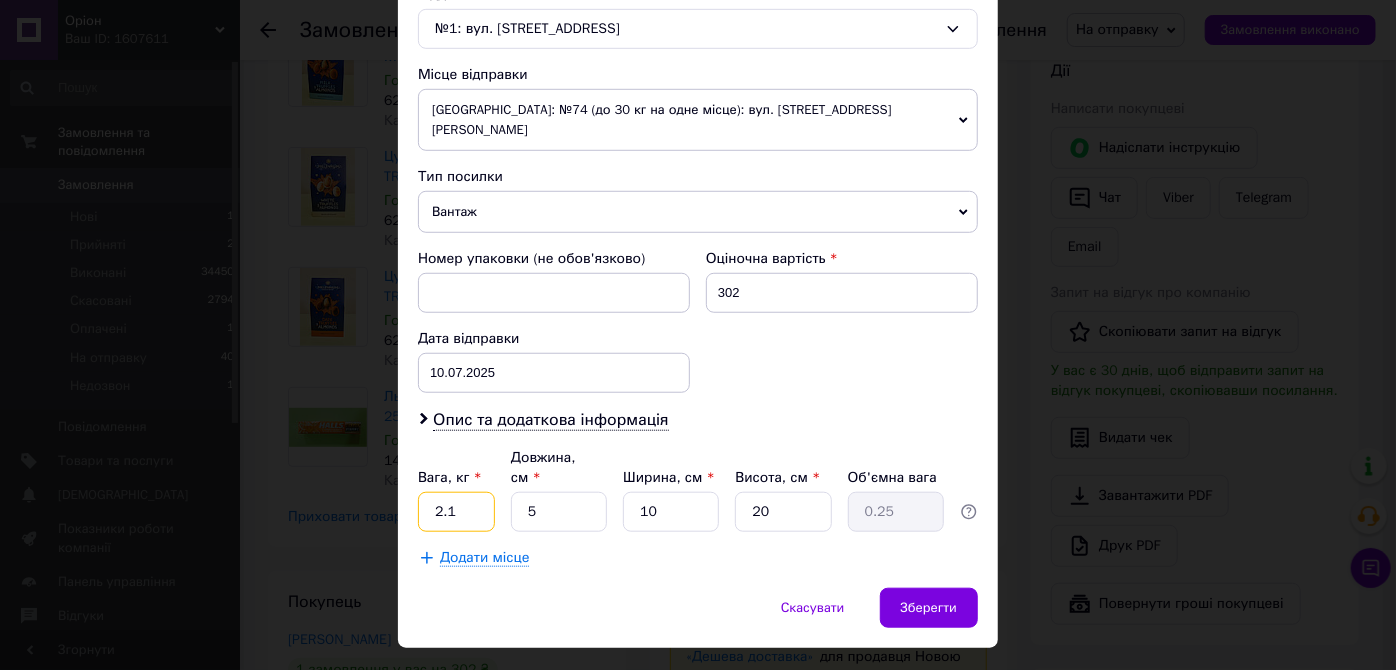 click on "2.1" at bounding box center (456, 512) 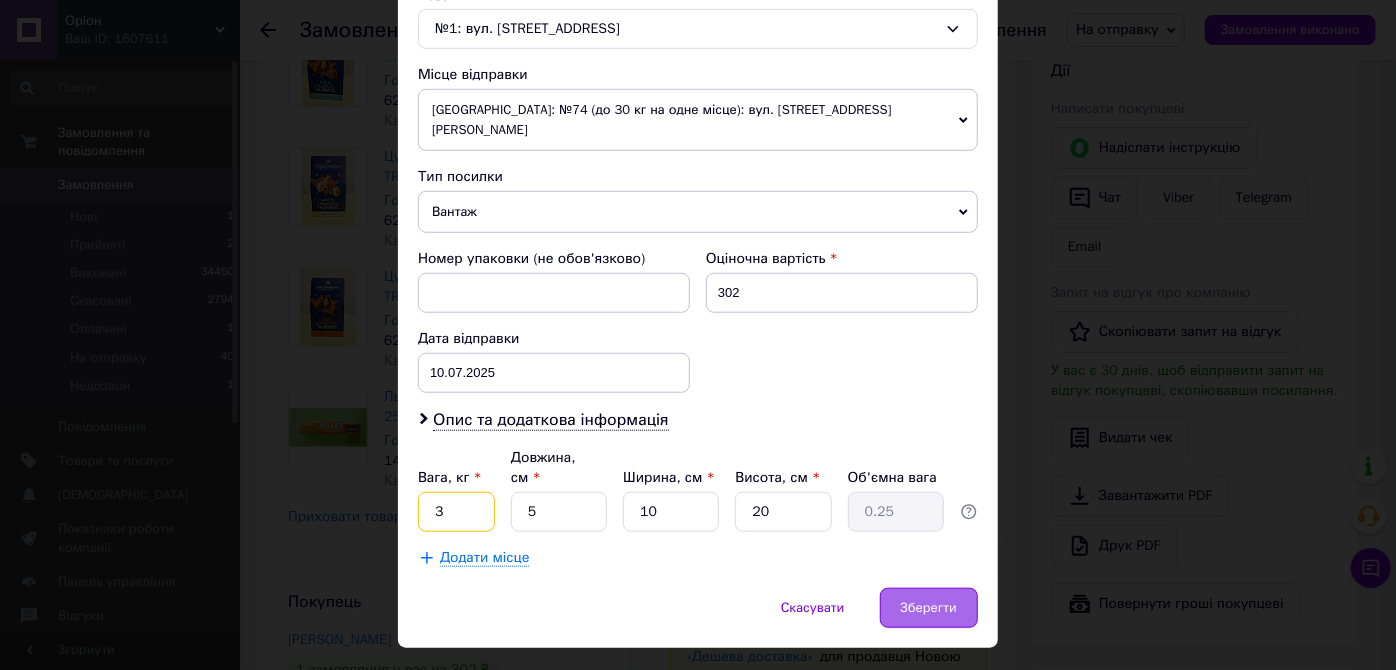 type on "3" 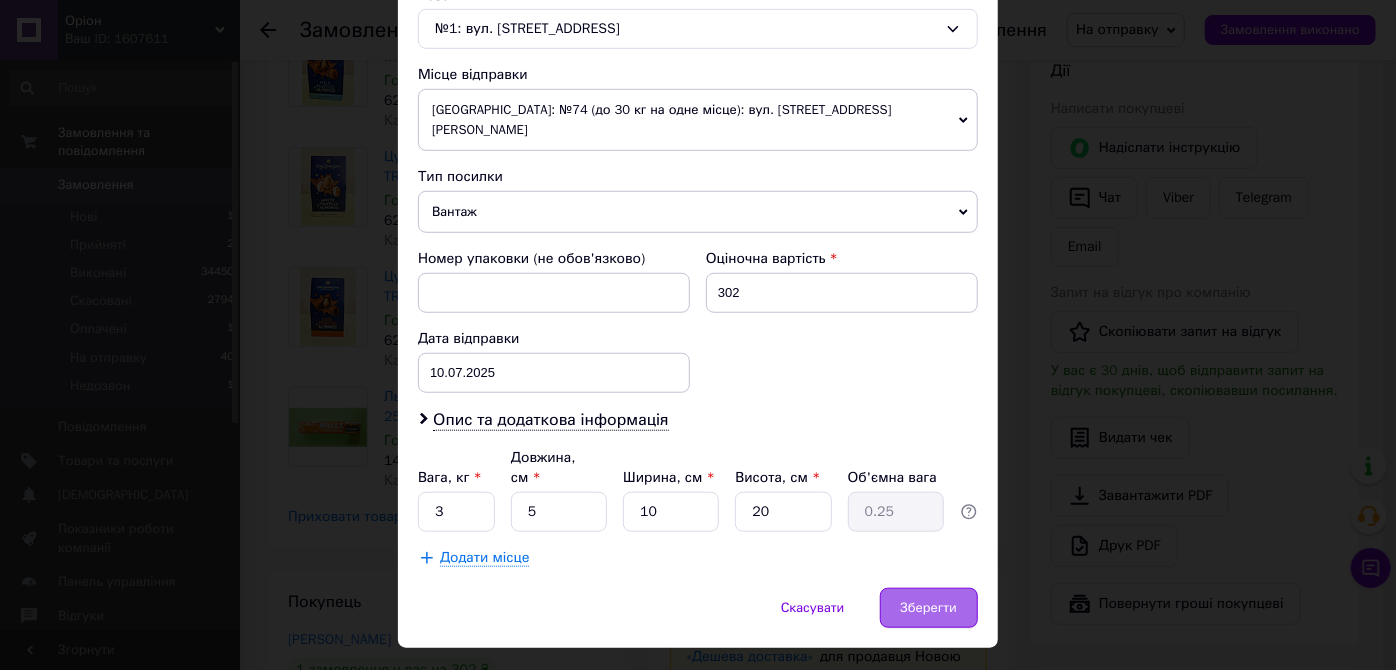 click on "Зберегти" at bounding box center (929, 608) 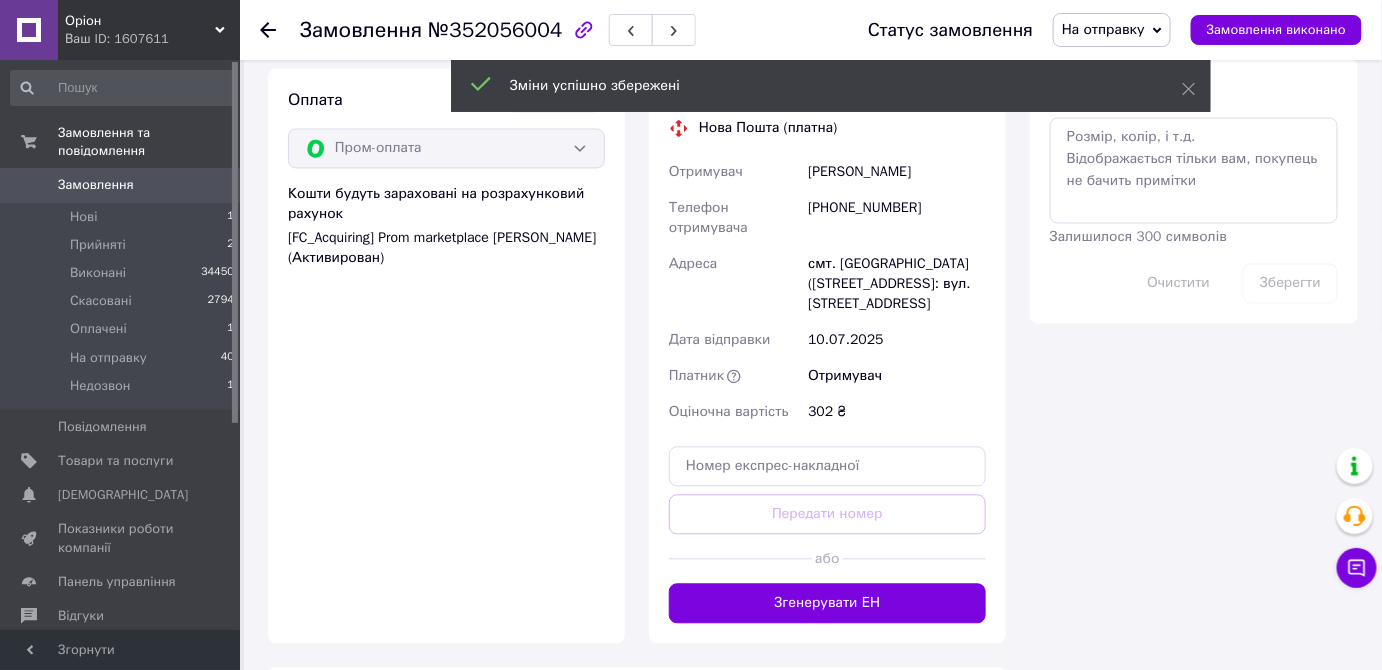 scroll, scrollTop: 1197, scrollLeft: 0, axis: vertical 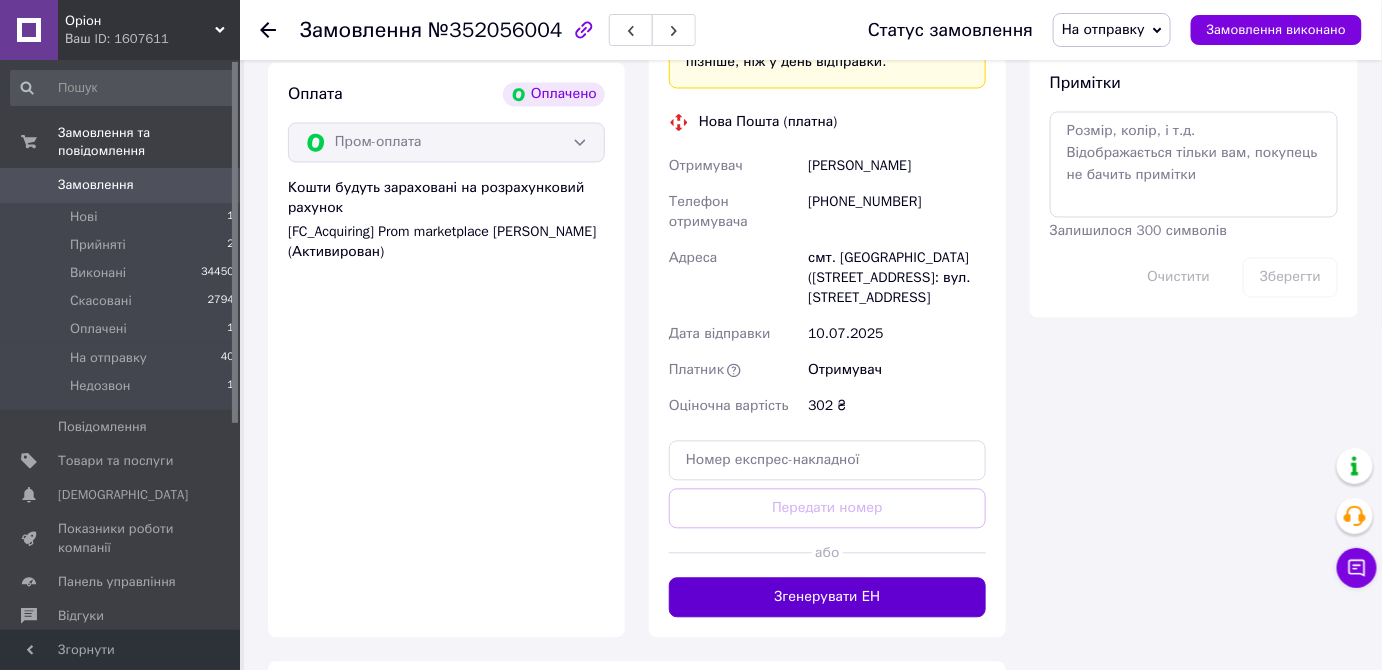 click on "Згенерувати ЕН" at bounding box center (827, 598) 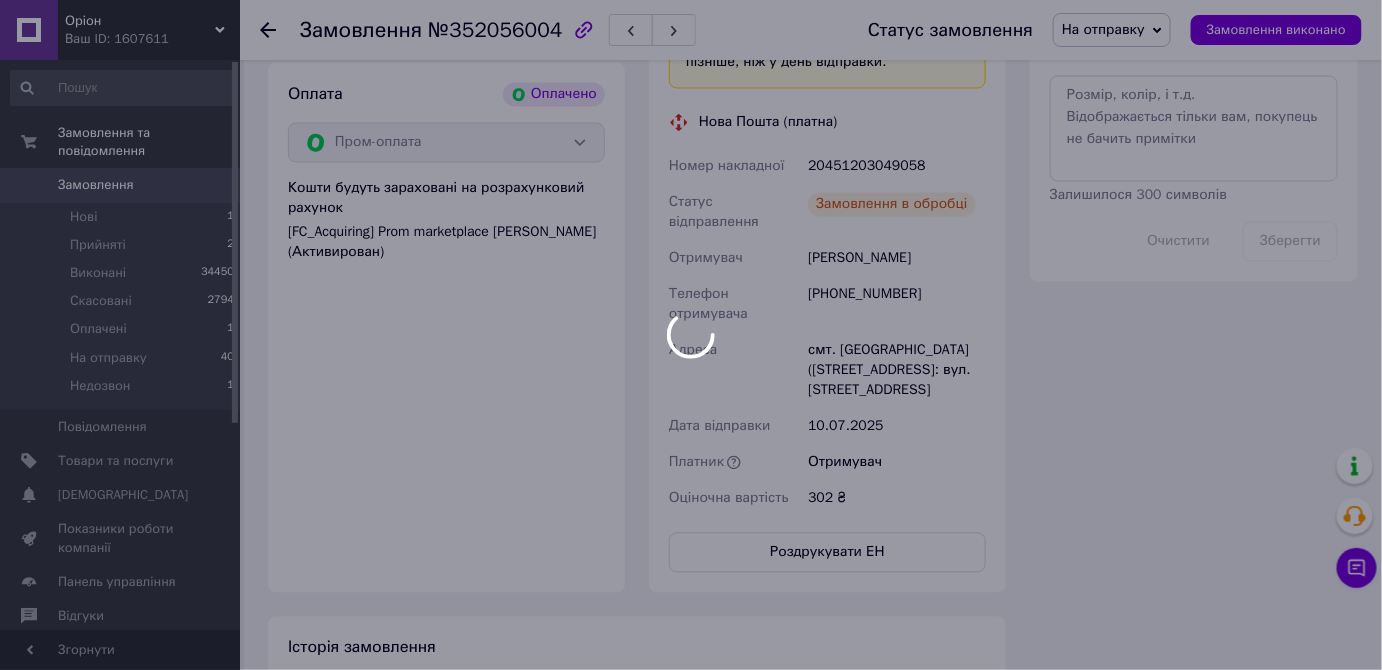 scroll, scrollTop: 1080, scrollLeft: 0, axis: vertical 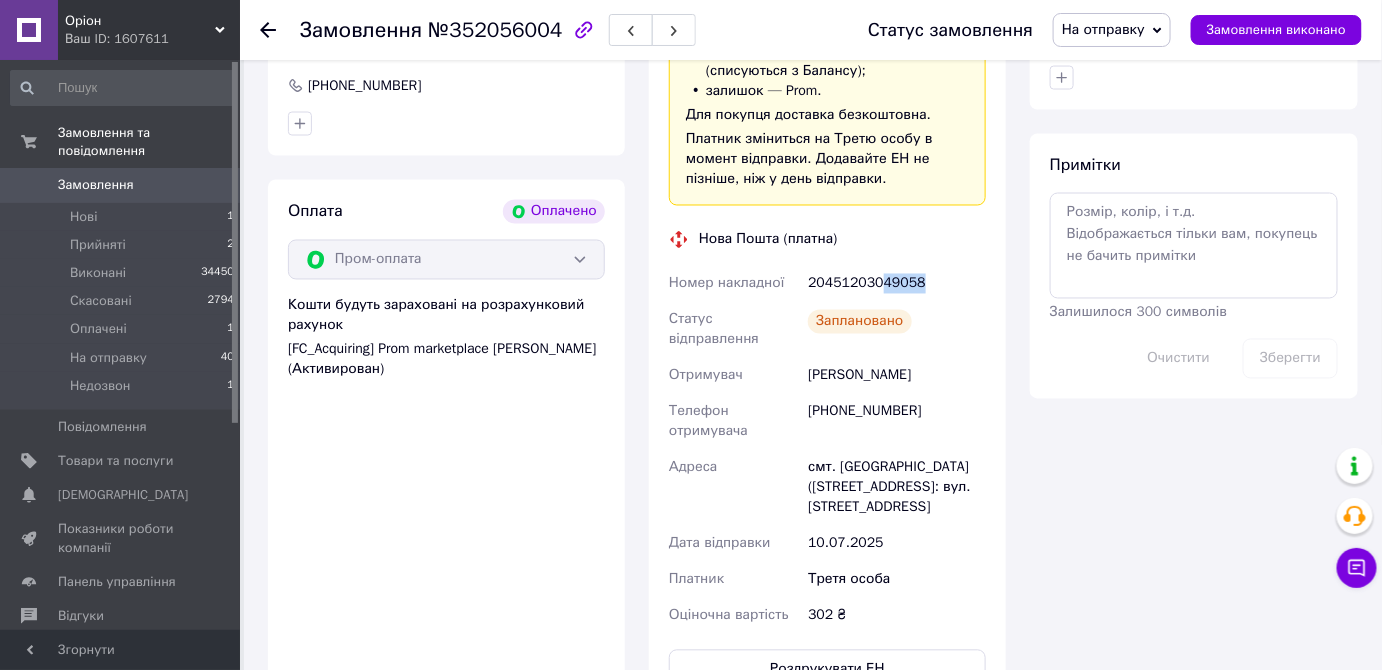 drag, startPoint x: 878, startPoint y: 285, endPoint x: 922, endPoint y: 286, distance: 44.011364 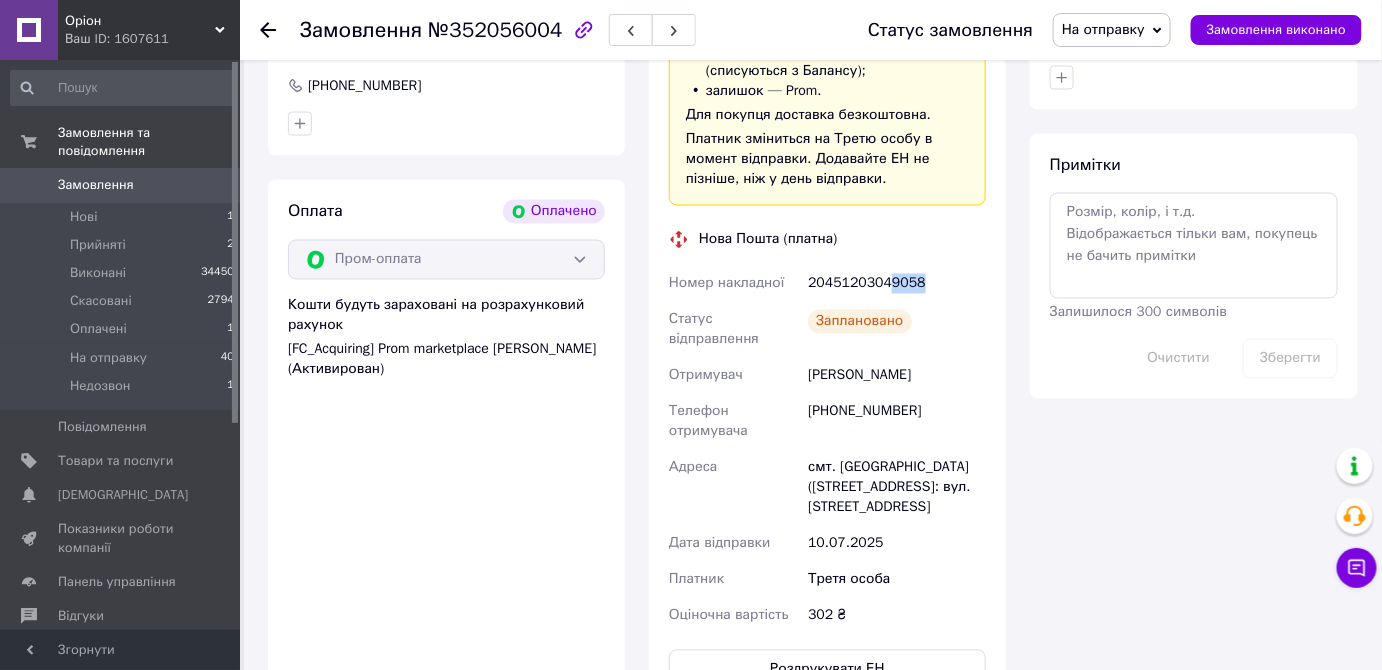 drag, startPoint x: 887, startPoint y: 289, endPoint x: 923, endPoint y: 289, distance: 36 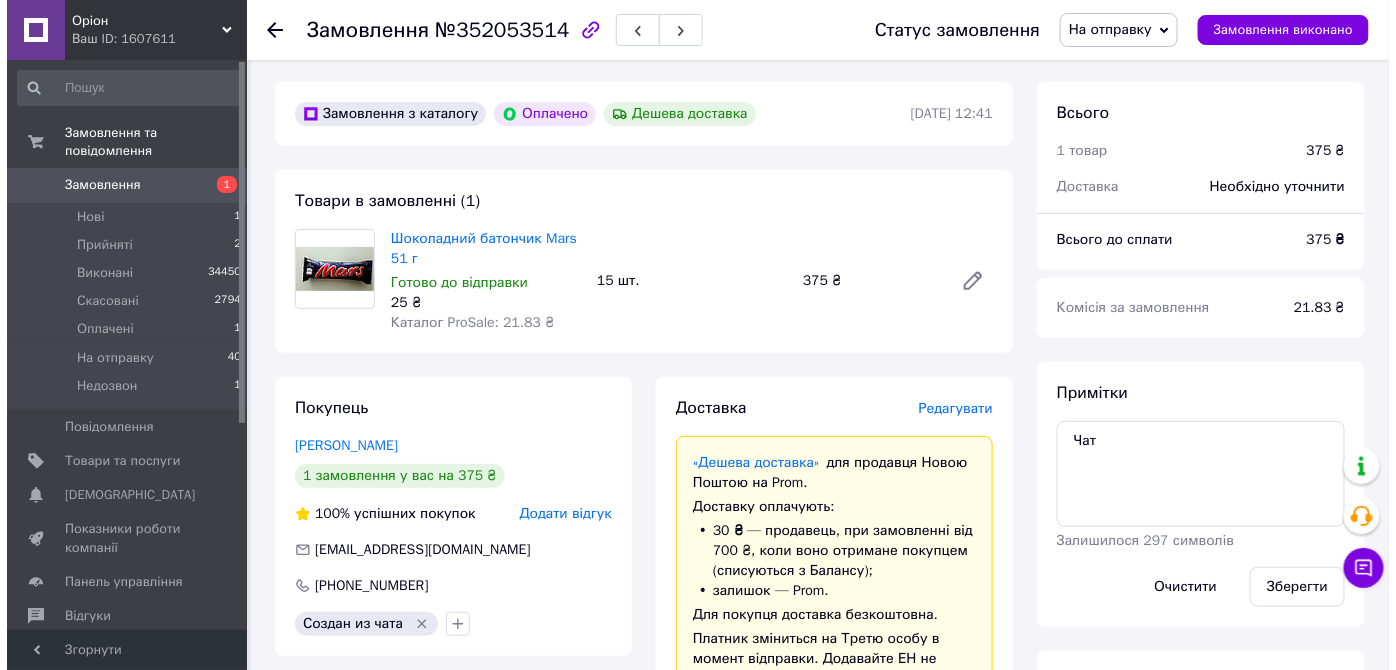 scroll, scrollTop: 65, scrollLeft: 0, axis: vertical 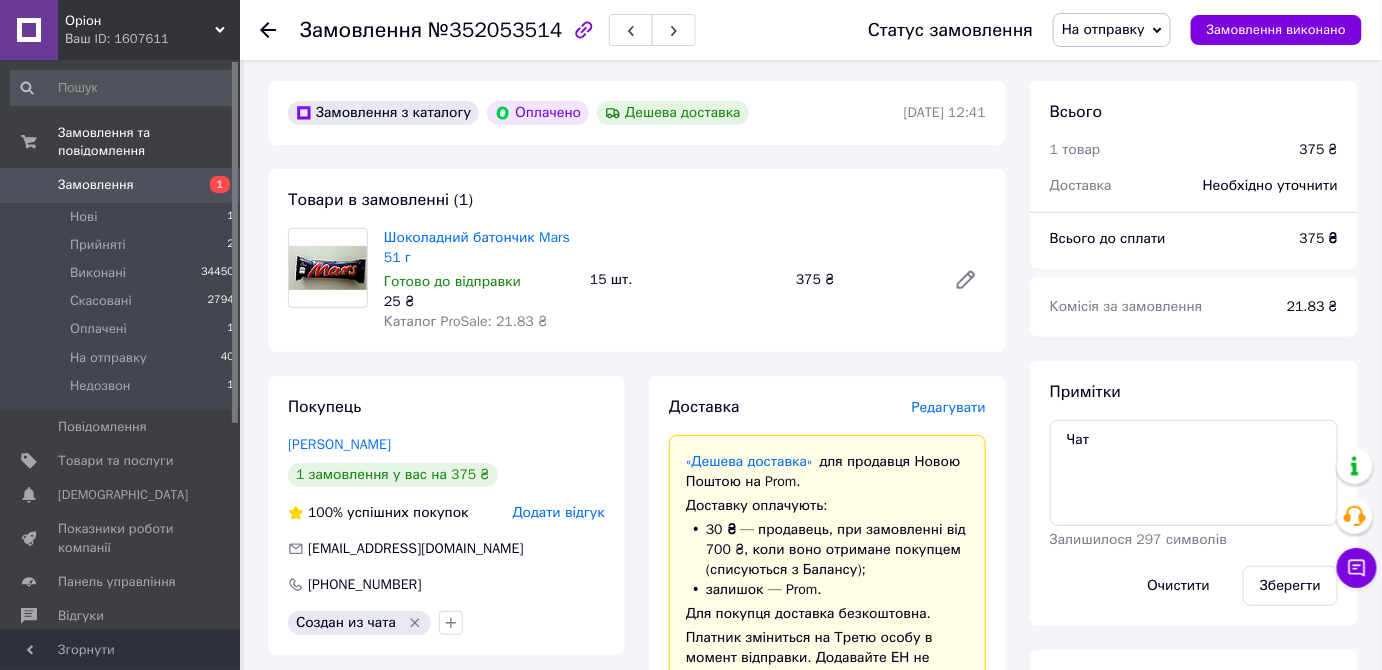 click on "Редагувати" at bounding box center (949, 407) 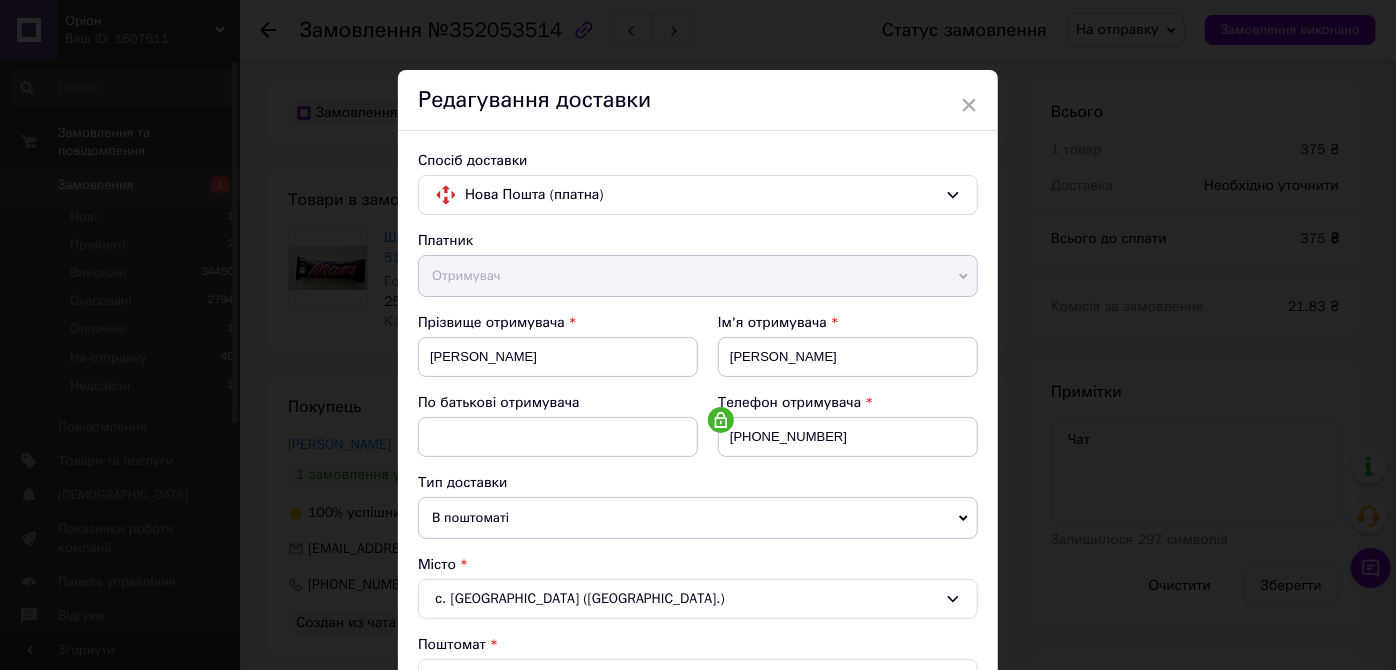scroll, scrollTop: 650, scrollLeft: 0, axis: vertical 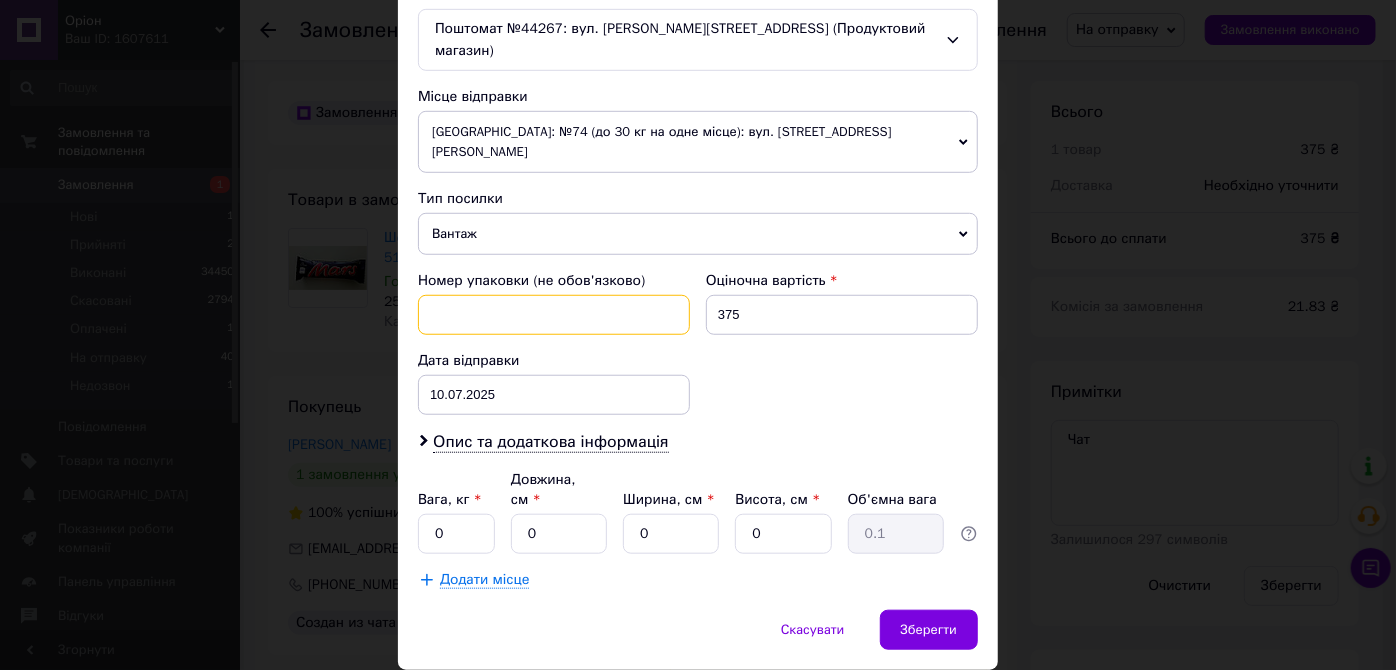 click at bounding box center [554, 315] 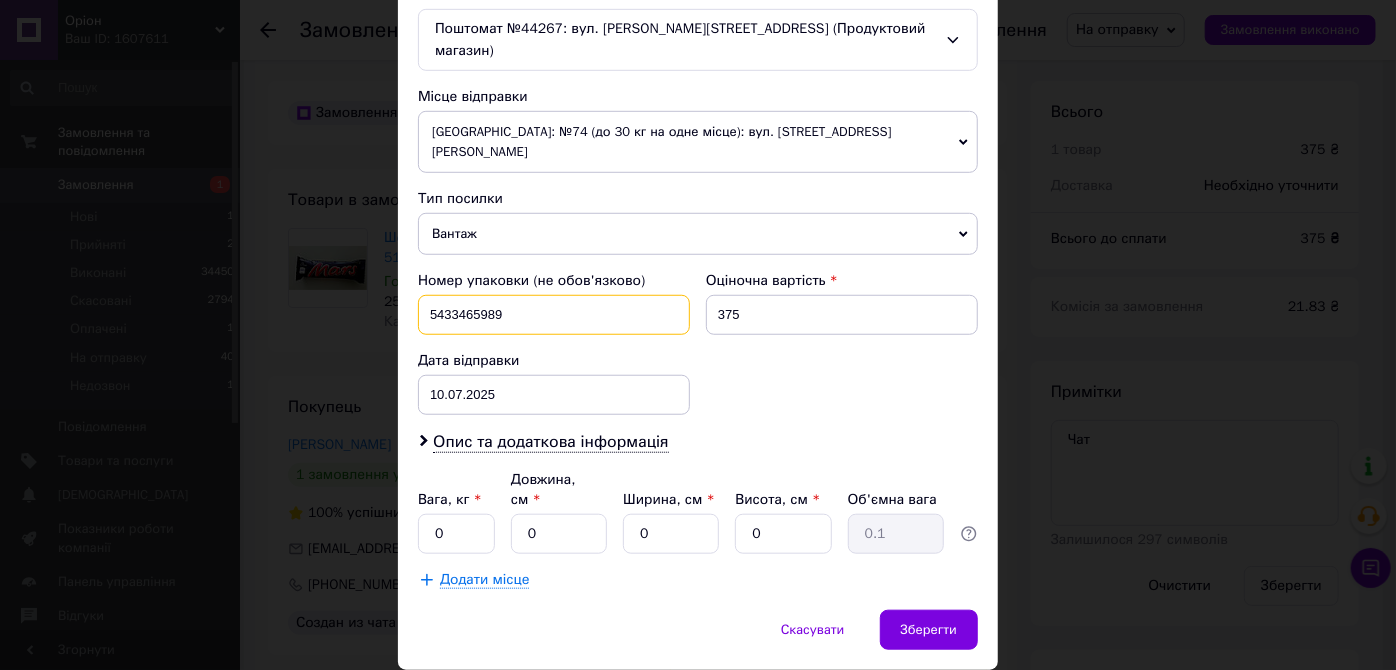 click on "5433465989" at bounding box center [554, 315] 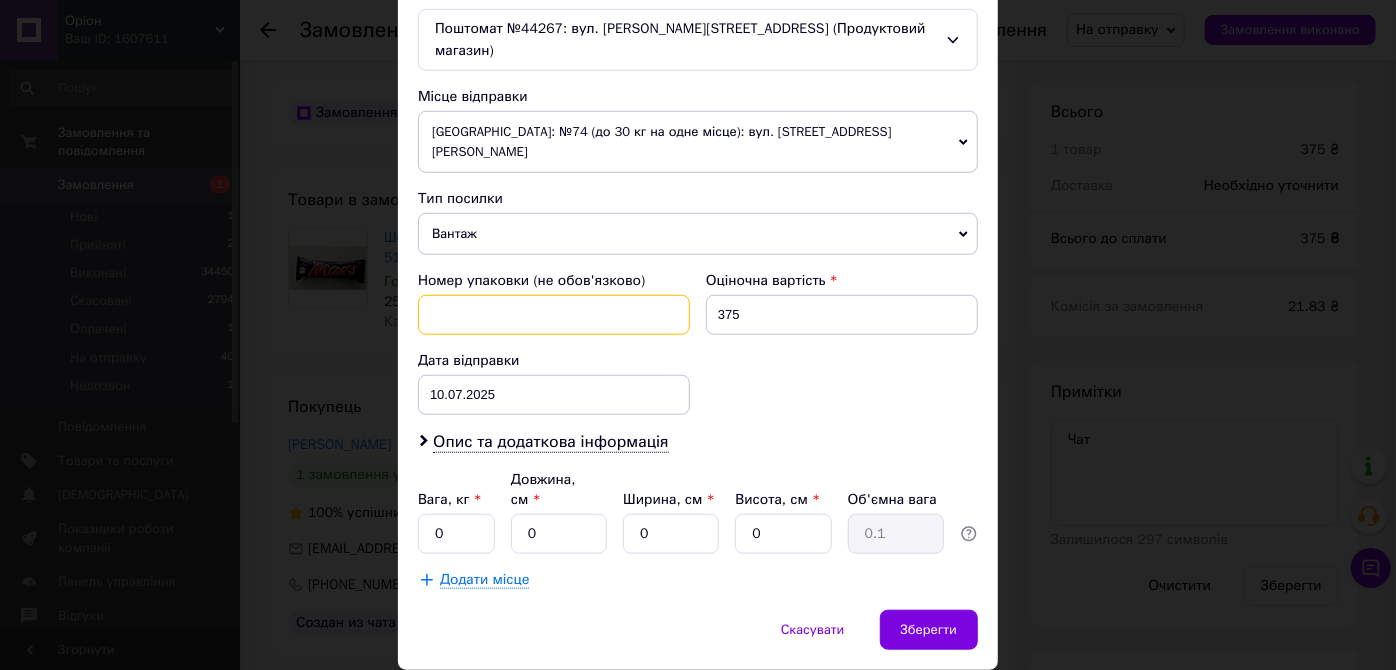 paste on "5433465989" 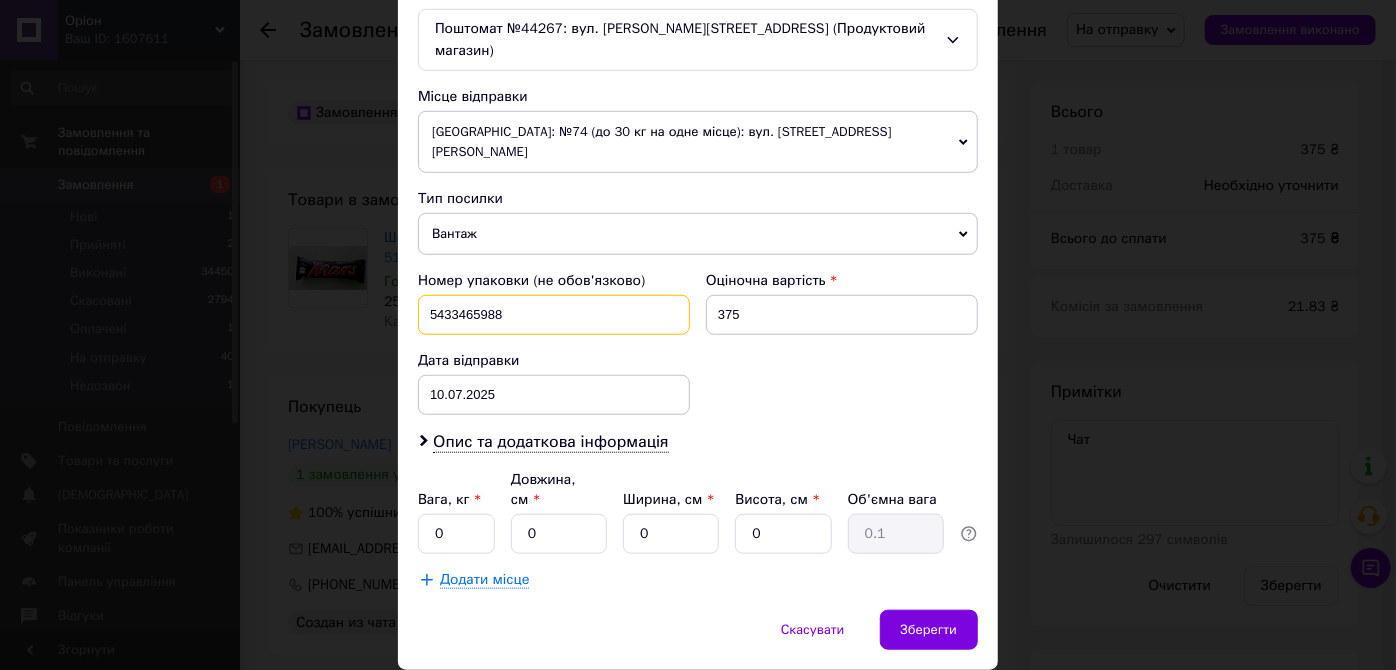 type on "5433465988" 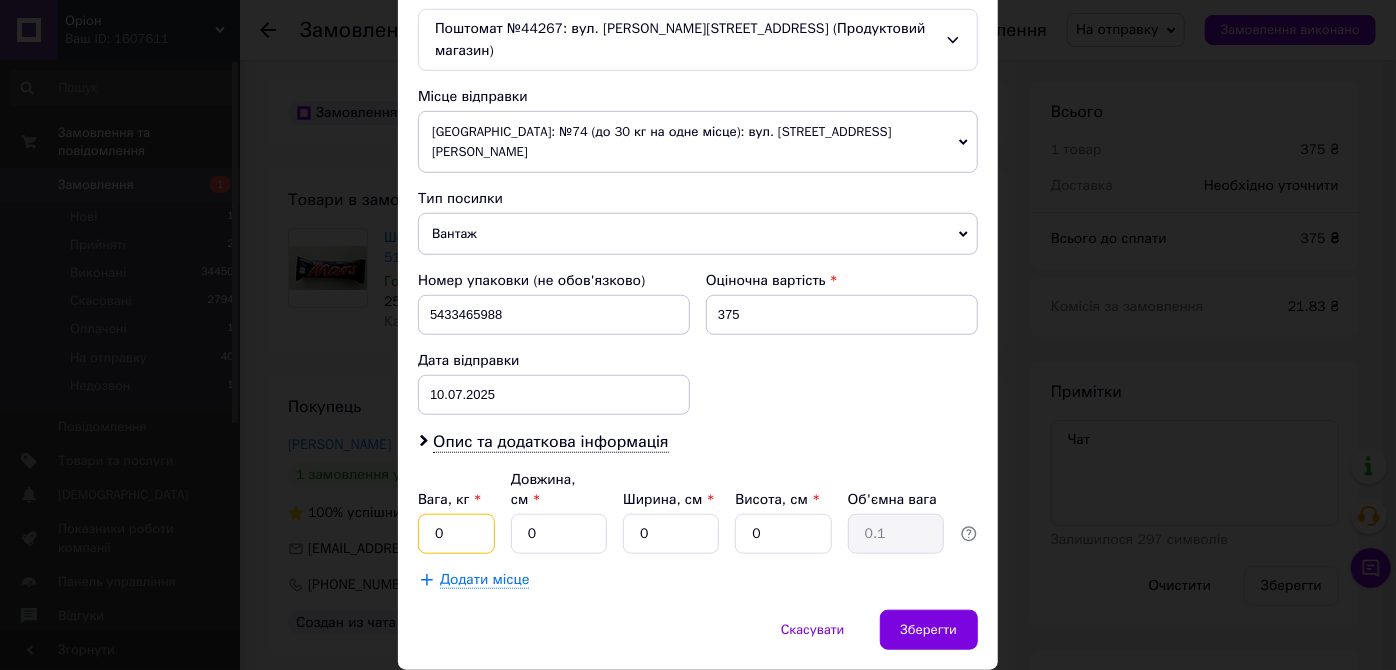 click on "0" at bounding box center (456, 534) 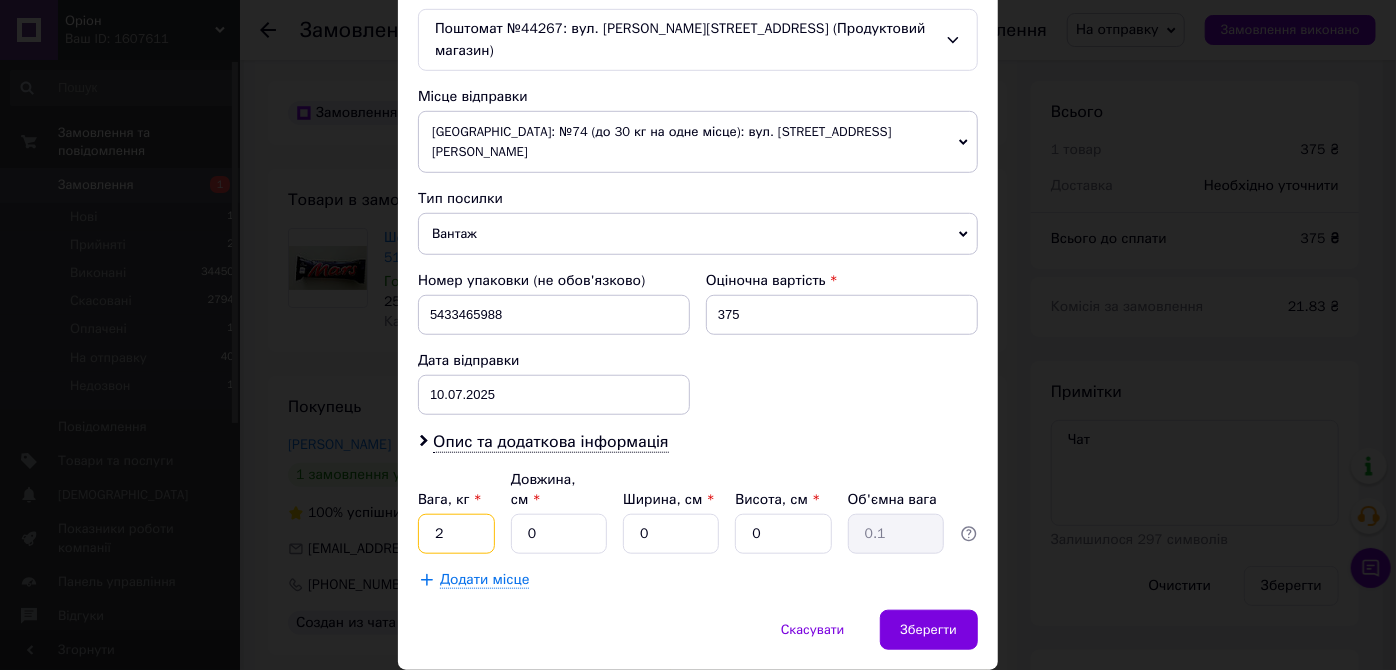type on "2" 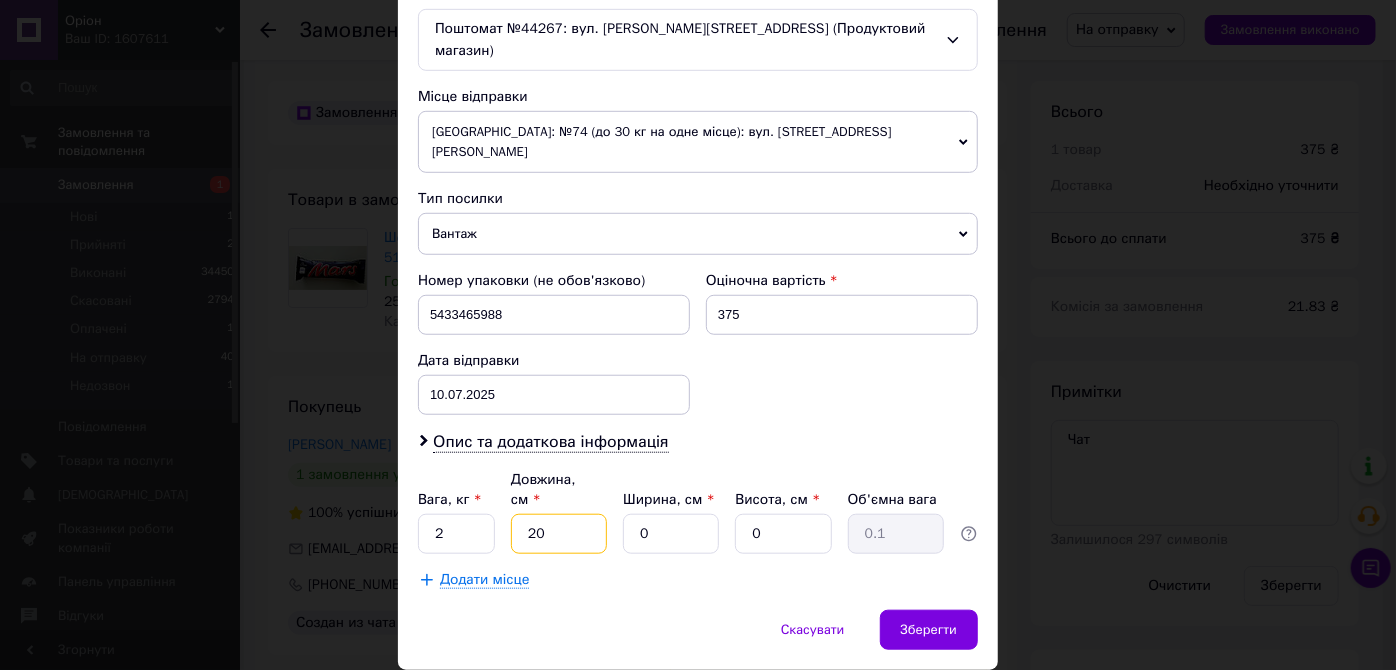 type on "20" 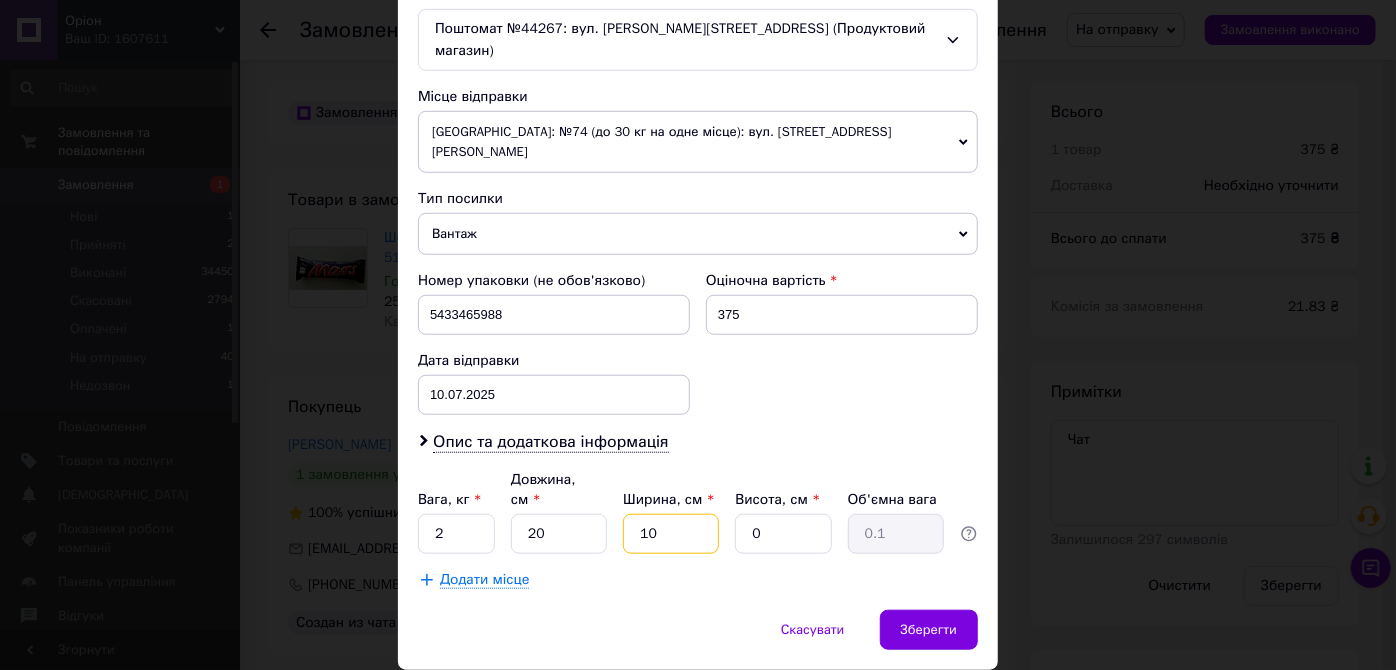 type on "10" 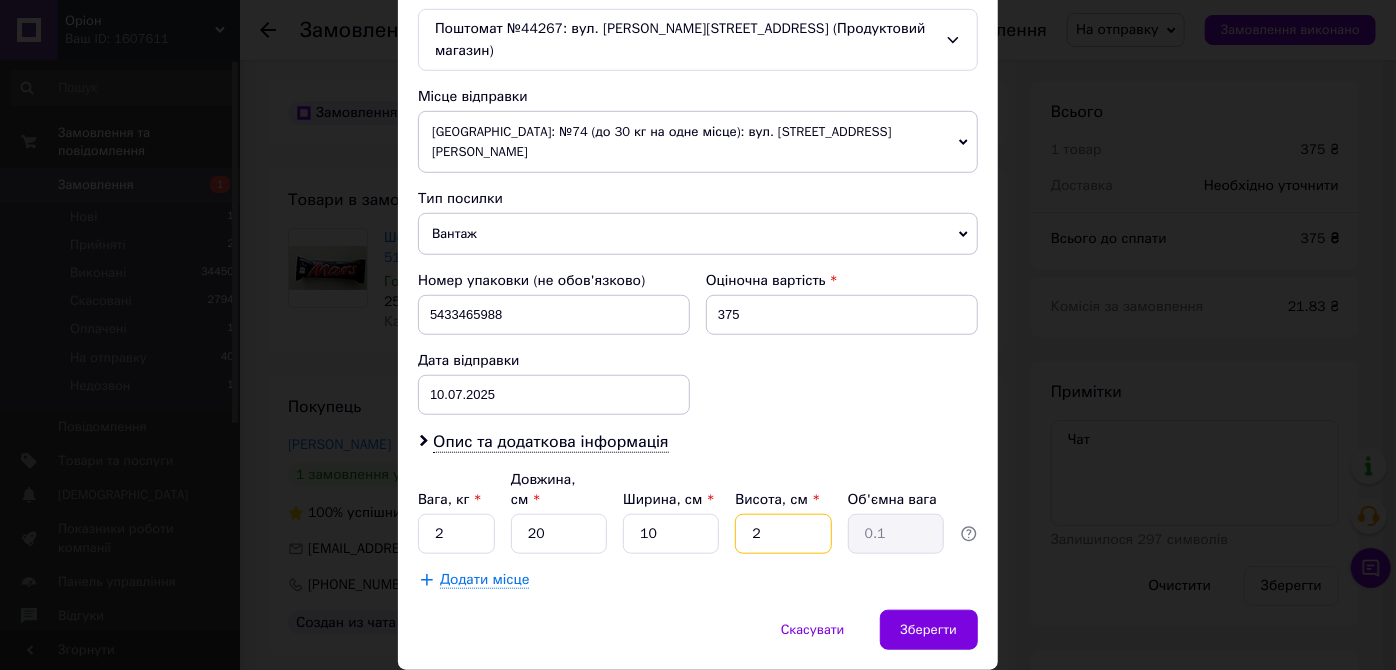 type on "20" 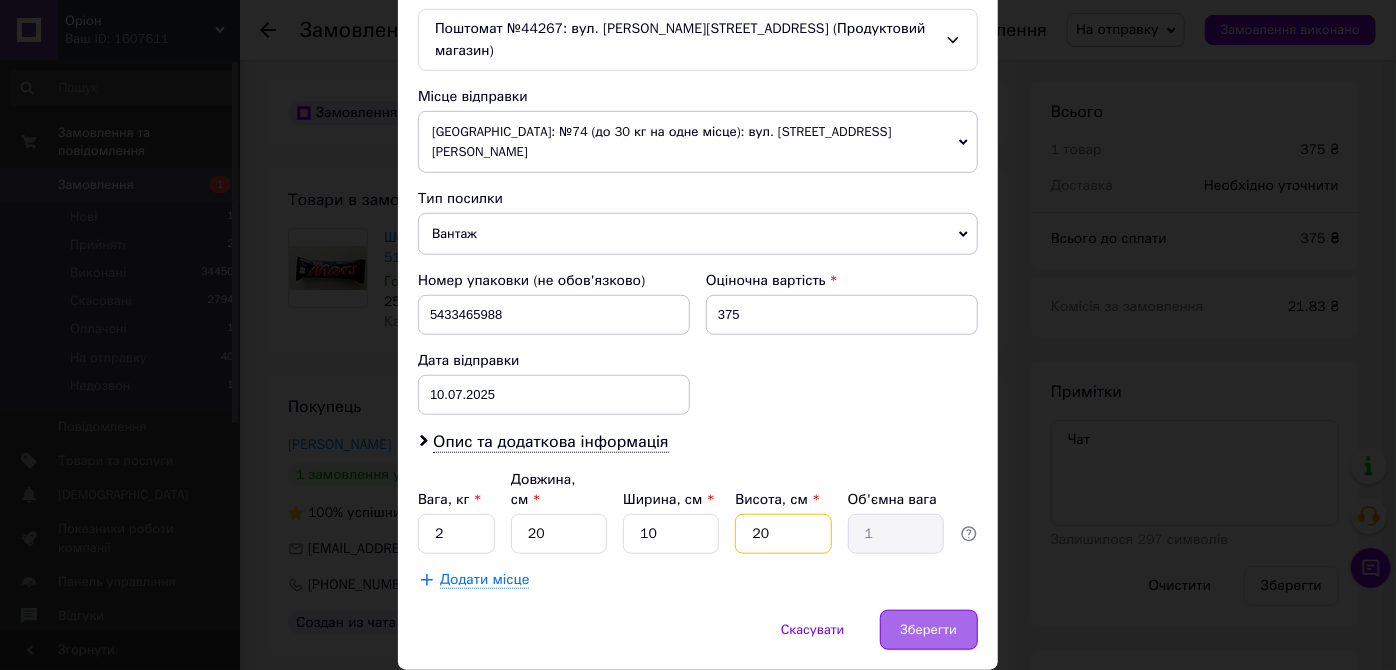 type on "20" 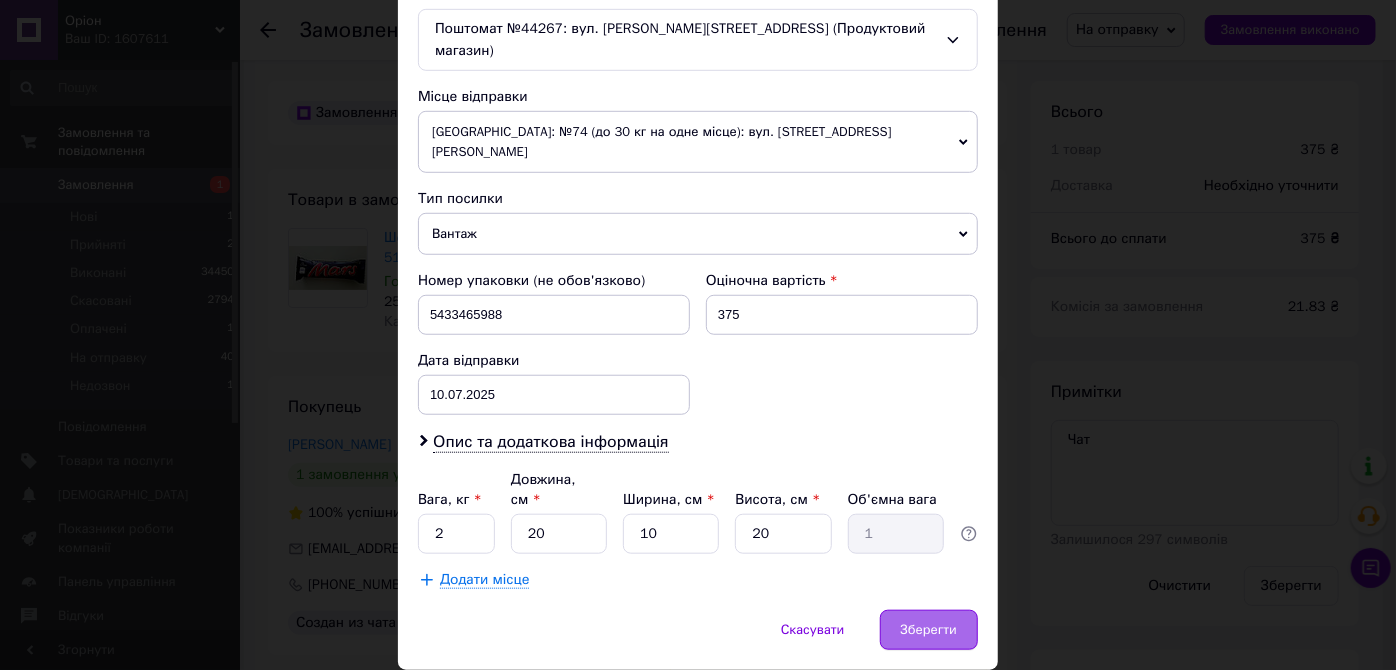 click on "Зберегти" at bounding box center (929, 630) 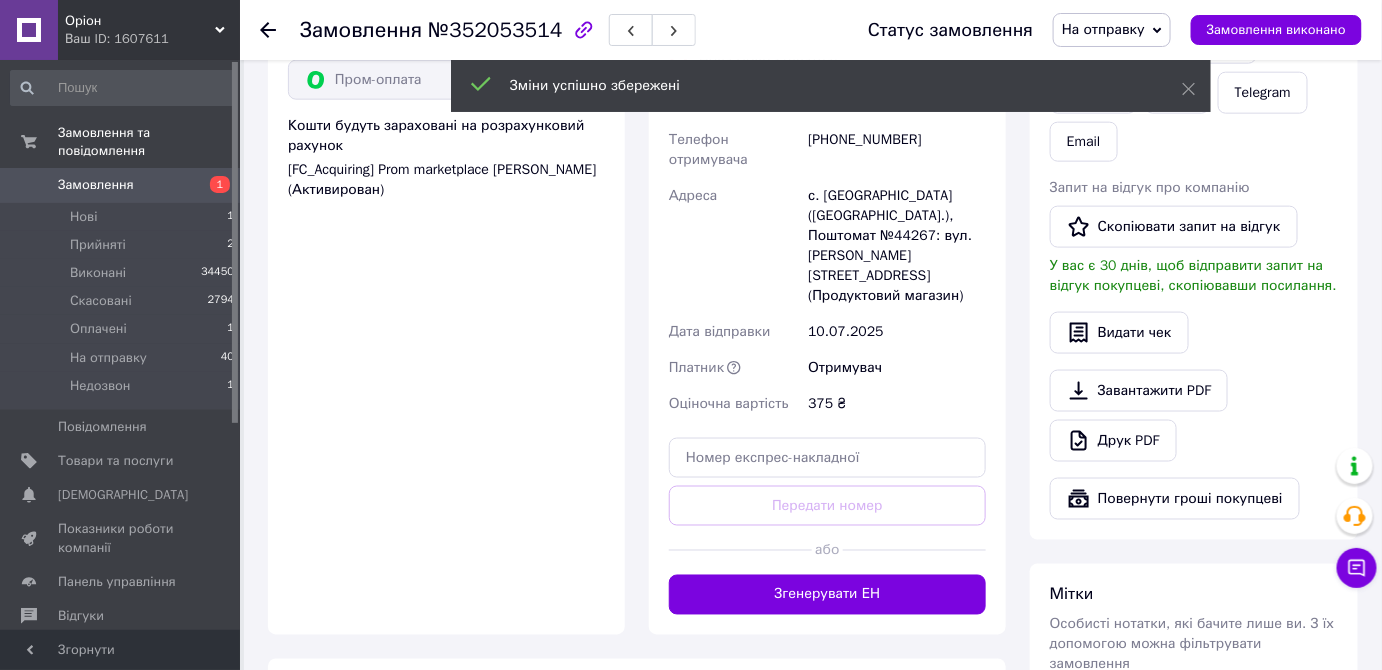 scroll, scrollTop: 773, scrollLeft: 0, axis: vertical 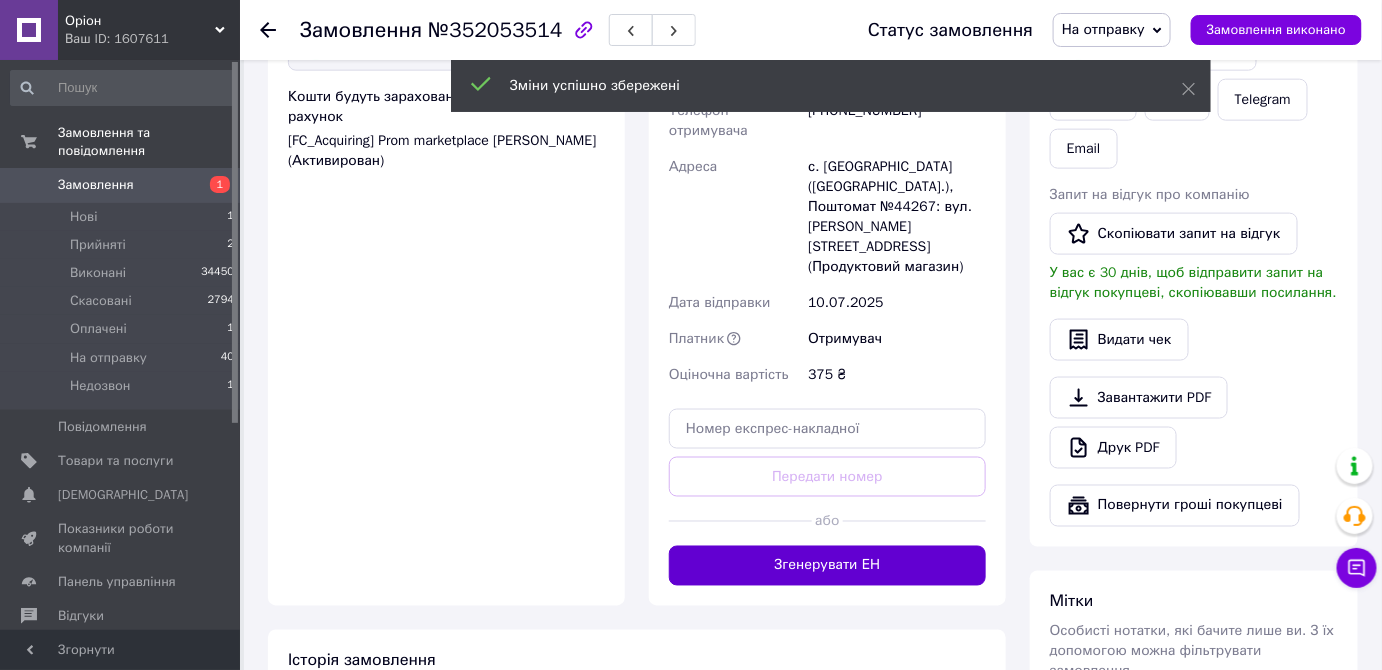 click on "Згенерувати ЕН" at bounding box center [827, 566] 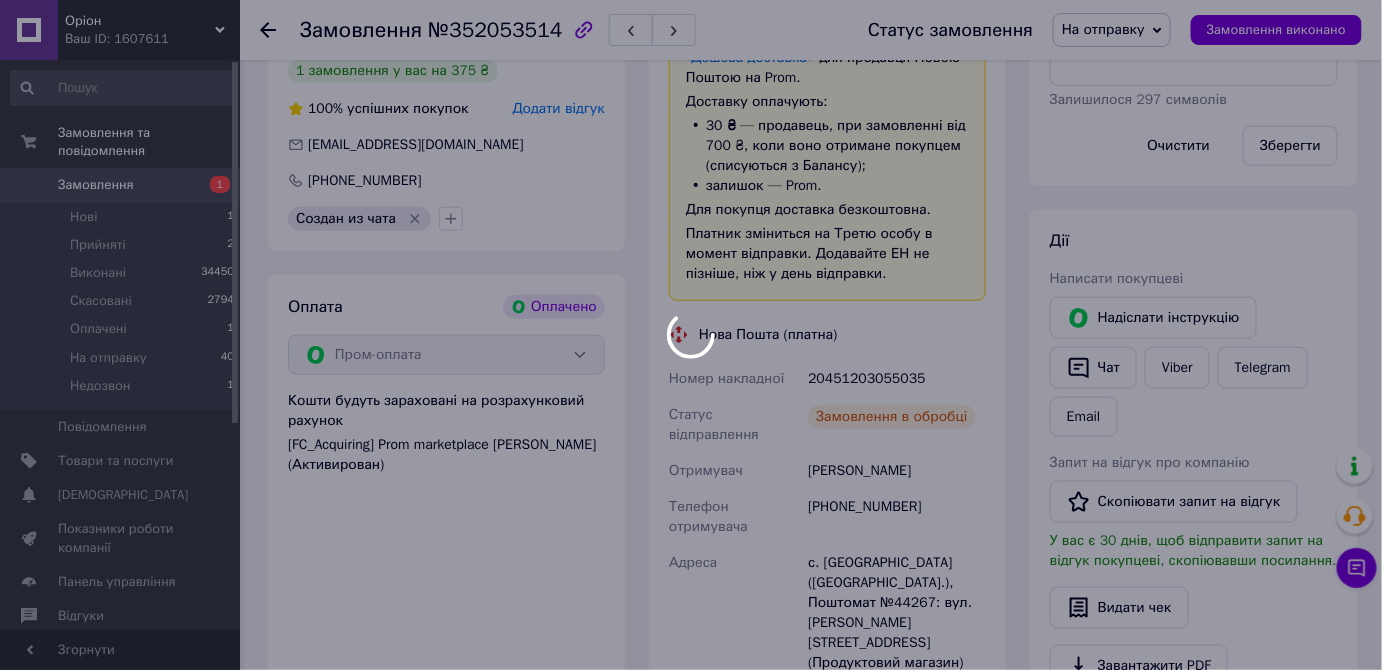 scroll, scrollTop: 472, scrollLeft: 0, axis: vertical 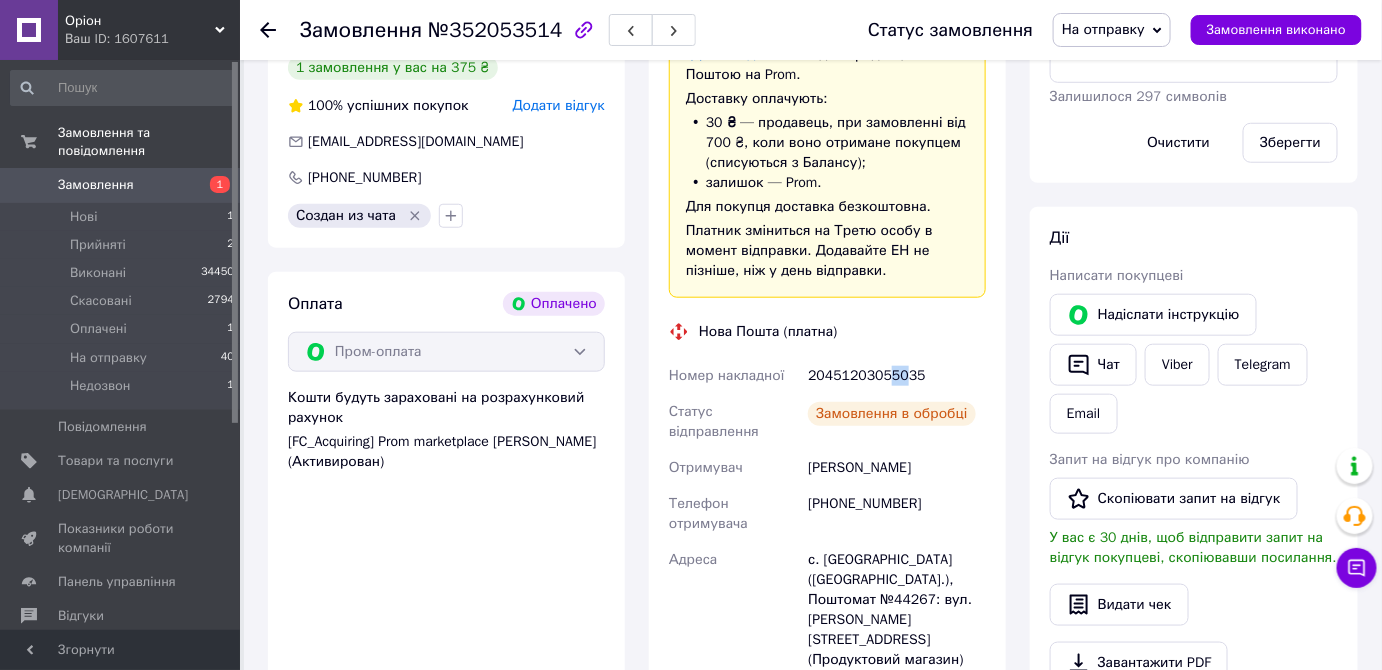 copy on "50" 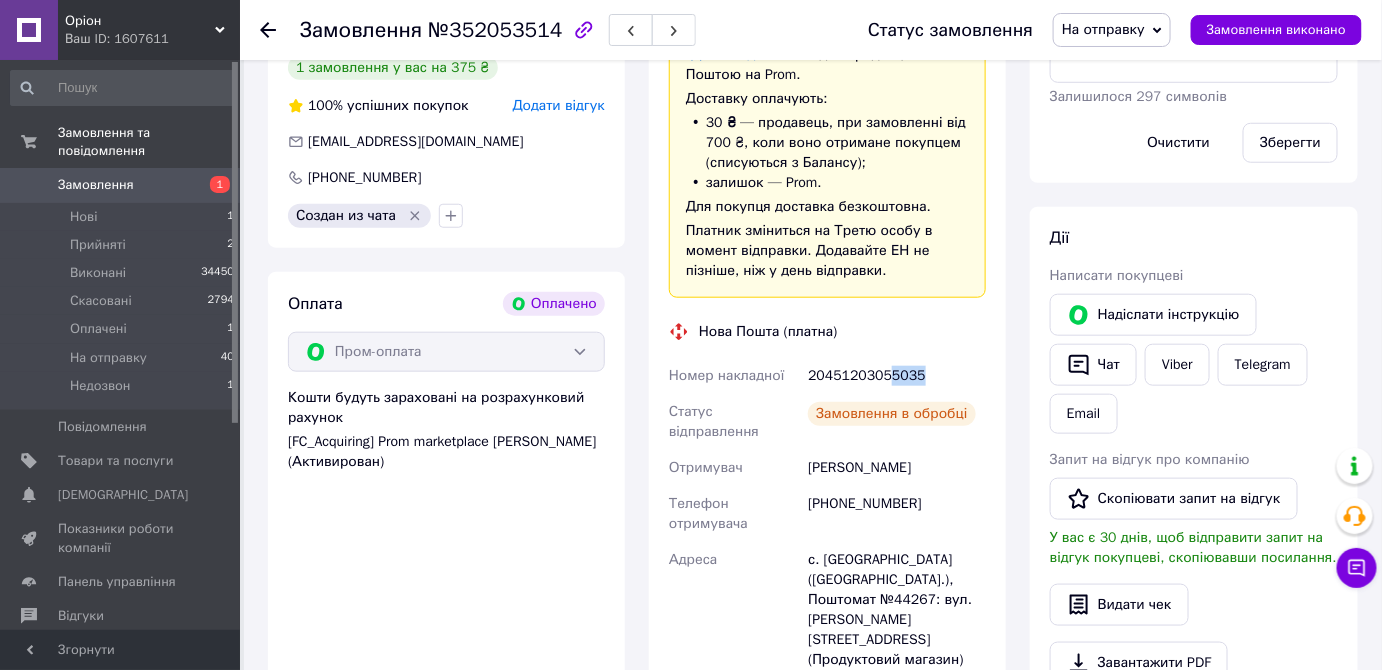 drag, startPoint x: 882, startPoint y: 379, endPoint x: 917, endPoint y: 381, distance: 35.057095 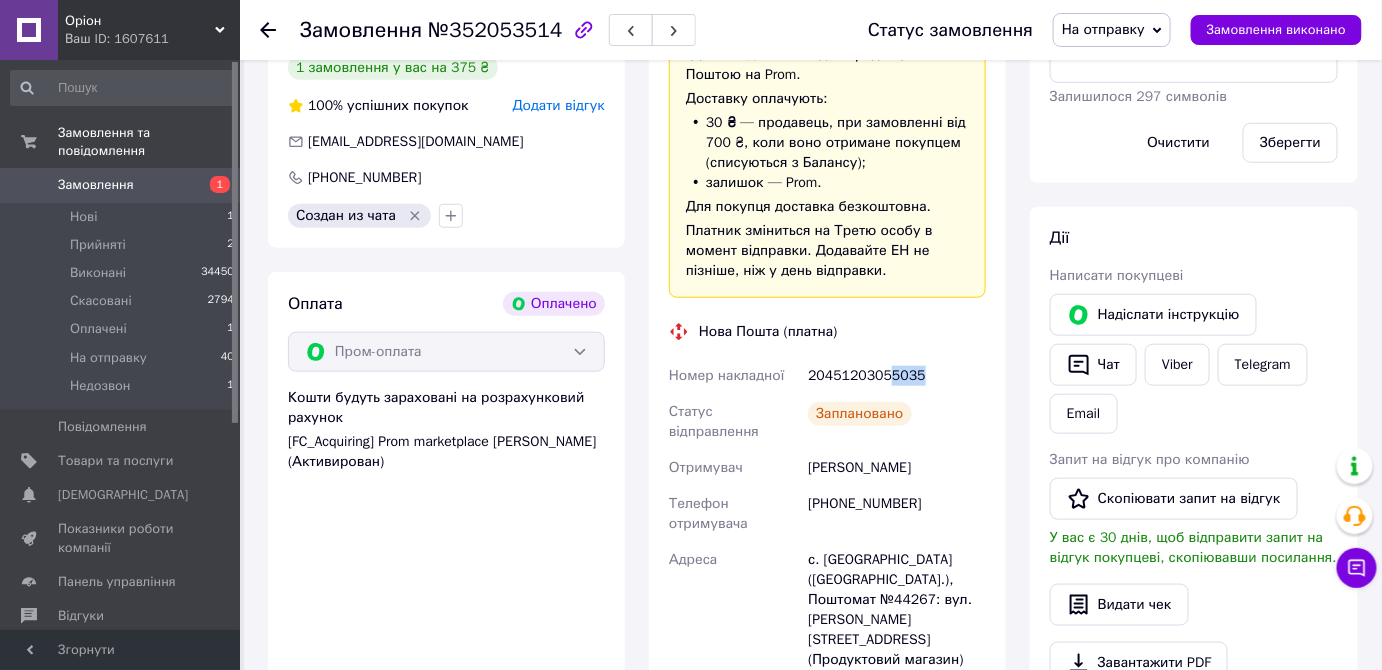 scroll, scrollTop: 471, scrollLeft: 0, axis: vertical 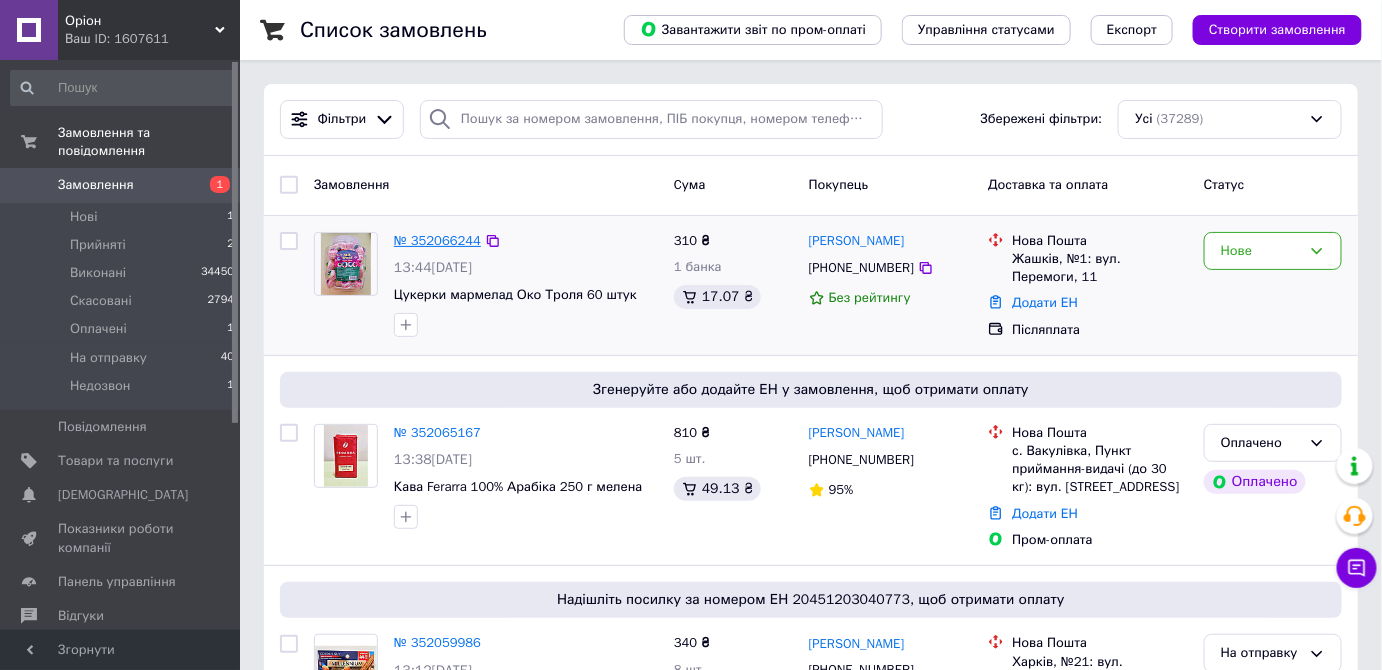 click on "№ 352066244" at bounding box center [437, 240] 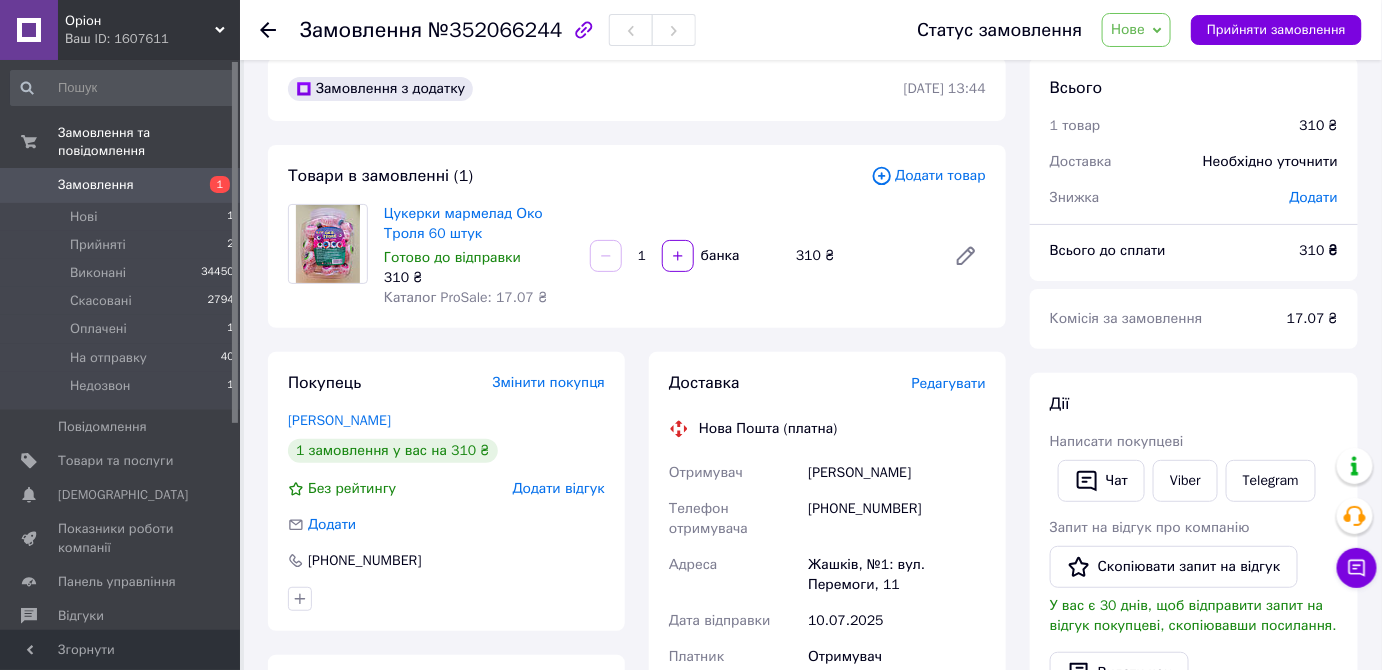 scroll, scrollTop: 18, scrollLeft: 0, axis: vertical 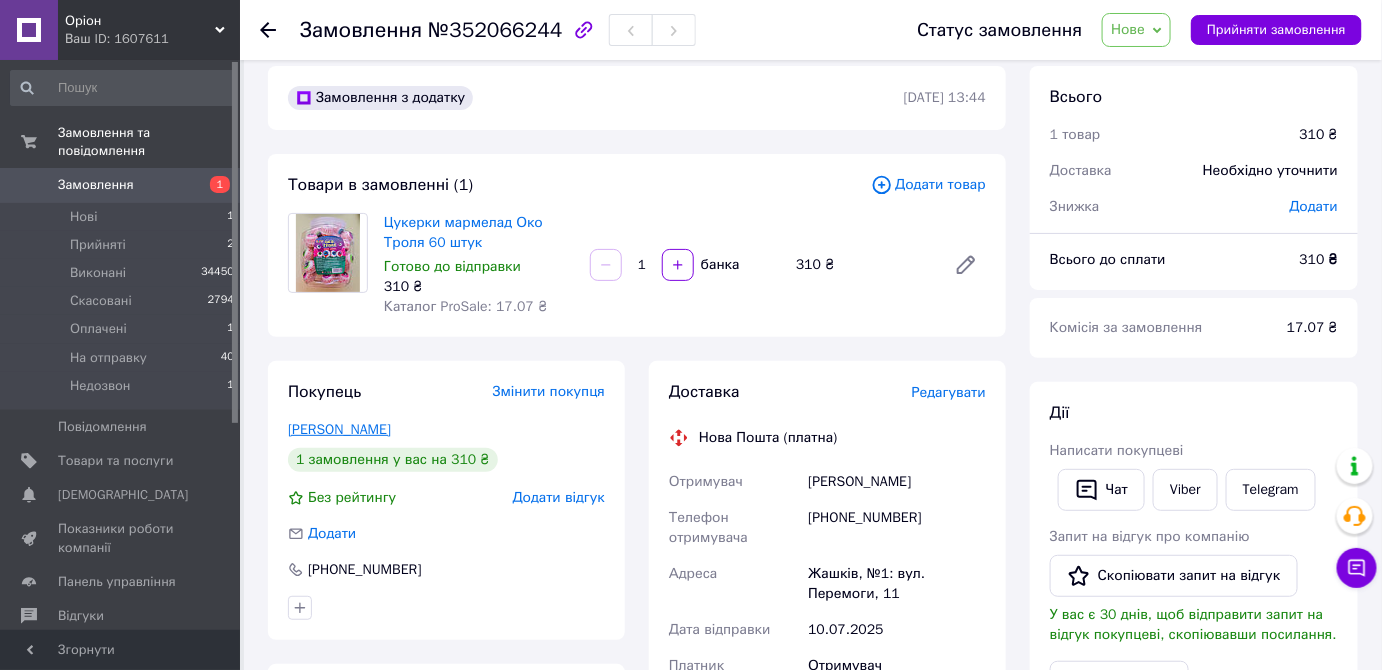 click on "Ефимчук Оксана" at bounding box center (446, 430) 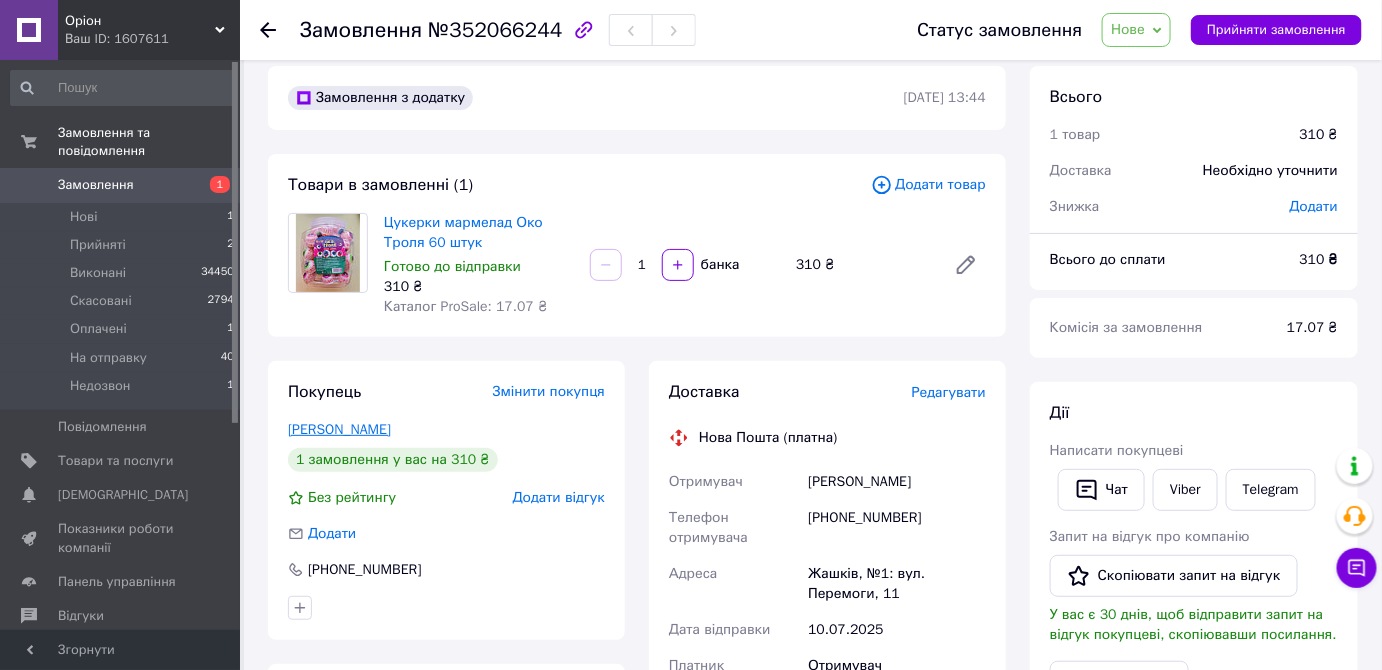 click on "Ефимчук Оксана" at bounding box center [339, 429] 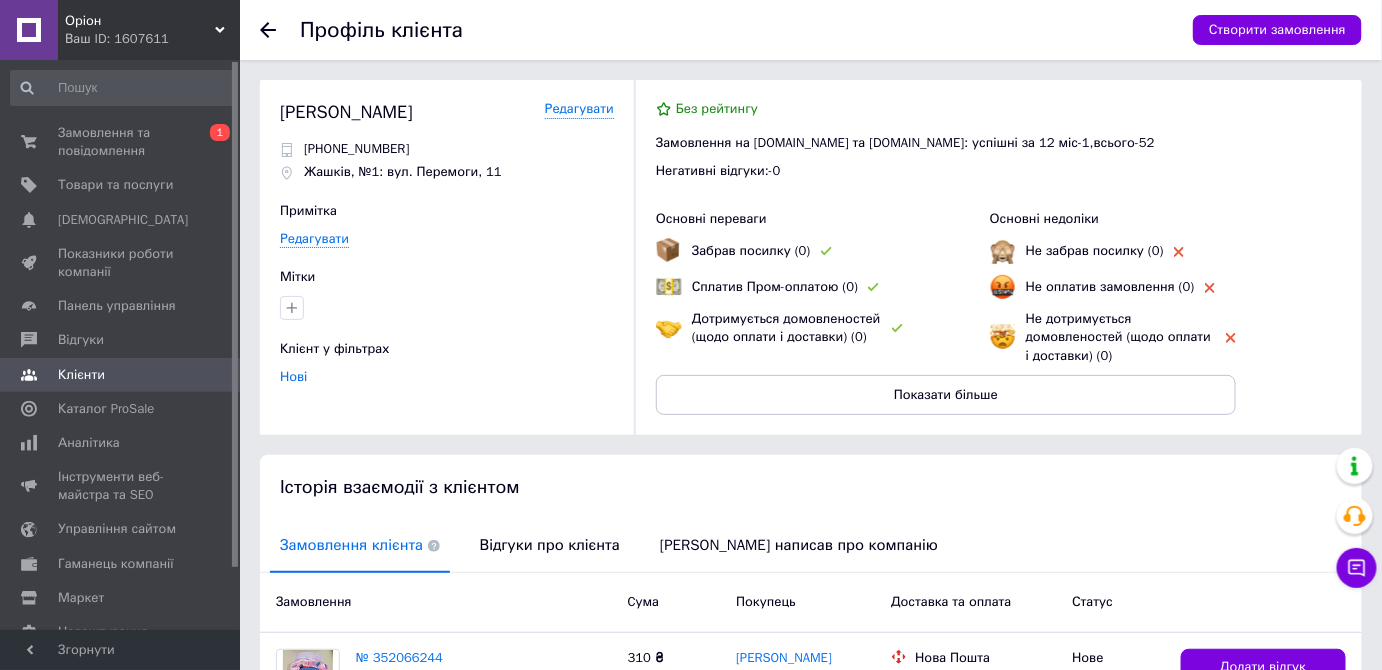 scroll, scrollTop: 180, scrollLeft: 0, axis: vertical 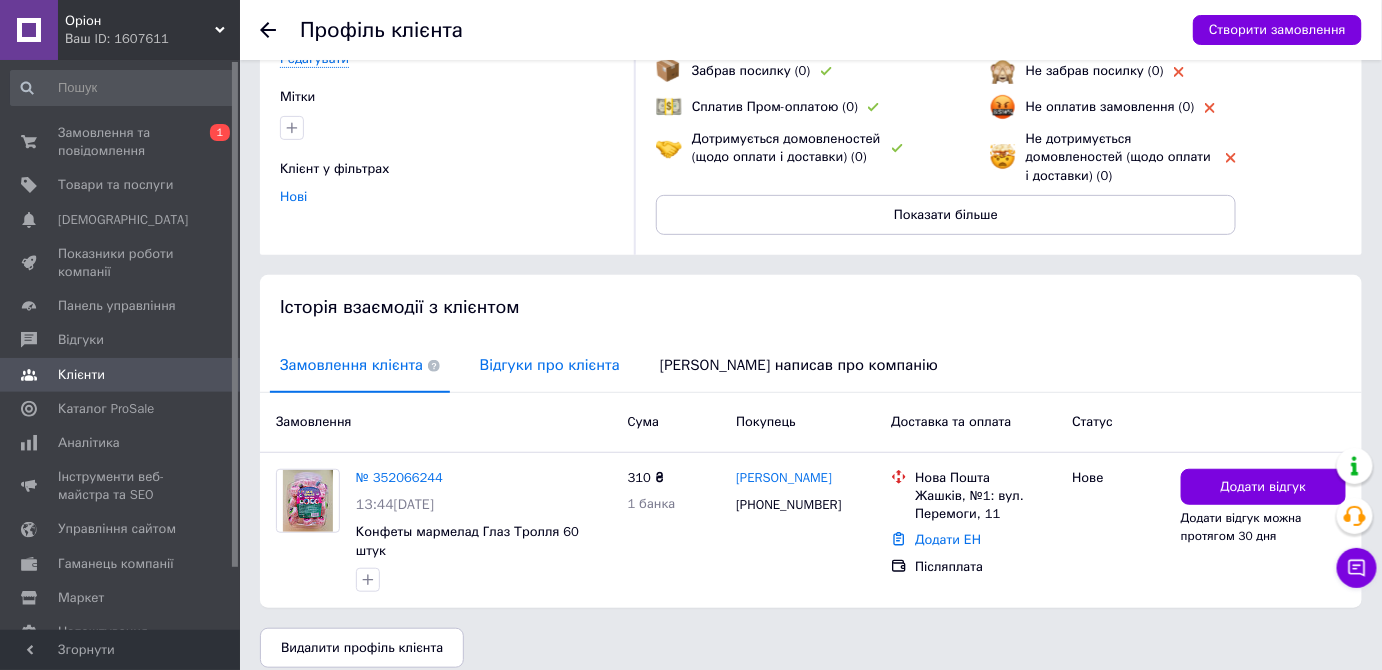 click on "Відгуки про клієнта" at bounding box center (550, 365) 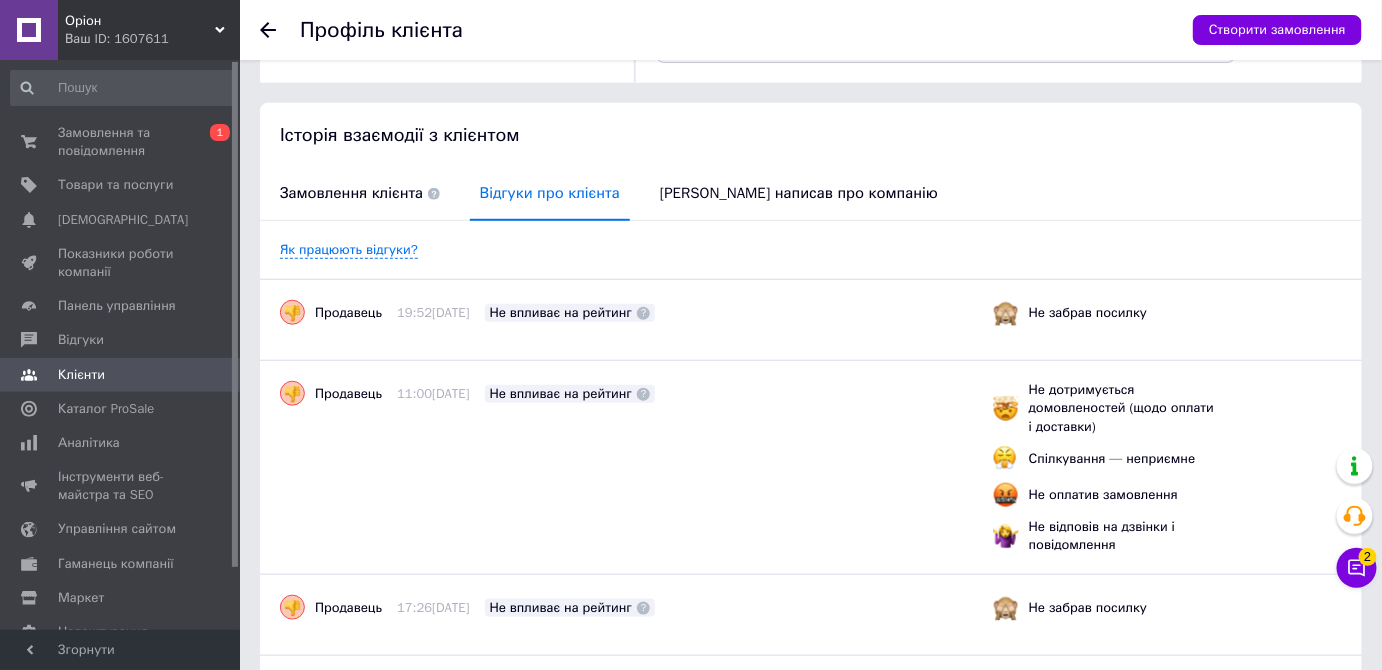 scroll, scrollTop: 352, scrollLeft: 0, axis: vertical 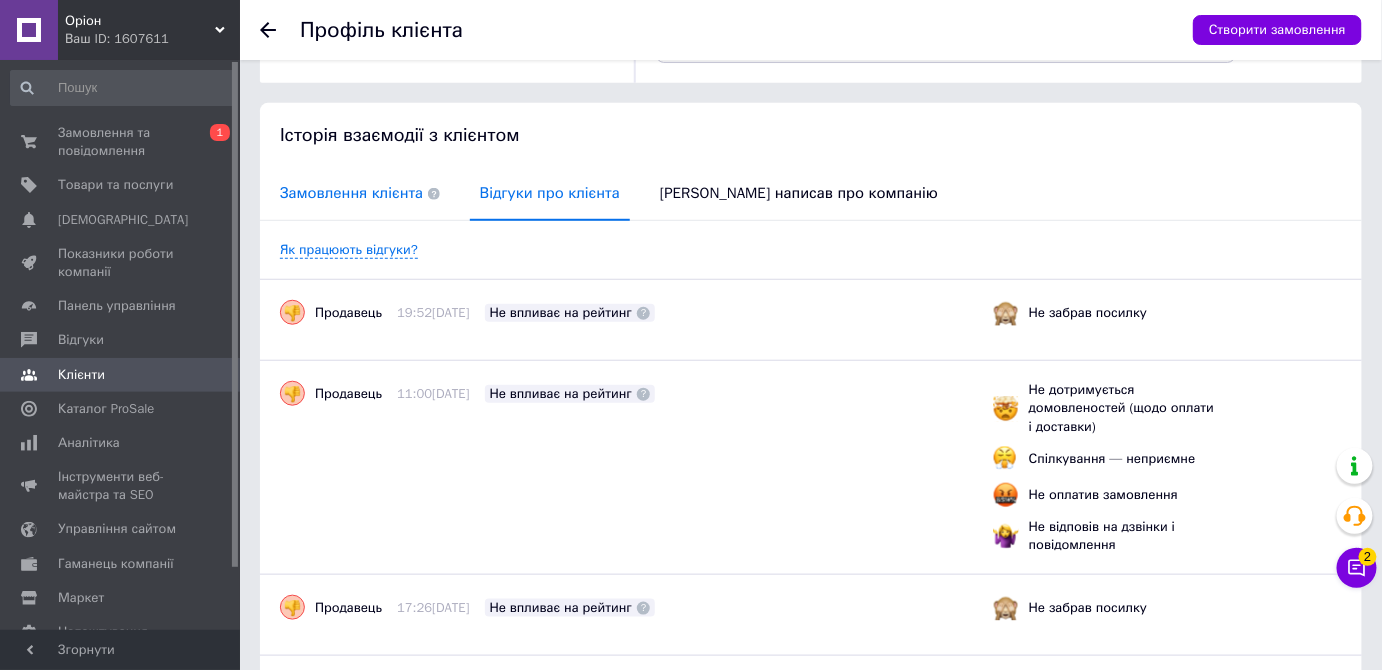 click on "Замовлення клієнта" at bounding box center [360, 193] 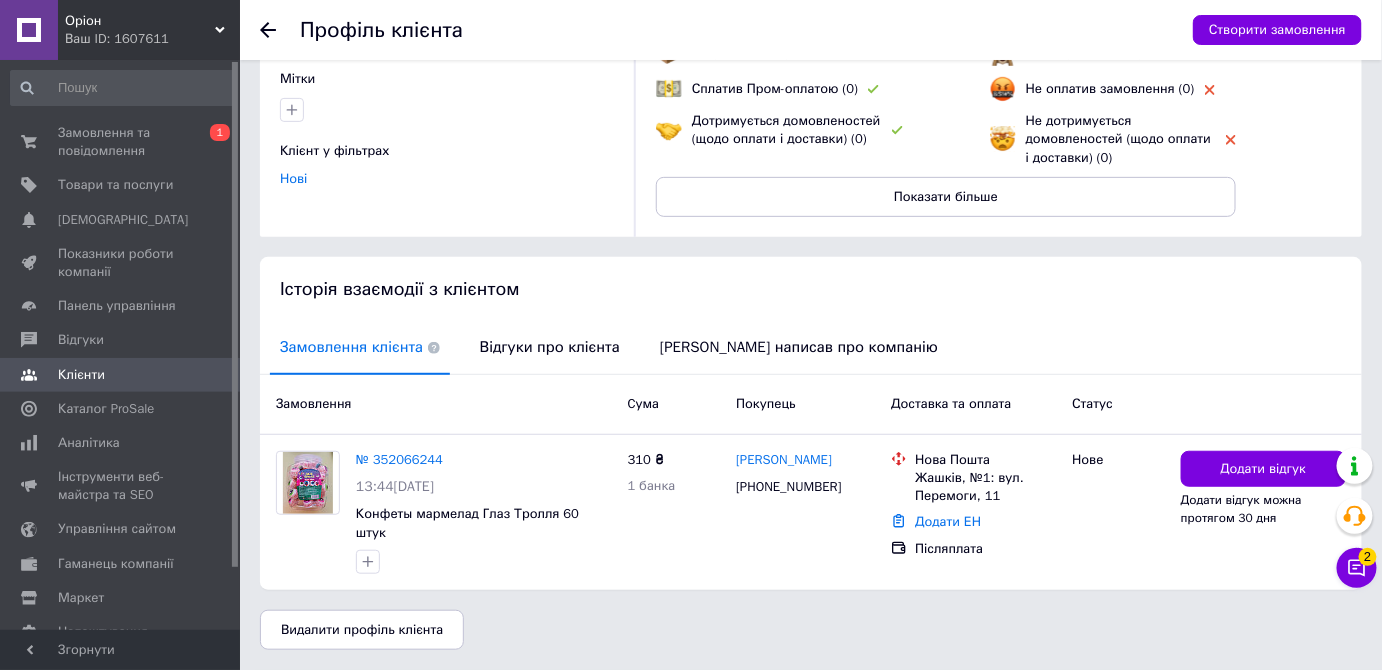 scroll, scrollTop: 180, scrollLeft: 0, axis: vertical 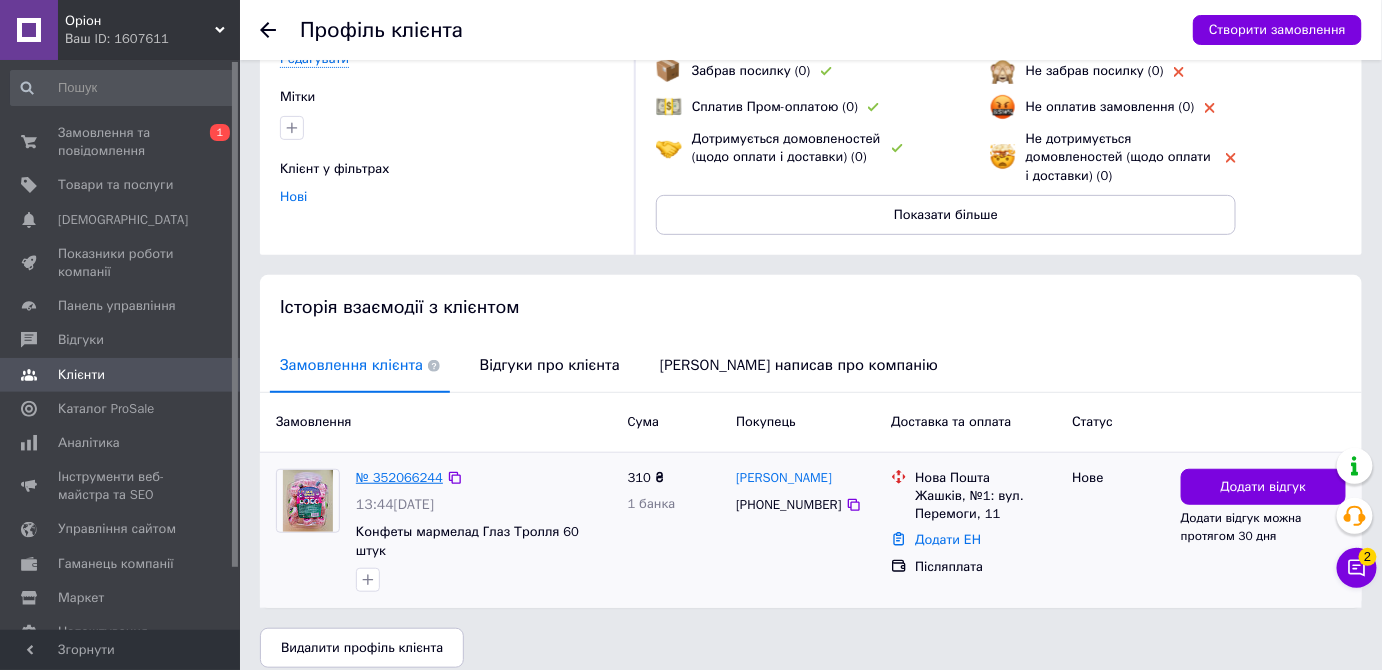 click on "№ 352066244" at bounding box center [399, 477] 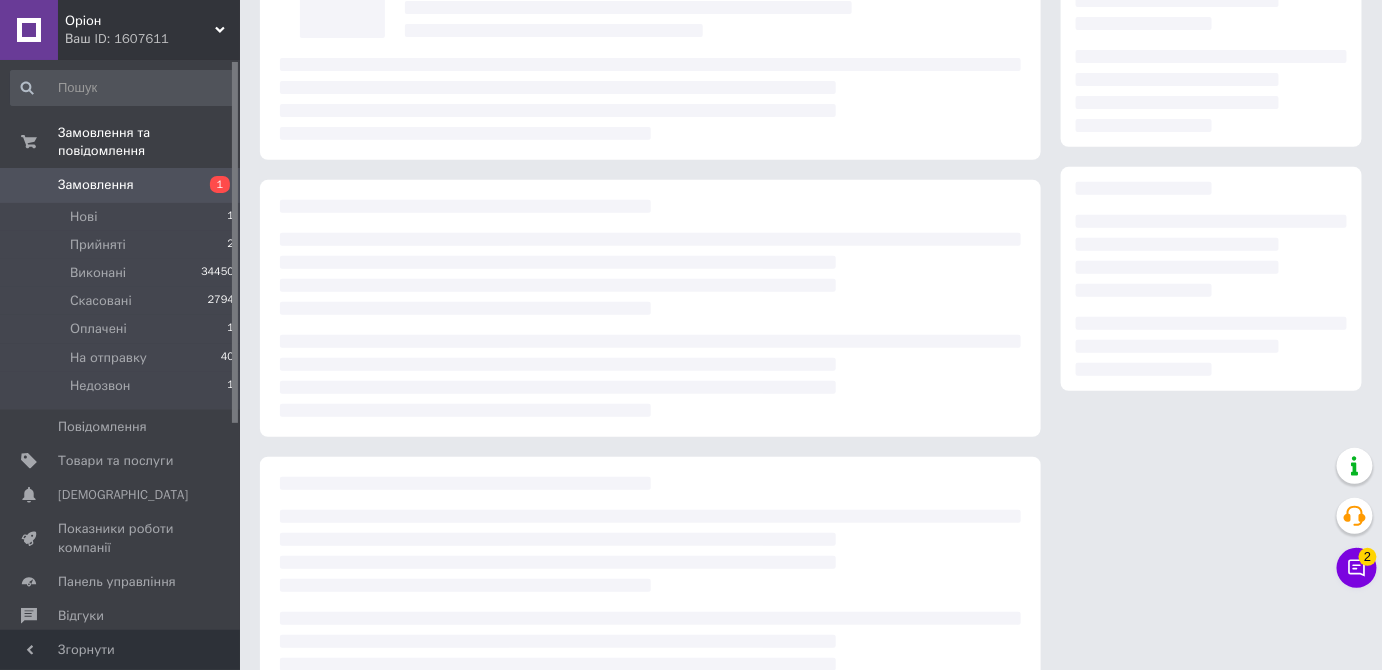 scroll, scrollTop: 0, scrollLeft: 0, axis: both 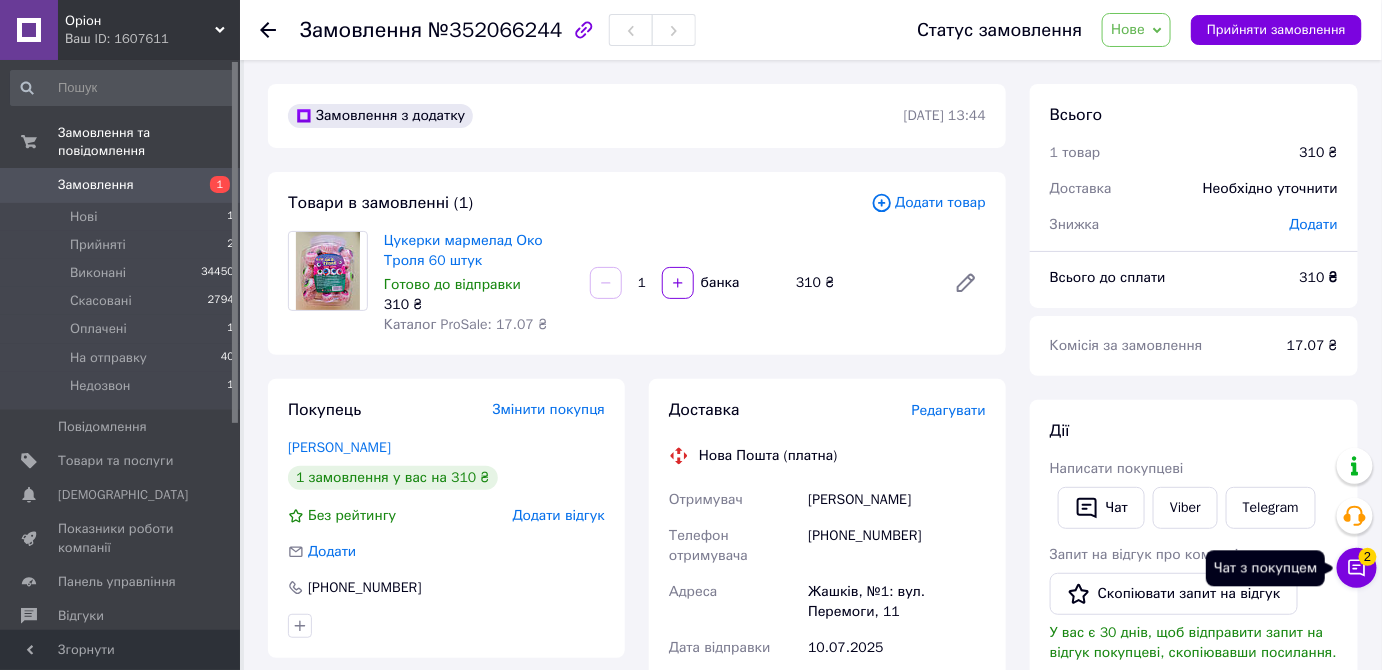 click 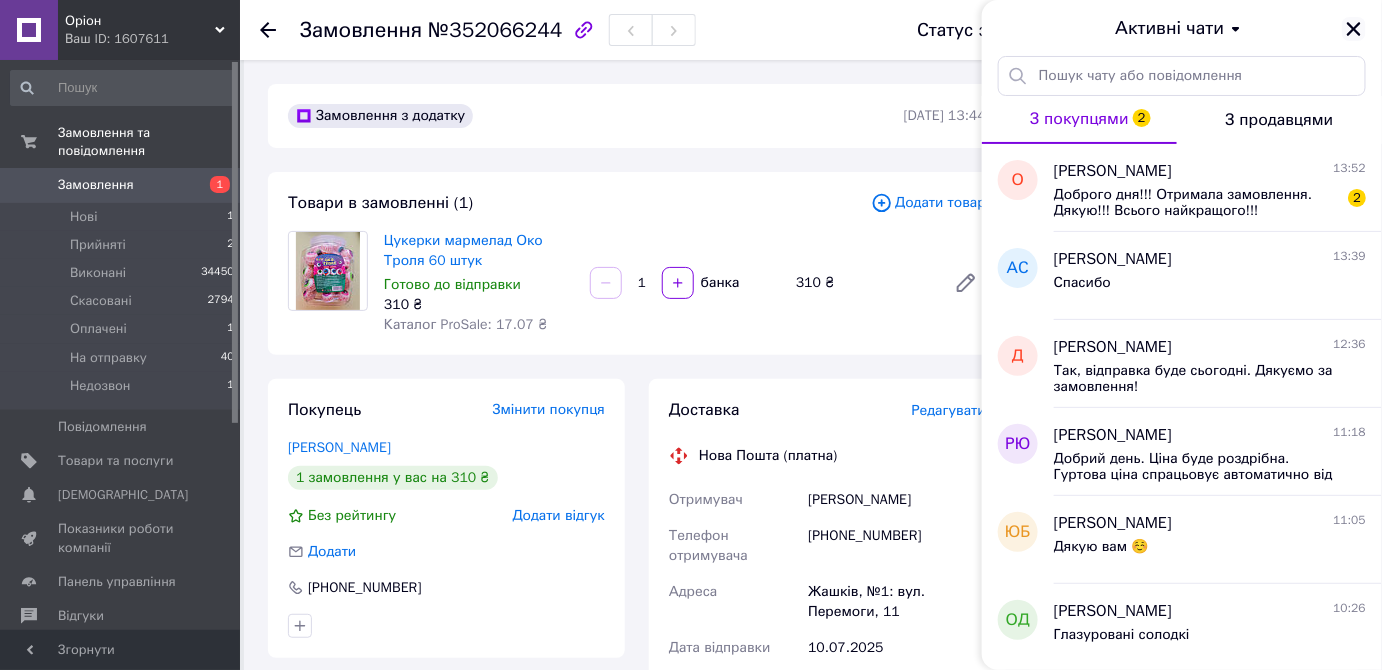 click 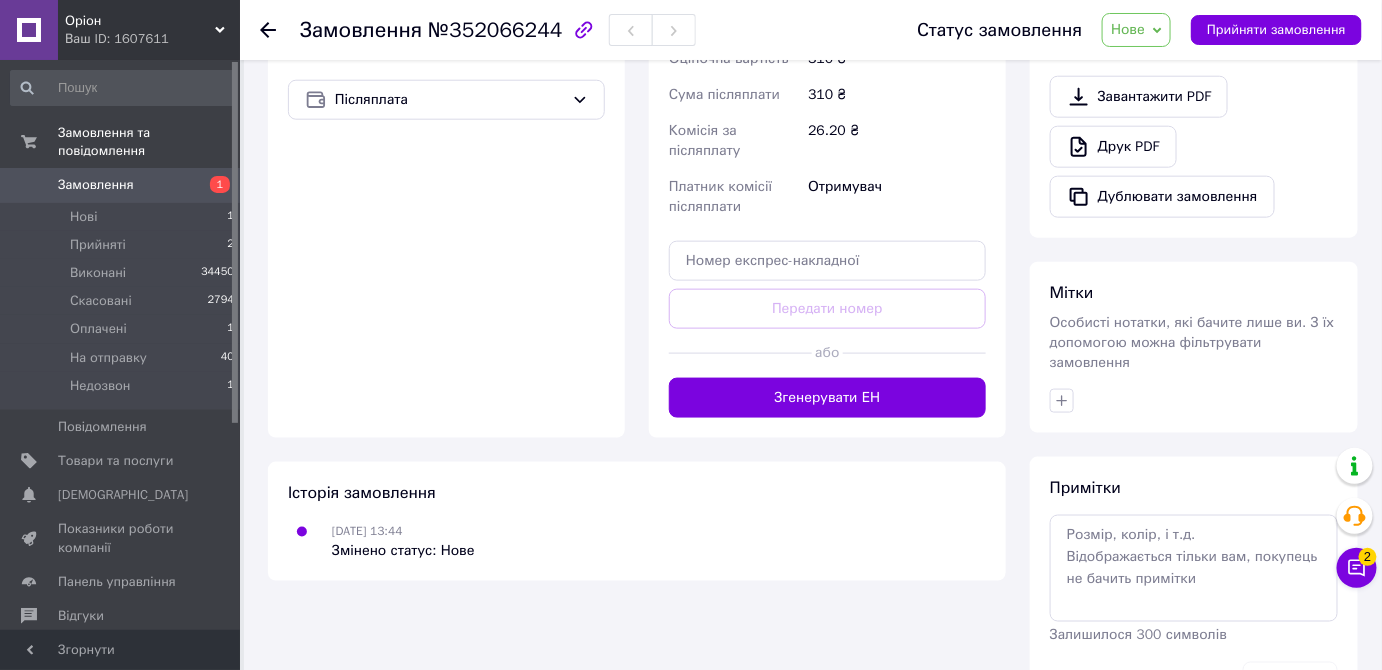 scroll, scrollTop: 677, scrollLeft: 0, axis: vertical 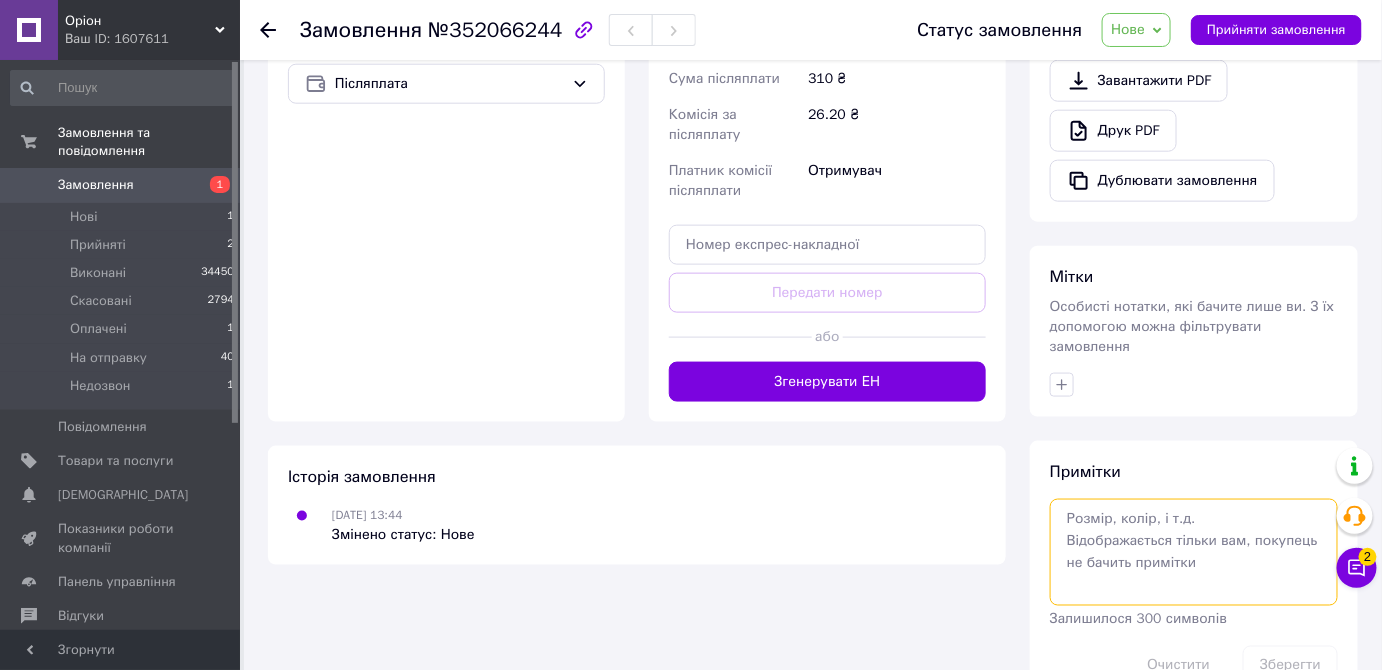 click at bounding box center [1194, 552] 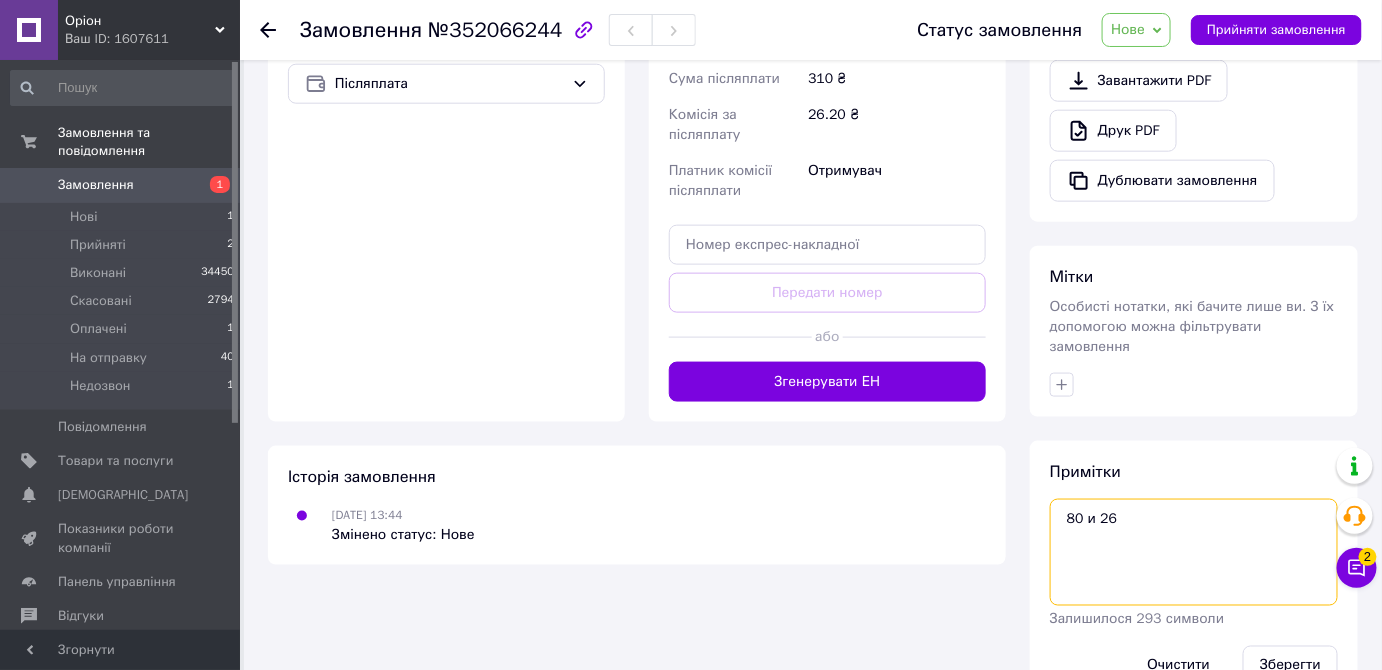 scroll, scrollTop: 712, scrollLeft: 0, axis: vertical 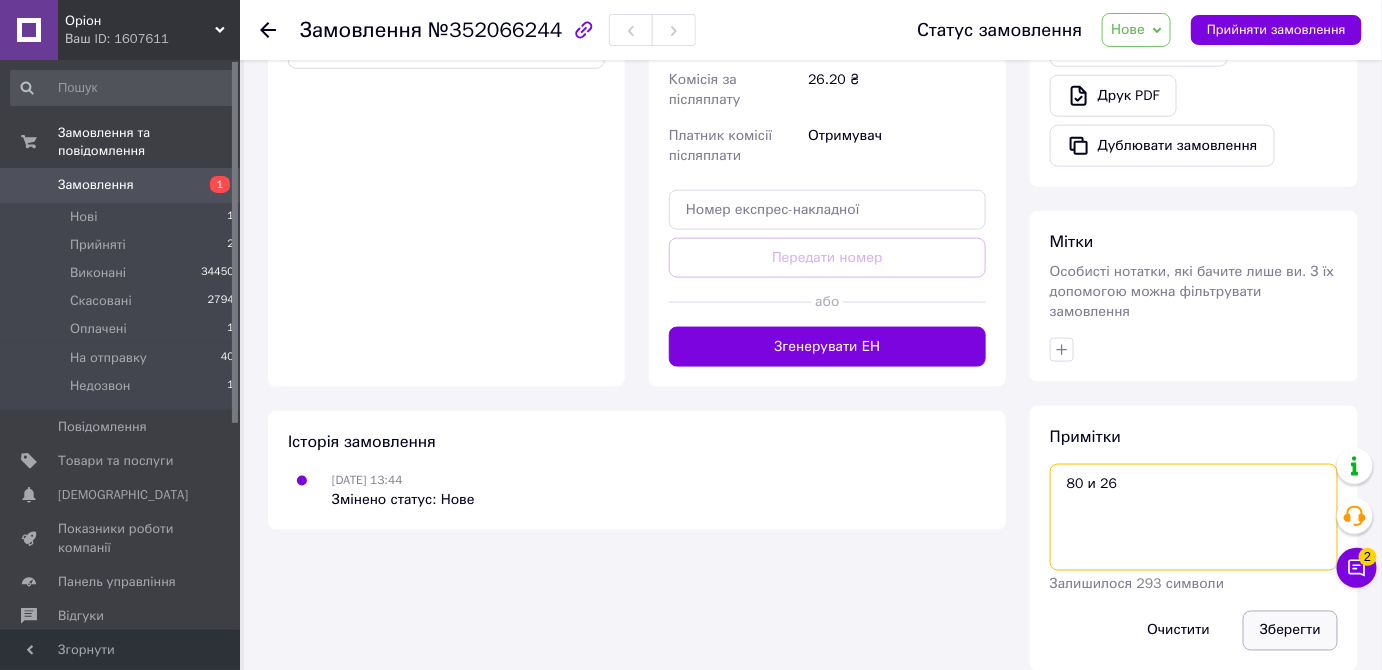 type on "80 и 26" 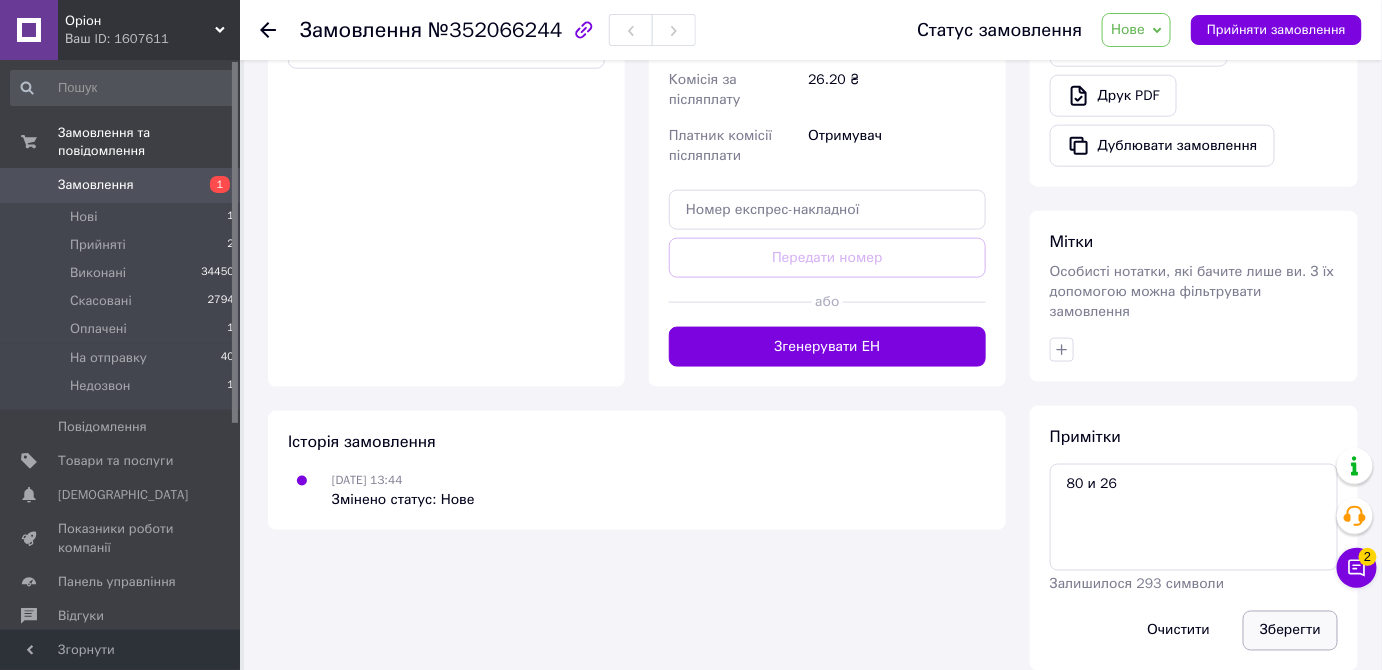 click on "Зберегти" at bounding box center [1290, 631] 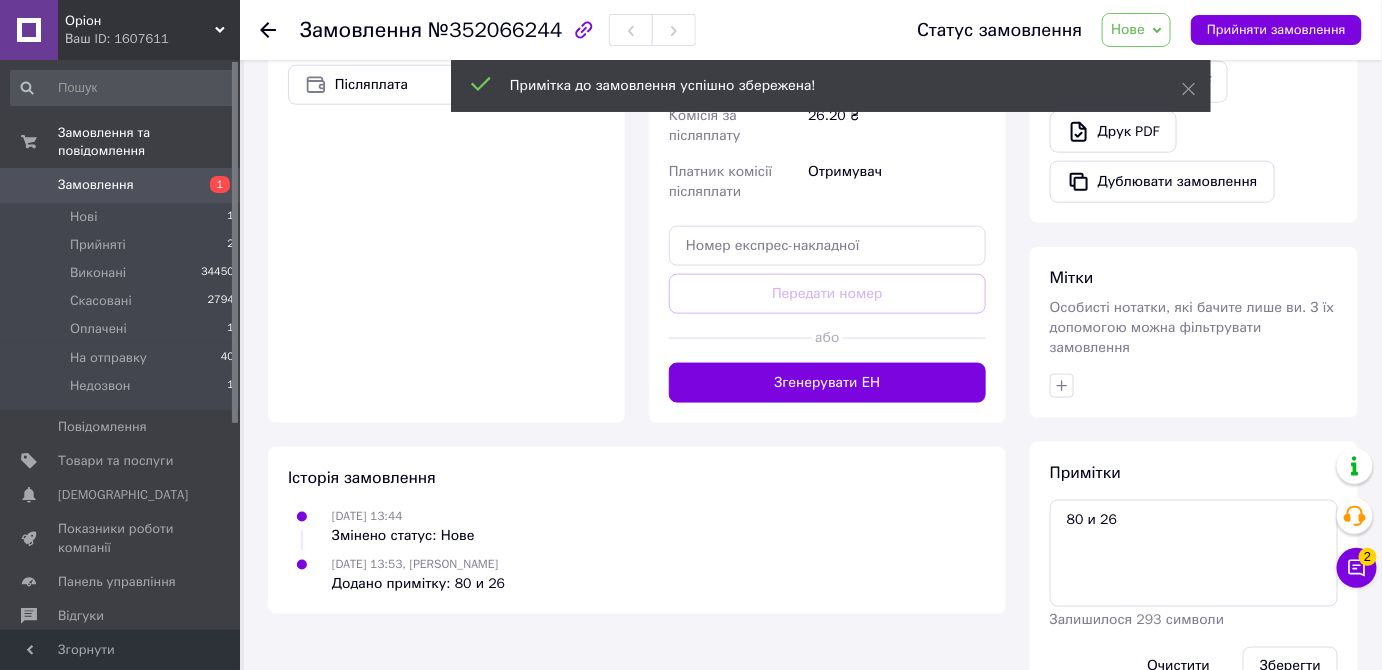 scroll, scrollTop: 712, scrollLeft: 0, axis: vertical 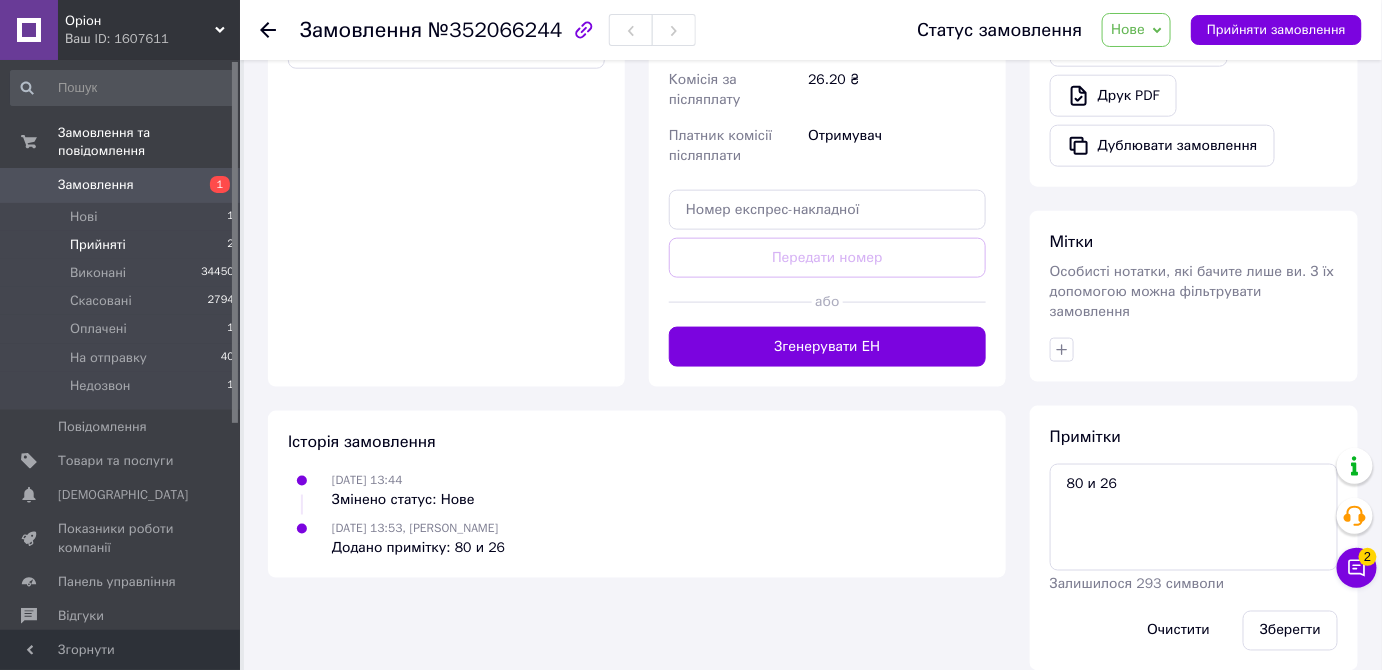 click on "Прийняті 2" at bounding box center (123, 245) 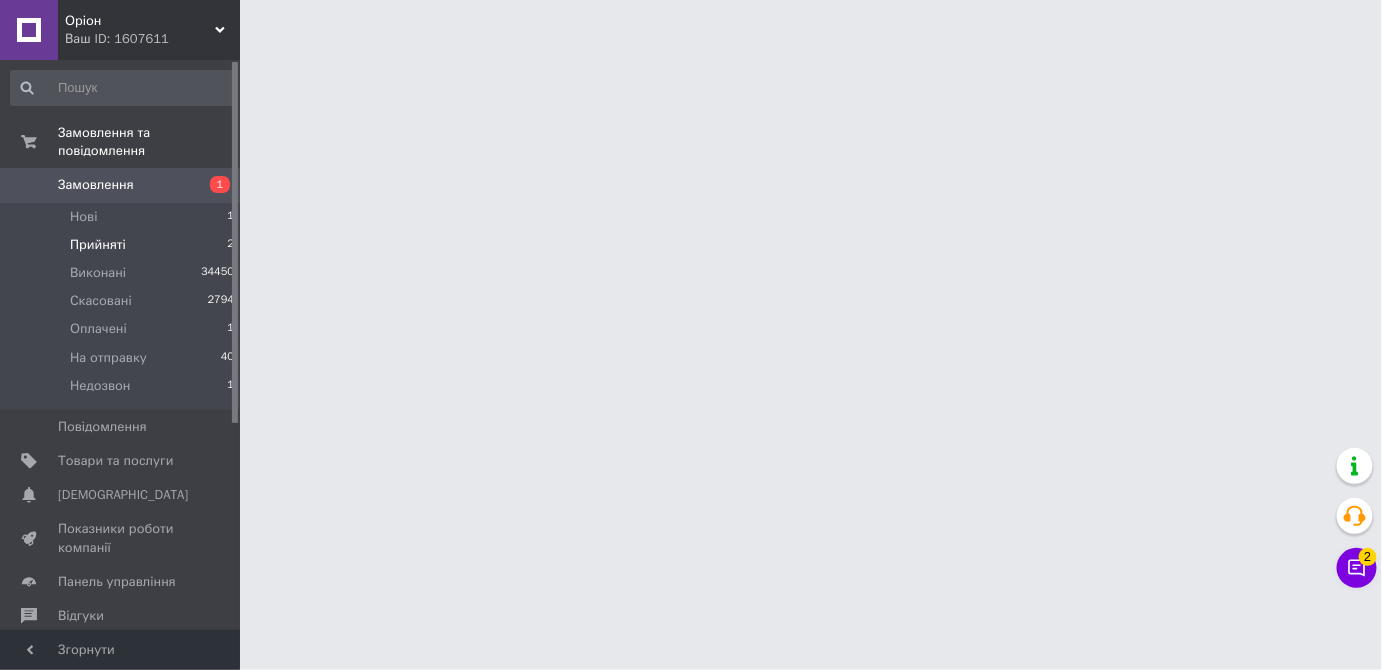 scroll, scrollTop: 0, scrollLeft: 0, axis: both 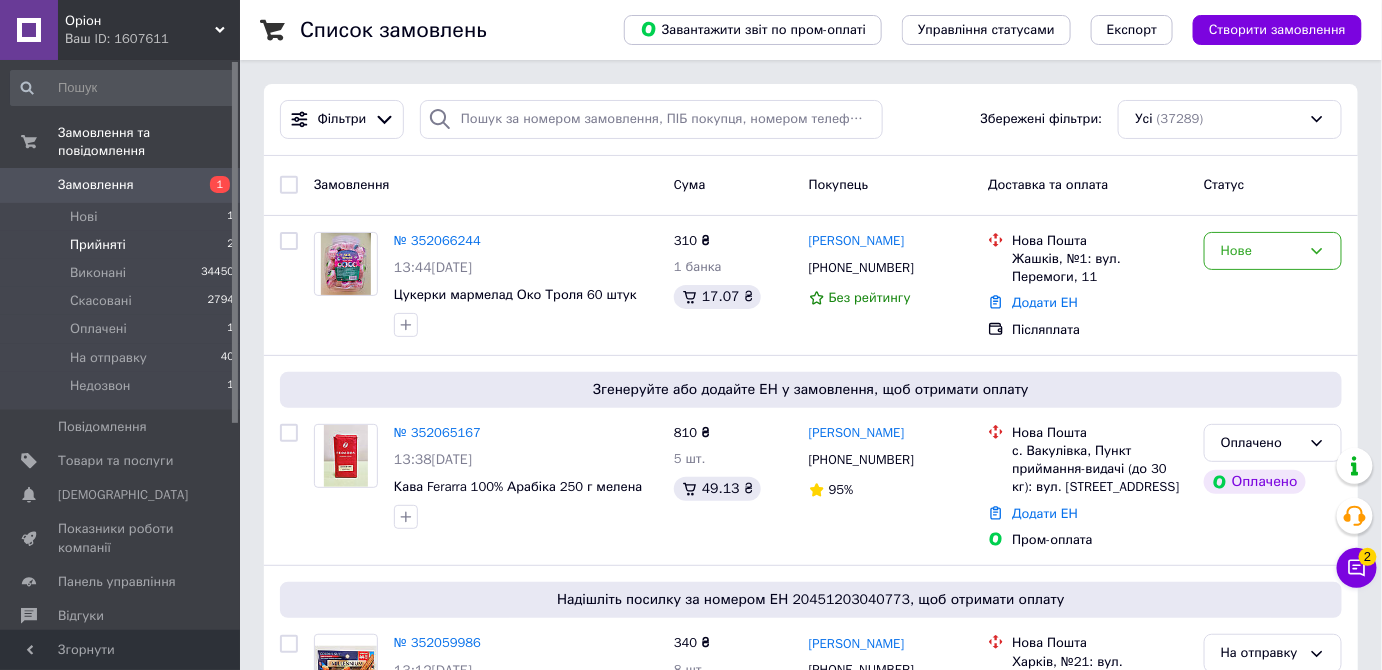 click on "Прийняті 2" at bounding box center (123, 245) 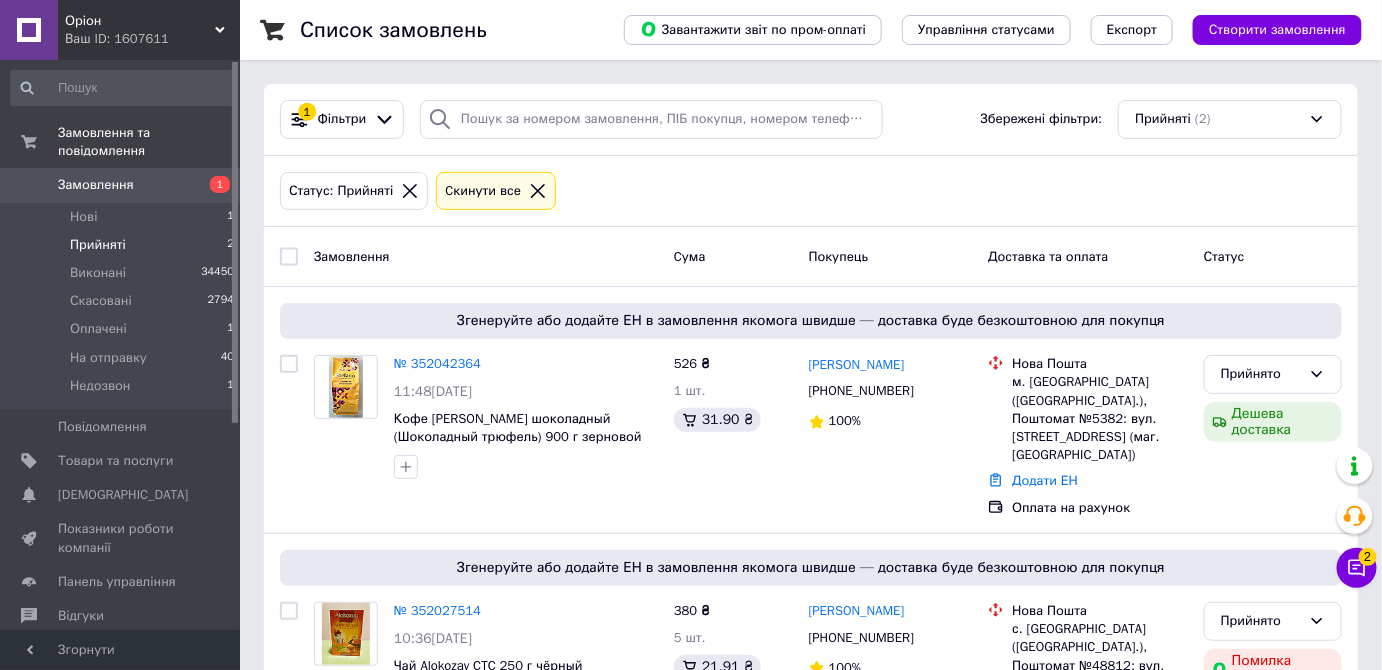click on "Прийняті 2" at bounding box center (123, 245) 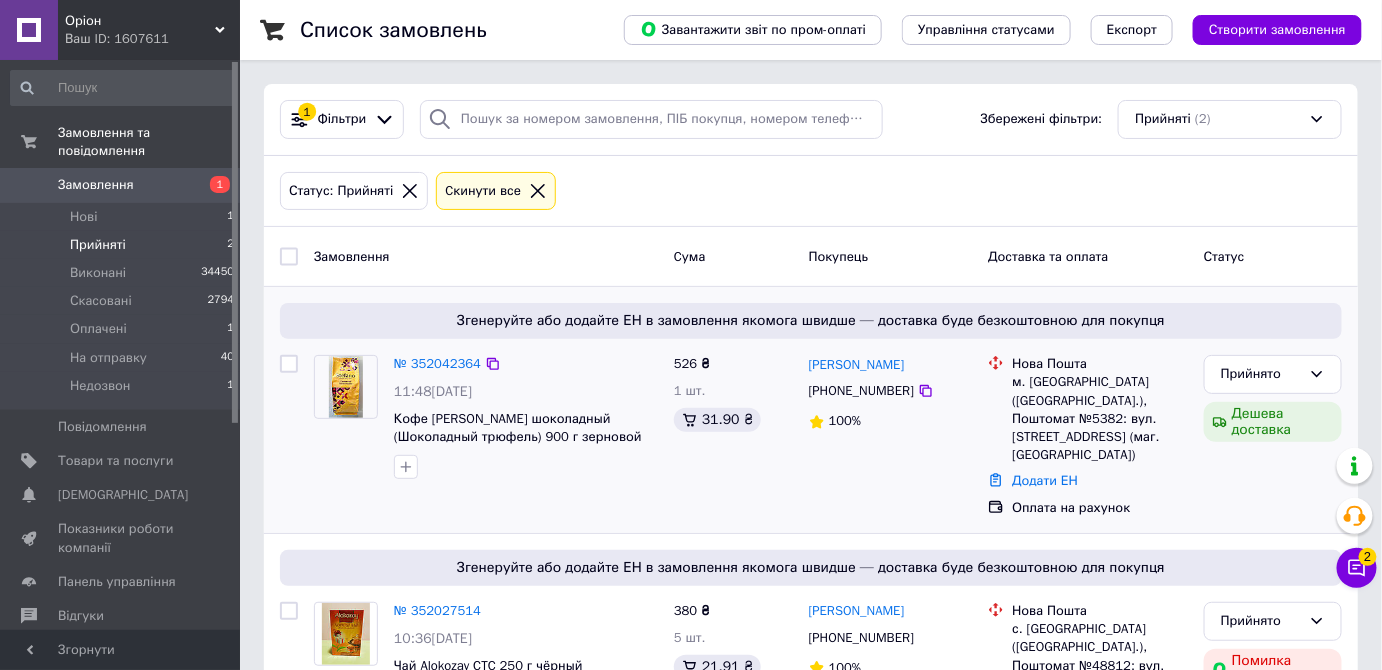 scroll, scrollTop: 67, scrollLeft: 0, axis: vertical 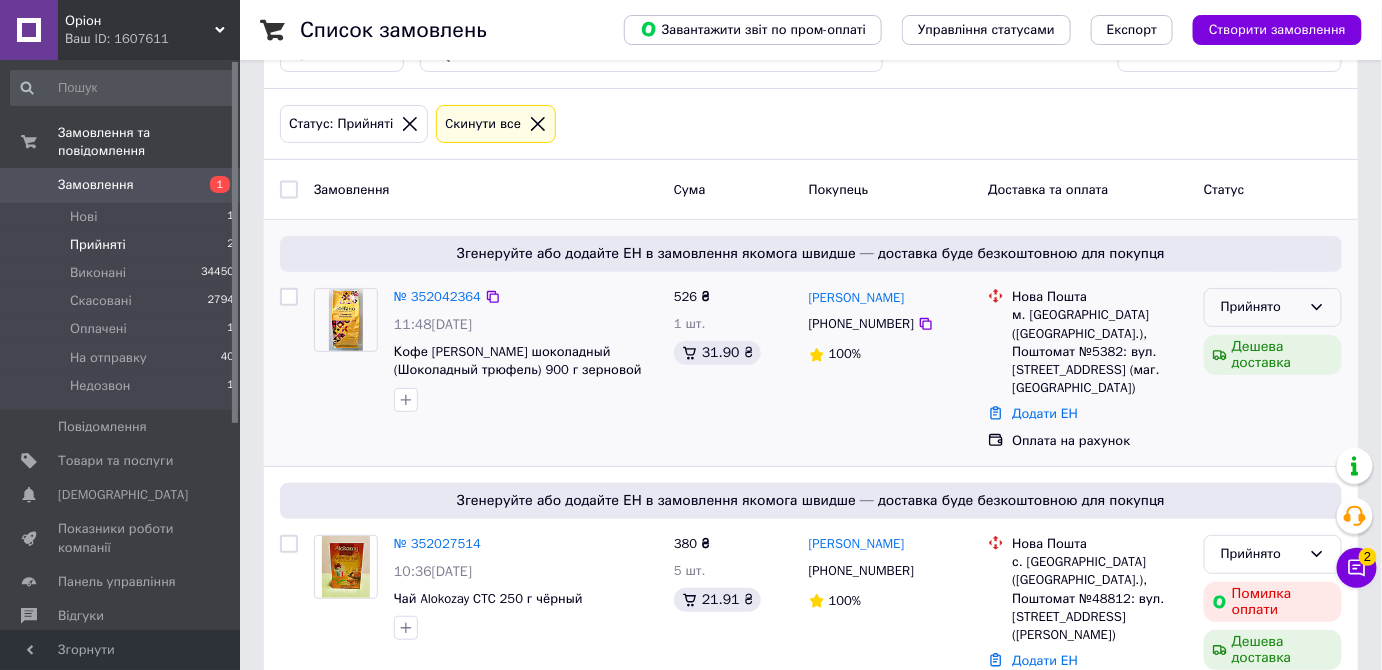 click on "Прийнято" at bounding box center (1261, 307) 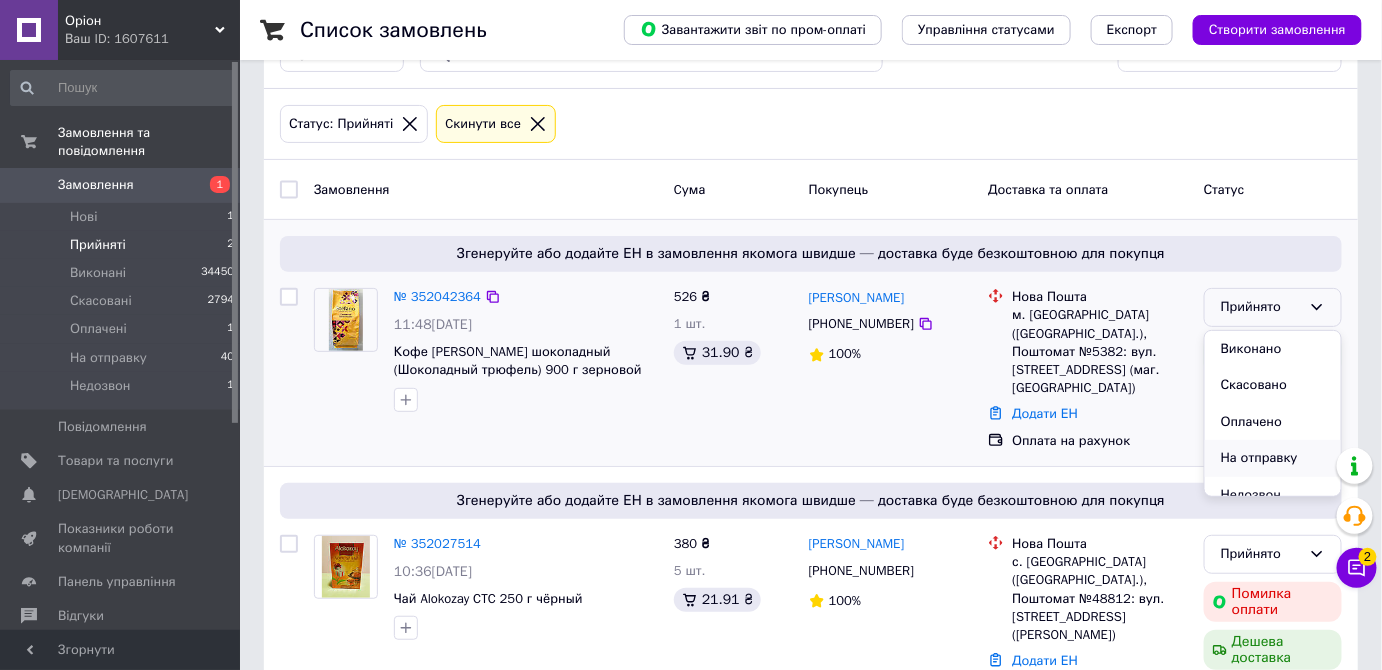 click on "На отправку" at bounding box center (1273, 458) 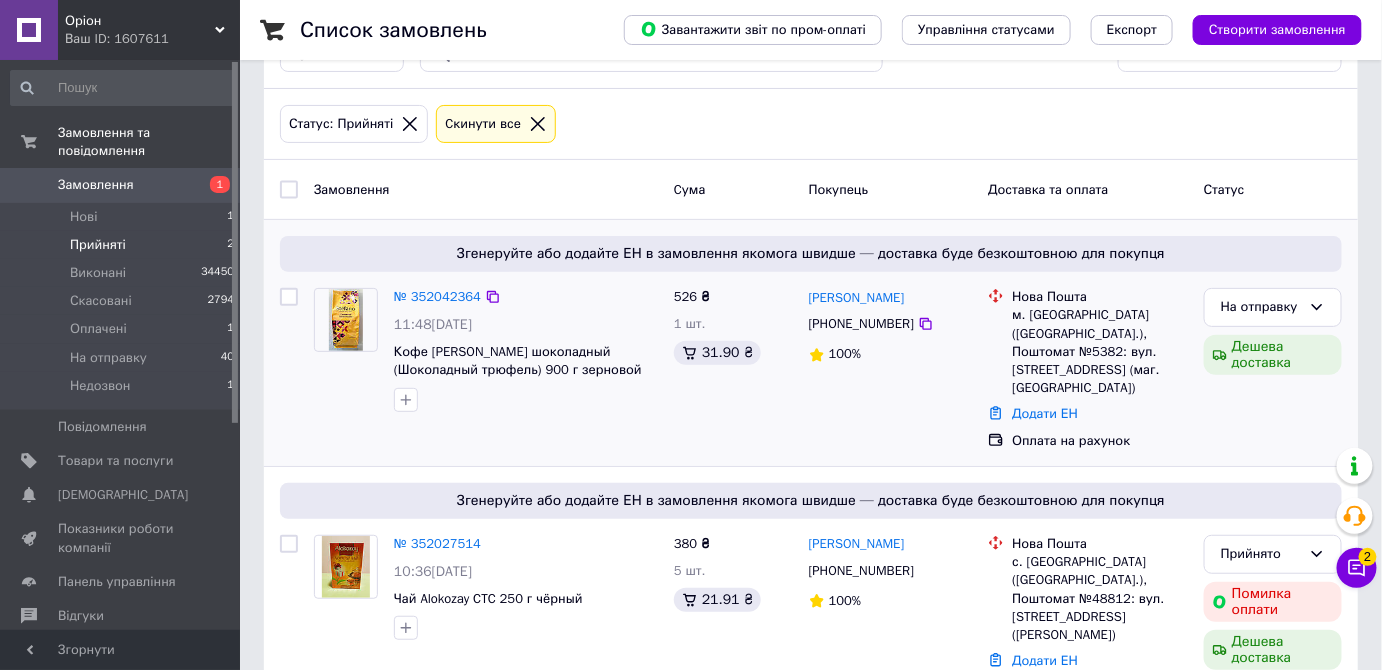 click on "Cкинути все" at bounding box center (496, 124) 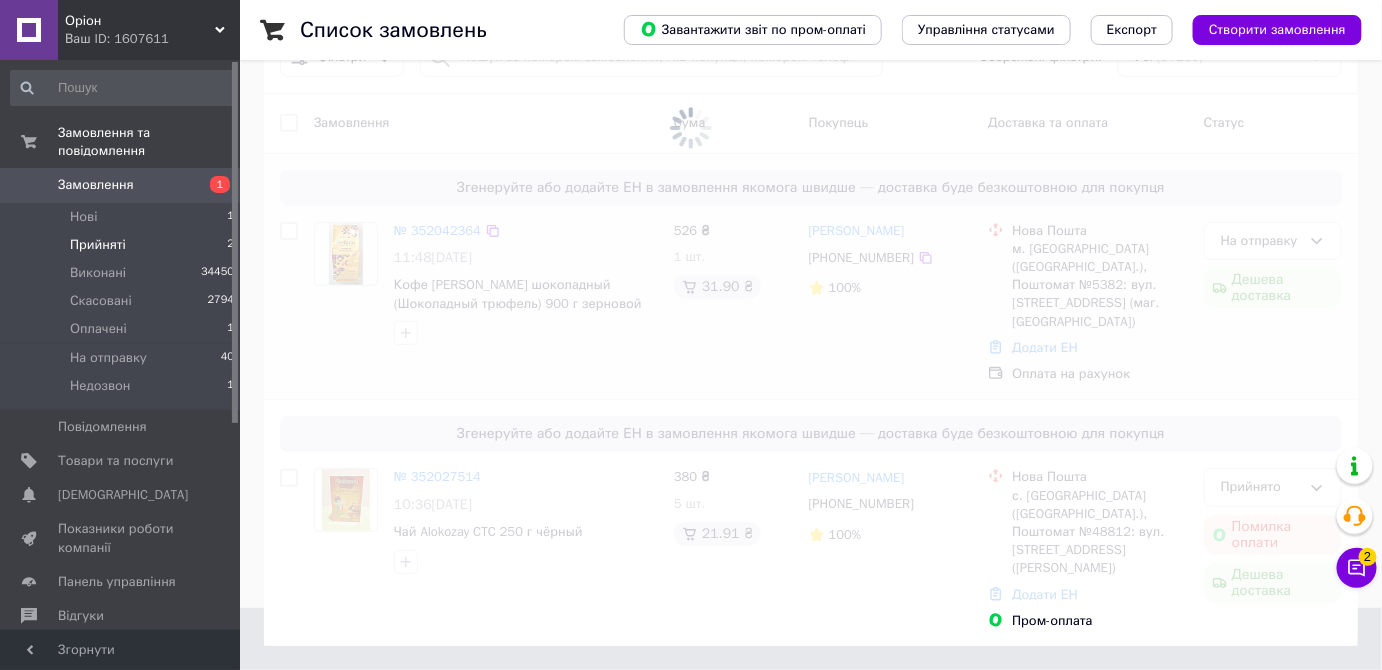 scroll, scrollTop: 0, scrollLeft: 0, axis: both 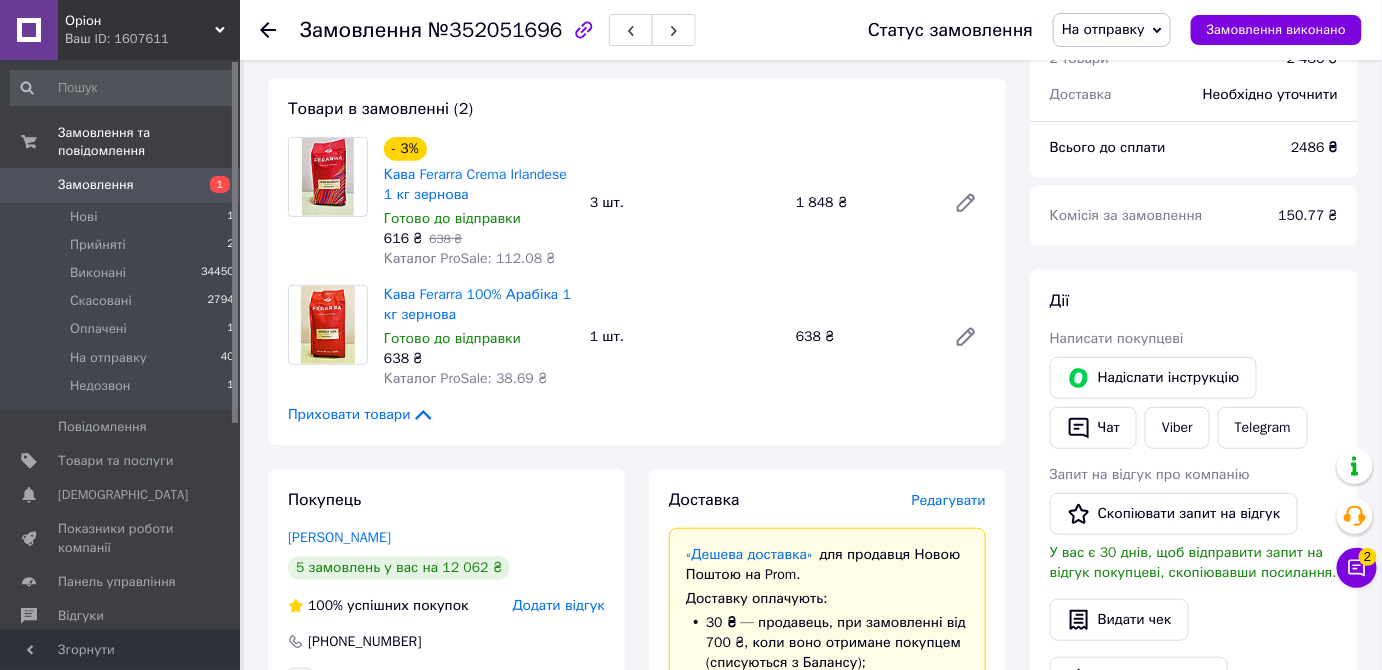 click on "Редагувати" at bounding box center (949, 500) 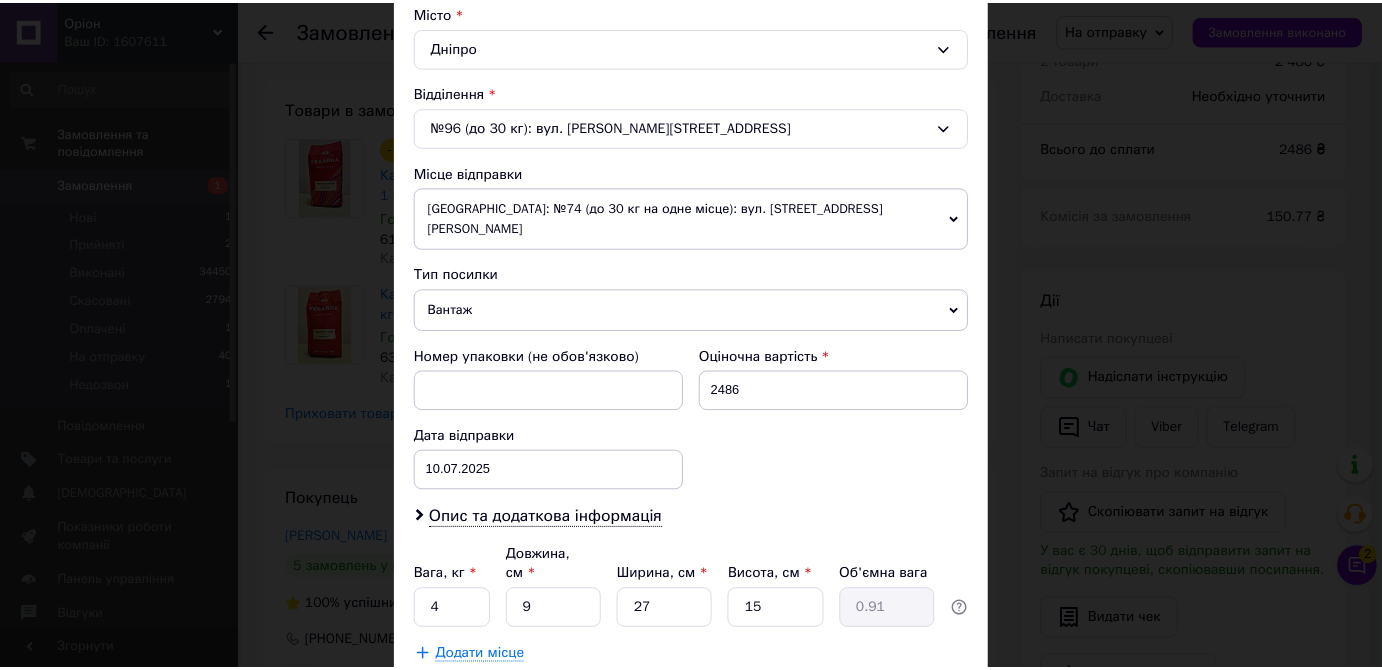 scroll, scrollTop: 650, scrollLeft: 0, axis: vertical 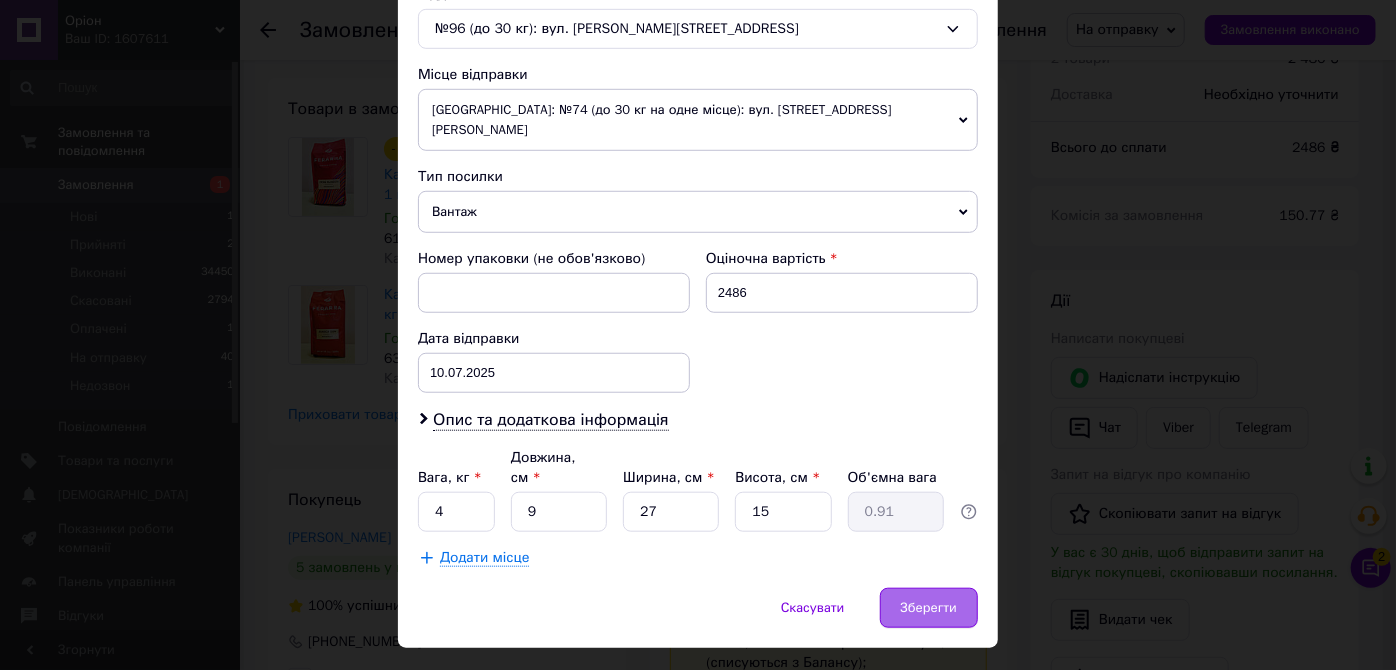 click on "Зберегти" at bounding box center (929, 608) 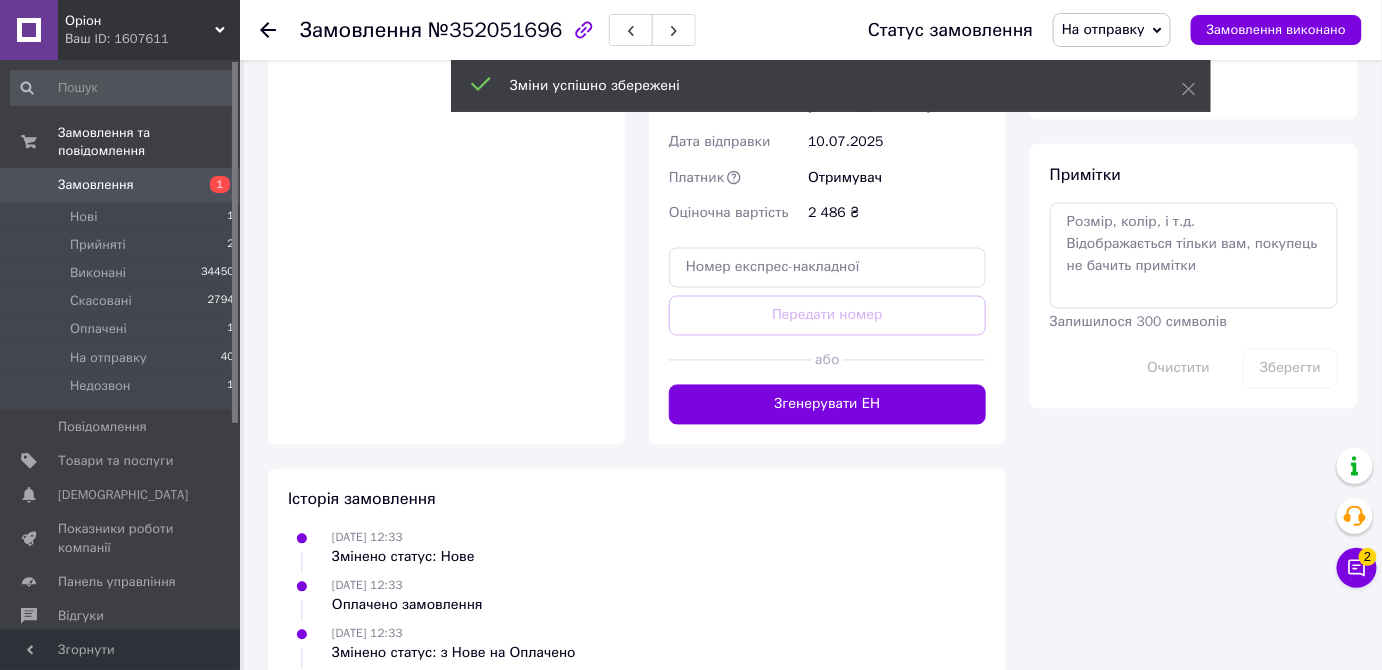 scroll, scrollTop: 1061, scrollLeft: 0, axis: vertical 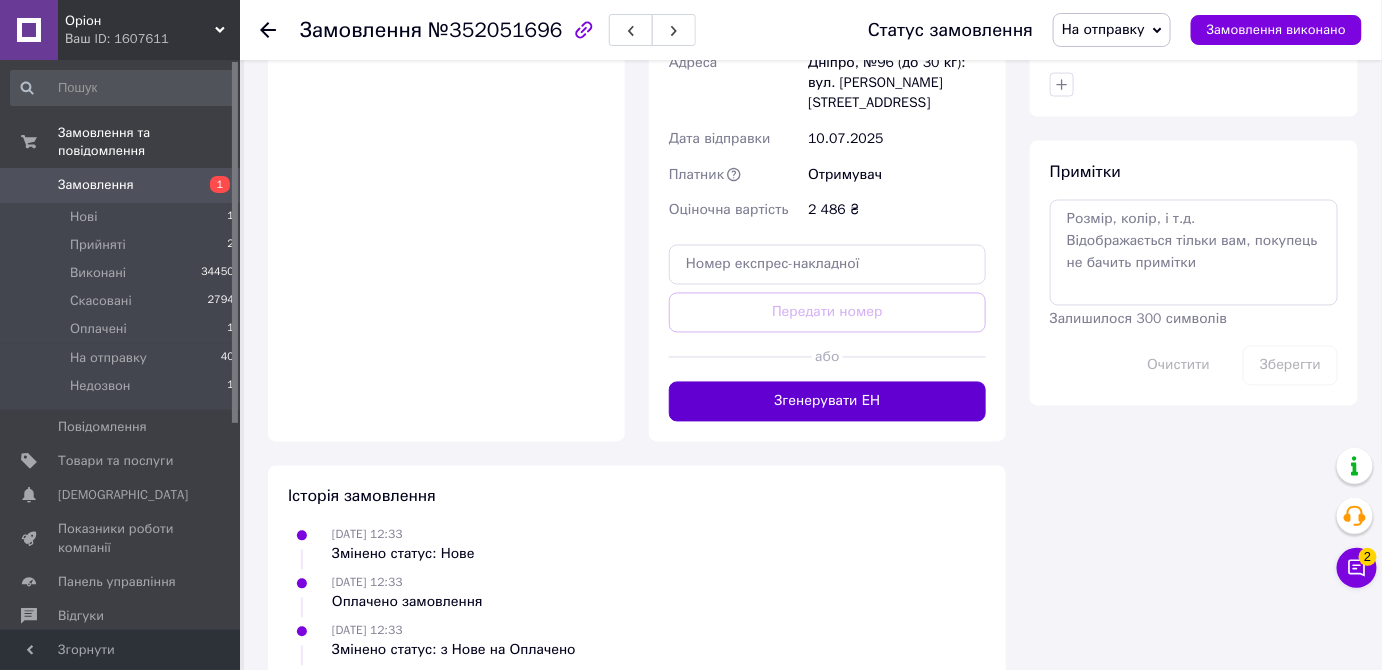 click on "Згенерувати ЕН" at bounding box center [827, 402] 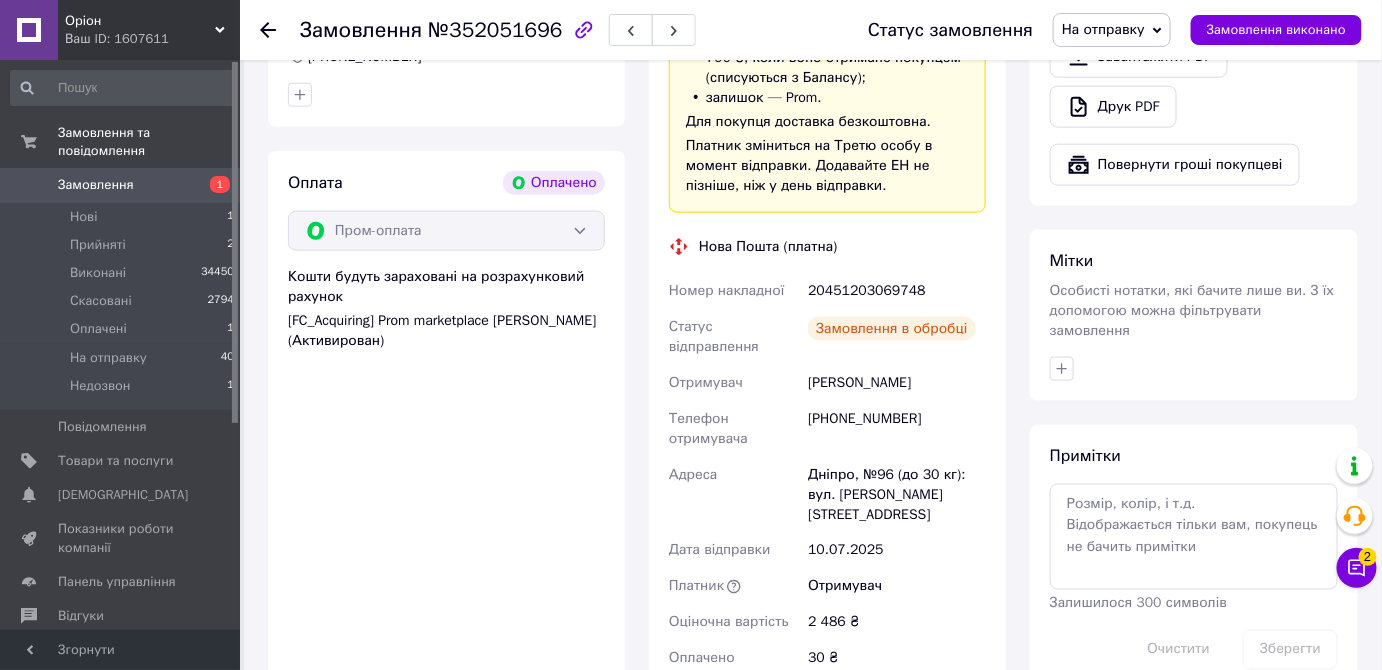 scroll, scrollTop: 741, scrollLeft: 0, axis: vertical 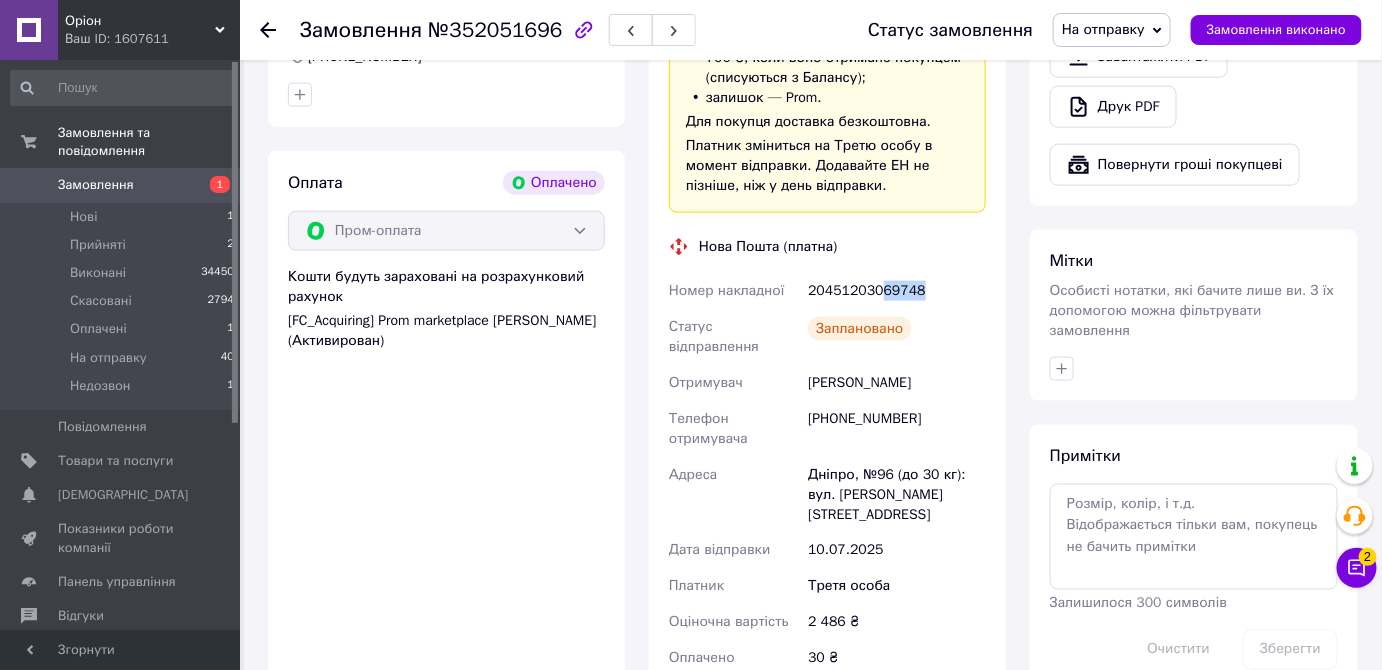 drag, startPoint x: 877, startPoint y: 292, endPoint x: 934, endPoint y: 300, distance: 57.558666 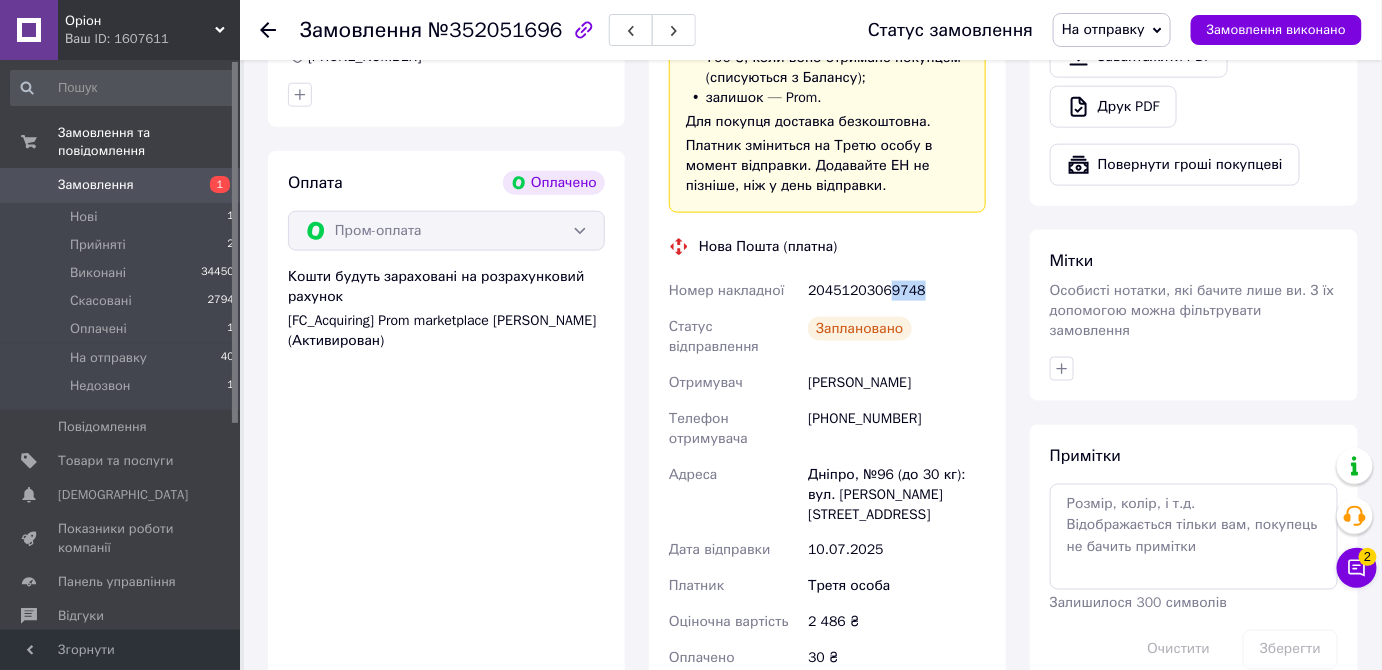 drag, startPoint x: 885, startPoint y: 290, endPoint x: 944, endPoint y: 291, distance: 59.008472 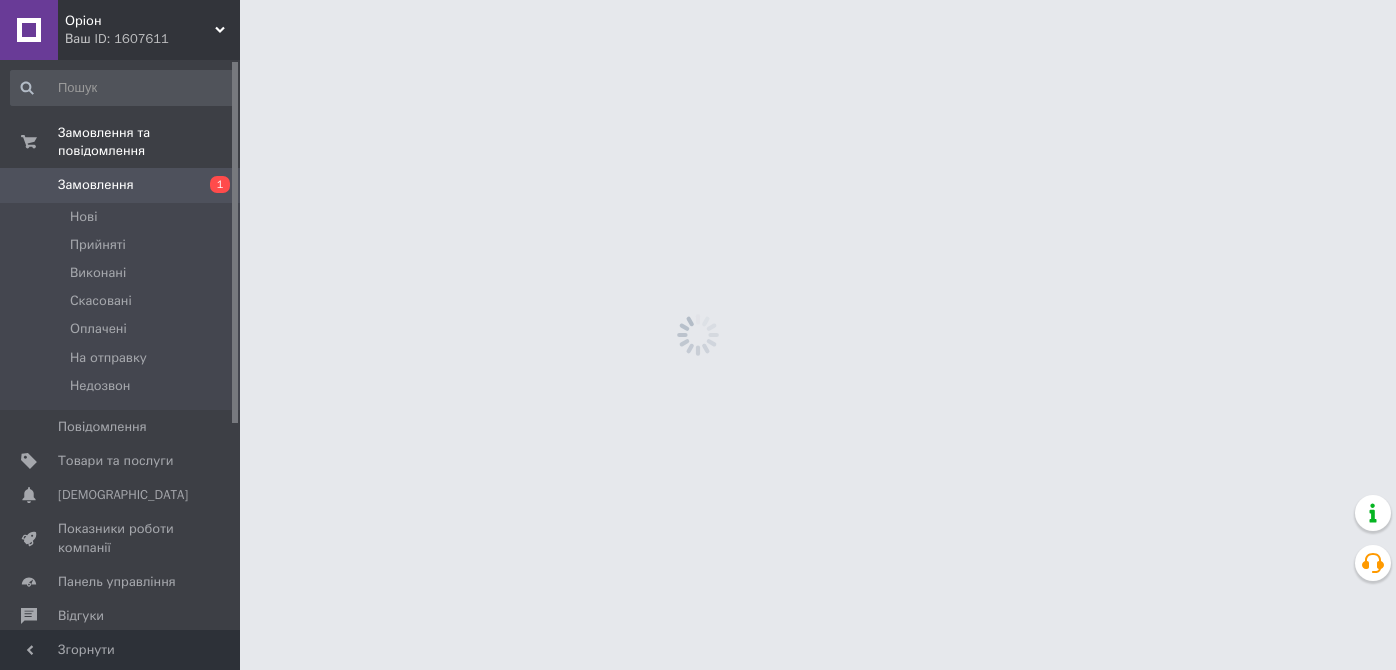 scroll, scrollTop: 0, scrollLeft: 0, axis: both 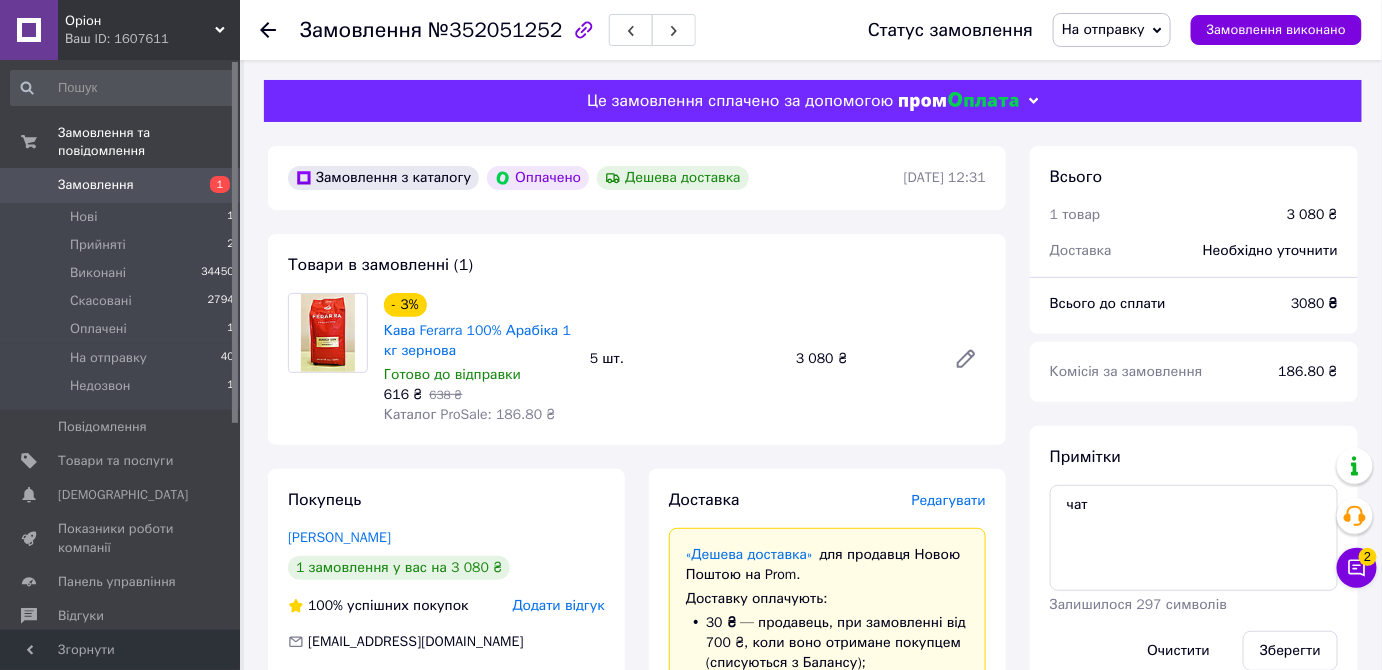 click on "Редагувати" at bounding box center [949, 500] 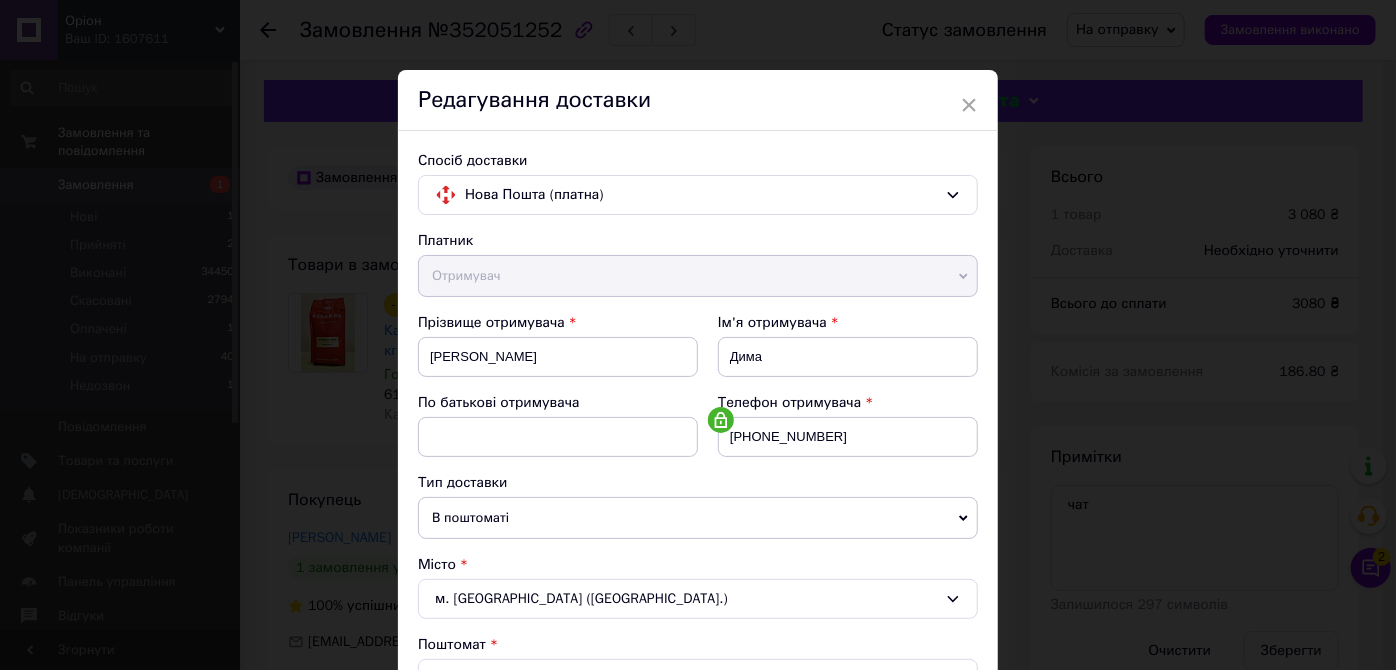 scroll, scrollTop: 672, scrollLeft: 0, axis: vertical 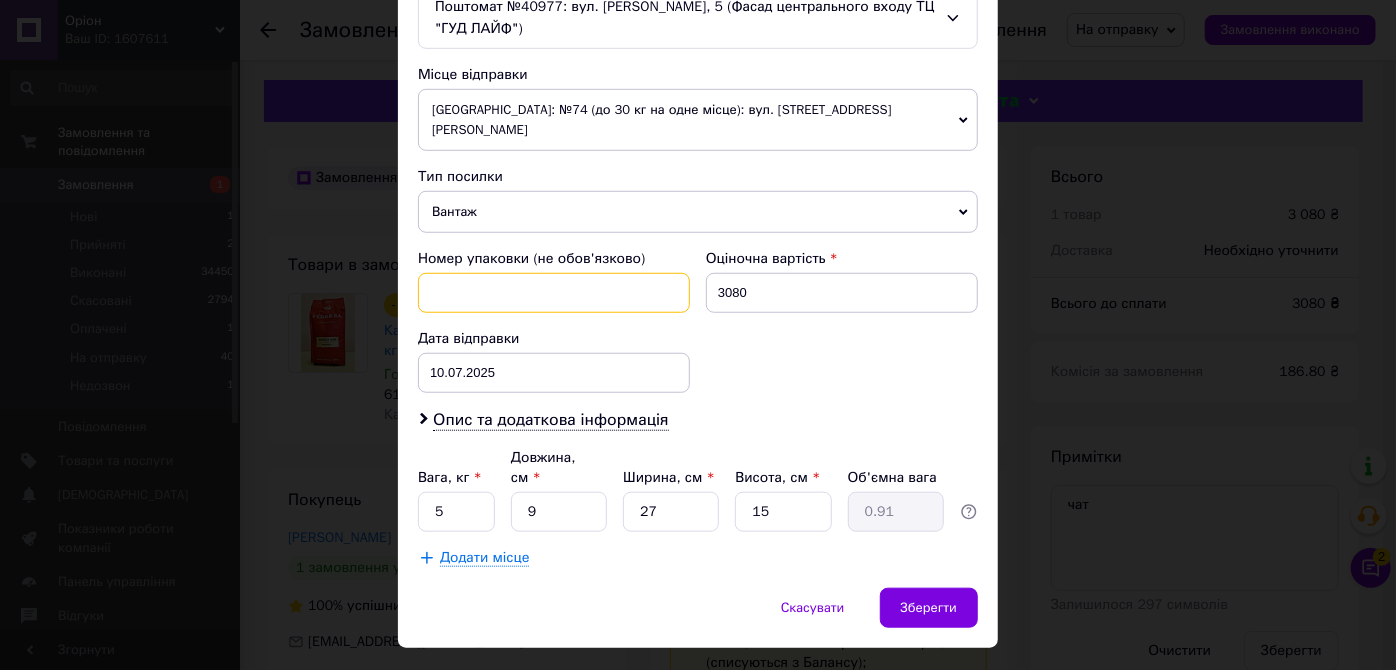 click at bounding box center (554, 293) 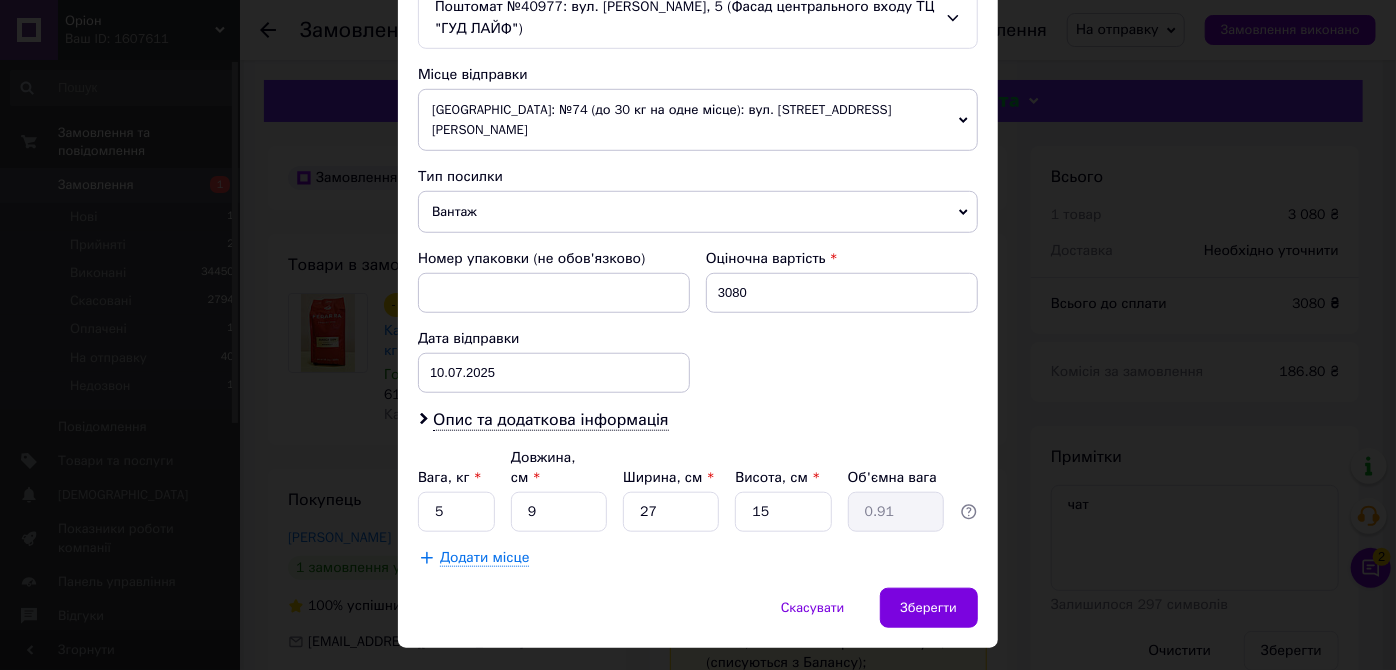 click on "Опис та додаткова інформація" at bounding box center (698, 420) 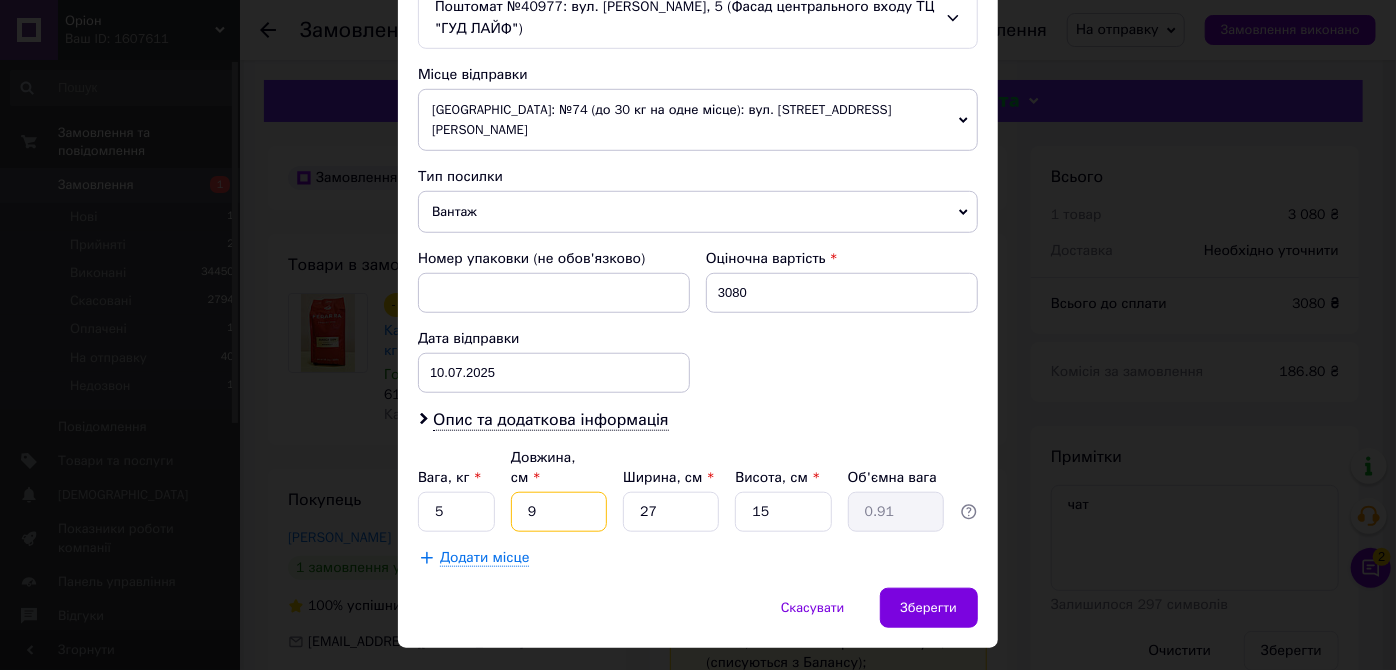 click on "9" at bounding box center [559, 512] 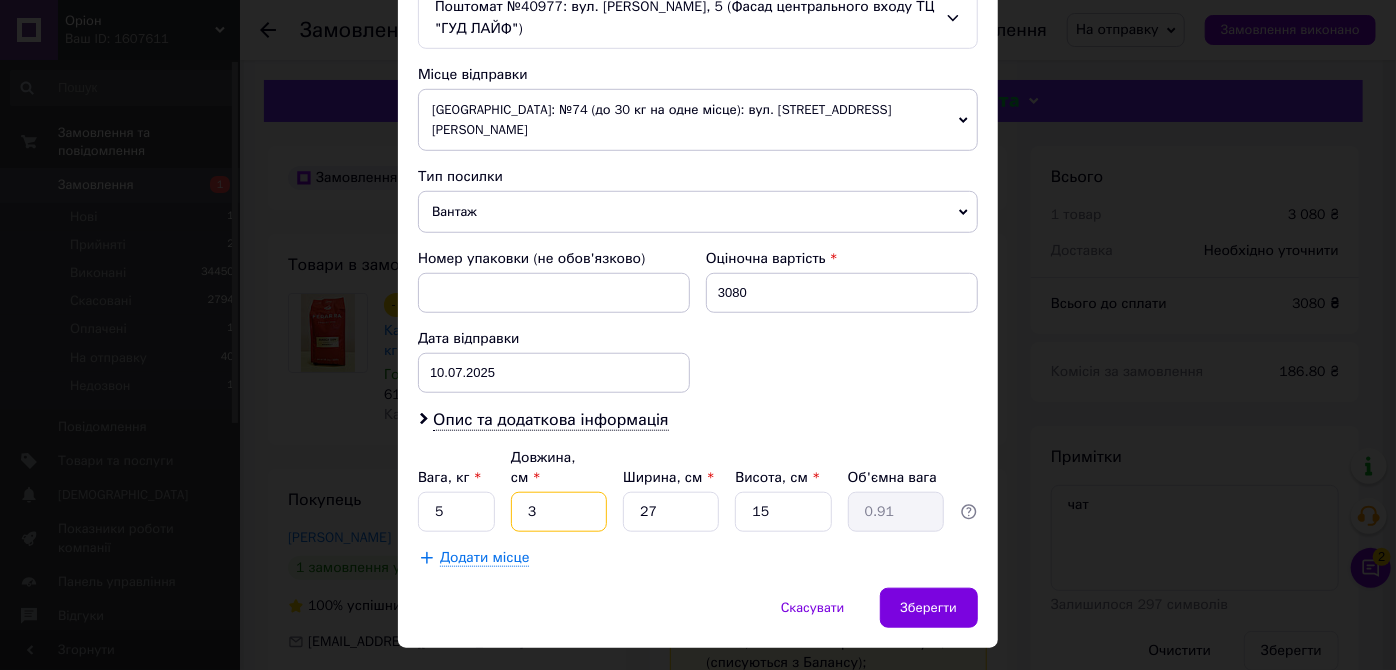 type on "0.3" 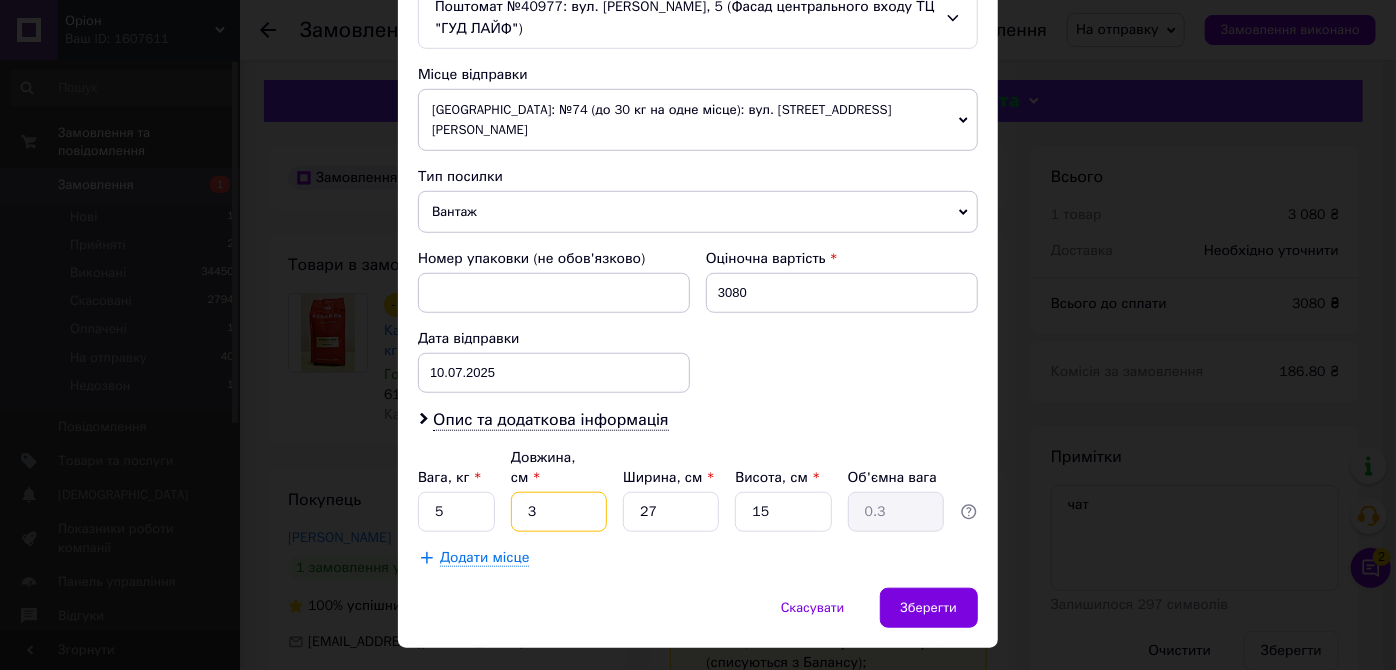 type on "36" 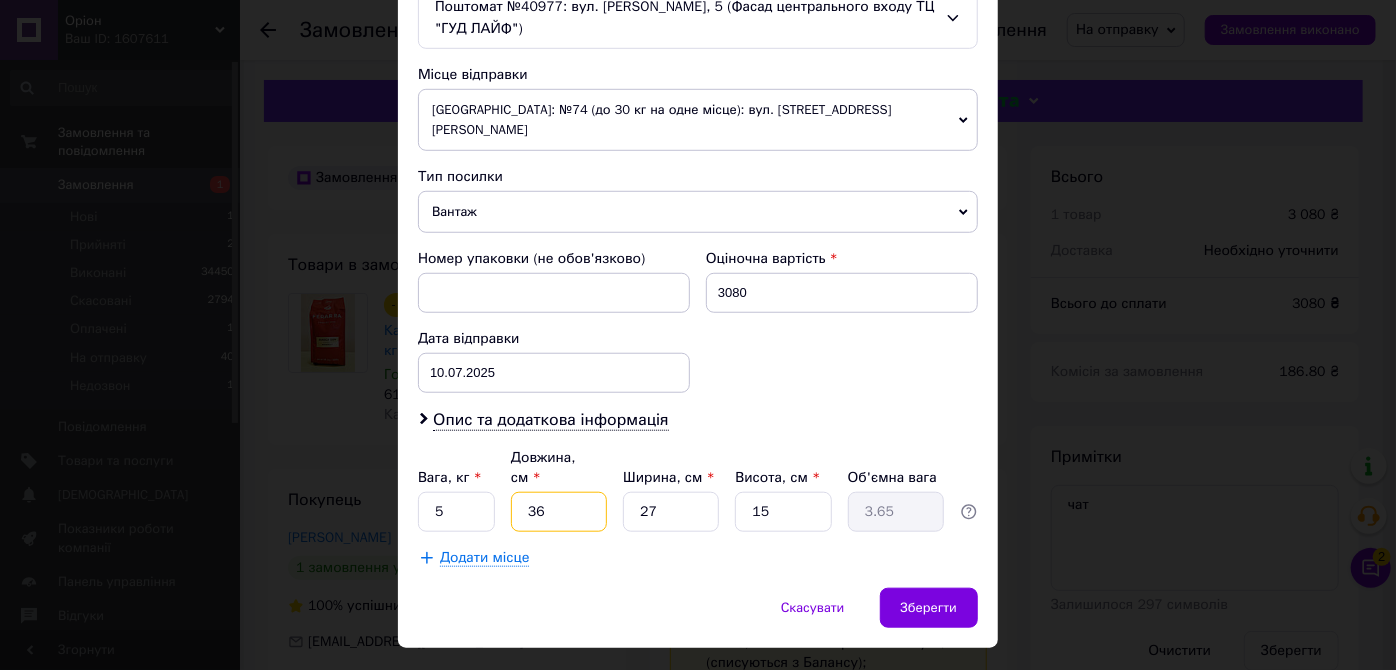 type on "36" 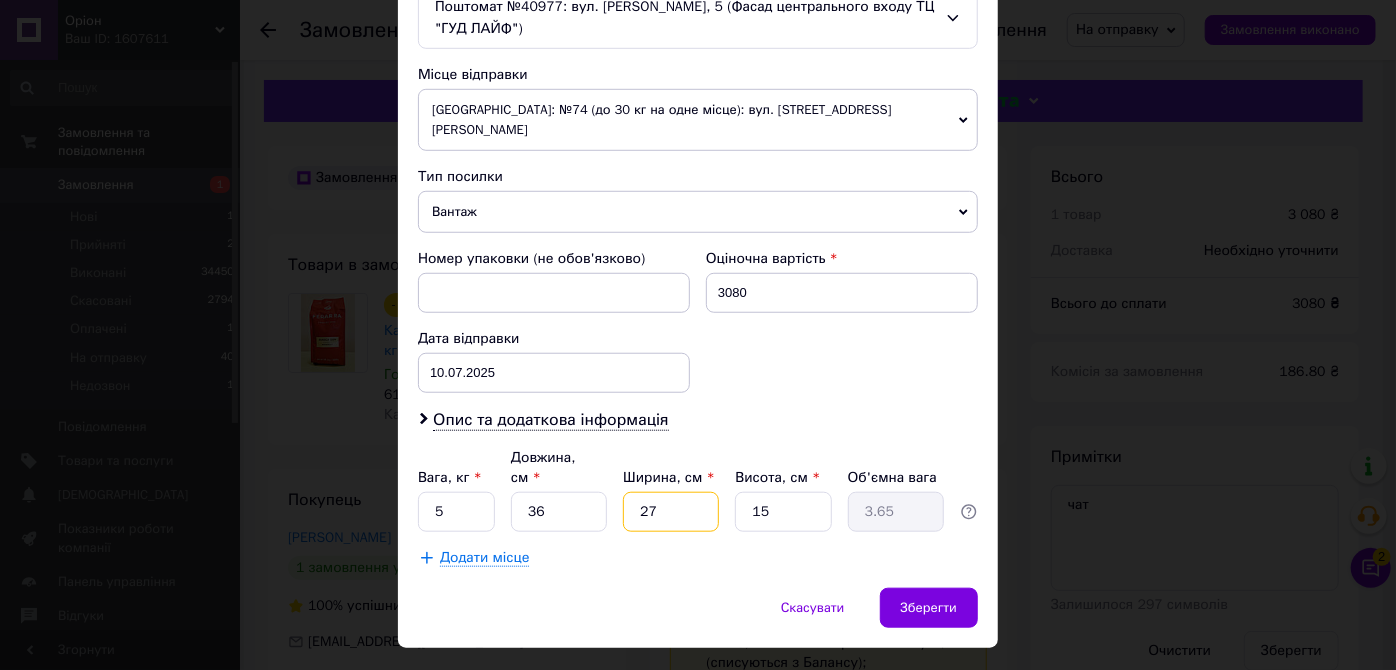 type on "2" 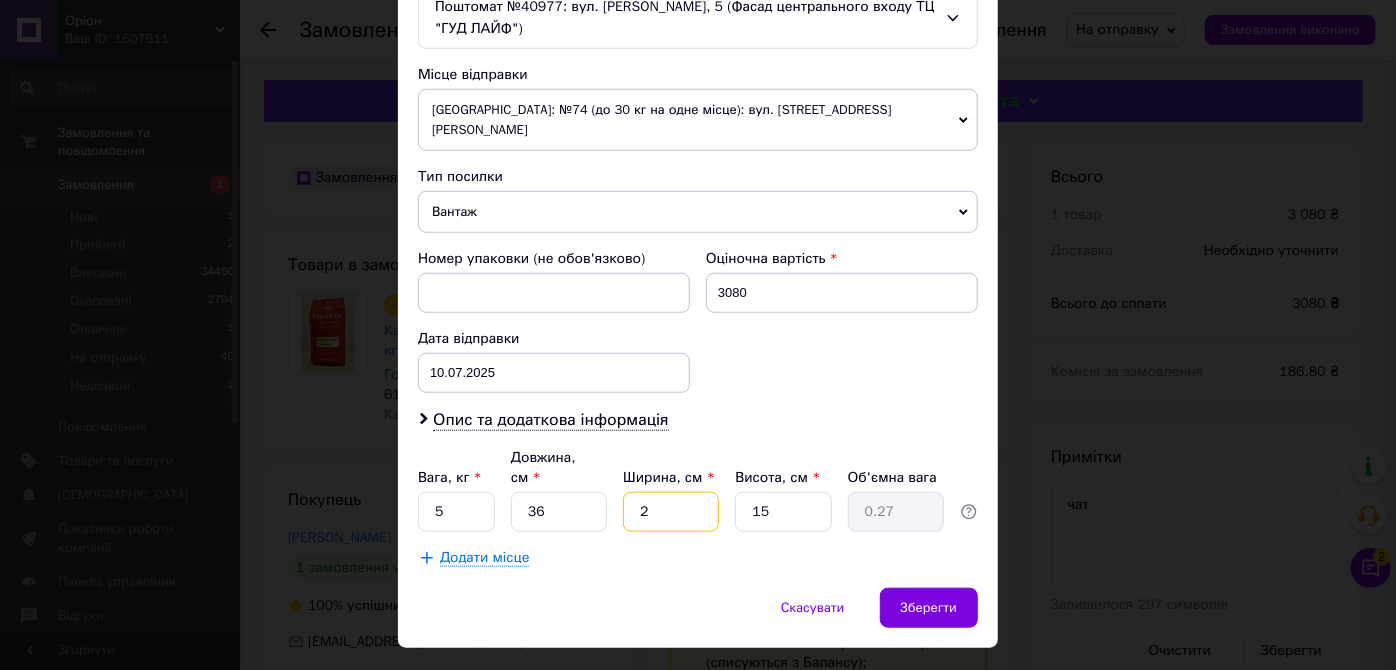 type on "24" 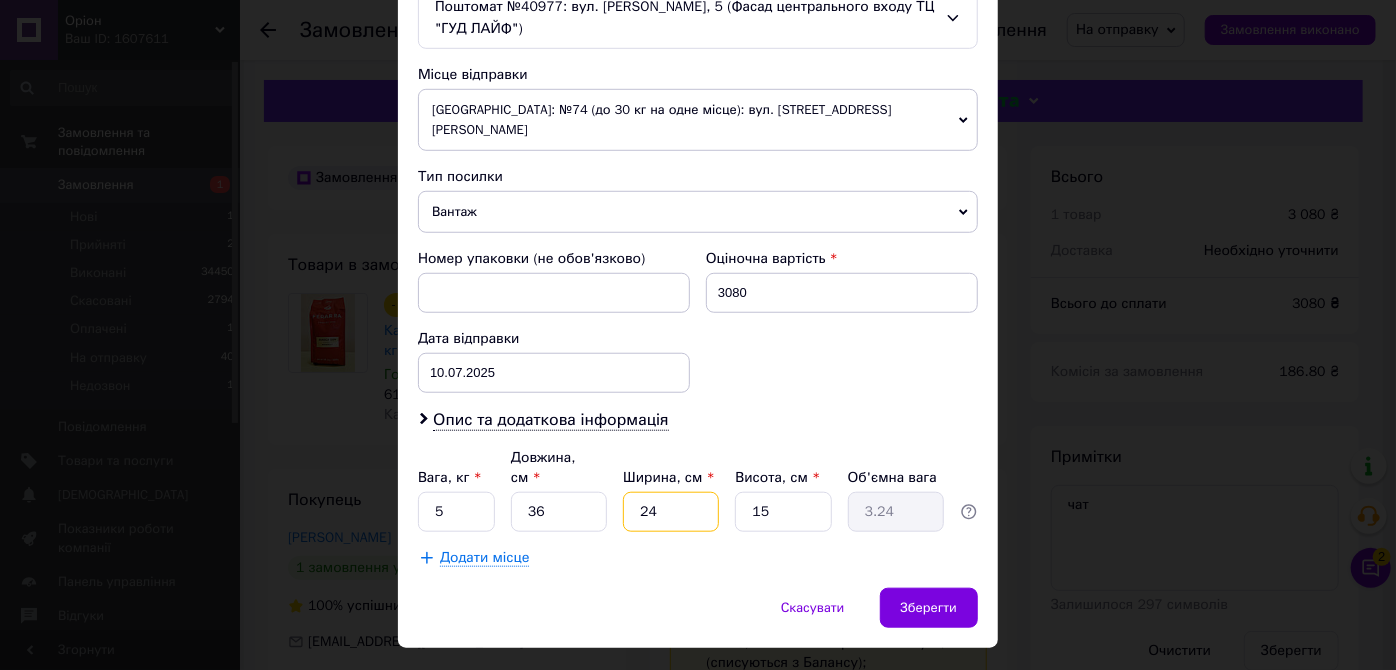 type on "24" 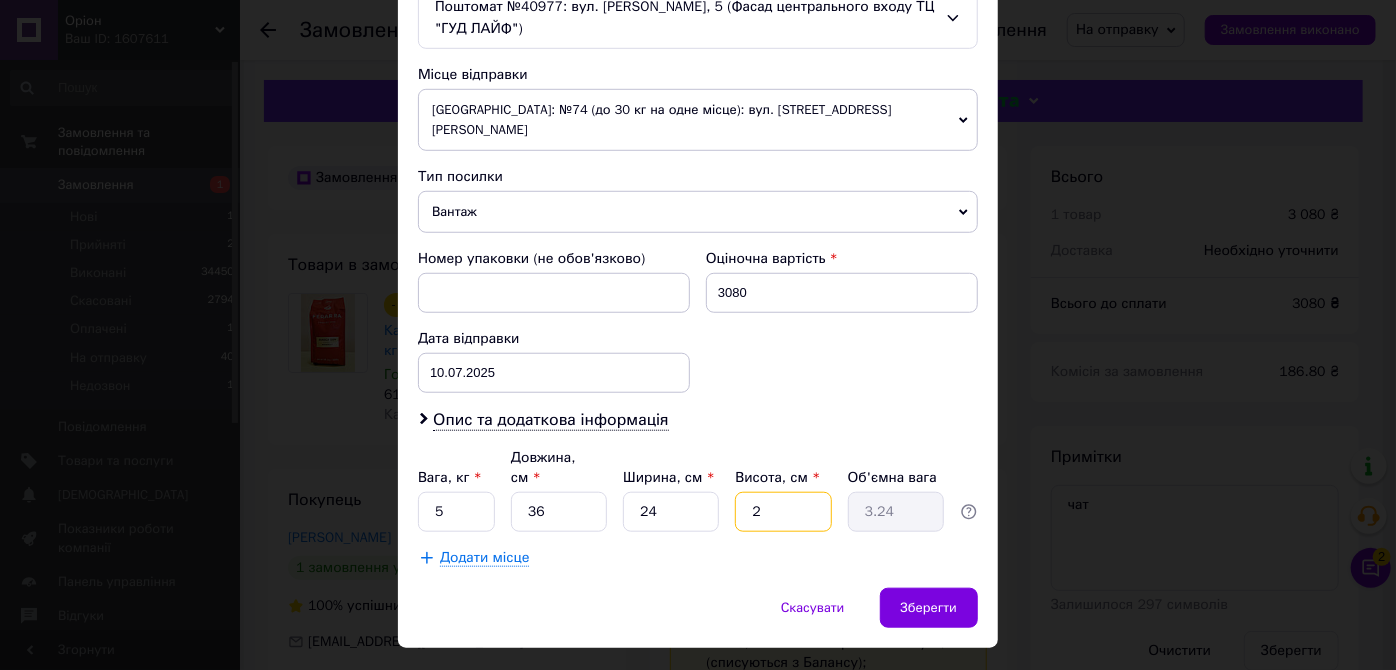 type on "2" 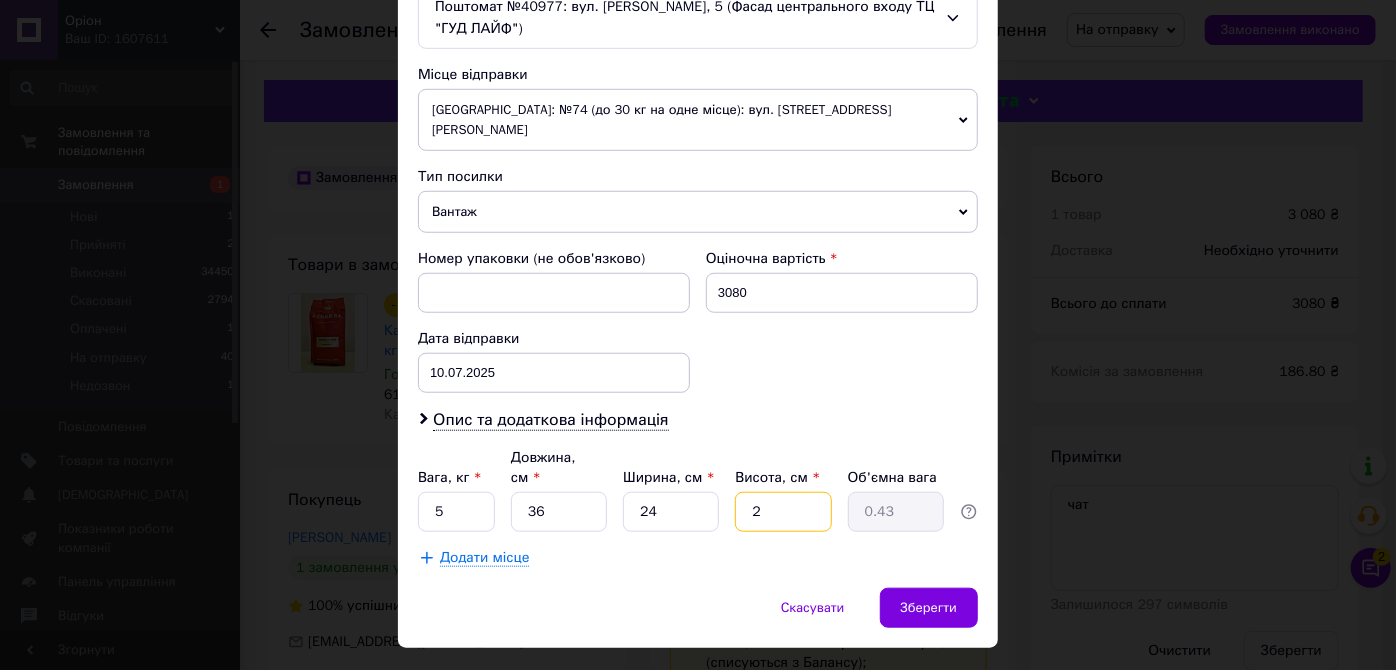 type on "20" 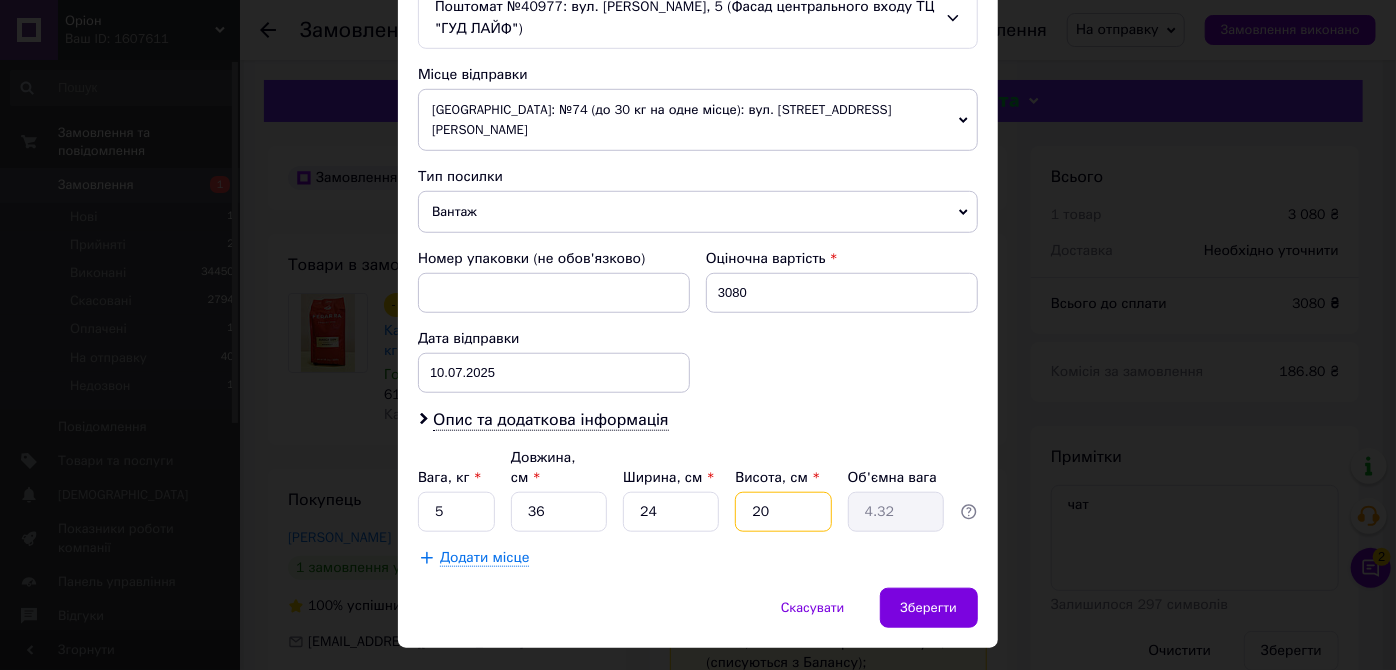 type on "2" 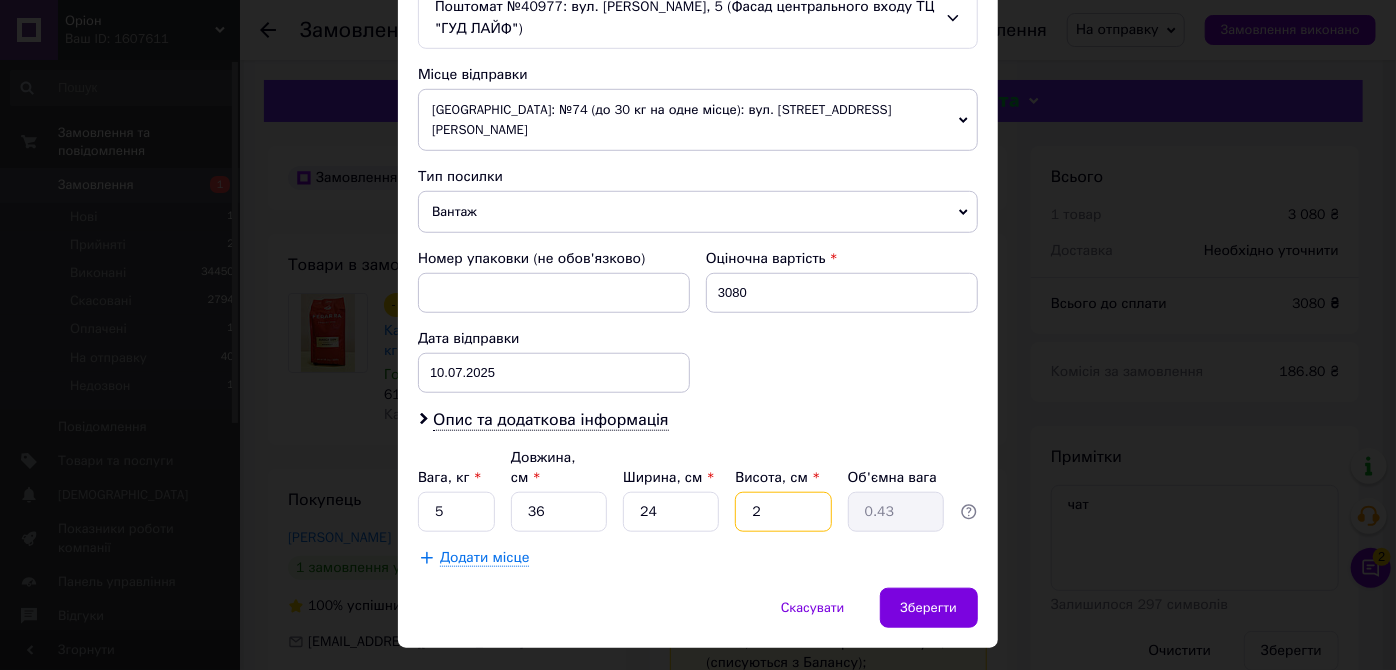 type on "23" 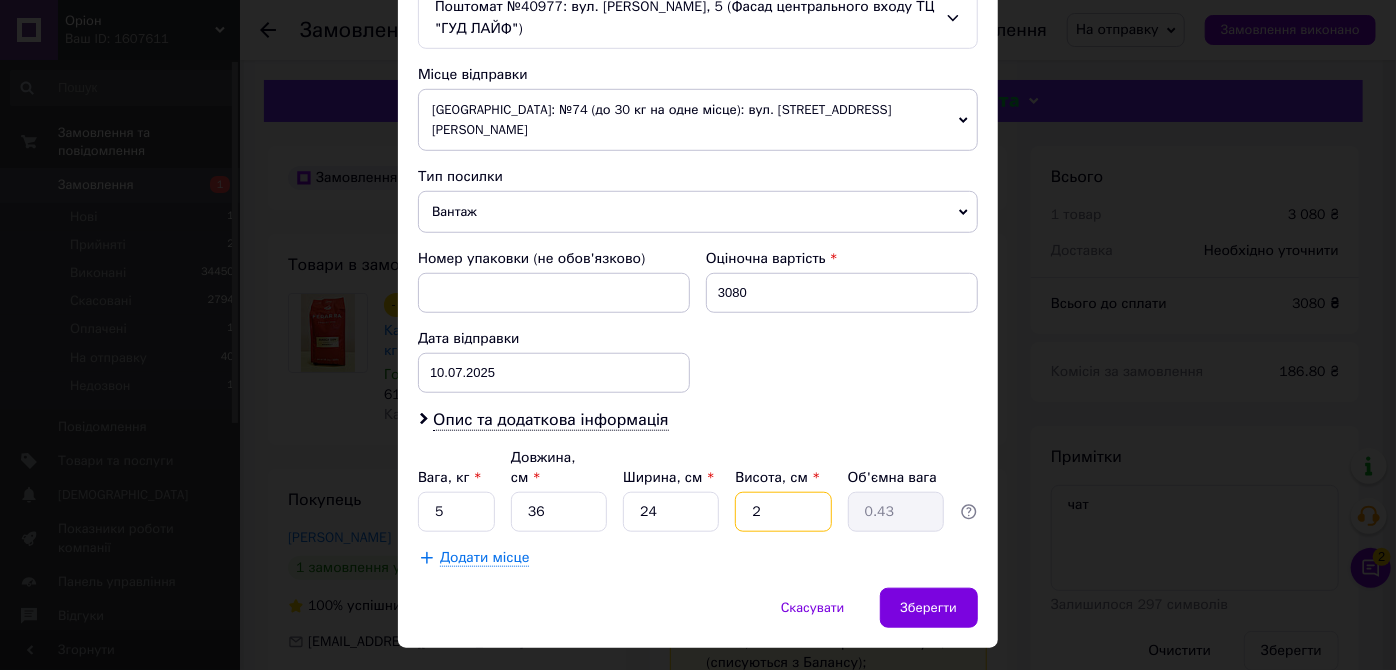 type on "4.97" 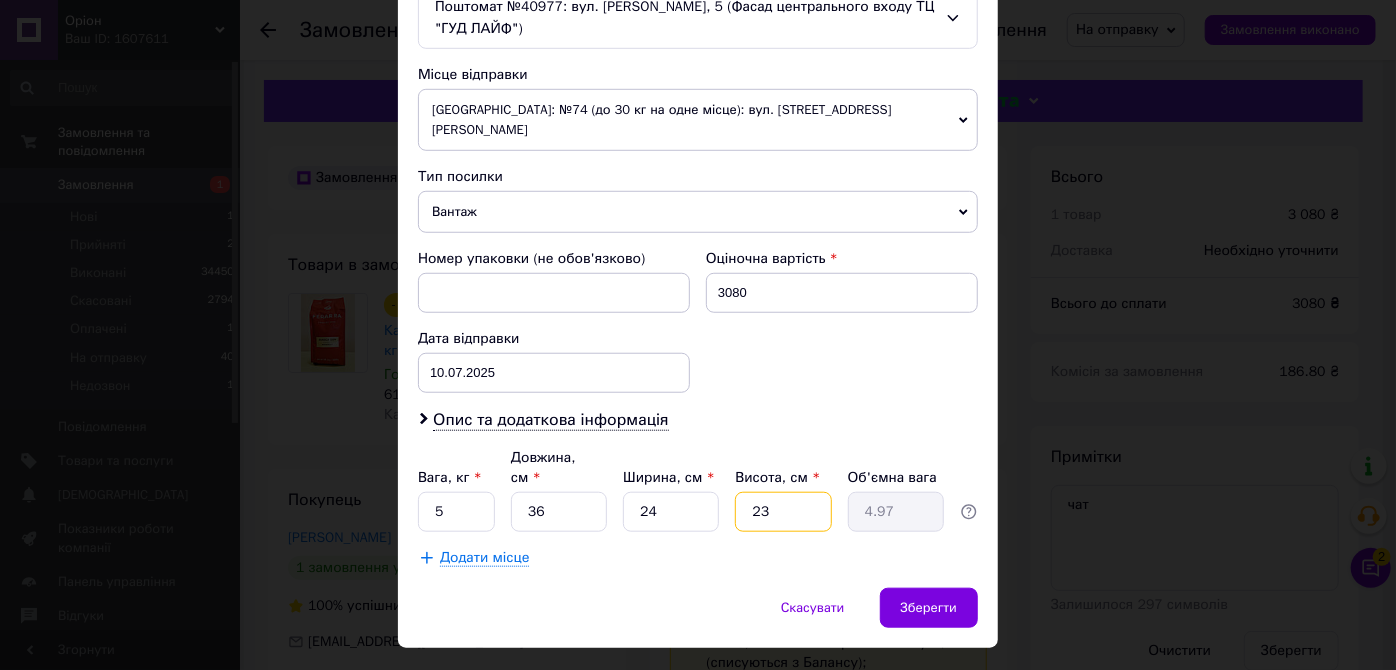 type on "2" 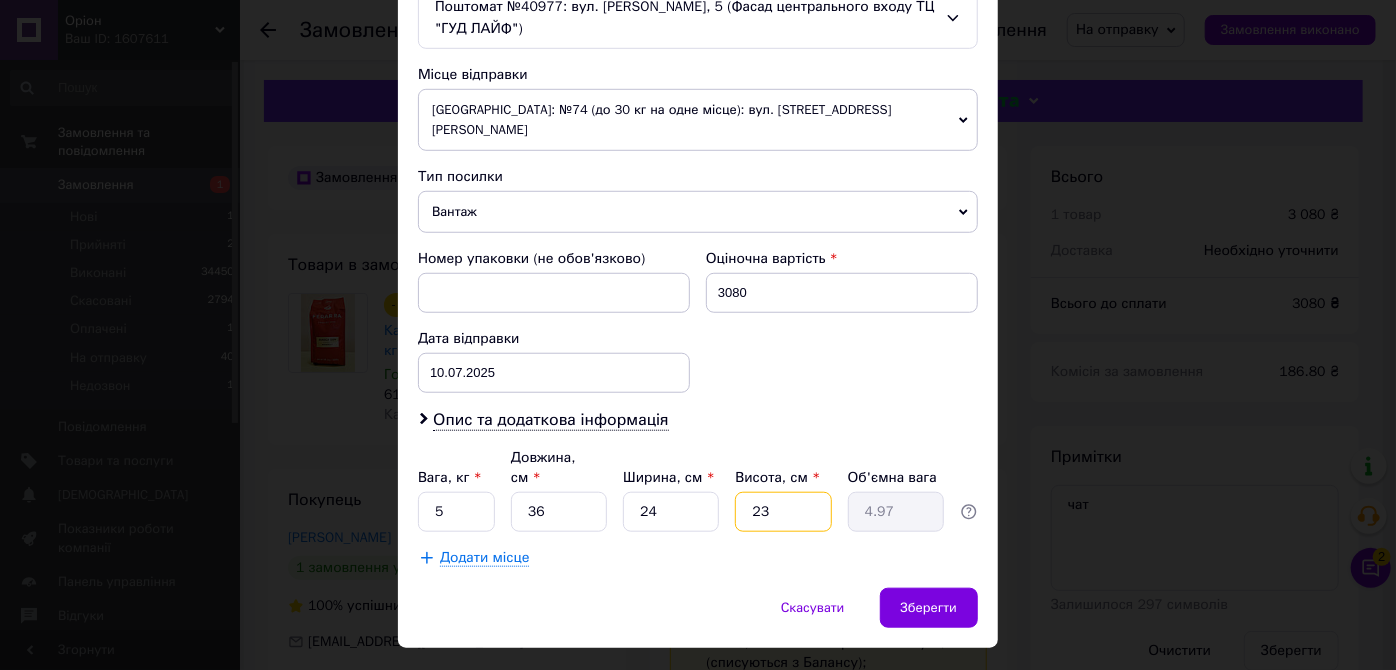 type on "0.43" 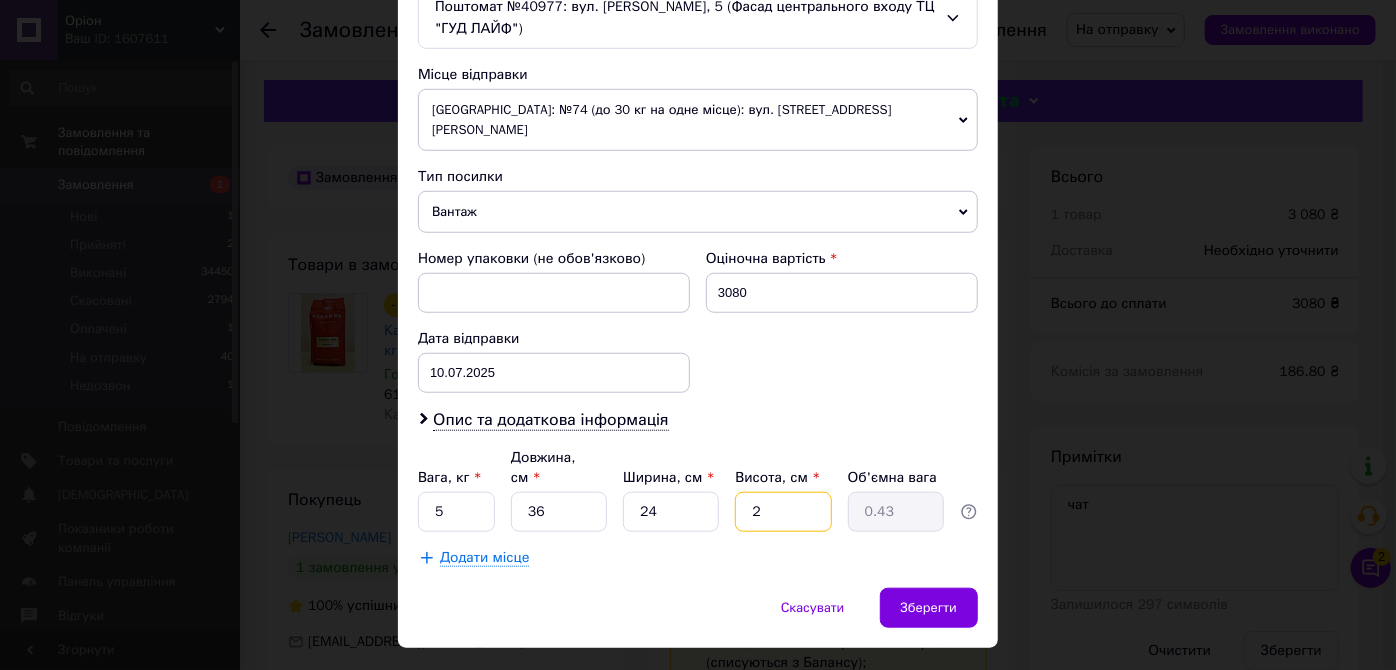 type on "25" 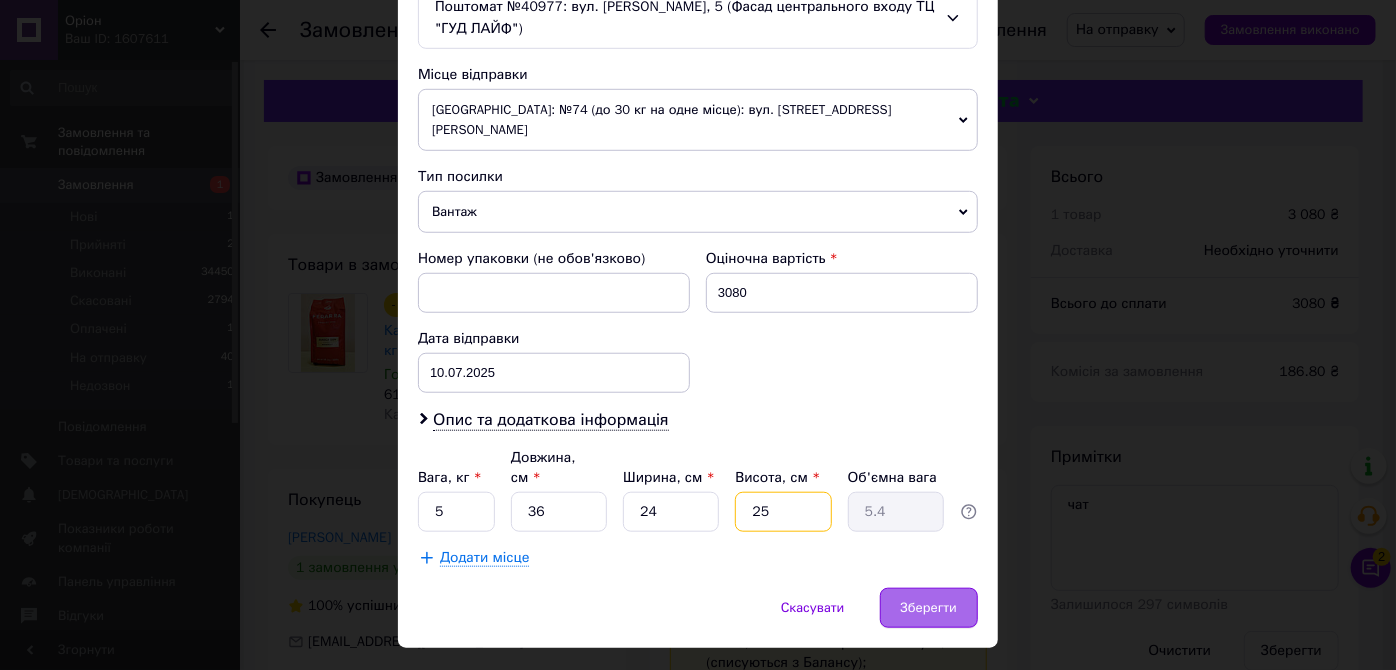type on "25" 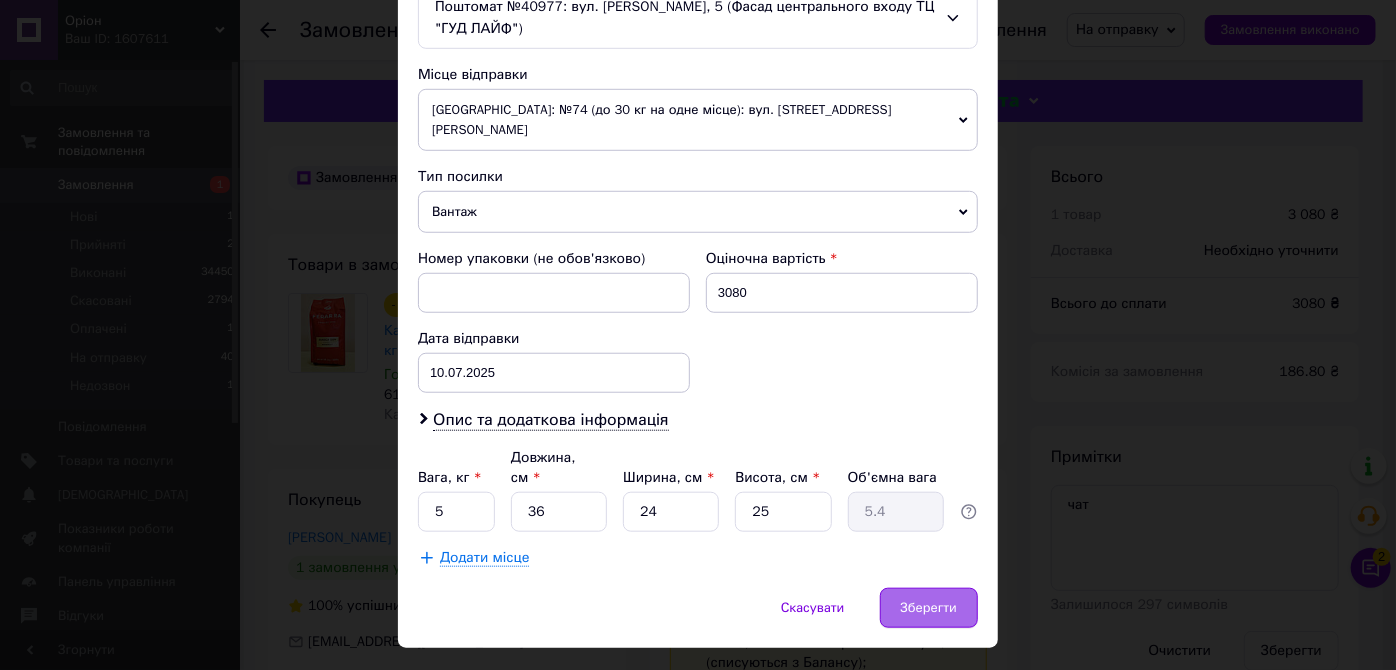 click on "Зберегти" at bounding box center [929, 608] 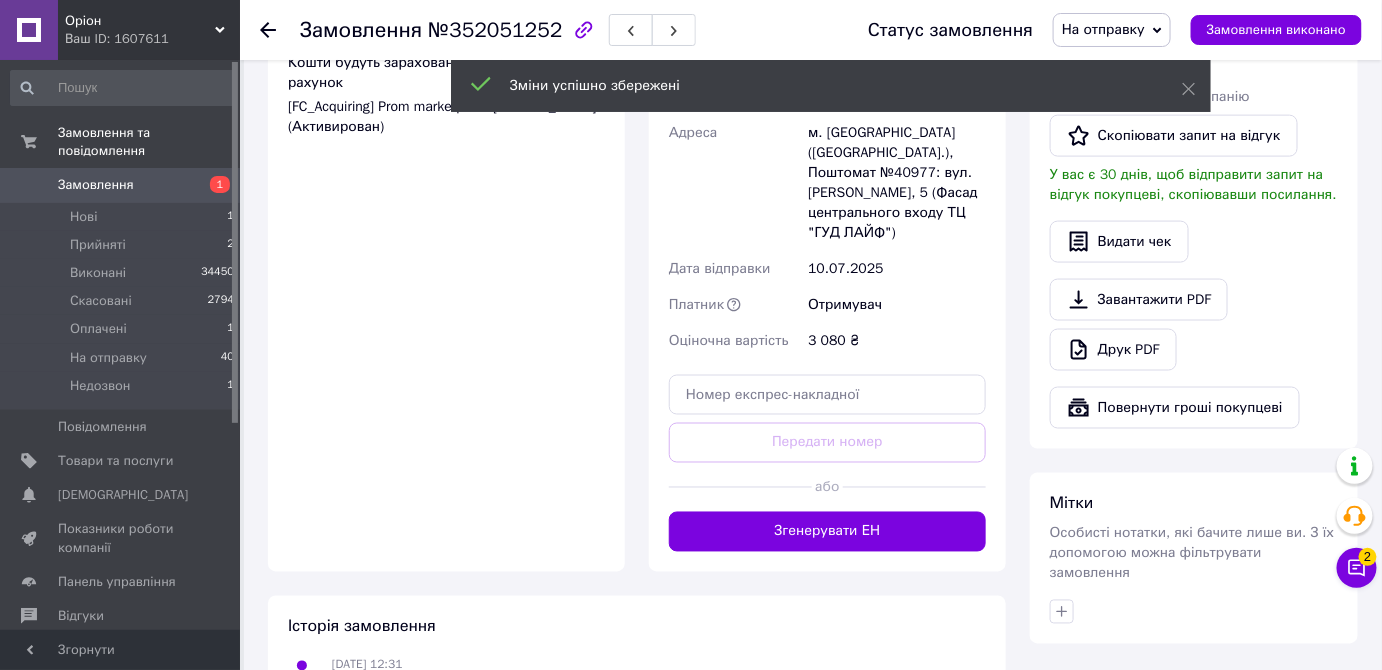 scroll, scrollTop: 840, scrollLeft: 0, axis: vertical 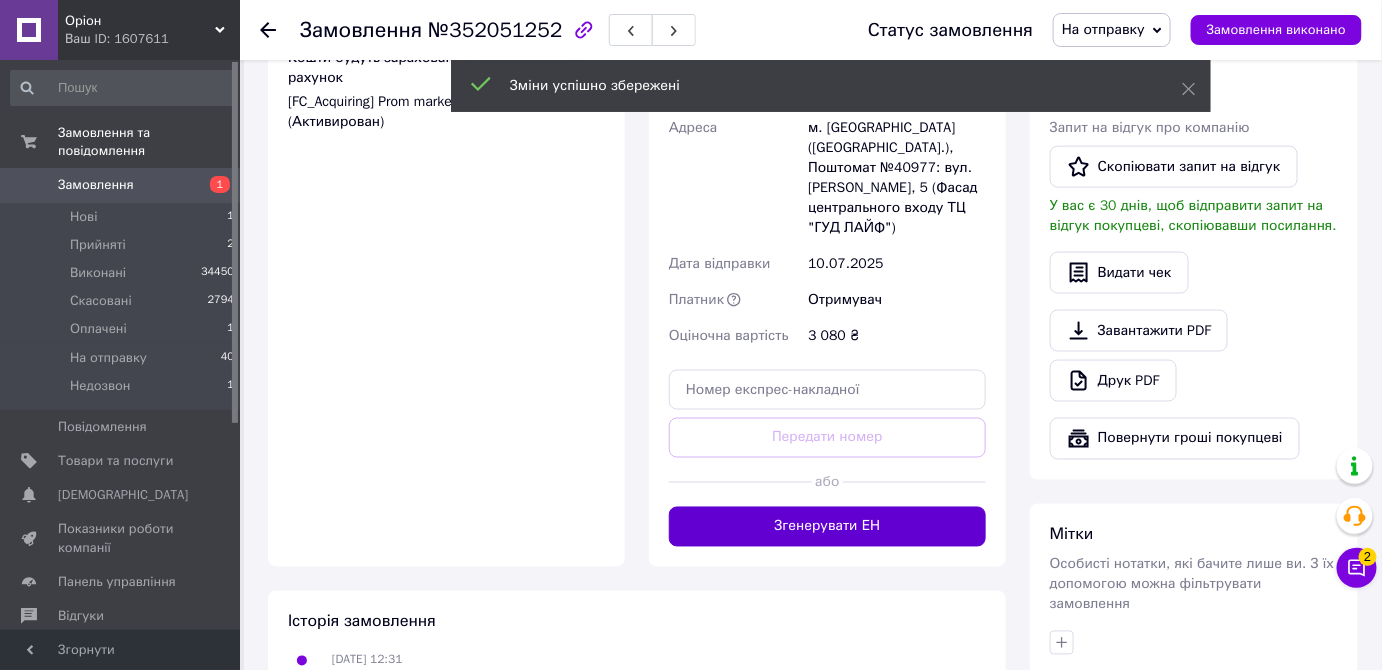 click on "Згенерувати ЕН" at bounding box center [827, 527] 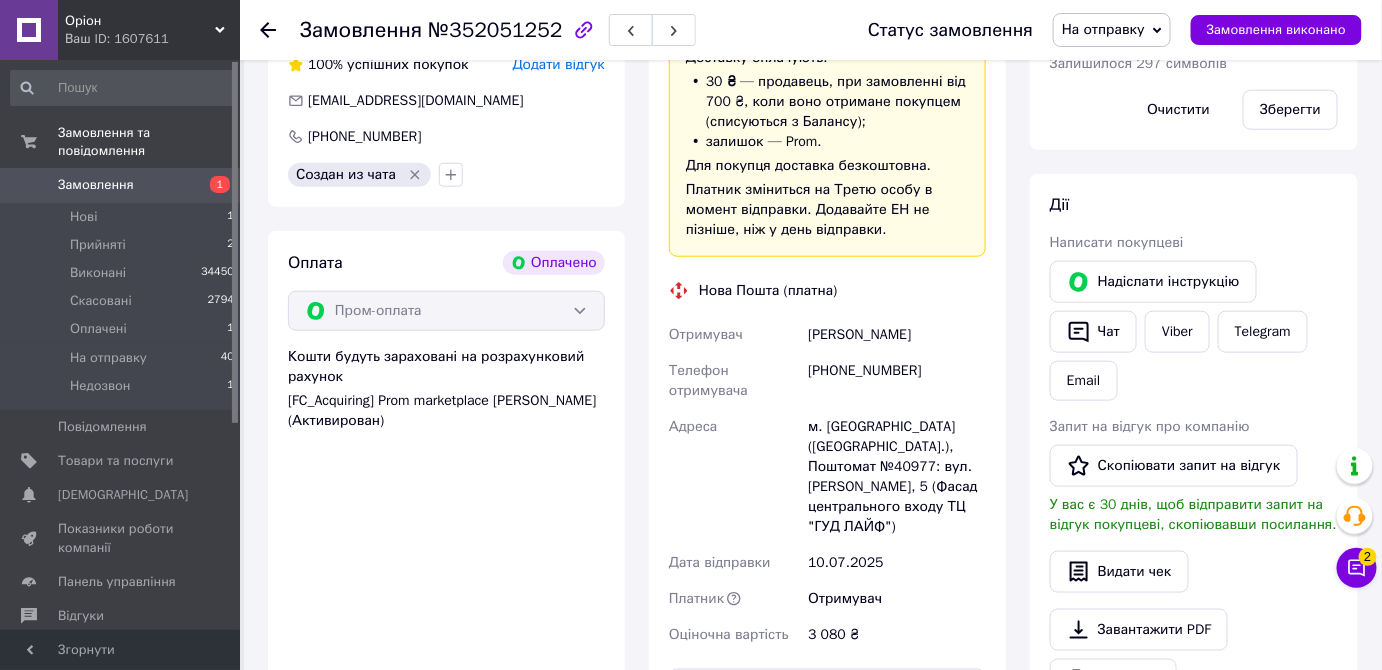 scroll, scrollTop: 541, scrollLeft: 0, axis: vertical 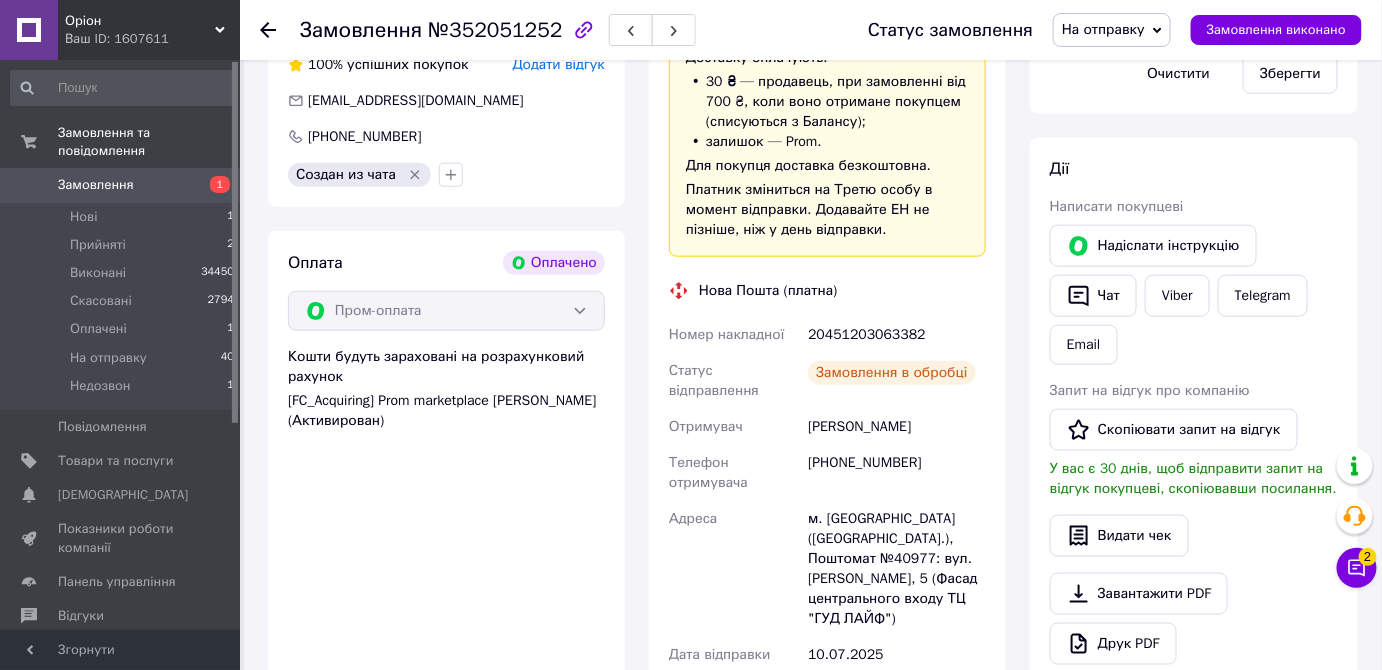 drag, startPoint x: 887, startPoint y: 331, endPoint x: 931, endPoint y: 342, distance: 45.35416 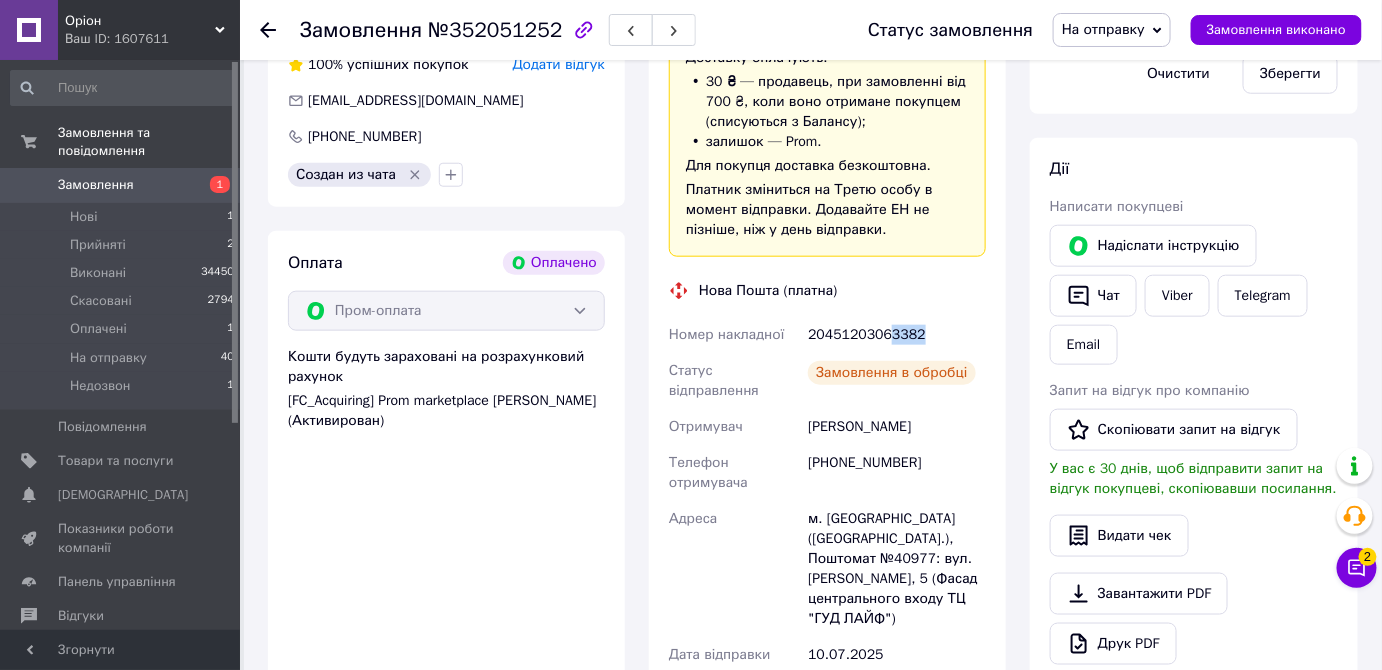 copy on "3382" 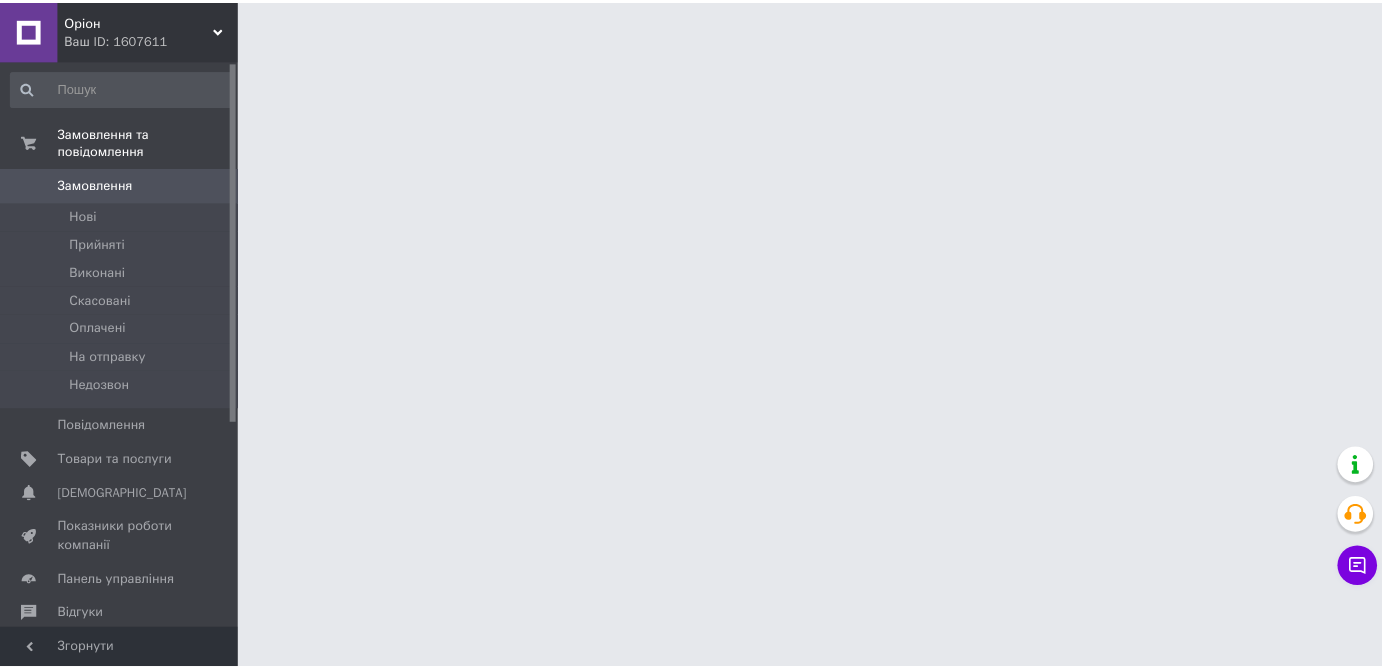 scroll, scrollTop: 0, scrollLeft: 0, axis: both 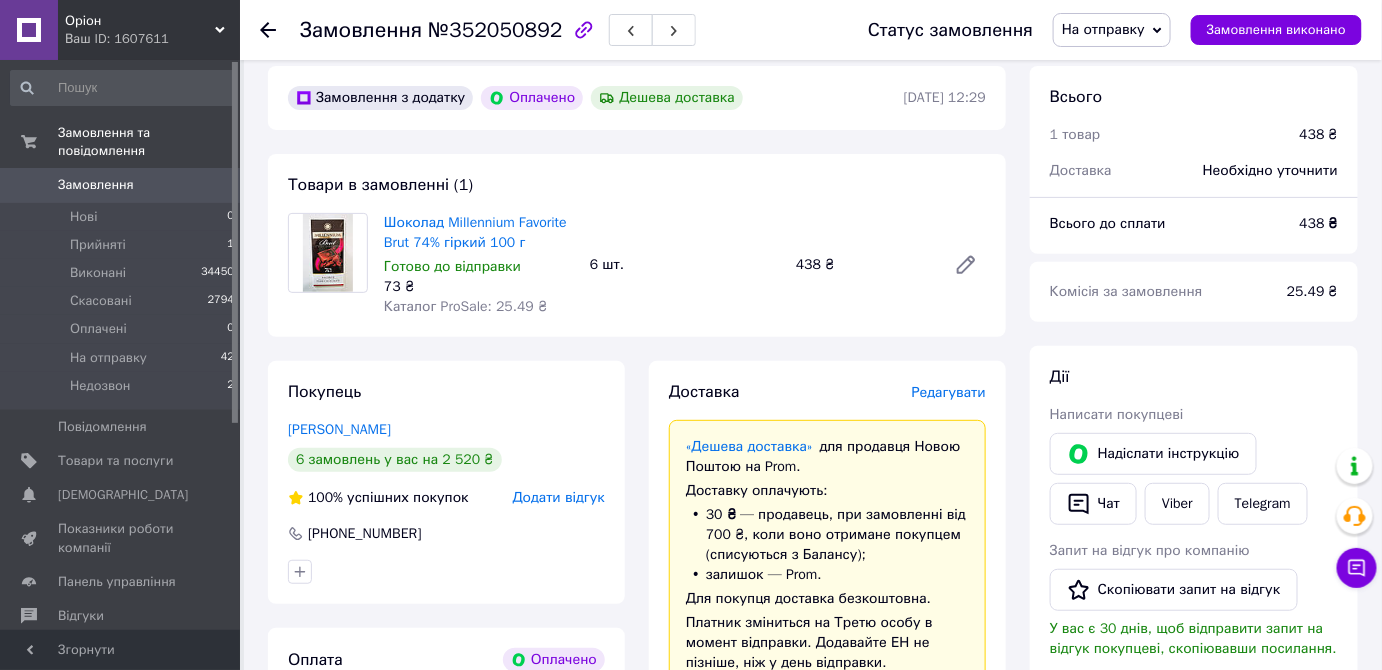 click on "Редагувати" at bounding box center [949, 392] 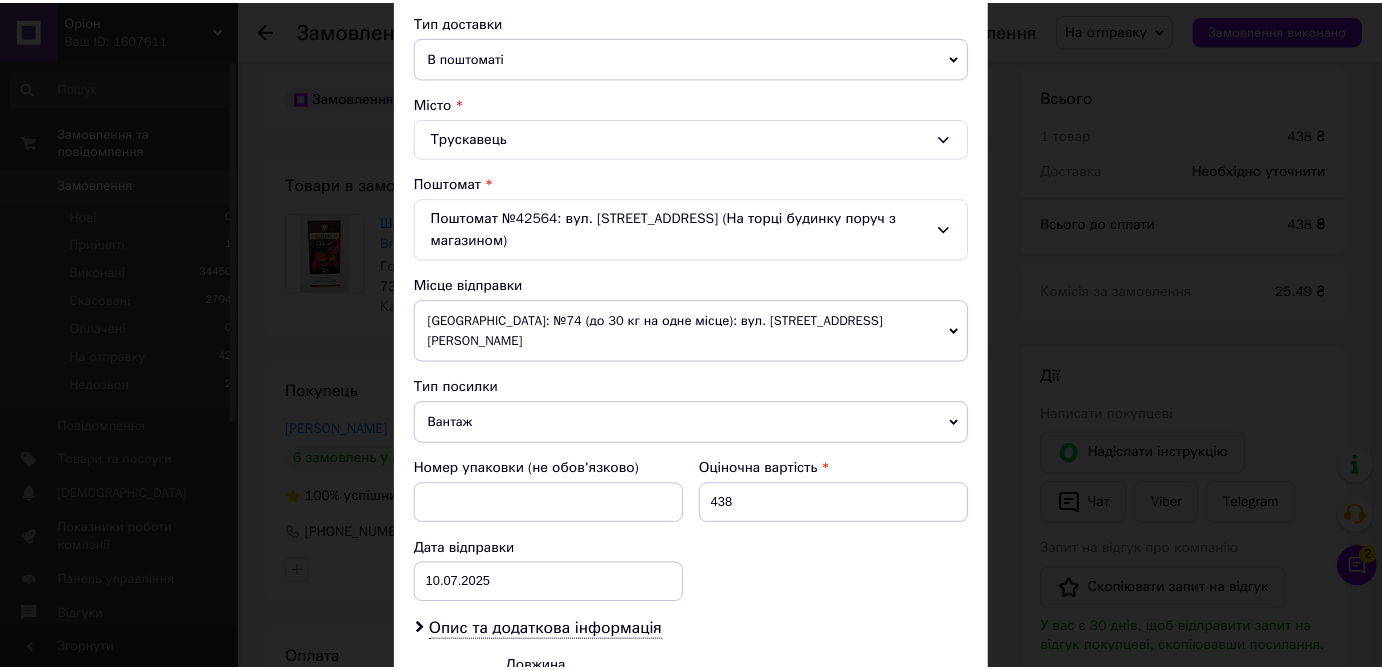 scroll, scrollTop: 650, scrollLeft: 0, axis: vertical 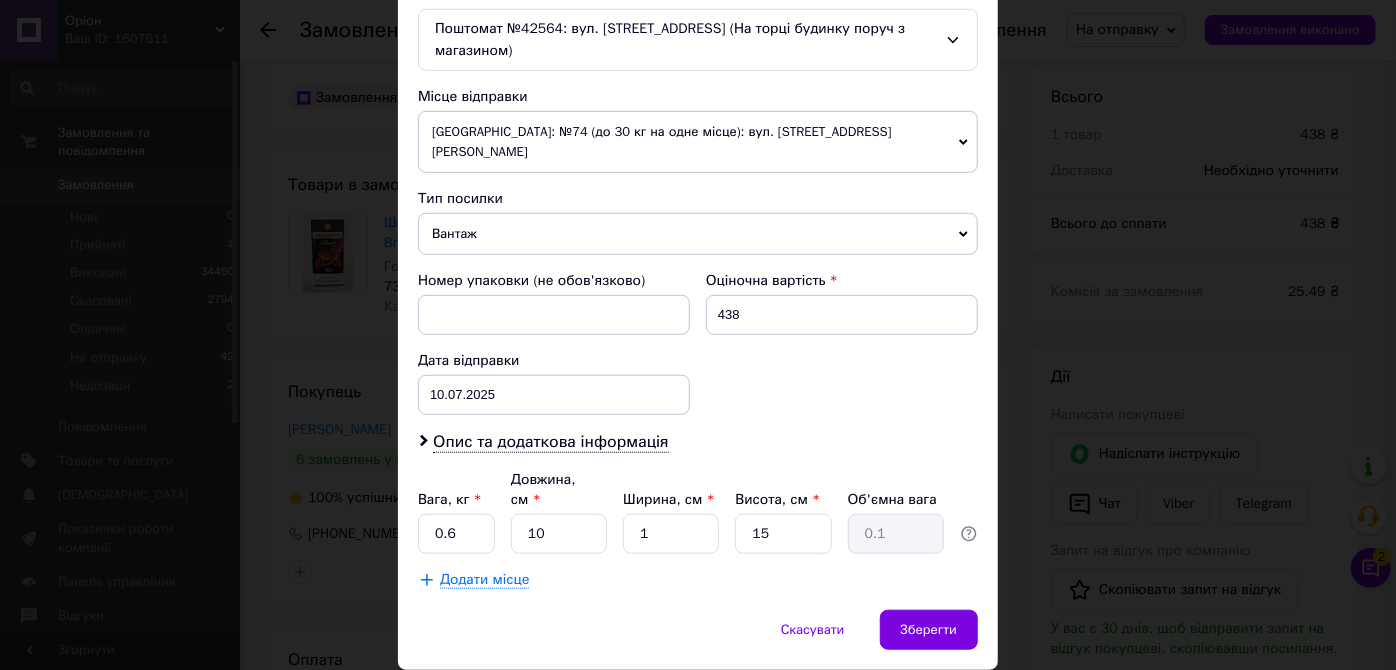 click on "Номер упаковки (не обов'язково)" at bounding box center (554, 303) 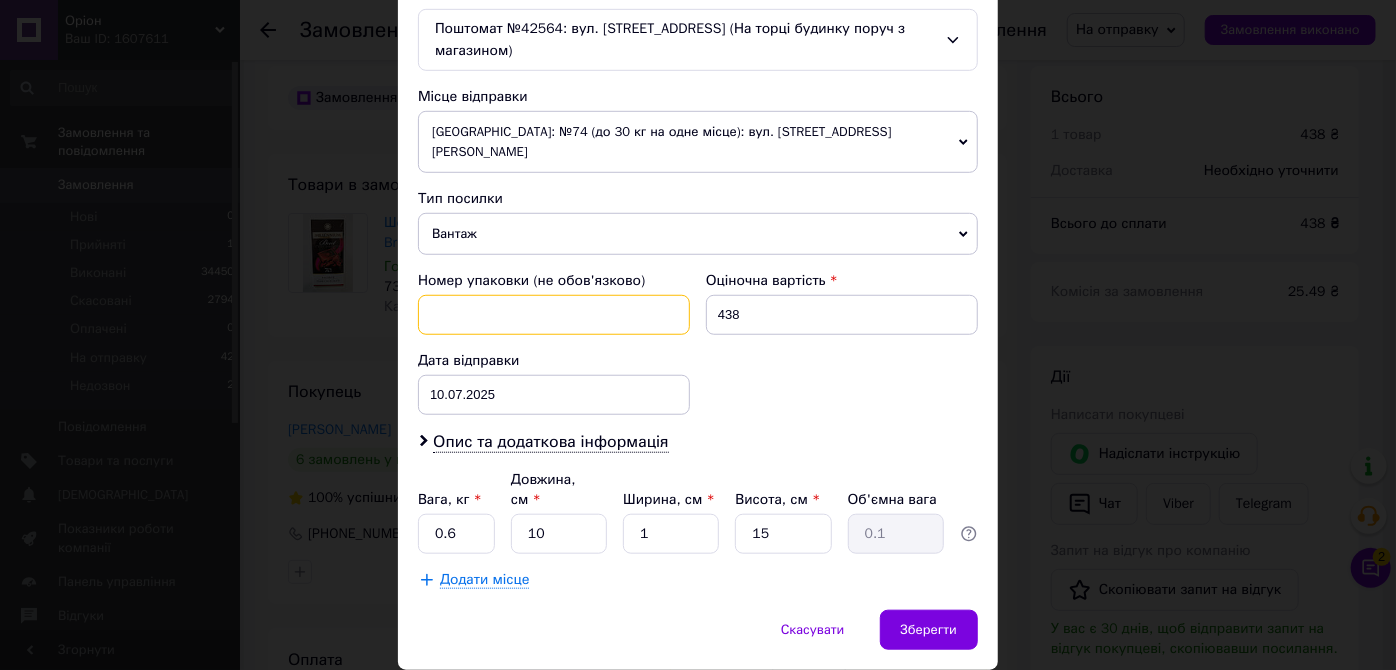 paste on "1811584862" 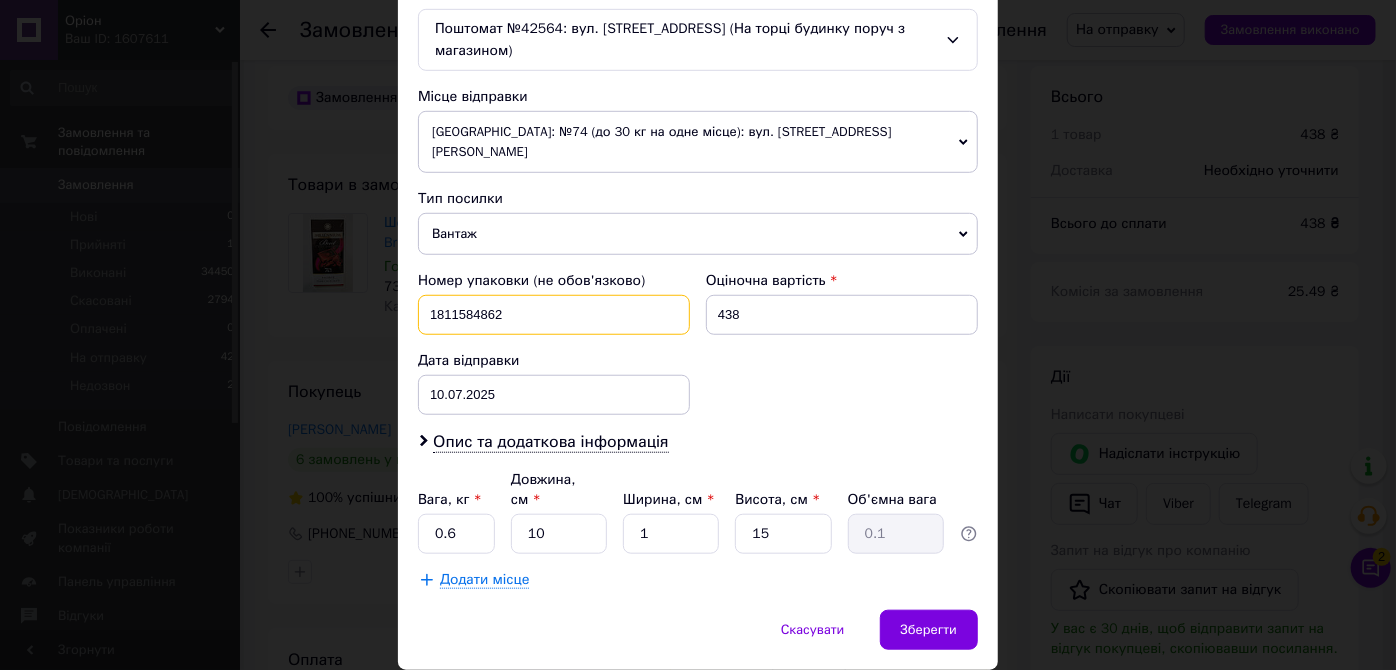 click on "1811584862" at bounding box center (554, 315) 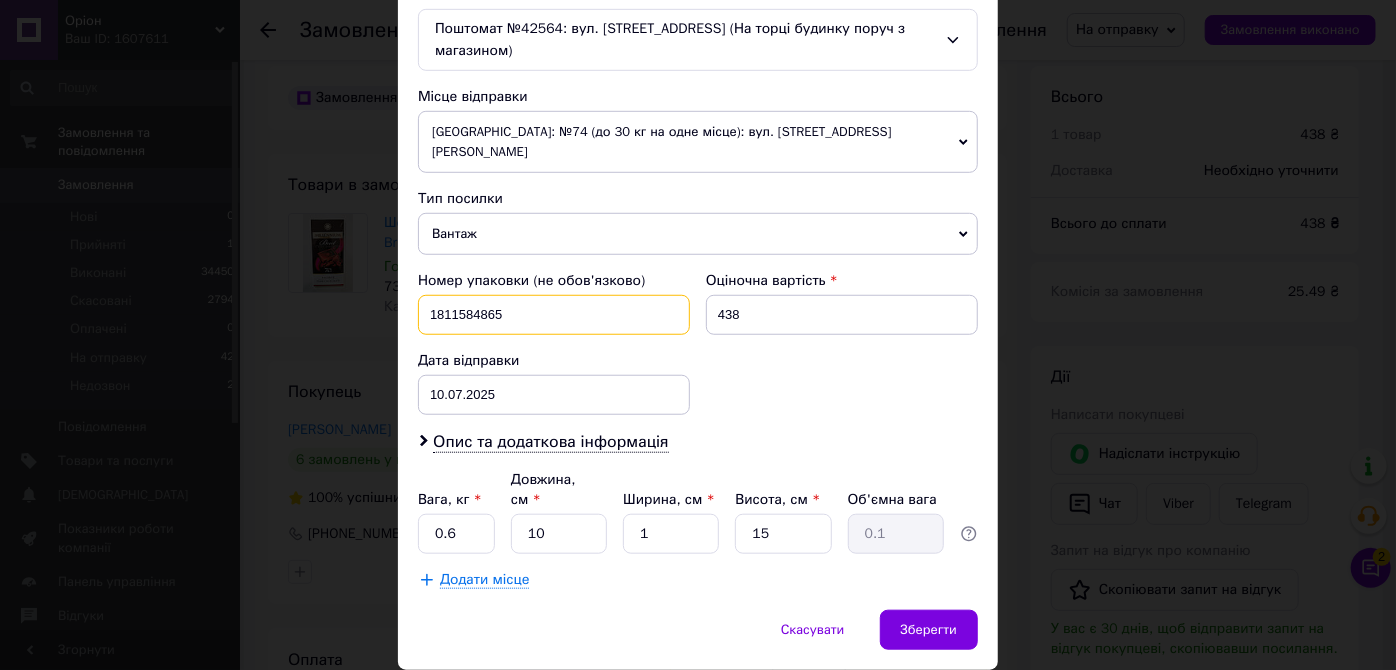 type on "1811584865" 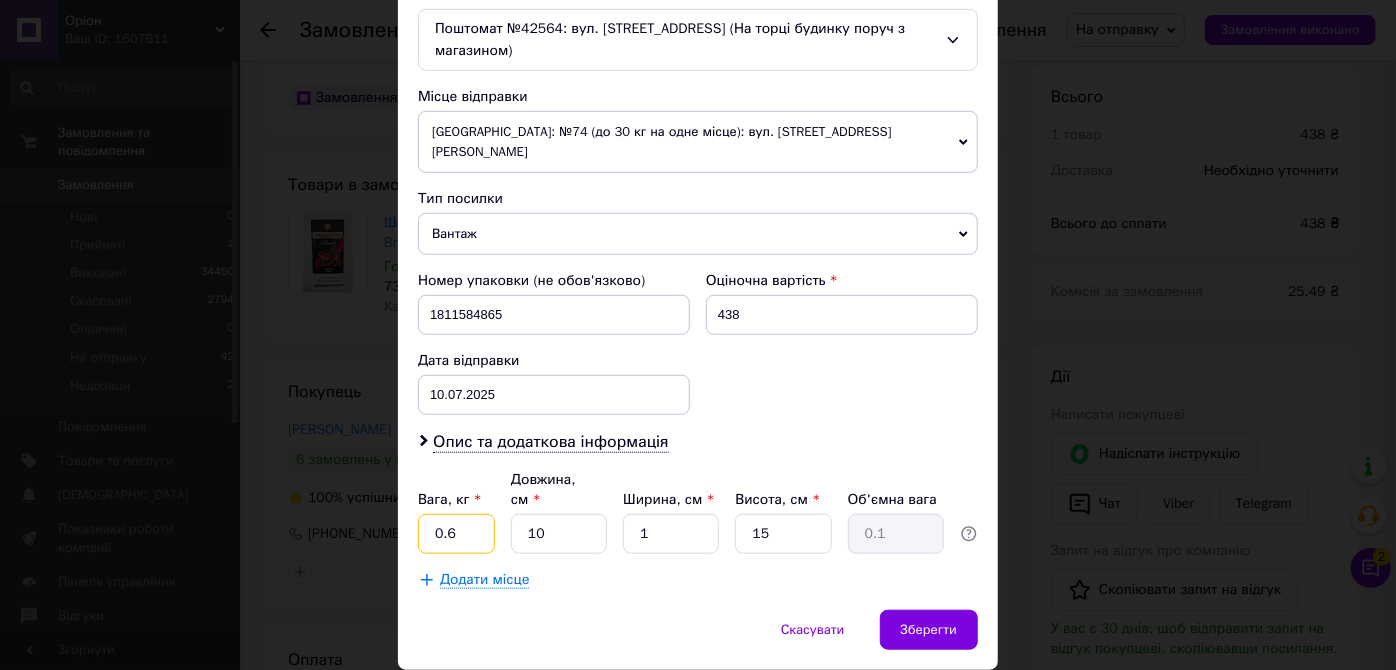 click on "0.6" at bounding box center [456, 534] 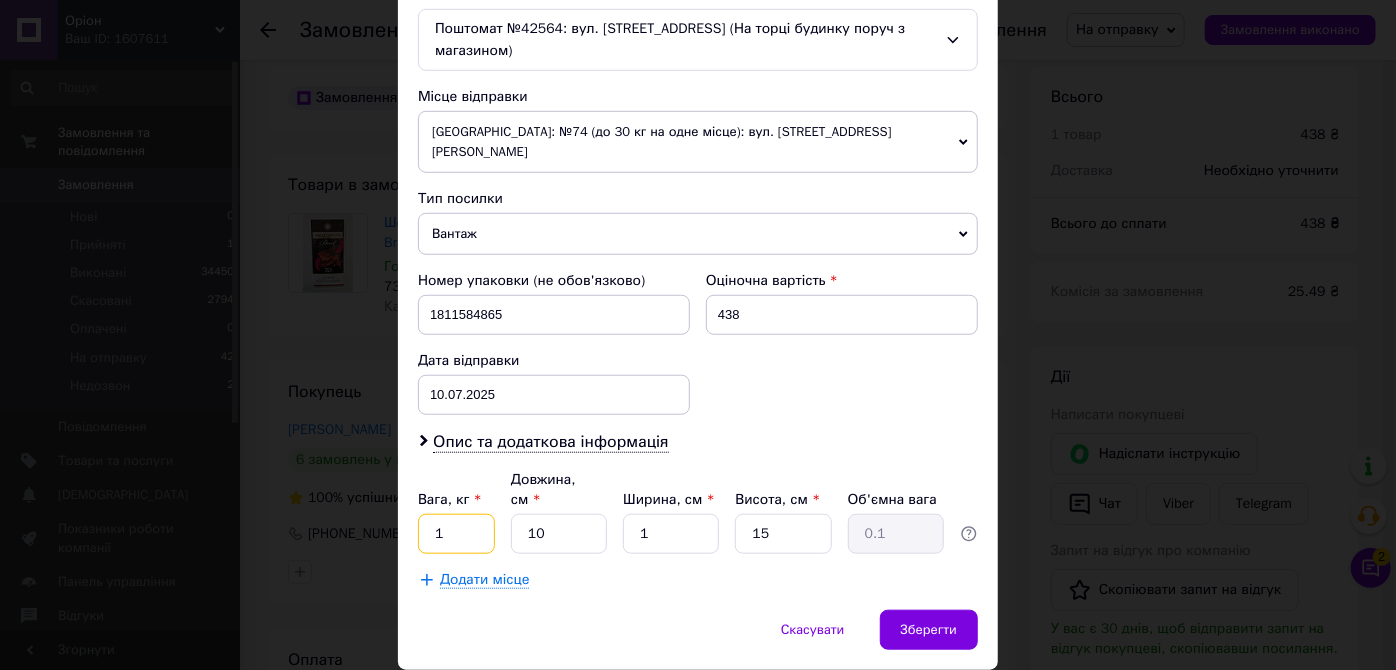 click on "1" at bounding box center (456, 534) 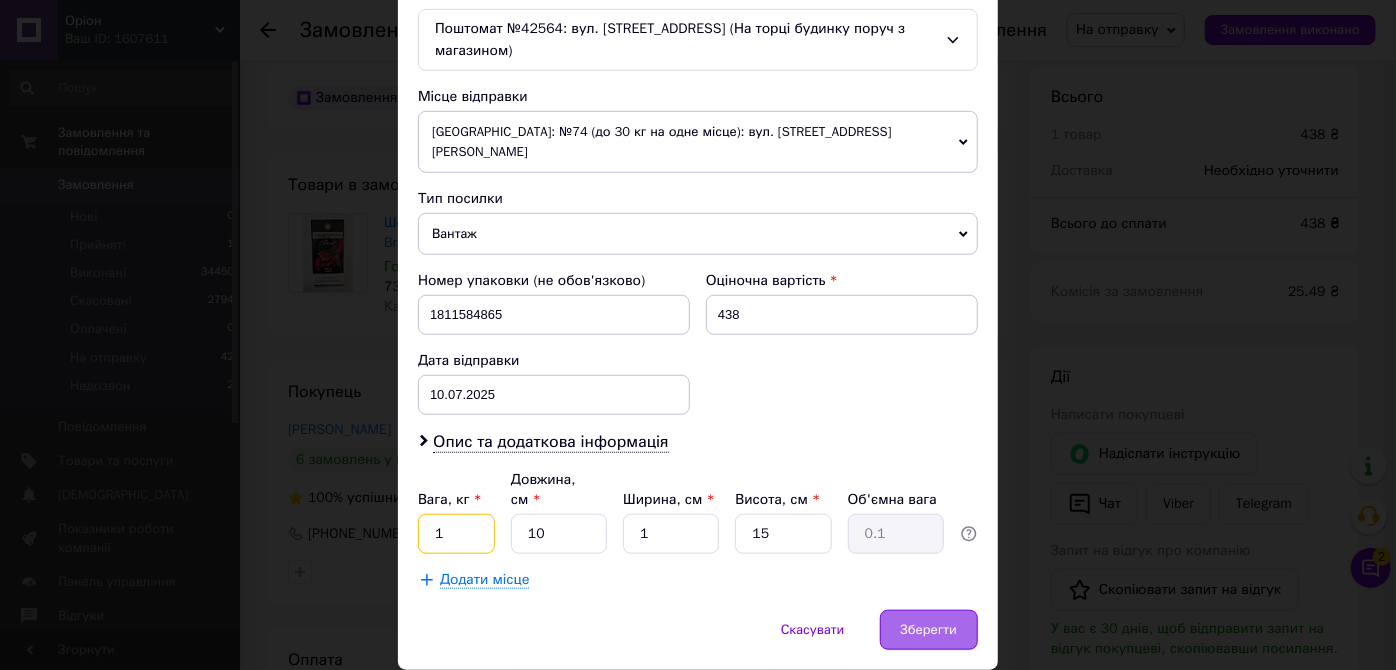 type on "1" 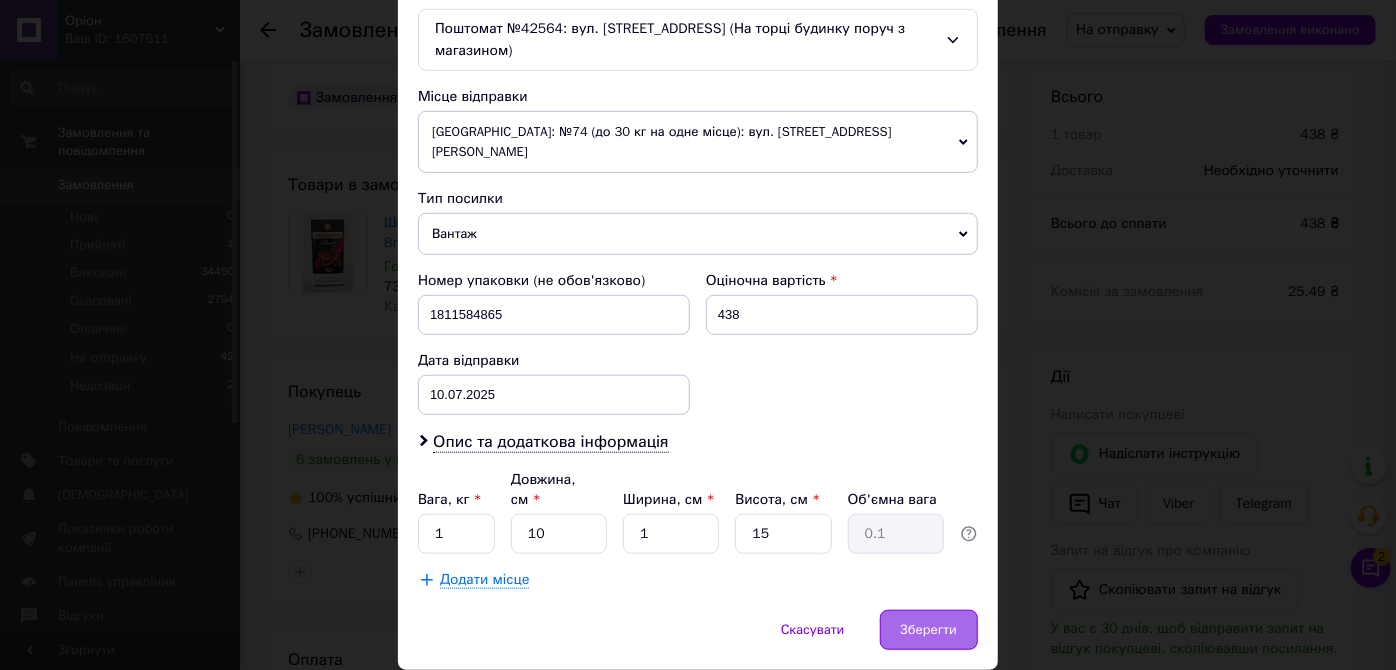 click on "Зберегти" at bounding box center (929, 630) 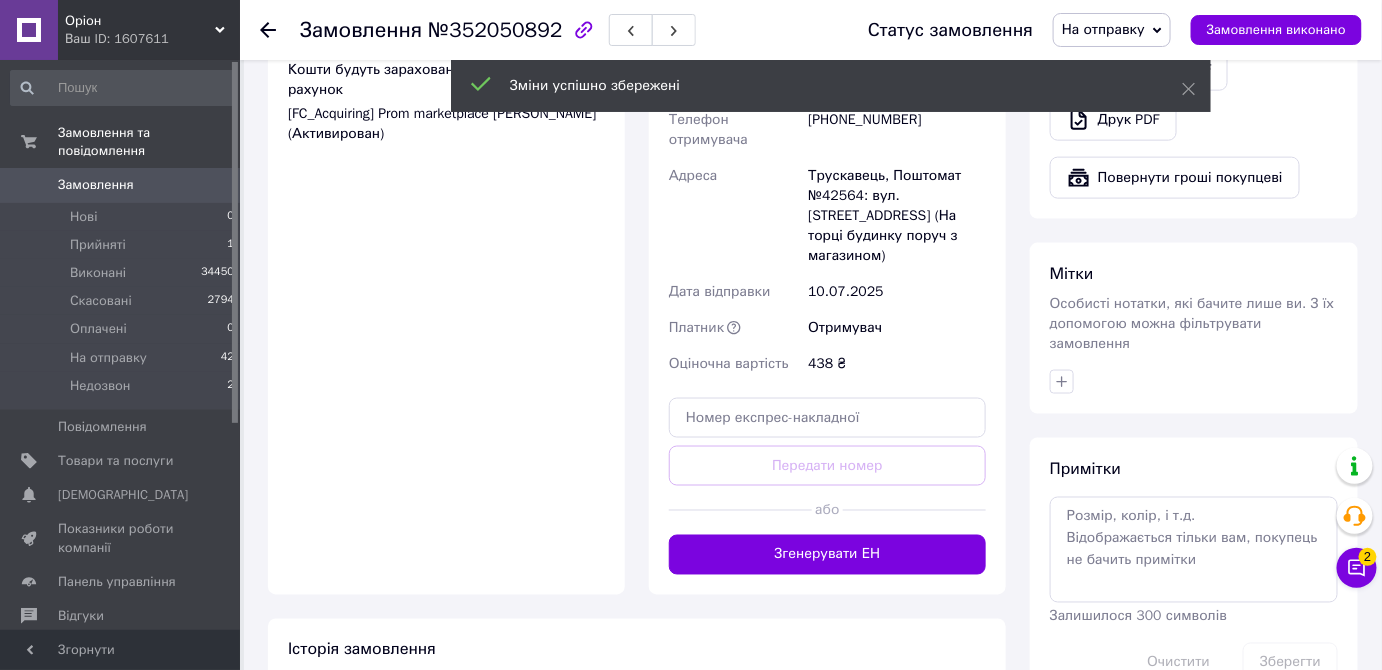 scroll, scrollTop: 765, scrollLeft: 0, axis: vertical 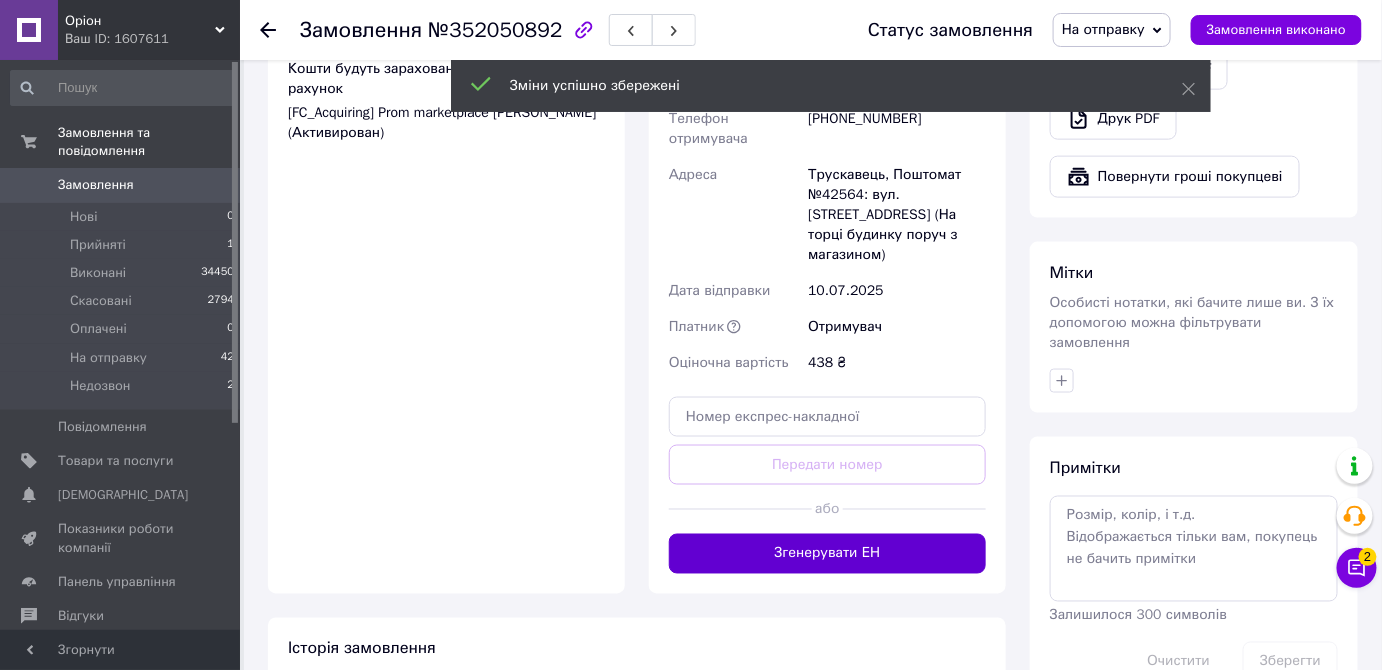 click on "Згенерувати ЕН" at bounding box center [827, 554] 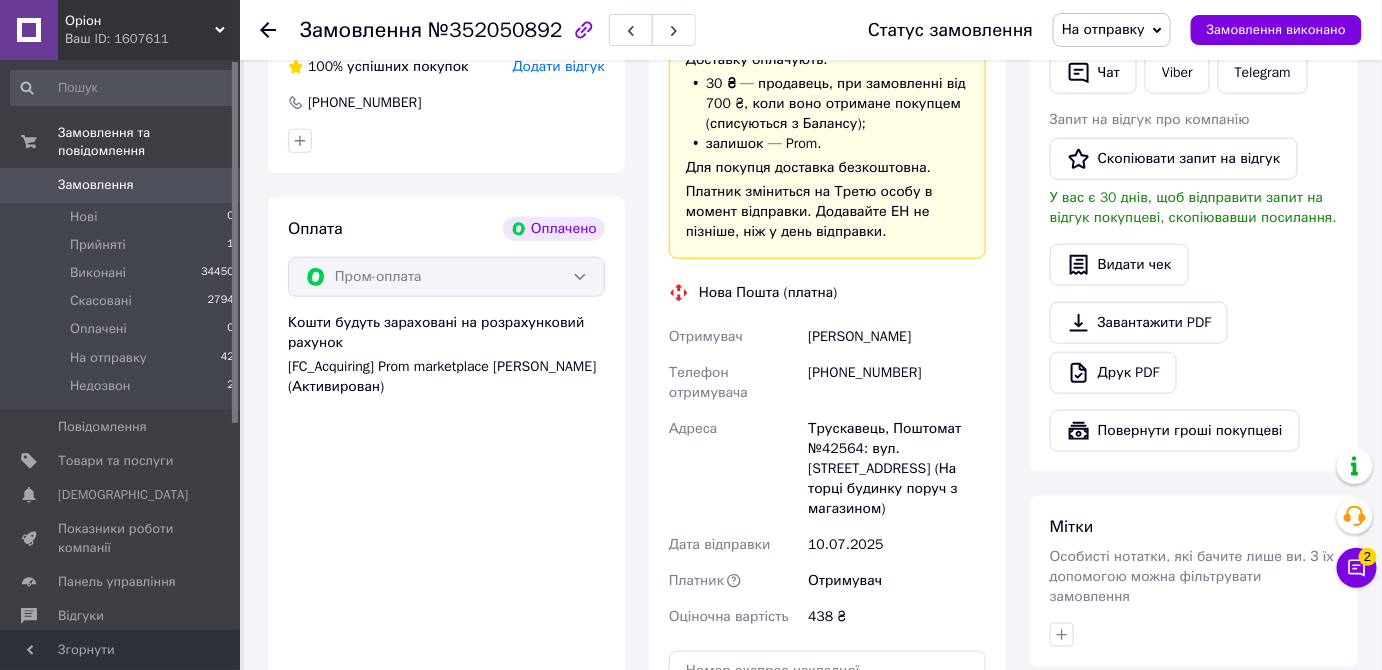 scroll, scrollTop: 497, scrollLeft: 0, axis: vertical 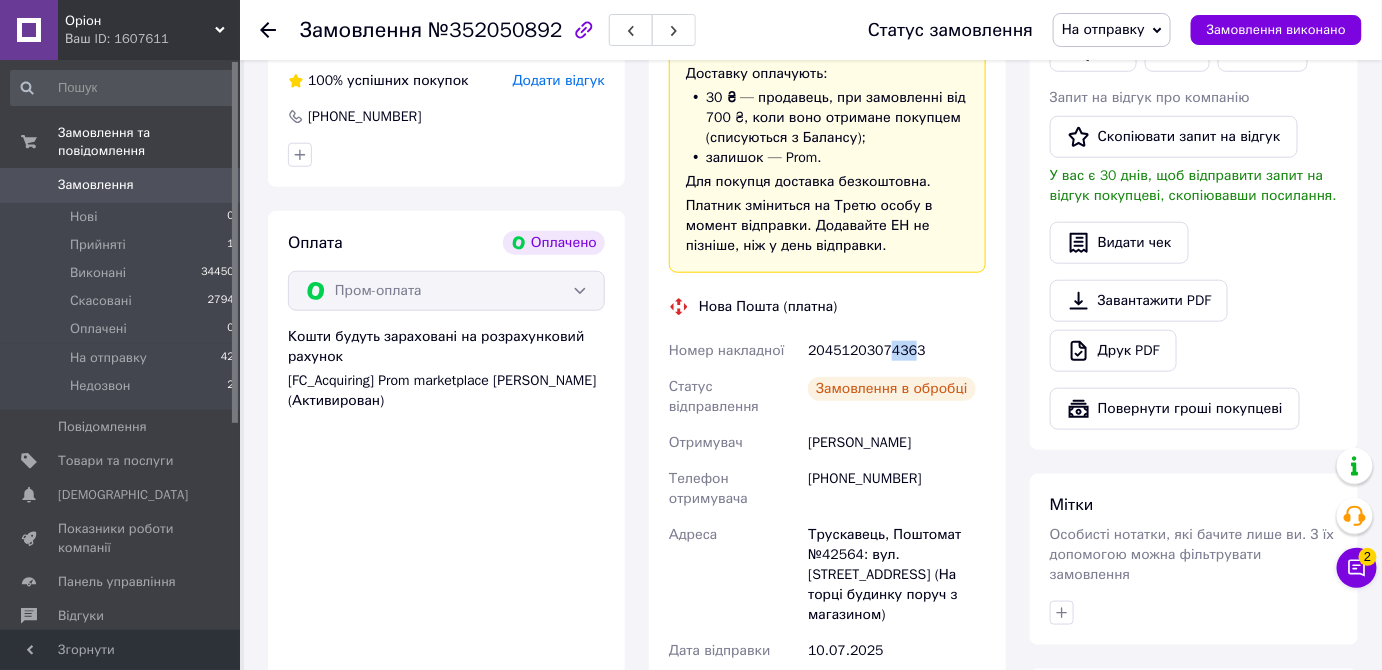 drag, startPoint x: 882, startPoint y: 352, endPoint x: 914, endPoint y: 351, distance: 32.01562 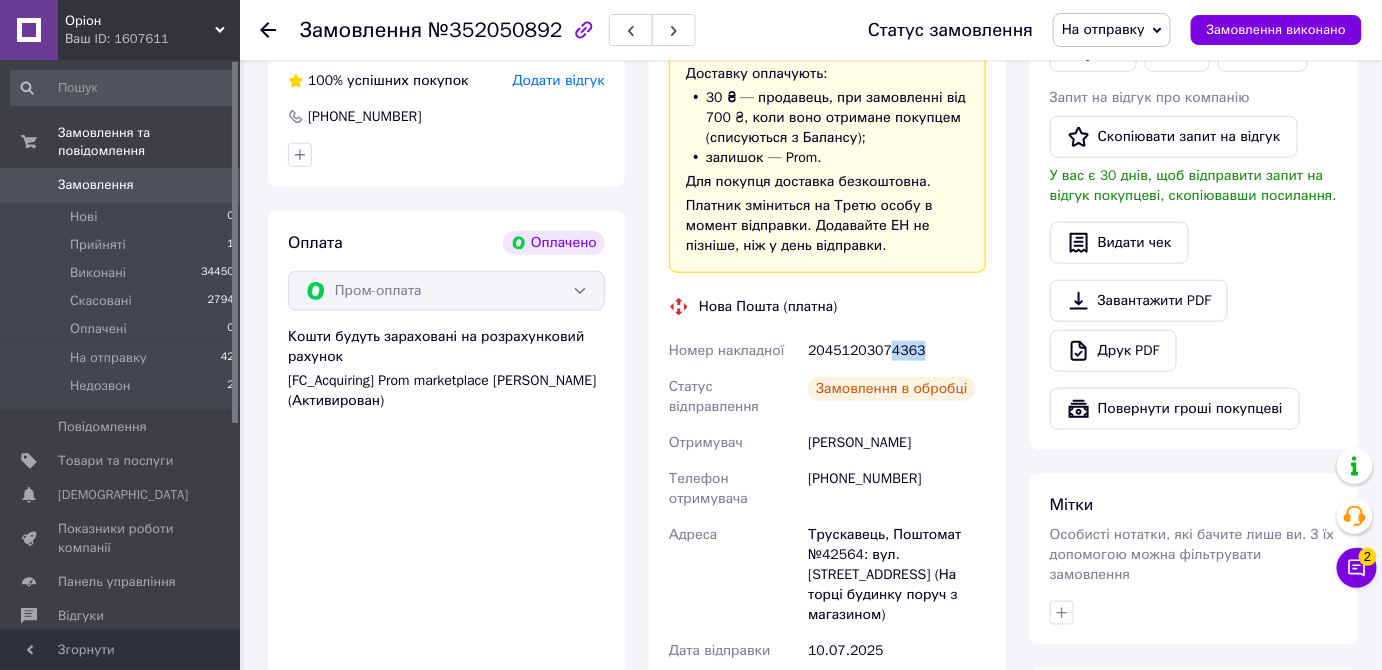copy on "4363" 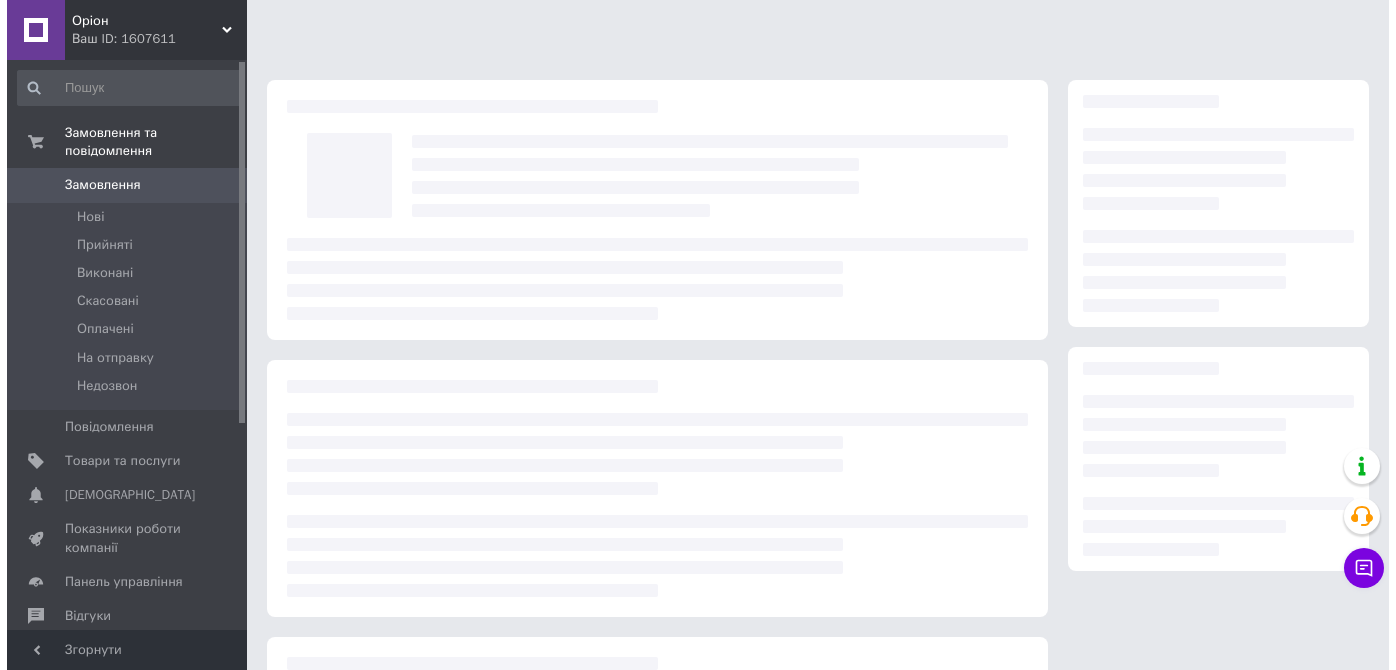 scroll, scrollTop: 0, scrollLeft: 0, axis: both 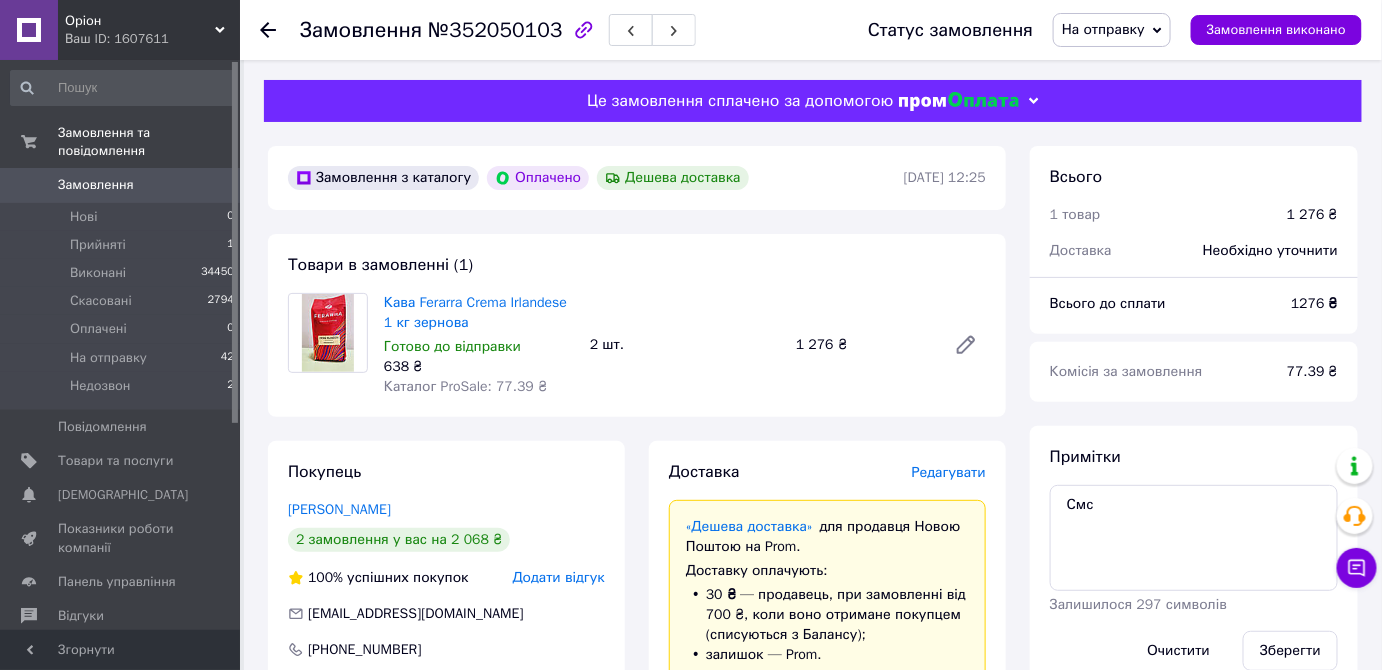 click on "Редагувати" at bounding box center [949, 472] 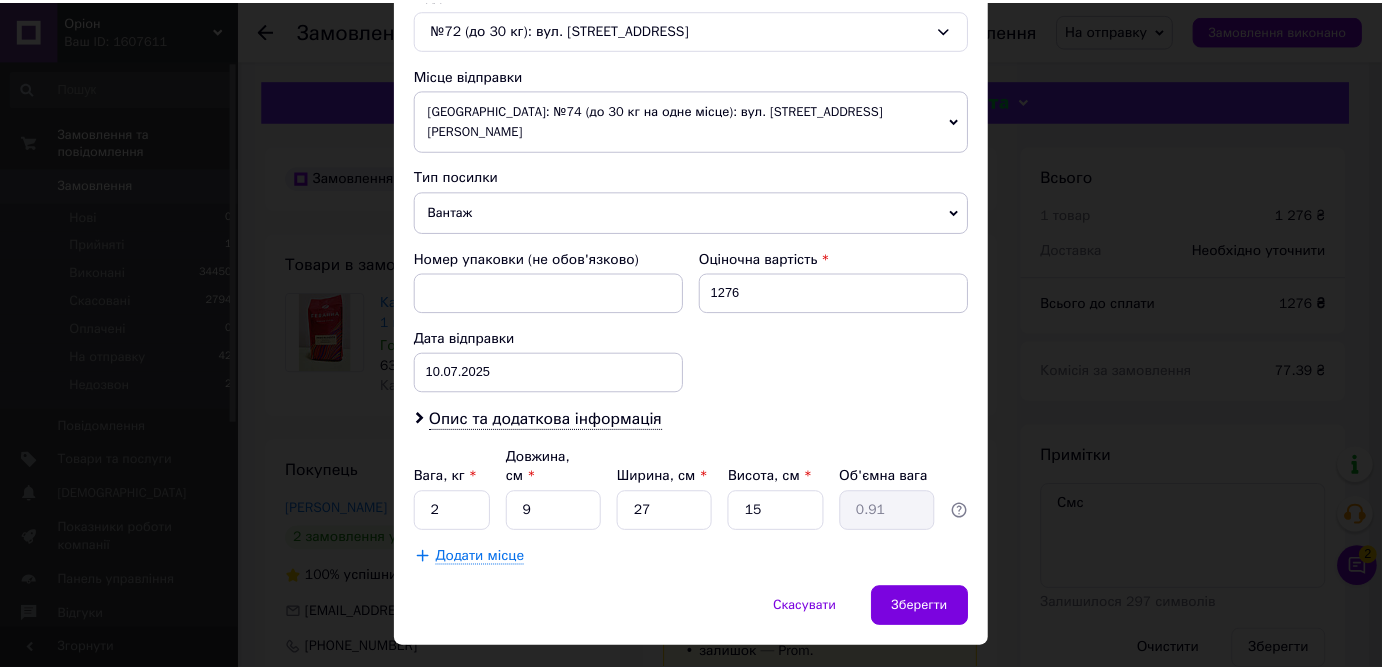 scroll, scrollTop: 649, scrollLeft: 0, axis: vertical 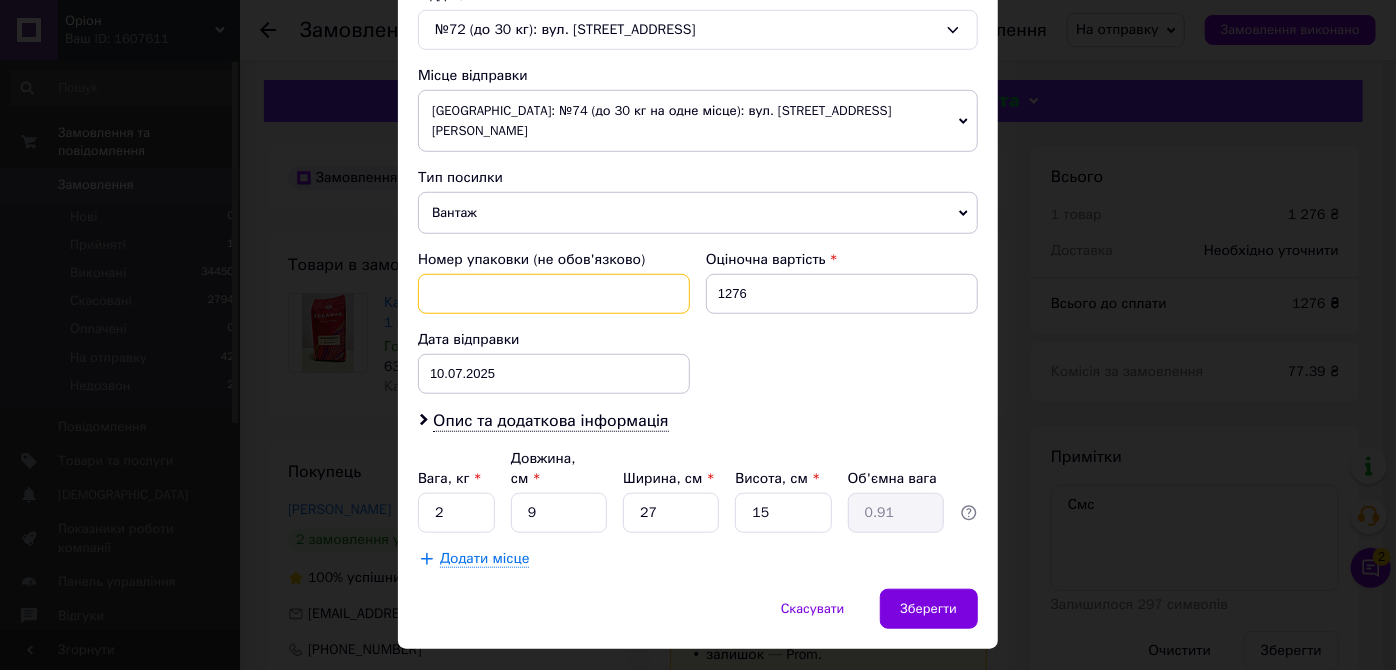 paste on "5433465989" 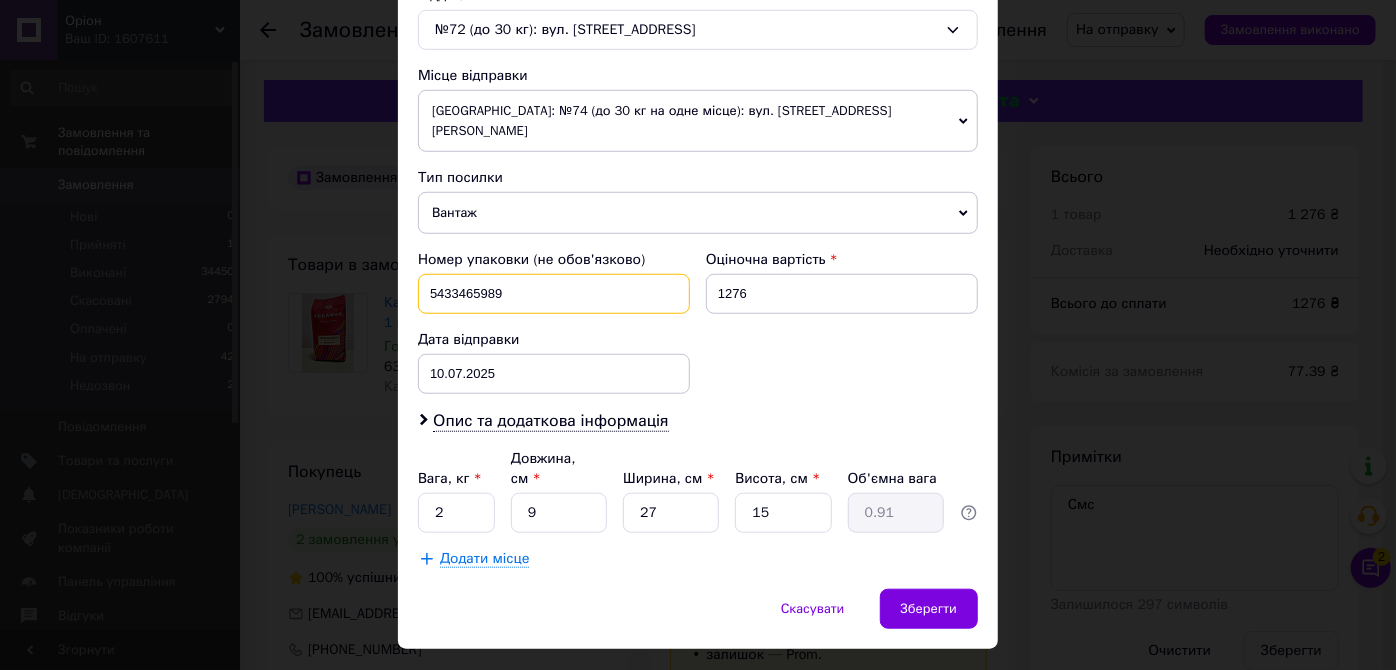 click on "5433465989" at bounding box center [554, 294] 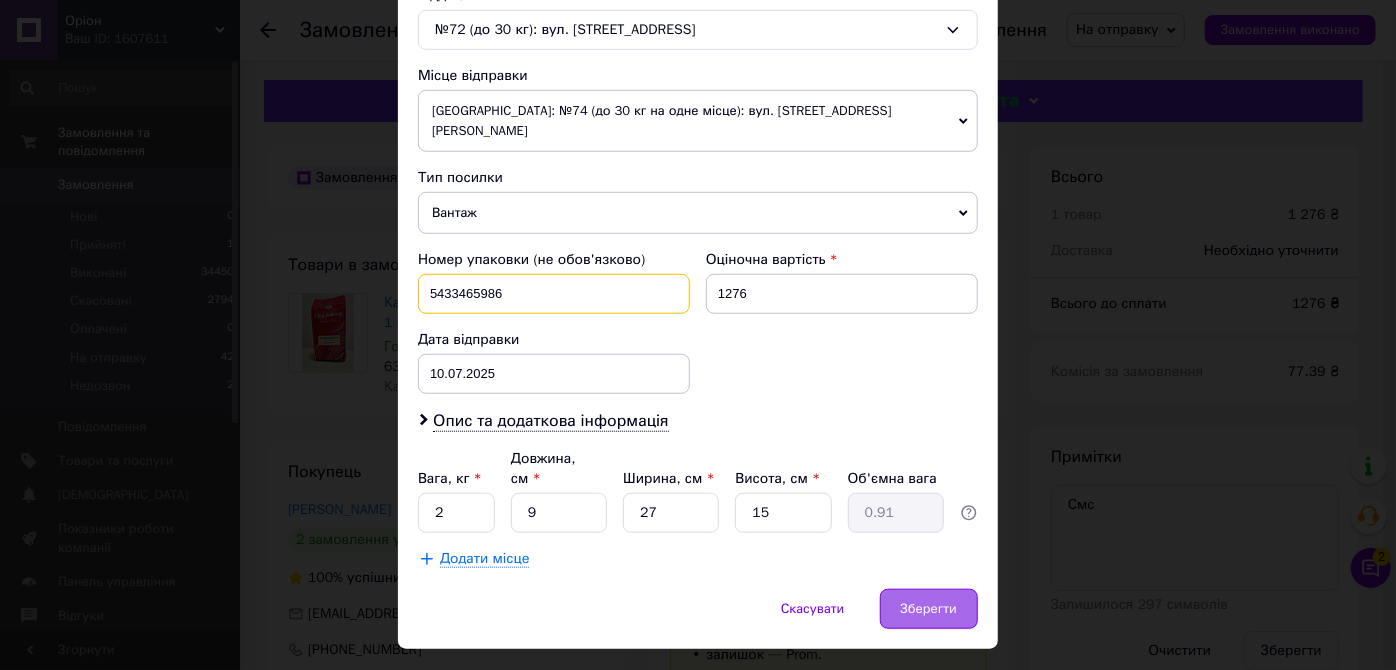 type on "5433465986" 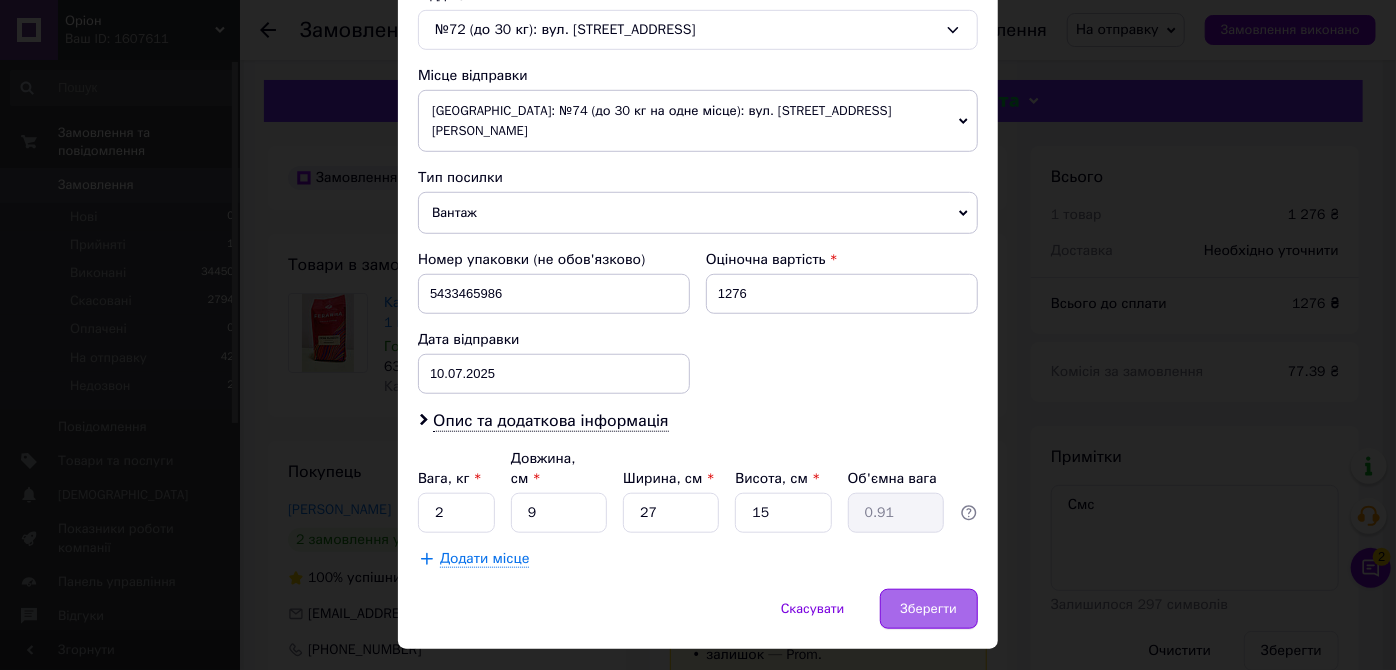 click on "Зберегти" at bounding box center [929, 609] 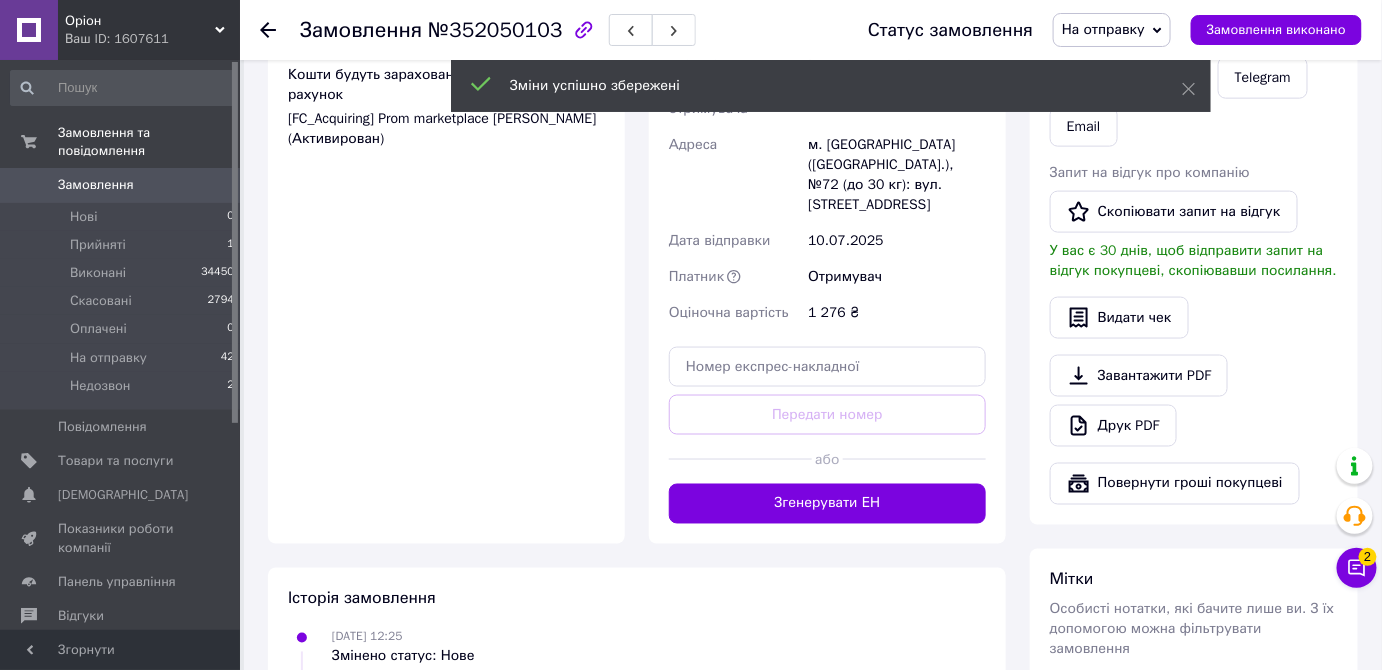 scroll, scrollTop: 810, scrollLeft: 0, axis: vertical 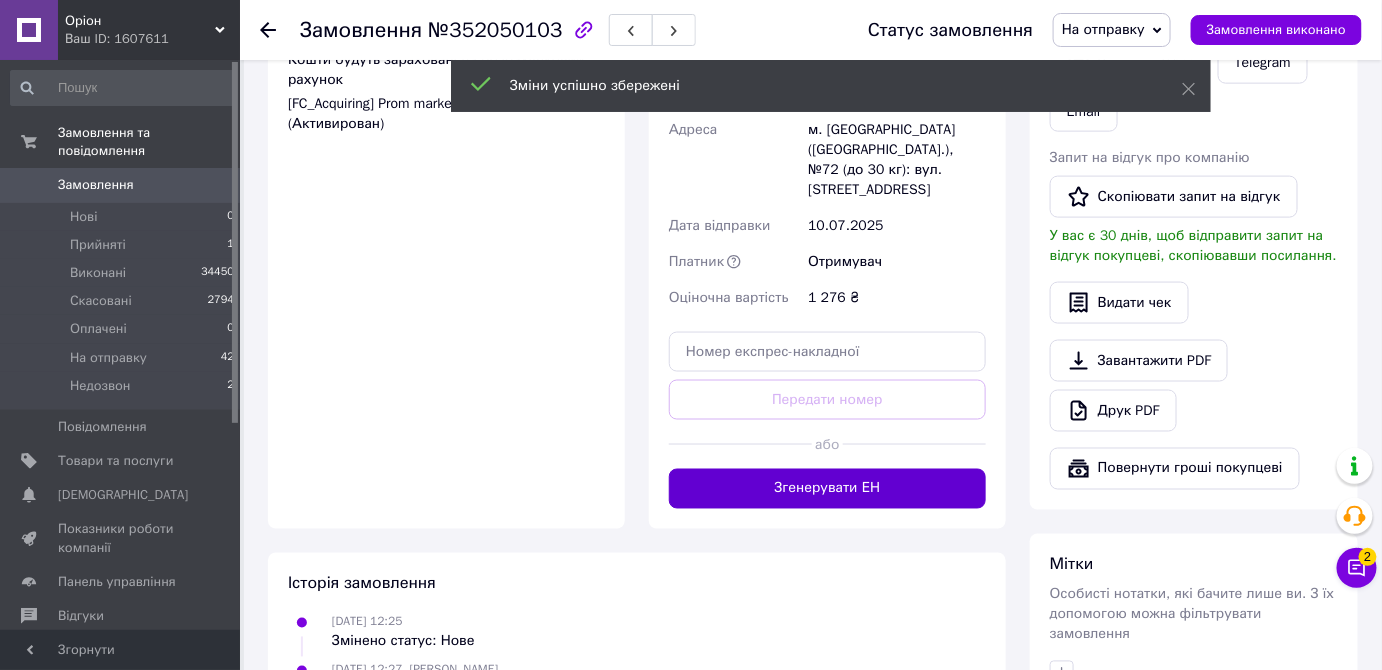 click on "Згенерувати ЕН" at bounding box center (827, 489) 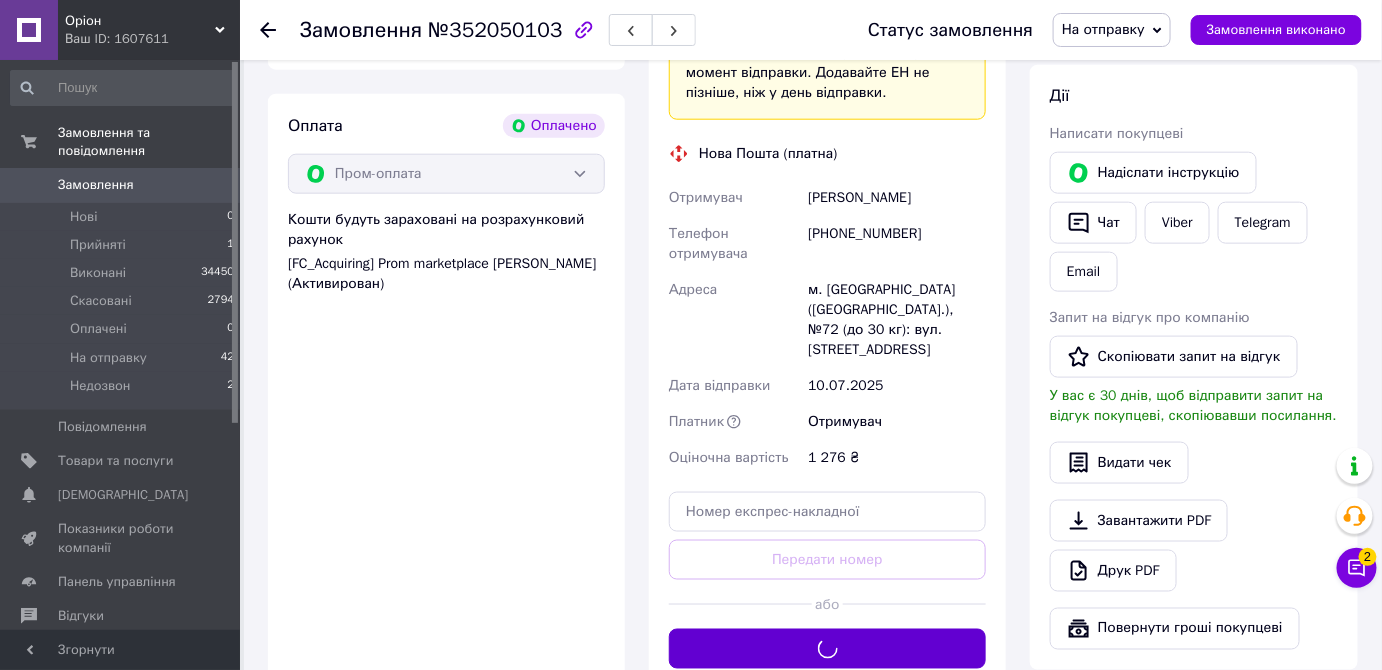 scroll, scrollTop: 648, scrollLeft: 0, axis: vertical 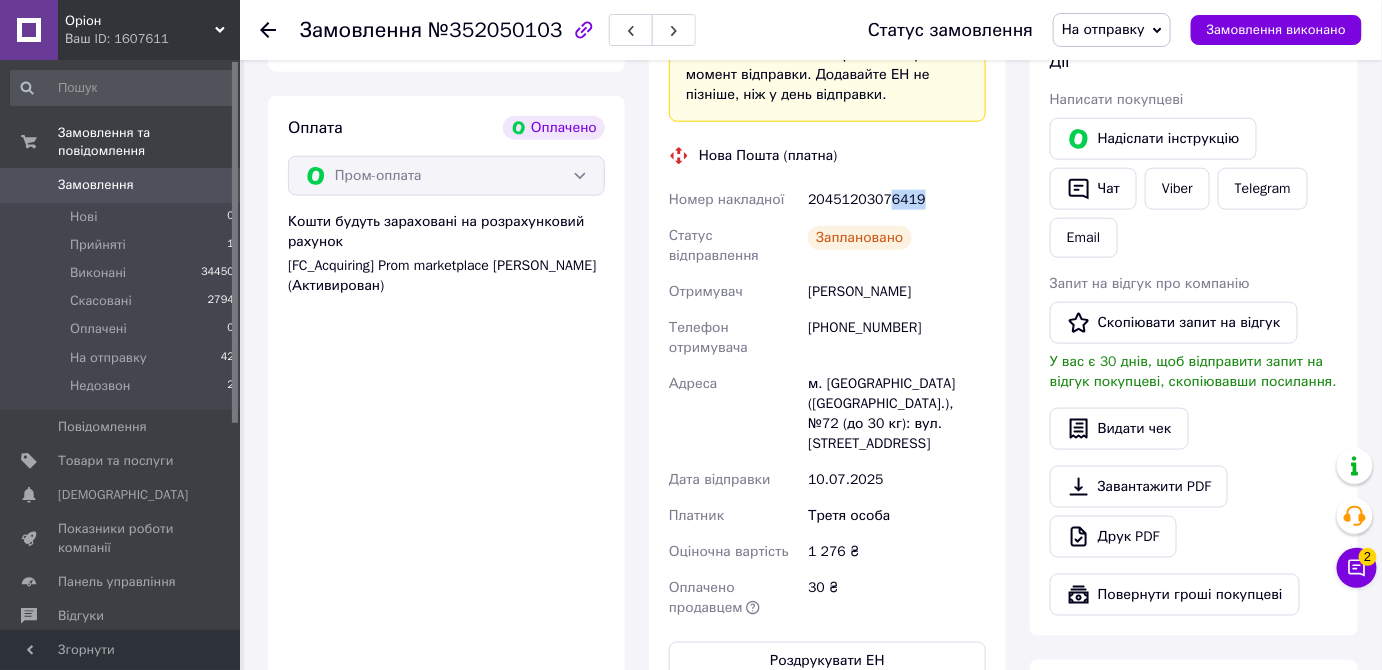 drag, startPoint x: 885, startPoint y: 192, endPoint x: 932, endPoint y: 202, distance: 48.052055 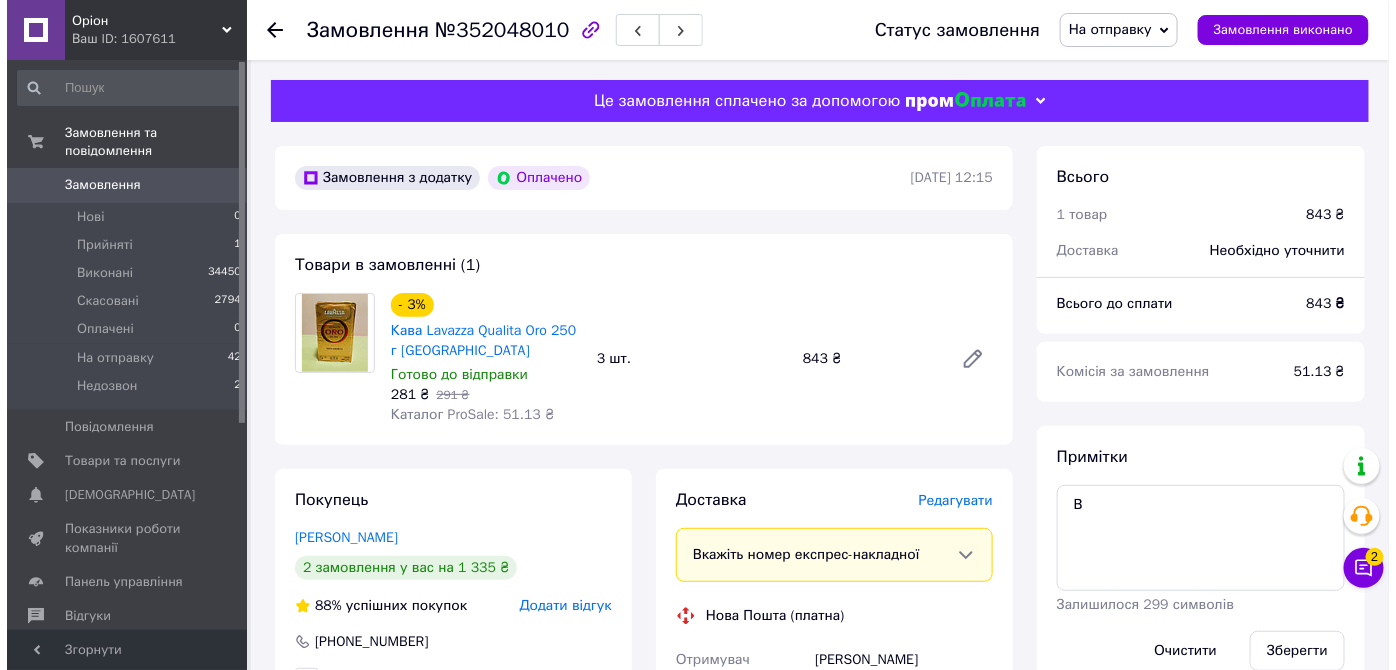 scroll, scrollTop: 170, scrollLeft: 0, axis: vertical 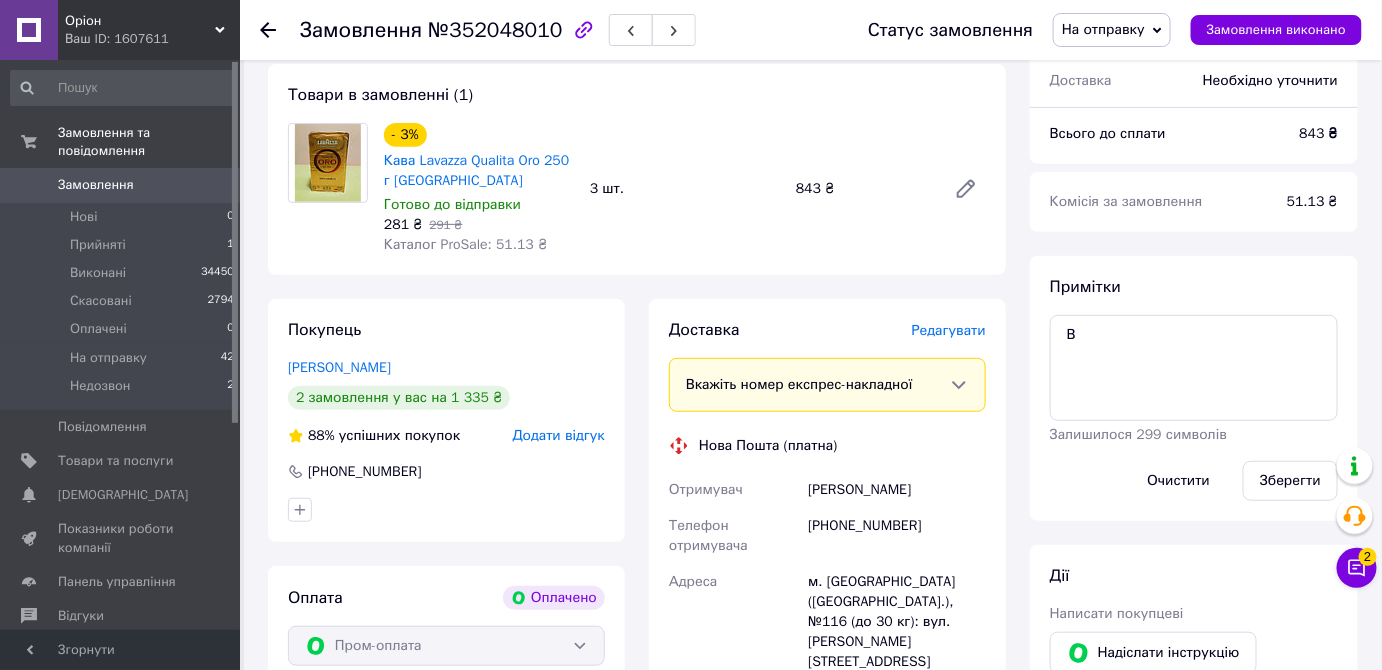 click on "Редагувати" at bounding box center (949, 330) 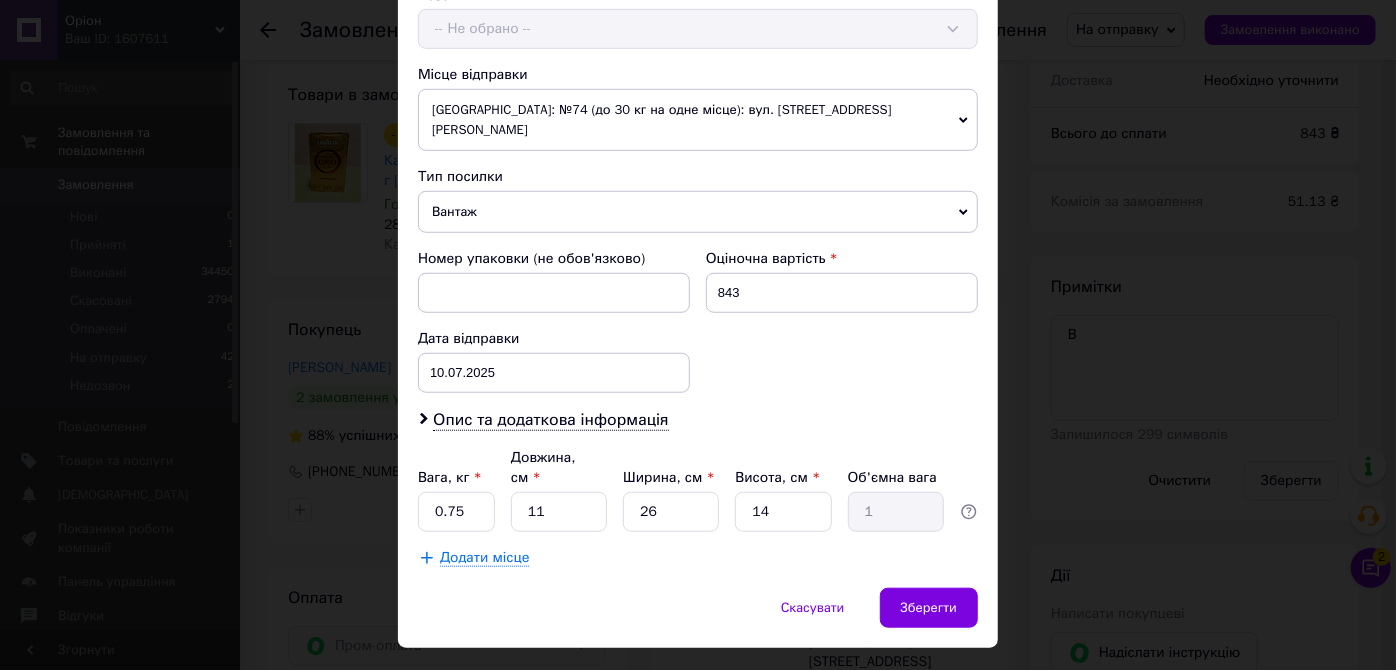 scroll, scrollTop: 649, scrollLeft: 0, axis: vertical 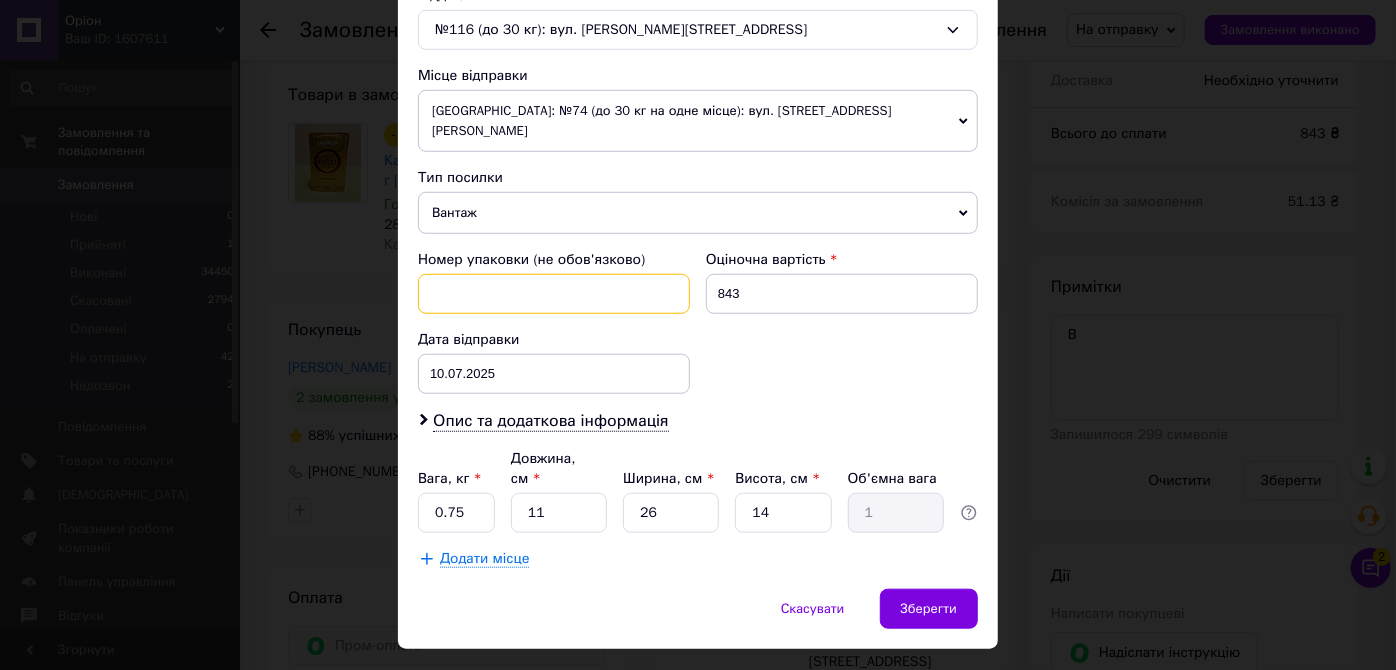 paste on "1811584862" 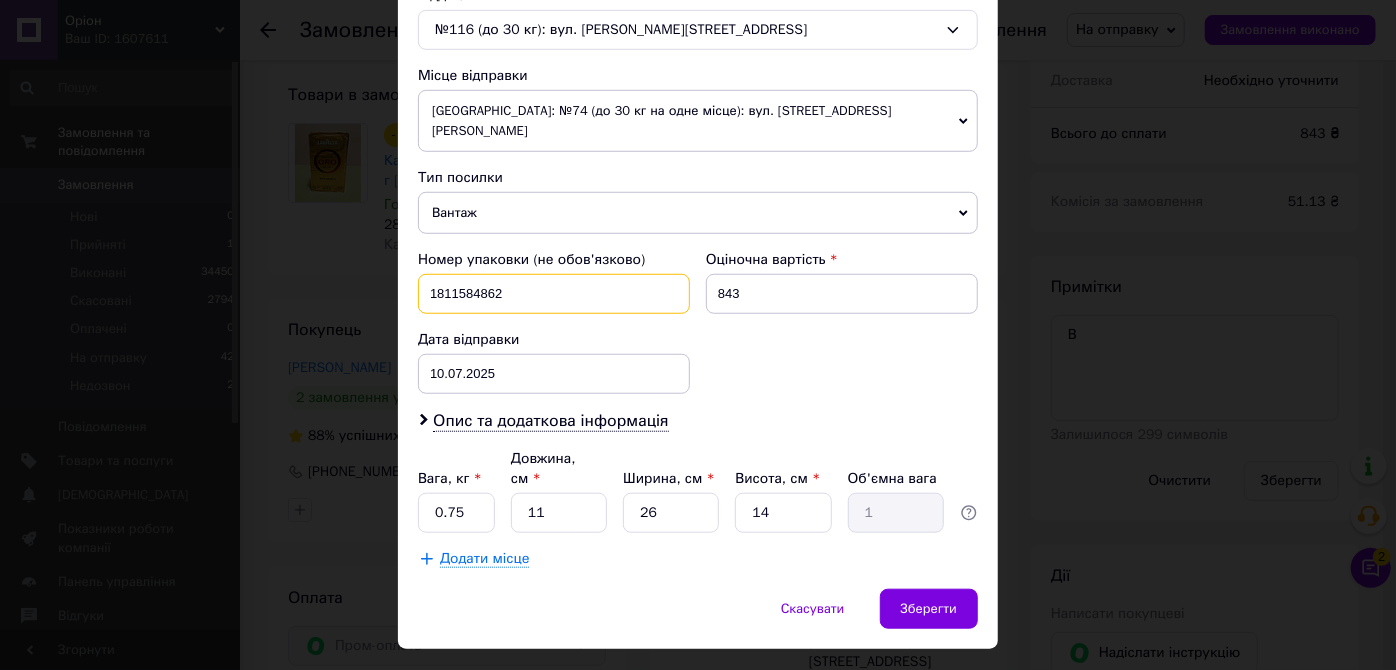 click on "1811584862" at bounding box center [554, 294] 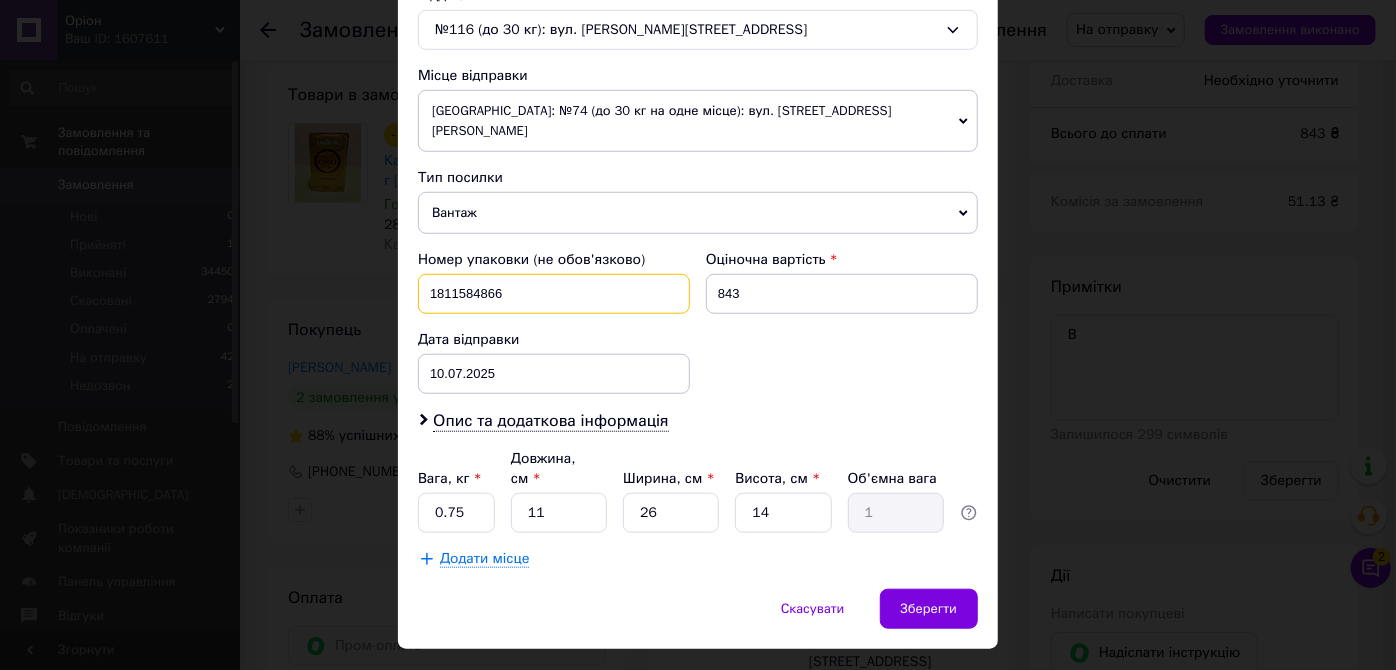type on "1811584866" 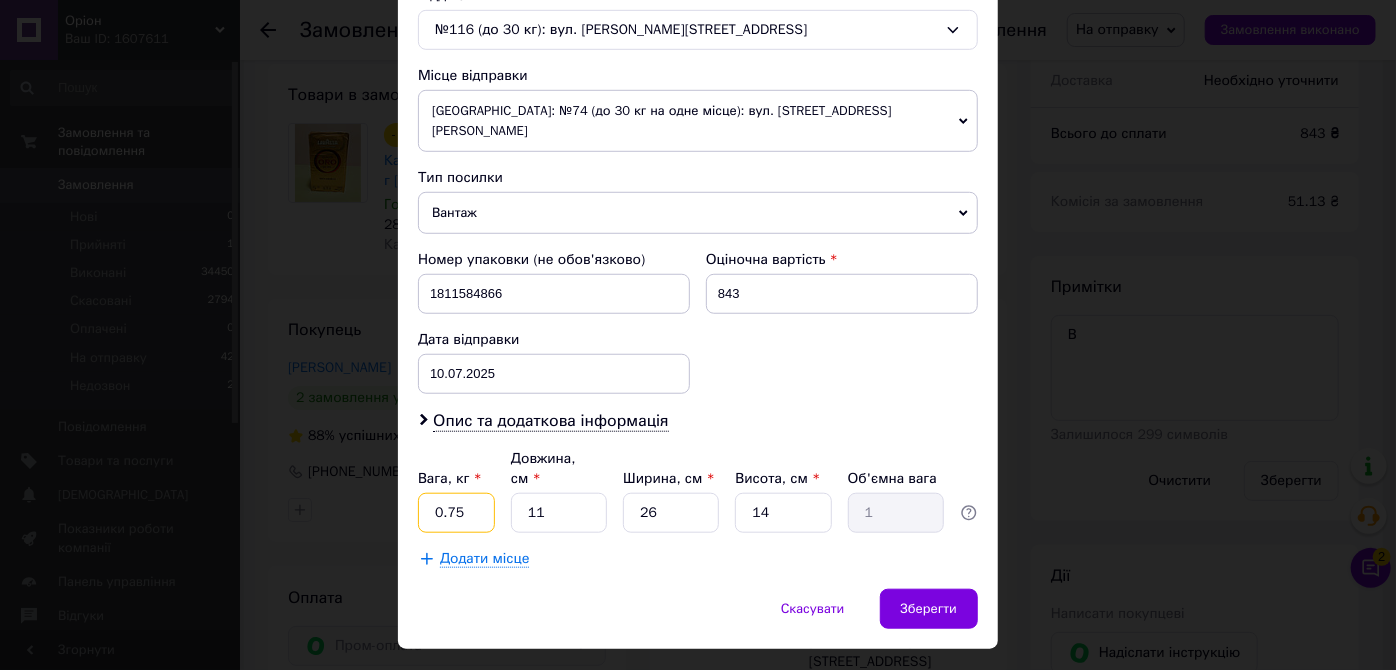 click on "0.75" at bounding box center [456, 513] 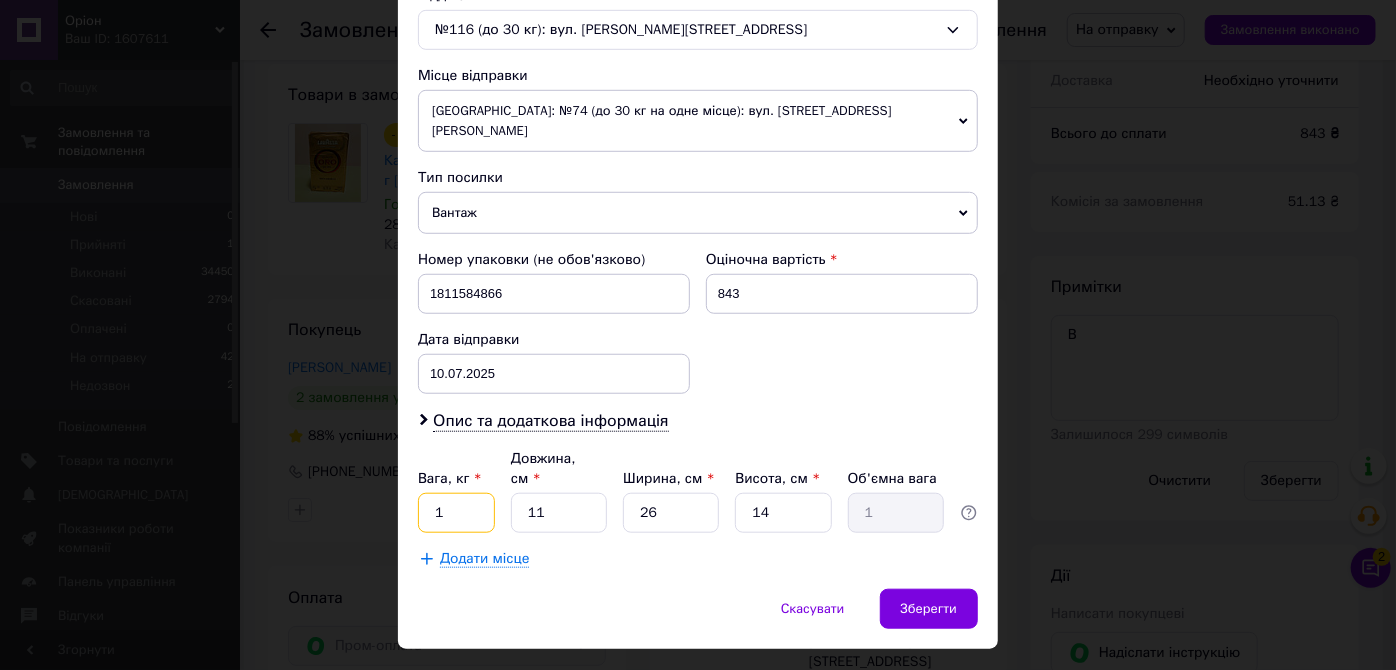click on "1" at bounding box center [456, 513] 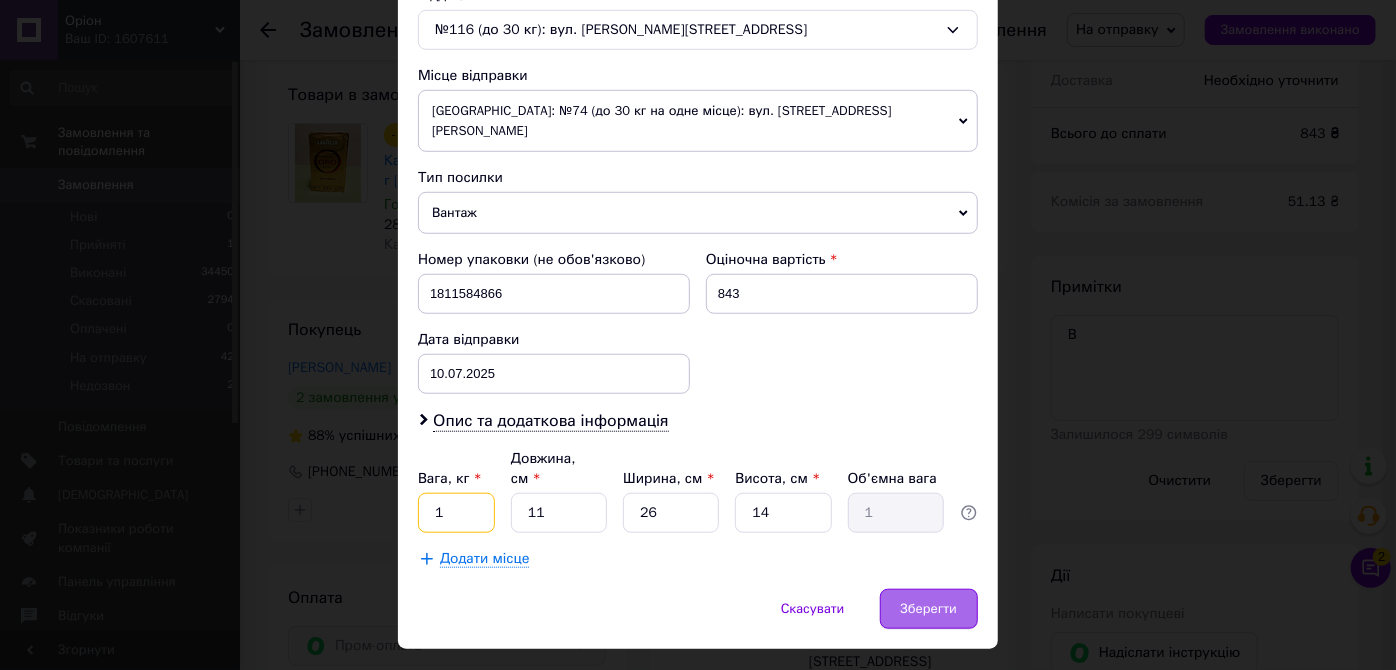 type on "1" 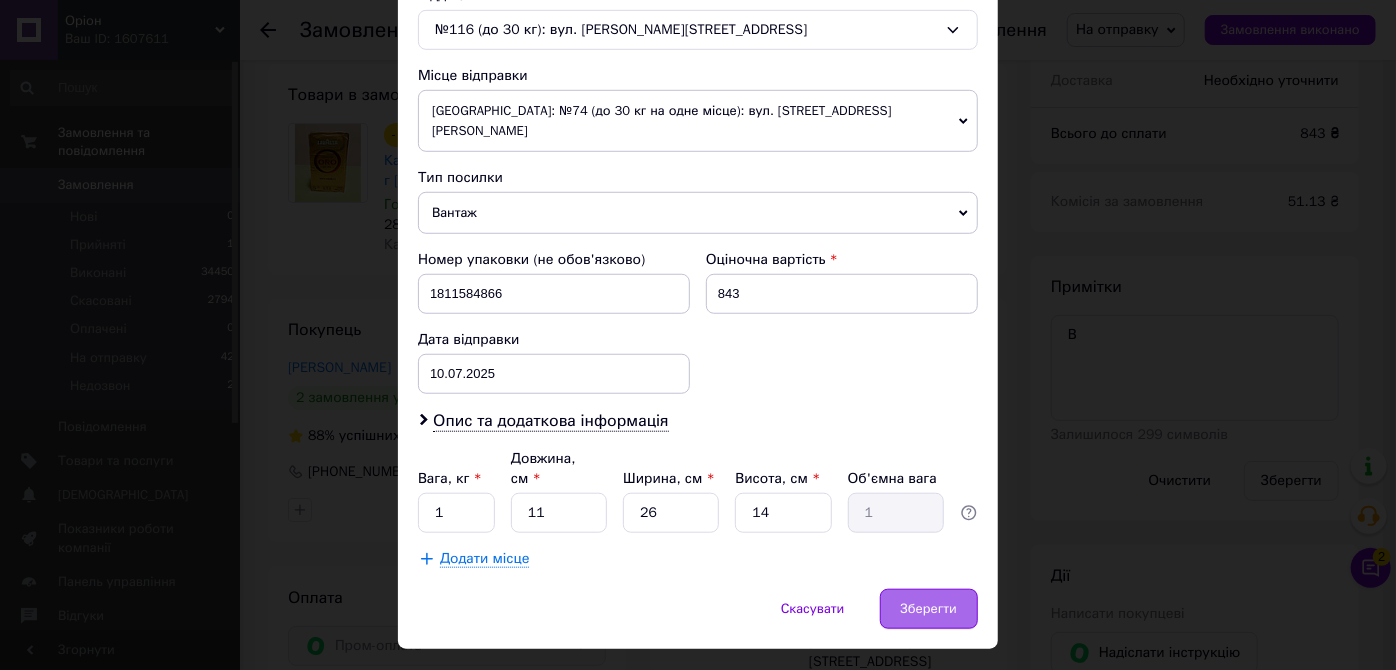 click on "Зберегти" at bounding box center (929, 609) 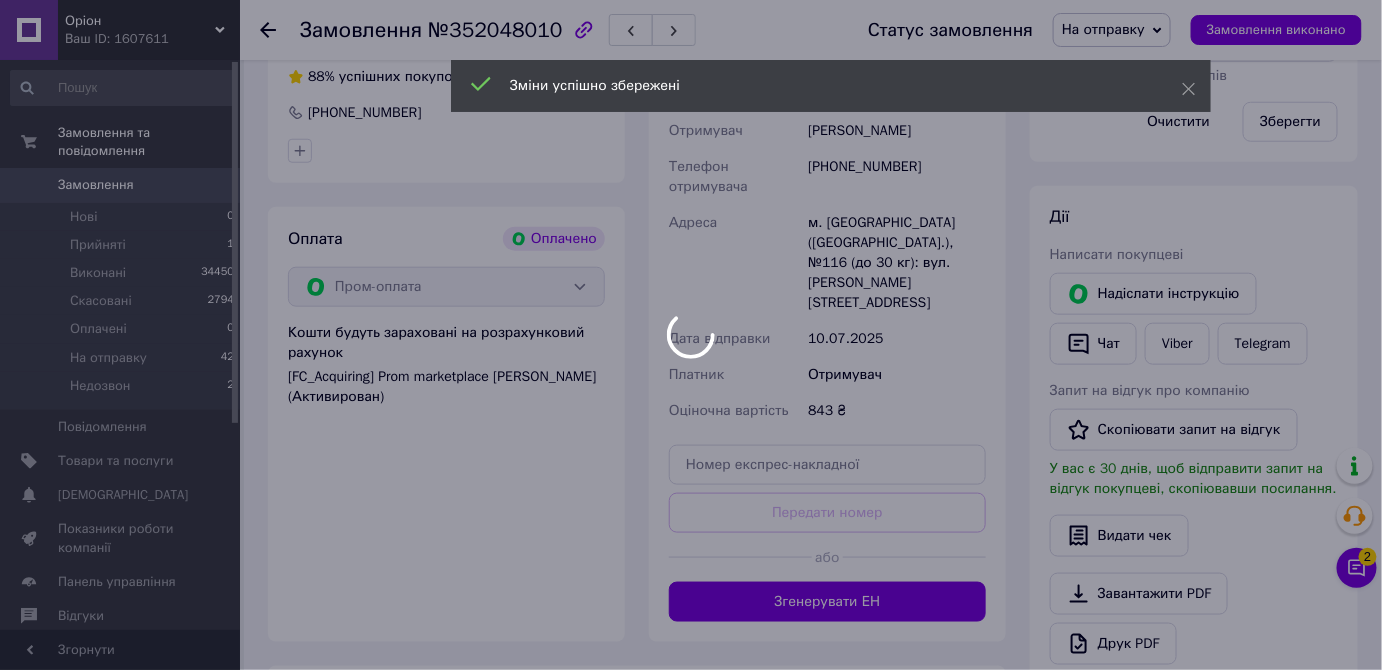 scroll, scrollTop: 544, scrollLeft: 0, axis: vertical 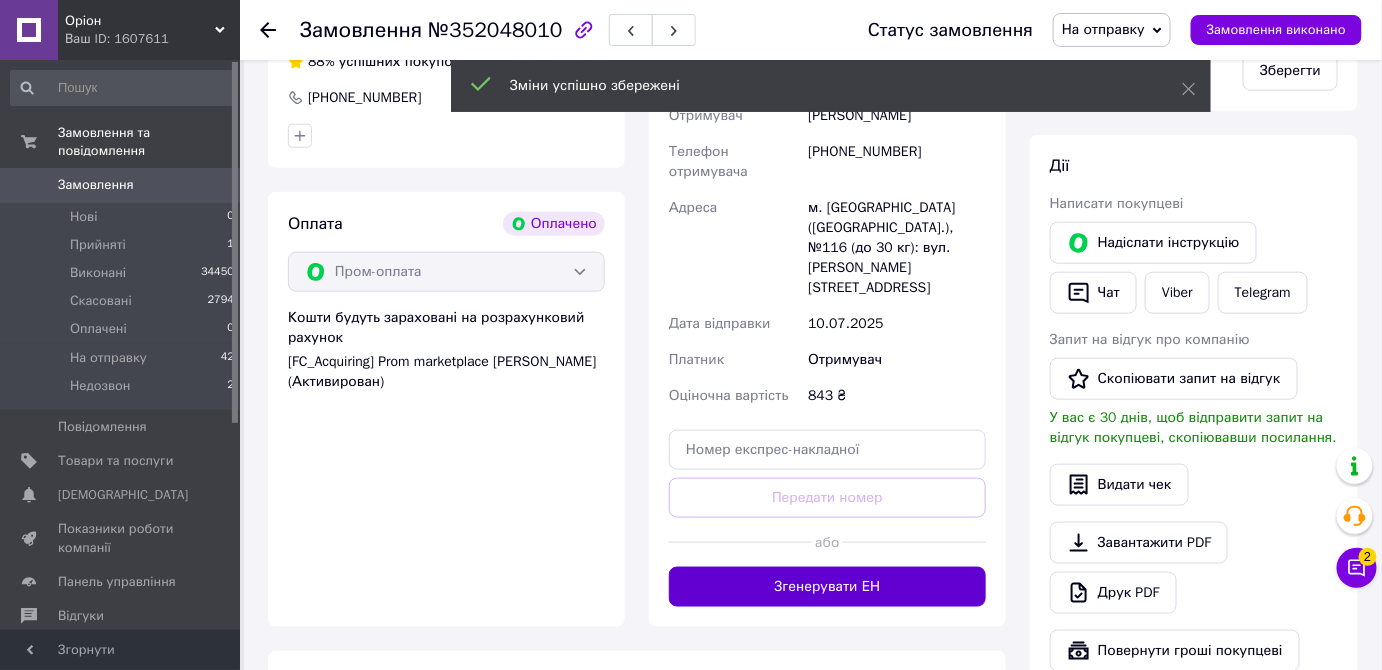 click on "Згенерувати ЕН" at bounding box center (827, 587) 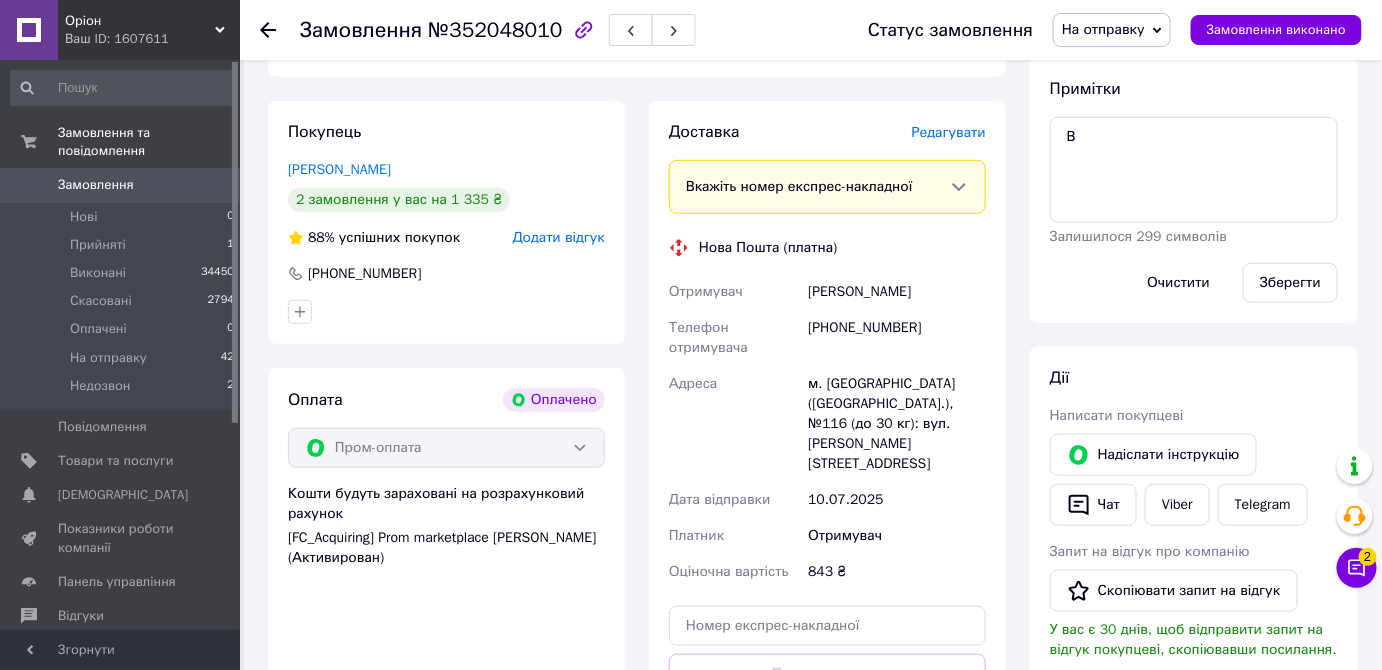 scroll, scrollTop: 349, scrollLeft: 0, axis: vertical 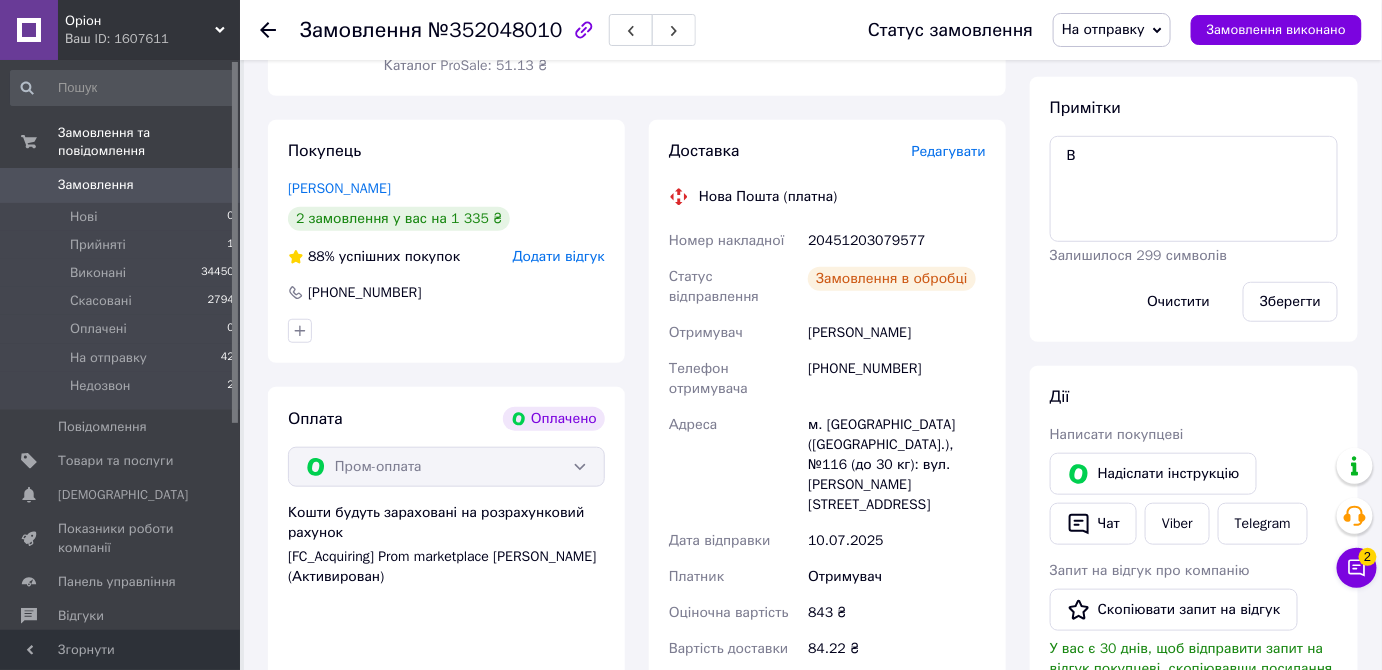 drag, startPoint x: 888, startPoint y: 239, endPoint x: 923, endPoint y: 243, distance: 35.22783 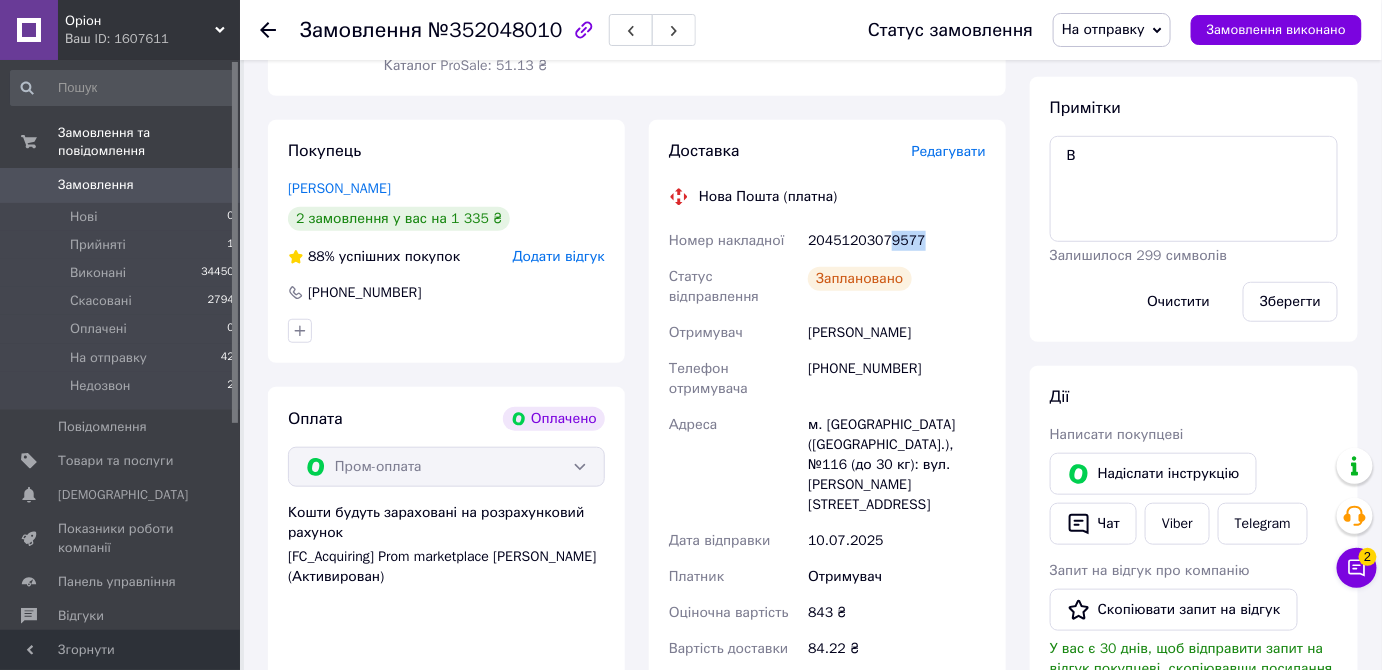 copy on "9577" 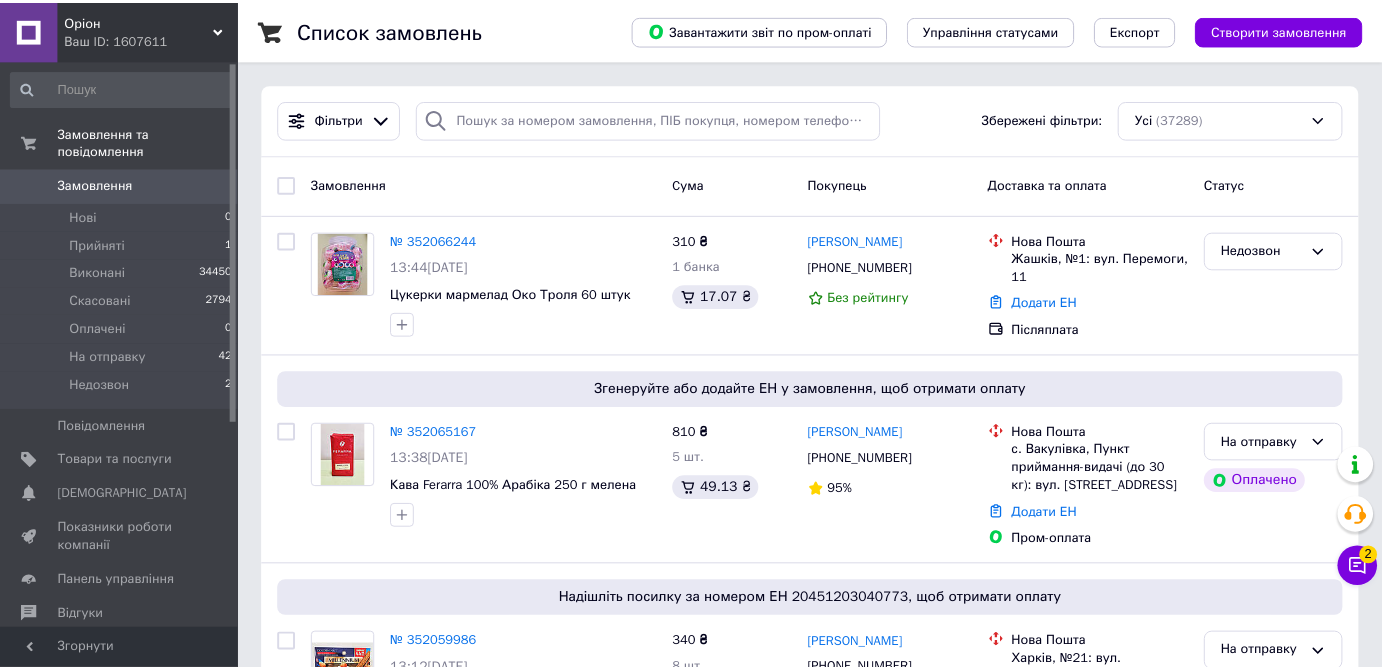 scroll, scrollTop: 0, scrollLeft: 0, axis: both 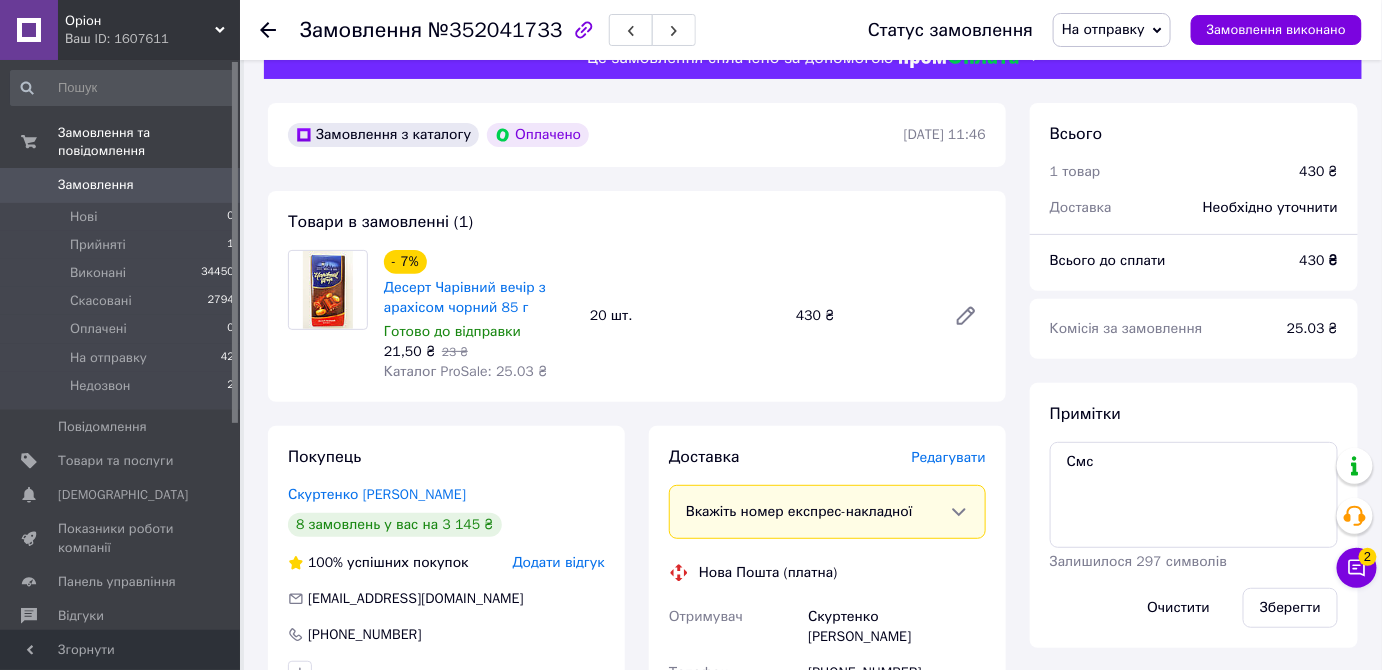 drag, startPoint x: 928, startPoint y: 462, endPoint x: 836, endPoint y: 443, distance: 93.941475 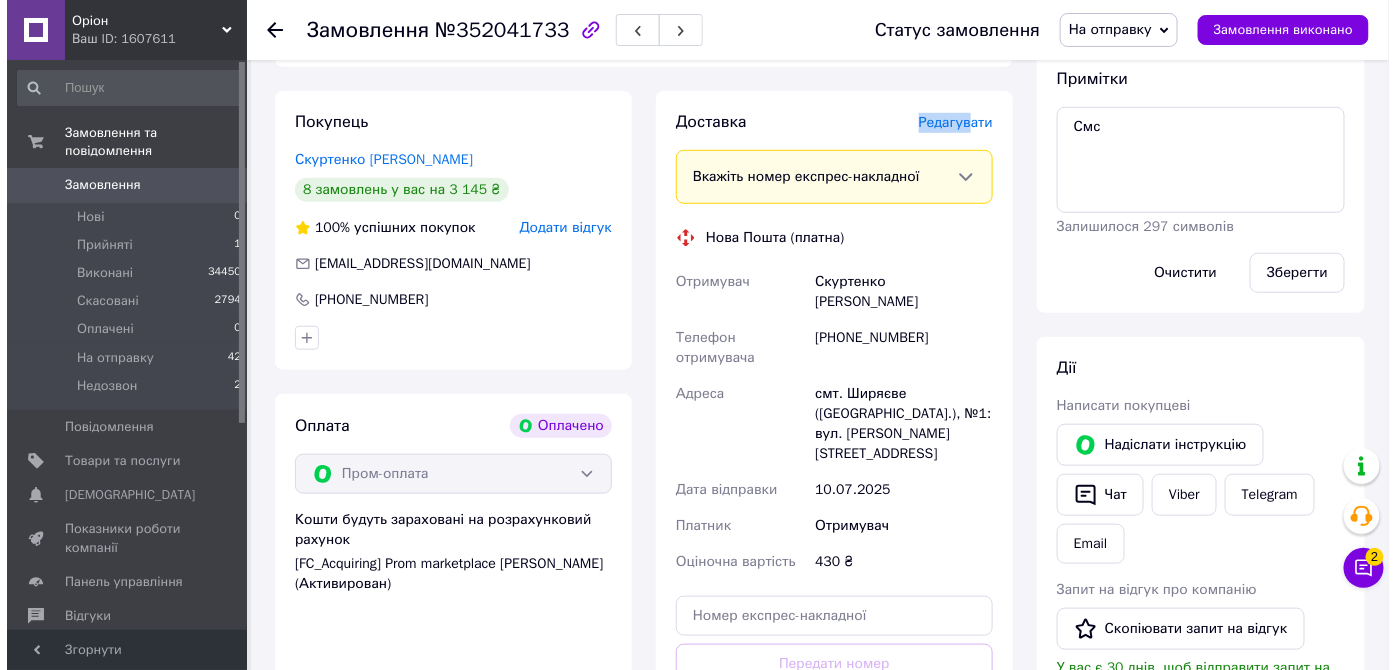 scroll, scrollTop: 355, scrollLeft: 0, axis: vertical 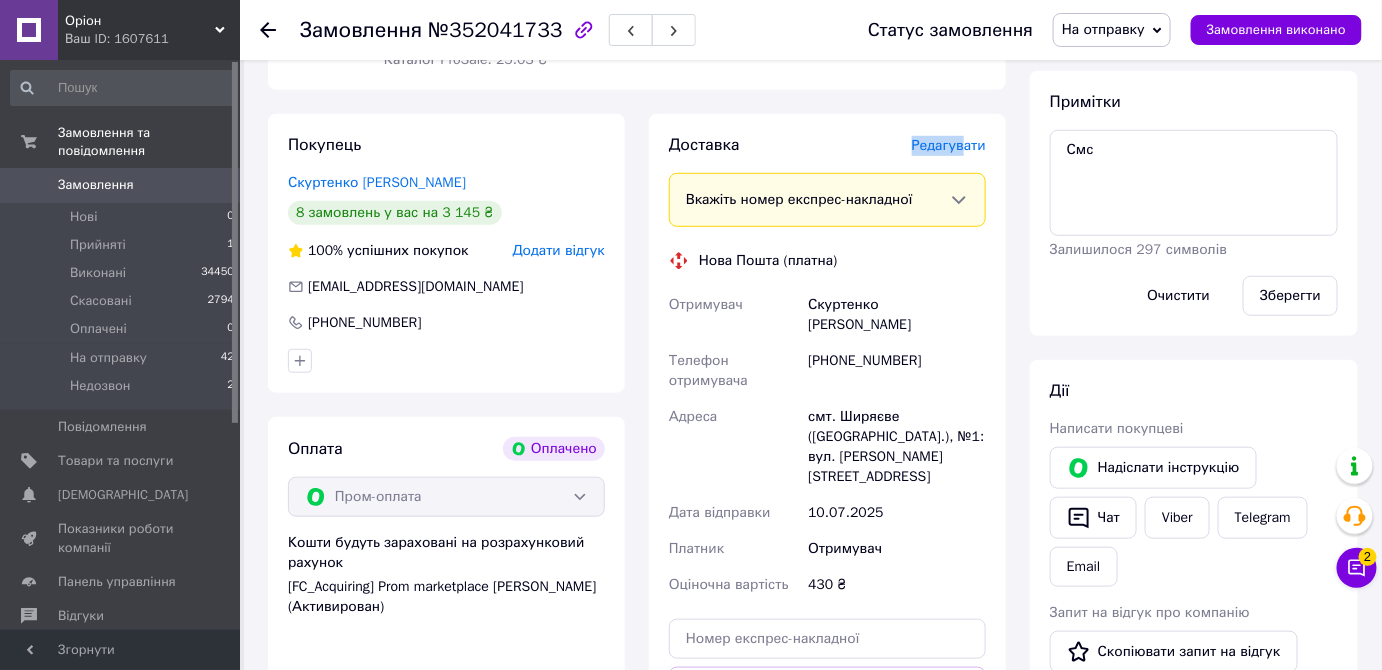 click on "Редагувати" at bounding box center (949, 145) 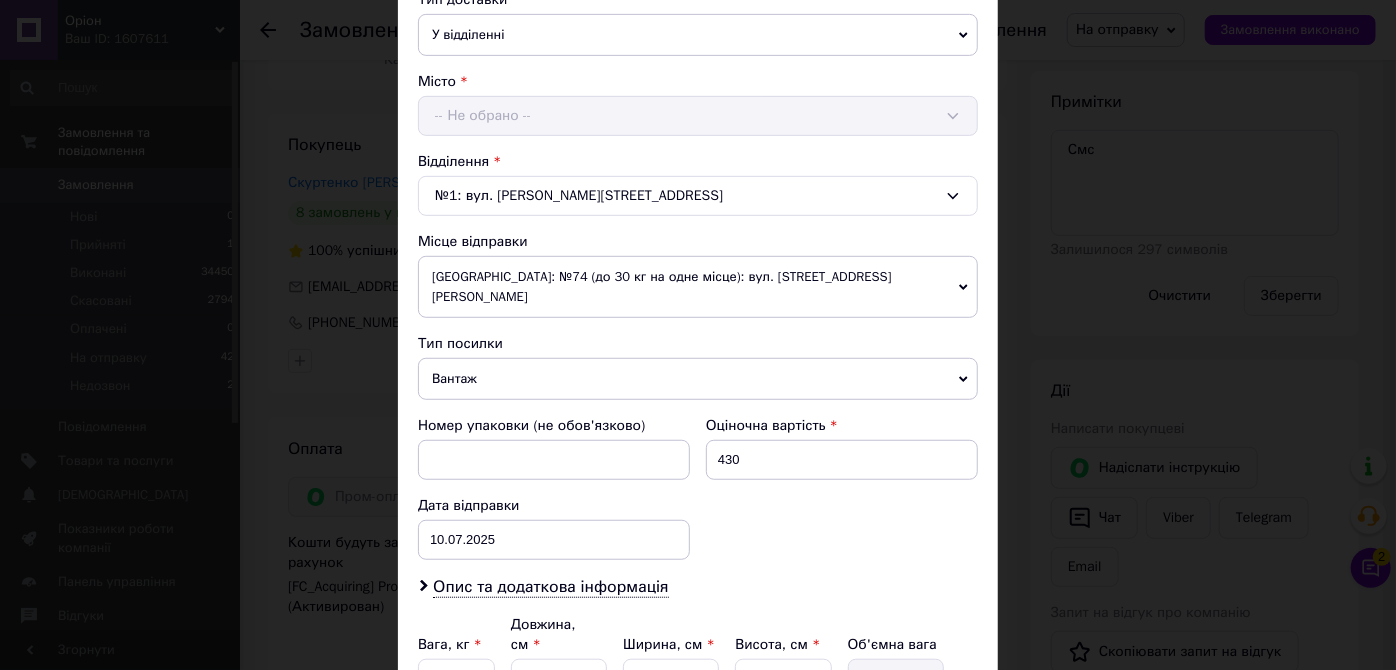 scroll, scrollTop: 512, scrollLeft: 0, axis: vertical 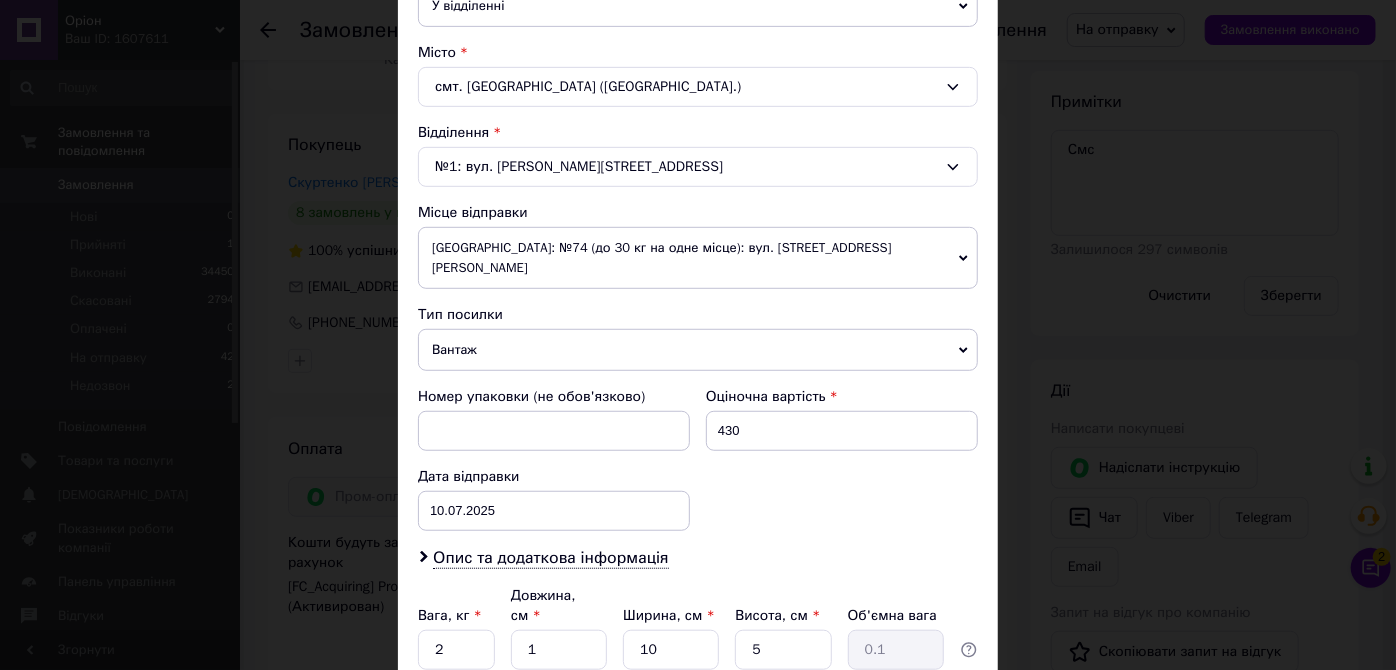 click on "Номер упаковки (не обов'язково)" at bounding box center [554, 397] 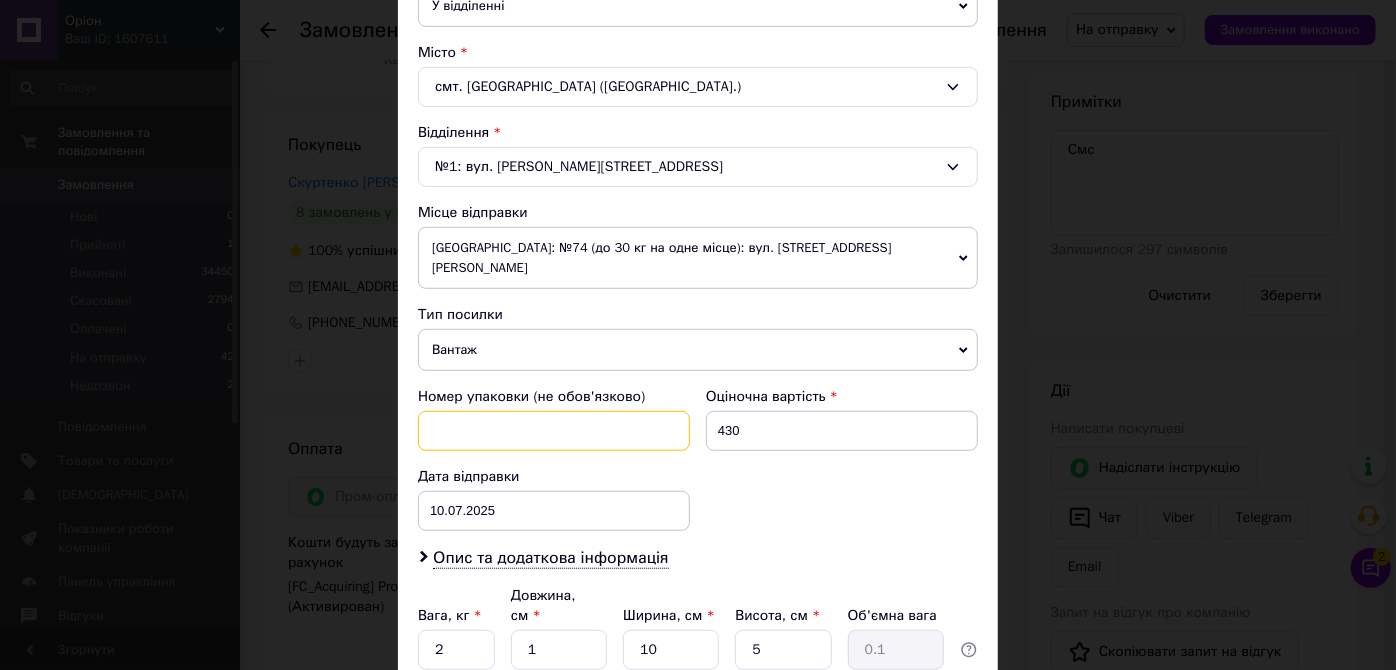 paste on "5433465989" 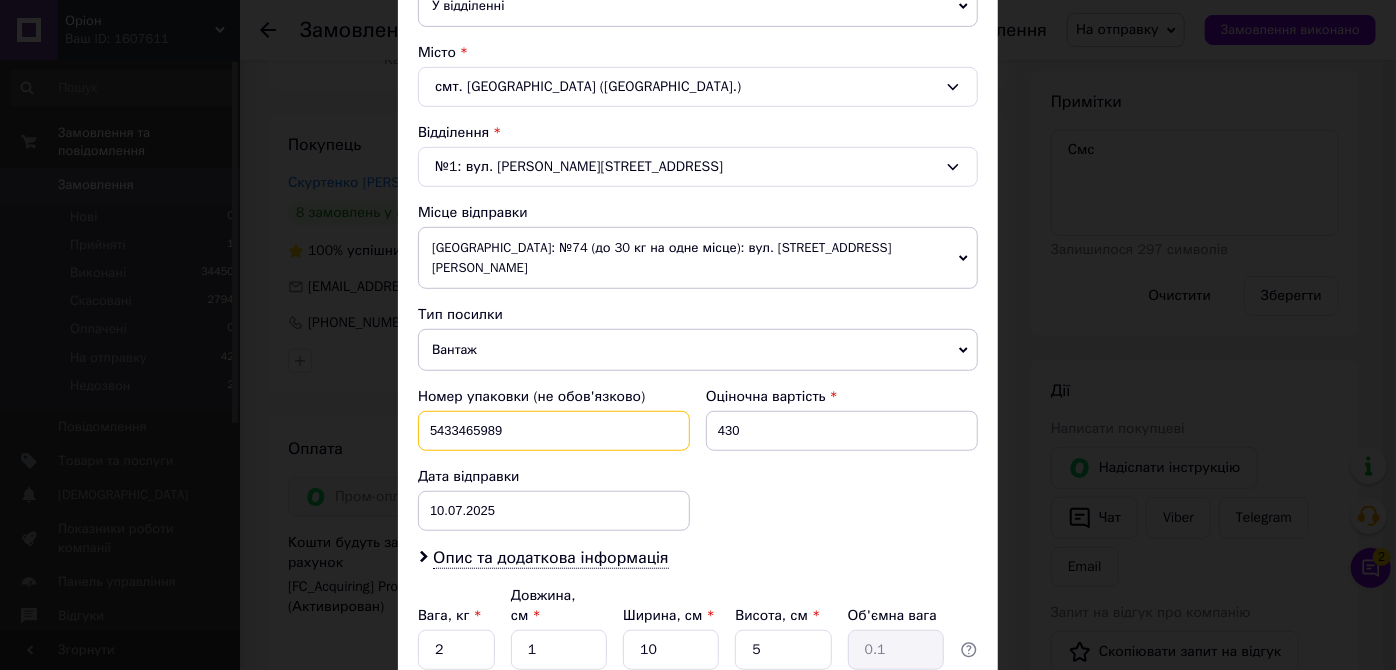 click on "5433465989" at bounding box center (554, 431) 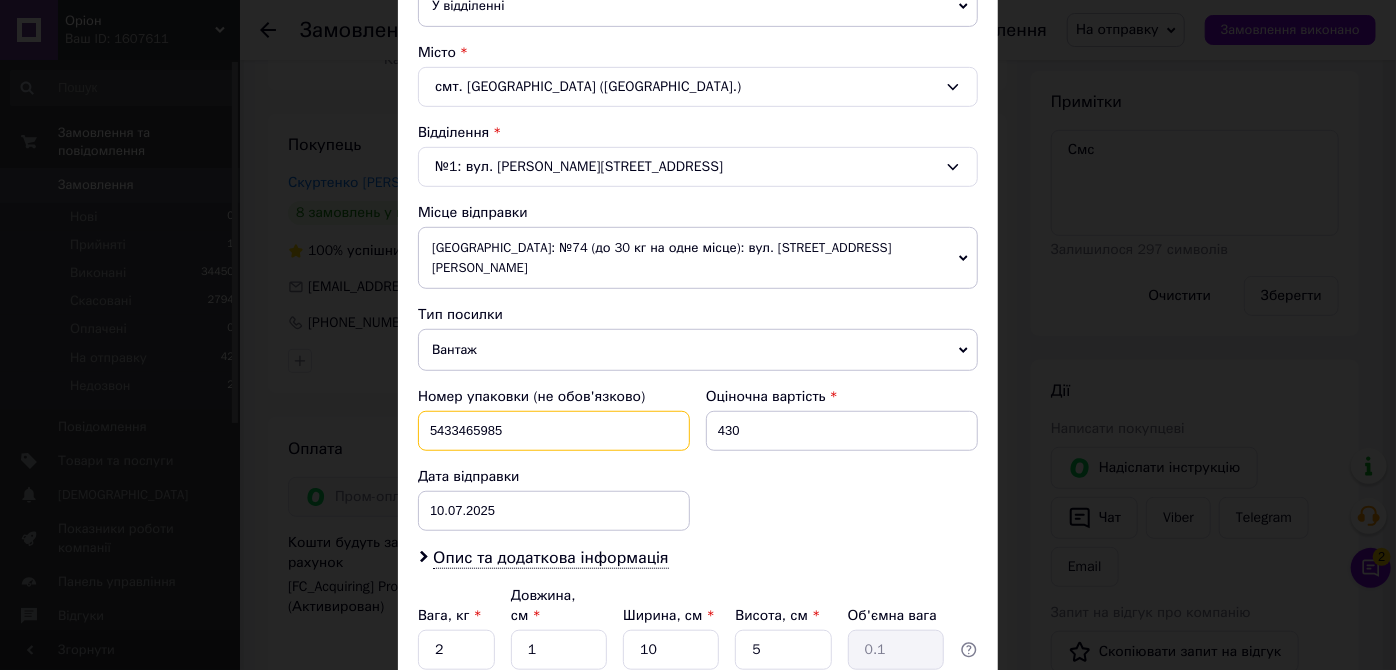 scroll, scrollTop: 650, scrollLeft: 0, axis: vertical 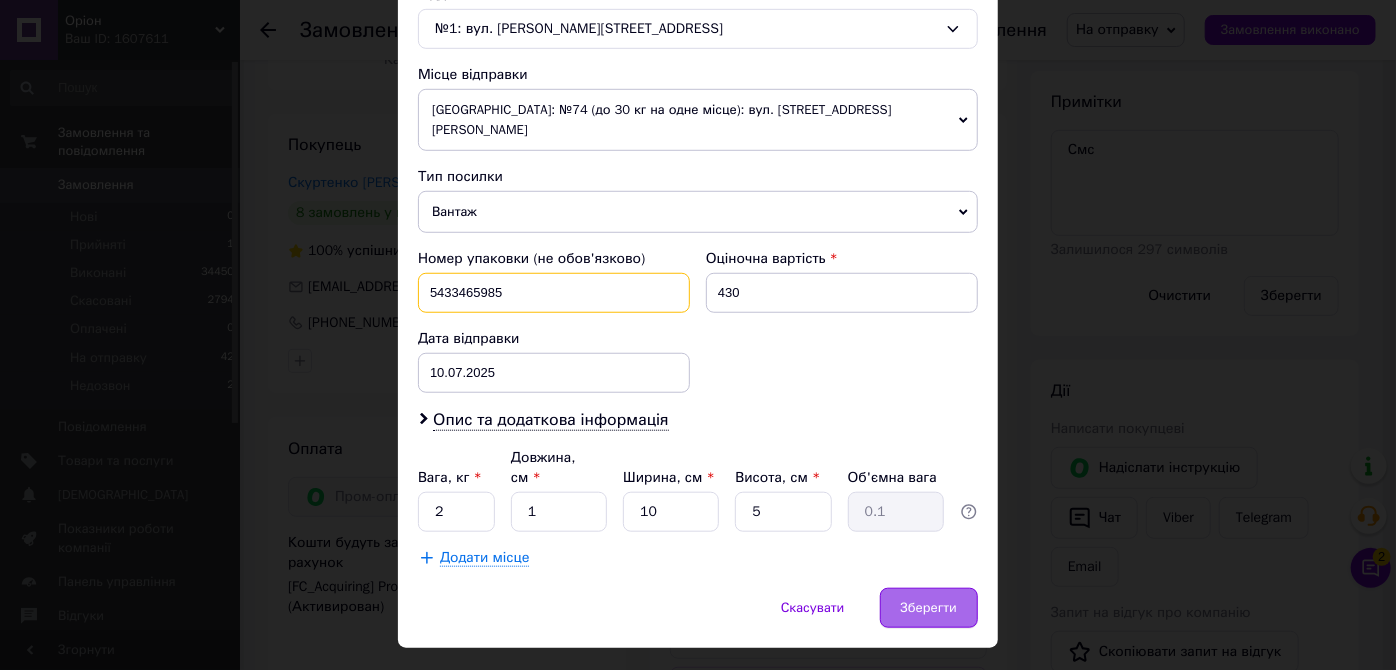type on "5433465985" 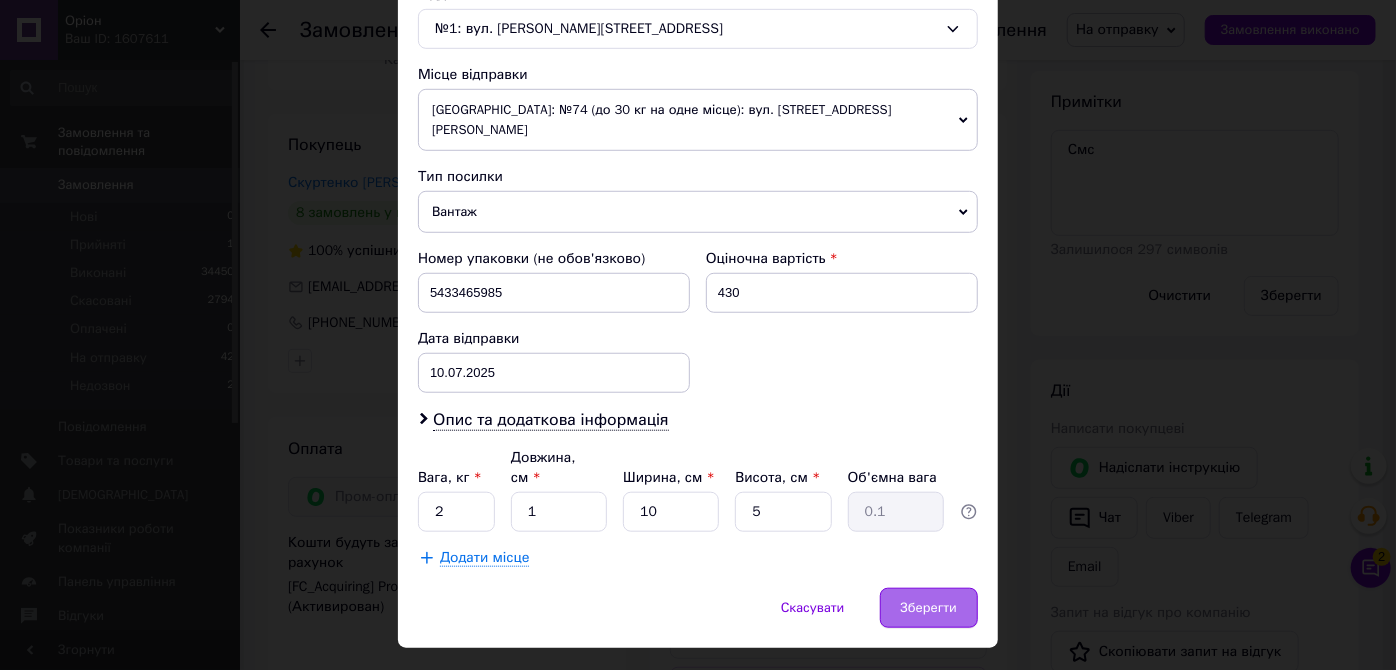 click on "Зберегти" at bounding box center [929, 608] 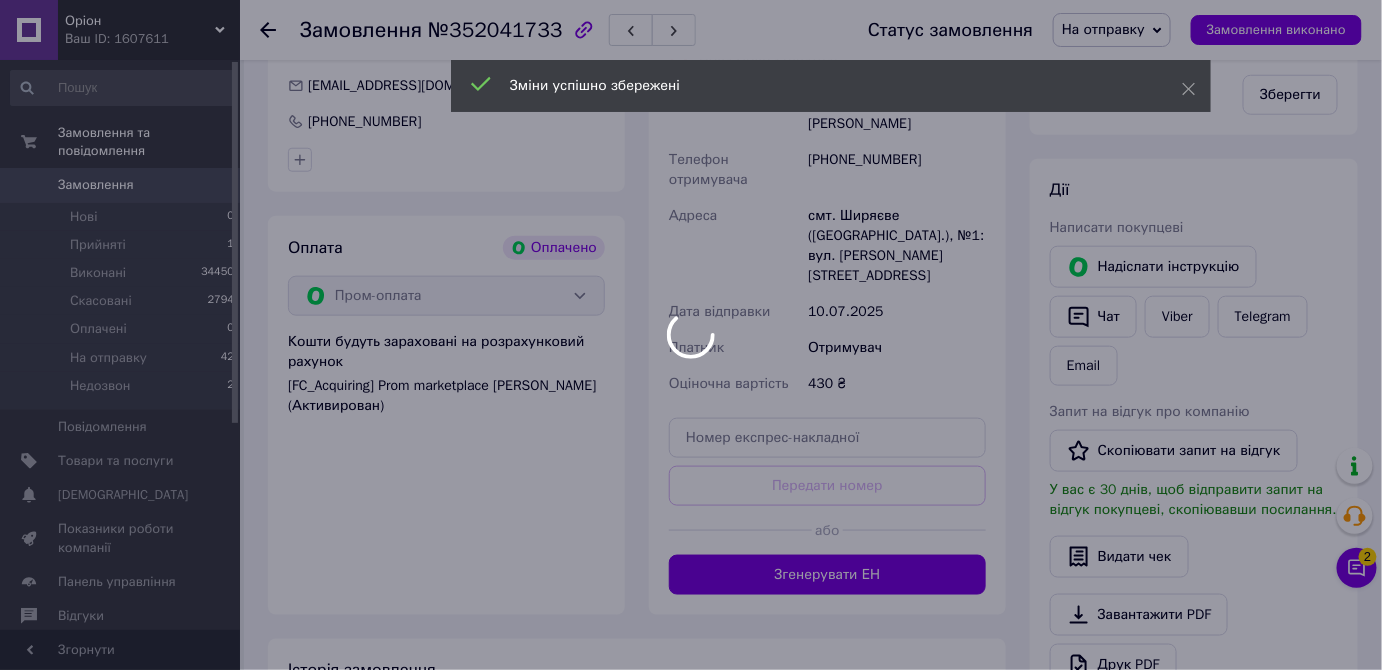 scroll, scrollTop: 557, scrollLeft: 0, axis: vertical 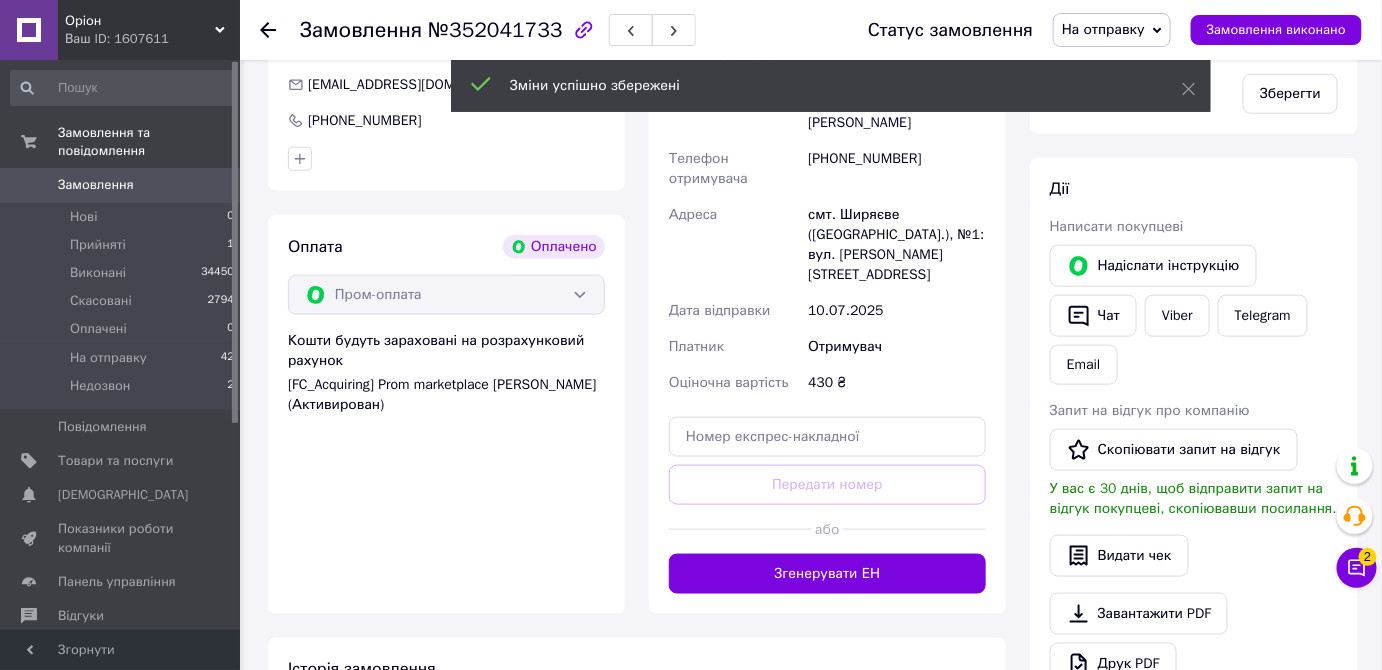 click on "Згенерувати ЕН" at bounding box center (827, 574) 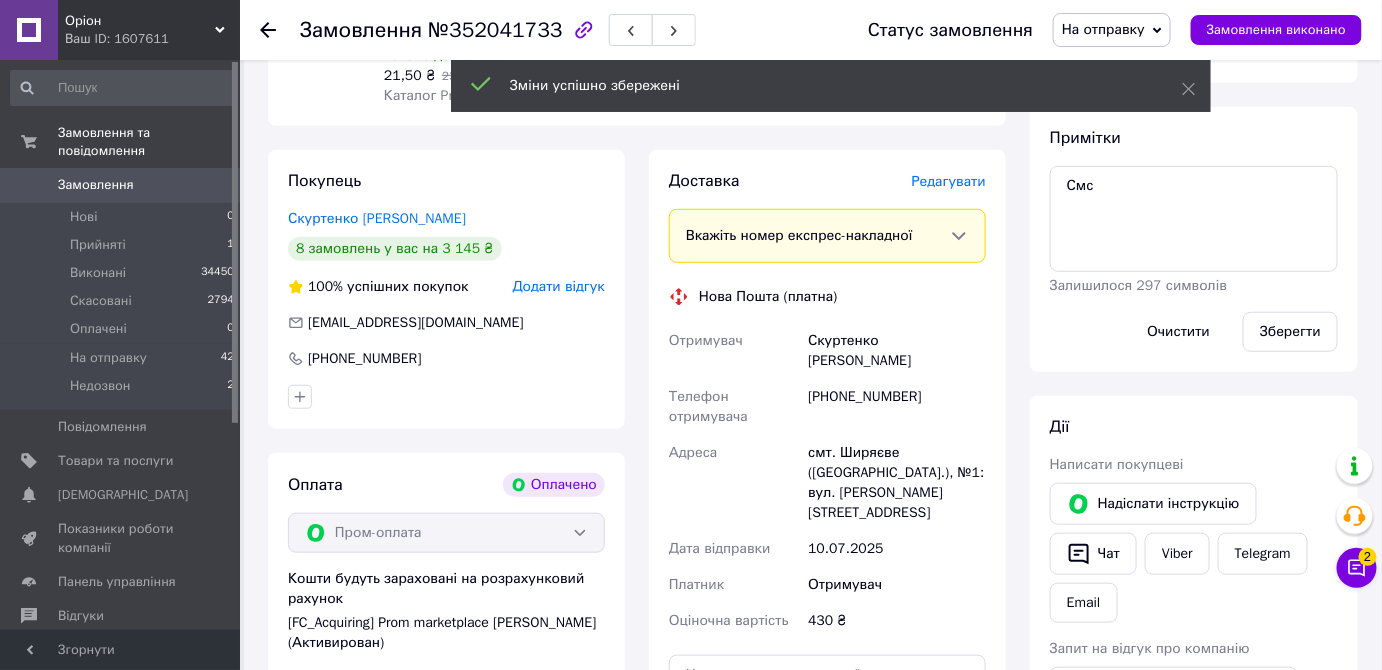 scroll, scrollTop: 317, scrollLeft: 0, axis: vertical 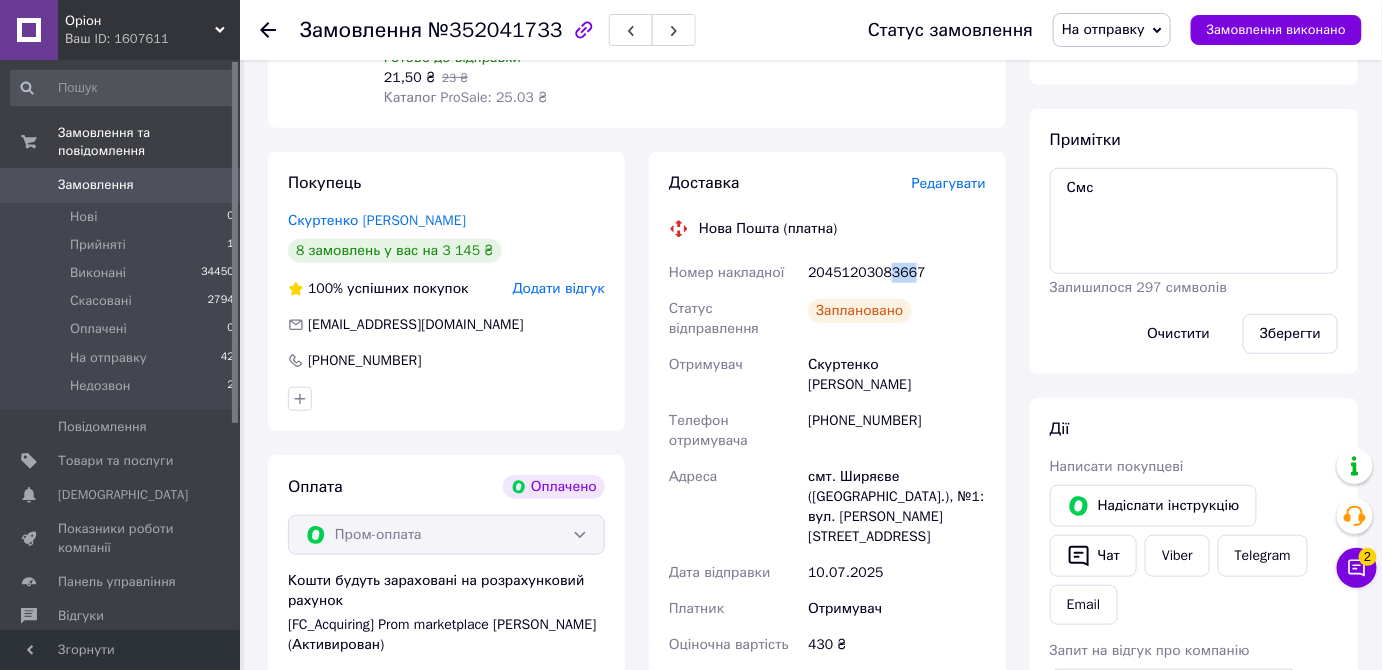 drag, startPoint x: 885, startPoint y: 270, endPoint x: 930, endPoint y: 272, distance: 45.044422 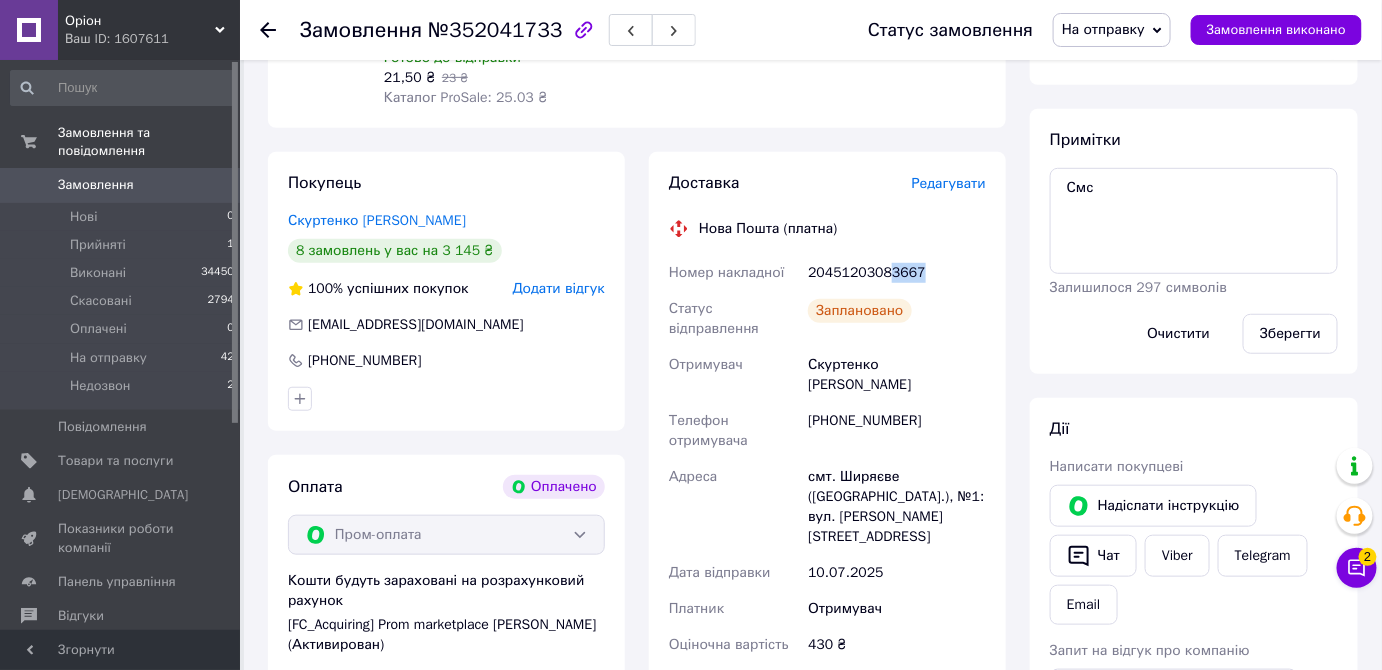copy on "3667" 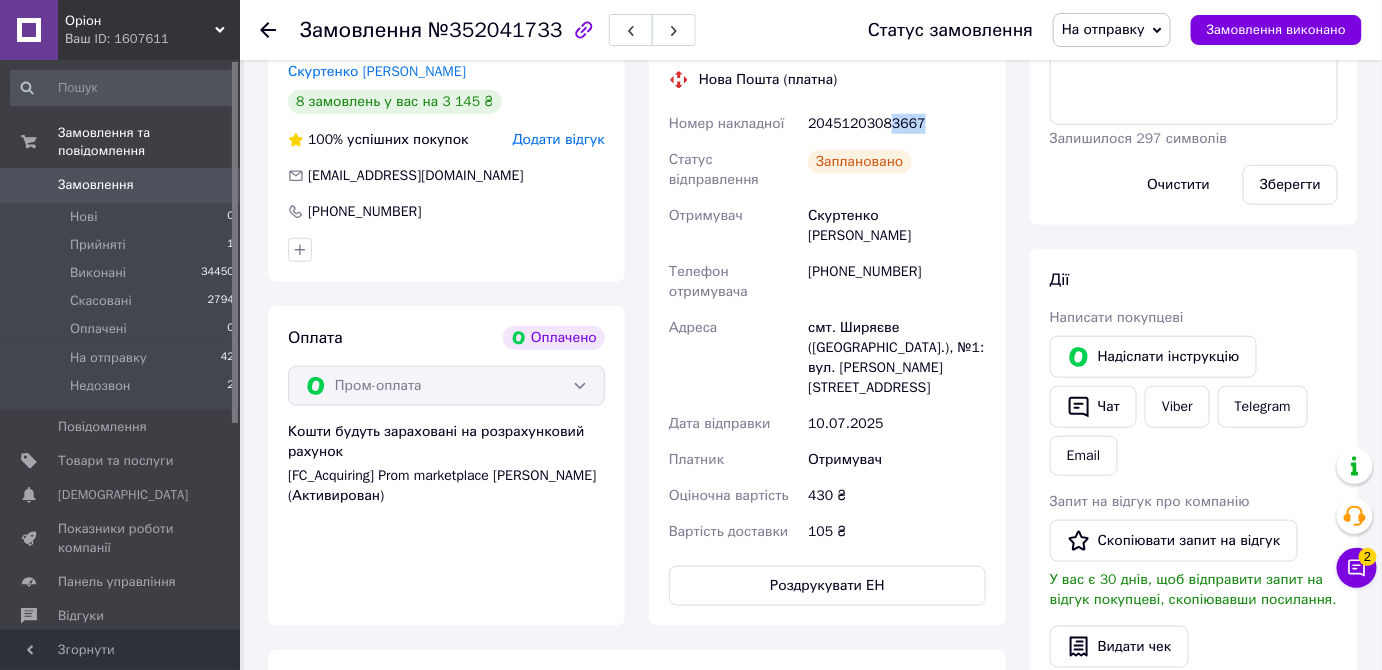 scroll, scrollTop: 470, scrollLeft: 0, axis: vertical 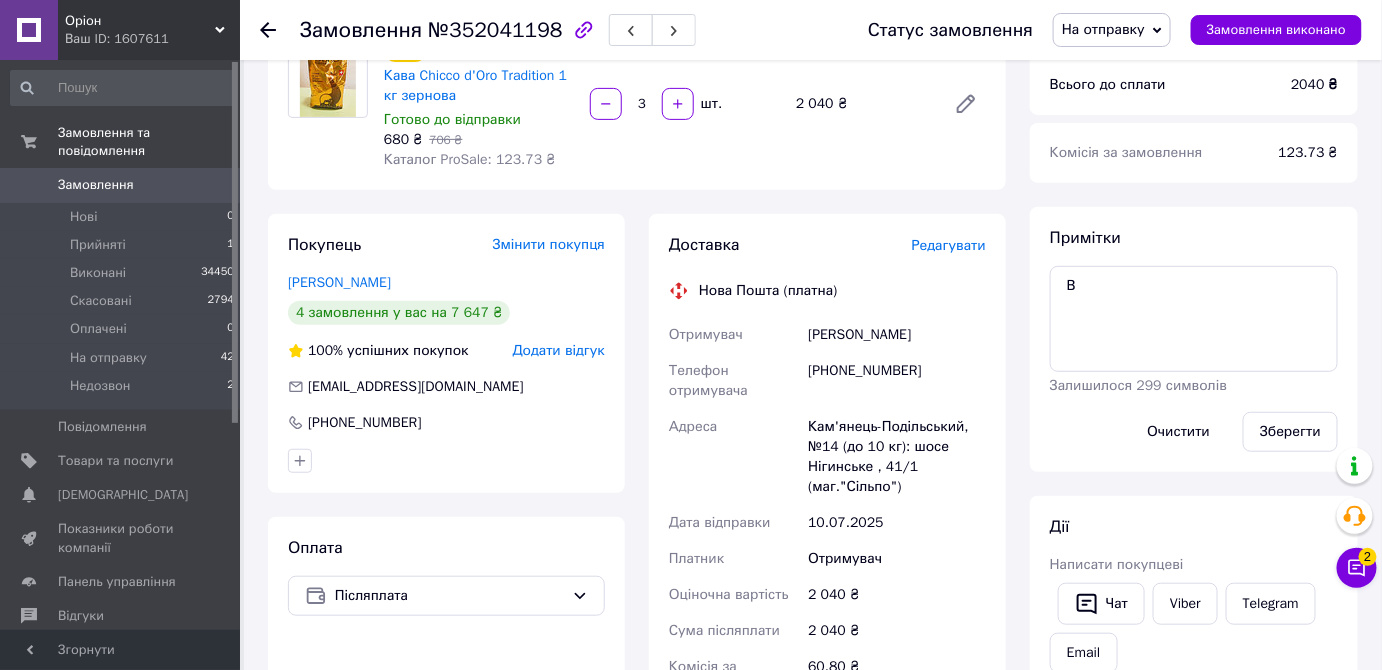 click on "Редагувати" at bounding box center (949, 245) 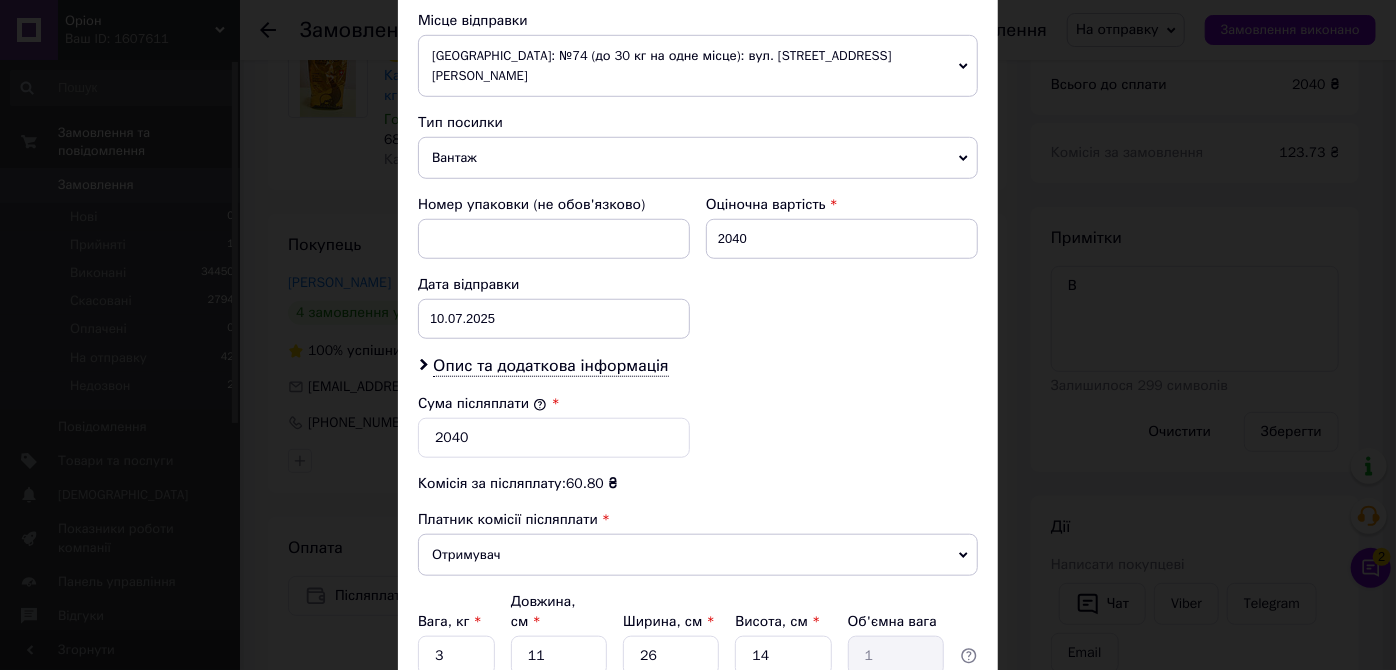 scroll, scrollTop: 828, scrollLeft: 0, axis: vertical 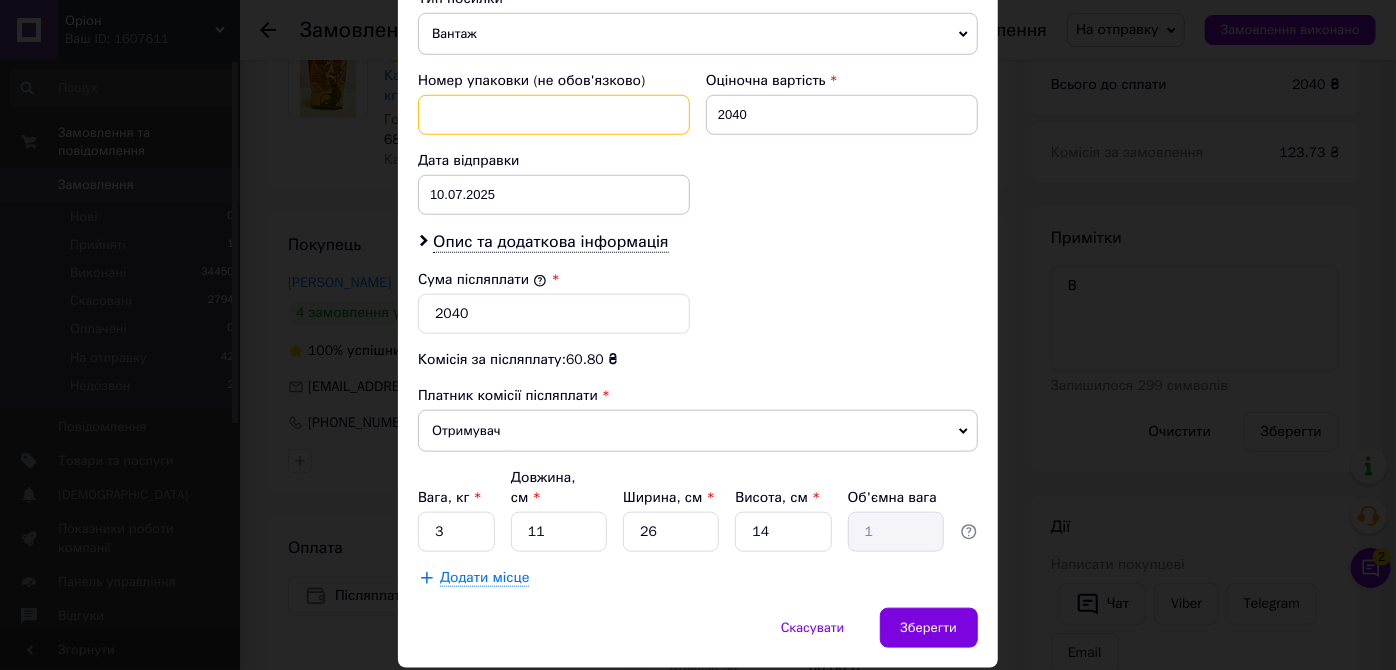 click at bounding box center (554, 115) 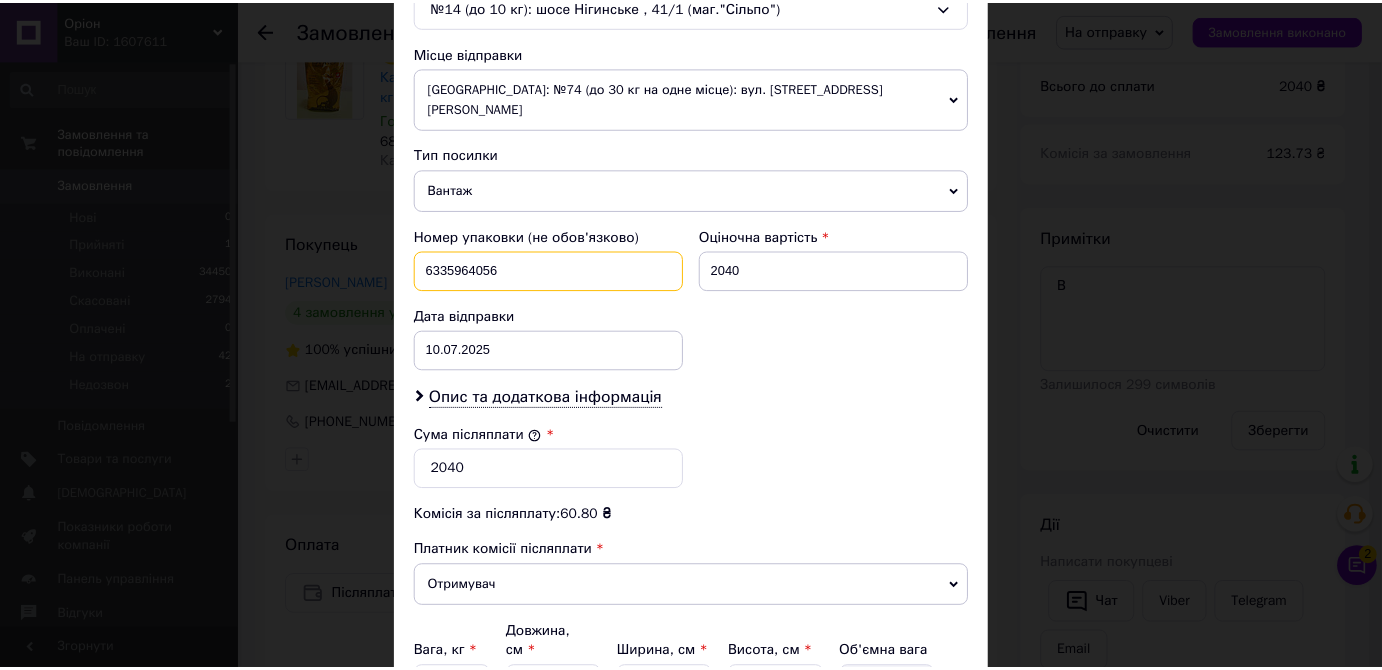 scroll, scrollTop: 847, scrollLeft: 0, axis: vertical 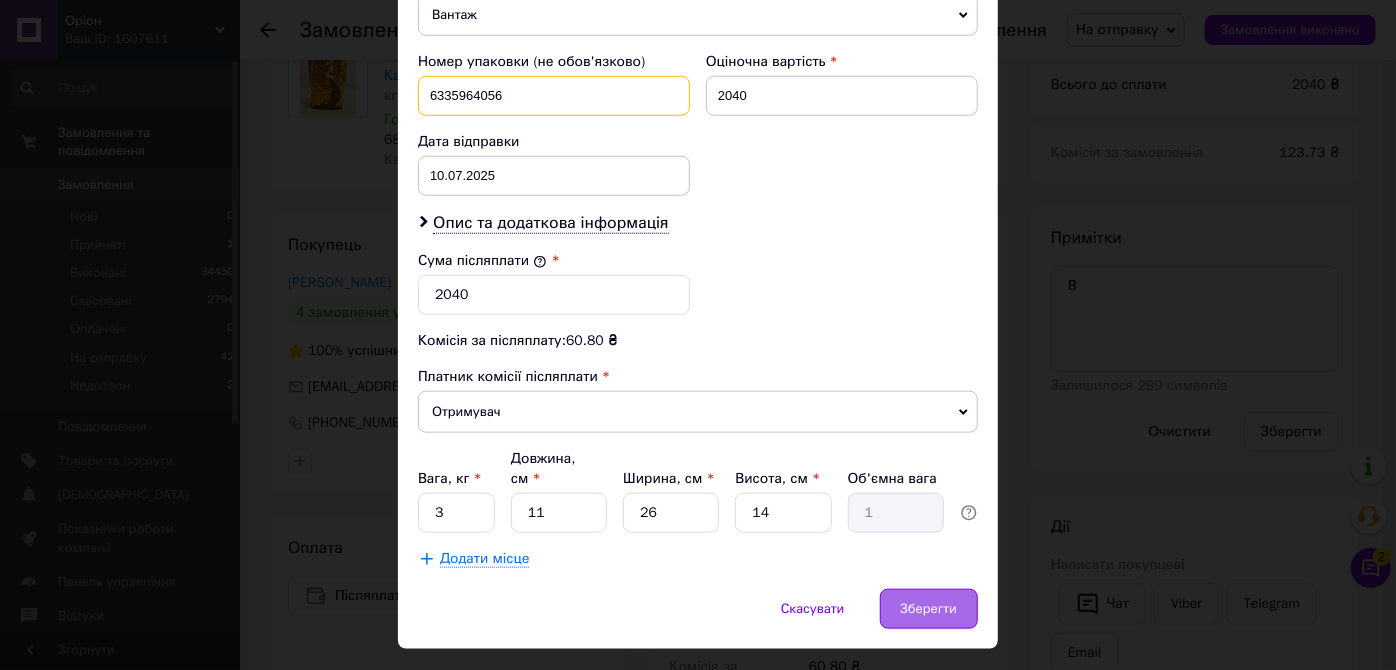 type on "6335964056" 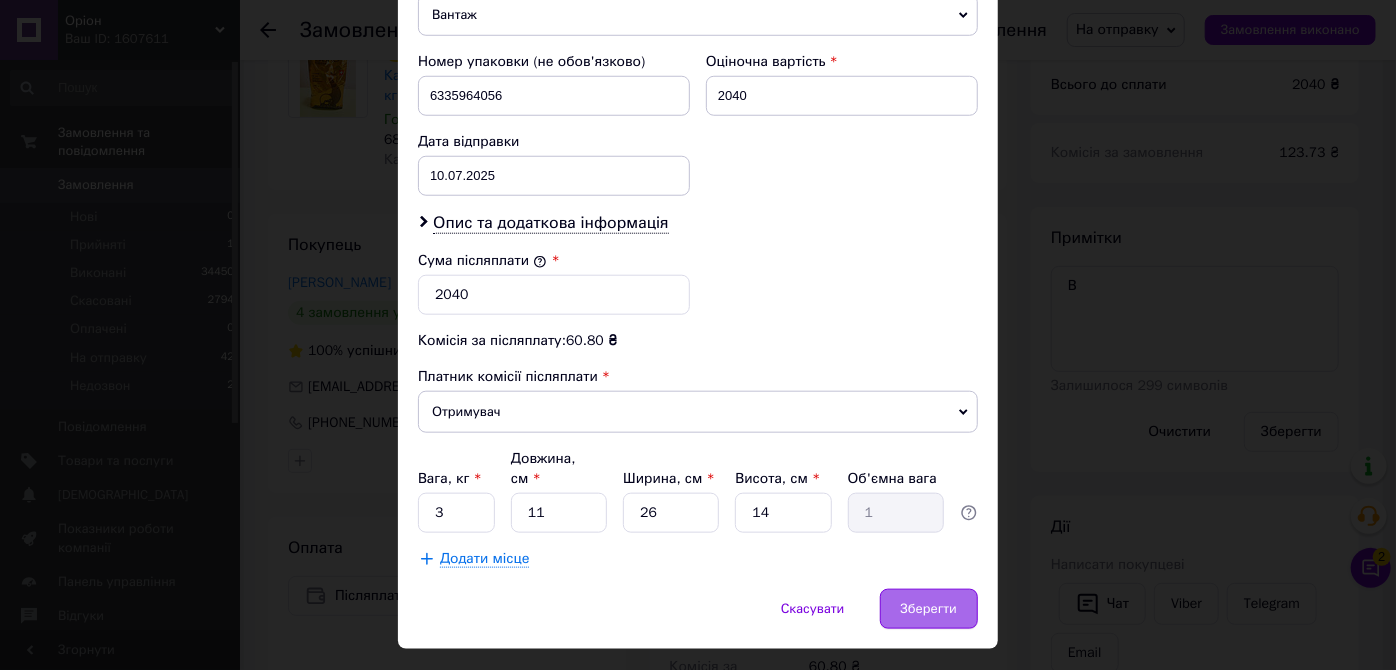 click on "Зберегти" at bounding box center (929, 609) 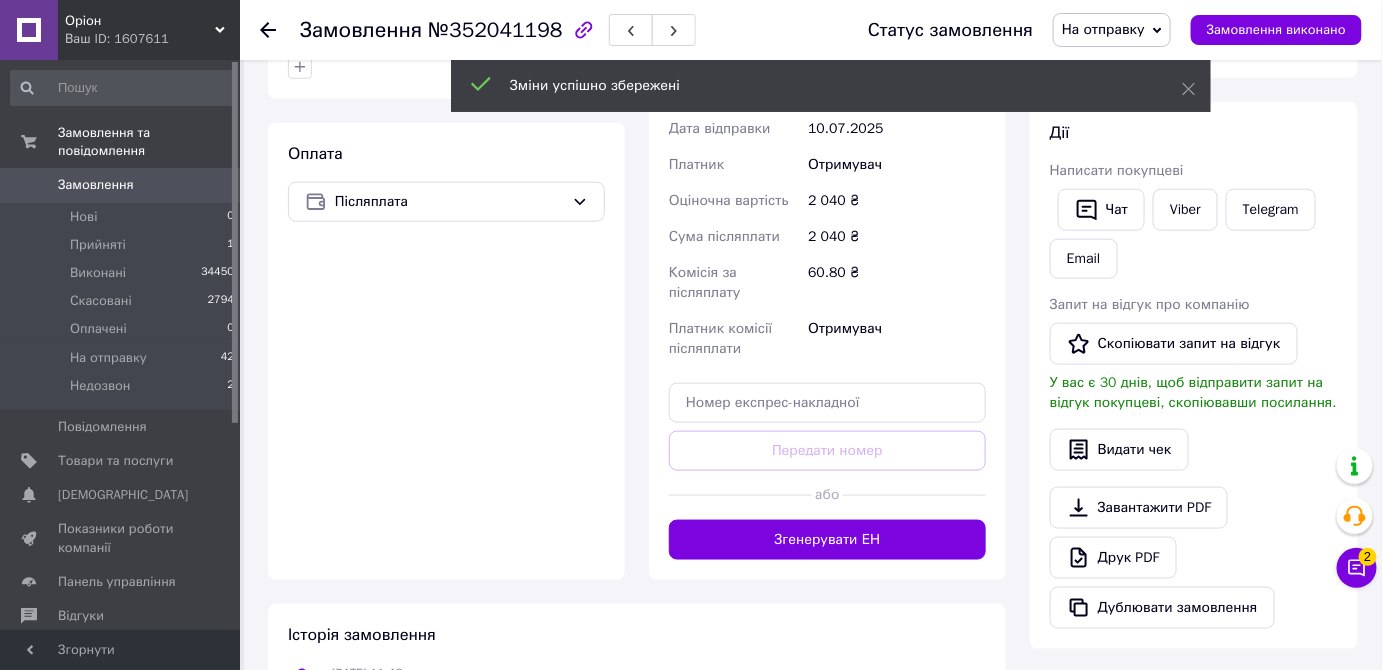 scroll, scrollTop: 588, scrollLeft: 0, axis: vertical 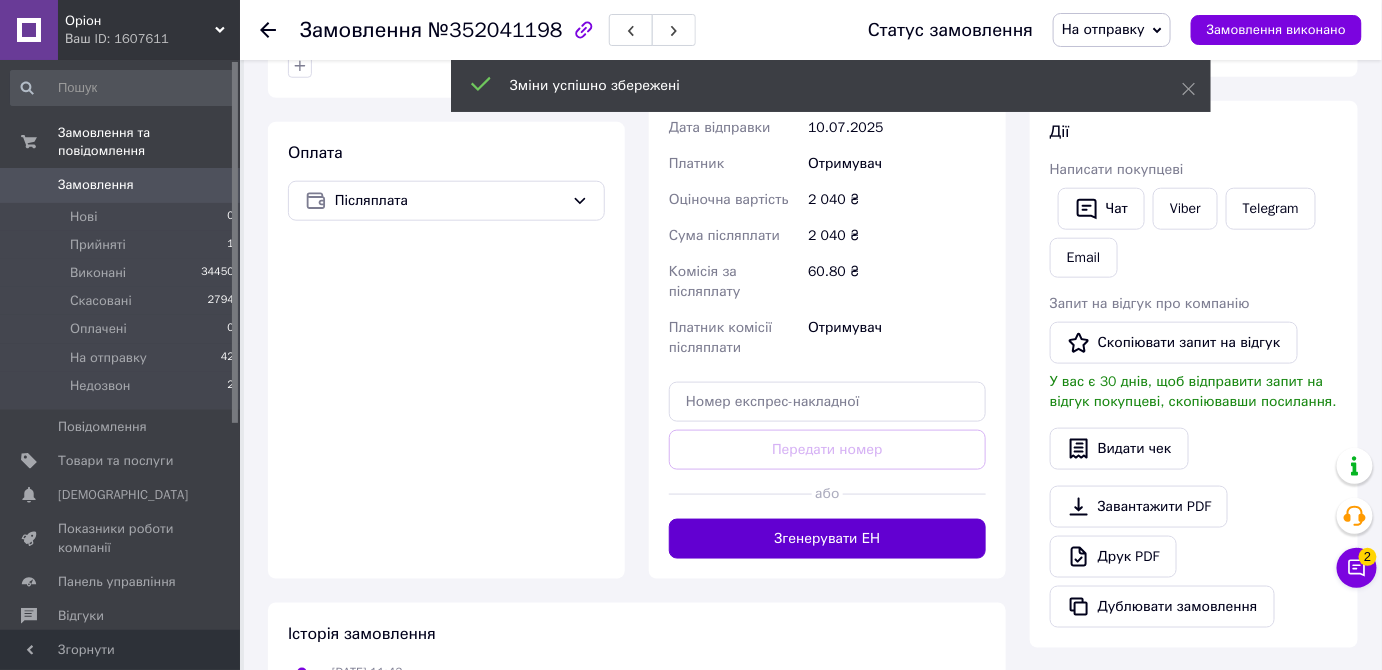 click on "Згенерувати ЕН" at bounding box center [827, 539] 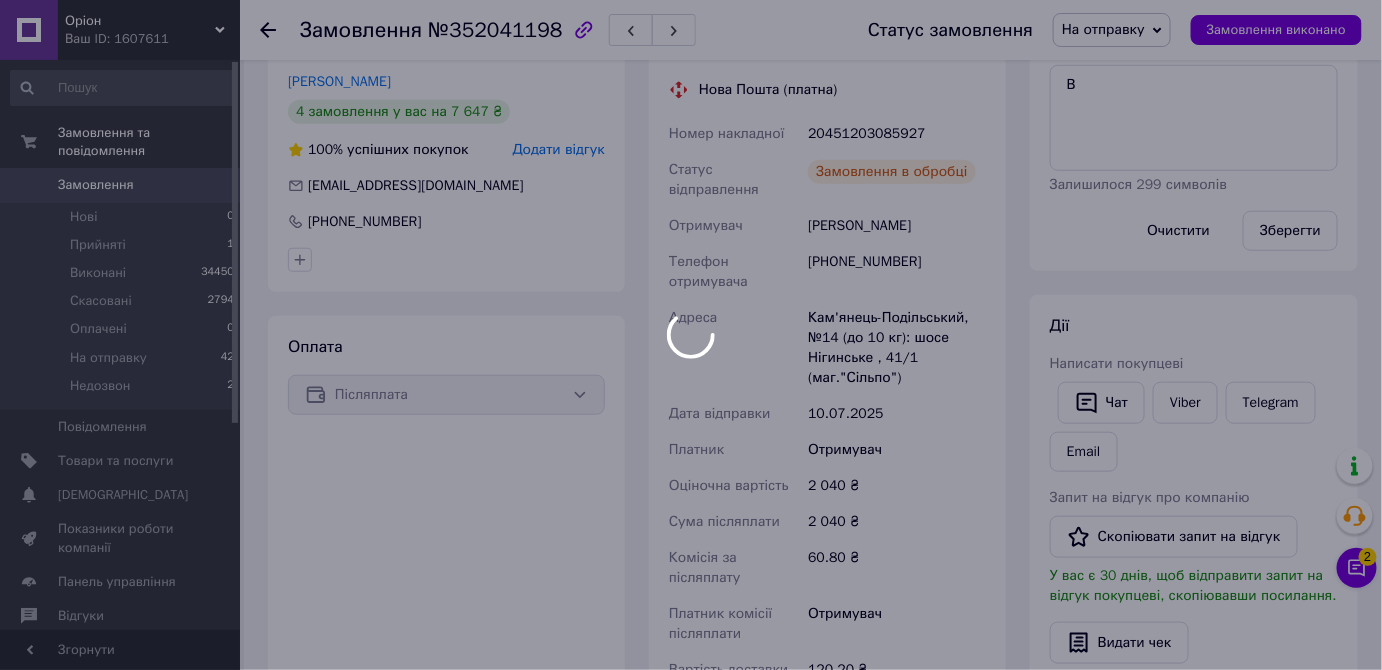 scroll, scrollTop: 342, scrollLeft: 0, axis: vertical 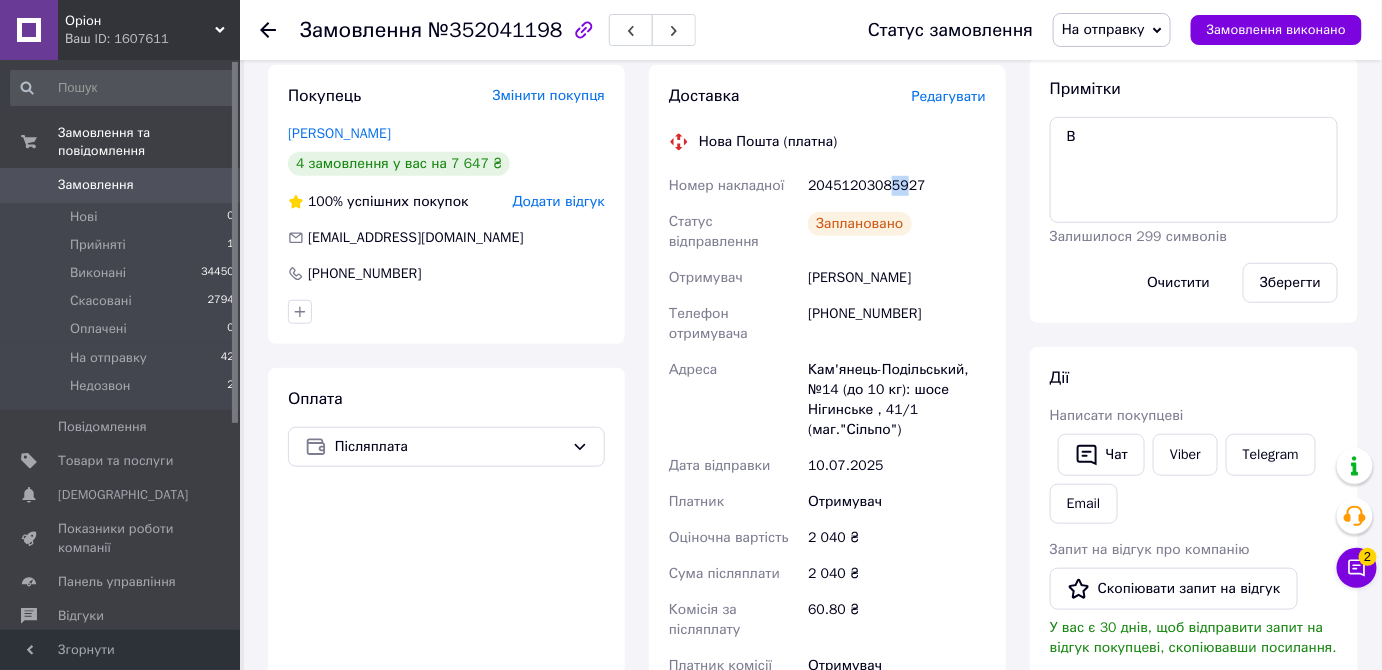 drag, startPoint x: 883, startPoint y: 184, endPoint x: 937, endPoint y: 185, distance: 54.00926 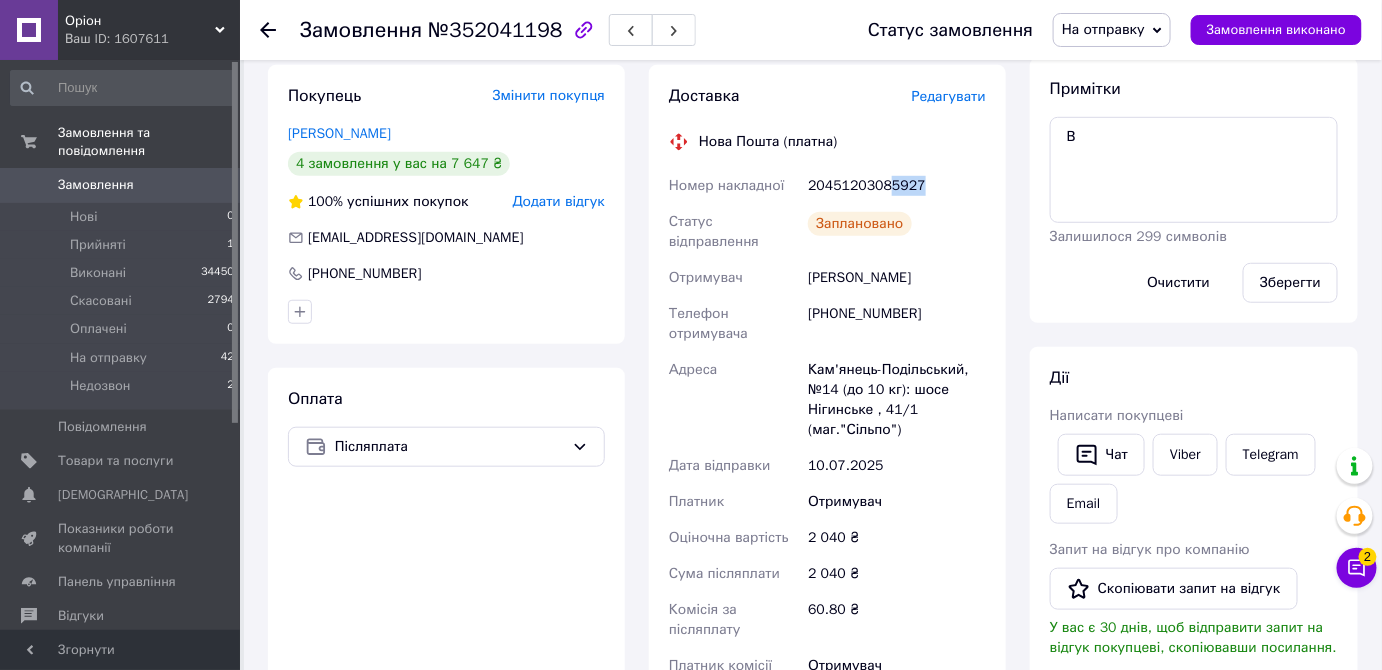 copy on "5927" 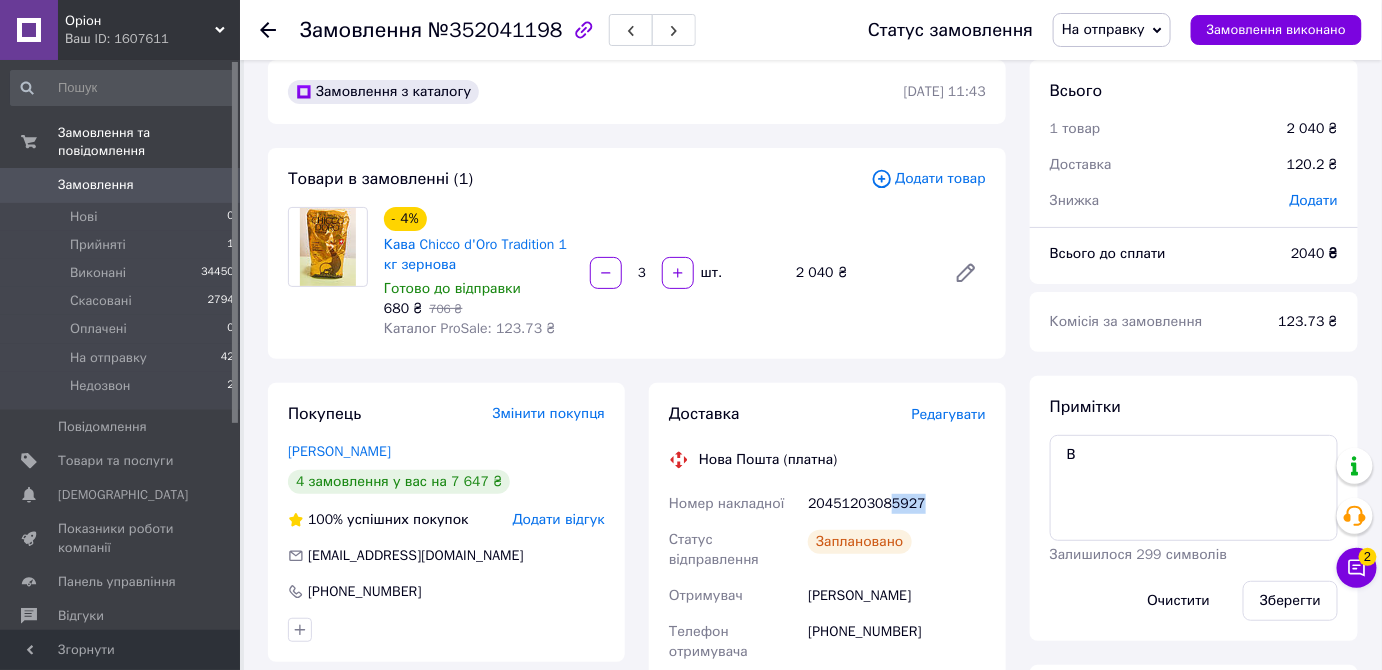 scroll, scrollTop: 0, scrollLeft: 0, axis: both 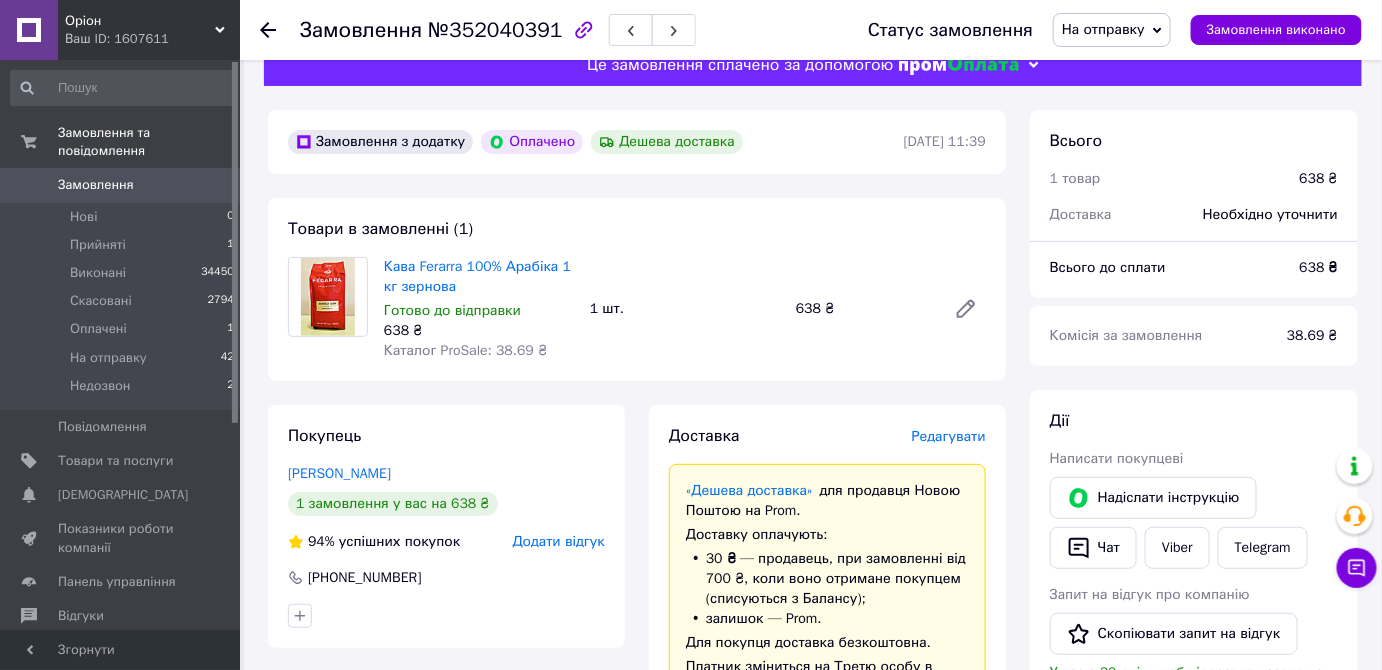 click on "Редагувати" at bounding box center (949, 436) 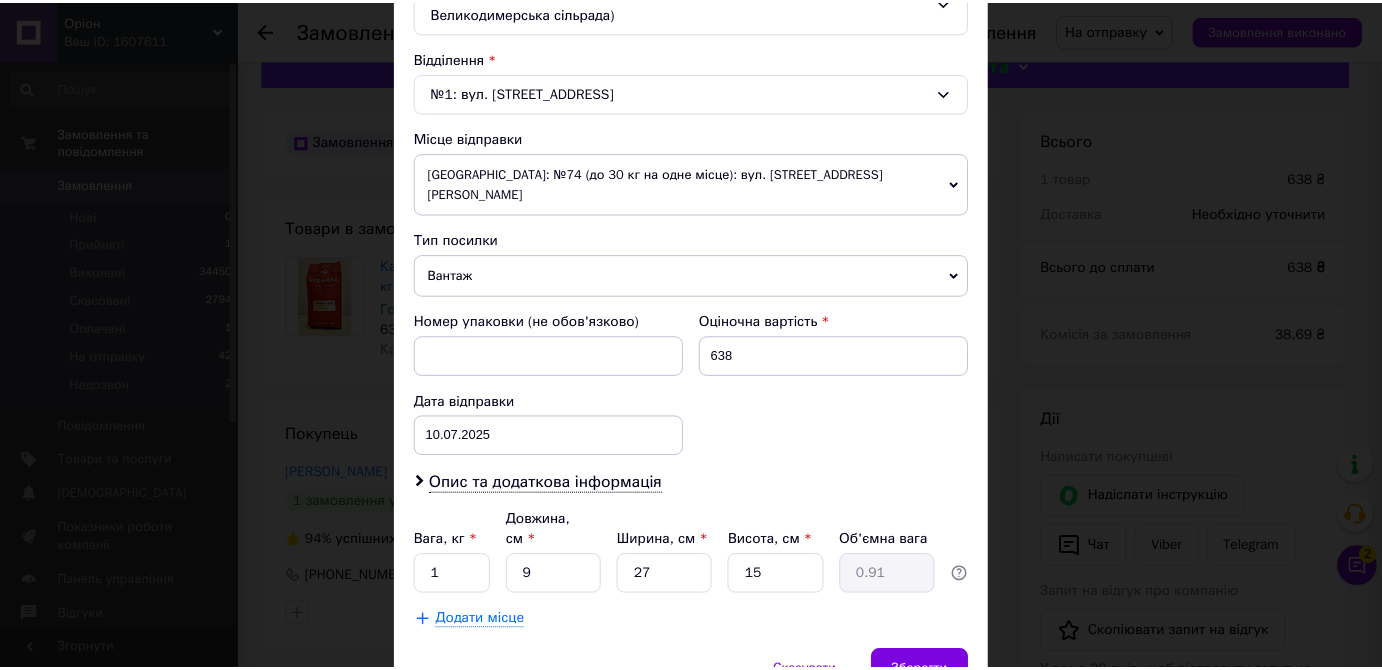 scroll, scrollTop: 647, scrollLeft: 0, axis: vertical 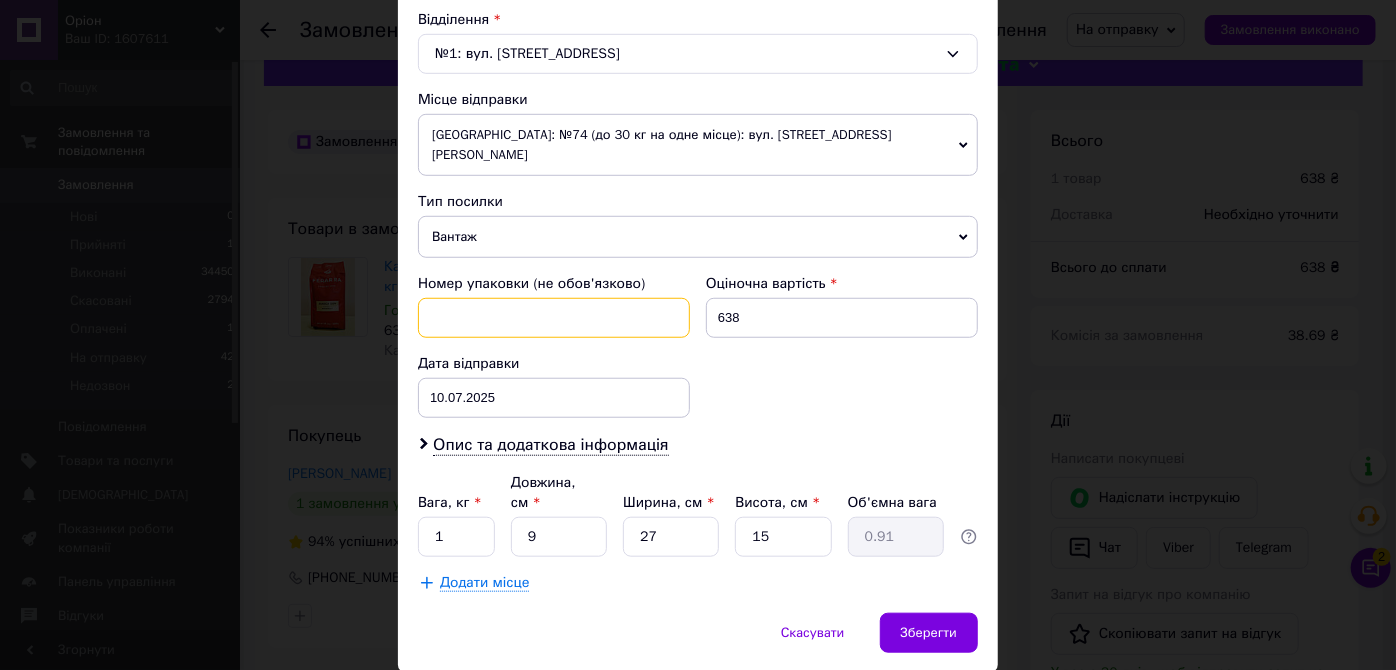 paste on "1811584862" 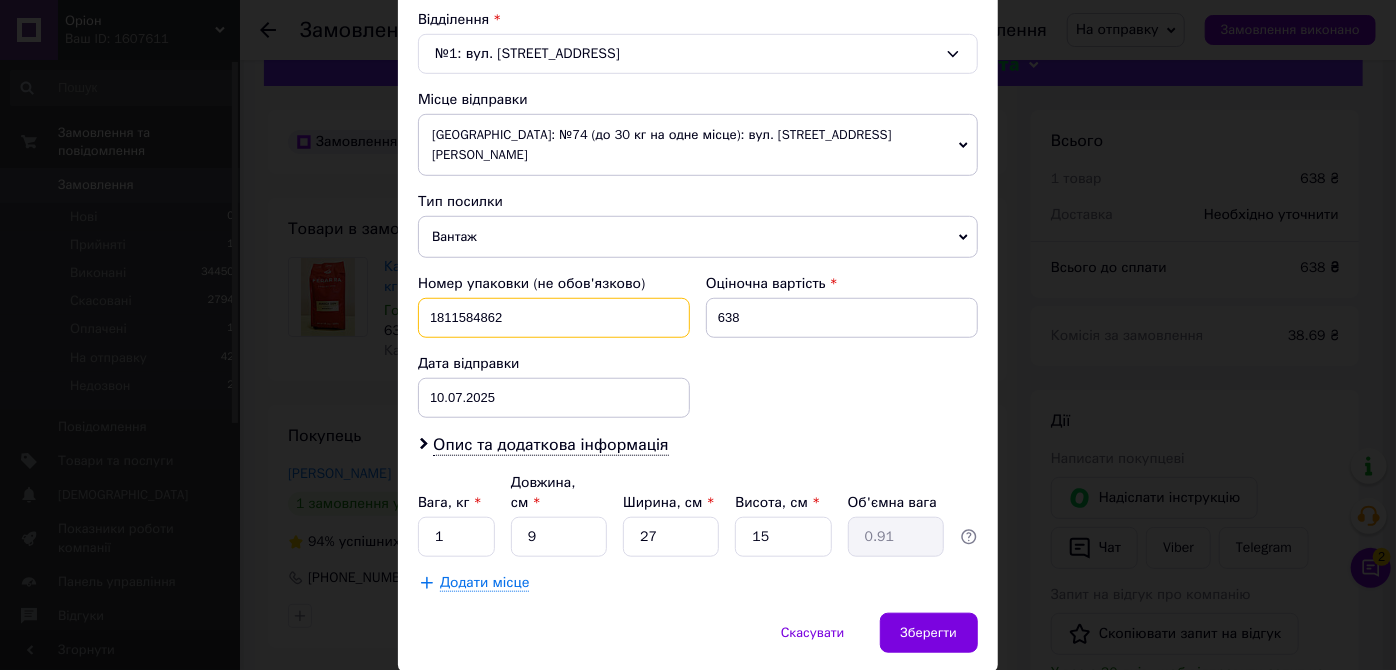 click on "1811584862" at bounding box center (554, 318) 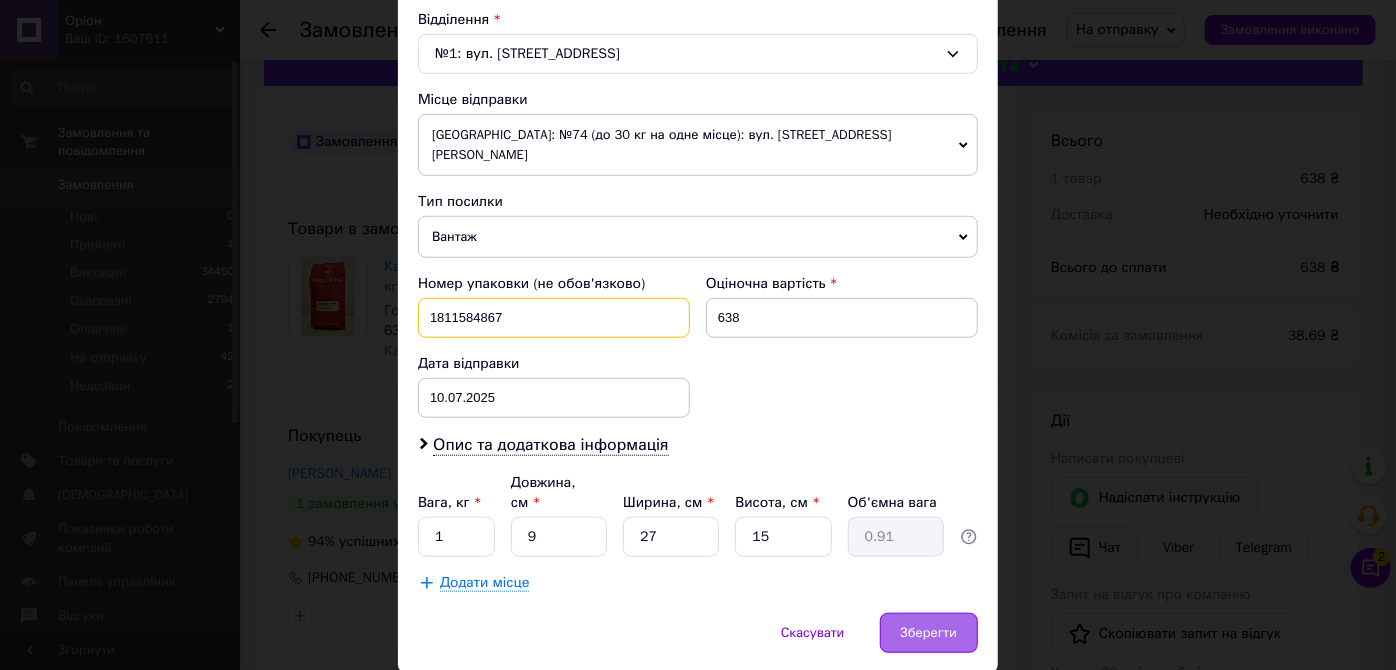 type on "1811584867" 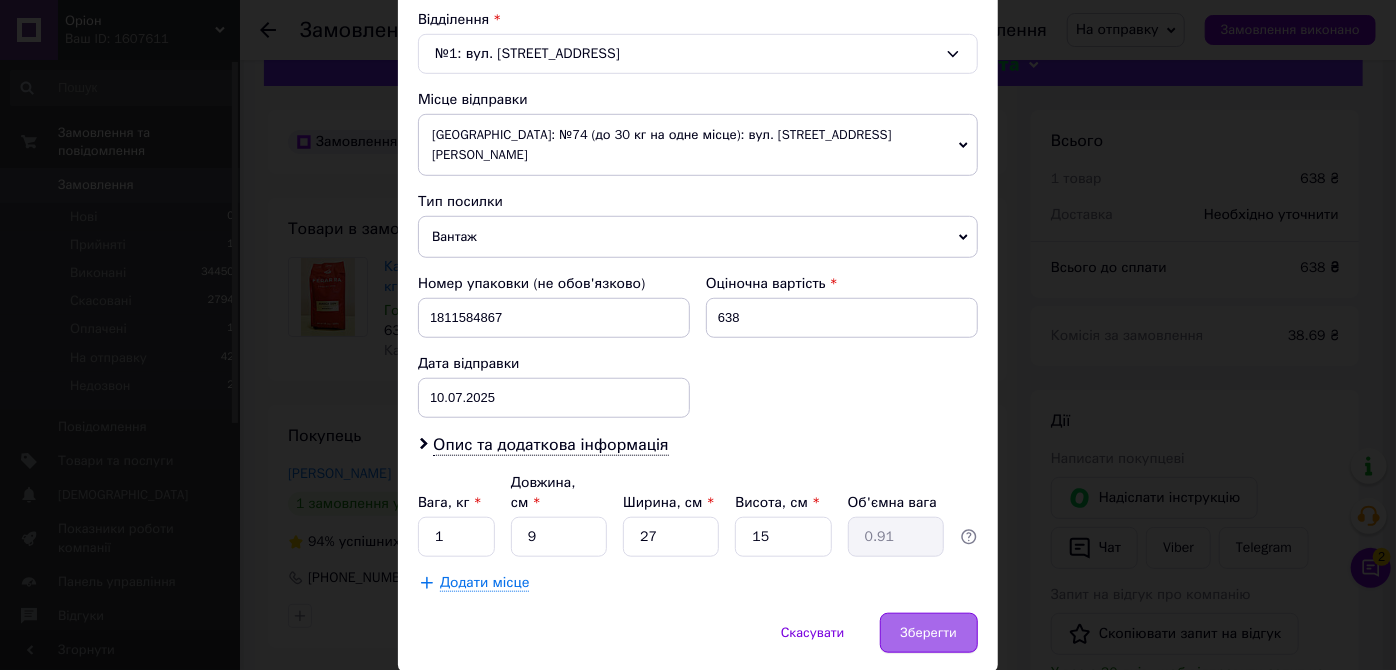 click on "Зберегти" at bounding box center [929, 633] 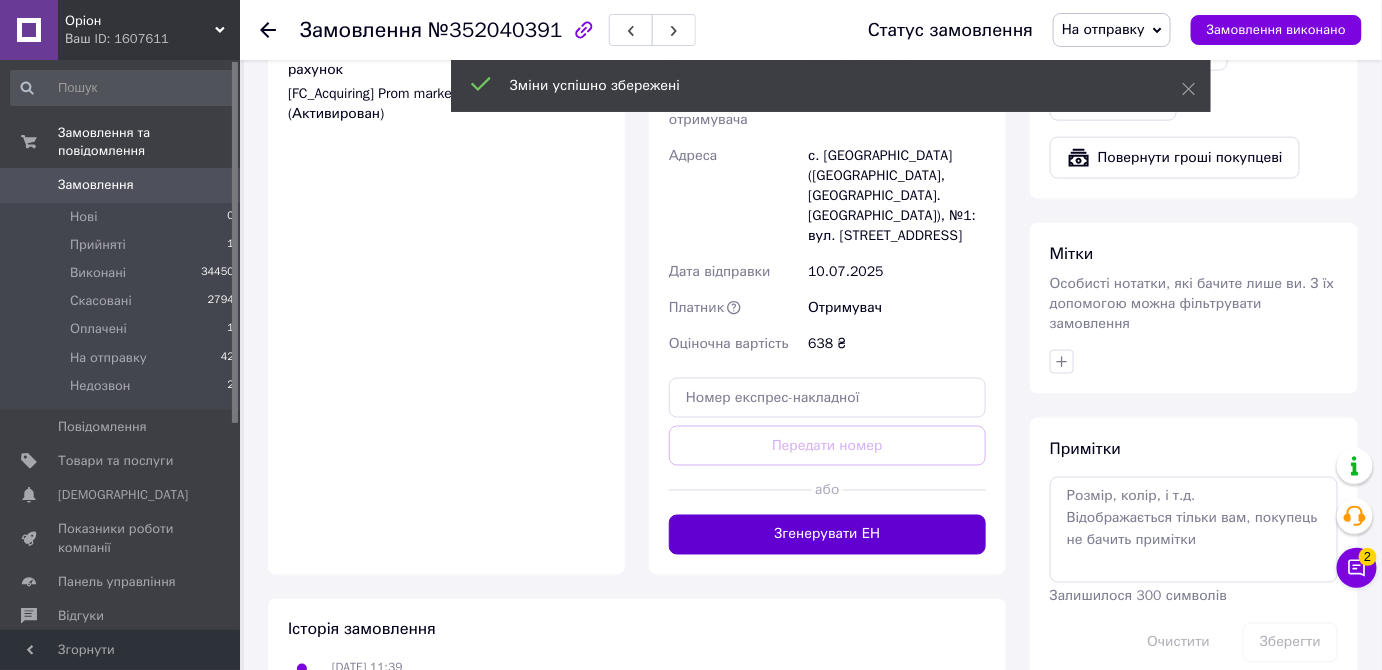 click on "Згенерувати ЕН" at bounding box center (827, 535) 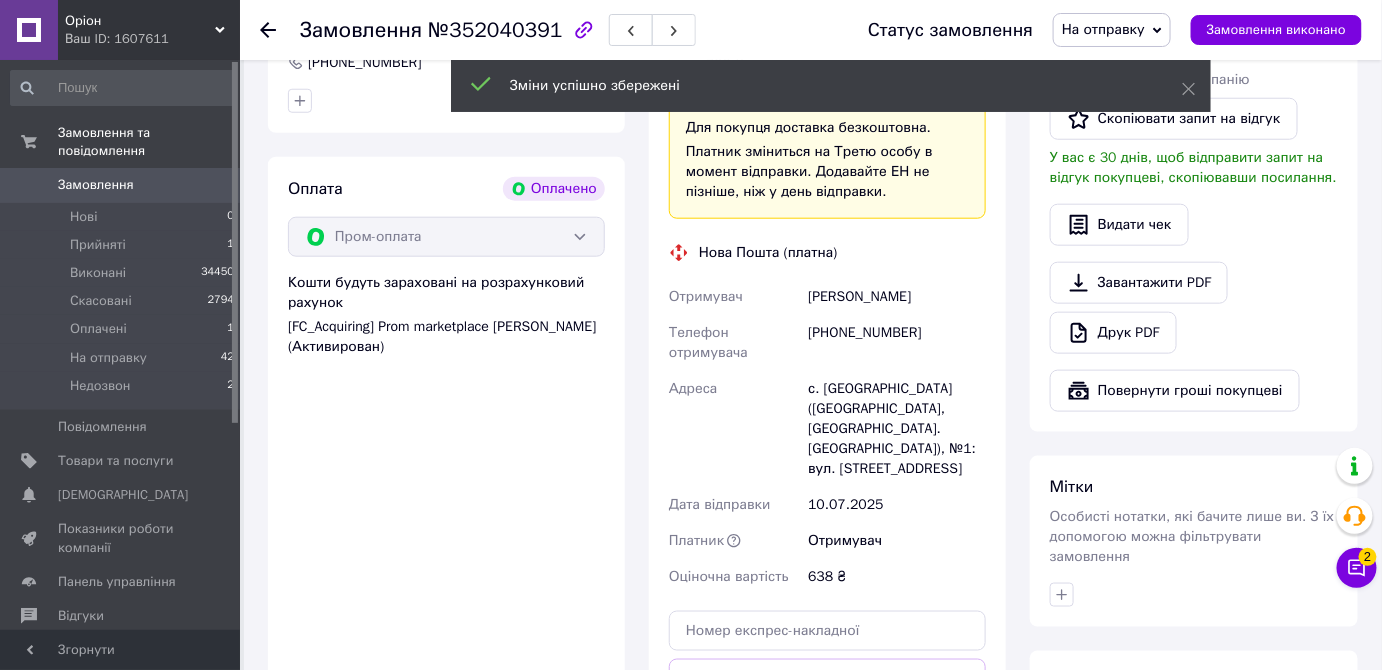 scroll, scrollTop: 549, scrollLeft: 0, axis: vertical 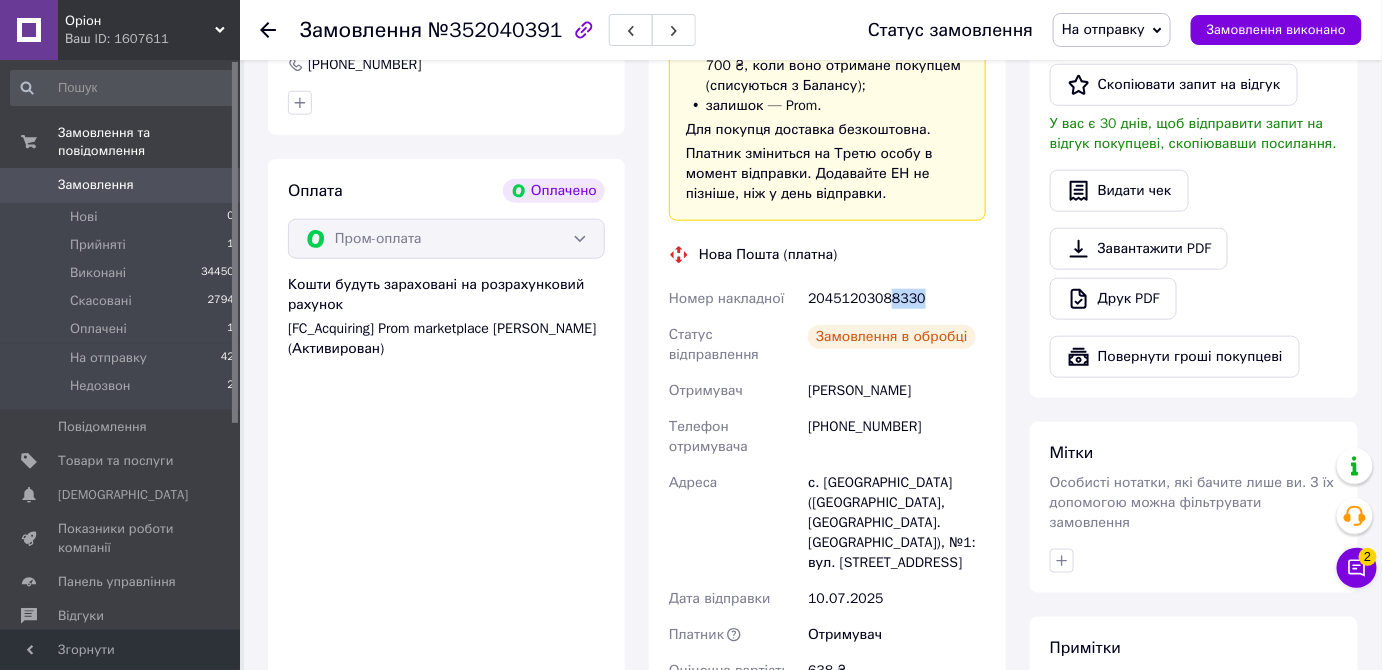 drag, startPoint x: 887, startPoint y: 298, endPoint x: 941, endPoint y: 302, distance: 54.147945 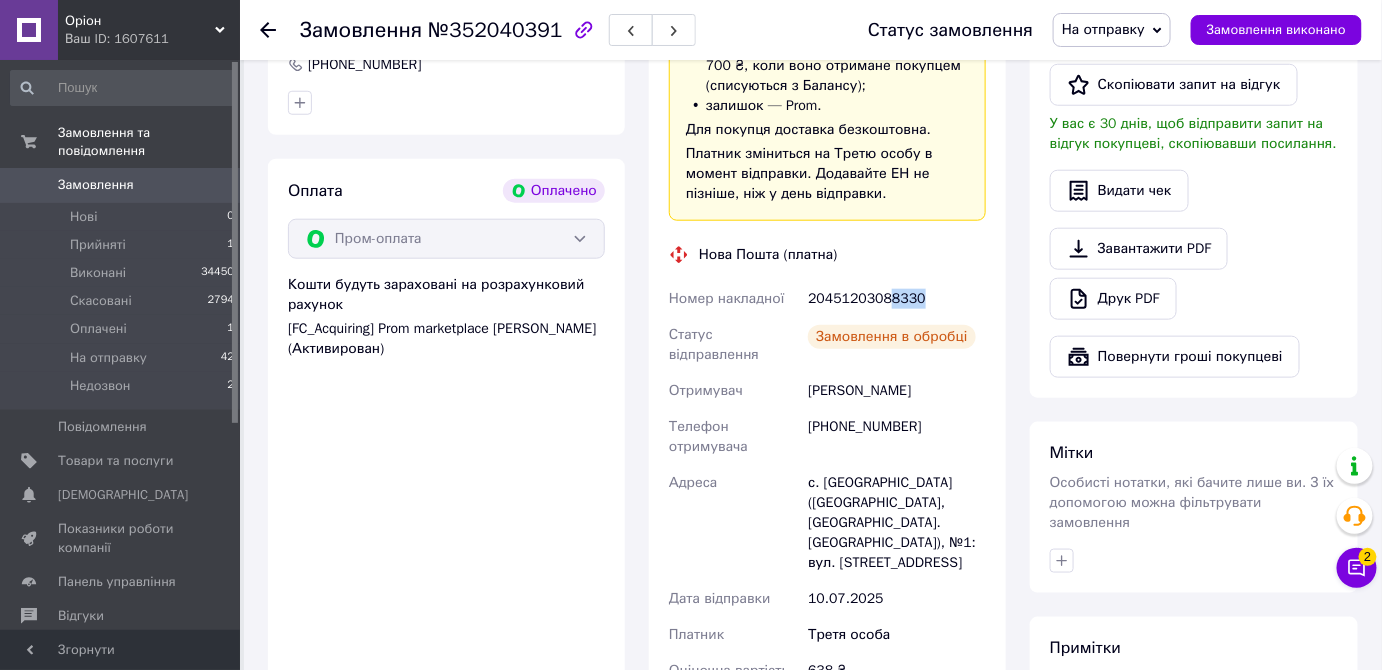 copy on "8330" 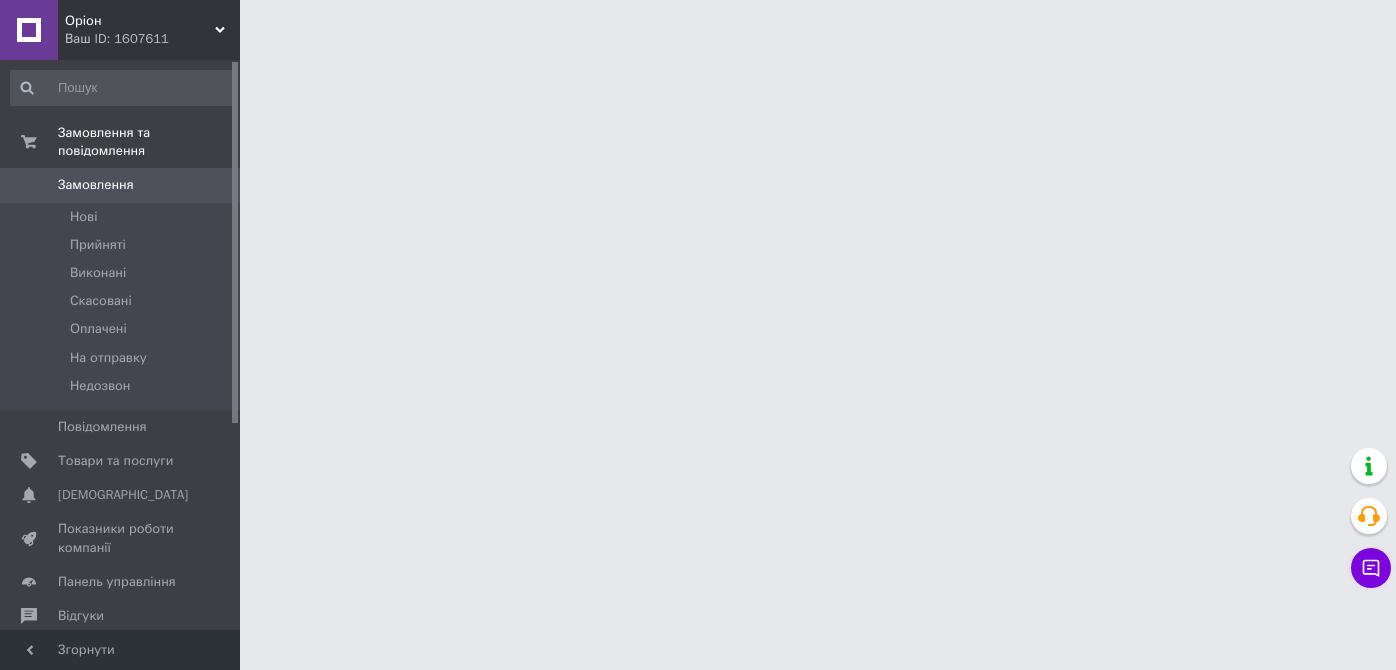 scroll, scrollTop: 0, scrollLeft: 0, axis: both 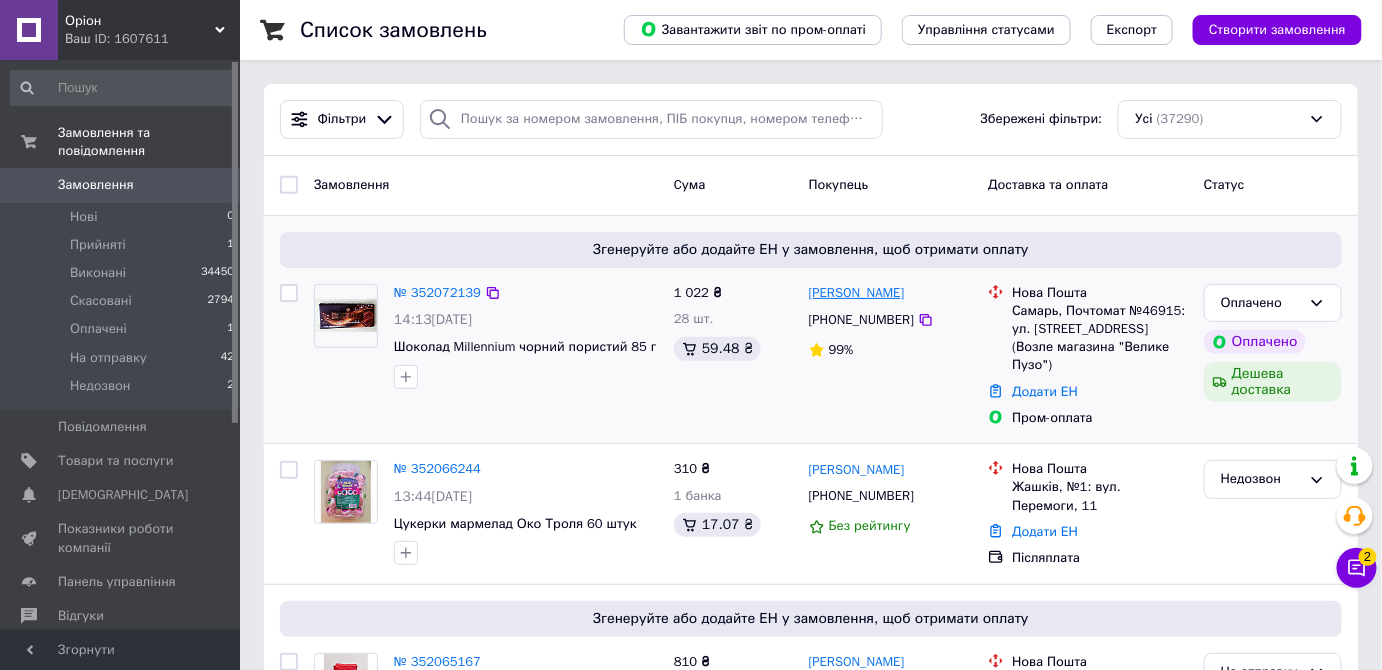 click on "Сергей Бернадский" at bounding box center [857, 293] 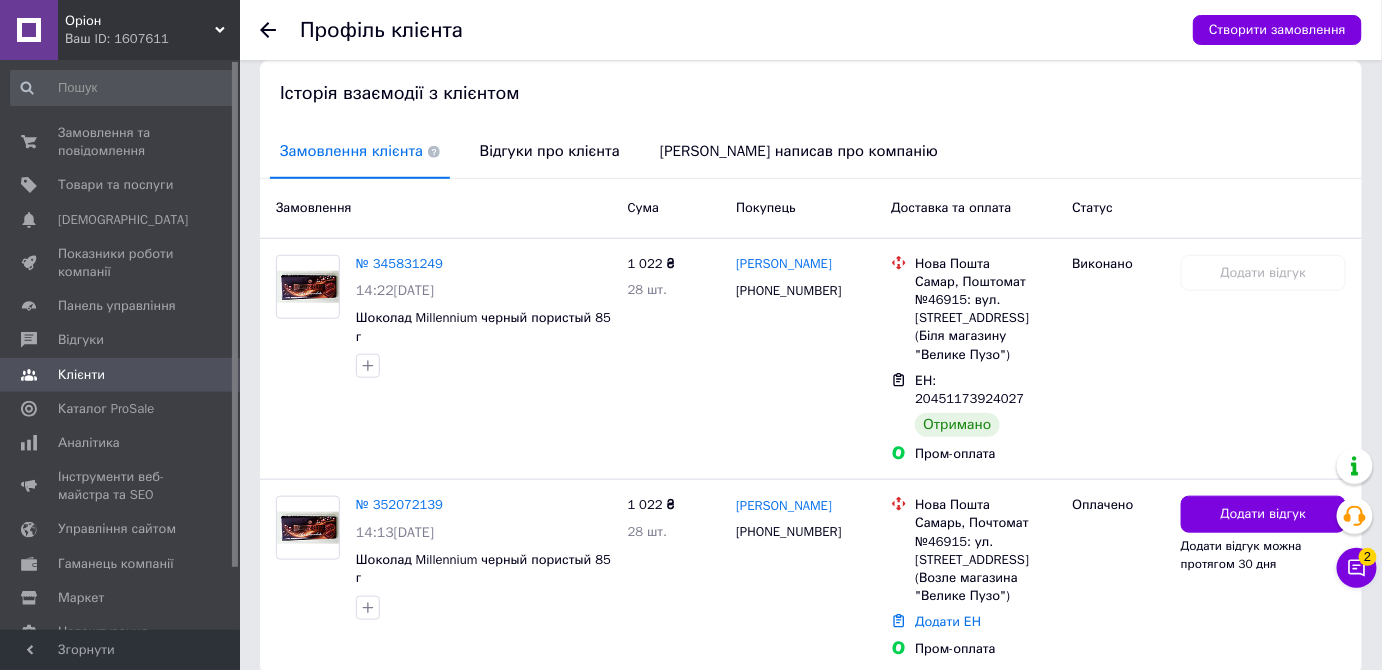 scroll, scrollTop: 466, scrollLeft: 0, axis: vertical 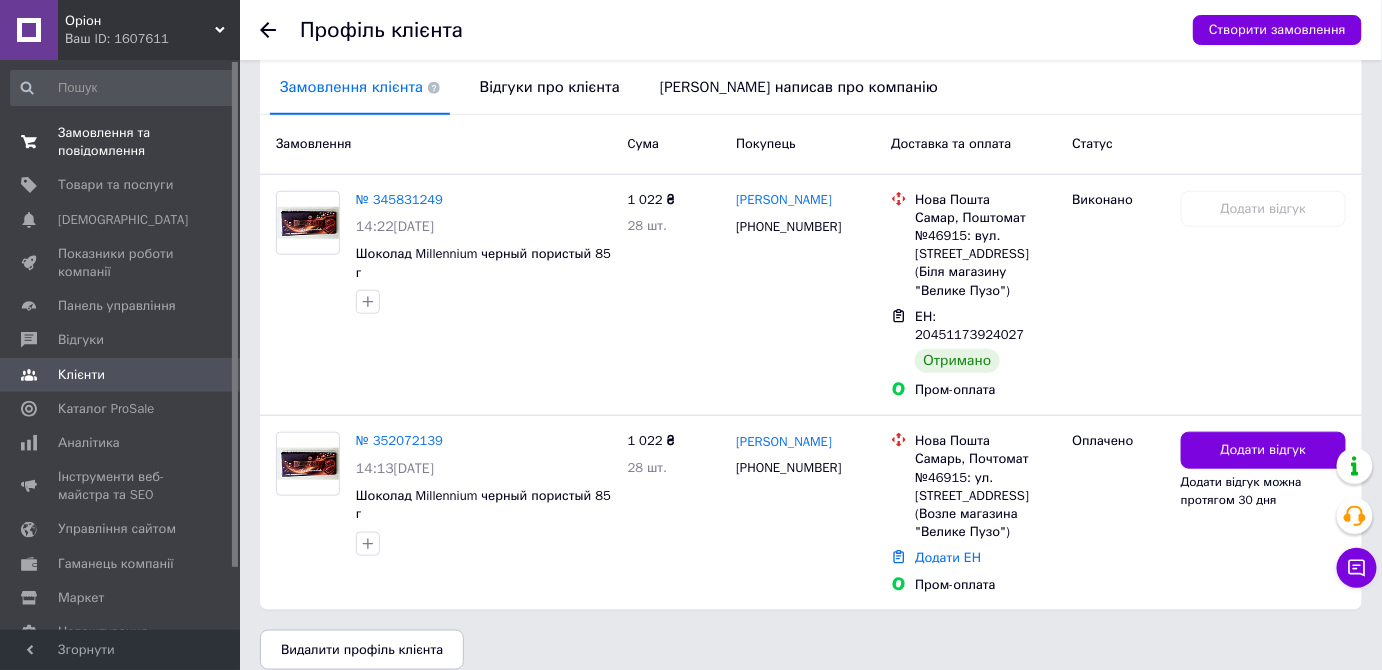 click on "Замовлення та повідомлення" at bounding box center (121, 142) 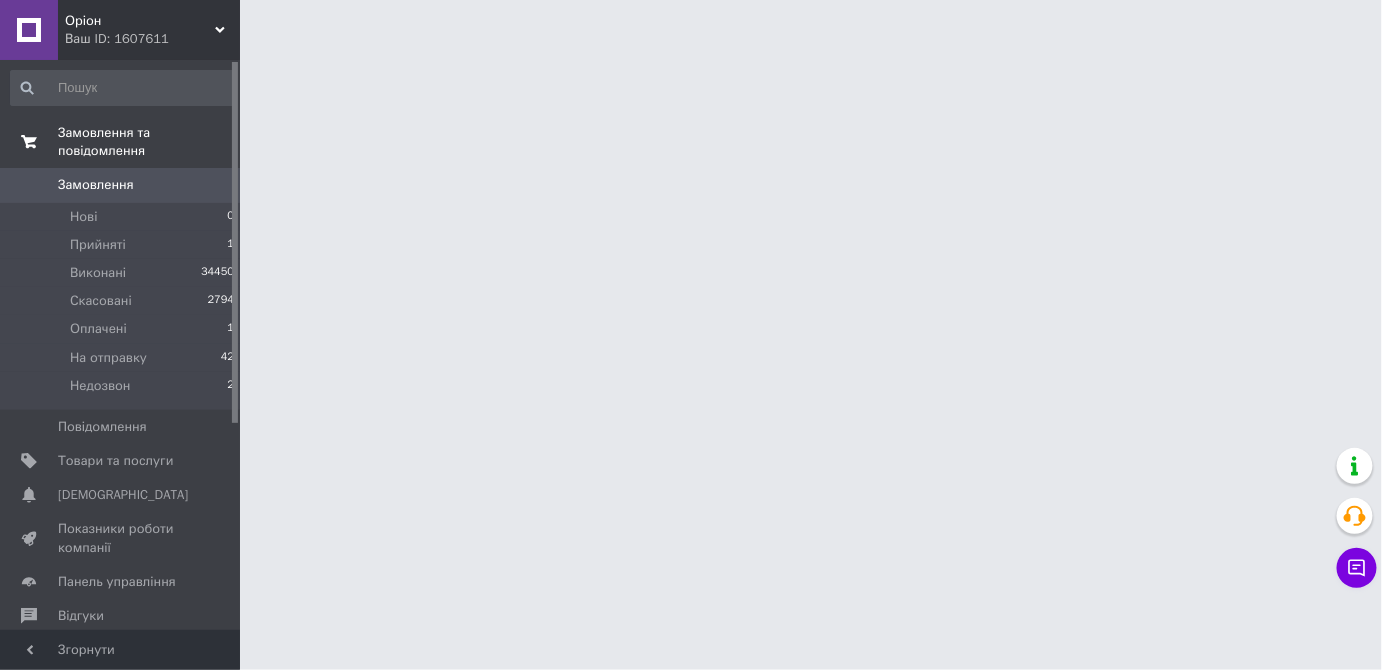 scroll, scrollTop: 0, scrollLeft: 0, axis: both 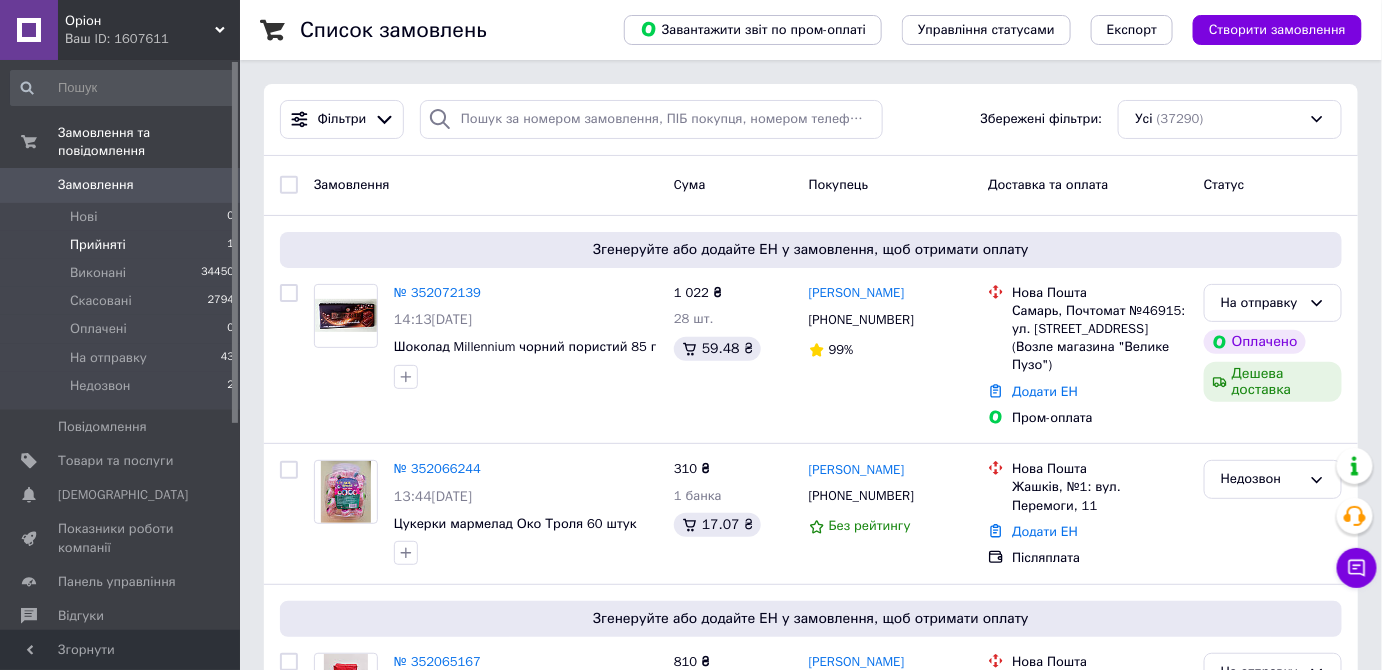click on "Прийняті 1" at bounding box center [123, 245] 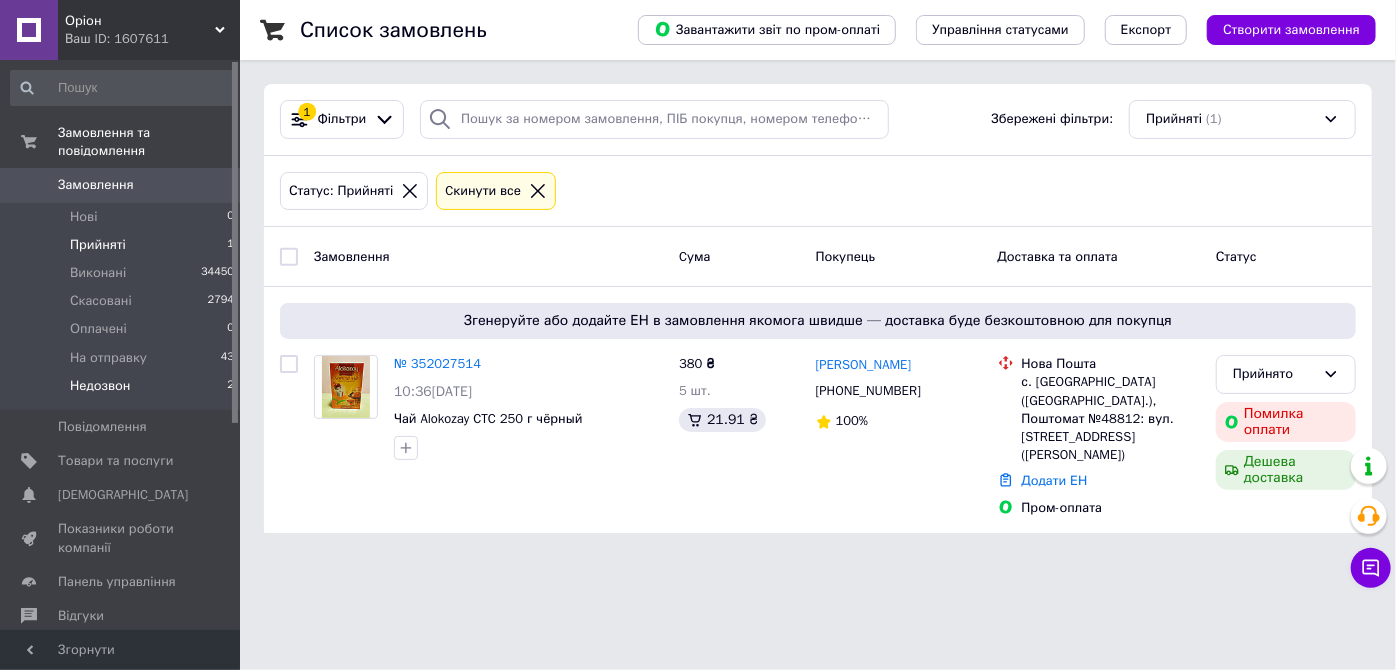 click on "Недозвон 2" at bounding box center [123, 391] 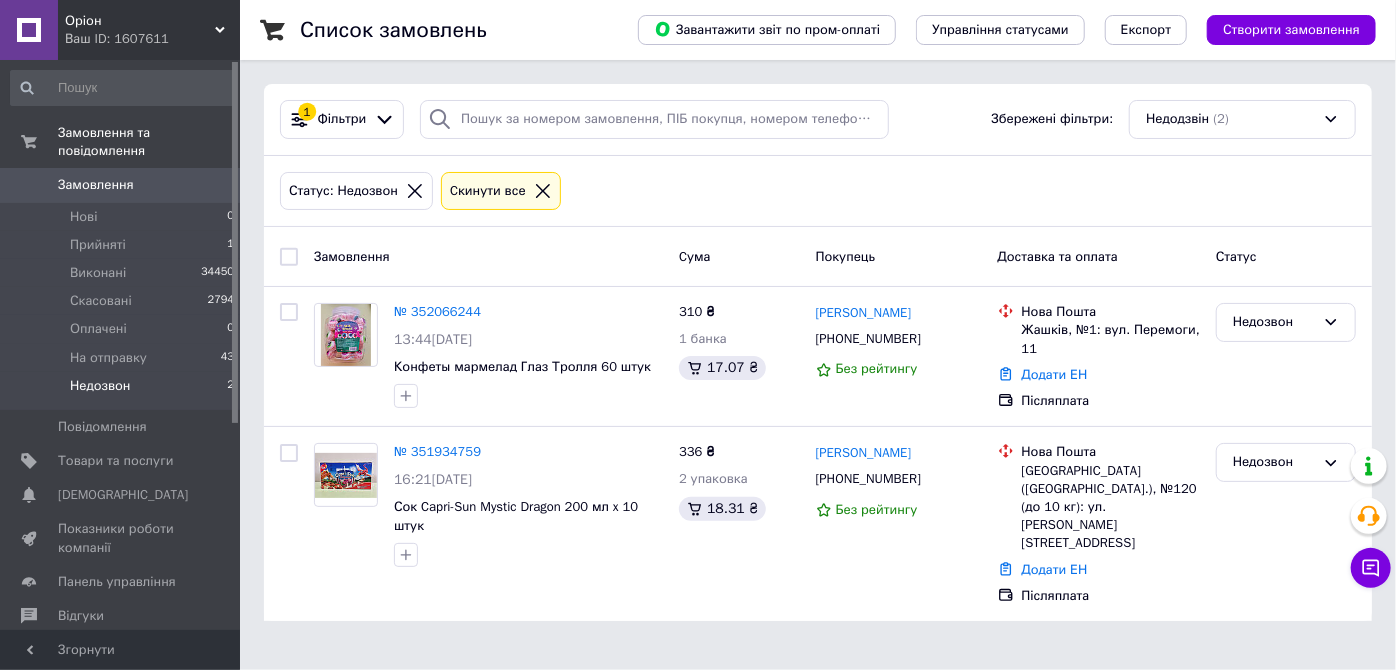 click on "Cкинути все" at bounding box center [501, 191] 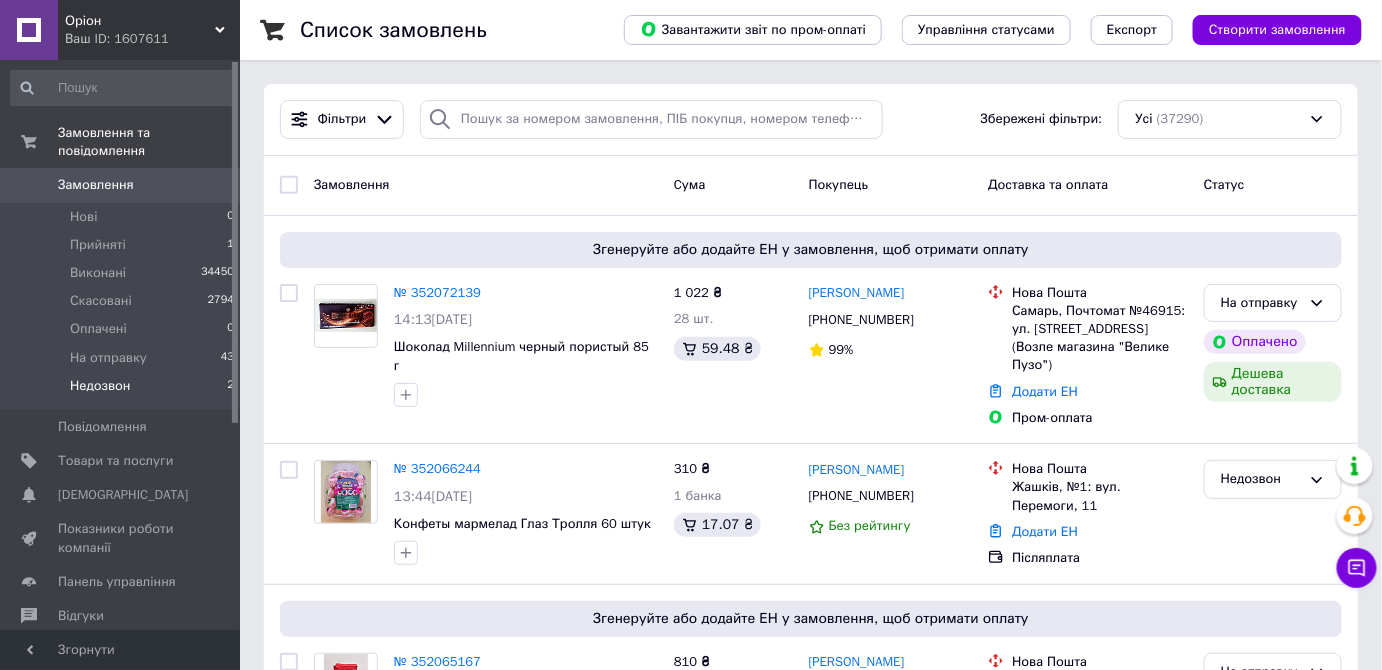 click on "Статус" at bounding box center (1273, 185) 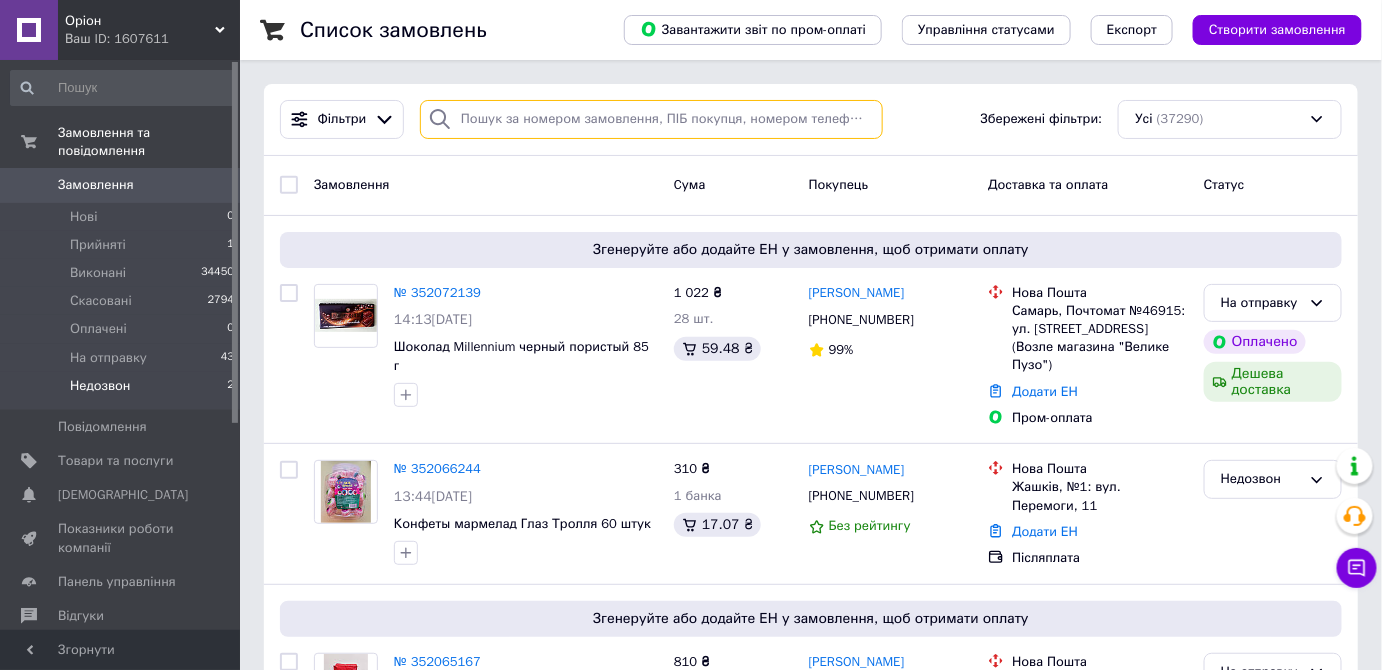 click at bounding box center [651, 119] 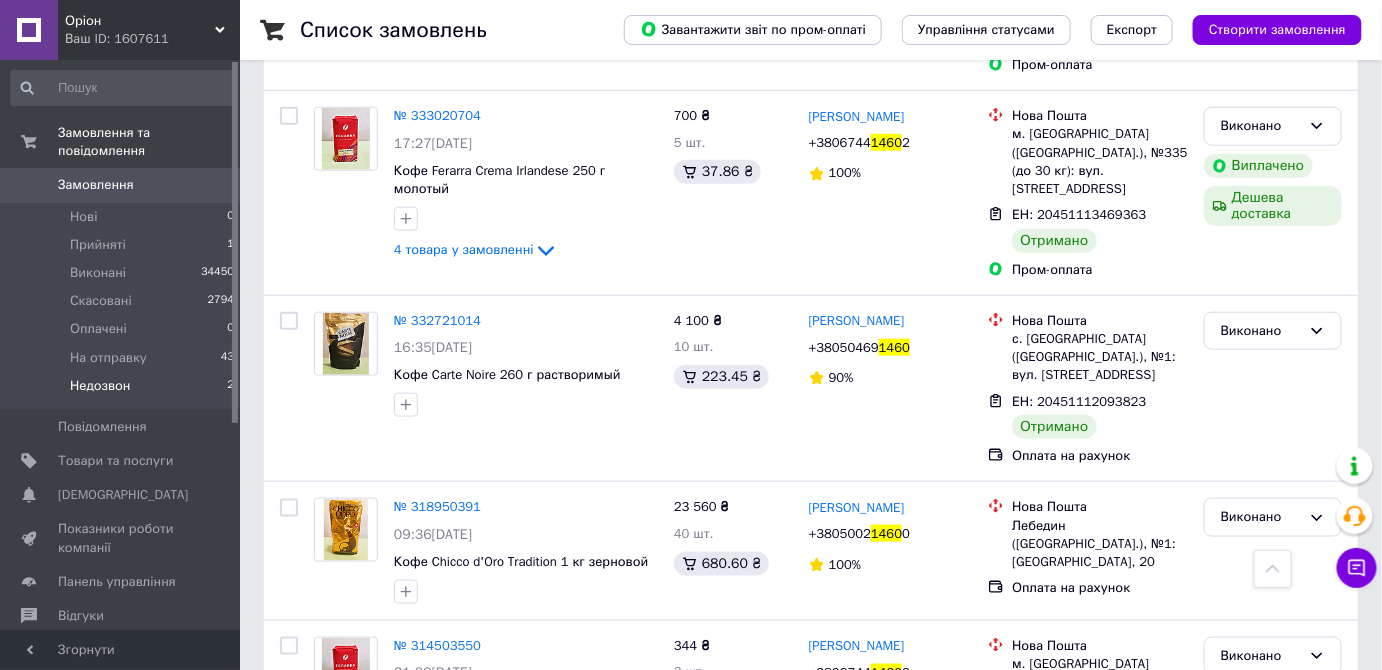 scroll, scrollTop: 552, scrollLeft: 0, axis: vertical 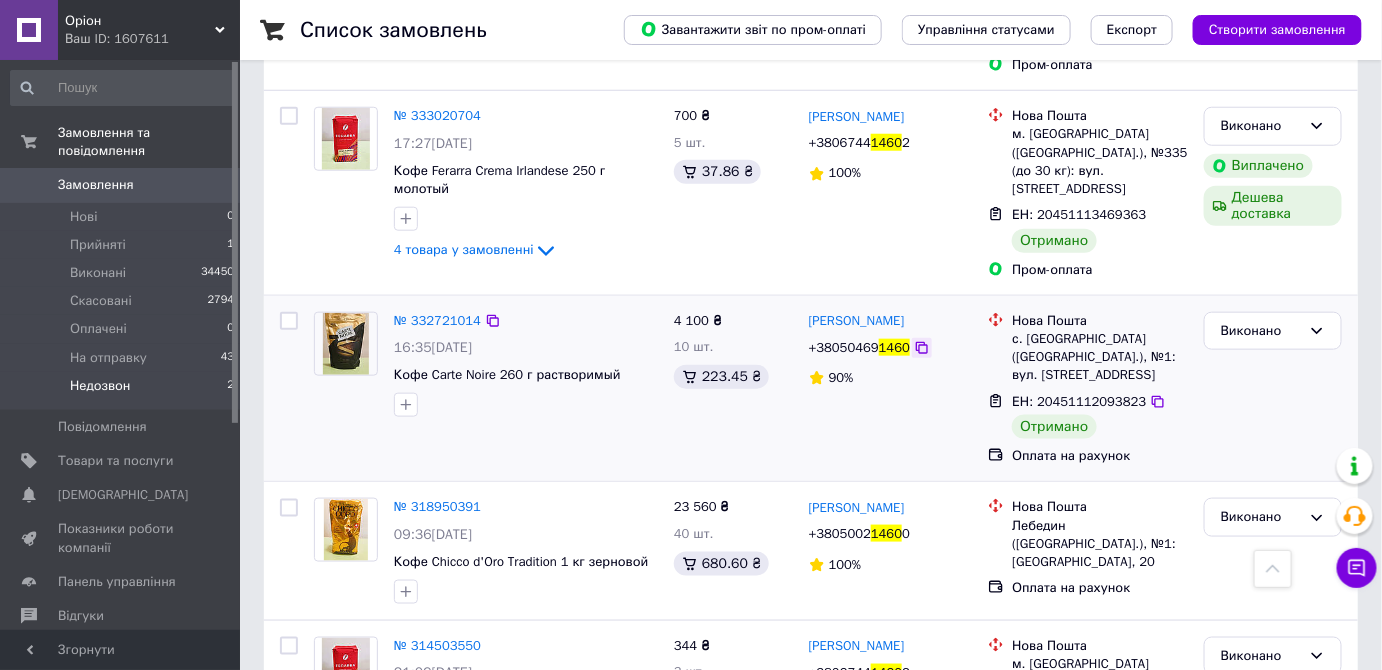 type on "1460" 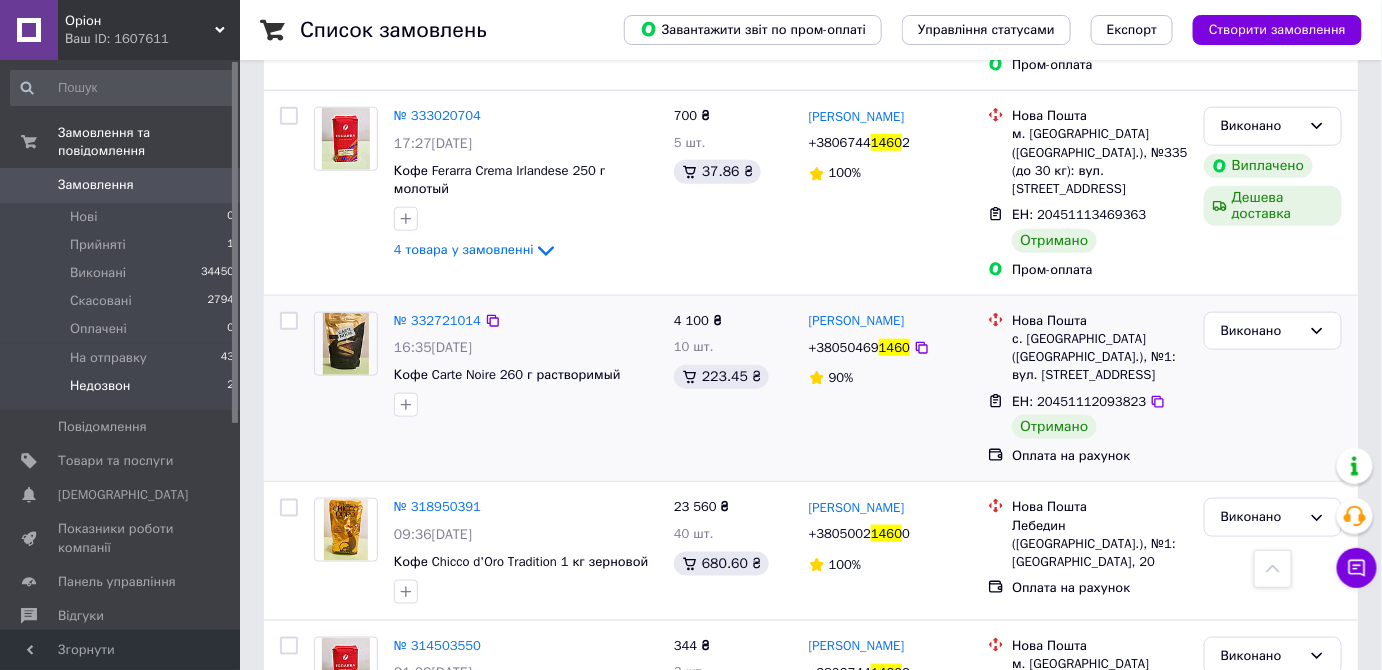 click on "виктор матковский" at bounding box center [891, 321] 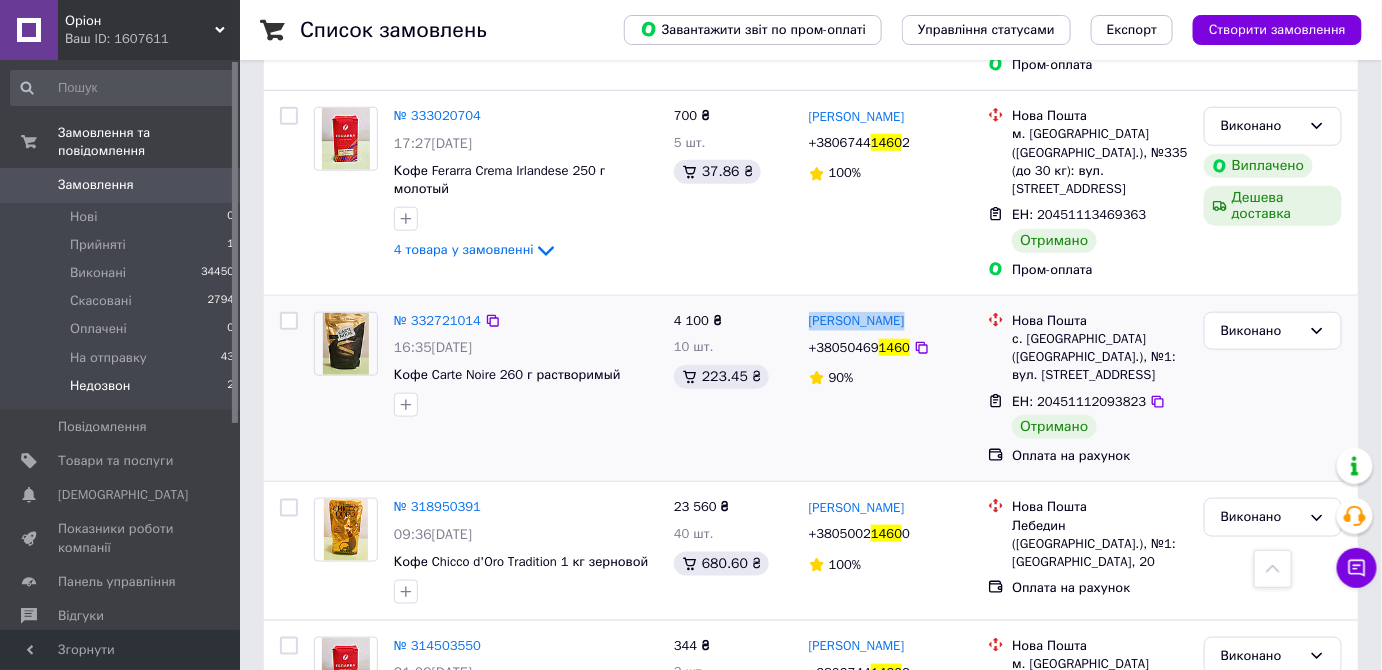 click on "виктор матковский" at bounding box center (891, 321) 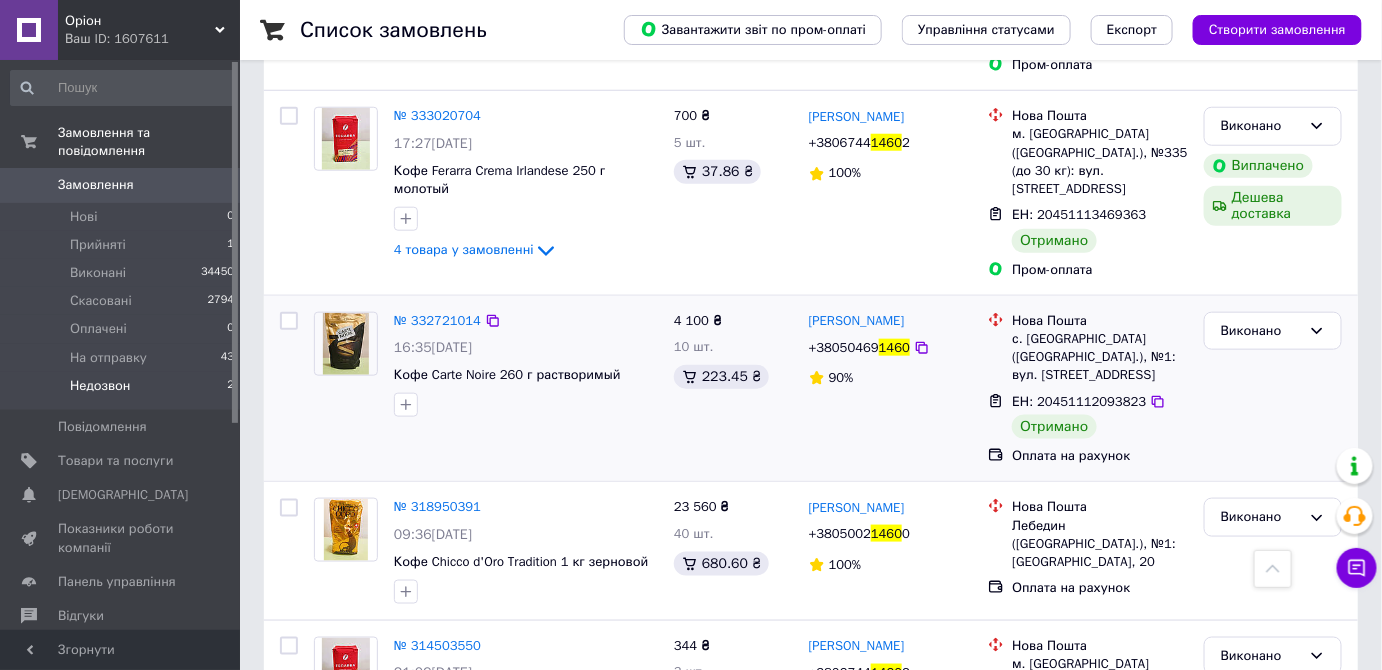 click on "с. Підгірці (Київська обл.), №1: вул. Дніпровське шосе, 9б" at bounding box center [1100, 357] 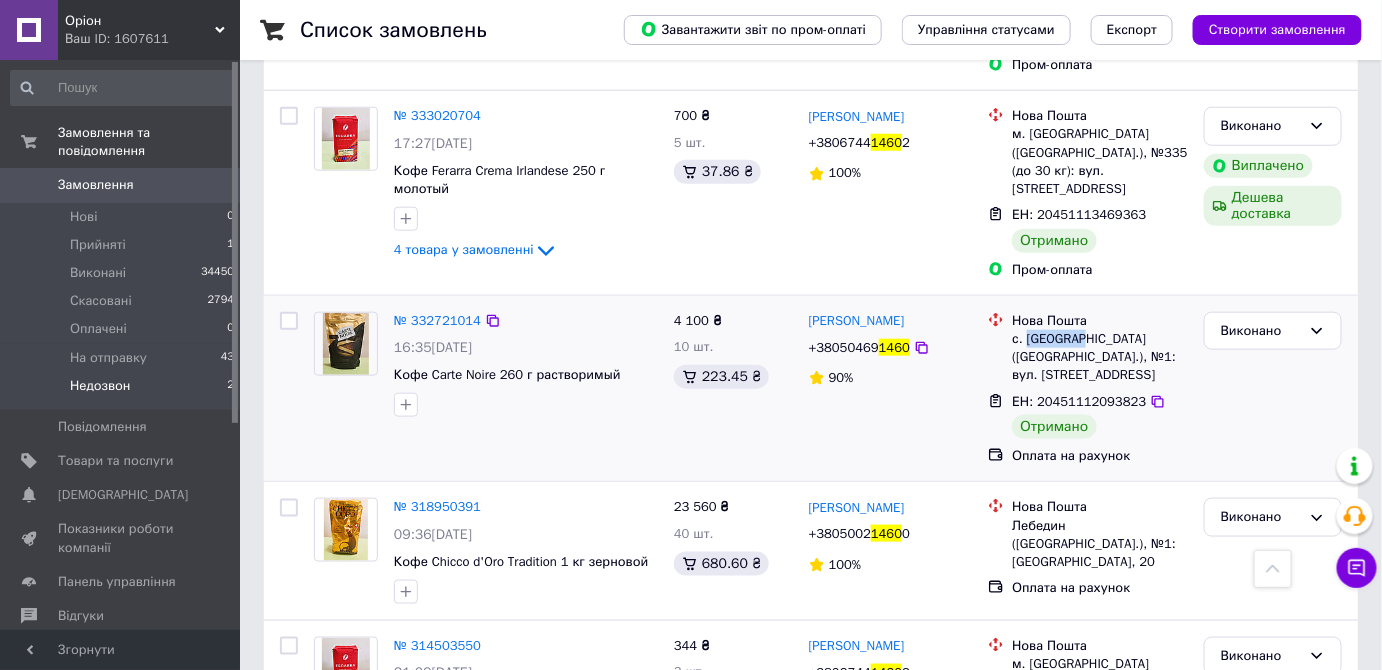 copy on "Підгірці" 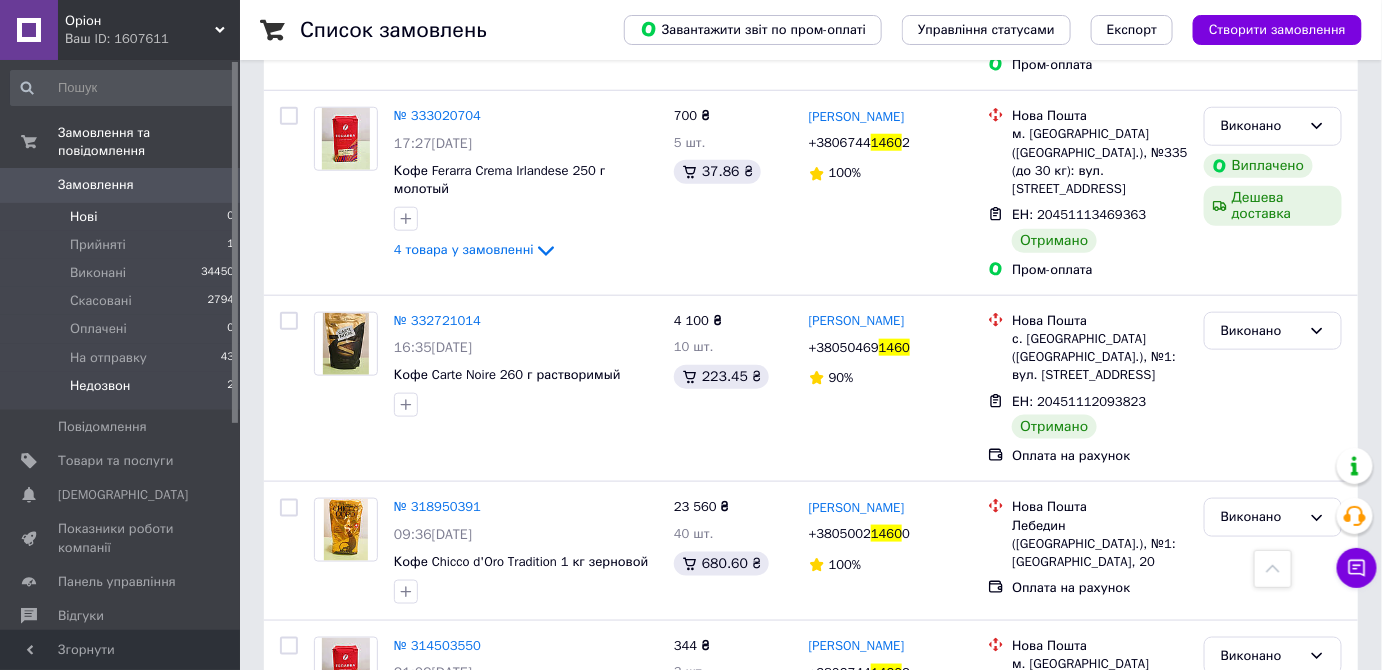 click on "Нові 0" at bounding box center [123, 217] 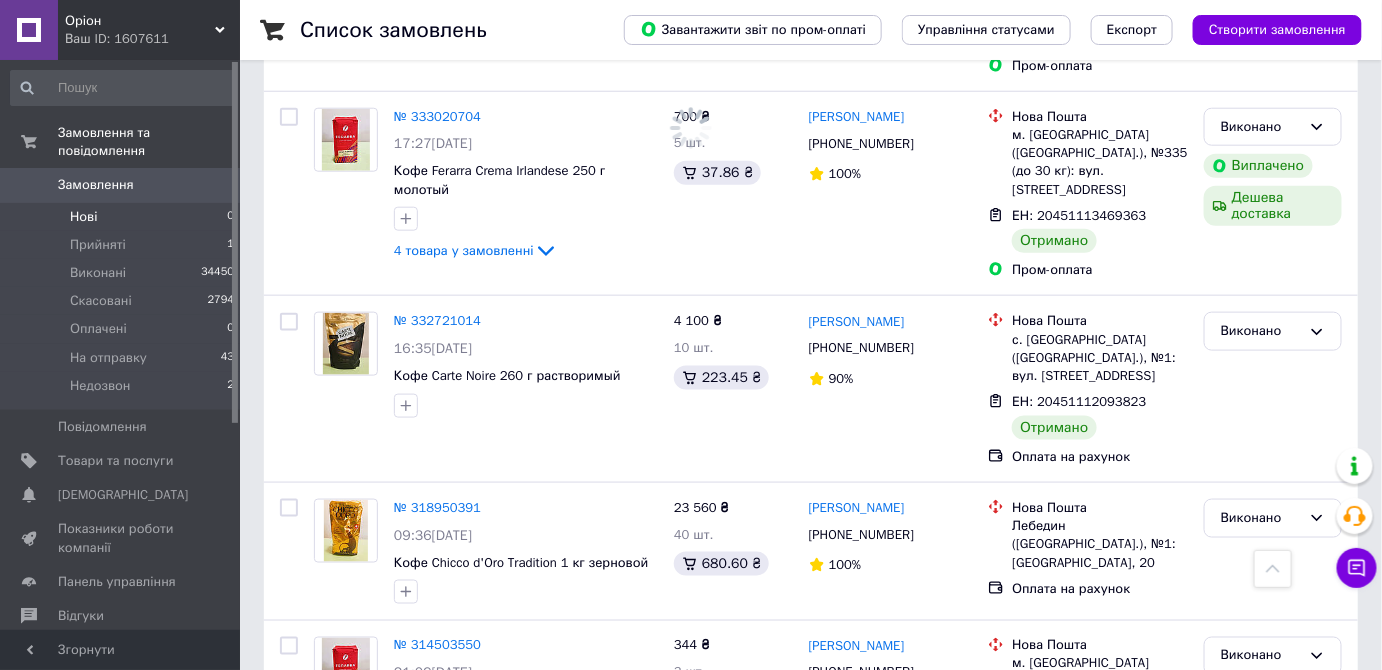 scroll, scrollTop: 0, scrollLeft: 0, axis: both 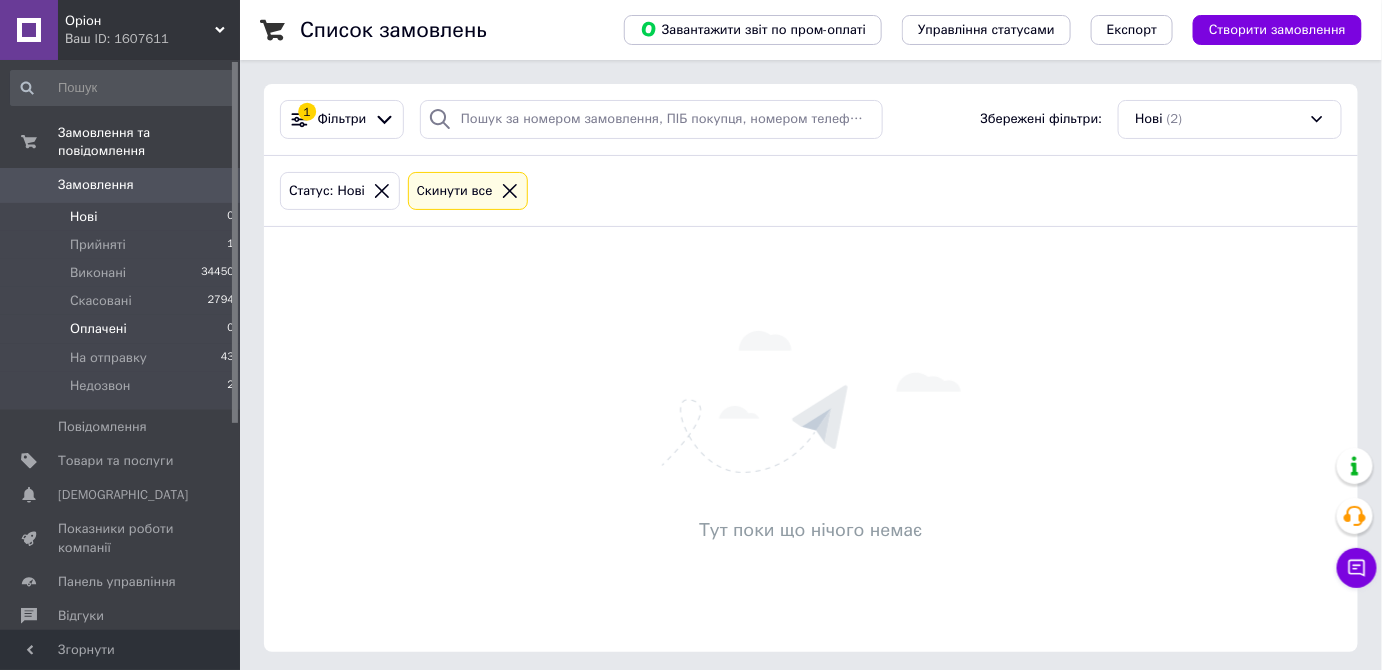 click on "Оплачені 0" at bounding box center [123, 329] 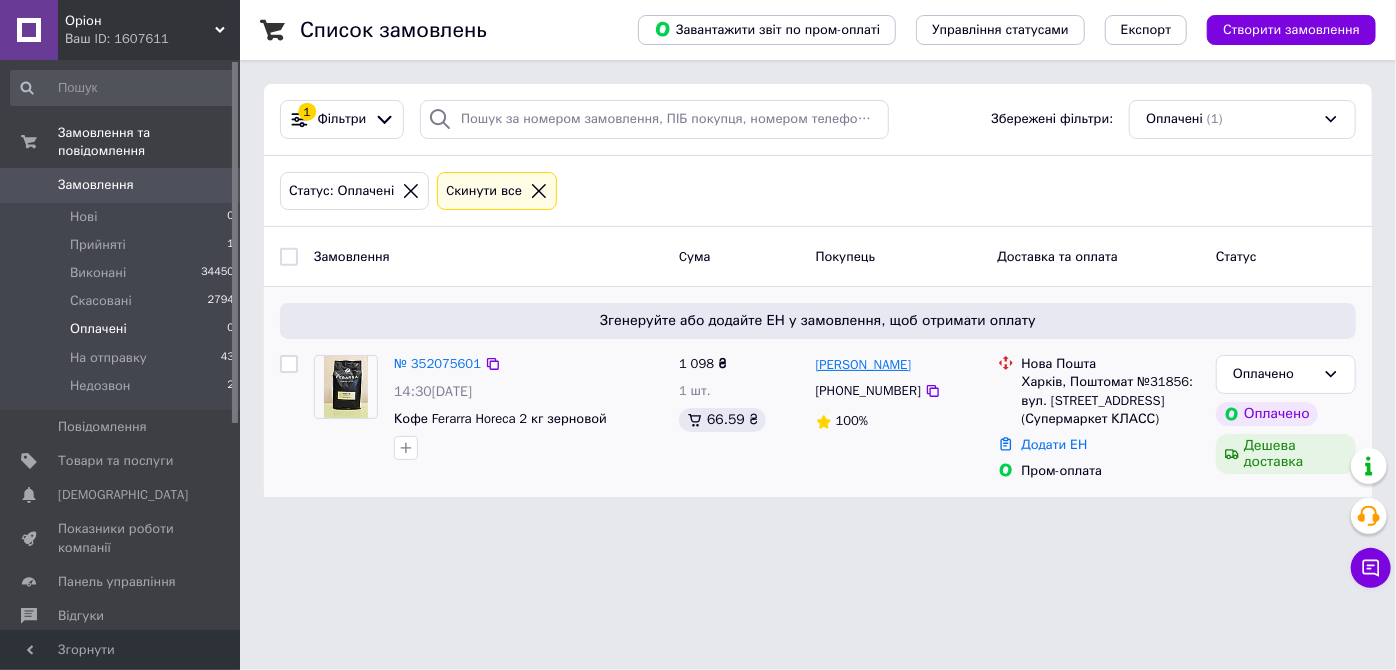 click on "Лариса Головахіна" at bounding box center (864, 365) 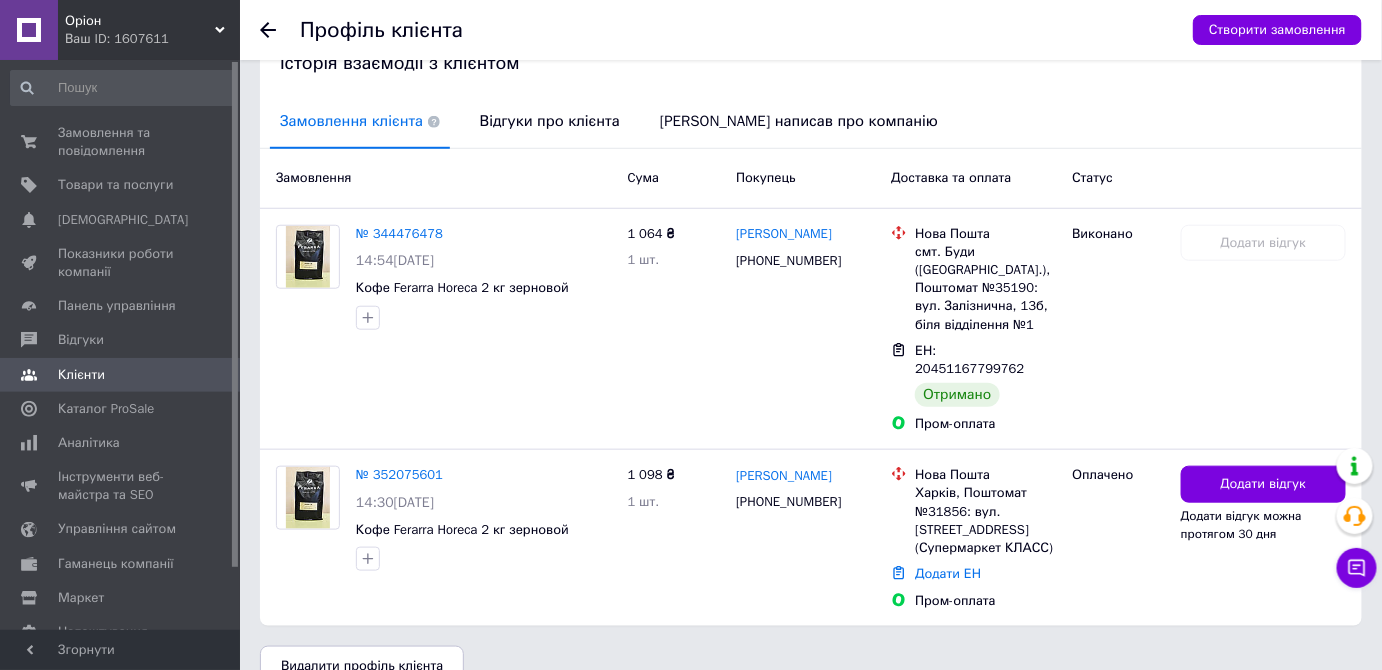 scroll, scrollTop: 448, scrollLeft: 0, axis: vertical 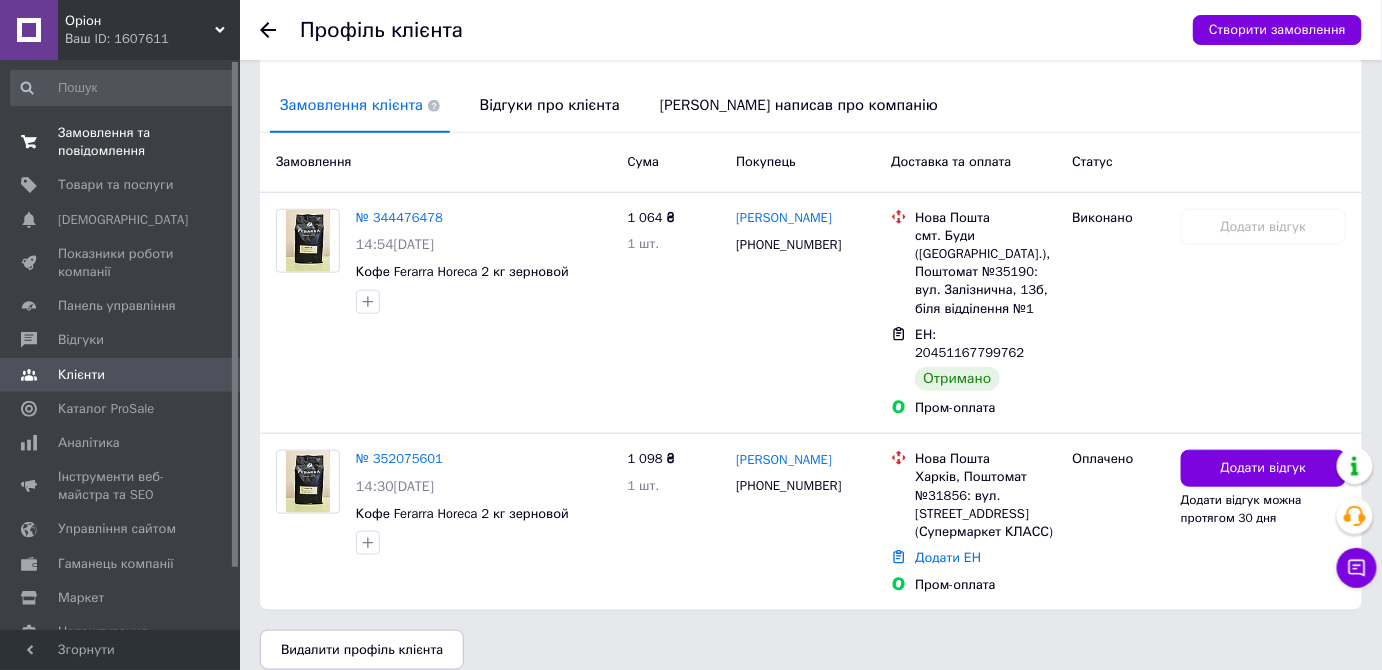 click on "Замовлення та повідомлення" at bounding box center [121, 142] 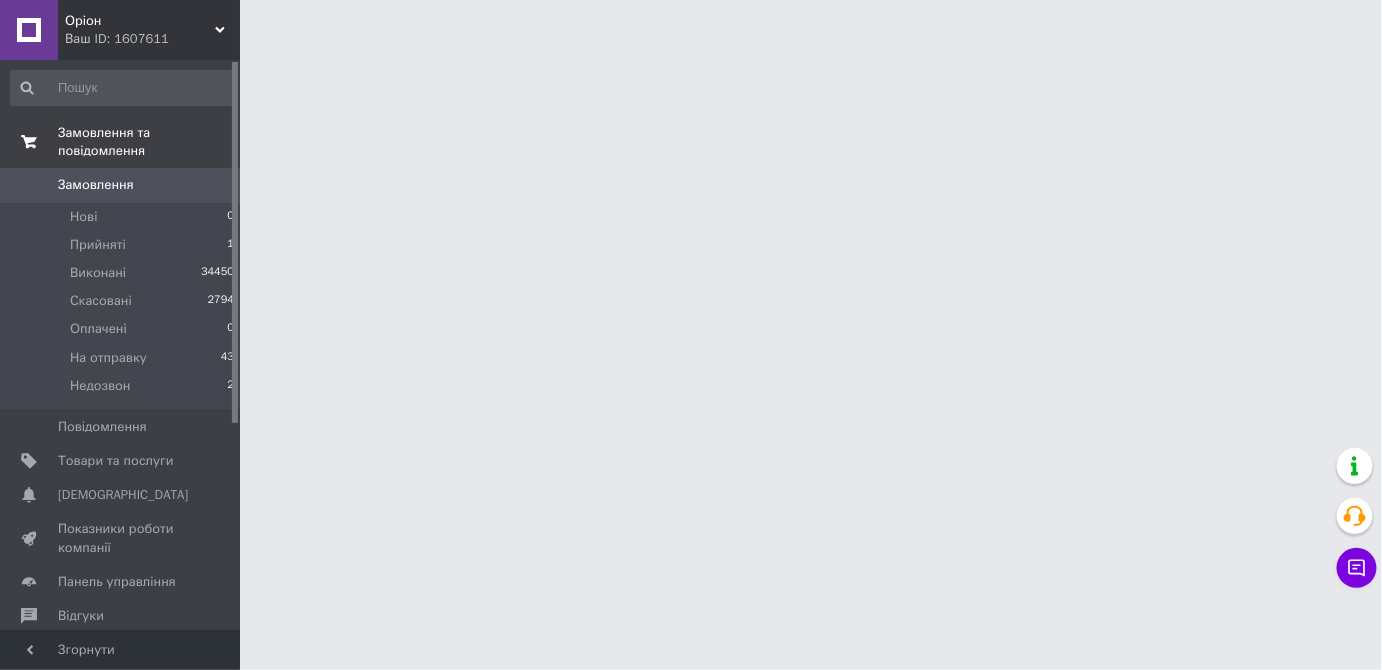 scroll, scrollTop: 0, scrollLeft: 0, axis: both 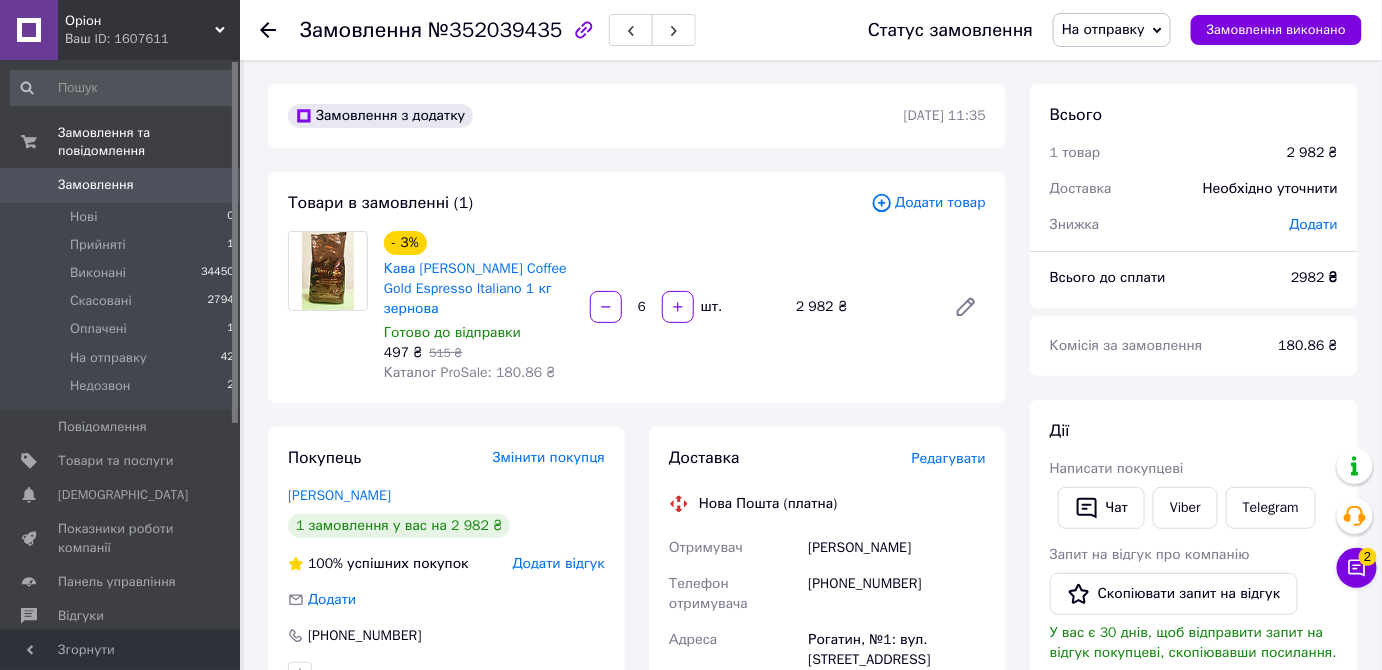 click on "Редагувати" at bounding box center [949, 458] 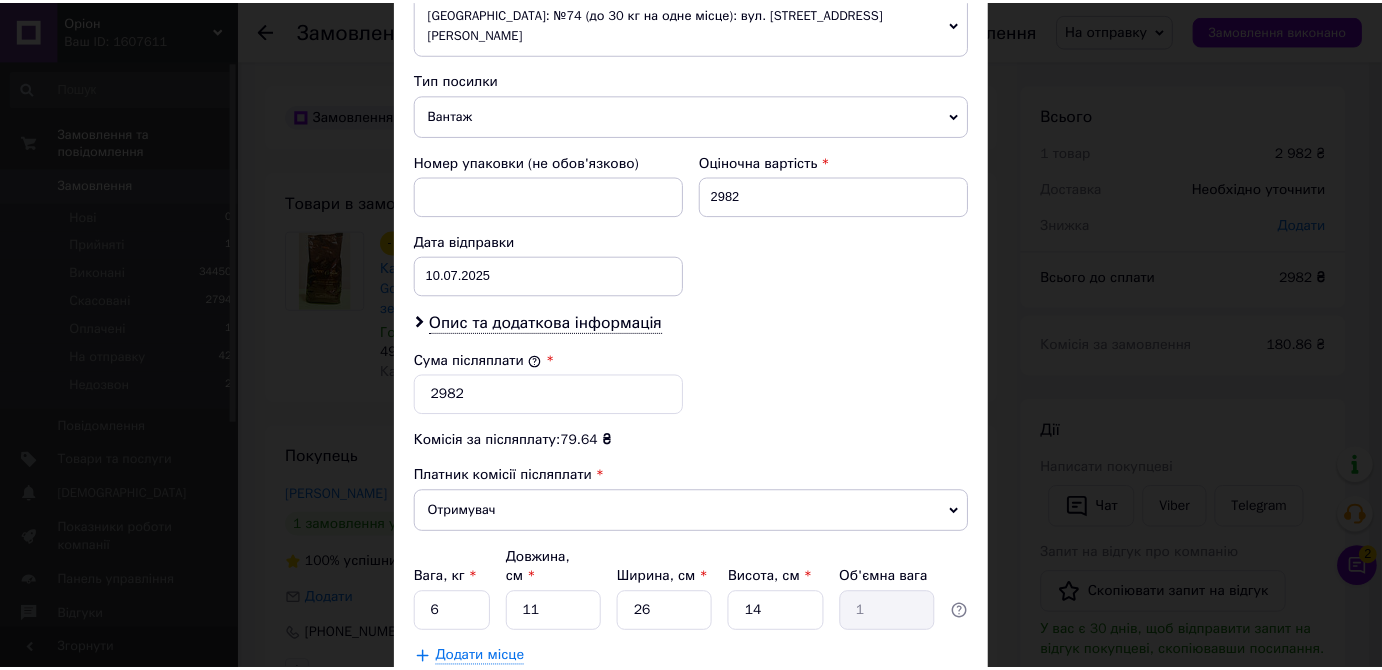 scroll, scrollTop: 770, scrollLeft: 0, axis: vertical 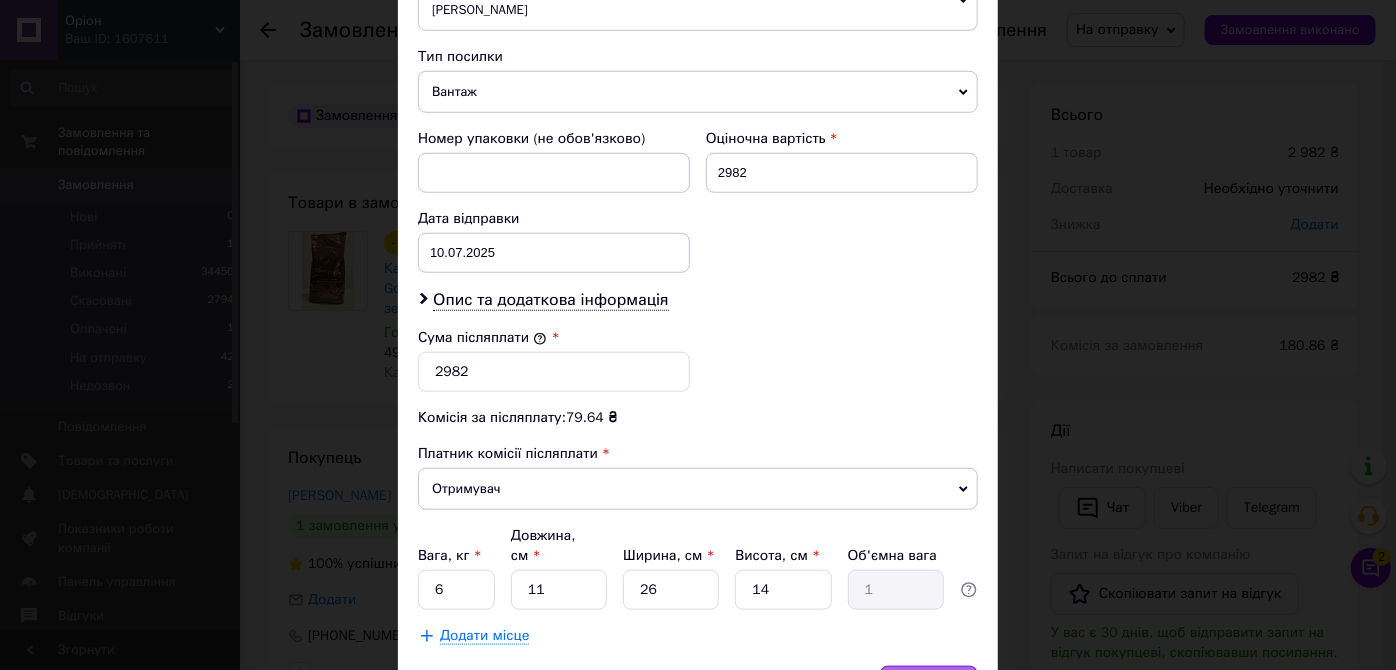 click on "Зберегти" at bounding box center [929, 686] 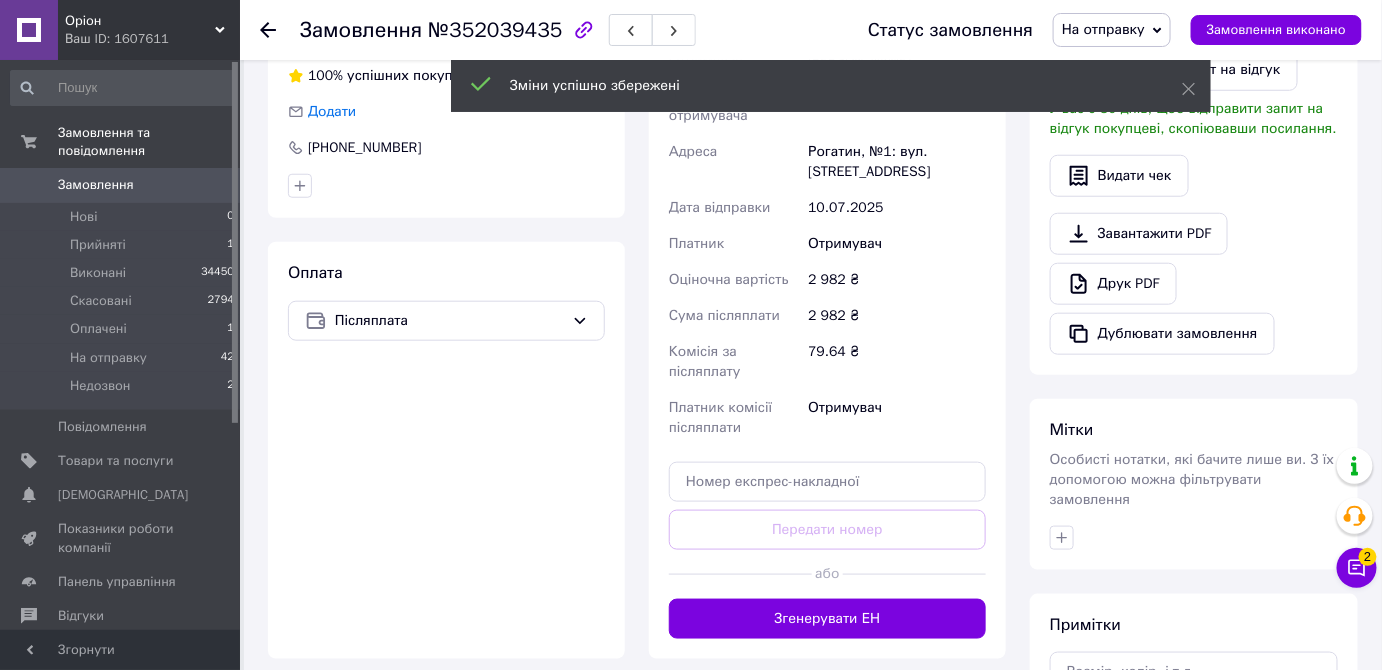scroll, scrollTop: 489, scrollLeft: 0, axis: vertical 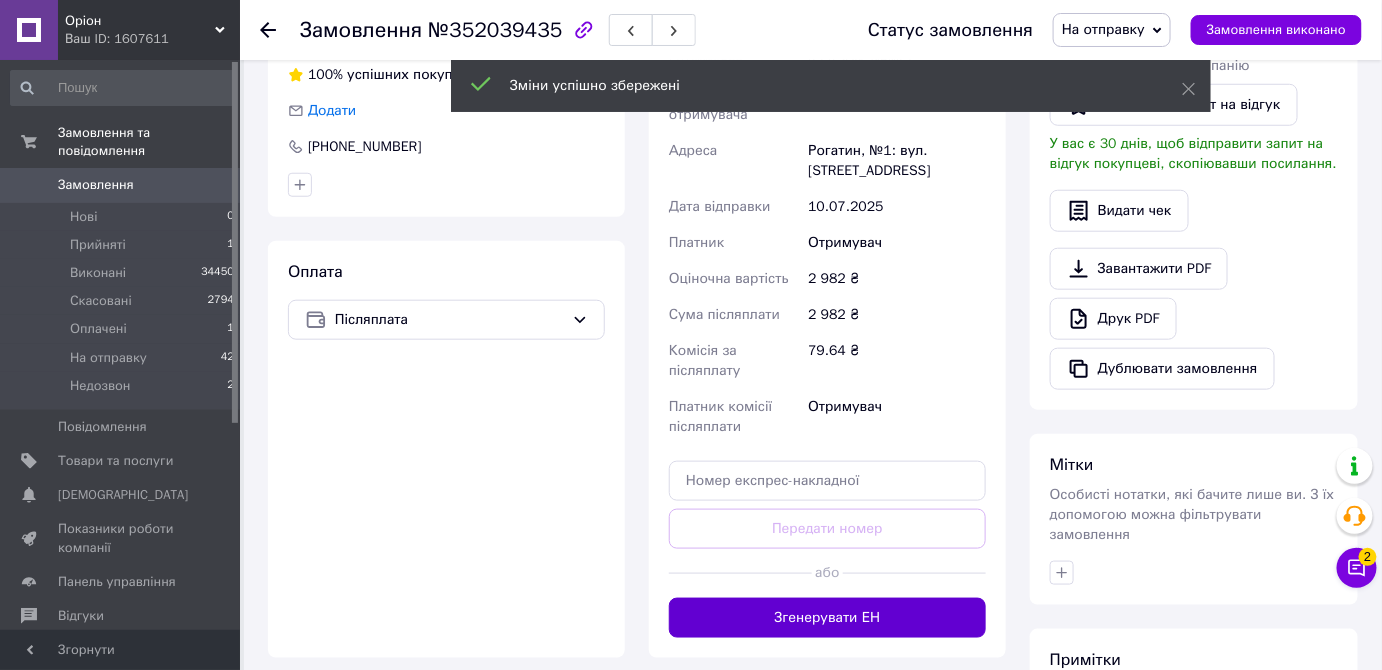 click on "Згенерувати ЕН" at bounding box center [827, 618] 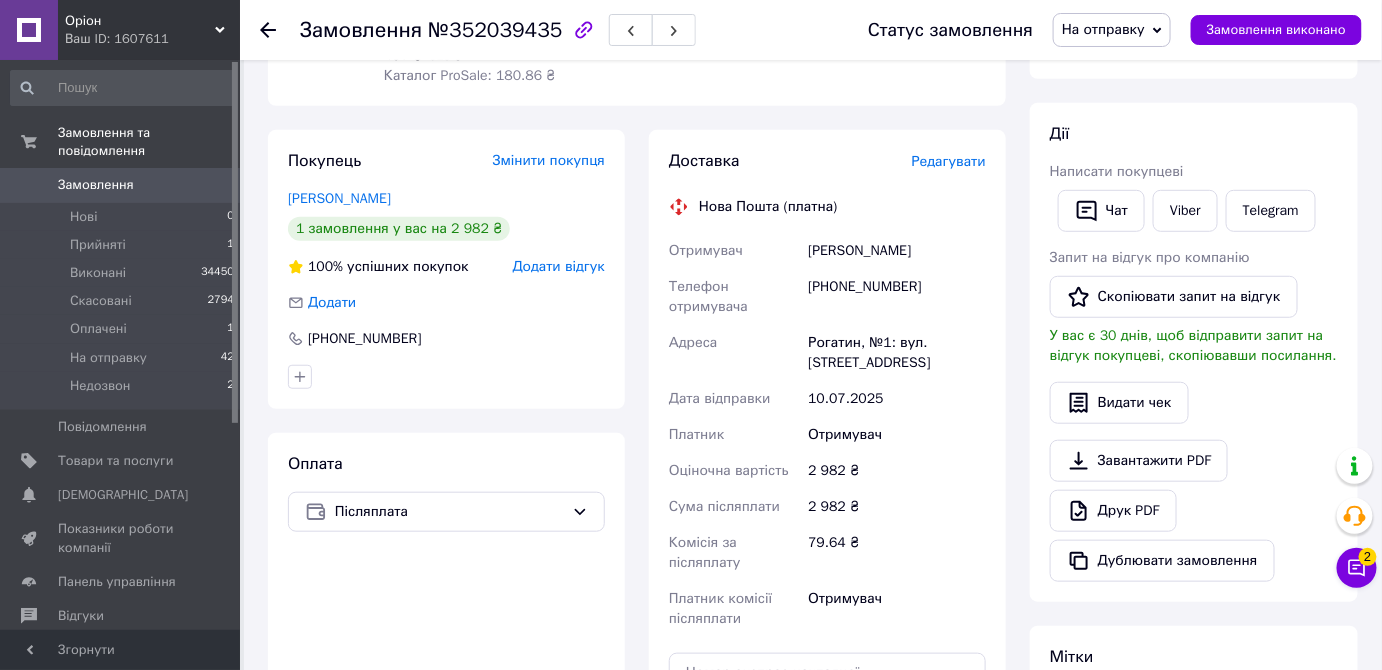 scroll, scrollTop: 291, scrollLeft: 0, axis: vertical 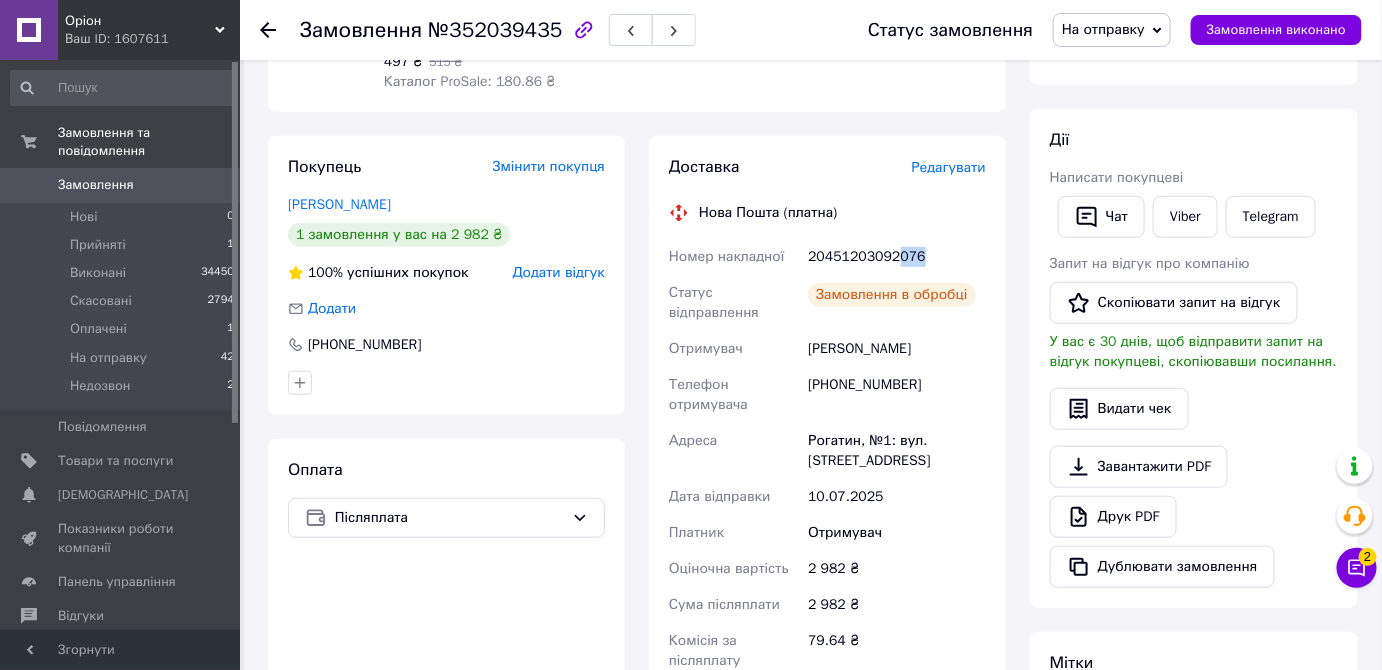drag, startPoint x: 888, startPoint y: 233, endPoint x: 920, endPoint y: 240, distance: 32.75668 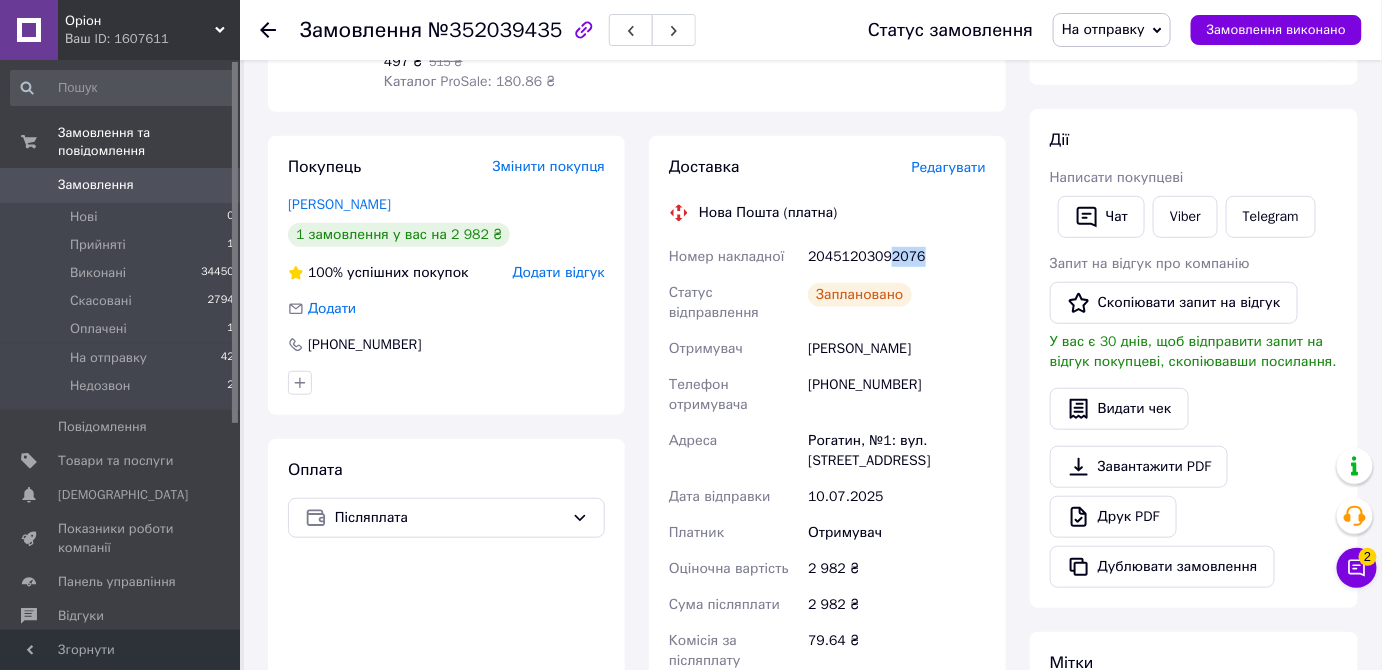 drag, startPoint x: 882, startPoint y: 238, endPoint x: 941, endPoint y: 239, distance: 59.008472 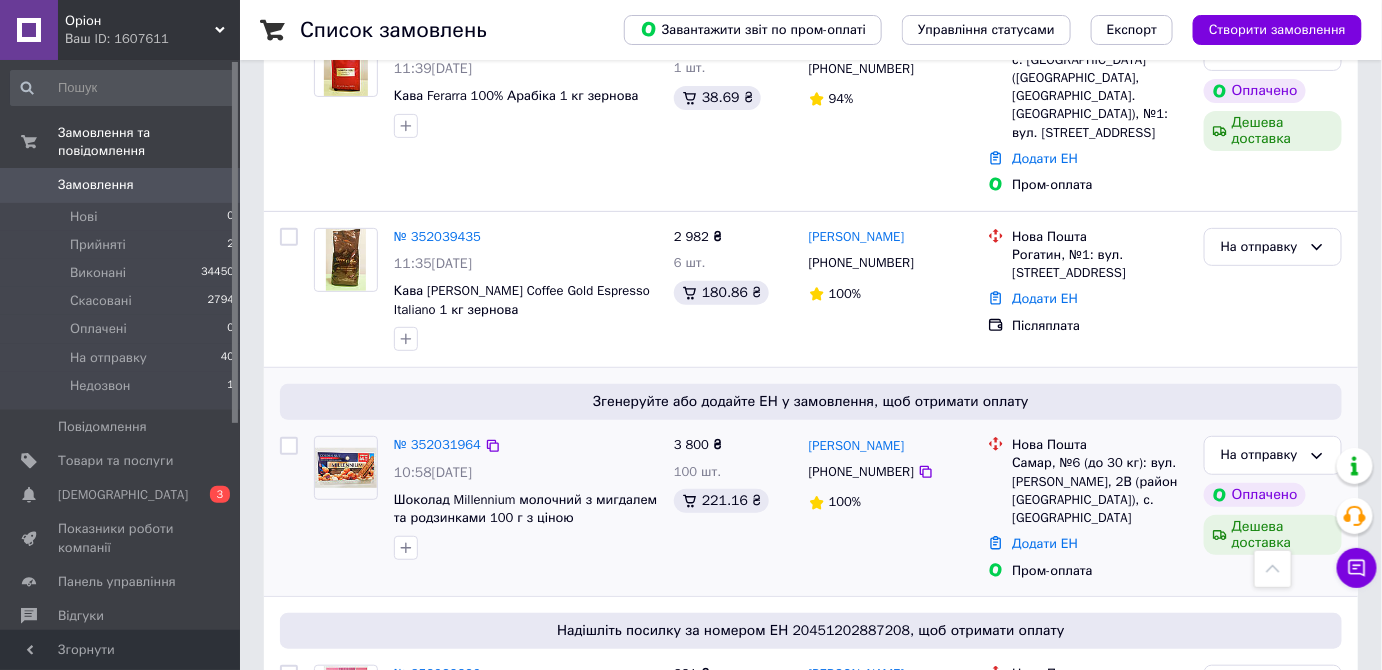 scroll, scrollTop: 2703, scrollLeft: 0, axis: vertical 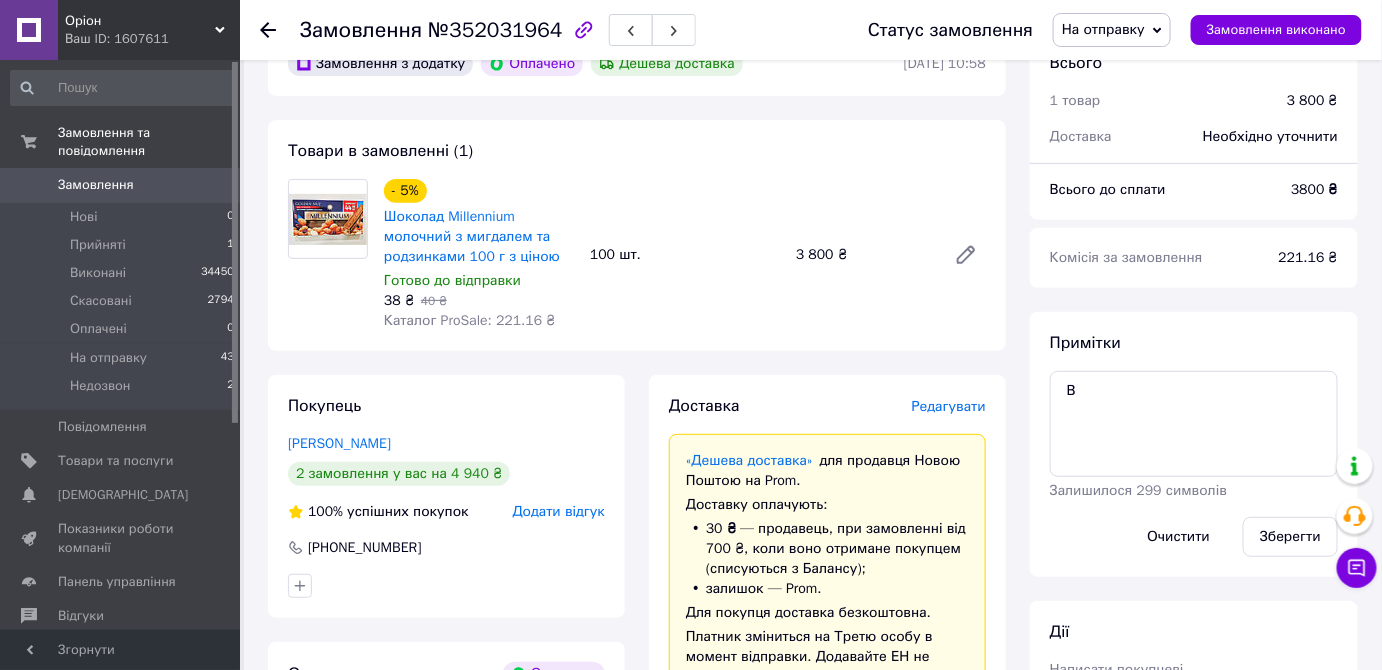 click on "Доставка Редагувати «Дешева доставка»   для продавця Новою Поштою на Prom. Доставку оплачують: 30 ₴   — продавець , при замовленні від 700 ₴, коли воно отримане покупцем (списуються з Балансу); залишок — Prom. Для покупця доставка безкоштовна. Платник зміниться на Третю особу в момент відправки. Додавайте ЕН не пізніше, ніж у день відправки. Нова Пошта (платна) Отримувач Бондарь Юлия Телефон отримувача +380966099575 Адреса Самар, №6 (до 30 кг): вул. Овчаренко, 2В (район ЦРБ), с. Хащеве Дата відправки 10.07.2025 Платник   Отримувач Оціночна вартість 3 800 ₴ Передати номер або" at bounding box center [827, 834] 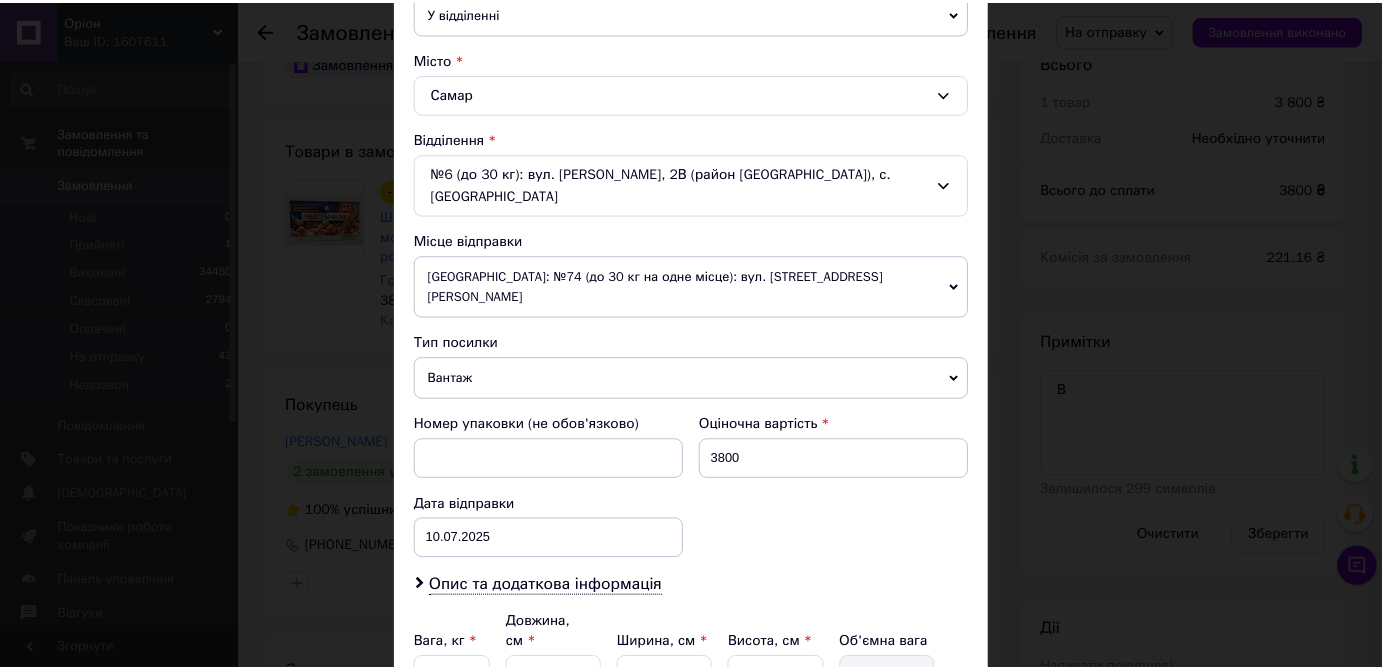 scroll, scrollTop: 558, scrollLeft: 0, axis: vertical 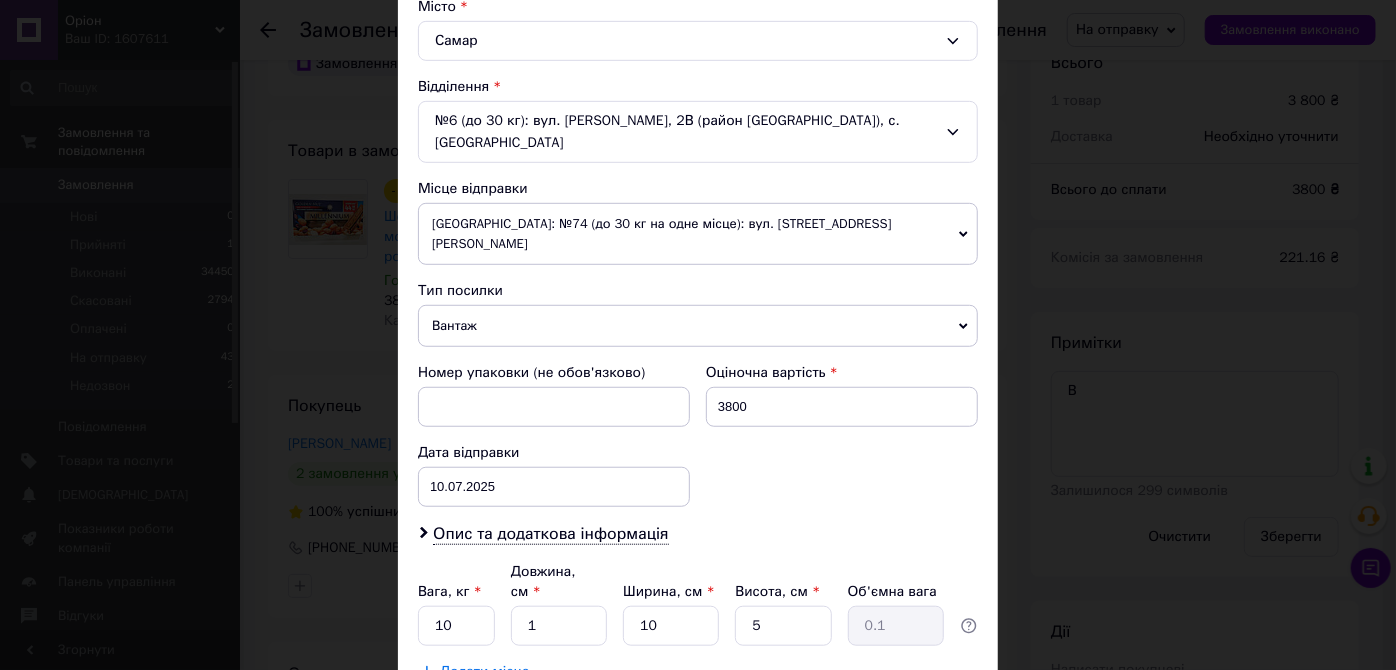 click on "Зберегти" at bounding box center [929, 722] 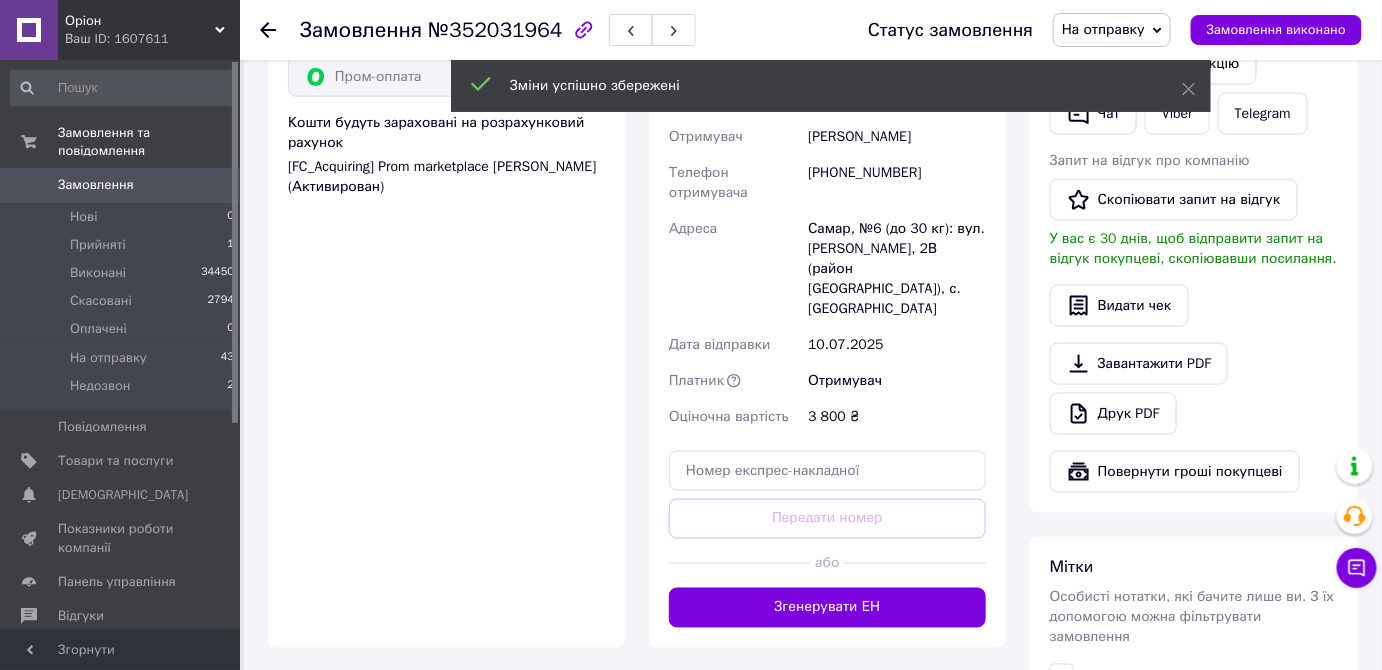 scroll, scrollTop: 763, scrollLeft: 0, axis: vertical 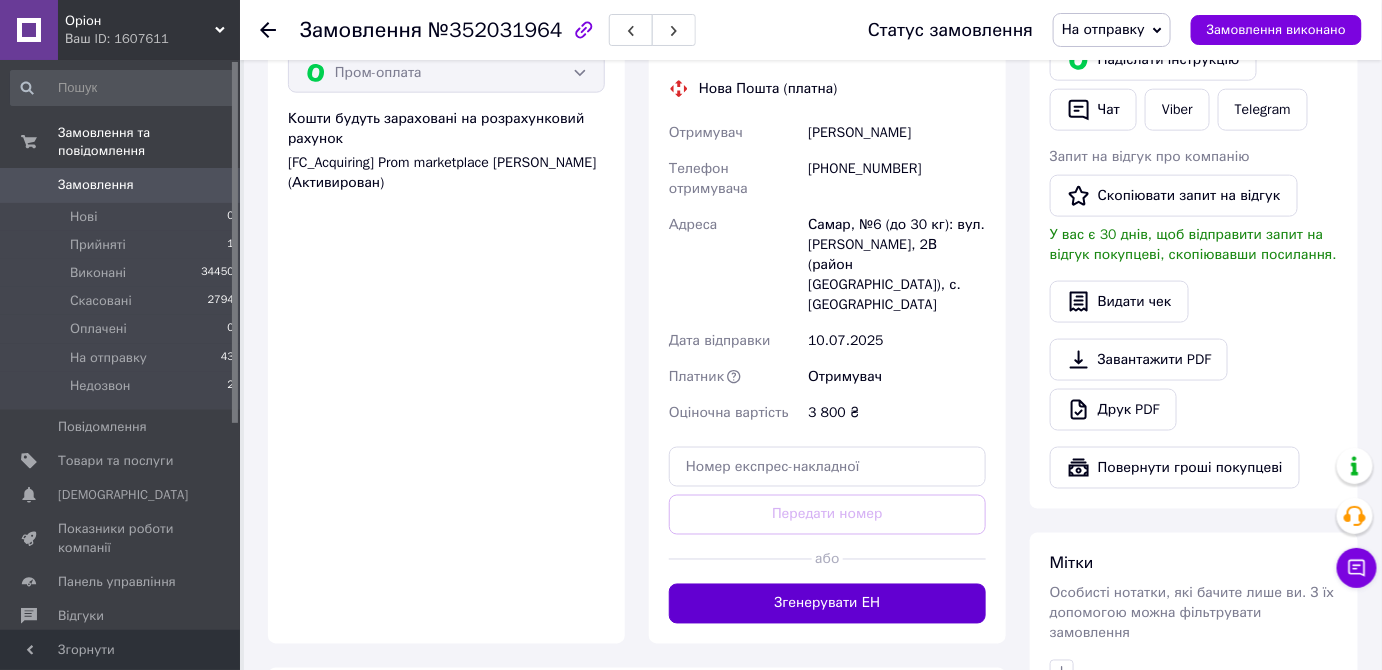 click on "Згенерувати ЕН" at bounding box center (827, 604) 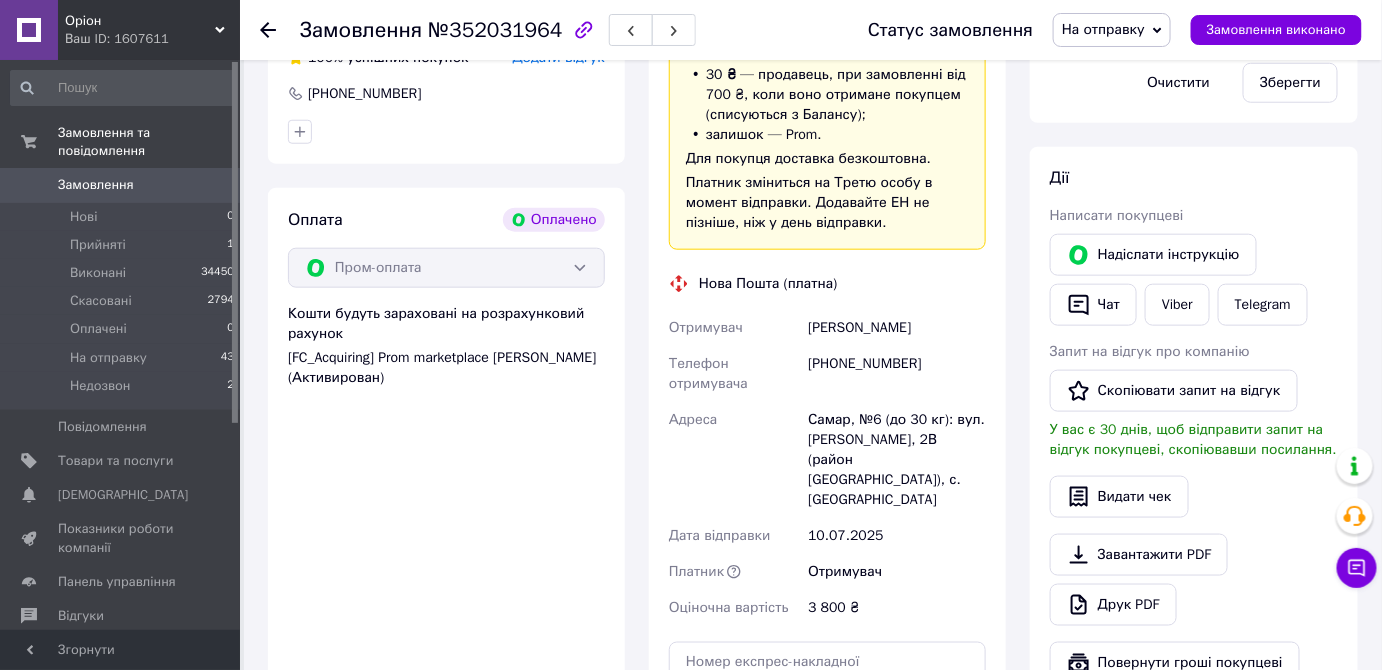 scroll, scrollTop: 565, scrollLeft: 0, axis: vertical 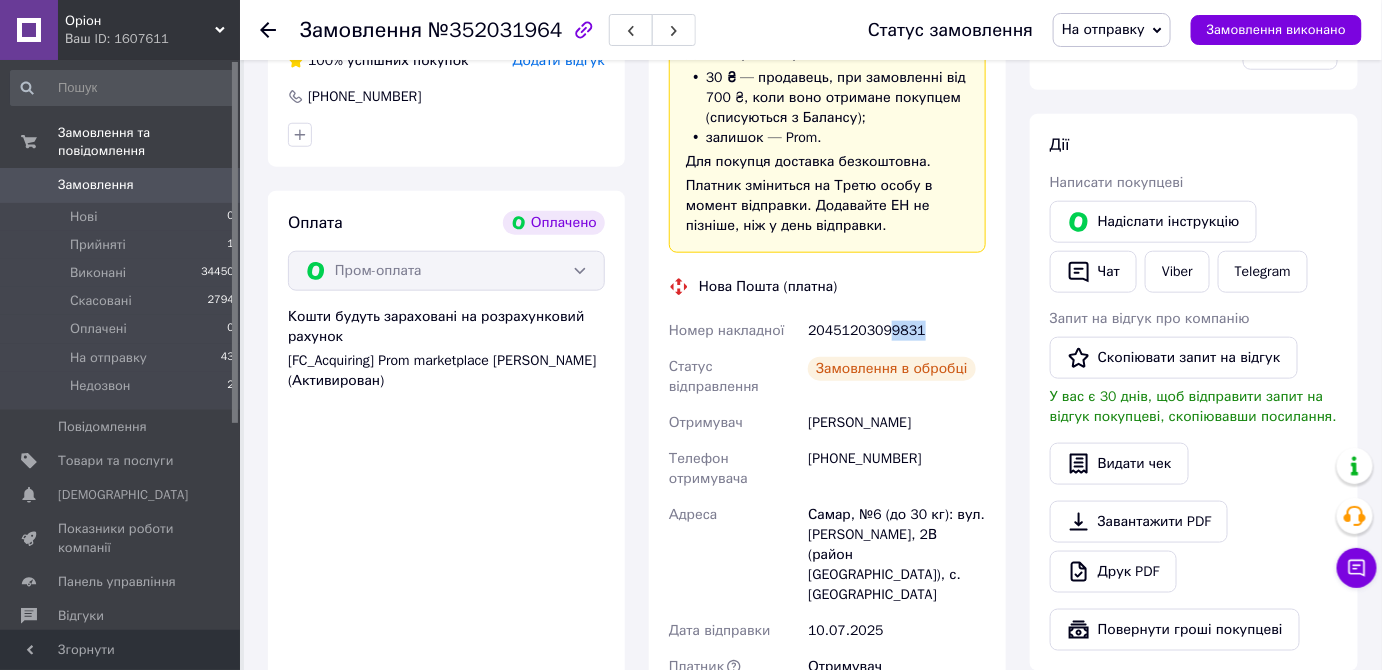 drag, startPoint x: 885, startPoint y: 332, endPoint x: 950, endPoint y: 326, distance: 65.27634 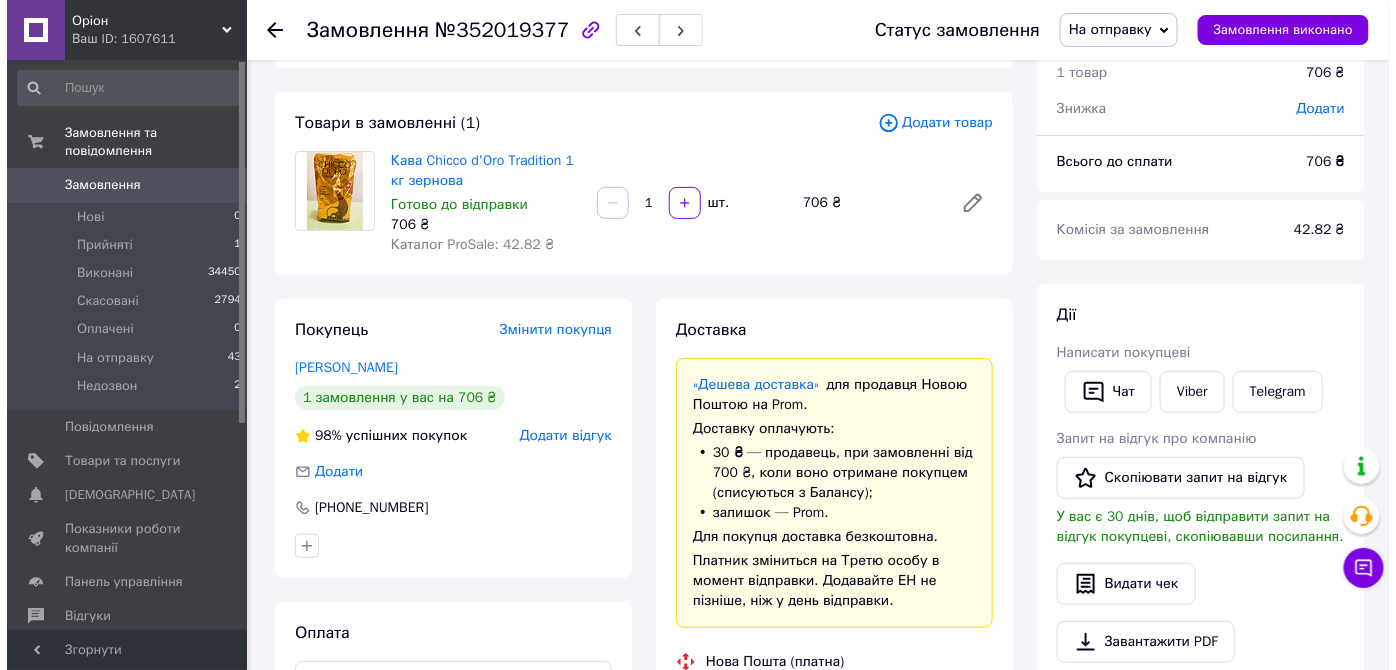 scroll, scrollTop: 82, scrollLeft: 0, axis: vertical 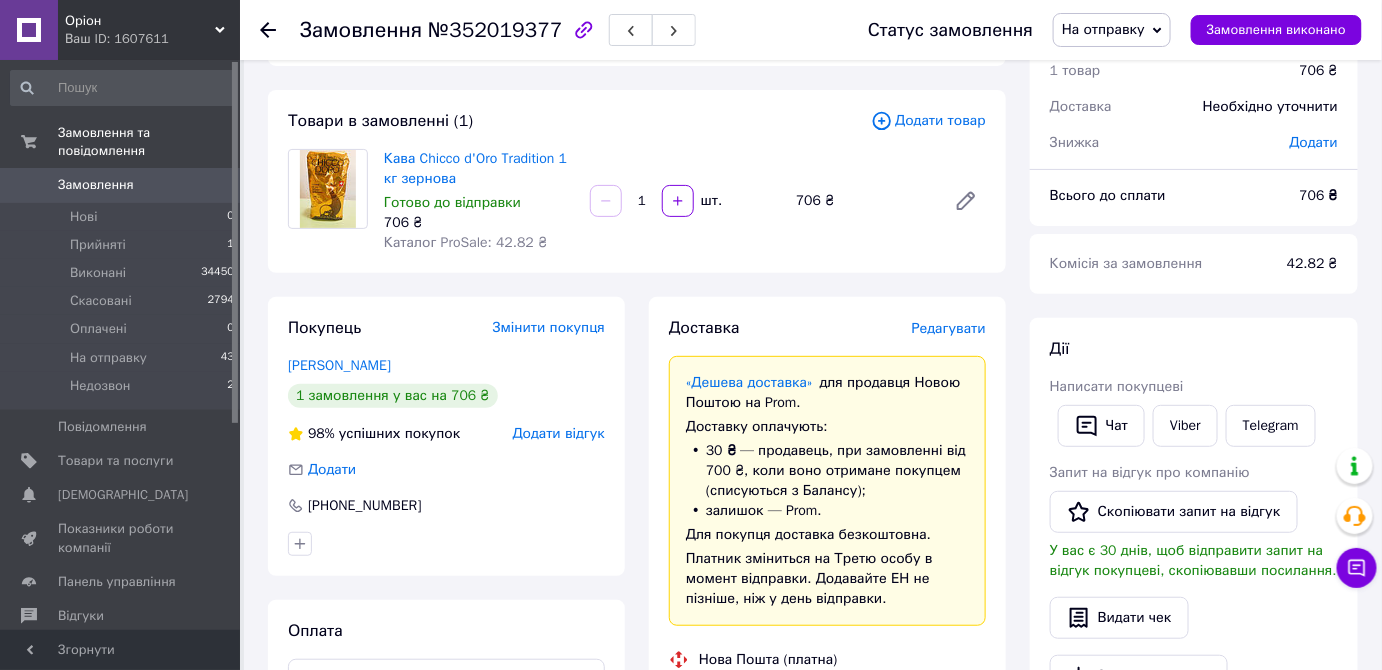 click on "Редагувати" at bounding box center [949, 328] 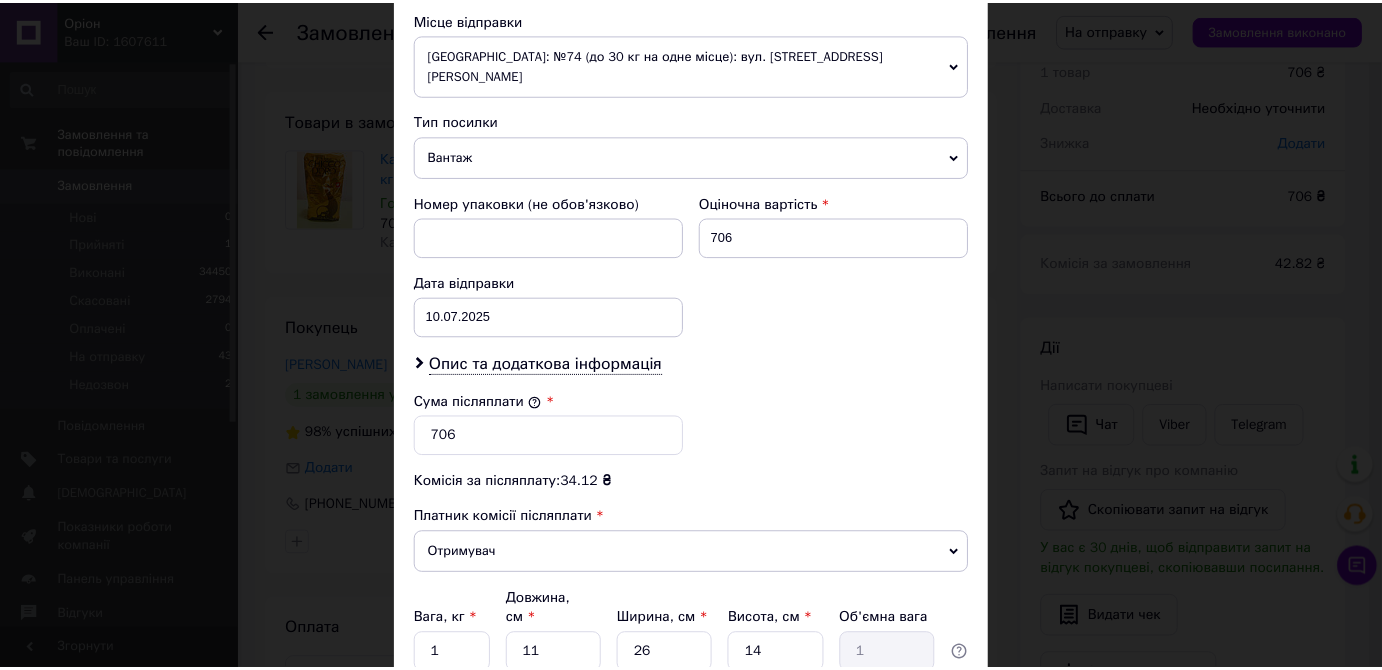 scroll, scrollTop: 760, scrollLeft: 0, axis: vertical 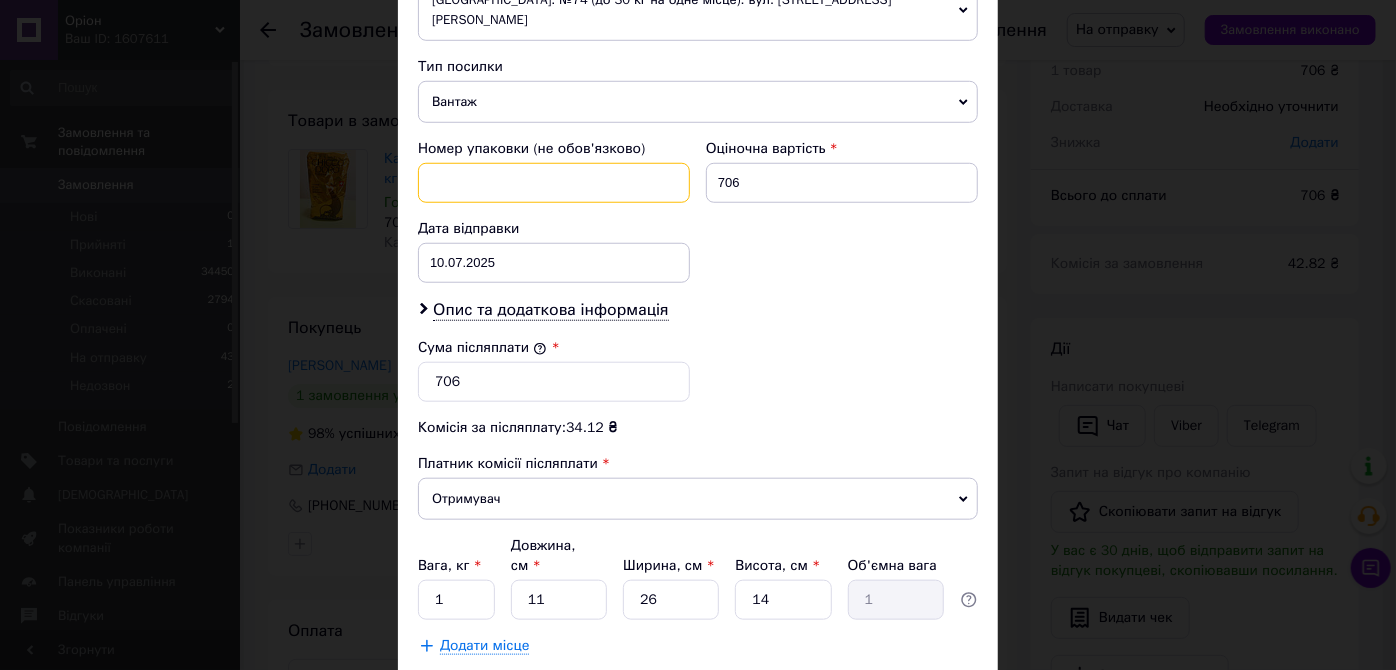 paste on "1811584862" 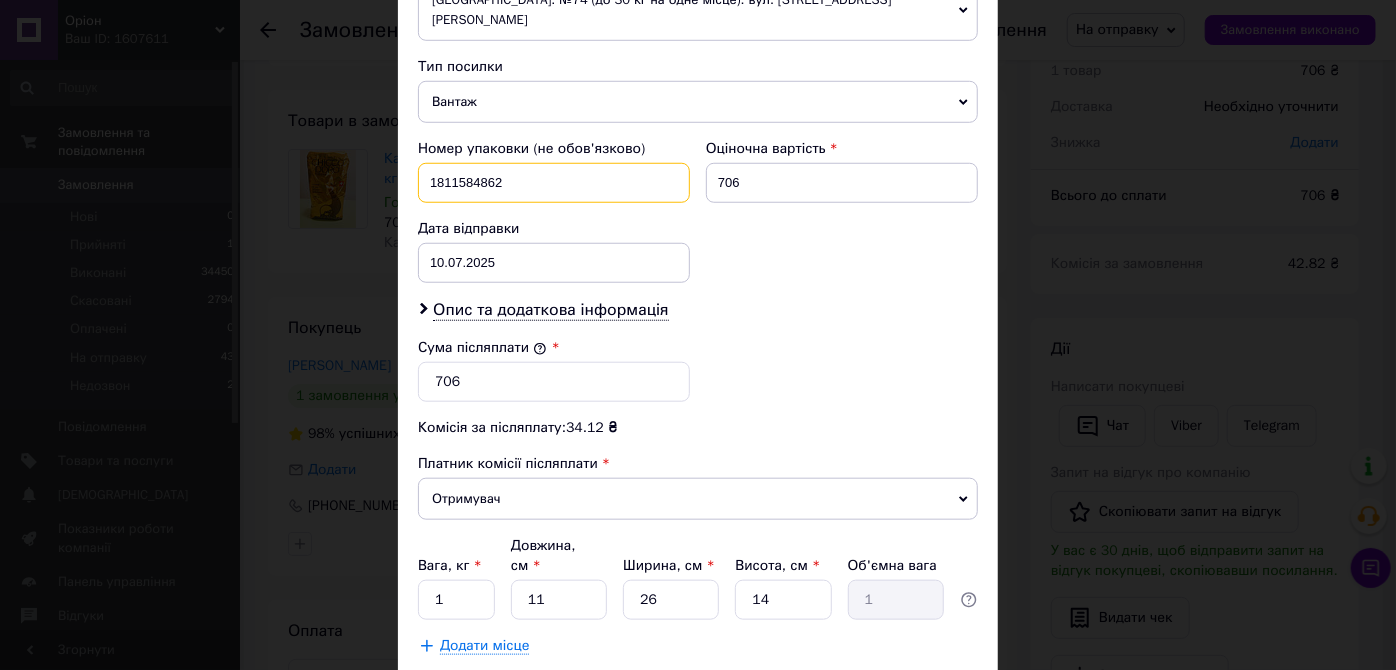 click on "1811584862" at bounding box center (554, 183) 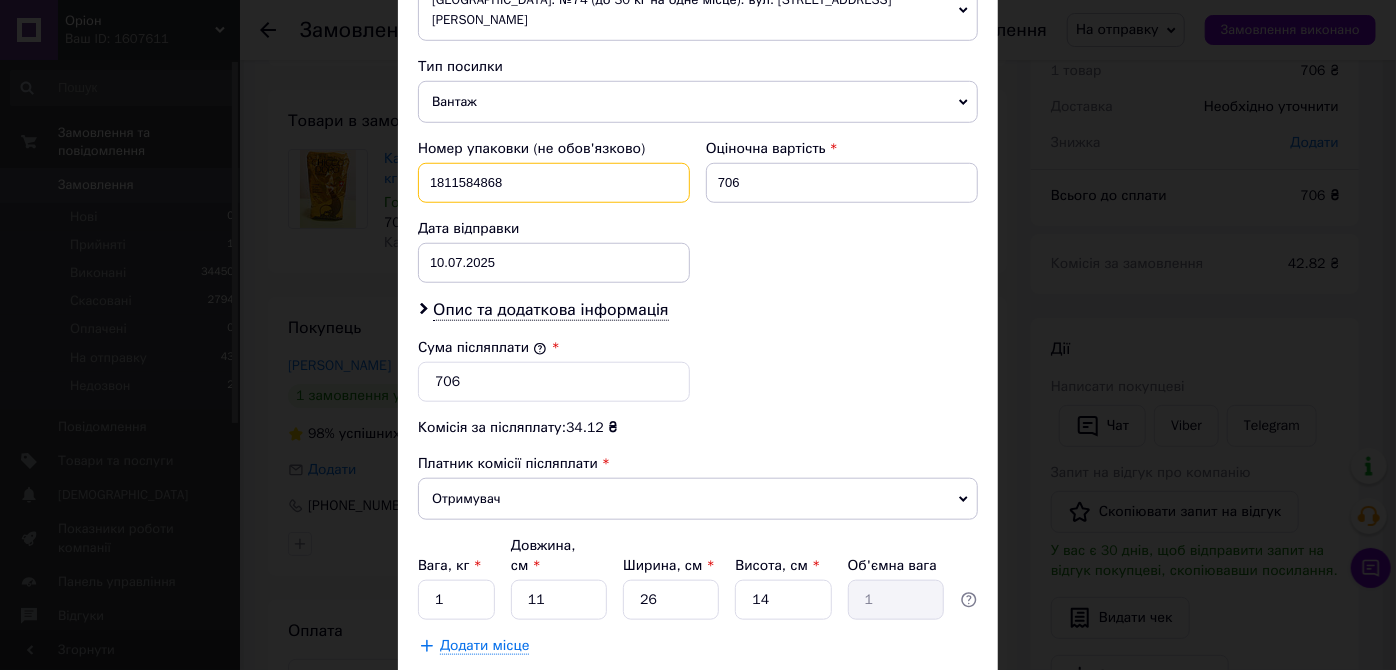 type on "1811584868" 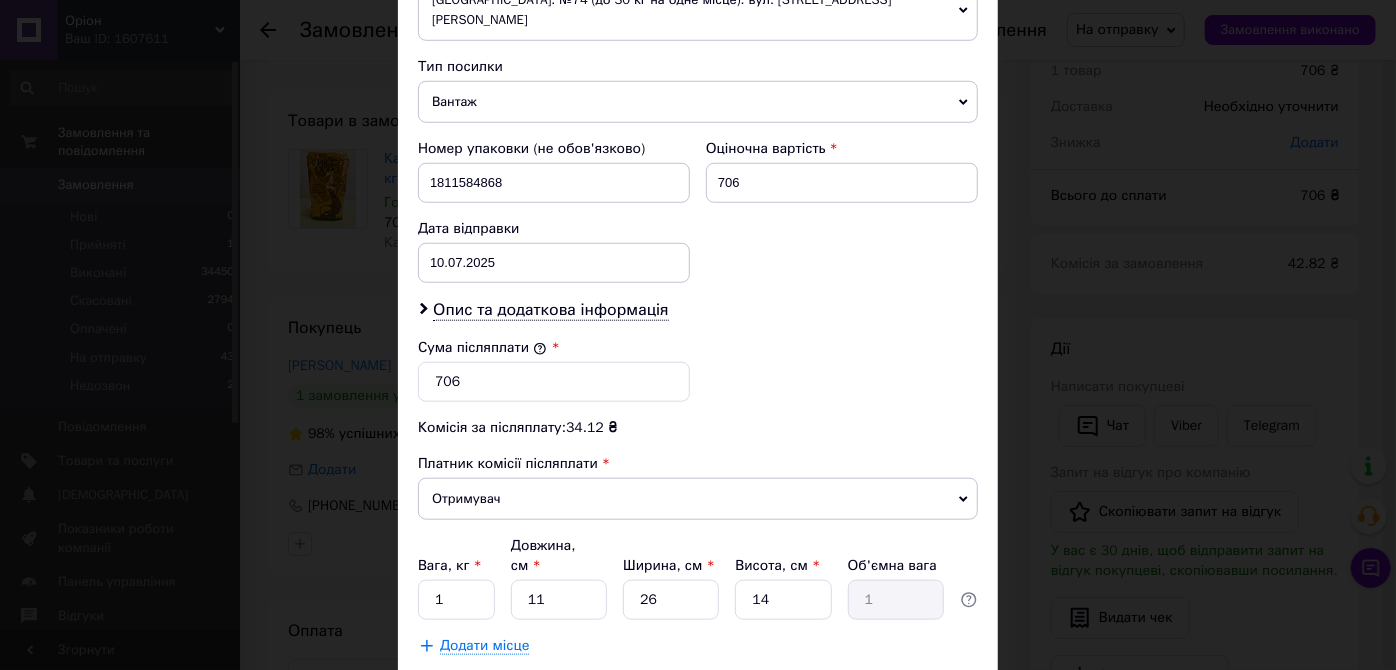 click on "Зберегти" at bounding box center (929, 696) 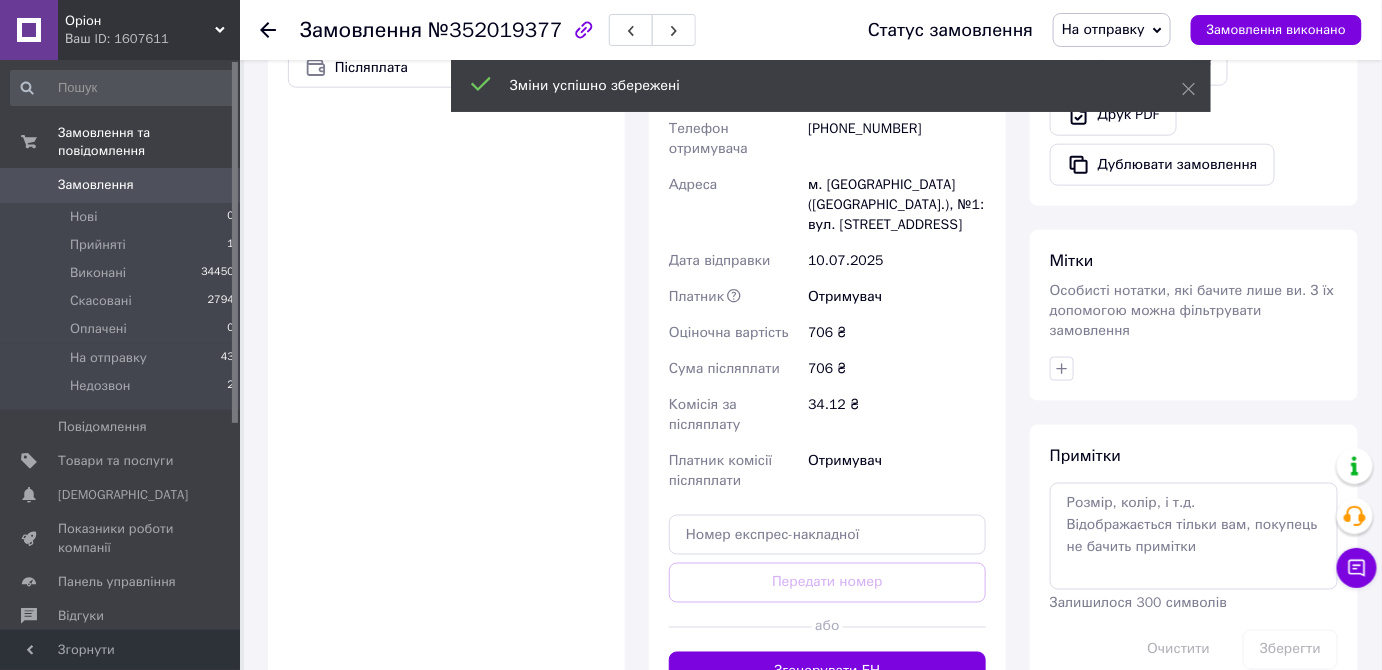 scroll, scrollTop: 697, scrollLeft: 0, axis: vertical 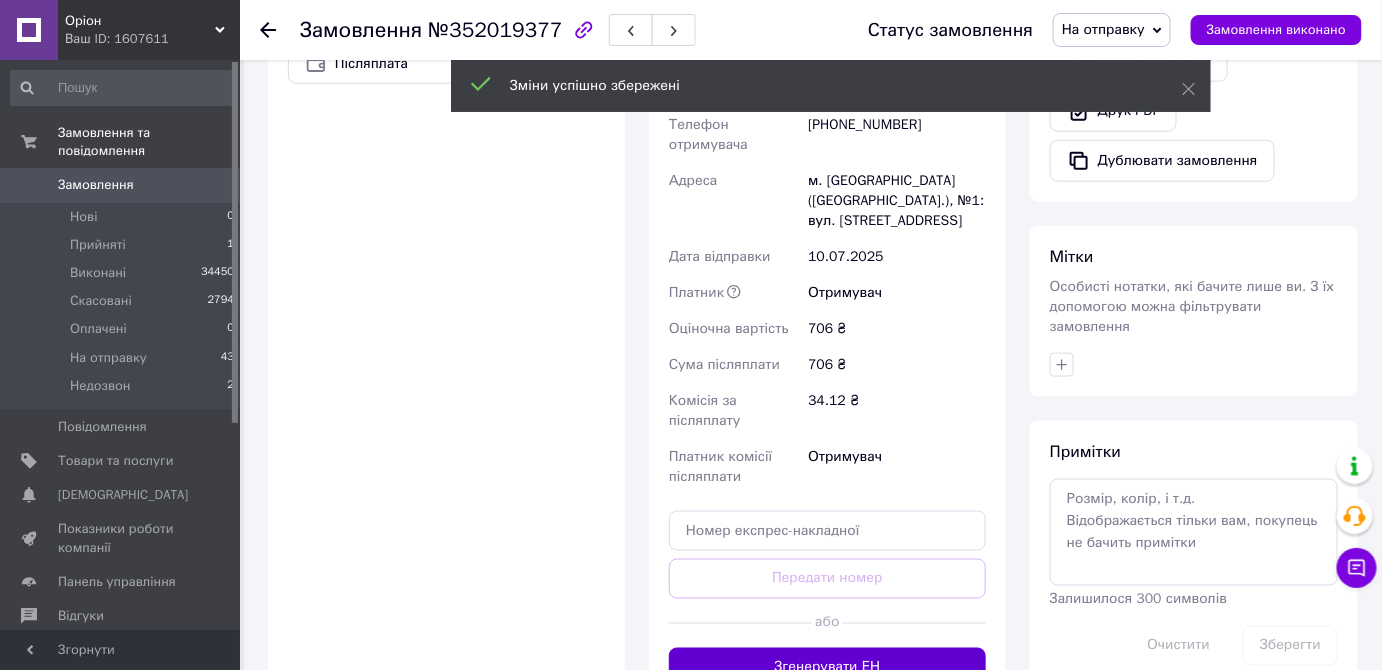 click on "Згенерувати ЕН" at bounding box center [827, 668] 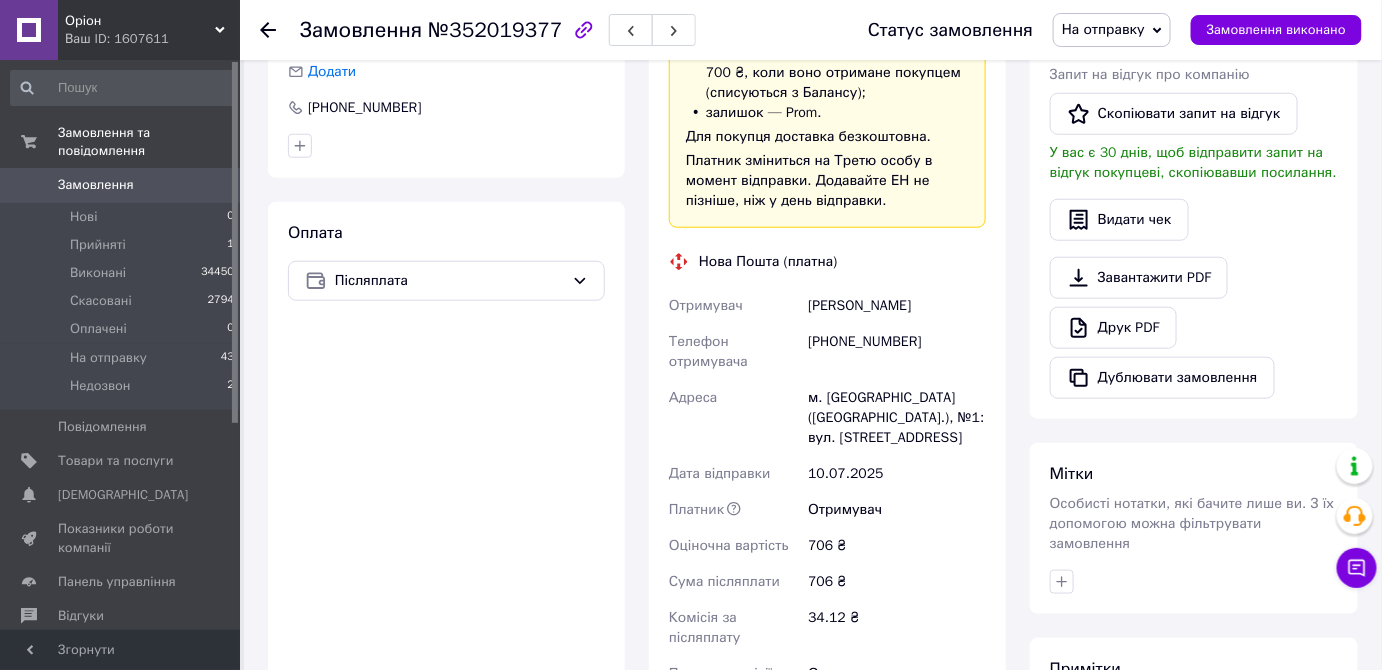 scroll, scrollTop: 480, scrollLeft: 0, axis: vertical 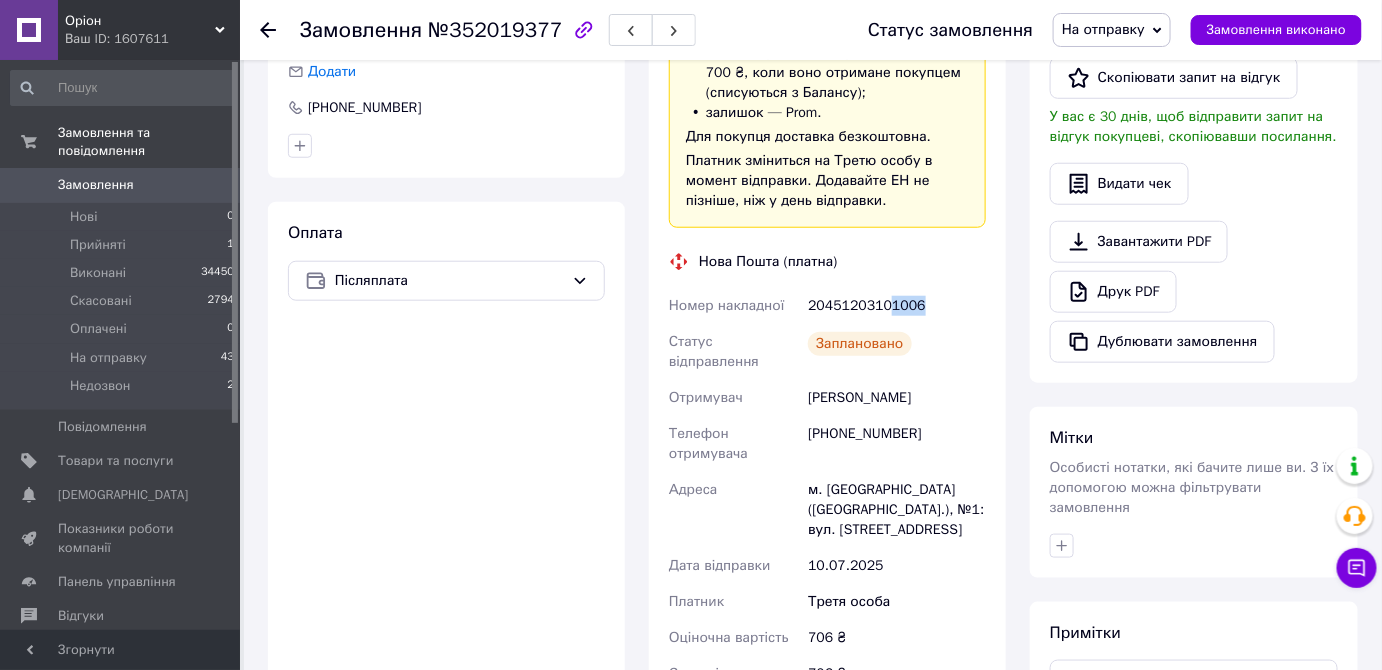 drag, startPoint x: 884, startPoint y: 296, endPoint x: 964, endPoint y: 299, distance: 80.05623 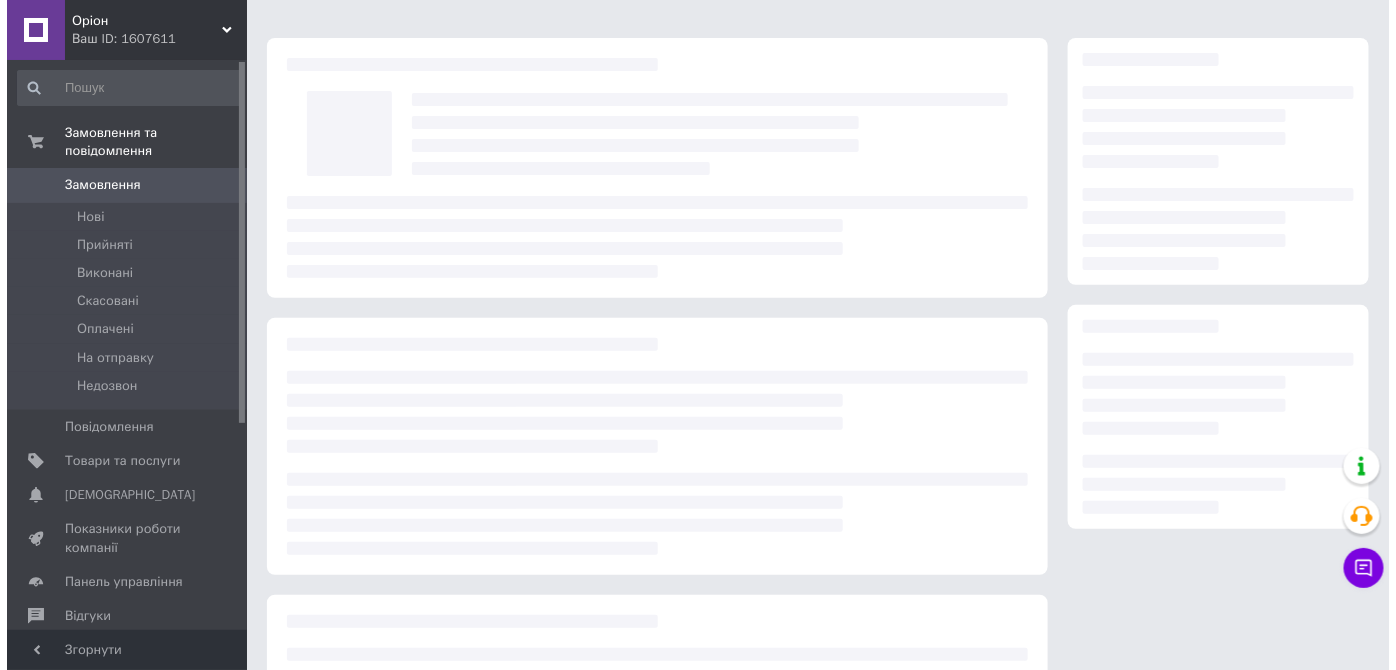 scroll, scrollTop: 64, scrollLeft: 0, axis: vertical 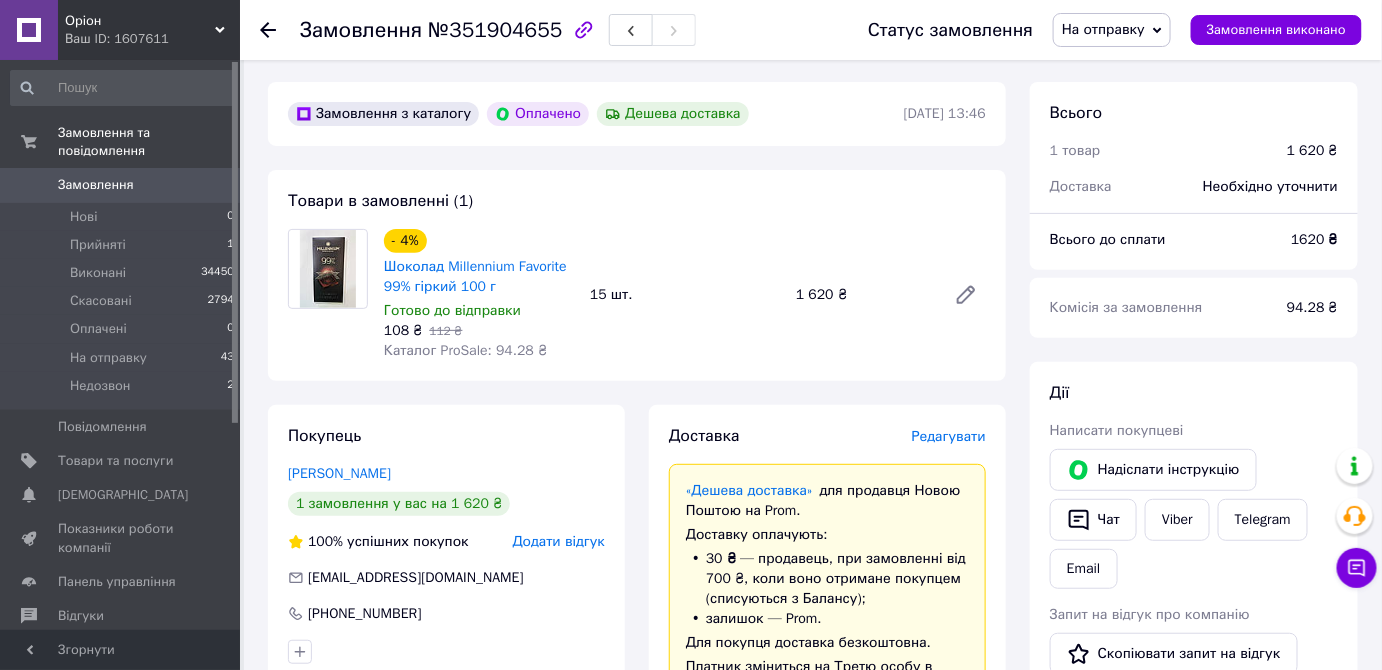 click on "Редагувати" at bounding box center (949, 436) 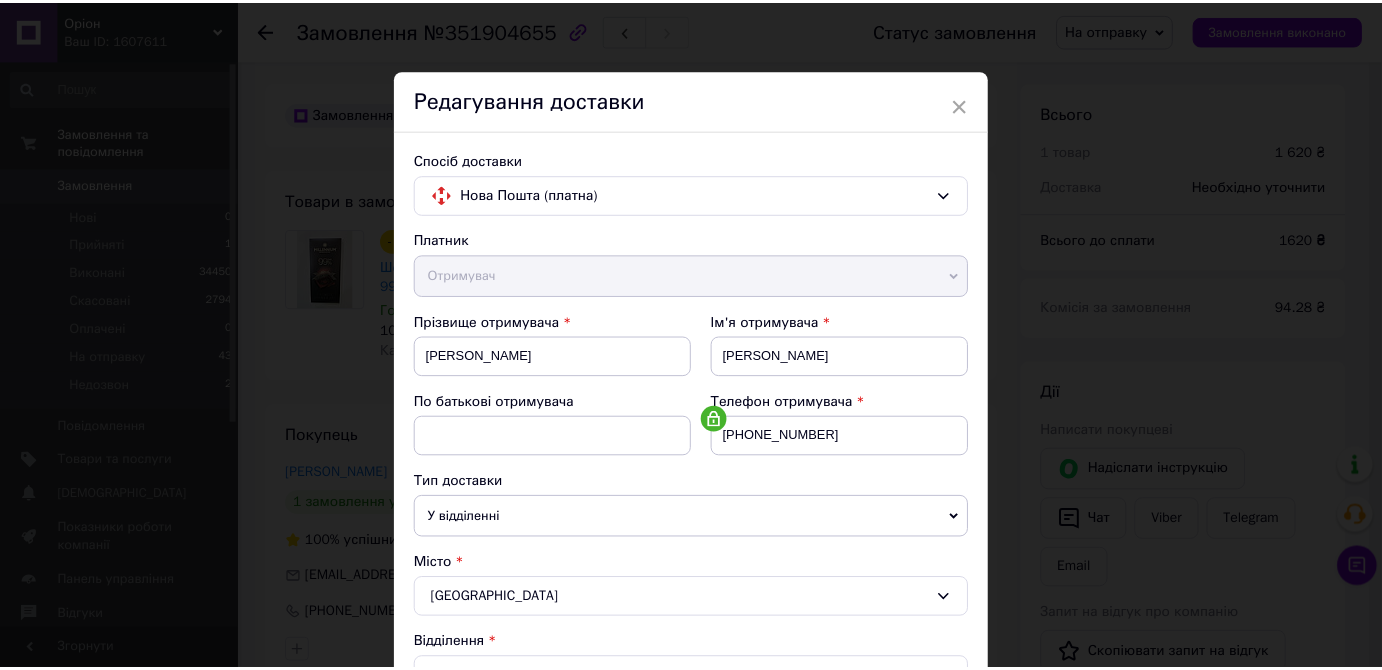 scroll, scrollTop: 650, scrollLeft: 0, axis: vertical 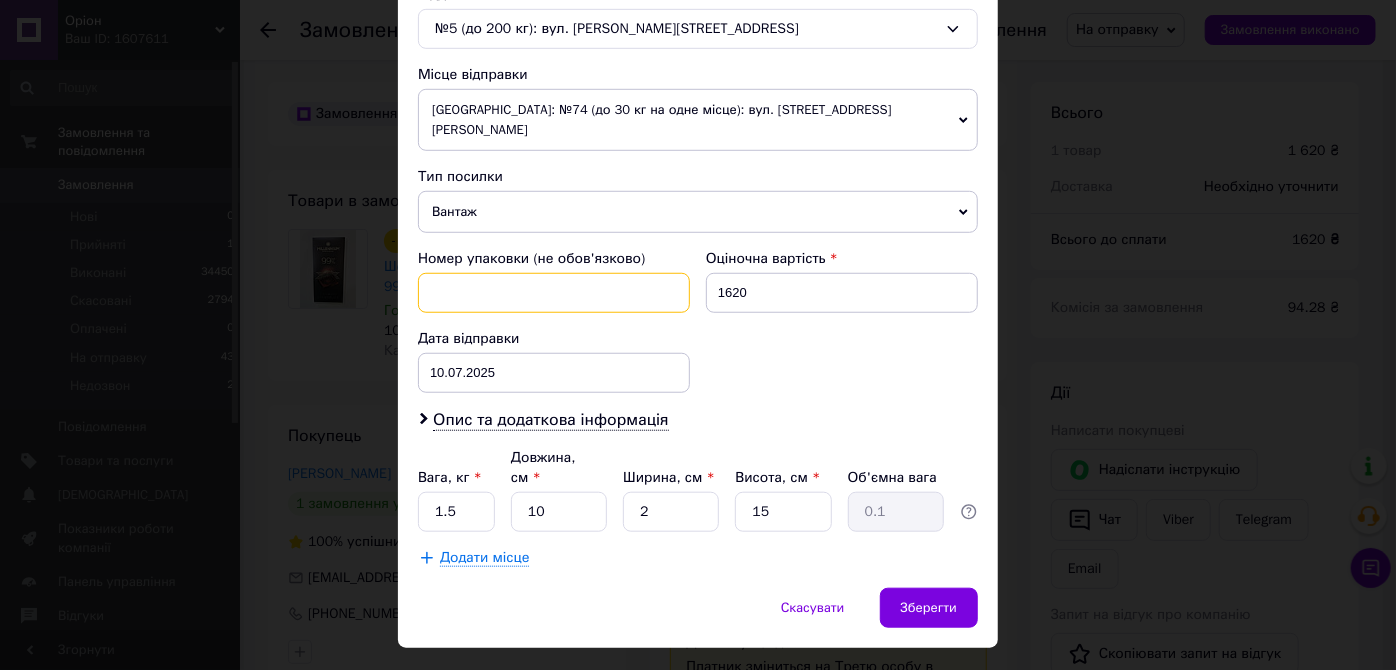 paste on "5433465989" 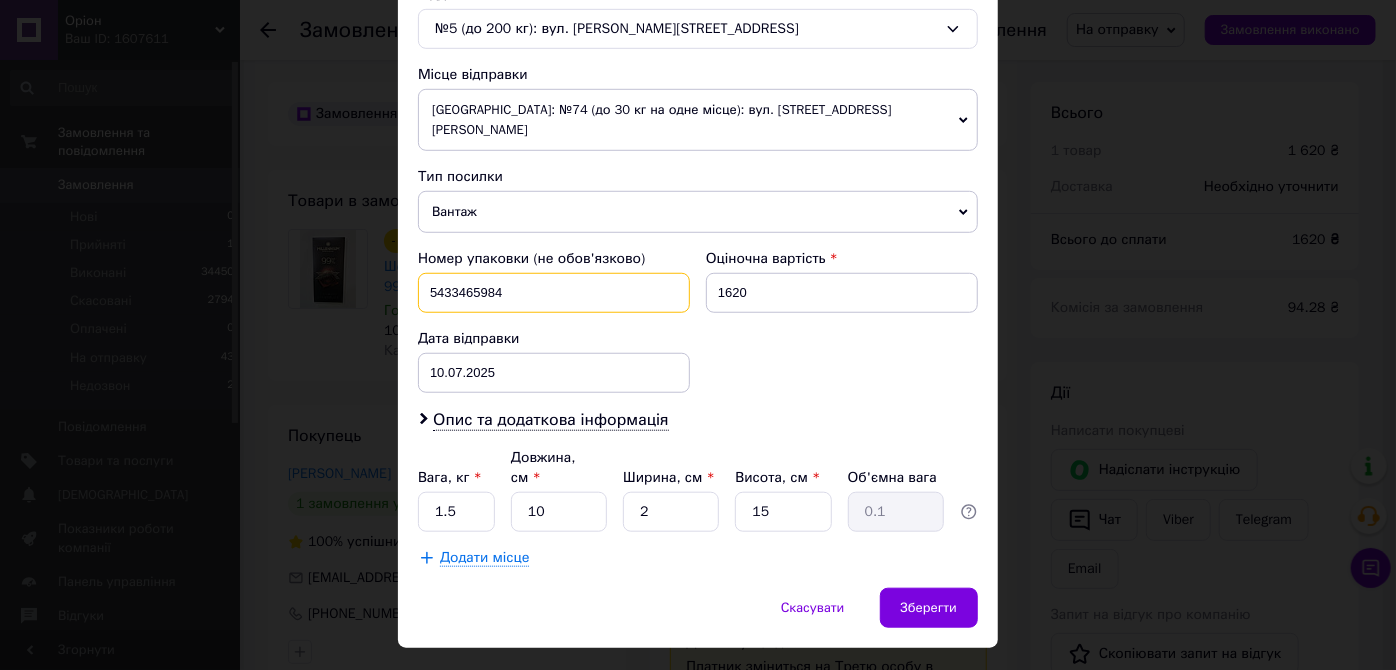 type on "5433465984" 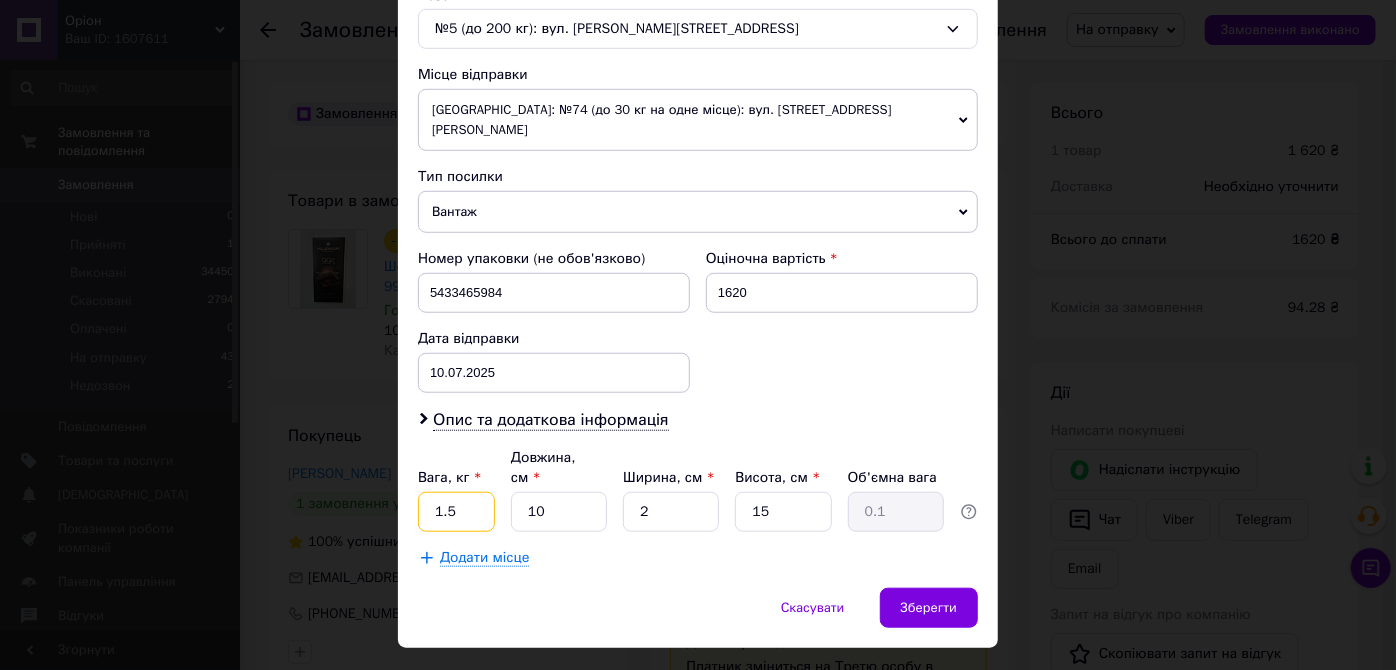 click on "1.5" at bounding box center [456, 512] 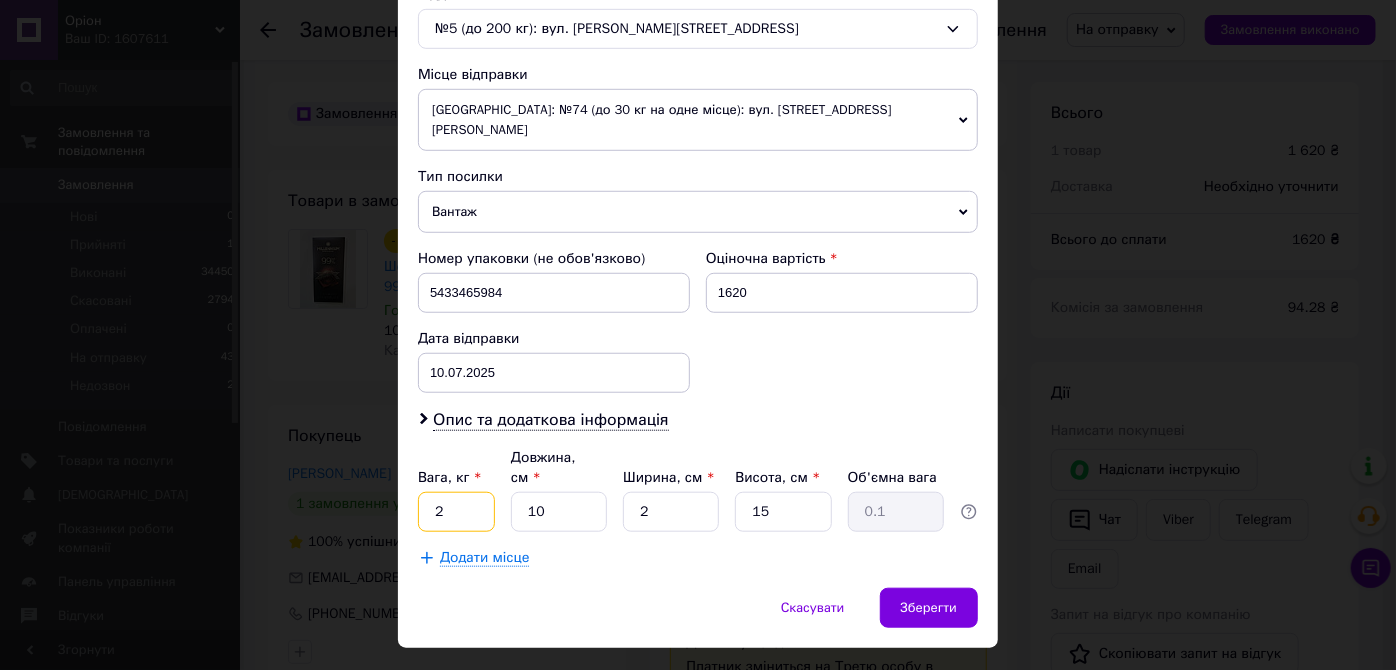 click on "2" at bounding box center (456, 512) 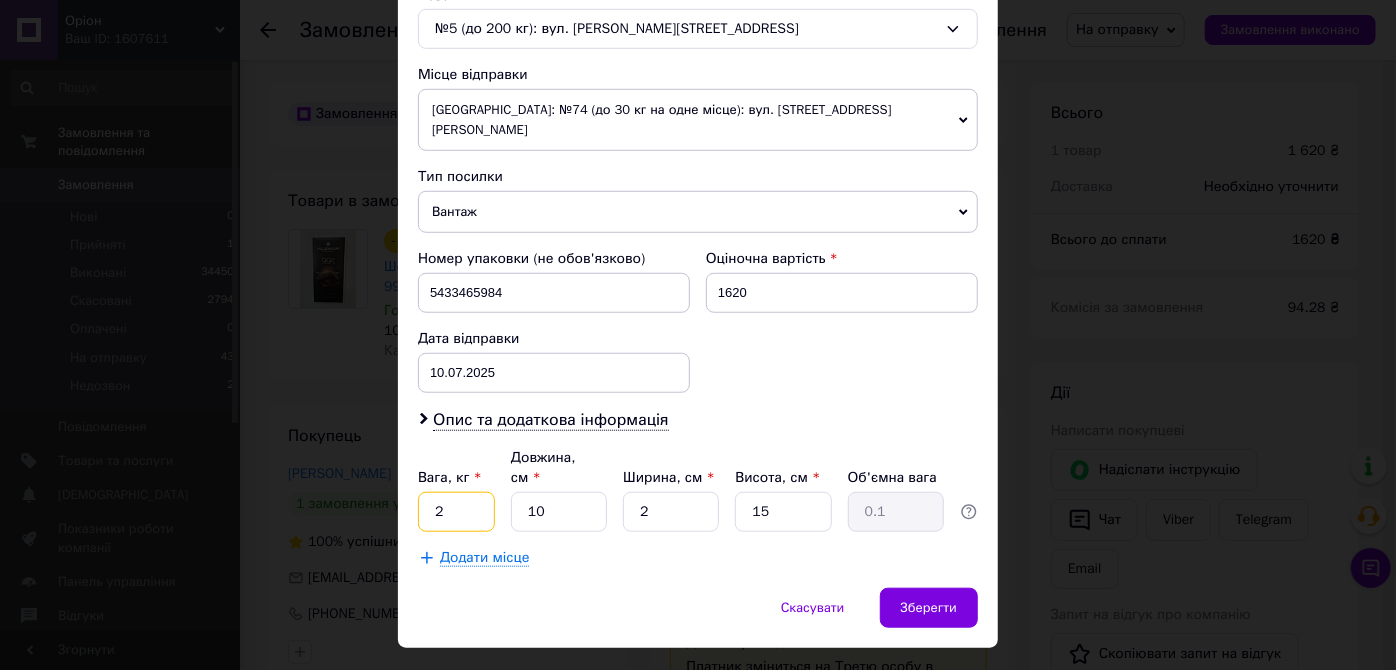 type on "2" 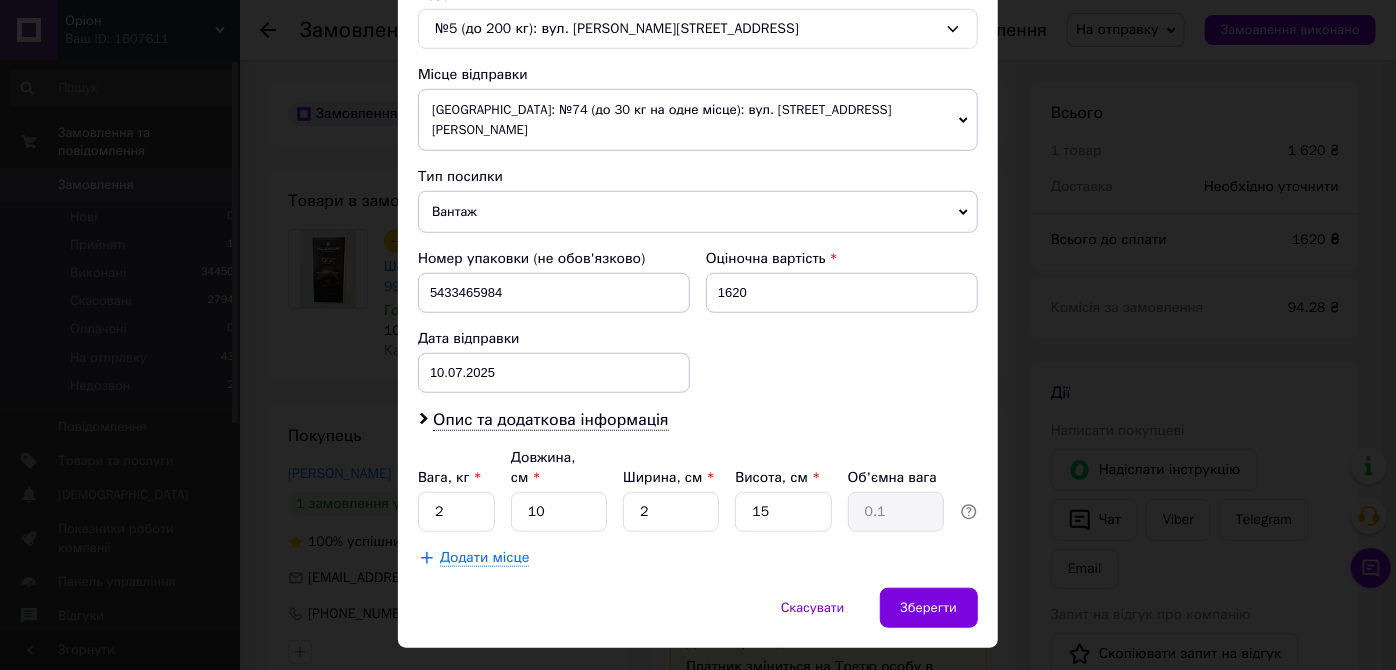 click on "Спосіб доставки Нова Пошта (платна) Платник Отримувач Відправник Прізвище отримувача Баранник Ім'я отримувача Владимир По батькові отримувача Телефон отримувача +380959062318 Тип доставки У відділенні Кур'єром В поштоматі Місто Ужгород Відділення №5 (до 200 кг): вул. Грушевського, 72а Місце відправки Одеса: №74 (до 30 кг на одне місце): вул. Сім’ї Глодан, 35а Немає збігів. Спробуйте змінити умови пошуку Додати ще місце відправки Тип посилки Вантаж Документи Номер упаковки (не обов'язково) 5433465984 Оціночна вартість 1620 Дата відправки 10.07.2025 < 2025 > < Июль > Пн Вт Ср Чт Пт Сб Вс" at bounding box center [698, 34] 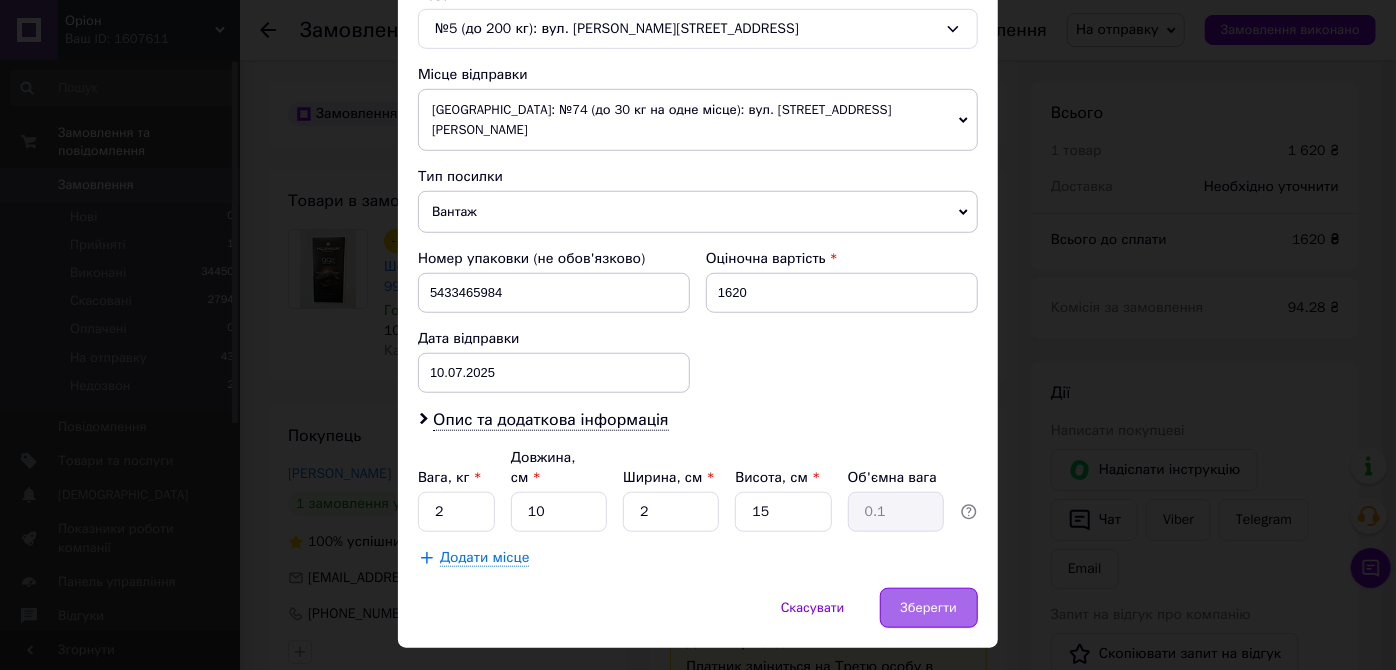 click on "Зберегти" at bounding box center [929, 608] 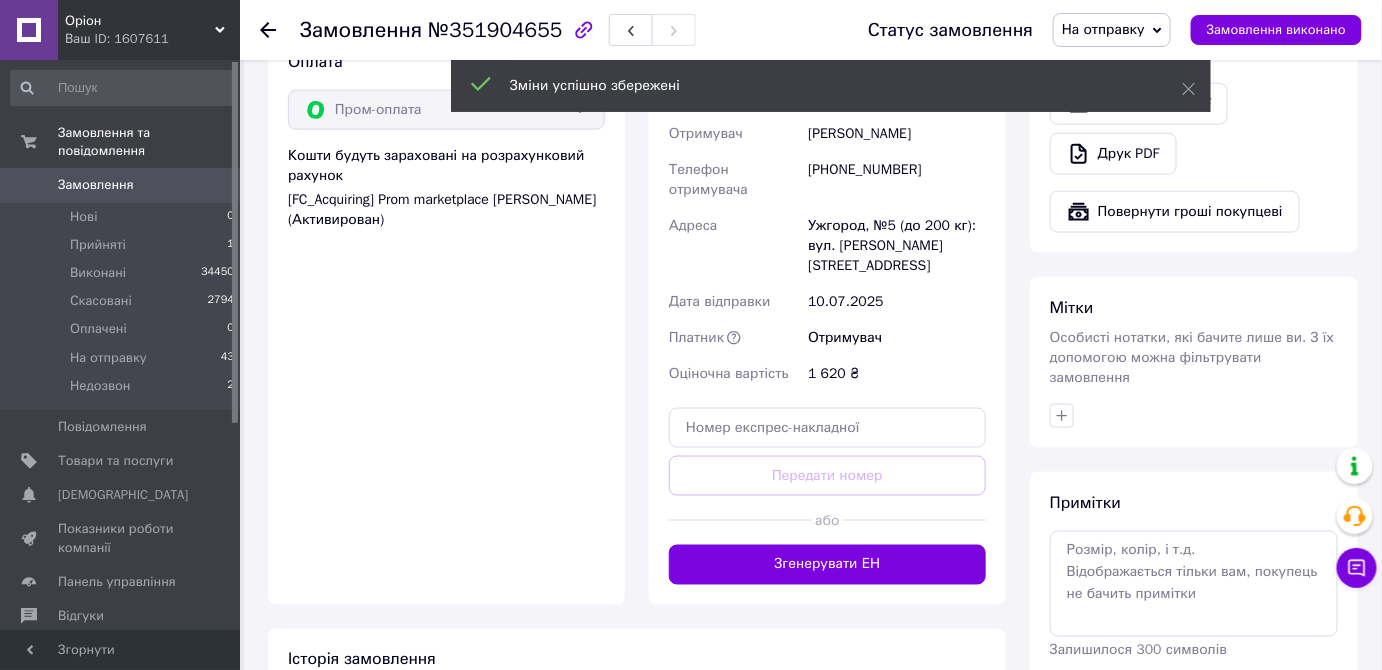 scroll, scrollTop: 745, scrollLeft: 0, axis: vertical 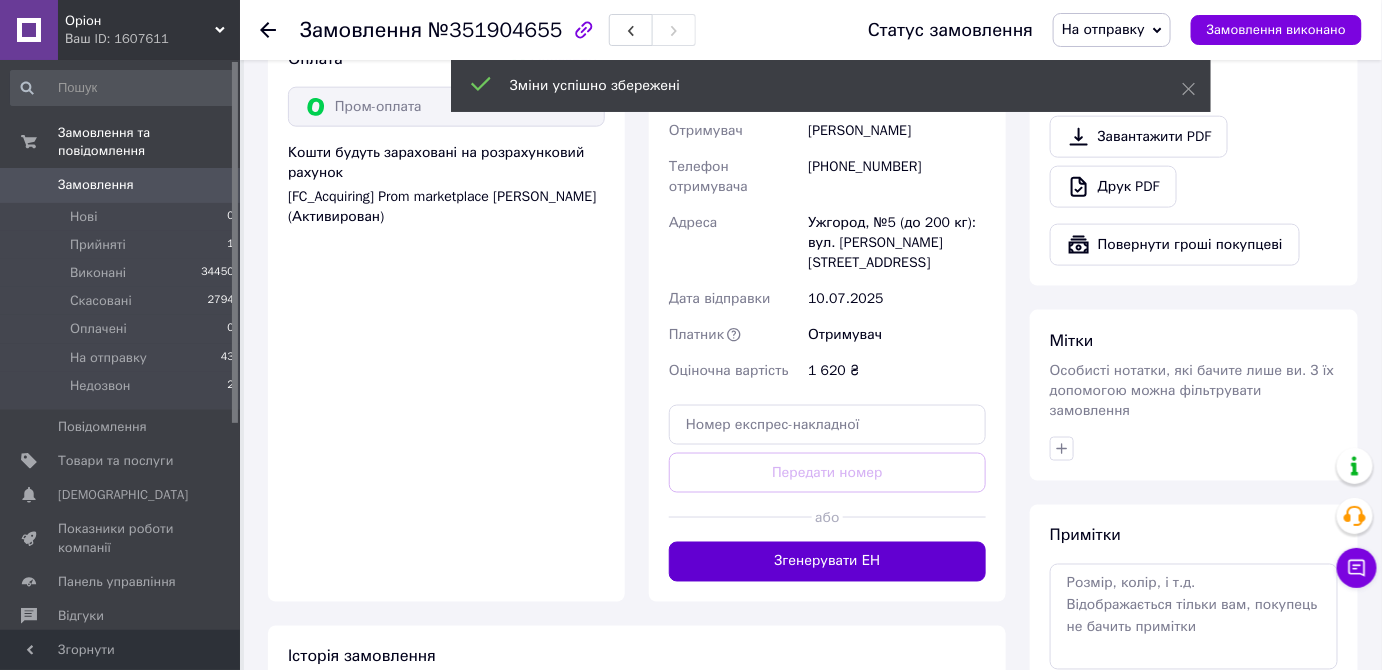 click on "Згенерувати ЕН" at bounding box center (827, 562) 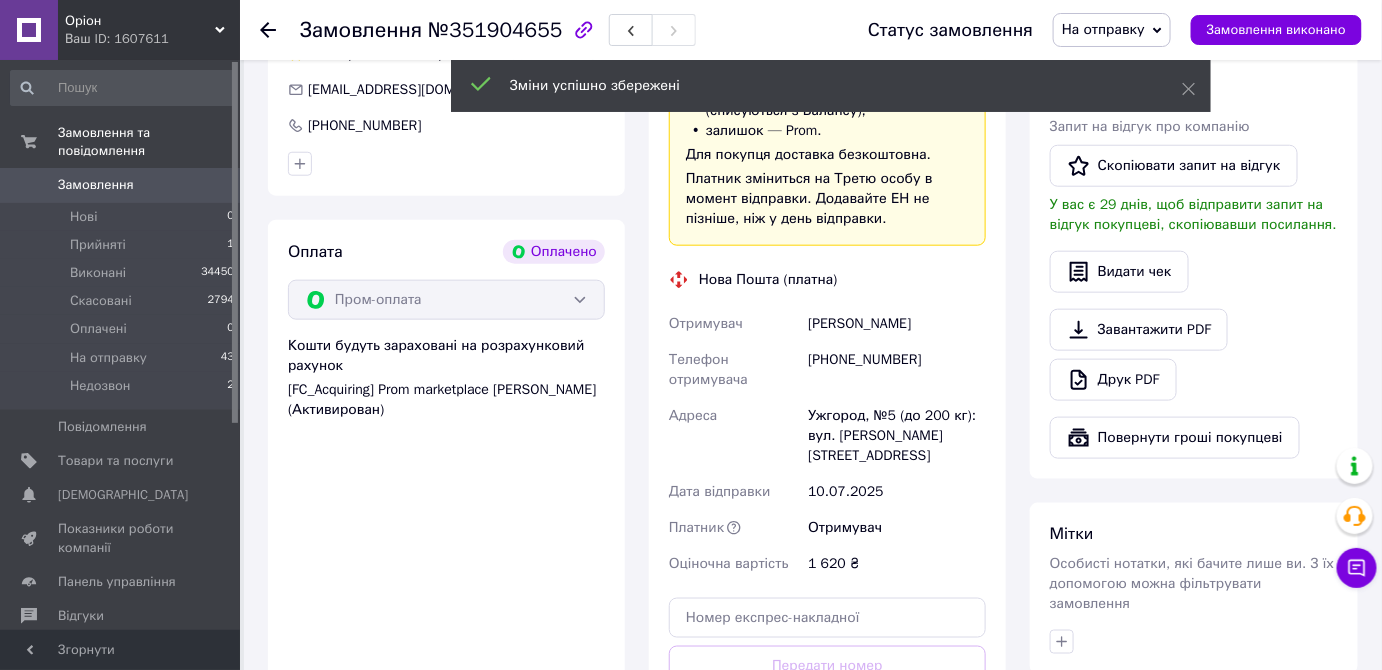scroll, scrollTop: 545, scrollLeft: 0, axis: vertical 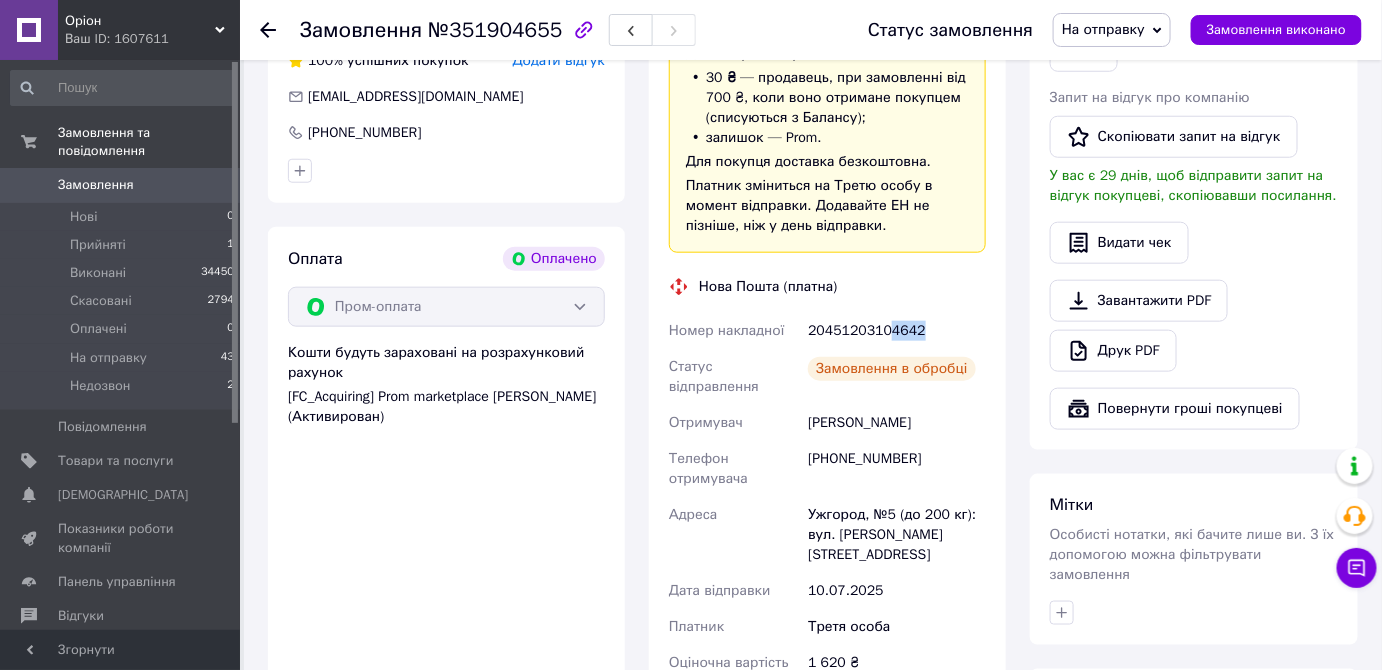 drag, startPoint x: 882, startPoint y: 334, endPoint x: 938, endPoint y: 331, distance: 56.0803 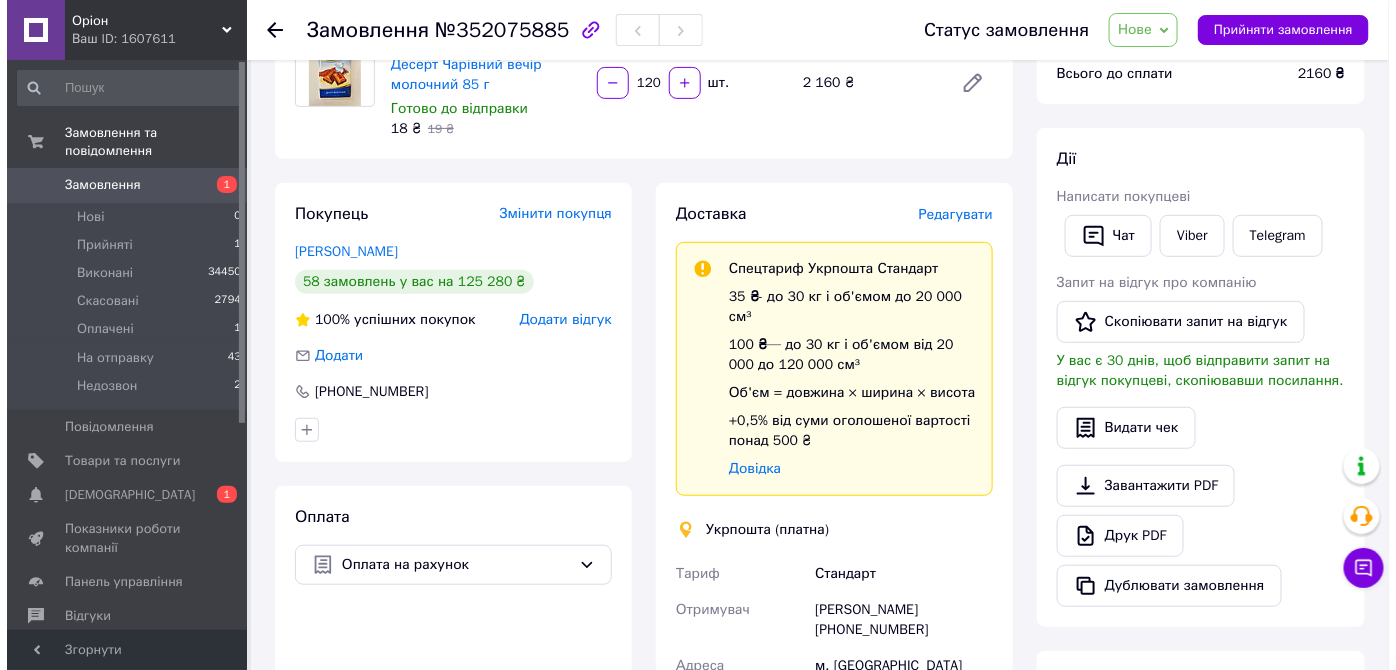 scroll, scrollTop: 210, scrollLeft: 0, axis: vertical 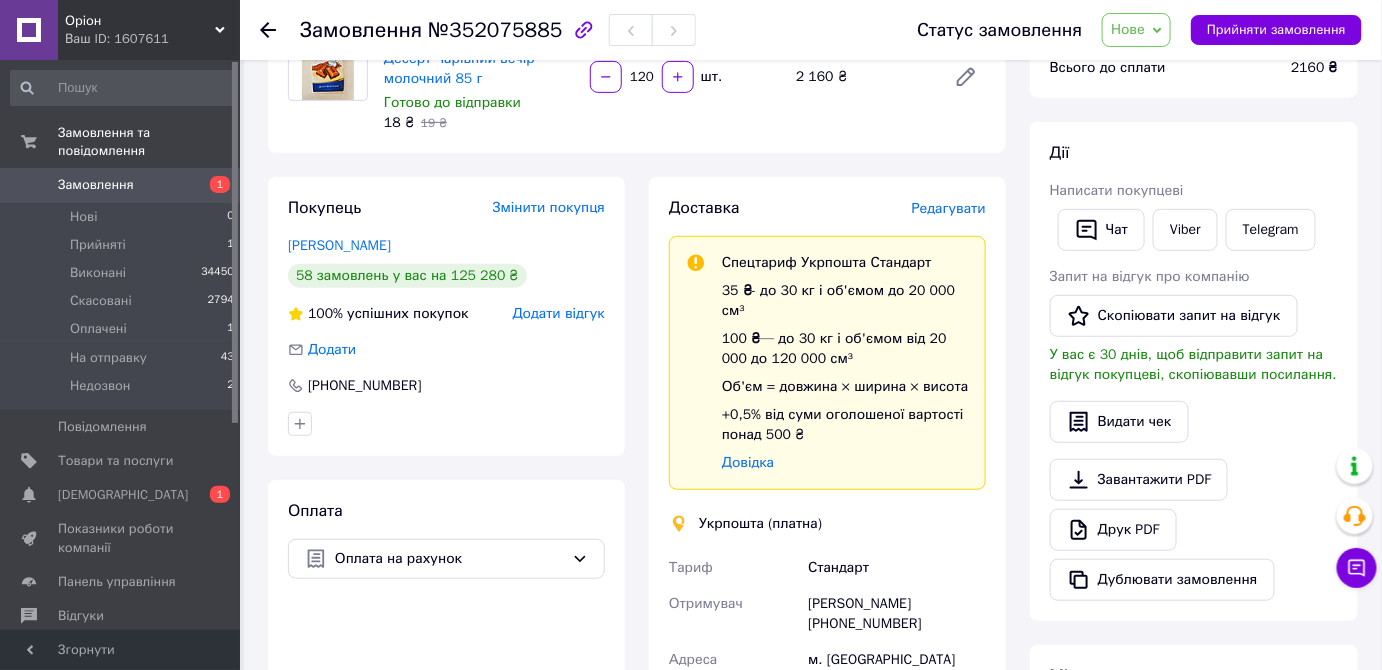click on "Редагувати" at bounding box center [949, 208] 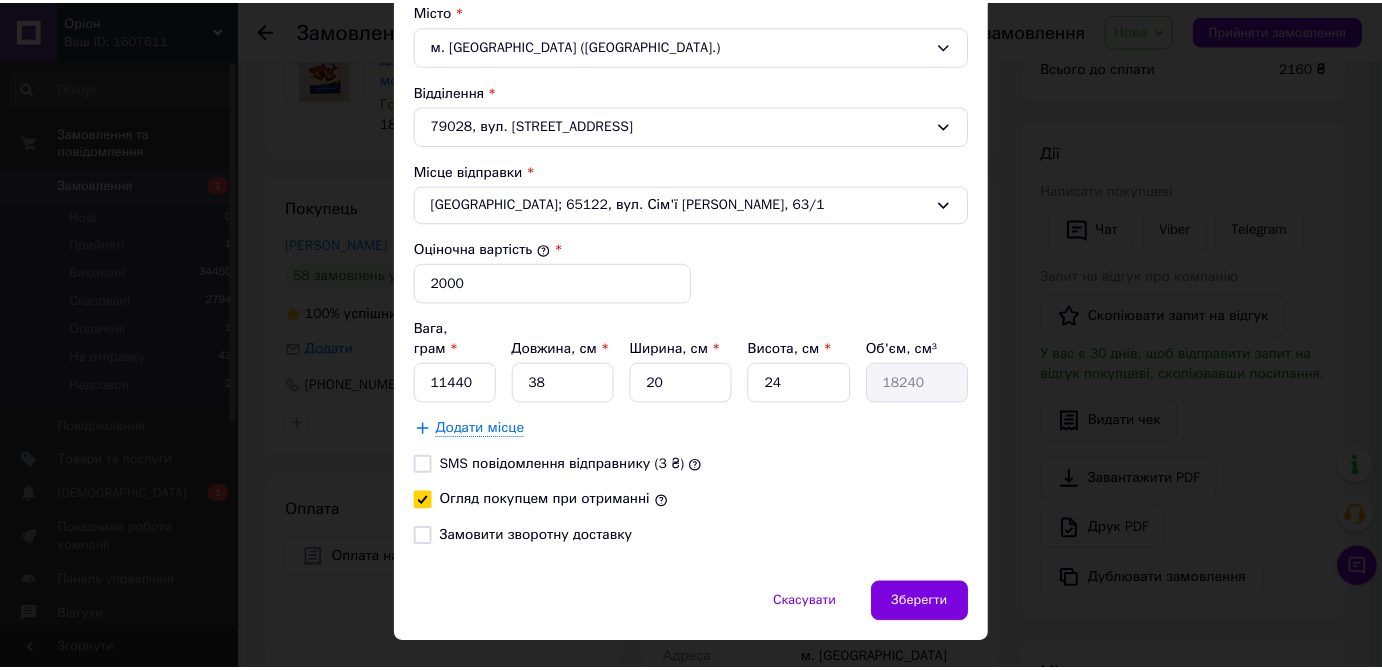 scroll, scrollTop: 645, scrollLeft: 0, axis: vertical 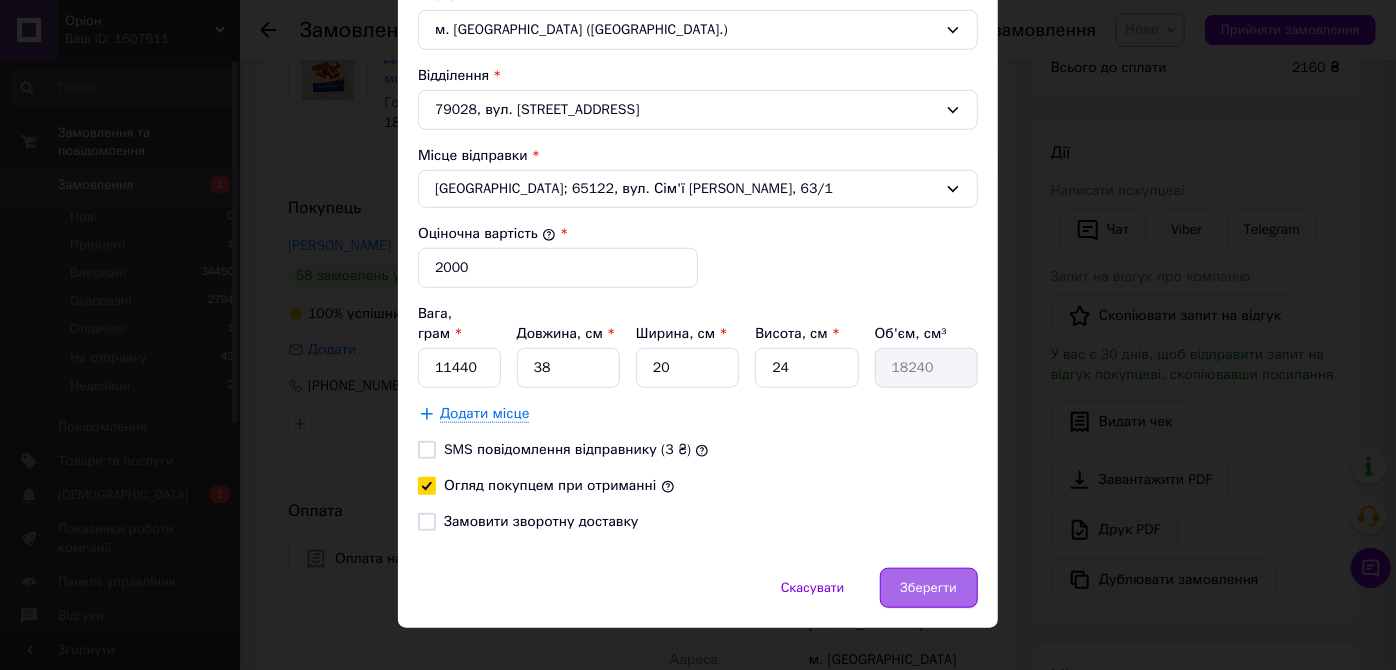 click on "Зберегти" at bounding box center [929, 588] 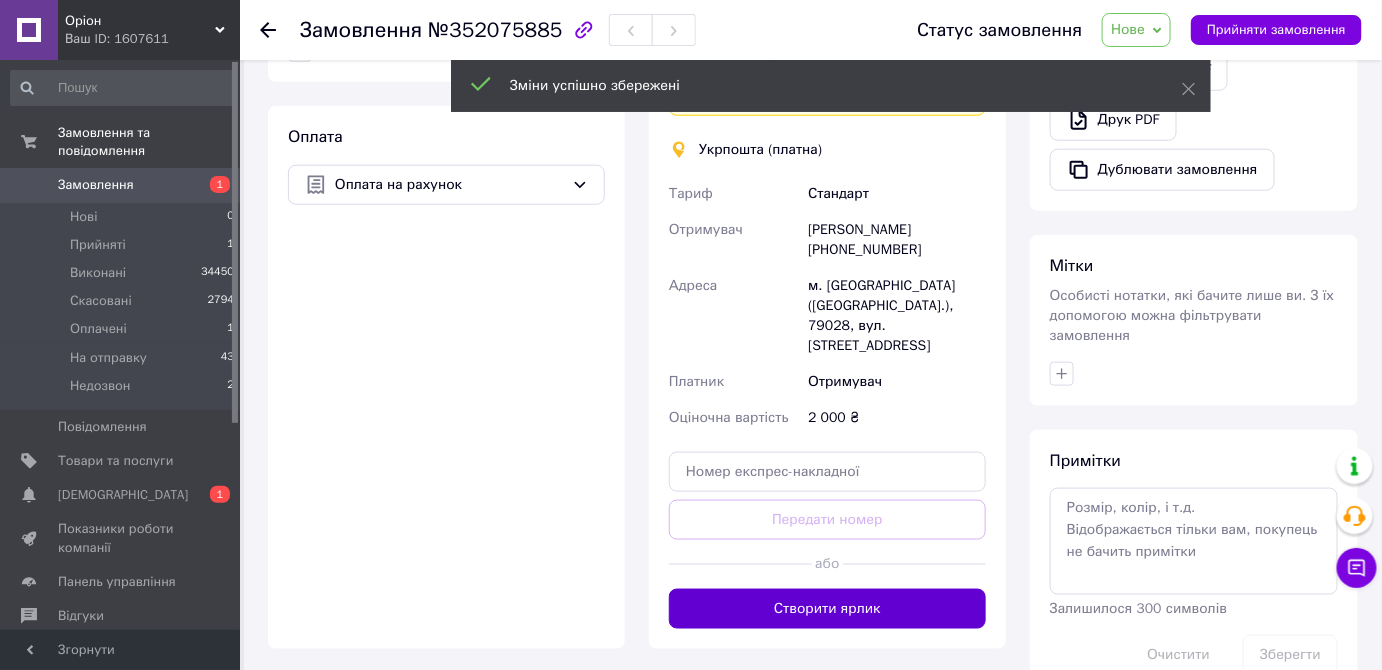 scroll, scrollTop: 585, scrollLeft: 0, axis: vertical 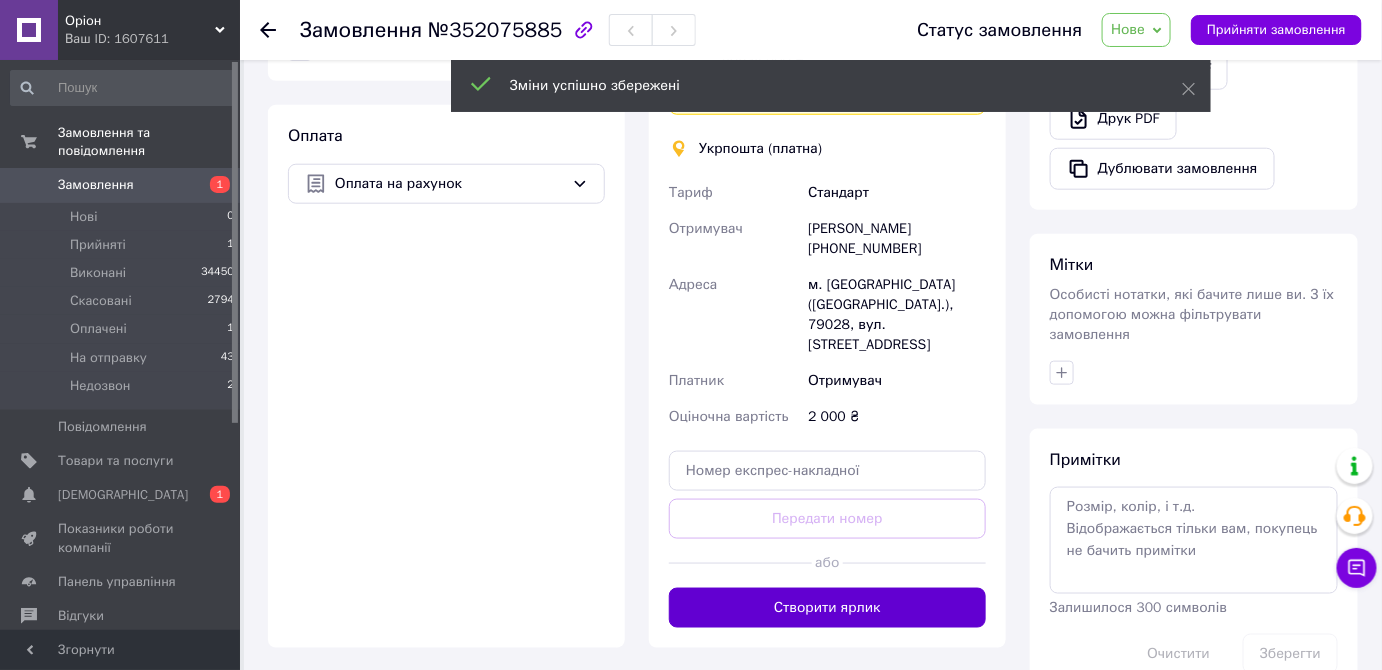 click on "Створити ярлик" at bounding box center (827, 608) 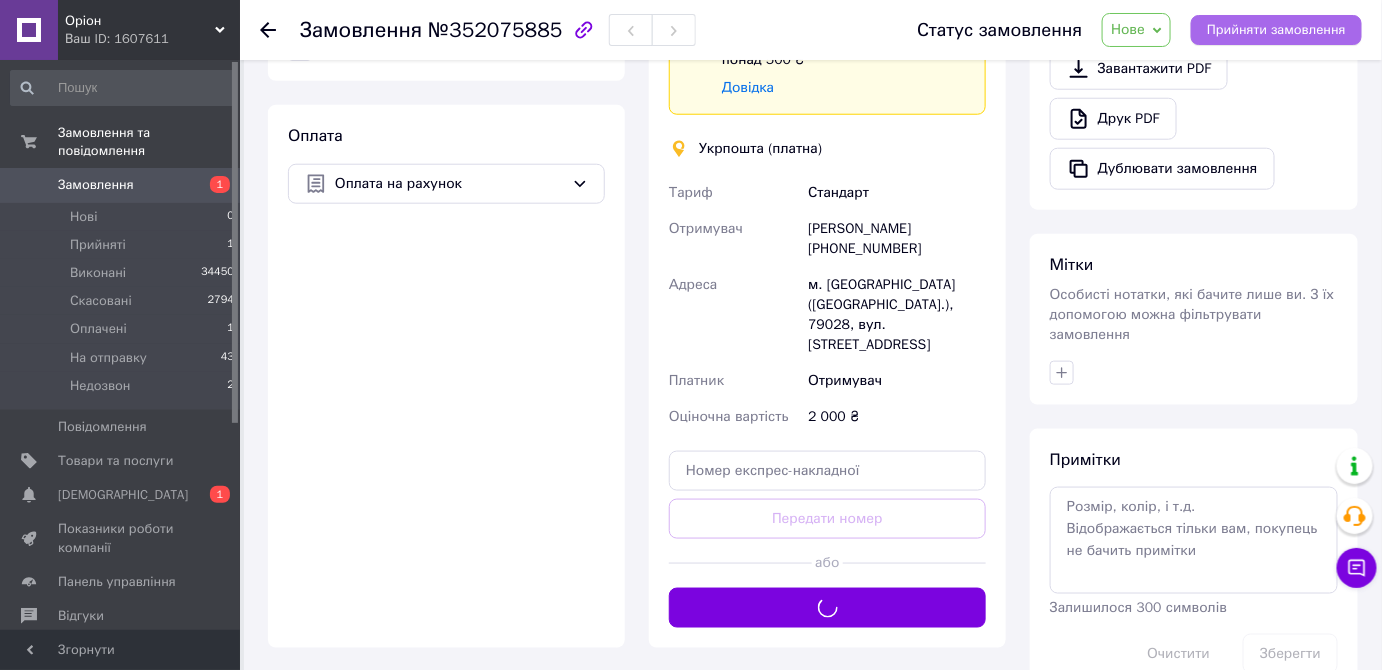 click on "Прийняти замовлення" at bounding box center [1276, 30] 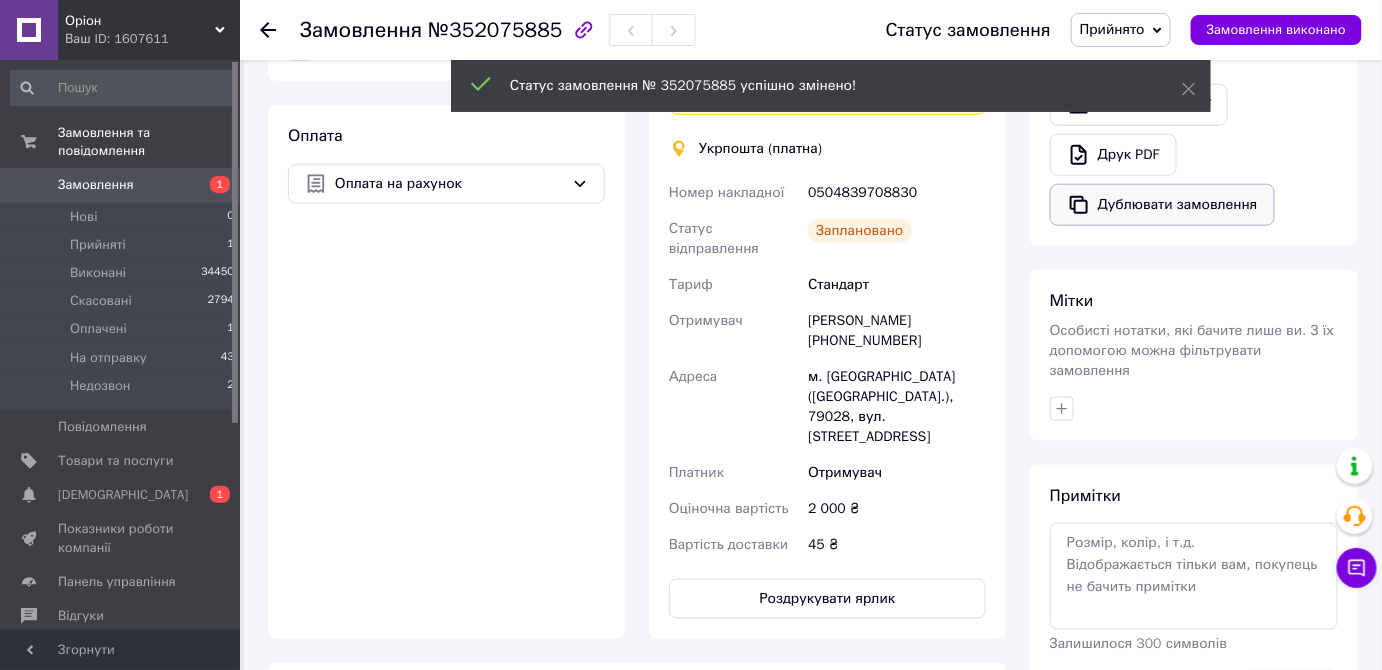 click on "Дублювати замовлення" at bounding box center [1162, 205] 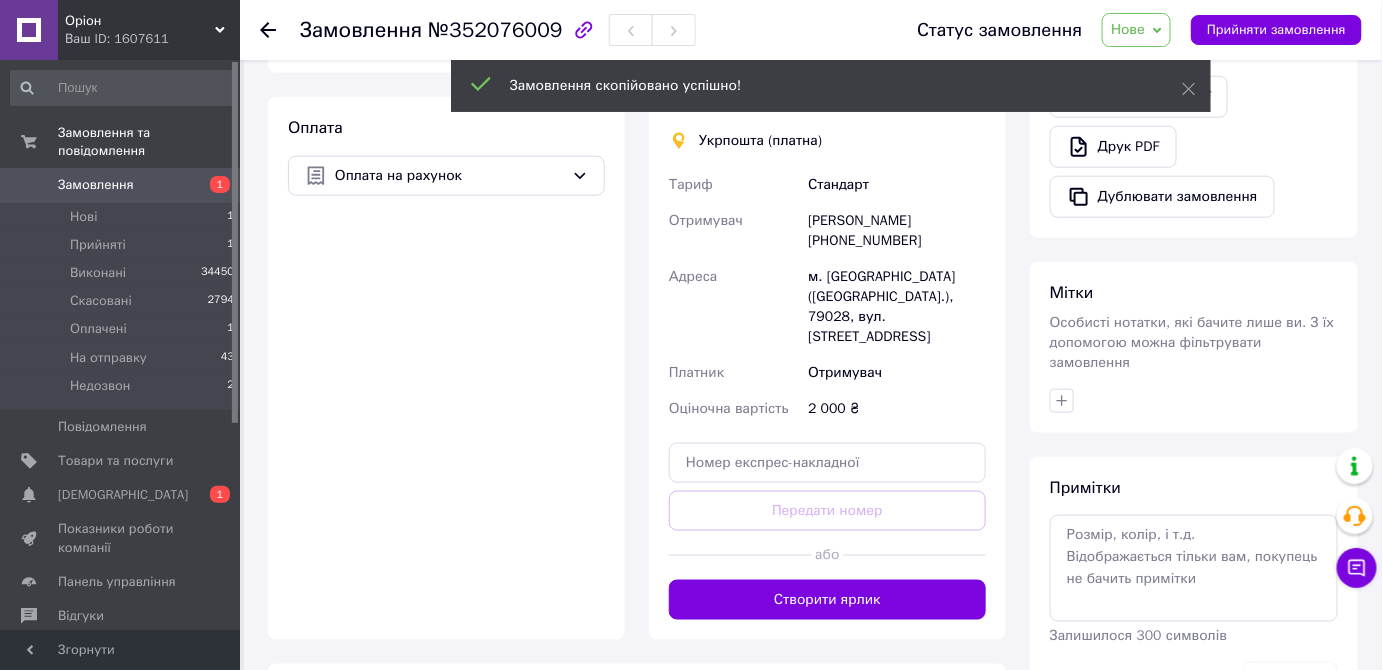 scroll, scrollTop: 666, scrollLeft: 0, axis: vertical 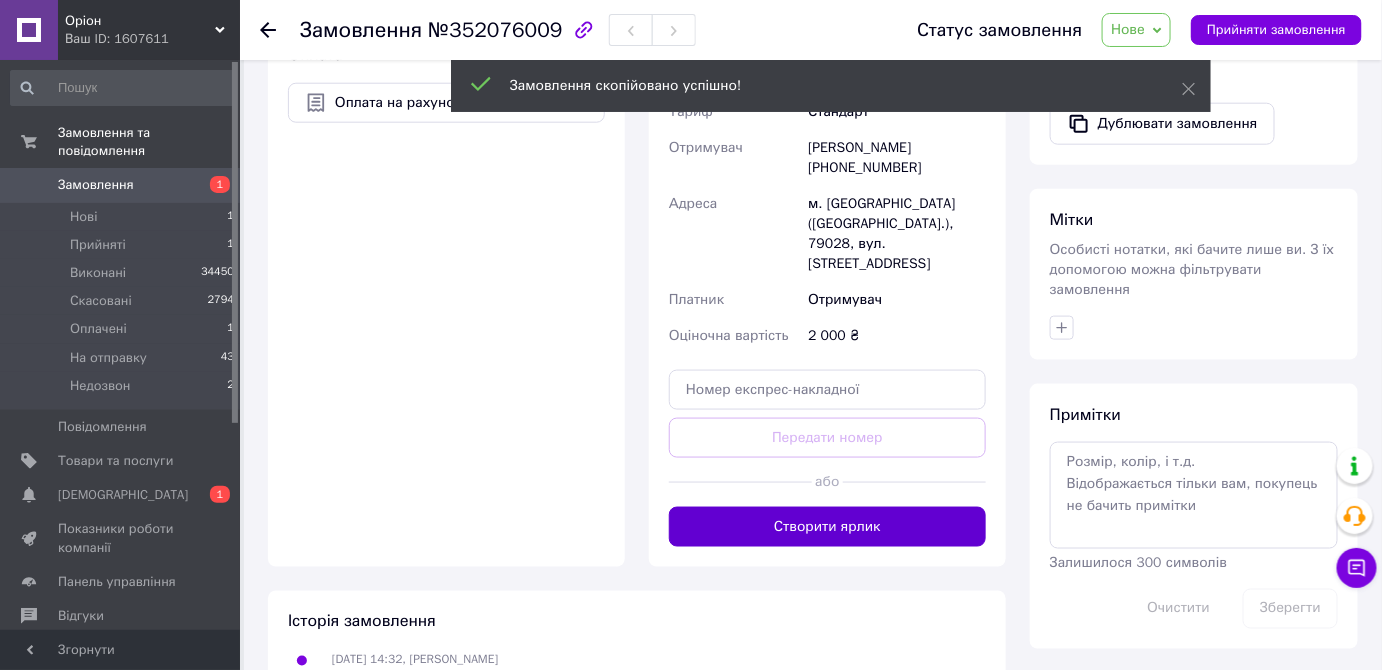 click on "Створити ярлик" at bounding box center [827, 527] 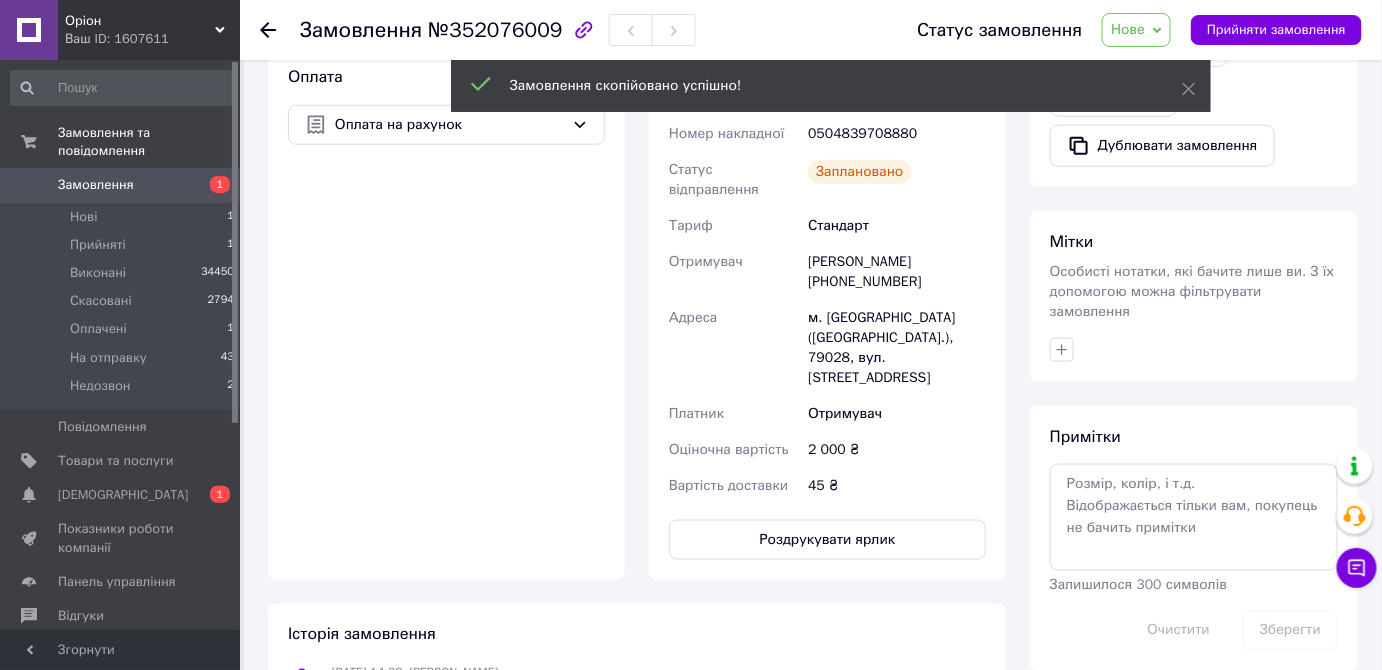 scroll, scrollTop: 658, scrollLeft: 0, axis: vertical 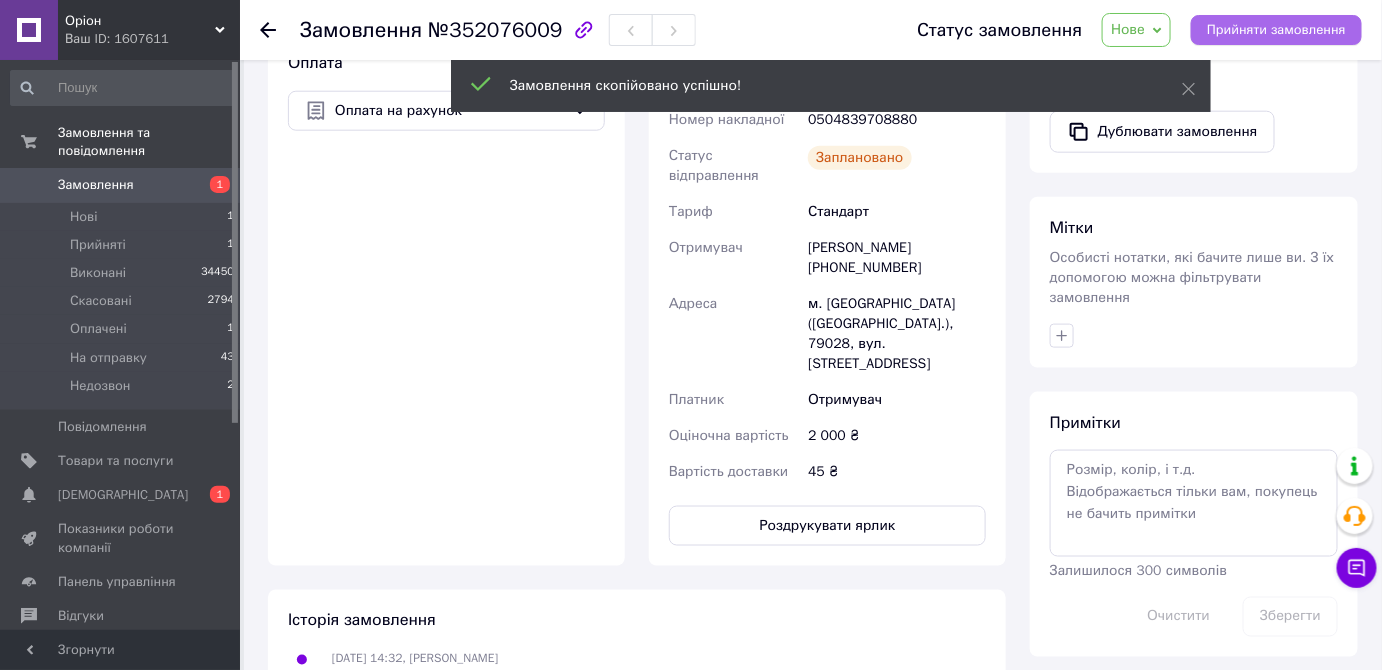 click on "Прийняти замовлення" at bounding box center [1276, 30] 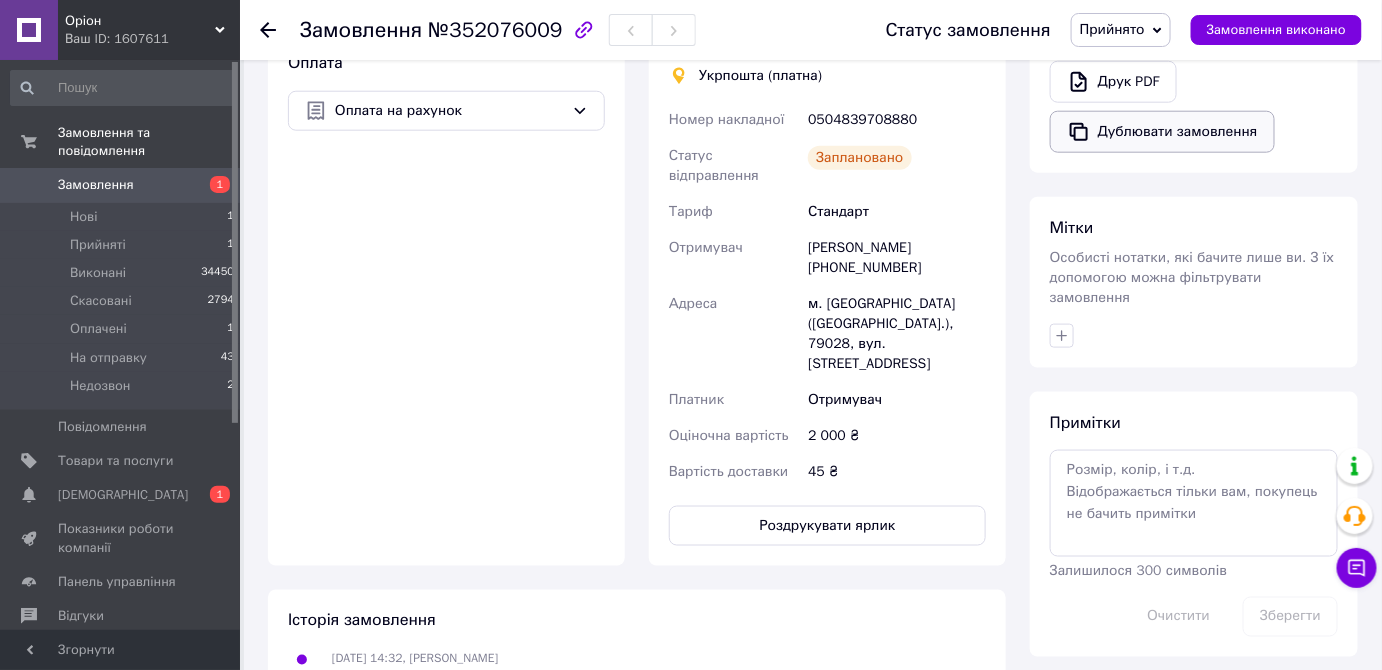 click on "Дублювати замовлення" at bounding box center [1162, 132] 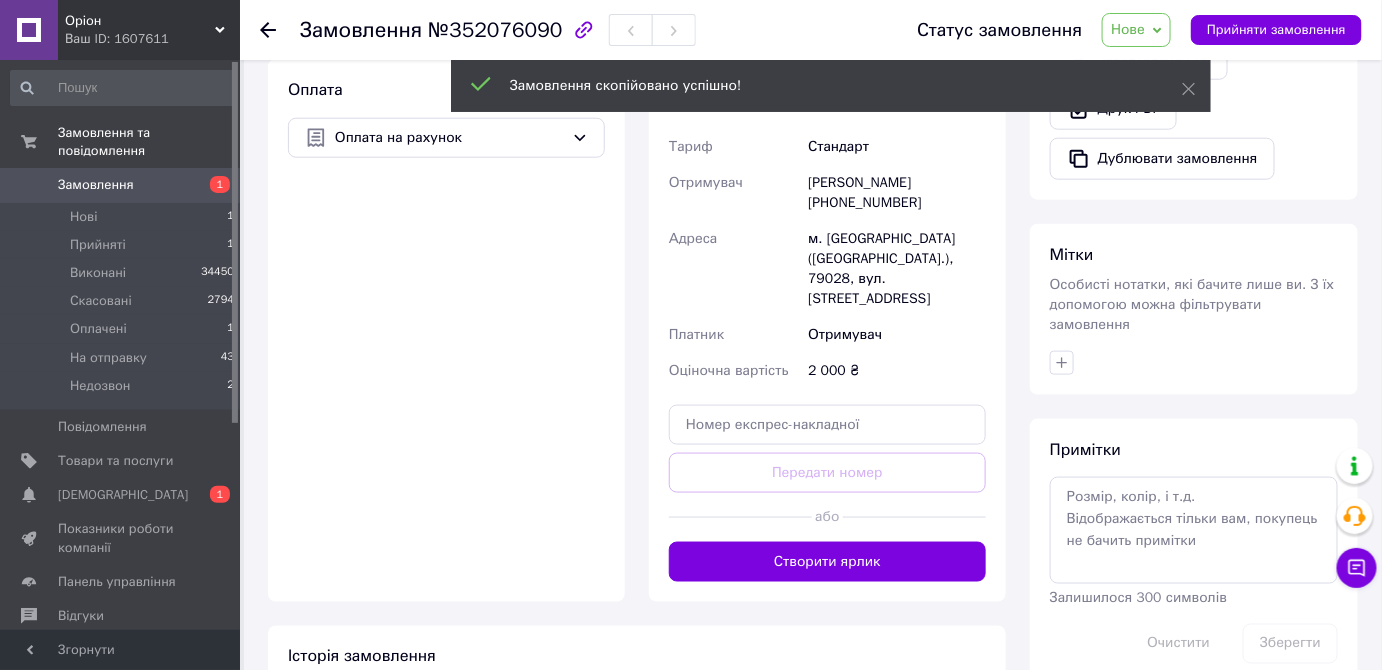 scroll, scrollTop: 666, scrollLeft: 0, axis: vertical 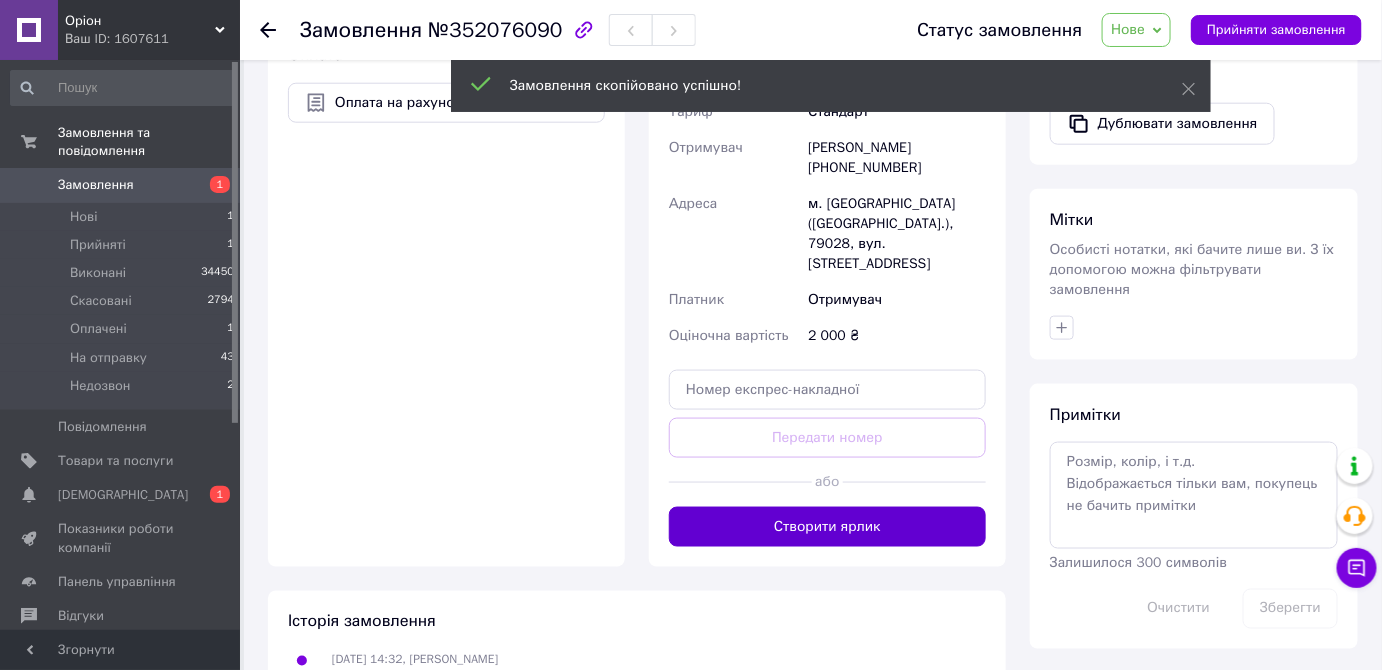 click on "Створити ярлик" at bounding box center [827, 527] 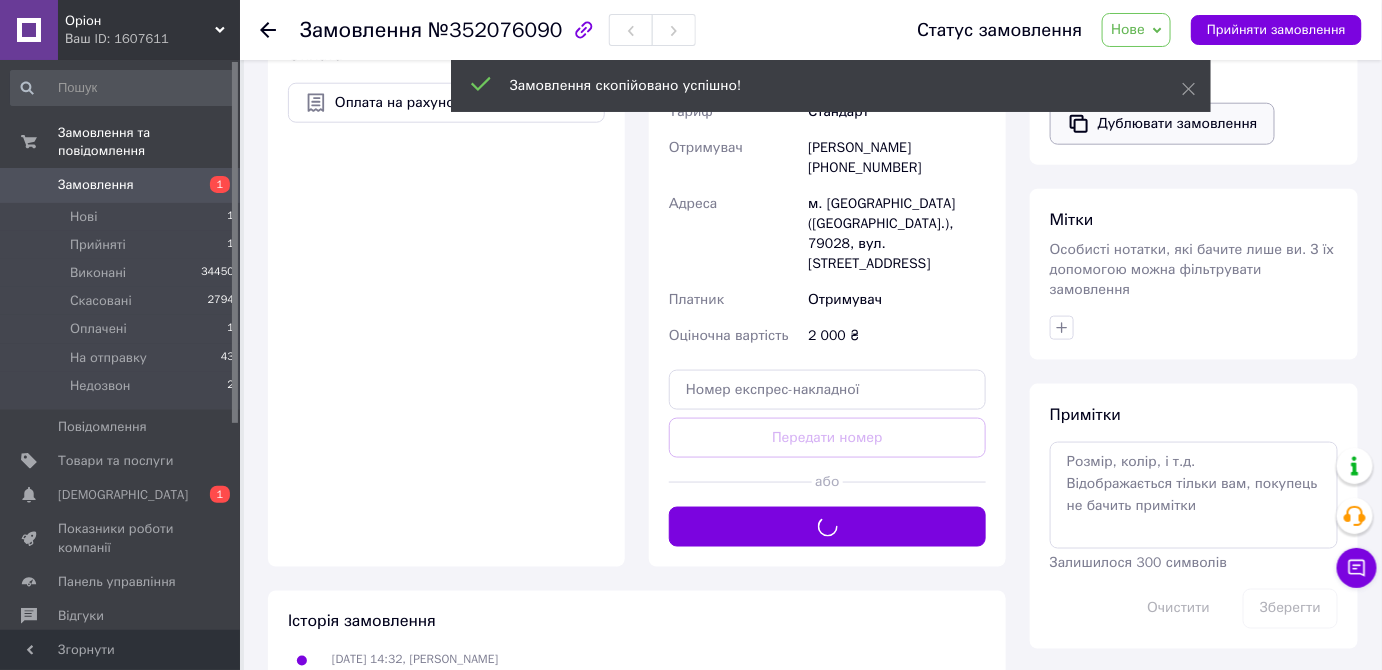 click on "Дублювати замовлення" at bounding box center (1162, 124) 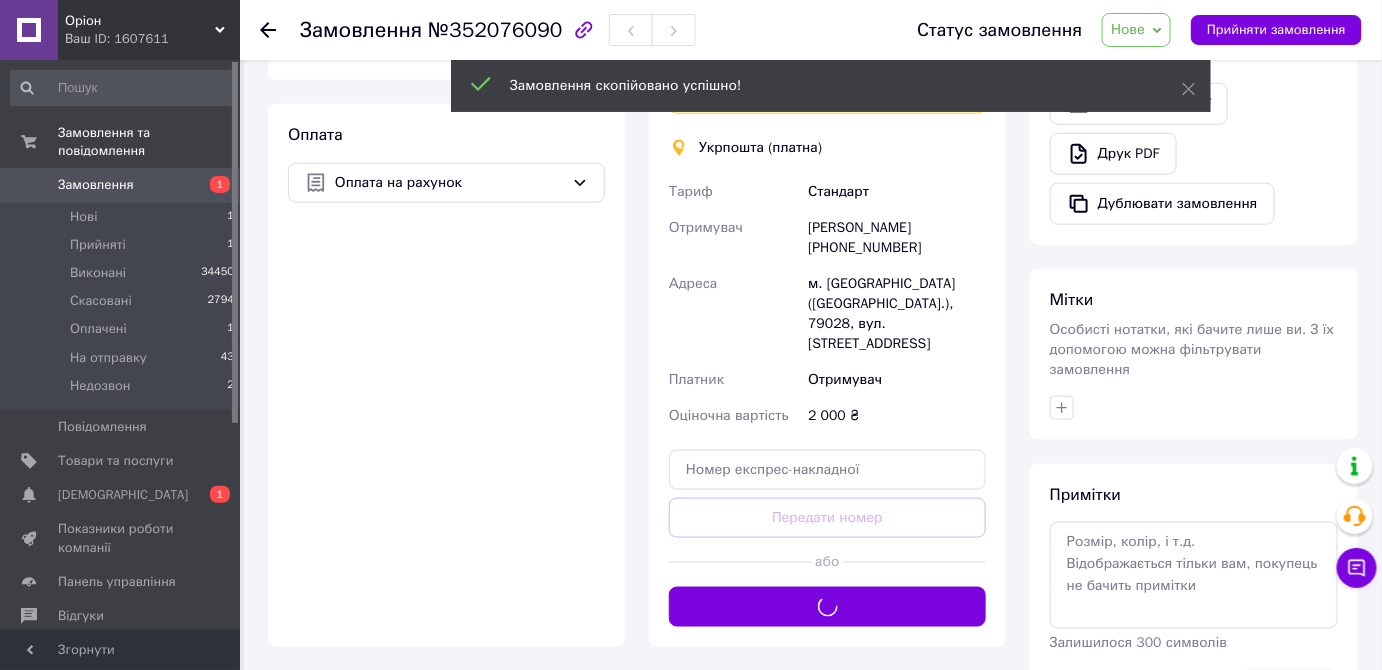 scroll, scrollTop: 581, scrollLeft: 0, axis: vertical 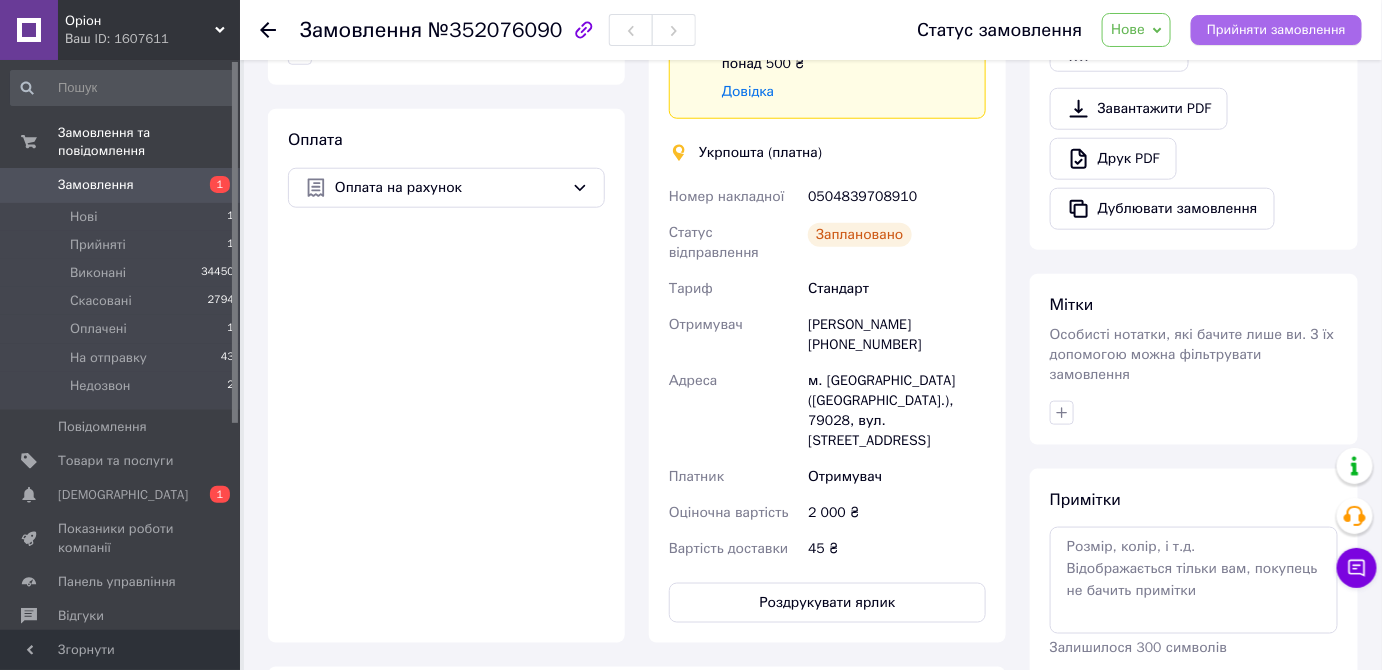 click on "Прийняти замовлення" at bounding box center (1276, 30) 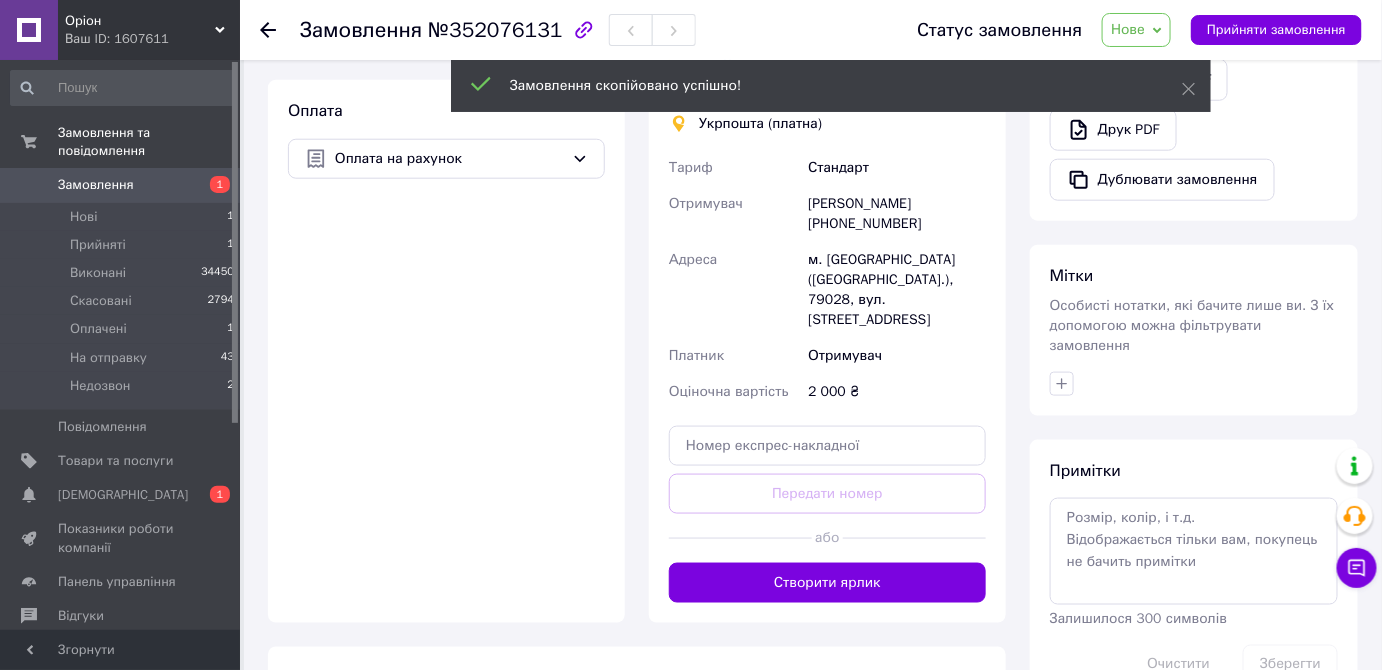 scroll, scrollTop: 666, scrollLeft: 0, axis: vertical 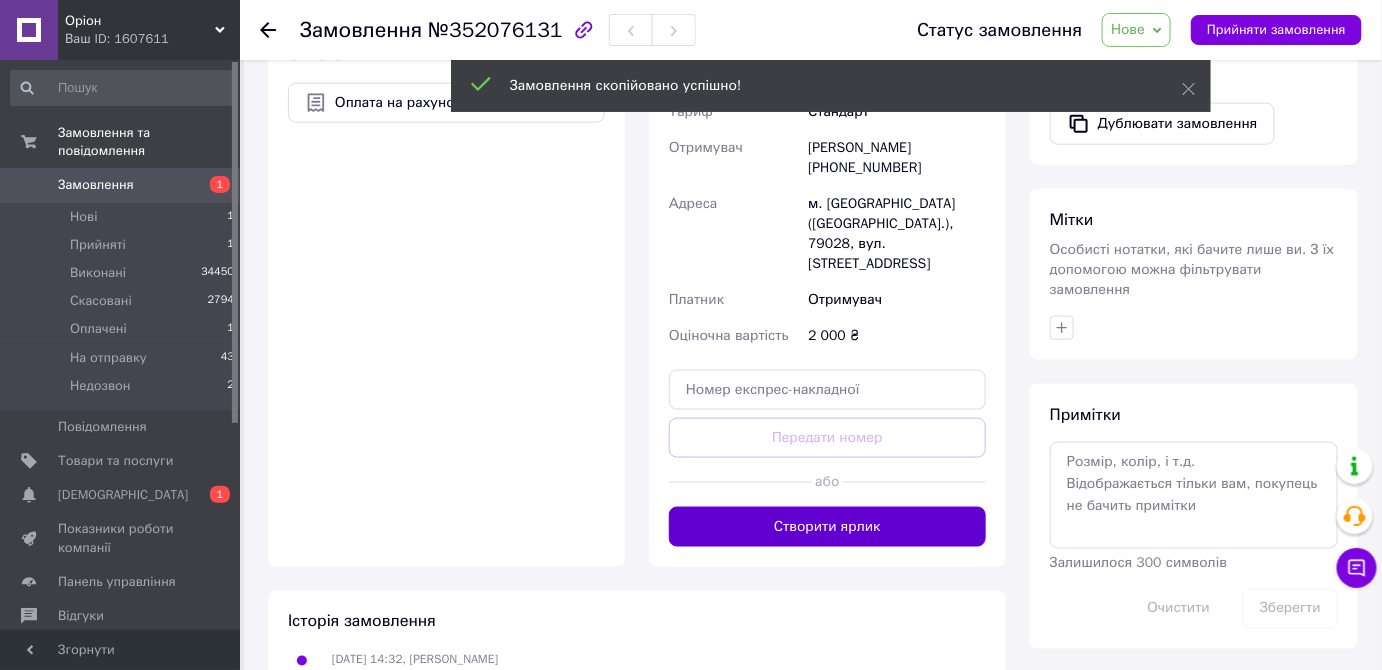 click on "Створити ярлик" at bounding box center [827, 527] 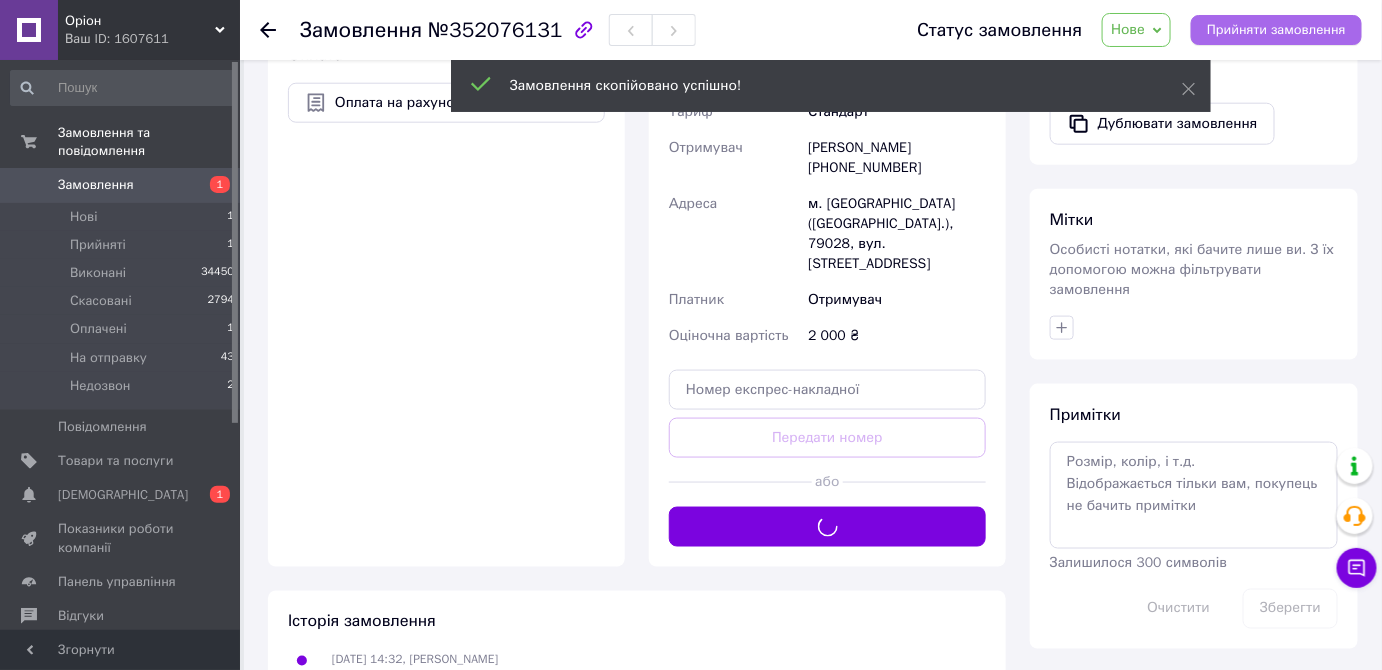 scroll, scrollTop: 658, scrollLeft: 0, axis: vertical 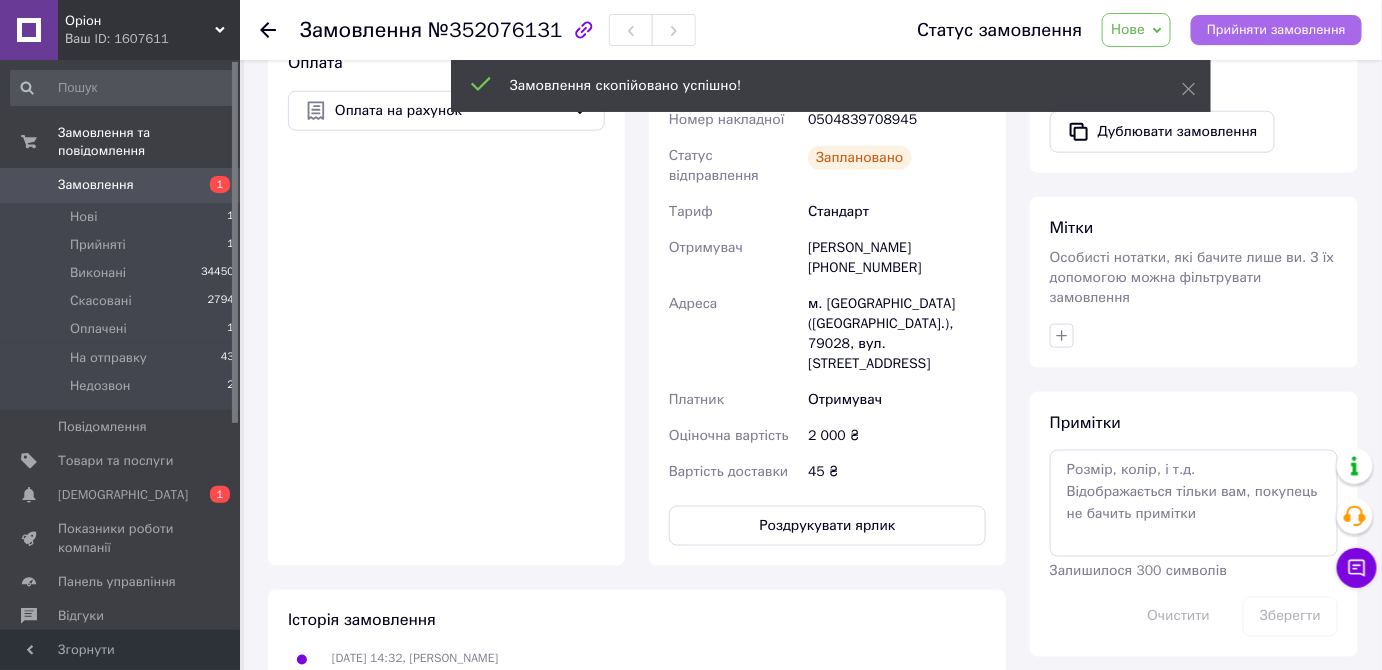 click on "Прийняти замовлення" at bounding box center (1276, 30) 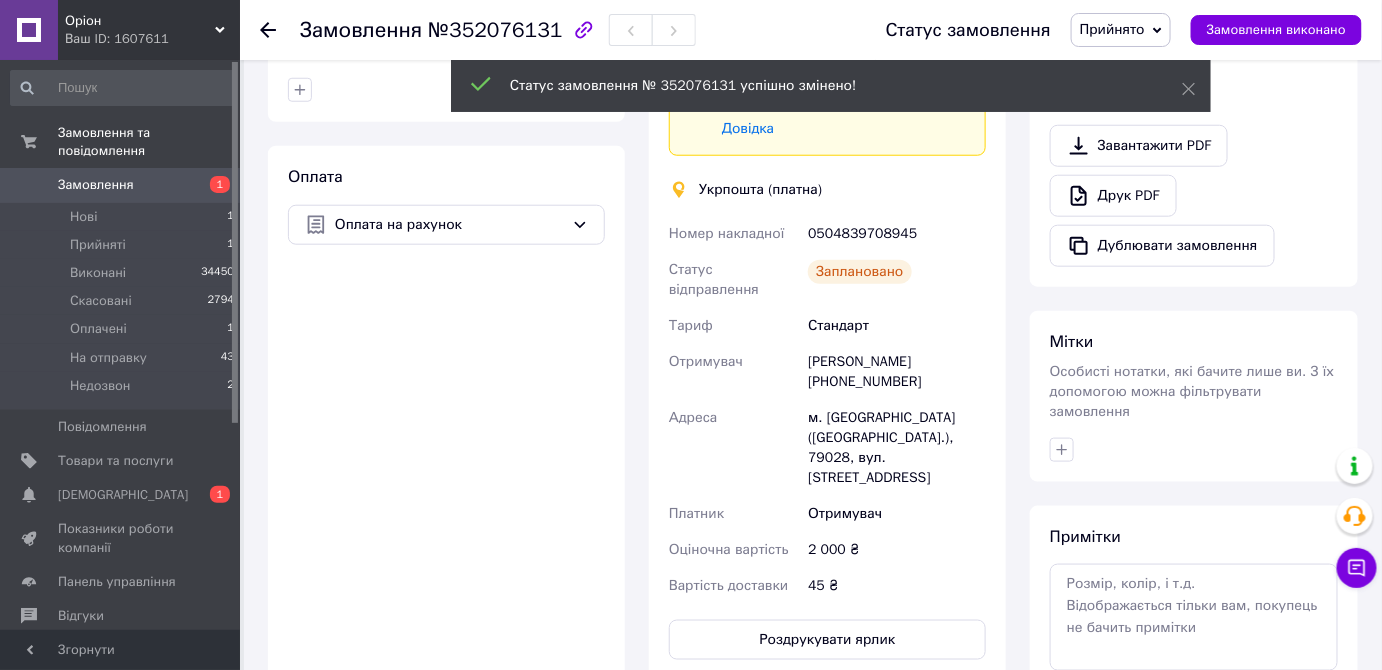 scroll, scrollTop: 541, scrollLeft: 0, axis: vertical 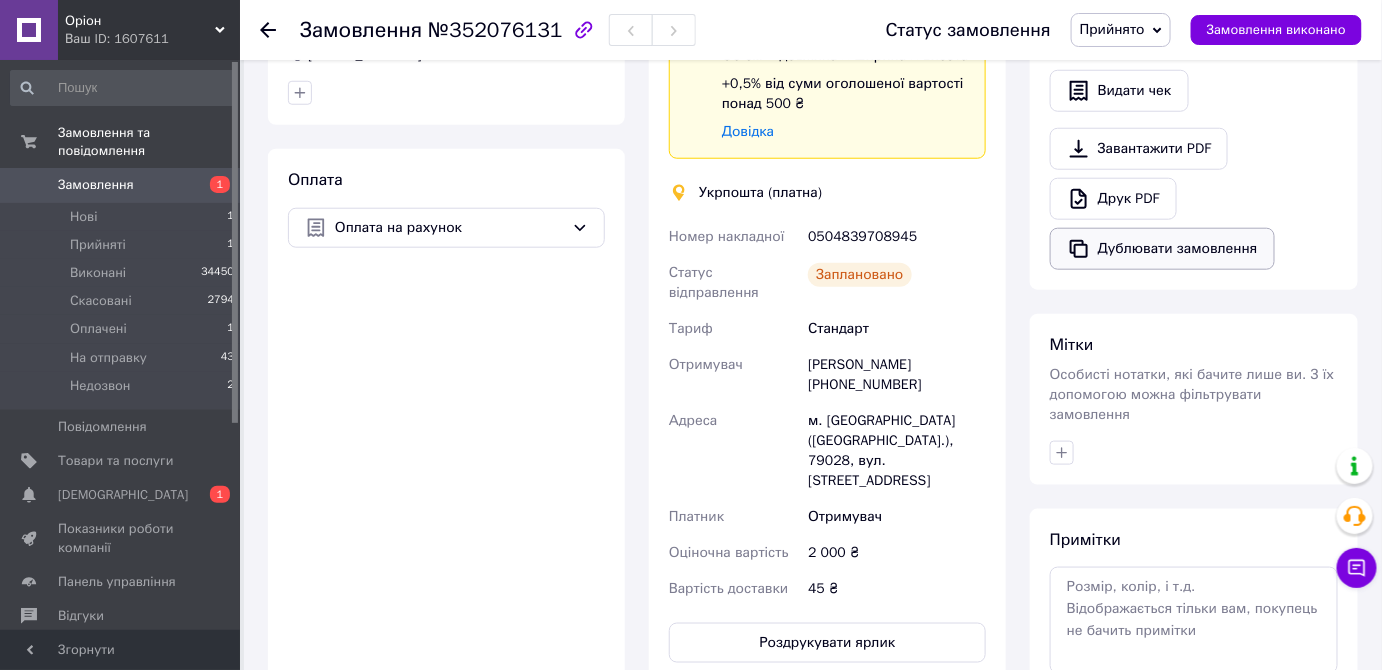 click on "Дублювати замовлення" at bounding box center (1162, 249) 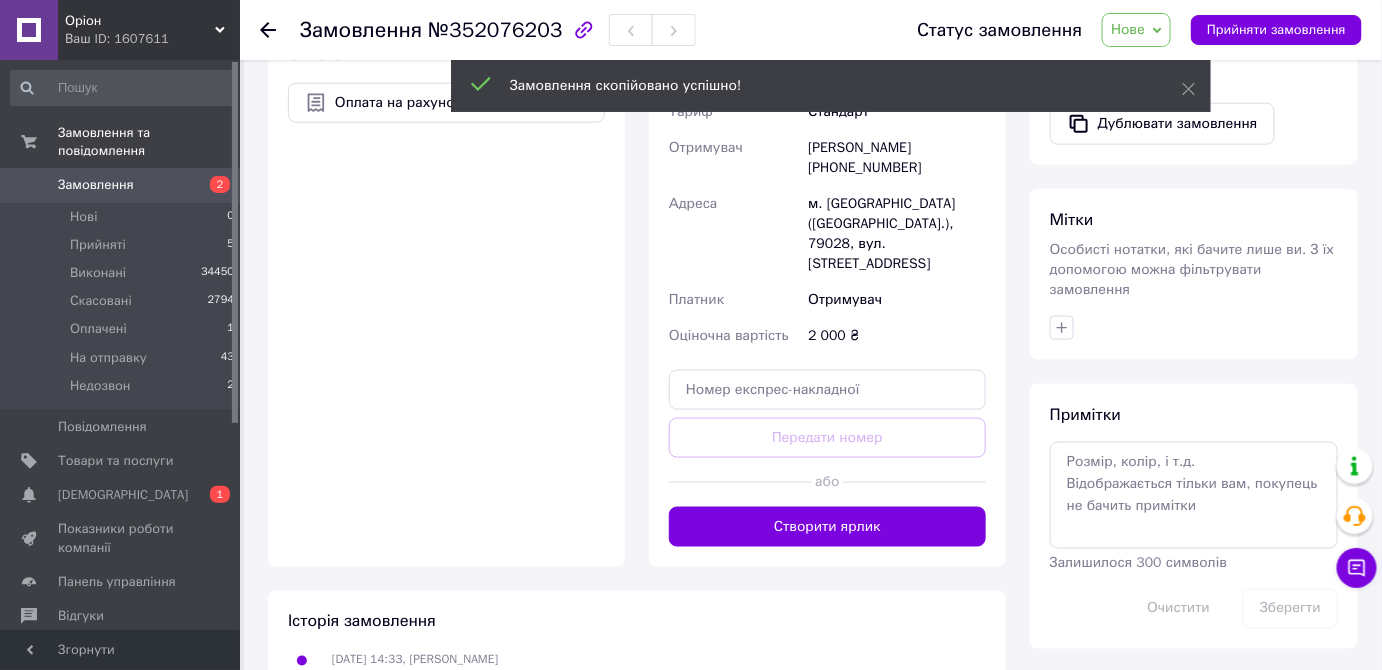 scroll, scrollTop: 664, scrollLeft: 0, axis: vertical 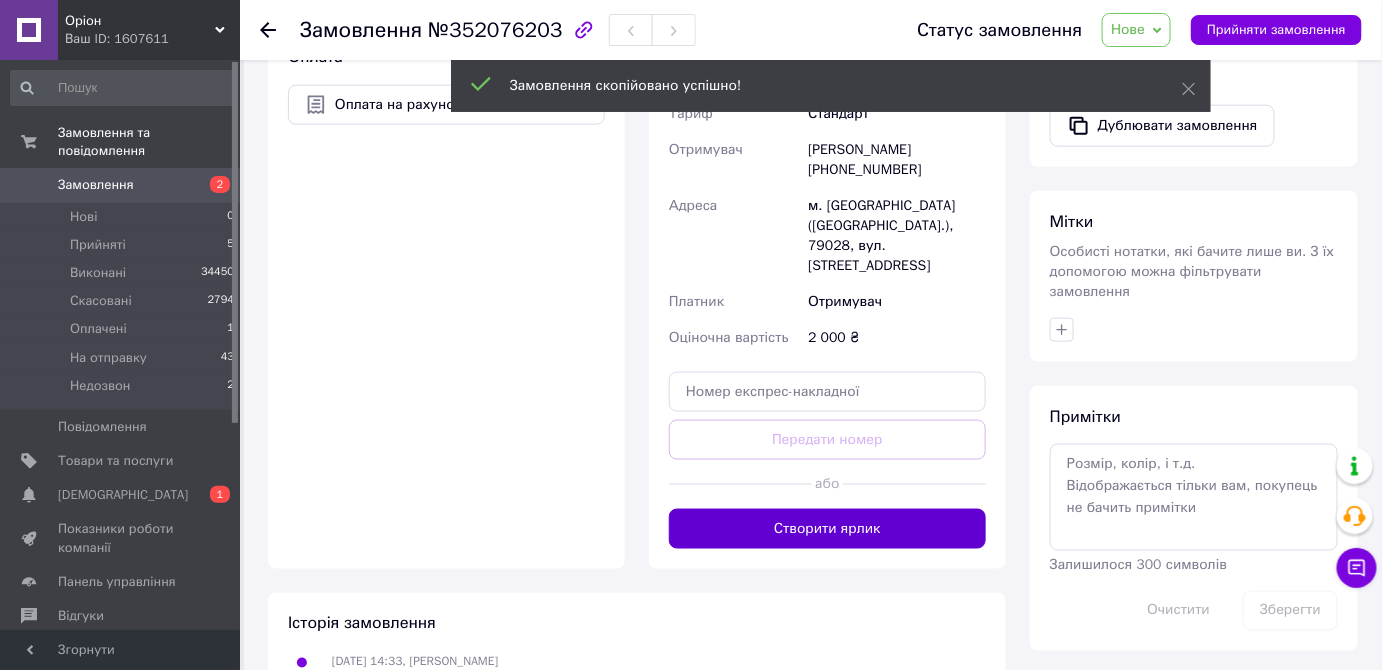 click on "Створити ярлик" at bounding box center [827, 529] 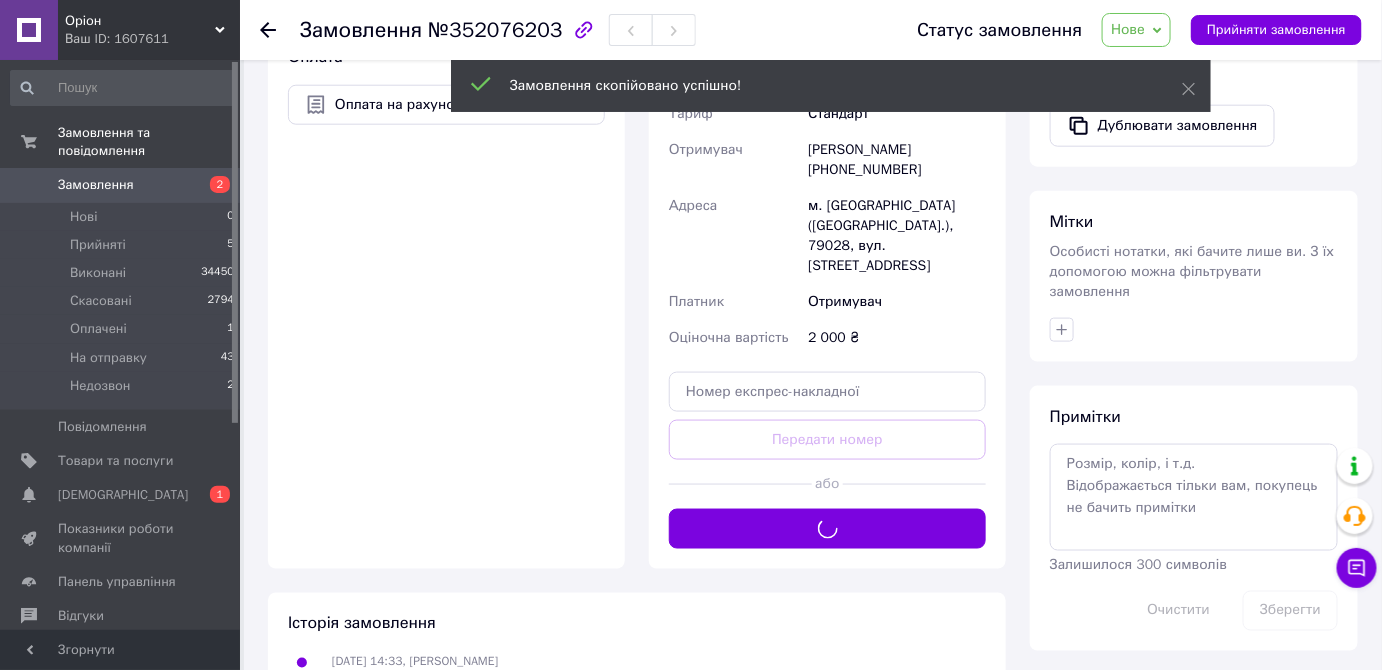 scroll, scrollTop: 568, scrollLeft: 0, axis: vertical 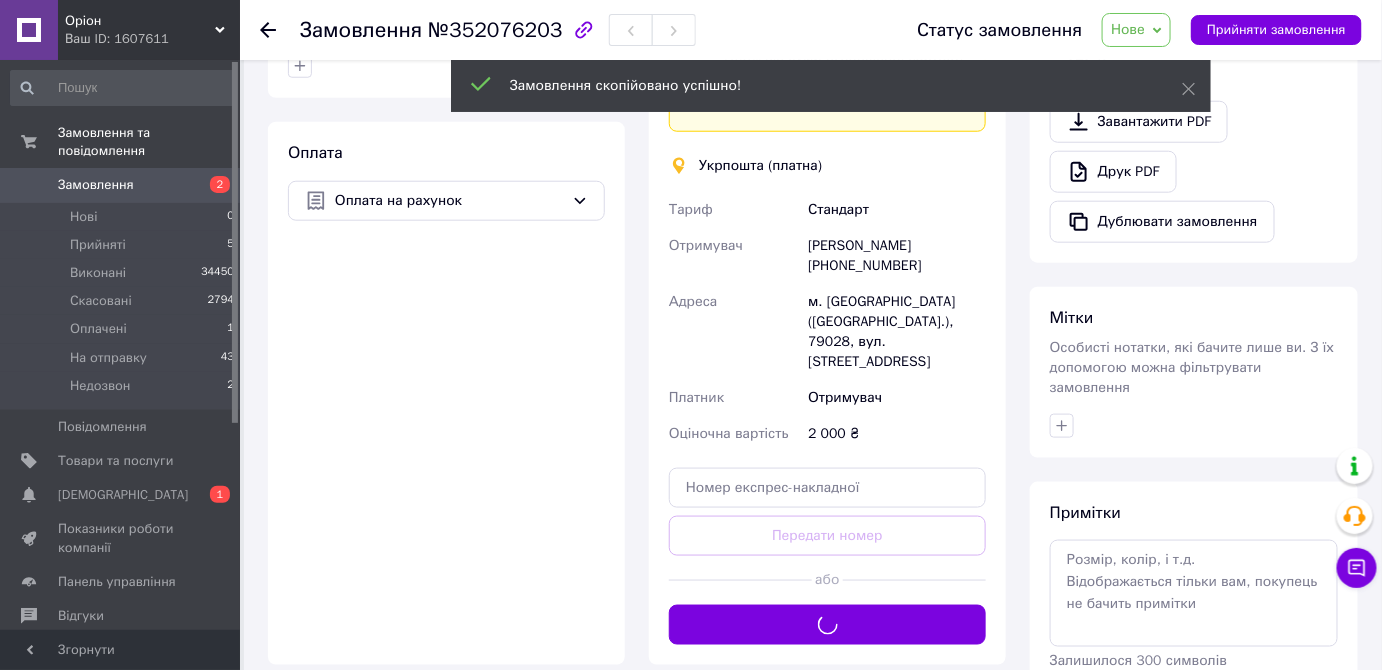 click on "Нове" at bounding box center [1128, 29] 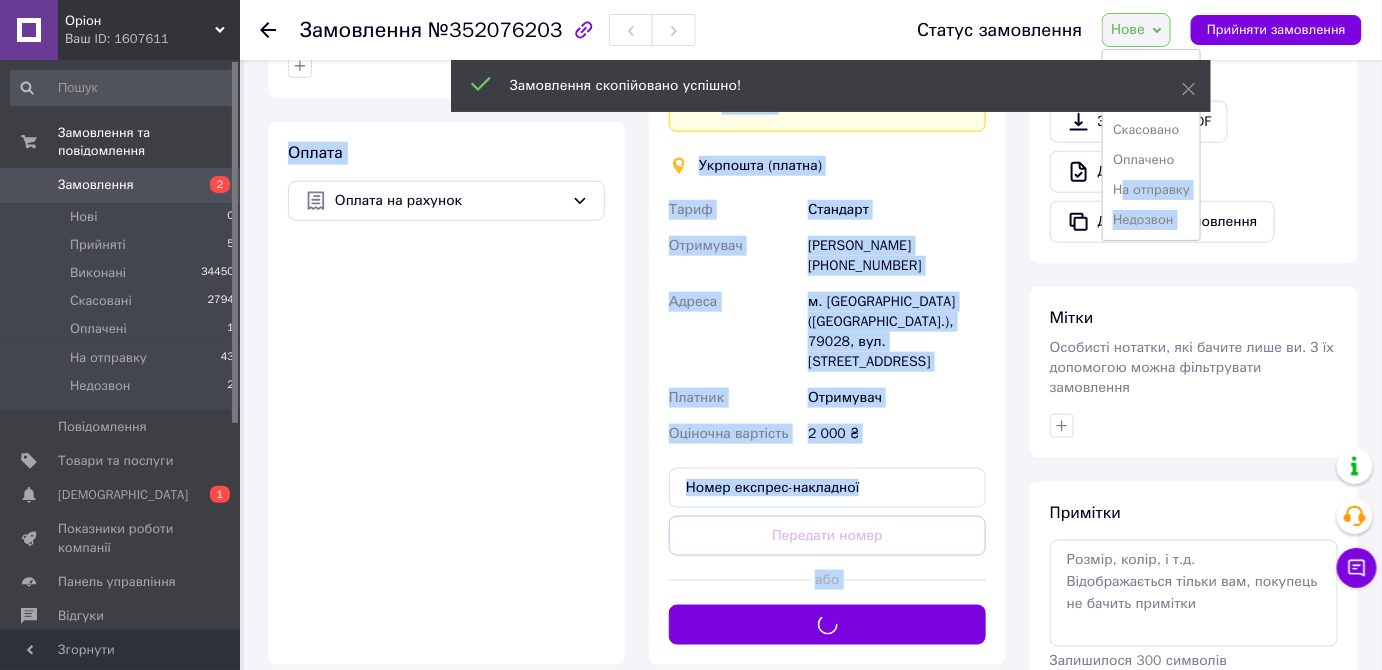drag, startPoint x: 1129, startPoint y: 197, endPoint x: 1256, endPoint y: 59, distance: 187.54466 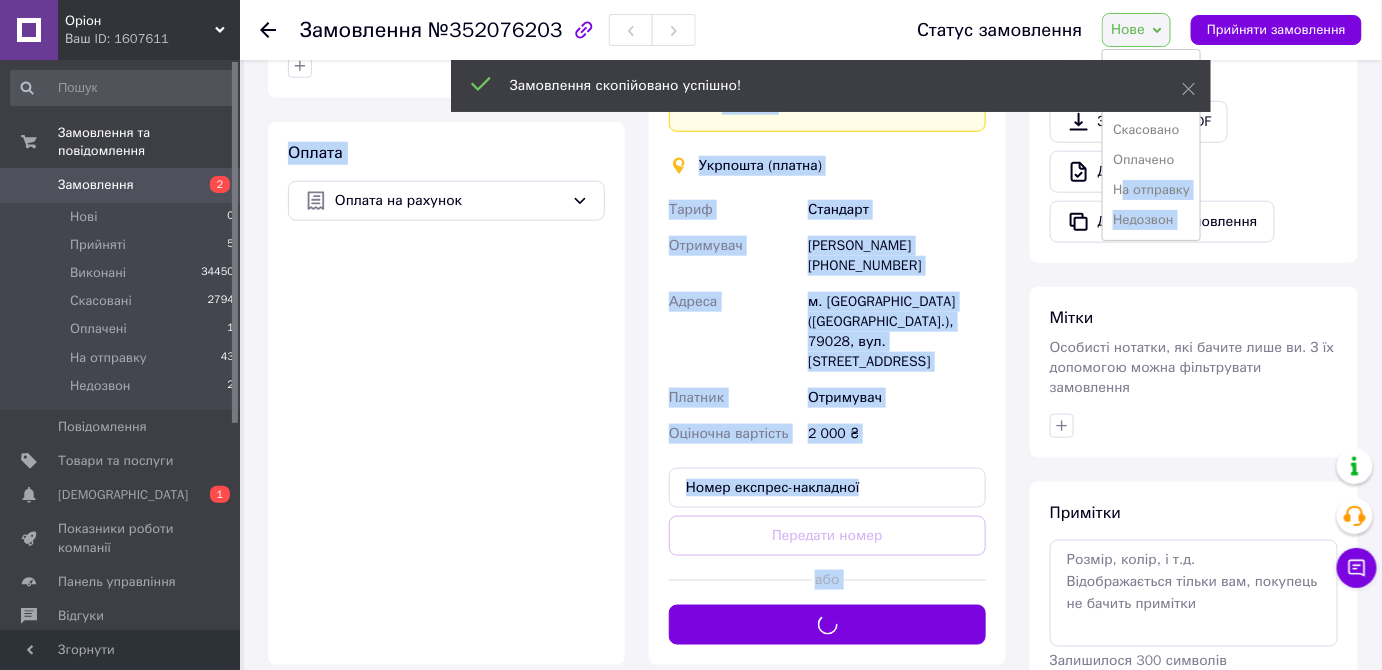 click on "Статус замовлення Нове Прийнято Виконано Скасовано Оплачено На отправку Недозвон Прийняти замовлення" at bounding box center (1119, 30) 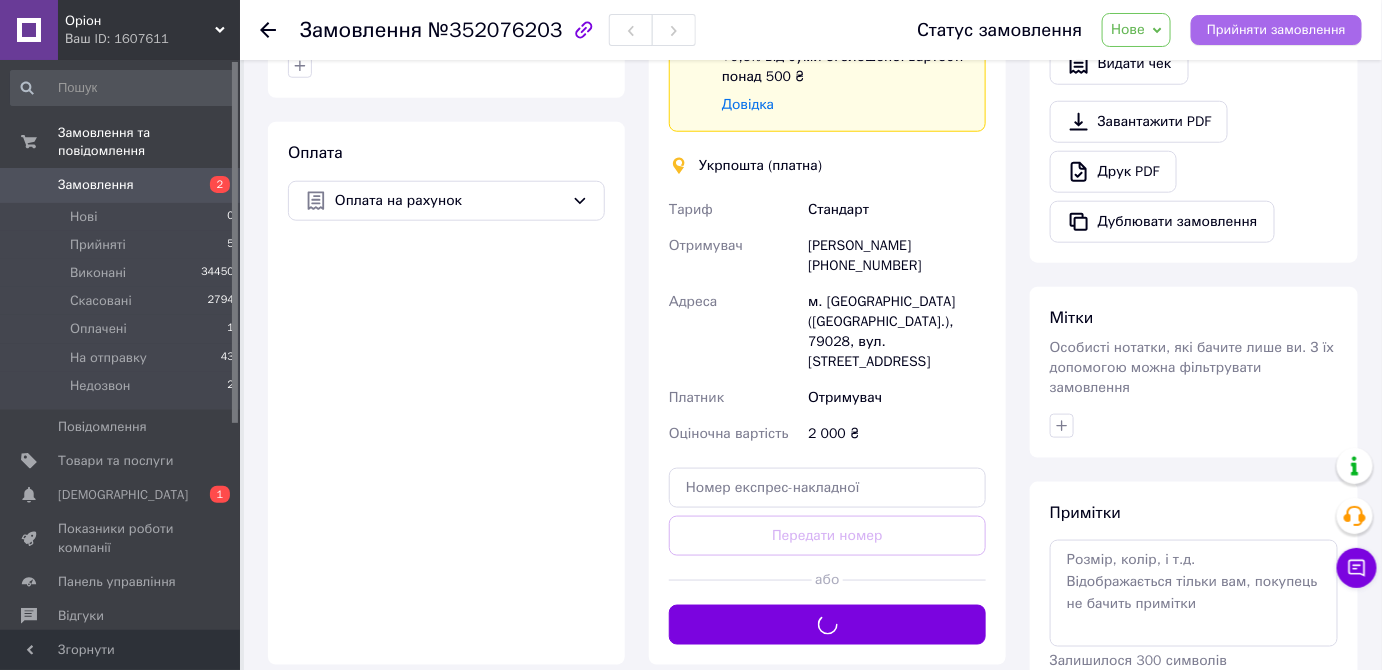 click on "Прийняти замовлення" at bounding box center [1276, 30] 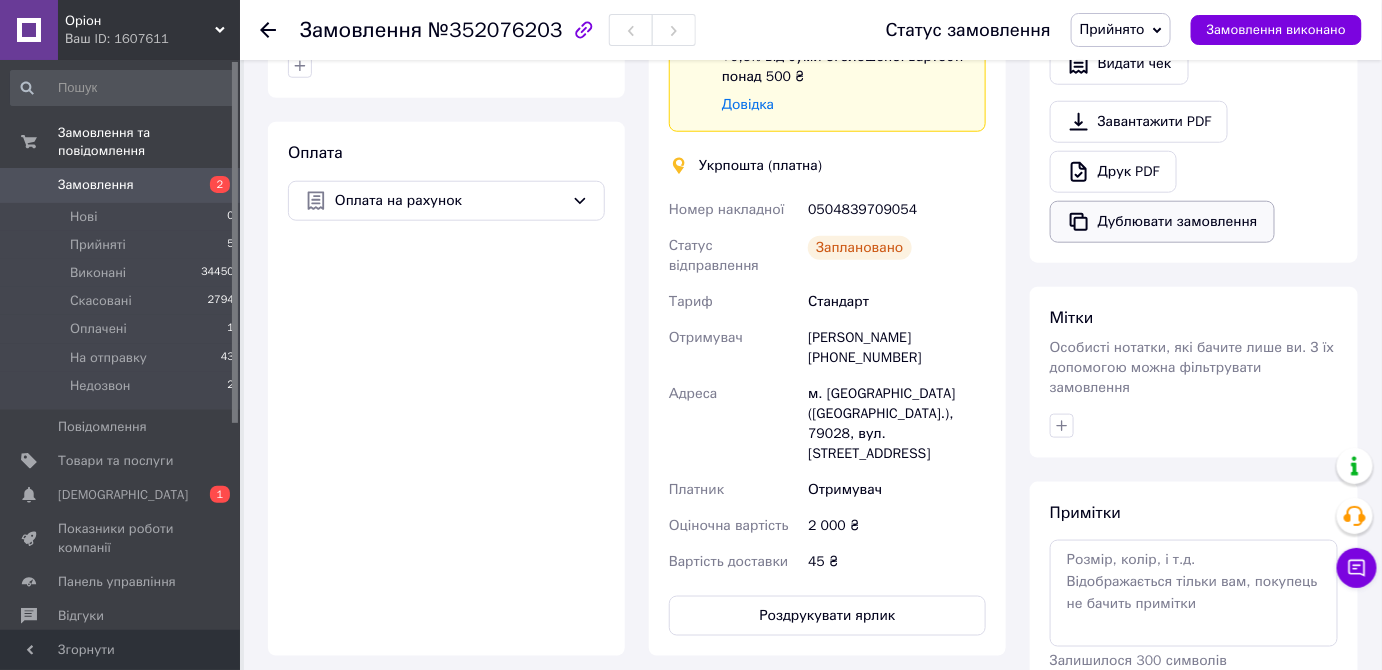 click on "Дублювати замовлення" at bounding box center [1162, 222] 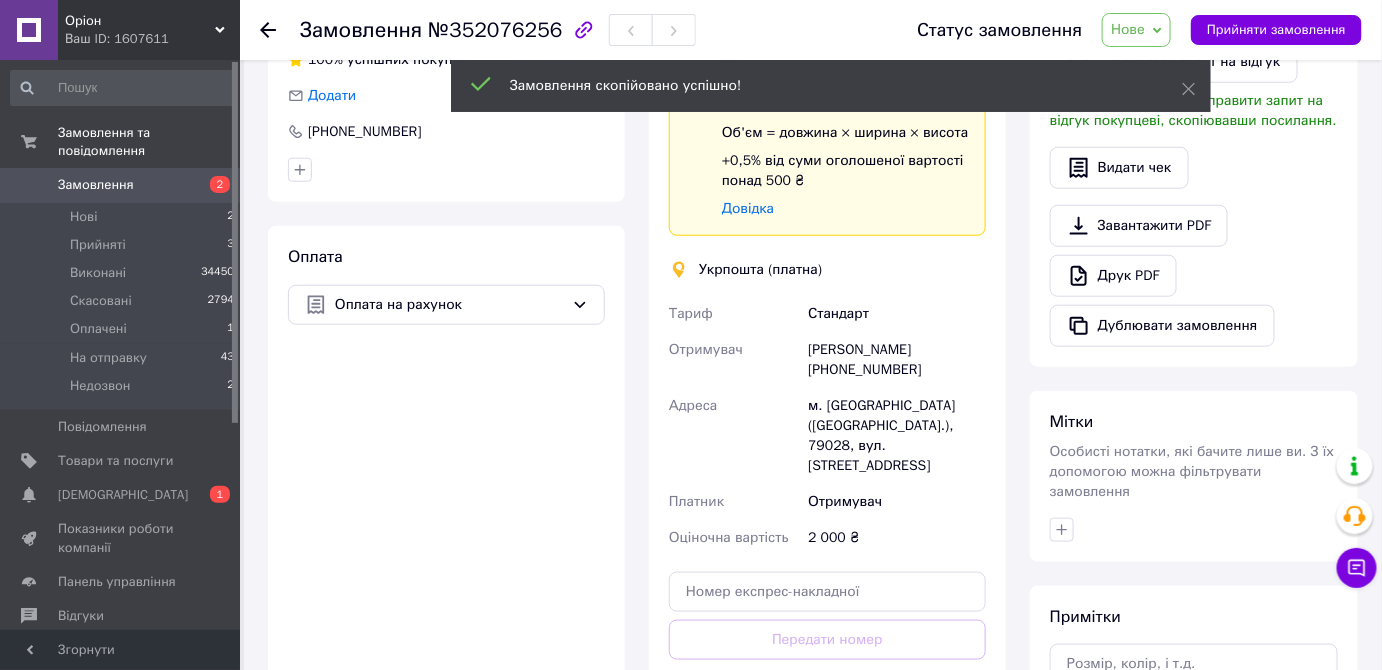scroll, scrollTop: 666, scrollLeft: 0, axis: vertical 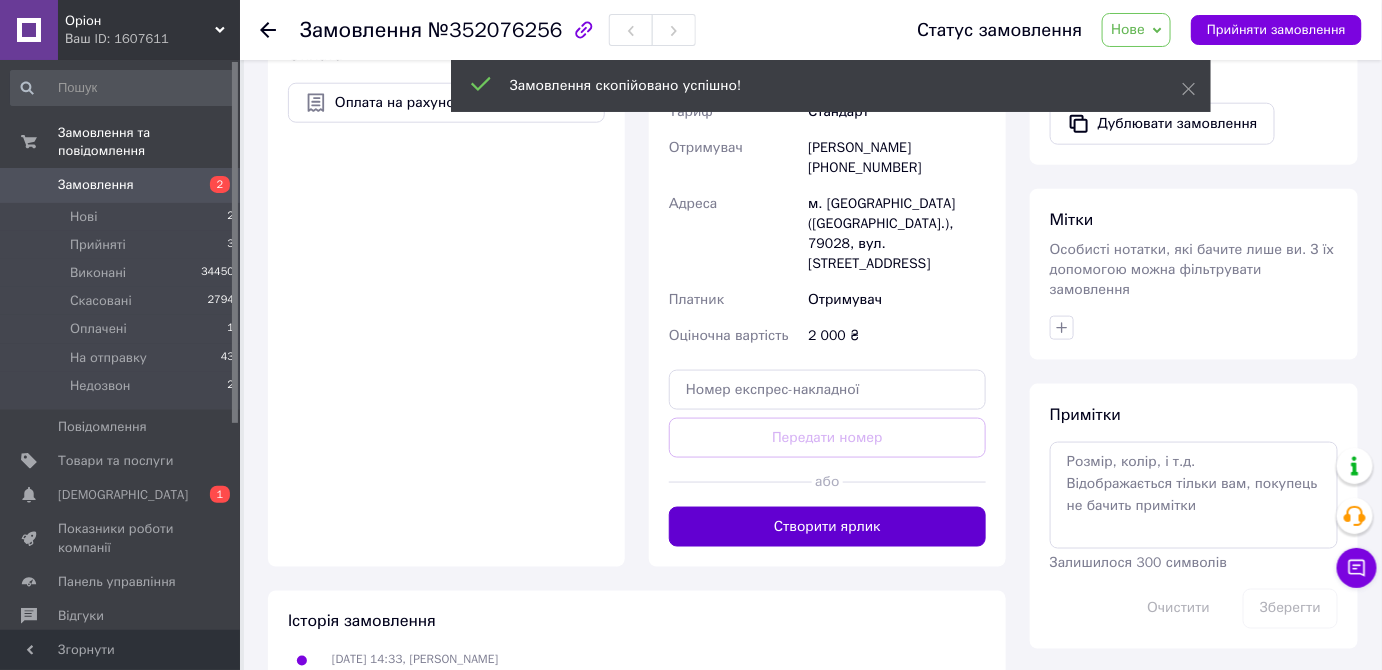 click on "Створити ярлик" at bounding box center (827, 527) 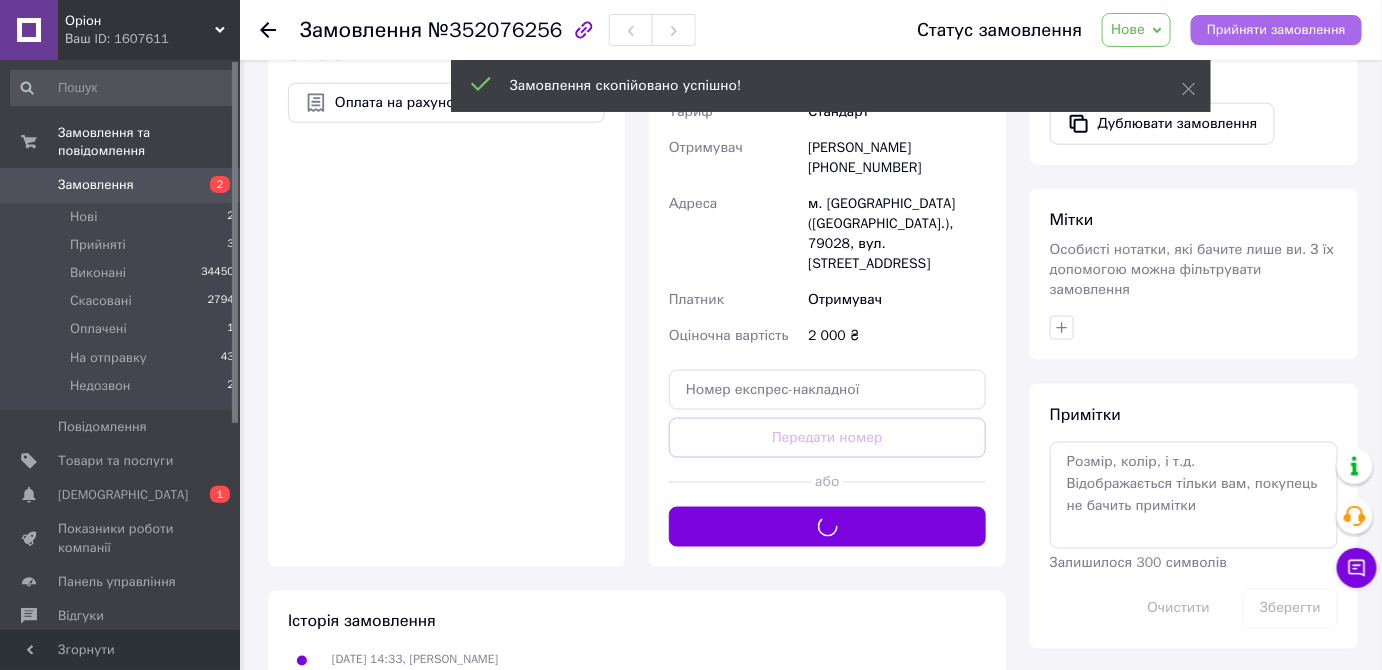 click on "Прийняти замовлення" at bounding box center [1276, 30] 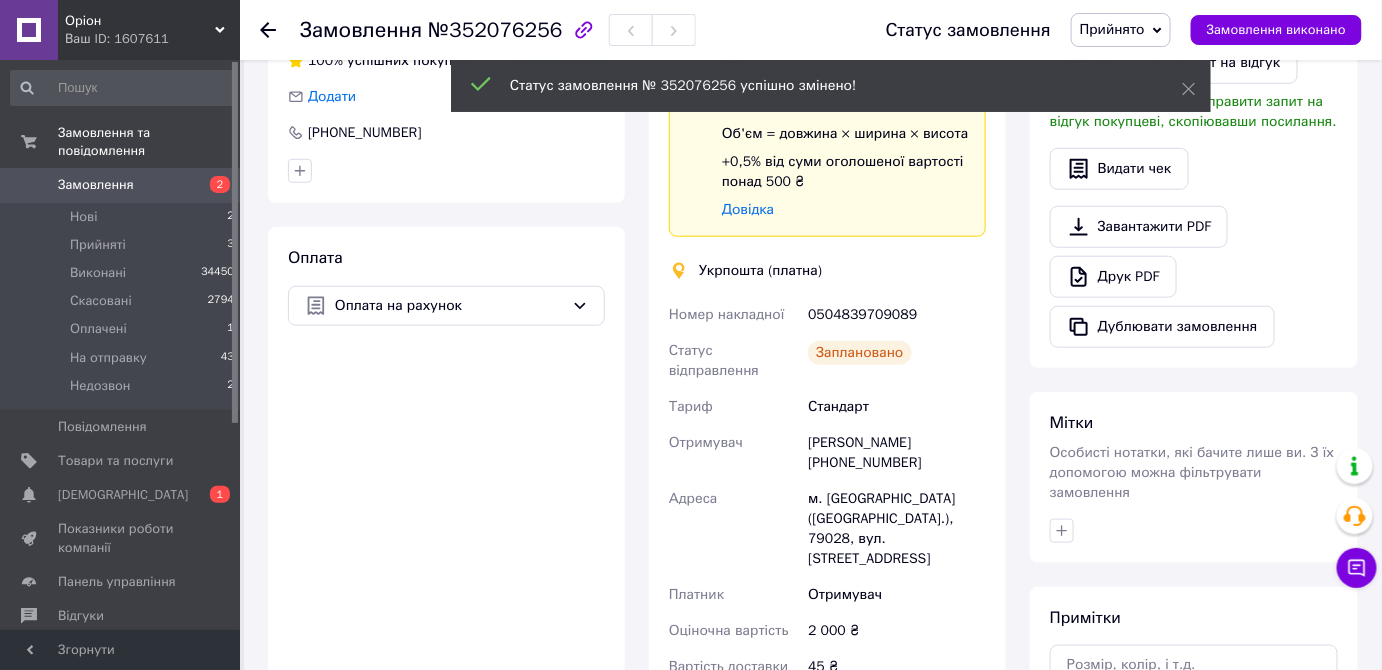 scroll, scrollTop: 573, scrollLeft: 0, axis: vertical 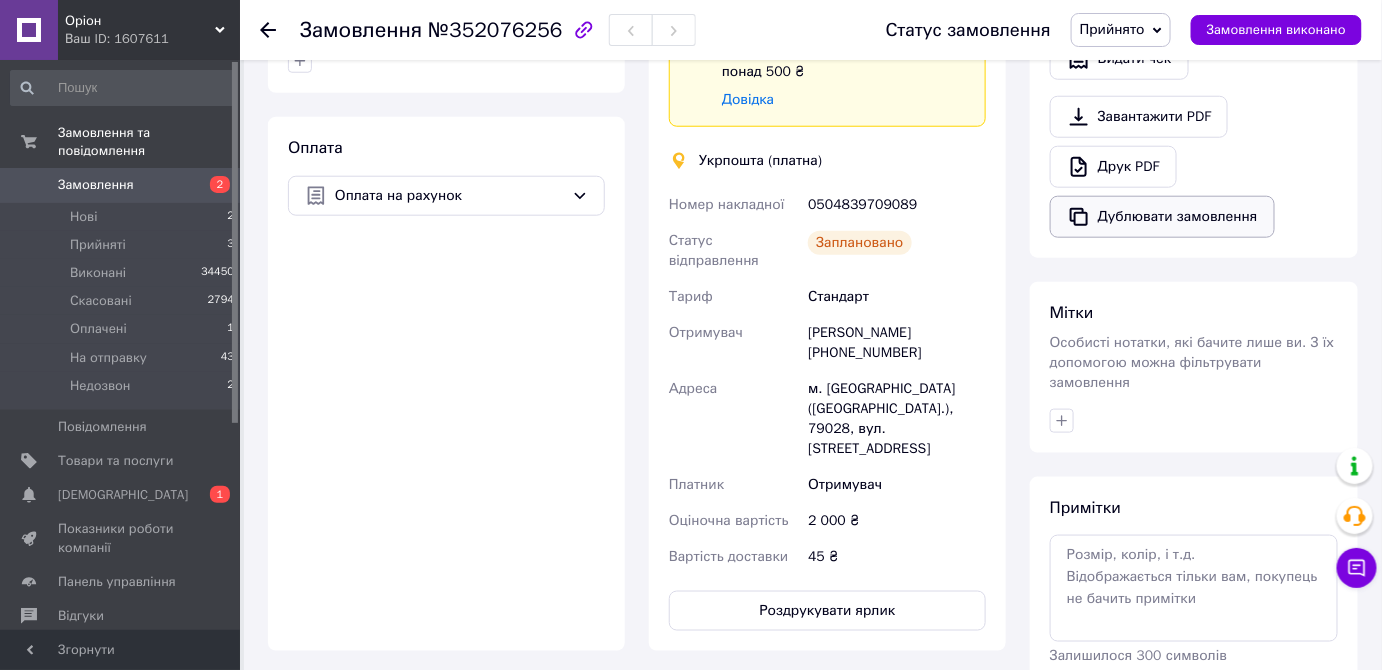 click on "Дублювати замовлення" at bounding box center [1162, 217] 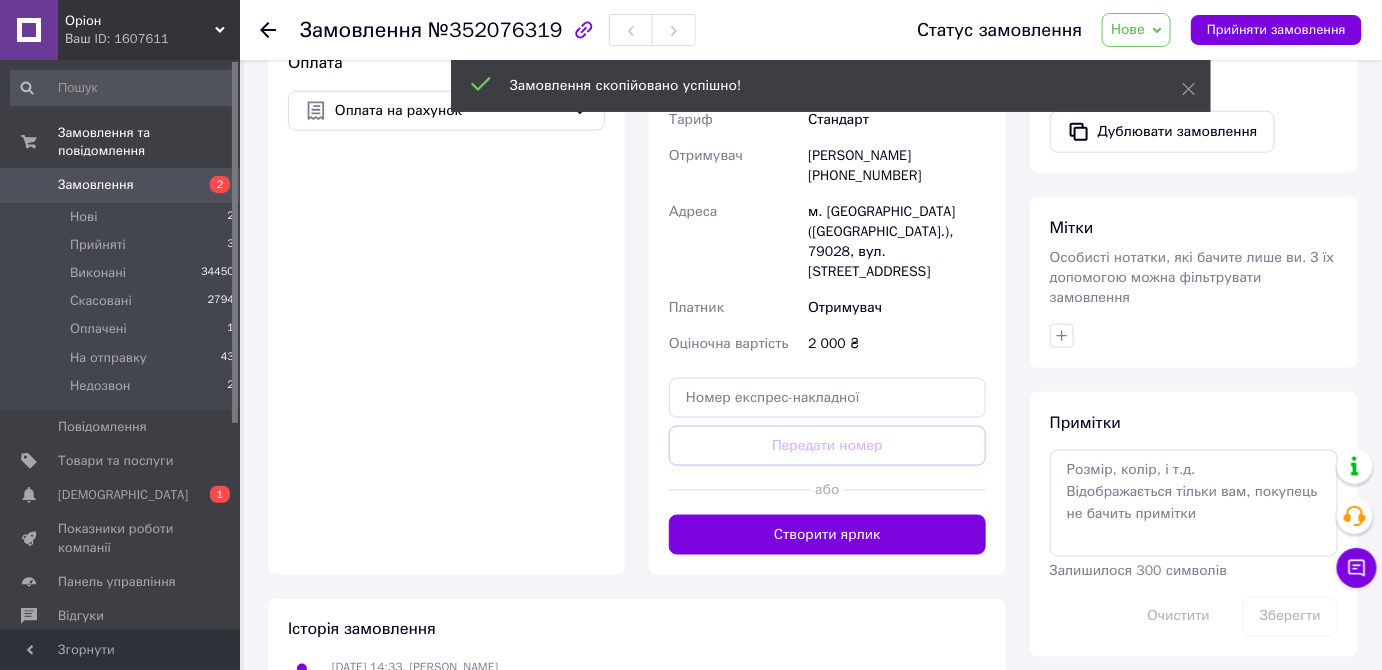 scroll, scrollTop: 665, scrollLeft: 0, axis: vertical 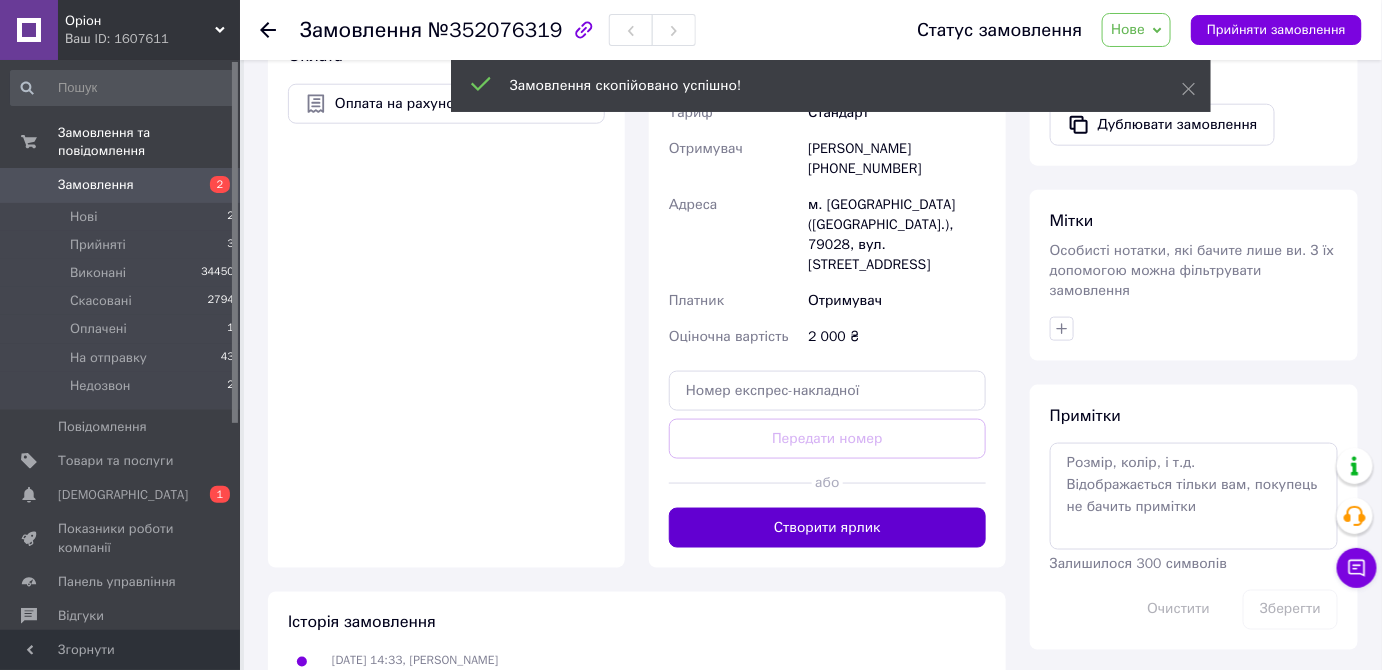 click on "Створити ярлик" at bounding box center (827, 528) 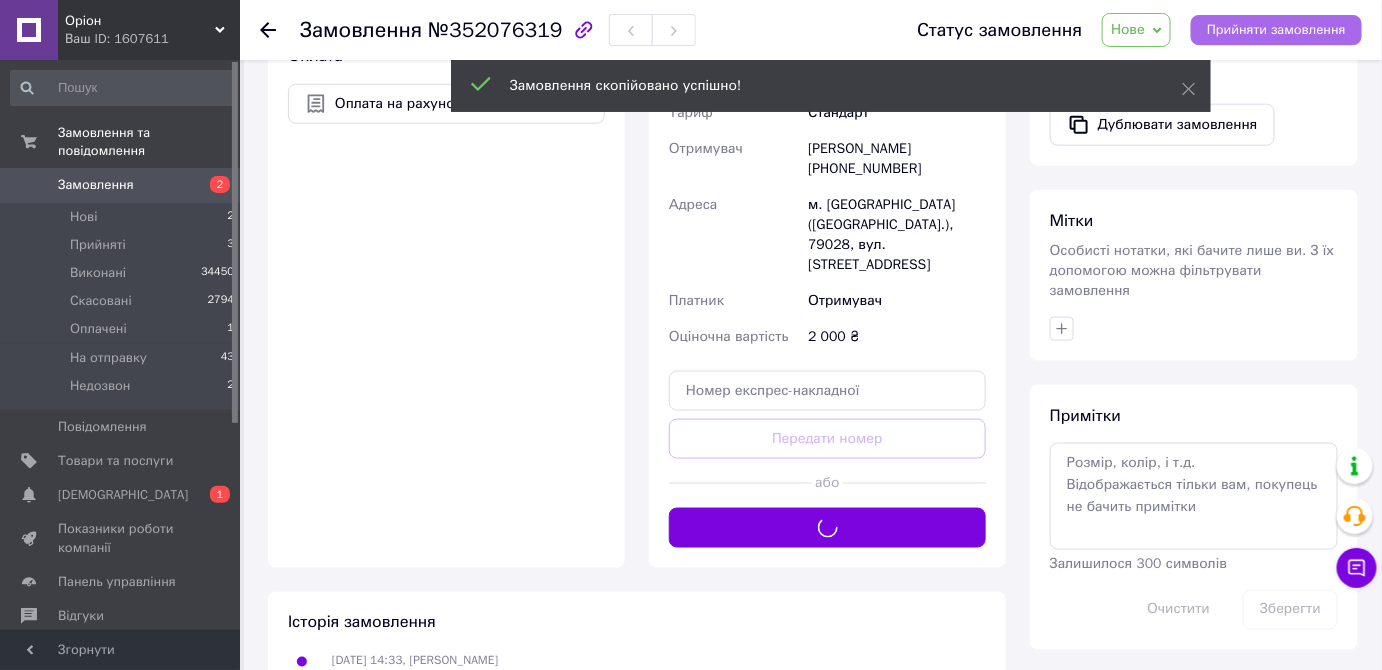 click on "Прийняти замовлення" at bounding box center (1276, 30) 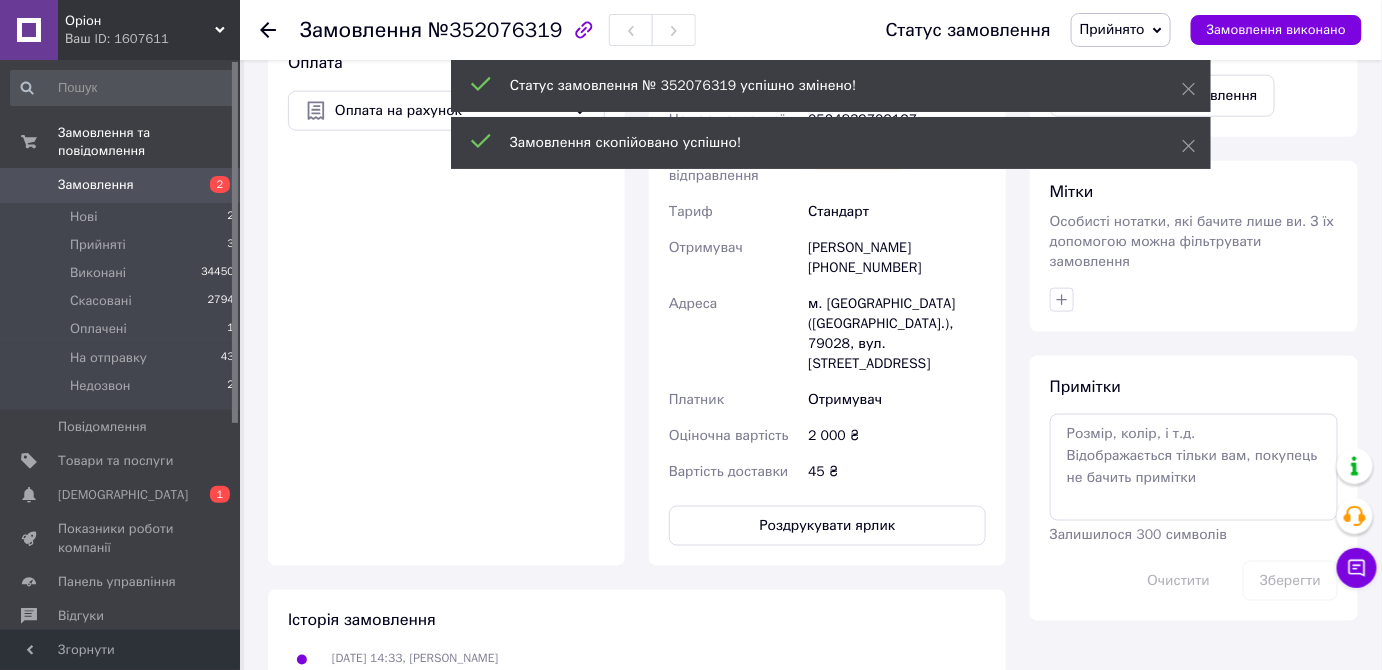scroll, scrollTop: 665, scrollLeft: 0, axis: vertical 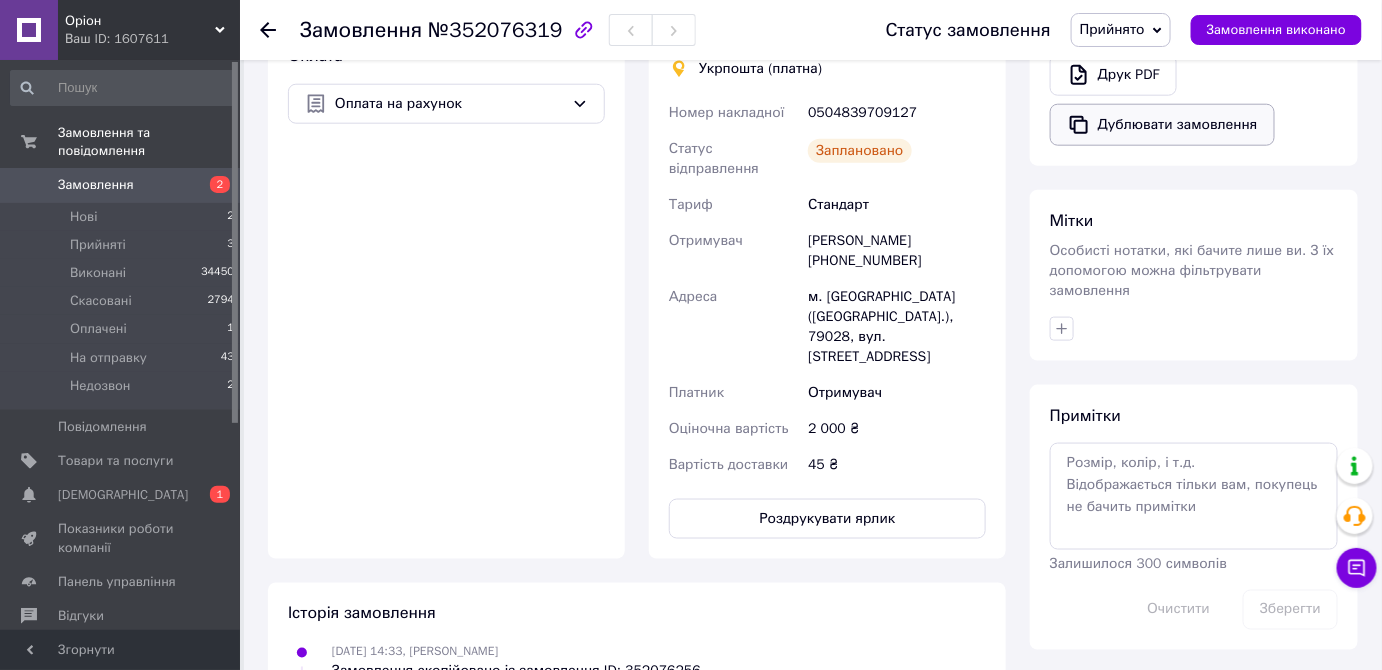 click on "Дублювати замовлення" at bounding box center [1162, 125] 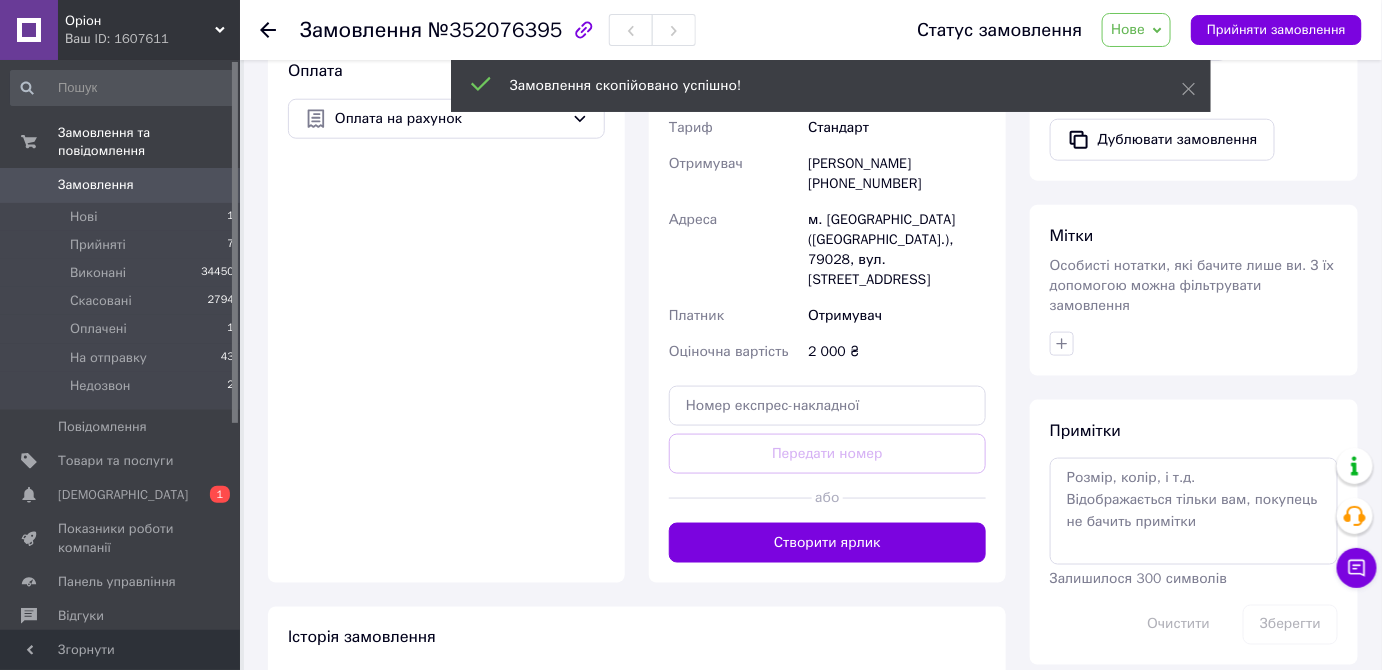 scroll, scrollTop: 653, scrollLeft: 0, axis: vertical 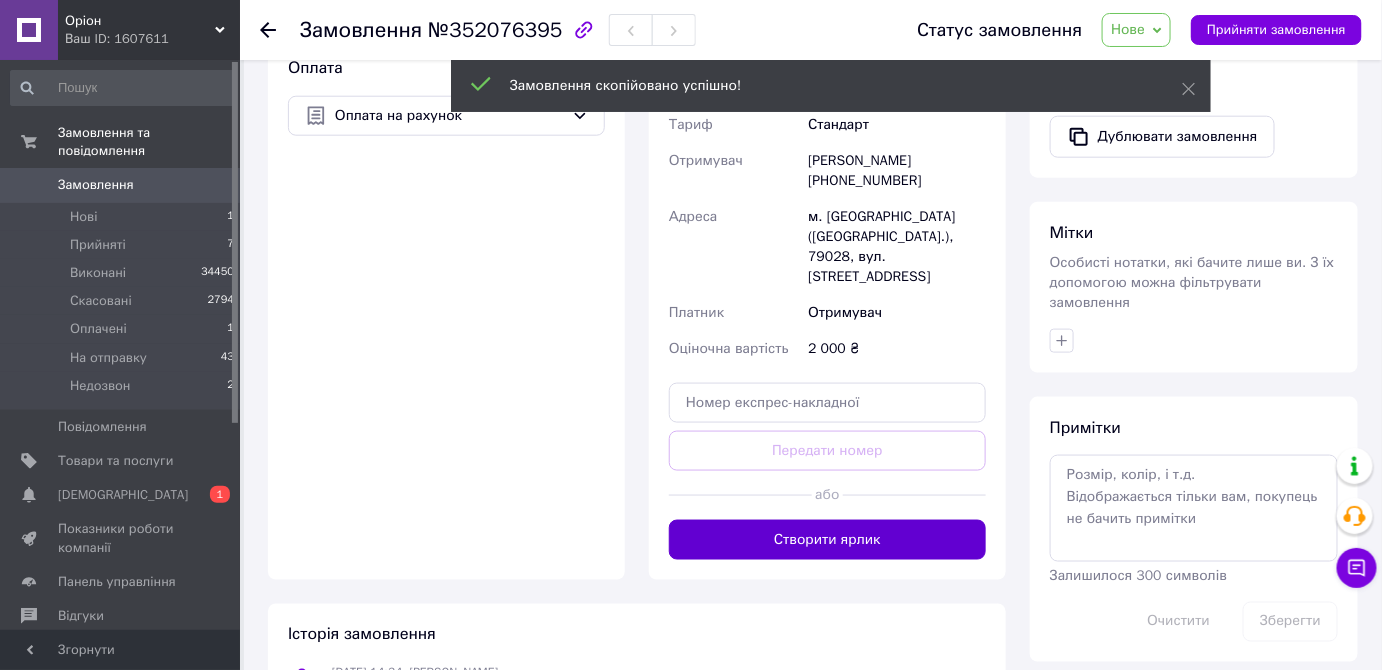 click on "Створити ярлик" at bounding box center [827, 540] 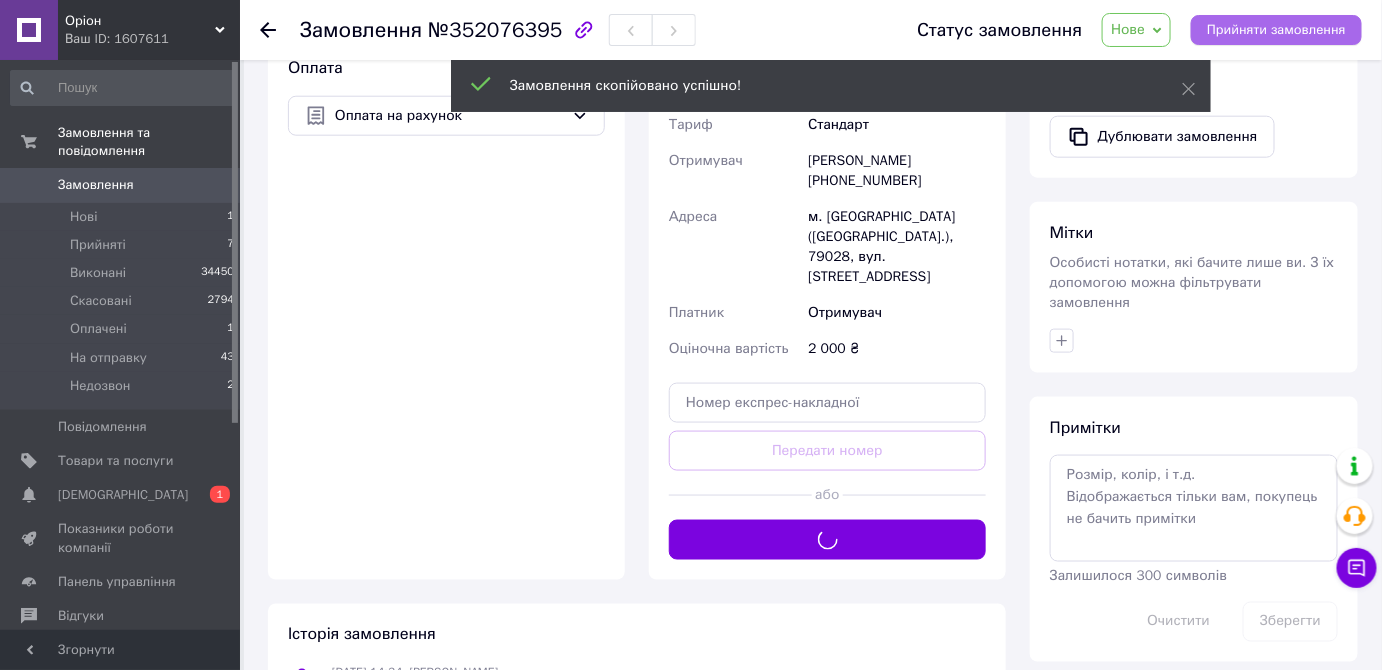 click on "Прийняти замовлення" at bounding box center [1276, 30] 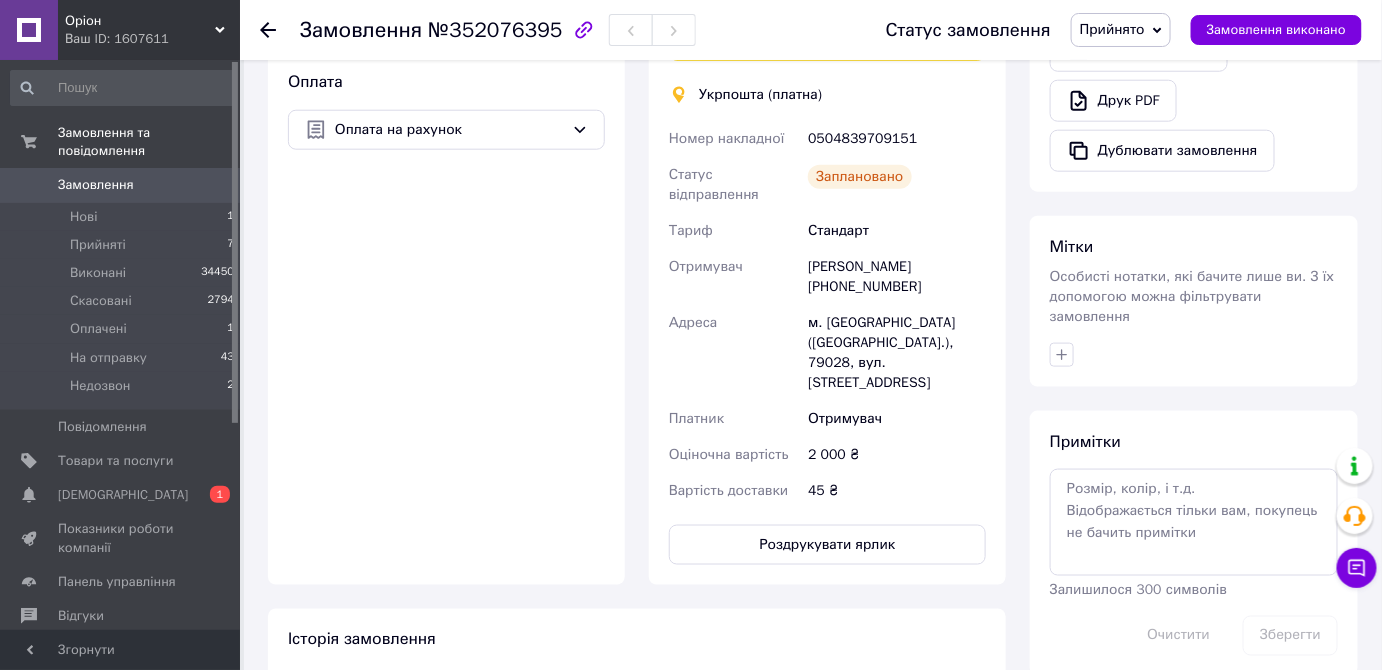 scroll, scrollTop: 602, scrollLeft: 0, axis: vertical 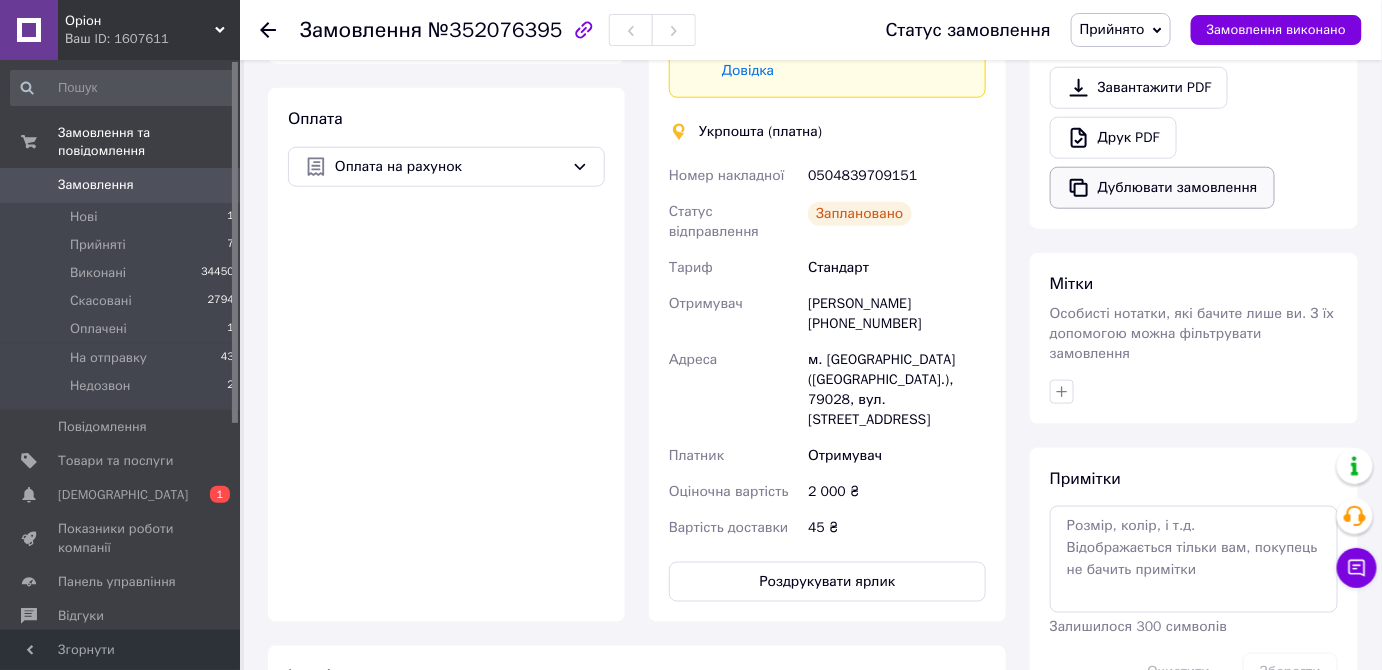 click 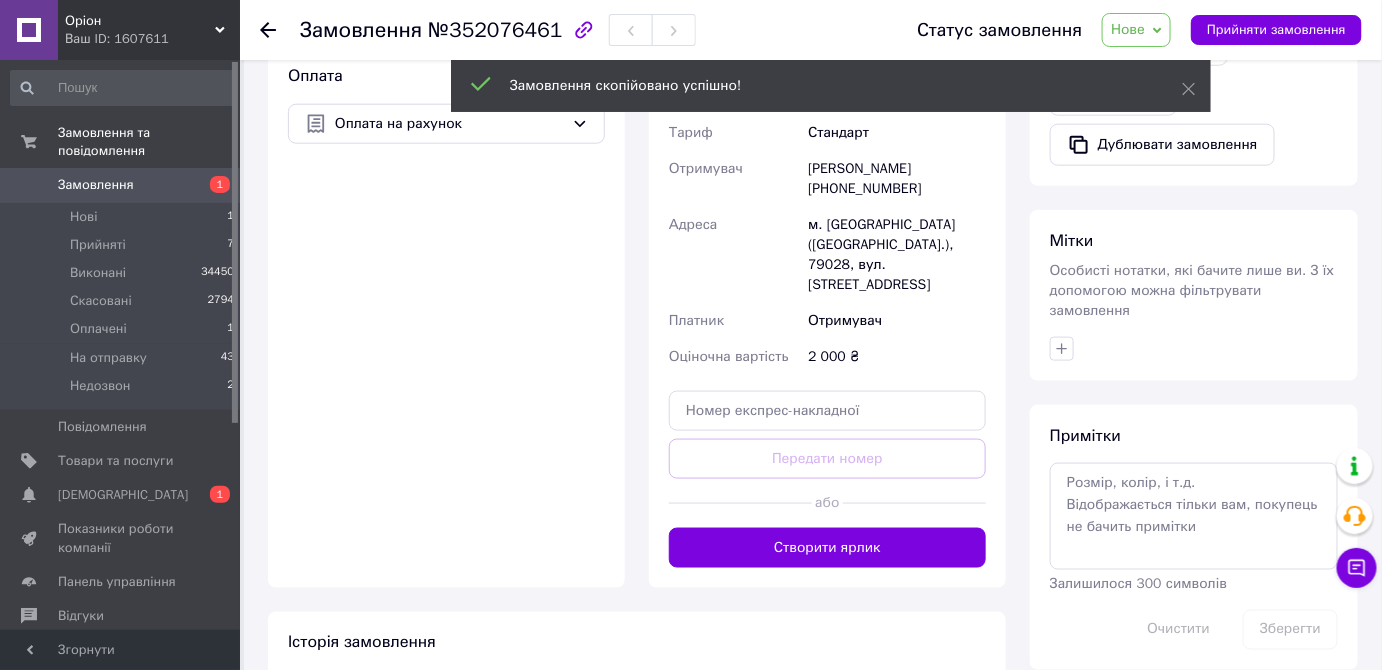 scroll, scrollTop: 666, scrollLeft: 0, axis: vertical 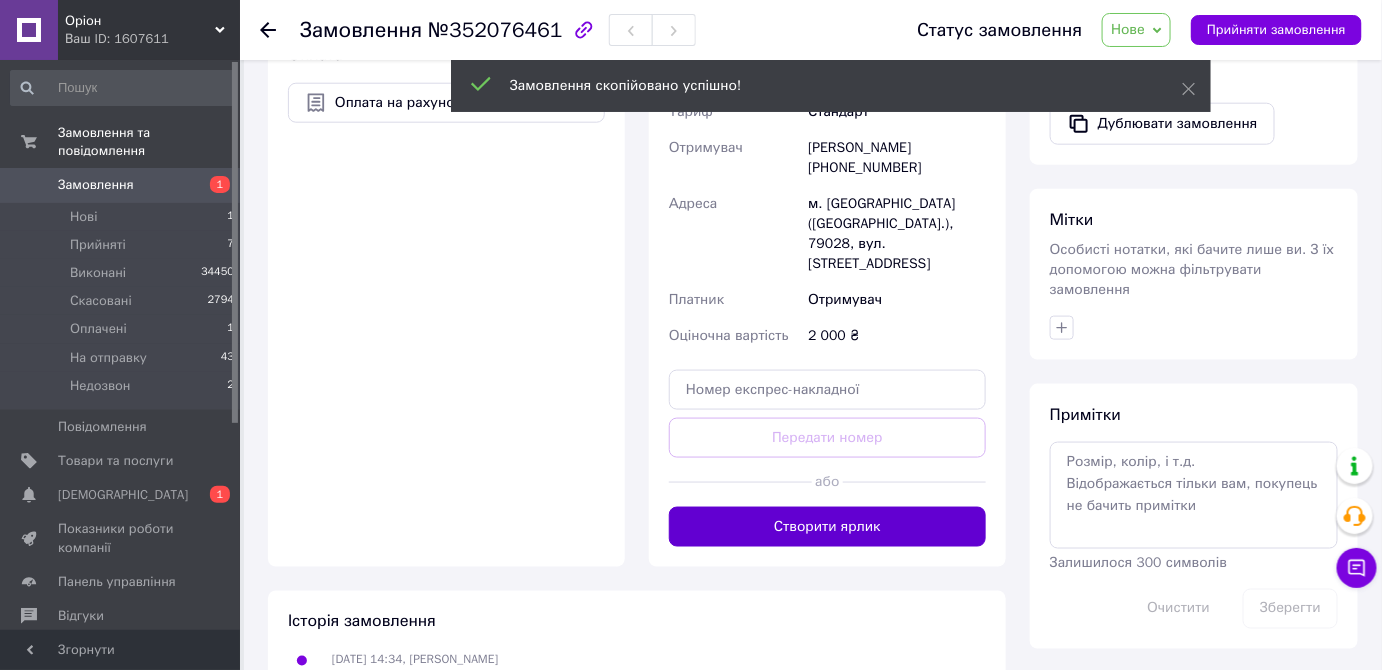 click on "Створити ярлик" at bounding box center (827, 527) 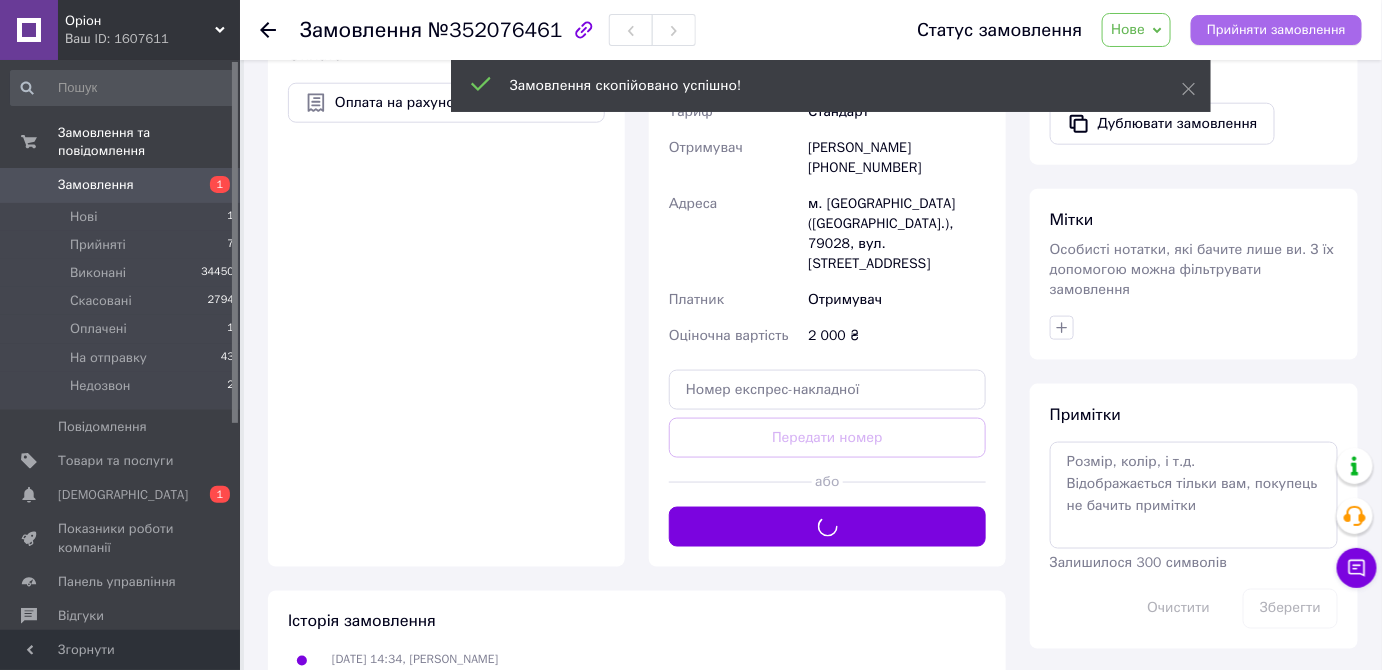click on "Прийняти замовлення" at bounding box center (1276, 30) 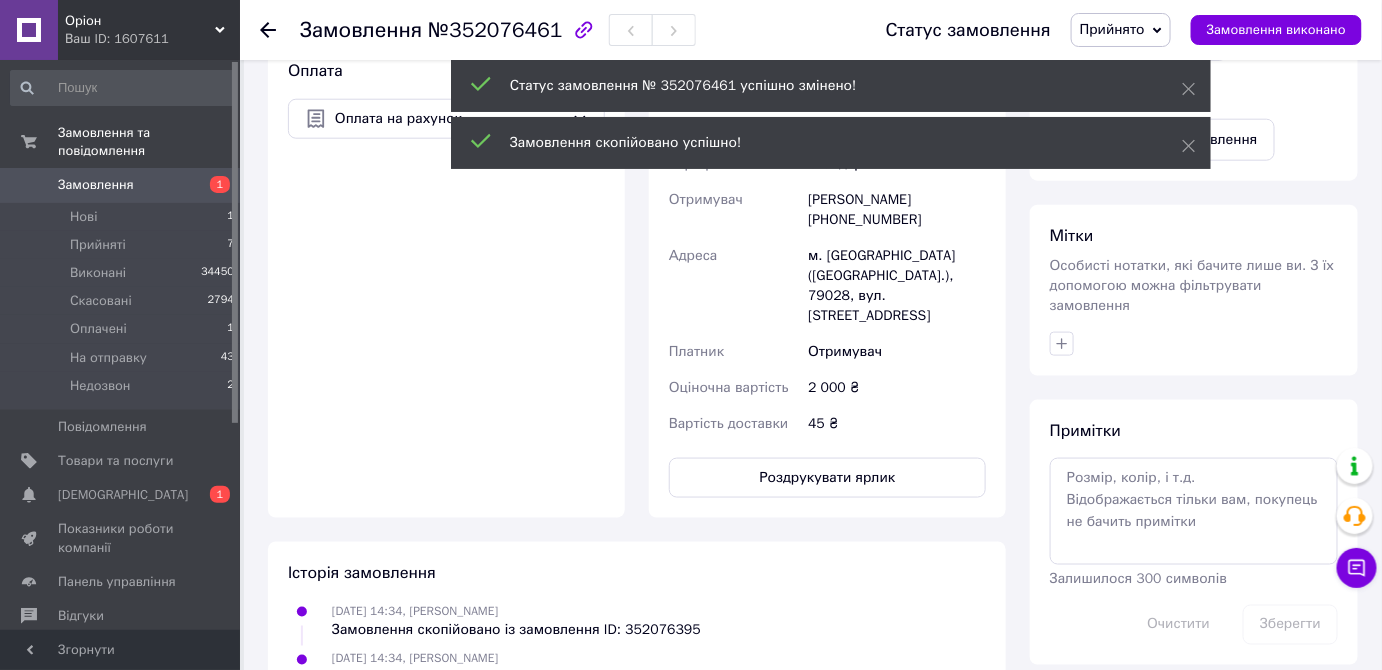 scroll, scrollTop: 666, scrollLeft: 0, axis: vertical 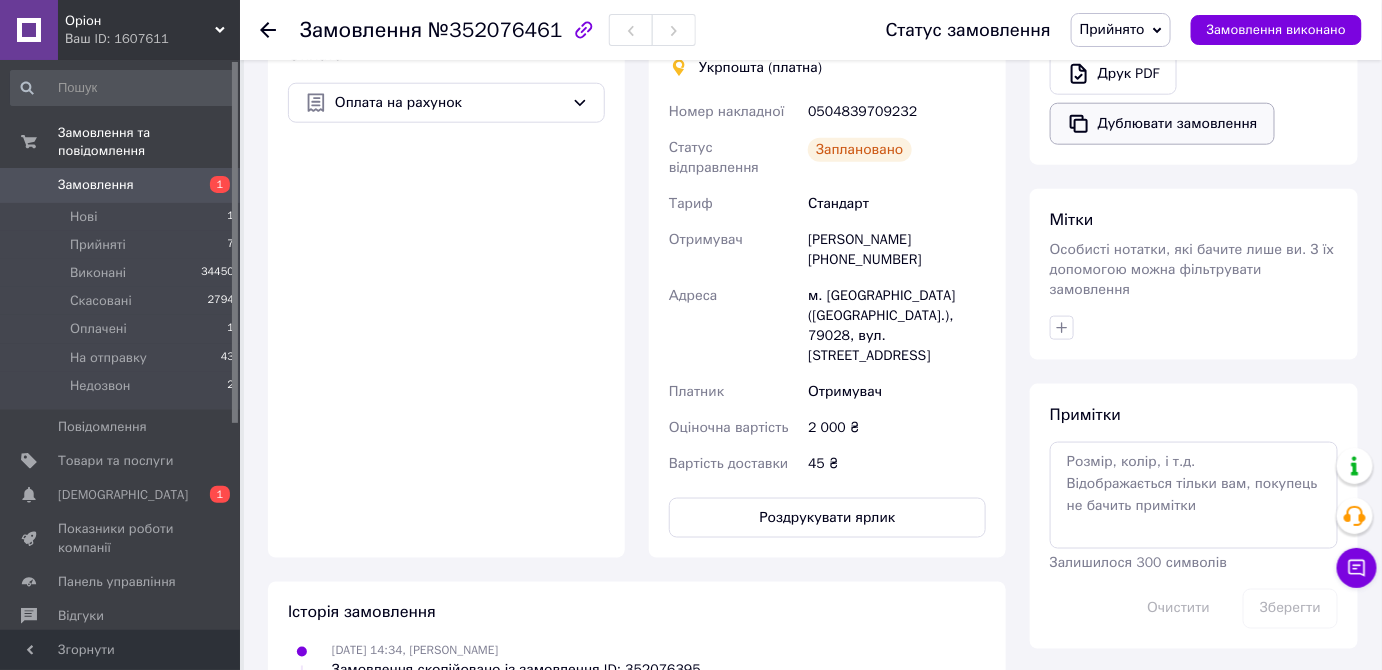 click on "Дублювати замовлення" at bounding box center (1162, 124) 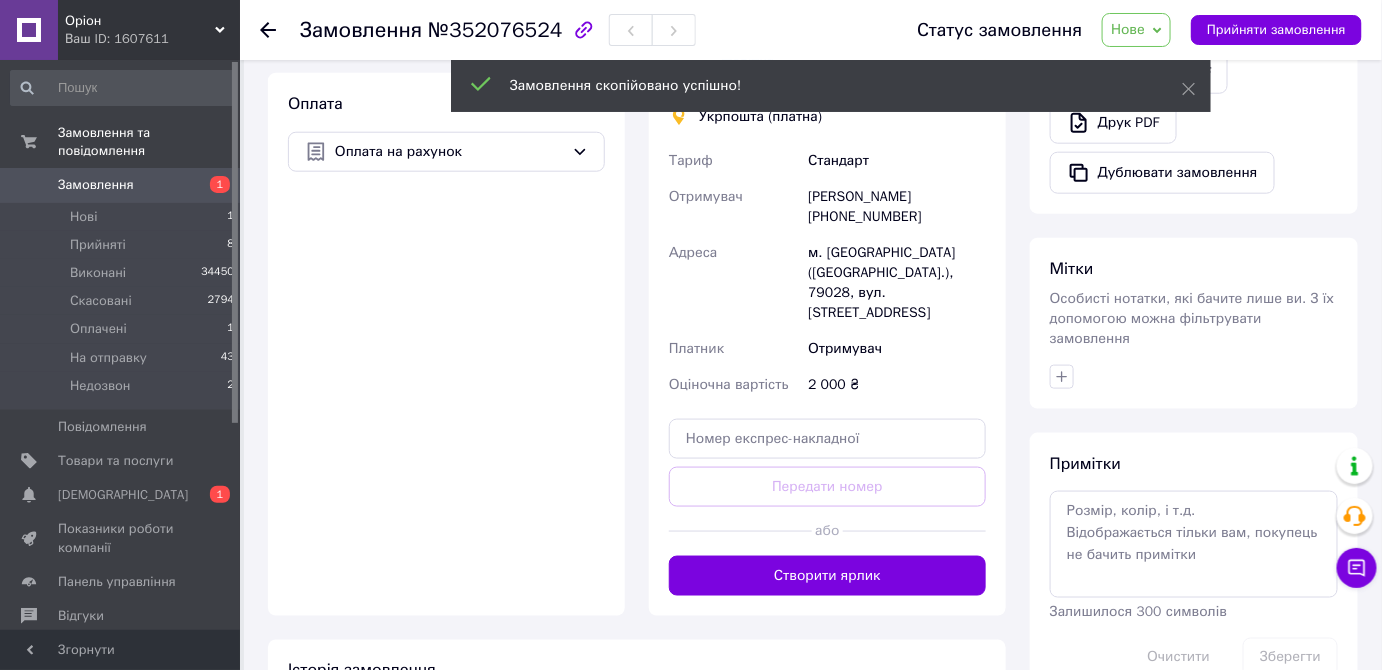 scroll, scrollTop: 666, scrollLeft: 0, axis: vertical 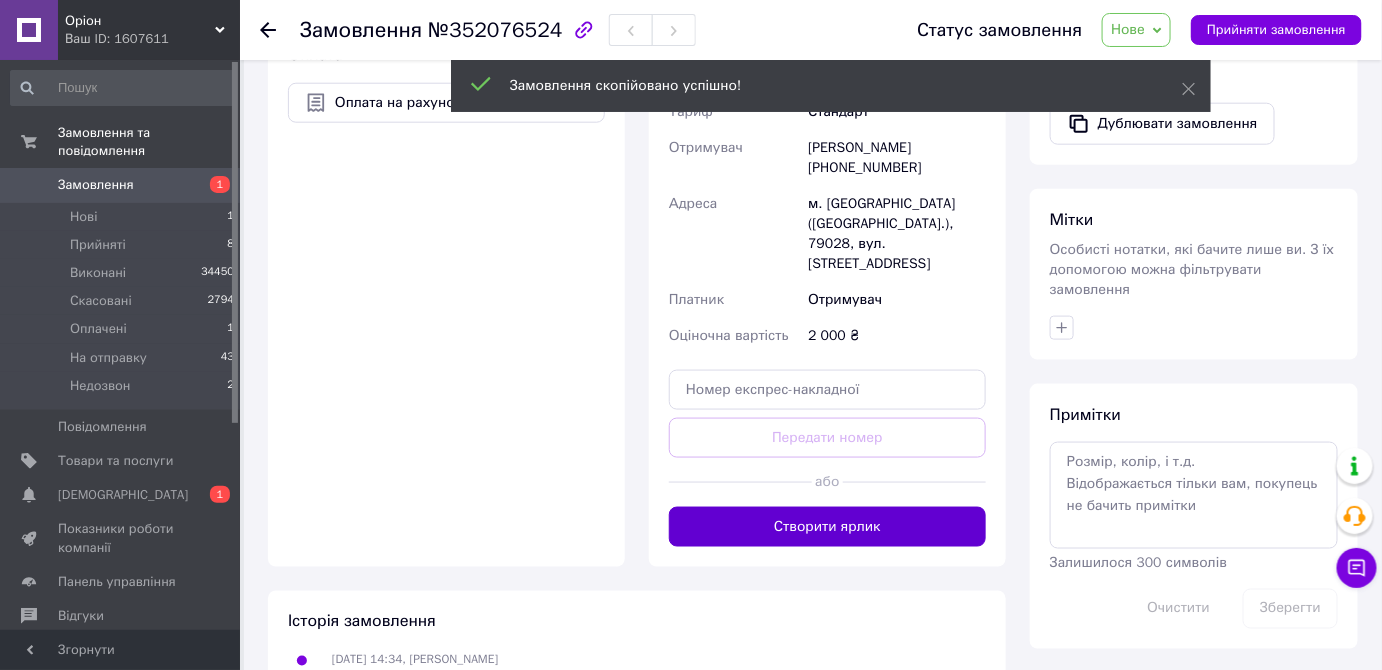 click on "Створити ярлик" at bounding box center (827, 527) 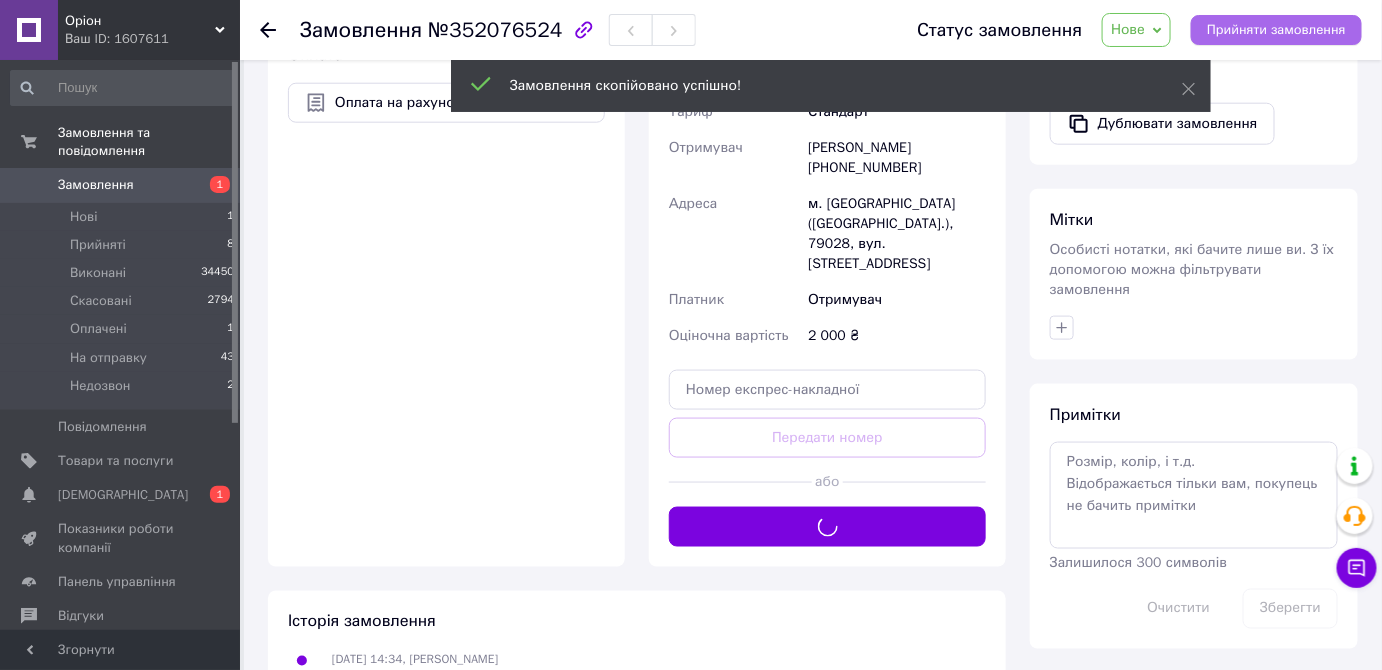 click on "Прийняти замовлення" at bounding box center (1276, 30) 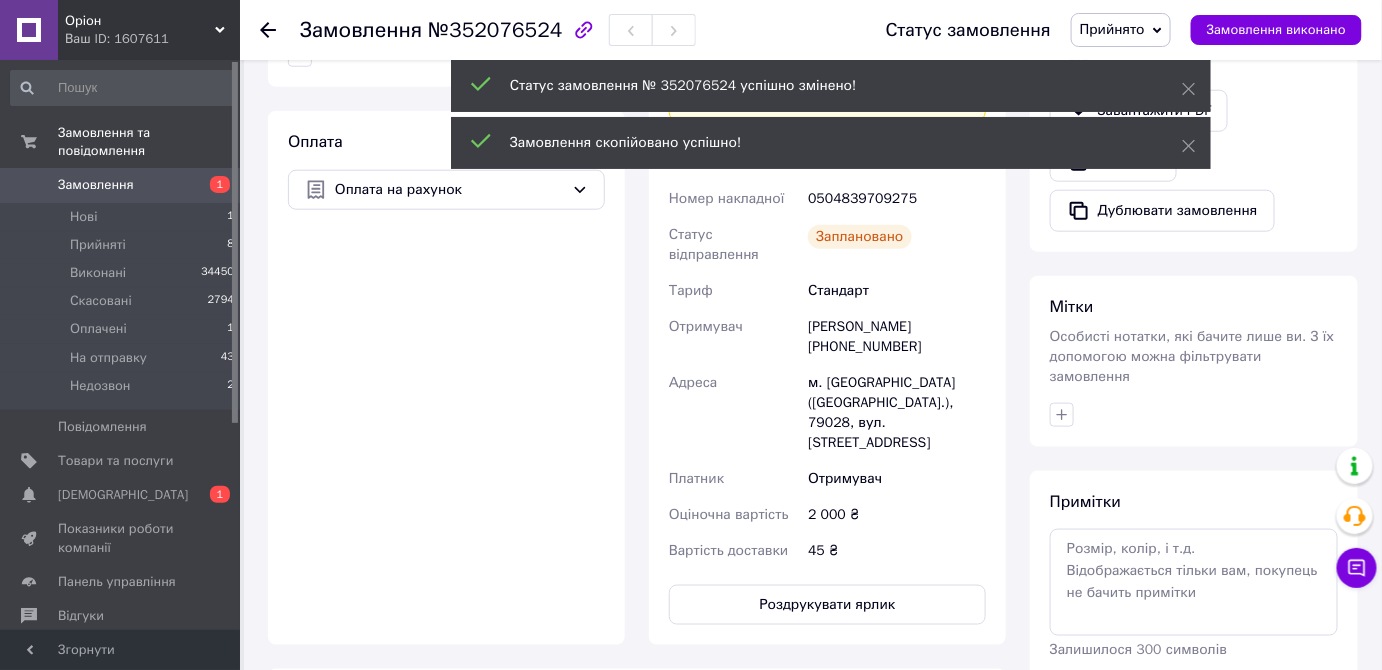 scroll, scrollTop: 576, scrollLeft: 0, axis: vertical 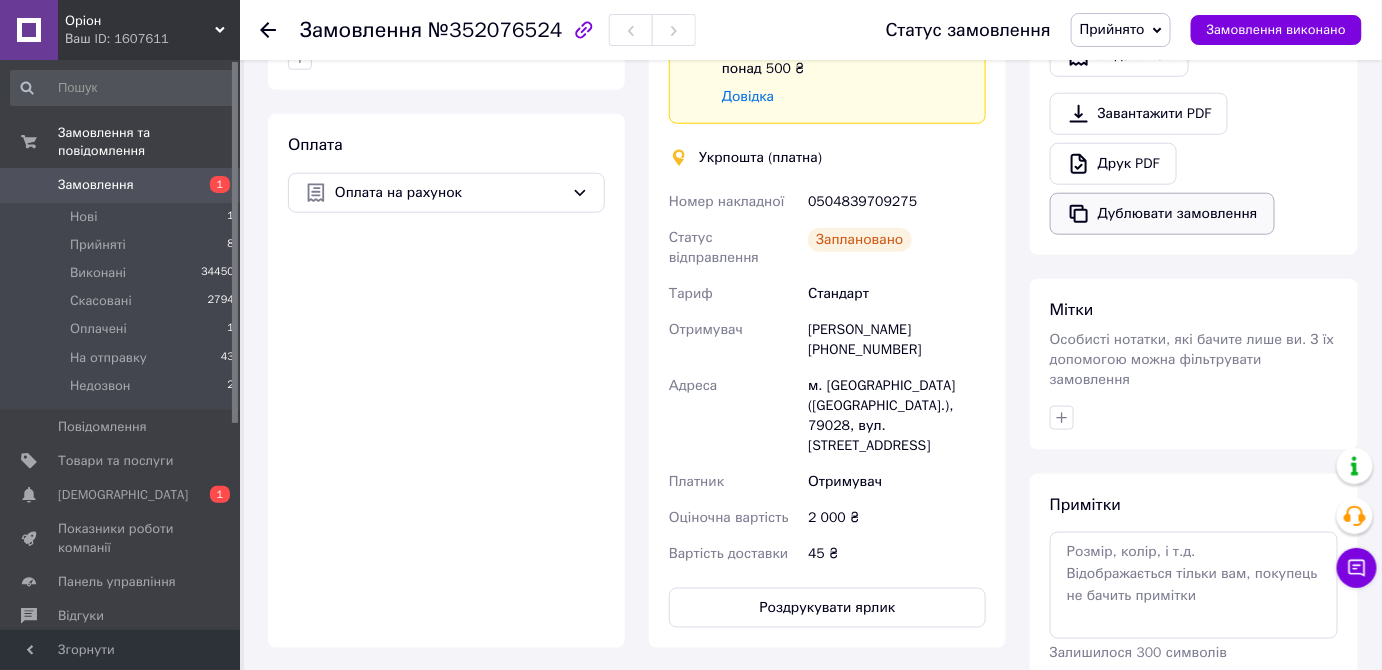 click 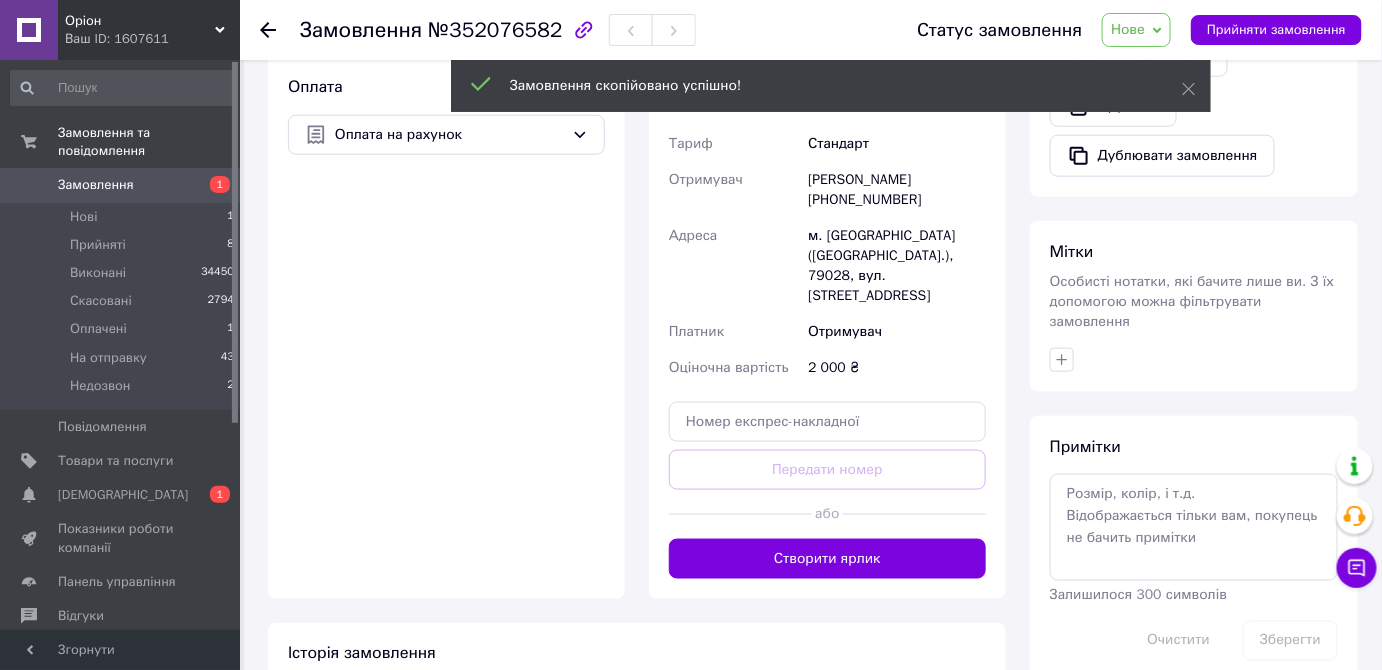 scroll, scrollTop: 638, scrollLeft: 0, axis: vertical 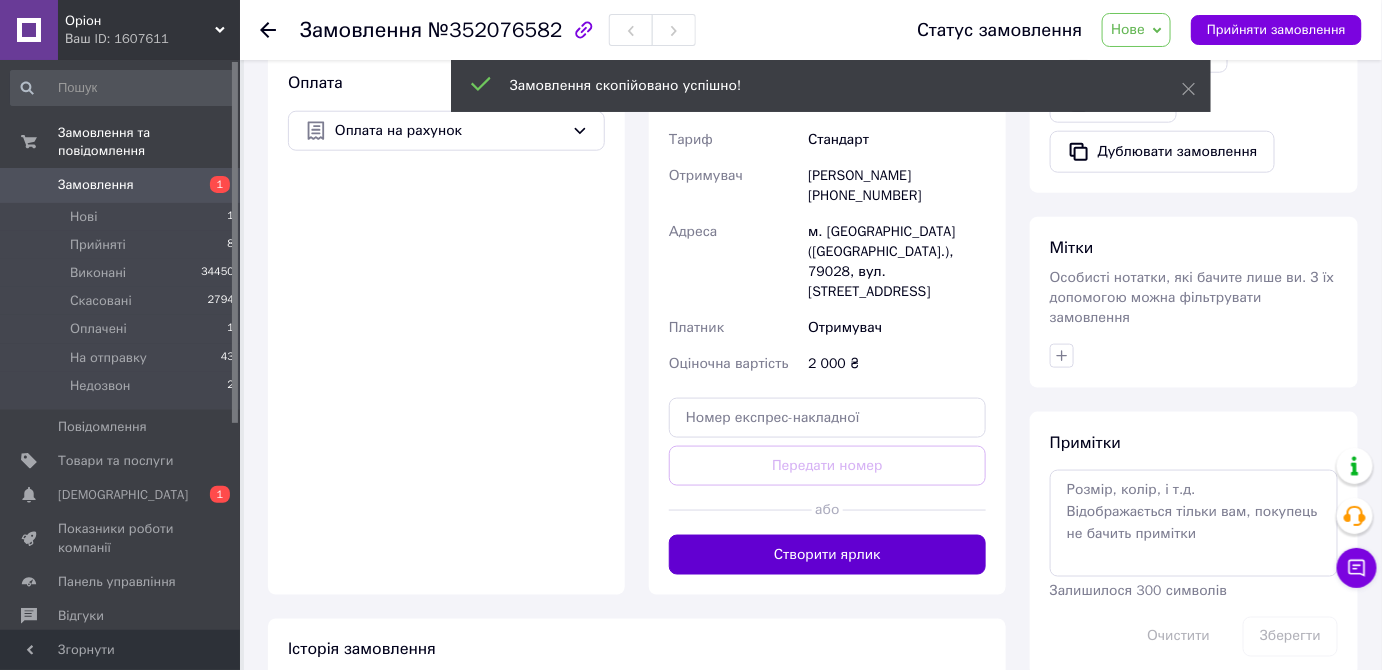 click on "Створити ярлик" at bounding box center [827, 555] 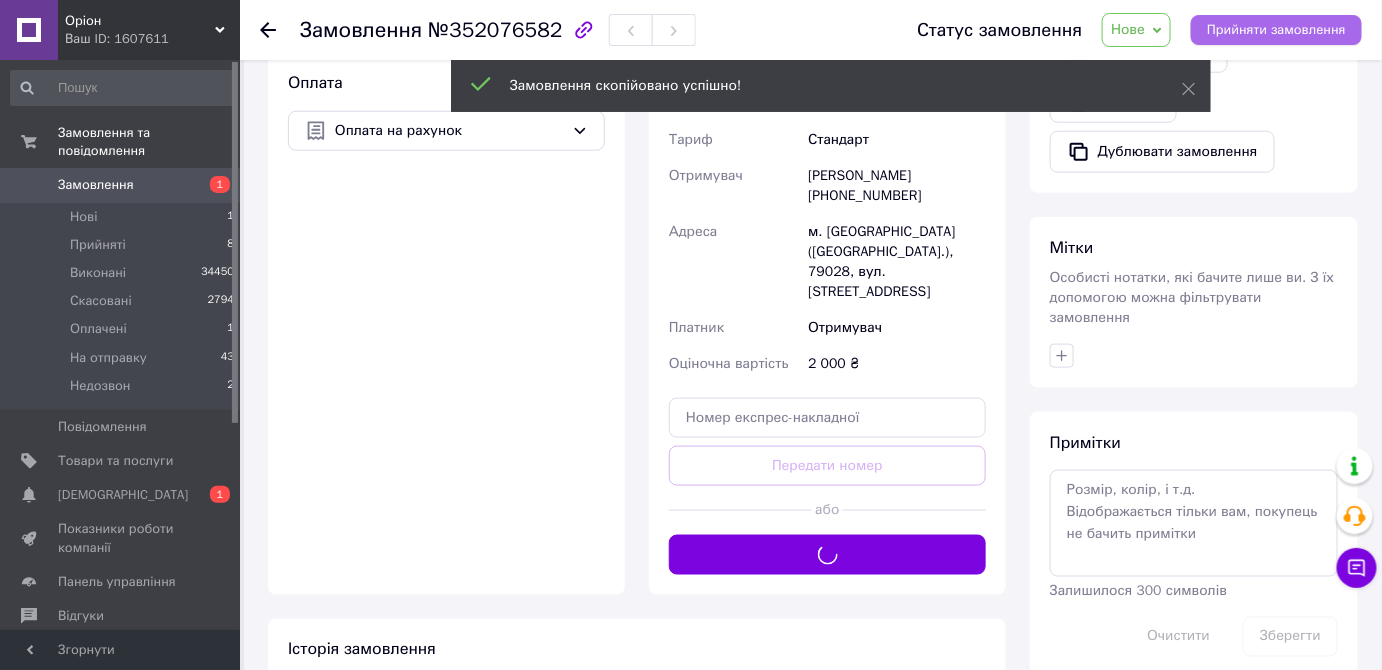click on "Прийняти замовлення" at bounding box center [1276, 30] 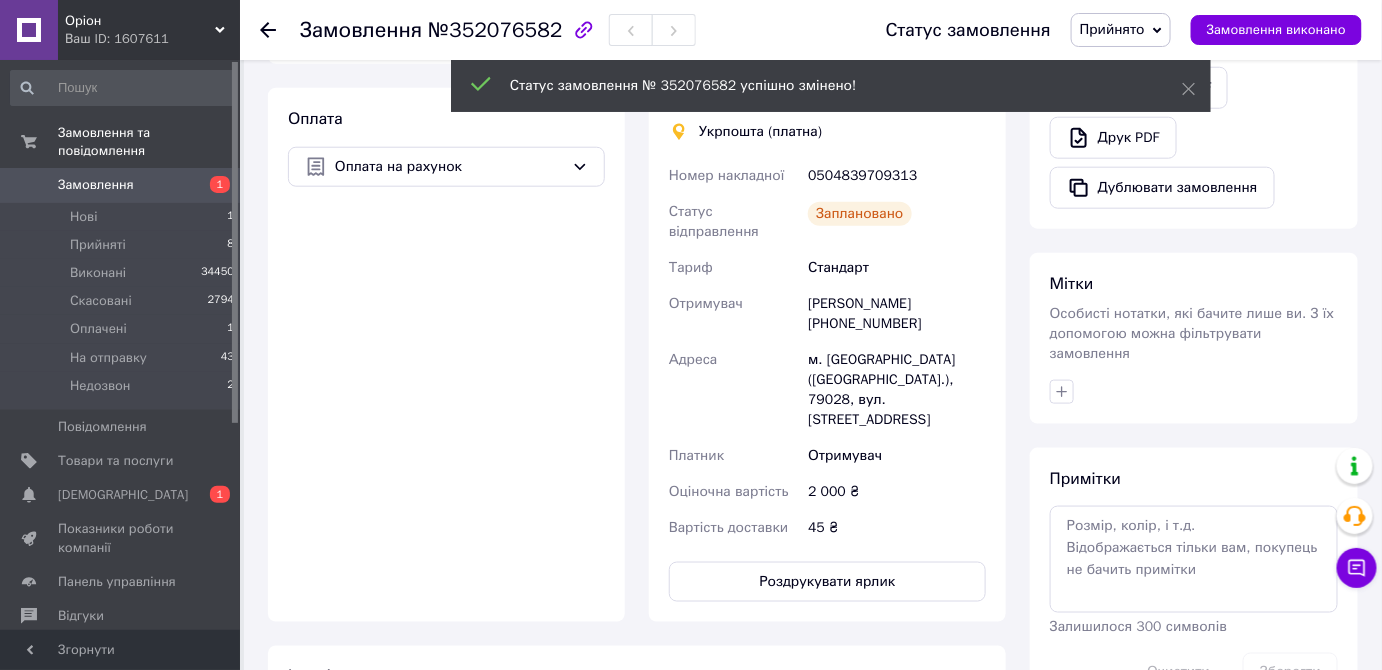 scroll, scrollTop: 587, scrollLeft: 0, axis: vertical 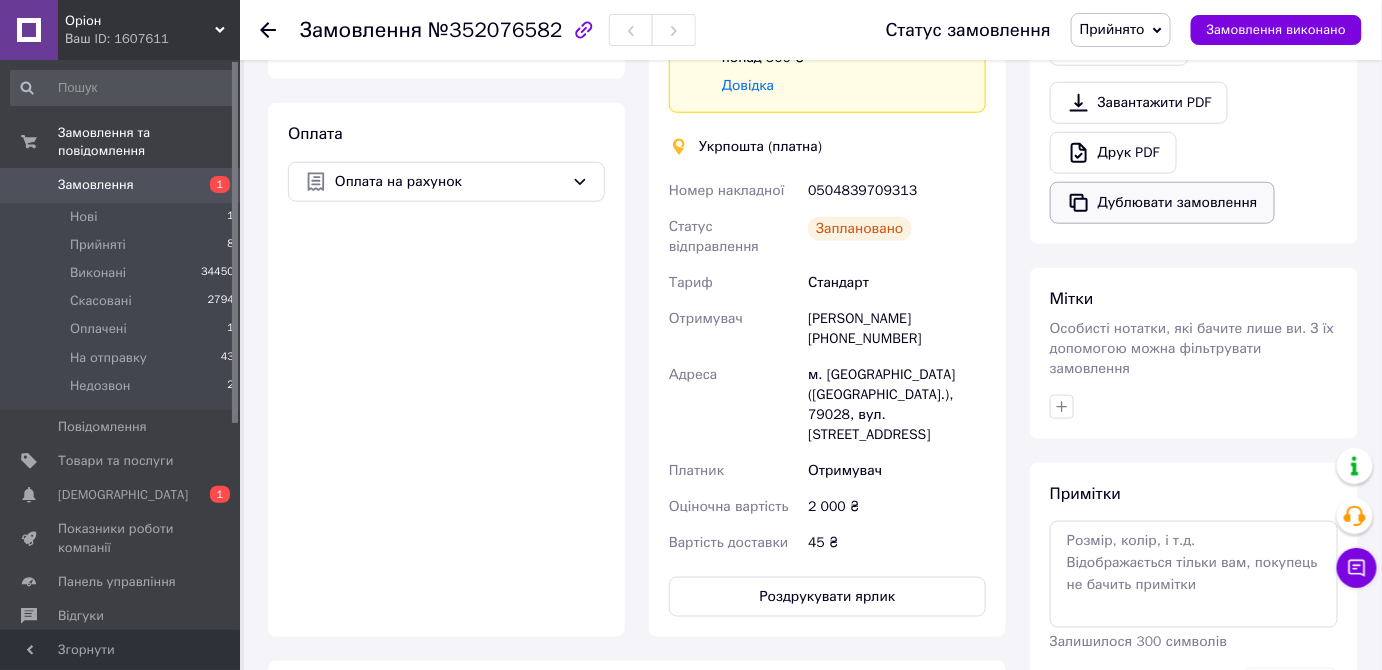 click on "Дублювати замовлення" at bounding box center [1162, 203] 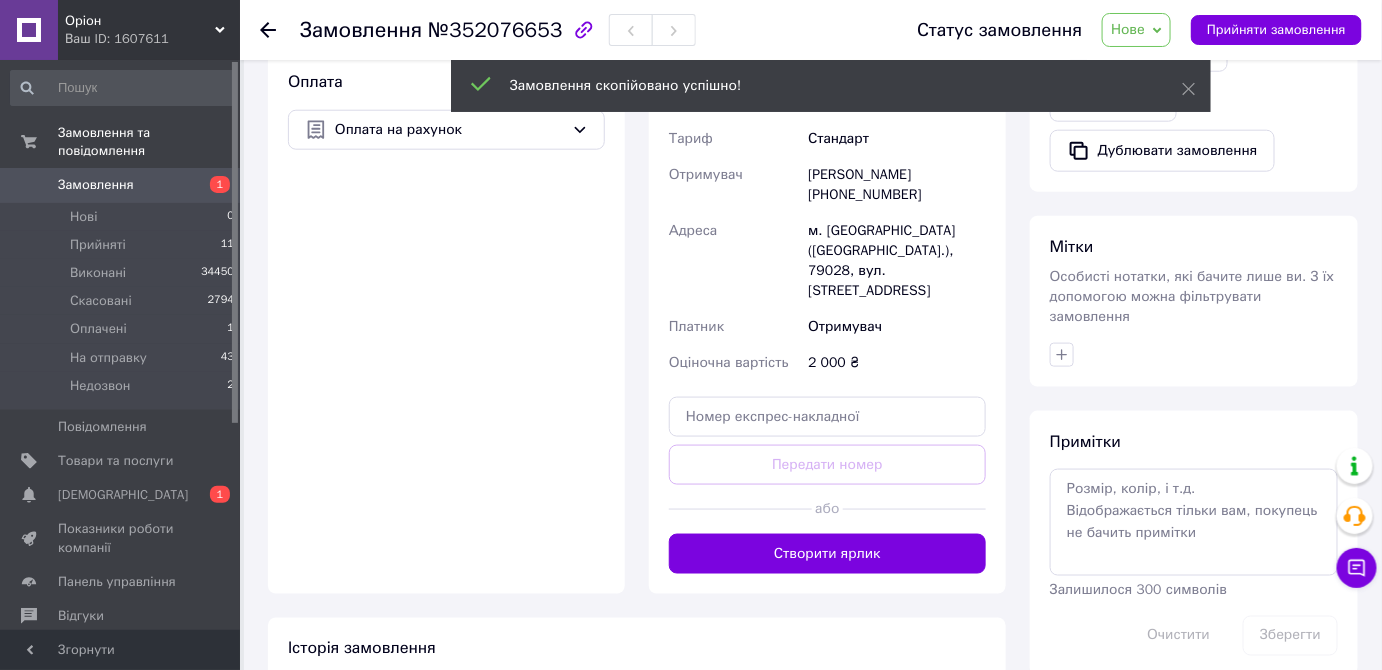 scroll, scrollTop: 666, scrollLeft: 0, axis: vertical 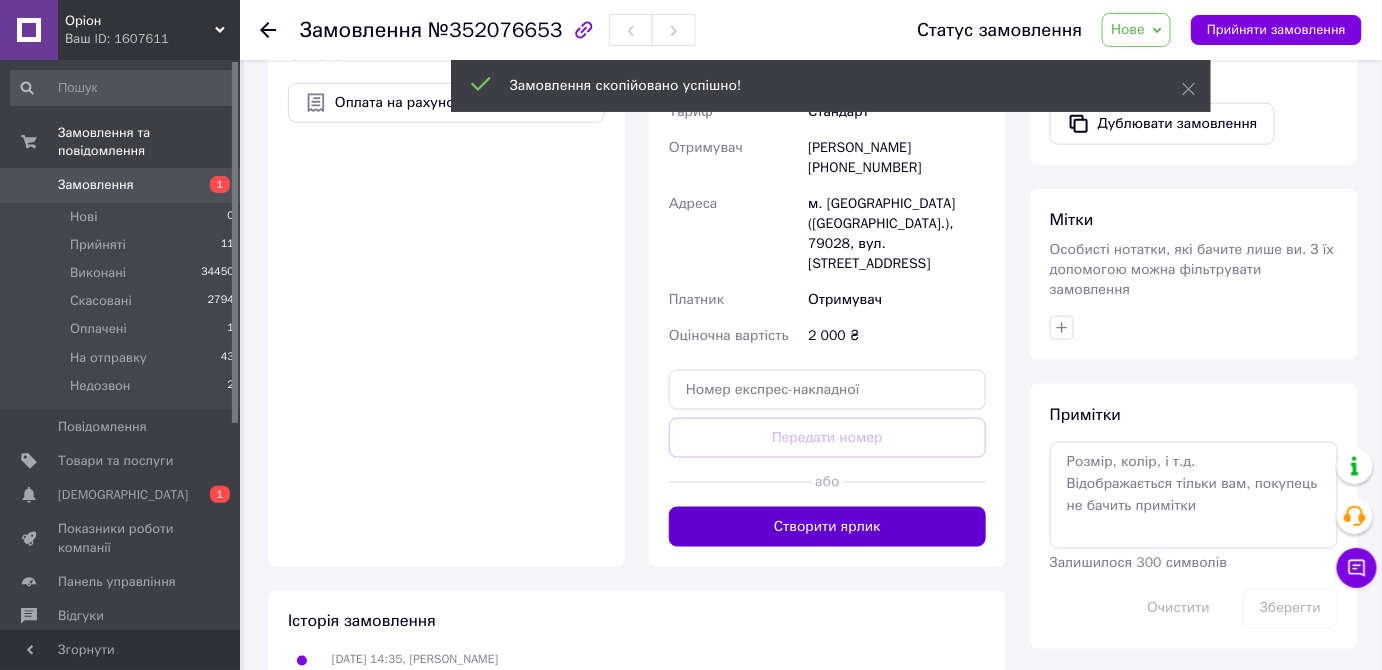 click on "Створити ярлик" at bounding box center [827, 527] 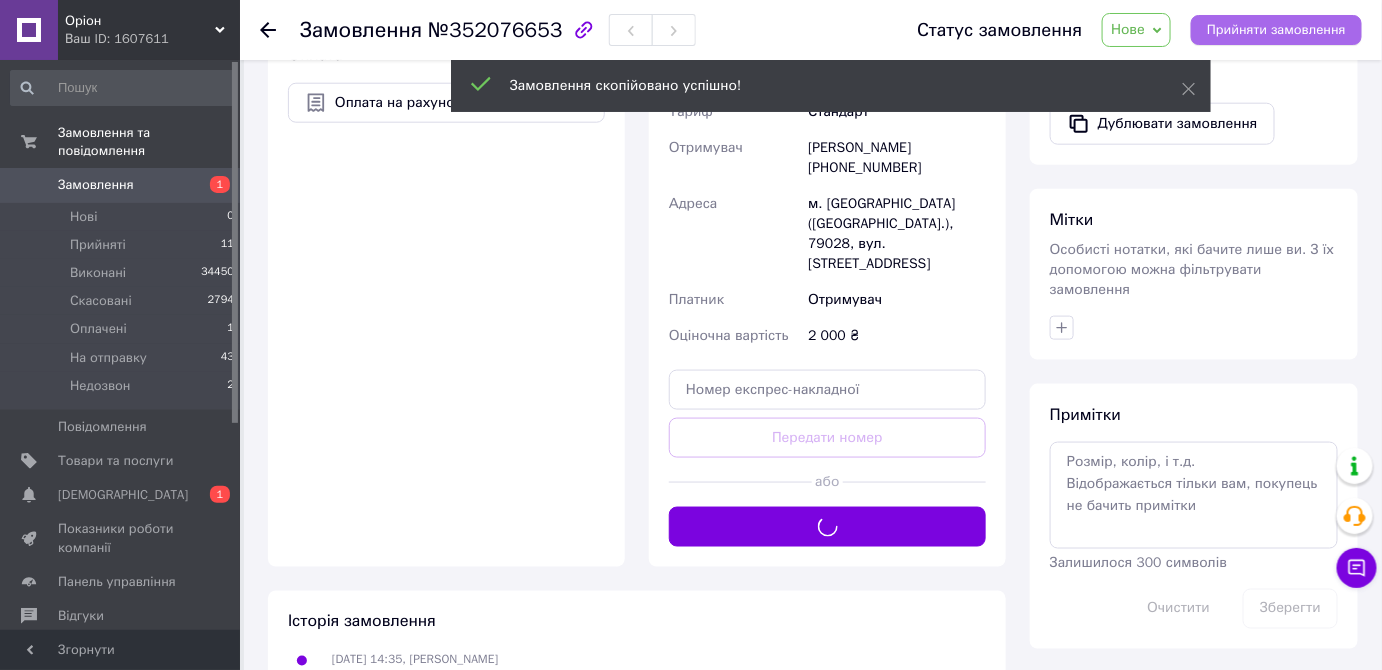 click on "Прийняти замовлення" at bounding box center (1276, 30) 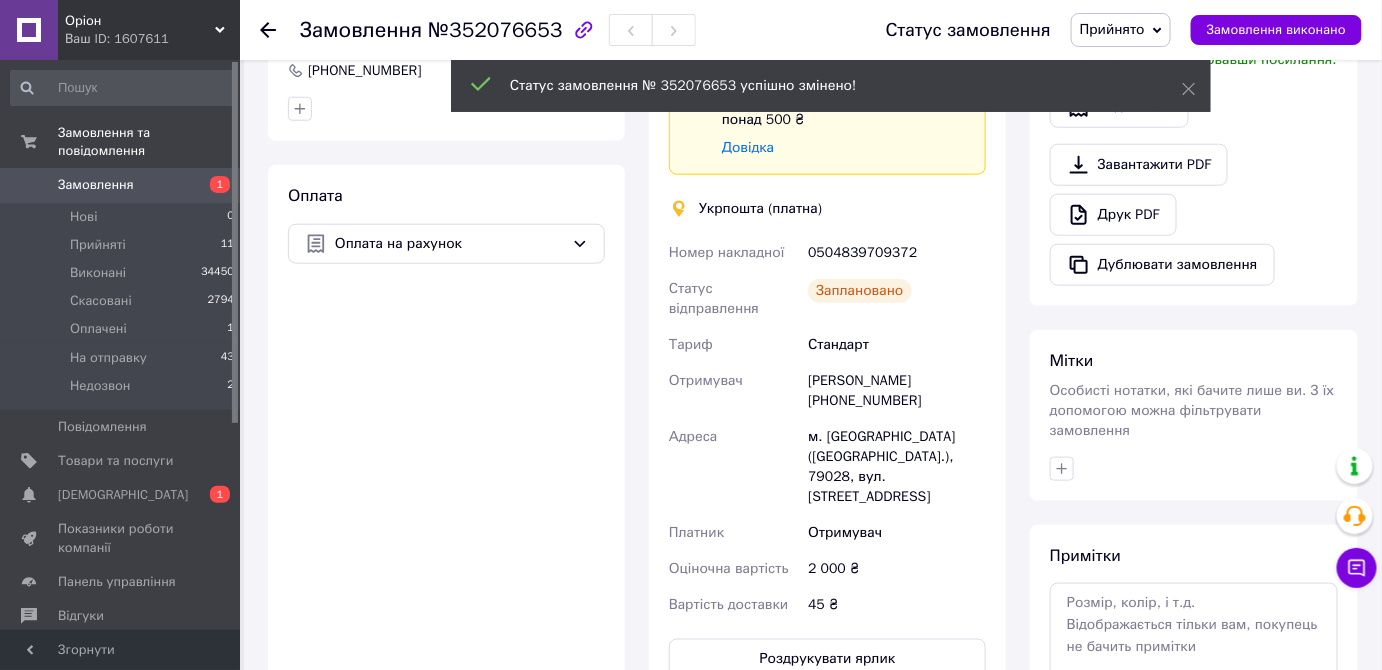 scroll, scrollTop: 525, scrollLeft: 0, axis: vertical 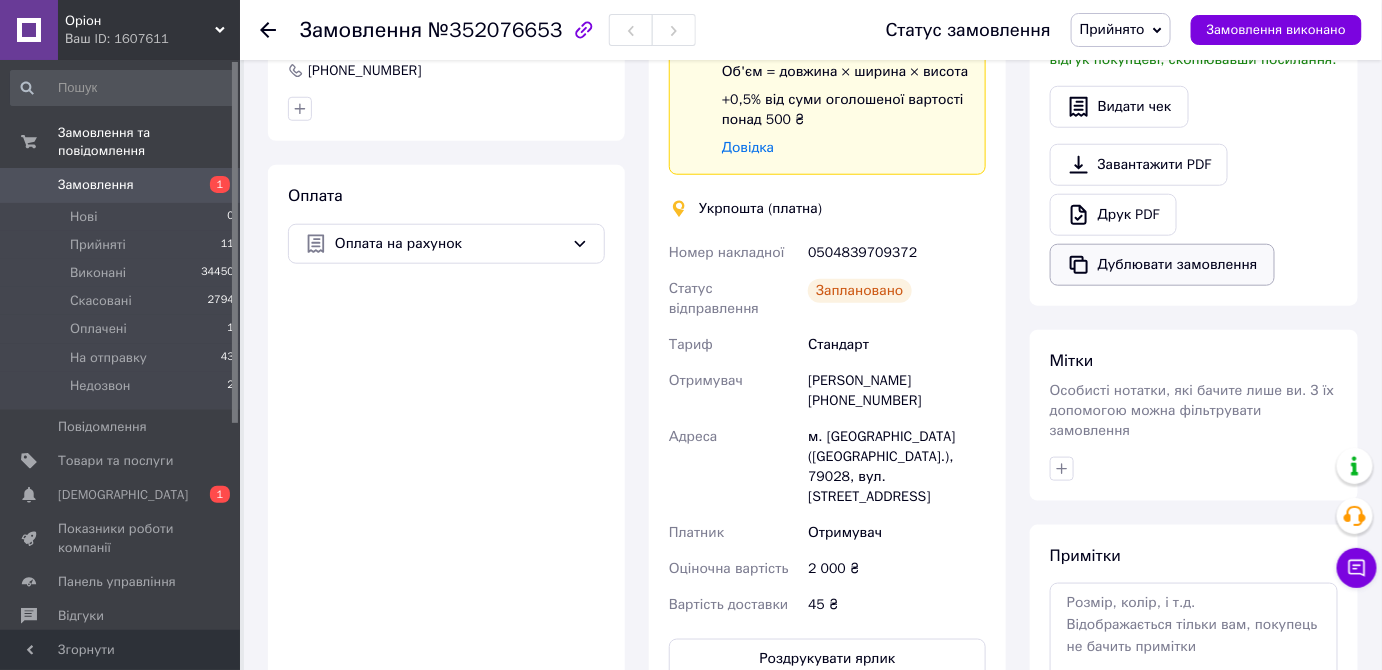 click on "Дублювати замовлення" at bounding box center [1162, 265] 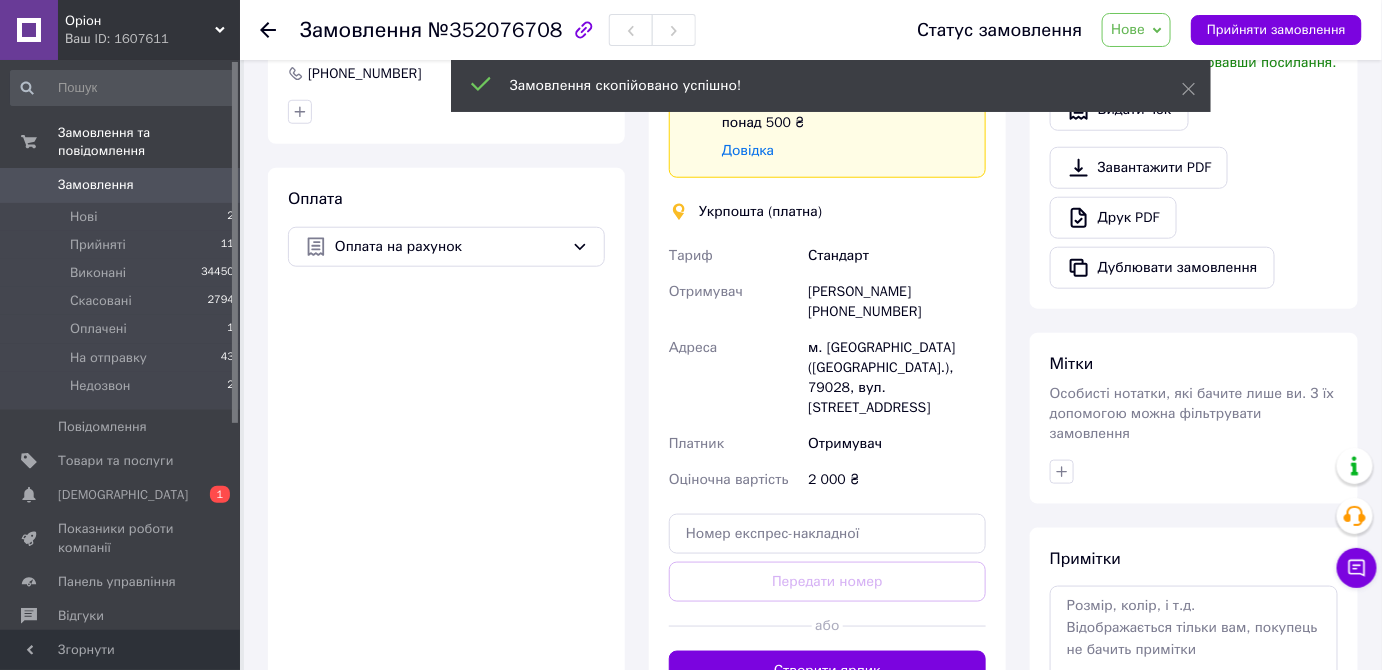 scroll, scrollTop: 666, scrollLeft: 0, axis: vertical 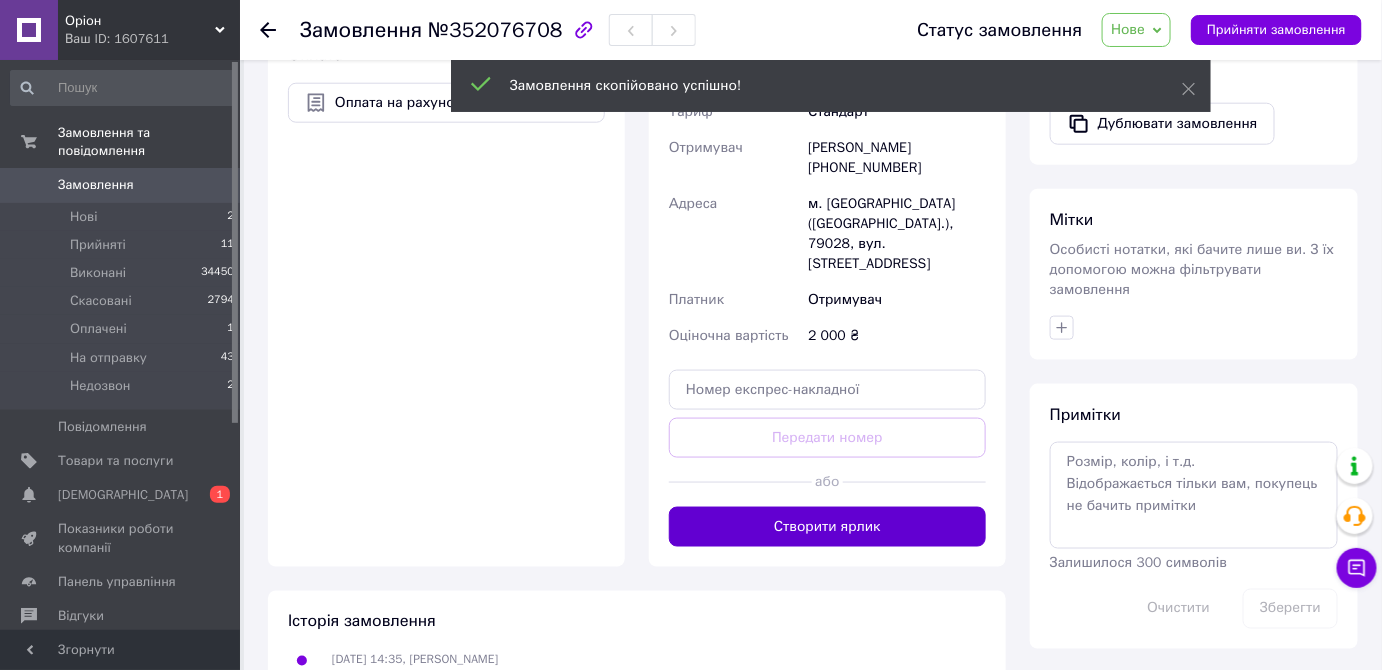 click on "Створити ярлик" at bounding box center (827, 527) 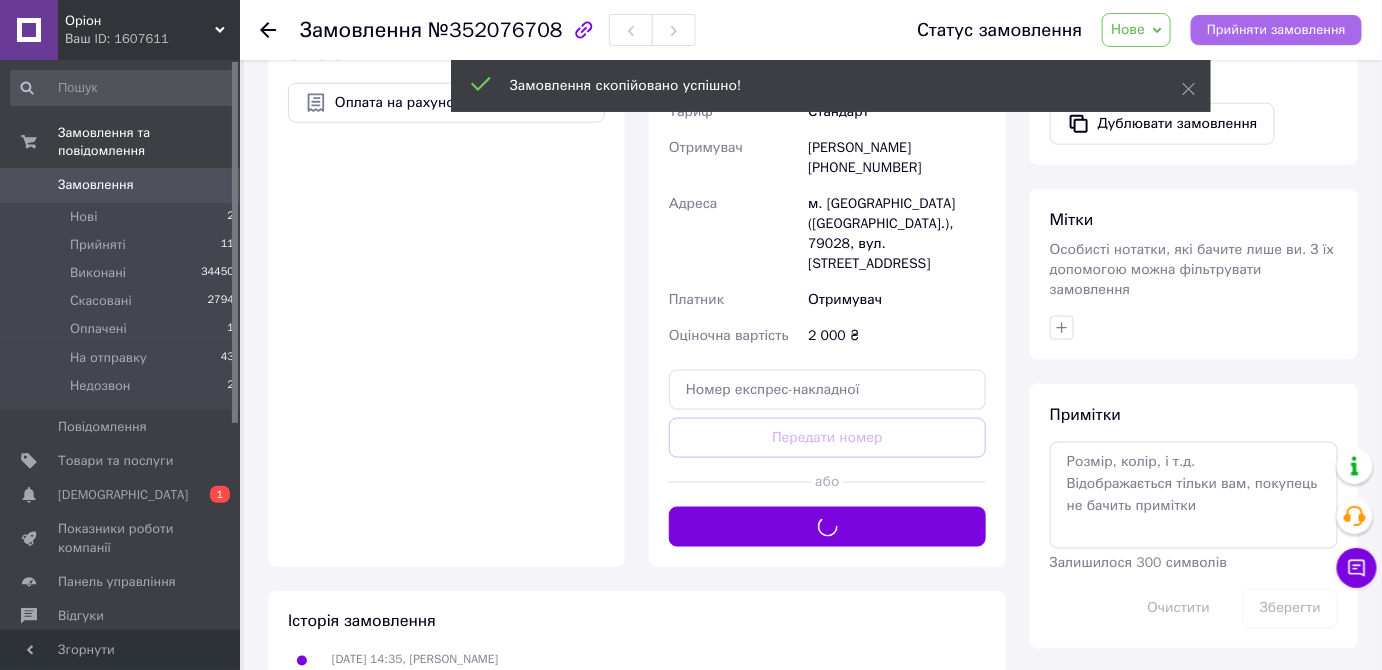 click on "Прийняти замовлення" at bounding box center (1276, 30) 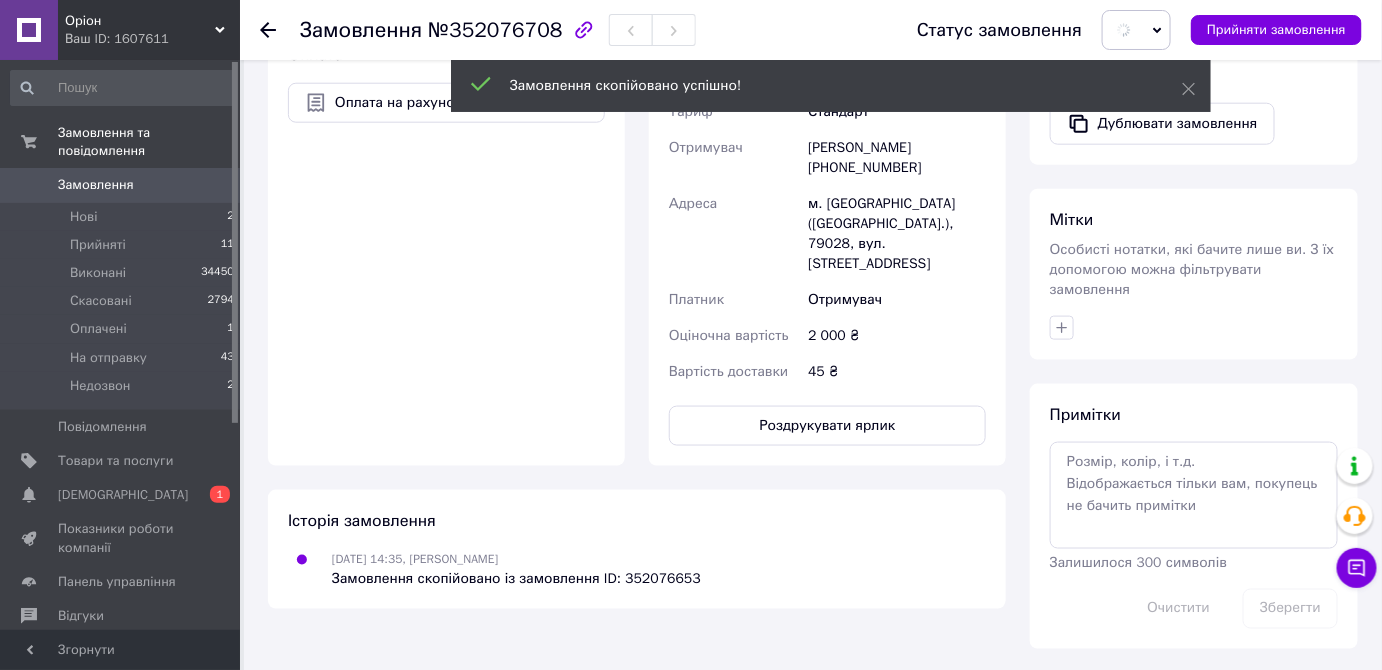 scroll, scrollTop: 658, scrollLeft: 0, axis: vertical 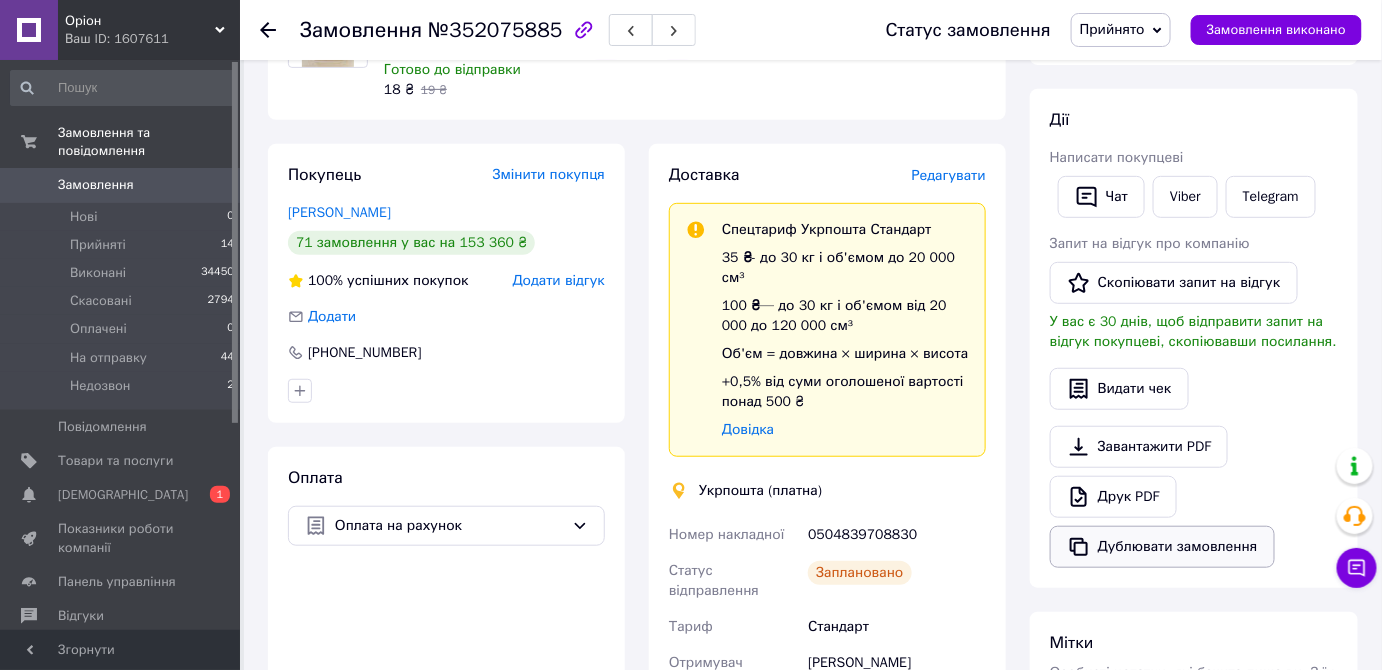 click on "Дублювати замовлення" at bounding box center (1162, 547) 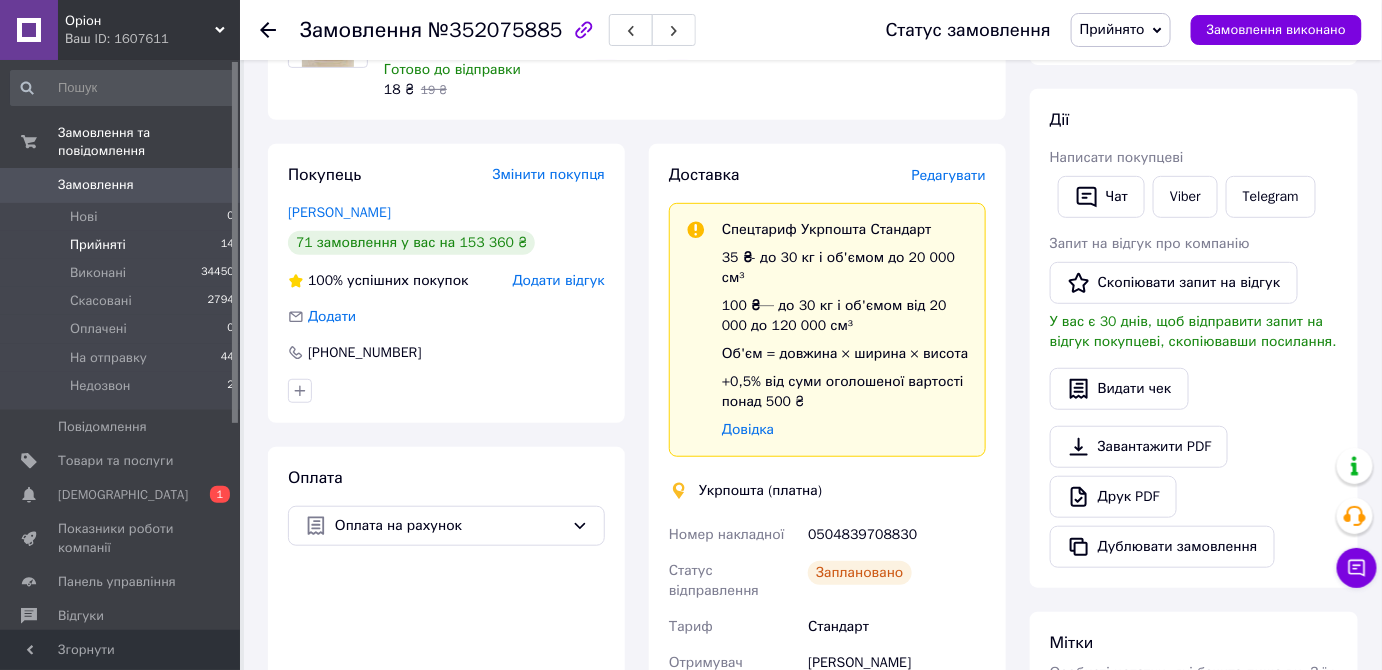 click on "14" at bounding box center [227, 245] 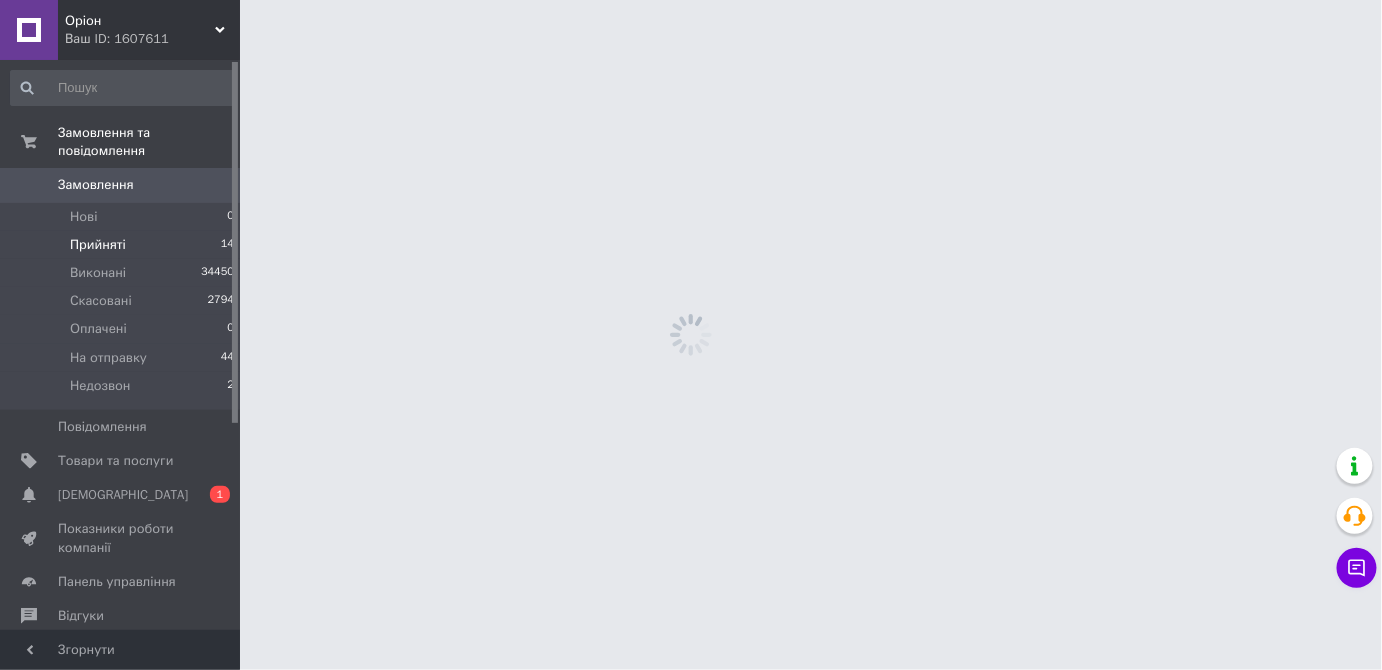 scroll, scrollTop: 0, scrollLeft: 0, axis: both 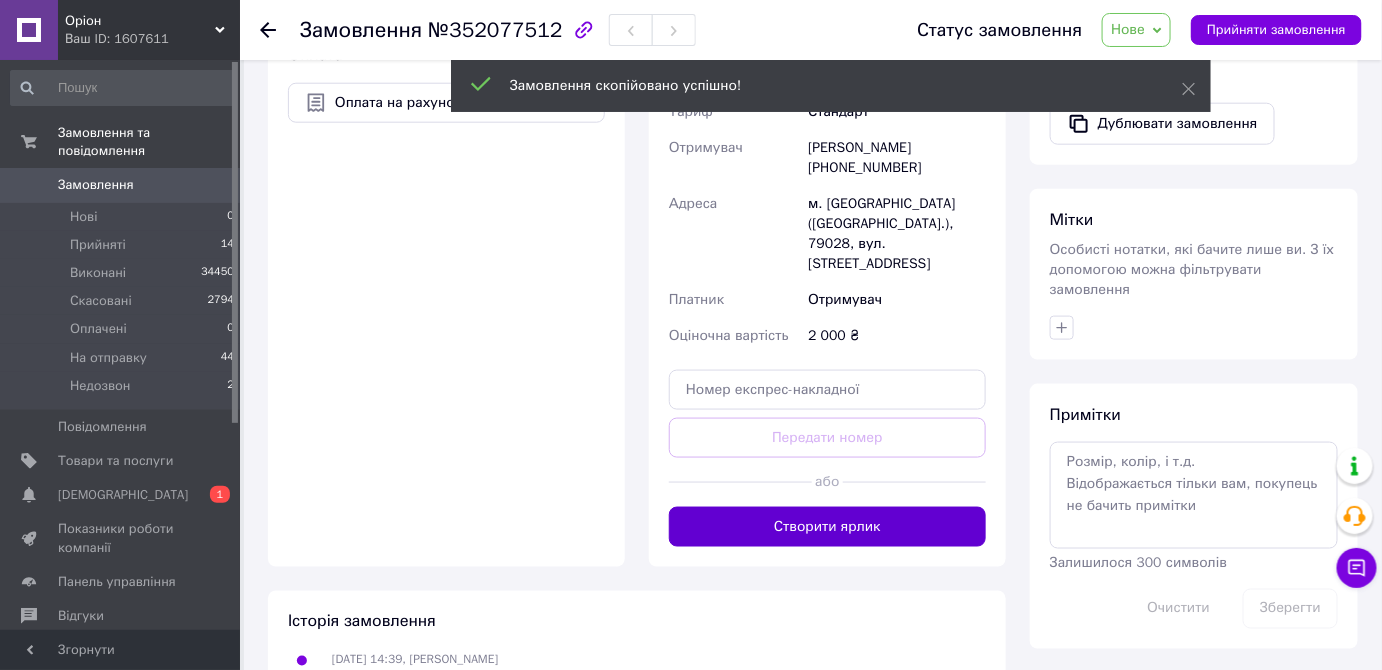 click on "Створити ярлик" at bounding box center (827, 527) 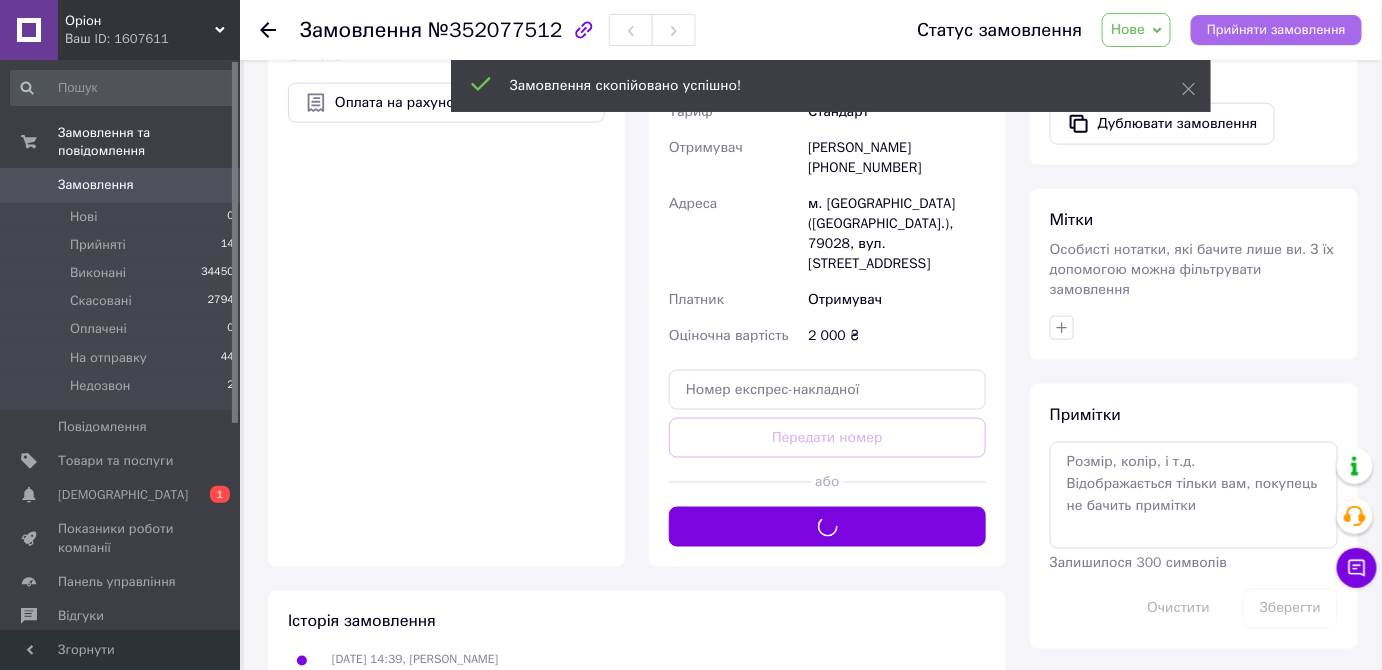 click on "Прийняти замовлення" at bounding box center (1276, 30) 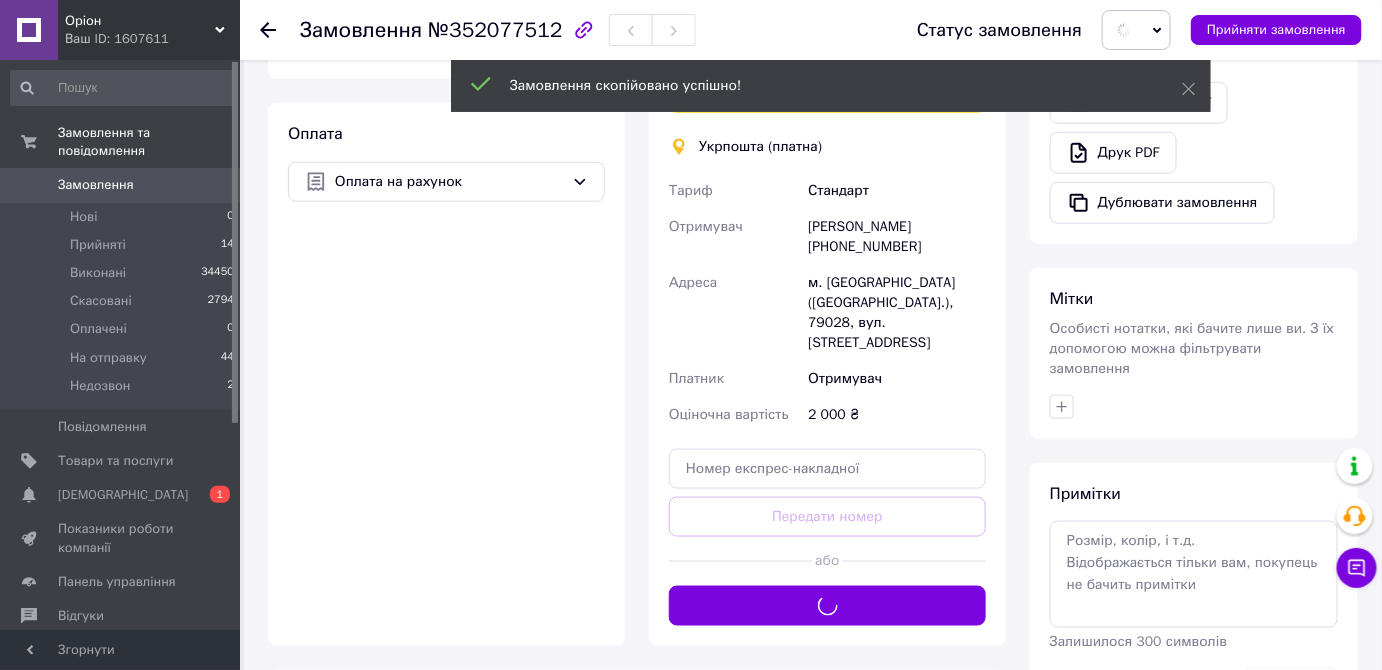 scroll, scrollTop: 586, scrollLeft: 0, axis: vertical 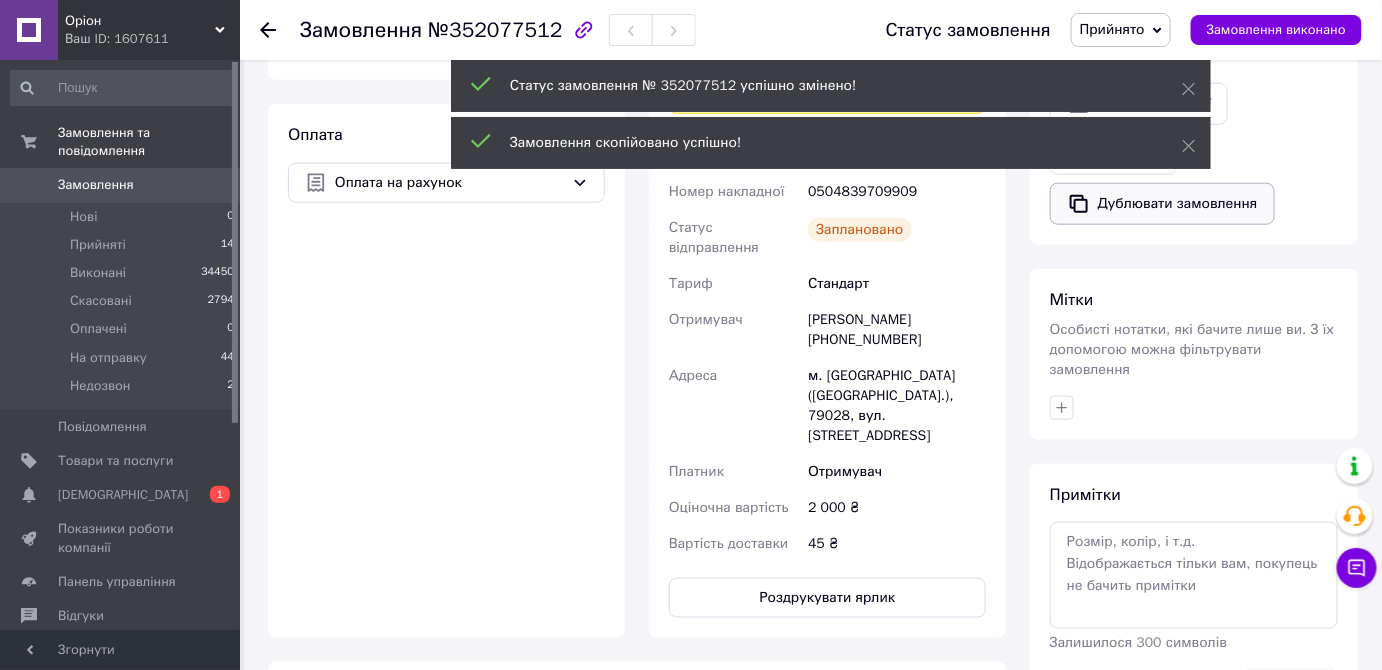 click on "Дублювати замовлення" at bounding box center (1162, 204) 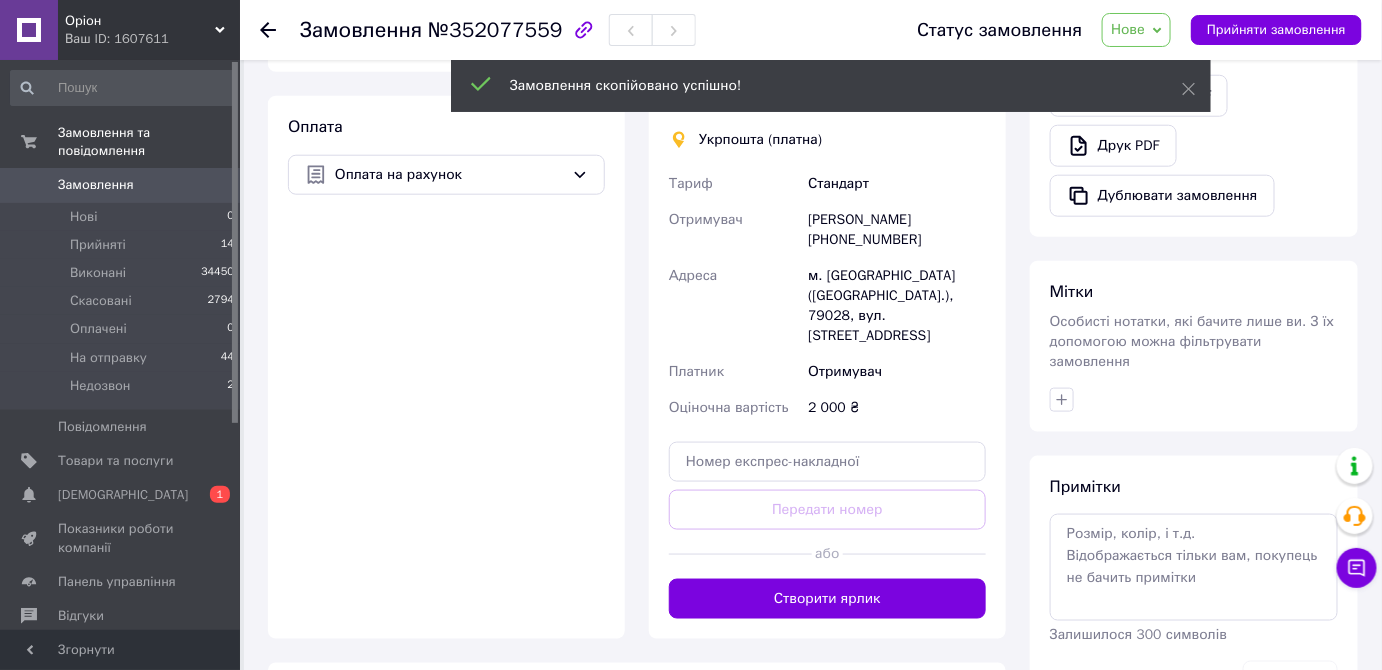 scroll, scrollTop: 666, scrollLeft: 0, axis: vertical 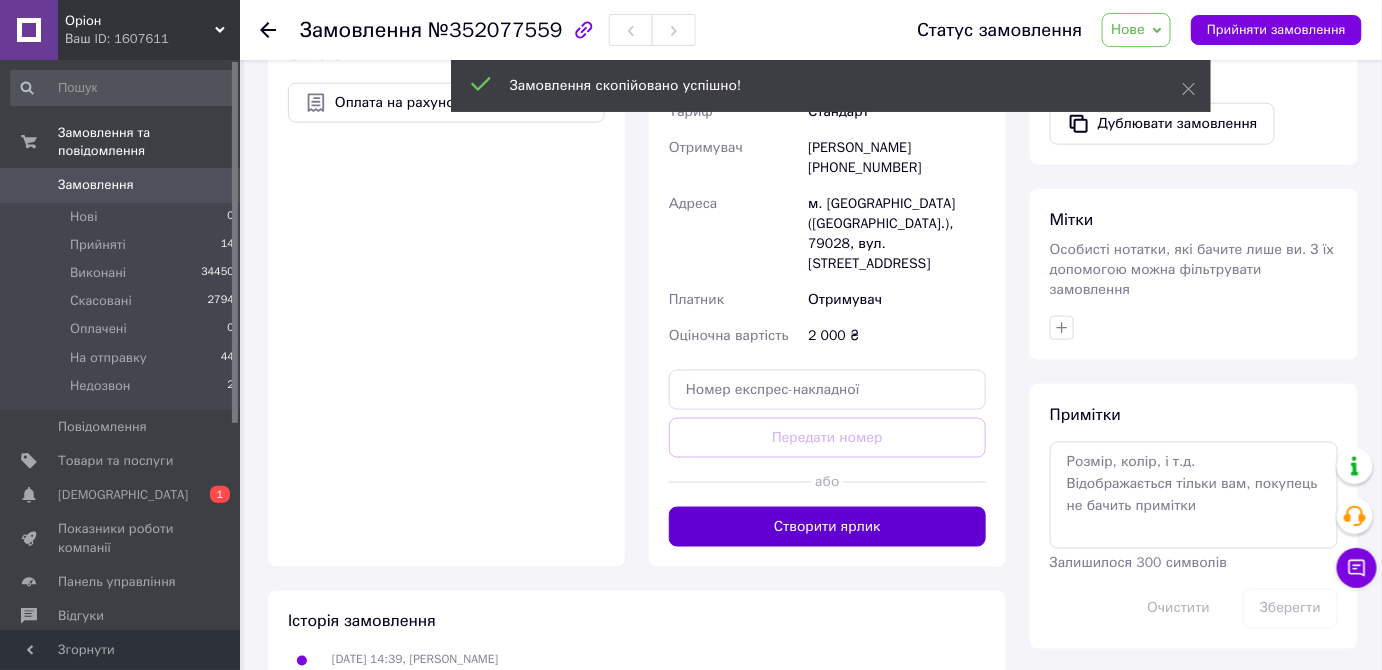 click on "Створити ярлик" at bounding box center (827, 527) 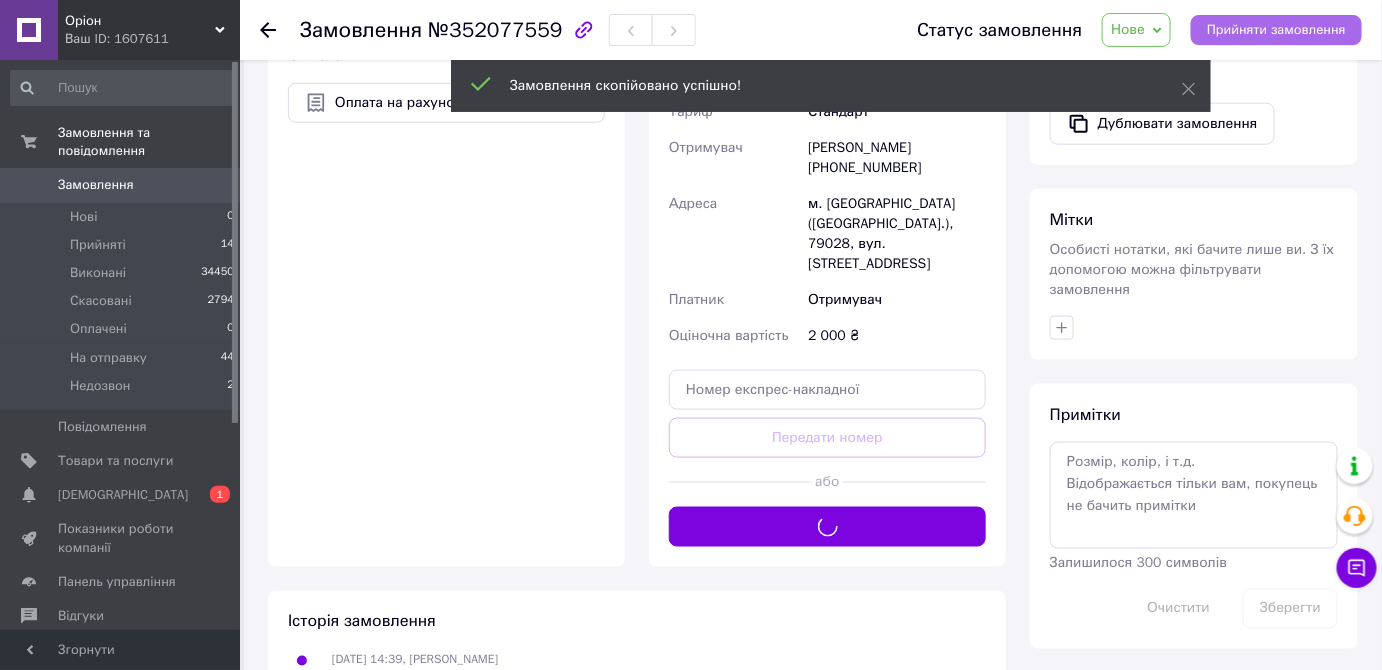 click on "Прийняти замовлення" at bounding box center [1276, 30] 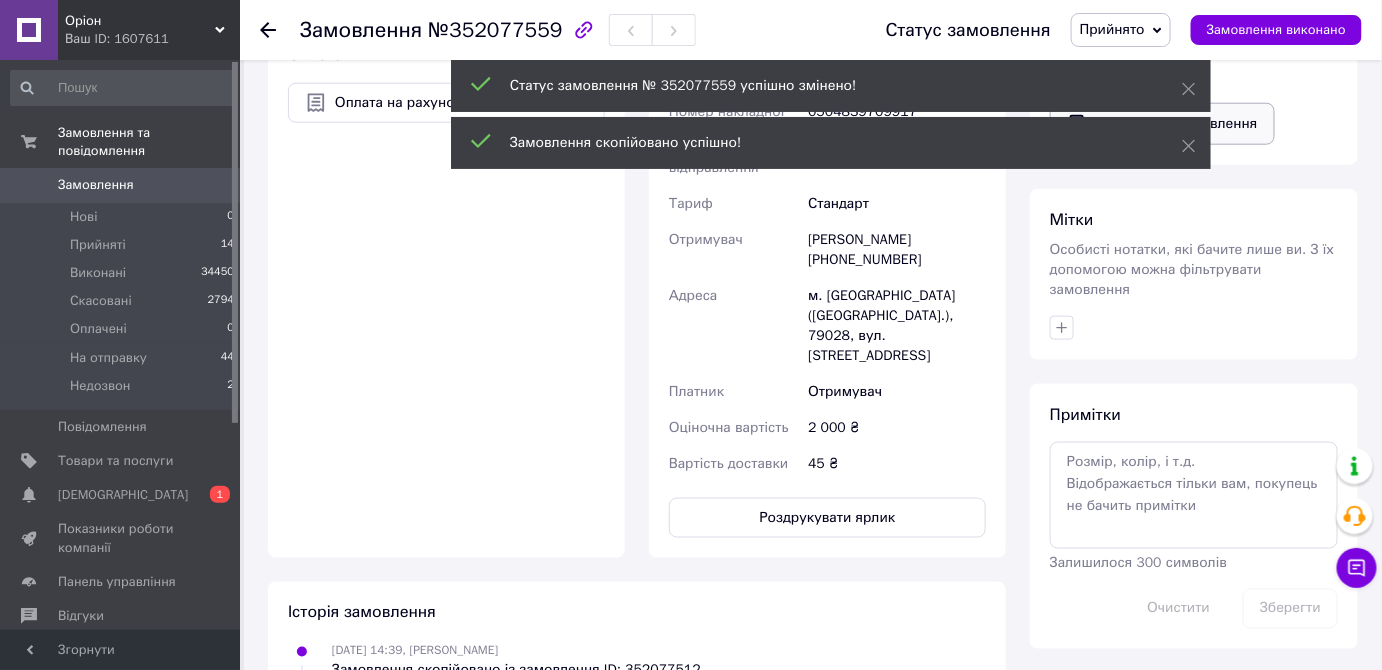 click on "Дублювати замовлення" at bounding box center (1162, 124) 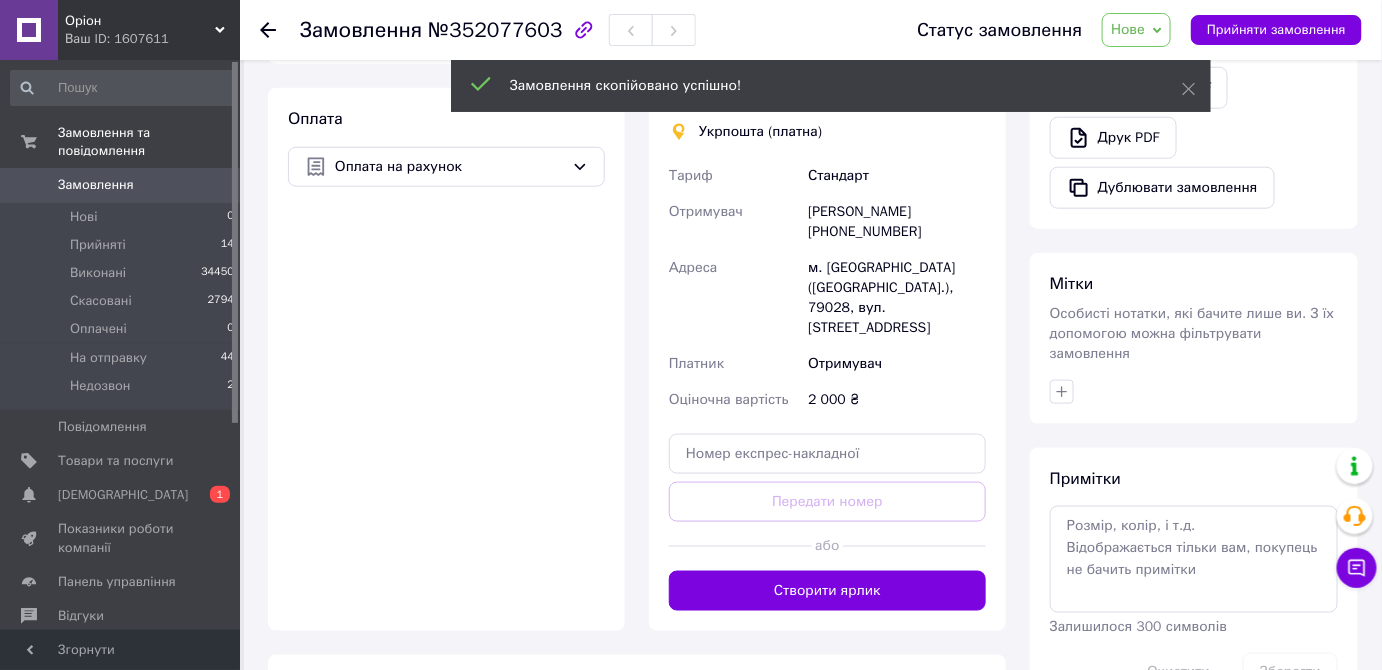 scroll, scrollTop: 666, scrollLeft: 0, axis: vertical 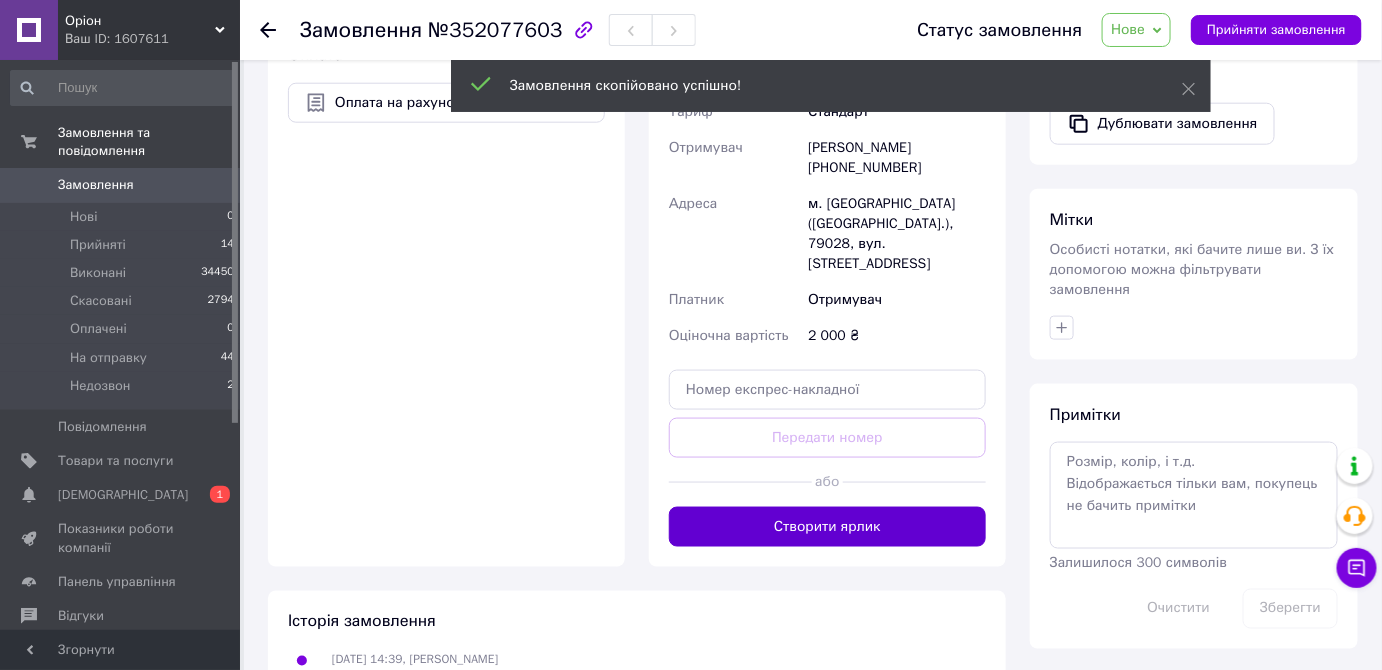 click on "Створити ярлик" at bounding box center [827, 527] 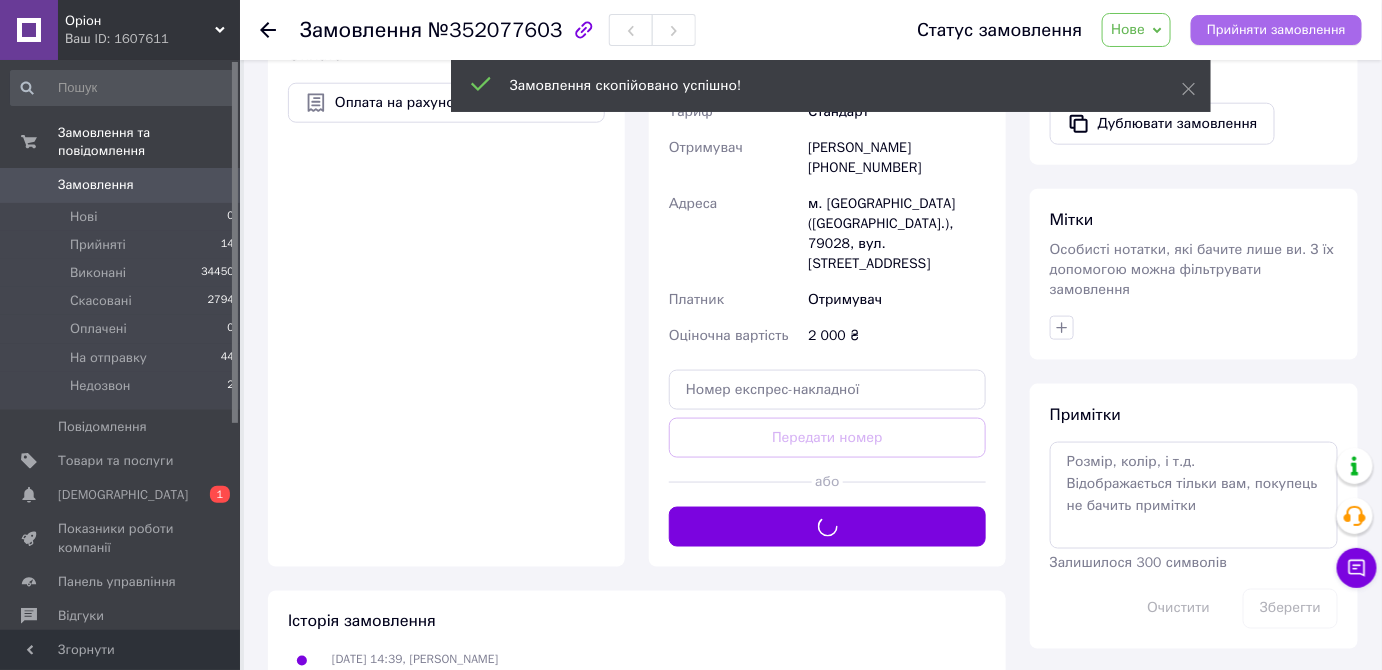 click on "Прийняти замовлення" at bounding box center [1276, 30] 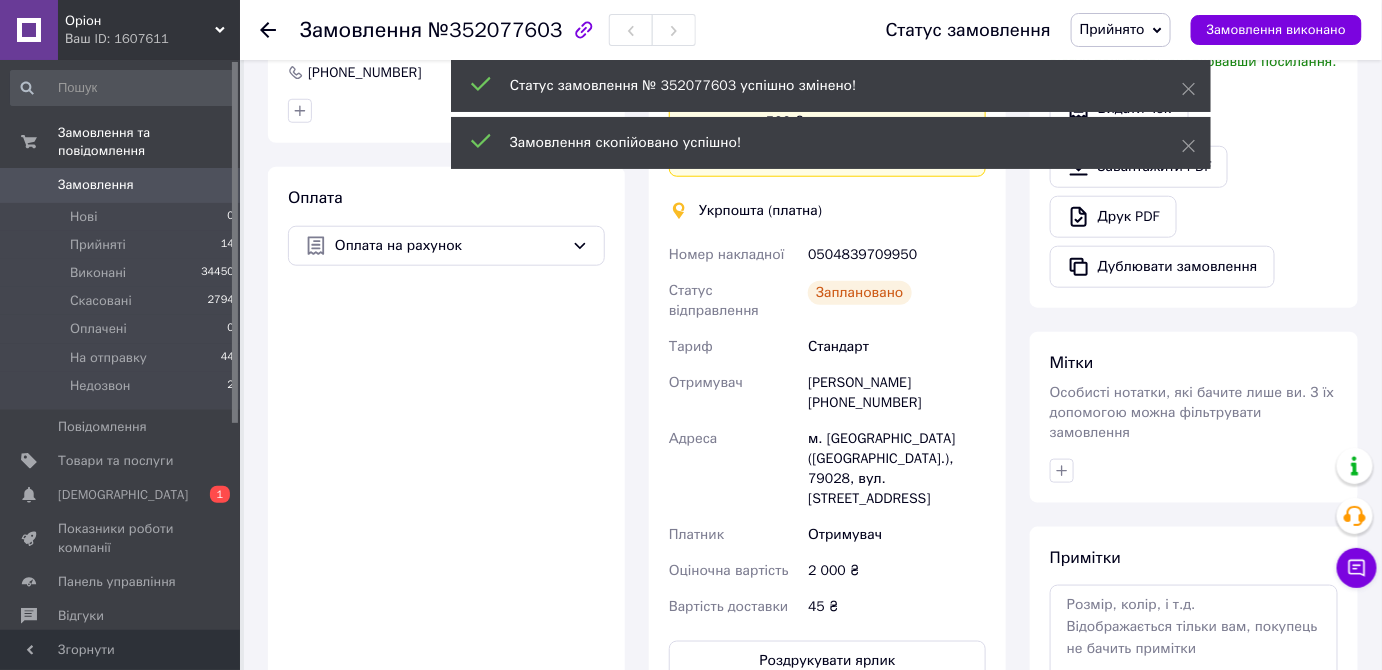 scroll, scrollTop: 512, scrollLeft: 0, axis: vertical 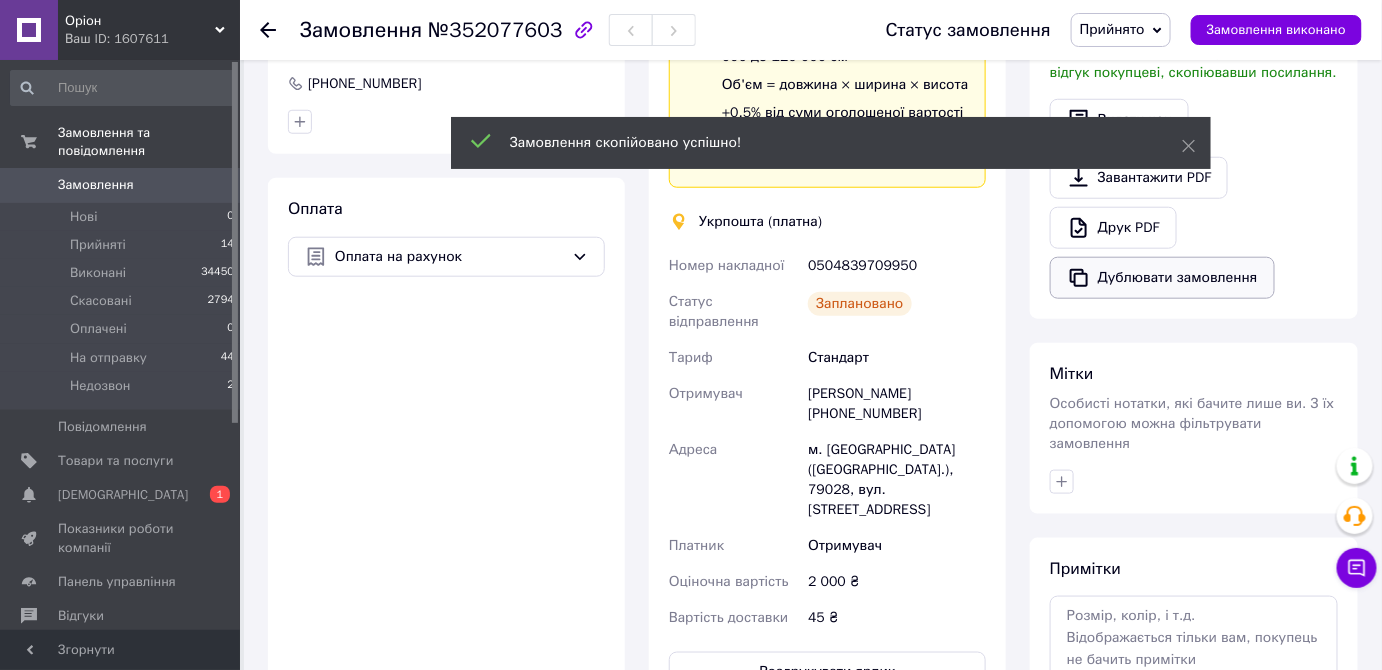 click on "Дублювати замовлення" at bounding box center [1162, 278] 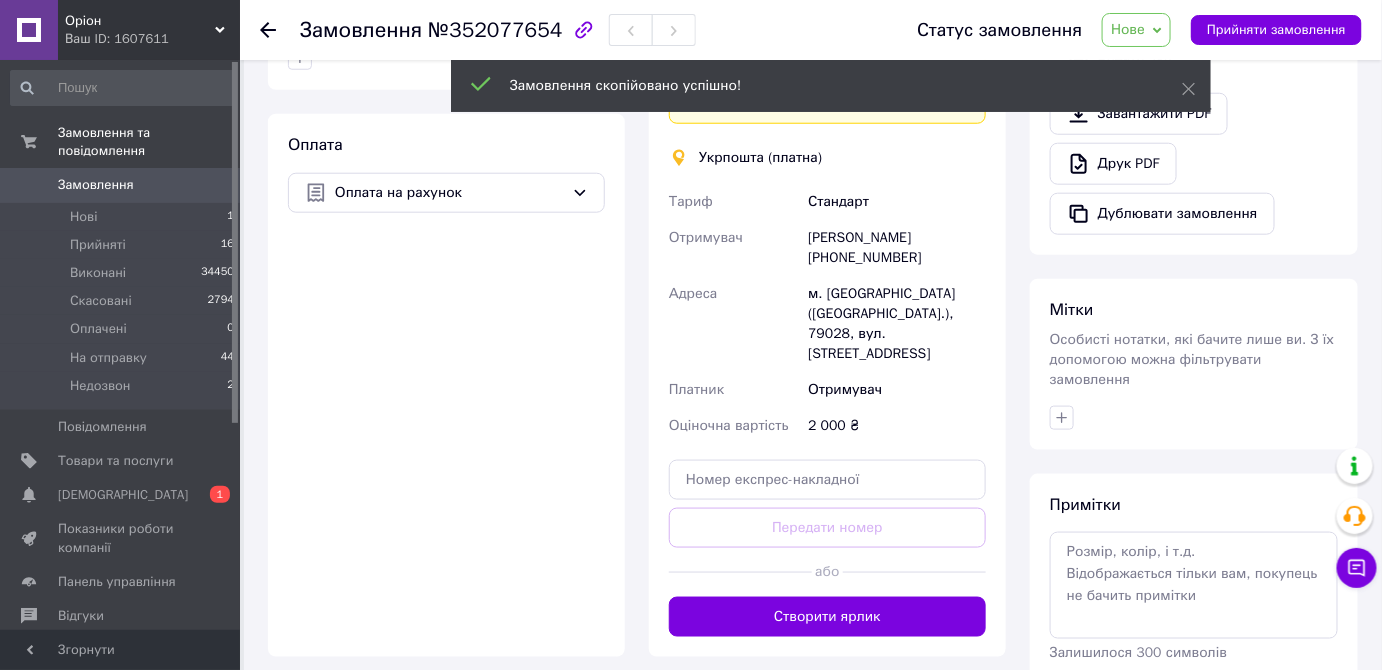 scroll, scrollTop: 577, scrollLeft: 0, axis: vertical 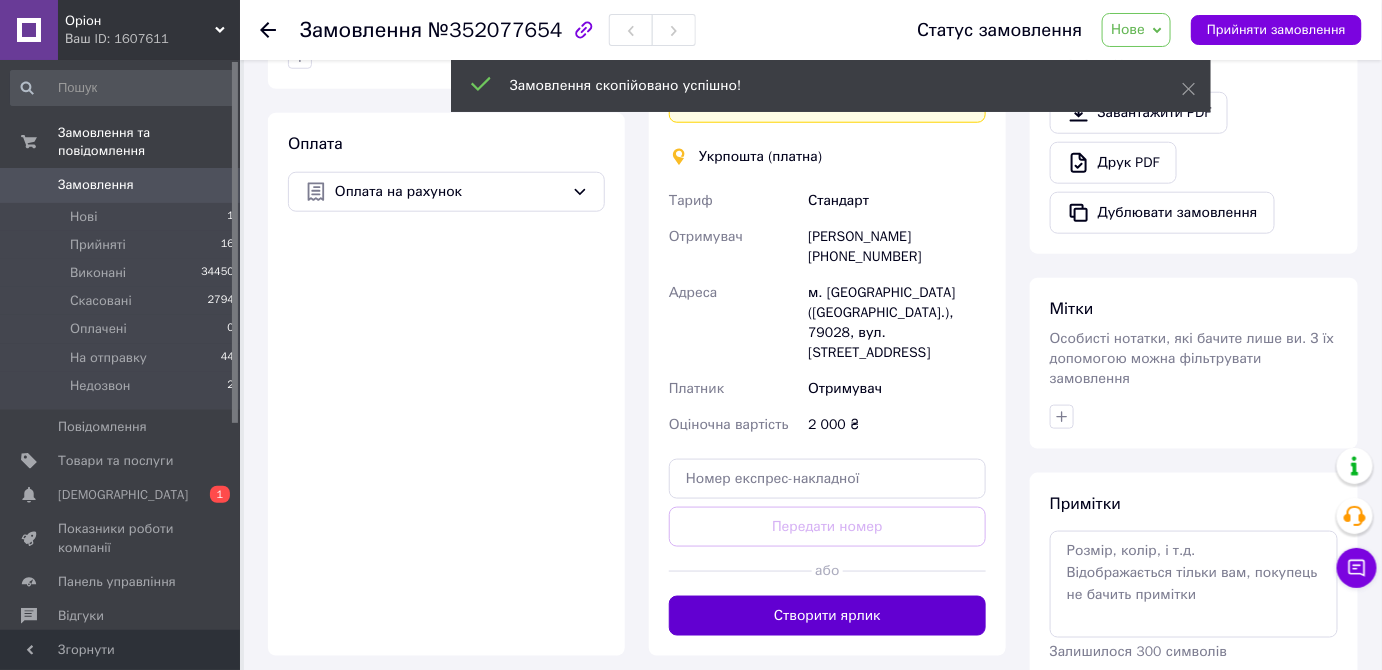 click on "Створити ярлик" at bounding box center [827, 616] 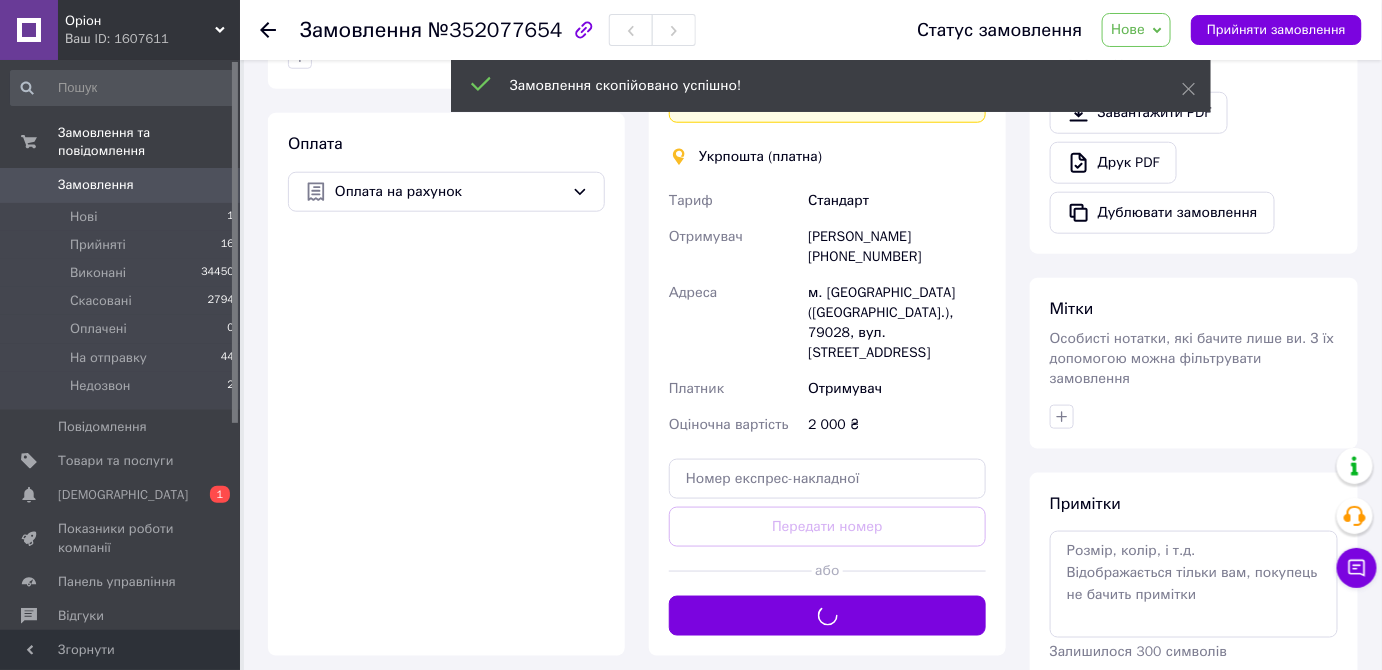 click on "Статус замовлення Нове Прийнято Виконано Скасовано Оплачено На отправку Недозвон Прийняти замовлення" at bounding box center [1129, 30] 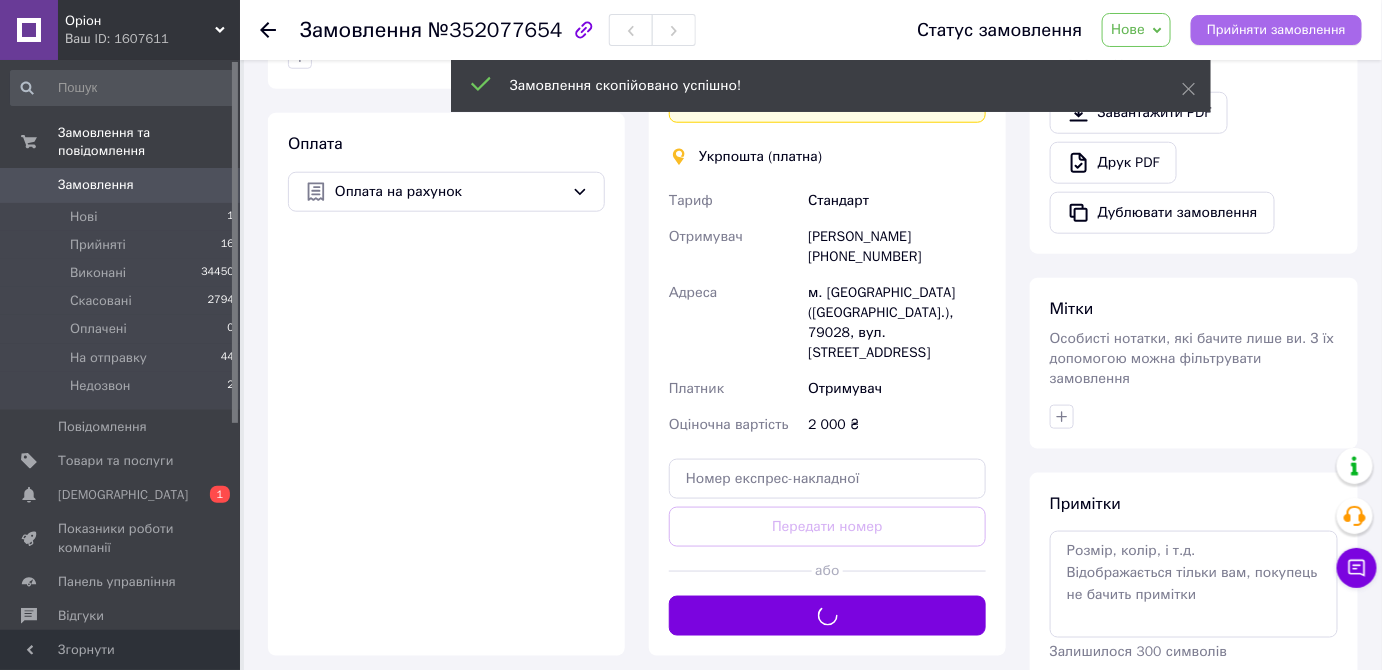 click on "Прийняти замовлення" at bounding box center (1276, 30) 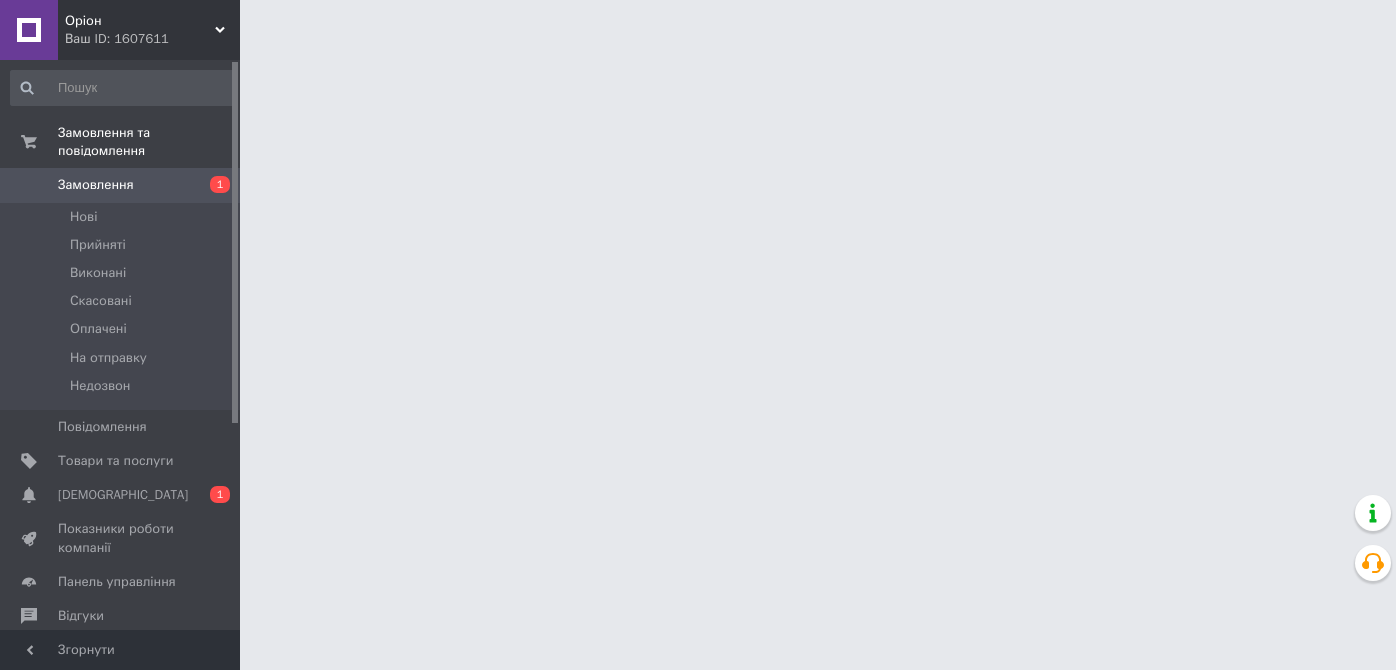 scroll, scrollTop: 0, scrollLeft: 0, axis: both 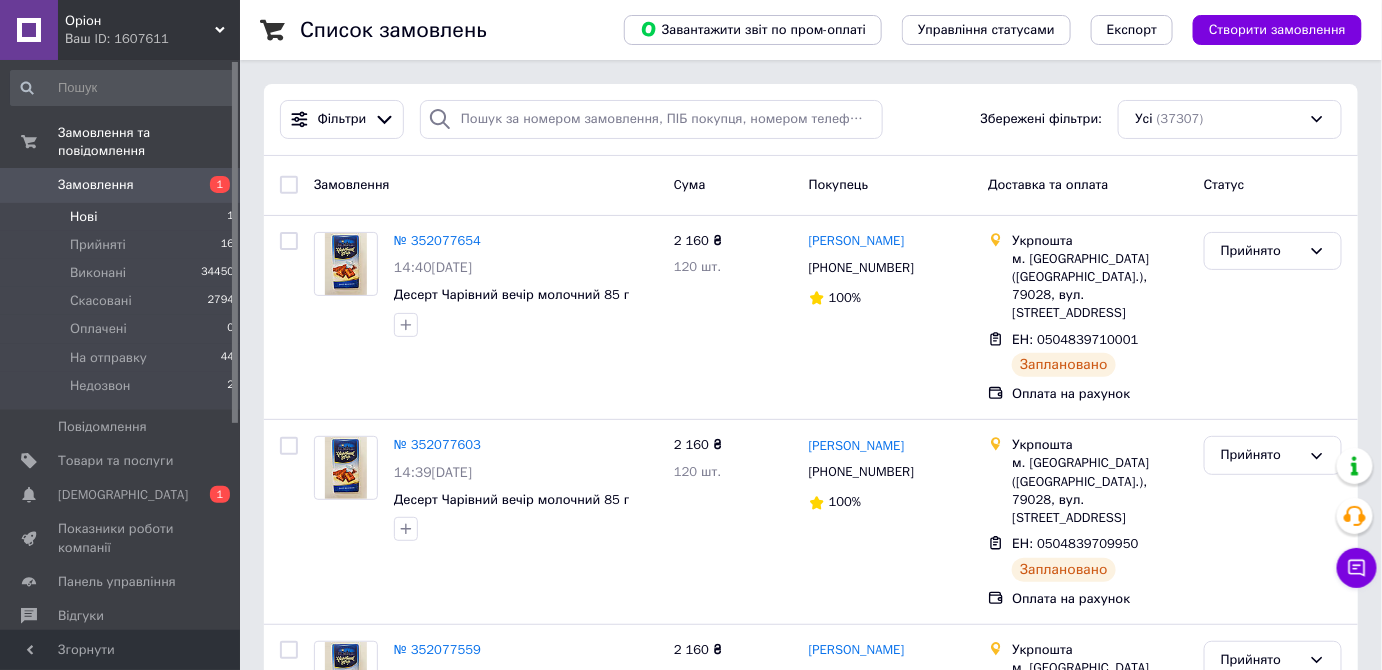 click on "Нові 1" at bounding box center [123, 217] 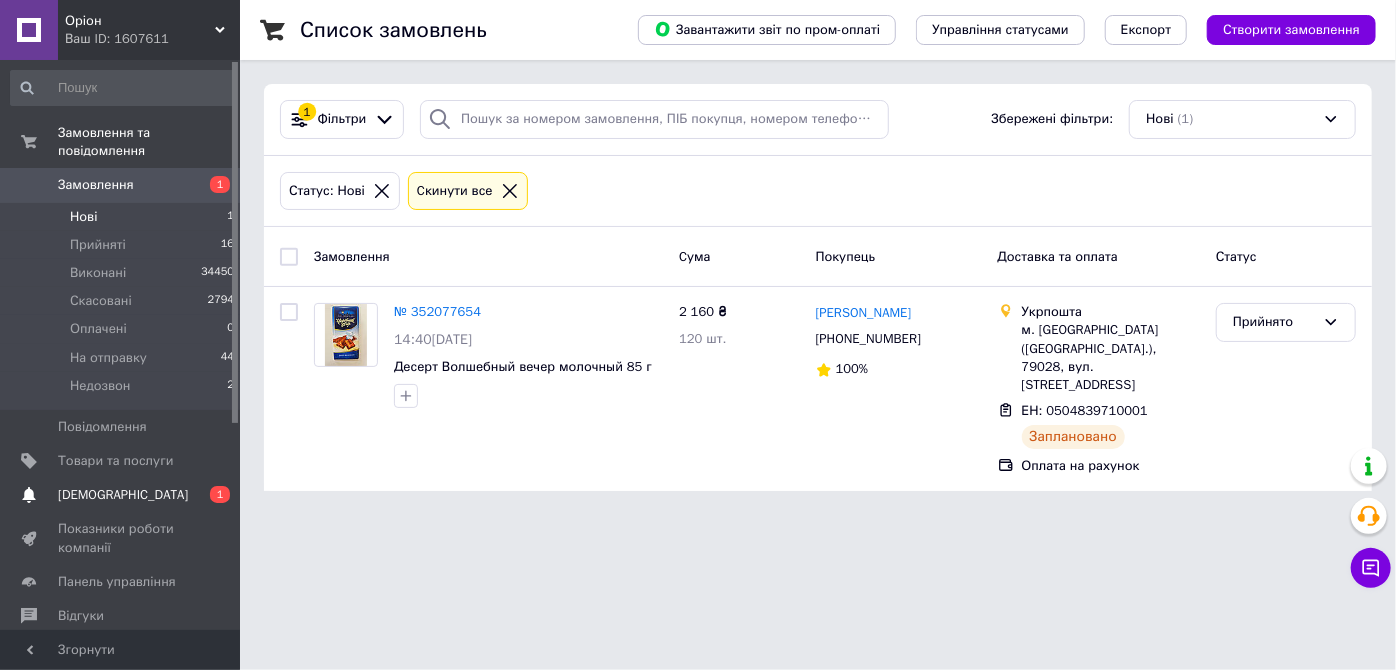 click on "[DEMOGRAPHIC_DATA]" at bounding box center (121, 495) 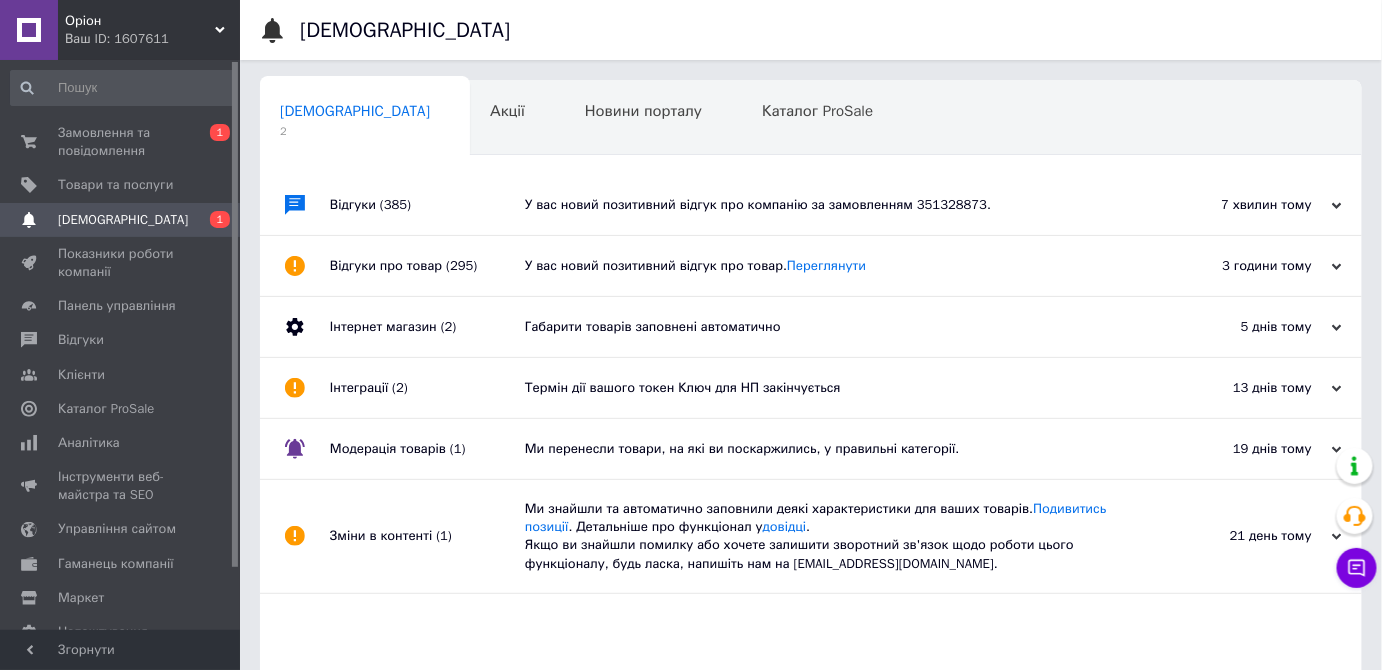 click on "Відгуки   (385)" at bounding box center [427, 205] 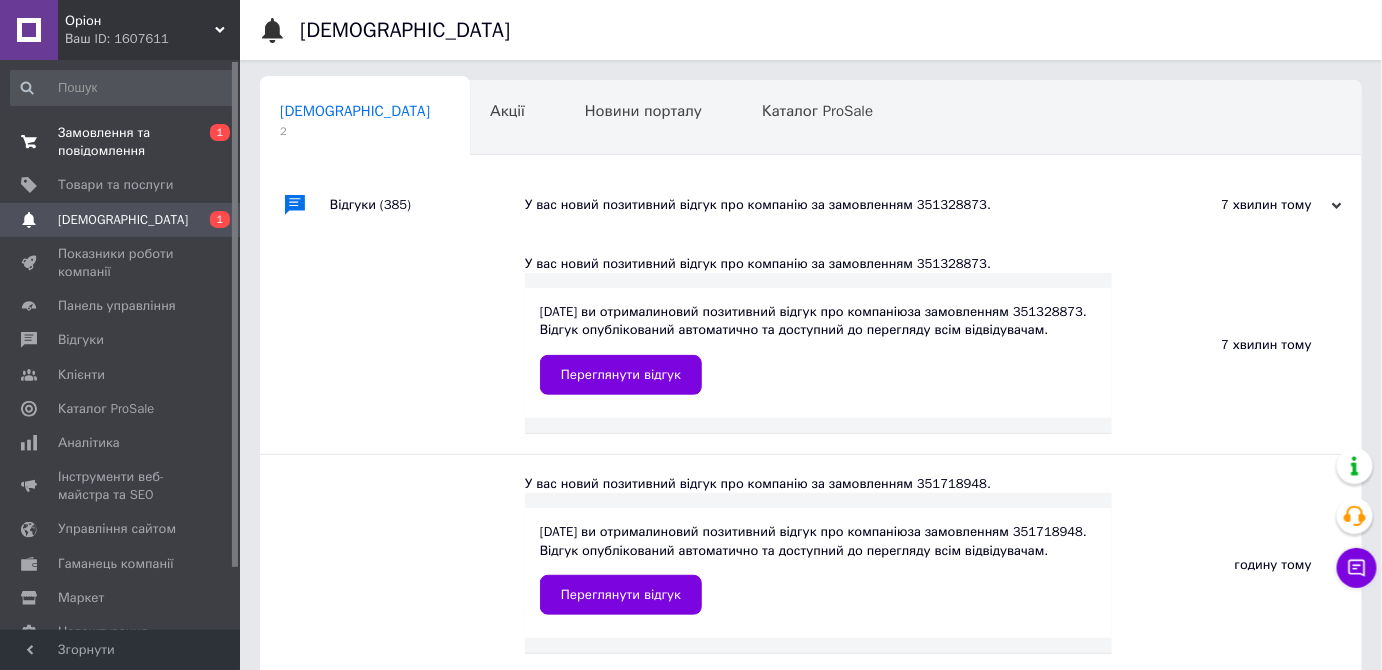 click on "Замовлення та повідомлення" at bounding box center [121, 142] 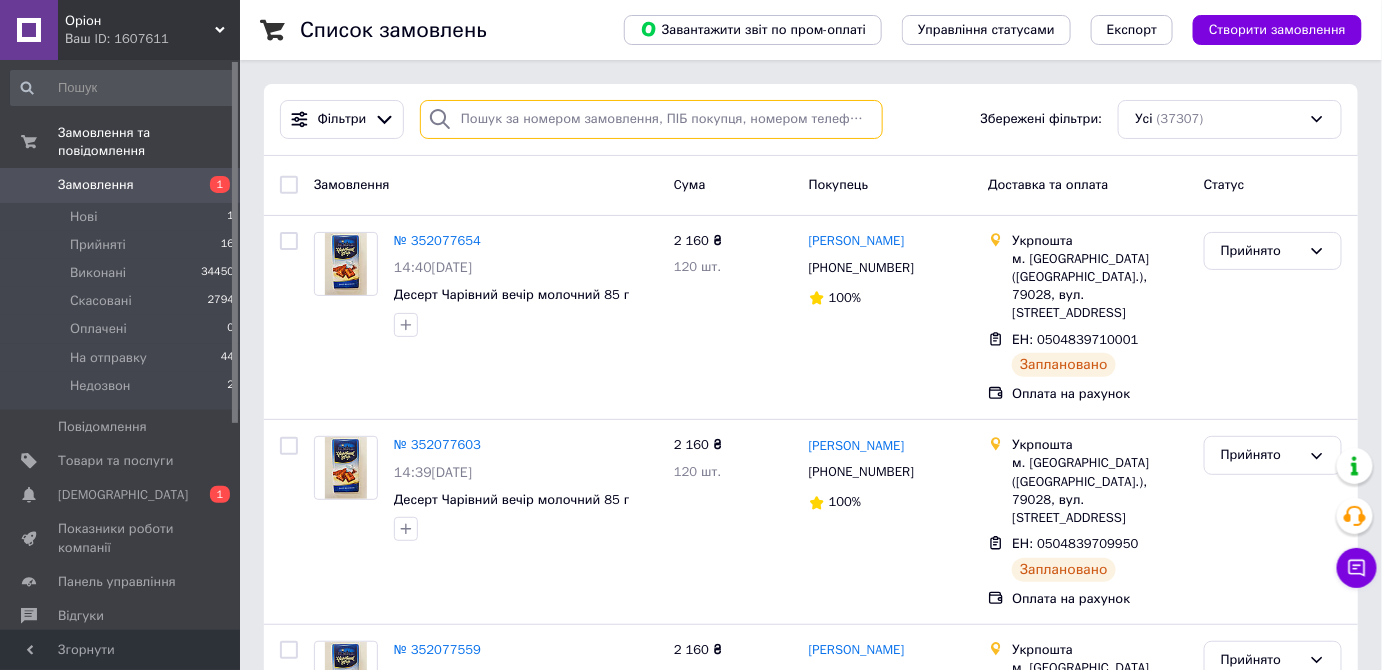 click at bounding box center [651, 119] 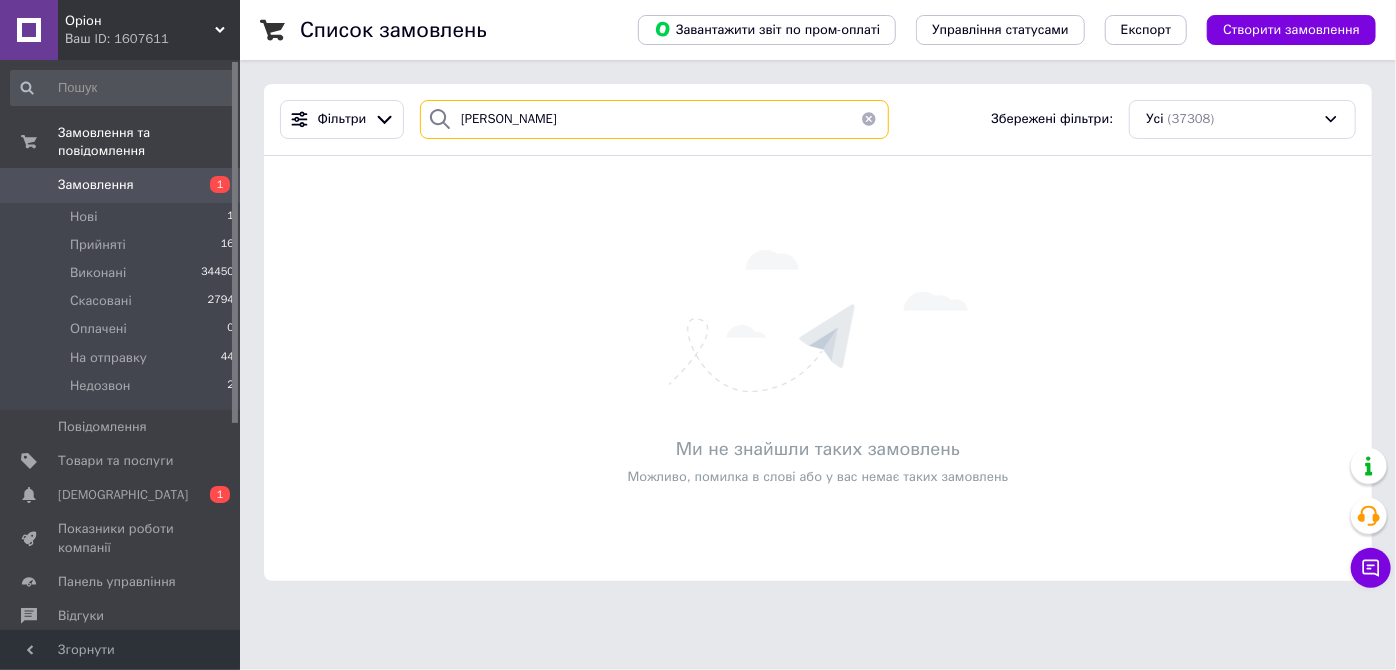 click on "різак" at bounding box center (654, 119) 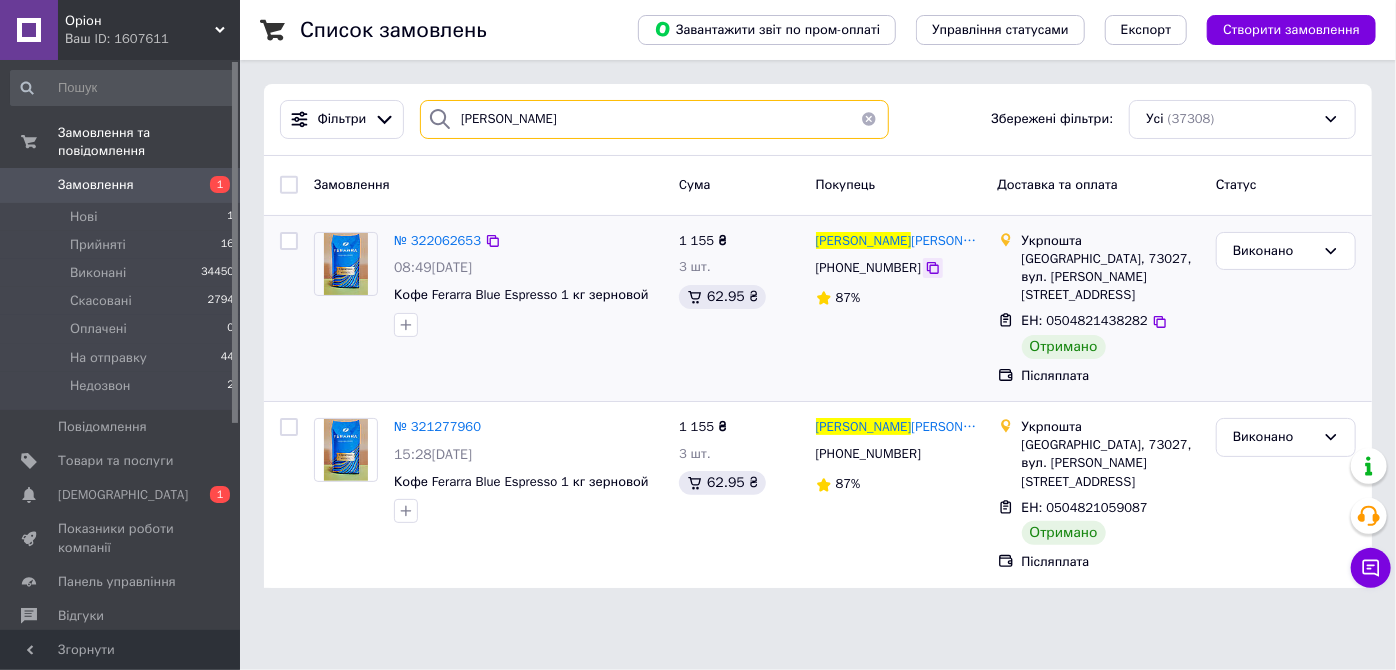 type on "ризак" 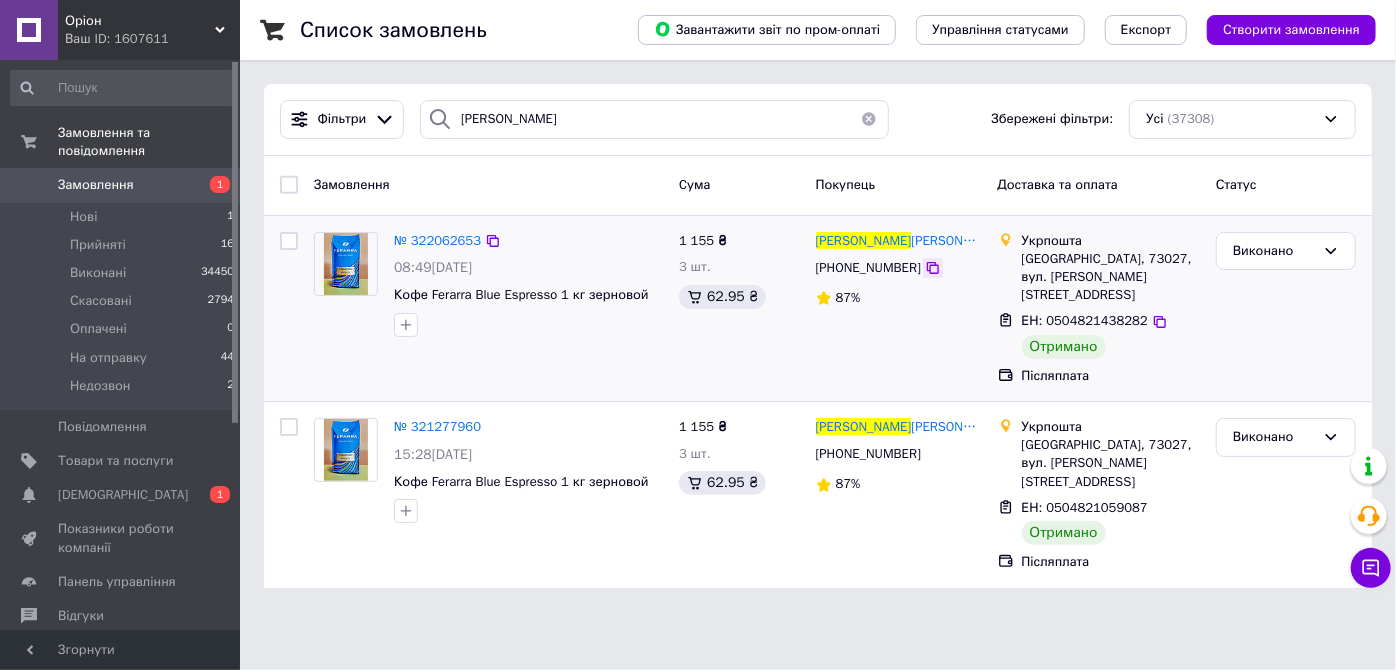 click 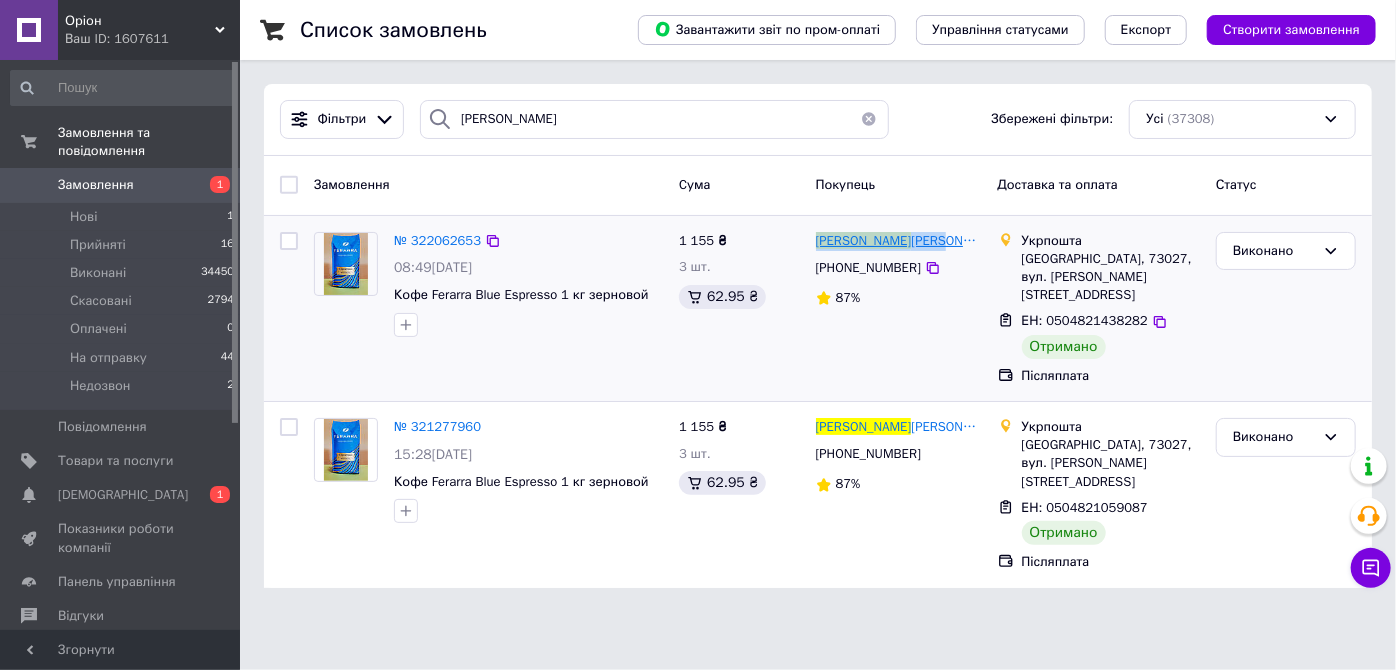 drag, startPoint x: 931, startPoint y: 250, endPoint x: 815, endPoint y: 240, distance: 116.43024 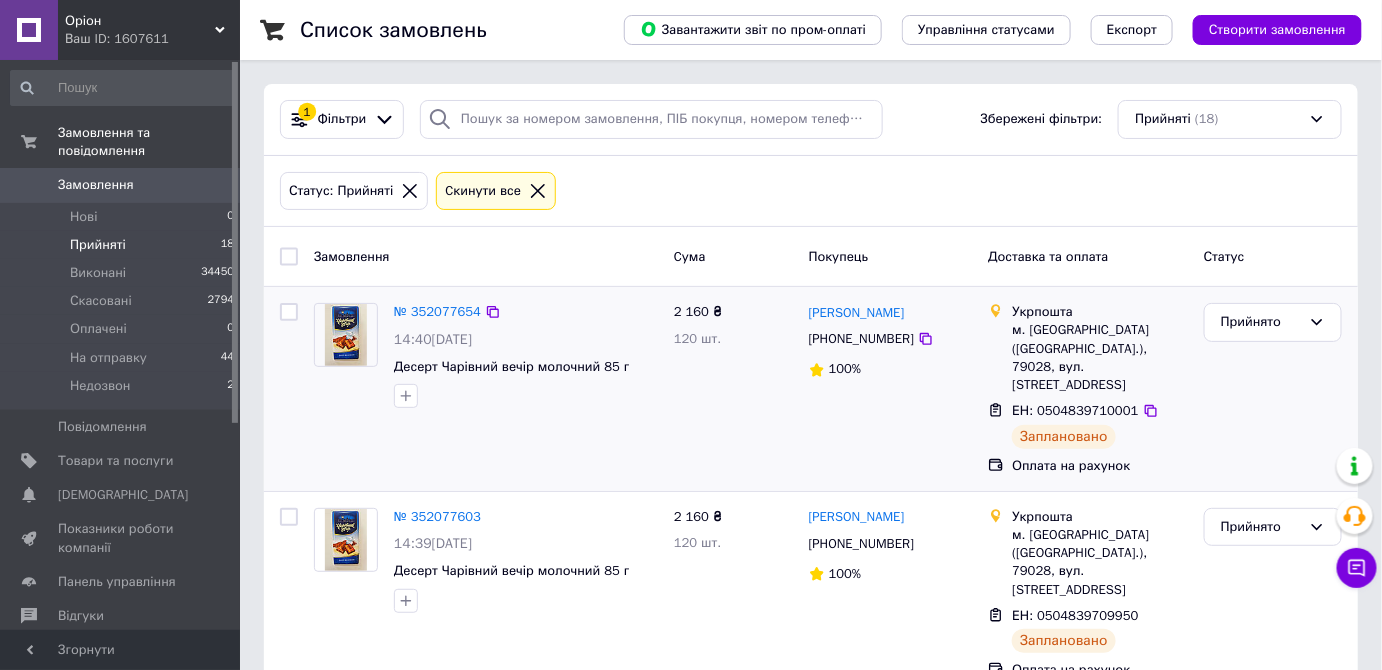 scroll, scrollTop: 58, scrollLeft: 0, axis: vertical 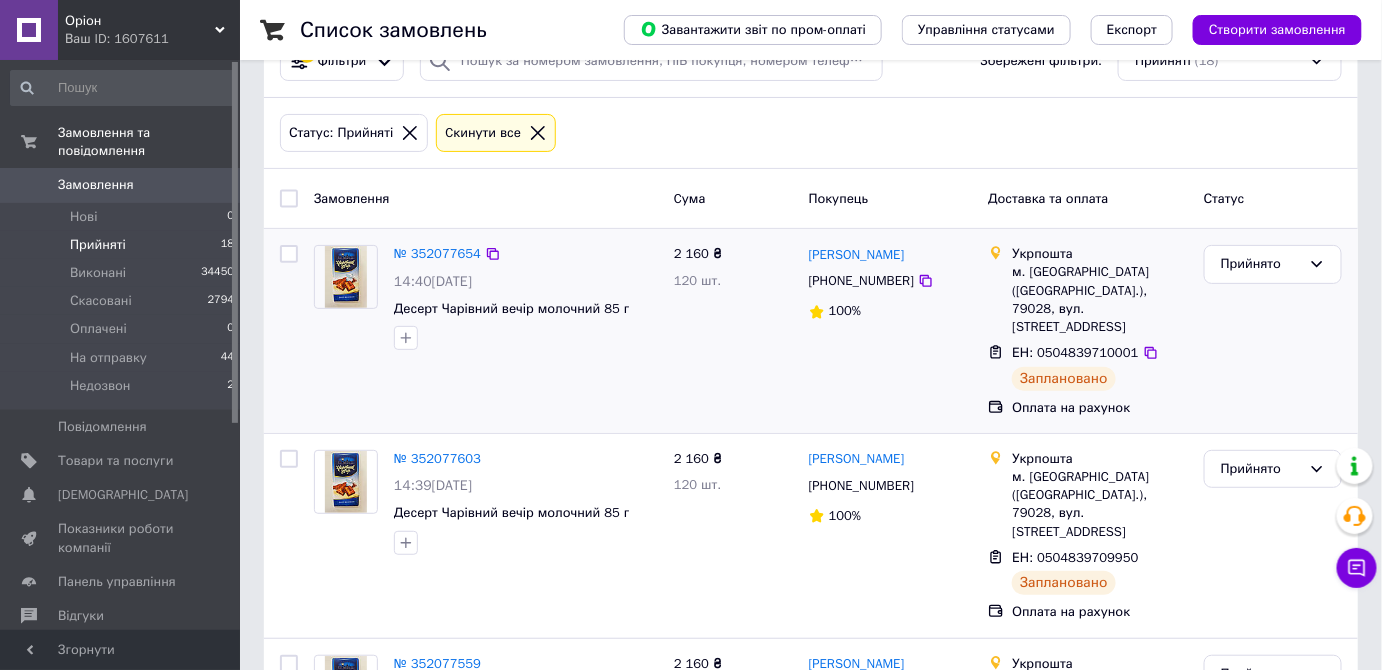 click on "ЕН: 0504839710001" at bounding box center [1075, 352] 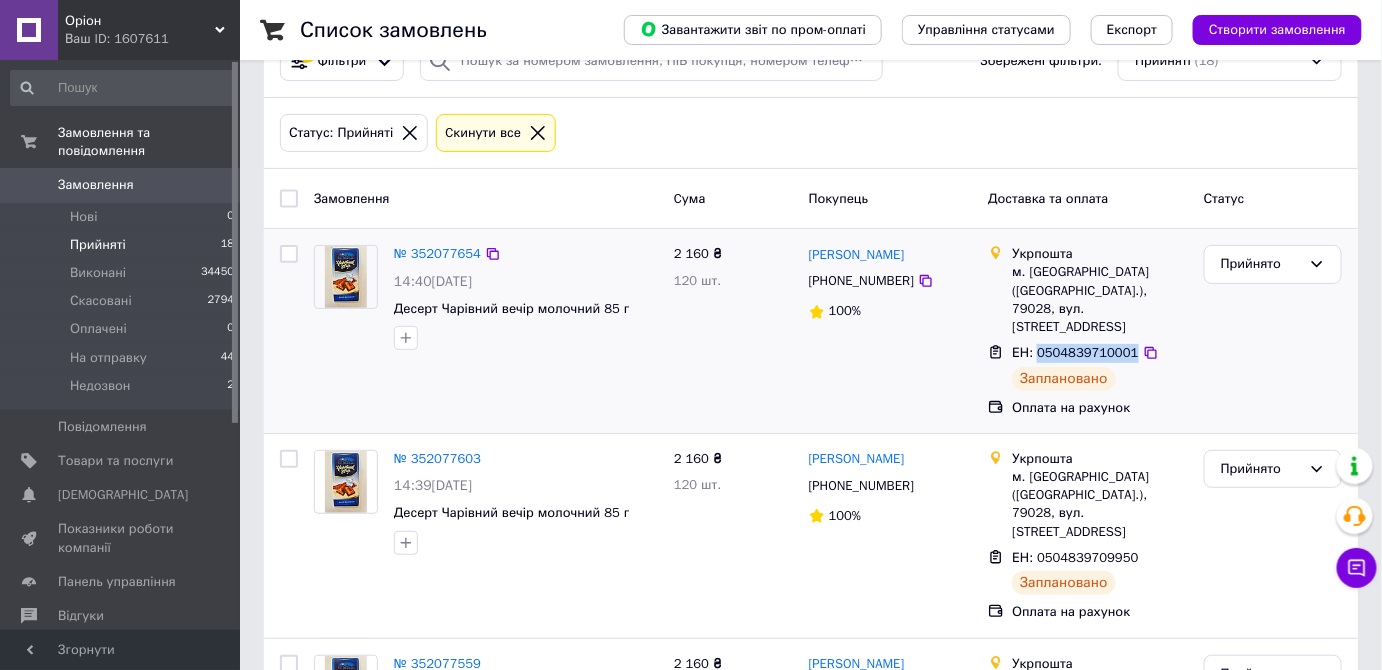 click on "ЕН: 0504839710001" at bounding box center [1075, 352] 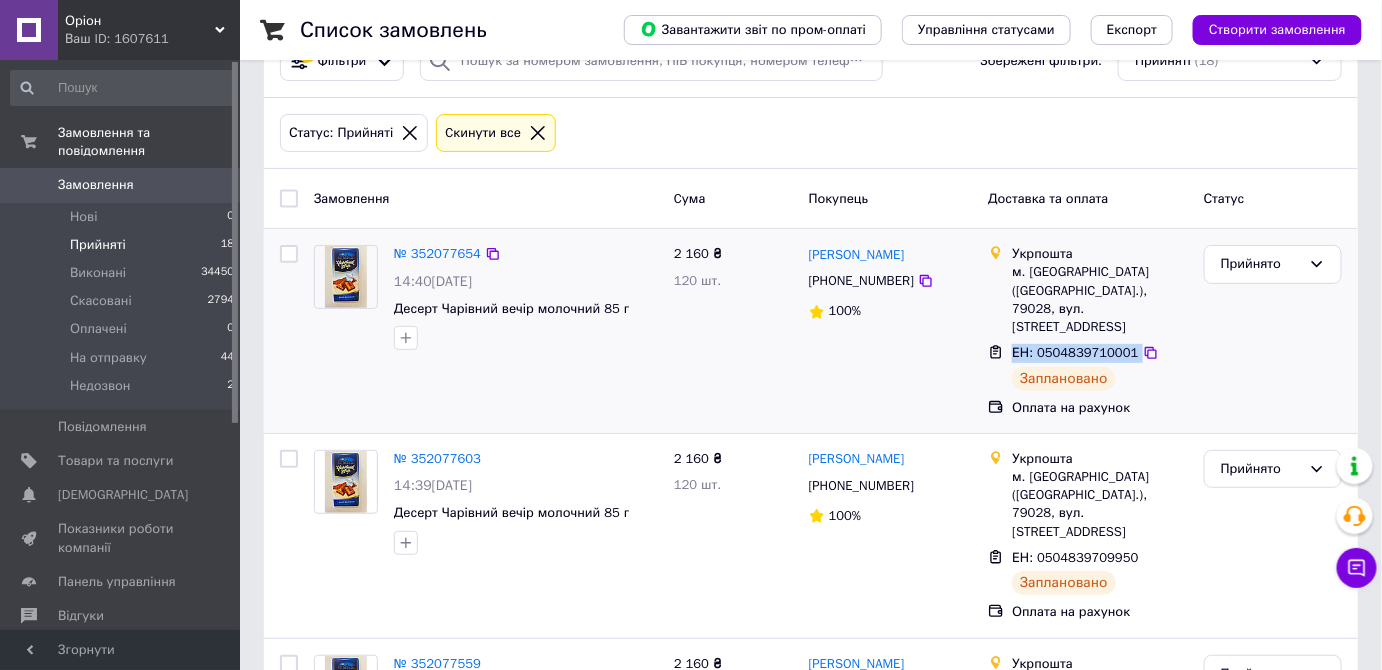 copy on "ЕН: 0504839710001" 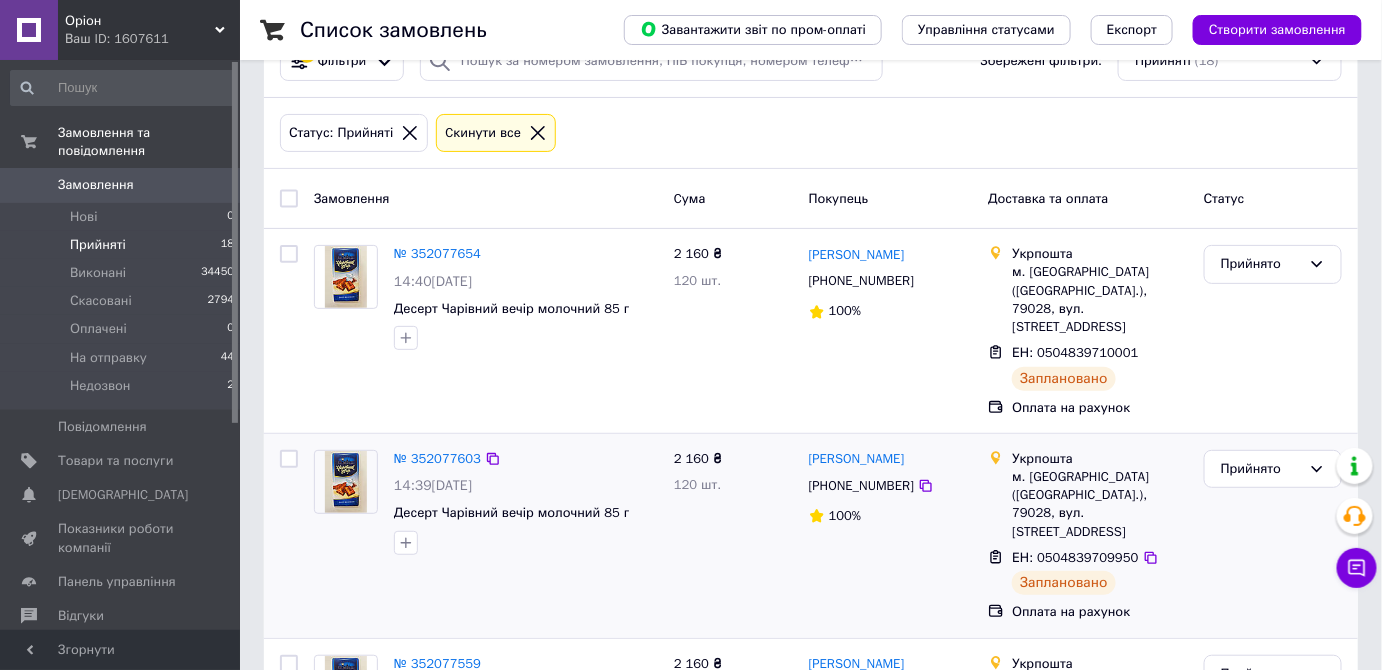 click on "ЕН: 0504839709950" at bounding box center [1075, 557] 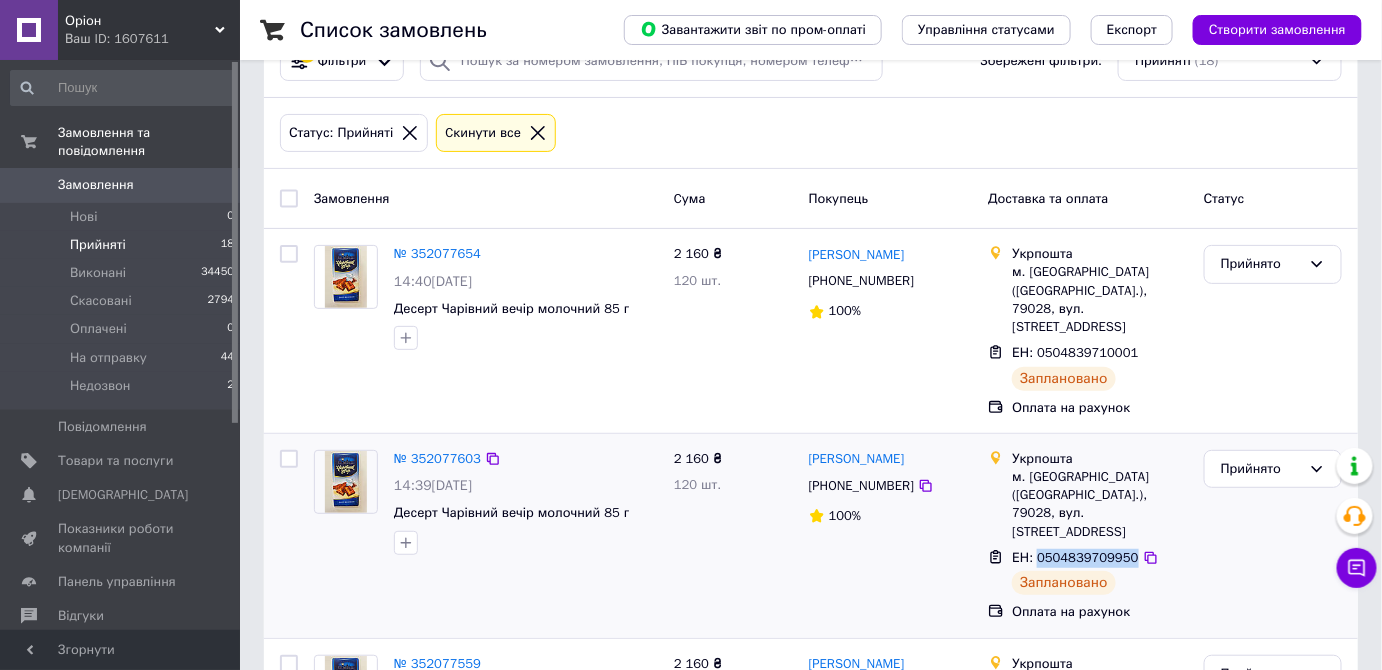 click on "ЕН: 0504839709950" at bounding box center (1075, 557) 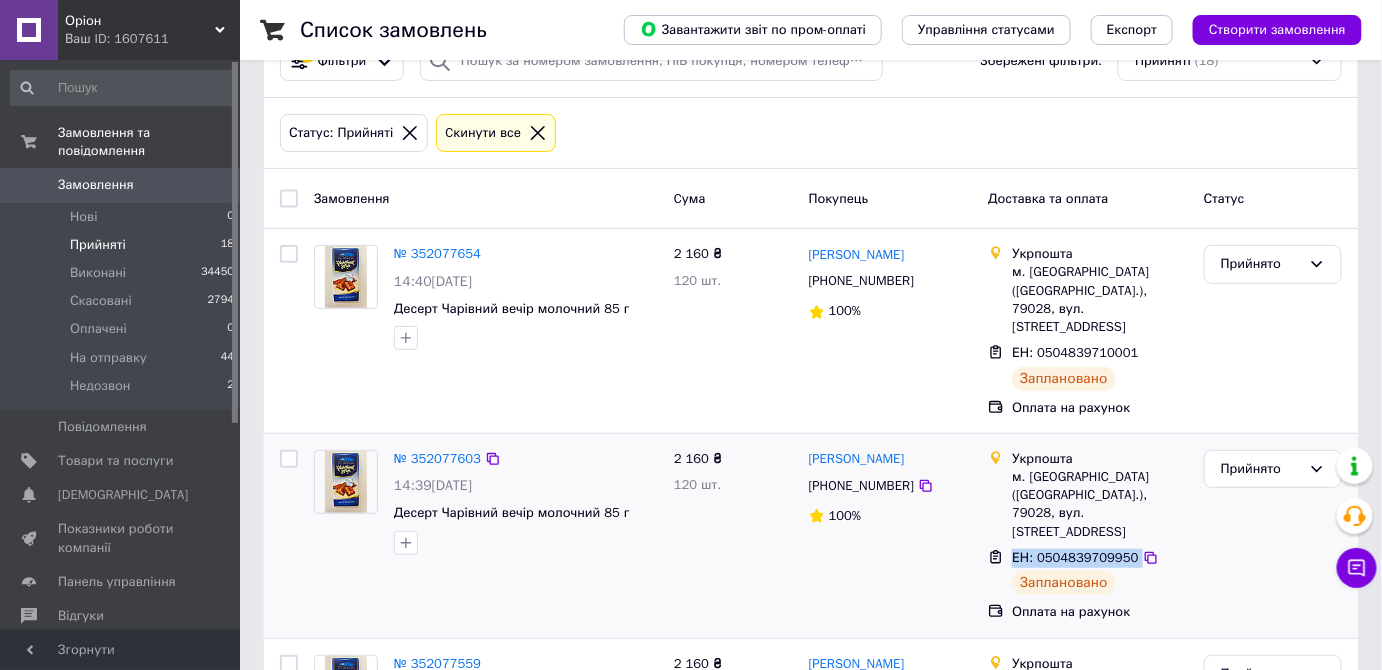 copy on "ЕН: 0504839709950" 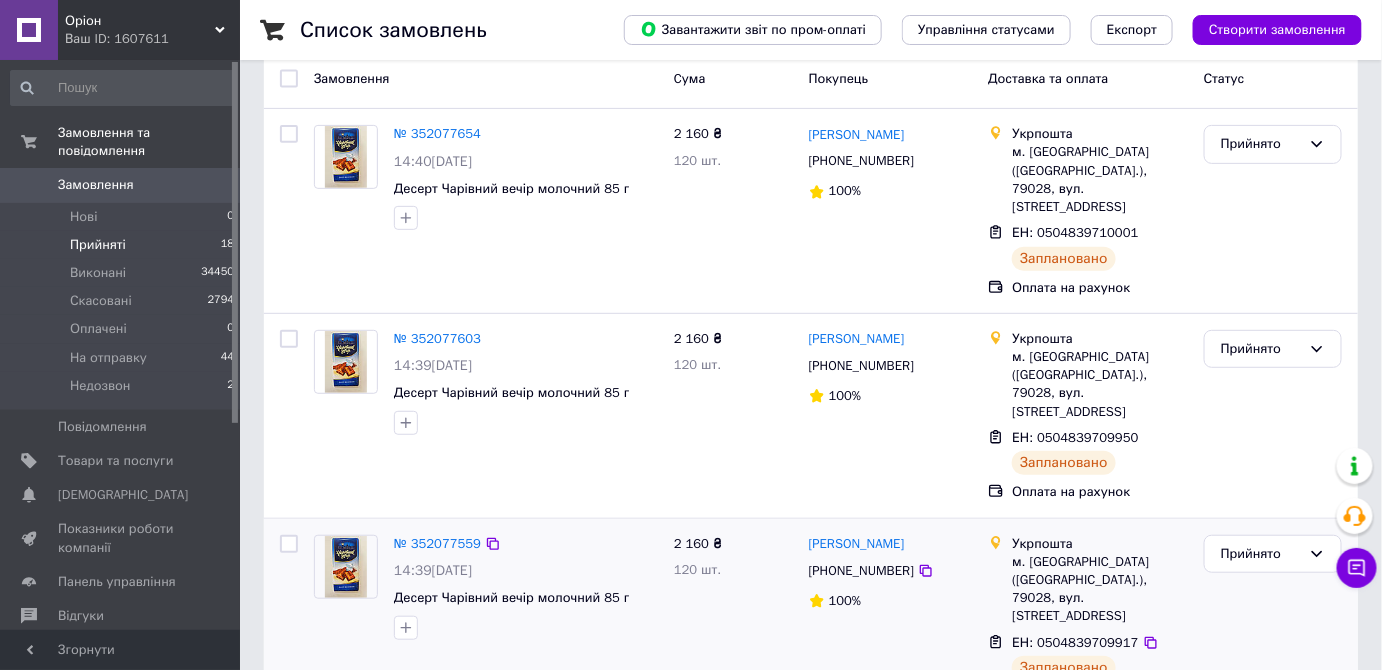click on "ЕН: 0504839709917 Заплановано" at bounding box center (1100, 657) 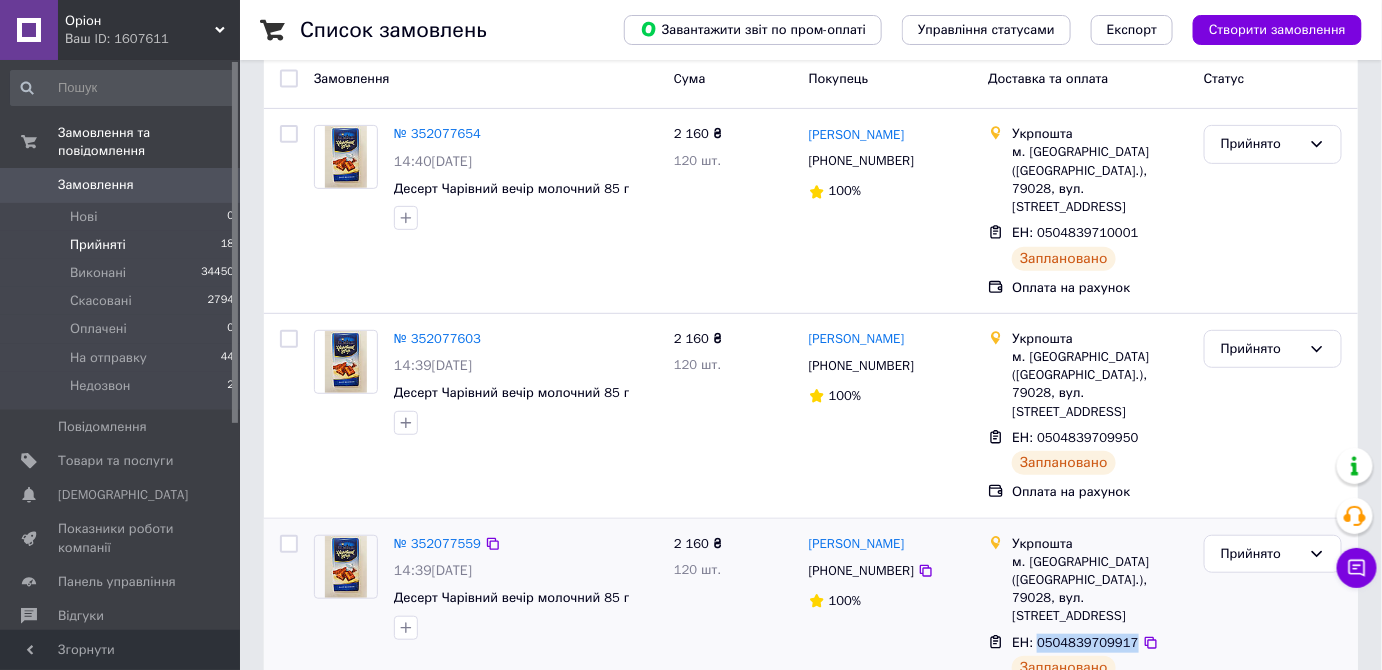 click on "ЕН: 0504839709917 Заплановано" at bounding box center (1100, 657) 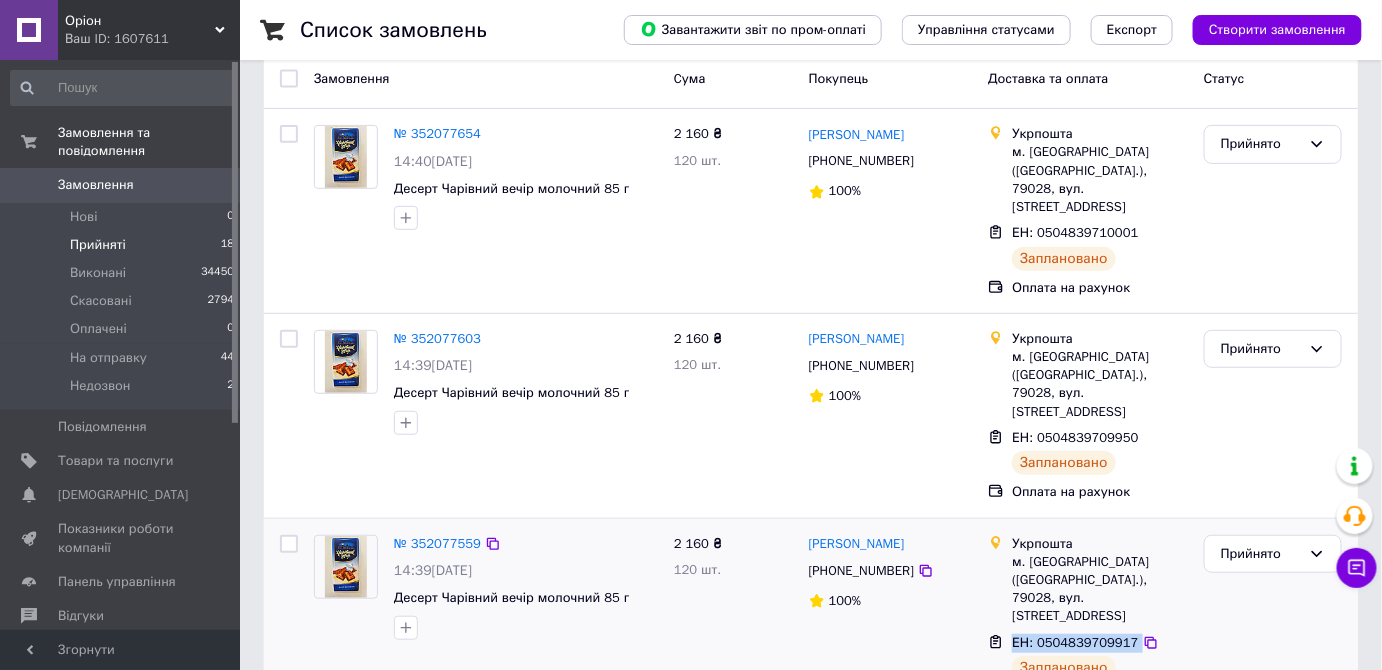 copy on "ЕН: 0504839709917" 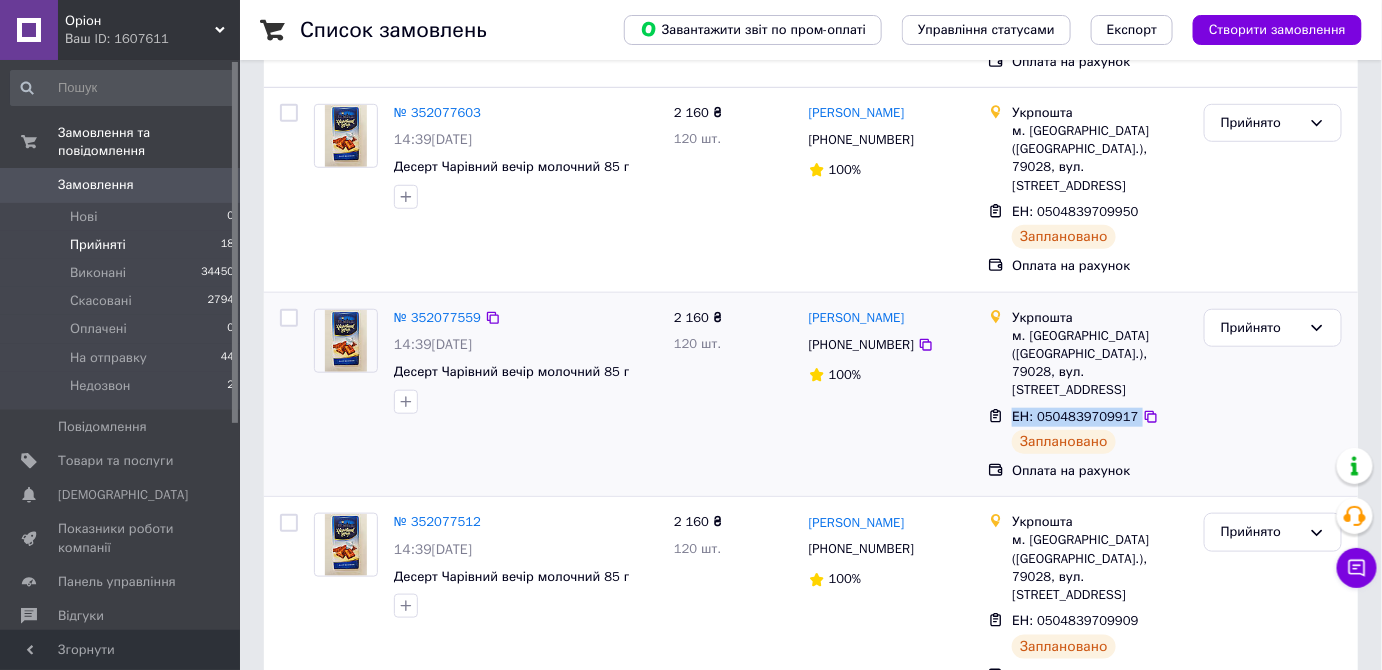 scroll, scrollTop: 406, scrollLeft: 0, axis: vertical 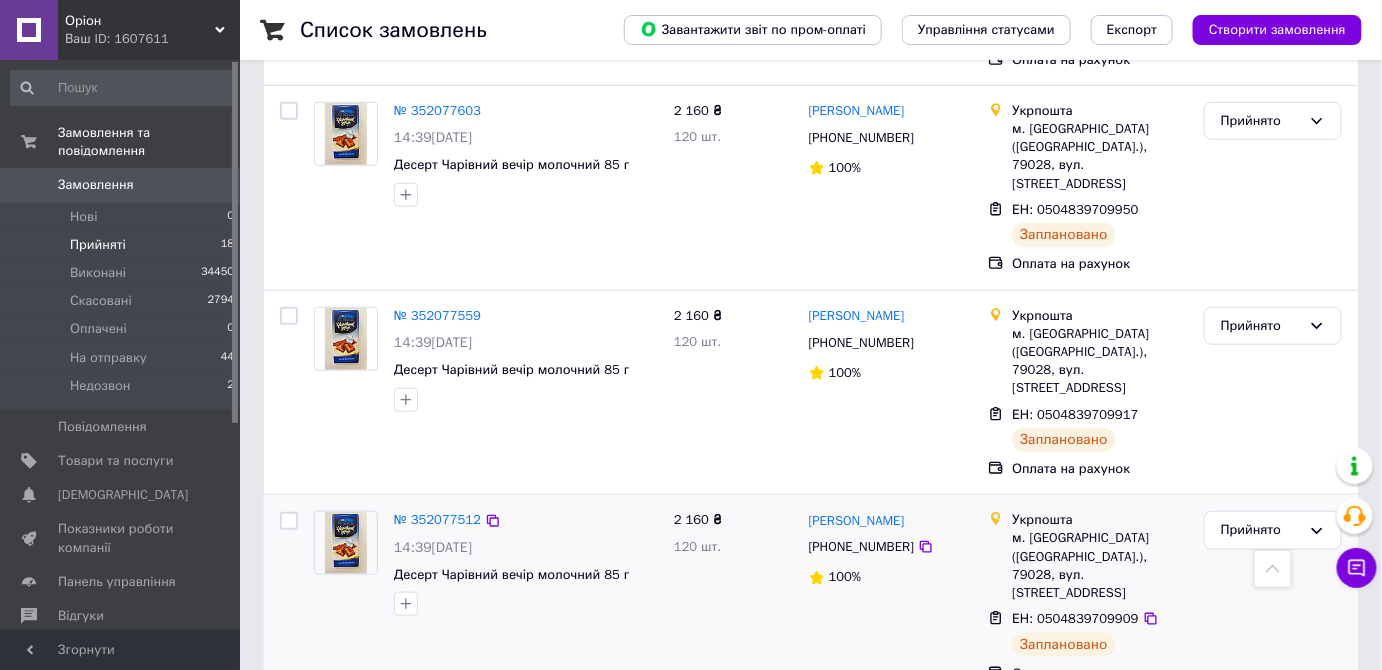 click on "ЕН: 0504839709909" at bounding box center (1075, 619) 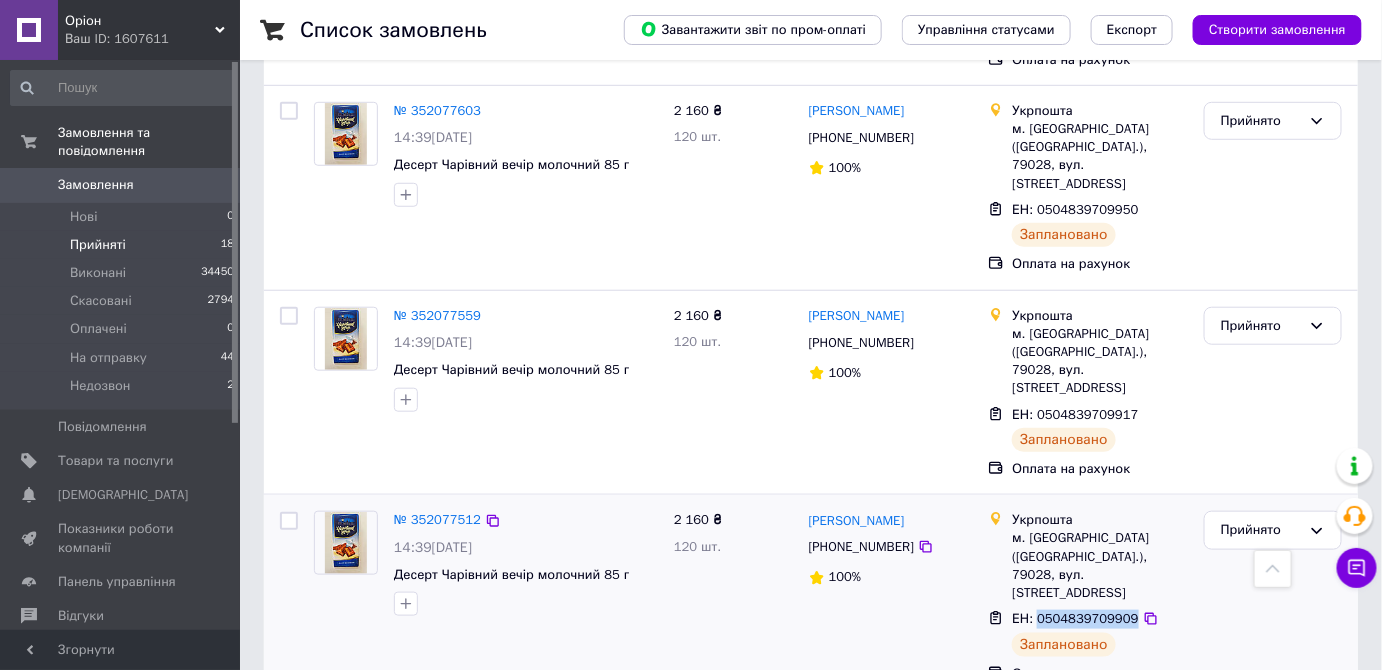 click on "ЕН: 0504839709909" at bounding box center (1075, 619) 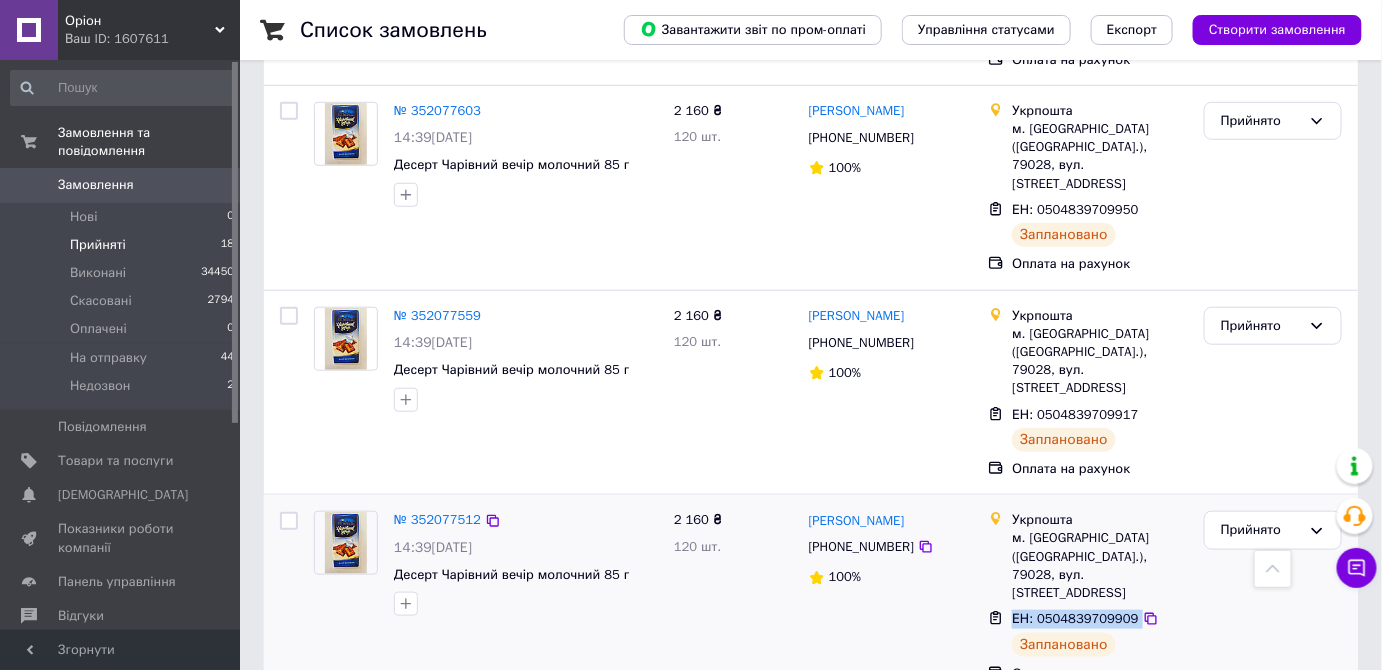 click on "ЕН: 0504839709909" at bounding box center [1075, 619] 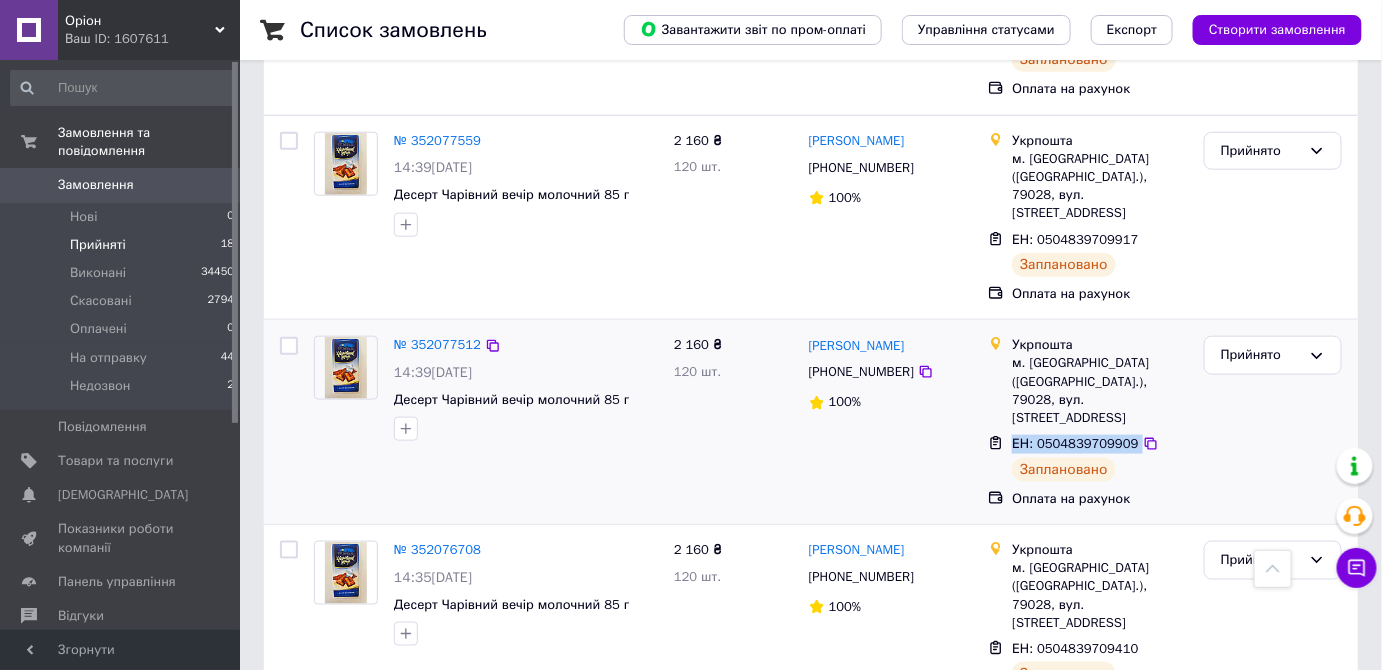 scroll, scrollTop: 584, scrollLeft: 0, axis: vertical 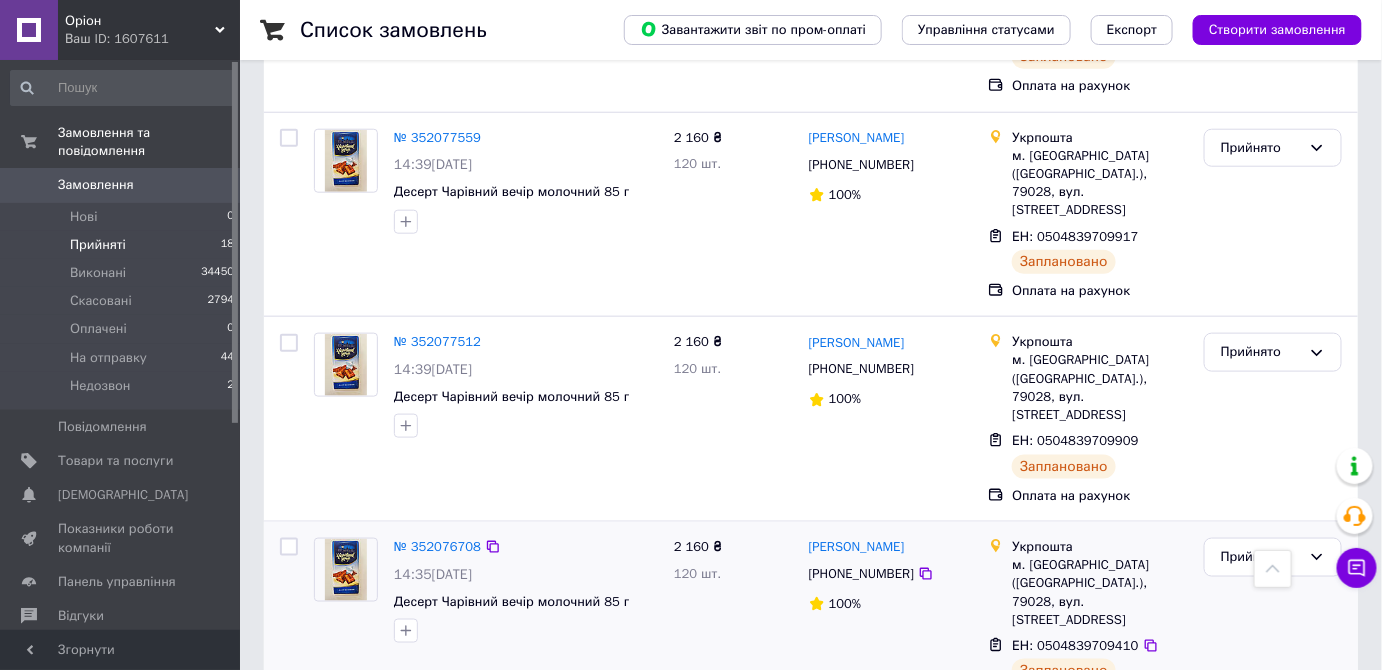 click on "ЕН: 0504839709410" at bounding box center (1075, 646) 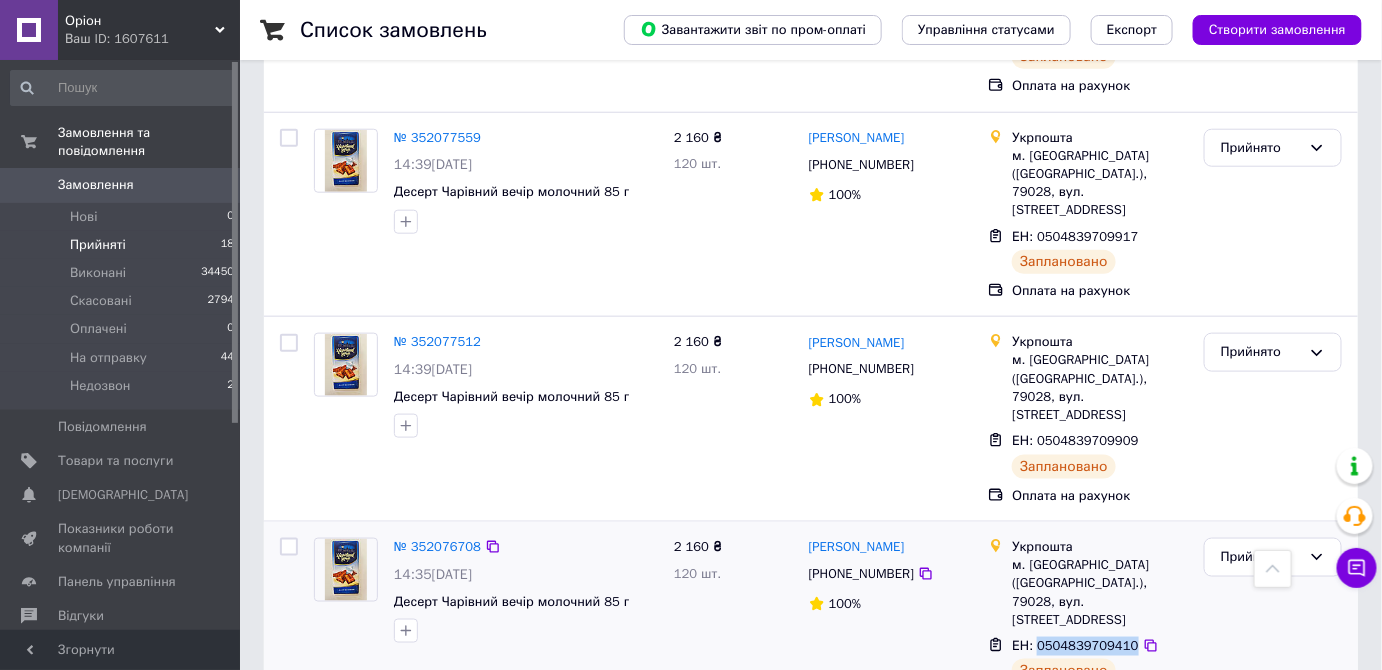 click on "ЕН: 0504839709410" at bounding box center [1075, 646] 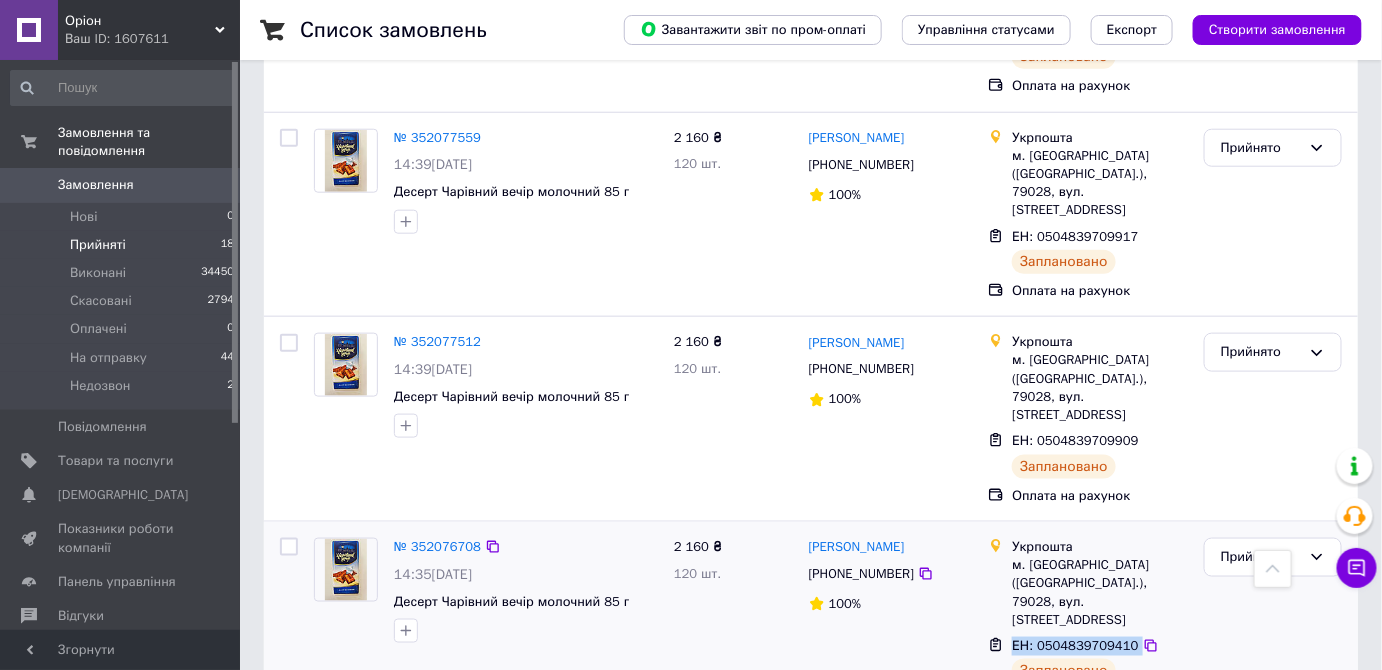 click on "ЕН: 0504839709410" at bounding box center (1075, 646) 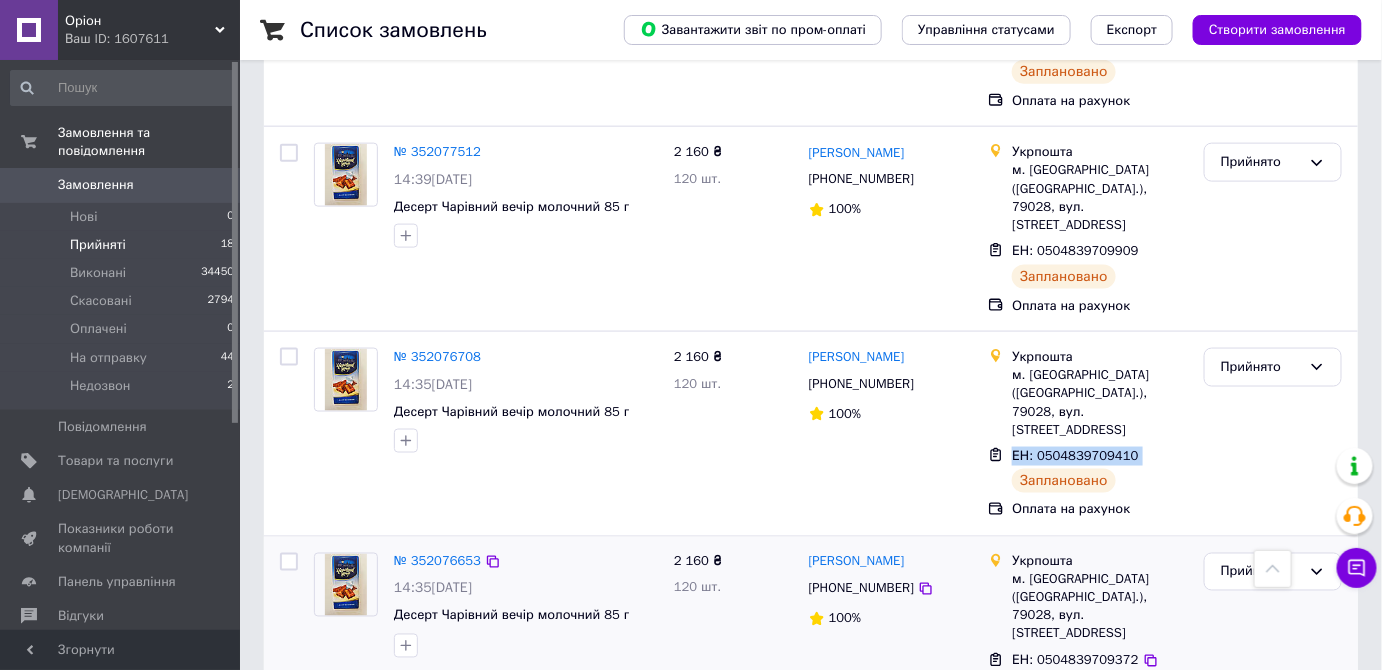 scroll, scrollTop: 778, scrollLeft: 0, axis: vertical 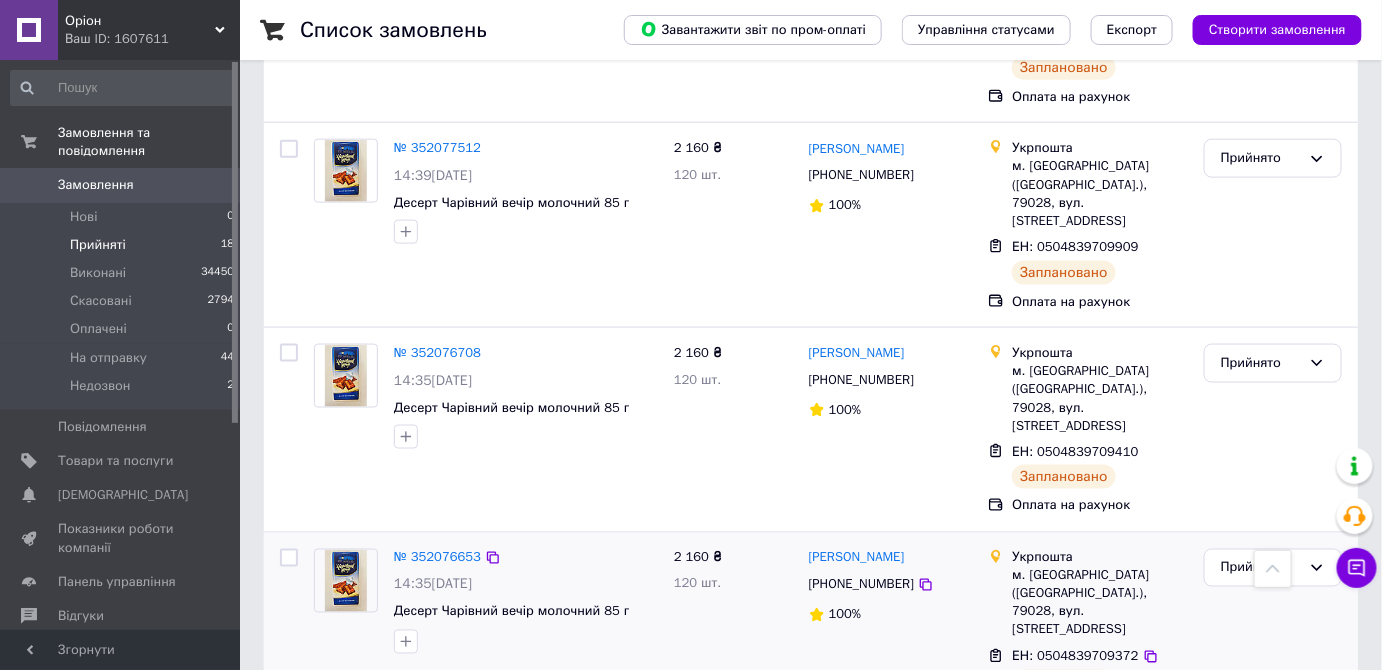 click on "ЕН: 0504839709372" at bounding box center [1075, 656] 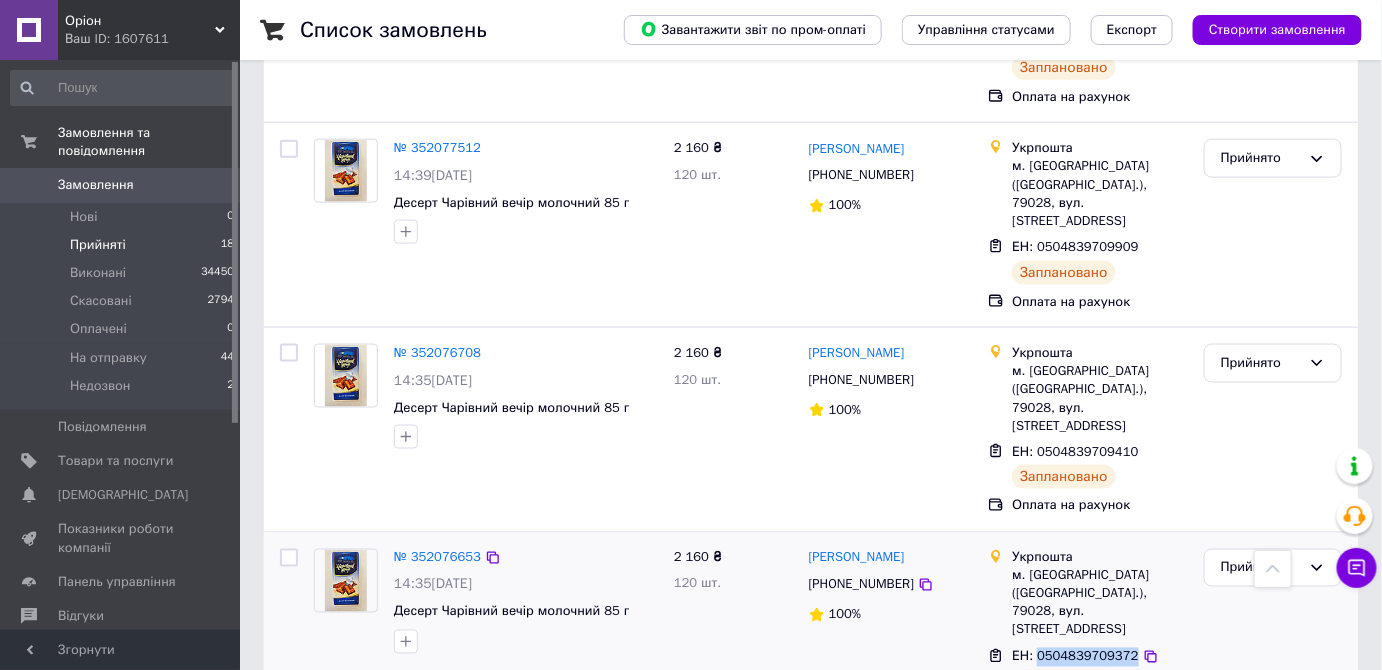 click on "ЕН: 0504839709372" at bounding box center [1075, 656] 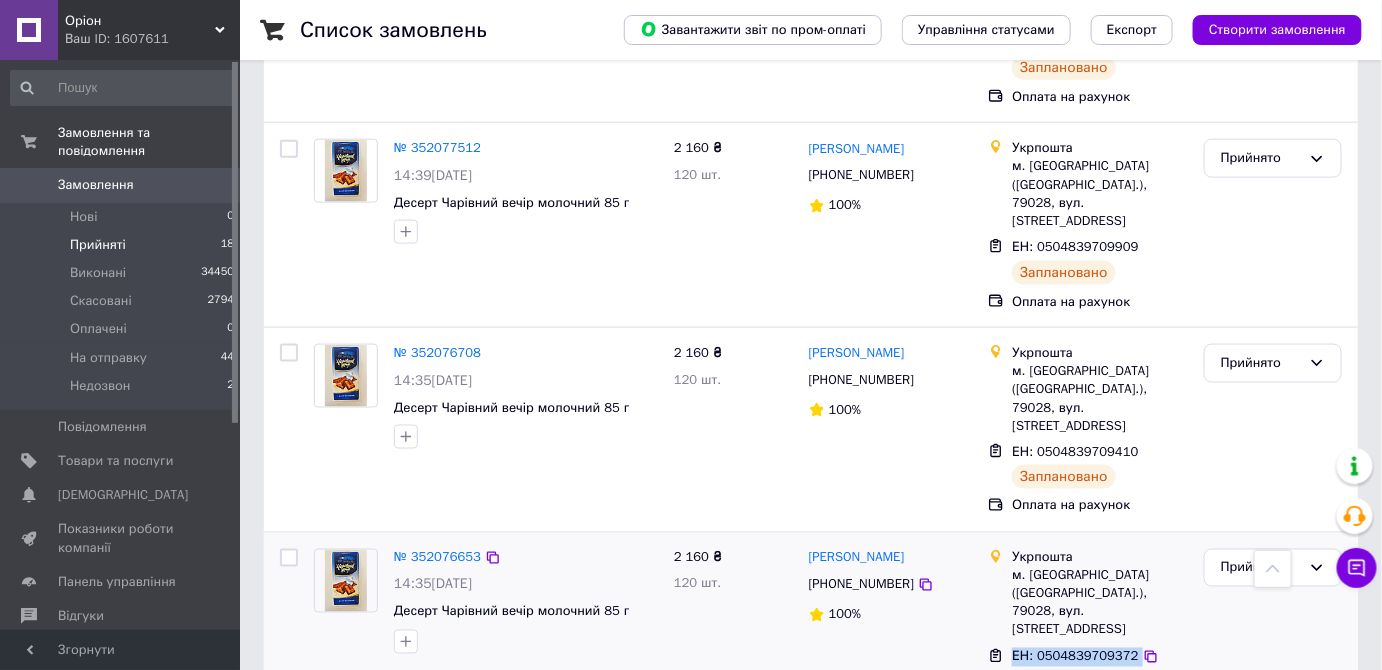 copy on "ЕН: 0504839709372" 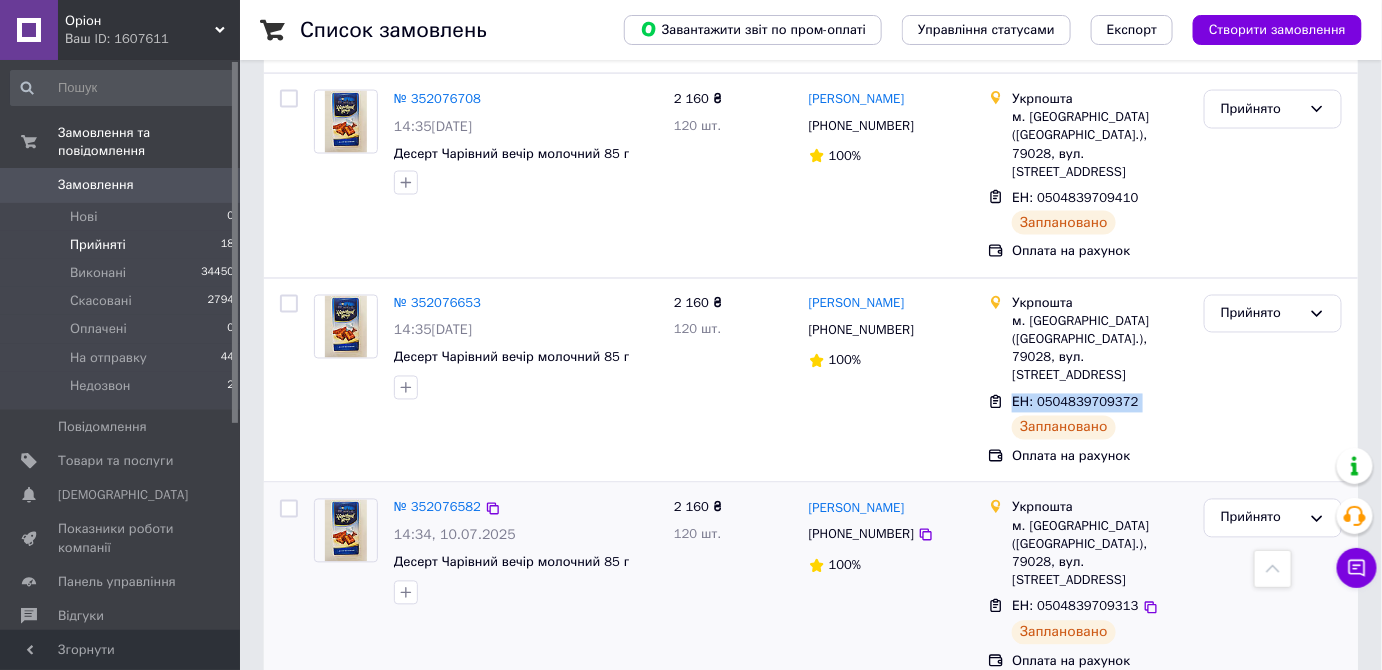 scroll, scrollTop: 1050, scrollLeft: 0, axis: vertical 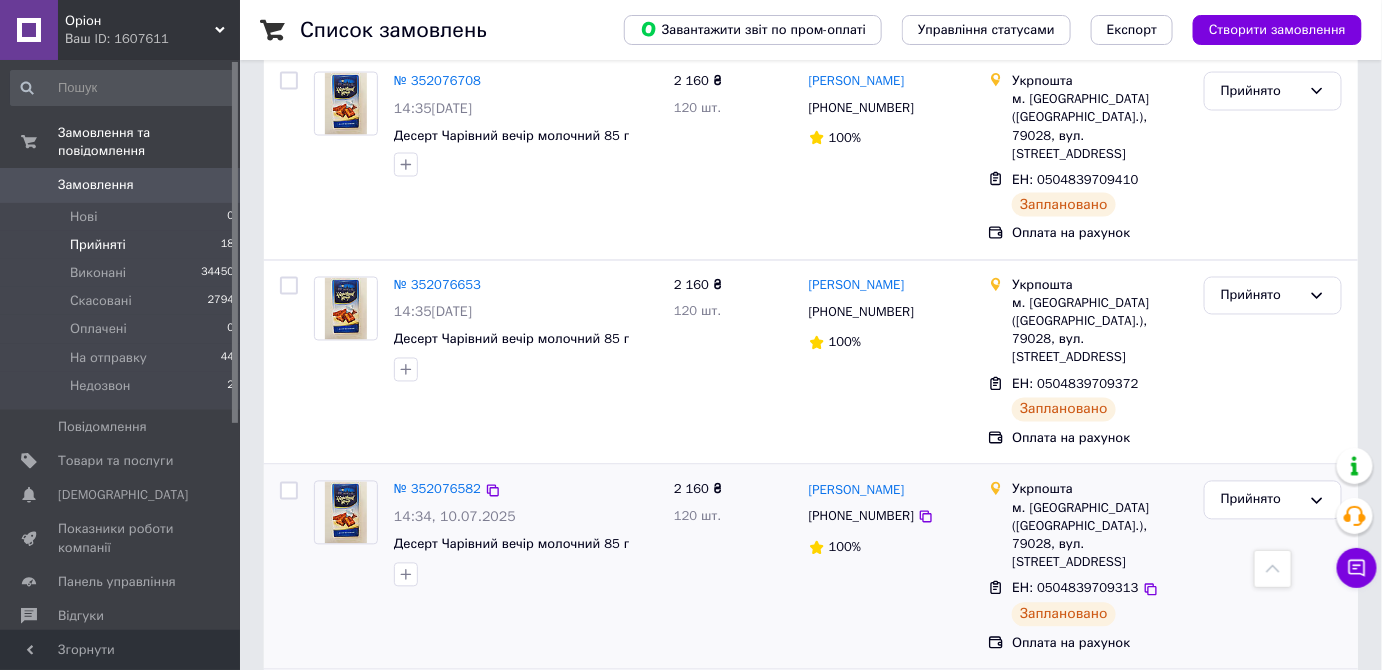 click on "ЕН: 0504839709313" at bounding box center [1075, 588] 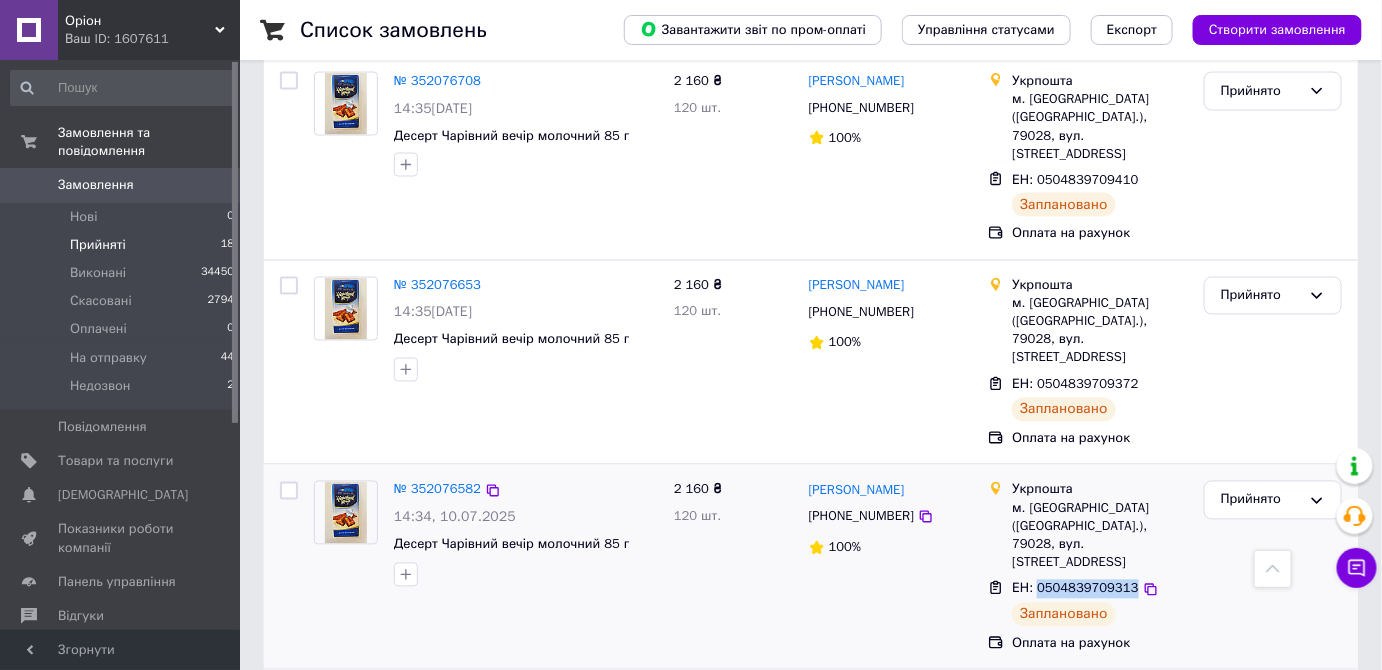 click on "ЕН: 0504839709313" at bounding box center (1075, 588) 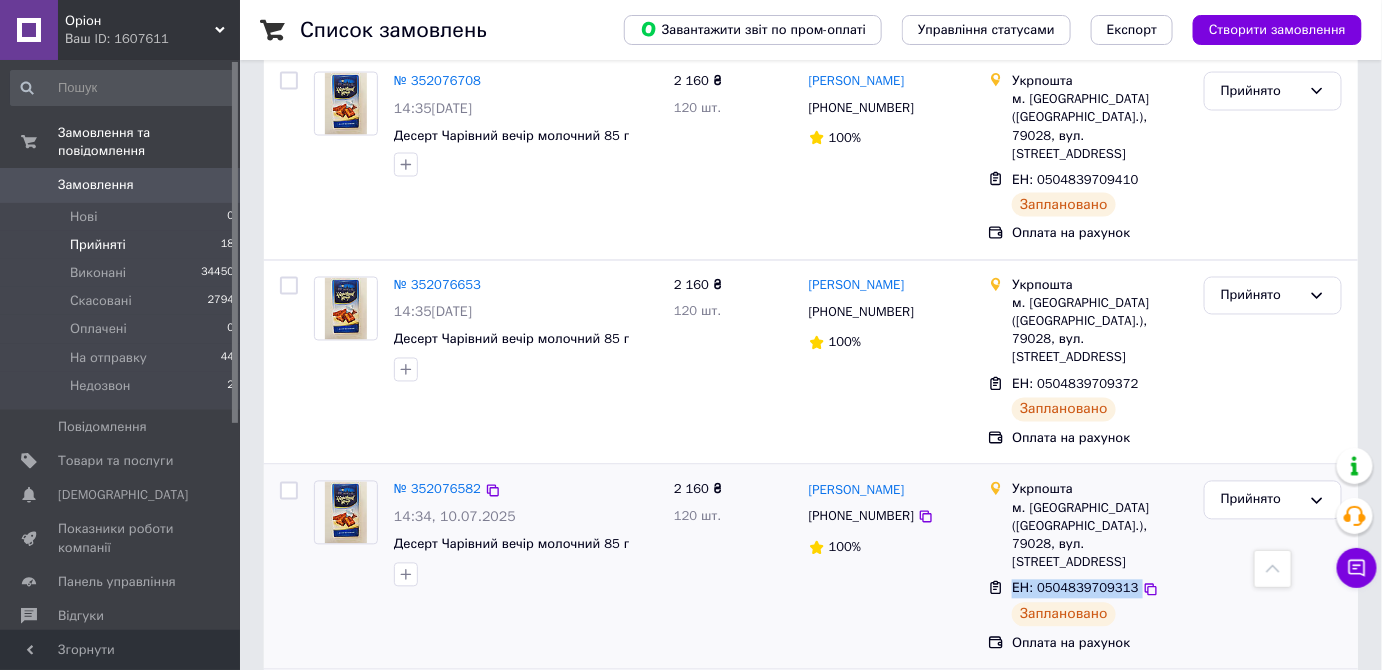 click on "ЕН: 0504839709313" at bounding box center [1075, 588] 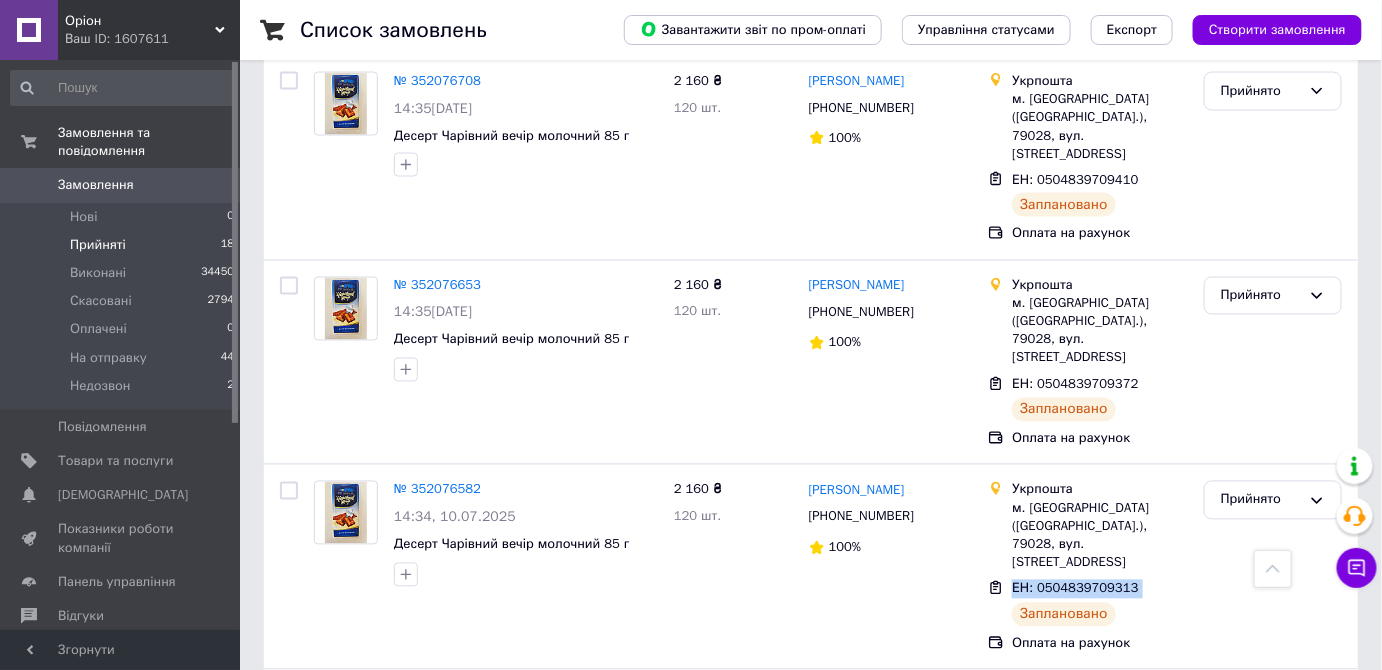 scroll, scrollTop: 1104, scrollLeft: 0, axis: vertical 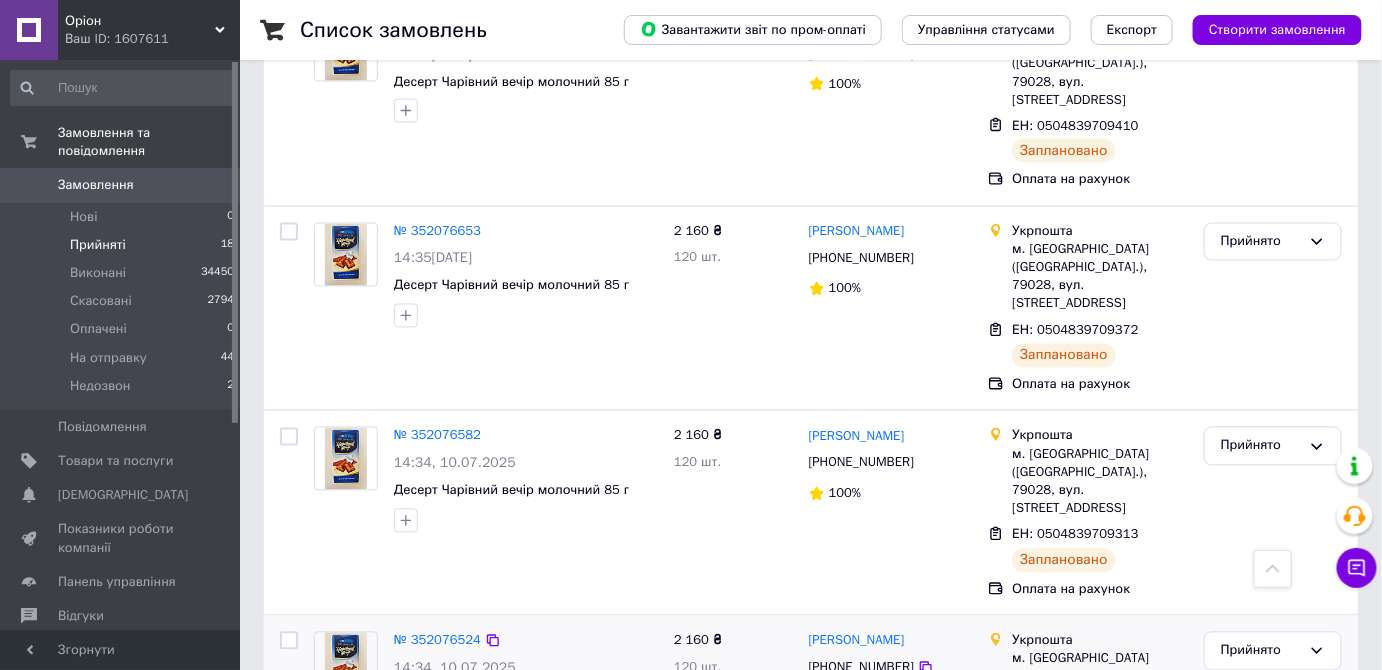 click on "ЕН: 0504839709275" at bounding box center (1075, 739) 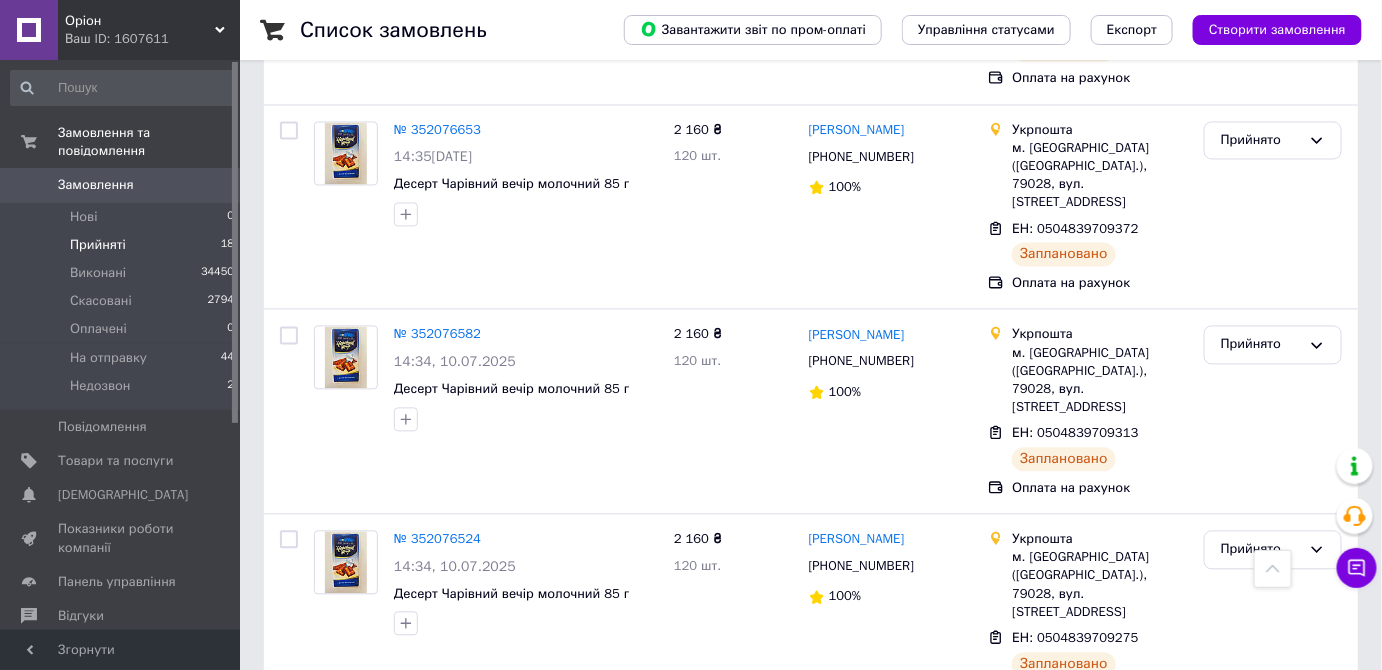 click on "ЕН: 0504839709232" at bounding box center (1075, 843) 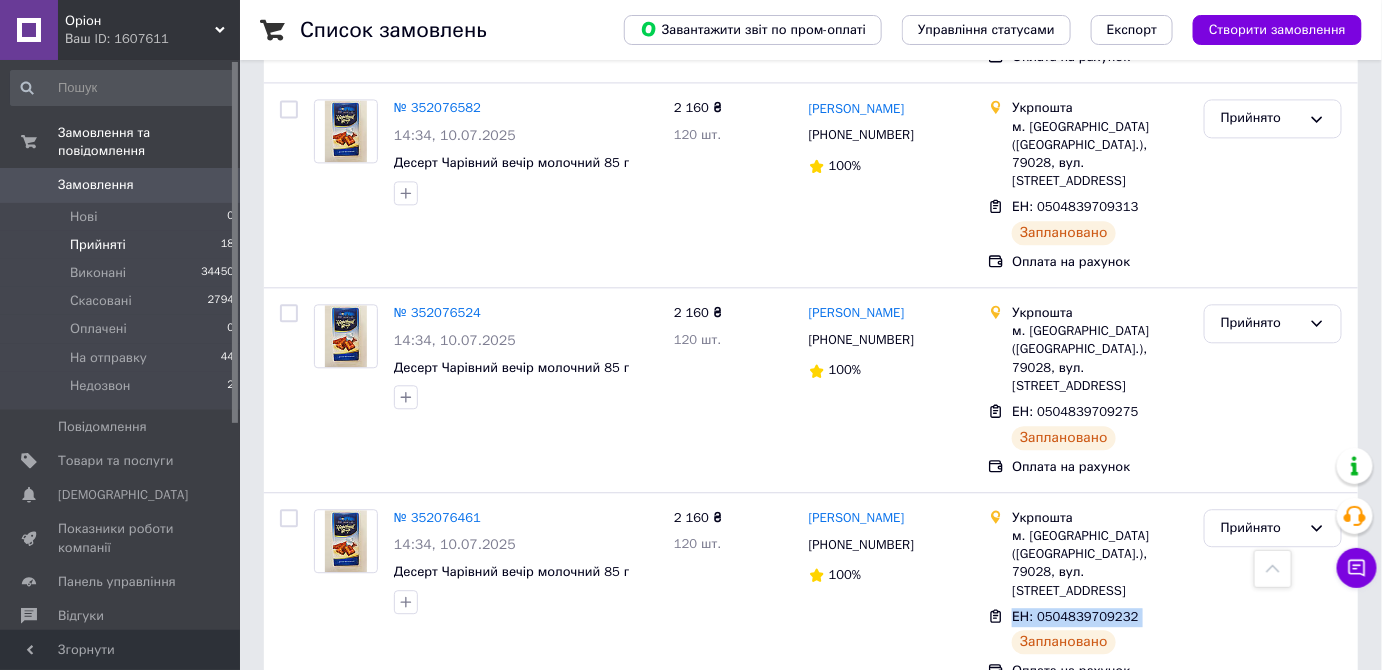 scroll, scrollTop: 1442, scrollLeft: 0, axis: vertical 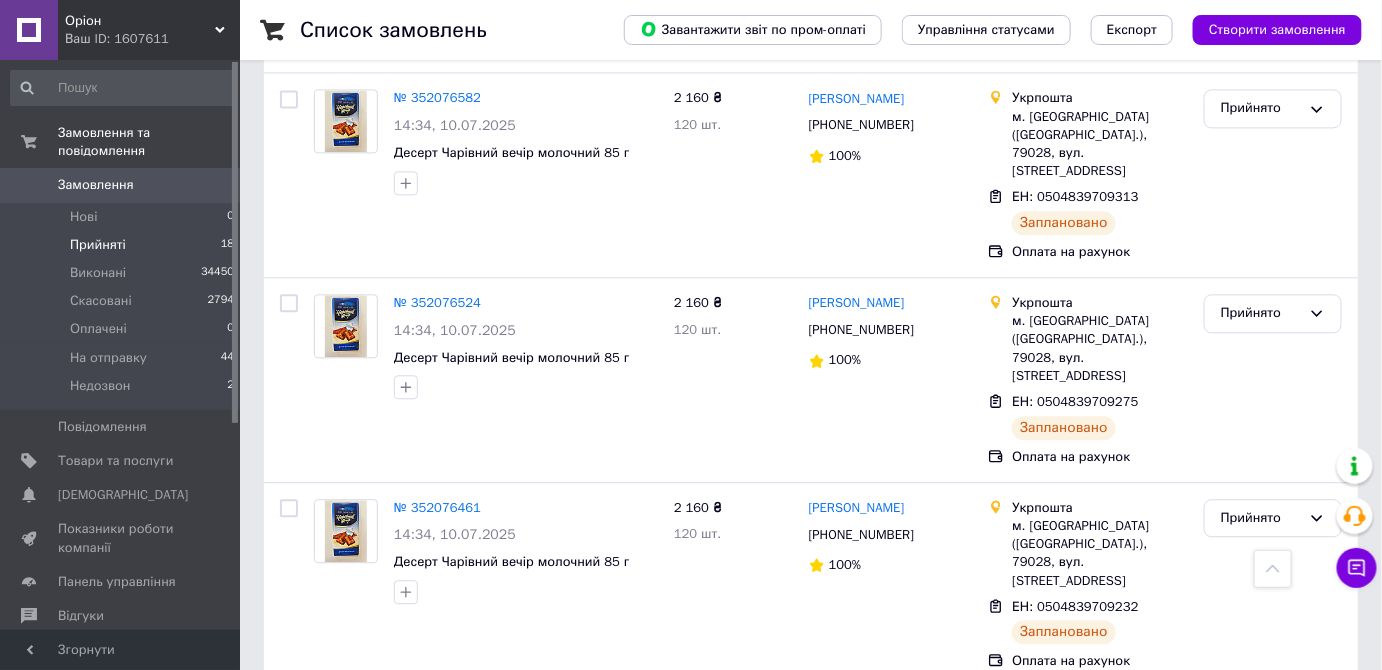 click on "ЕН: 0504839709151" at bounding box center (1075, 810) 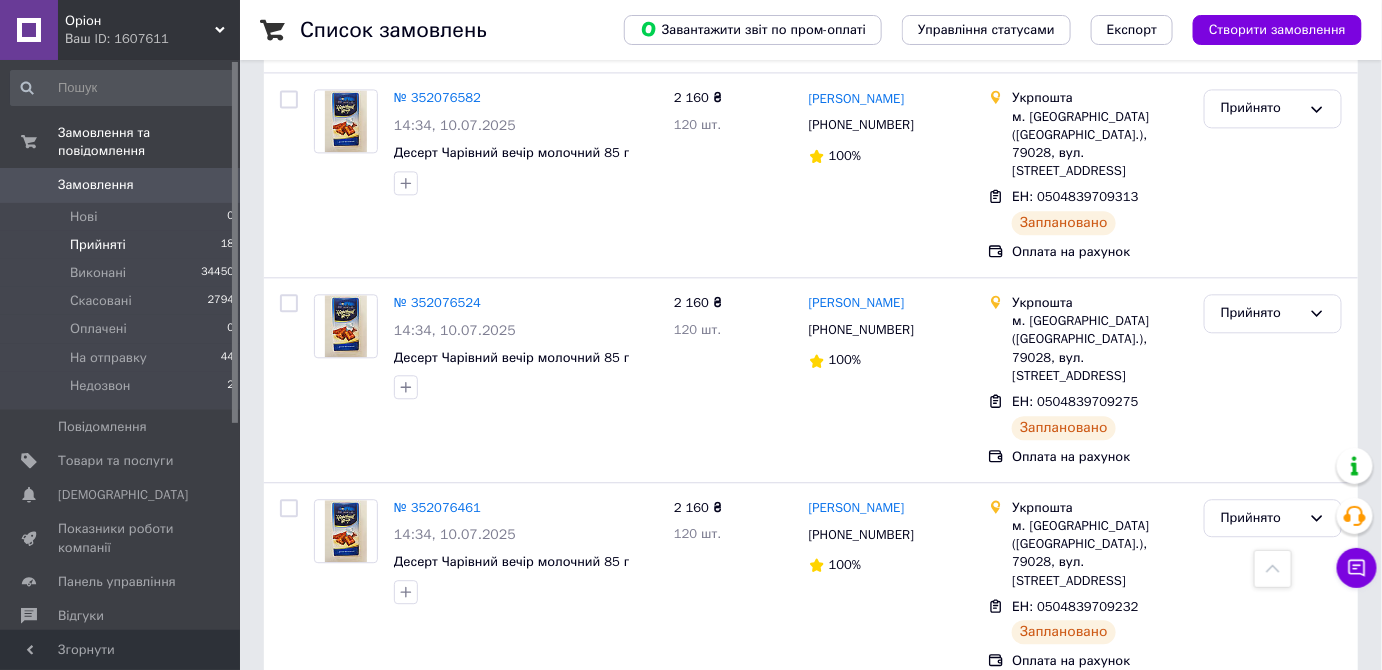 scroll, scrollTop: 1554, scrollLeft: 0, axis: vertical 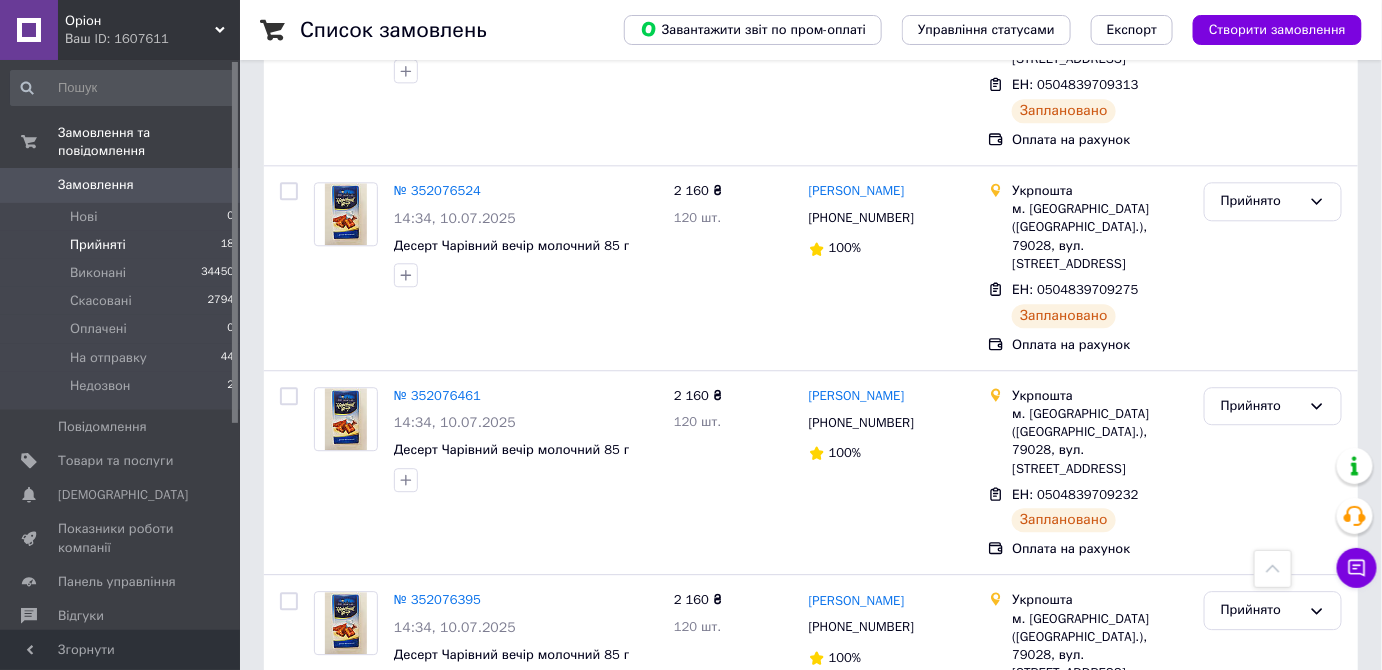 click on "ЕН: 0504839709127" at bounding box center (1075, 904) 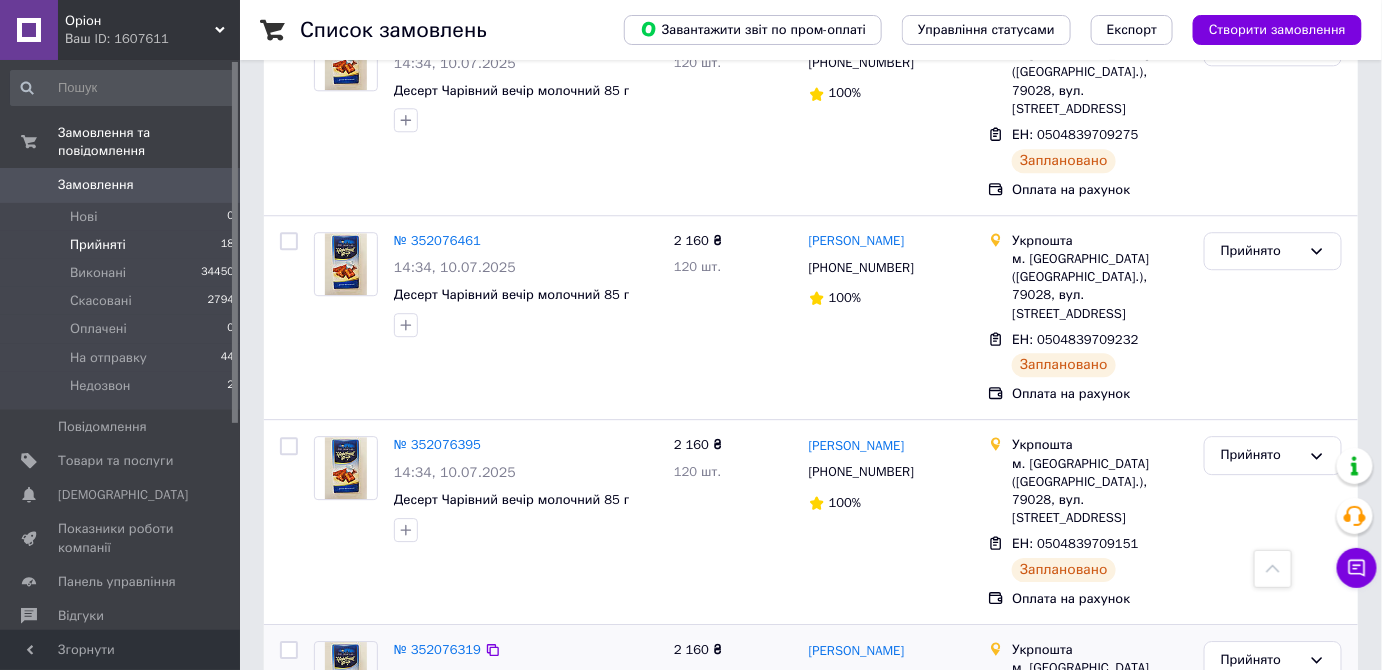 scroll, scrollTop: 1711, scrollLeft: 0, axis: vertical 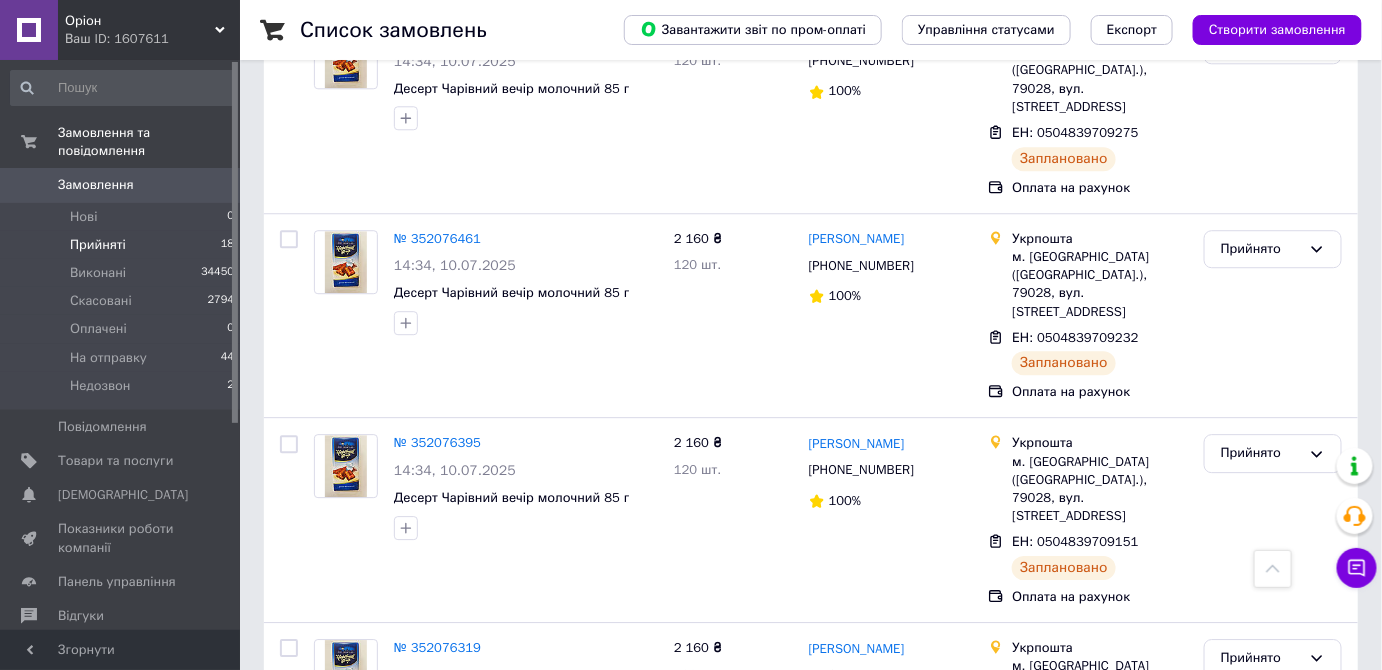 click on "ЕН: 0504839709089" at bounding box center (1075, 951) 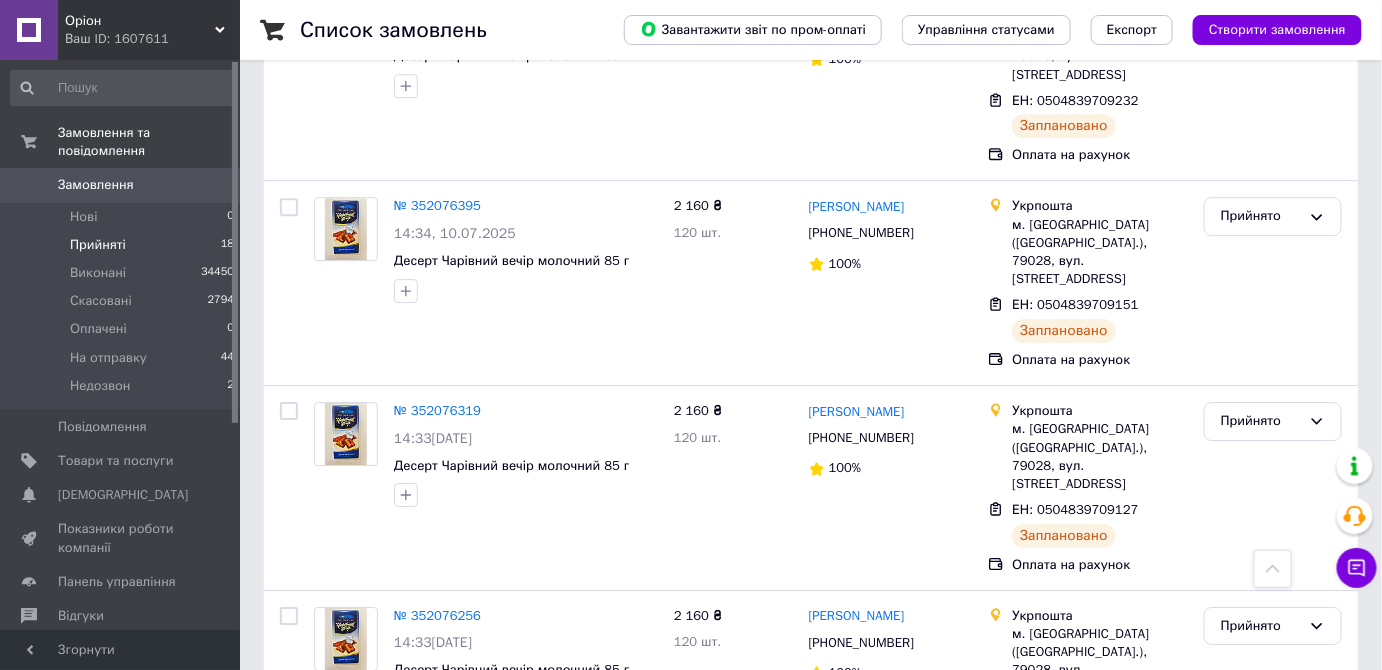 scroll, scrollTop: 1951, scrollLeft: 0, axis: vertical 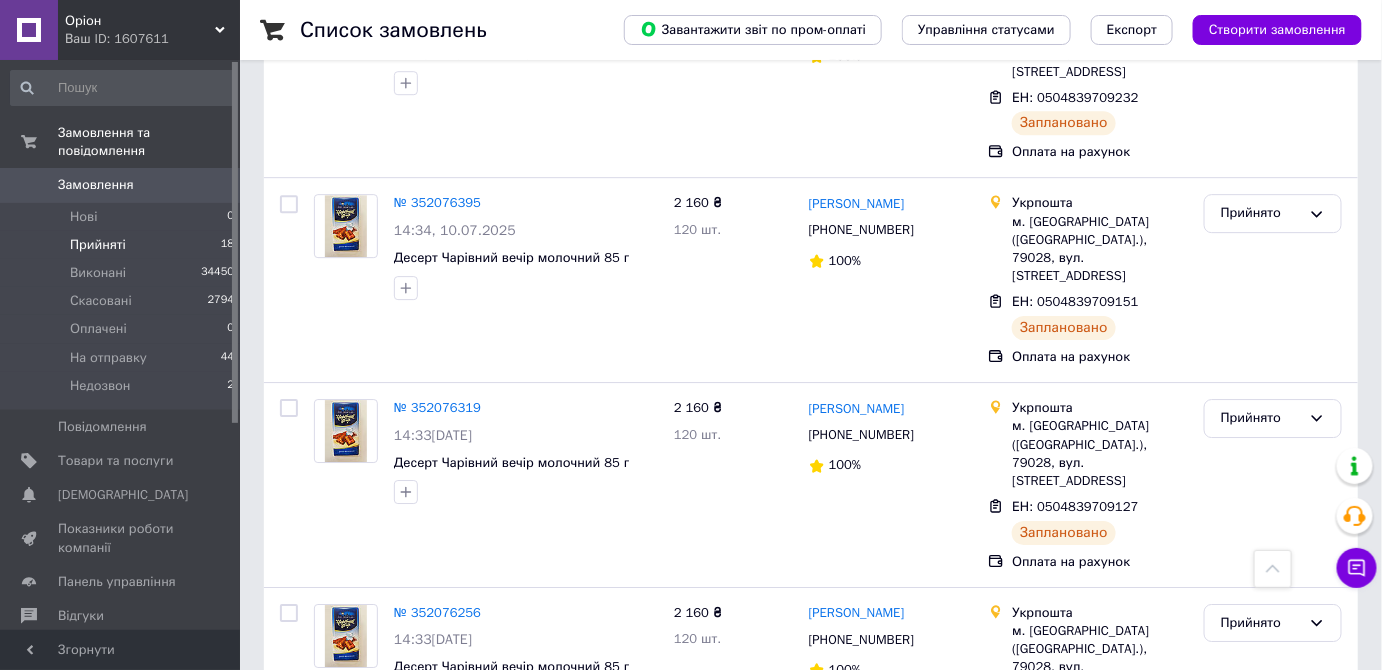 click on "ЕН: 0504839709054" at bounding box center (1075, 916) 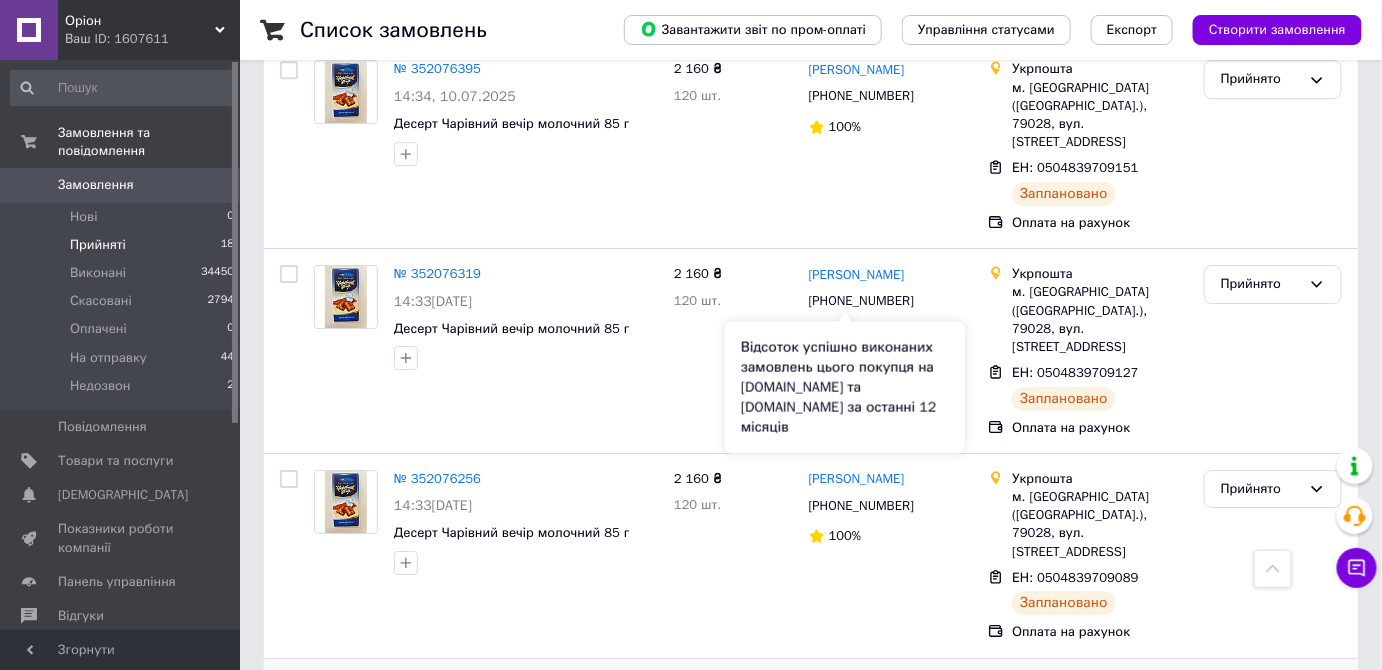 scroll, scrollTop: 2107, scrollLeft: 0, axis: vertical 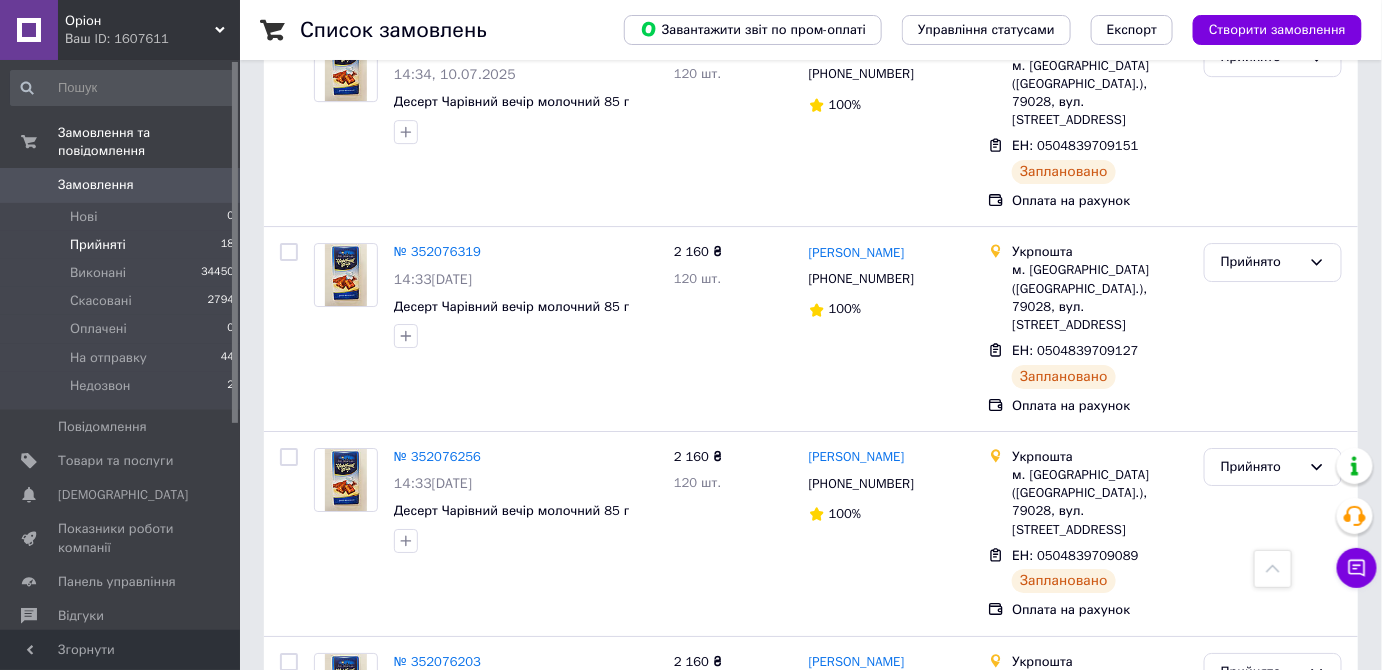 click on "ЕН: 0504839708945" at bounding box center (1075, 964) 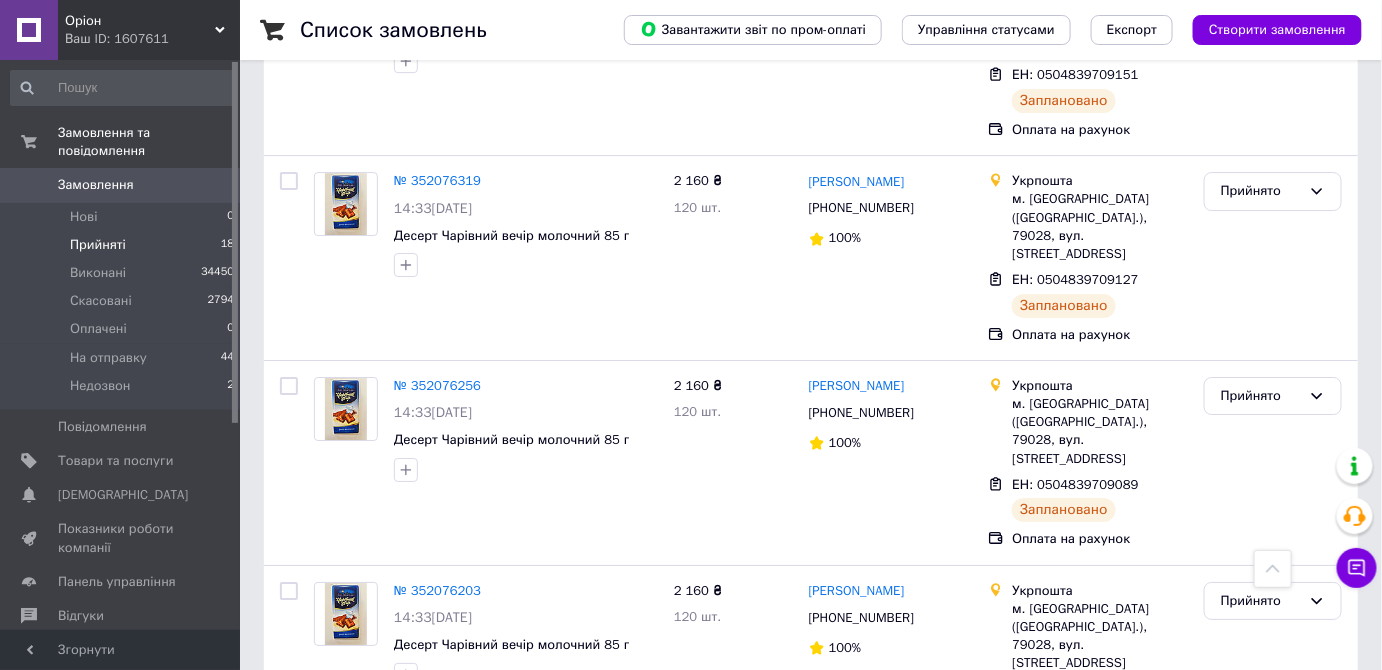 scroll, scrollTop: 2194, scrollLeft: 0, axis: vertical 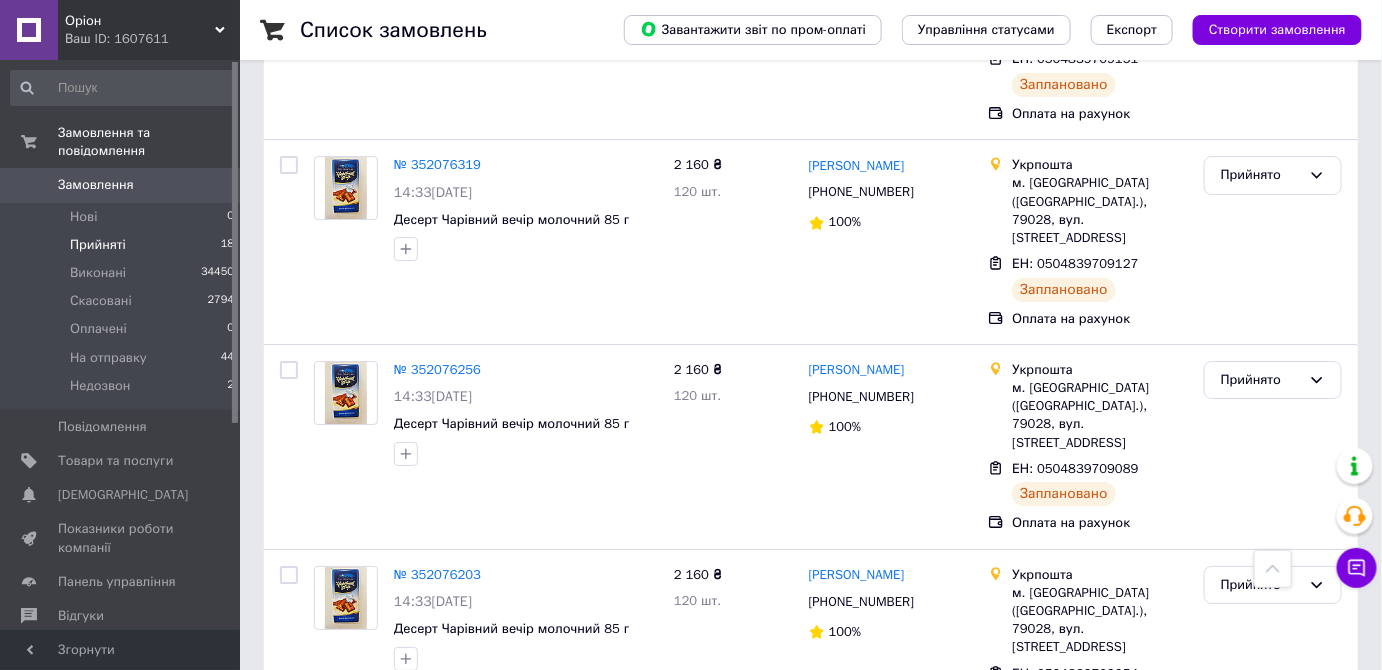click on "ЕН: 0504839708910" at bounding box center [1075, 1083] 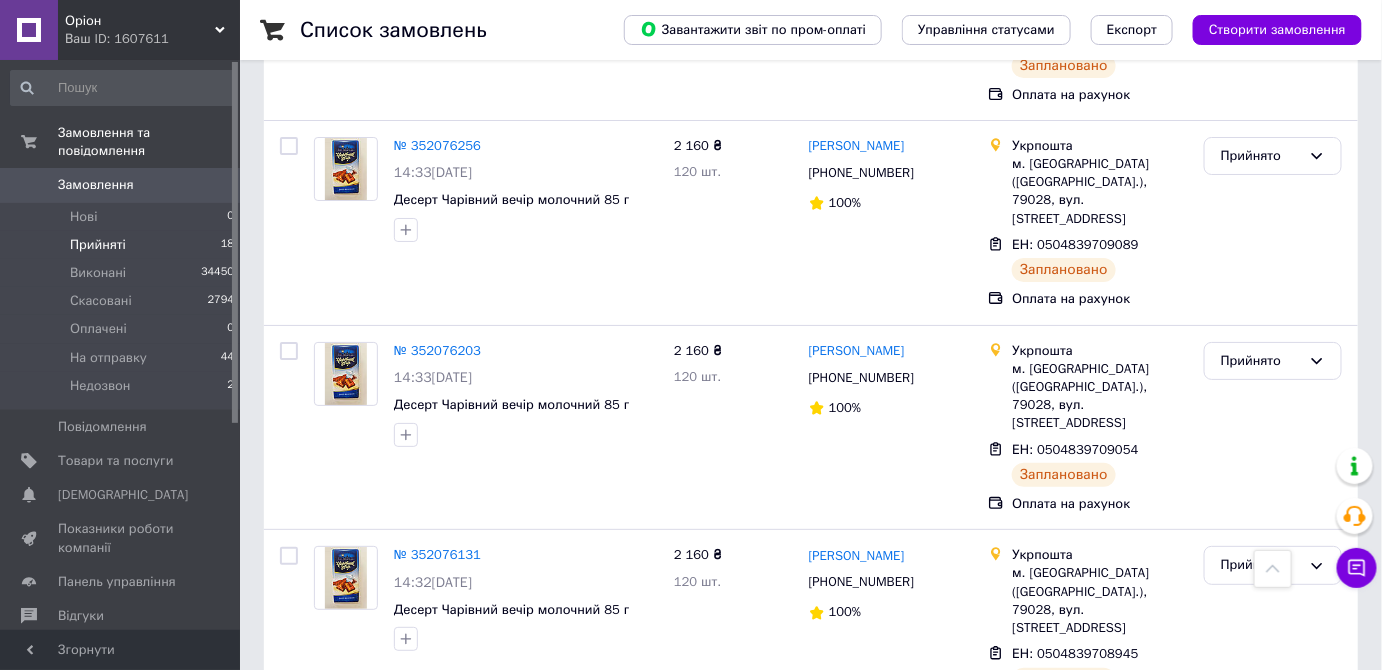 scroll, scrollTop: 2434, scrollLeft: 0, axis: vertical 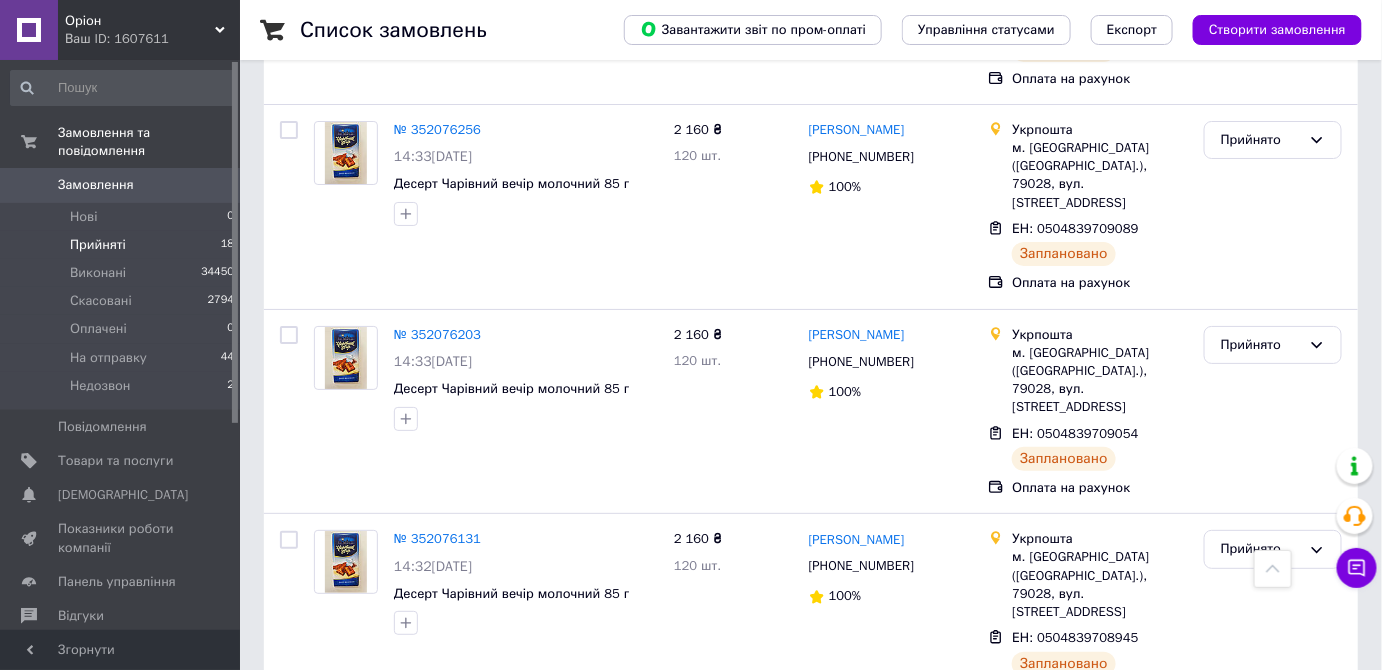 click on "ЕН: 0504839708880" at bounding box center (1075, 1047) 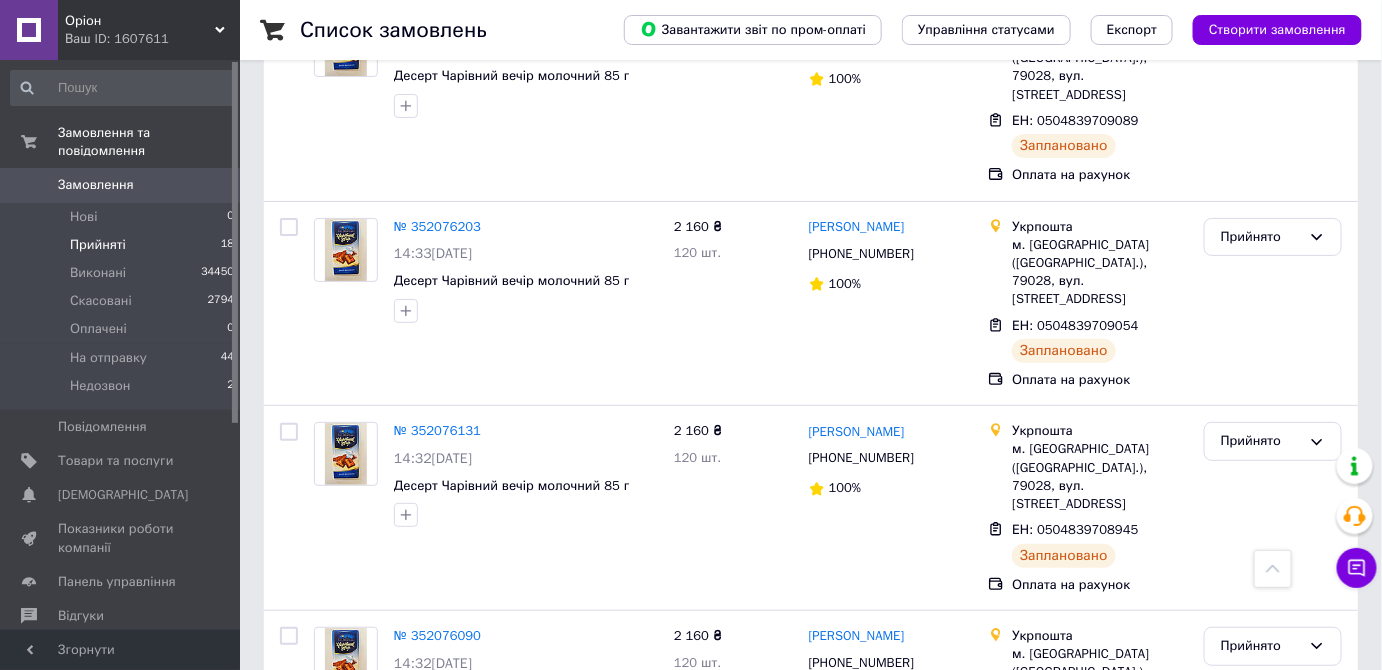click on "ЕН: 0504839708830" at bounding box center [1075, 1143] 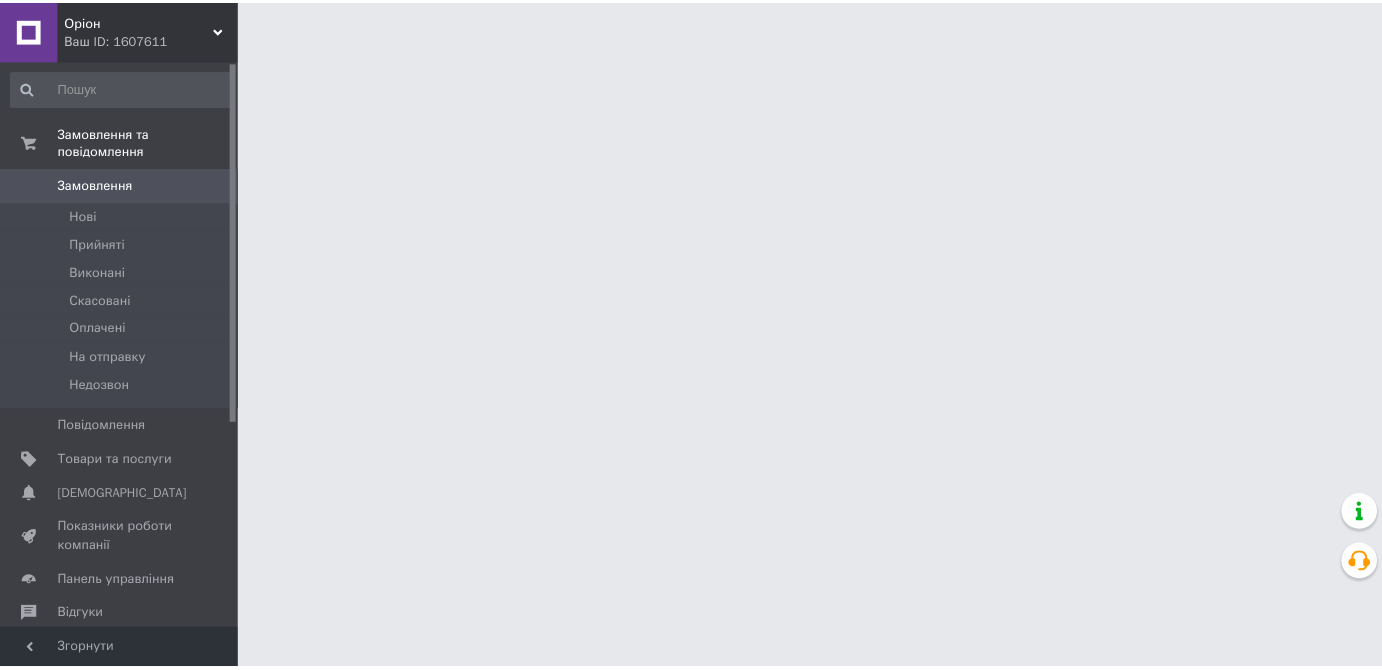 scroll, scrollTop: 0, scrollLeft: 0, axis: both 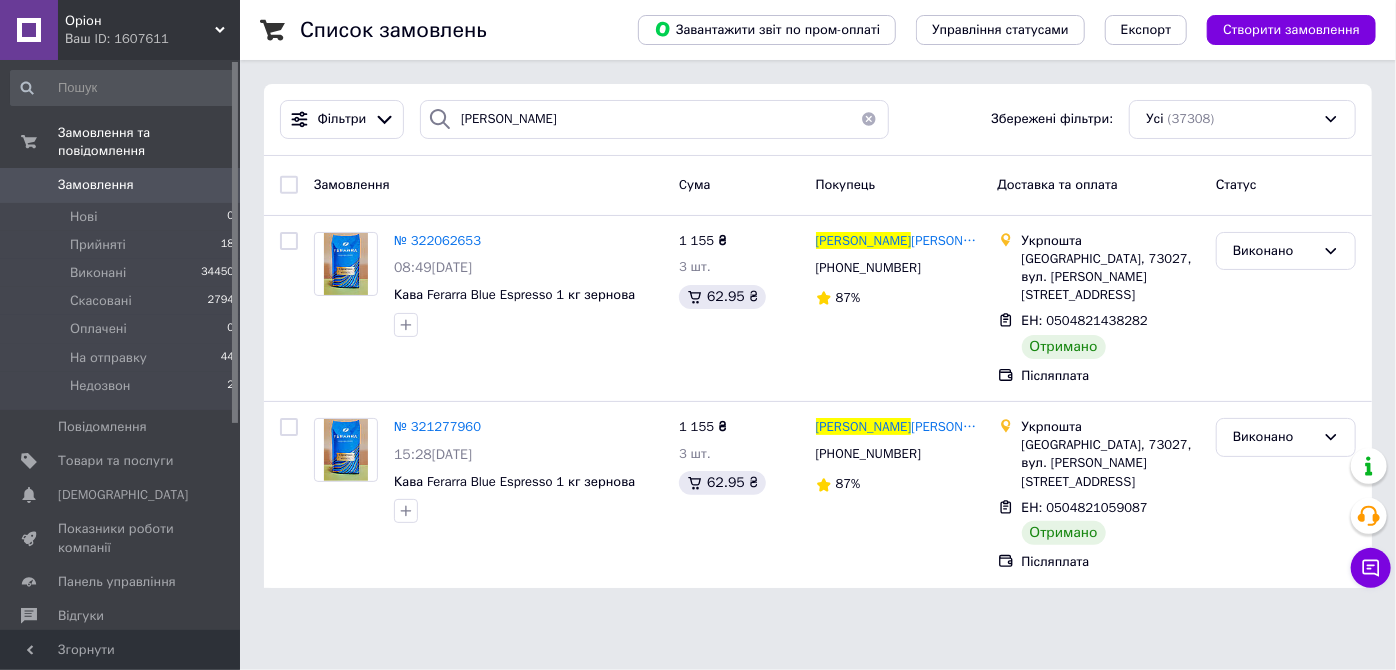 click at bounding box center [869, 119] 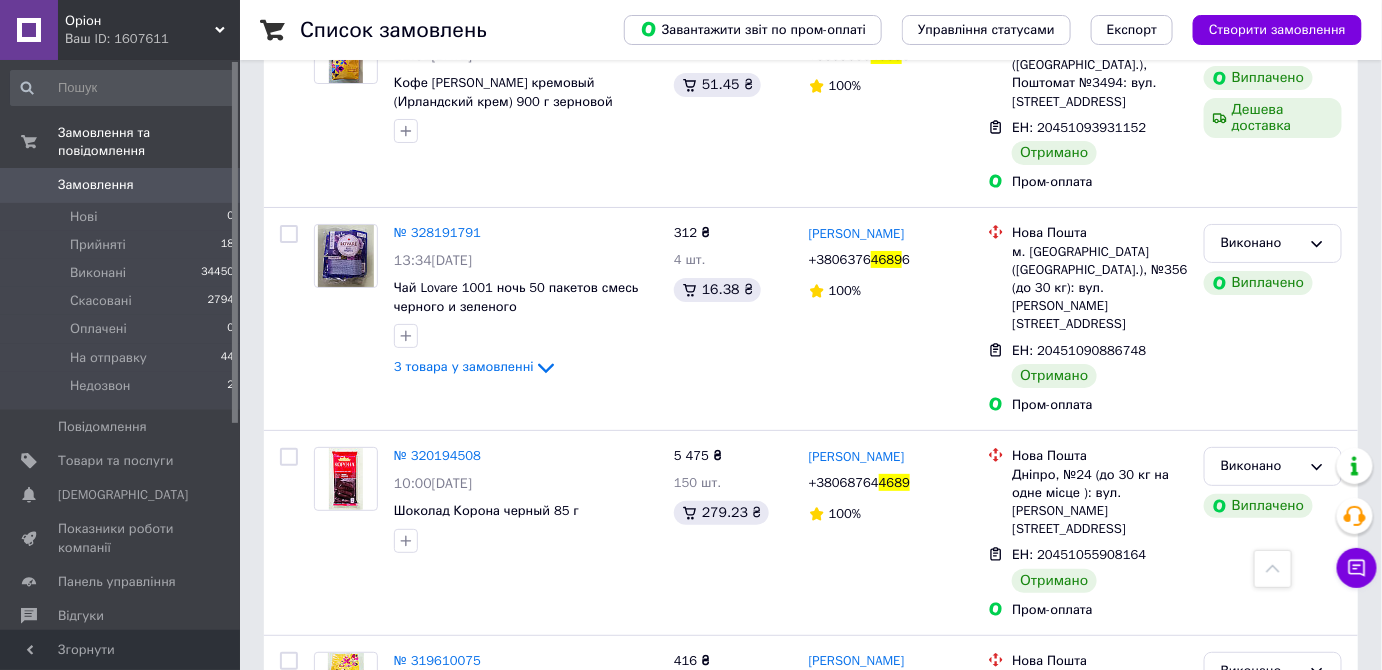 scroll, scrollTop: 2465, scrollLeft: 0, axis: vertical 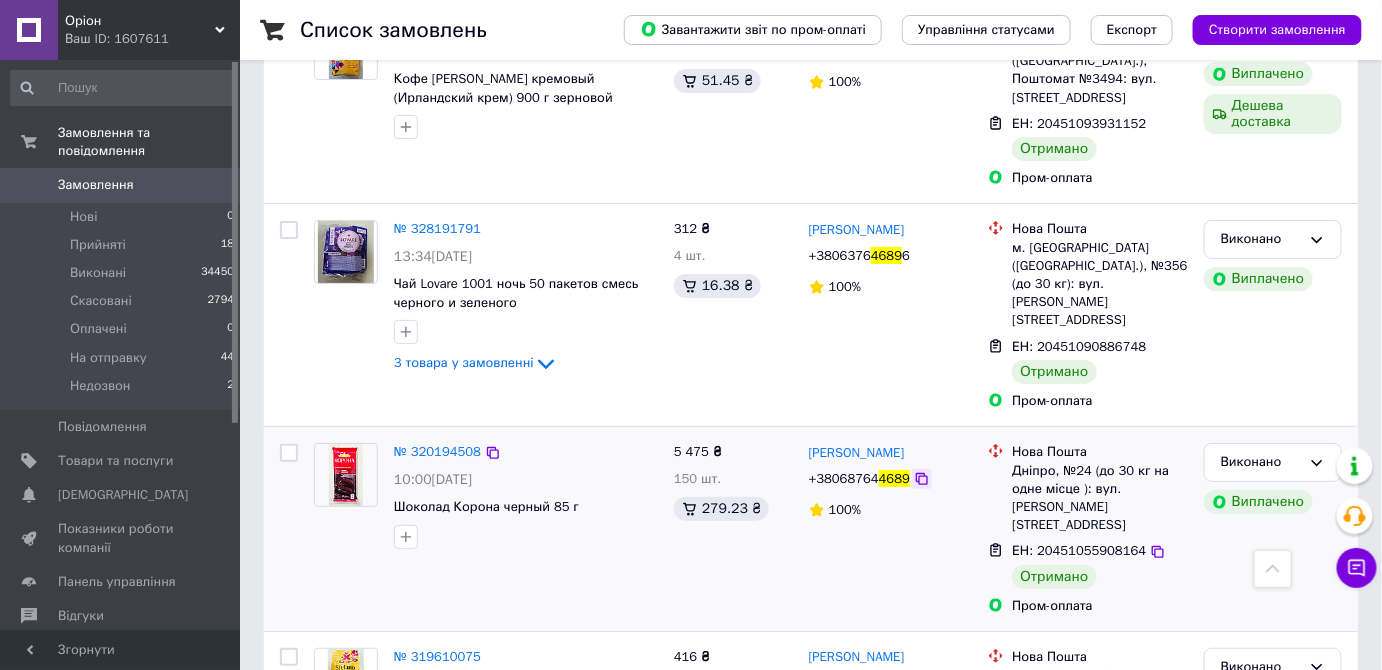 type on "4689" 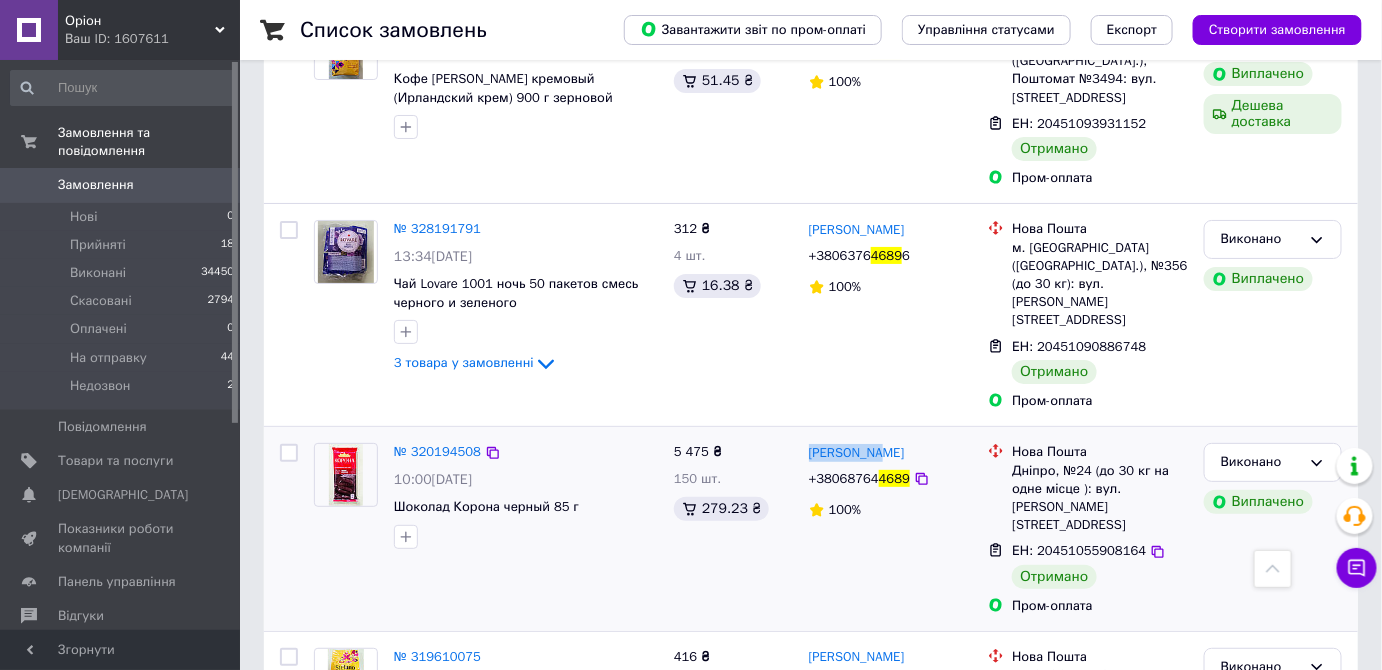 drag, startPoint x: 893, startPoint y: 216, endPoint x: 805, endPoint y: 215, distance: 88.005684 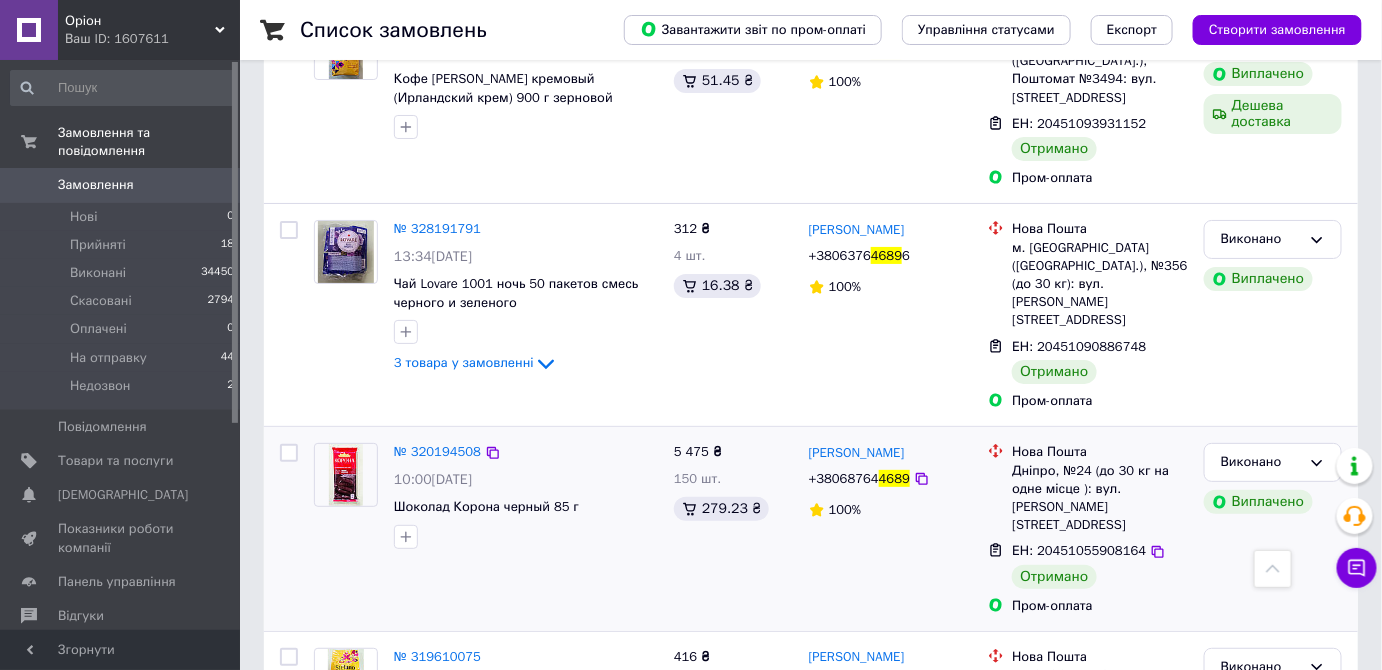 click on "Дніпро, №24 (до 30 кг на одне місце ): вул. Богдана Хмельницького, 25Б" at bounding box center (1100, 498) 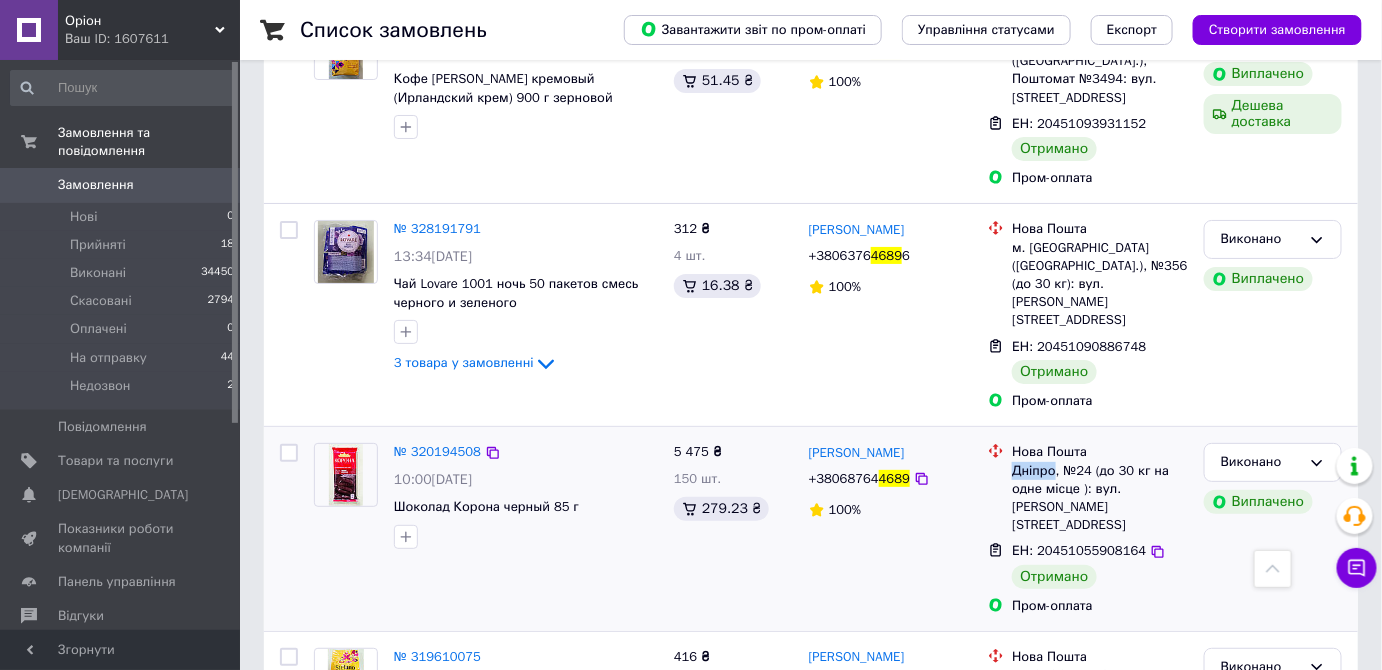 copy on "Дніпро" 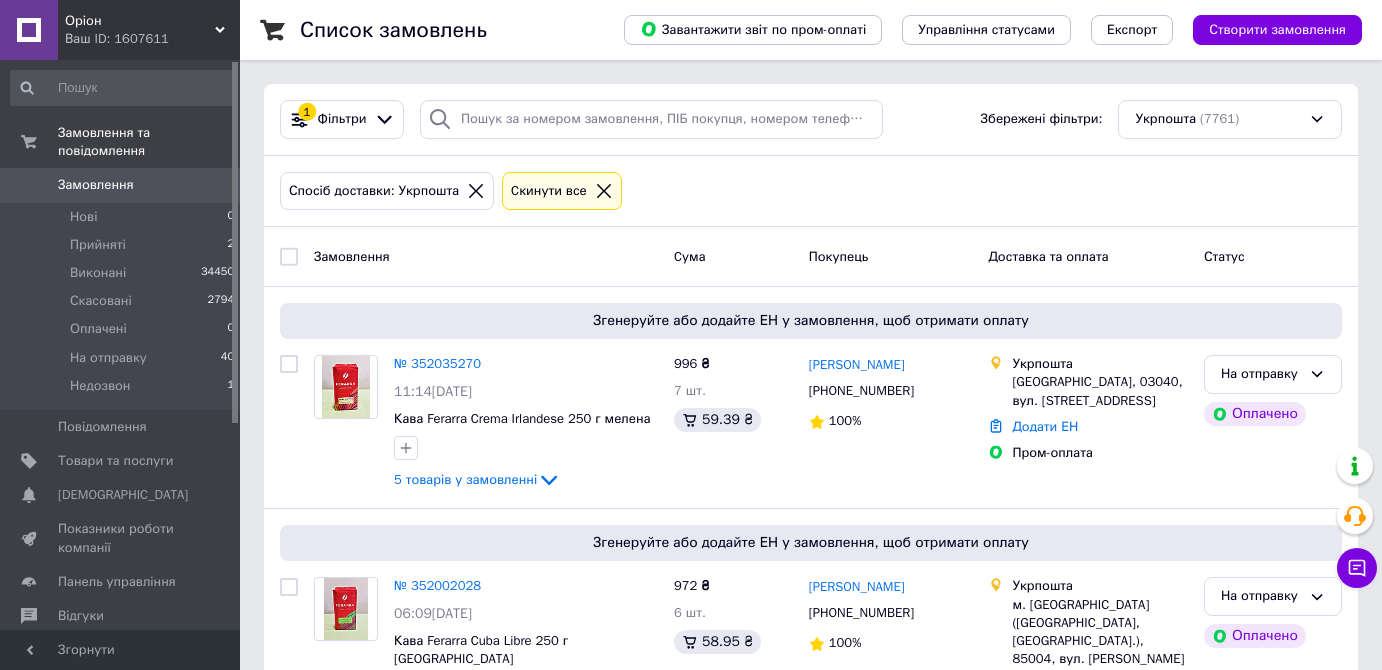 scroll, scrollTop: 70, scrollLeft: 0, axis: vertical 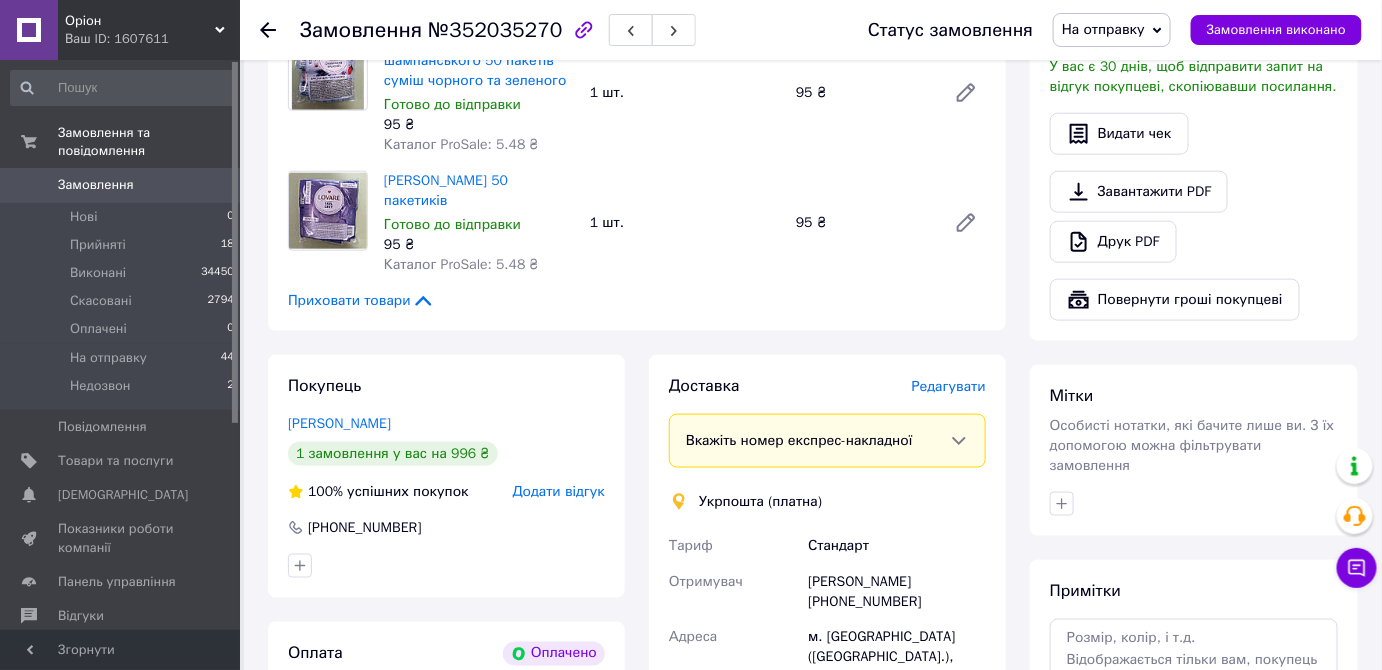 click on "Редагувати" at bounding box center (949, 386) 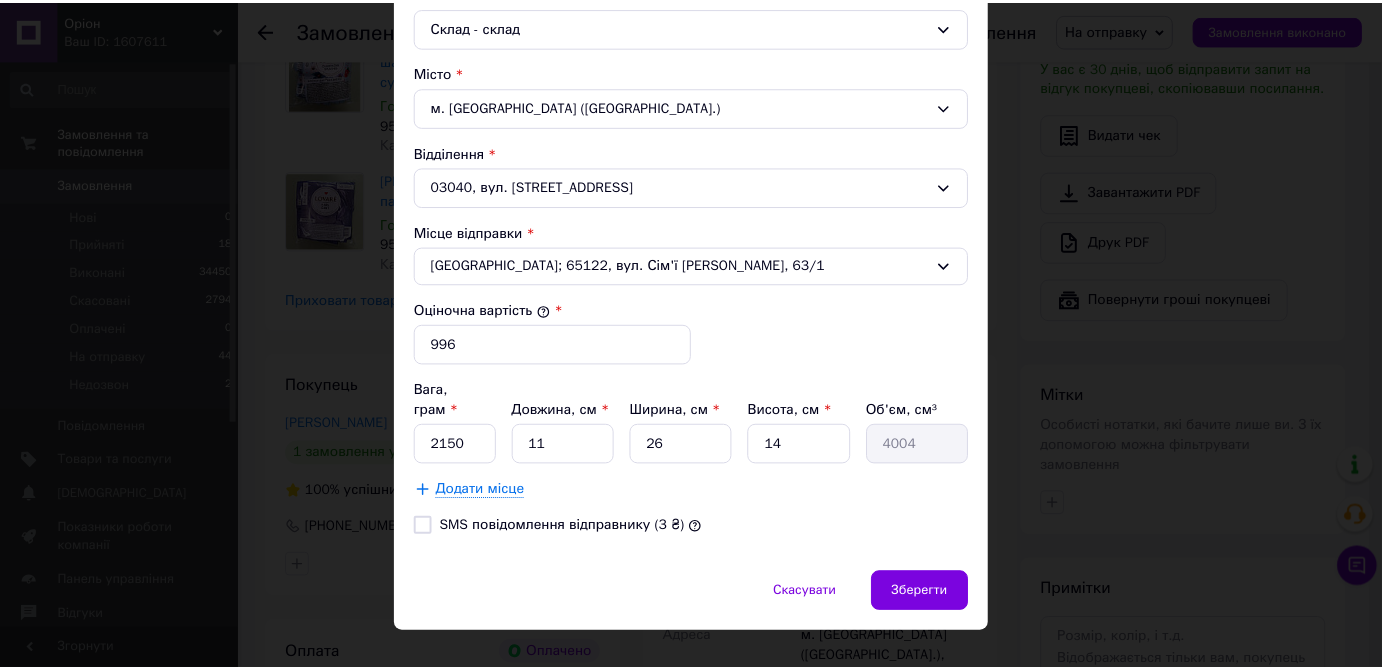 scroll, scrollTop: 573, scrollLeft: 0, axis: vertical 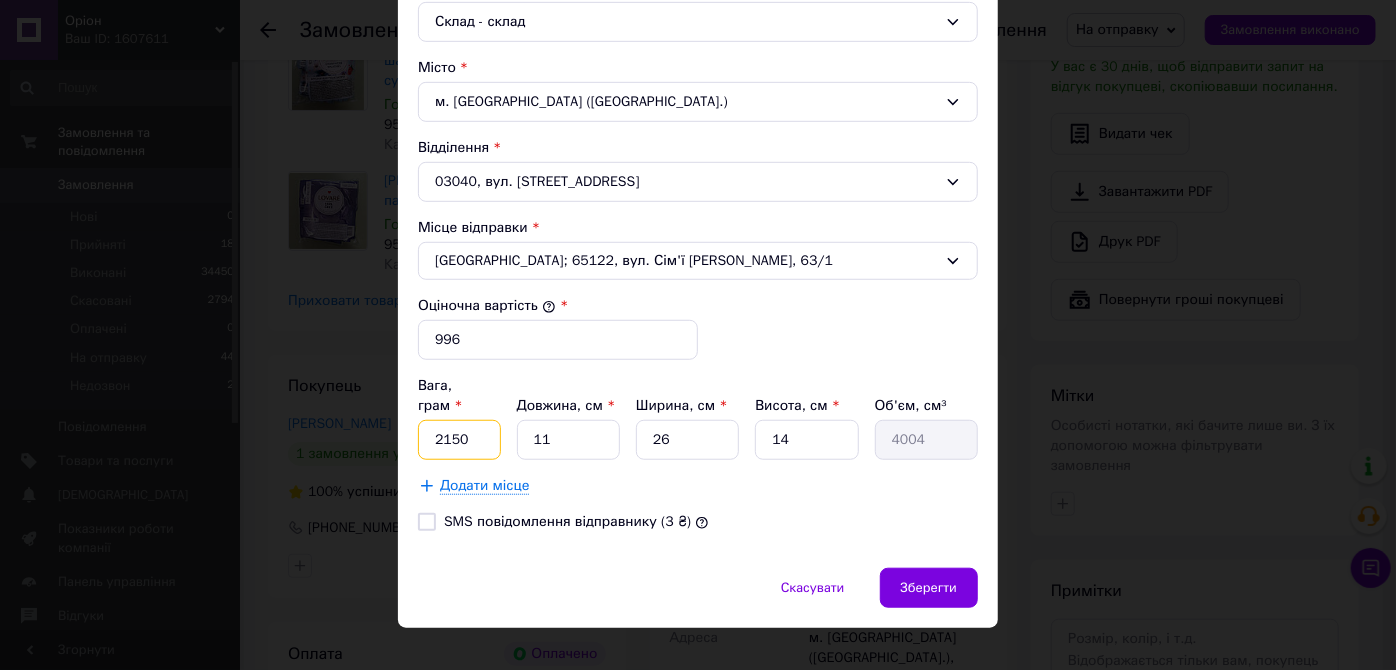click on "2150" at bounding box center [459, 440] 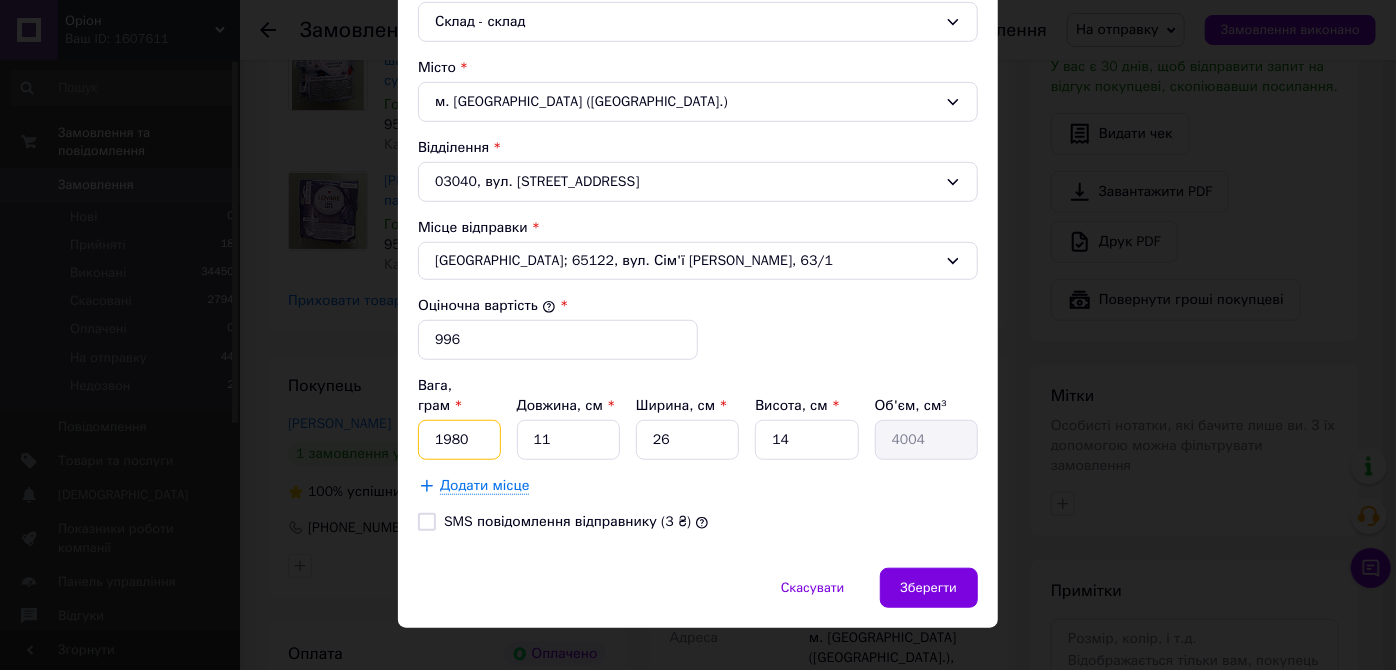 click on "1980" at bounding box center (459, 440) 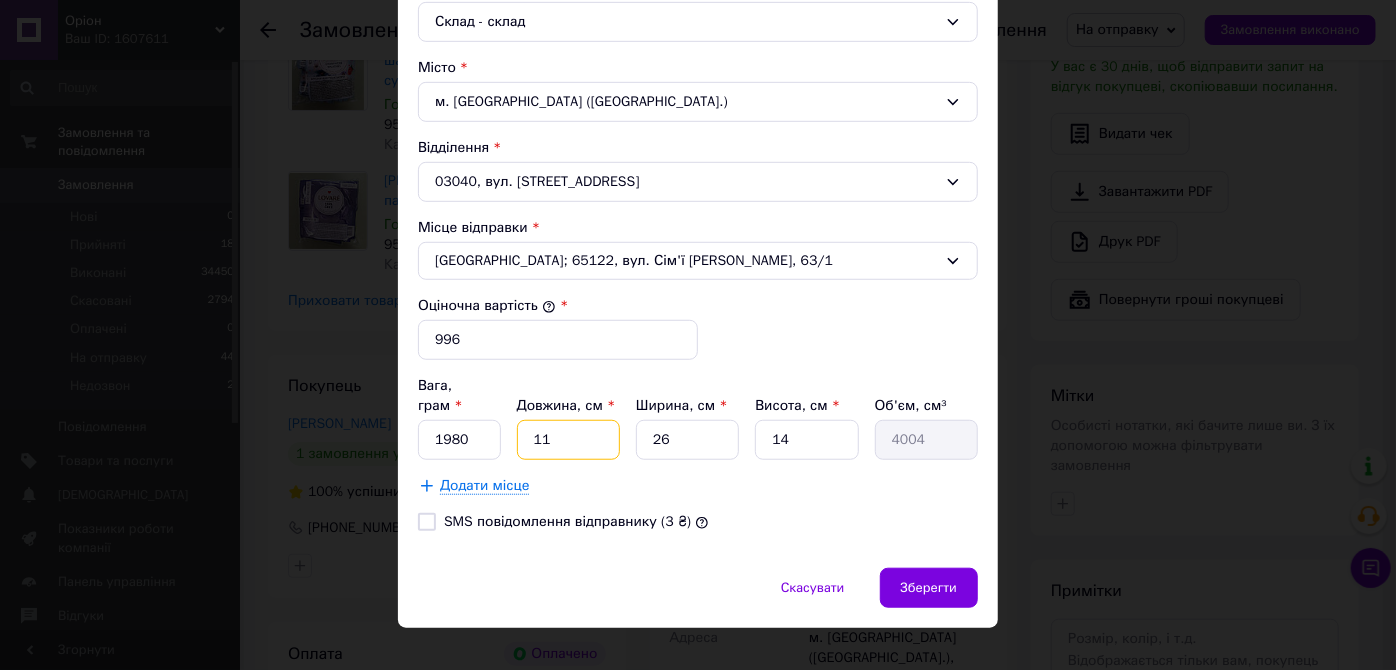type on "4" 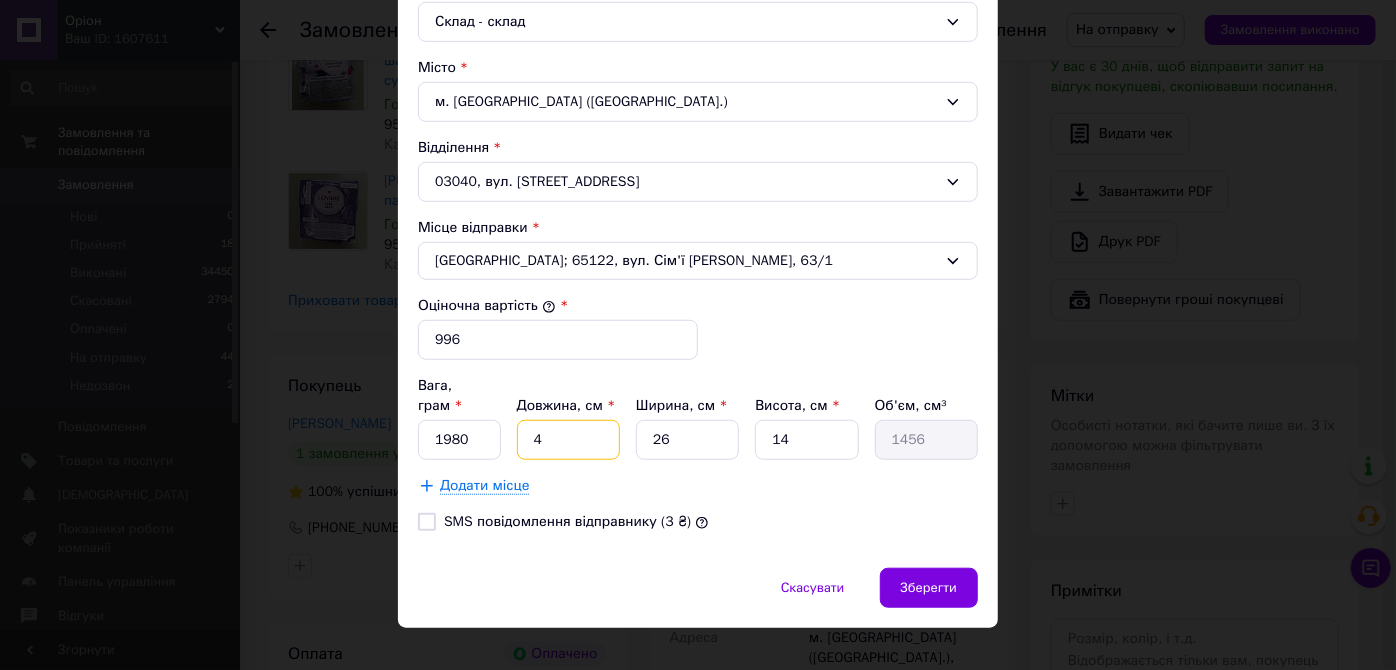 type on "41" 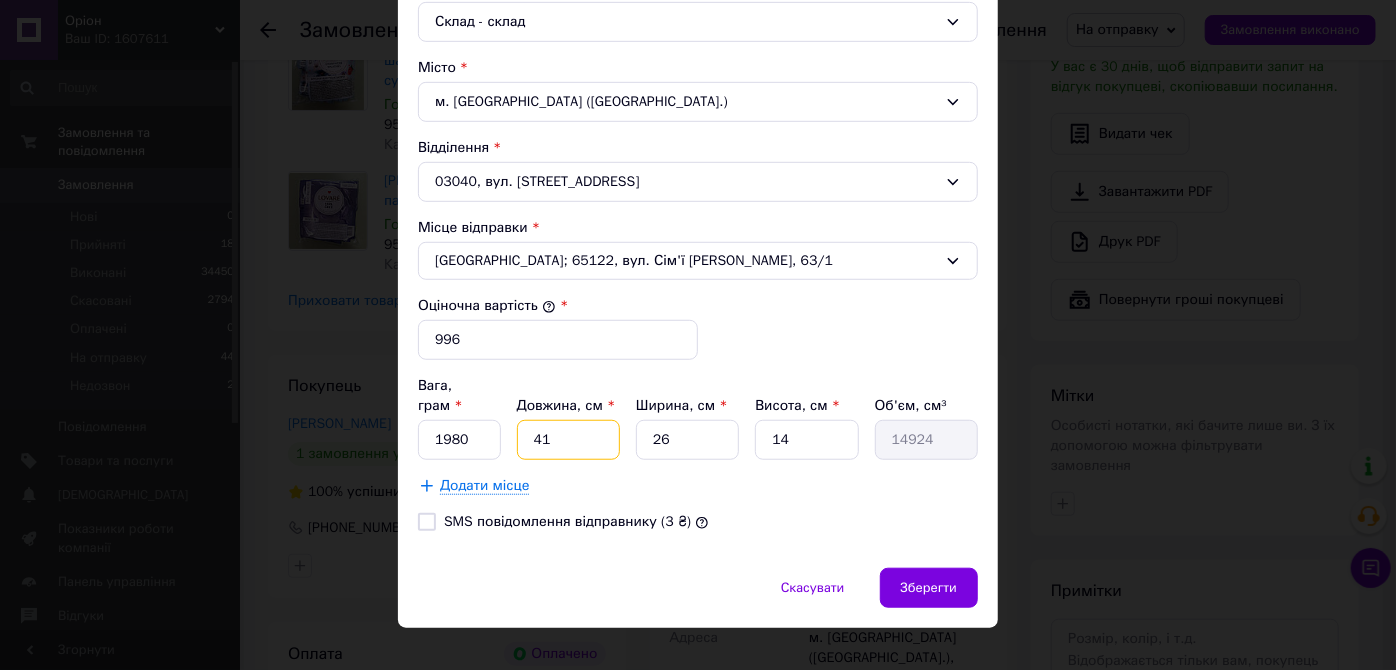 type on "41" 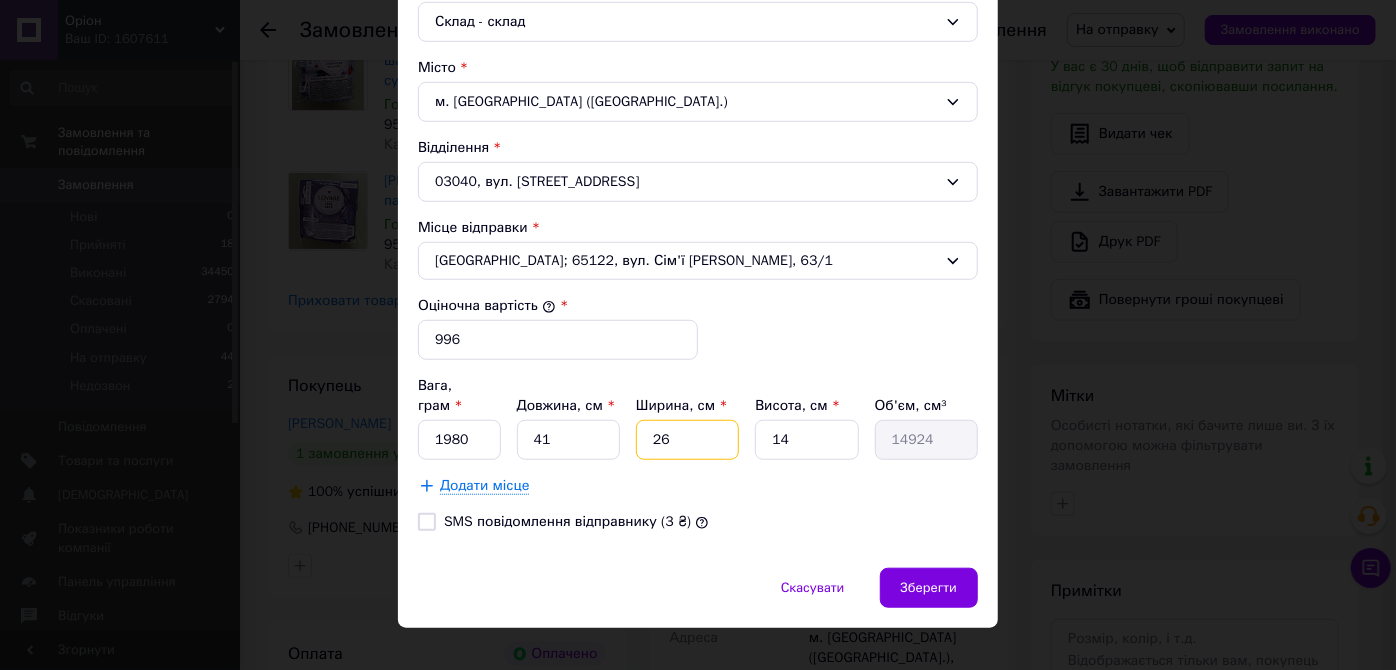 type on "1" 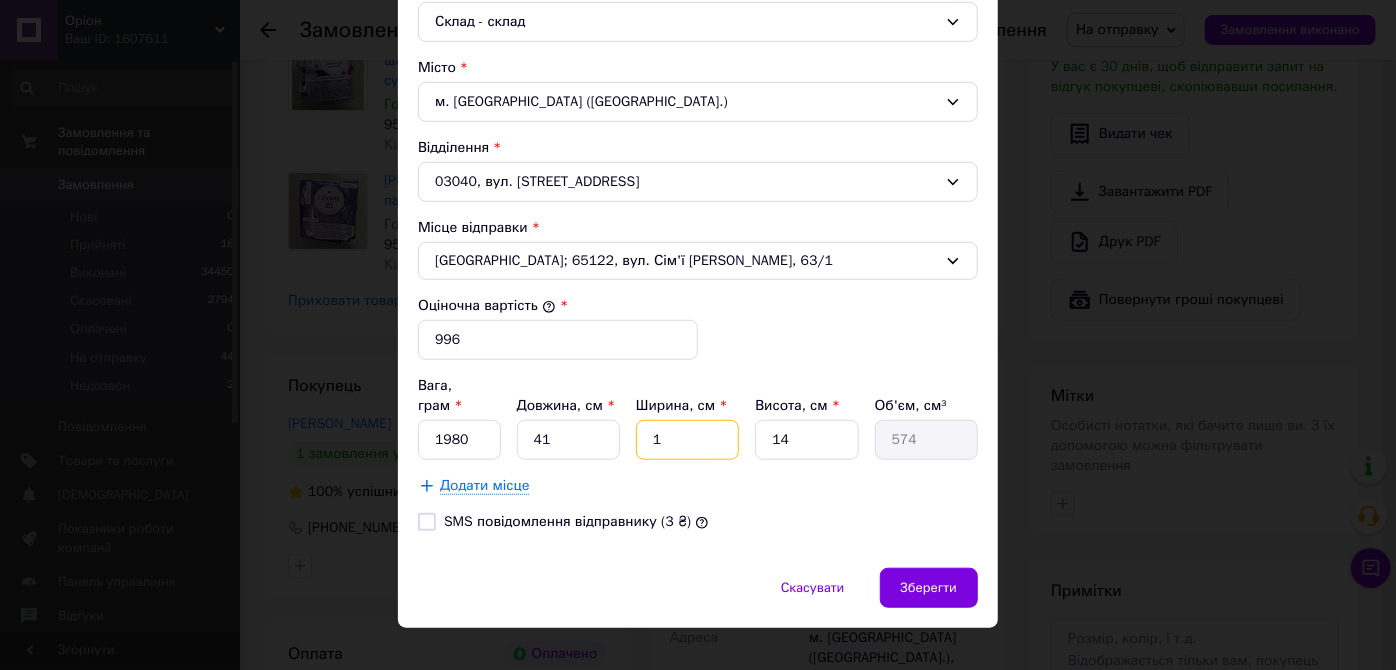 type on "17" 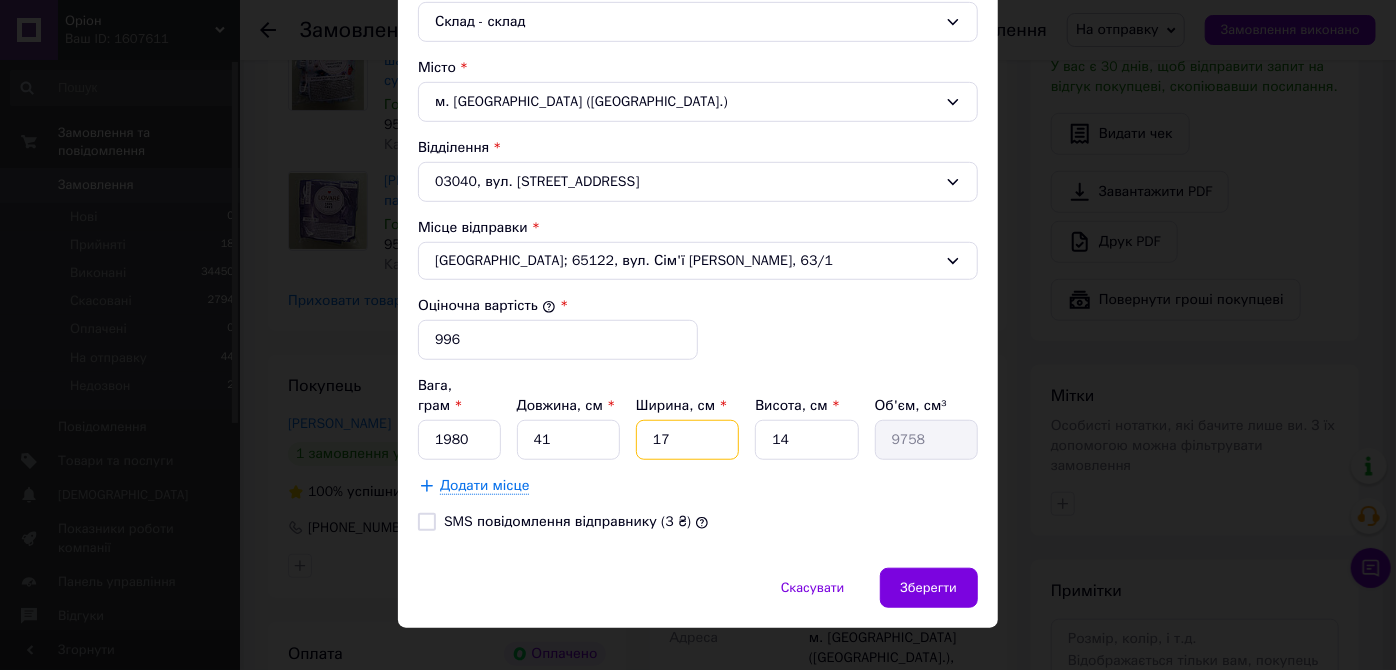 type on "17" 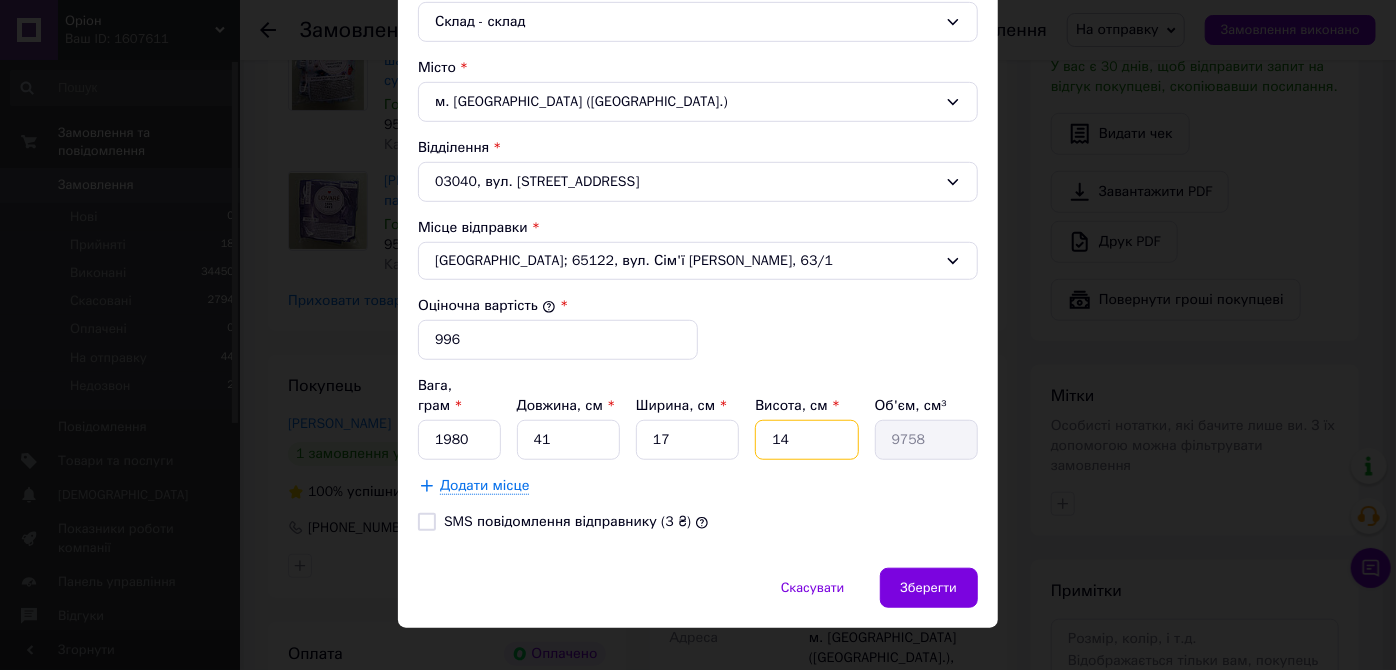 type on "1" 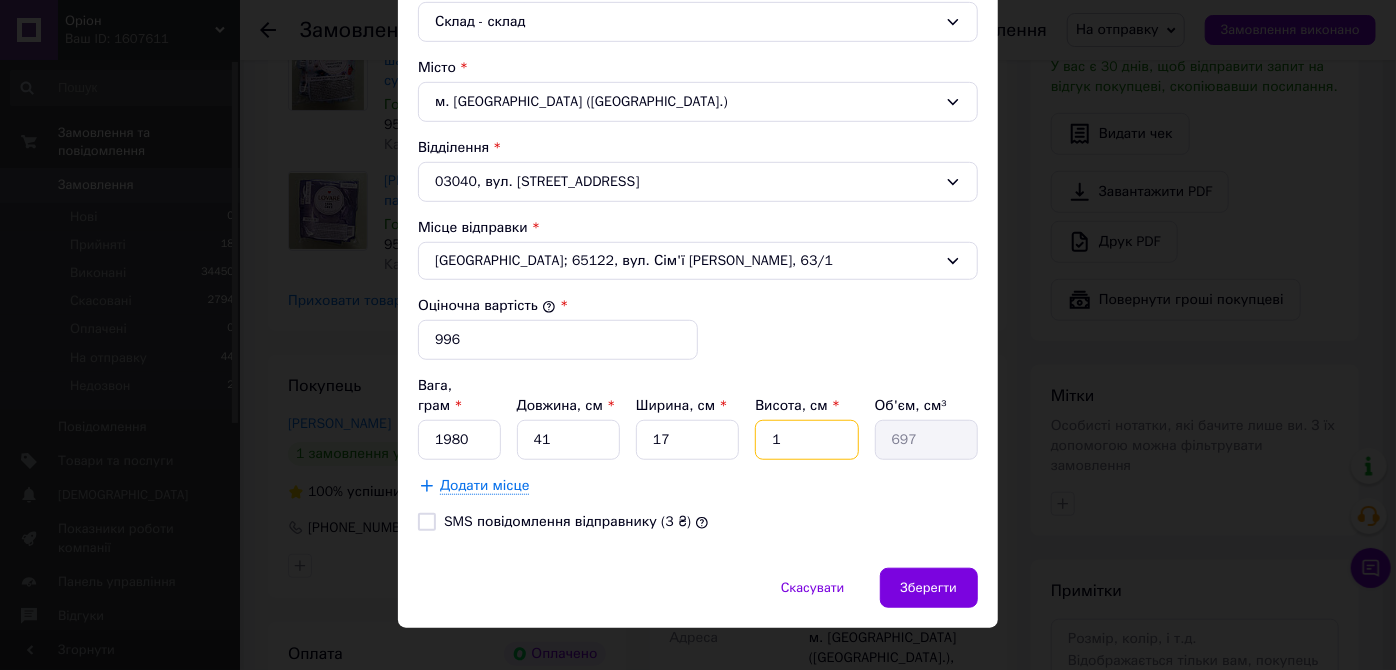 type on "17" 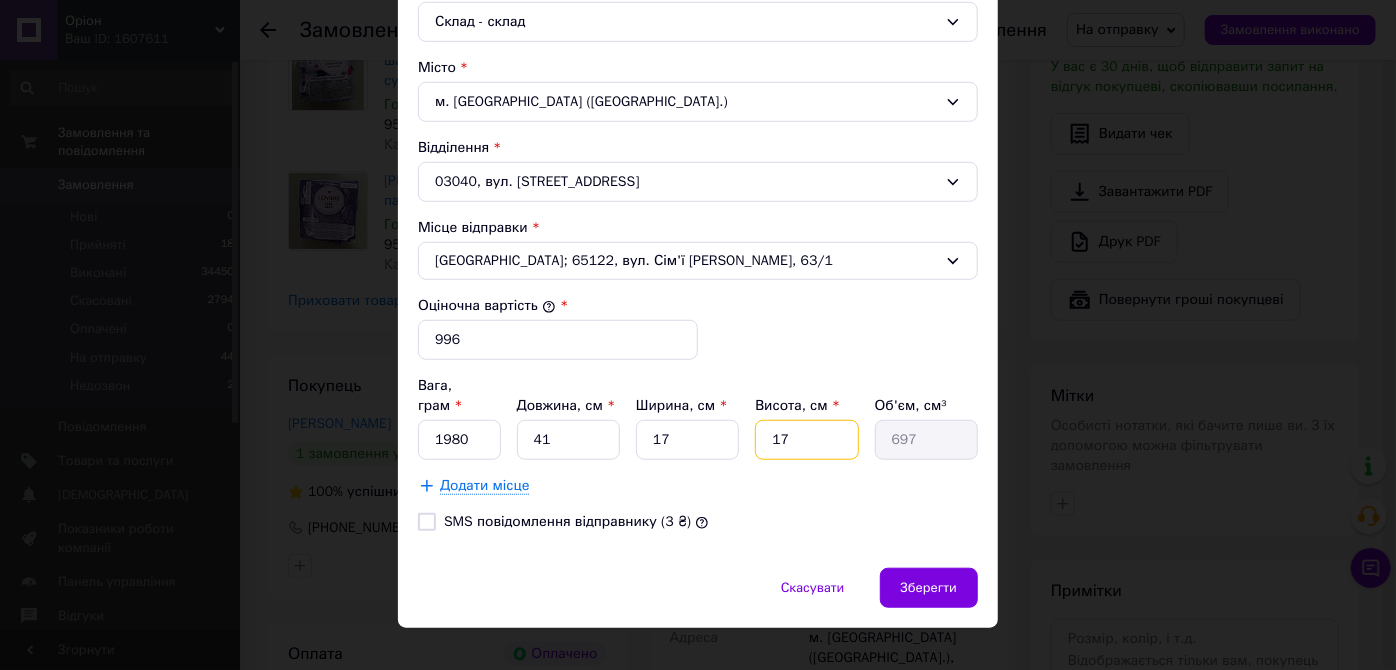 type on "11849" 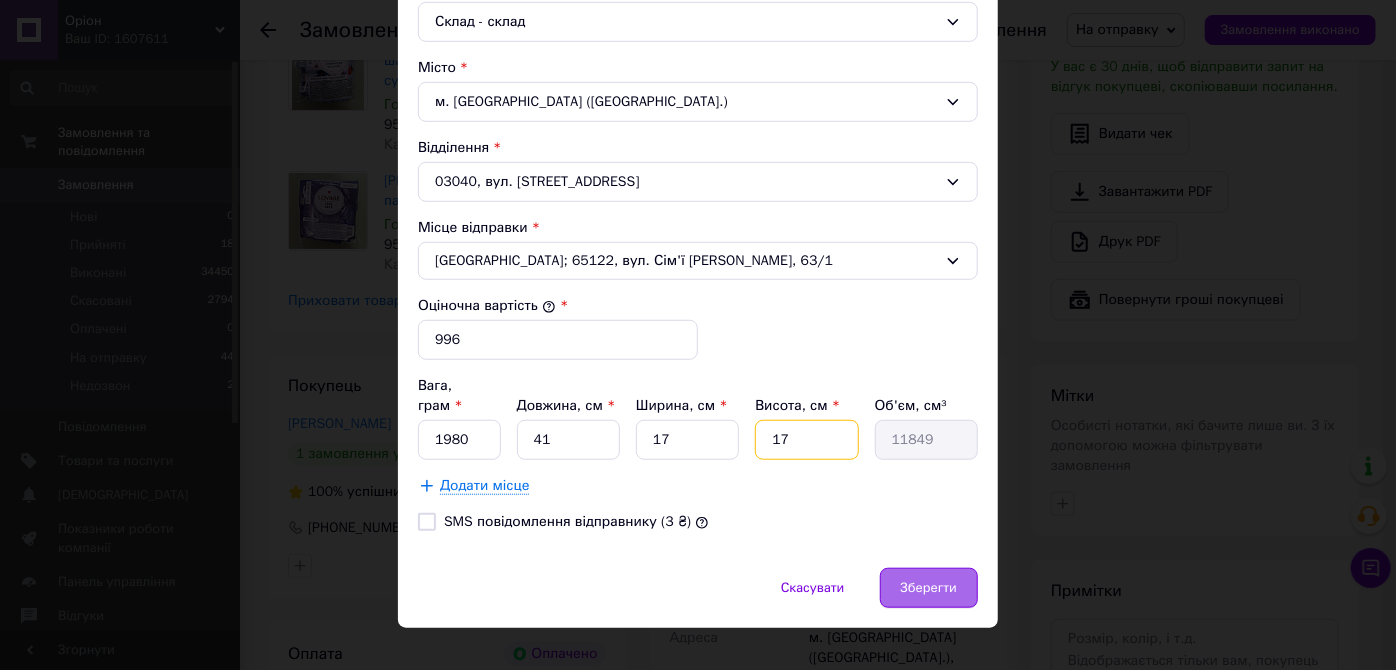 type on "17" 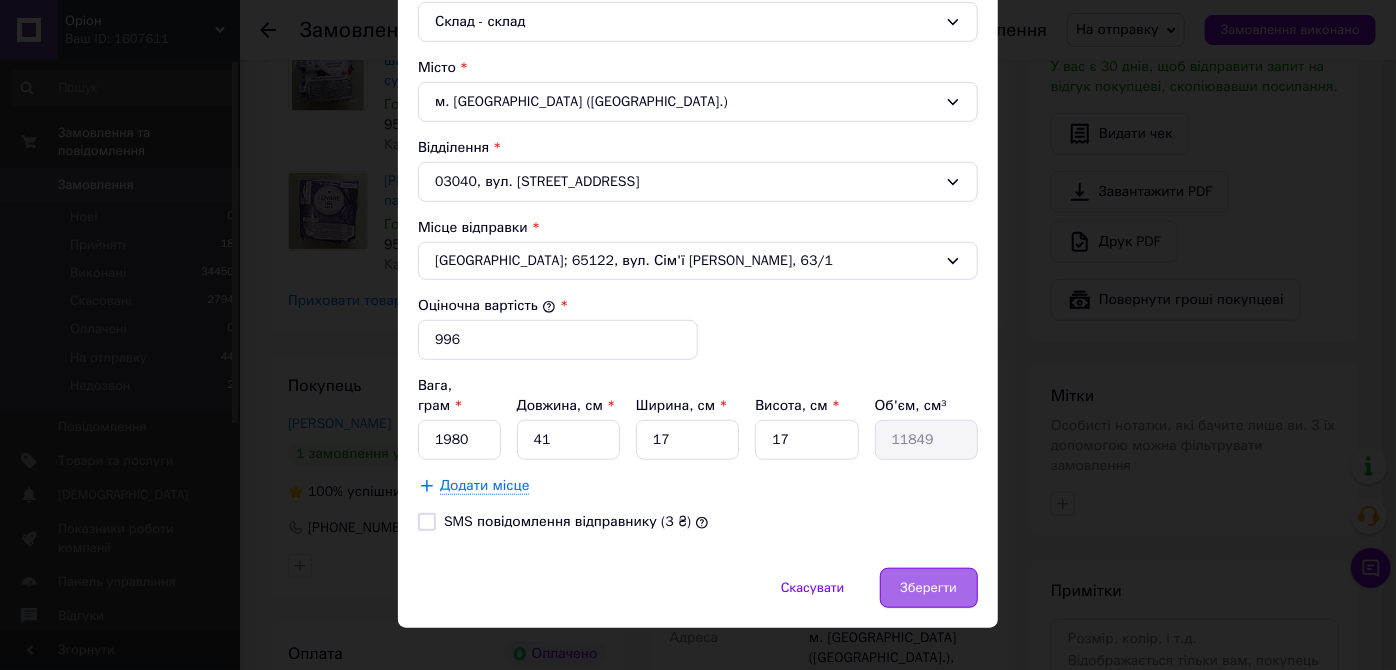 click on "Зберегти" at bounding box center (929, 588) 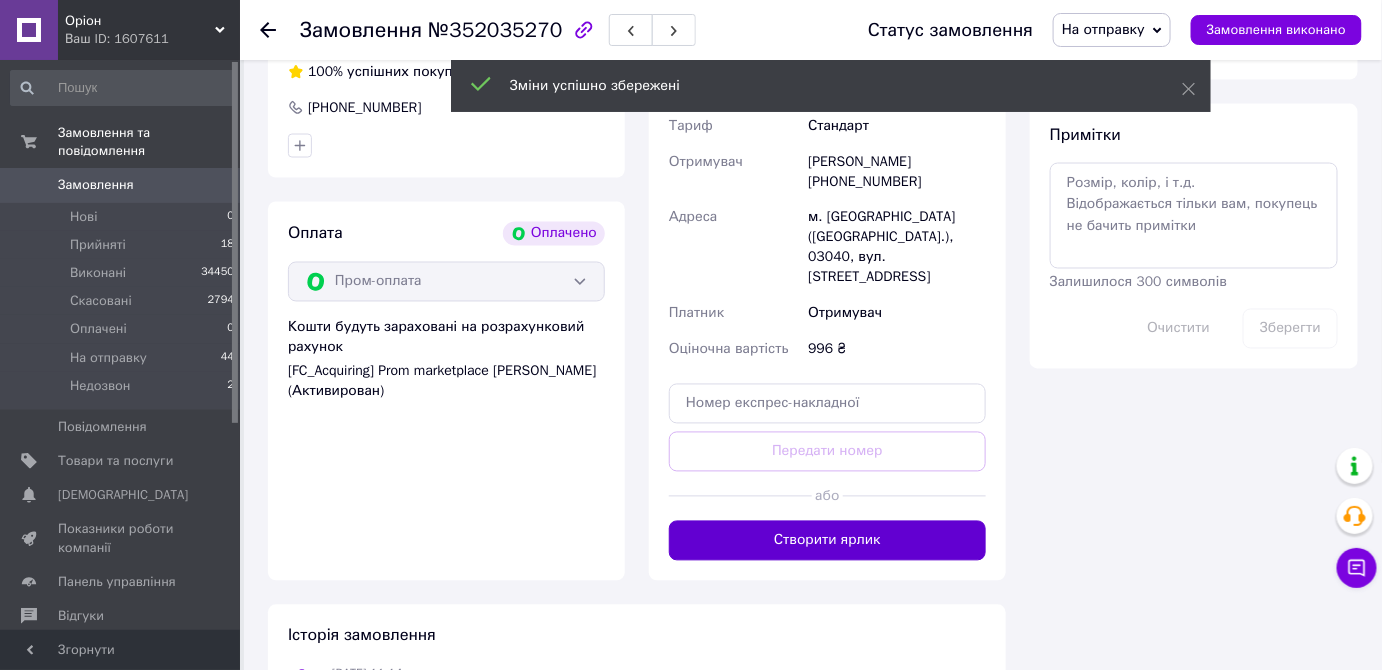 click on "Створити ярлик" at bounding box center (827, 541) 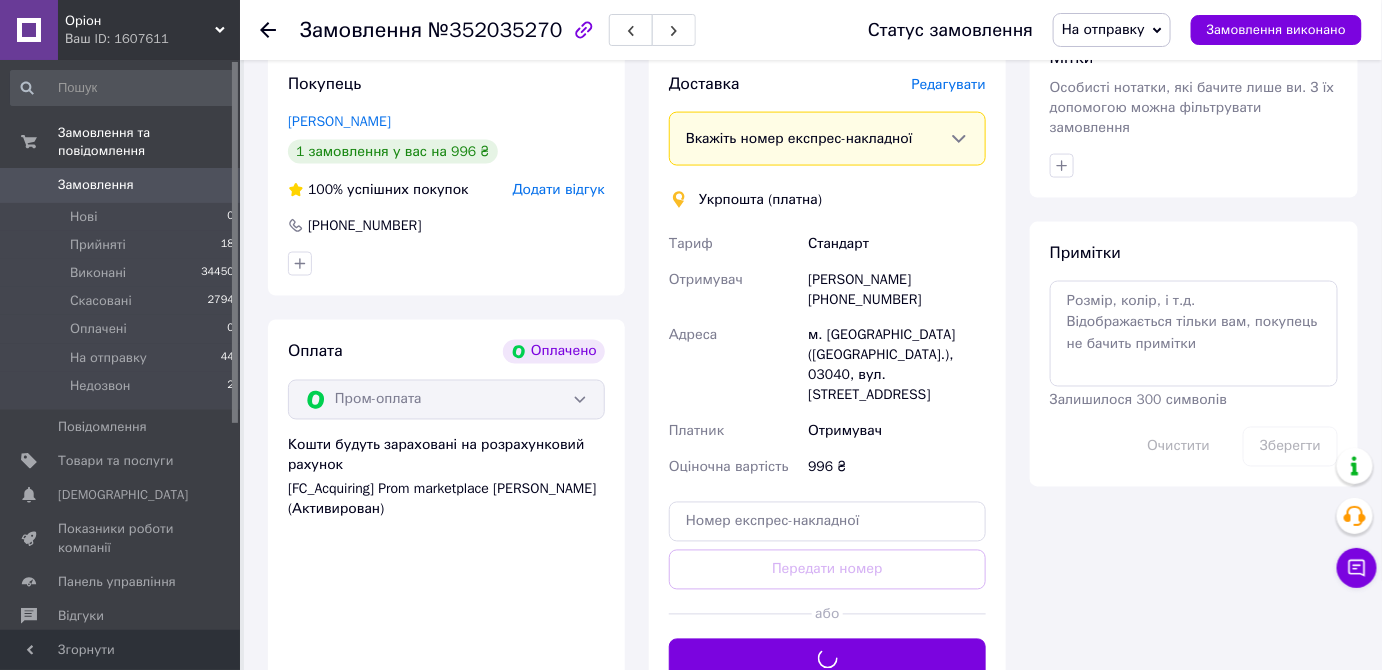 scroll, scrollTop: 931, scrollLeft: 0, axis: vertical 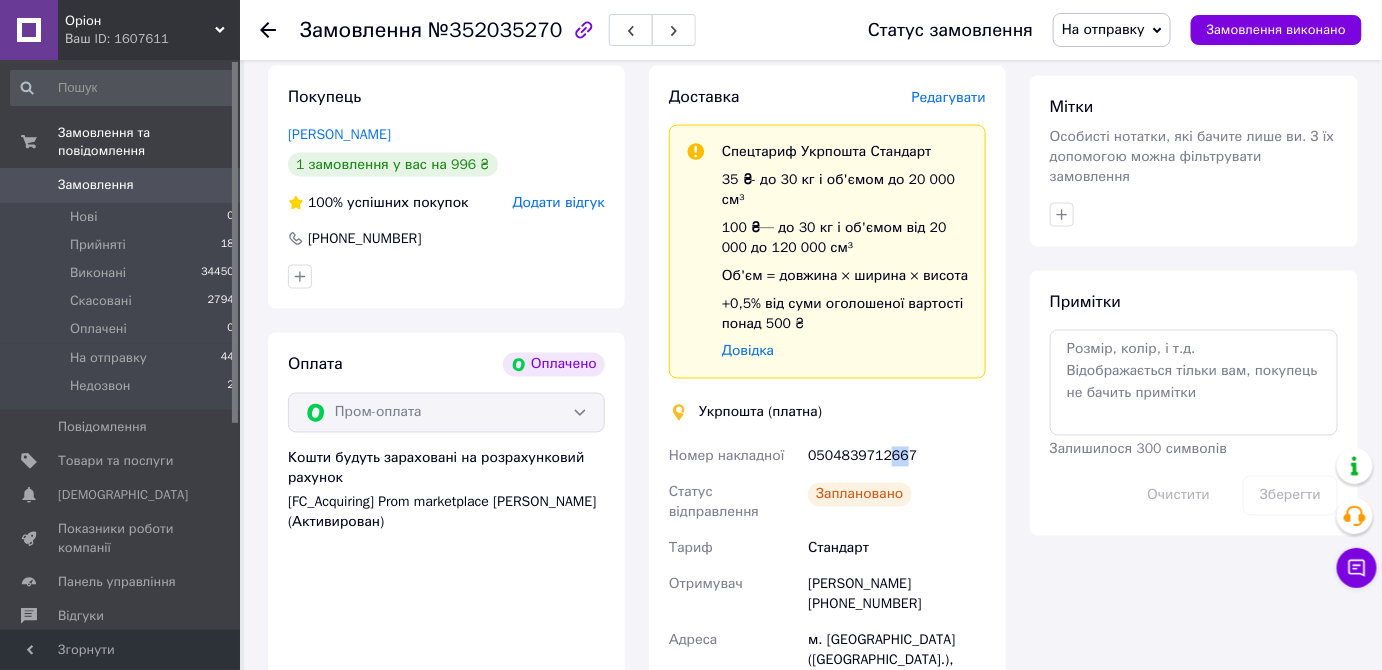drag, startPoint x: 880, startPoint y: 416, endPoint x: 912, endPoint y: 420, distance: 32.24903 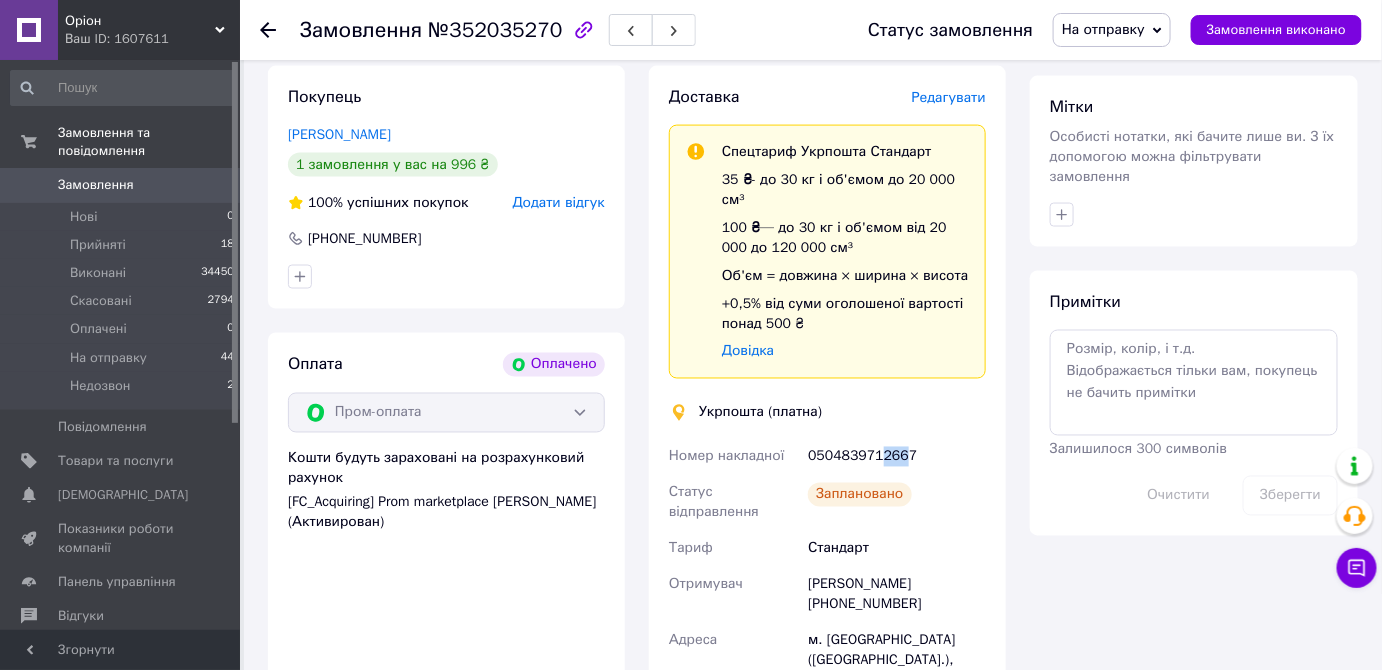 drag, startPoint x: 878, startPoint y: 419, endPoint x: 916, endPoint y: 419, distance: 38 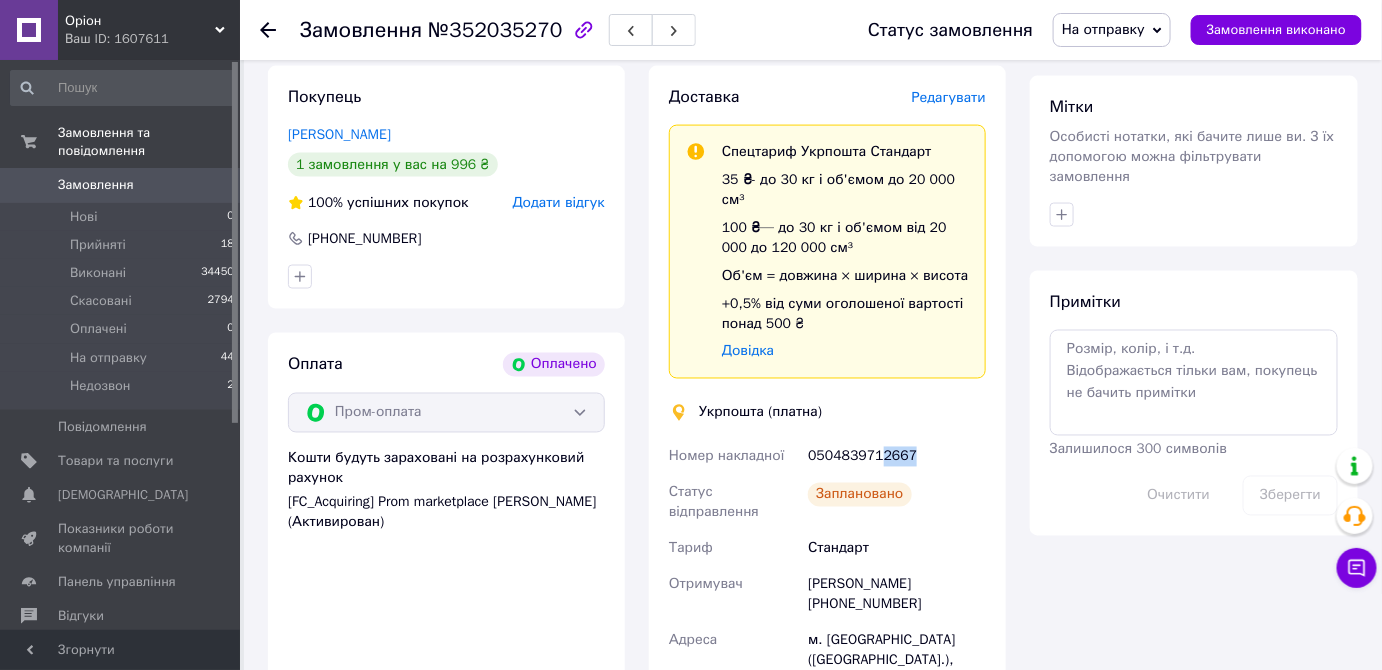 copy on "2667" 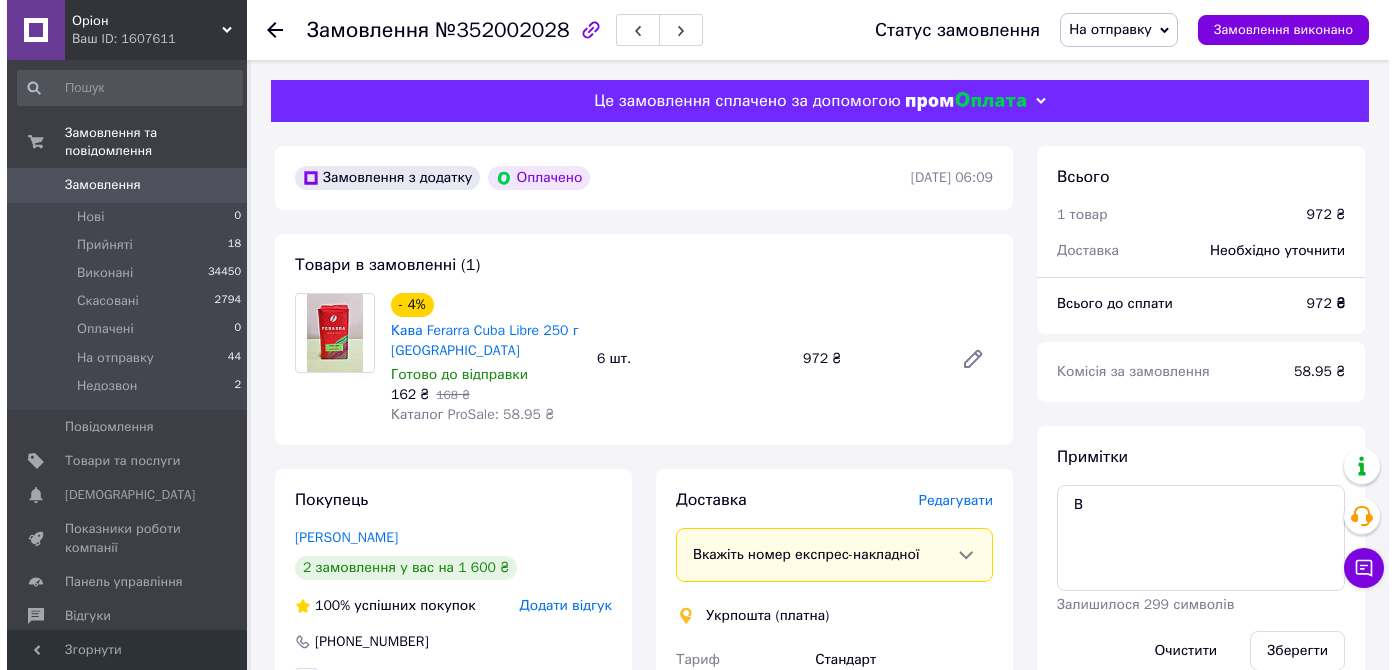 scroll, scrollTop: 0, scrollLeft: 0, axis: both 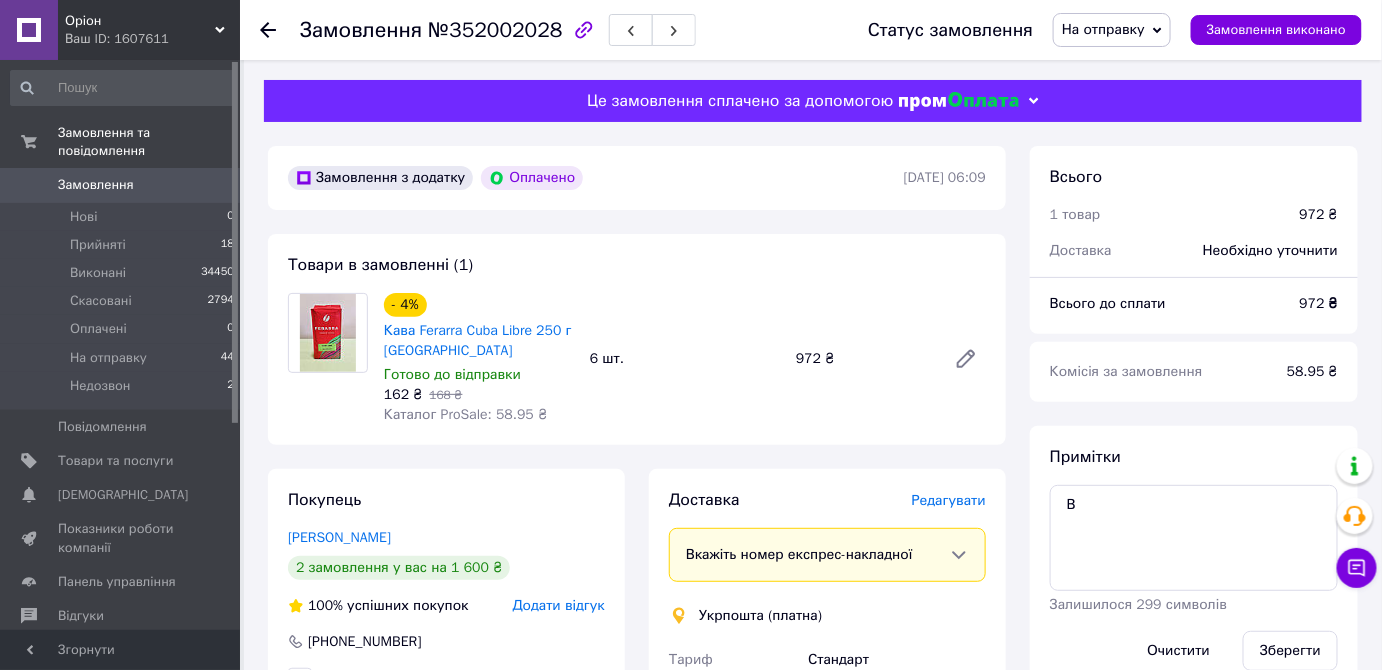 click on "Редагувати" at bounding box center (949, 500) 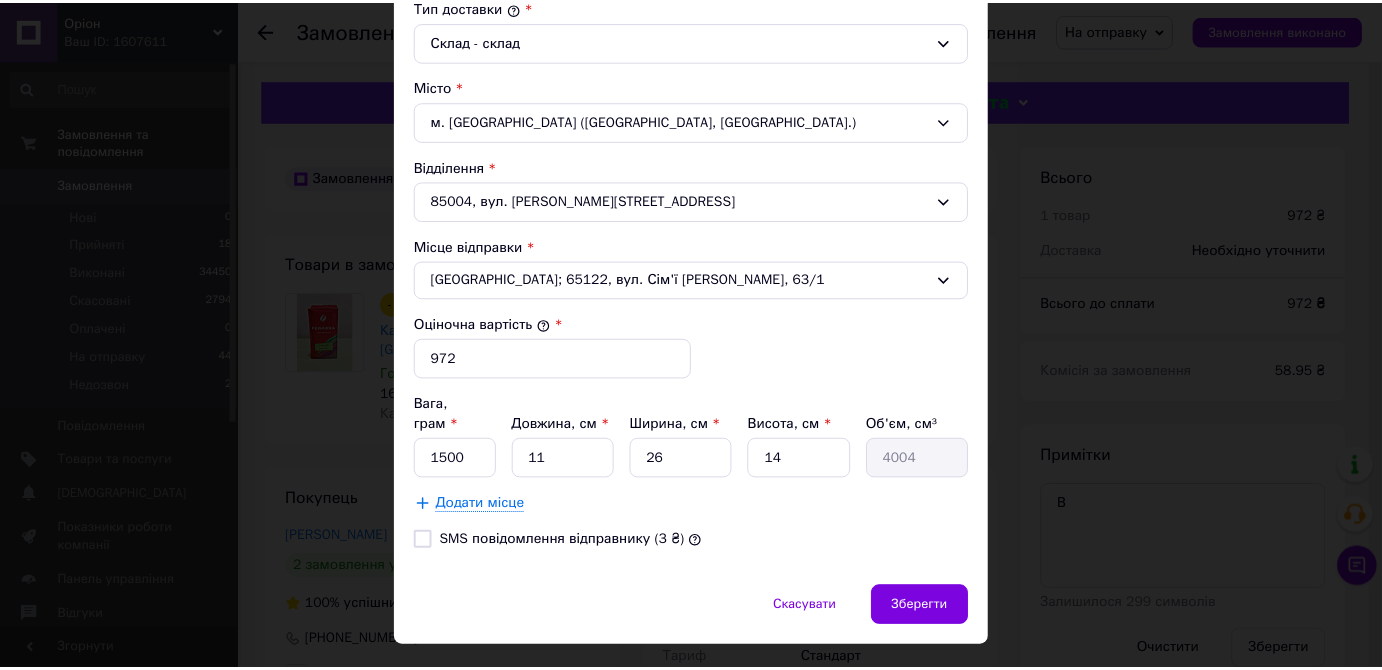 scroll, scrollTop: 573, scrollLeft: 0, axis: vertical 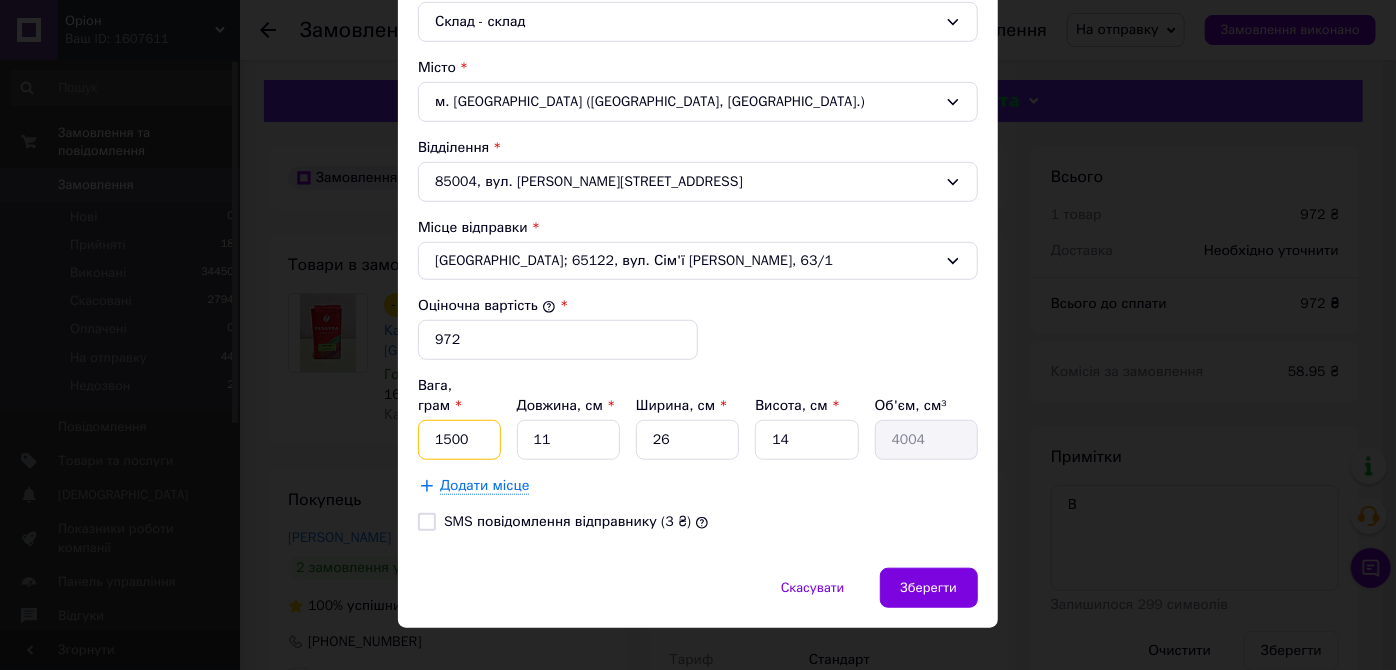 click on "1500" at bounding box center [459, 440] 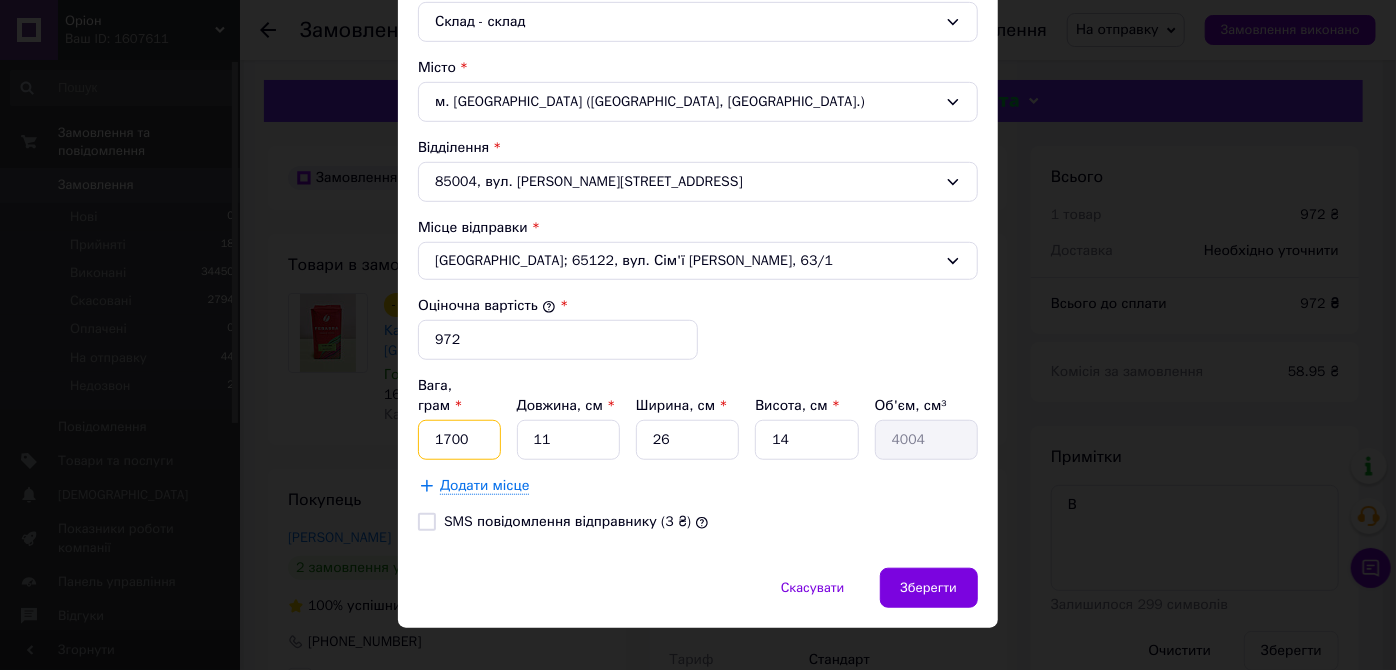 click on "1700" at bounding box center [459, 440] 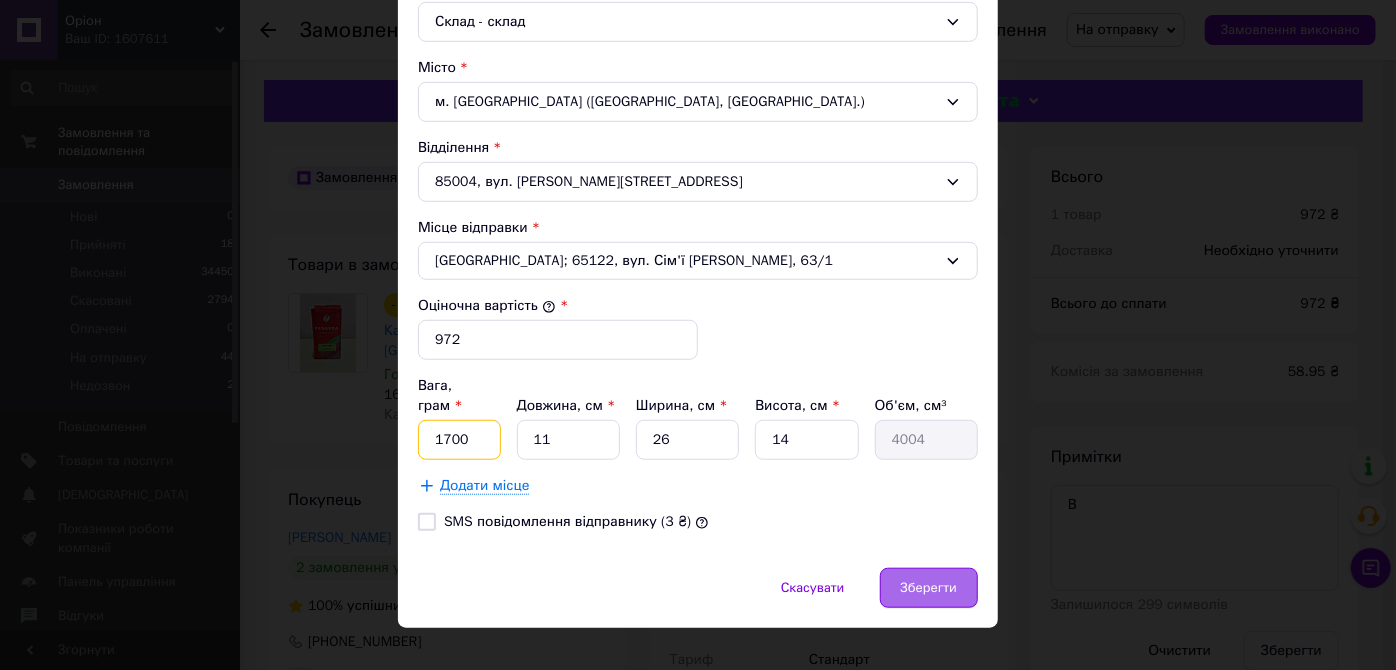 type on "1700" 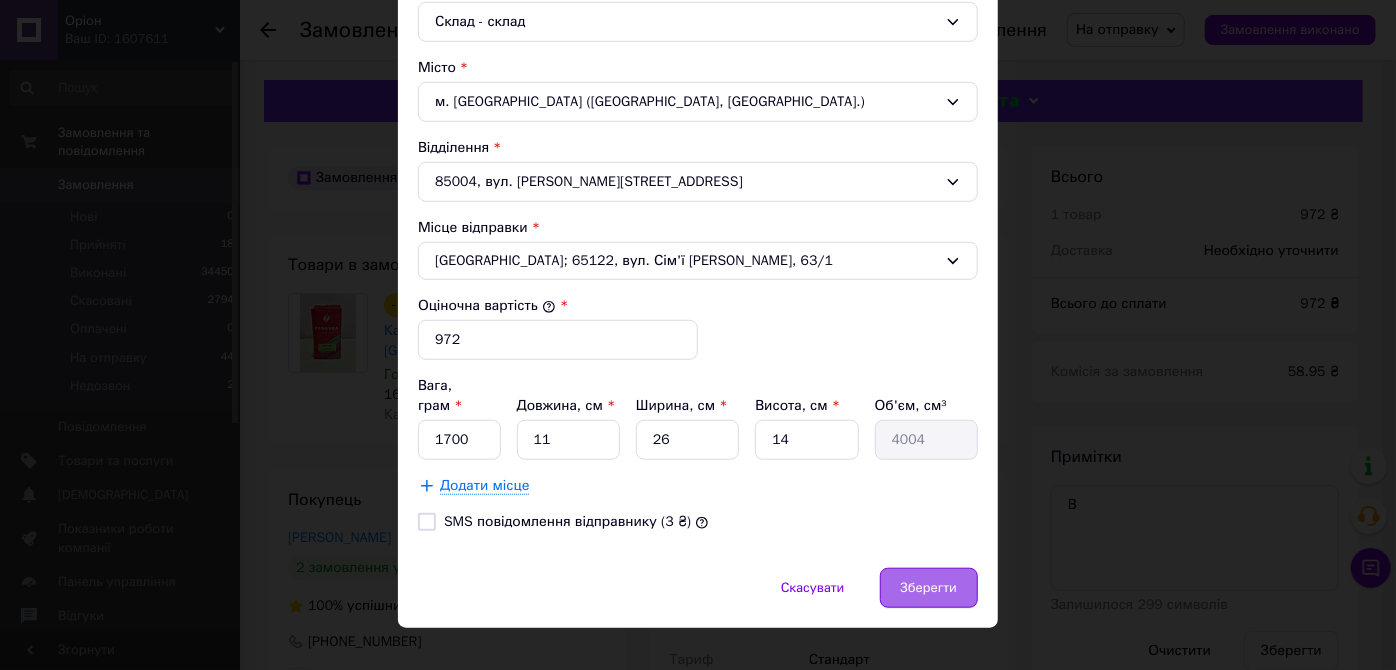click on "Зберегти" at bounding box center [929, 588] 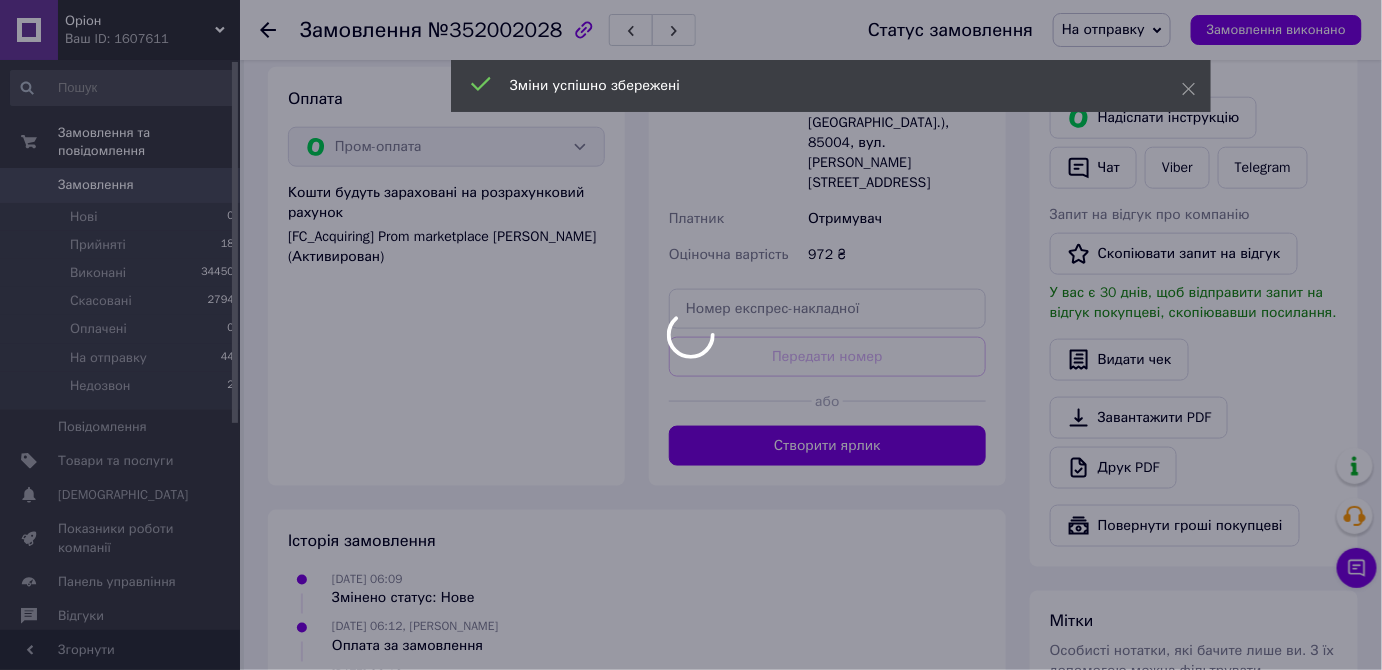 scroll, scrollTop: 690, scrollLeft: 0, axis: vertical 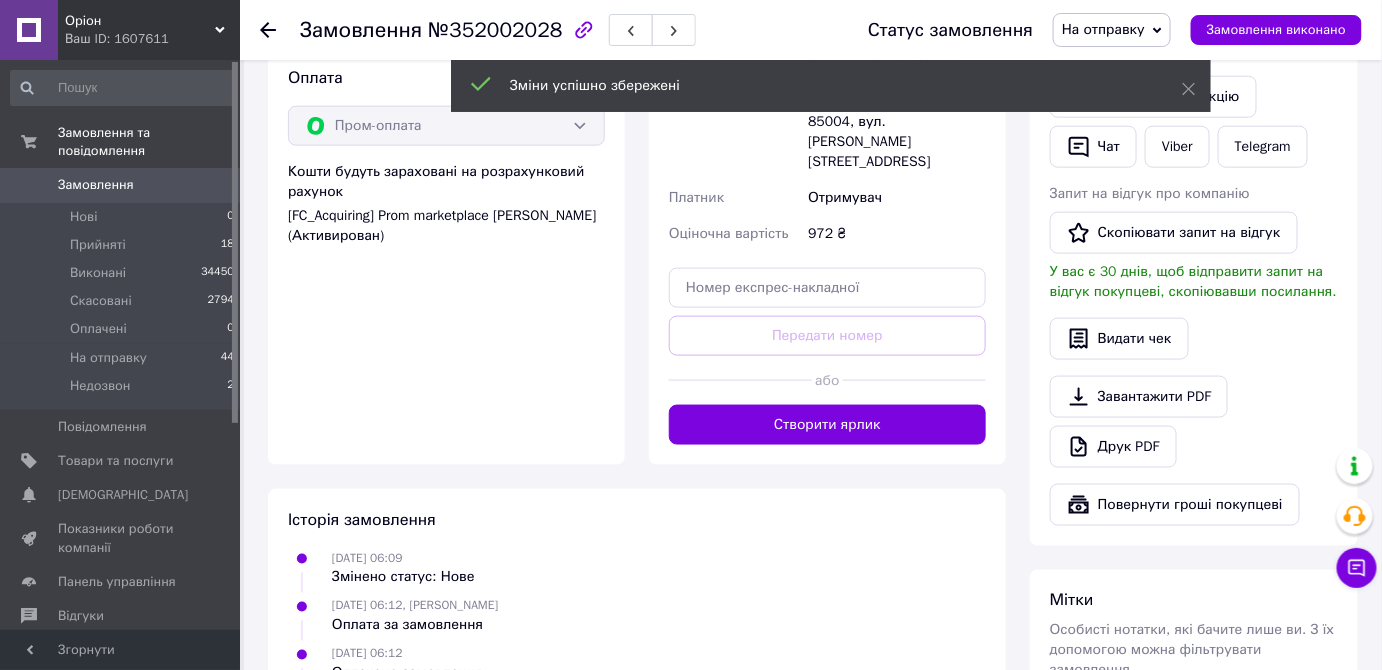 click on "Доставка Редагувати Вкажіть номер експрес-накладної Обов'язково введіть номер експрес-накладної,
якщо створювали її не на цій сторінці. У разі,
якщо номер ЕН не буде доданий, ми не зможемо
виплатити гроші за замовлення Мобільний номер покупця (із замовлення) повинен відповідати номеру отримувача за накладною Укрпошта (платна) Тариф Стандарт Отримувач Тетяна Перепічаєнко +380663306249 Адреса м. Добропілля (Донецька обл., Покровський р-н.), 85004, вул. Олександра Лі, 41 Платник Отримувач Оціночна вартість 972 ₴ Передати номер або Створити ярлик Тариф     * Стандарт   * *" at bounding box center (827, 122) 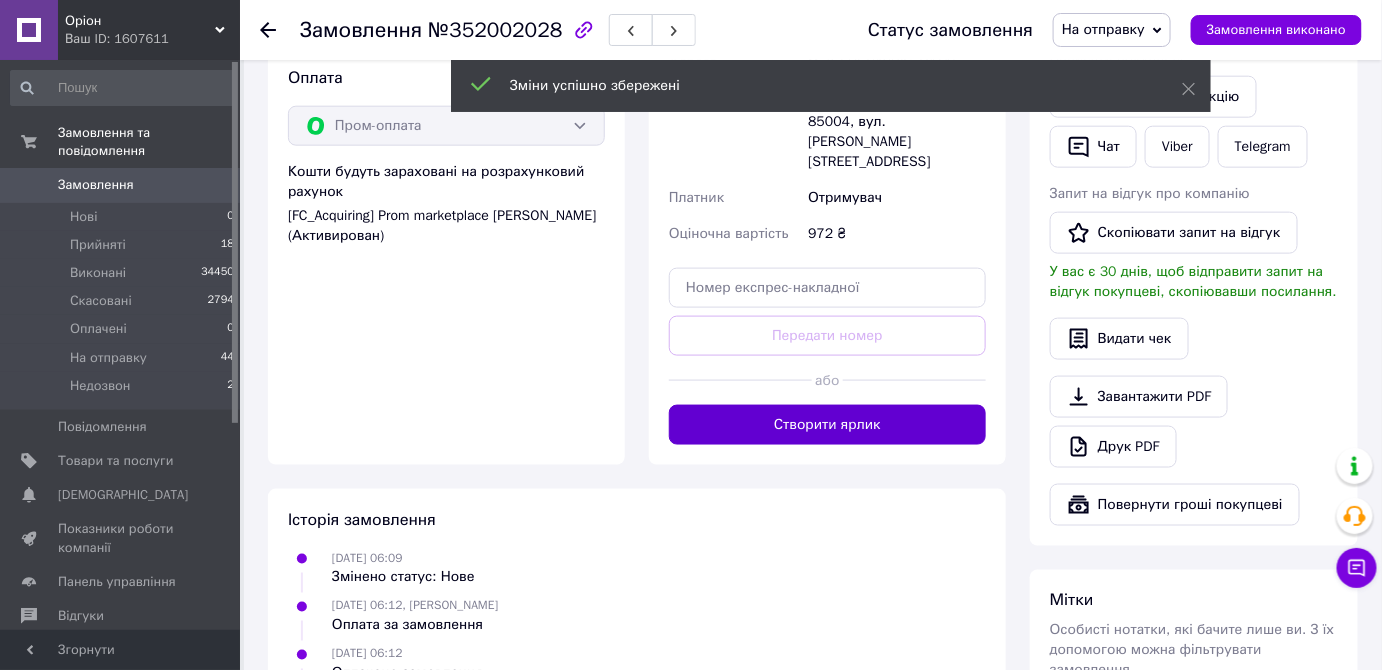 click on "Створити ярлик" at bounding box center [827, 425] 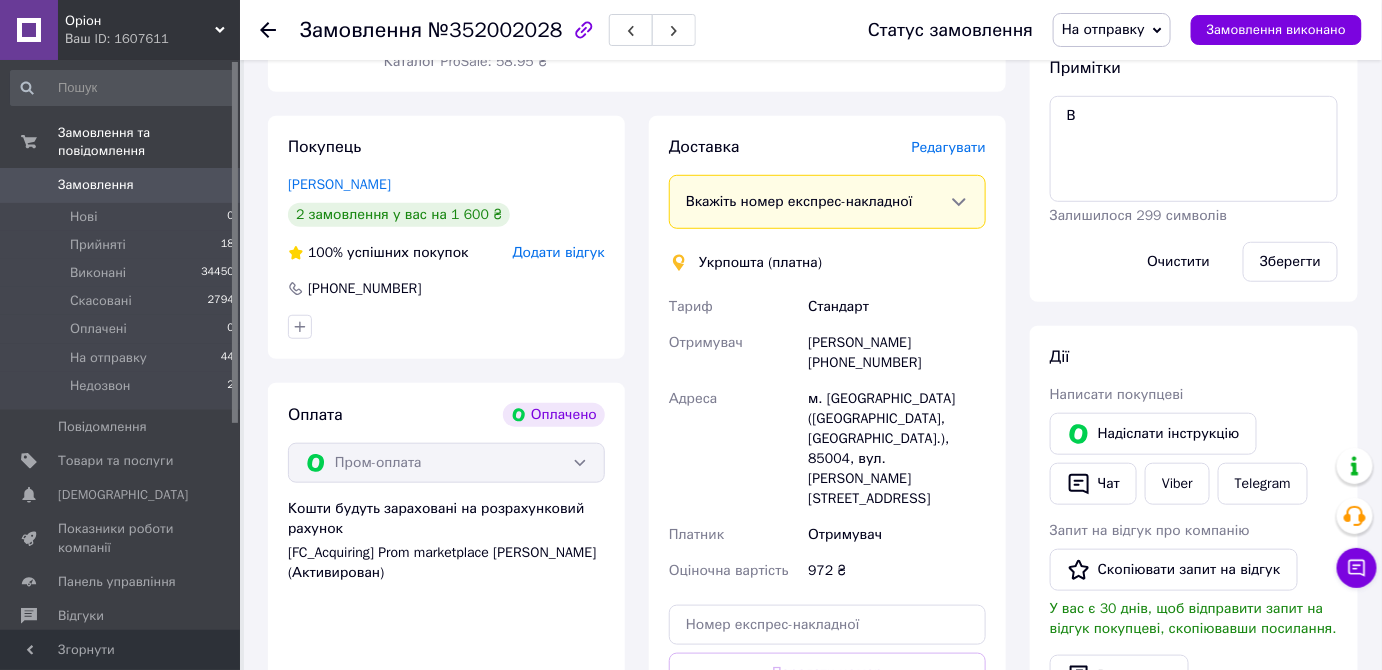 scroll, scrollTop: 335, scrollLeft: 0, axis: vertical 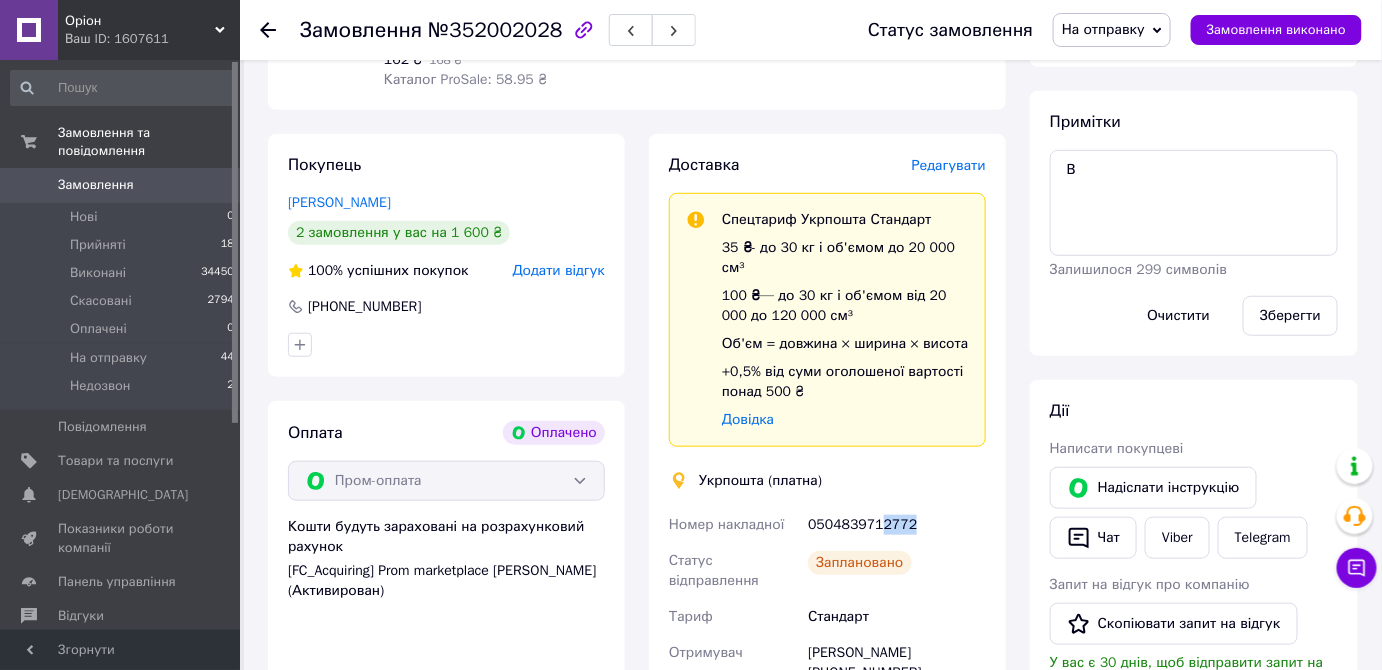 drag, startPoint x: 874, startPoint y: 506, endPoint x: 929, endPoint y: 507, distance: 55.00909 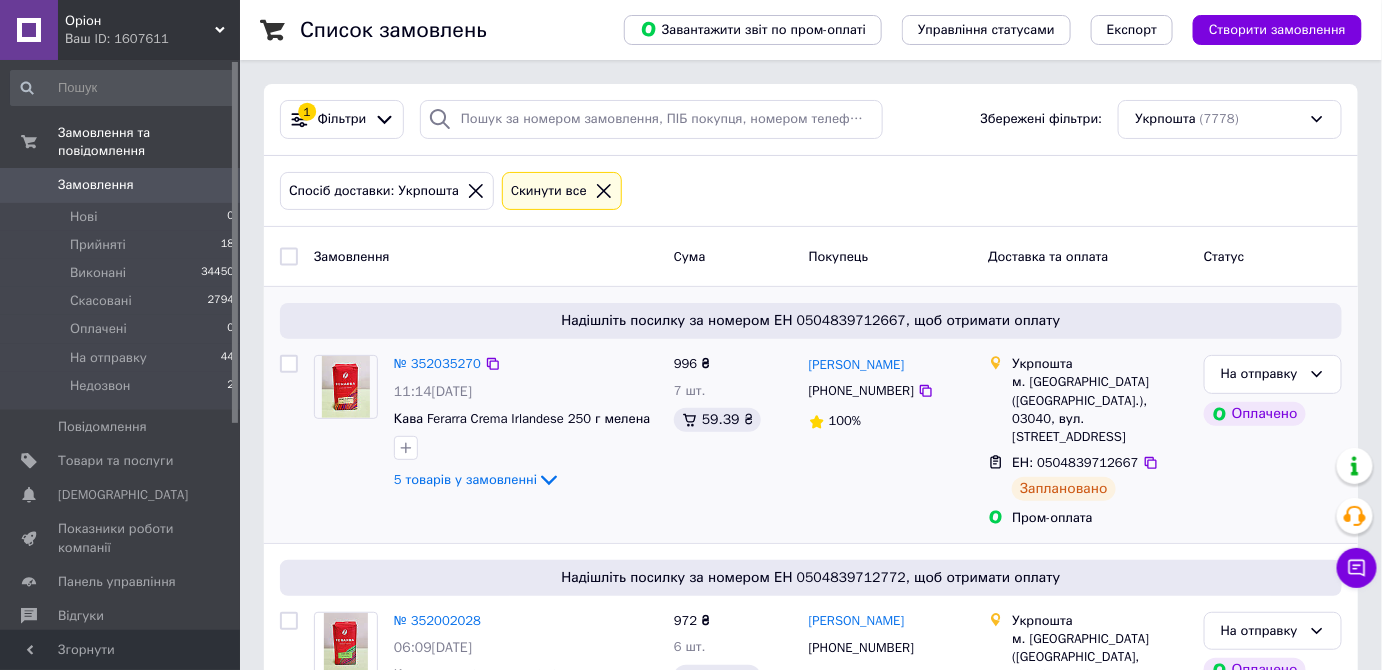 scroll, scrollTop: 98, scrollLeft: 0, axis: vertical 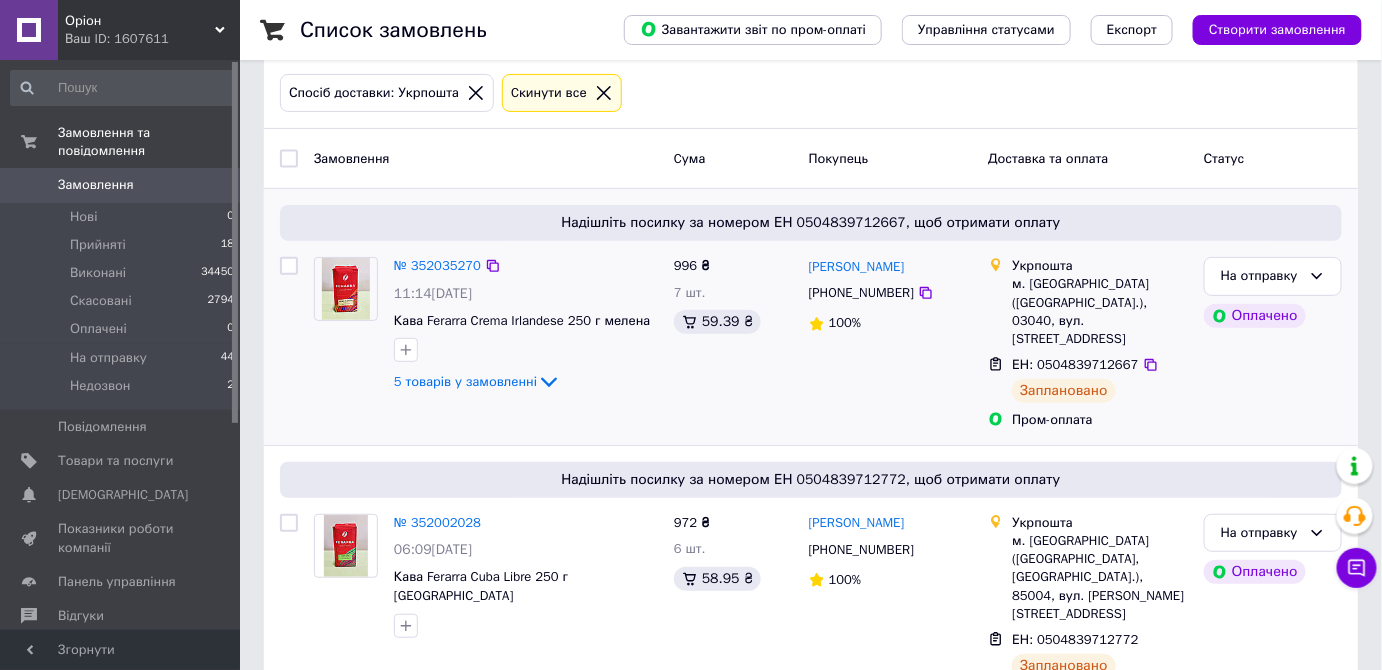 click on "ЕН: 0504839712667" at bounding box center [1075, 364] 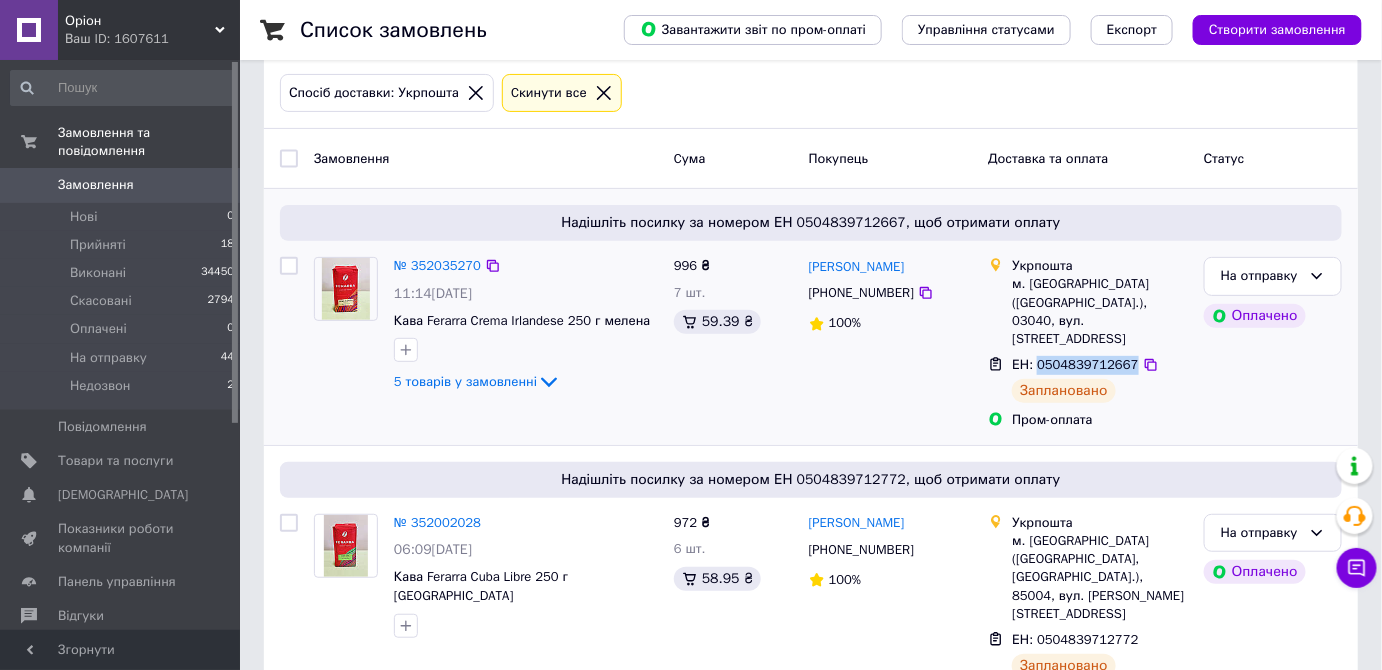 click on "ЕН: 0504839712667" at bounding box center [1075, 364] 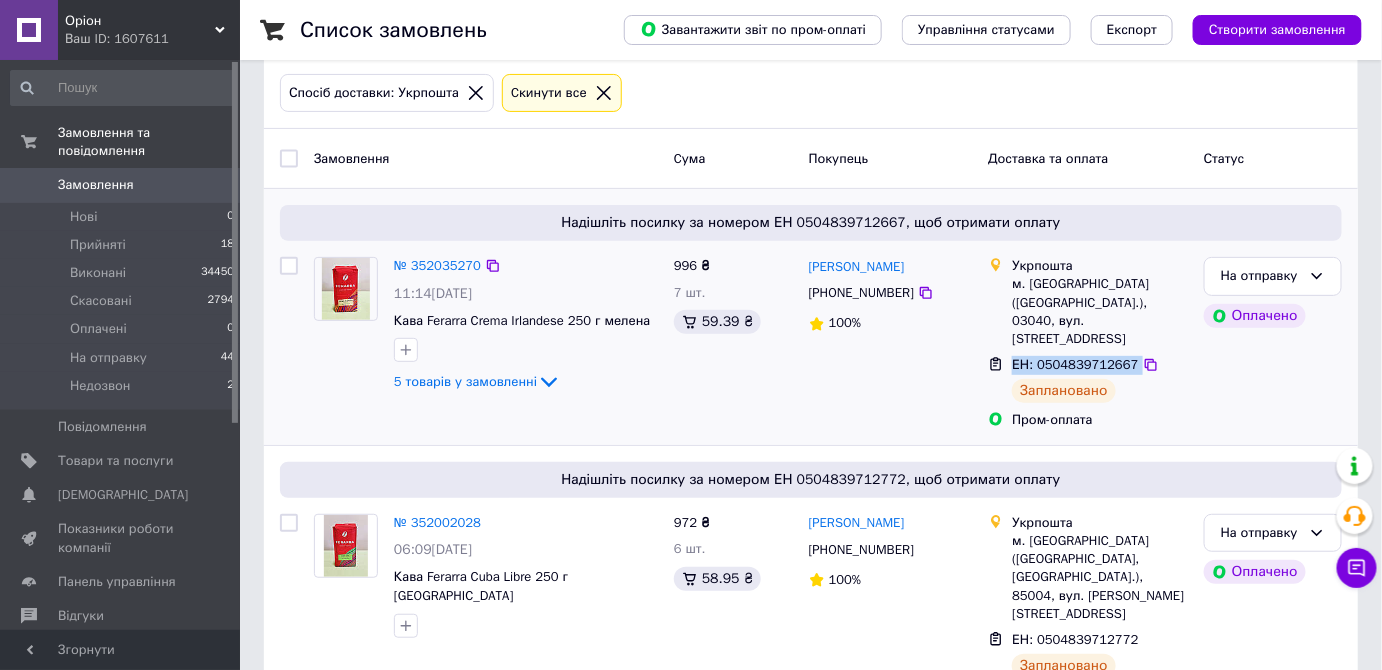 click on "ЕН: 0504839712667" at bounding box center [1075, 364] 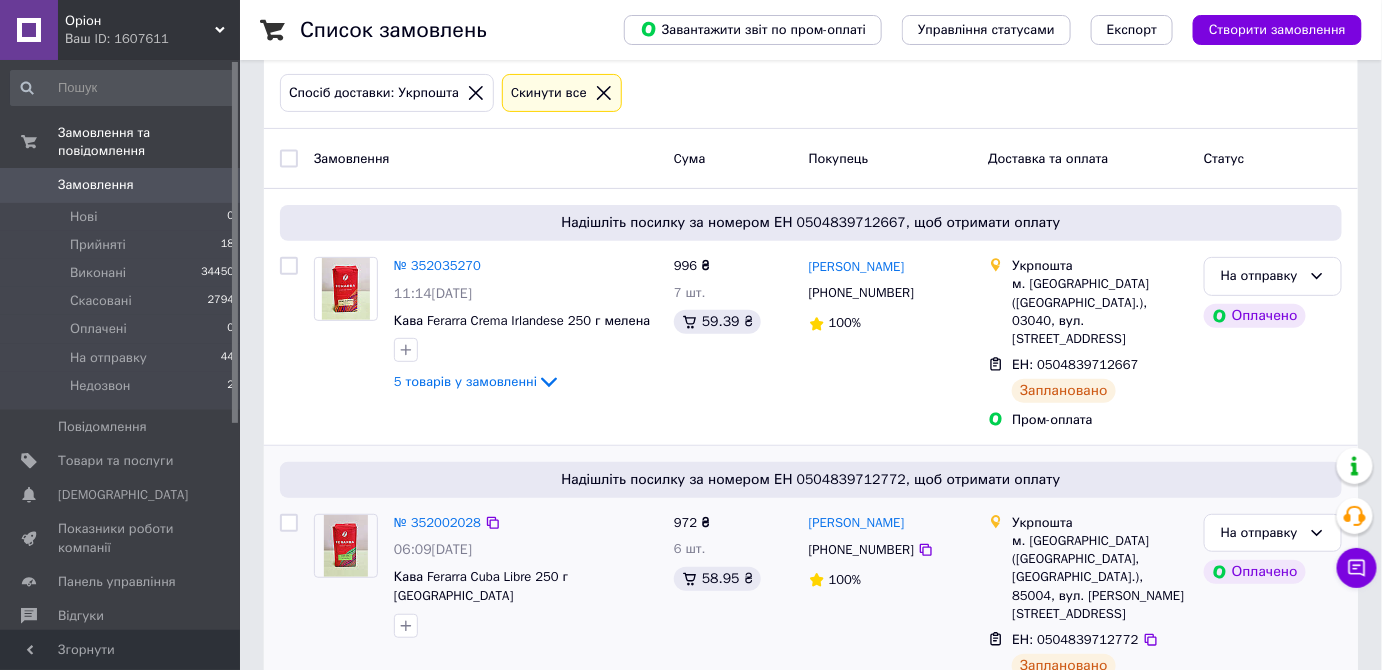 click on "ЕН: 0504839712772" at bounding box center [1075, 639] 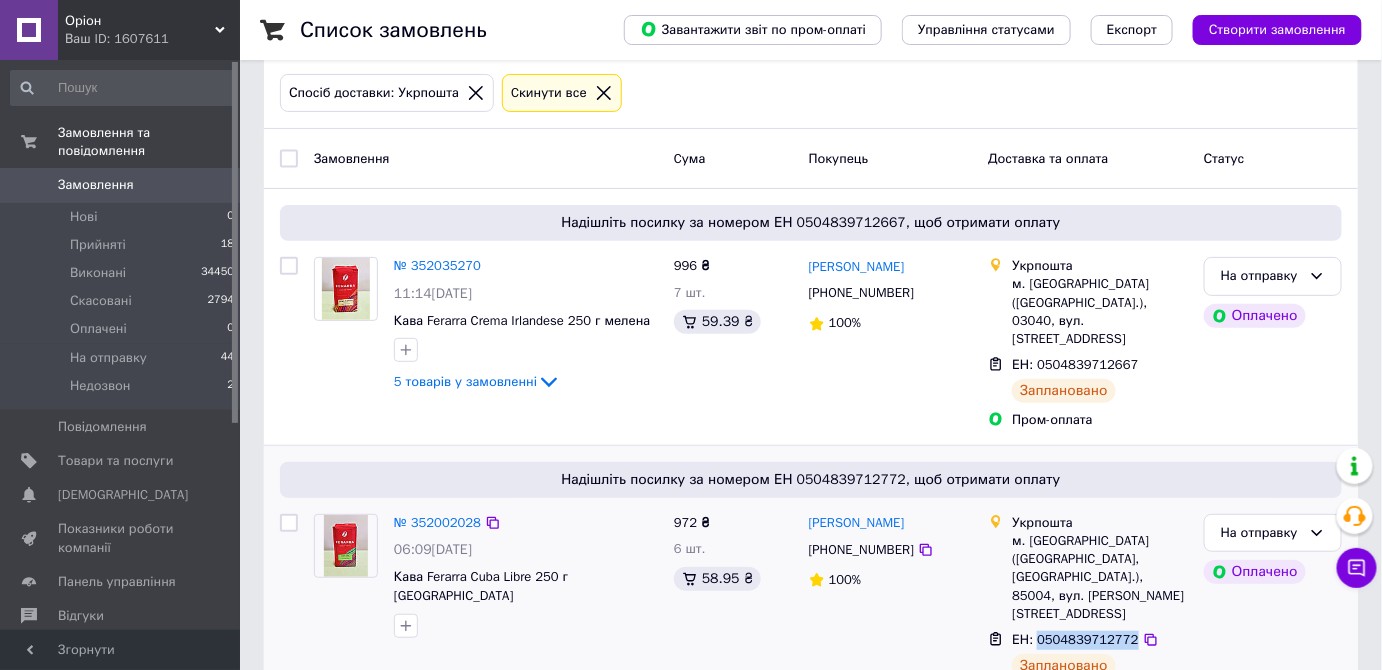 click on "ЕН: 0504839712772" at bounding box center [1075, 639] 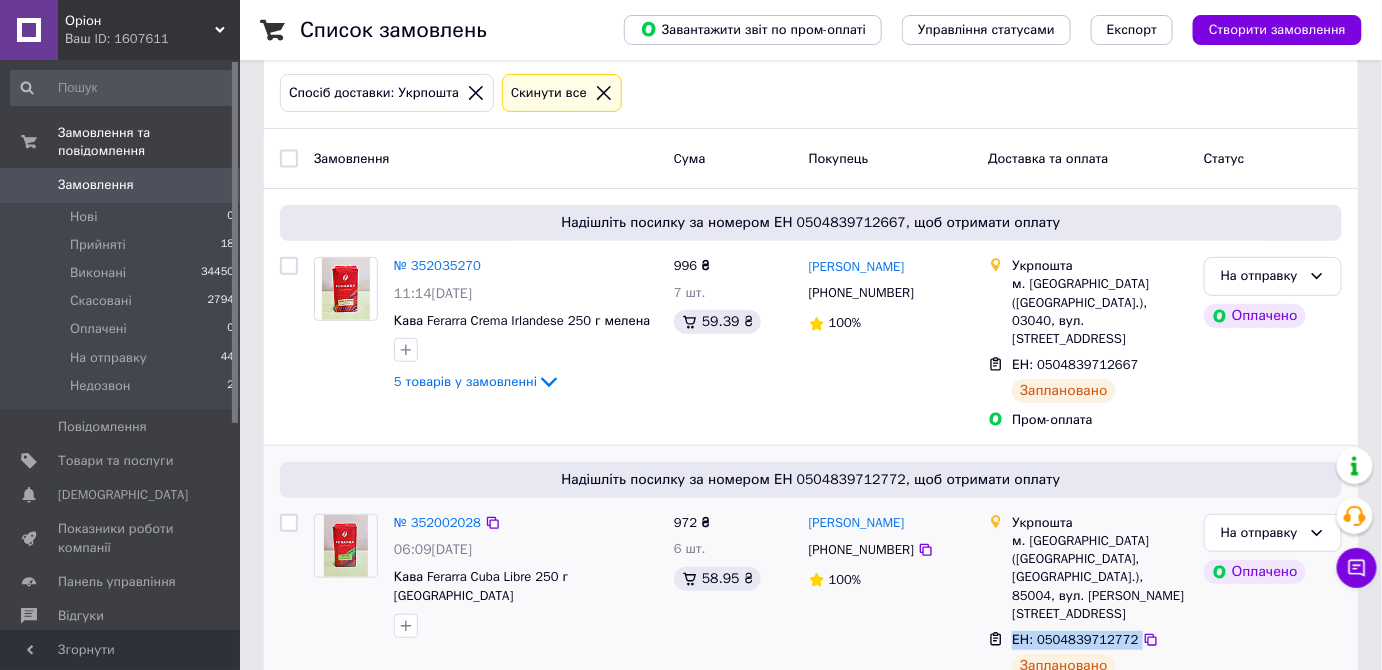 click on "ЕН: 0504839712772" at bounding box center [1075, 639] 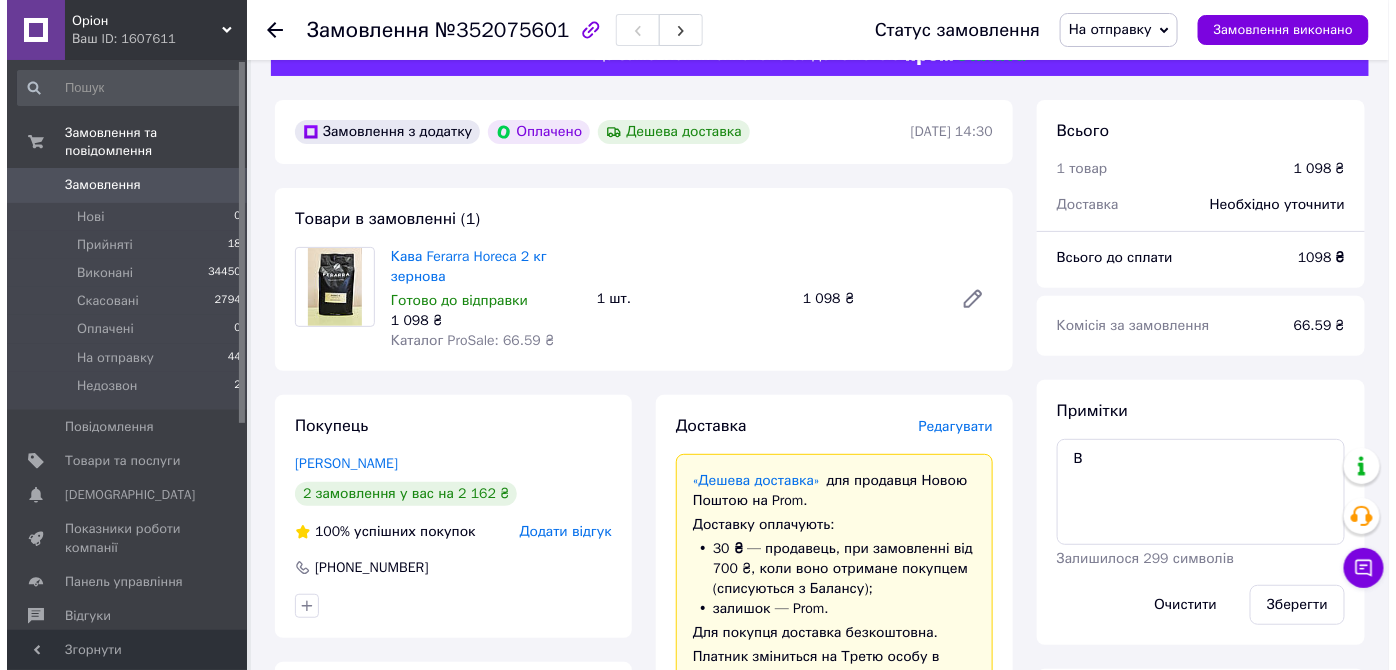 scroll, scrollTop: 69, scrollLeft: 0, axis: vertical 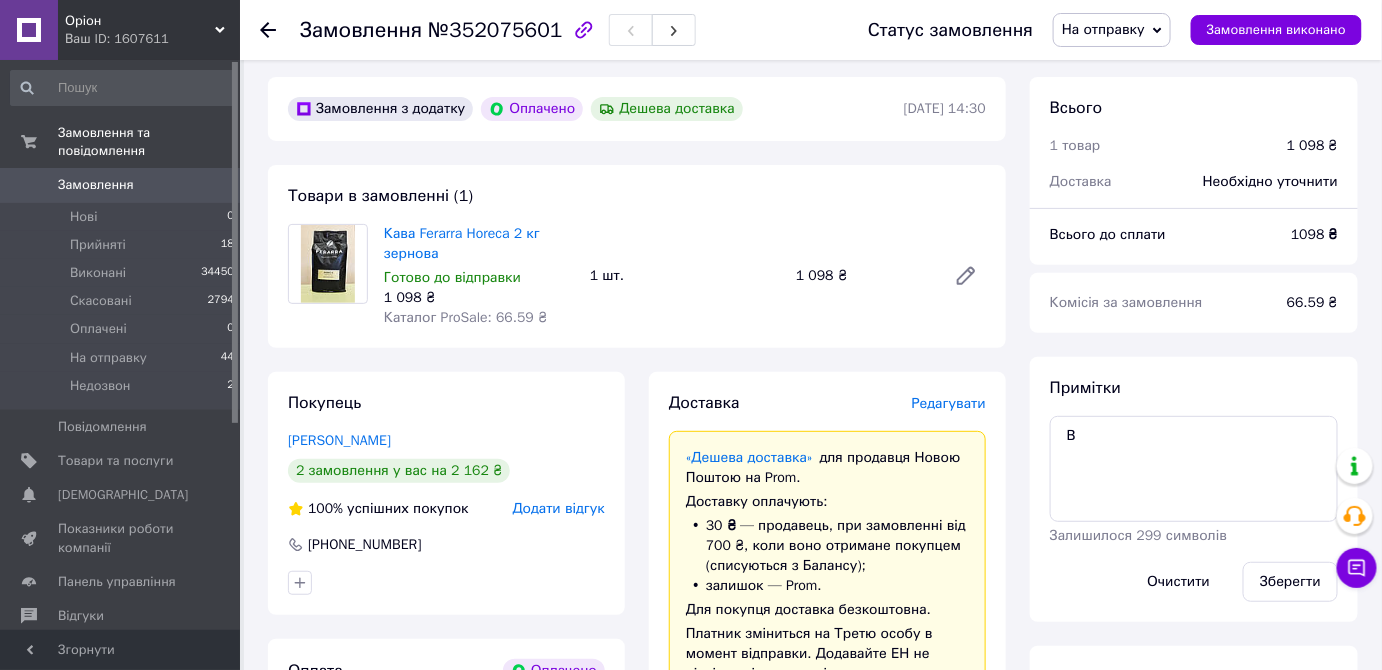click on "Редагувати" at bounding box center (949, 403) 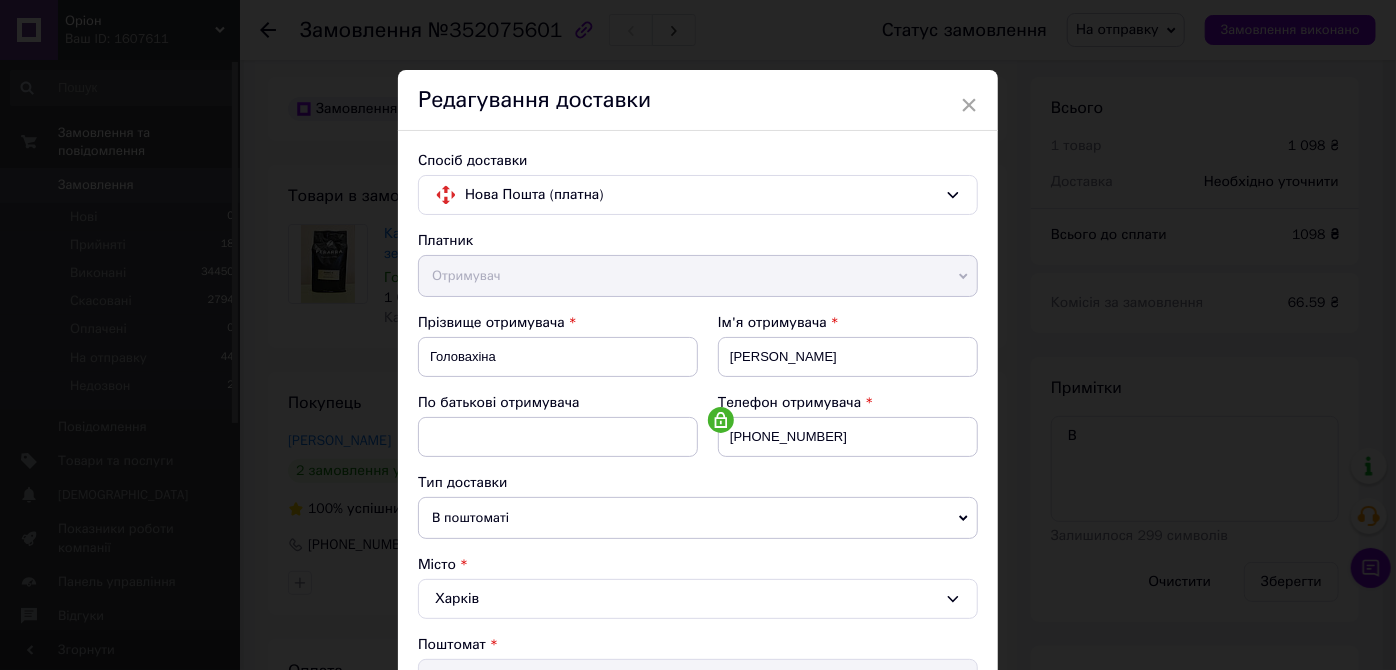 scroll, scrollTop: 650, scrollLeft: 0, axis: vertical 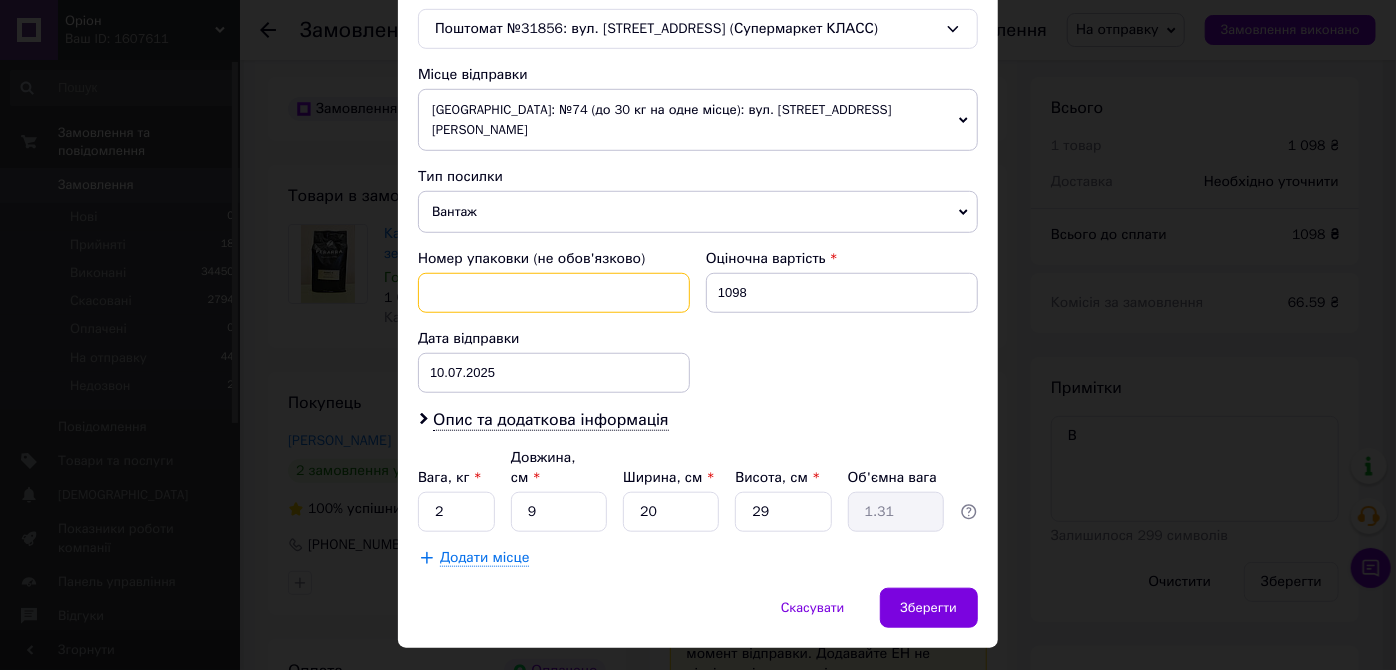 paste on "5433465989" 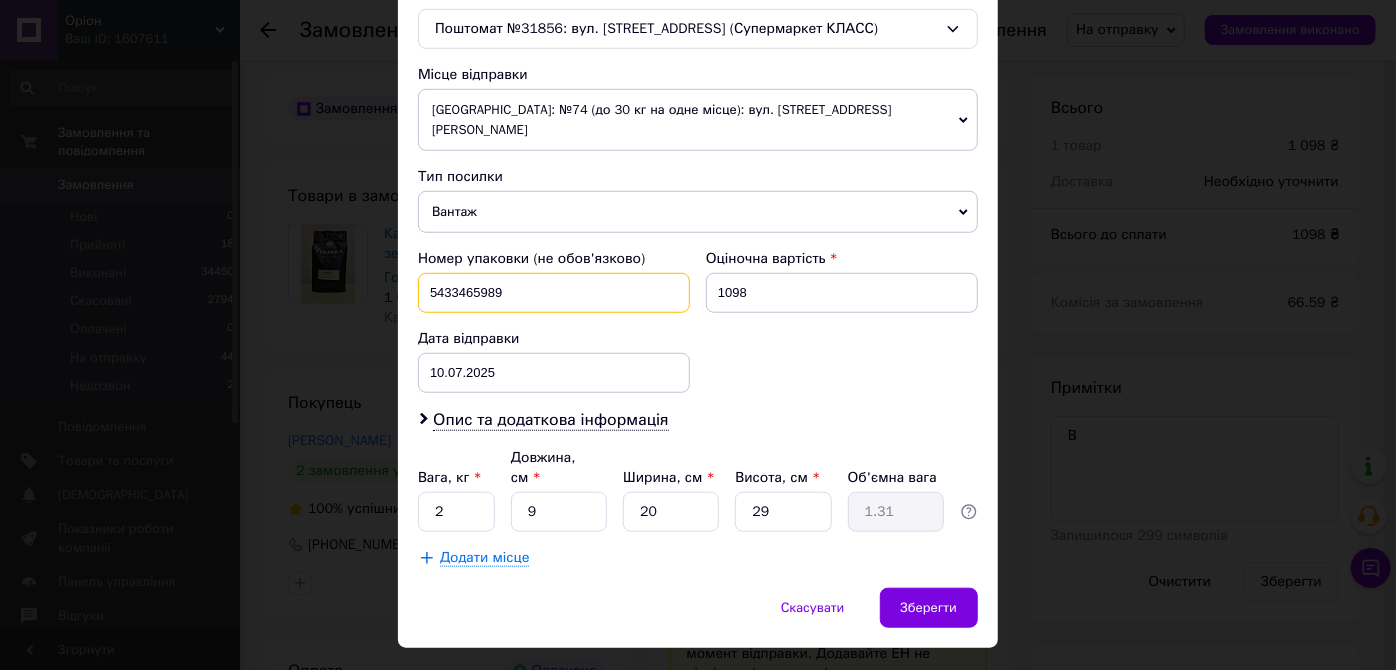 click on "5433465989" at bounding box center (554, 293) 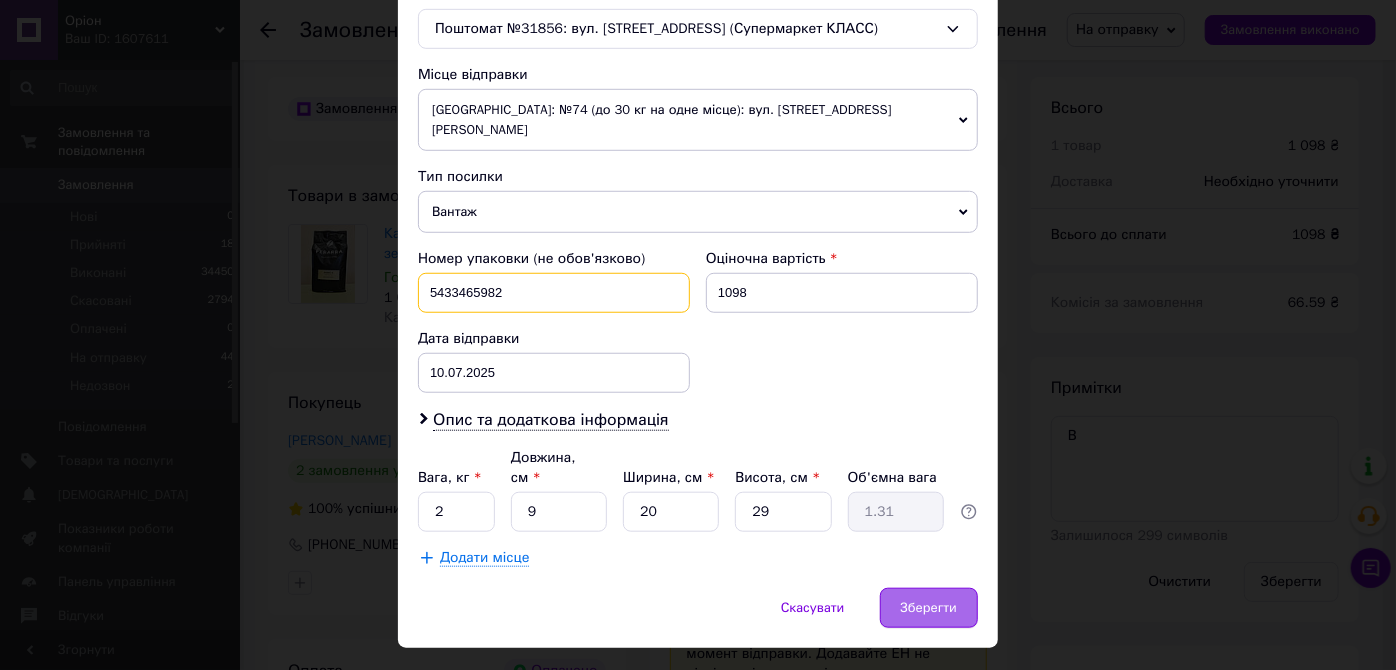 type on "5433465982" 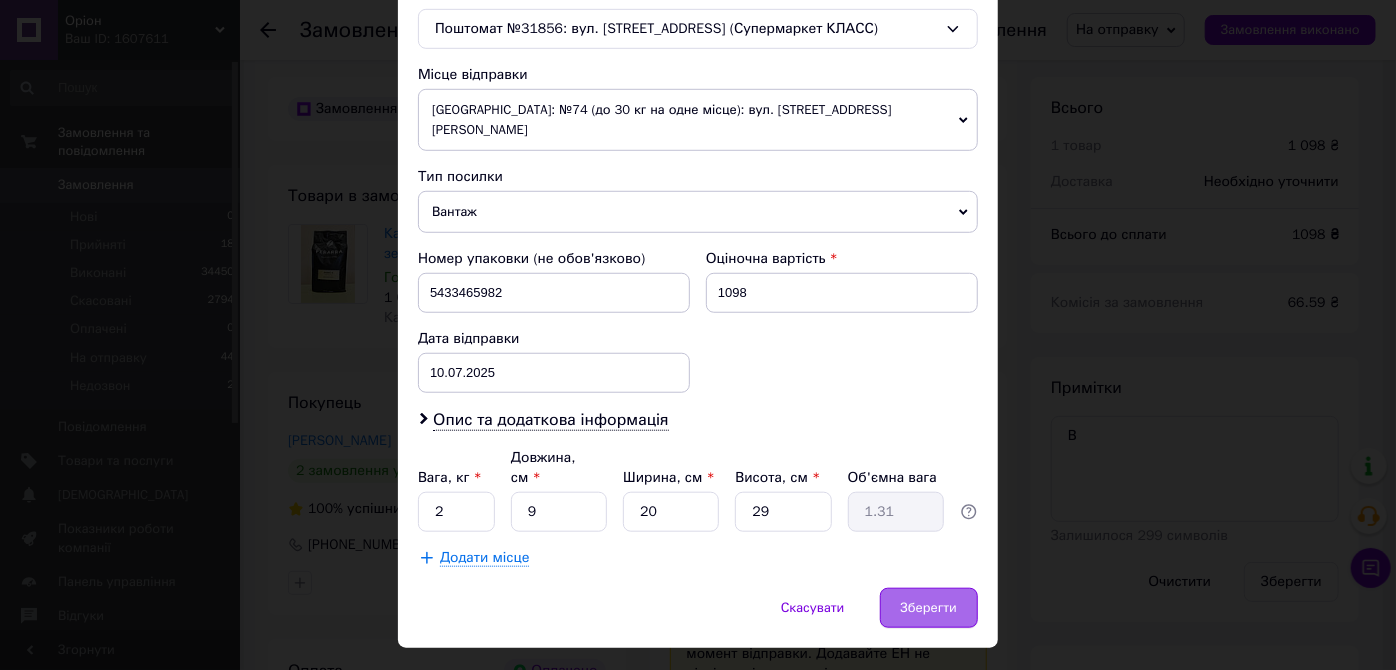 click on "Зберегти" at bounding box center (929, 608) 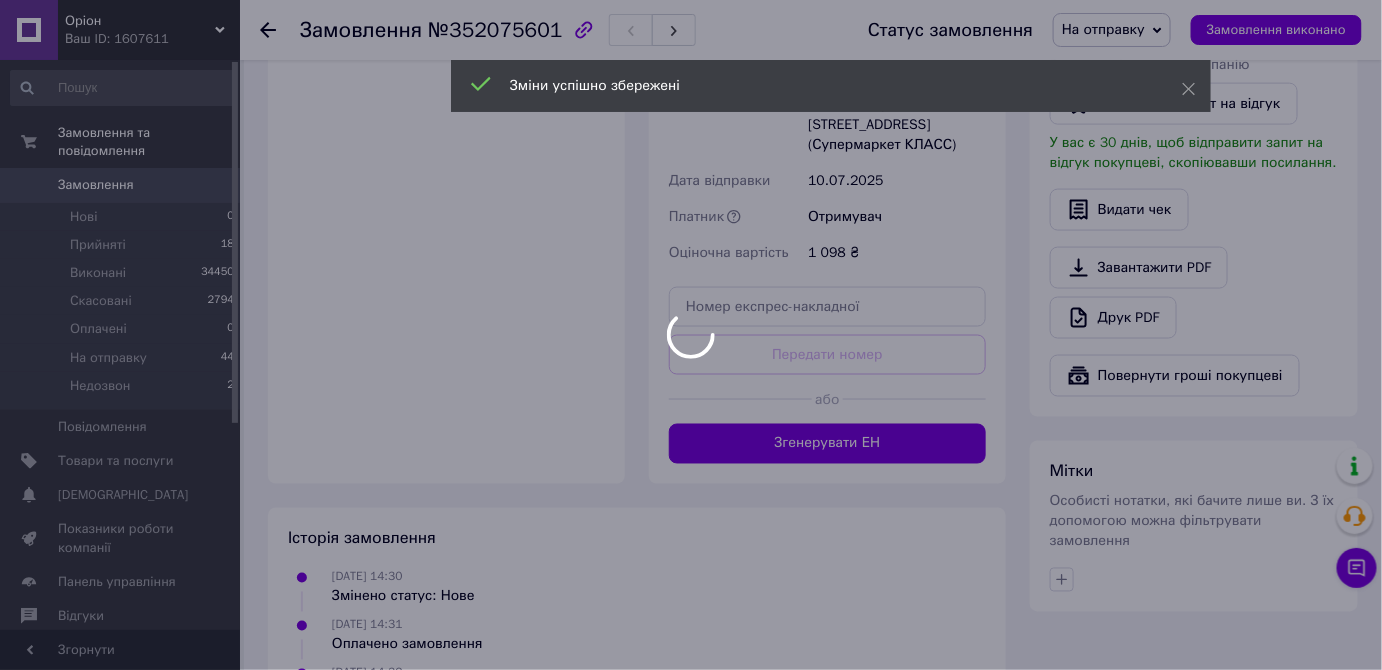 scroll, scrollTop: 856, scrollLeft: 0, axis: vertical 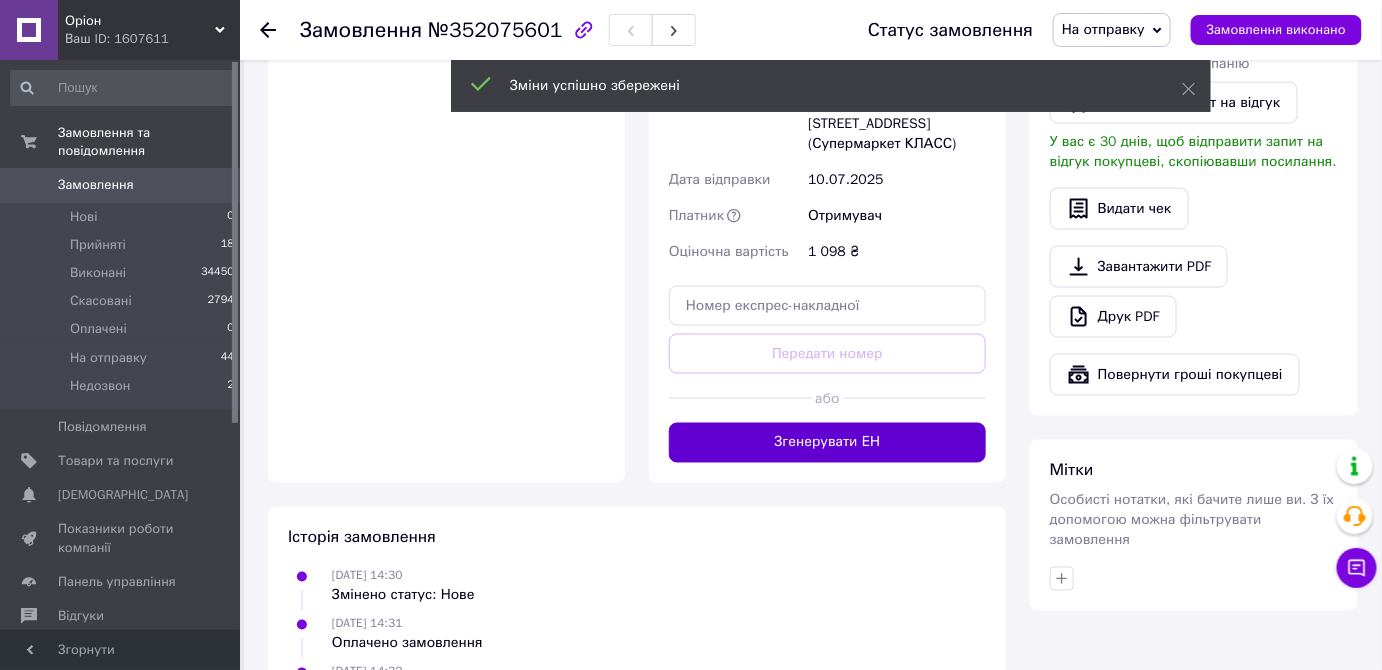 click on "Згенерувати ЕН" at bounding box center [827, 443] 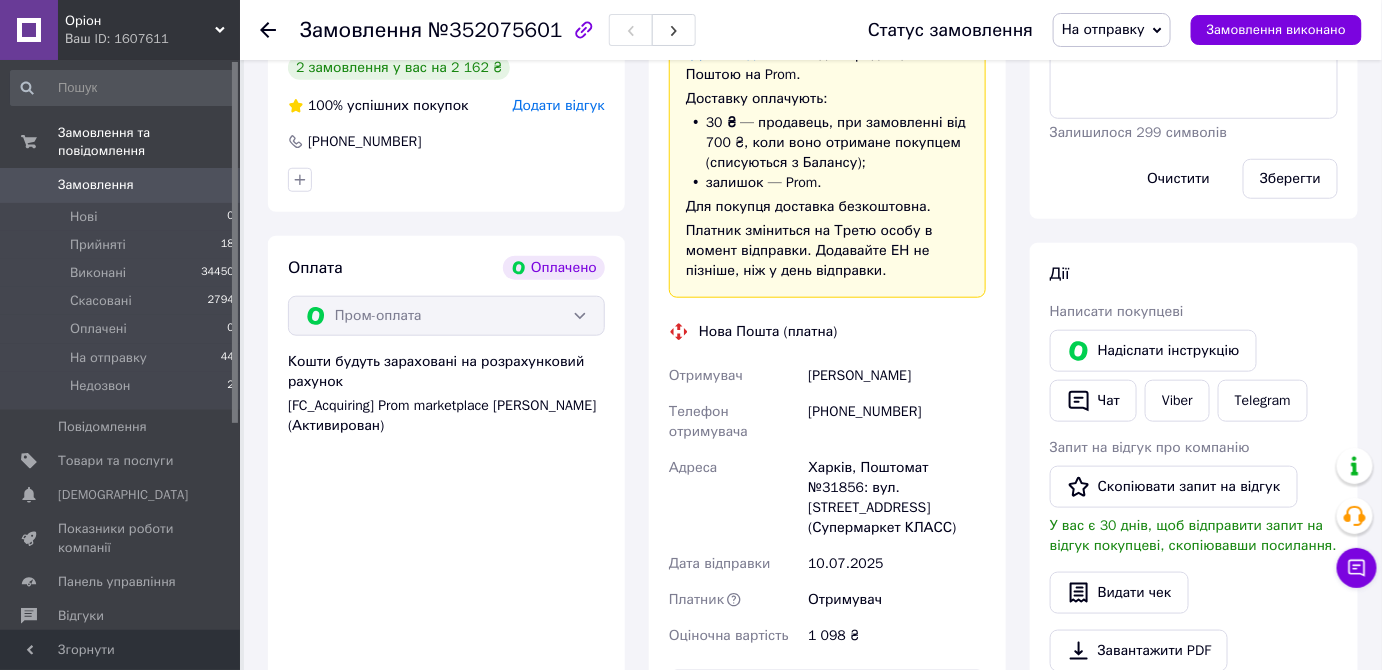 scroll, scrollTop: 477, scrollLeft: 0, axis: vertical 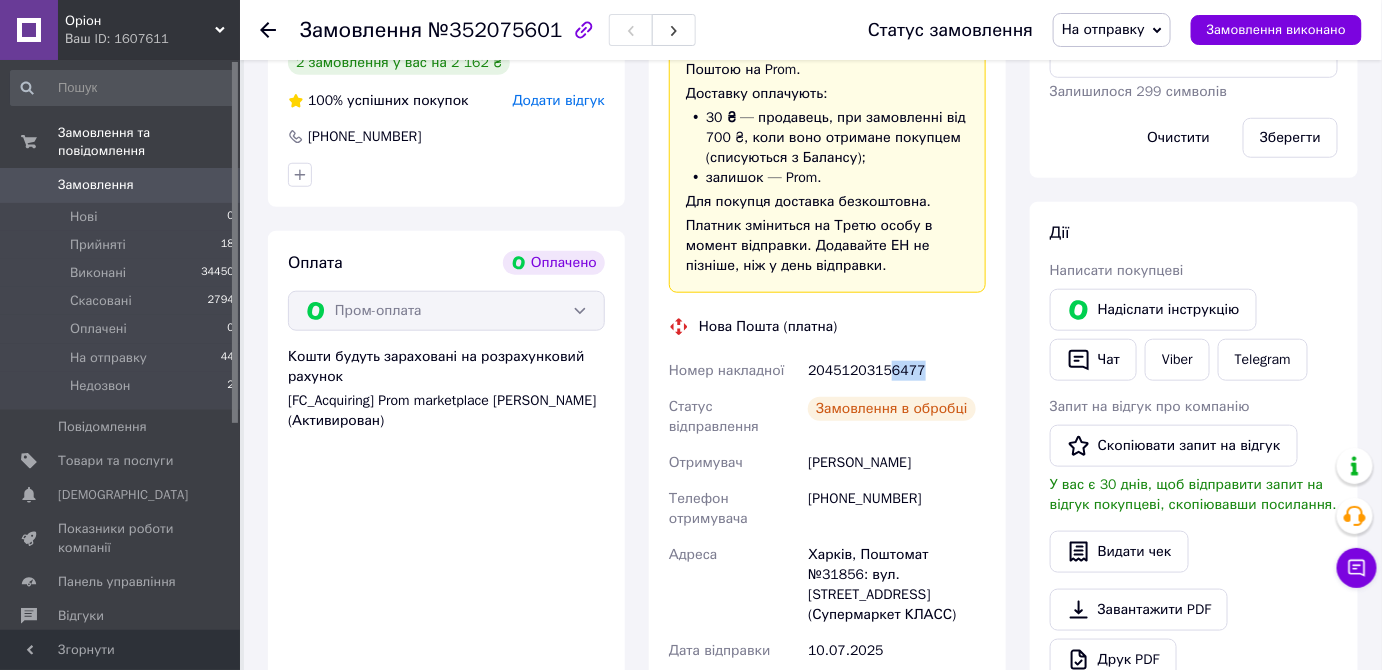 drag, startPoint x: 884, startPoint y: 374, endPoint x: 925, endPoint y: 374, distance: 41 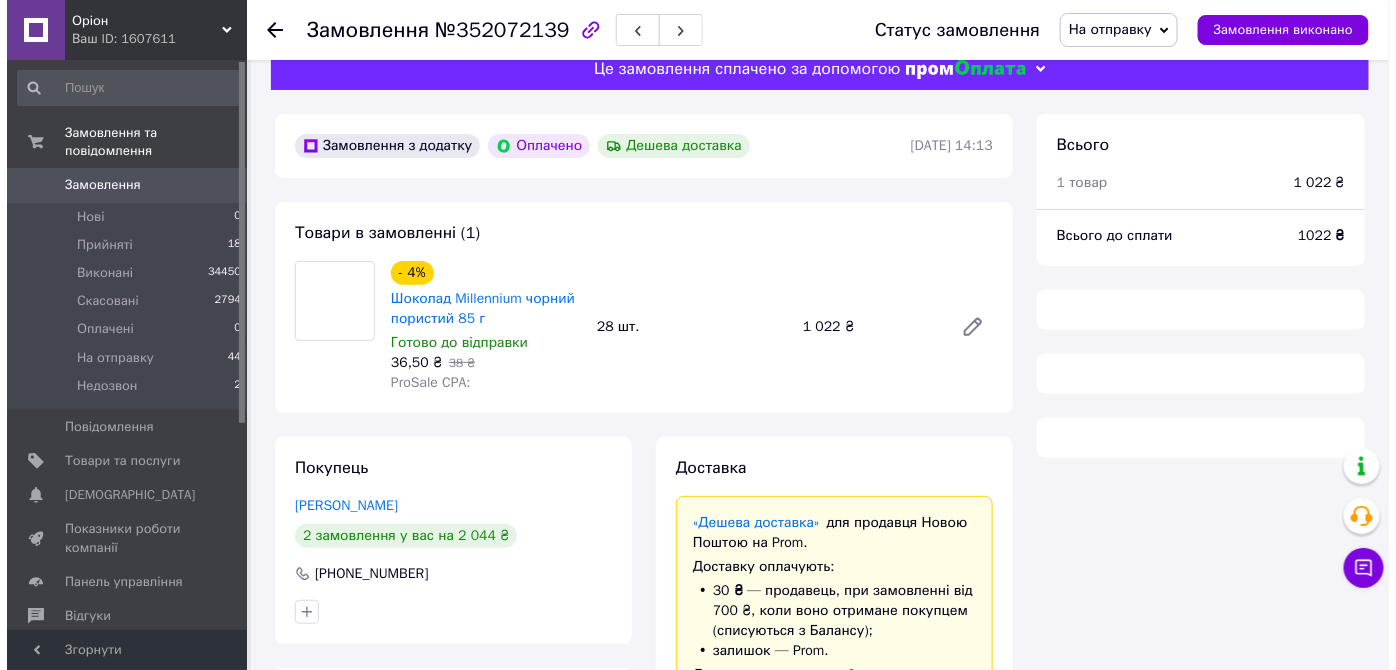 scroll, scrollTop: 39, scrollLeft: 0, axis: vertical 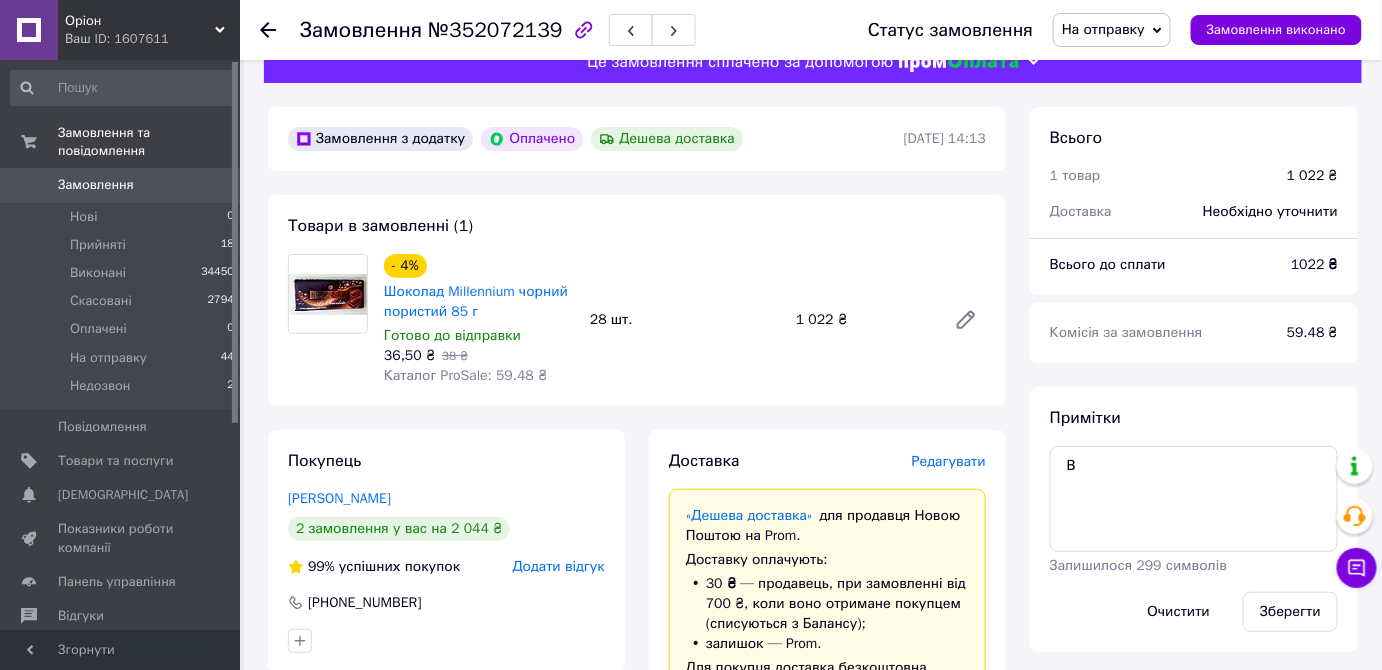 click on "Доставка Редагувати" at bounding box center (827, 461) 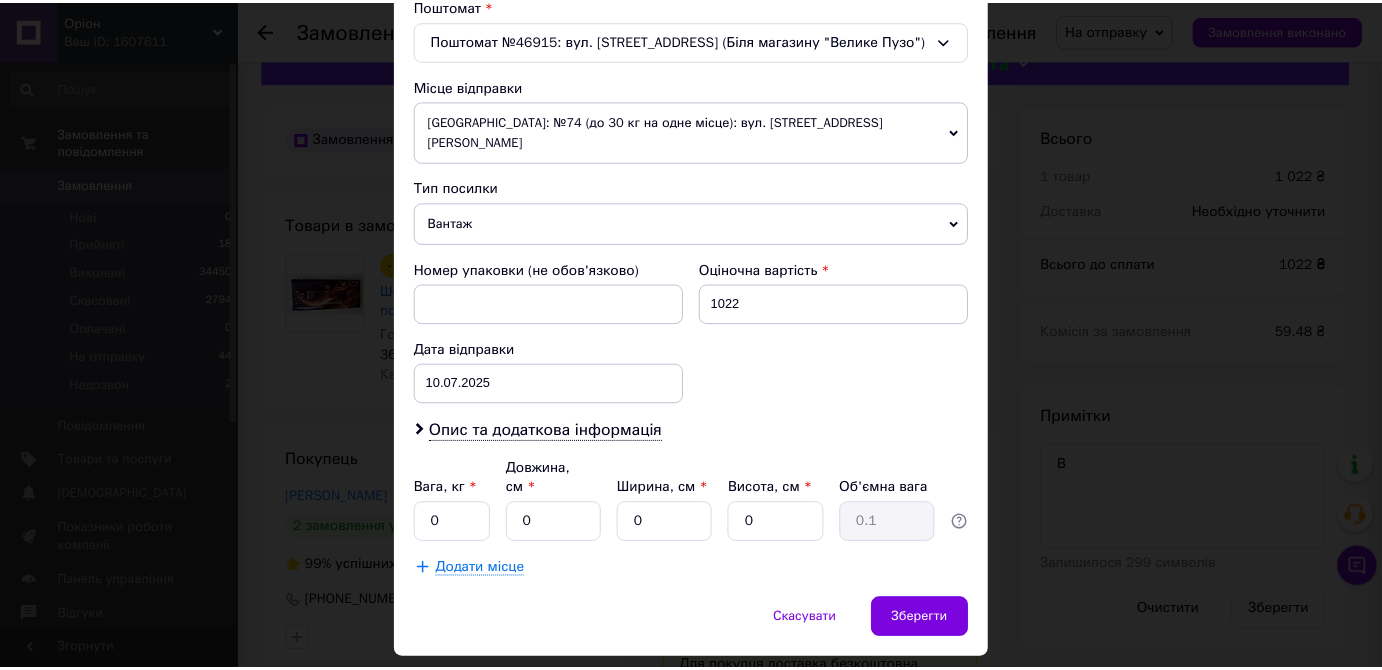 scroll, scrollTop: 650, scrollLeft: 0, axis: vertical 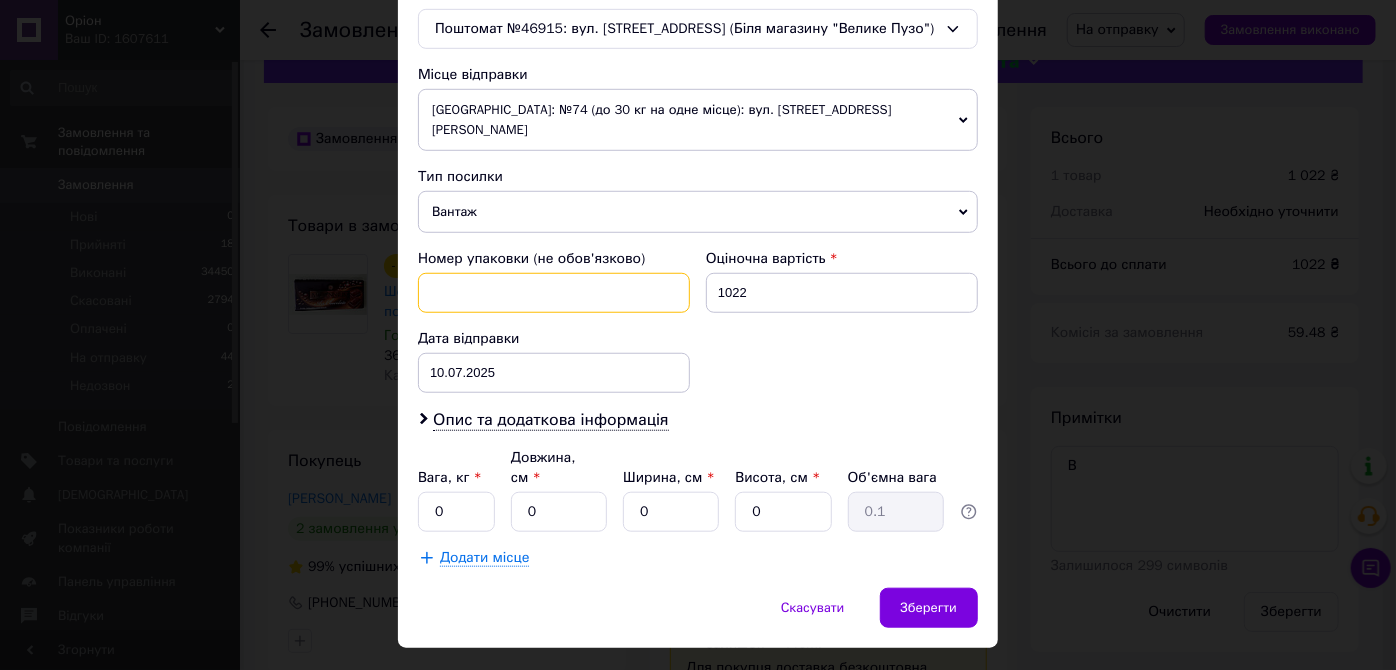 paste on "5433465989" 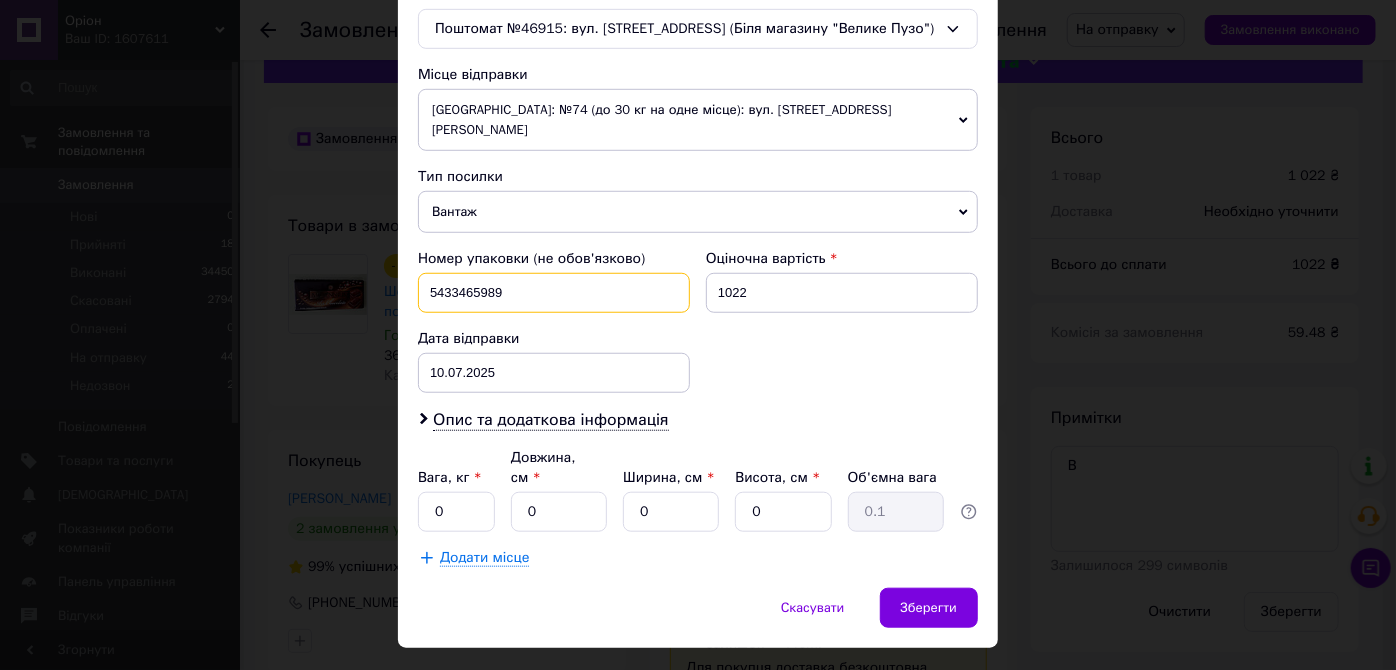 click on "5433465989" at bounding box center (554, 293) 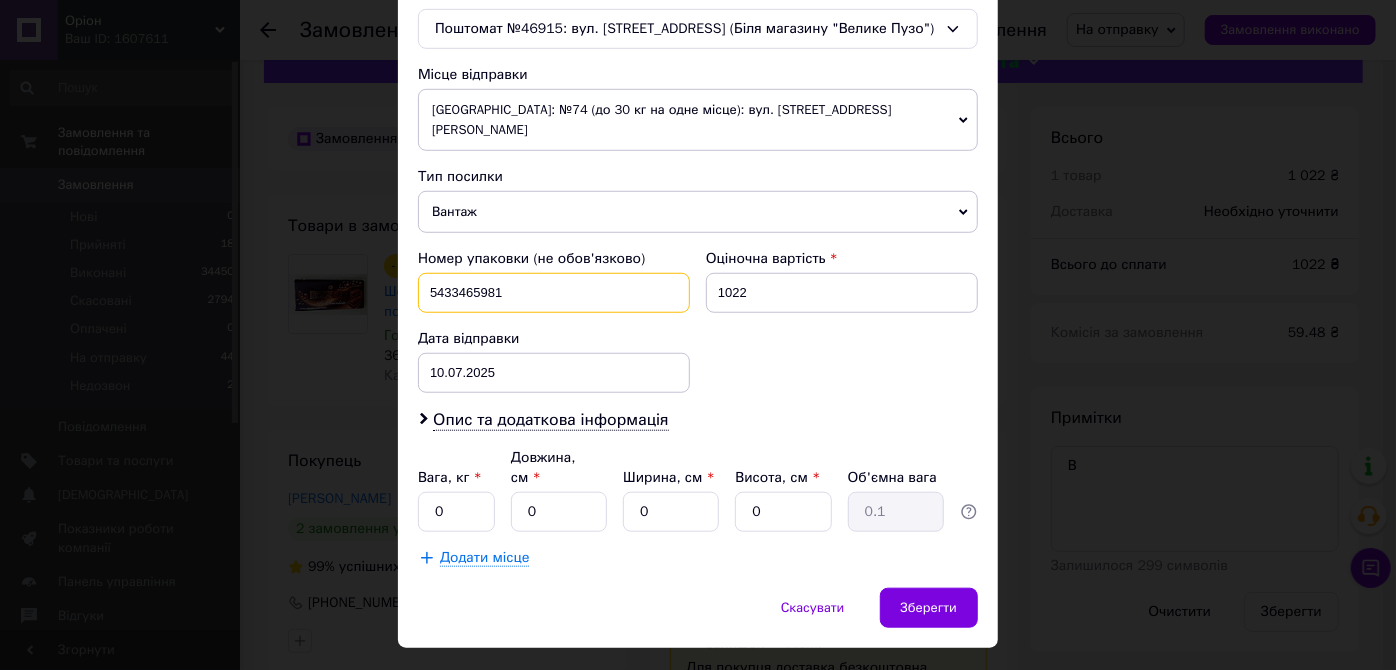 type on "5433465981" 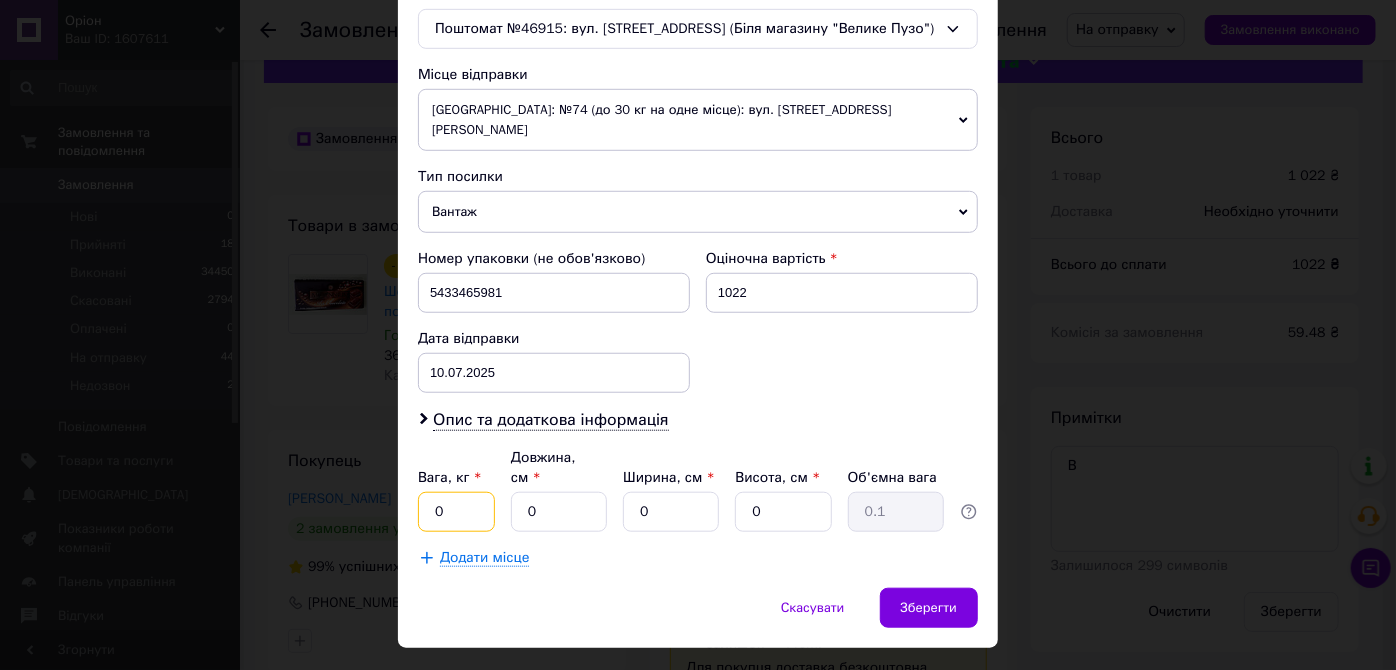 click on "0" at bounding box center (456, 512) 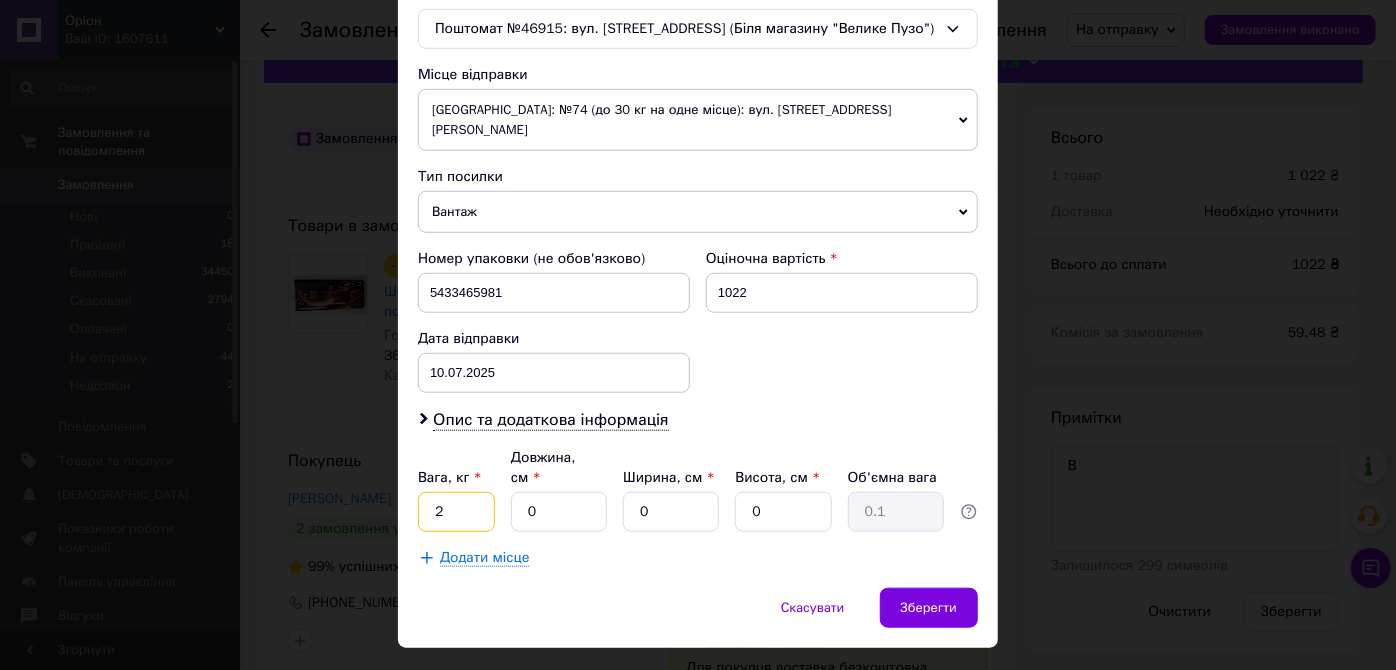 click on "2" at bounding box center [456, 512] 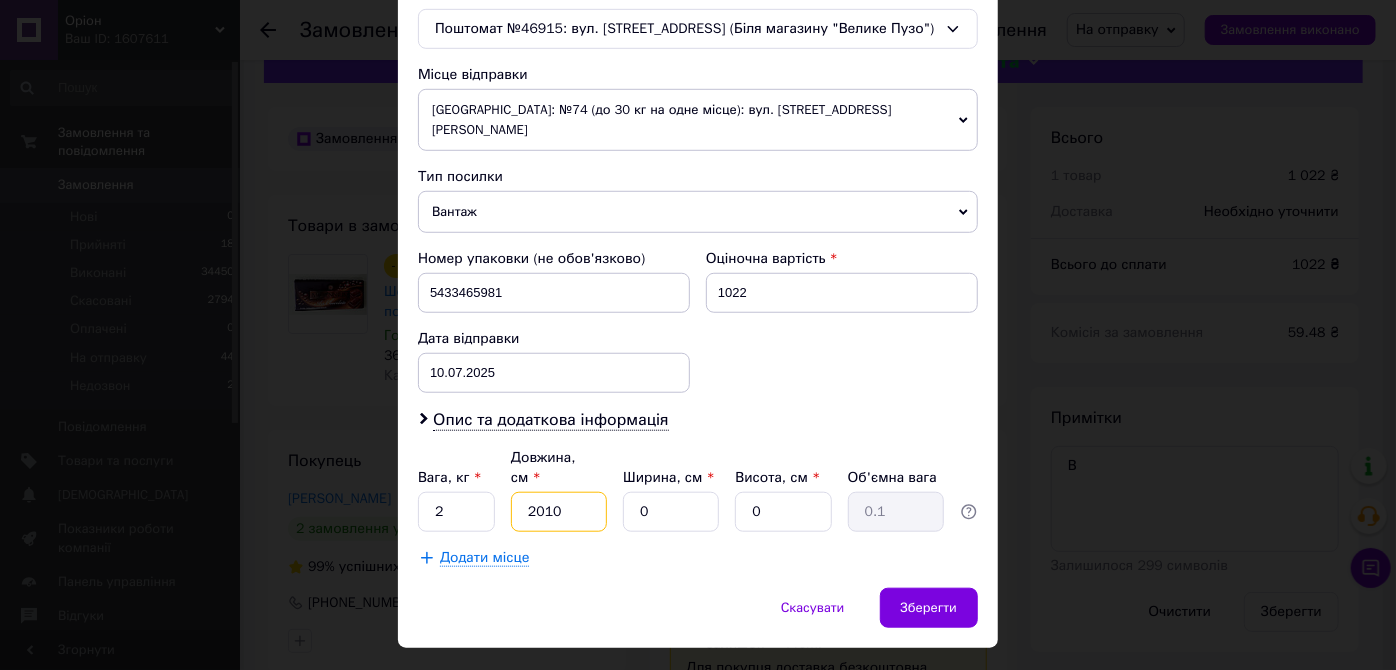 type on "2010" 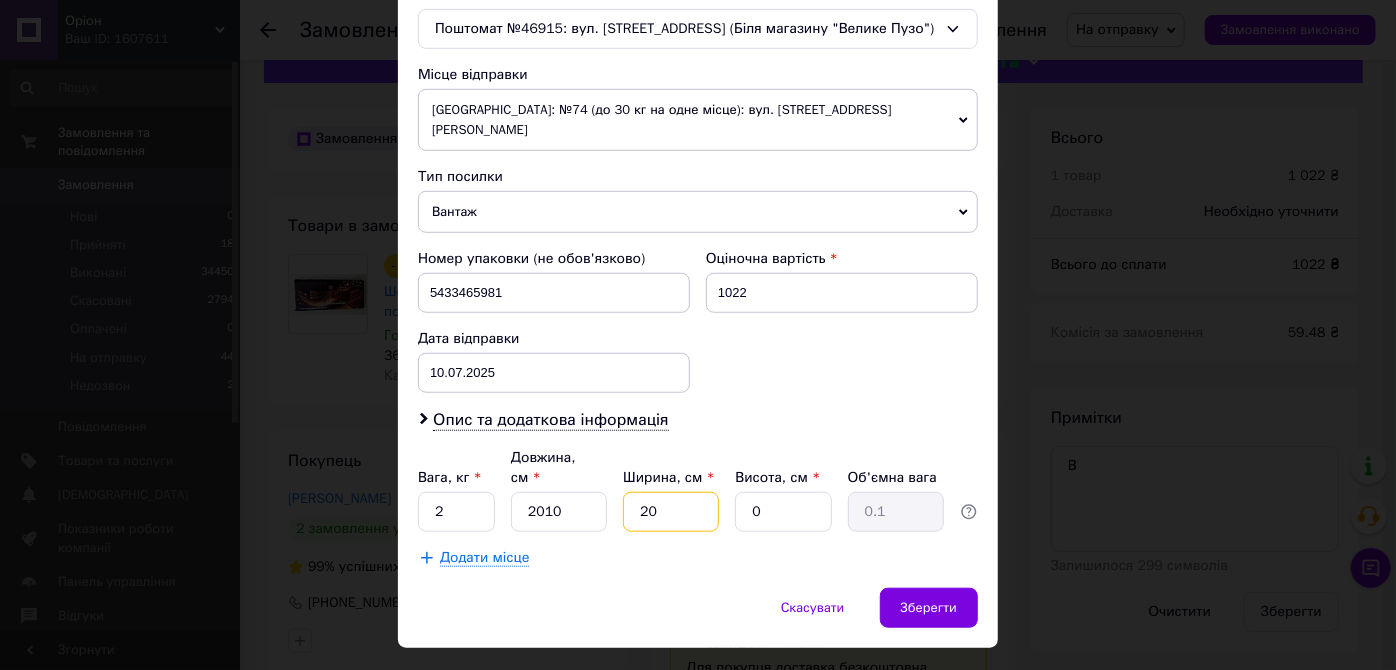 type on "20" 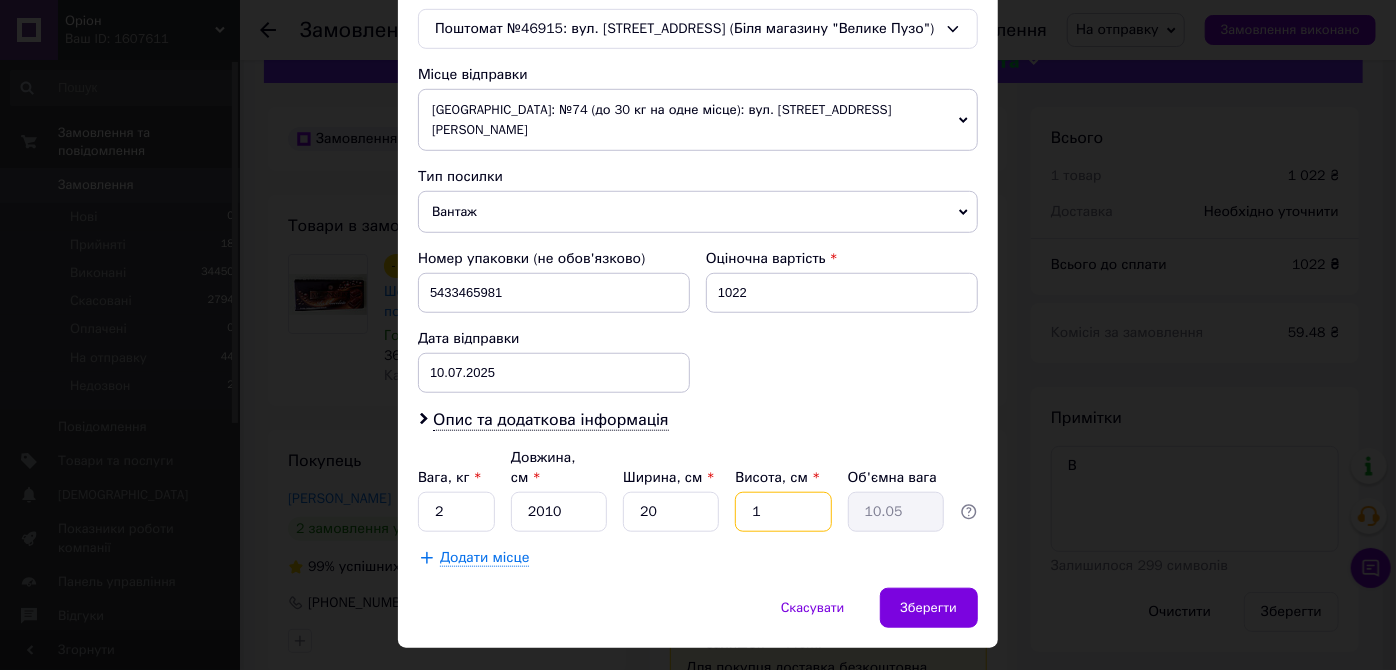 type on "1" 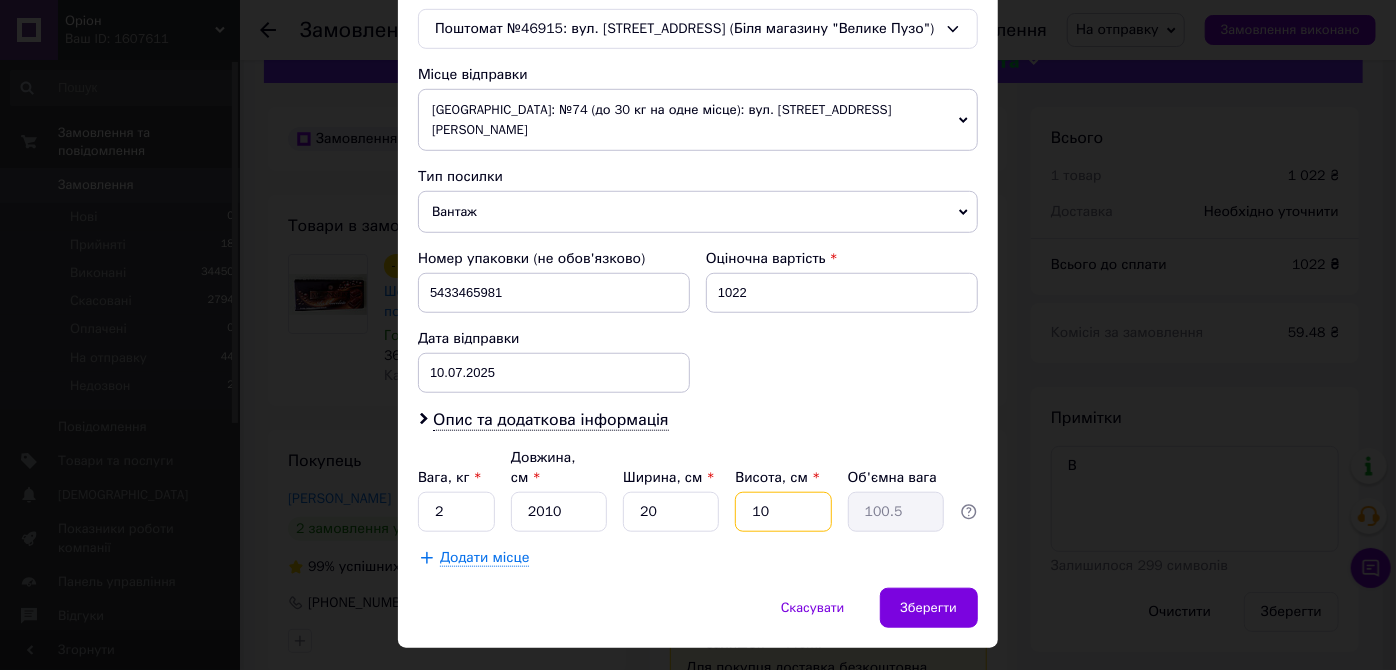type on "10" 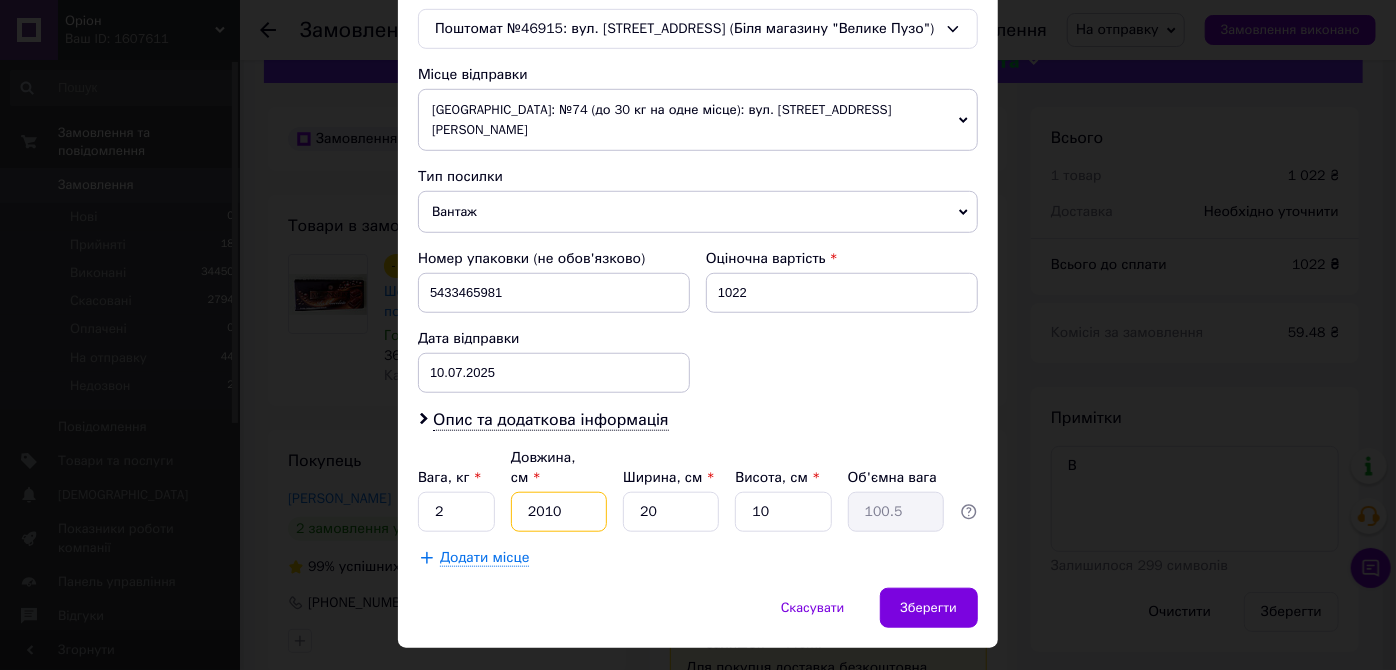 click on "2010" at bounding box center (559, 512) 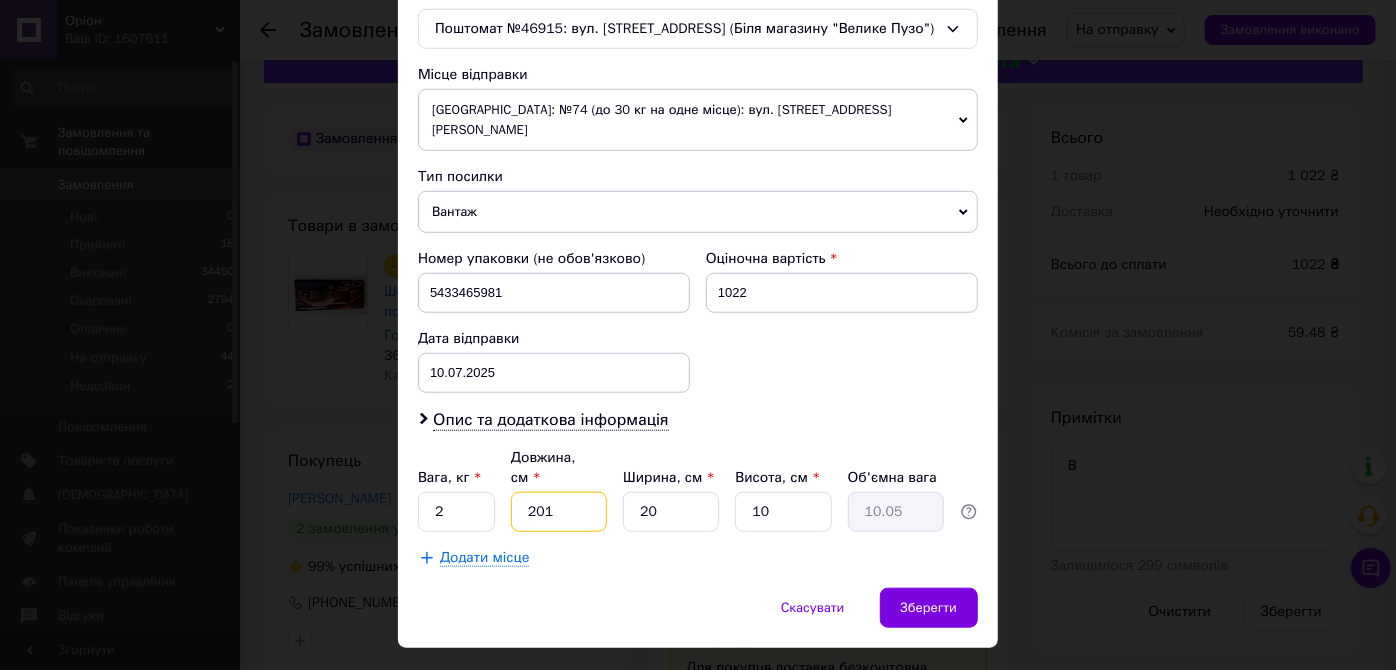 type on "20" 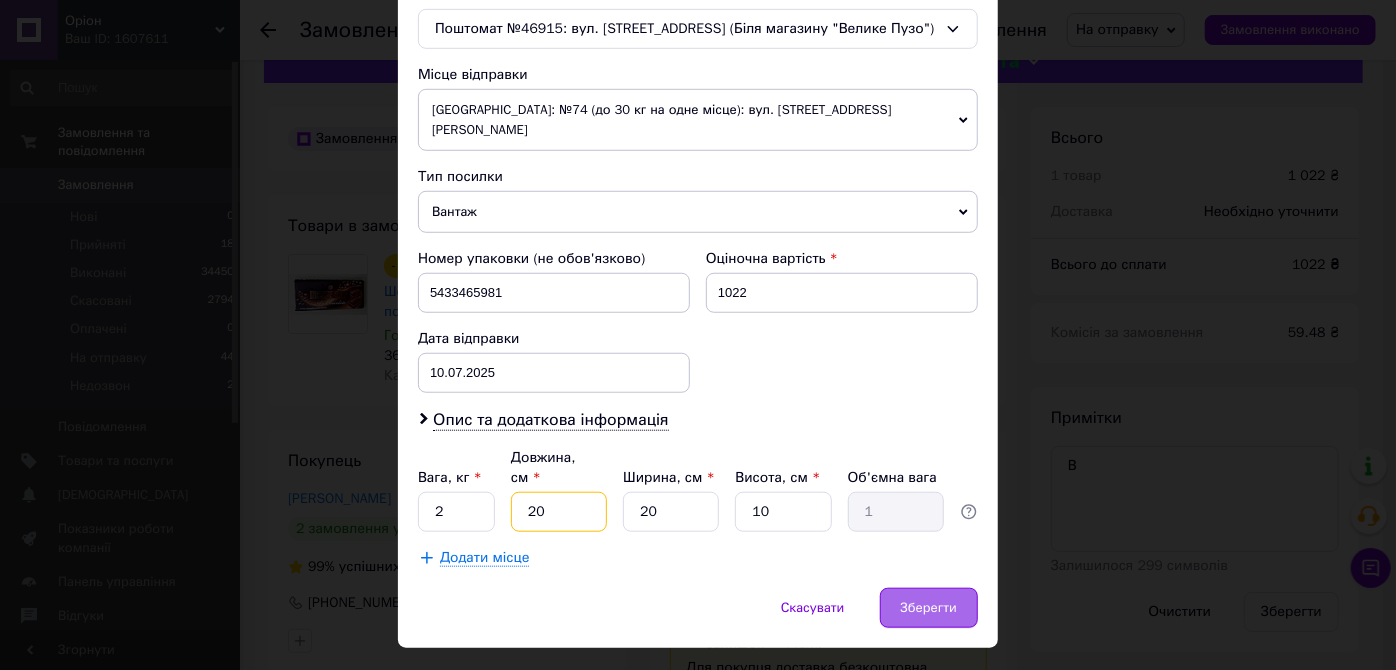 type on "20" 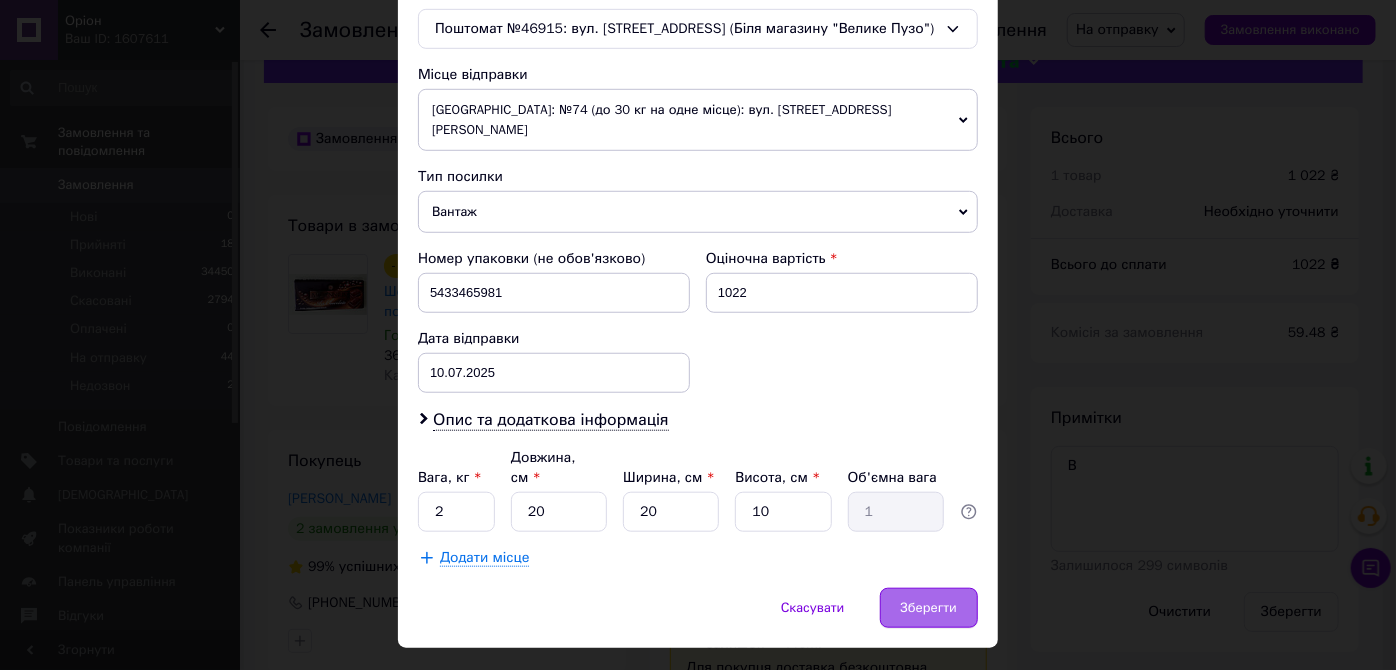click on "Зберегти" at bounding box center (929, 608) 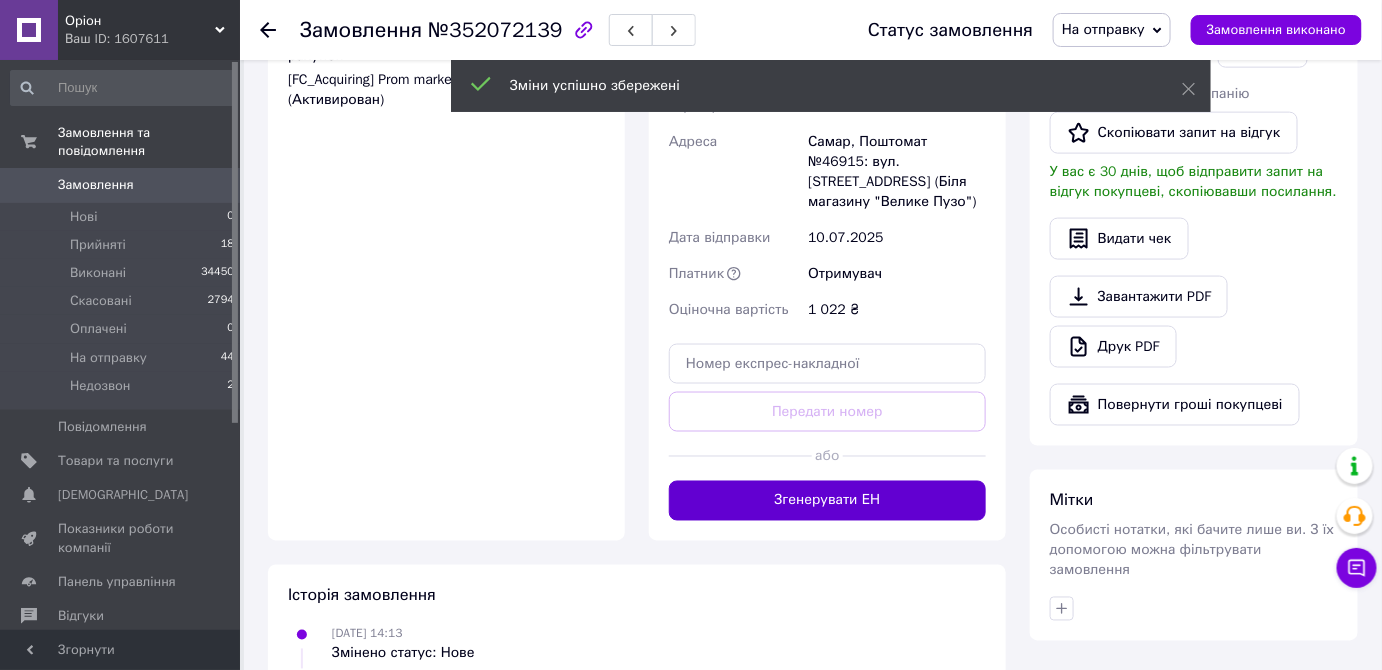 click on "Згенерувати ЕН" at bounding box center (827, 501) 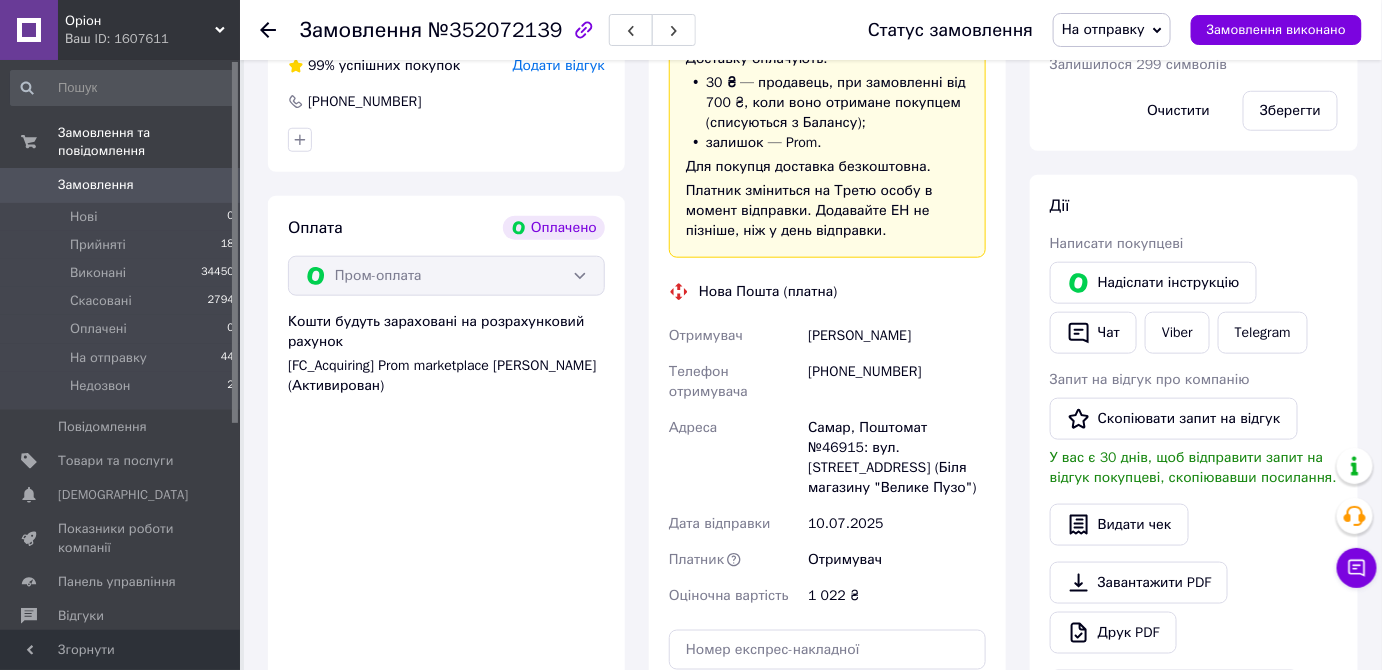 scroll, scrollTop: 525, scrollLeft: 0, axis: vertical 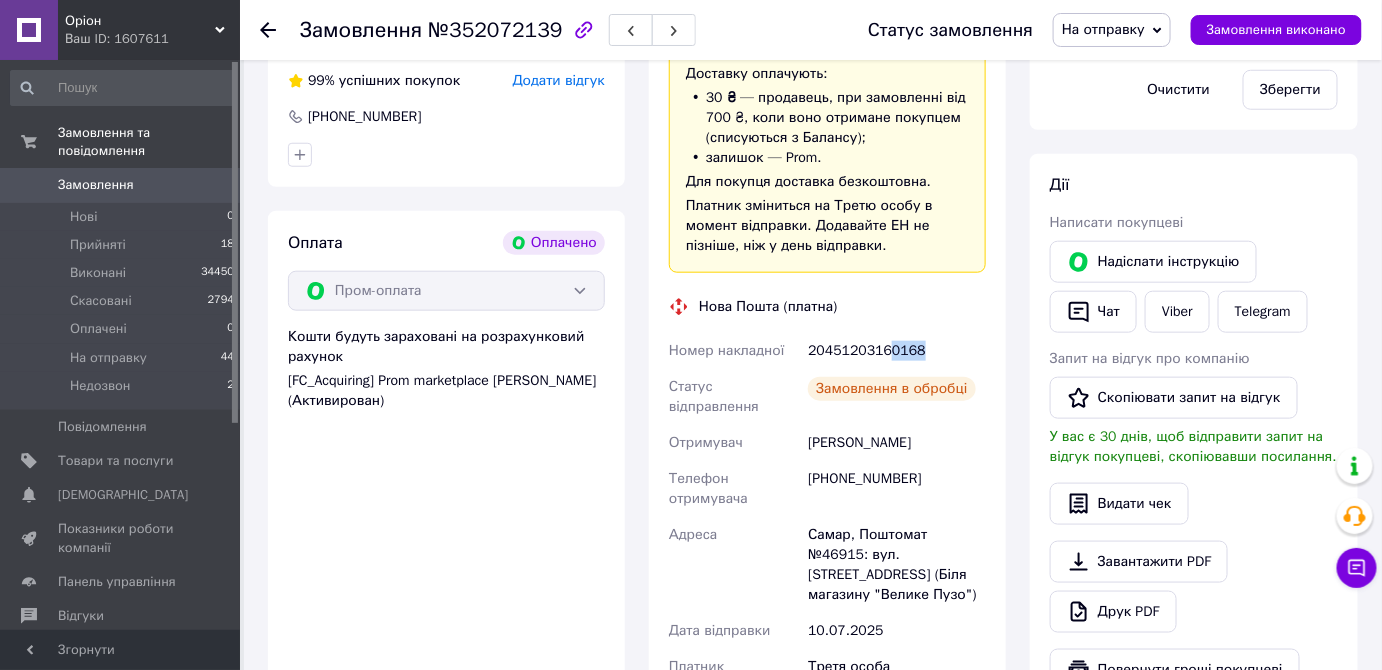 drag, startPoint x: 886, startPoint y: 351, endPoint x: 918, endPoint y: 355, distance: 32.24903 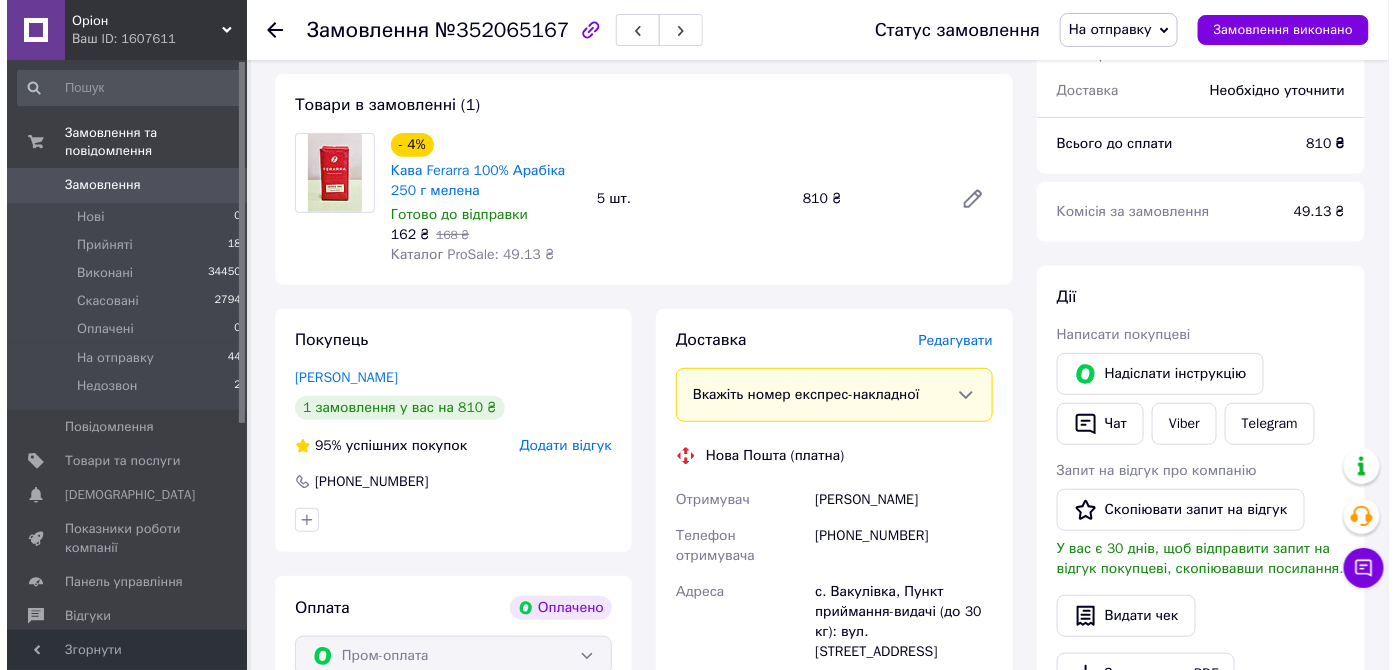 scroll, scrollTop: 163, scrollLeft: 0, axis: vertical 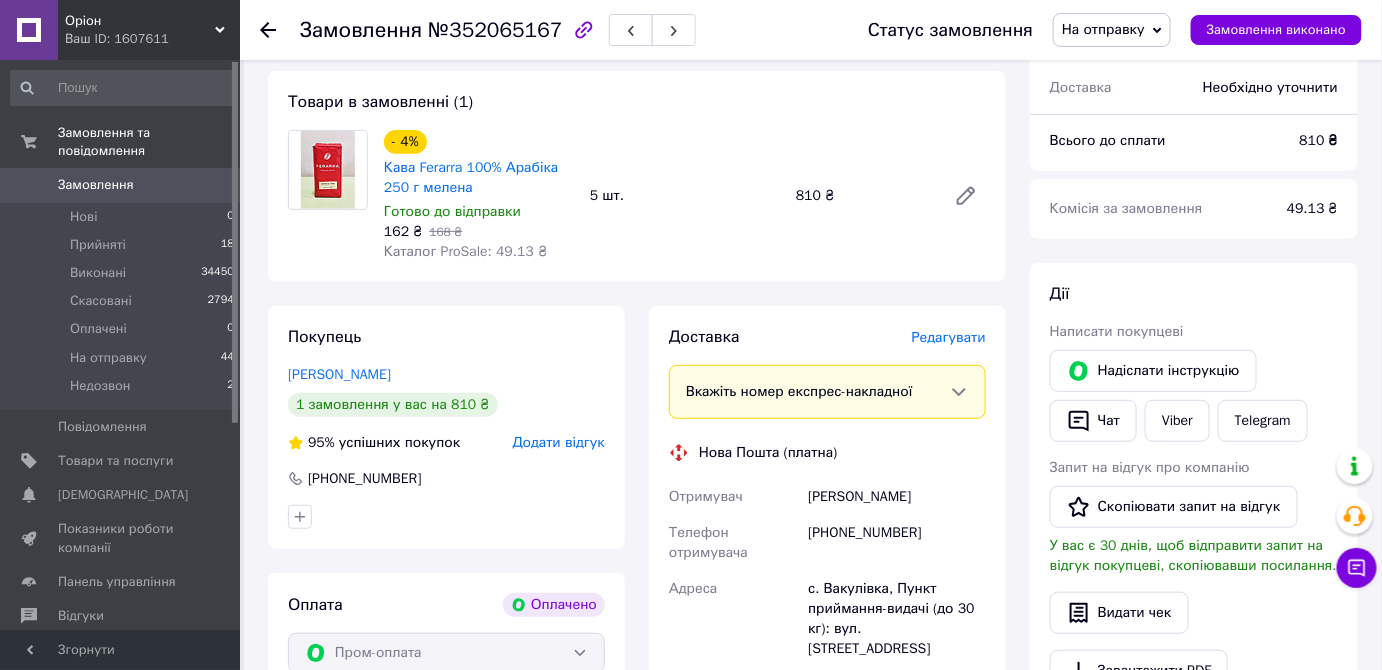 click on "Редагувати" at bounding box center (949, 337) 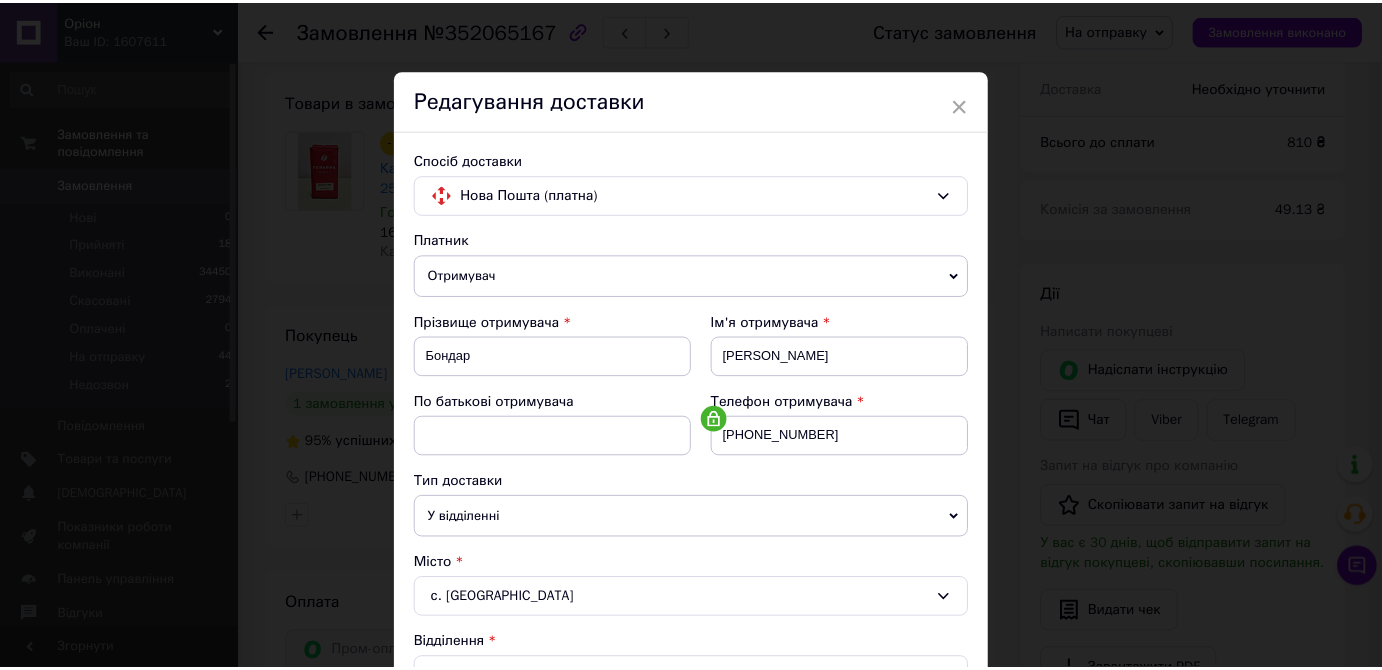 scroll, scrollTop: 650, scrollLeft: 0, axis: vertical 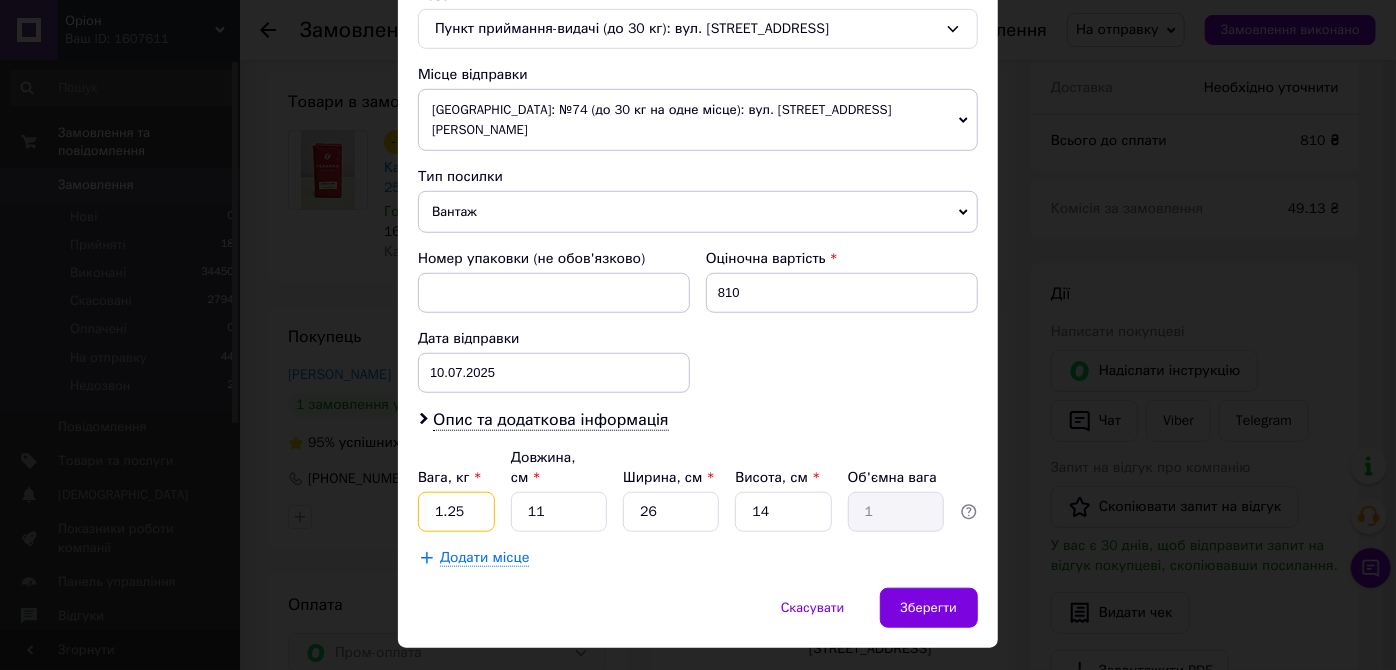 click on "1.25" at bounding box center (456, 512) 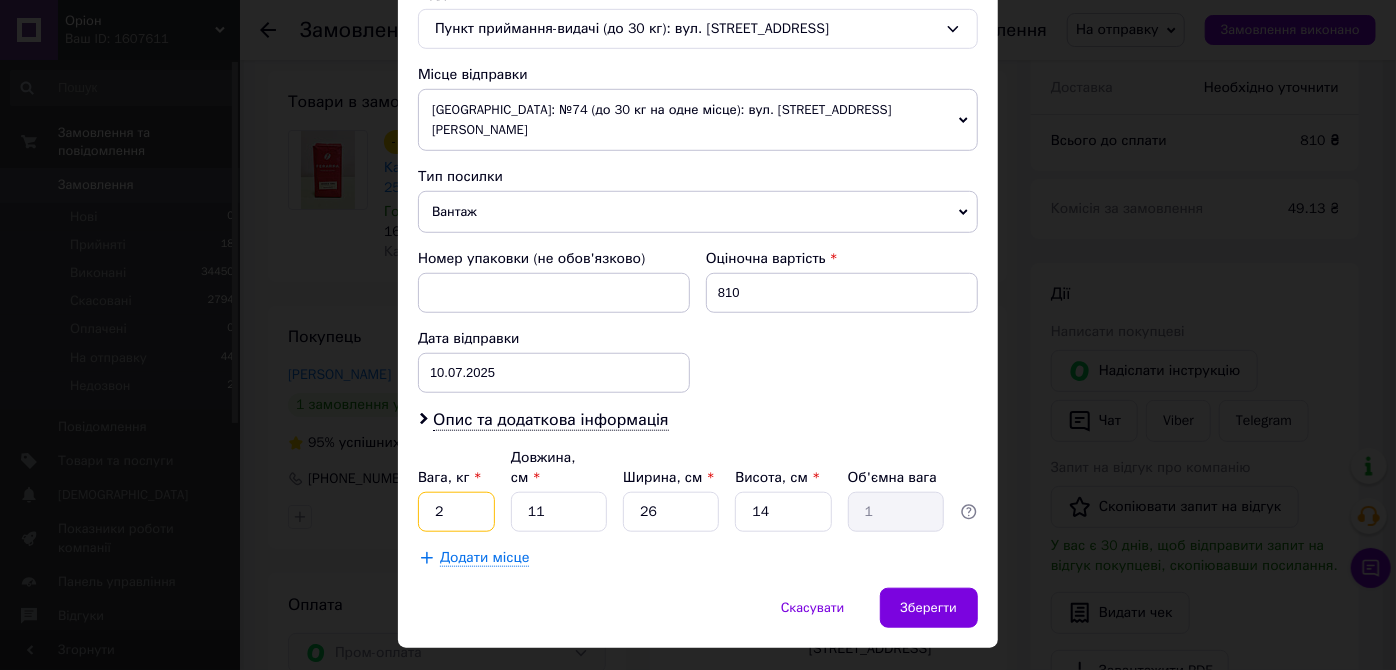 click on "2" at bounding box center (456, 512) 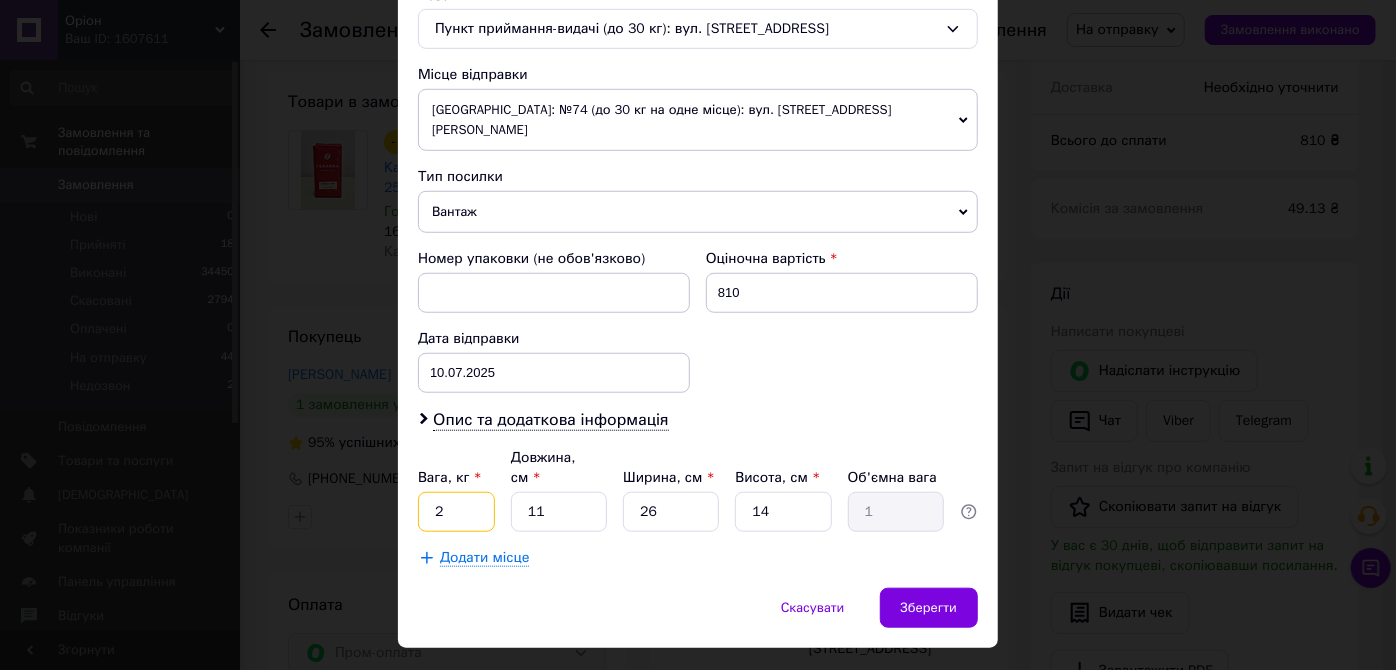 type on "2" 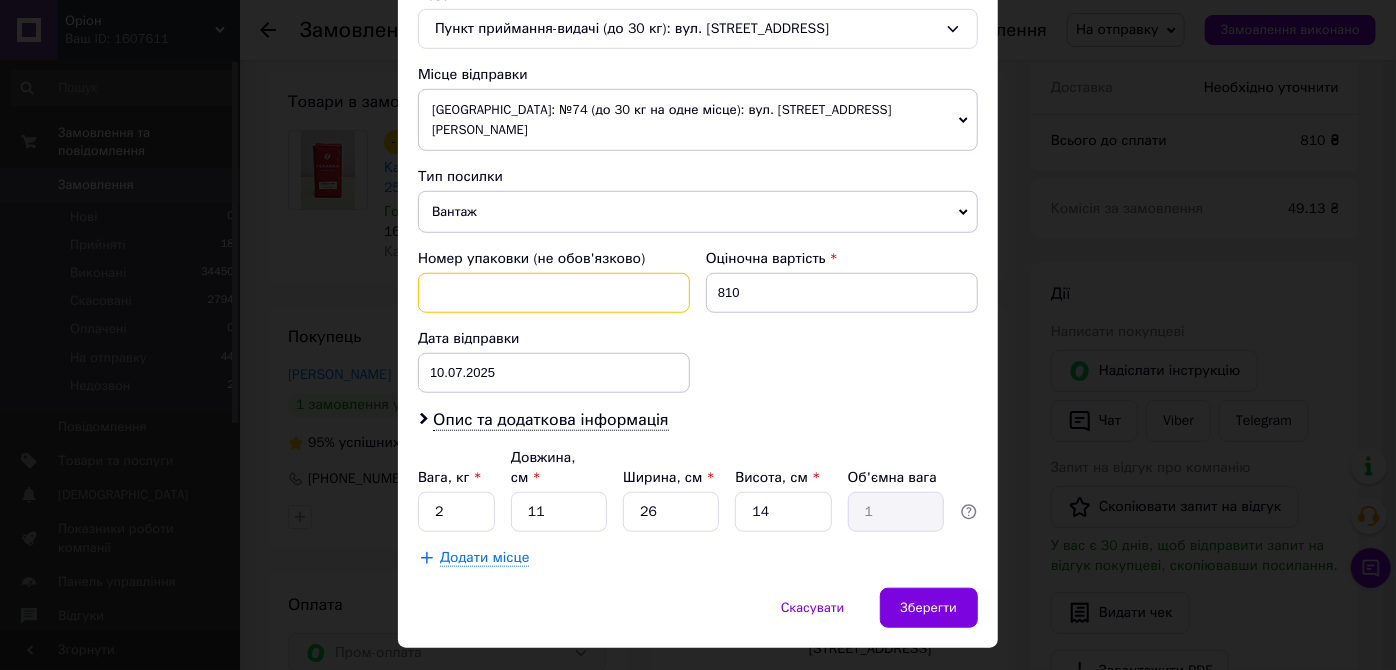 click at bounding box center [554, 293] 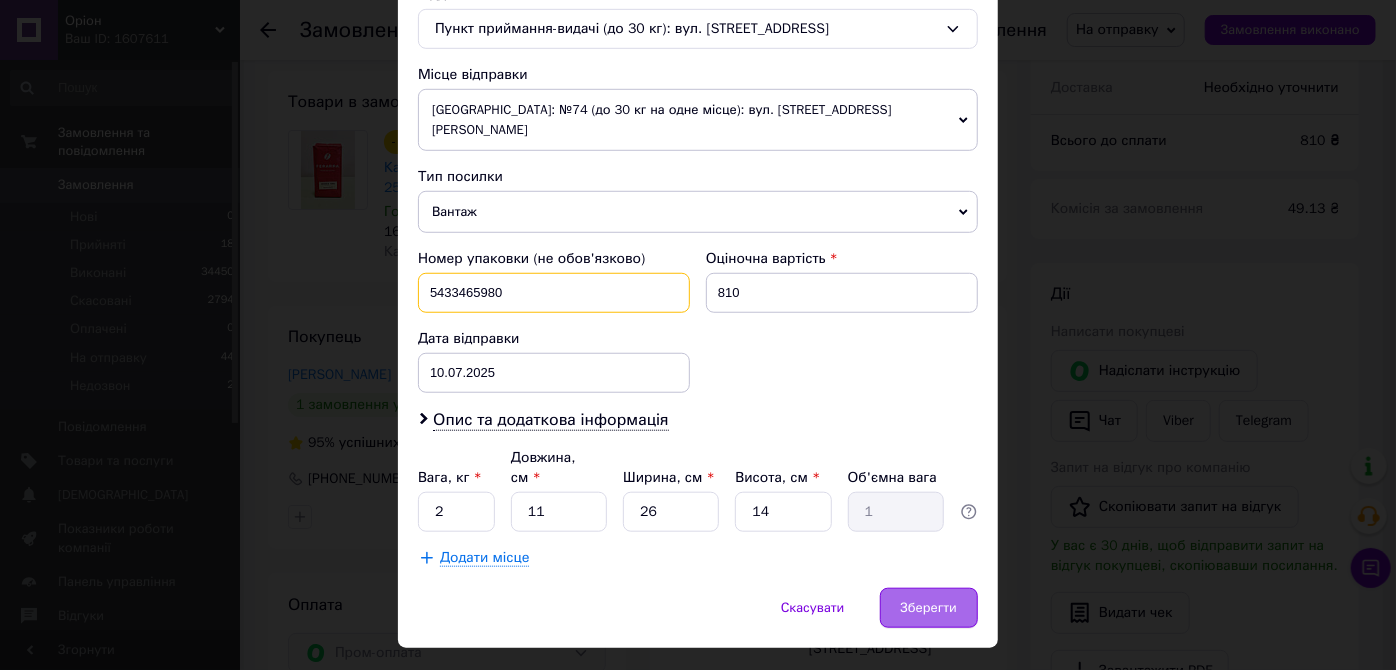 type on "5433465980" 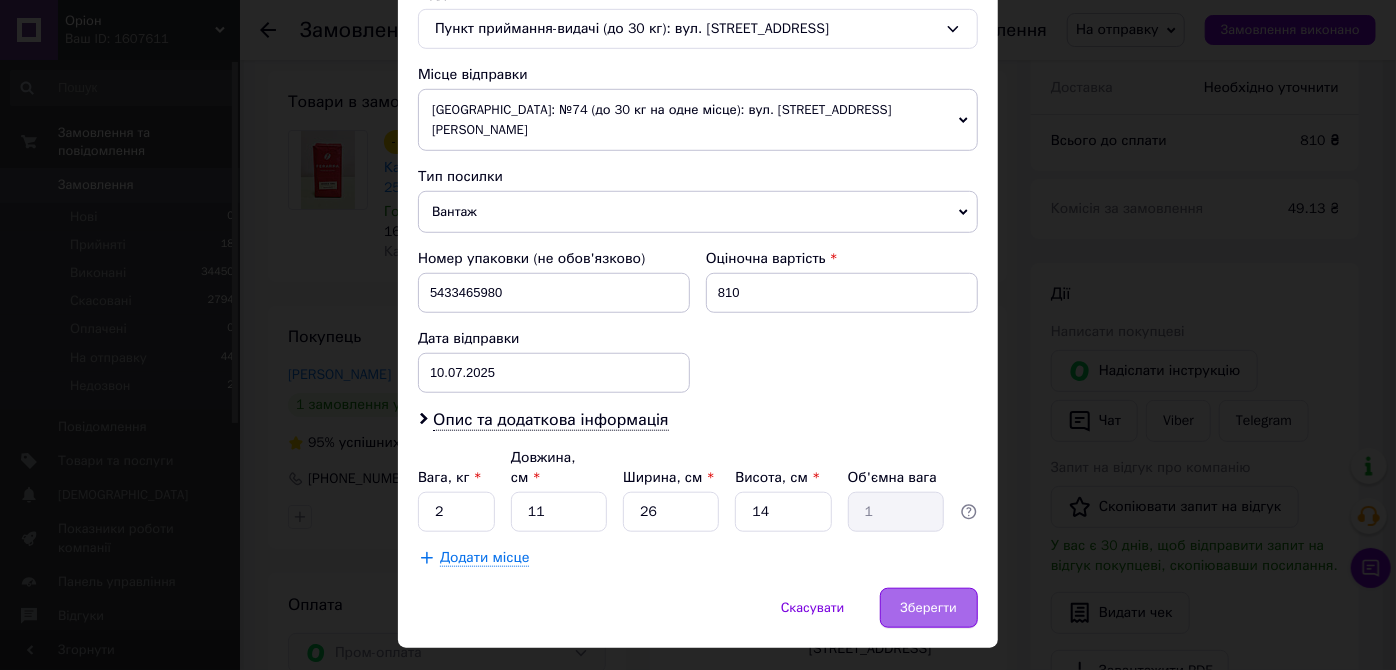 click on "Зберегти" at bounding box center (929, 608) 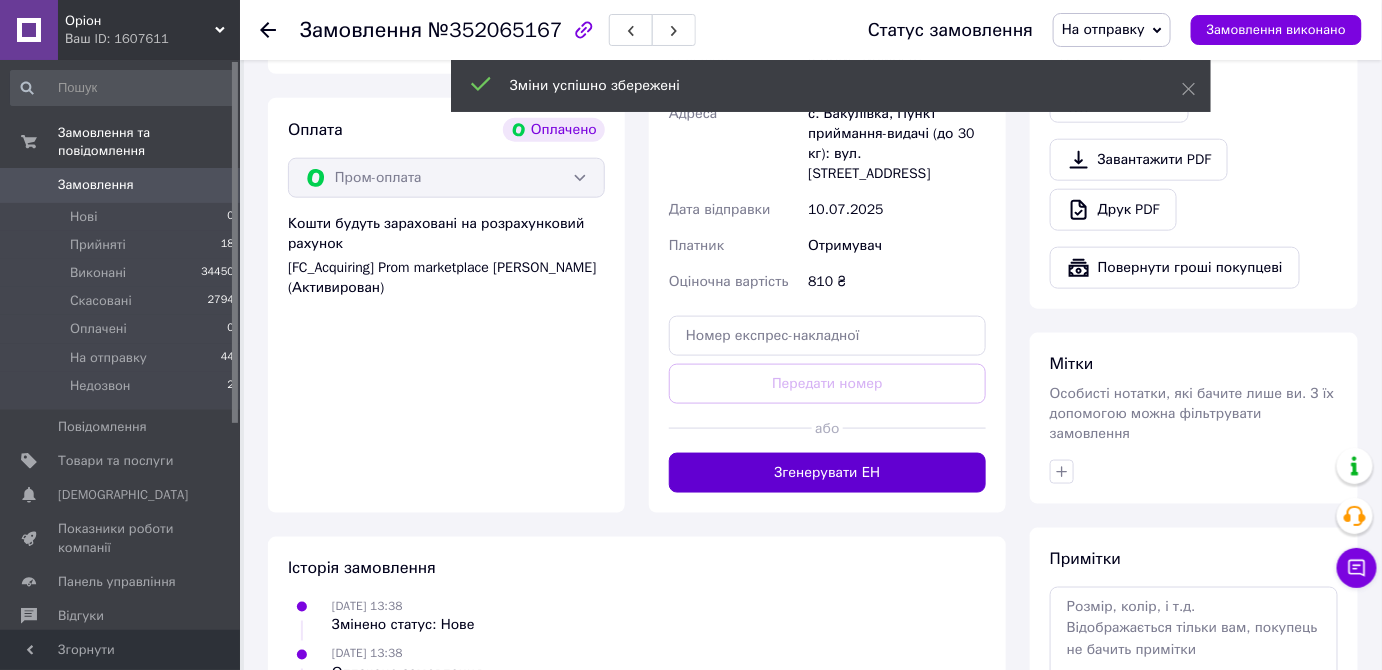 click on "Згенерувати ЕН" at bounding box center [827, 473] 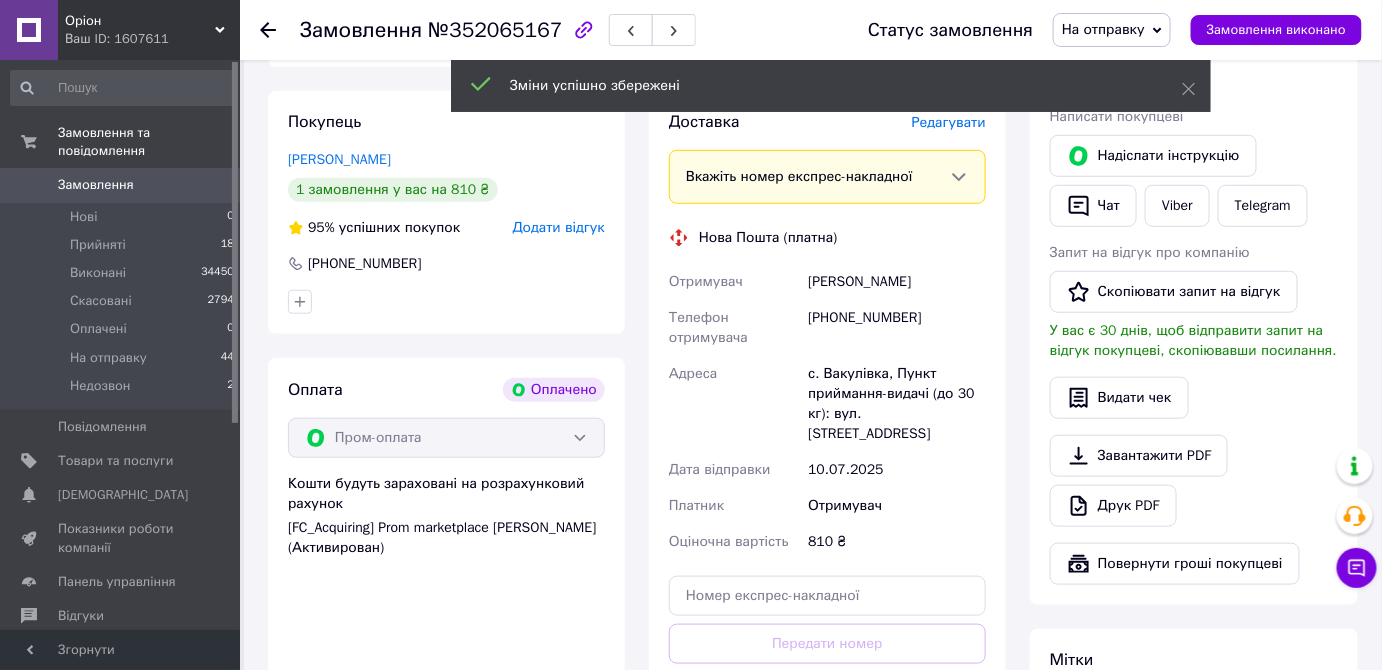 scroll, scrollTop: 375, scrollLeft: 0, axis: vertical 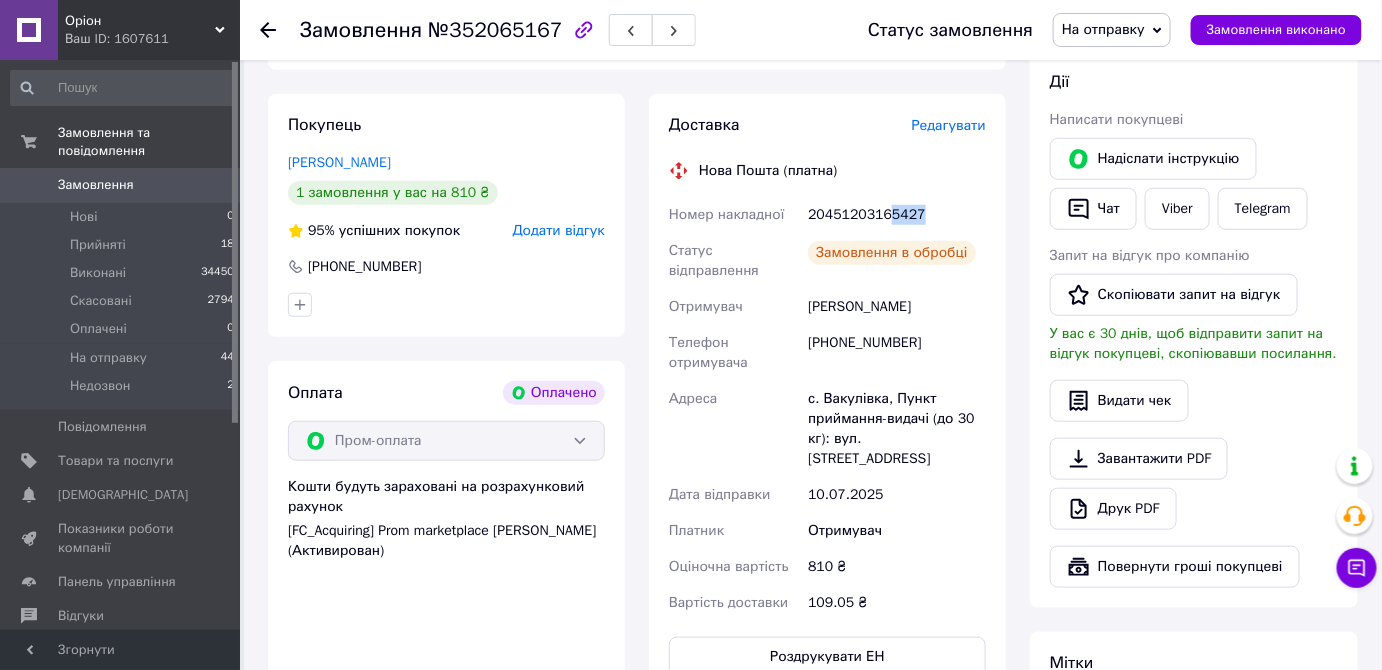 drag, startPoint x: 882, startPoint y: 215, endPoint x: 922, endPoint y: 218, distance: 40.112343 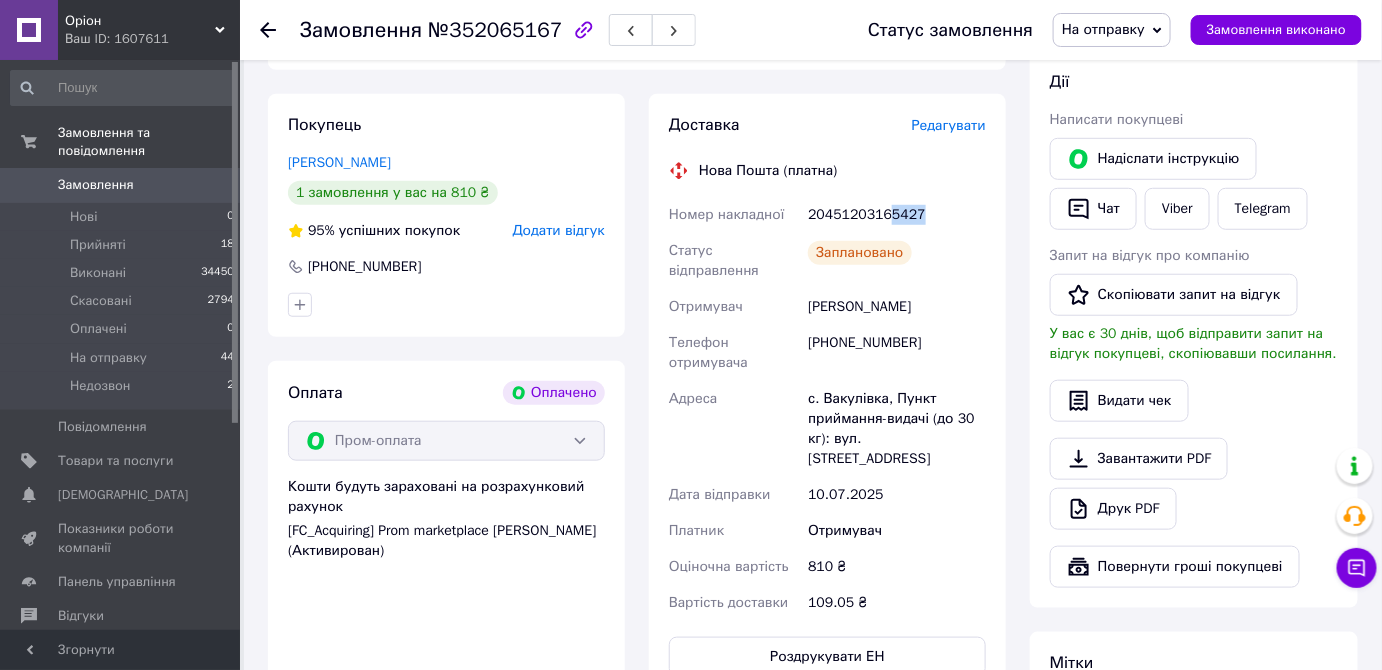 copy on "5427" 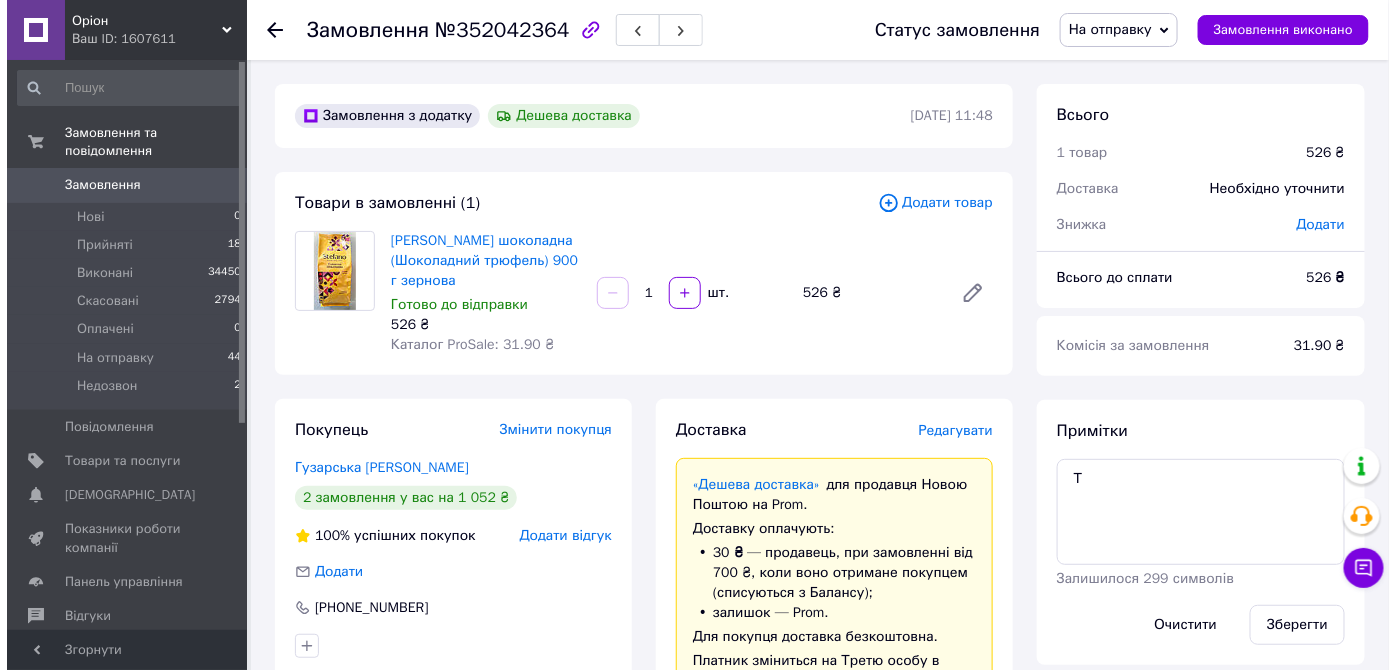 scroll, scrollTop: 96, scrollLeft: 0, axis: vertical 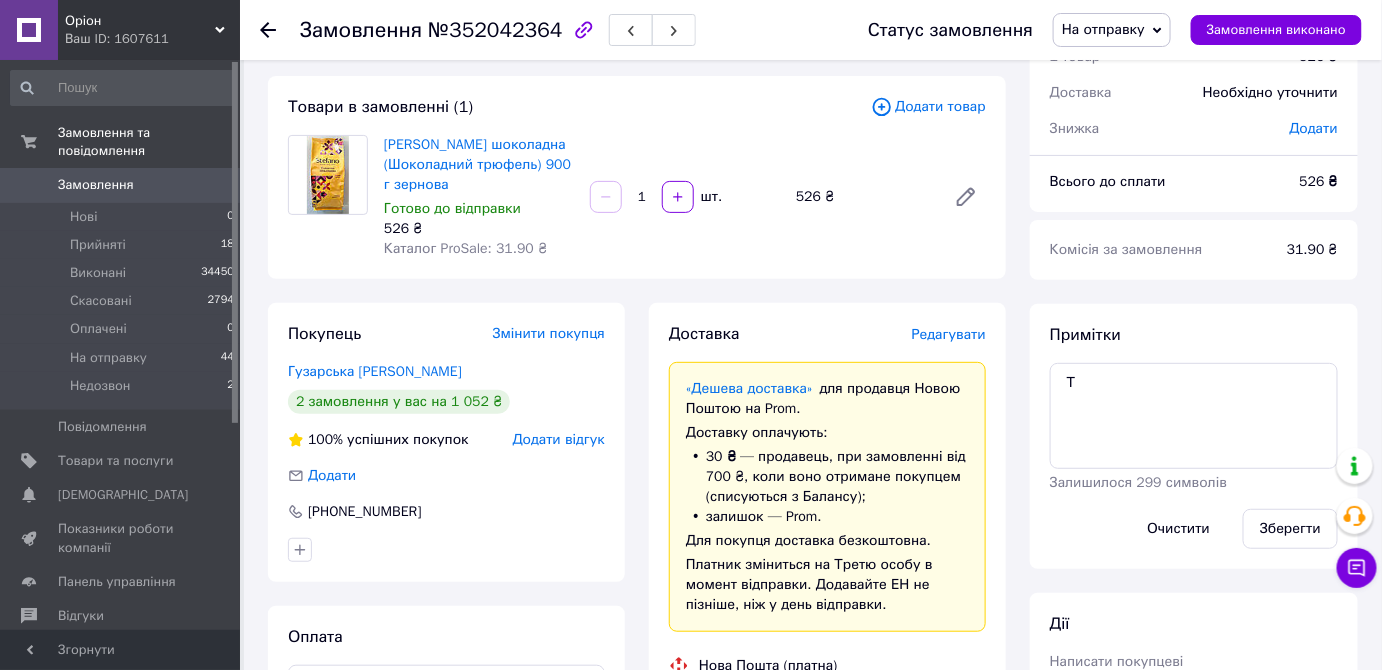 click on "Редагувати" at bounding box center [949, 334] 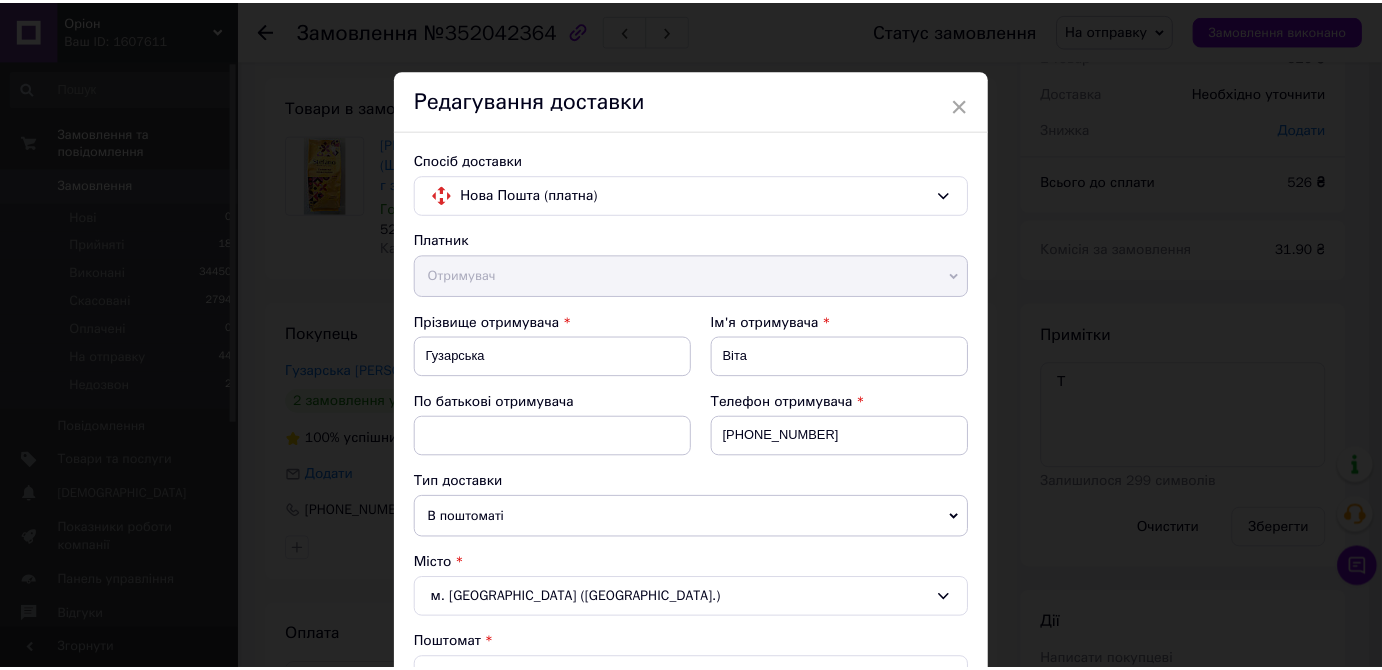 scroll, scrollTop: 686, scrollLeft: 0, axis: vertical 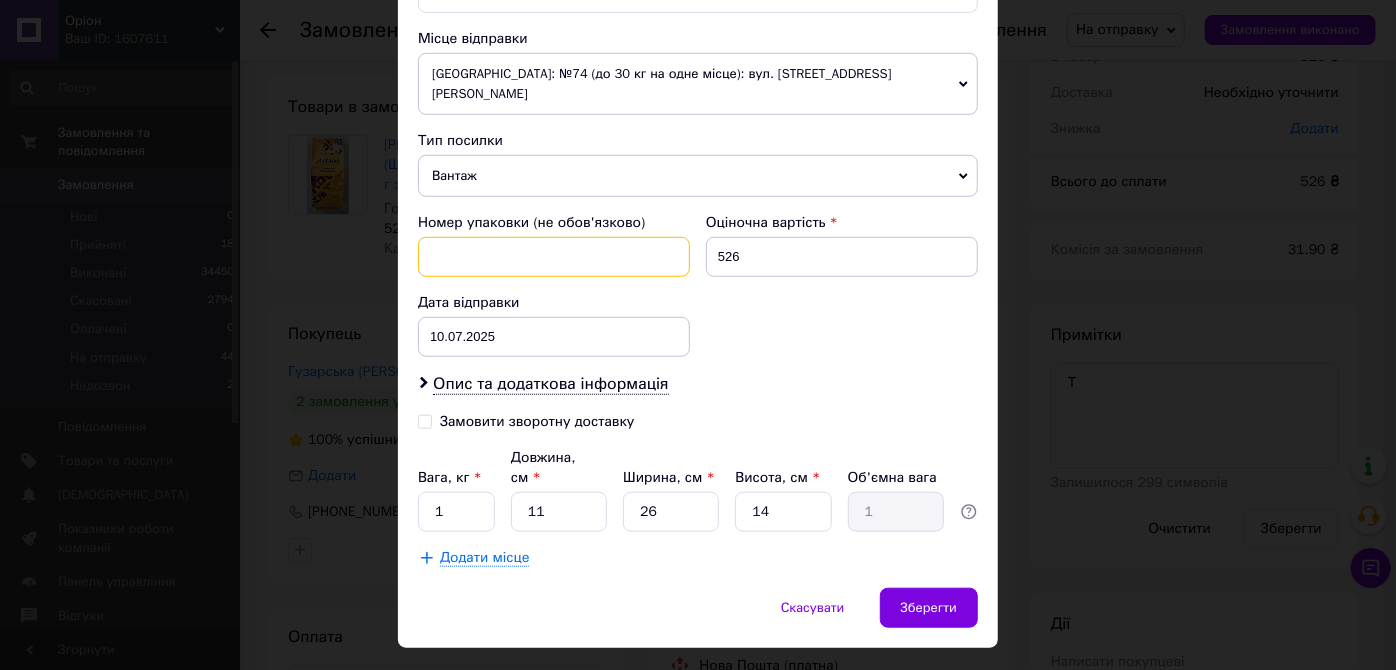 paste on "1811584862" 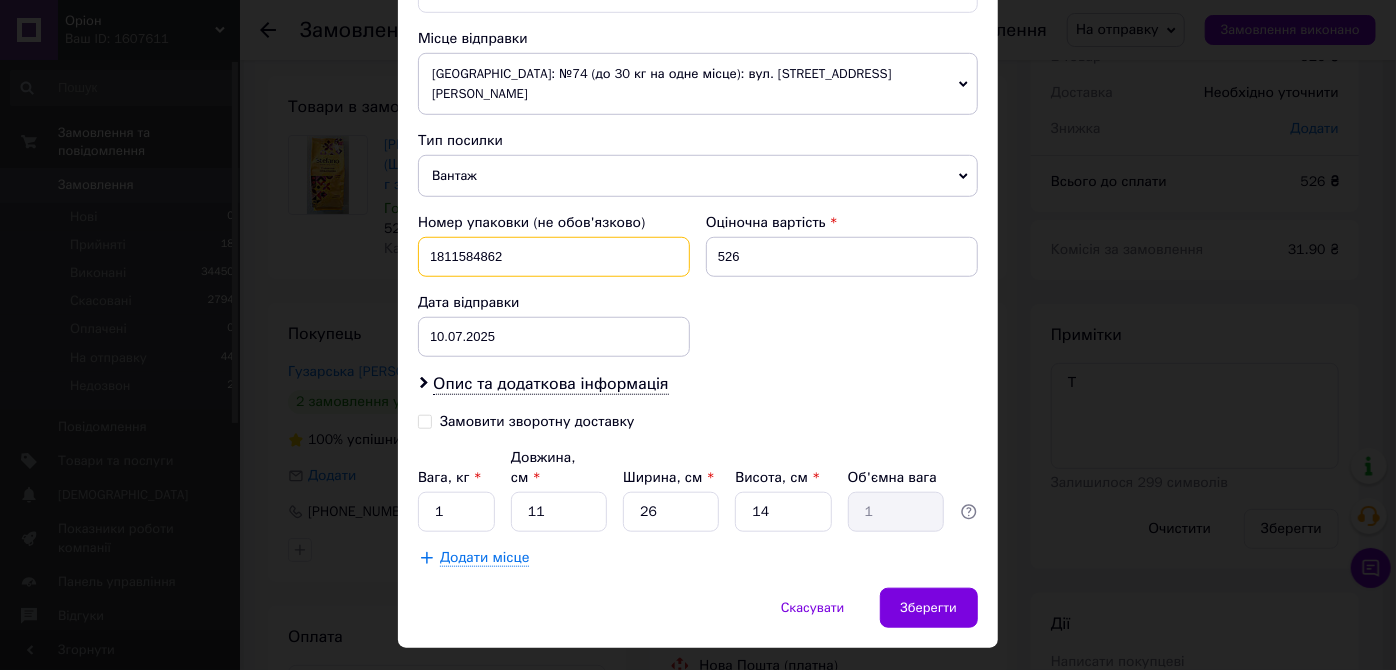 click on "1811584862" at bounding box center [554, 257] 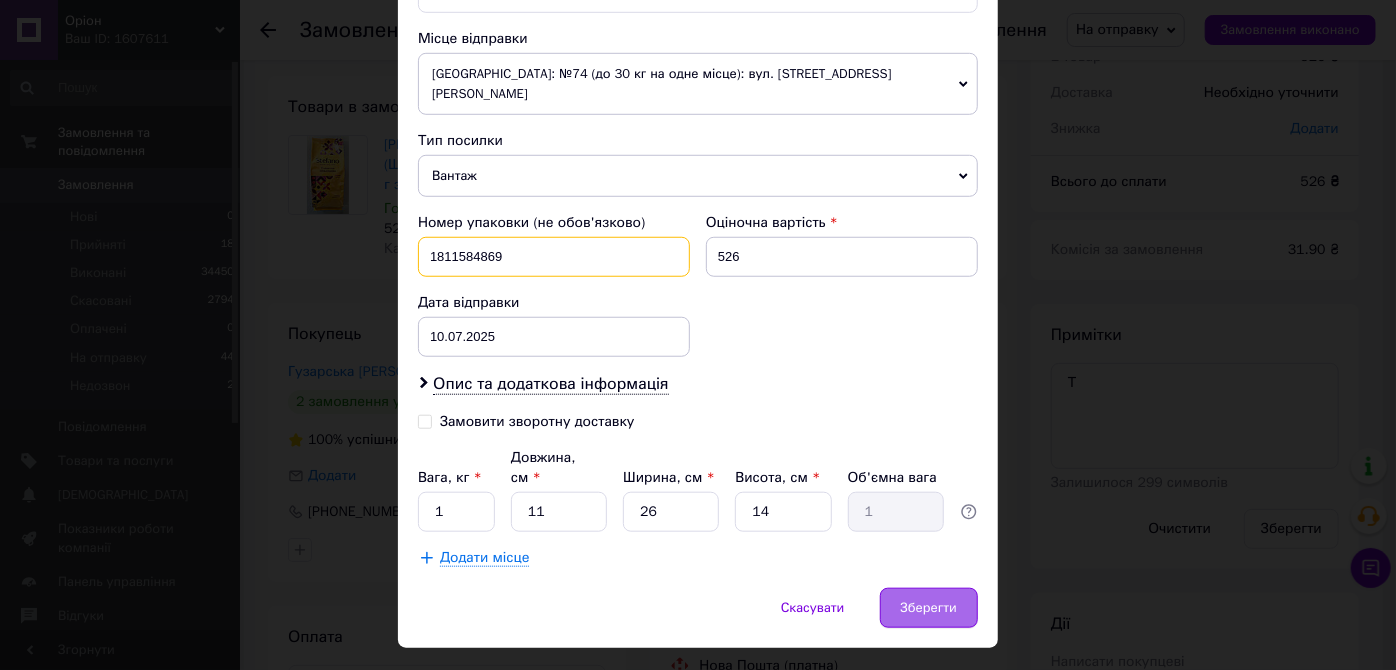 type on "1811584869" 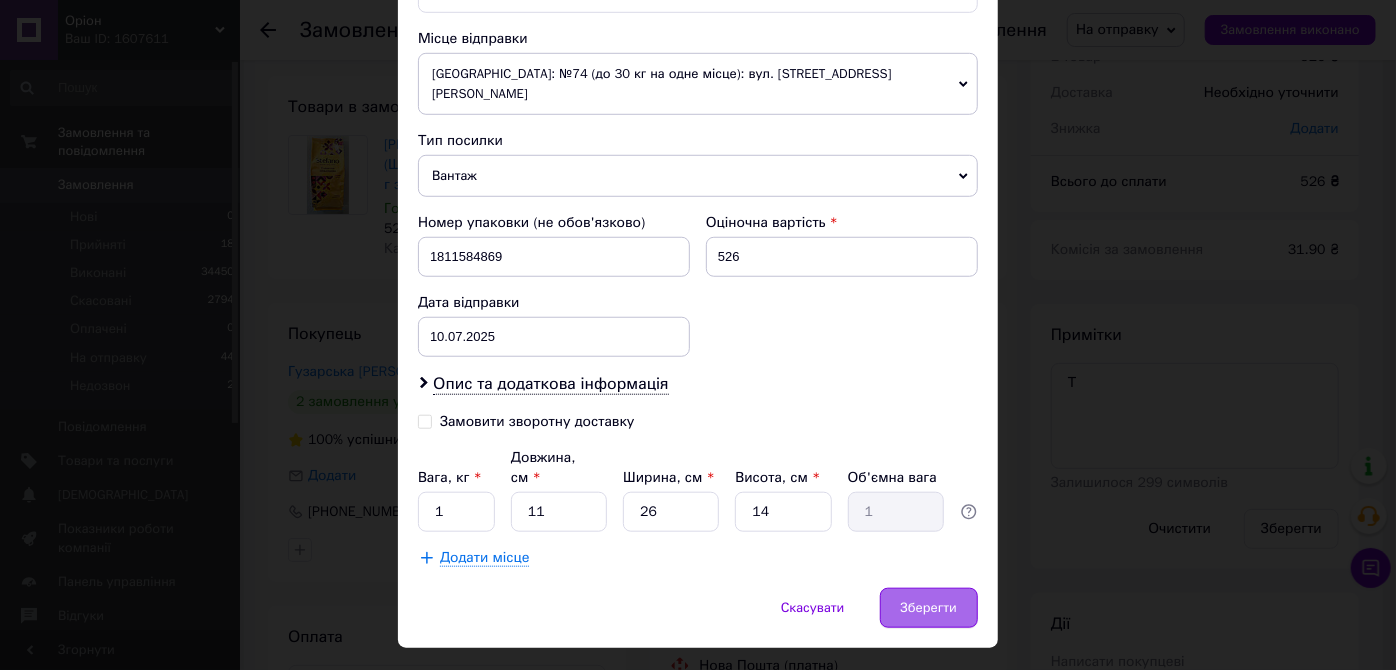 click on "Зберегти" at bounding box center (929, 608) 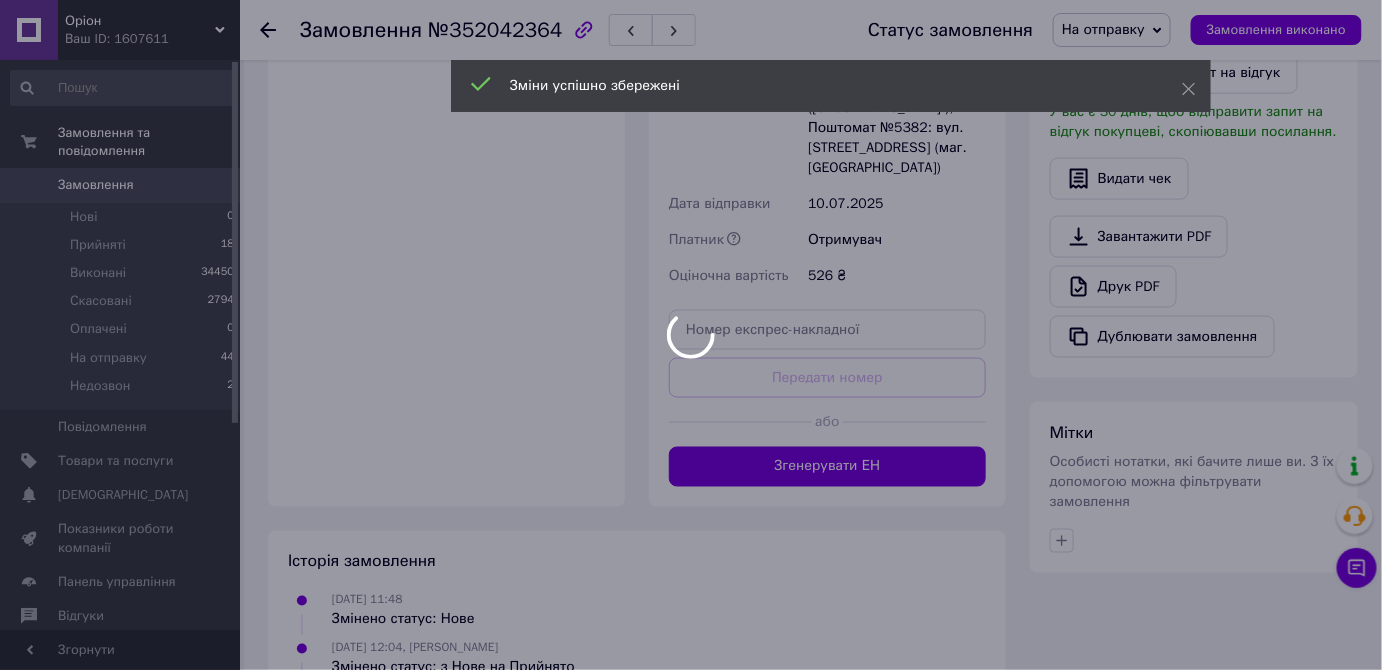 scroll, scrollTop: 814, scrollLeft: 0, axis: vertical 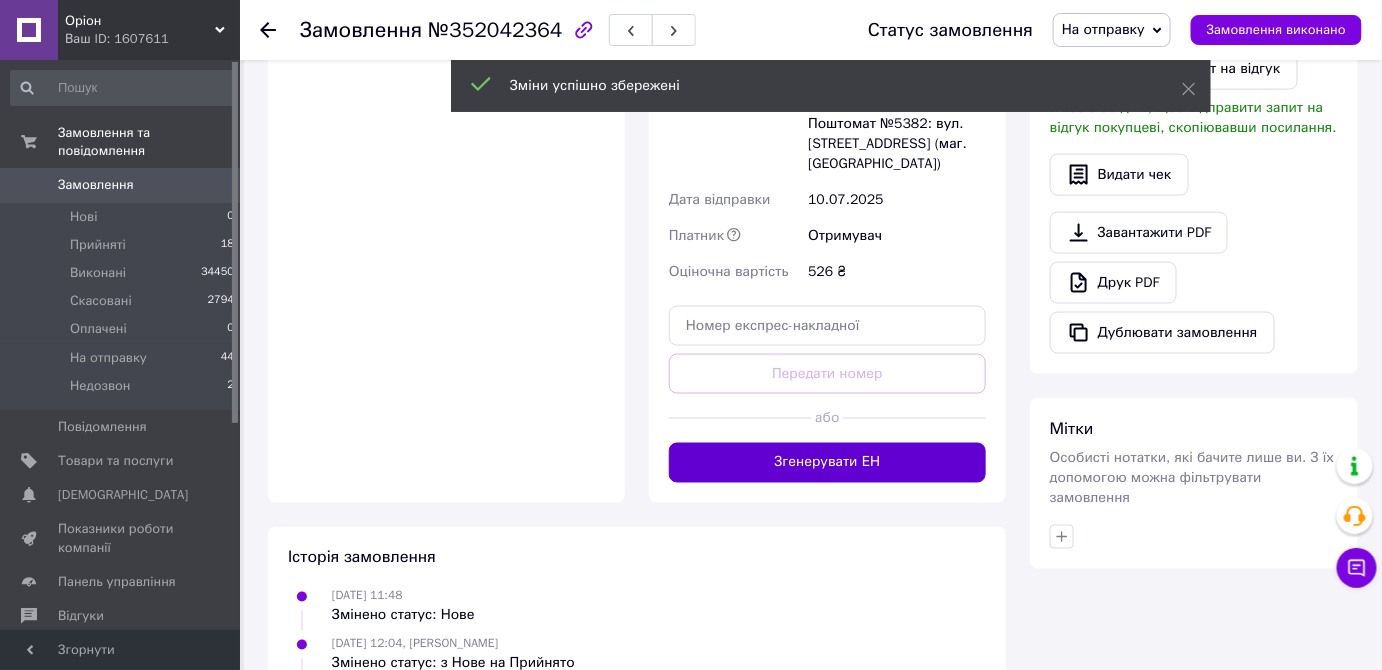 click on "Згенерувати ЕН" at bounding box center [827, 463] 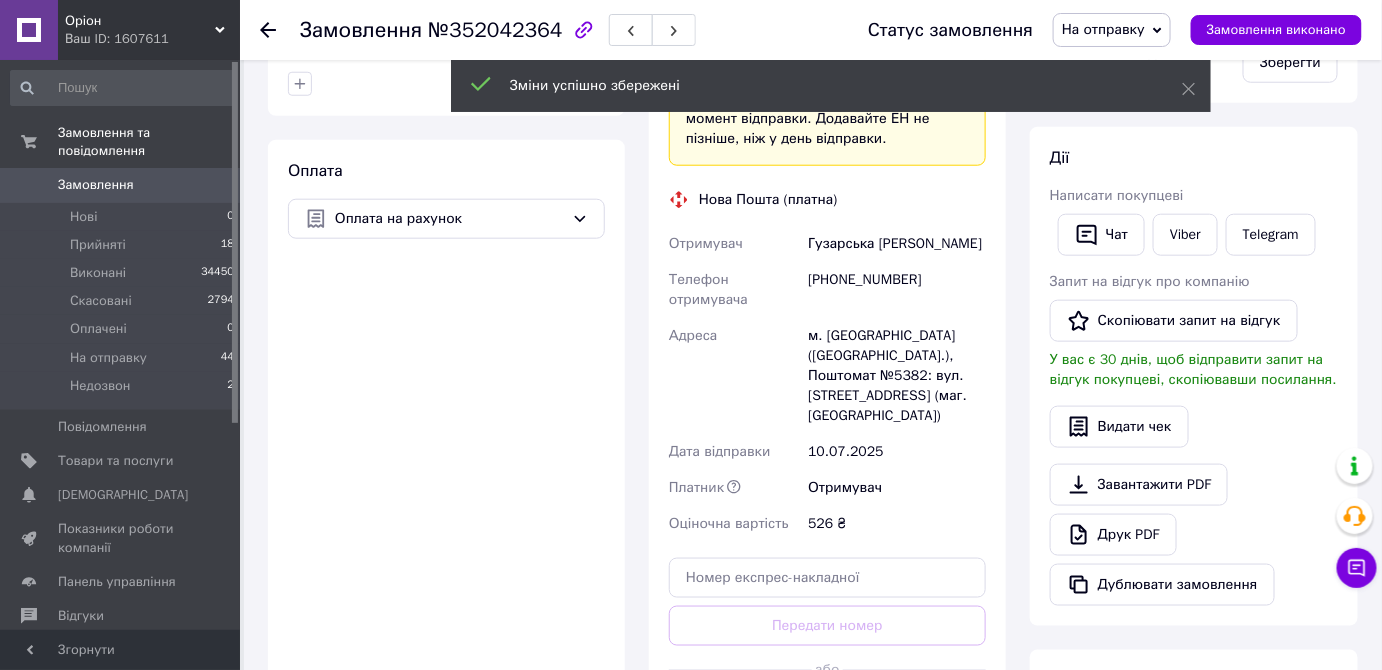 scroll, scrollTop: 473, scrollLeft: 0, axis: vertical 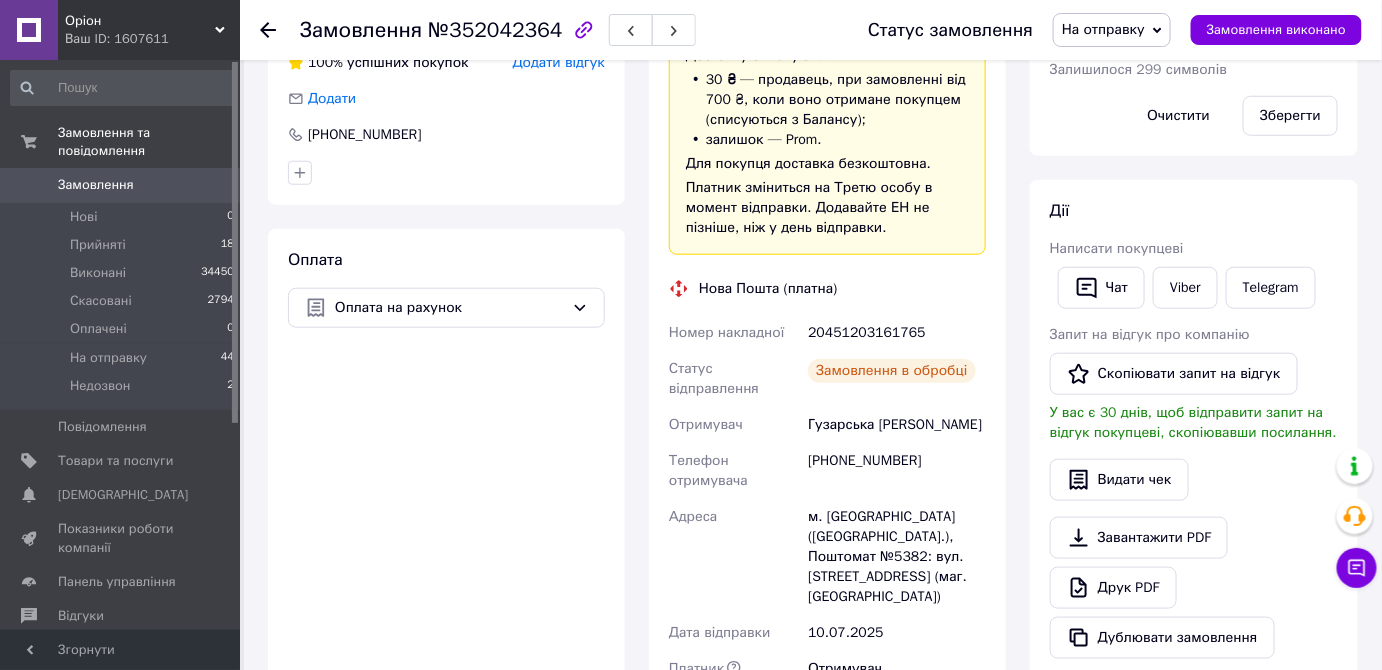 drag, startPoint x: 885, startPoint y: 331, endPoint x: 936, endPoint y: 333, distance: 51.0392 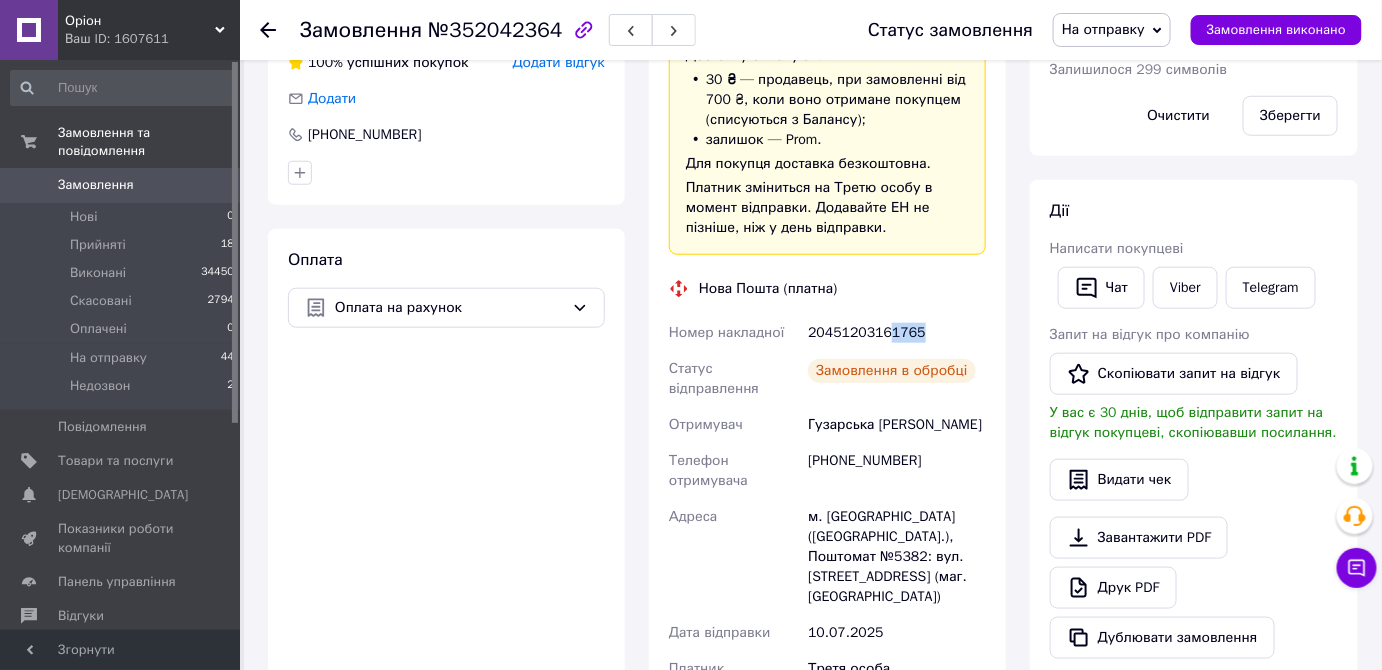 copy on "1765" 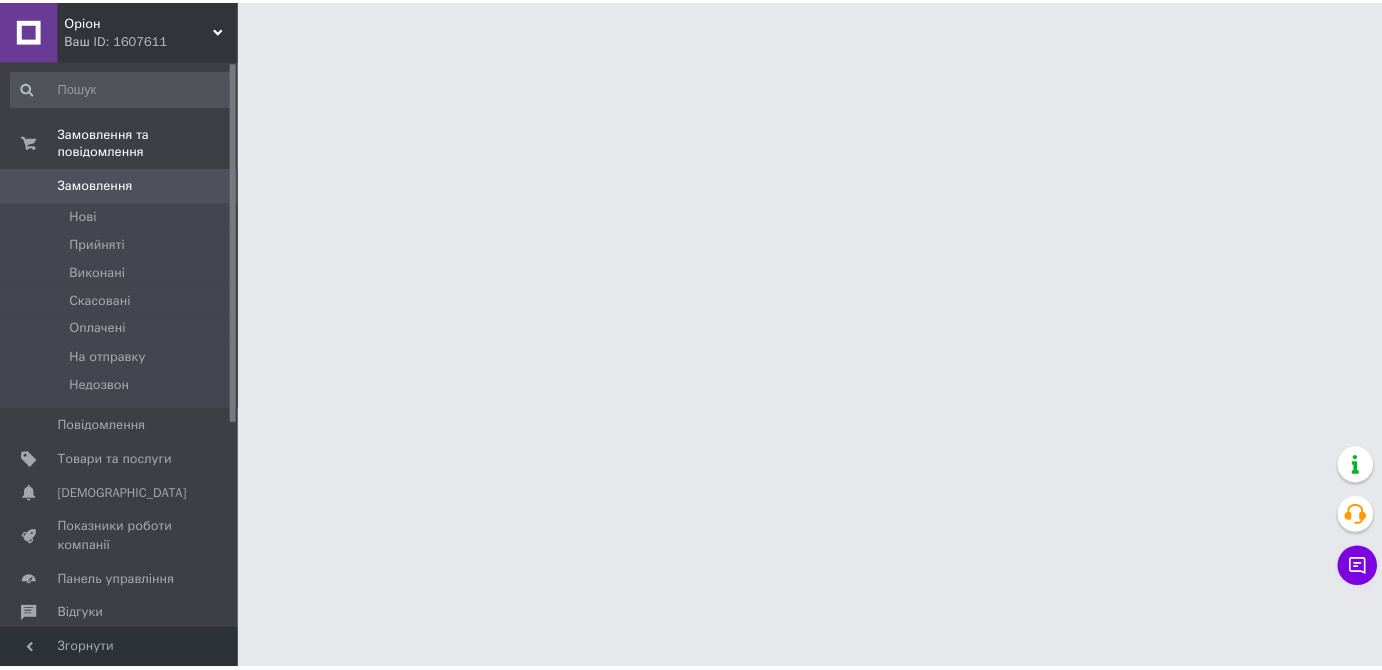 scroll, scrollTop: 0, scrollLeft: 0, axis: both 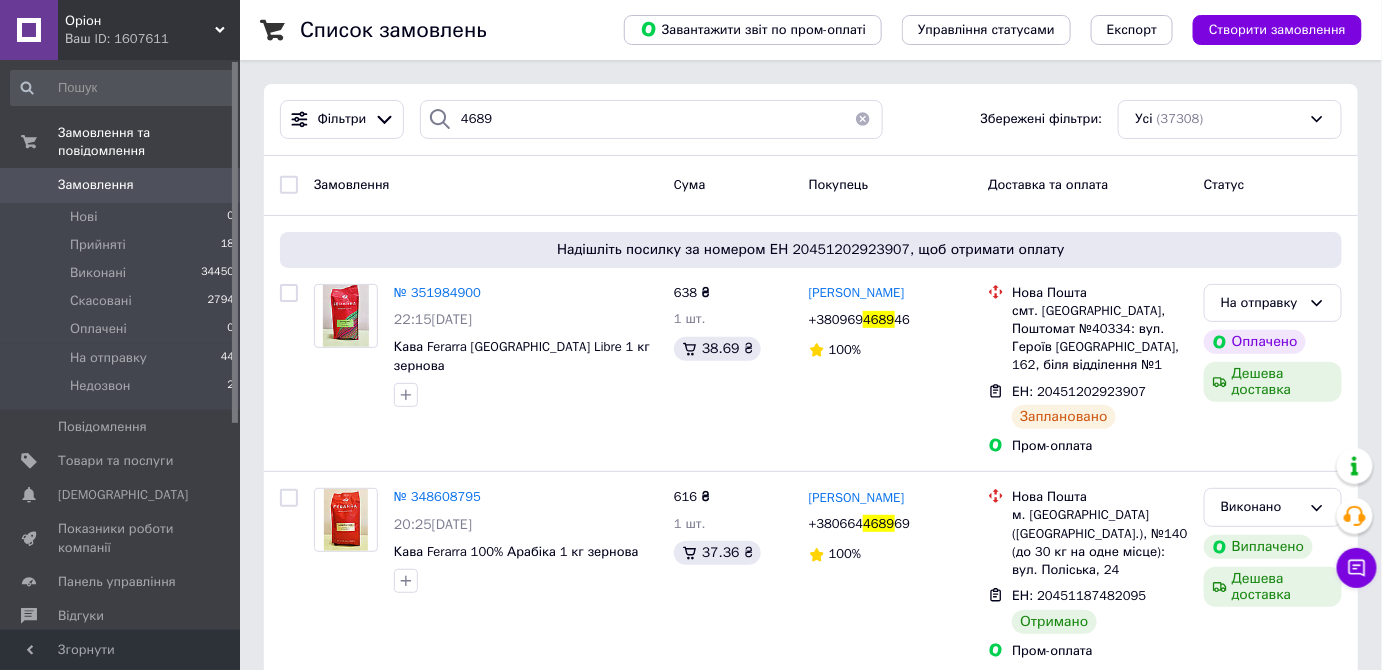 click at bounding box center (863, 119) 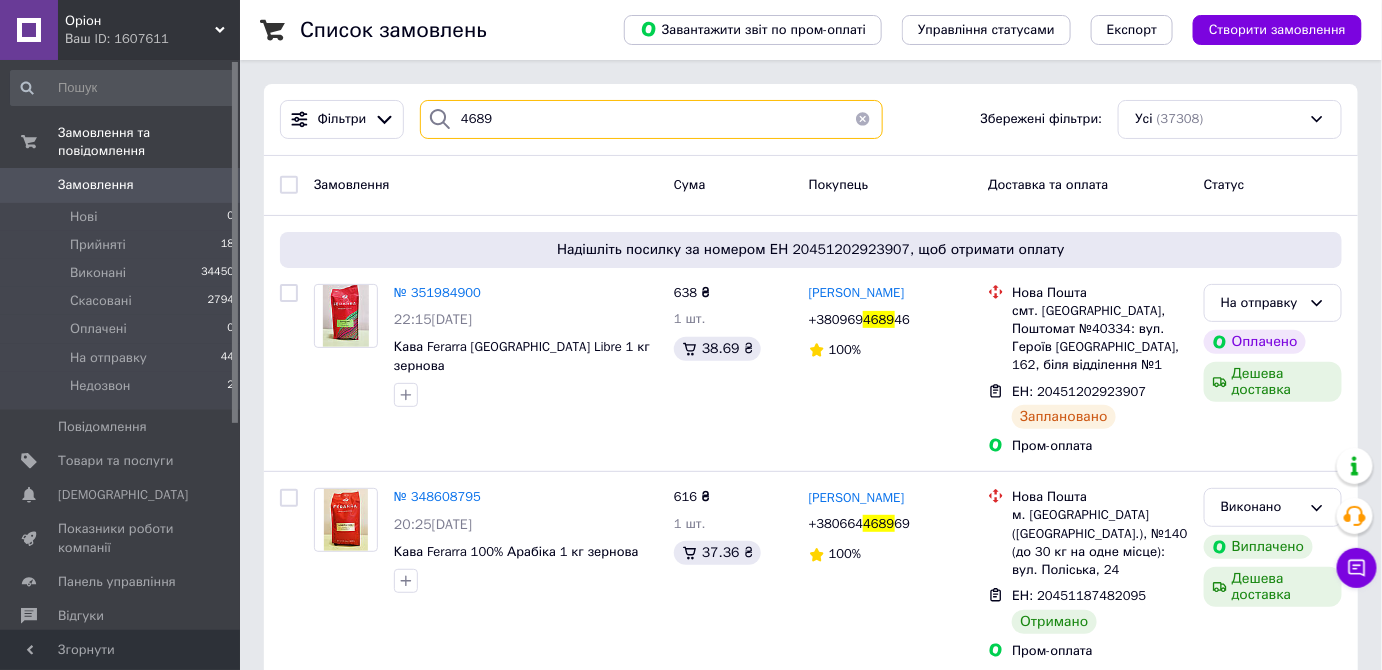 type 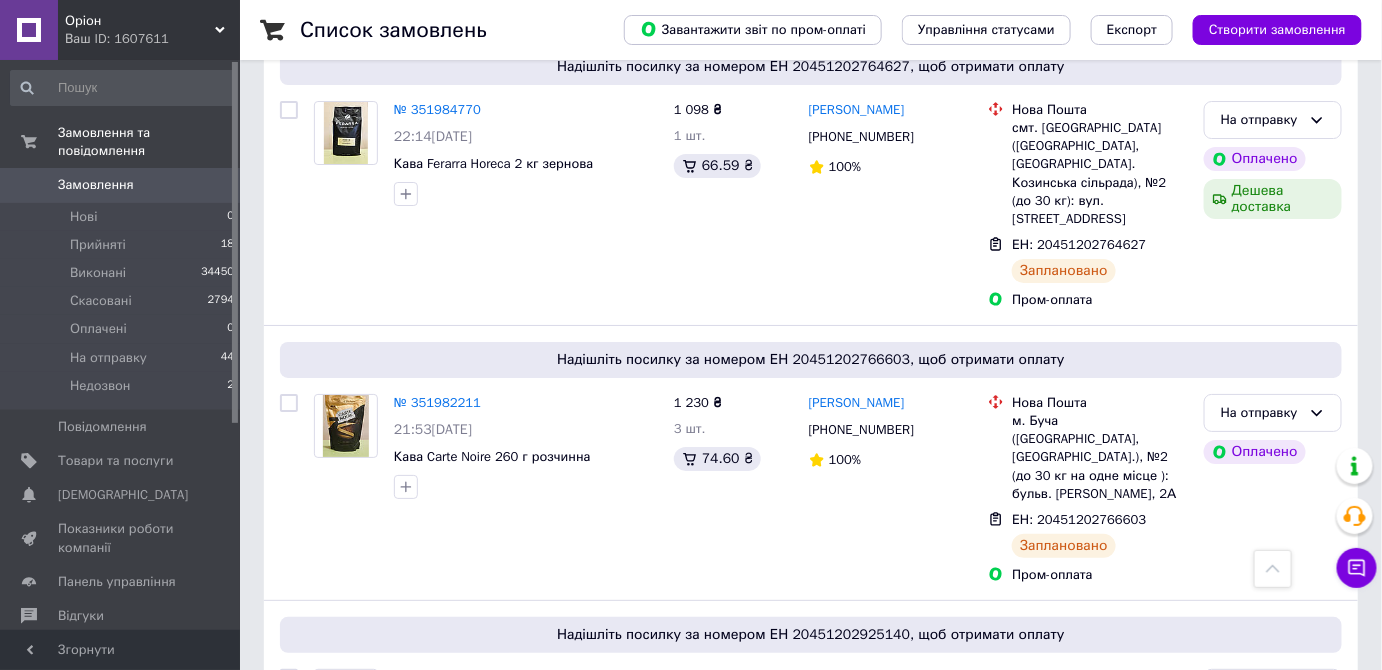 scroll, scrollTop: 7418, scrollLeft: 0, axis: vertical 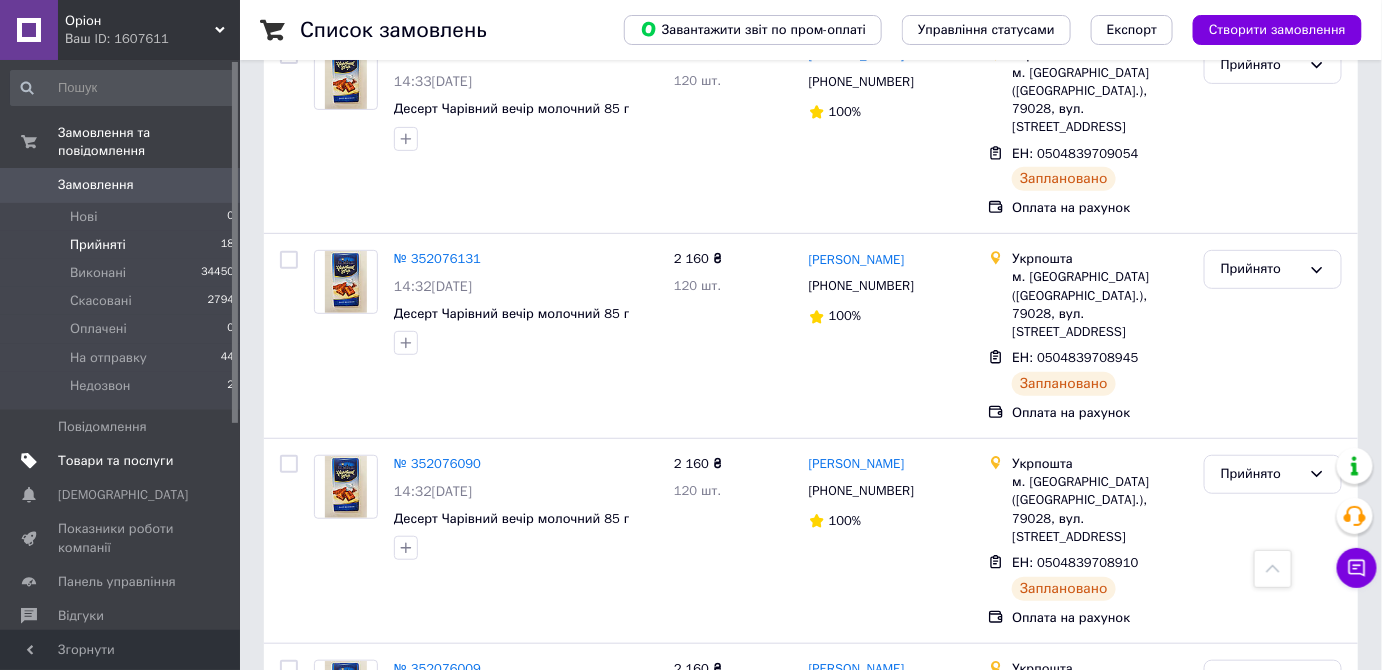 click on "Товари та послуги" at bounding box center (115, 461) 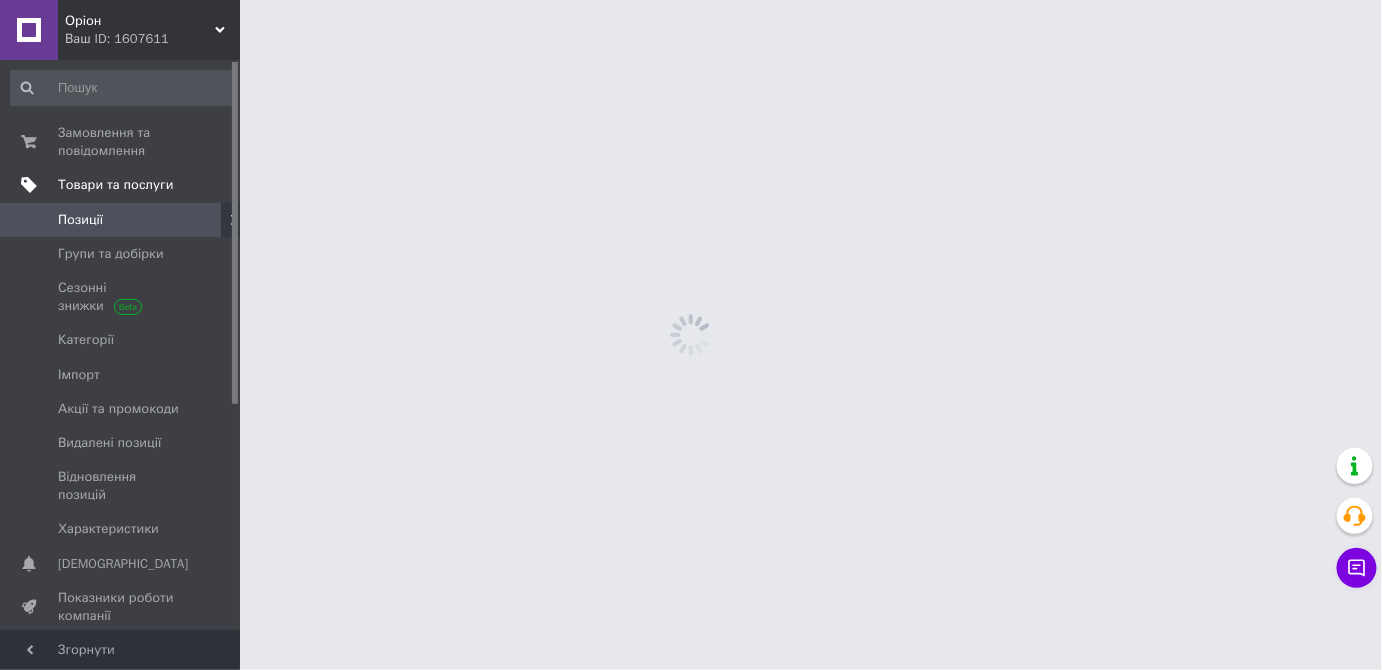 scroll, scrollTop: 0, scrollLeft: 0, axis: both 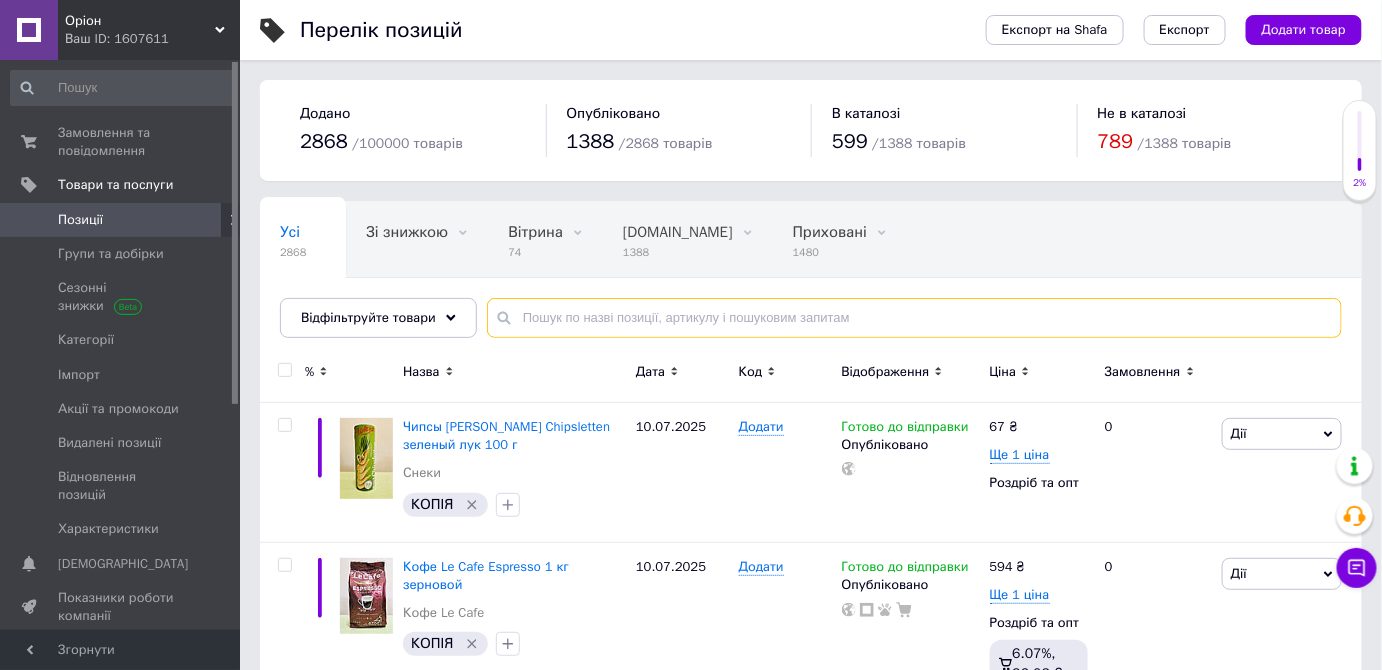 click at bounding box center (914, 318) 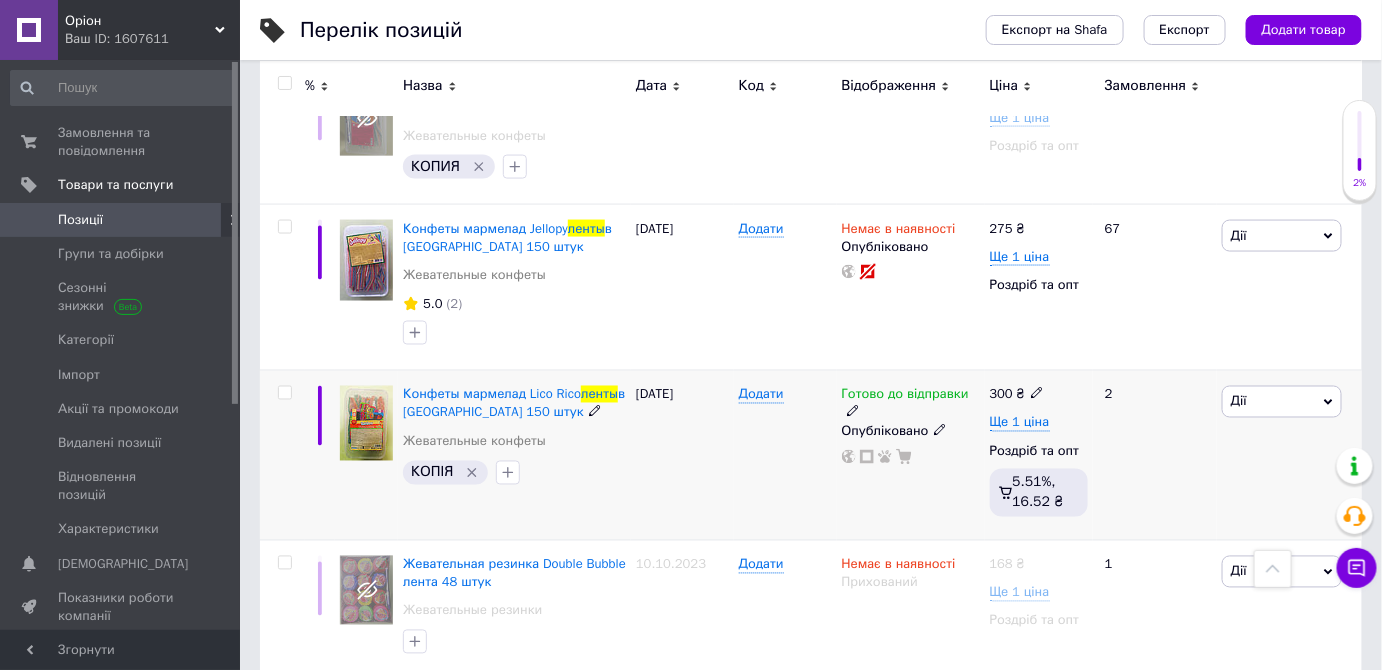 scroll, scrollTop: 948, scrollLeft: 0, axis: vertical 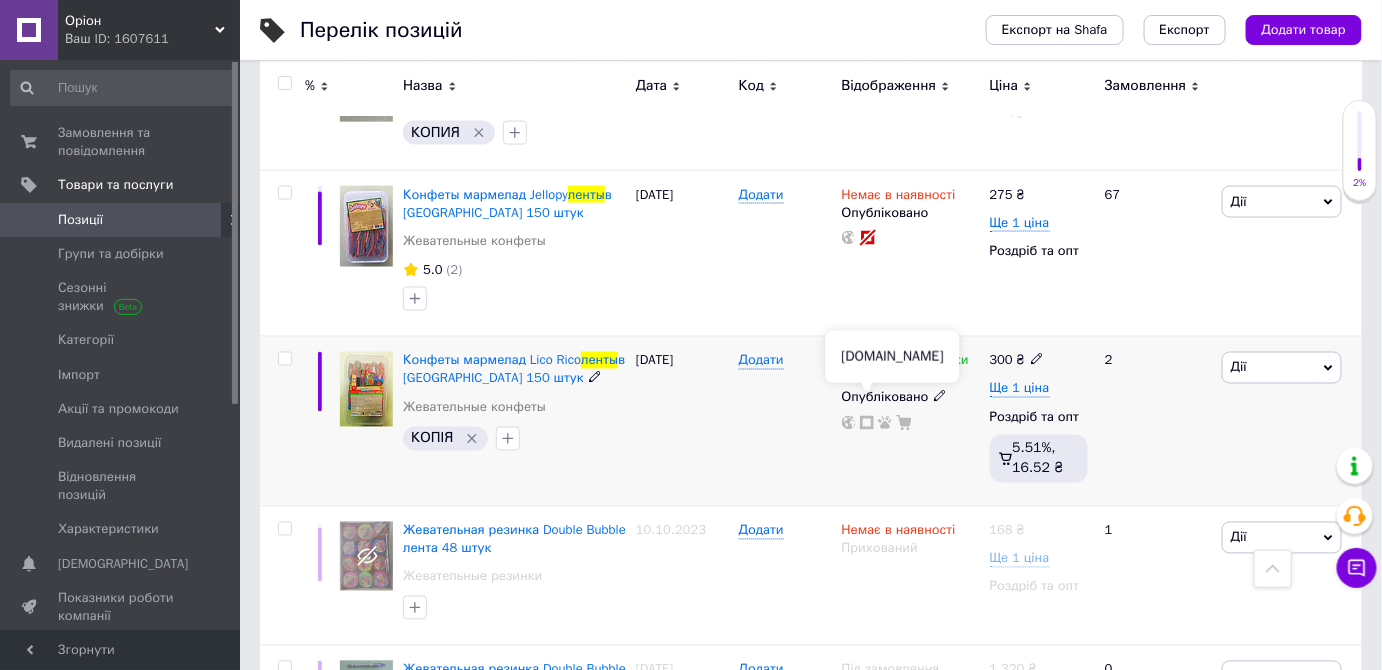 click 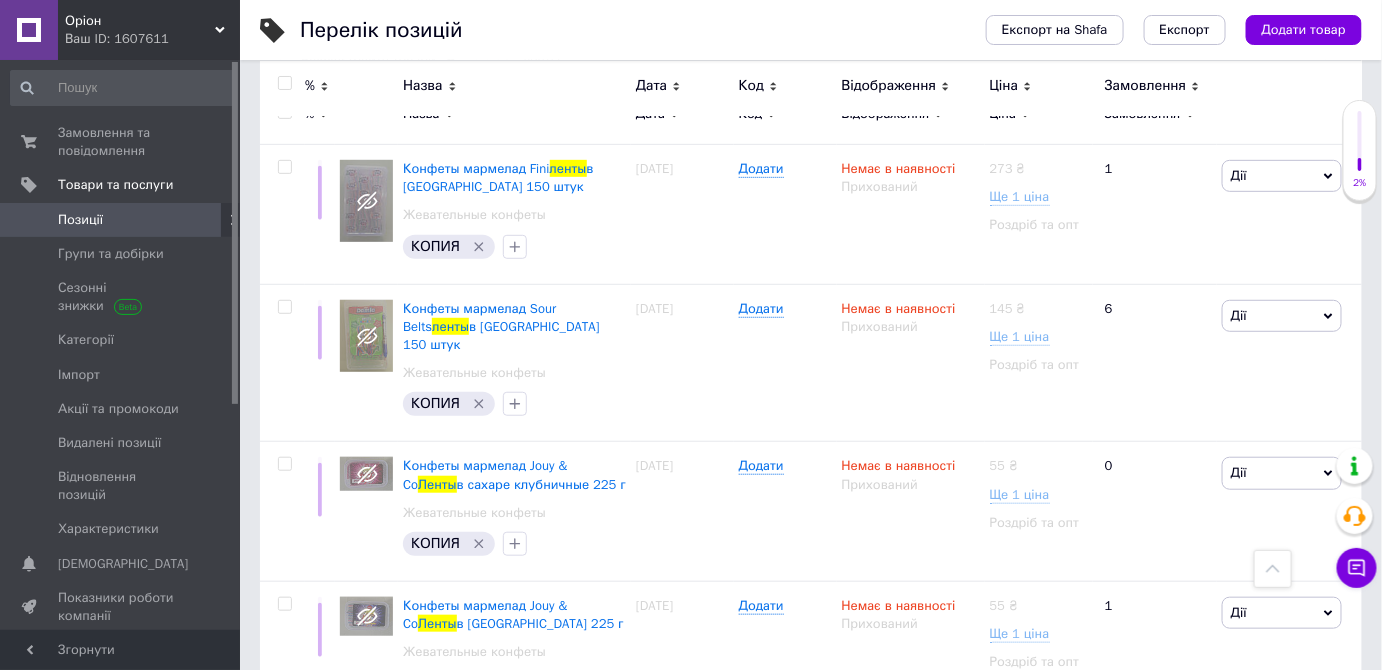 scroll, scrollTop: 0, scrollLeft: 0, axis: both 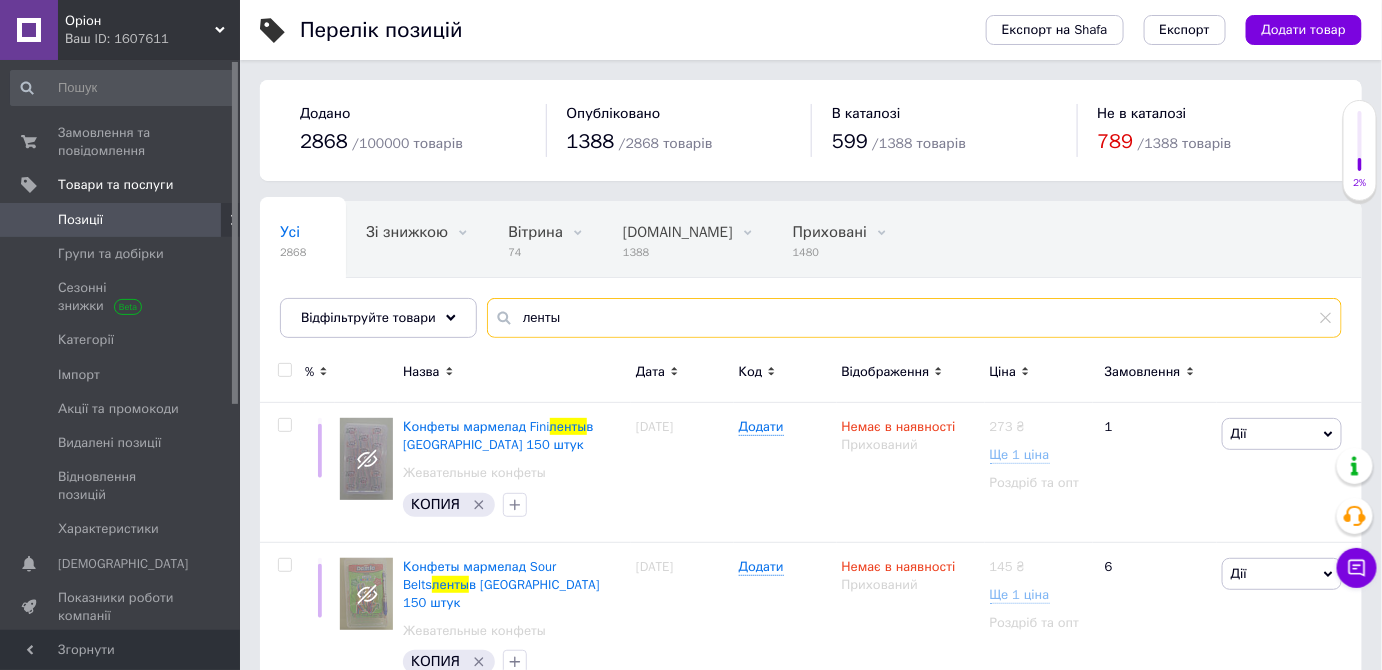 click on "ленты" at bounding box center [914, 318] 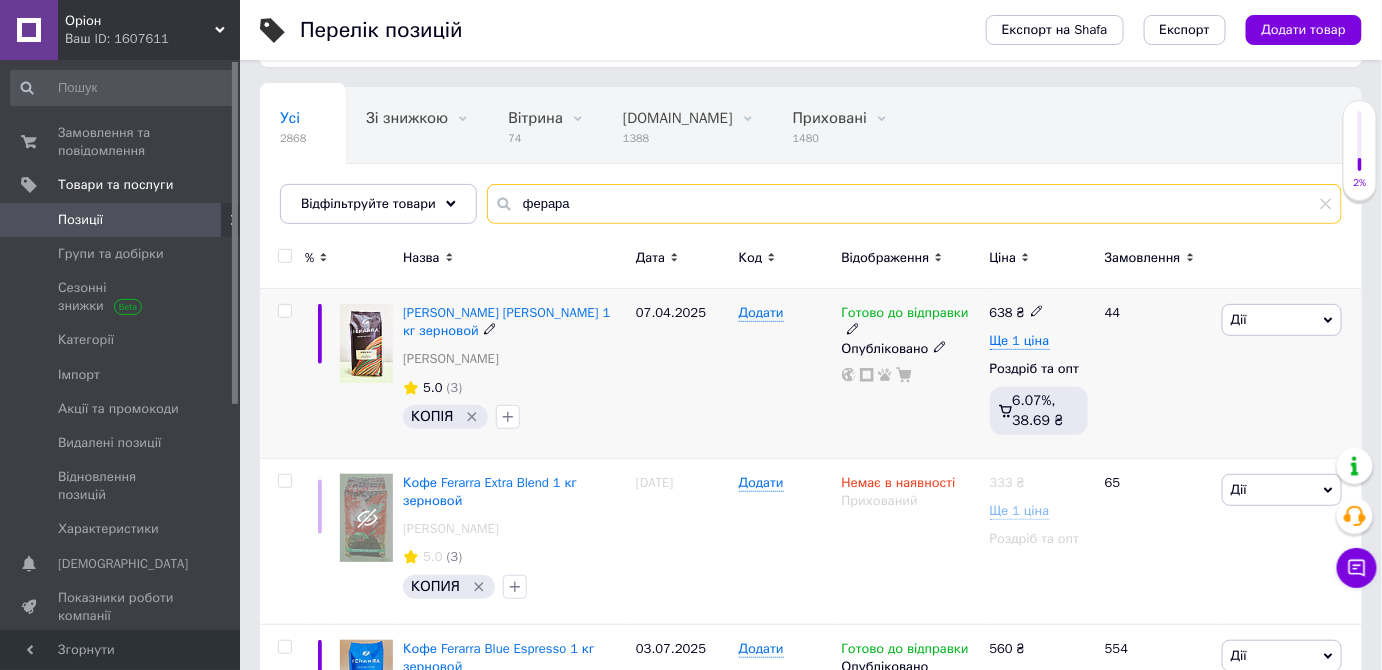 scroll, scrollTop: 116, scrollLeft: 0, axis: vertical 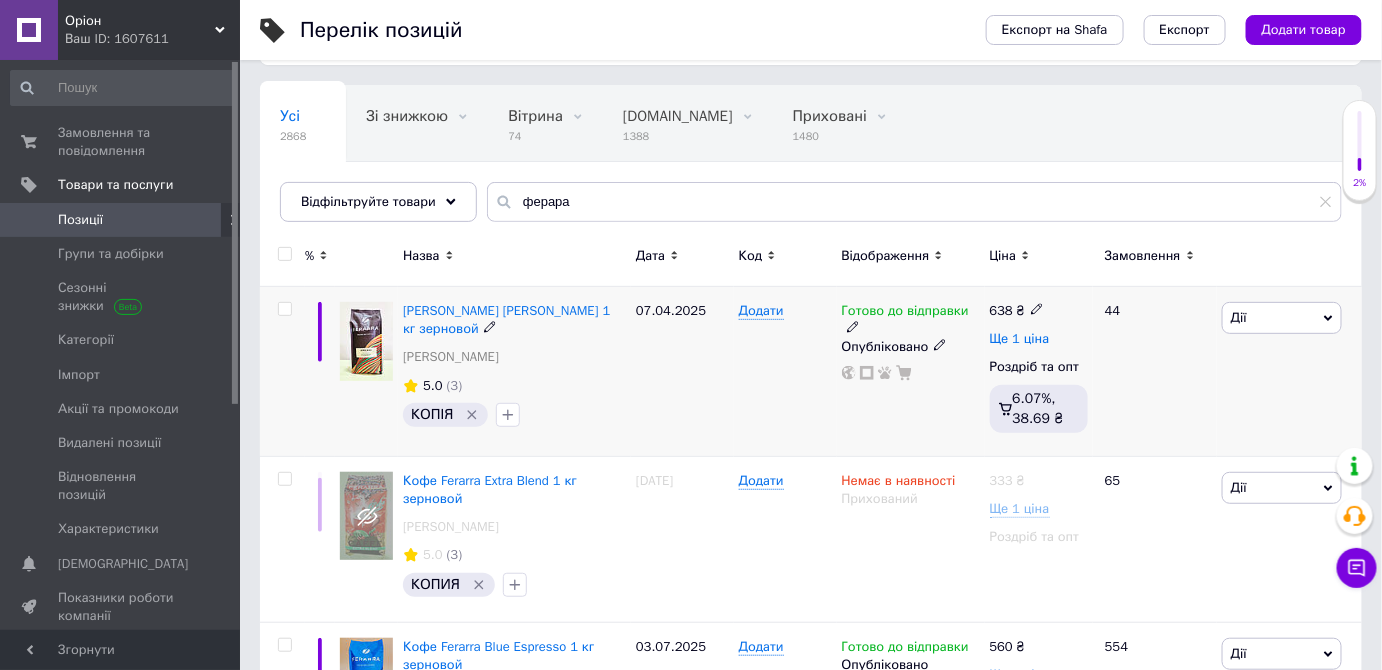 click on "Ще 1 ціна" at bounding box center (1020, 339) 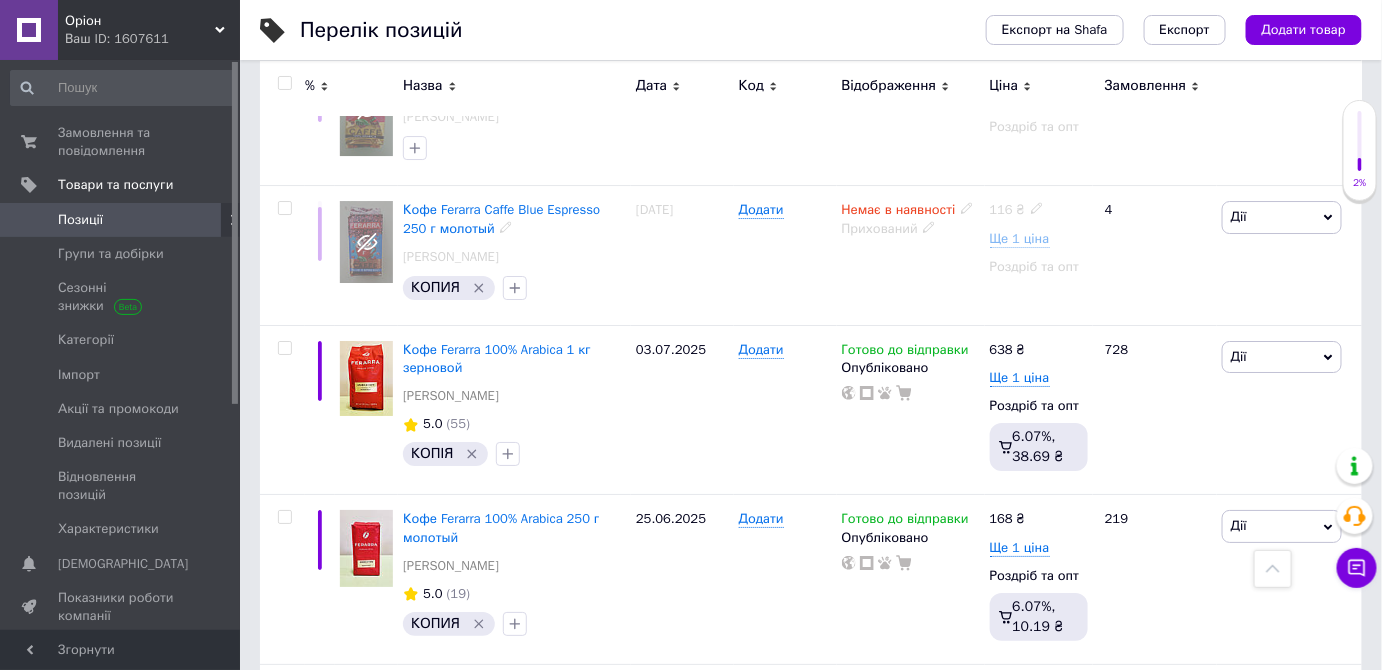 scroll, scrollTop: 2232, scrollLeft: 0, axis: vertical 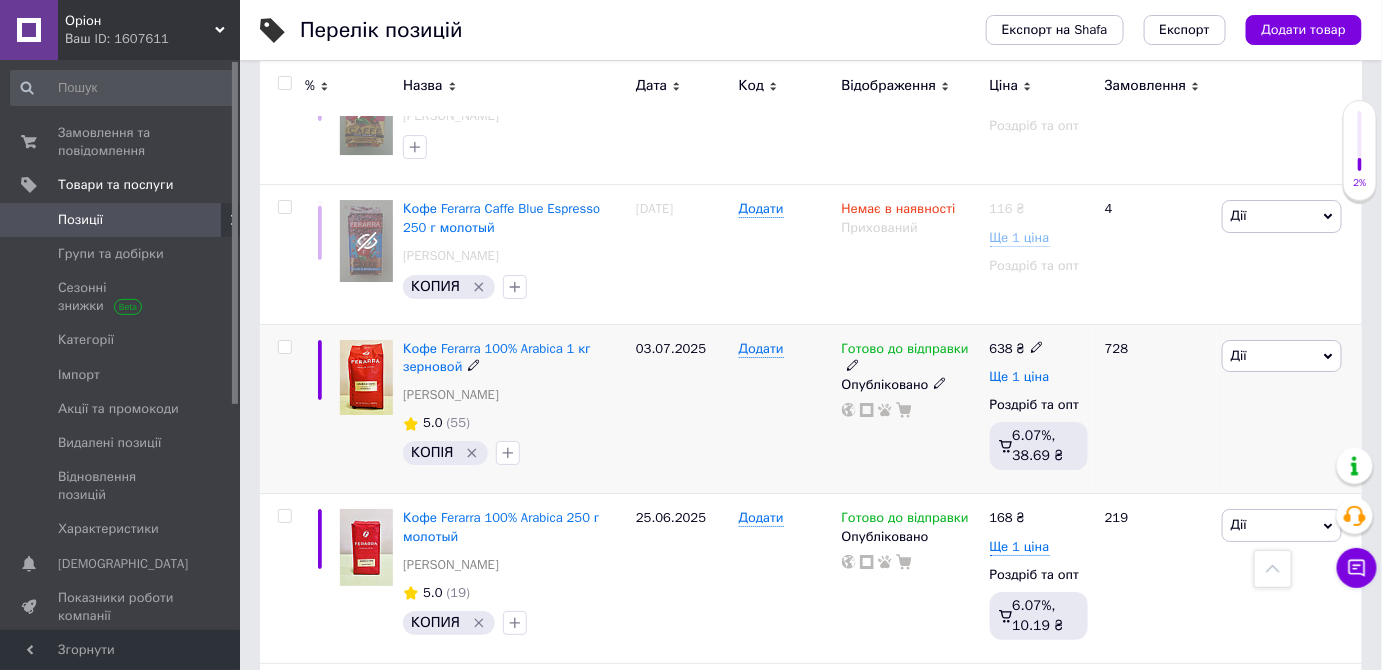 click on "Ще 1 ціна" at bounding box center [1020, 377] 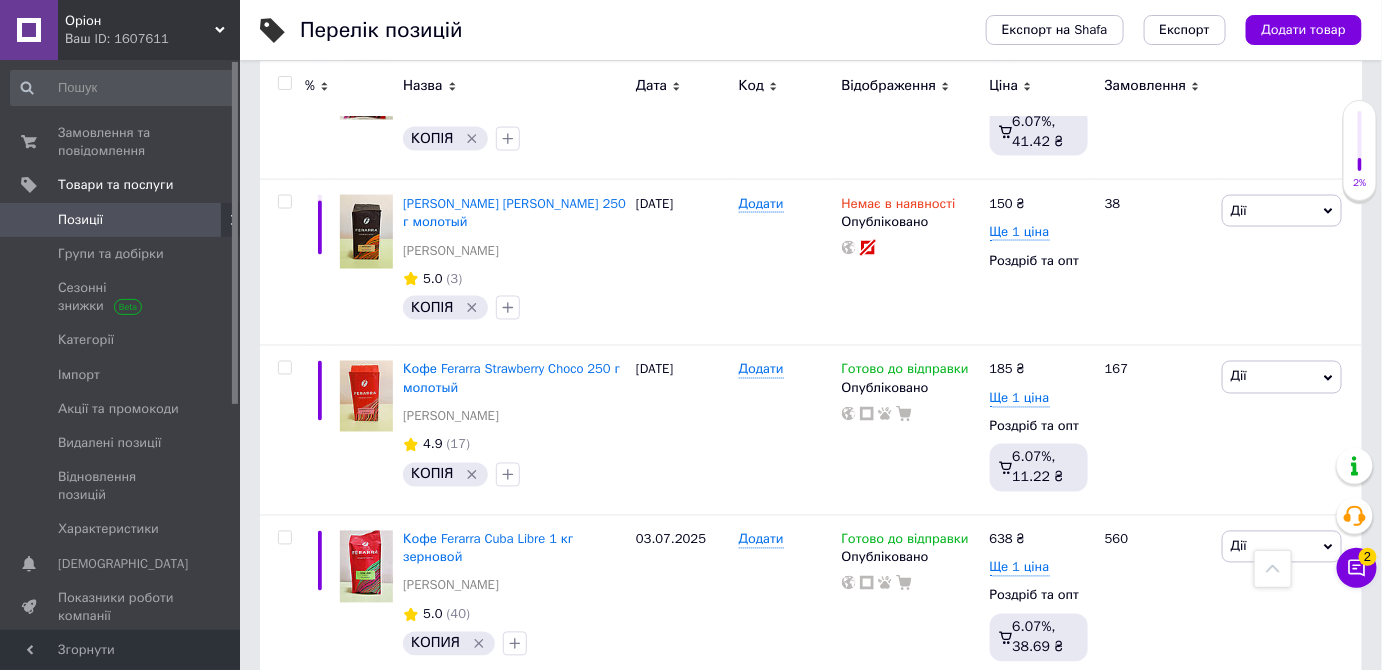 scroll, scrollTop: 0, scrollLeft: 0, axis: both 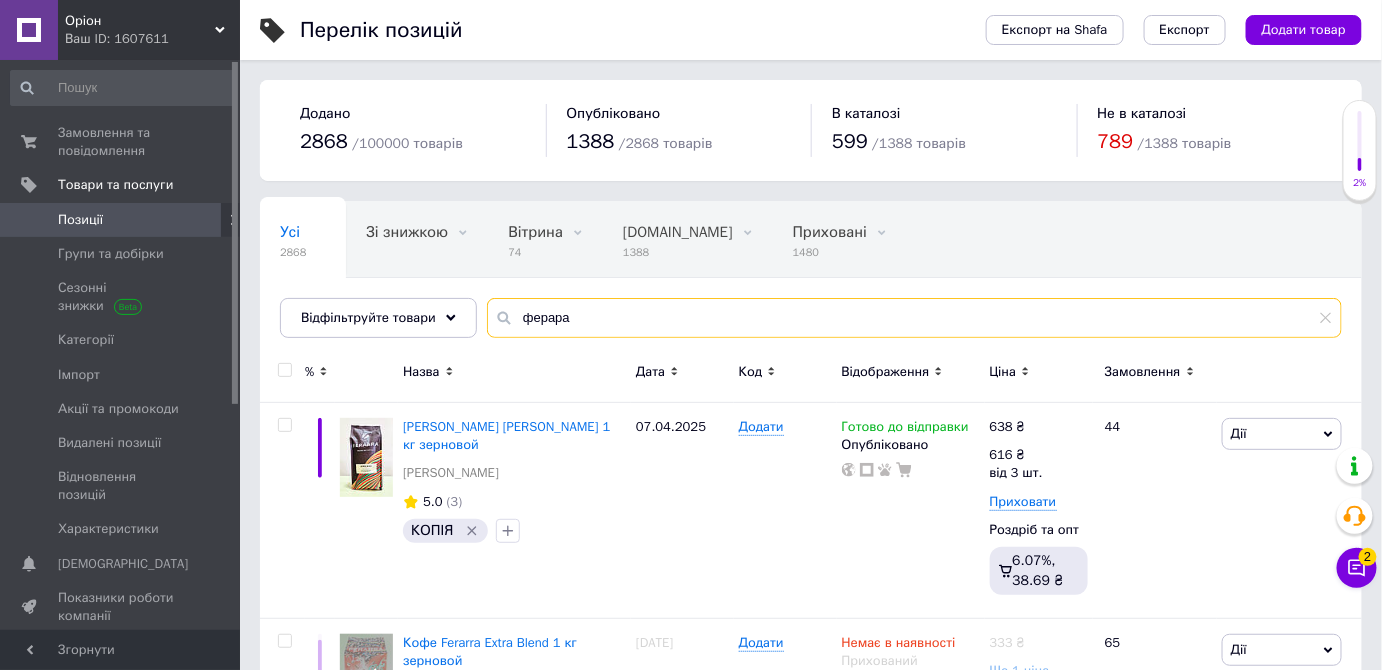 click on "ферара" at bounding box center [914, 318] 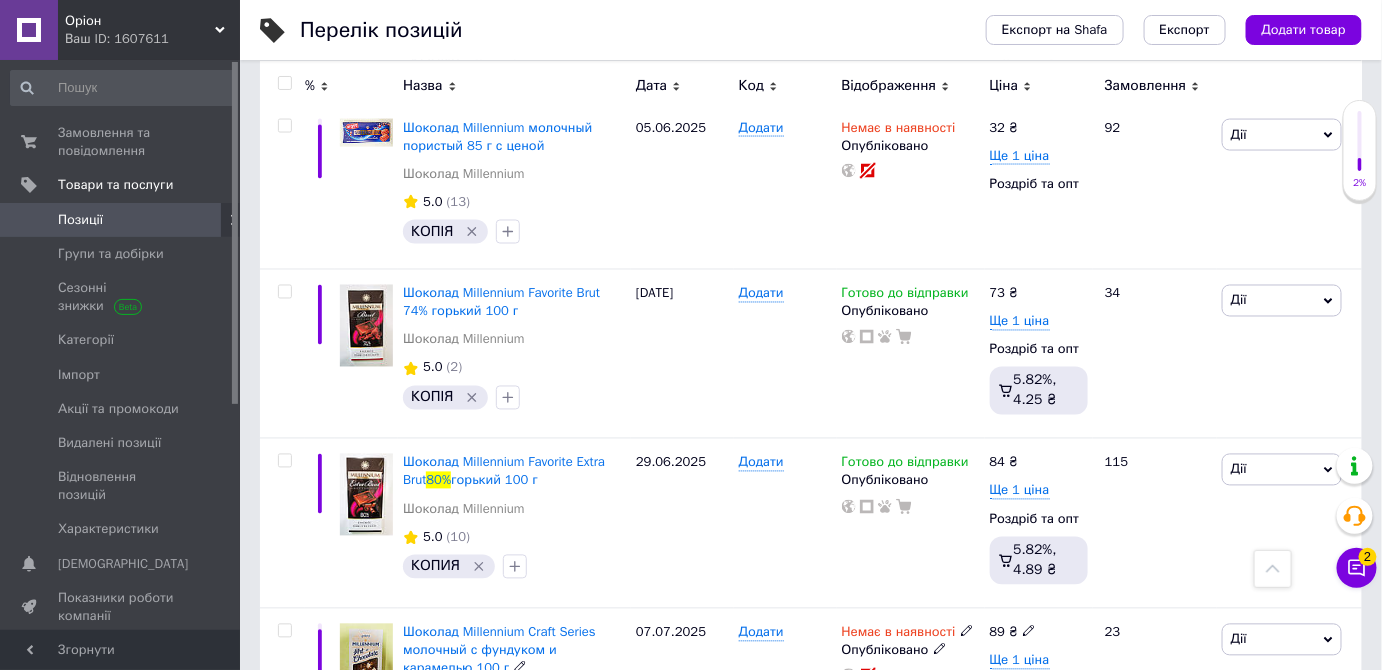 scroll, scrollTop: 3562, scrollLeft: 0, axis: vertical 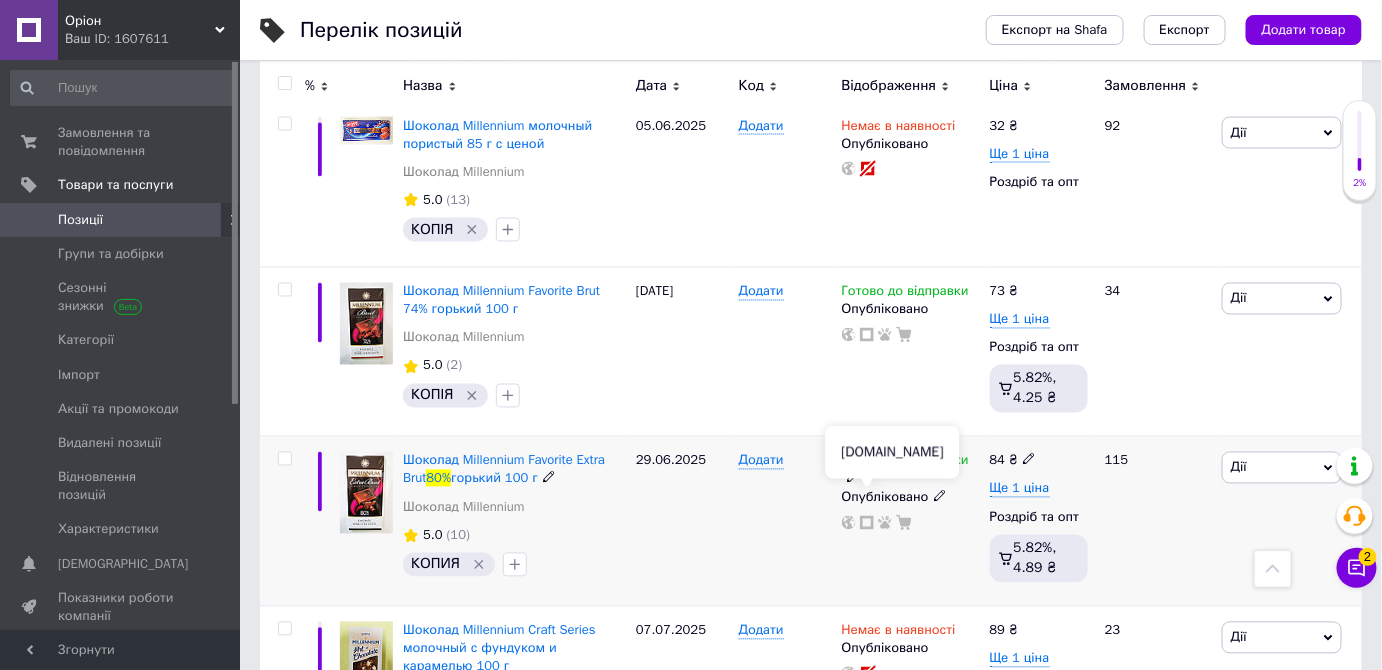 type on "милениум 80%" 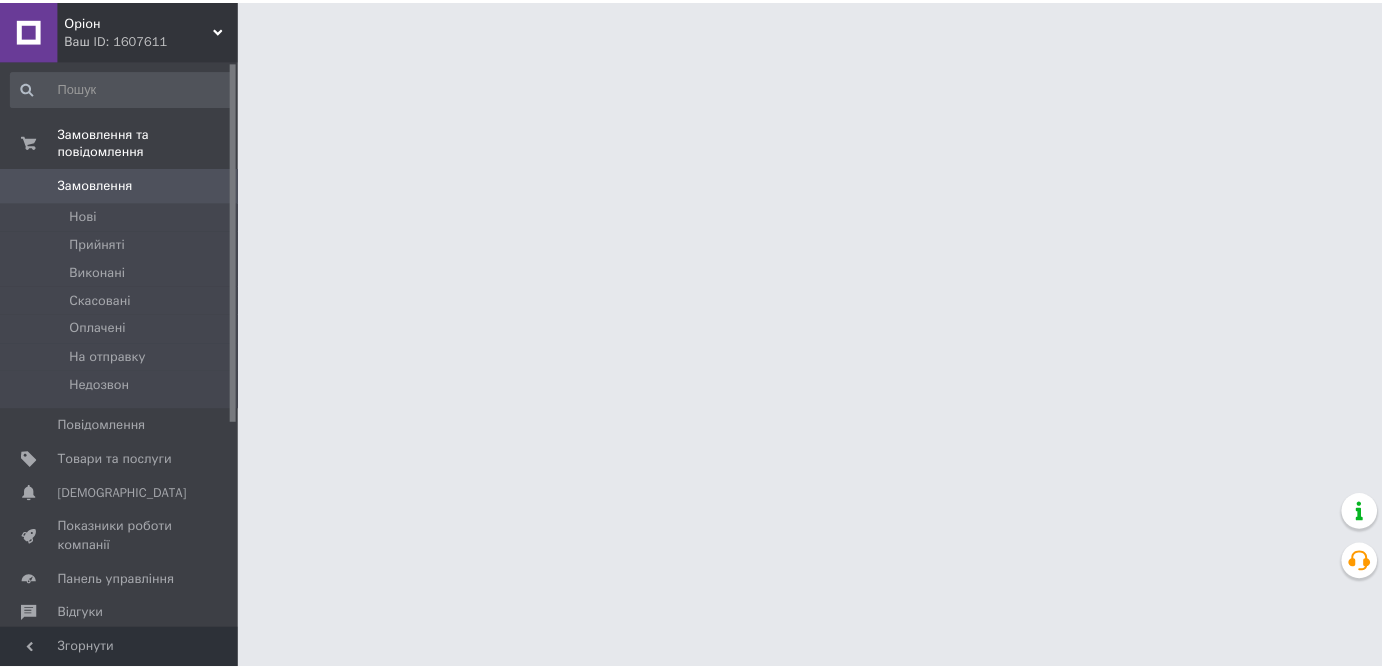scroll, scrollTop: 0, scrollLeft: 0, axis: both 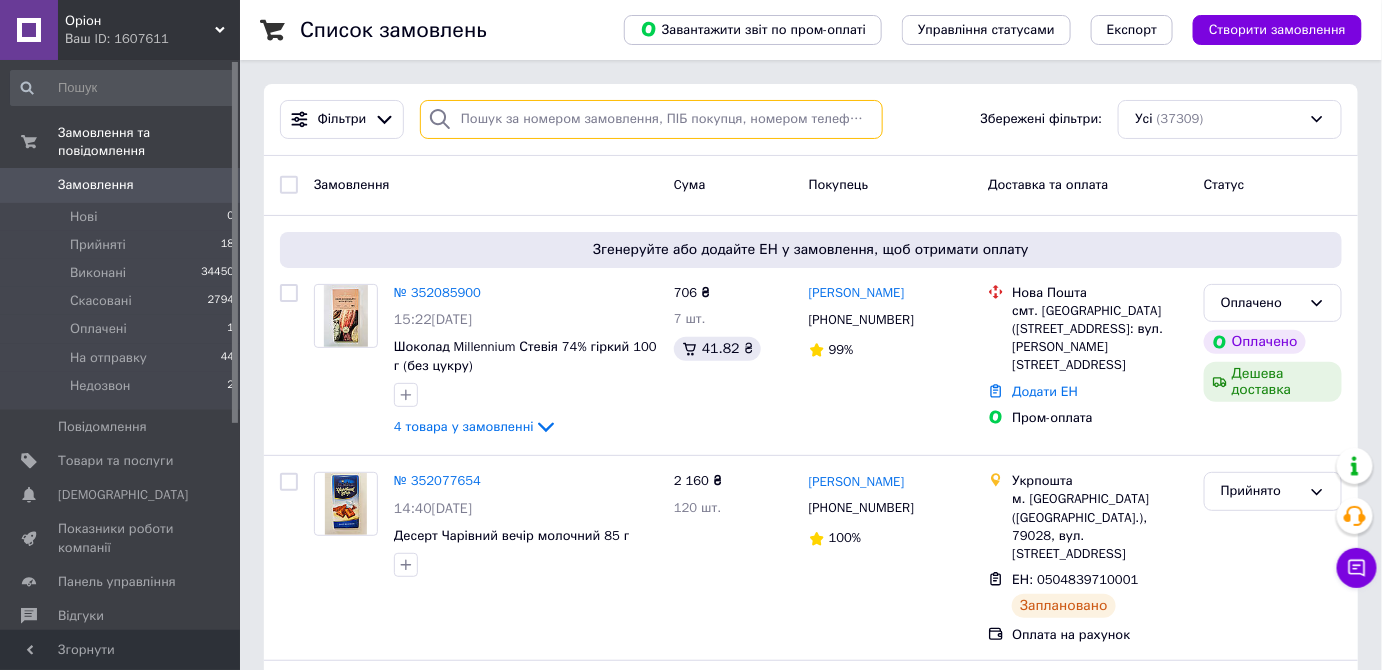 click at bounding box center [651, 119] 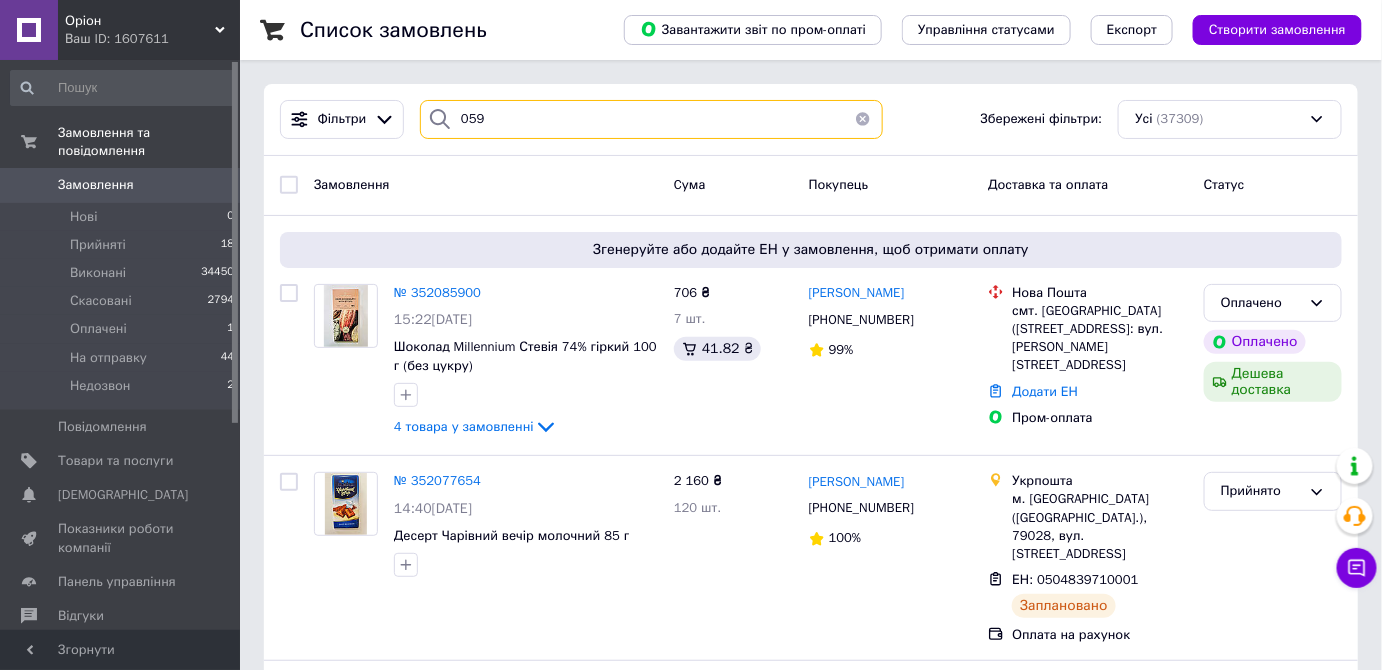 type on "0592" 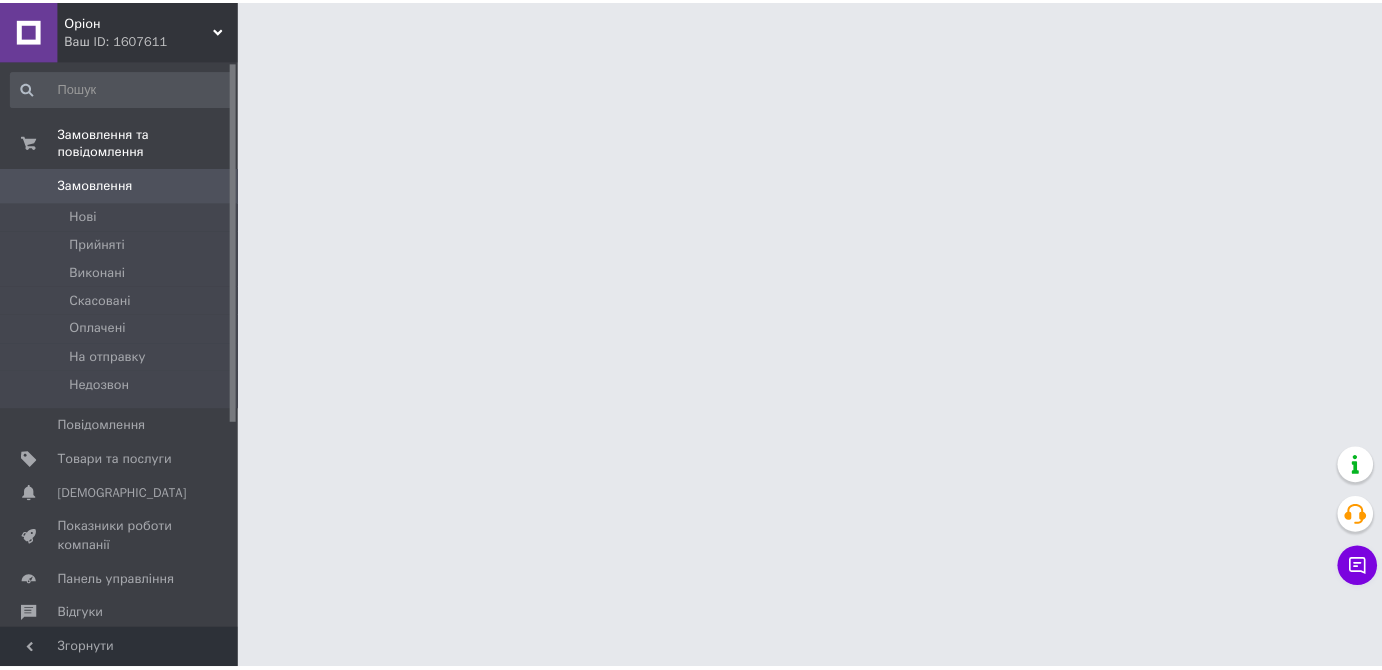 scroll, scrollTop: 0, scrollLeft: 0, axis: both 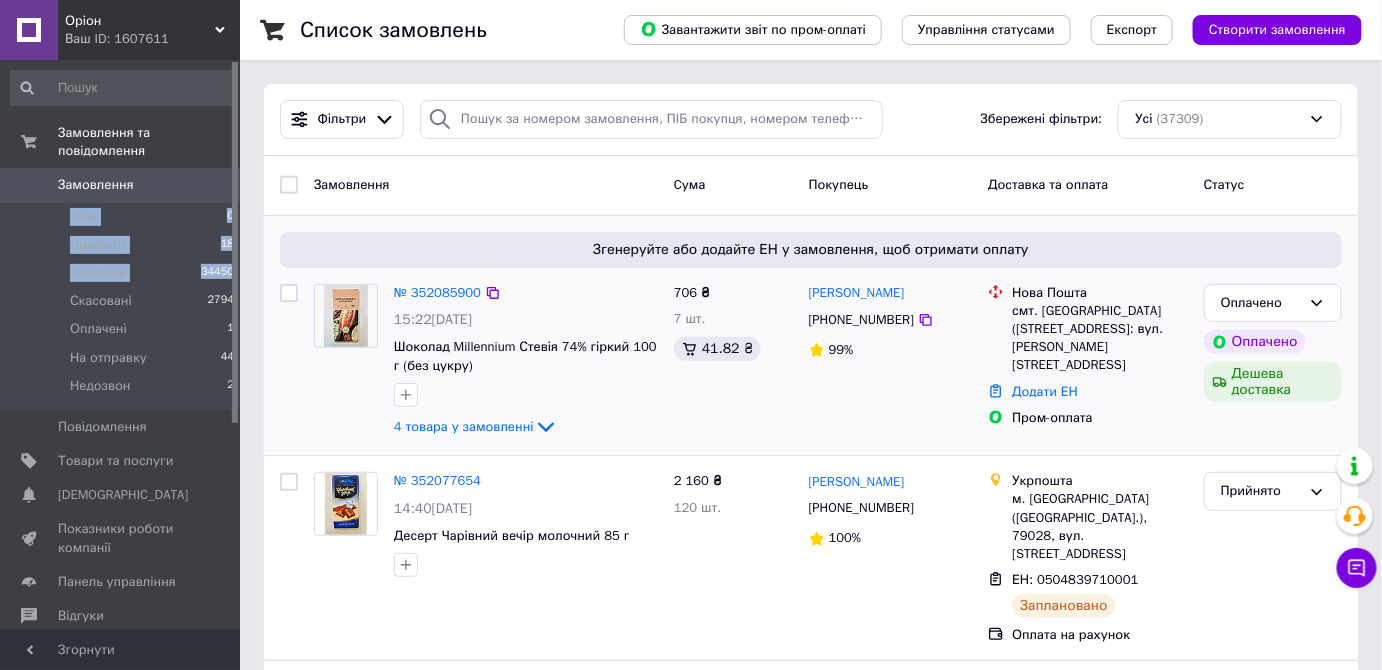 drag, startPoint x: 68, startPoint y: 189, endPoint x: 413, endPoint y: 222, distance: 346.57468 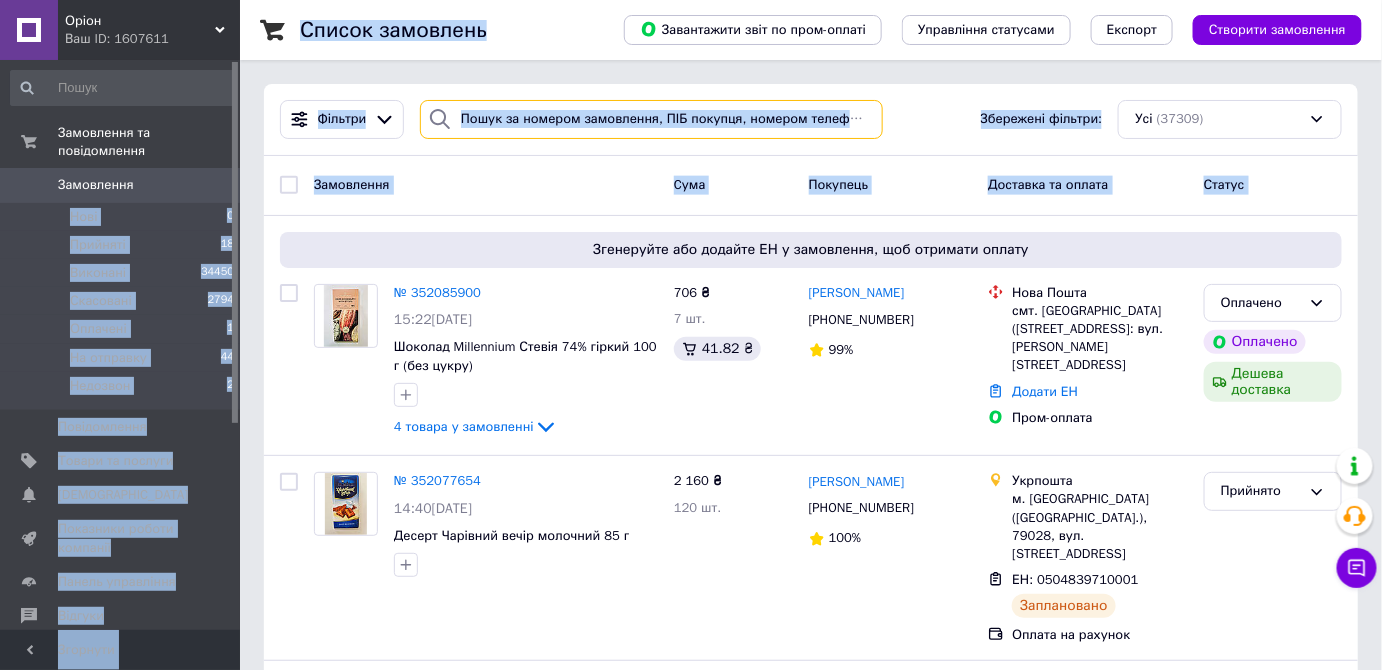 click at bounding box center (651, 119) 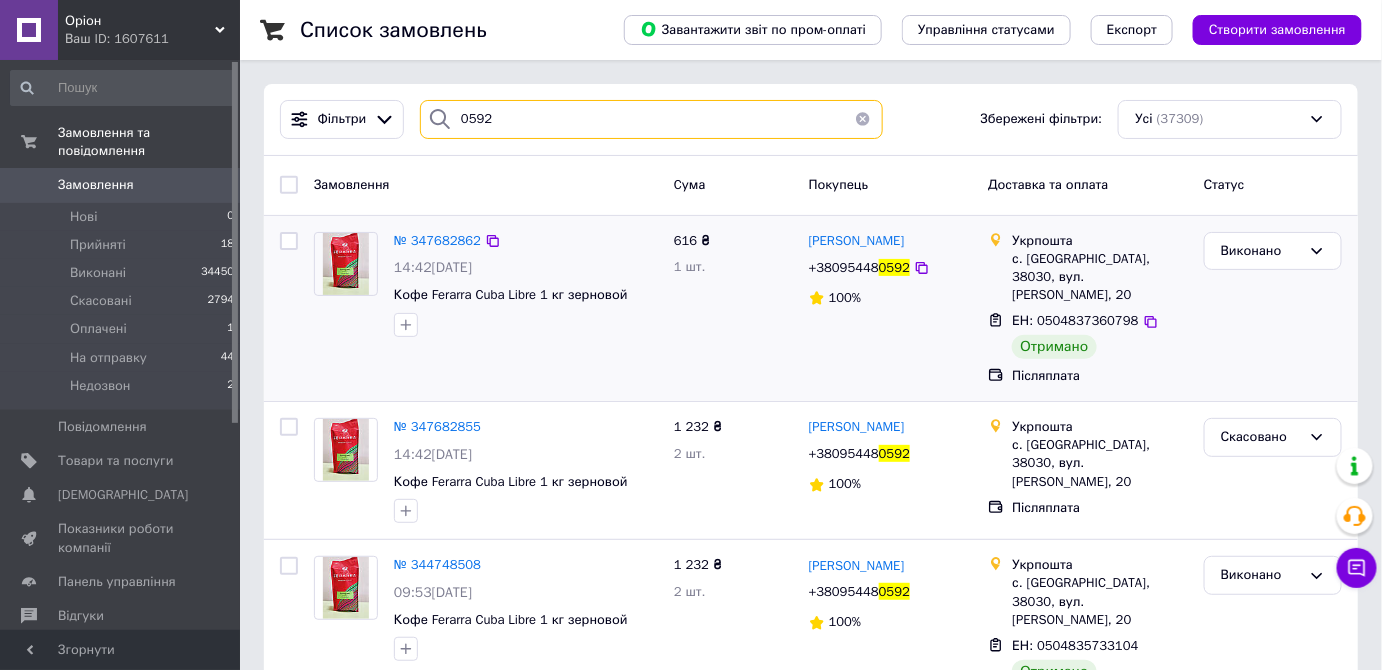 scroll, scrollTop: 0, scrollLeft: 0, axis: both 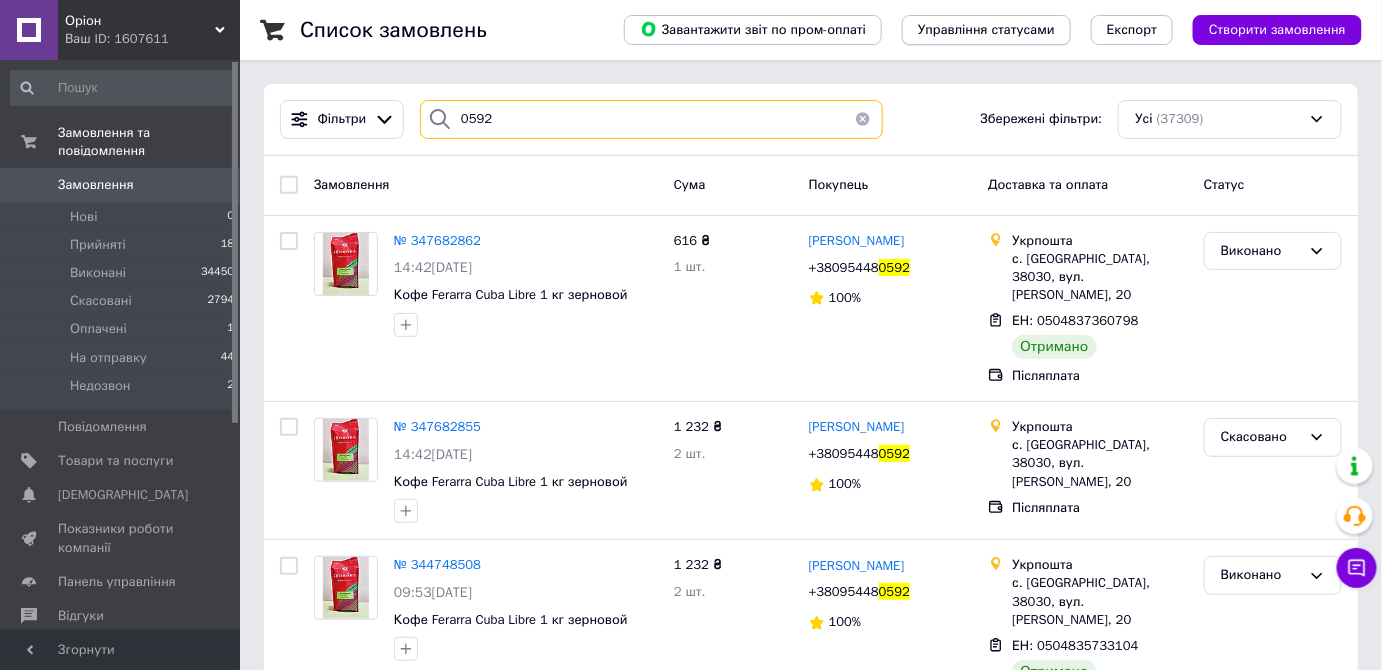 type on "0592" 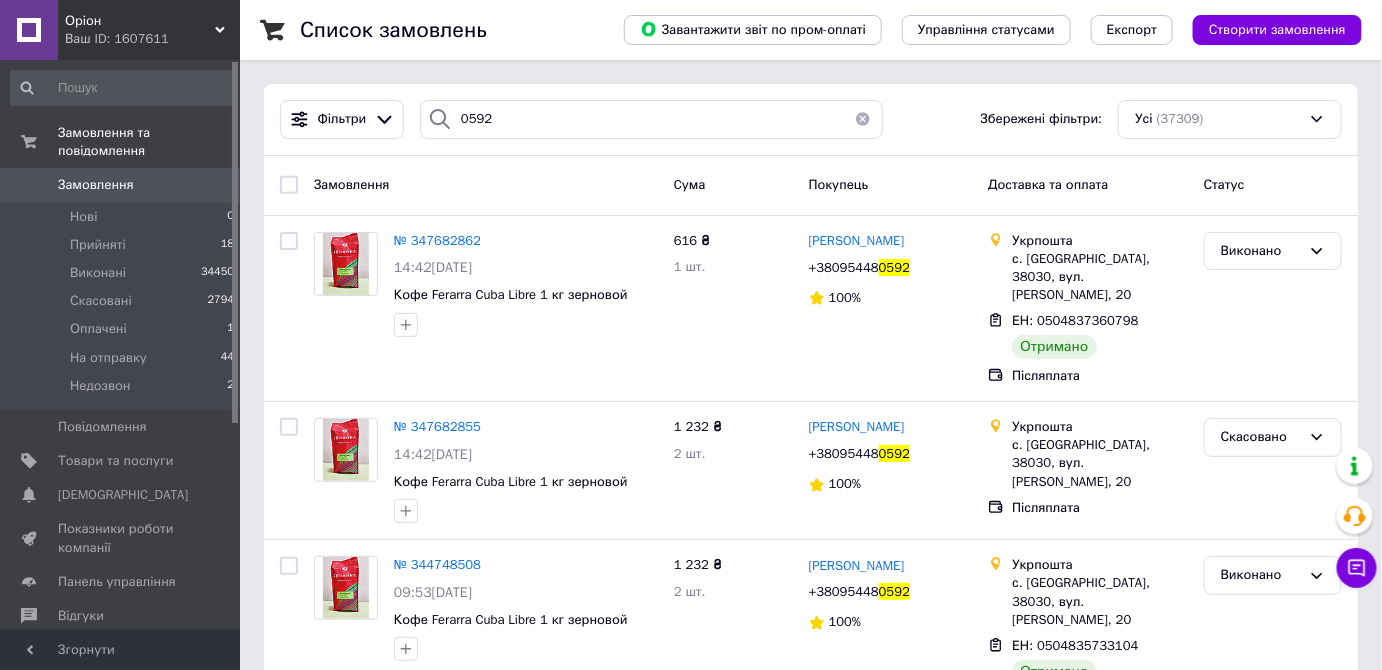 click at bounding box center [863, 119] 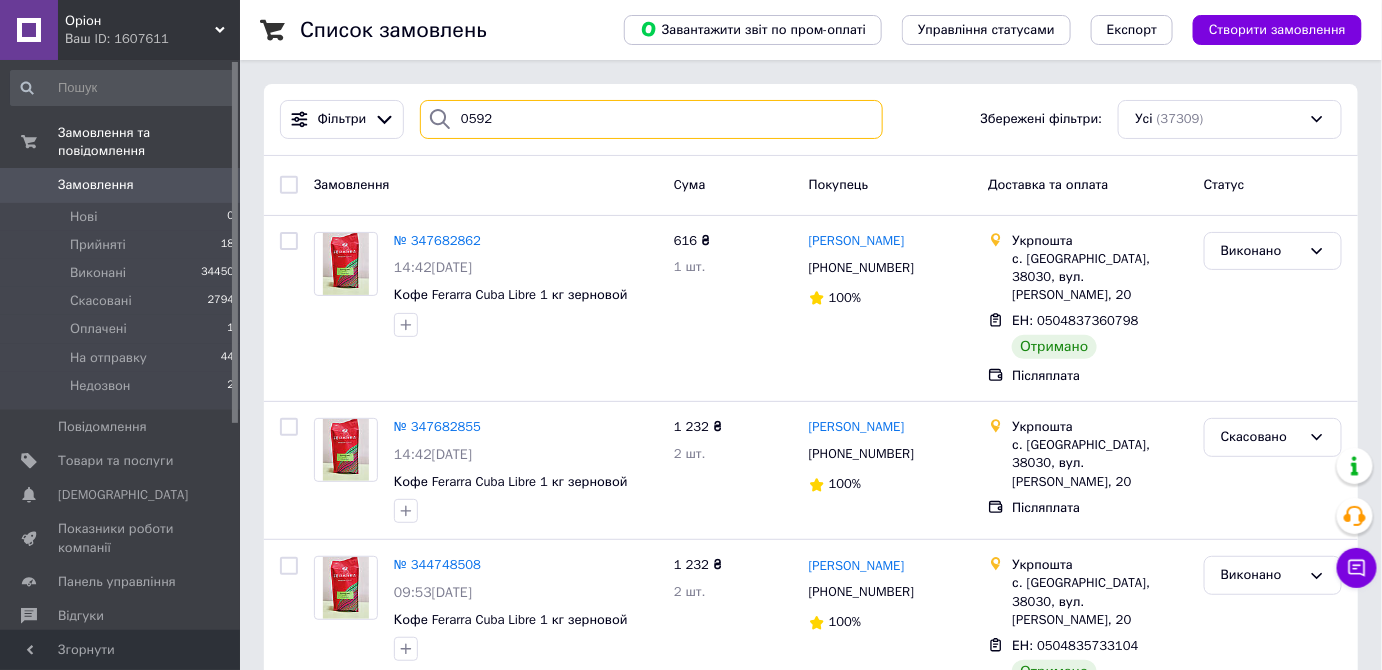 type 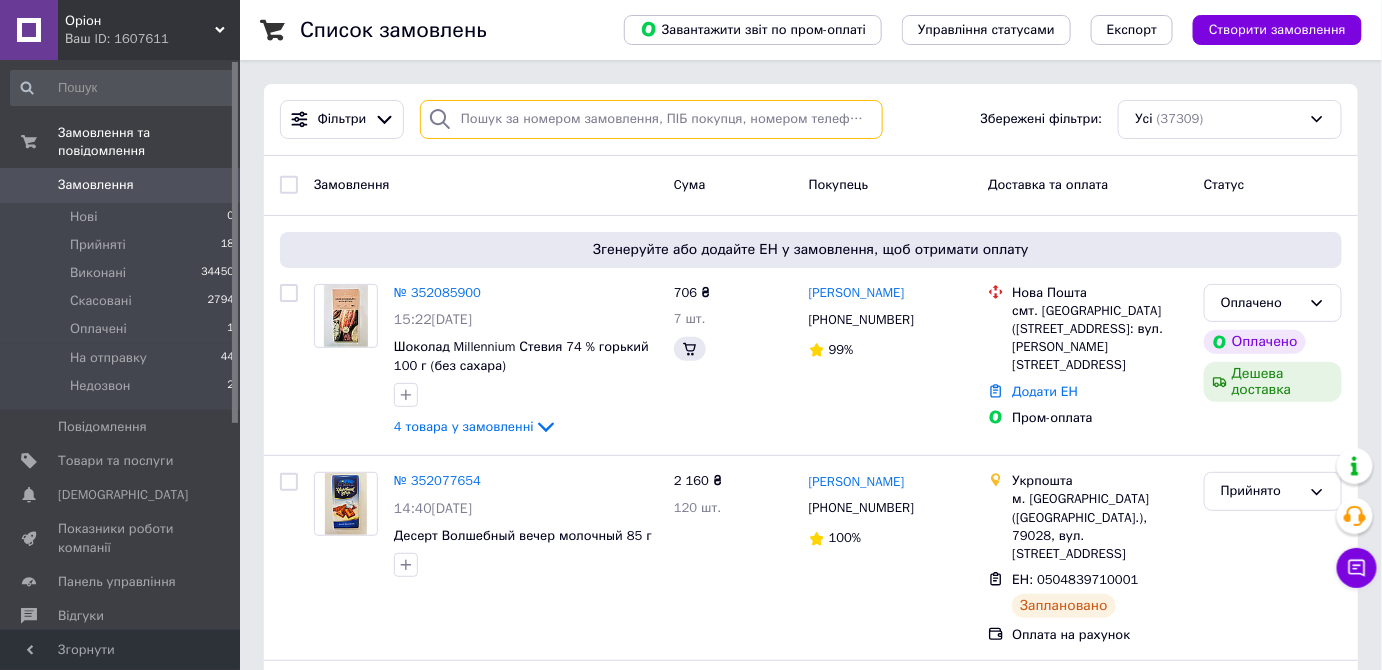 scroll, scrollTop: 28, scrollLeft: 0, axis: vertical 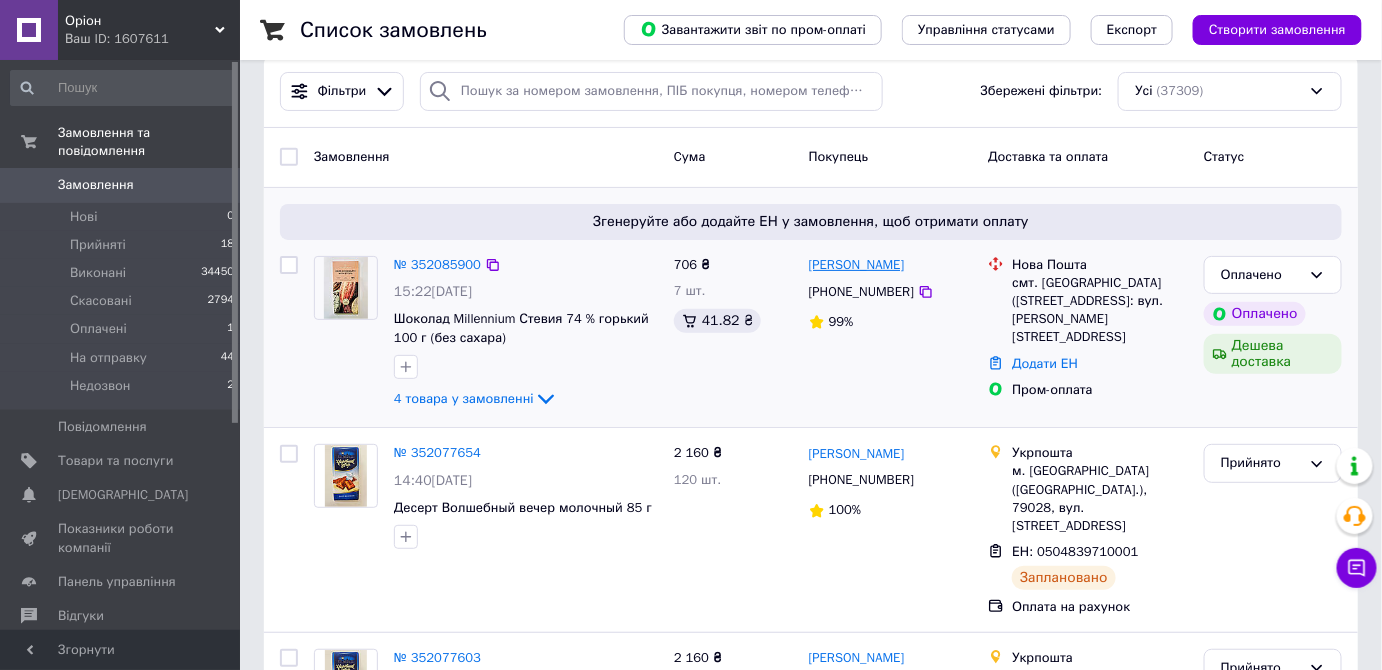 click on "[PERSON_NAME]" at bounding box center (857, 265) 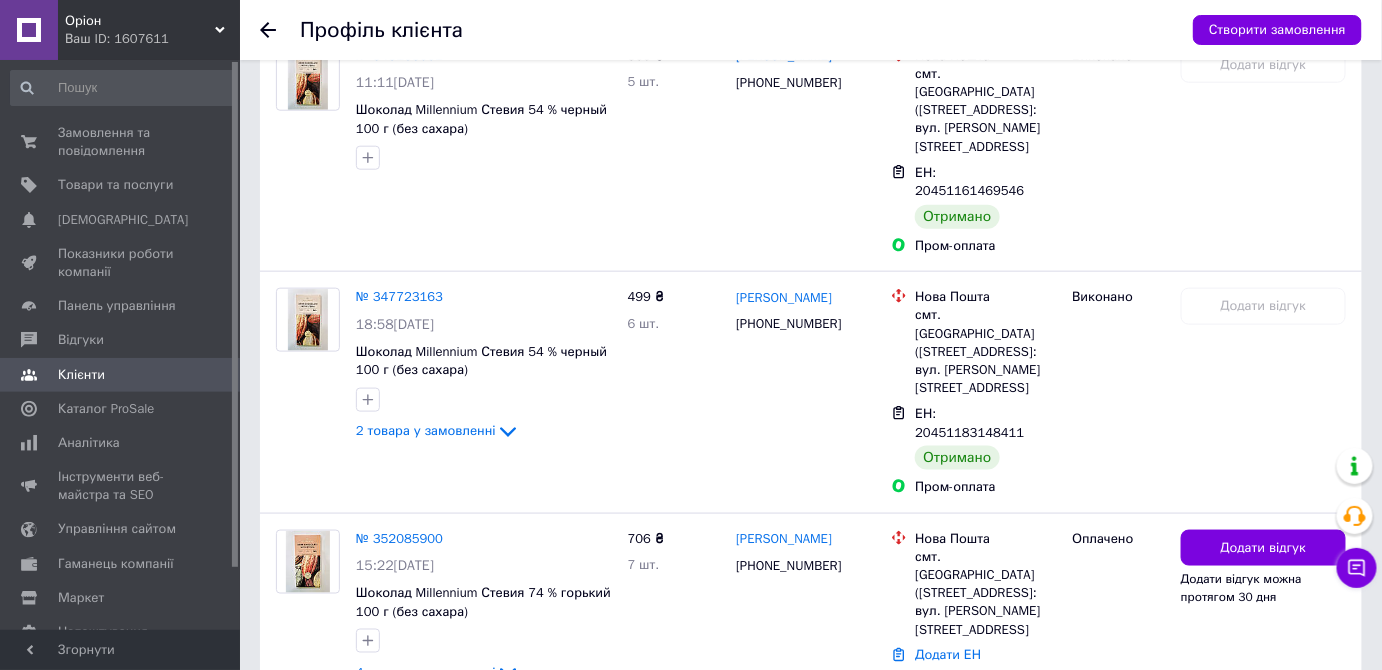 scroll, scrollTop: 611, scrollLeft: 0, axis: vertical 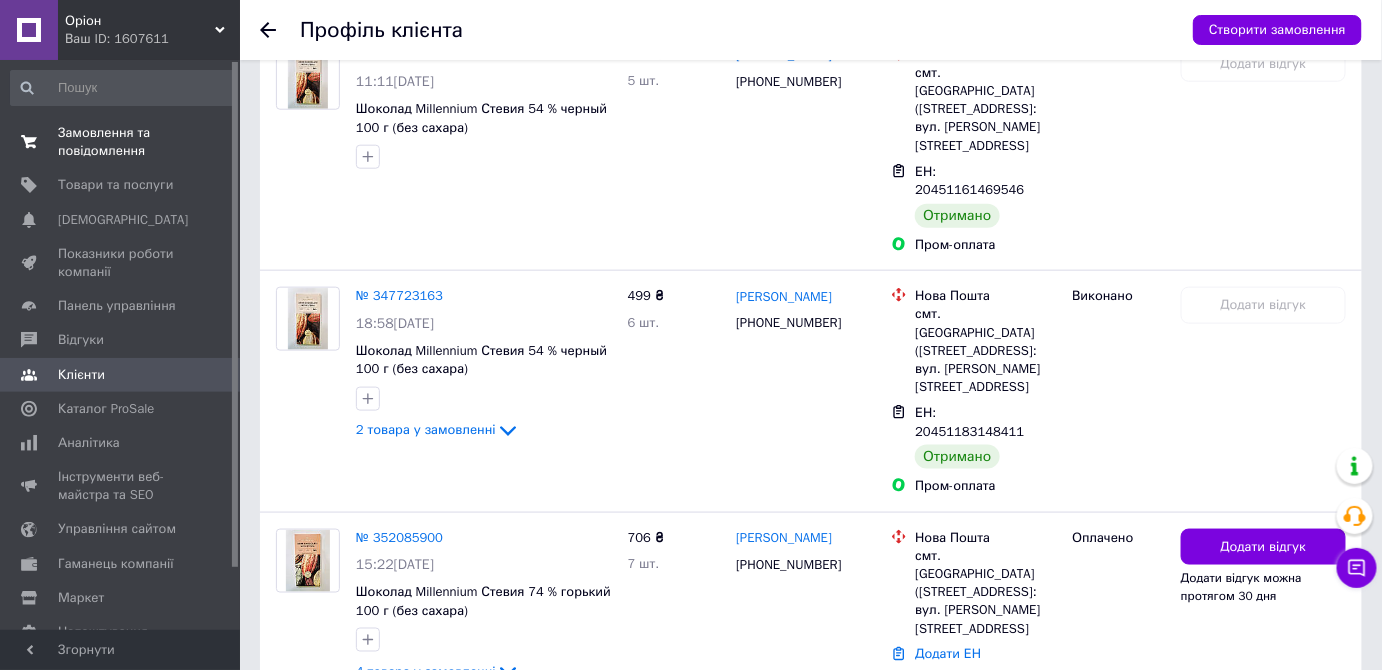 click on "Замовлення та повідомлення 0 0" at bounding box center (123, 142) 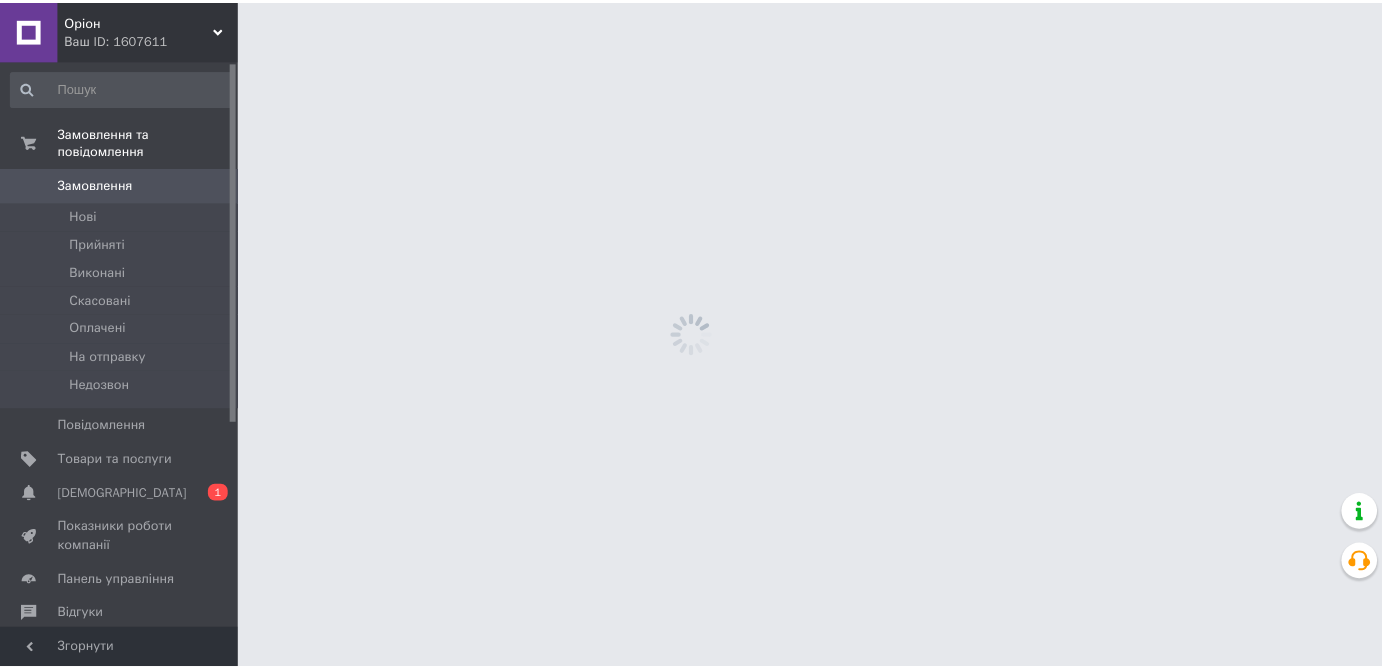 scroll, scrollTop: 0, scrollLeft: 0, axis: both 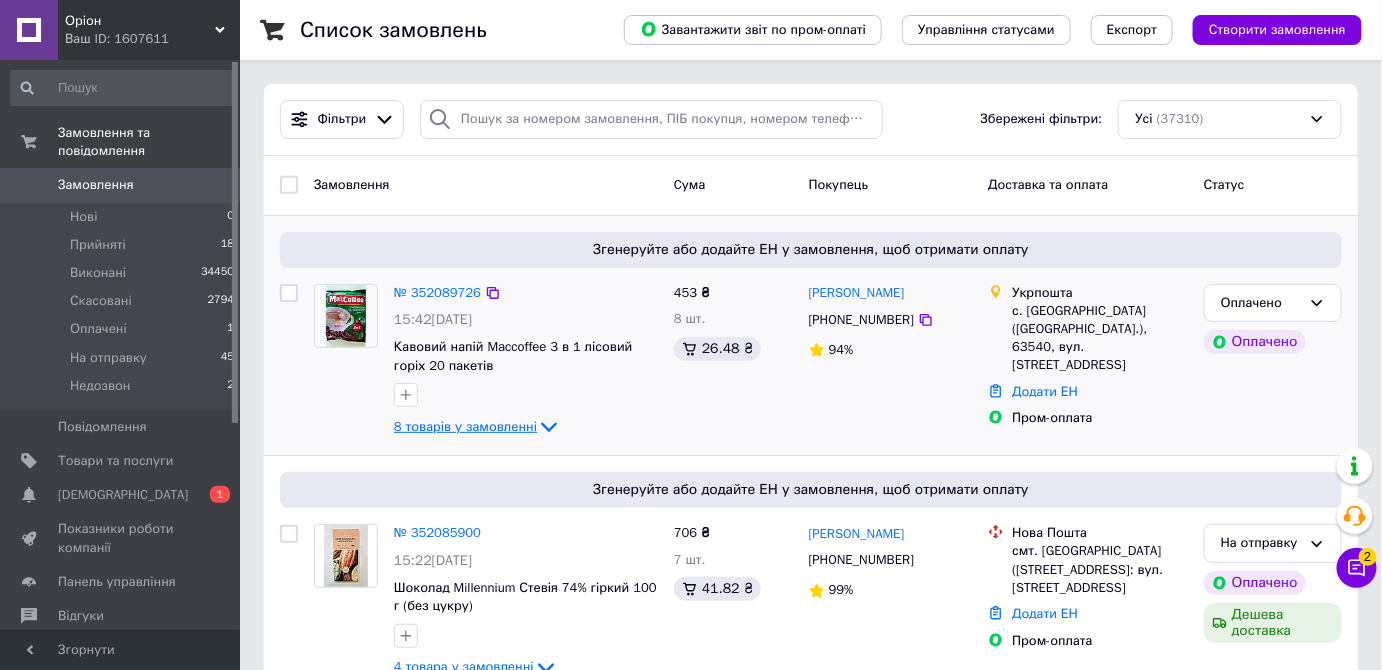 click on "8 товарів у замовленні" at bounding box center [465, 426] 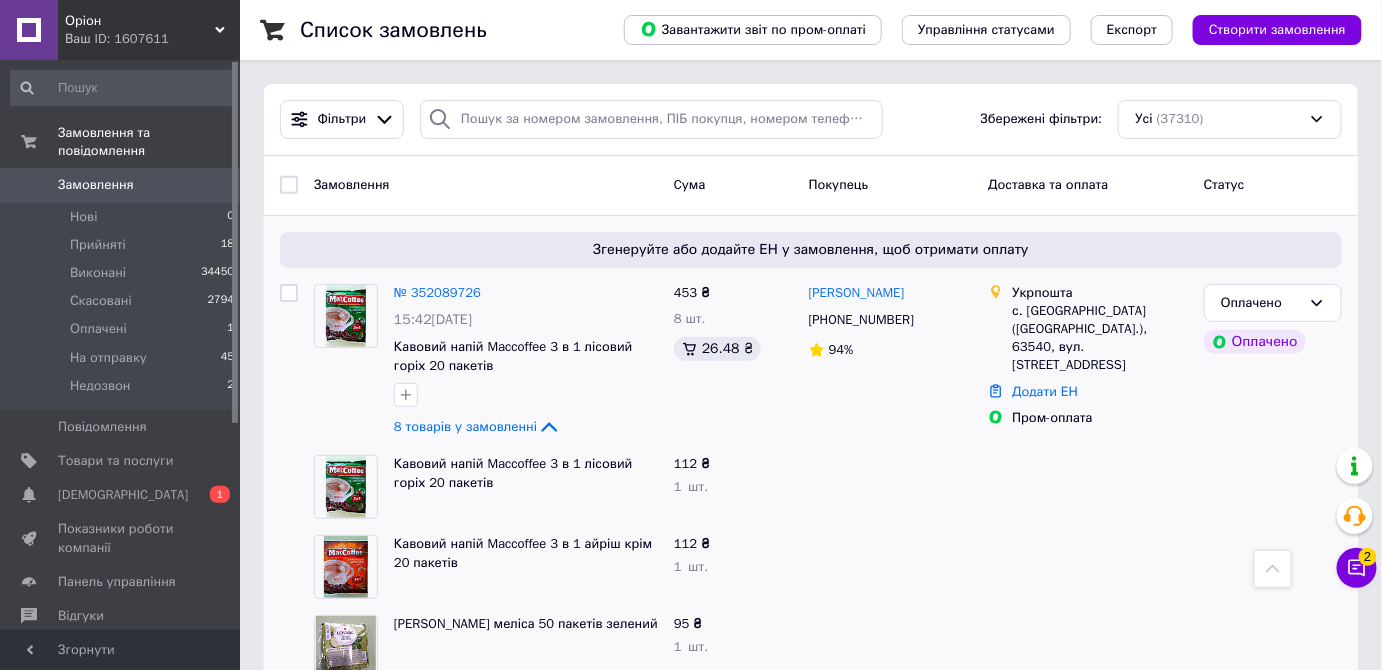 scroll, scrollTop: 0, scrollLeft: 0, axis: both 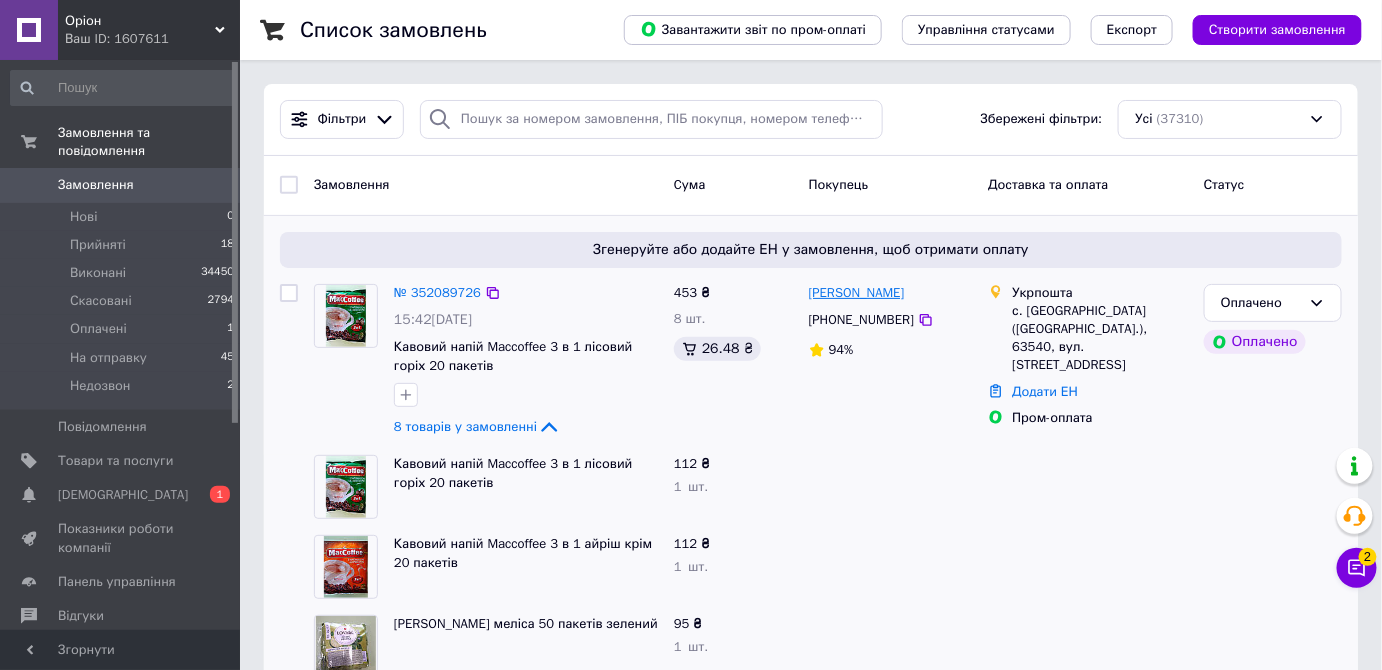 click on "[PERSON_NAME]" at bounding box center [857, 293] 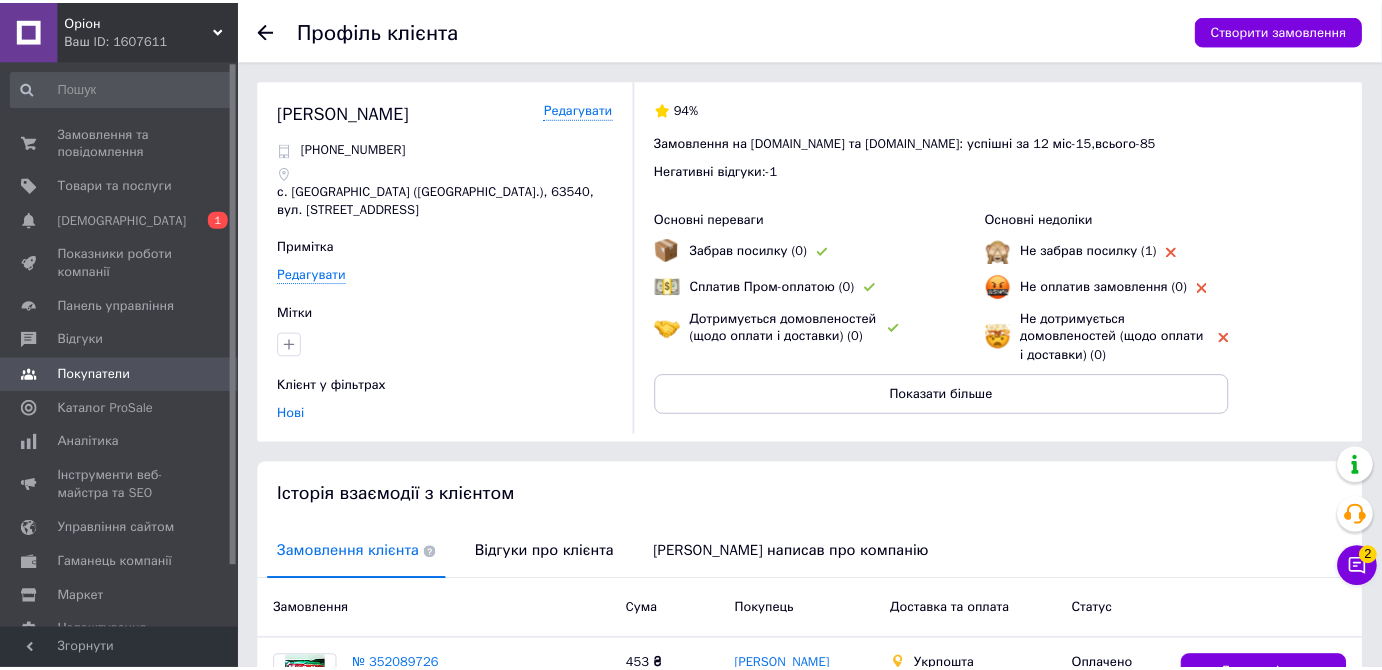 scroll, scrollTop: 237, scrollLeft: 0, axis: vertical 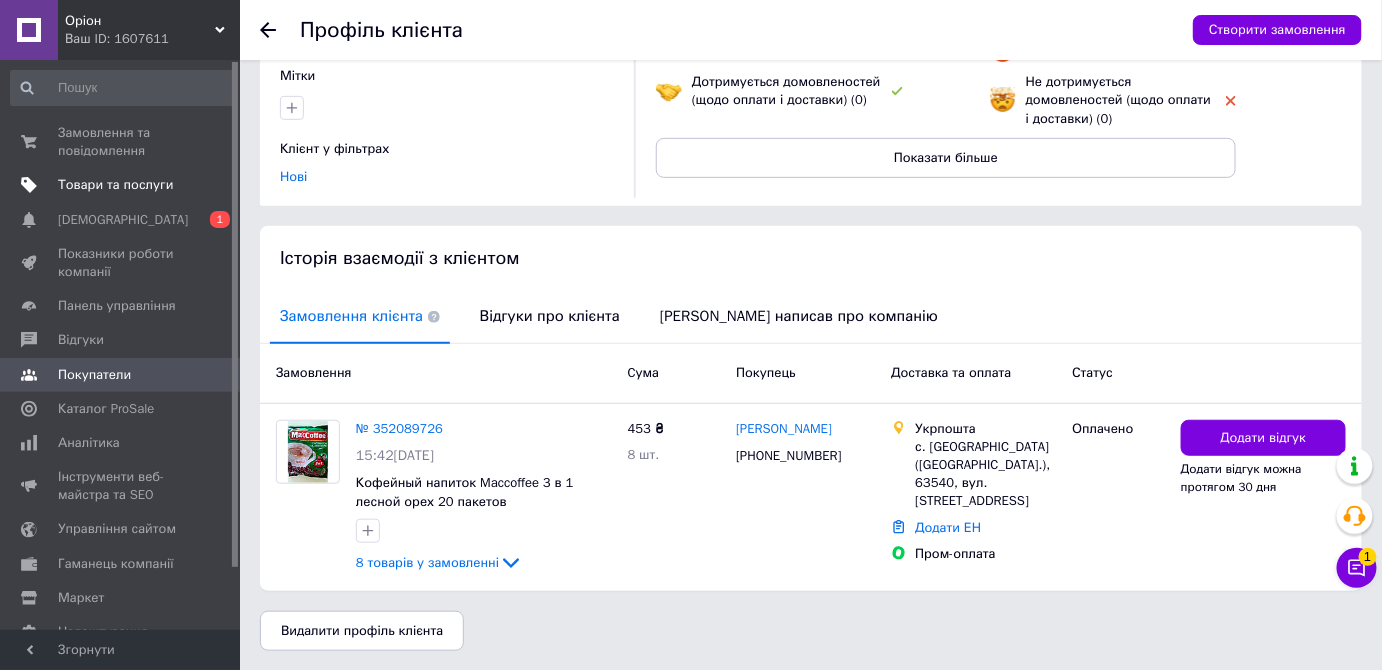 click on "Товари та послуги" at bounding box center (123, 185) 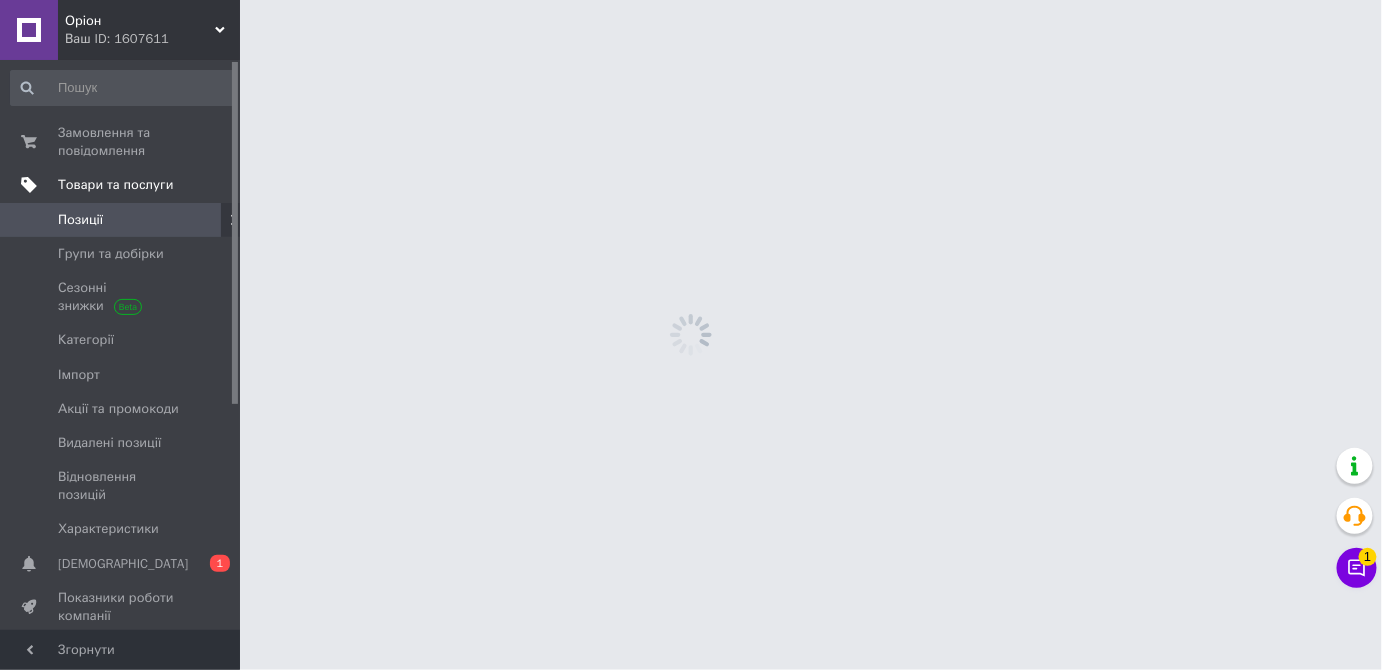 scroll, scrollTop: 0, scrollLeft: 0, axis: both 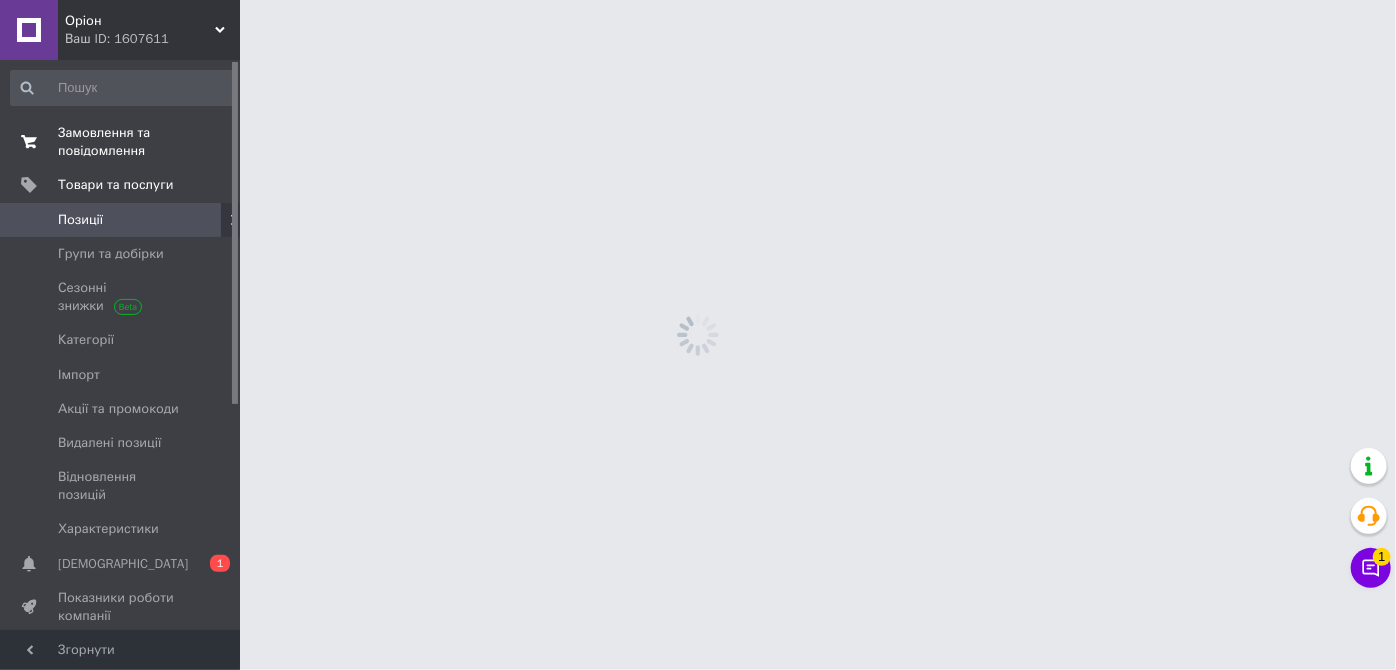 click on "Замовлення та повідомлення" at bounding box center [121, 142] 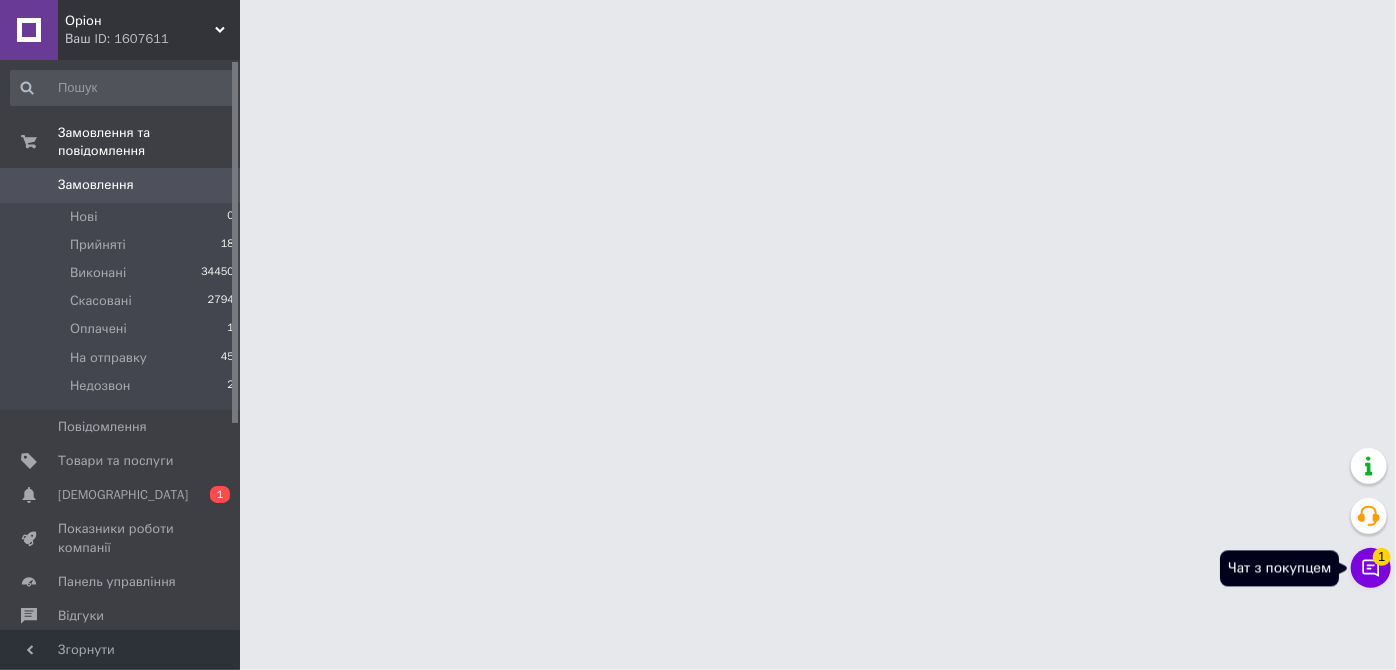 click 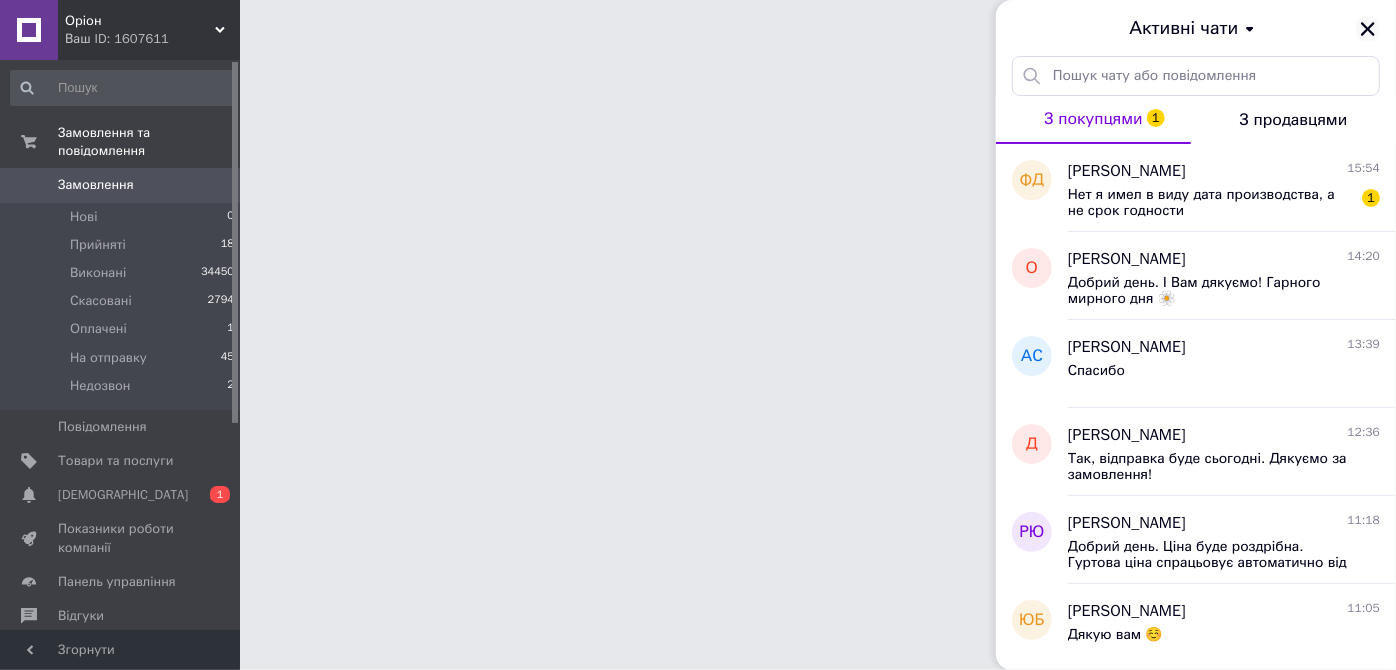 click on "Активні чати" at bounding box center (1196, 28) 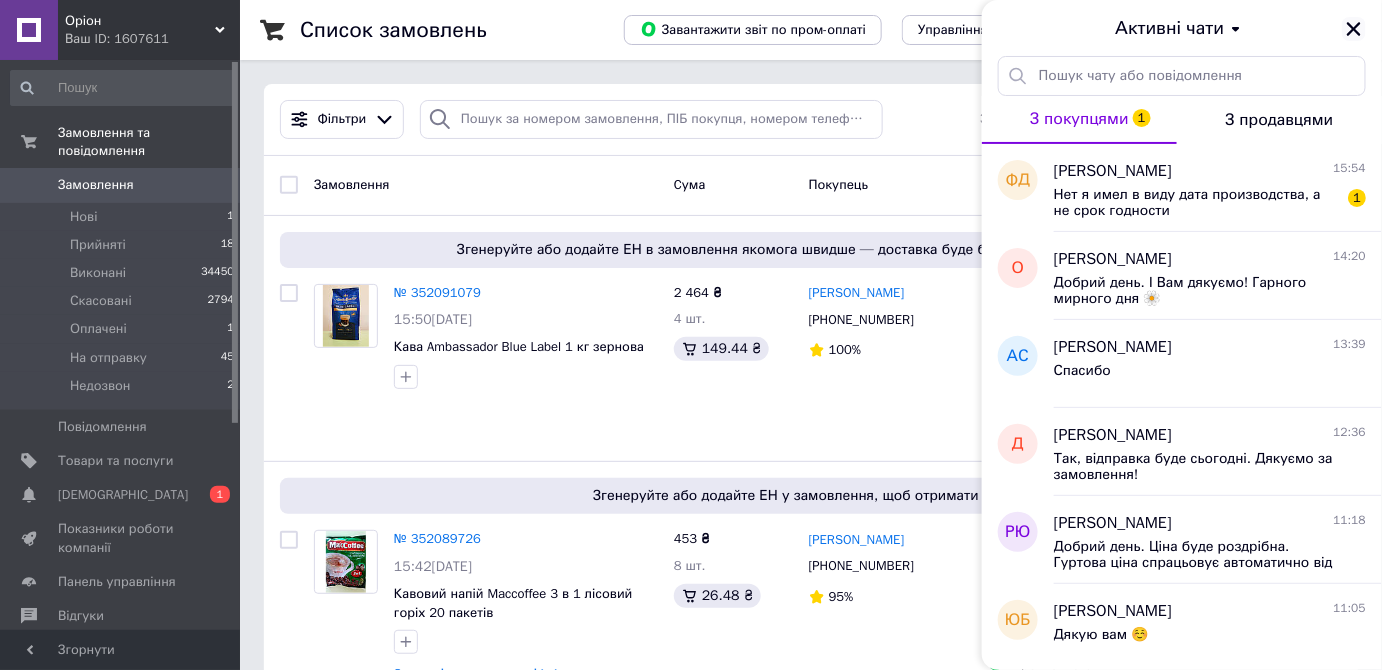 click 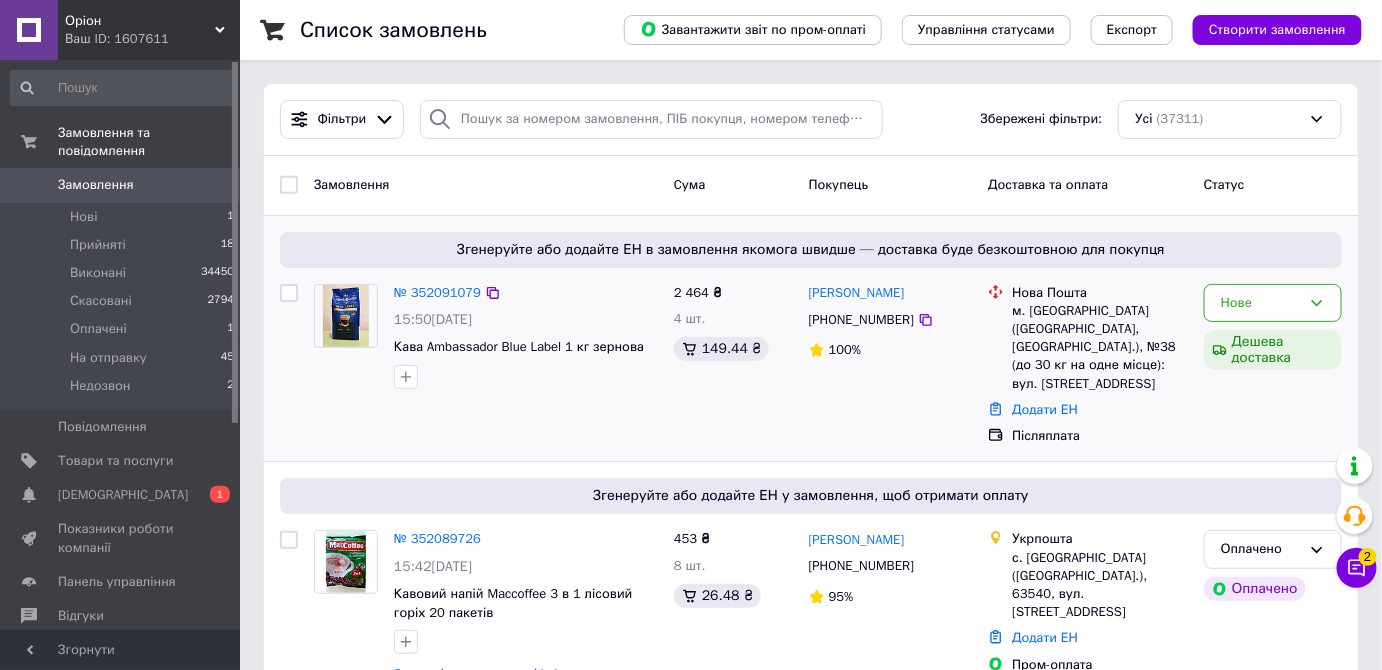 scroll, scrollTop: 39, scrollLeft: 0, axis: vertical 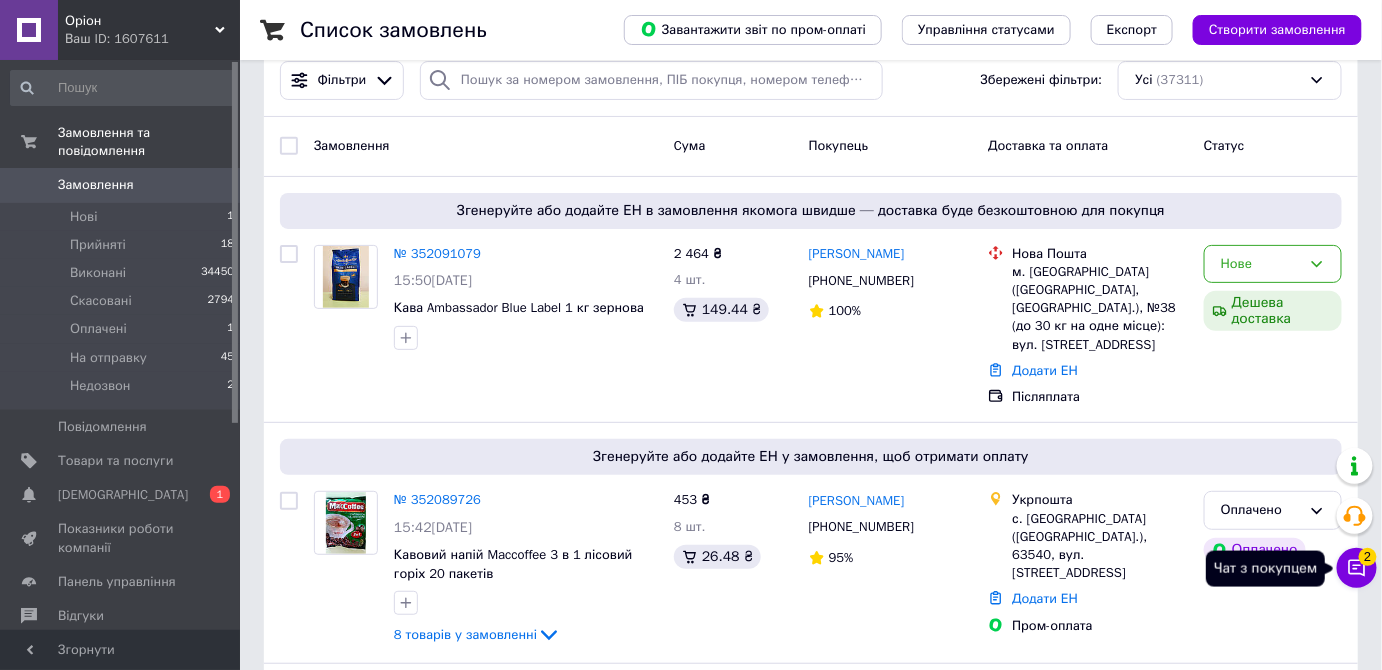 click 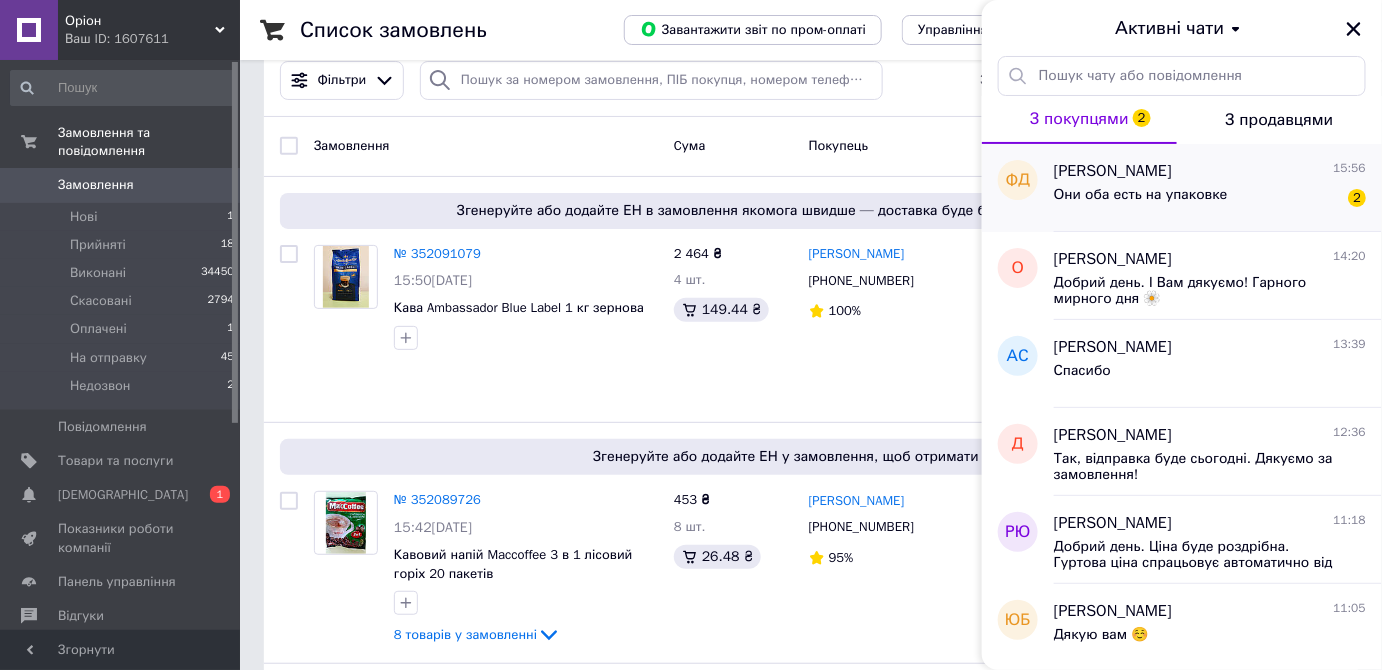 click on "Филипп дантье 15:56" at bounding box center (1210, 171) 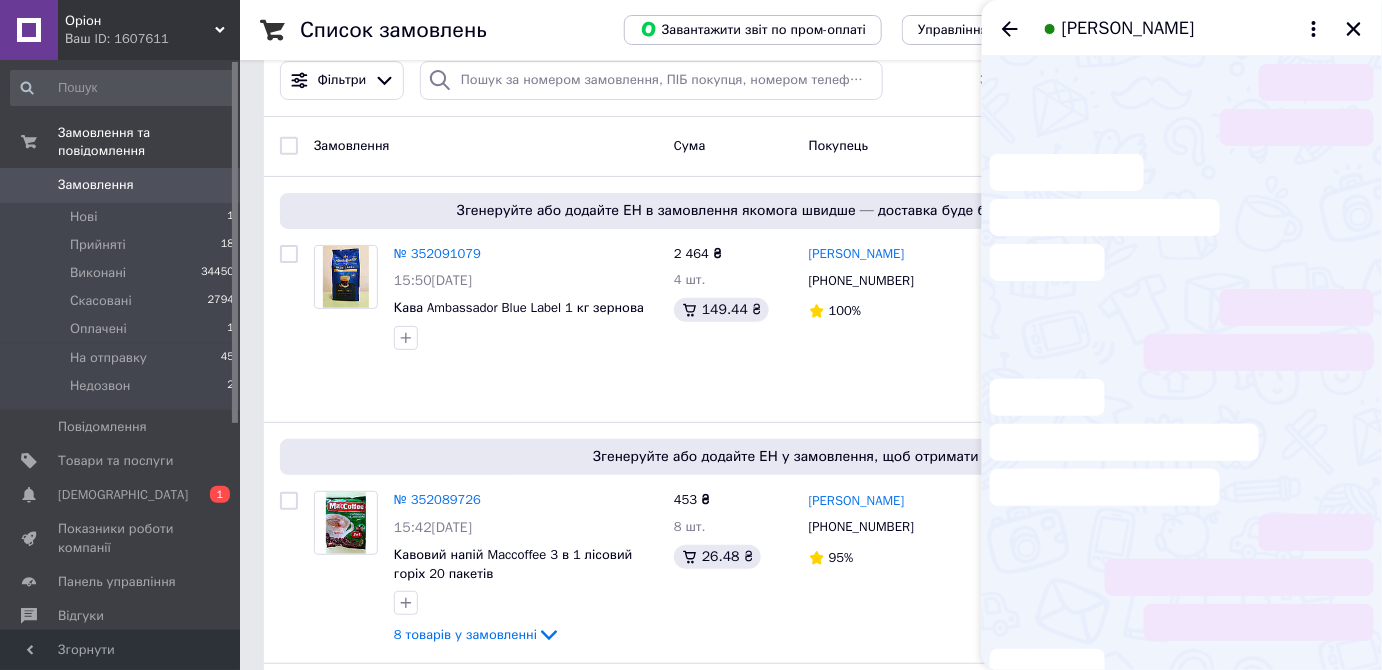 scroll, scrollTop: 90, scrollLeft: 0, axis: vertical 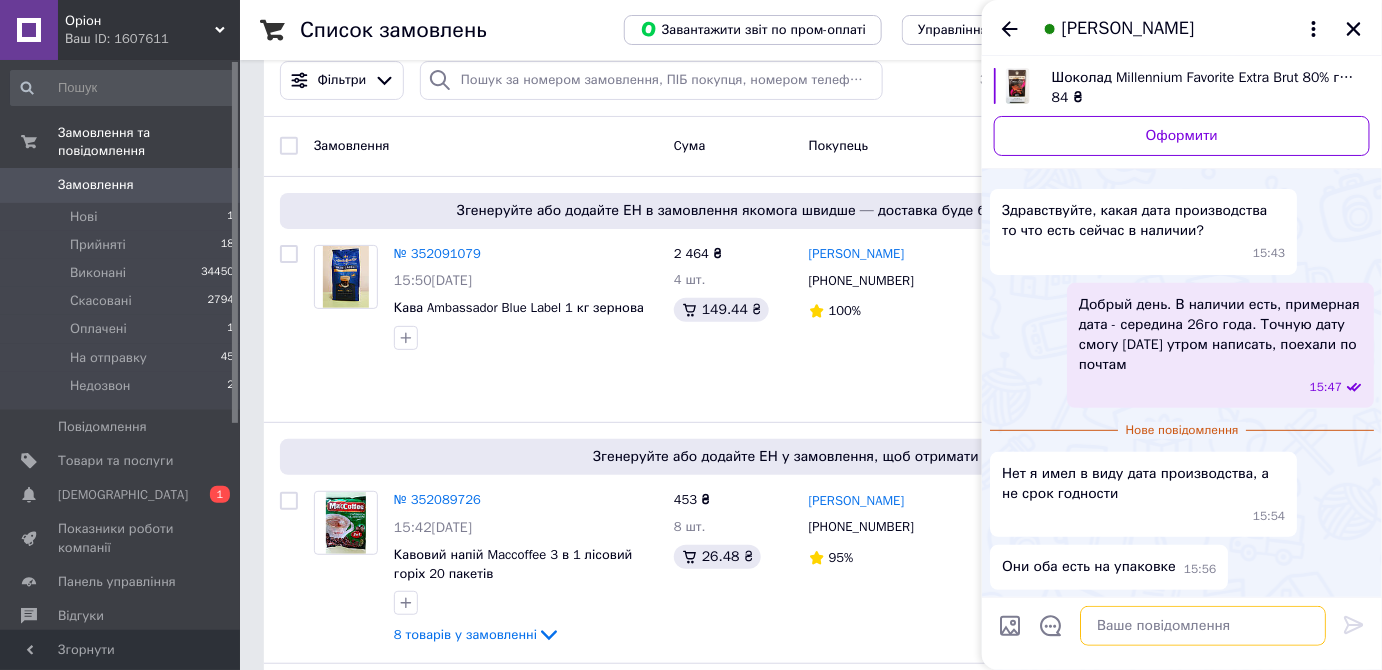 click at bounding box center (1203, 626) 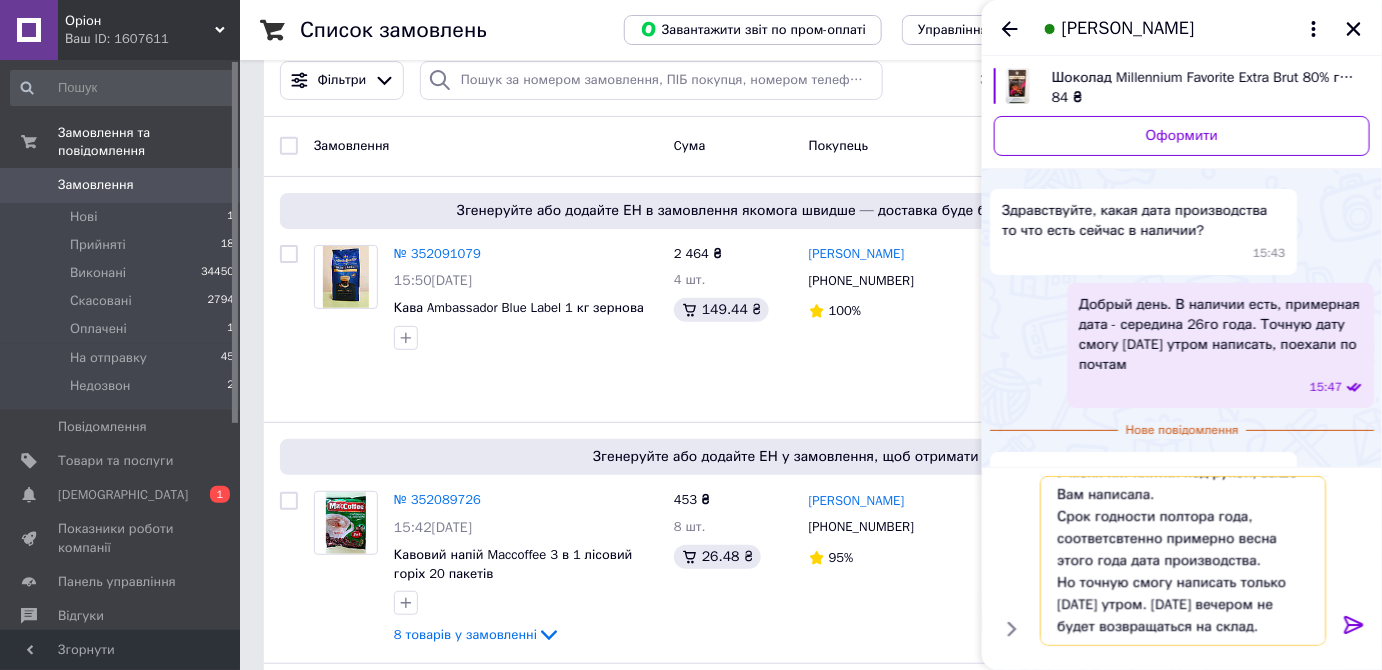 scroll, scrollTop: 0, scrollLeft: 0, axis: both 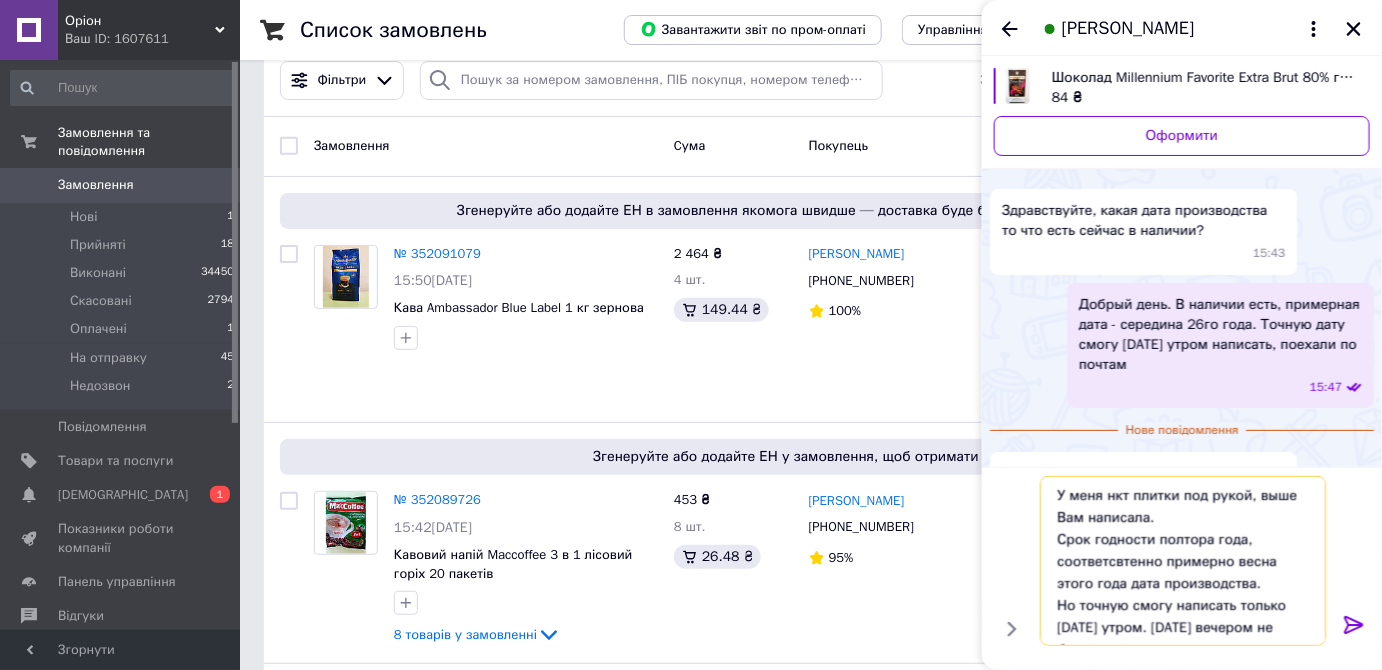 click on "У меня нкт плитки под рукой, выше Вам написала.
Срок годности полтора года, соответсвтенно примерно весна этого года дата производства.
Но точную смогу написать только завтра утром. Сегодня вечером не будет возвращаться на склад." at bounding box center (1183, 561) 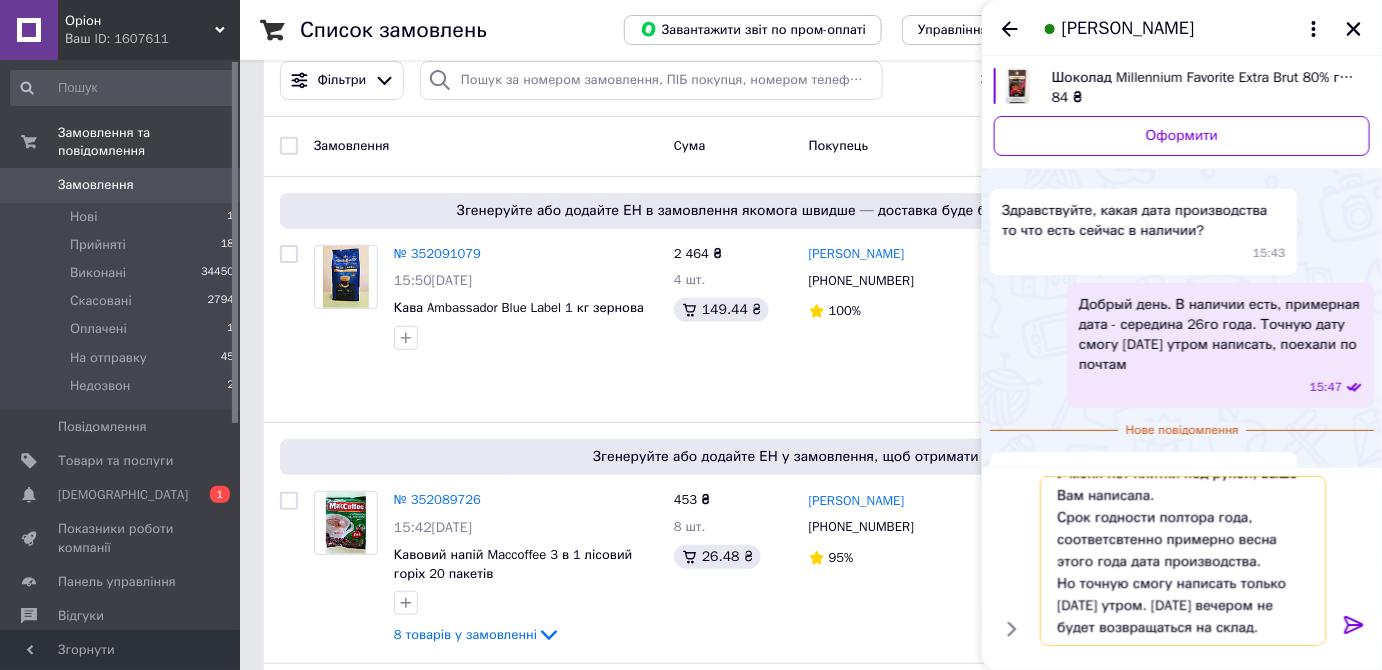 scroll, scrollTop: 23, scrollLeft: 0, axis: vertical 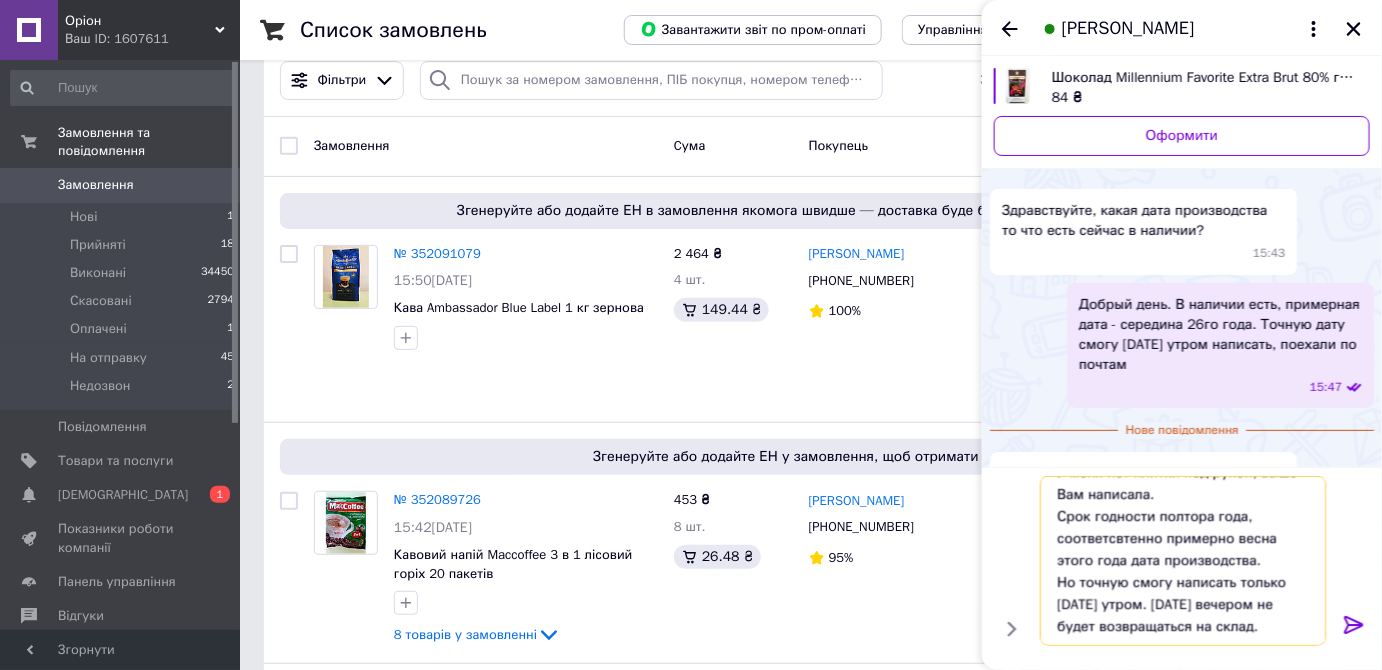 click on "У меня нет плитки под рукой, выше Вам написала.
Срок годности полтора года, соответсвтенно примерно весна этого года дата производства.
Но точную смогу написать только завтра утром. Сегодня вечером не будет возвращаться на склад." at bounding box center (1183, 561) 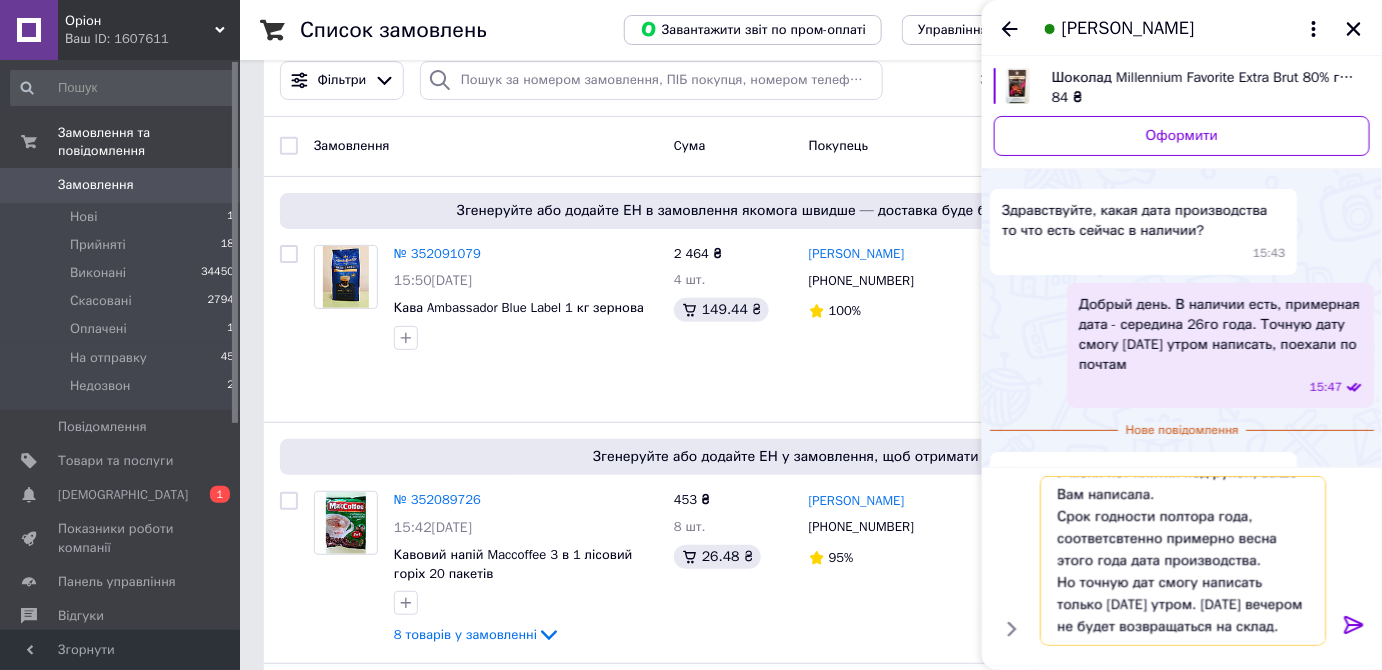 type on "У меня нет плитки под рукой, выше Вам написала.
Срок годности полтора года, соответсвтенно примерно весна этого года дата производства.
Но точную дату смогу написать только завтра утром. Сегодня вечером не будет возвращаться на склад." 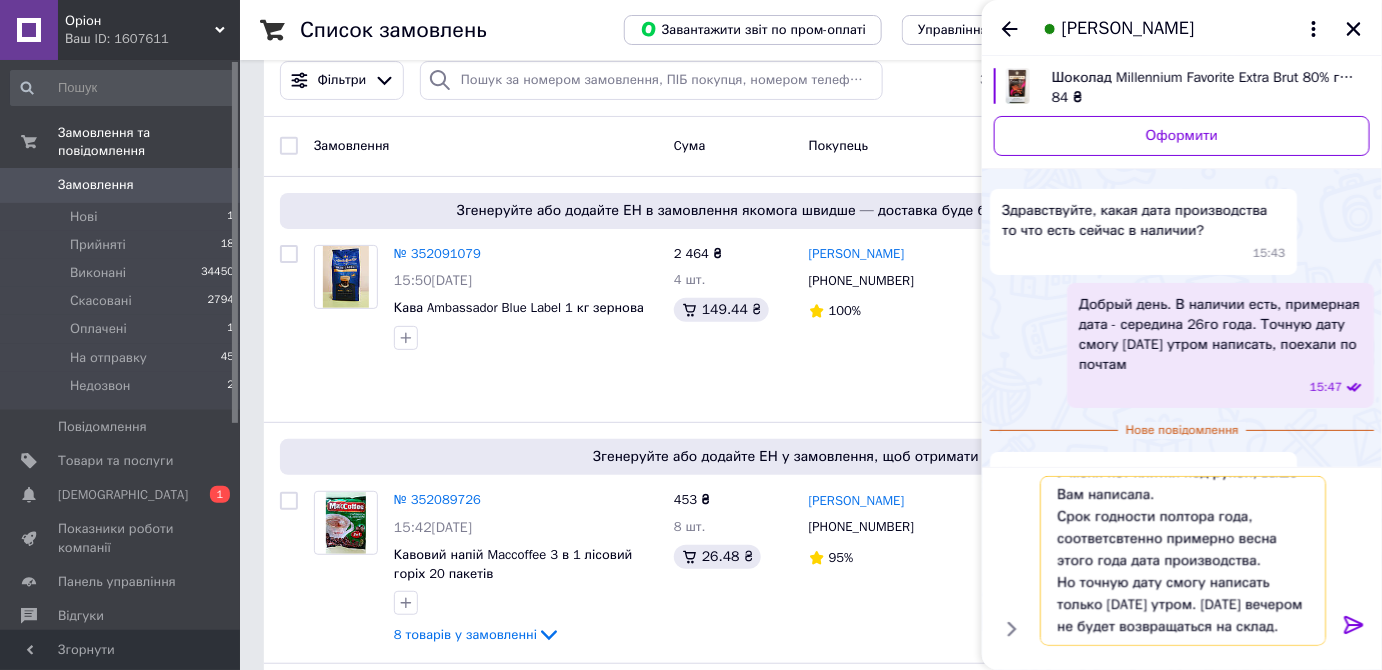 type 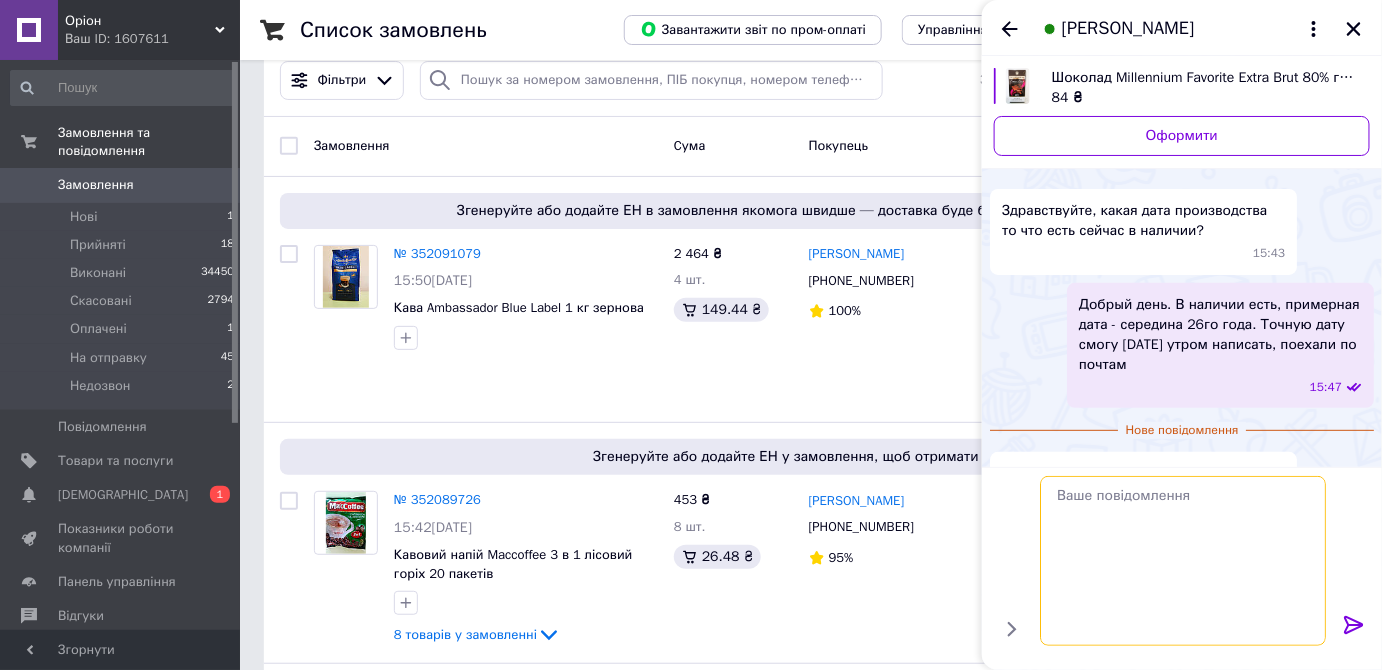 scroll, scrollTop: 0, scrollLeft: 0, axis: both 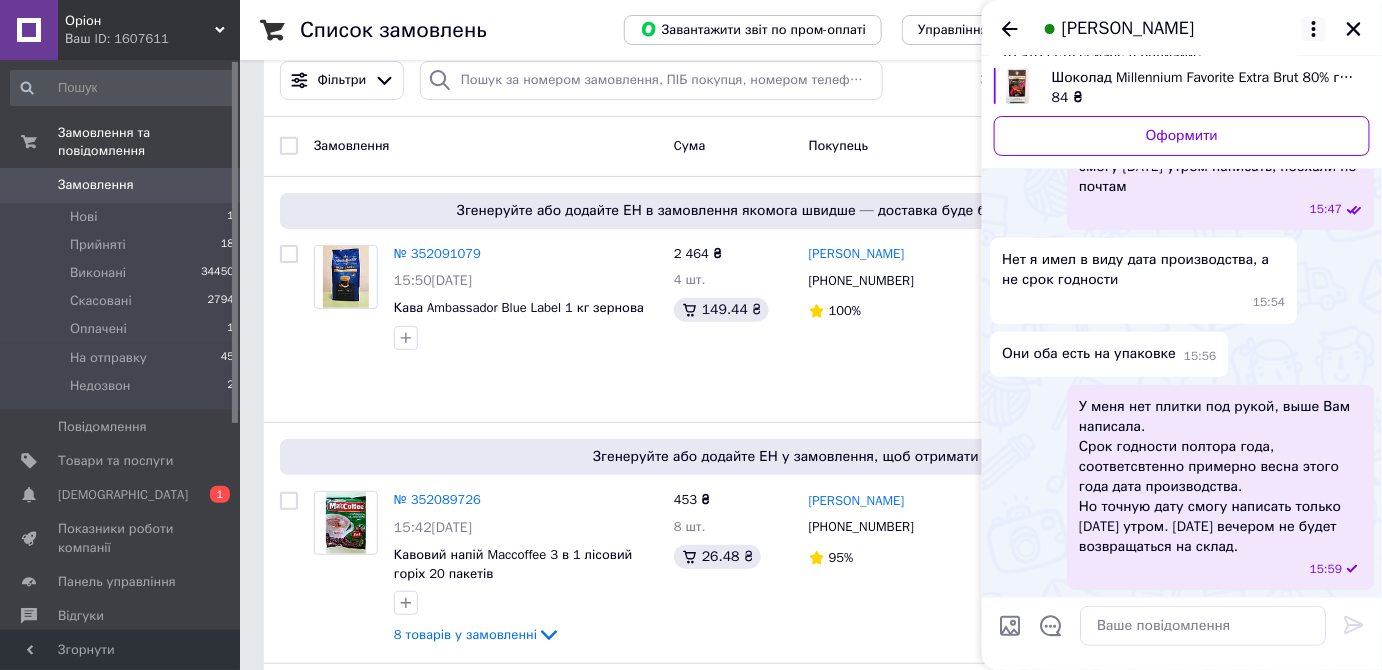 drag, startPoint x: 1316, startPoint y: 9, endPoint x: 1311, endPoint y: 24, distance: 15.811388 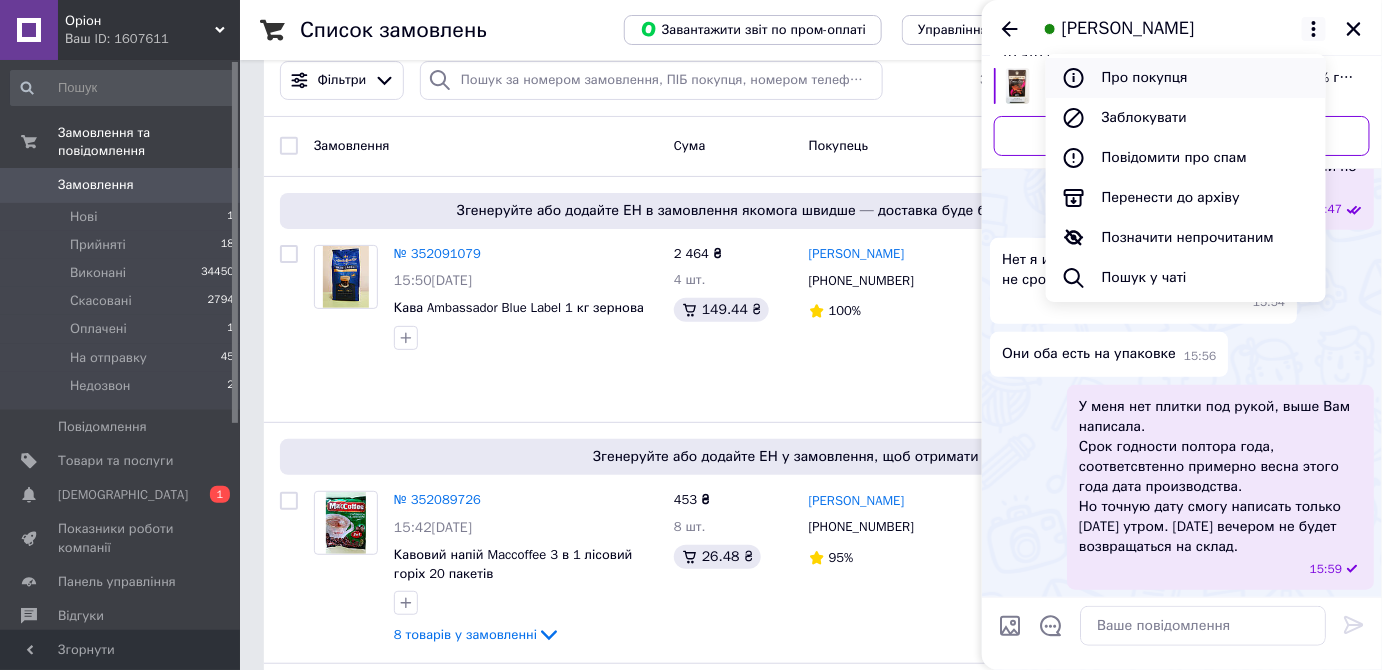 click on "Про покупця" at bounding box center [1186, 78] 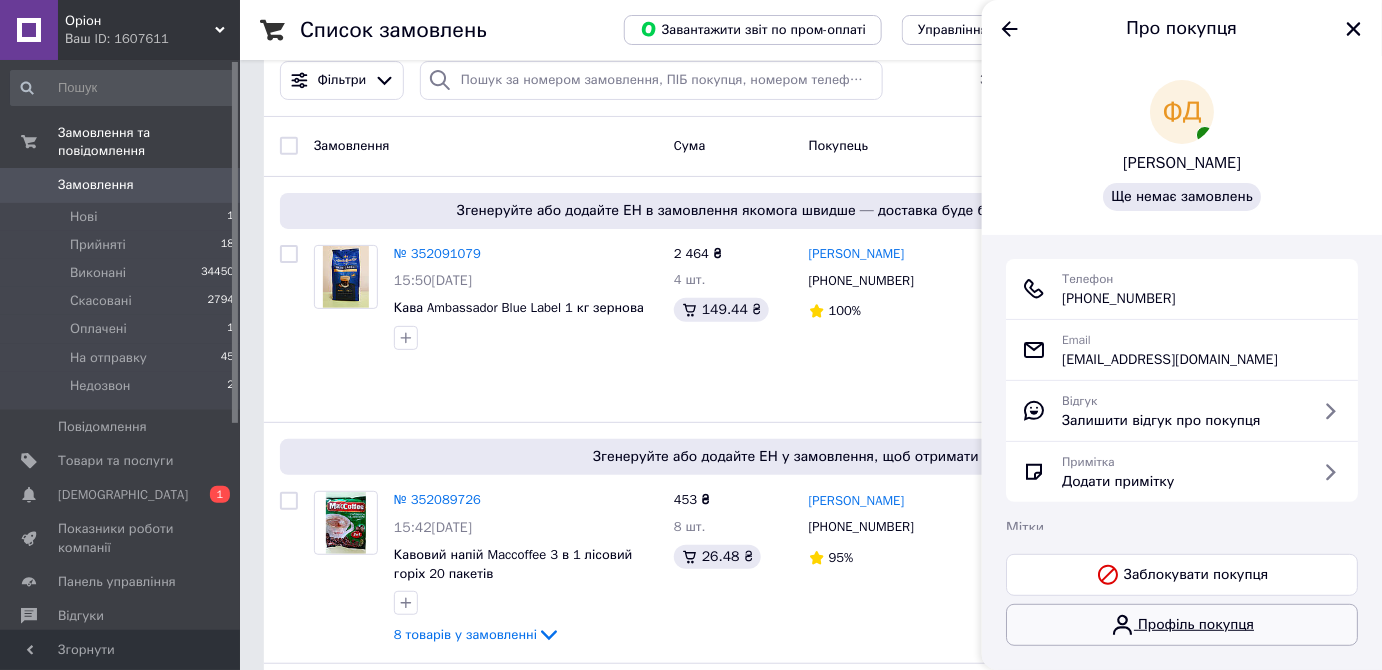 click on "Профіль покупця" at bounding box center (1182, 625) 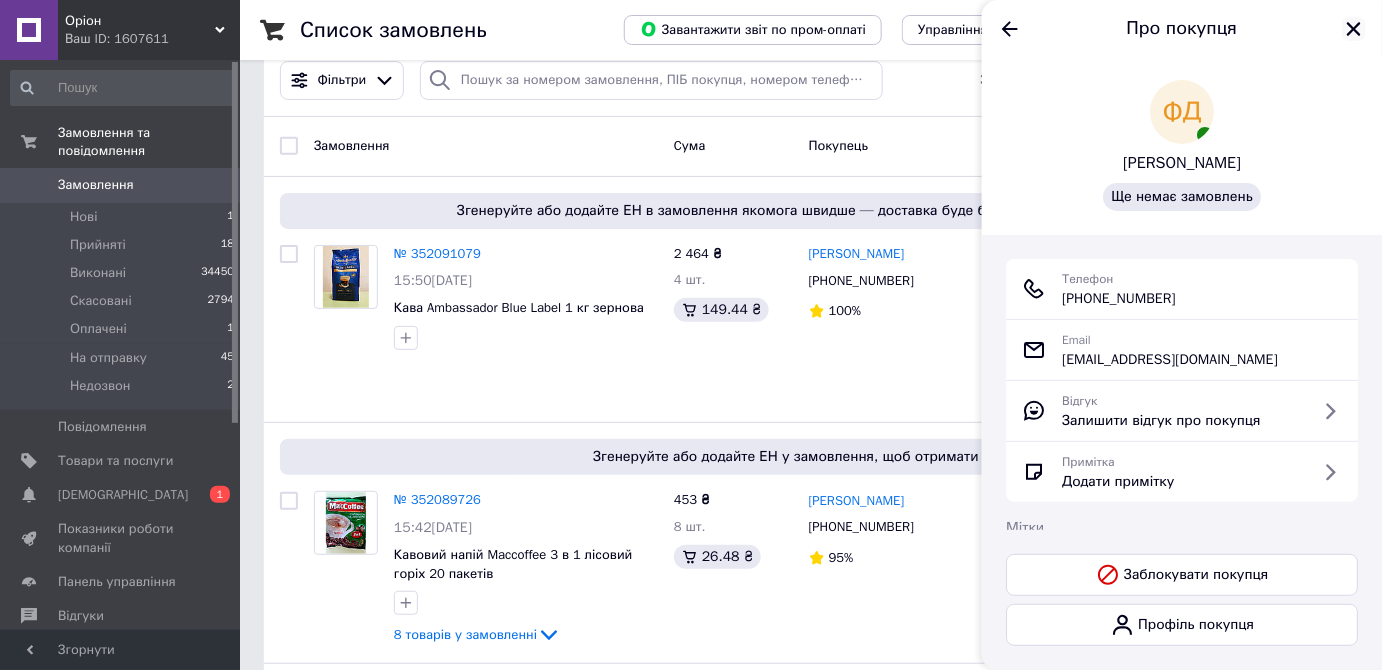 click 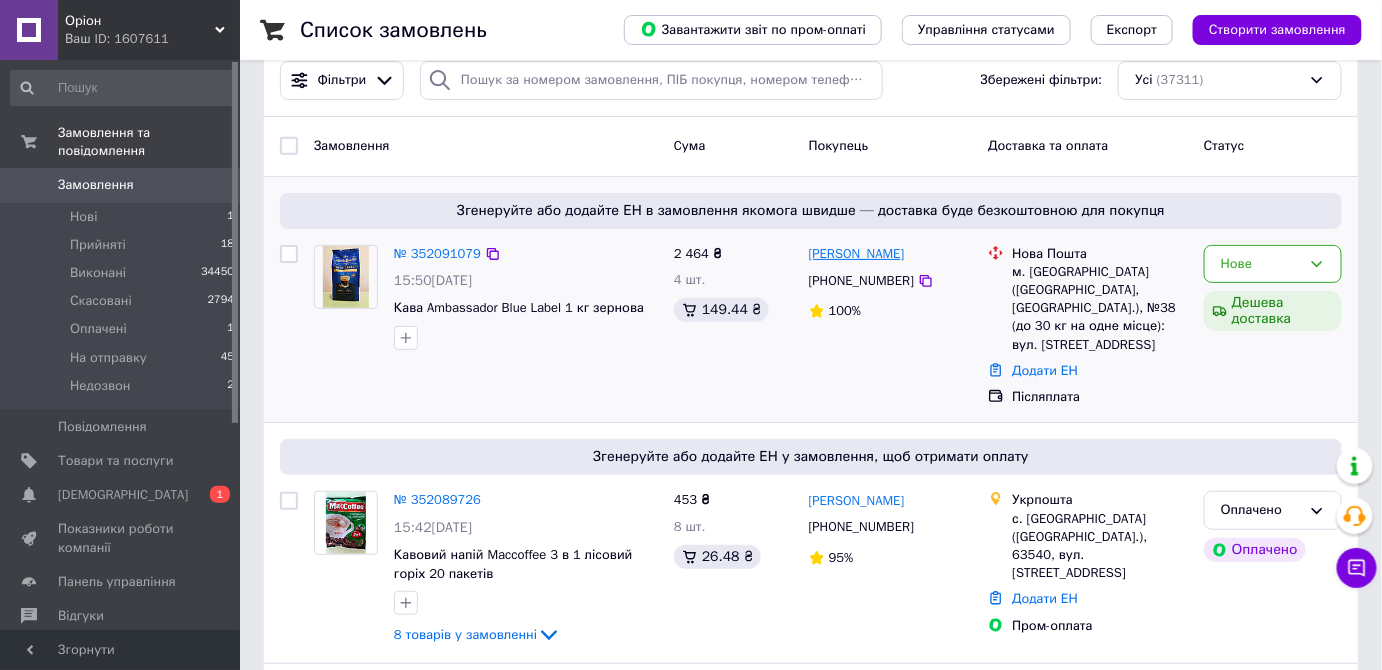 click on "Виктория Гридасова" at bounding box center [857, 254] 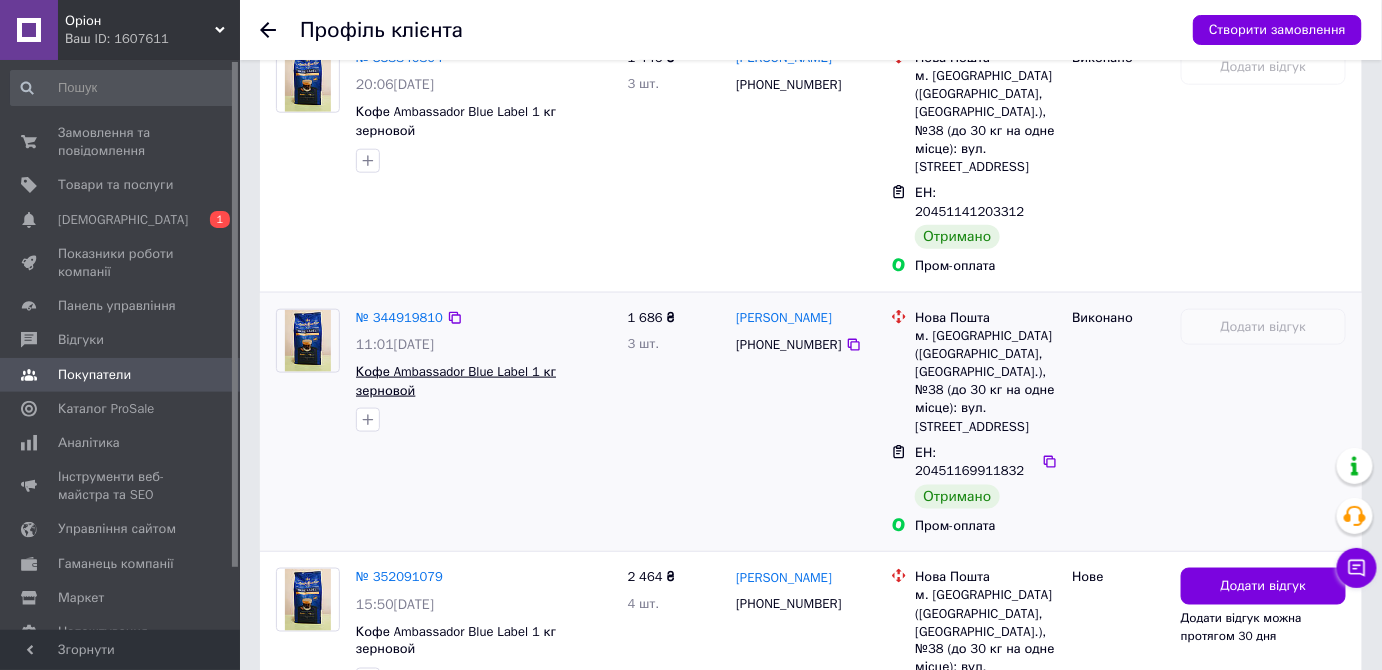 scroll, scrollTop: 688, scrollLeft: 0, axis: vertical 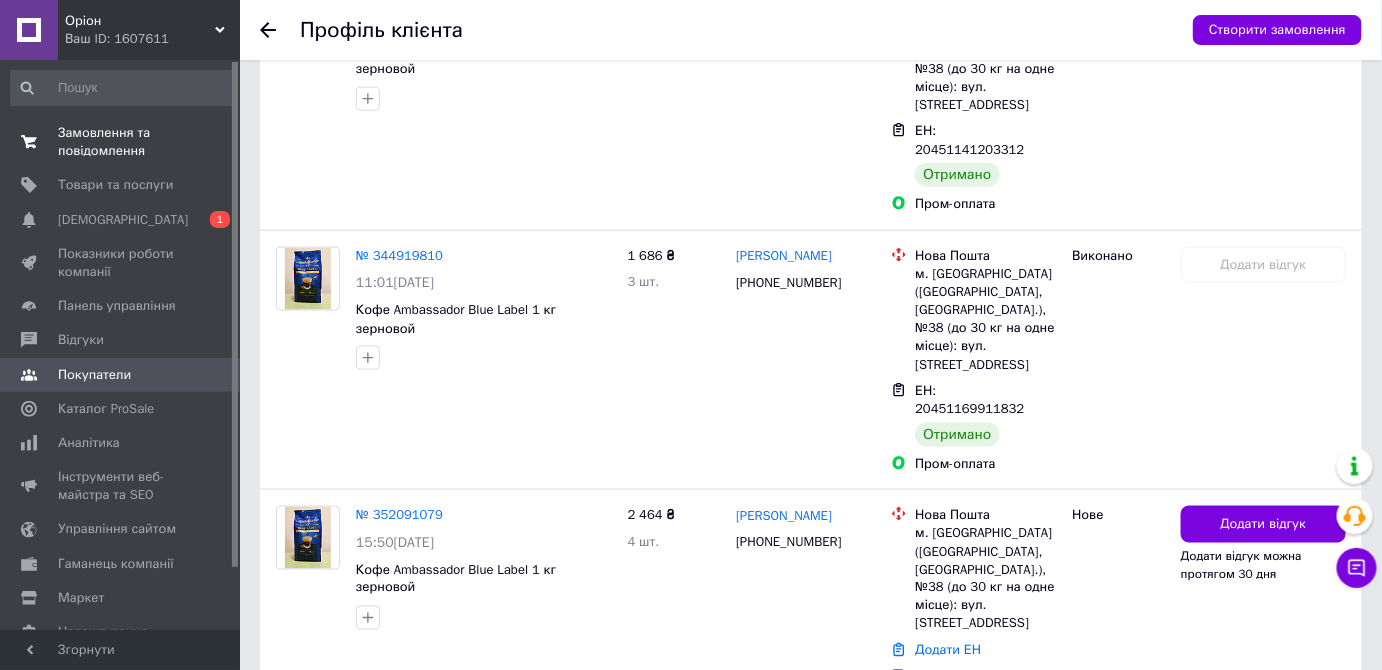 click on "Замовлення та повідомлення" at bounding box center (121, 142) 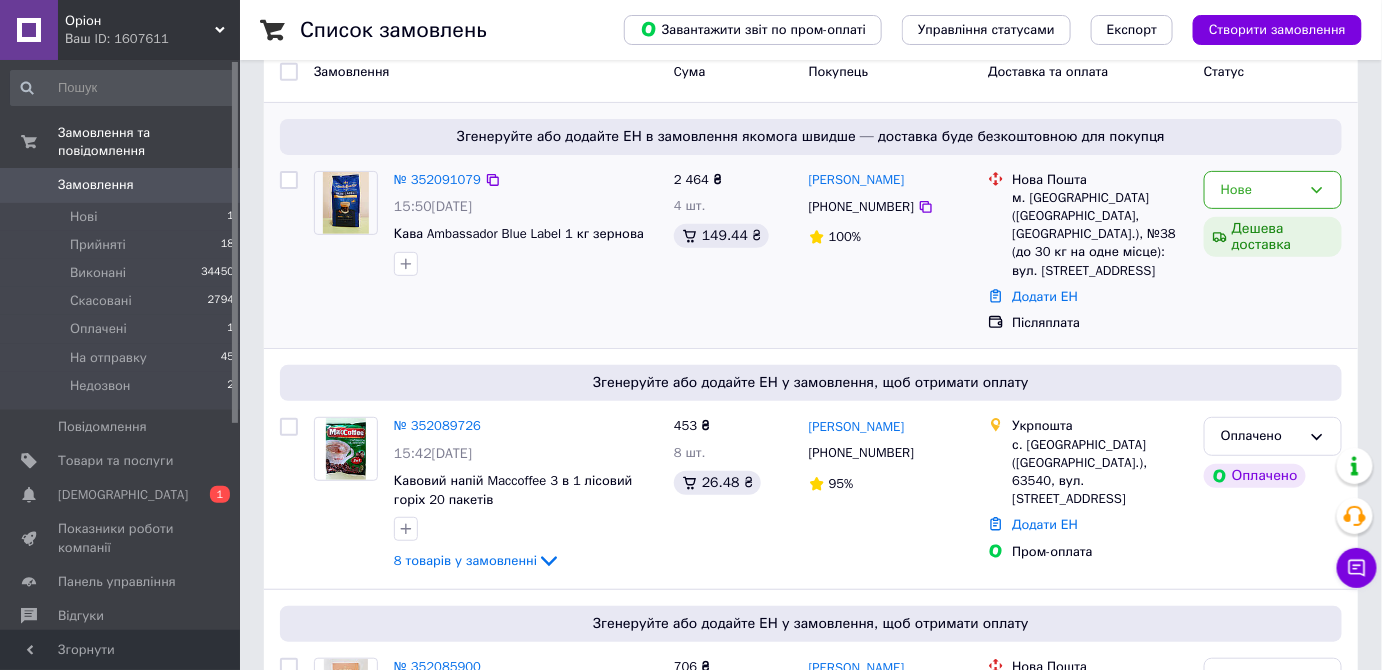 scroll, scrollTop: 114, scrollLeft: 0, axis: vertical 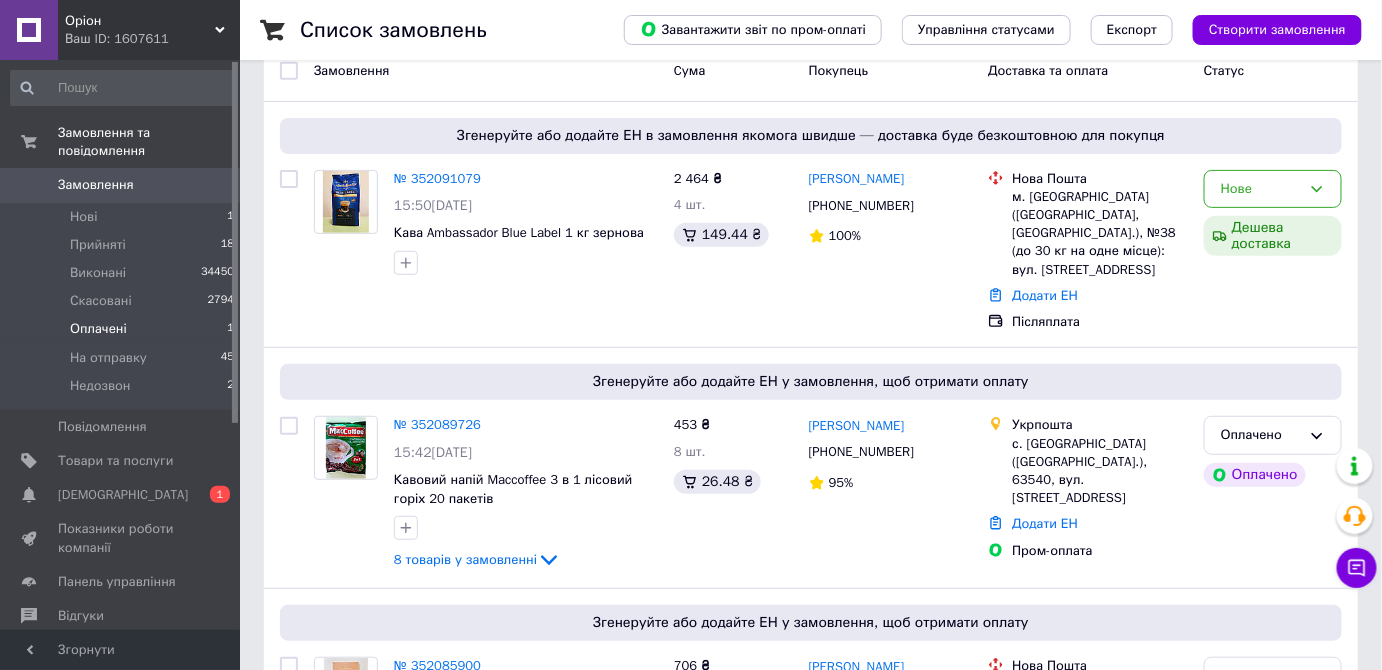 click on "Оплачені 1" 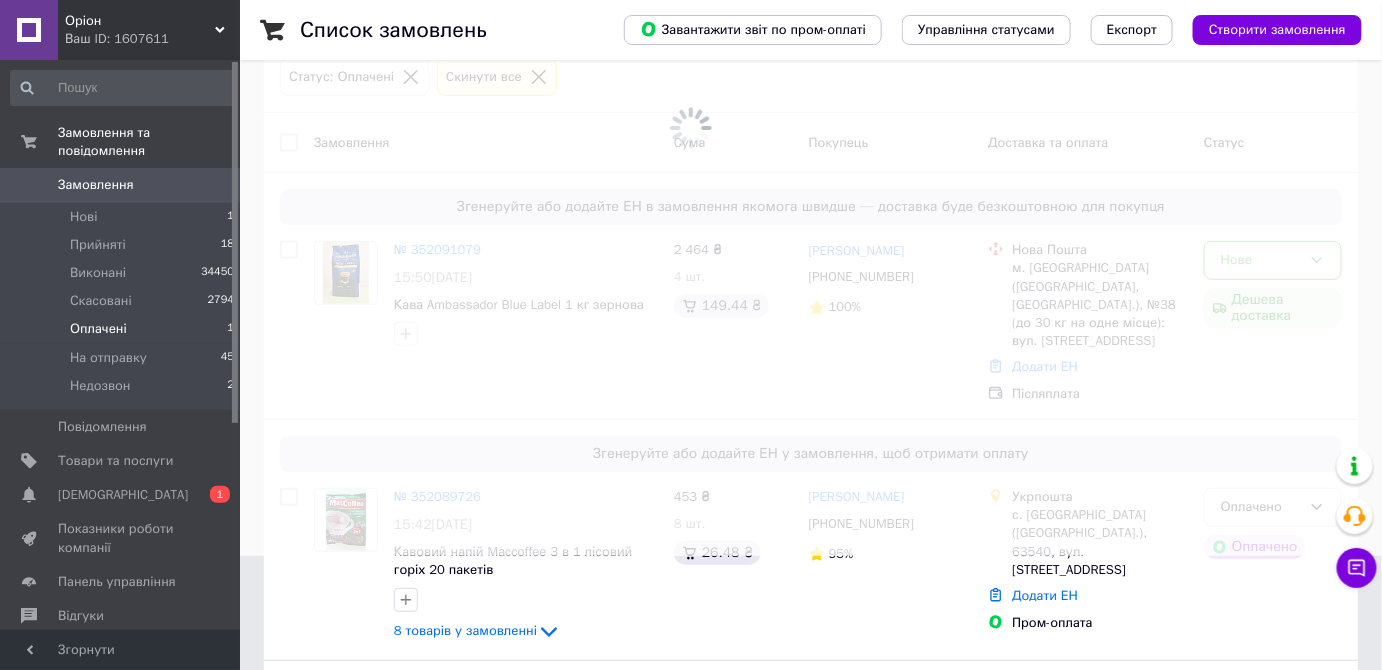 scroll, scrollTop: 0, scrollLeft: 0, axis: both 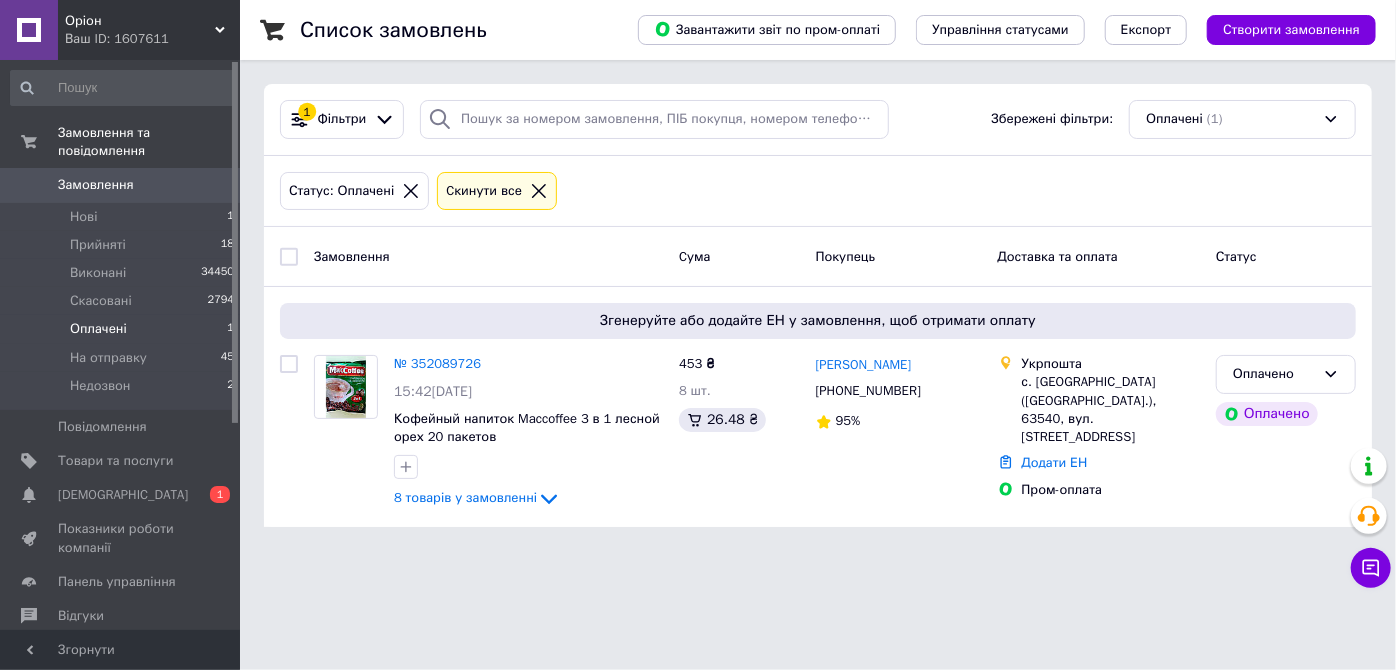 click on "Cкинути все" 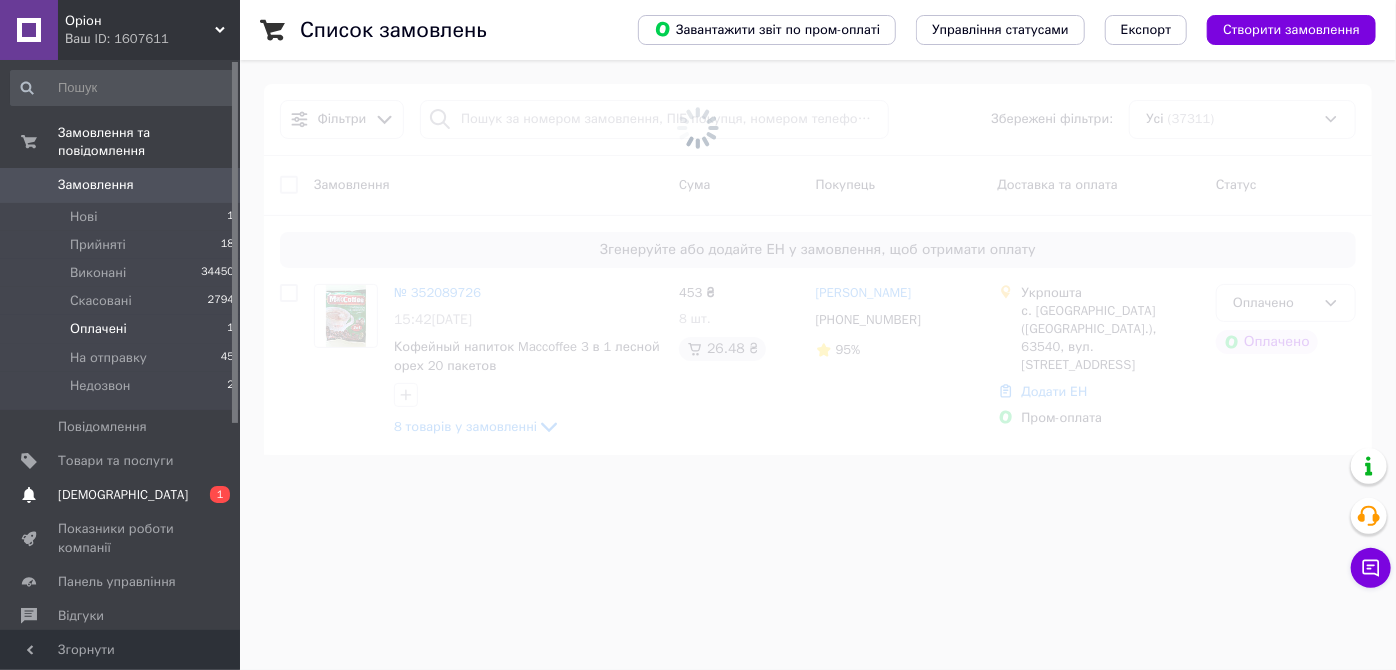 click on "[DEMOGRAPHIC_DATA]" 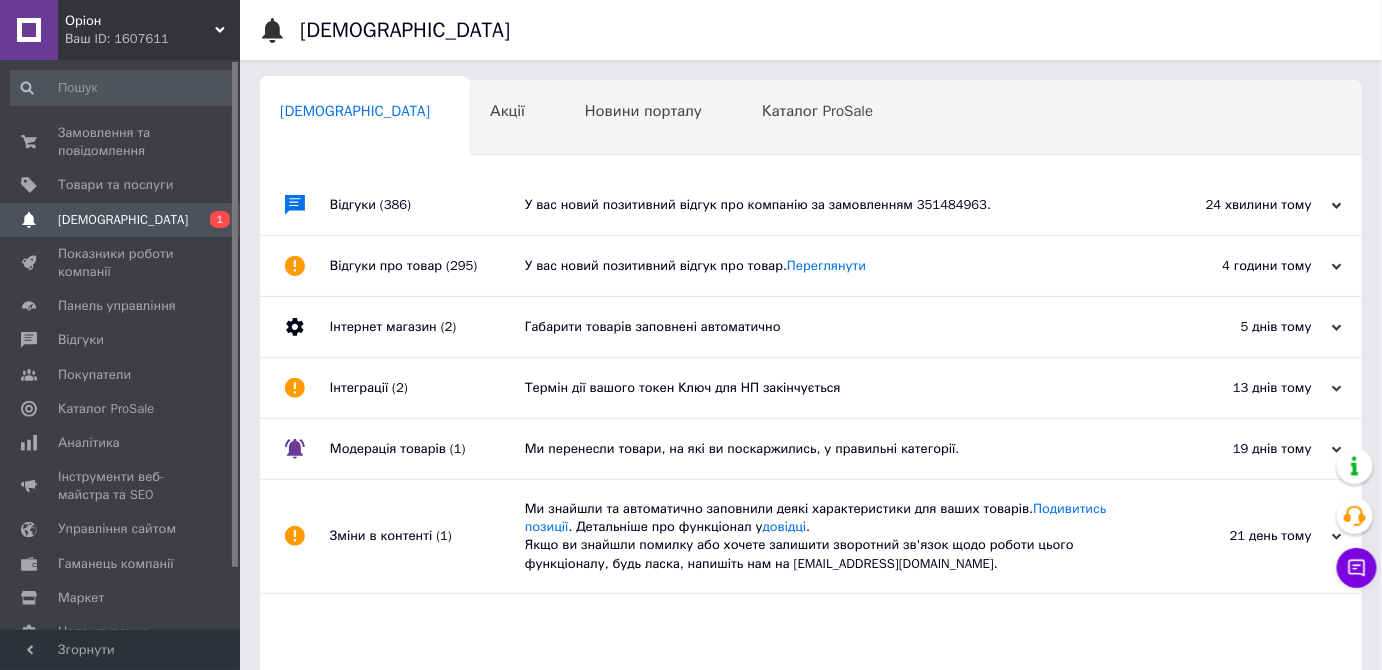 click on "У вас новий позитивний відгук про компанію за замовленням 351484963." 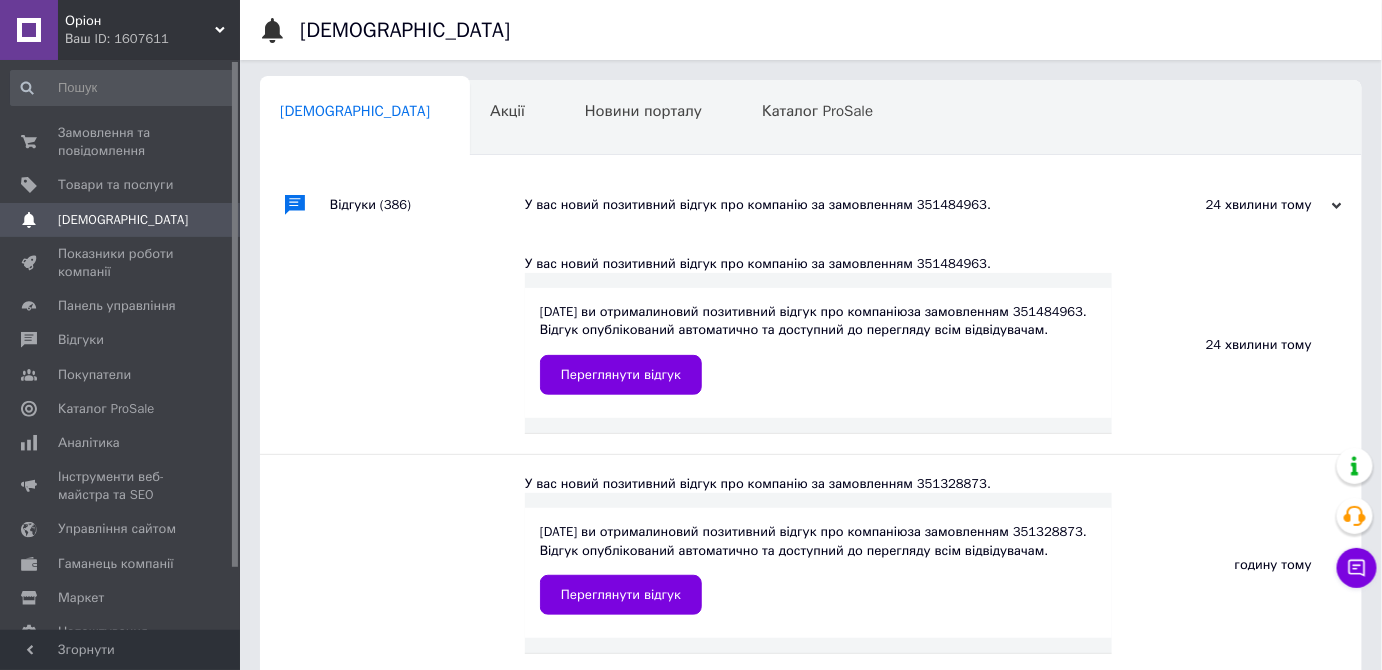click on "У вас новий позитивний відгук про компанію за замовленням 351484963." 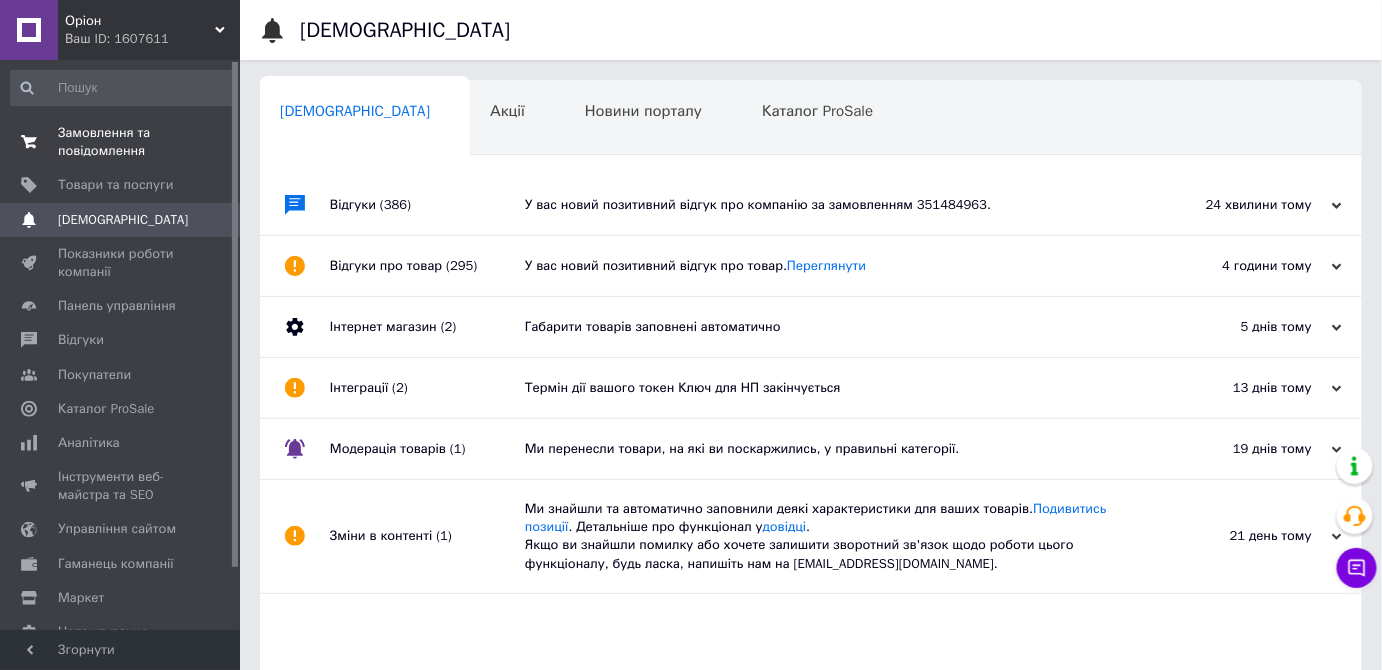 click on "Замовлення та повідомлення" 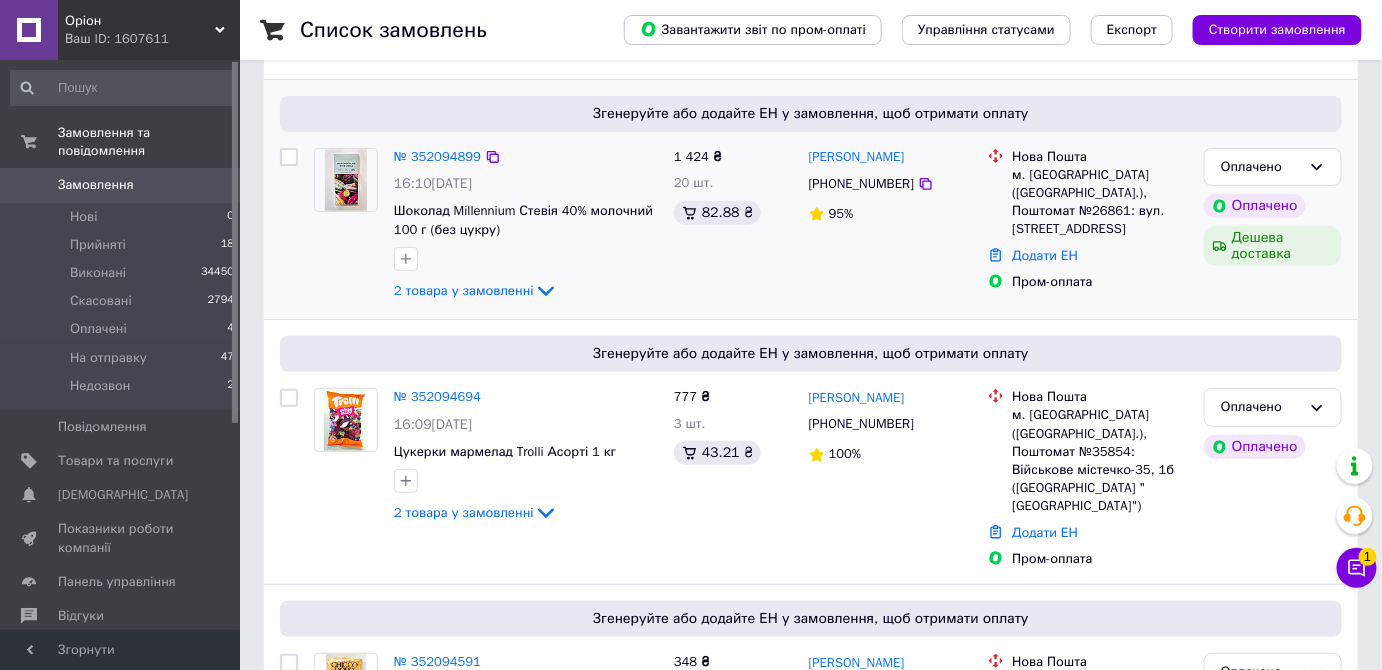 scroll, scrollTop: 152, scrollLeft: 0, axis: vertical 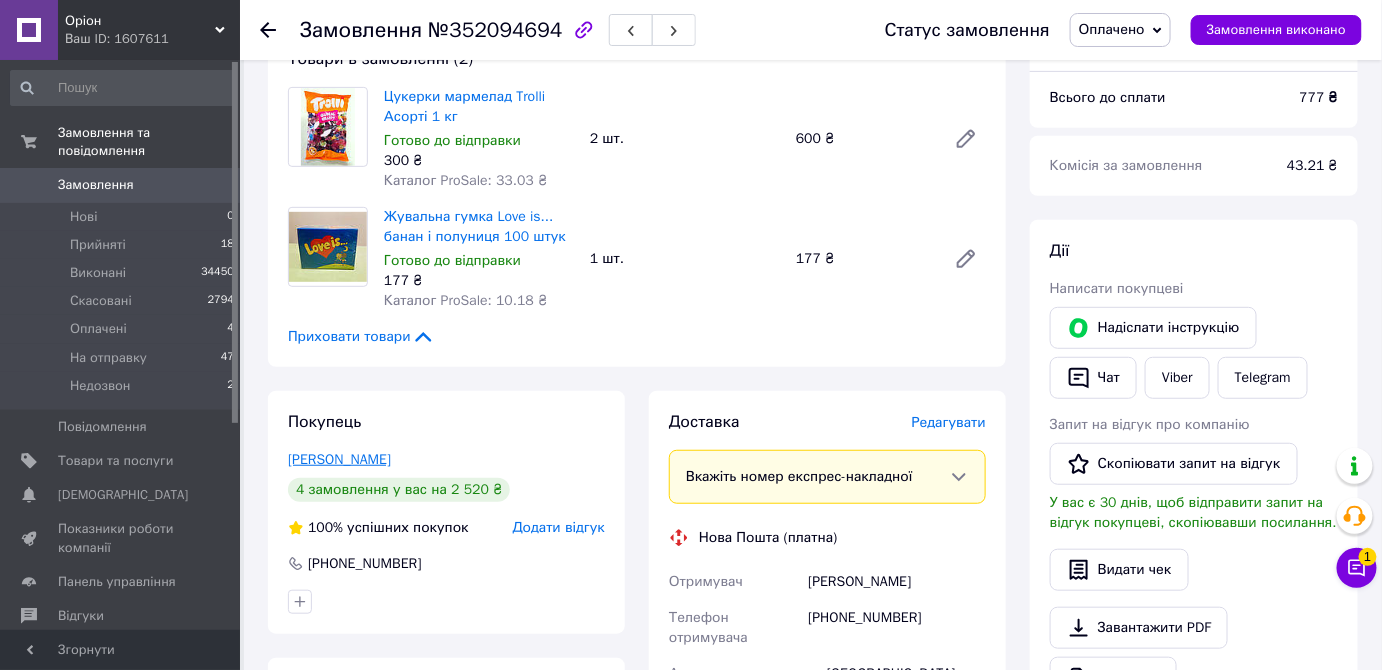 click on "[PERSON_NAME]" at bounding box center (339, 459) 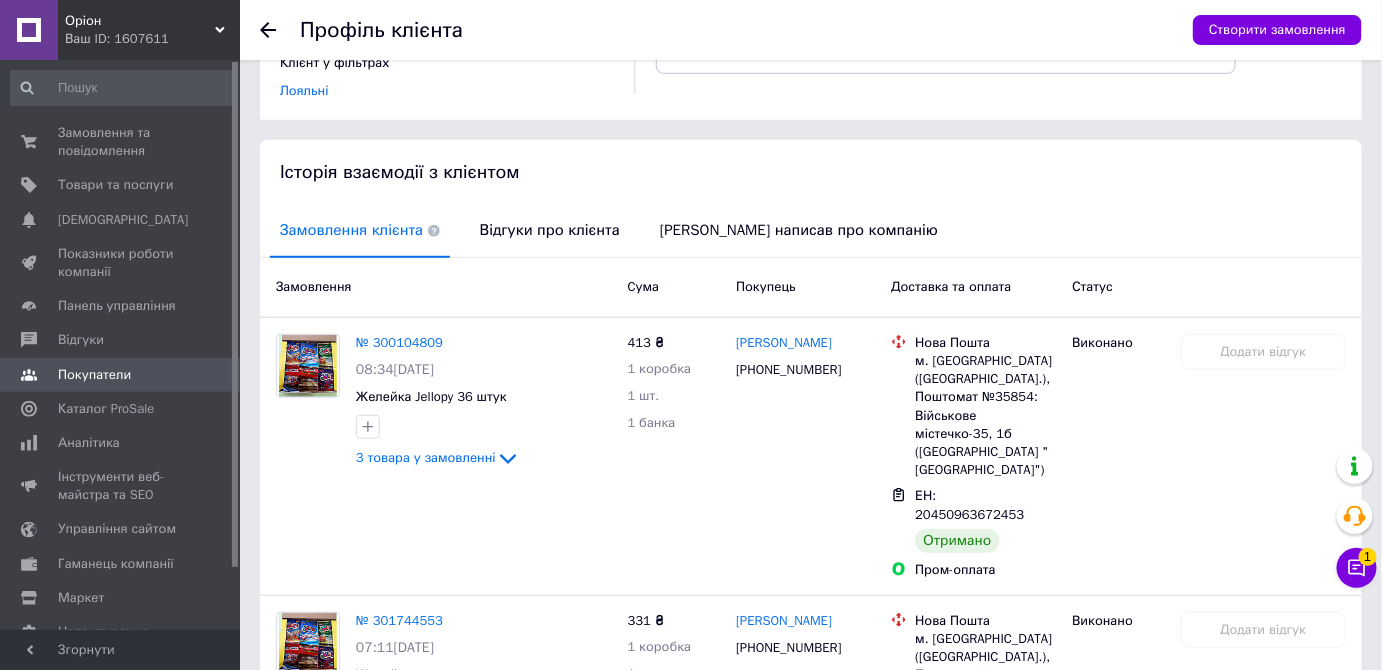 scroll, scrollTop: 341, scrollLeft: 0, axis: vertical 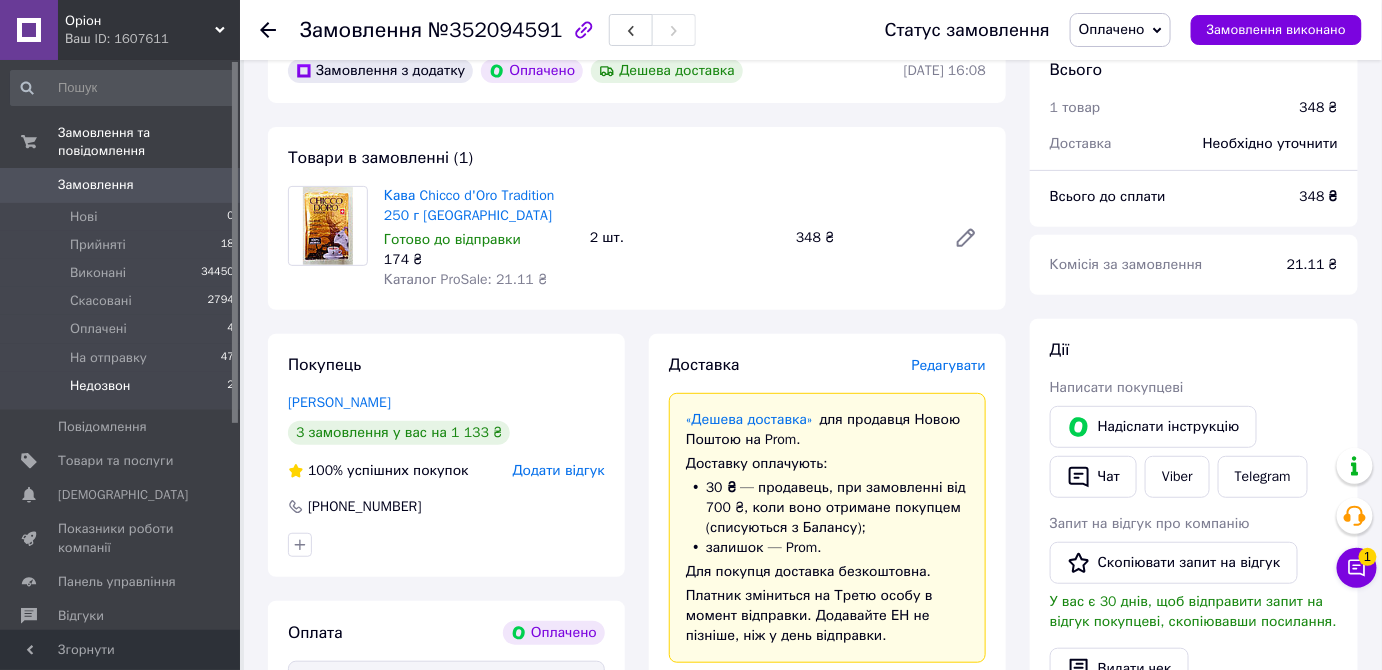 click on "Недозвон" at bounding box center (100, 386) 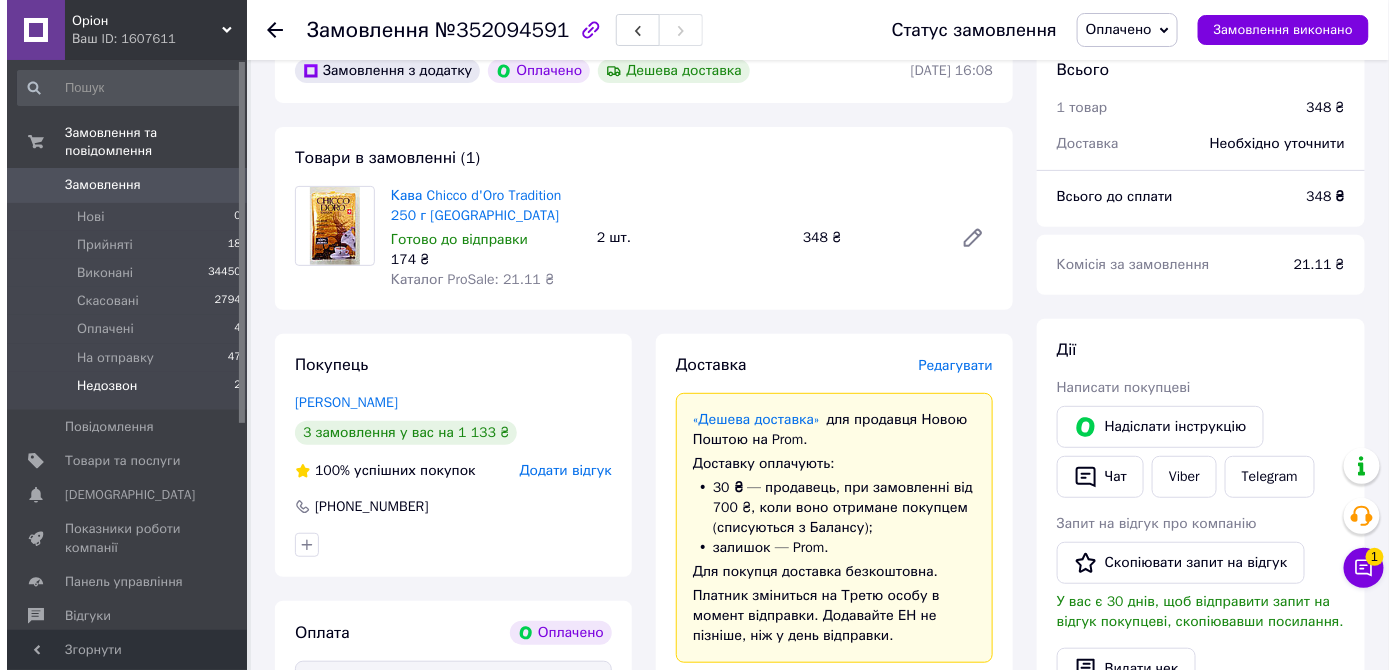 scroll, scrollTop: 0, scrollLeft: 0, axis: both 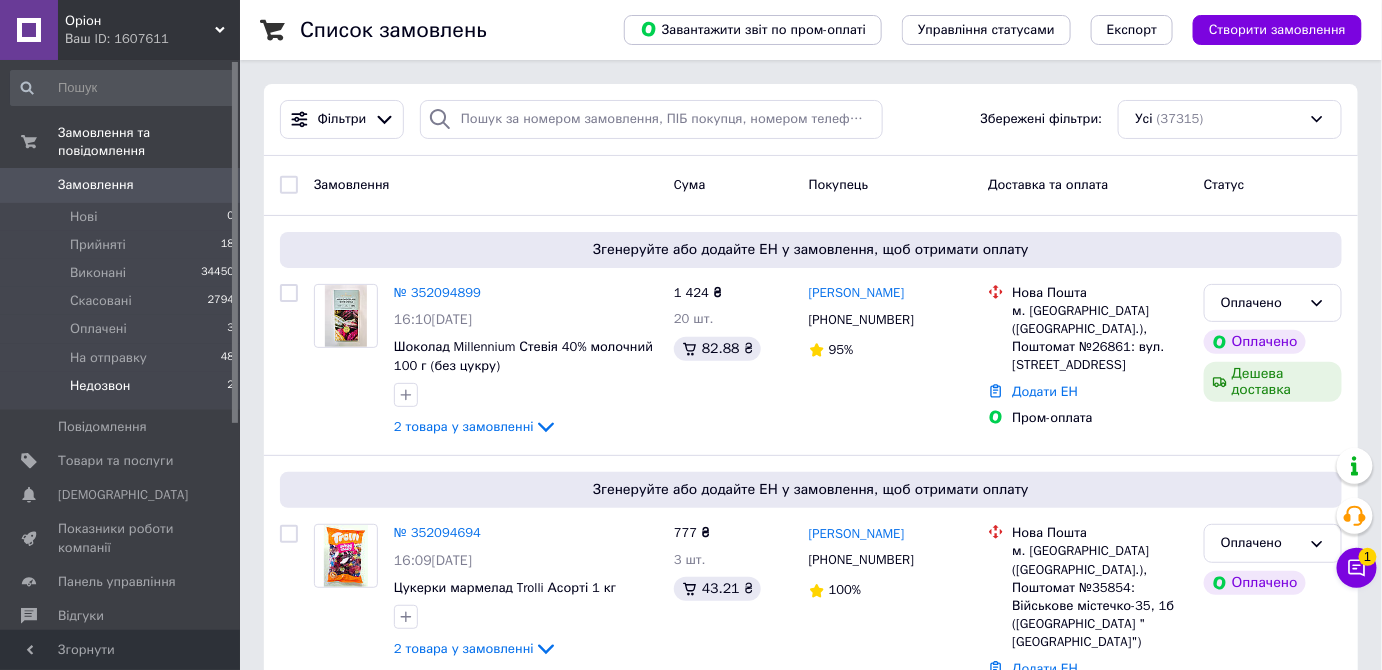click on "Недозвон 2" at bounding box center [123, 391] 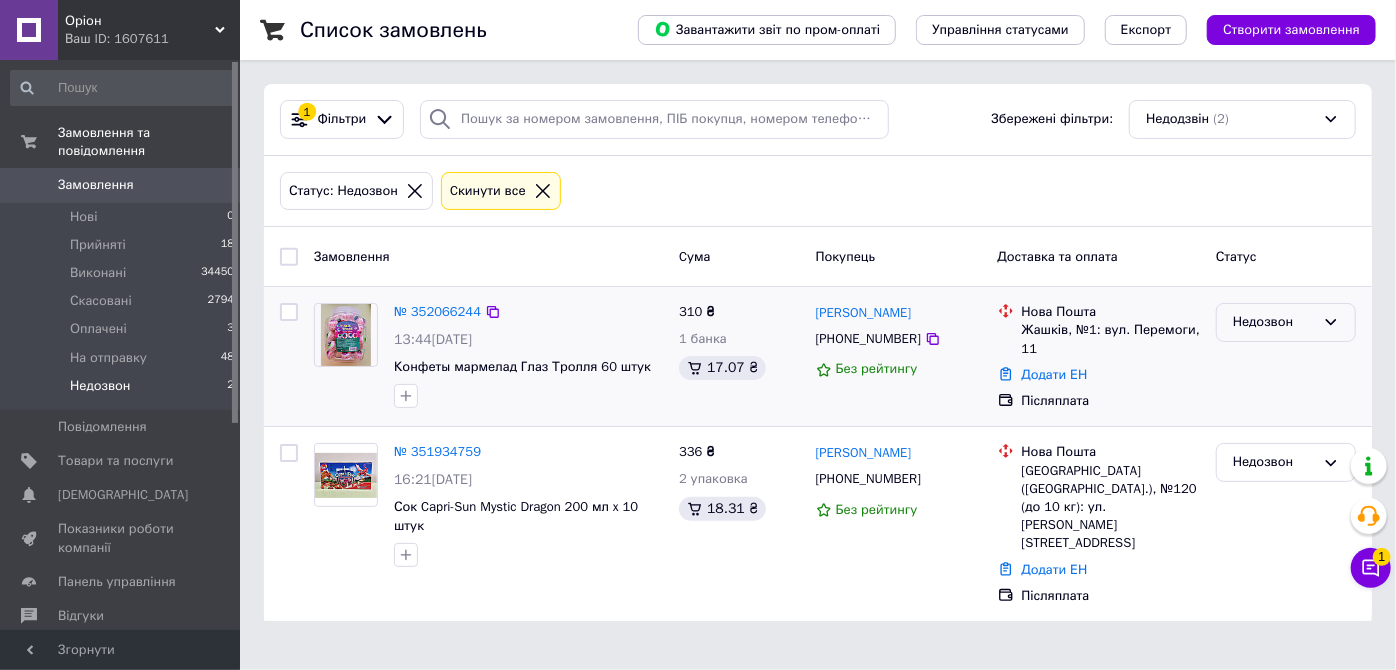 click on "Недозвон" at bounding box center [1274, 322] 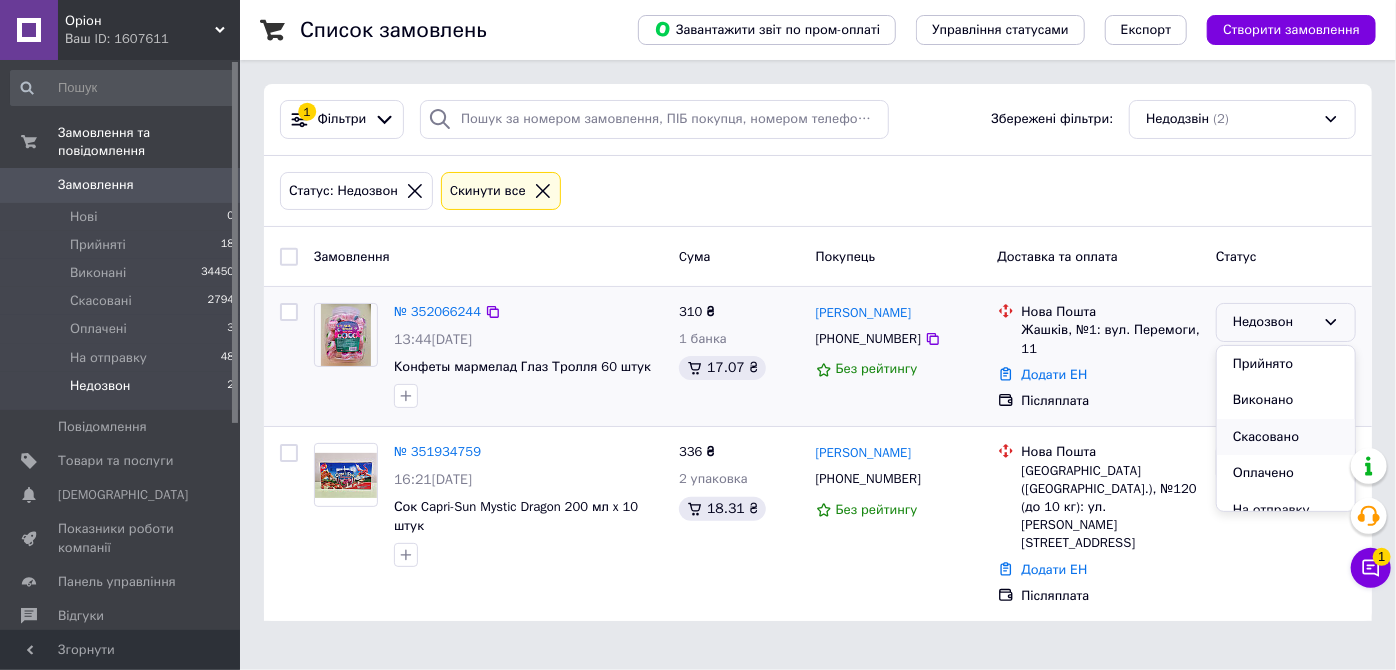 scroll, scrollTop: 16, scrollLeft: 0, axis: vertical 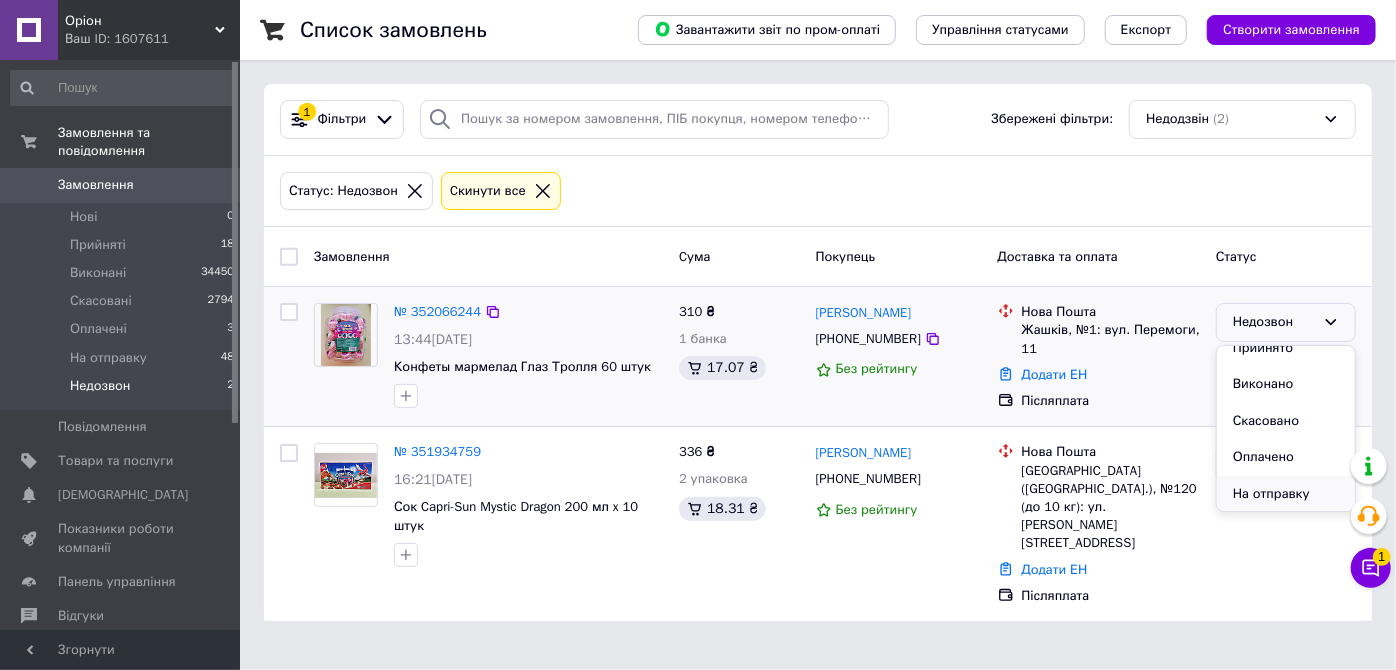 click on "На отправку" at bounding box center (1286, 494) 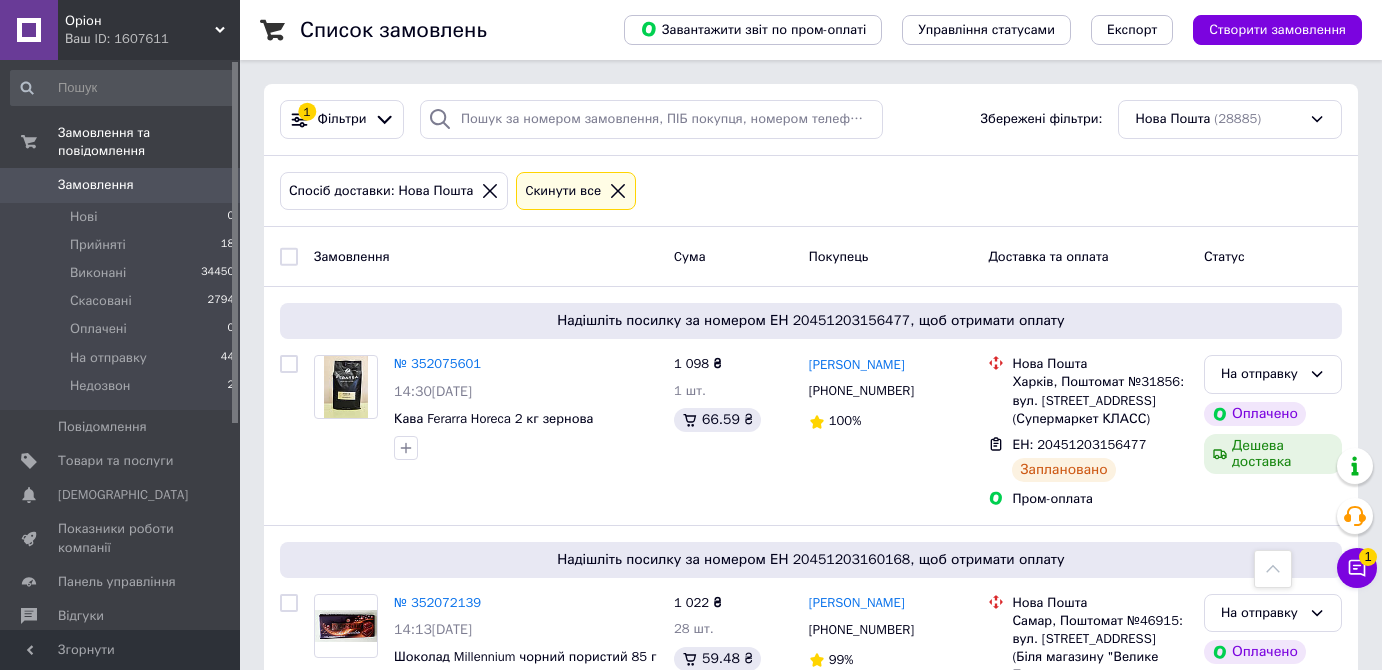 scroll, scrollTop: 7418, scrollLeft: 0, axis: vertical 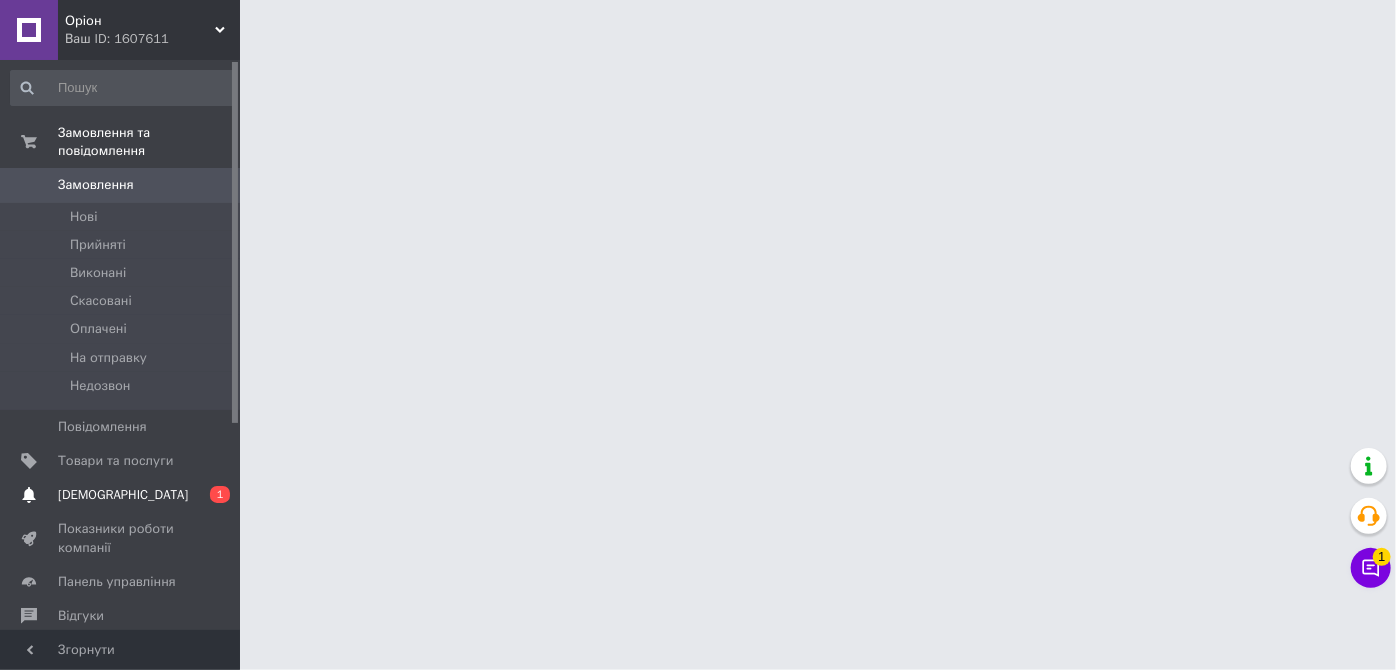 click on "[DEMOGRAPHIC_DATA]" at bounding box center [121, 495] 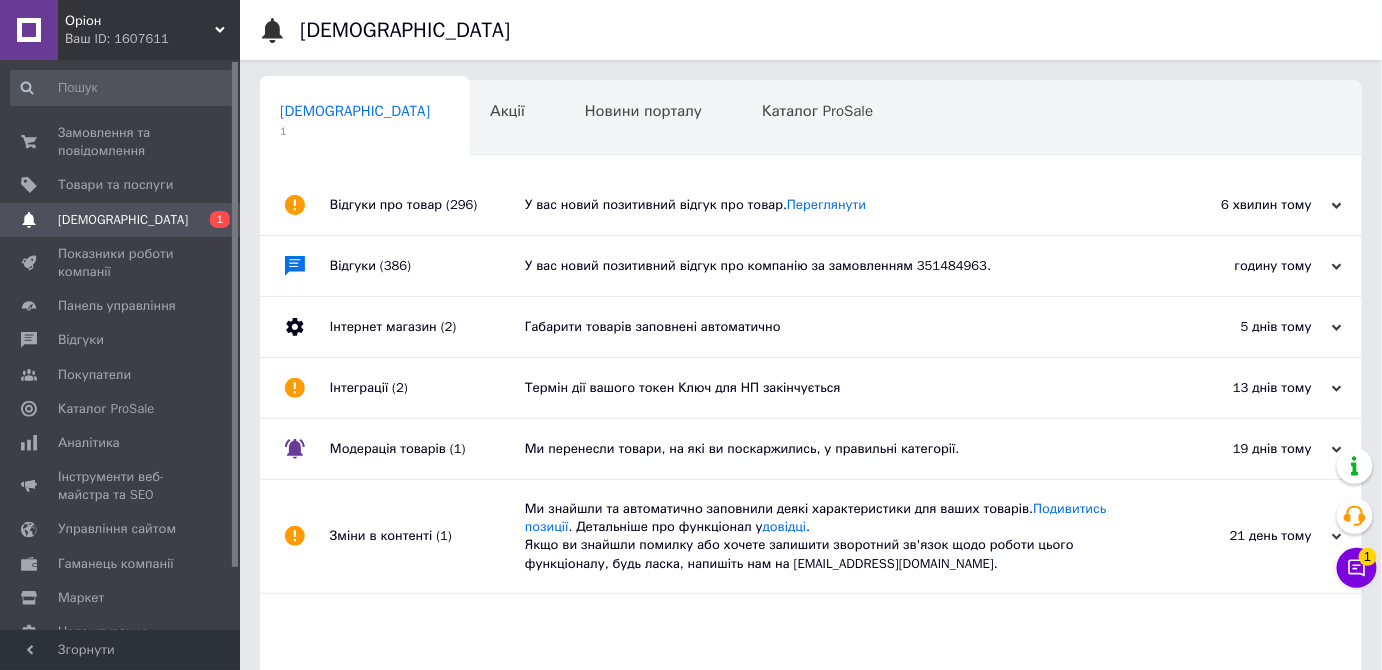 click on "У вас новий позитивний відгук про товар.  Переглянути" at bounding box center (833, 205) 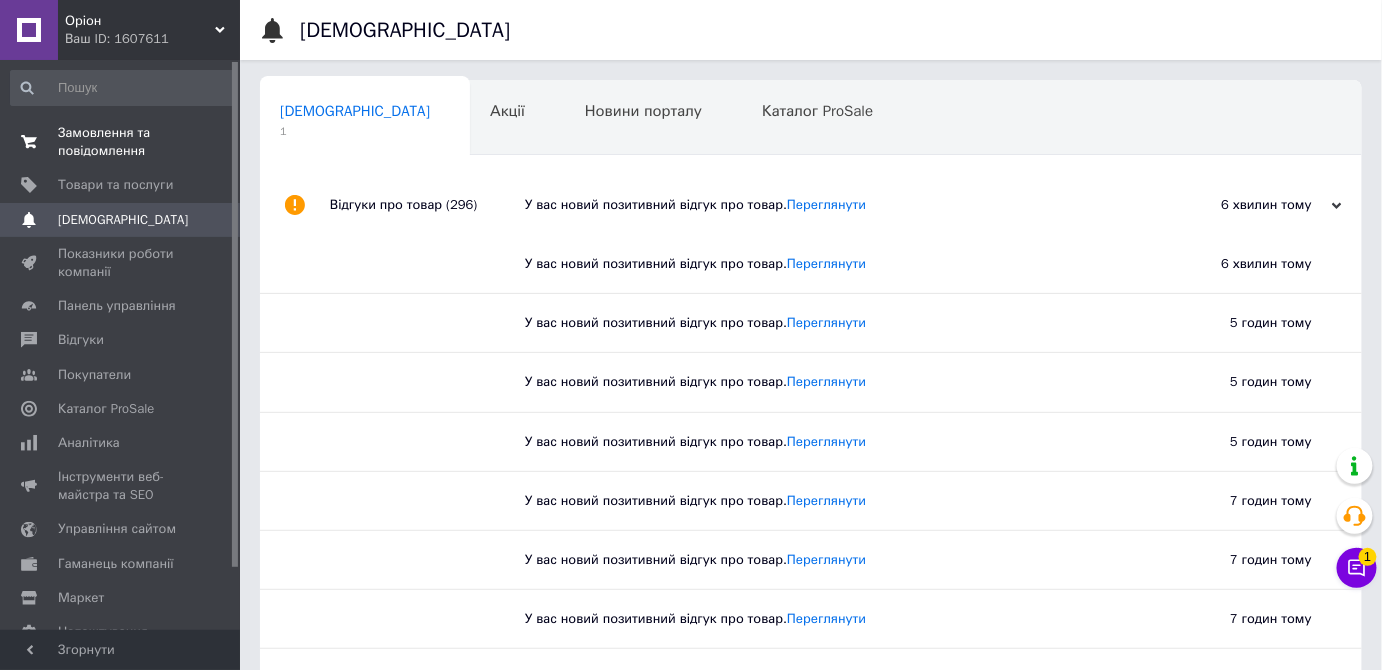 click on "Замовлення та повідомлення" at bounding box center [121, 142] 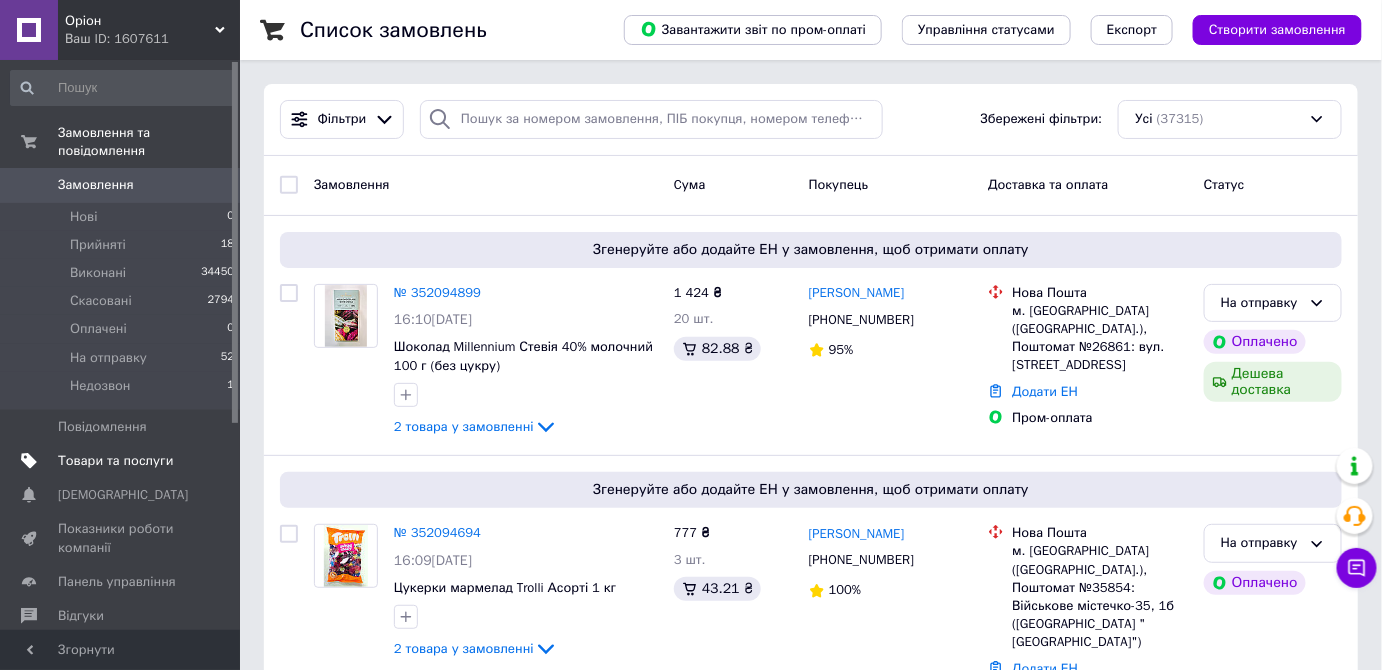 click on "Товари та послуги" at bounding box center [115, 461] 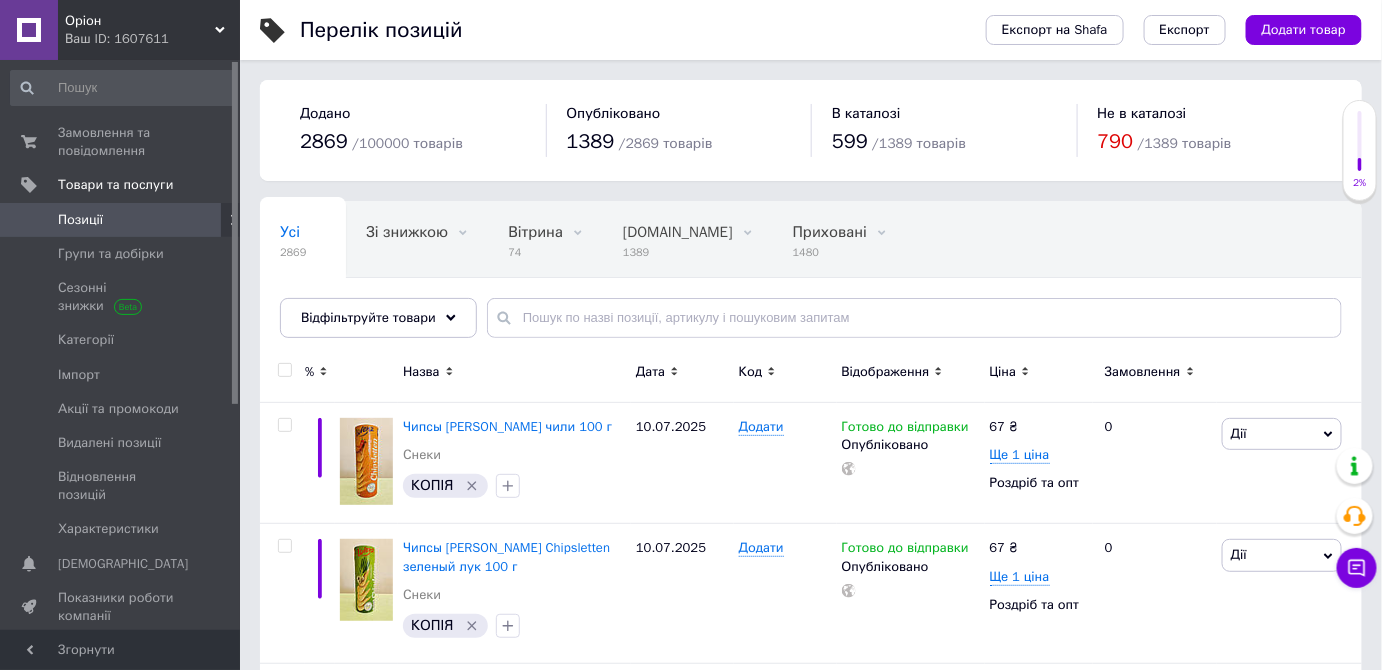scroll, scrollTop: 288, scrollLeft: 0, axis: vertical 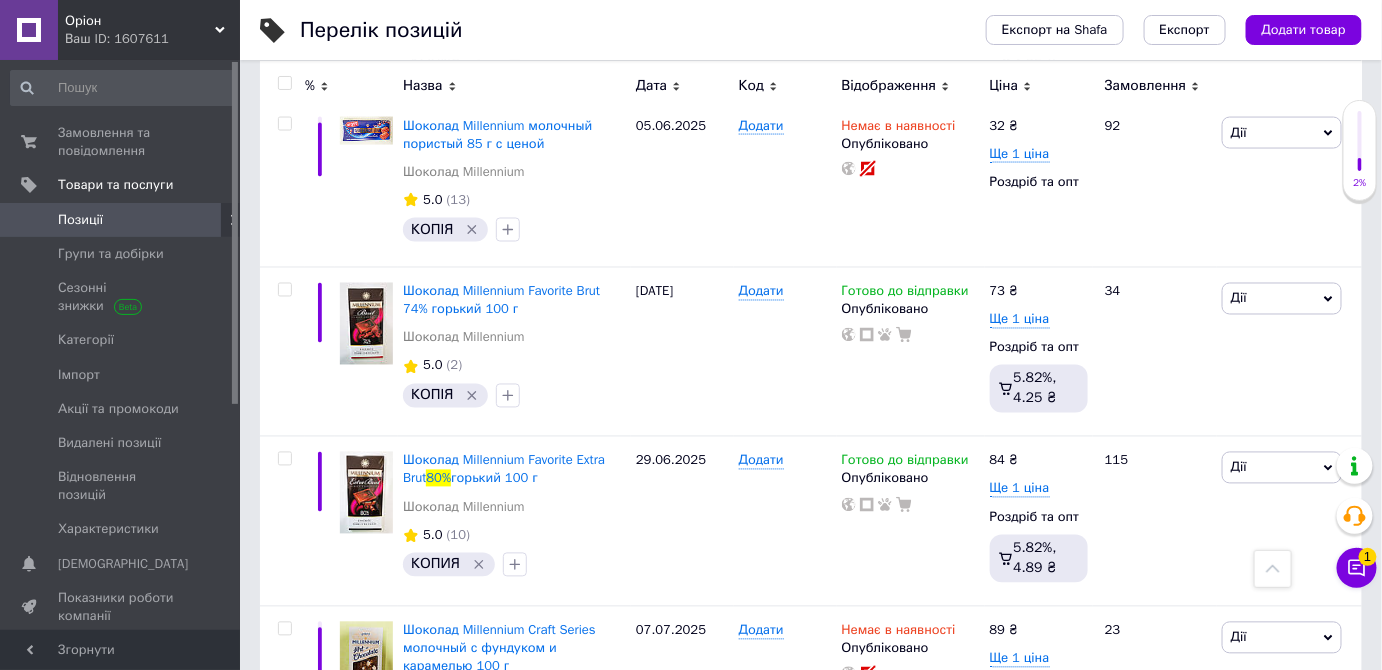 click on "Позиції" at bounding box center [121, 220] 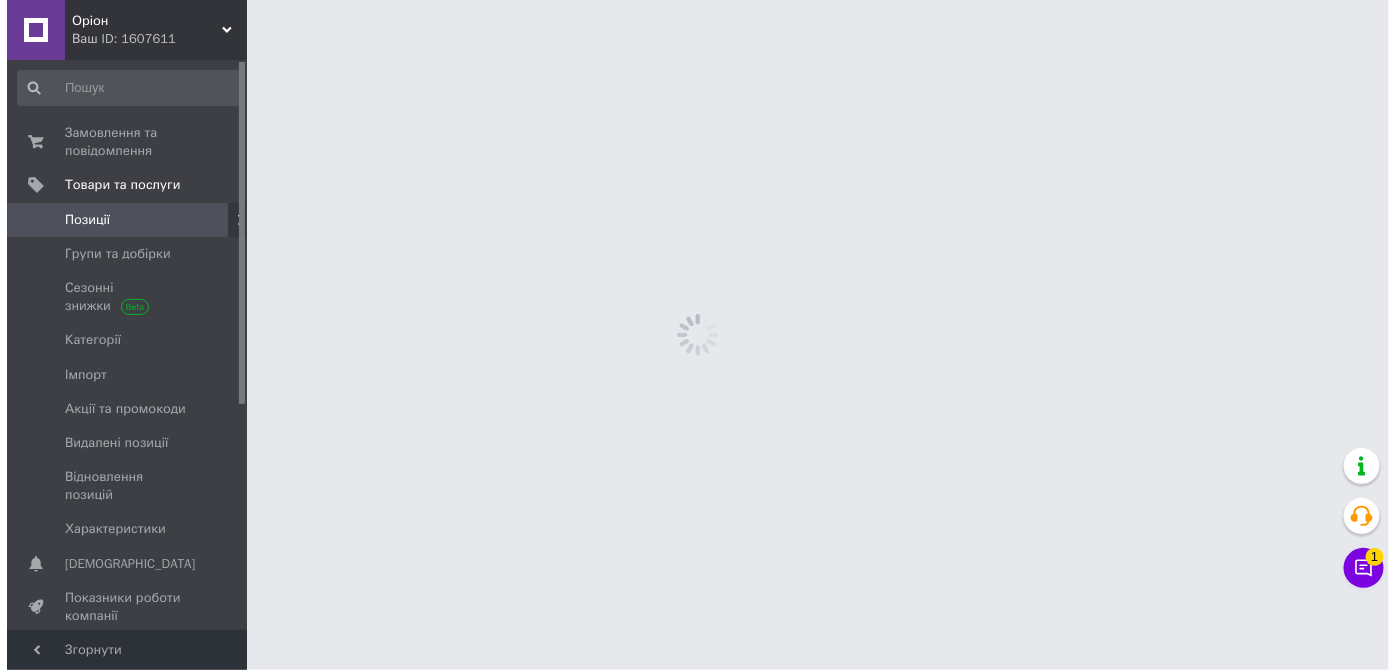 scroll, scrollTop: 0, scrollLeft: 0, axis: both 